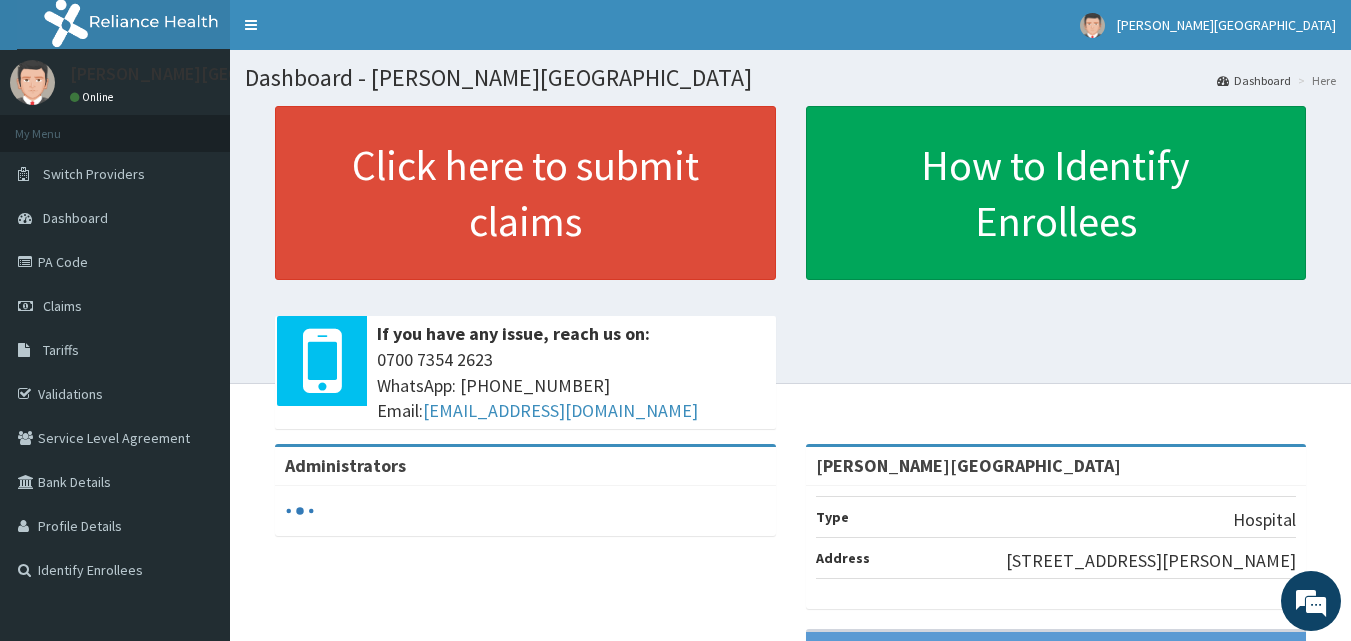 click on "Claims" at bounding box center [115, 306] 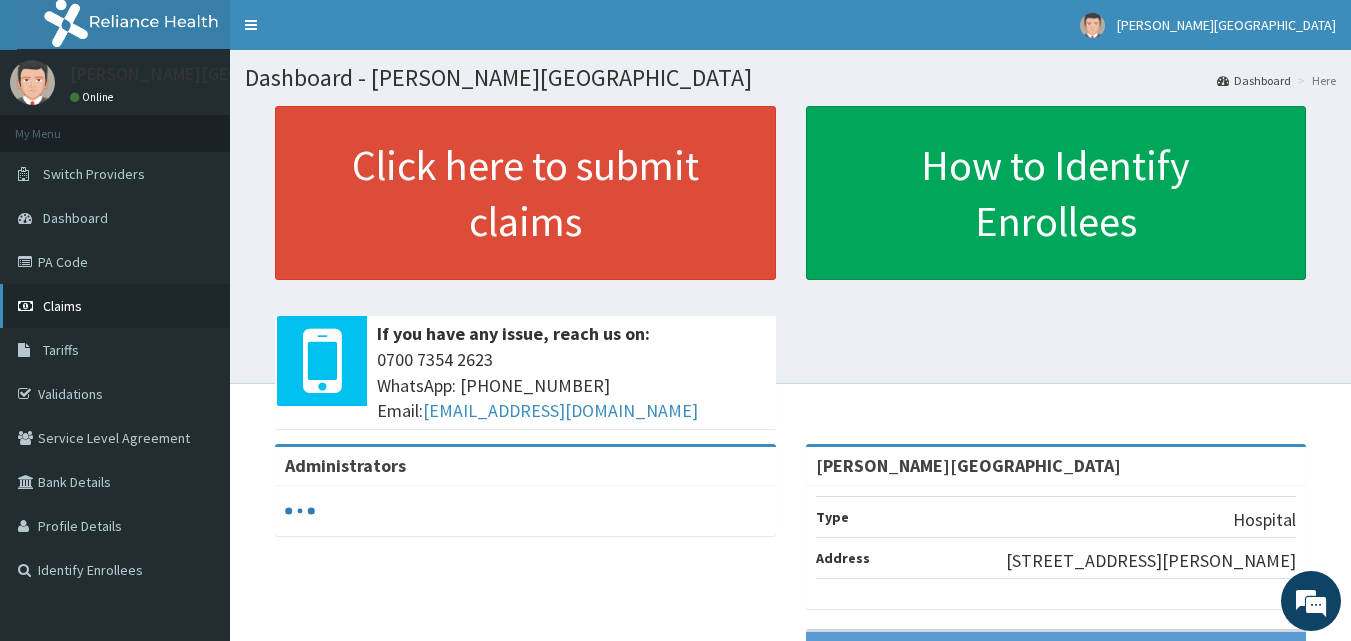scroll, scrollTop: 0, scrollLeft: 0, axis: both 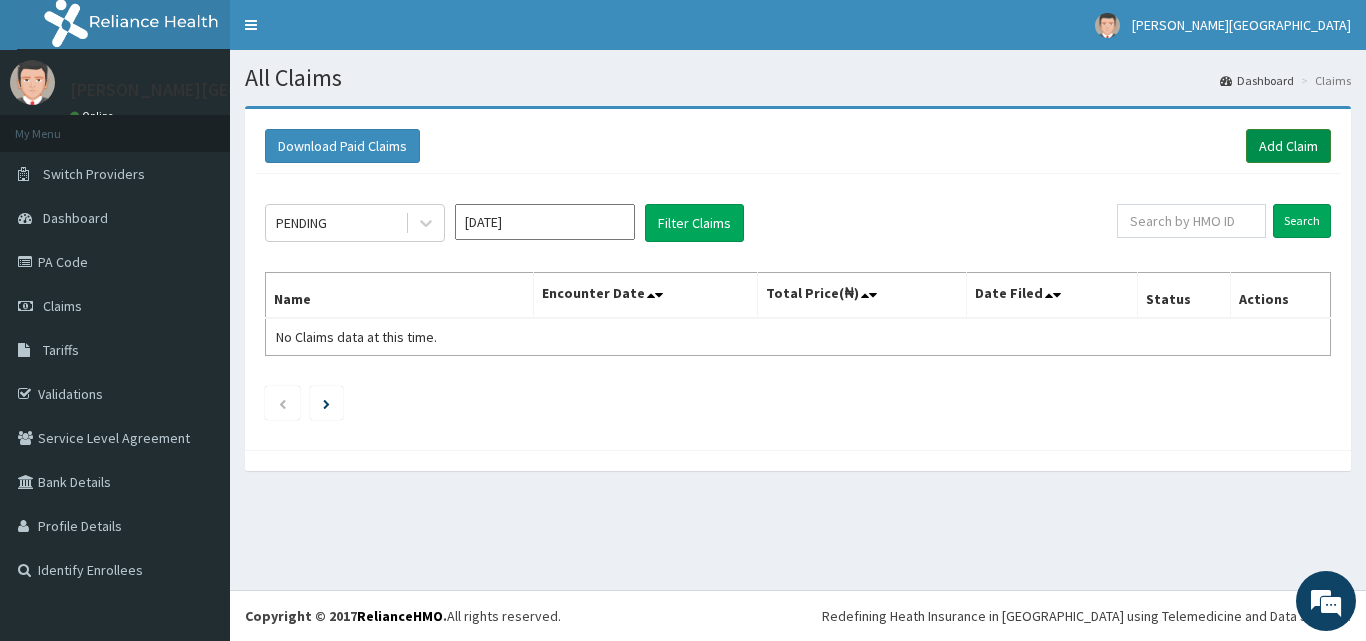 click on "Add Claim" at bounding box center [1288, 146] 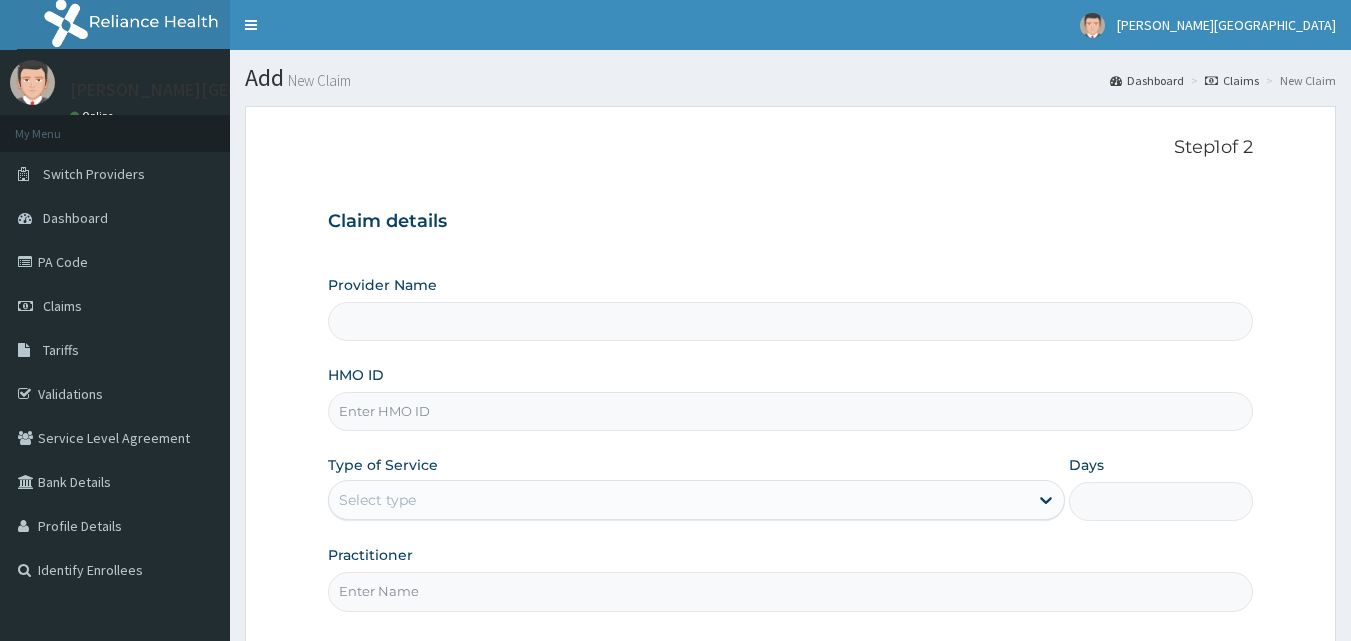 type on "[PERSON_NAME][GEOGRAPHIC_DATA]" 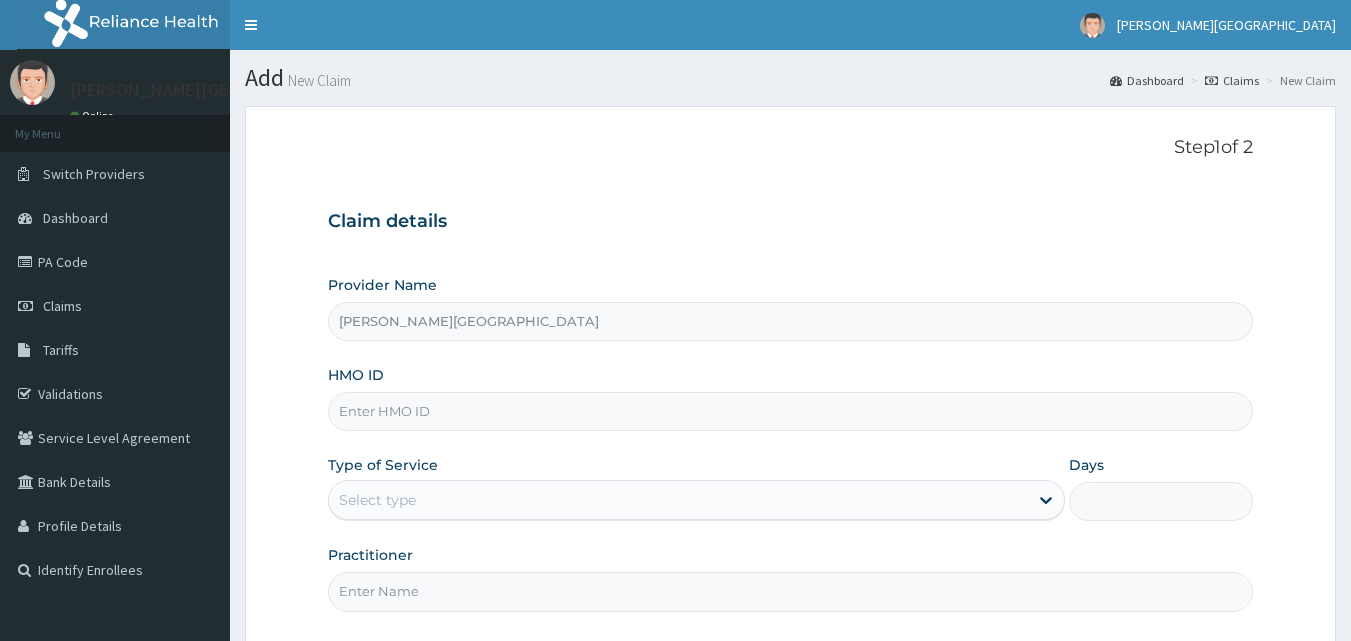 scroll, scrollTop: 0, scrollLeft: 0, axis: both 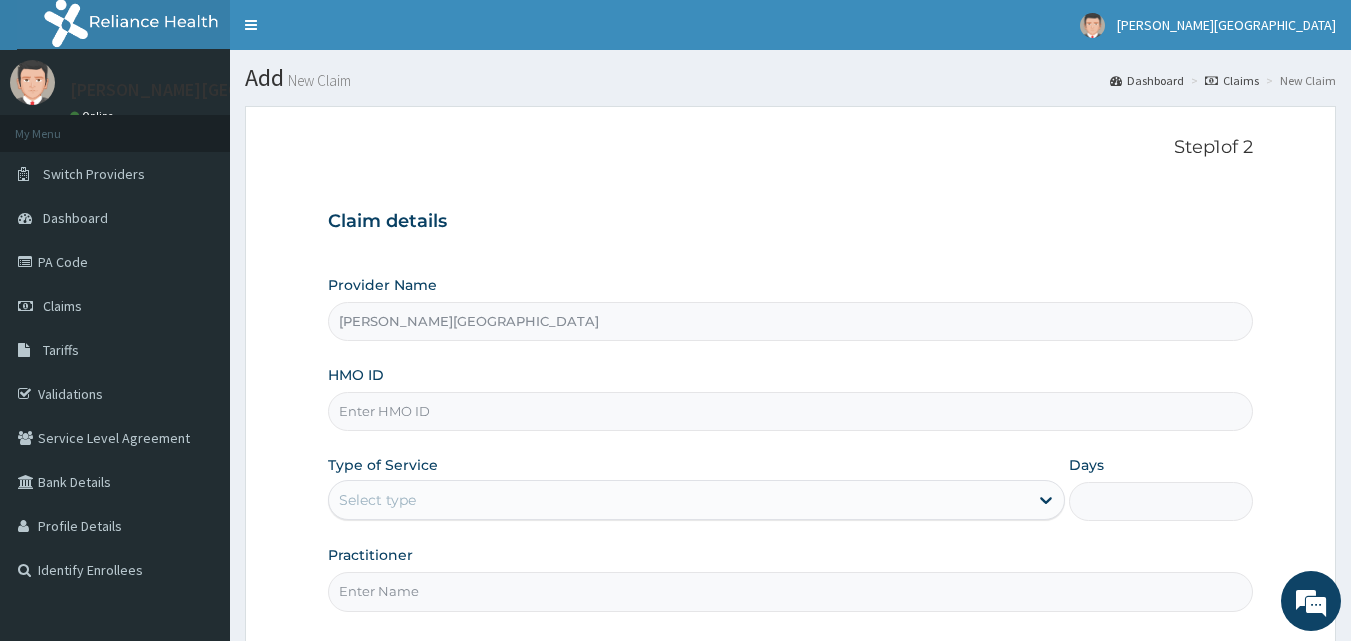 click on "HMO ID" at bounding box center [791, 411] 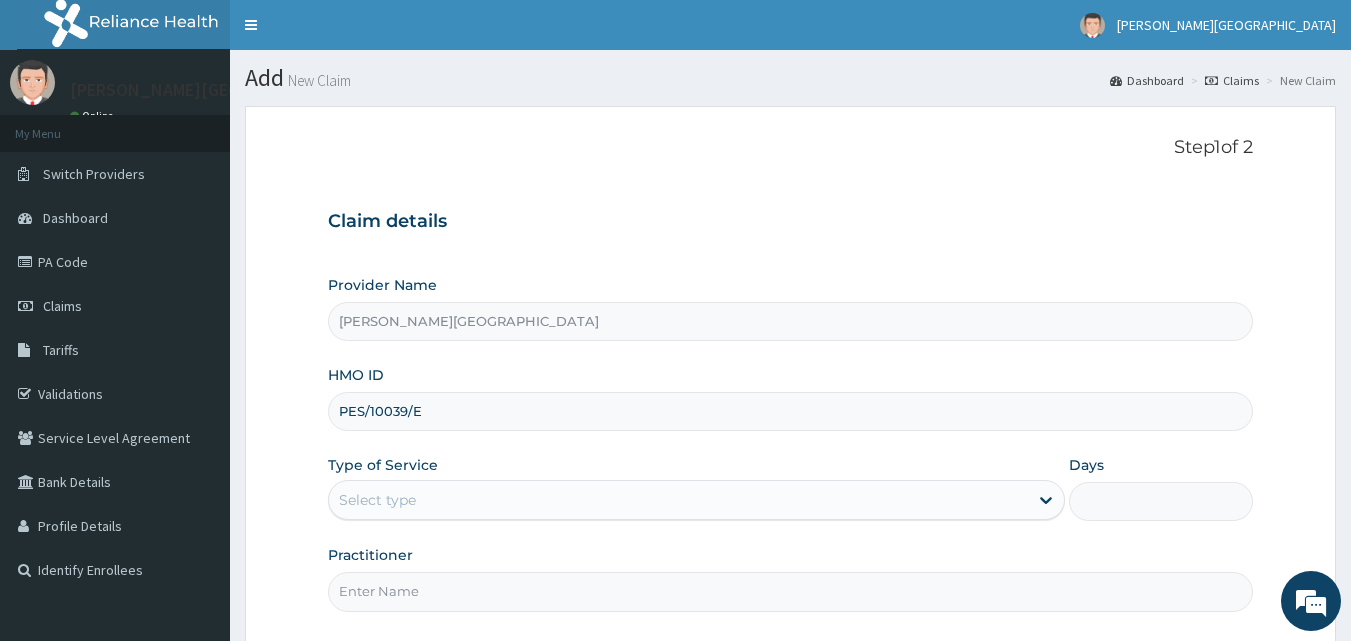 scroll, scrollTop: 167, scrollLeft: 0, axis: vertical 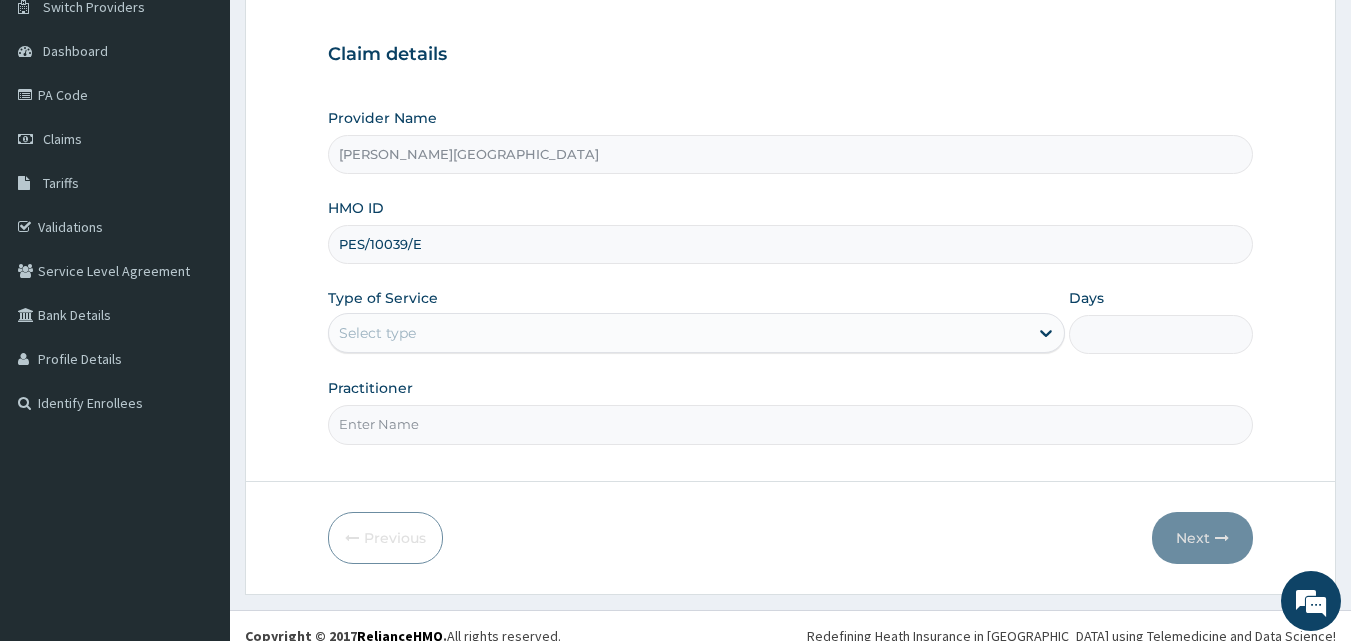 type on "PES/10039/E" 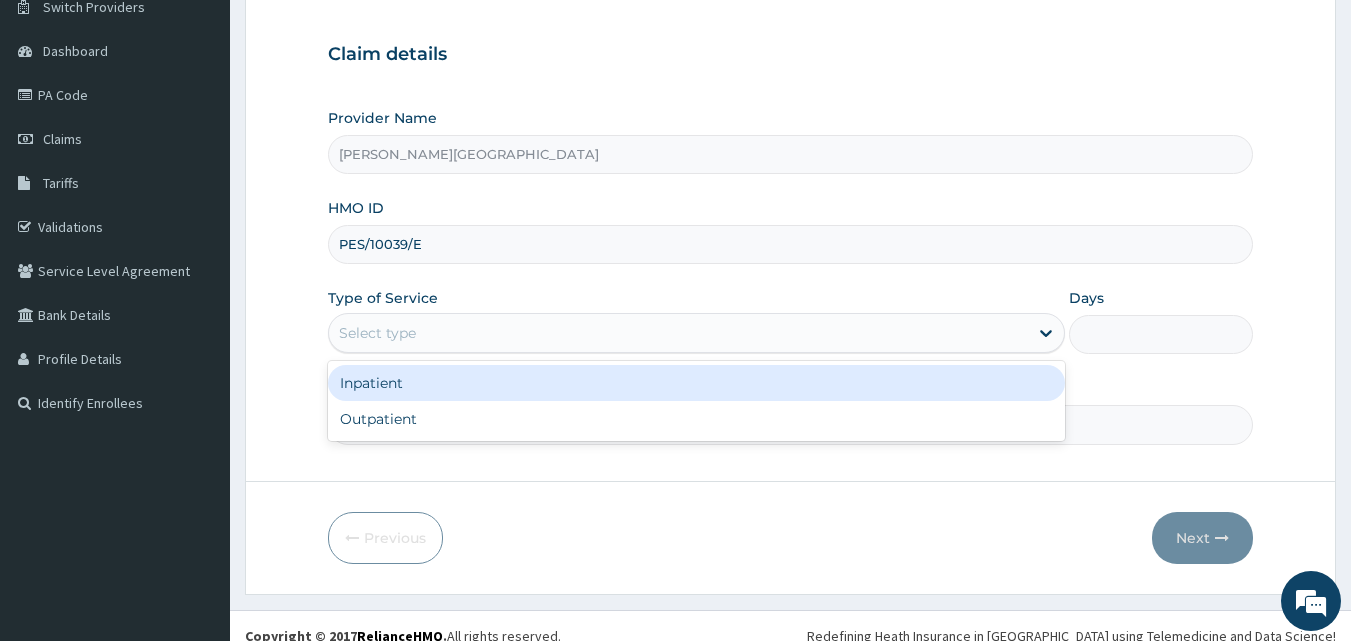 click on "Select type" at bounding box center (678, 333) 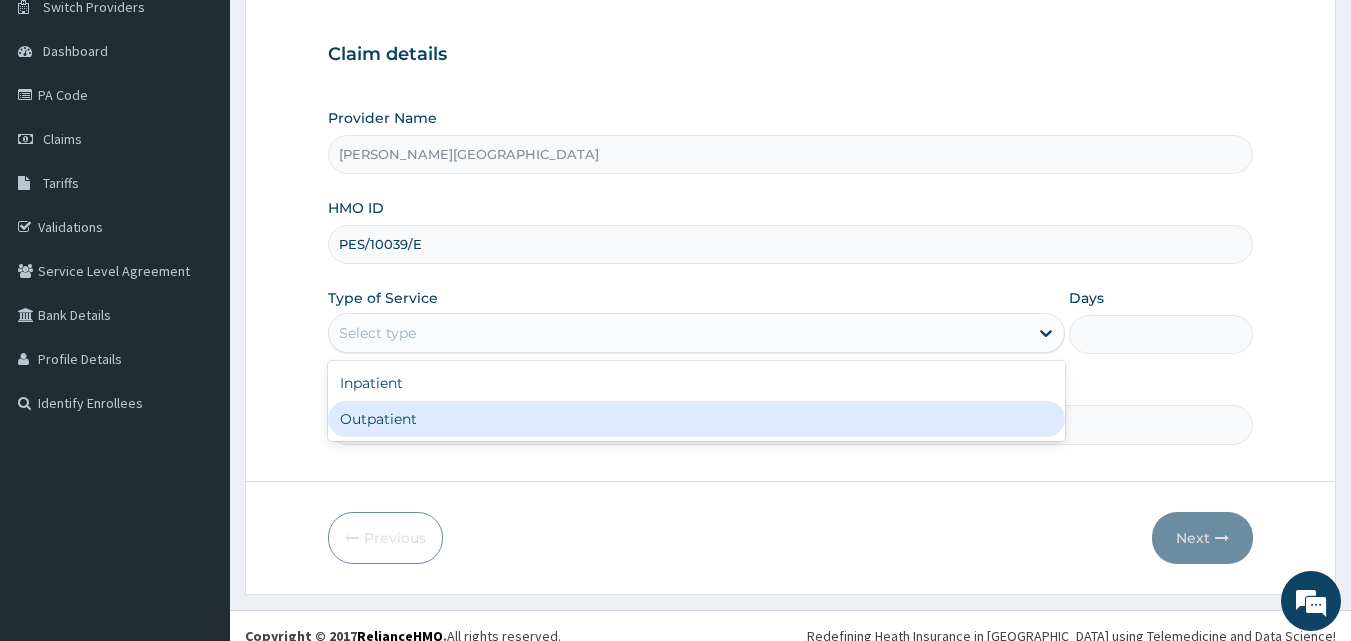 click on "Outpatient" at bounding box center (696, 419) 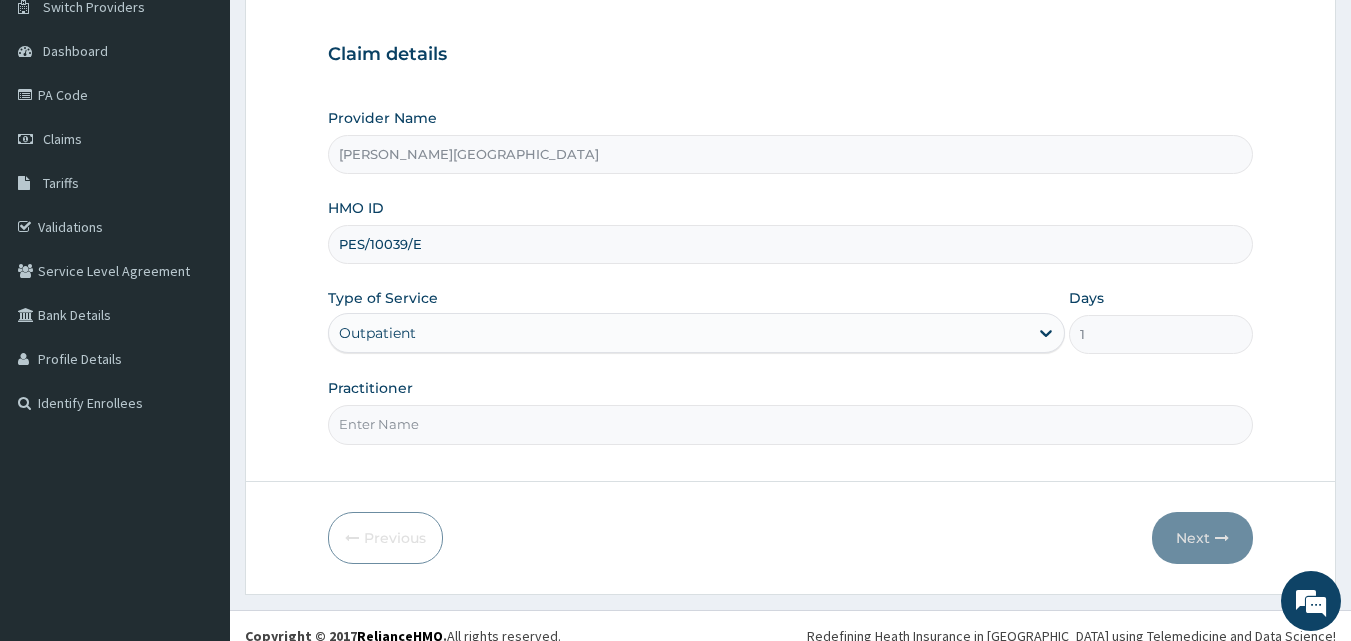 drag, startPoint x: 428, startPoint y: 431, endPoint x: 443, endPoint y: 419, distance: 19.209373 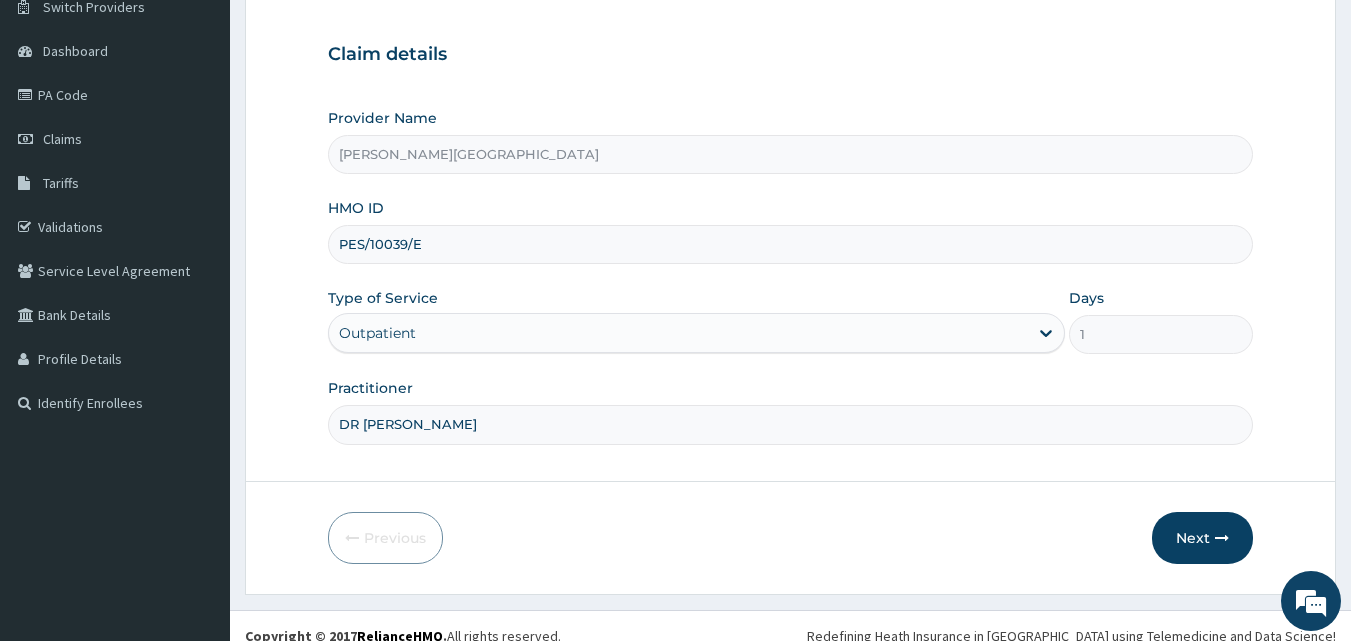 type on "Dr Motoni" 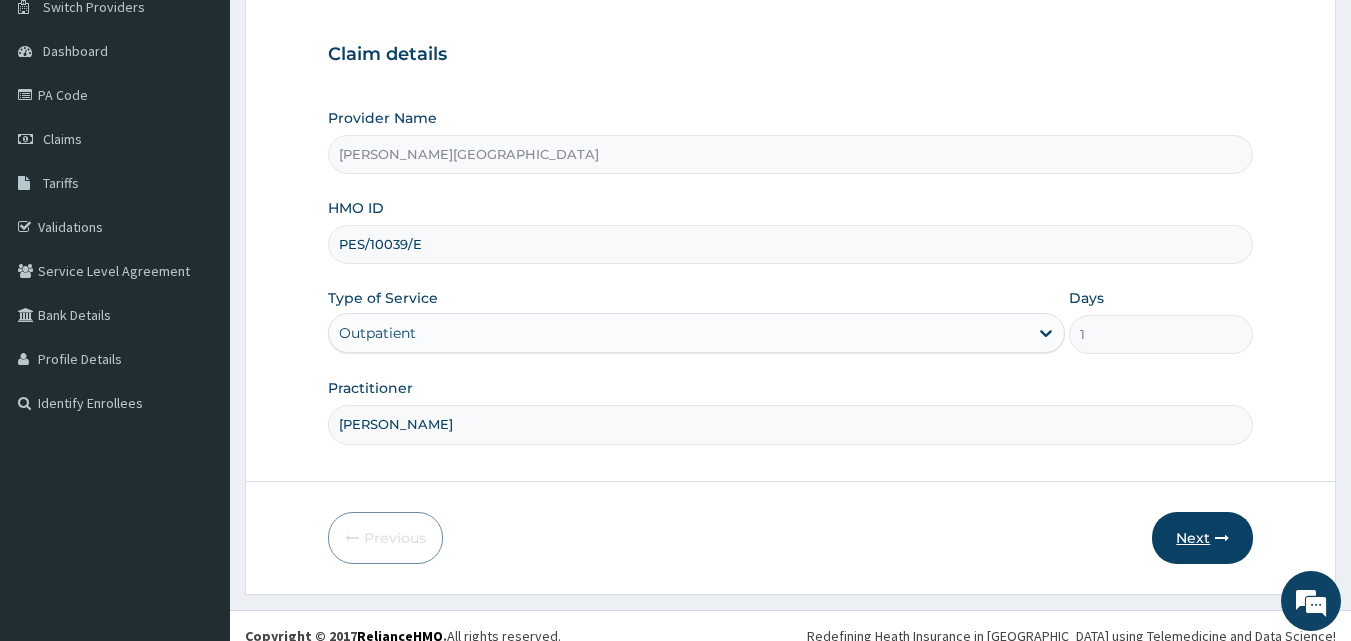 click at bounding box center (1222, 538) 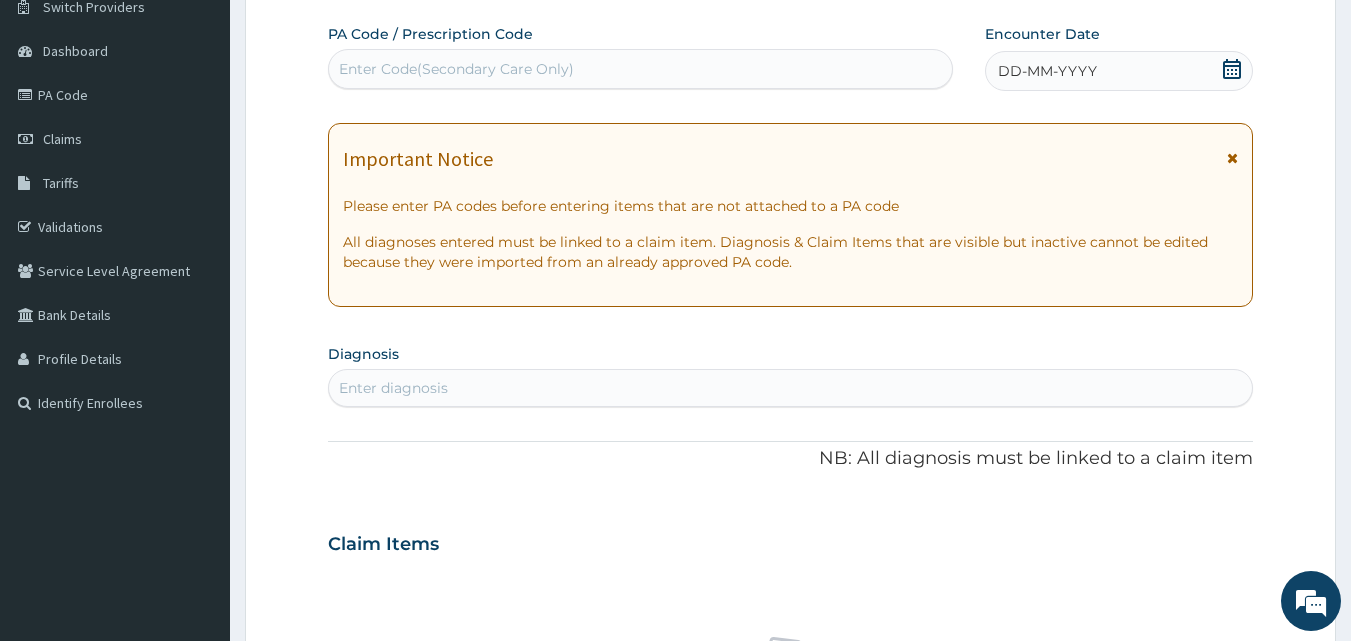 click 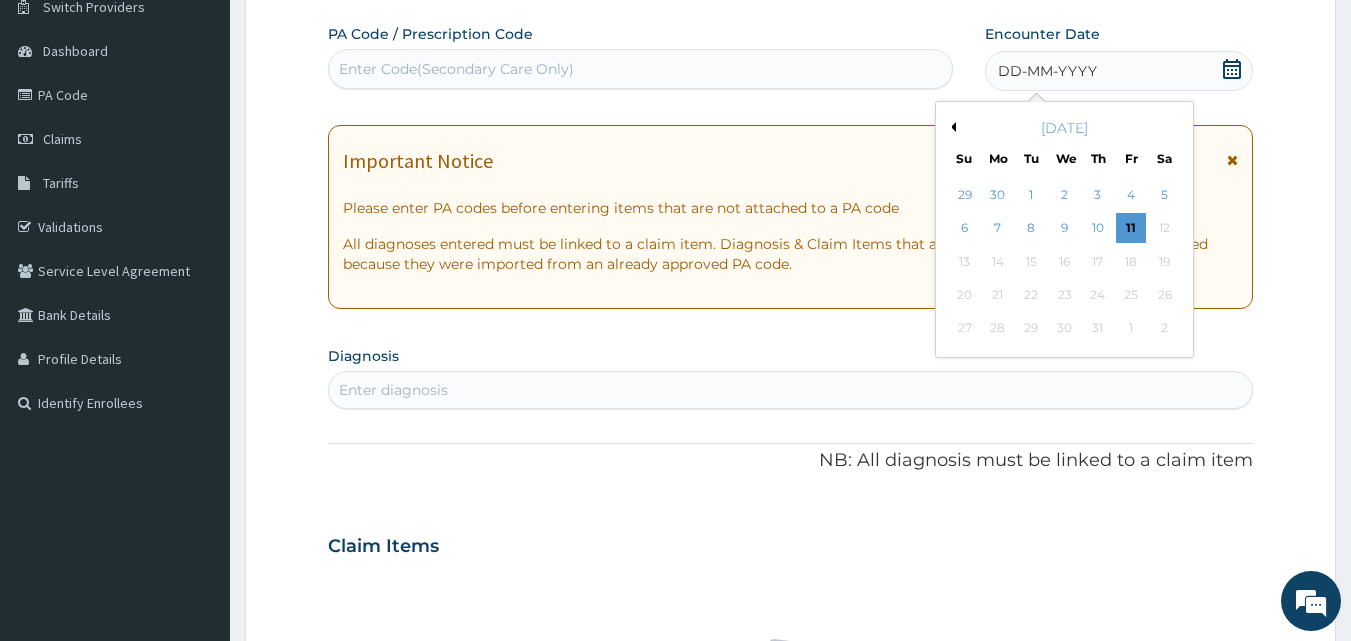 click on "Previous Month" at bounding box center [951, 127] 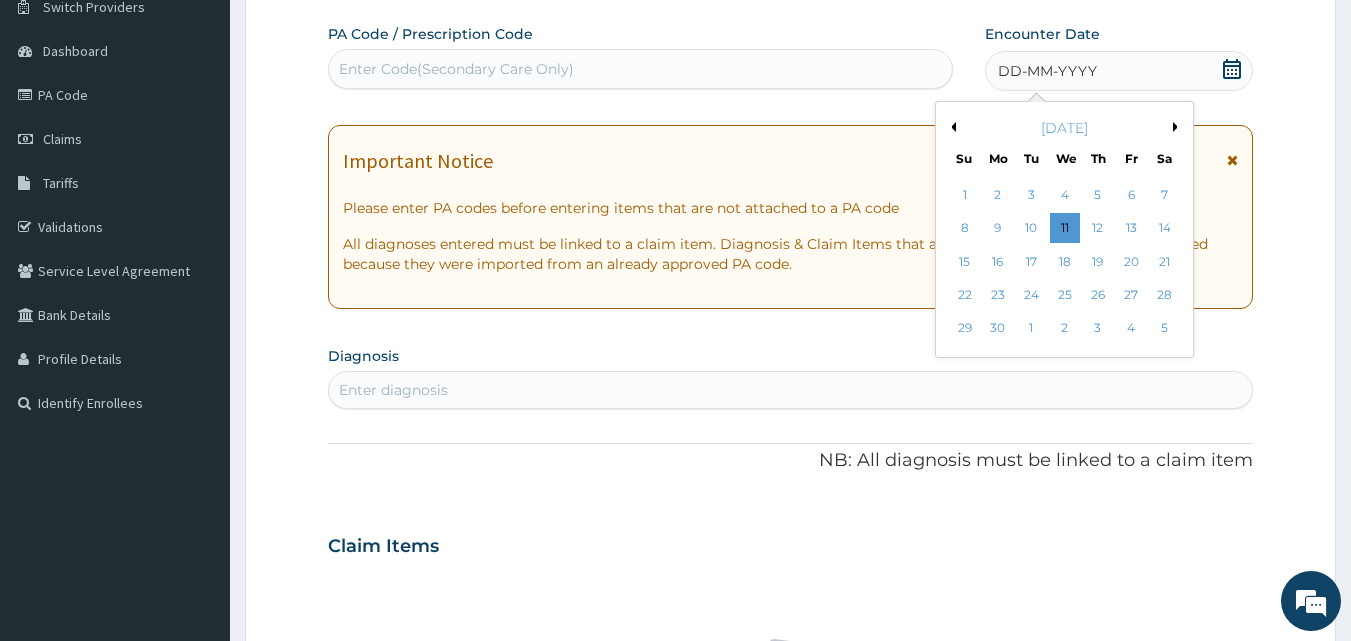 click on "Enter Code(Secondary Care Only)" at bounding box center [641, 69] 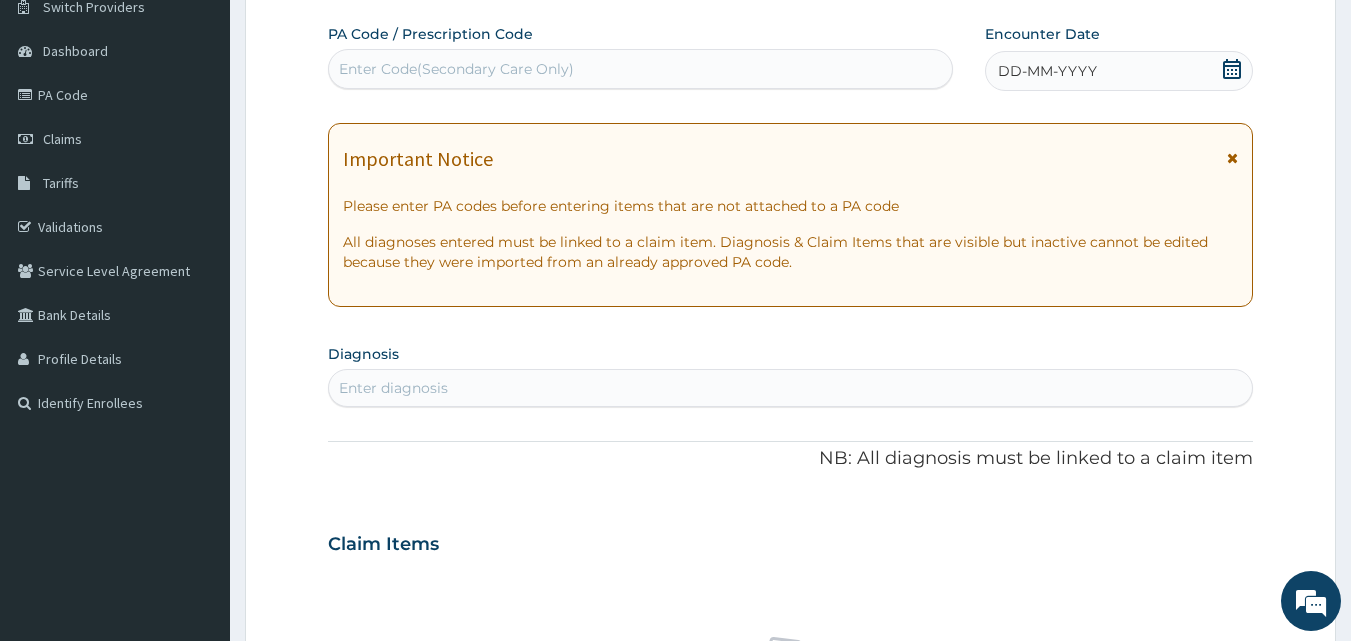 paste on "PA/10EBAC" 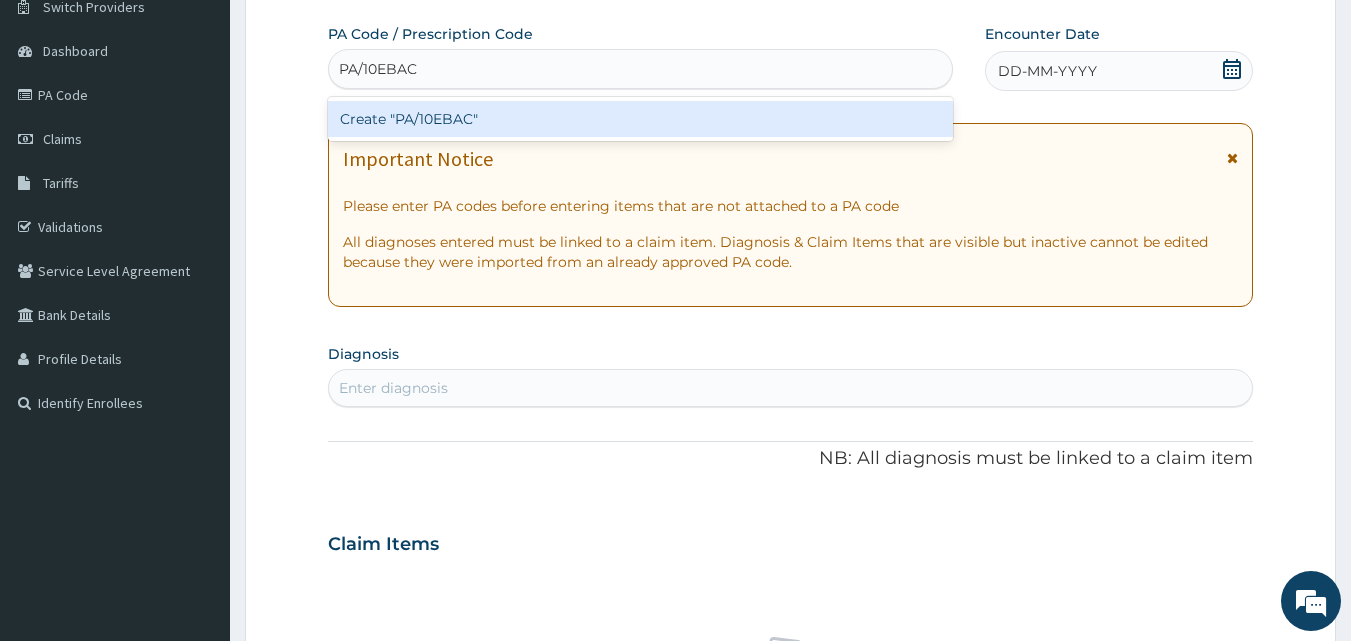 click on "Create "PA/10EBAC"" at bounding box center [641, 119] 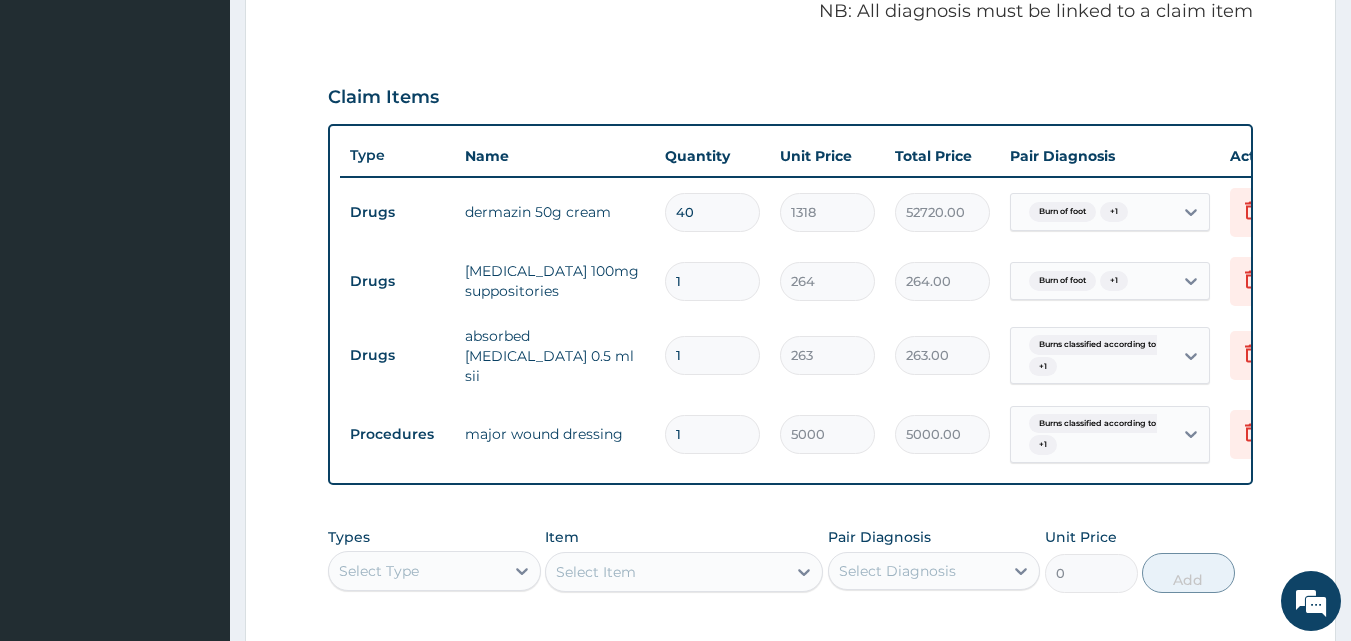 scroll, scrollTop: 667, scrollLeft: 0, axis: vertical 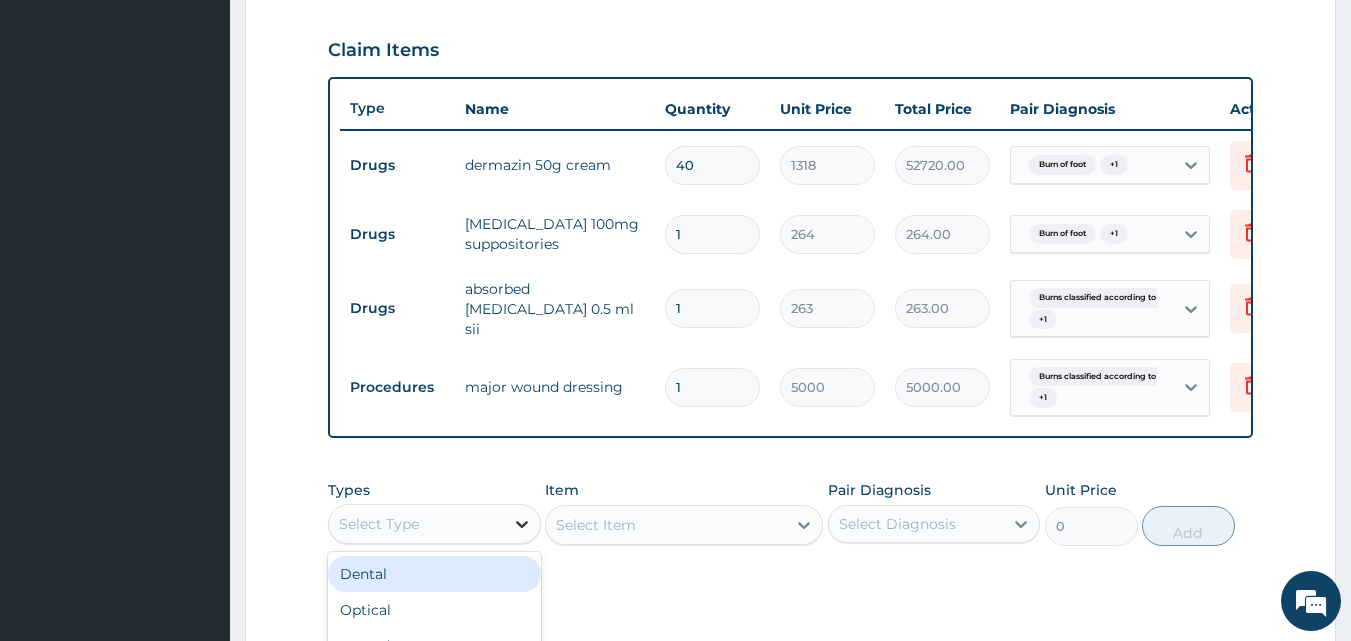 click 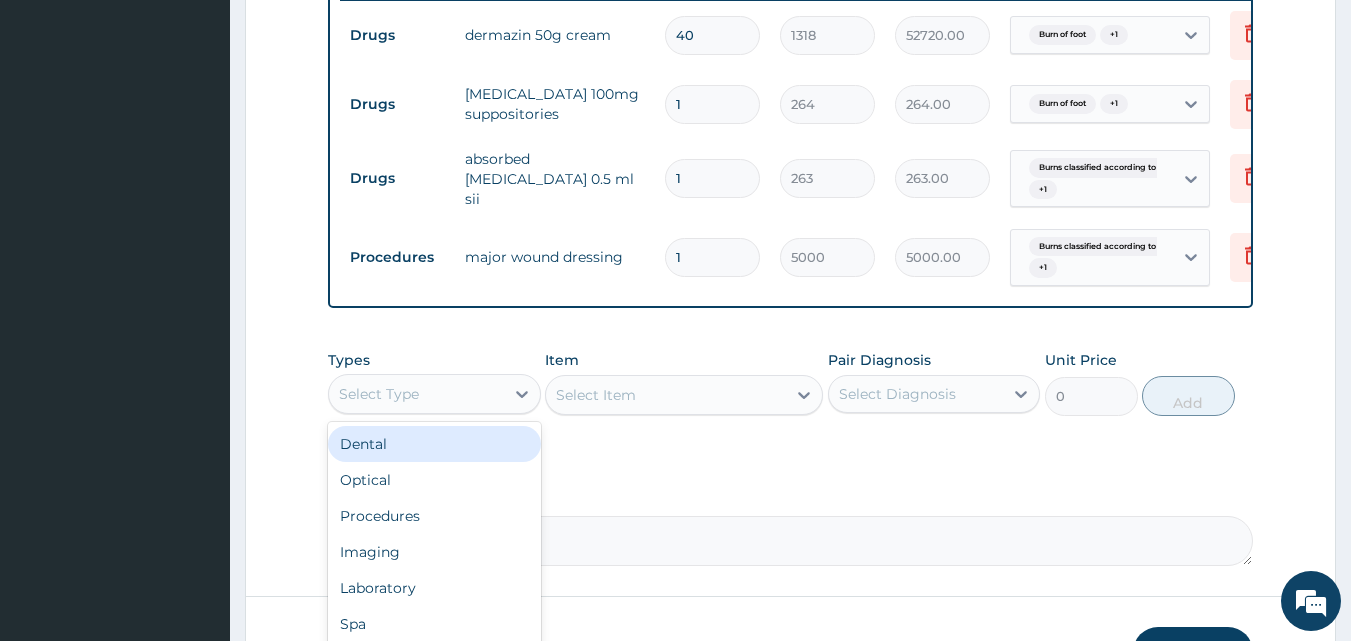 scroll, scrollTop: 945, scrollLeft: 0, axis: vertical 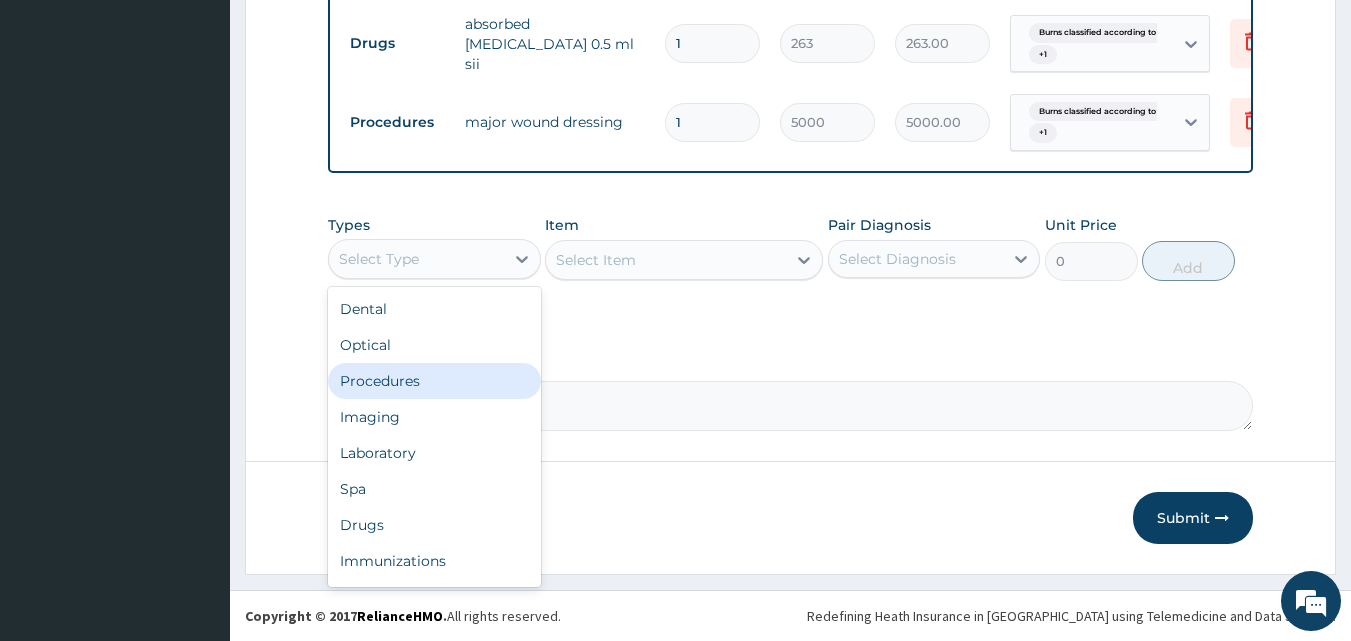 click on "Procedures" at bounding box center (434, 381) 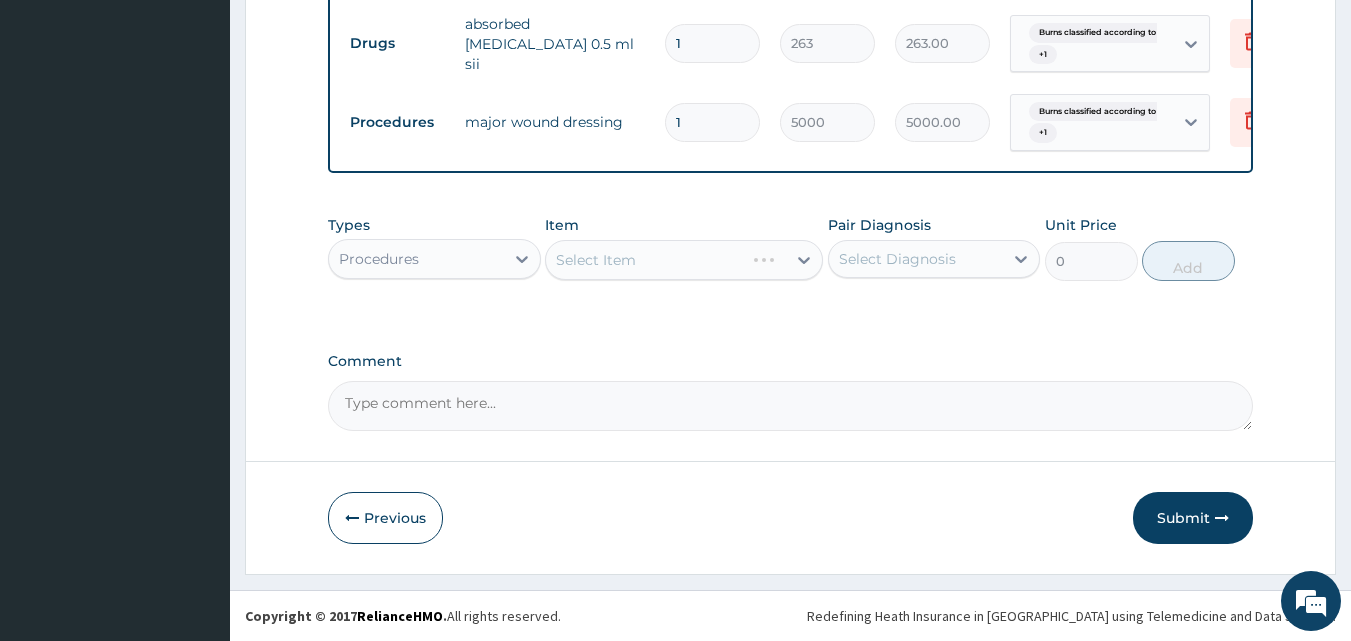 click on "Types Procedures Item Select Item Pair Diagnosis Select Diagnosis Unit Price 0 Add" at bounding box center [791, 263] 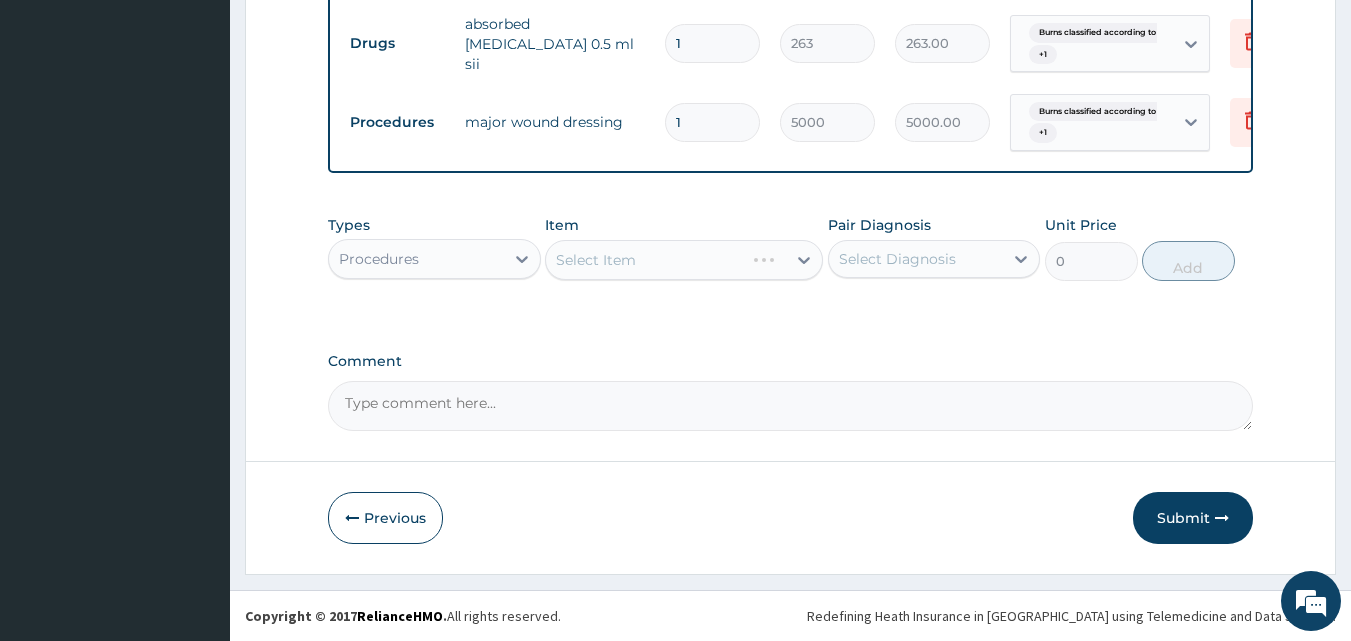 click on "Select Item" at bounding box center (684, 260) 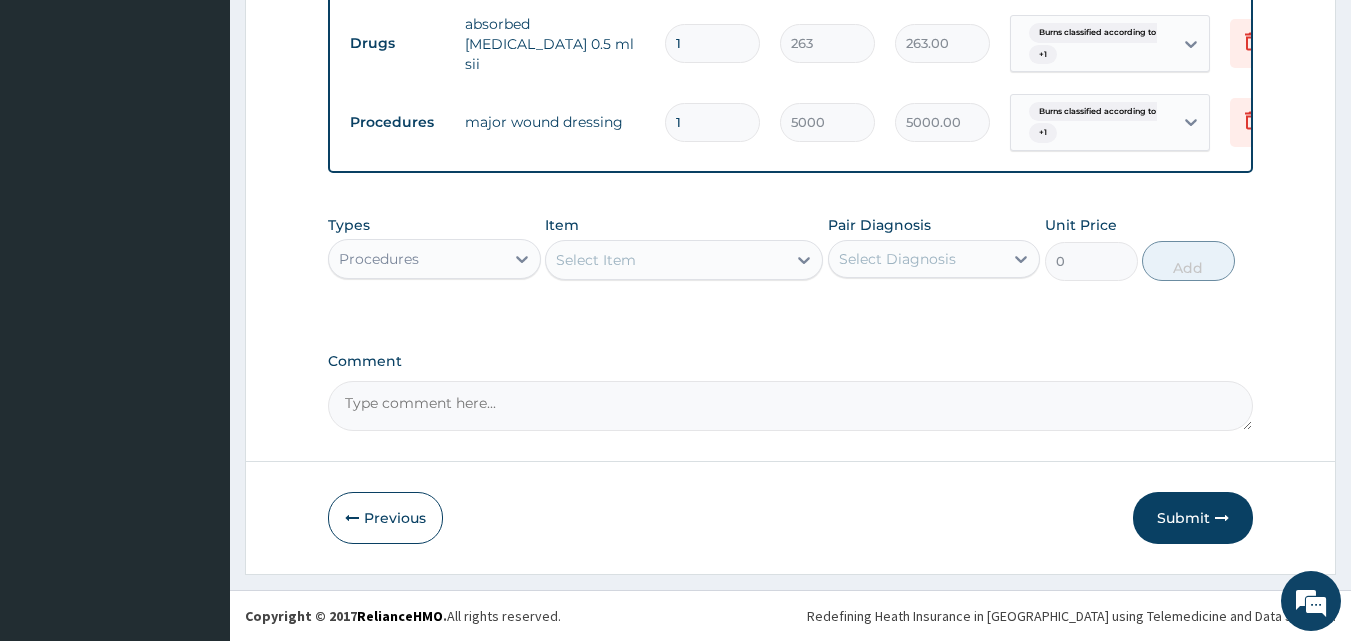 click on "Select Item" at bounding box center [666, 260] 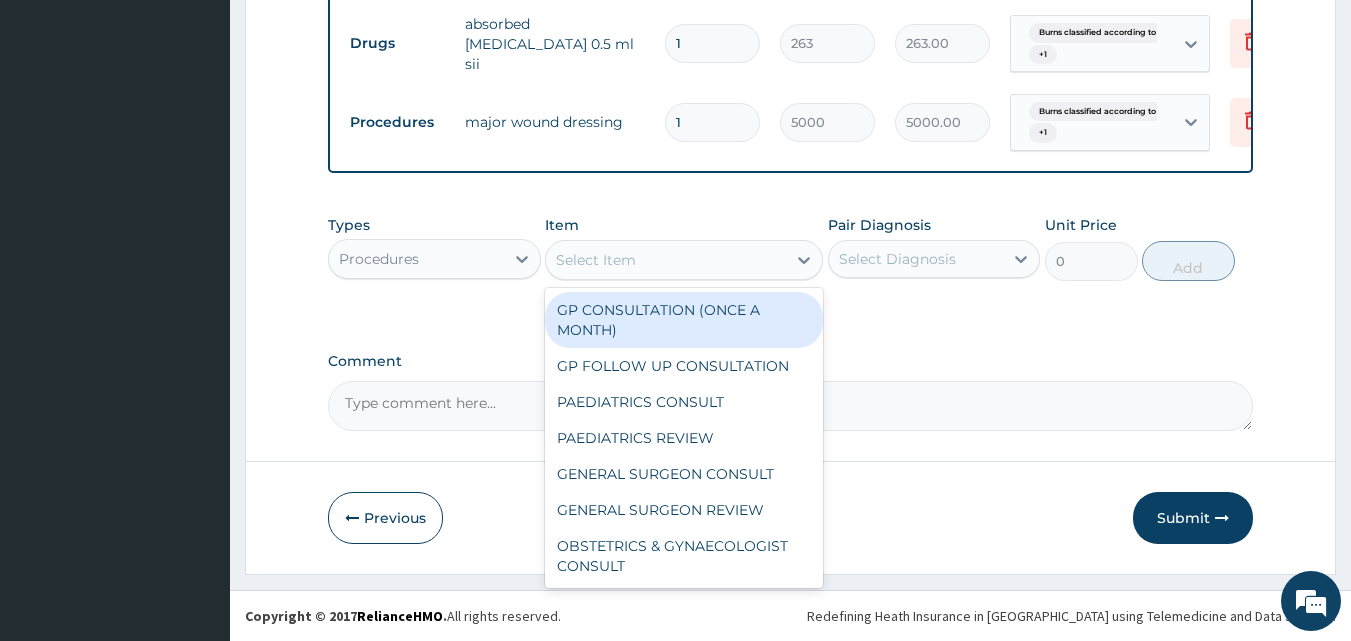 drag, startPoint x: 677, startPoint y: 320, endPoint x: 798, endPoint y: 282, distance: 126.82665 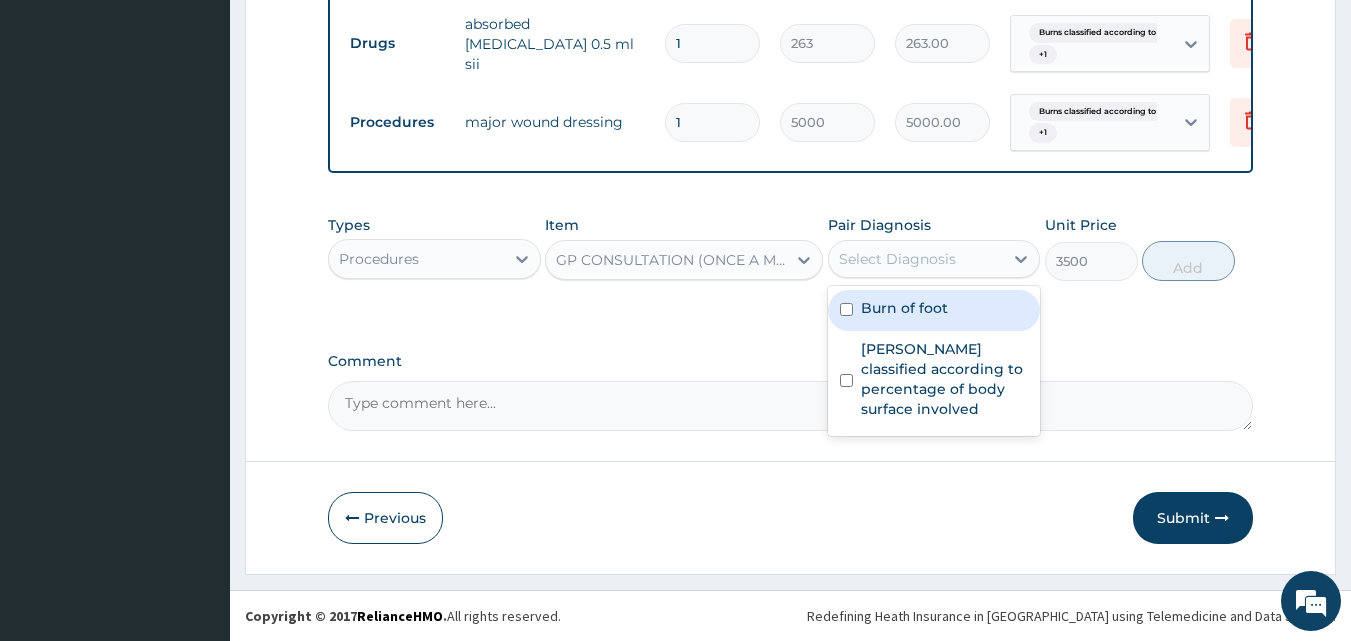 drag, startPoint x: 870, startPoint y: 262, endPoint x: 875, endPoint y: 301, distance: 39.319206 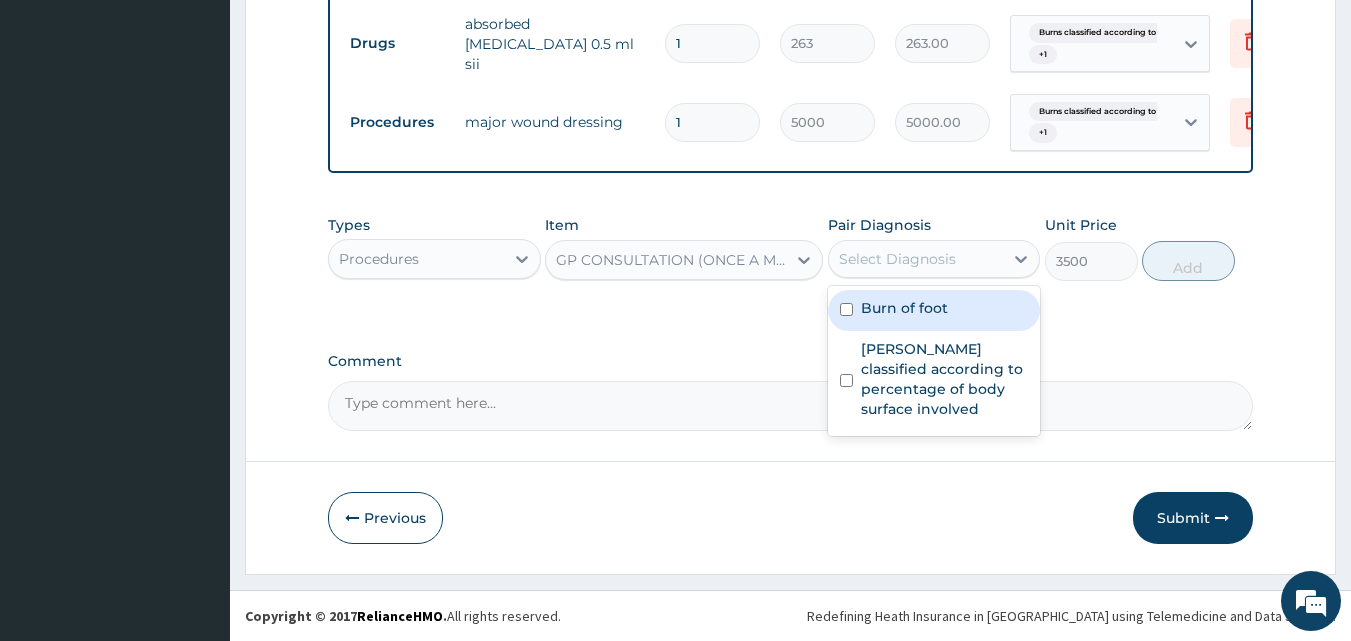click on "Select Diagnosis" at bounding box center [897, 259] 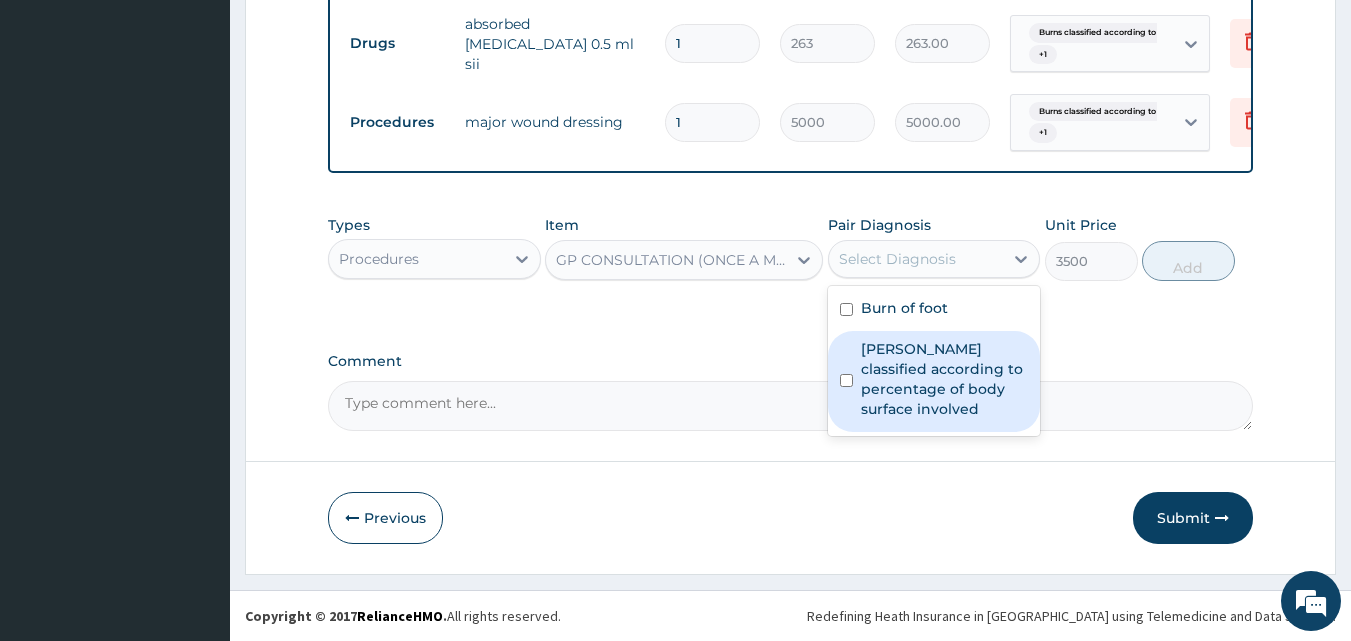 click on "Burns classified according to percentage of body surface involved" at bounding box center [945, 379] 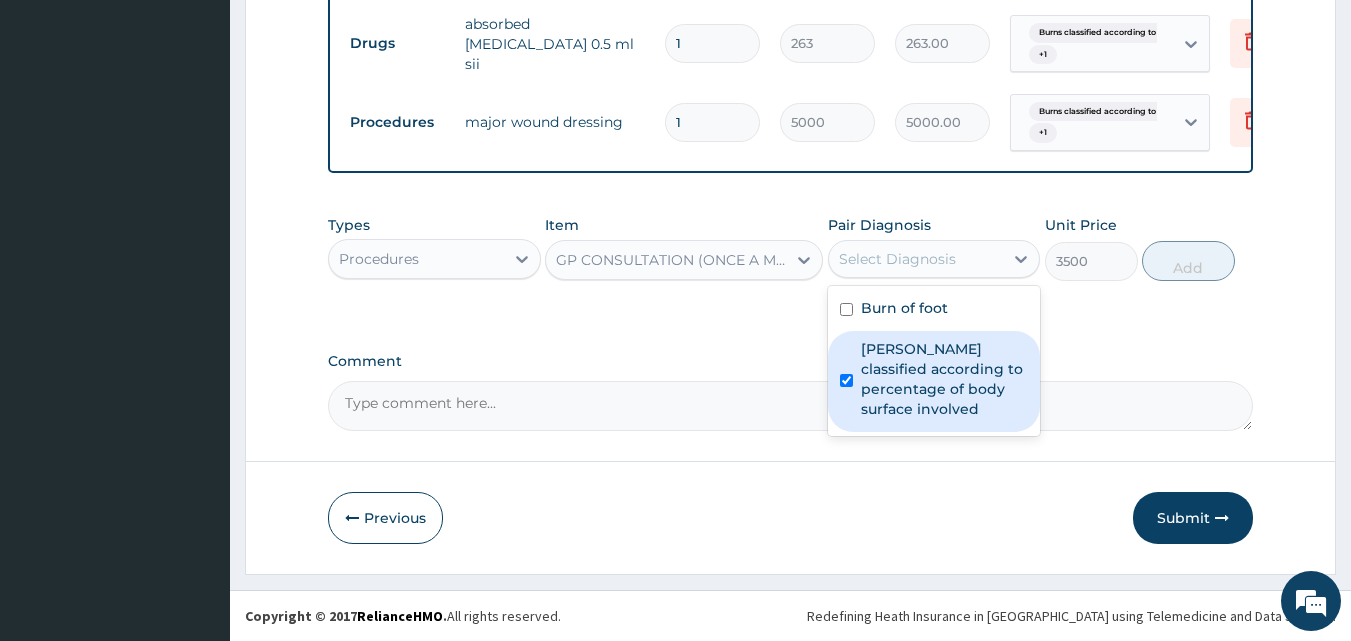 checkbox on "true" 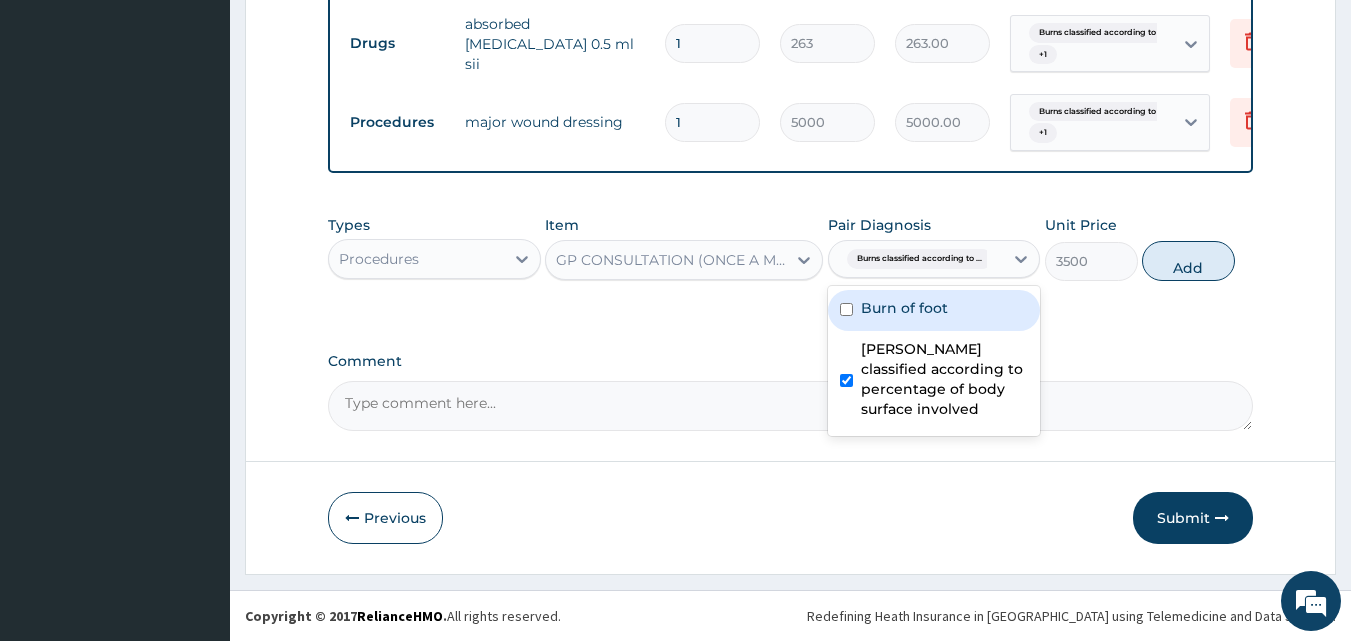 drag, startPoint x: 895, startPoint y: 322, endPoint x: 950, endPoint y: 328, distance: 55.326305 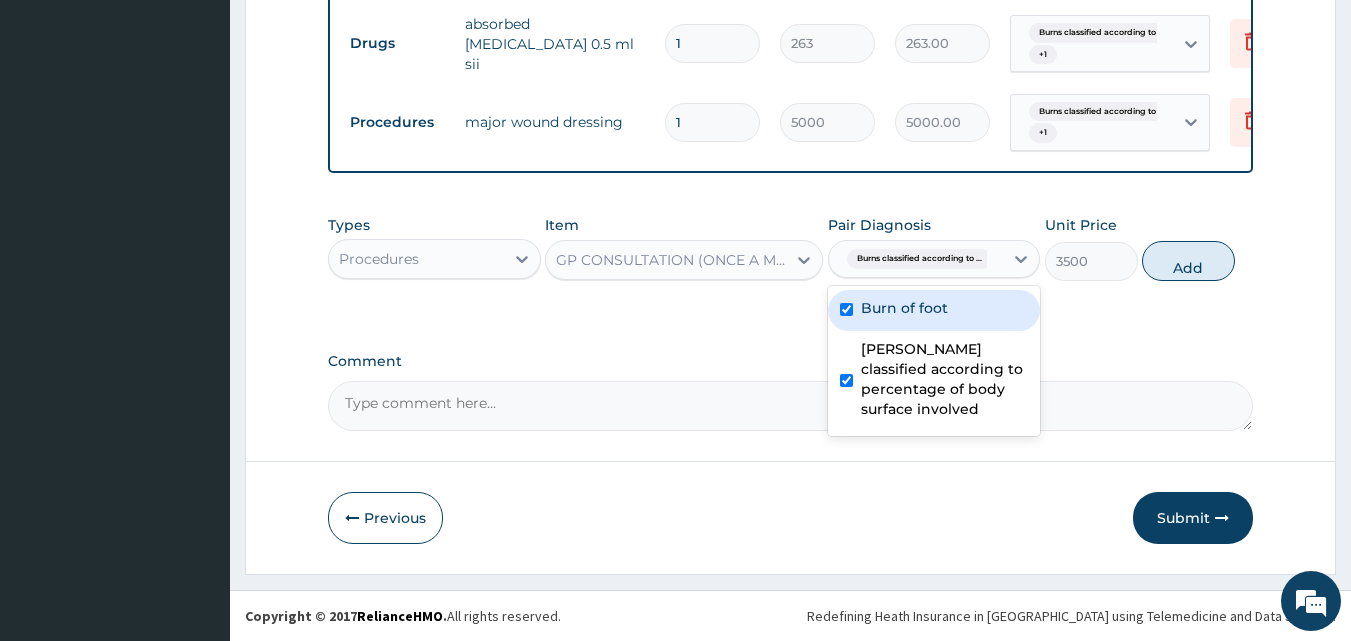 checkbox on "true" 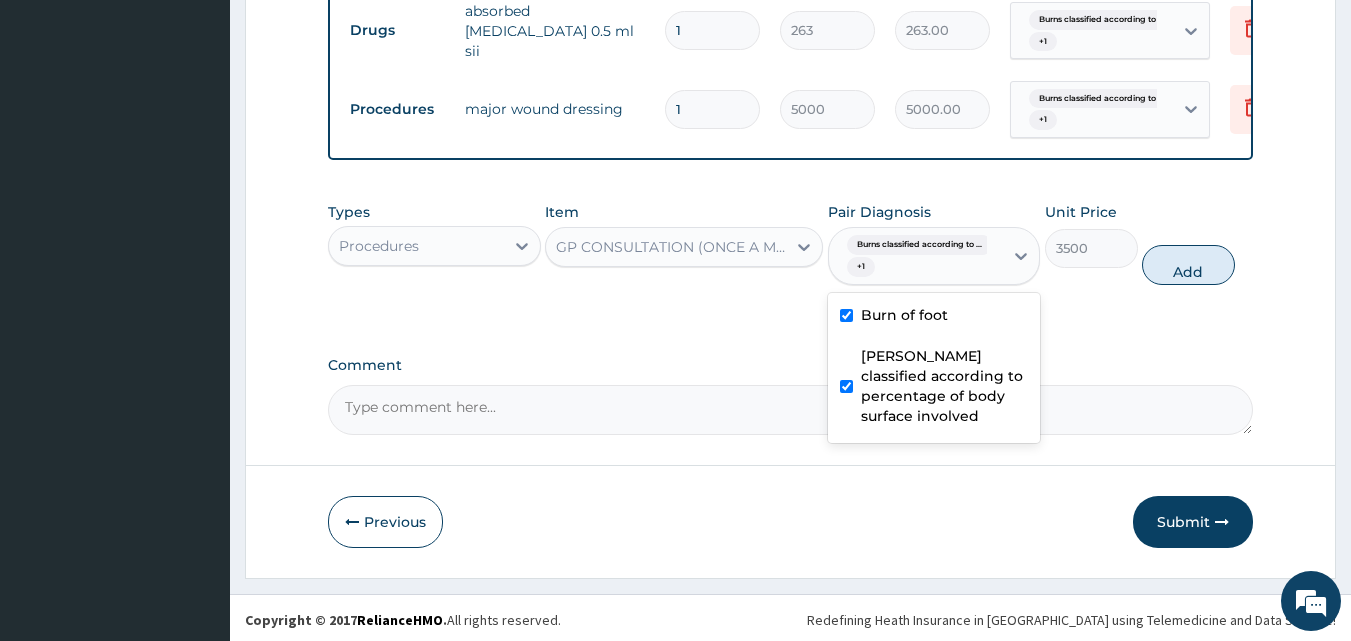 drag, startPoint x: 1187, startPoint y: 287, endPoint x: 980, endPoint y: 336, distance: 212.72047 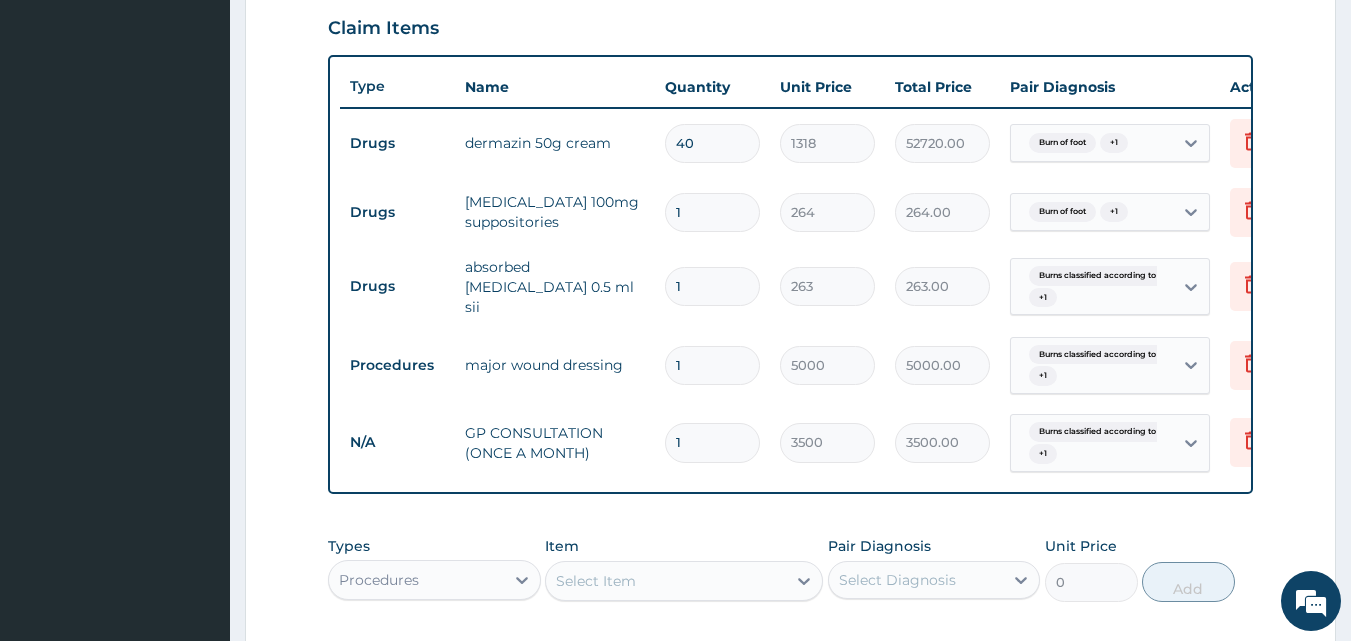 scroll, scrollTop: 855, scrollLeft: 0, axis: vertical 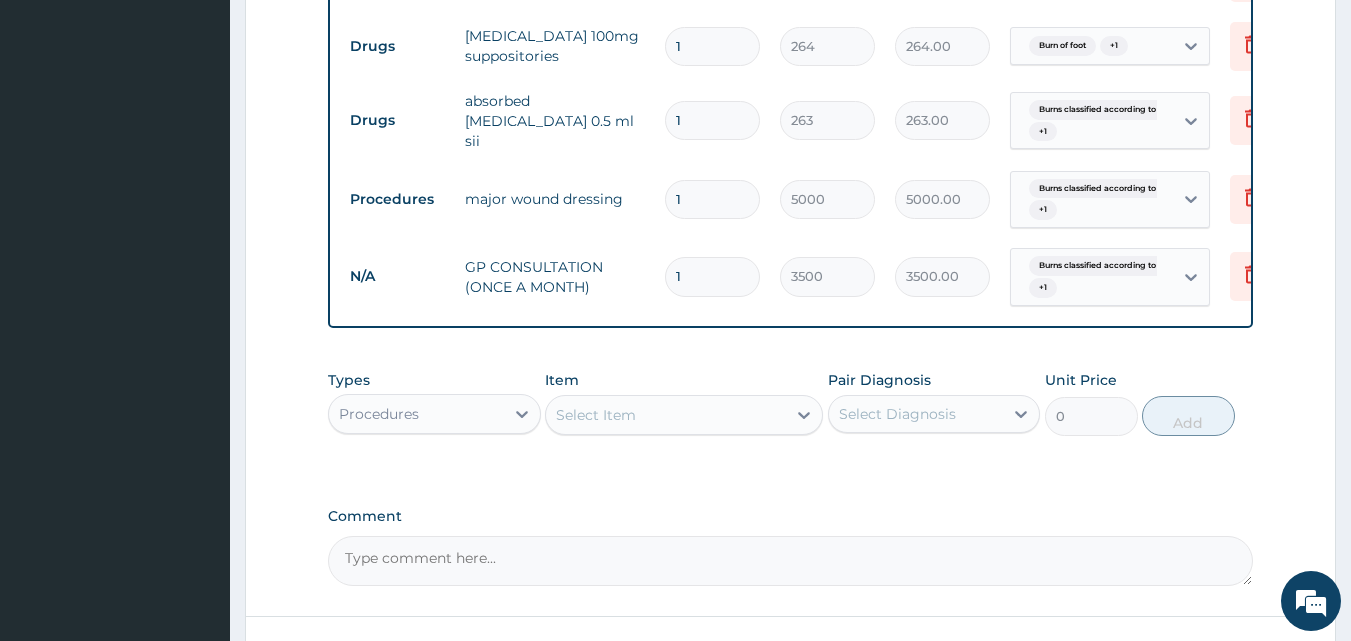 drag, startPoint x: 467, startPoint y: 397, endPoint x: 464, endPoint y: 412, distance: 15.297058 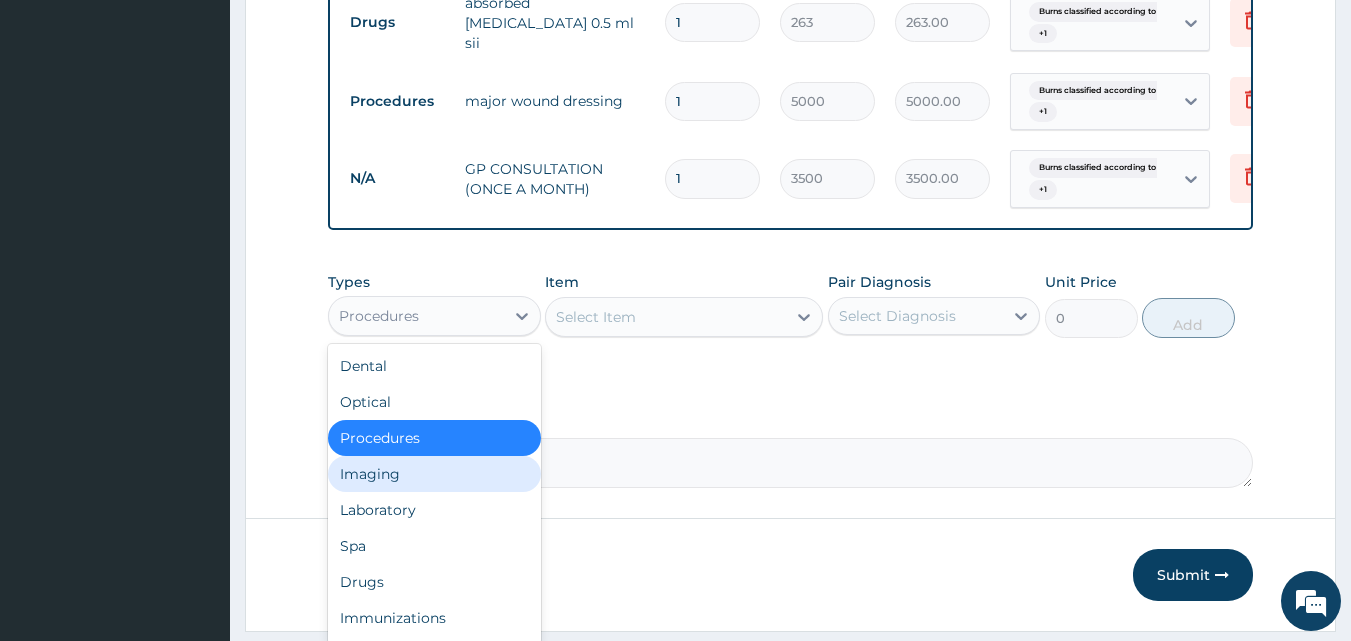 scroll, scrollTop: 1022, scrollLeft: 0, axis: vertical 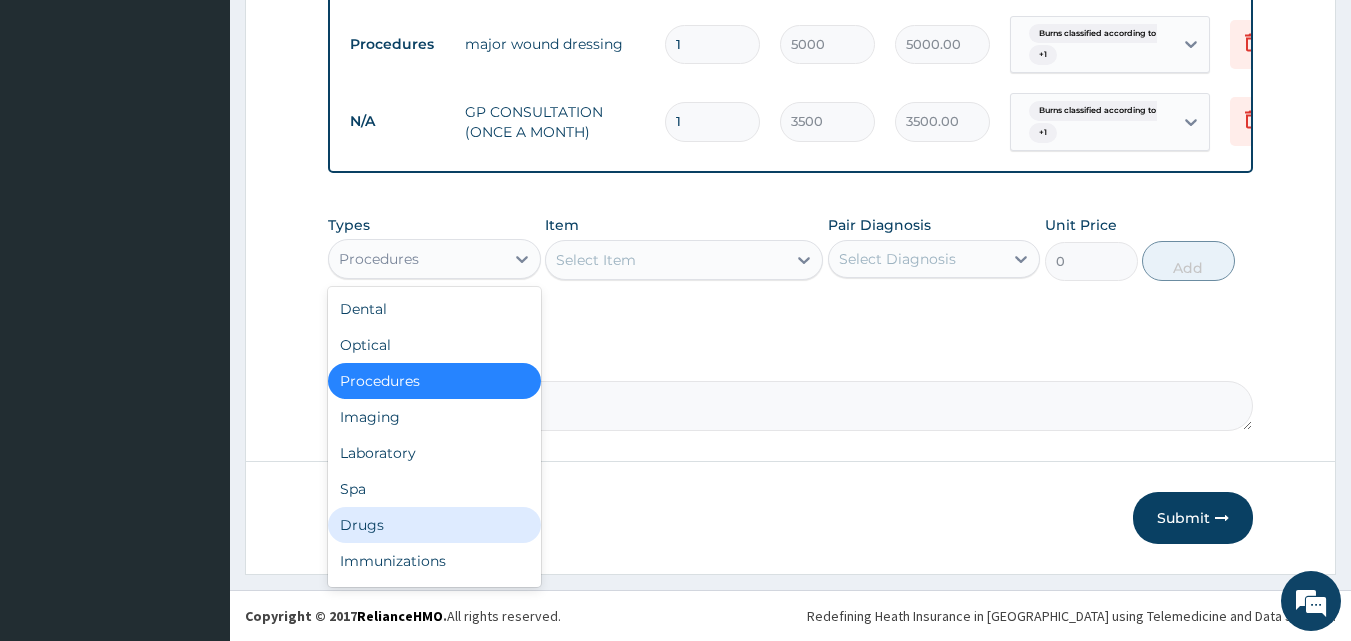 click on "Drugs" at bounding box center [434, 525] 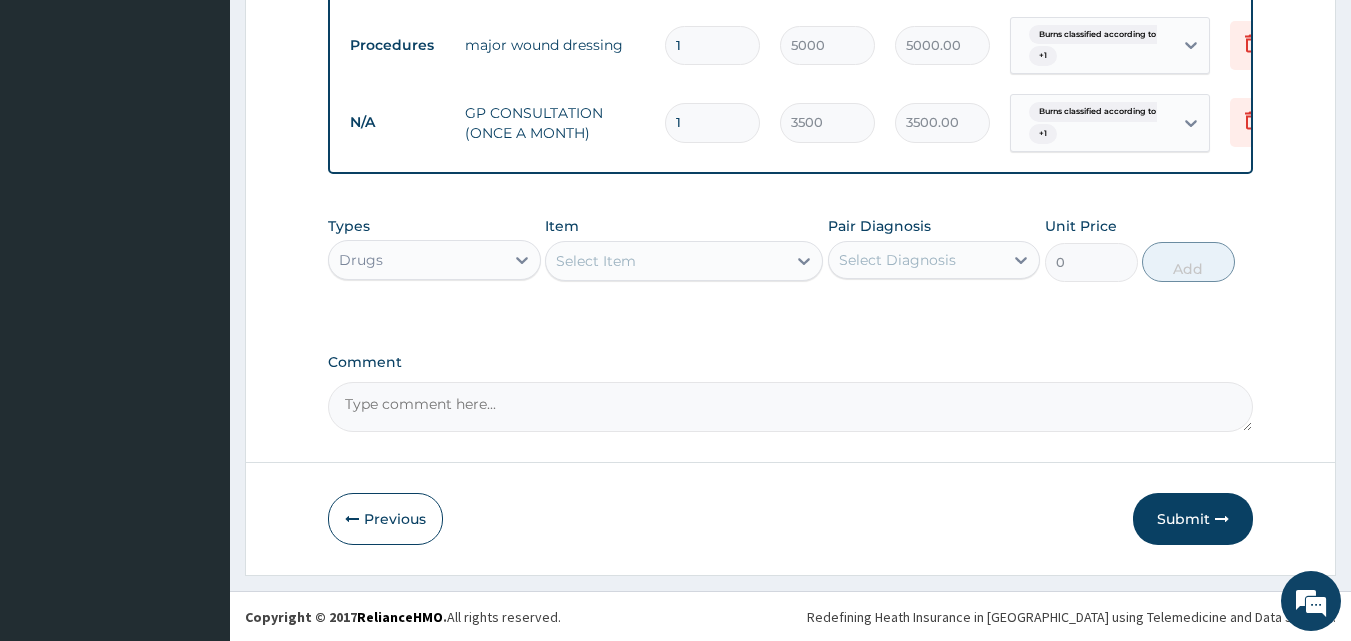 scroll, scrollTop: 1022, scrollLeft: 0, axis: vertical 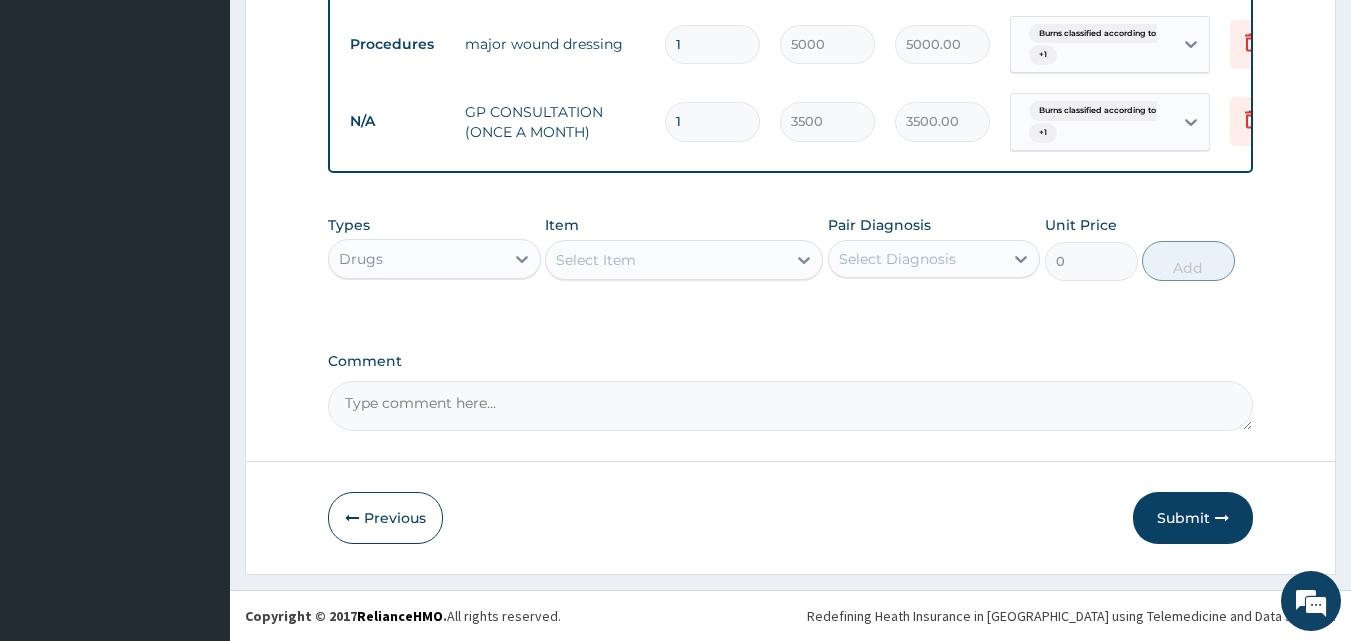 click on "Select Item" at bounding box center (666, 260) 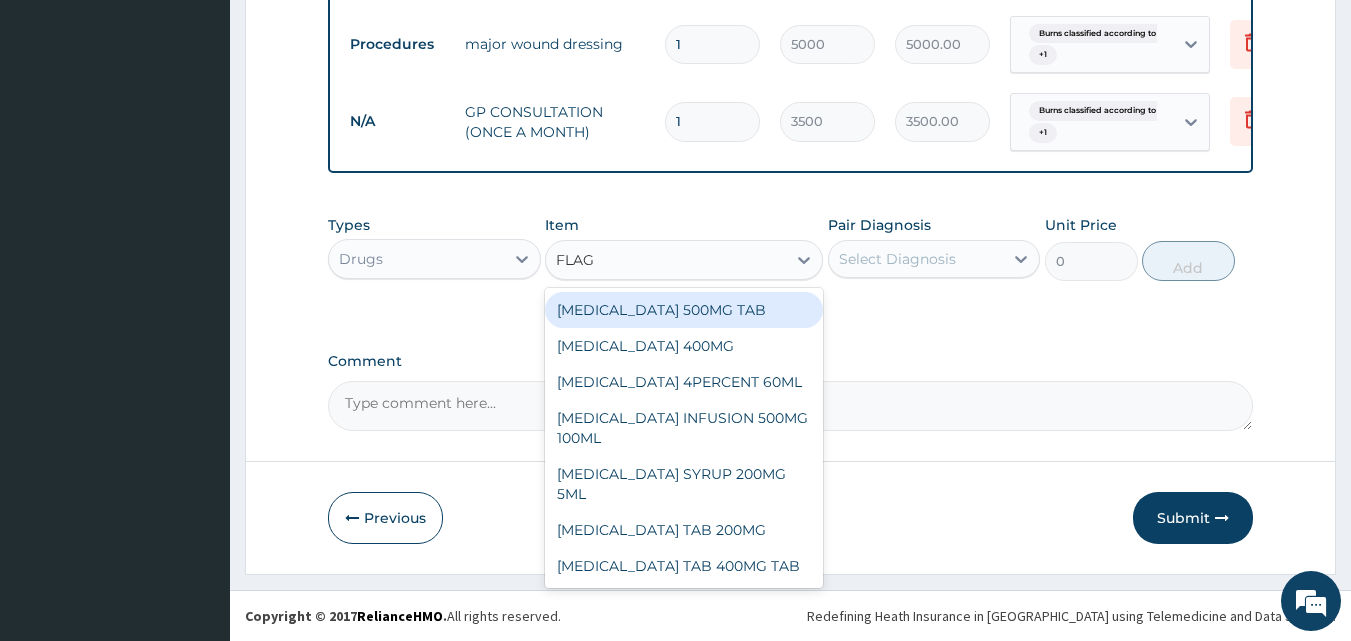 type on "FLAGY" 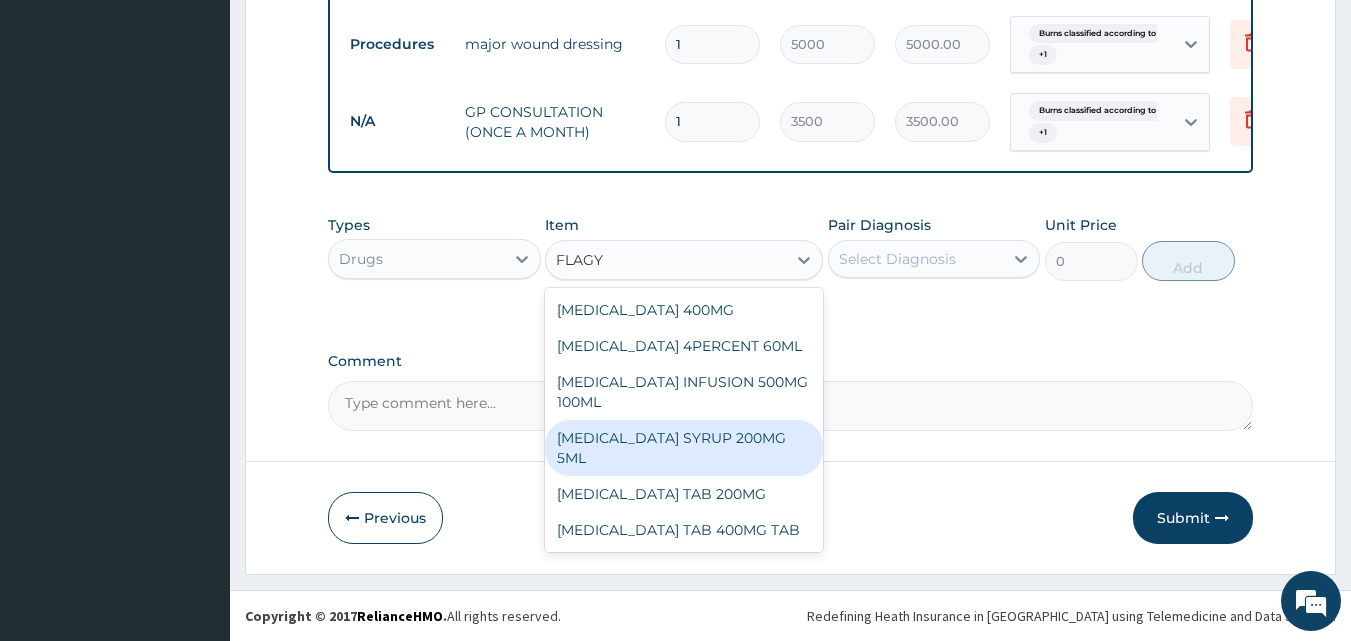 drag, startPoint x: 659, startPoint y: 427, endPoint x: 692, endPoint y: 415, distance: 35.1141 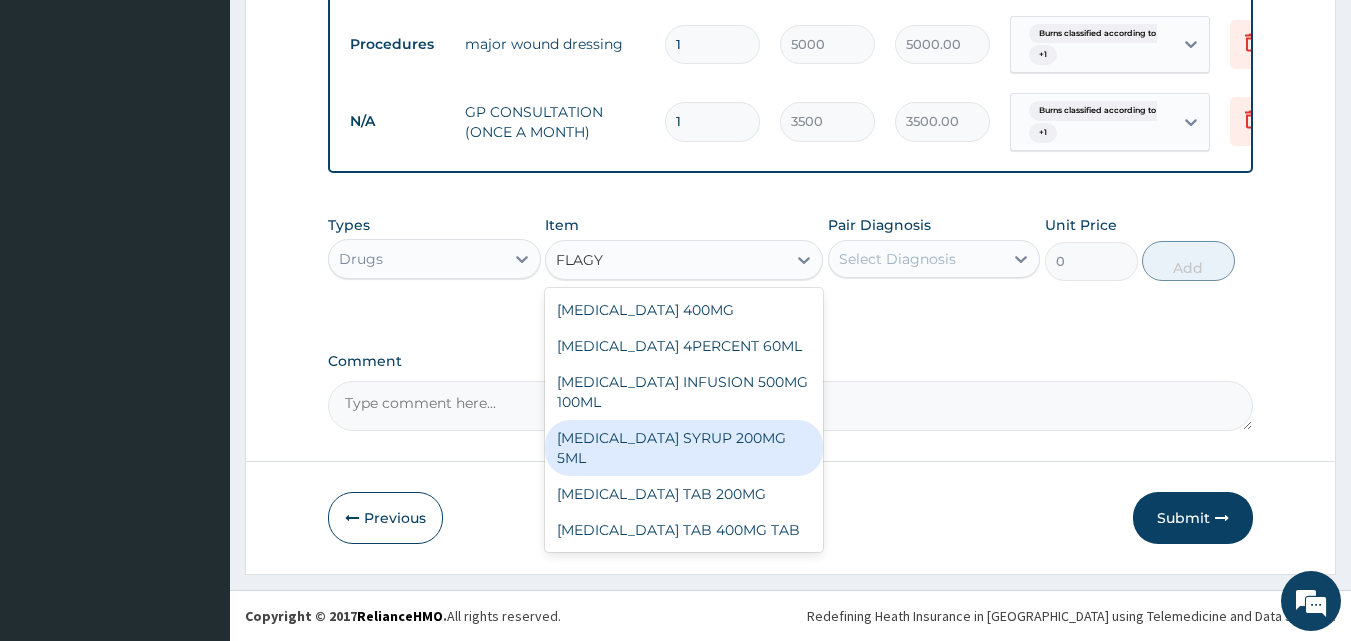 click on "[MEDICAL_DATA] SYRUP 200MG 5ML" at bounding box center (684, 448) 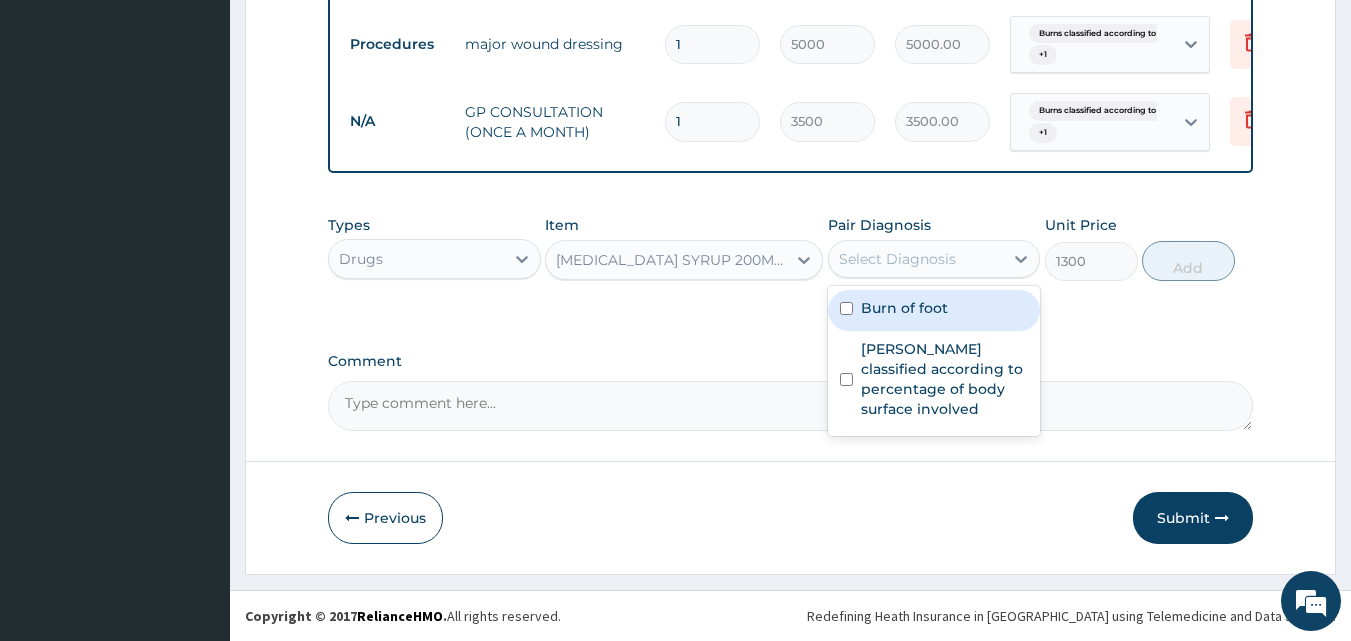 click on "Select Diagnosis" at bounding box center [897, 259] 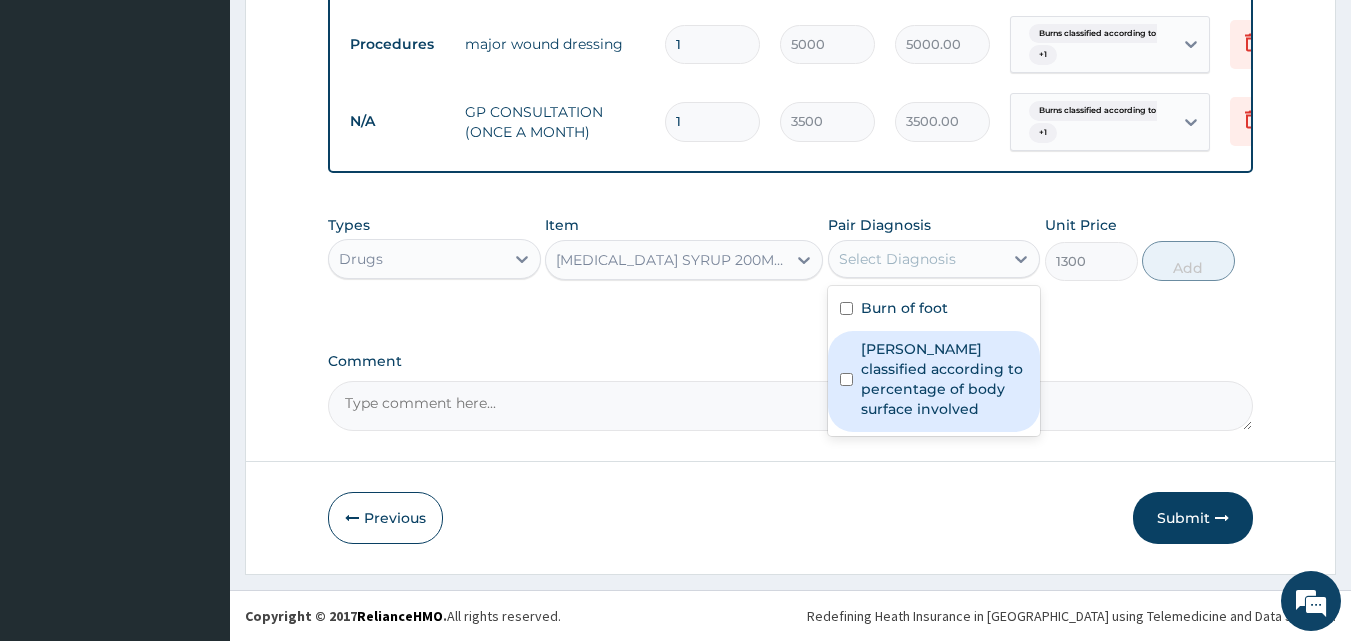 click on "Burns classified according to percentage of body surface involved" at bounding box center [945, 379] 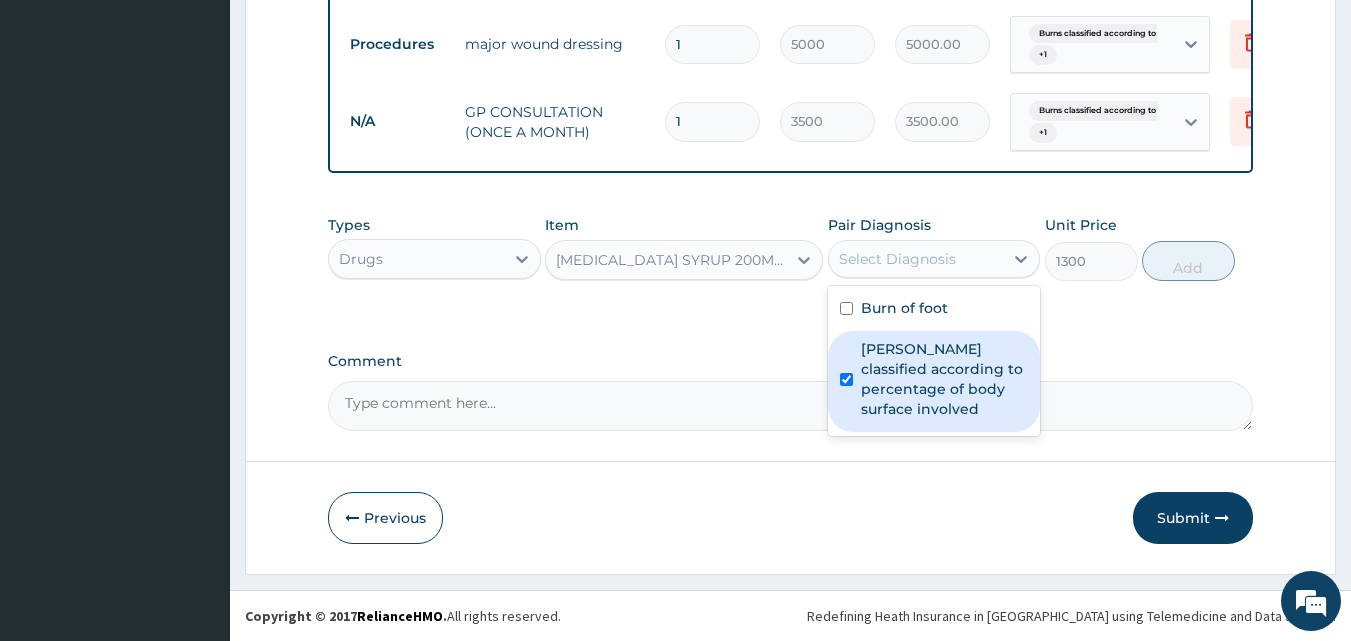 checkbox on "true" 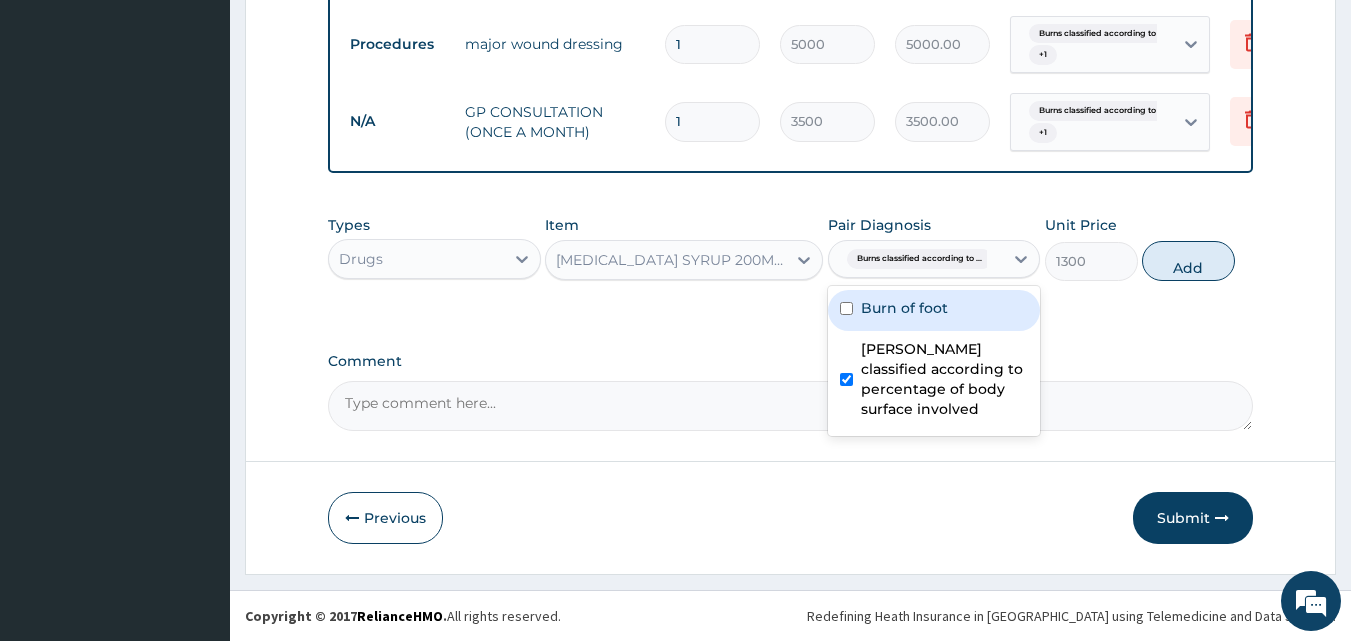 click on "Burn of foot" at bounding box center [904, 308] 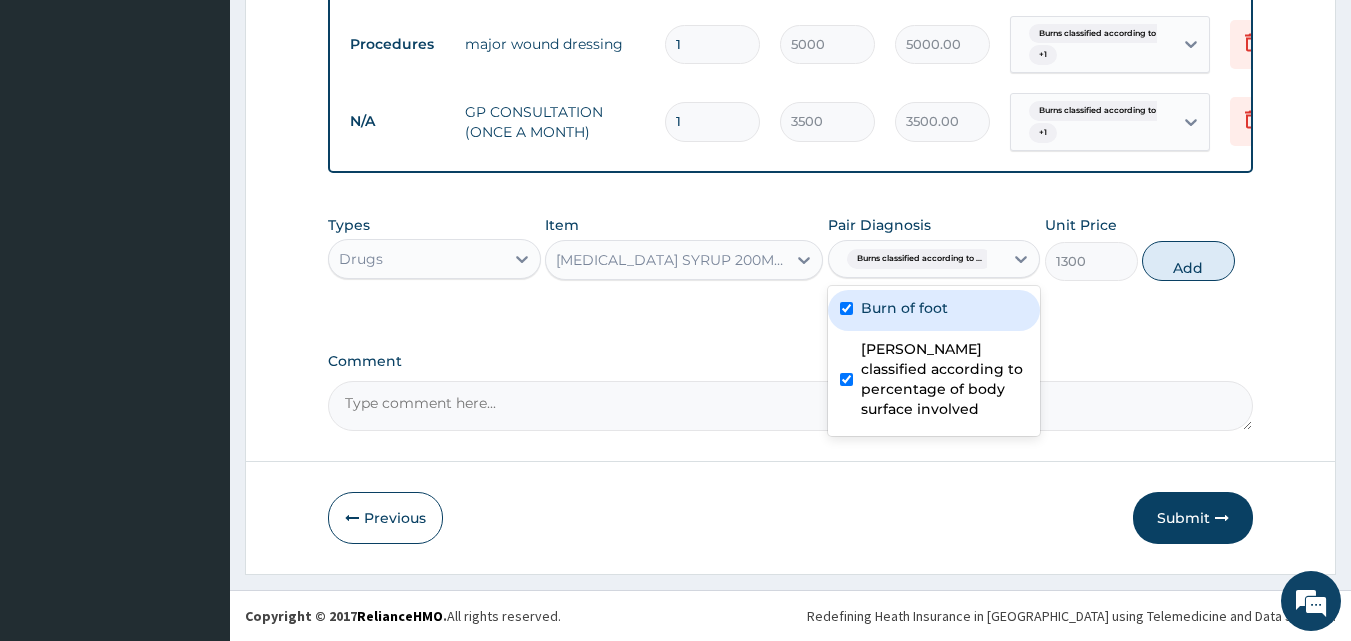checkbox on "true" 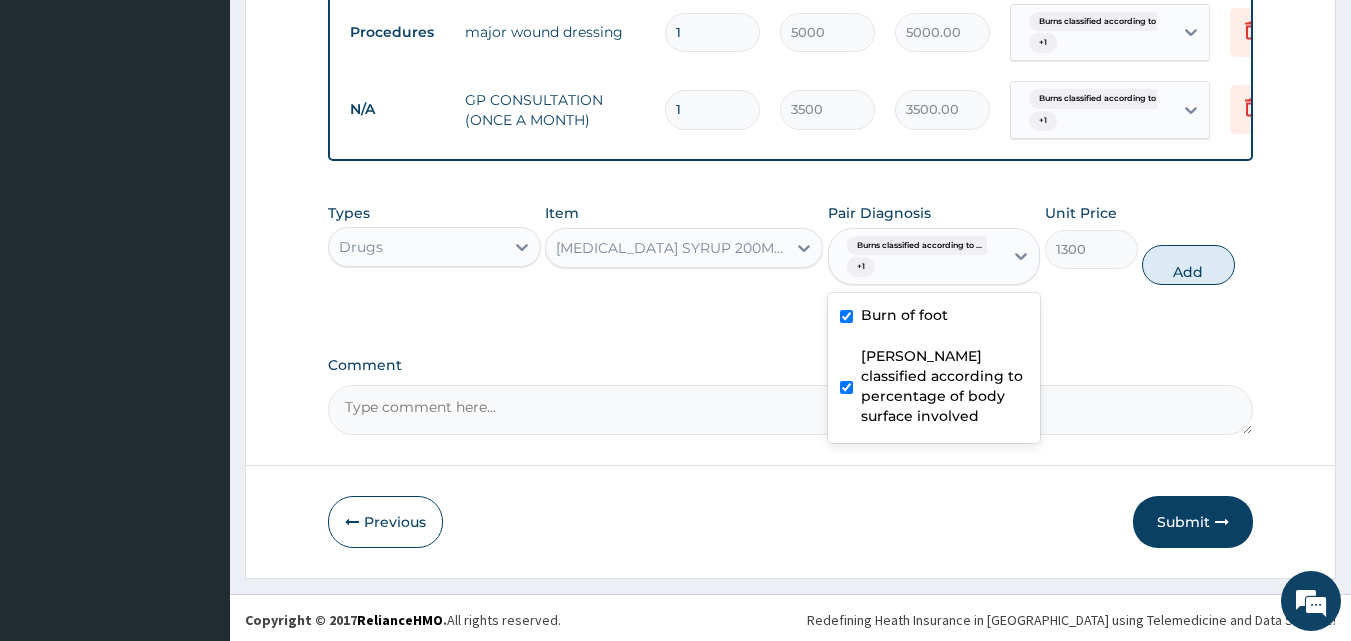 click on "Add" at bounding box center [1188, 265] 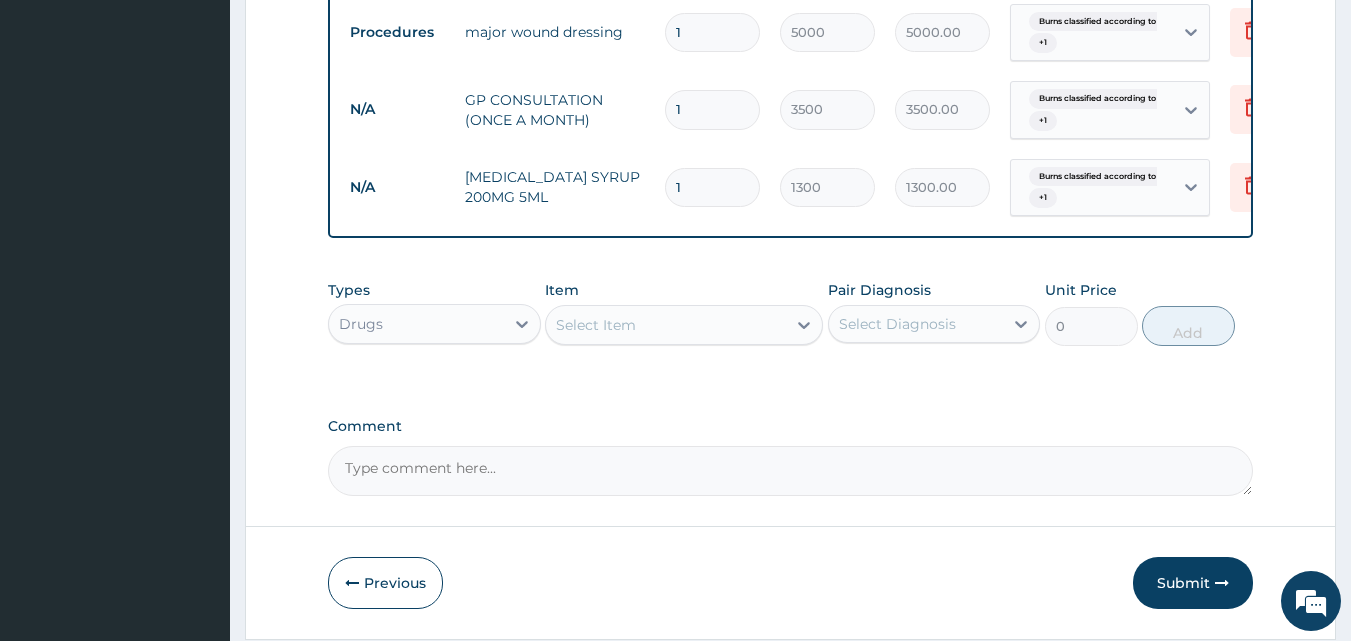 click on "Select Item" at bounding box center (666, 325) 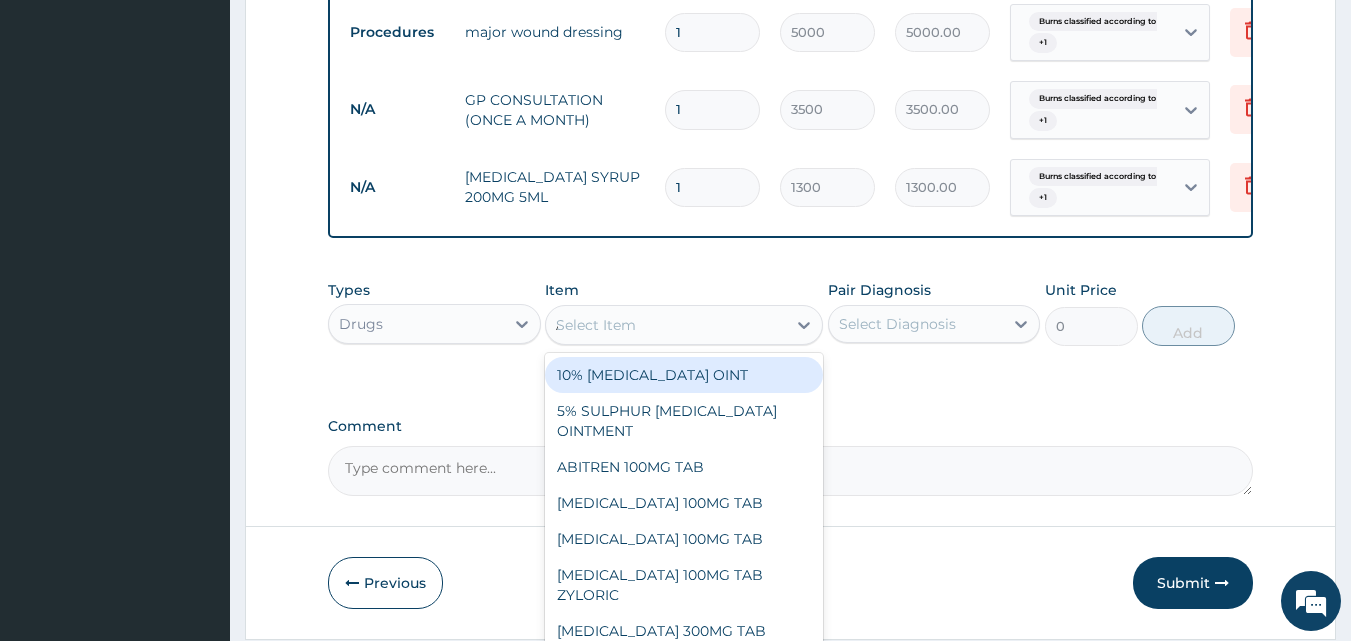 type on "AMOXY" 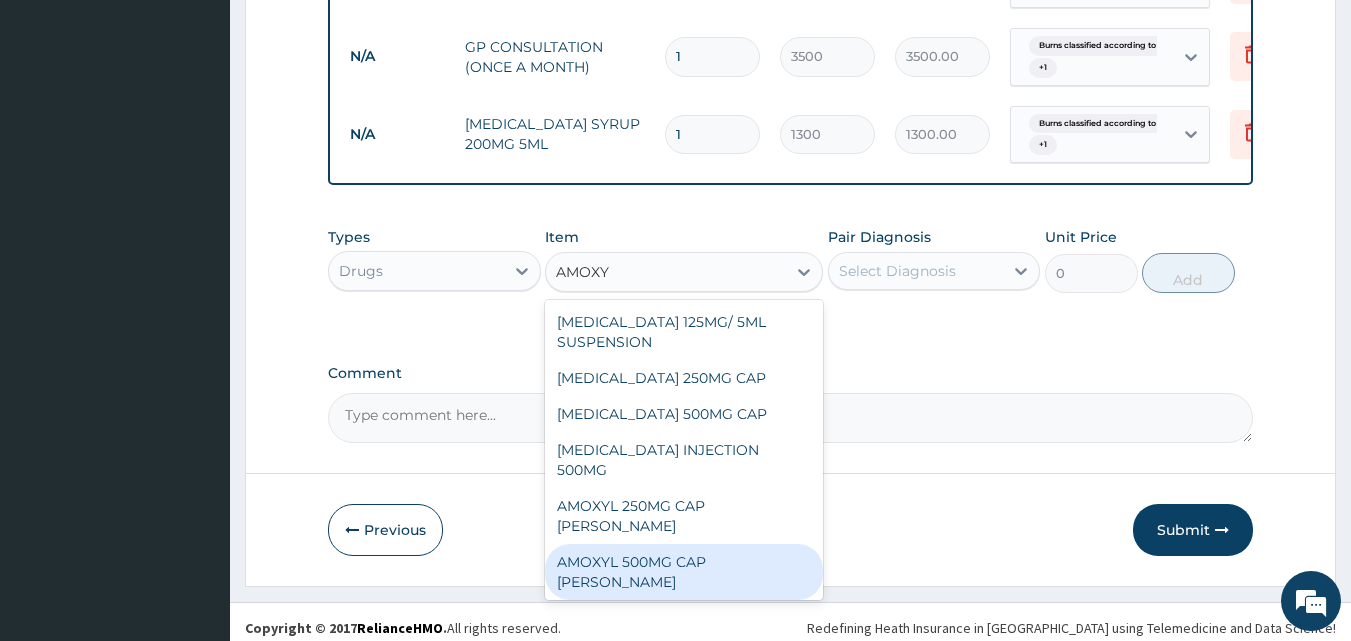 scroll, scrollTop: 1100, scrollLeft: 0, axis: vertical 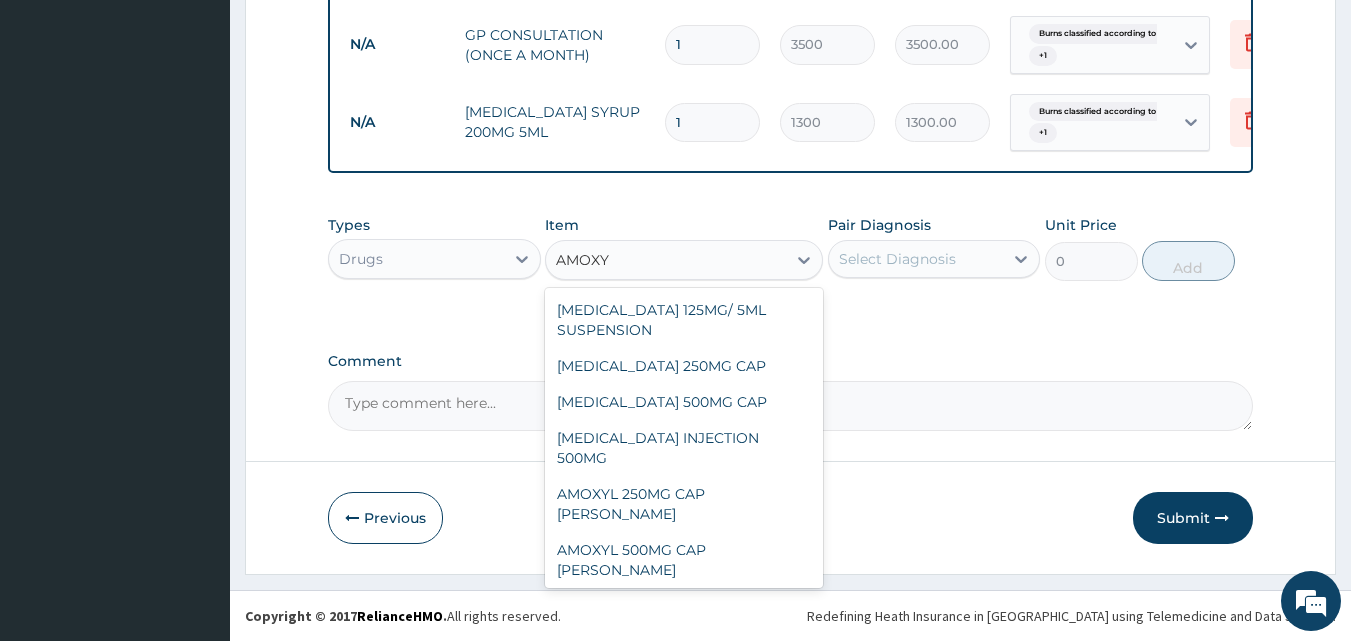 click on "AMOXYL SUSPENSION 125MG/5ML [PERSON_NAME]" at bounding box center [684, 616] 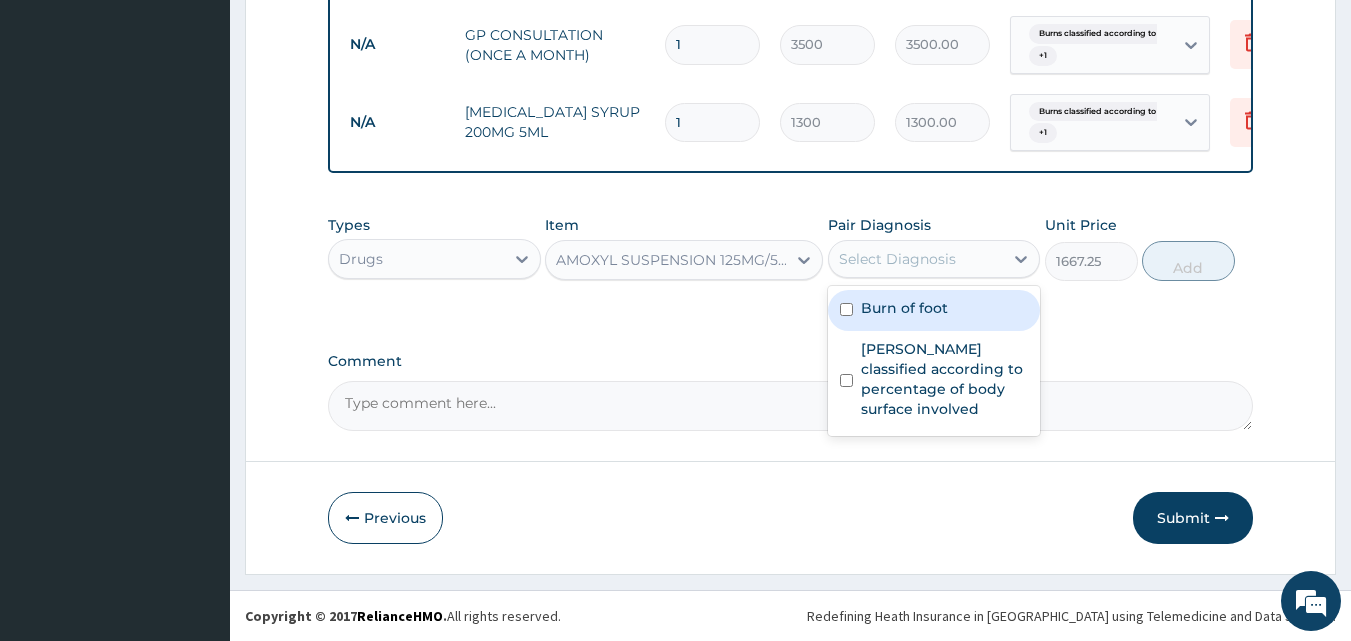 click on "Select Diagnosis" at bounding box center [934, 259] 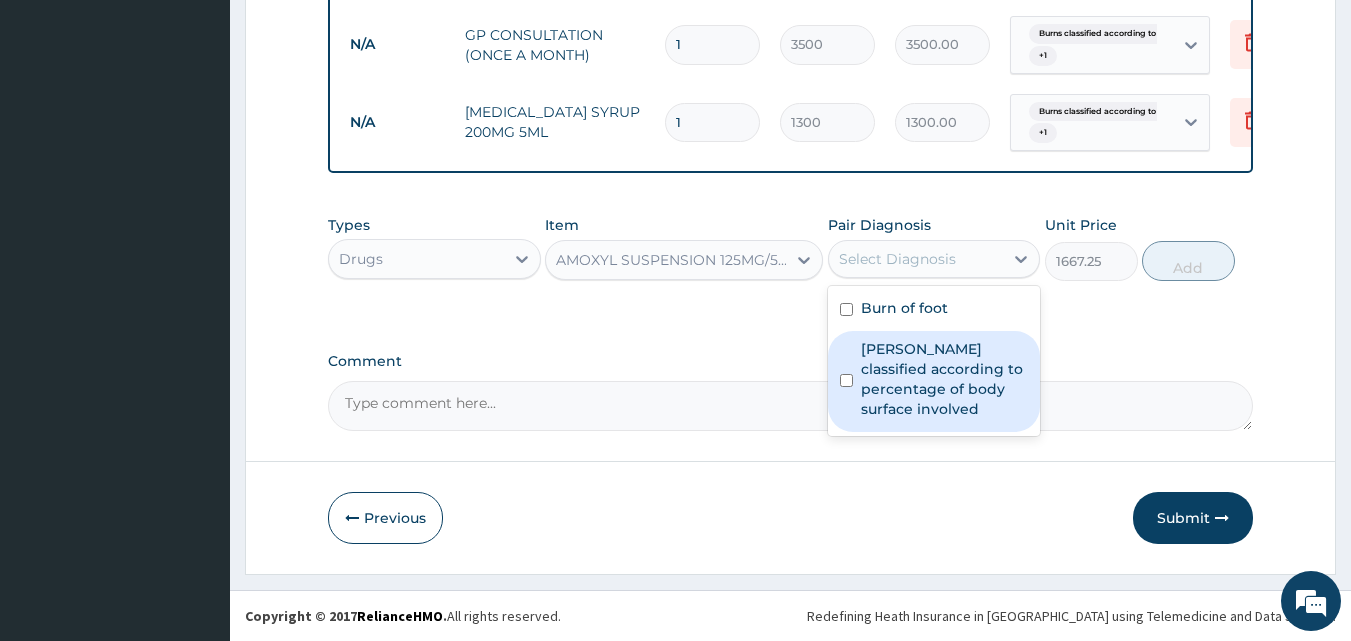 drag, startPoint x: 953, startPoint y: 380, endPoint x: 953, endPoint y: 321, distance: 59 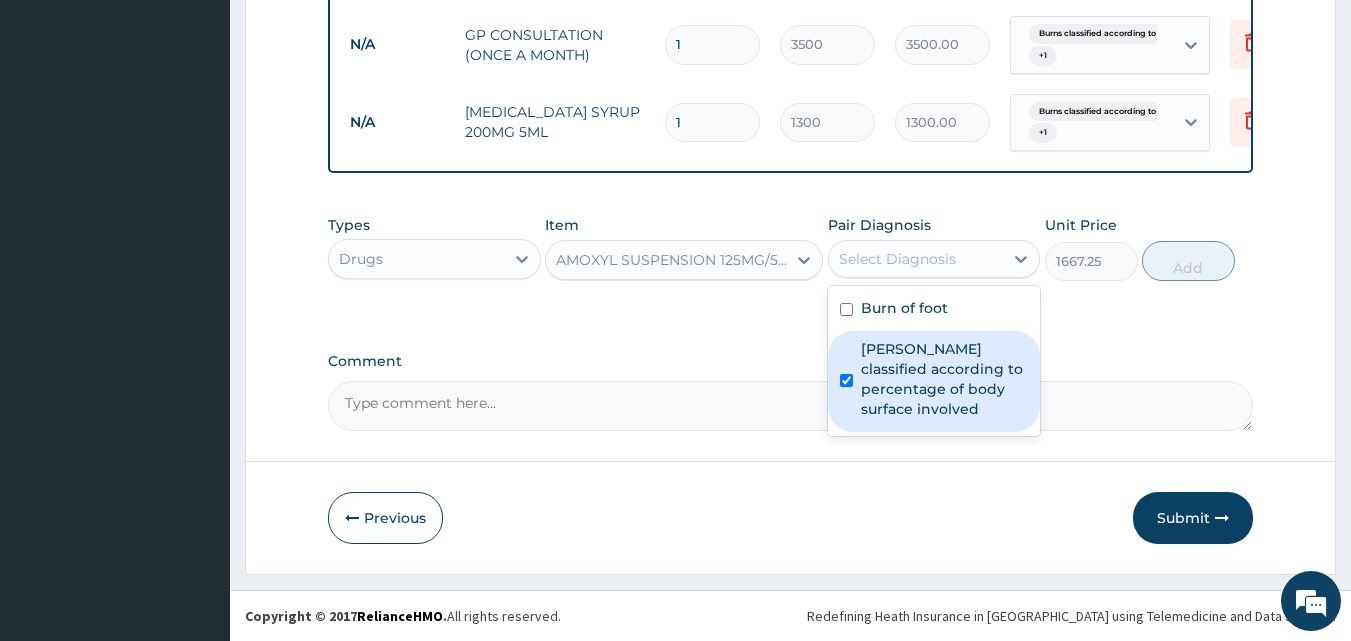 checkbox on "true" 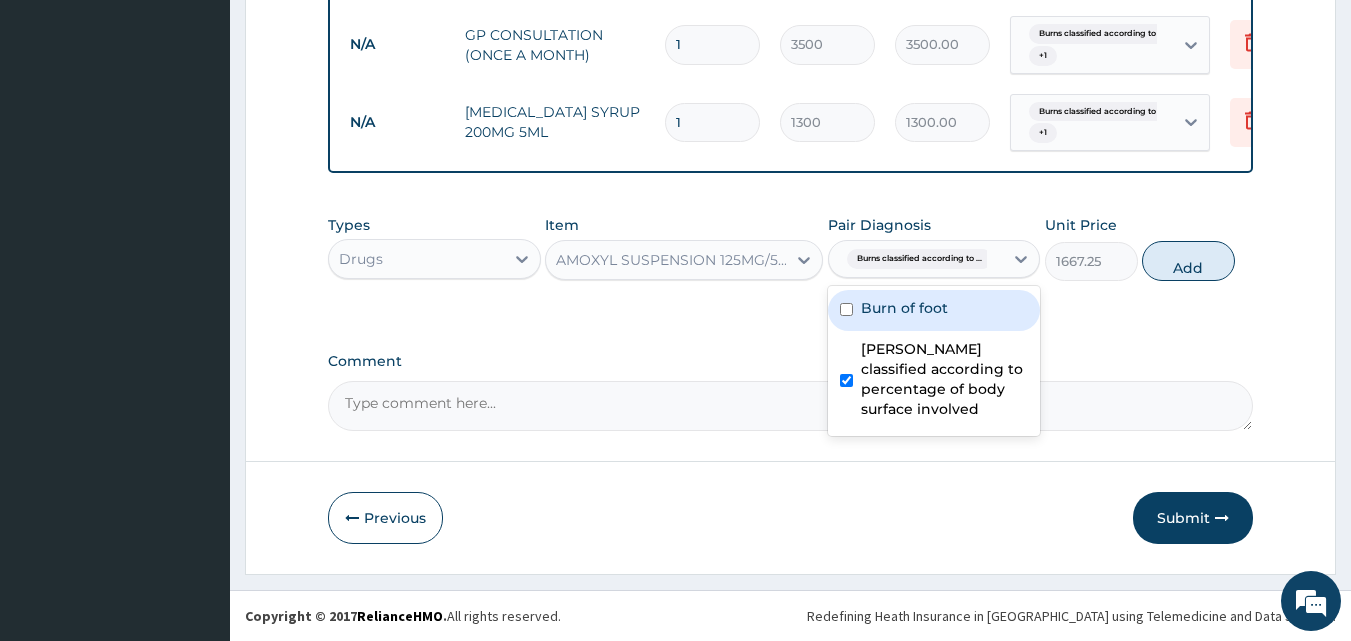 drag, startPoint x: 947, startPoint y: 313, endPoint x: 1140, endPoint y: 272, distance: 197.30687 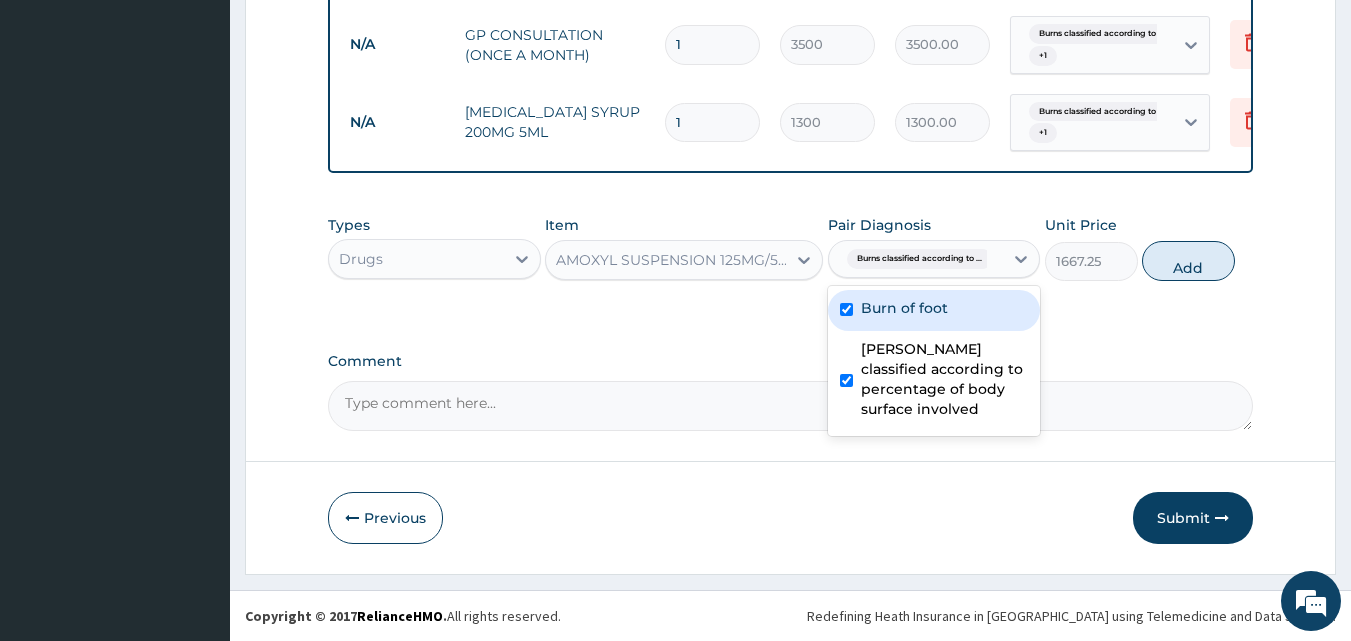checkbox on "true" 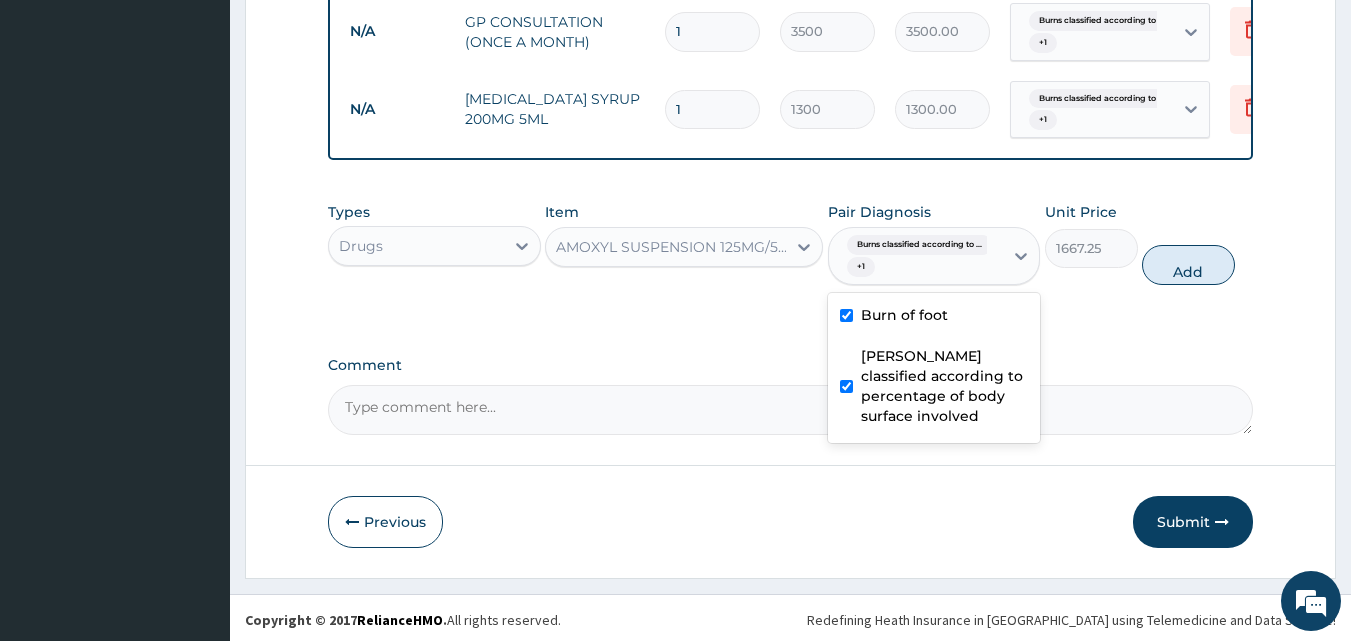 drag, startPoint x: 1174, startPoint y: 279, endPoint x: 1157, endPoint y: 285, distance: 18.027756 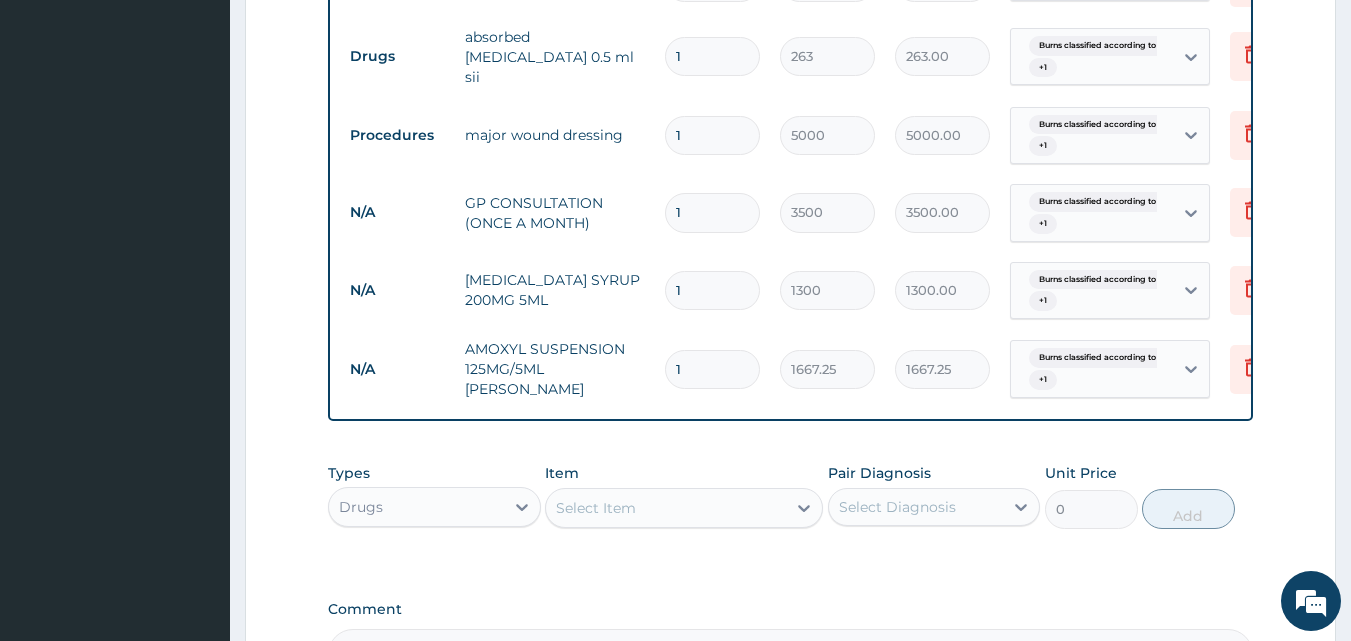 scroll, scrollTop: 1100, scrollLeft: 0, axis: vertical 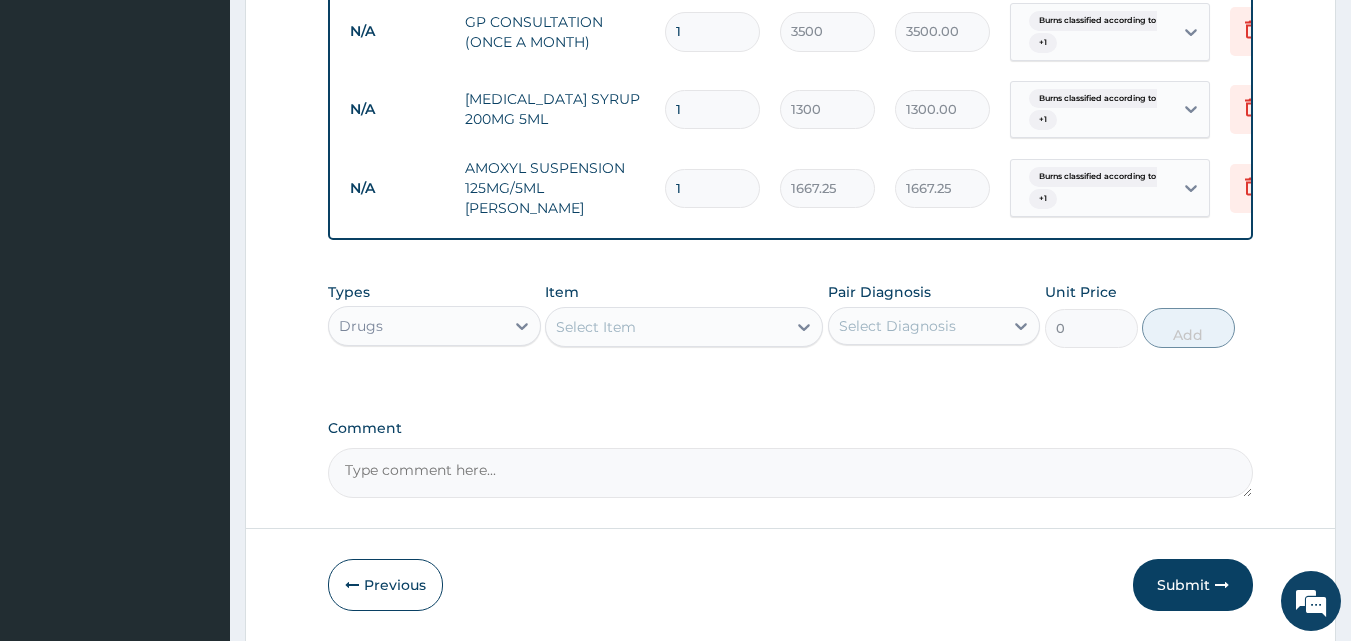click on "Select Item" at bounding box center [666, 327] 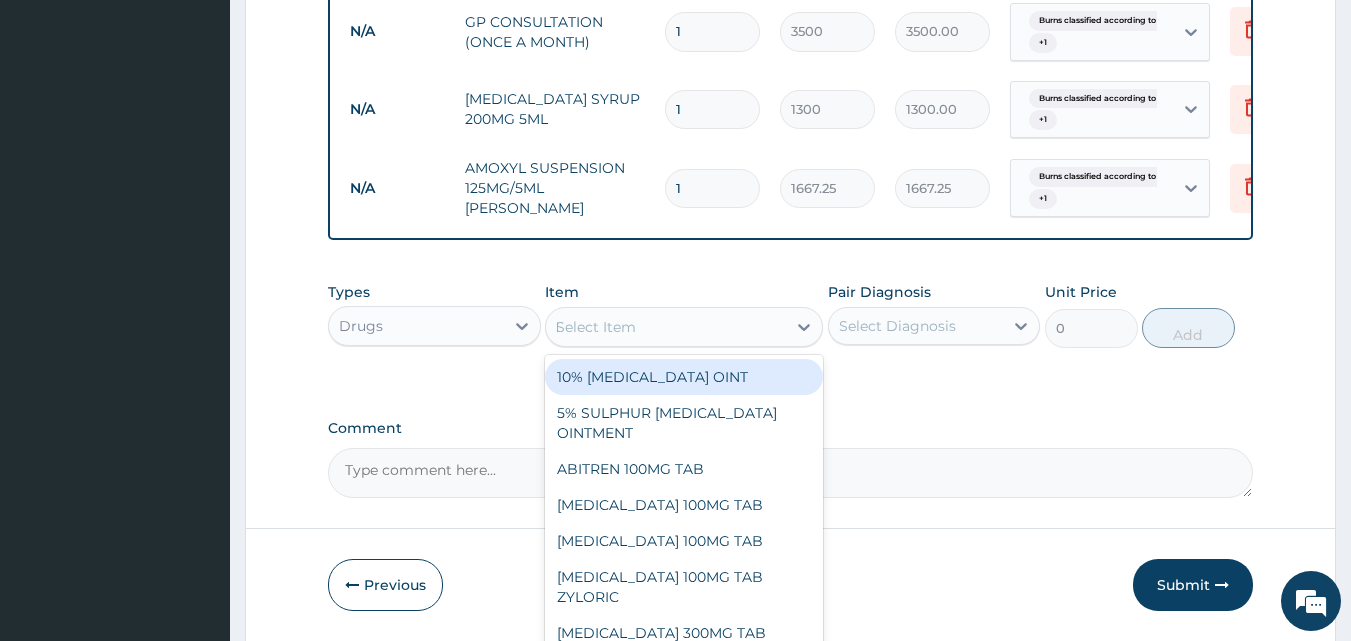 type on "DICLOFE" 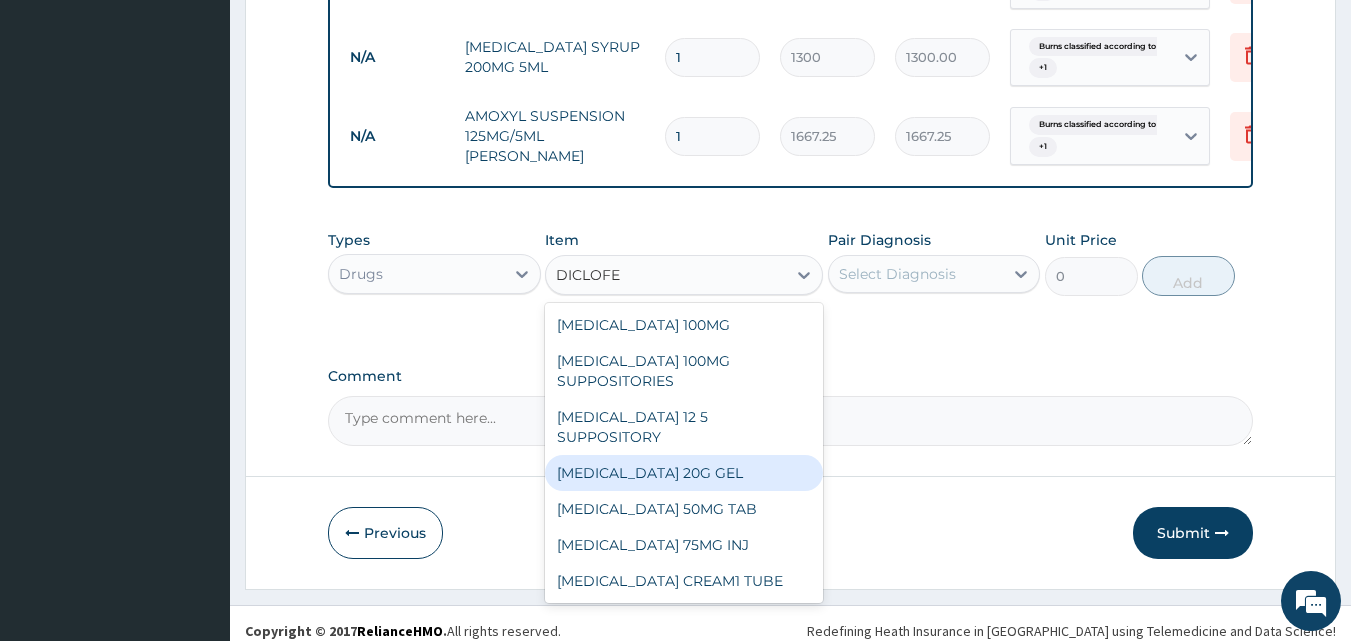 scroll, scrollTop: 1177, scrollLeft: 0, axis: vertical 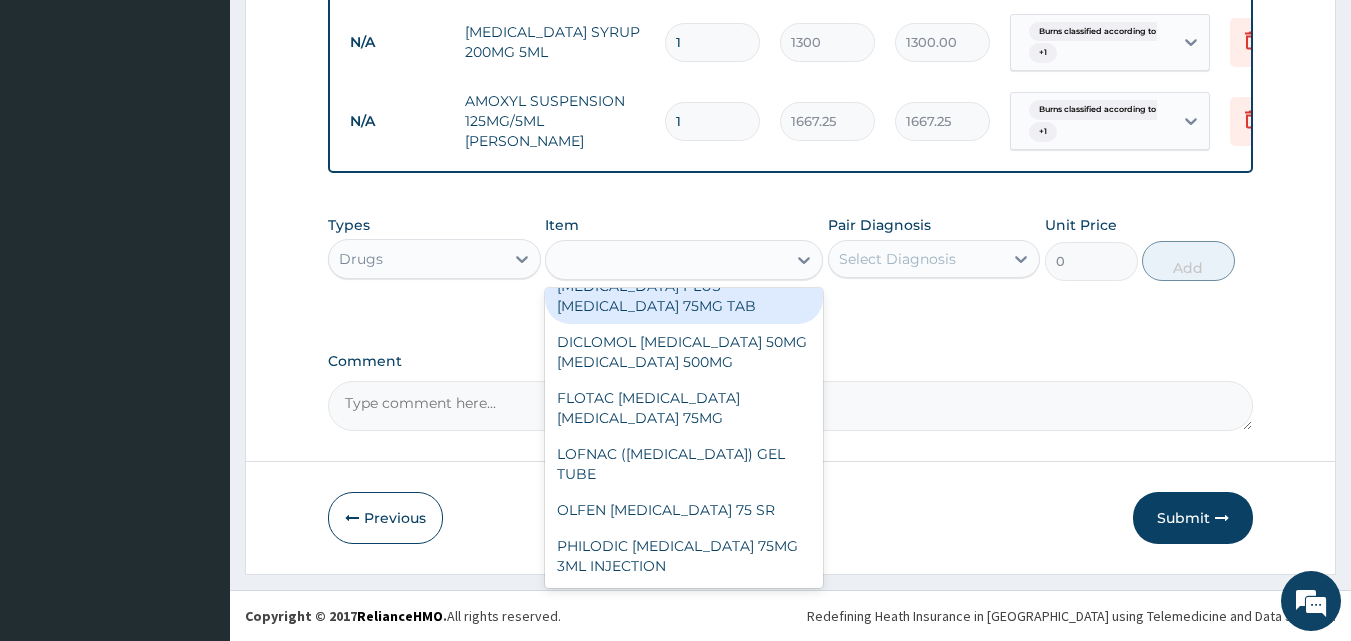 click on "DICLOFE" at bounding box center [666, 260] 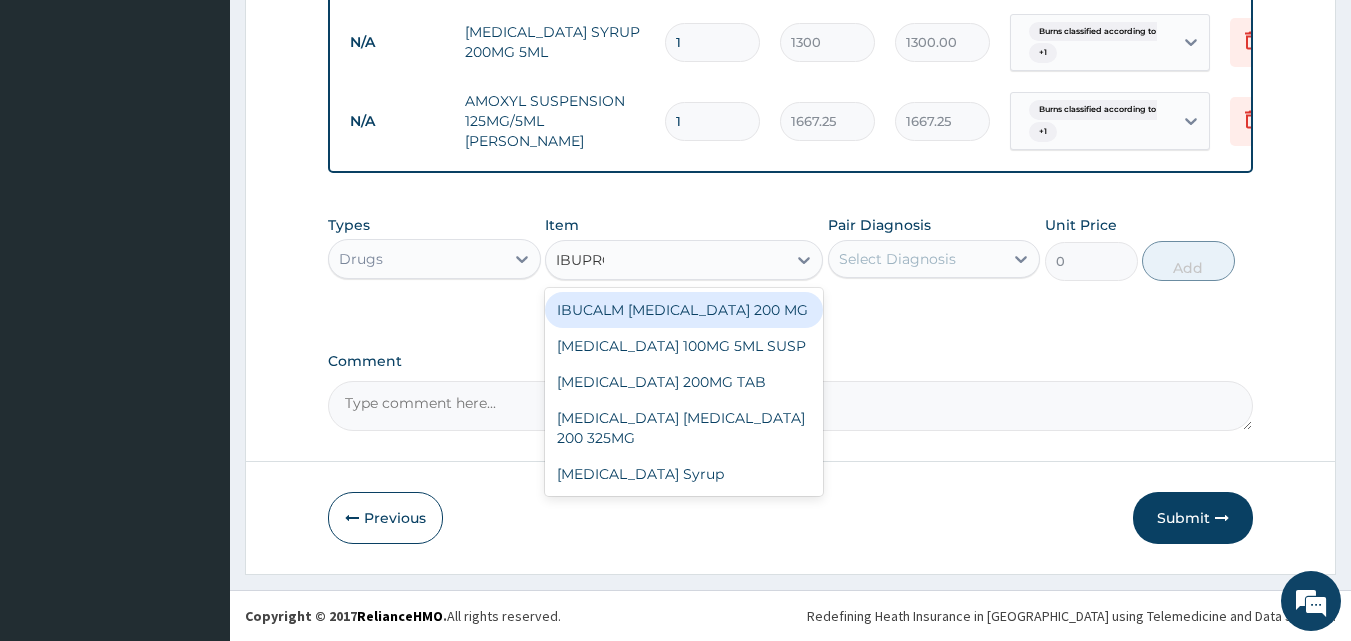 type on "IBUPROF" 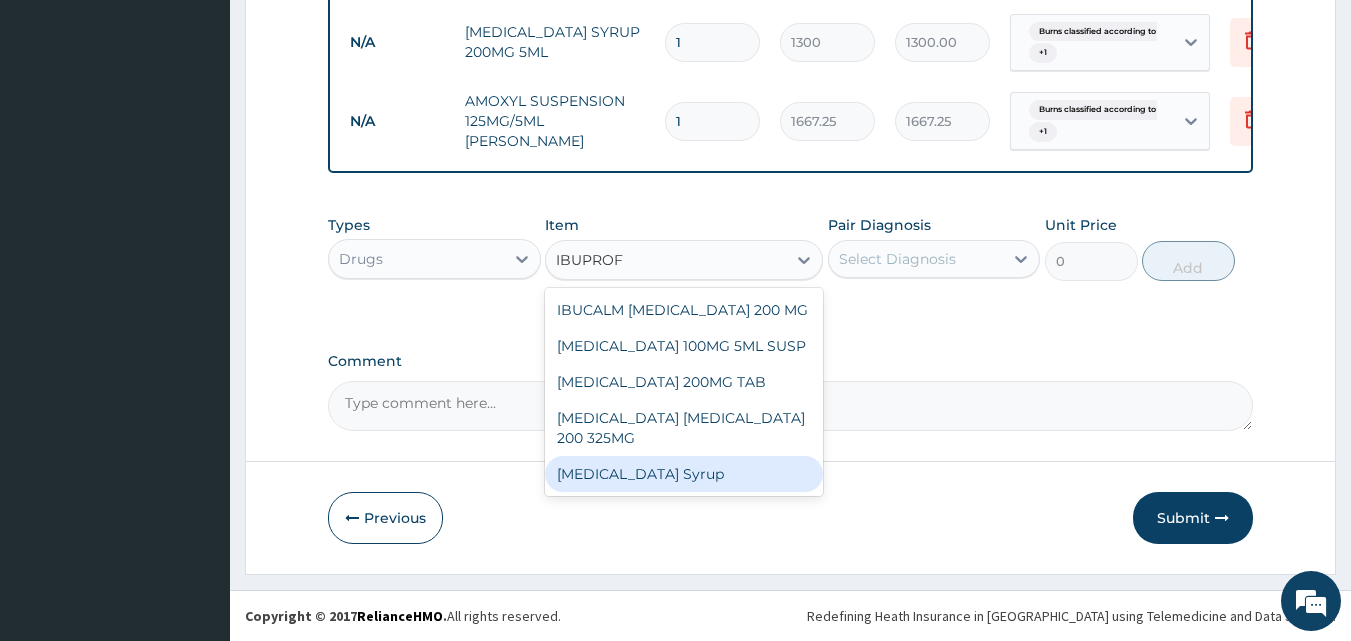 click on "[MEDICAL_DATA] Syrup" at bounding box center (684, 474) 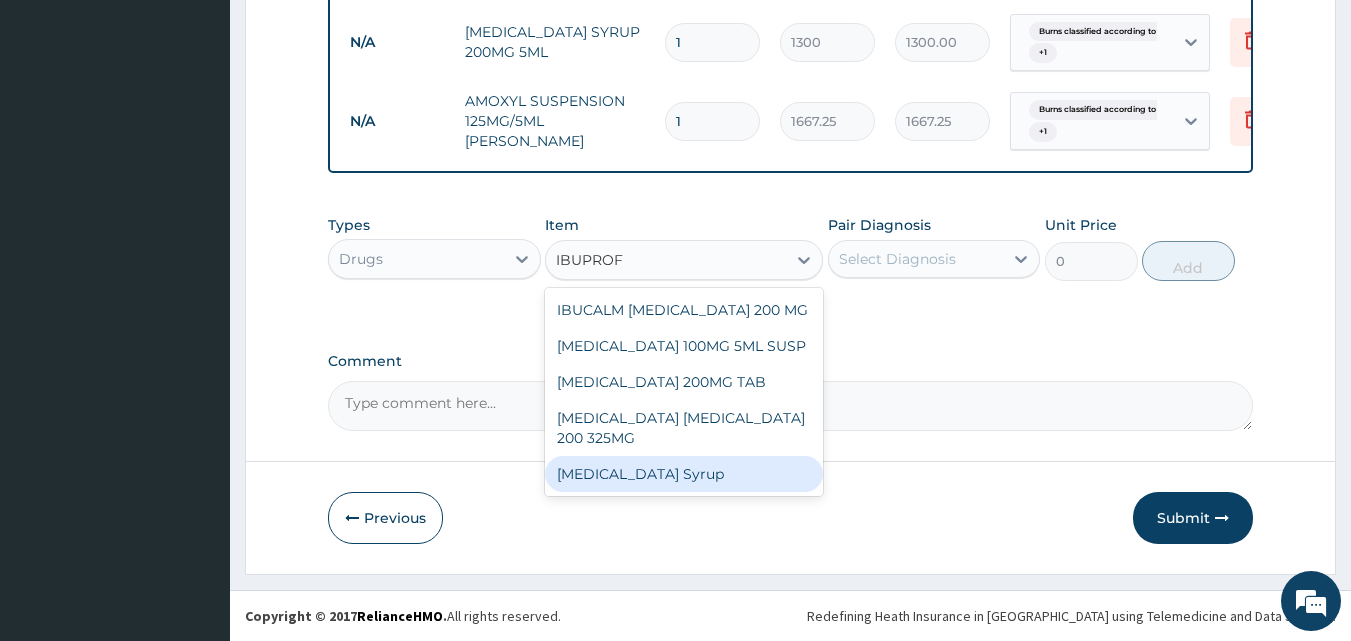 type 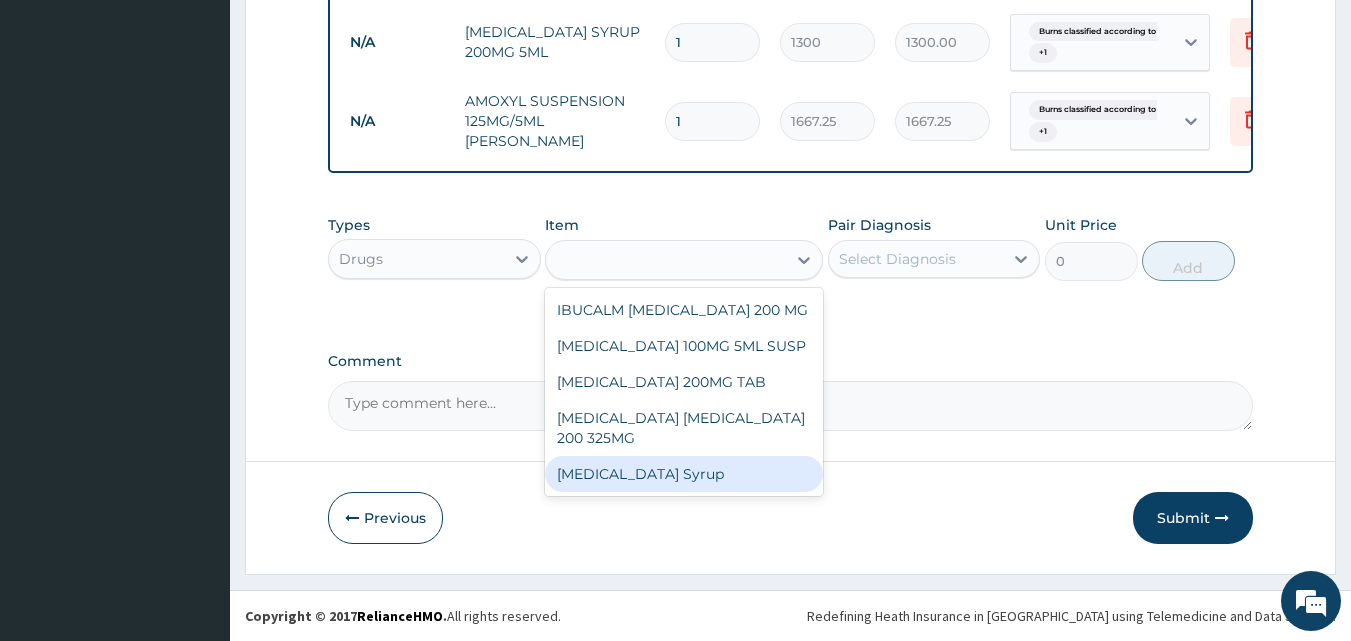 type on "2000" 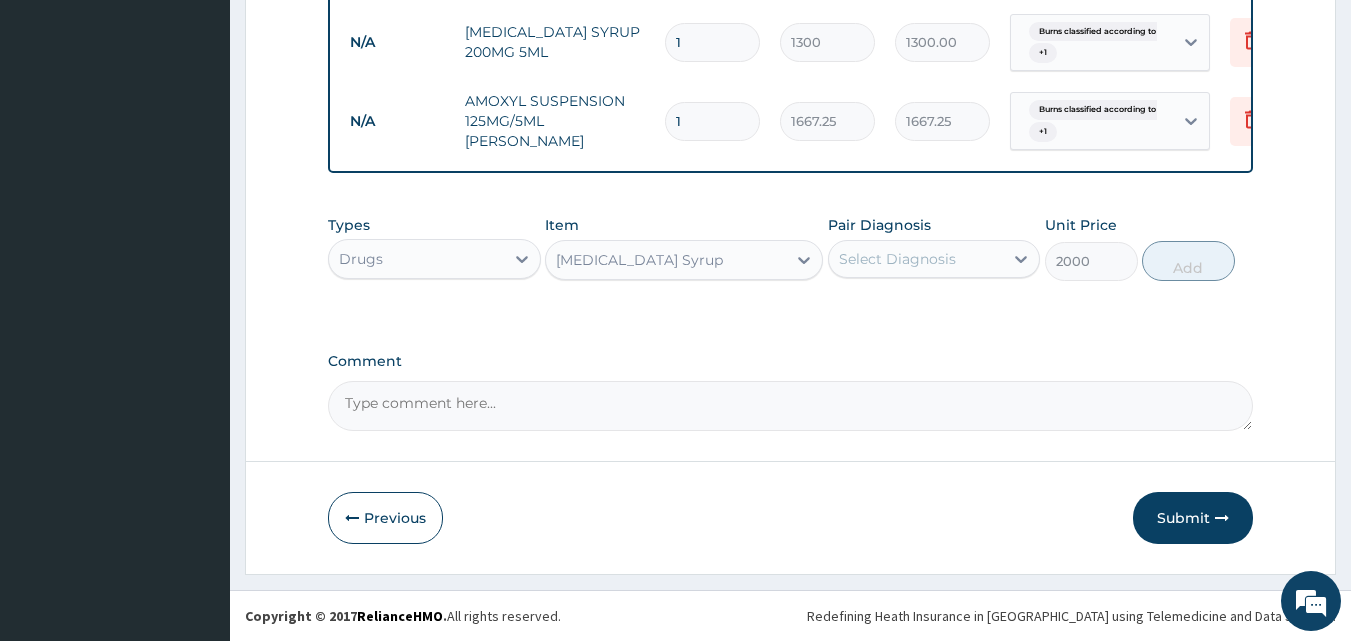 click on "Select Diagnosis" at bounding box center [897, 259] 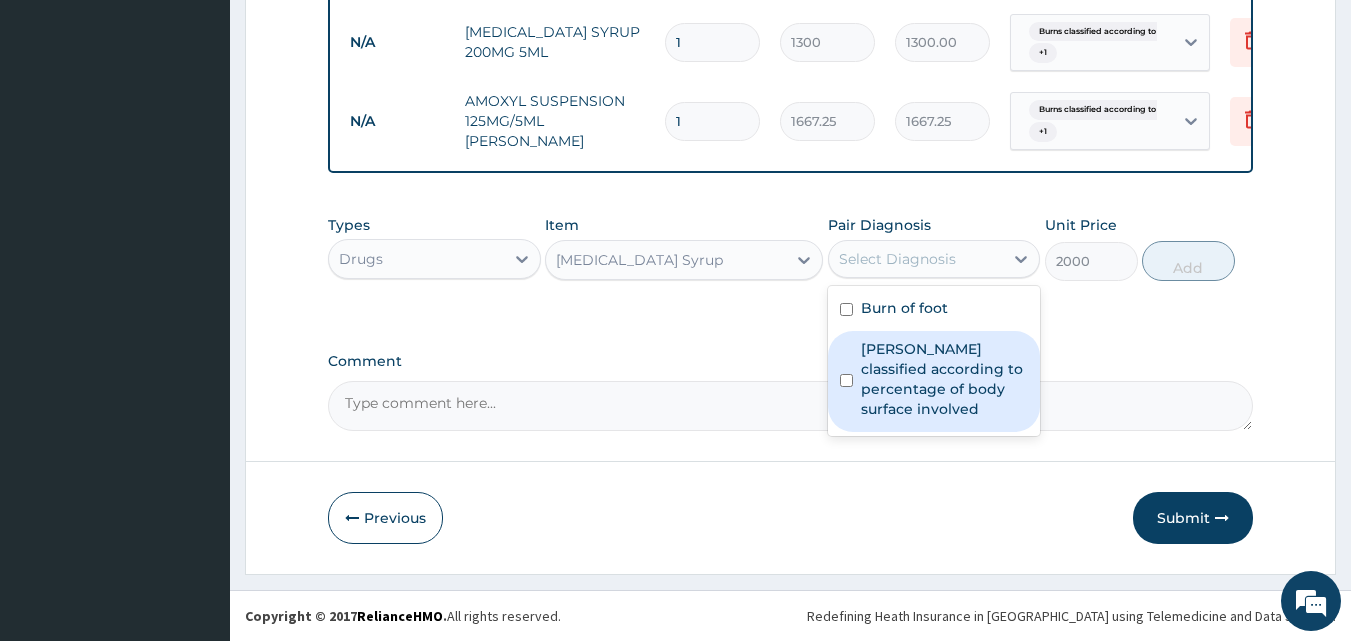 drag, startPoint x: 897, startPoint y: 360, endPoint x: 902, endPoint y: 343, distance: 17.720045 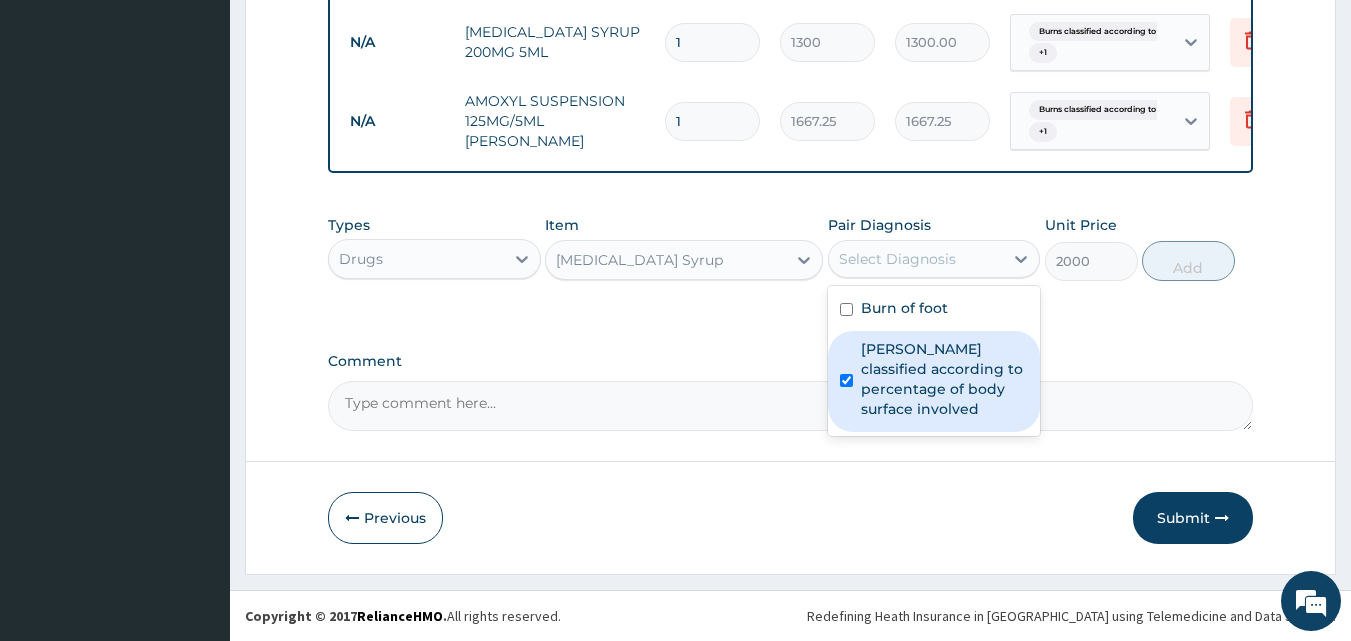 checkbox on "true" 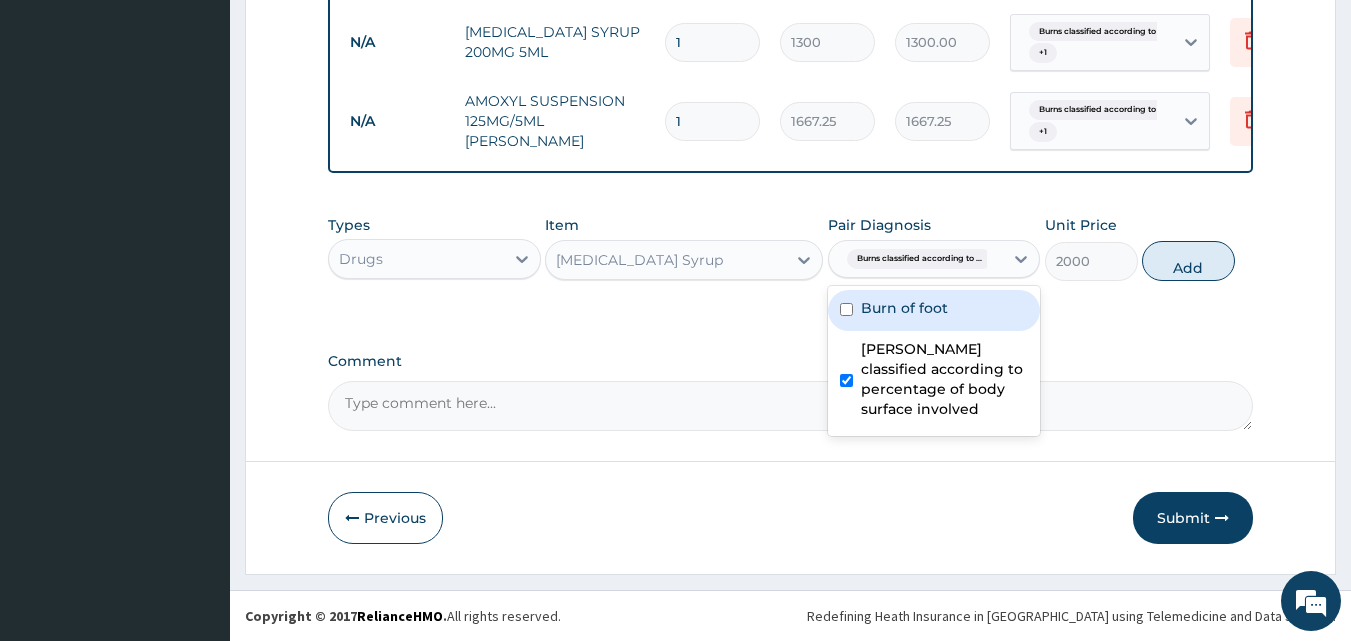 drag, startPoint x: 916, startPoint y: 315, endPoint x: 945, endPoint y: 312, distance: 29.15476 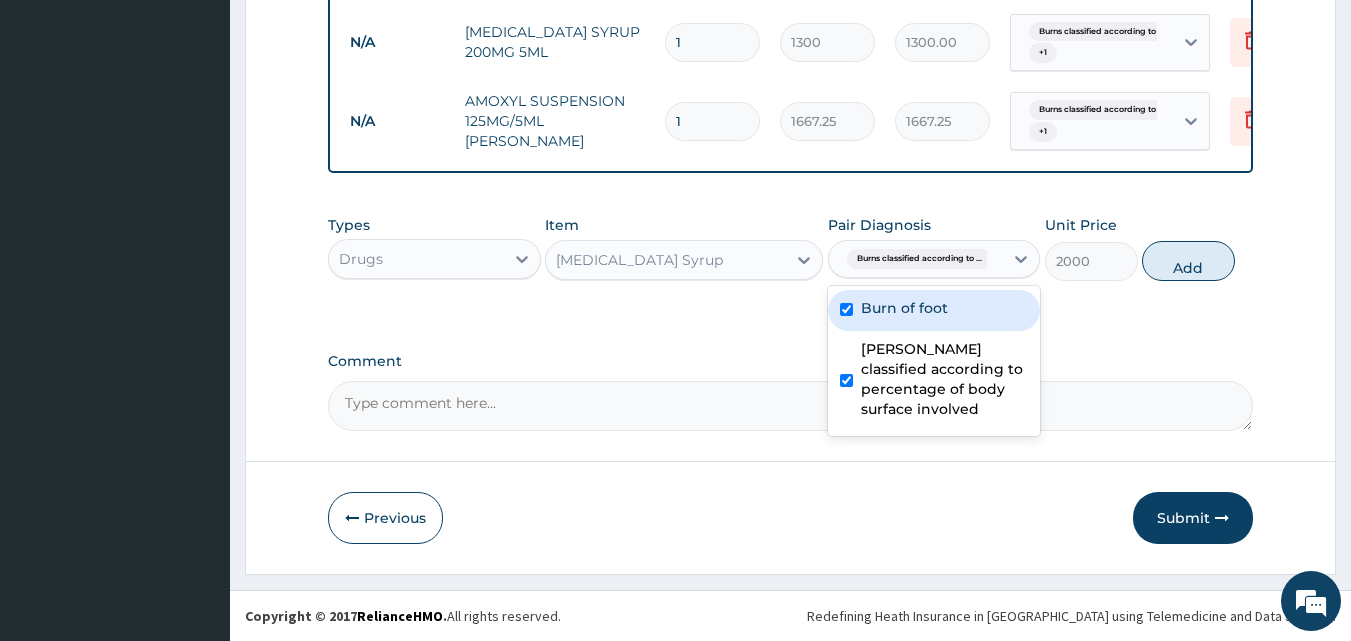 checkbox on "true" 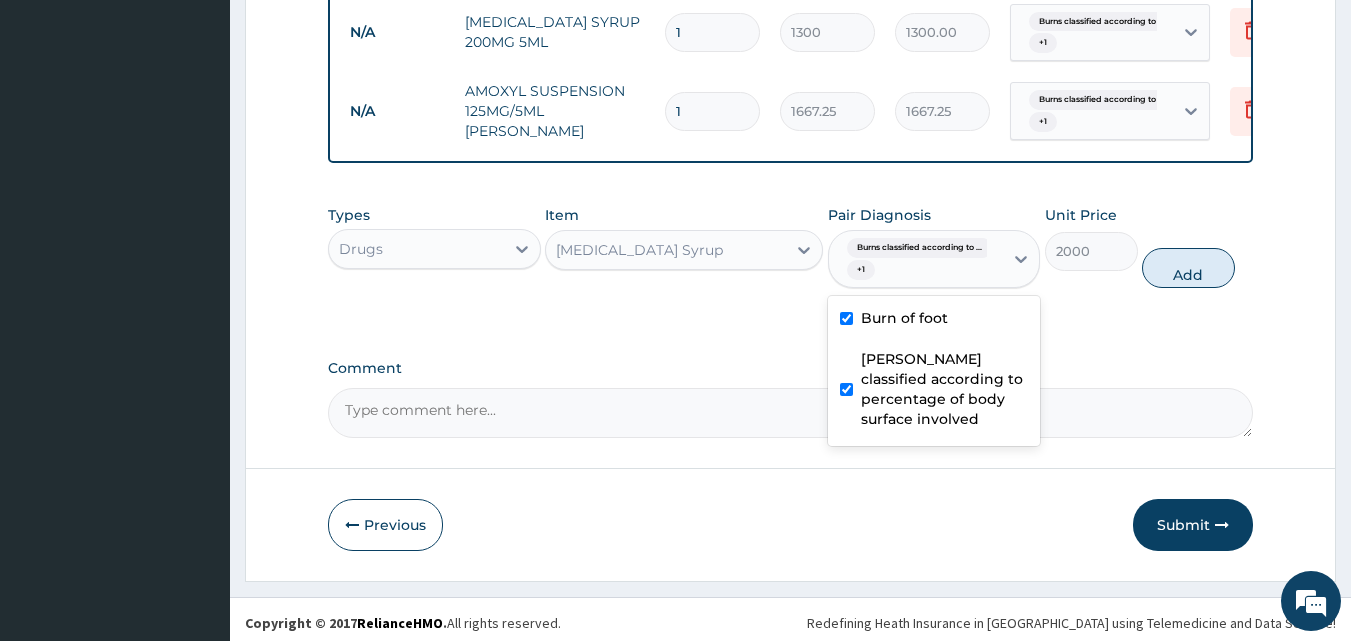 click on "Add" at bounding box center (1188, 268) 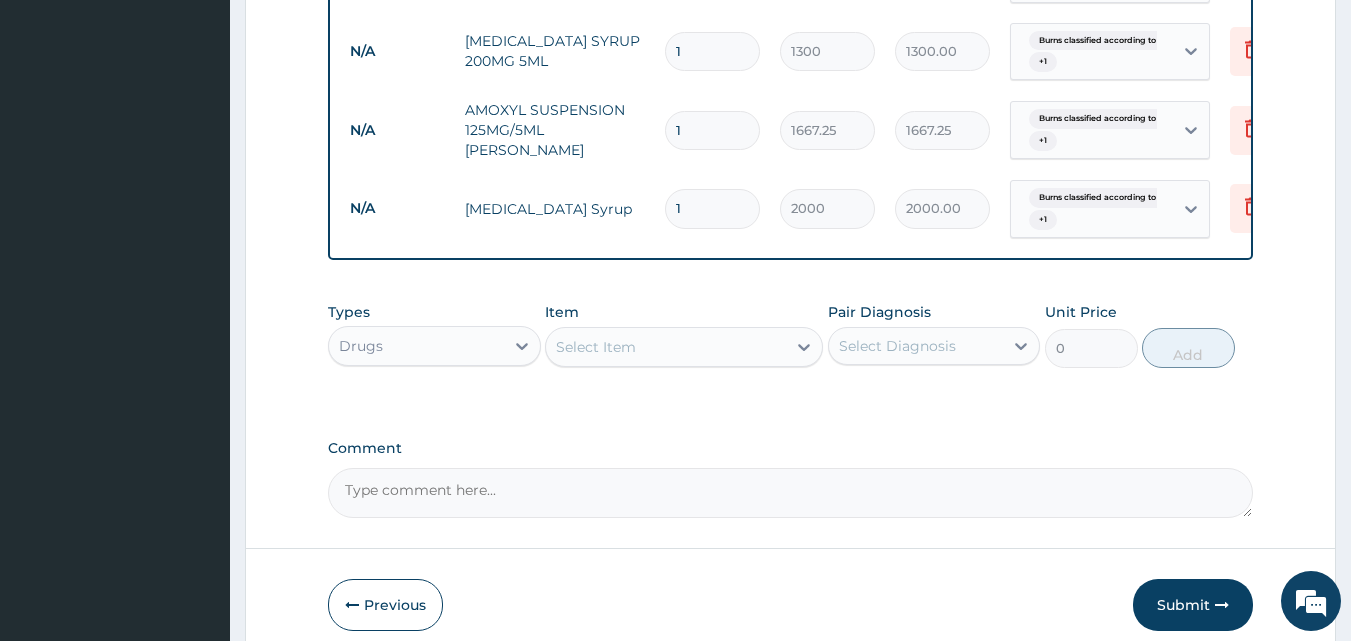scroll, scrollTop: 1255, scrollLeft: 0, axis: vertical 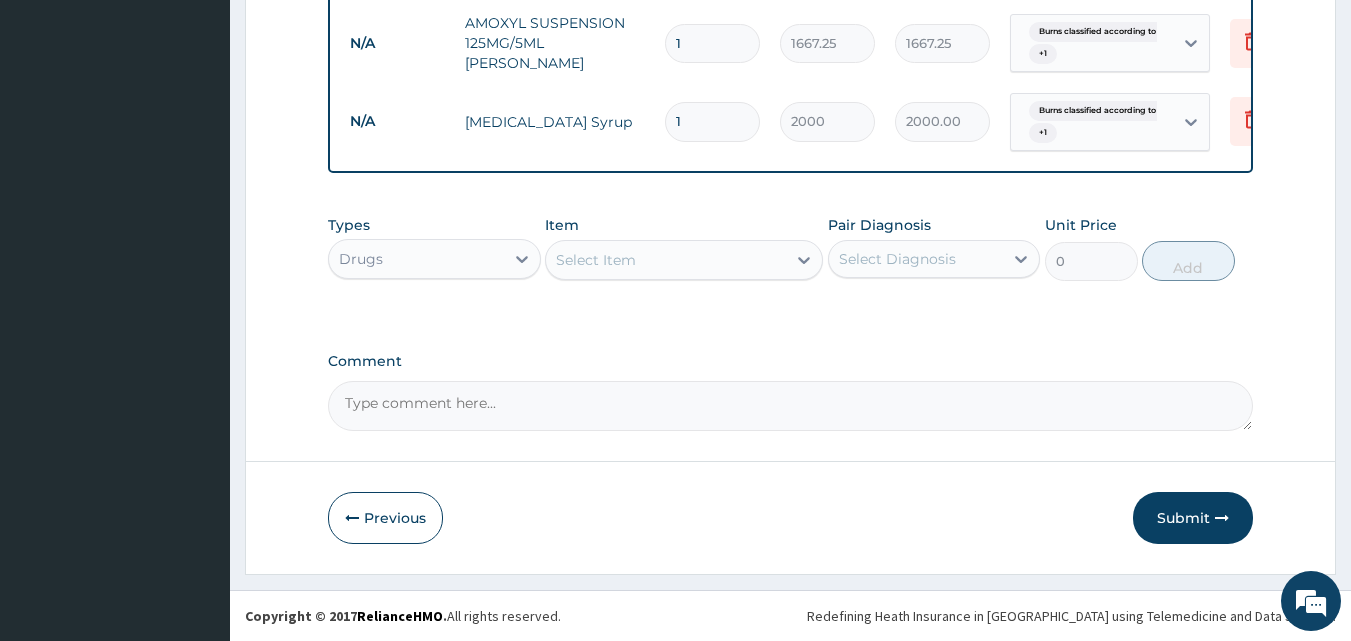 drag, startPoint x: 1184, startPoint y: 527, endPoint x: 1224, endPoint y: 500, distance: 48.259712 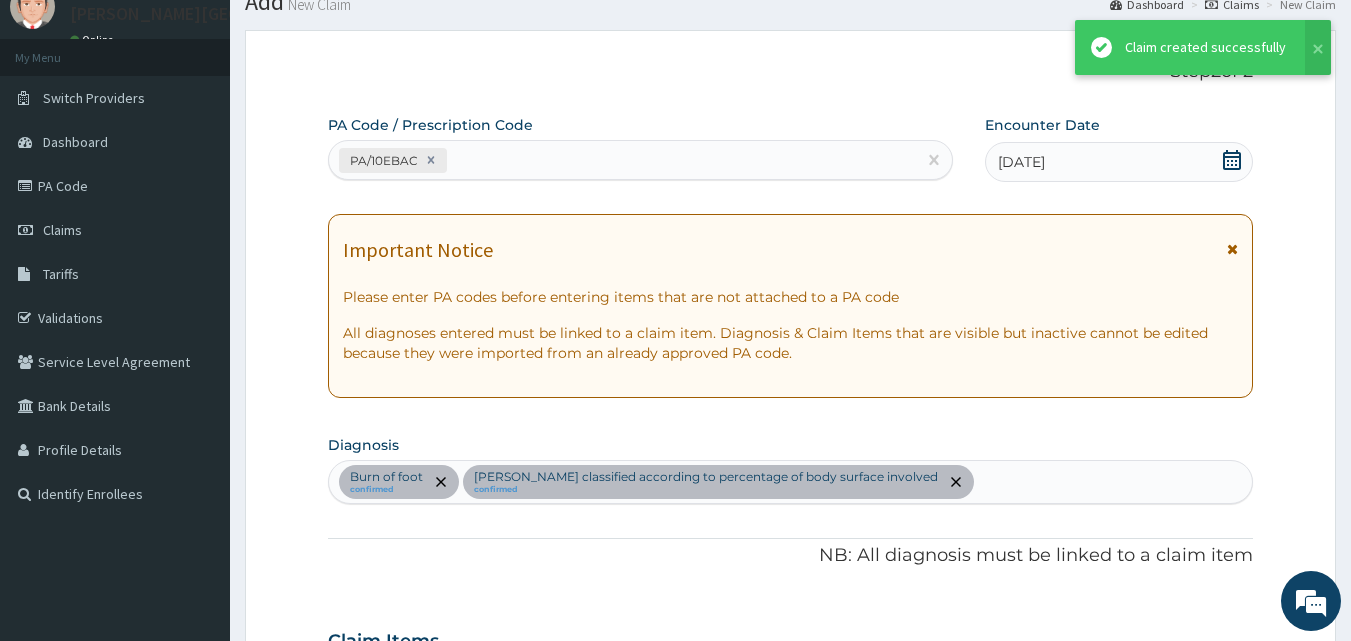 scroll, scrollTop: 1255, scrollLeft: 0, axis: vertical 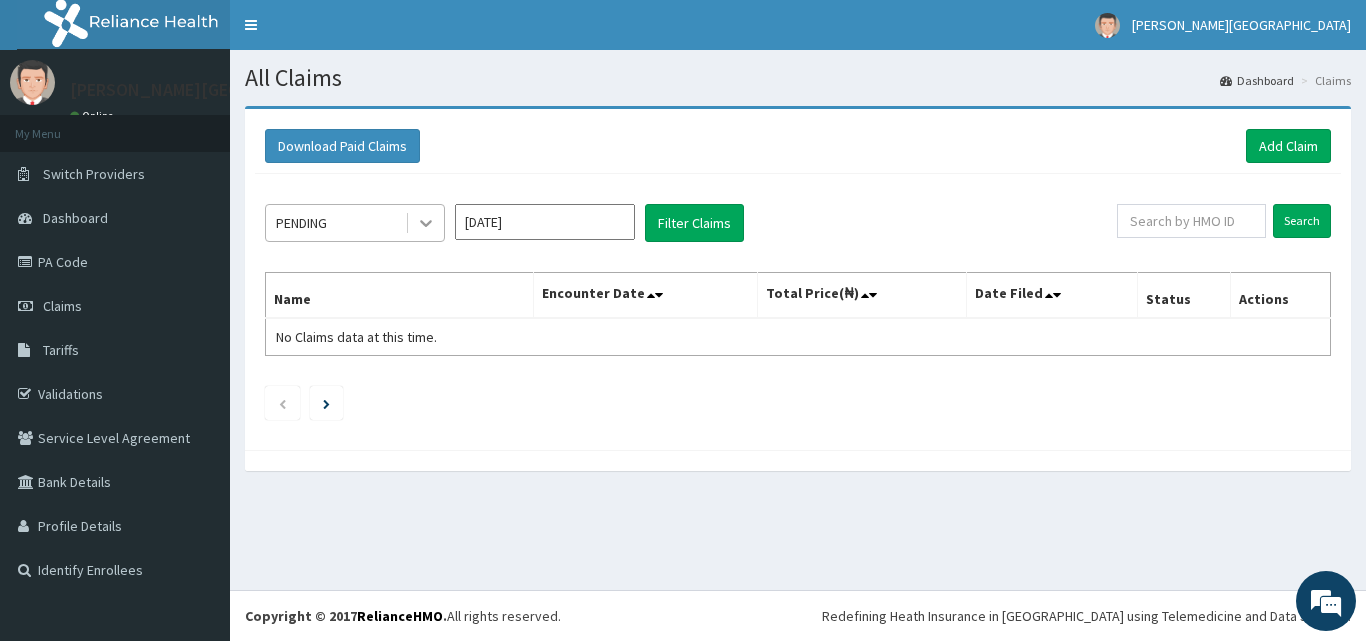 click at bounding box center [426, 223] 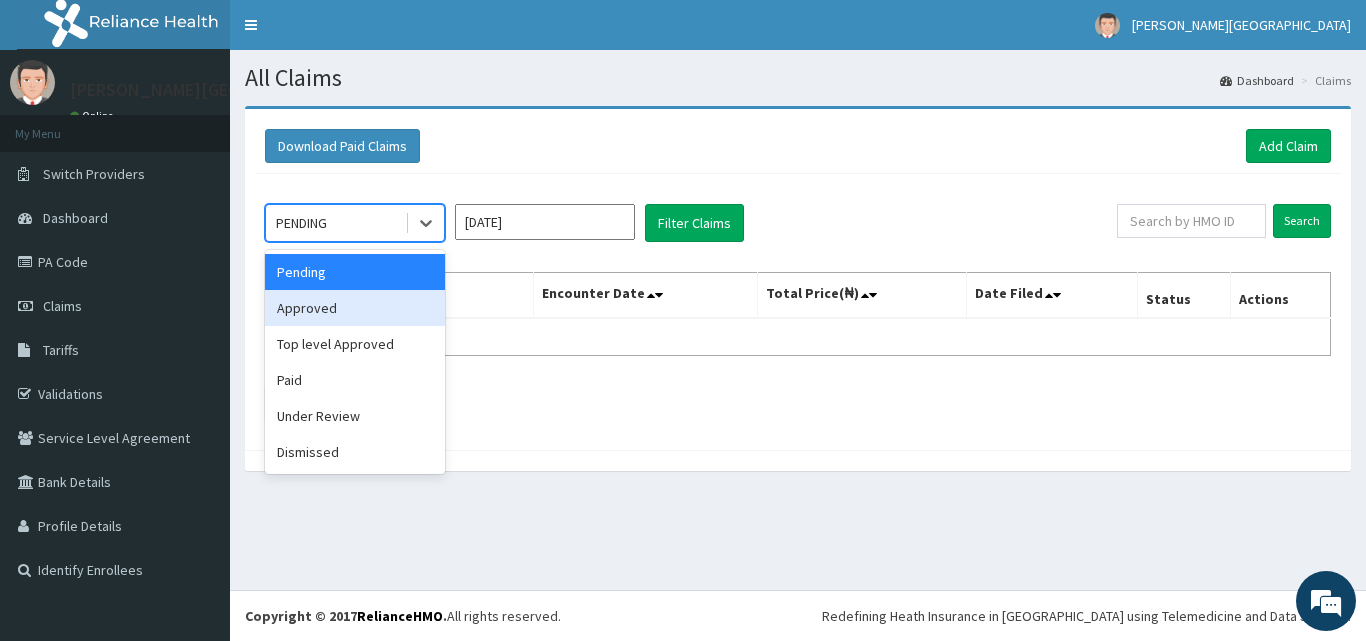 click on "Approved" at bounding box center (355, 308) 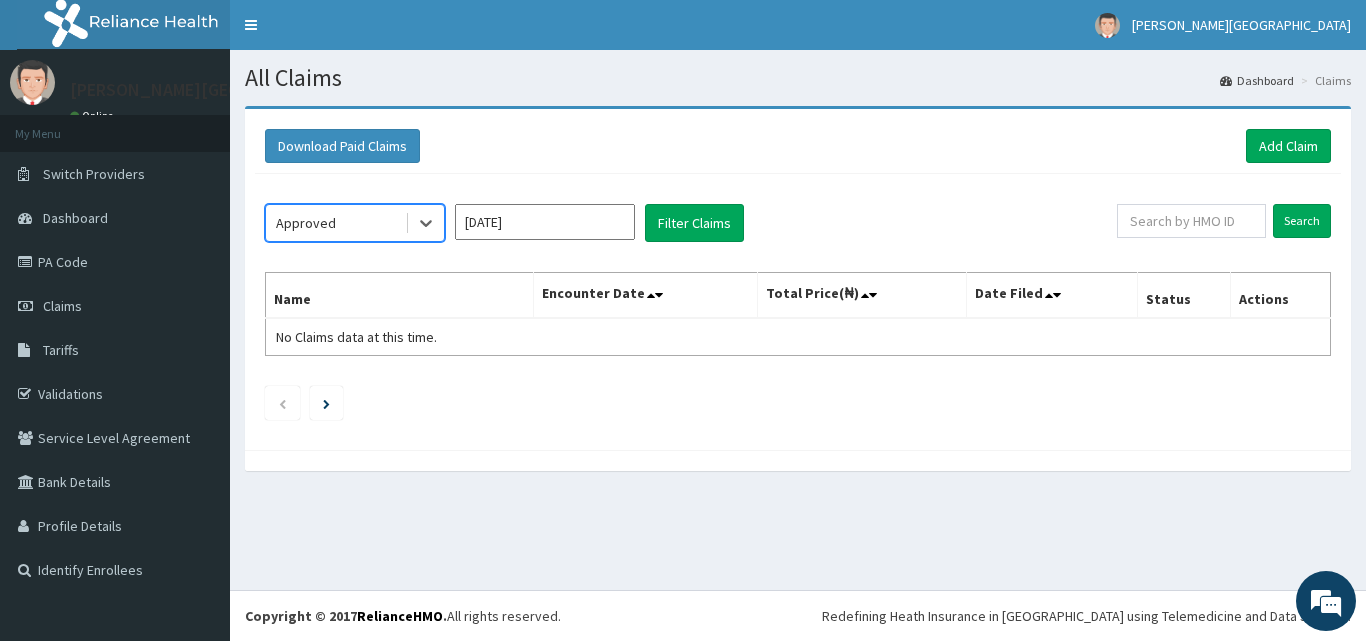 click on "Jul 2025" at bounding box center (545, 222) 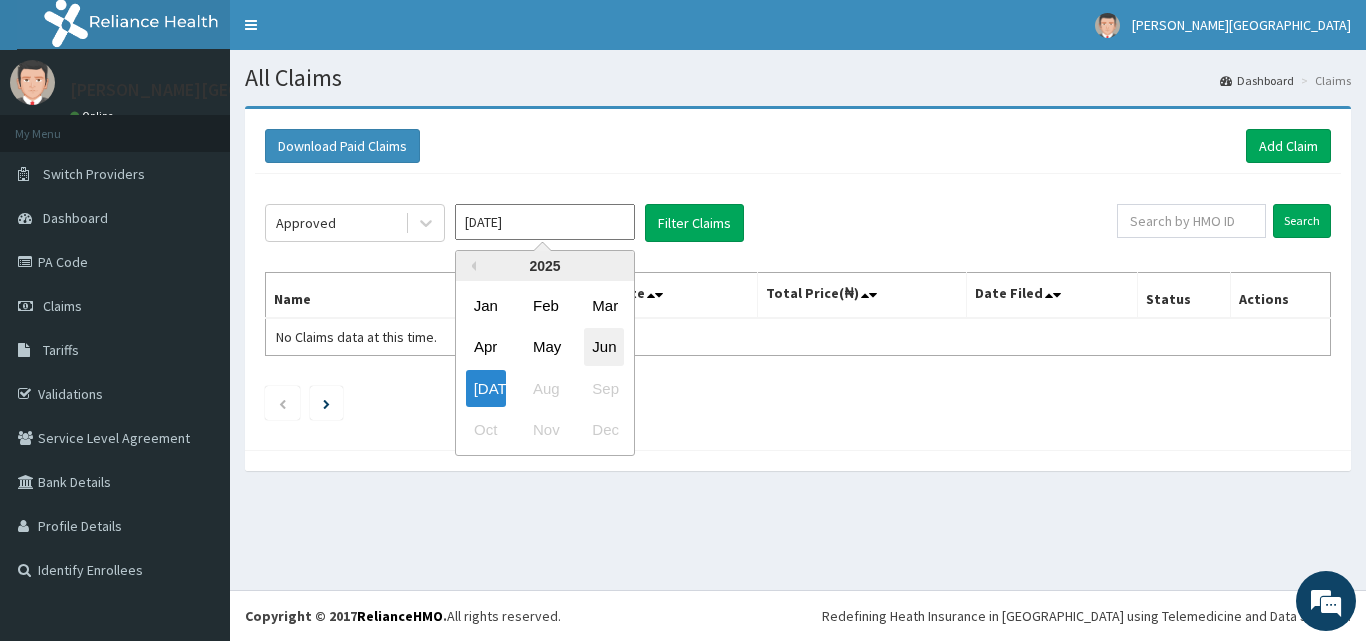 click on "Jun" at bounding box center [604, 347] 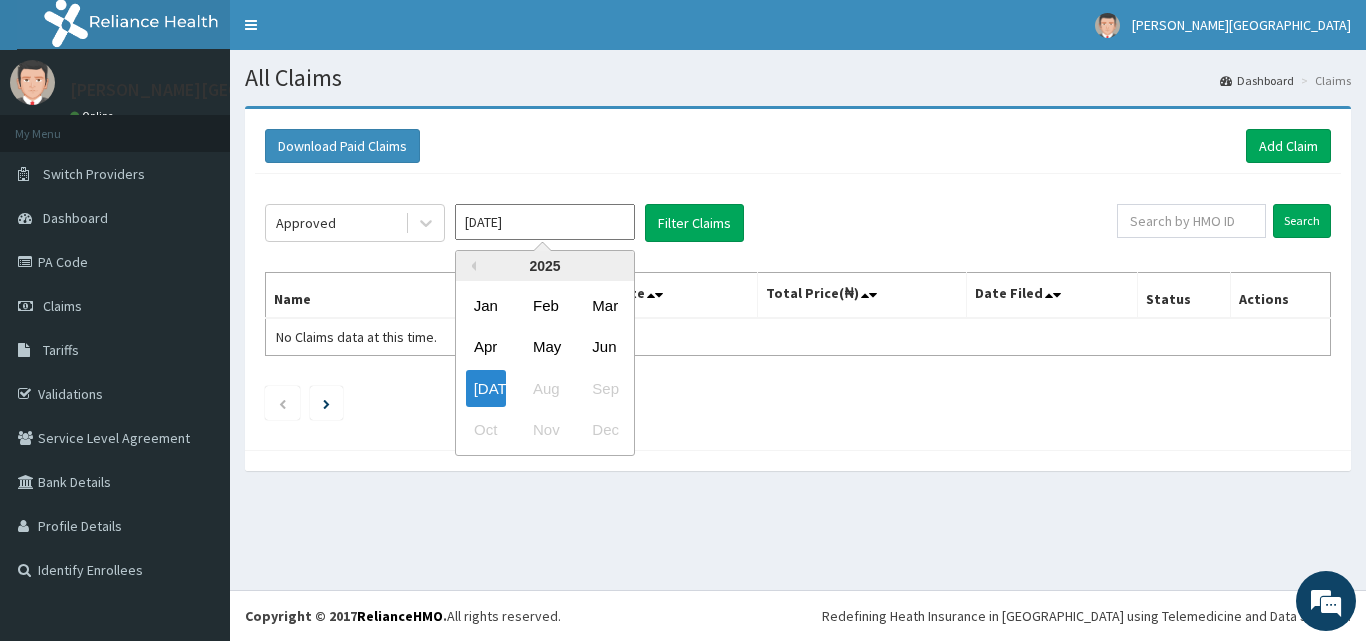 type on "Jun 2025" 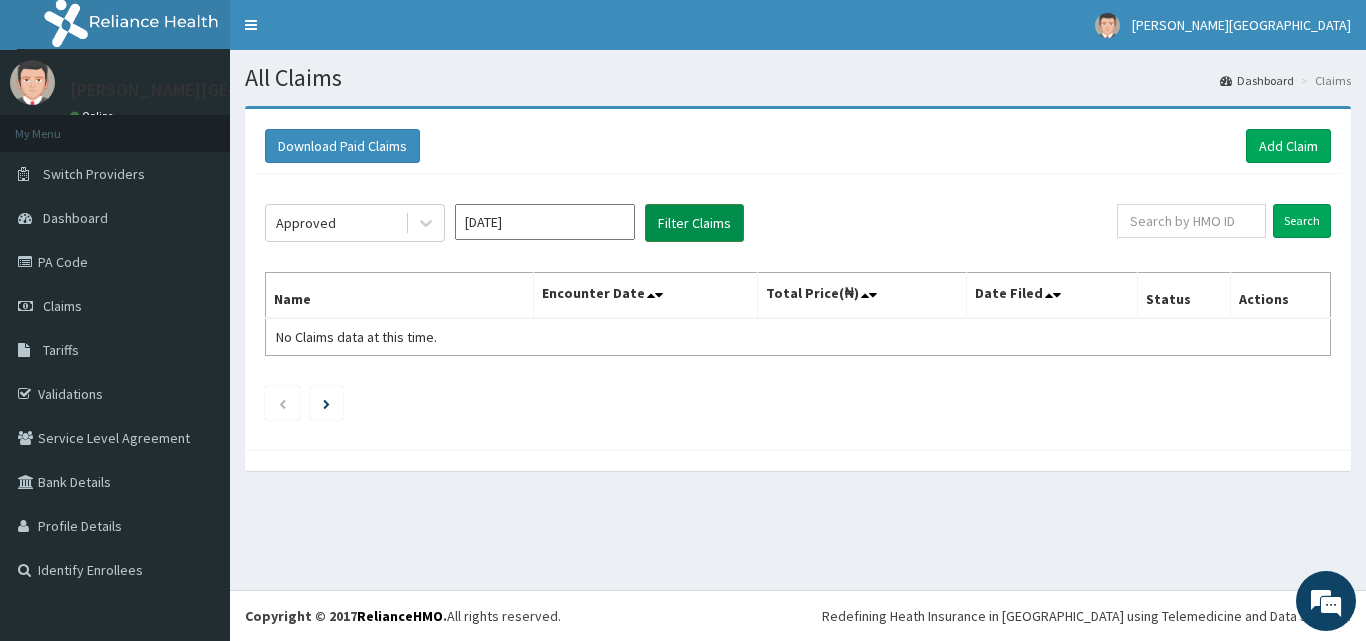 click on "Filter Claims" at bounding box center [694, 223] 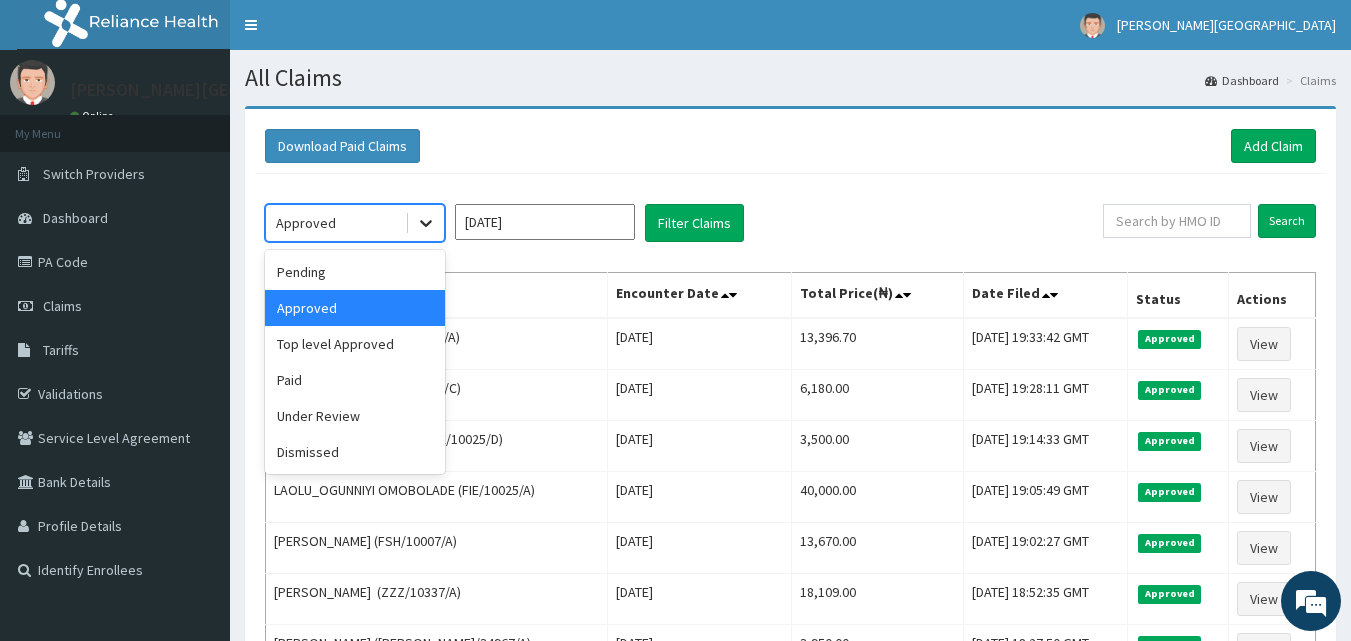 click 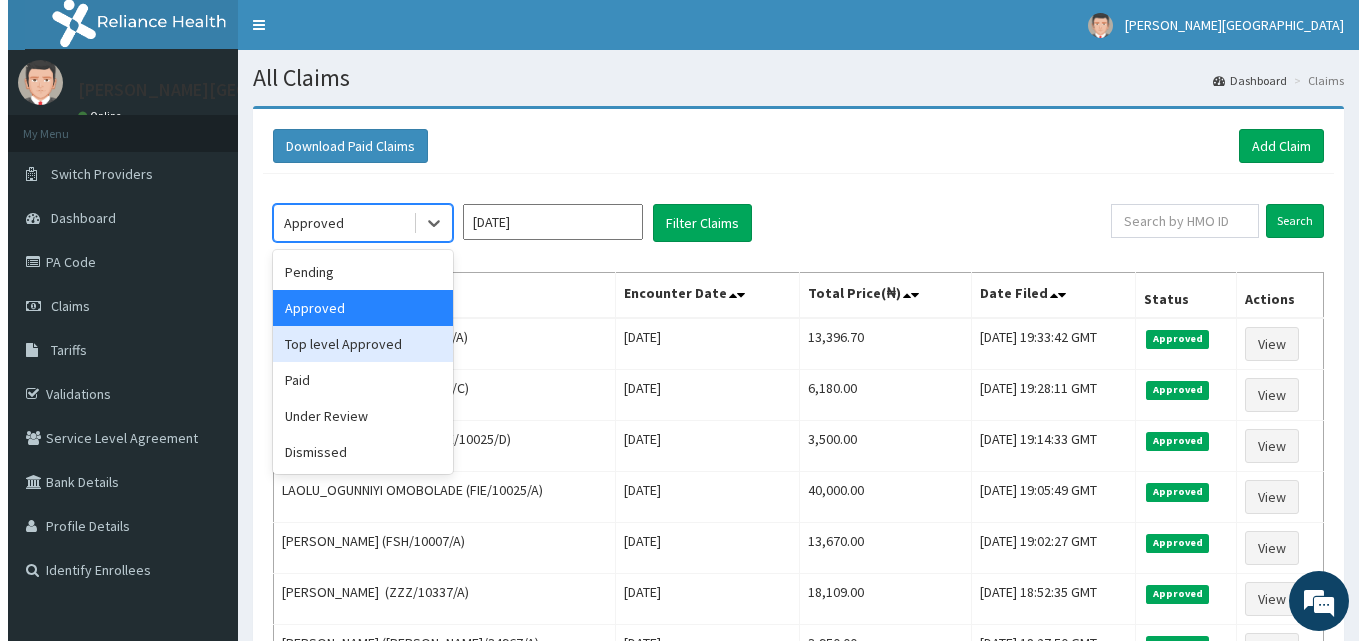 scroll, scrollTop: 0, scrollLeft: 0, axis: both 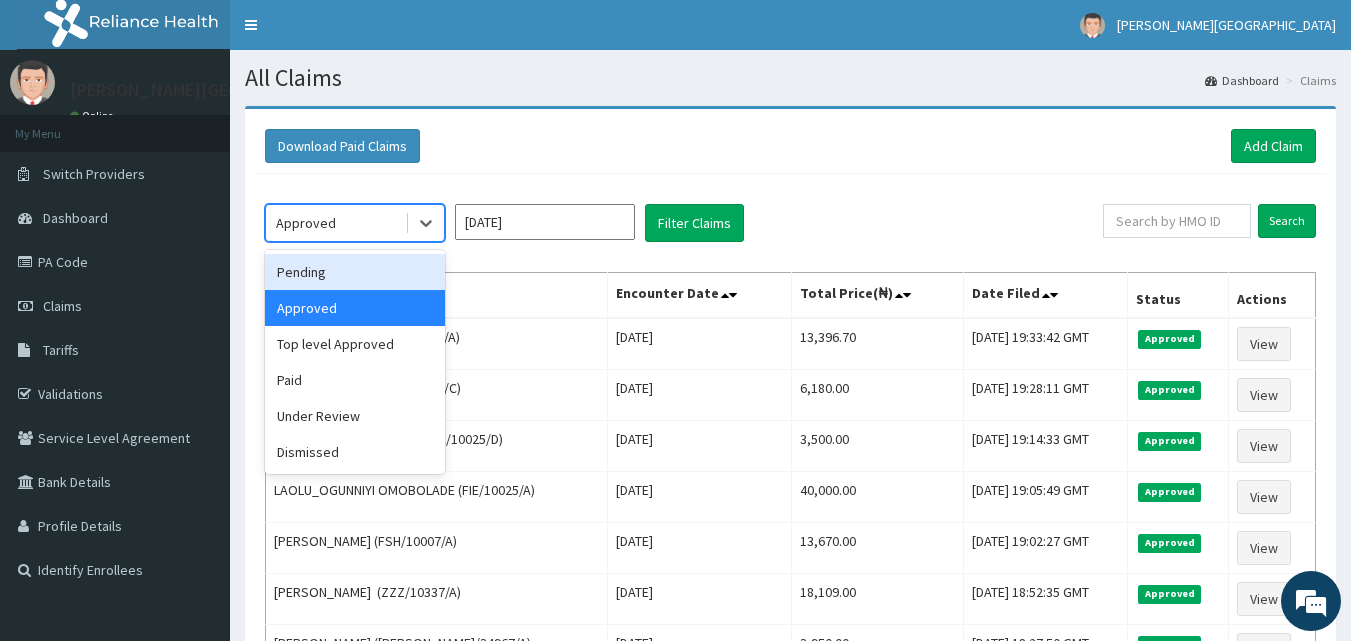 click on "Pending" at bounding box center [355, 272] 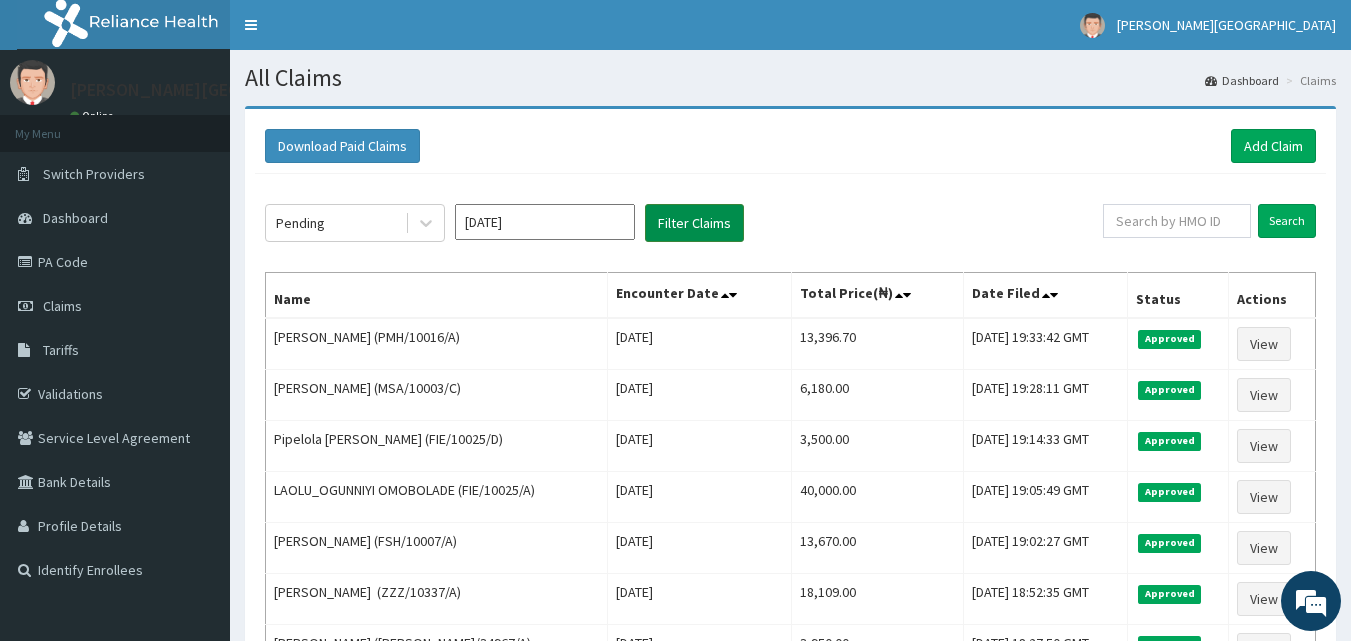 click on "Filter Claims" at bounding box center [694, 223] 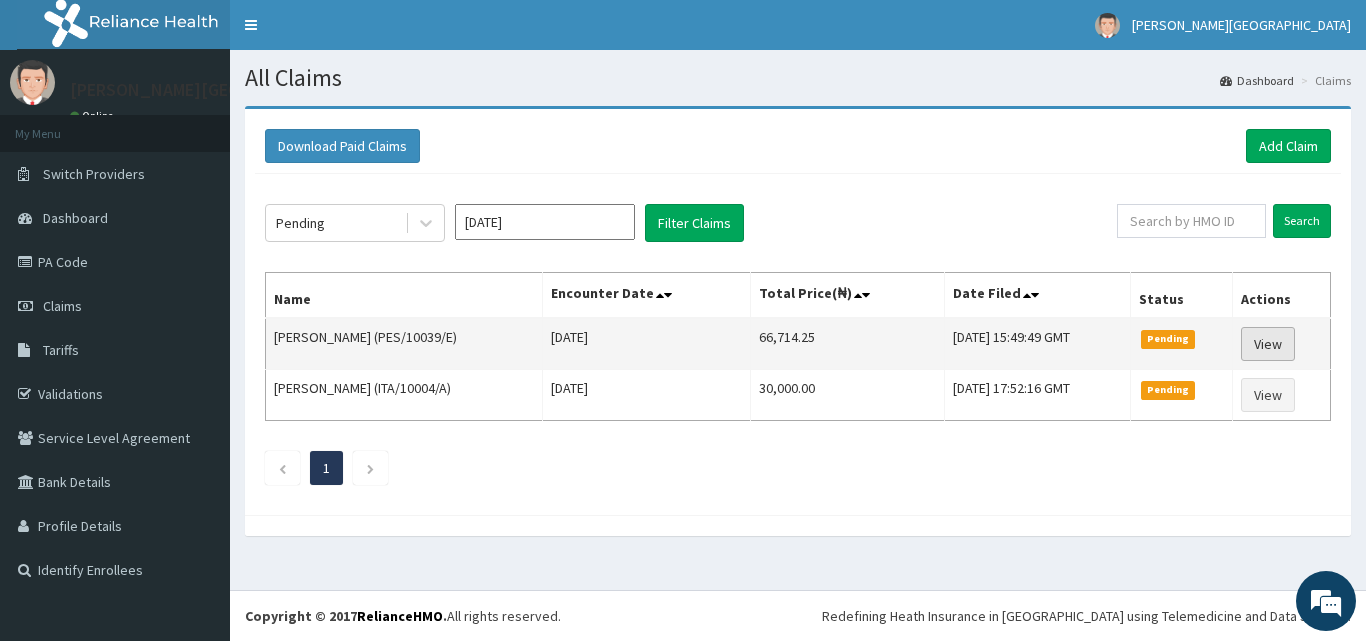 click on "View" at bounding box center [1268, 344] 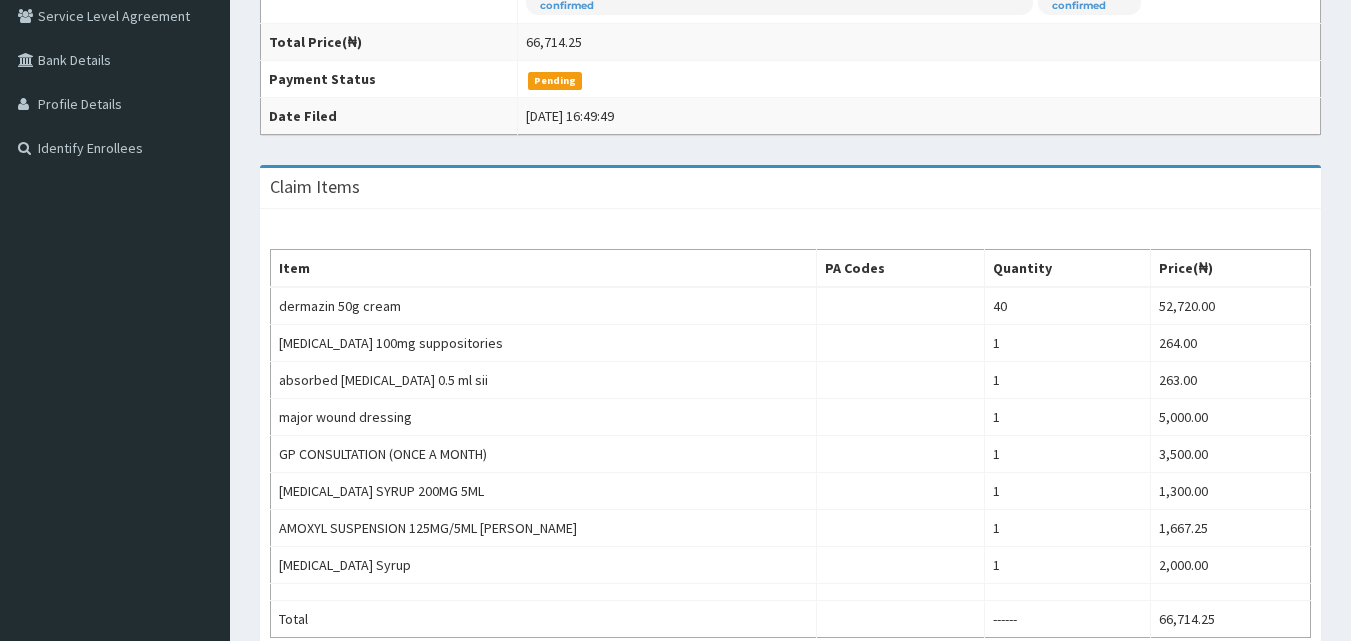 scroll, scrollTop: 0, scrollLeft: 0, axis: both 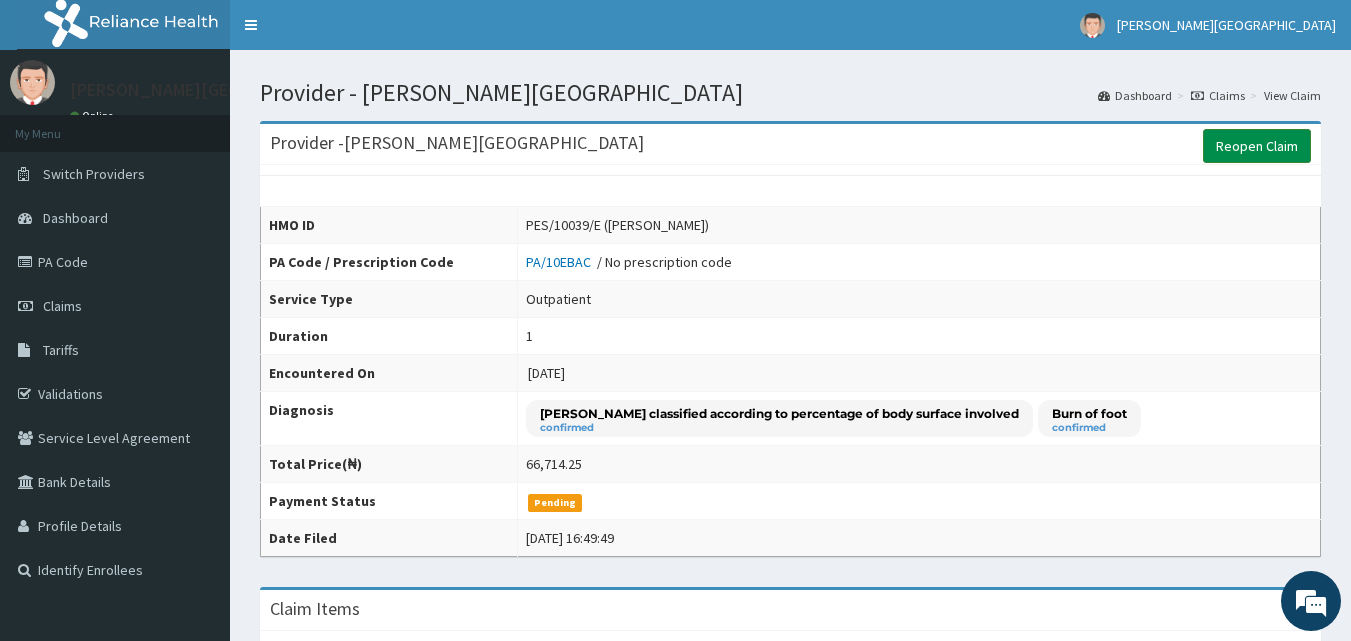 click on "Reopen Claim" at bounding box center (1257, 146) 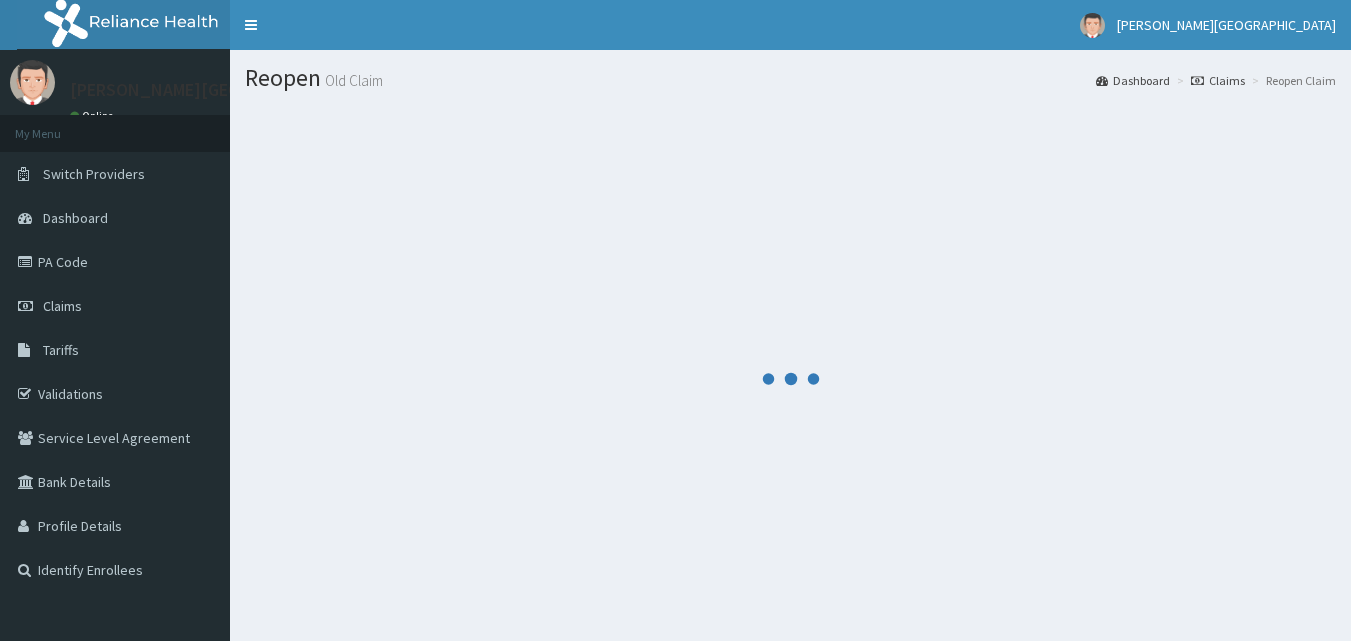 scroll, scrollTop: 0, scrollLeft: 0, axis: both 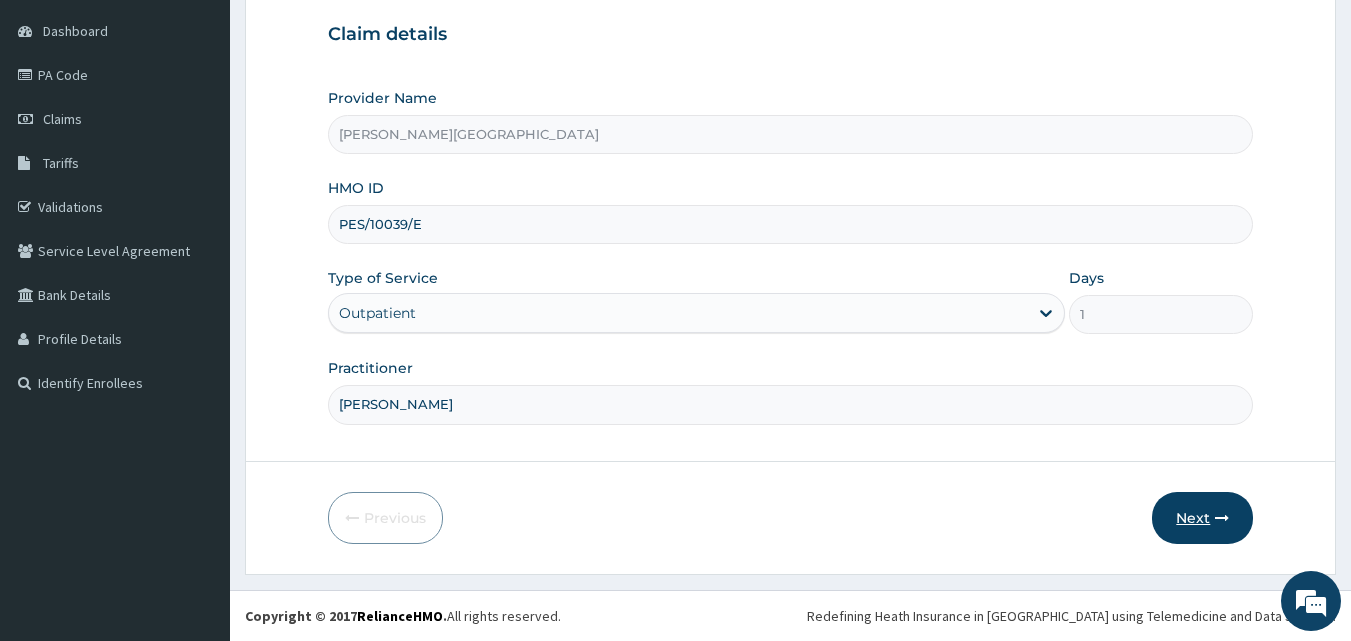 click on "Next" at bounding box center [1202, 518] 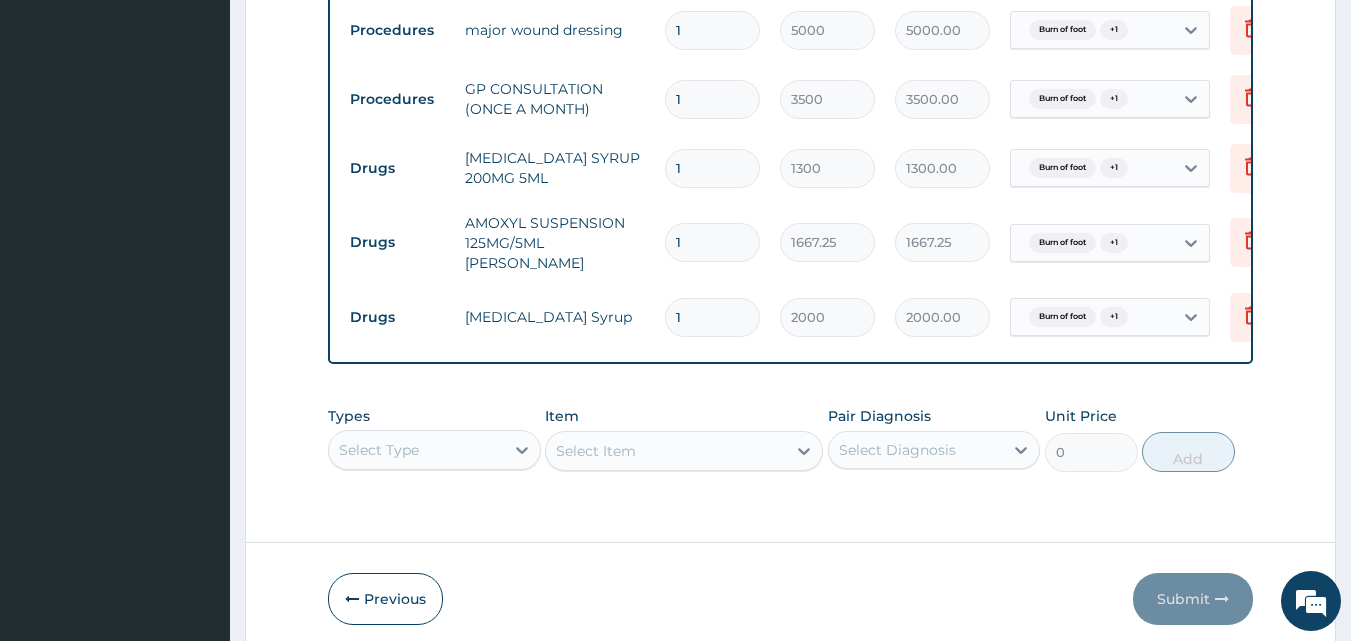 scroll, scrollTop: 687, scrollLeft: 0, axis: vertical 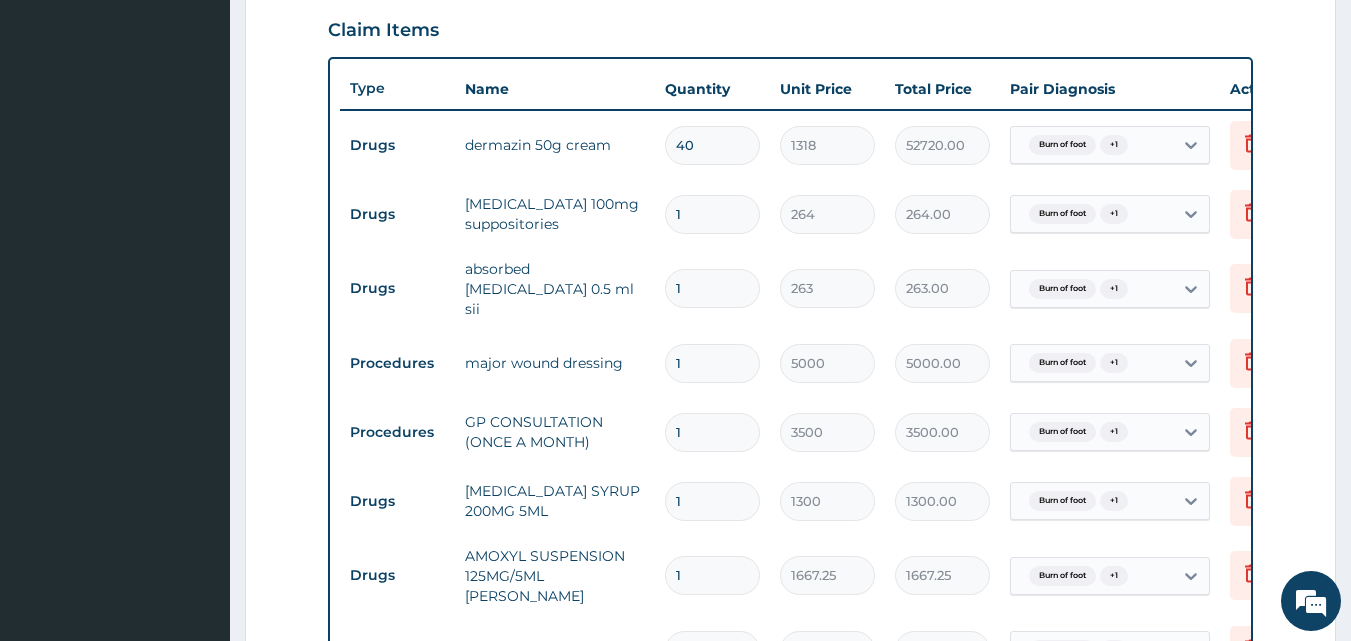 click on "40" at bounding box center (712, 145) 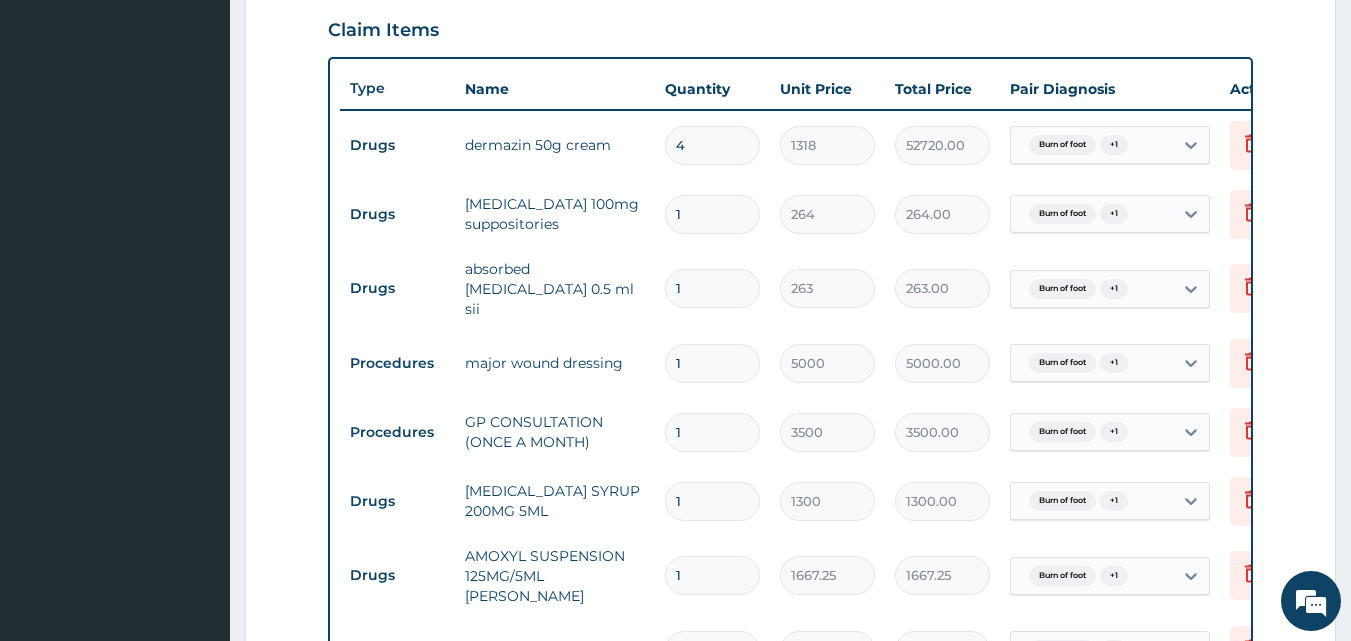 type on "5272.00" 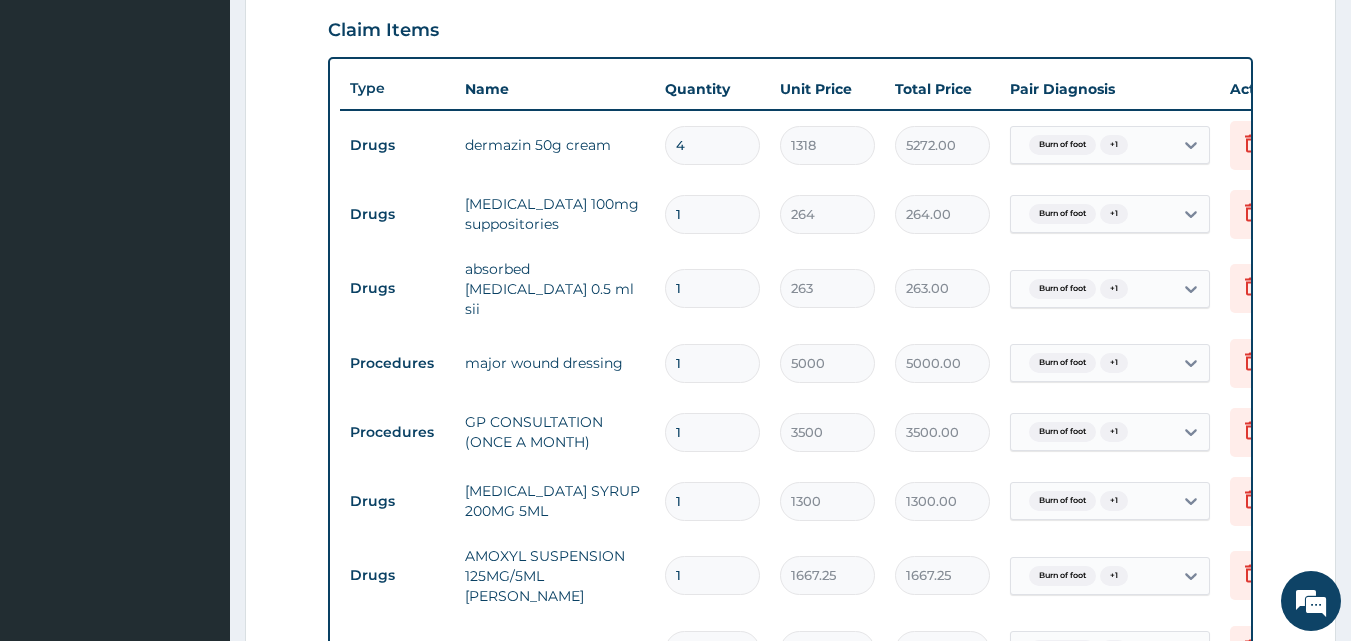 type 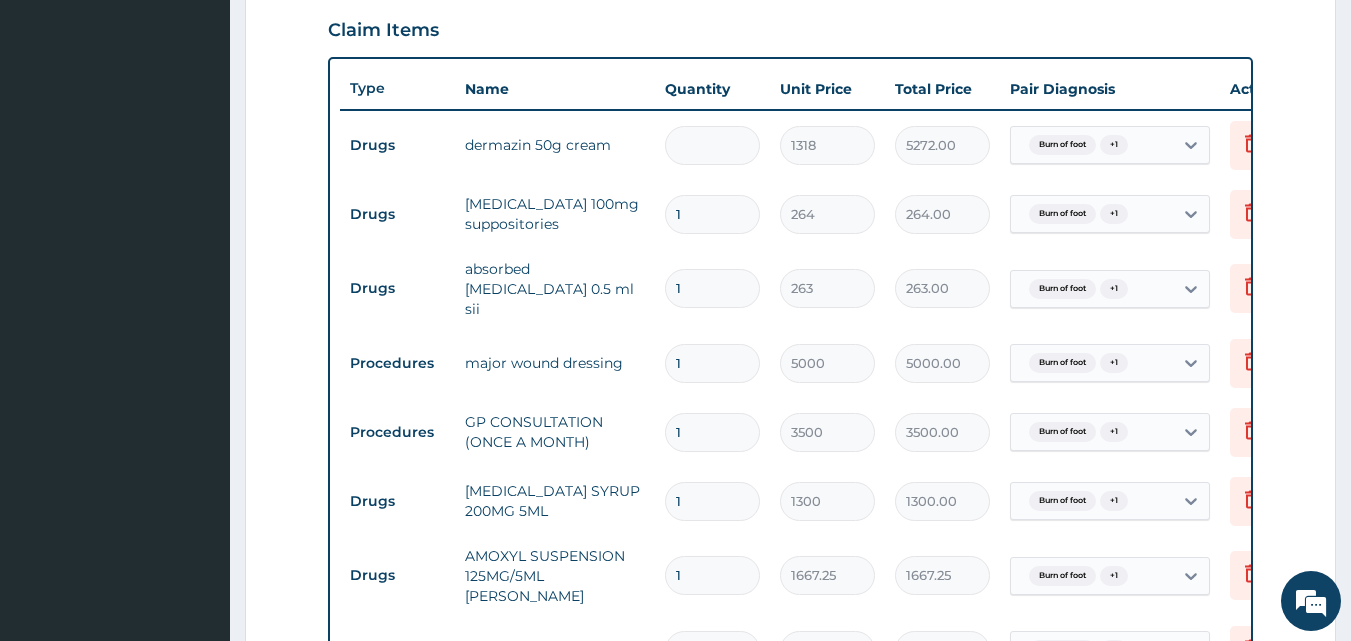 type on "0.00" 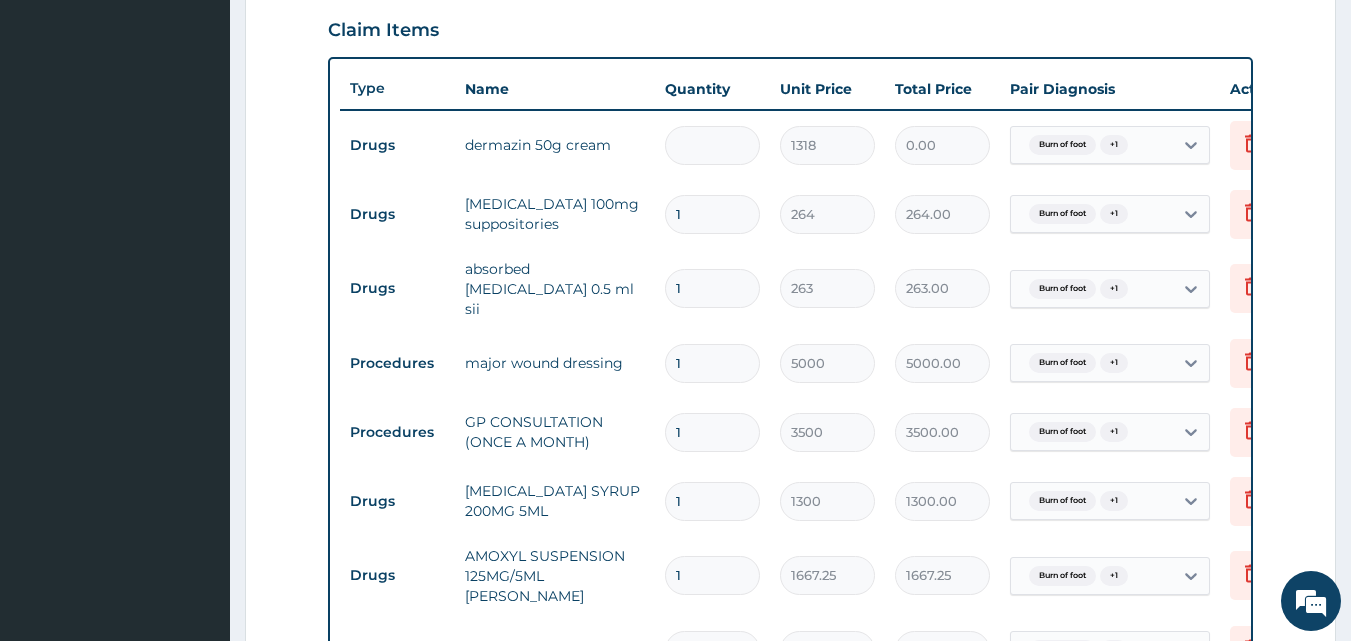 type on "1" 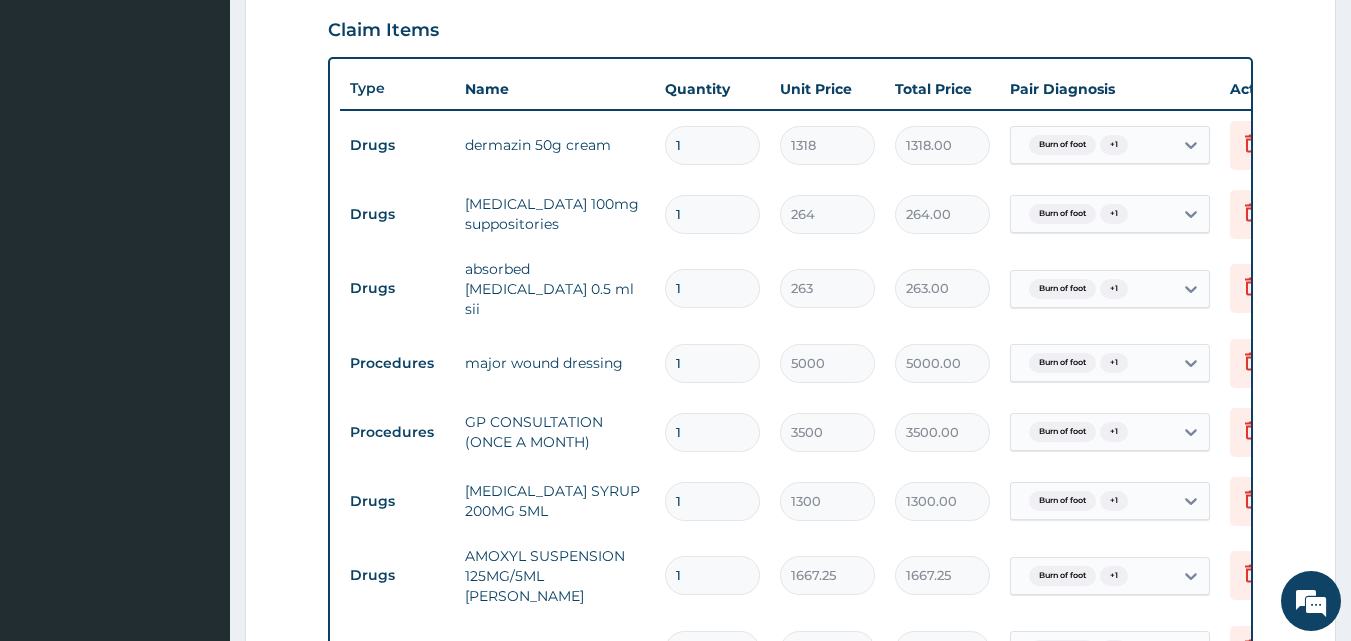 scroll, scrollTop: 0, scrollLeft: 0, axis: both 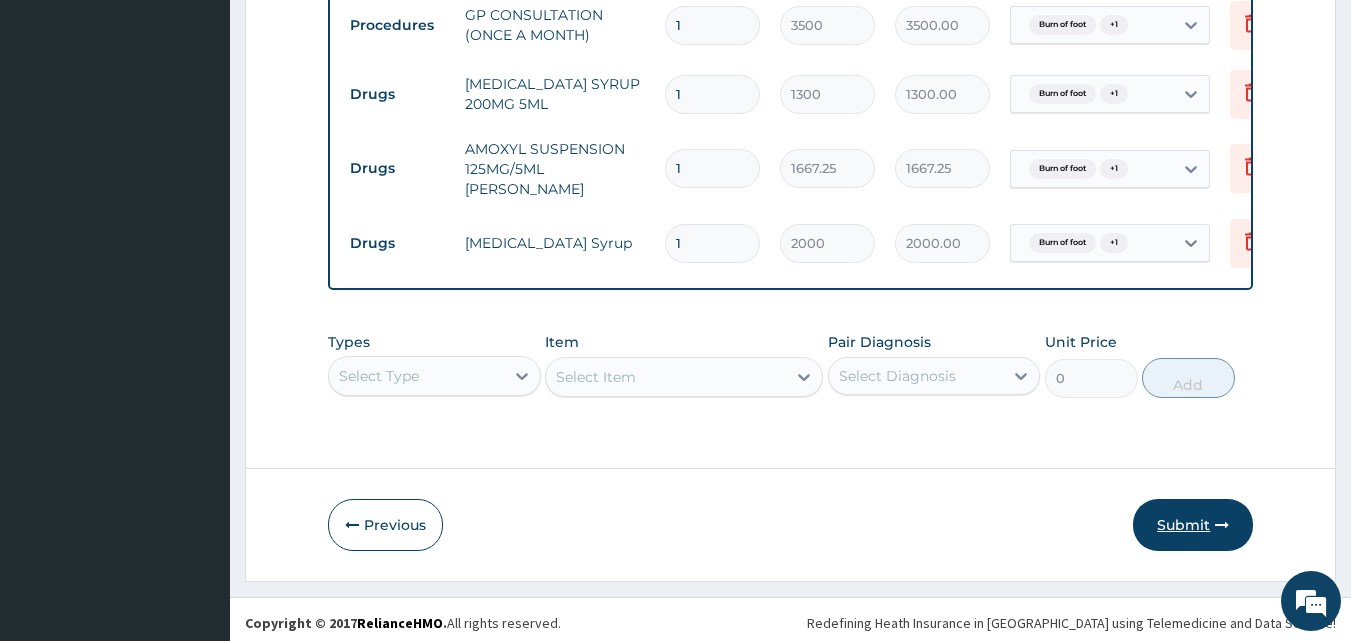 type on "1" 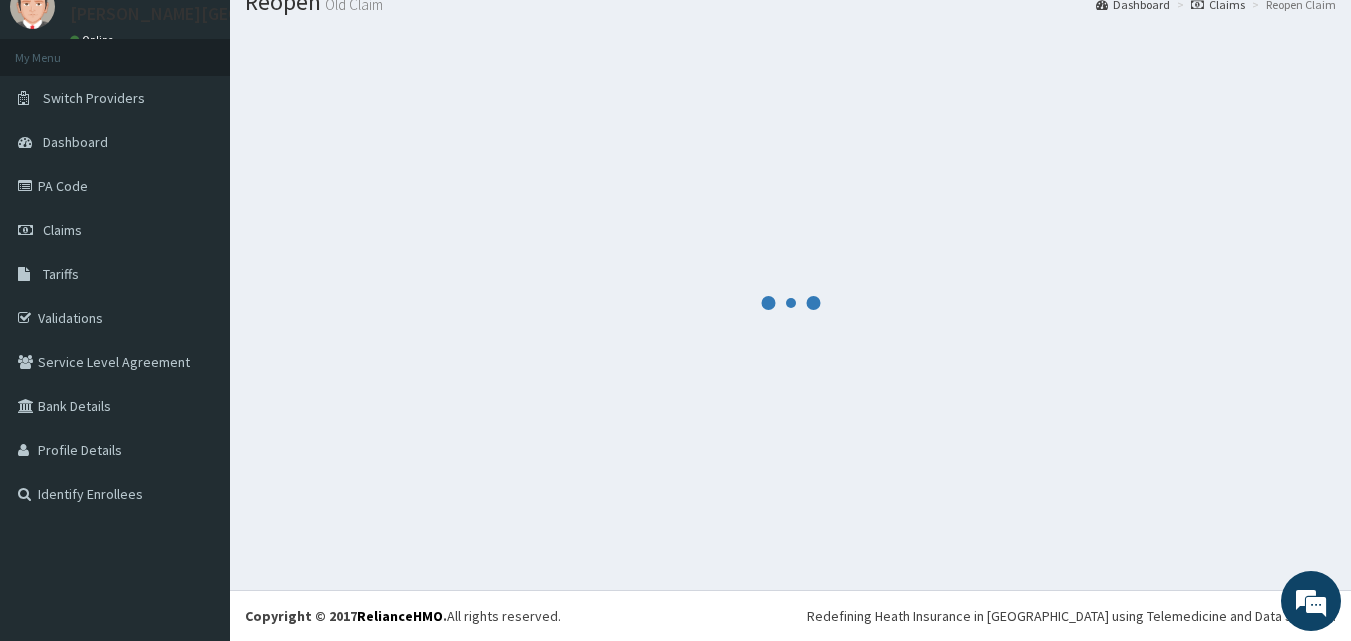 scroll, scrollTop: 1094, scrollLeft: 0, axis: vertical 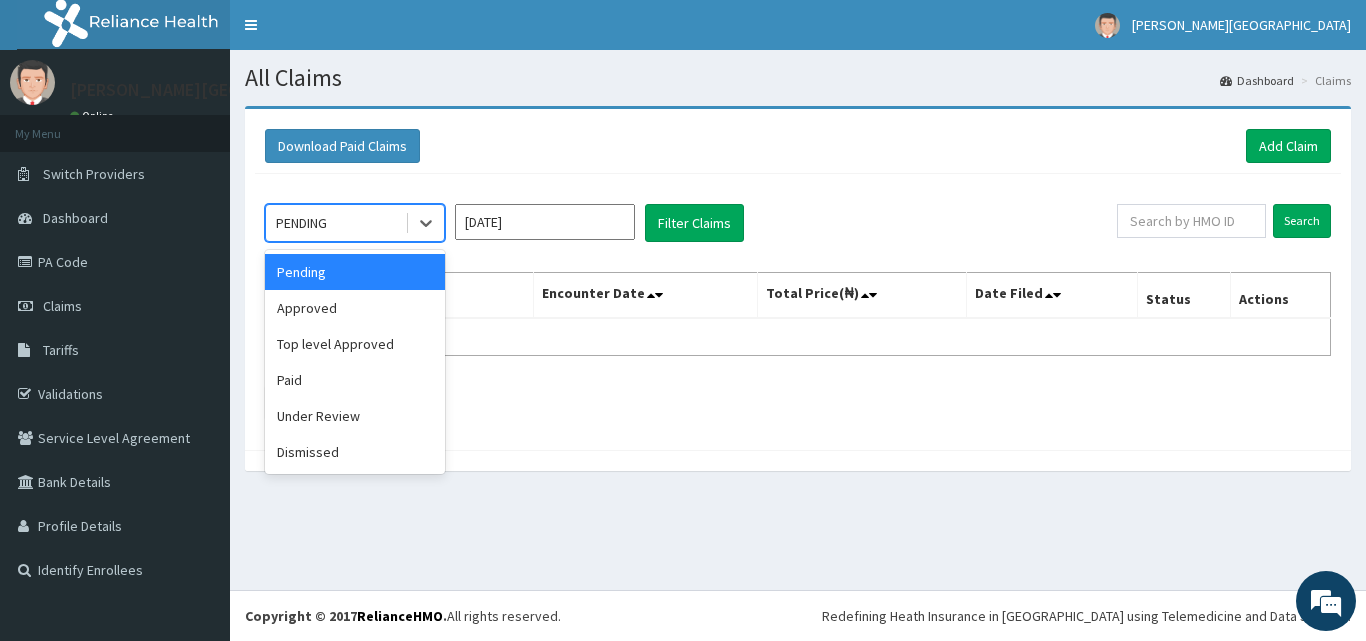 drag, startPoint x: 391, startPoint y: 215, endPoint x: 403, endPoint y: 215, distance: 12 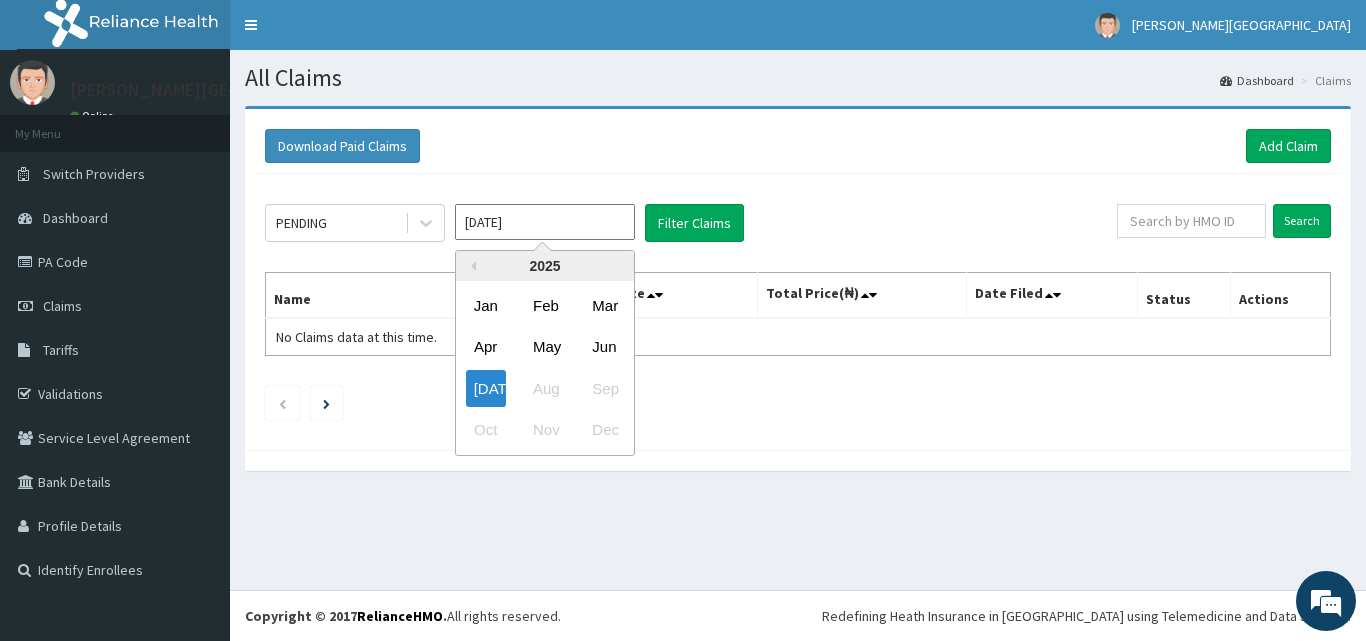 click on "Jun" at bounding box center [604, 347] 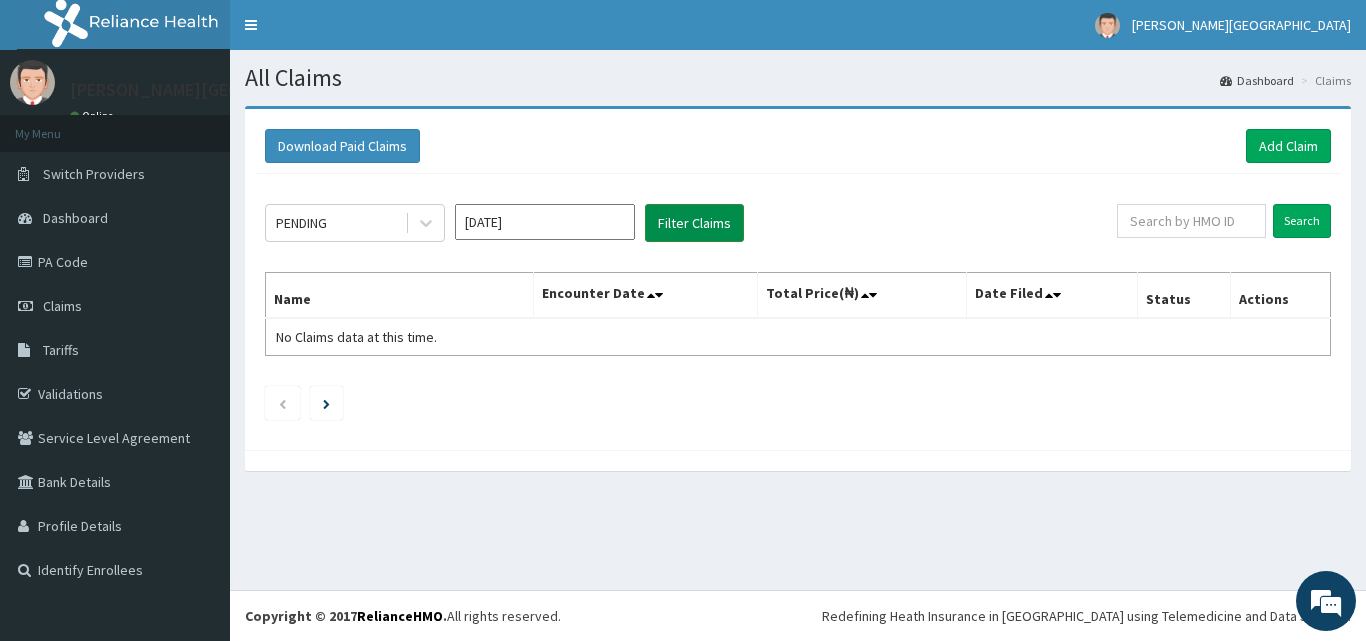 drag, startPoint x: 675, startPoint y: 226, endPoint x: 735, endPoint y: 216, distance: 60.827625 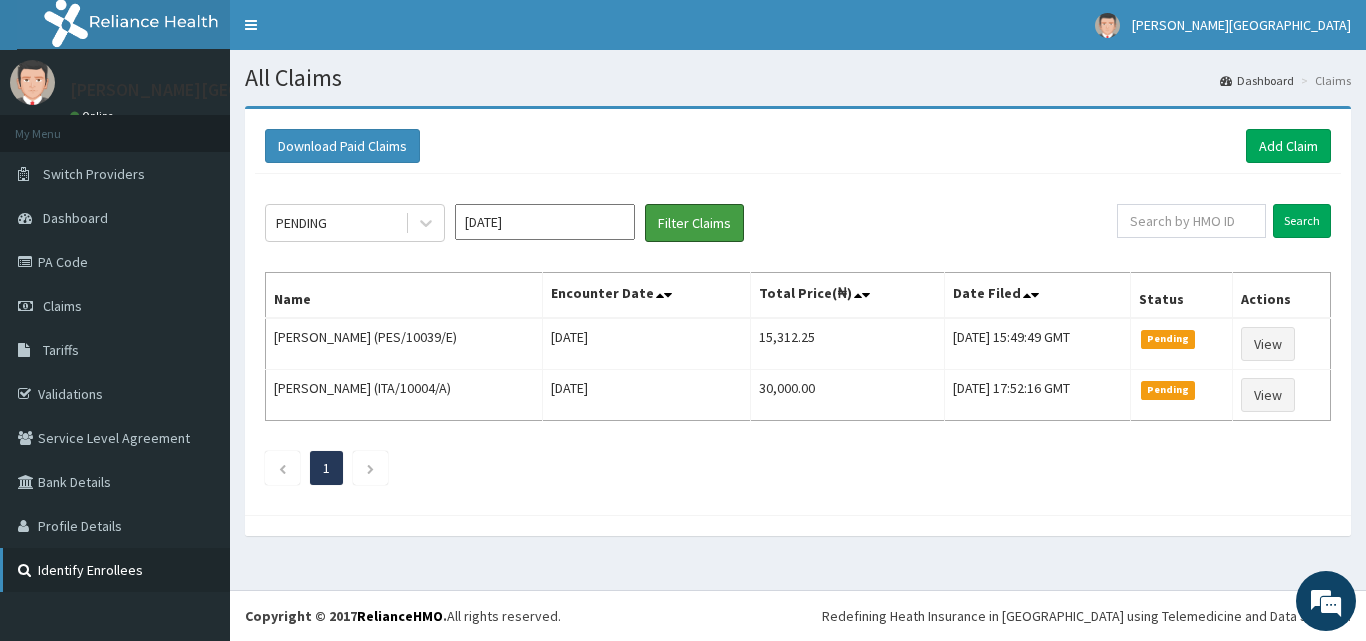 scroll, scrollTop: 0, scrollLeft: 0, axis: both 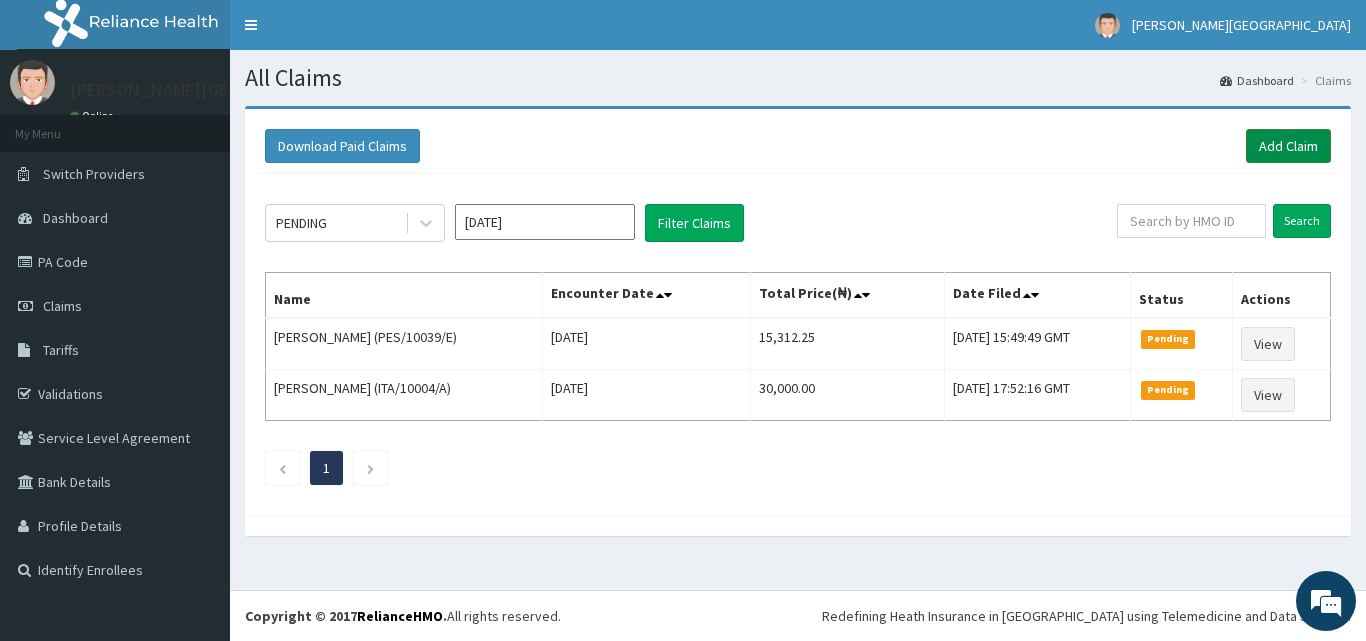 click on "Add Claim" at bounding box center (1288, 146) 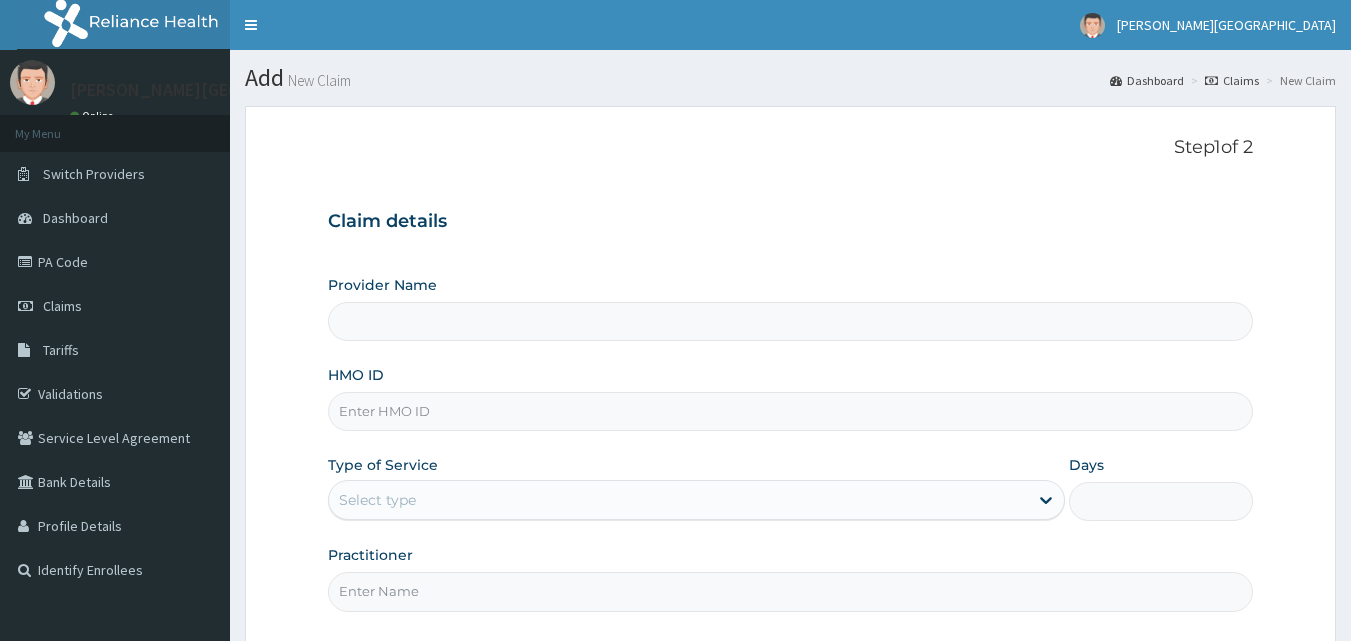 scroll, scrollTop: 0, scrollLeft: 0, axis: both 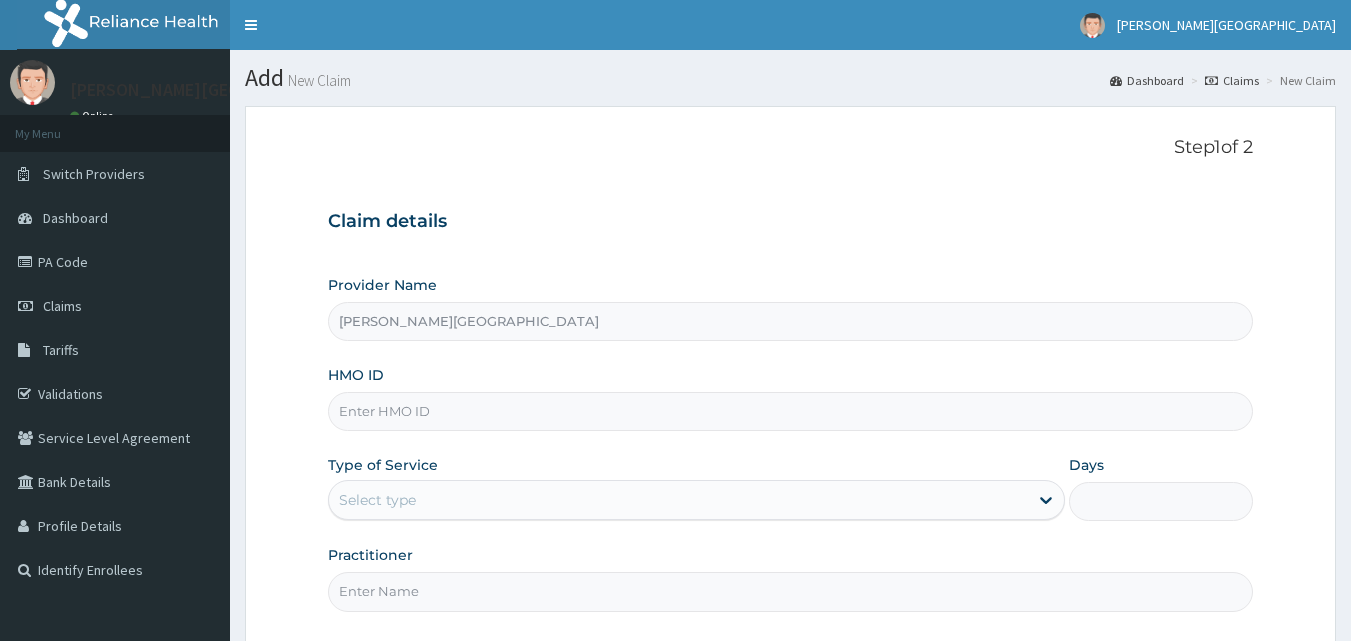 click on "HMO ID" at bounding box center (791, 411) 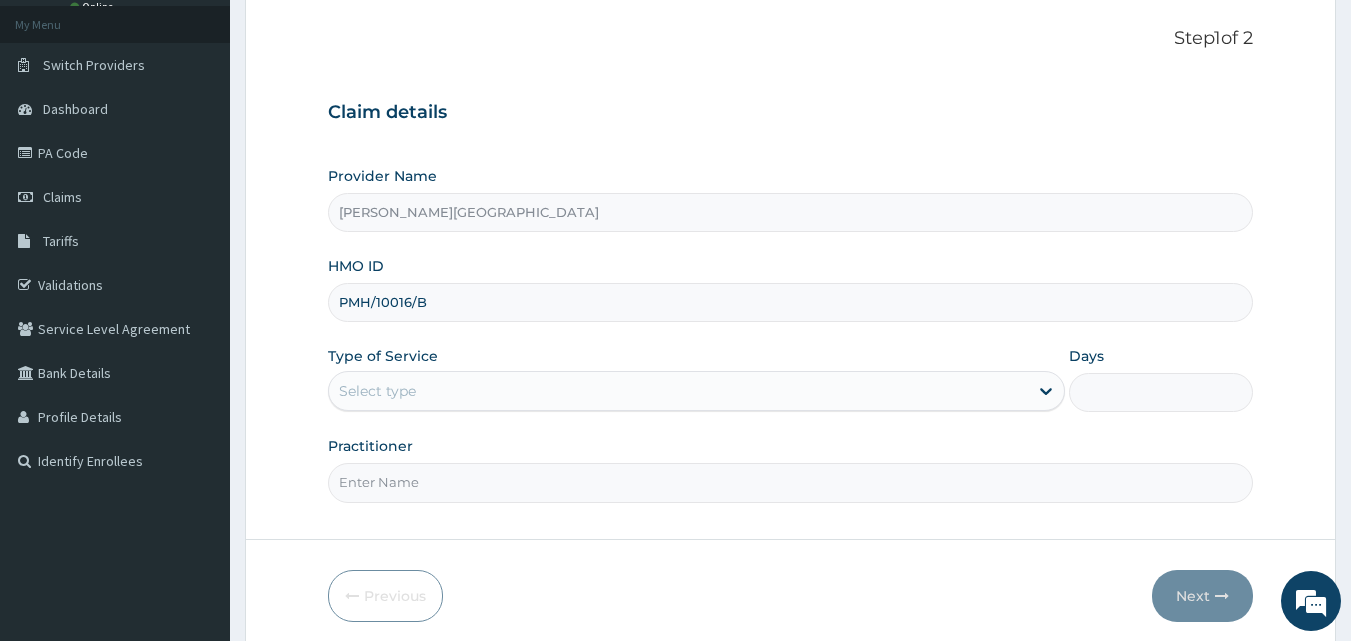 scroll, scrollTop: 187, scrollLeft: 0, axis: vertical 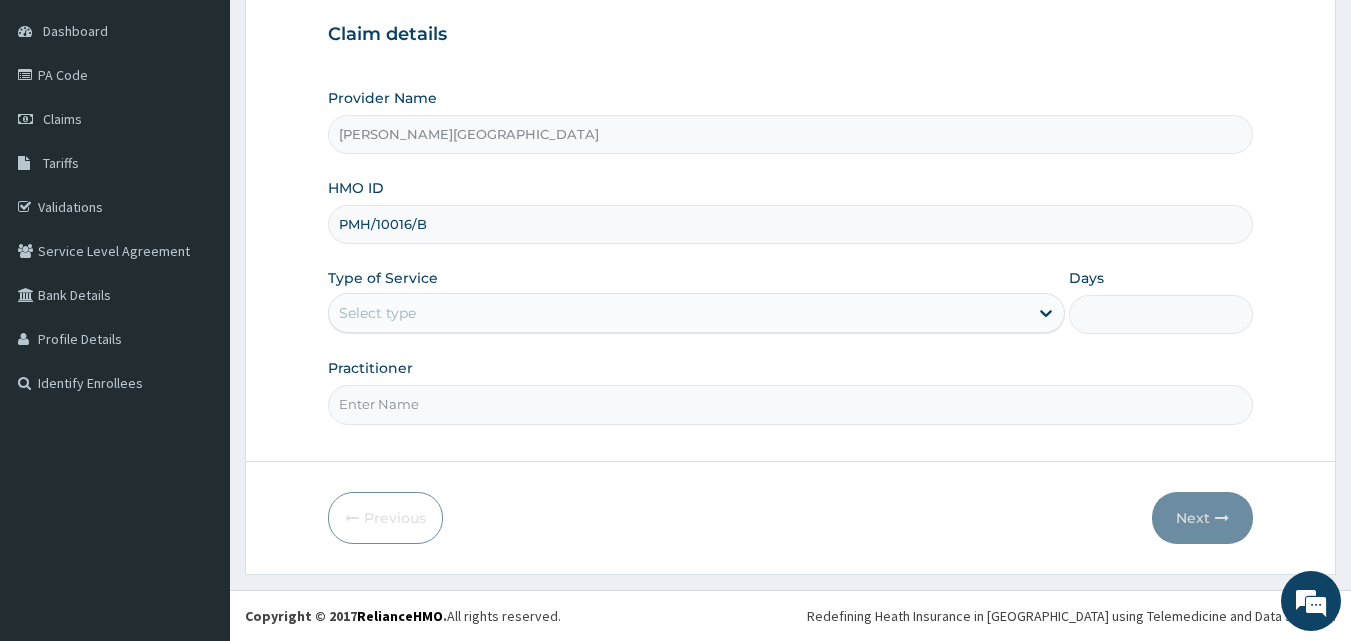 type on "PMH/10016/B" 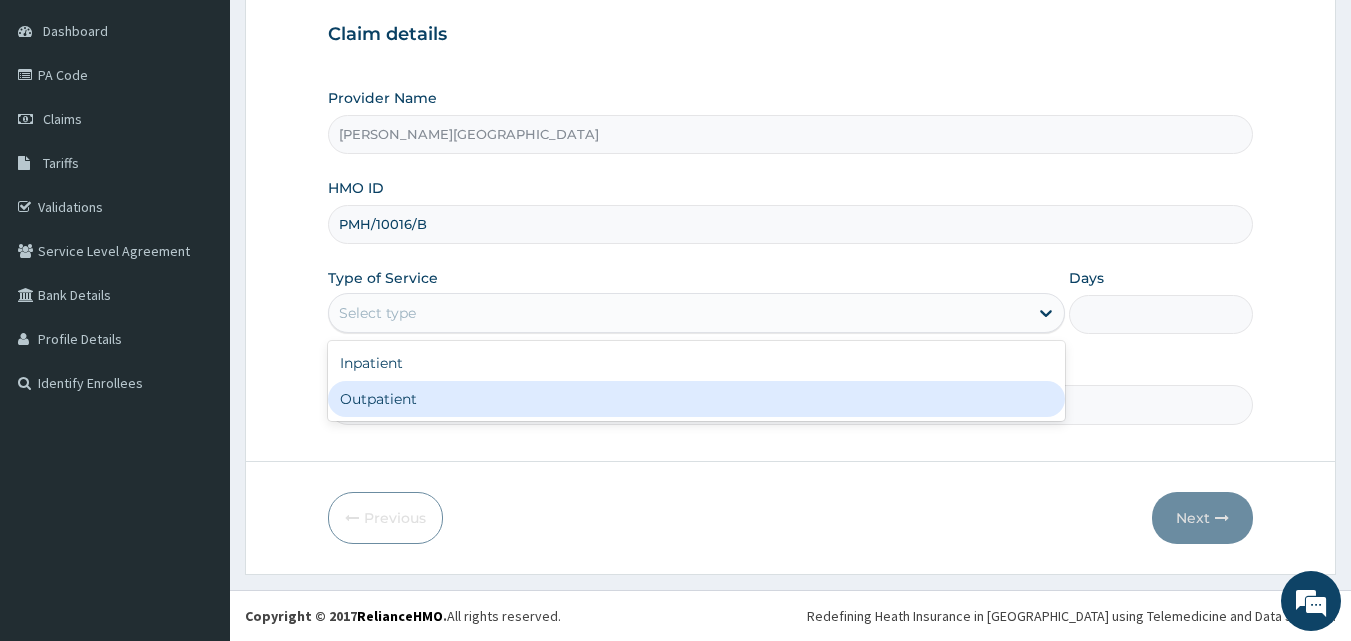 click on "Outpatient" at bounding box center [696, 399] 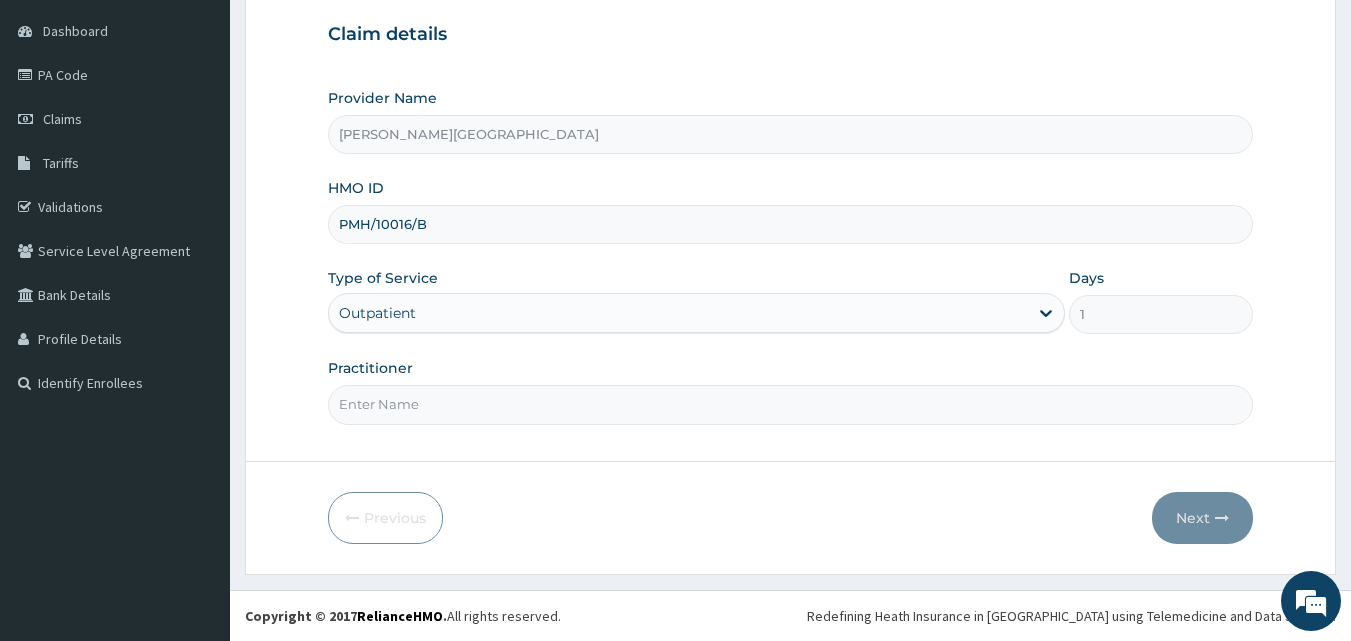 click on "Practitioner" at bounding box center [791, 404] 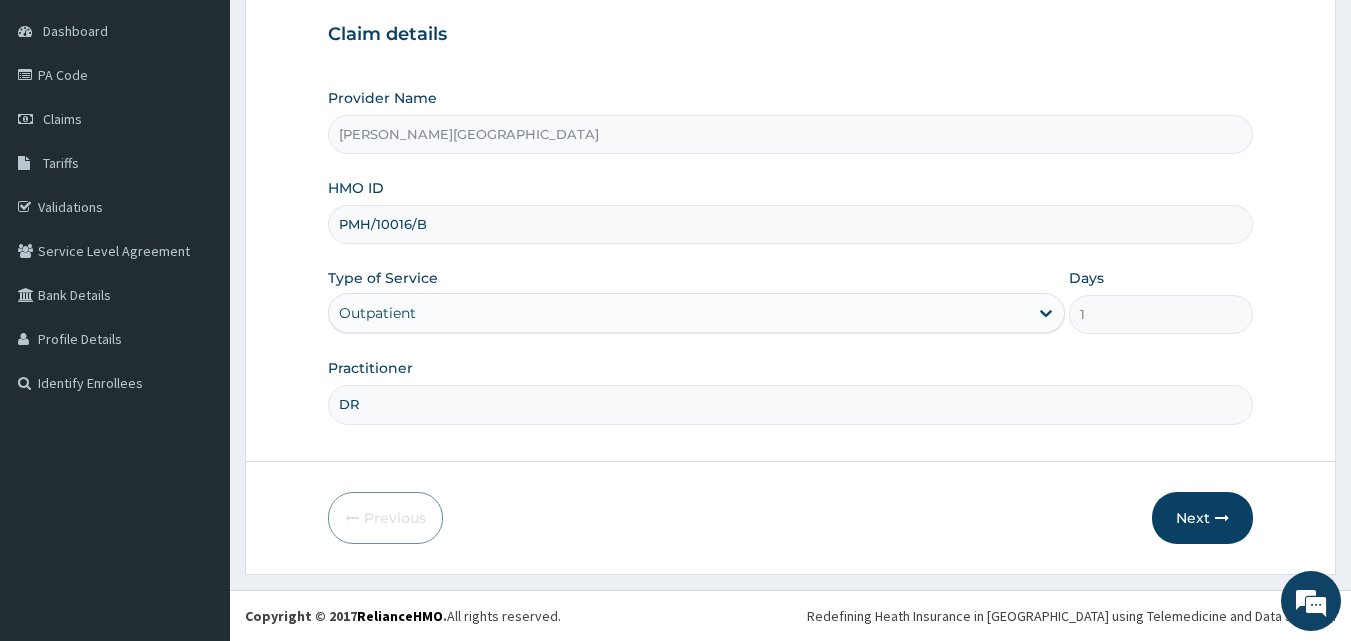 scroll, scrollTop: 0, scrollLeft: 0, axis: both 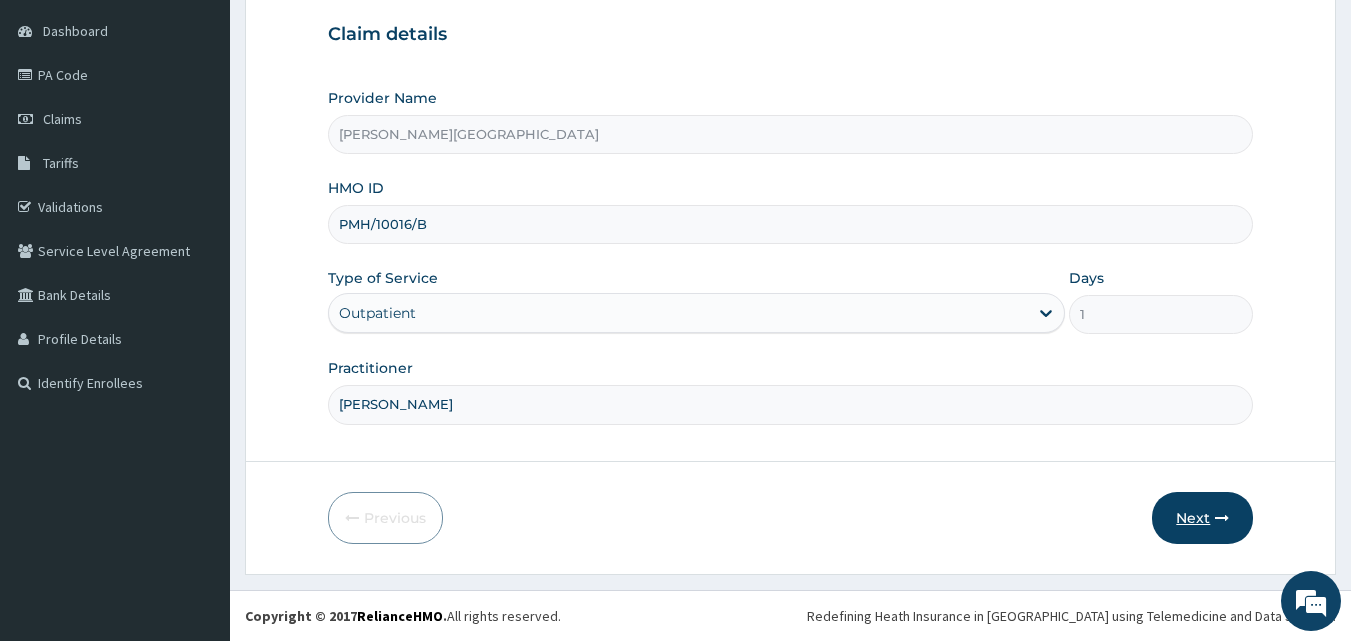 type on "DR OPARA" 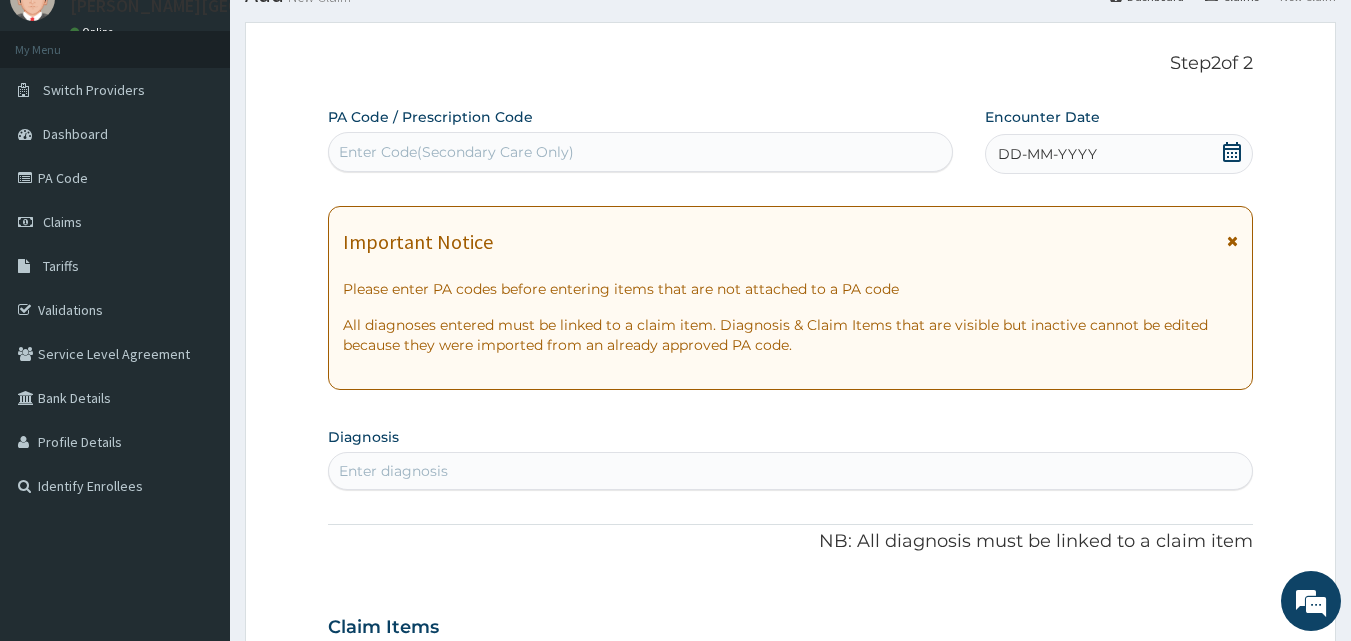 scroll, scrollTop: 0, scrollLeft: 0, axis: both 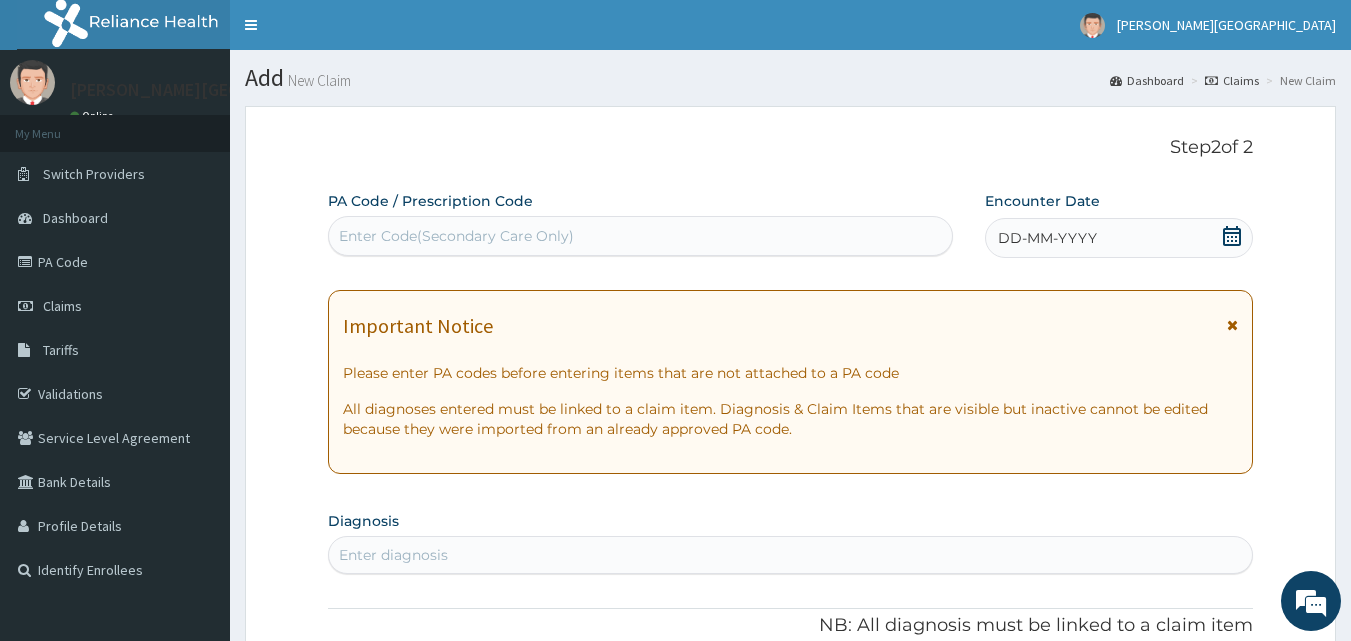 click 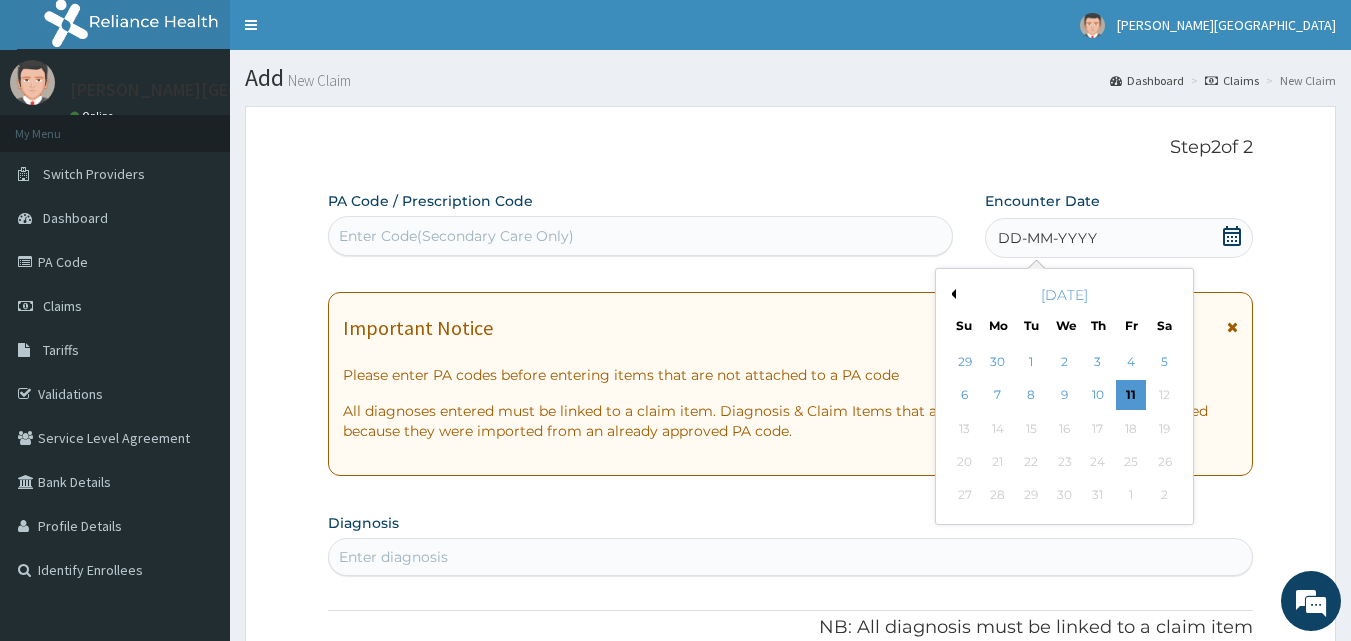 click on "Previous Month" at bounding box center [951, 294] 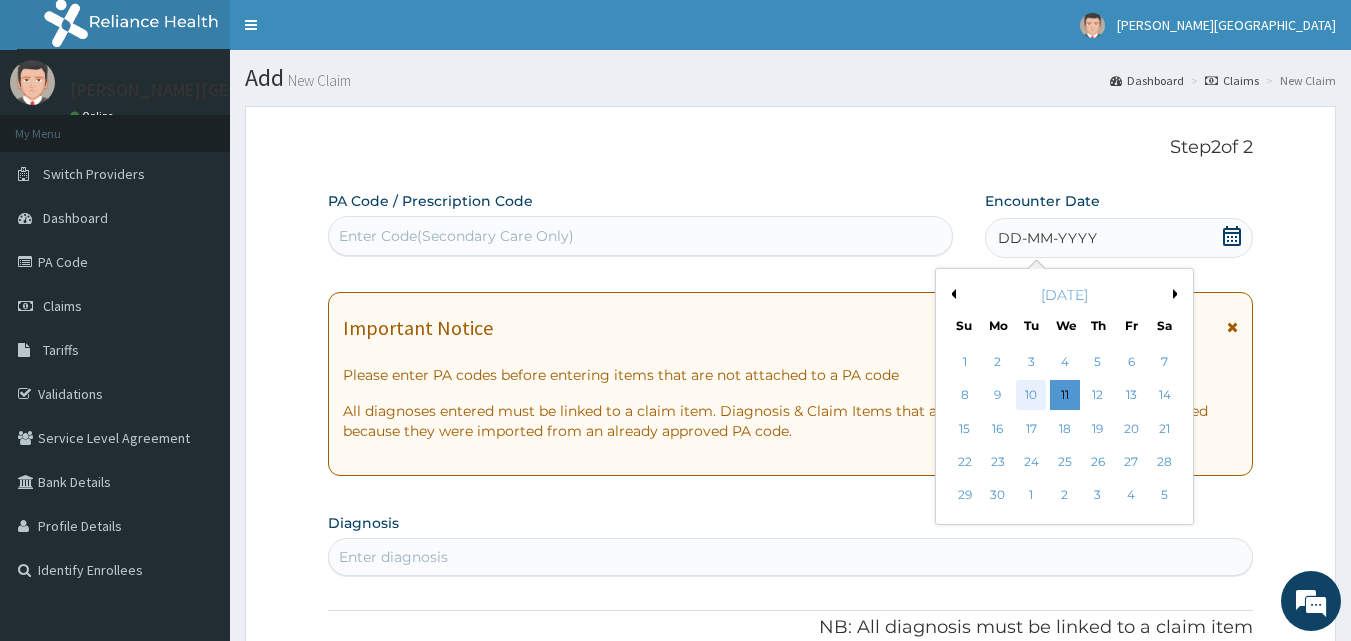 click on "10" at bounding box center [1032, 396] 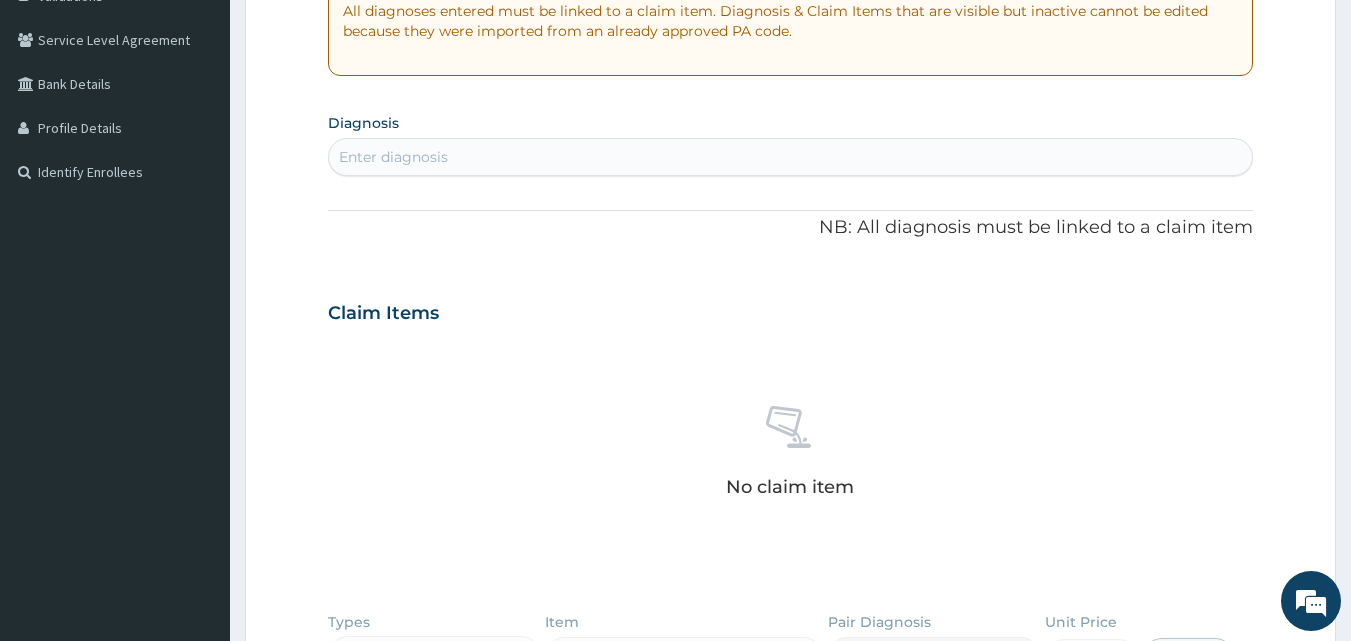 scroll, scrollTop: 333, scrollLeft: 0, axis: vertical 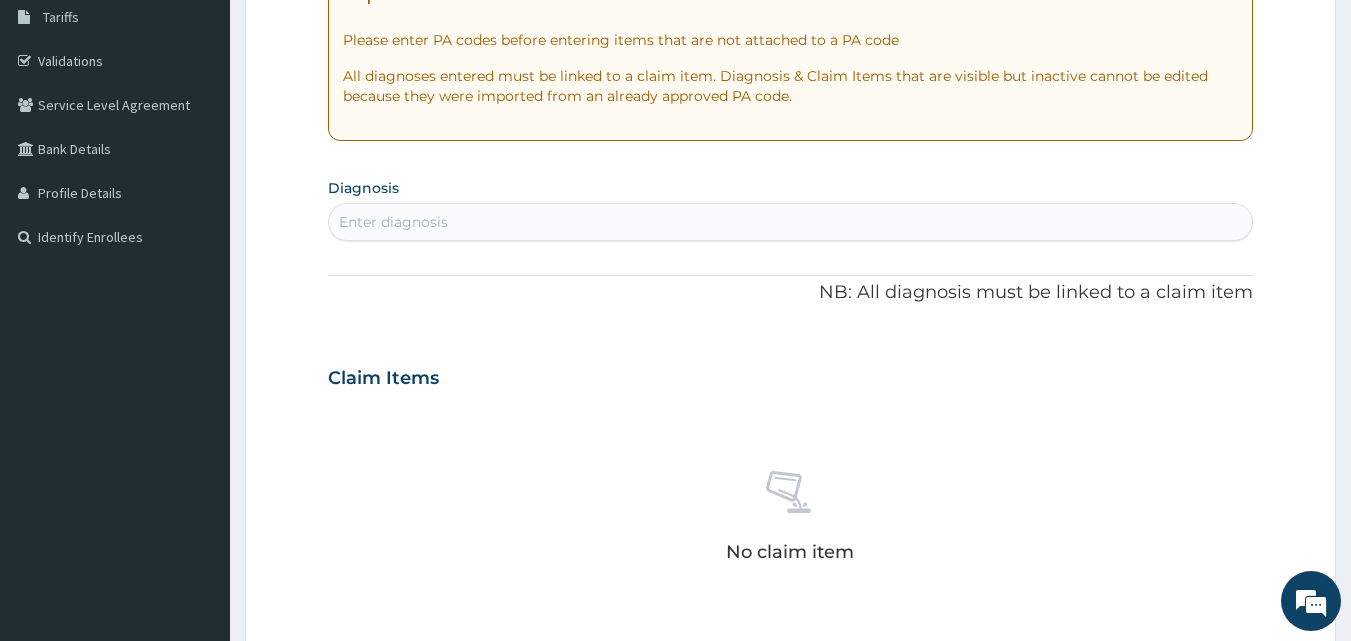 click on "Enter diagnosis" at bounding box center (791, 222) 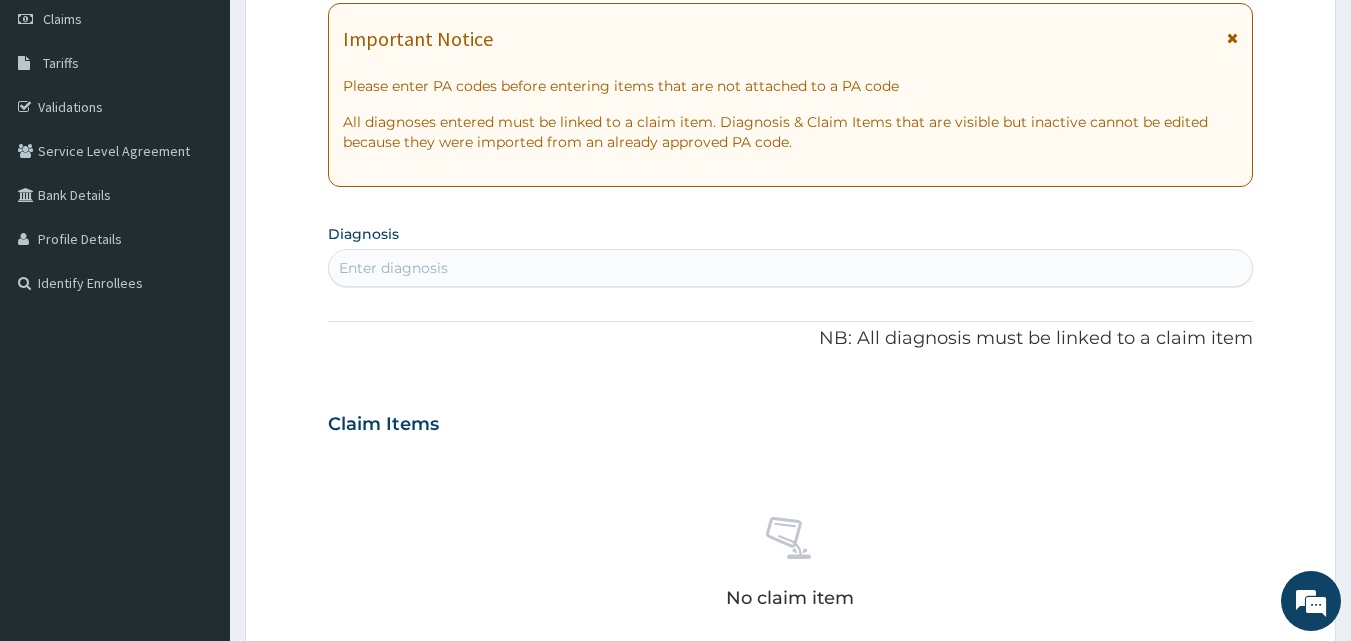 scroll, scrollTop: 333, scrollLeft: 0, axis: vertical 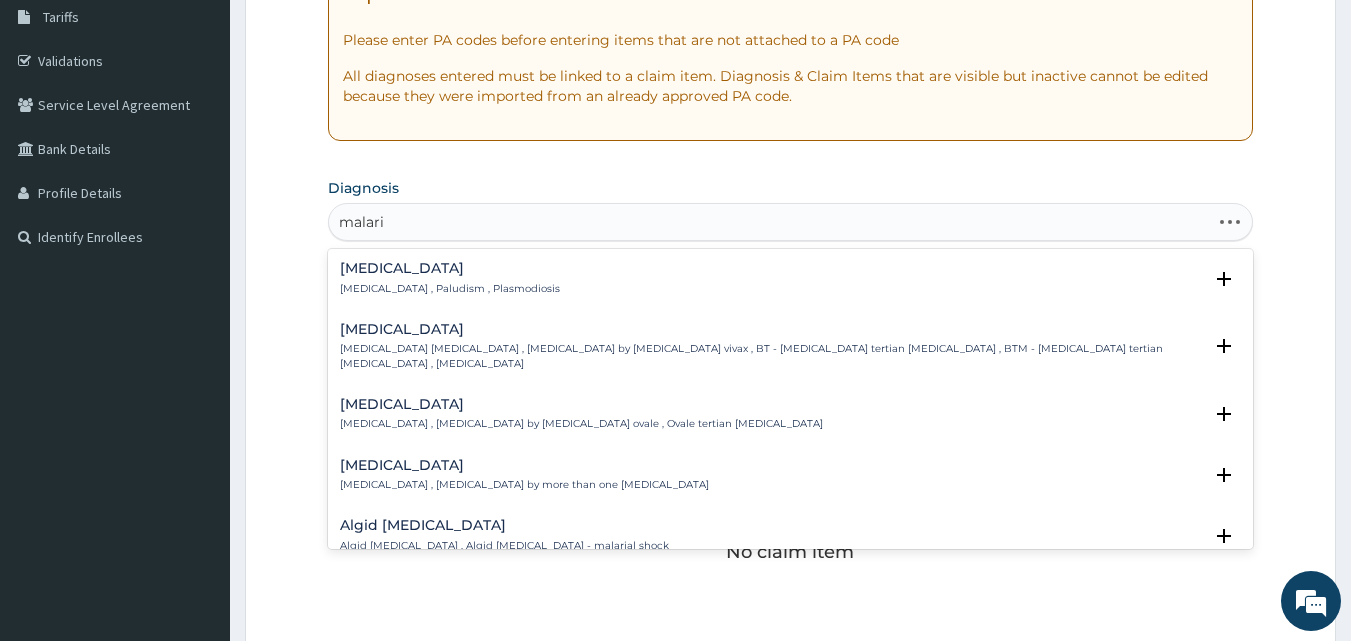 type on "[MEDICAL_DATA]" 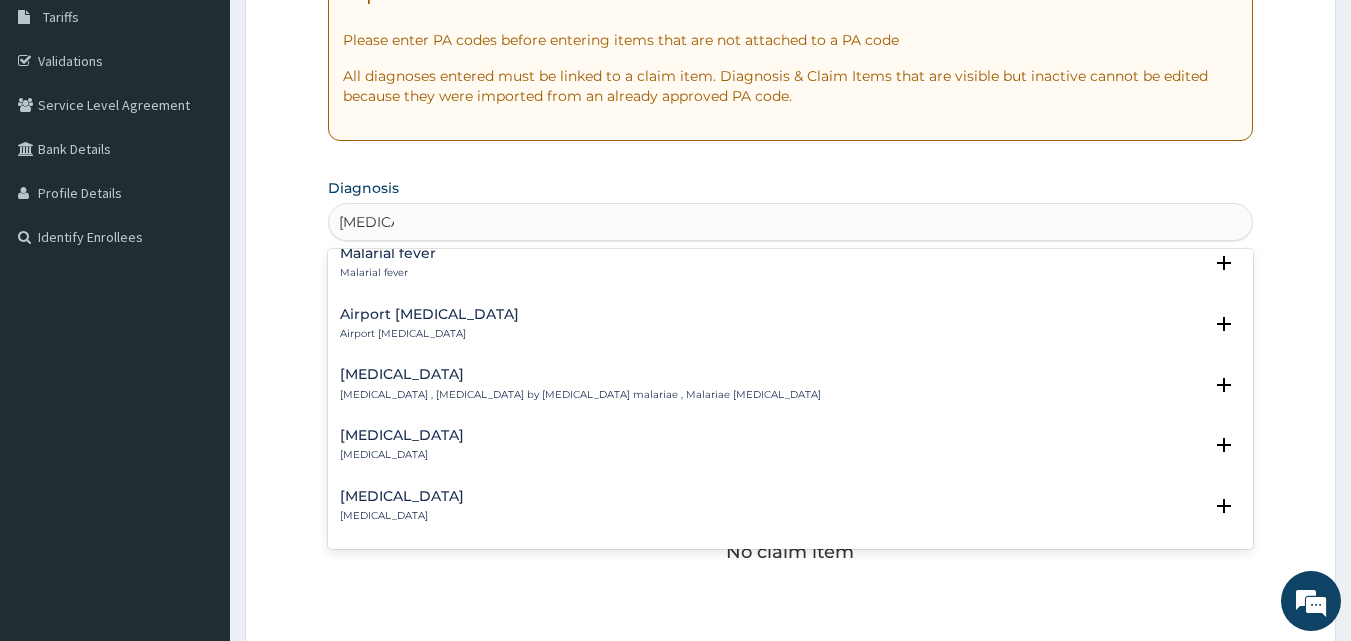 scroll, scrollTop: 0, scrollLeft: 0, axis: both 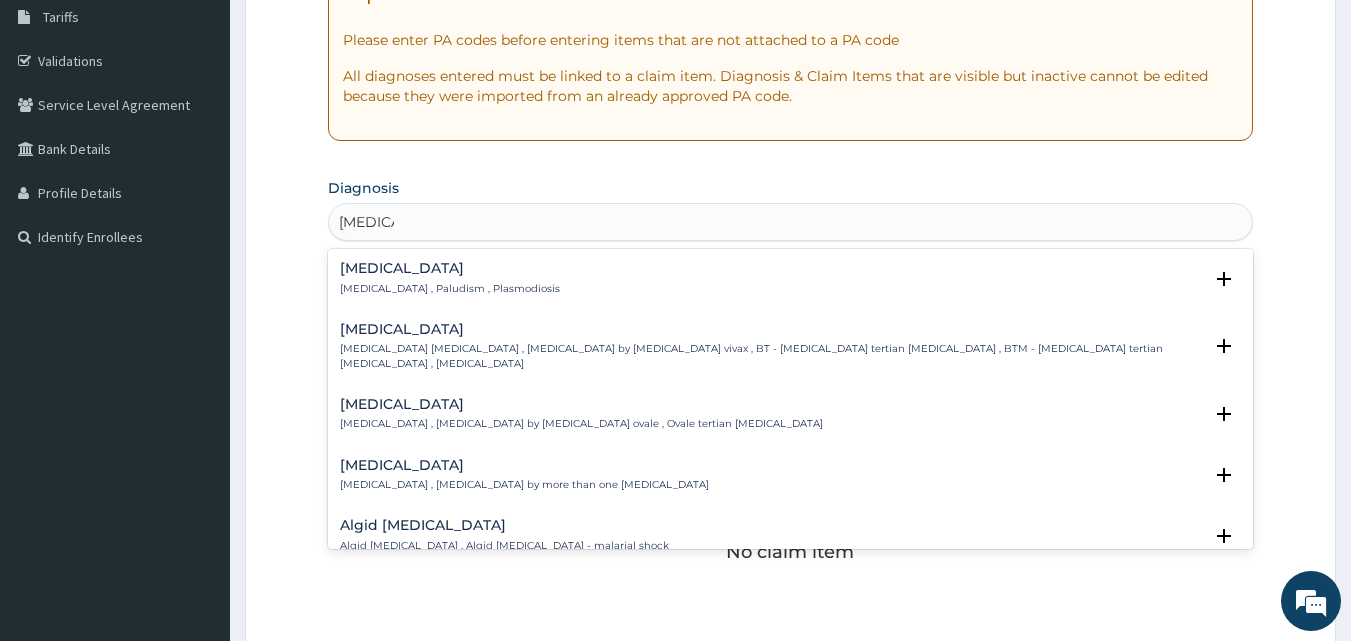 click on "[MEDICAL_DATA] [MEDICAL_DATA] , Paludism , Plasmodiosis" at bounding box center [450, 278] 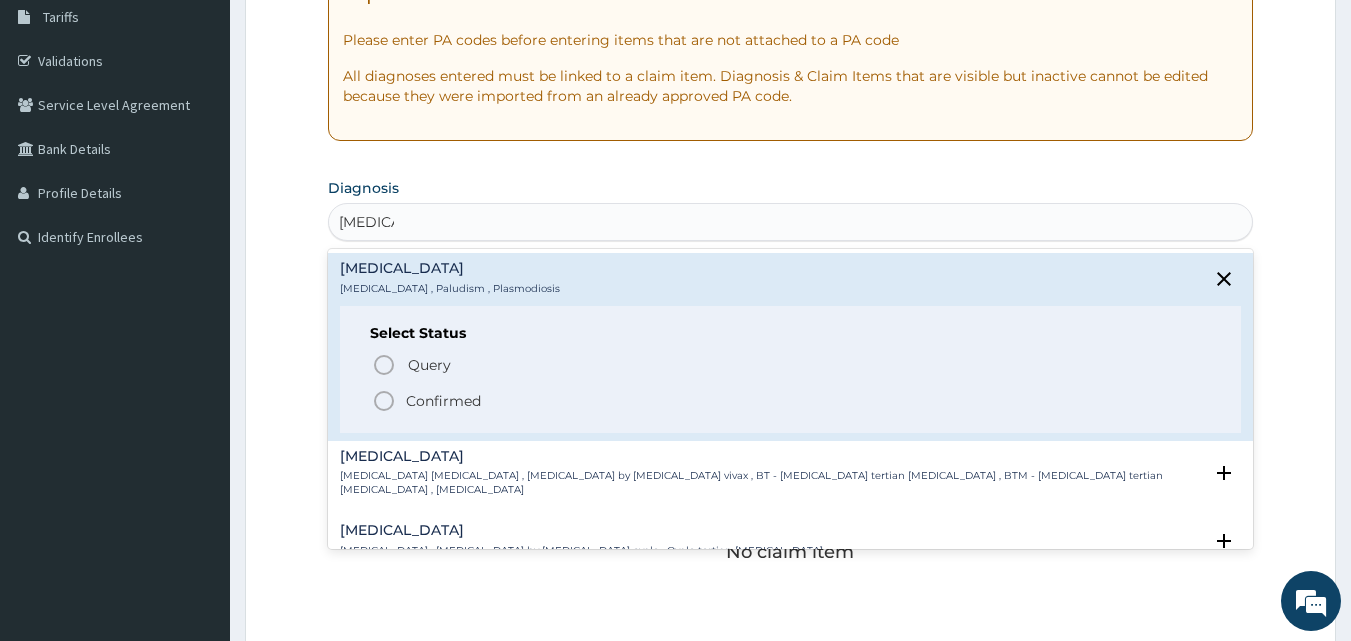 drag, startPoint x: 419, startPoint y: 400, endPoint x: 432, endPoint y: 399, distance: 13.038404 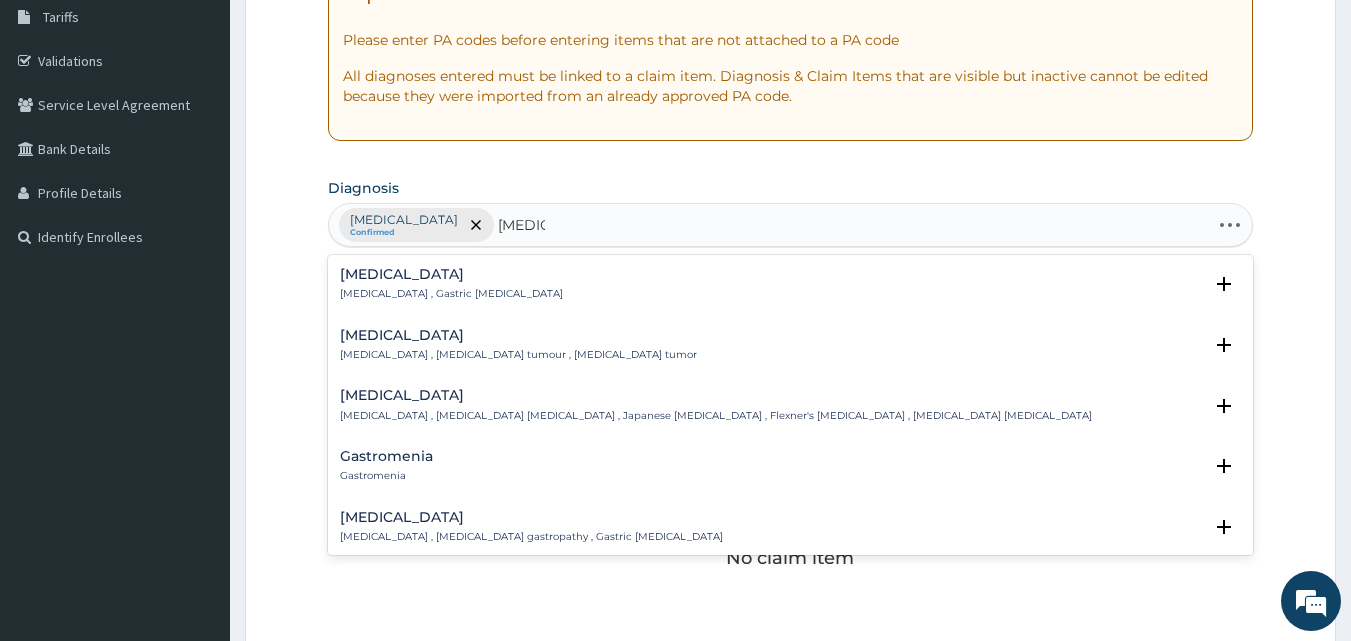 type on "gastroe" 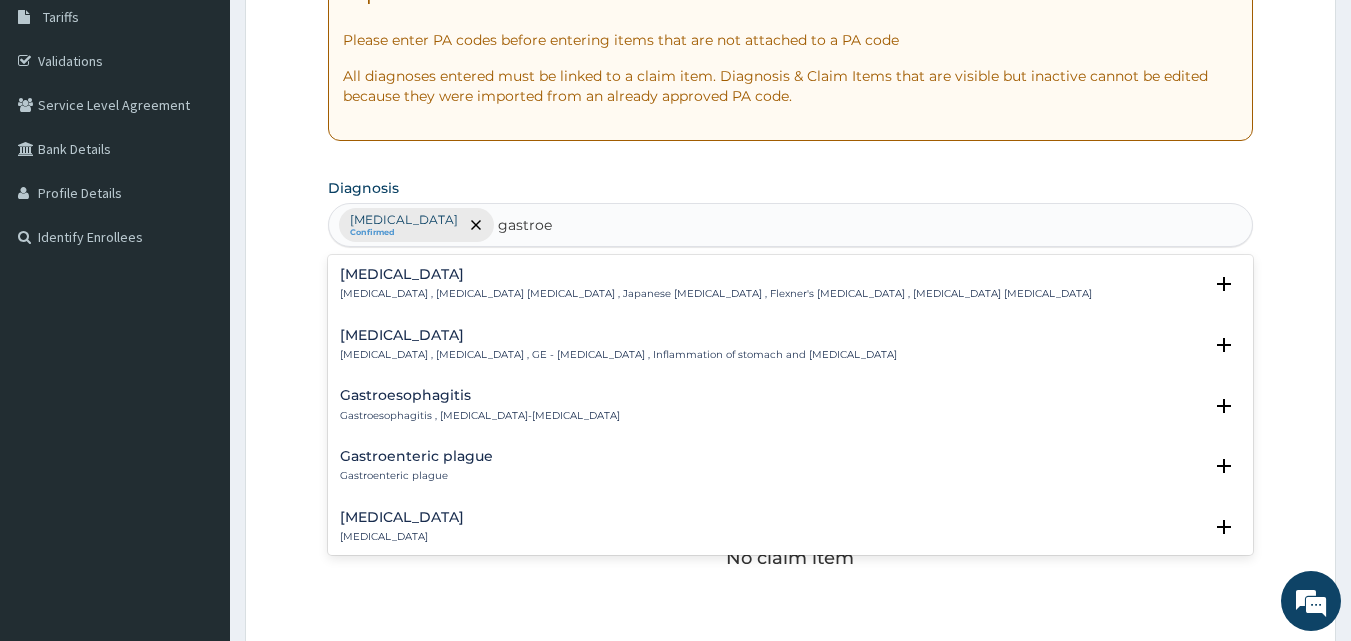 click on "Gastroenteritis" at bounding box center (618, 335) 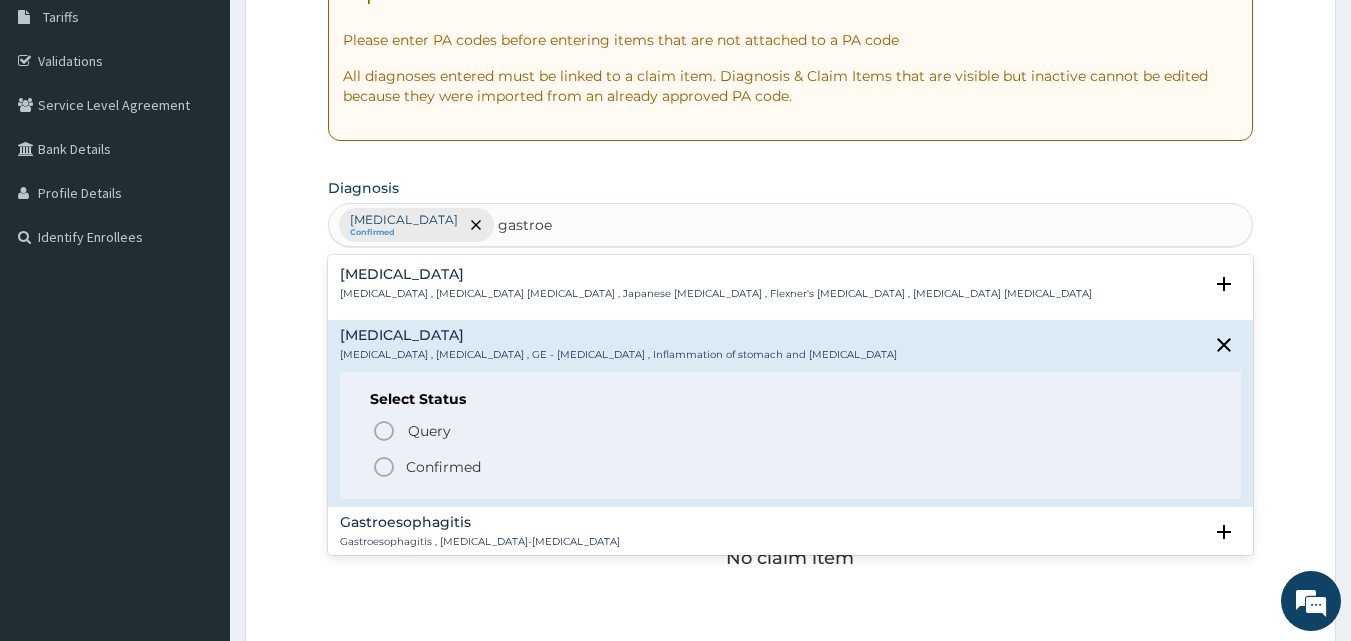 click on "Confirmed" at bounding box center [443, 467] 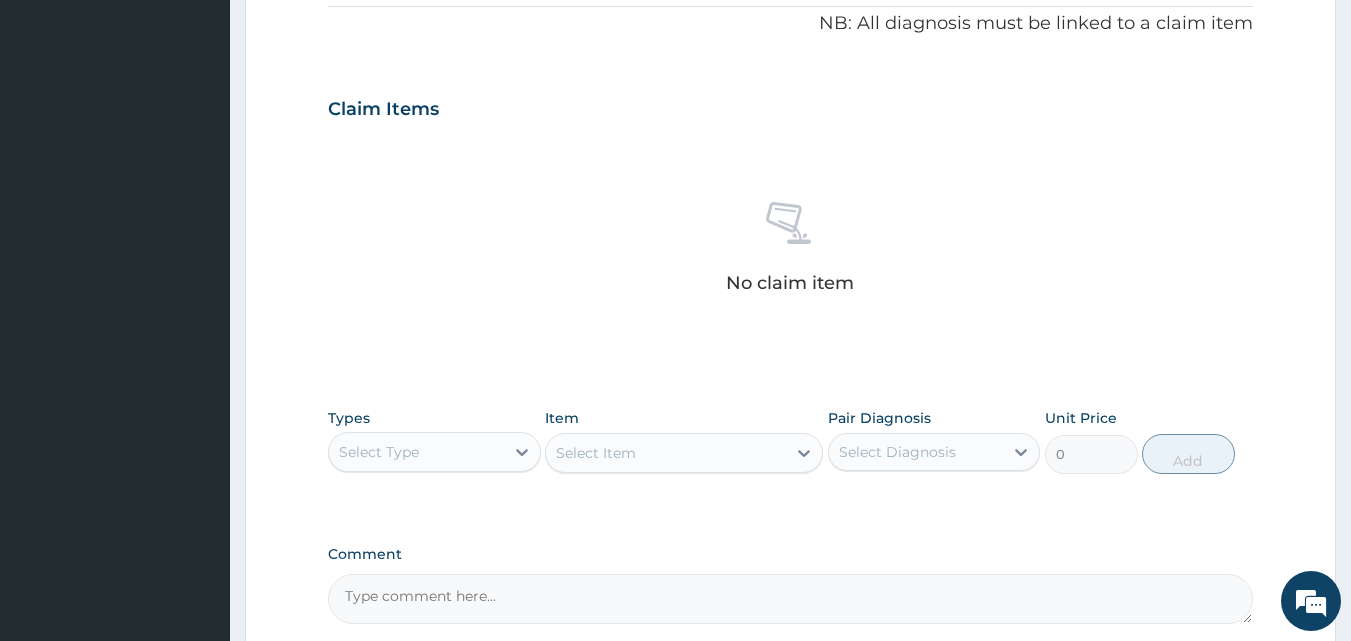 scroll, scrollTop: 801, scrollLeft: 0, axis: vertical 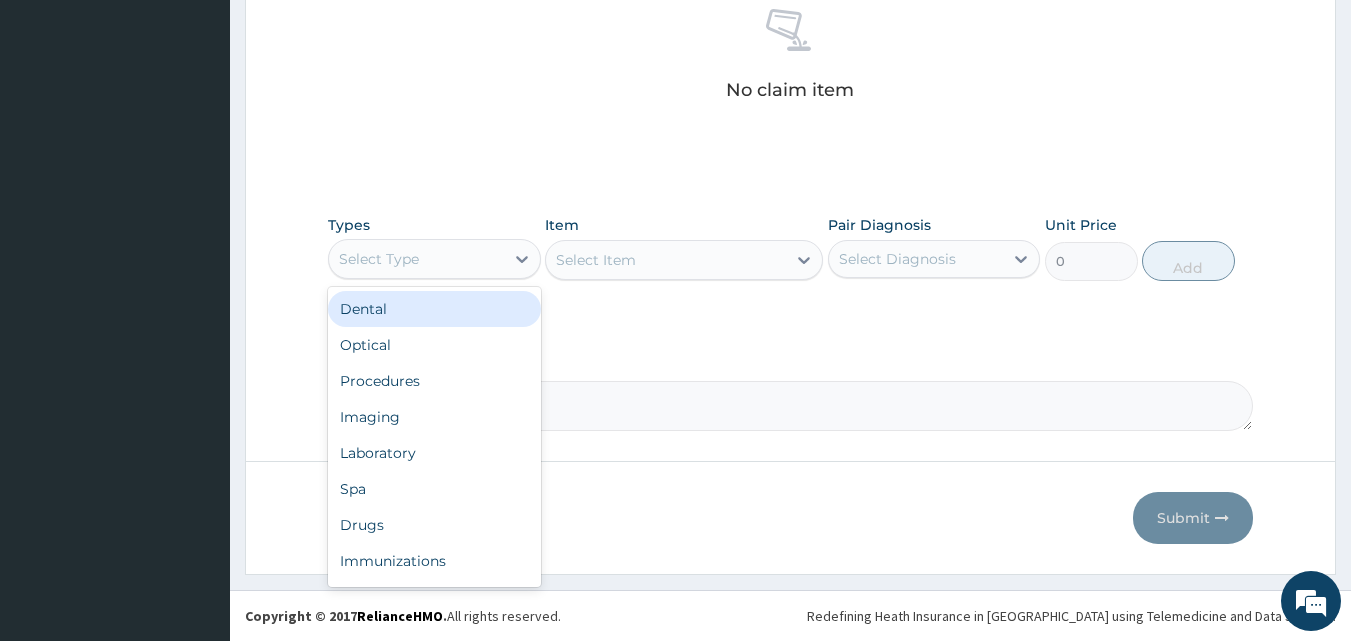 drag, startPoint x: 478, startPoint y: 262, endPoint x: 376, endPoint y: 446, distance: 210.3806 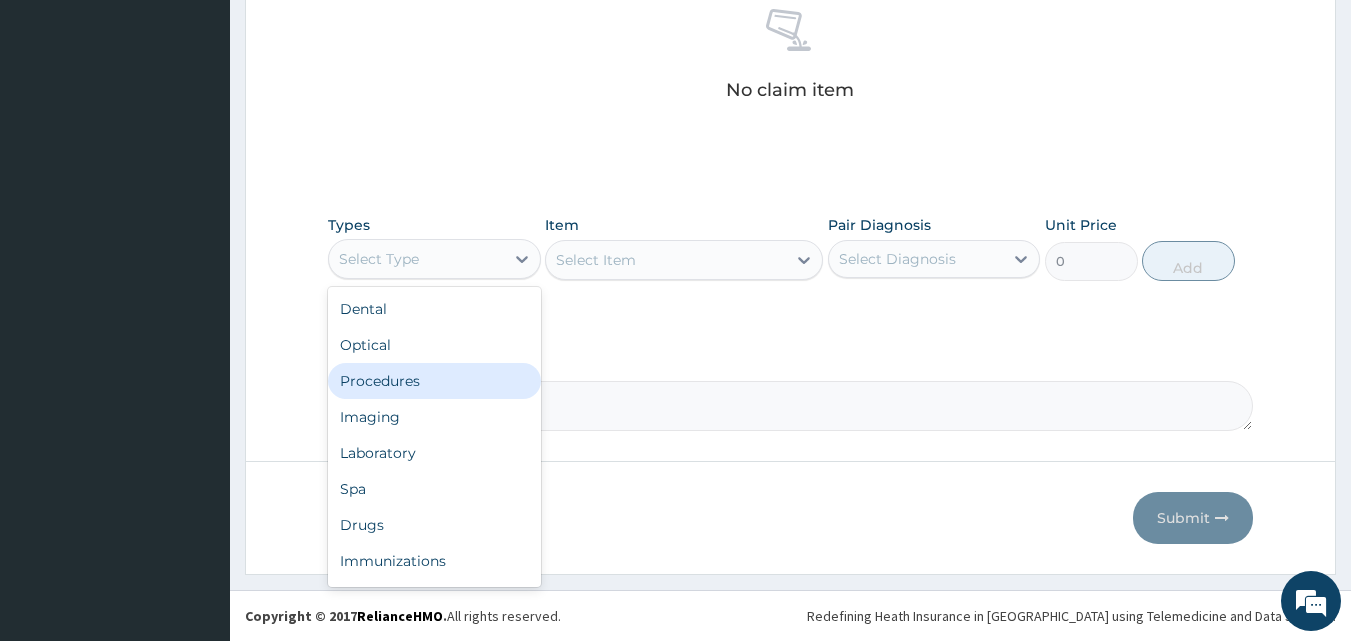 click on "Procedures" at bounding box center (434, 381) 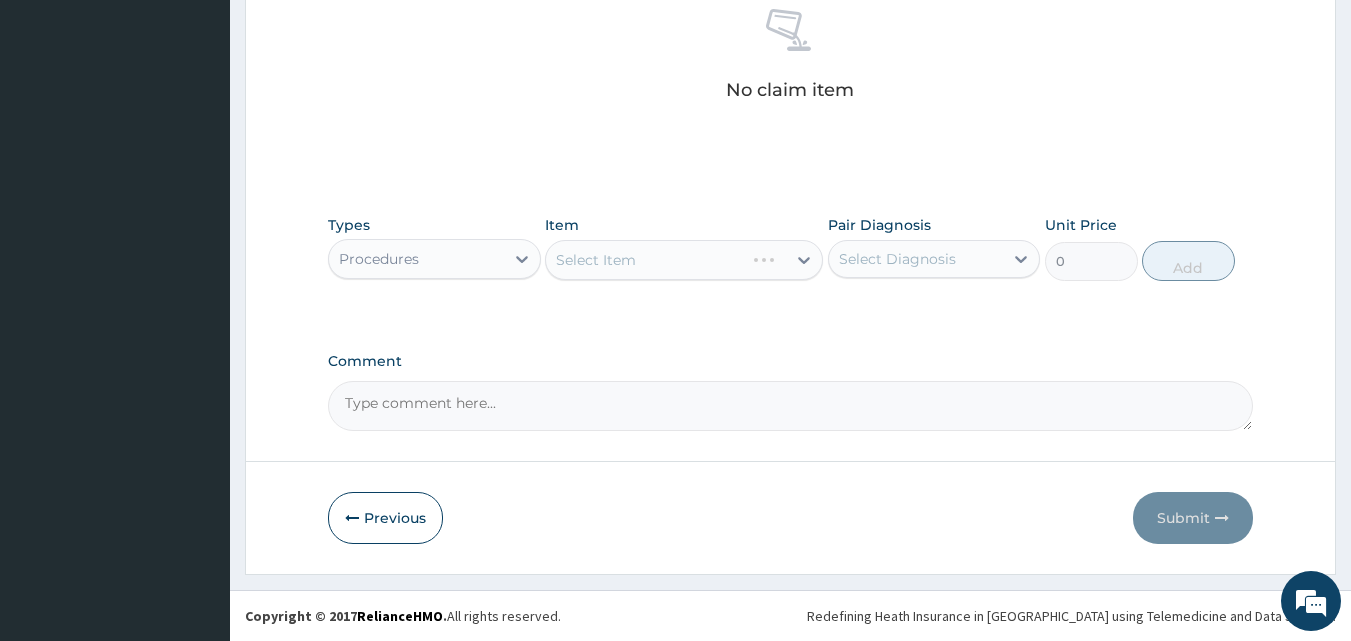 drag, startPoint x: 621, startPoint y: 363, endPoint x: 631, endPoint y: 349, distance: 17.20465 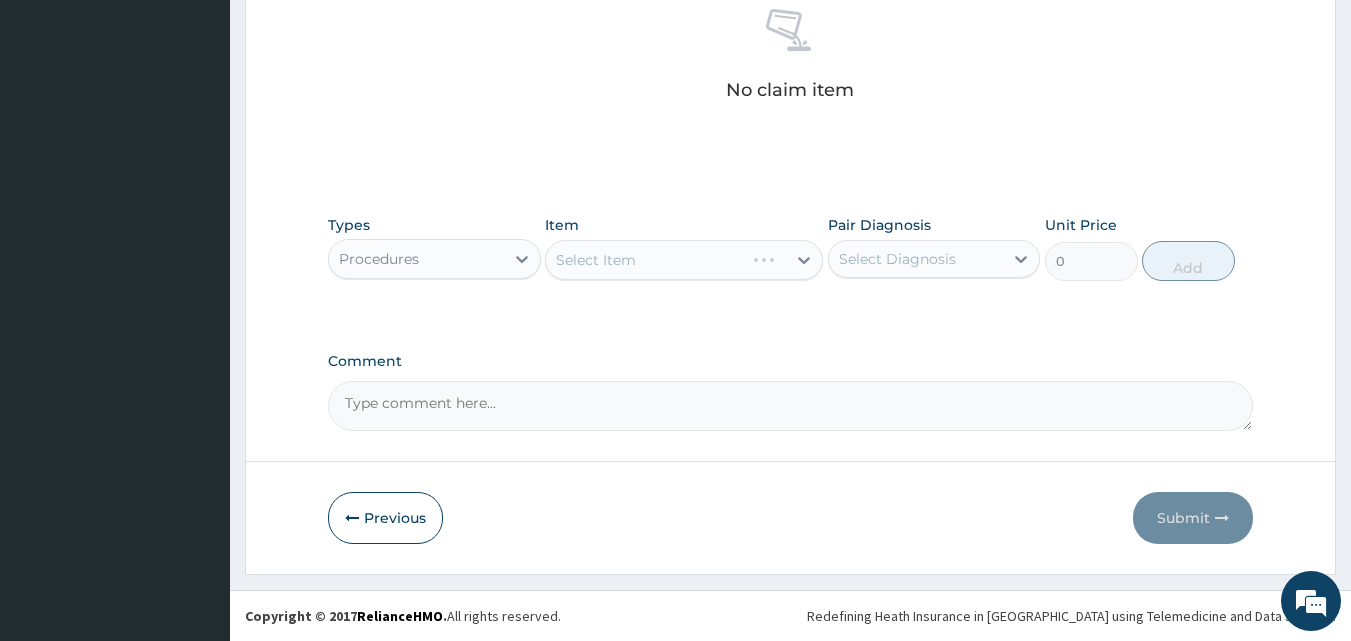 click on "Select Item" at bounding box center (684, 260) 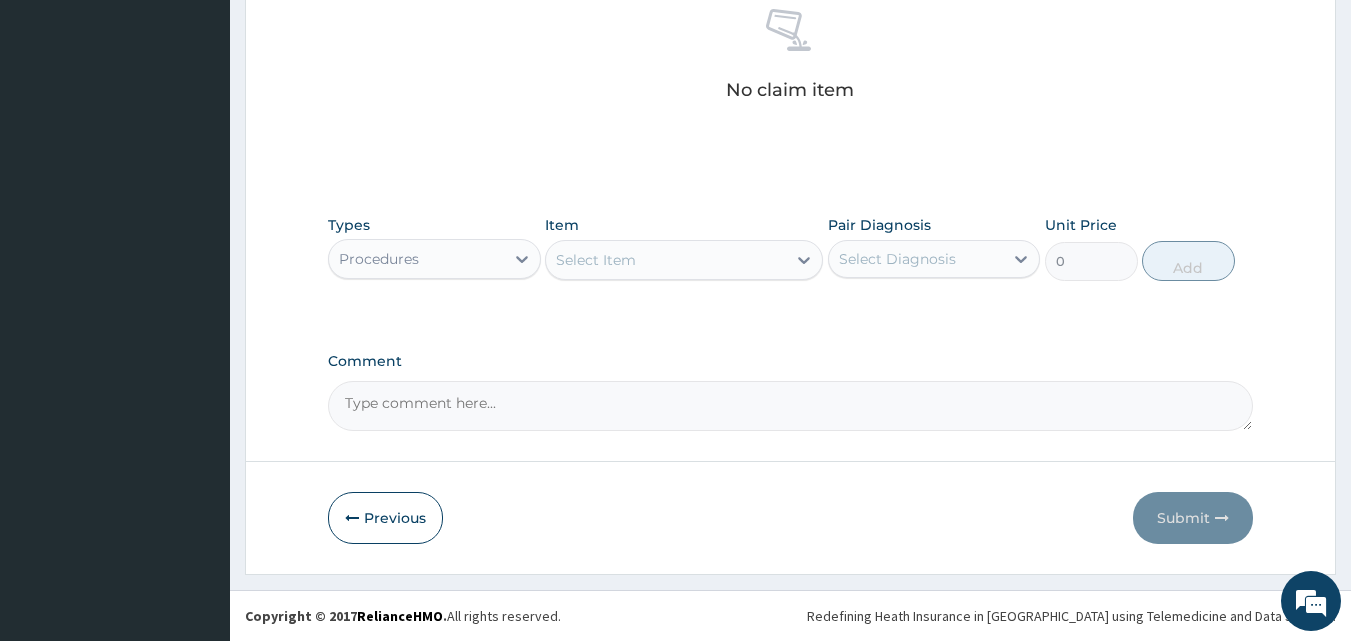 click on "Select Item" at bounding box center (666, 260) 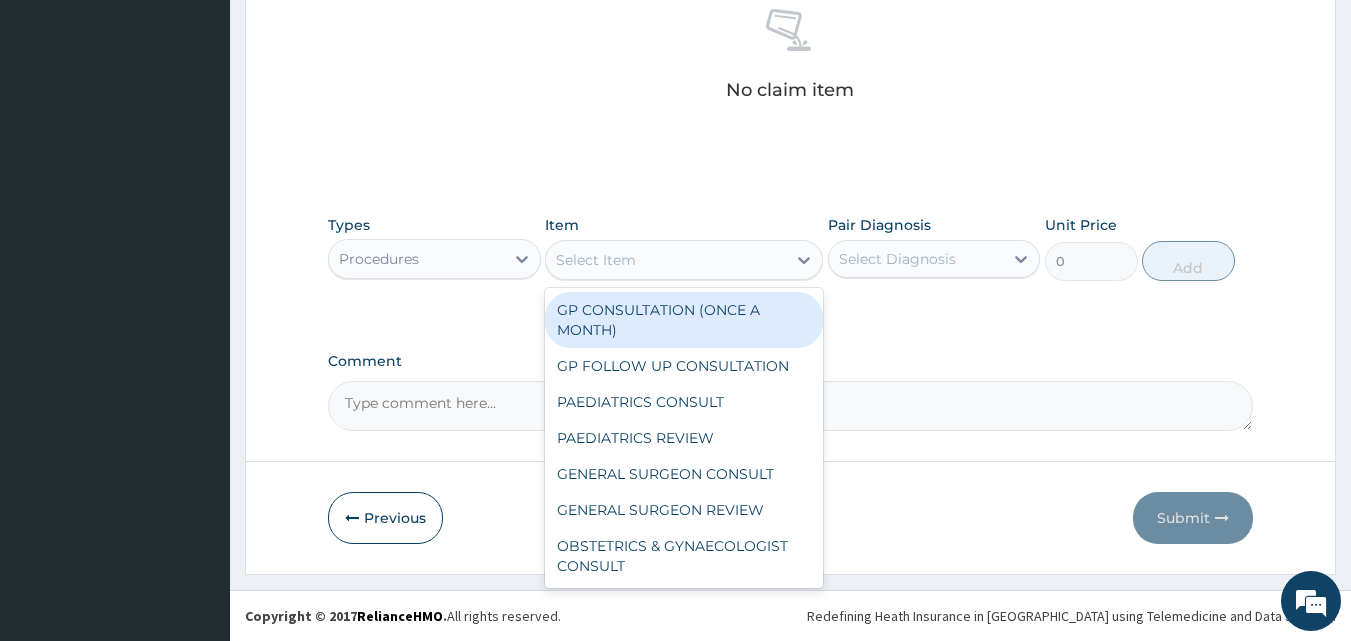 drag, startPoint x: 663, startPoint y: 312, endPoint x: 898, endPoint y: 232, distance: 248.24384 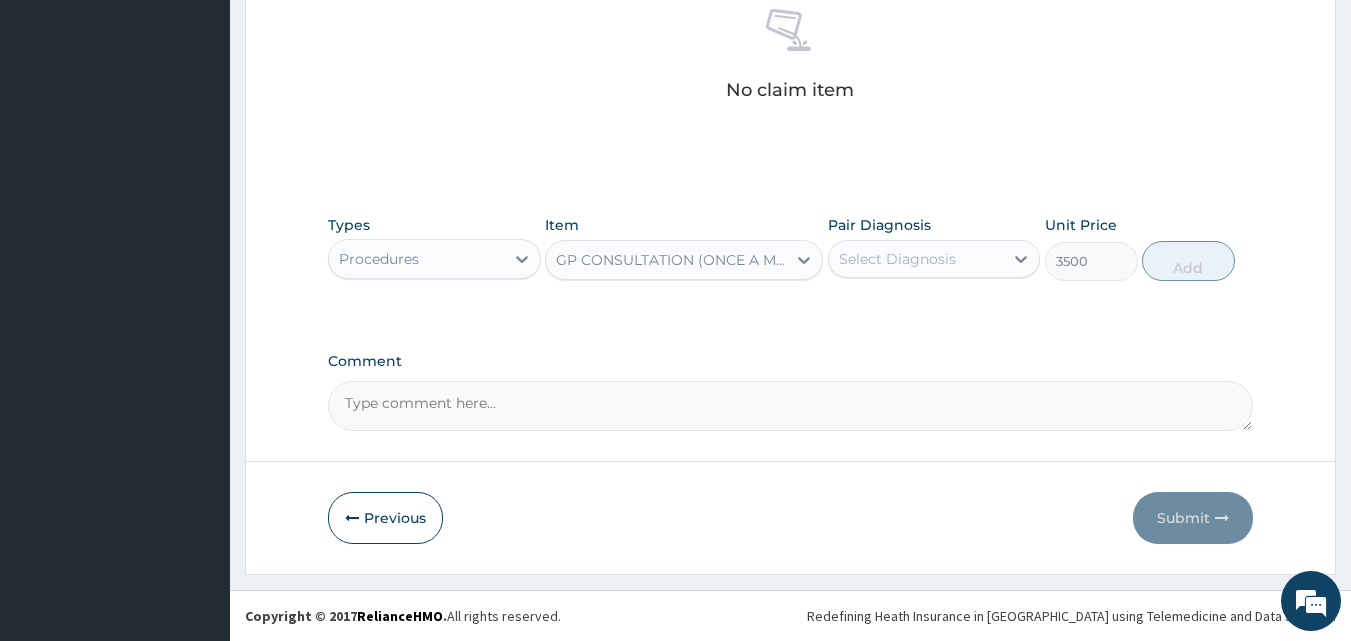 click on "Select Diagnosis" at bounding box center (897, 259) 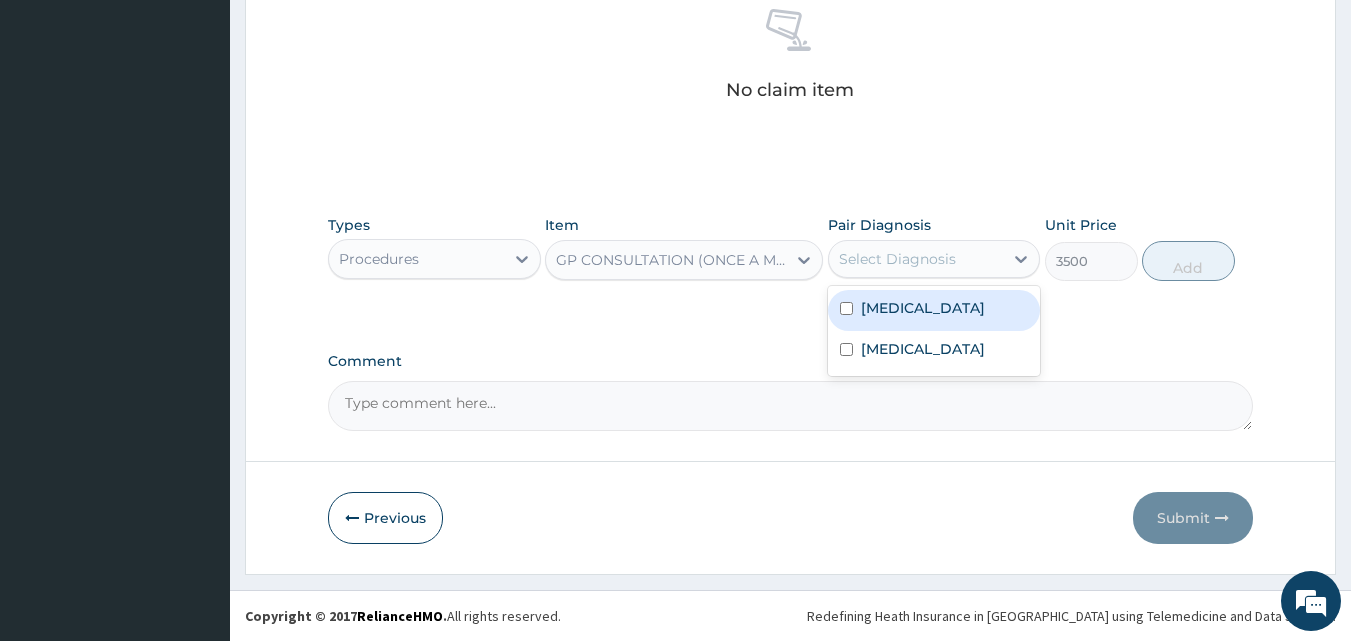 drag, startPoint x: 921, startPoint y: 301, endPoint x: 928, endPoint y: 323, distance: 23.086792 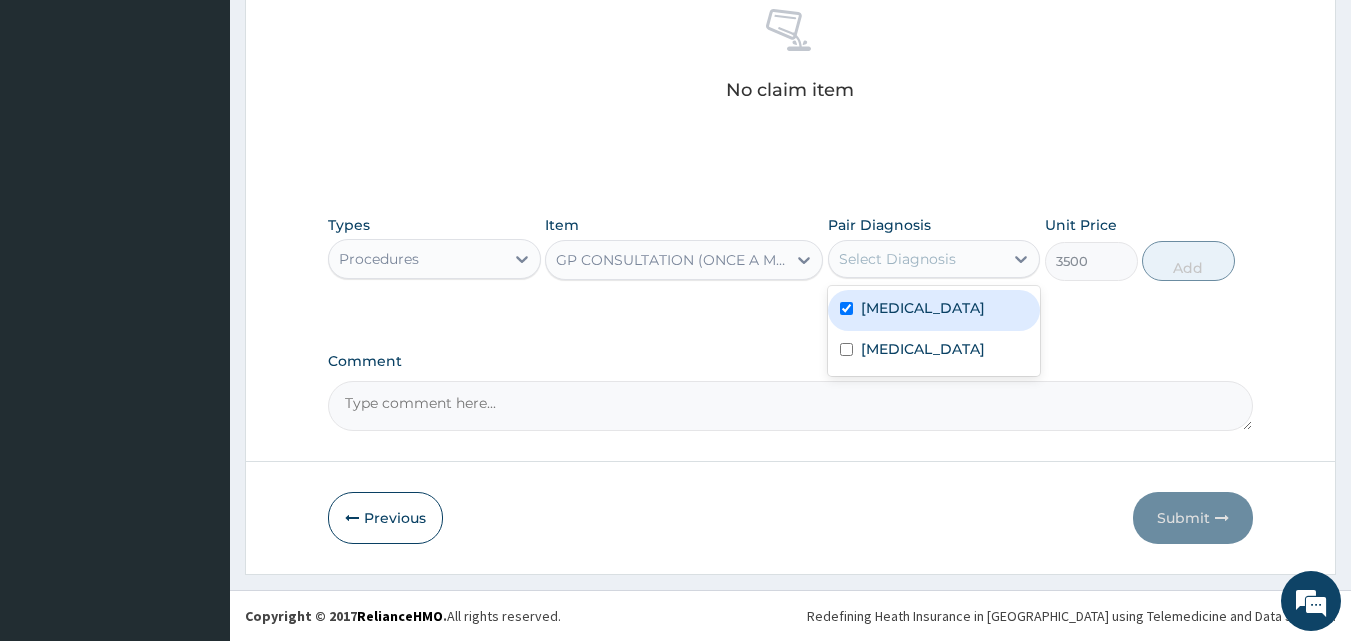 checkbox on "true" 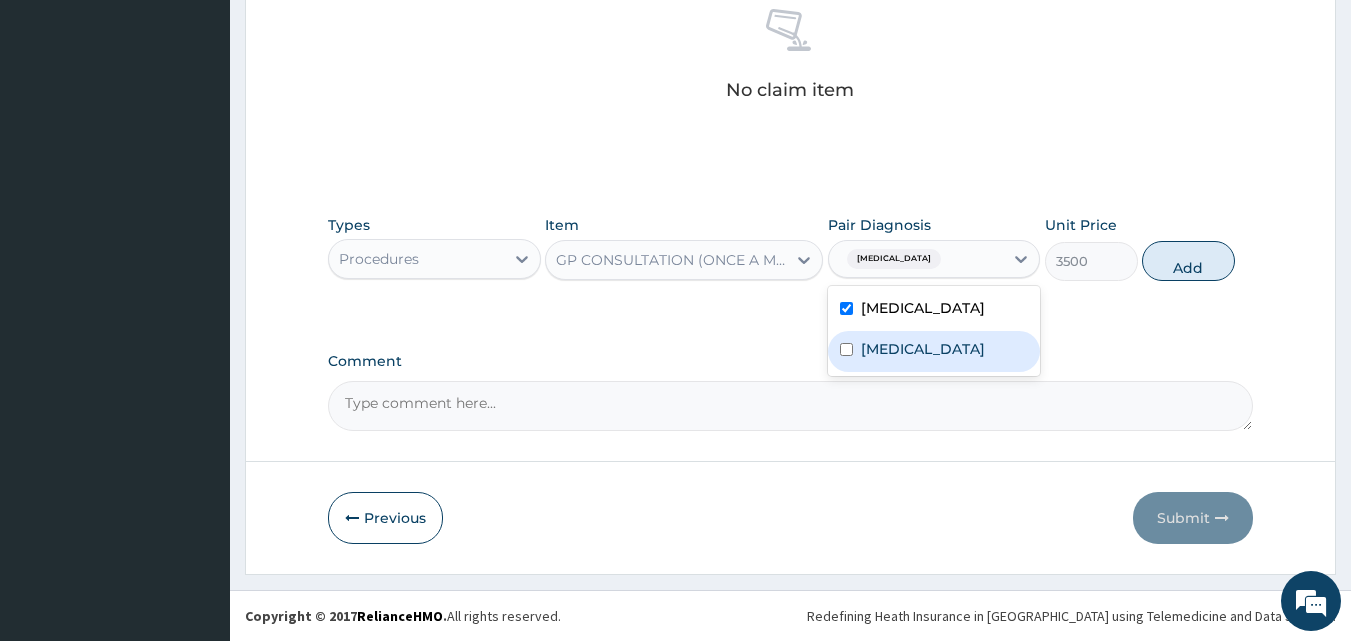 drag, startPoint x: 923, startPoint y: 358, endPoint x: 950, endPoint y: 344, distance: 30.413813 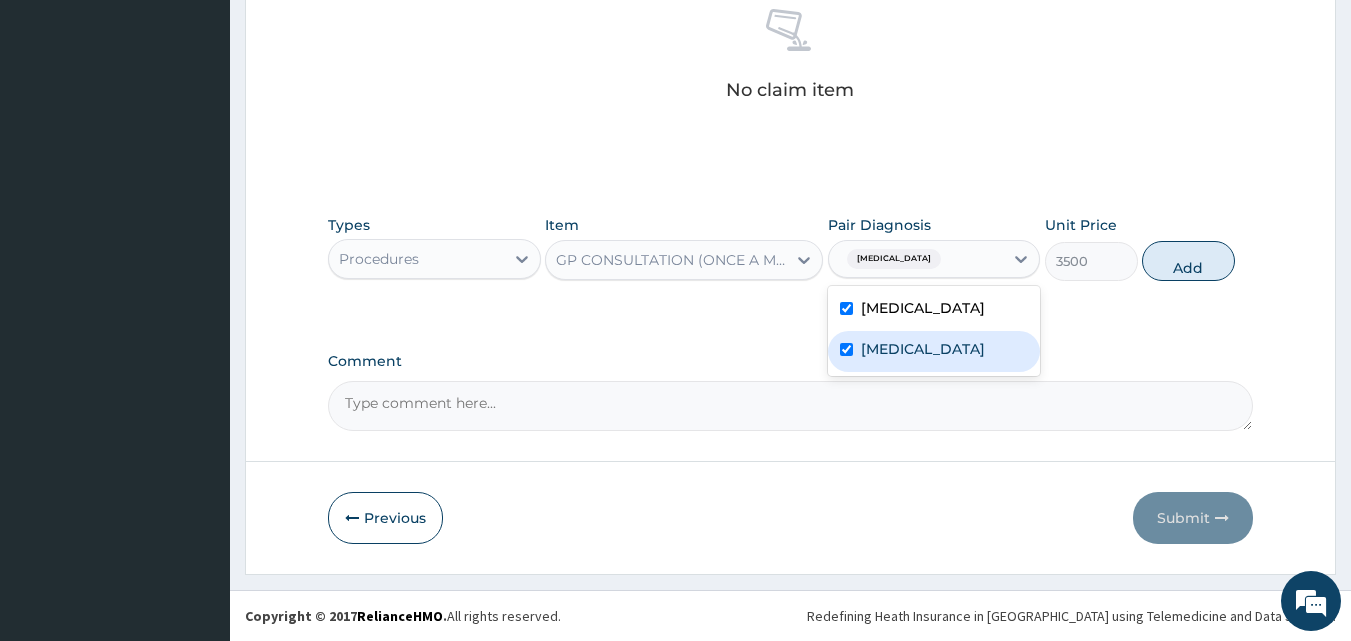 checkbox on "true" 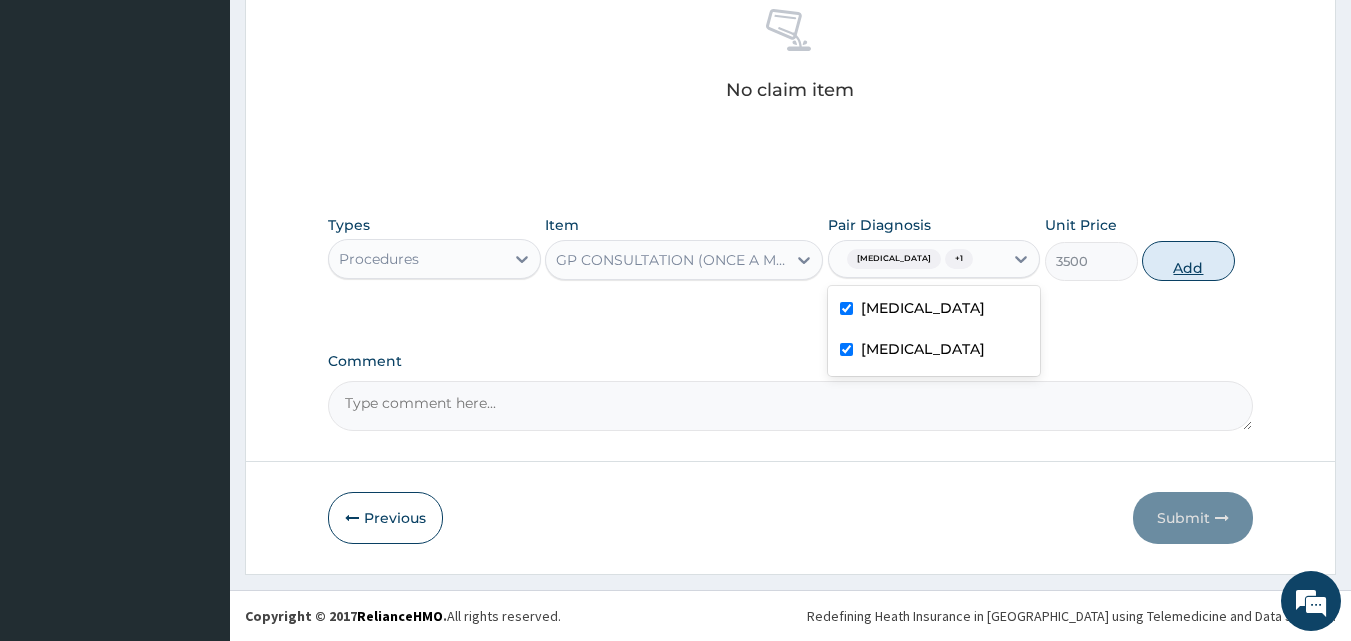 click on "Add" at bounding box center (1188, 261) 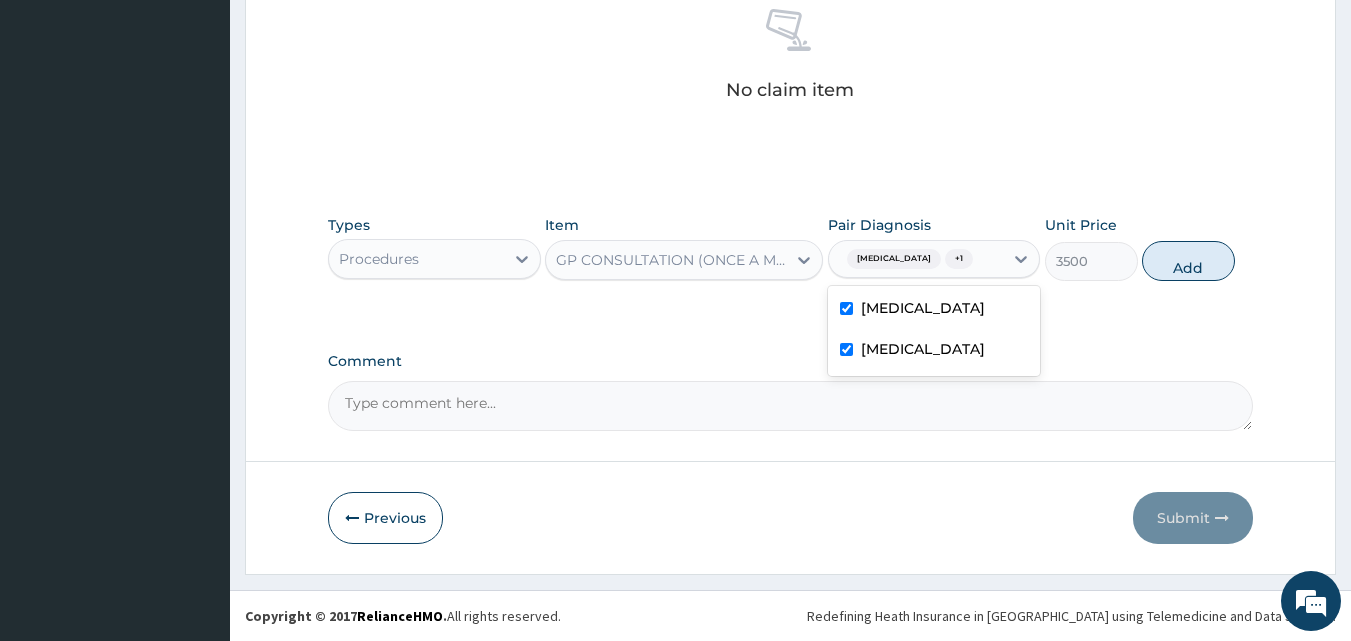 type on "0" 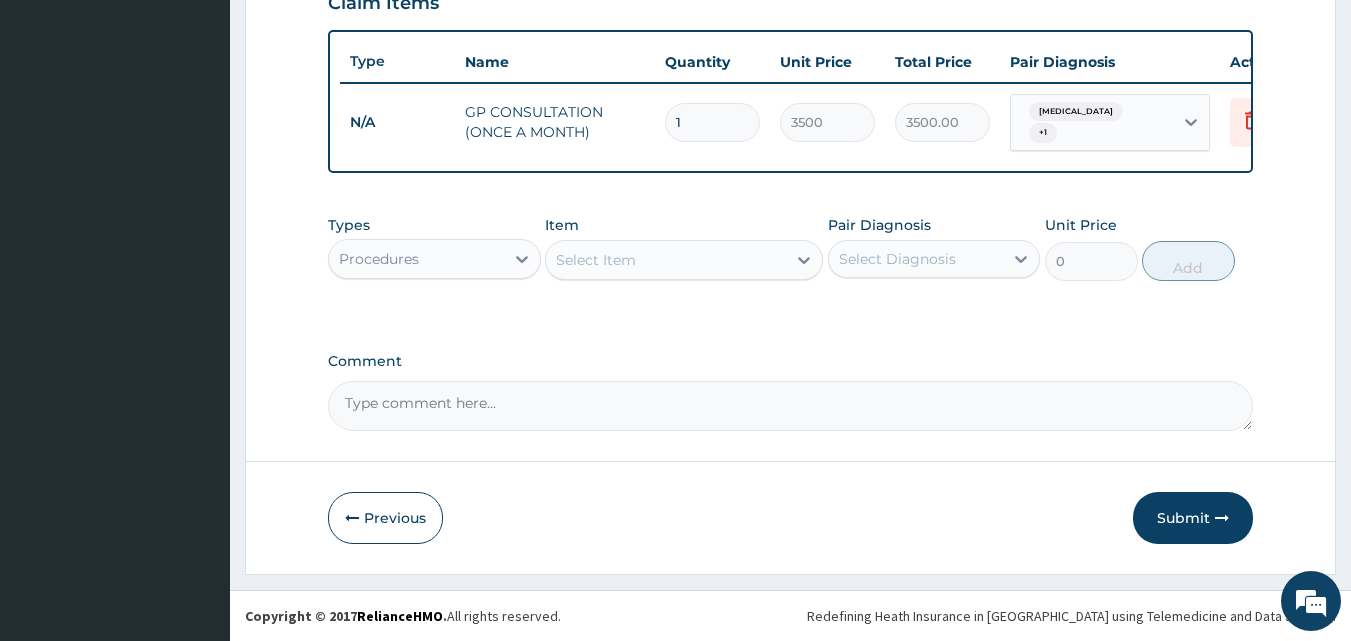 scroll, scrollTop: 721, scrollLeft: 0, axis: vertical 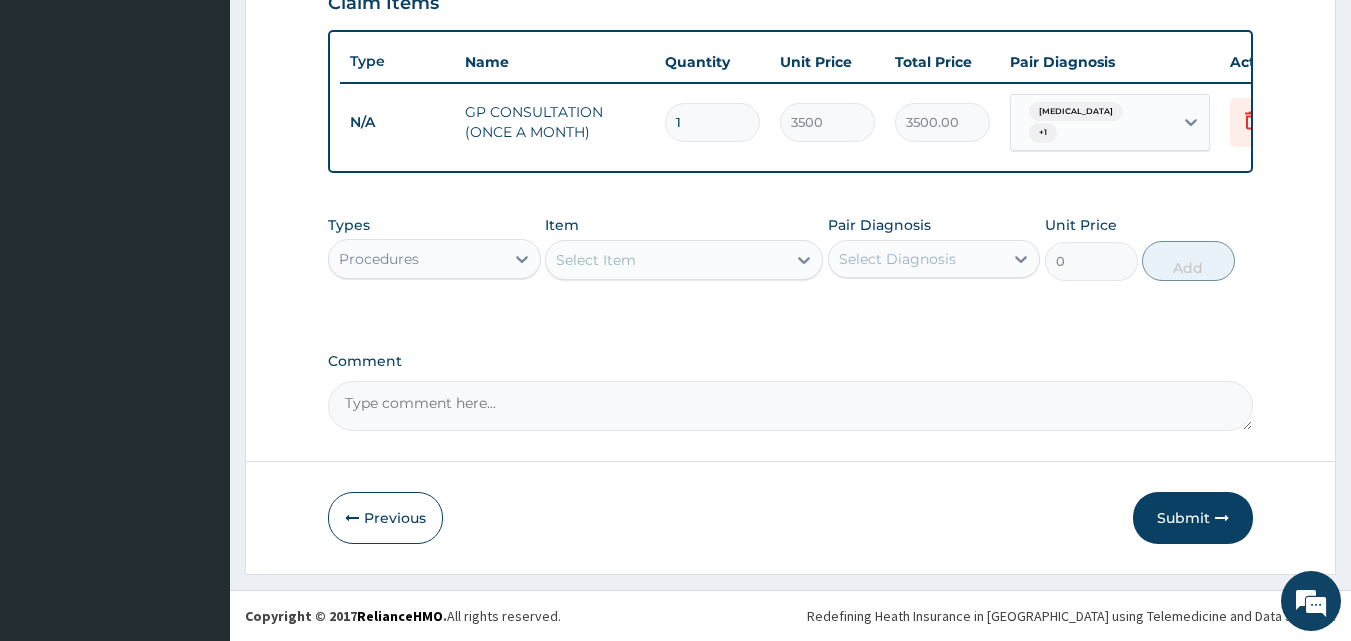 click on "Procedures" at bounding box center [416, 259] 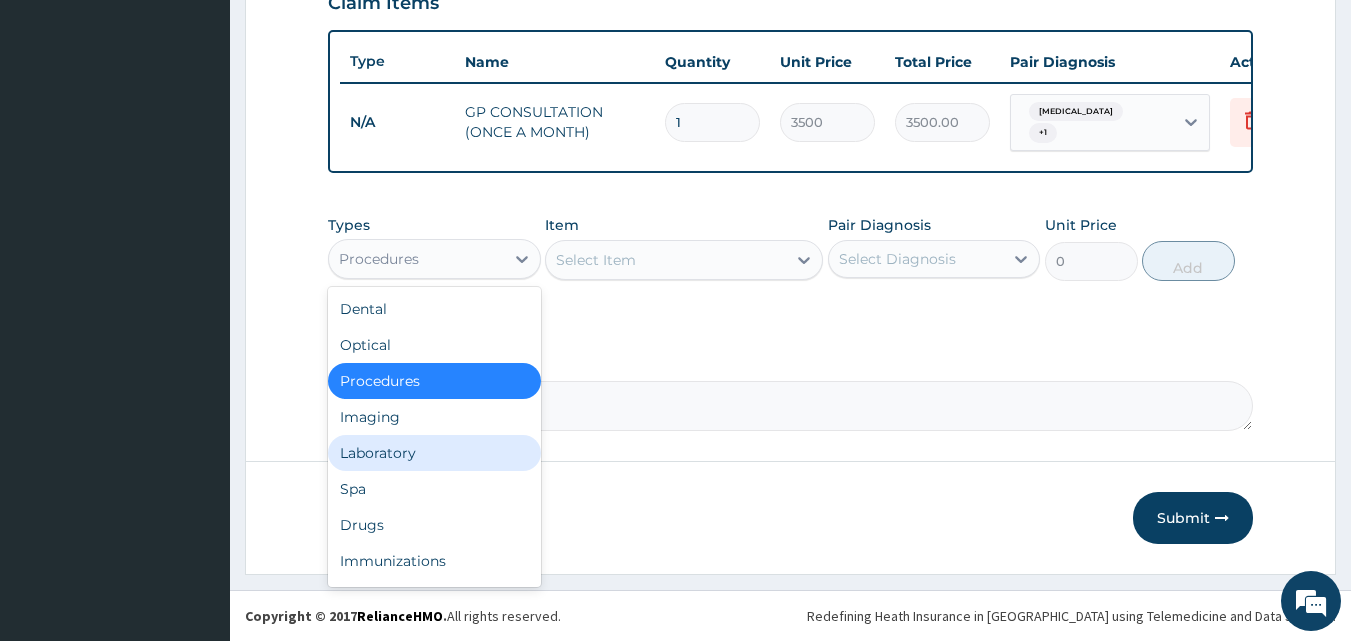 click on "Laboratory" at bounding box center (434, 453) 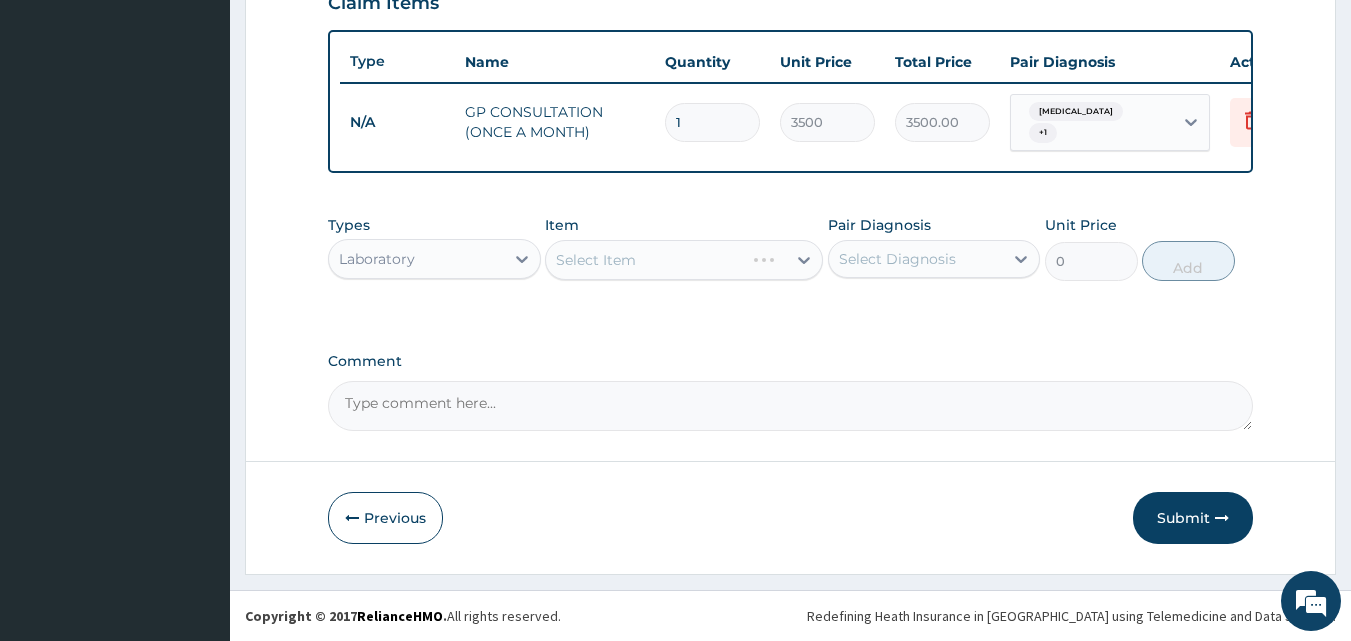 drag, startPoint x: 598, startPoint y: 331, endPoint x: 617, endPoint y: 312, distance: 26.870058 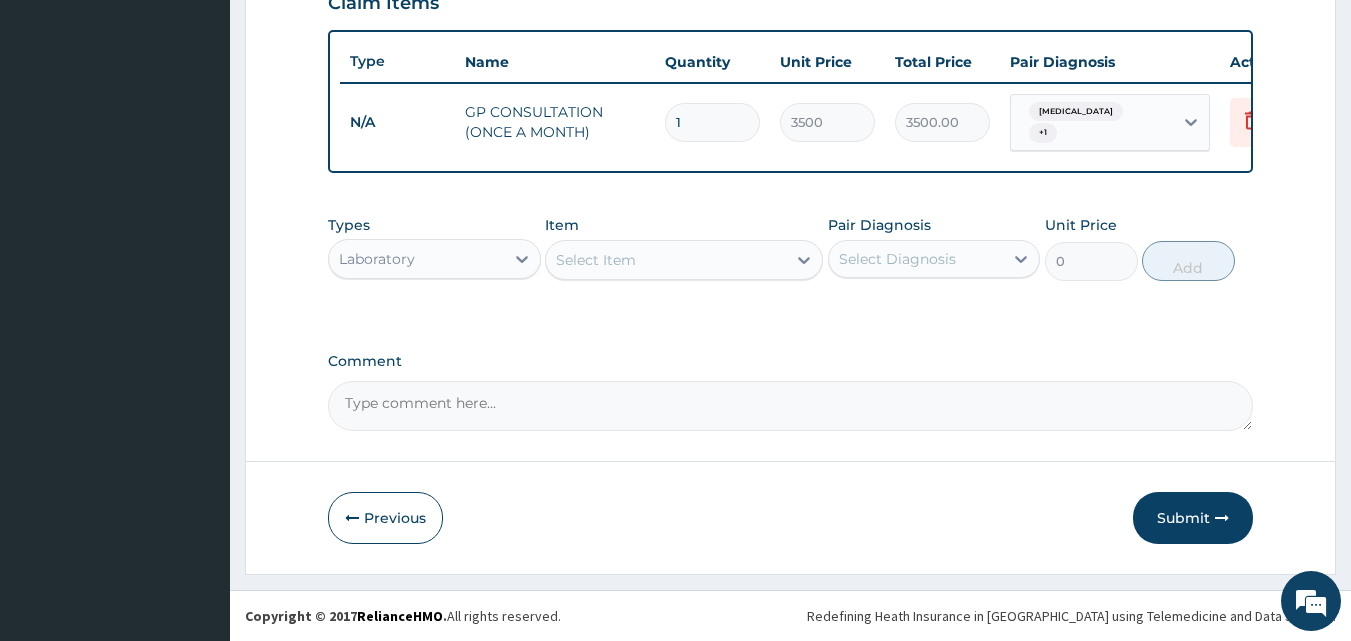 drag, startPoint x: 699, startPoint y: 315, endPoint x: 691, endPoint y: 280, distance: 35.902645 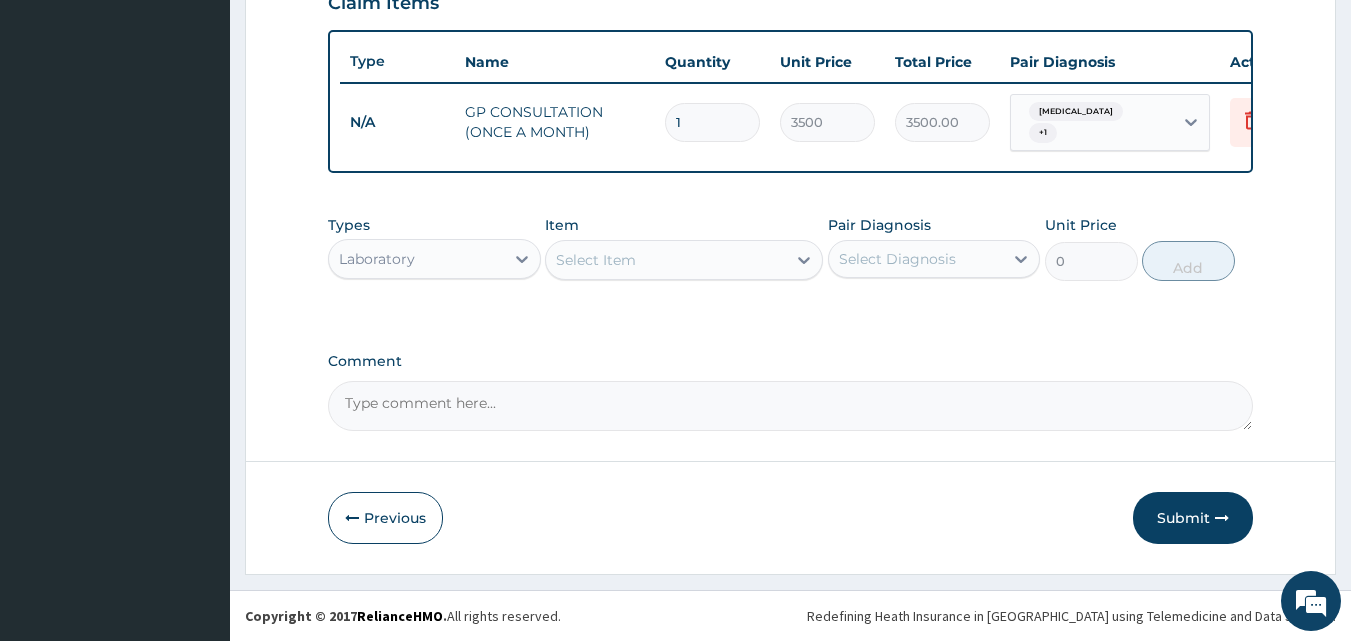 click on "Types Laboratory Item Select Item Pair Diagnosis Select Diagnosis Unit Price 0 Add" at bounding box center (791, 263) 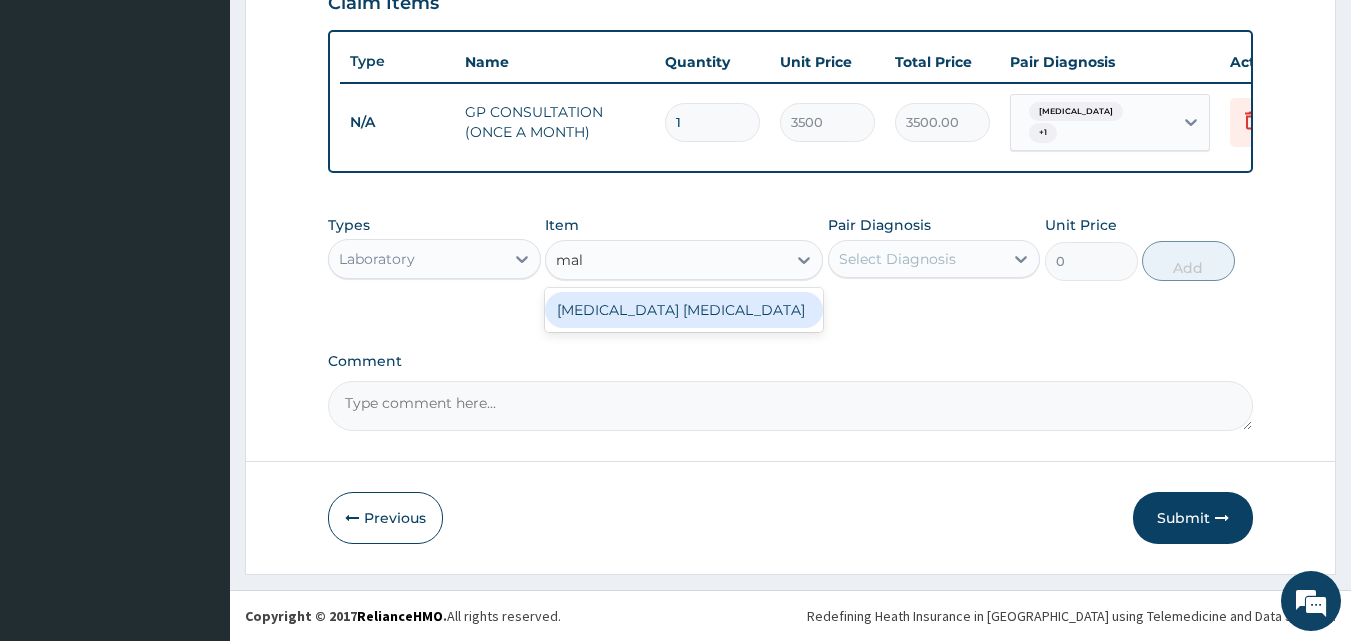 type on "mala" 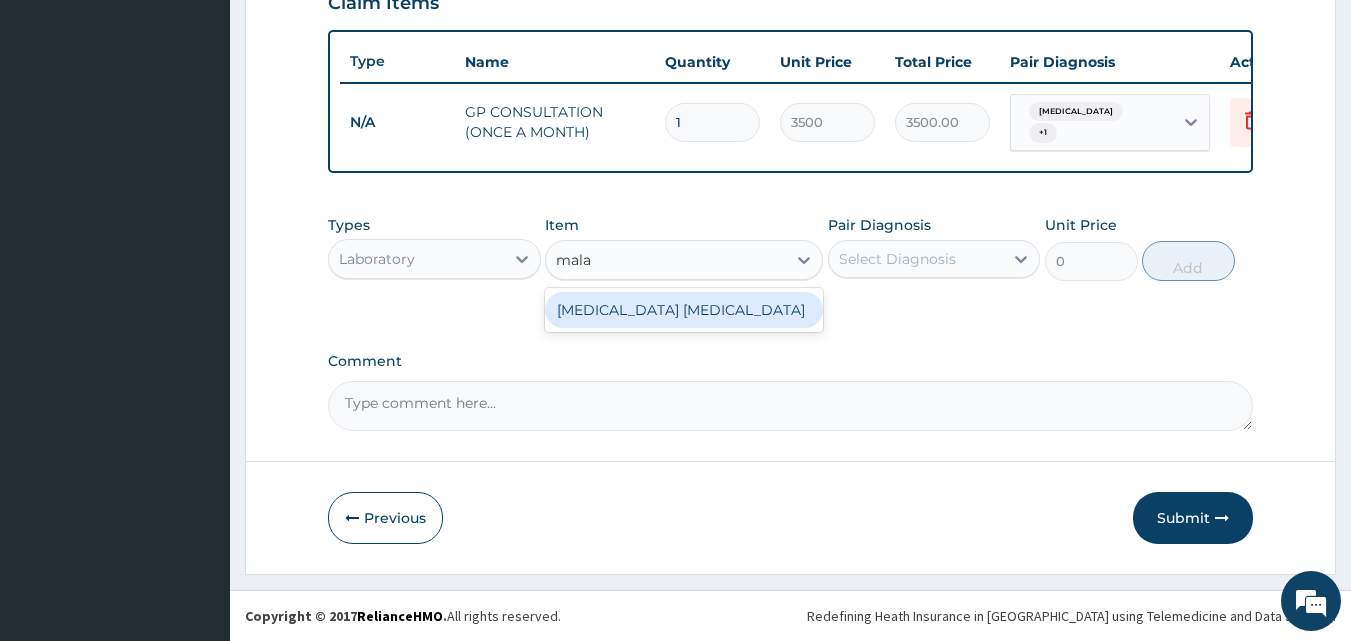 click on "MALARIA PARASITE" at bounding box center [684, 310] 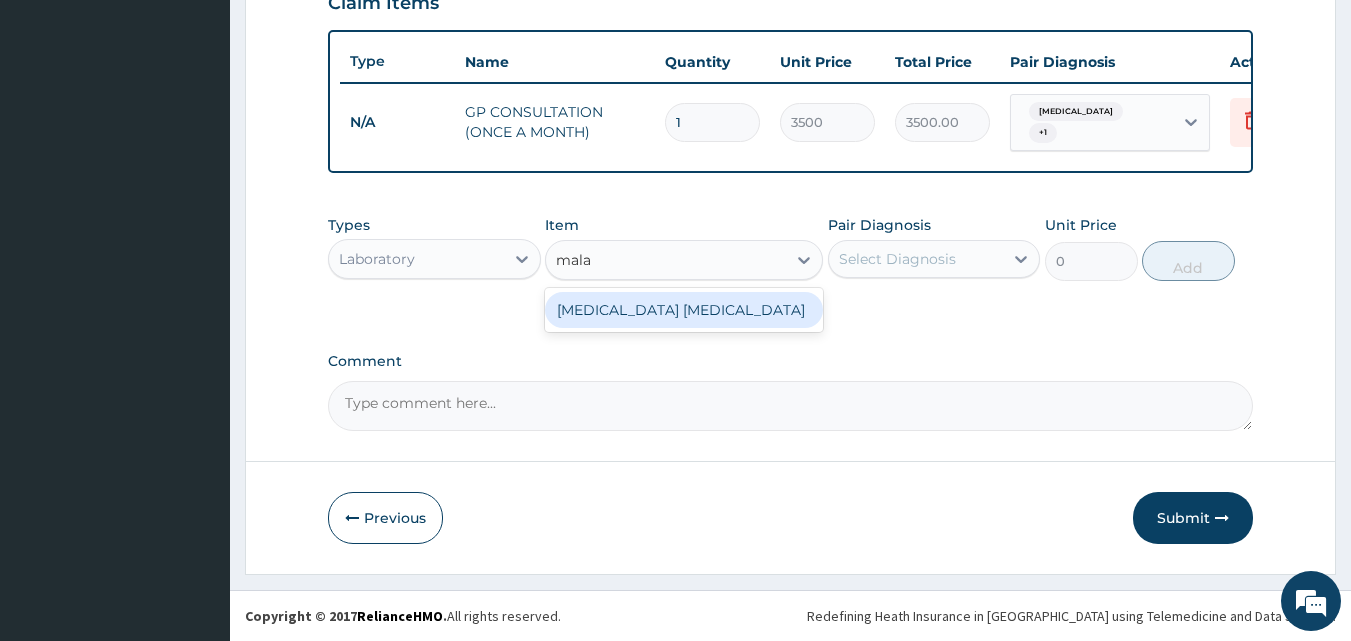 type 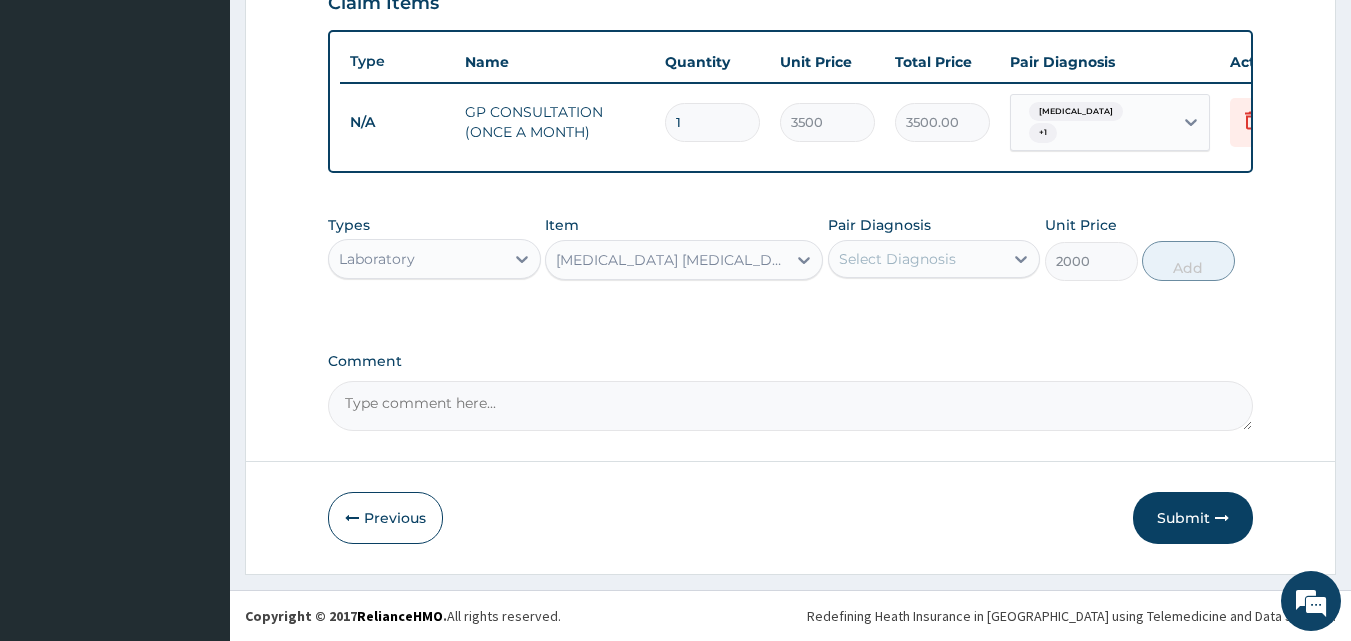 click on "Select Diagnosis" at bounding box center (897, 259) 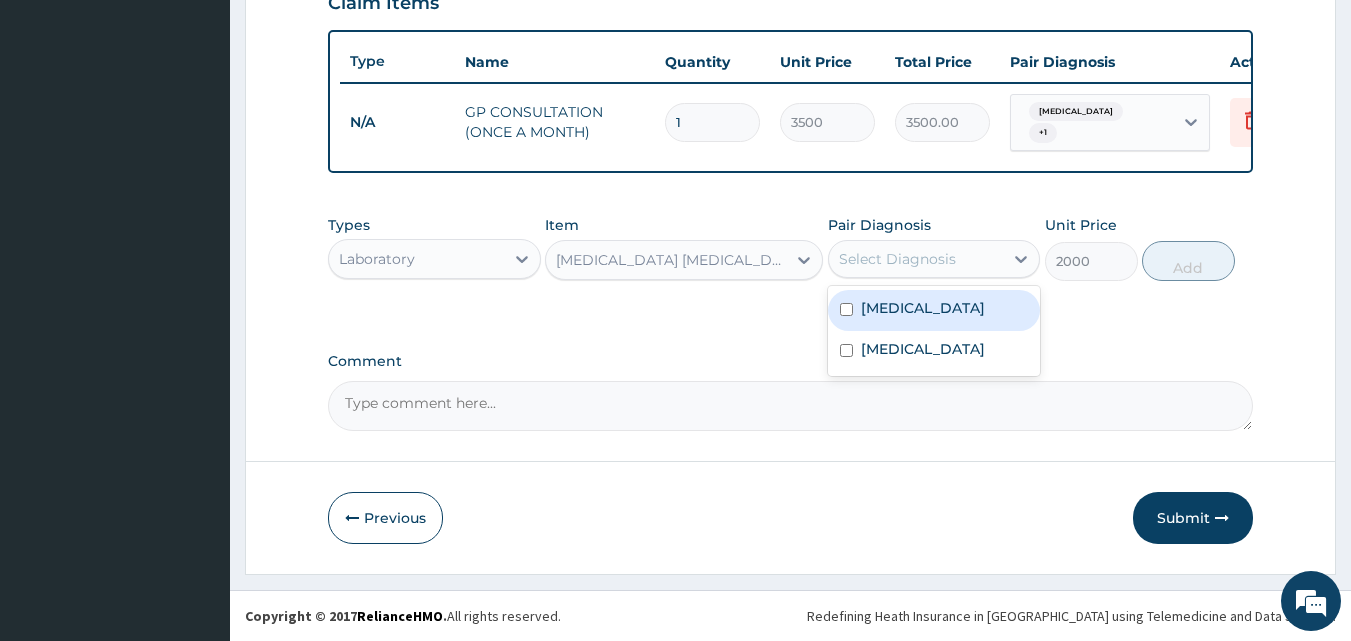 click on "Malaria" at bounding box center (934, 310) 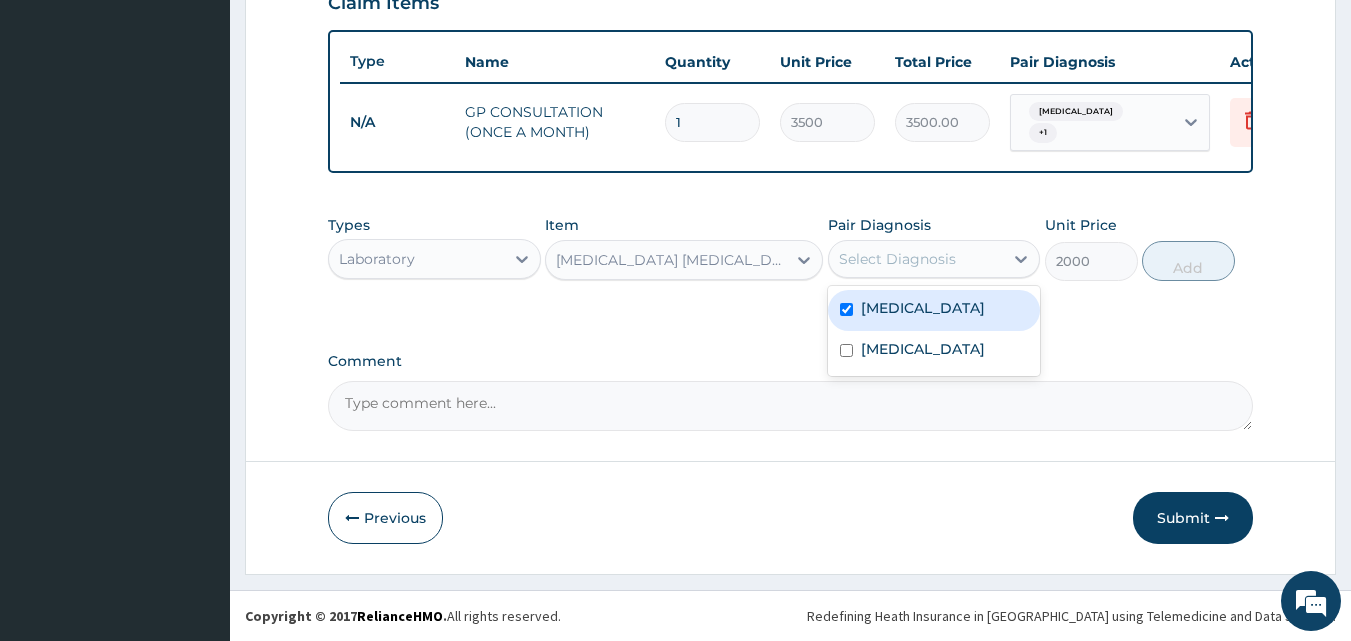 checkbox on "true" 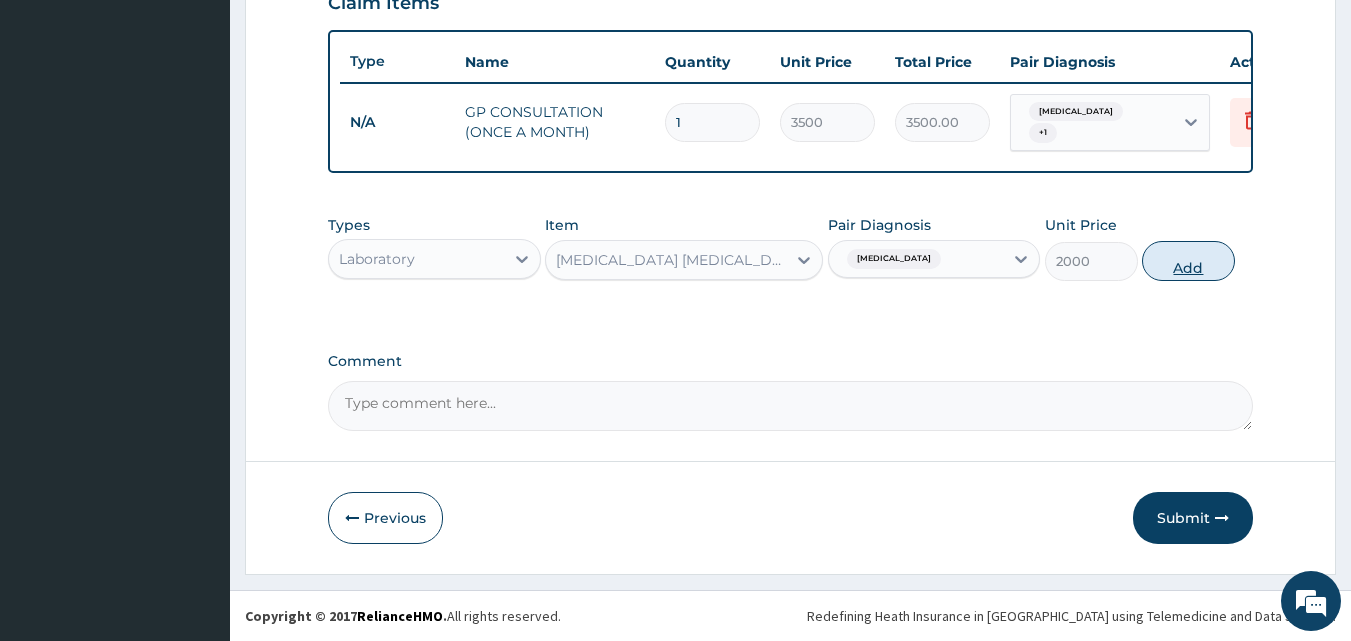 click on "Add" at bounding box center (1188, 261) 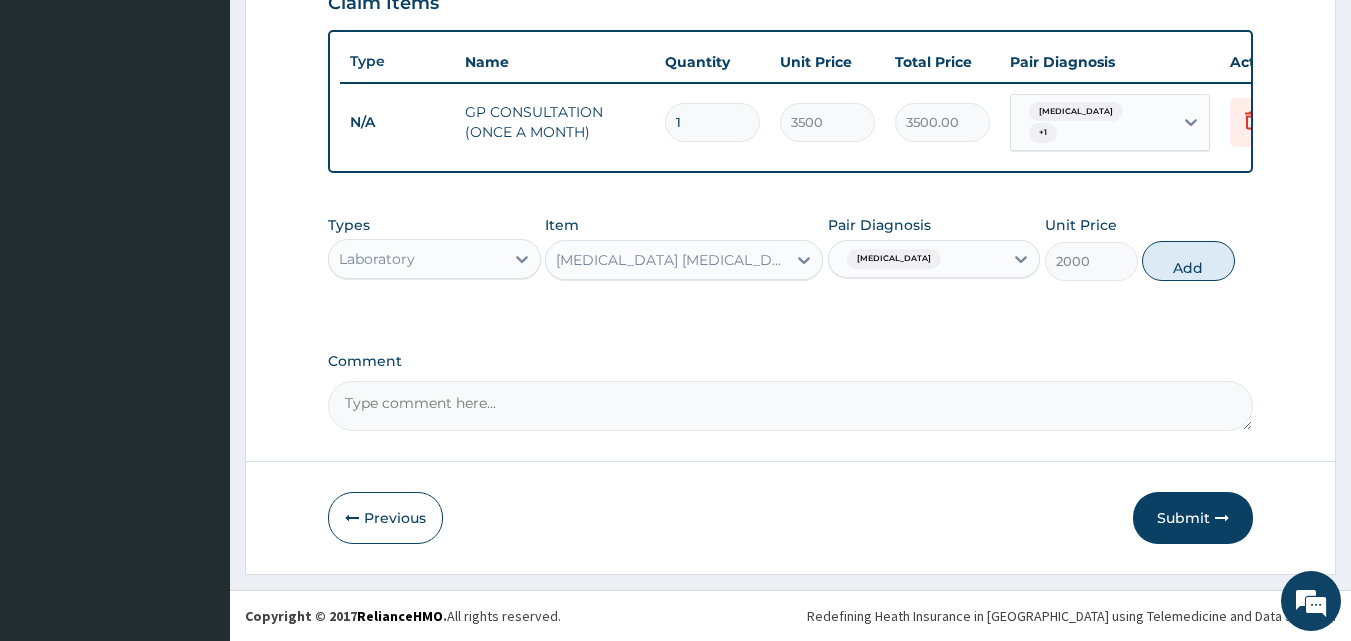 type on "0" 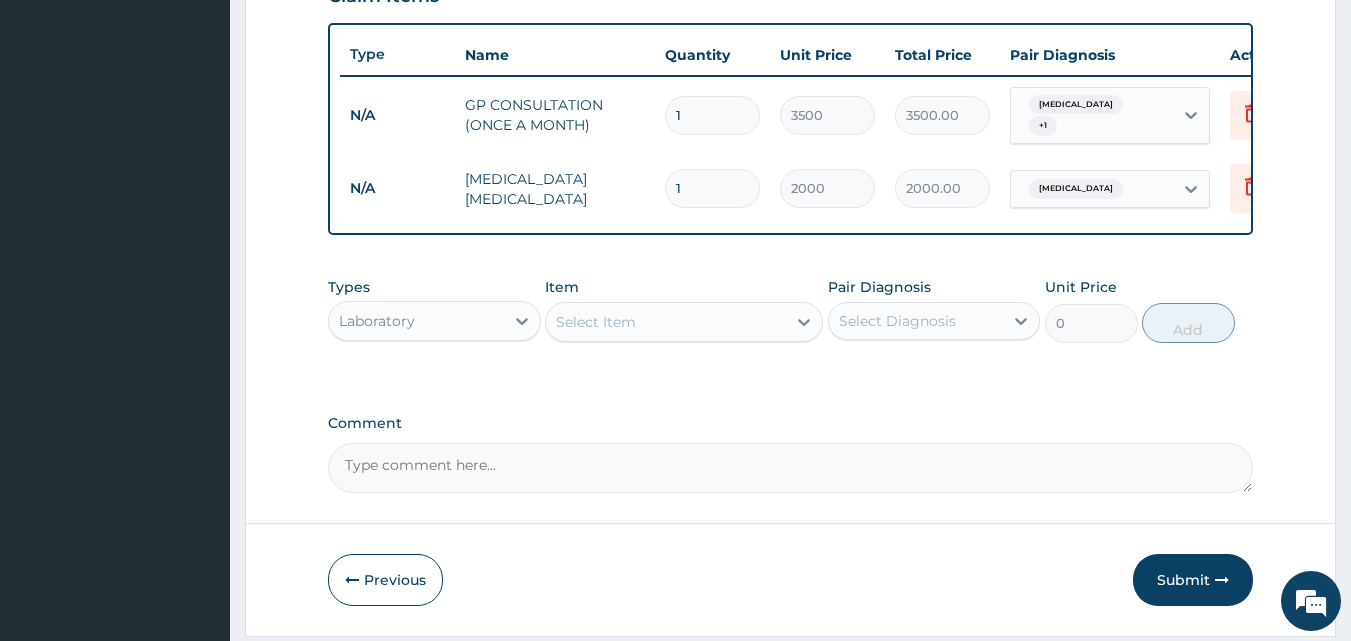 click on "Select Item" at bounding box center [666, 322] 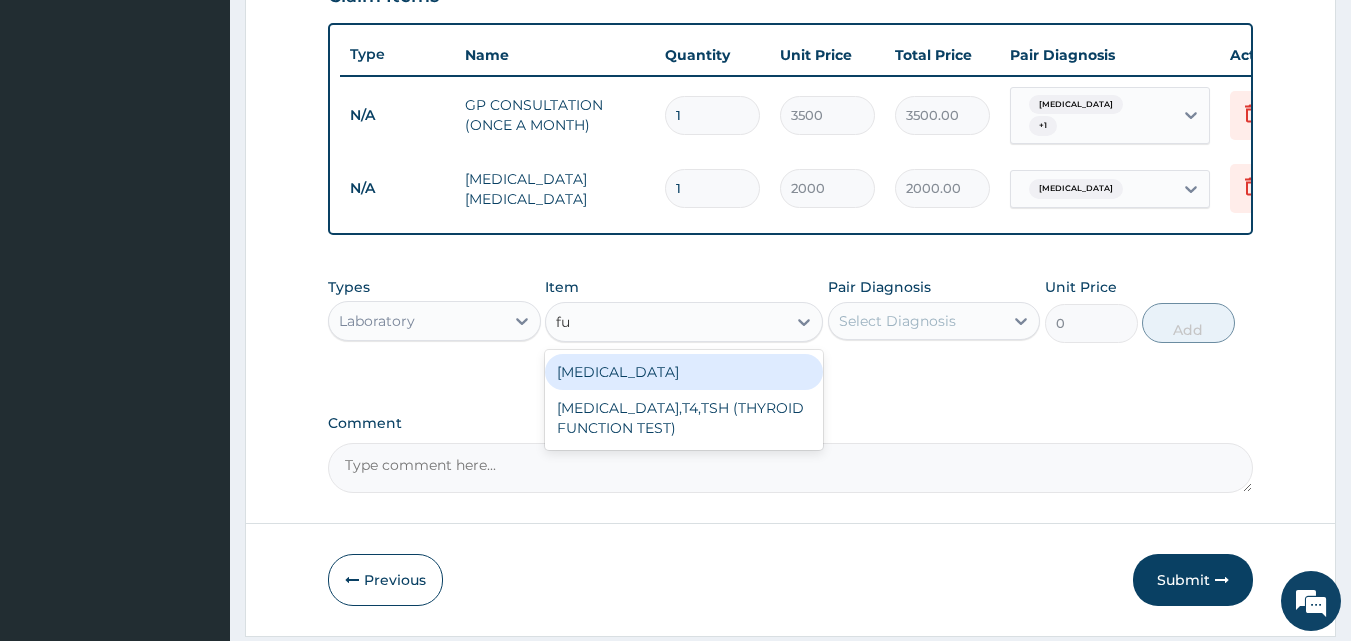 type on "ful" 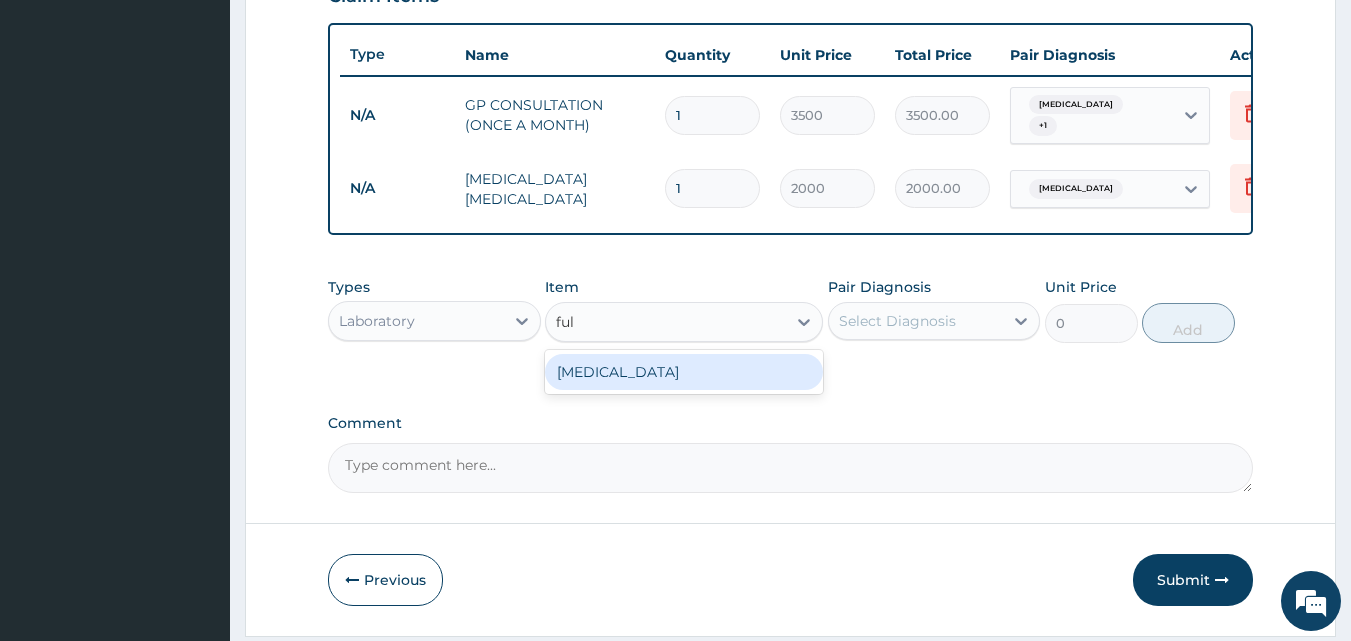 click on "FULL BLOOD COUNT" at bounding box center (684, 372) 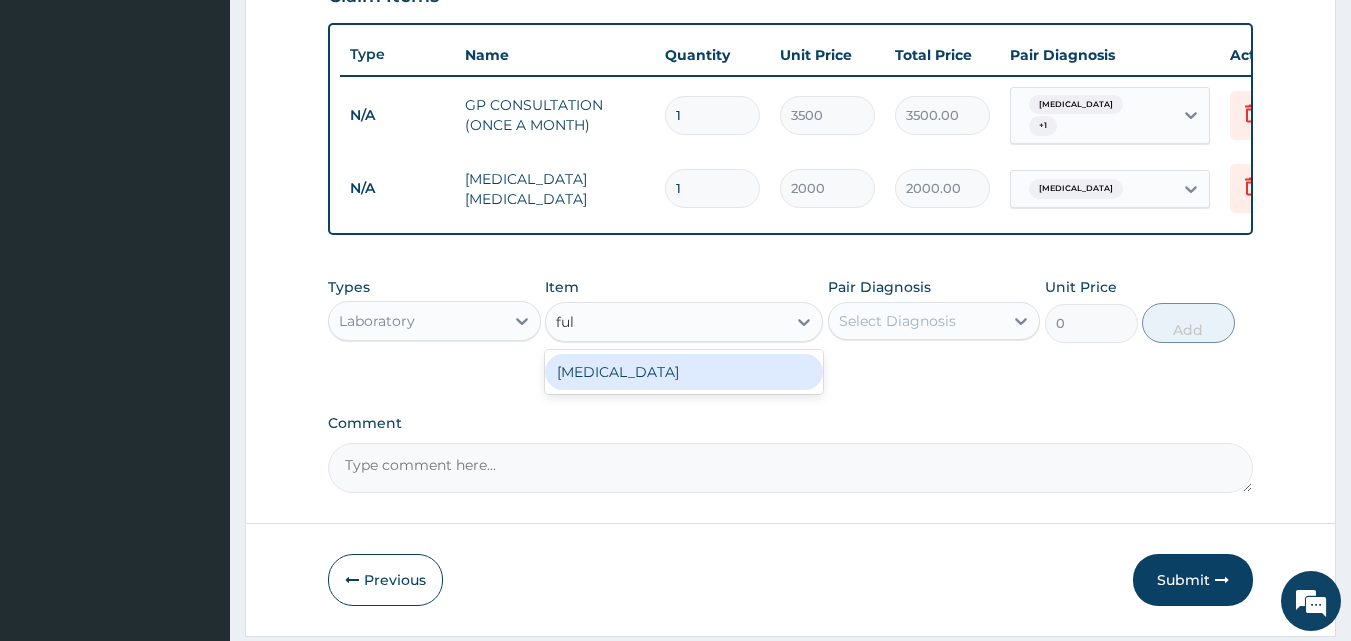 type 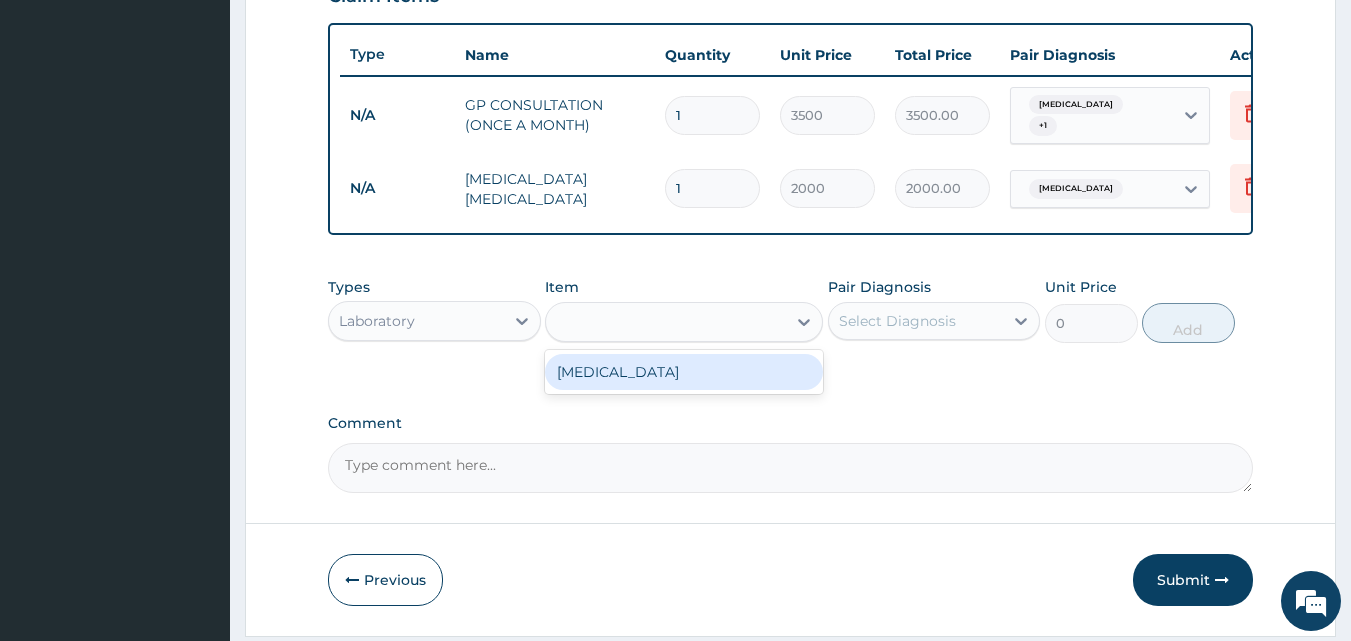 type on "4000" 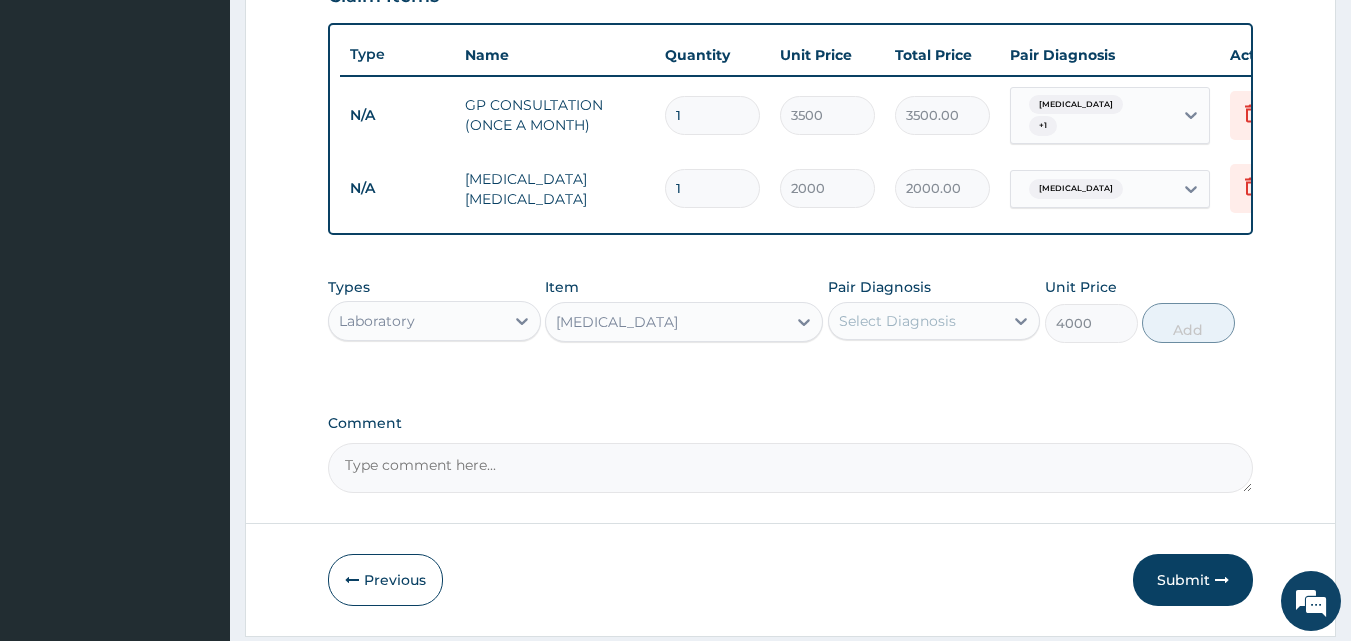 click on "Select Diagnosis" at bounding box center (897, 321) 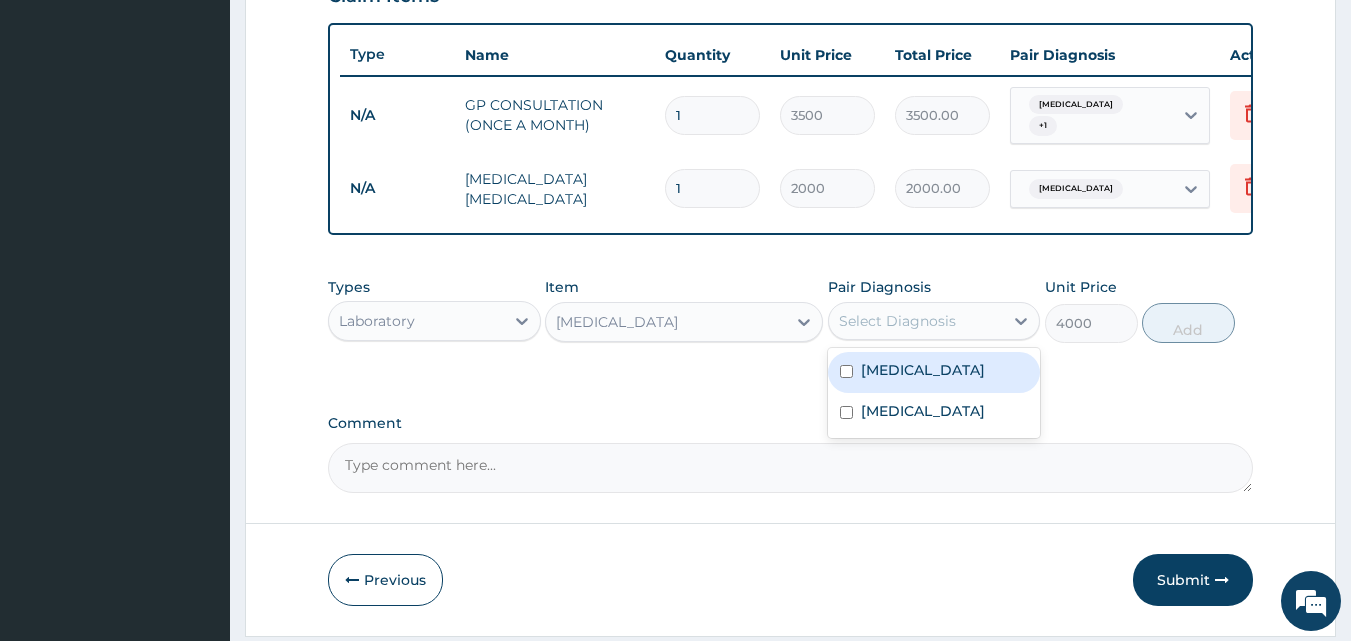 drag, startPoint x: 873, startPoint y: 384, endPoint x: 996, endPoint y: 382, distance: 123.01626 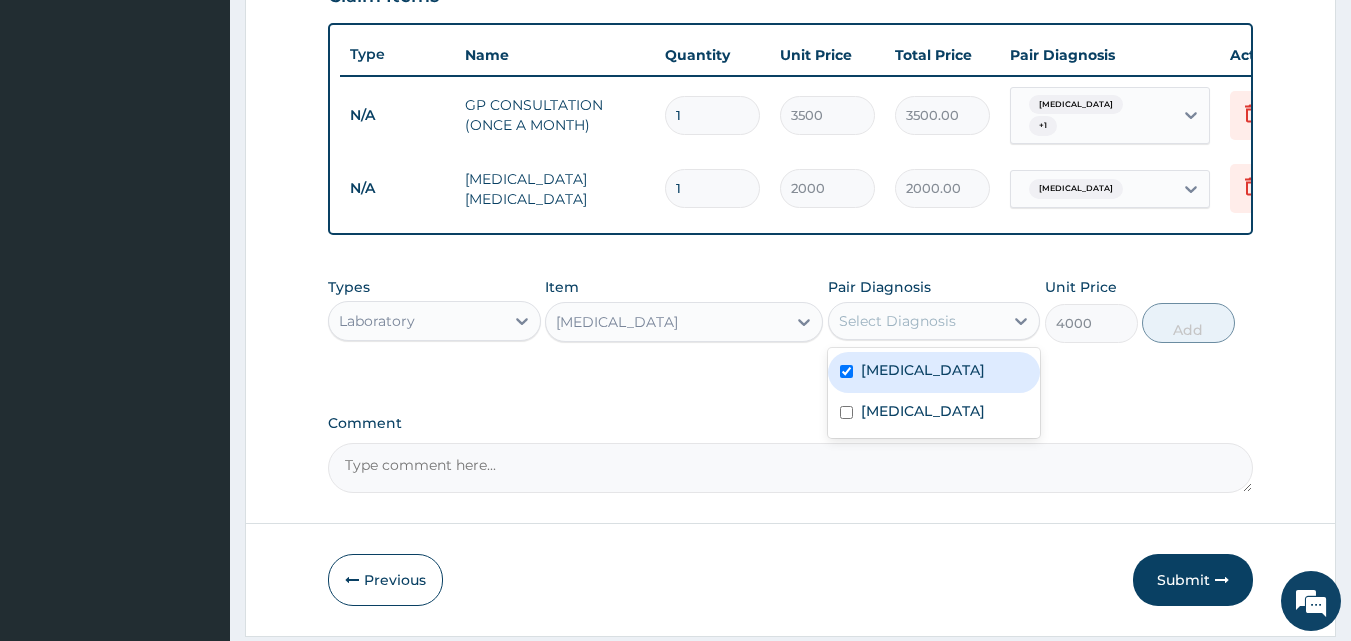 checkbox on "true" 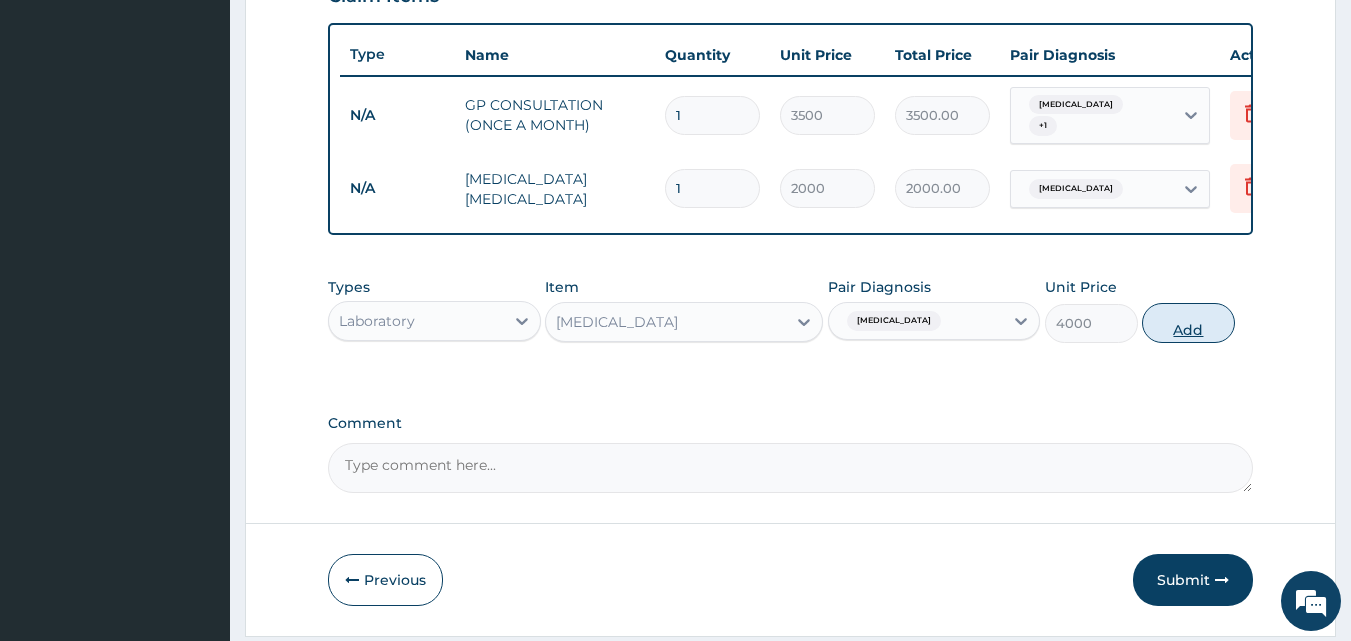 click on "Add" at bounding box center (1188, 323) 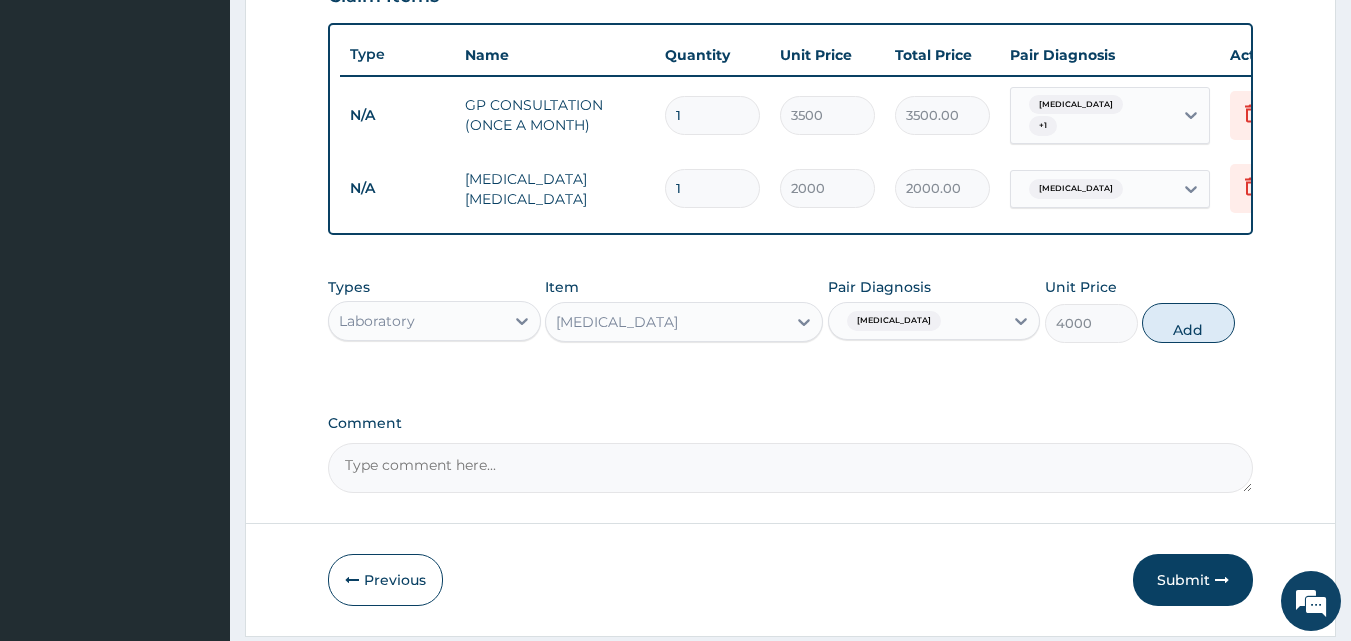 type on "0" 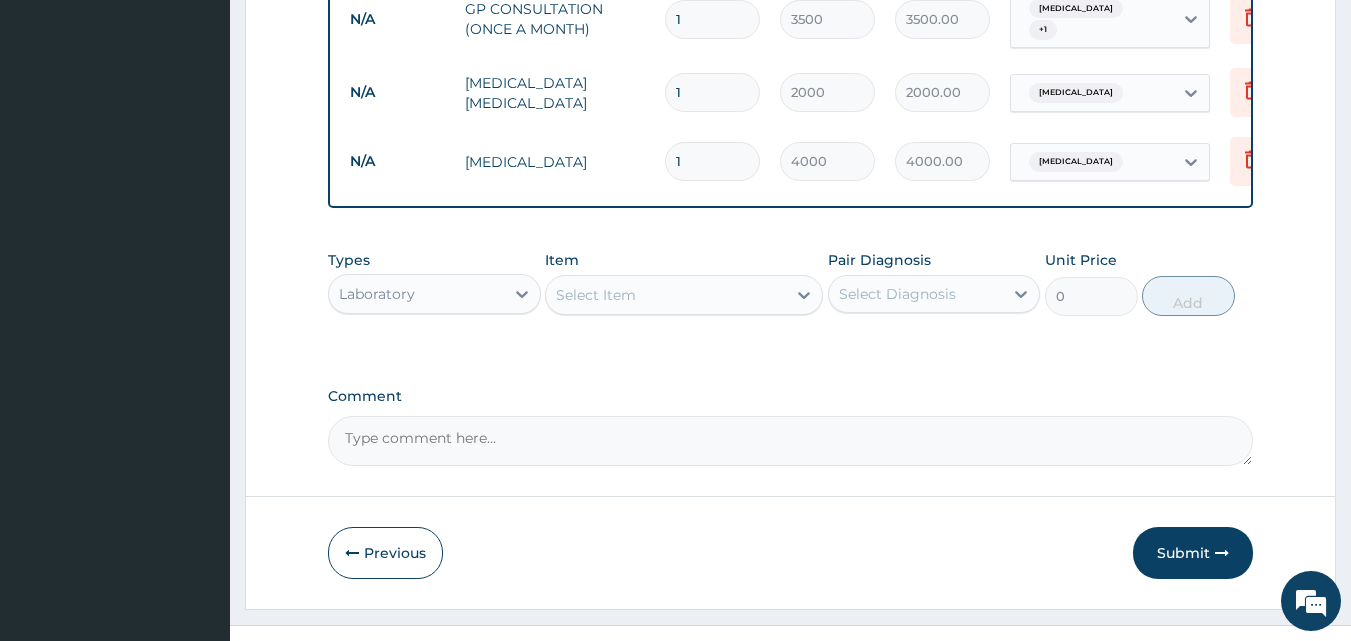 scroll, scrollTop: 859, scrollLeft: 0, axis: vertical 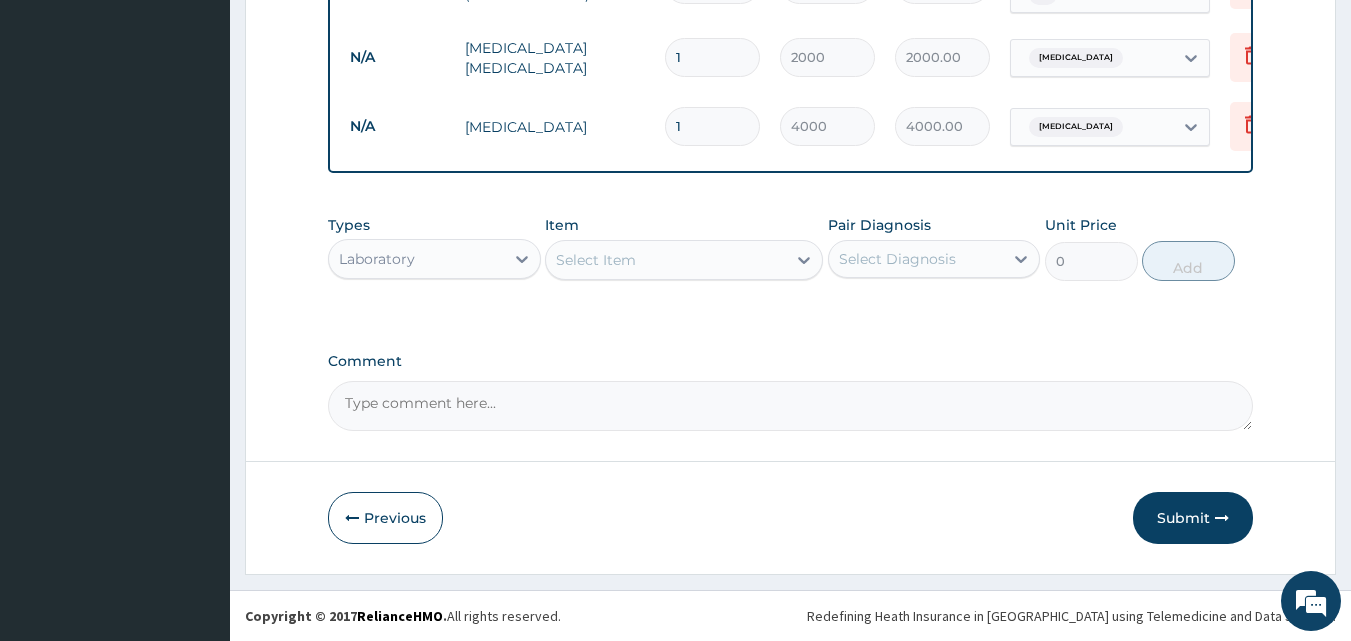 click on "Laboratory" at bounding box center (416, 259) 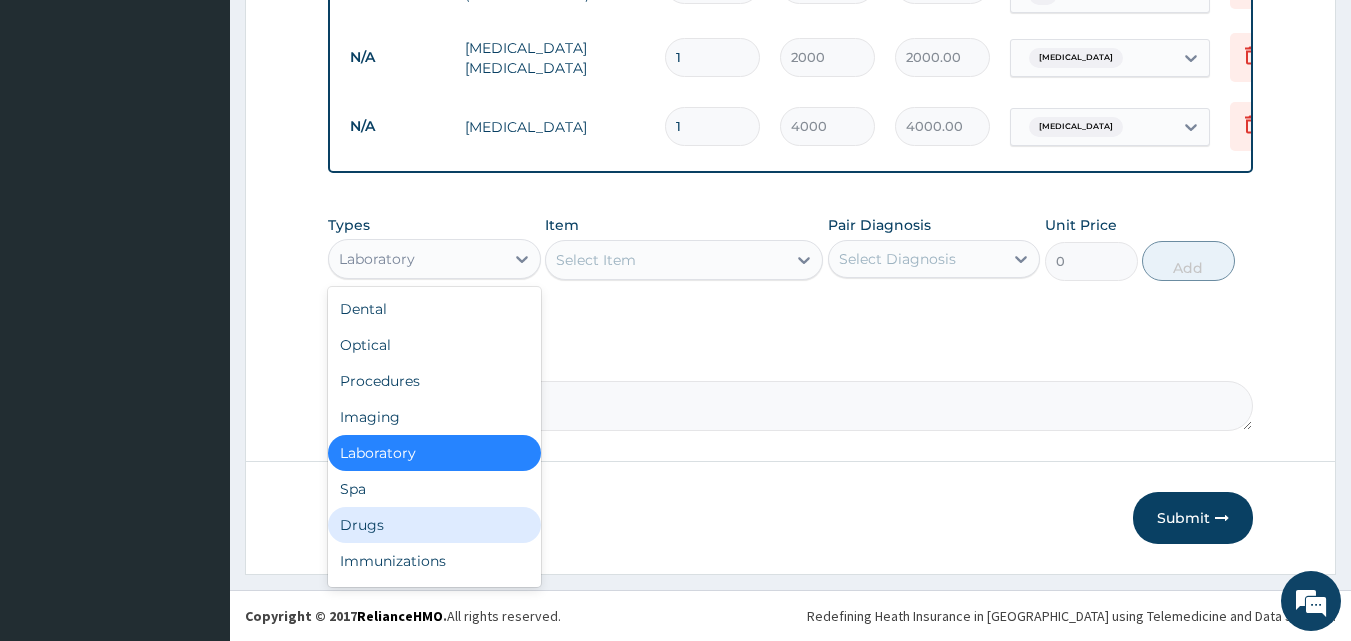 drag, startPoint x: 390, startPoint y: 534, endPoint x: 563, endPoint y: 471, distance: 184.11409 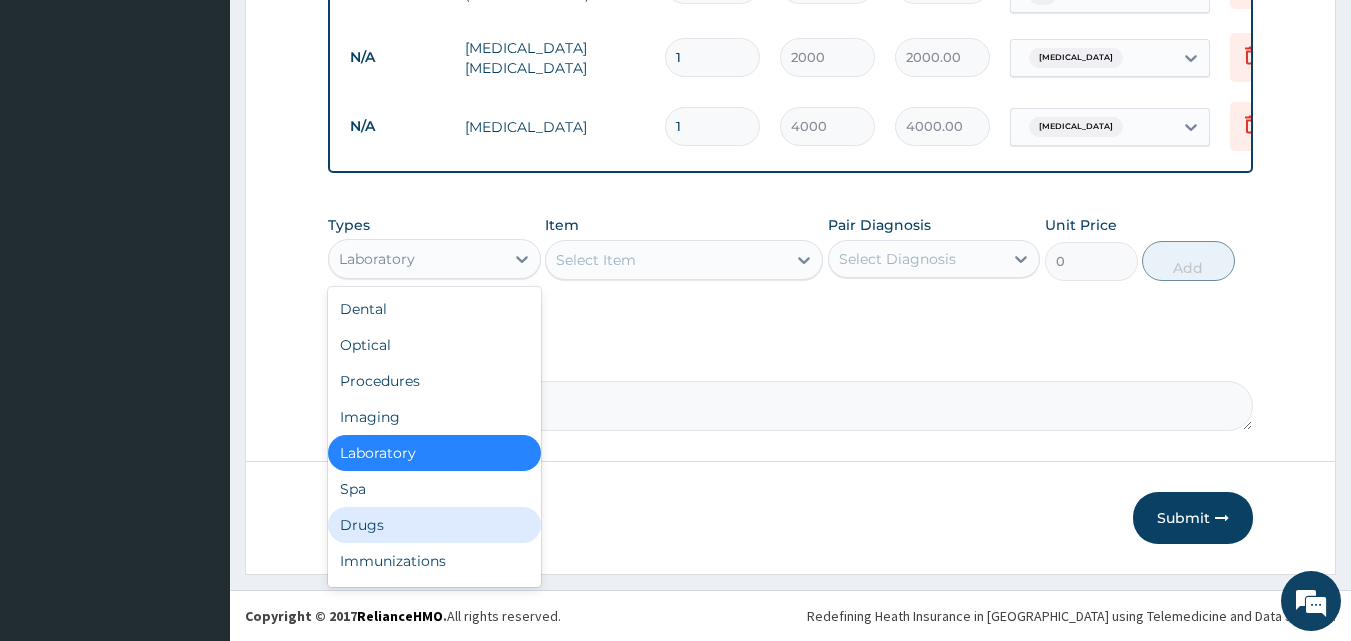click on "Drugs" at bounding box center (434, 525) 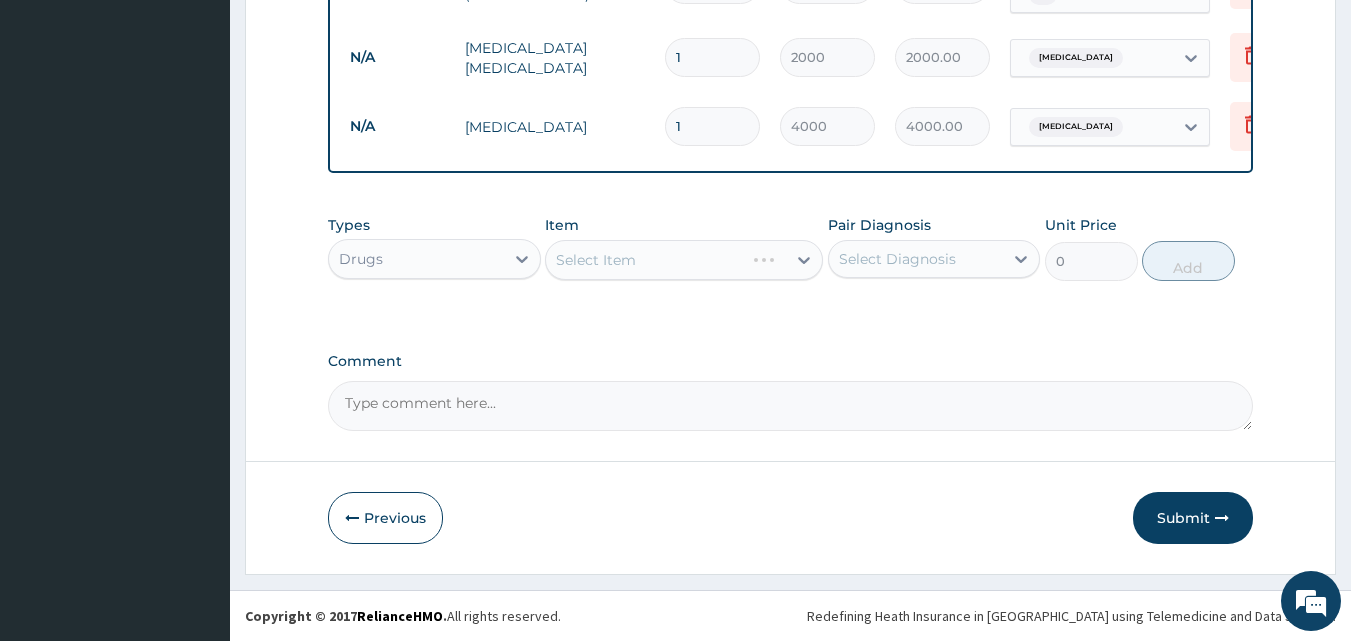 drag, startPoint x: 696, startPoint y: 357, endPoint x: 687, endPoint y: 327, distance: 31.320919 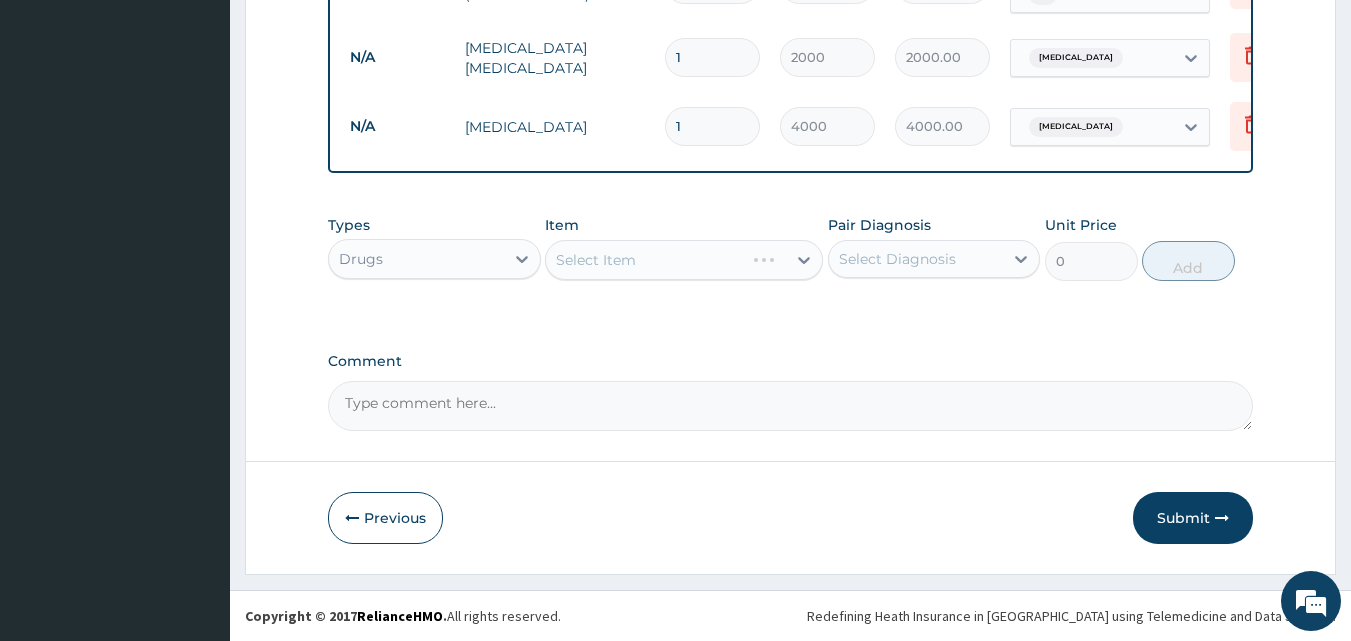click on "Types Drugs Item Select Item Pair Diagnosis Select Diagnosis Unit Price 0 Add" at bounding box center [791, 263] 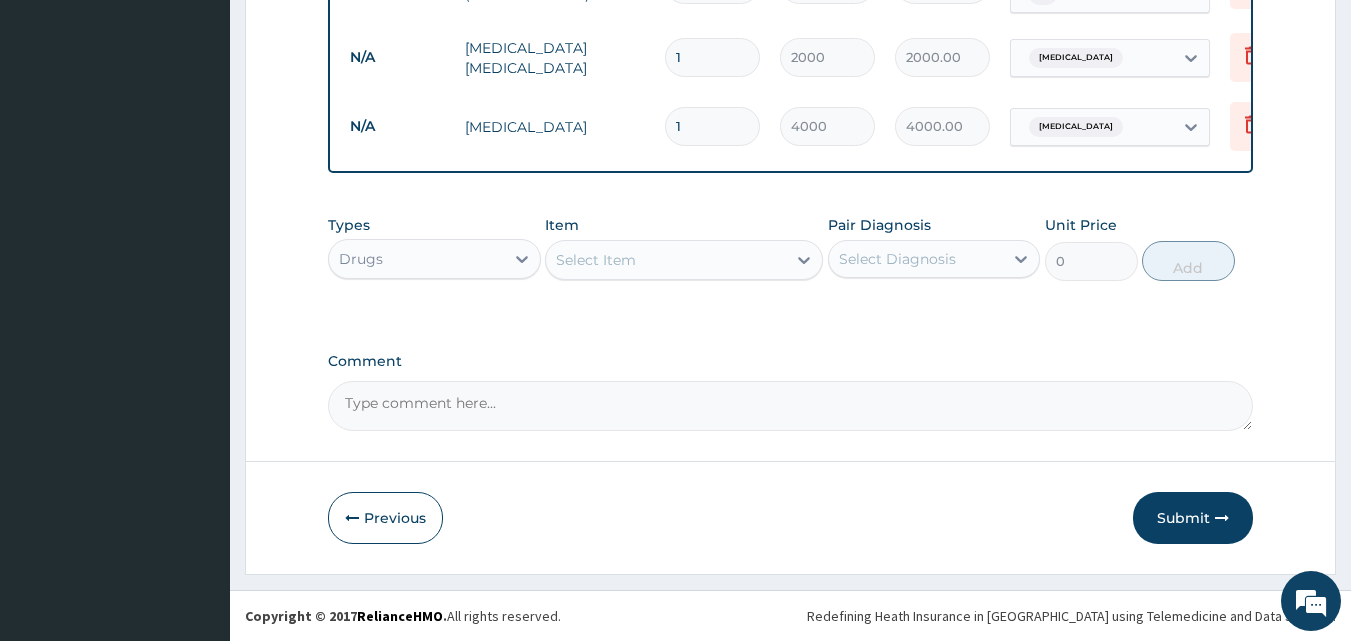 click on "Select Item" at bounding box center [666, 260] 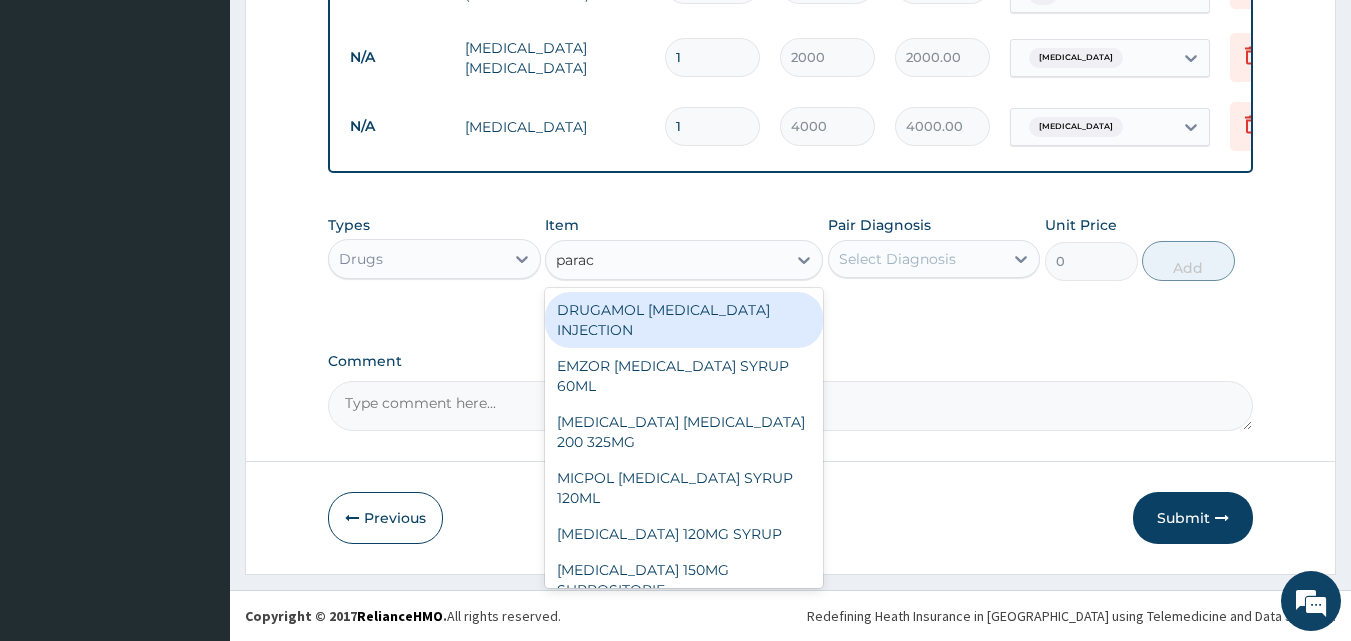 type on "parace" 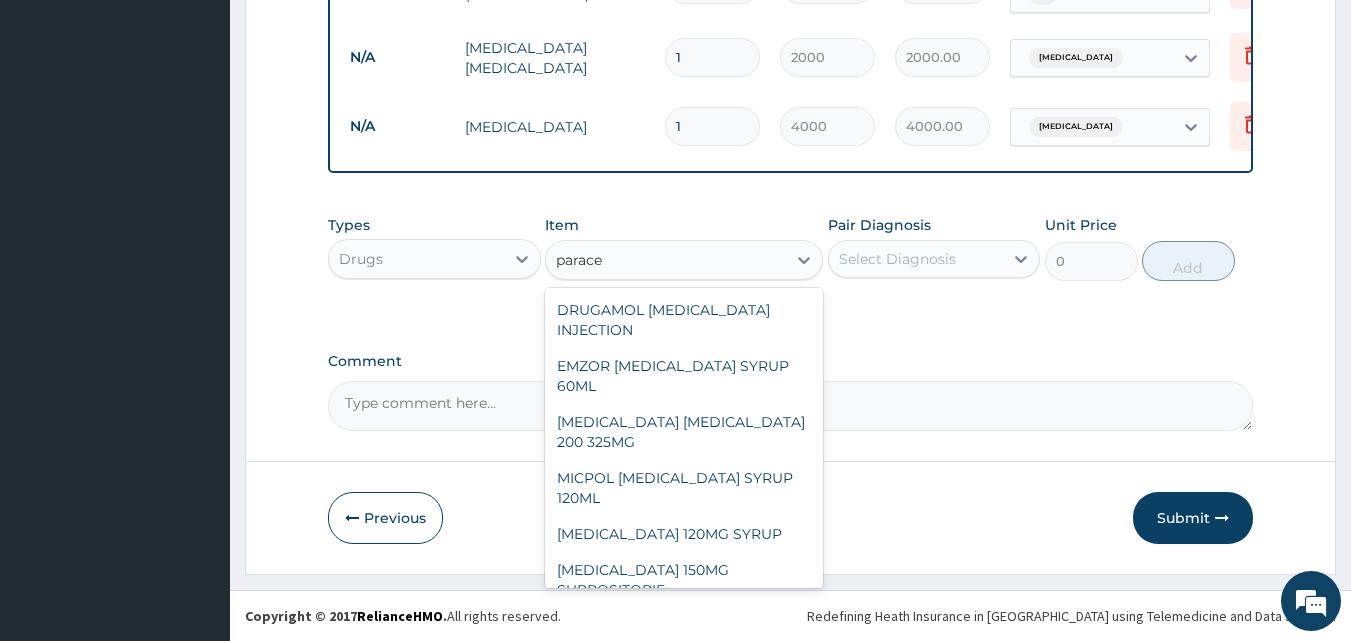 scroll, scrollTop: 280, scrollLeft: 0, axis: vertical 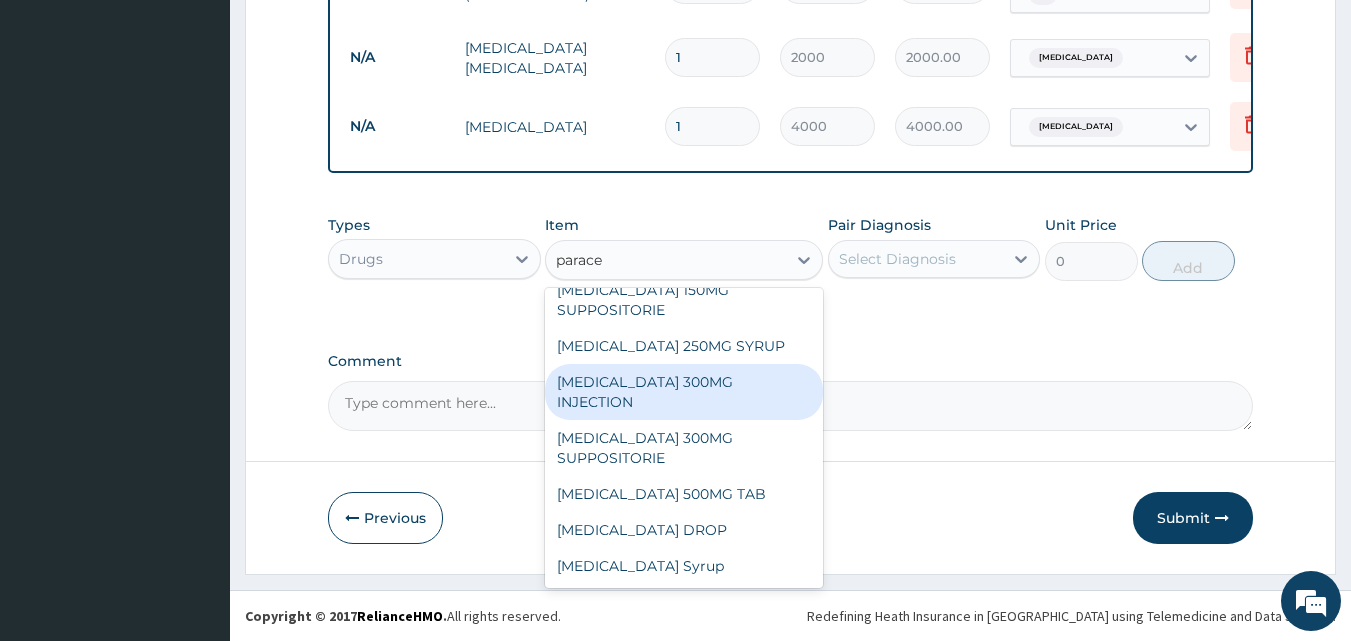 click on "[MEDICAL_DATA] 300MG INJECTION" at bounding box center [684, 392] 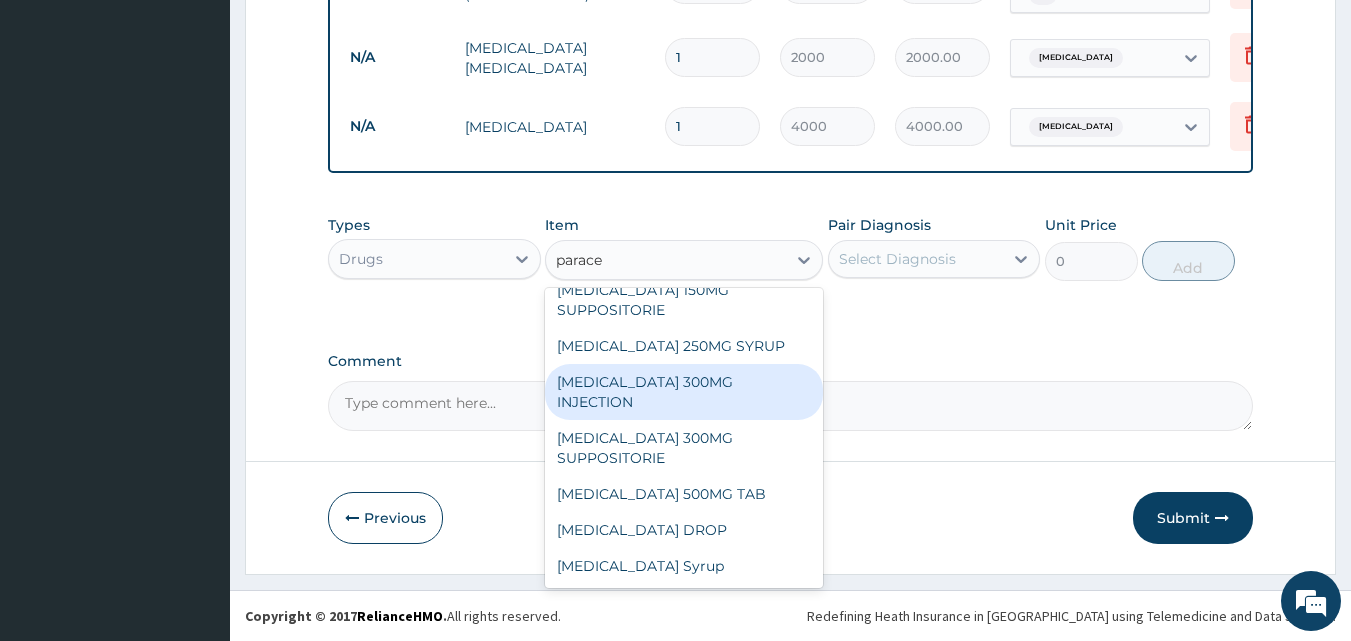 type 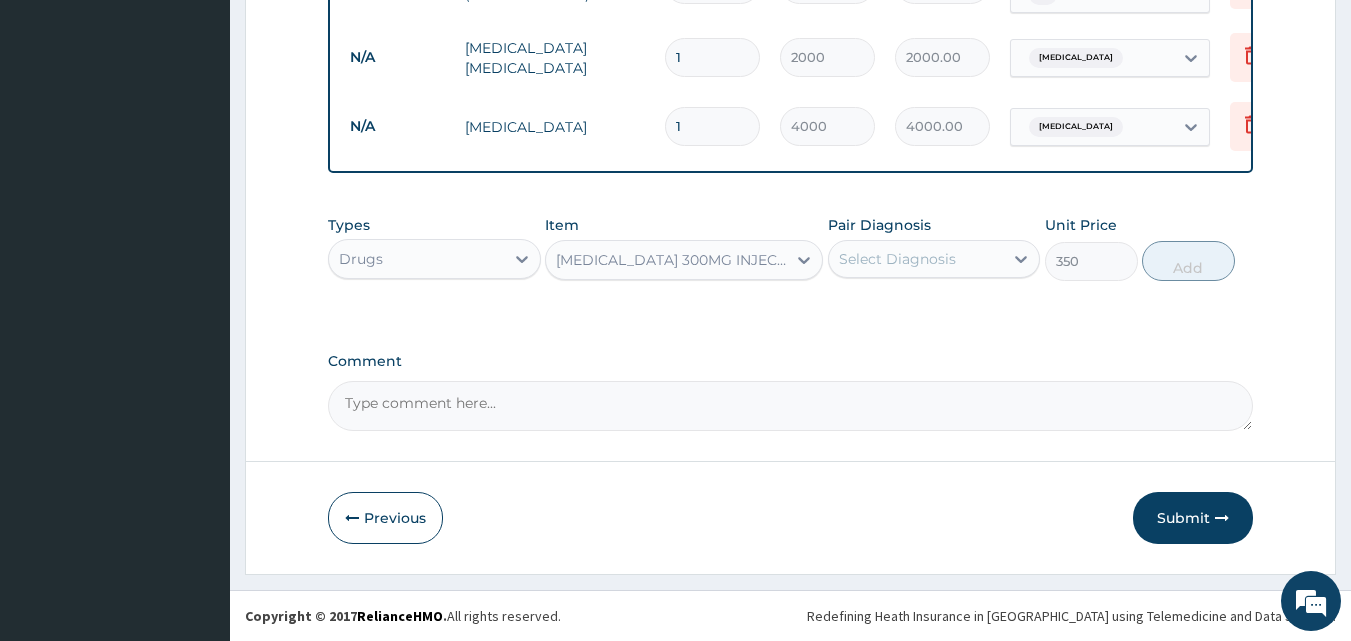 click on "Select Diagnosis" at bounding box center [916, 259] 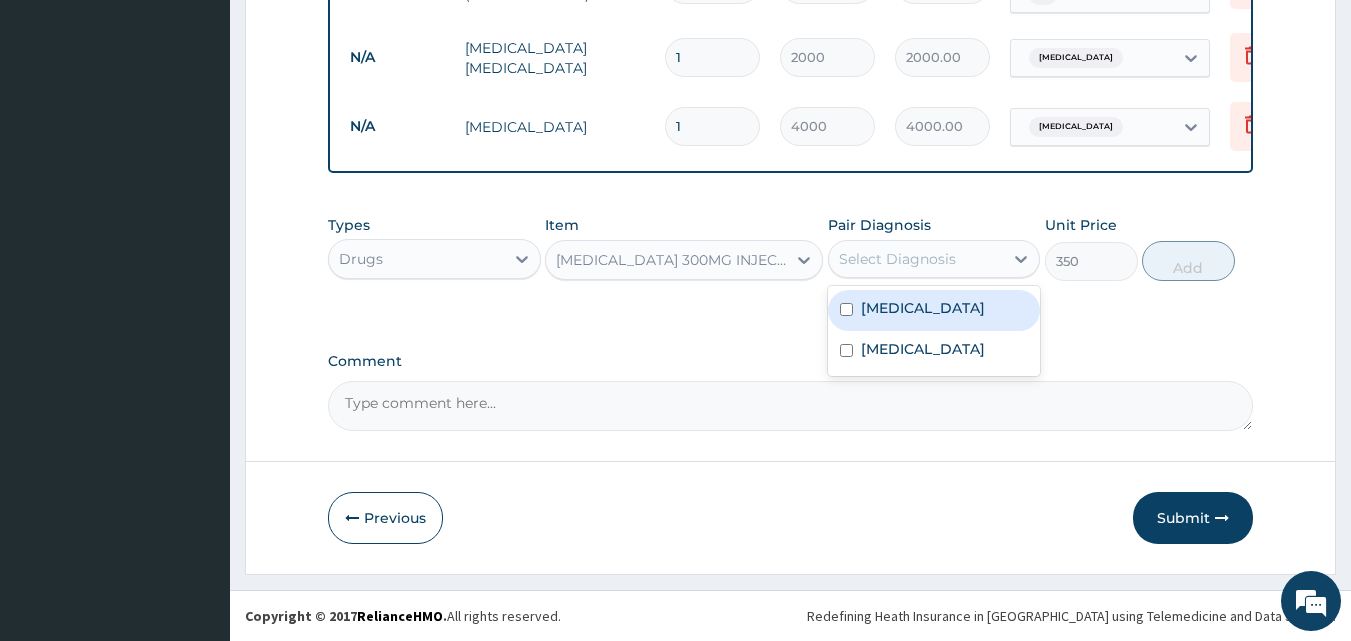 drag, startPoint x: 894, startPoint y: 311, endPoint x: 893, endPoint y: 345, distance: 34.0147 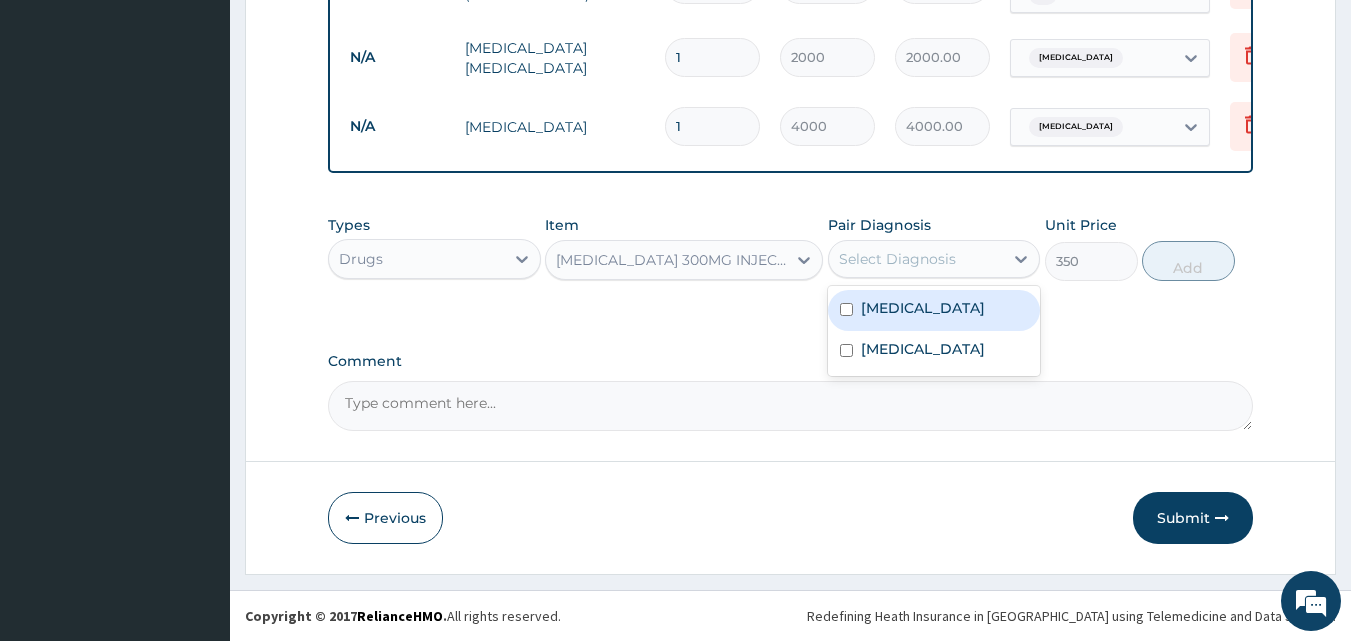 click on "[MEDICAL_DATA]" at bounding box center [923, 308] 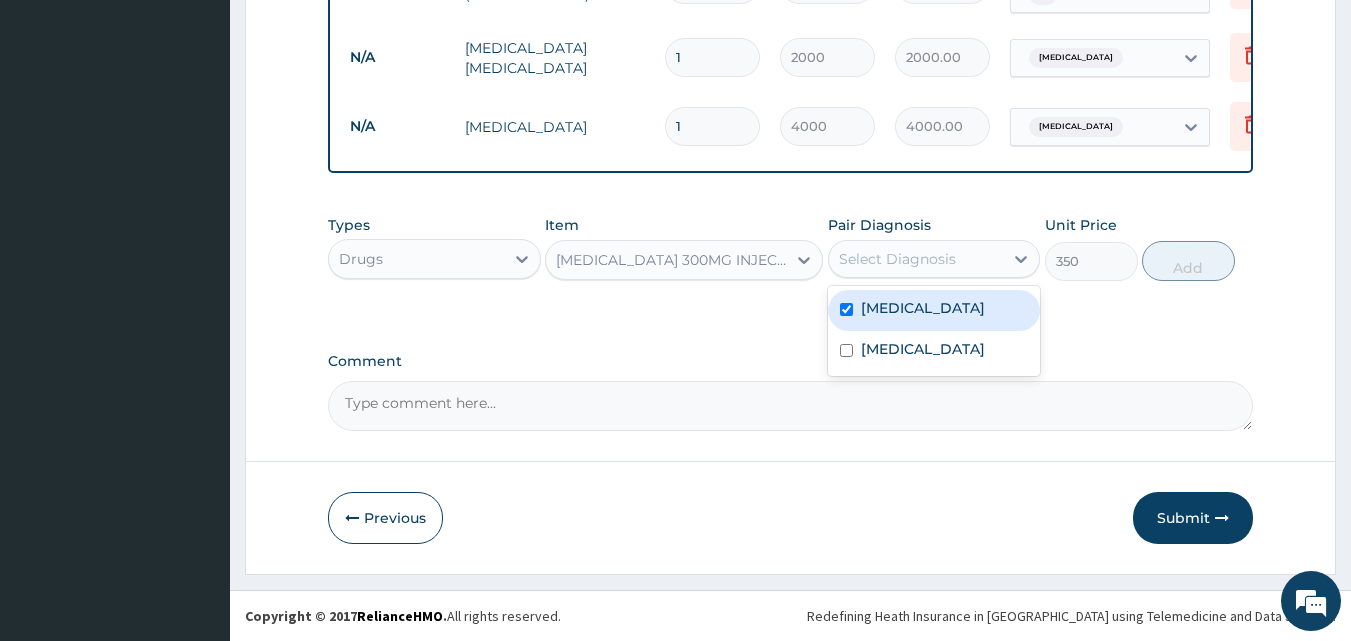 checkbox on "true" 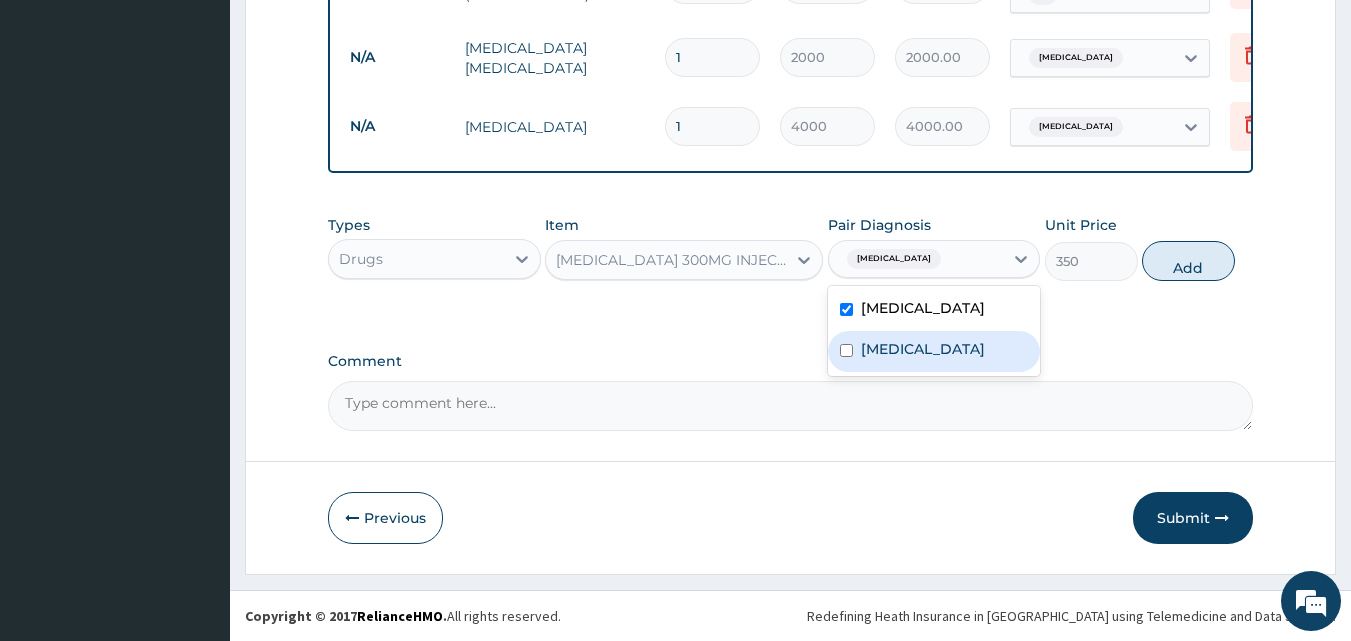 click on "Gastroenteritis" at bounding box center [923, 349] 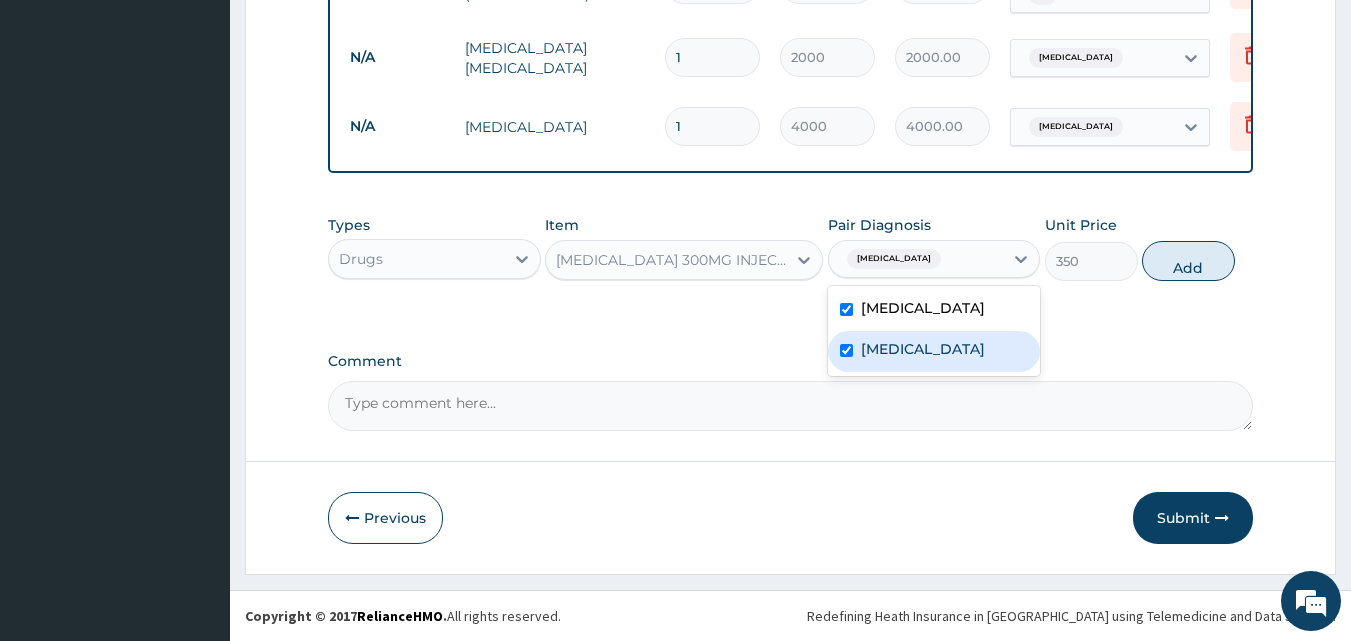 checkbox on "true" 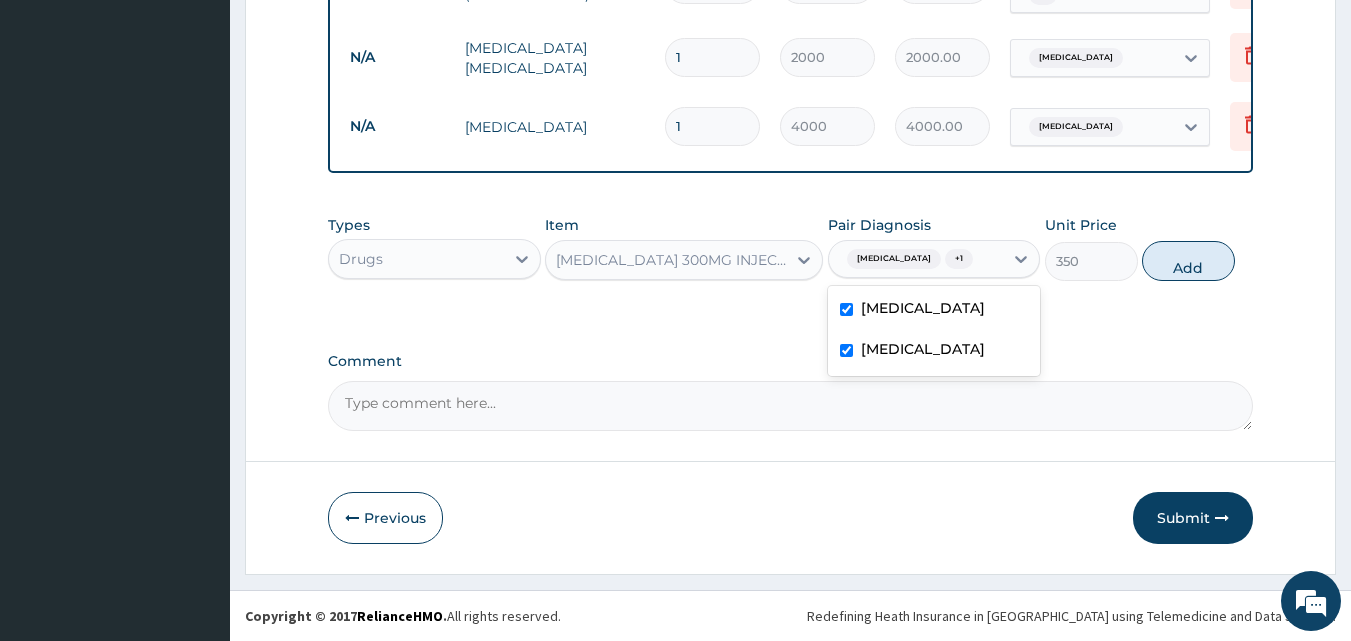 click on "Add" at bounding box center [1188, 261] 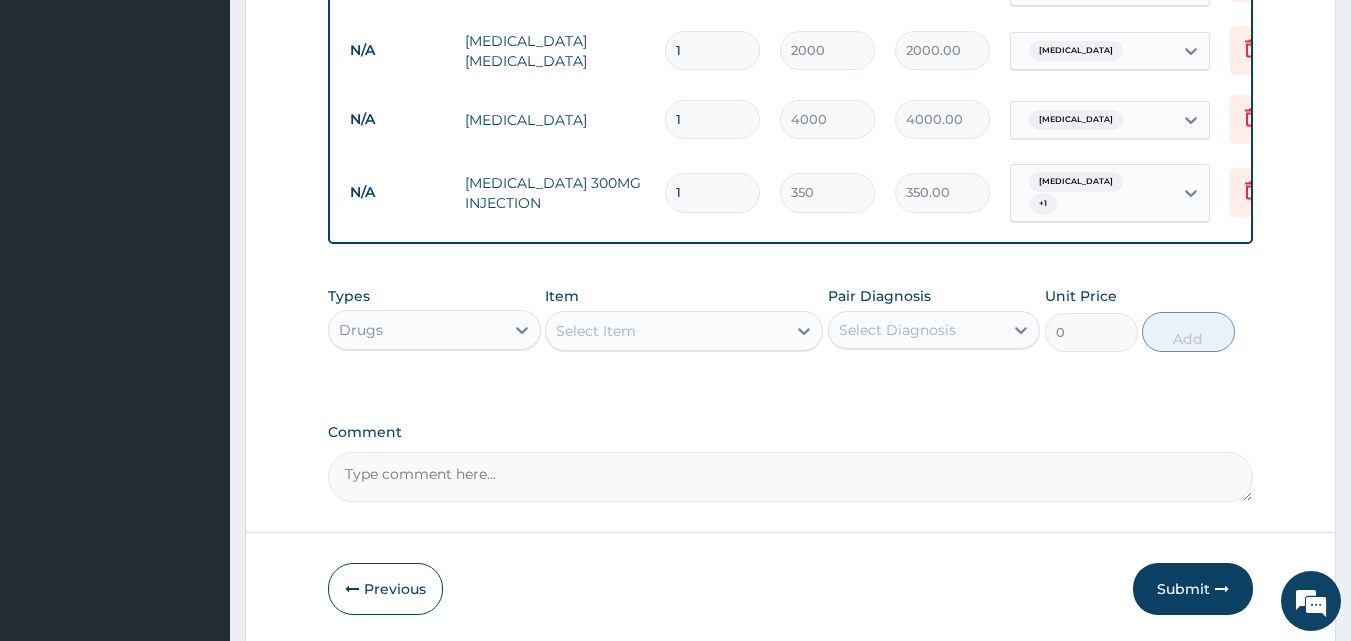 click on "Select Item" at bounding box center [666, 331] 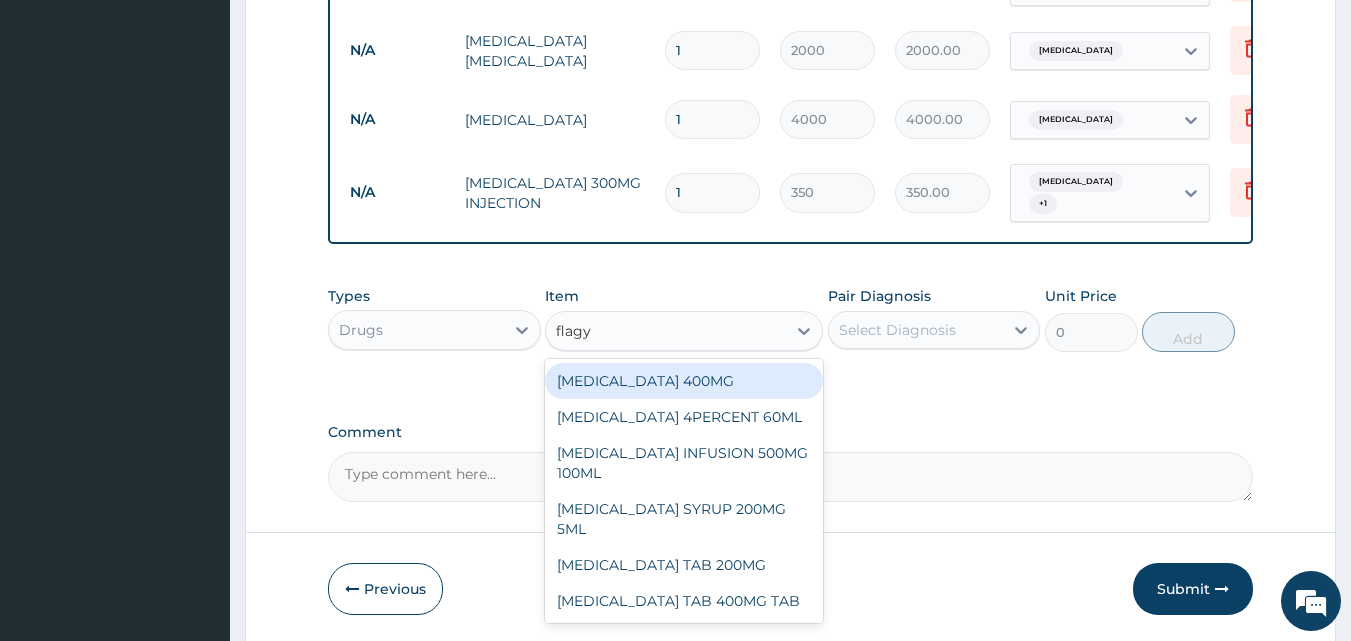 type on "flagyl" 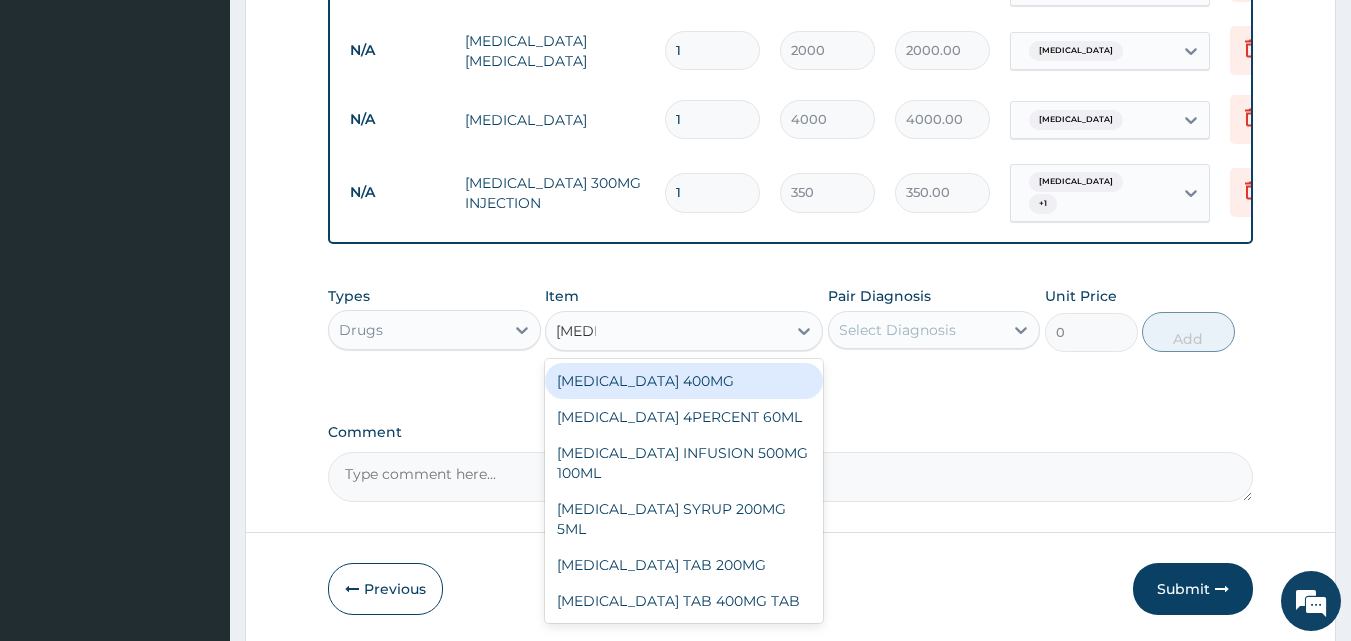 click on "[MEDICAL_DATA] 400MG" at bounding box center [684, 381] 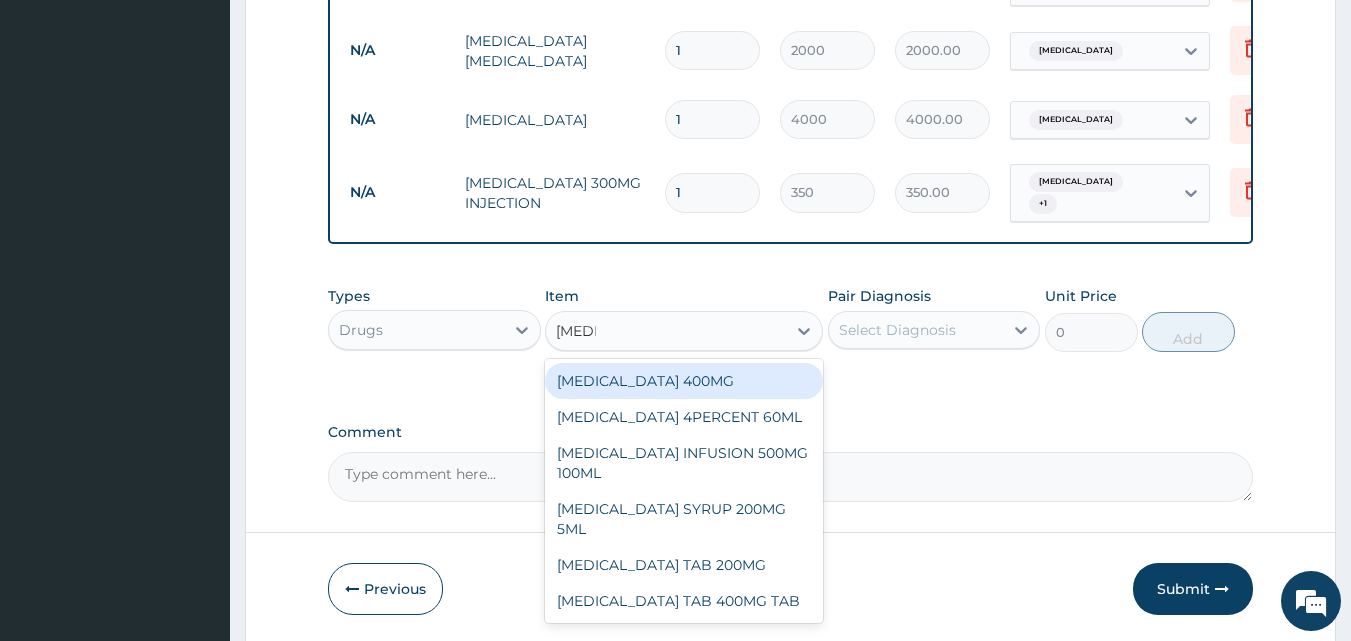 type 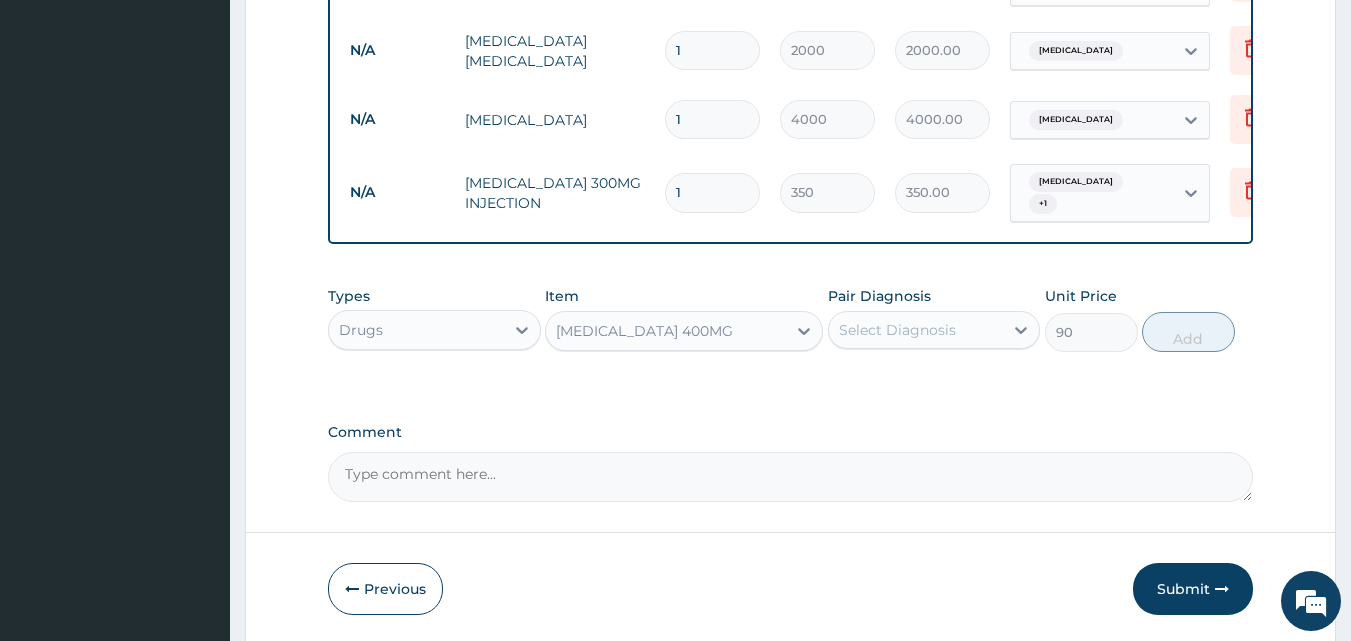click on "Select Diagnosis" at bounding box center [897, 330] 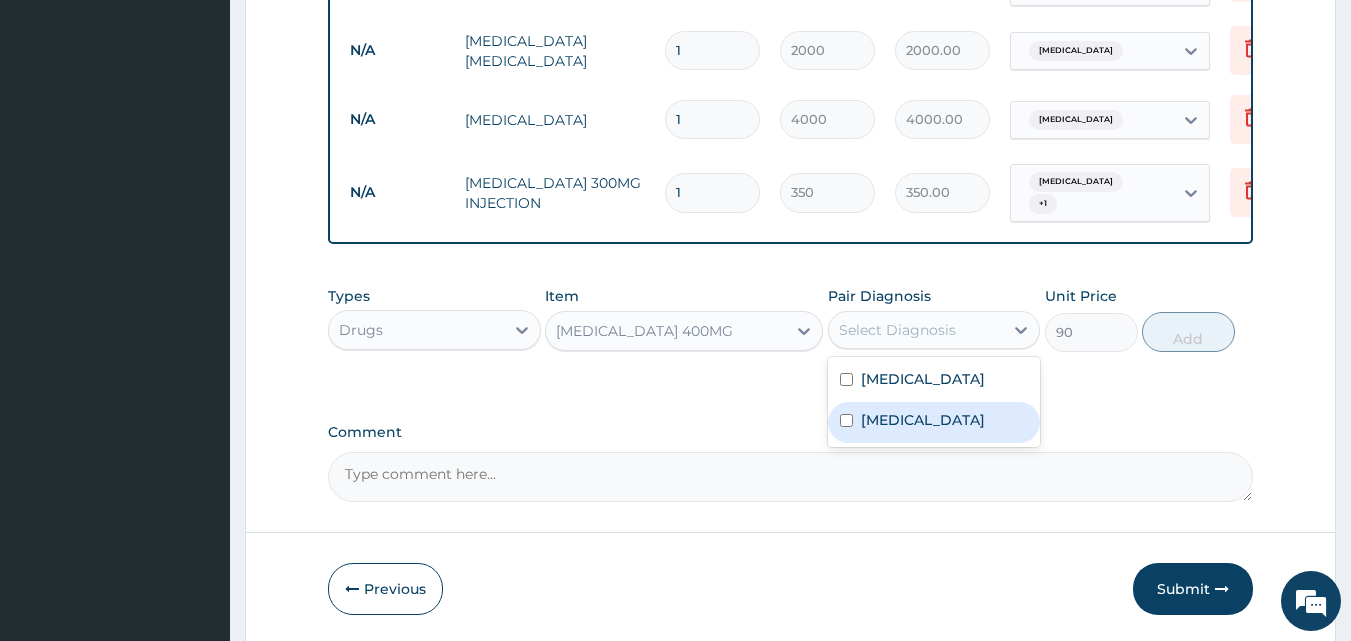 click on "Gastroenteritis" at bounding box center [923, 420] 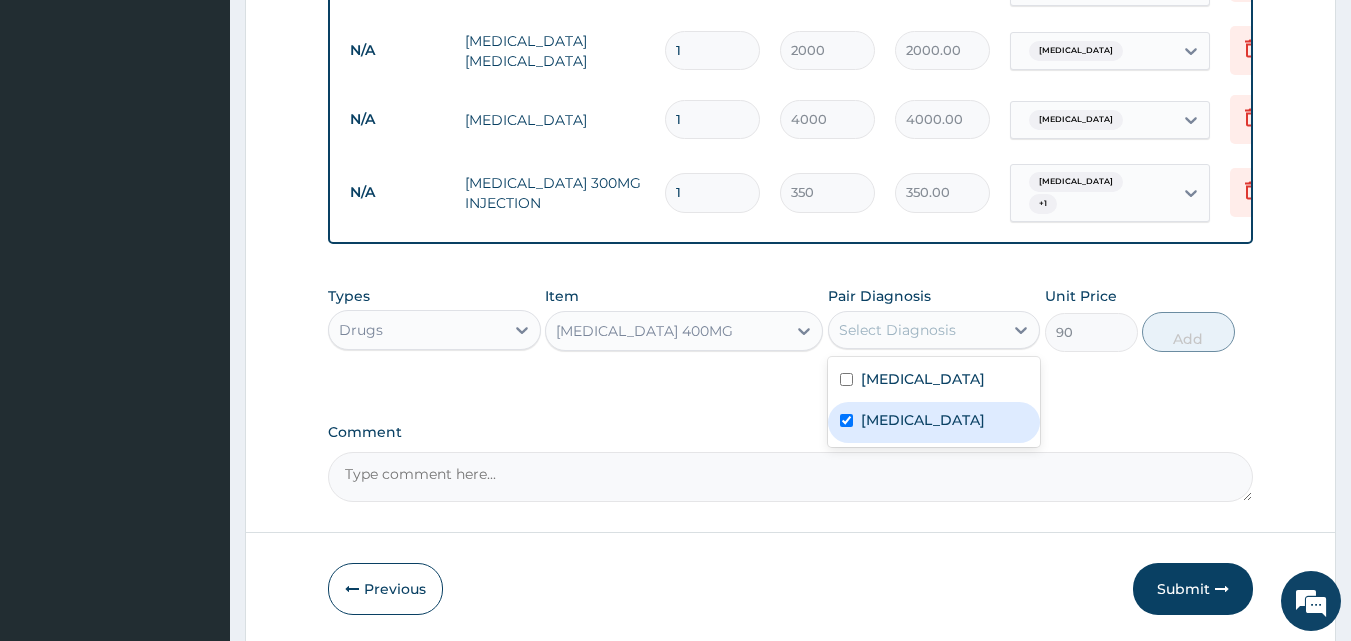 checkbox on "true" 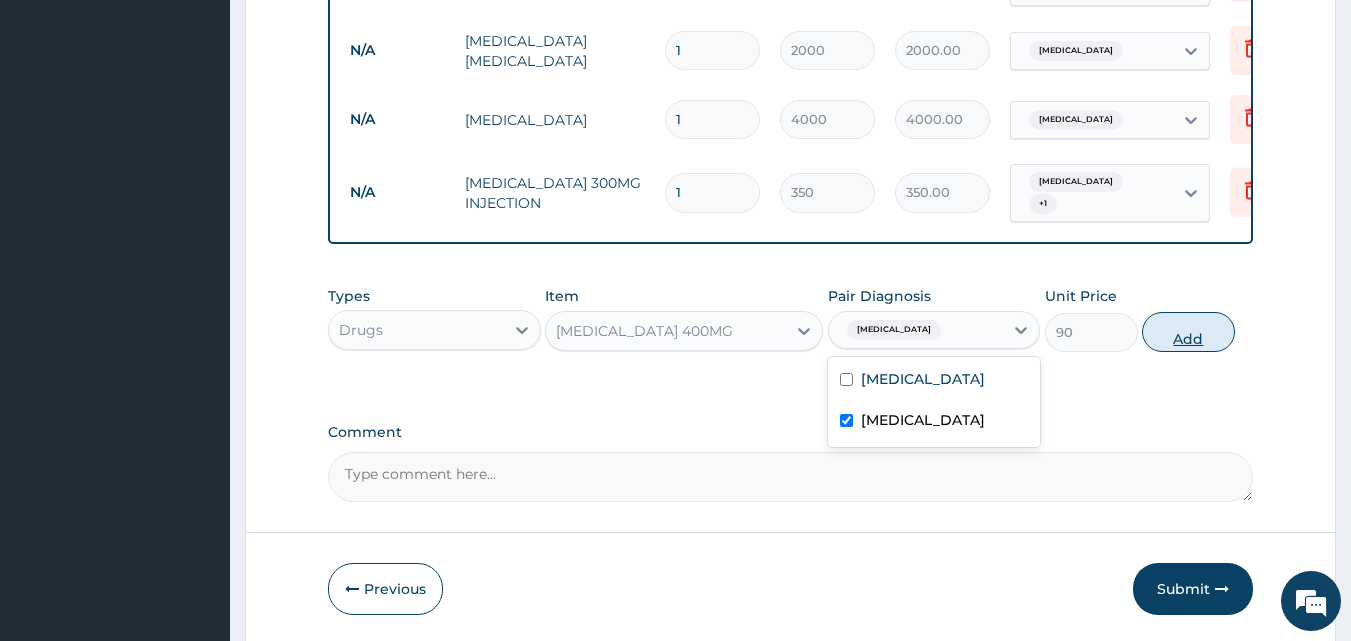 click on "Add" at bounding box center [1188, 332] 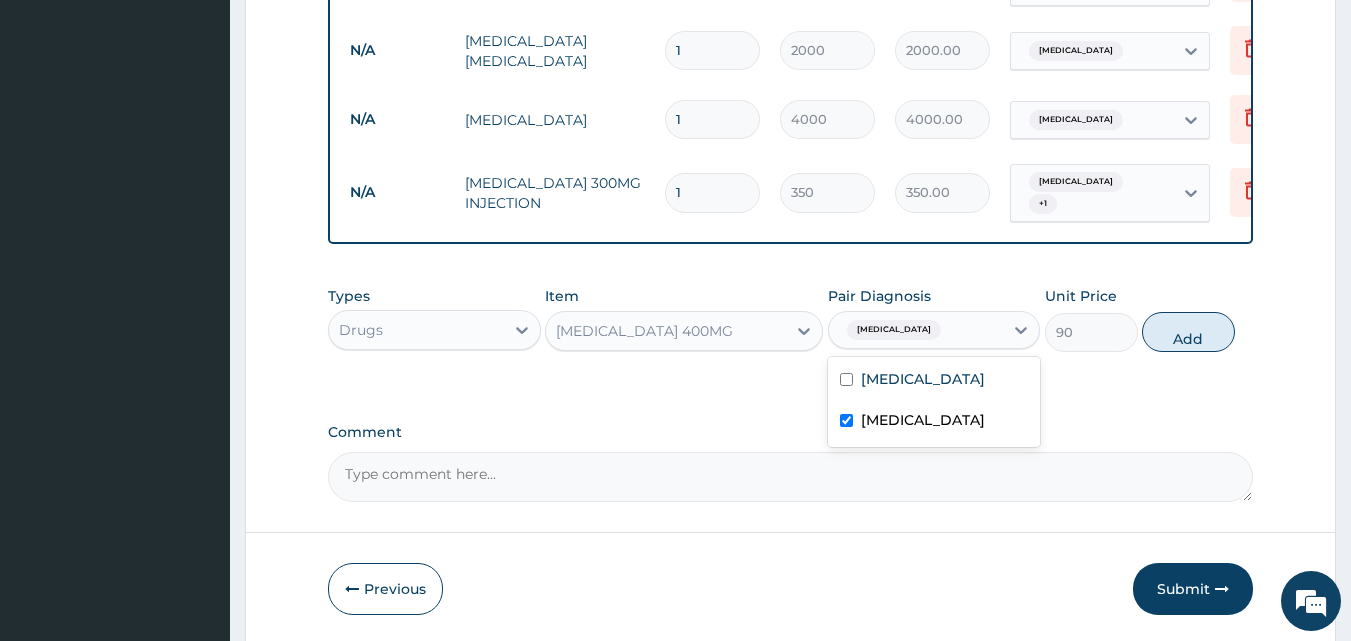 type on "0" 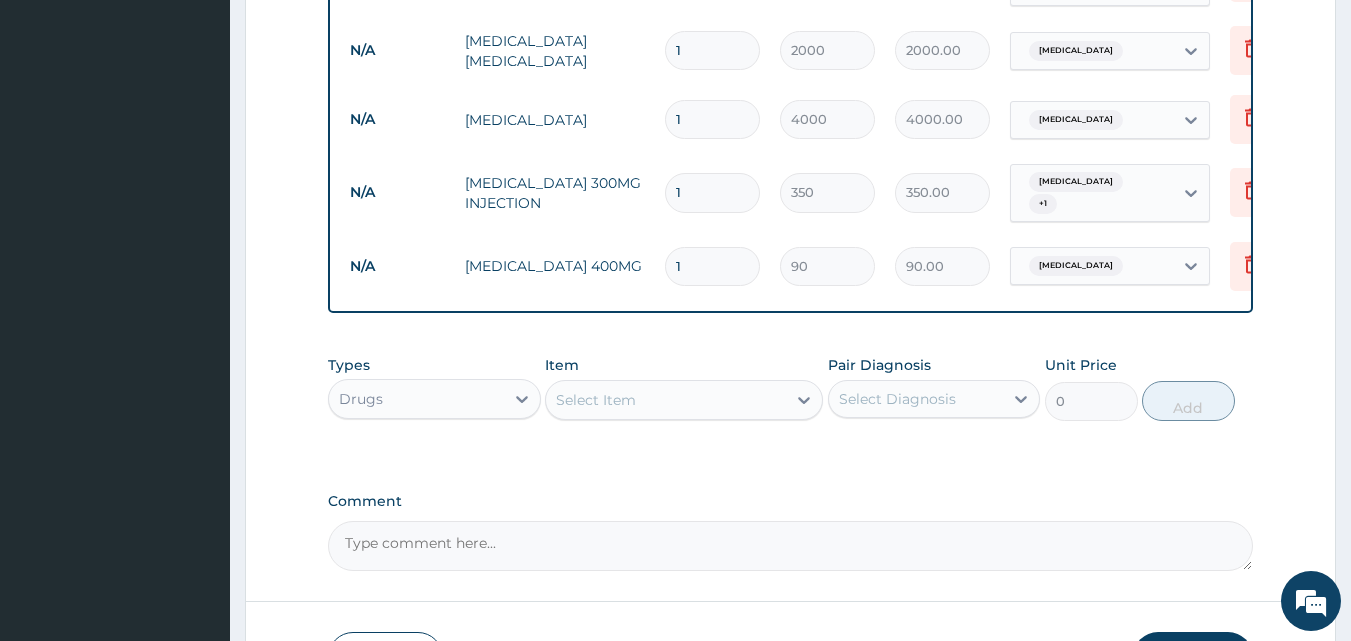 click on "Select Item" at bounding box center [666, 400] 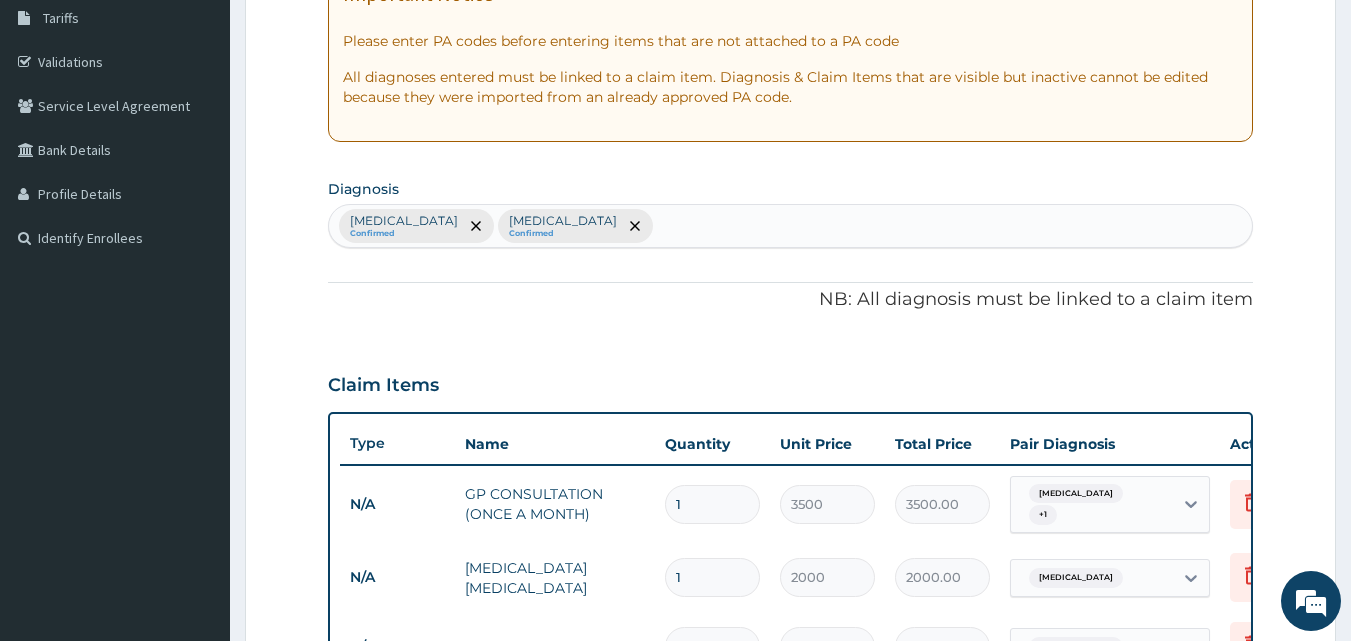 scroll, scrollTop: 192, scrollLeft: 0, axis: vertical 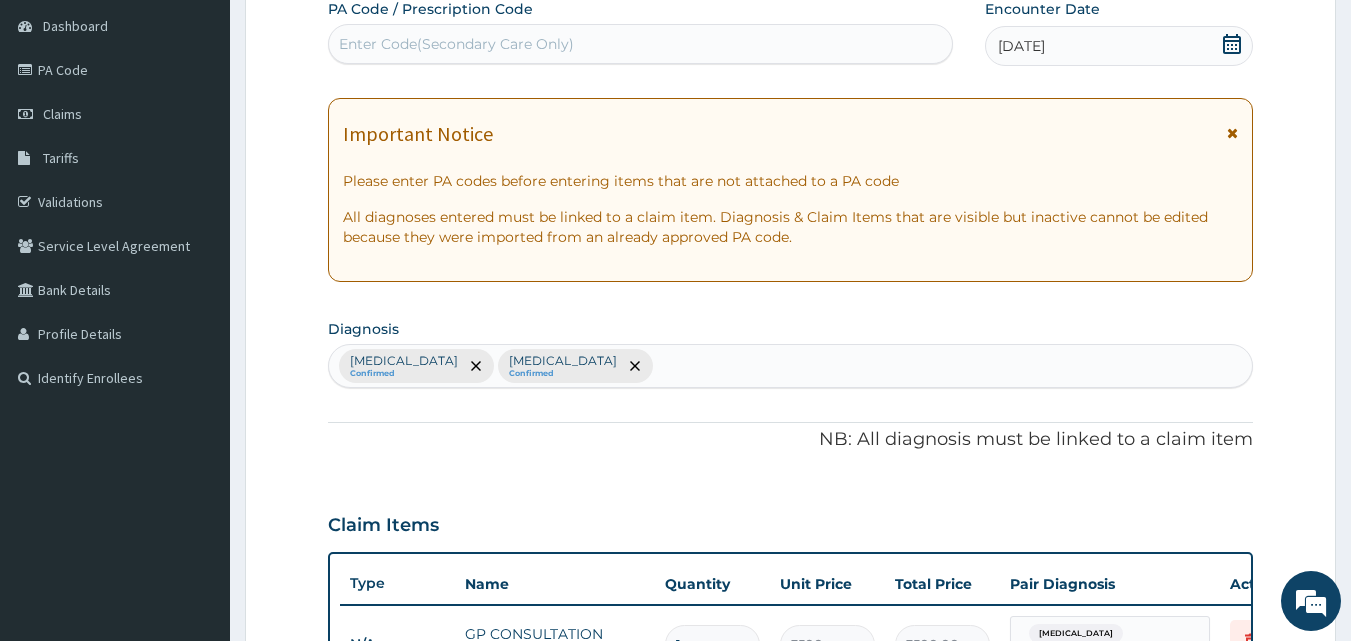 type on "a" 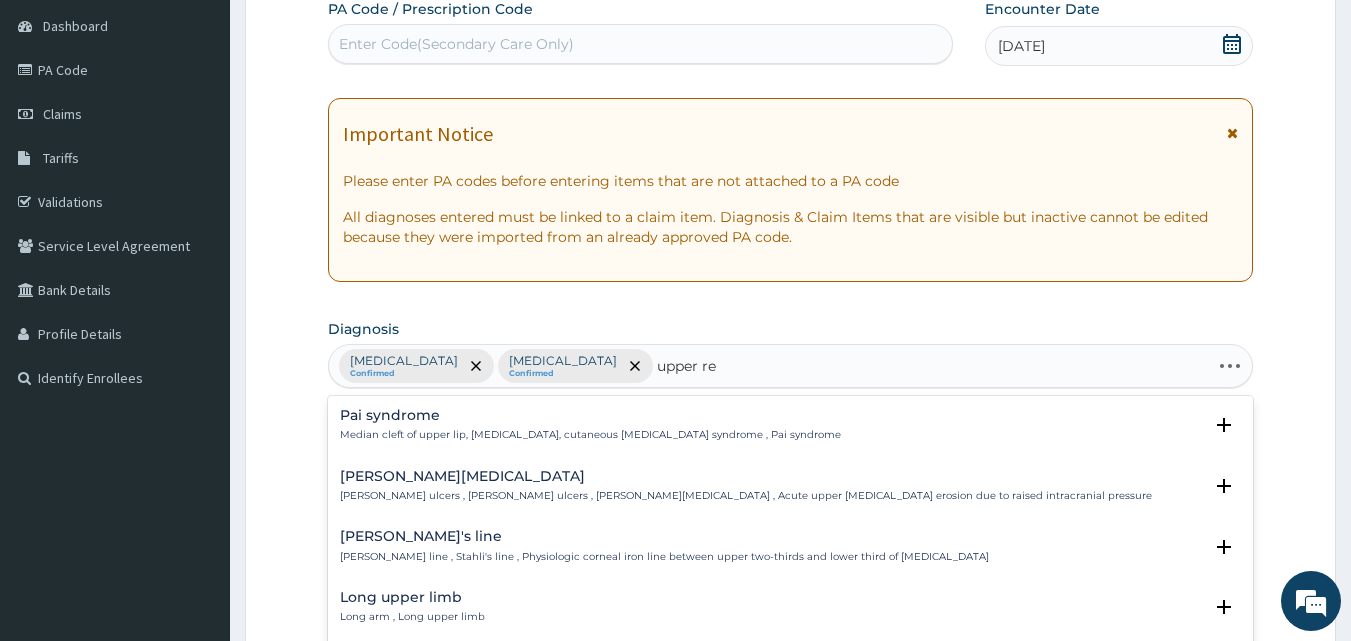 type on "upper res" 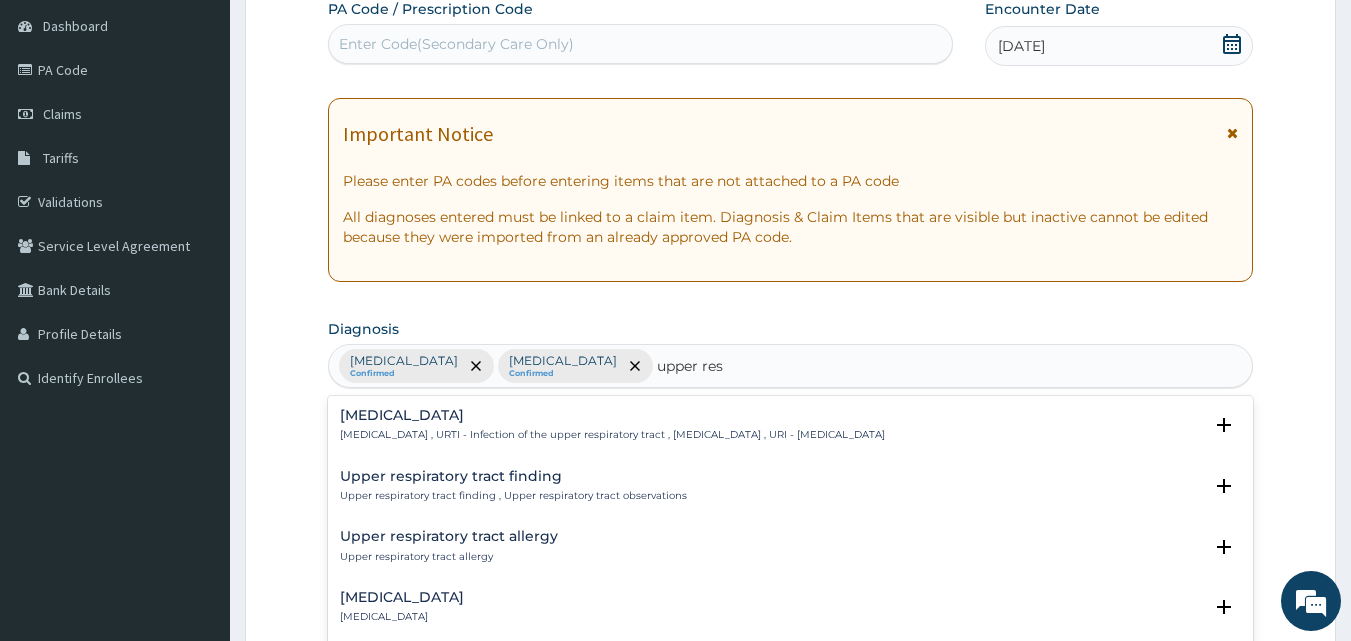 click on "[MEDICAL_DATA] , URTI - Infection of the upper respiratory tract , [MEDICAL_DATA] , URI - [MEDICAL_DATA]" at bounding box center (612, 435) 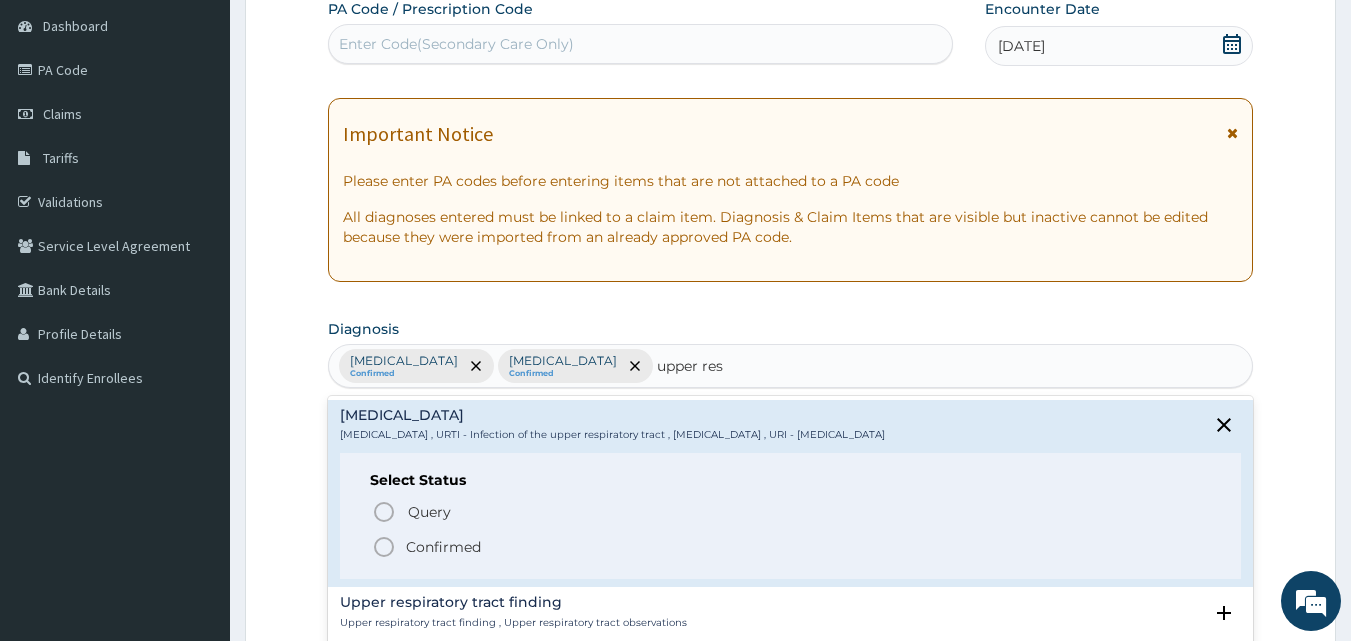 click on "Confirmed" at bounding box center (443, 547) 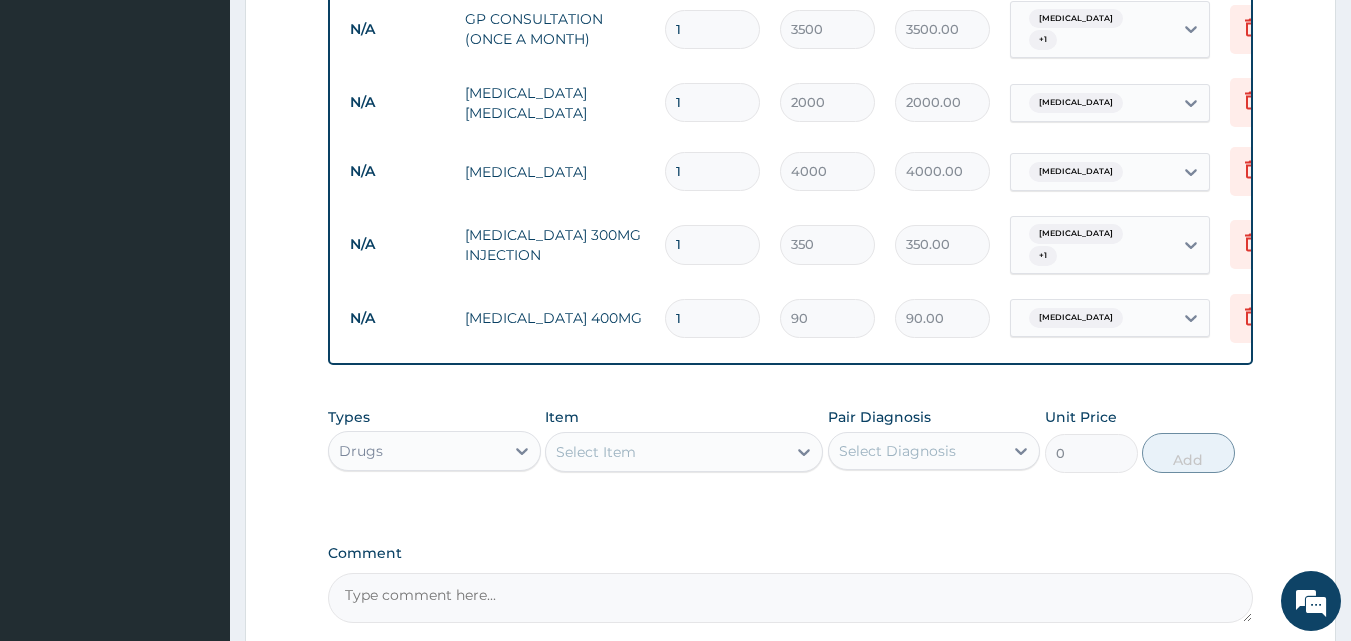 scroll, scrollTop: 997, scrollLeft: 0, axis: vertical 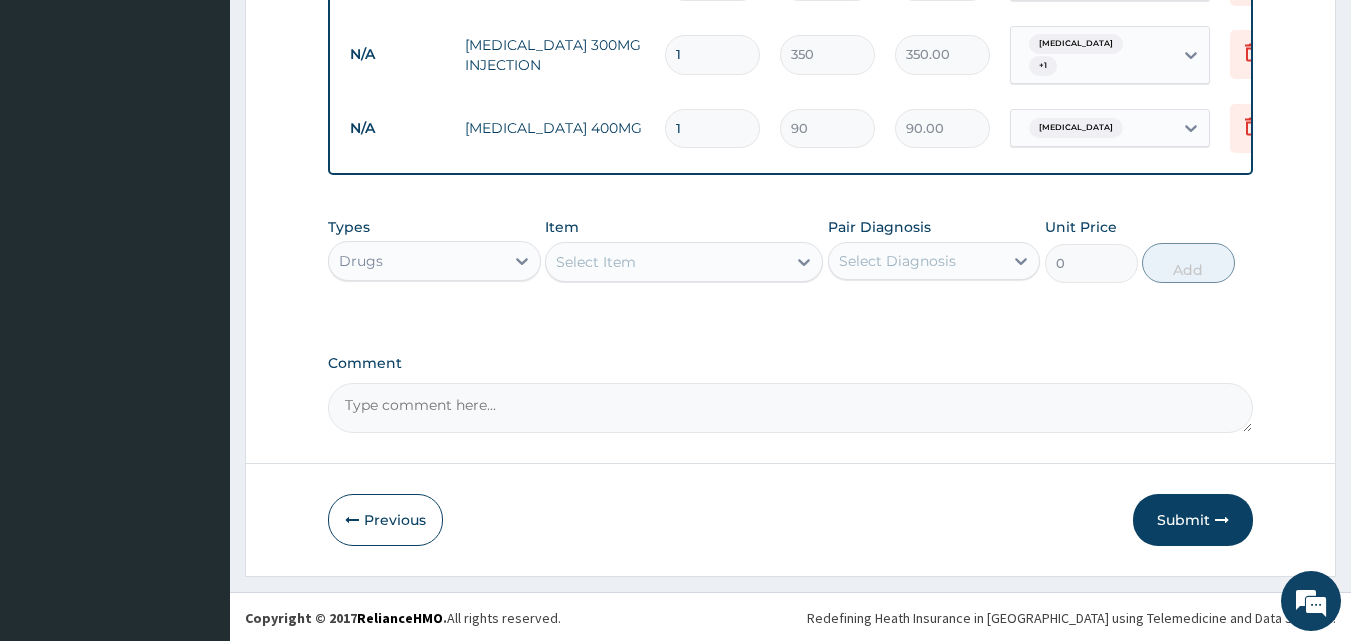 click on "Select Item" at bounding box center (596, 262) 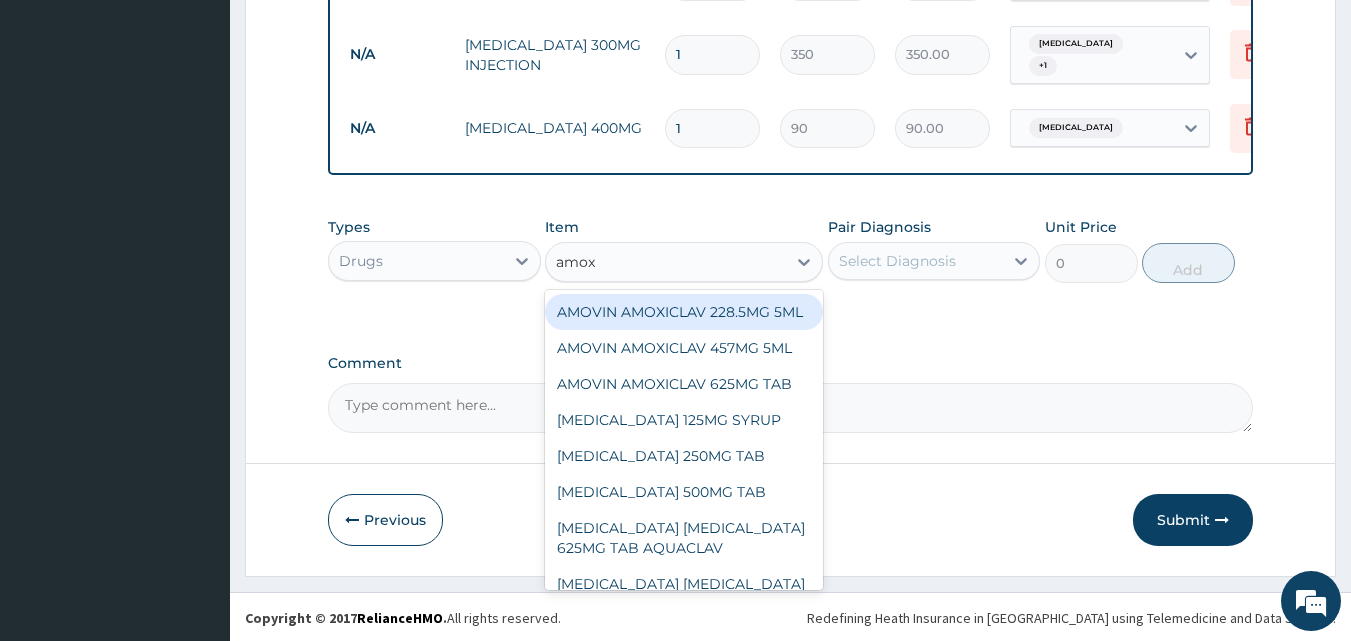 type on "amoxi" 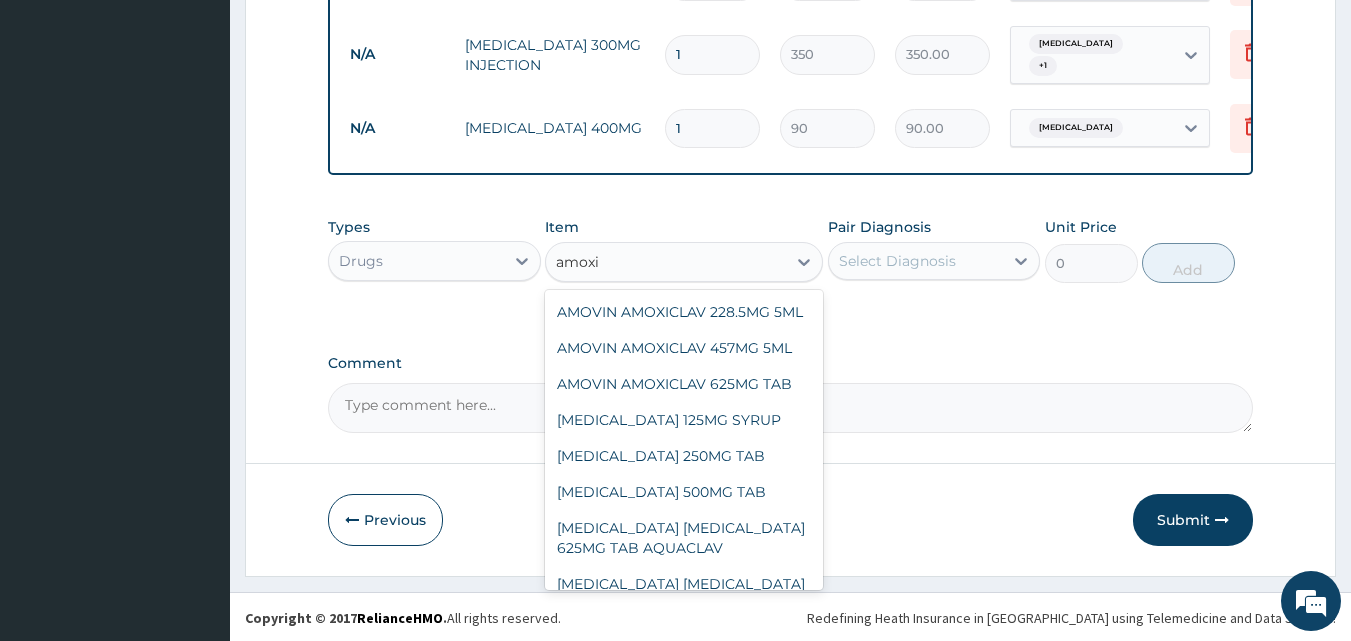 scroll, scrollTop: 408, scrollLeft: 0, axis: vertical 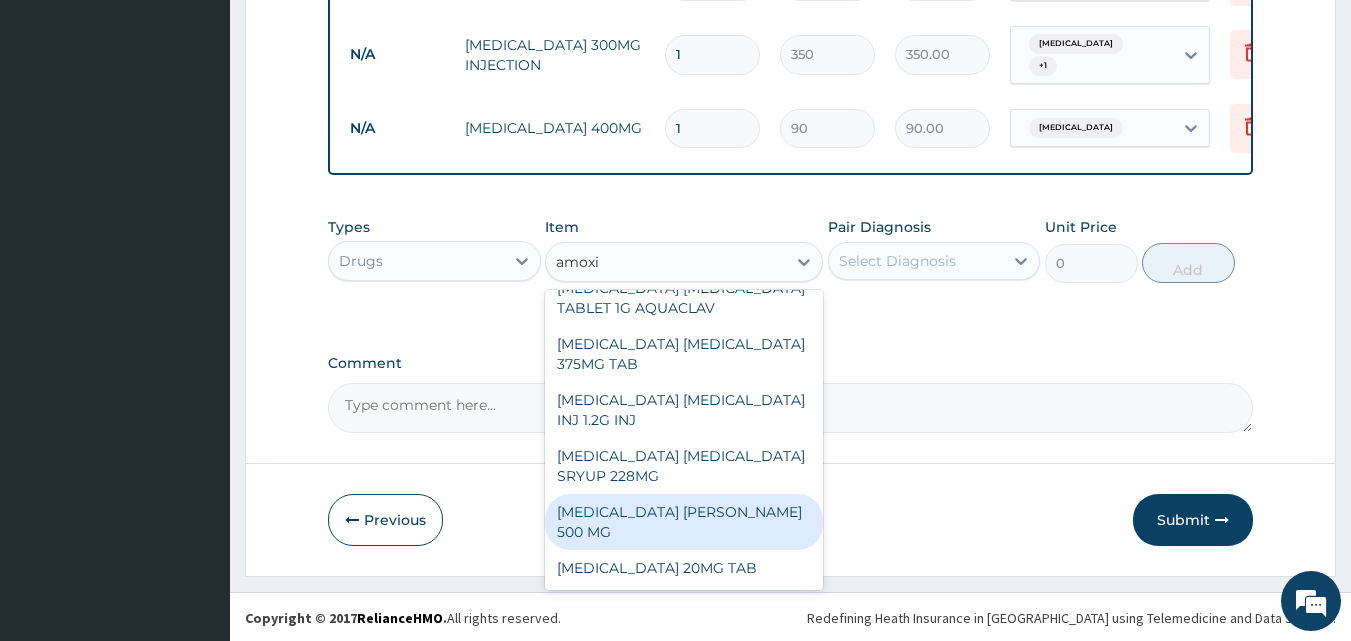 click on "[MEDICAL_DATA] [PERSON_NAME] 500 MG" at bounding box center (684, 522) 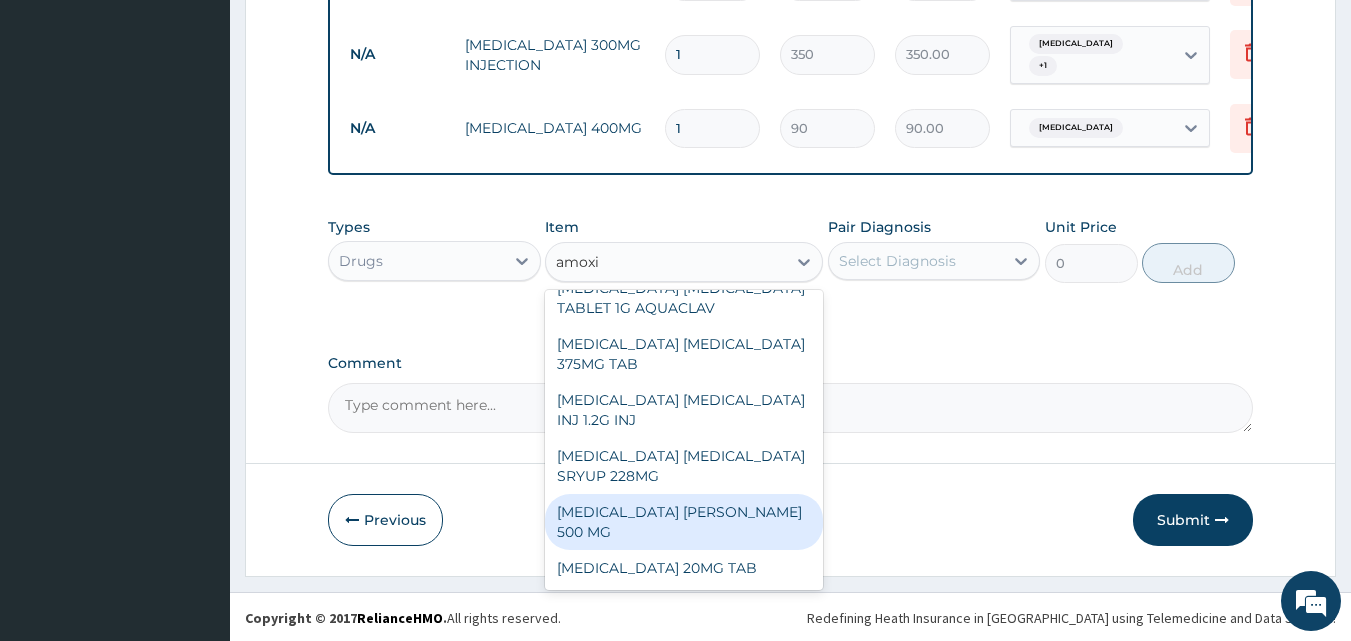 type 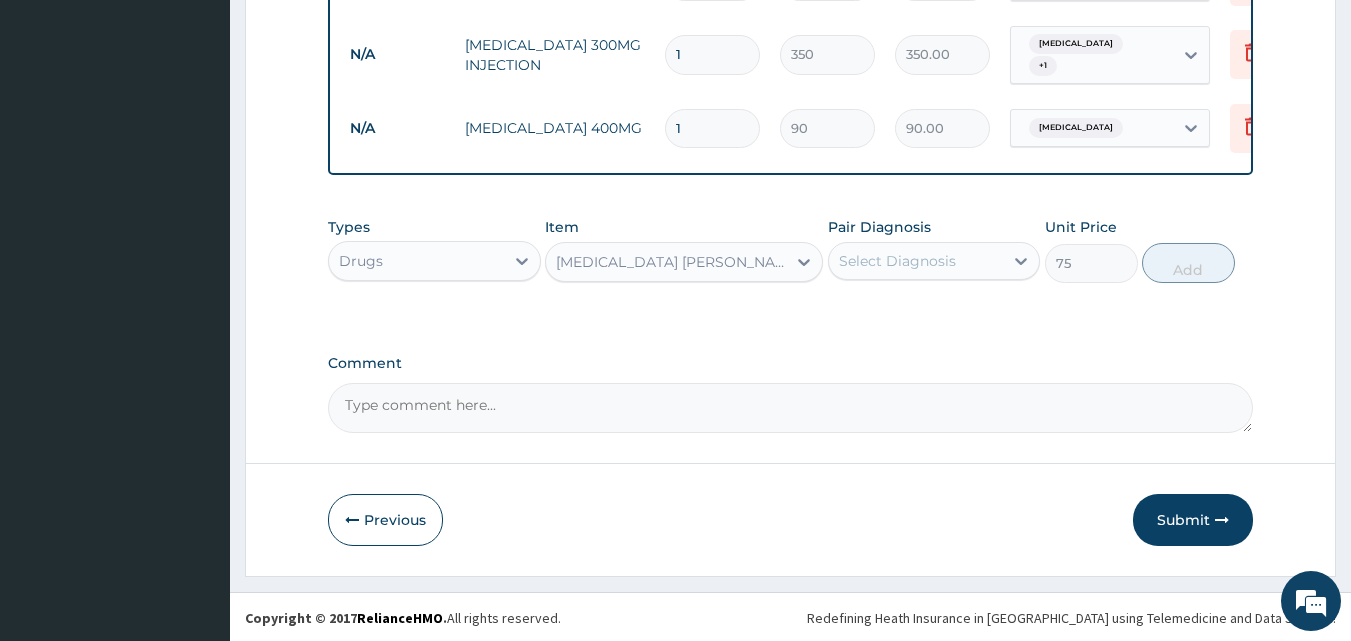 click on "Select Diagnosis" at bounding box center (916, 261) 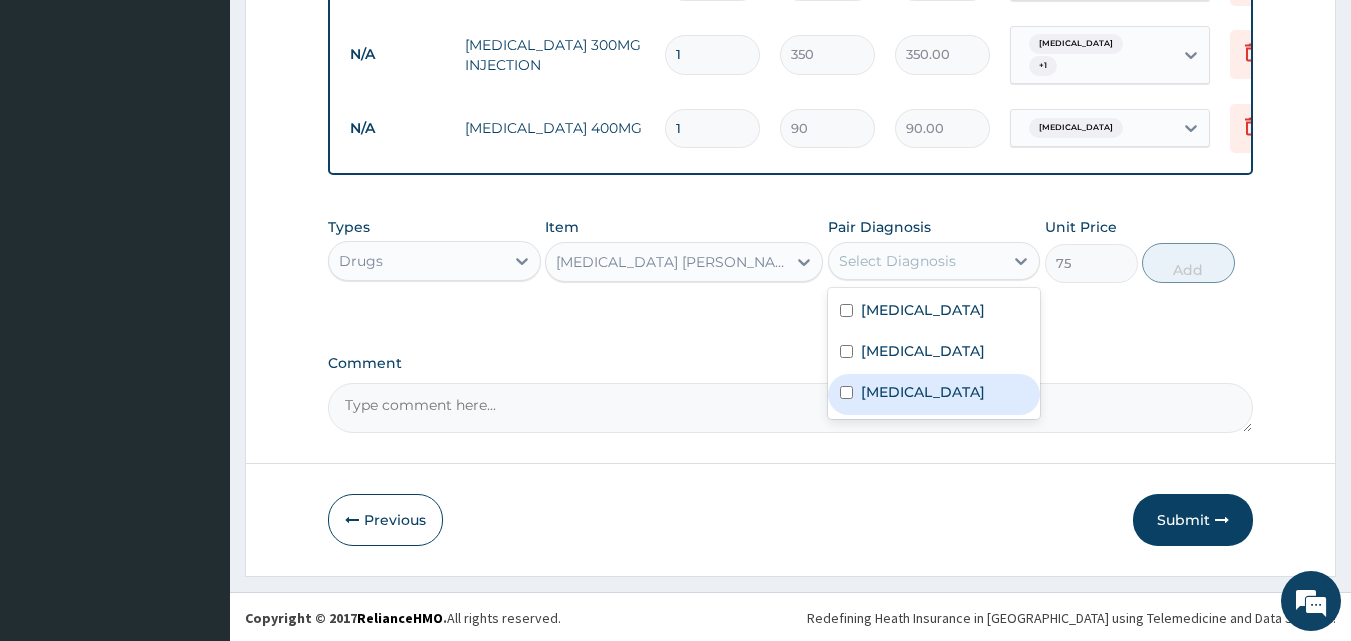 click on "[MEDICAL_DATA]" at bounding box center [923, 392] 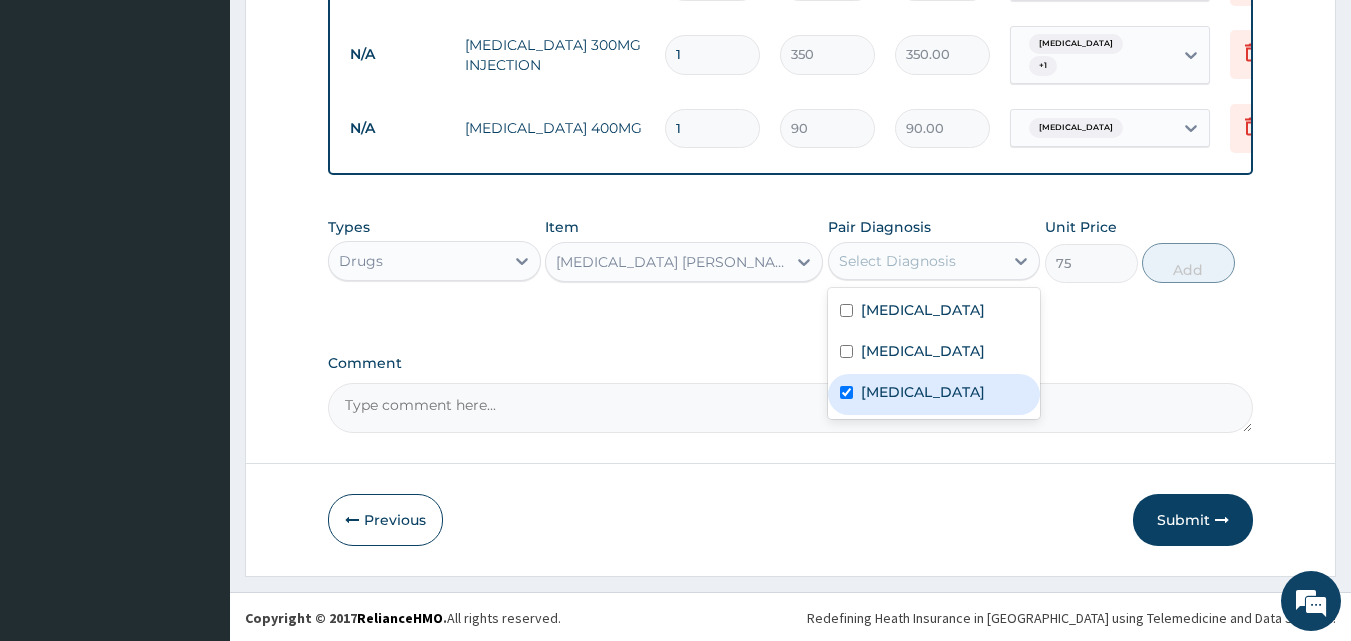 checkbox on "true" 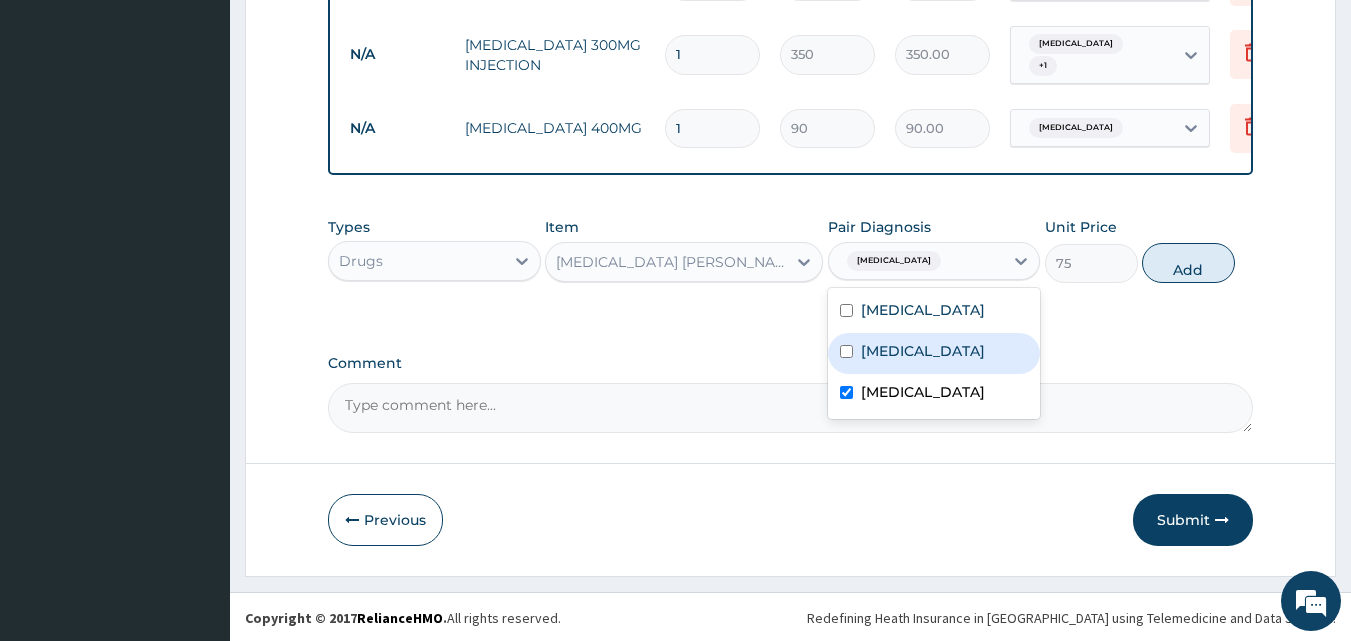 drag, startPoint x: 931, startPoint y: 328, endPoint x: 934, endPoint y: 354, distance: 26.172504 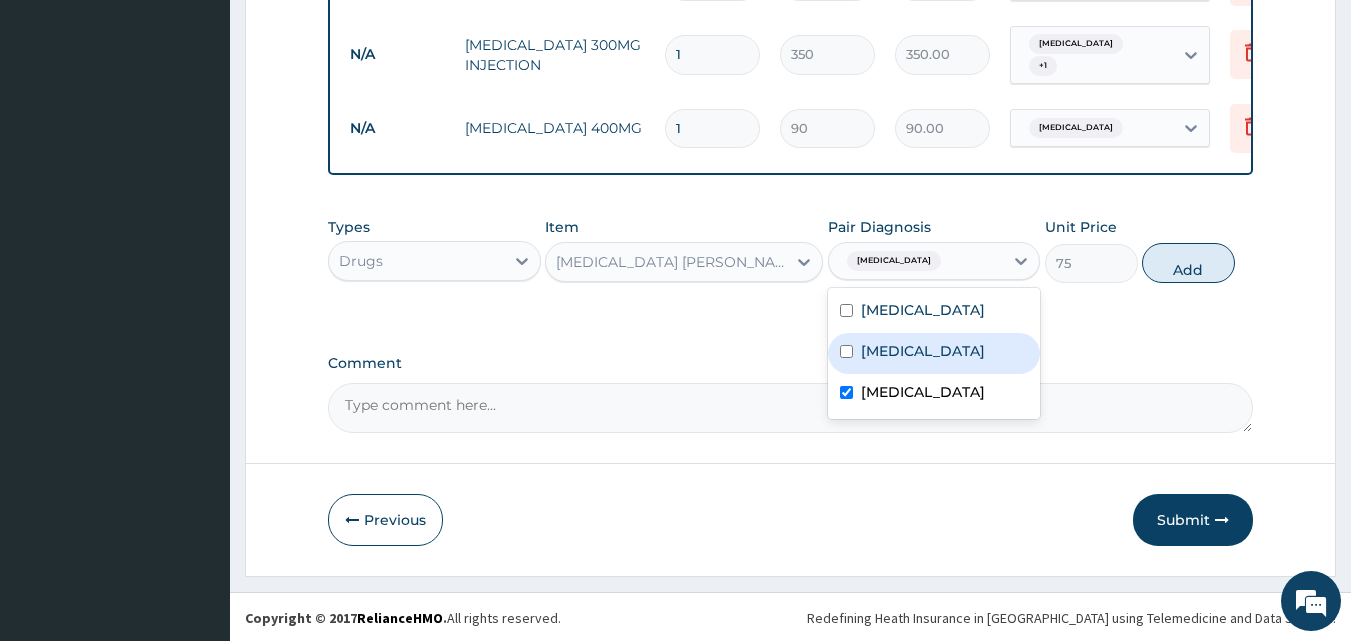 click on "Malaria Gastroenteritis Upper respiratory infection" at bounding box center [934, 353] 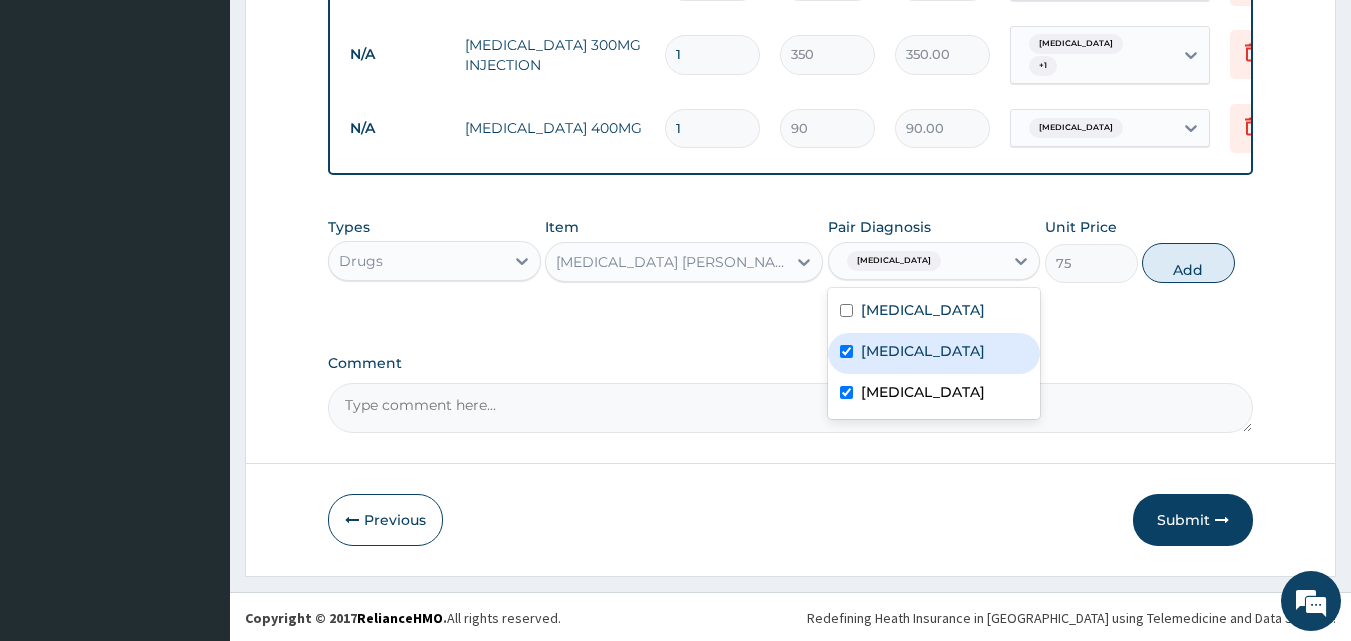 checkbox on "true" 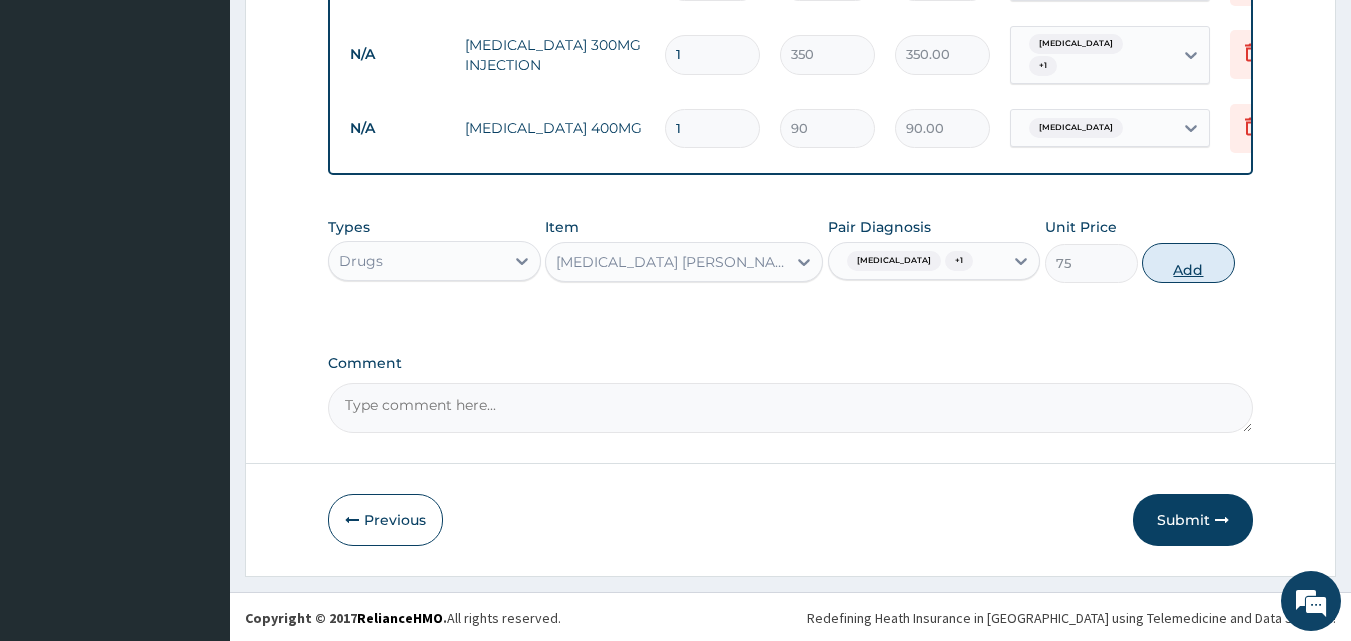 click on "Add" at bounding box center (1188, 263) 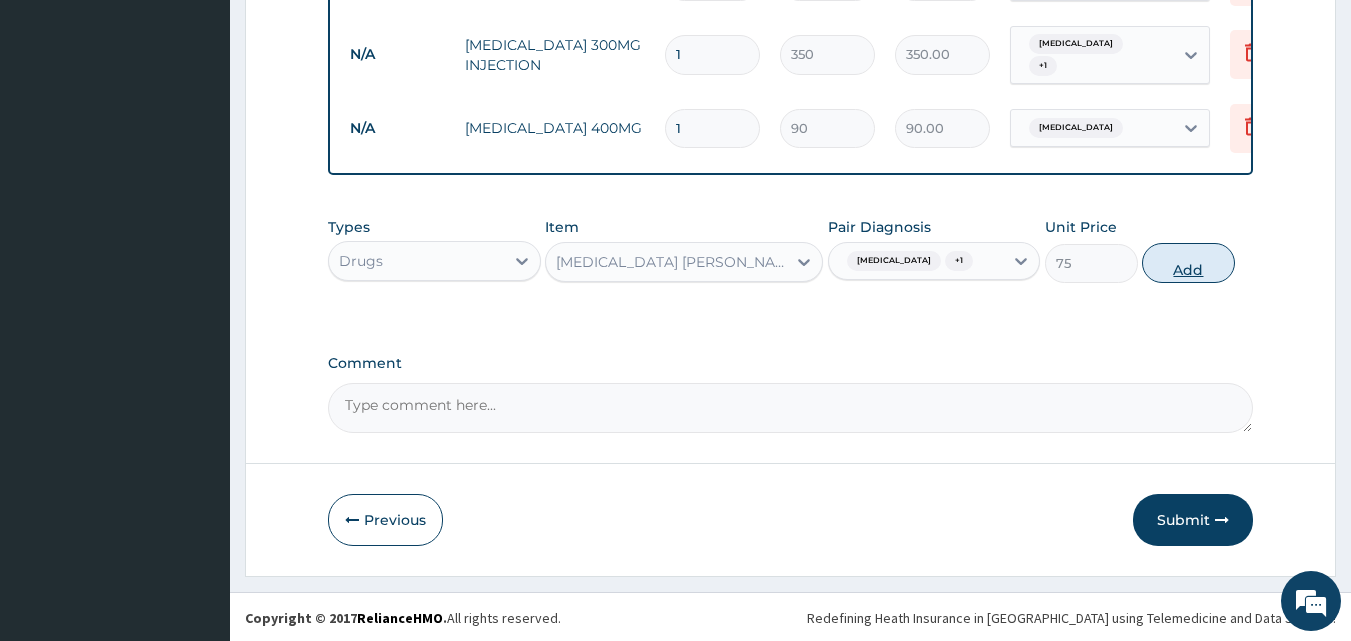 type on "0" 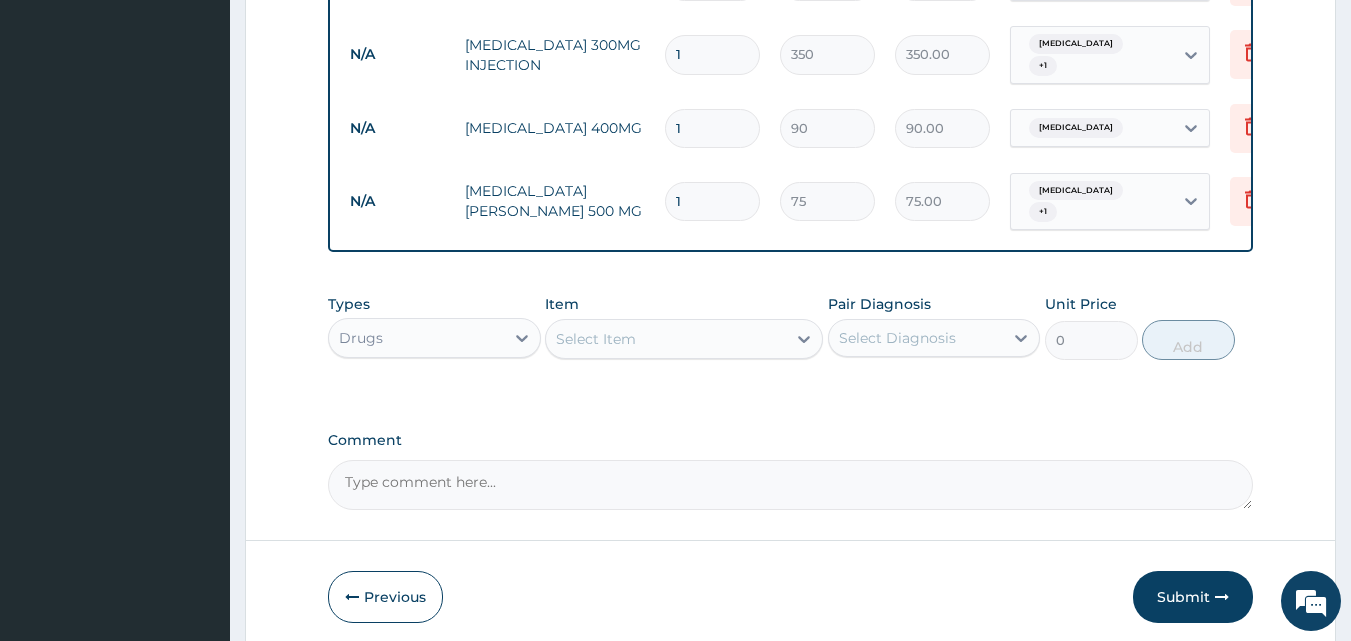 type on "15" 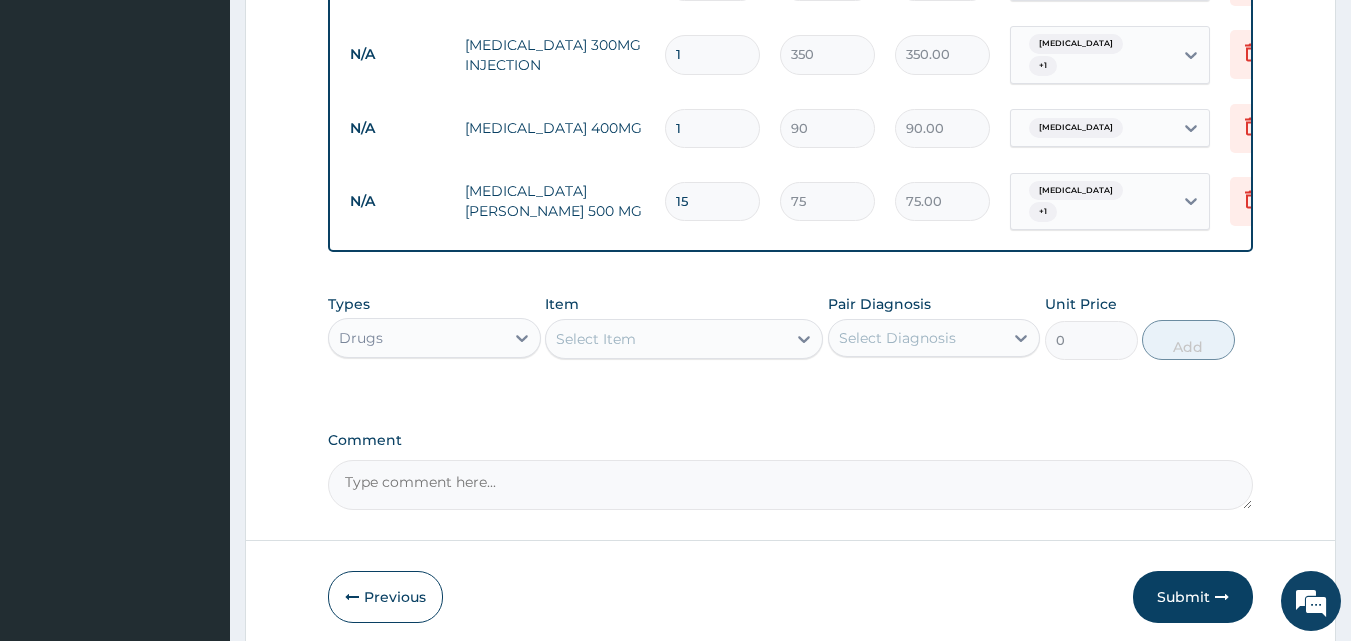 type on "1125.00" 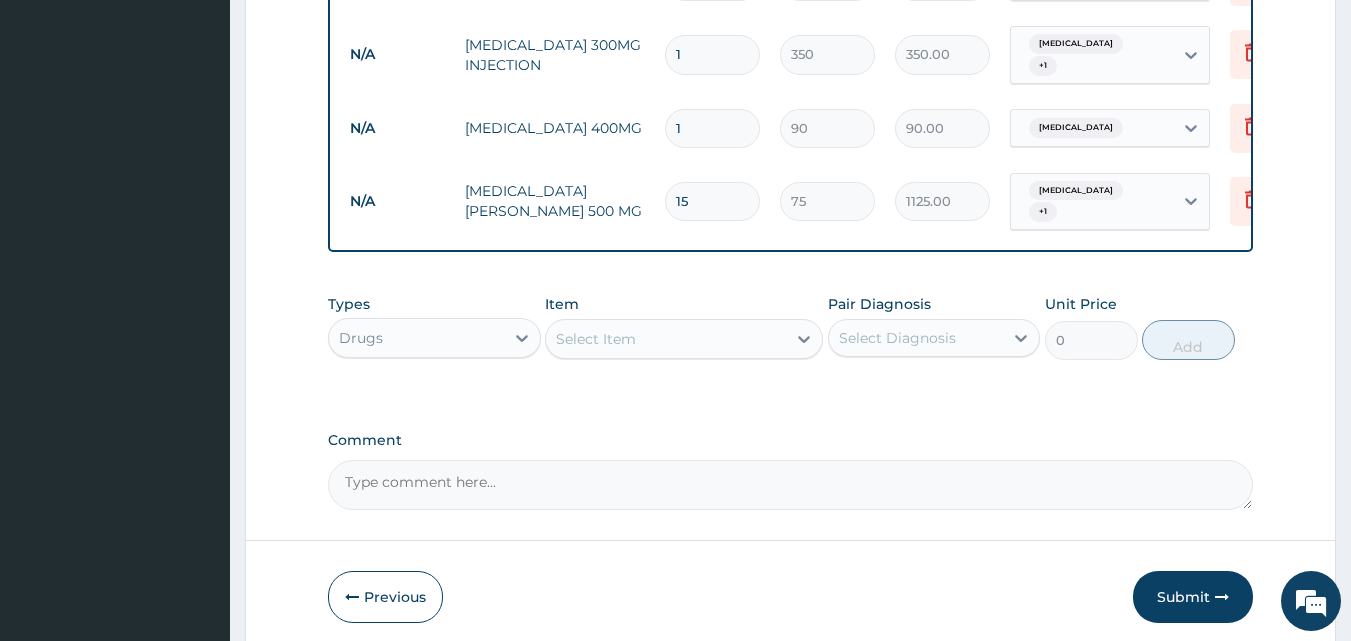 type on "15" 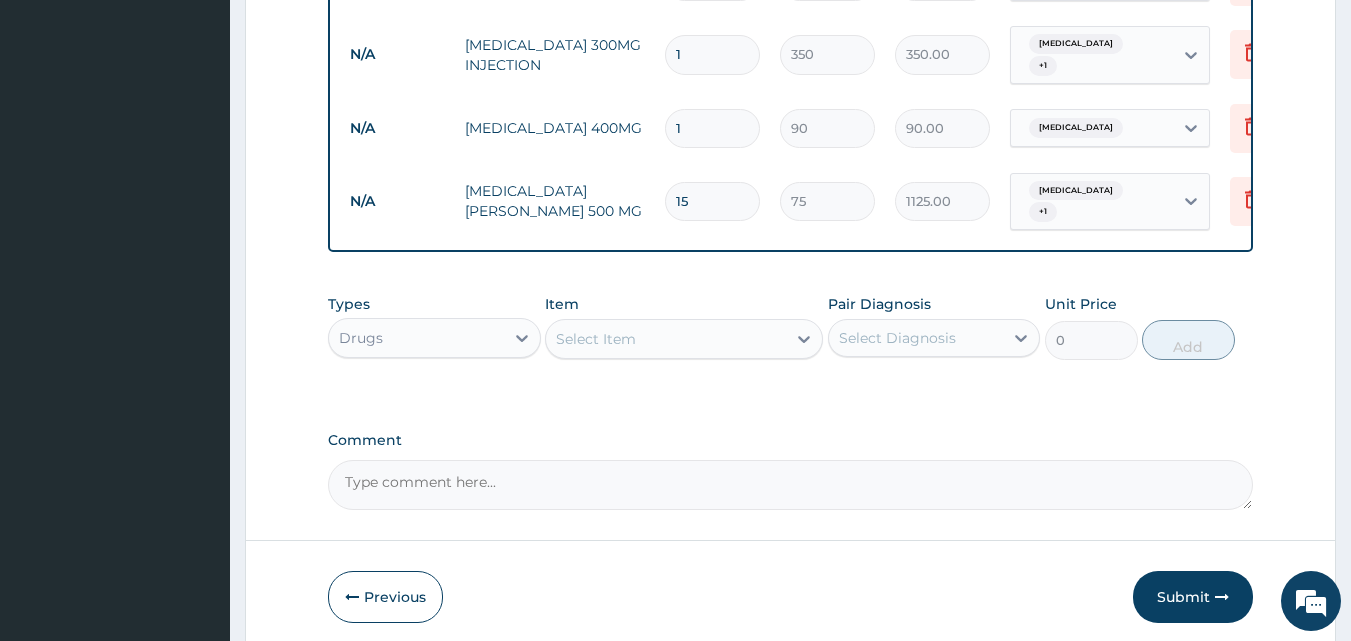 drag, startPoint x: 611, startPoint y: 327, endPoint x: 622, endPoint y: 307, distance: 22.825424 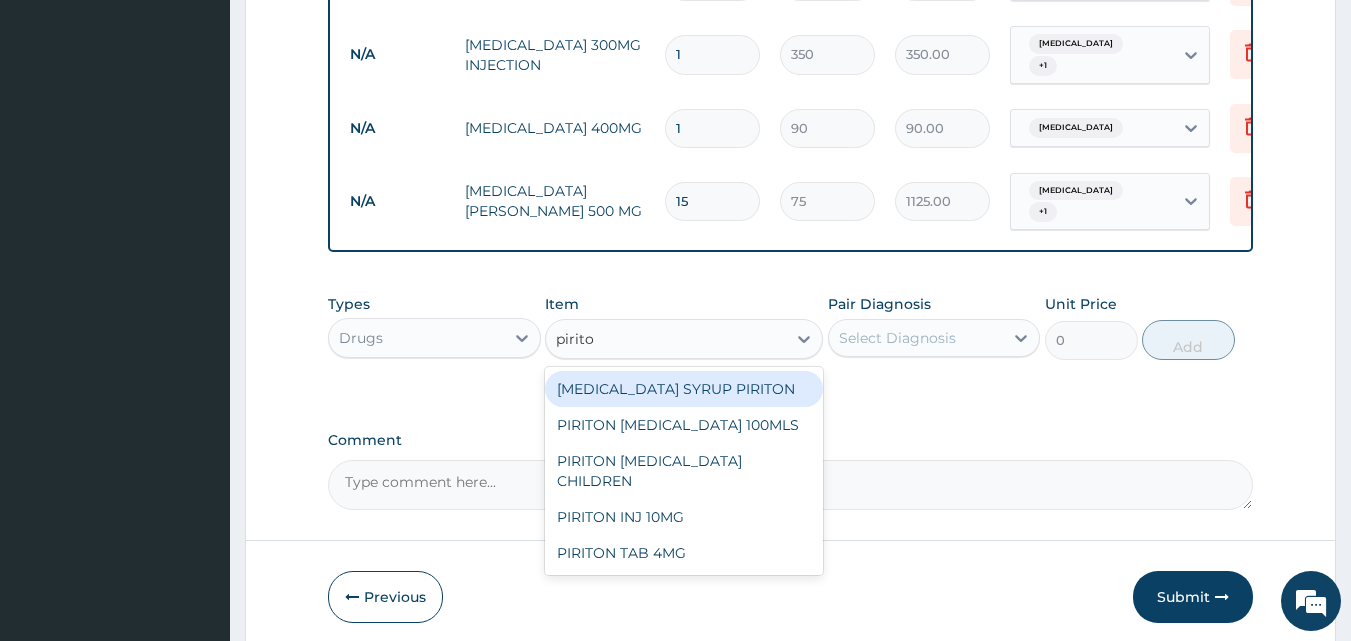 type on "piriton" 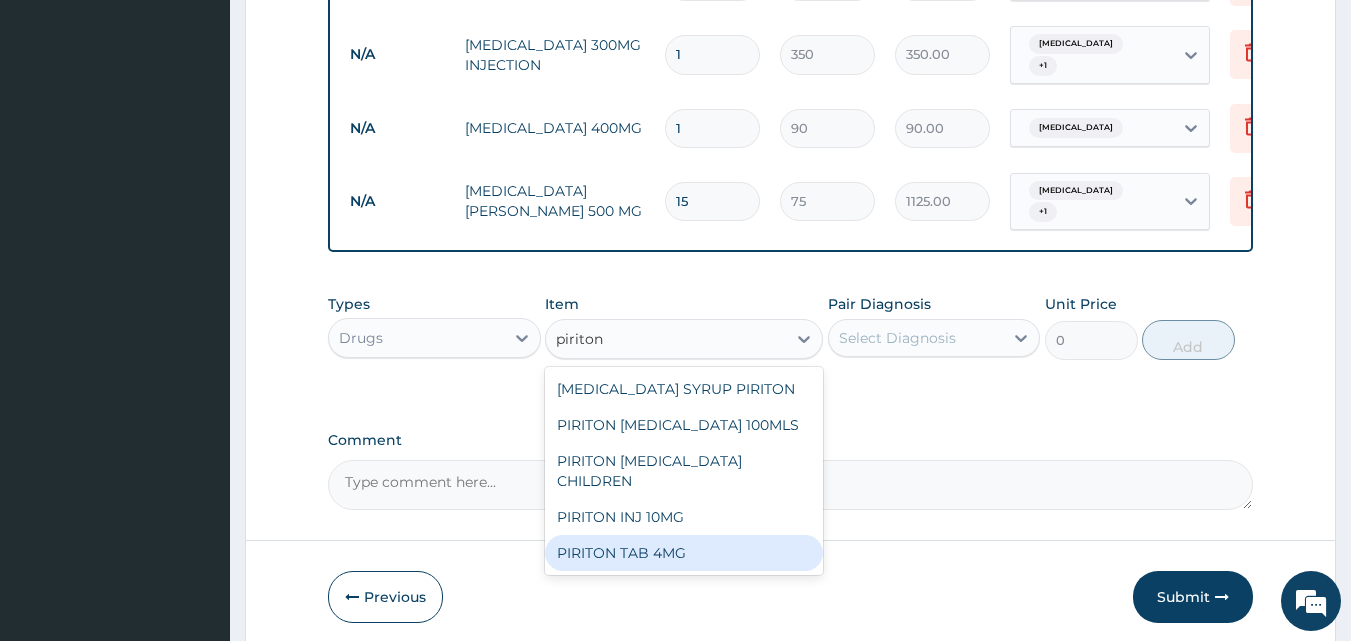 click on "PIRITON TAB 4MG" at bounding box center [684, 553] 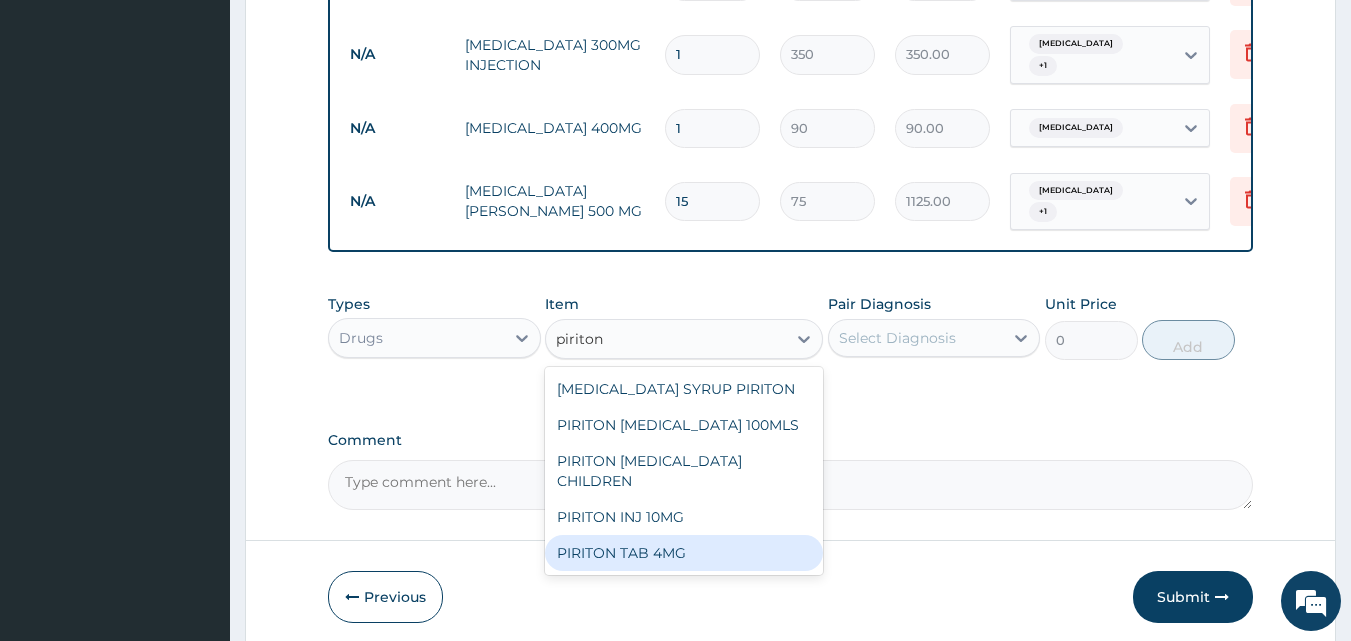 type 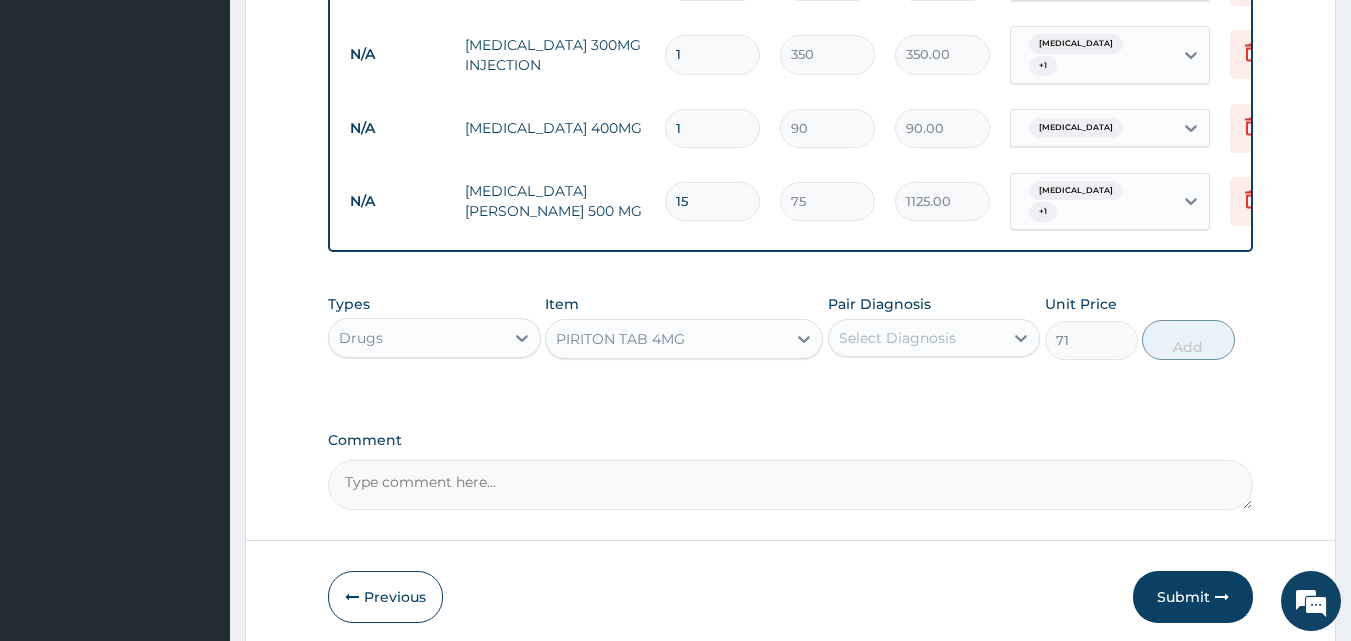 click on "Select Diagnosis" at bounding box center [897, 338] 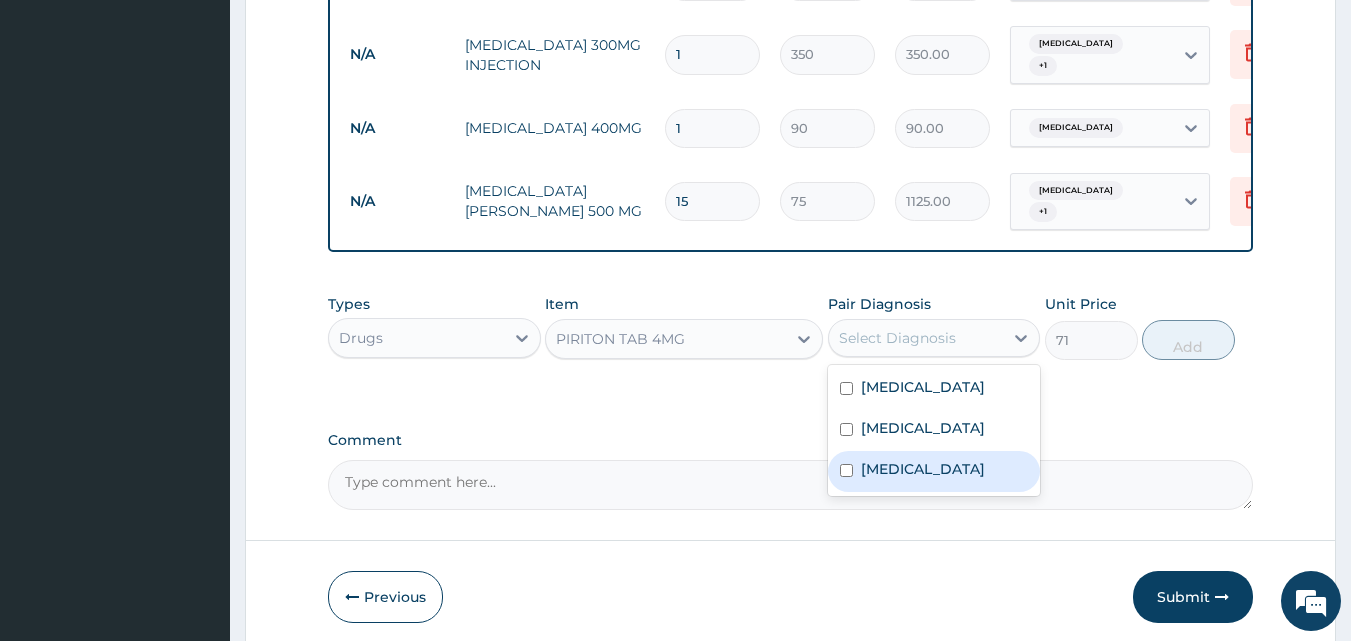 click on "Upper respiratory infection" at bounding box center [923, 469] 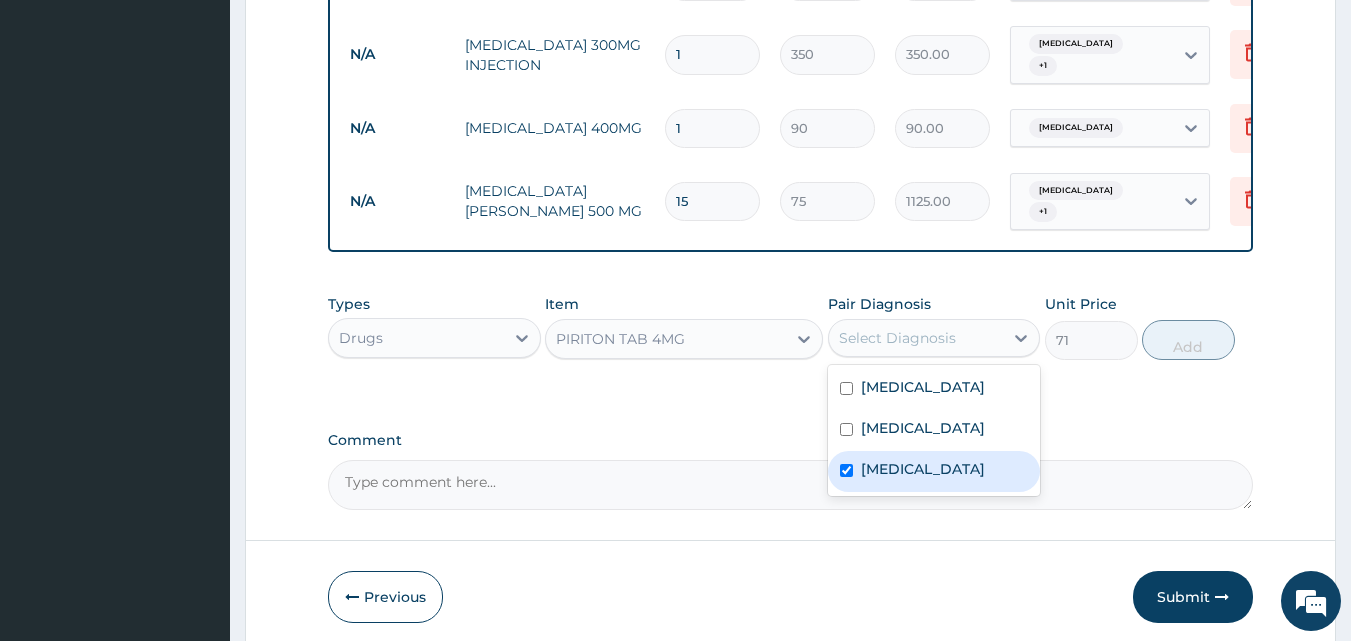 checkbox on "true" 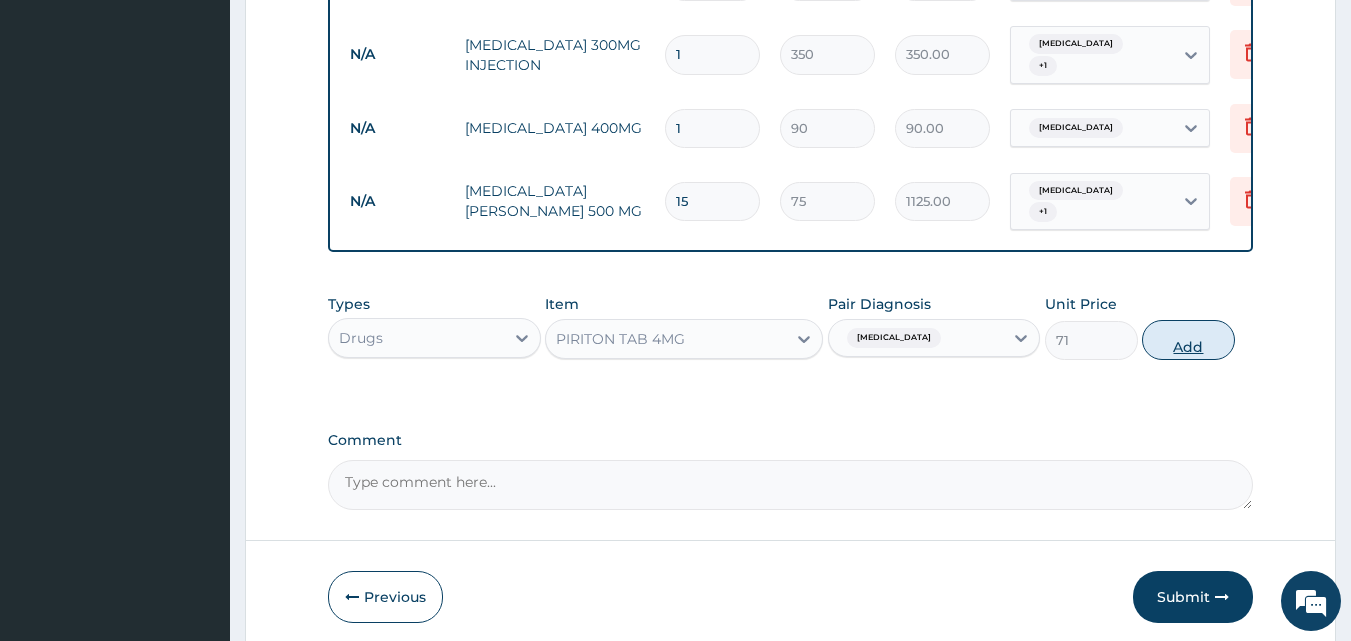 click on "Add" at bounding box center [1188, 340] 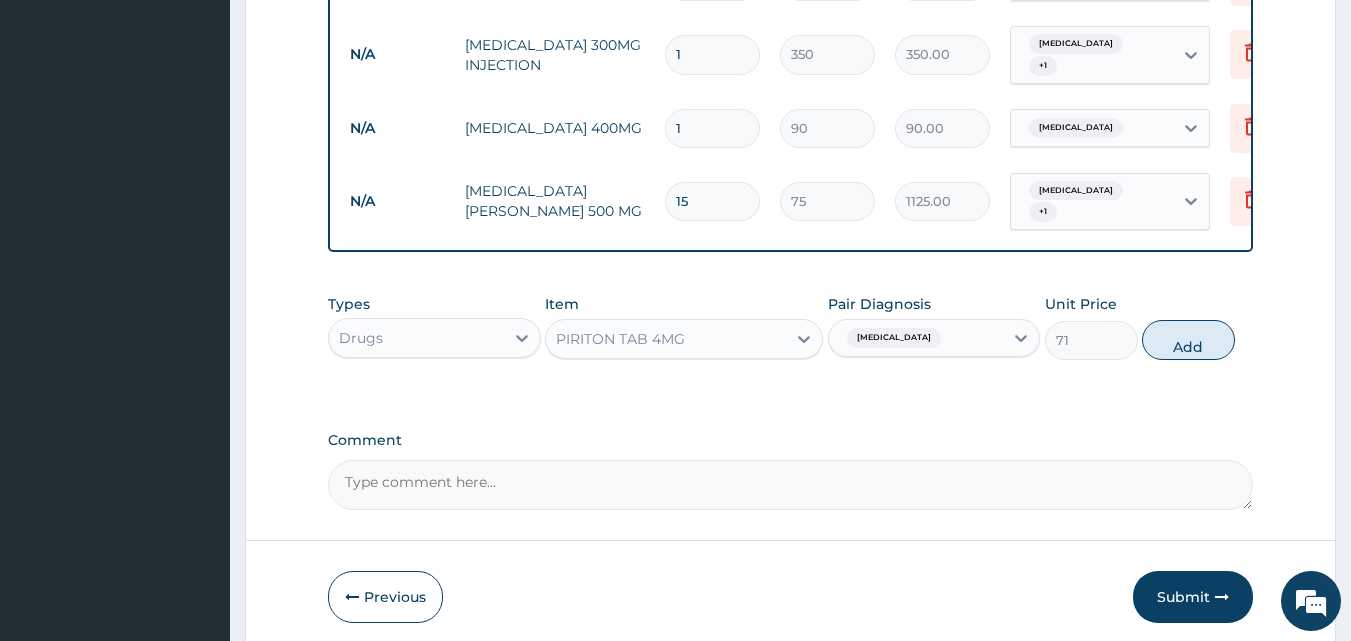 type on "0" 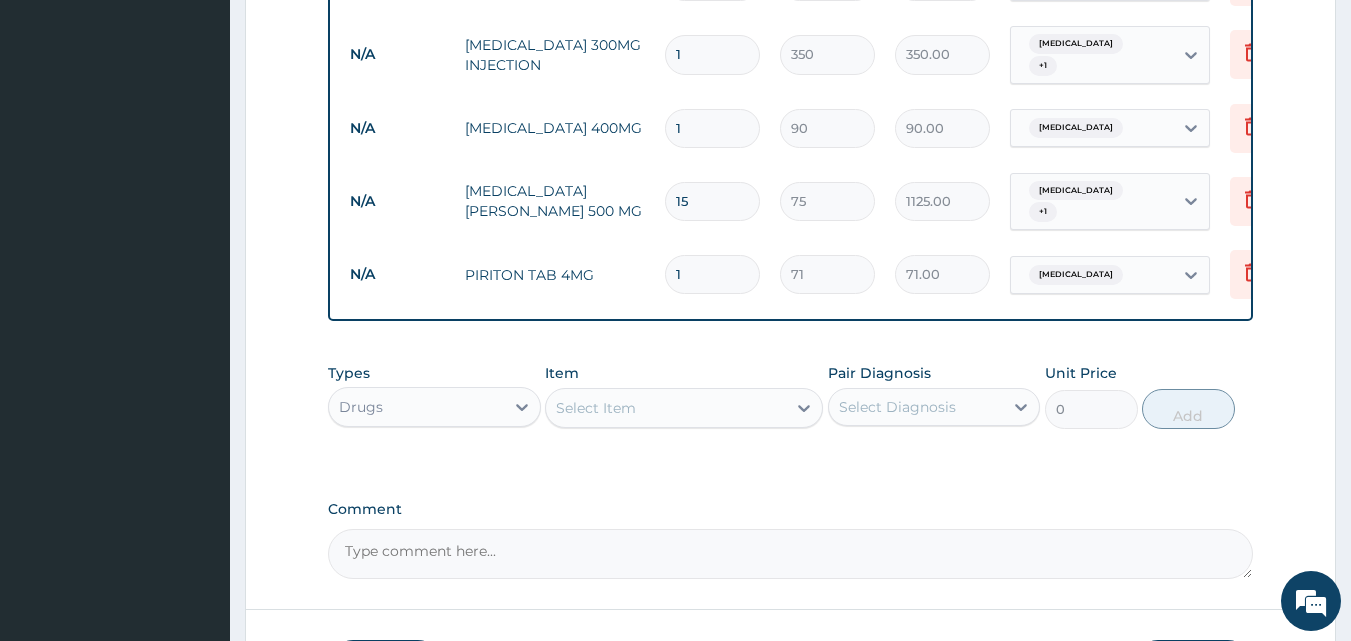click on "Select Item" at bounding box center (666, 408) 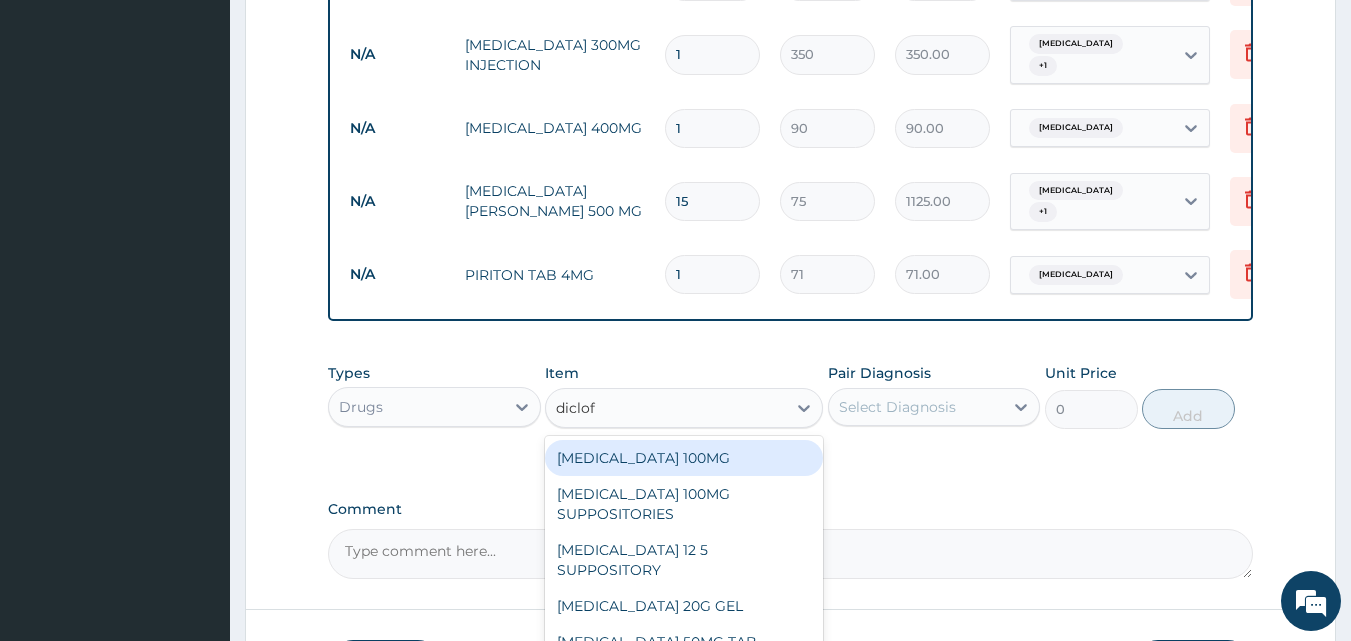type on "diclofe" 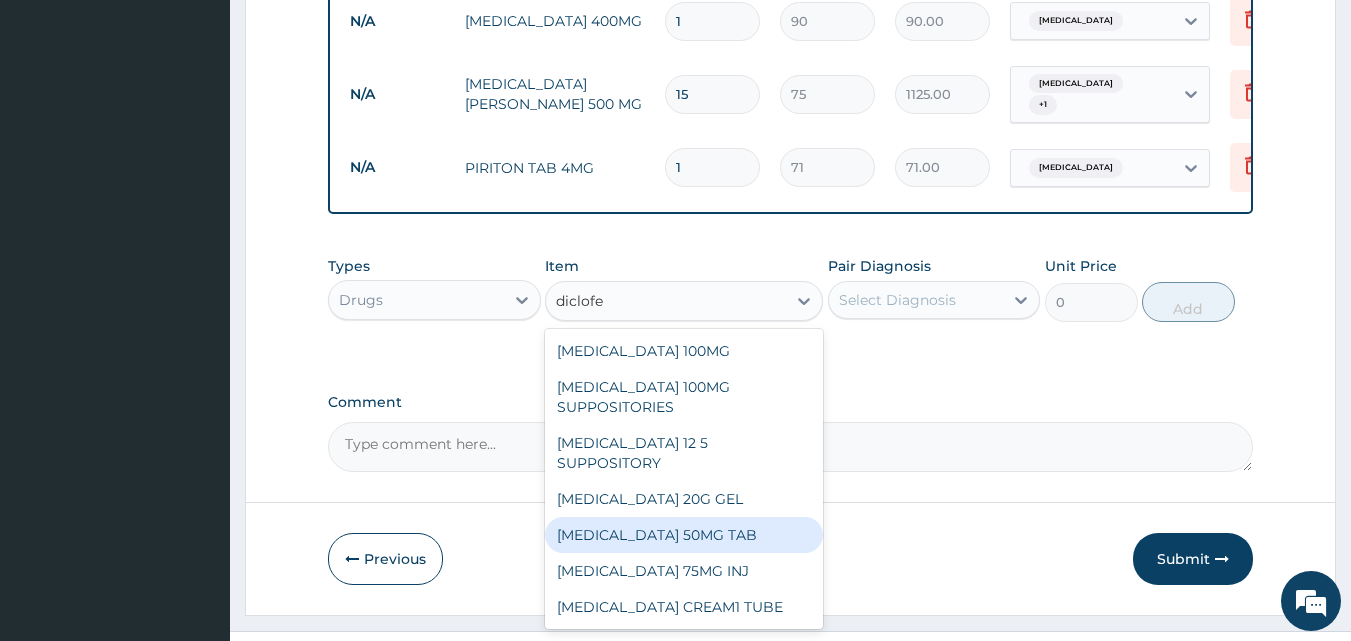scroll, scrollTop: 1143, scrollLeft: 0, axis: vertical 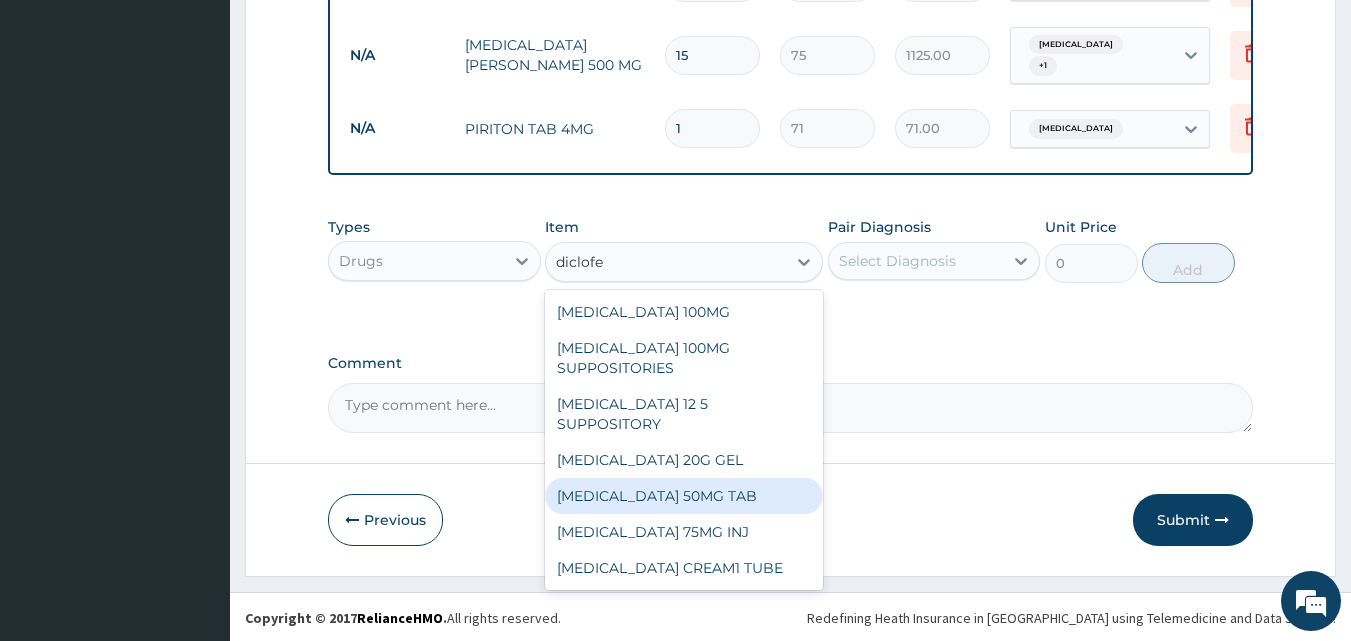 click on "DICLOFENAC 50MG TAB" at bounding box center [684, 496] 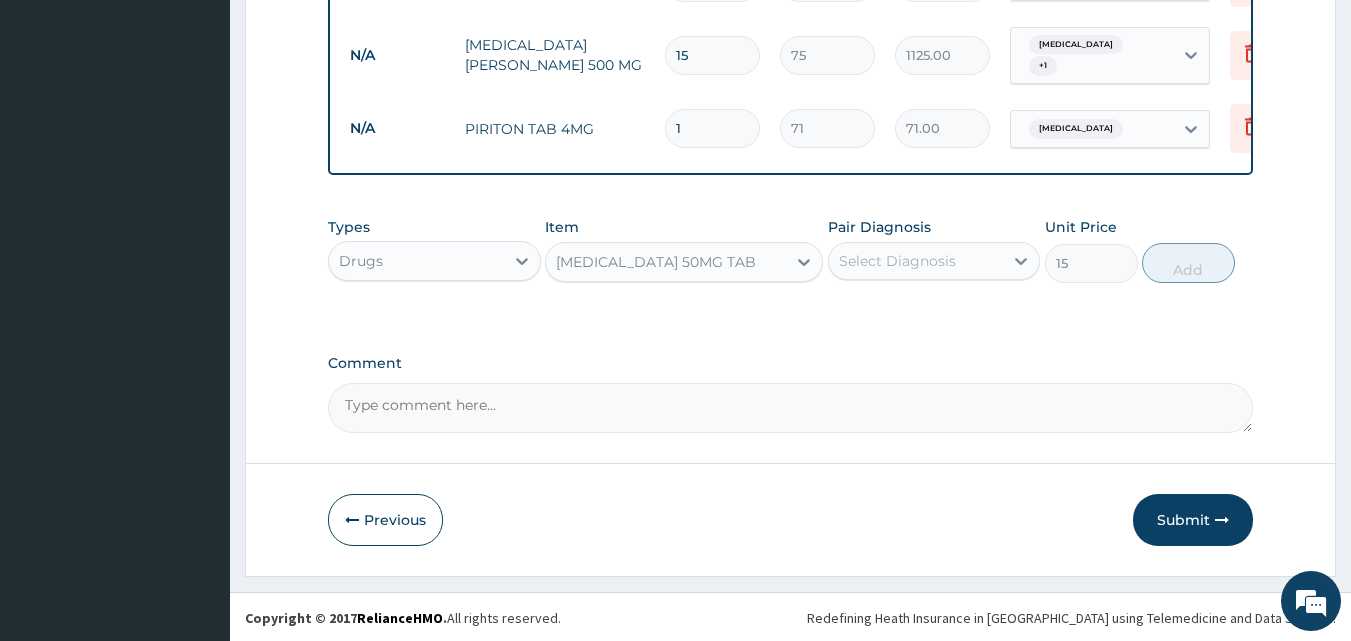 click on "Select Diagnosis" at bounding box center [916, 261] 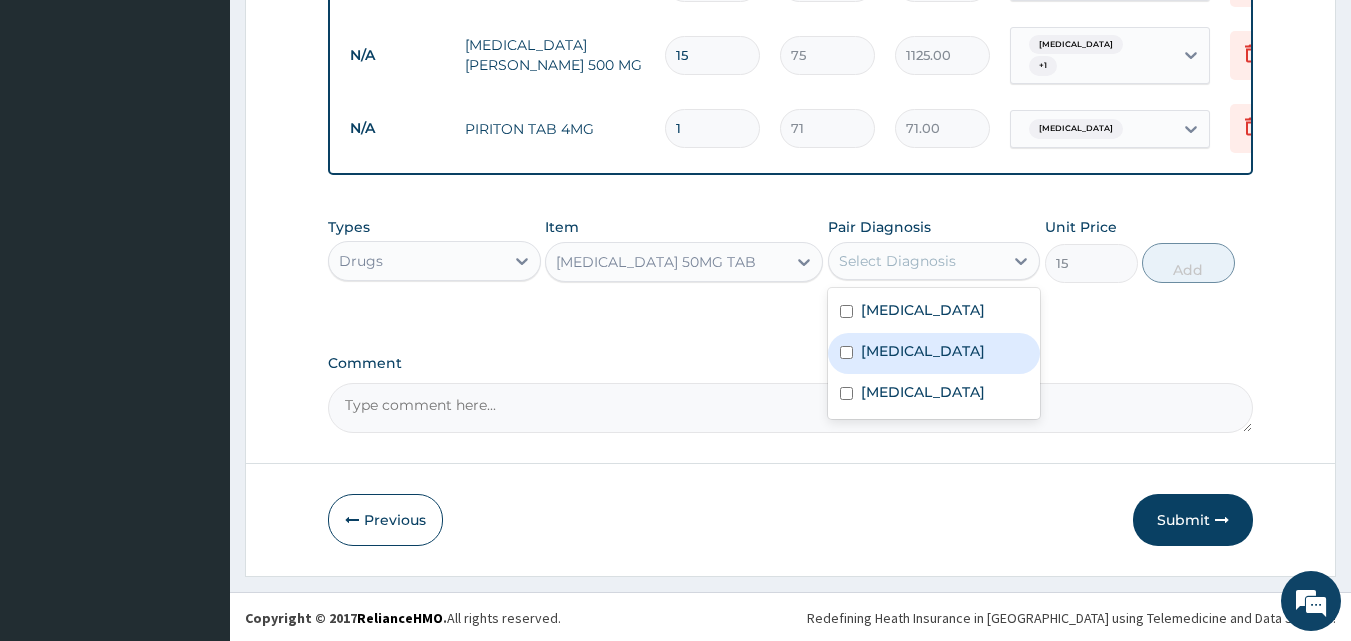 drag, startPoint x: 877, startPoint y: 351, endPoint x: 890, endPoint y: 307, distance: 45.88028 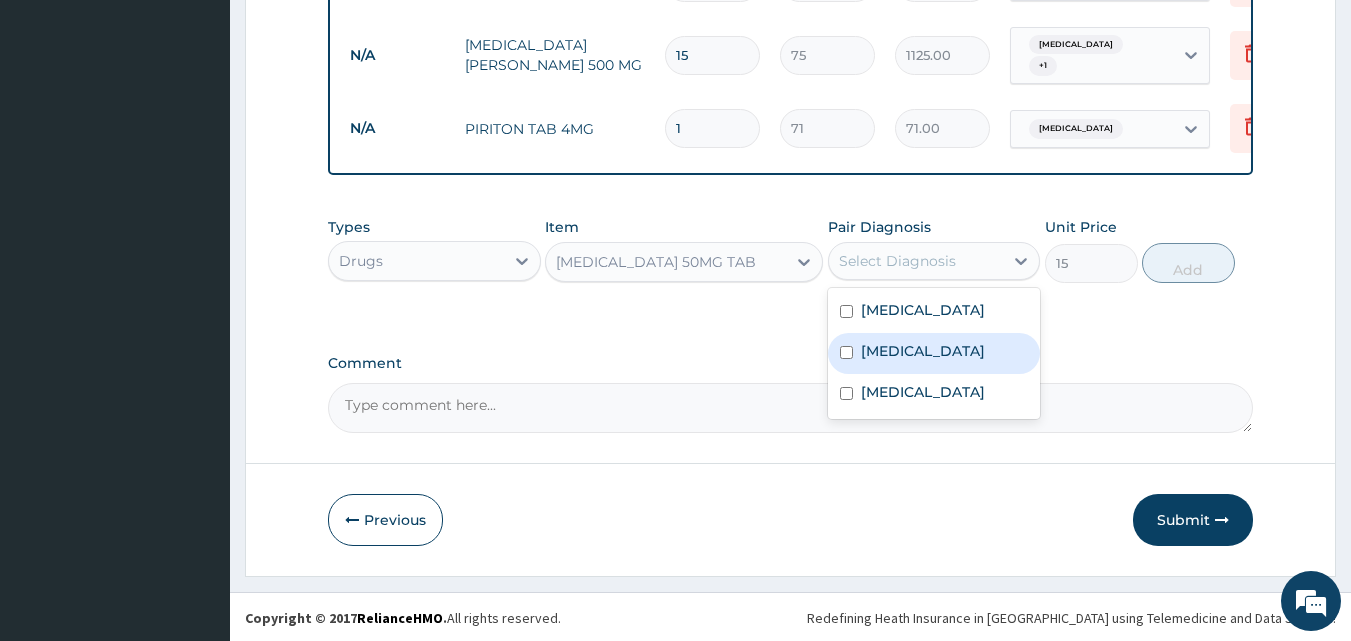 click on "Gastroenteritis" at bounding box center [923, 351] 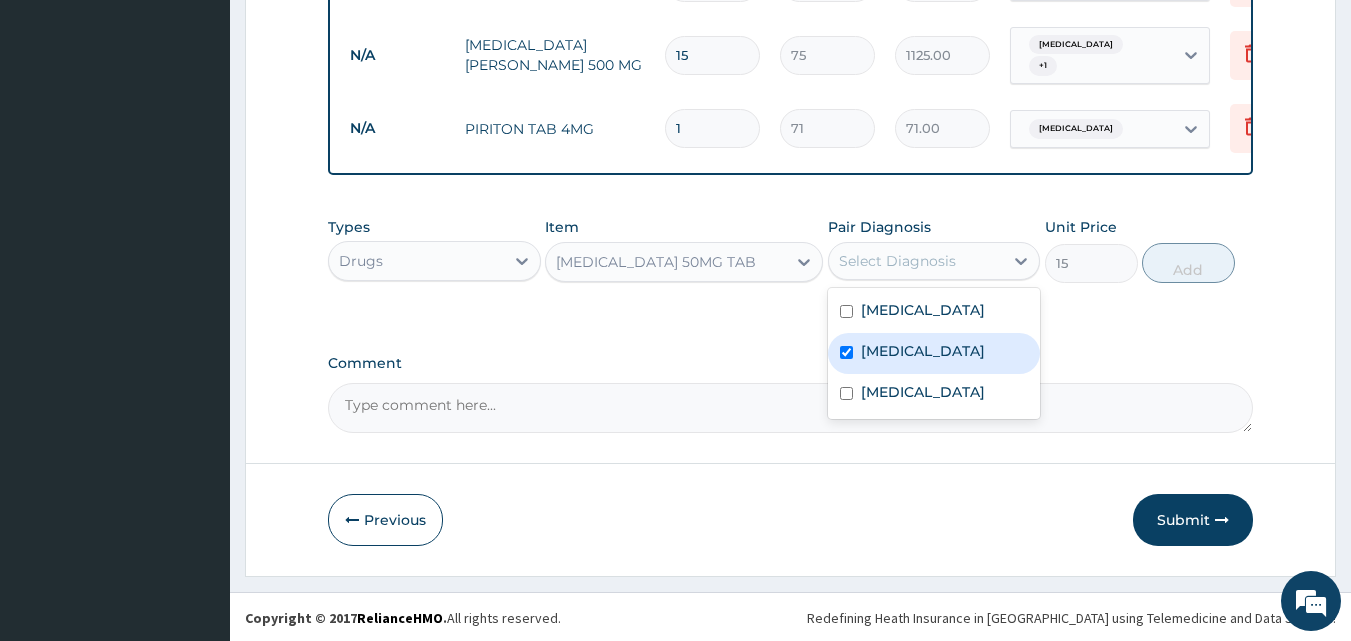 checkbox on "true" 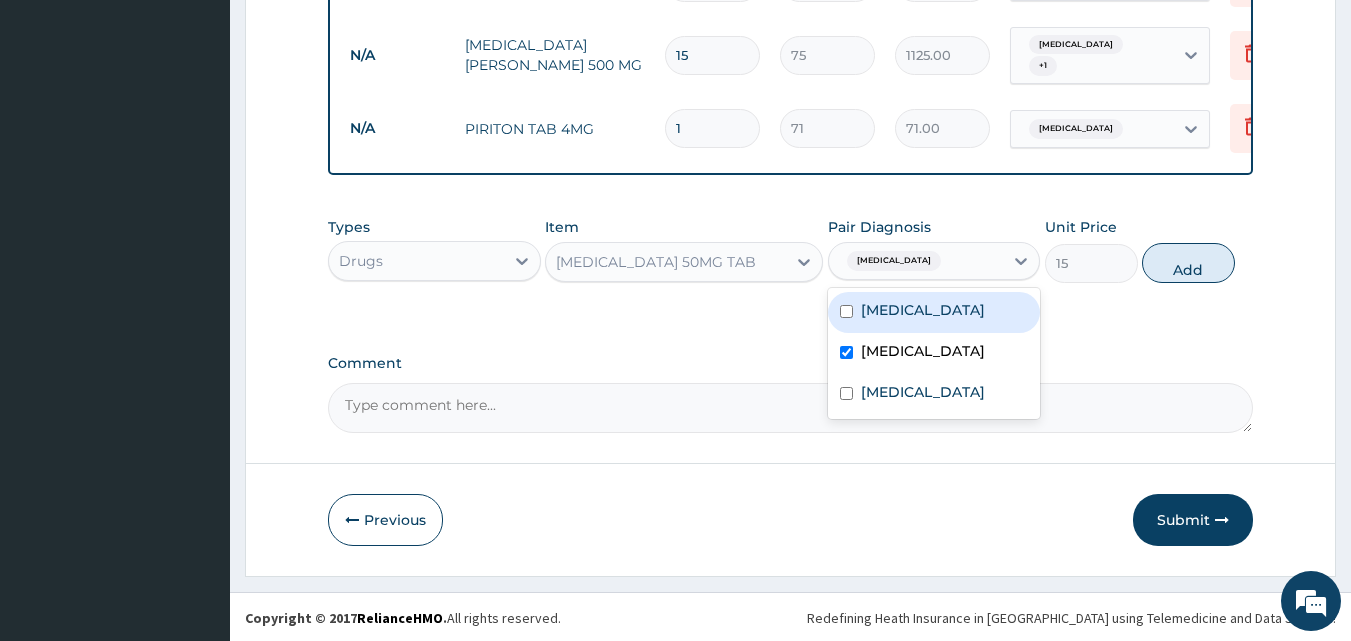 click on "Malaria" at bounding box center [923, 310] 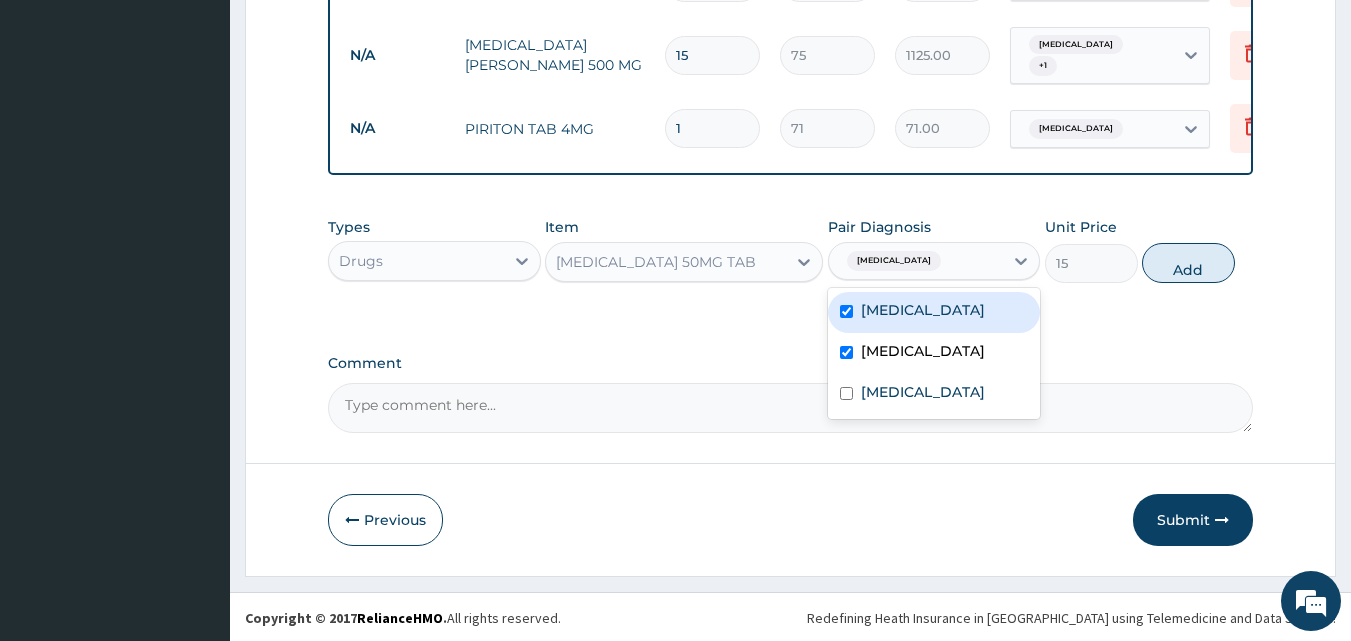 checkbox on "true" 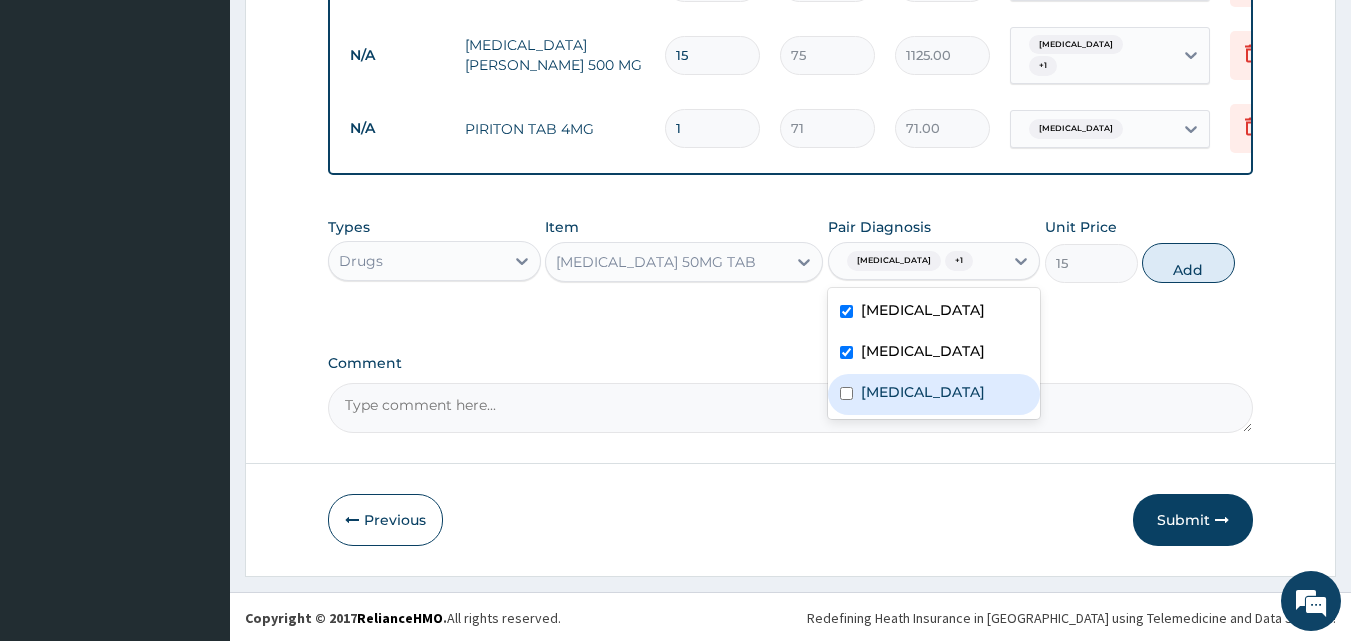 click on "Upper respiratory infection" at bounding box center (923, 392) 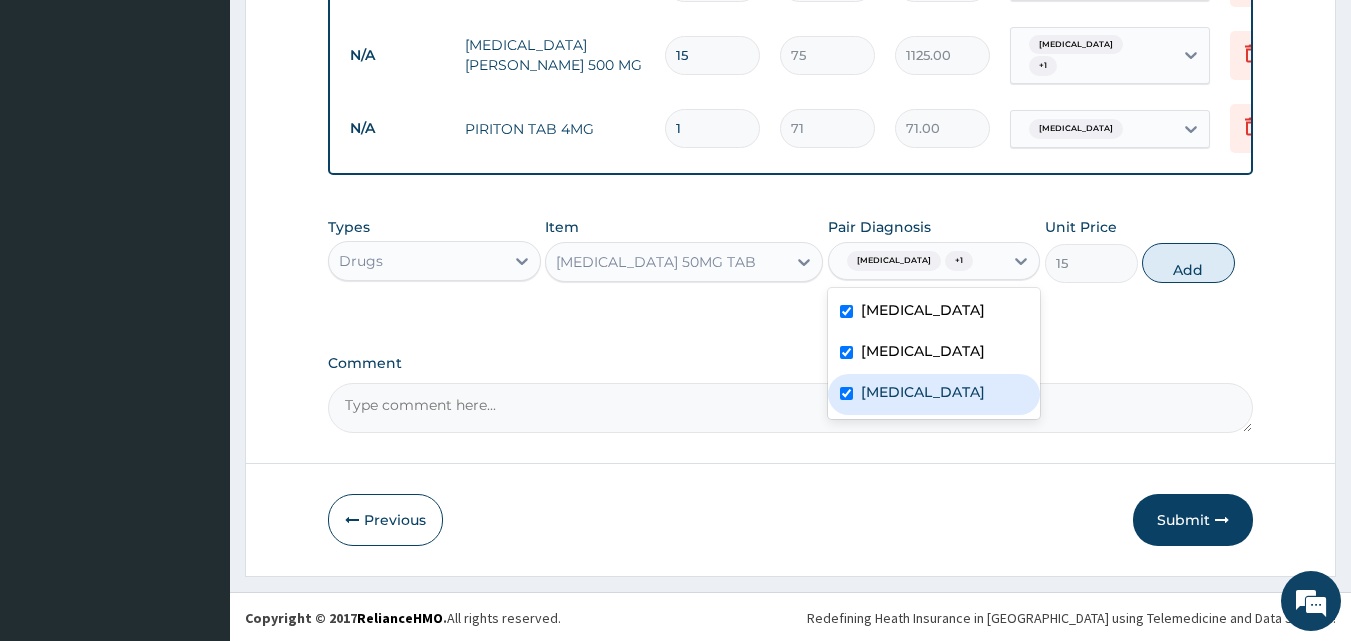 checkbox on "true" 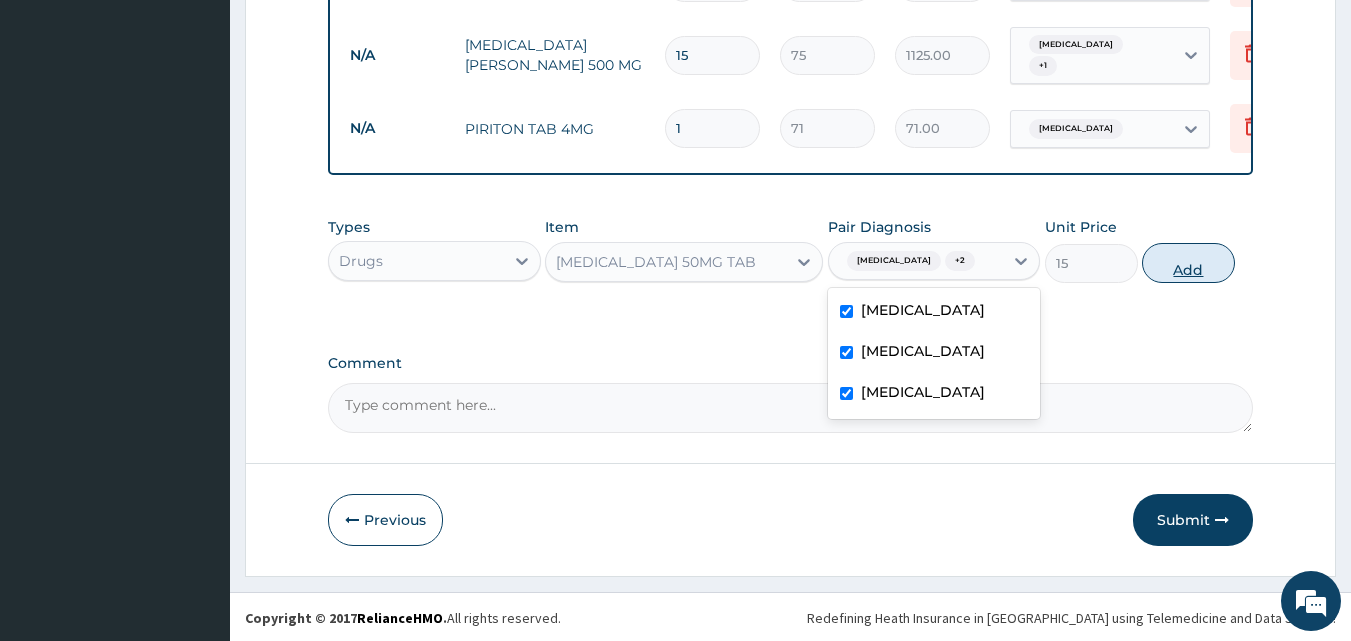 click on "Add" at bounding box center [1188, 263] 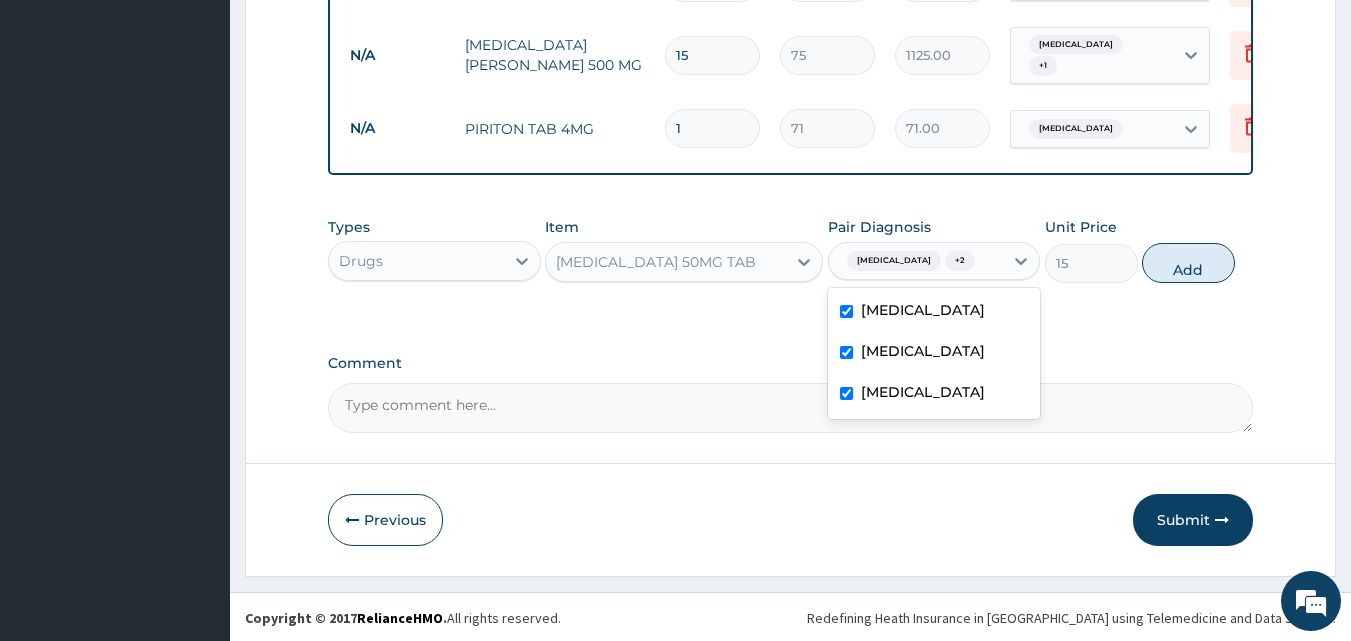 type on "0" 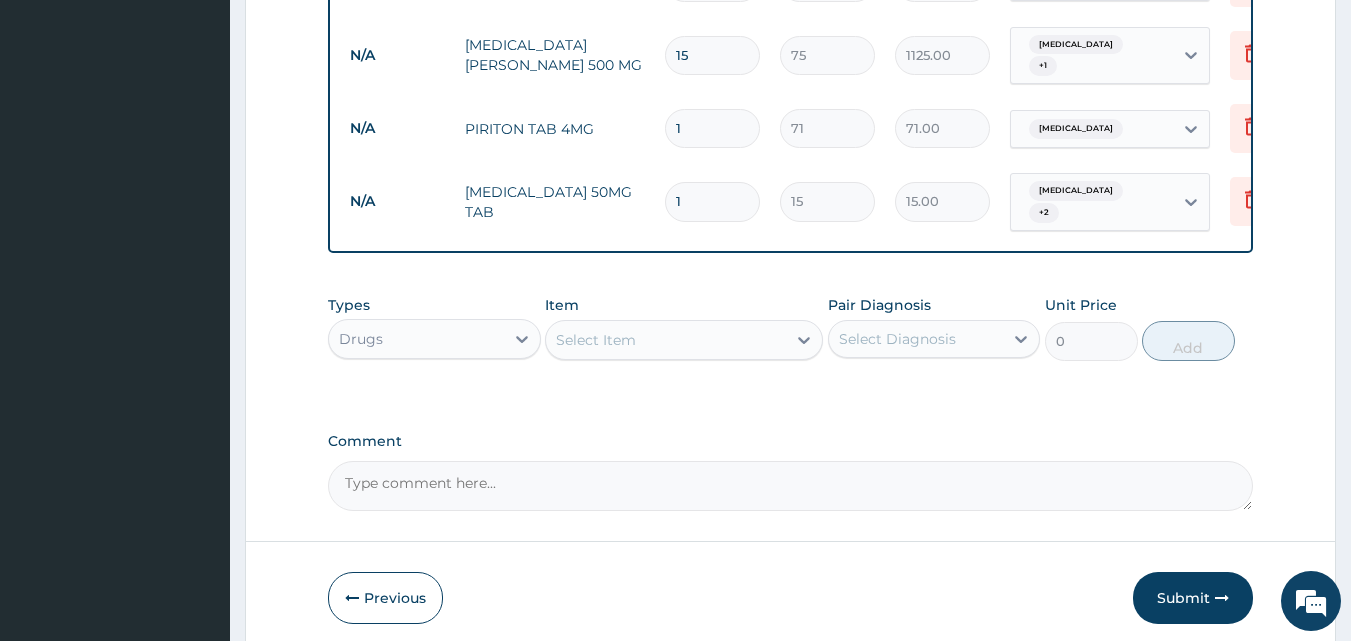 type on "10" 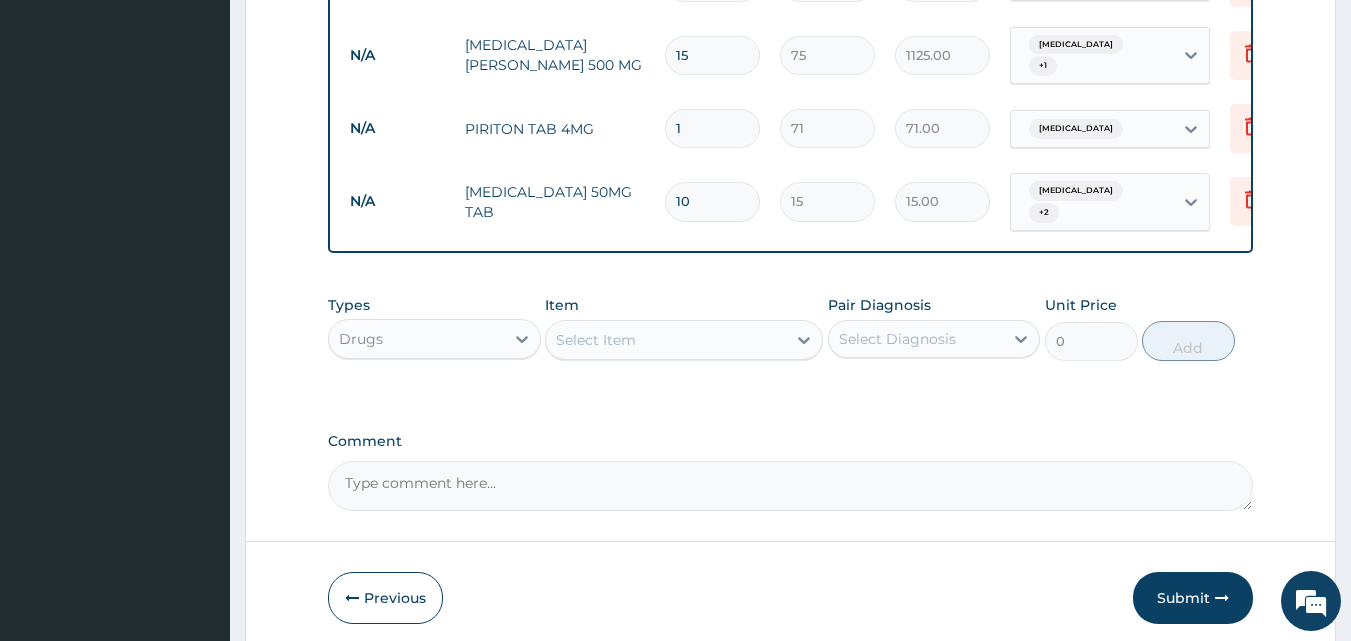 type on "150.00" 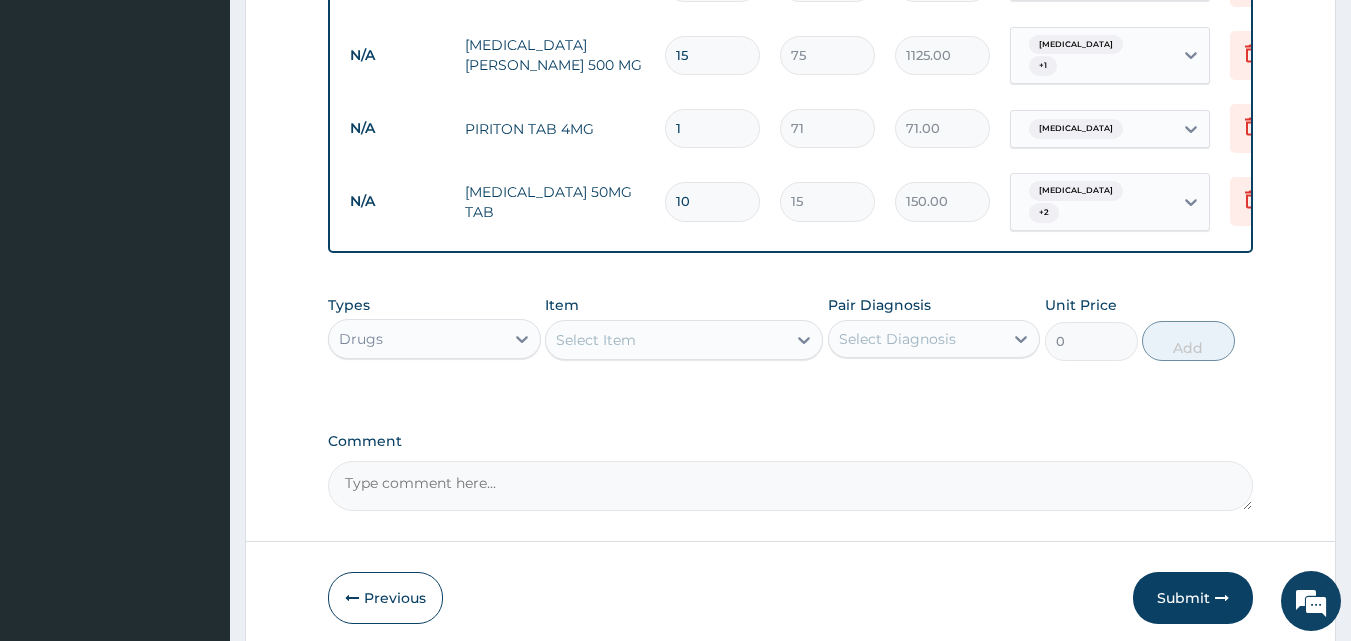 type on "10" 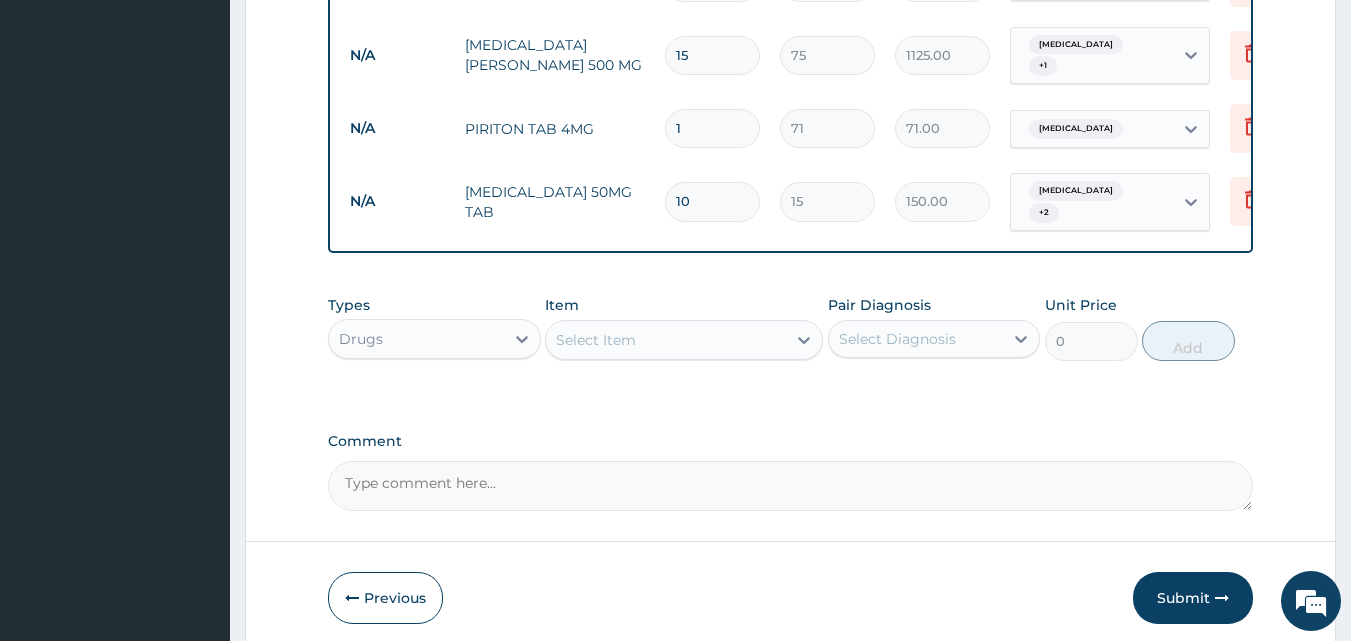 click on "1" at bounding box center [712, 128] 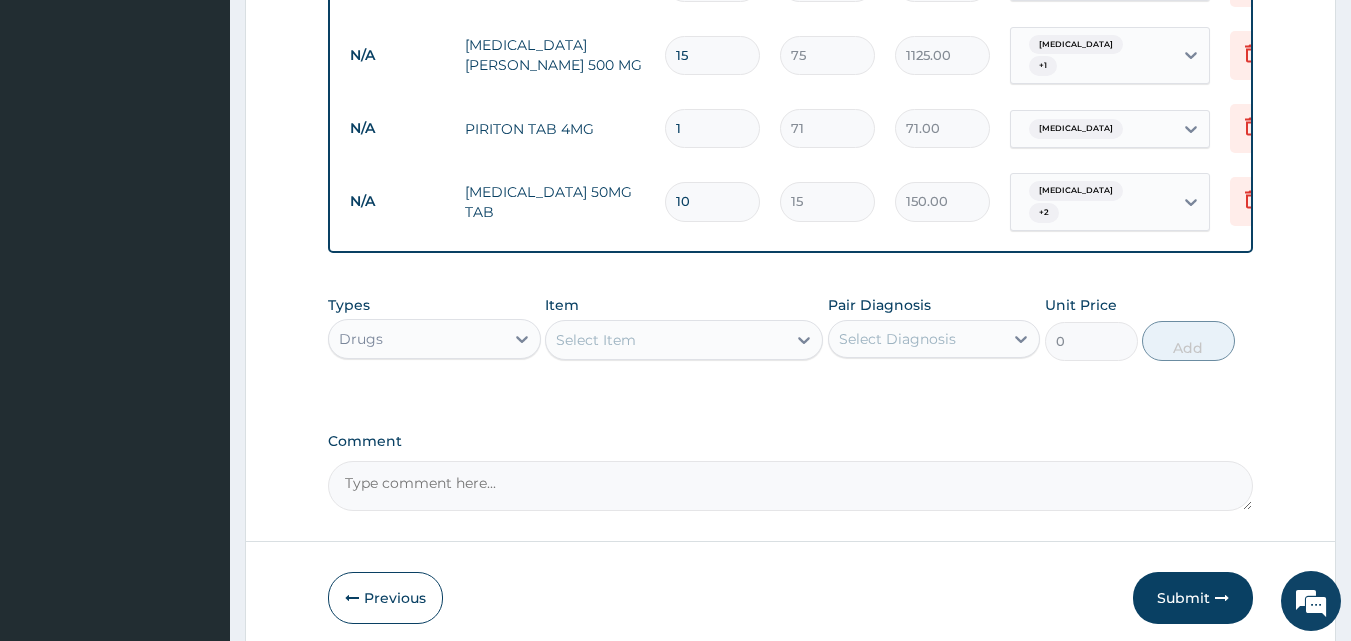type 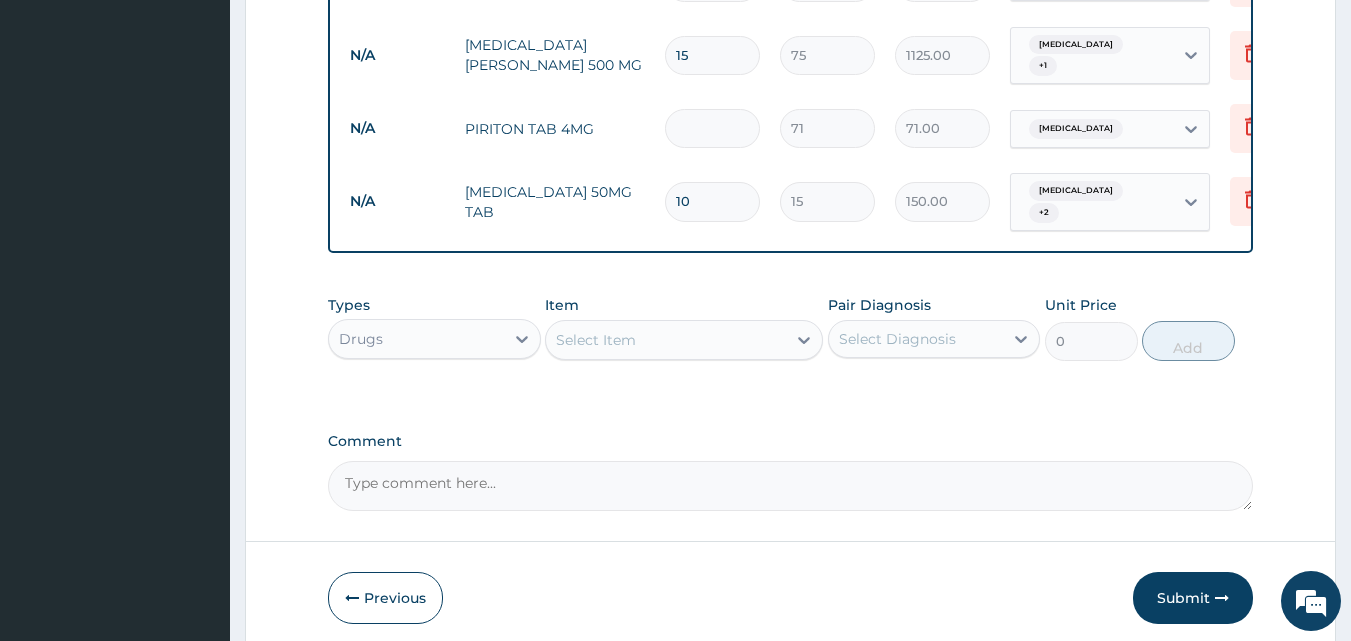 type on "0.00" 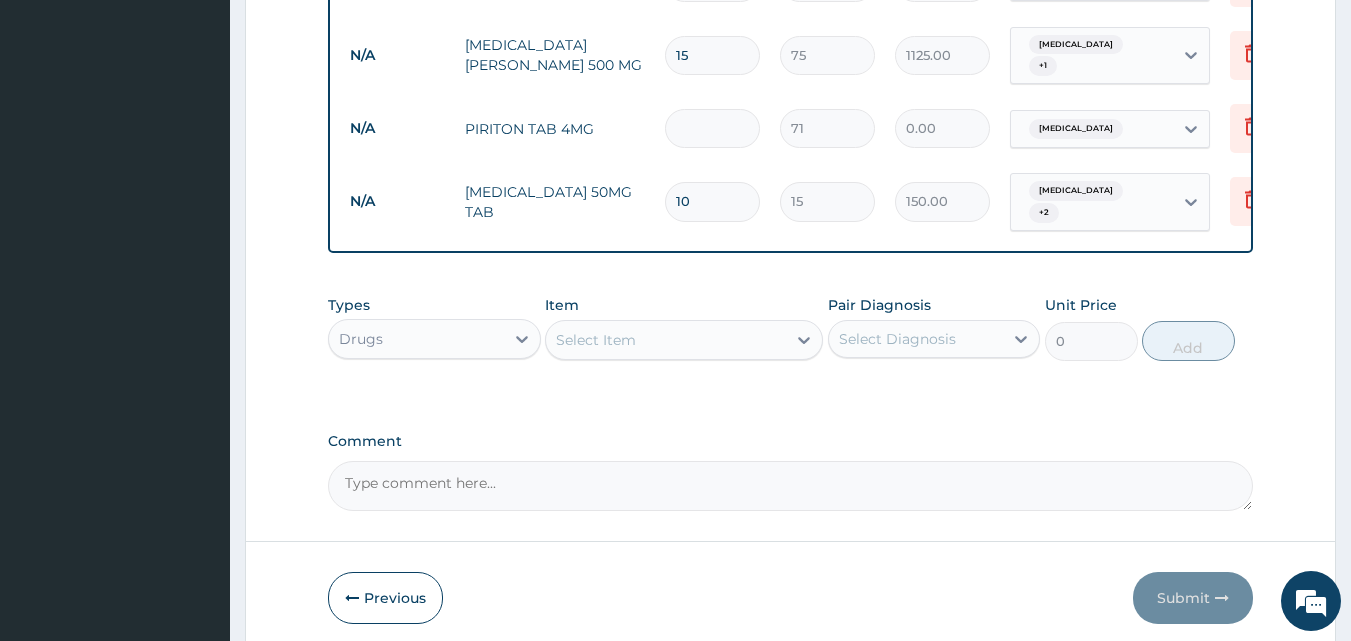 type on "5" 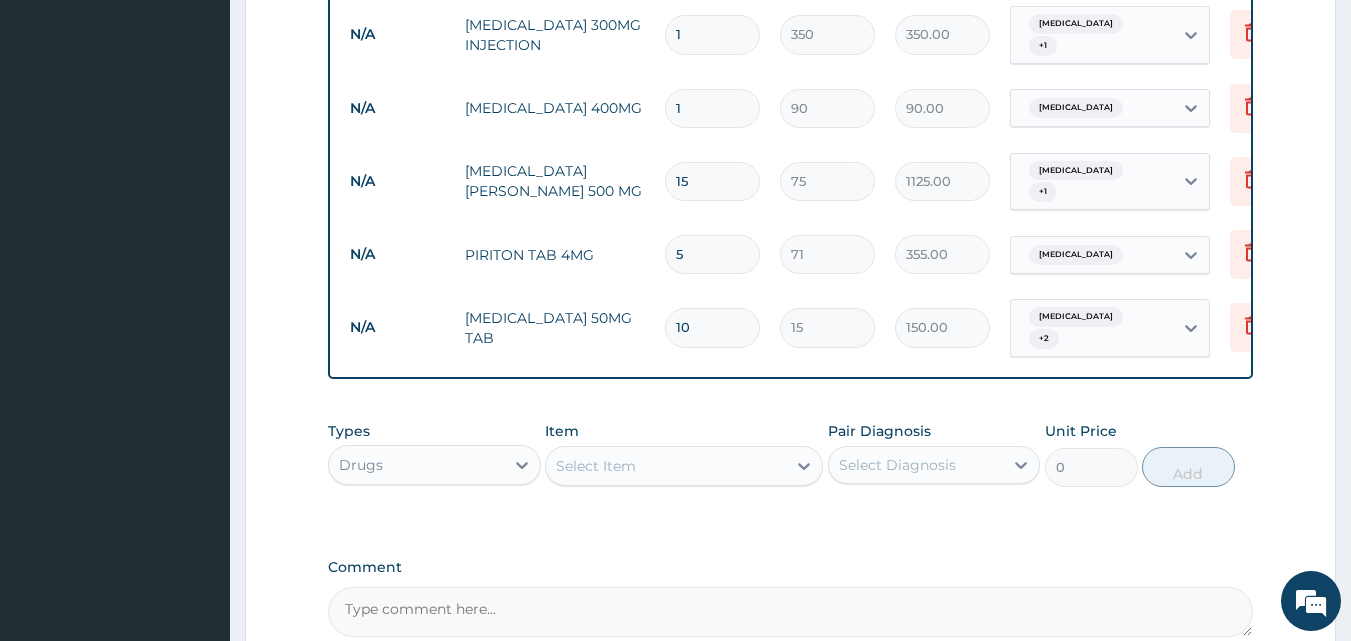 scroll, scrollTop: 976, scrollLeft: 0, axis: vertical 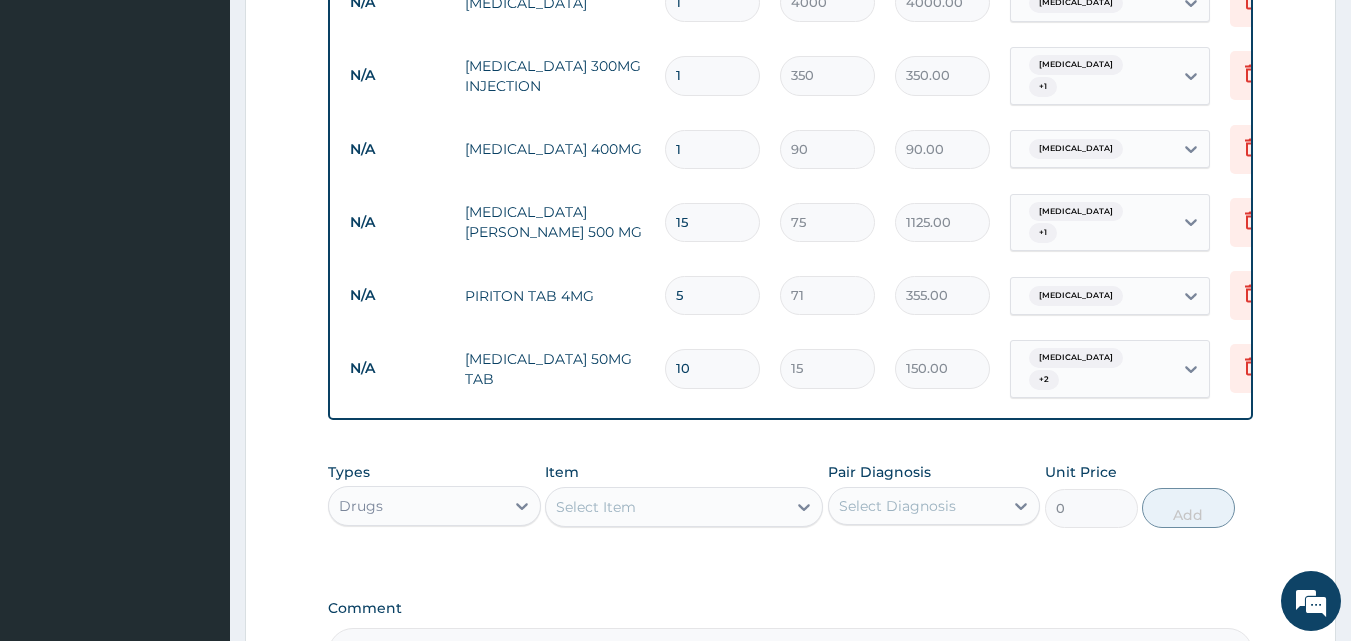 type on "5" 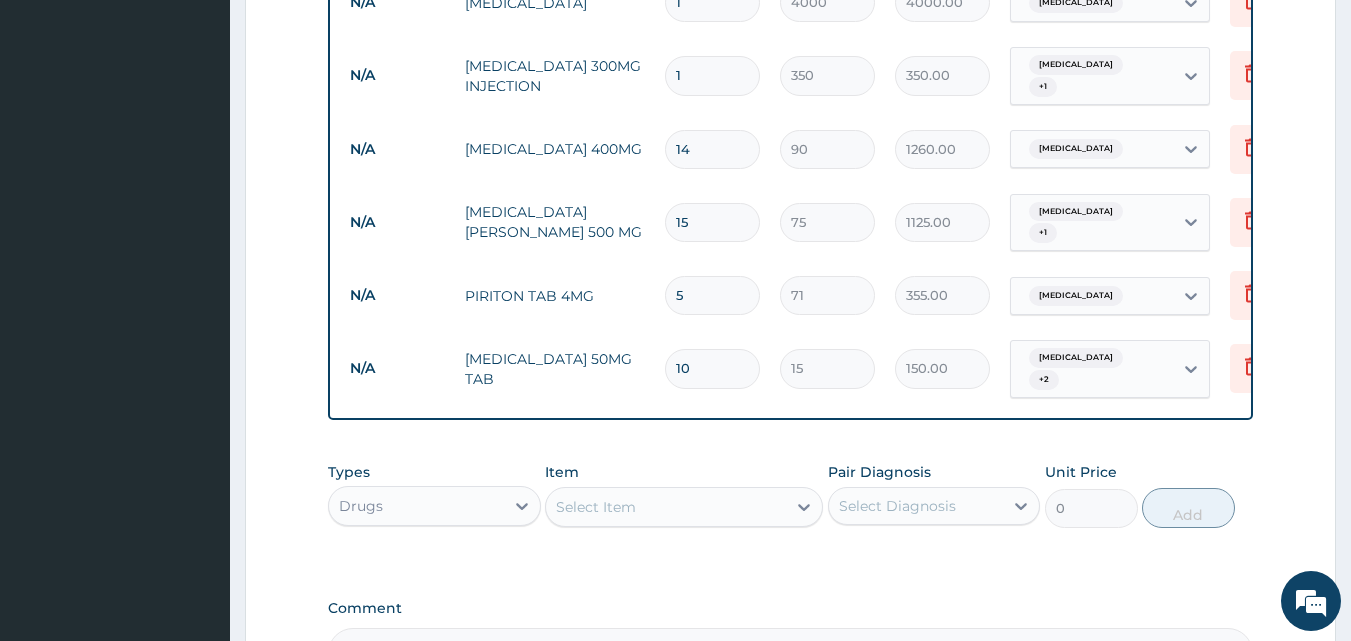 type on "1" 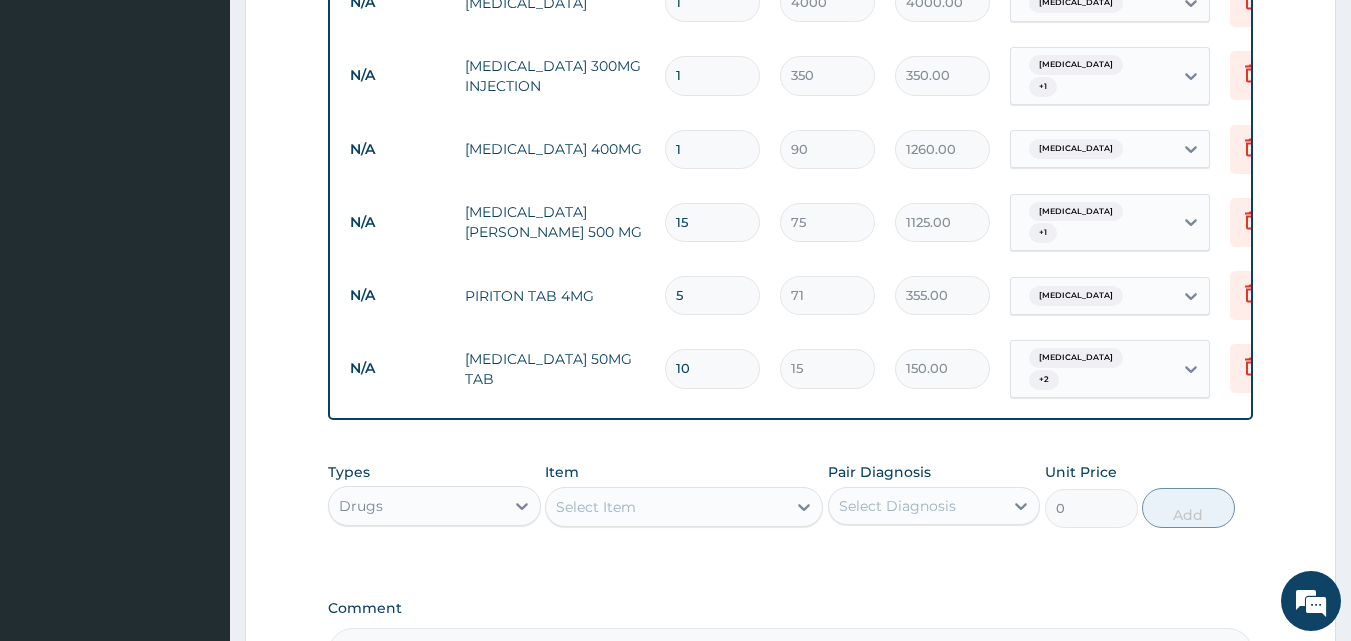 type on "90.00" 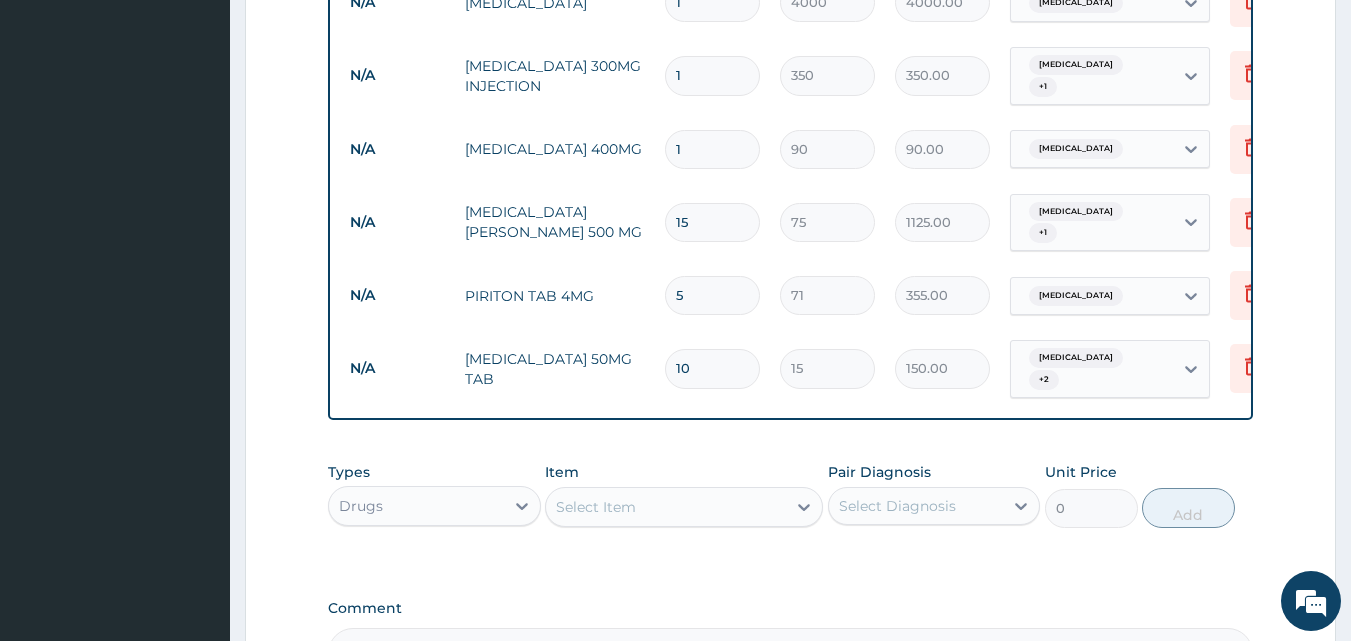 type on "15" 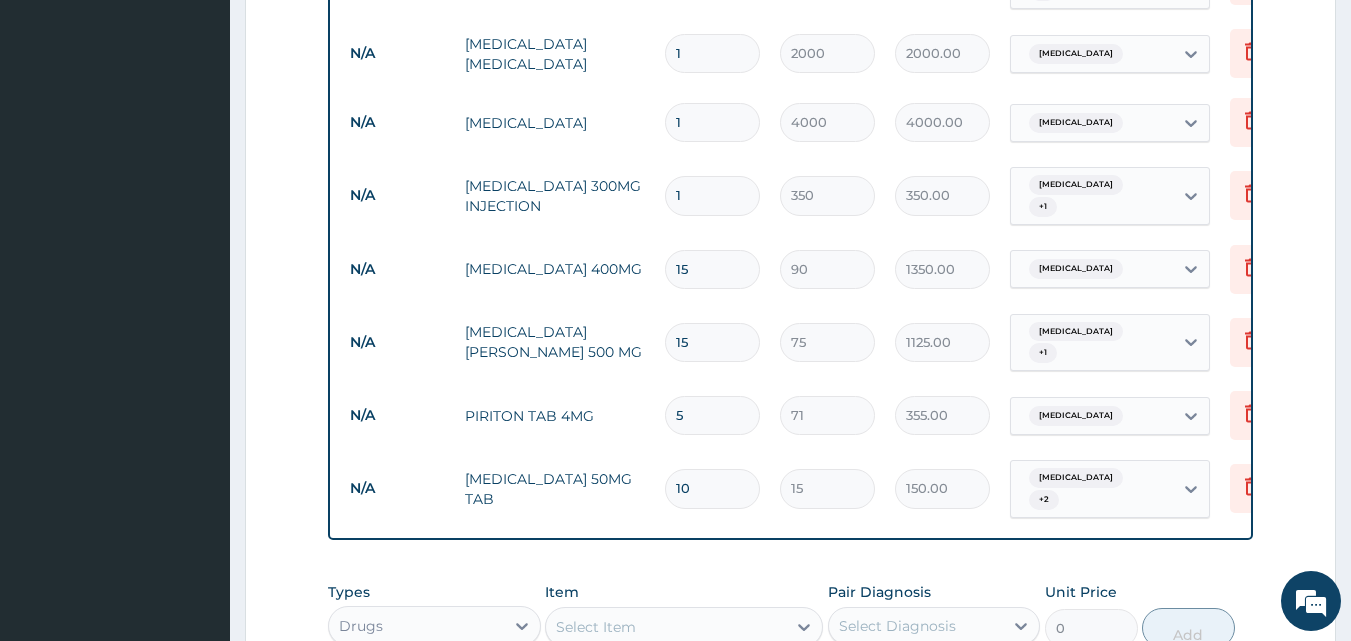scroll, scrollTop: 810, scrollLeft: 0, axis: vertical 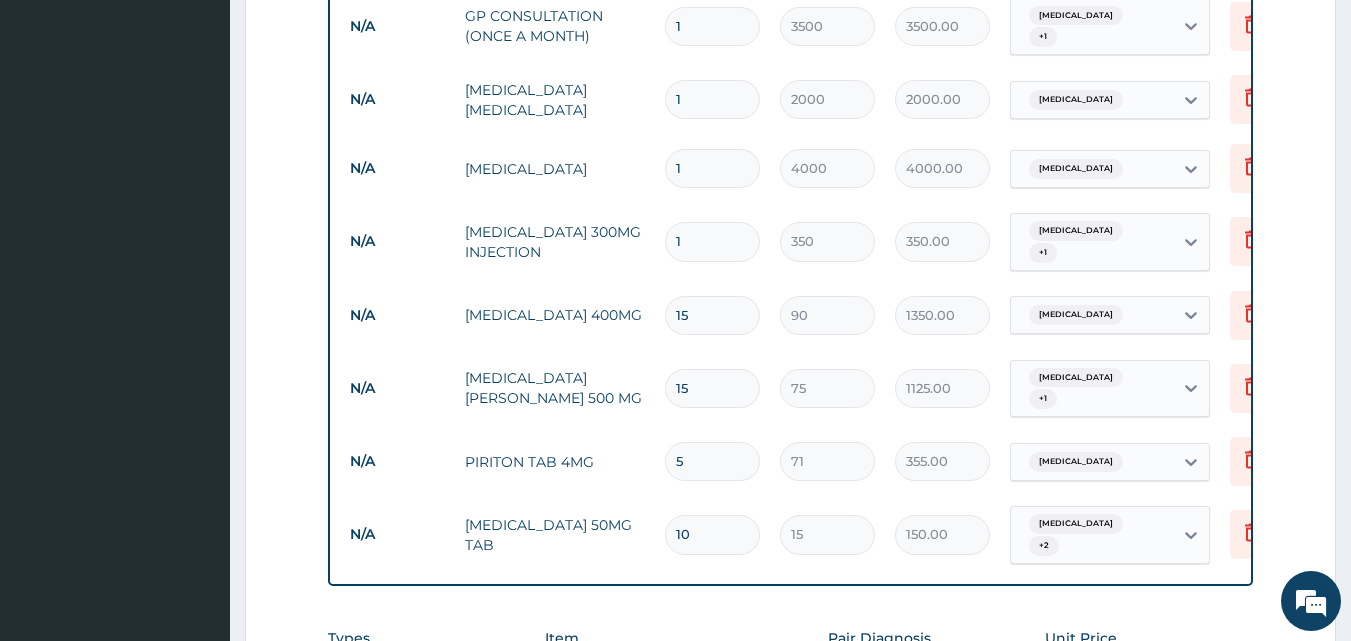 type on "15" 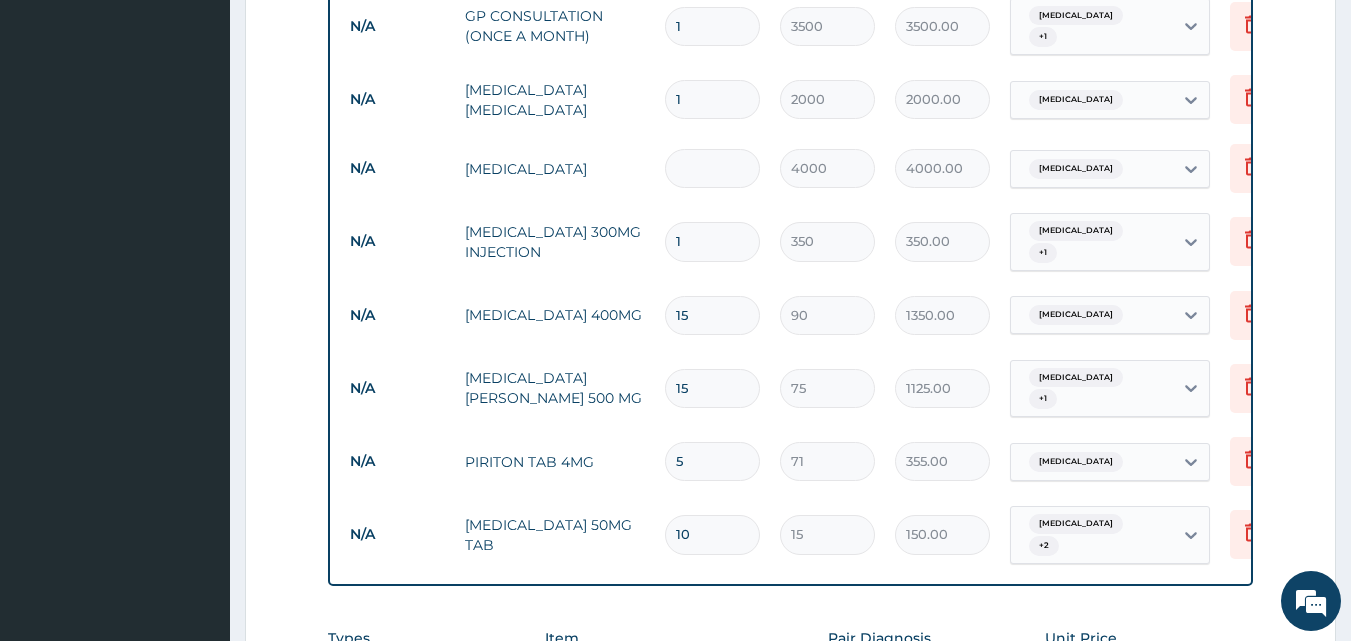 type on "0.00" 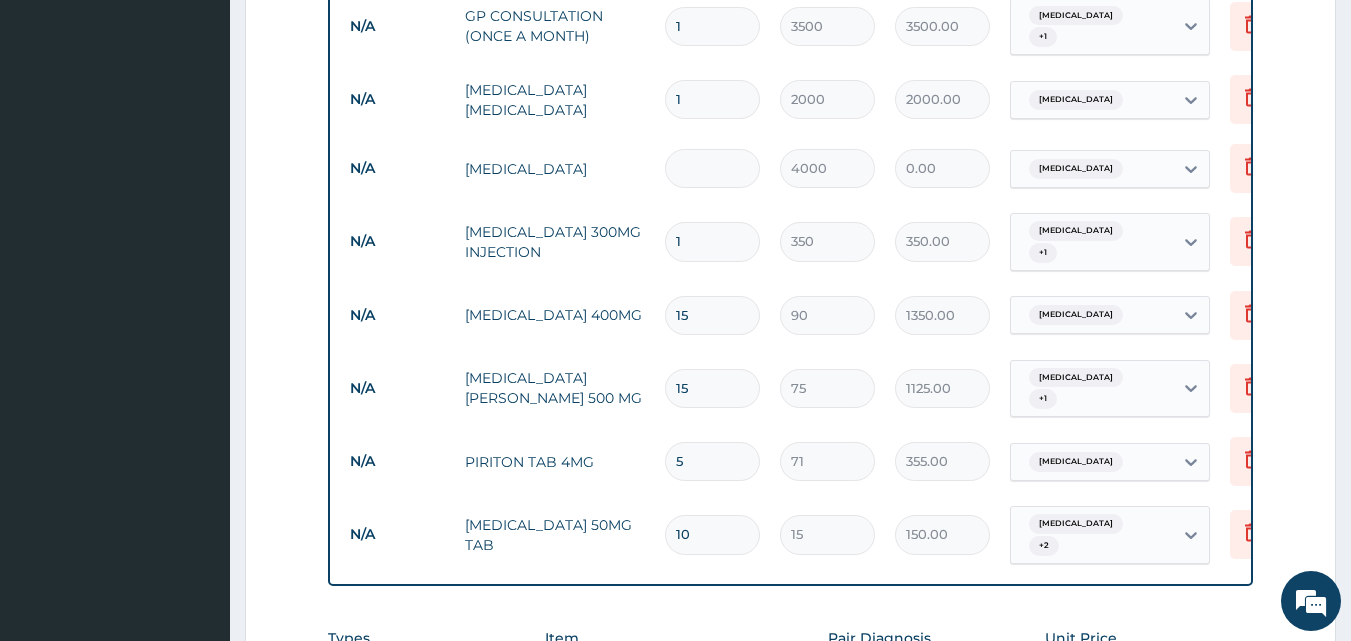 type on "2" 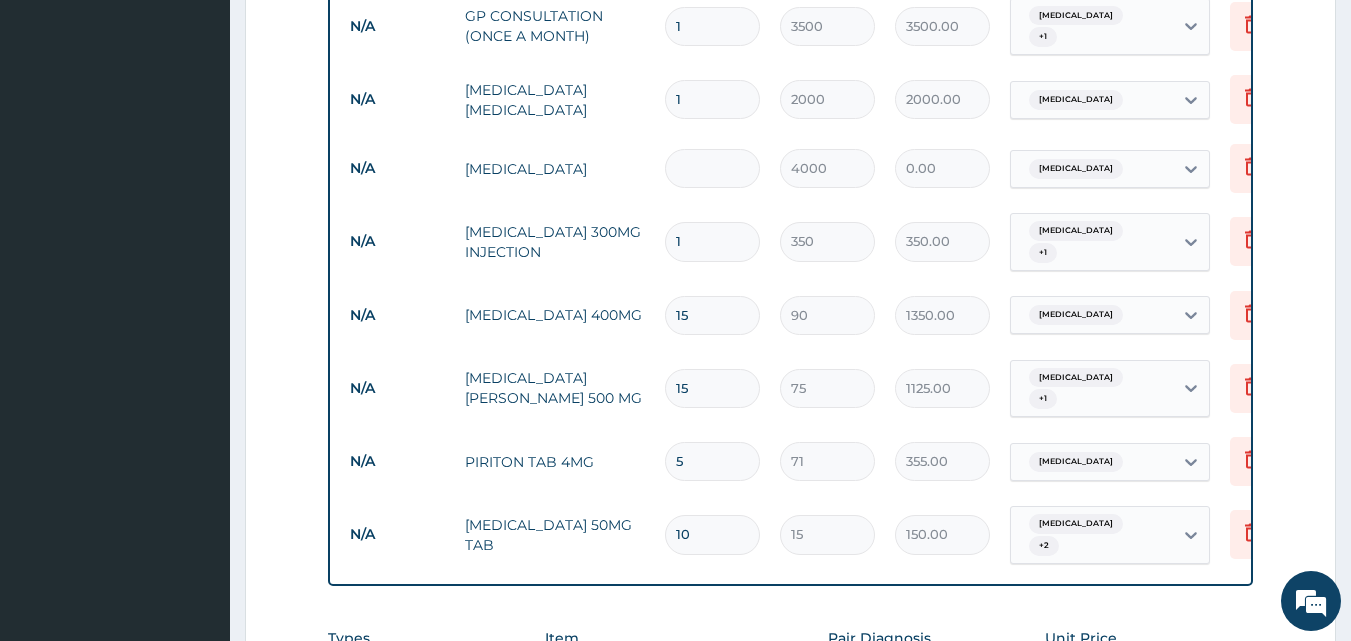 type on "8000.00" 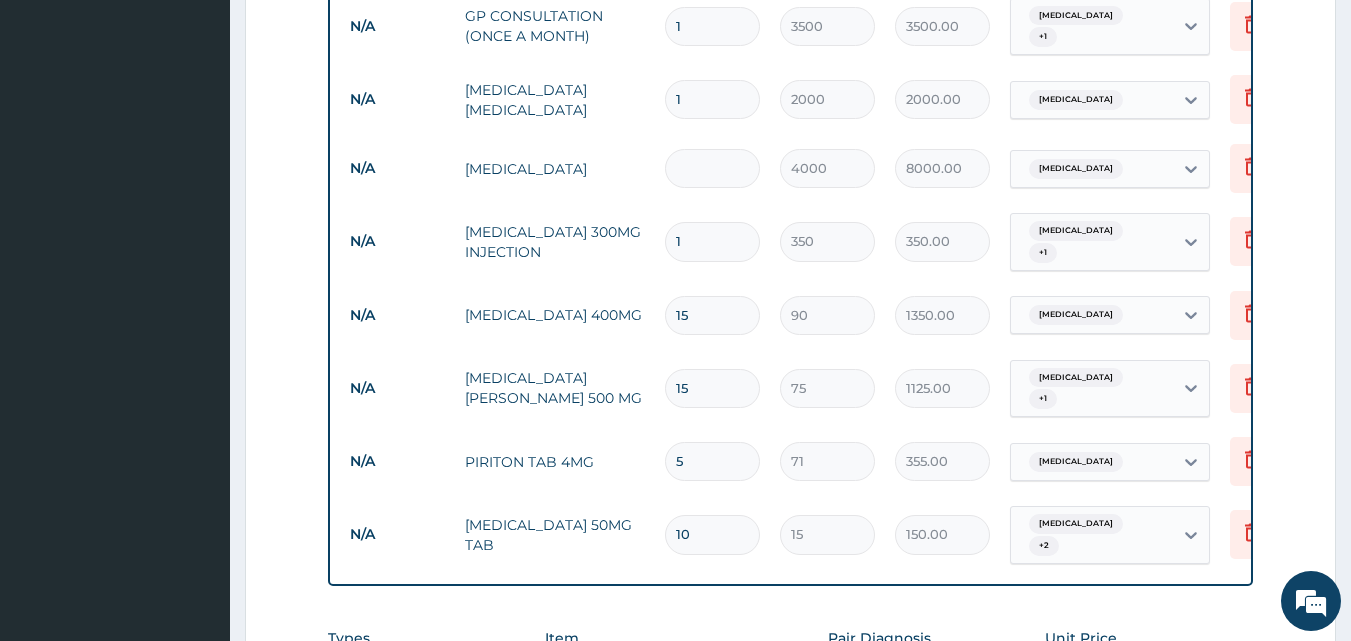type on "1" 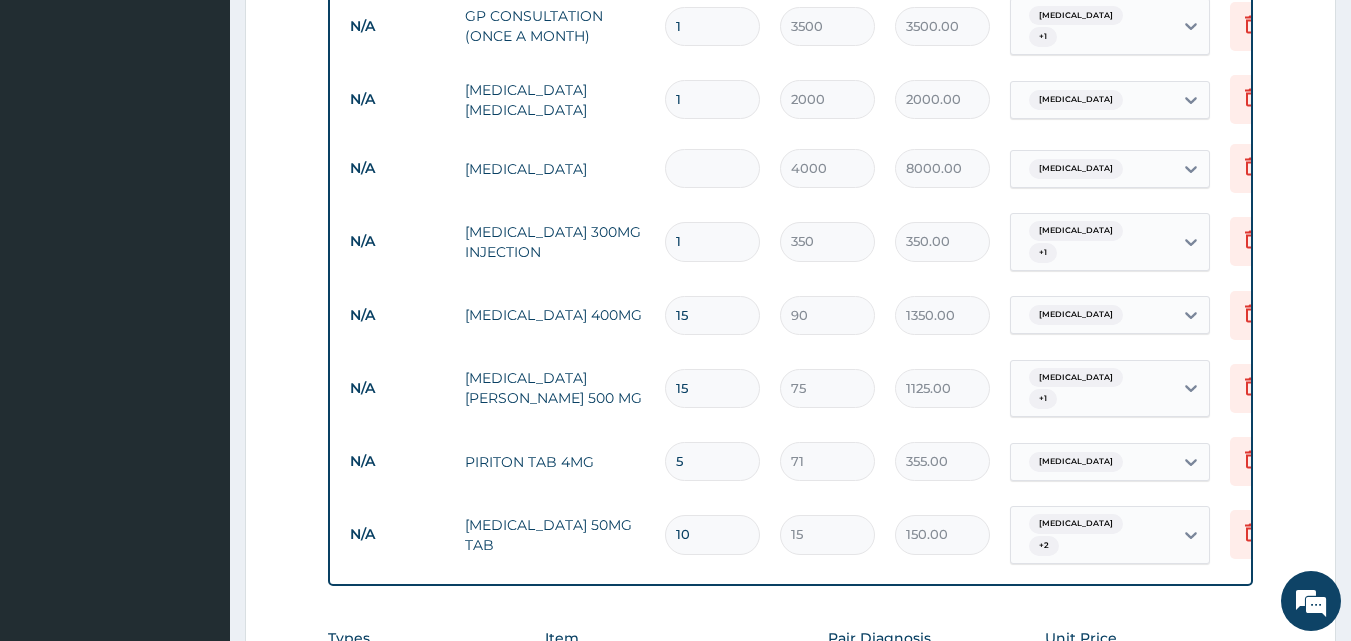 type on "4000.00" 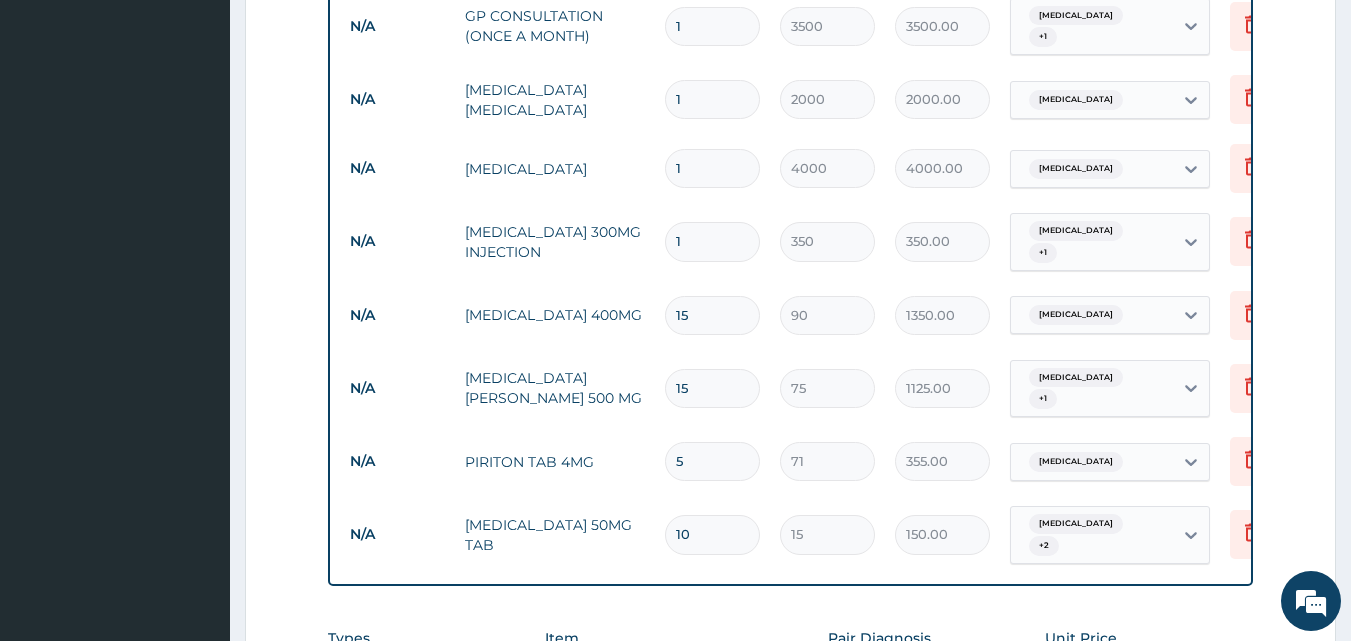 click on "1" at bounding box center [712, 241] 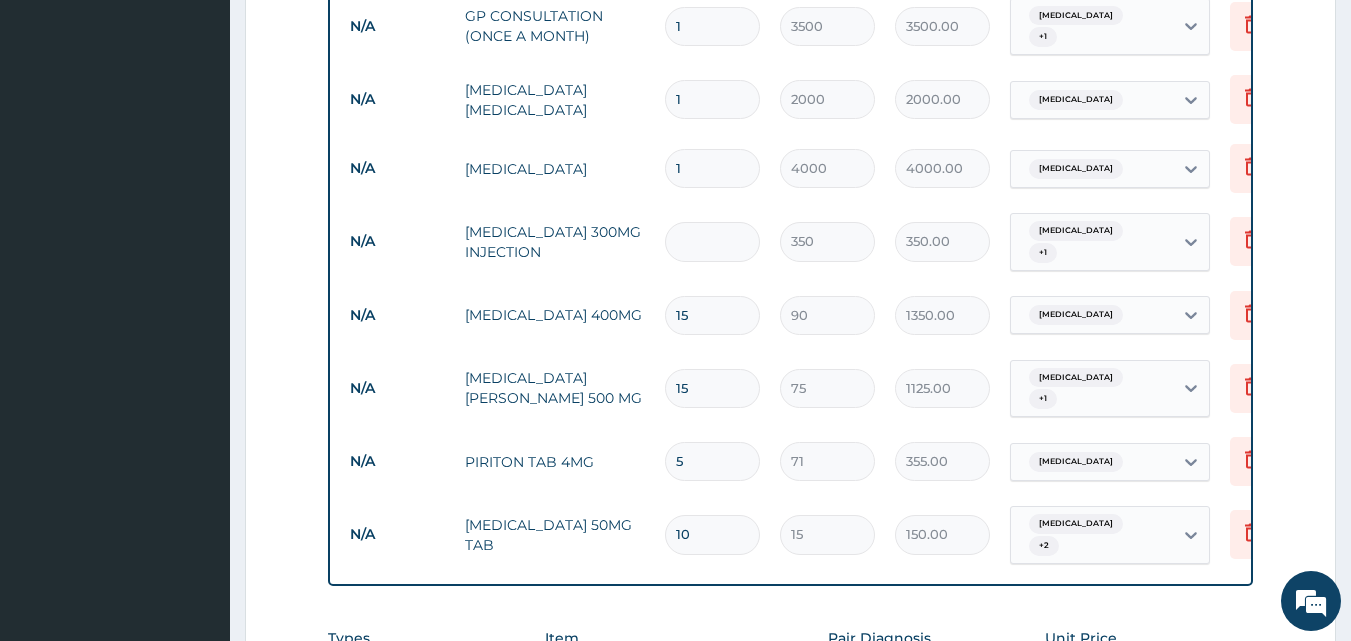 type on "0.00" 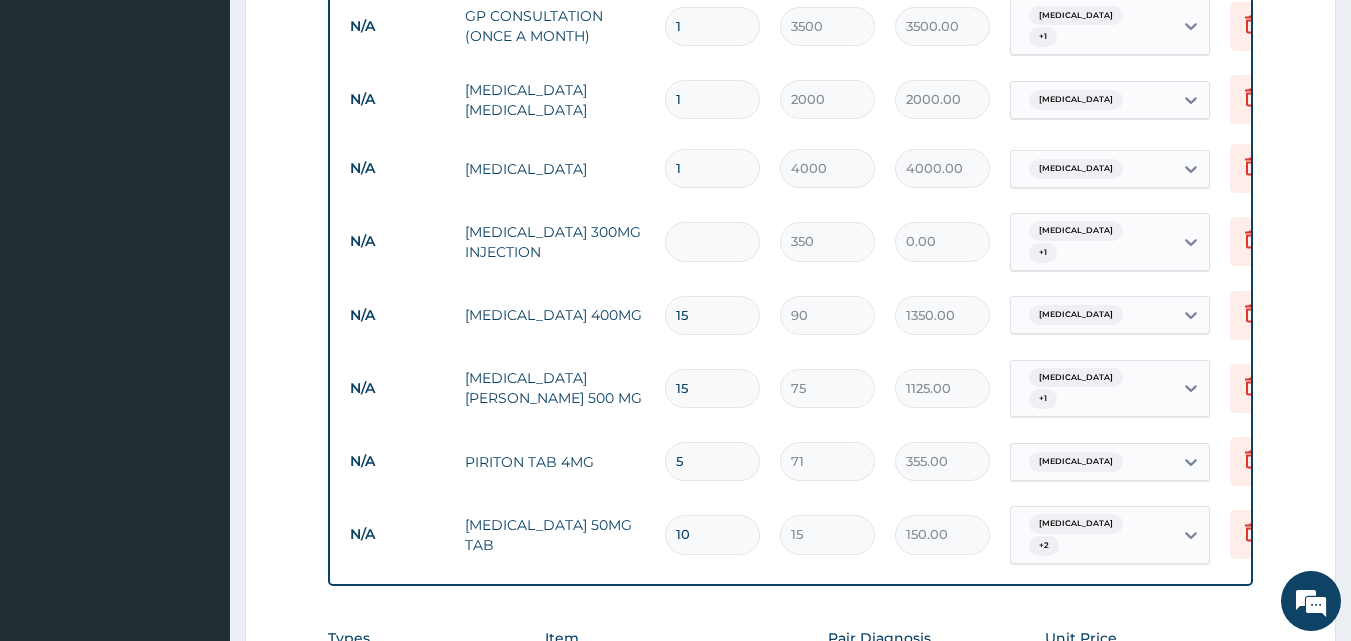 type on "2" 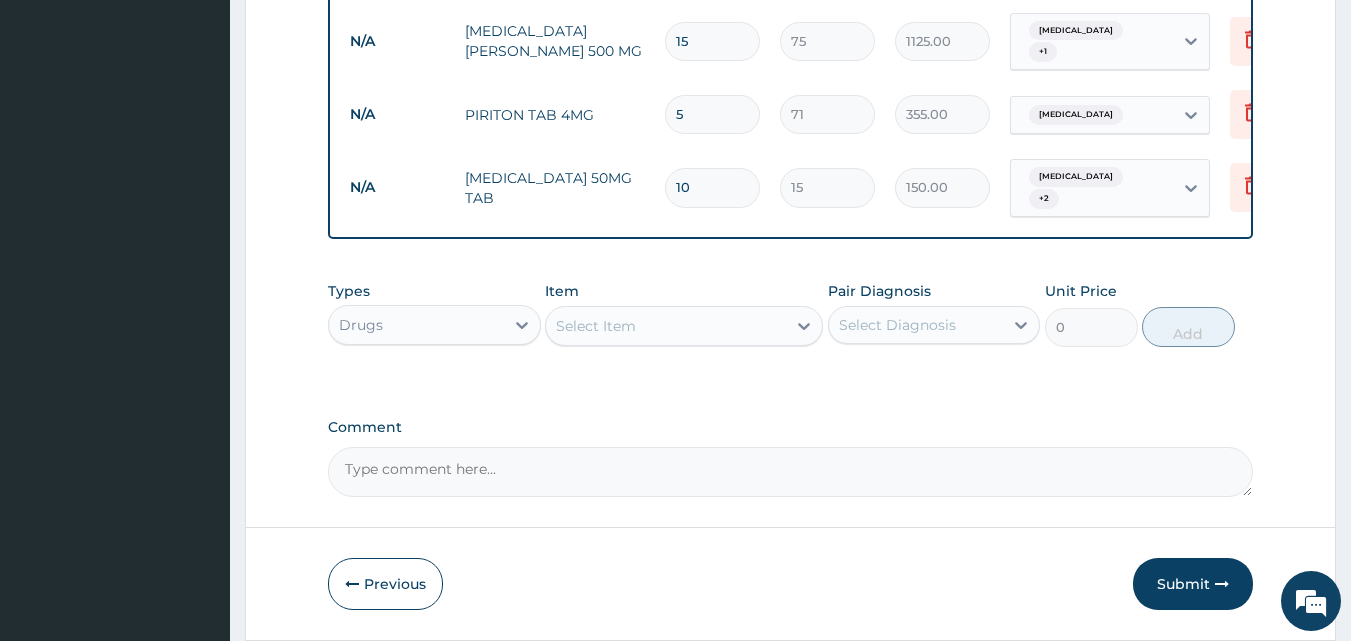 scroll, scrollTop: 1212, scrollLeft: 0, axis: vertical 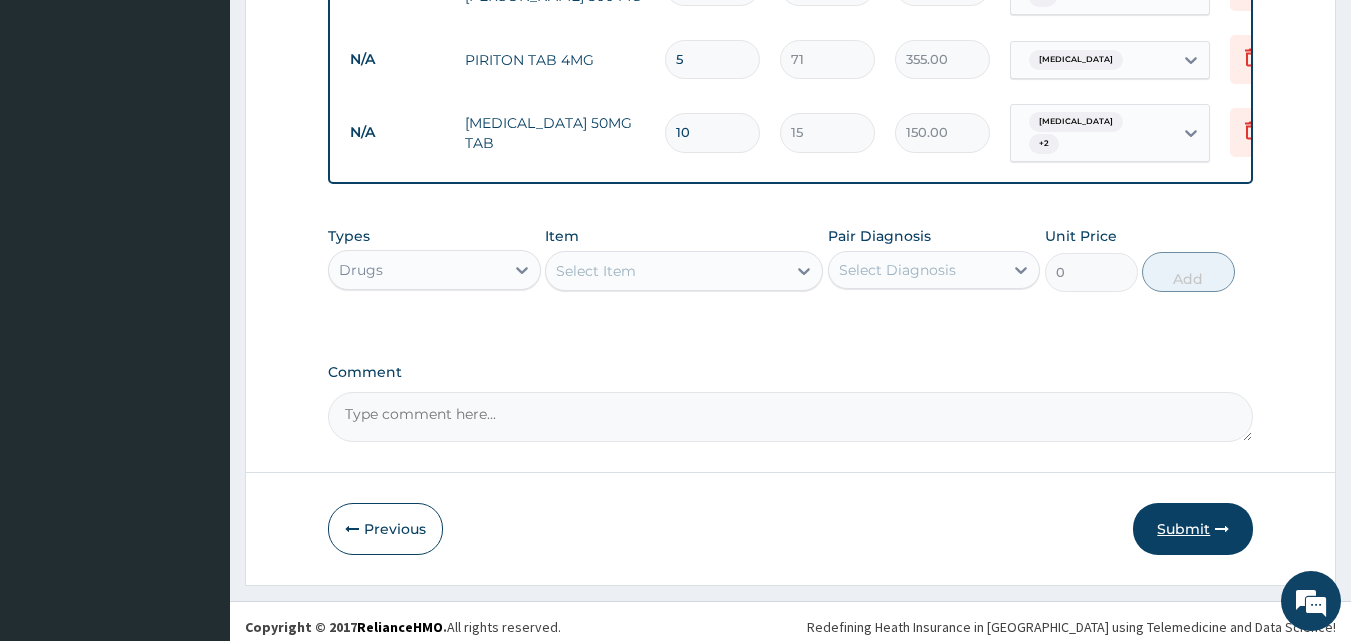 type on "2" 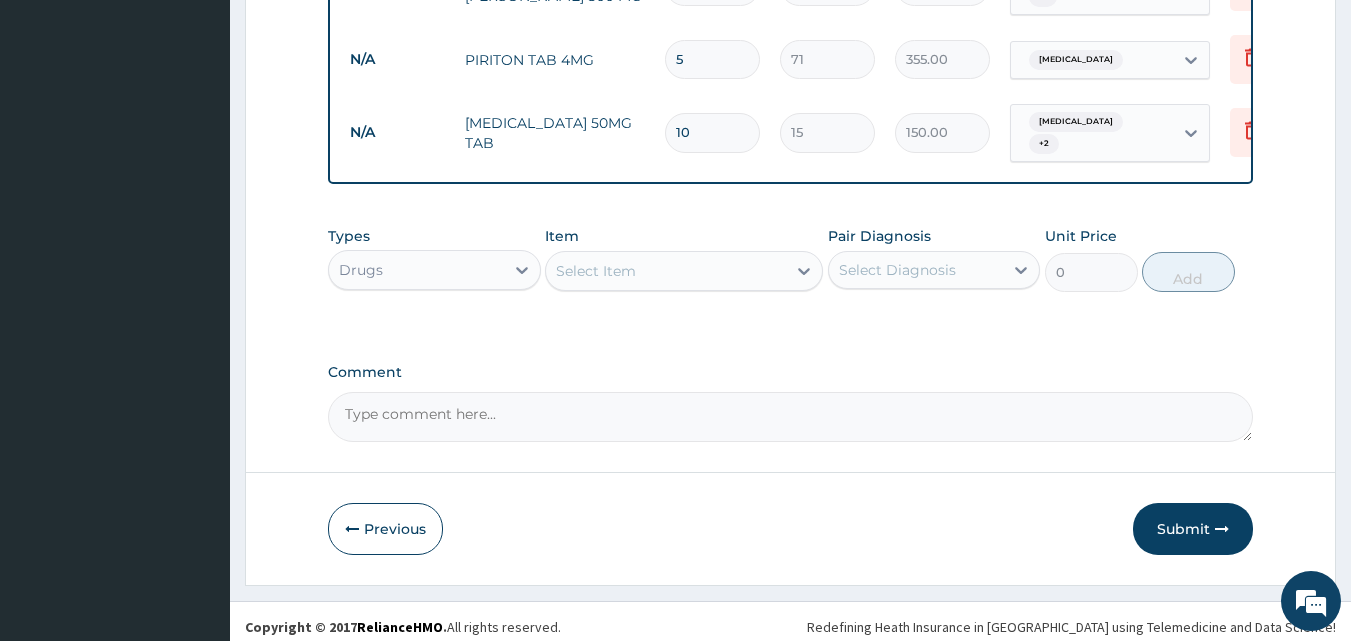 drag, startPoint x: 1151, startPoint y: 515, endPoint x: 1122, endPoint y: 449, distance: 72.09022 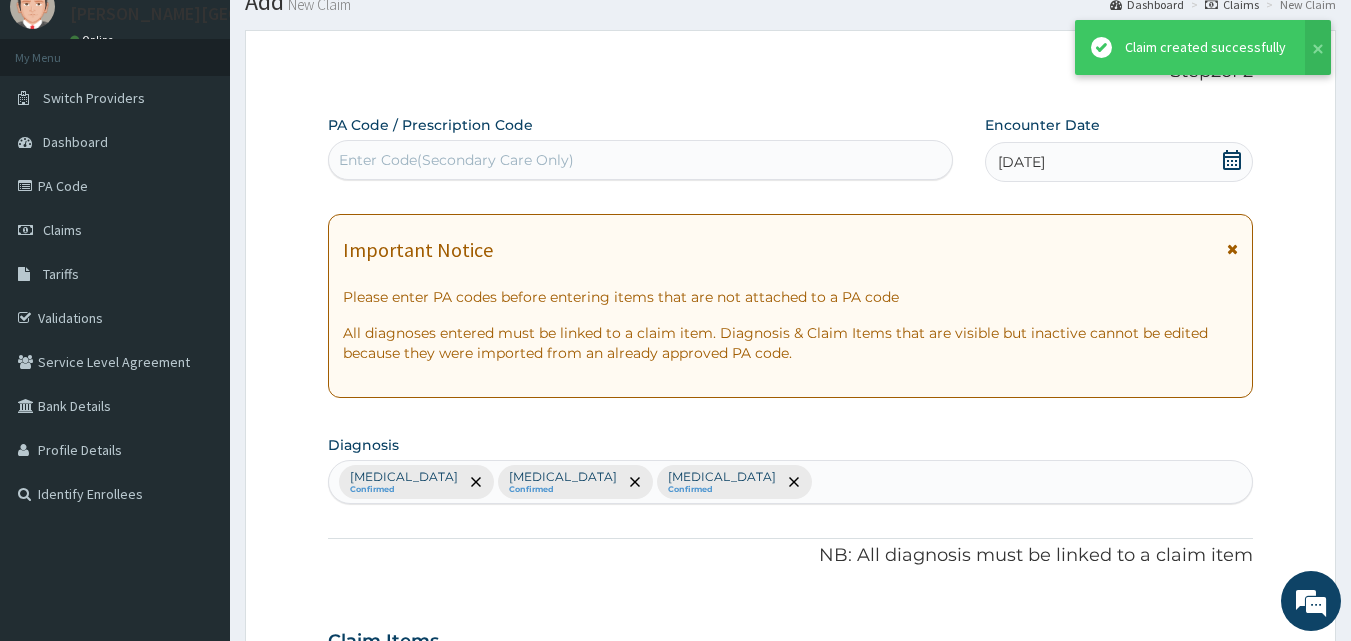 scroll, scrollTop: 1212, scrollLeft: 0, axis: vertical 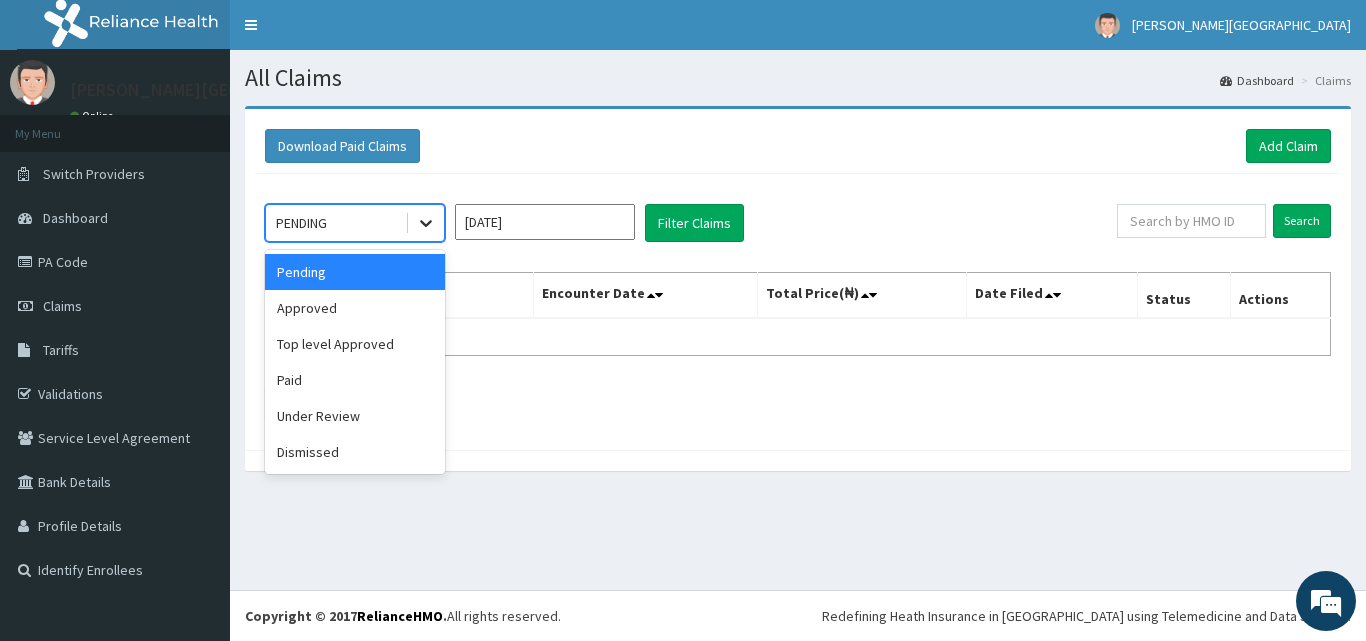 click at bounding box center [426, 223] 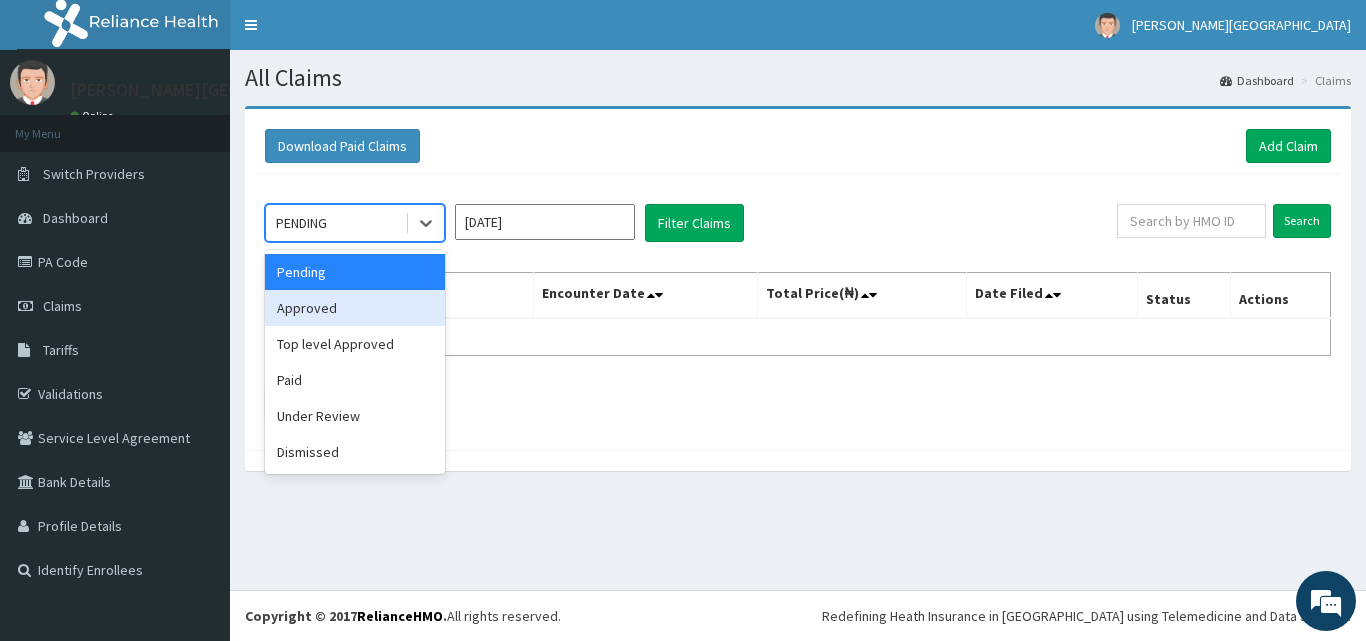 drag, startPoint x: 382, startPoint y: 316, endPoint x: 443, endPoint y: 302, distance: 62.58594 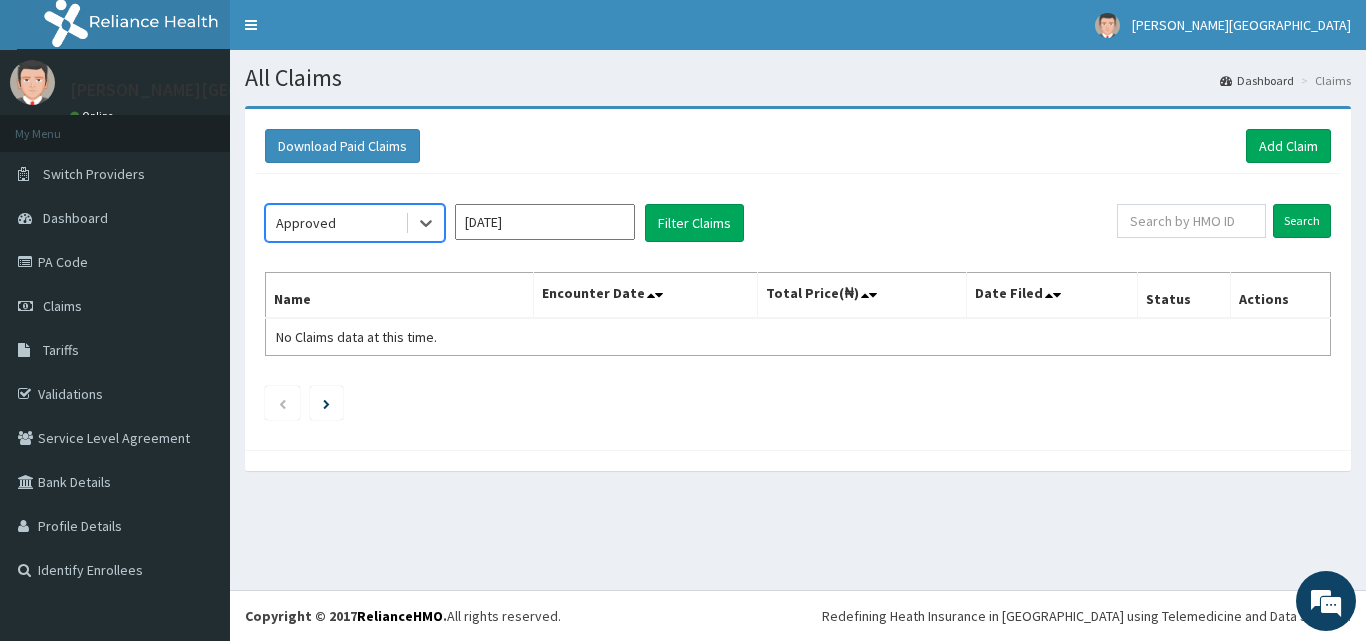 drag, startPoint x: 580, startPoint y: 228, endPoint x: 569, endPoint y: 241, distance: 17.029387 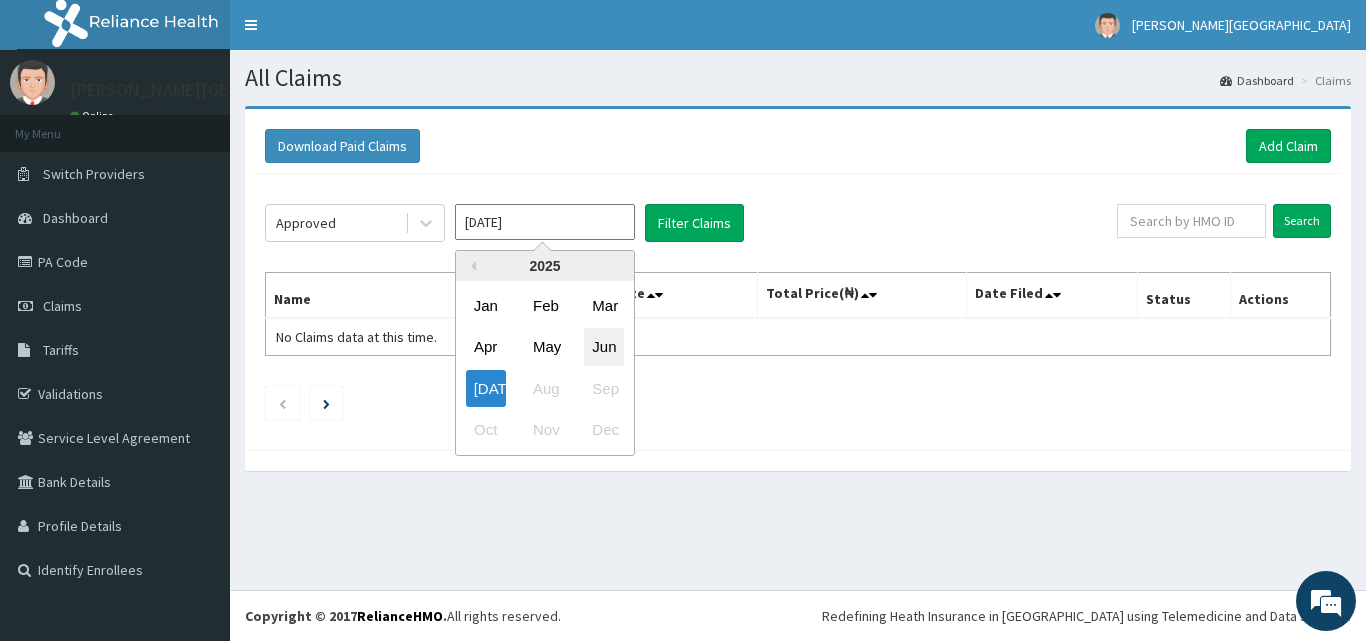 click on "Jun" at bounding box center [604, 347] 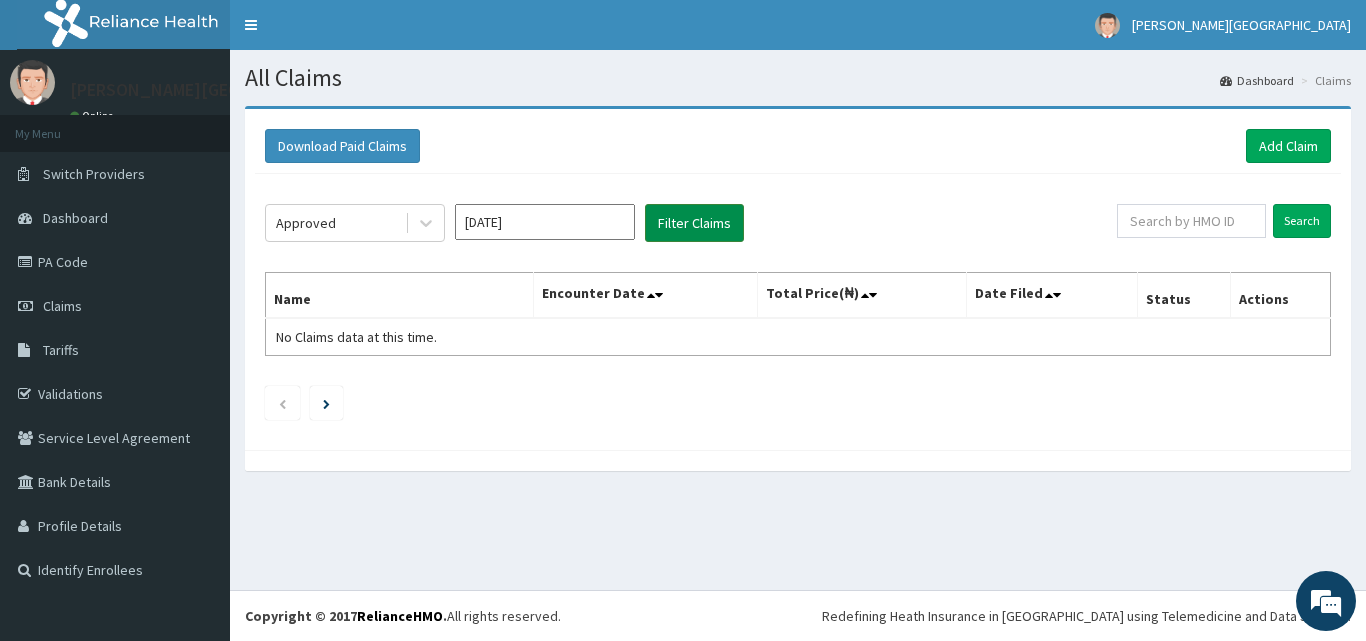 click on "Filter Claims" at bounding box center [694, 223] 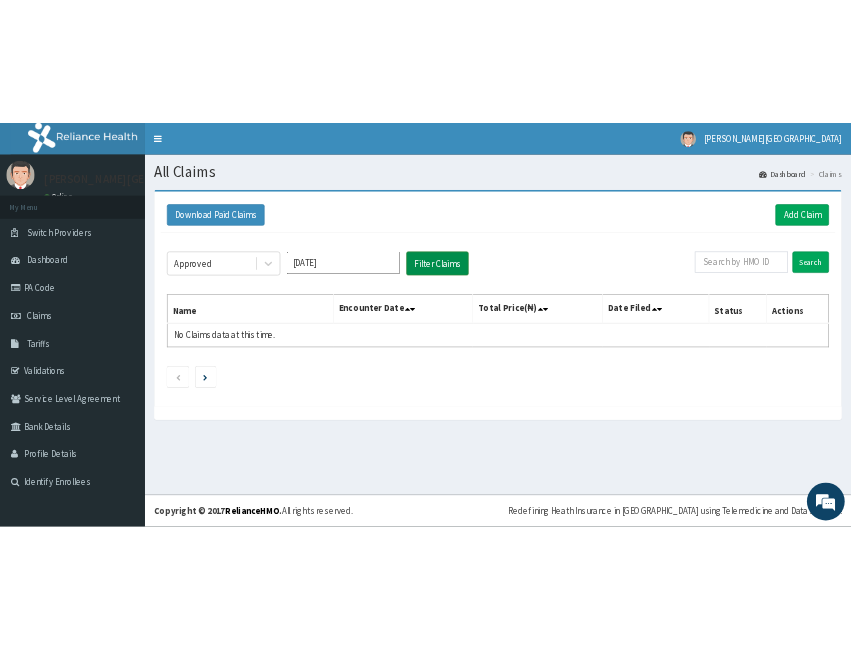 scroll, scrollTop: 0, scrollLeft: 0, axis: both 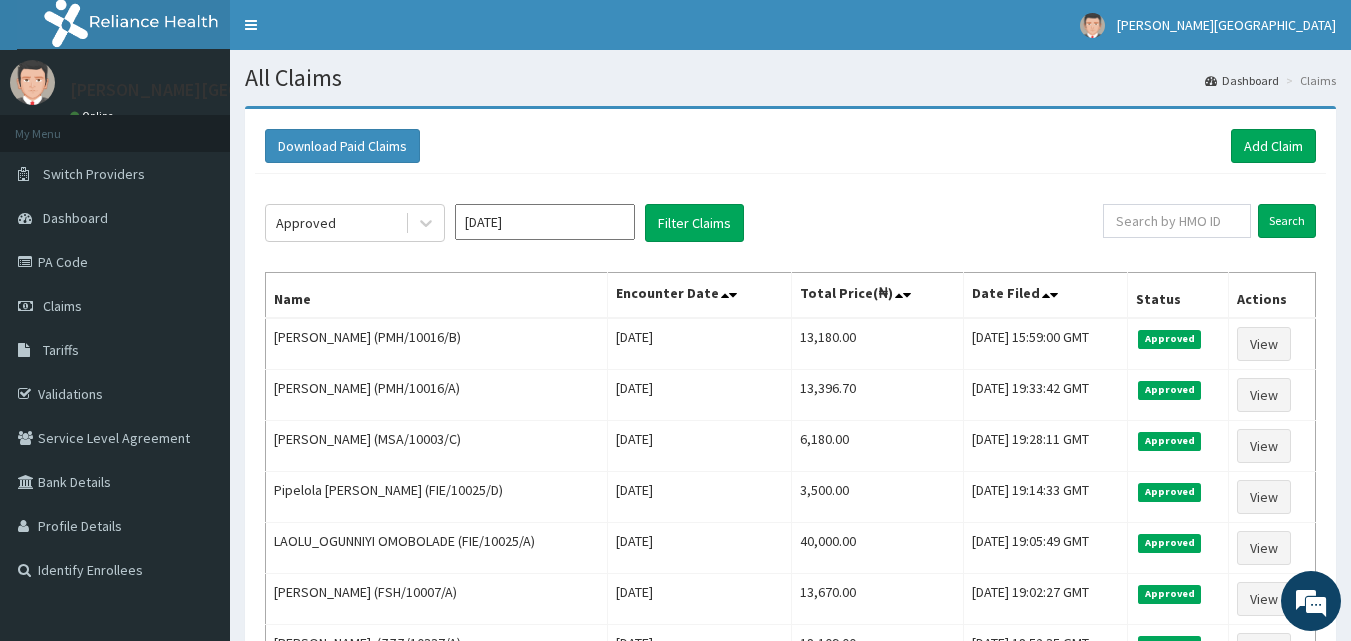 click on "Download Paid Claims Add Claim" at bounding box center [790, 146] 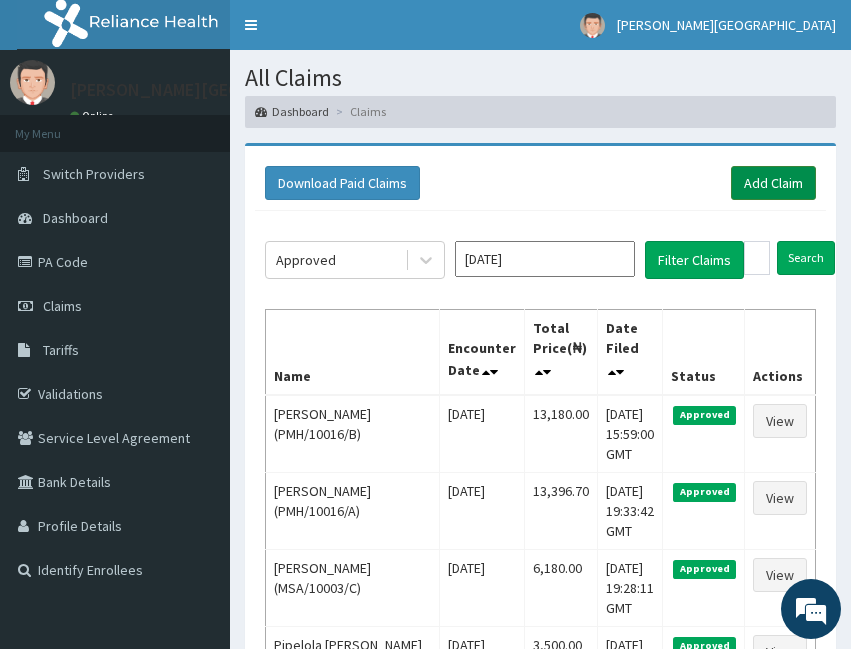 click on "Add Claim" at bounding box center [773, 183] 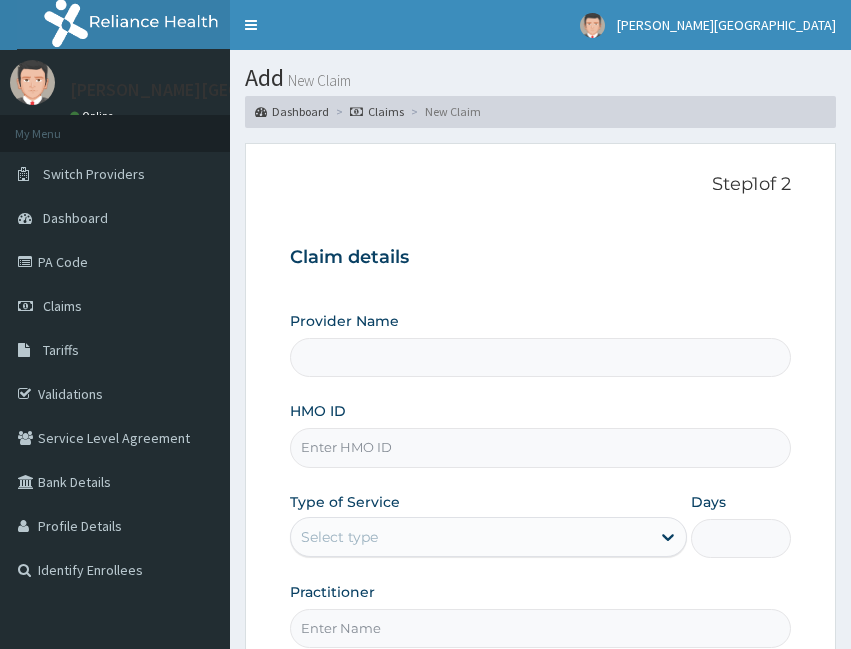 scroll, scrollTop: 0, scrollLeft: 0, axis: both 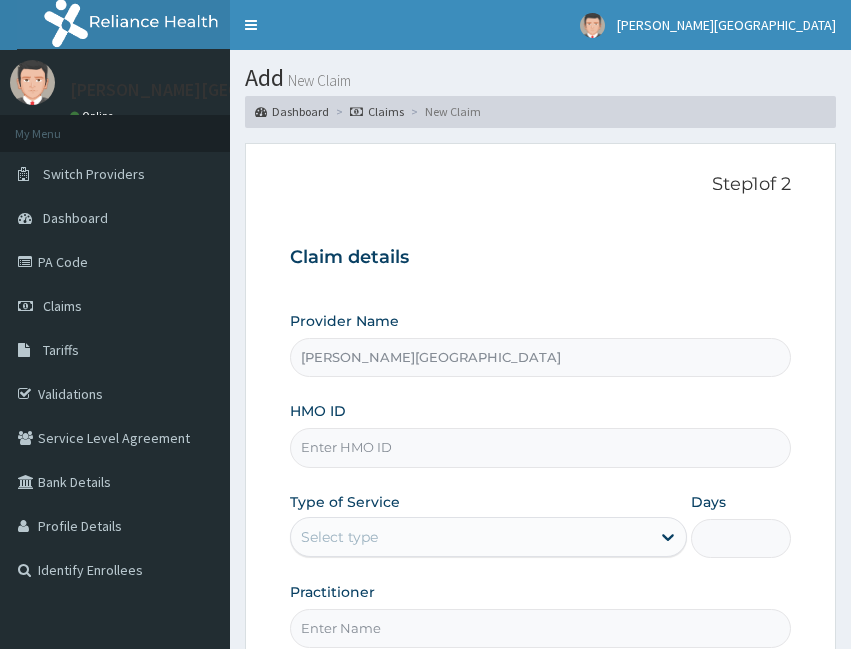 type on "[PERSON_NAME][GEOGRAPHIC_DATA]" 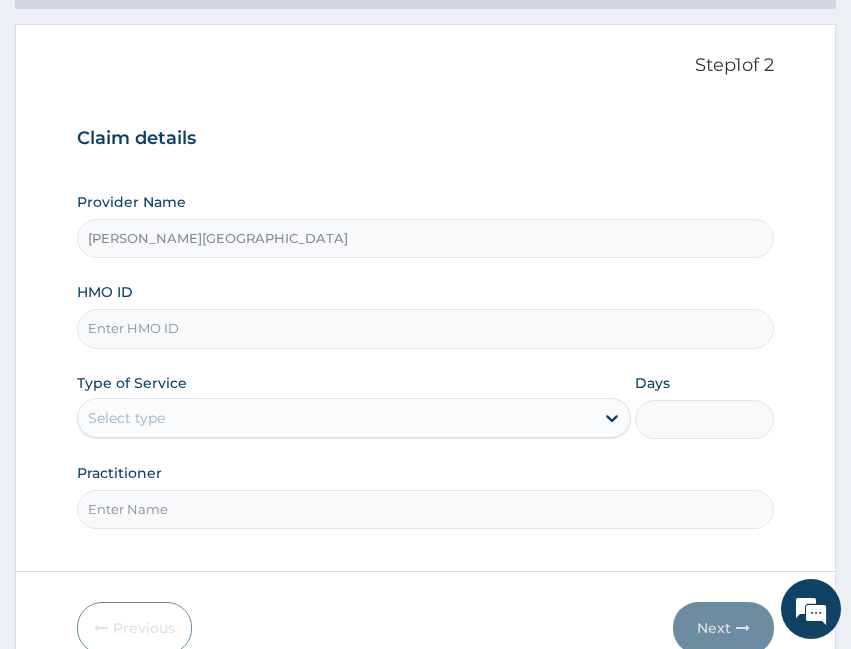 scroll, scrollTop: 167, scrollLeft: 0, axis: vertical 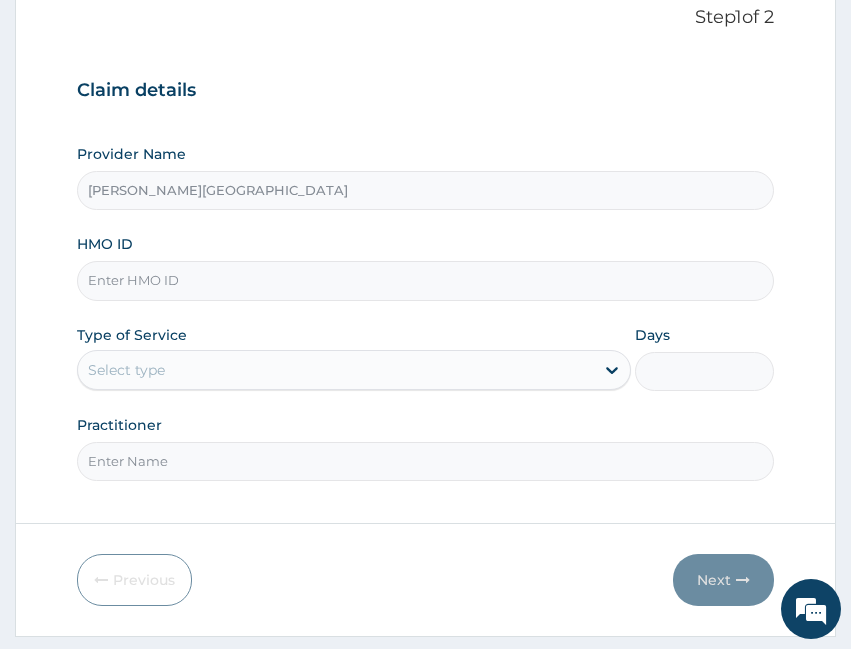click on "Provider Name Krystal Medical Centre HMO ID Type of Service Select type Days Practitioner" at bounding box center [425, 312] 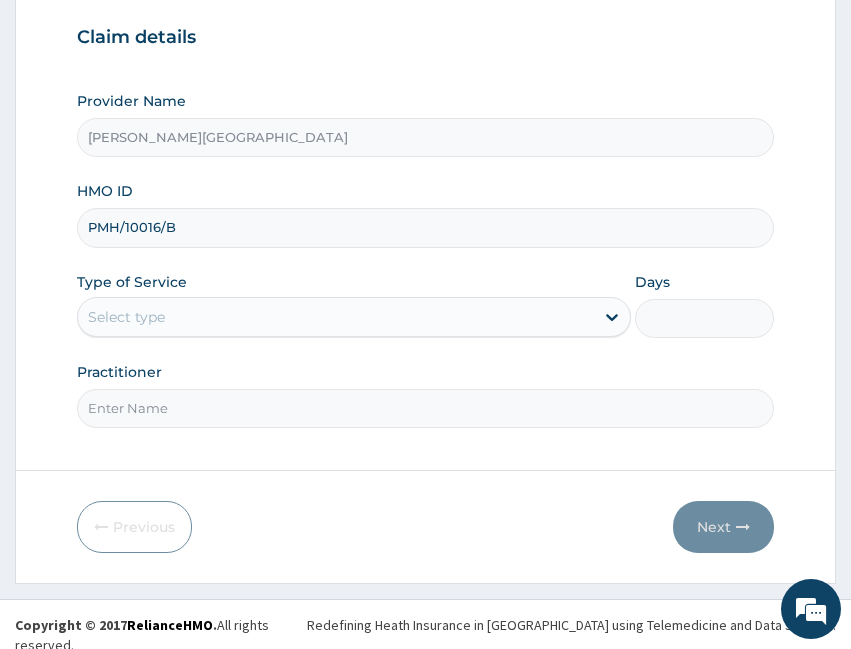 scroll, scrollTop: 221, scrollLeft: 0, axis: vertical 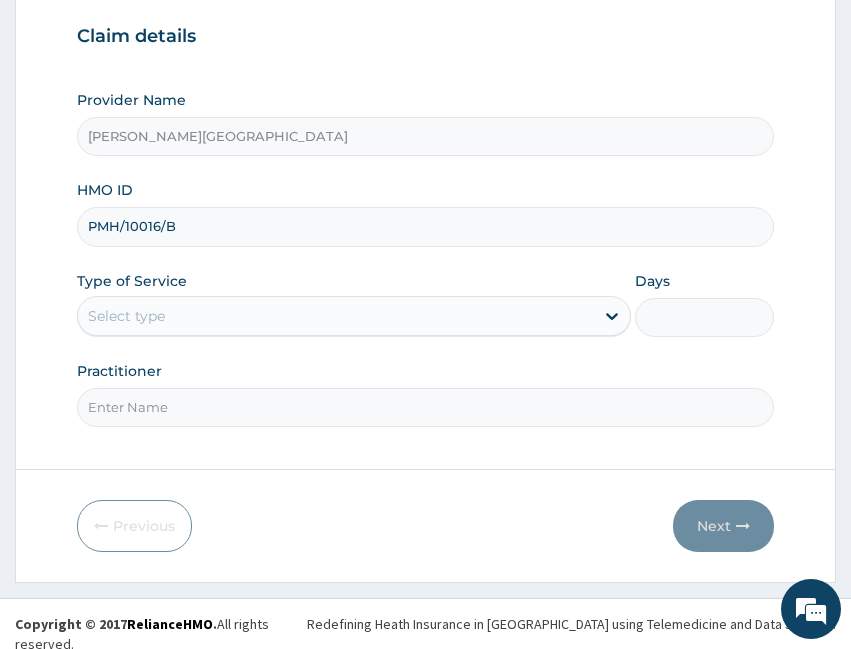 type on "PMH/10016/B" 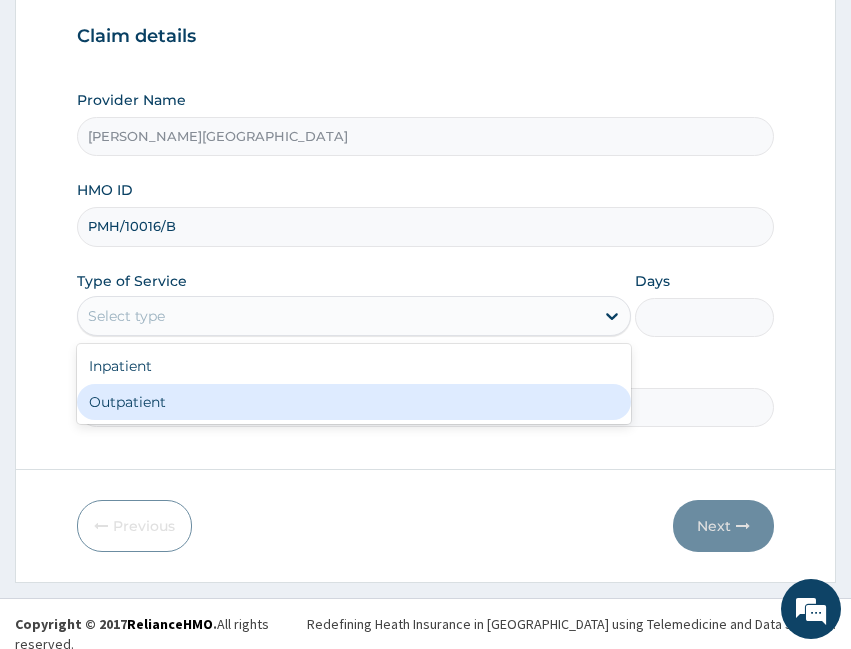 click on "Outpatient" at bounding box center [354, 402] 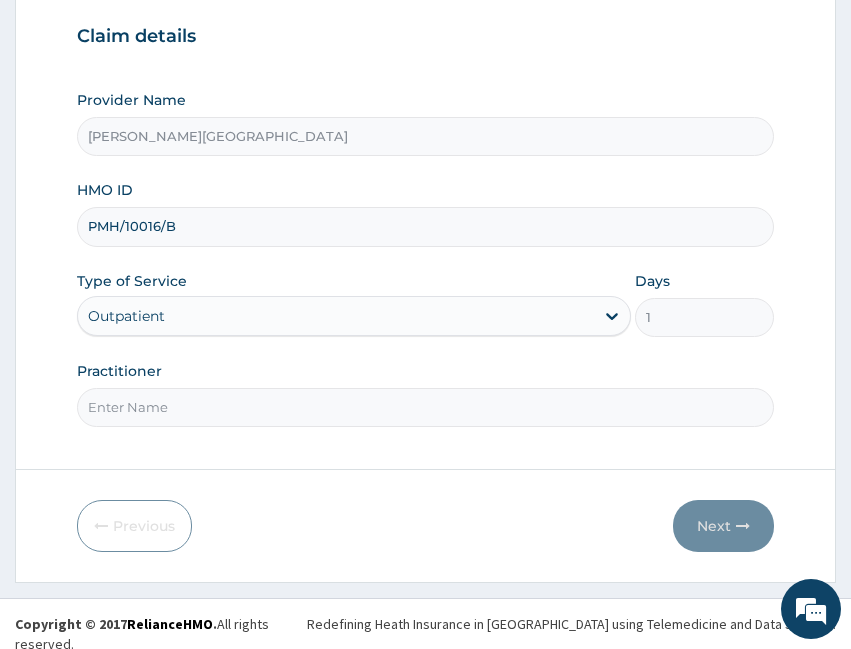click on "Practitioner" at bounding box center (425, 407) 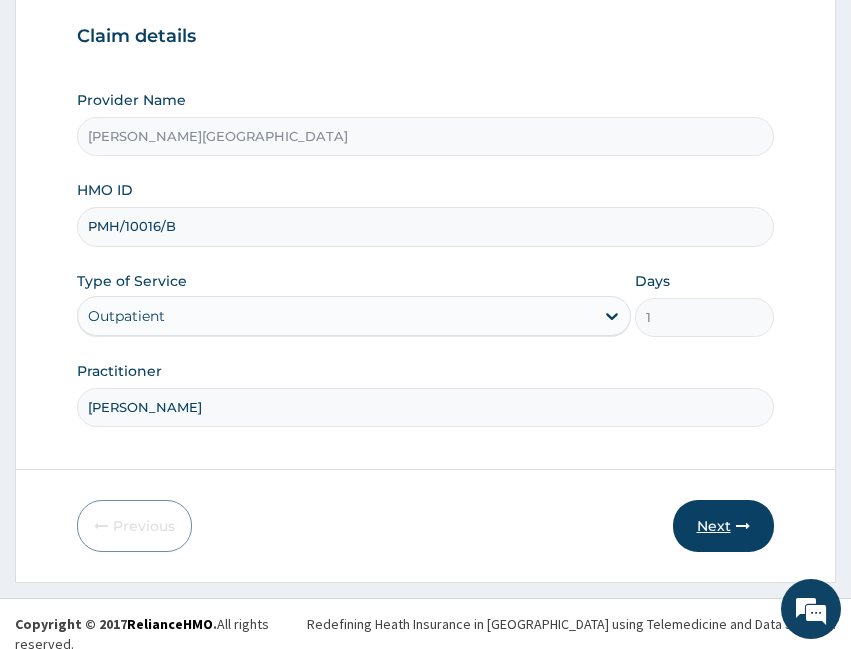 type on "DR OPARA" 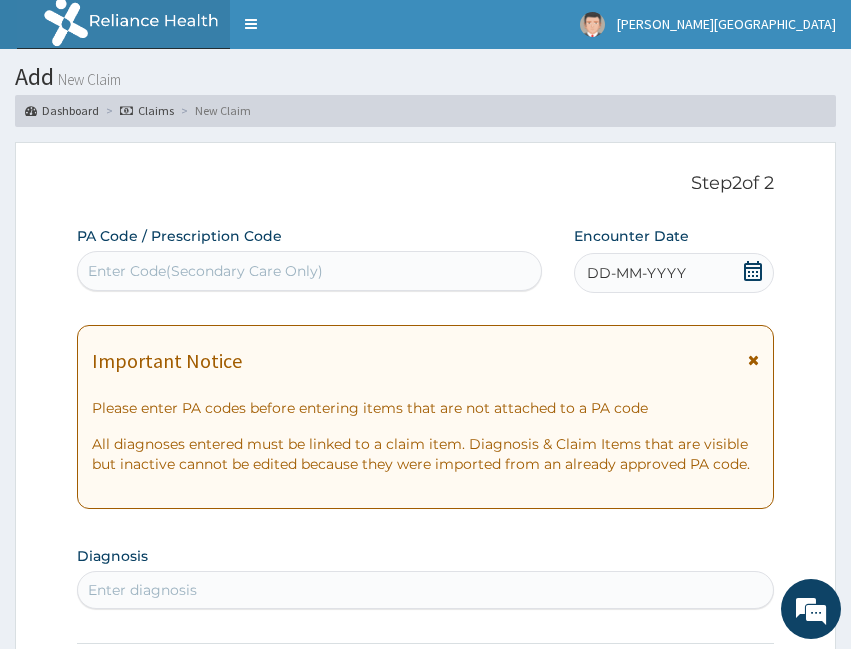 scroll, scrollTop: 0, scrollLeft: 0, axis: both 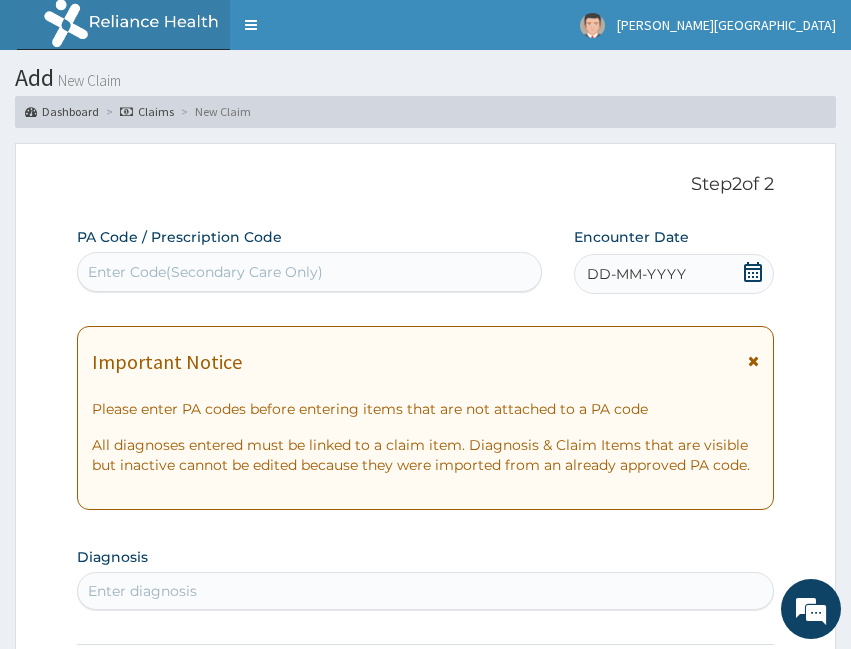 click on "DD-MM-YYYY" at bounding box center (673, 274) 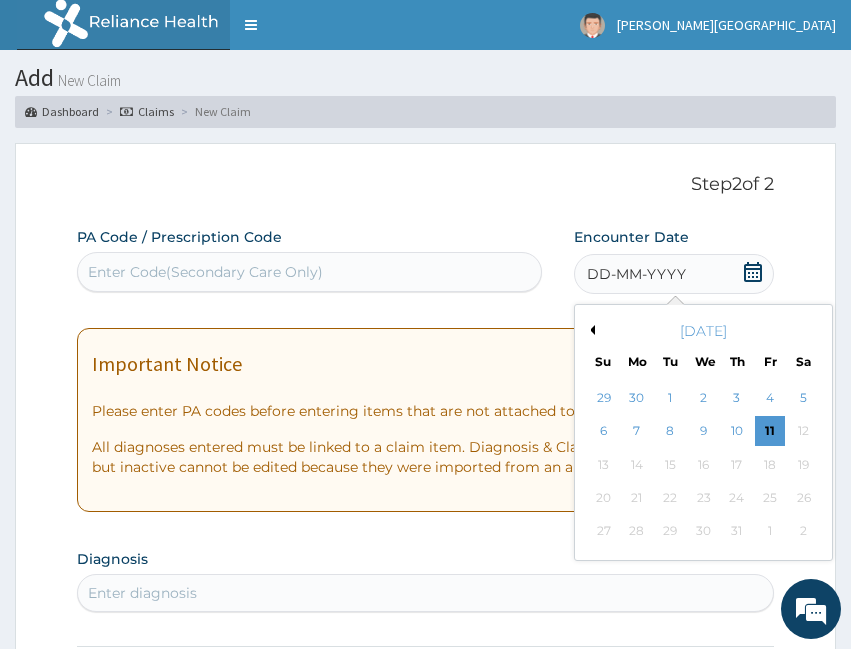 click on "Previous Month" at bounding box center [590, 330] 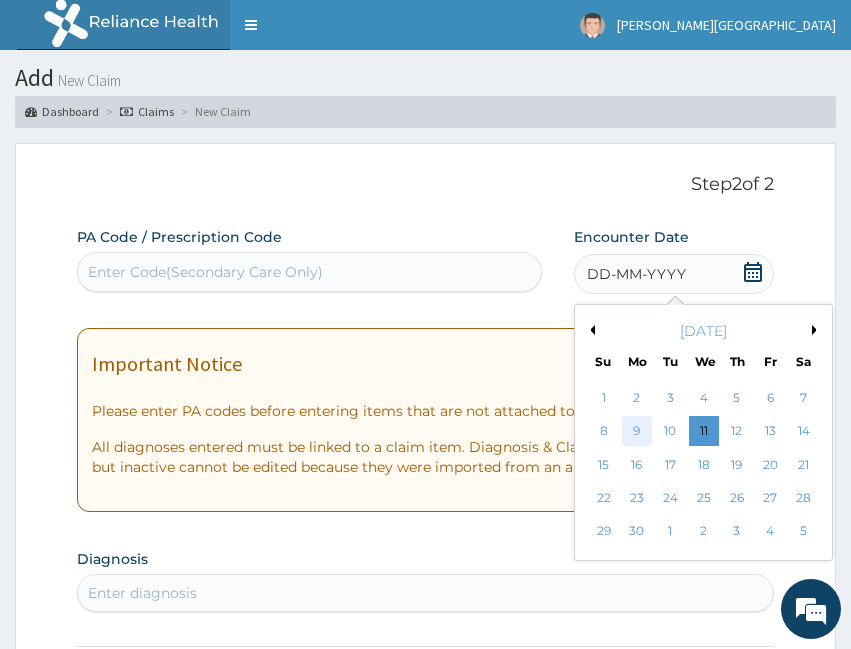 click on "9" at bounding box center (637, 432) 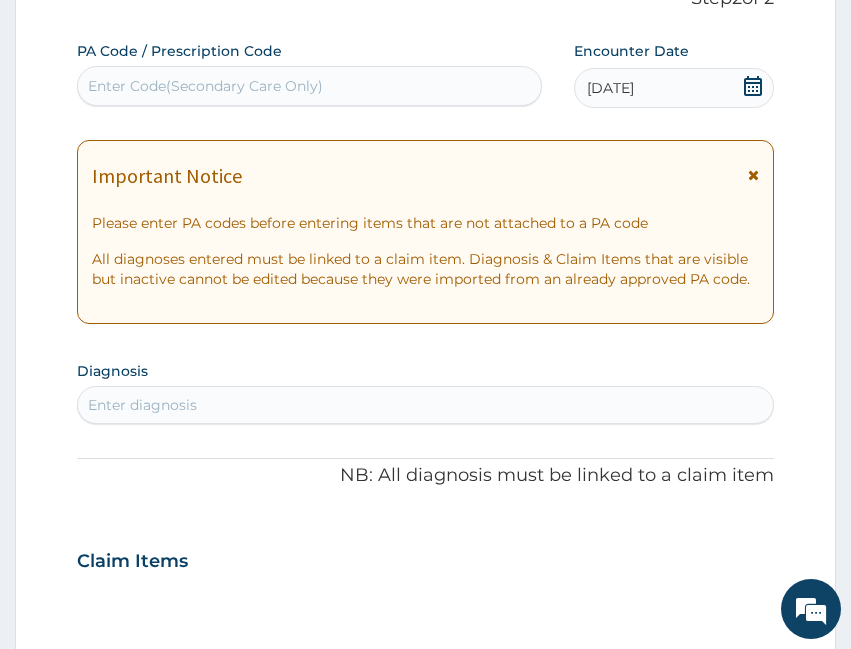 scroll, scrollTop: 333, scrollLeft: 0, axis: vertical 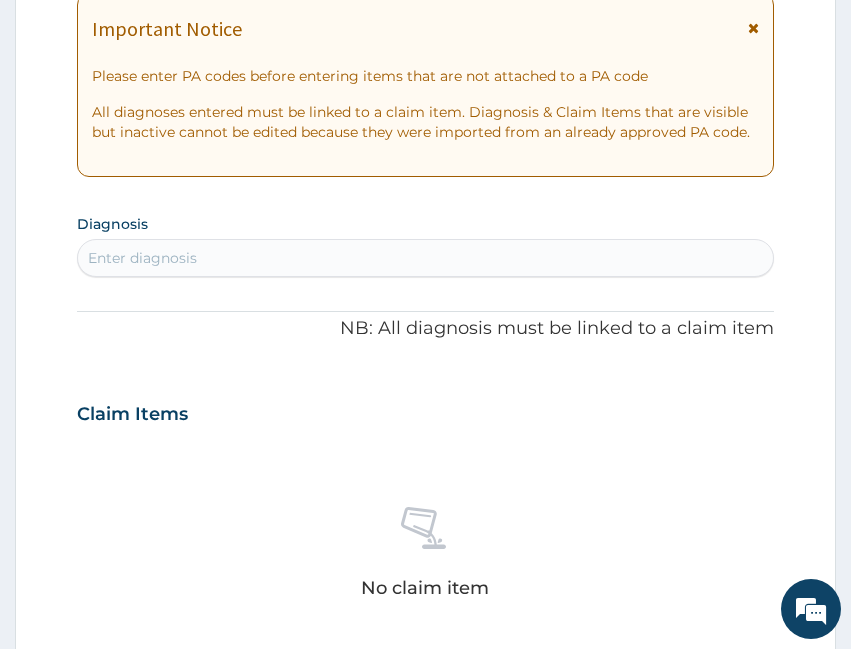 click on "Enter diagnosis" at bounding box center [425, 258] 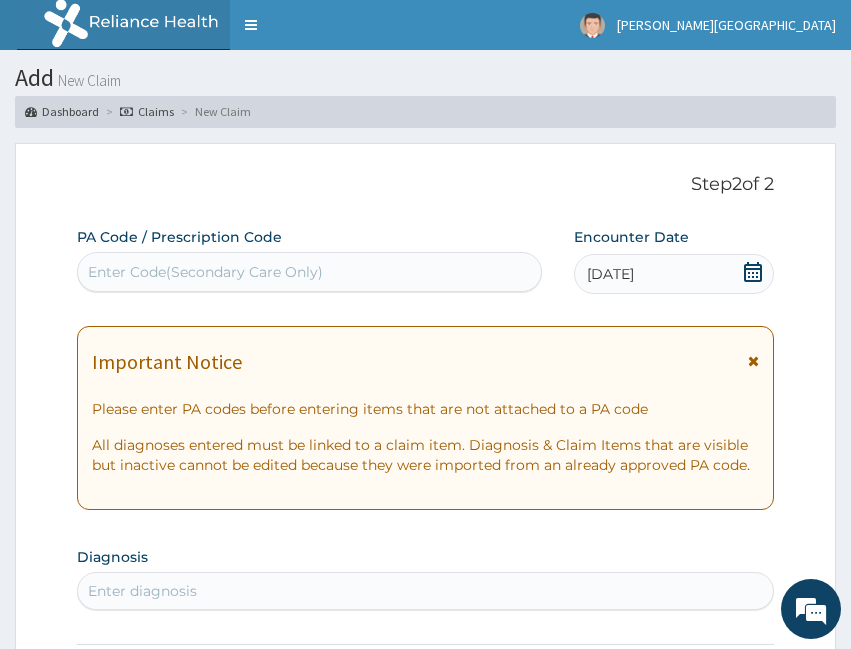 scroll, scrollTop: 333, scrollLeft: 0, axis: vertical 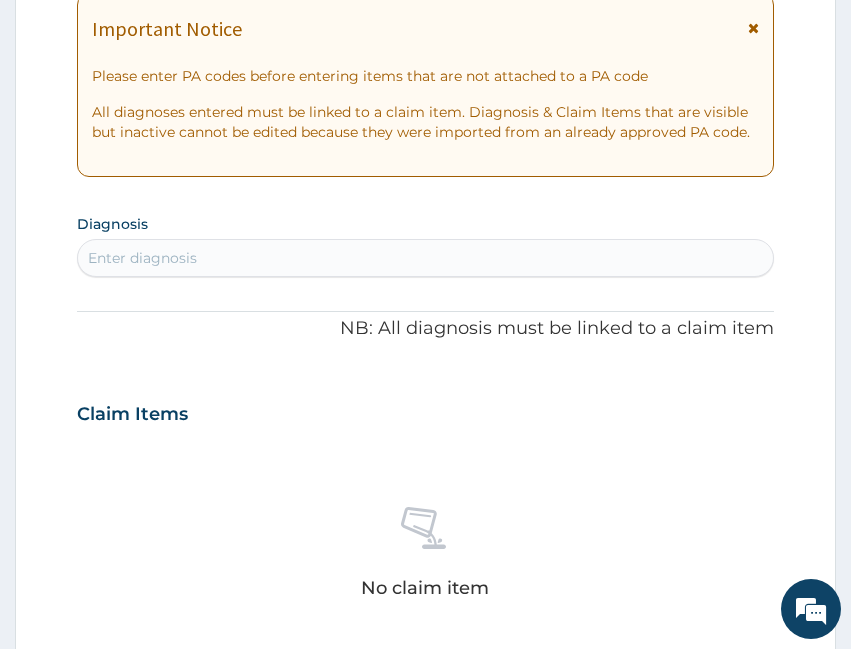 click on "Enter diagnosis" at bounding box center (425, 258) 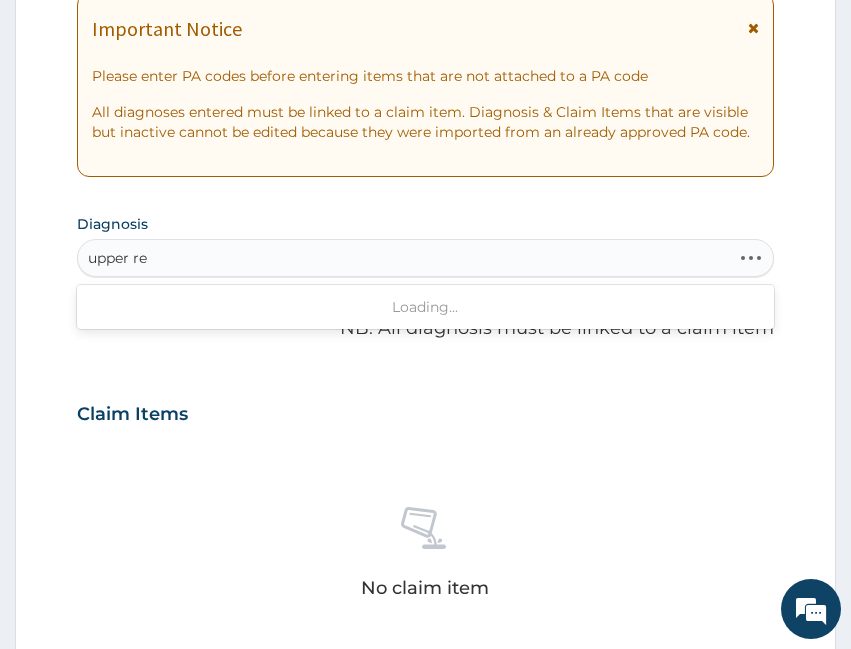 type on "upper res" 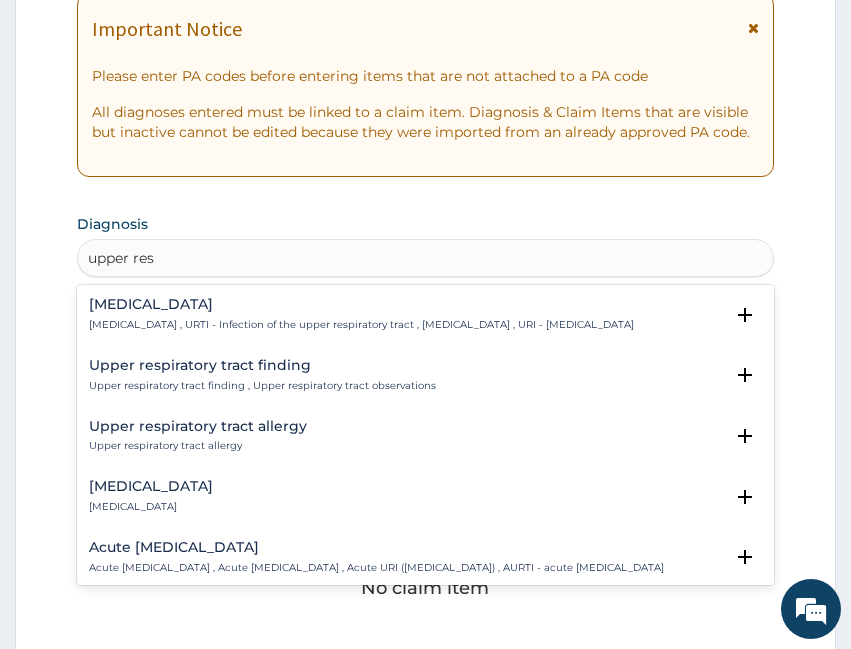 click on "[MEDICAL_DATA] , URTI - Infection of the upper respiratory tract , [MEDICAL_DATA] , URI - [MEDICAL_DATA]" at bounding box center (361, 325) 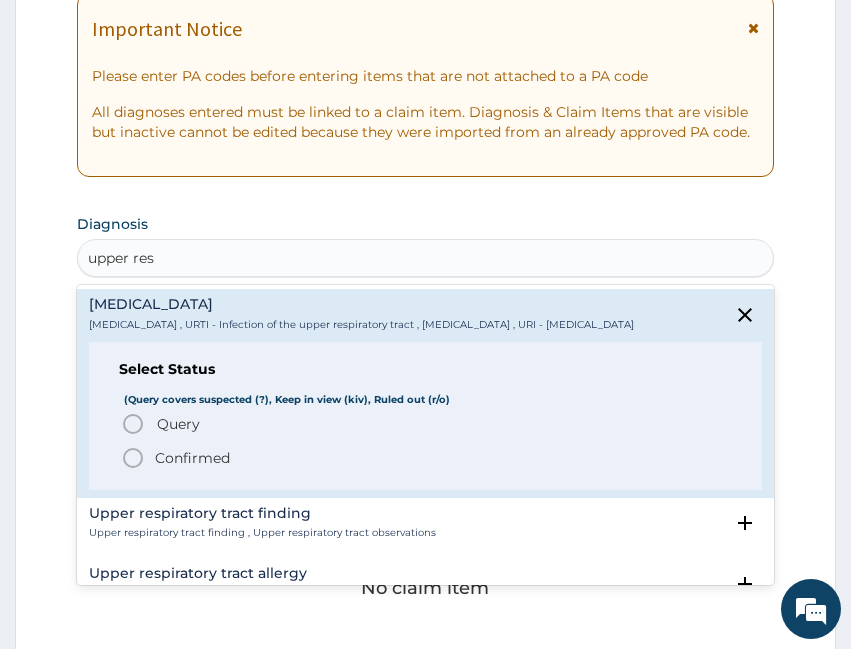 click on "Confirmed" at bounding box center (192, 458) 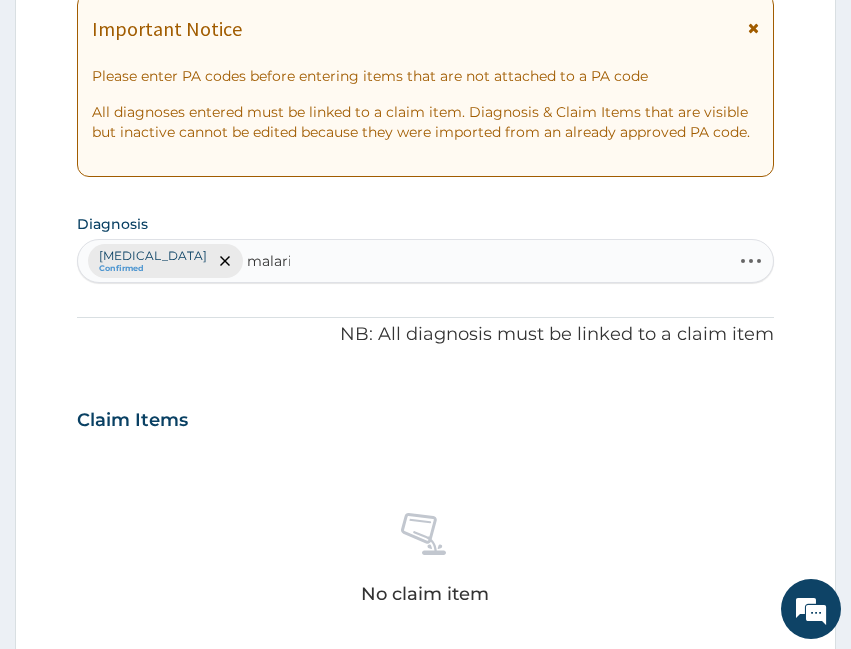 type on "[MEDICAL_DATA]" 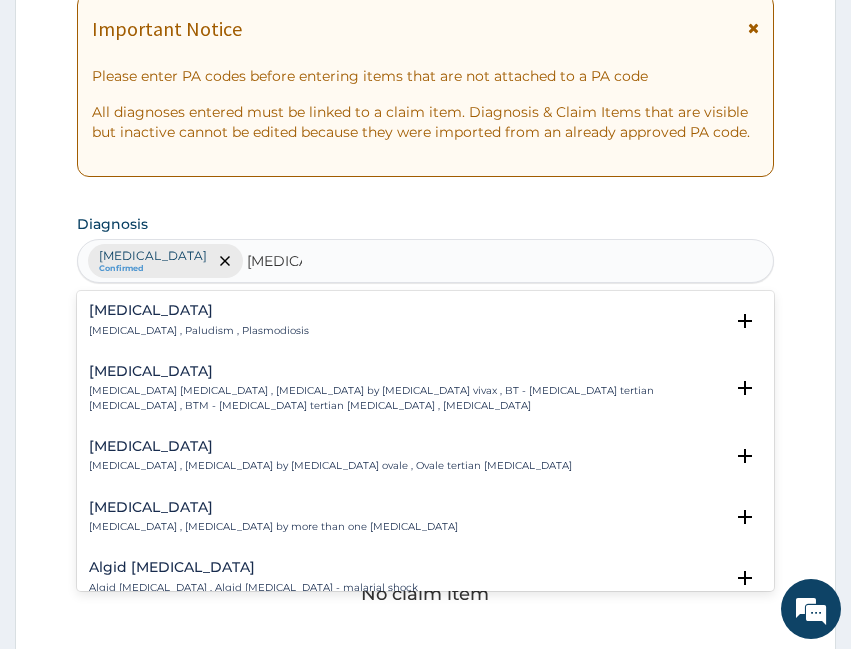 click on "Malaria Malaria , Paludism , Plasmodiosis" at bounding box center [199, 320] 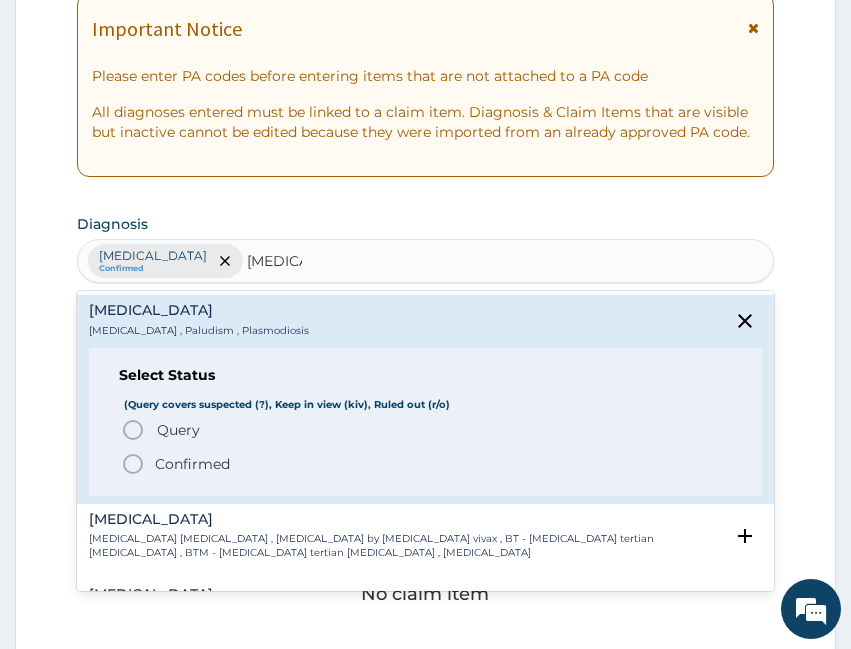 click on "Confirmed" at bounding box center [192, 464] 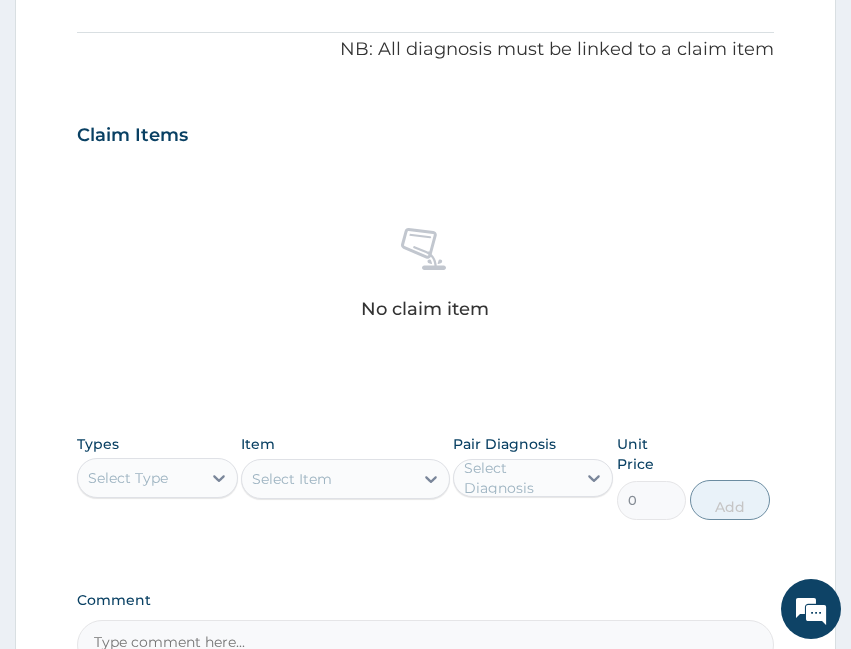 scroll, scrollTop: 667, scrollLeft: 0, axis: vertical 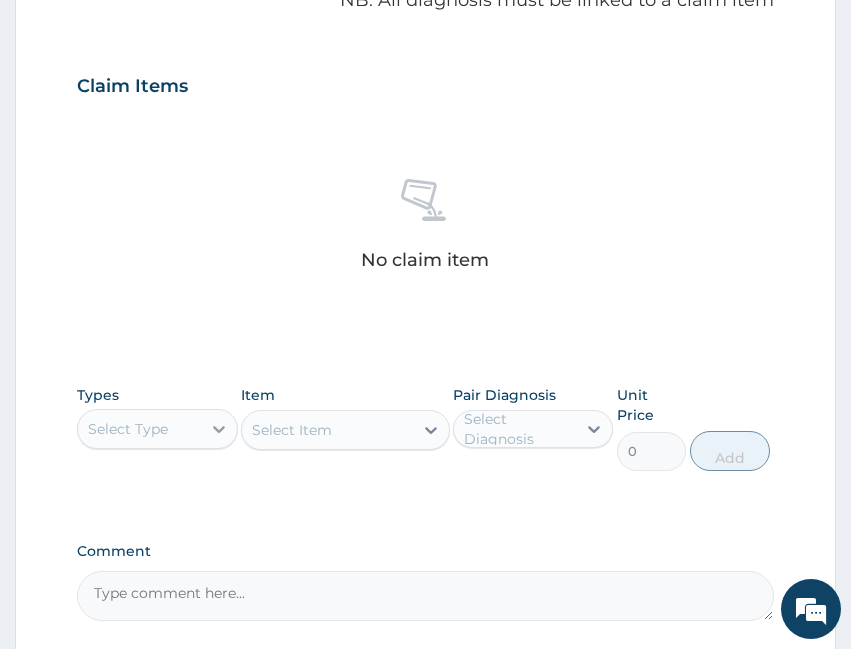 drag, startPoint x: 205, startPoint y: 417, endPoint x: 207, endPoint y: 429, distance: 12.165525 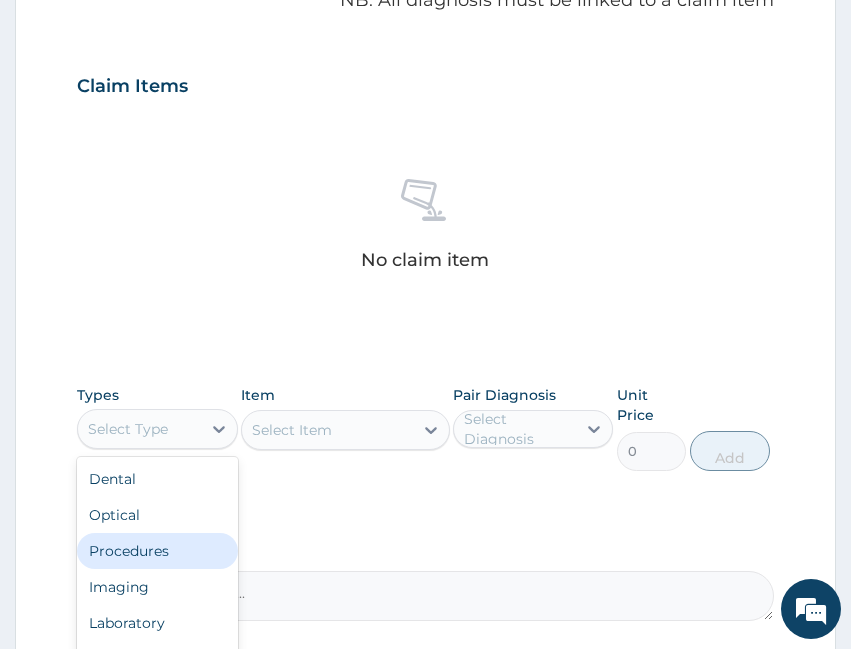 click on "Procedures" at bounding box center [157, 551] 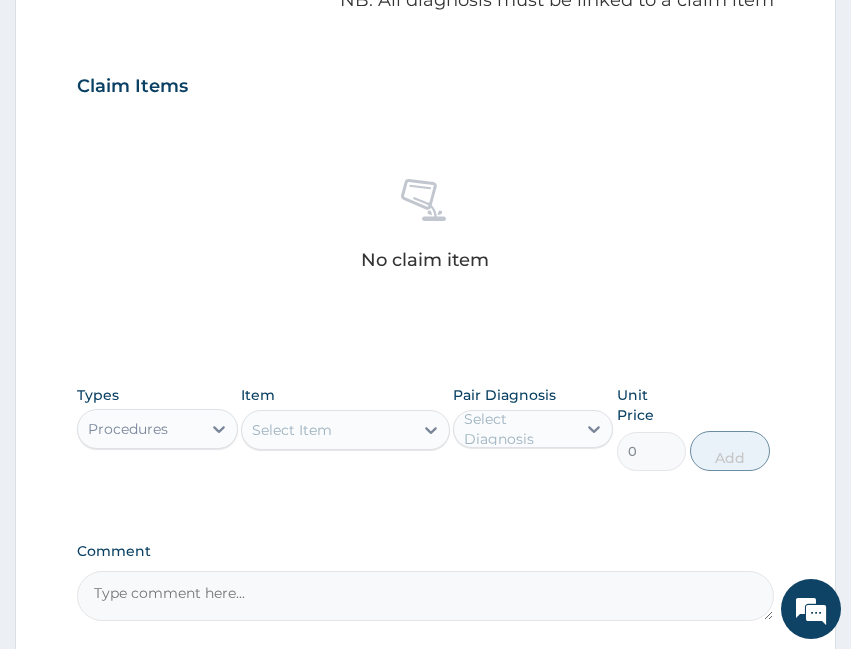 click on "Select Item" at bounding box center (327, 430) 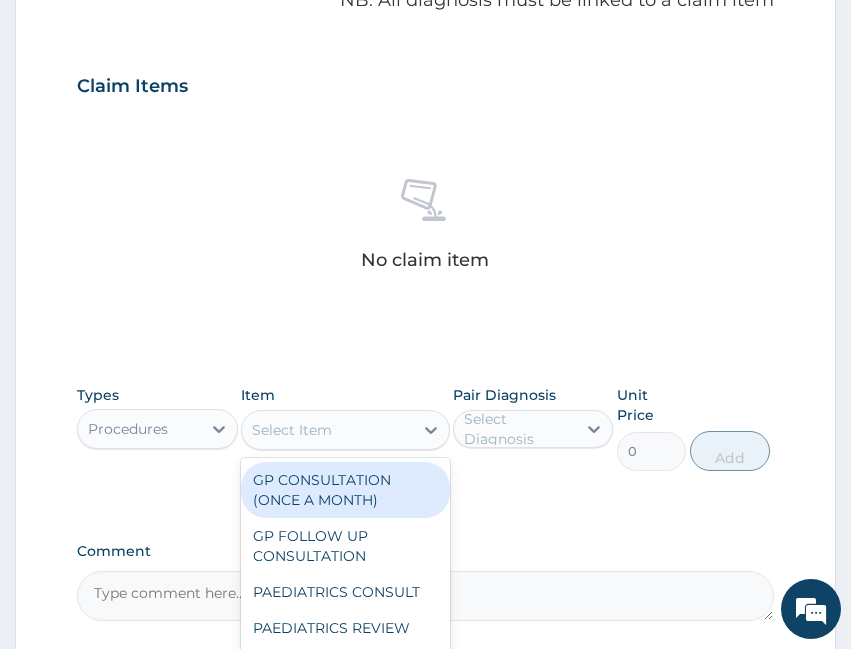 drag, startPoint x: 335, startPoint y: 492, endPoint x: 384, endPoint y: 472, distance: 52.924473 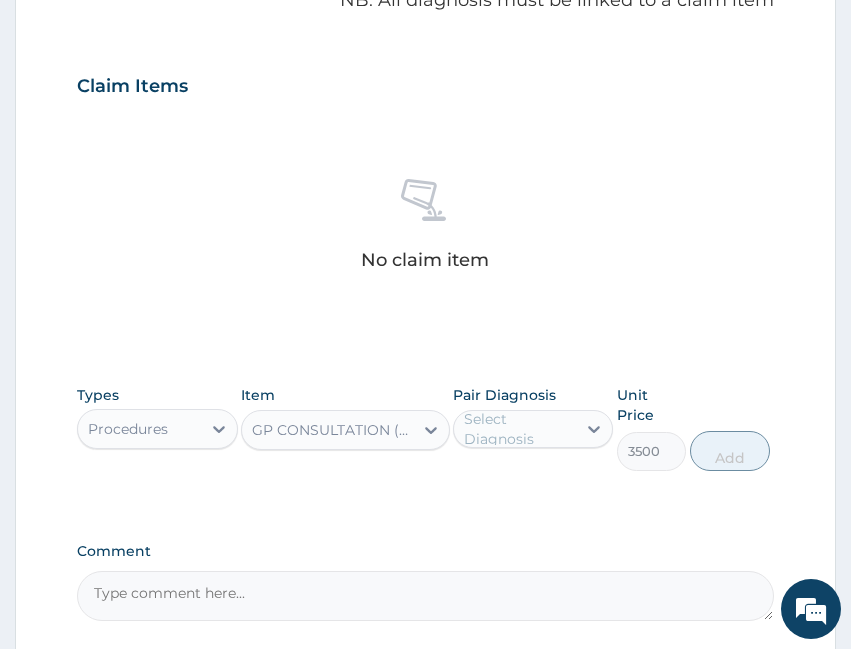 click on "Select Diagnosis" at bounding box center (533, 429) 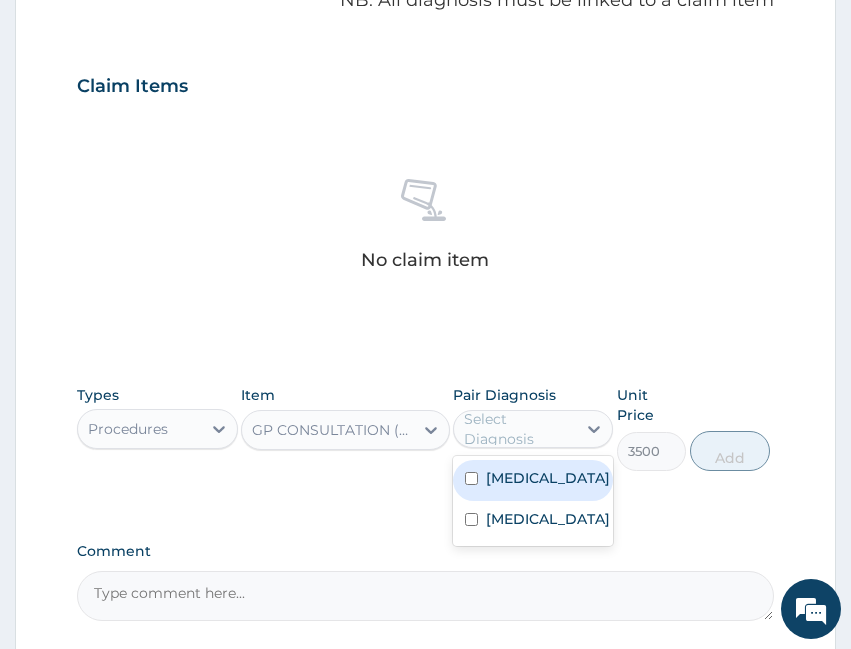 click on "[MEDICAL_DATA]" at bounding box center [548, 478] 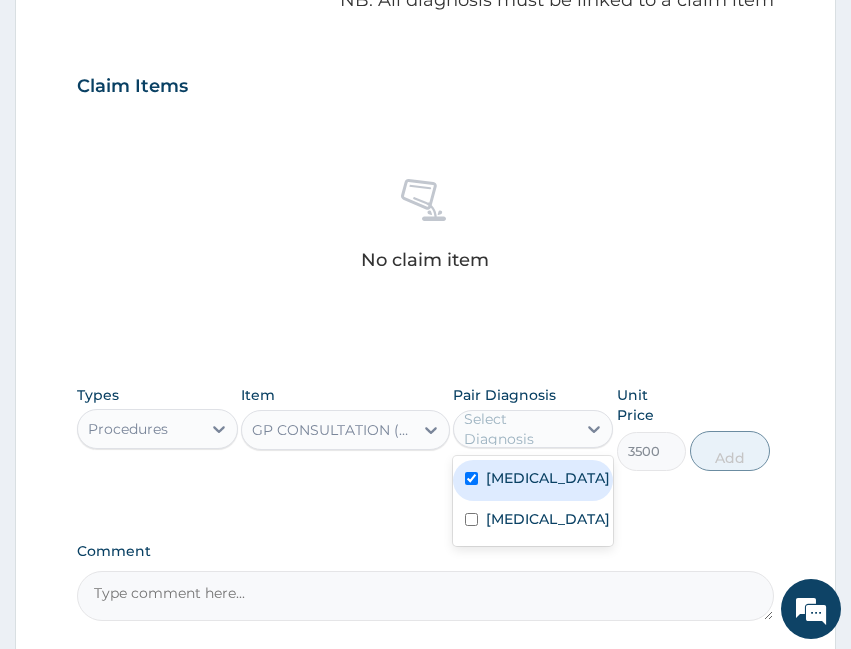 checkbox on "true" 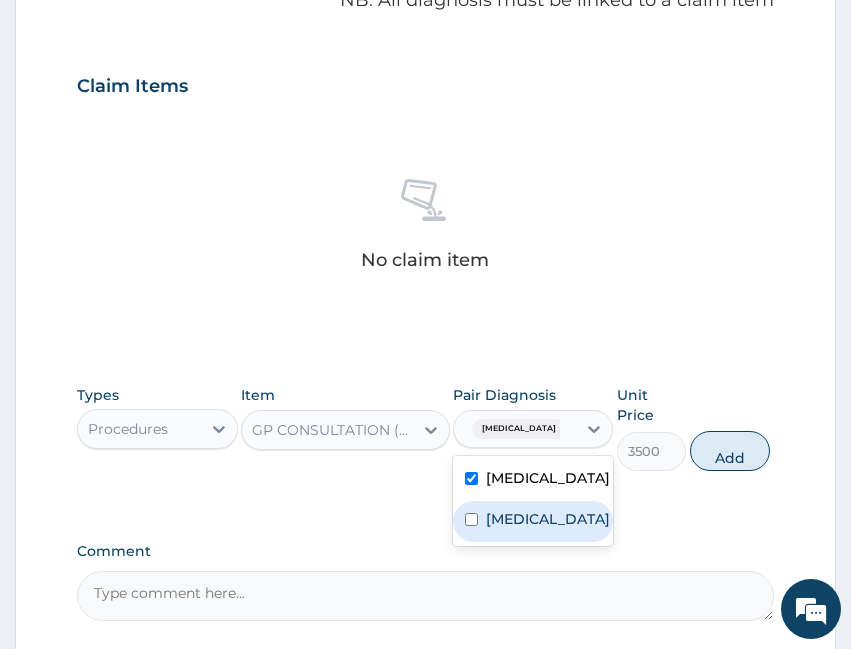 click on "[MEDICAL_DATA]" at bounding box center [548, 519] 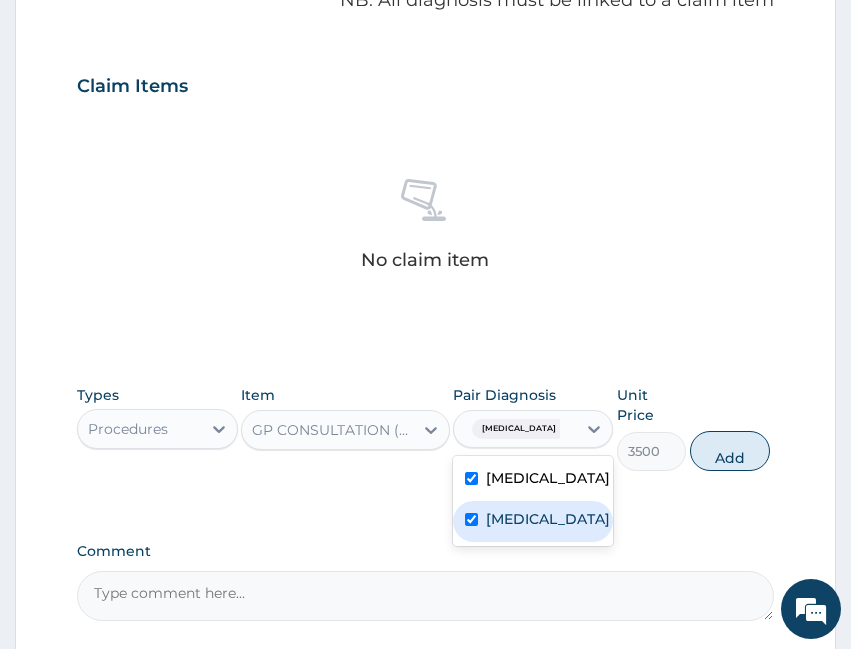 checkbox on "true" 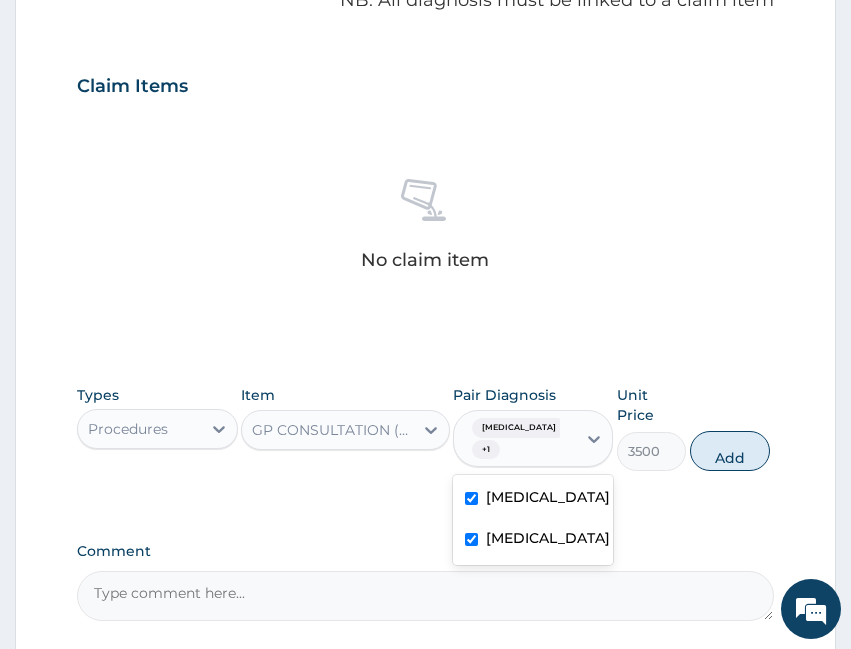 click on "Step  2  of 2 PA Code / Prescription Code Enter Code(Secondary Care Only) Encounter Date 09-06-2025 Important Notice Please enter PA codes before entering items that are not attached to a PA code   All diagnoses entered must be linked to a claim item. Diagnosis & Claim Items that are visible but inactive cannot be edited because they were imported from an already approved PA code. Diagnosis Upper respiratory infection Confirmed Malaria Confirmed NB: All diagnosis must be linked to a claim item Claim Items No claim item Types Procedures Item GP CONSULTATION (ONCE A MONTH) Pair Diagnosis option Malaria, selected. option Upper respiratory infection selected, 1 of 2. 2 results available. Use Up and Down to choose options, press Enter to select the currently focused option, press Escape to exit the menu, press Tab to select the option and exit the menu. Upper respiratory infection  + 1 Upper respiratory infection Malaria Unit Price 3500 Add Comment     Previous   Submit" at bounding box center [425, 120] 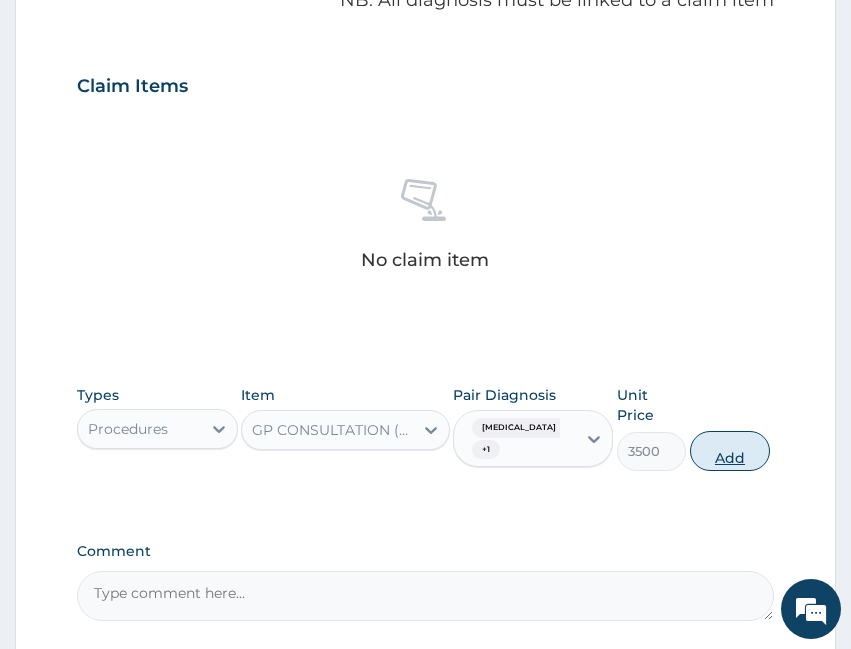 click on "Add" at bounding box center (730, 451) 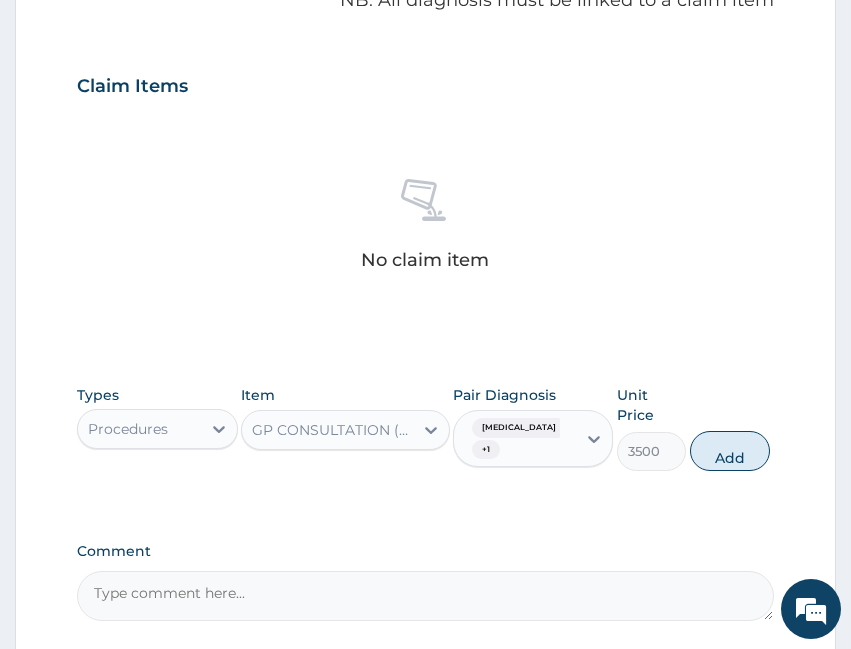 type on "0" 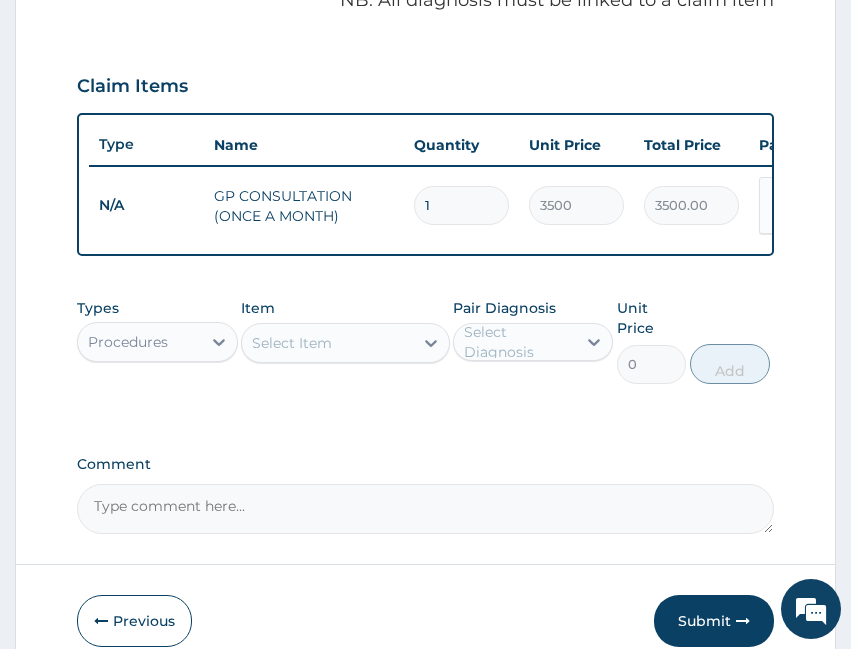 click on "Procedures" at bounding box center (139, 342) 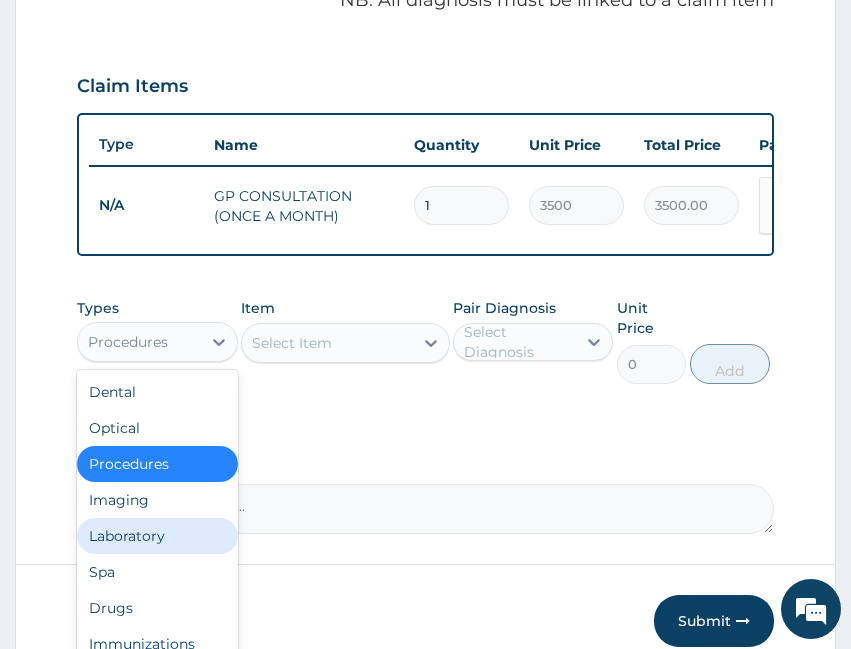 click on "Laboratory" at bounding box center [157, 536] 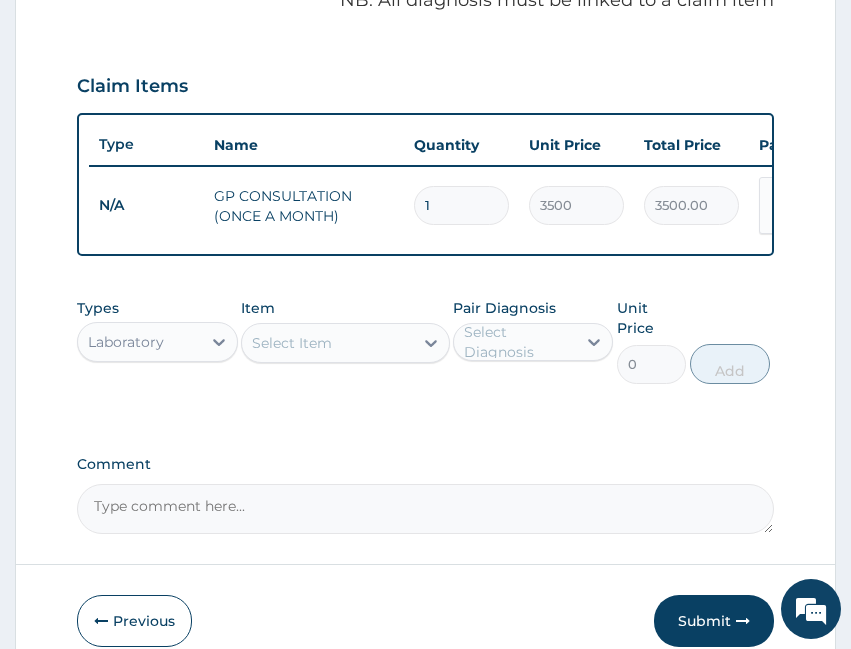 click on "Item Select Item" at bounding box center [345, 341] 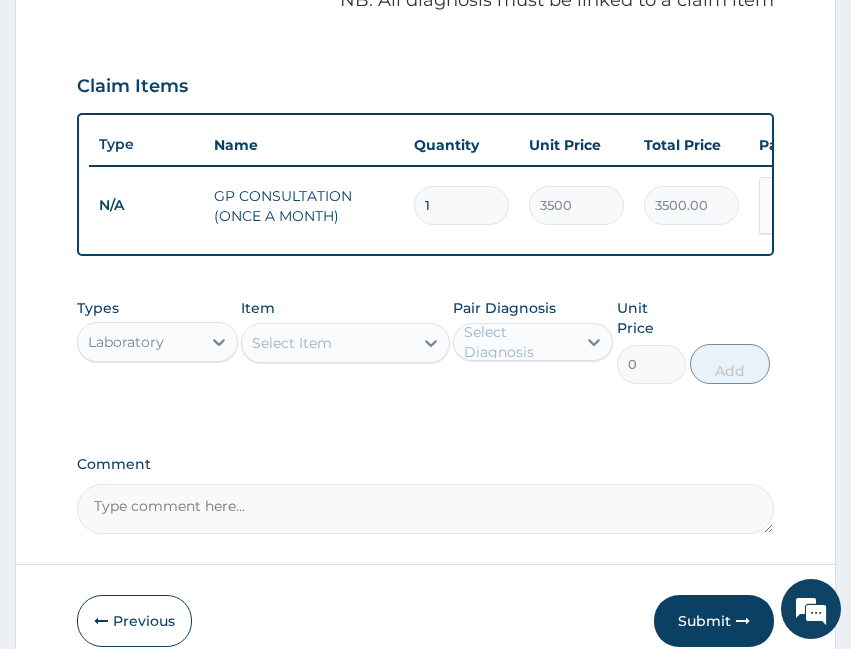 click on "Select Item" at bounding box center (327, 343) 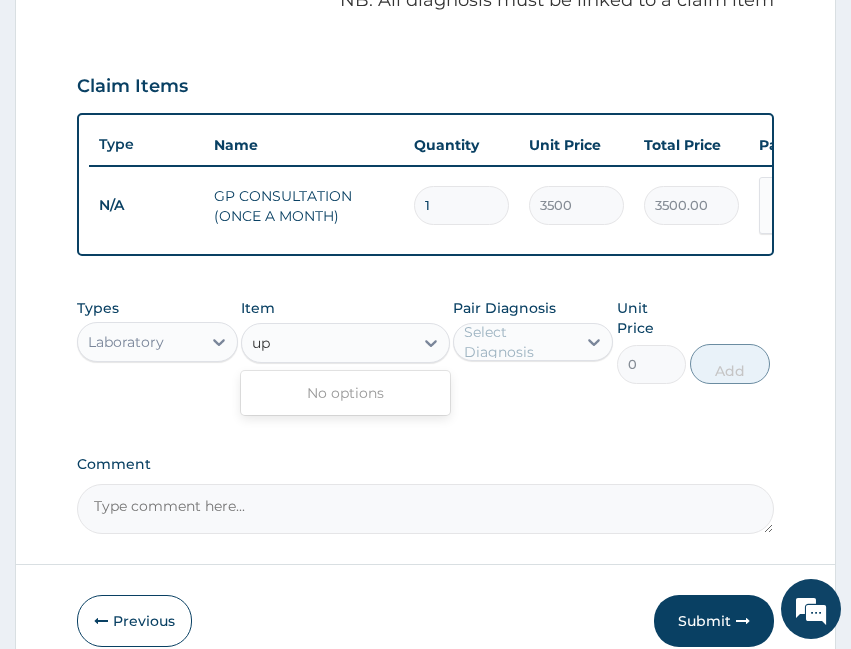 type on "u" 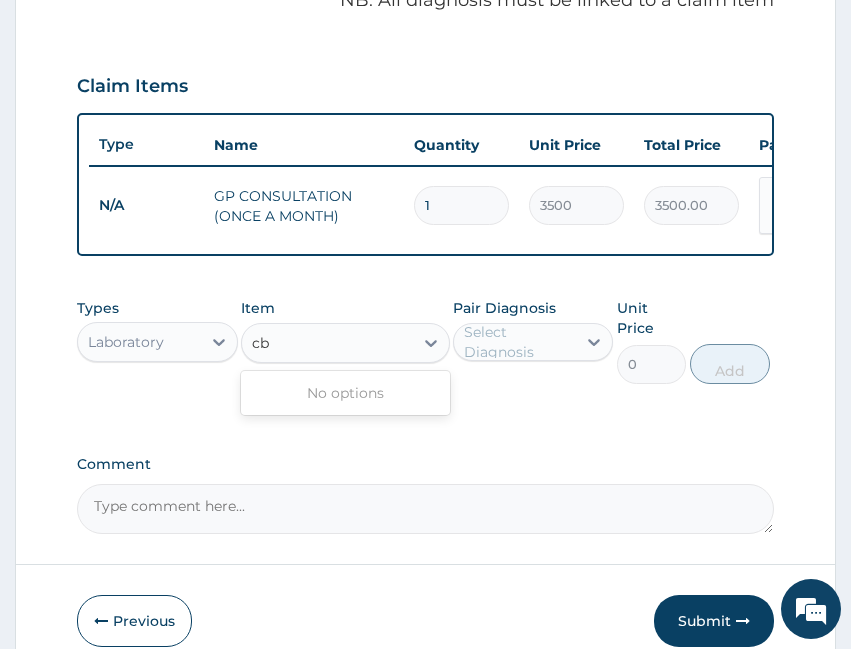 type on "c" 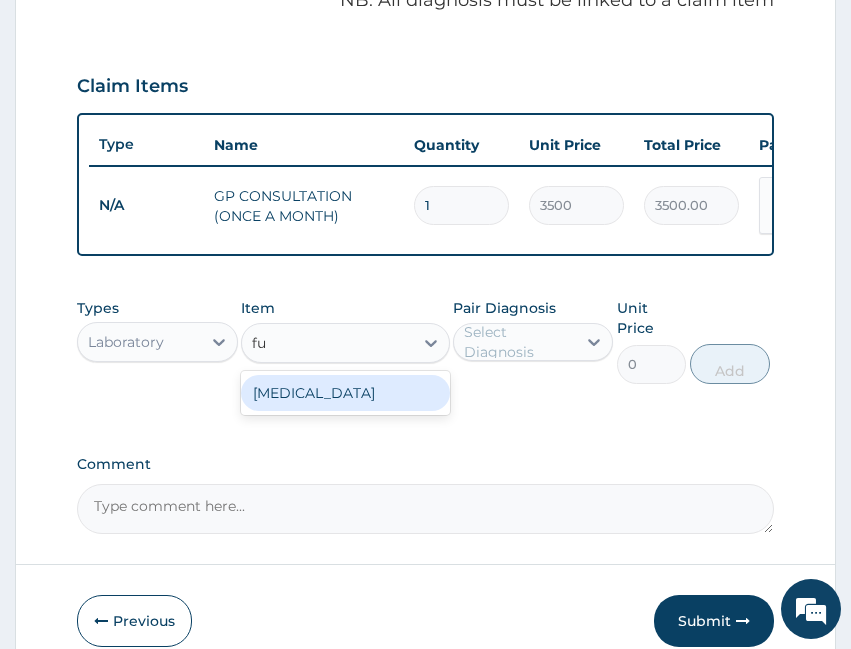 type on "ful" 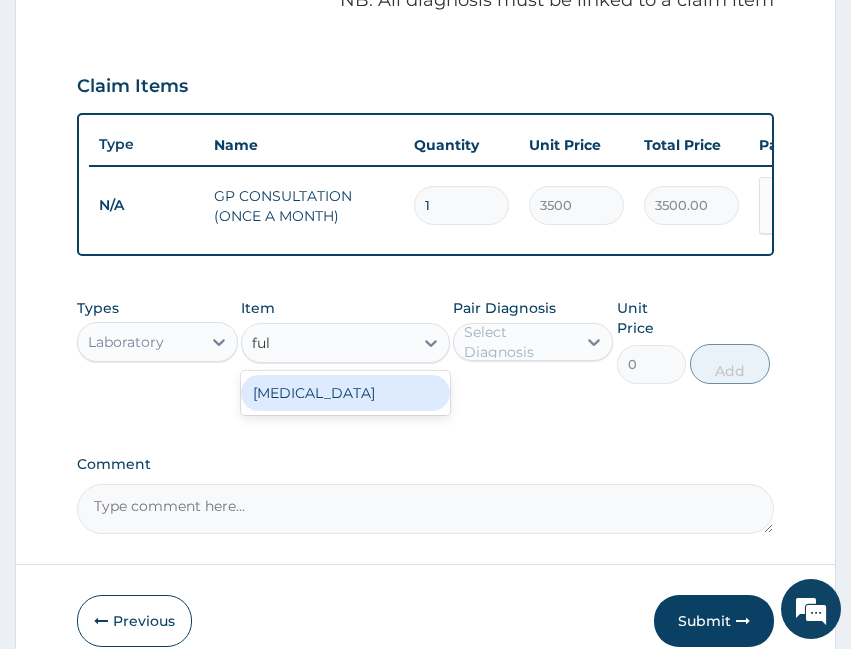 drag, startPoint x: 385, startPoint y: 409, endPoint x: 489, endPoint y: 376, distance: 109.11004 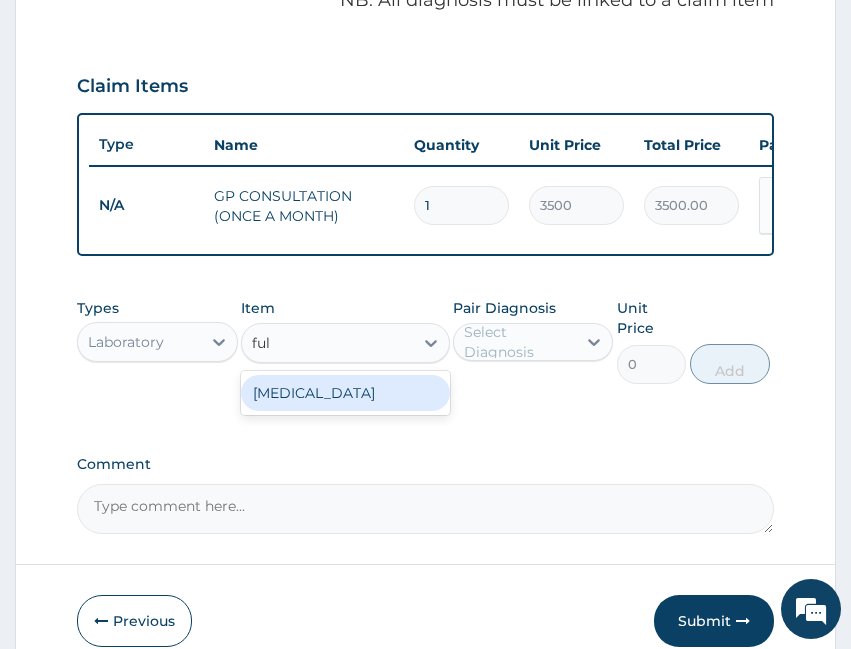 click on "FULL BLOOD COUNT" at bounding box center (345, 393) 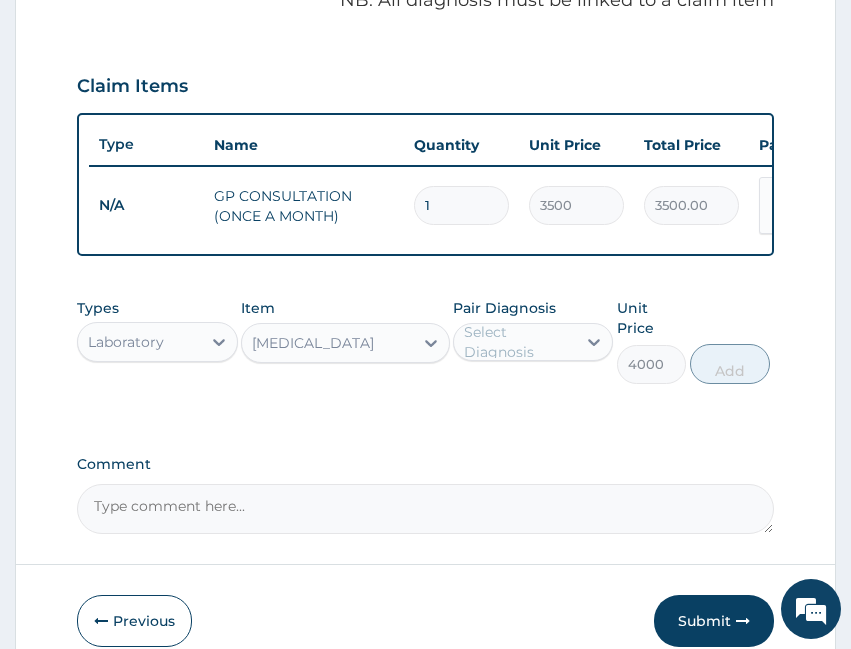 click on "Select Diagnosis" at bounding box center [519, 342] 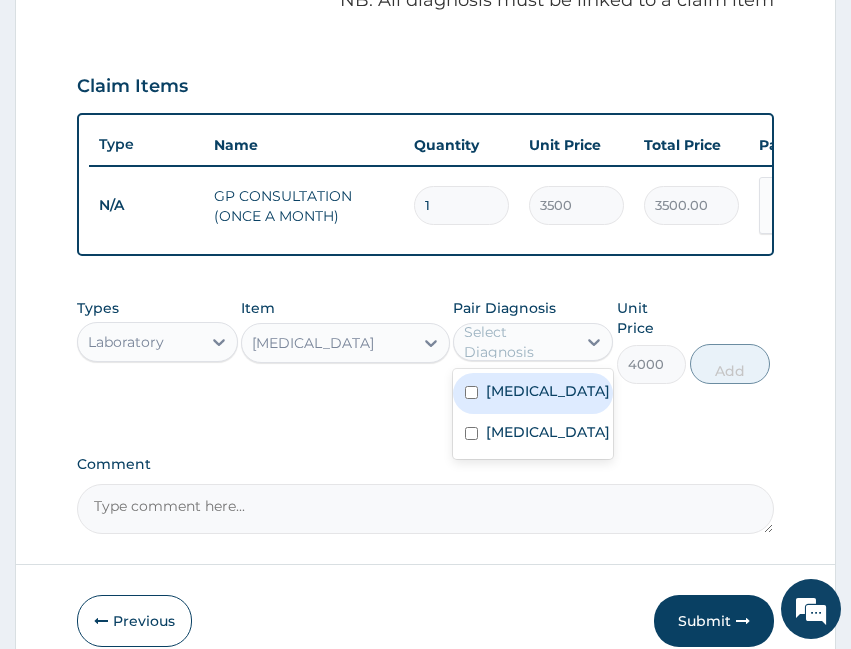 drag, startPoint x: 507, startPoint y: 432, endPoint x: 514, endPoint y: 443, distance: 13.038404 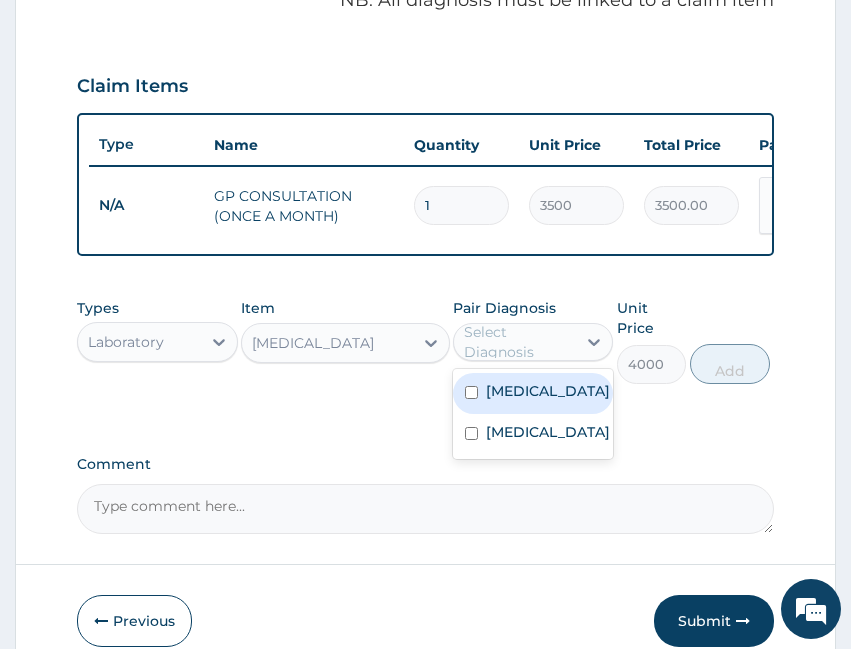 click on "Upper respiratory infection" at bounding box center [548, 391] 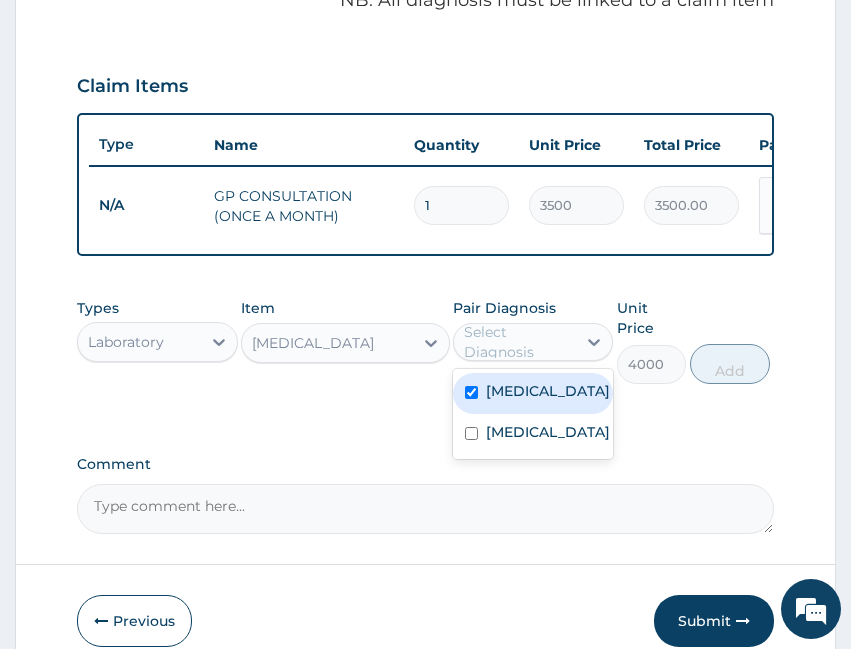 checkbox on "true" 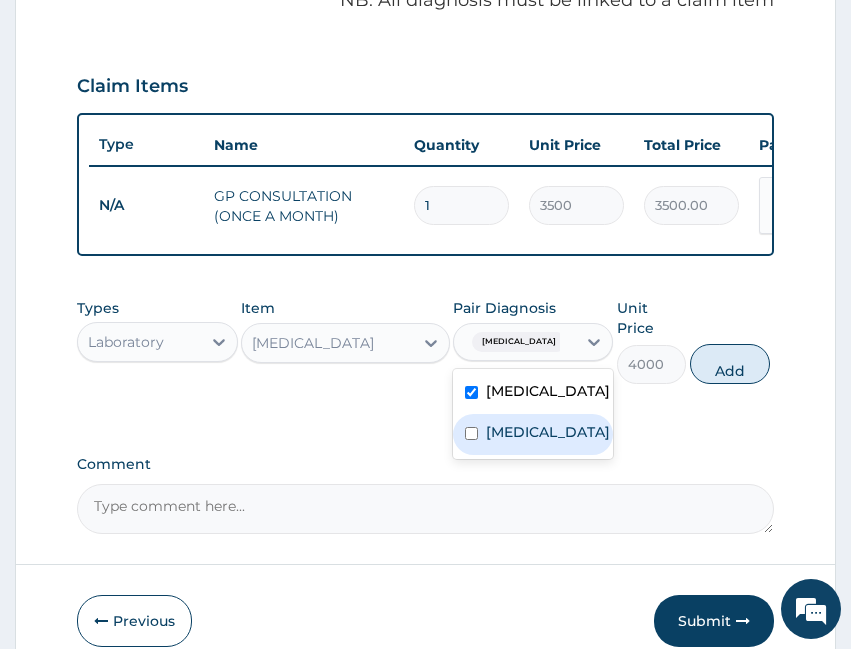click on "Malaria" at bounding box center [548, 432] 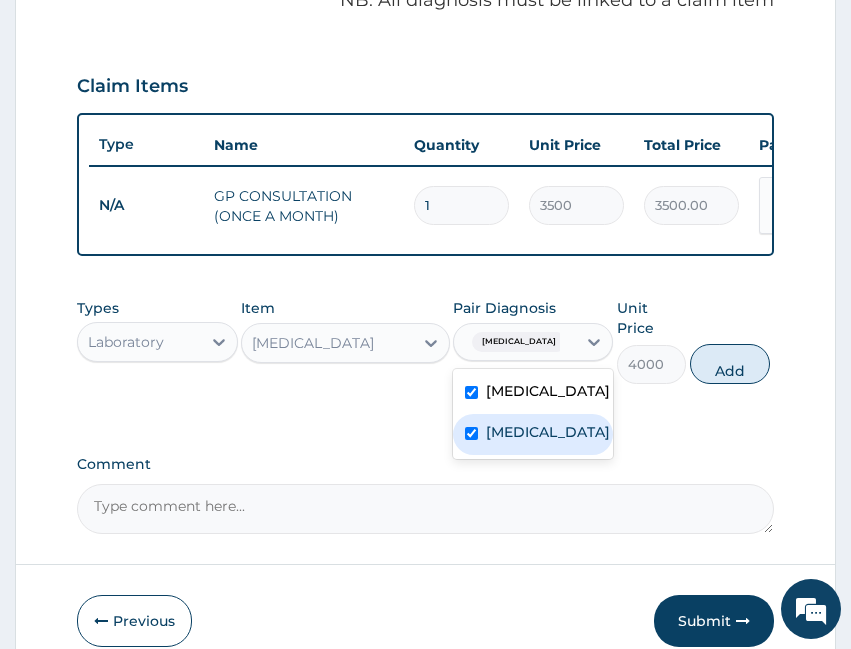 checkbox on "true" 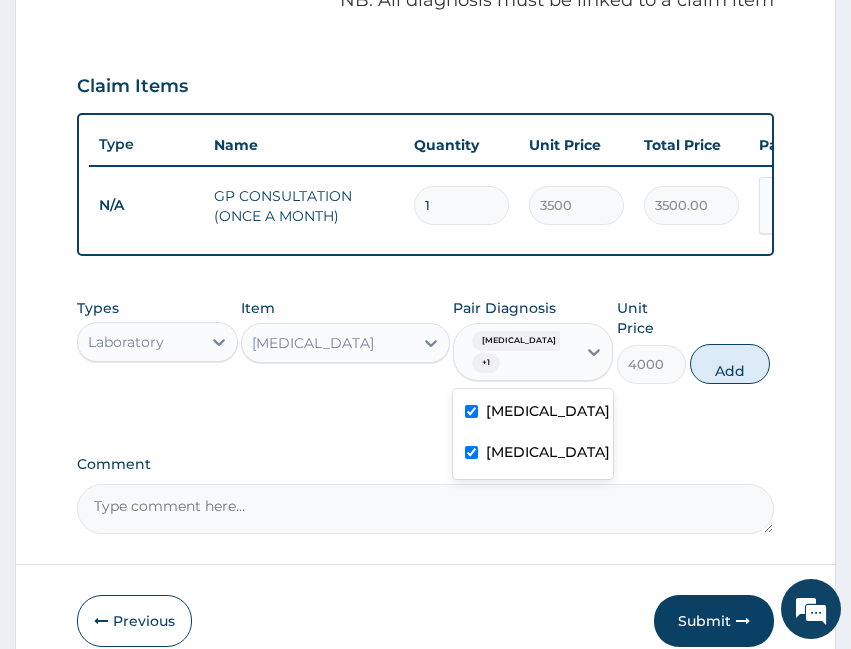 drag, startPoint x: 742, startPoint y: 377, endPoint x: 351, endPoint y: 389, distance: 391.1841 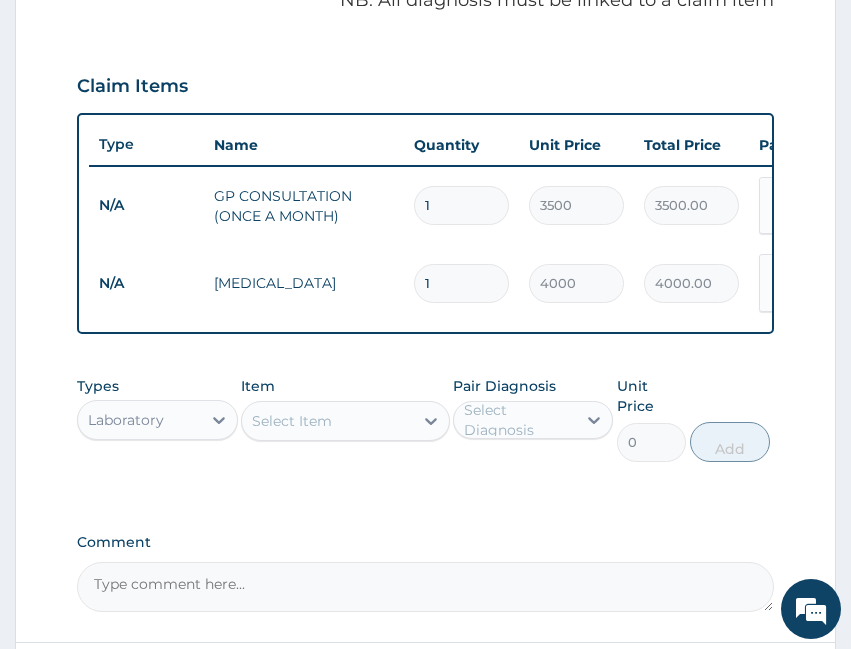 click on "Select Item" at bounding box center (292, 421) 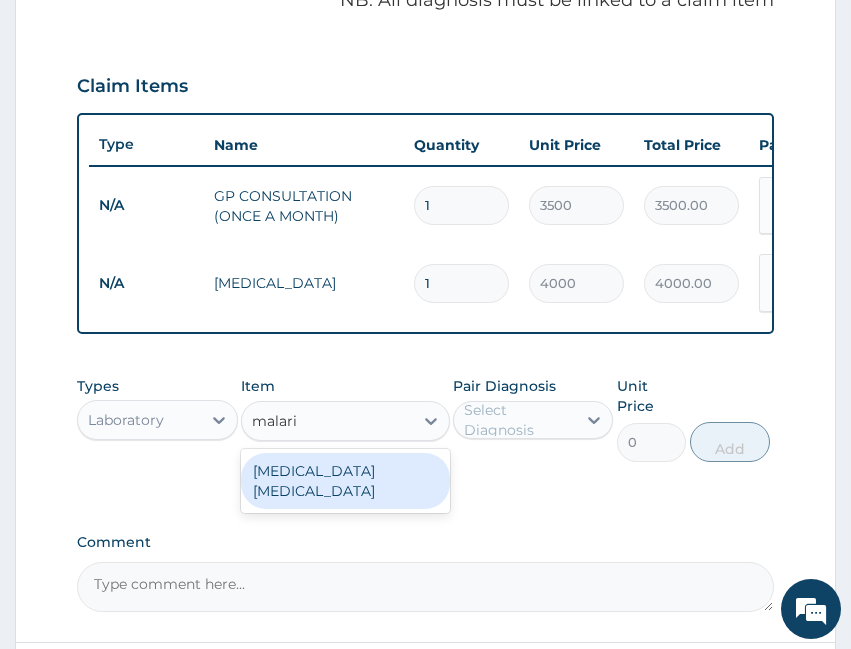 type on "malaria" 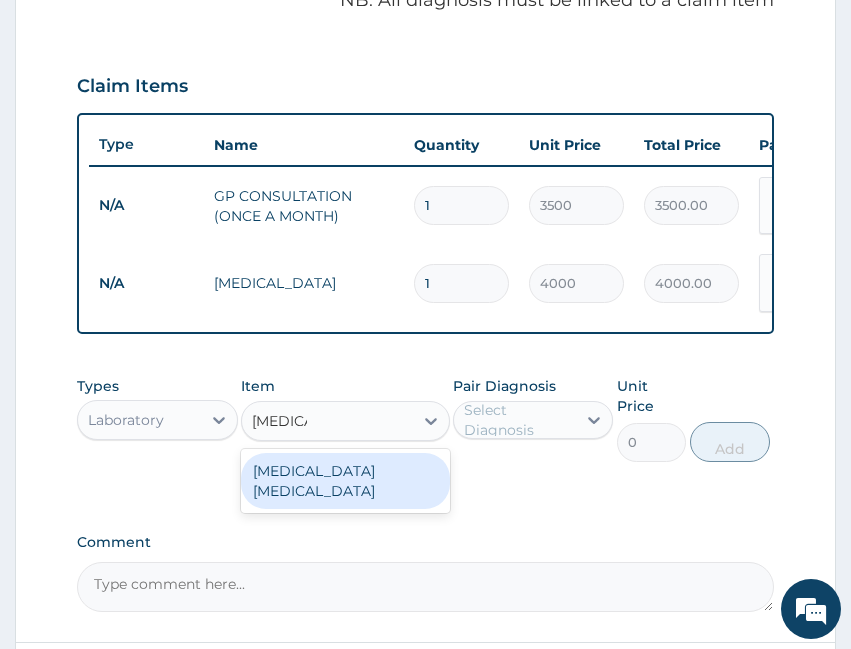 drag, startPoint x: 370, startPoint y: 481, endPoint x: 512, endPoint y: 478, distance: 142.0317 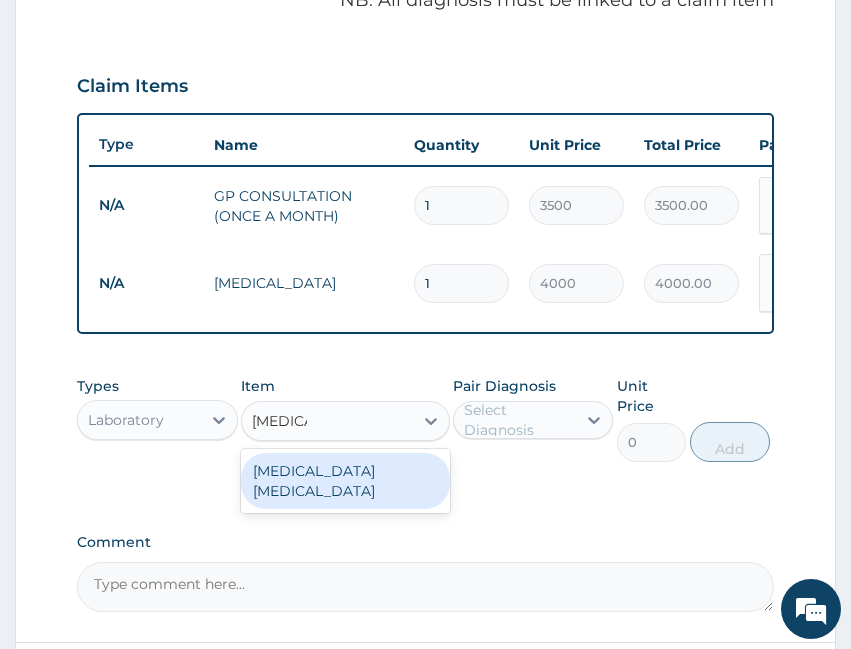 click on "MALARIA PARASITE" at bounding box center [345, 481] 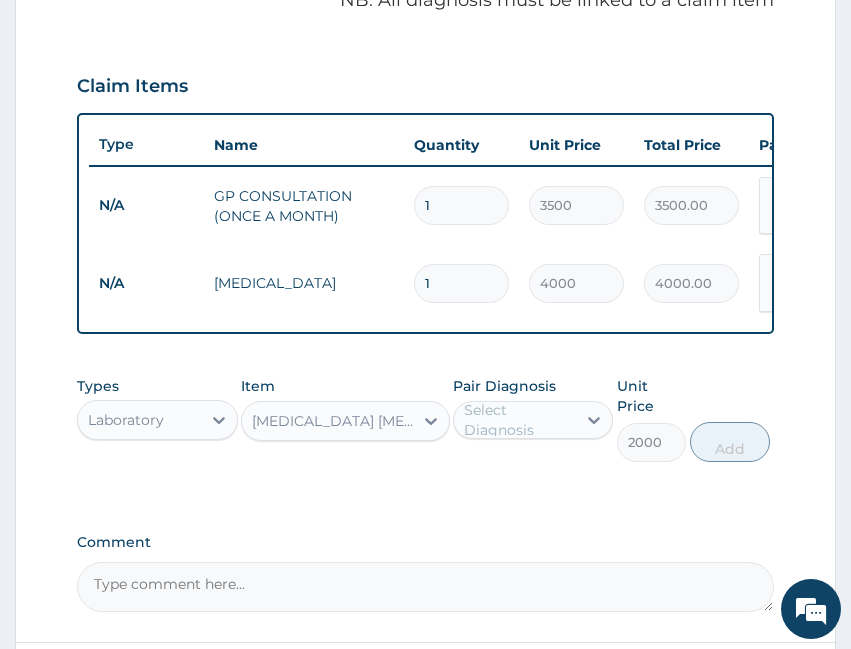 click on "Select Diagnosis" at bounding box center [519, 420] 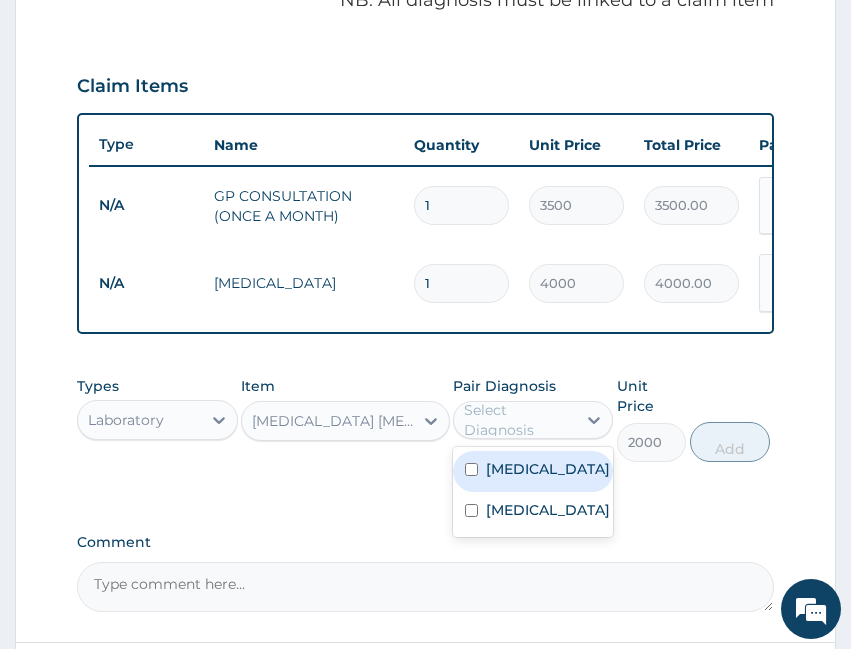 click on "[MEDICAL_DATA]" at bounding box center (533, 471) 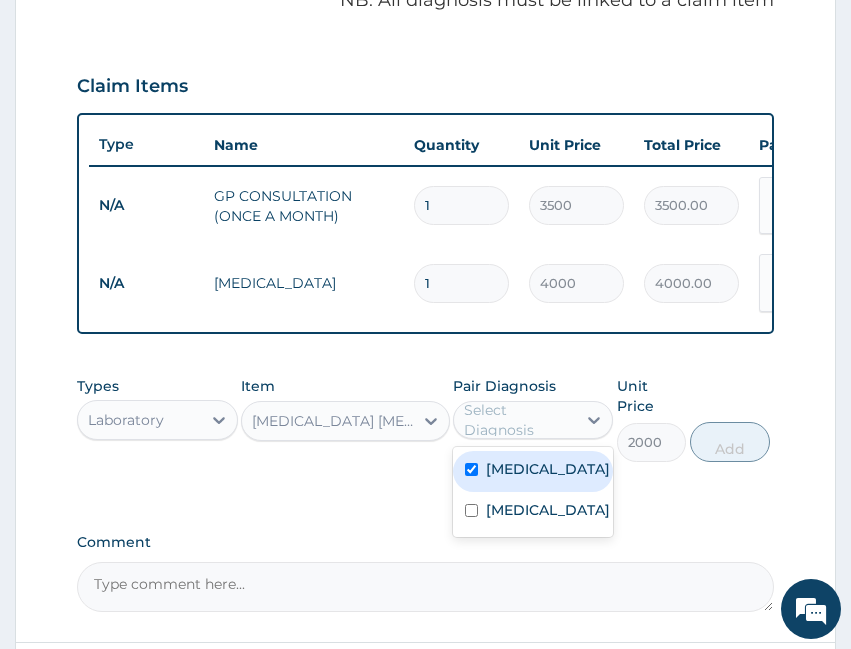 checkbox on "true" 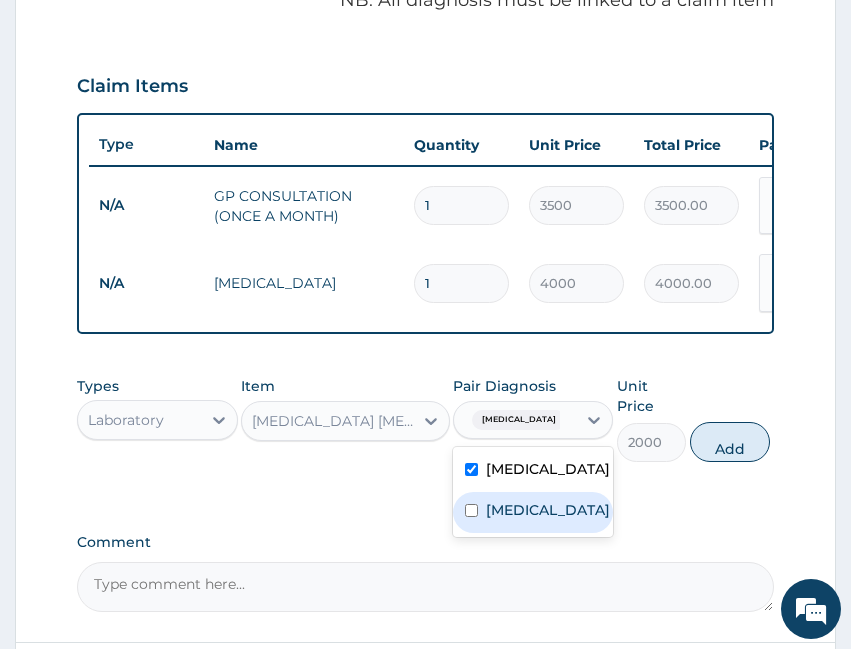 click on "[MEDICAL_DATA]" at bounding box center [548, 510] 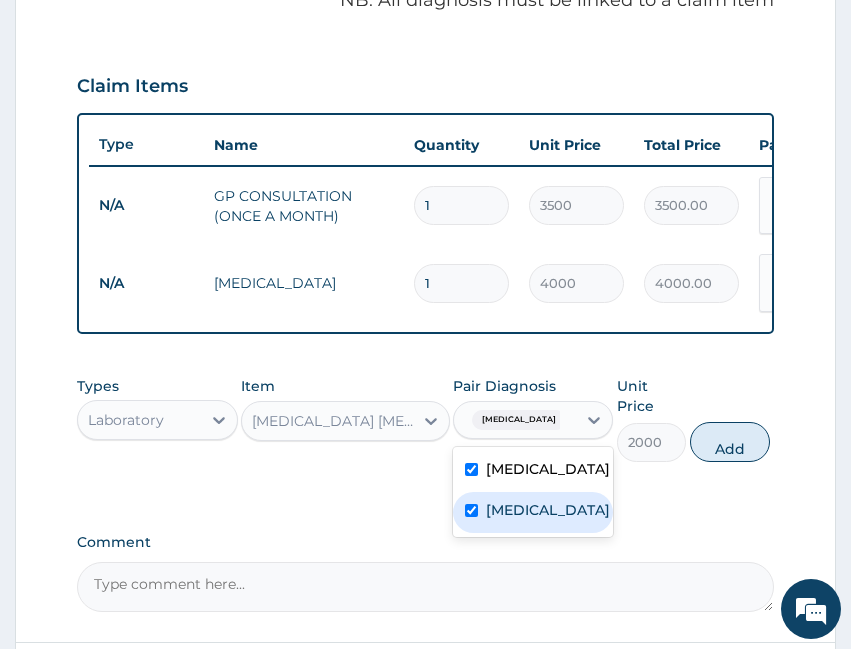 checkbox on "true" 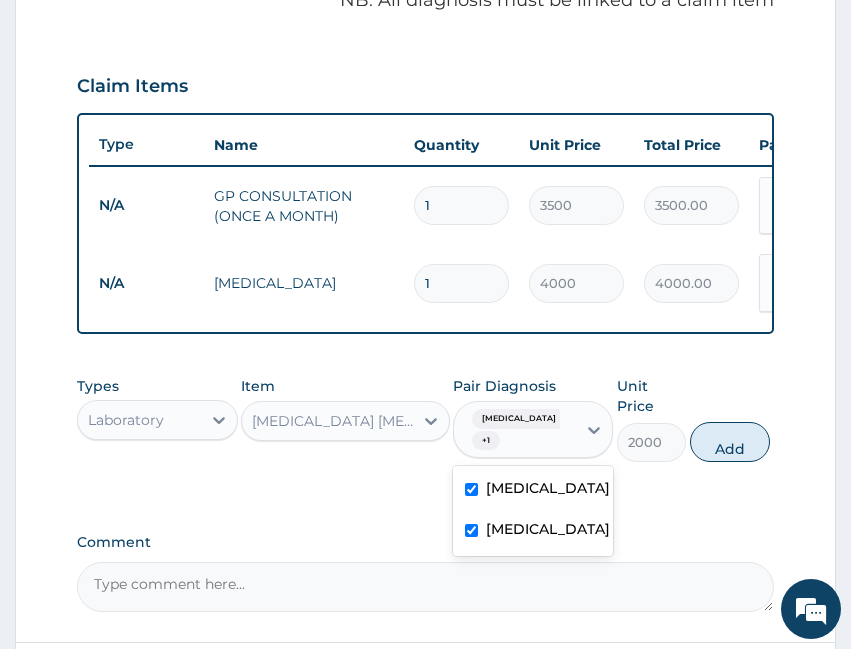 click on "[MEDICAL_DATA]" at bounding box center (548, 488) 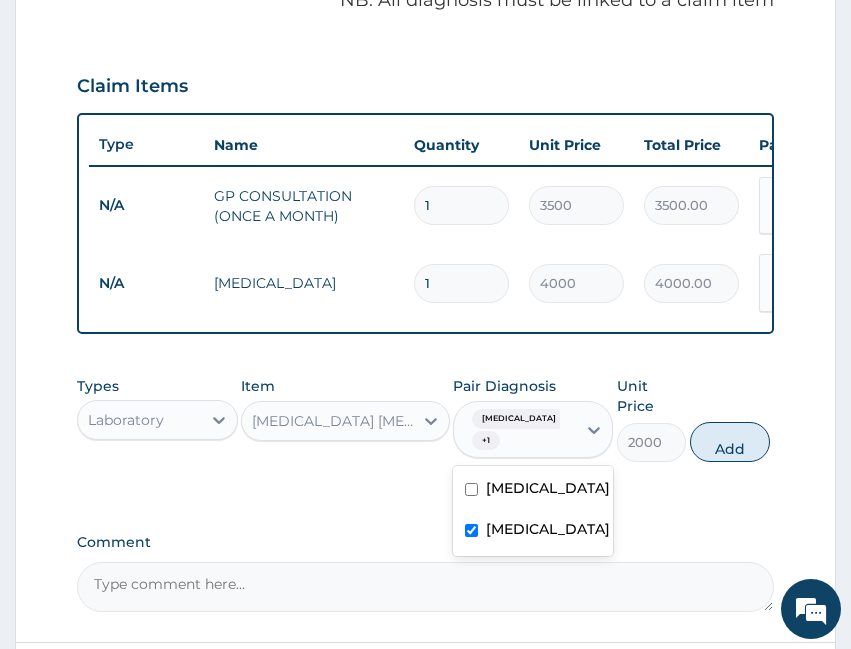 checkbox on "false" 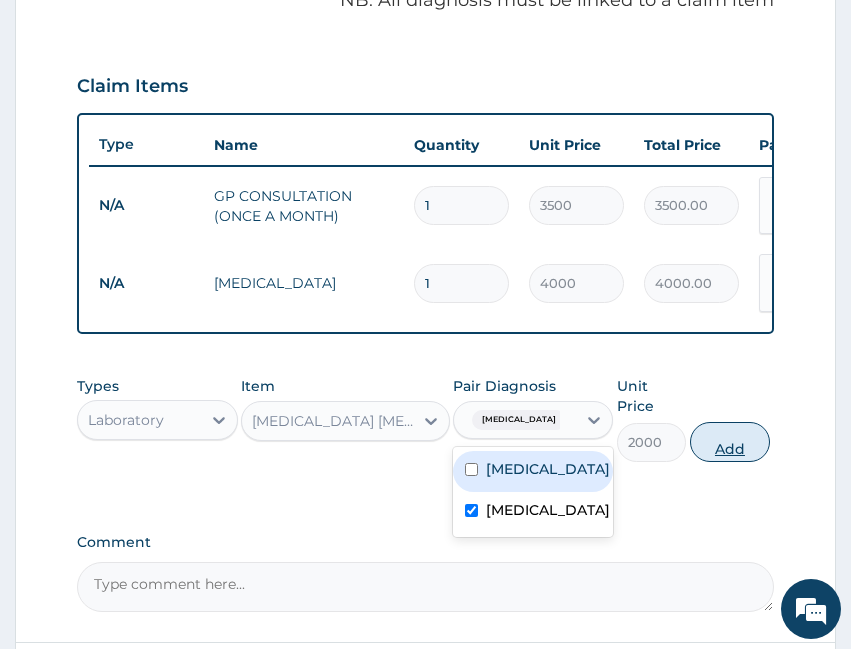 click on "Add" at bounding box center [730, 442] 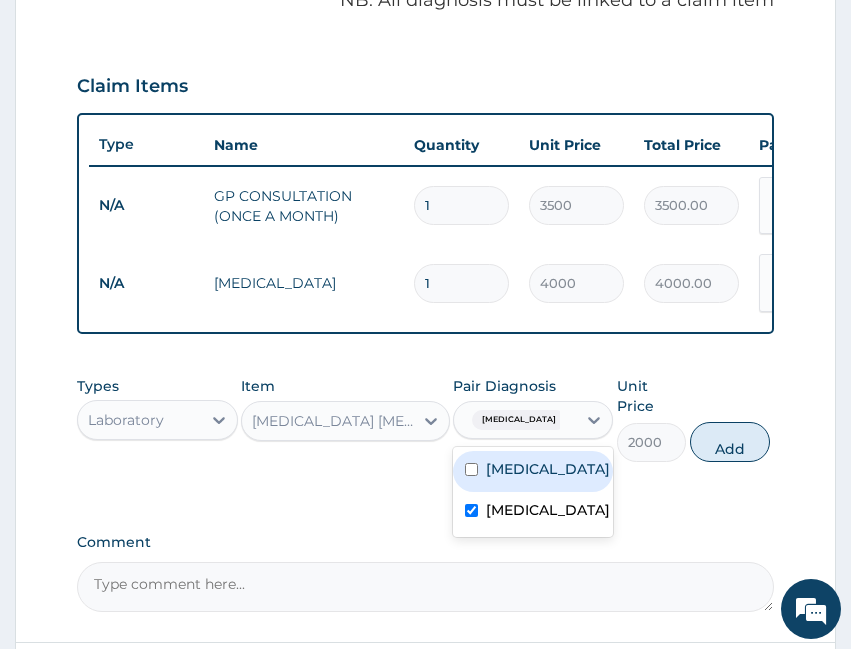 type on "0" 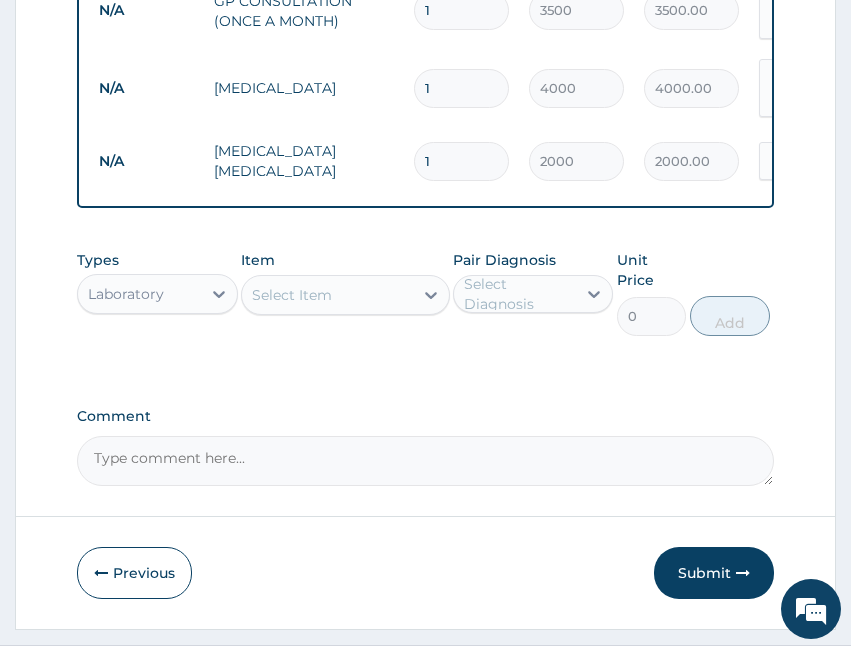 scroll, scrollTop: 924, scrollLeft: 0, axis: vertical 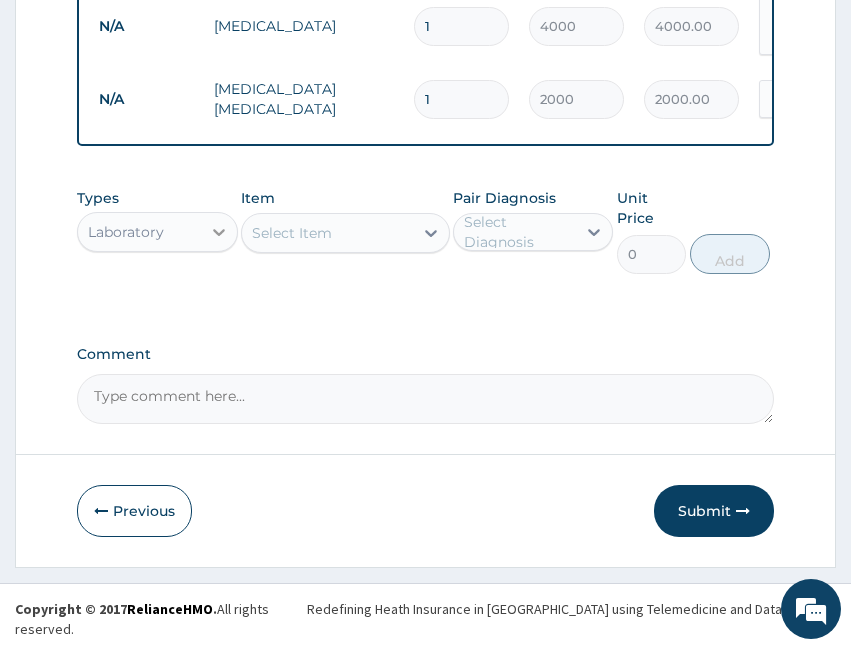 click at bounding box center (219, 232) 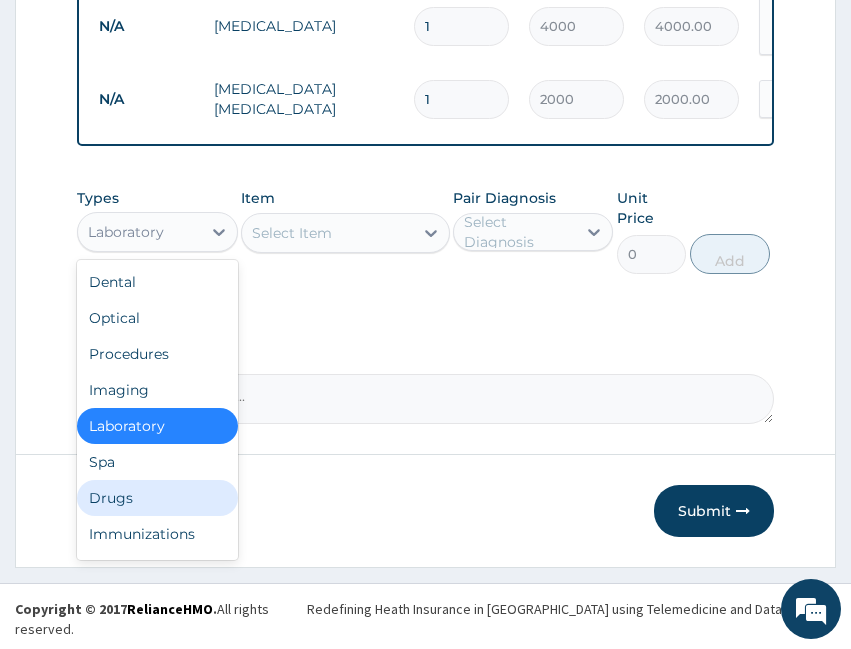 click on "Drugs" at bounding box center [157, 498] 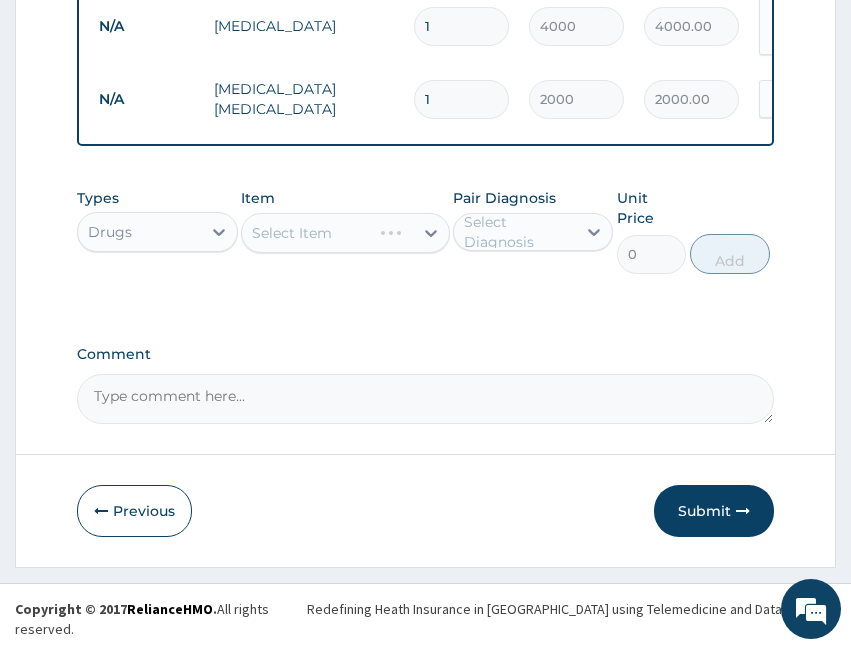 click on "Types option Drugs, selected.   Select is focused ,type to refine list, press Down to open the menu,  Drugs Item Select Item Pair Diagnosis Select Diagnosis Unit Price 0 Add" at bounding box center (425, 246) 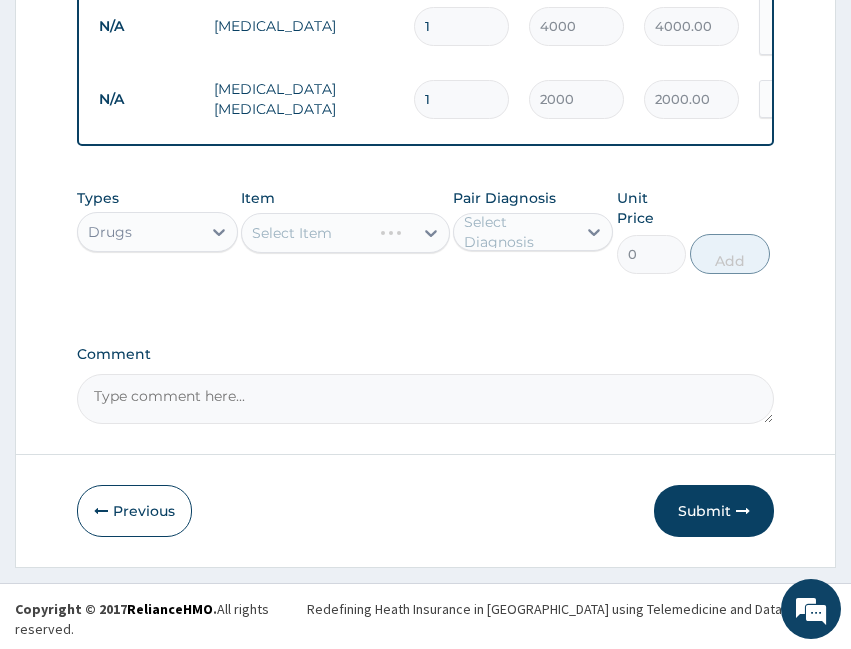 click on "Select Item" at bounding box center [345, 233] 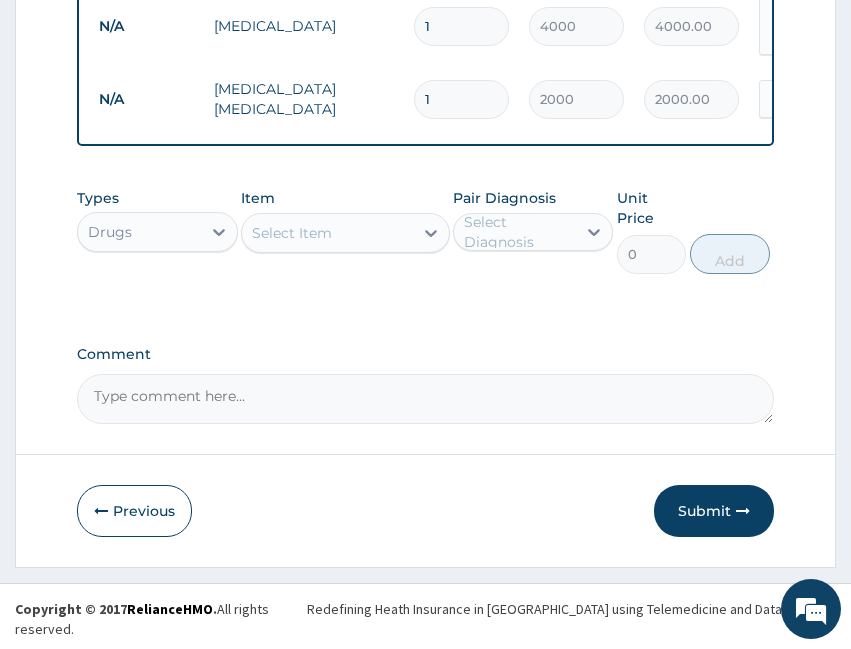 click on "Select Item" at bounding box center [327, 233] 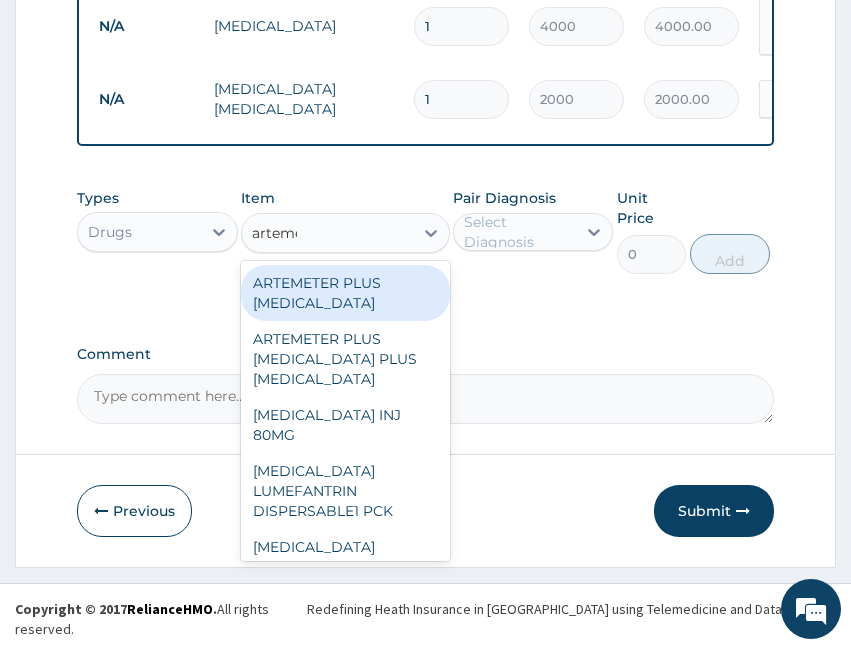 type on "artemet" 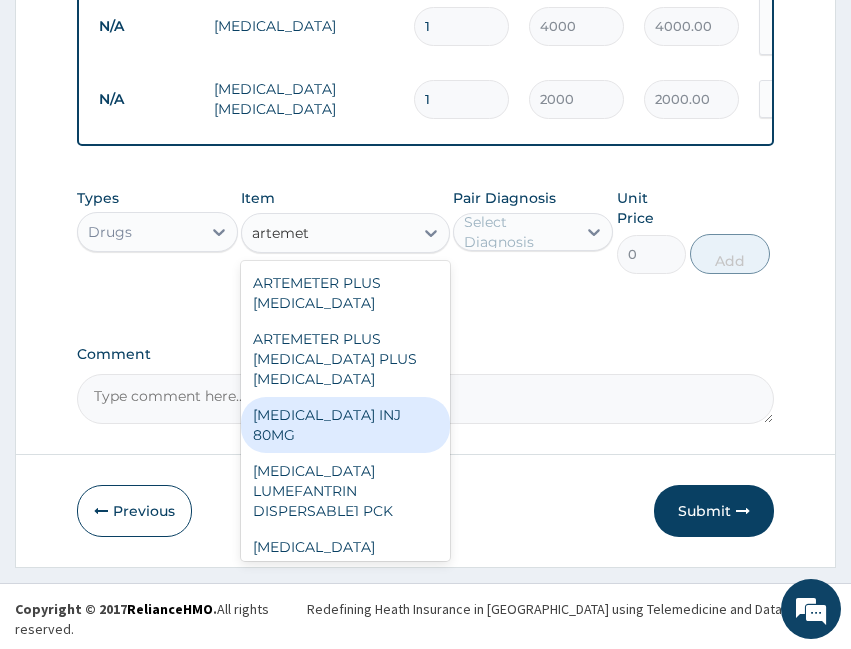 drag, startPoint x: 324, startPoint y: 452, endPoint x: 373, endPoint y: 404, distance: 68.593 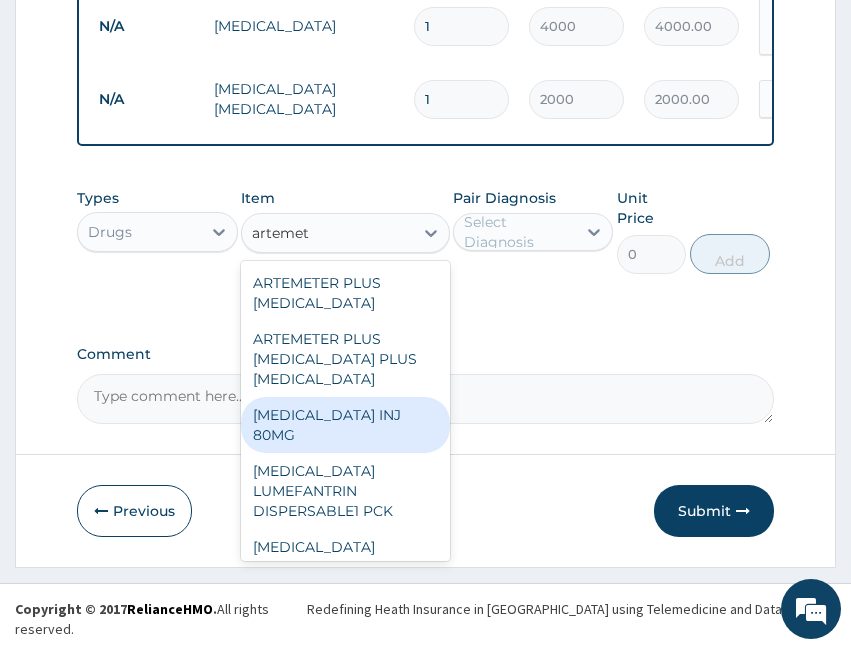 click on "ARTEMETHER INJ 80MG" at bounding box center [345, 425] 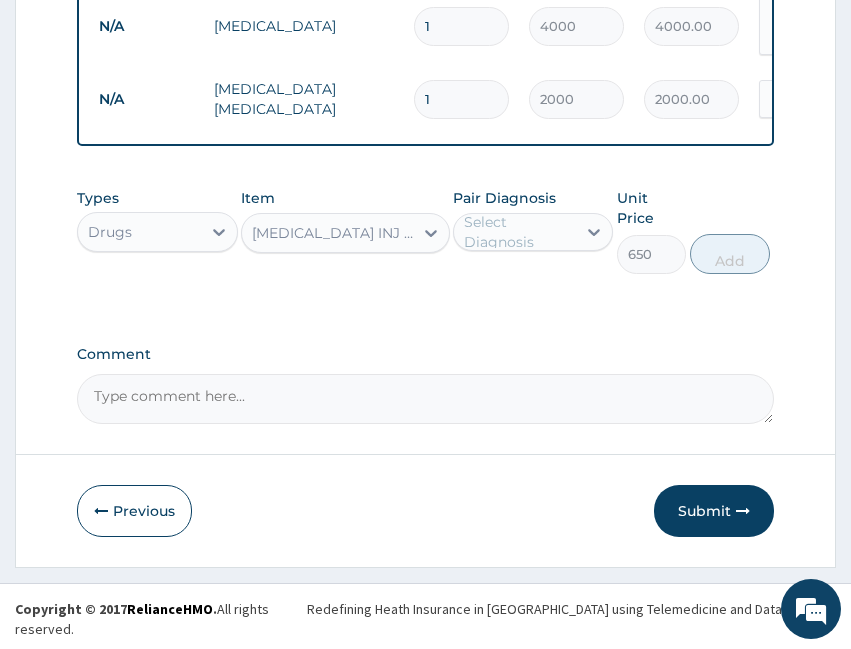 click on "Select Diagnosis" at bounding box center [519, 232] 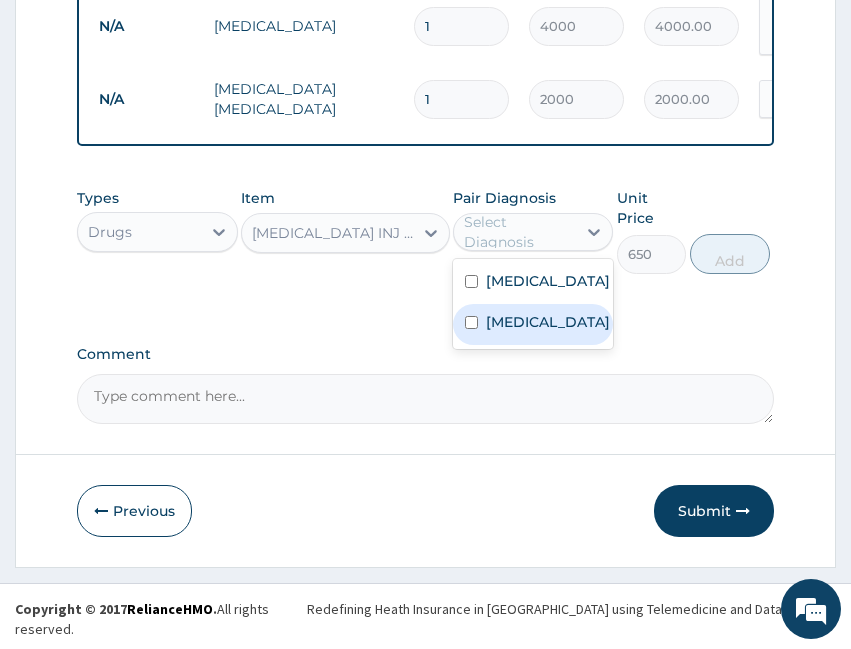 drag, startPoint x: 519, startPoint y: 374, endPoint x: 530, endPoint y: 359, distance: 18.601076 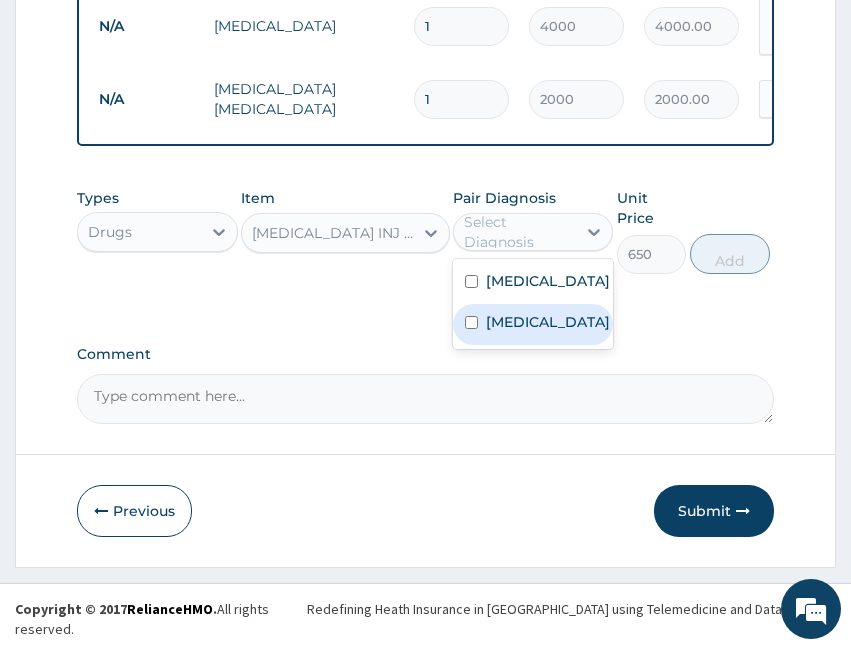 click on "Malaria" at bounding box center [548, 322] 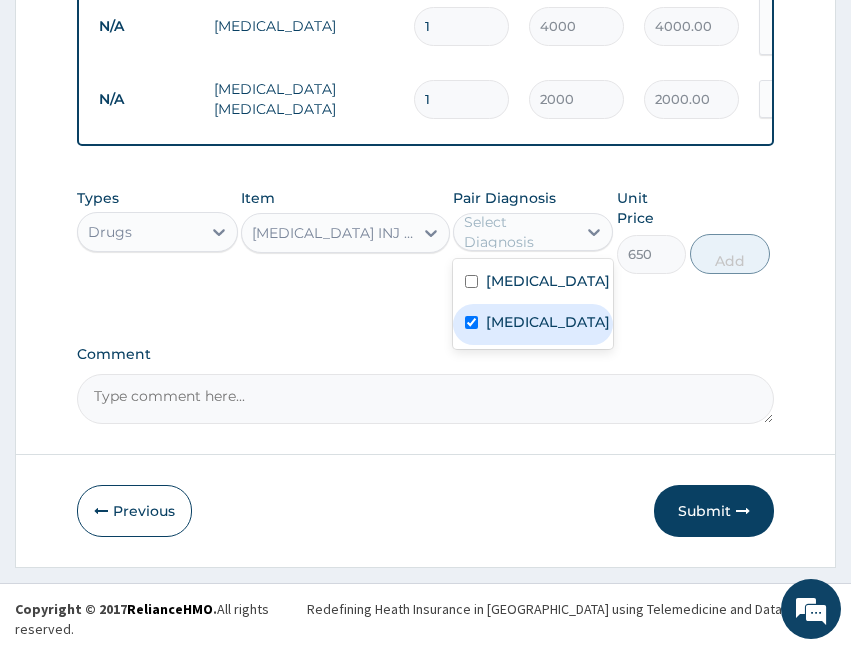 checkbox on "true" 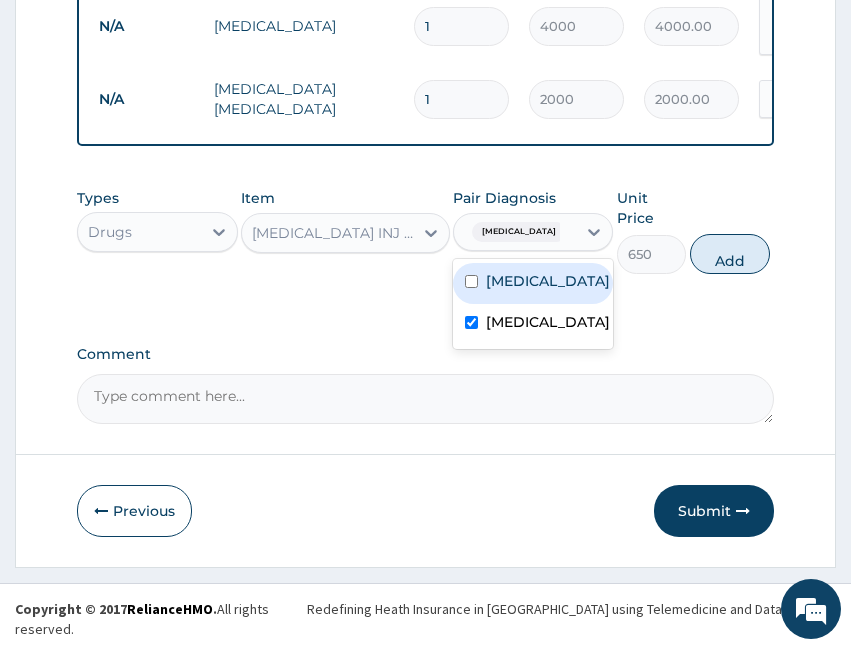drag, startPoint x: 735, startPoint y: 263, endPoint x: 606, endPoint y: 289, distance: 131.59407 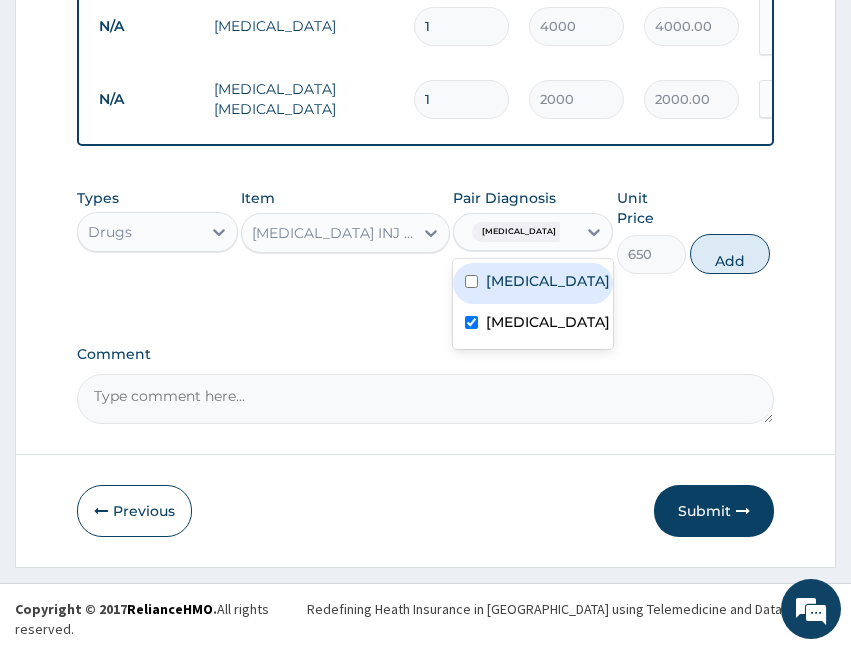 click on "Add" at bounding box center [730, 254] 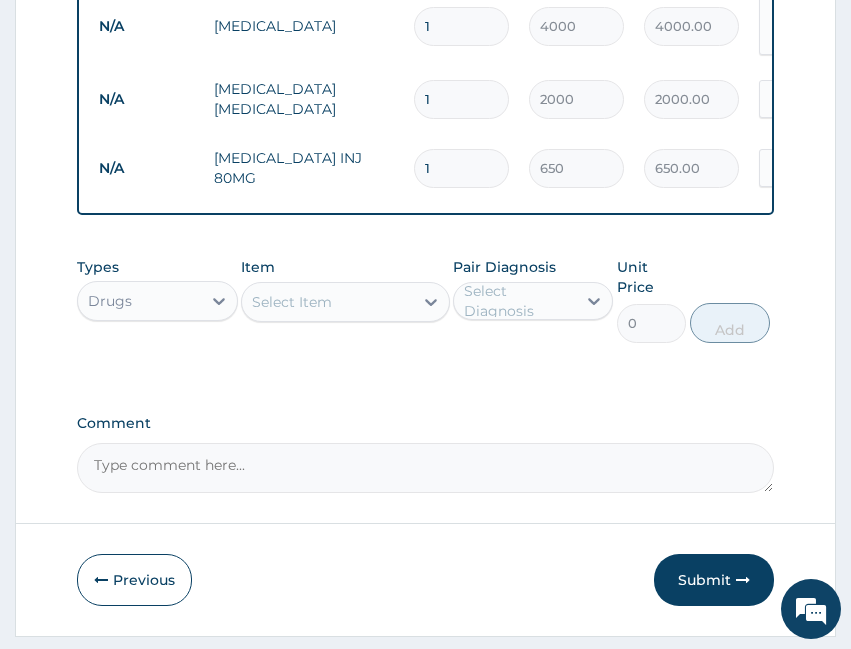 click on "Select Item" at bounding box center (327, 302) 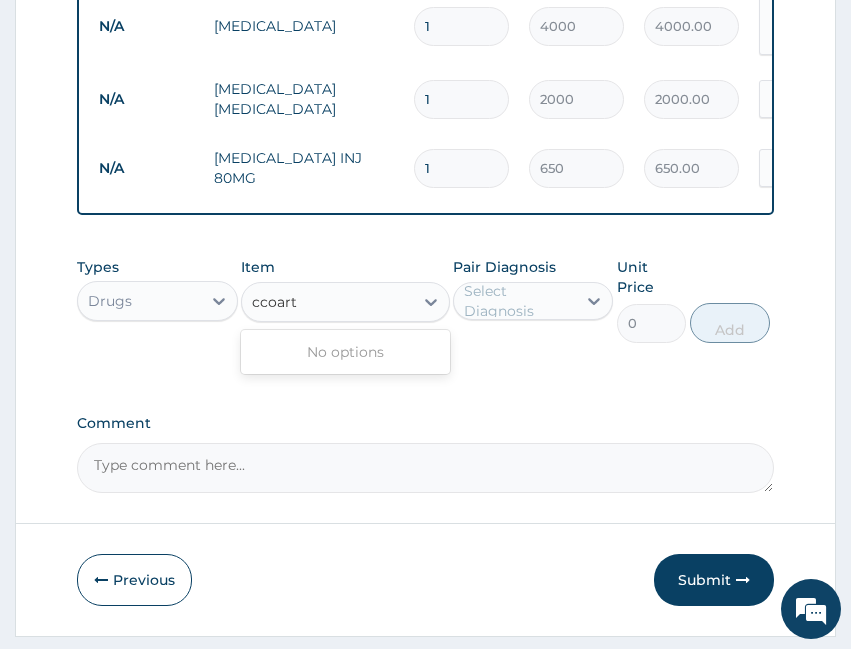 type on "coart" 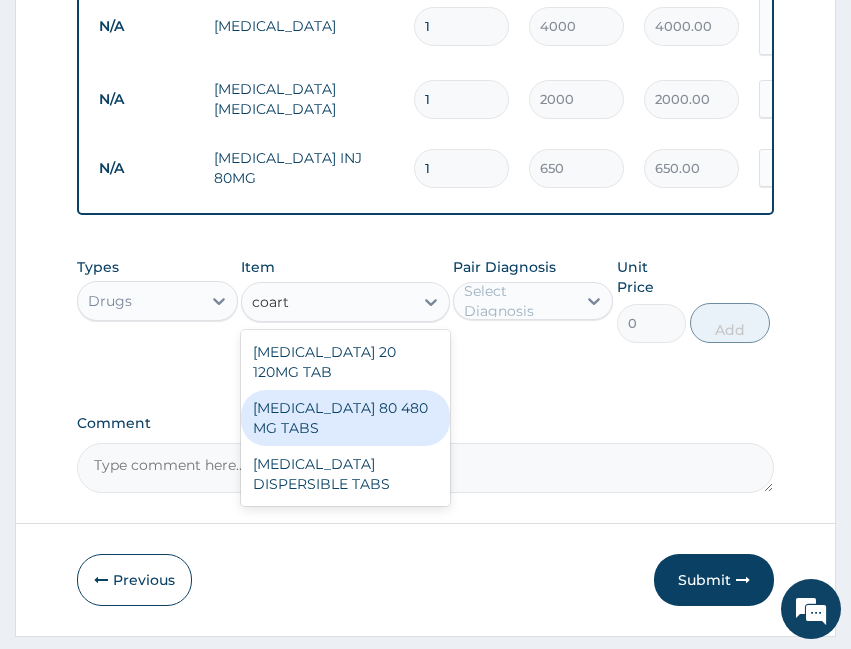 drag, startPoint x: 323, startPoint y: 404, endPoint x: 546, endPoint y: 338, distance: 232.56181 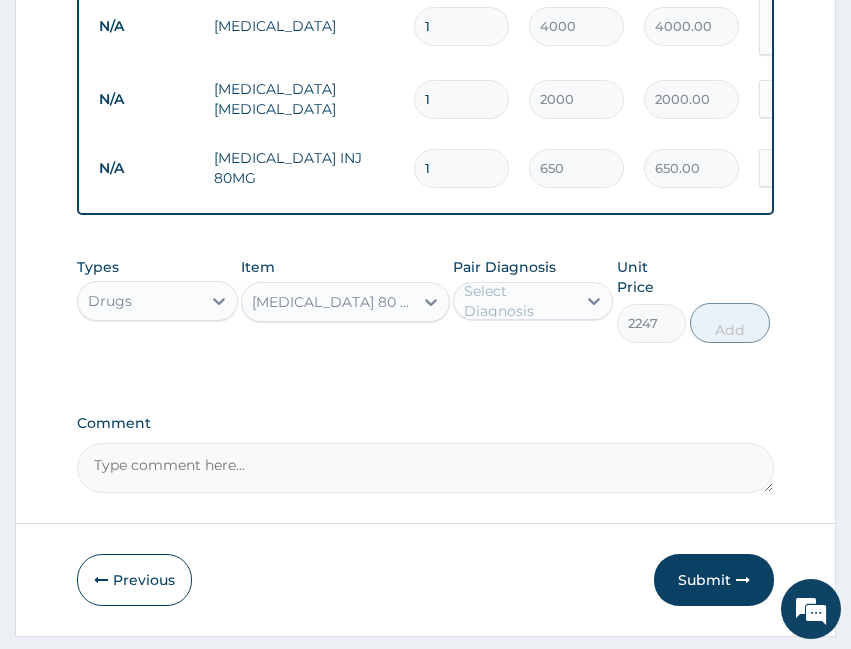 click on "Select Diagnosis" at bounding box center (519, 301) 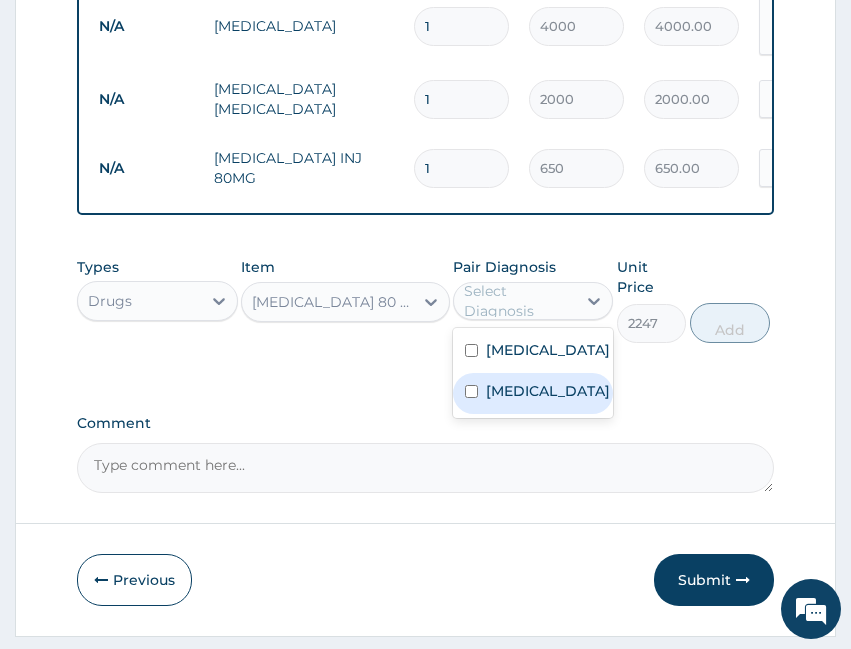 drag, startPoint x: 503, startPoint y: 449, endPoint x: 518, endPoint y: 439, distance: 18.027756 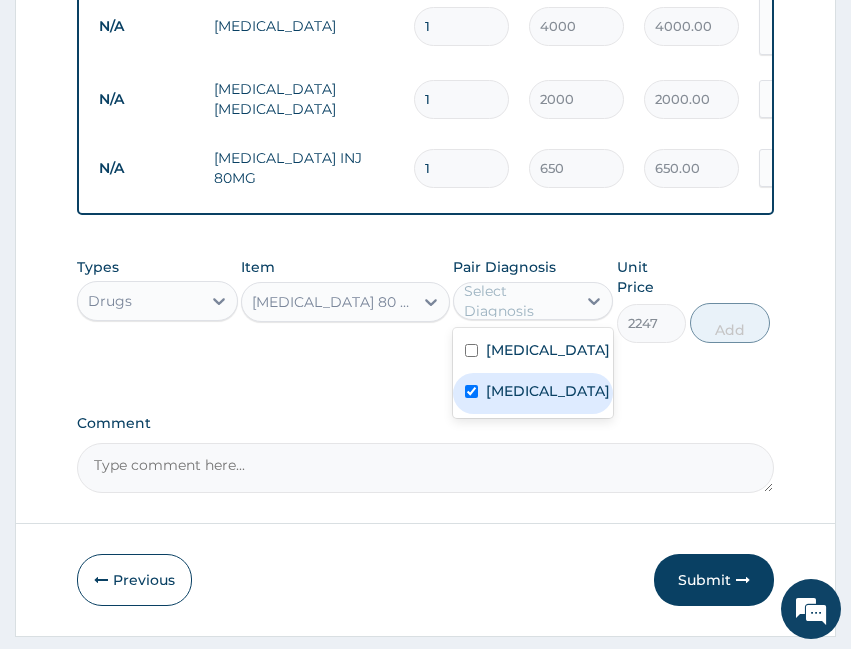 checkbox on "true" 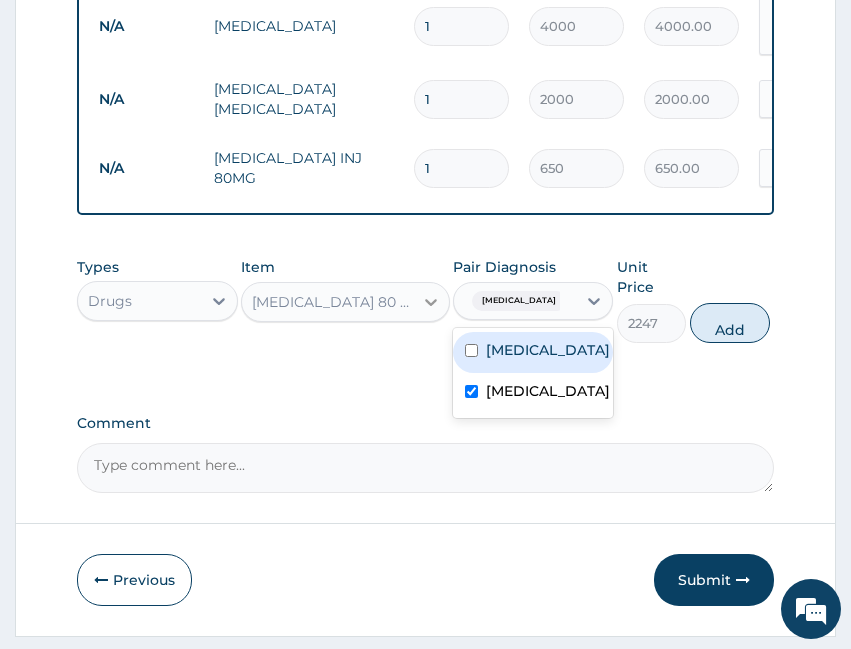 drag, startPoint x: 706, startPoint y: 350, endPoint x: 445, endPoint y: 376, distance: 262.2918 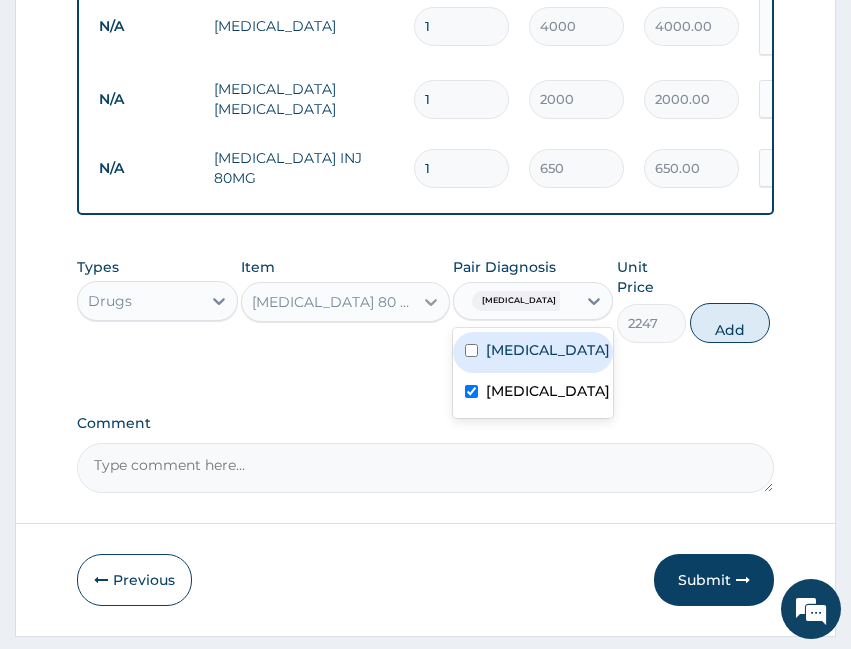 click on "Add" at bounding box center (730, 323) 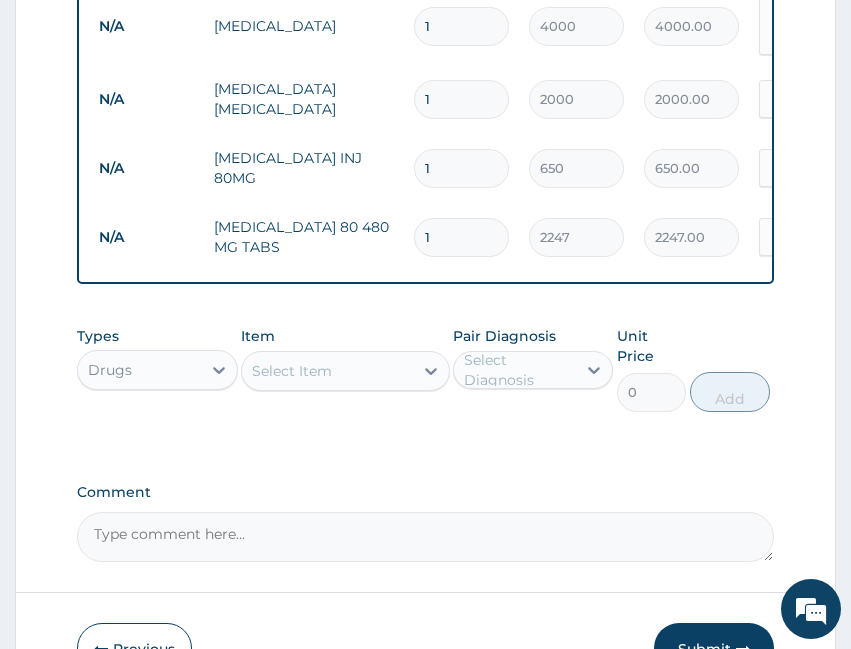 click on "Select Item" at bounding box center [327, 371] 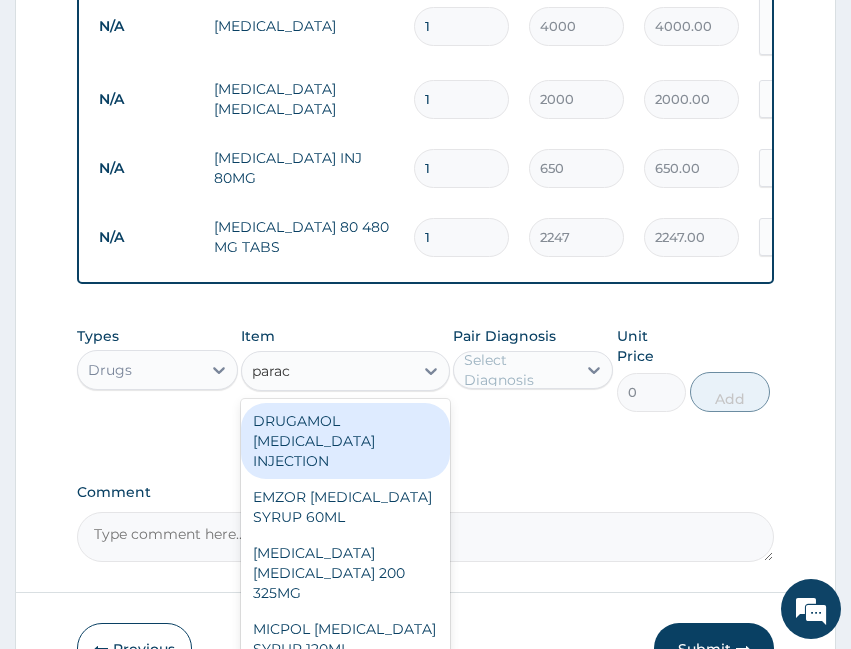 type on "parace" 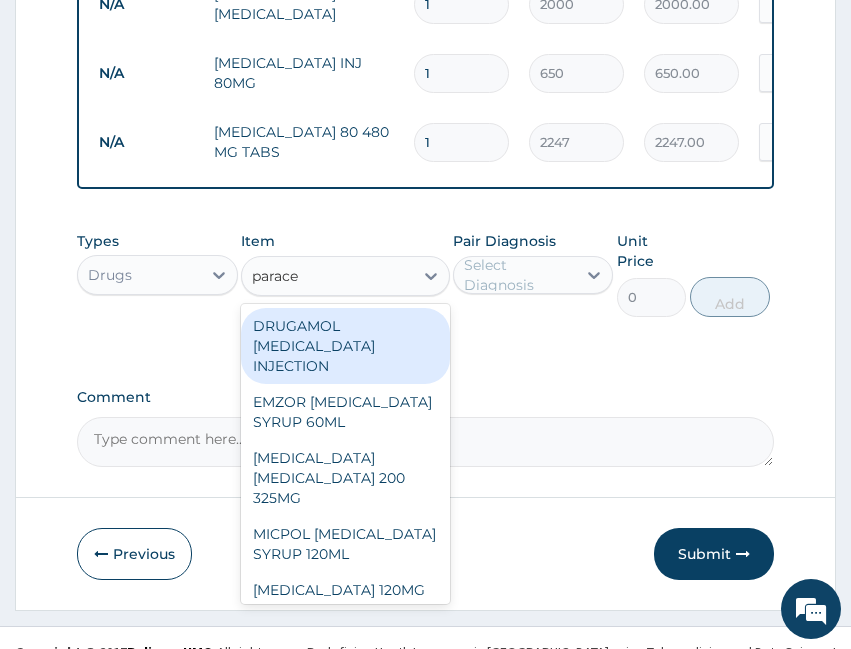 scroll, scrollTop: 1062, scrollLeft: 0, axis: vertical 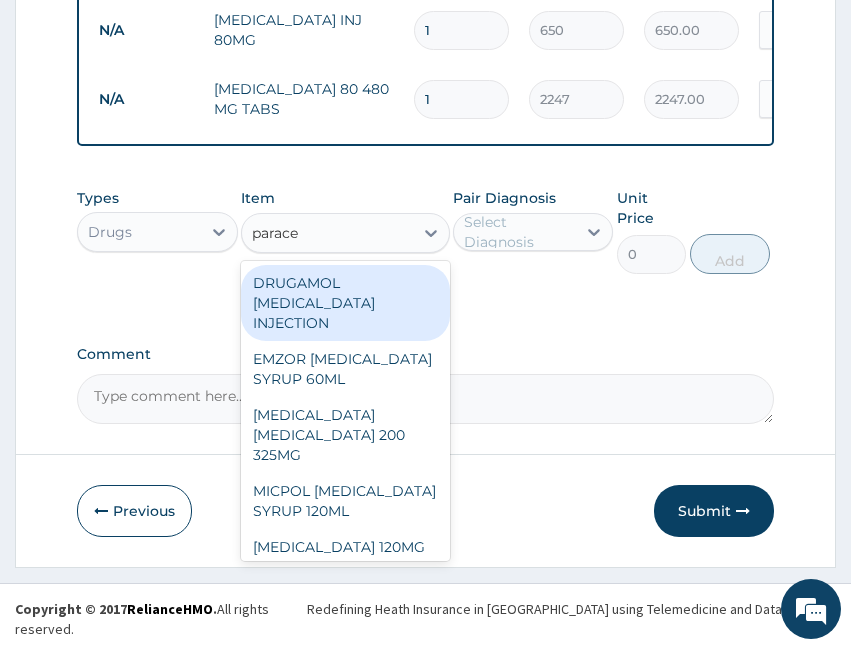 click on "DRUGAMOL [MEDICAL_DATA] INJECTION" at bounding box center (345, 303) 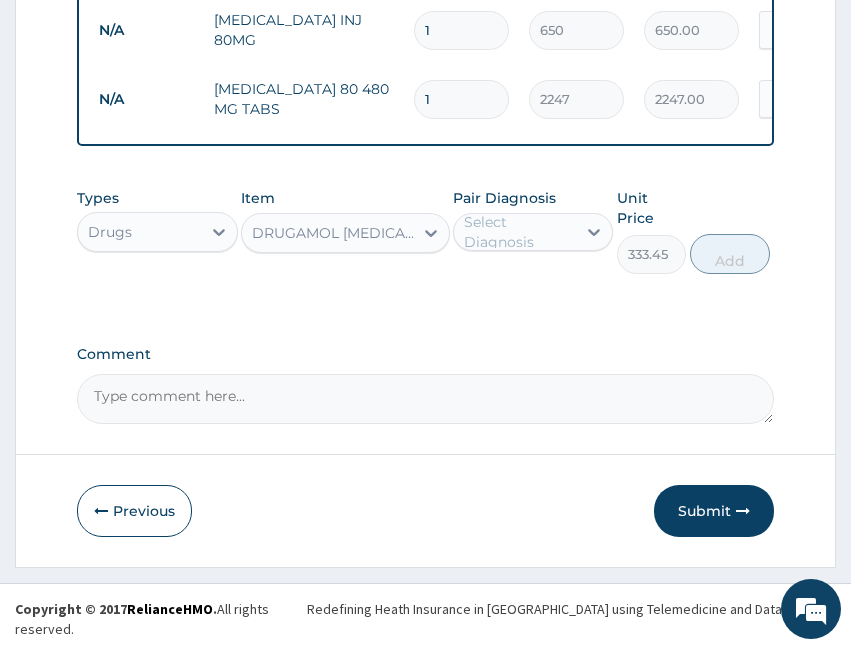 click on "DRUGAMOL [MEDICAL_DATA] INJECTION" at bounding box center (333, 233) 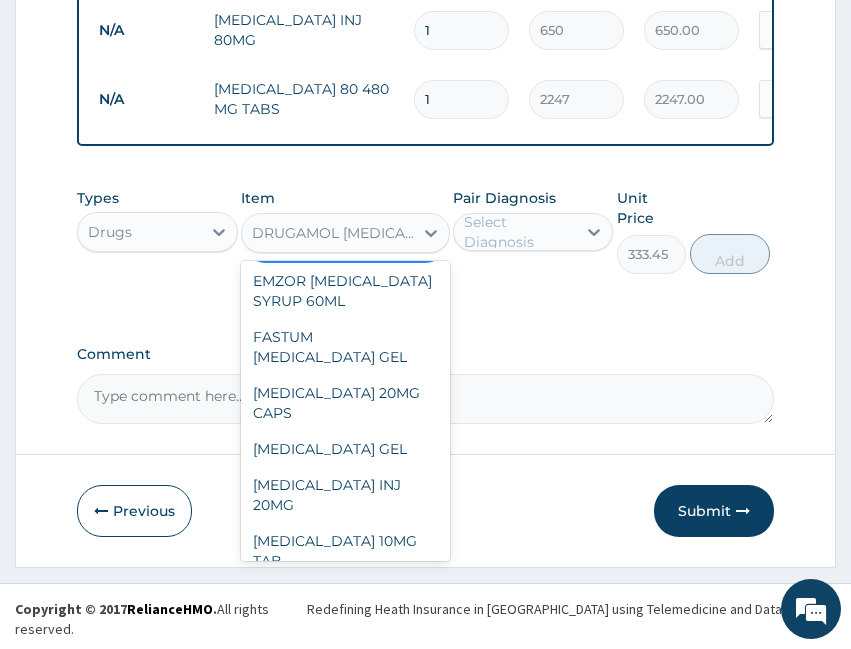 scroll, scrollTop: 2113, scrollLeft: 0, axis: vertical 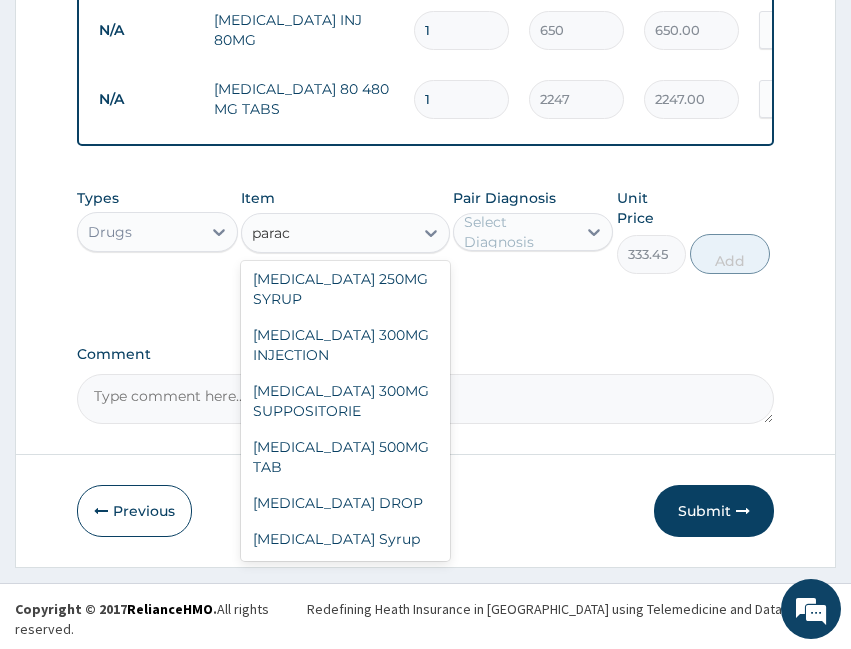 type on "parace" 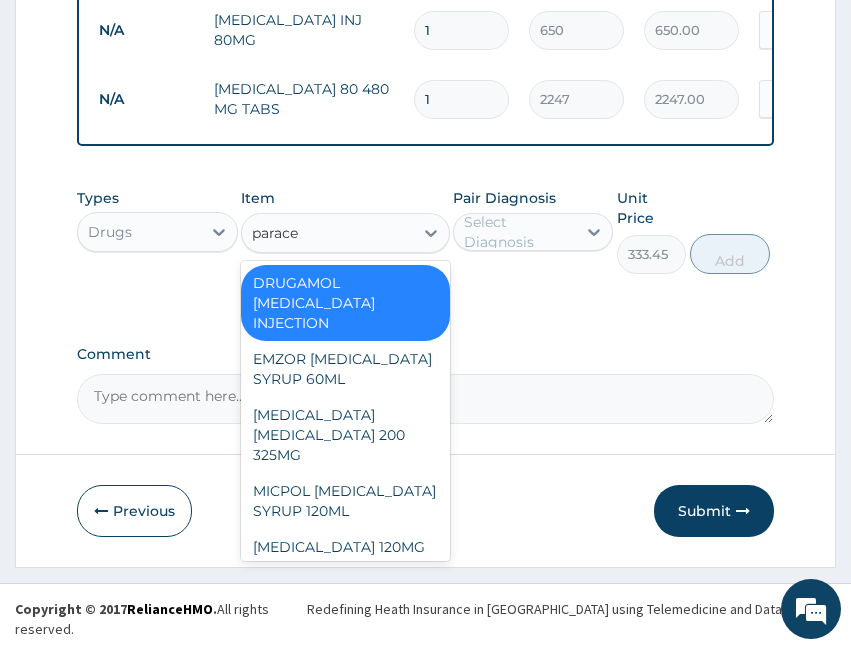 scroll, scrollTop: 400, scrollLeft: 0, axis: vertical 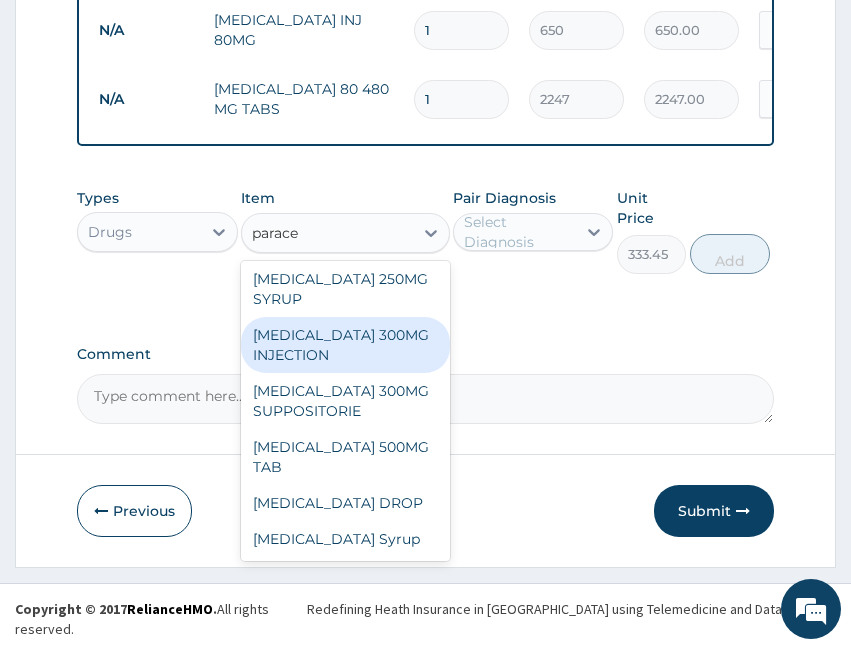 click on "[MEDICAL_DATA] 300MG INJECTION" at bounding box center (345, 345) 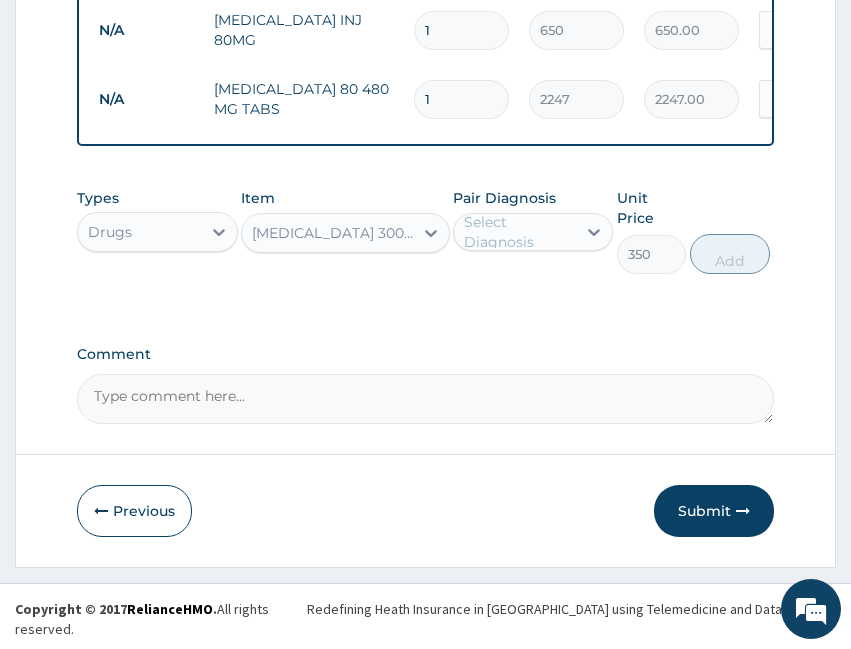 click on "Select Diagnosis" at bounding box center [519, 232] 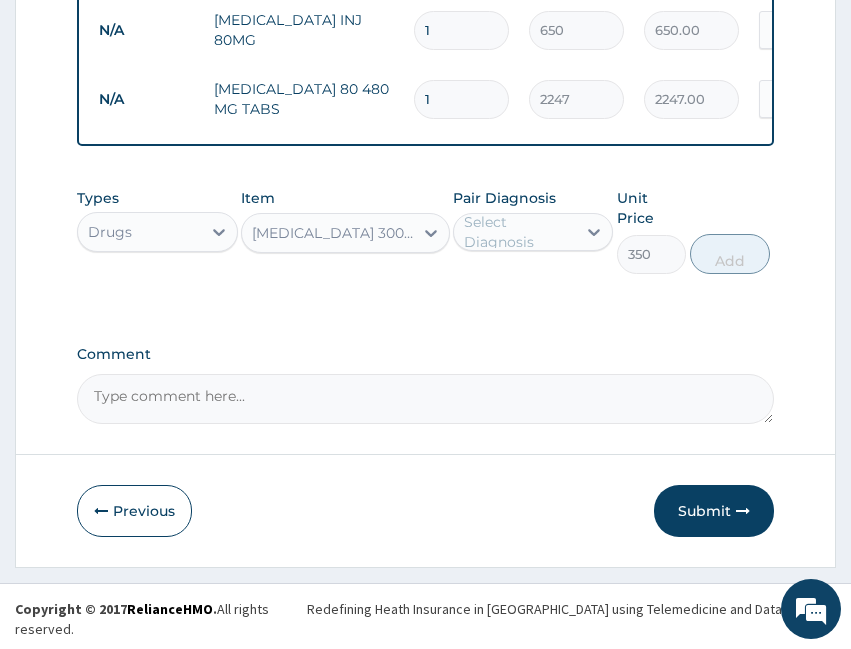 click on "Select Diagnosis" at bounding box center [519, 232] 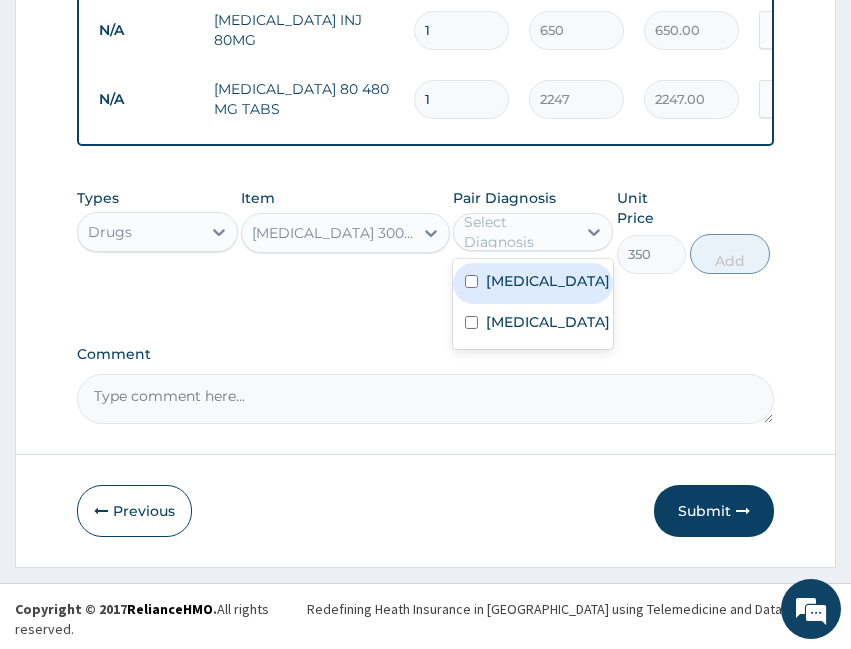 drag, startPoint x: 520, startPoint y: 336, endPoint x: 521, endPoint y: 370, distance: 34.0147 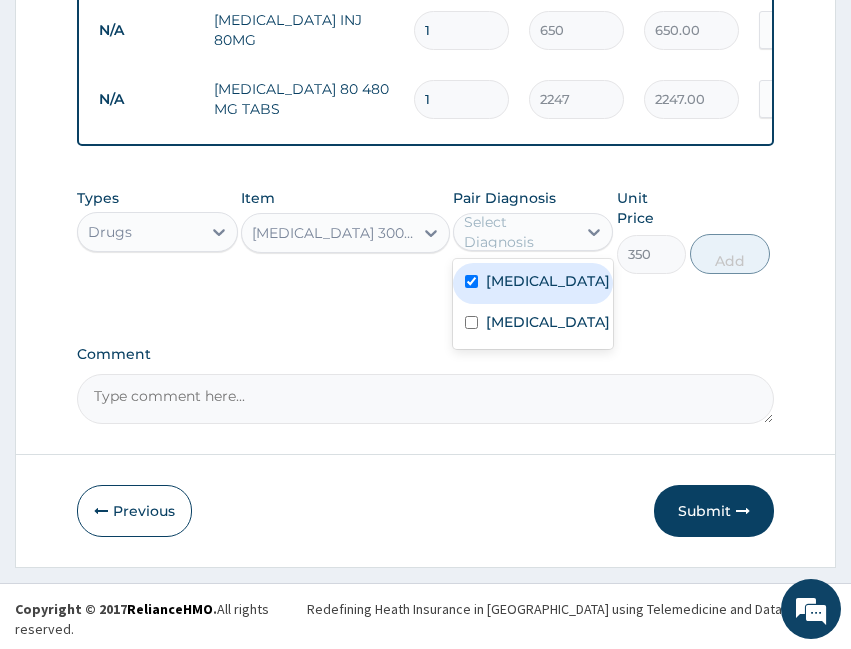 checkbox on "true" 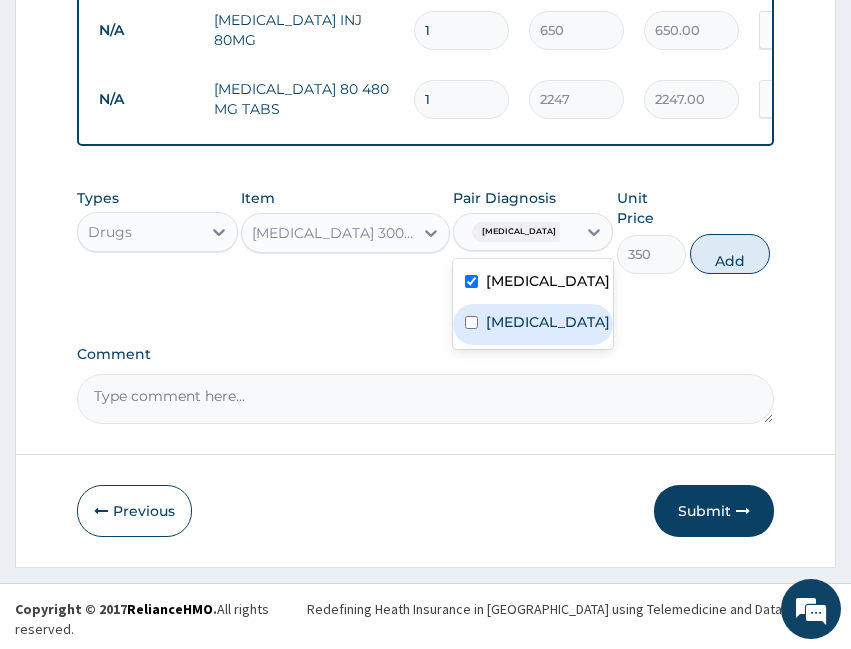 click on "Upper respiratory infection Malaria" at bounding box center (533, 304) 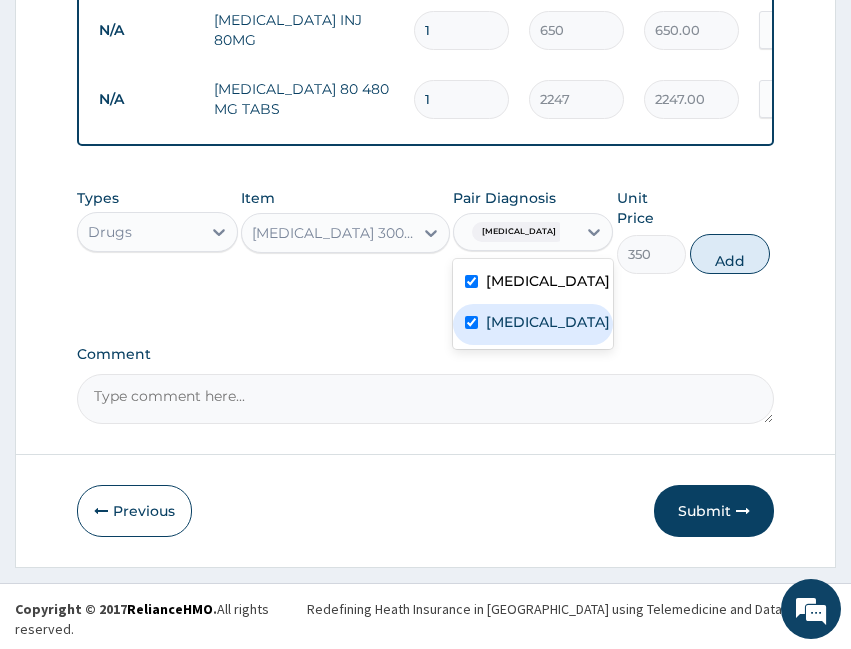 checkbox on "true" 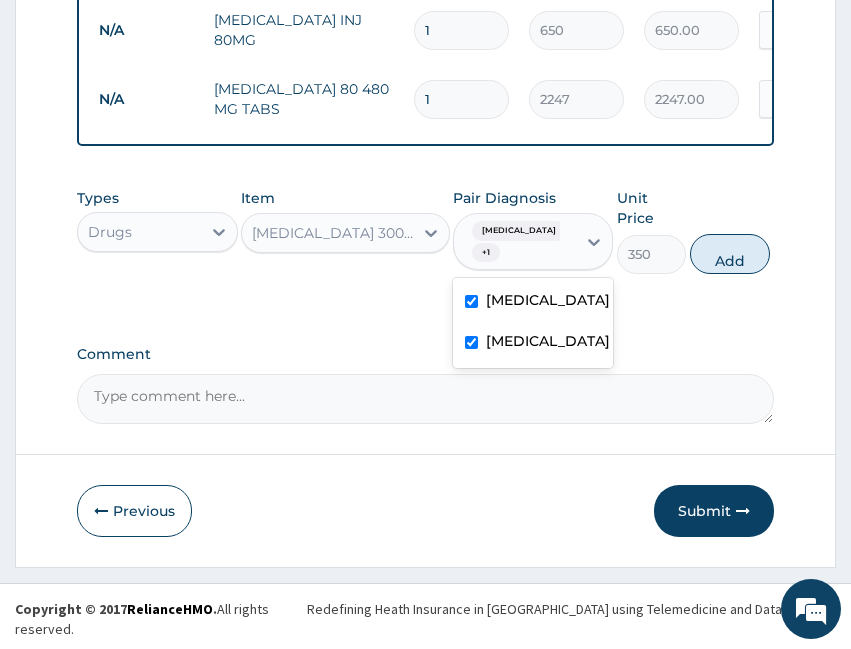 click on "Add" at bounding box center [730, 254] 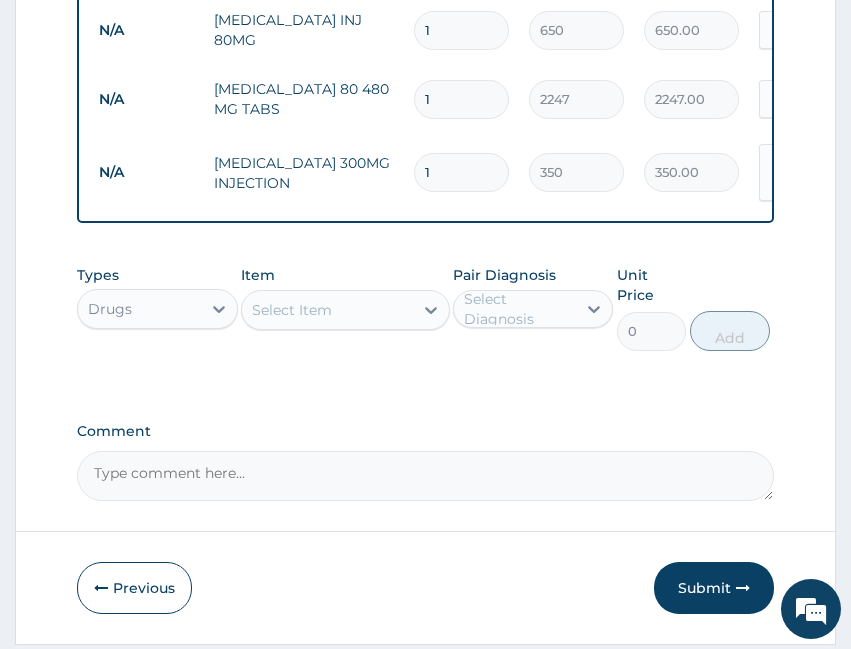 click on "Select Item" at bounding box center (327, 310) 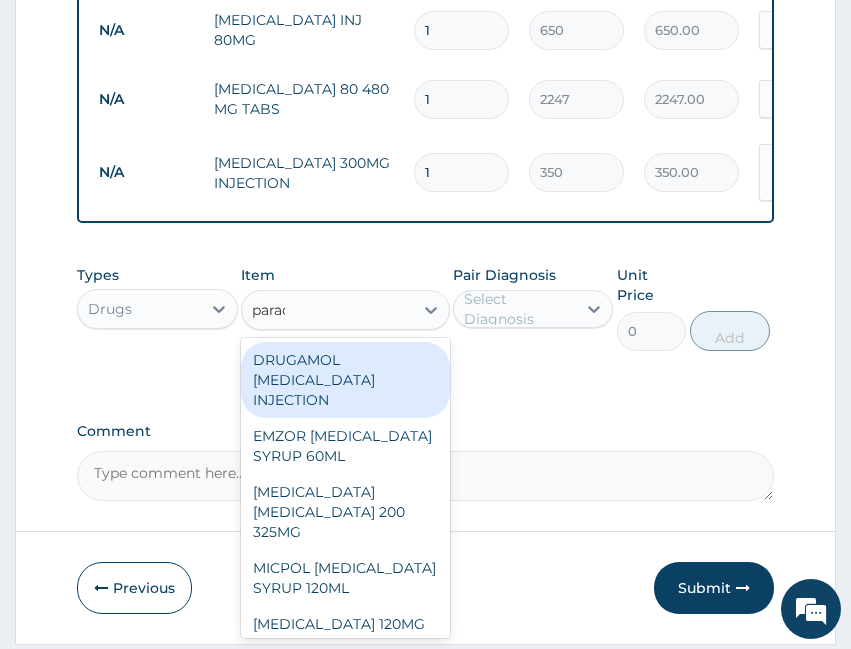 type on "parace" 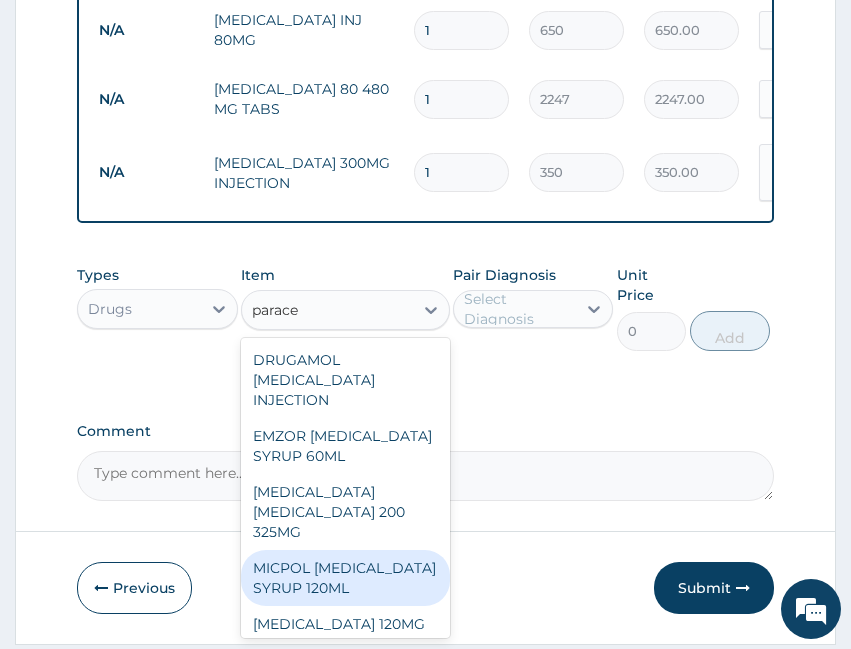 scroll, scrollTop: 400, scrollLeft: 0, axis: vertical 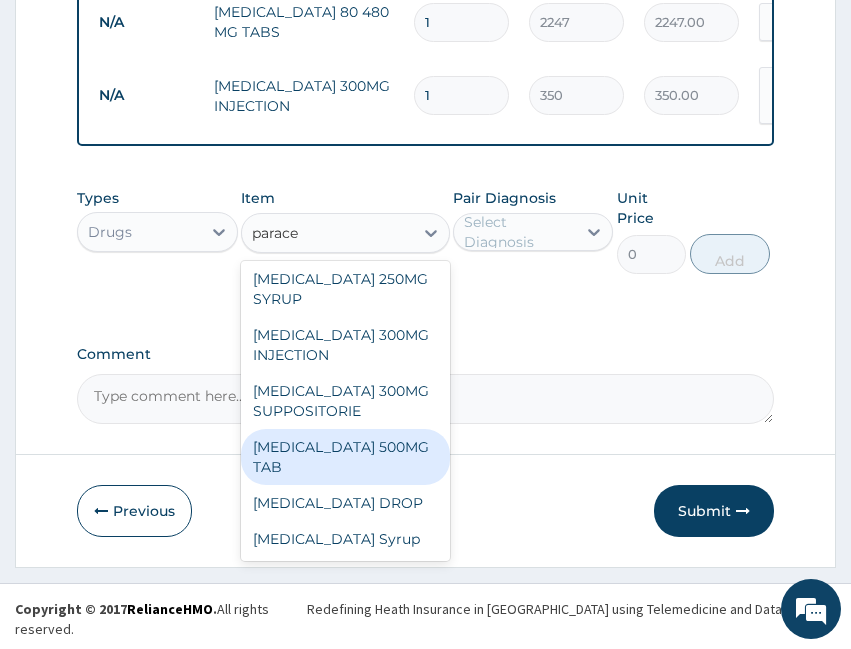 click on "[MEDICAL_DATA] 500MG TAB" at bounding box center (345, 457) 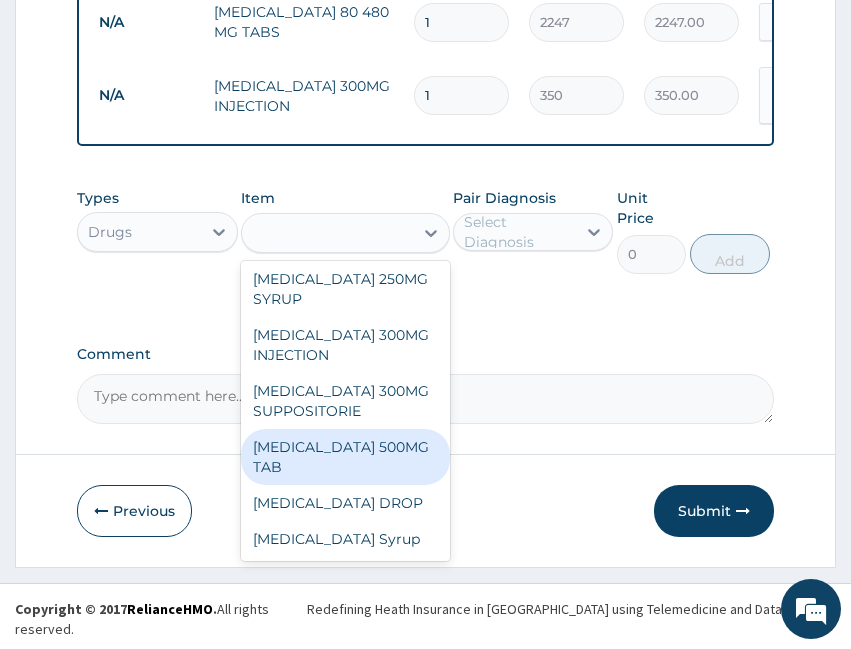 type on "15" 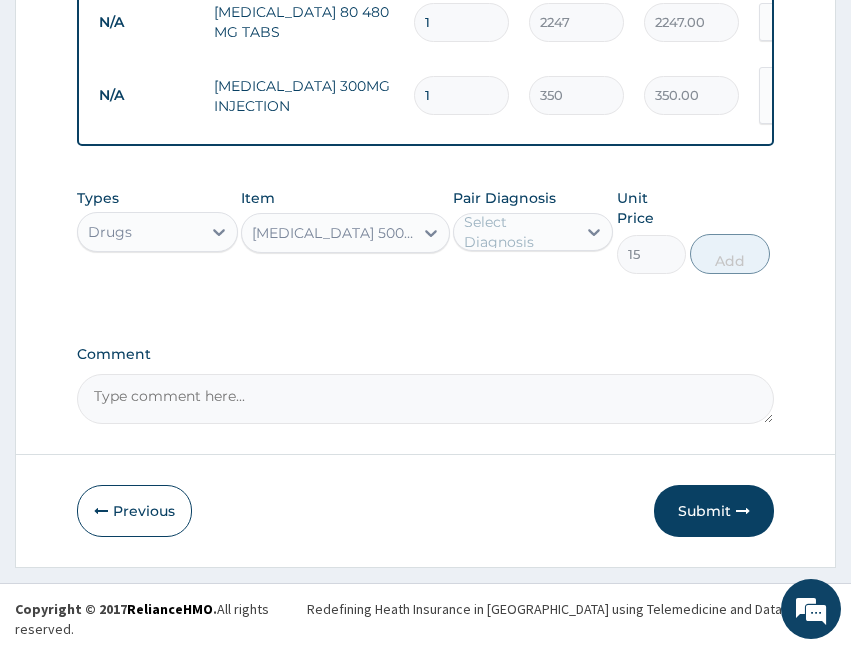 click on "Select Diagnosis" at bounding box center (519, 232) 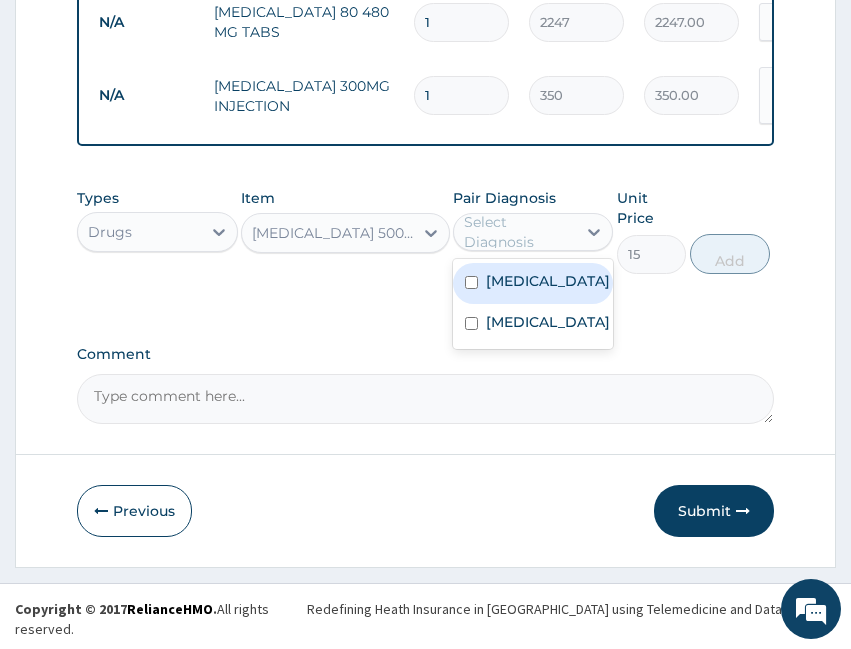 click on "[MEDICAL_DATA]" at bounding box center [548, 281] 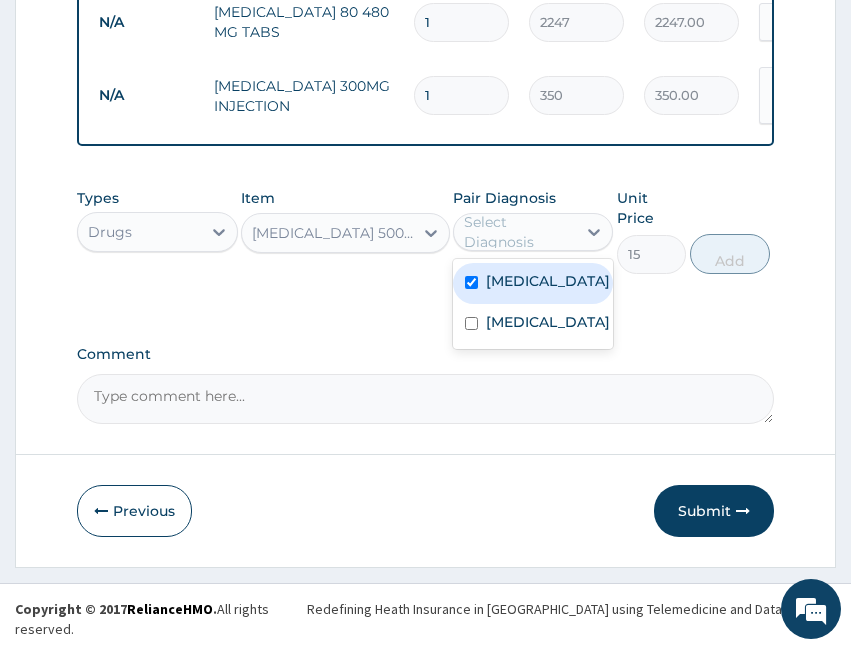 checkbox on "true" 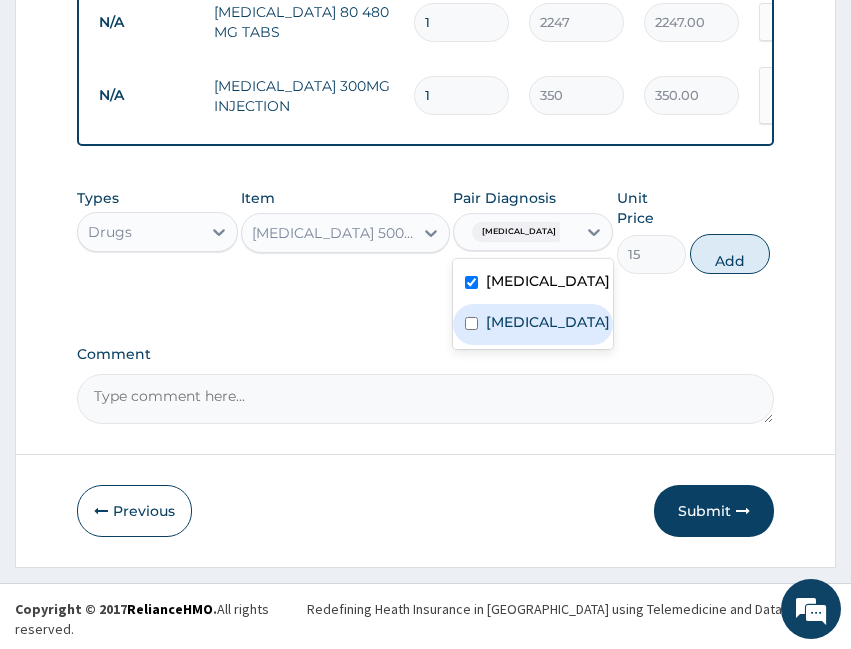 click on "[MEDICAL_DATA]" at bounding box center [548, 322] 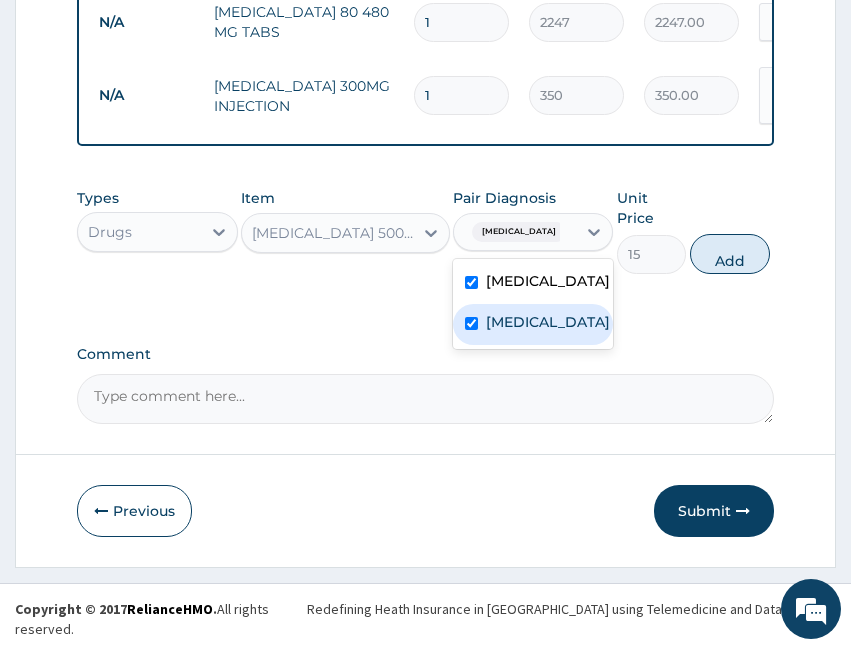 checkbox on "true" 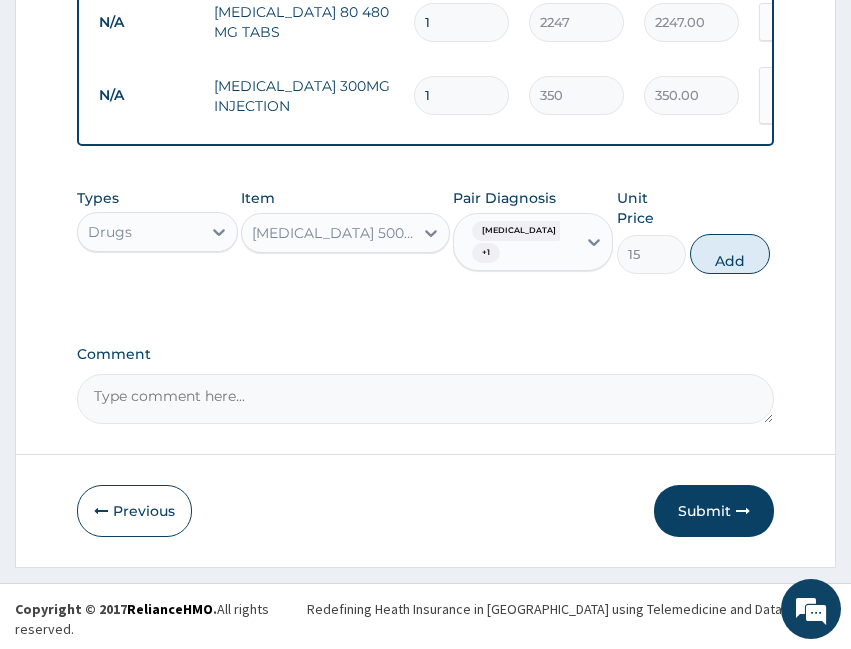 click on "Add" at bounding box center (730, 254) 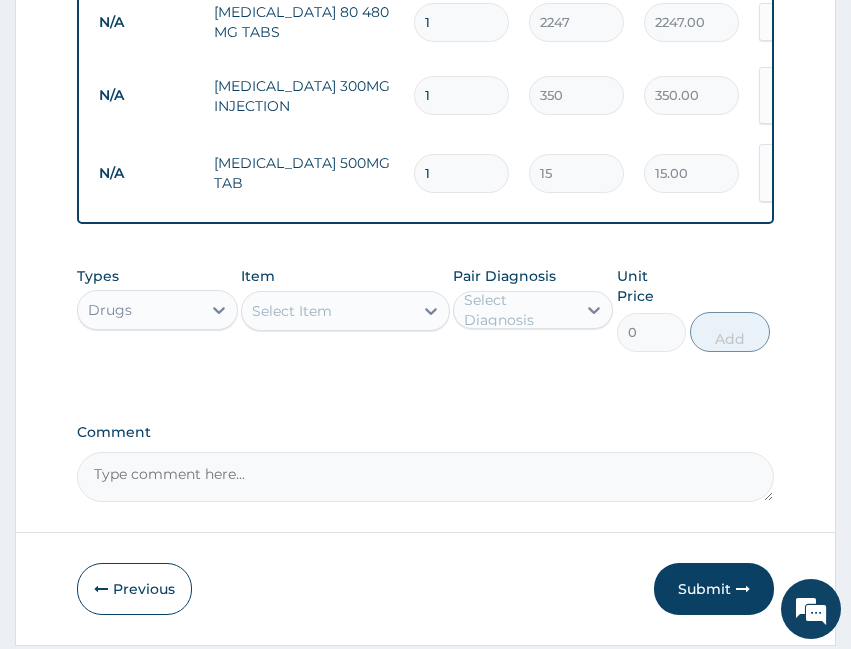 click on "Select Item" at bounding box center (327, 311) 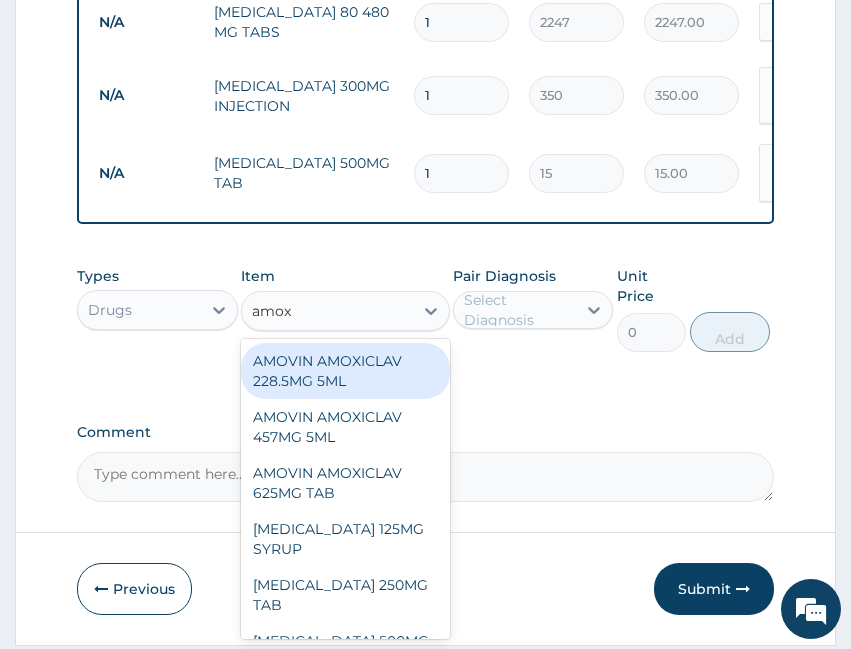 type on "amoxy" 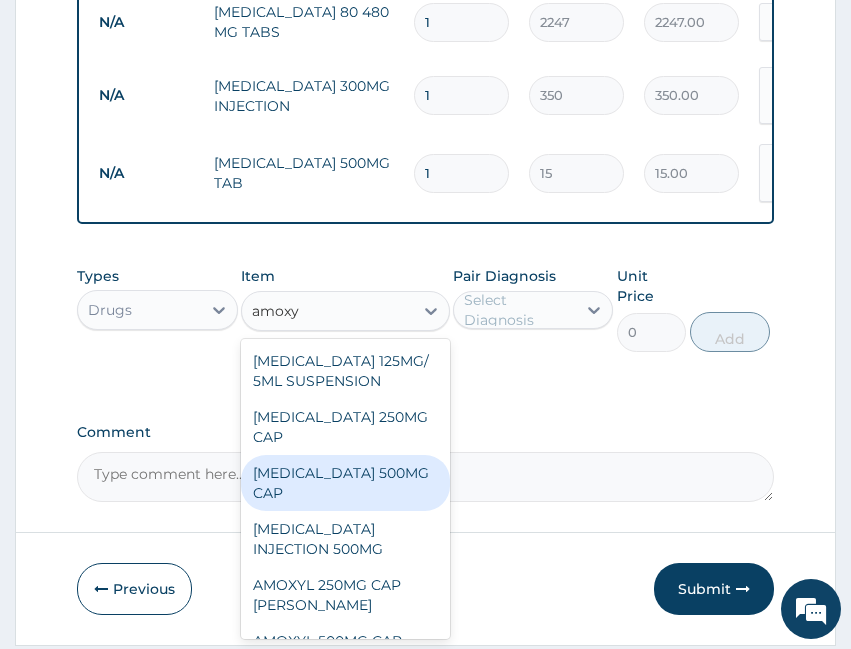 scroll, scrollTop: 100, scrollLeft: 0, axis: vertical 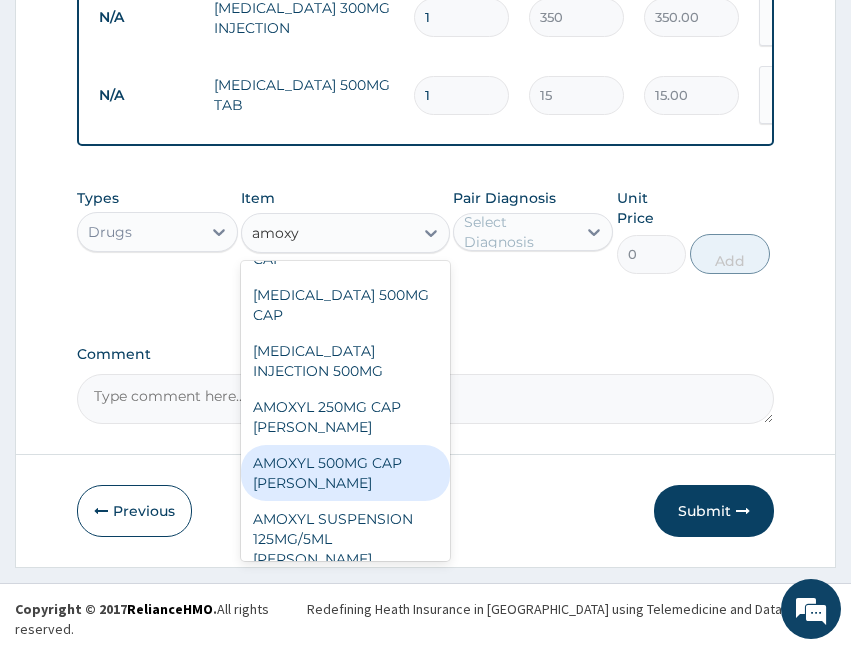 click on "AMOXYL 500MG CAP BEECHAM" at bounding box center (345, 473) 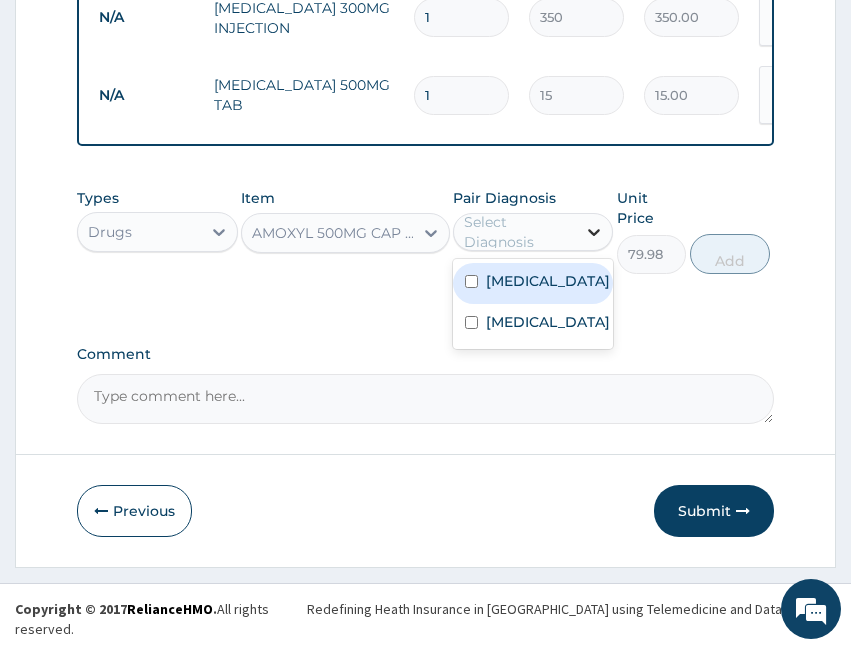 drag, startPoint x: 580, startPoint y: 229, endPoint x: 582, endPoint y: 252, distance: 23.086792 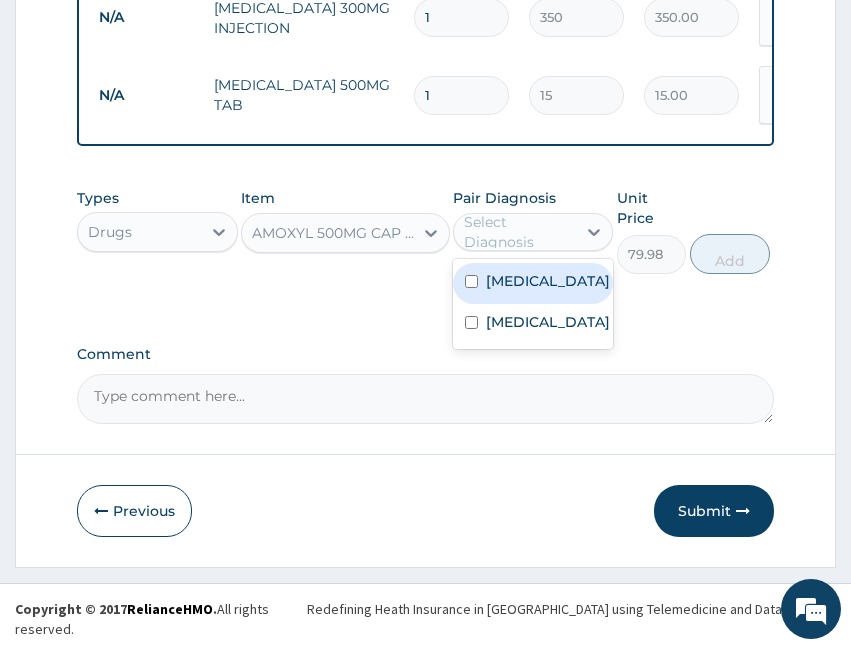 drag, startPoint x: 509, startPoint y: 329, endPoint x: 622, endPoint y: 327, distance: 113.0177 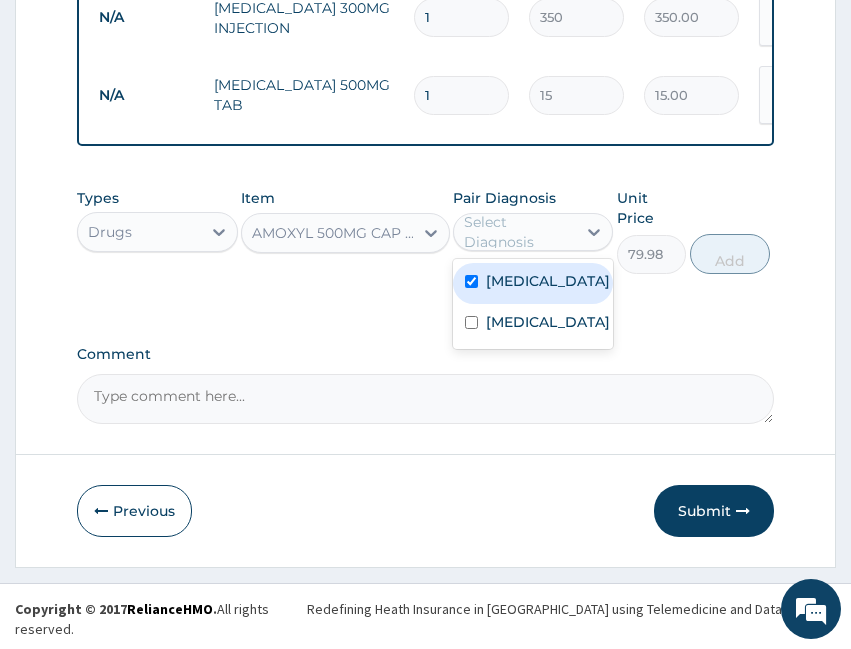 checkbox on "true" 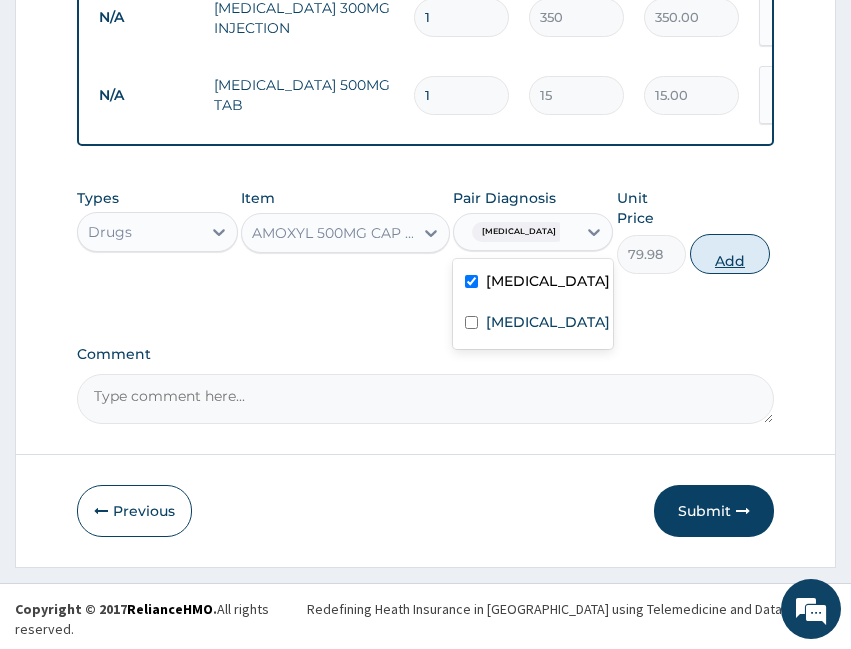 click on "Add" at bounding box center [730, 254] 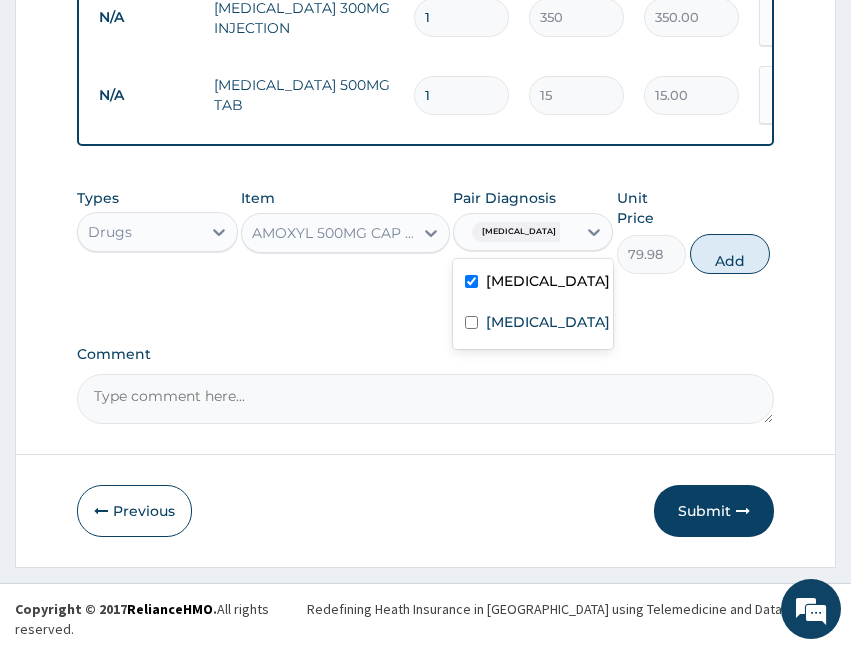 type on "0" 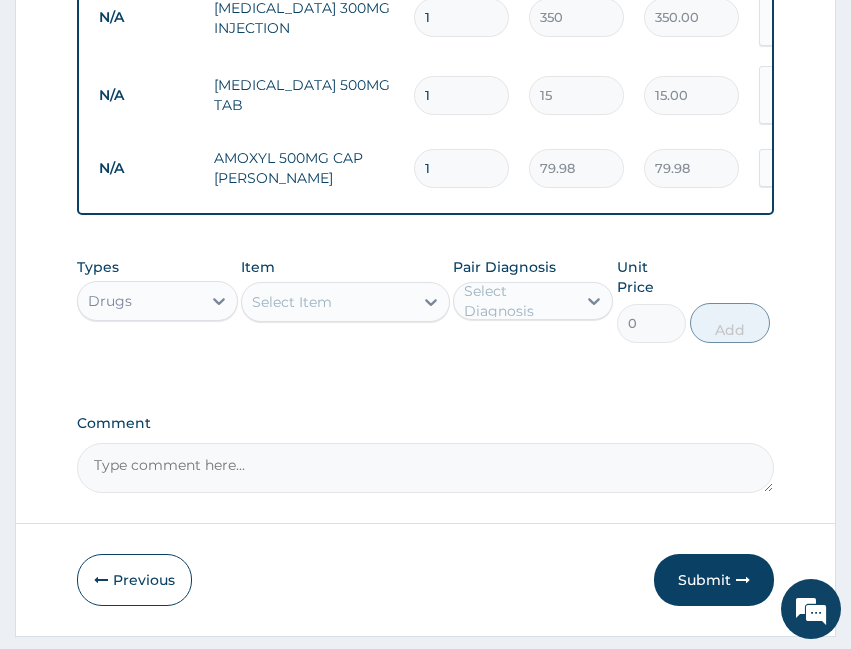 click on "Select Item" at bounding box center (292, 302) 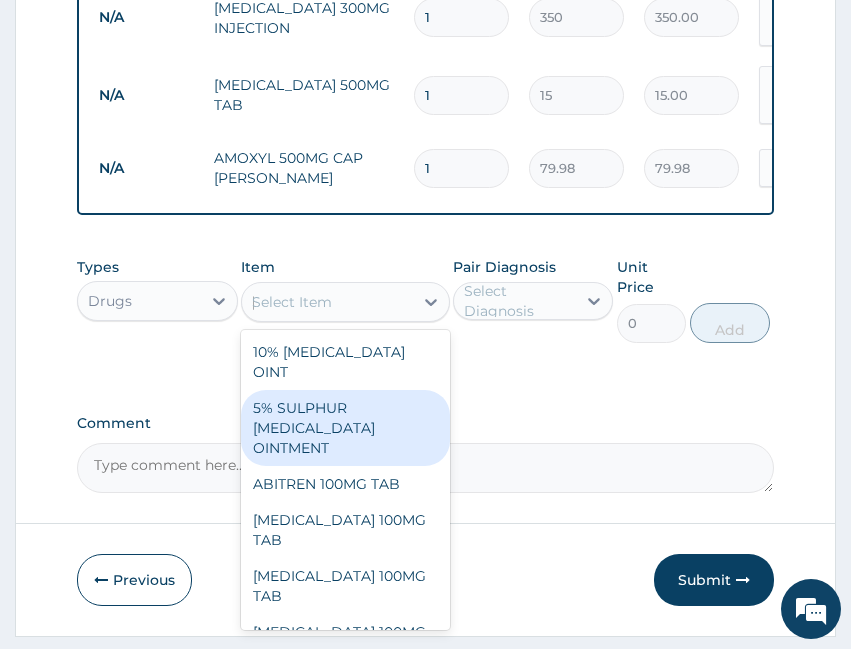 type on "lorat" 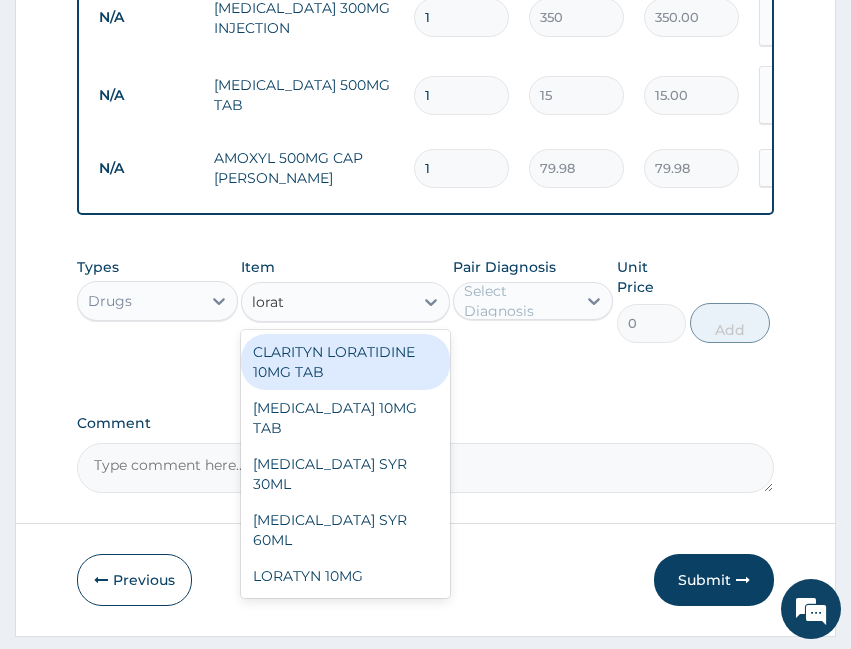 drag, startPoint x: 373, startPoint y: 374, endPoint x: 393, endPoint y: 374, distance: 20 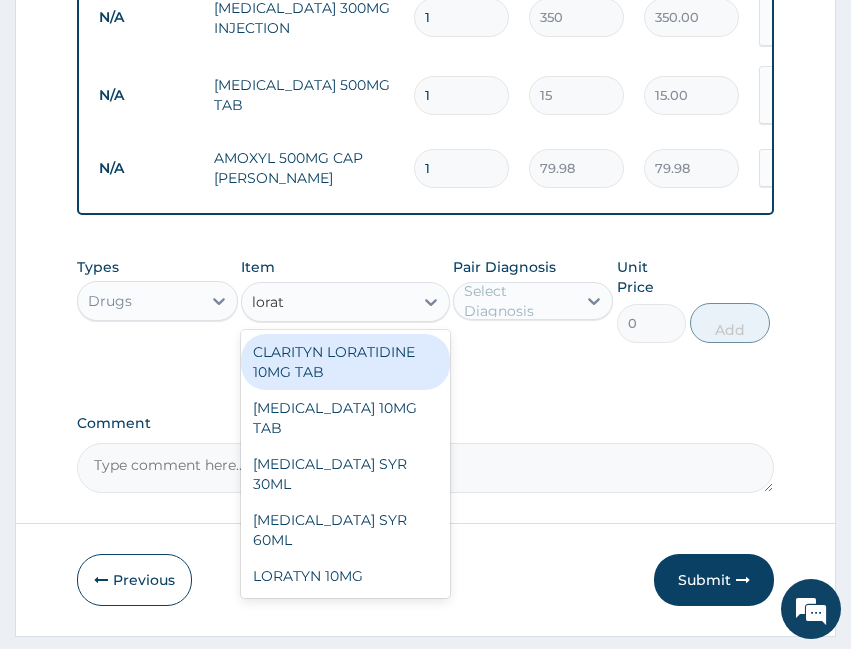 click on "CLARITYN LORATIDINE 10MG TAB" at bounding box center (345, 362) 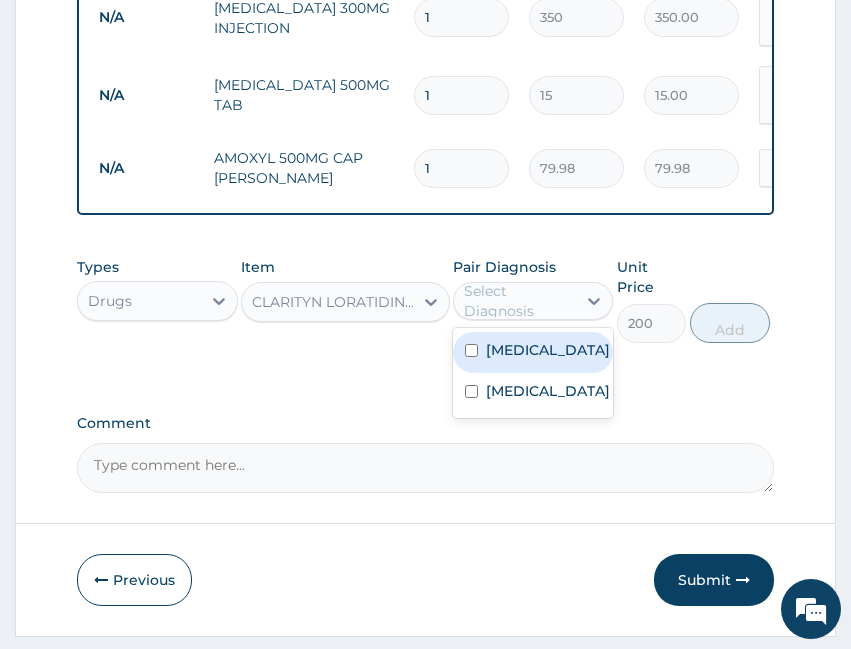 click on "Select Diagnosis" at bounding box center (519, 301) 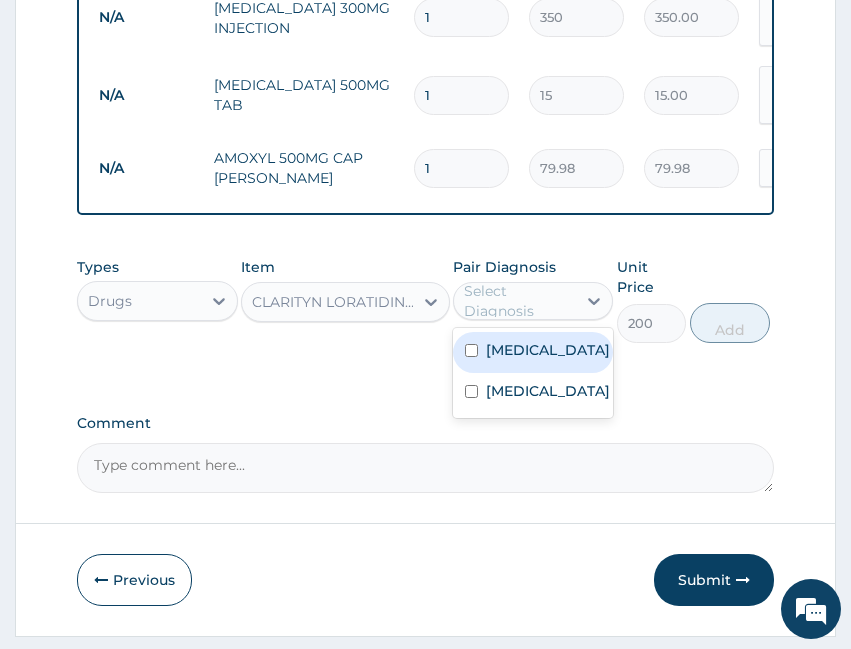 click on "[MEDICAL_DATA]" at bounding box center [548, 350] 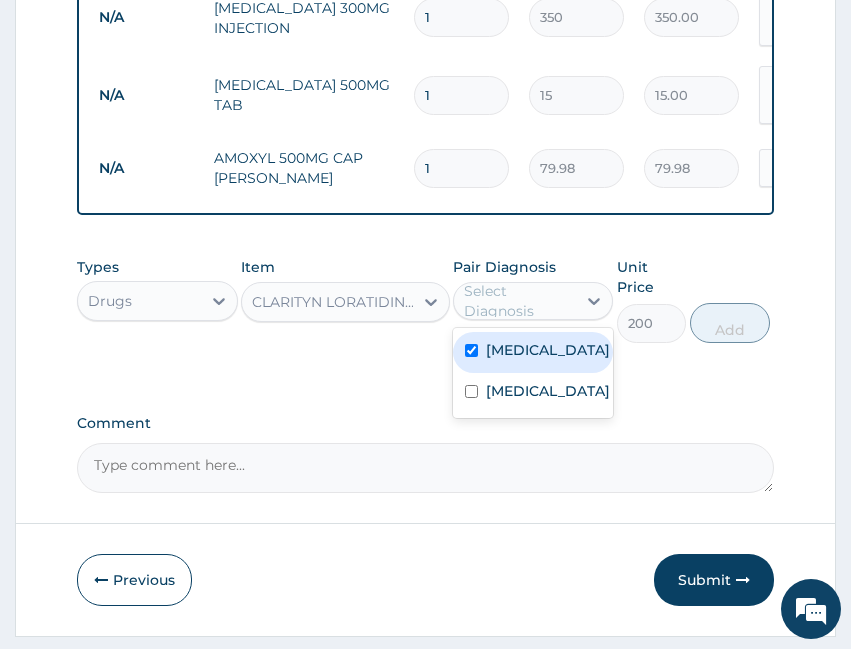 checkbox on "true" 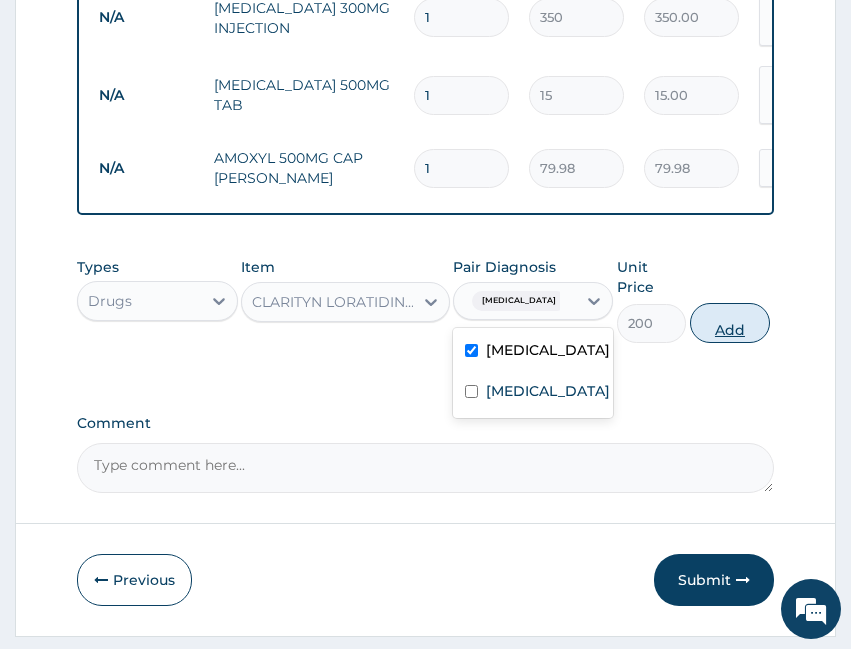 click on "Add" at bounding box center [730, 323] 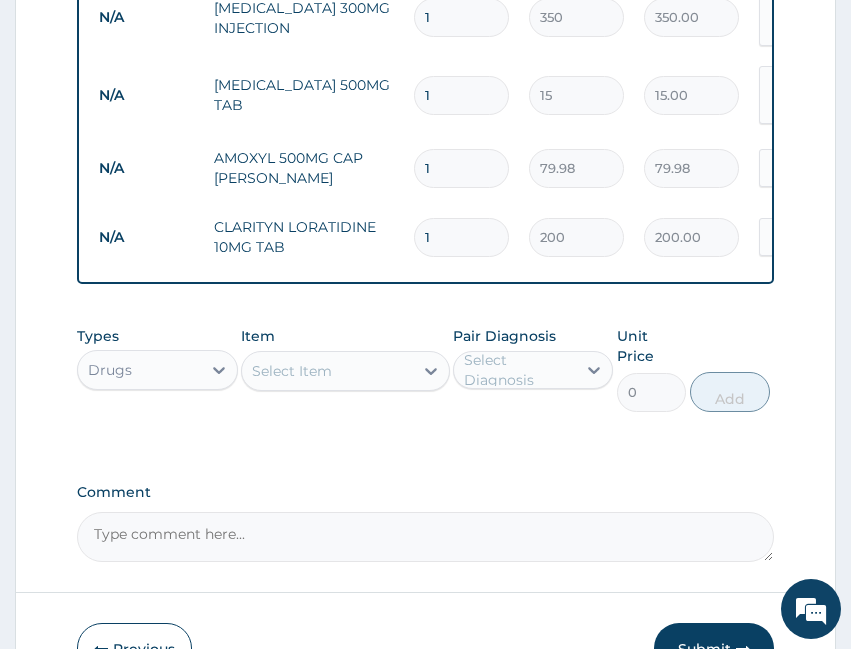 click on "Select Item" at bounding box center [327, 371] 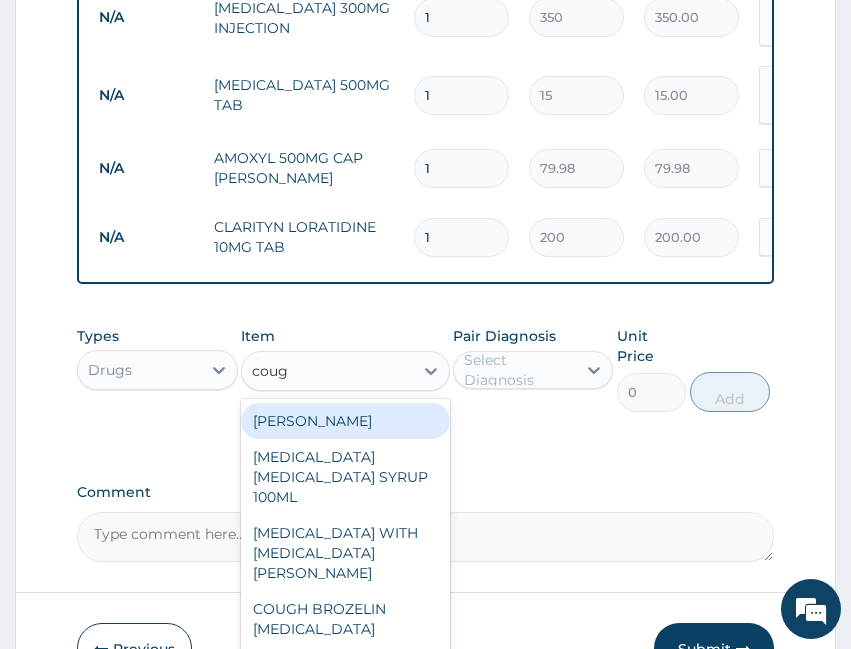 type on "cough" 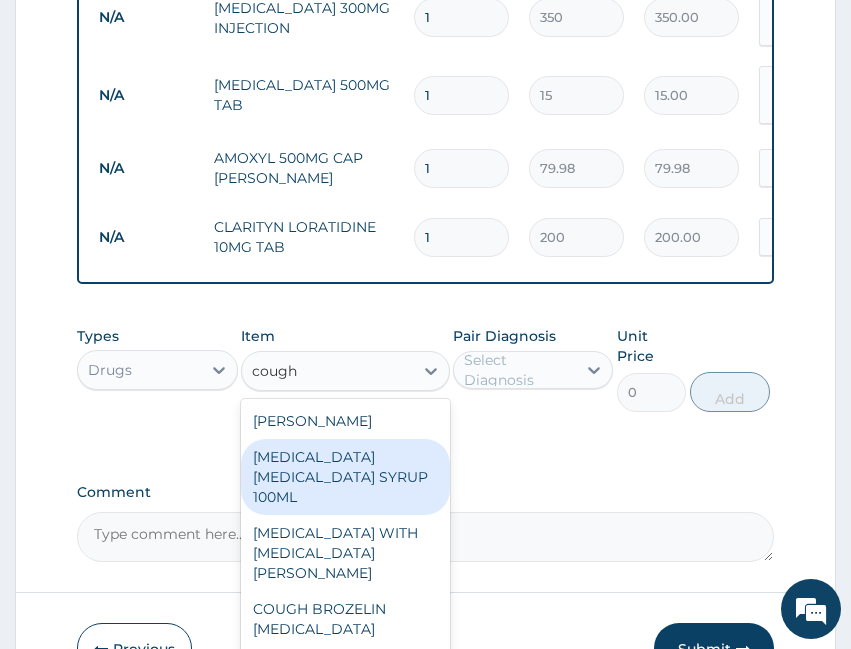 scroll, scrollTop: 1355, scrollLeft: 0, axis: vertical 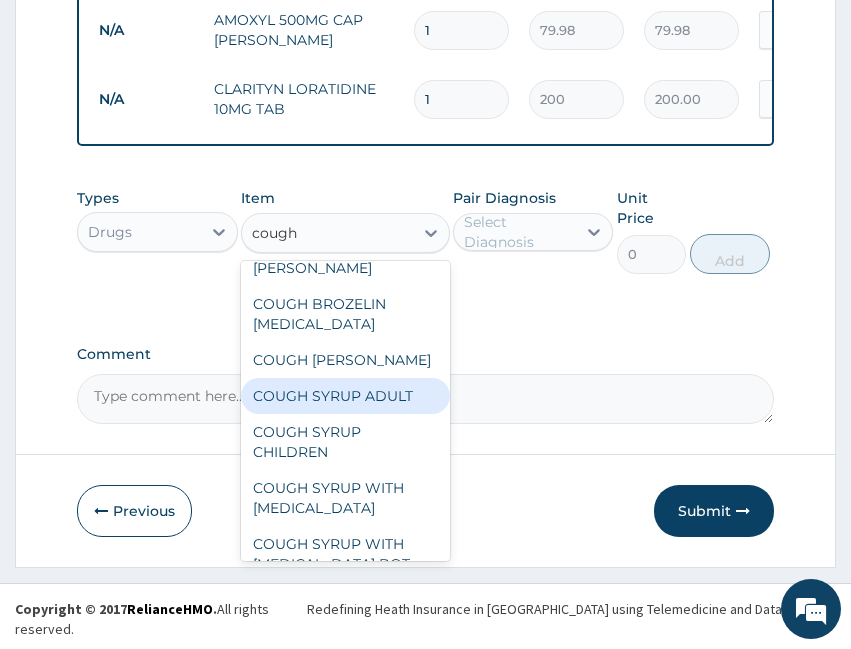 drag, startPoint x: 339, startPoint y: 465, endPoint x: 353, endPoint y: 419, distance: 48.08326 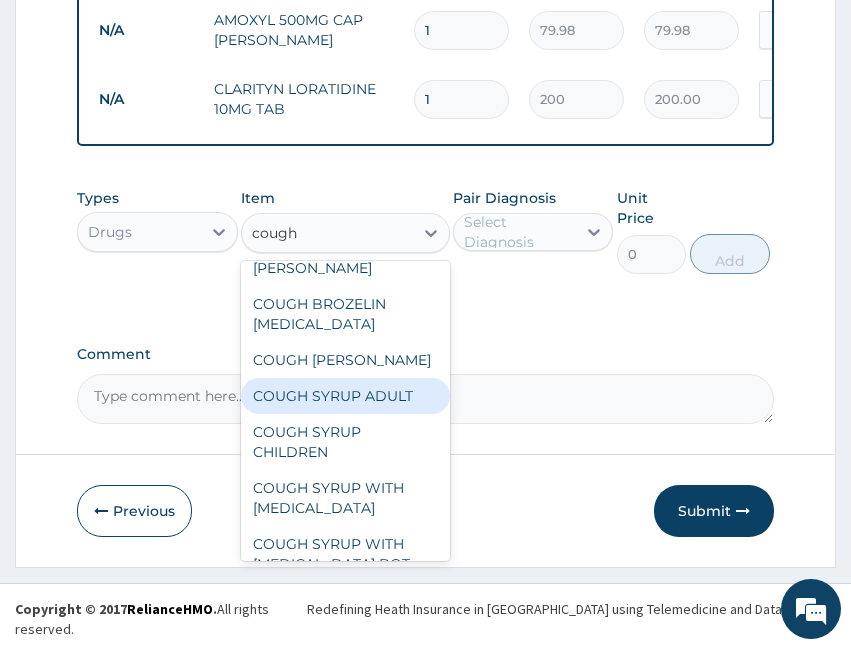 click on "AVROLIN COUGH SYRUP BENYLIN DRY COUGH SYRUP 100ML BENYLIN WITH CODEINE COUGH SYRUP COUGH BROZELIN EXPECTORANT COUGH SYR GREENLIN COUGH SYRUP ADULT COUGH SYRUP CHILDREN COUGH SYRUP WITH CETIRIZINE COUGH SYRUP WITH CODEINE BOT EMZOLYN COUGH SYRUP MENTHODEX COUGH SYRUP NECTALLIN COUGH SYRUP 100ML TOULARYNX COUGH SYRUP 1 BOTTLE 180MLS ZEDEX COUGH SYRUP Children Cough Syrup Cough Syrup" at bounding box center [345, 411] 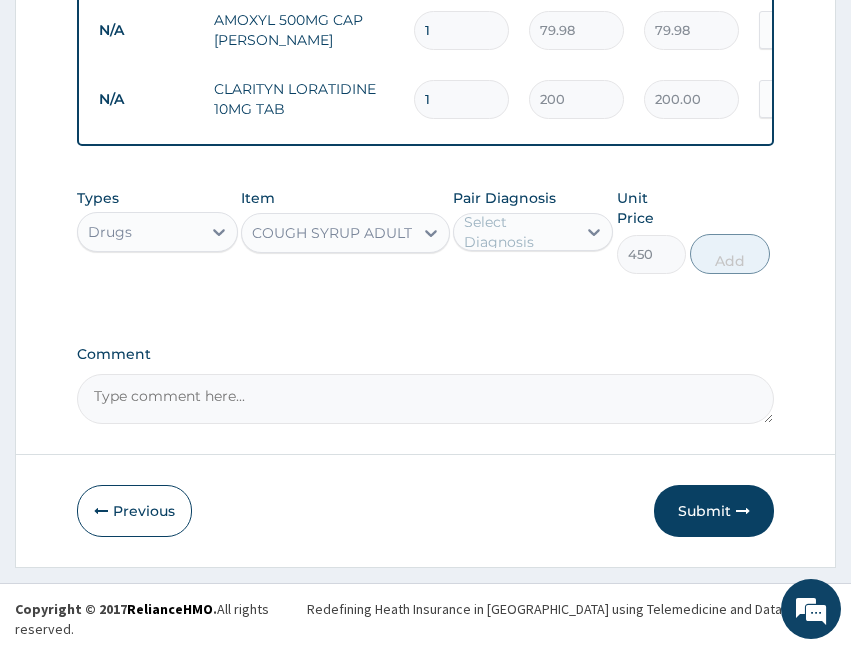 click on "Select Diagnosis" at bounding box center (519, 232) 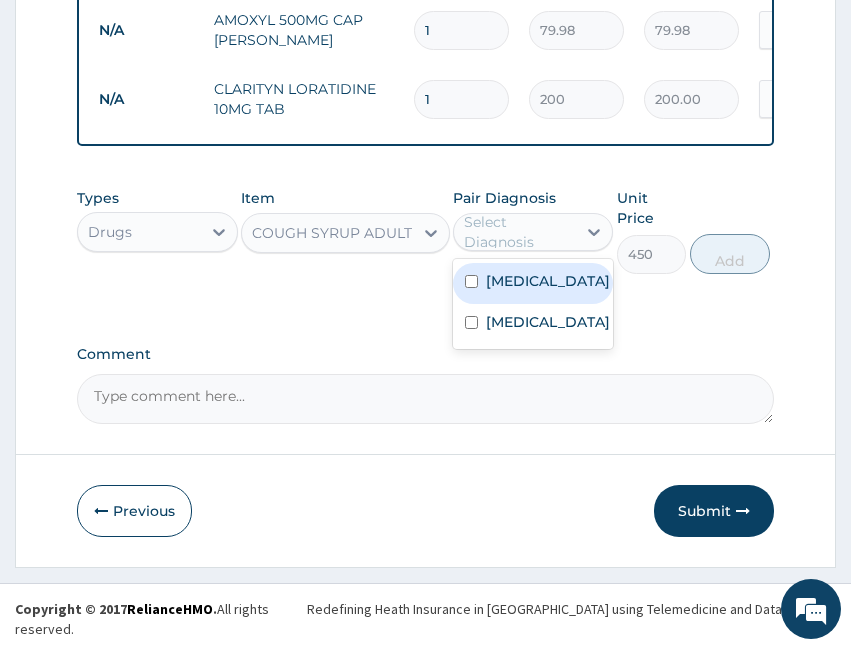 click on "[MEDICAL_DATA]" at bounding box center (548, 281) 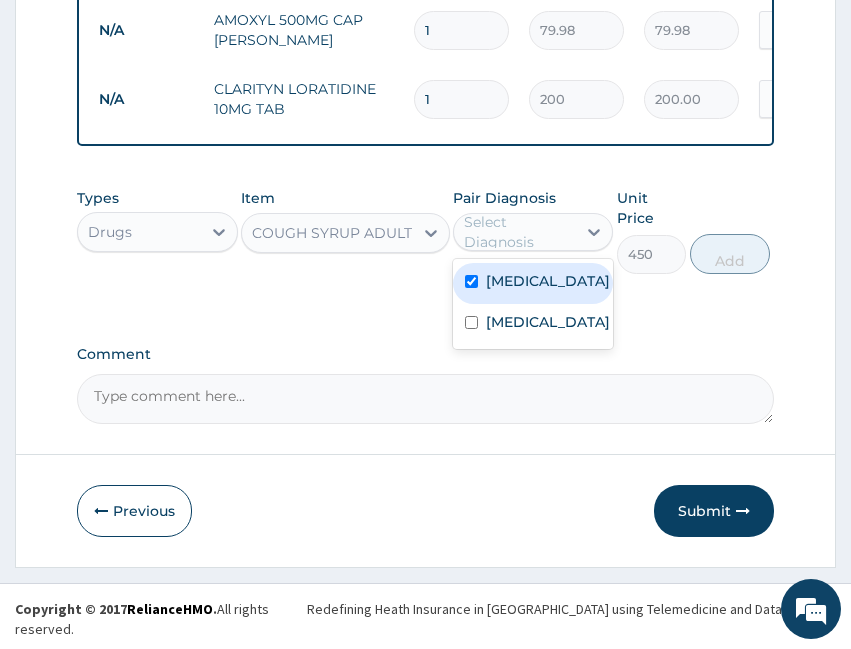 checkbox on "true" 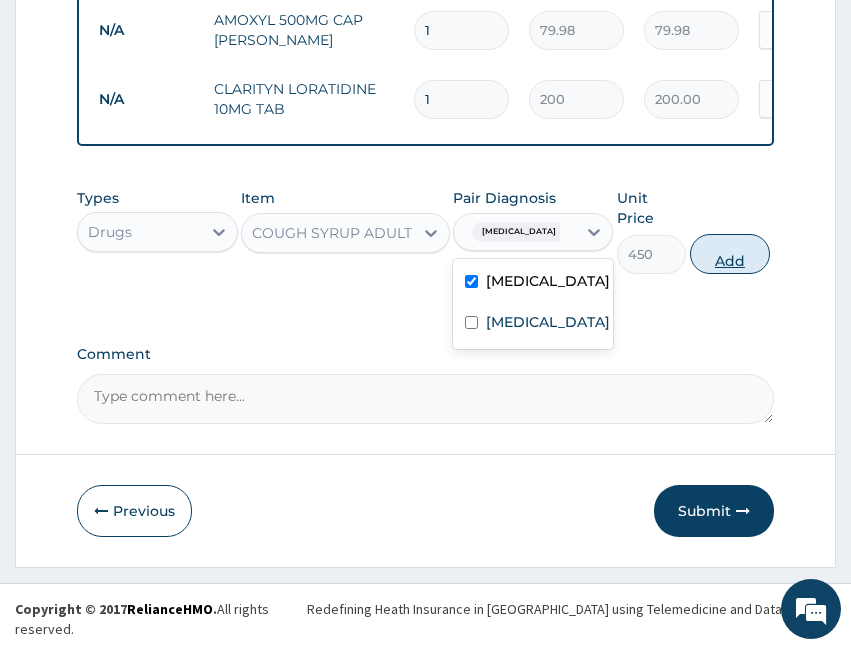 click on "Add" at bounding box center (730, 254) 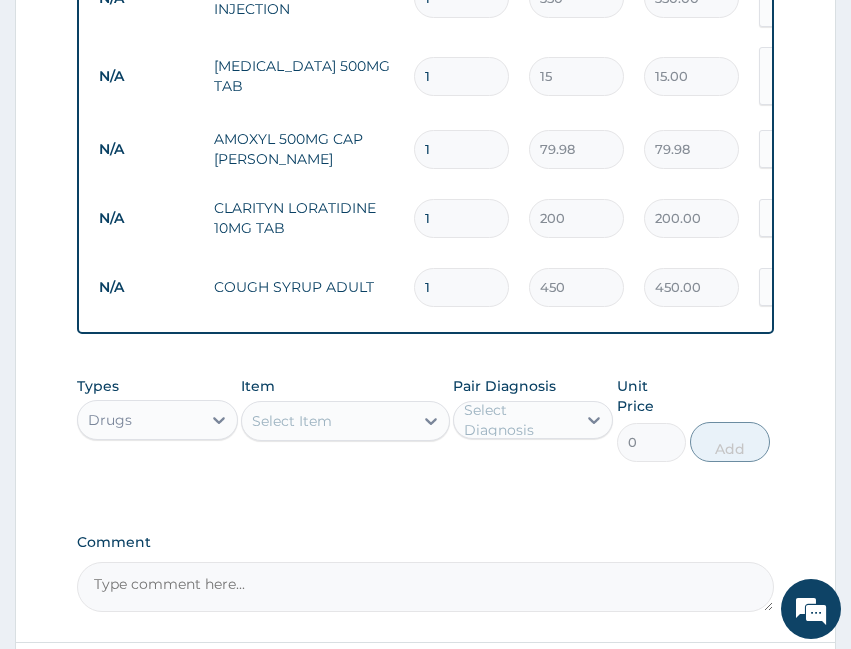 scroll, scrollTop: 1188, scrollLeft: 0, axis: vertical 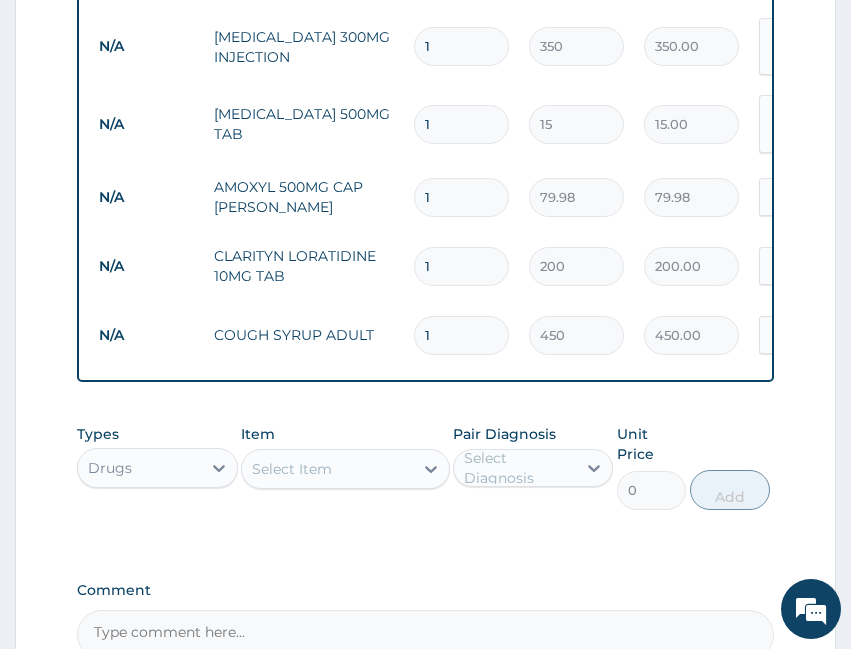 click on "1" at bounding box center [461, 266] 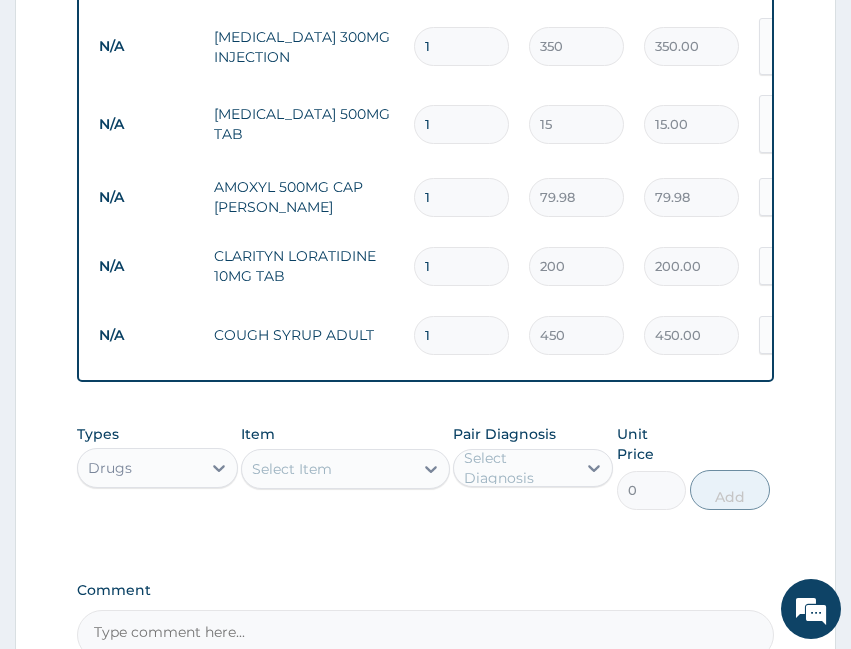 type 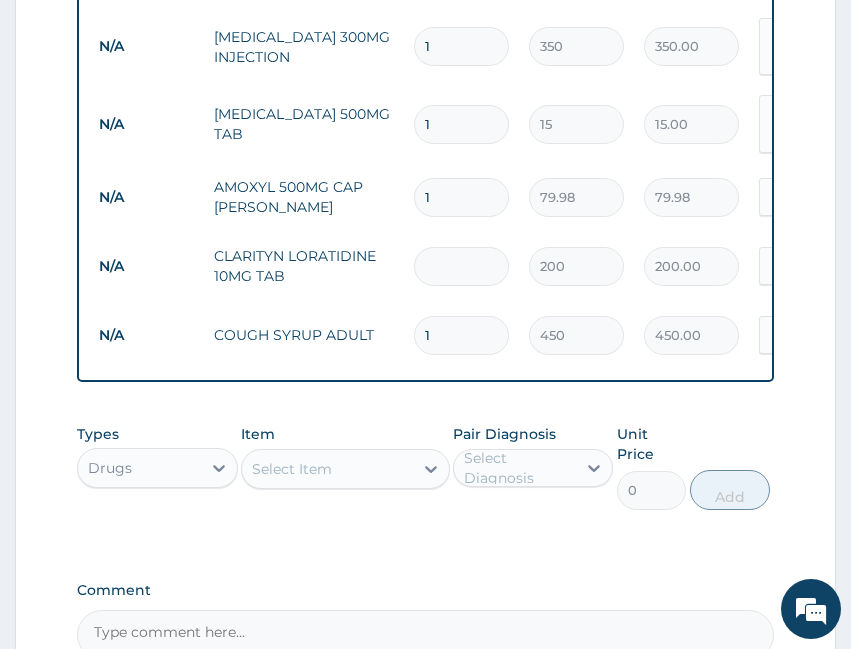 type on "0.00" 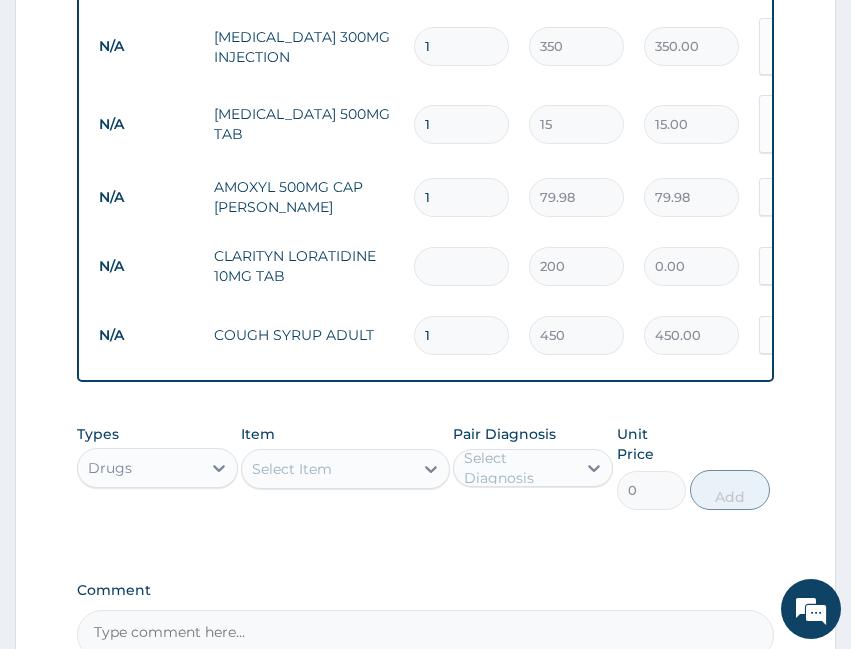 type on "5" 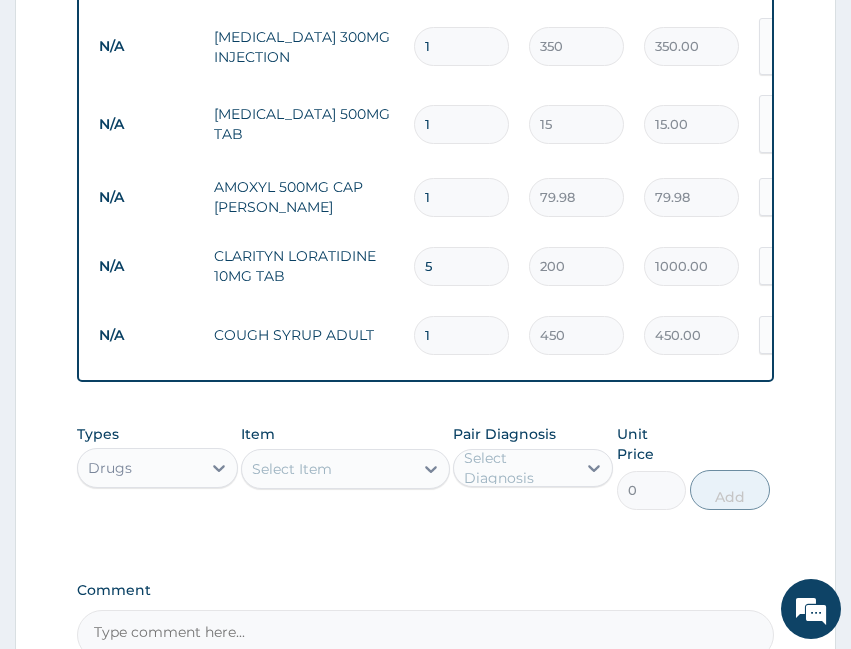 type on "5" 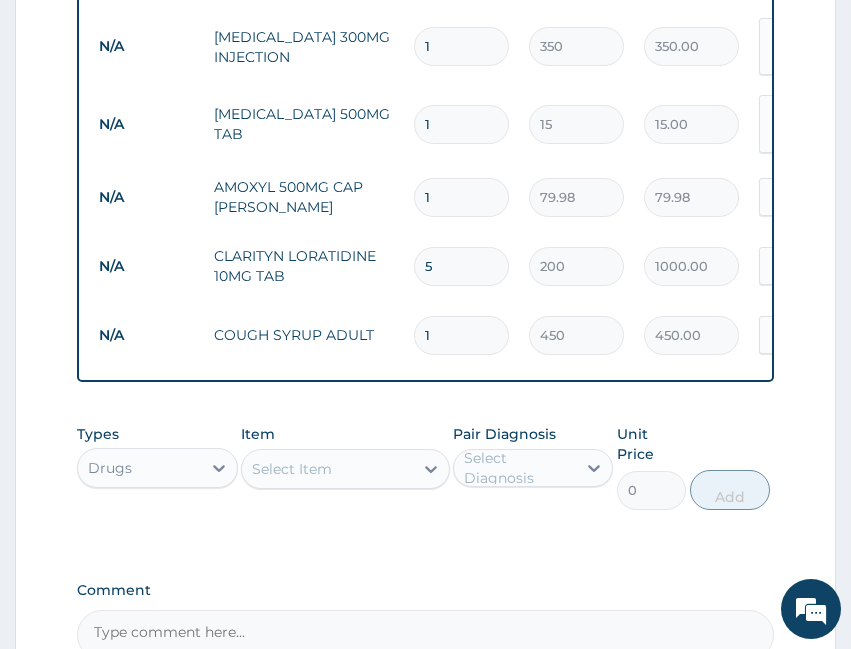 click on "1" at bounding box center [461, 197] 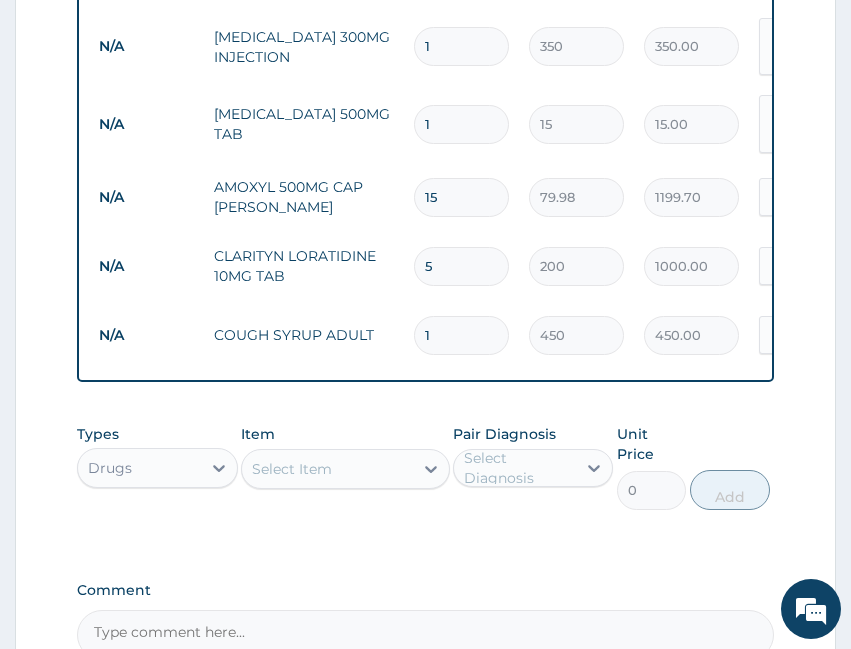 type on "15" 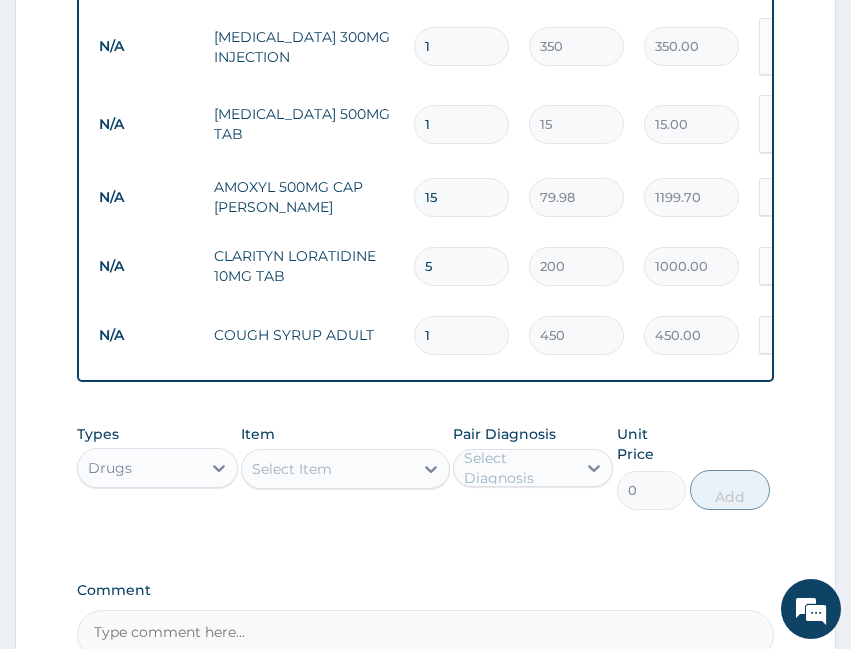 click on "1" at bounding box center [461, 124] 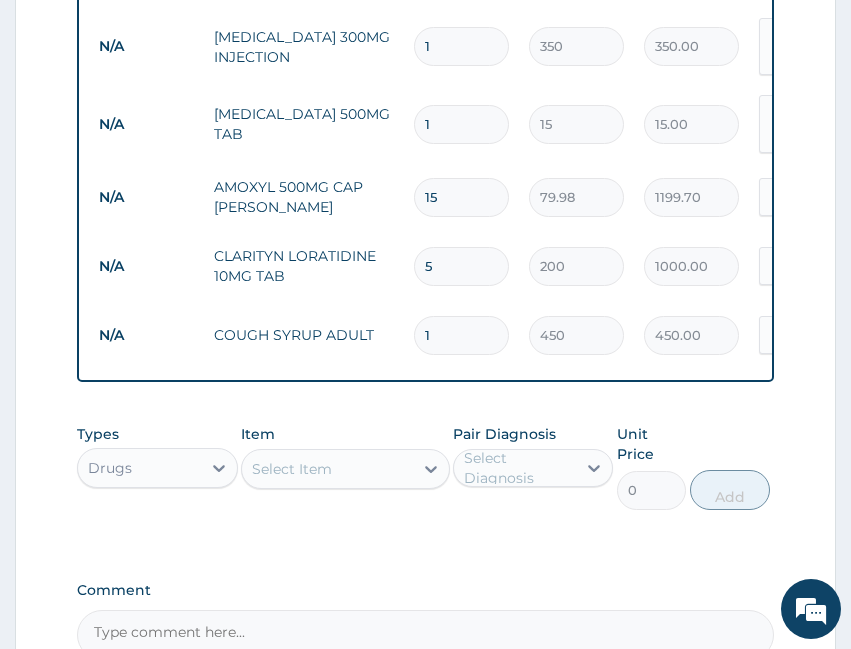 type on "18" 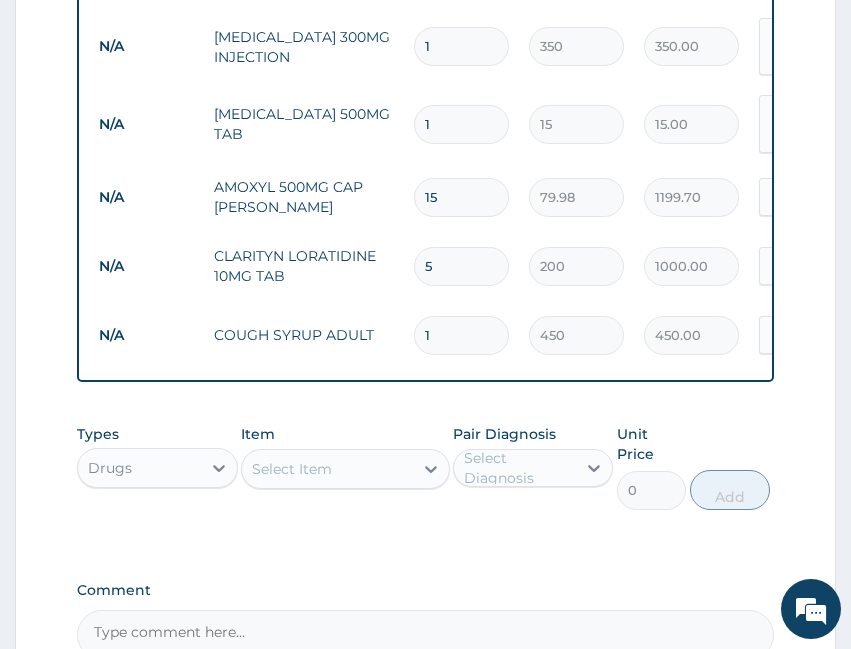 type on "270.00" 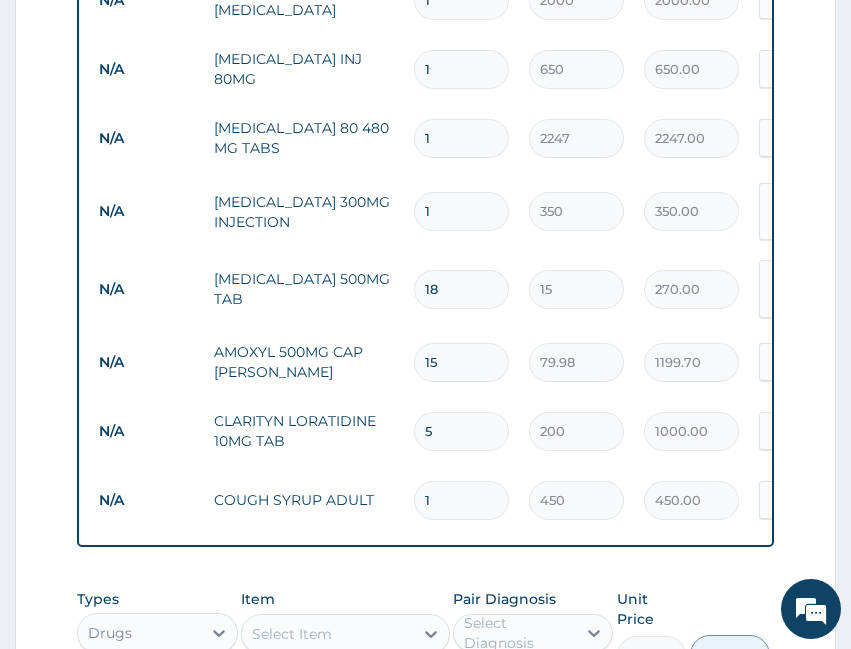 scroll, scrollTop: 1022, scrollLeft: 0, axis: vertical 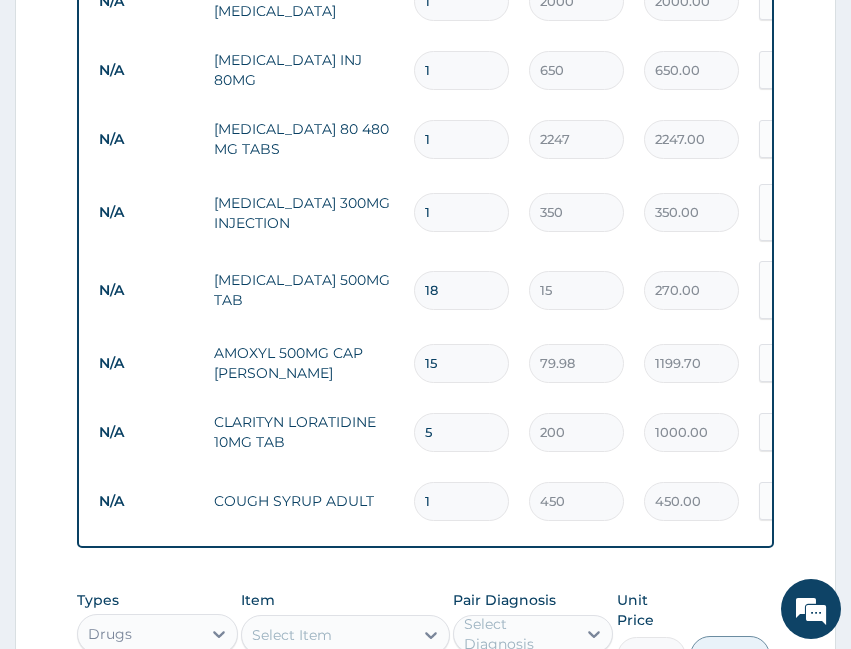 type on "18" 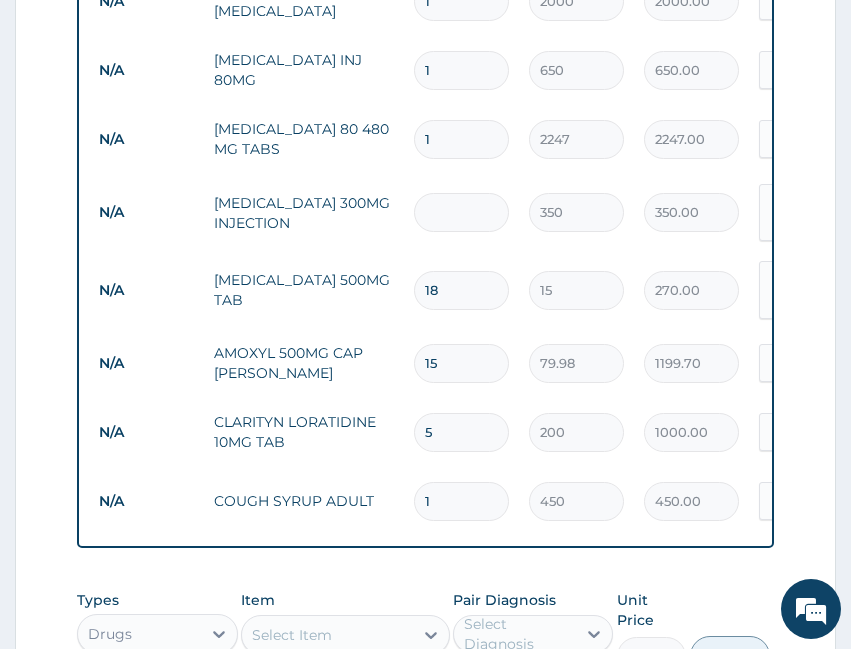 type on "0.00" 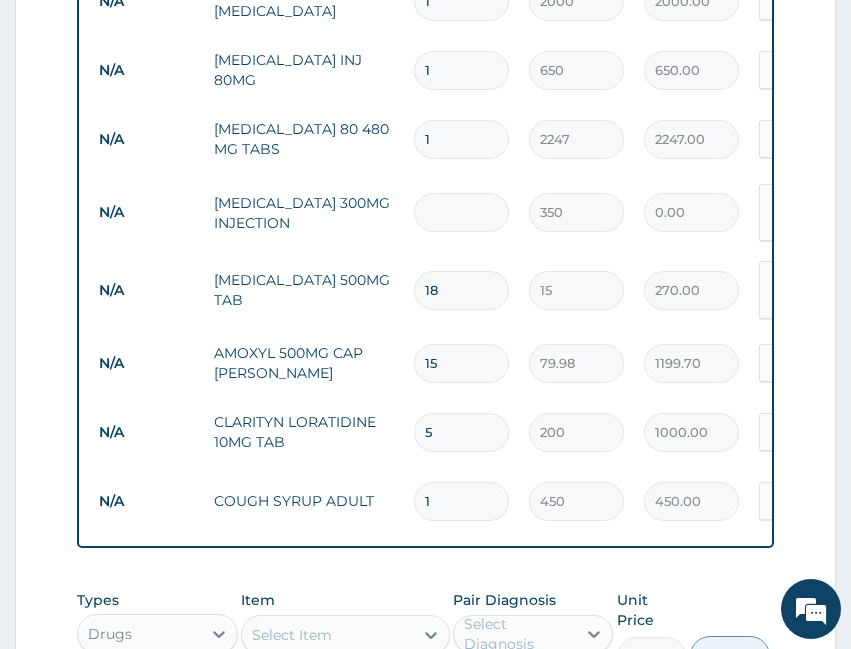 type on "2" 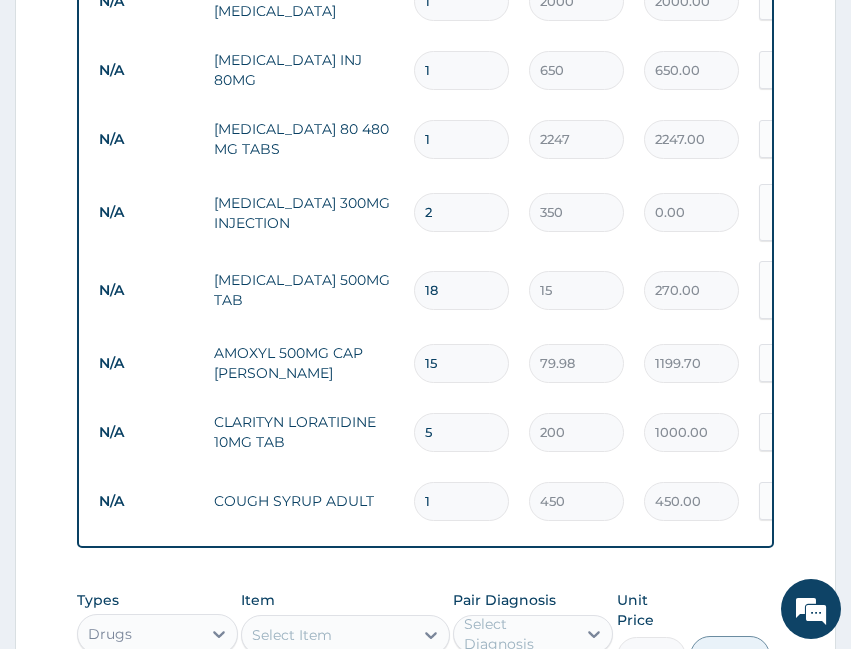 type on "700.00" 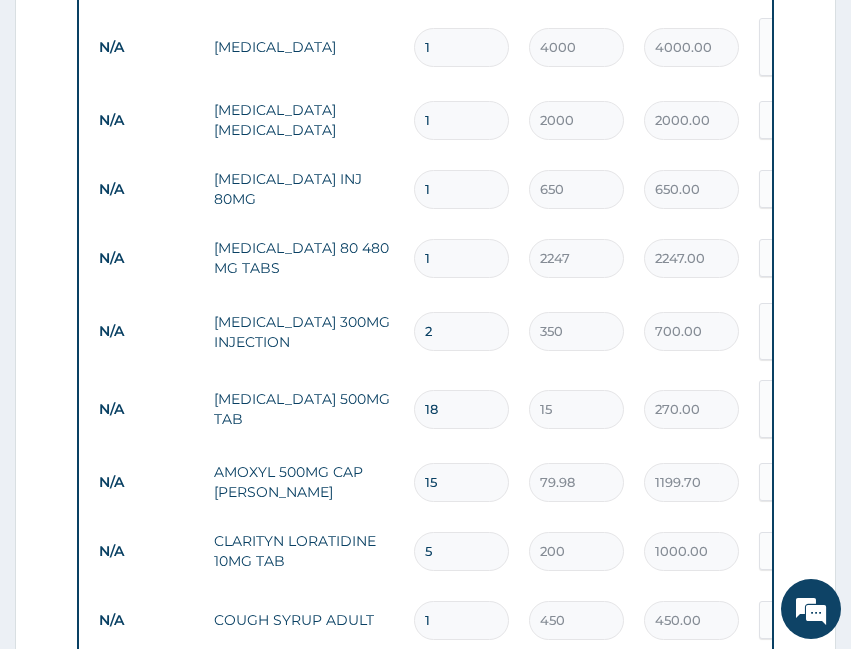 scroll, scrollTop: 855, scrollLeft: 0, axis: vertical 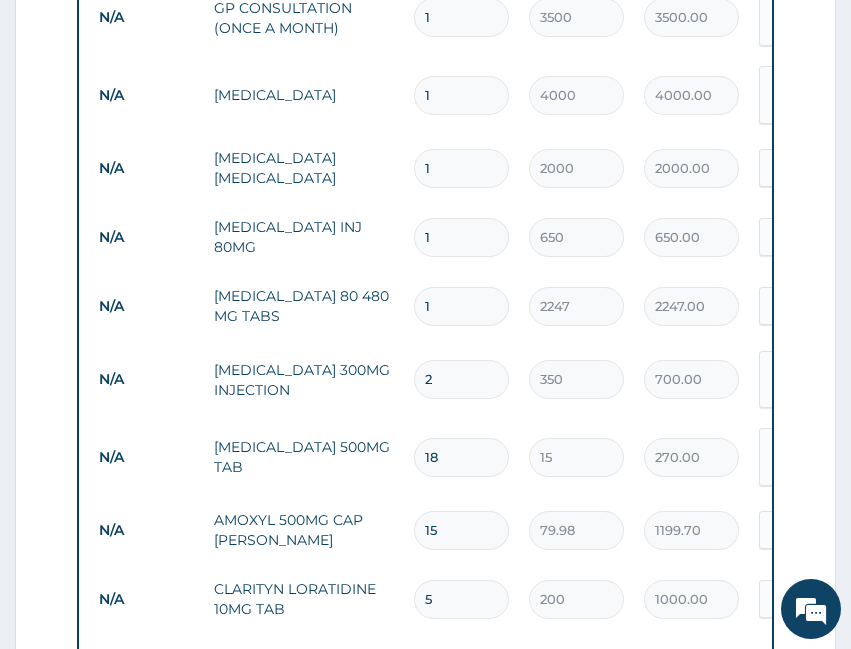 type on "2" 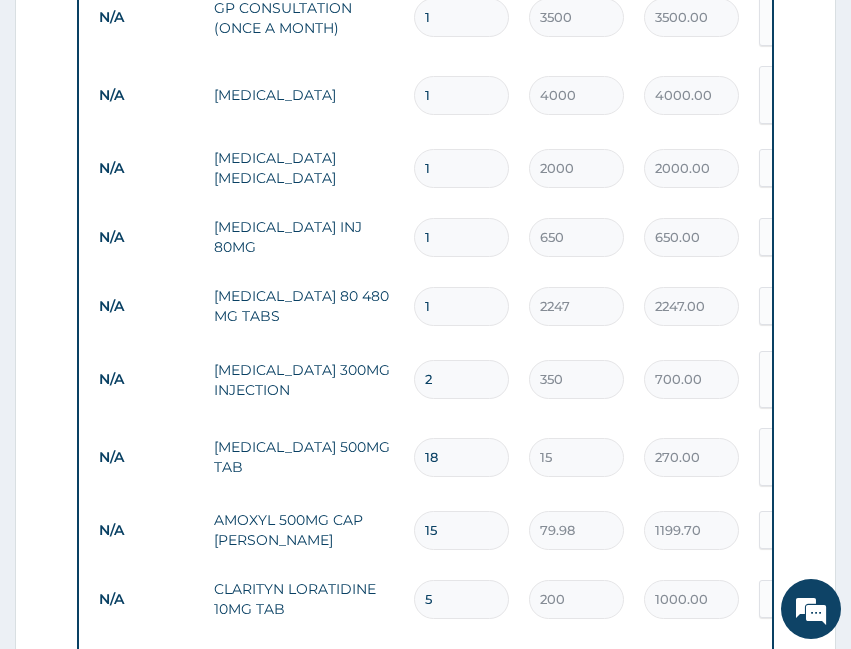 click on "1" at bounding box center (461, 237) 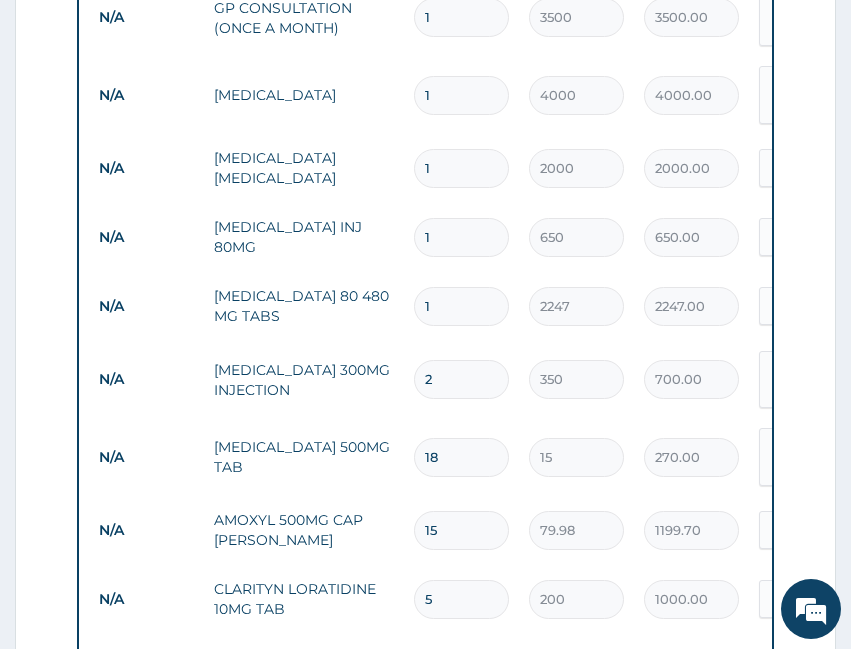 type 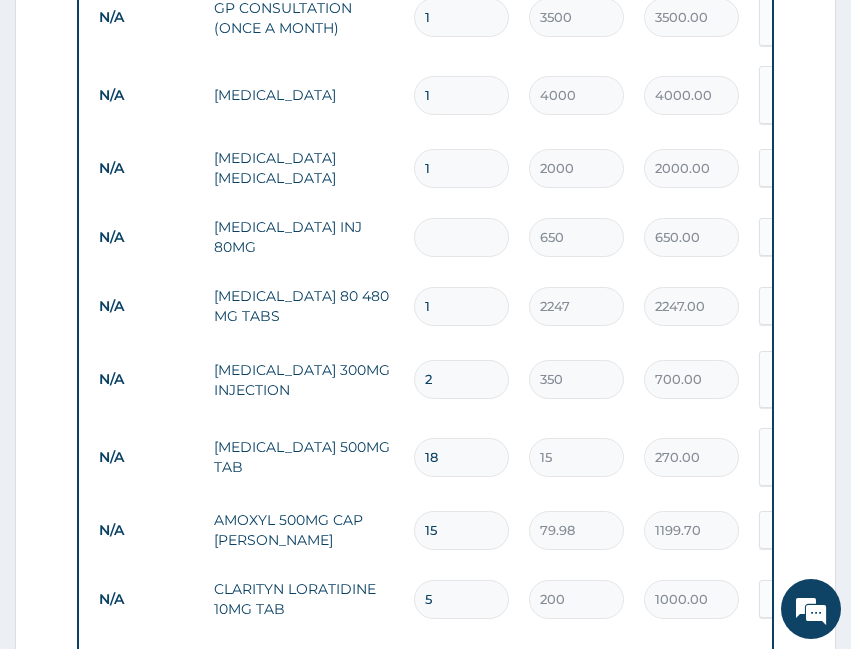 type on "0.00" 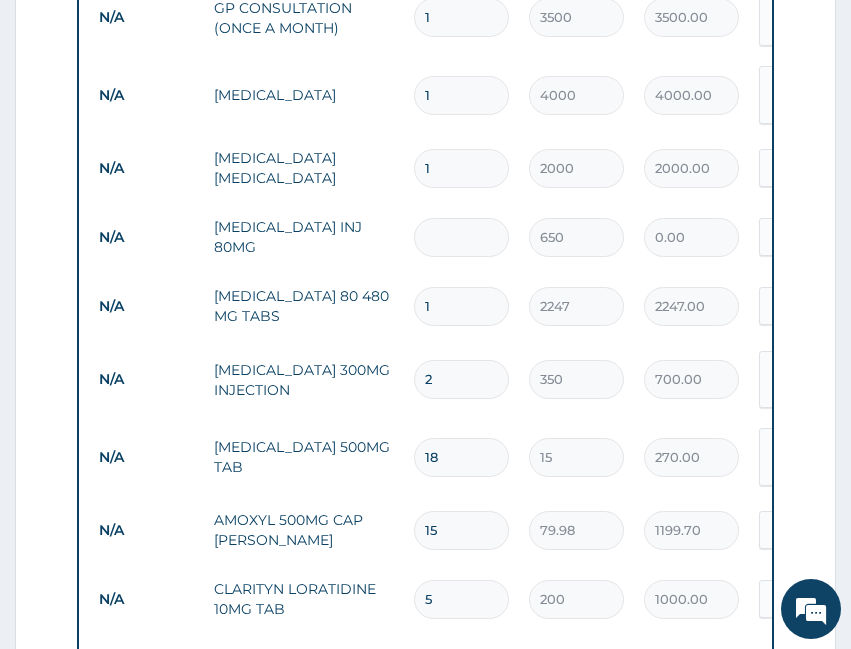 type on "6" 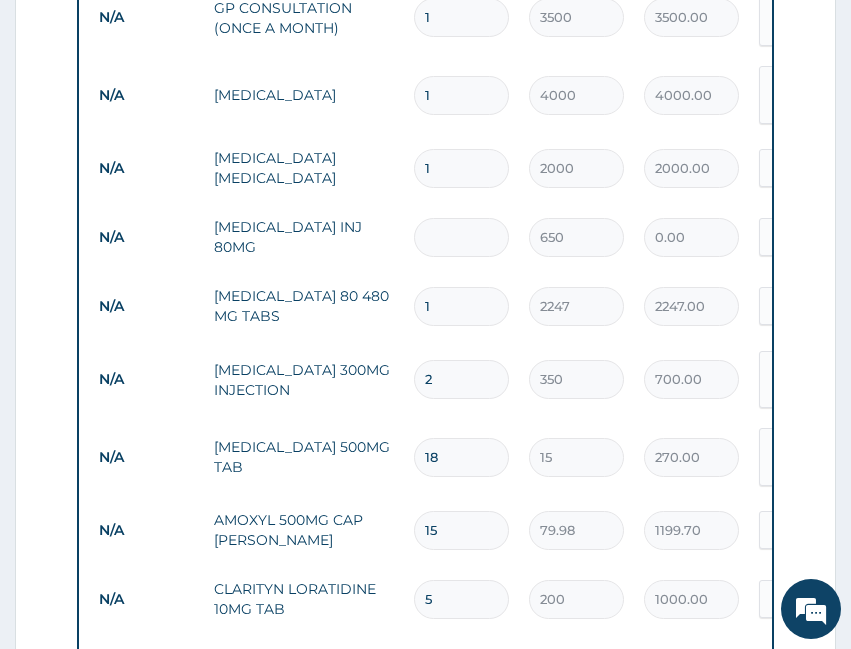 type on "3900.00" 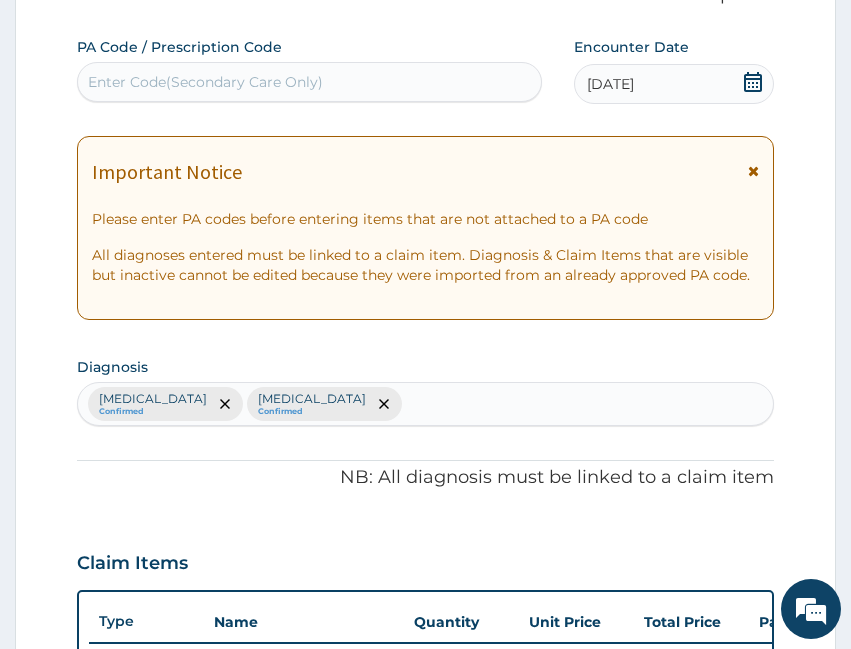 scroll, scrollTop: 188, scrollLeft: 0, axis: vertical 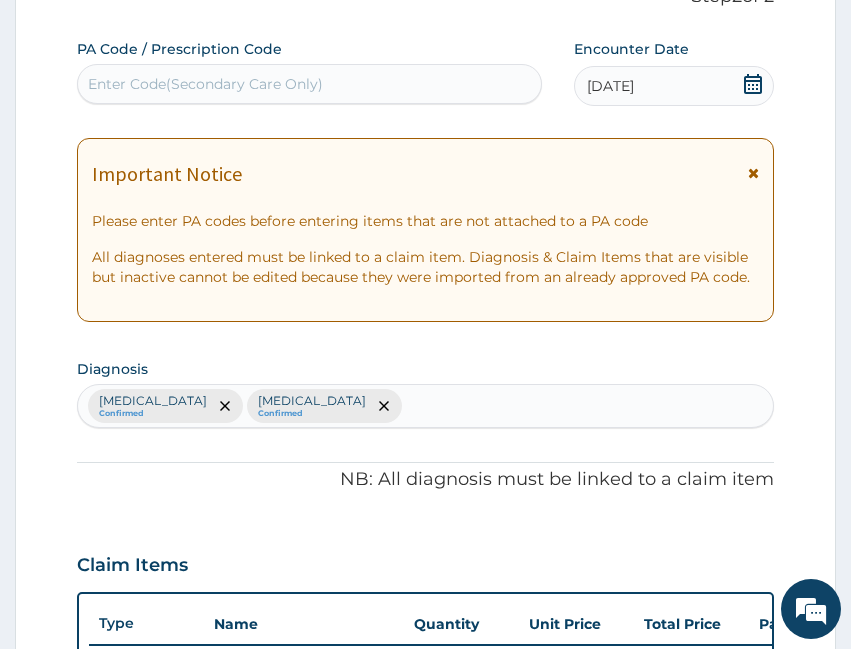 type on "6" 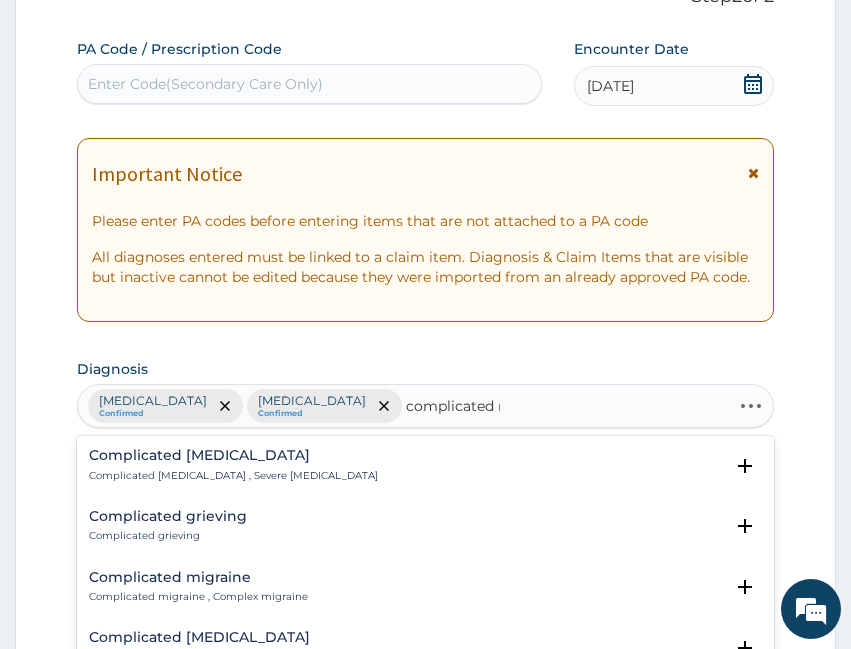 type on "complicated ma" 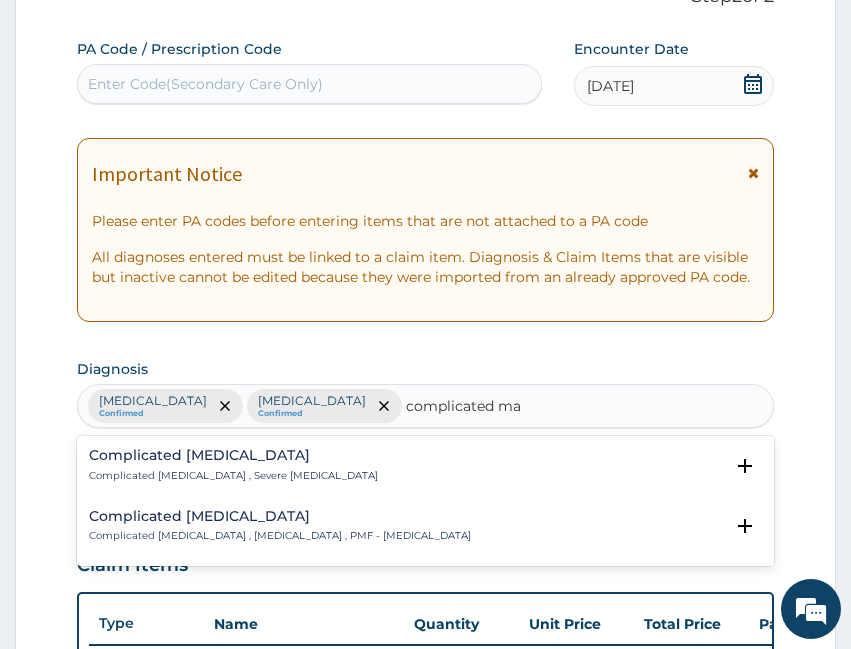 click on "Complicated malaria , Severe malaria" at bounding box center [233, 476] 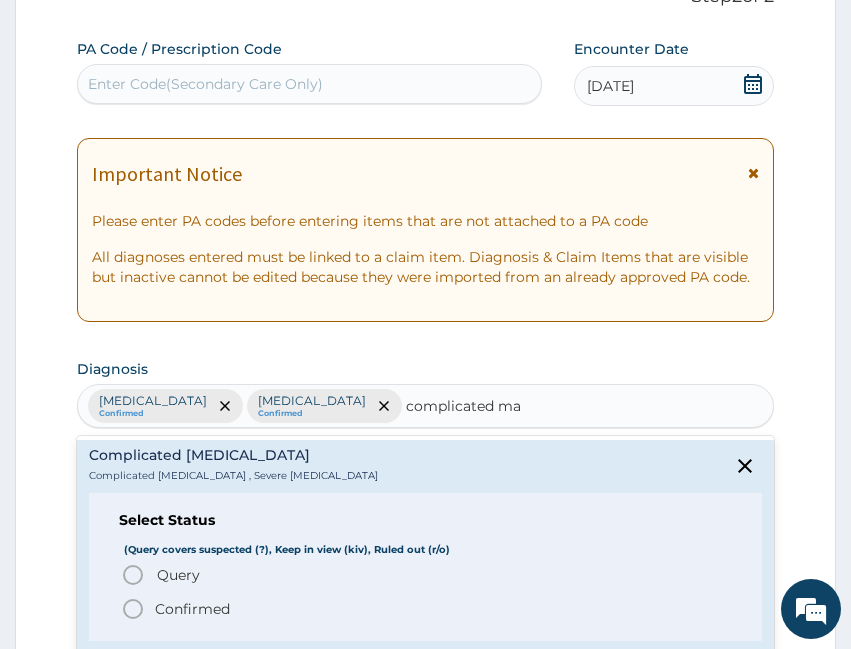 drag, startPoint x: 203, startPoint y: 609, endPoint x: 244, endPoint y: 528, distance: 90.78546 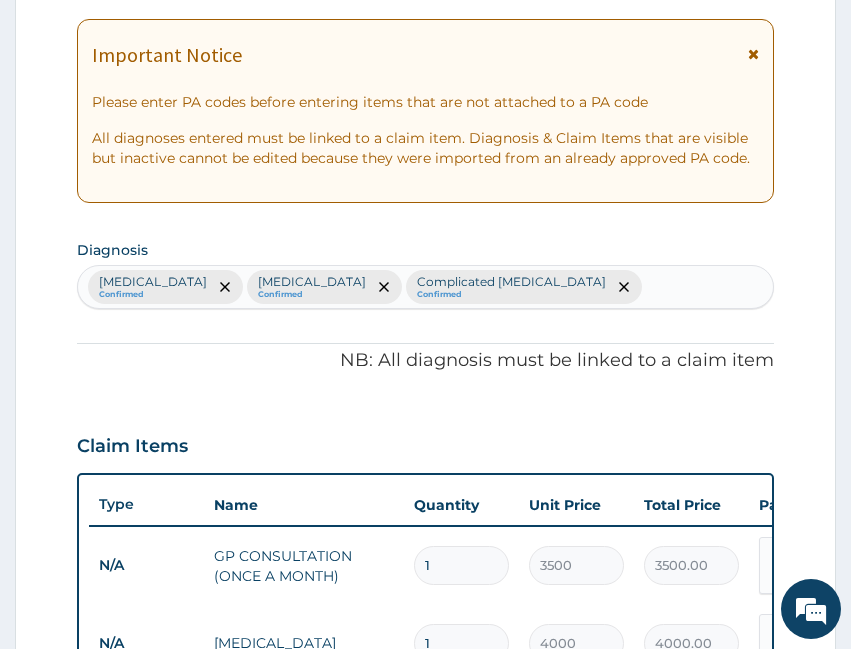 scroll, scrollTop: 355, scrollLeft: 0, axis: vertical 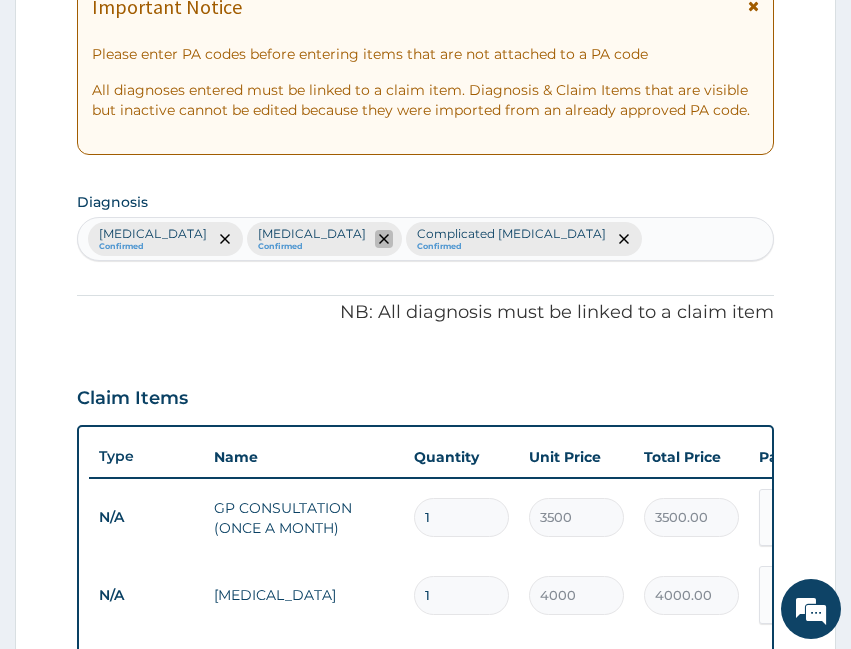 click at bounding box center (384, 239) 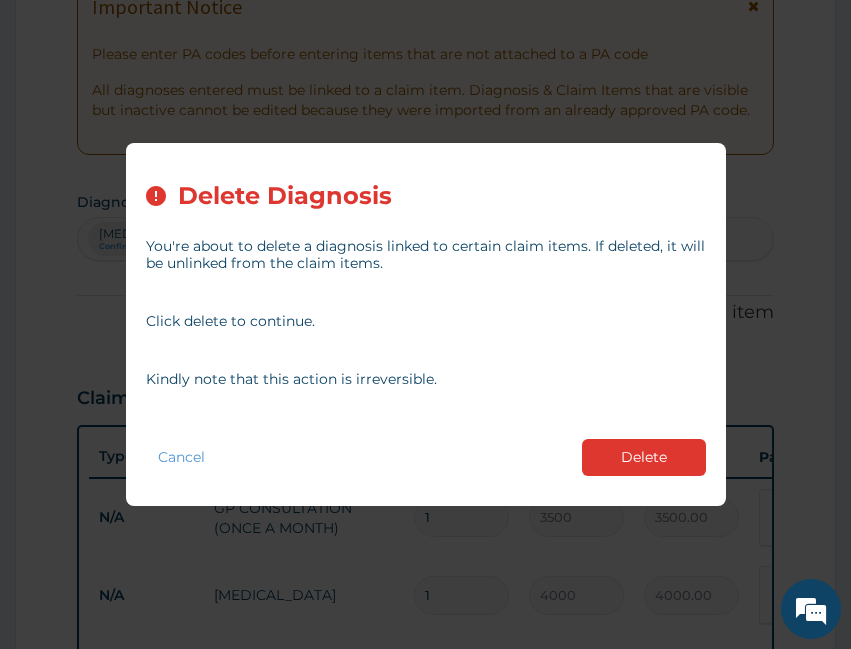 drag, startPoint x: 621, startPoint y: 443, endPoint x: 701, endPoint y: 376, distance: 104.35037 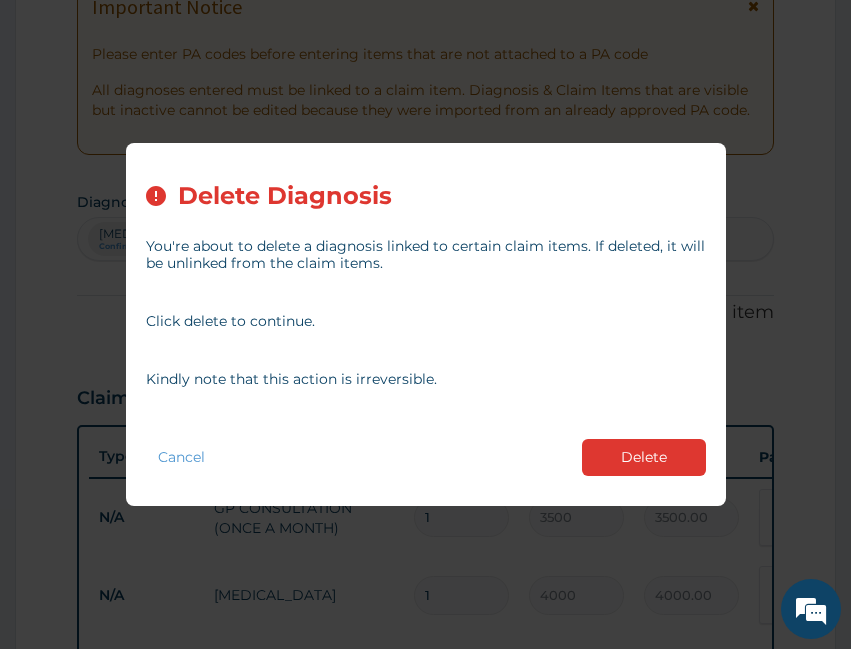 click on "Delete" at bounding box center [644, 457] 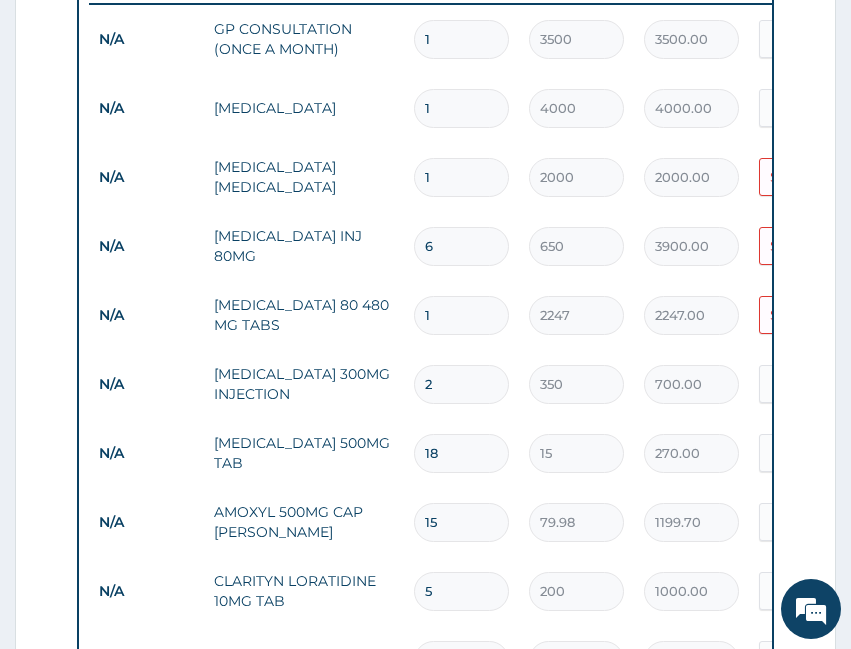 scroll, scrollTop: 855, scrollLeft: 0, axis: vertical 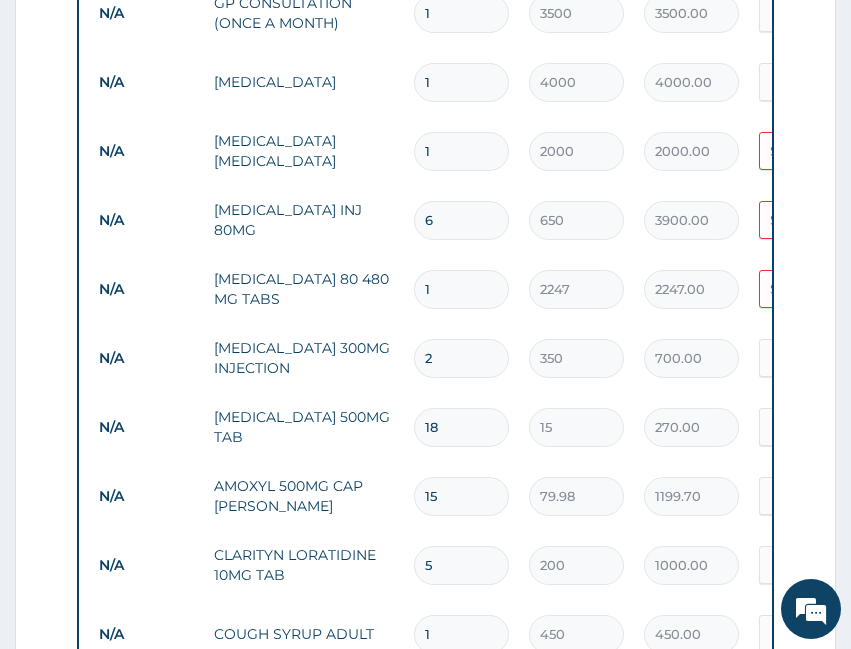 click on "Select Diagnosis" at bounding box center [841, 151] 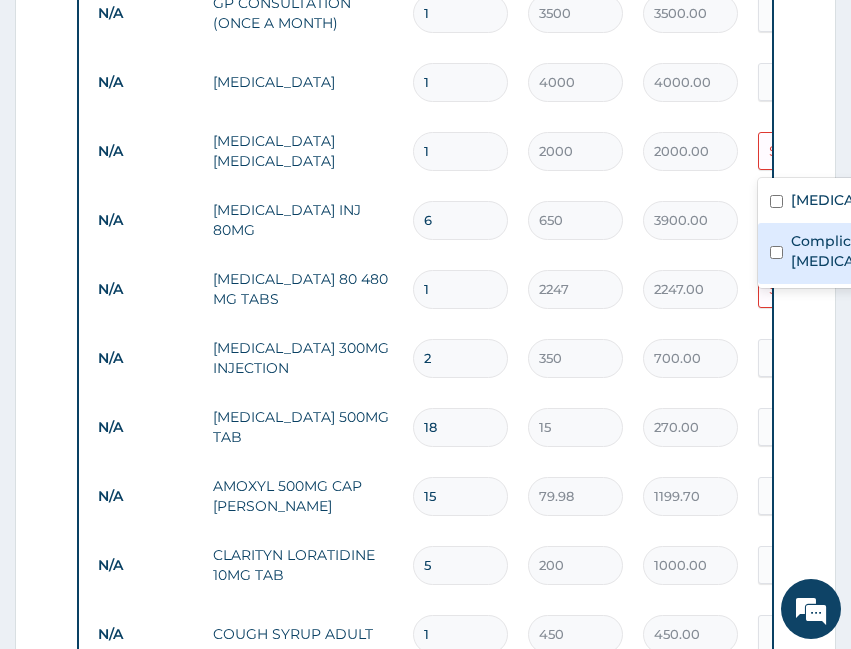 drag, startPoint x: 794, startPoint y: 236, endPoint x: 764, endPoint y: 244, distance: 31.04835 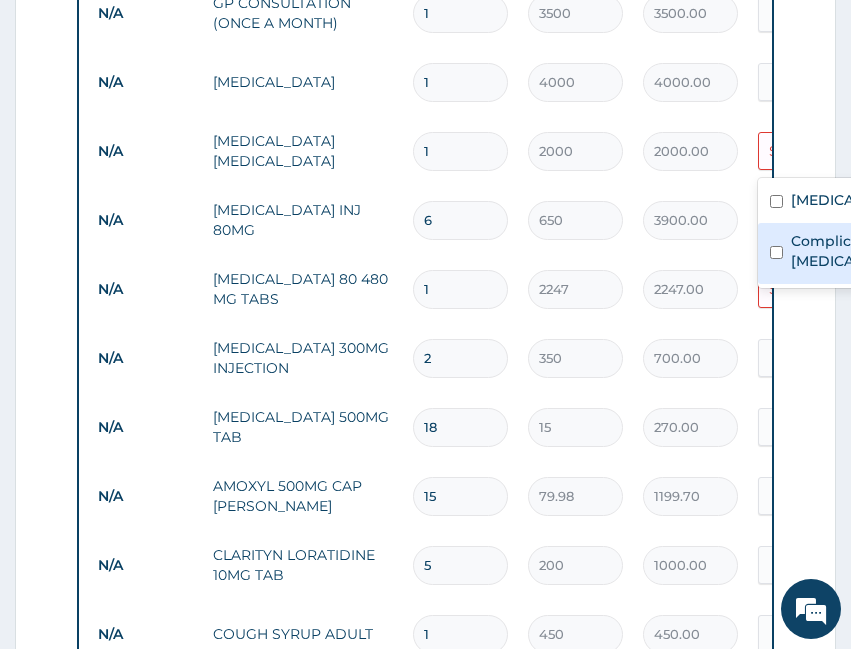 click on "Complicated [MEDICAL_DATA]" at bounding box center (893, 251) 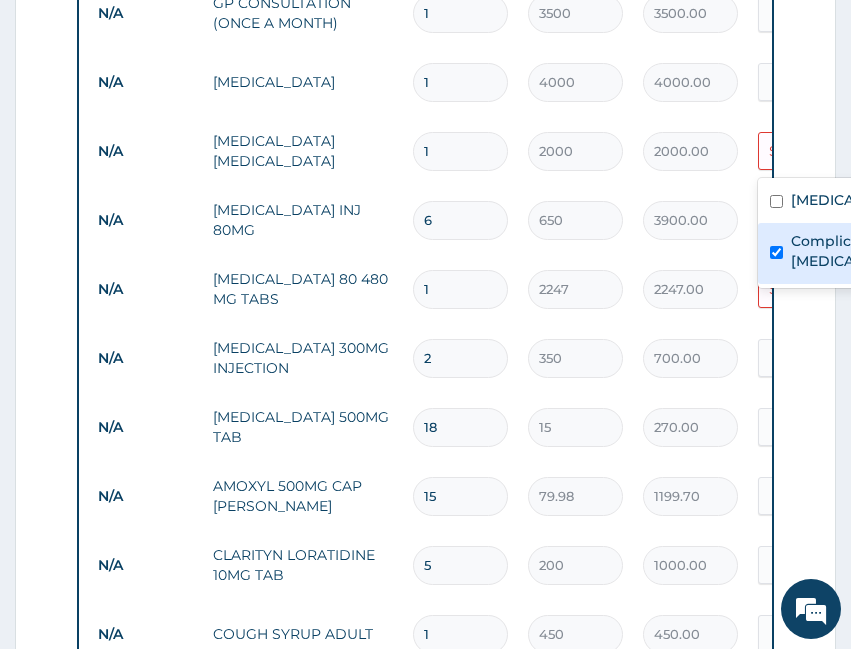 checkbox on "true" 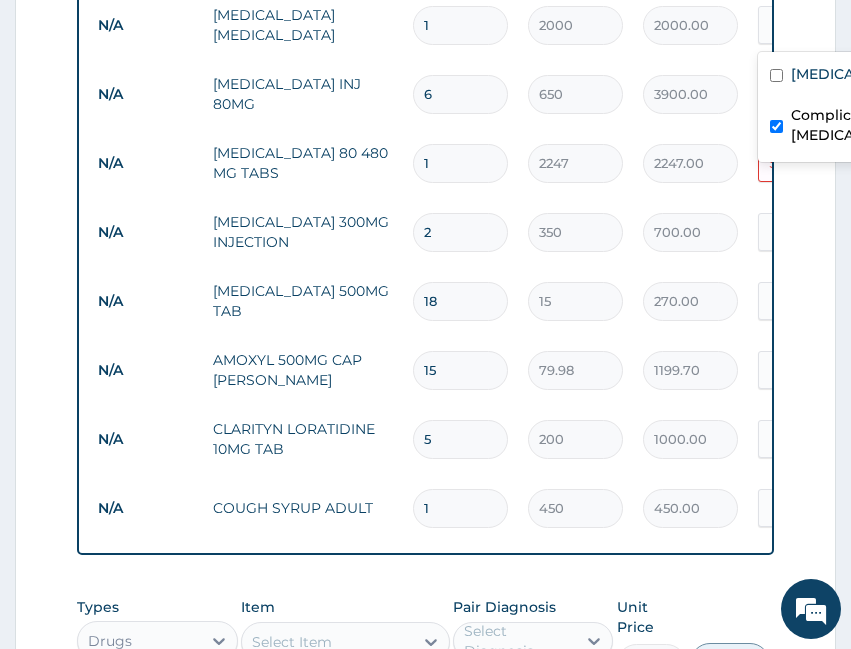 scroll, scrollTop: 1022, scrollLeft: 0, axis: vertical 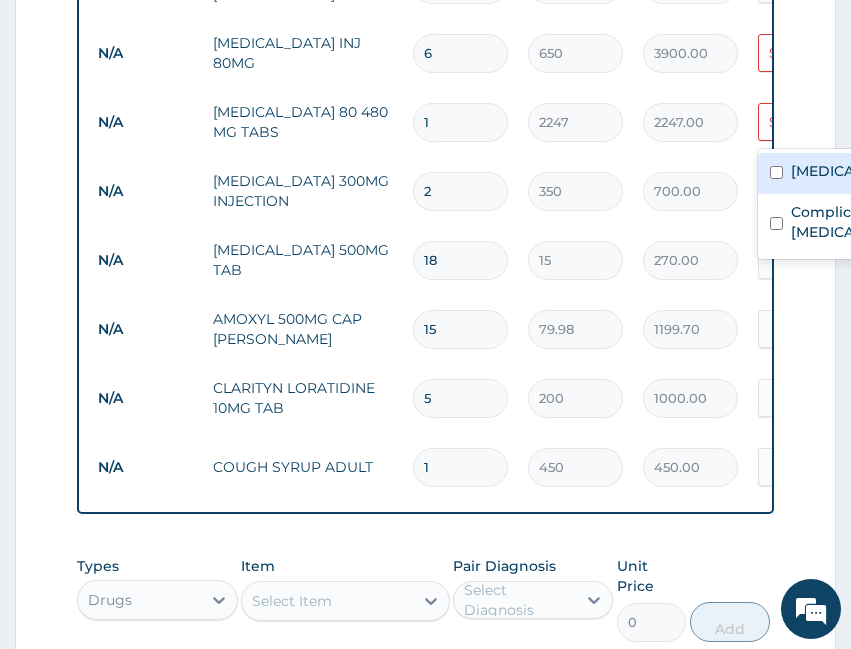 click on "Select Diagnosis" at bounding box center [840, 122] 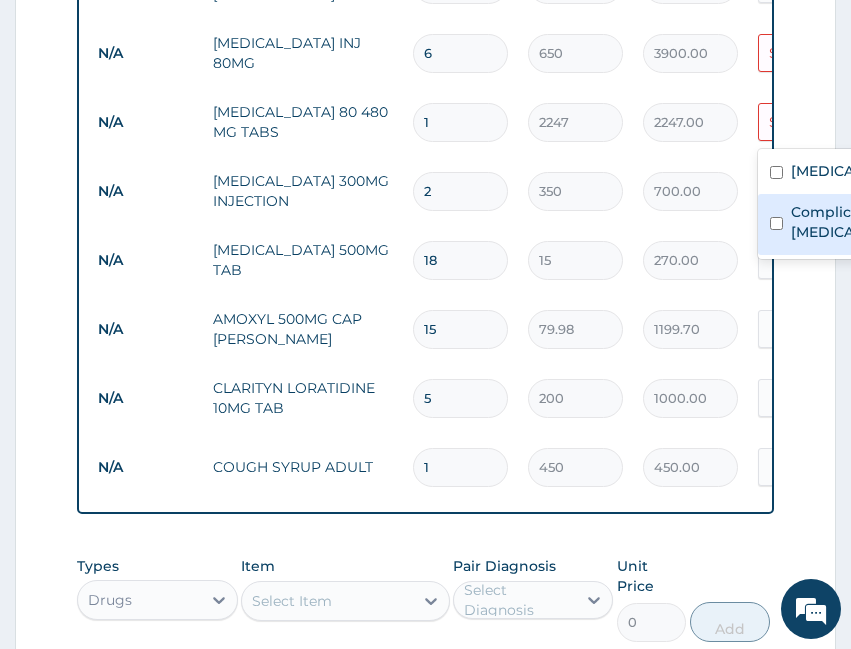 click on "Complicated malaria" at bounding box center (883, 224) 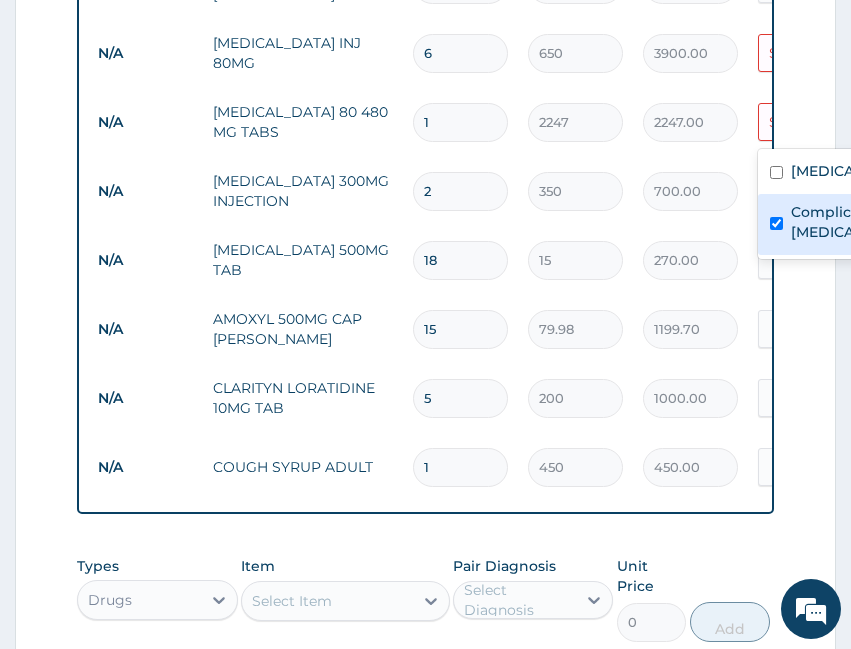 checkbox on "true" 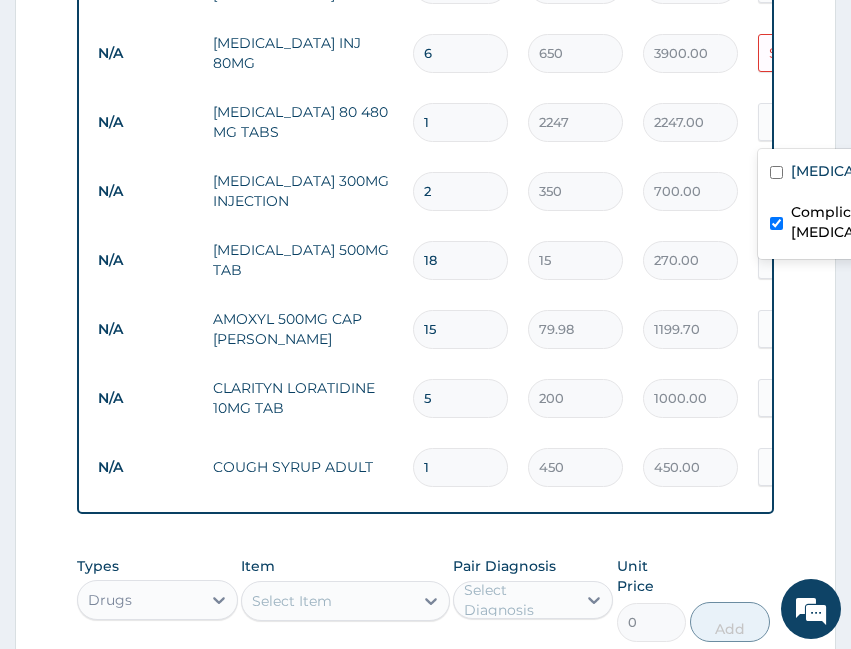 click on "Select Diagnosis" at bounding box center (840, 53) 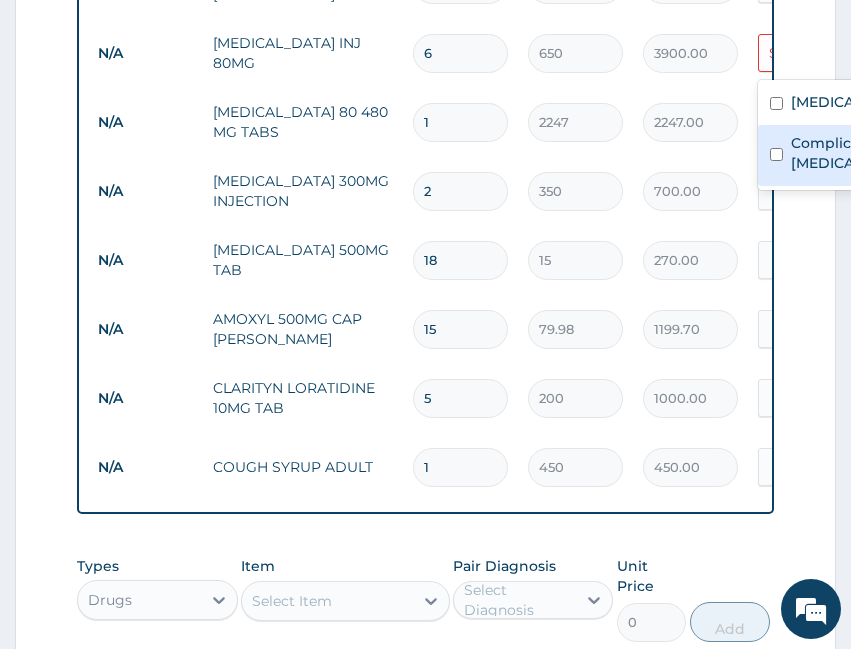 click on "Complicated malaria" at bounding box center (893, 153) 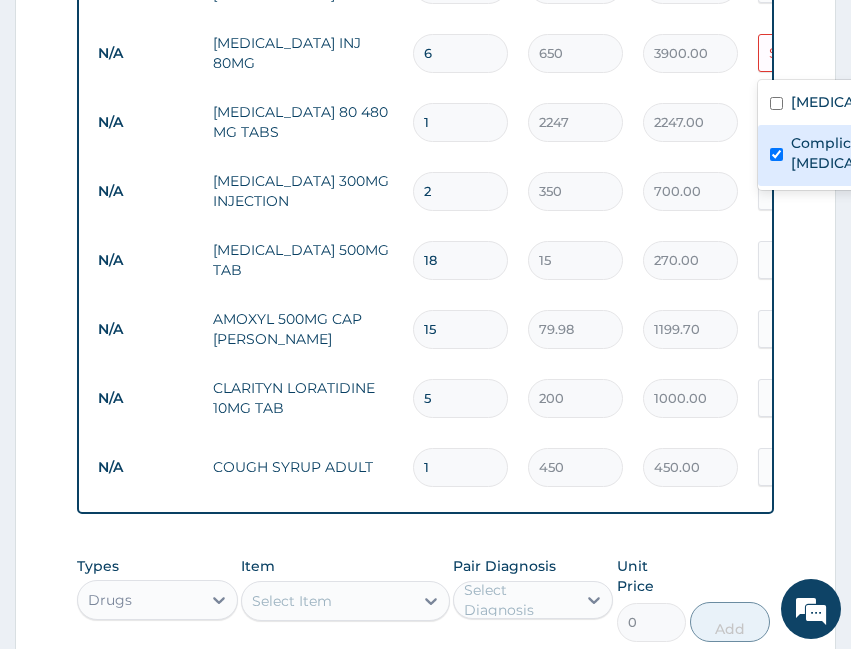 checkbox on "true" 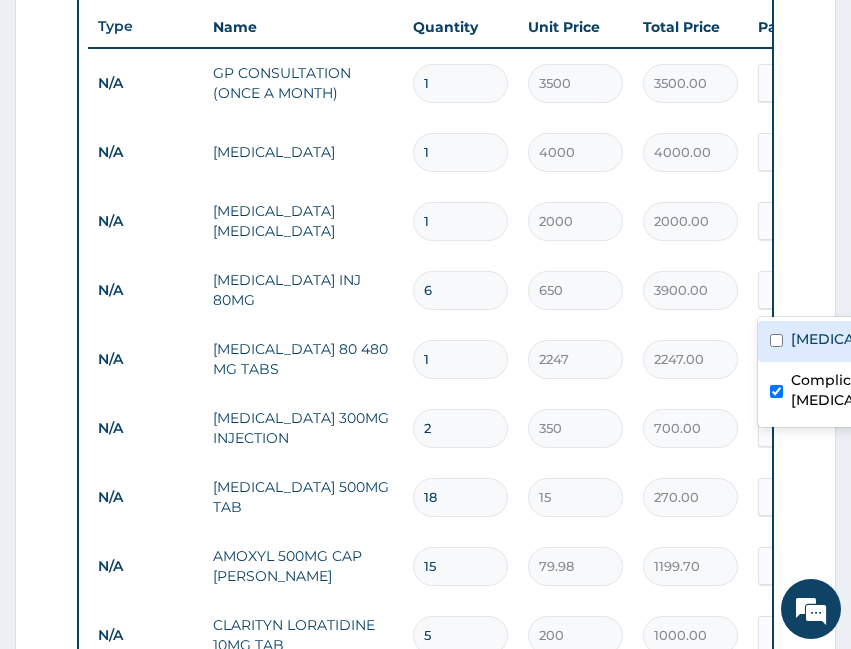 scroll, scrollTop: 688, scrollLeft: 0, axis: vertical 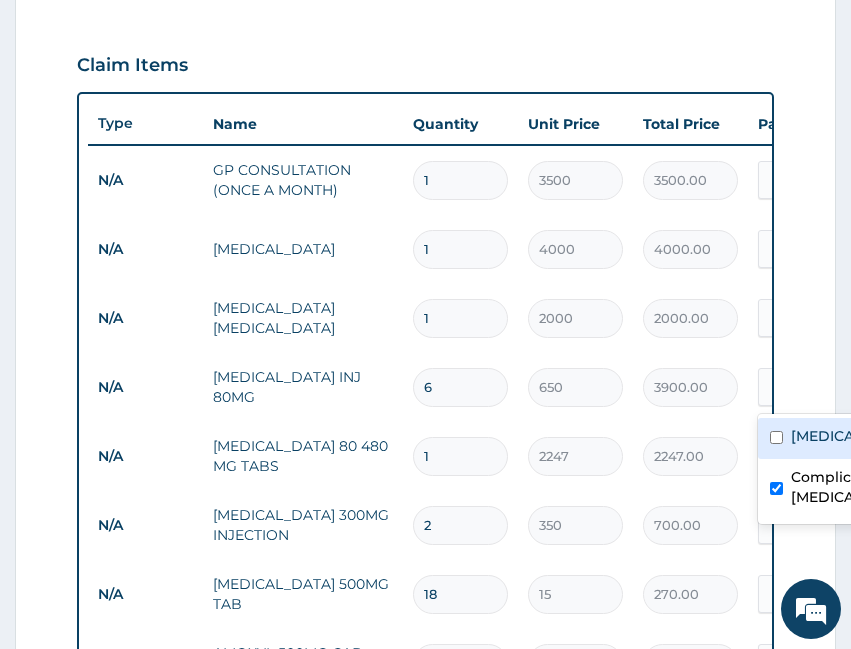 click on "N/A FULL BLOOD COUNT 1 4000 4000.00 Upper respiratory infection Delete" at bounding box center [578, 249] 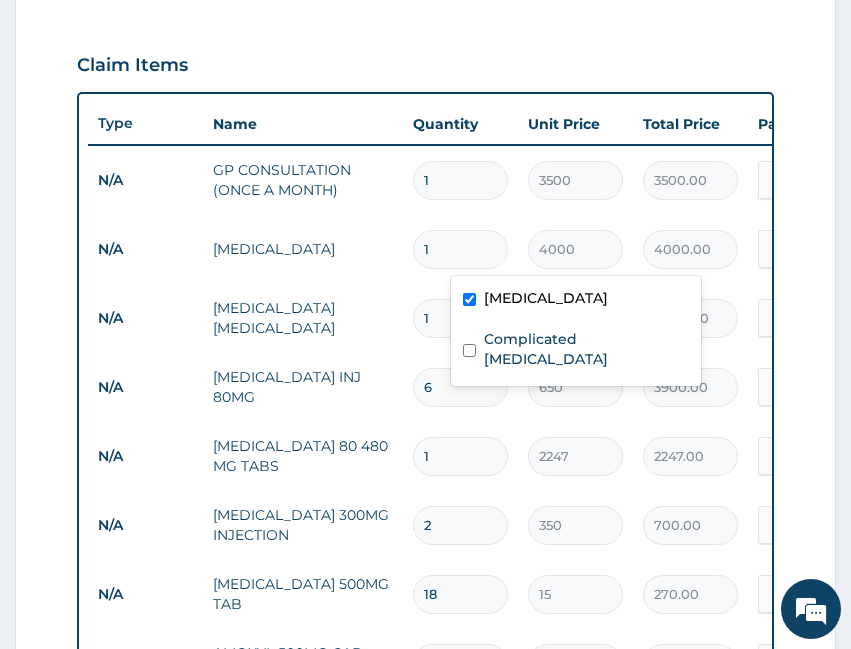 scroll, scrollTop: 0, scrollLeft: 308, axis: horizontal 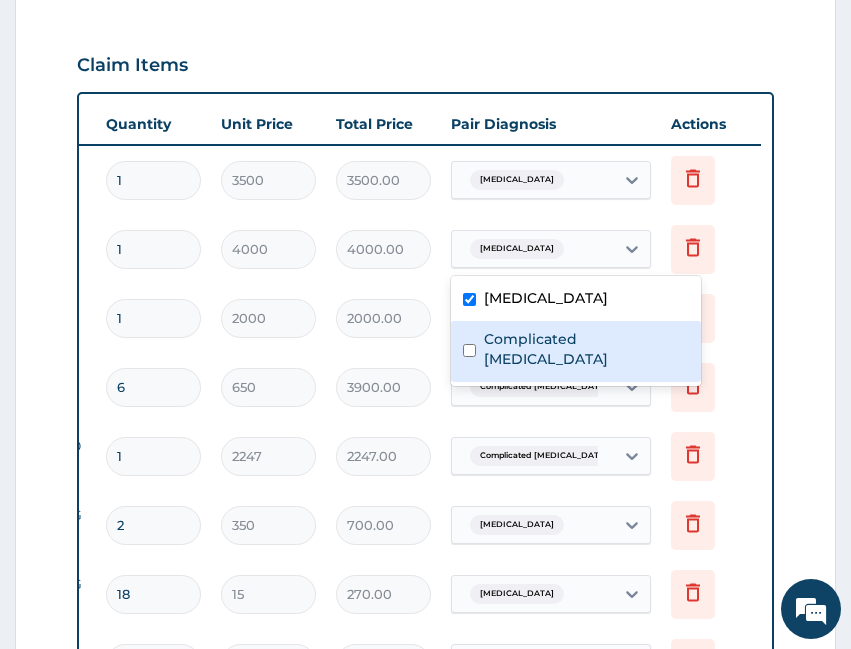 click on "Complicated malaria" at bounding box center (576, 351) 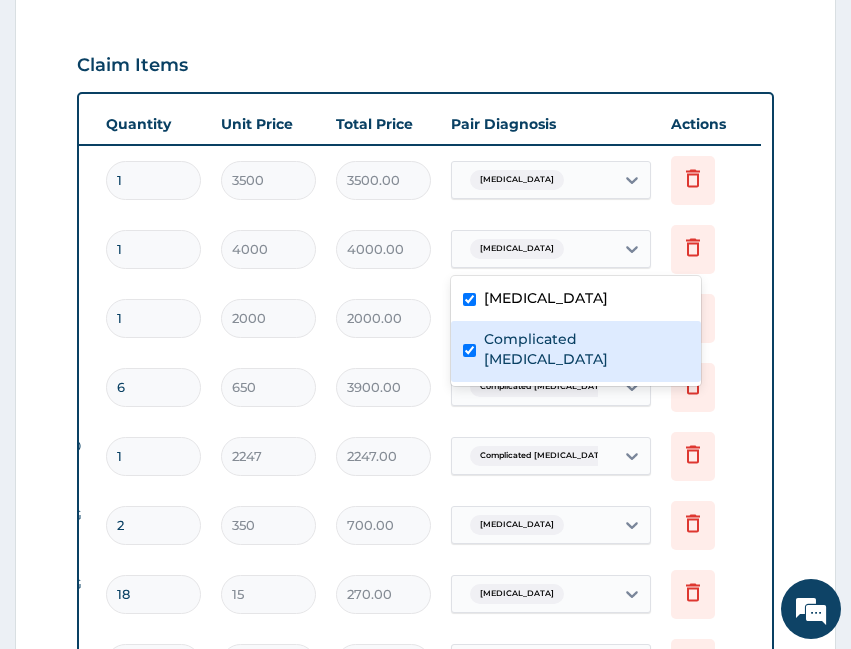 checkbox on "true" 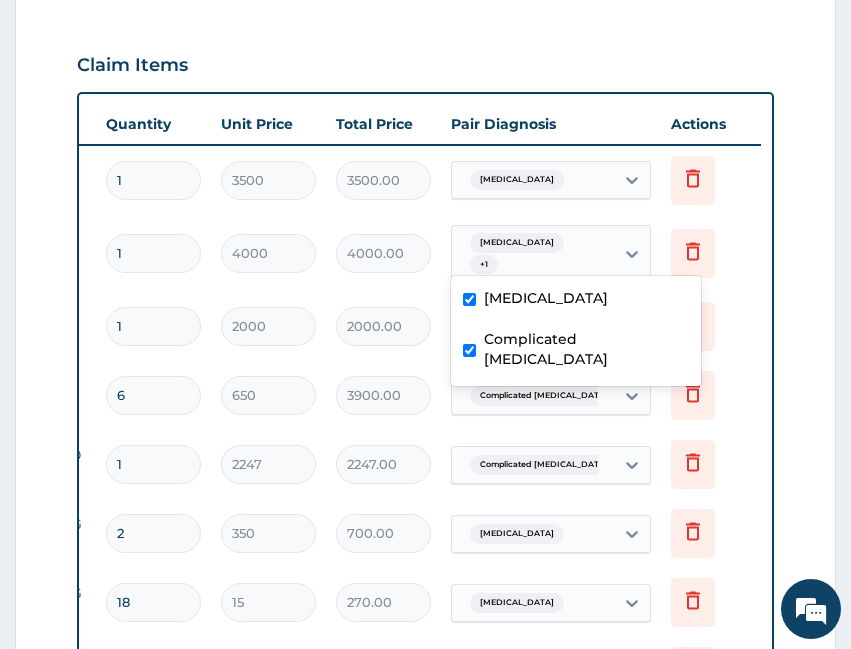 click on "Complicated malaria" at bounding box center (544, 396) 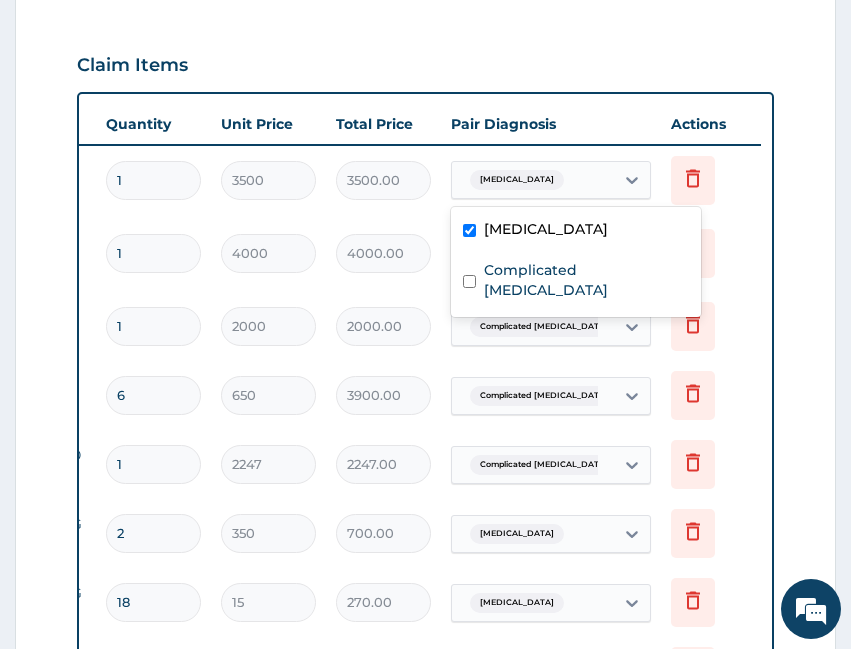 click on "Upper respiratory infection" at bounding box center (517, 180) 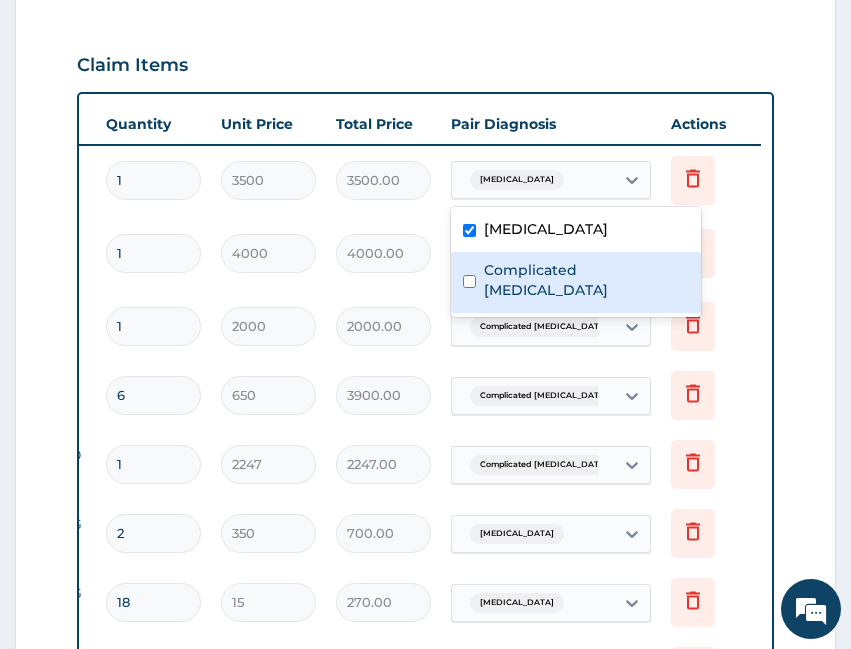 click on "Complicated malaria" at bounding box center [586, 280] 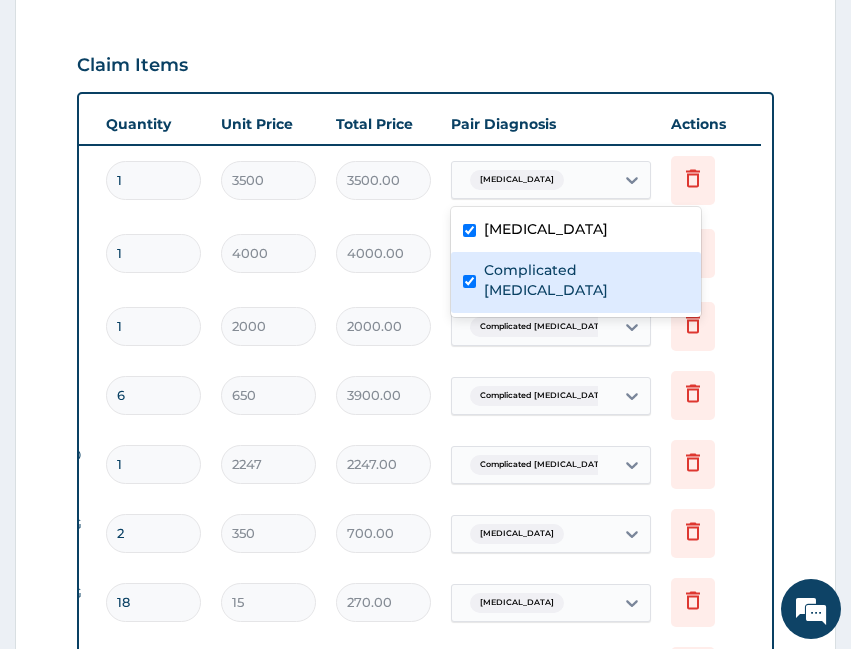 checkbox on "true" 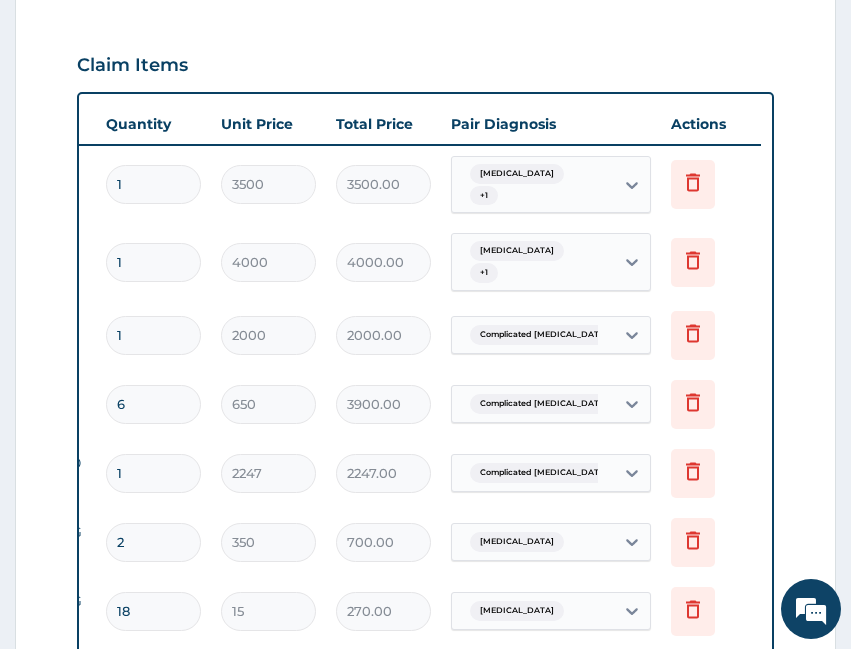 click on "Delete" at bounding box center (711, 262) 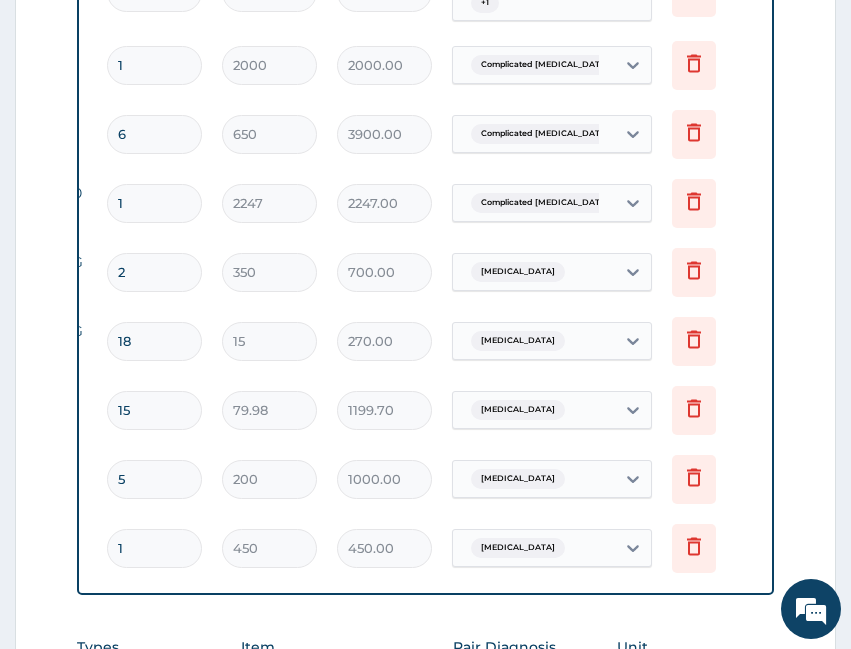 scroll, scrollTop: 1022, scrollLeft: 0, axis: vertical 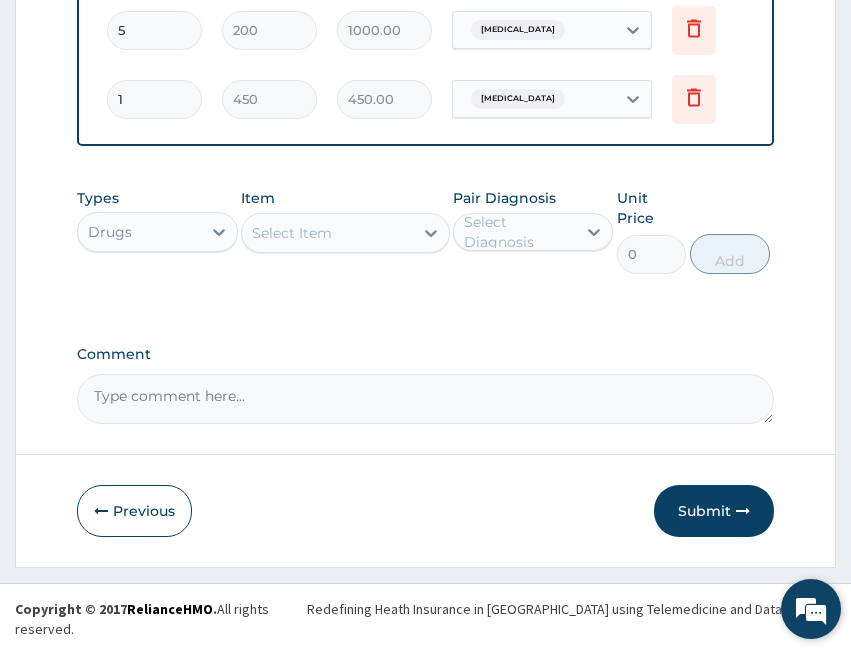 drag, startPoint x: 665, startPoint y: 525, endPoint x: 787, endPoint y: 632, distance: 162.27446 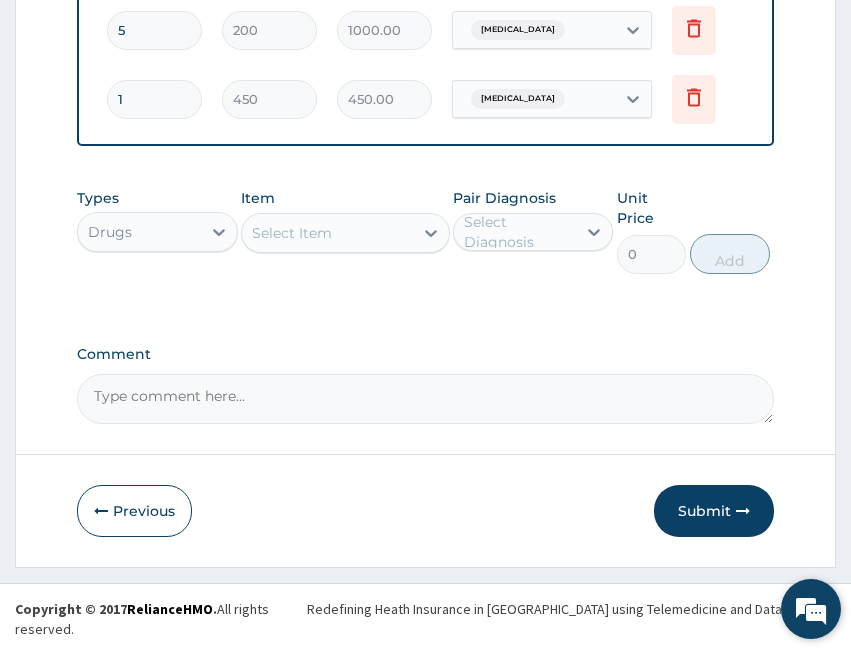 click on "Submit" at bounding box center (714, 511) 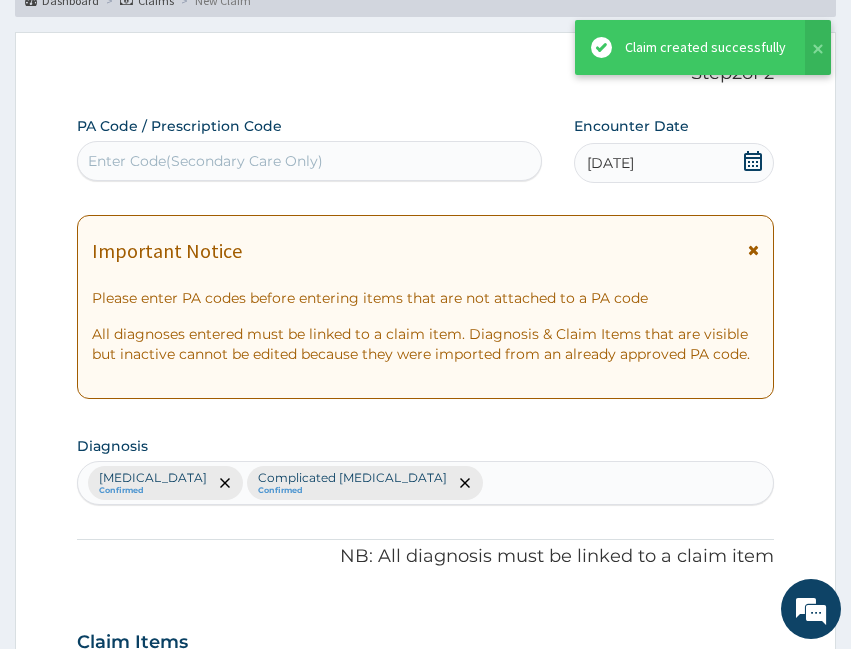 scroll, scrollTop: 1407, scrollLeft: 0, axis: vertical 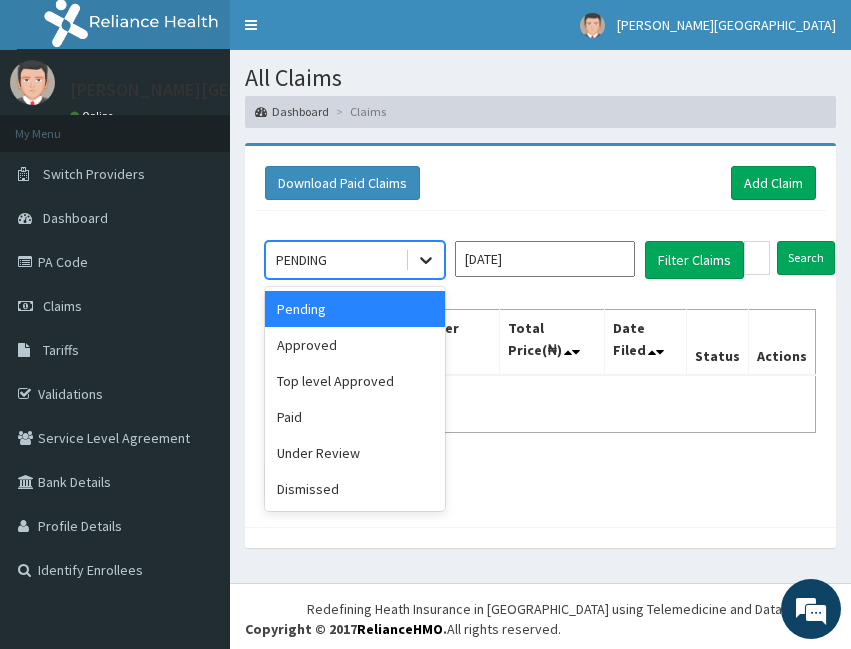 click at bounding box center (426, 260) 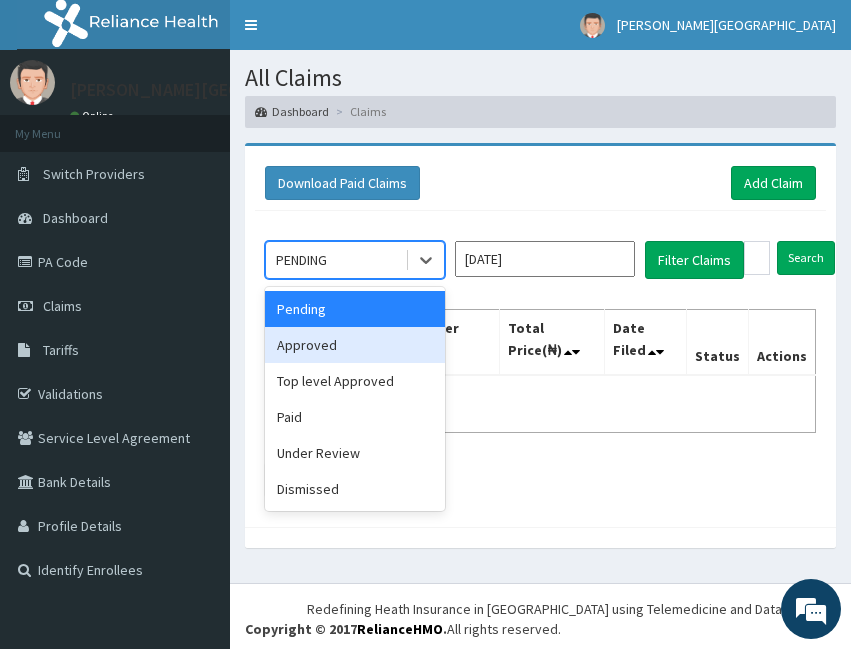 click on "Approved" at bounding box center (355, 345) 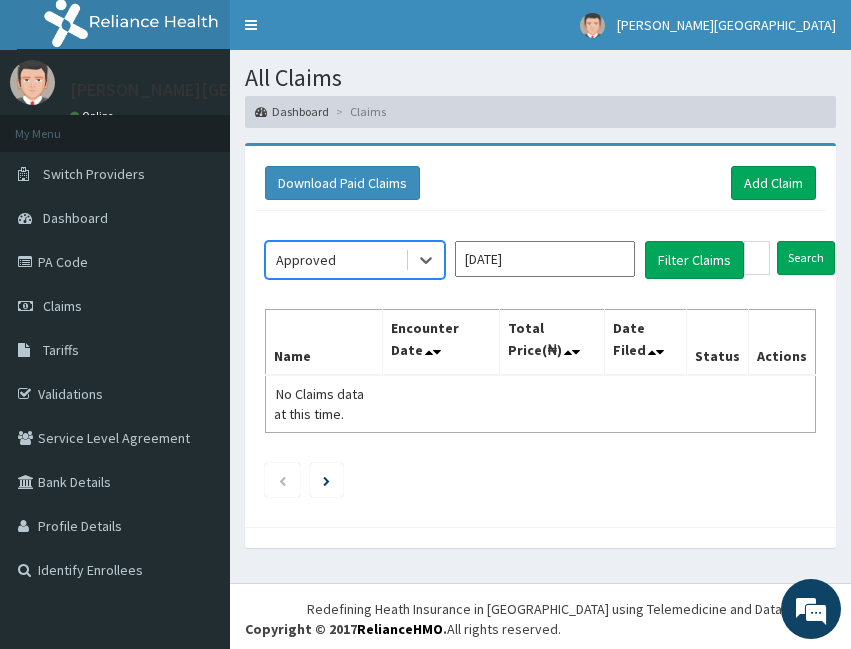 click on "[DATE]" at bounding box center (545, 259) 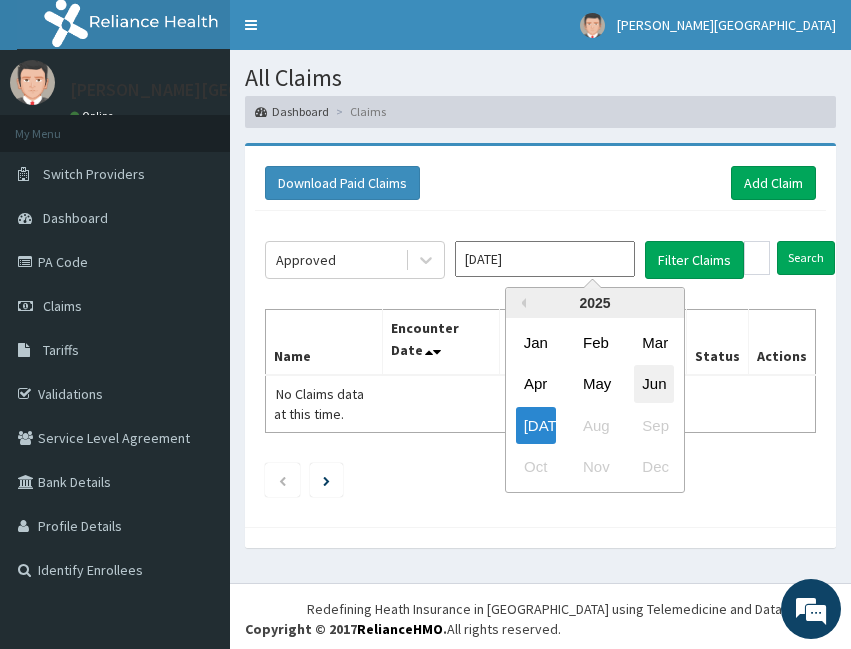 drag, startPoint x: 679, startPoint y: 385, endPoint x: 666, endPoint y: 396, distance: 17.029387 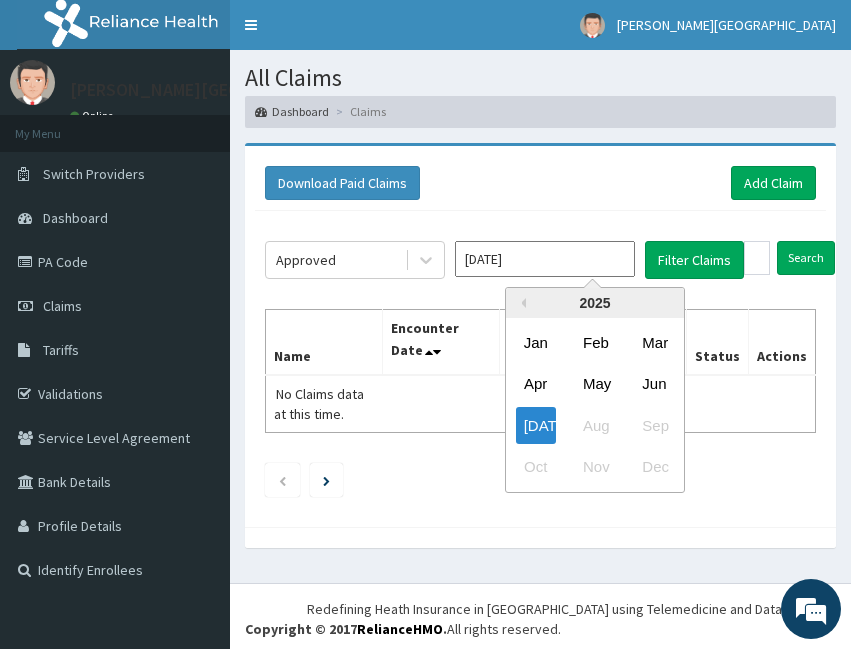 type on "[DATE]" 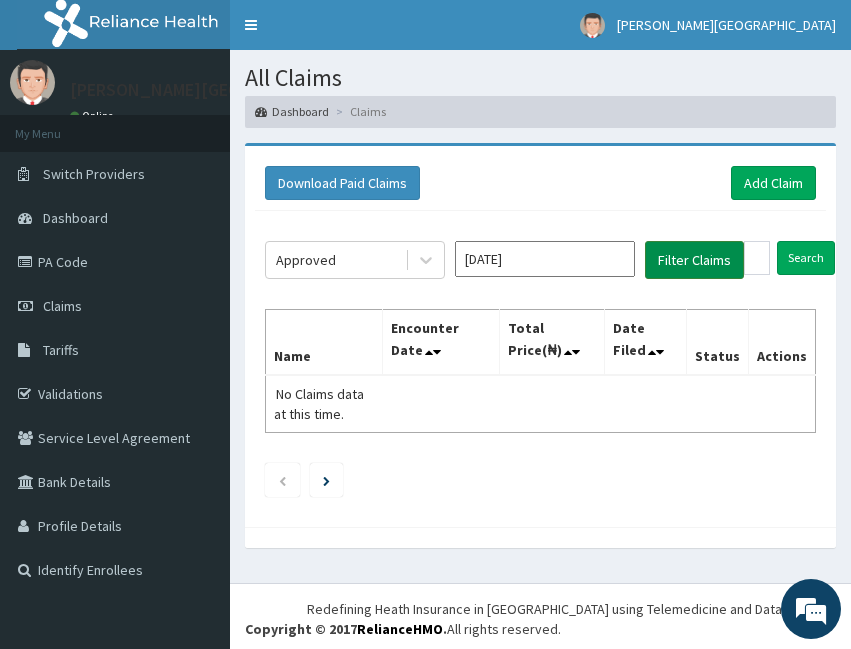 click on "Filter Claims" at bounding box center [694, 260] 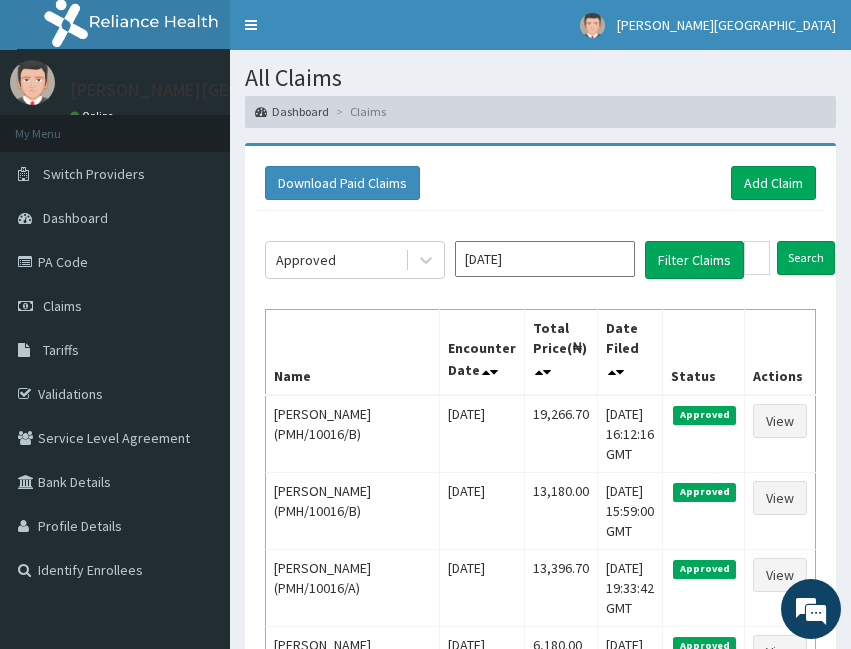 click on "Download Paid Claims Add Claim" at bounding box center (540, 183) 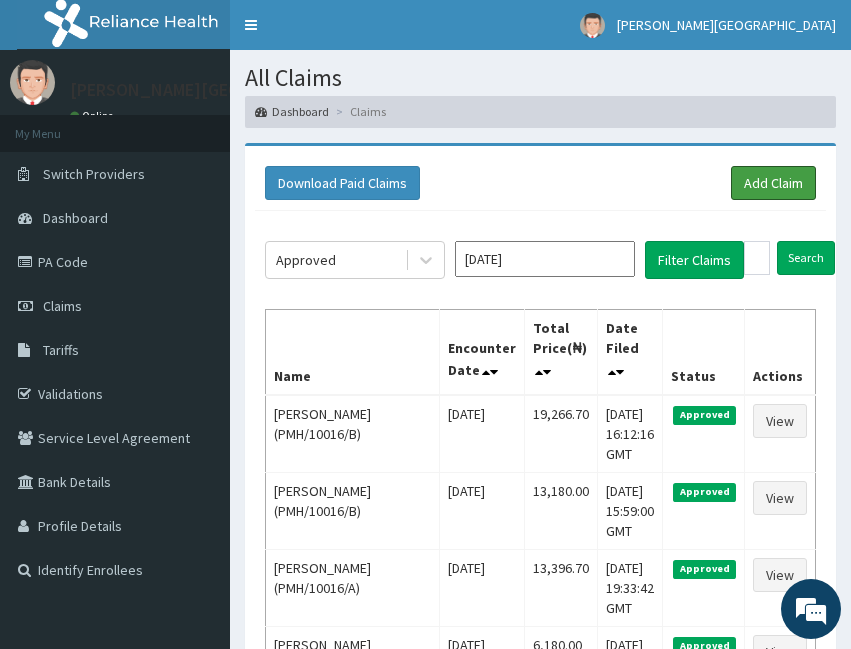 drag, startPoint x: 798, startPoint y: 189, endPoint x: 840, endPoint y: 234, distance: 61.554855 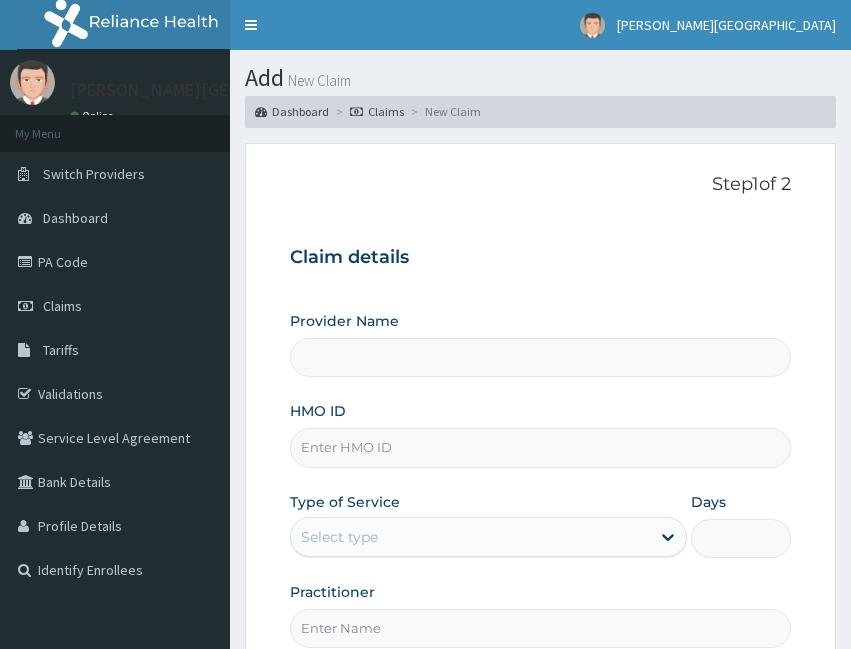 scroll, scrollTop: 0, scrollLeft: 0, axis: both 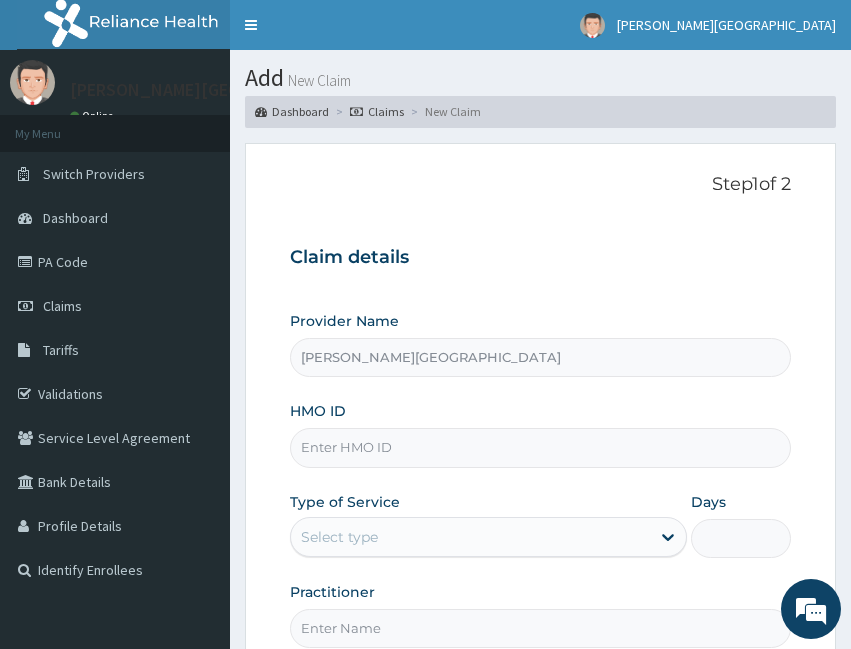 drag, startPoint x: 652, startPoint y: 278, endPoint x: 654, endPoint y: 288, distance: 10.198039 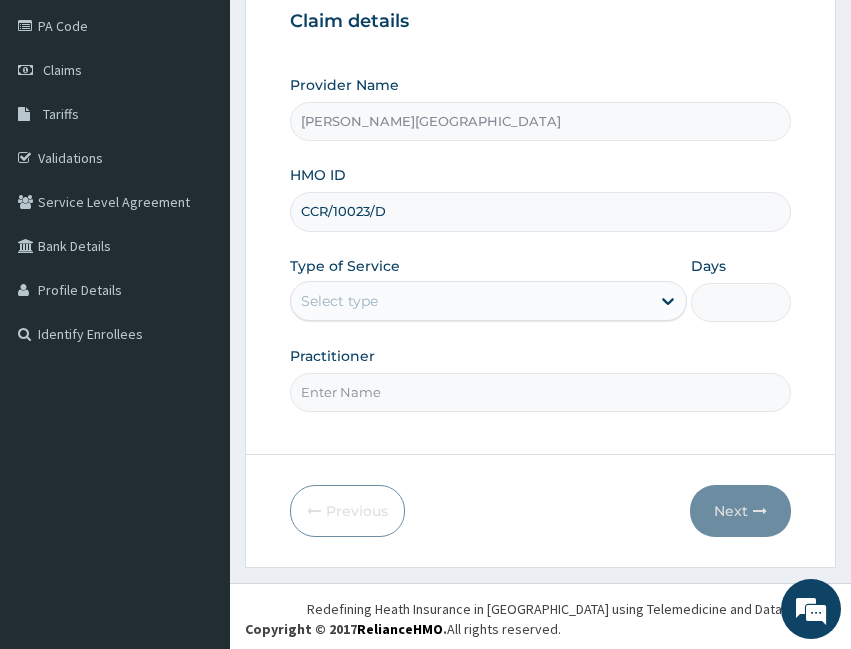 scroll, scrollTop: 241, scrollLeft: 0, axis: vertical 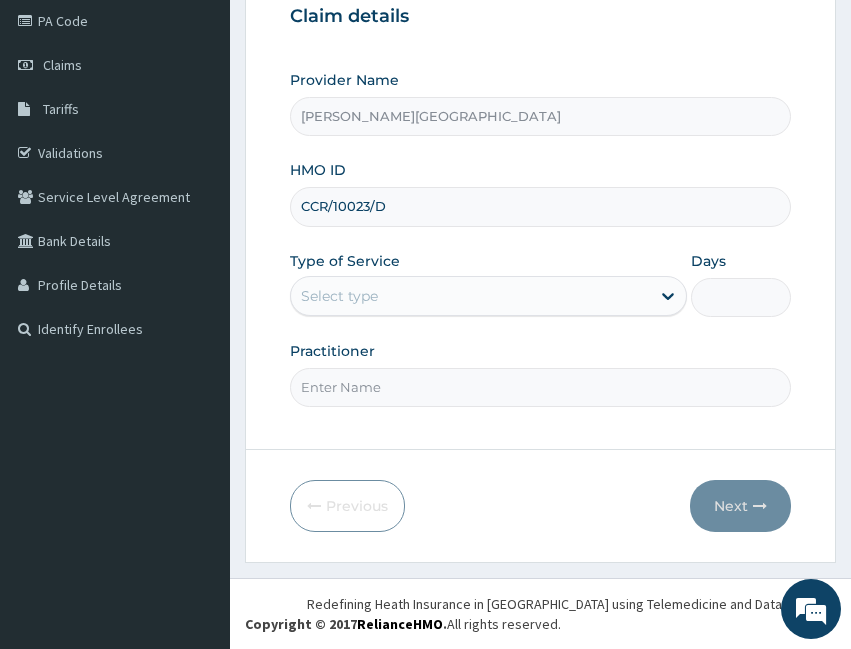 type on "CCR/10023/D" 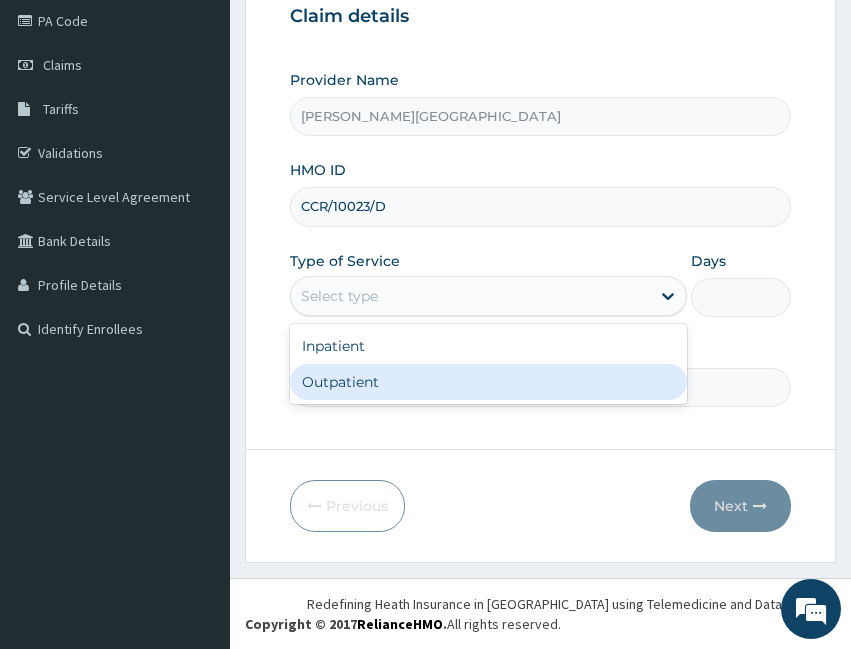 click on "Outpatient" at bounding box center (488, 382) 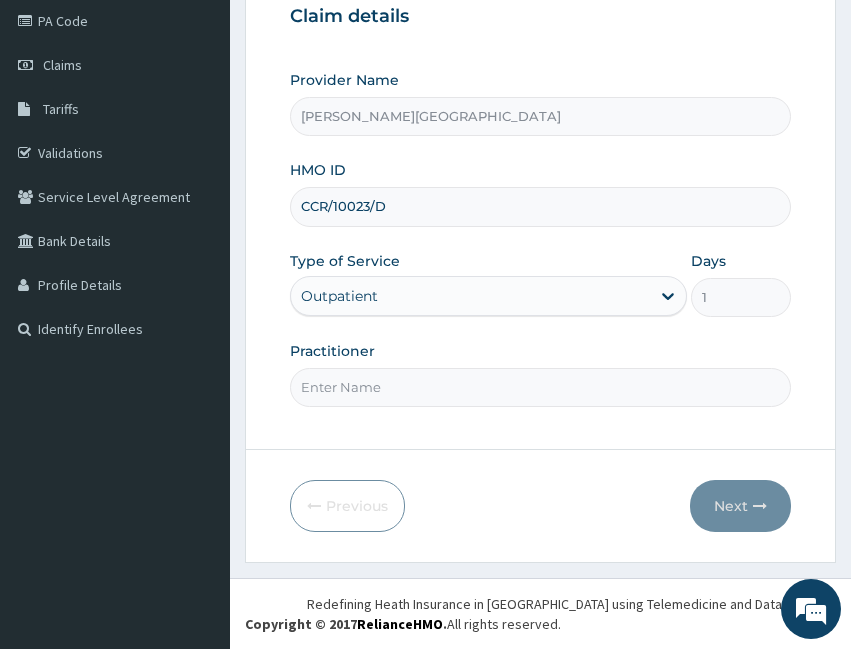click on "Practitioner" at bounding box center [540, 387] 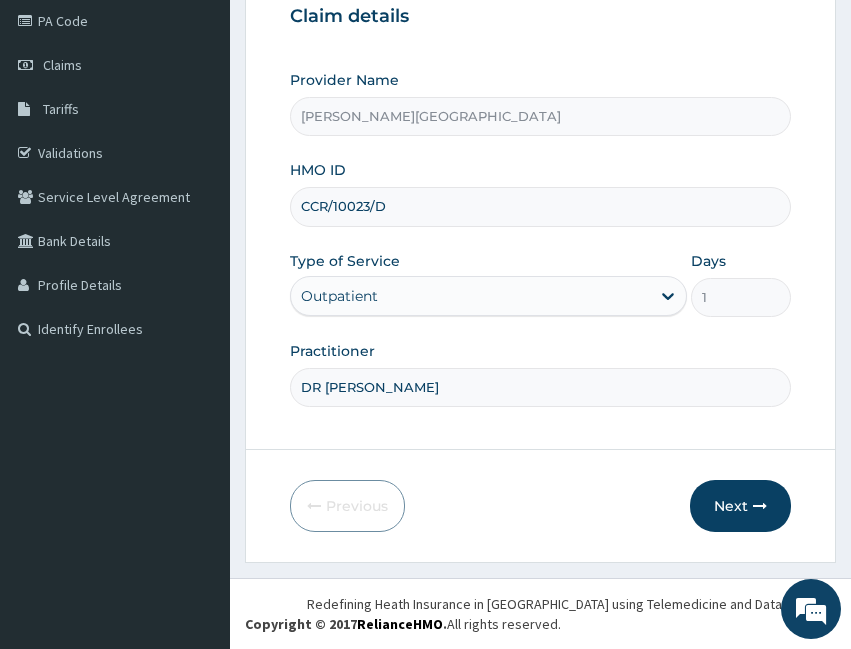 type on "[PERSON_NAME]" 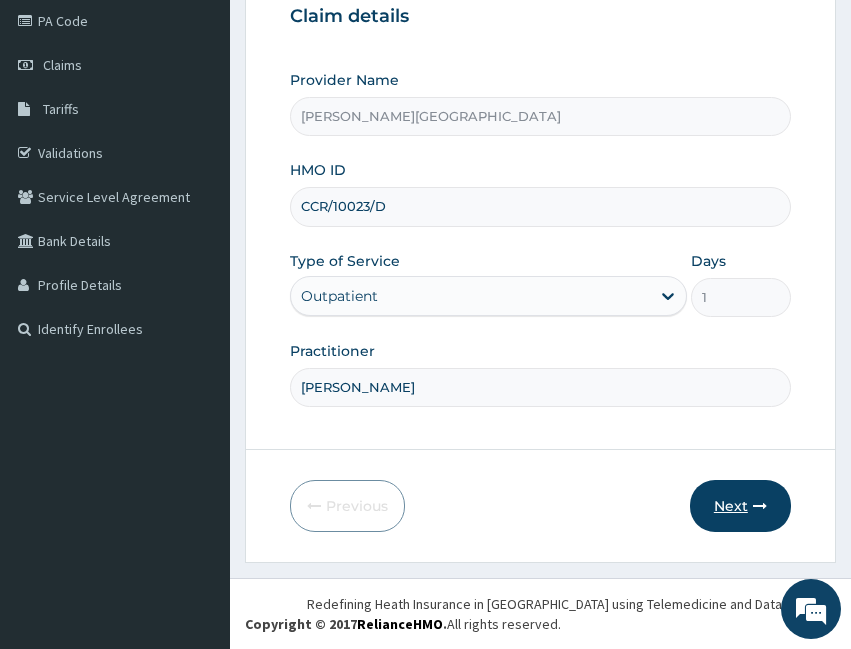 click on "Next" at bounding box center (740, 506) 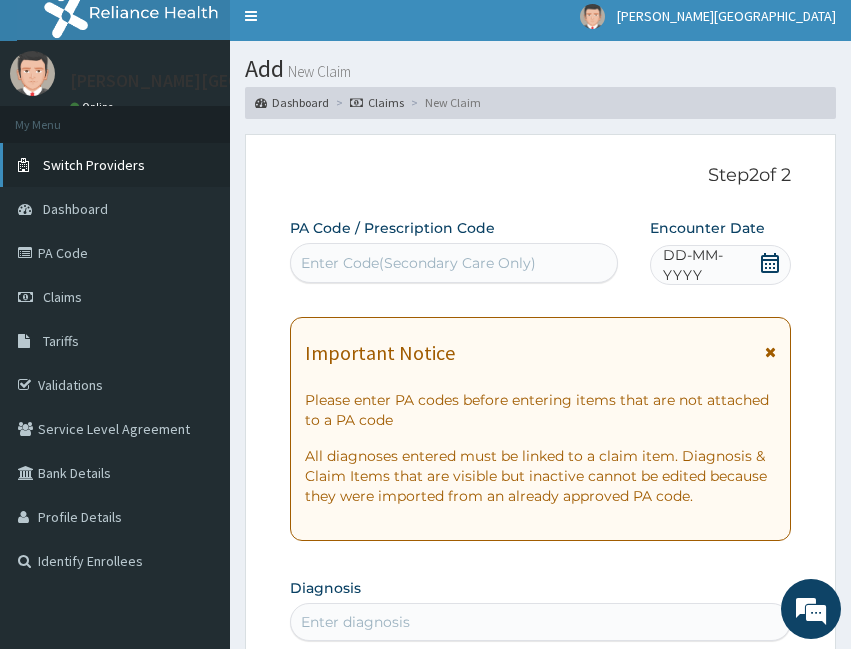 scroll, scrollTop: 0, scrollLeft: 0, axis: both 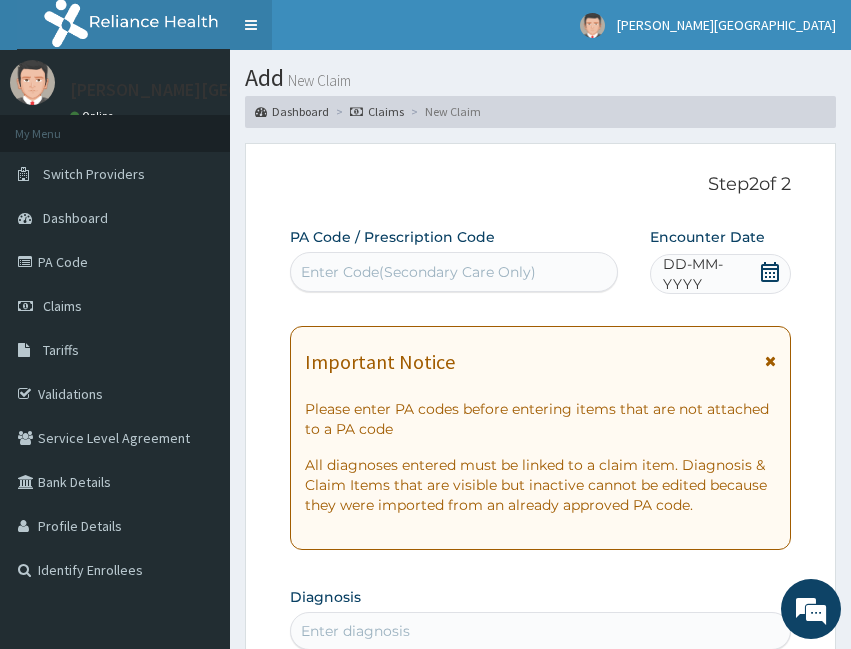 click on "Toggle navigation" at bounding box center (251, 25) 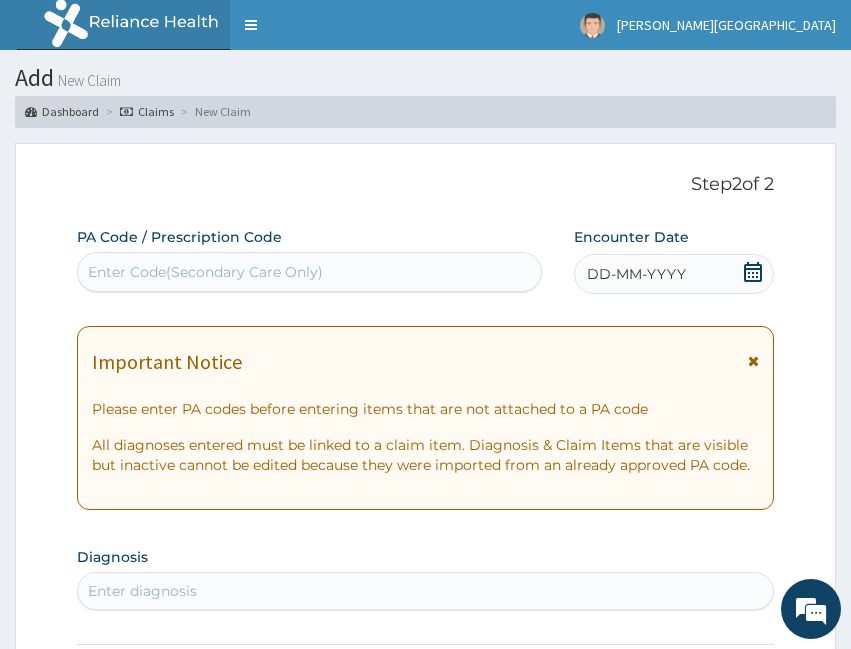 click 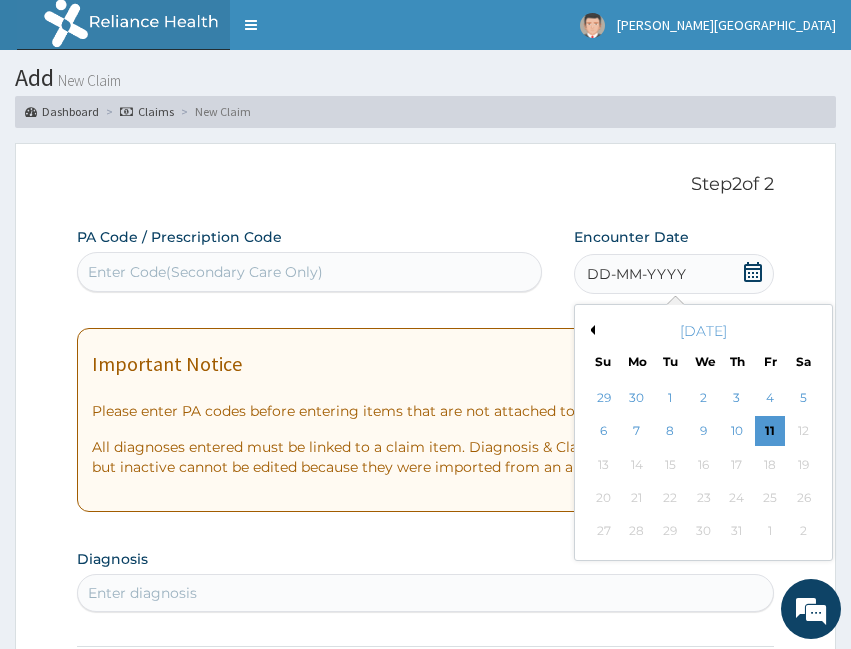 click on "[DATE]" at bounding box center (703, 331) 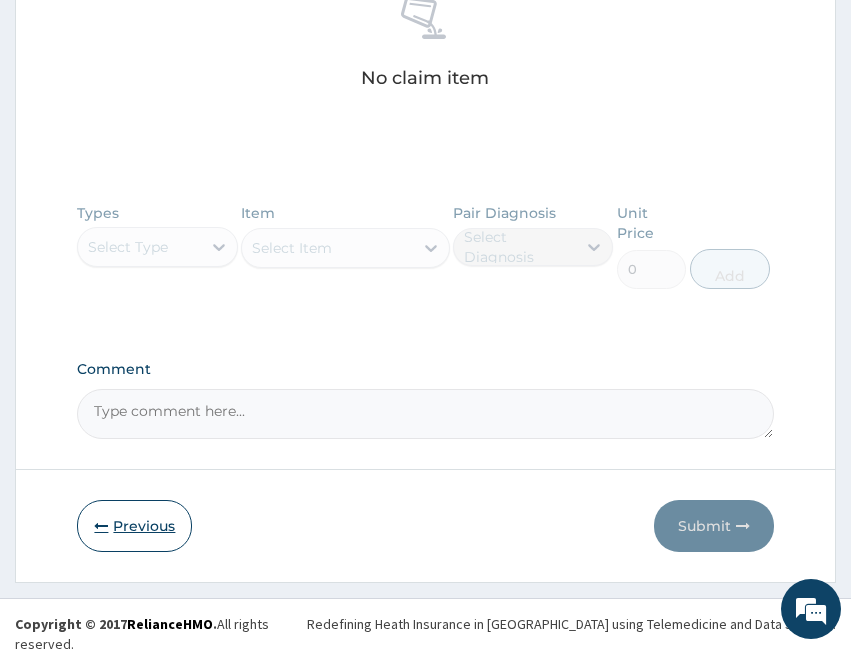 click on "Previous" at bounding box center [134, 526] 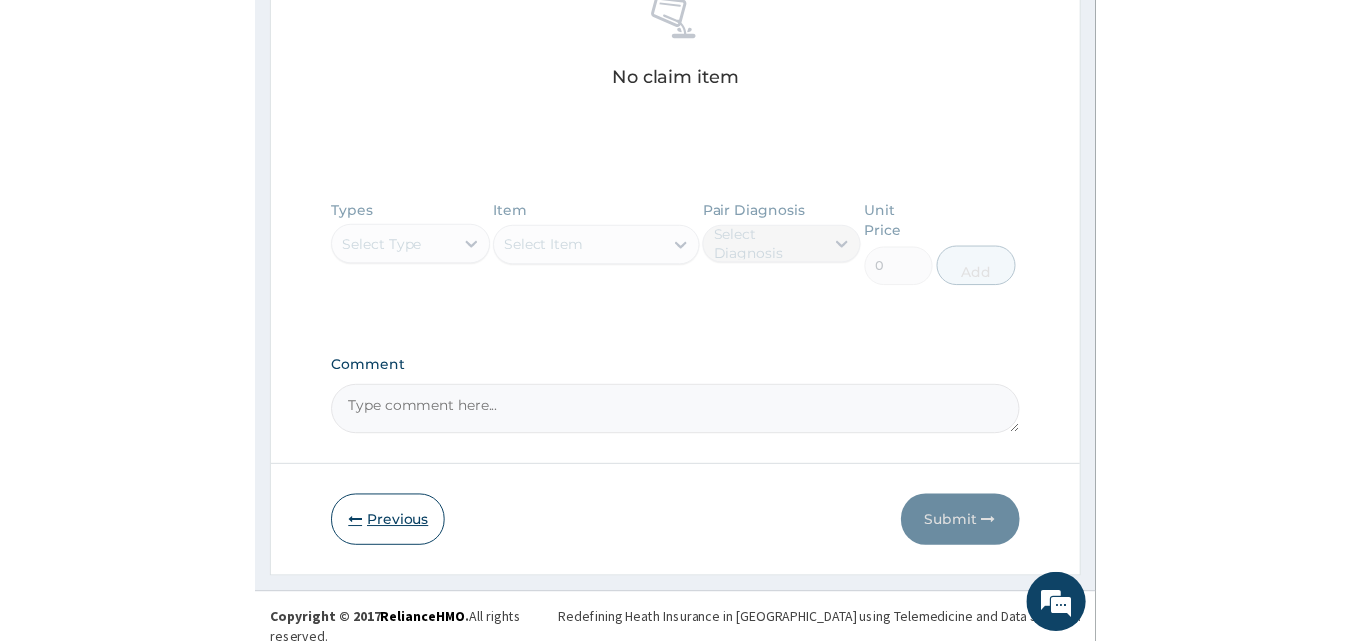 scroll, scrollTop: 221, scrollLeft: 0, axis: vertical 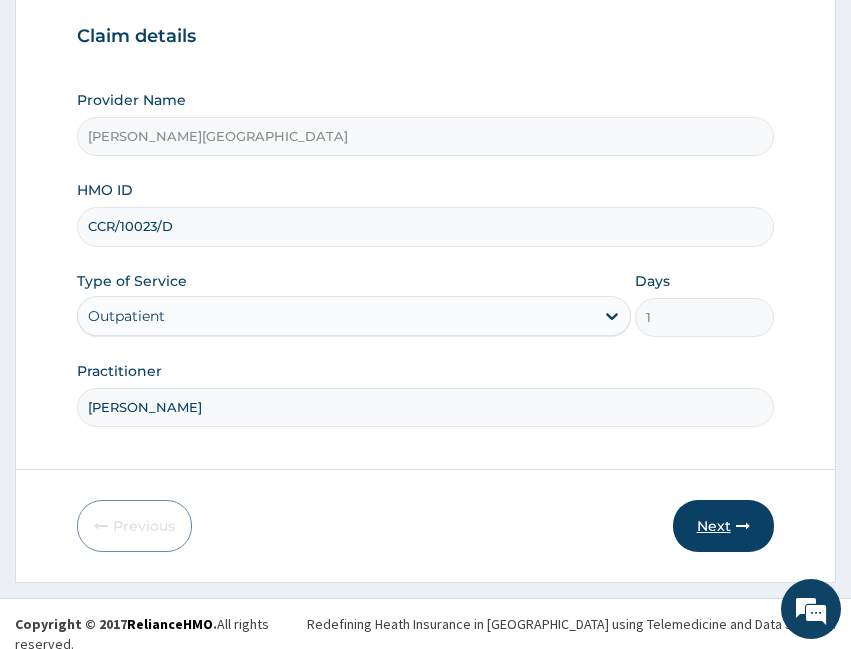 click on "Next" at bounding box center [723, 526] 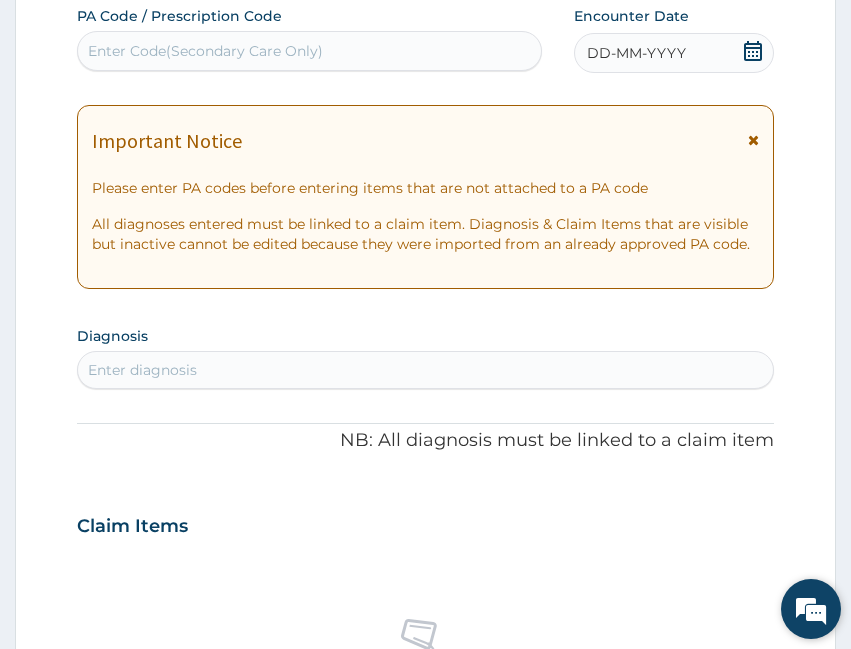 drag, startPoint x: 668, startPoint y: 563, endPoint x: 784, endPoint y: 579, distance: 117.09825 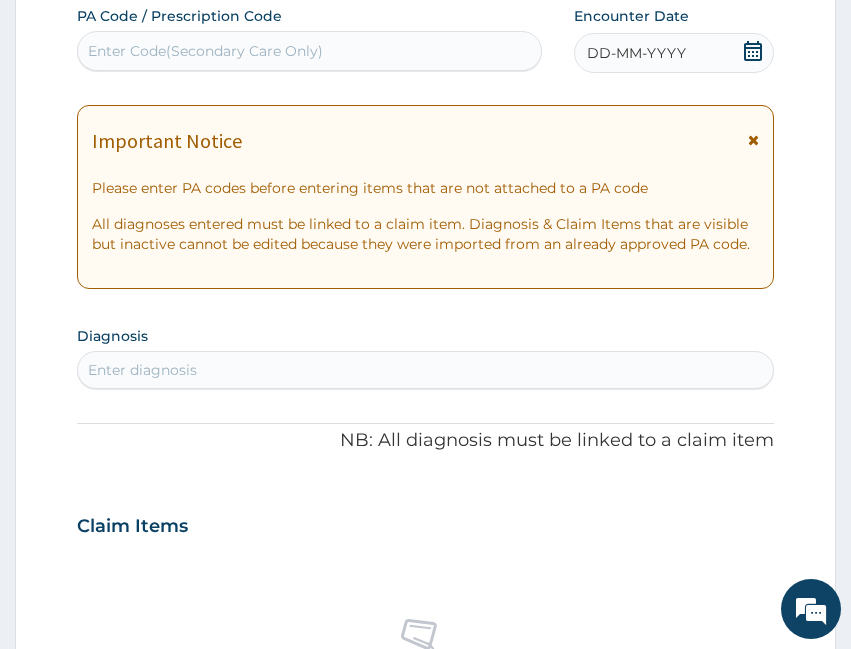 drag, startPoint x: 784, startPoint y: 579, endPoint x: 693, endPoint y: 559, distance: 93.17188 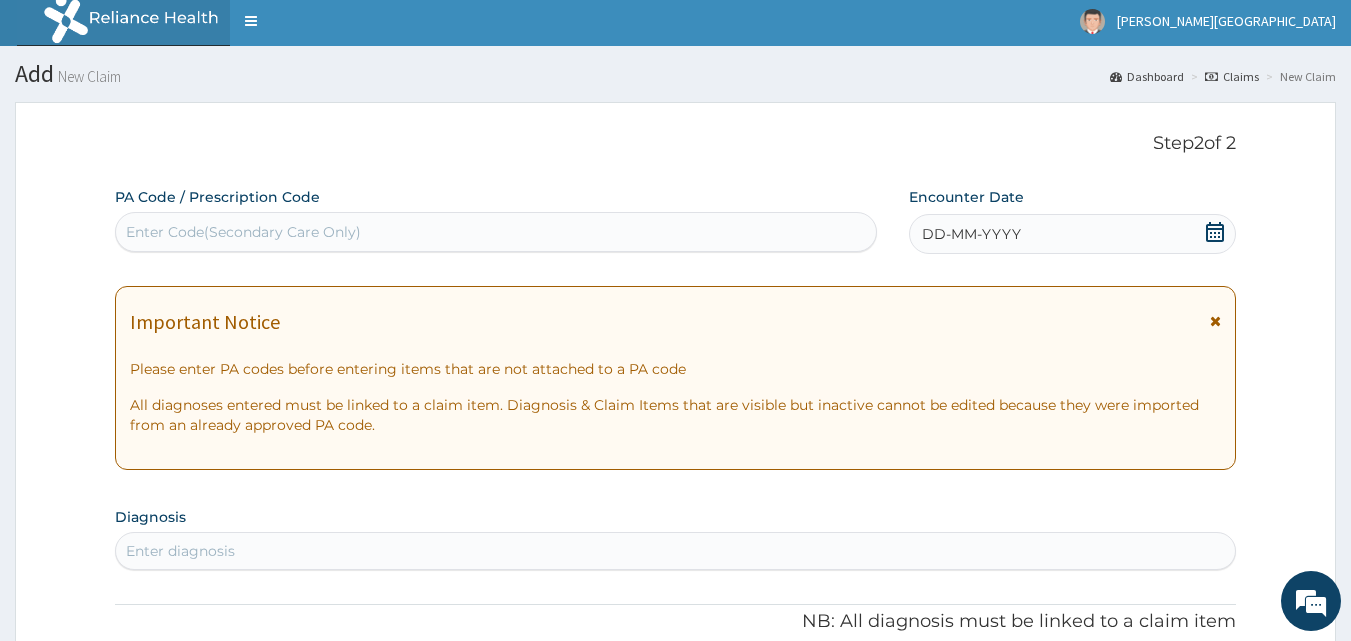 scroll, scrollTop: 0, scrollLeft: 0, axis: both 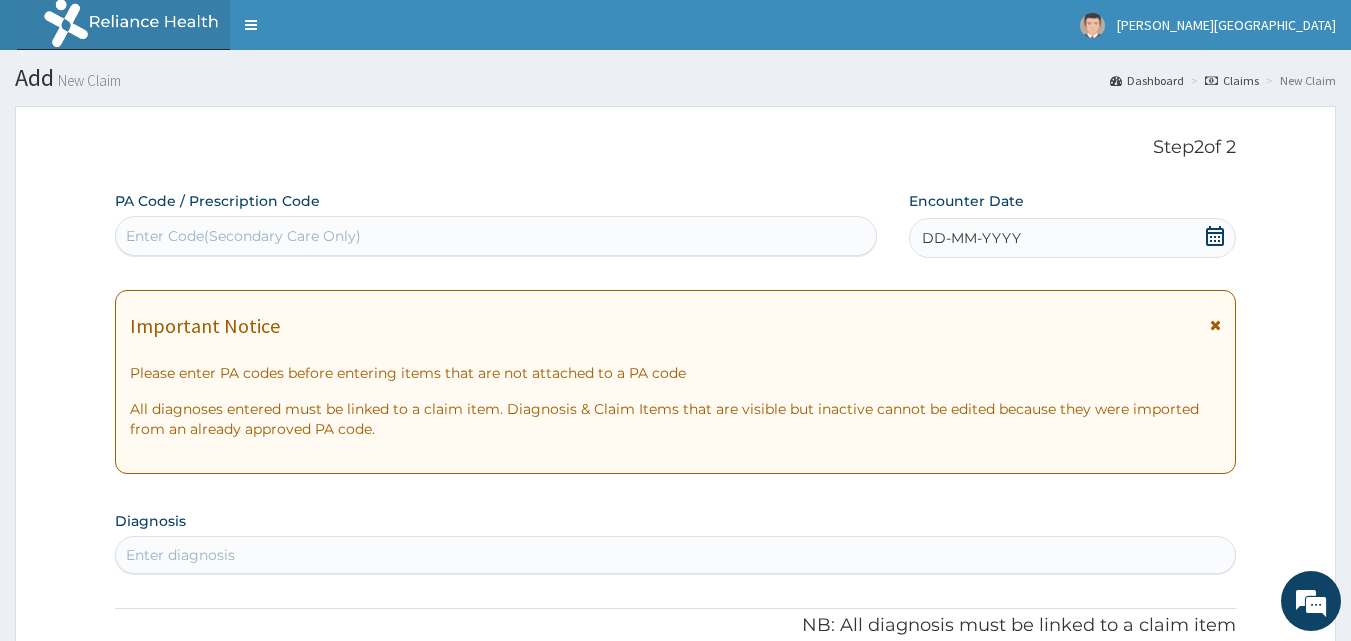 click 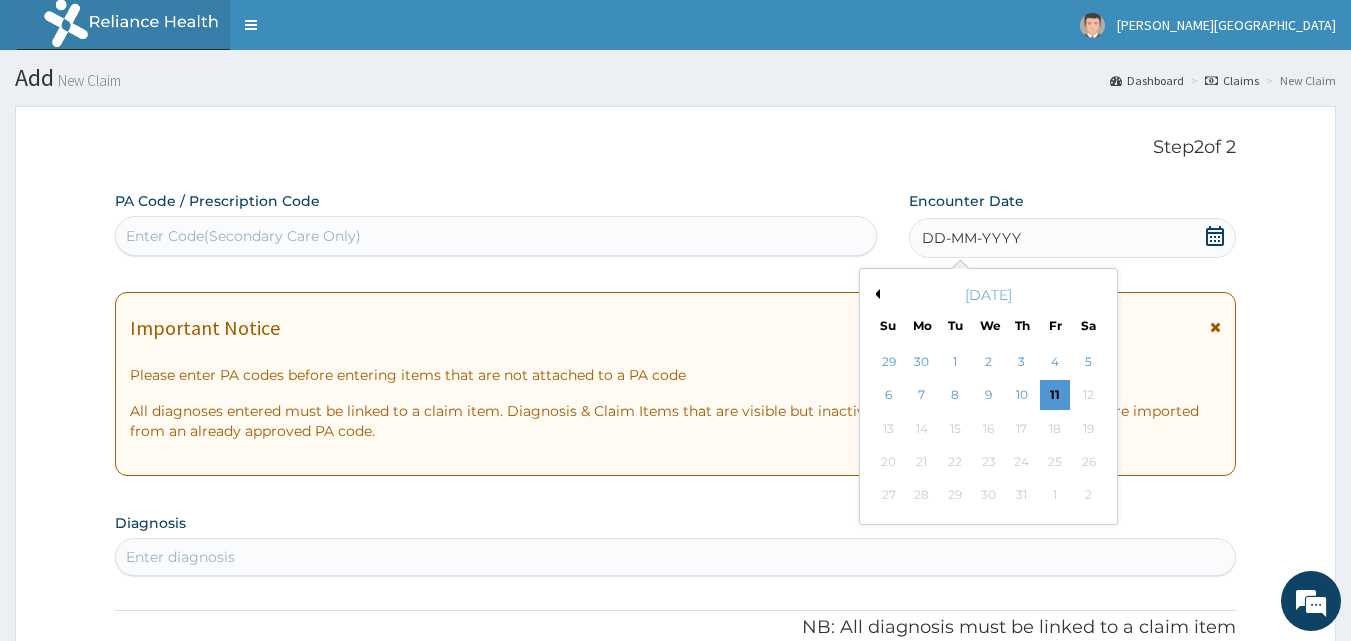click on "Previous Month" at bounding box center (875, 294) 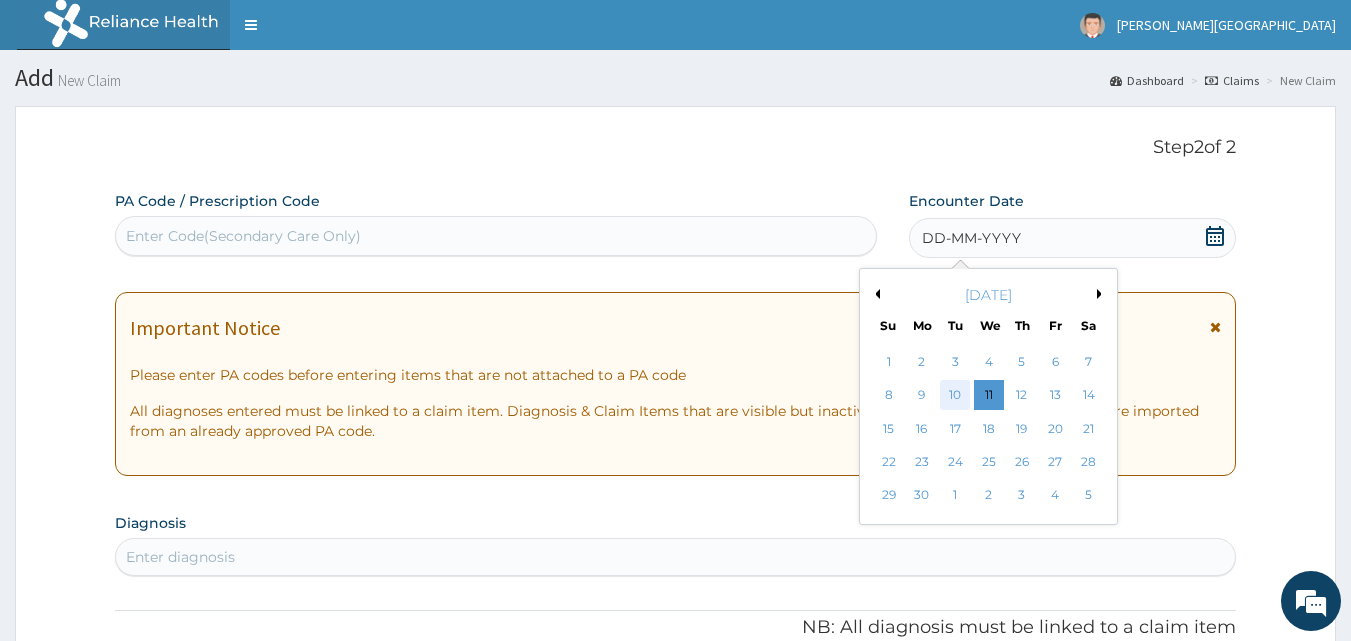 click on "10" at bounding box center (956, 396) 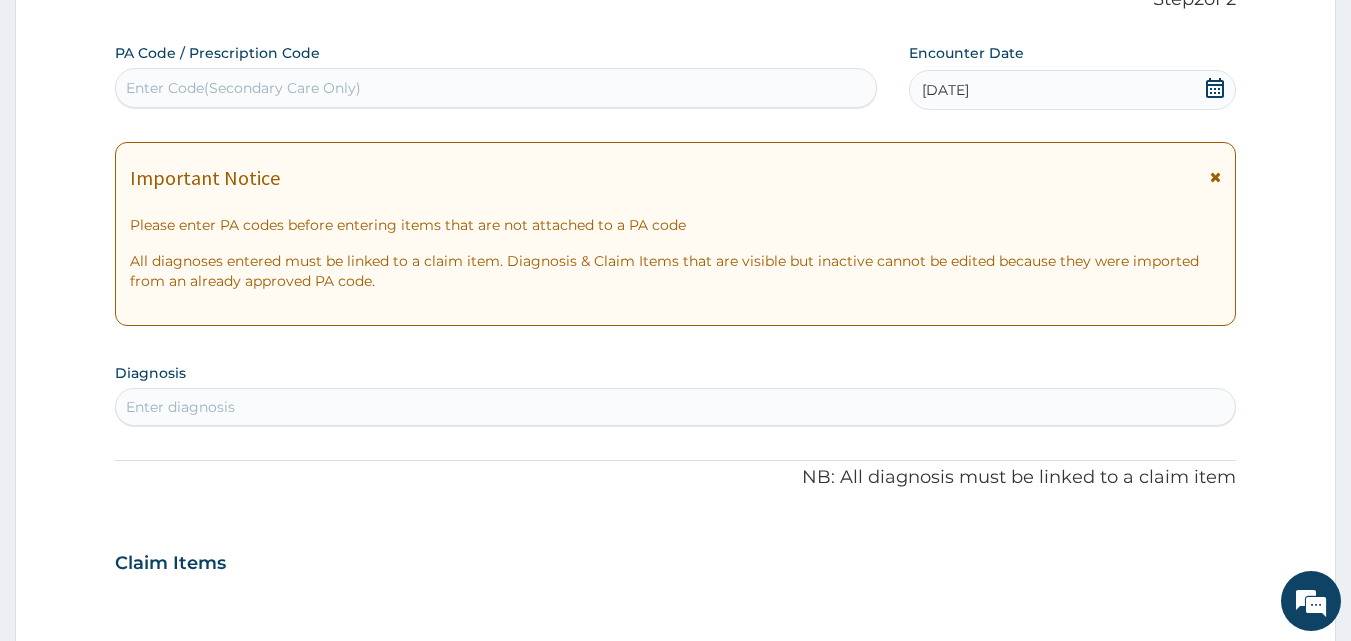 scroll, scrollTop: 333, scrollLeft: 0, axis: vertical 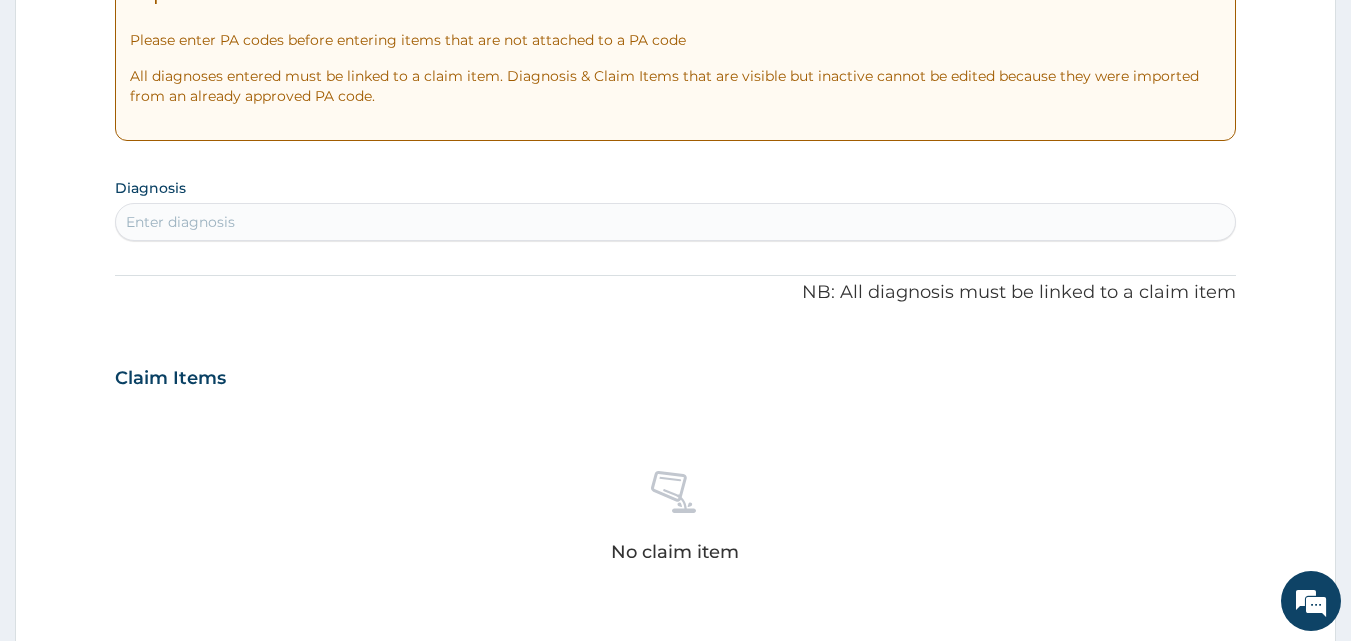 click on "Enter diagnosis" at bounding box center (180, 222) 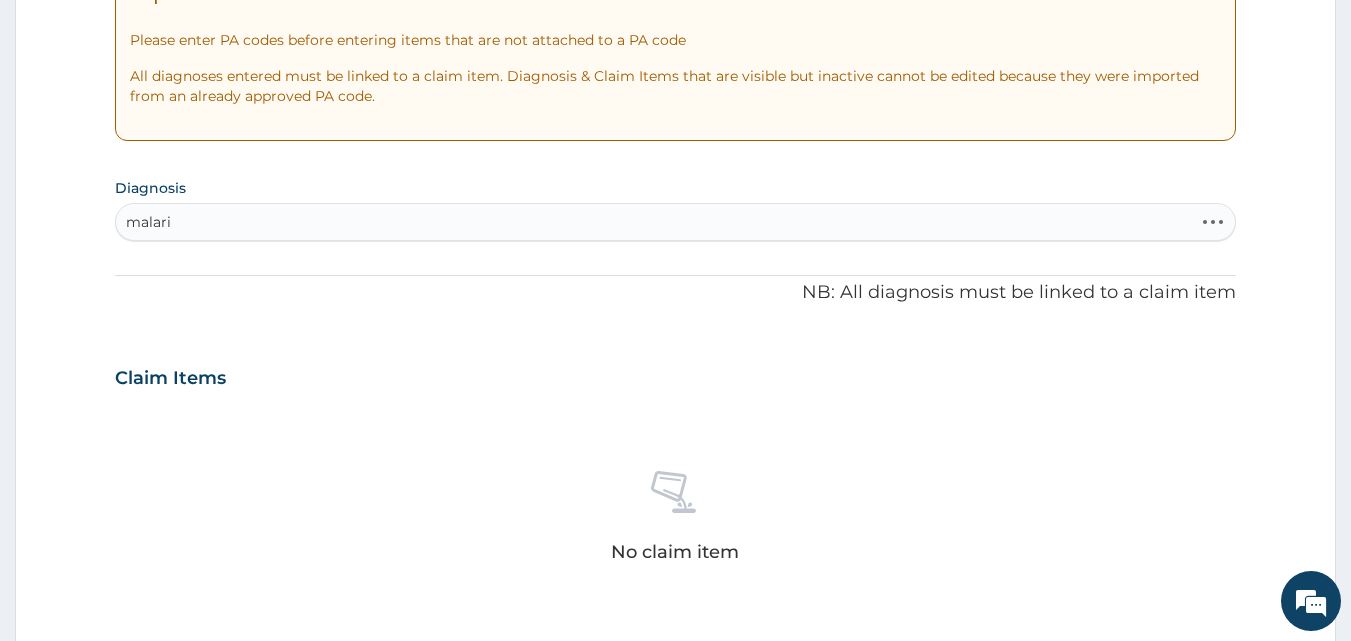 type on "[MEDICAL_DATA]" 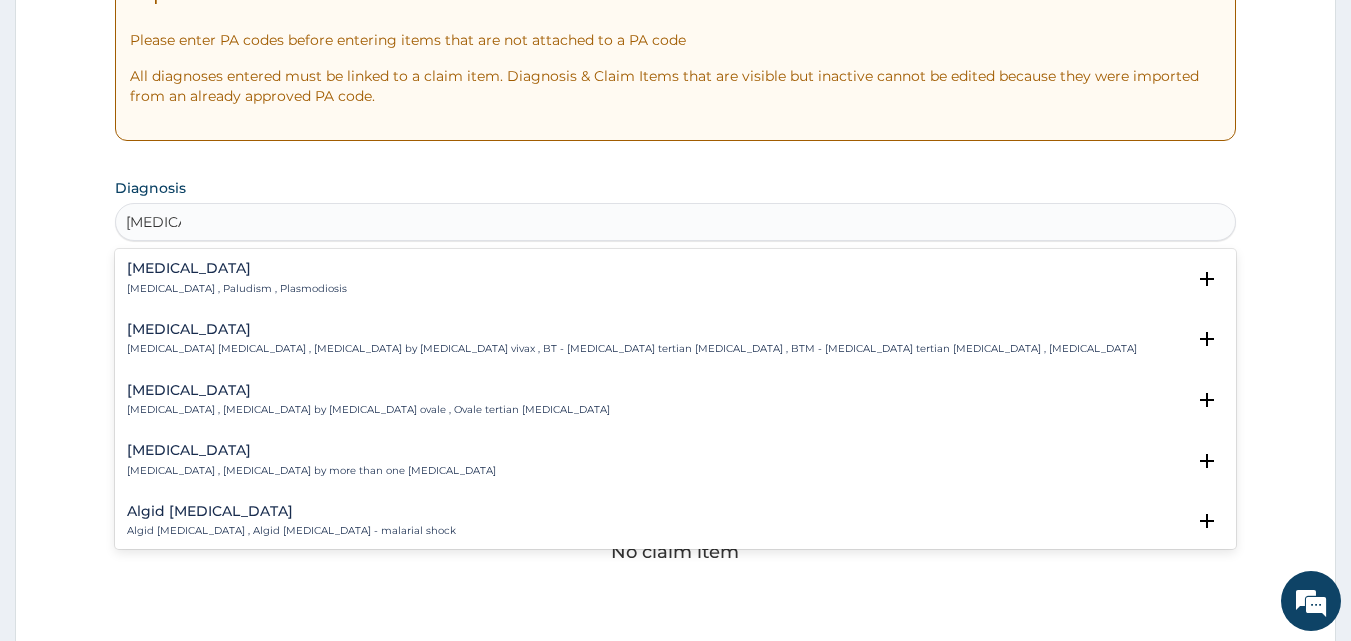 click on "Malaria" at bounding box center [237, 268] 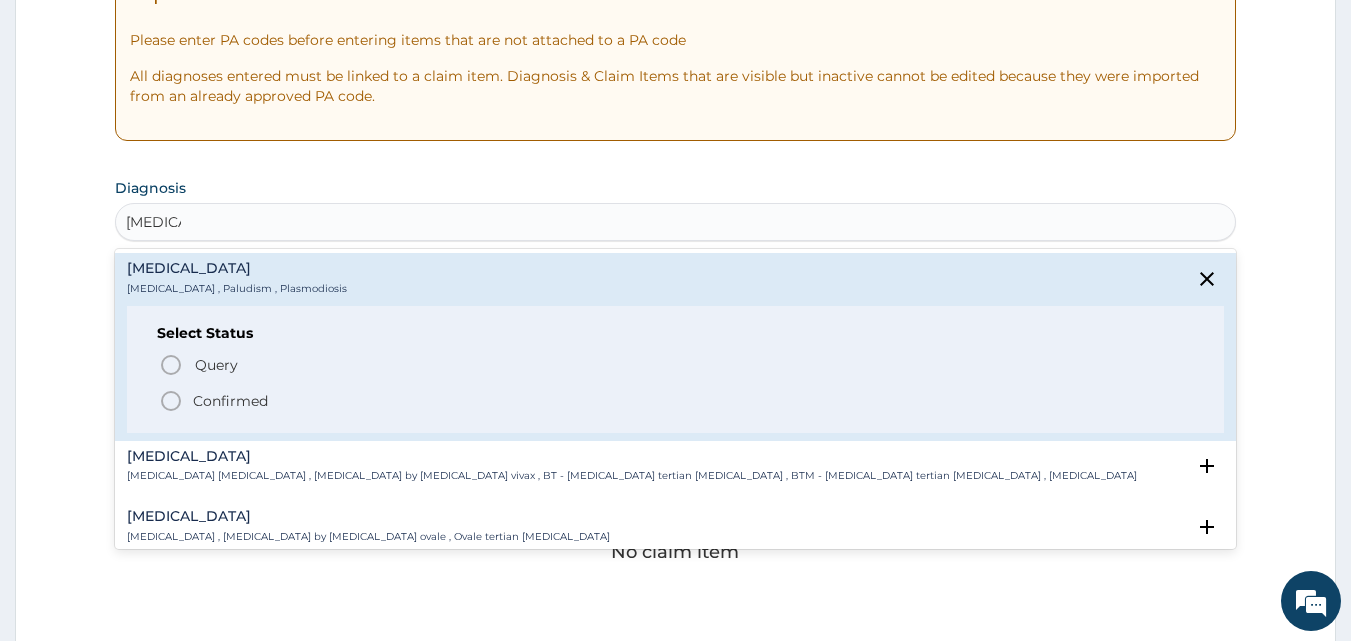 drag, startPoint x: 209, startPoint y: 399, endPoint x: 345, endPoint y: 353, distance: 143.5688 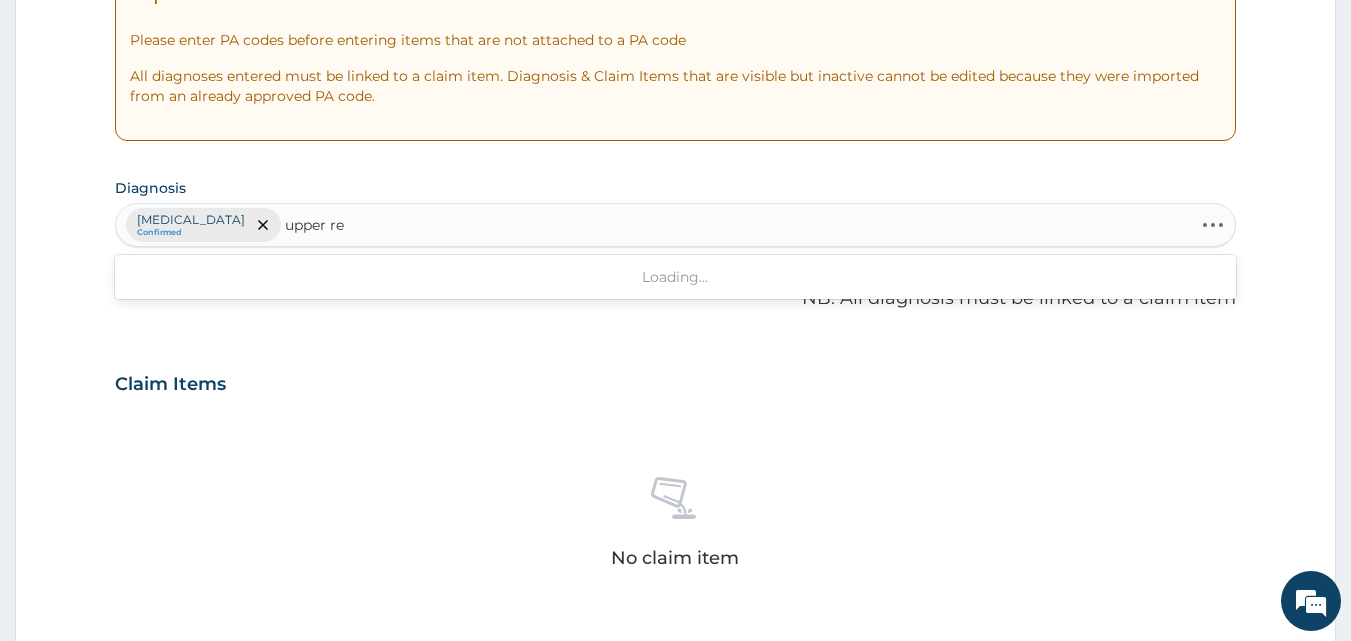 type on "upper res" 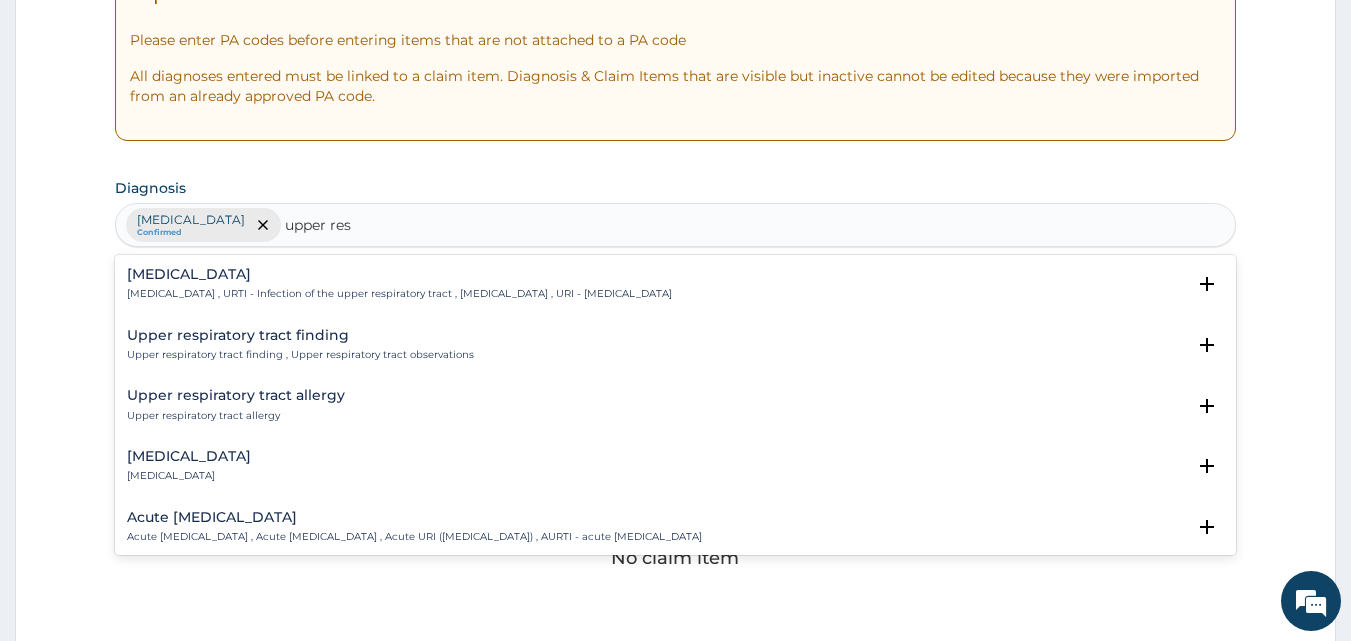 click on "Upper respiratory infection" at bounding box center (399, 274) 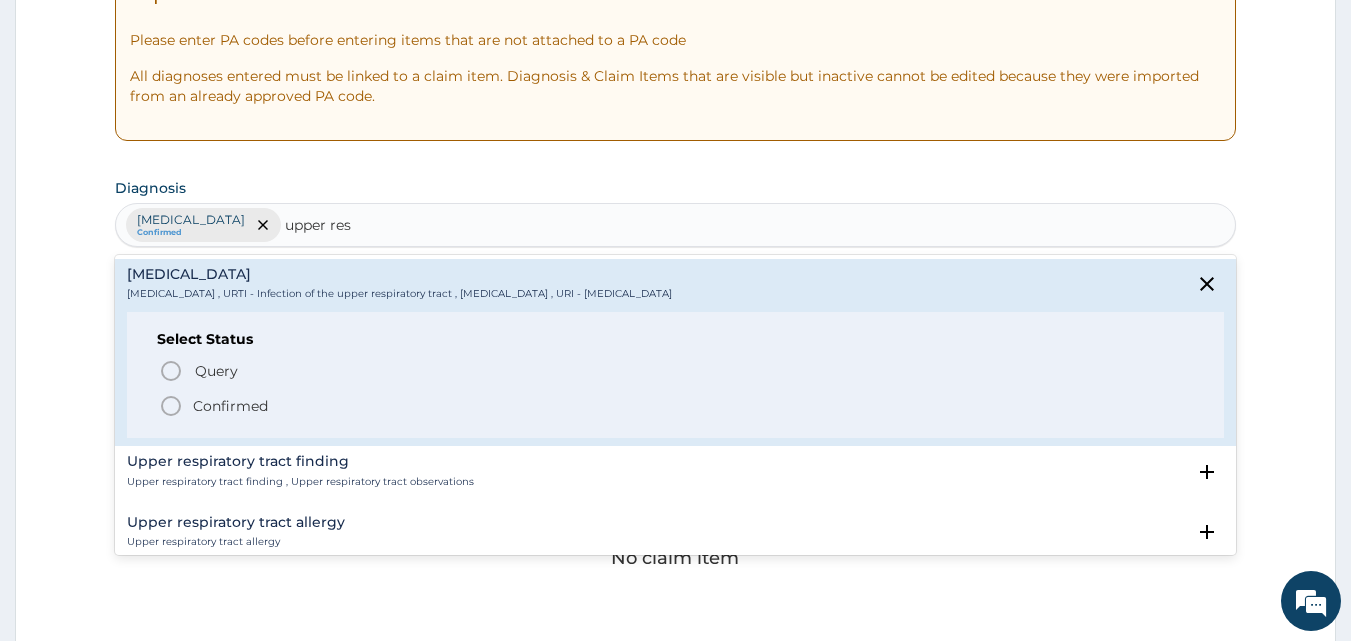 click on "Confirmed" at bounding box center [230, 406] 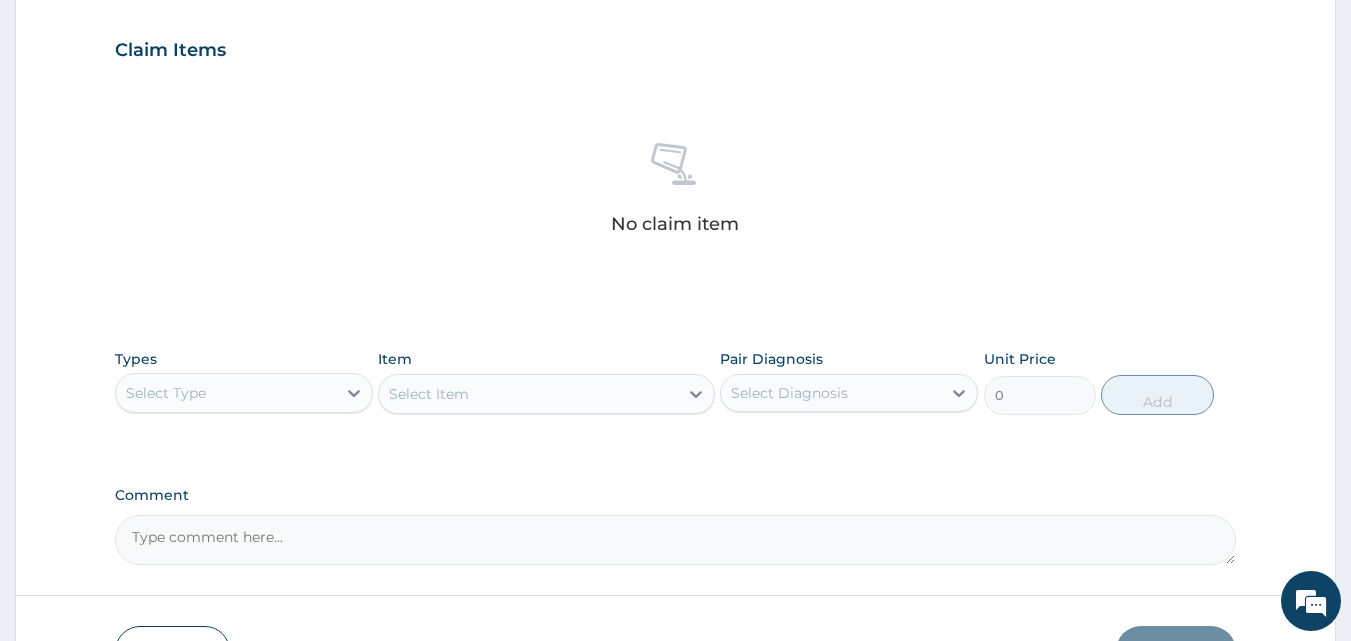 scroll, scrollTop: 801, scrollLeft: 0, axis: vertical 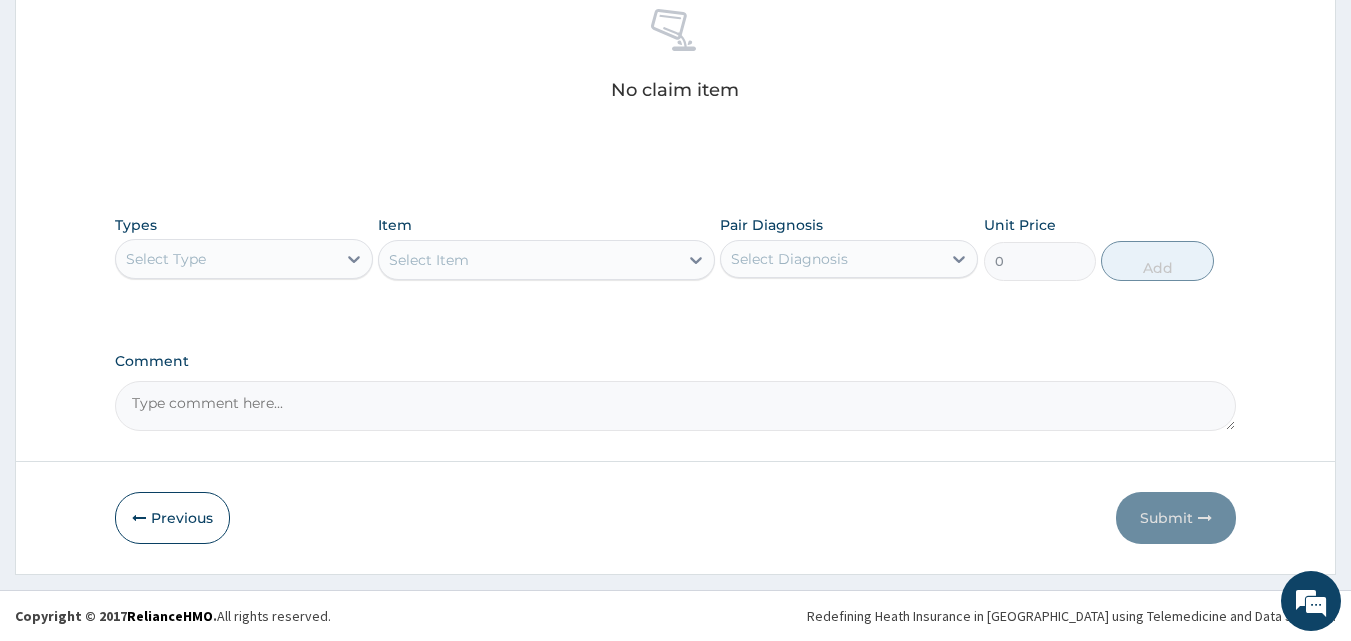 click on "Select Type" at bounding box center (226, 259) 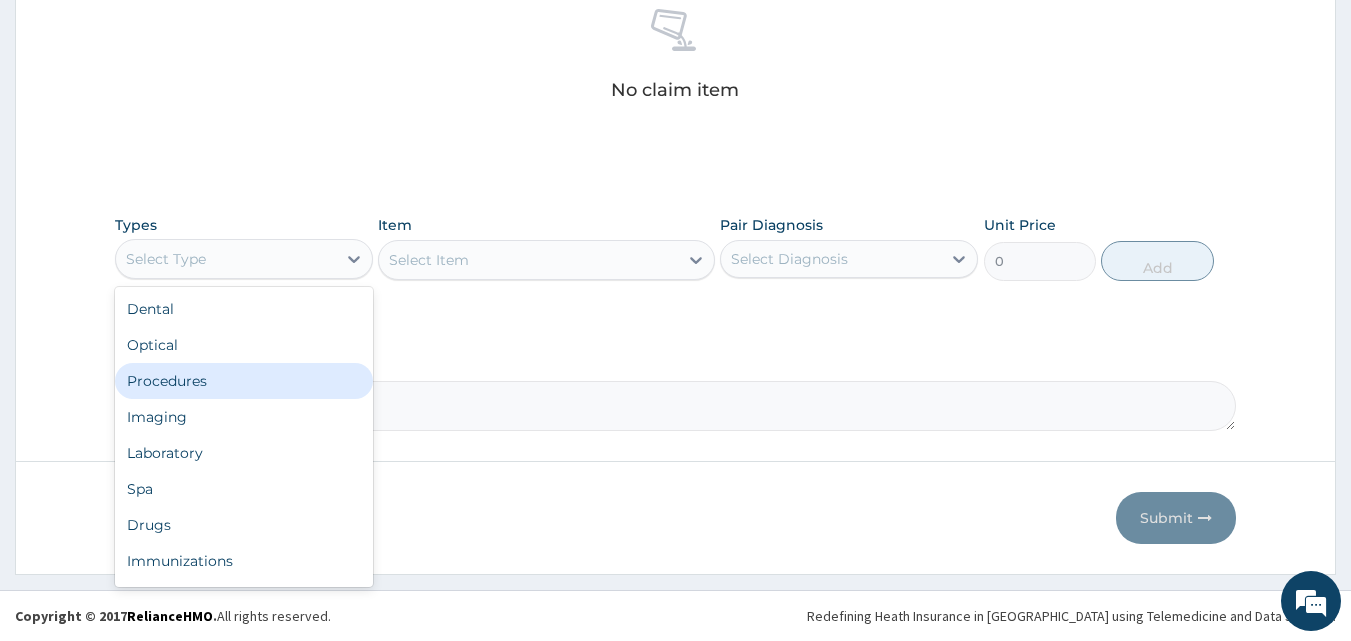 click on "Procedures" at bounding box center (244, 381) 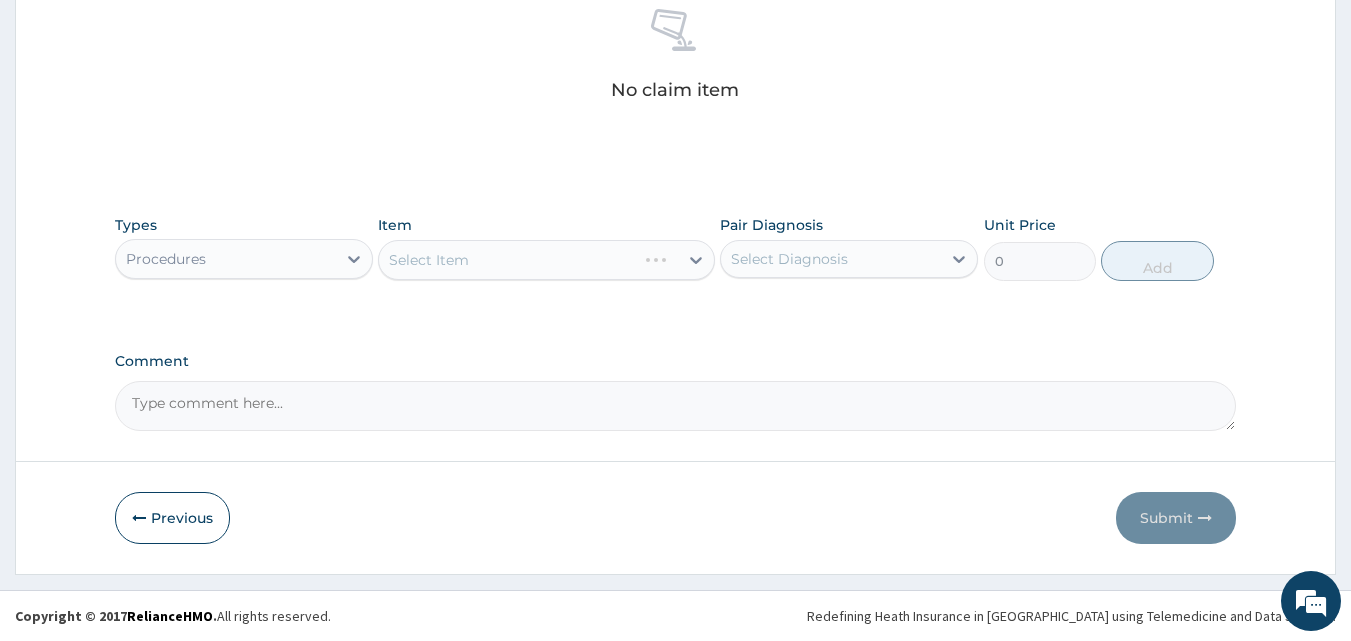 click on "Comment" at bounding box center [675, 361] 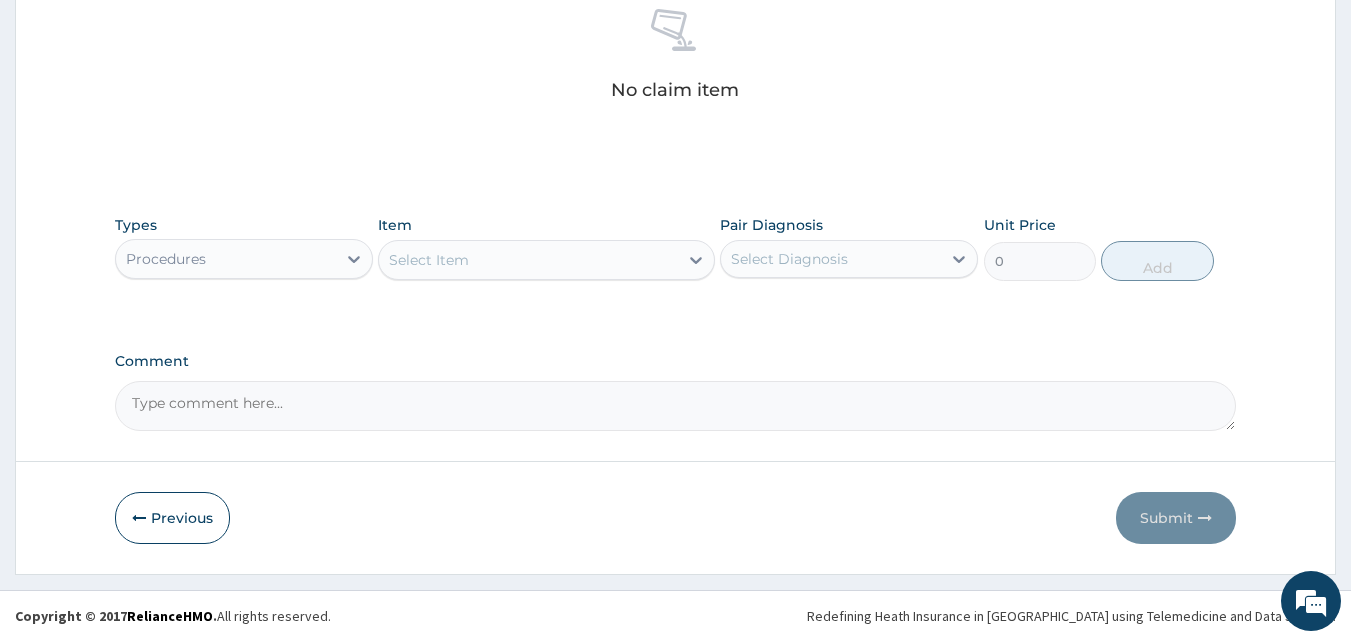 click on "Select Item" at bounding box center (528, 260) 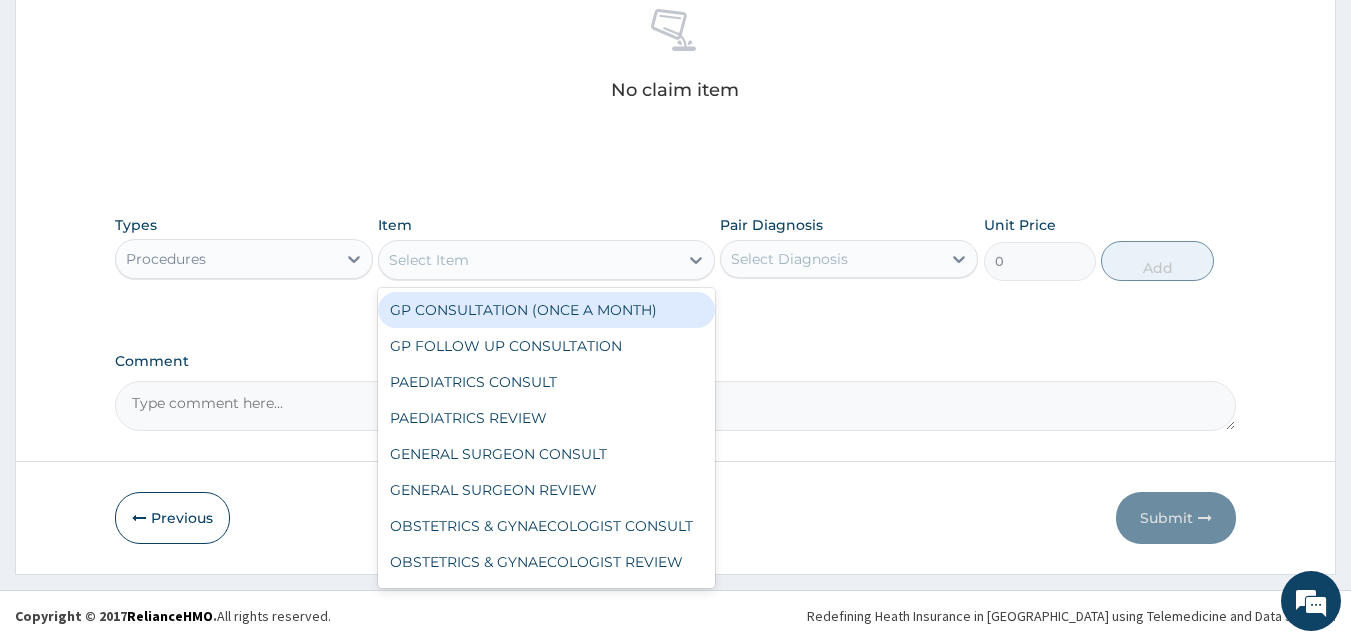 drag, startPoint x: 502, startPoint y: 311, endPoint x: 707, endPoint y: 308, distance: 205.02196 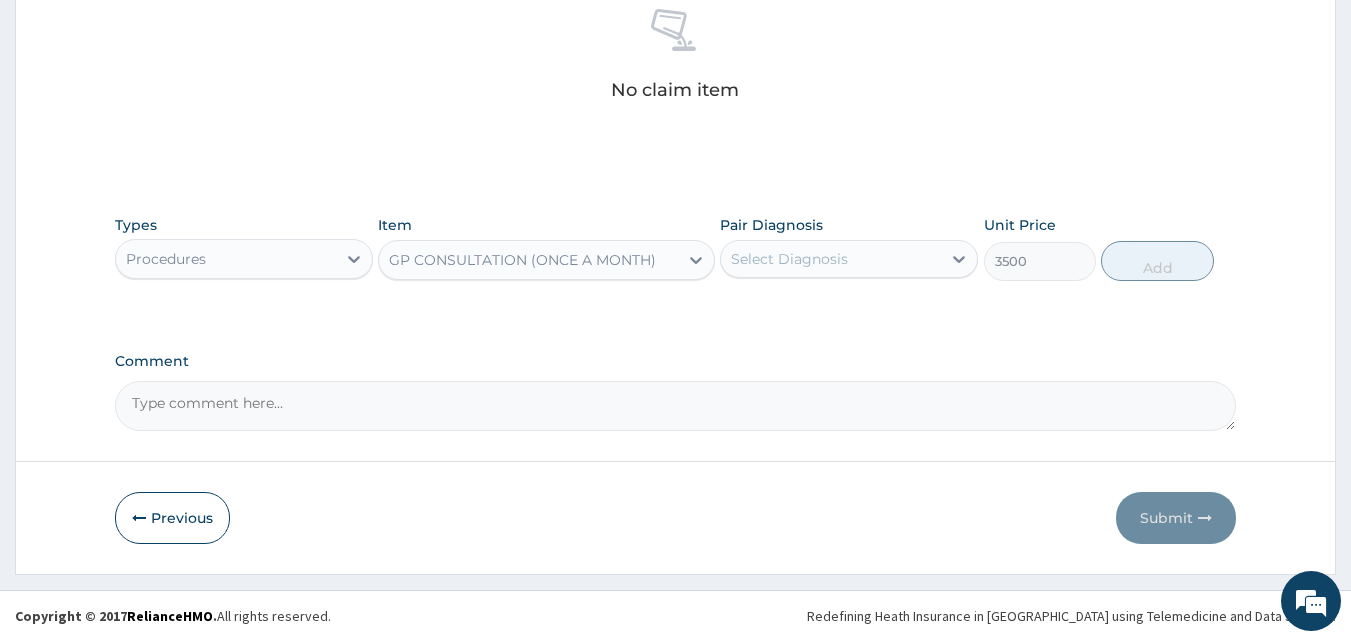 click on "Select Diagnosis" at bounding box center [789, 259] 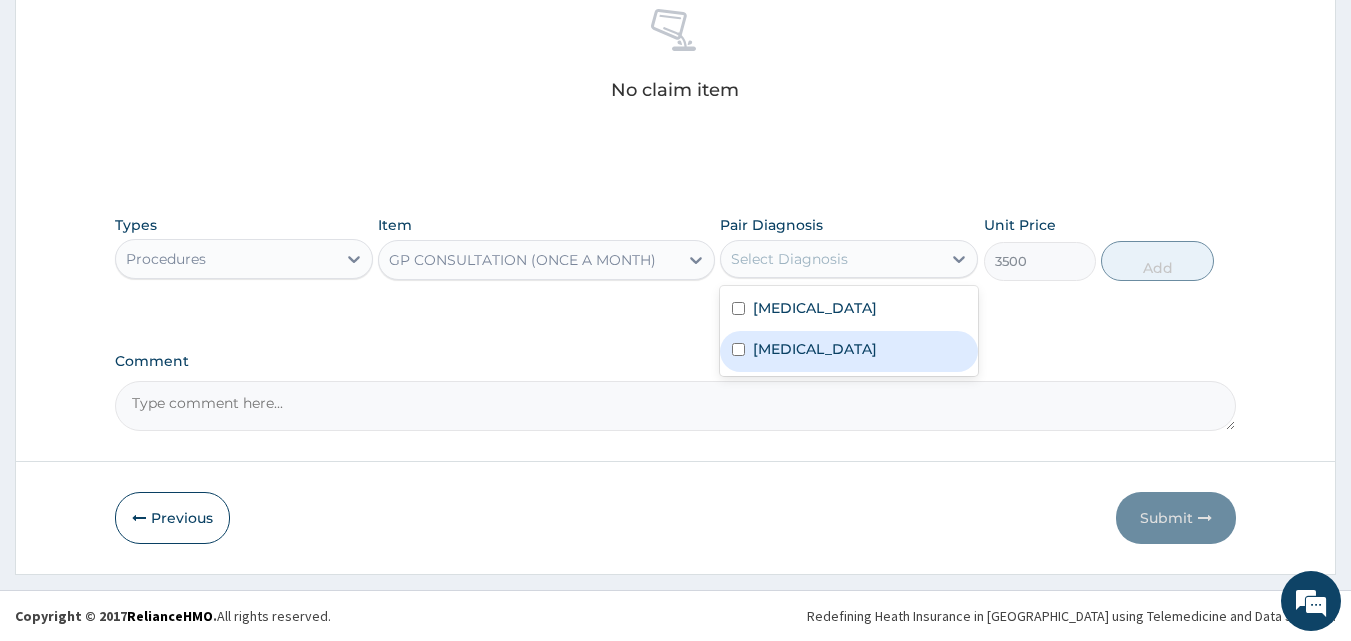 click on "[MEDICAL_DATA]" at bounding box center (849, 310) 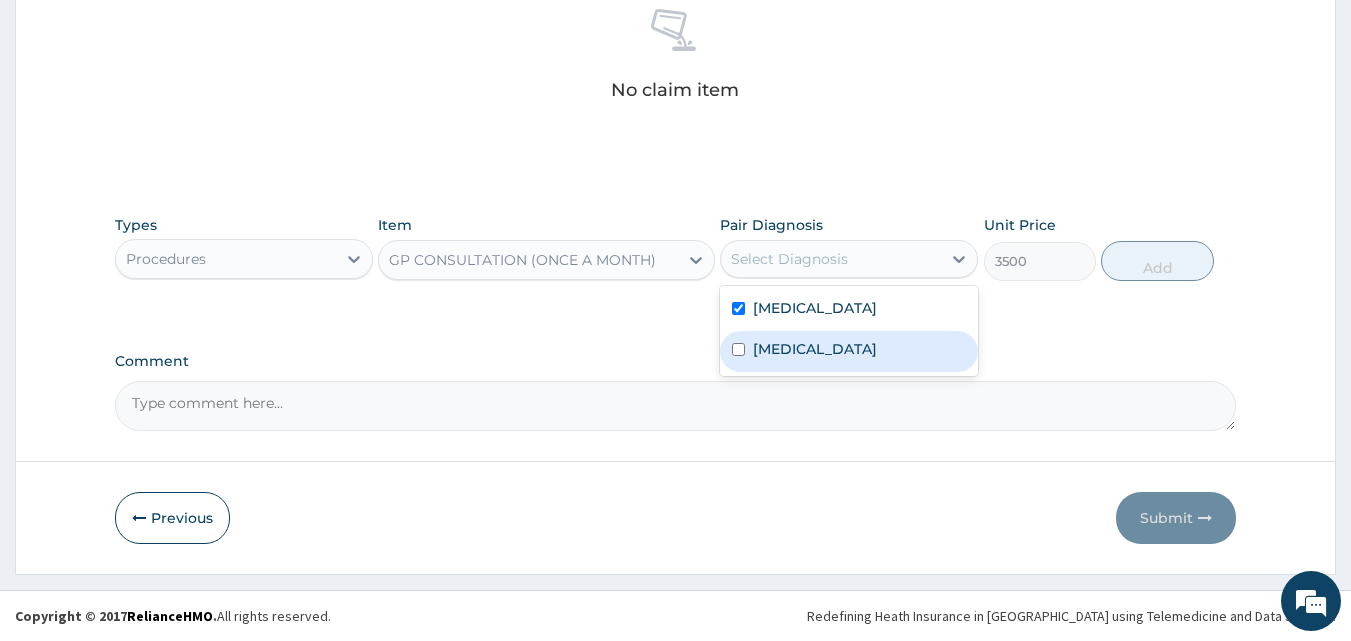 checkbox on "true" 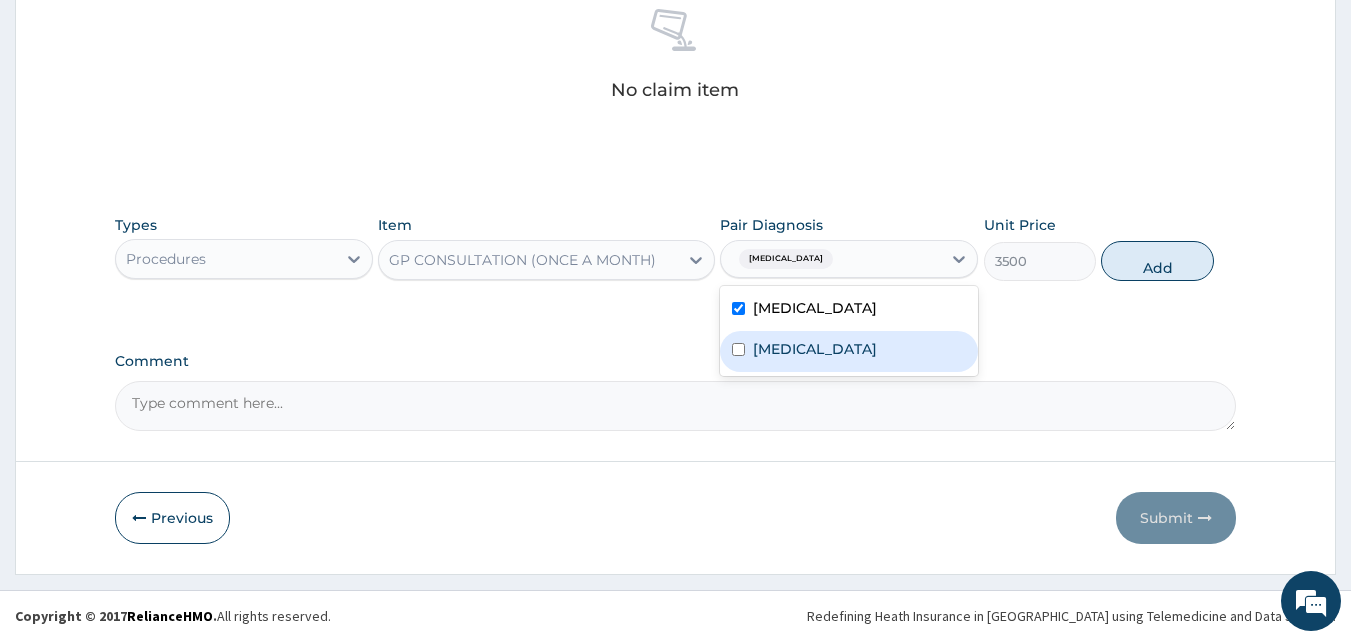 drag, startPoint x: 799, startPoint y: 356, endPoint x: 881, endPoint y: 341, distance: 83.360664 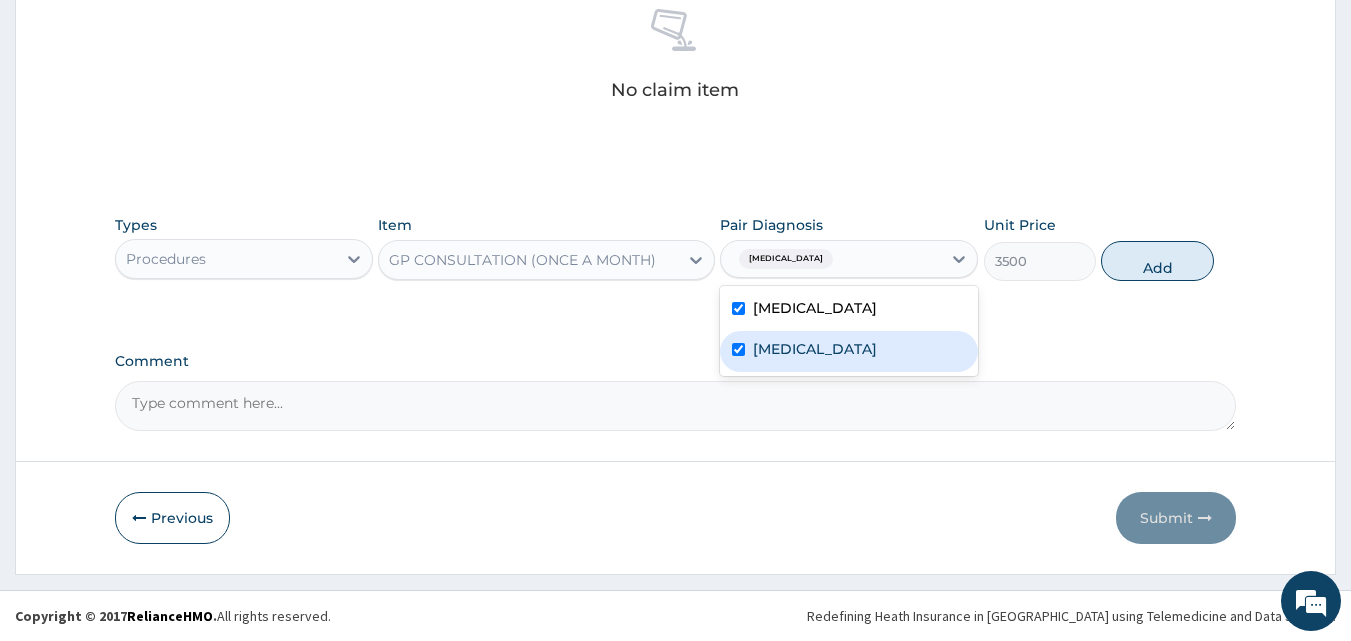 checkbox on "true" 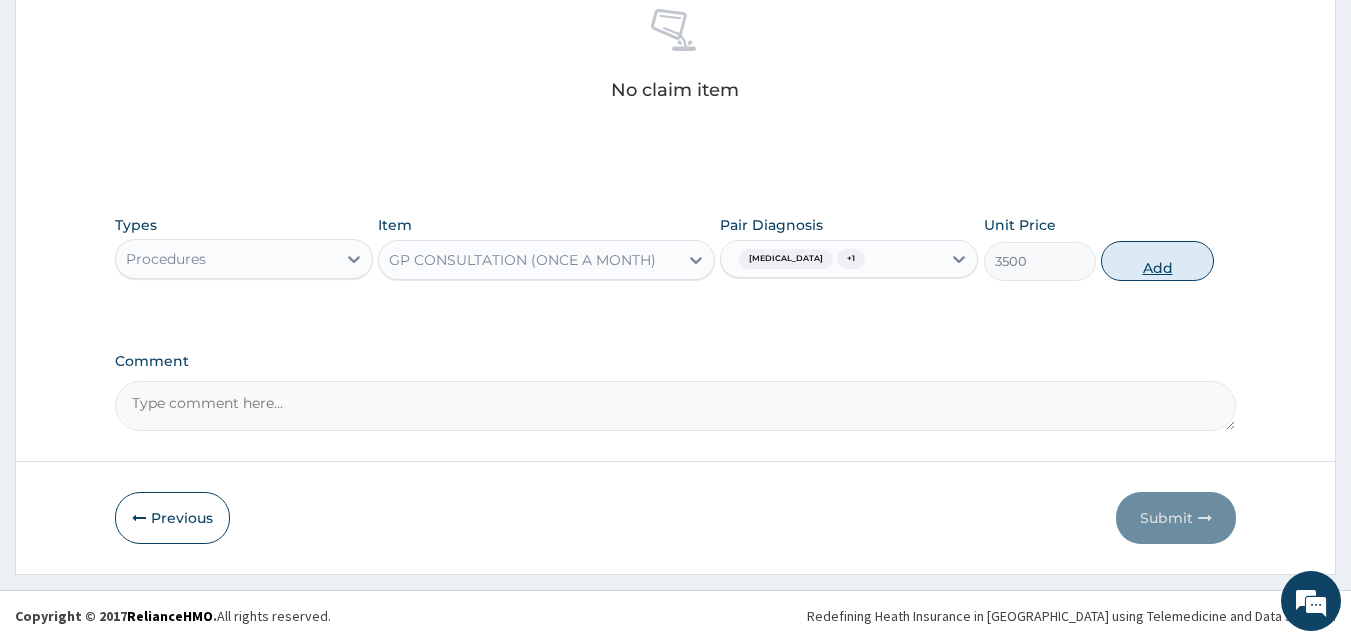 click on "Add" at bounding box center (1157, 261) 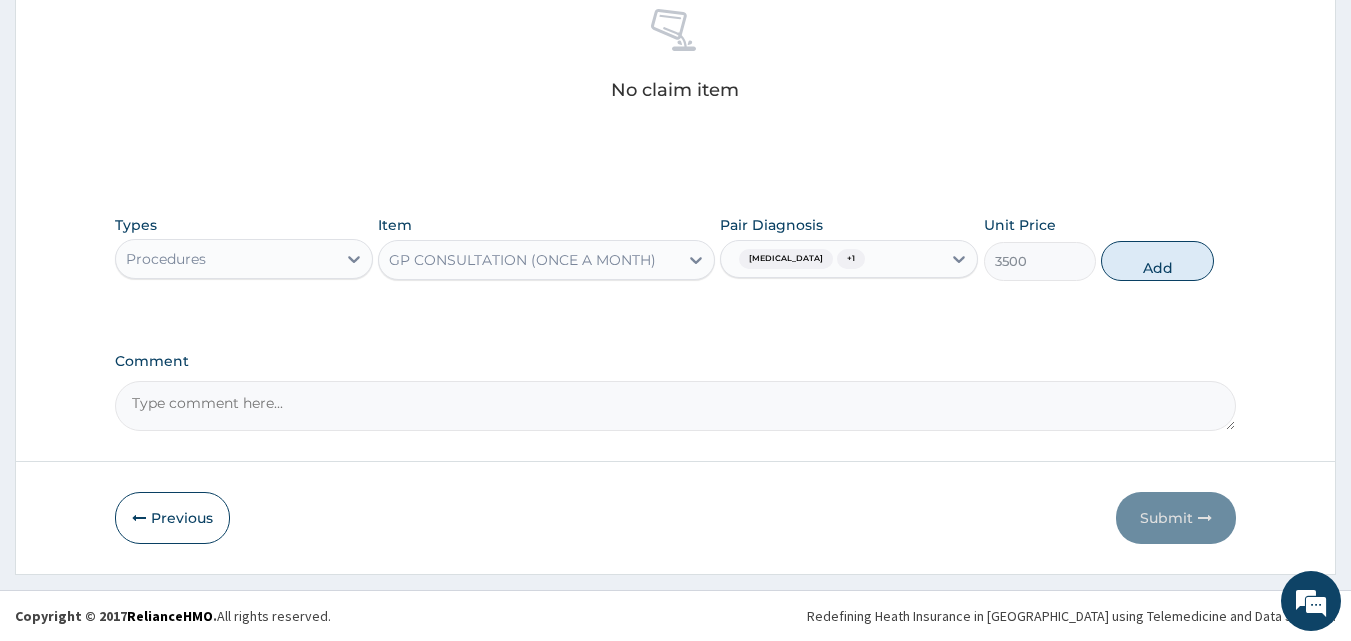 type on "0" 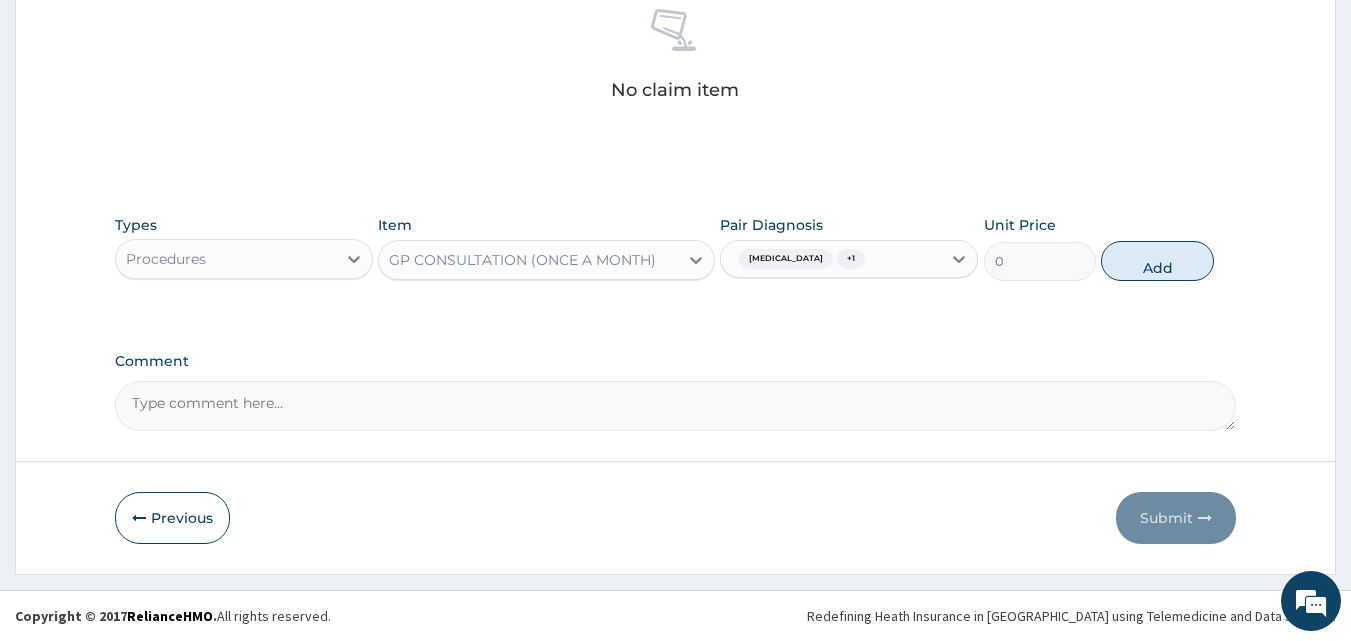 scroll, scrollTop: 706, scrollLeft: 0, axis: vertical 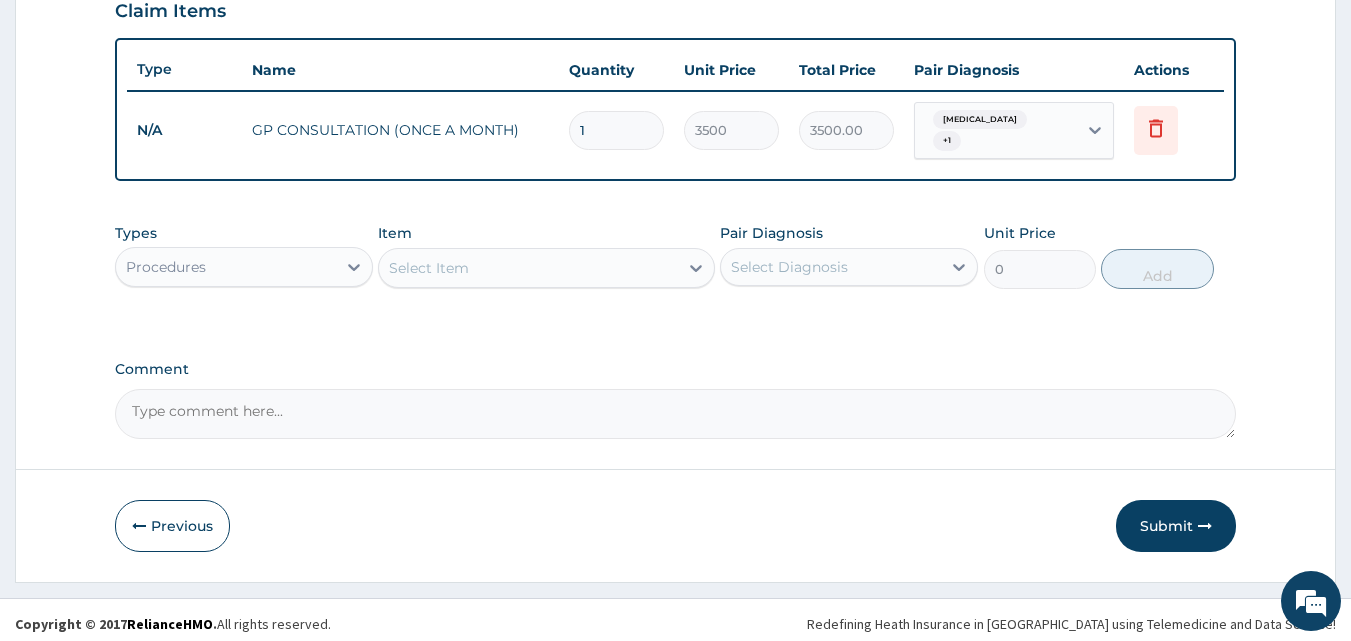 click on "Procedures" at bounding box center (226, 267) 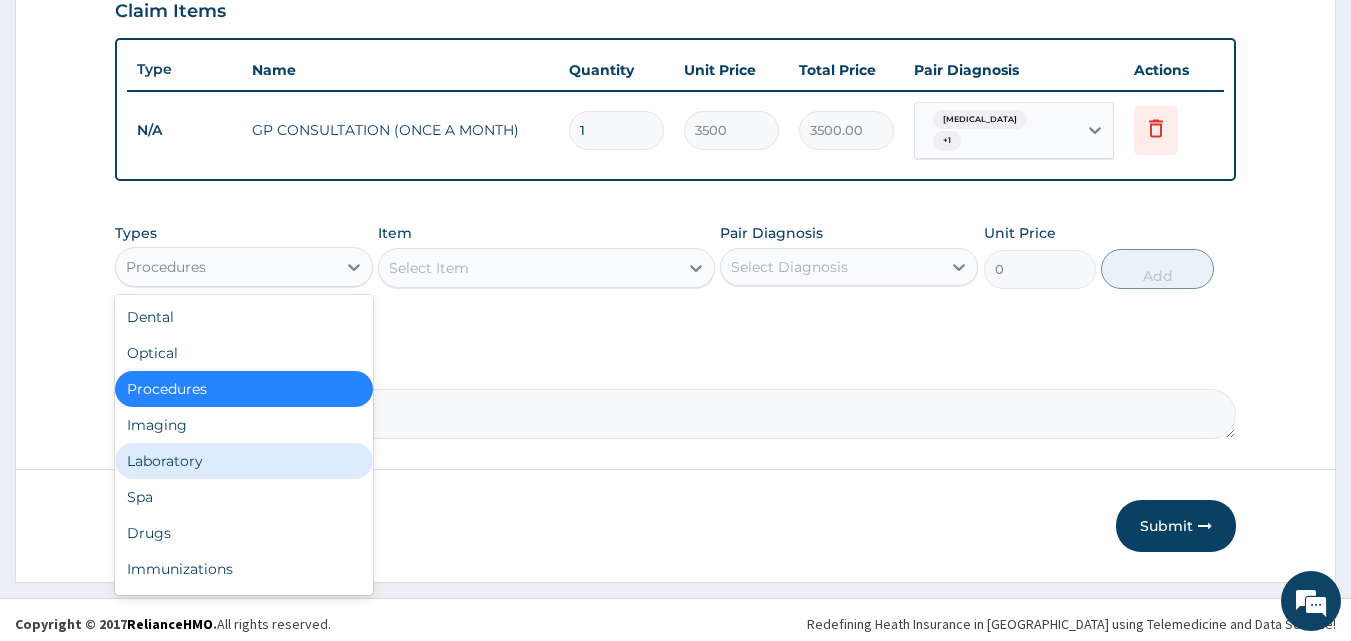 click on "Laboratory" at bounding box center (244, 461) 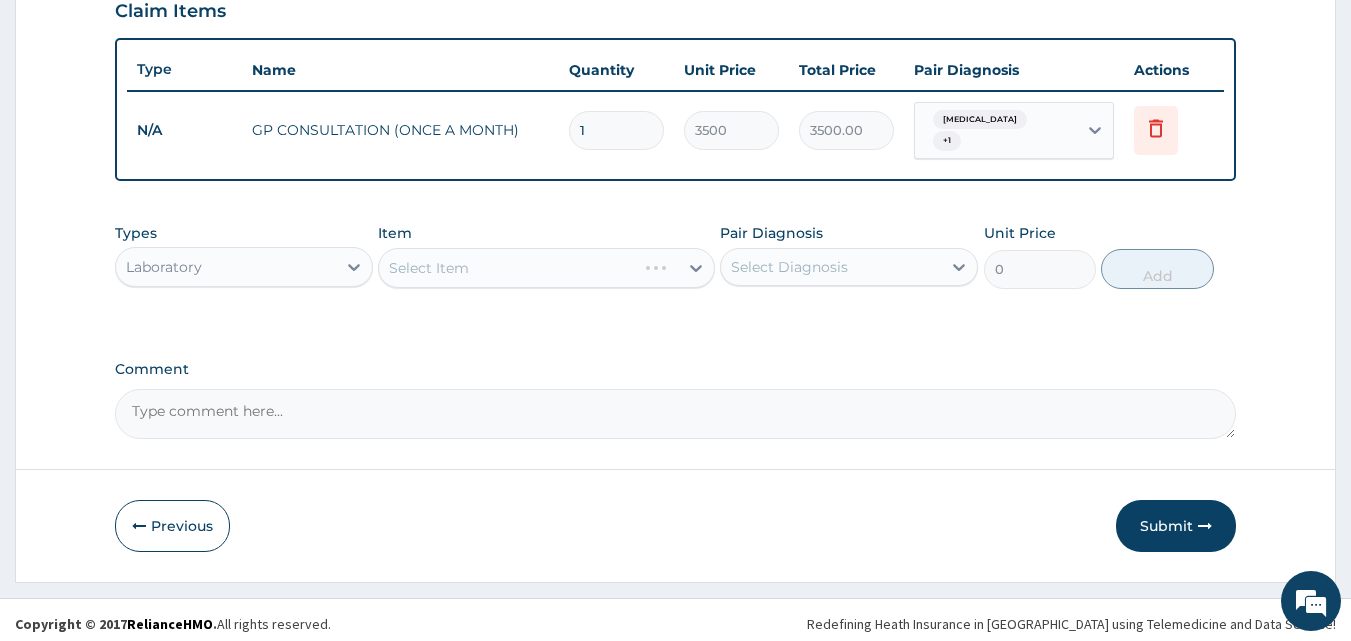 click on "Types option Laboratory, selected.   Select is focused ,type to refine list, press Down to open the menu,  Laboratory Item Select Item Pair Diagnosis Select Diagnosis Unit Price 0 Add" at bounding box center (675, 271) 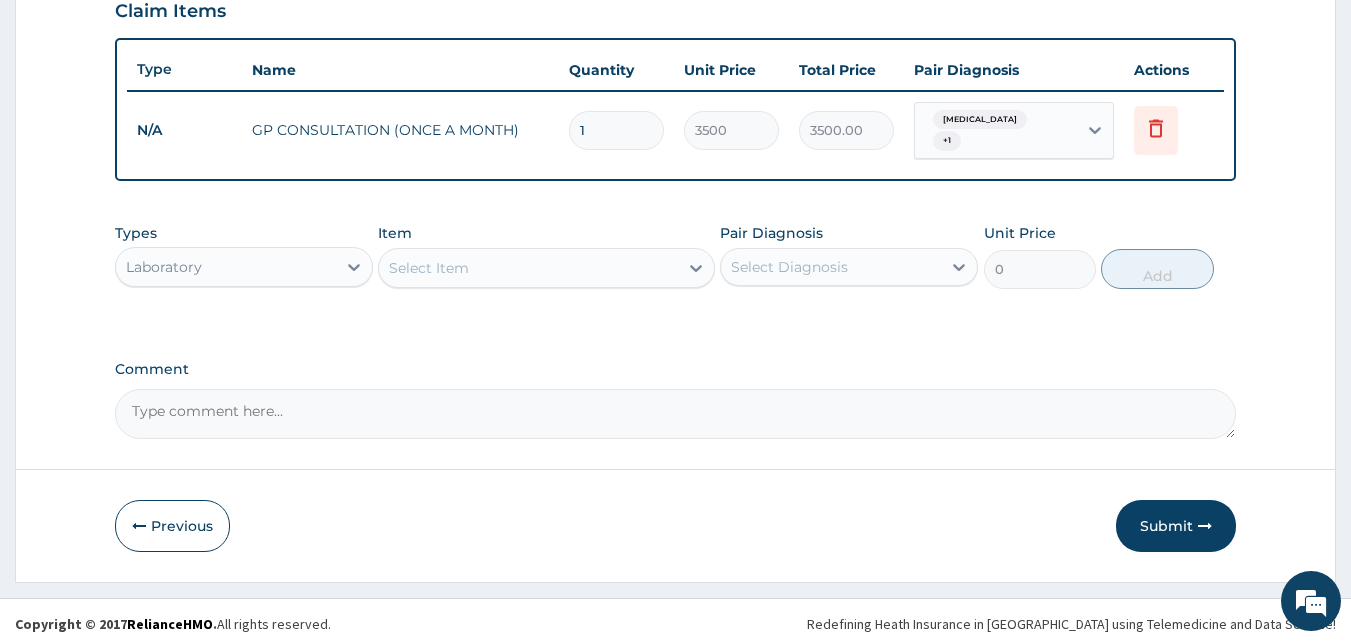 click on "Select Item" at bounding box center [528, 268] 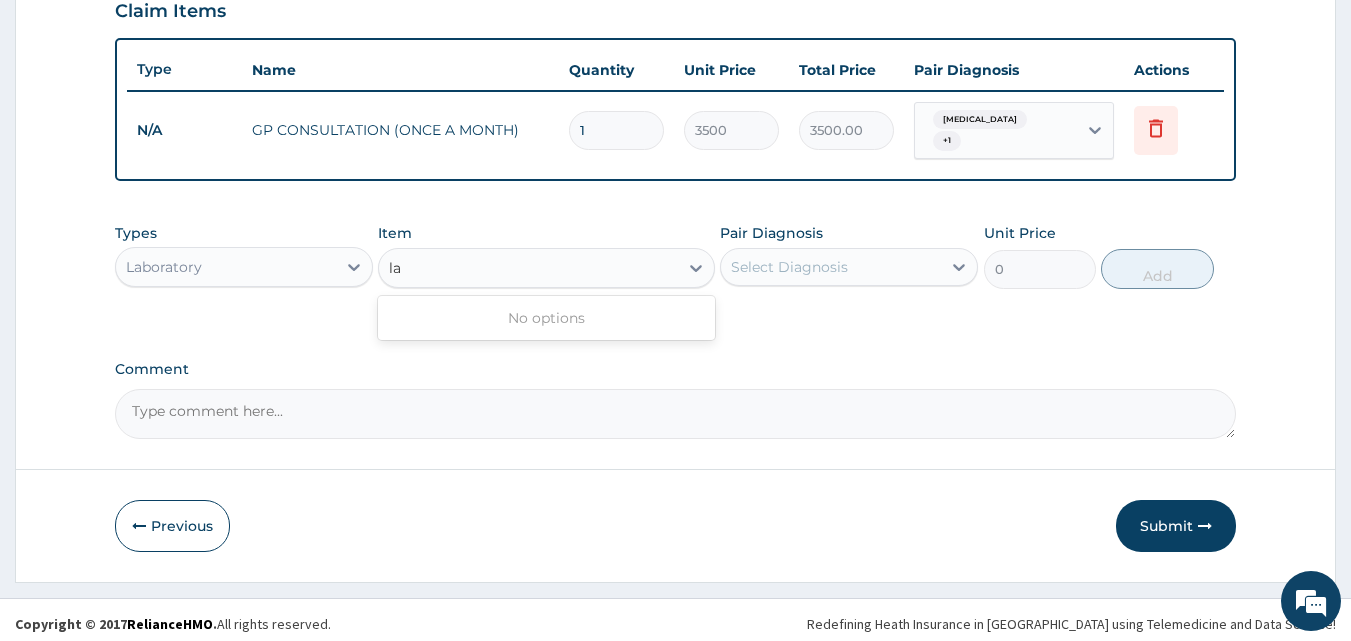 type on "l" 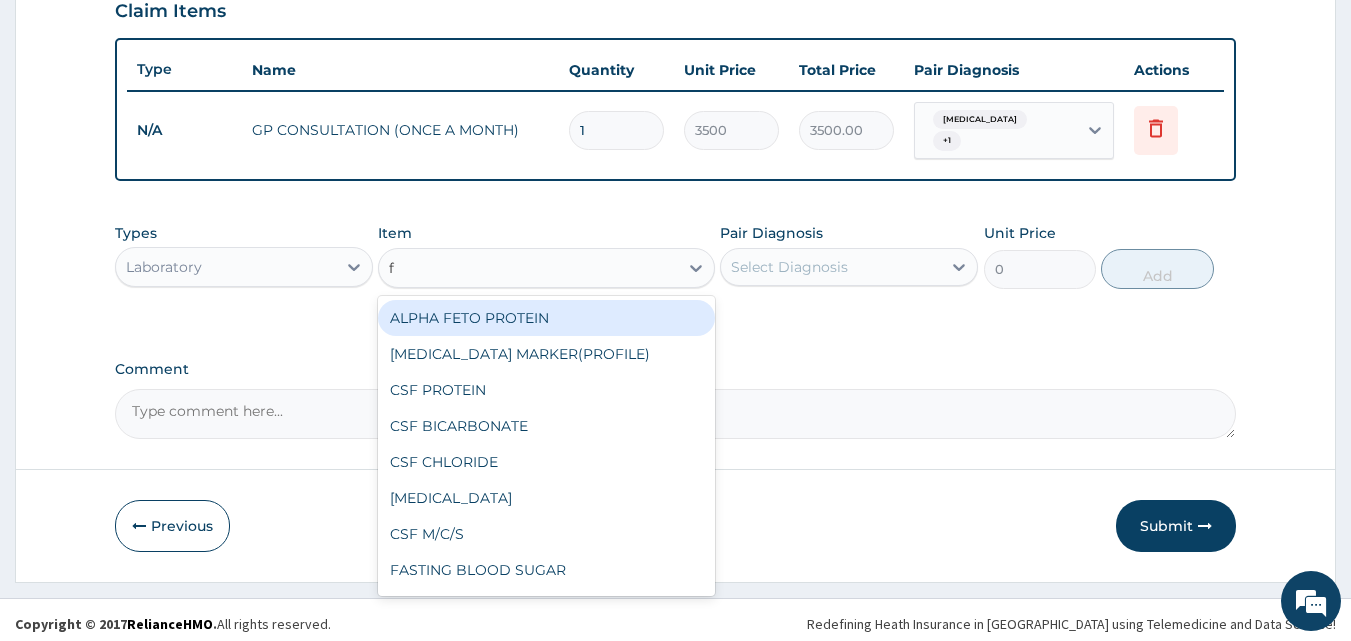 type on "fu" 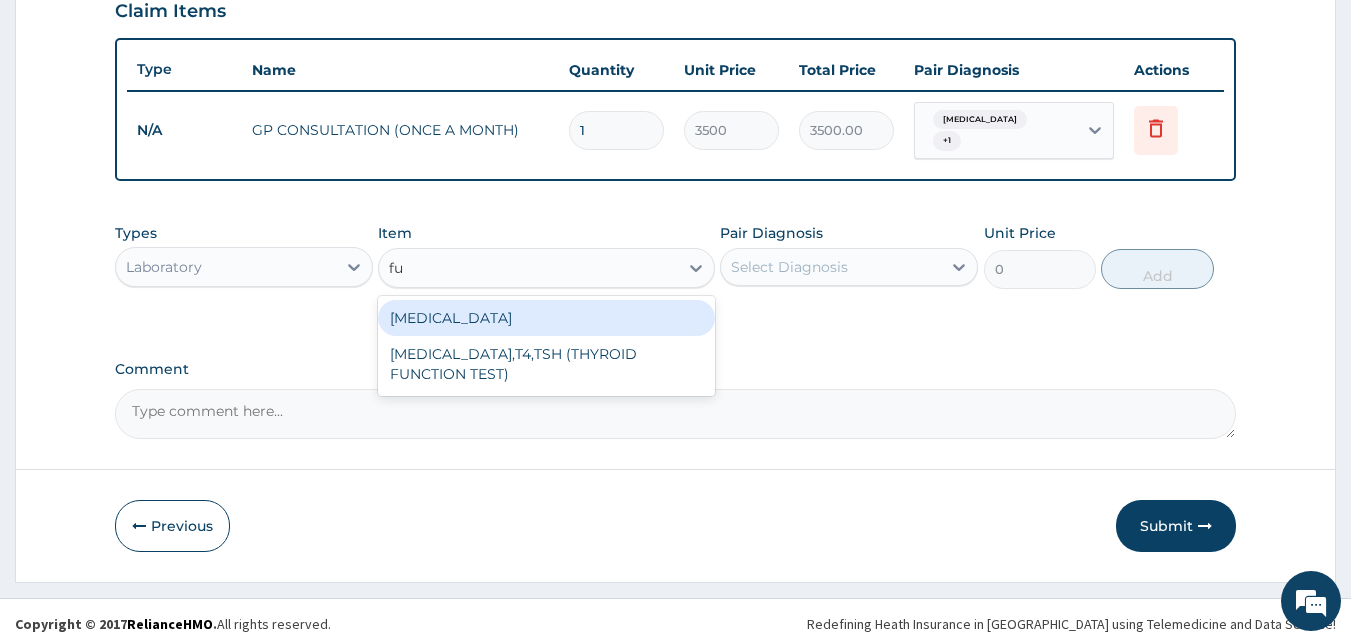 click on "FULL BLOOD COUNT" at bounding box center (546, 318) 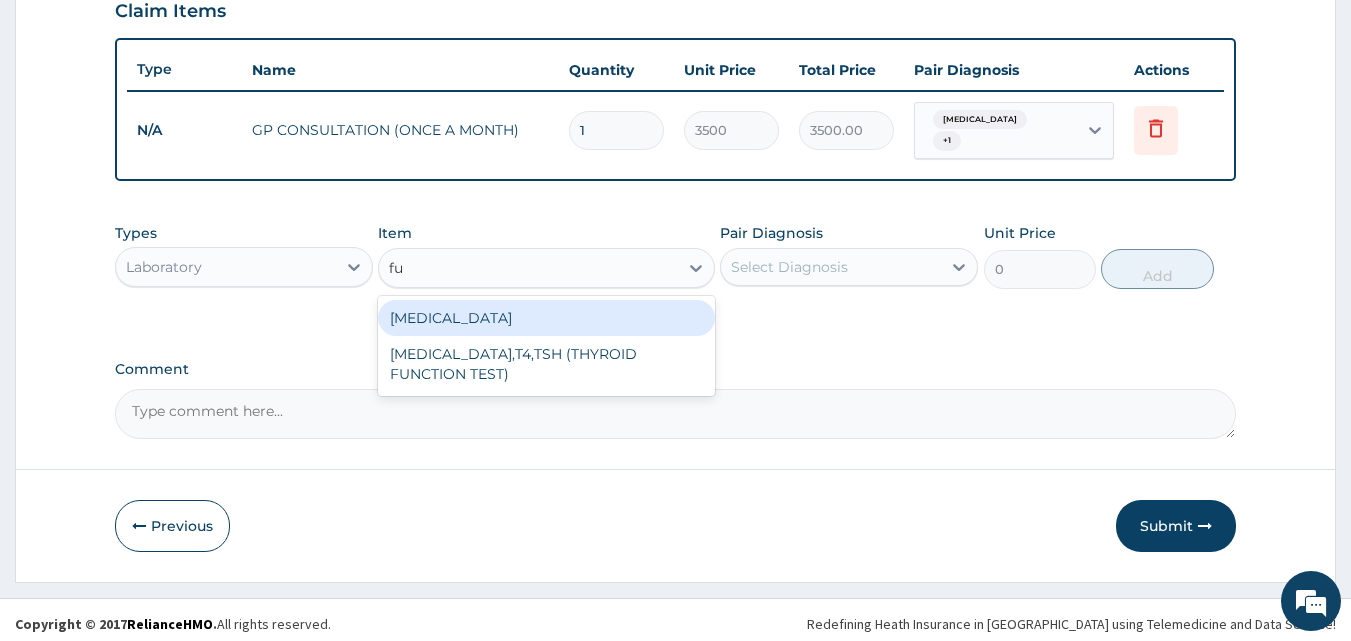 type 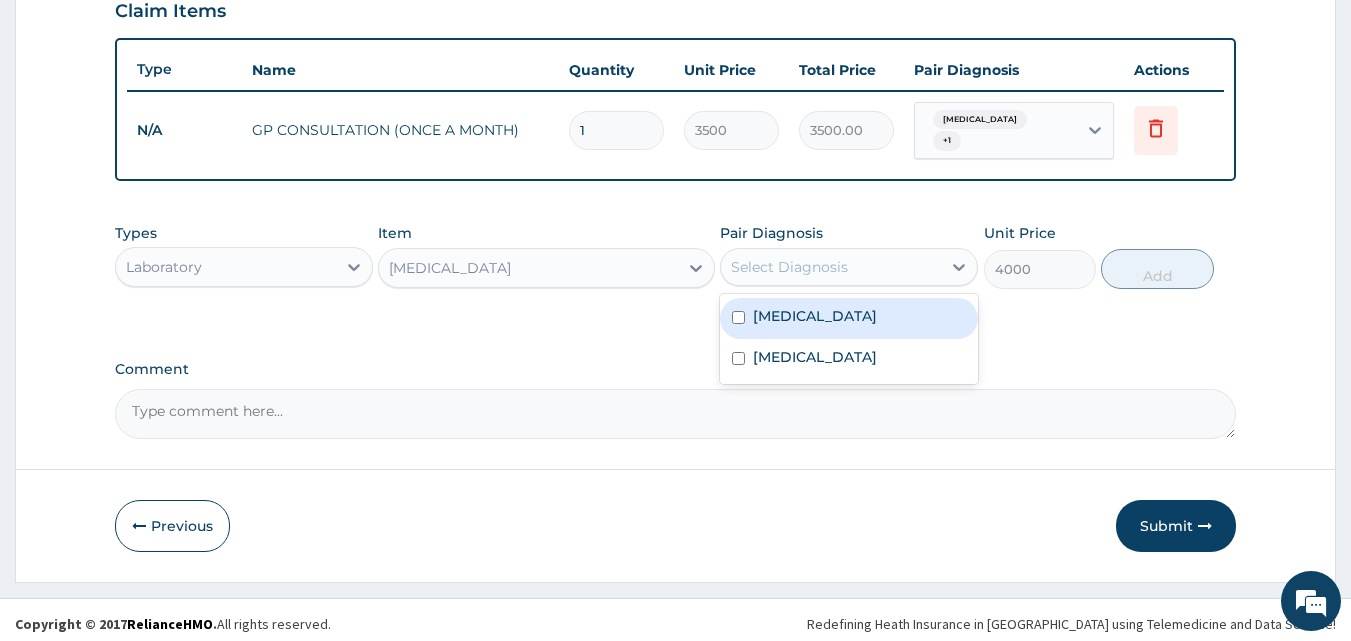 click on "Select Diagnosis" at bounding box center [831, 267] 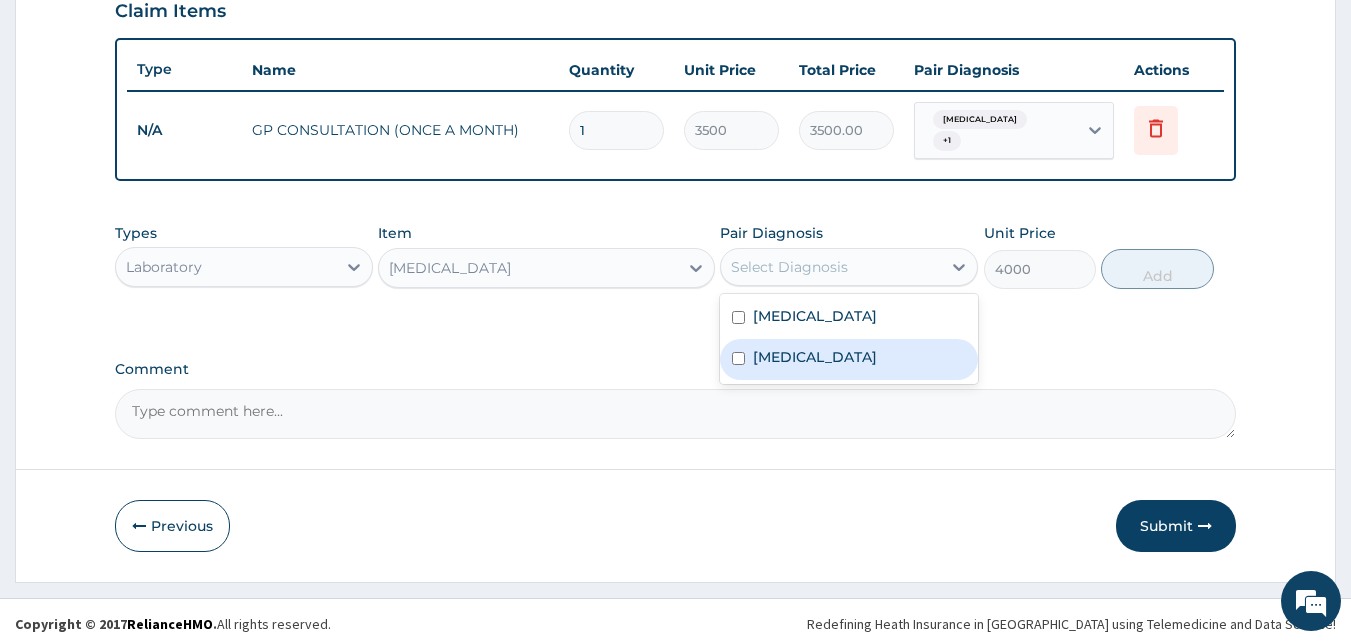 click on "Upper respiratory infection" at bounding box center (849, 359) 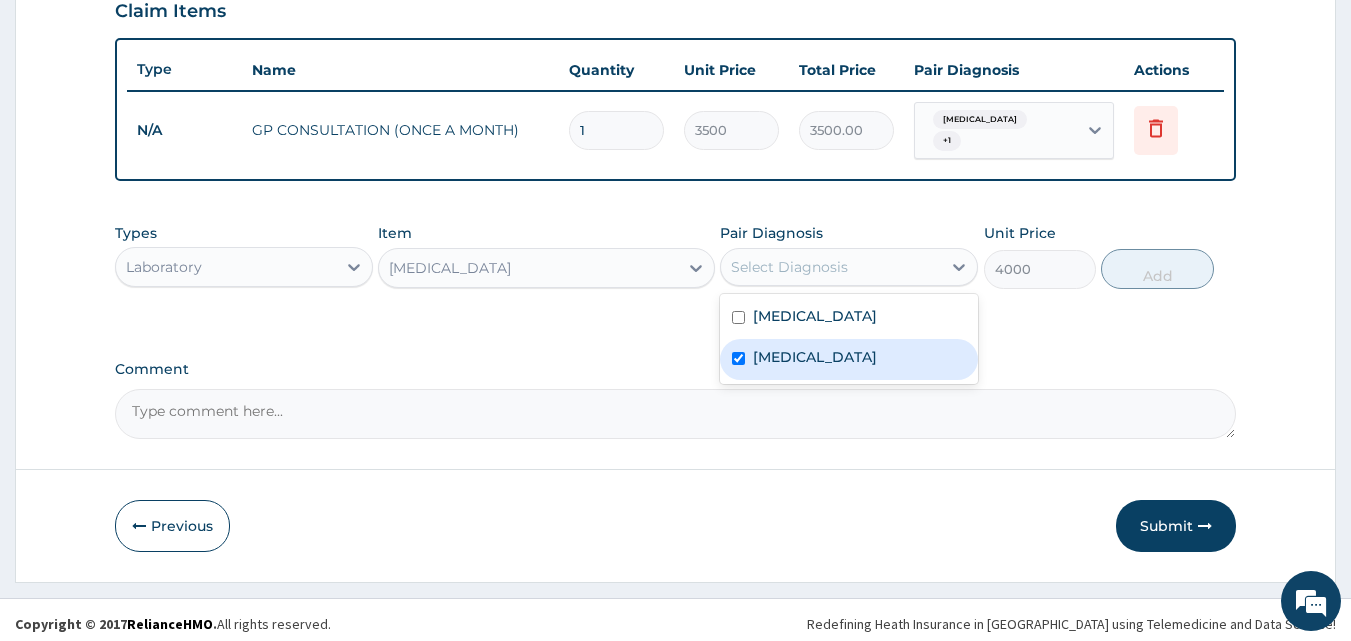 checkbox on "true" 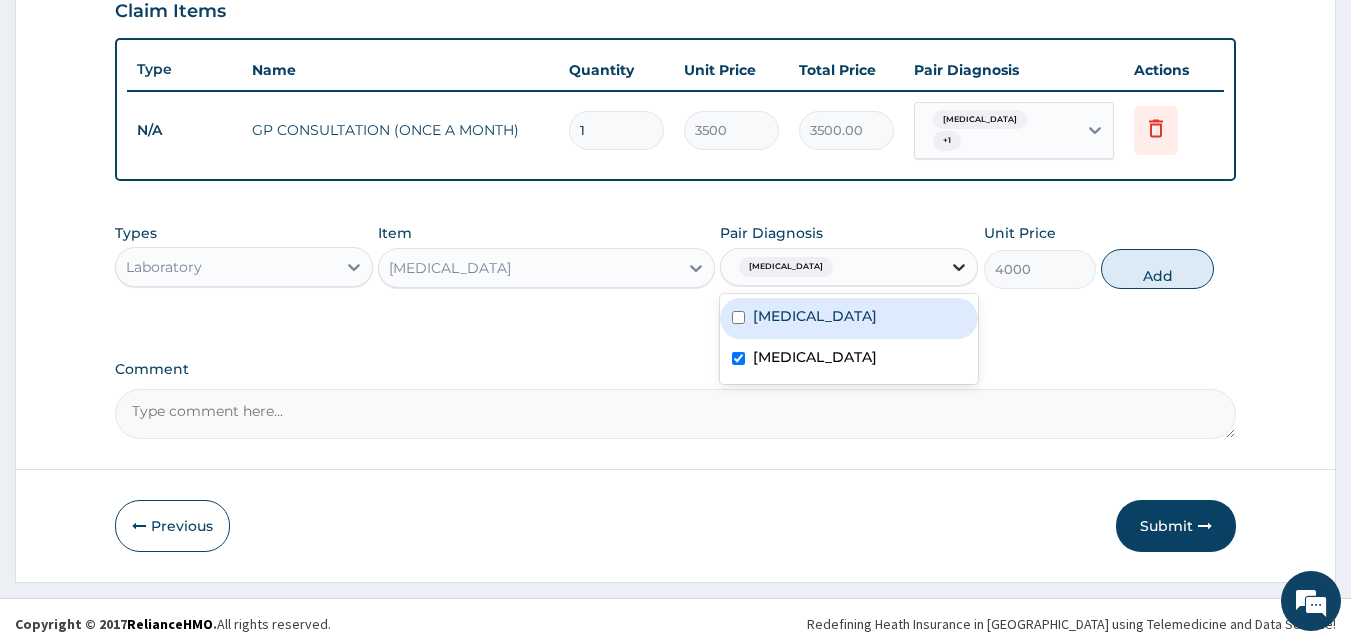 click on "Add" at bounding box center [1157, 269] 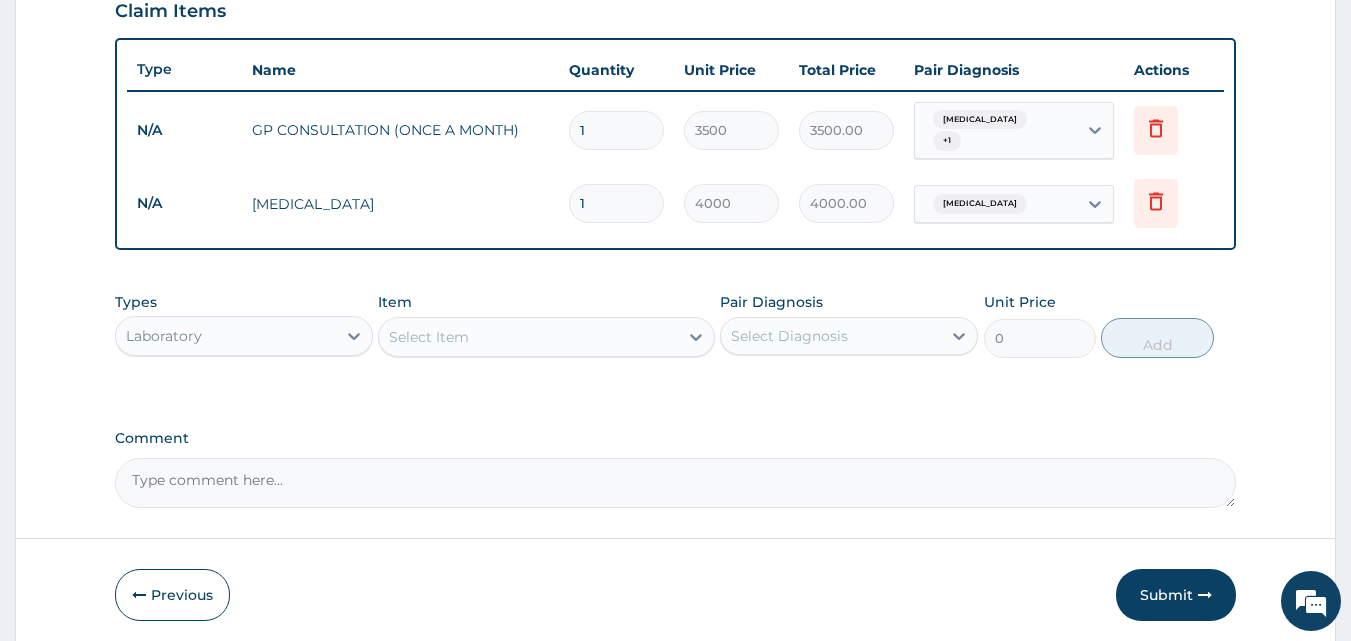 click on "Select Item" at bounding box center [528, 337] 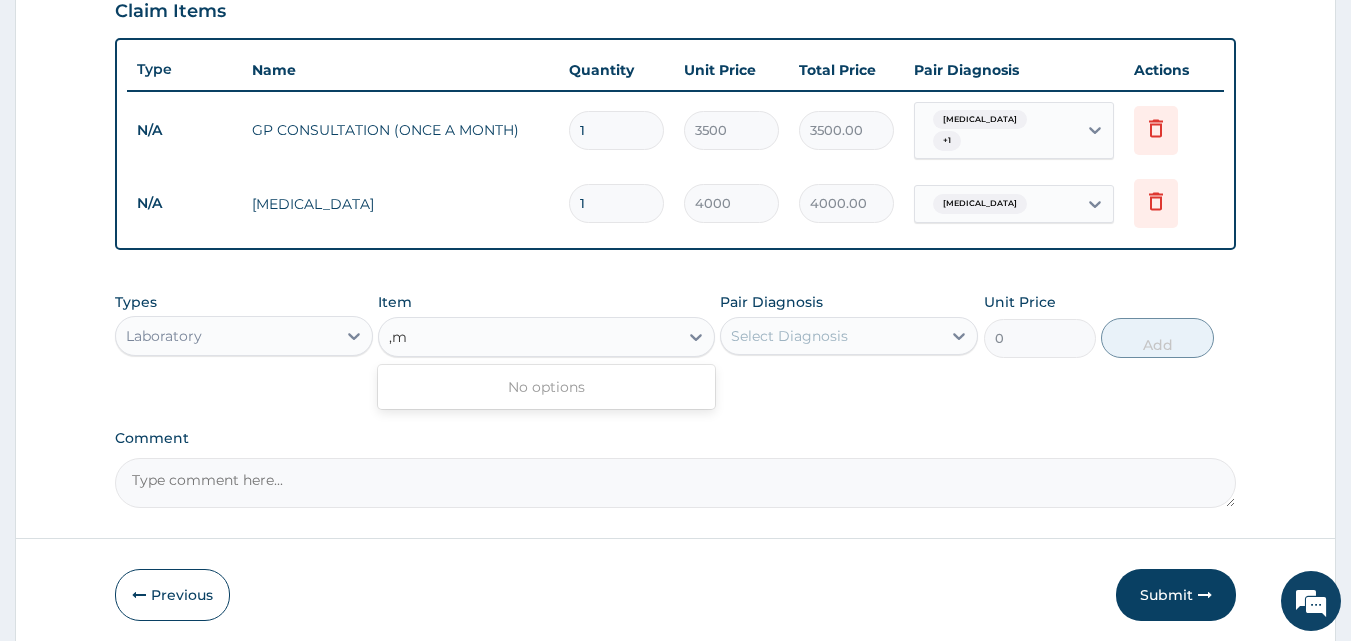 type on "," 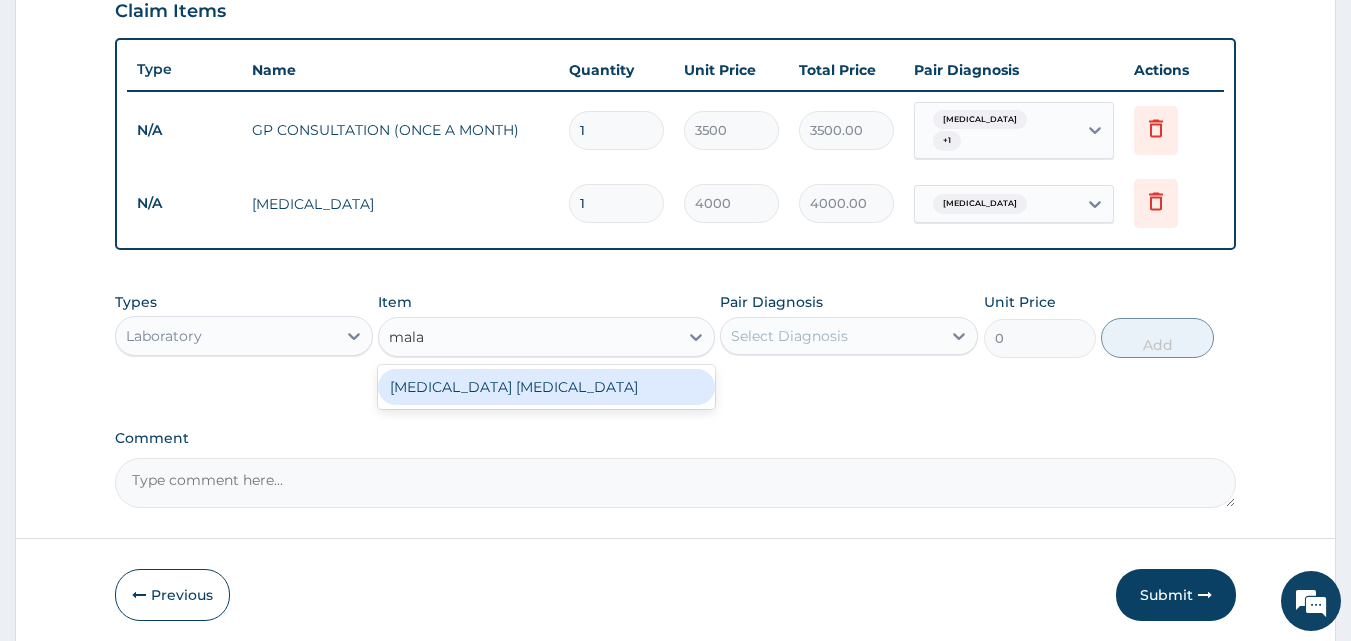 type on "malar" 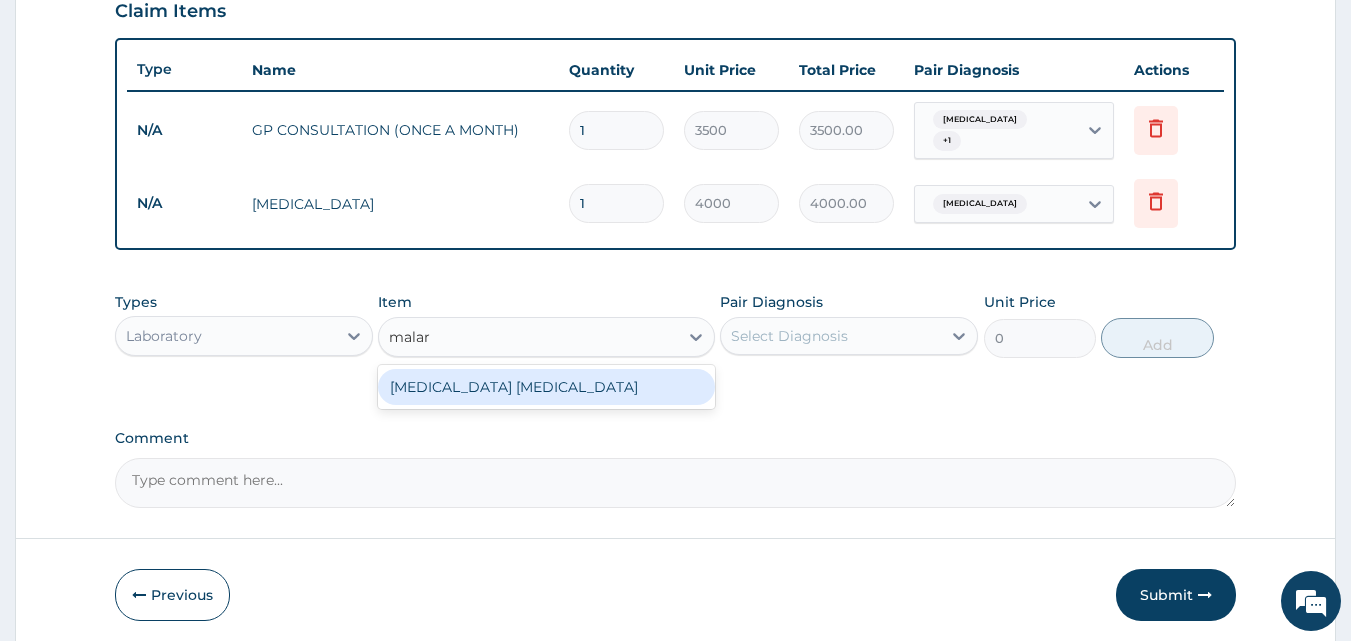 click on "MALARIA PARASITE" at bounding box center [546, 387] 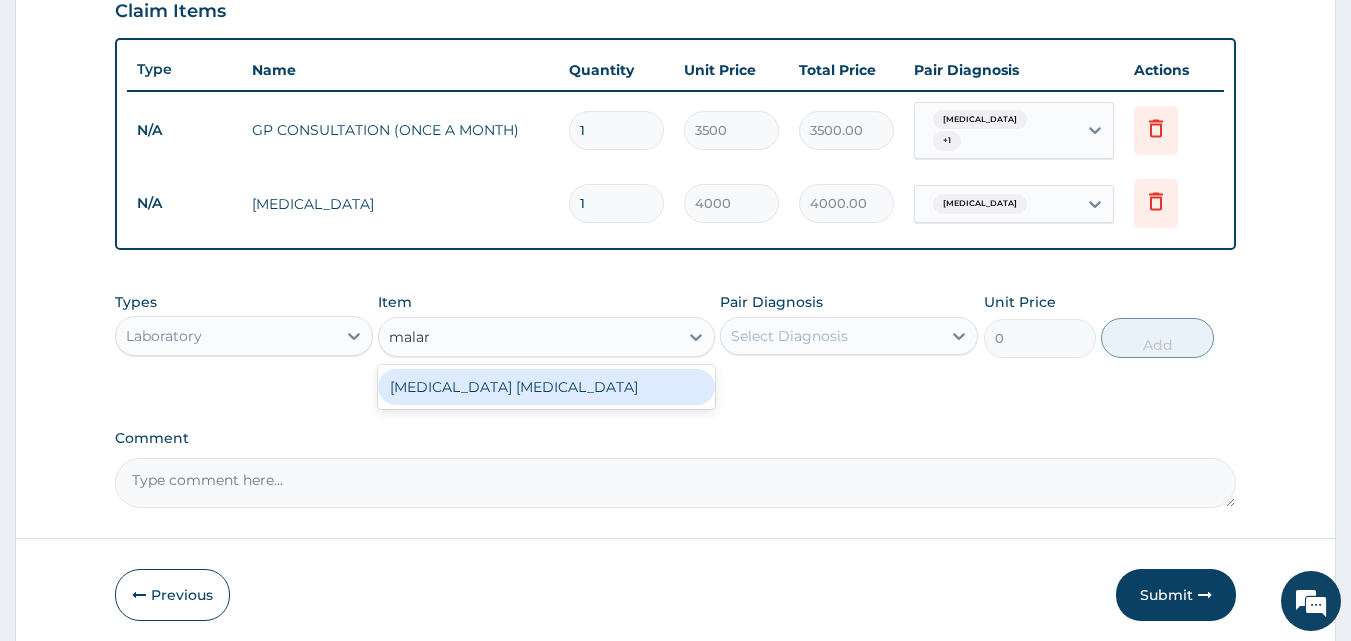 type 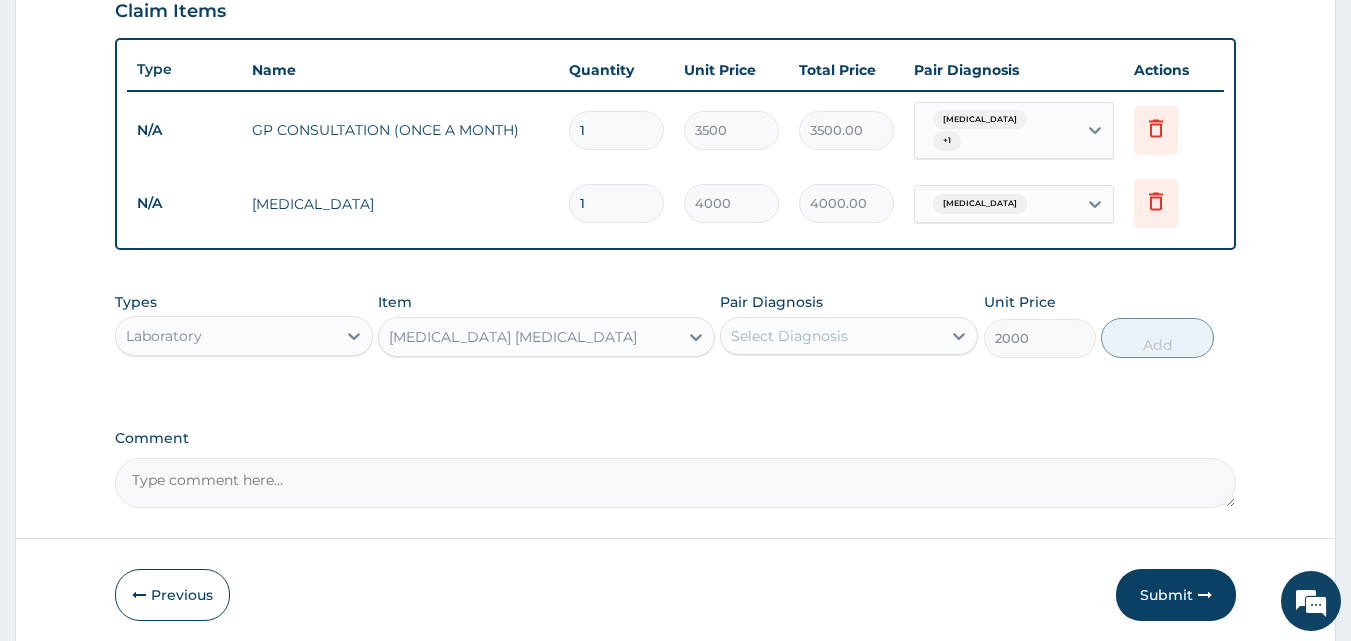 click on "Select Diagnosis" at bounding box center [831, 336] 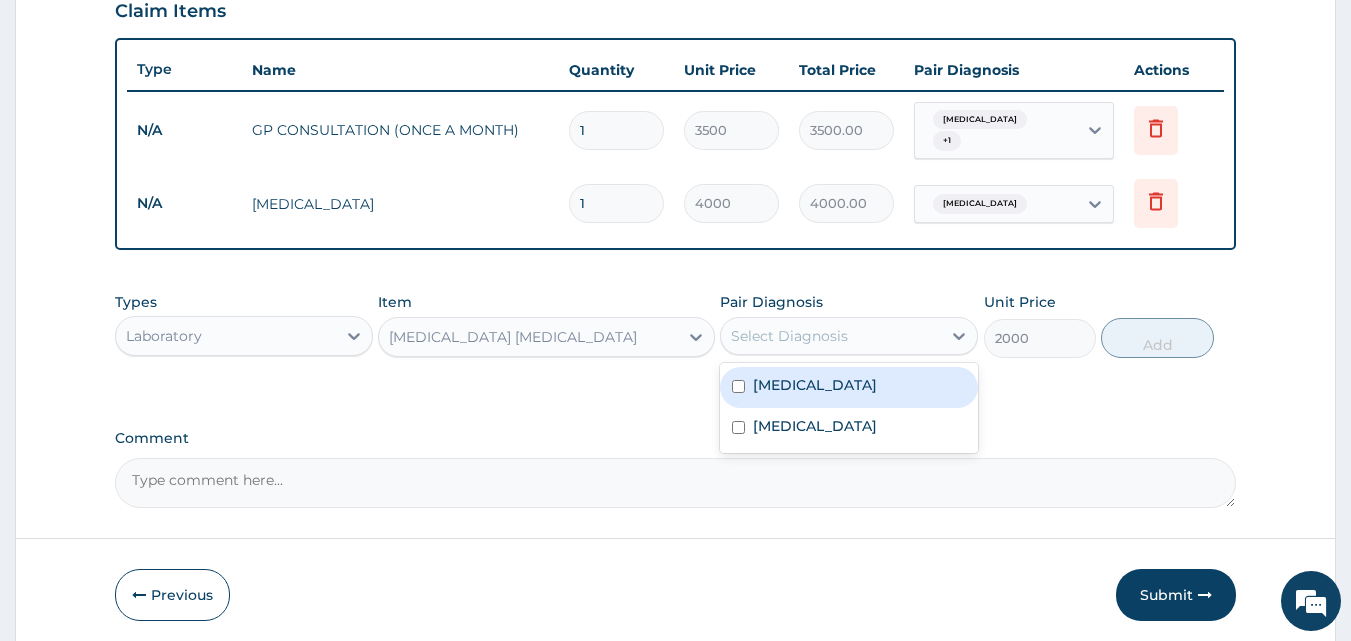 click on "Types Laboratory Item MALARIA PARASITE Pair Diagnosis option Upper respiratory infection, selected. option Malaria focused, 1 of 2. 2 results available. Use Up and Down to choose options, press Enter to select the currently focused option, press Escape to exit the menu, press Tab to select the option and exit the menu. Select Diagnosis Malaria Upper respiratory infection Unit Price 2000 Add" at bounding box center [675, 325] 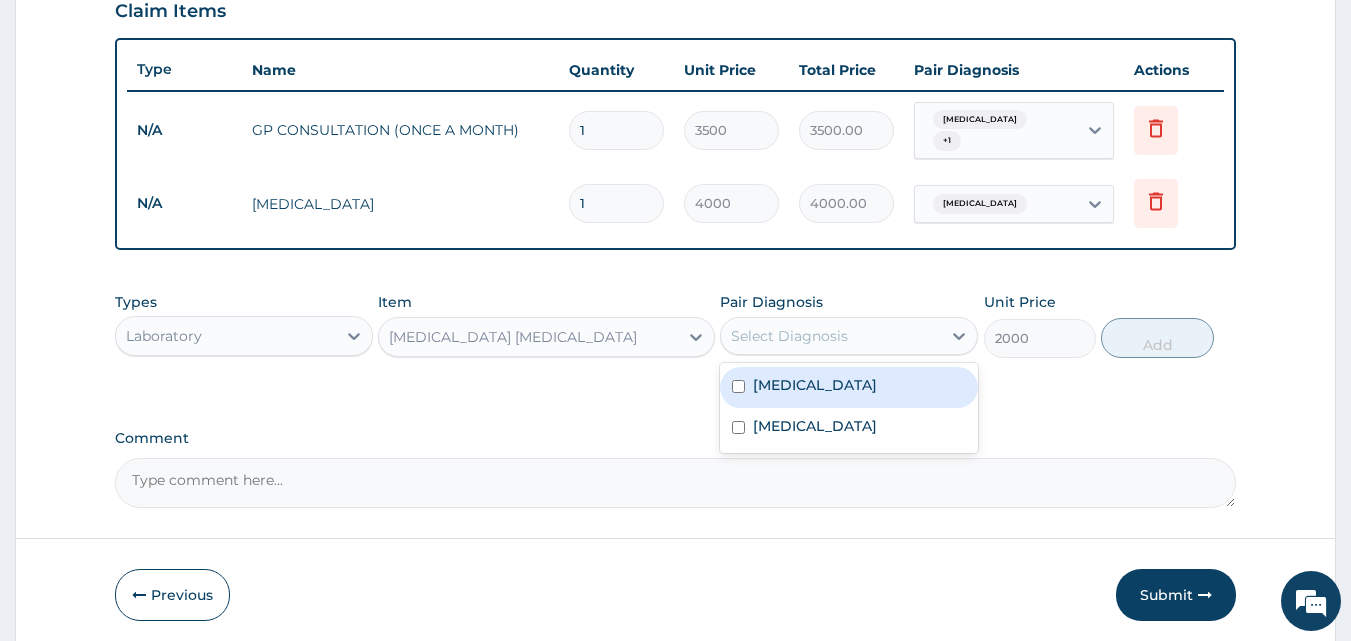 drag, startPoint x: 812, startPoint y: 320, endPoint x: 813, endPoint y: 332, distance: 12.0415945 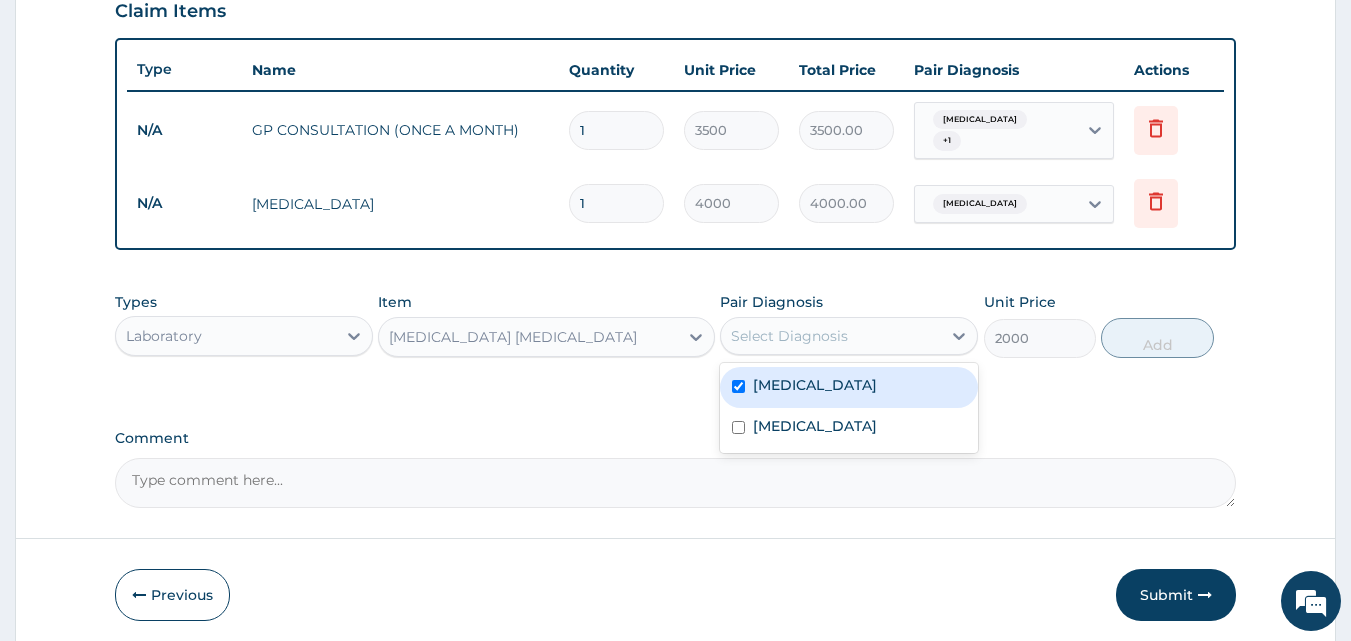 checkbox on "true" 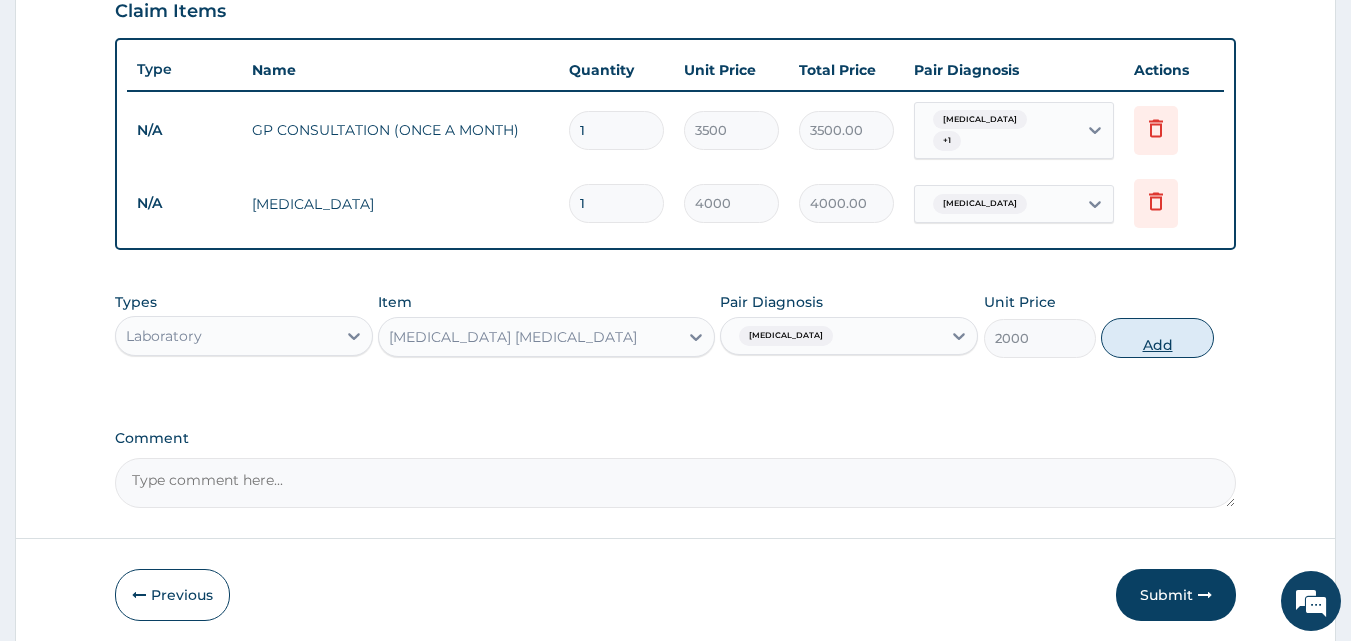 click on "Add" at bounding box center (1157, 338) 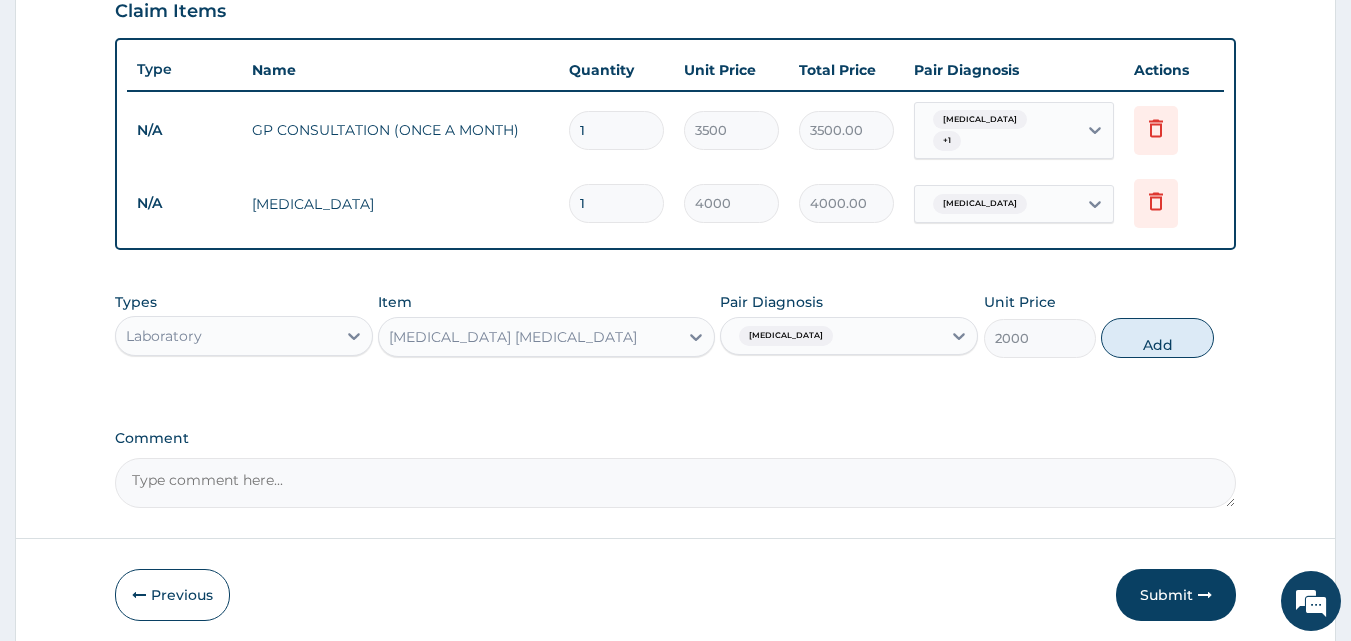 type on "0" 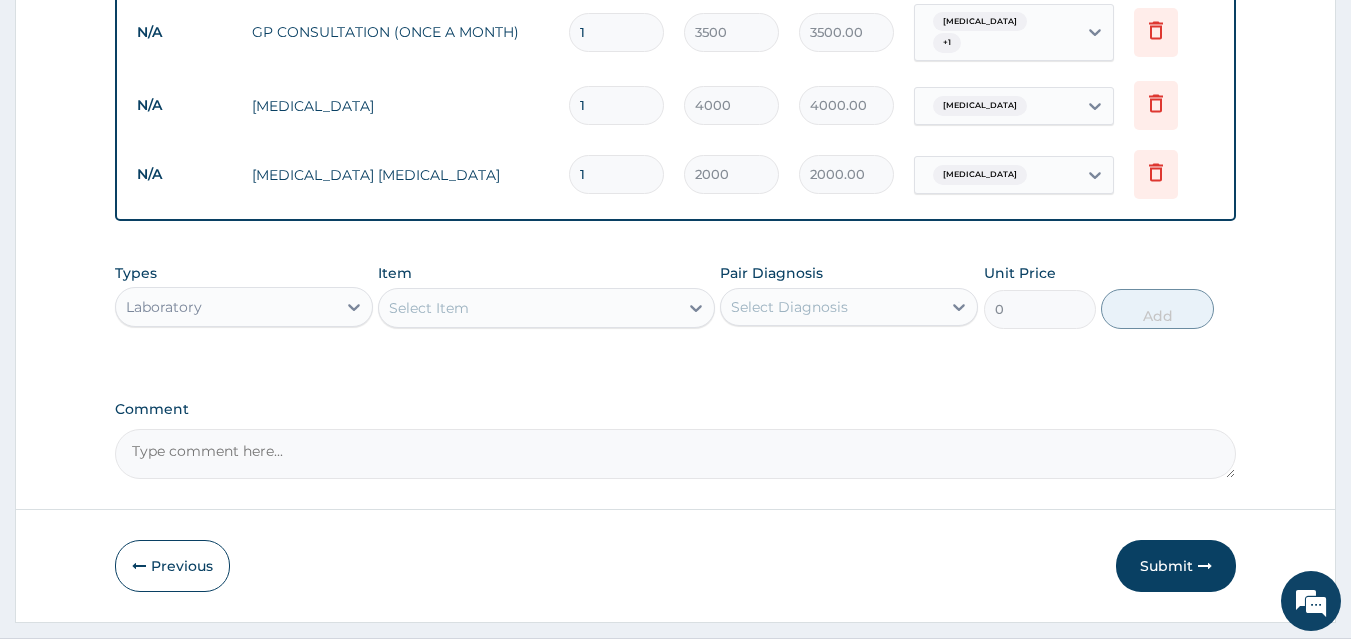 scroll, scrollTop: 844, scrollLeft: 0, axis: vertical 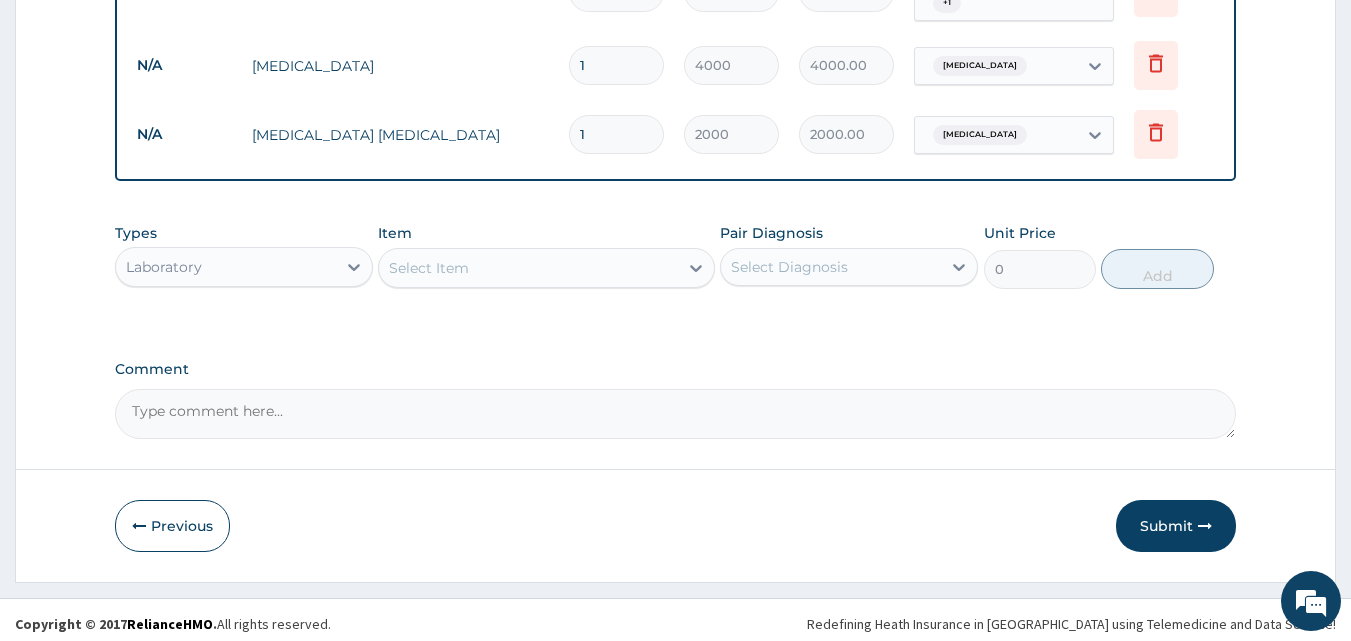 click on "Laboratory" at bounding box center (226, 267) 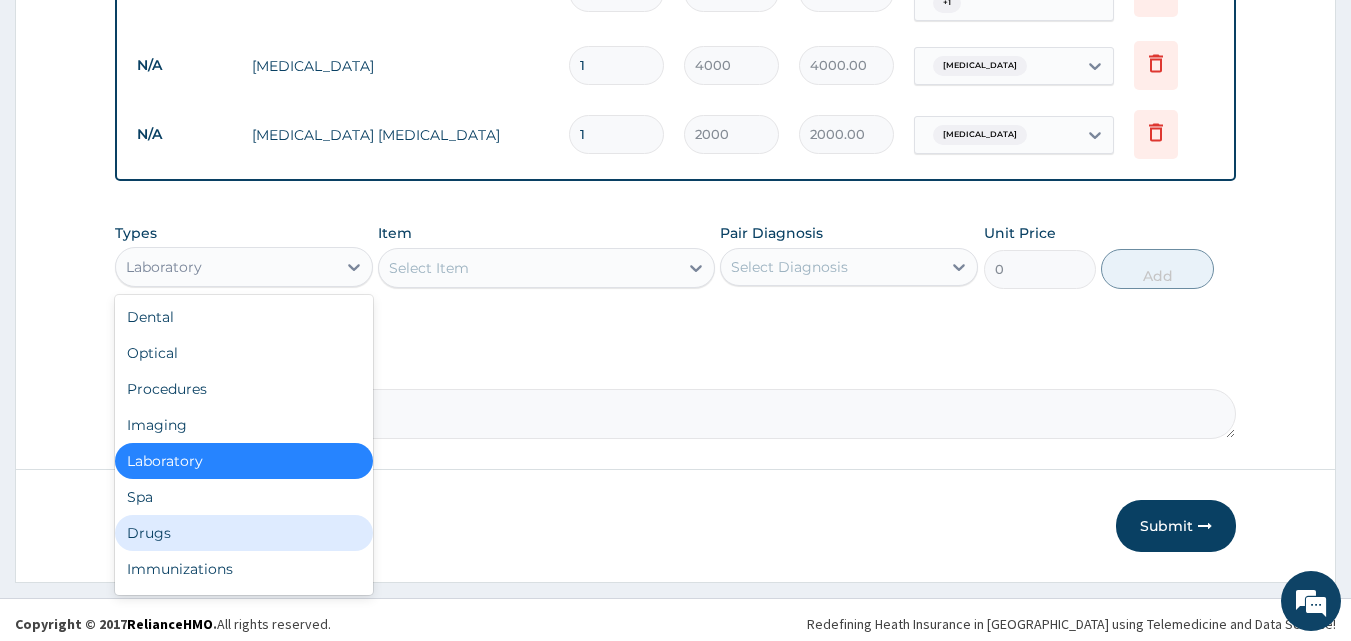 click on "Drugs" at bounding box center (244, 533) 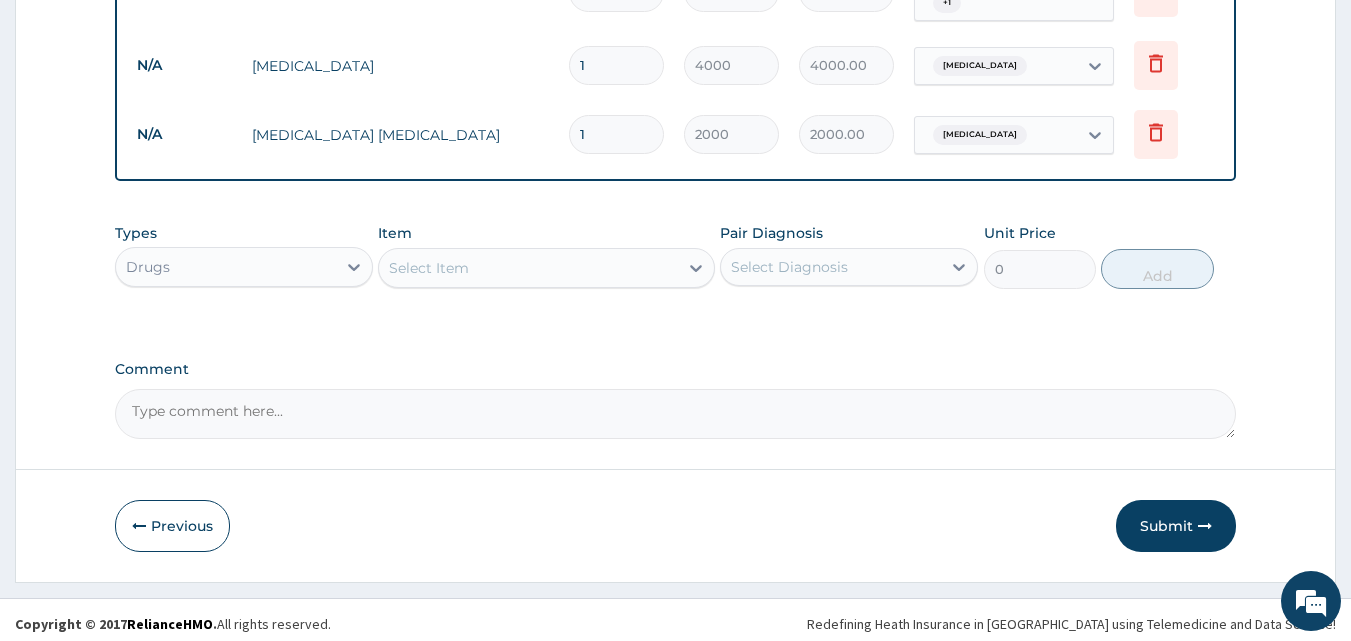 click on "Select Item" at bounding box center [429, 268] 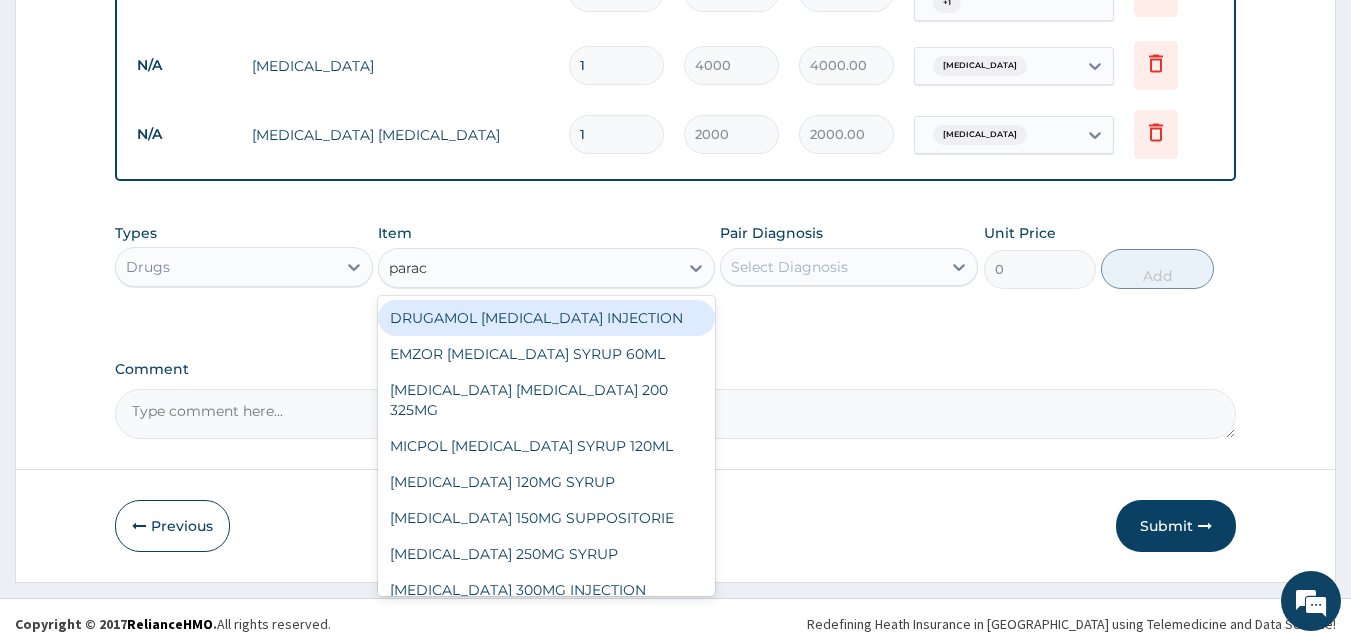 type on "parace" 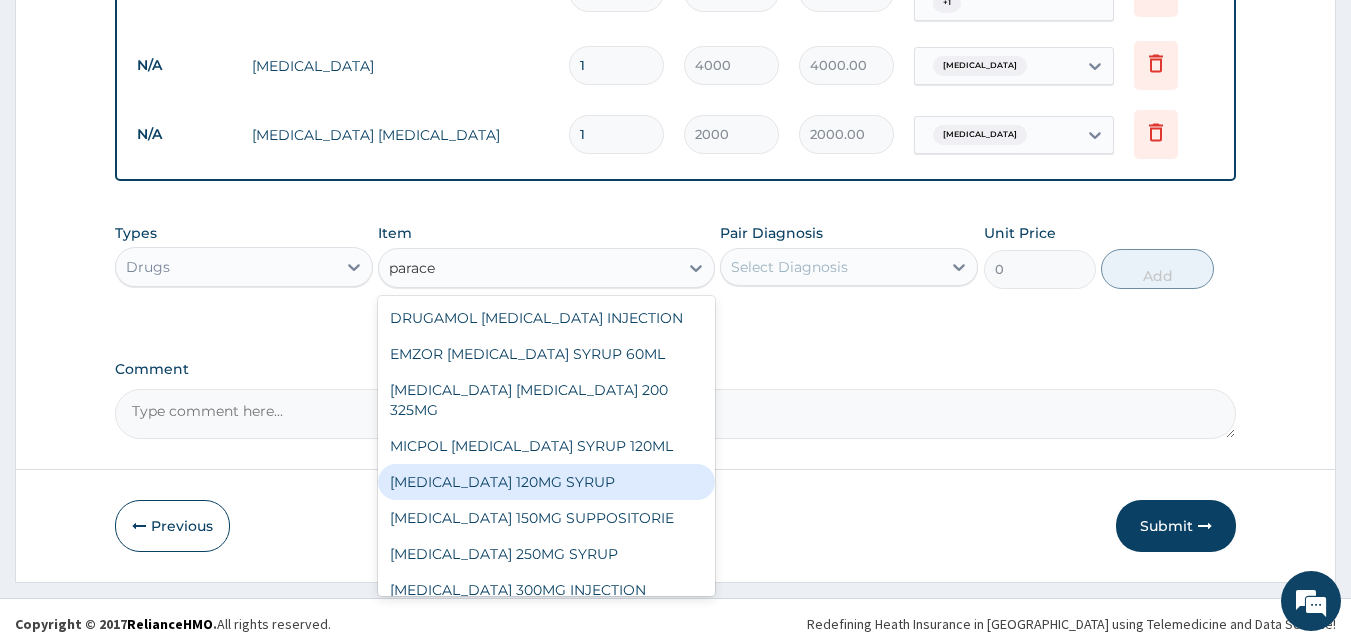 scroll, scrollTop: 140, scrollLeft: 0, axis: vertical 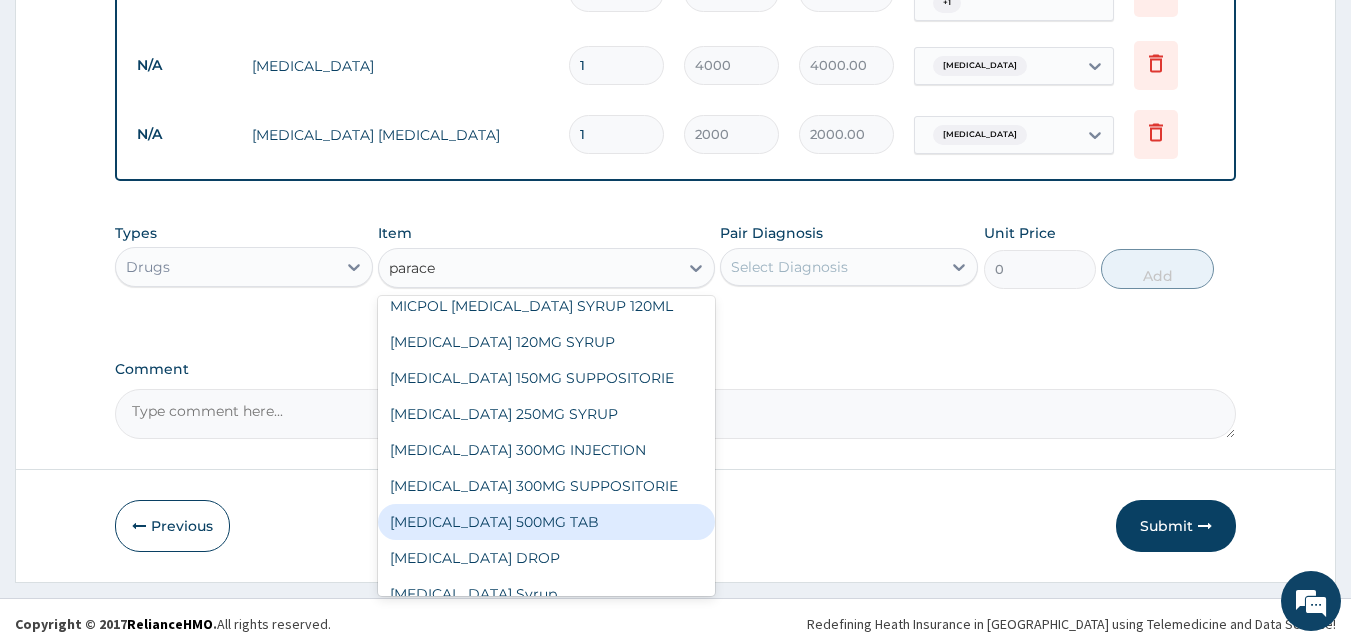 drag, startPoint x: 538, startPoint y: 499, endPoint x: 535, endPoint y: 483, distance: 16.27882 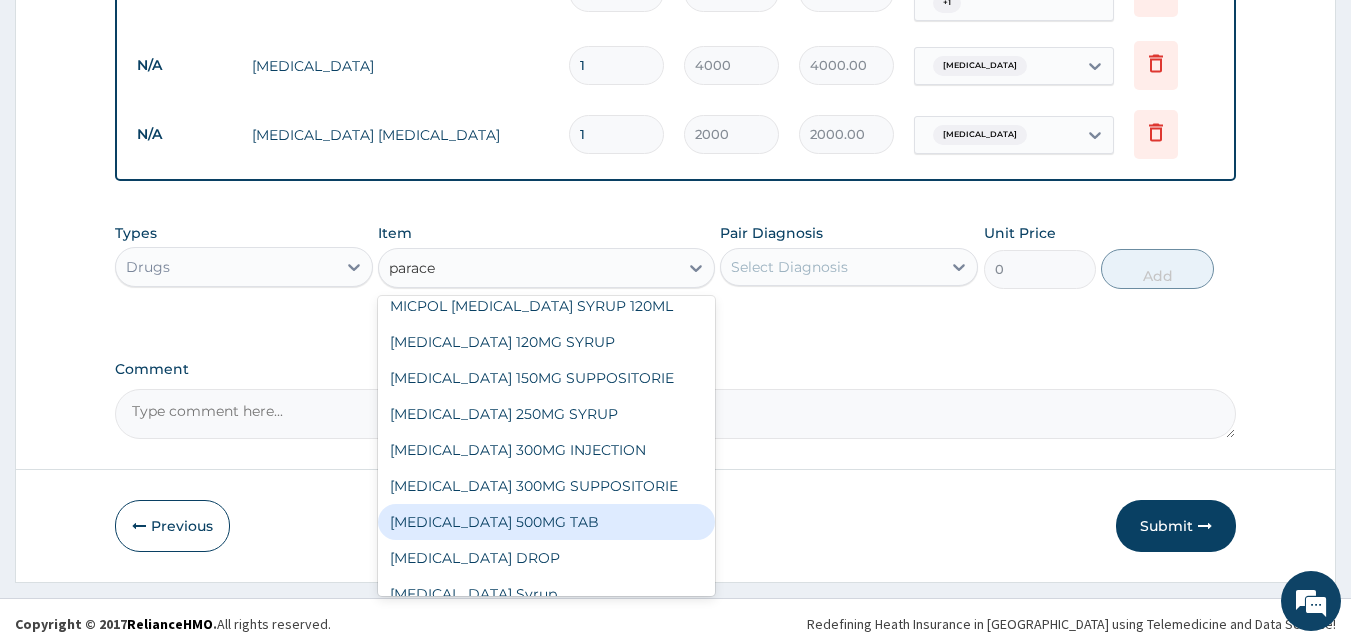 click on "PARACETAMOL 500MG TAB" at bounding box center (546, 522) 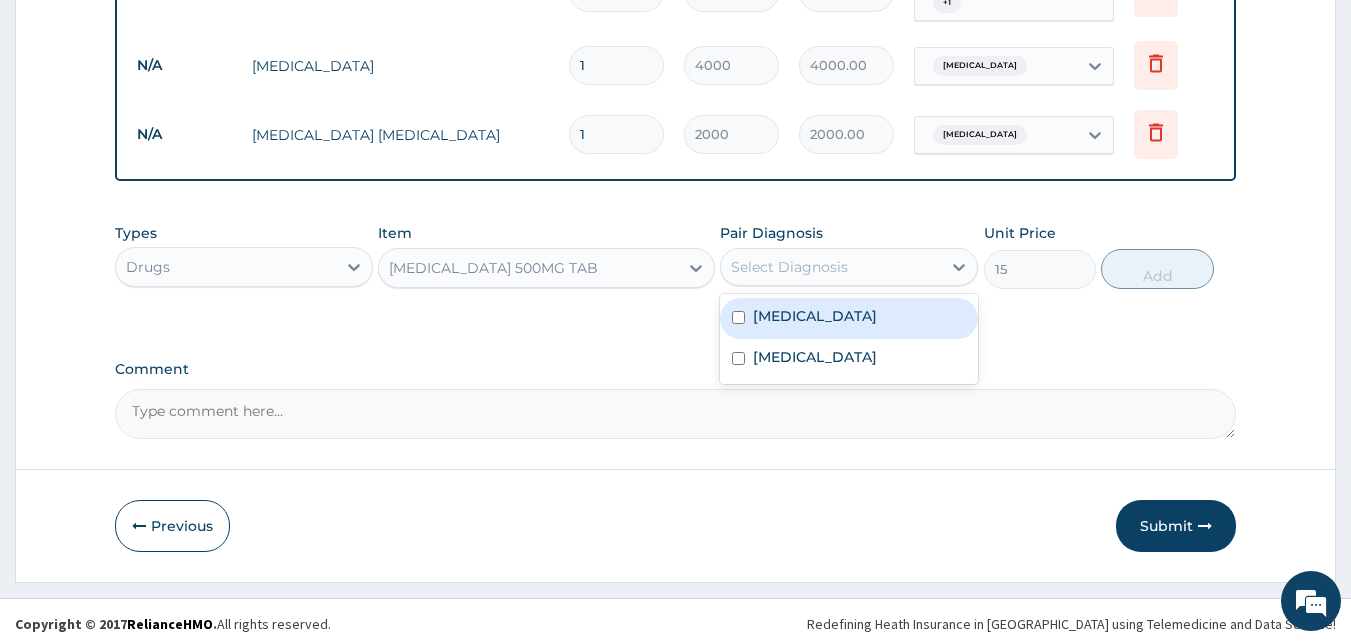 click on "Select Diagnosis" at bounding box center [831, 267] 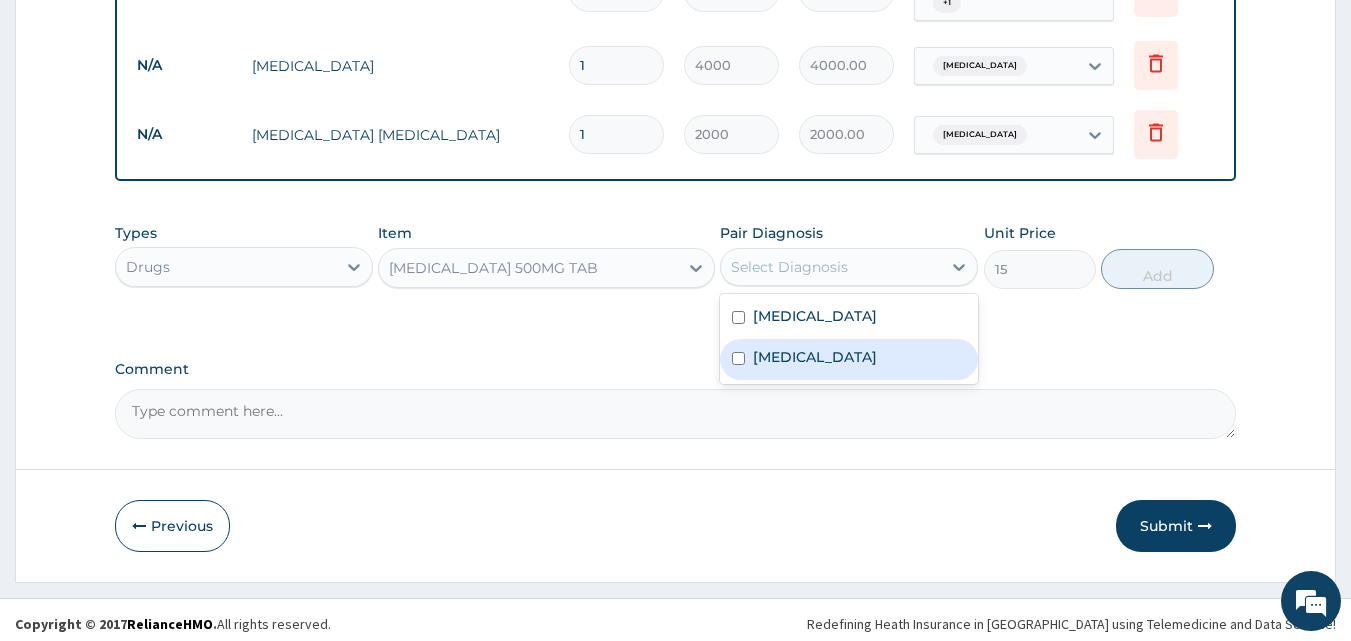 click on "Upper respiratory infection" at bounding box center (815, 357) 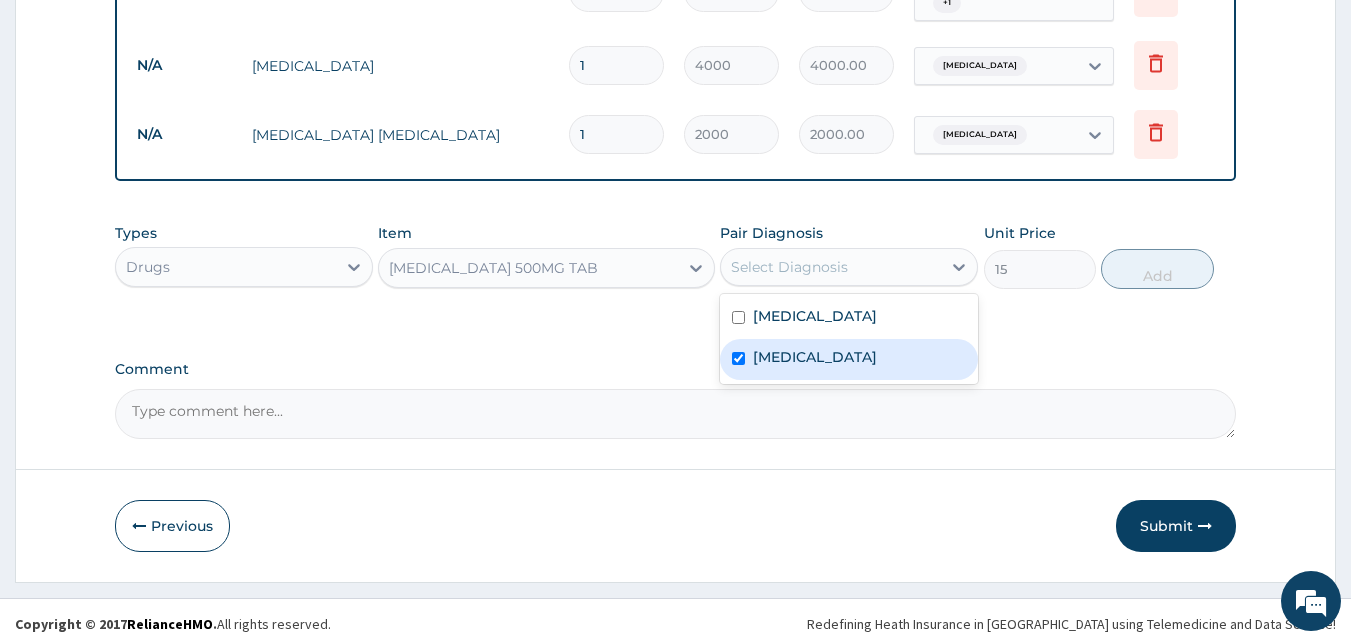 checkbox on "true" 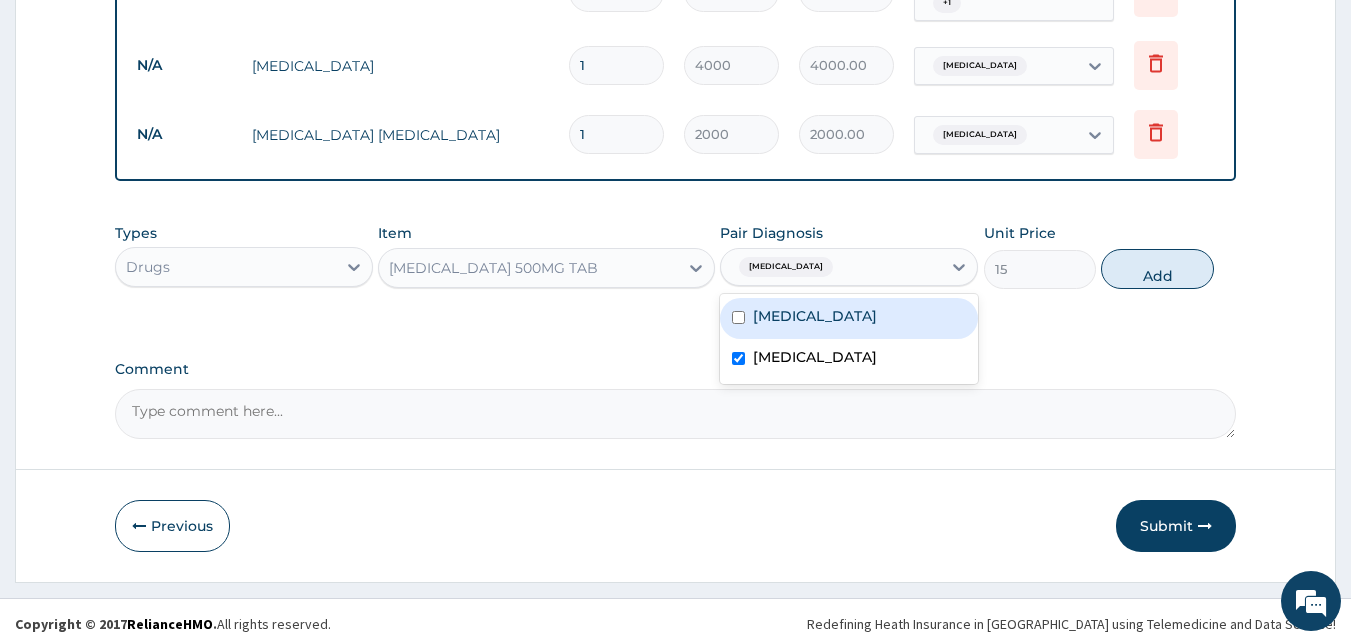 click on "[MEDICAL_DATA]" at bounding box center (849, 318) 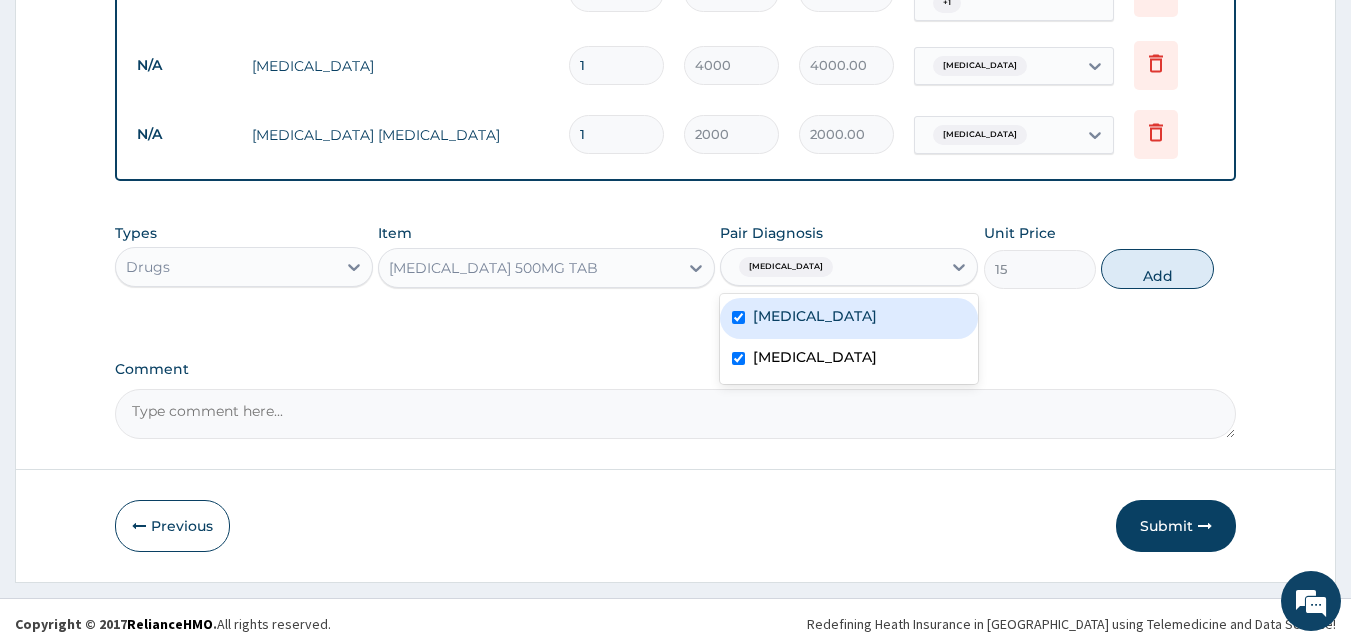 checkbox on "true" 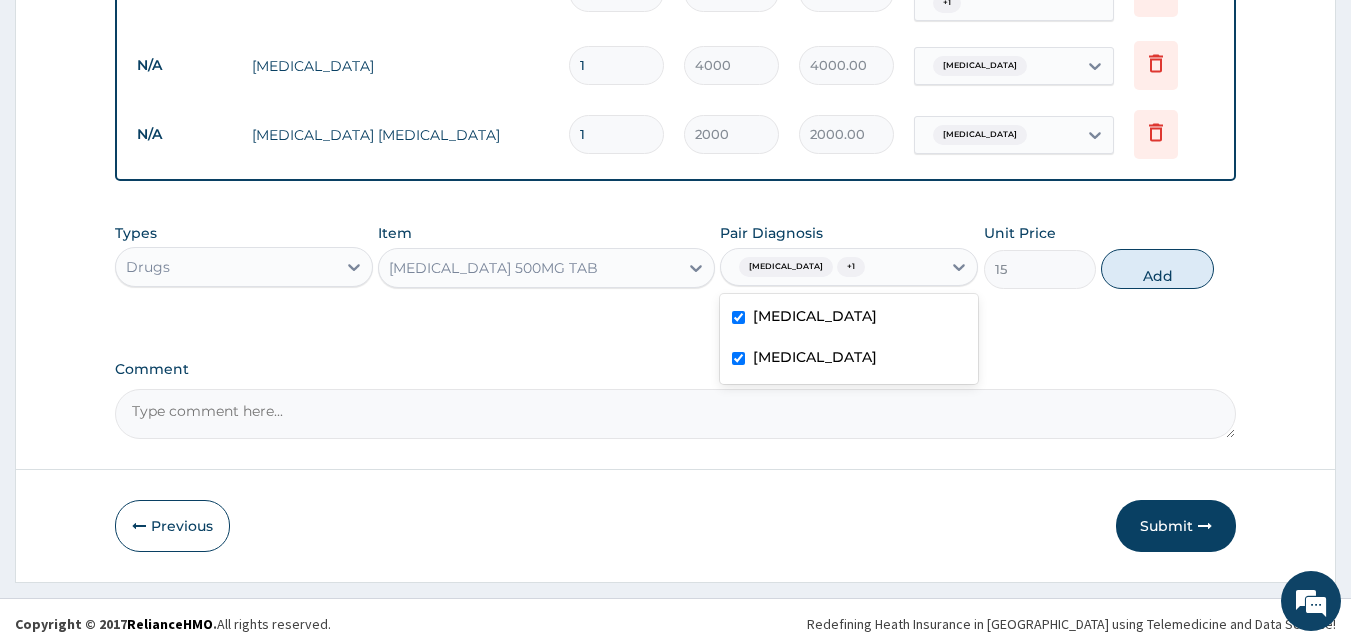 drag, startPoint x: 1165, startPoint y: 267, endPoint x: 1118, endPoint y: 277, distance: 48.052055 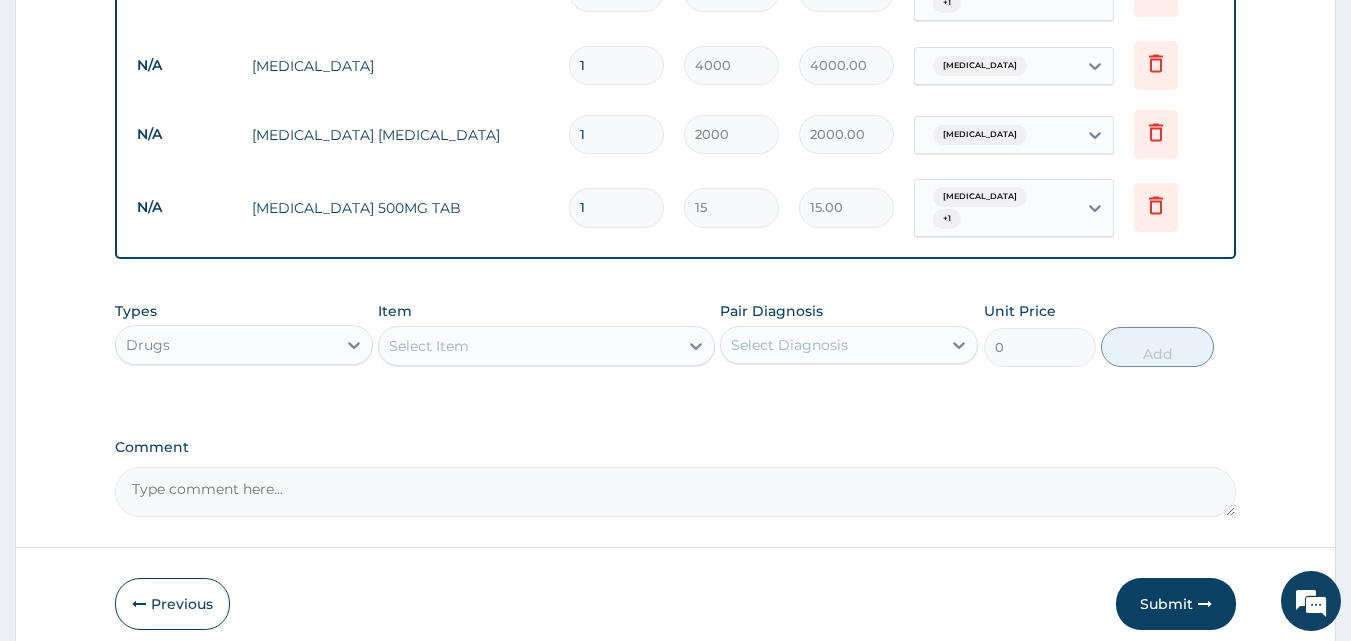click on "Select Item" at bounding box center [528, 346] 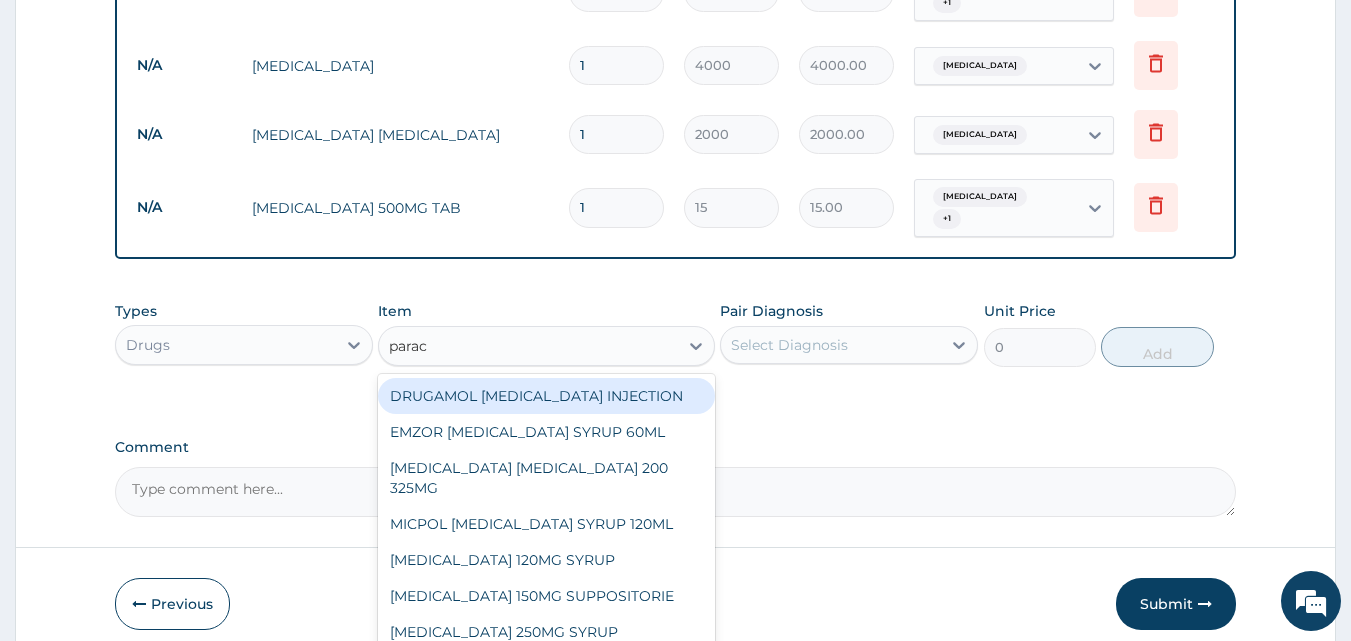 type on "parace" 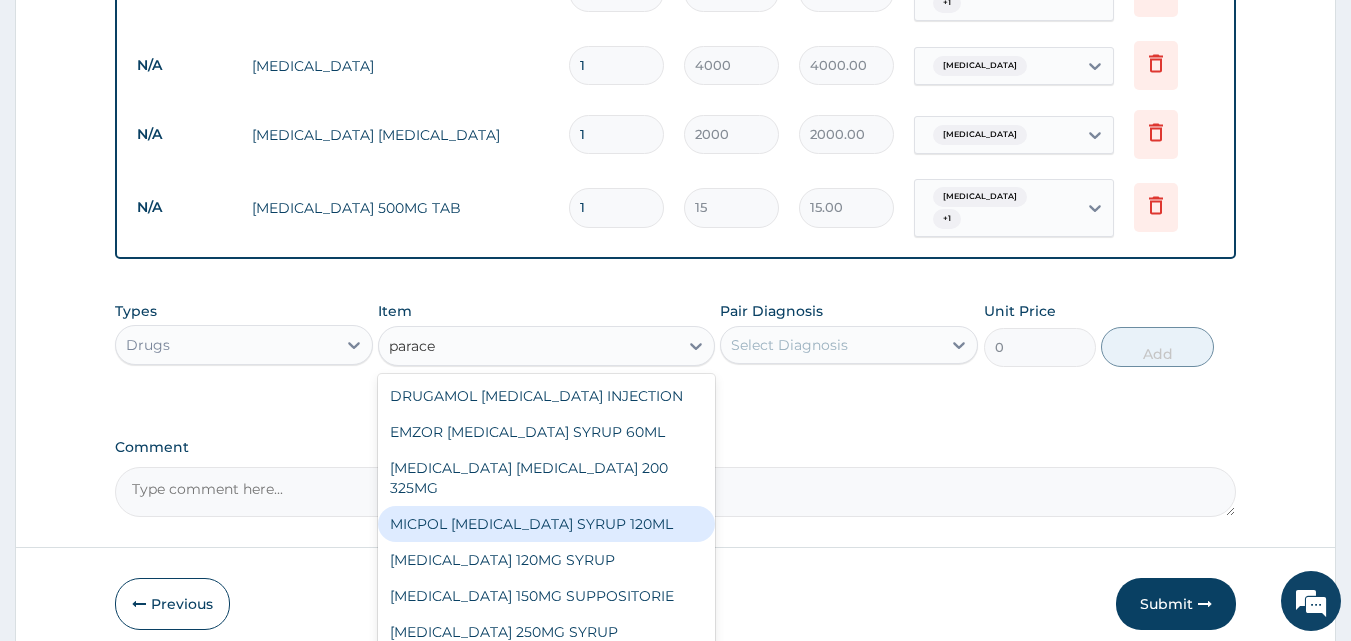 scroll, scrollTop: 140, scrollLeft: 0, axis: vertical 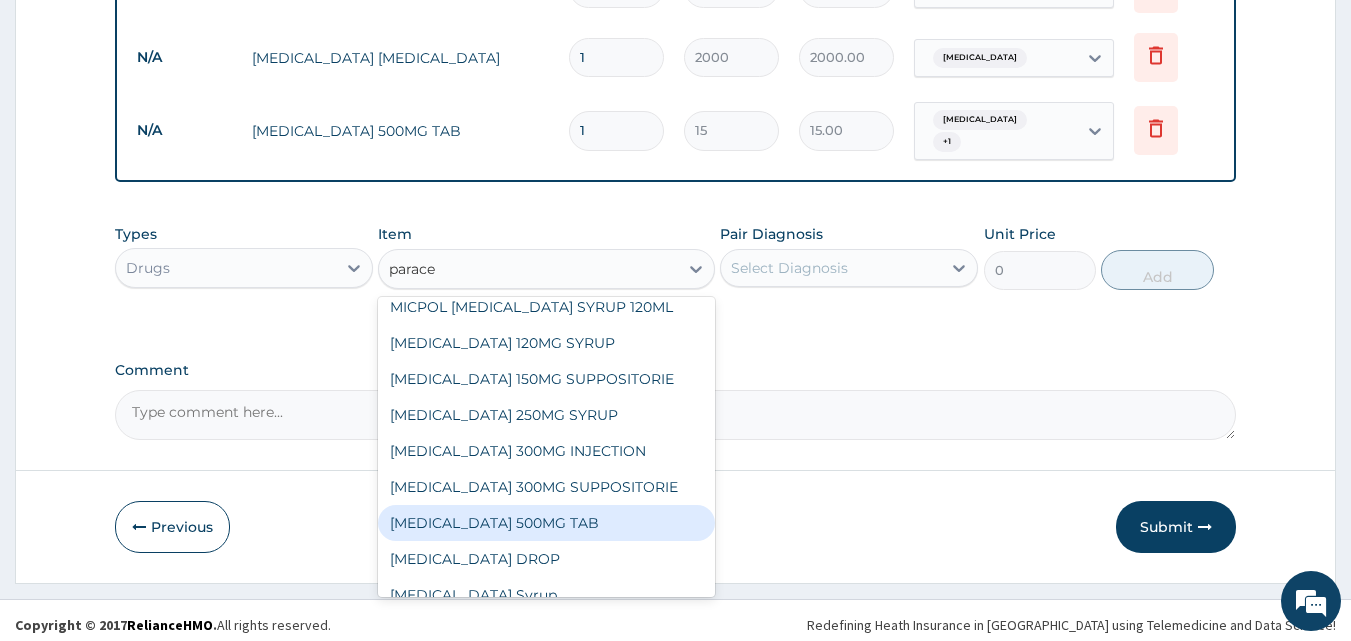 click on "[MEDICAL_DATA] 500MG TAB" at bounding box center [546, 523] 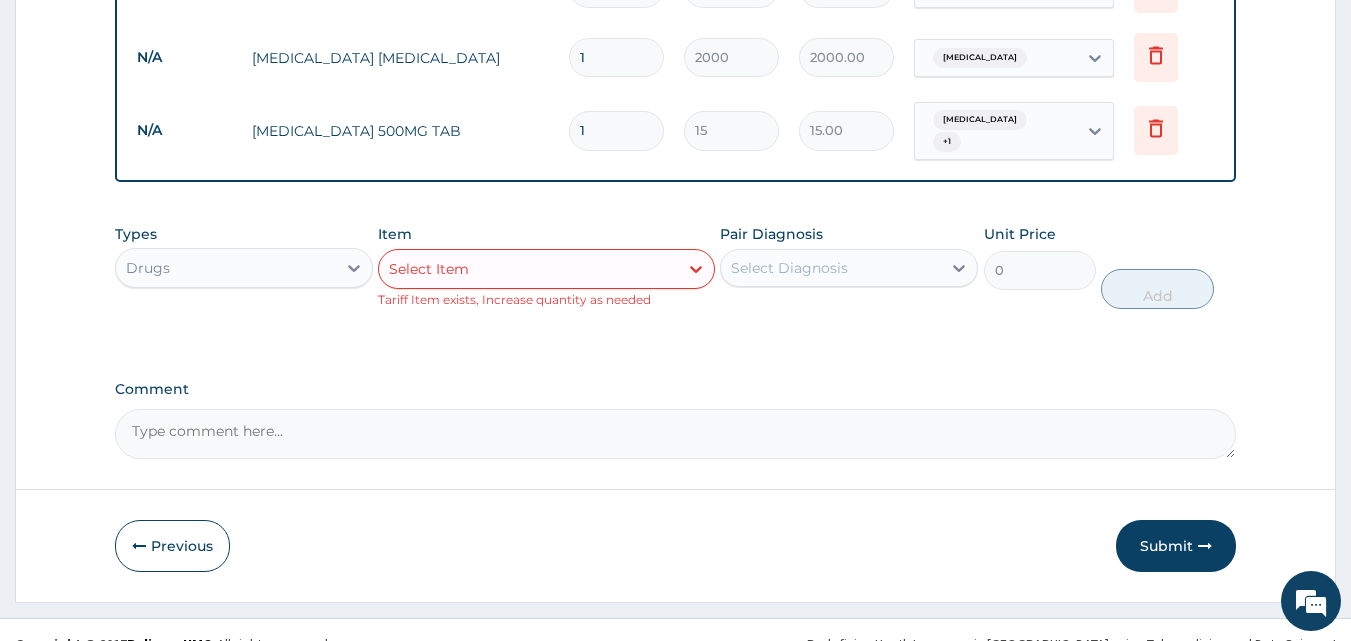 click on "Select Item" at bounding box center (528, 269) 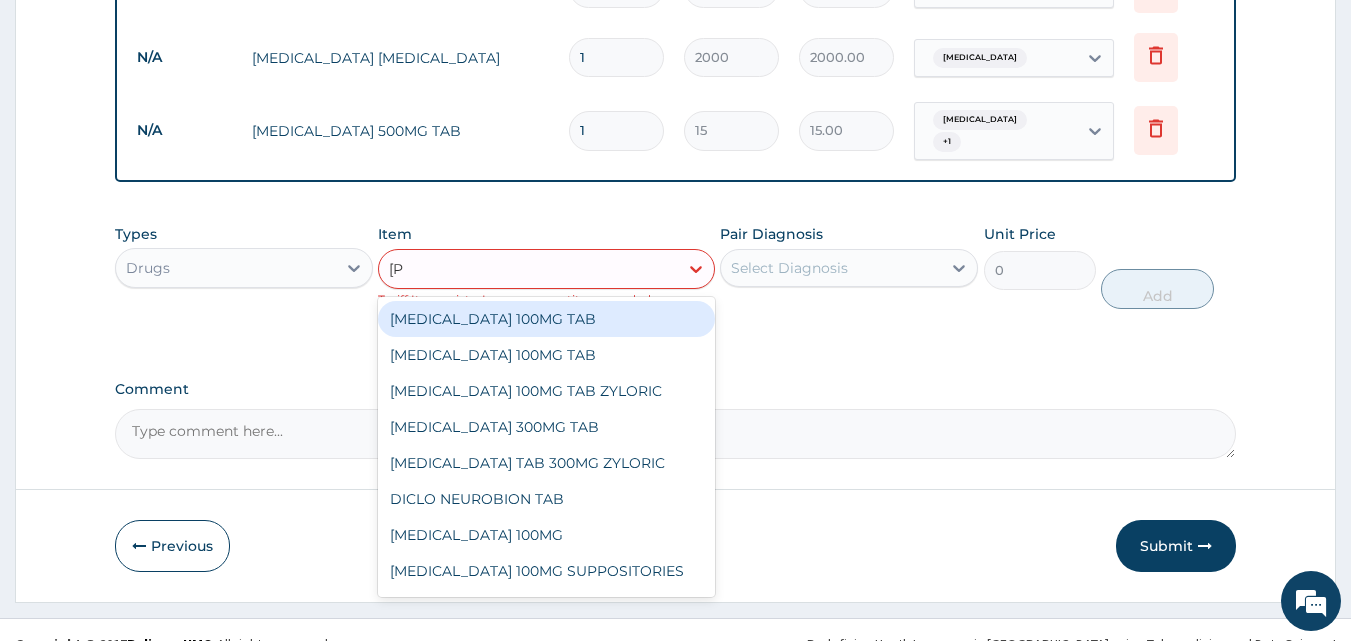 type on "lorat" 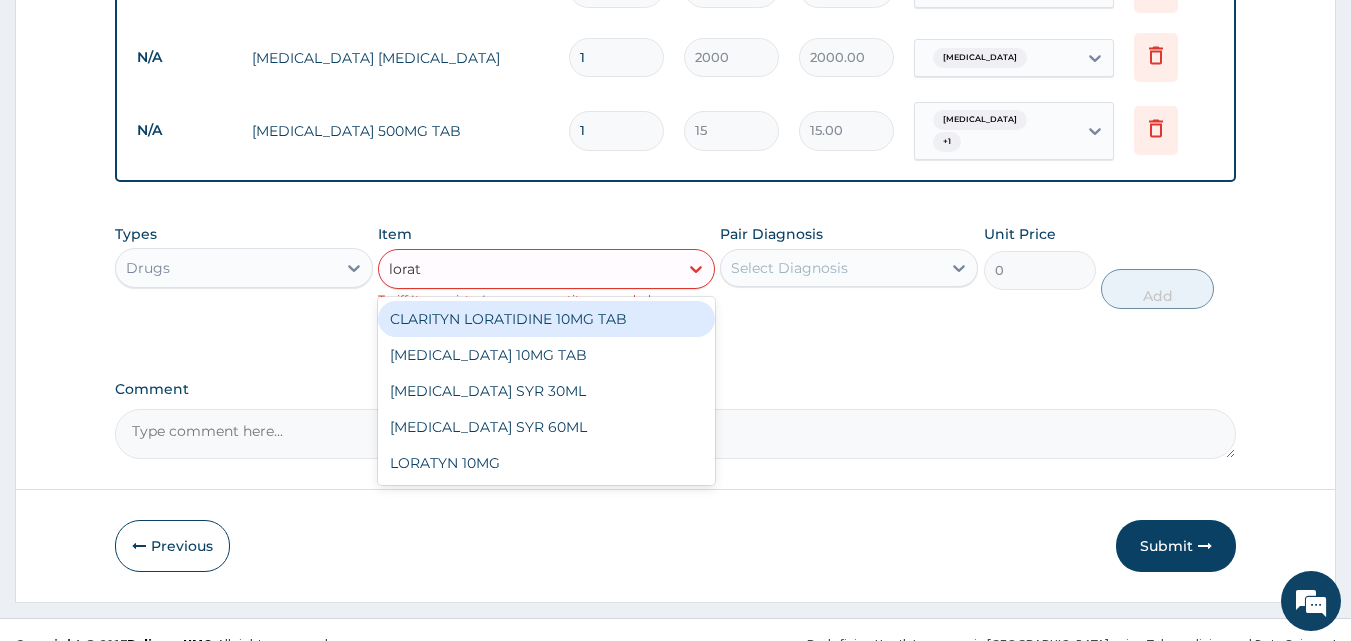click on "CLARITYN LORATIDINE 10MG TAB" at bounding box center (546, 319) 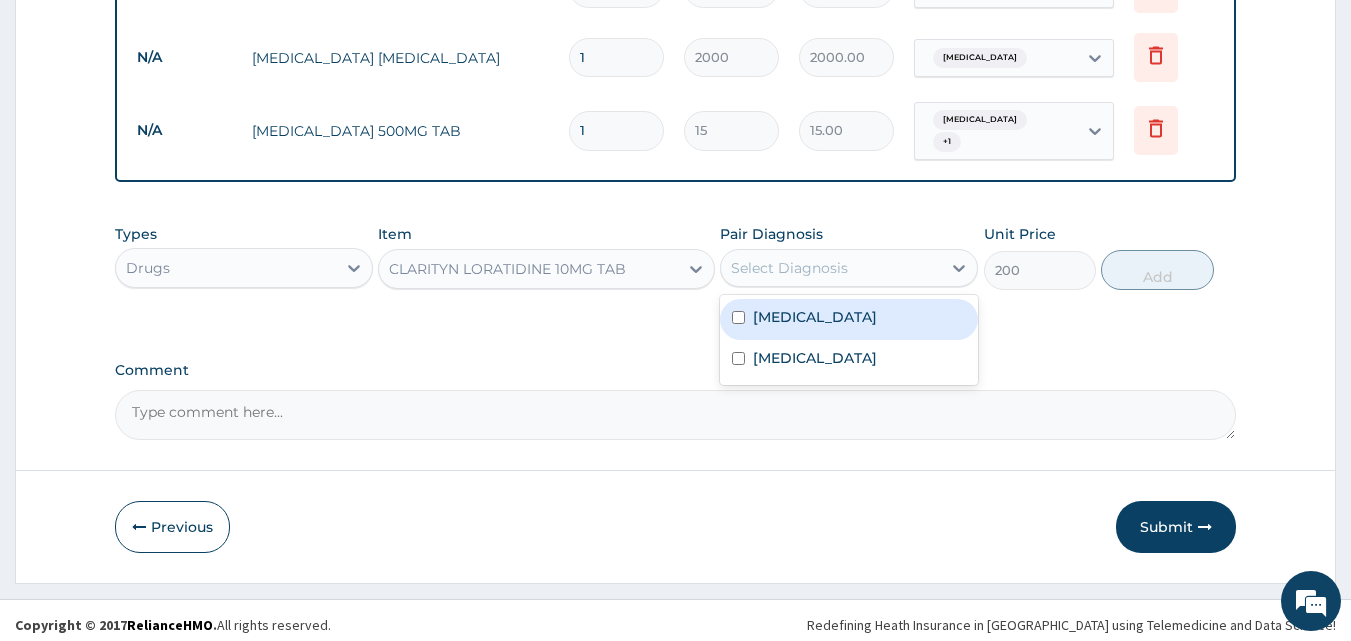 drag, startPoint x: 747, startPoint y: 254, endPoint x: 760, endPoint y: 315, distance: 62.369865 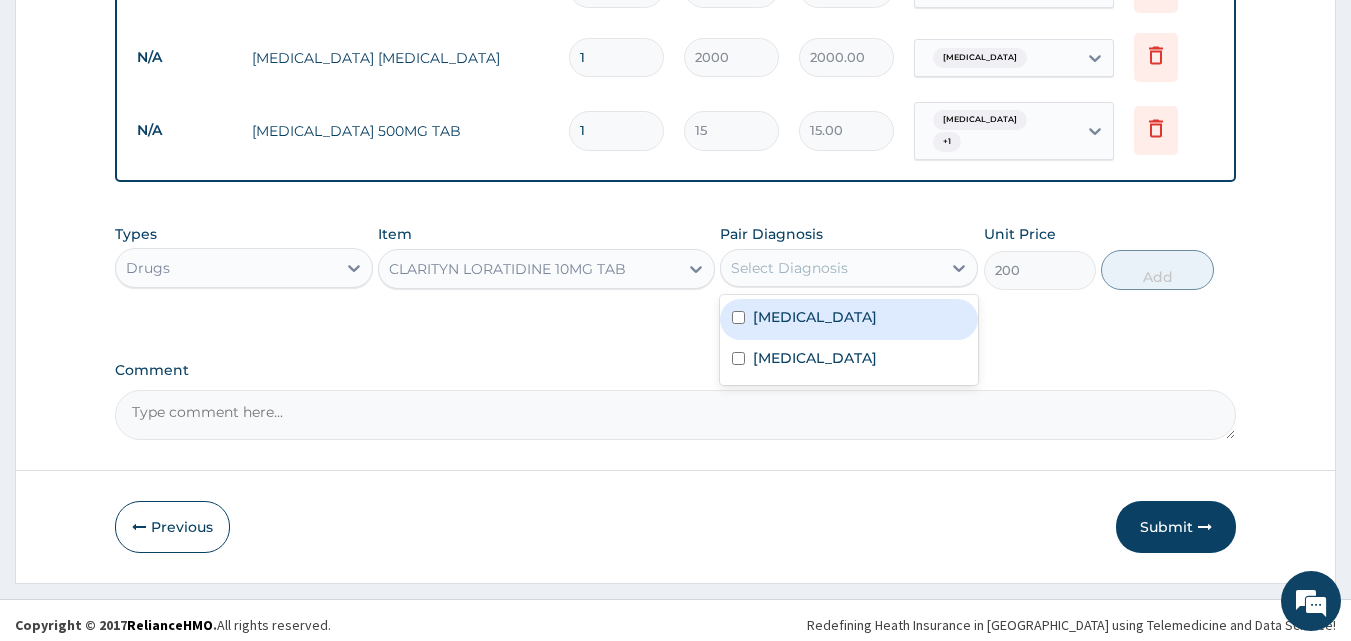 click on "Select Diagnosis" at bounding box center (789, 268) 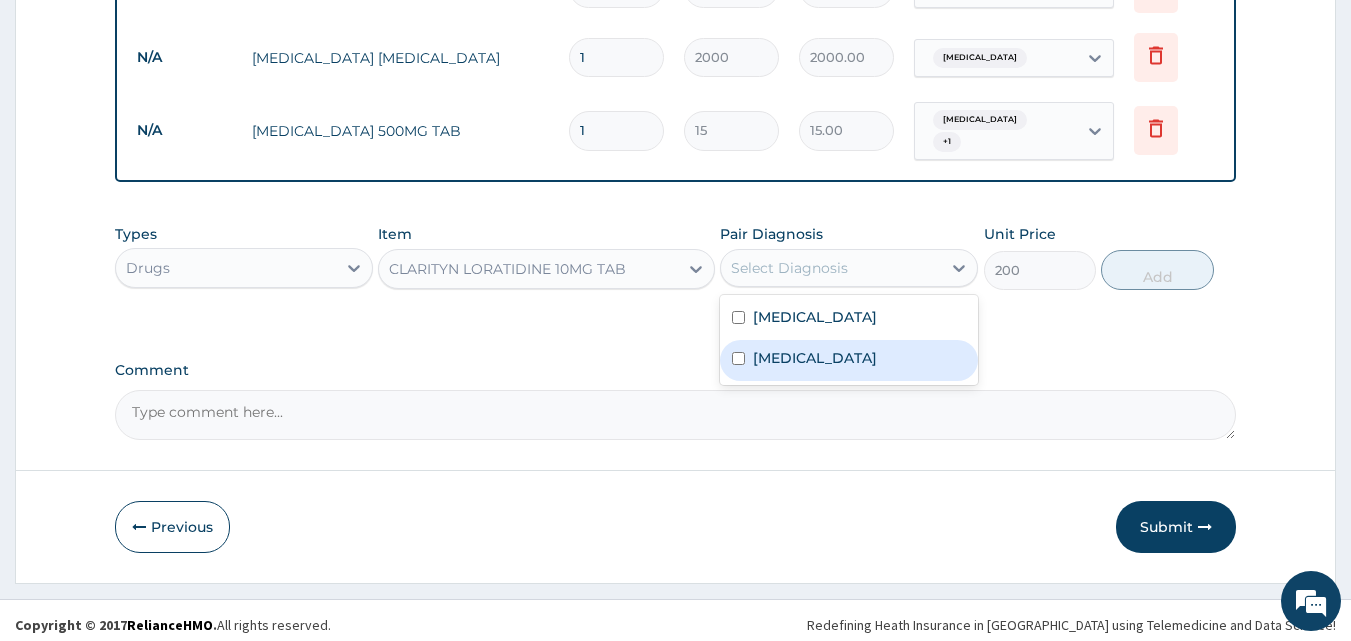 drag, startPoint x: 760, startPoint y: 345, endPoint x: 996, endPoint y: 288, distance: 242.78592 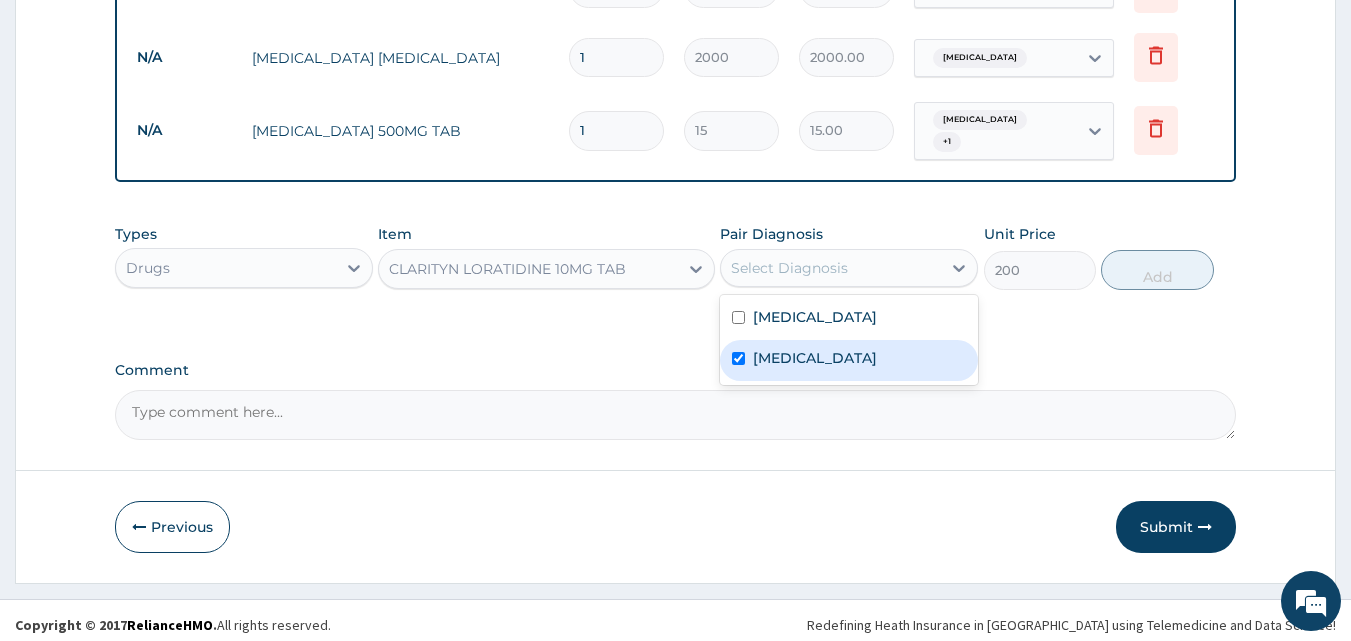 checkbox on "true" 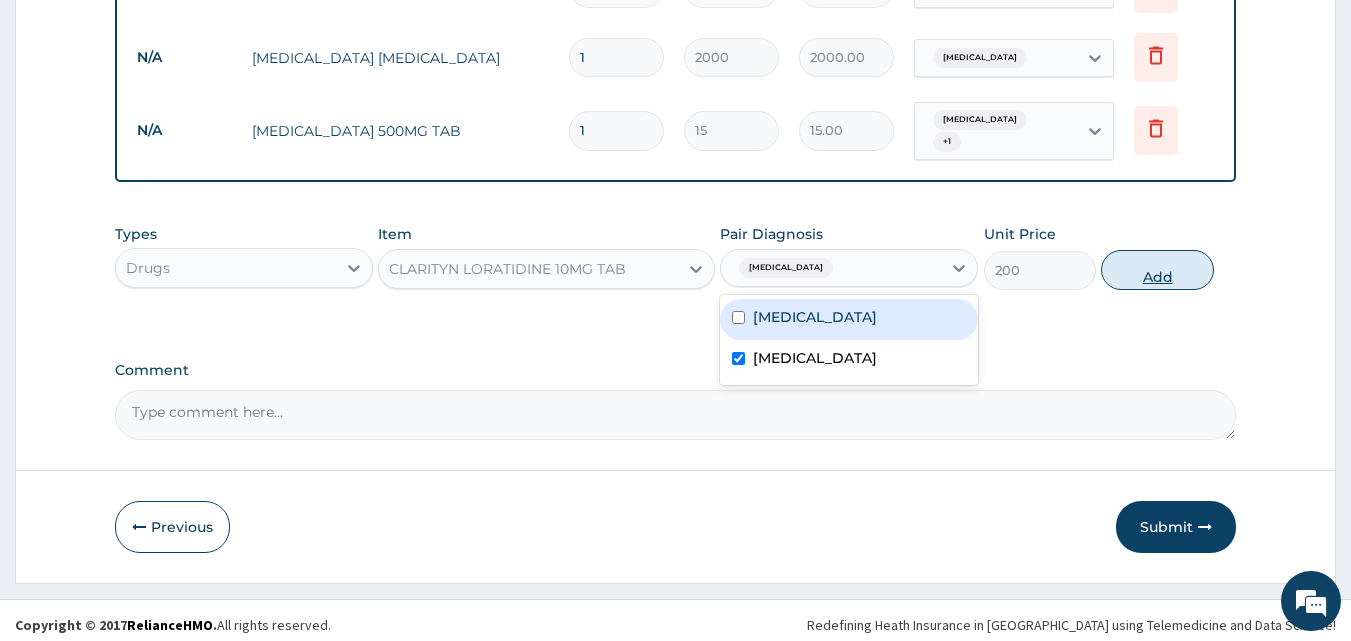 click on "Add" at bounding box center [1157, 270] 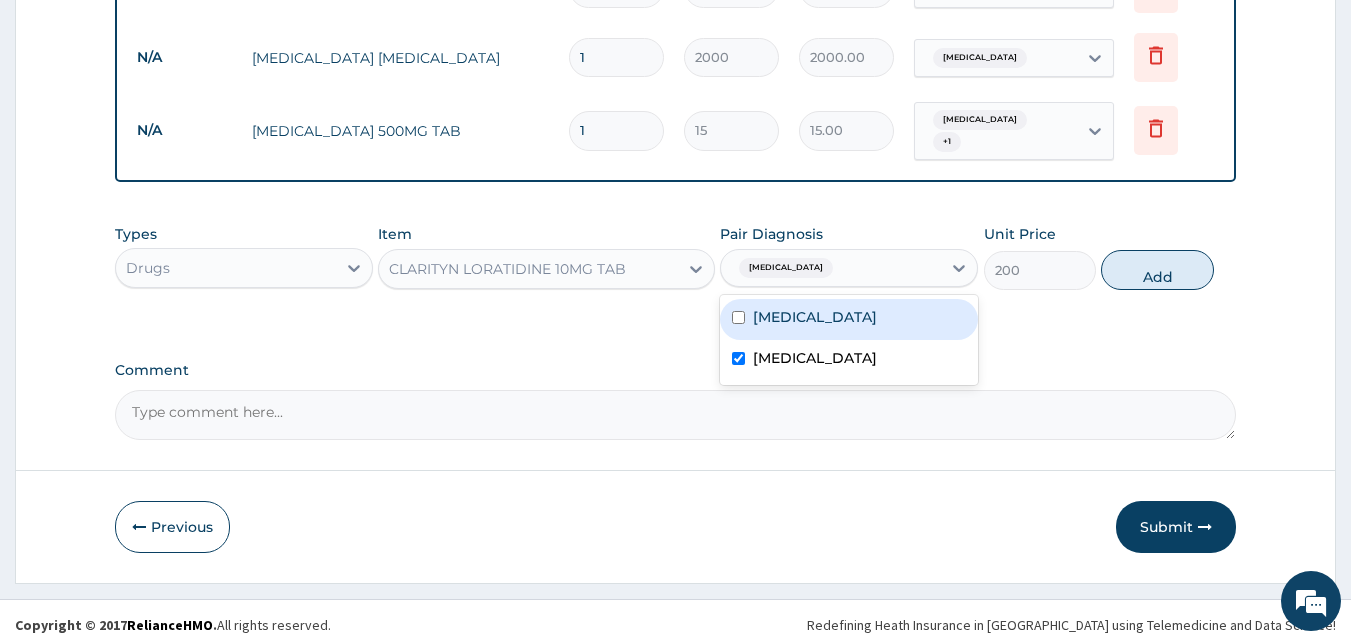 type on "0" 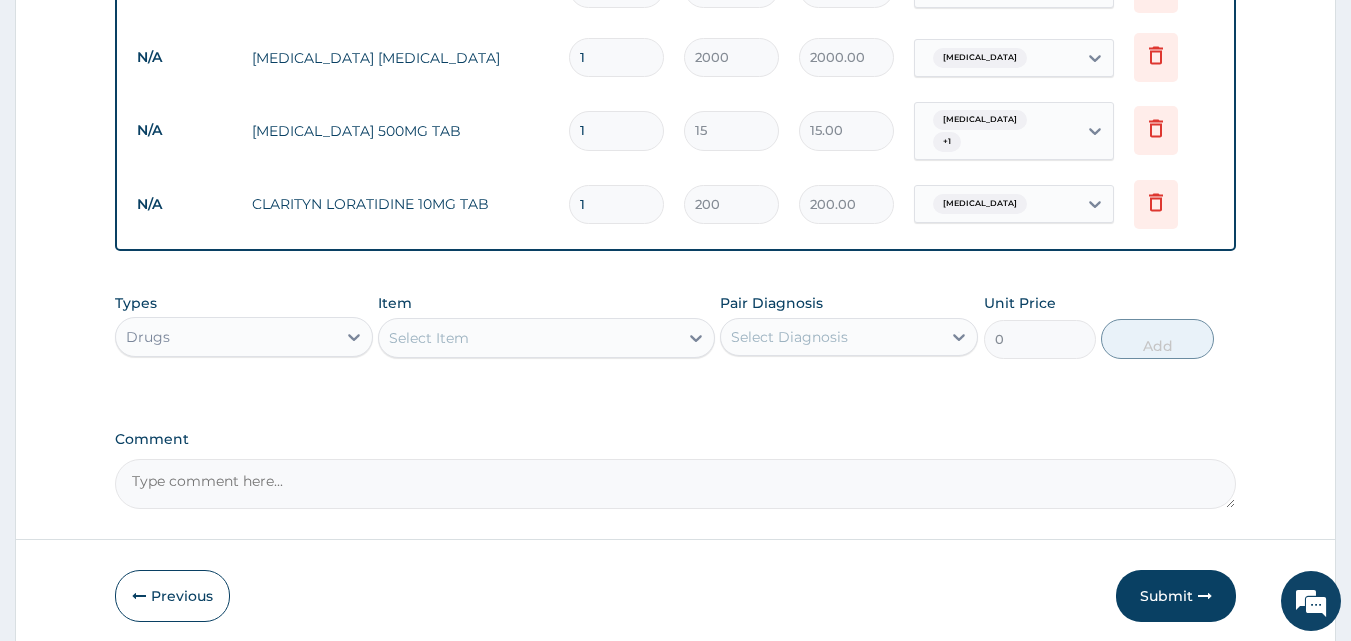 click on "Select Item" at bounding box center (528, 338) 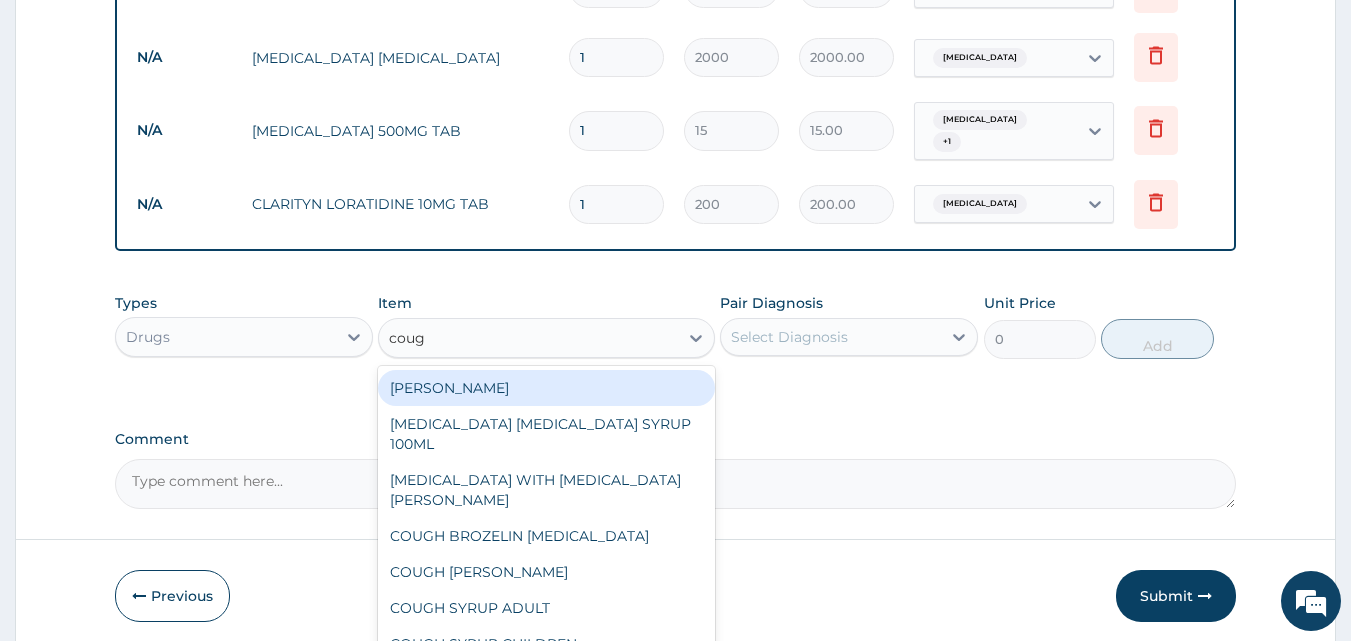 type on "cough" 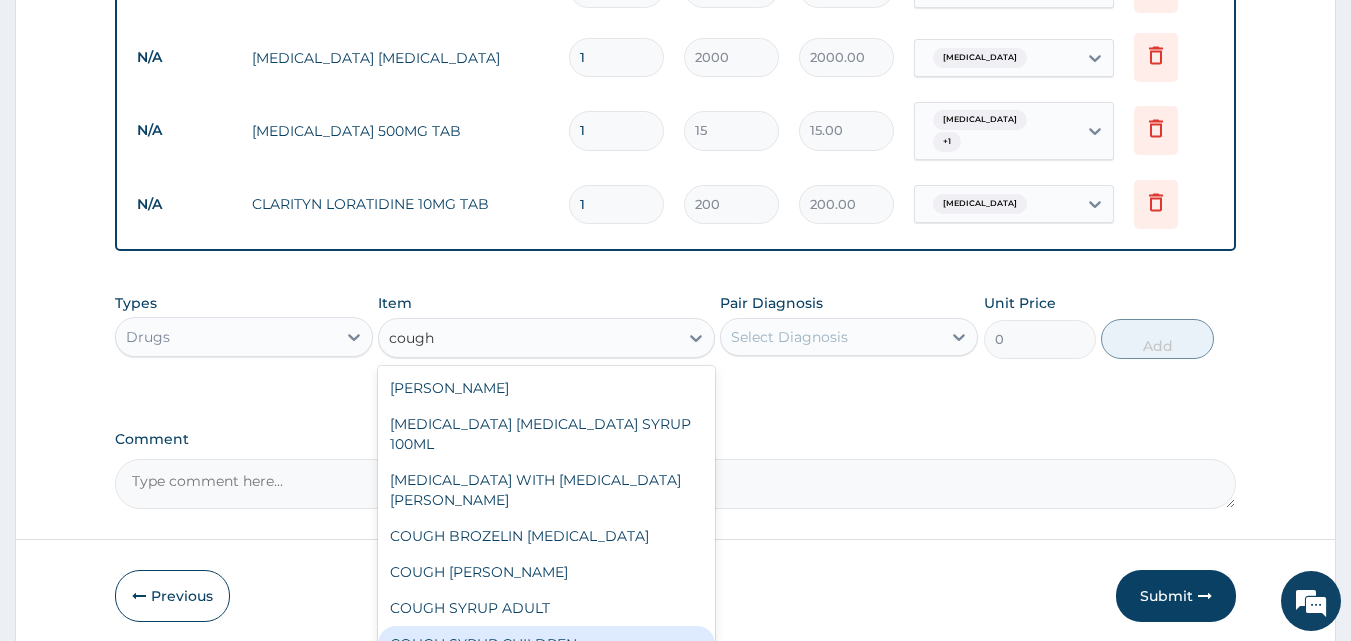 drag, startPoint x: 538, startPoint y: 597, endPoint x: 774, endPoint y: 408, distance: 302.35245 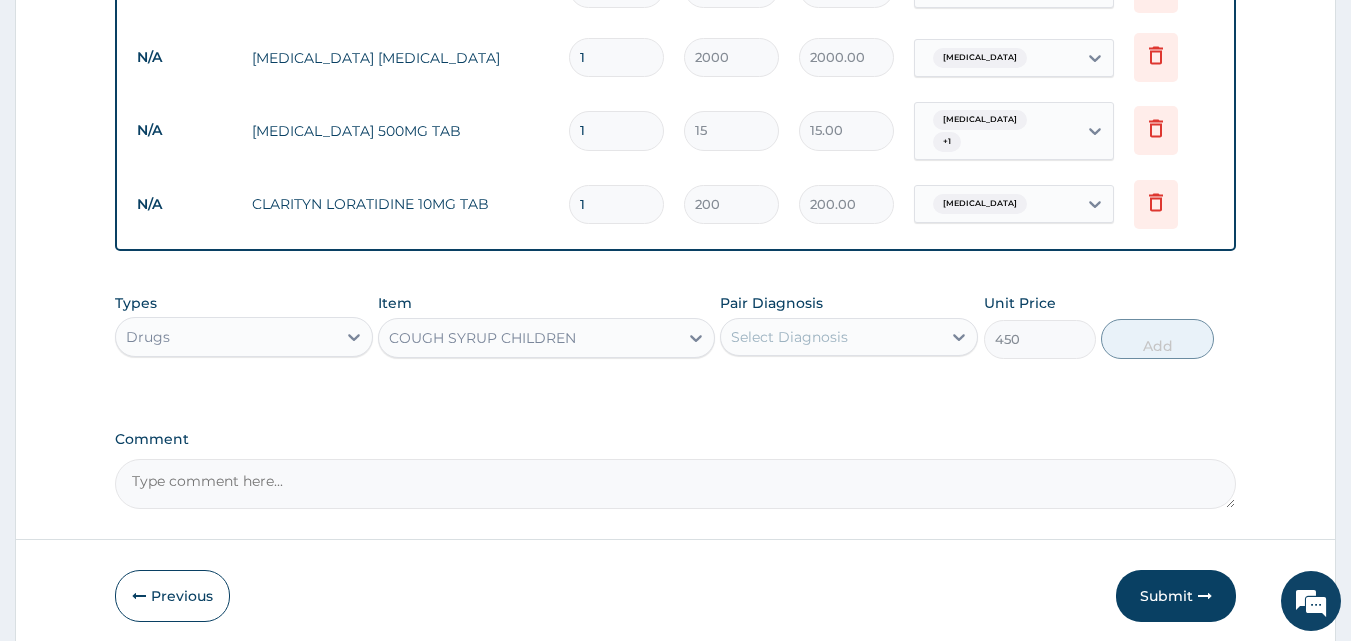 click on "Select Diagnosis" at bounding box center (789, 337) 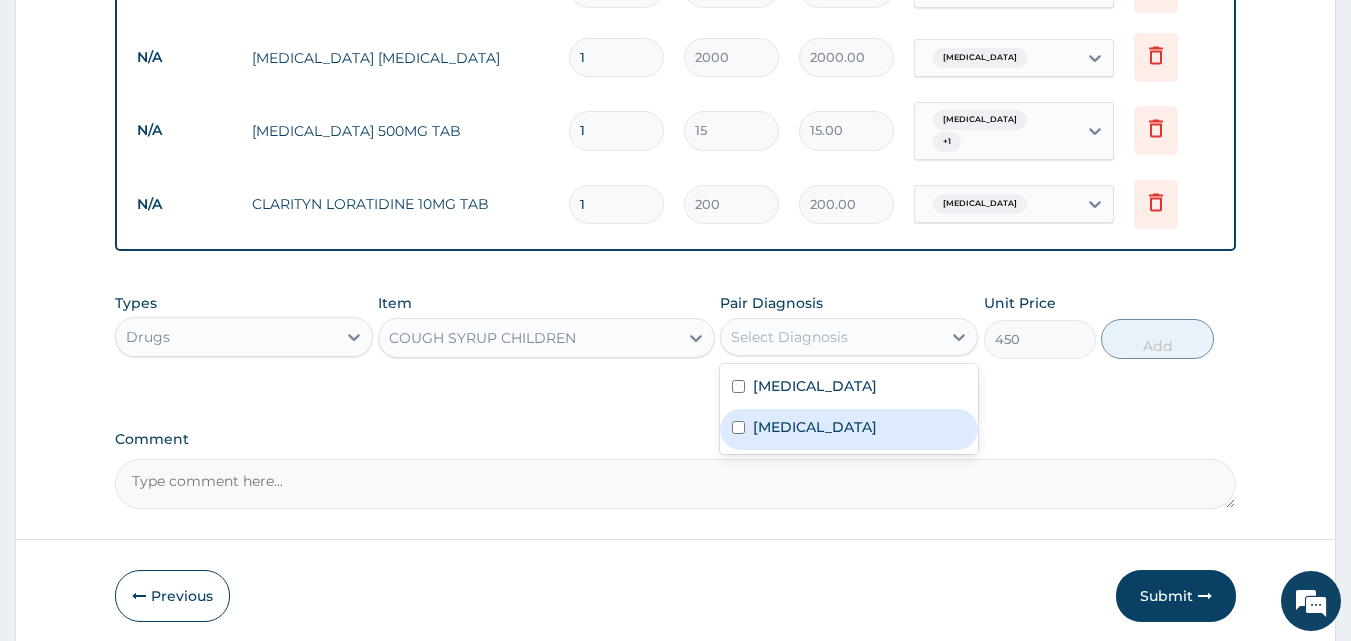 click on "Upper respiratory infection" at bounding box center (815, 427) 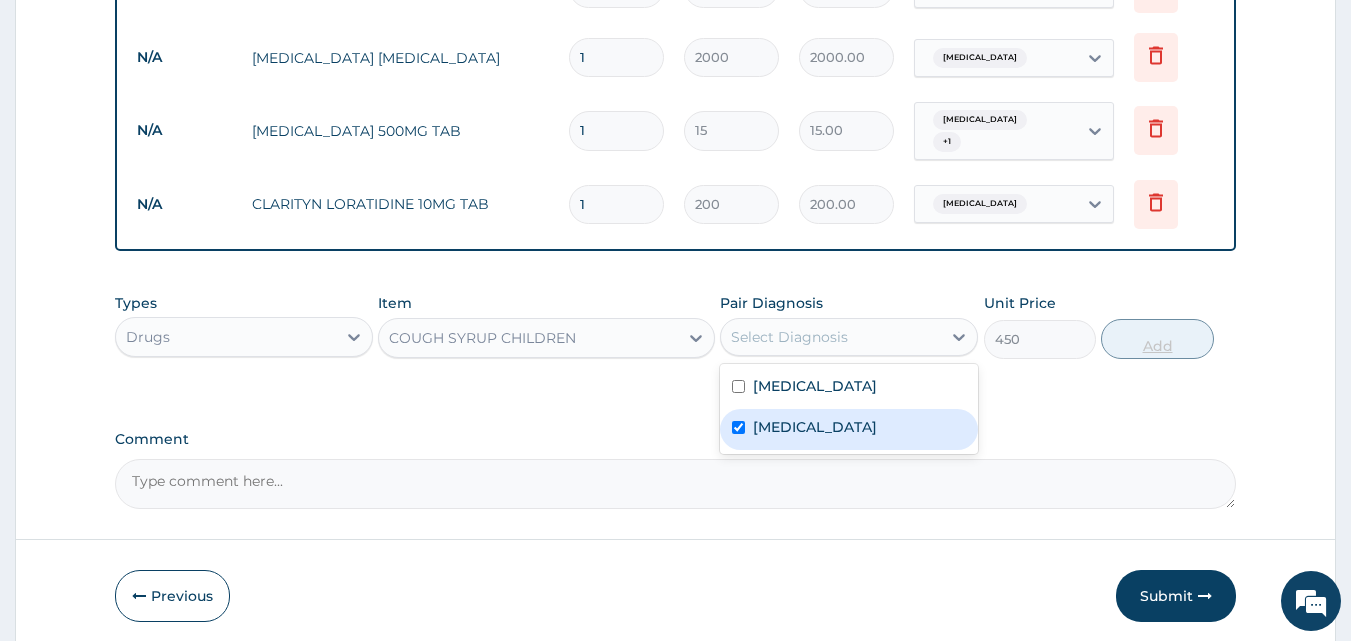 checkbox on "true" 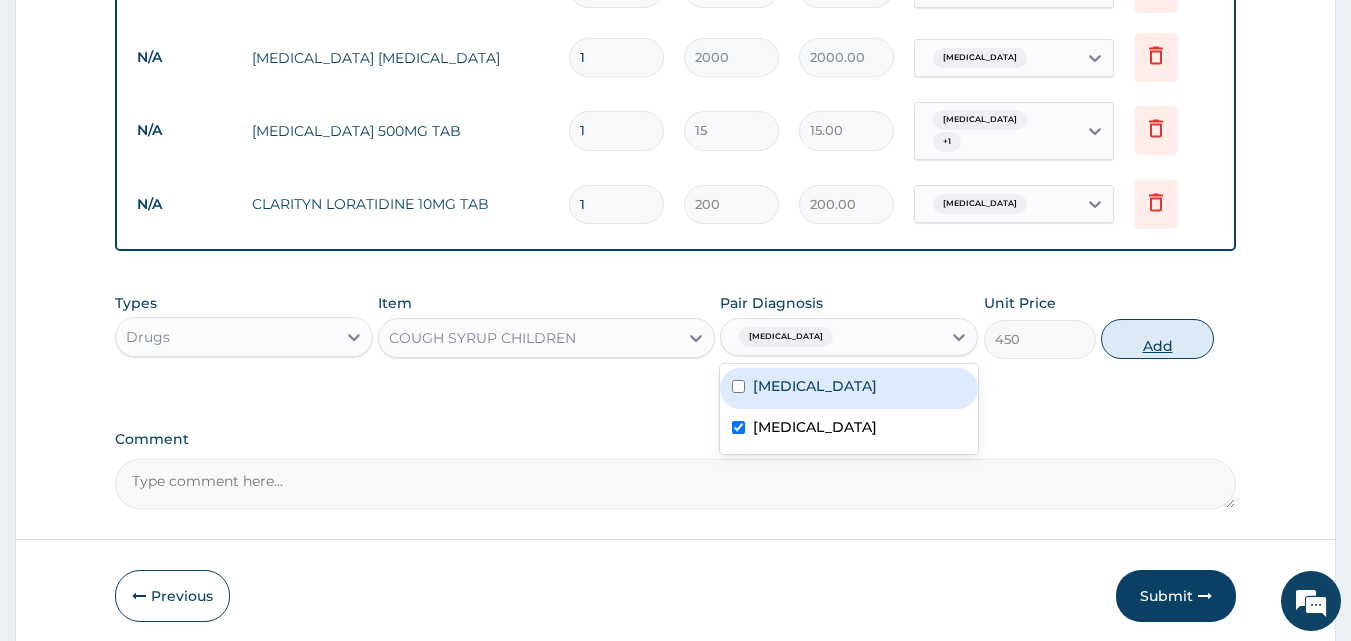 click on "Add" at bounding box center (1157, 339) 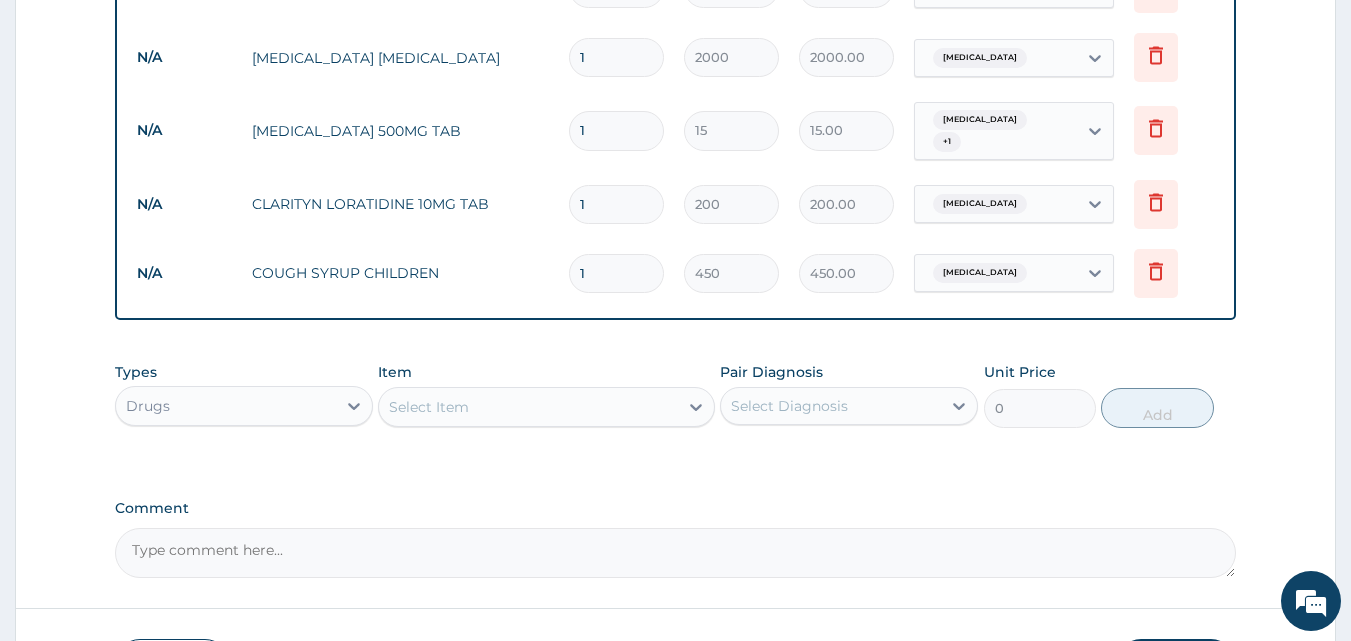 drag, startPoint x: 600, startPoint y: 193, endPoint x: 620, endPoint y: 439, distance: 246.81168 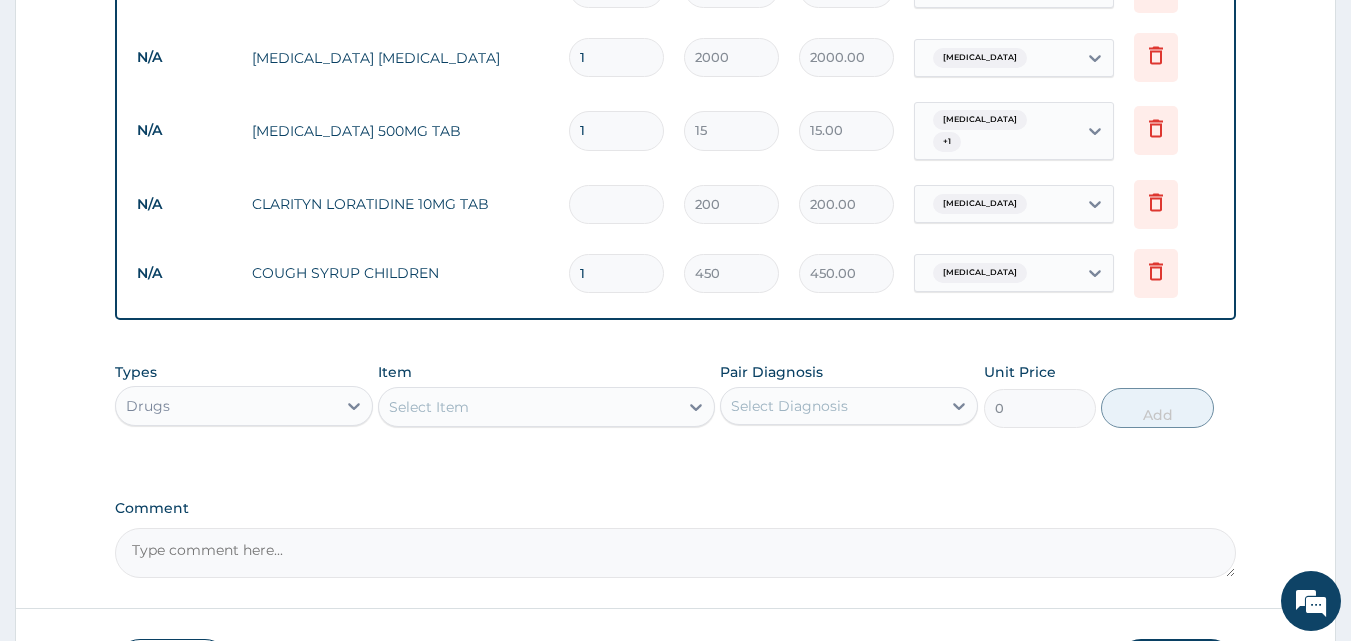 type on "0.00" 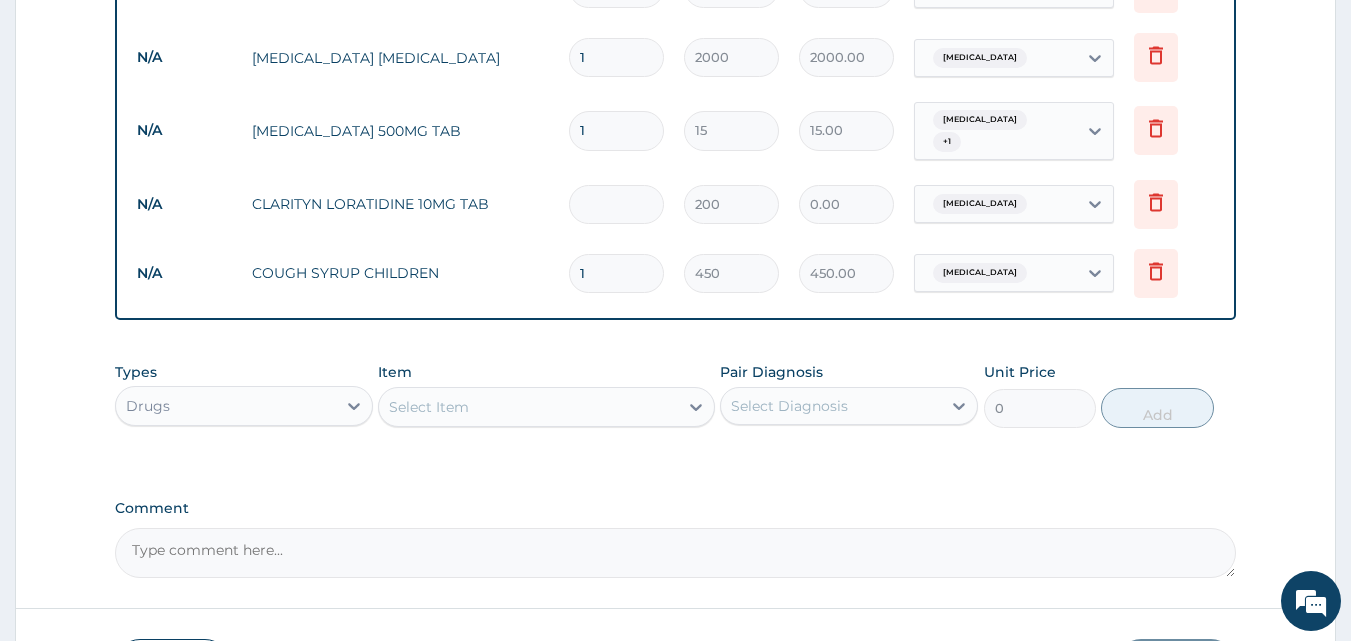 type on "3" 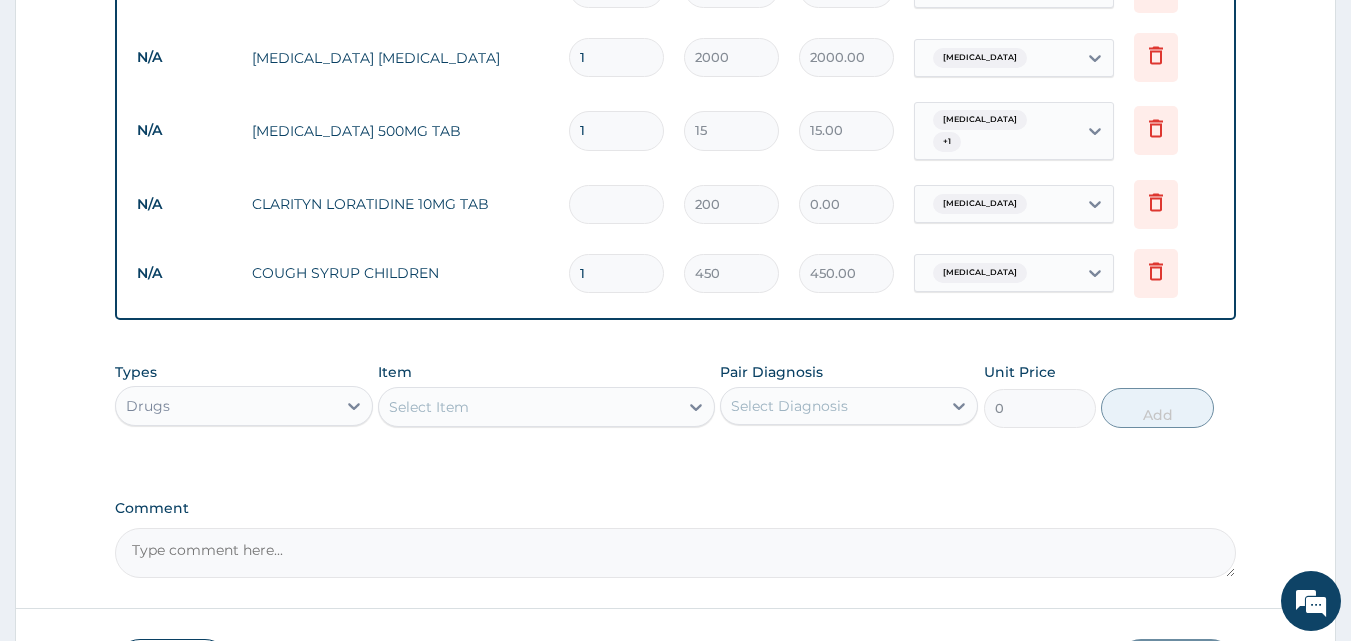 type on "600.00" 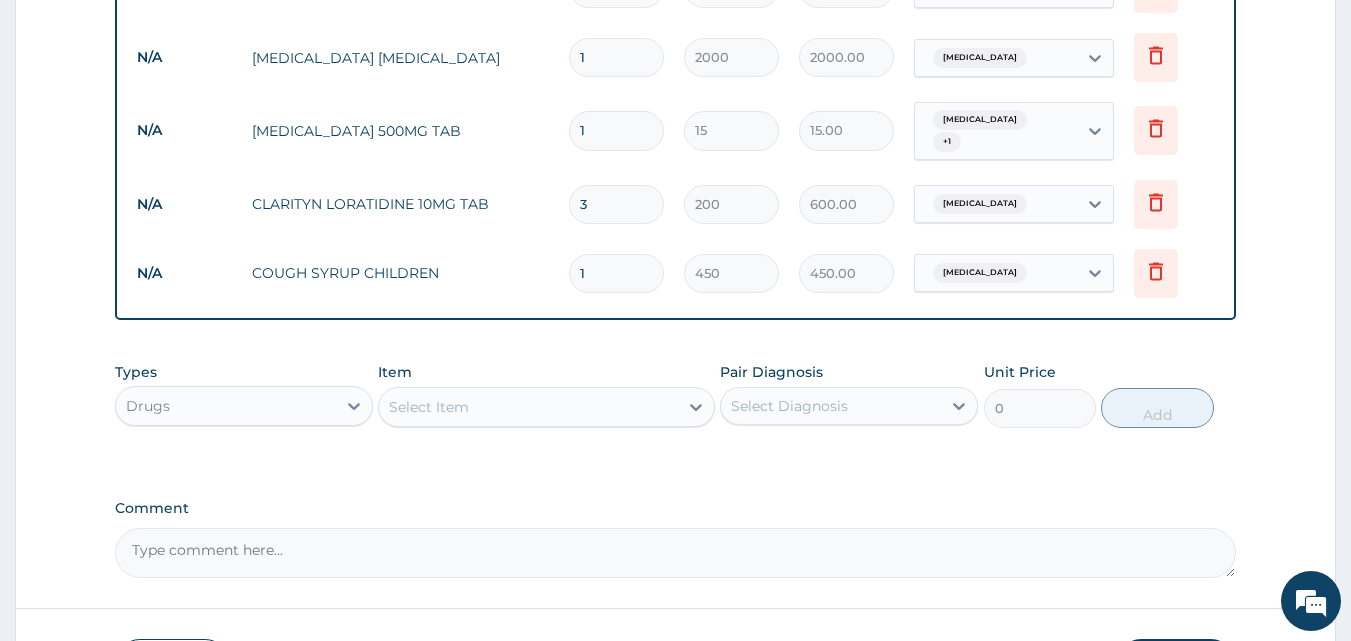 type on "3" 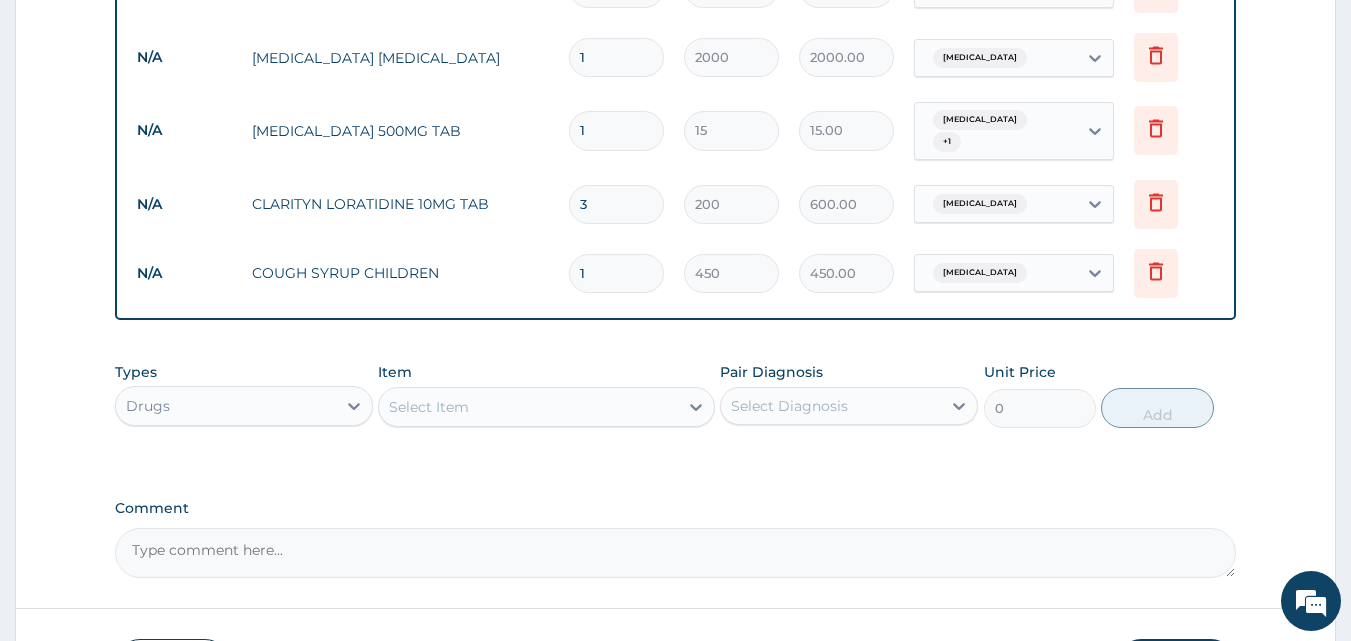 type 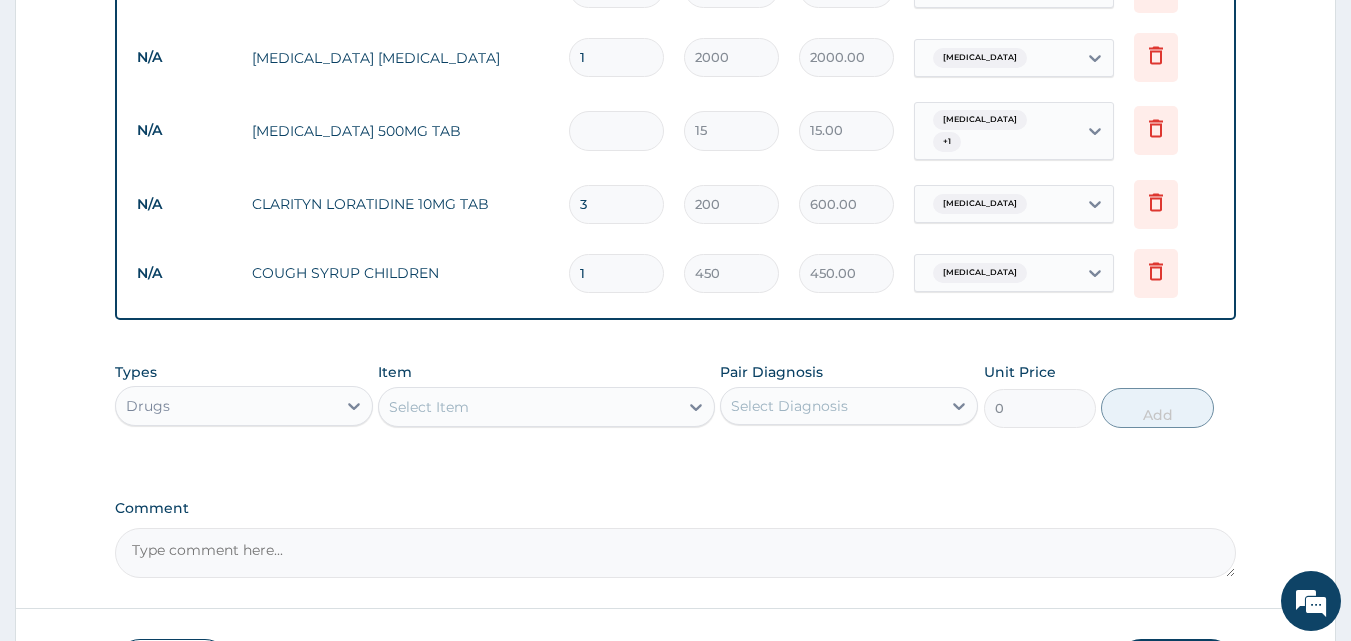 type on "0.00" 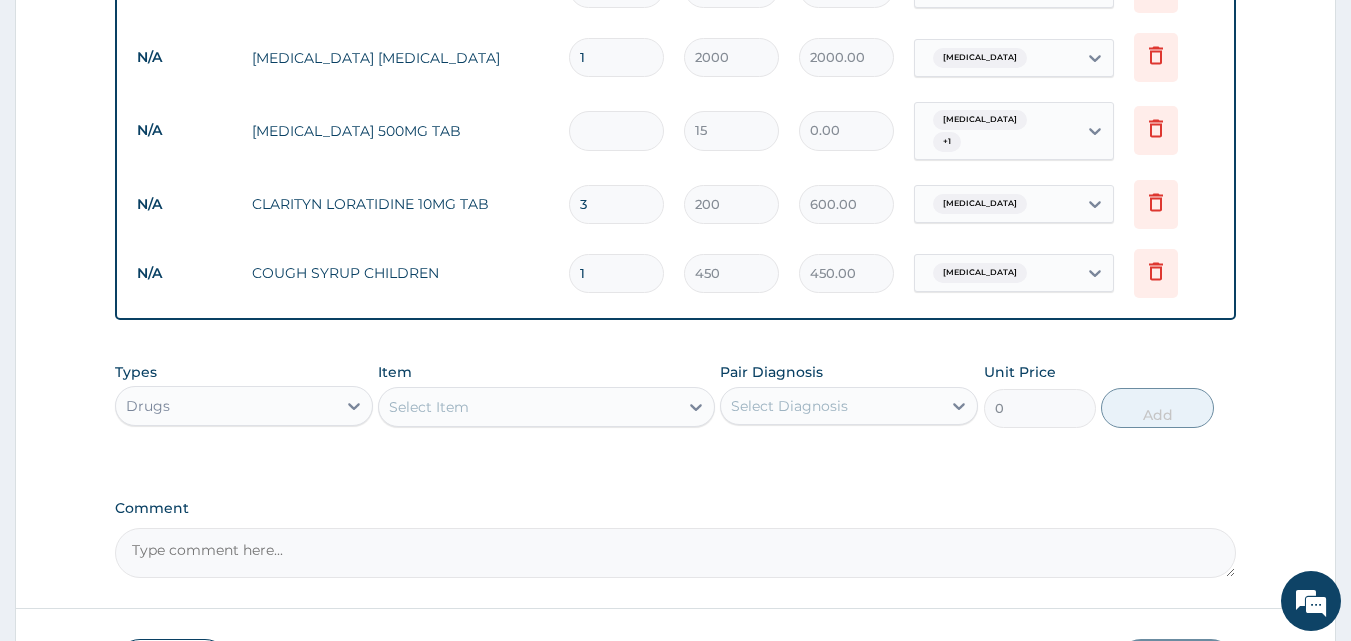 type on "9" 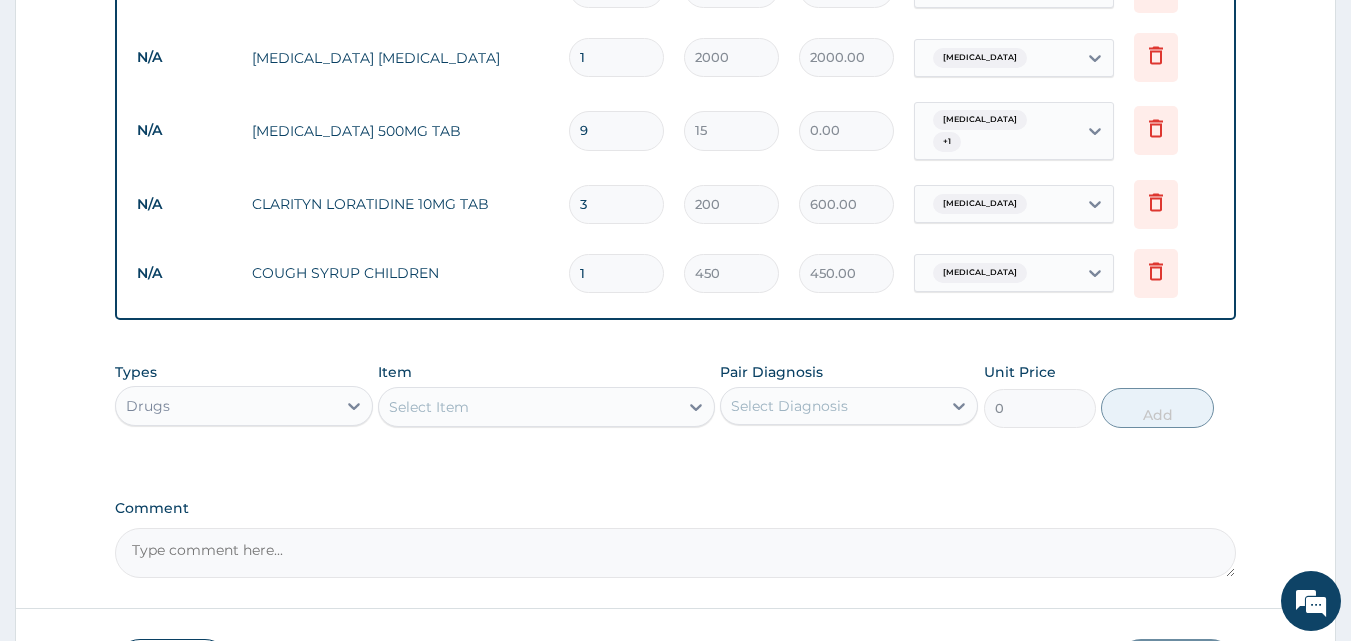 type on "135.00" 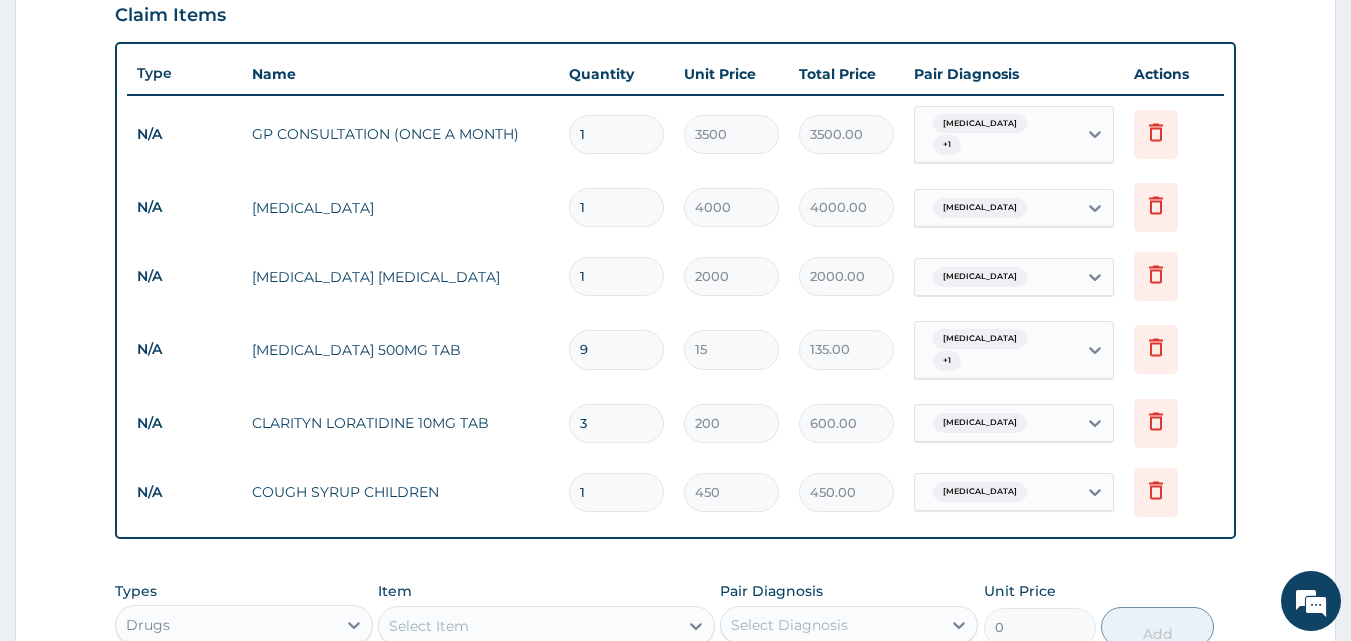 scroll, scrollTop: 1059, scrollLeft: 0, axis: vertical 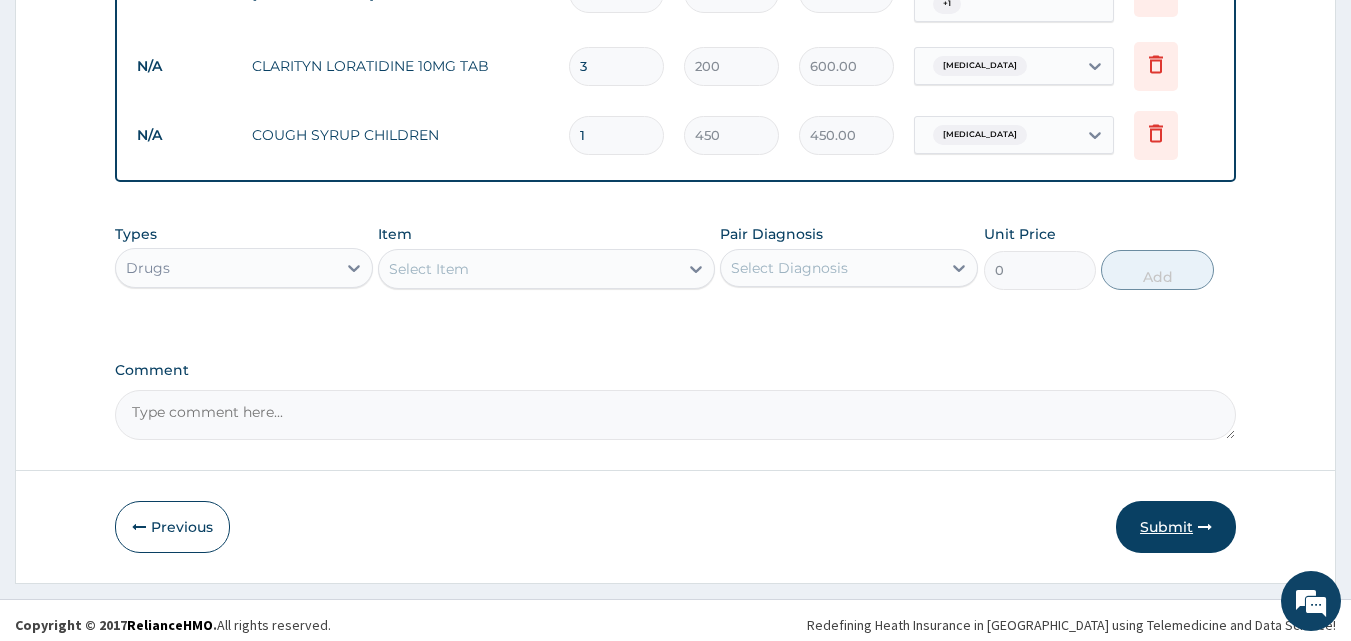 type on "9" 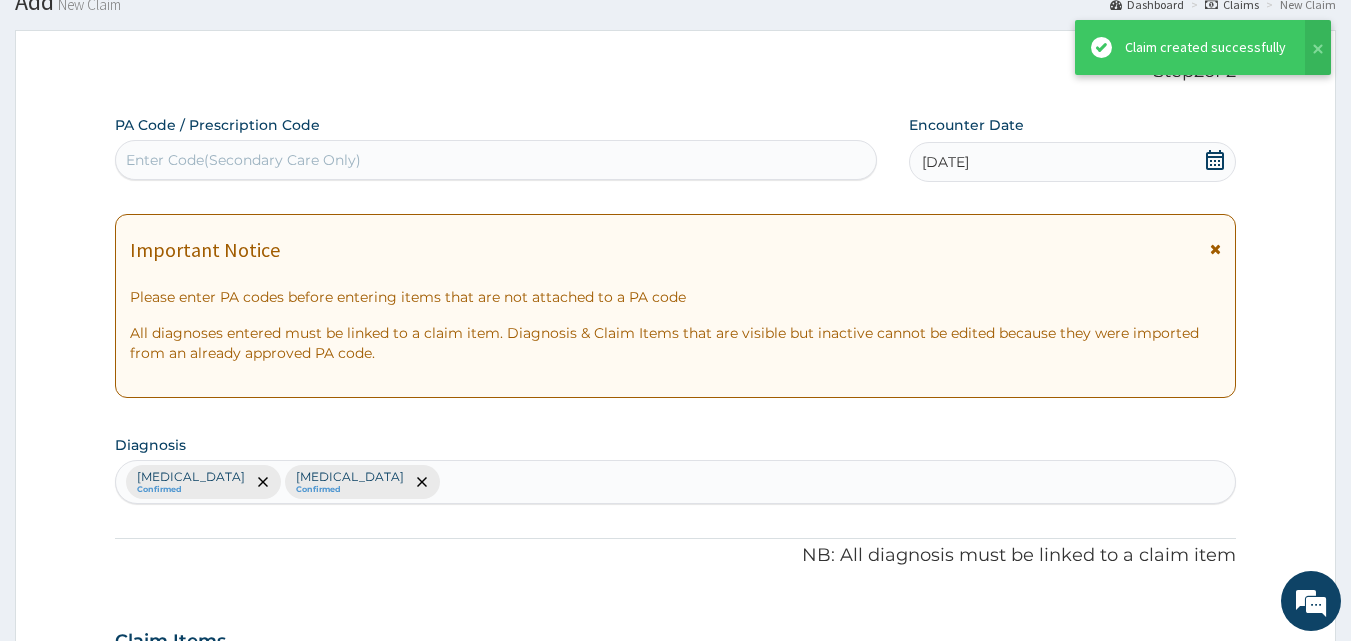 scroll, scrollTop: 1059, scrollLeft: 0, axis: vertical 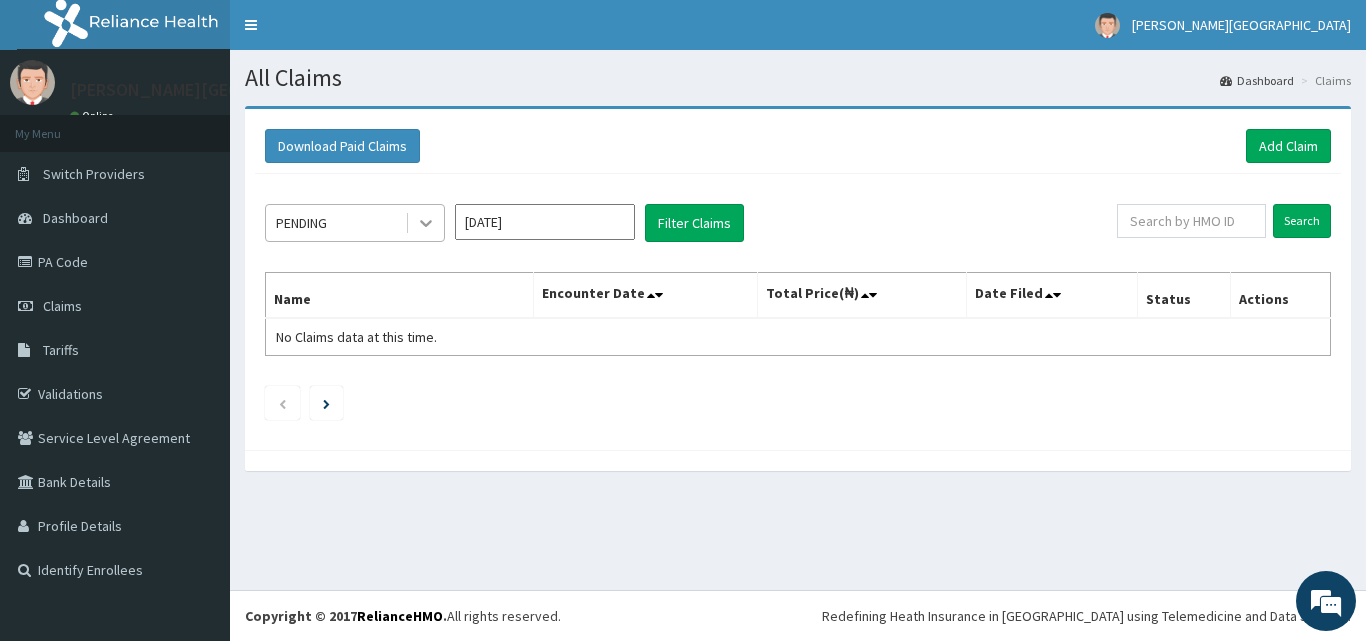 click at bounding box center [426, 223] 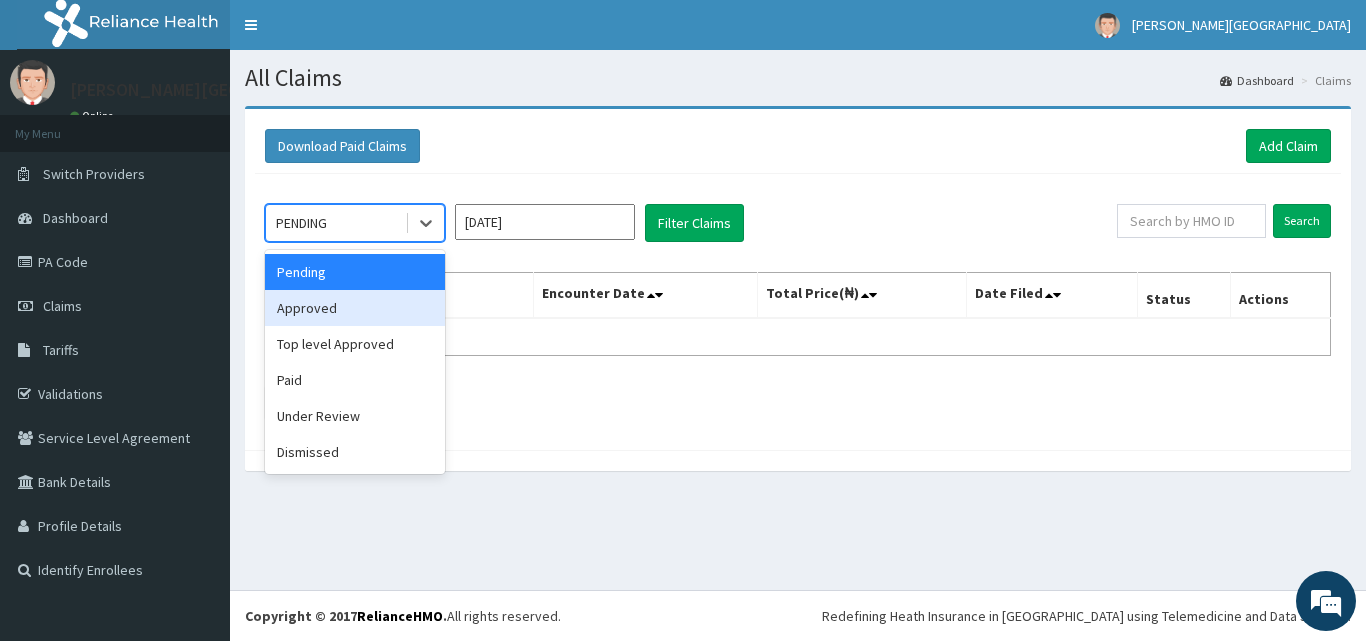 click on "Approved" at bounding box center (355, 308) 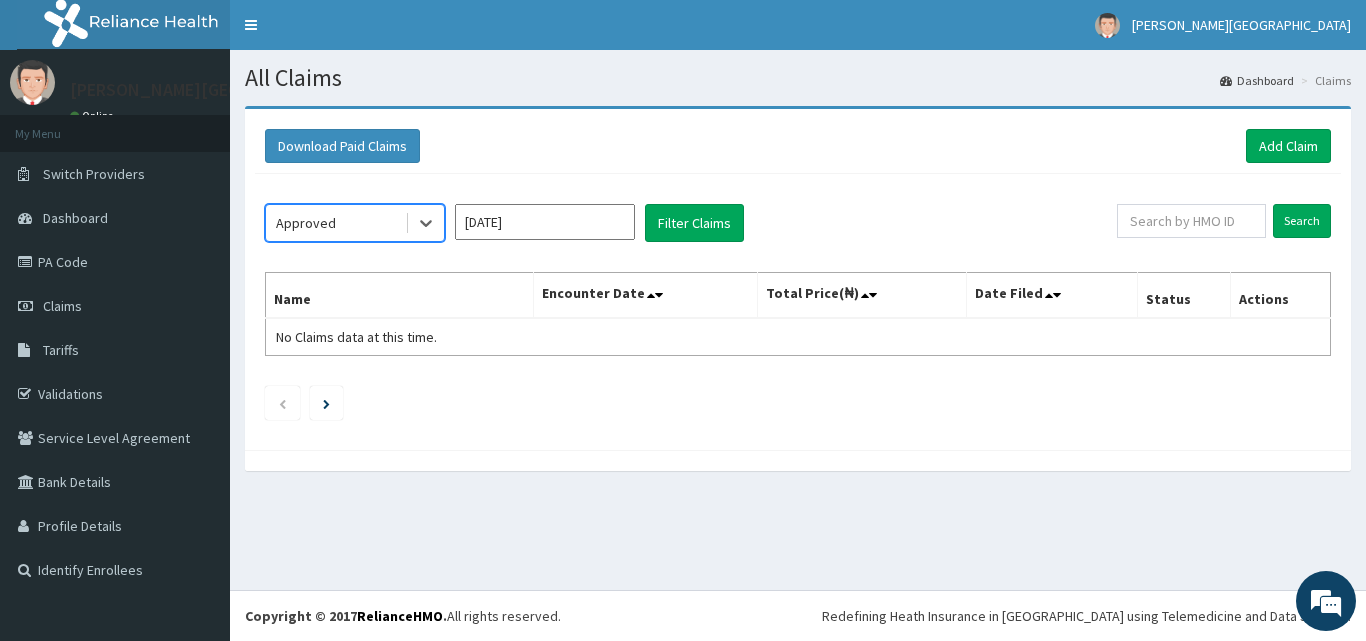click on "[DATE]" at bounding box center [545, 222] 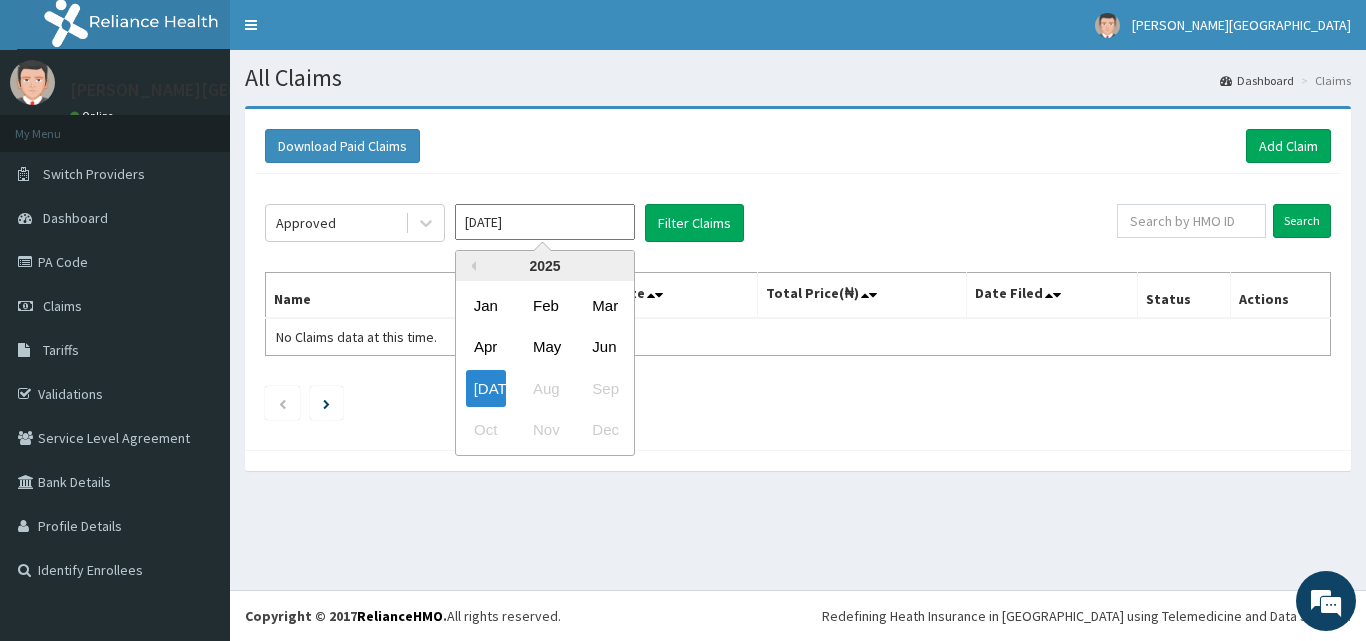click on "Jun" at bounding box center [604, 347] 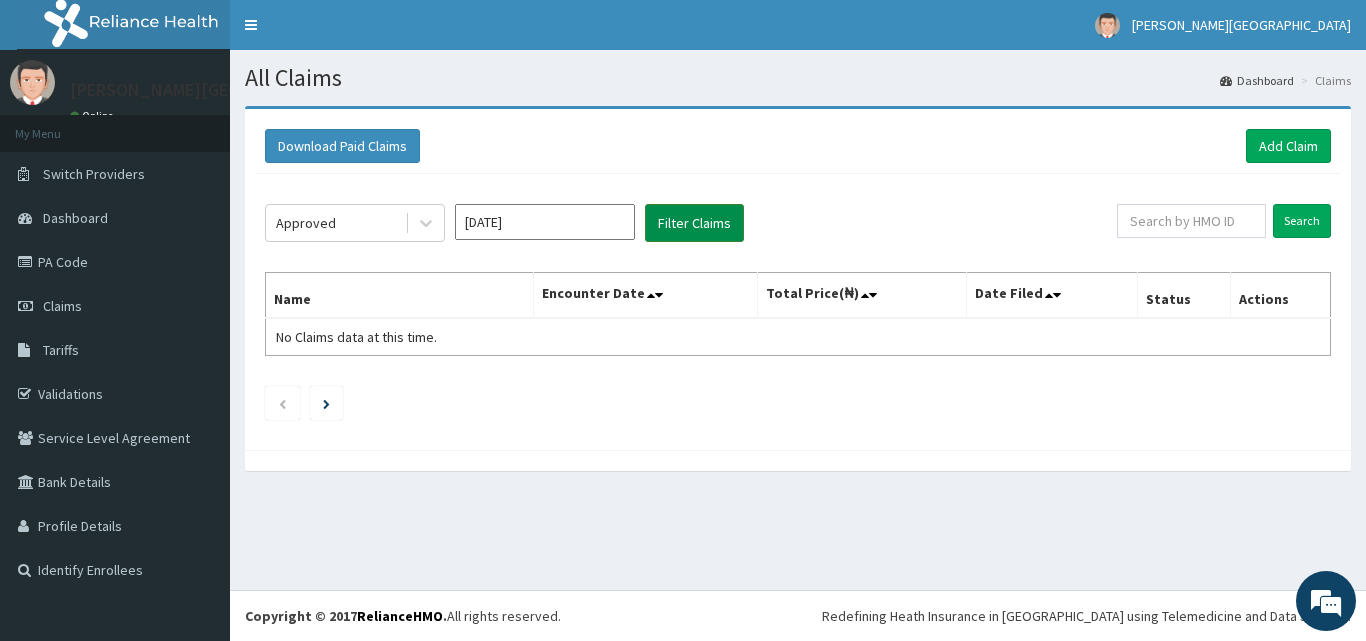 click on "Filter Claims" at bounding box center [694, 223] 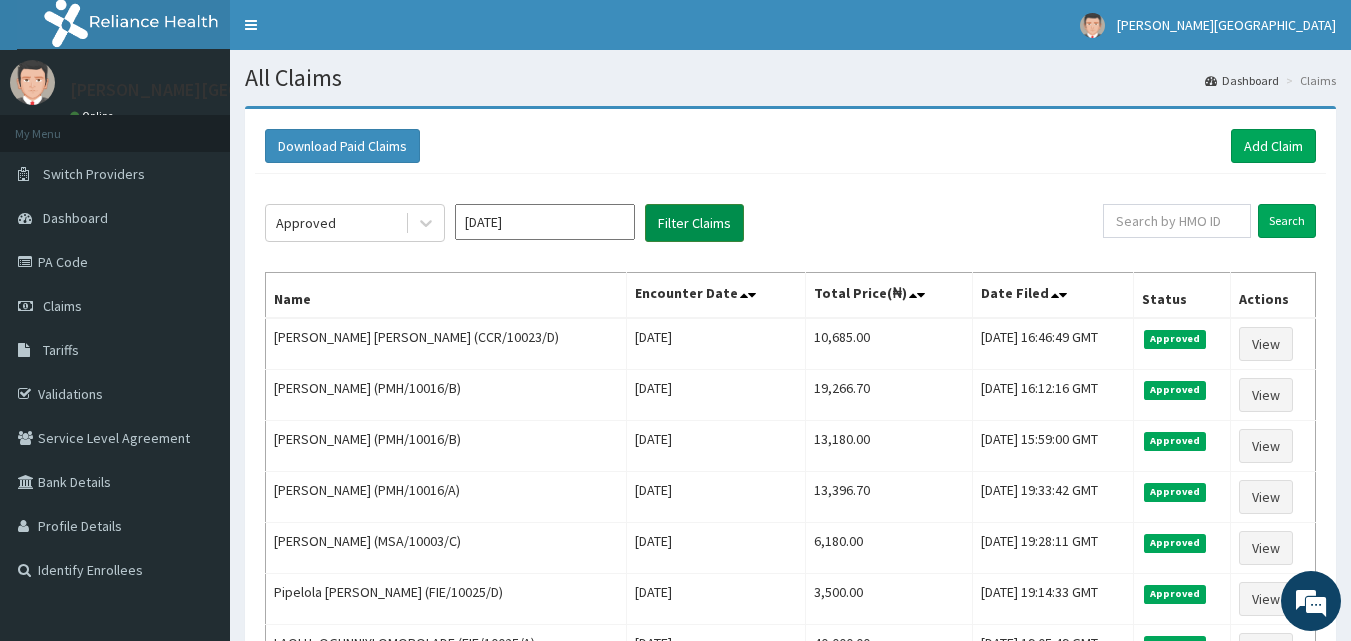 scroll, scrollTop: 0, scrollLeft: 0, axis: both 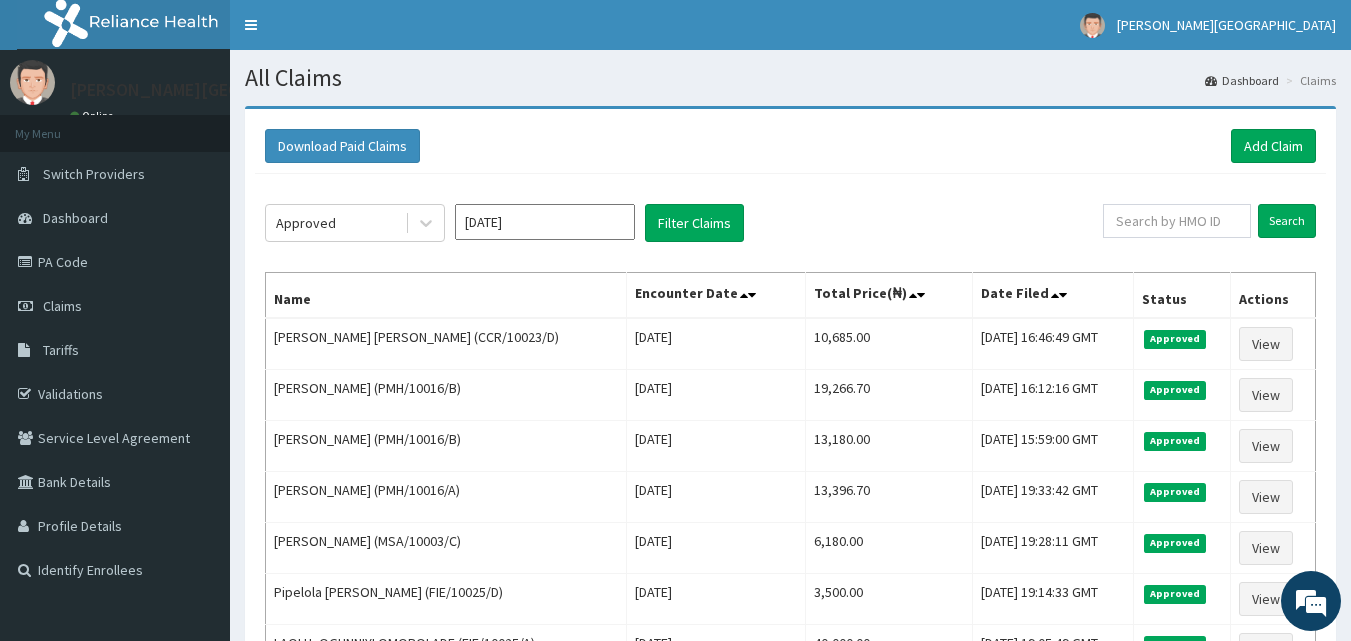 click on "Download Paid Claims Add Claim" at bounding box center (790, 146) 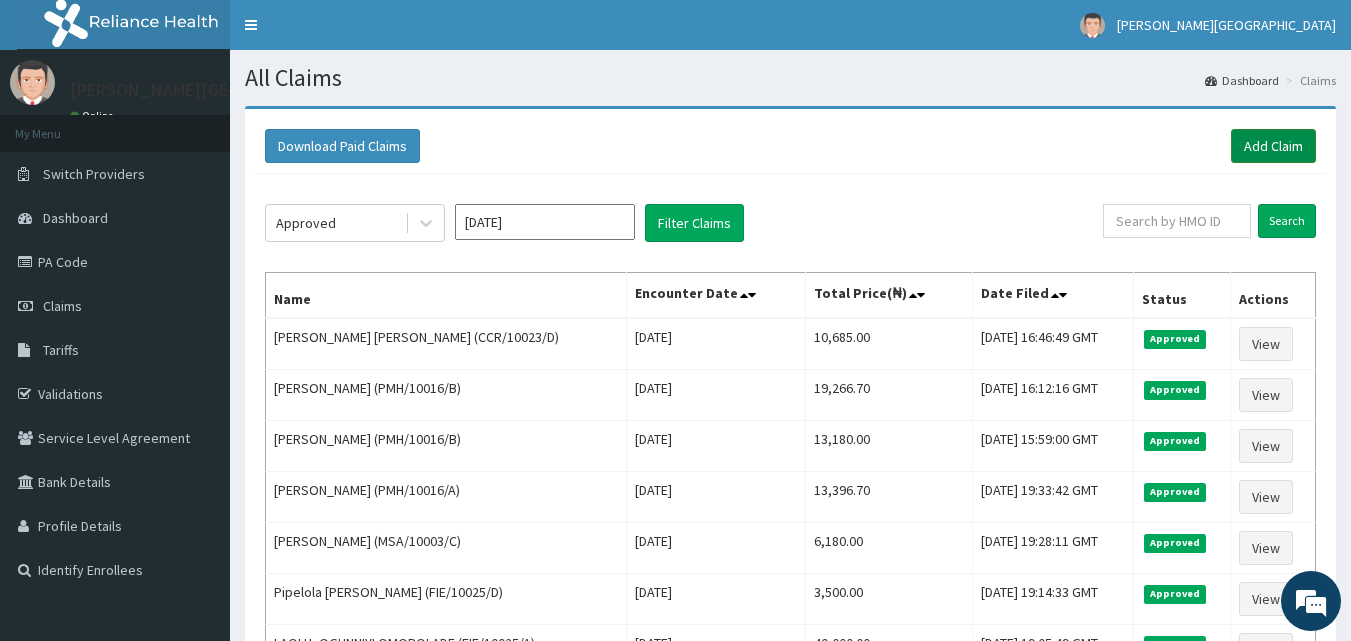 click on "Add Claim" at bounding box center [1273, 146] 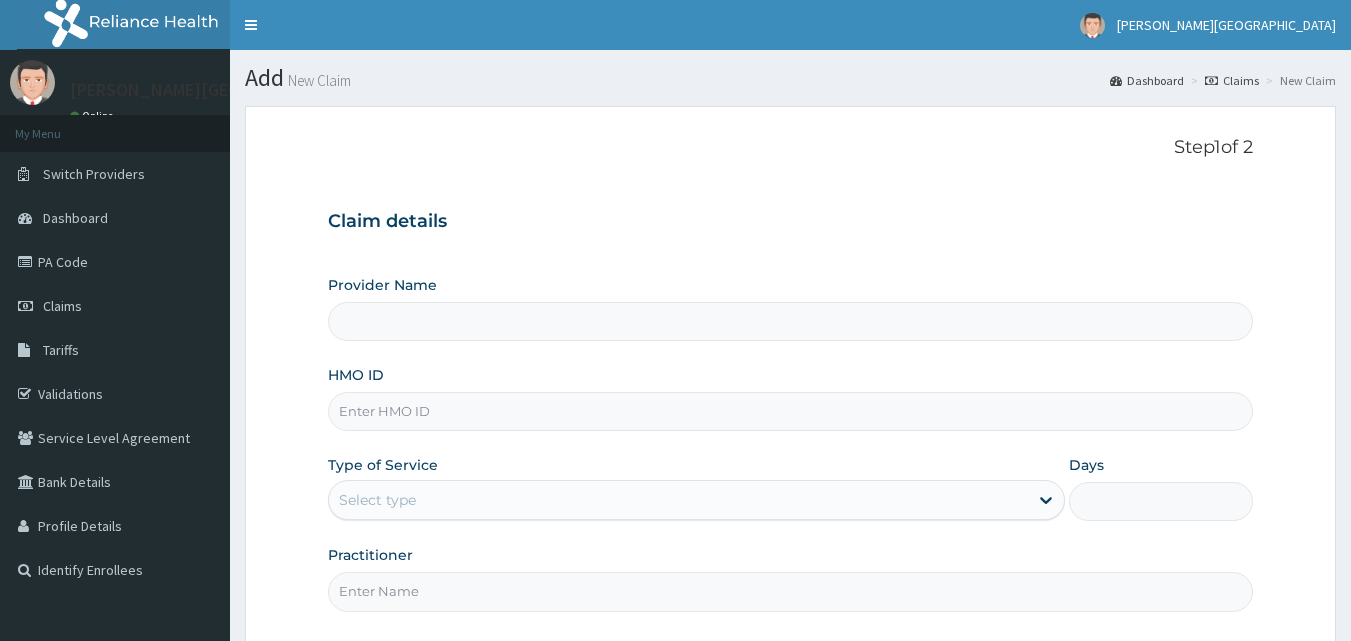 scroll, scrollTop: 0, scrollLeft: 0, axis: both 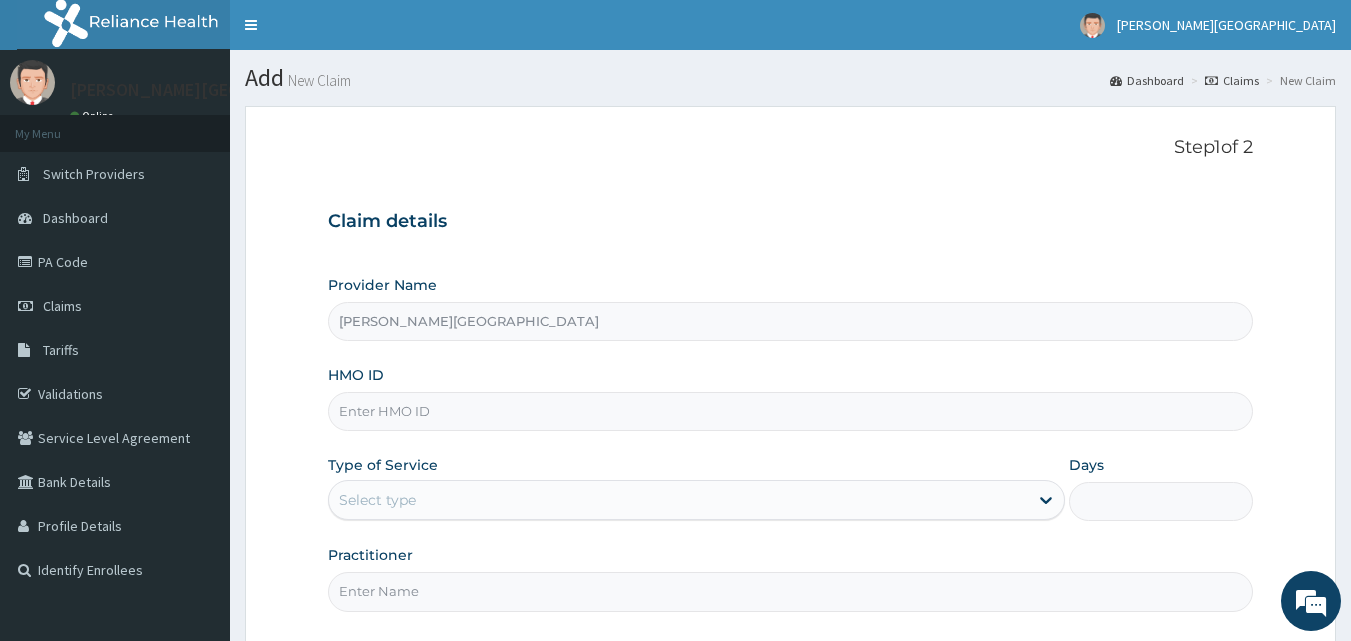 click on "HMO ID" at bounding box center (791, 411) 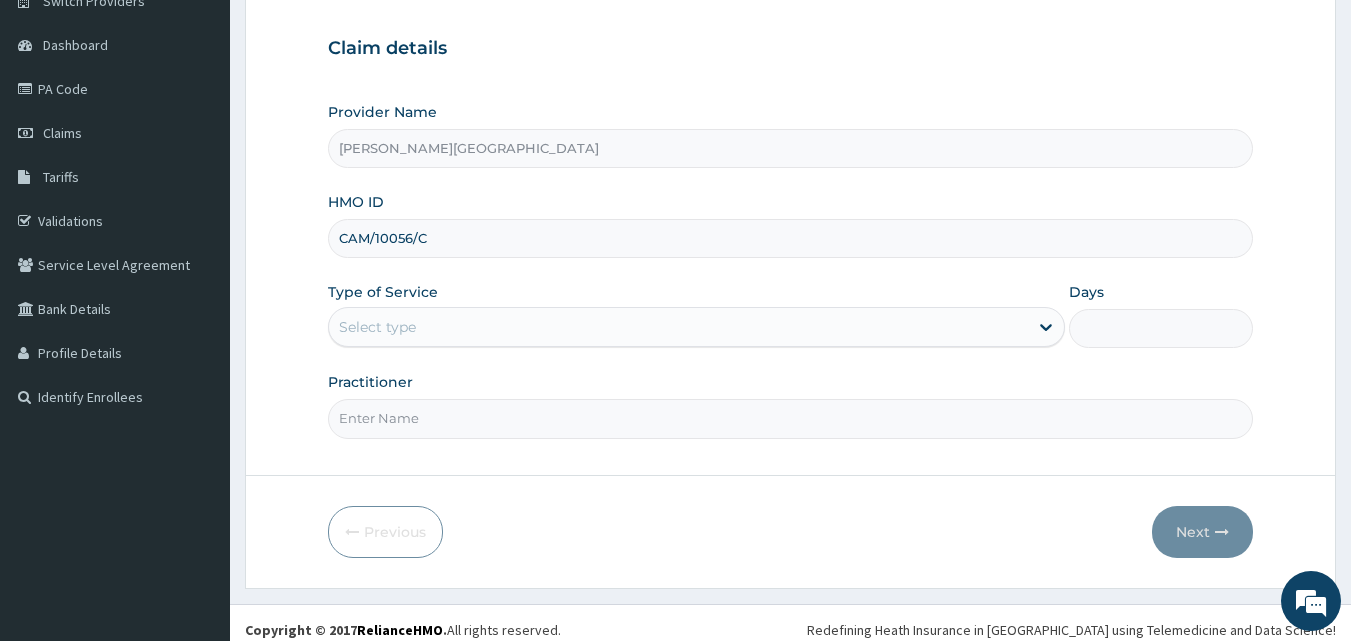 scroll, scrollTop: 187, scrollLeft: 0, axis: vertical 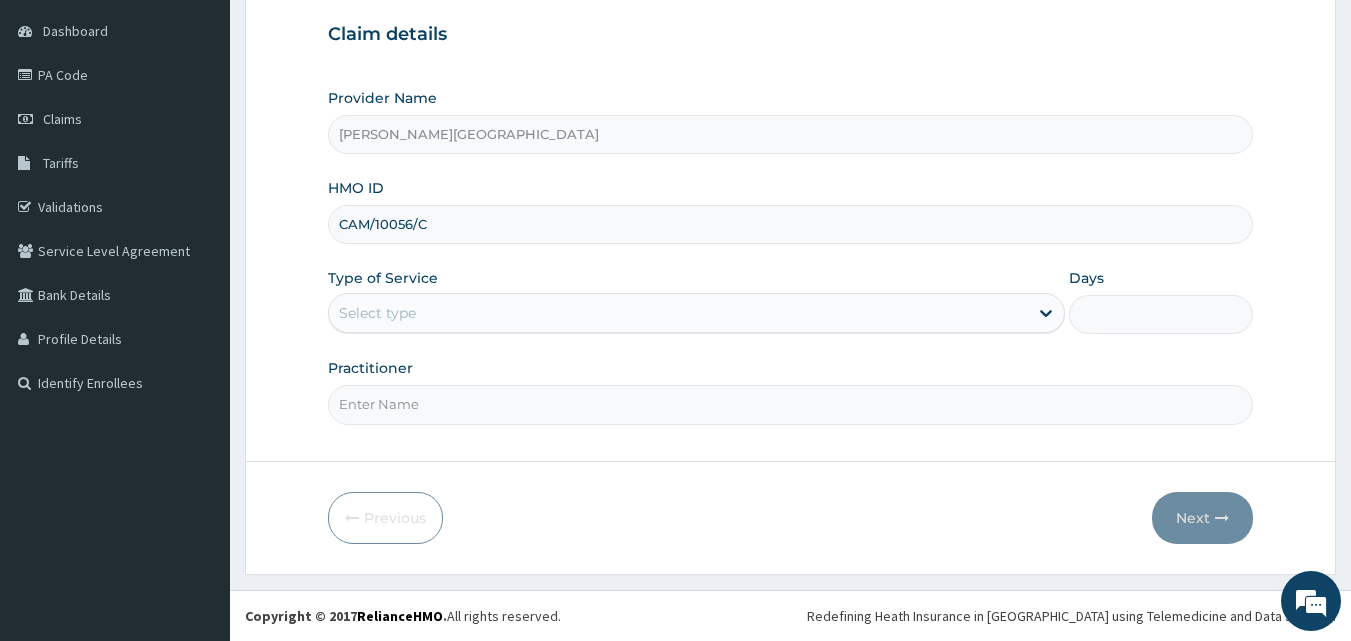 type on "CAM/10056/C" 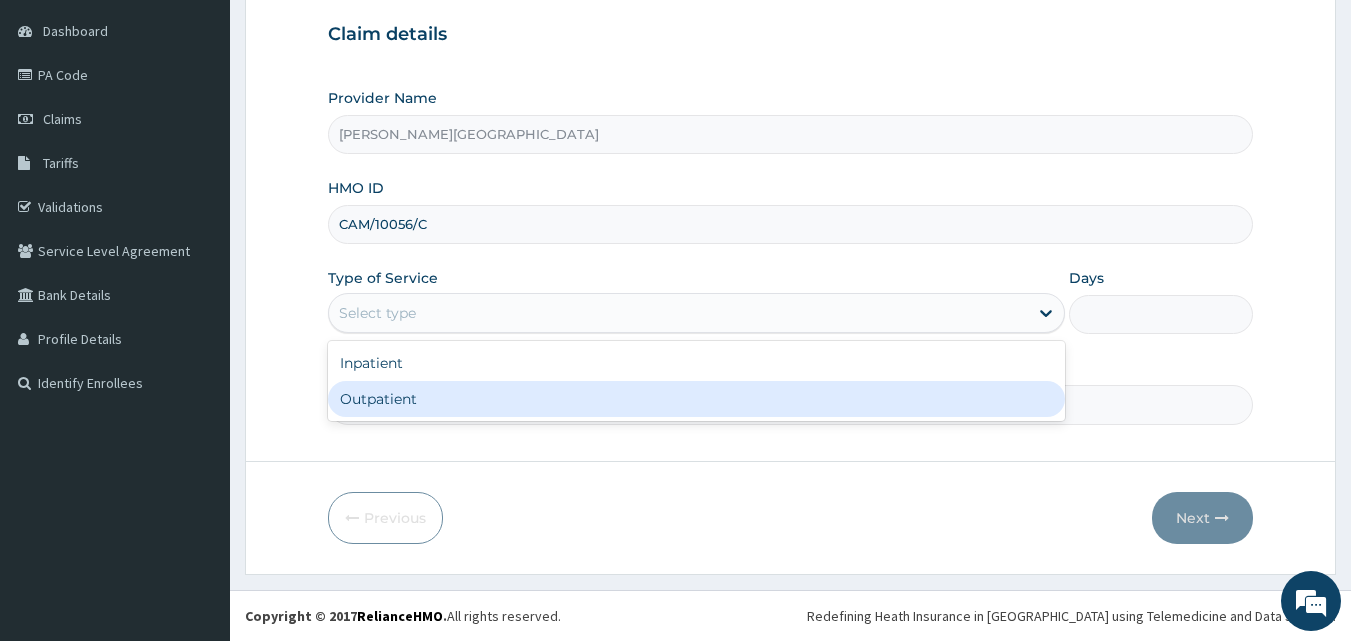 click on "Outpatient" at bounding box center [696, 399] 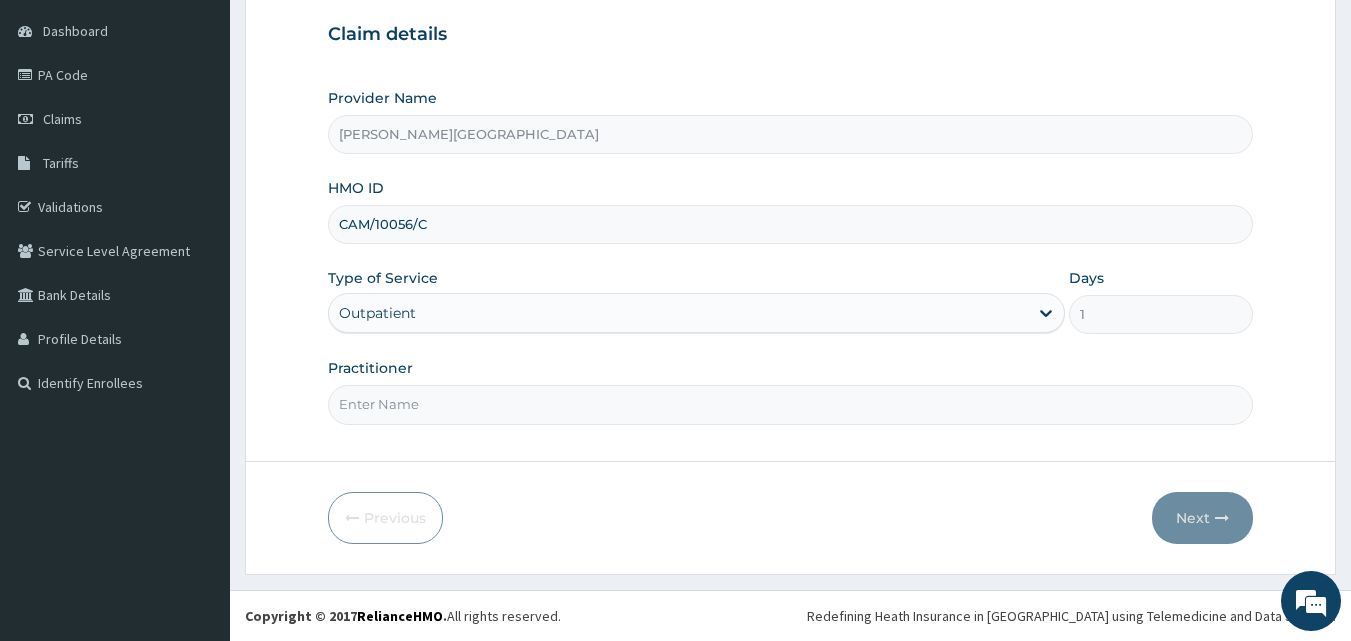 click on "Practitioner" at bounding box center (791, 404) 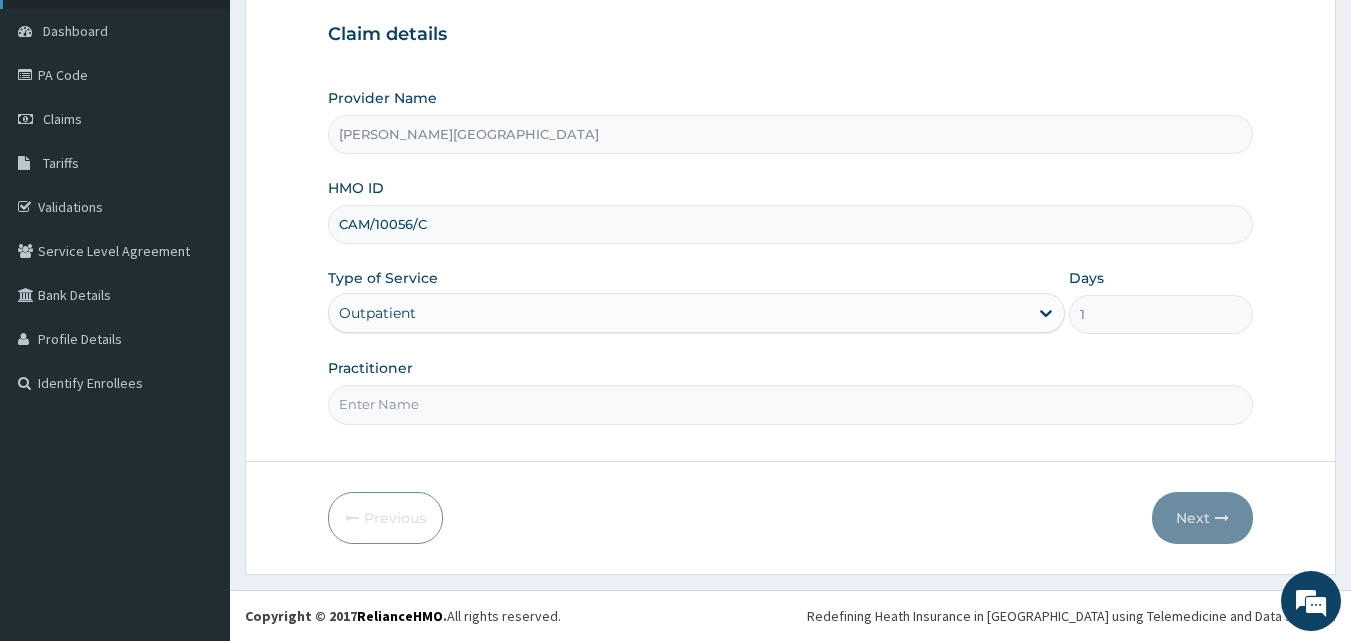 type on "1" 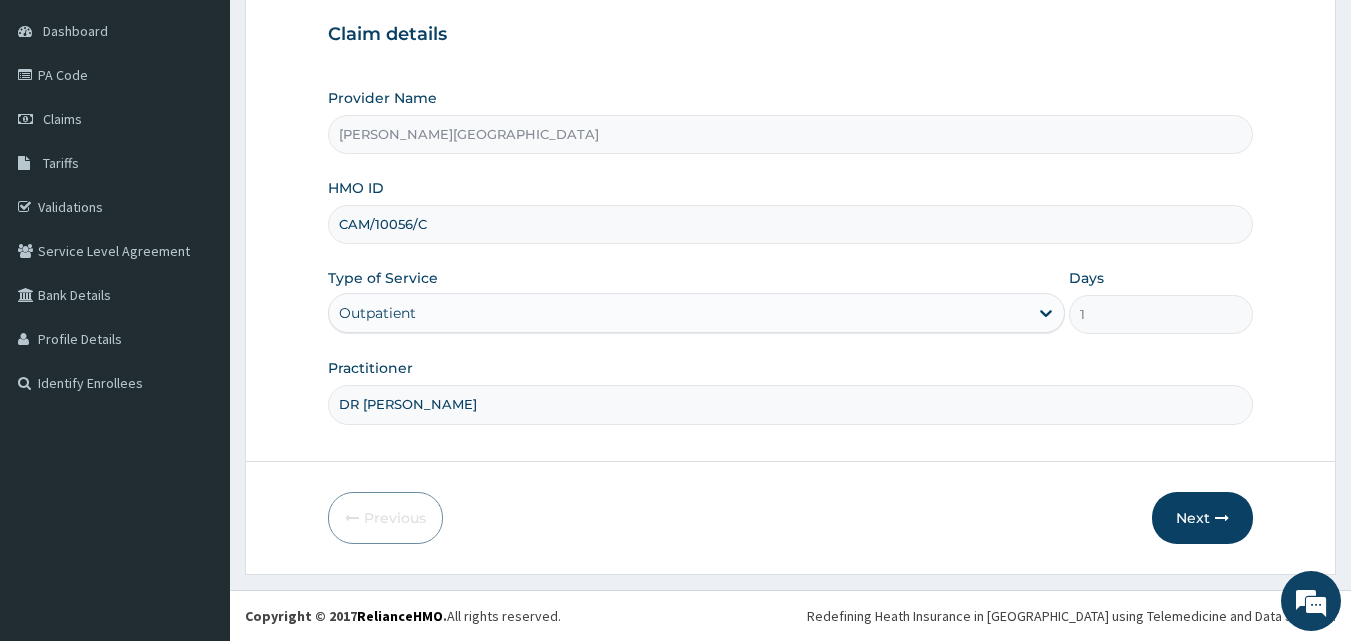 type on "[PERSON_NAME]" 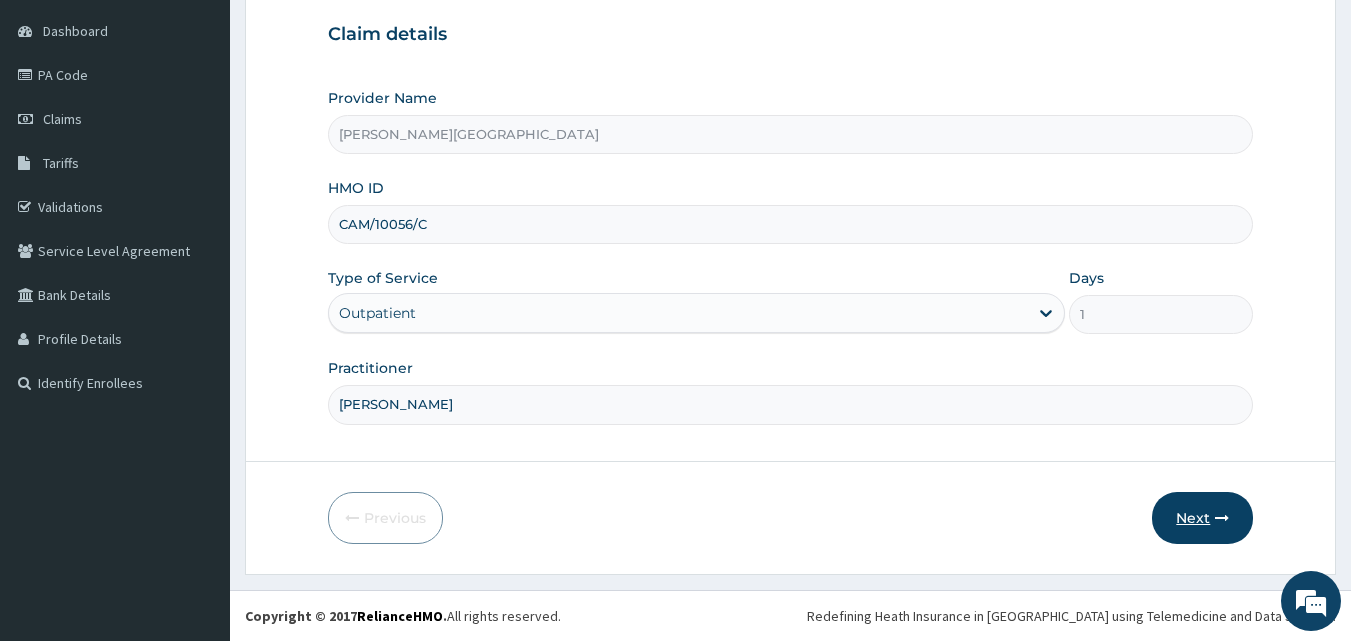 click on "Next" at bounding box center [1202, 518] 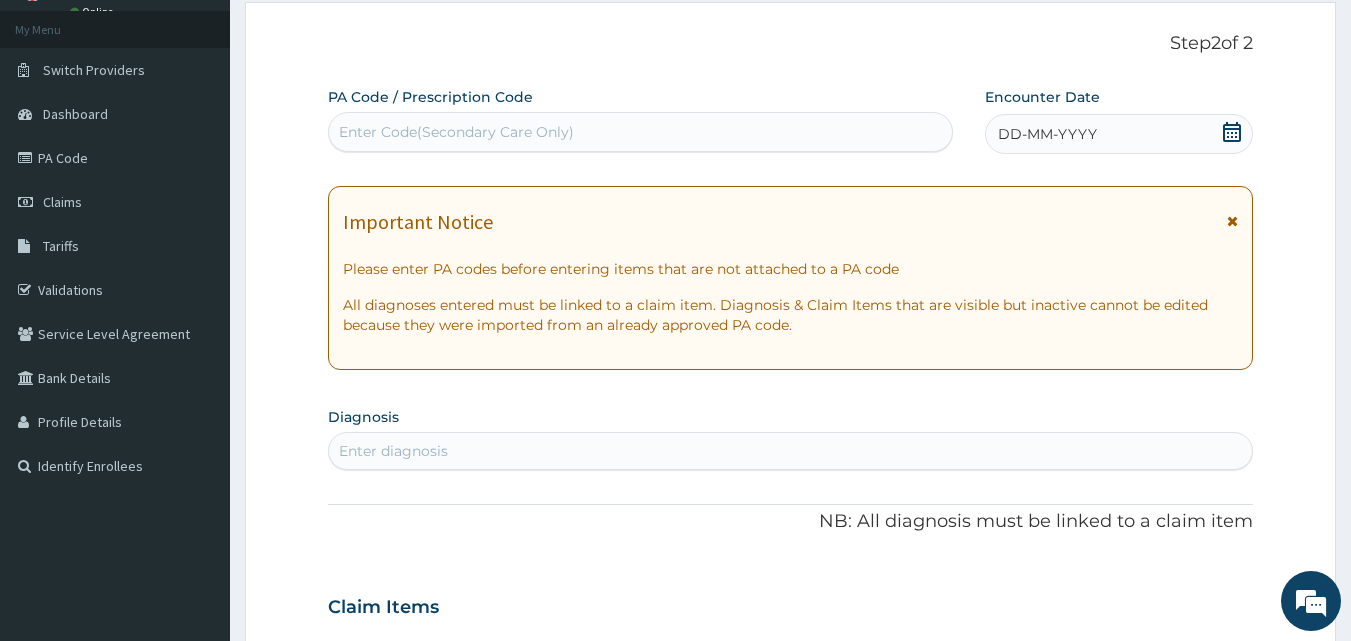 scroll, scrollTop: 0, scrollLeft: 0, axis: both 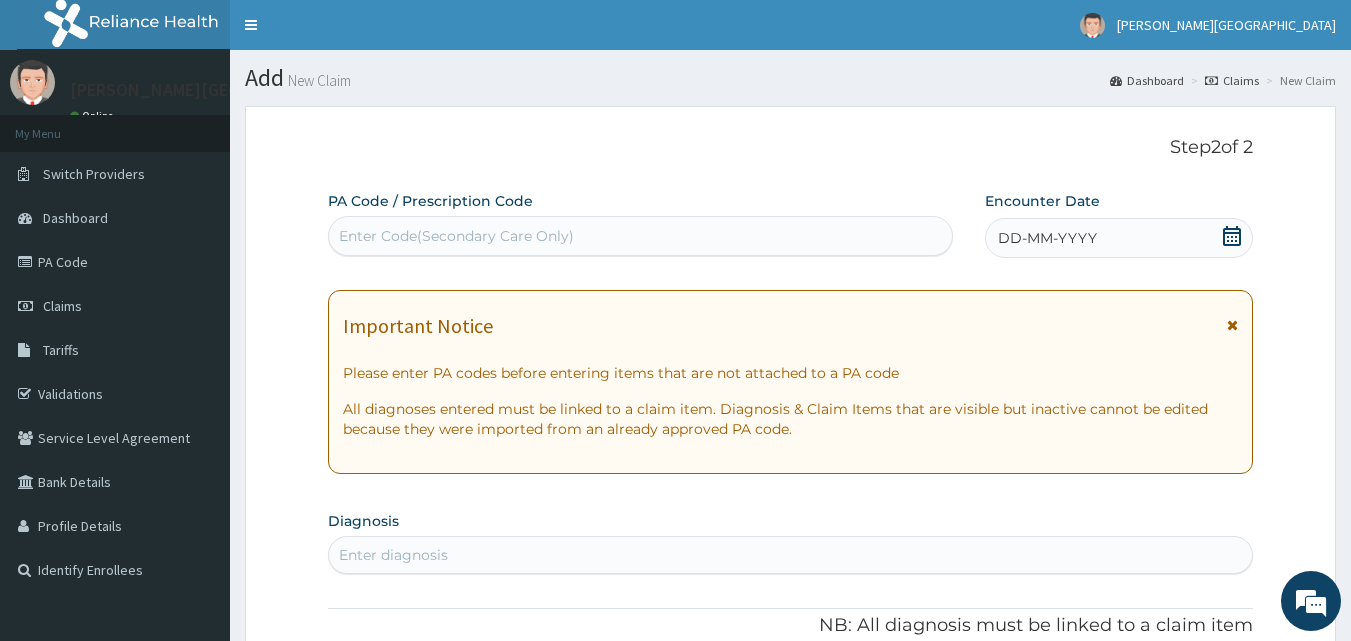drag, startPoint x: 1243, startPoint y: 243, endPoint x: 1228, endPoint y: 241, distance: 15.132746 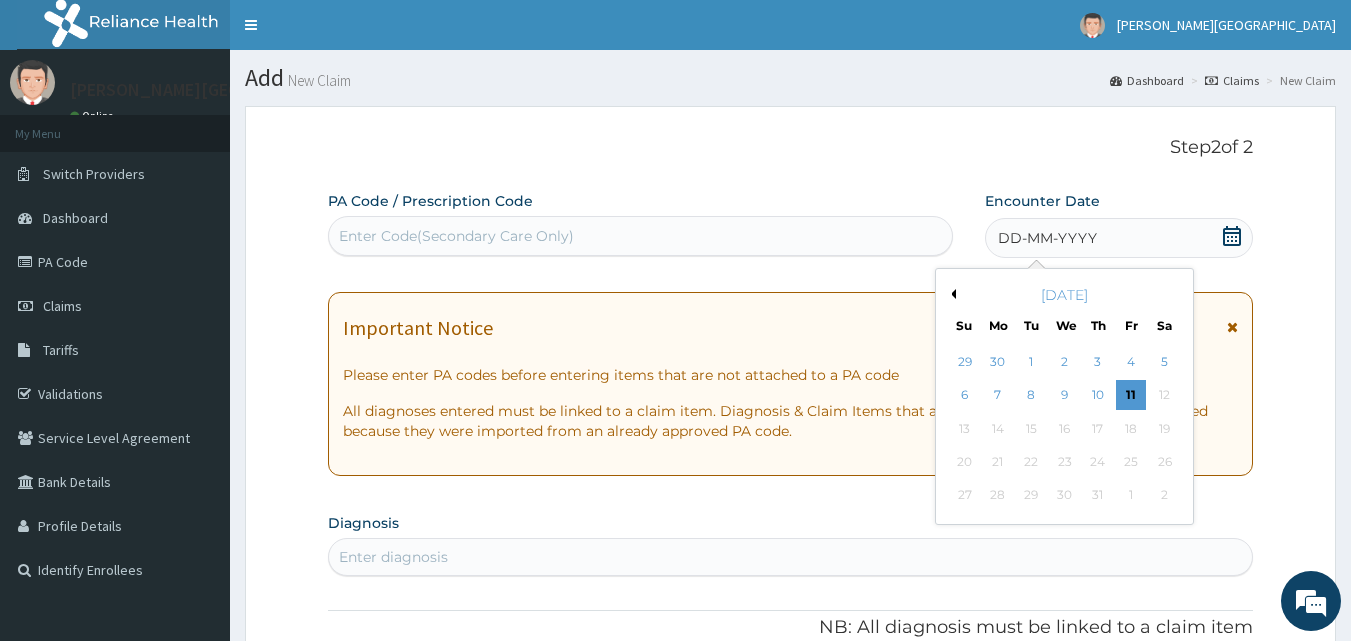 click on "Previous Month" at bounding box center [951, 294] 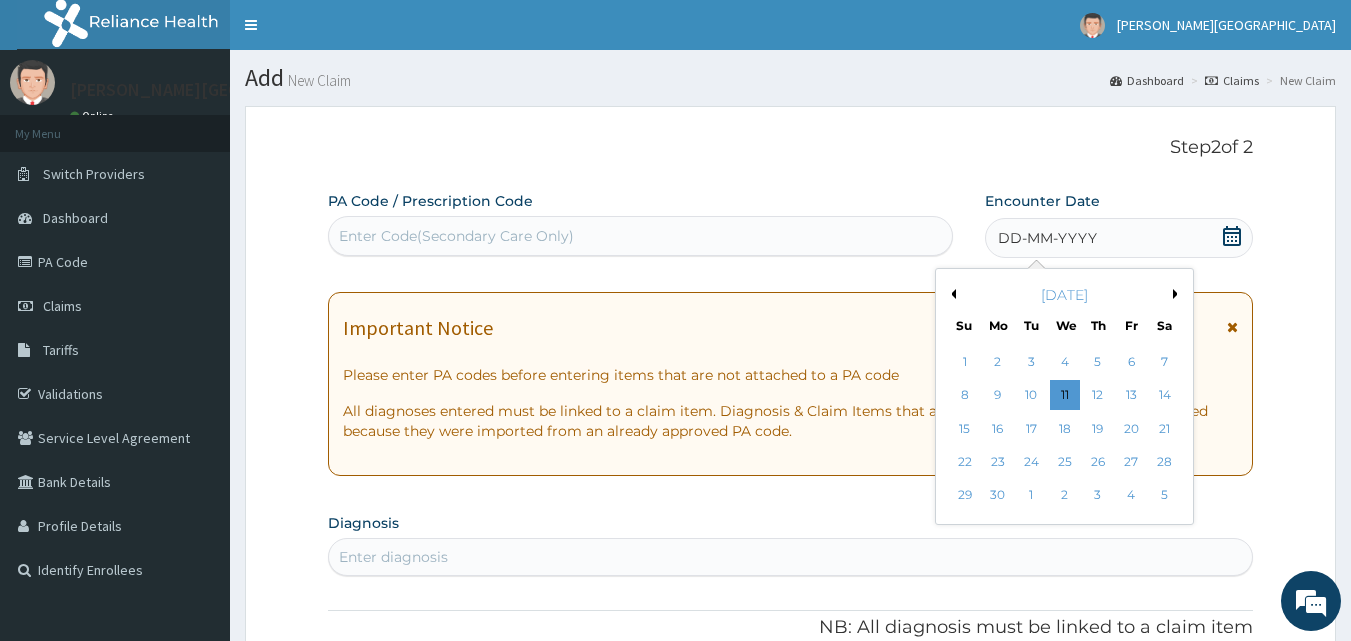 drag, startPoint x: 1030, startPoint y: 393, endPoint x: 958, endPoint y: 401, distance: 72.443085 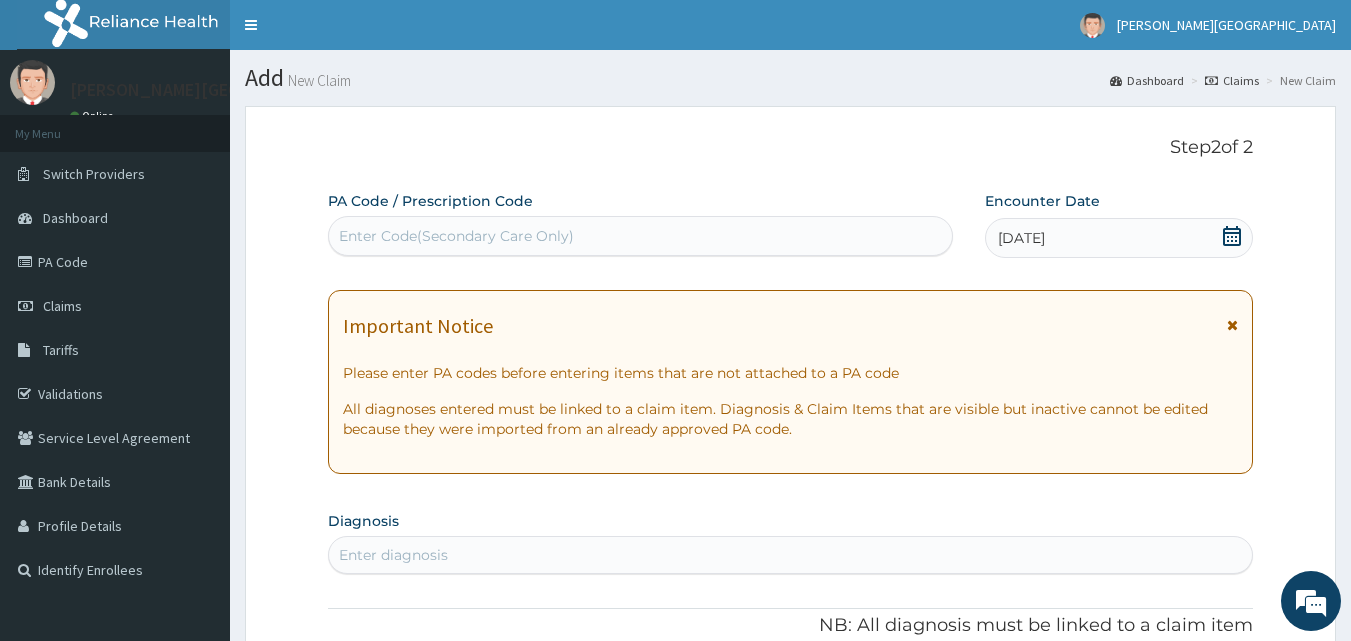 click on "Enter diagnosis" at bounding box center [791, 555] 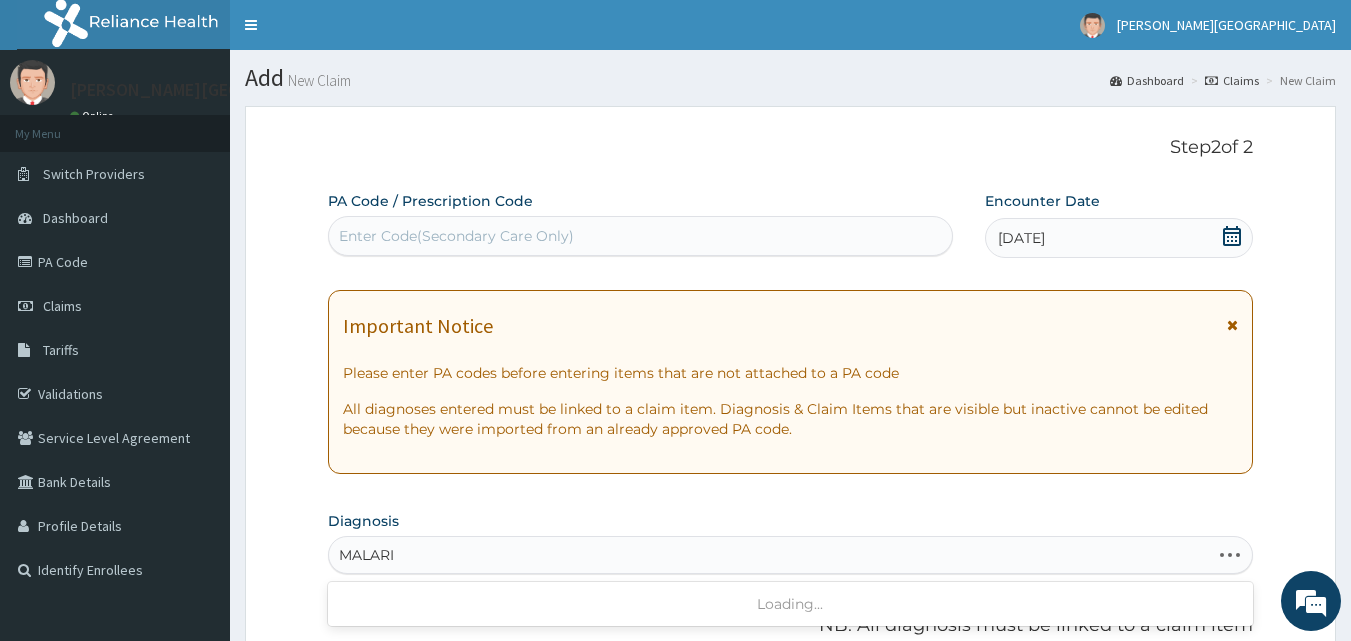 type on "[MEDICAL_DATA]" 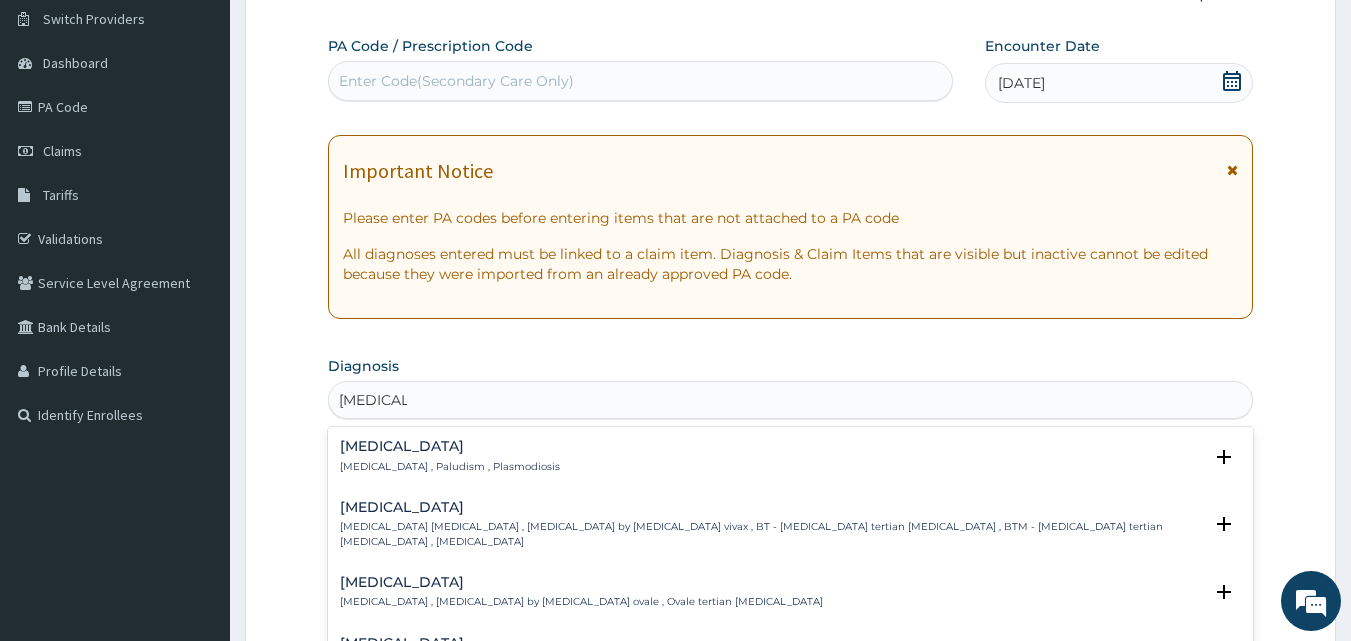 scroll, scrollTop: 333, scrollLeft: 0, axis: vertical 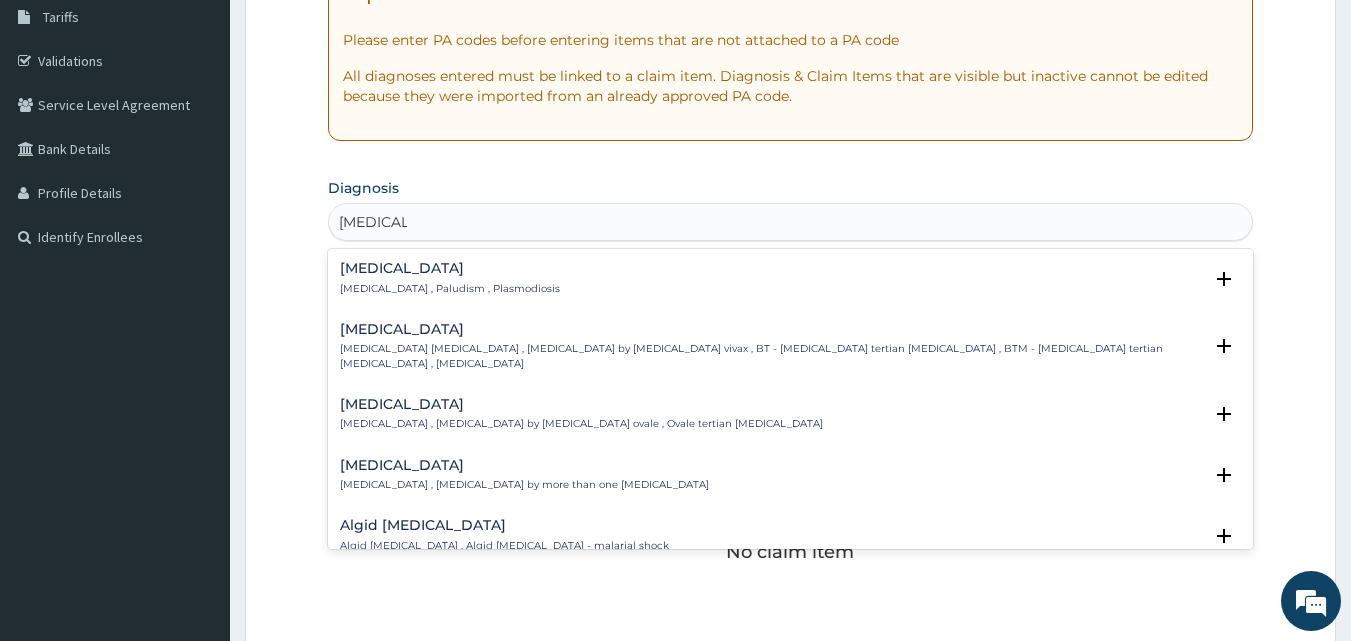 click on "Malaria" at bounding box center (450, 268) 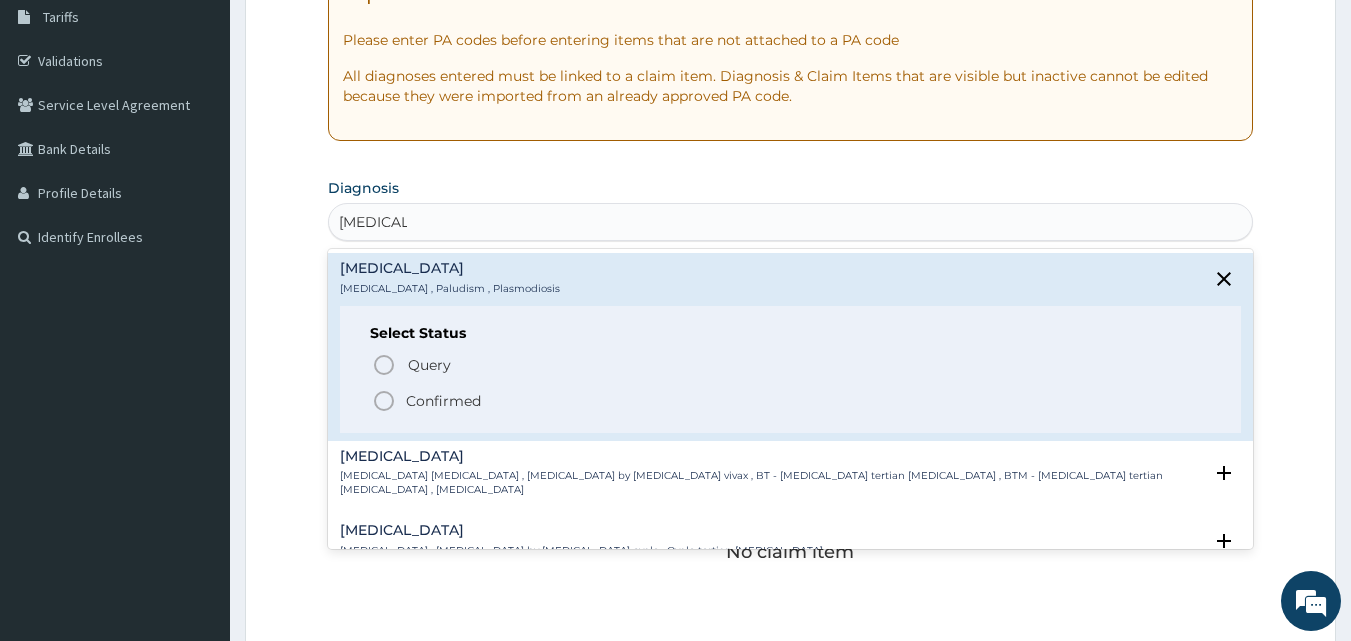 click on "Confirmed" at bounding box center (443, 401) 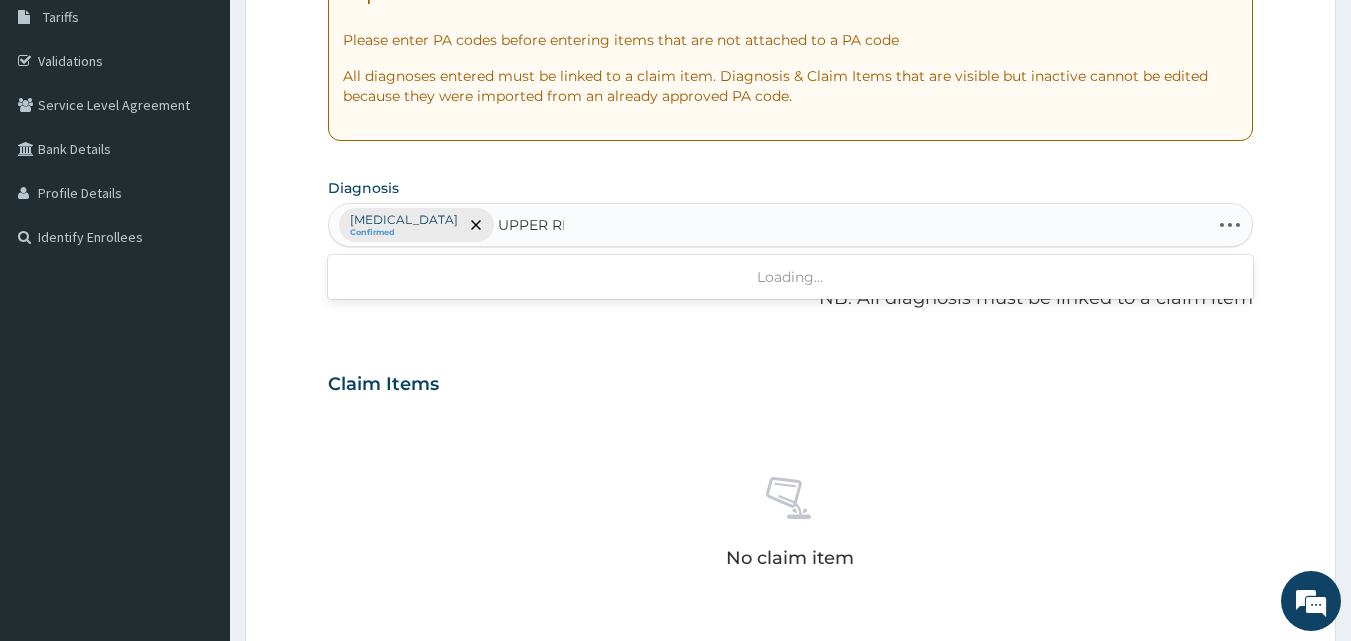 type on "UPPER RES" 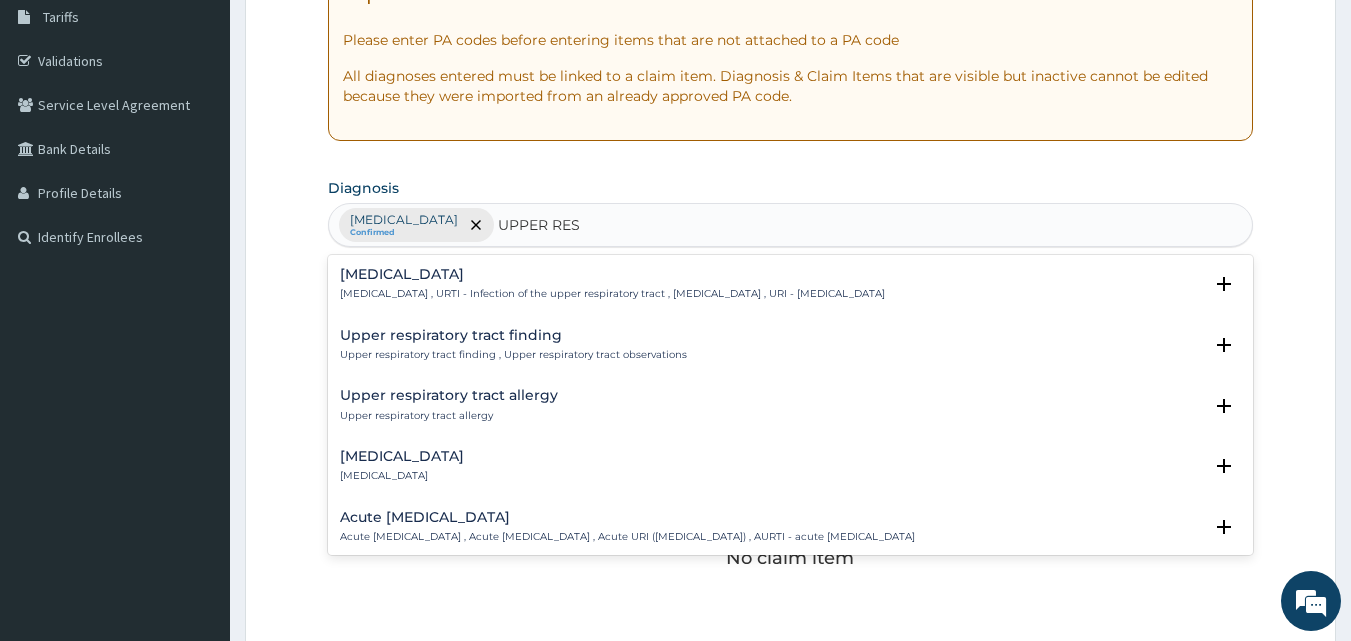 click on "Upper respiratory infection" at bounding box center [612, 274] 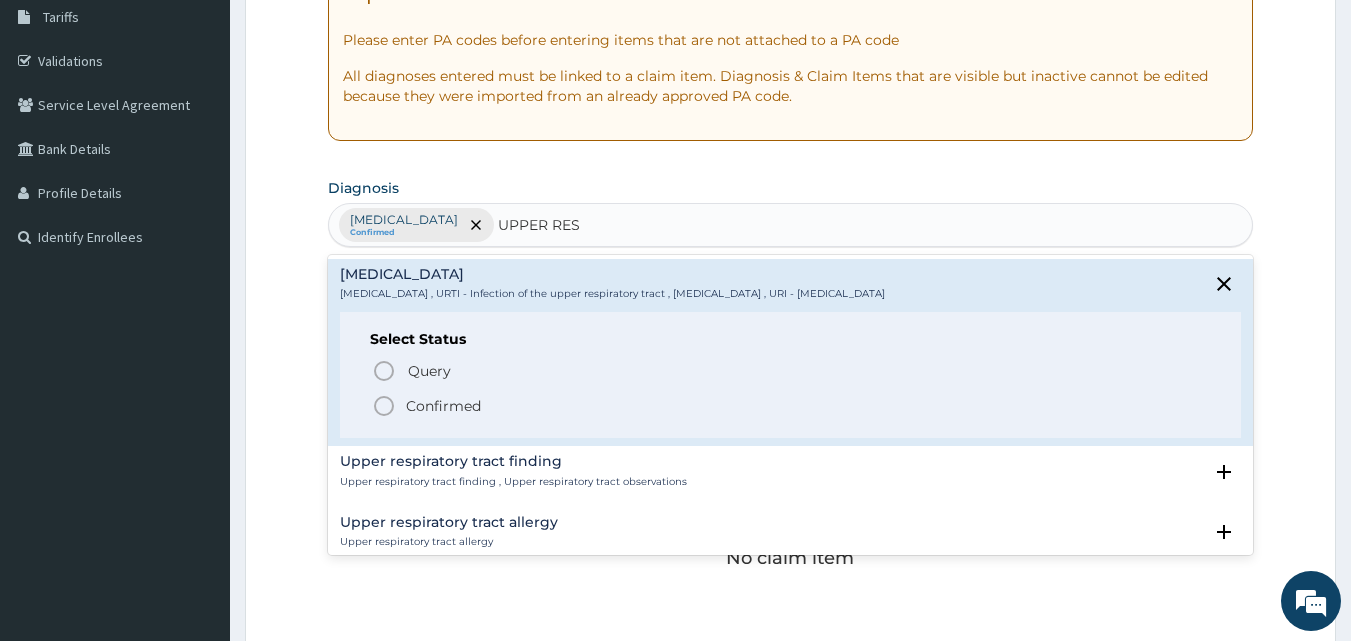 click on "Confirmed" at bounding box center [443, 406] 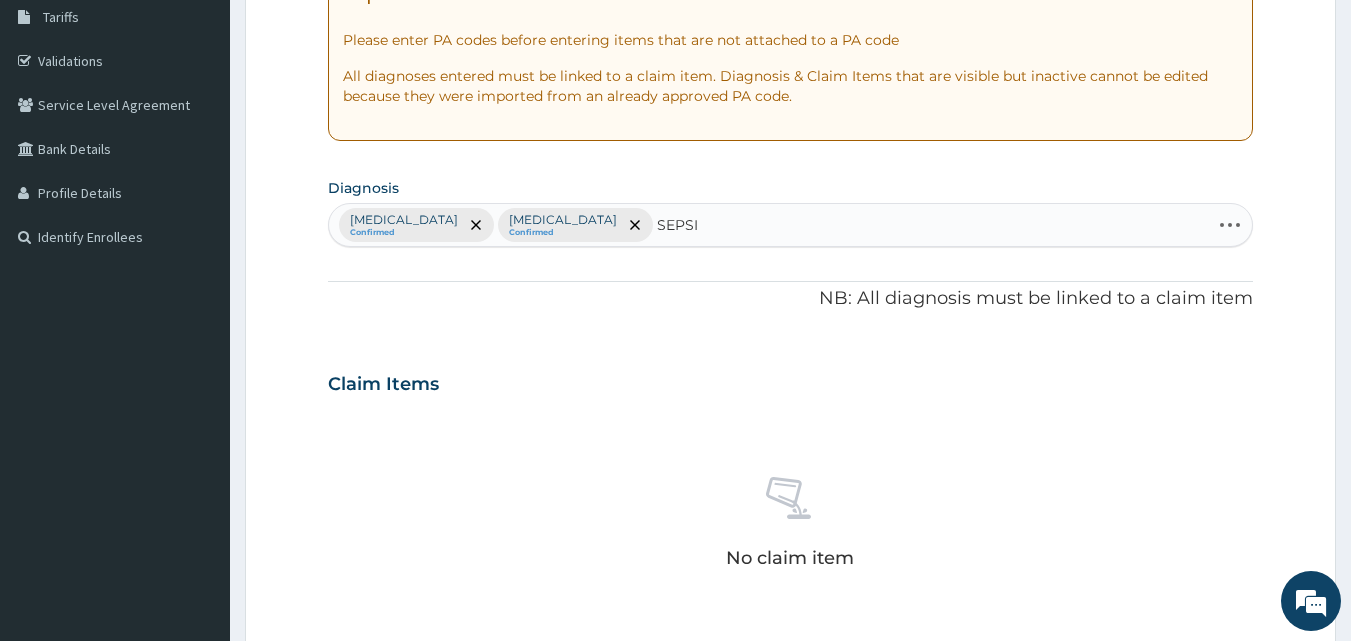 type on "SEPSIS" 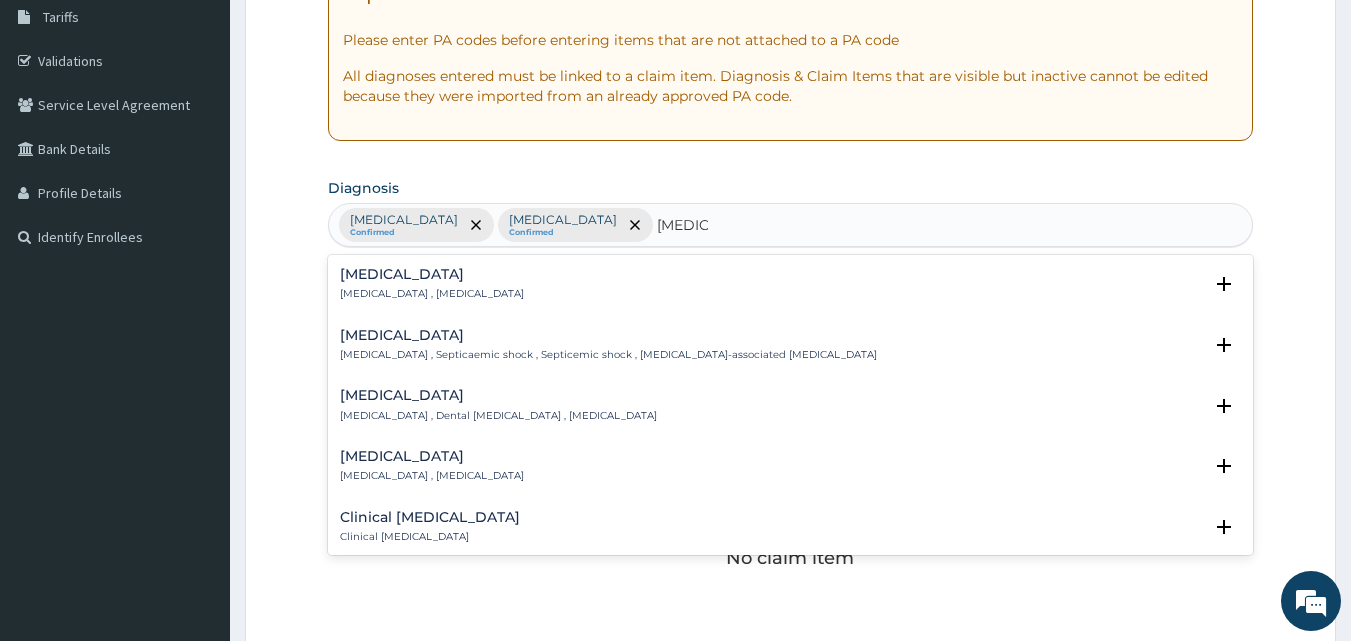 click on "Sepsis" at bounding box center [432, 274] 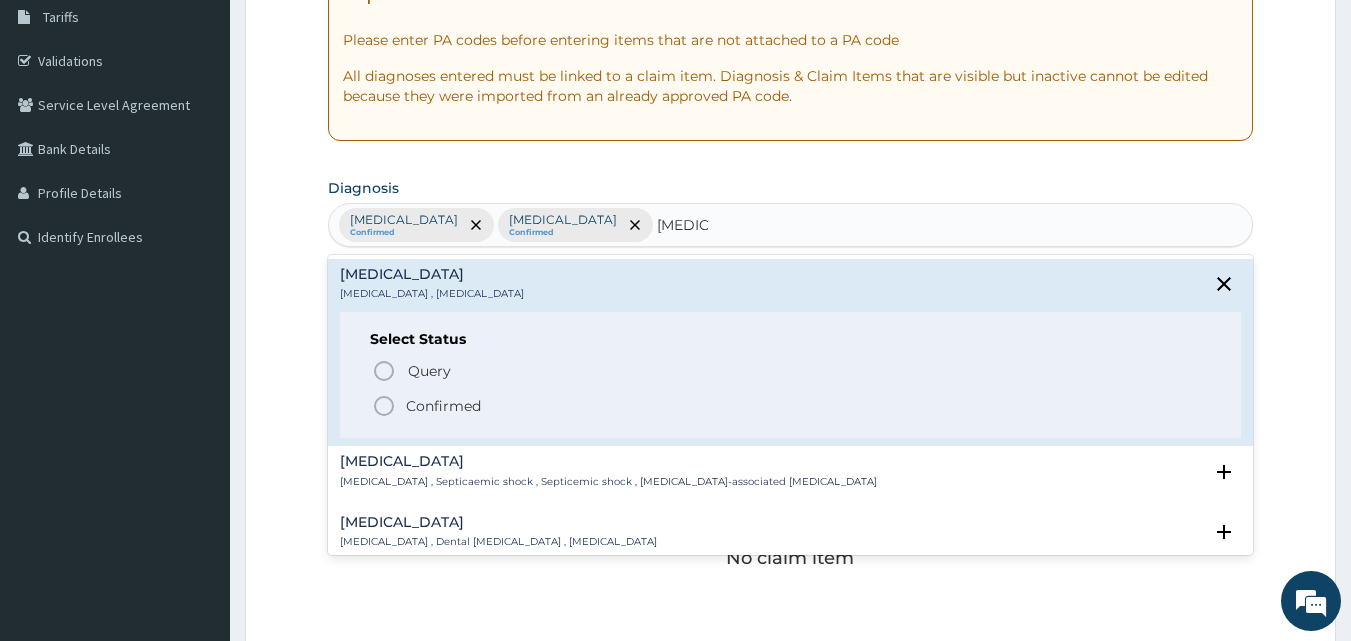 click on "Confirmed" at bounding box center [443, 406] 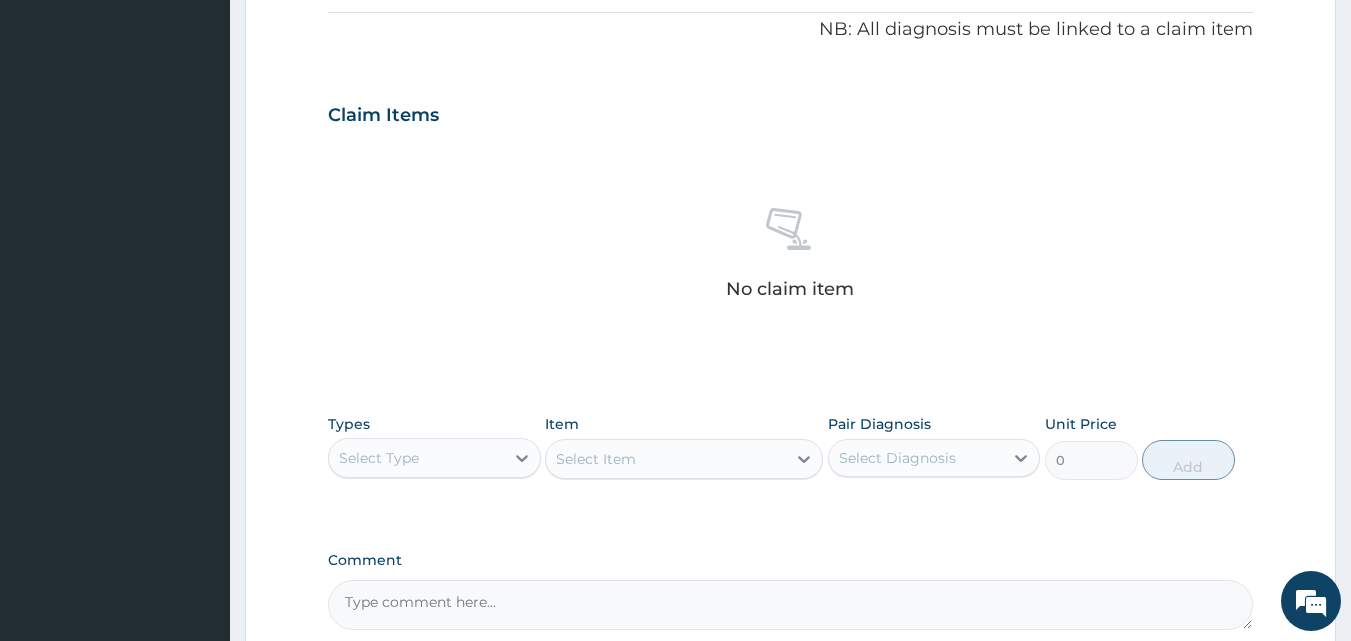 scroll, scrollTop: 667, scrollLeft: 0, axis: vertical 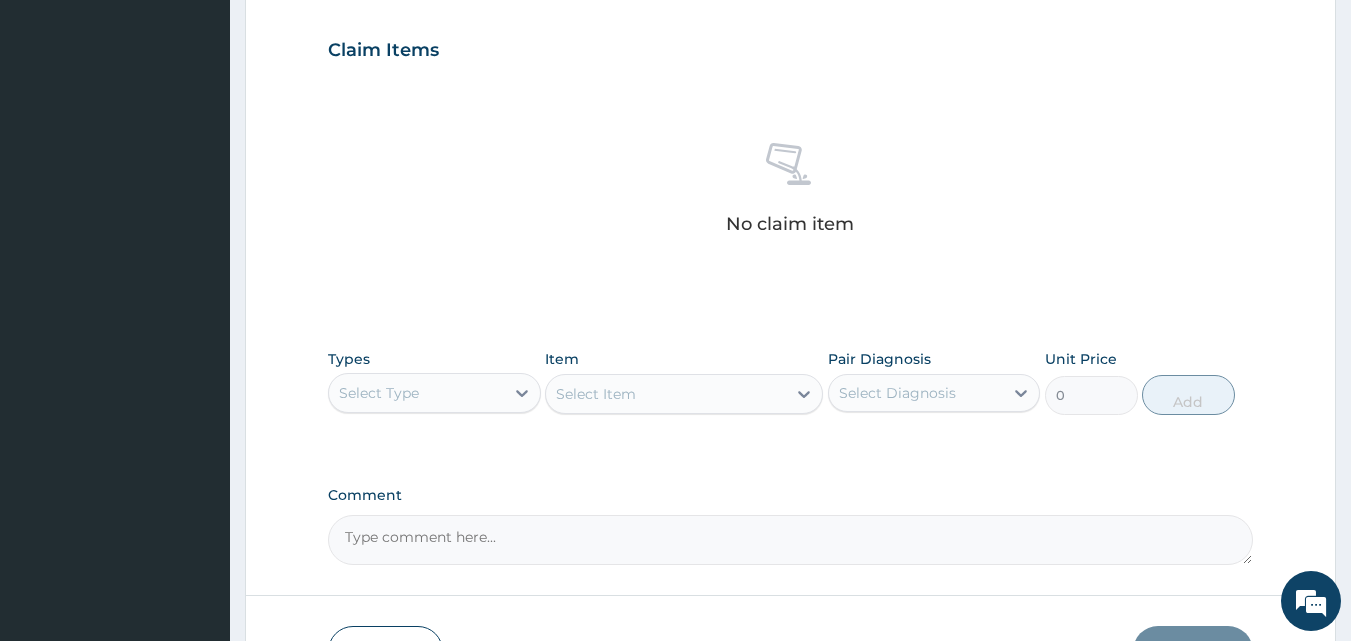 click on "Select Type" at bounding box center [416, 393] 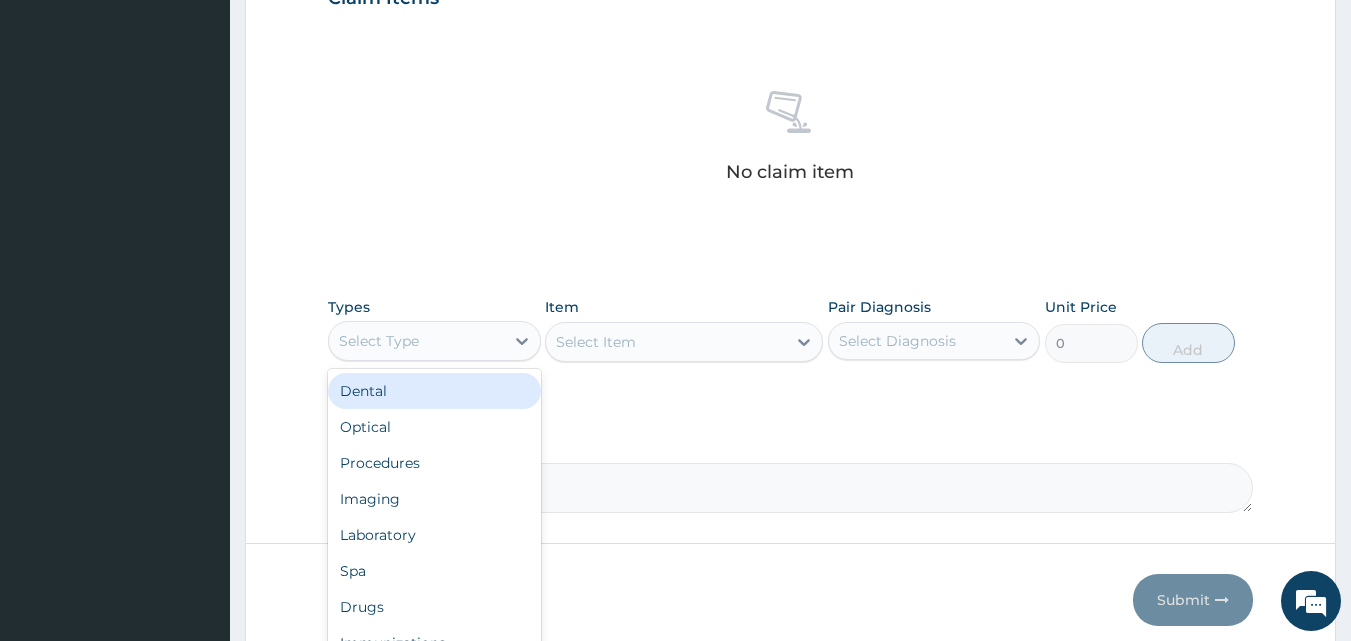 scroll, scrollTop: 801, scrollLeft: 0, axis: vertical 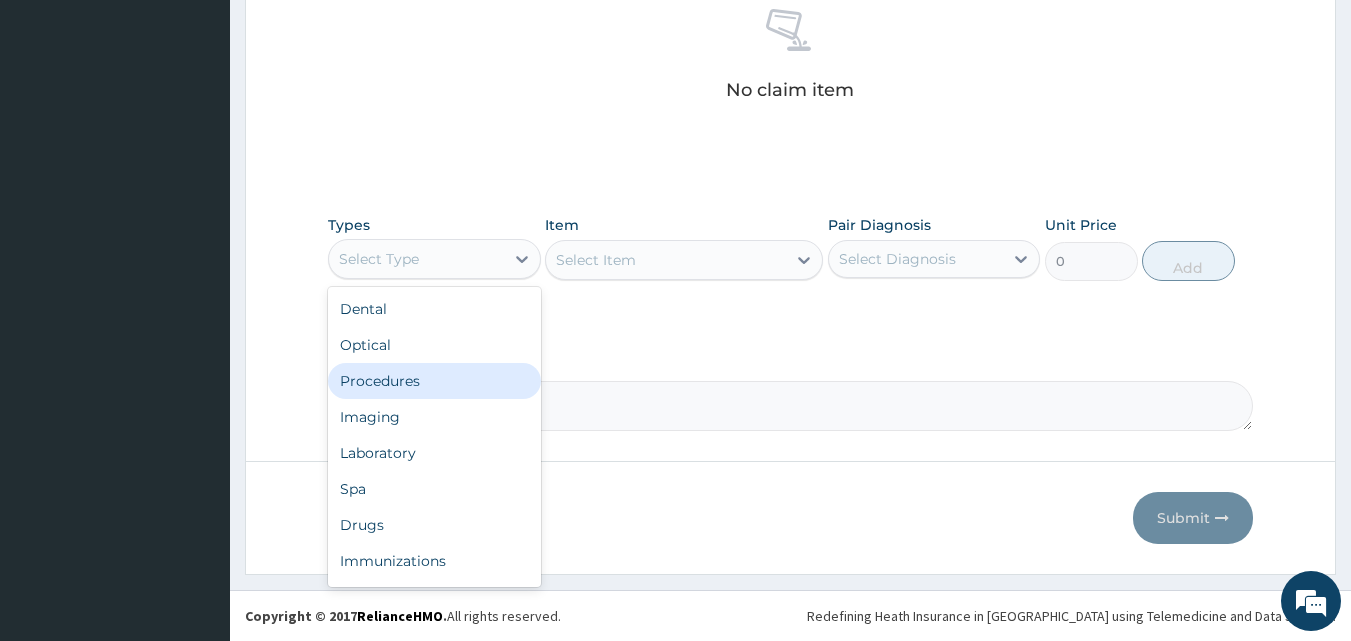 drag, startPoint x: 399, startPoint y: 382, endPoint x: 512, endPoint y: 282, distance: 150.894 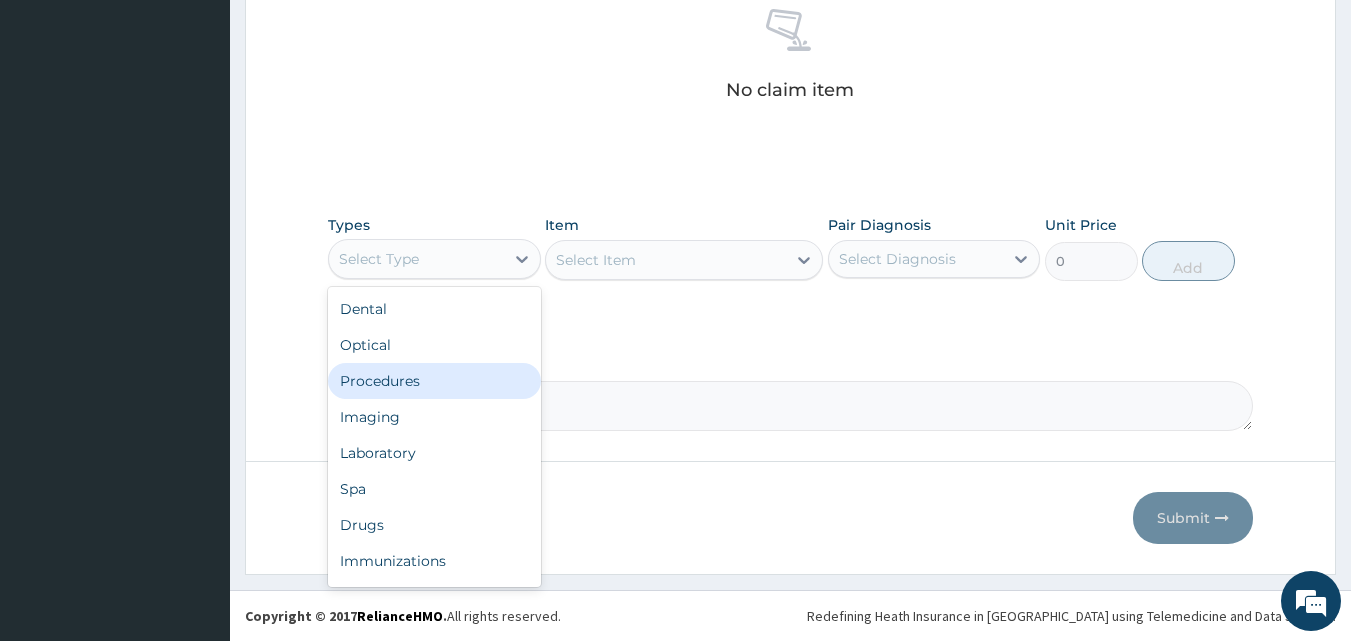 click on "Procedures" at bounding box center [434, 381] 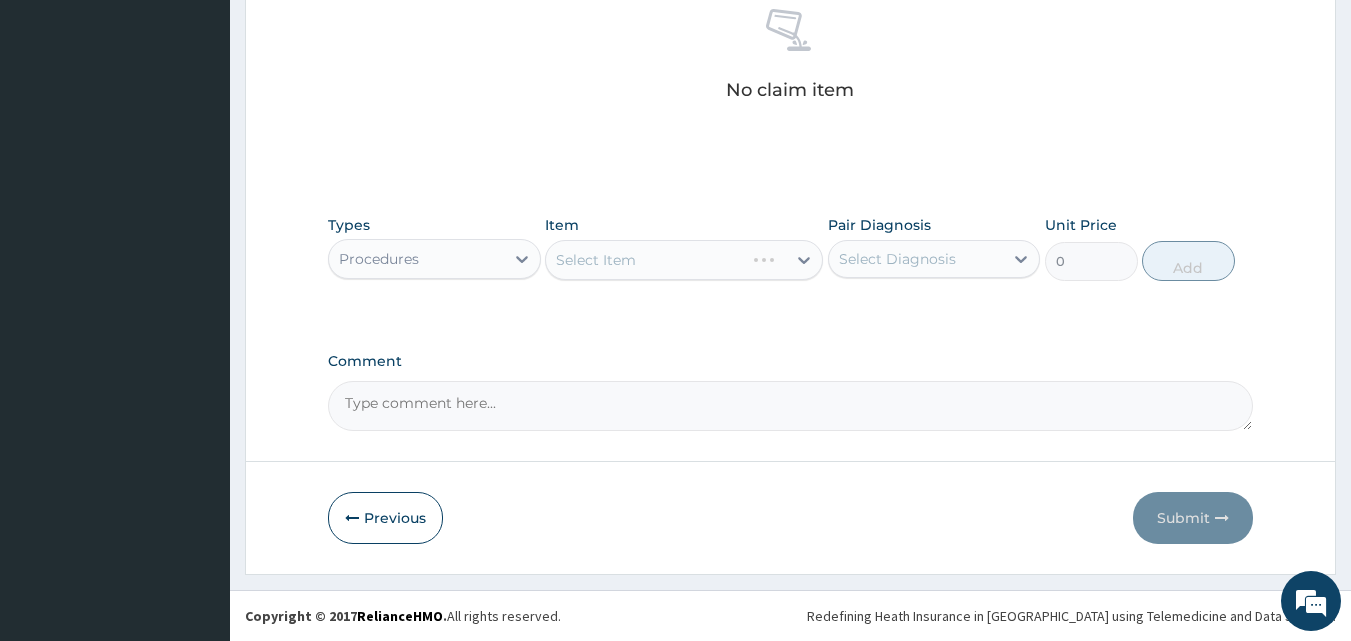 drag, startPoint x: 781, startPoint y: 183, endPoint x: 773, endPoint y: 203, distance: 21.540659 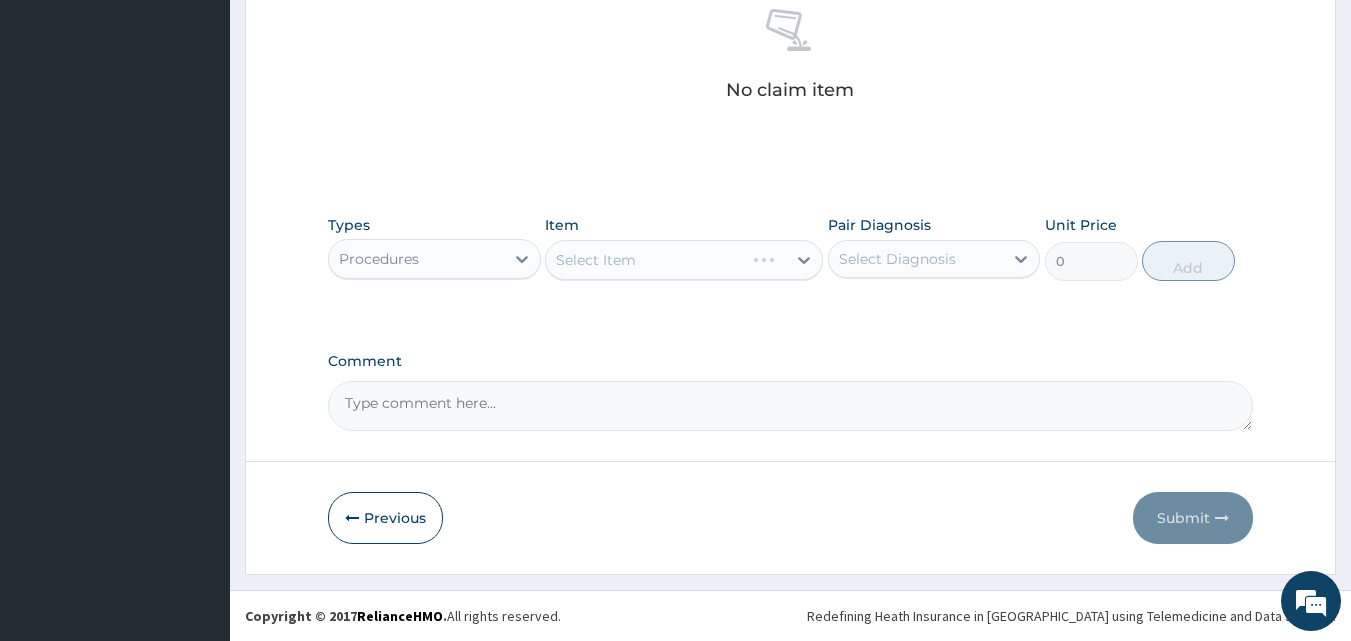 click on "Select Item" at bounding box center (684, 260) 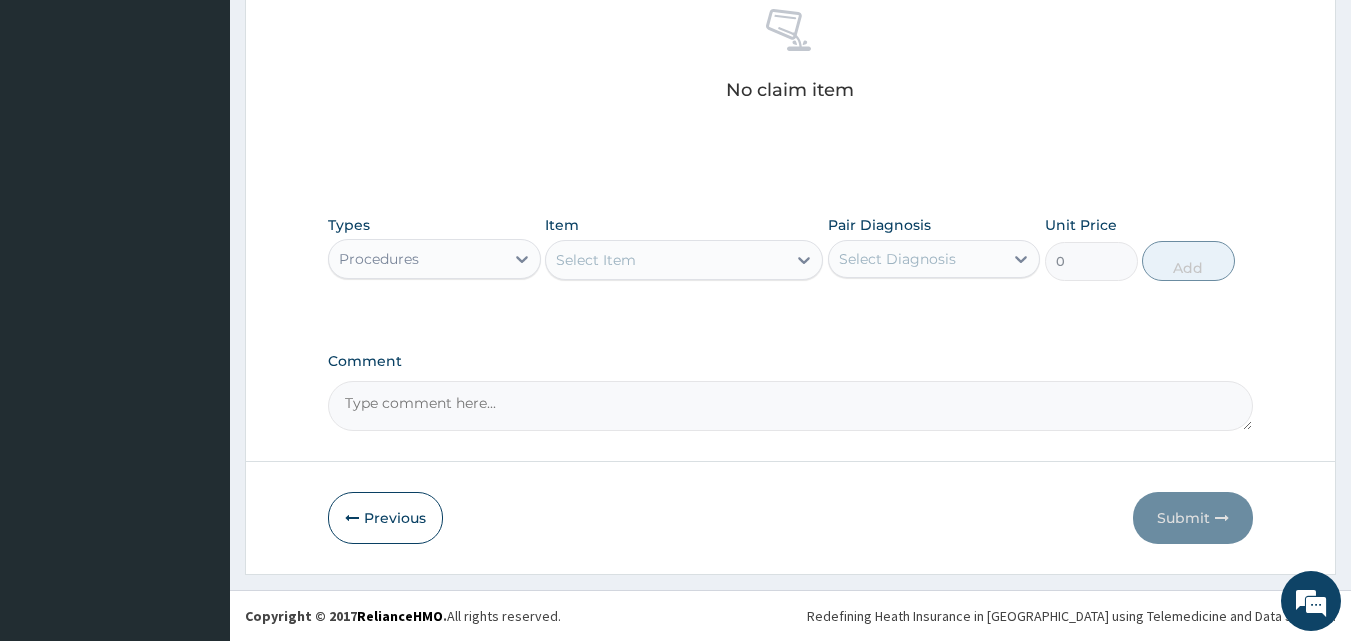 click on "Select Item" at bounding box center [596, 260] 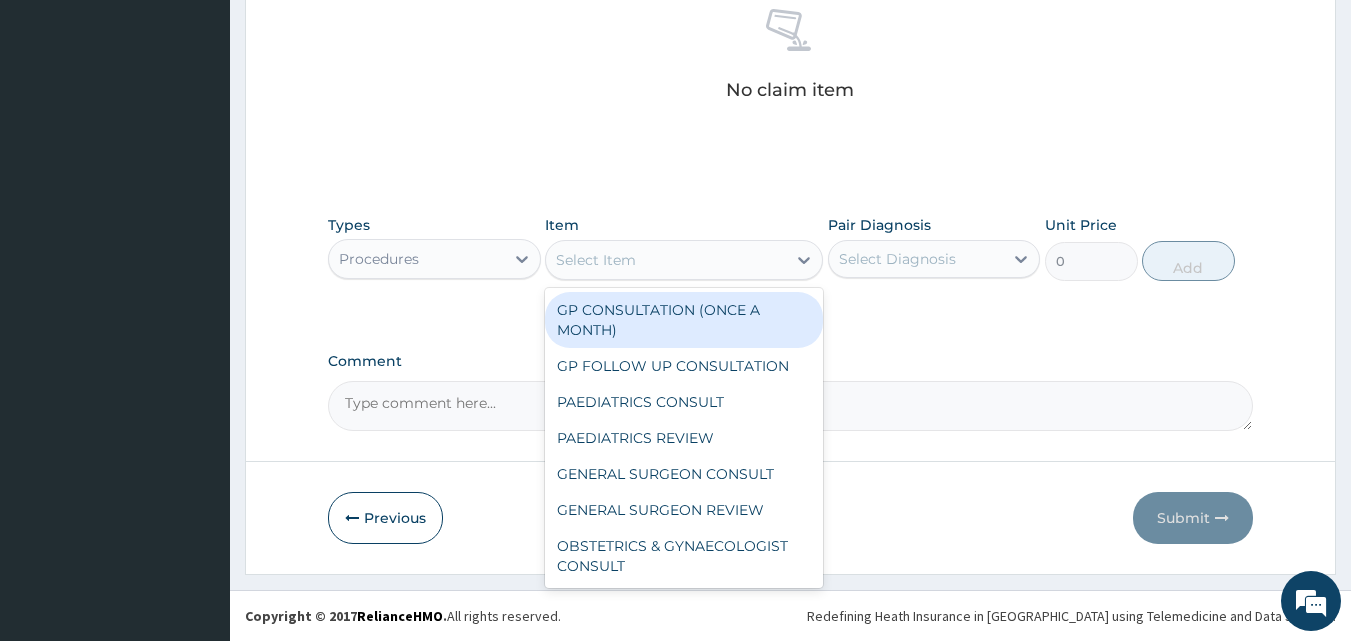 drag, startPoint x: 615, startPoint y: 317, endPoint x: 811, endPoint y: 278, distance: 199.84244 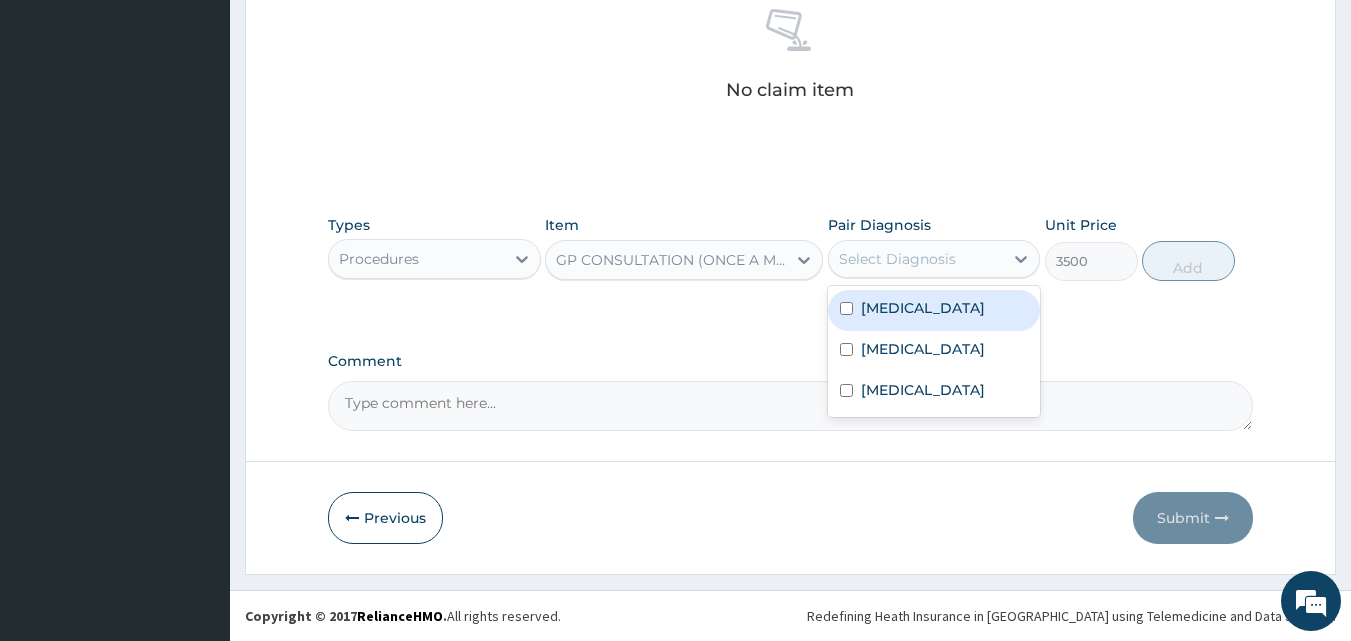 click on "Select Diagnosis" at bounding box center (897, 259) 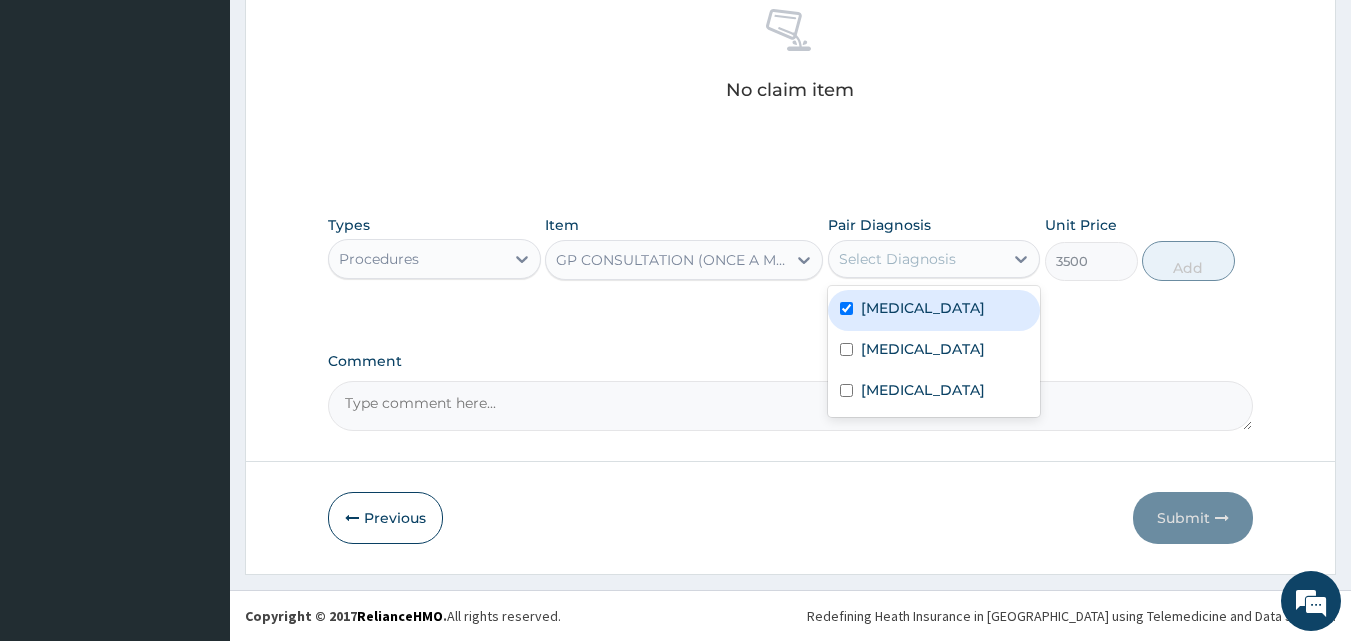 checkbox on "true" 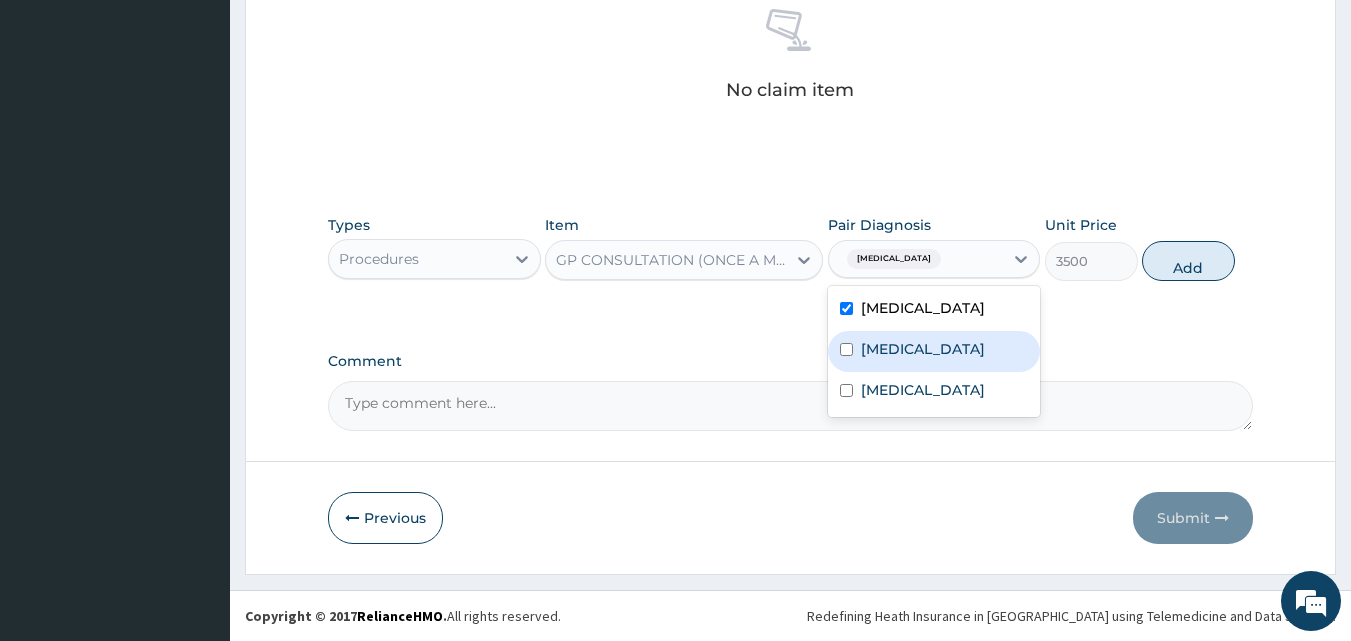 click on "Upper respiratory infection" at bounding box center (923, 349) 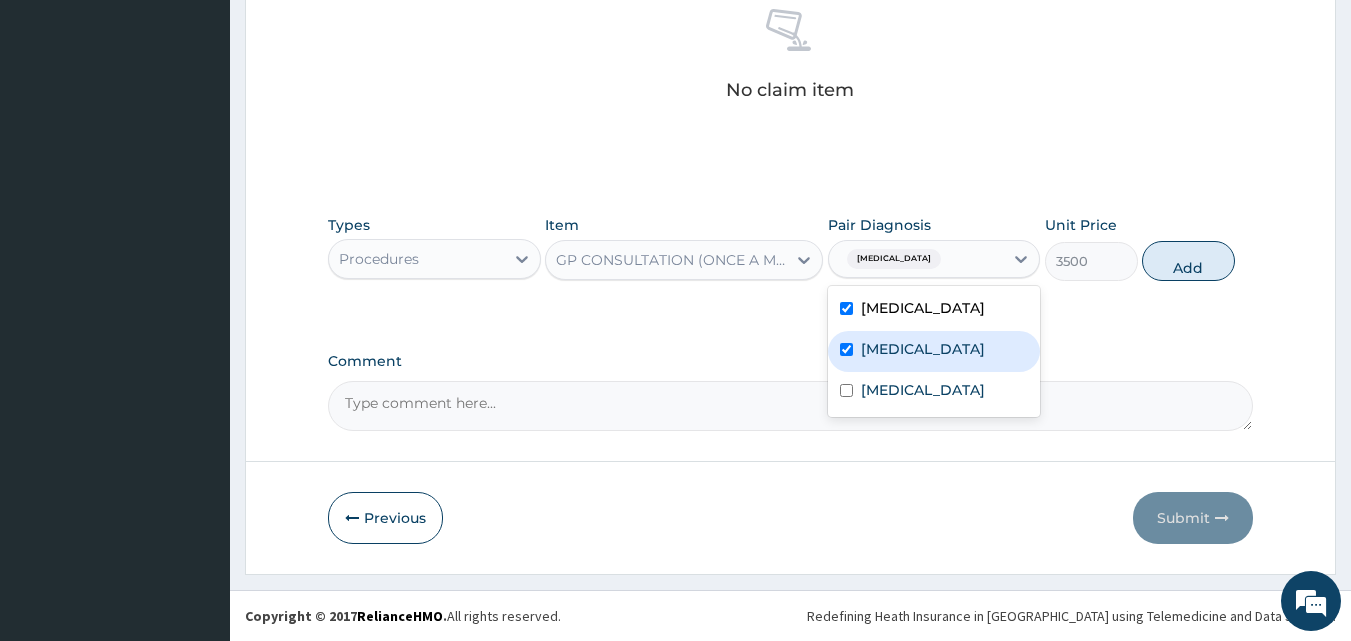 checkbox on "true" 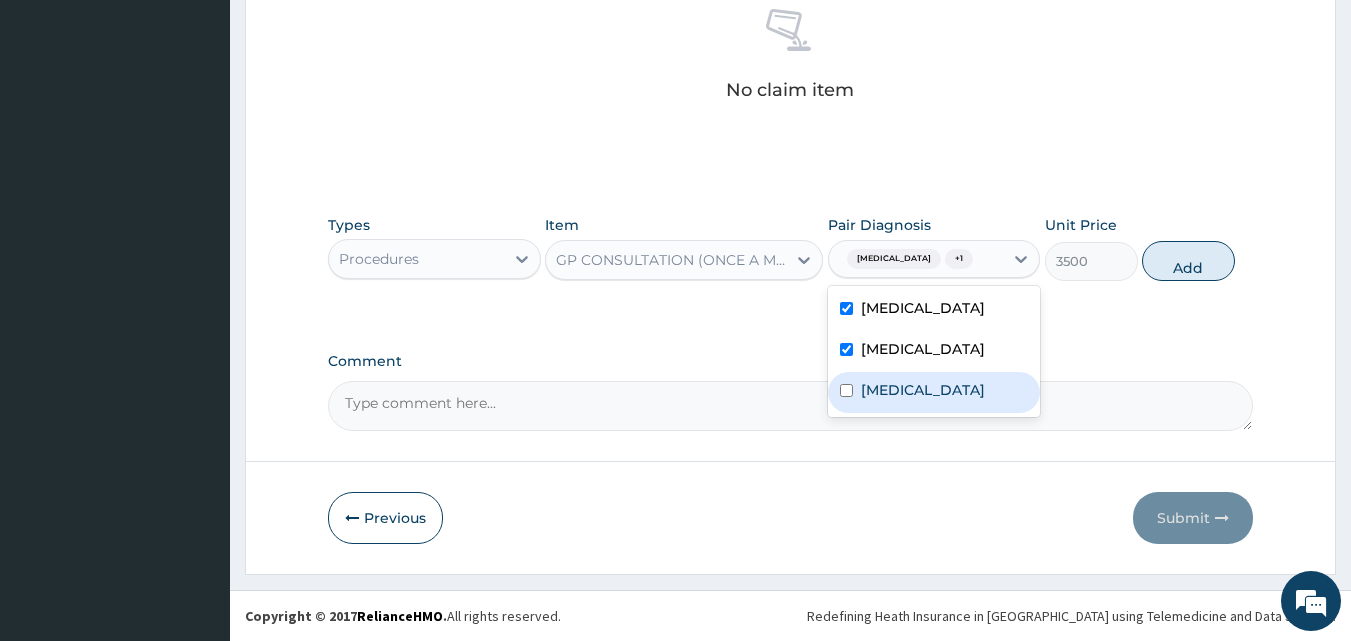 drag, startPoint x: 862, startPoint y: 401, endPoint x: 950, endPoint y: 342, distance: 105.9481 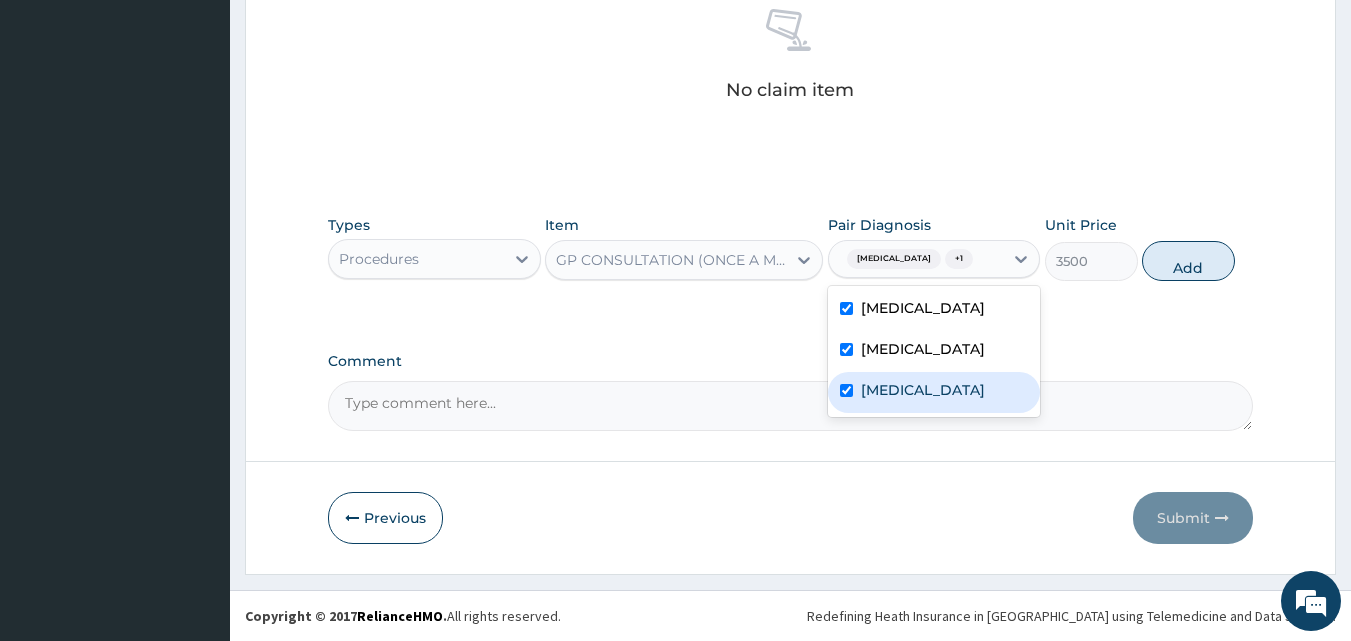 checkbox on "true" 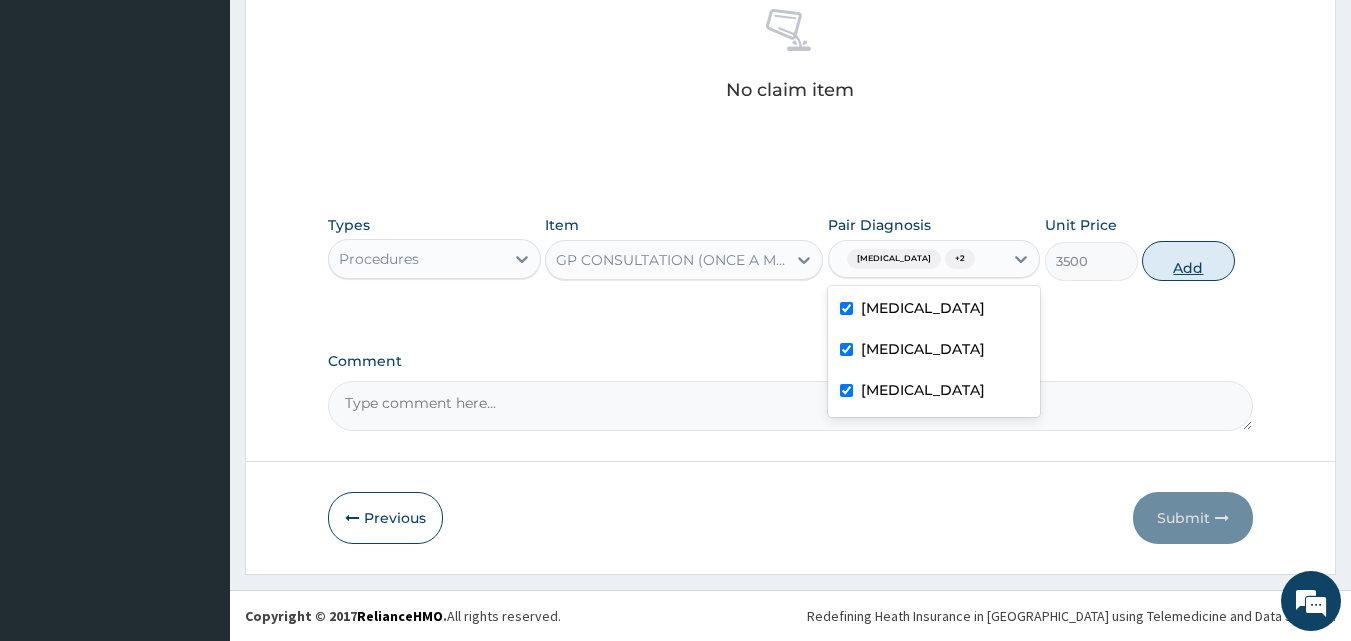 click on "Add" at bounding box center [1188, 261] 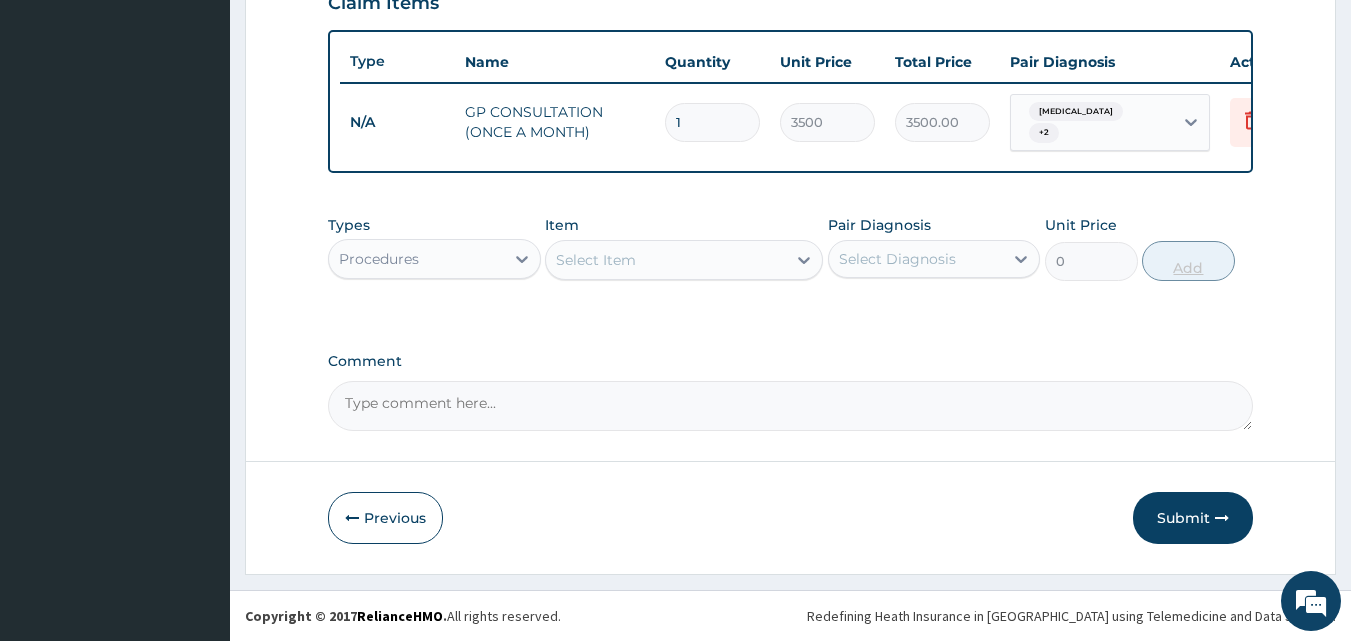 scroll, scrollTop: 721, scrollLeft: 0, axis: vertical 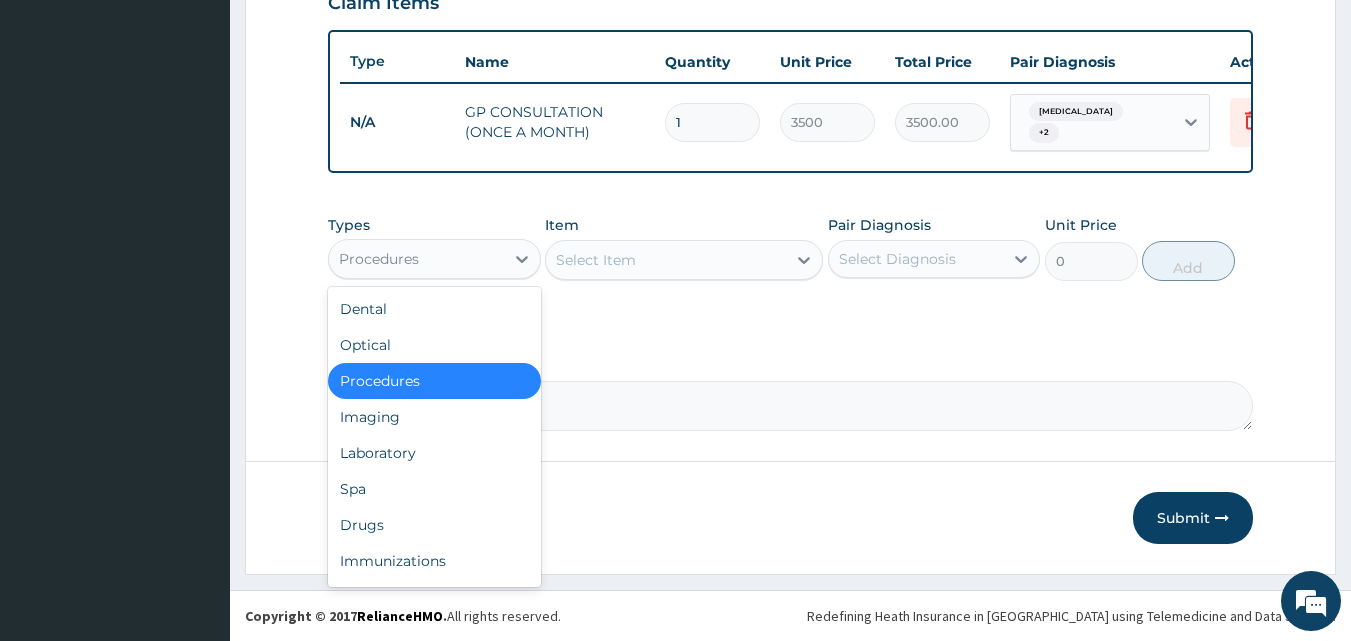 click on "Procedures" at bounding box center [416, 259] 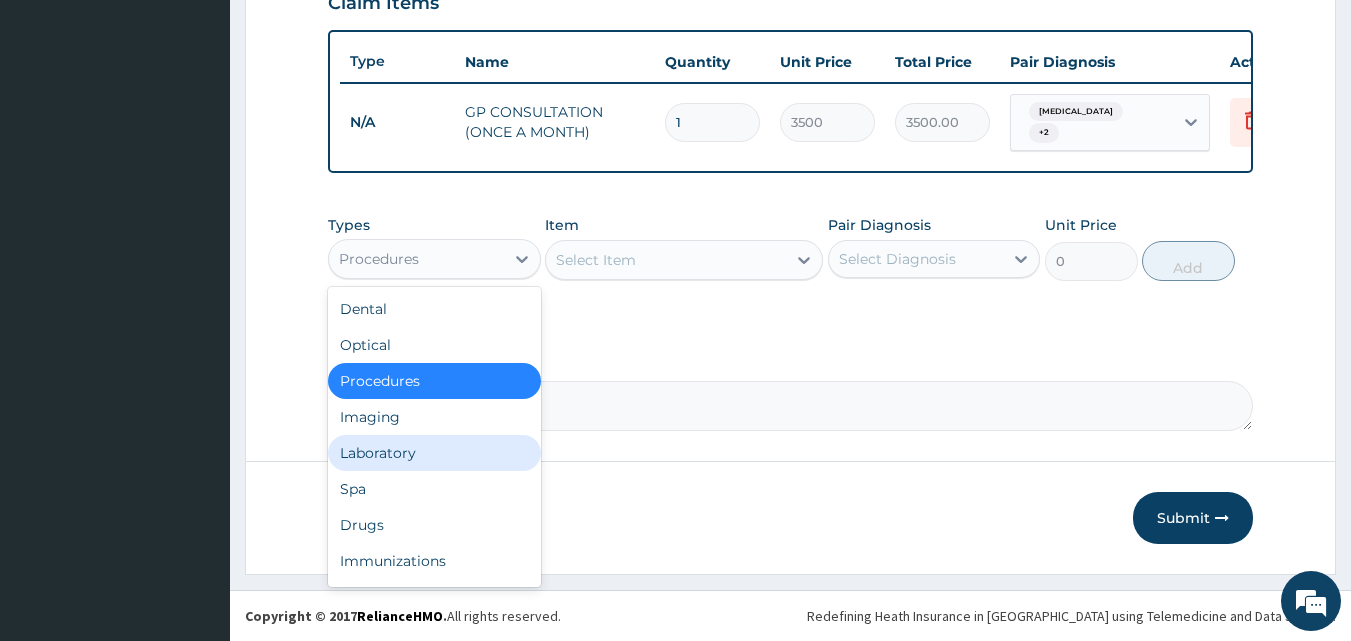 drag, startPoint x: 406, startPoint y: 455, endPoint x: 436, endPoint y: 443, distance: 32.31099 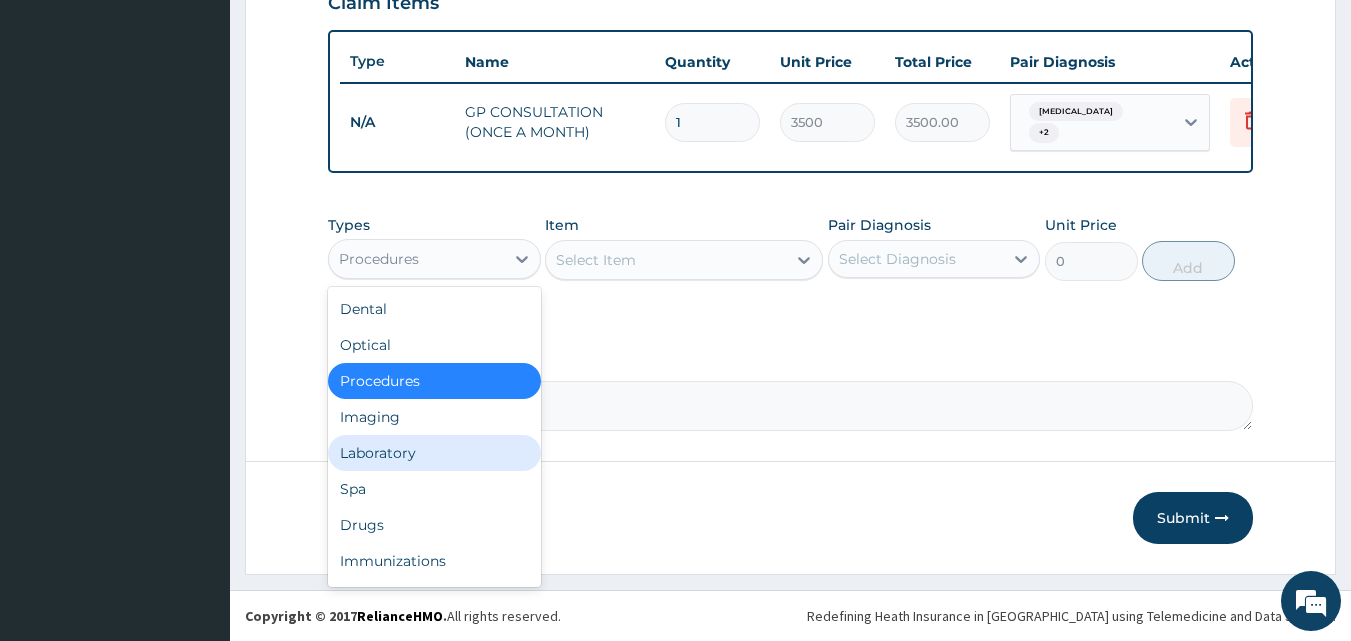 click on "Laboratory" at bounding box center (434, 453) 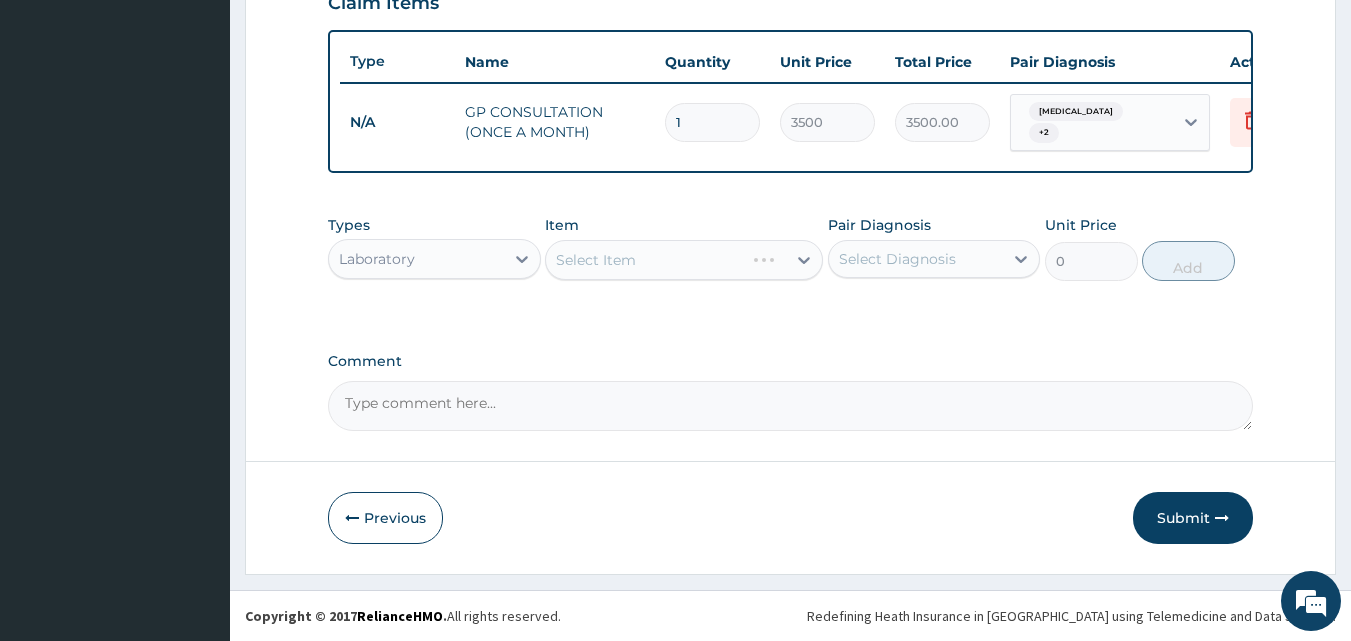 click on "Types Laboratory Item Select Item Pair Diagnosis Select Diagnosis Unit Price 0 Add" at bounding box center (791, 263) 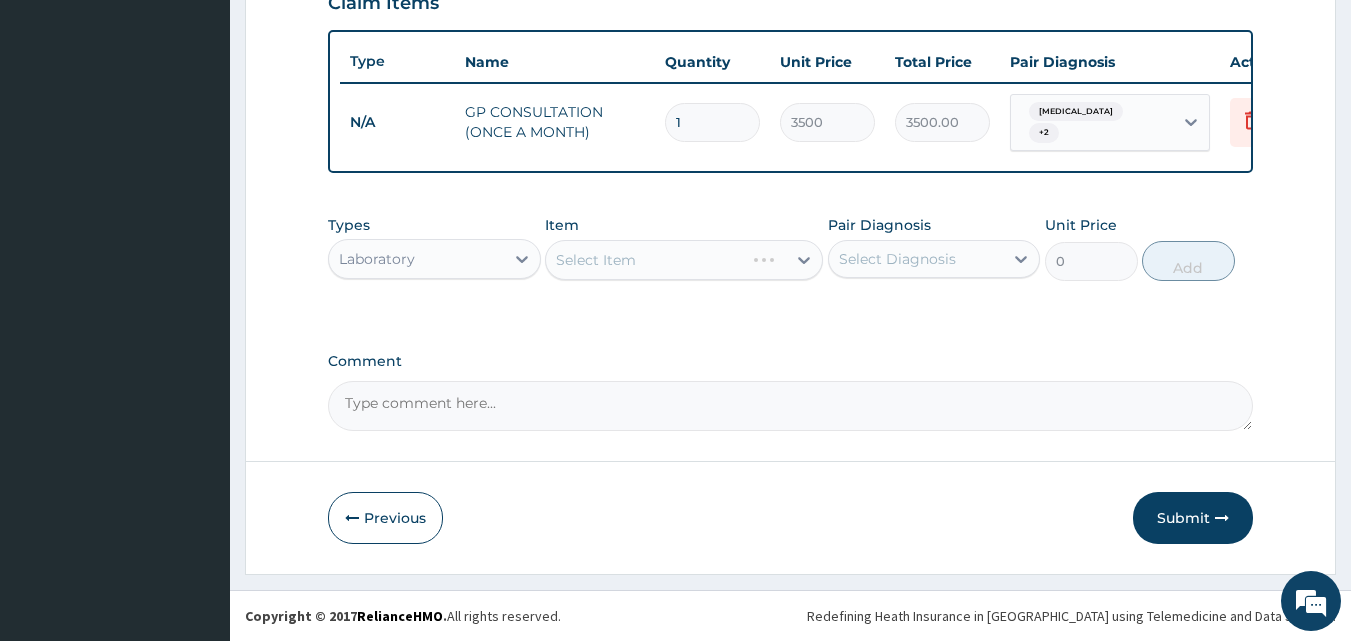 click on "Select Item" at bounding box center [684, 260] 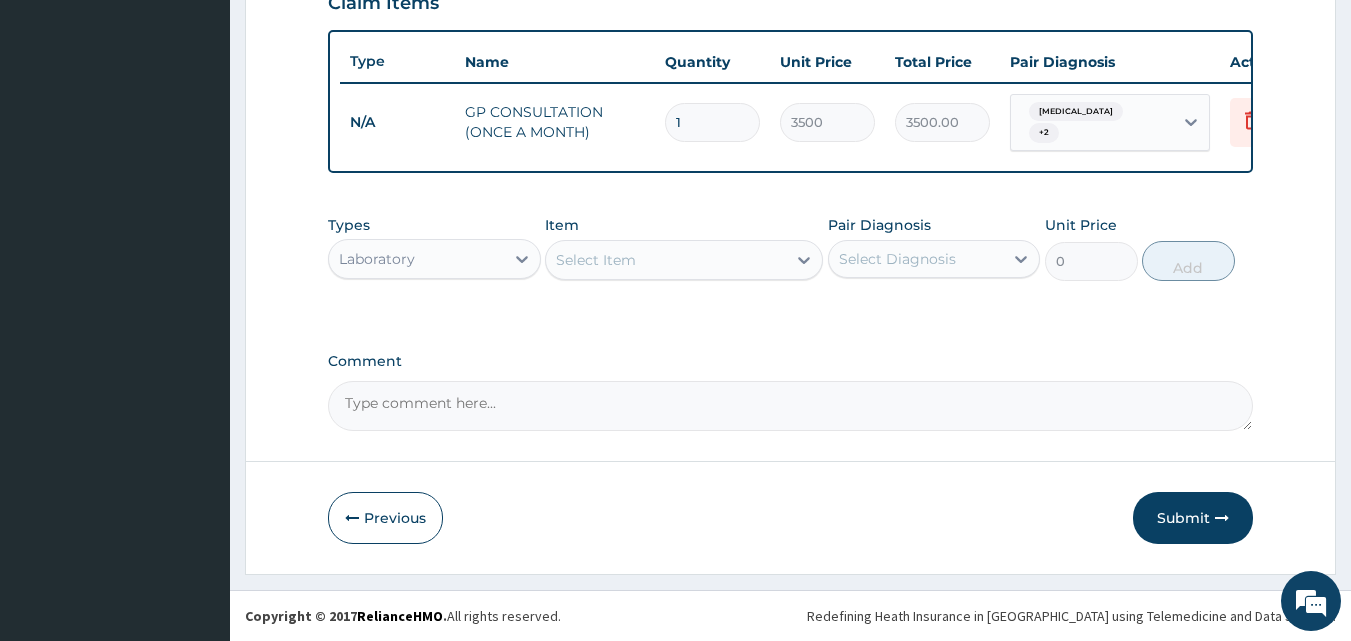 click on "Select Item" at bounding box center [666, 260] 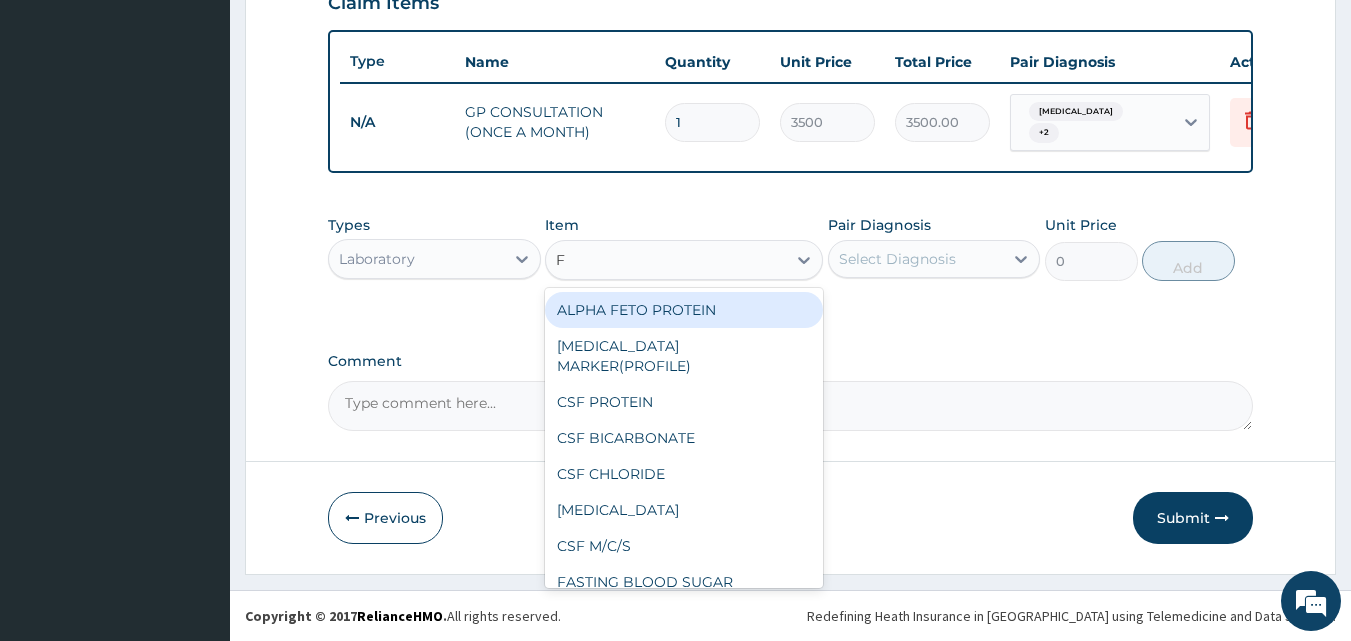 type on "FU" 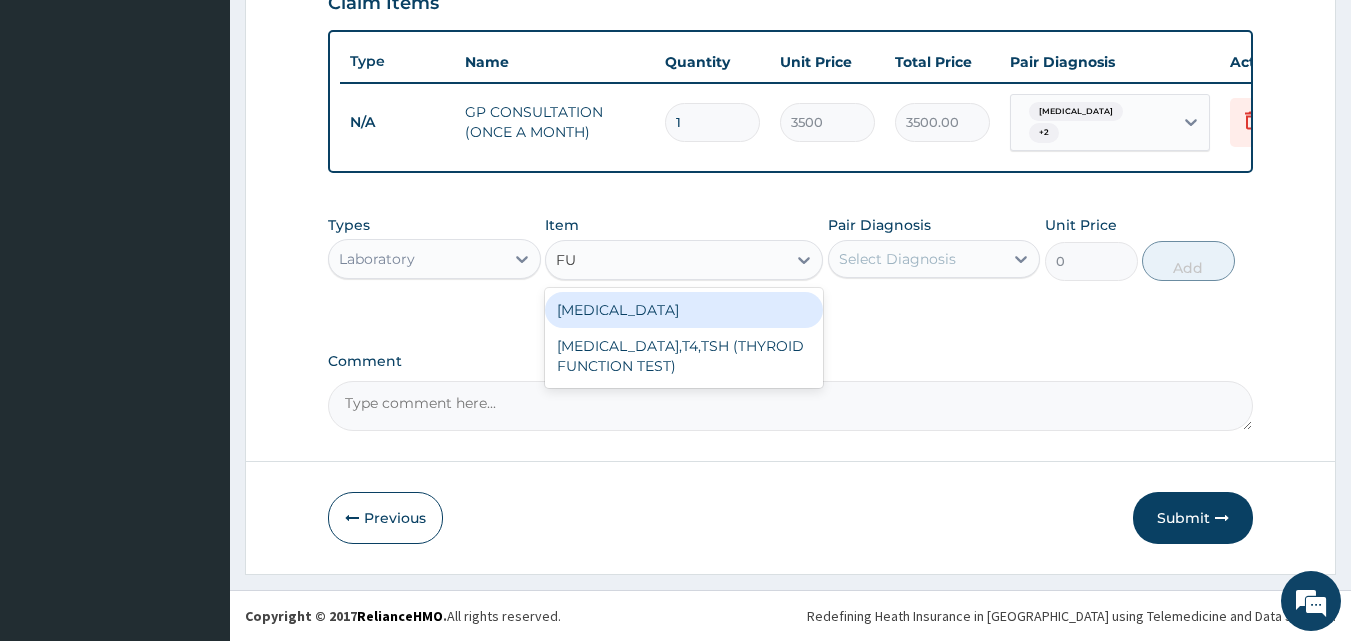 click on "FULL BLOOD COUNT" at bounding box center [684, 310] 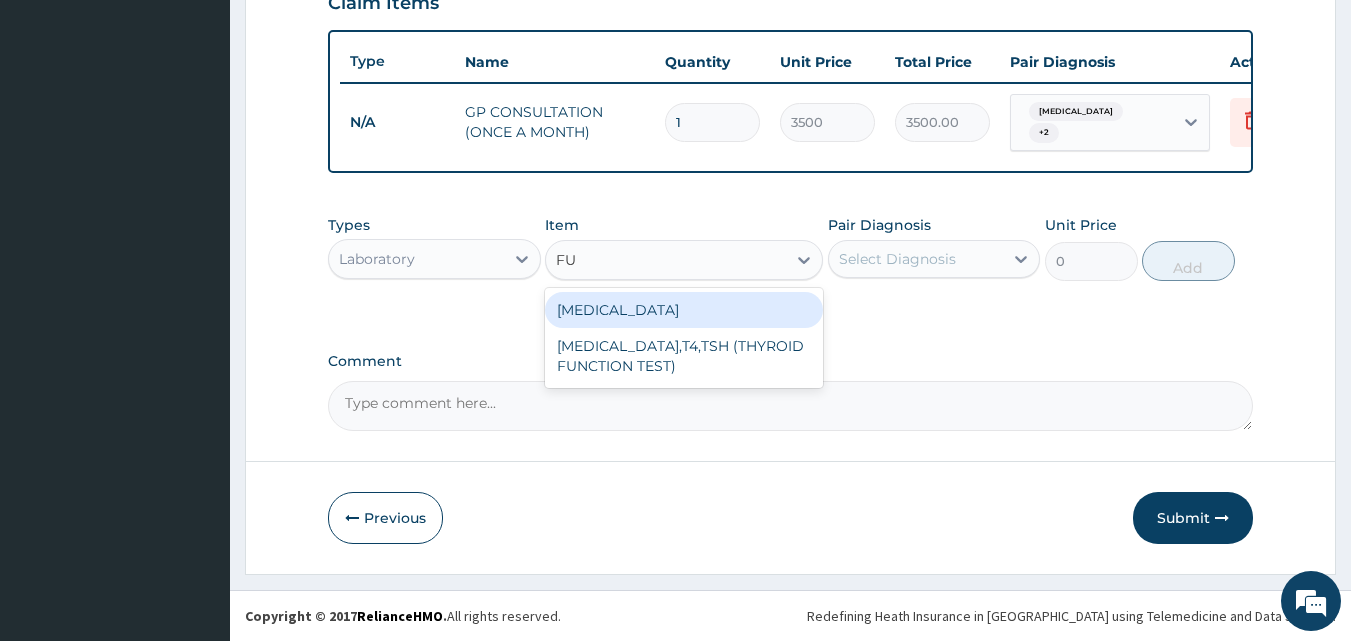 type 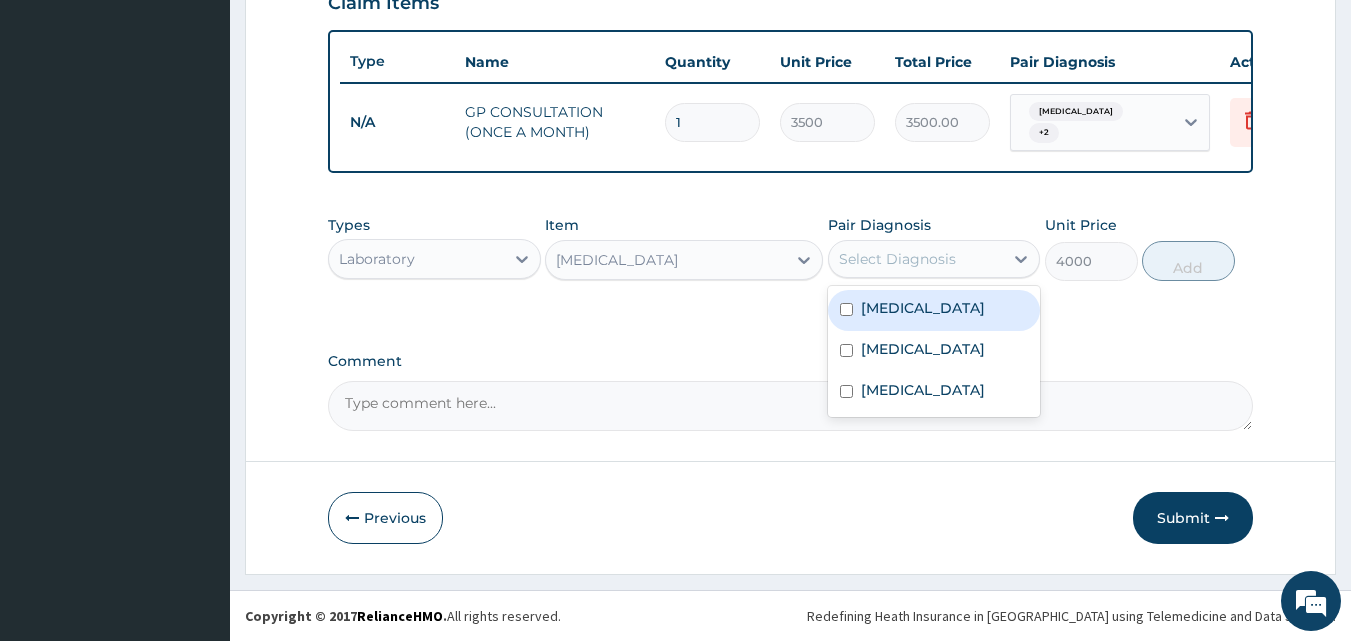 click on "Select Diagnosis" at bounding box center [897, 259] 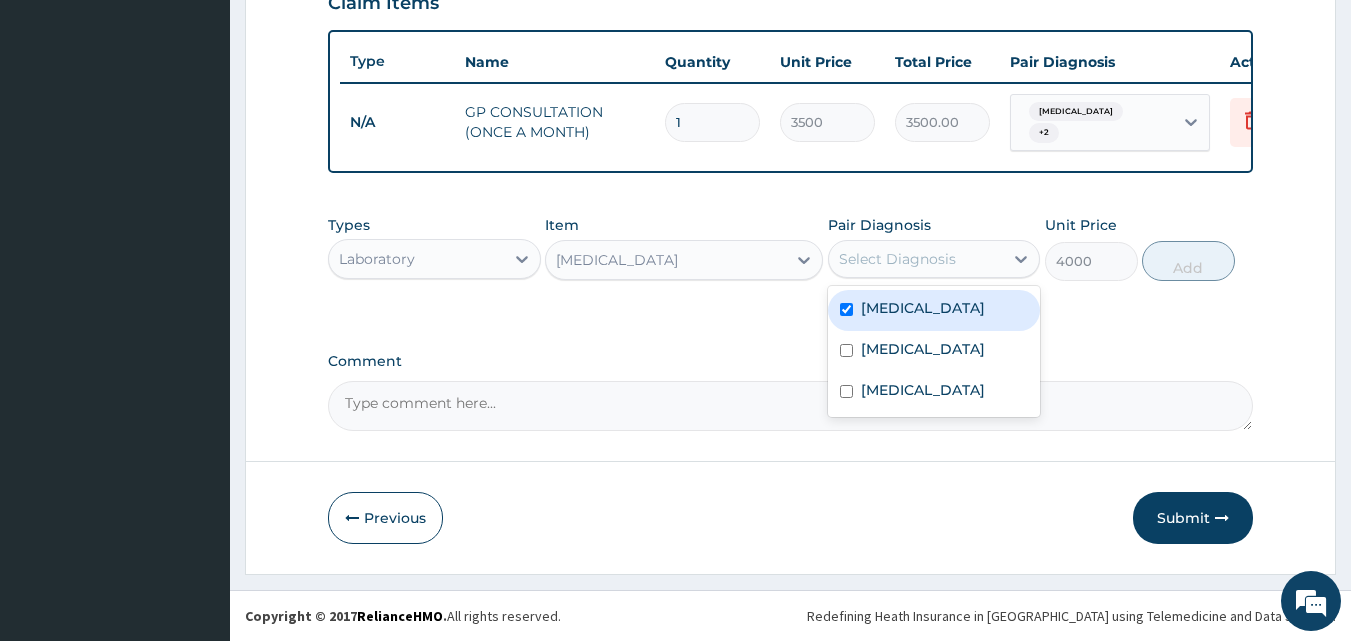 checkbox on "true" 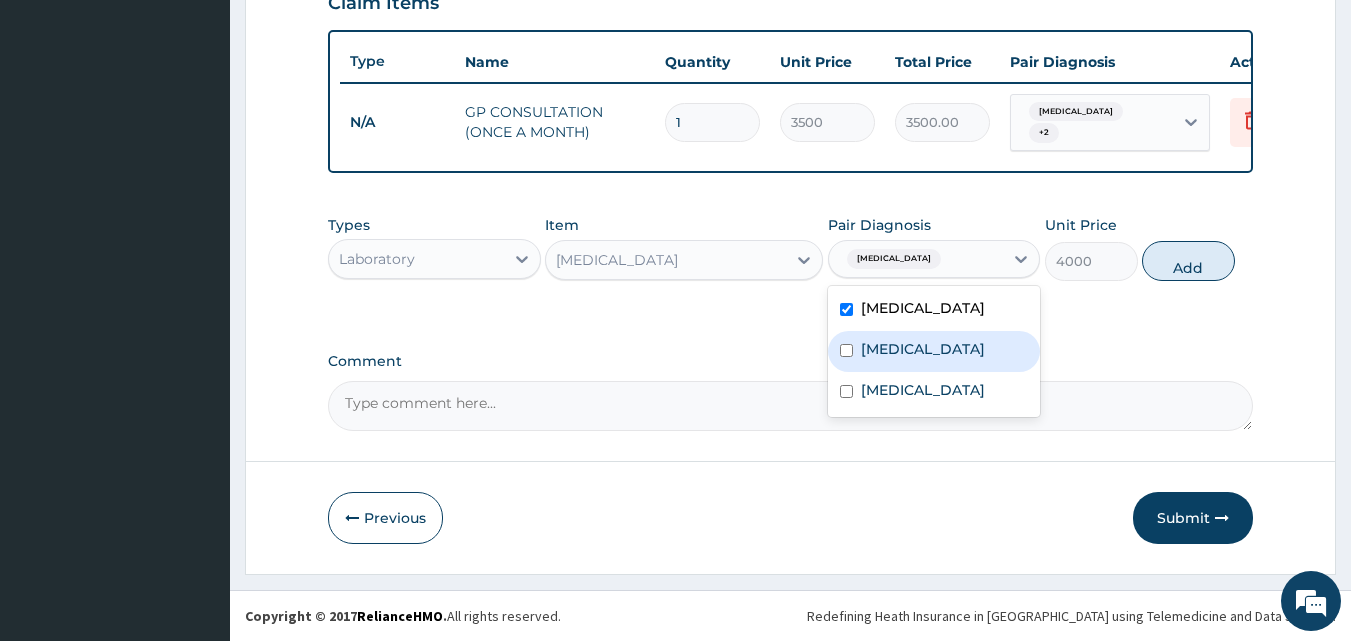 click on "Upper respiratory infection" at bounding box center [923, 349] 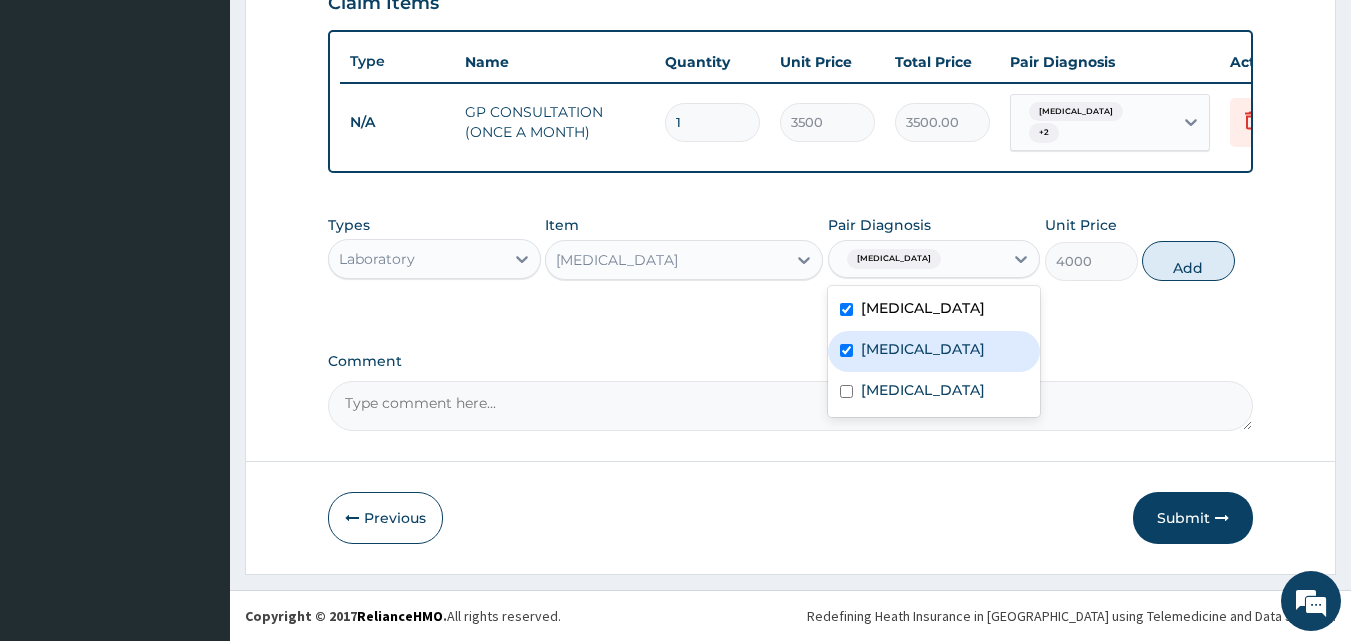 checkbox on "true" 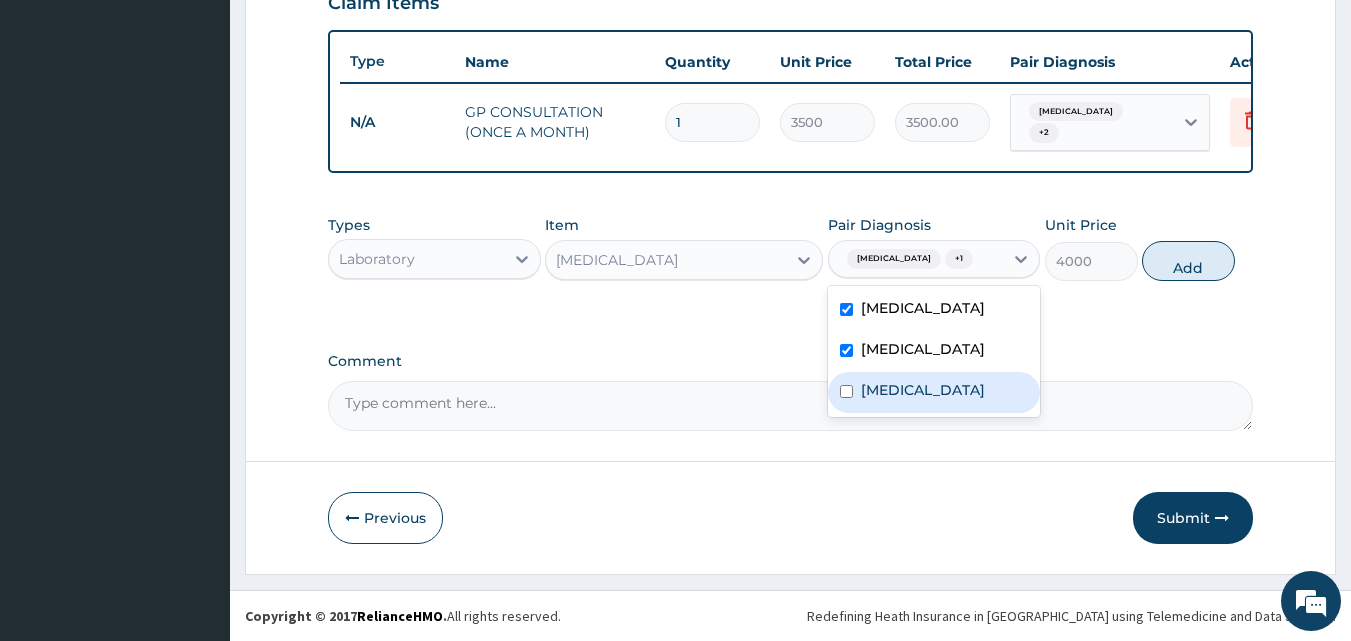 drag, startPoint x: 870, startPoint y: 397, endPoint x: 907, endPoint y: 394, distance: 37.12142 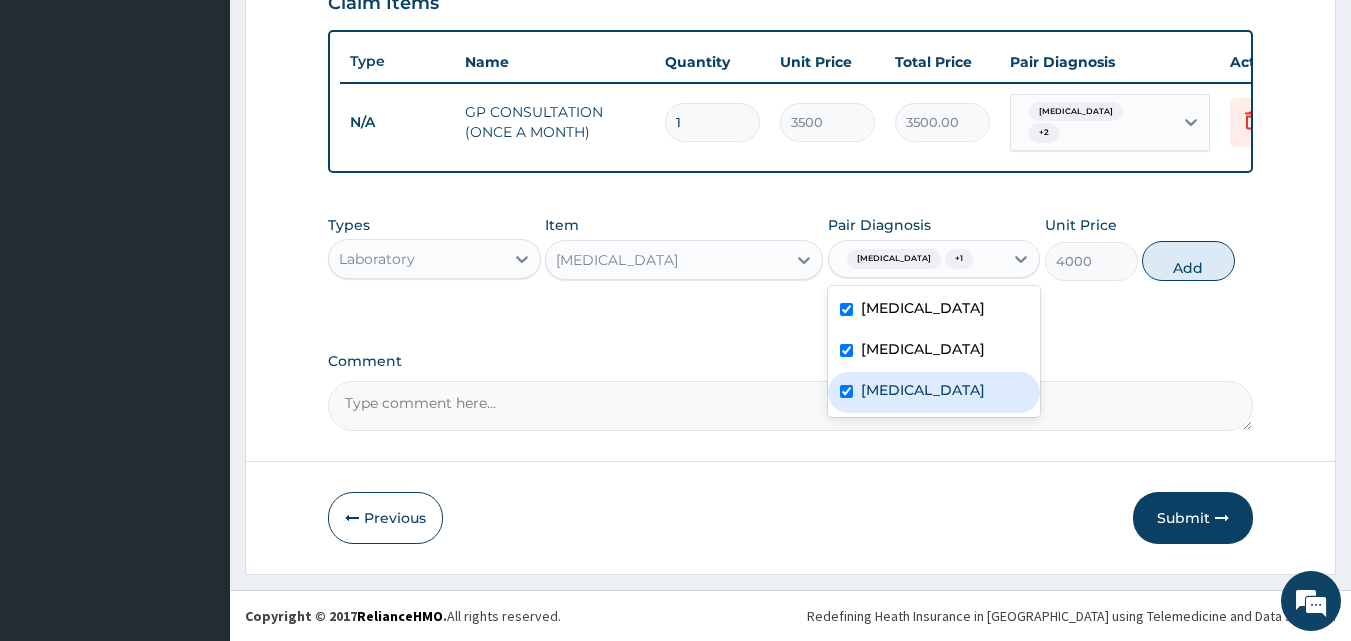 checkbox on "true" 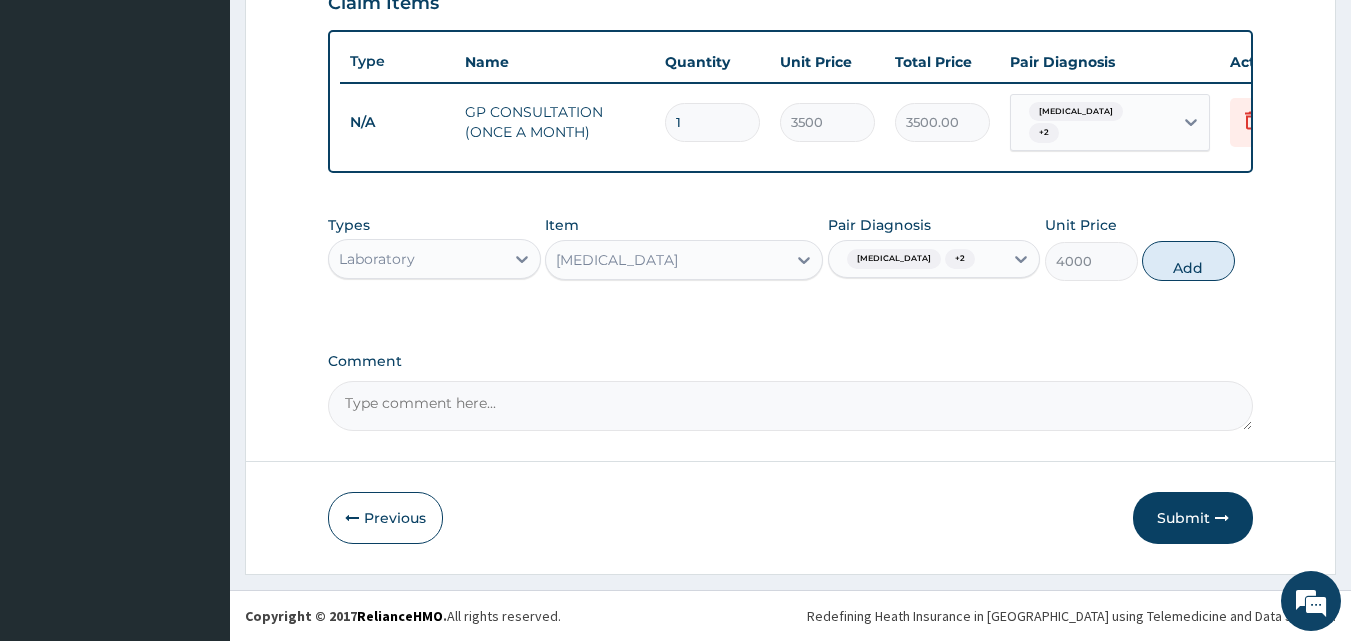 drag, startPoint x: 1181, startPoint y: 260, endPoint x: 944, endPoint y: 292, distance: 239.15057 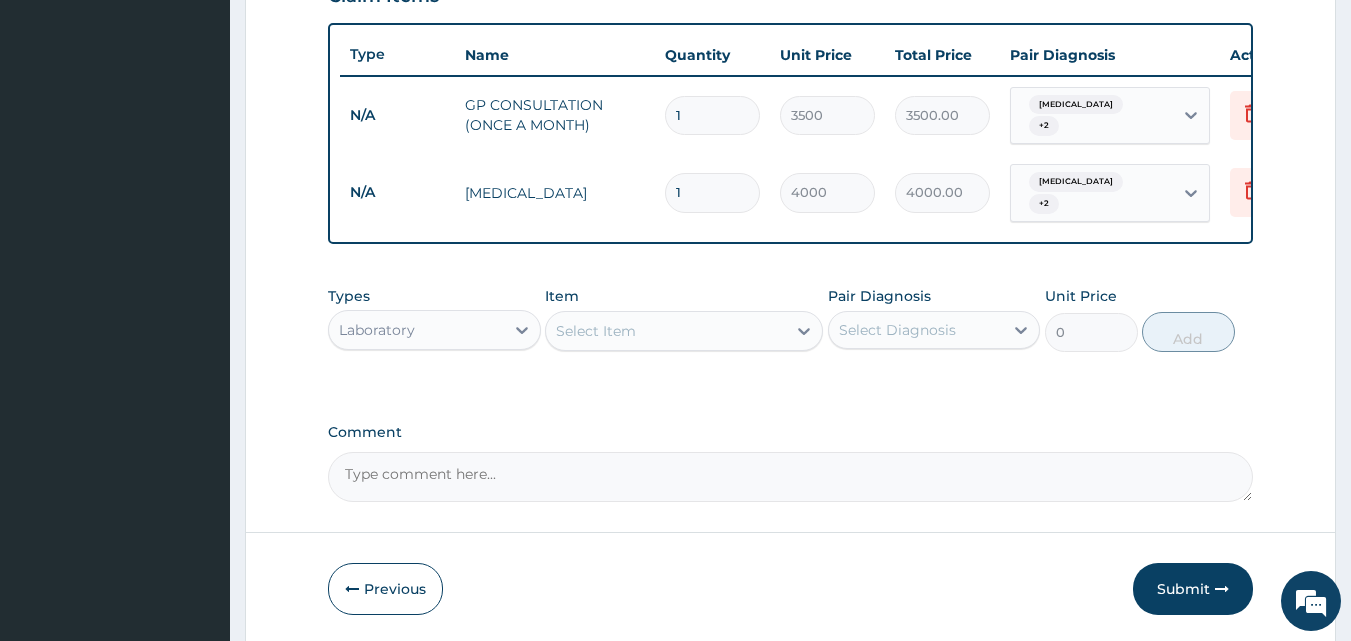 click on "Select Item" at bounding box center (596, 331) 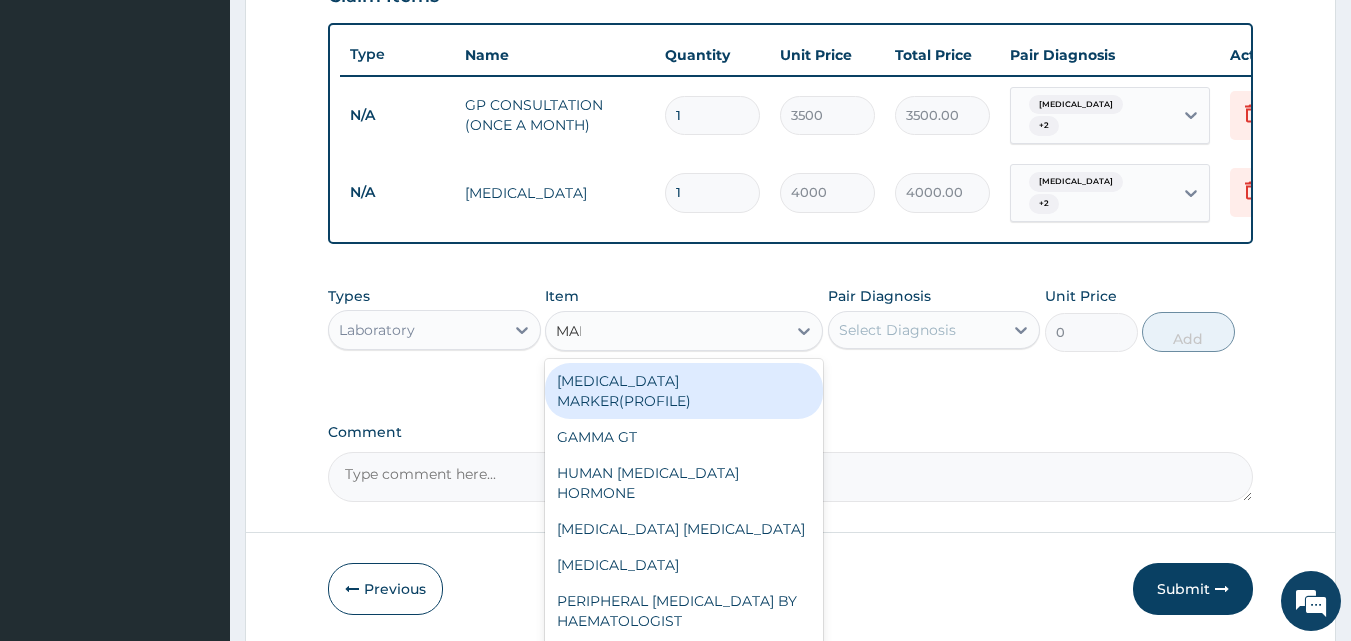 type on "MALA" 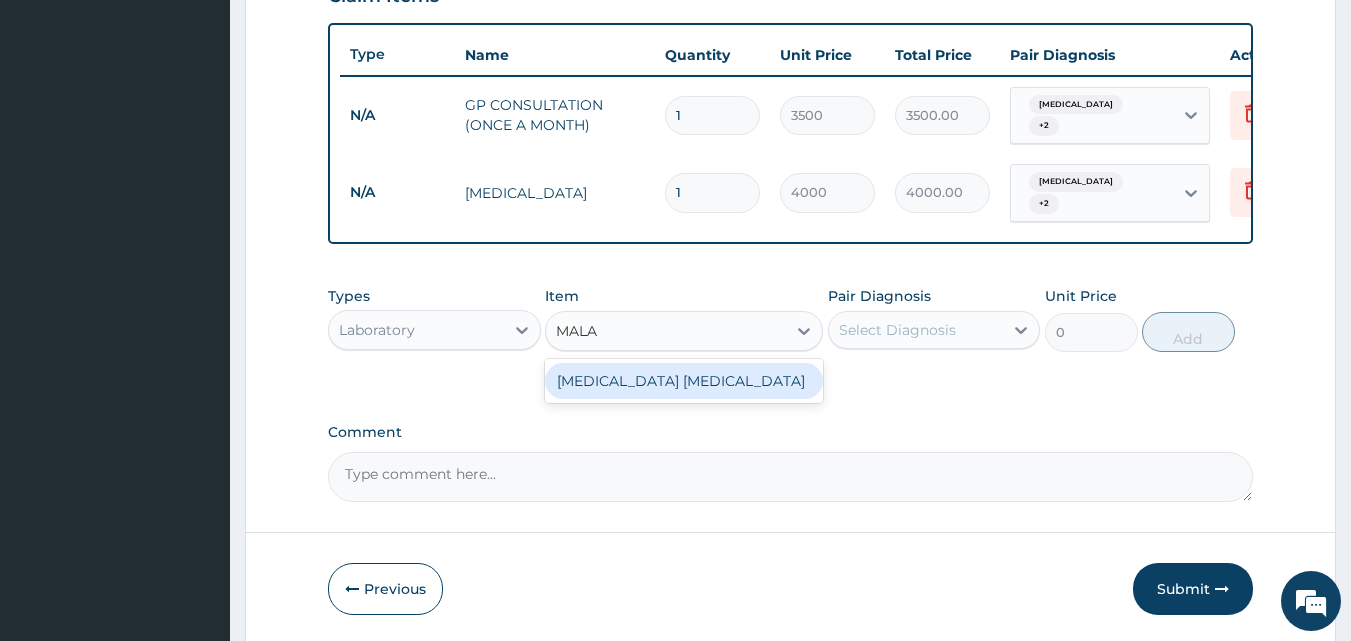 click on "[MEDICAL_DATA] [MEDICAL_DATA]" at bounding box center [684, 381] 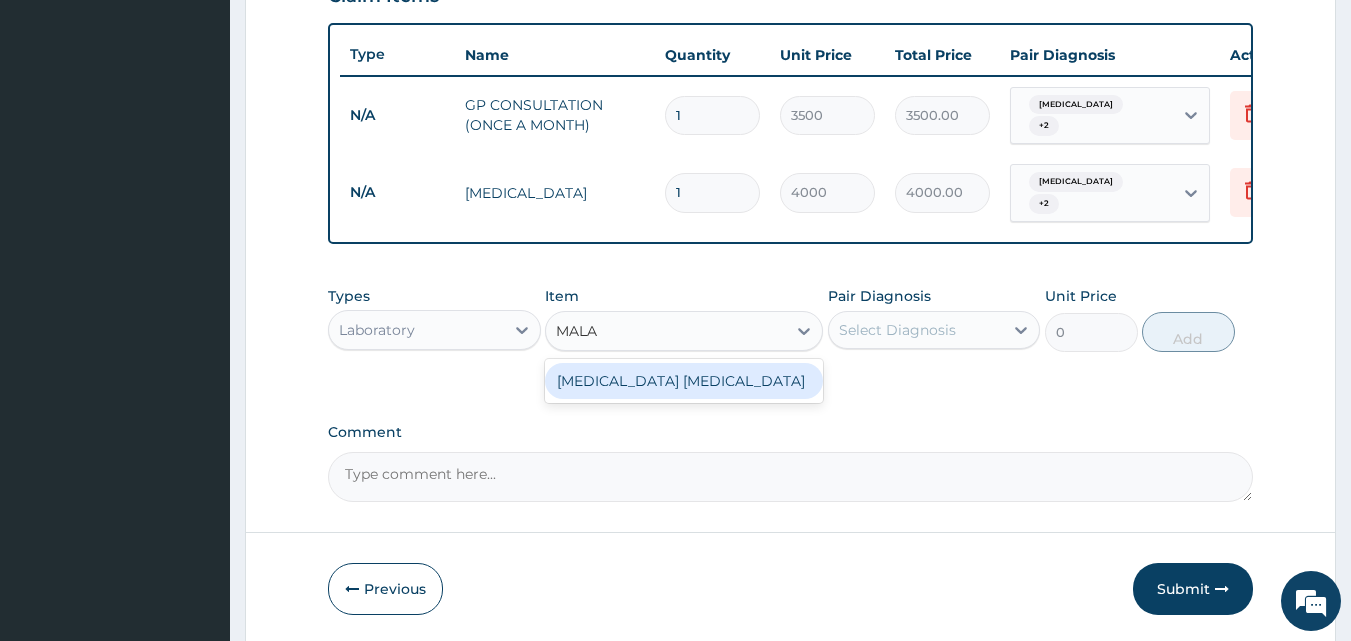 type 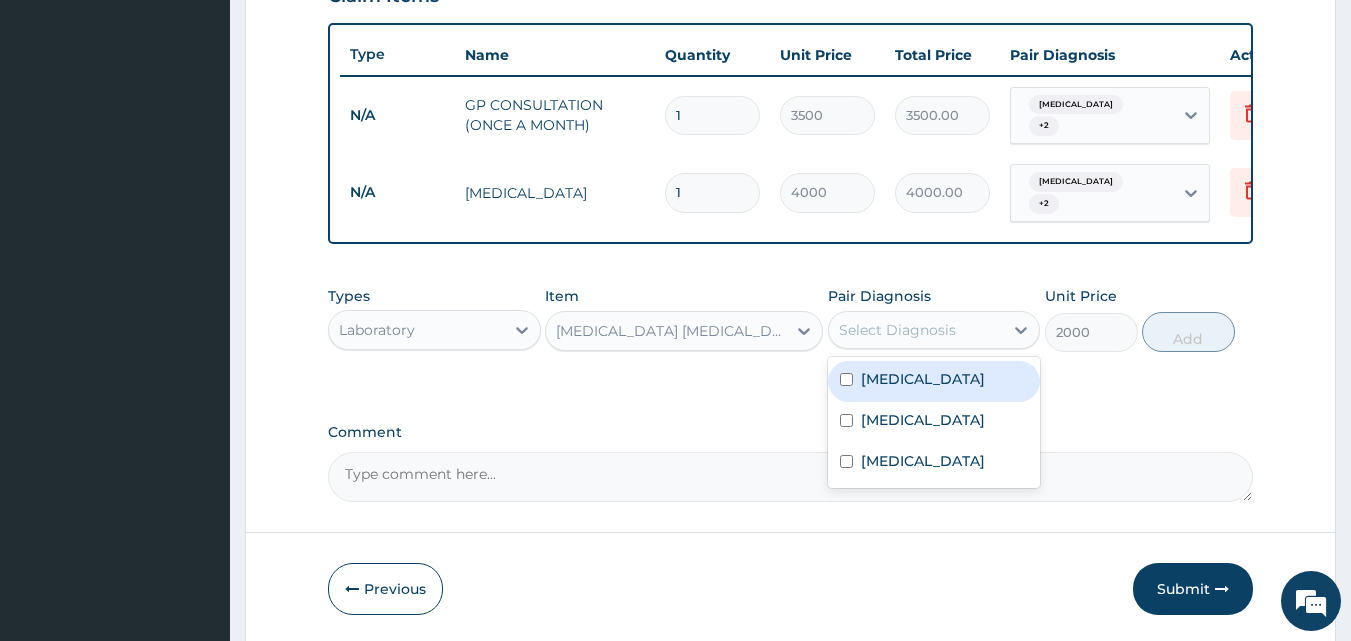 click on "Select Diagnosis" at bounding box center [897, 330] 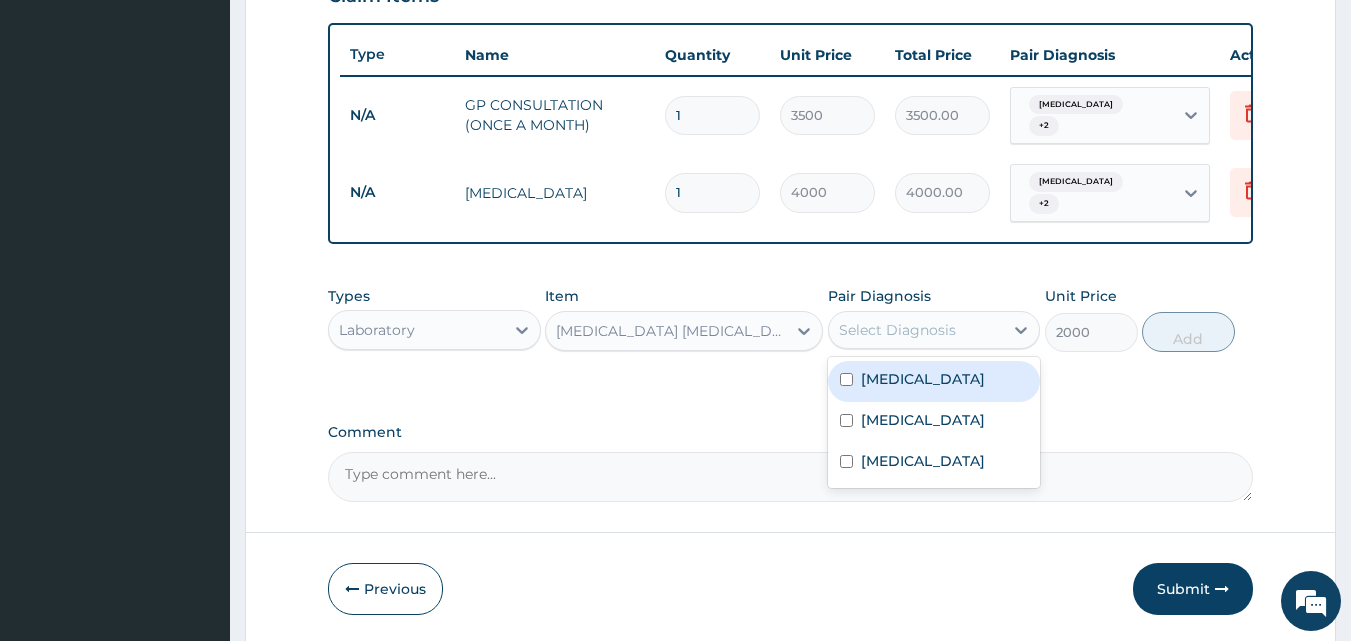 click on "[MEDICAL_DATA]" at bounding box center (923, 379) 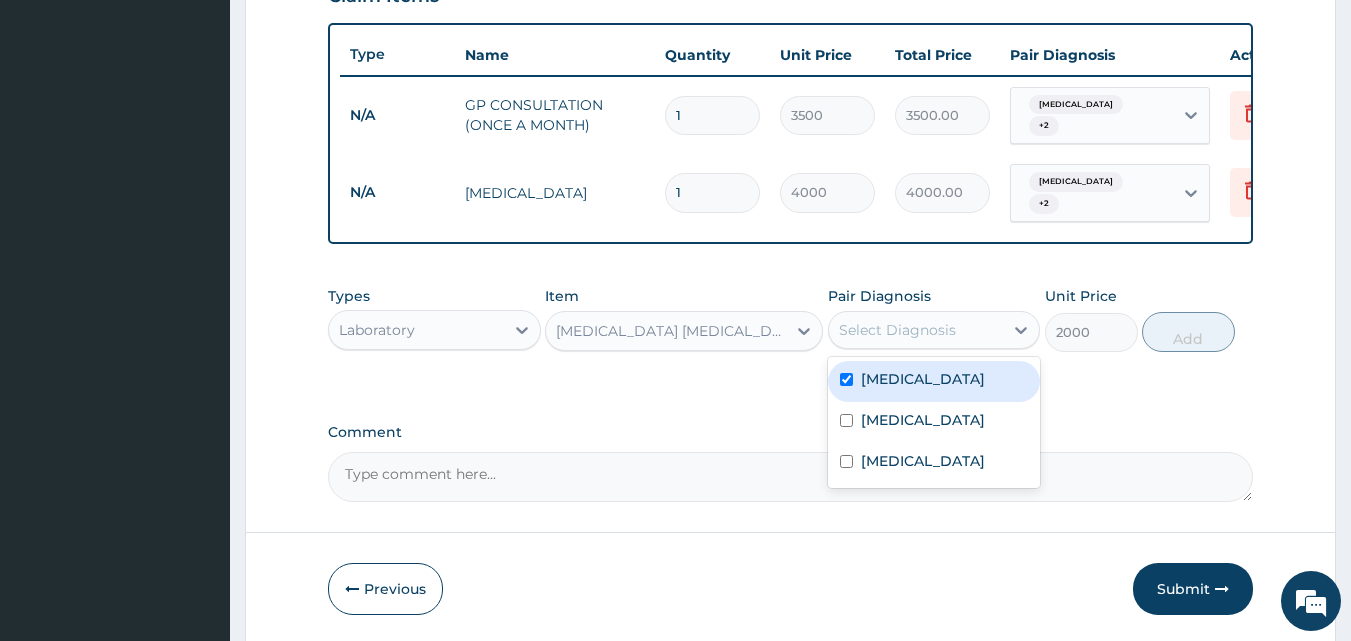 checkbox on "true" 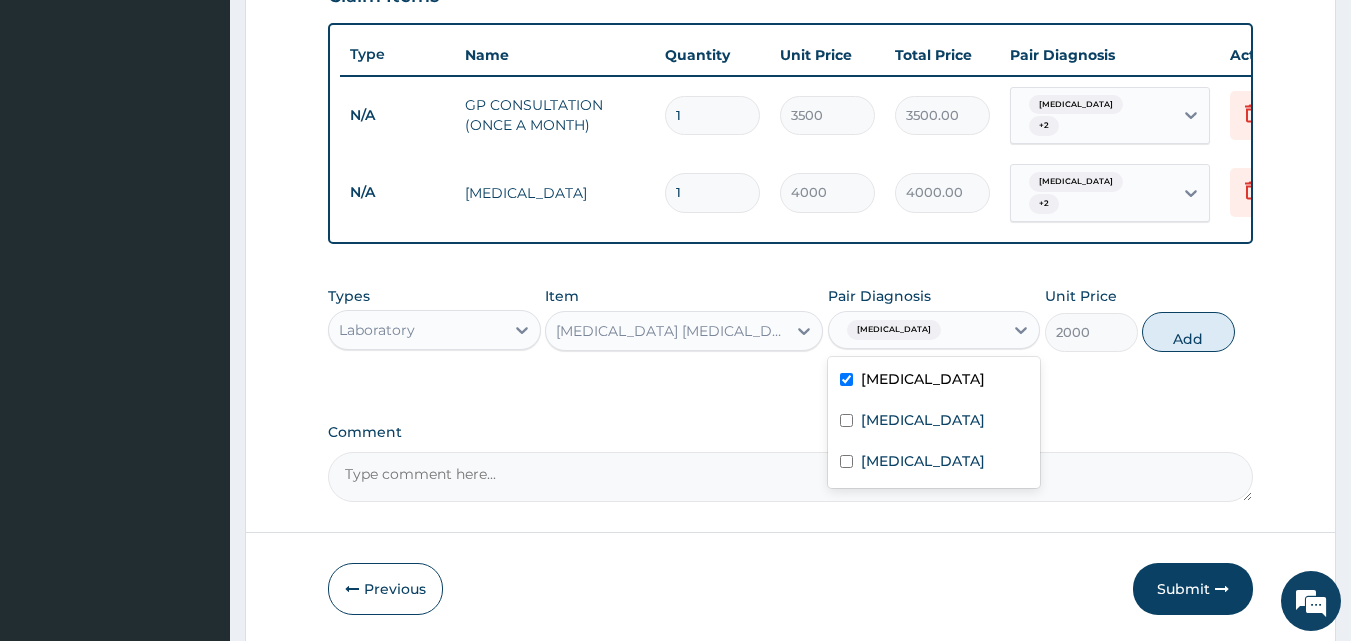 click on "Add" at bounding box center (1188, 332) 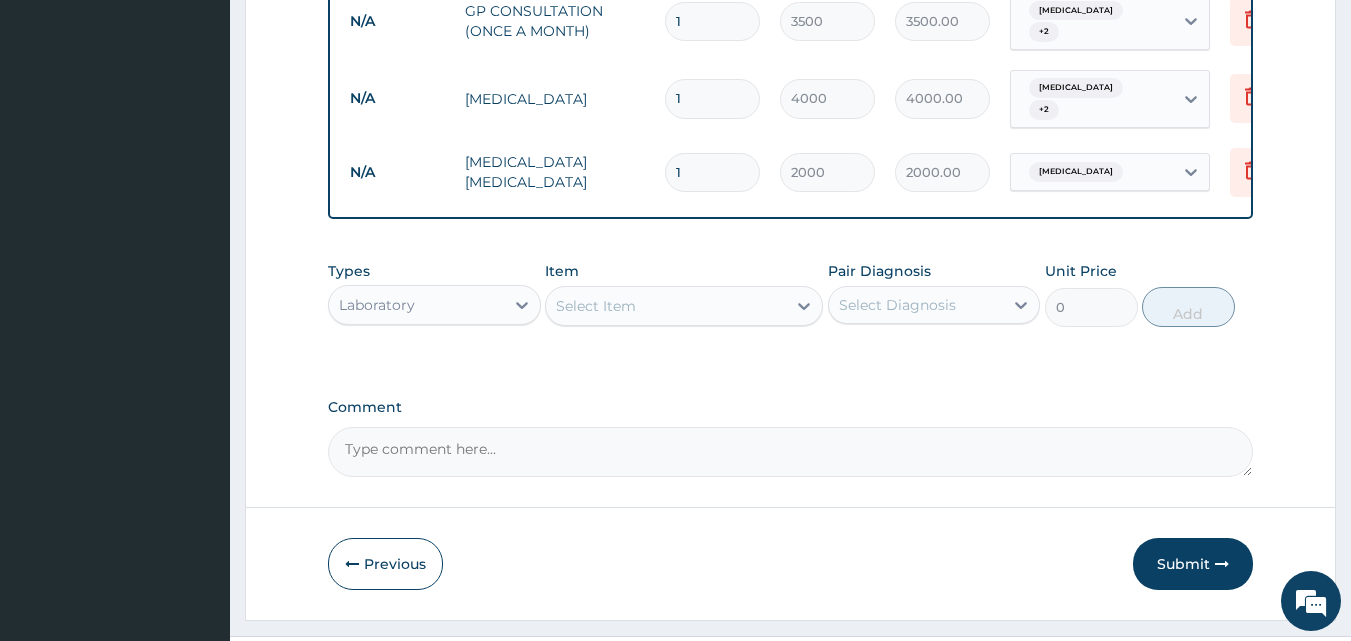 scroll, scrollTop: 859, scrollLeft: 0, axis: vertical 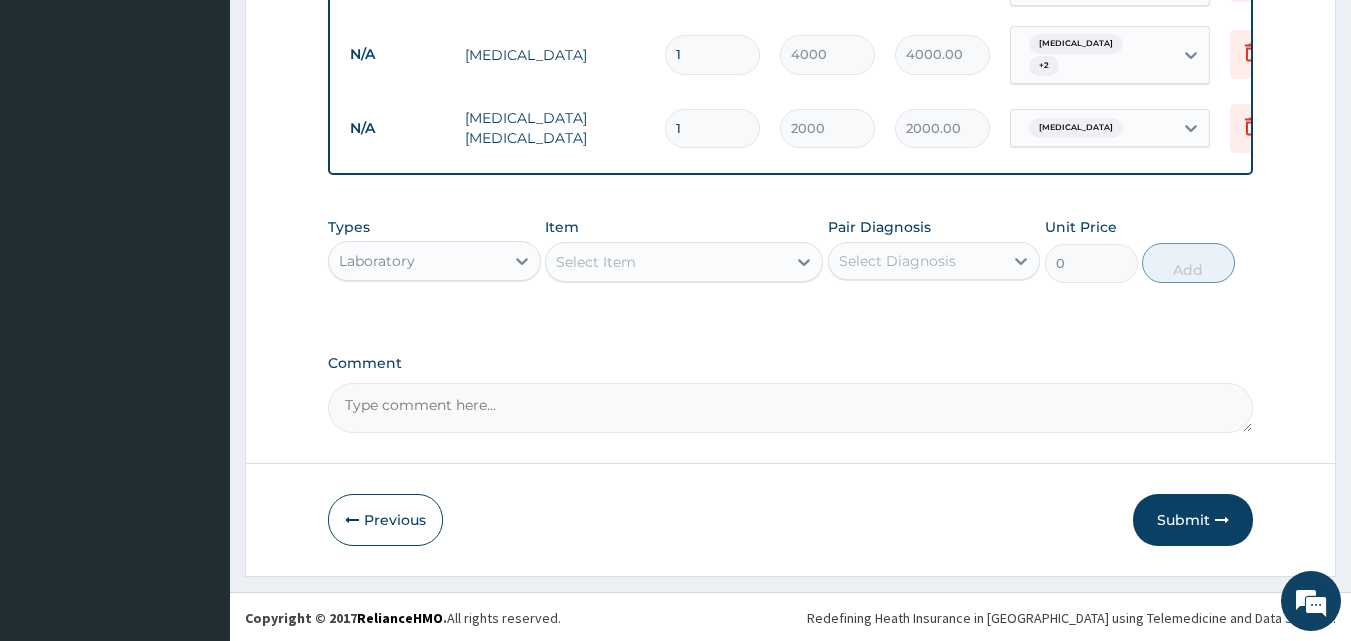 click on "Laboratory" at bounding box center [416, 261] 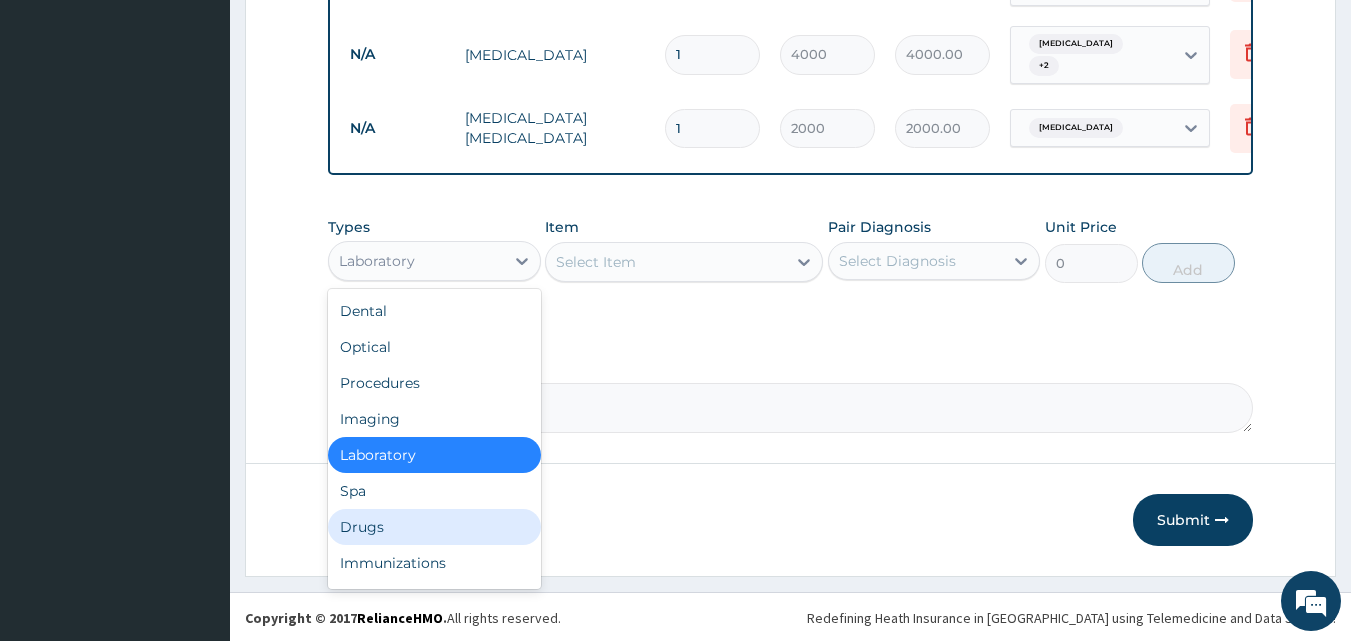 click on "Drugs" at bounding box center [434, 527] 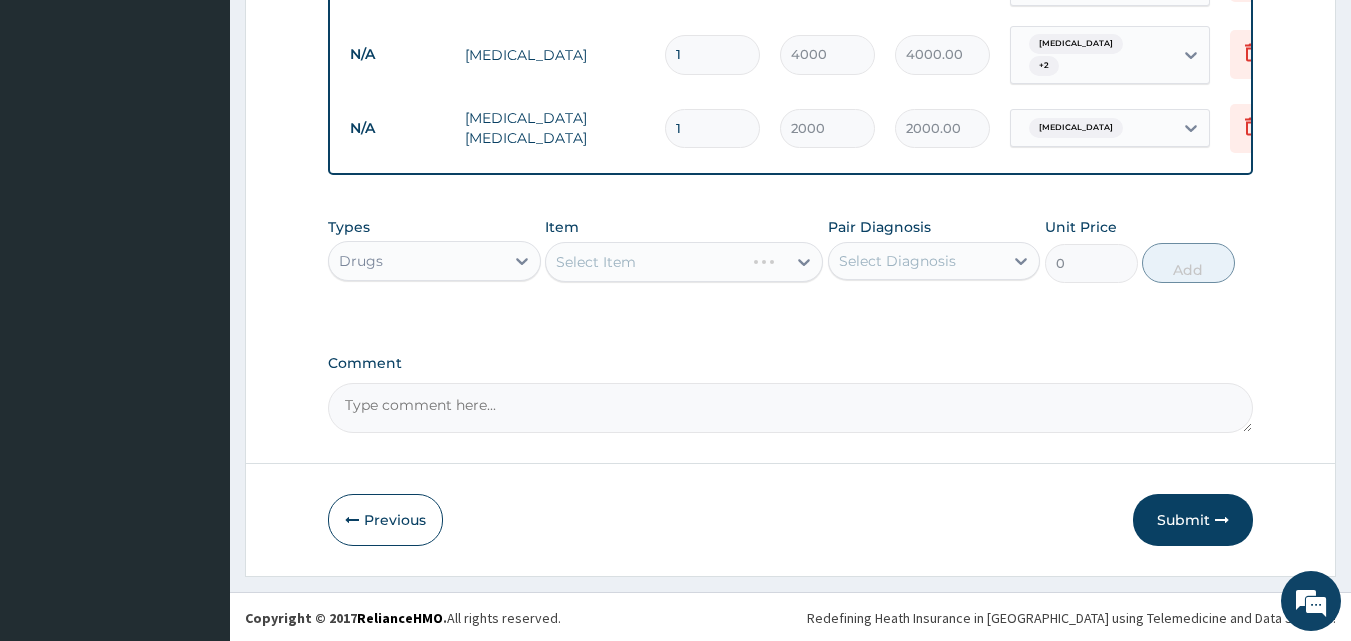 click on "PA Code / Prescription Code Enter Code(Secondary Care Only) Encounter Date 10-06-2025 Important Notice Please enter PA codes before entering items that are not attached to a PA code   All diagnoses entered must be linked to a claim item. Diagnosis & Claim Items that are visible but inactive cannot be edited because they were imported from an already approved PA code. Diagnosis Malaria Confirmed Upper respiratory infection Confirmed Sepsis Confirmed NB: All diagnosis must be linked to a claim item Claim Items Type Name Quantity Unit Price Total Price Pair Diagnosis Actions N/A GP CONSULTATION (ONCE A MONTH) 1 3500 3500.00 Malaria  + 2 Delete N/A FULL BLOOD COUNT 1 4000 4000.00 Malaria  + 2 Delete N/A MALARIA PARASITE 1 2000 2000.00 Malaria Delete Types option Drugs, selected.   Select is focused ,type to refine list, press Down to open the menu,  Drugs Item Select Item Pair Diagnosis Select Diagnosis Unit Price 0 Add Comment" at bounding box center [791, -118] 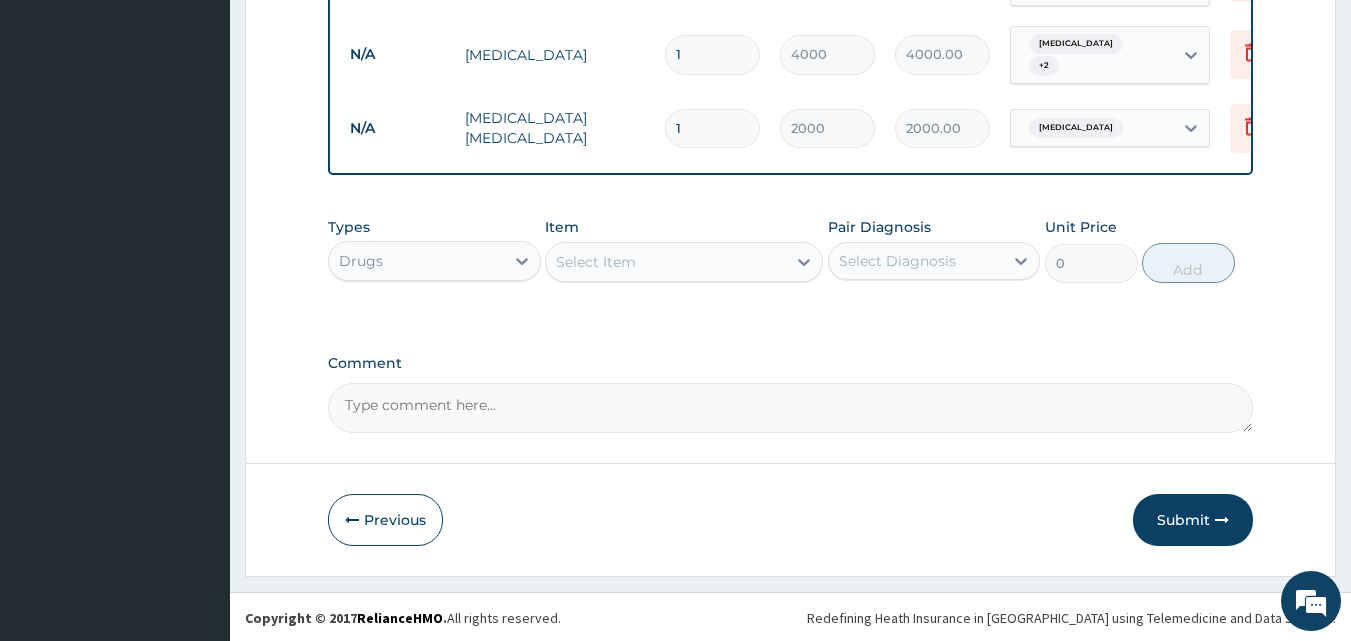 click on "Select Item" at bounding box center (666, 262) 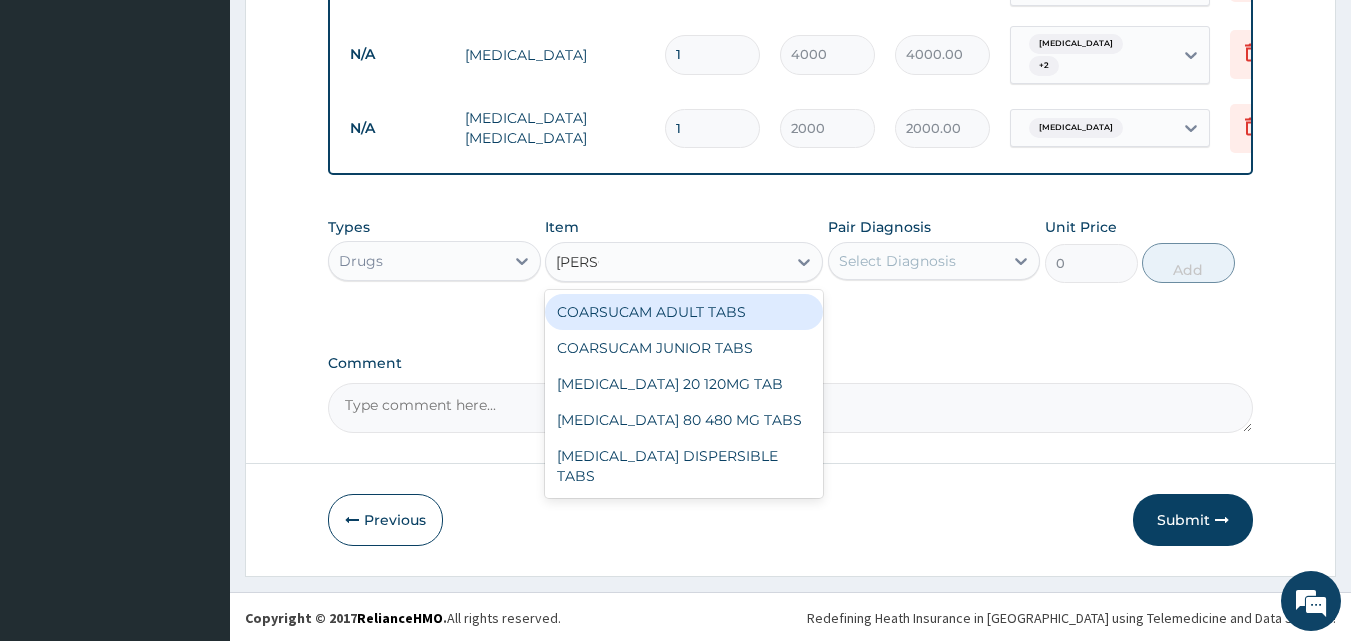 type on "COART" 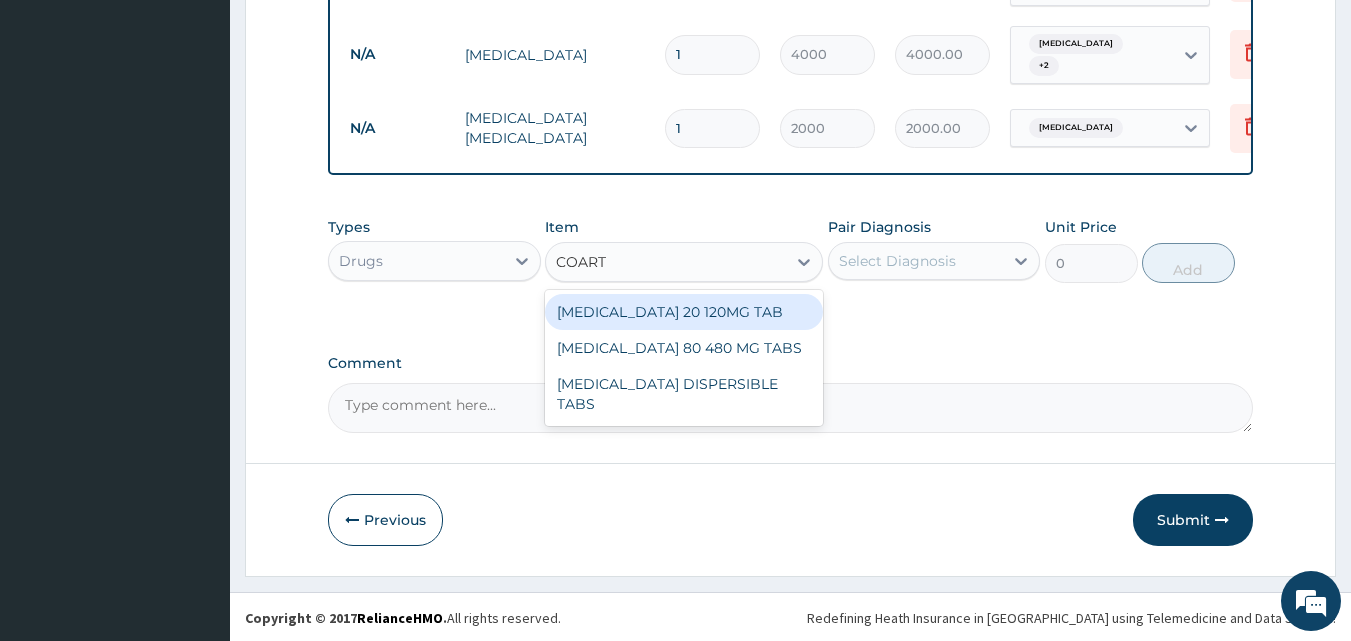 drag, startPoint x: 595, startPoint y: 316, endPoint x: 785, endPoint y: 282, distance: 193.01813 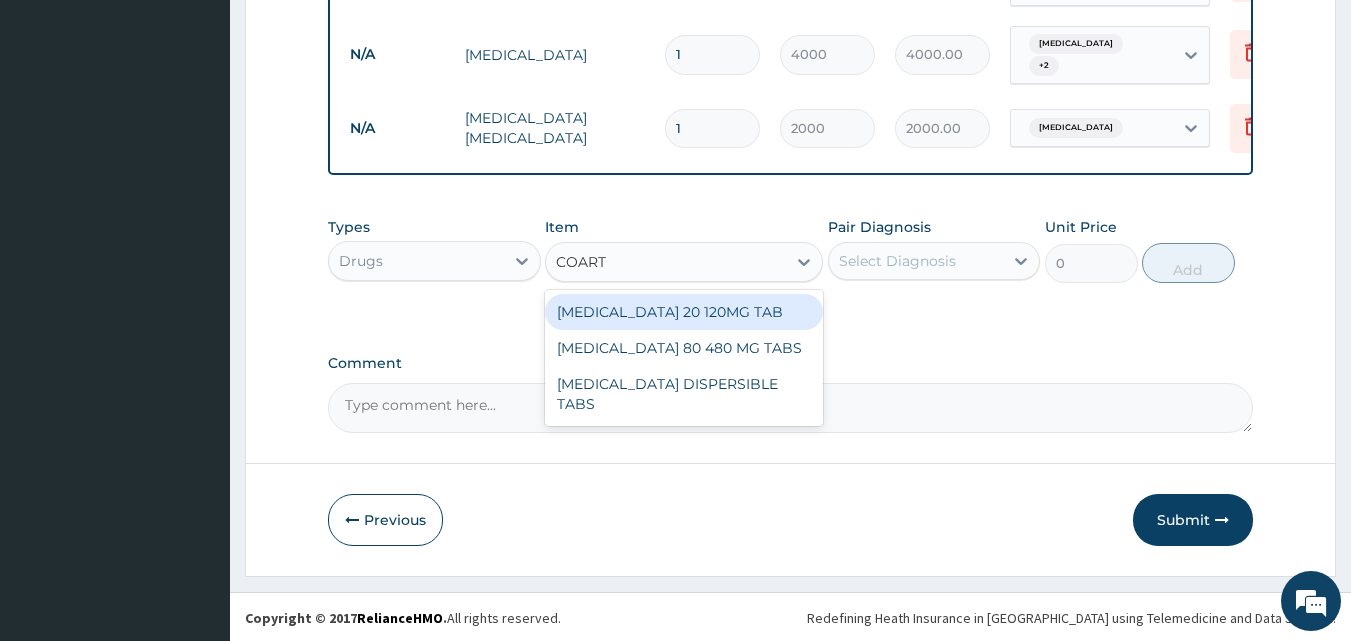 click on "[MEDICAL_DATA] 20 120MG TAB" at bounding box center (684, 312) 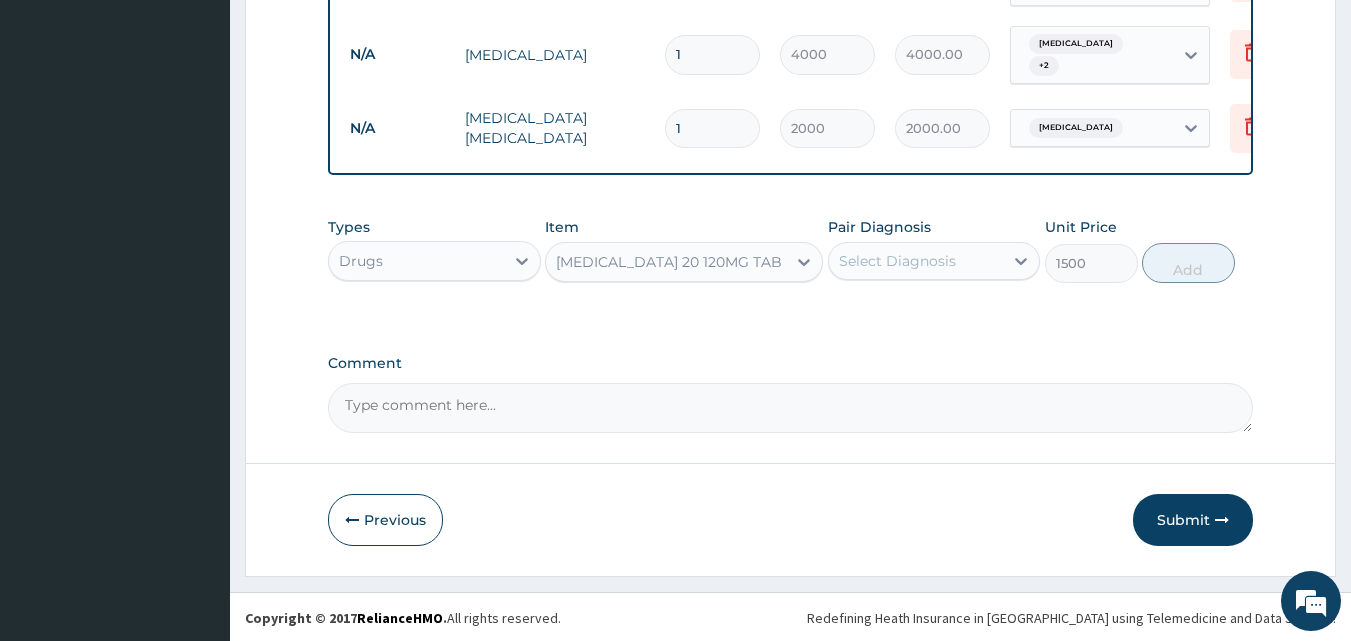 click on "Select Diagnosis" at bounding box center [897, 261] 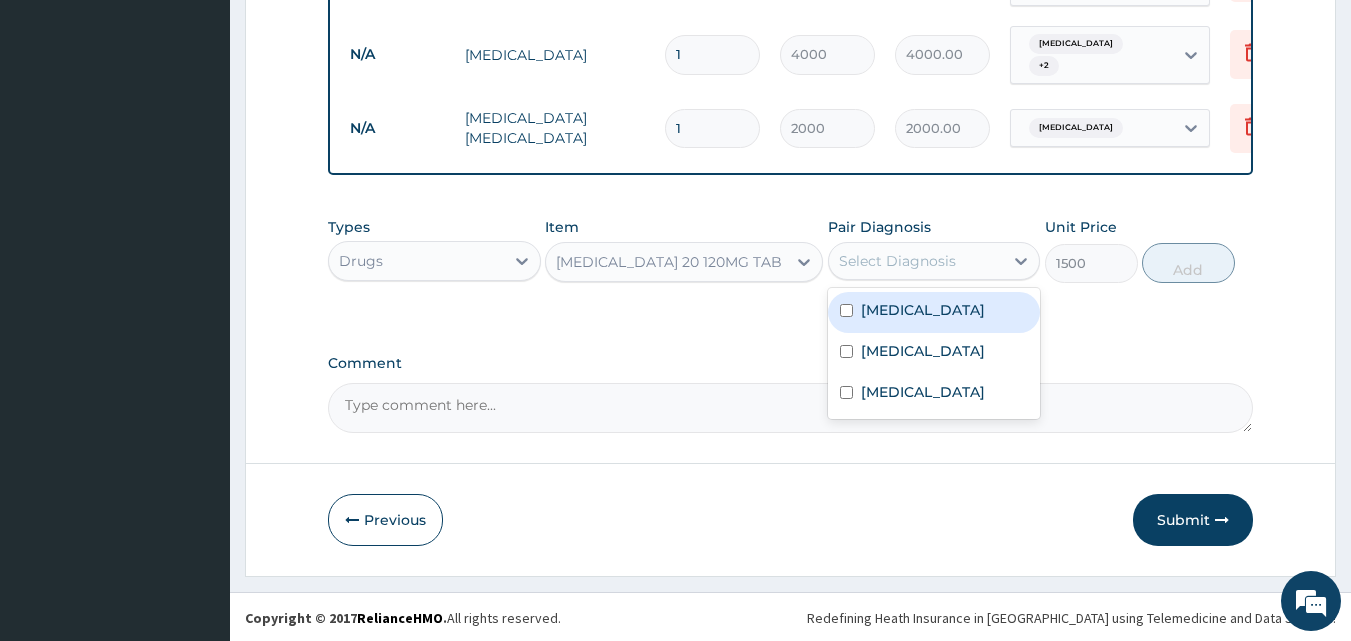 drag, startPoint x: 886, startPoint y: 312, endPoint x: 897, endPoint y: 312, distance: 11 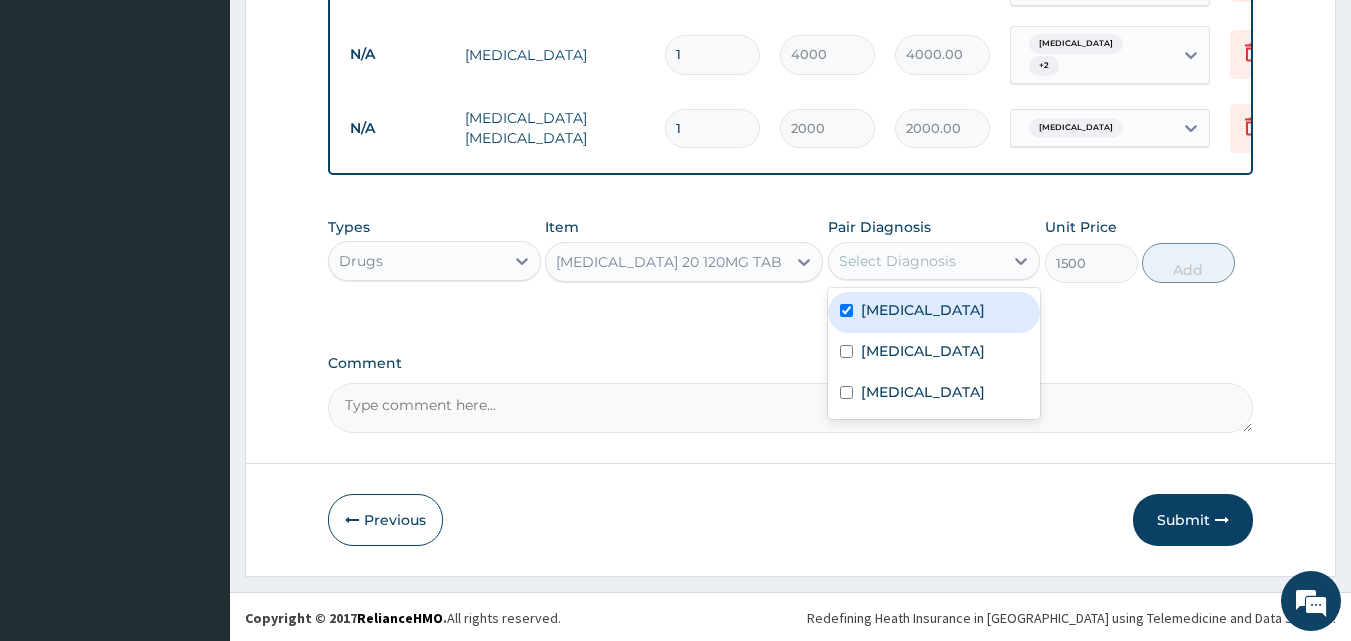 checkbox on "true" 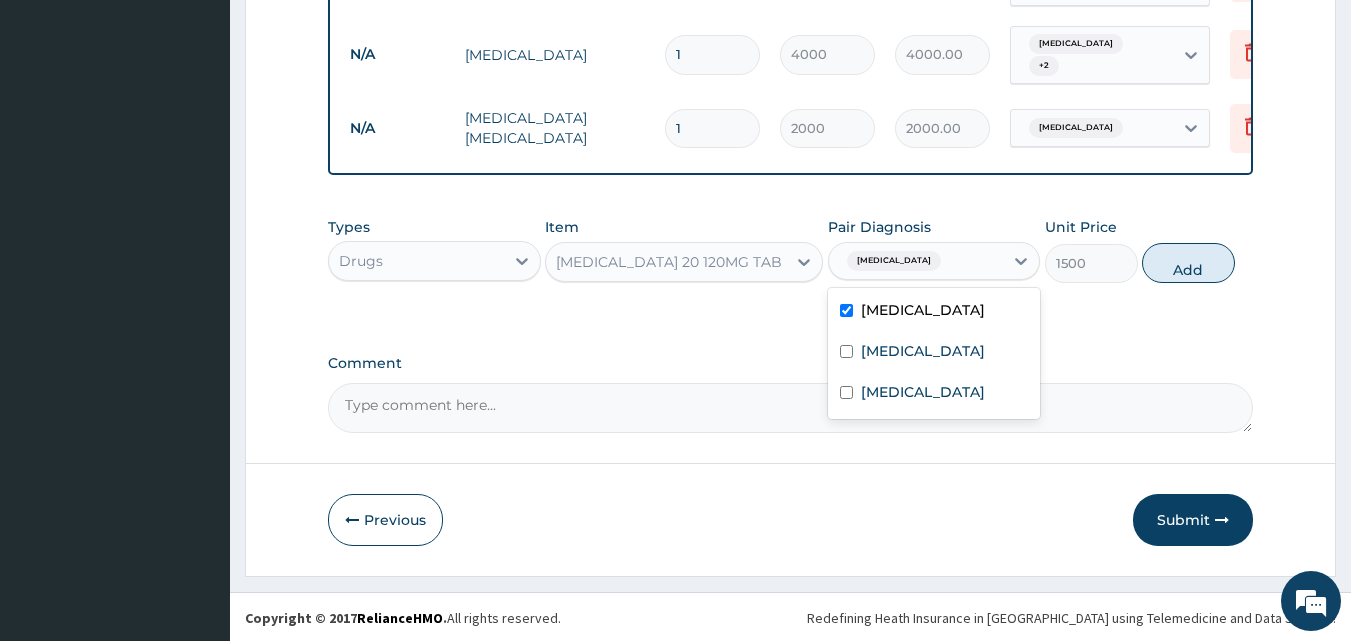 drag, startPoint x: 1171, startPoint y: 267, endPoint x: 1078, endPoint y: 276, distance: 93.43447 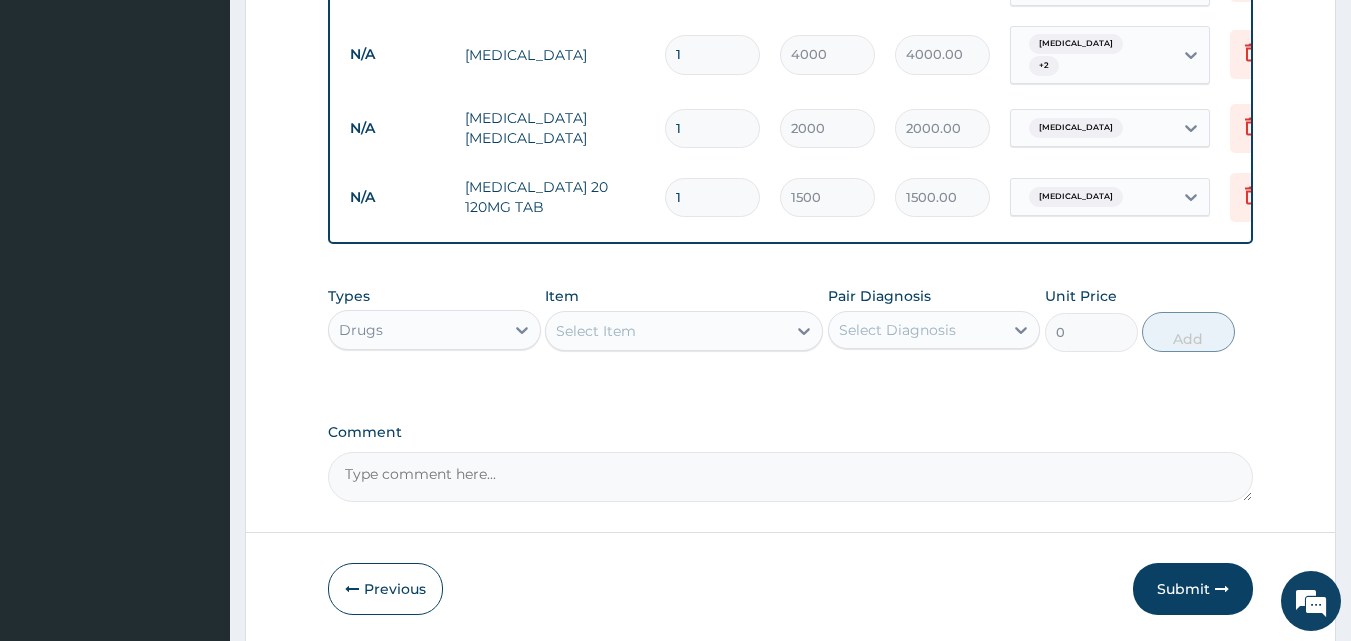 click on "Select Item" at bounding box center (666, 331) 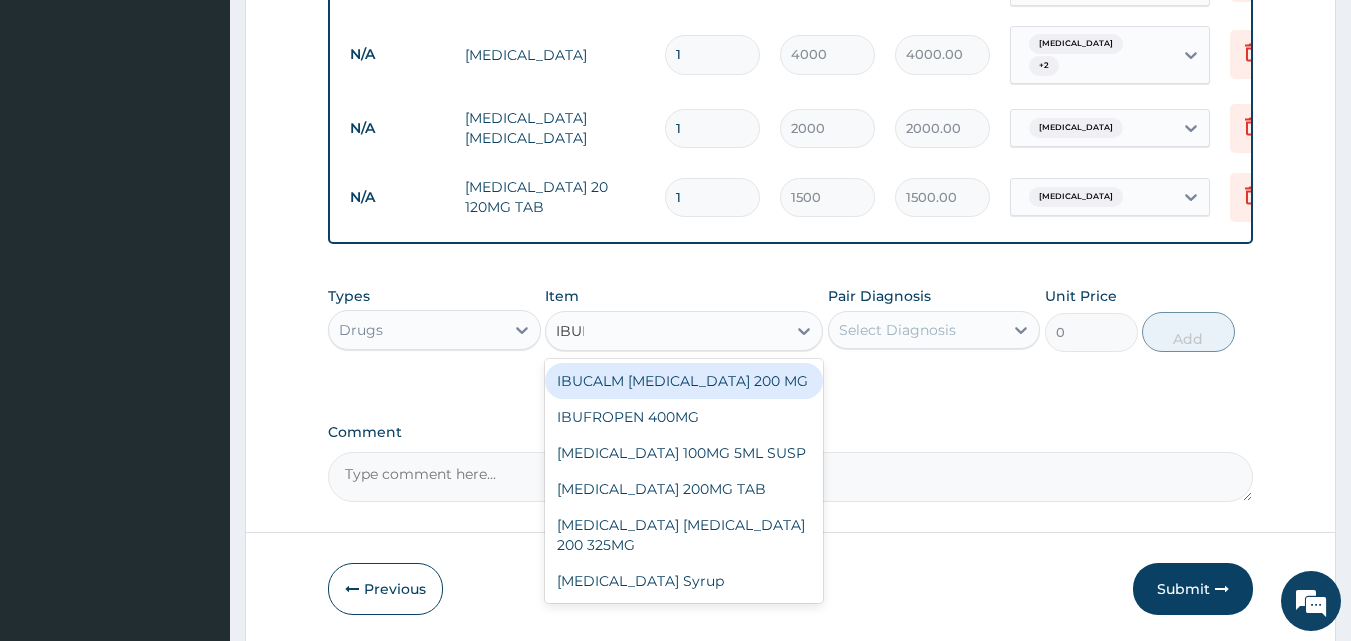 type on "IBUPR" 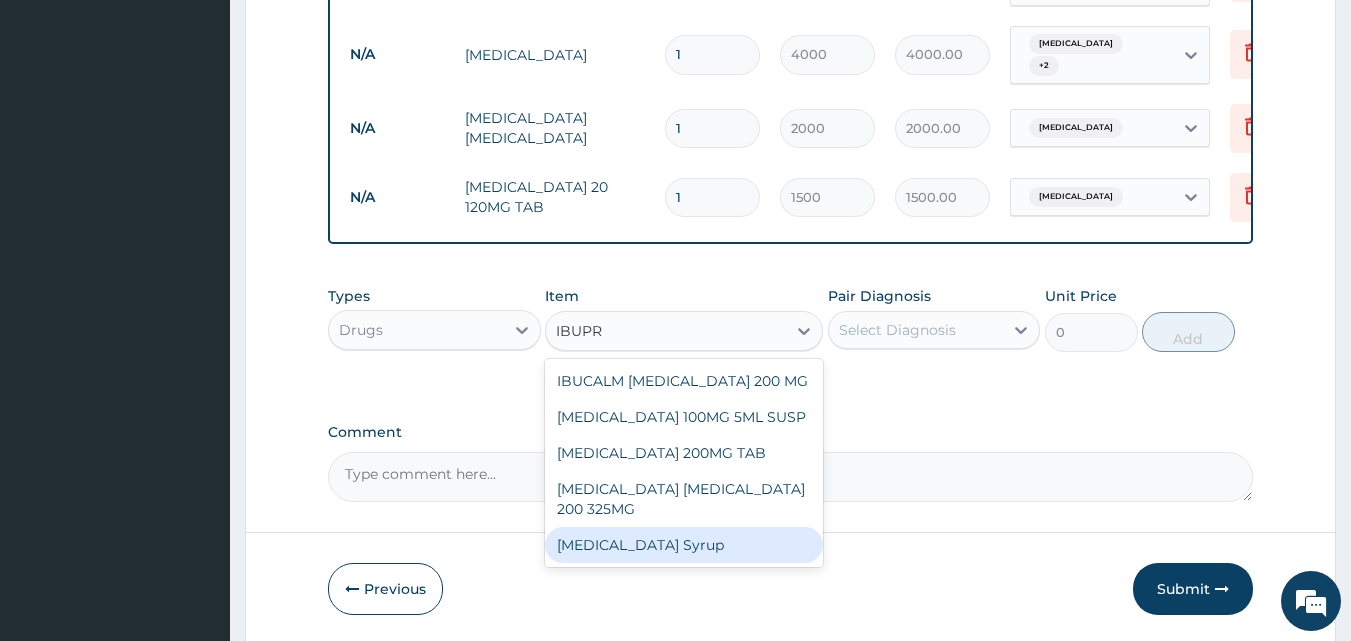 click on "[MEDICAL_DATA] Syrup" at bounding box center [684, 545] 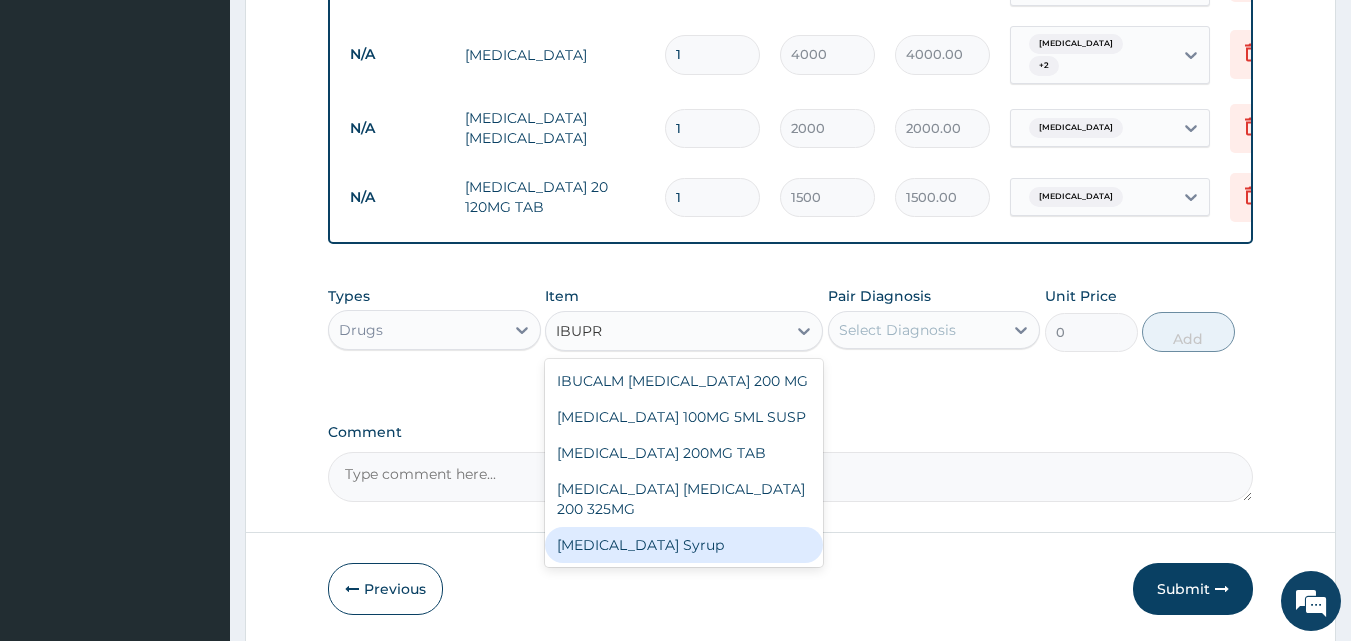 type 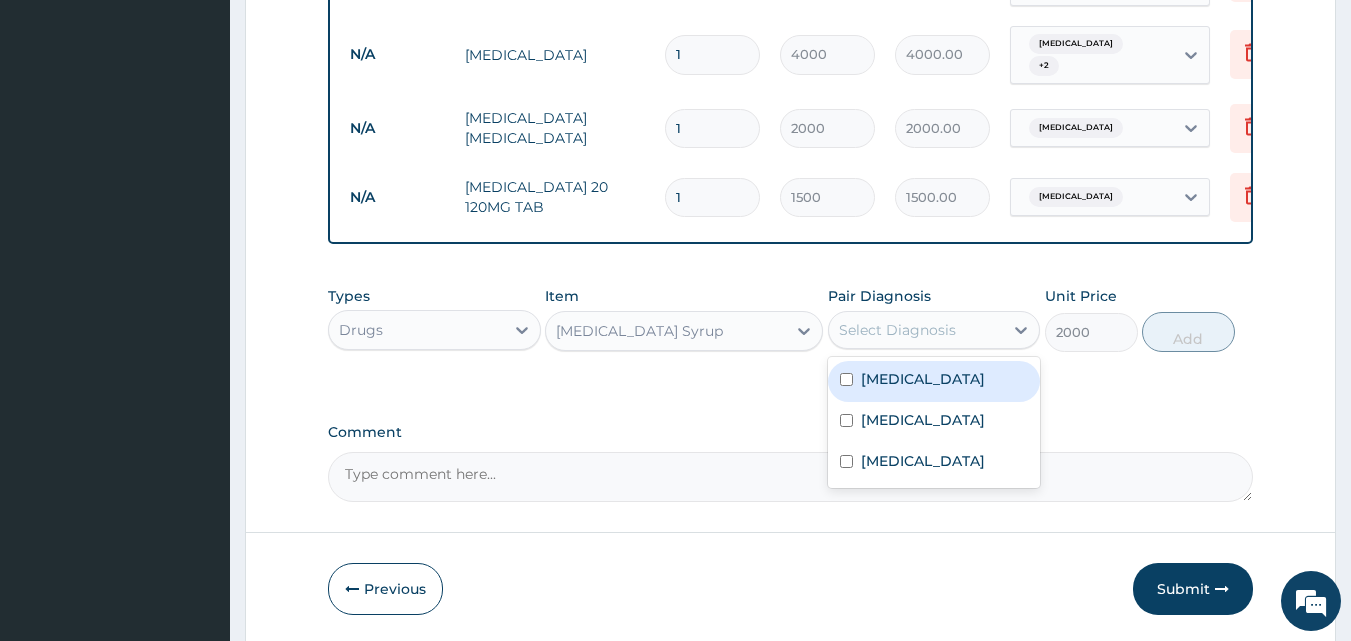 drag, startPoint x: 935, startPoint y: 325, endPoint x: 929, endPoint y: 437, distance: 112.1606 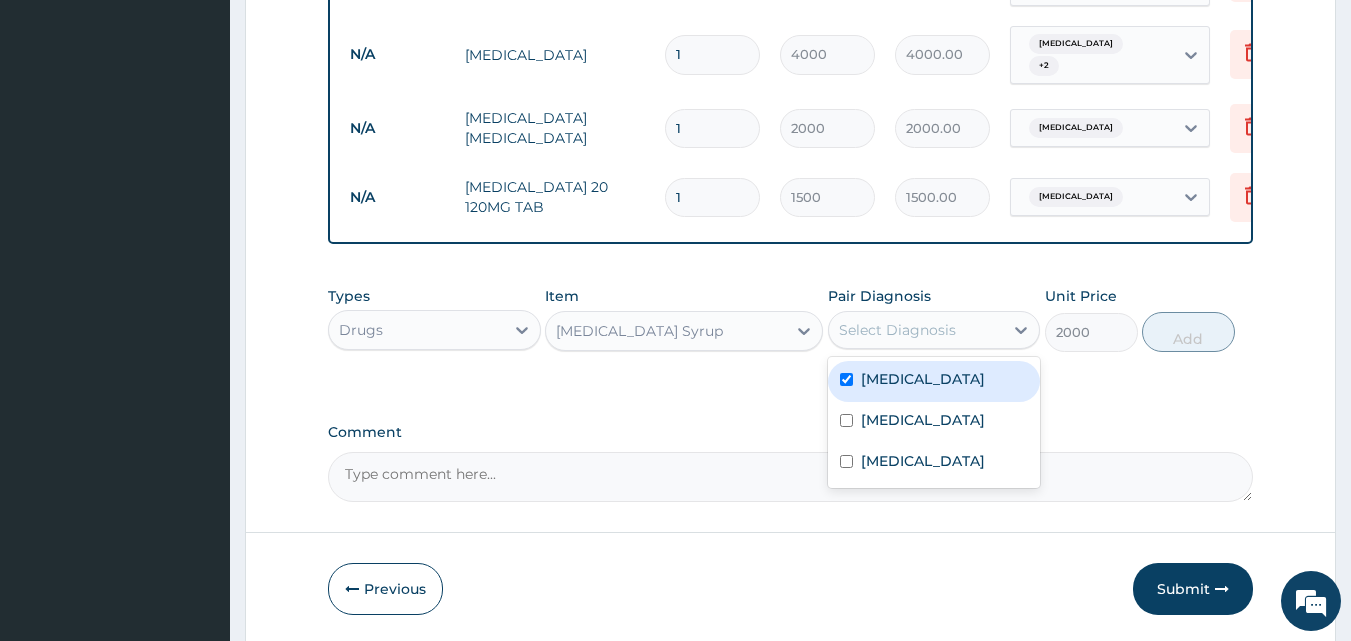 checkbox on "true" 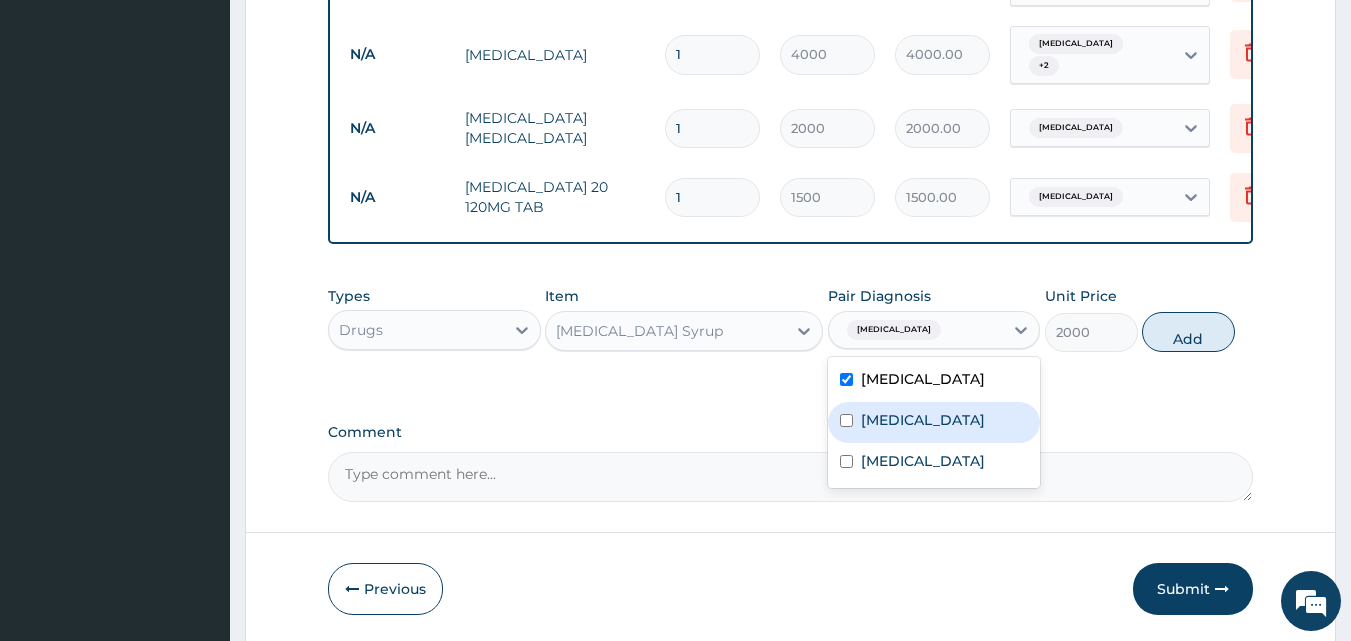 click on "Upper respiratory infection" at bounding box center (923, 420) 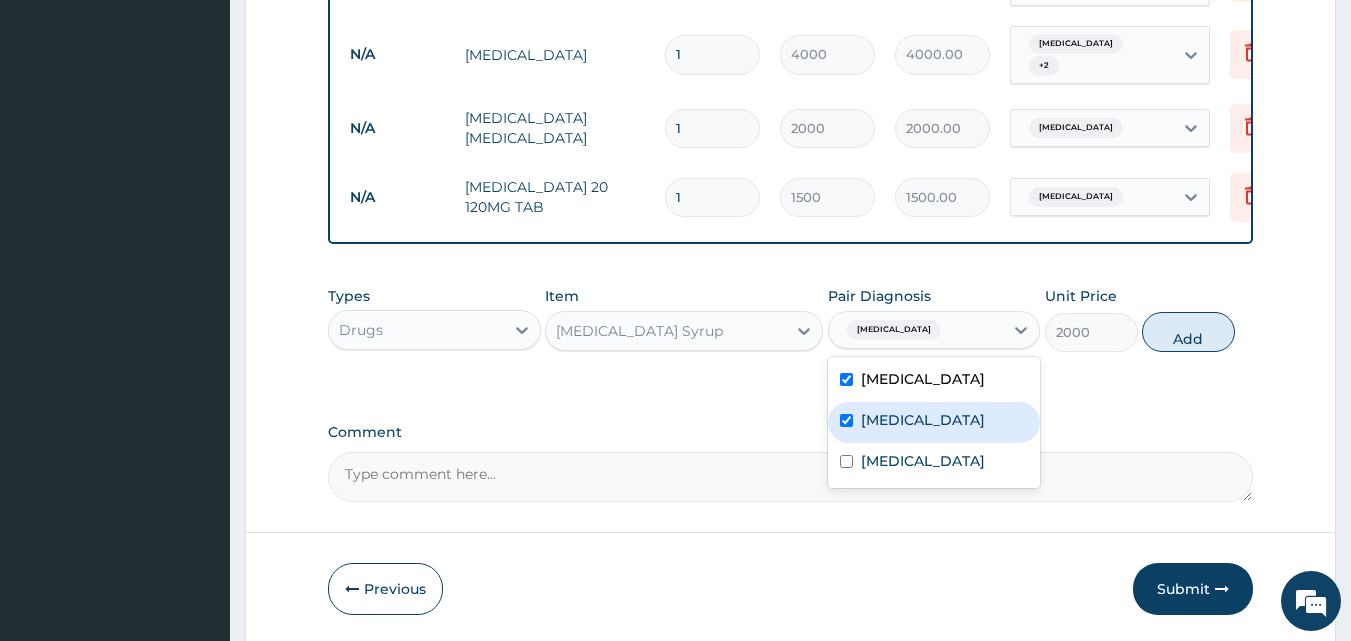 checkbox on "true" 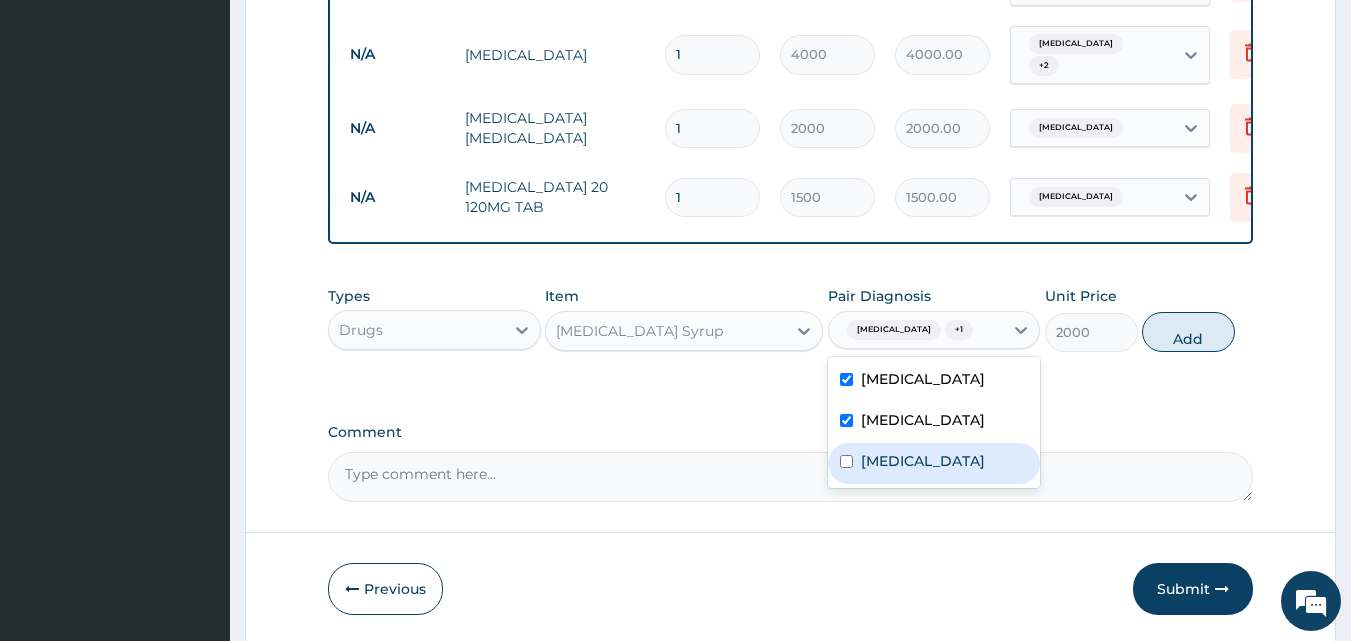 drag, startPoint x: 871, startPoint y: 485, endPoint x: 945, endPoint y: 441, distance: 86.09297 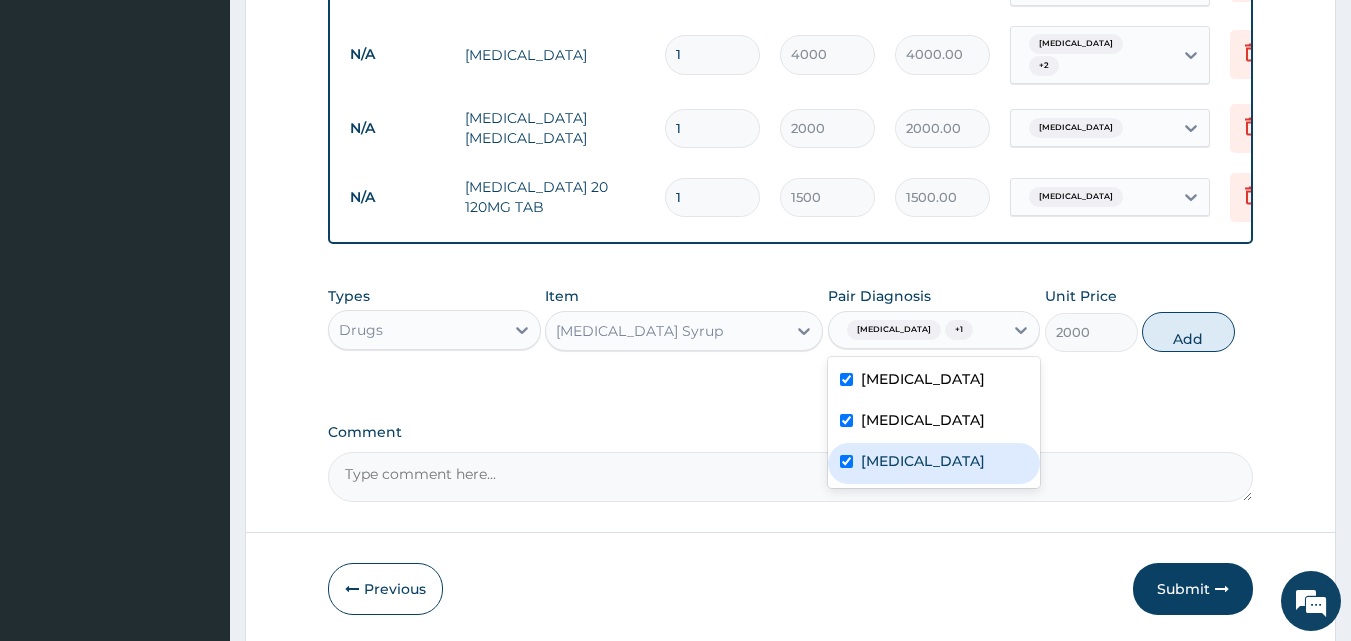 checkbox on "true" 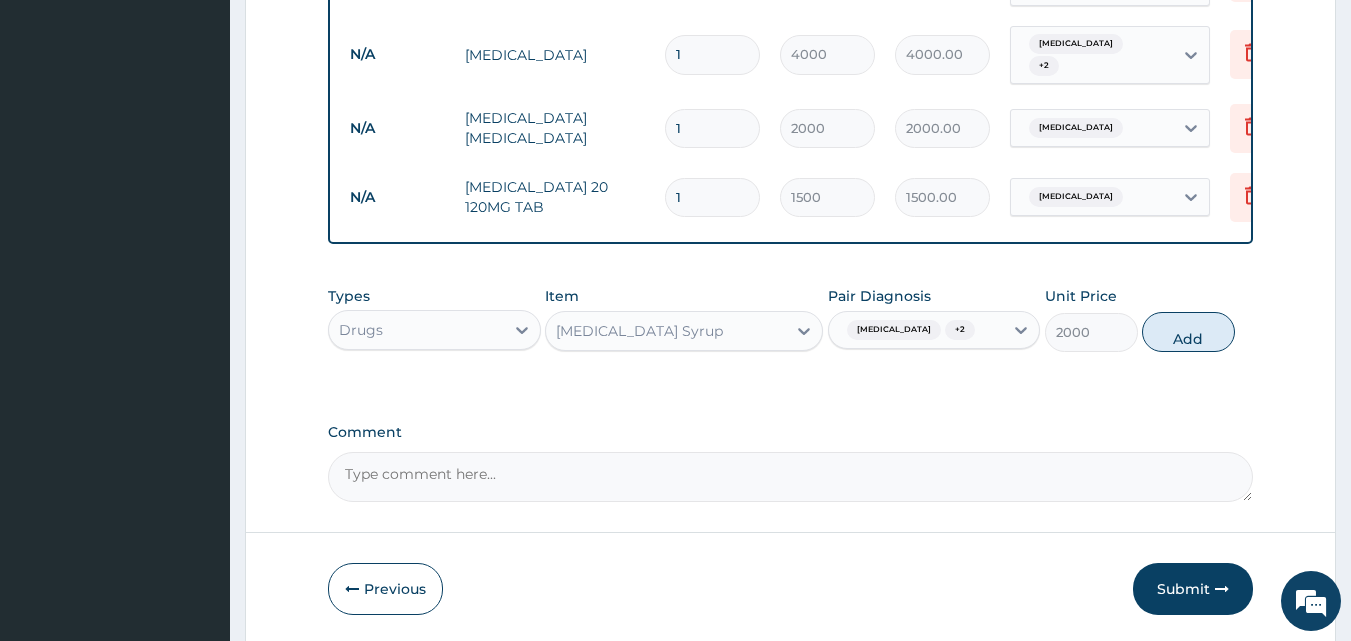 drag, startPoint x: 1167, startPoint y: 341, endPoint x: 752, endPoint y: 422, distance: 422.83093 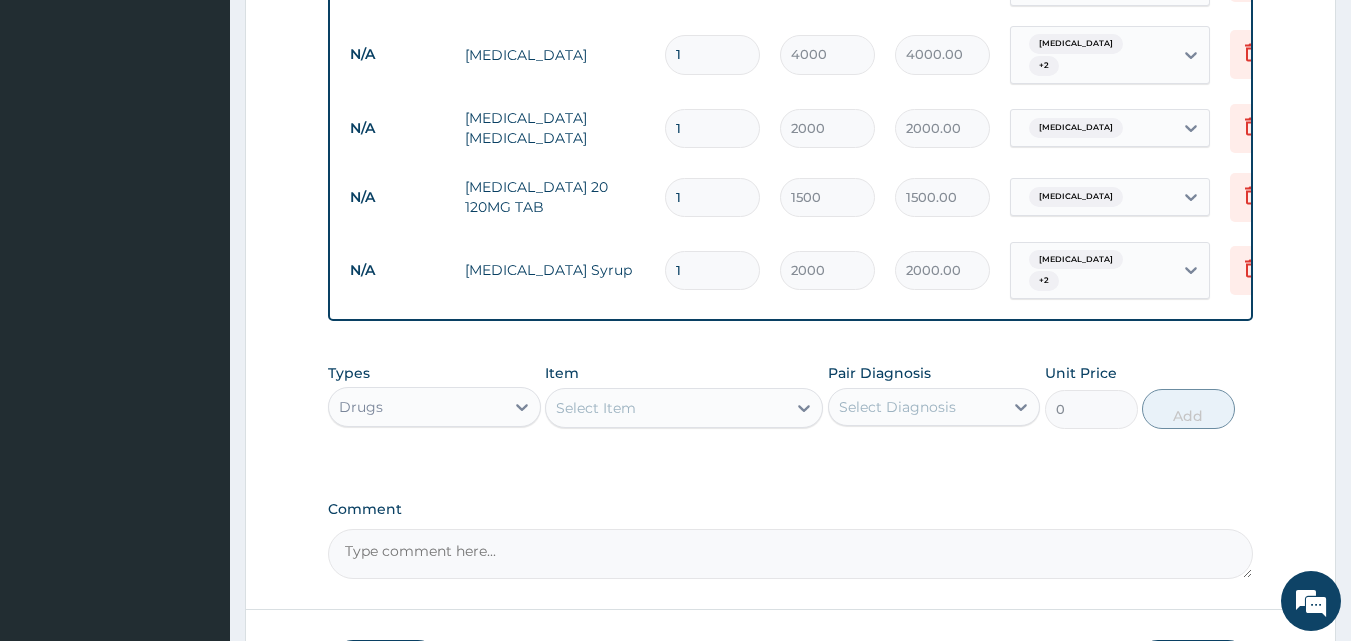 click on "Select Item" at bounding box center (666, 408) 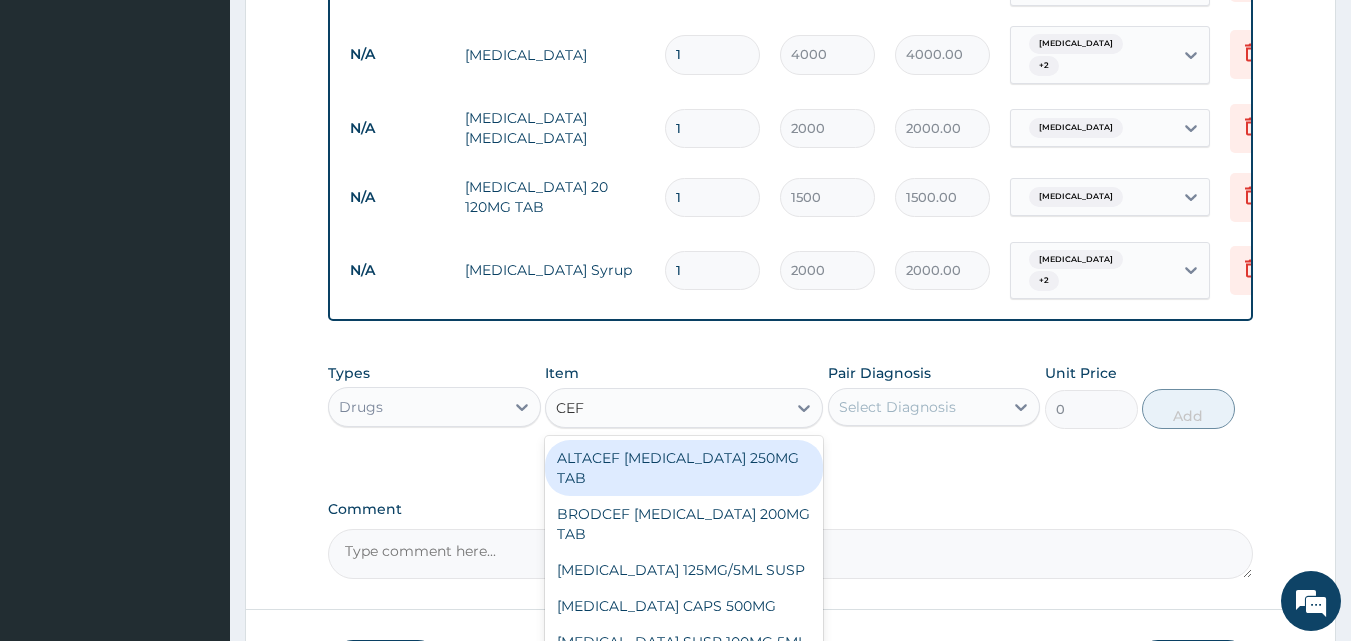 type on "CEFU" 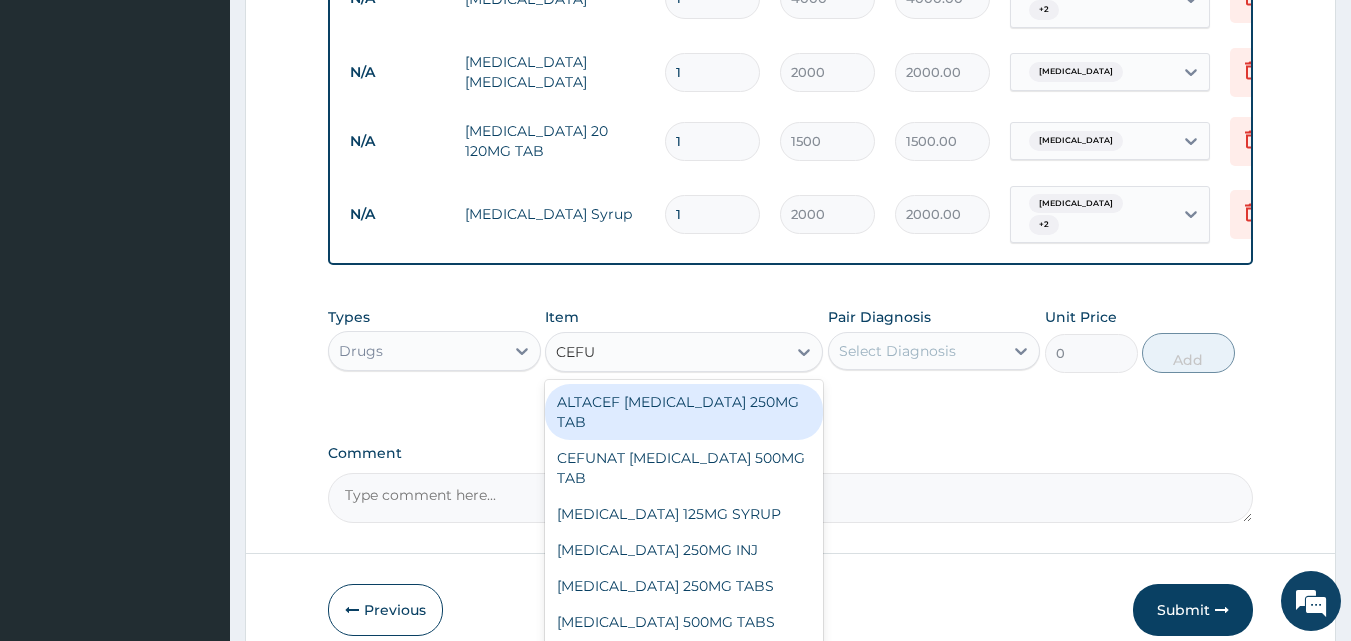 scroll, scrollTop: 997, scrollLeft: 0, axis: vertical 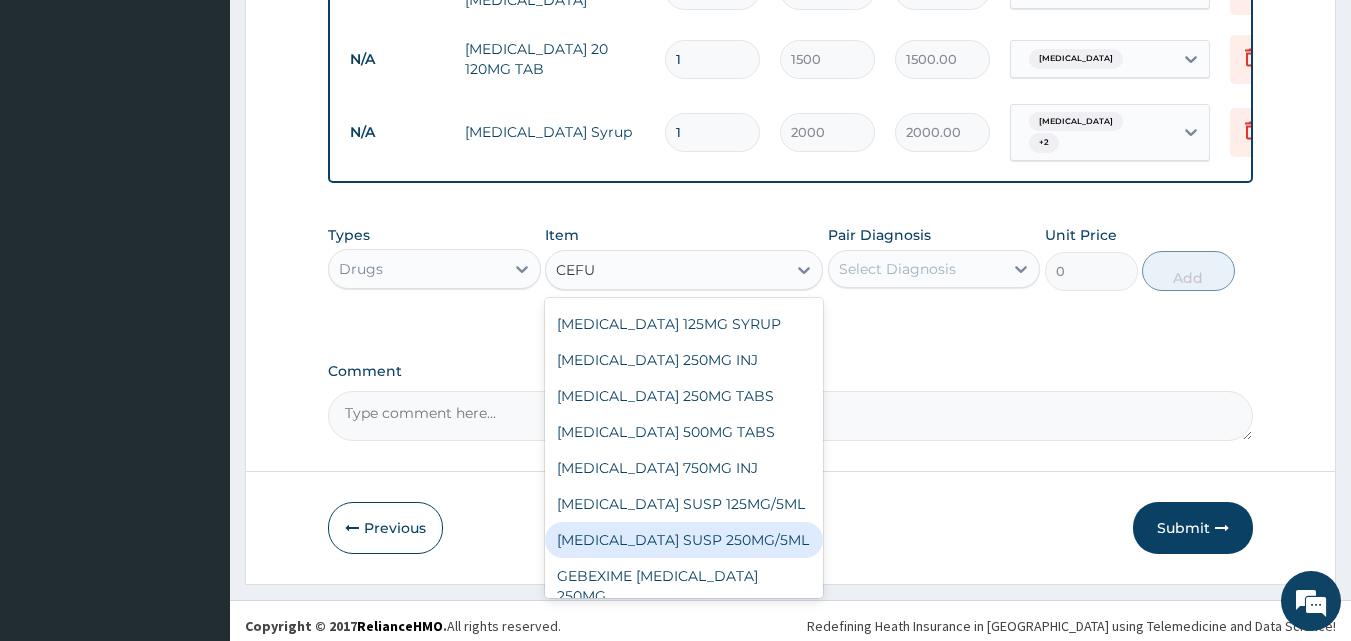 click on "[MEDICAL_DATA] SUSP 250MG/5ML" at bounding box center [684, 540] 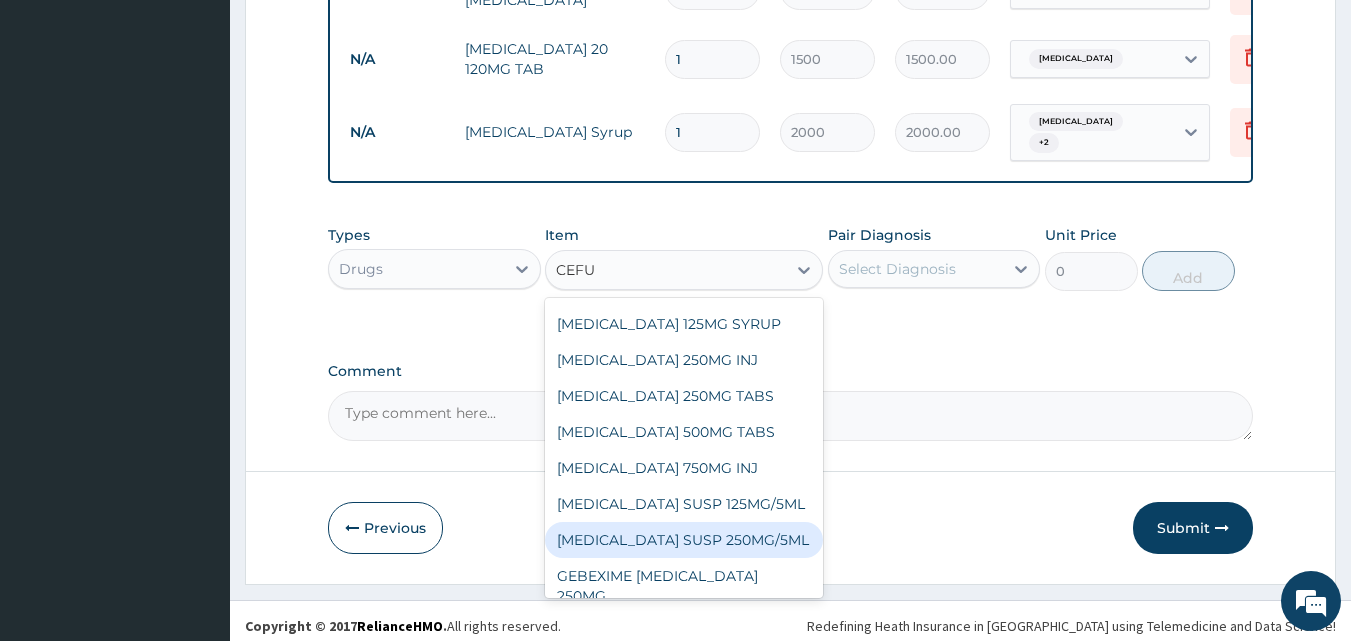 type 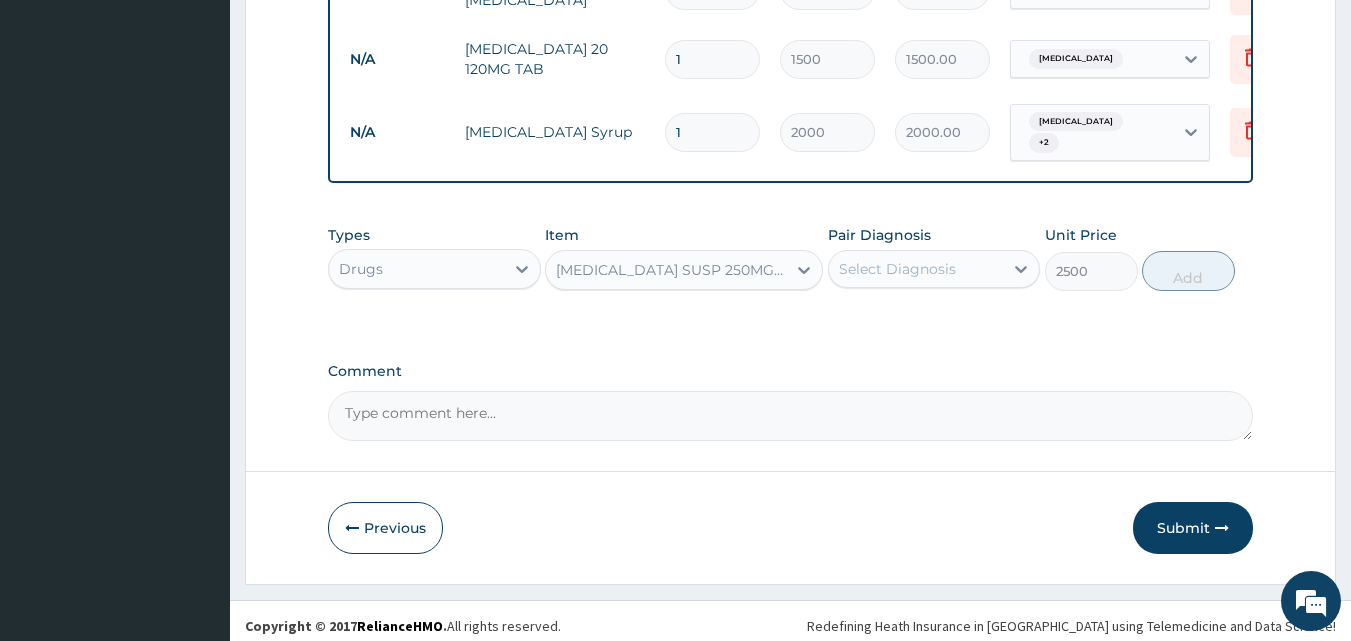 click on "Select Diagnosis" at bounding box center (897, 269) 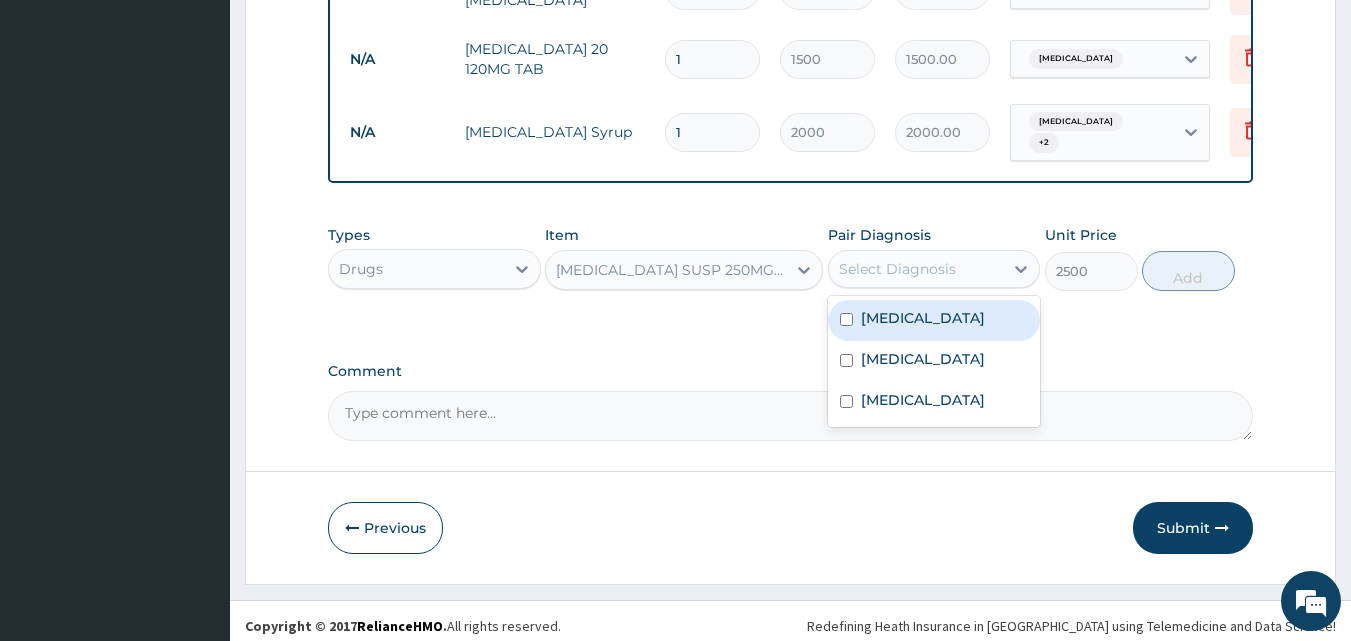drag, startPoint x: 924, startPoint y: 314, endPoint x: 922, endPoint y: 327, distance: 13.152946 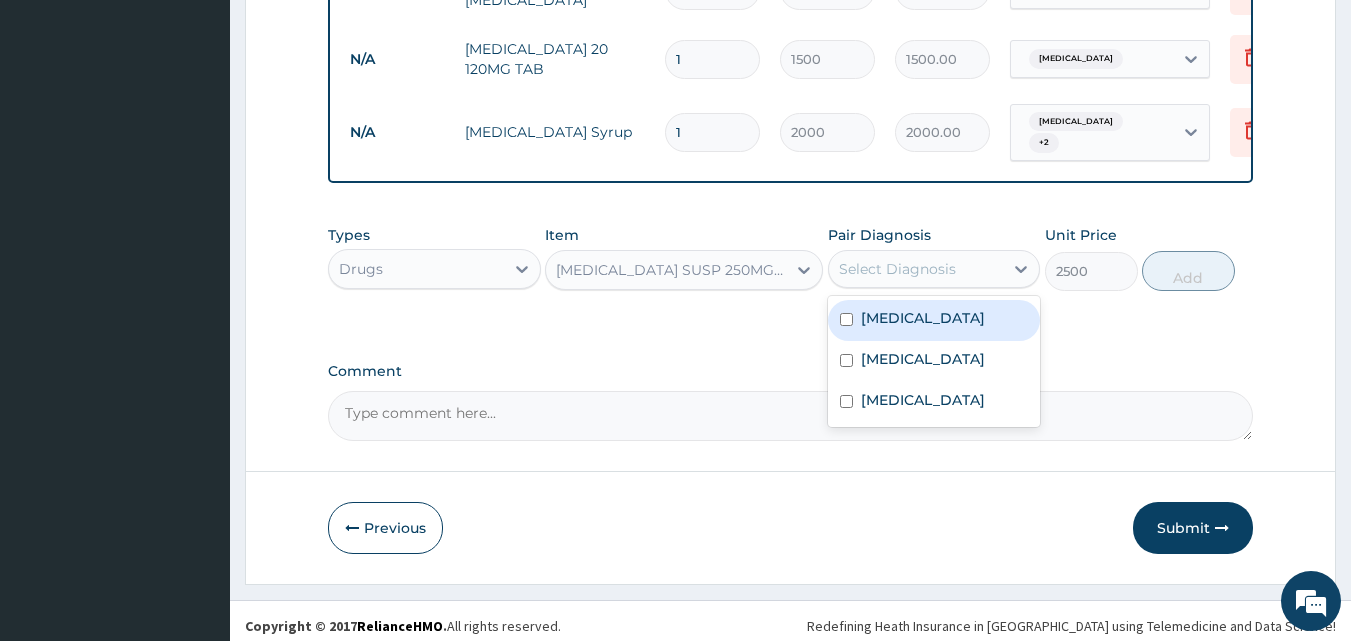 click on "[MEDICAL_DATA]" at bounding box center (934, 320) 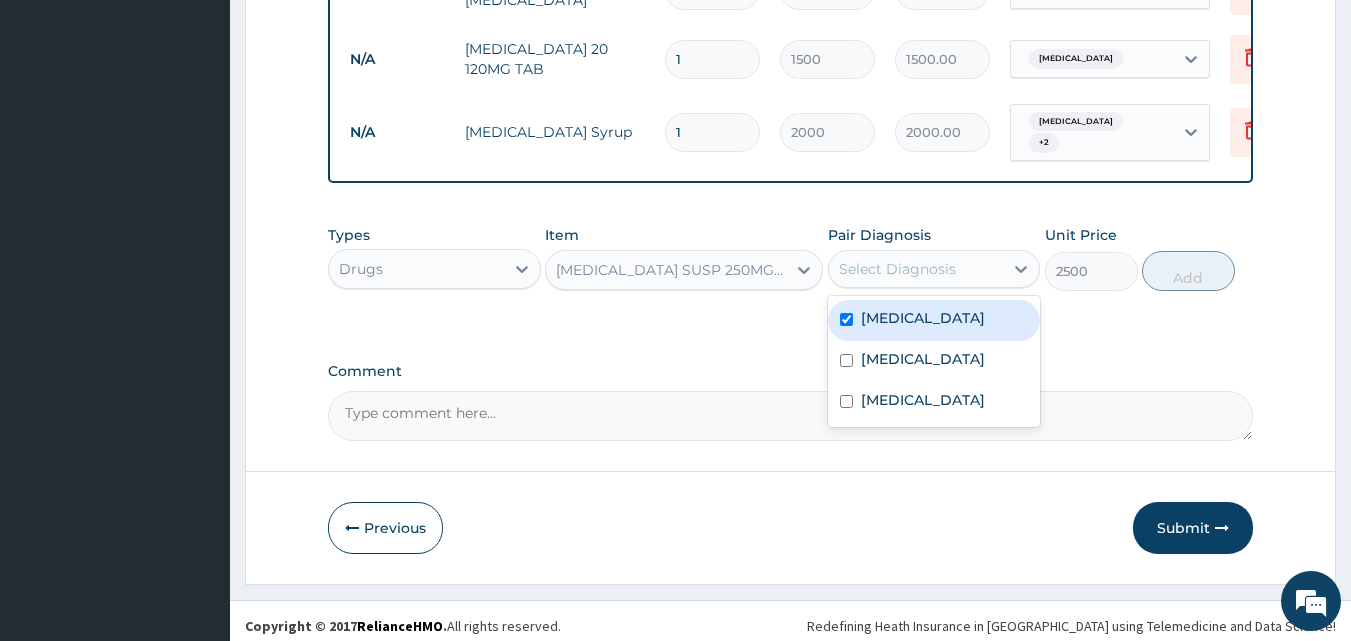 checkbox on "true" 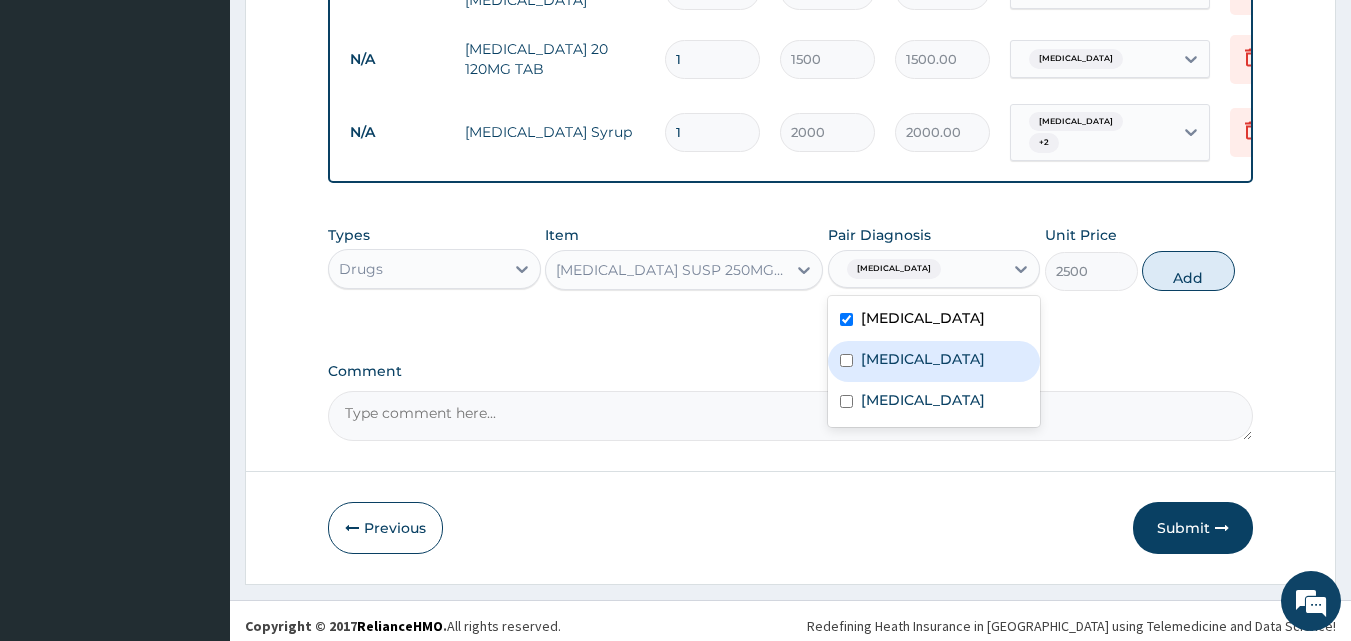click on "Upper respiratory infection" at bounding box center [923, 359] 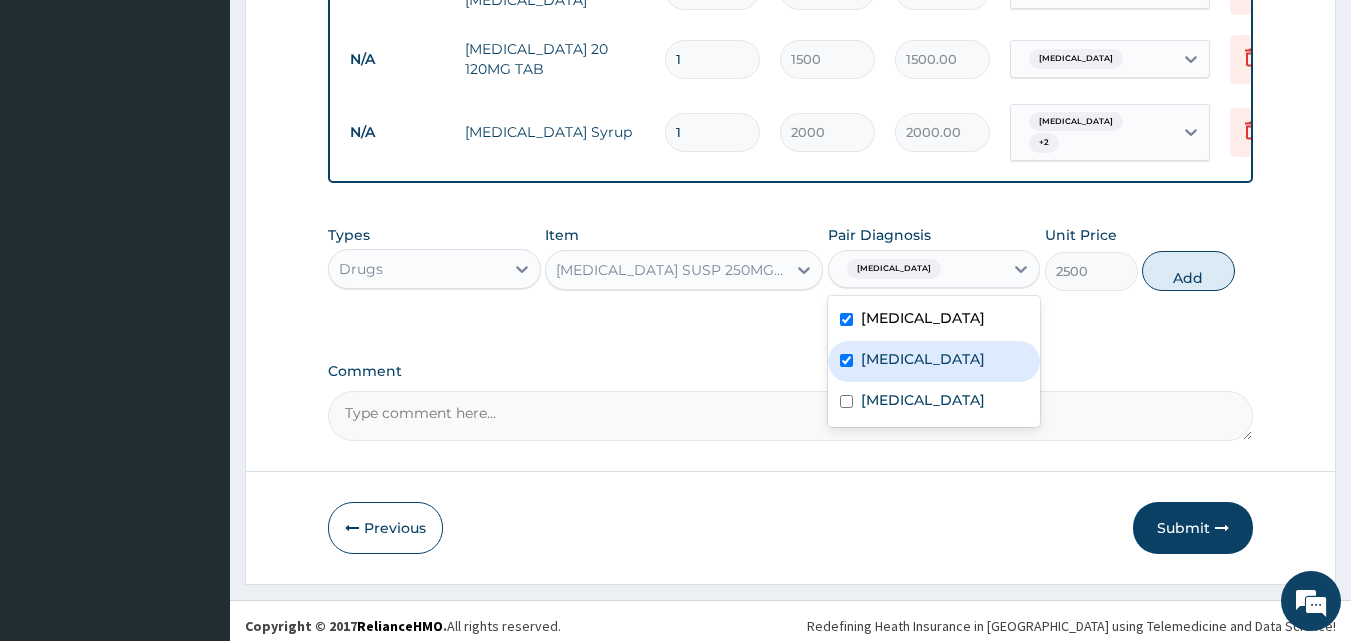 checkbox on "true" 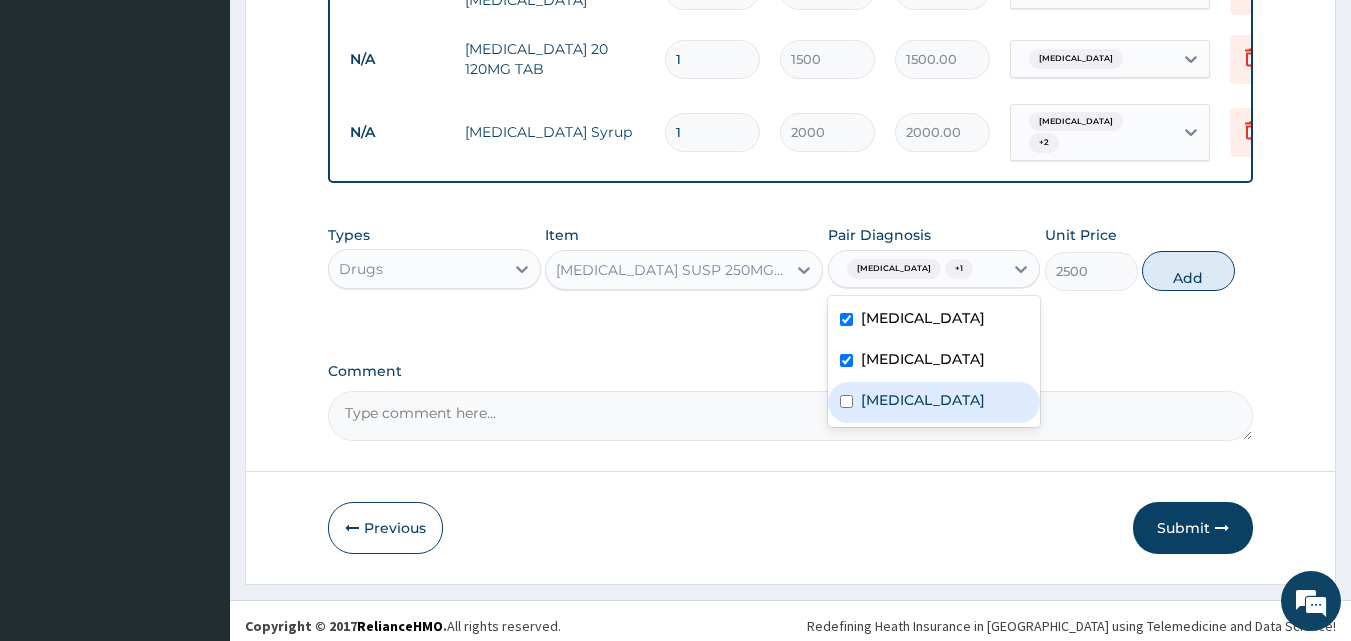 drag, startPoint x: 887, startPoint y: 420, endPoint x: 890, endPoint y: 377, distance: 43.104523 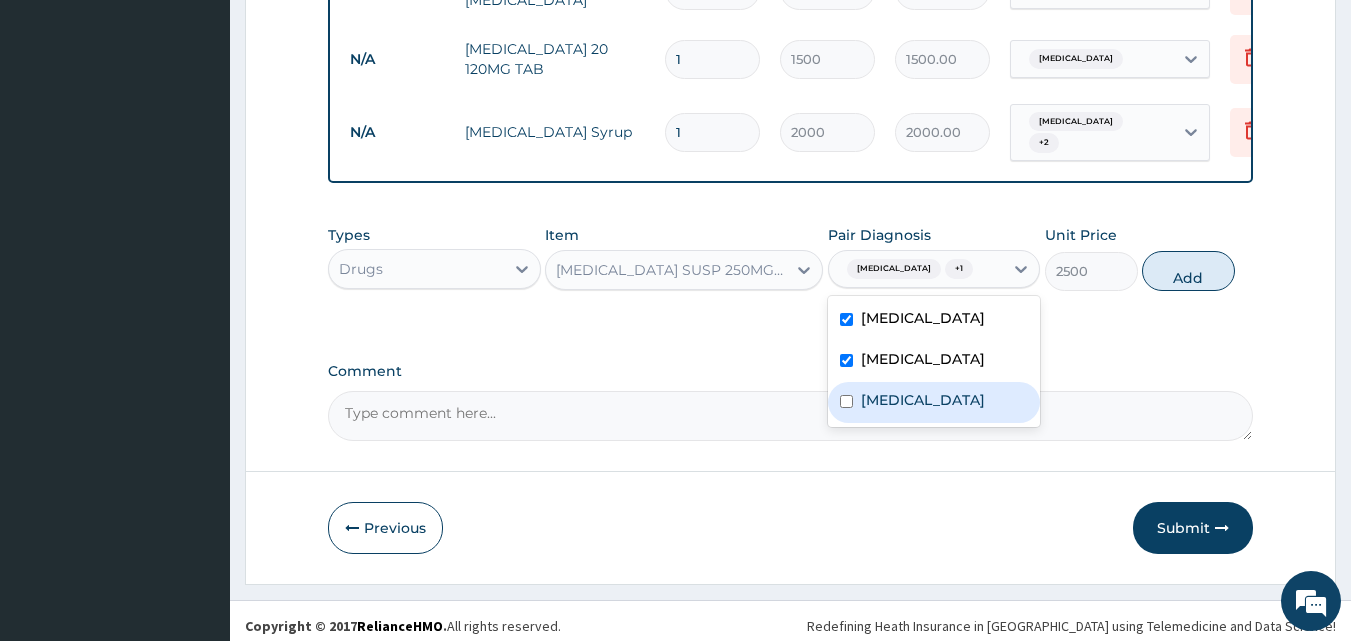 click on "Sepsis" at bounding box center [934, 402] 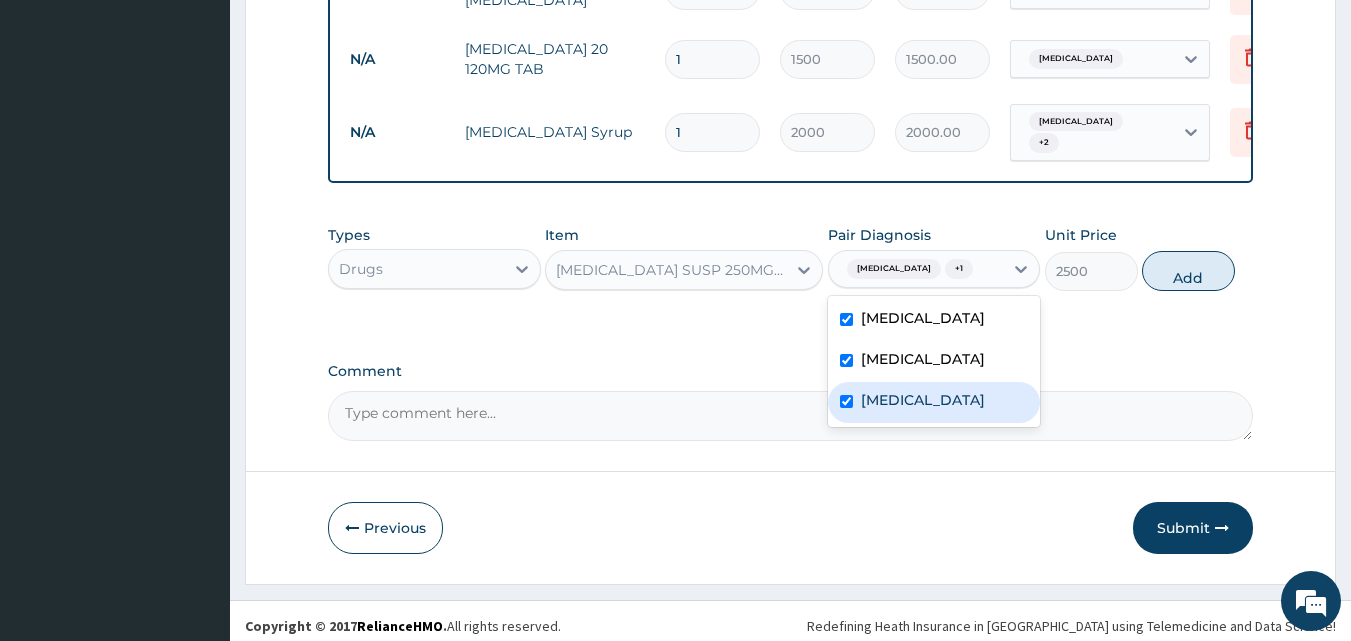 checkbox on "true" 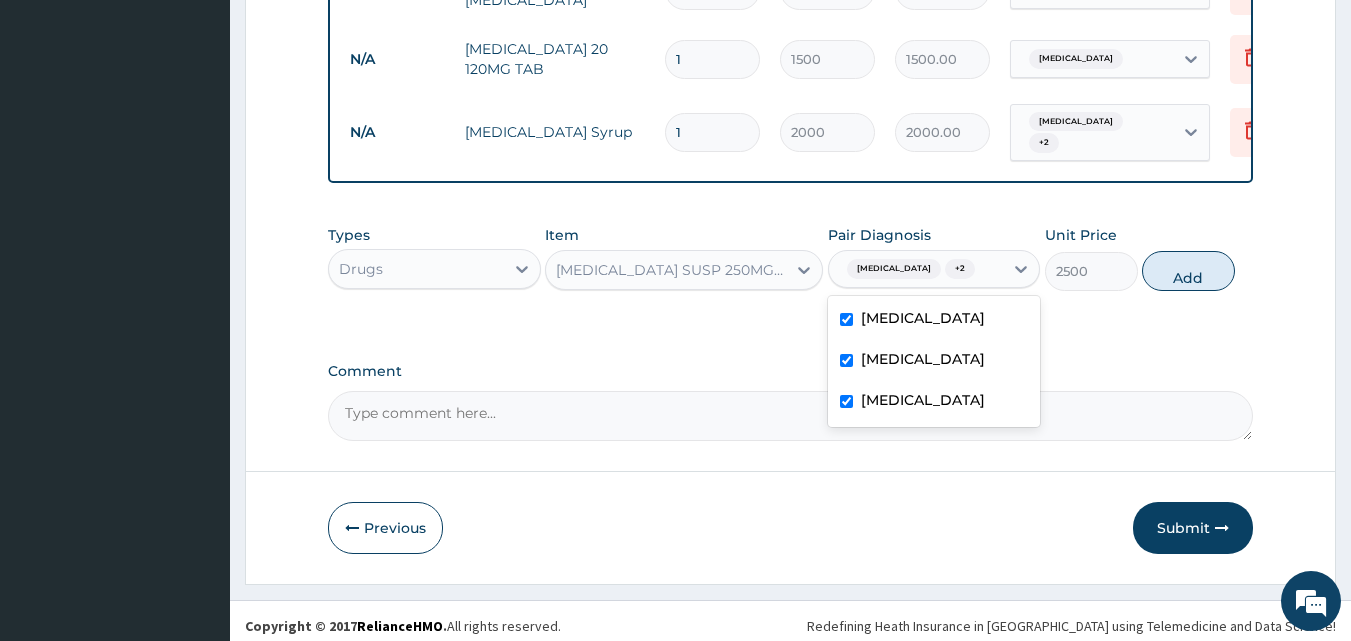 drag, startPoint x: 893, startPoint y: 317, endPoint x: 902, endPoint y: 312, distance: 10.29563 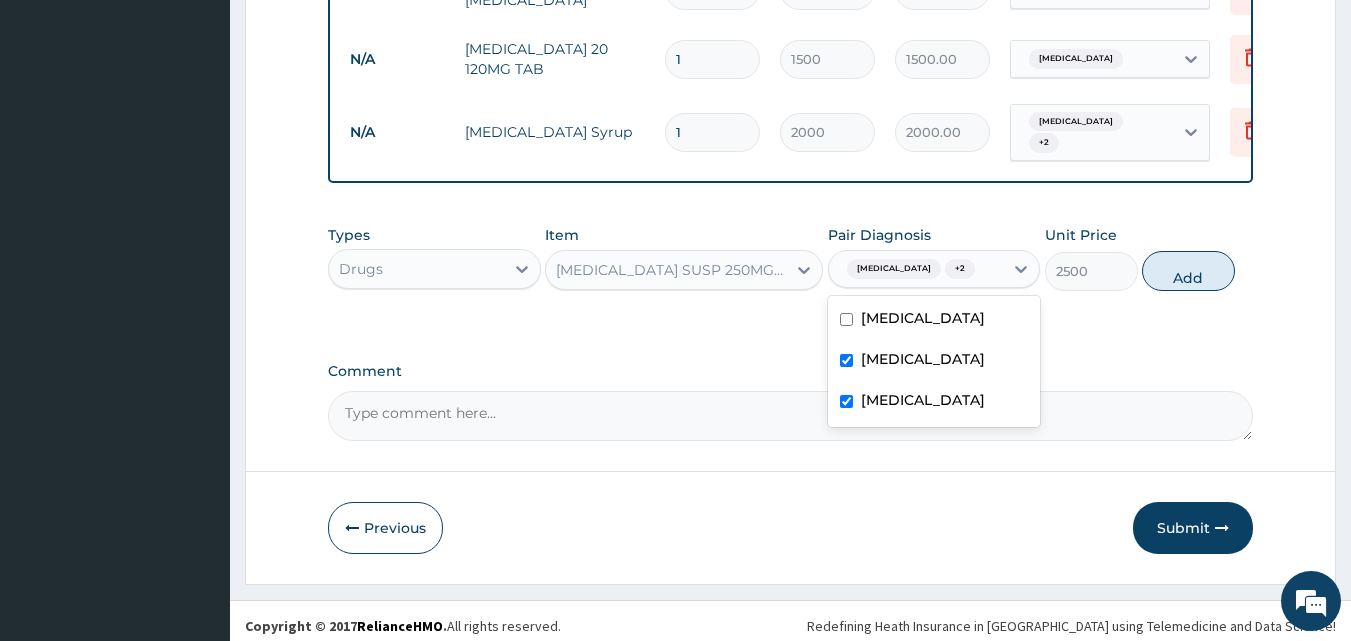 checkbox on "false" 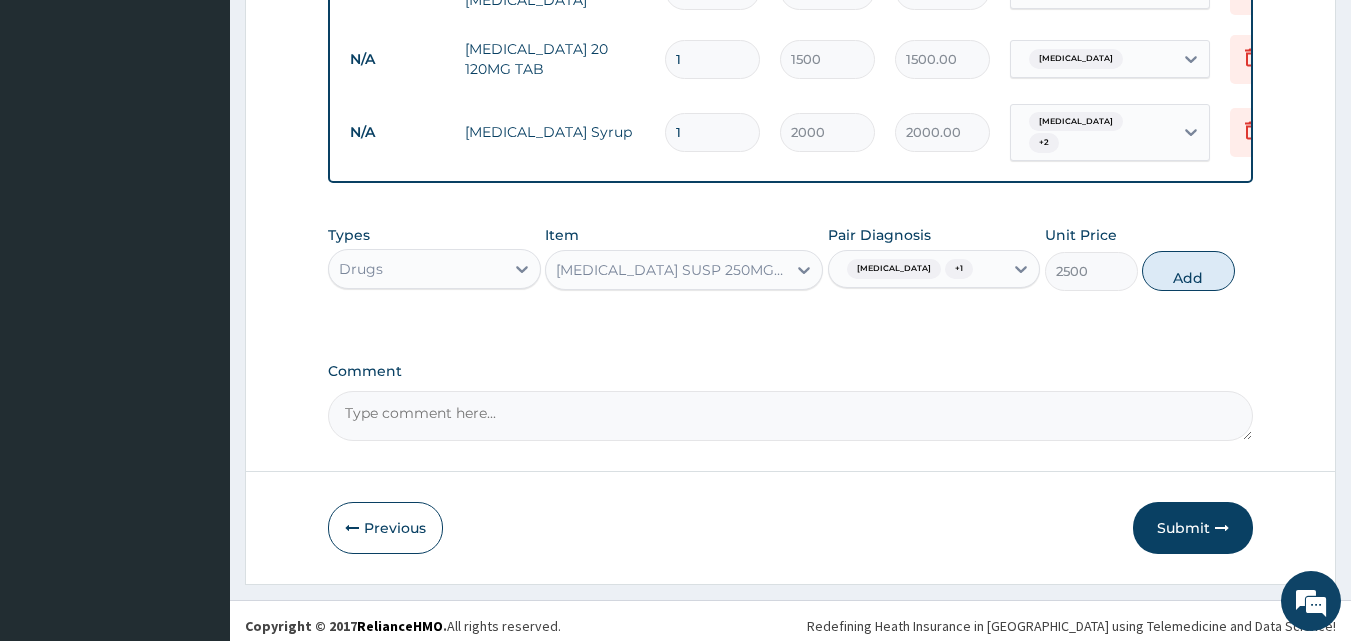 drag, startPoint x: 1216, startPoint y: 273, endPoint x: 1153, endPoint y: 271, distance: 63.03174 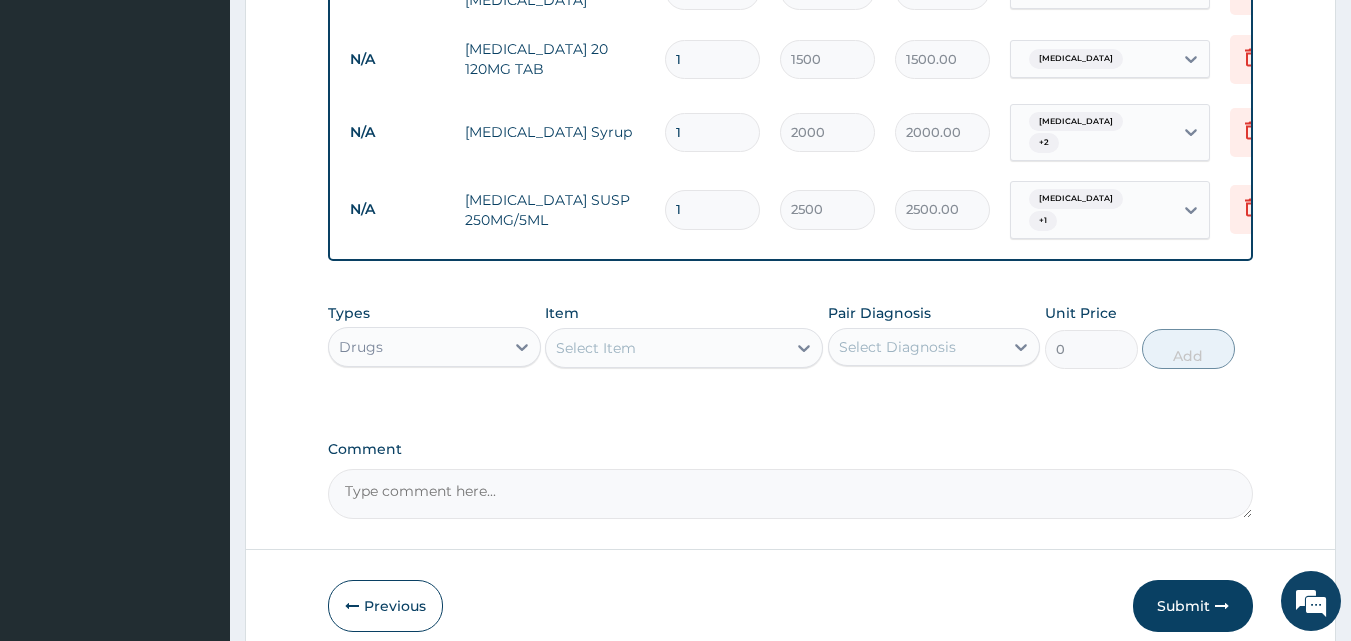 click on "Select Item" at bounding box center (666, 348) 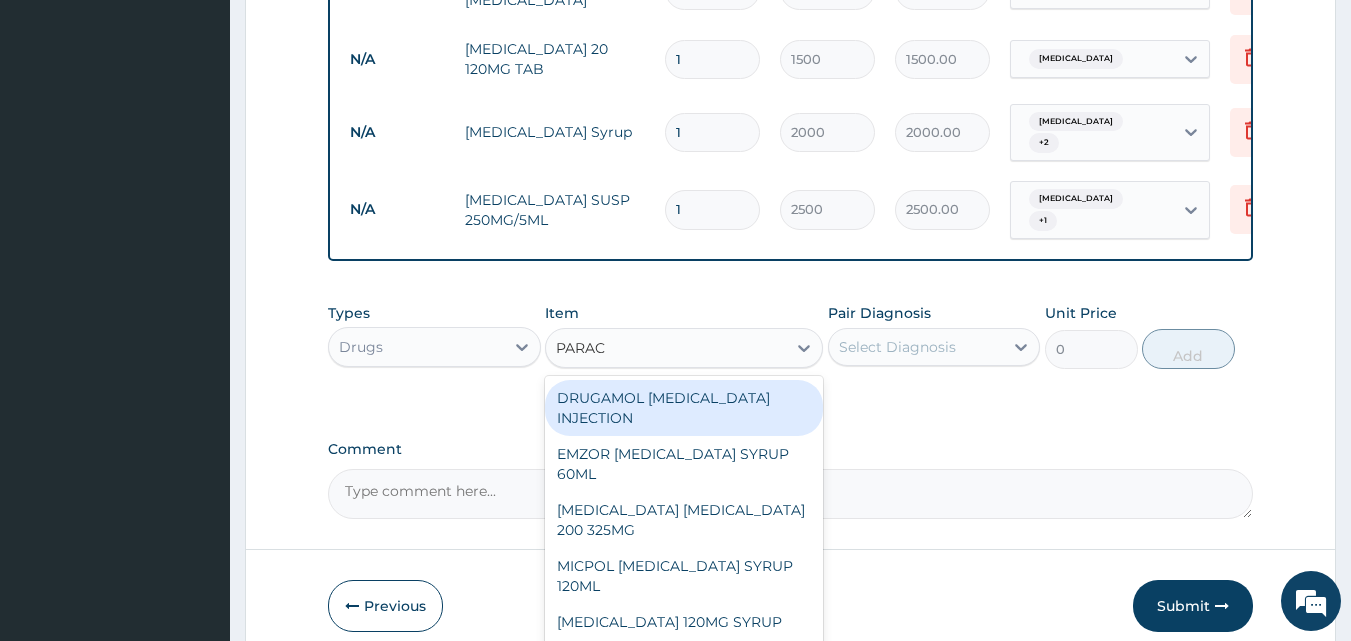 type on "PARACE" 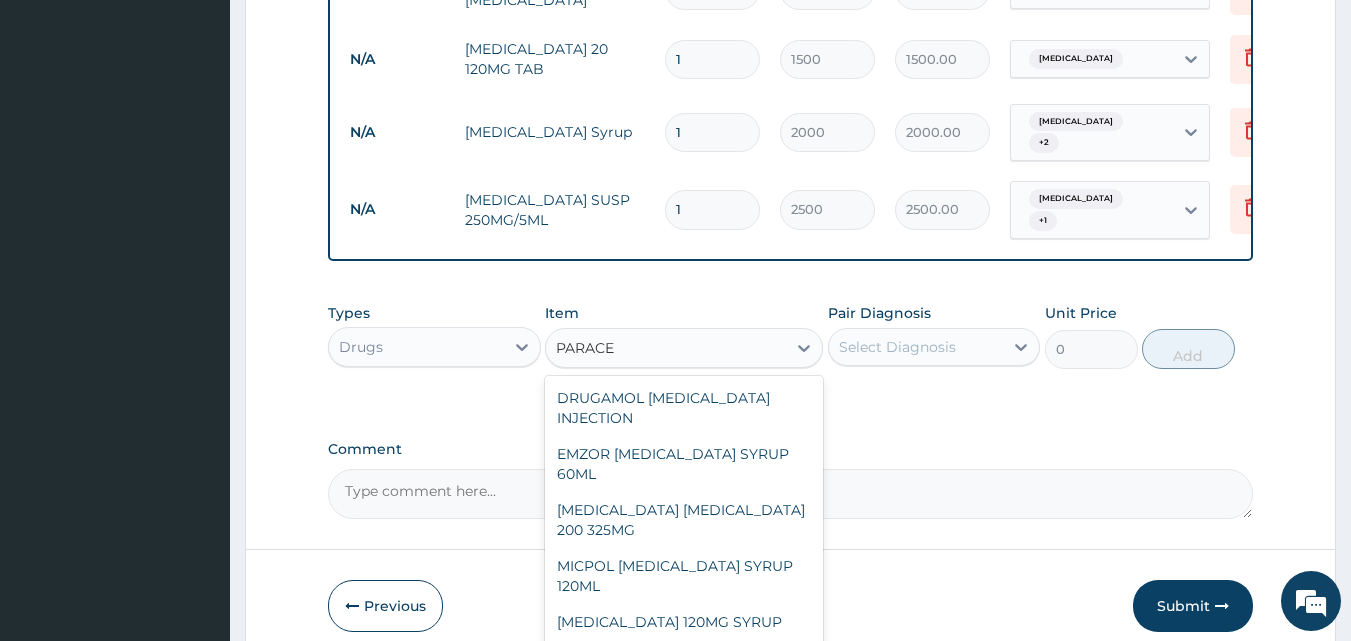 scroll, scrollTop: 280, scrollLeft: 0, axis: vertical 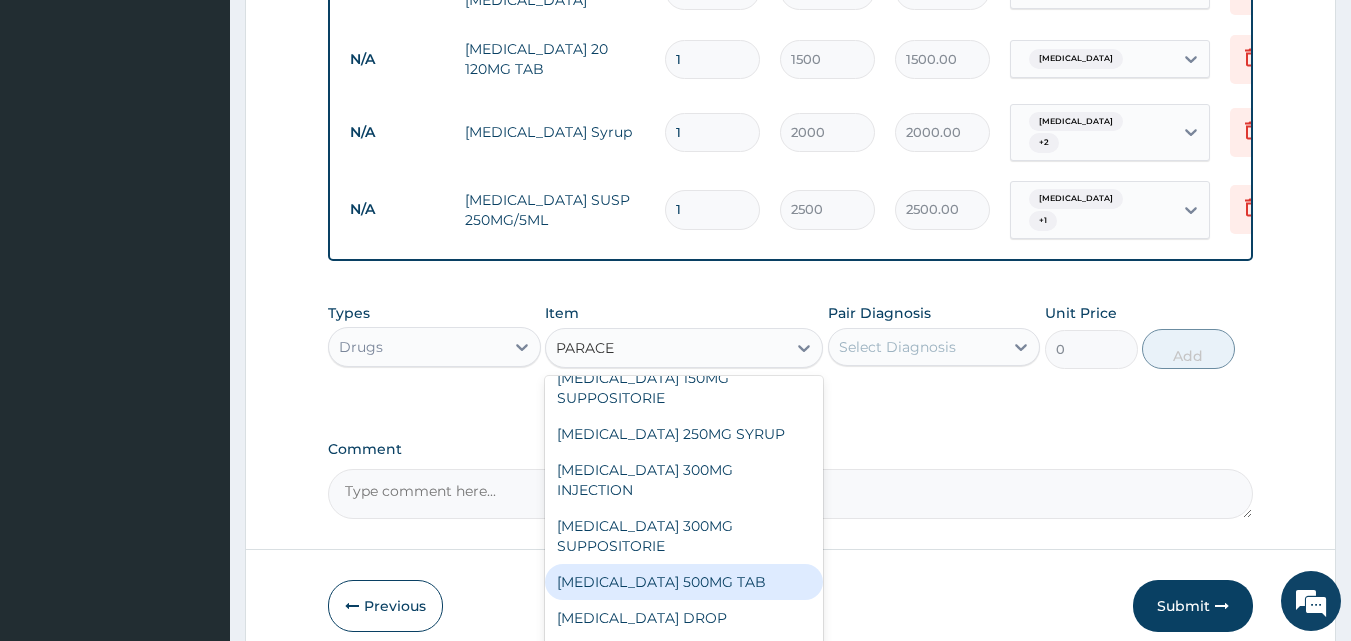 click on "[MEDICAL_DATA] 500MG TAB" at bounding box center (684, 582) 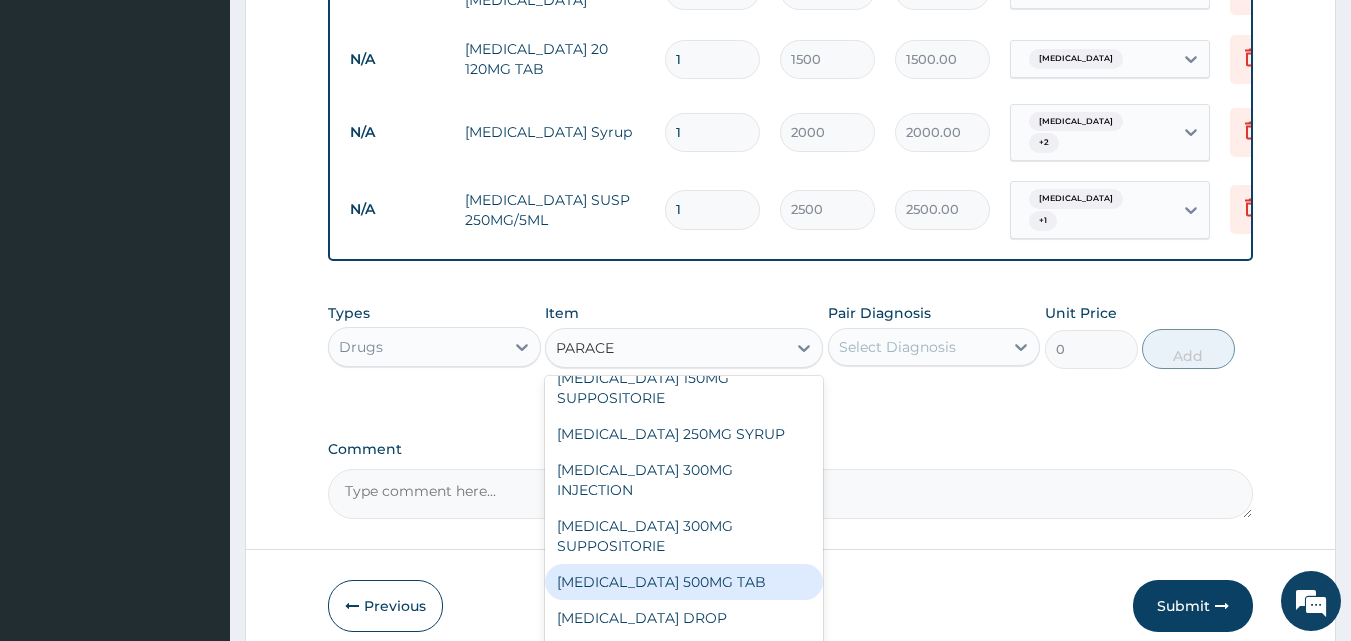 type 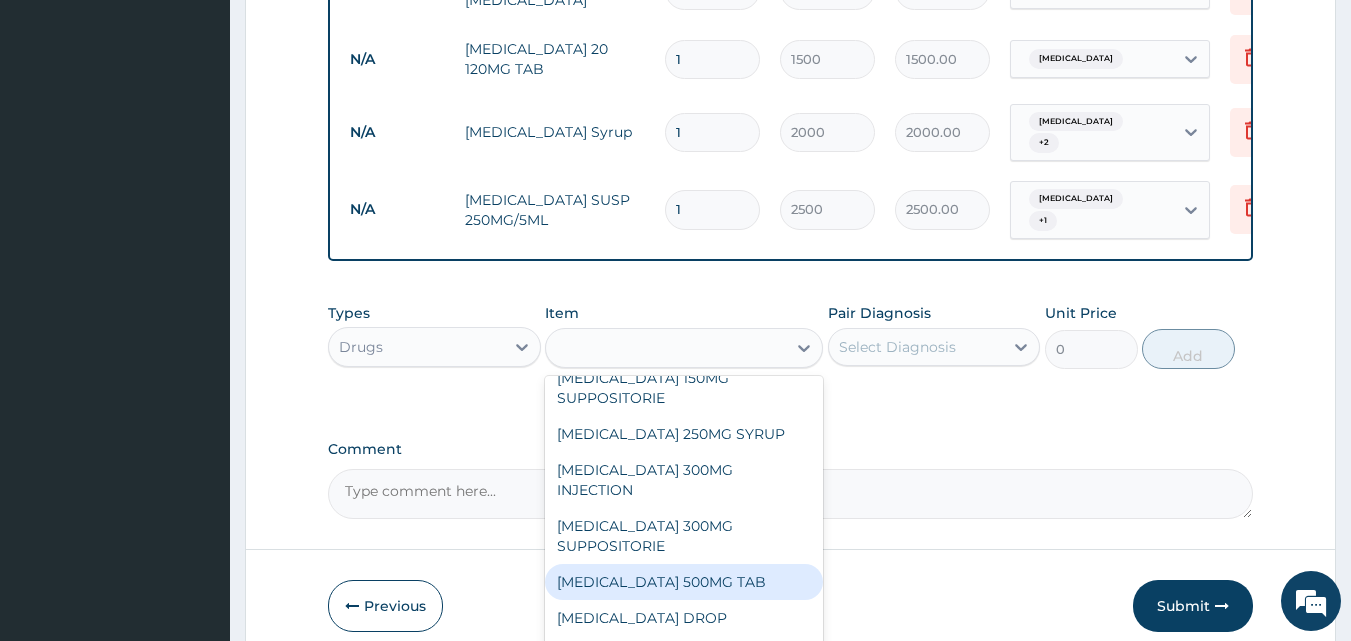 type on "15" 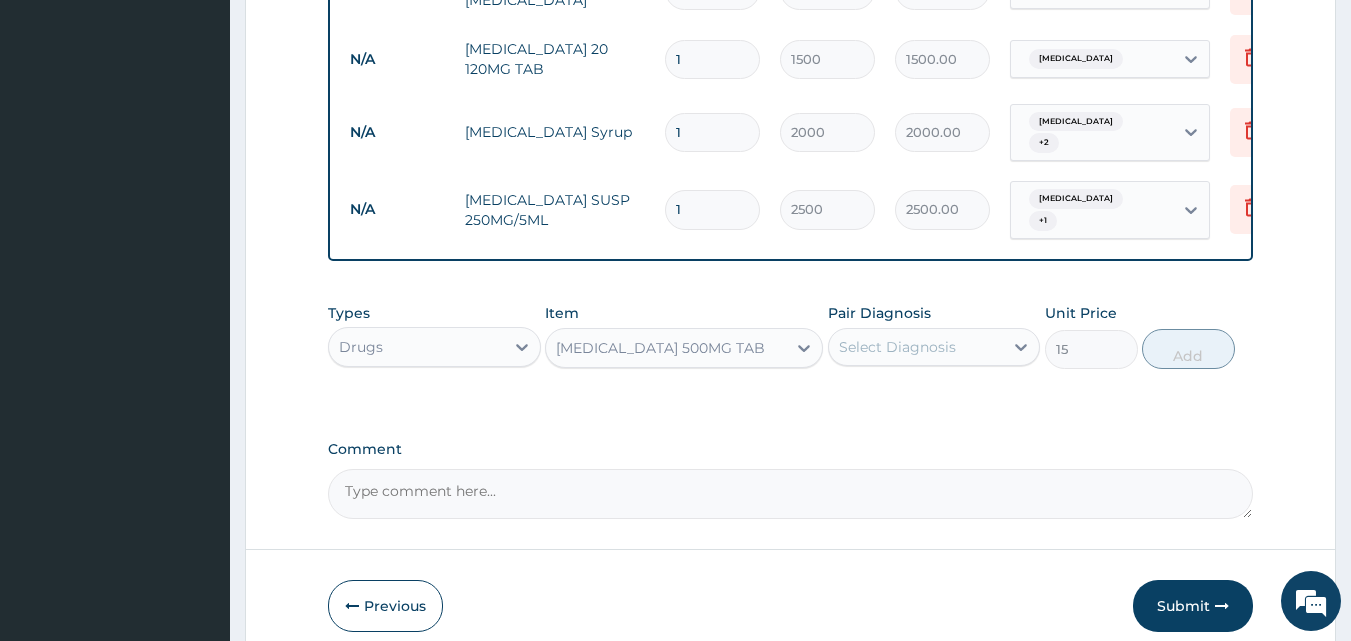 click on "[MEDICAL_DATA] 500MG TAB" at bounding box center [666, 348] 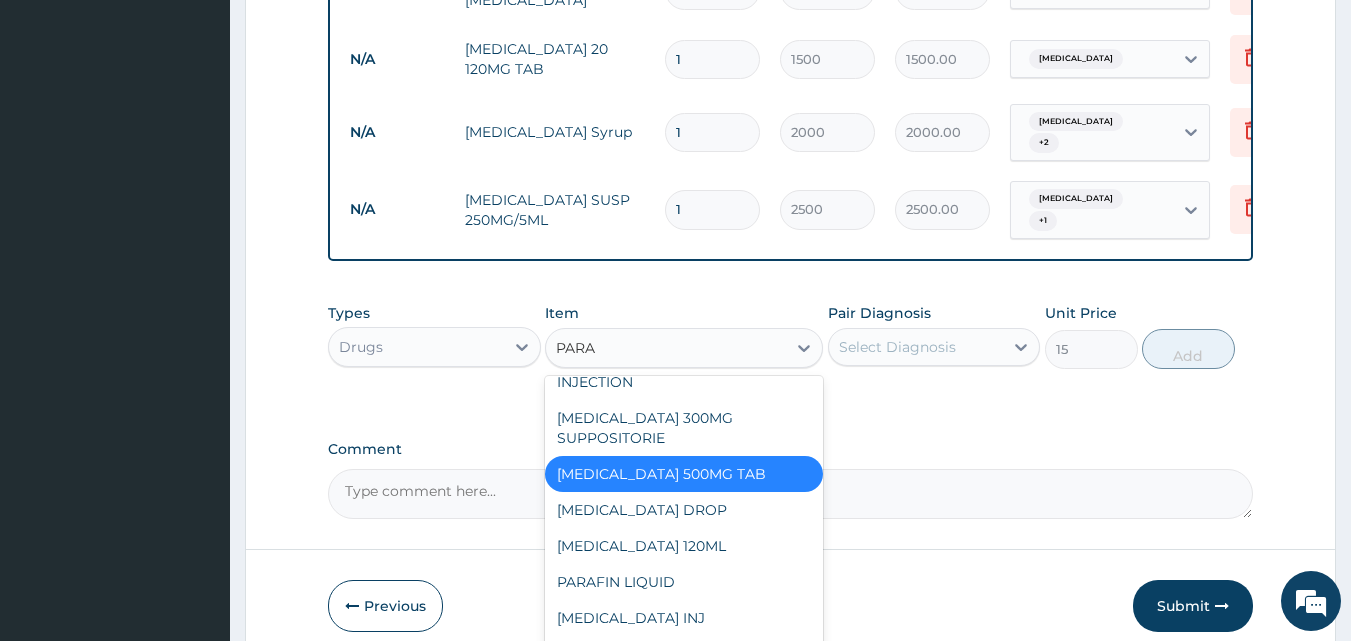 scroll, scrollTop: 216, scrollLeft: 0, axis: vertical 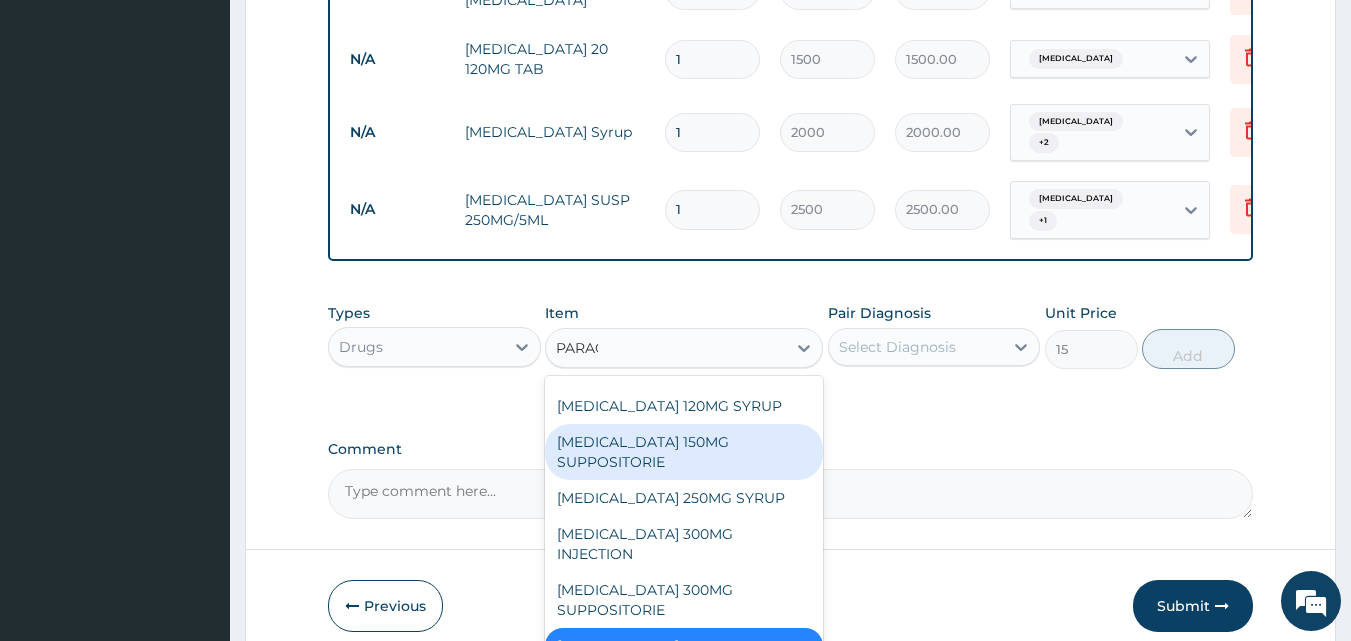 type on "PARACE" 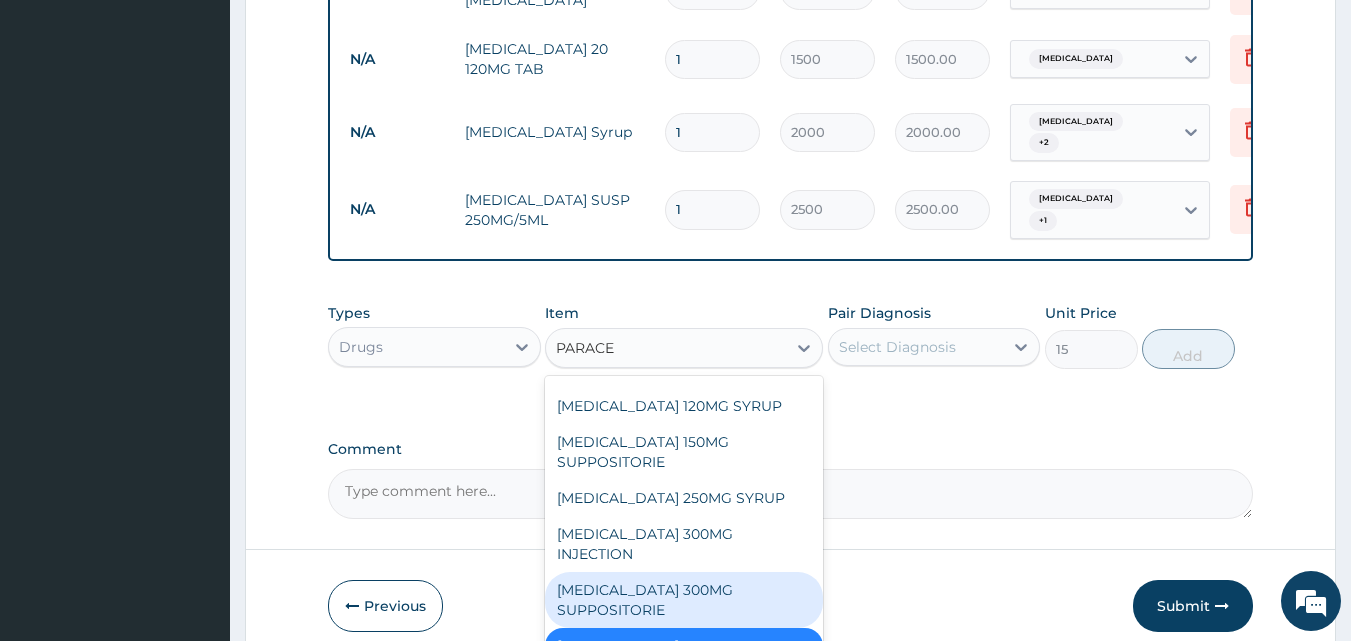 scroll, scrollTop: 280, scrollLeft: 0, axis: vertical 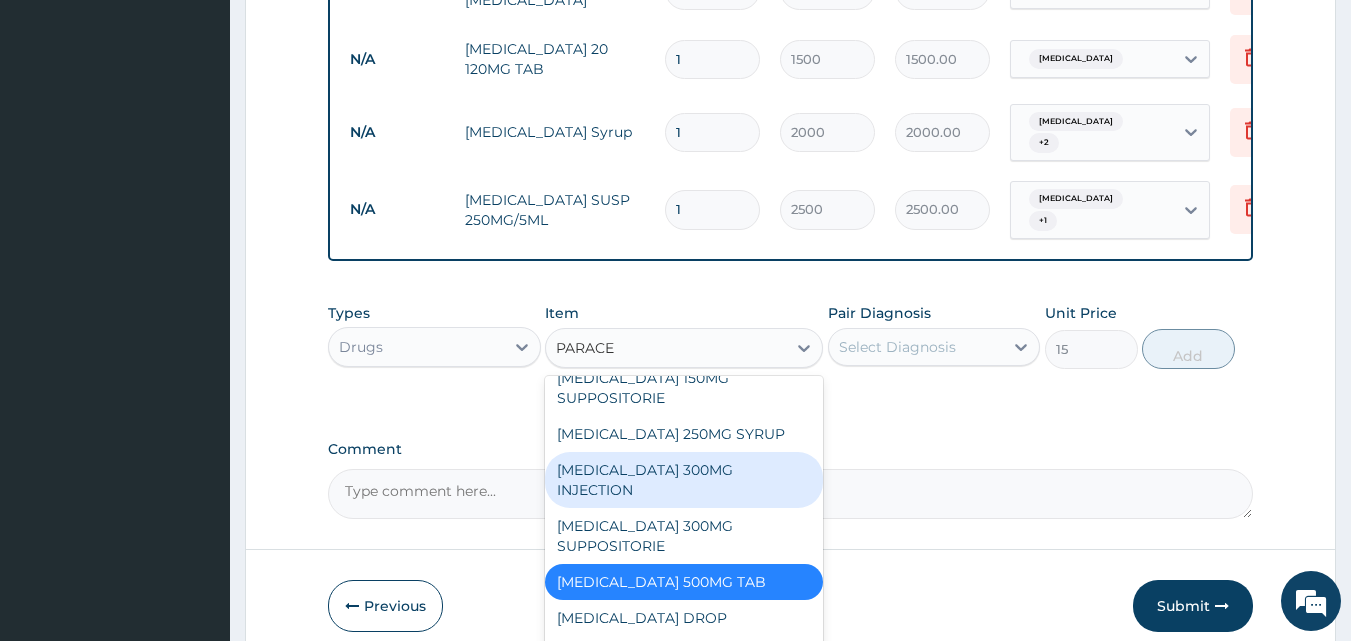 click on "[MEDICAL_DATA] 300MG INJECTION" at bounding box center [684, 480] 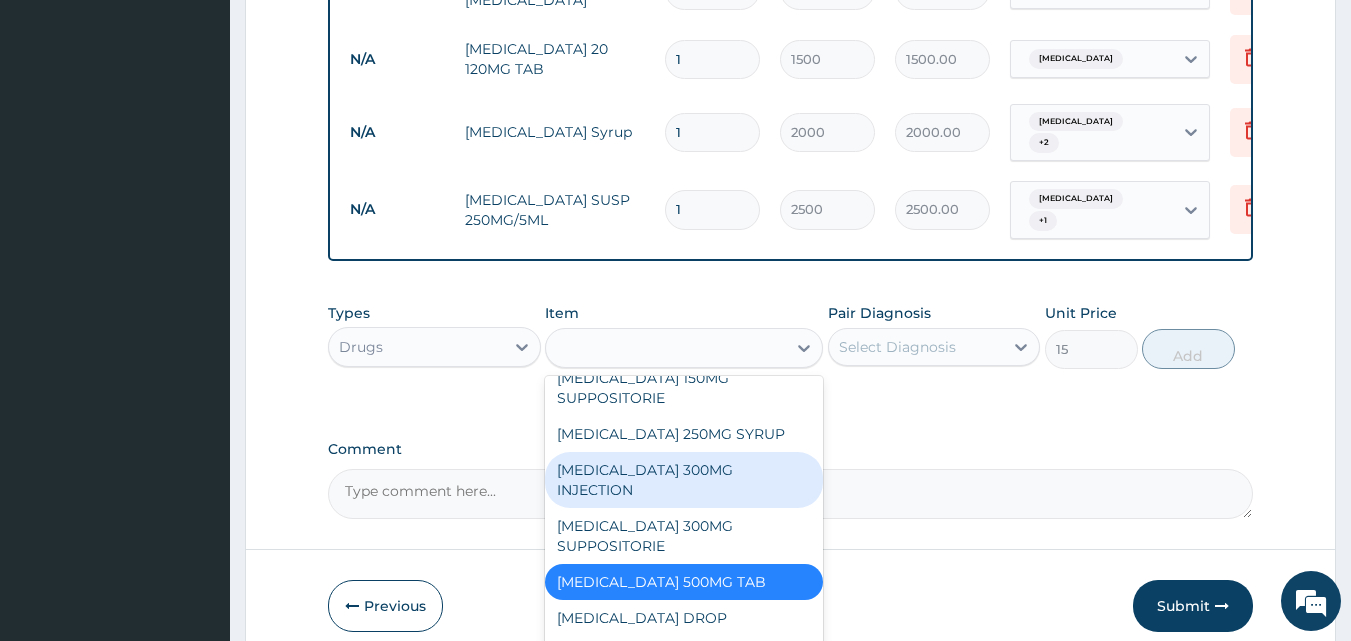 type on "350" 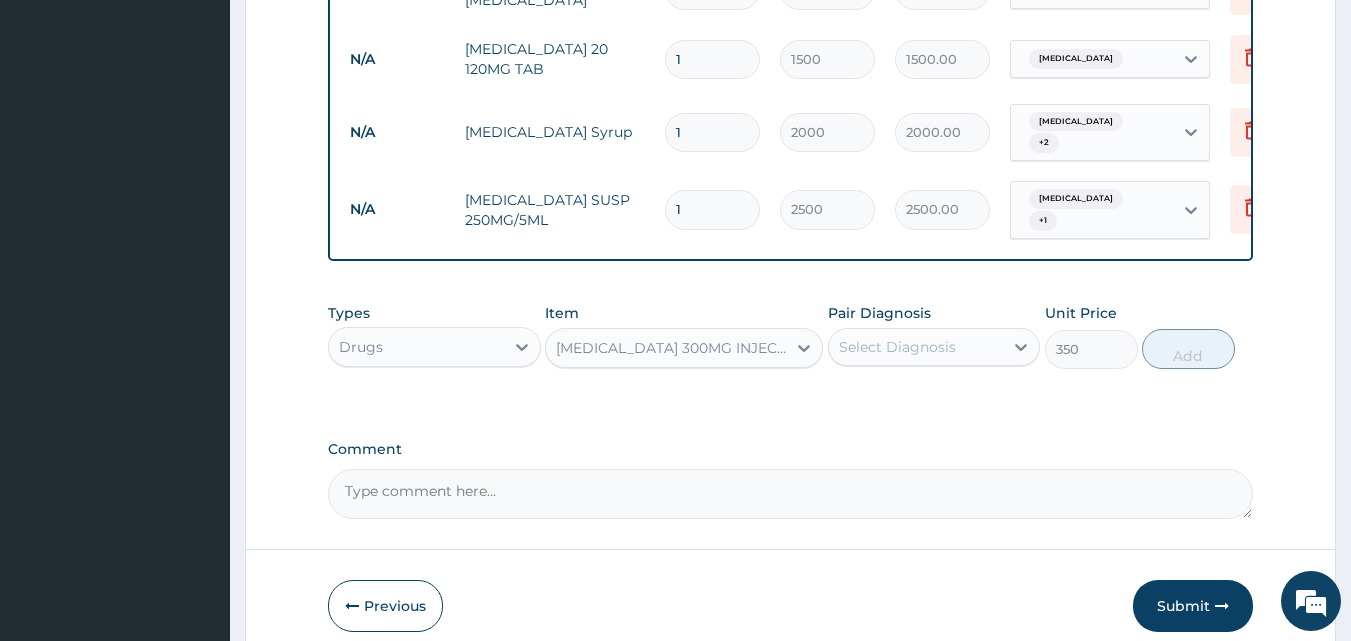 click on "Select Diagnosis" at bounding box center [916, 347] 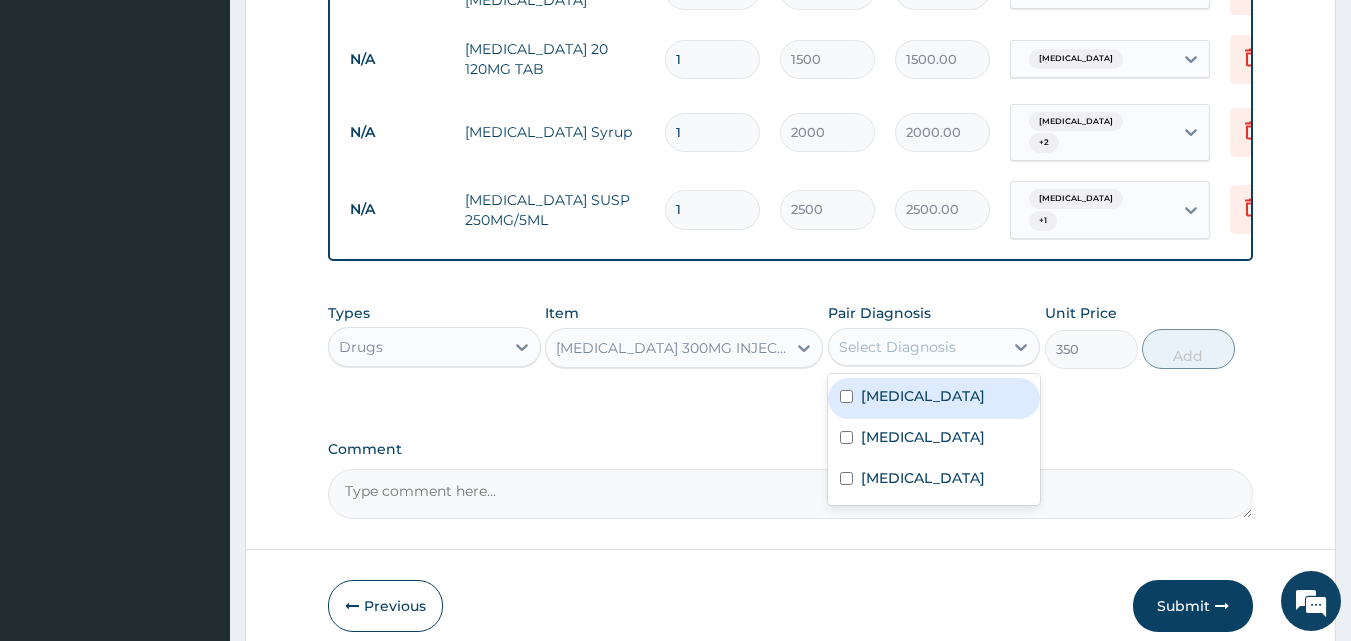 click on "[MEDICAL_DATA]" at bounding box center [923, 396] 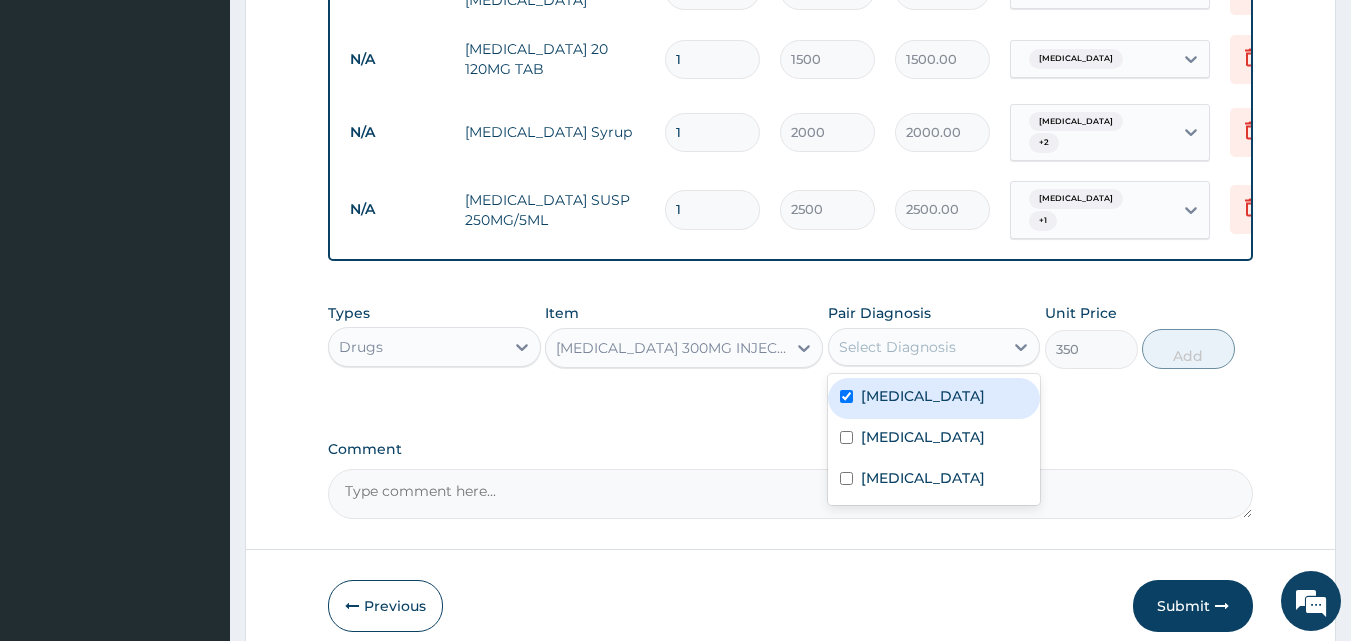 checkbox on "true" 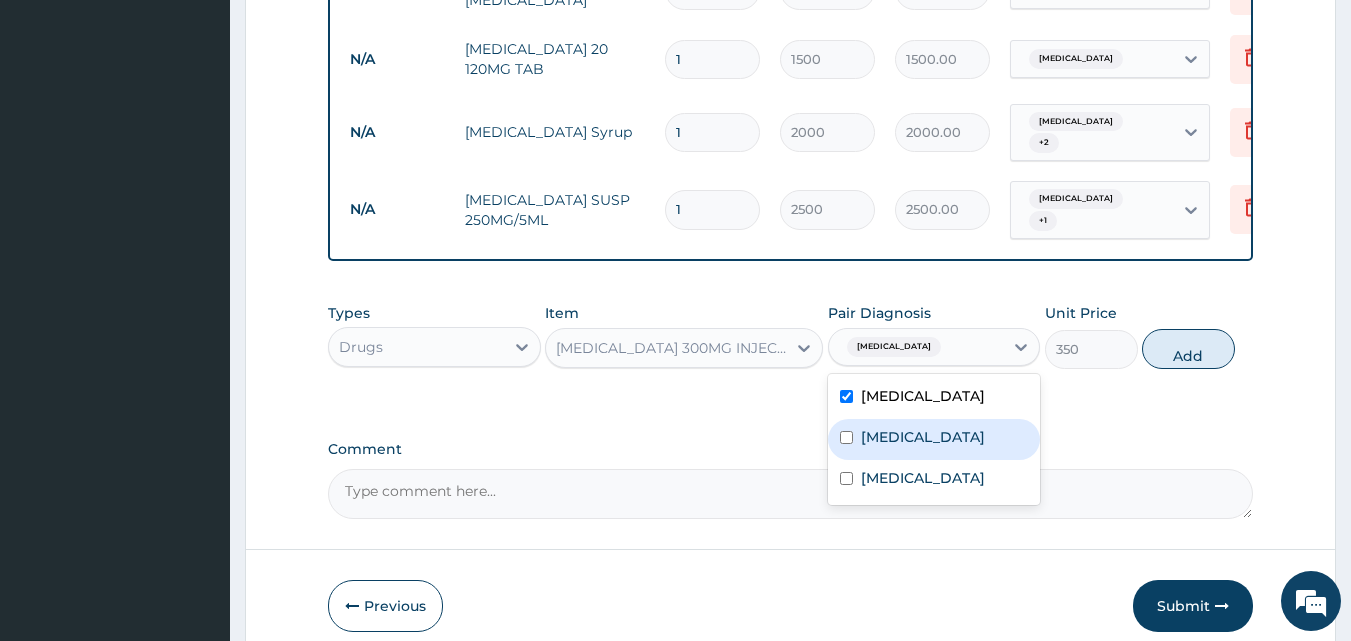 click on "Upper respiratory infection" at bounding box center (923, 437) 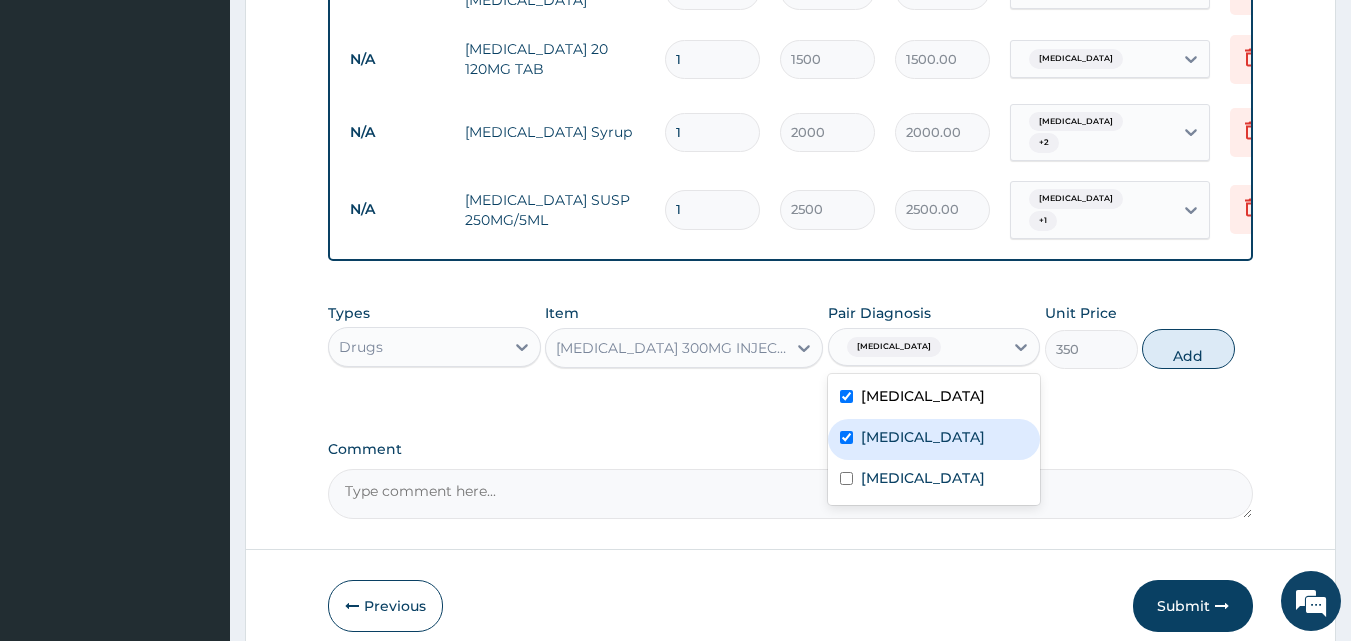 checkbox on "true" 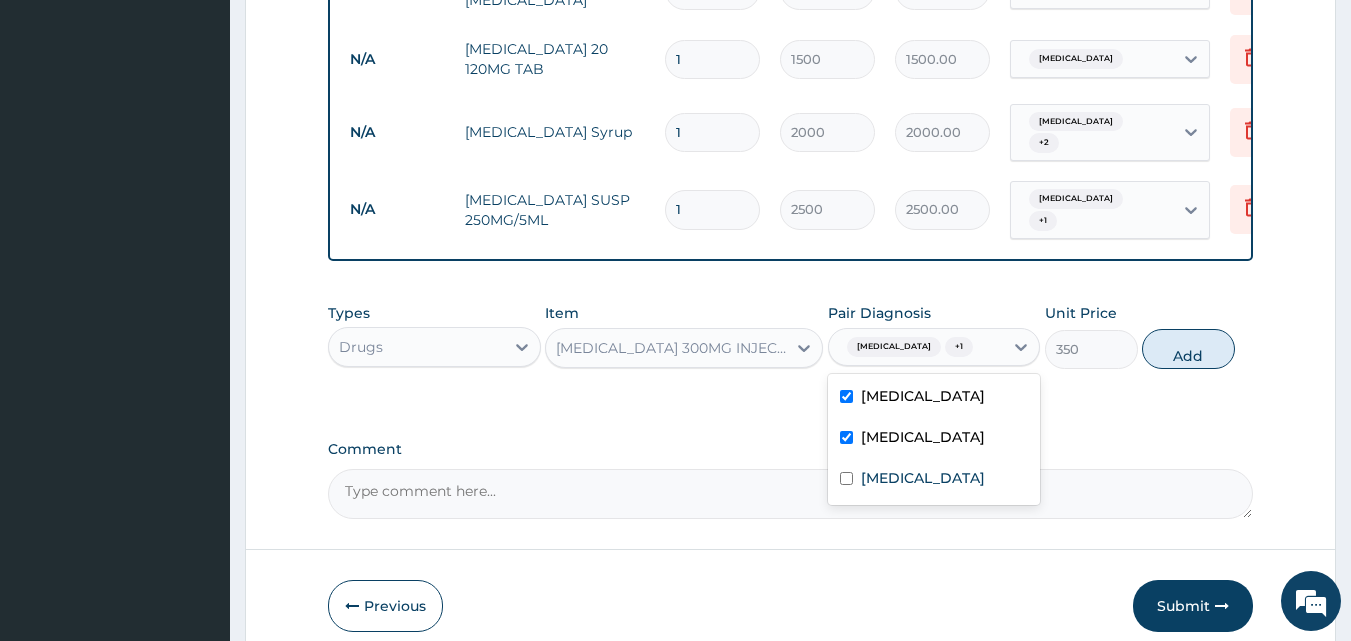 drag, startPoint x: 1223, startPoint y: 348, endPoint x: 964, endPoint y: 311, distance: 261.62952 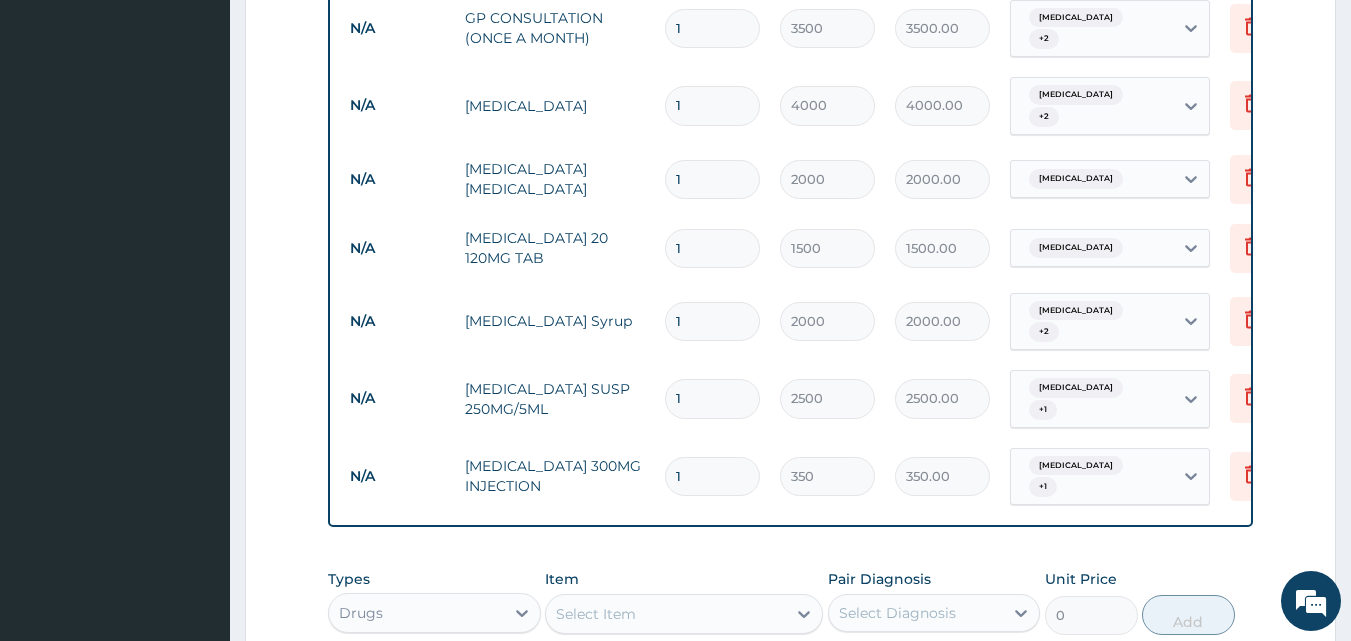 scroll, scrollTop: 1143, scrollLeft: 0, axis: vertical 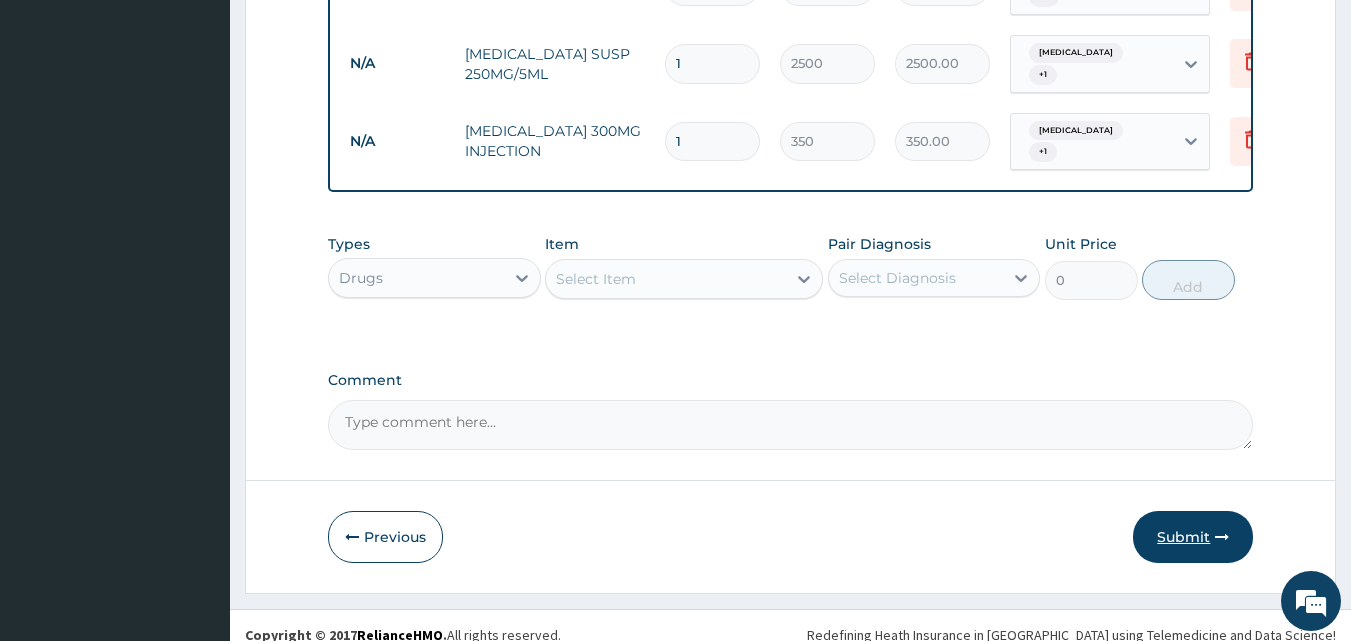 click on "Submit" at bounding box center (1193, 537) 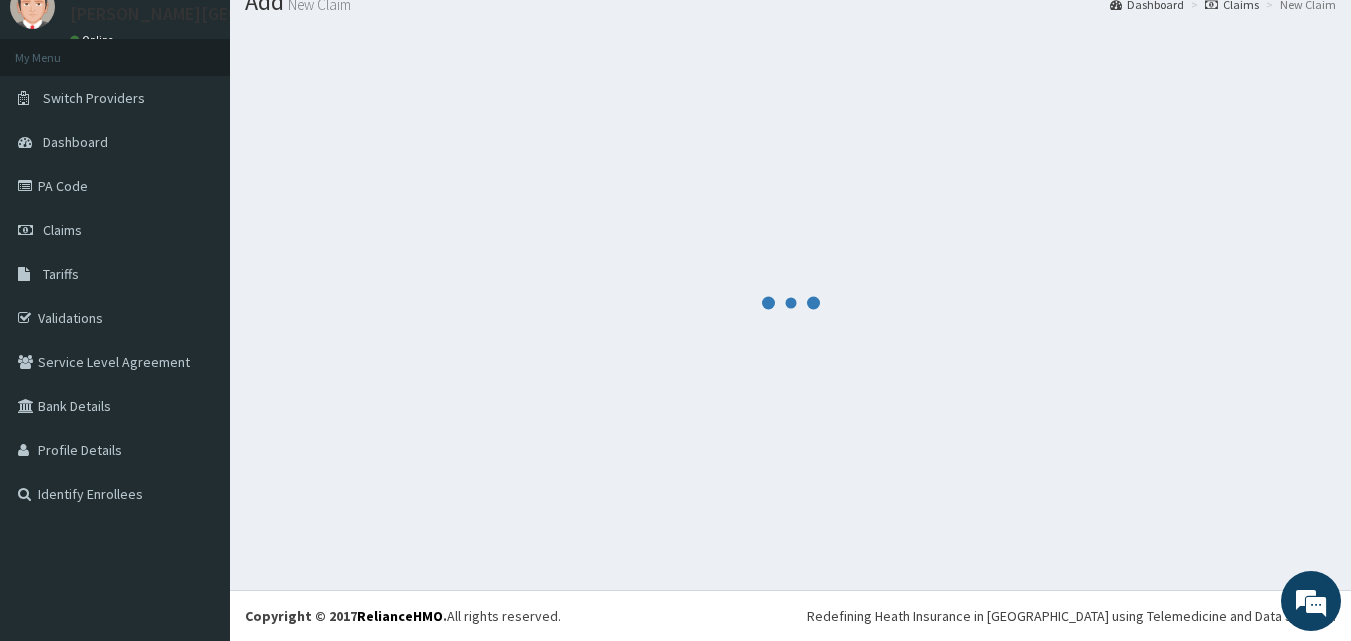 scroll, scrollTop: 76, scrollLeft: 0, axis: vertical 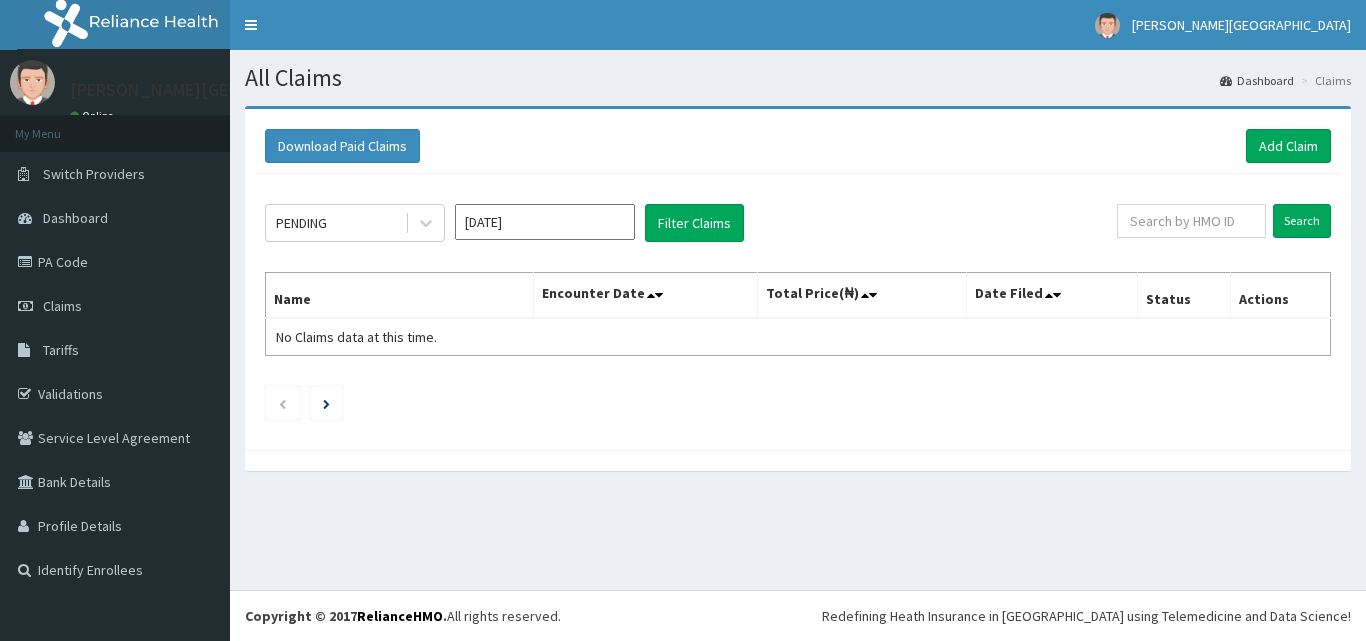 click 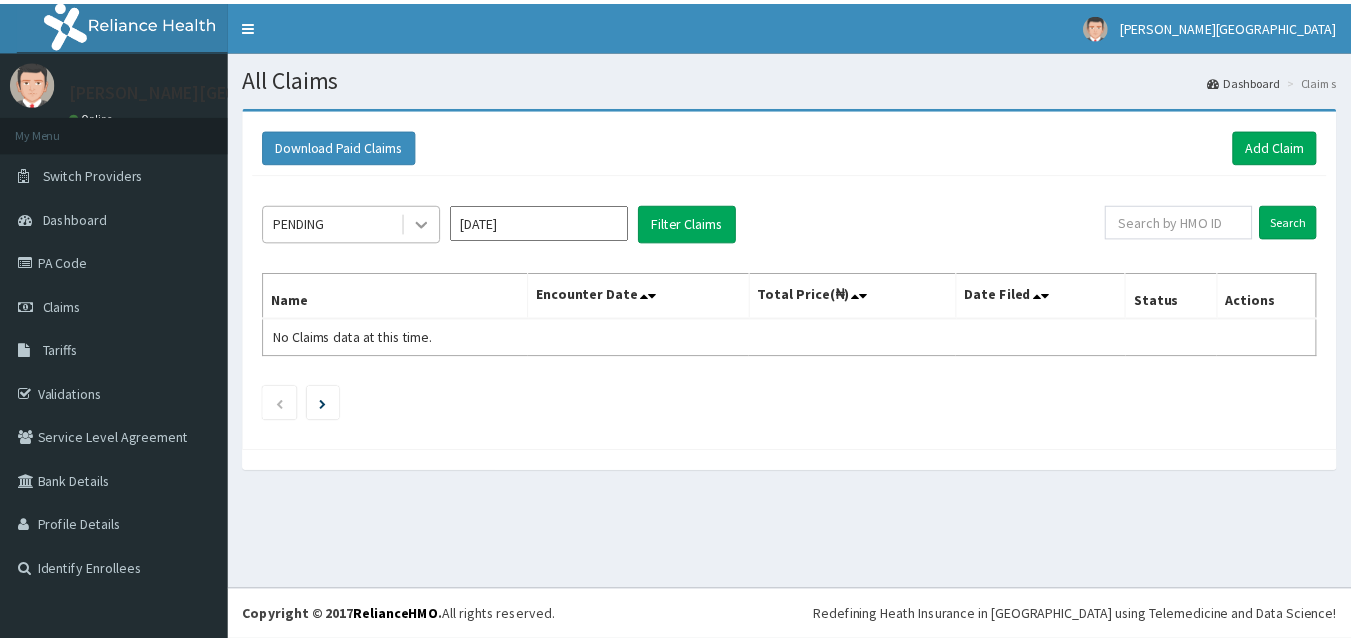 scroll, scrollTop: 0, scrollLeft: 0, axis: both 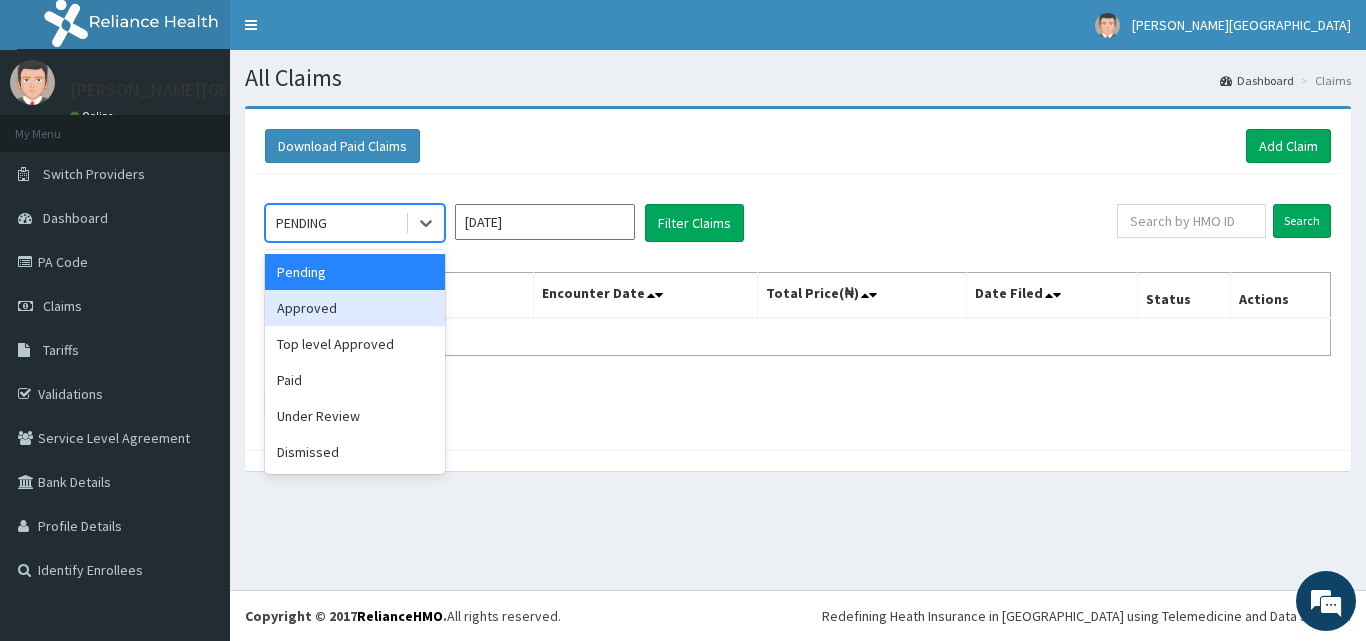 click on "Approved" at bounding box center [355, 308] 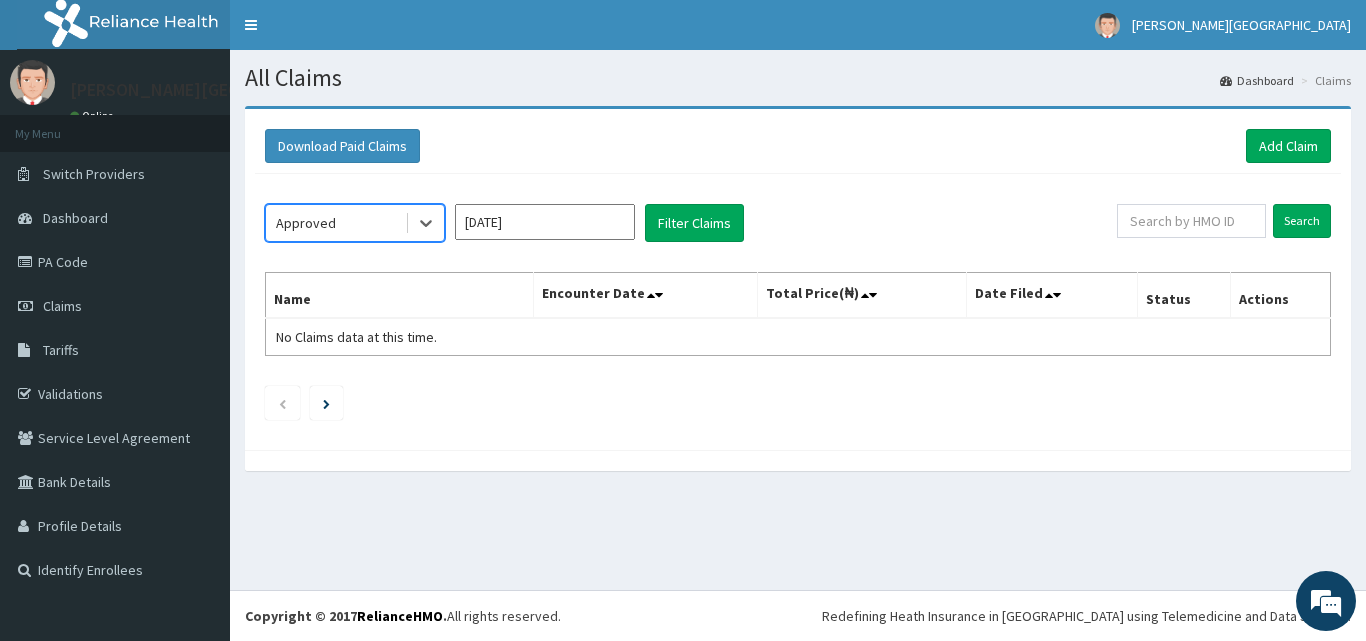click on "[DATE]" at bounding box center [545, 222] 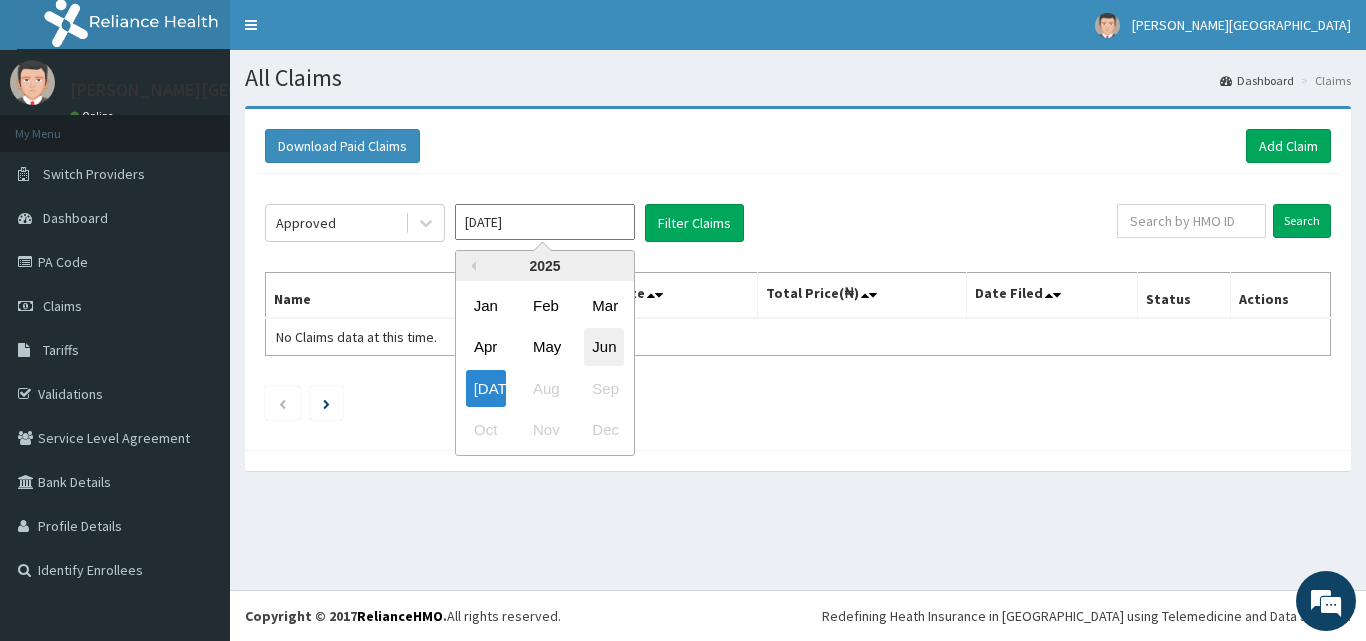 click on "Jun" at bounding box center [604, 347] 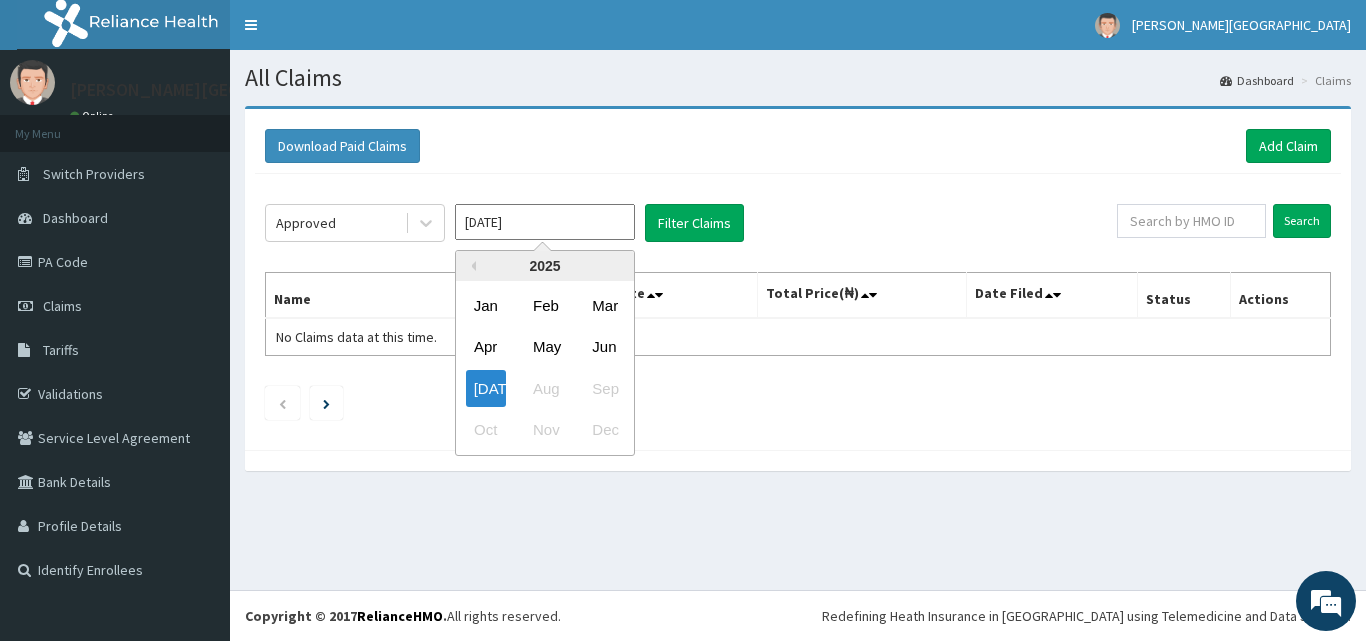 type on "[DATE]" 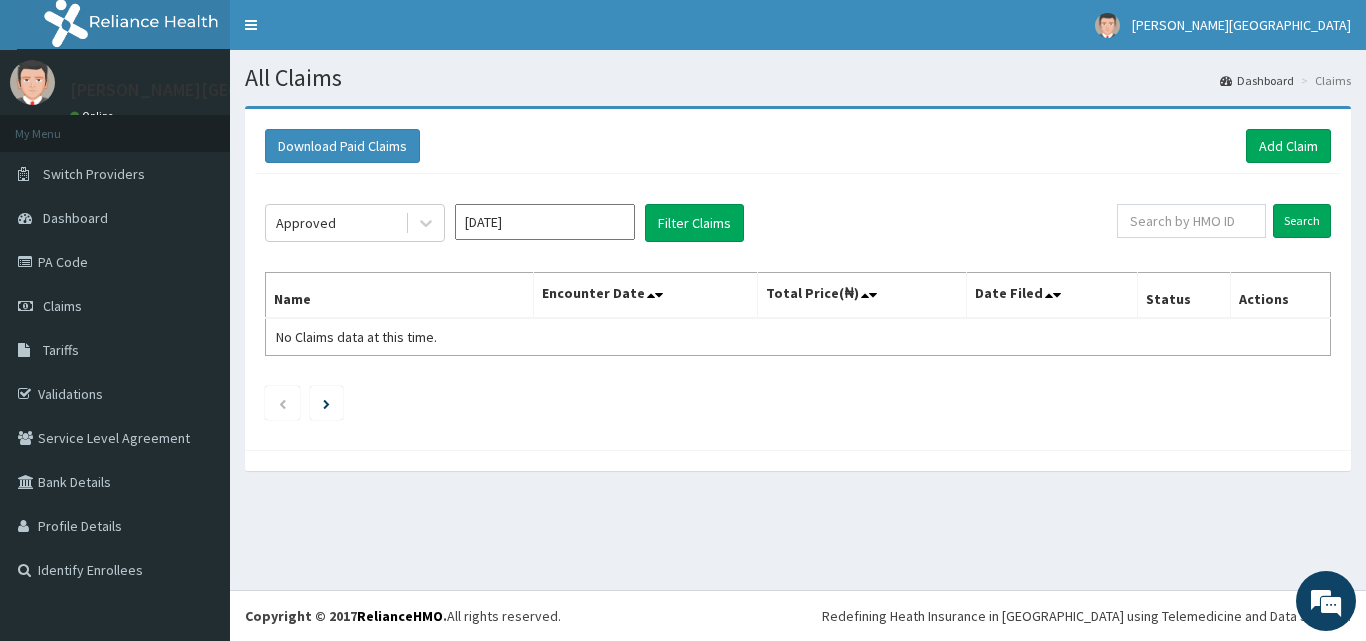 click on "Approved [DATE] Filter Claims Search Name Encounter Date Total Price(₦) Date Filed Status Actions No Claims data at this time." 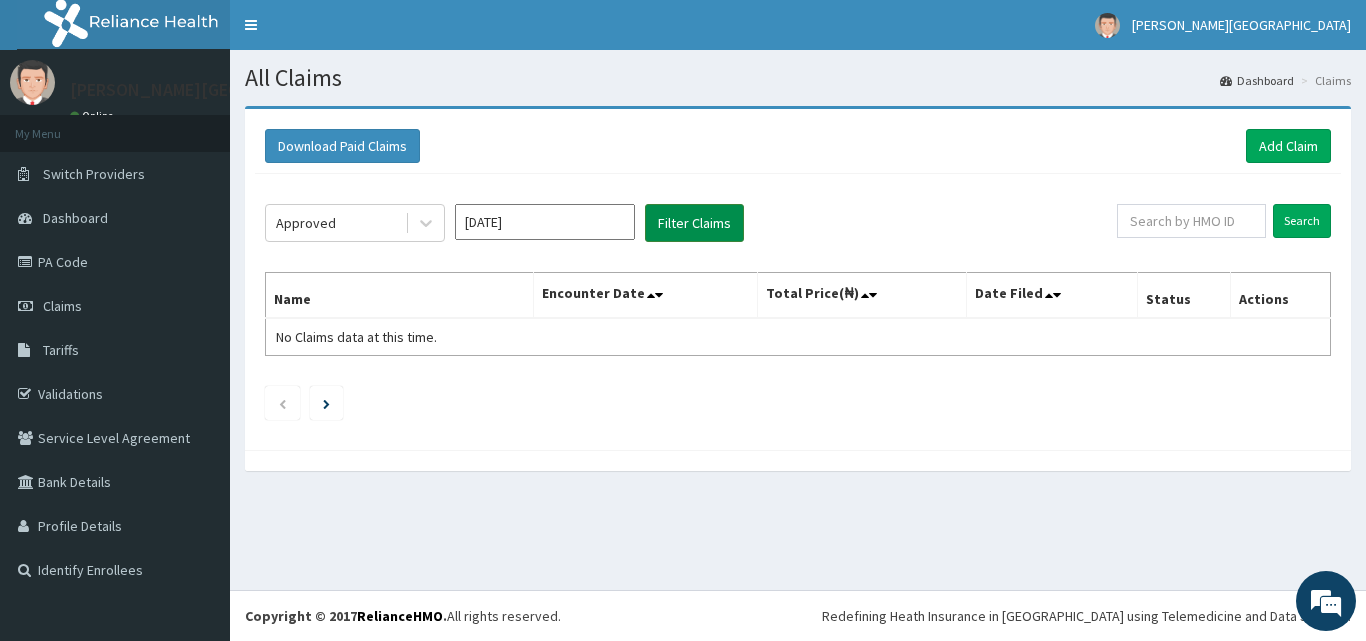 click on "Filter Claims" at bounding box center [694, 223] 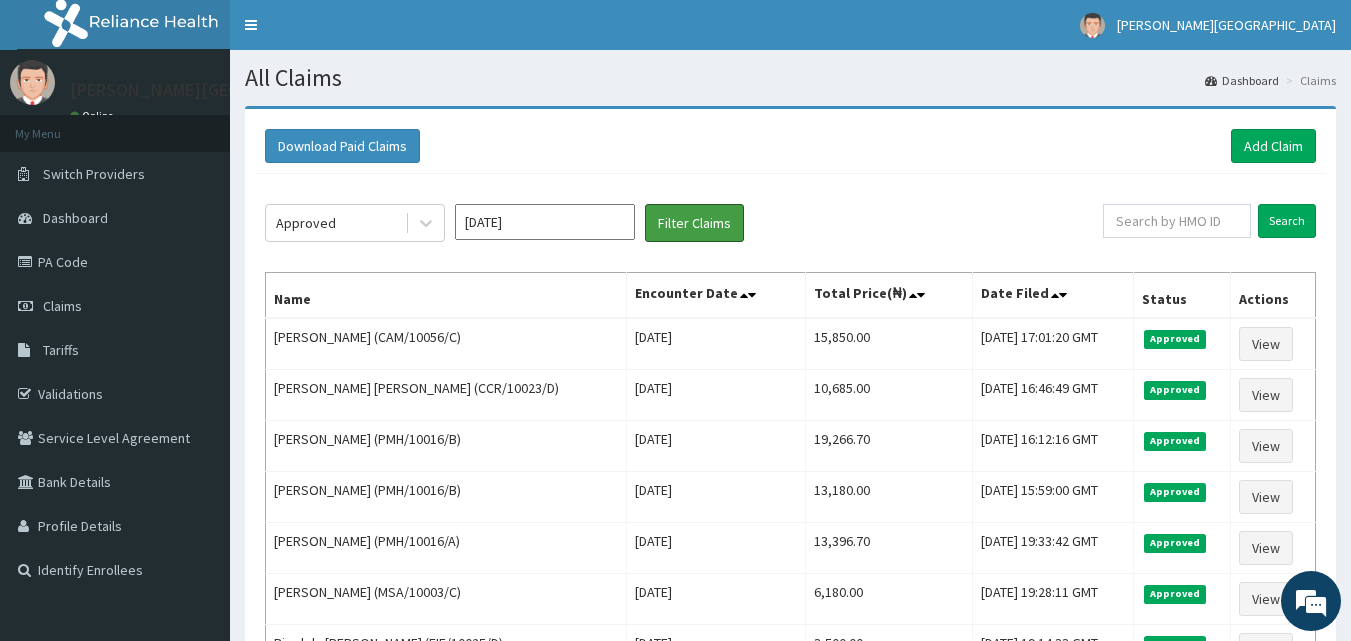 scroll, scrollTop: 0, scrollLeft: 0, axis: both 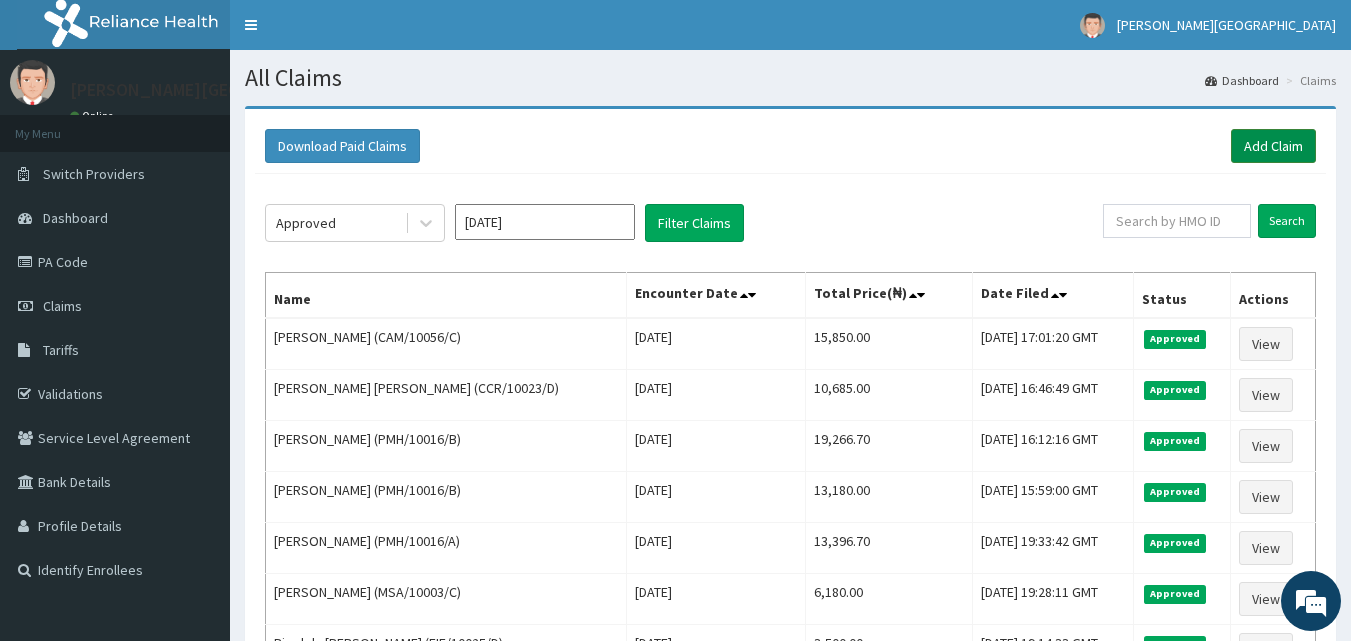 click on "Add Claim" at bounding box center (1273, 146) 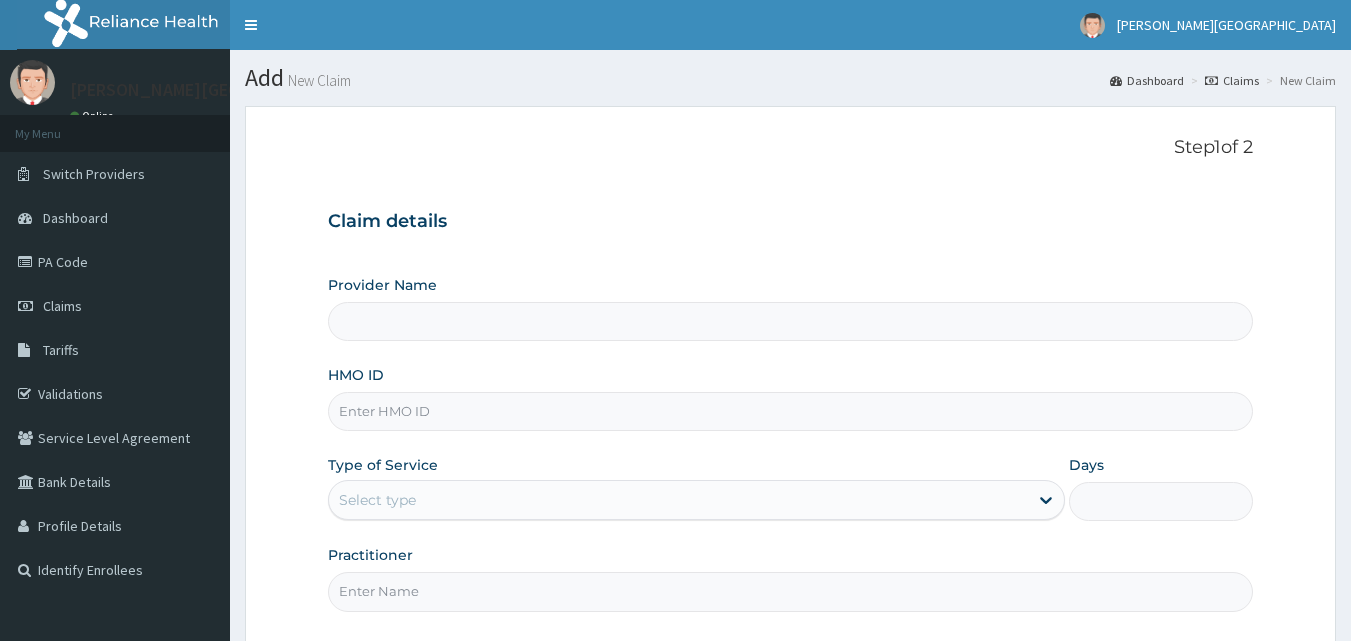 scroll, scrollTop: 0, scrollLeft: 0, axis: both 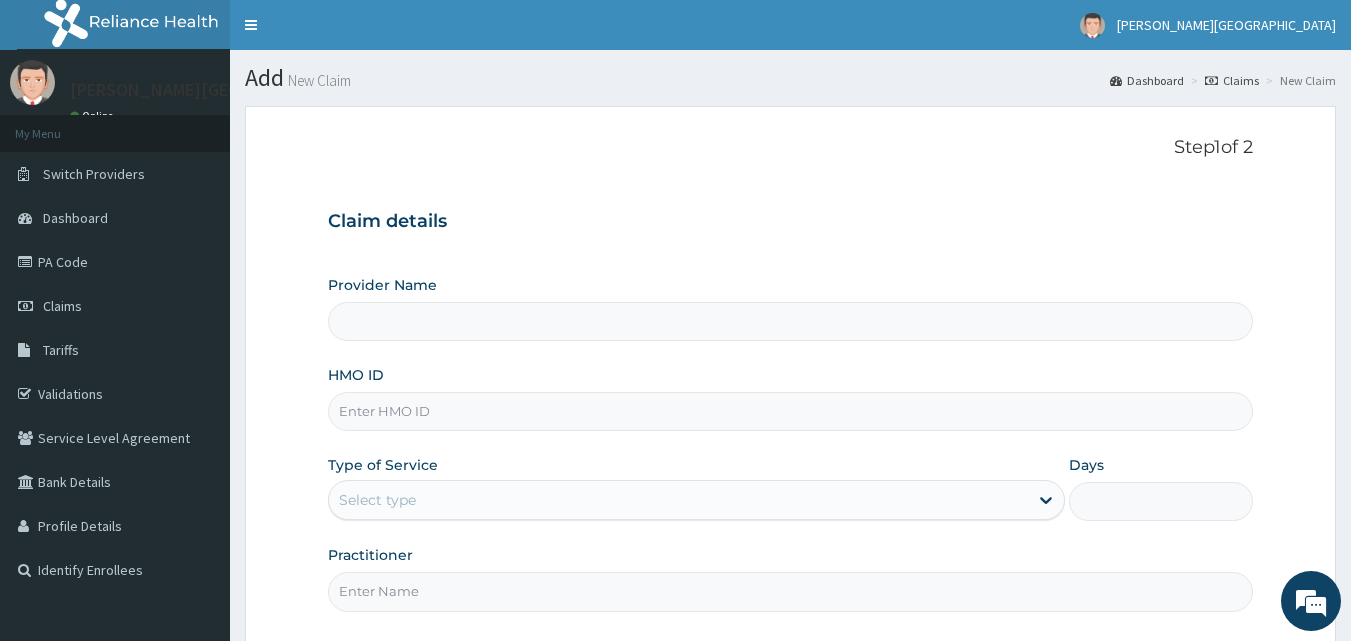 type on "[PERSON_NAME][GEOGRAPHIC_DATA]" 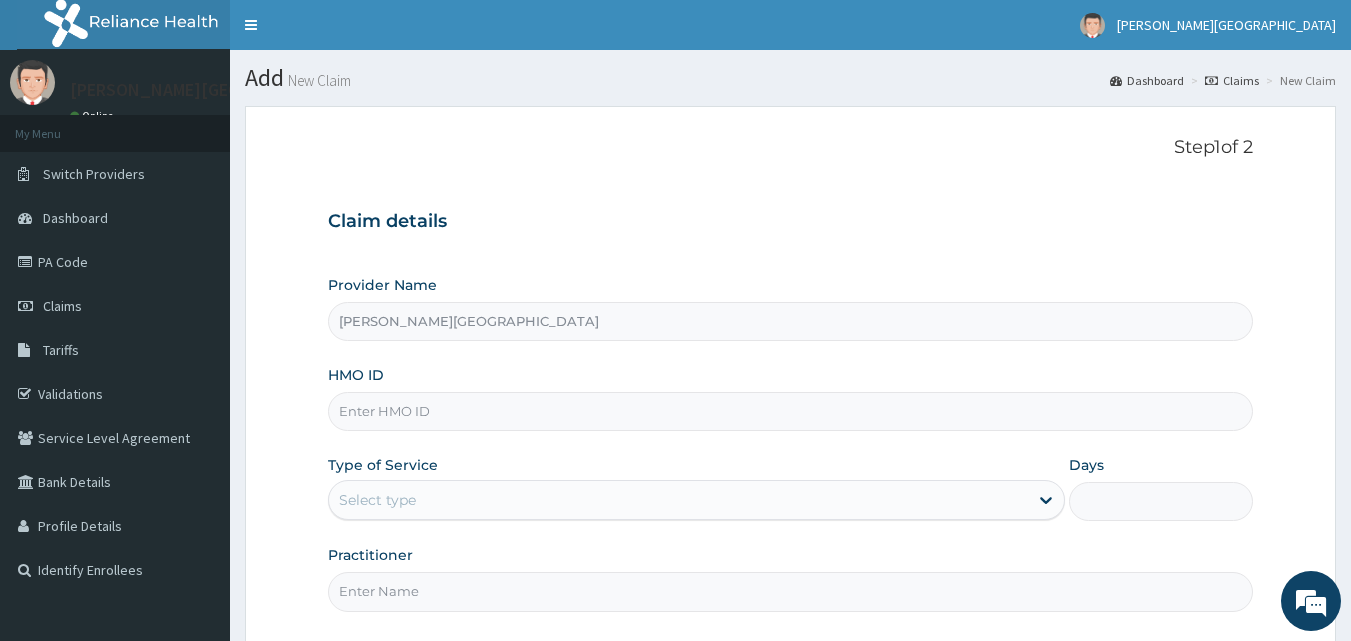 click on "HMO ID" at bounding box center [791, 411] 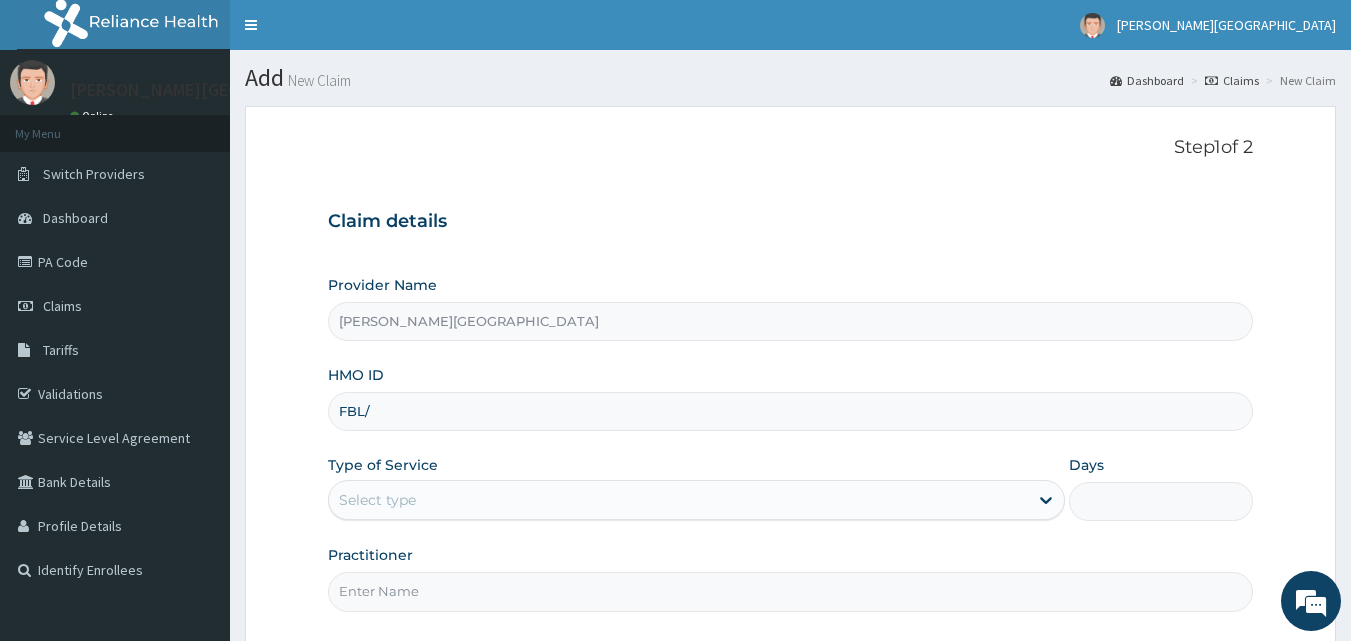 scroll, scrollTop: 0, scrollLeft: 0, axis: both 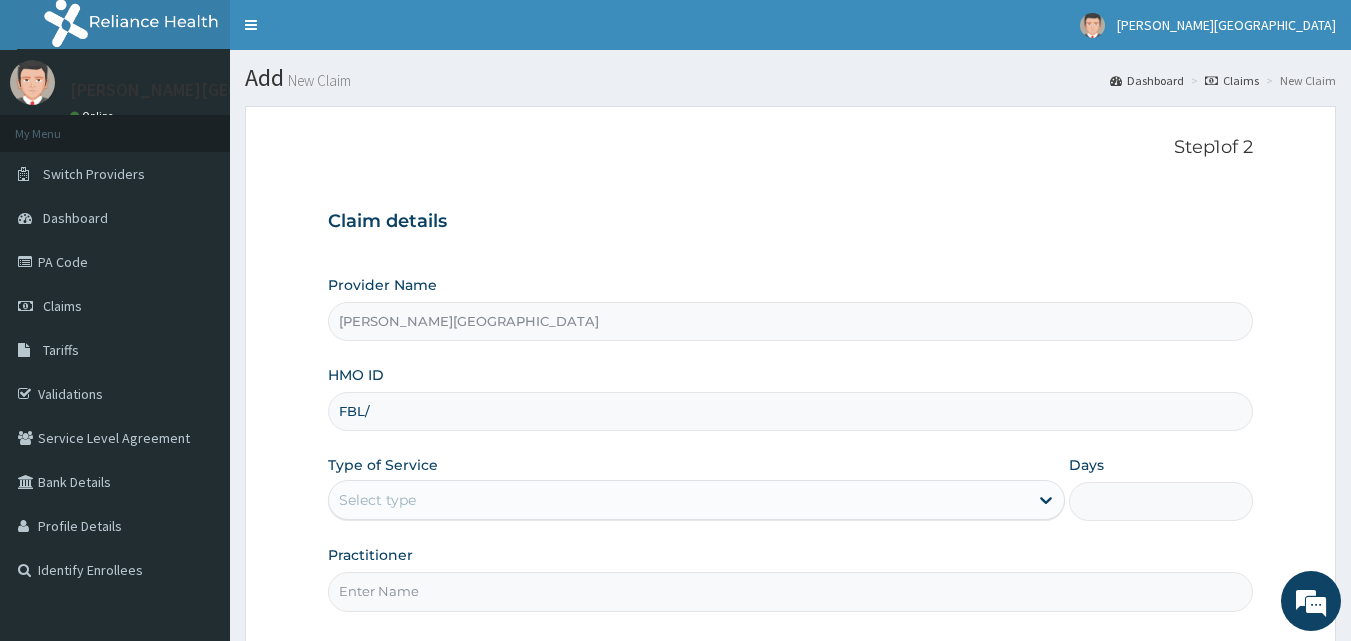 type on "FBL/10043/A" 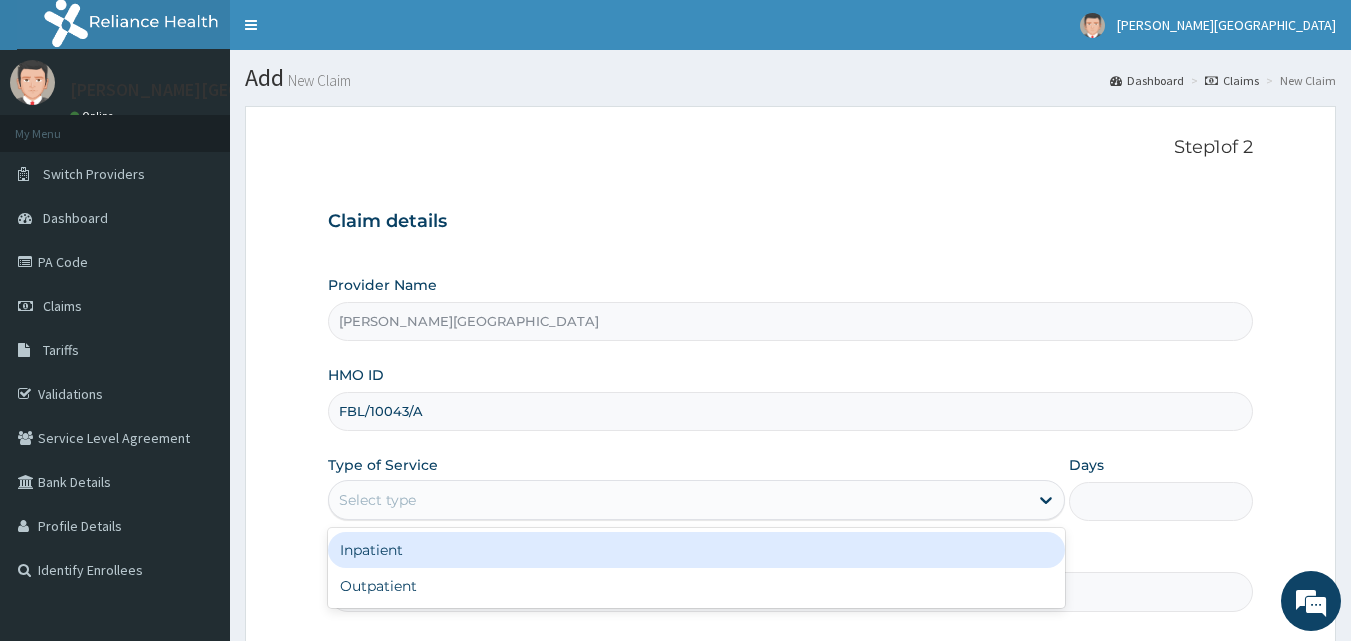 click on "Select type" at bounding box center (678, 500) 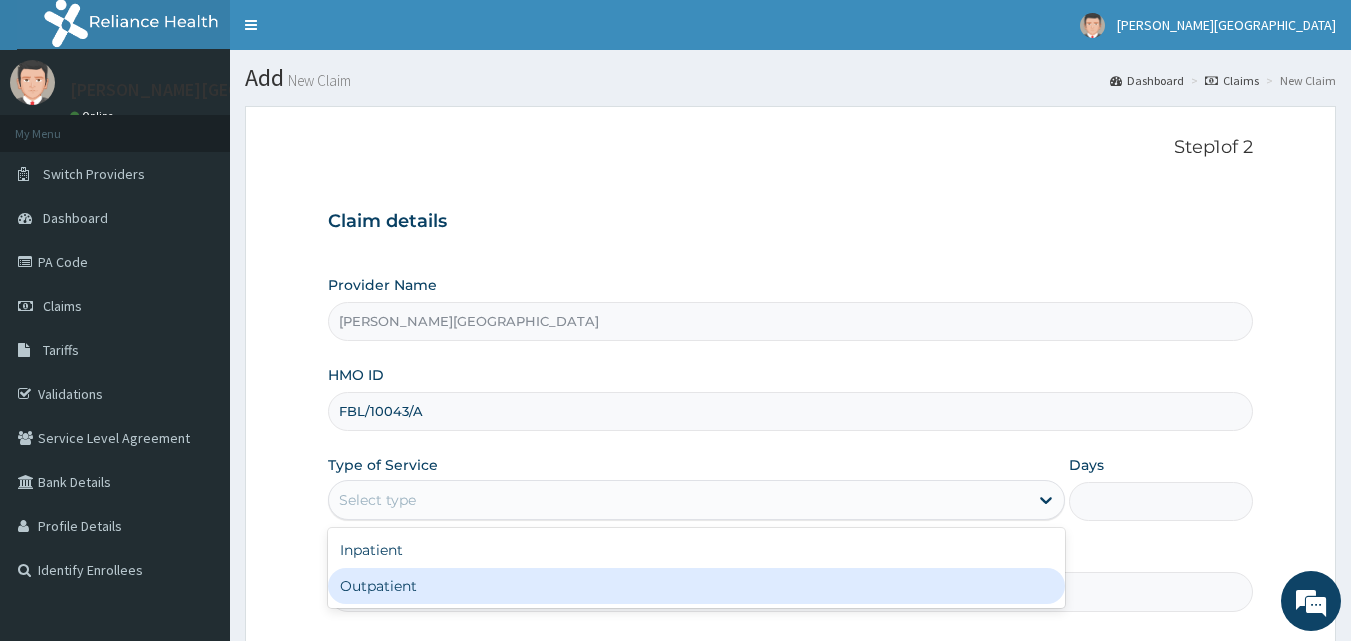 click on "Outpatient" at bounding box center [696, 586] 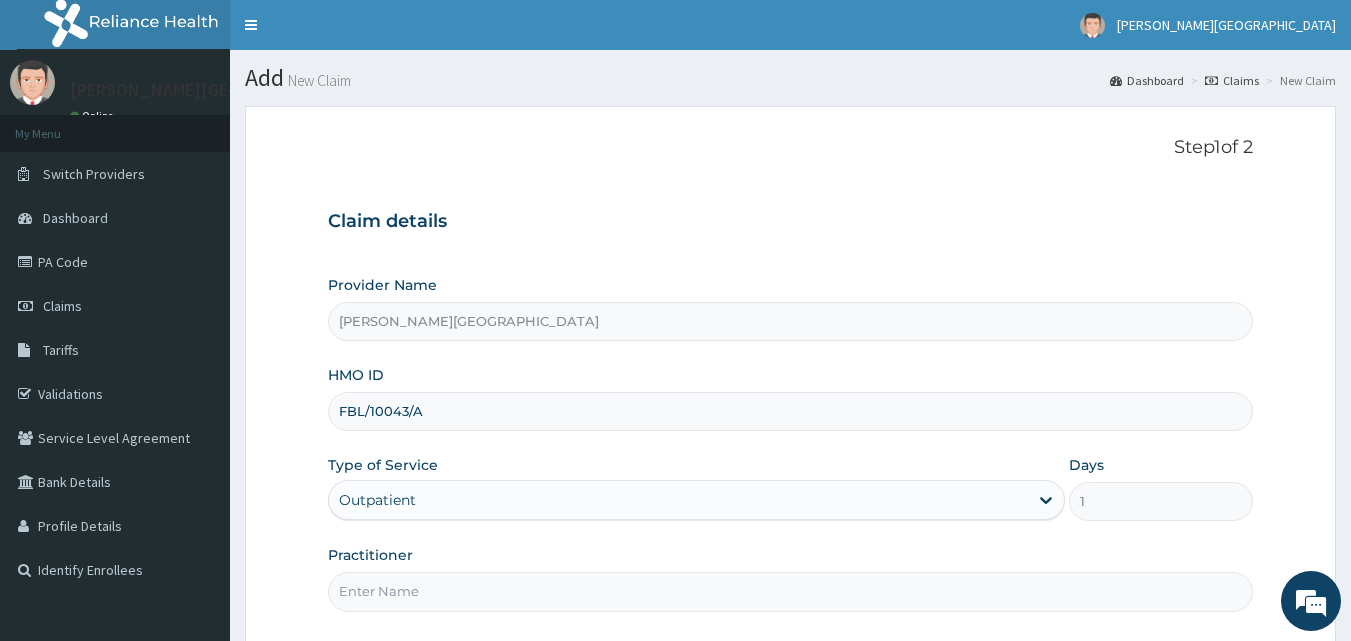 click on "Type of Service option Outpatient, selected.   Select is focused ,type to refine list, press Down to open the menu,  Outpatient" at bounding box center [696, 488] 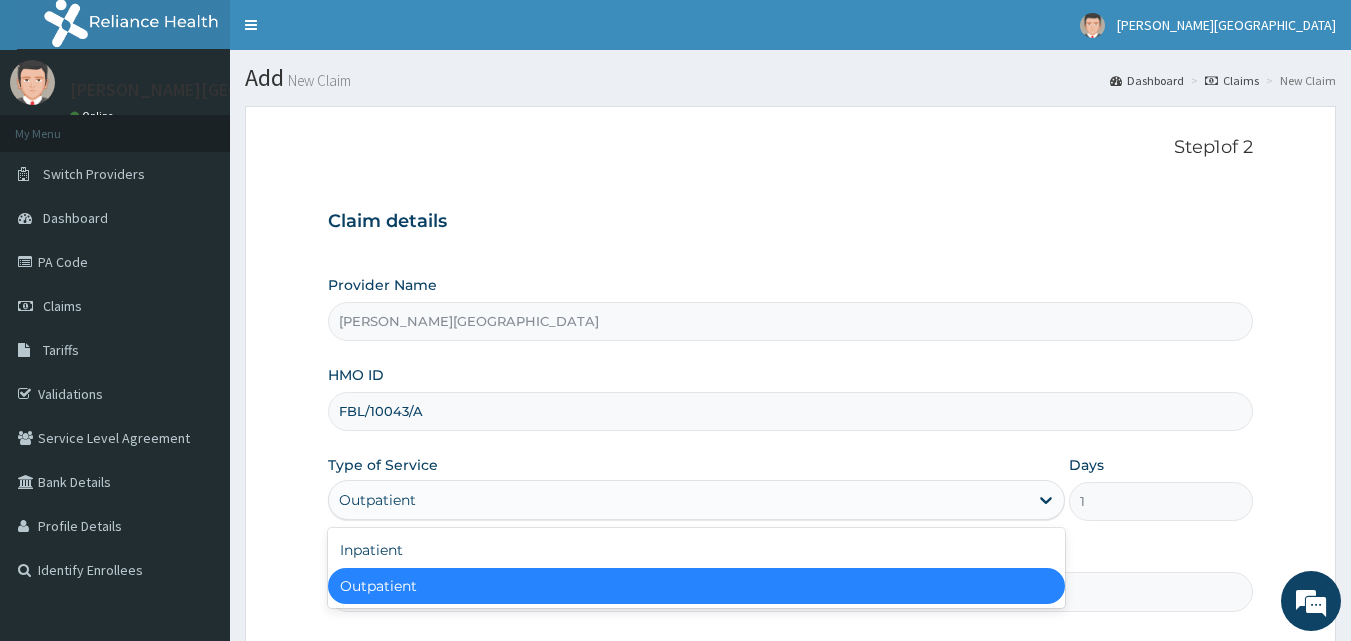 click on "Outpatient" at bounding box center (678, 500) 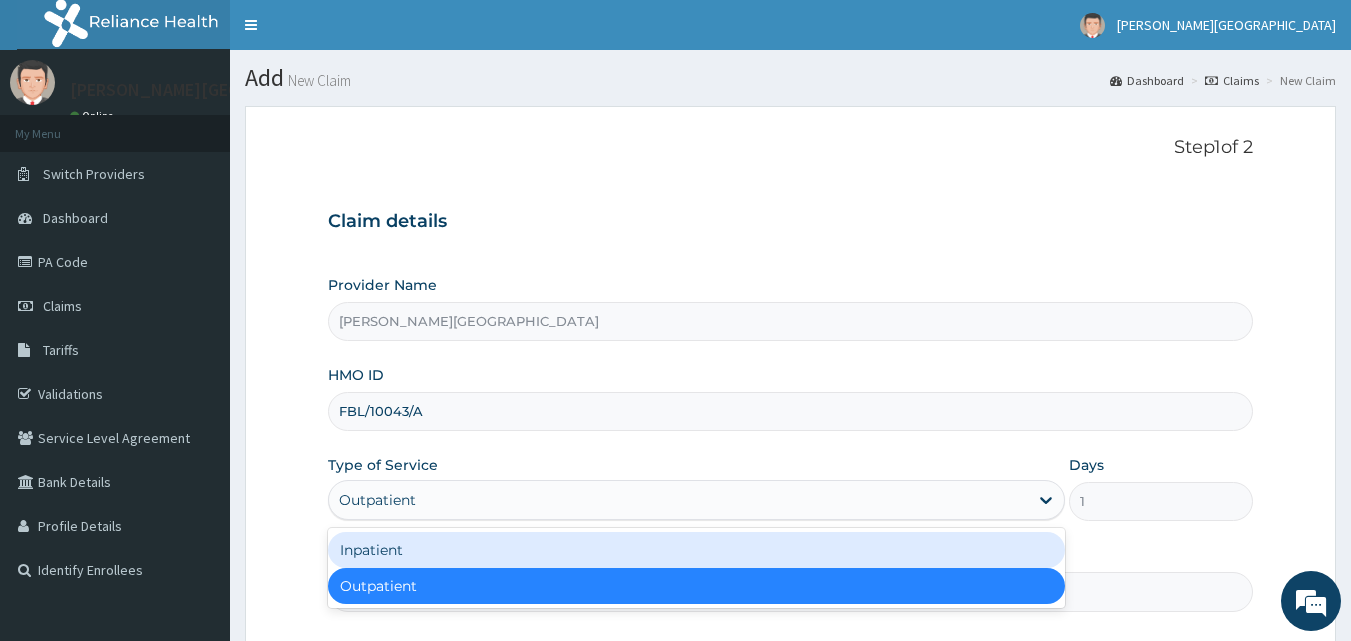 click on "Claim details Provider Name [PERSON_NAME][GEOGRAPHIC_DATA] HMO ID FBL/10043/A Type of Service option Outpatient, selected. option Inpatient focused, 1 of 2. 2 results available. Use Up and Down to choose options, press Enter to select the currently focused option, press Escape to exit the menu, press Tab to select the option and exit the menu. Outpatient Inpatient Outpatient Days 1 Practitioner" at bounding box center [791, 401] 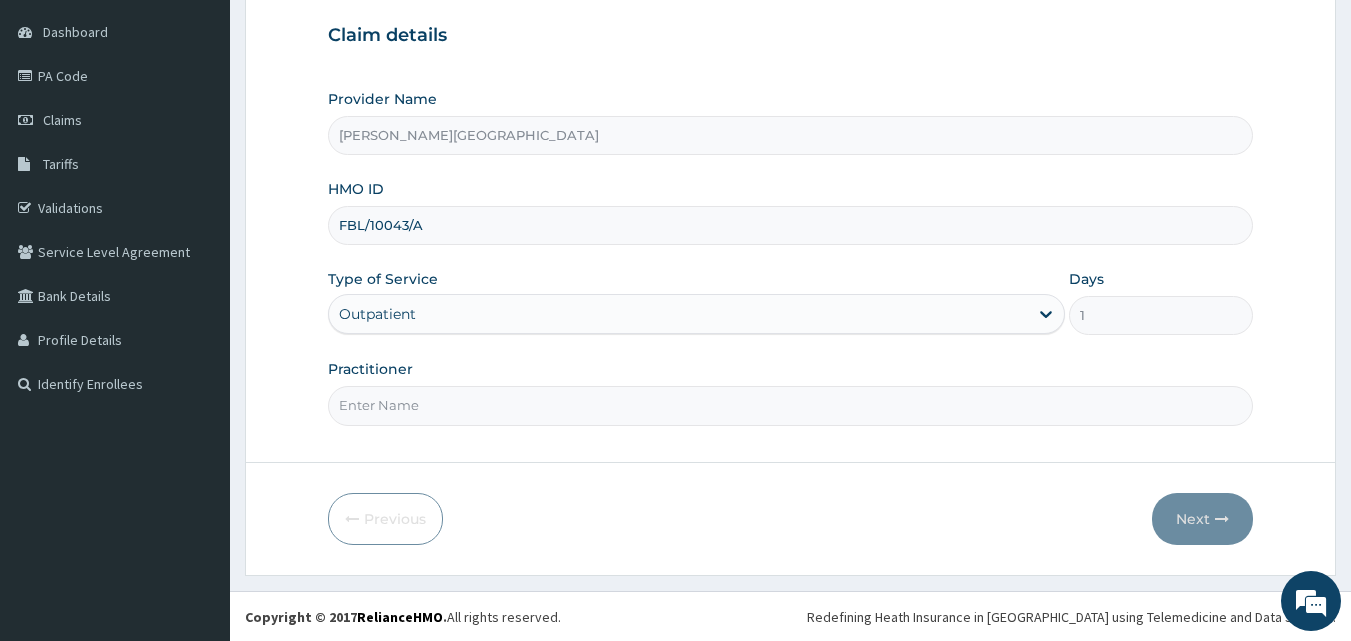 scroll, scrollTop: 187, scrollLeft: 0, axis: vertical 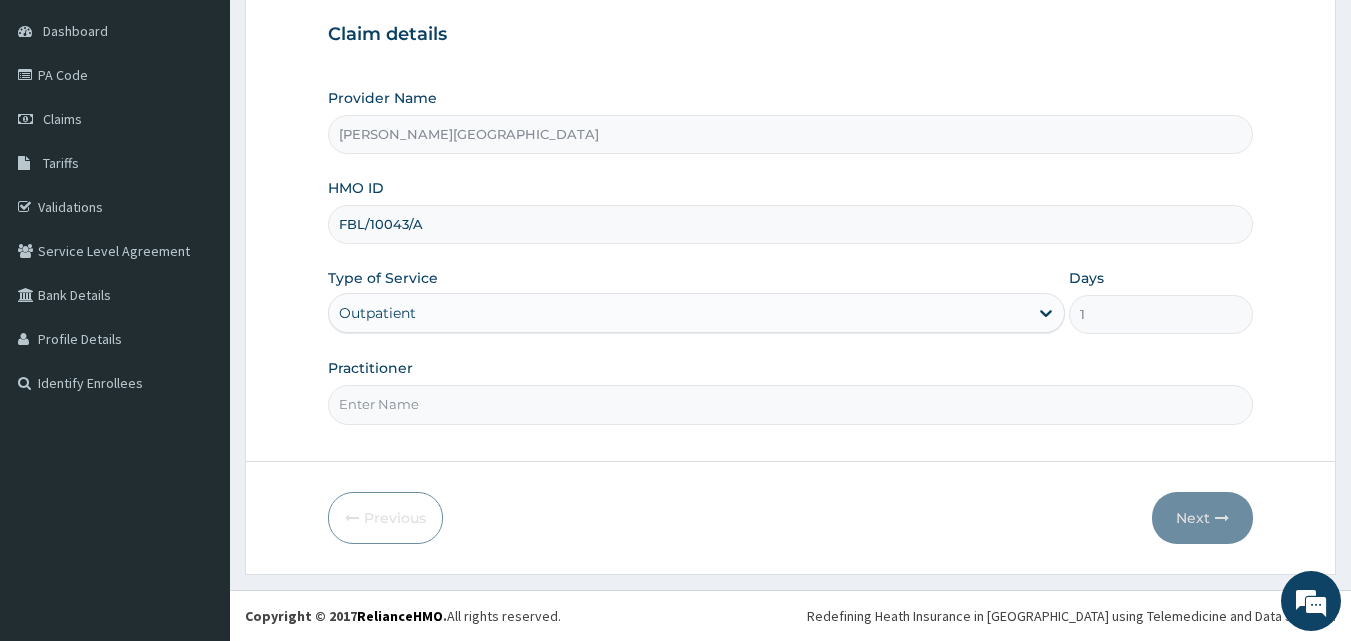 click on "Step  1  of 2 Claim details Provider Name [PERSON_NAME][GEOGRAPHIC_DATA] HMO ID FBL/10043/A Type of Service Outpatient Days 1 Practitioner" at bounding box center [791, 190] 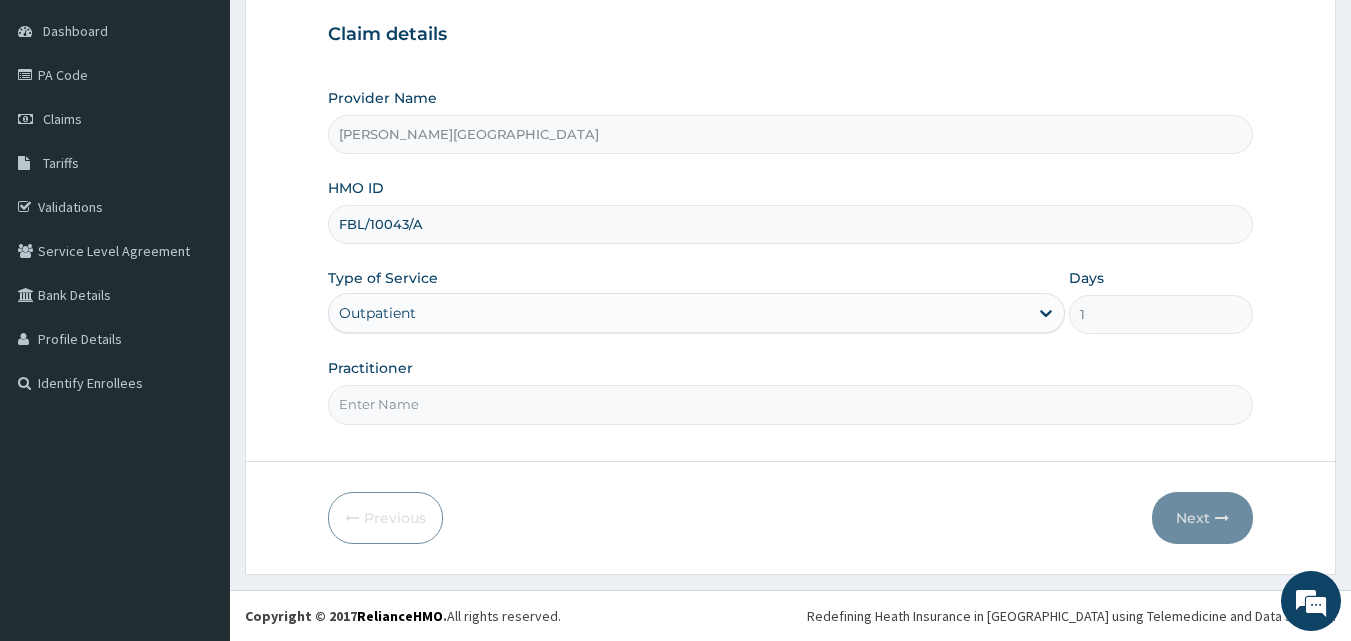click on "Practitioner" at bounding box center (791, 404) 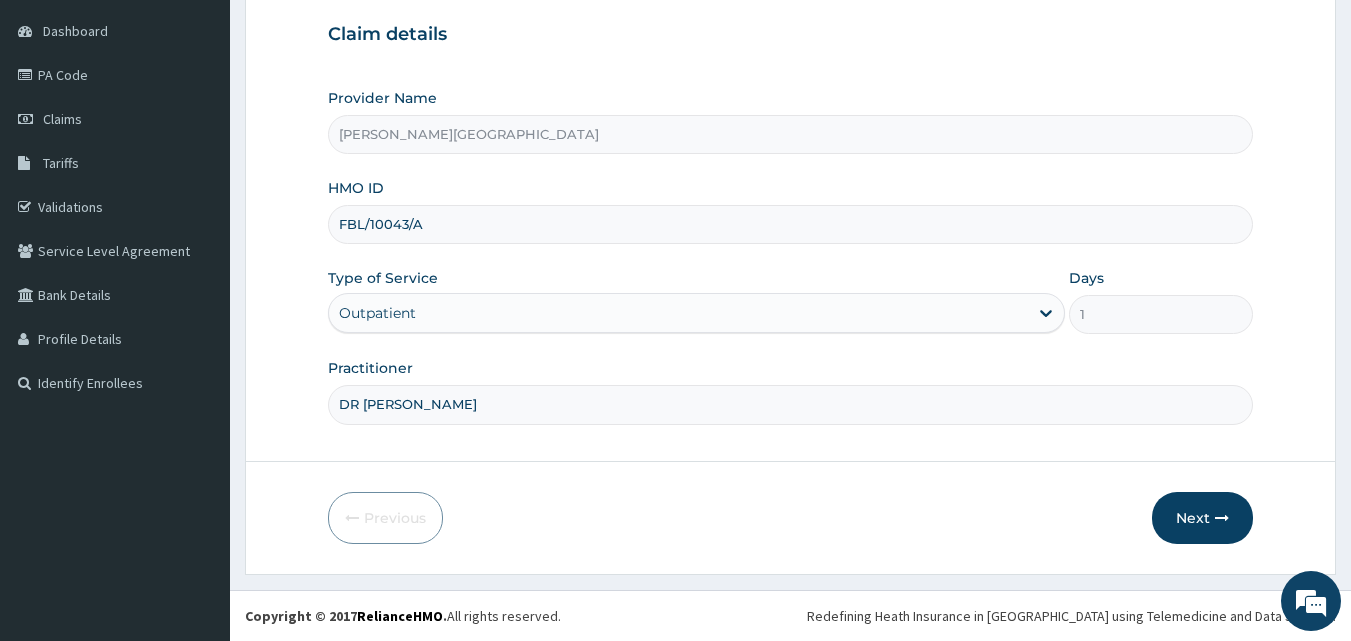 type on "DR [PERSON_NAME]" 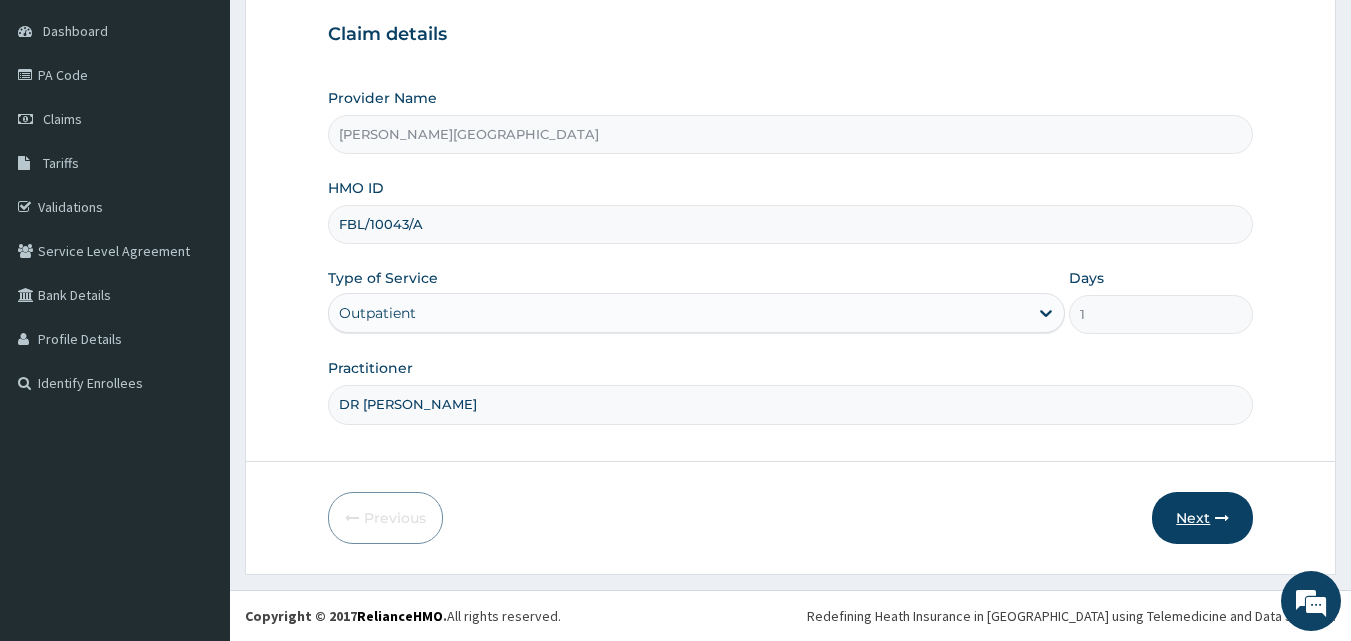 click on "Next" at bounding box center [1202, 518] 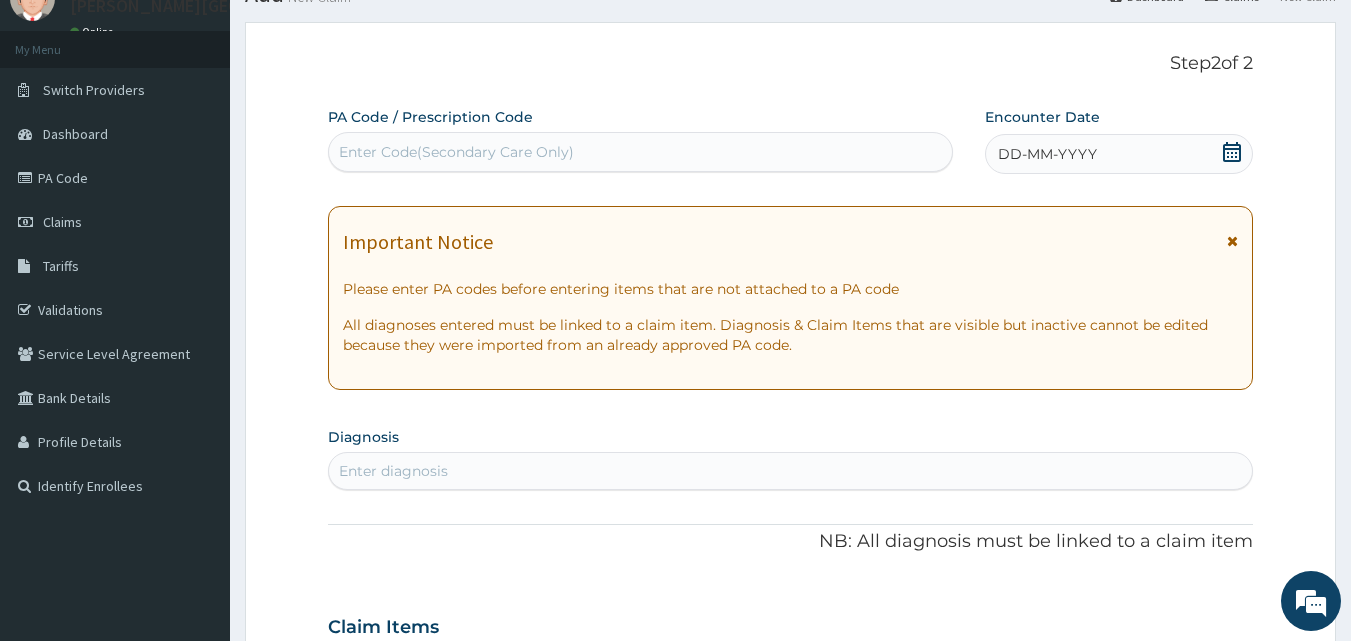 scroll, scrollTop: 0, scrollLeft: 0, axis: both 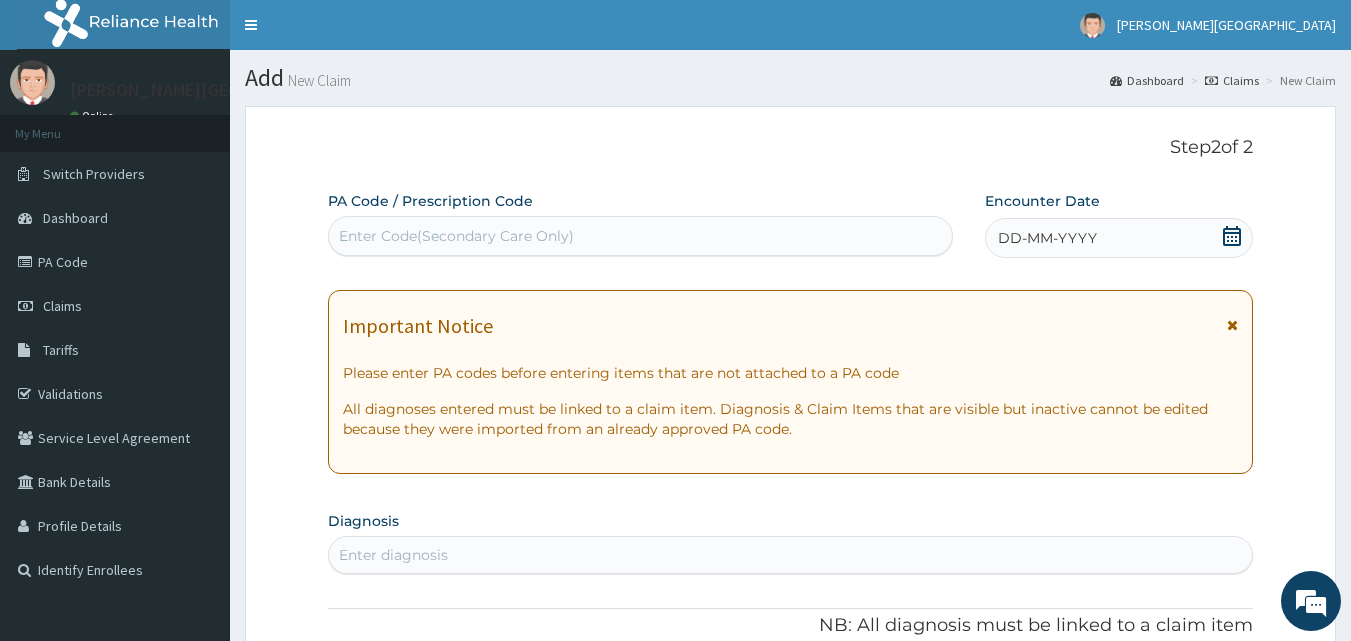 click 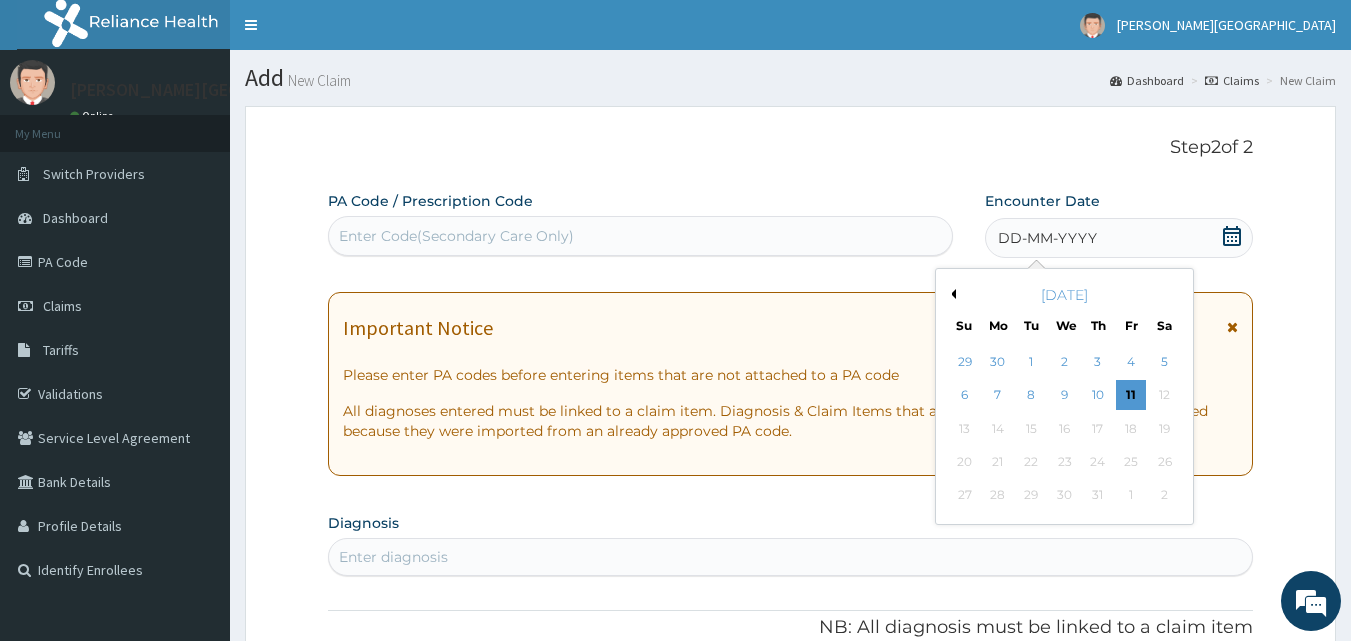click on "Previous Month" at bounding box center (951, 294) 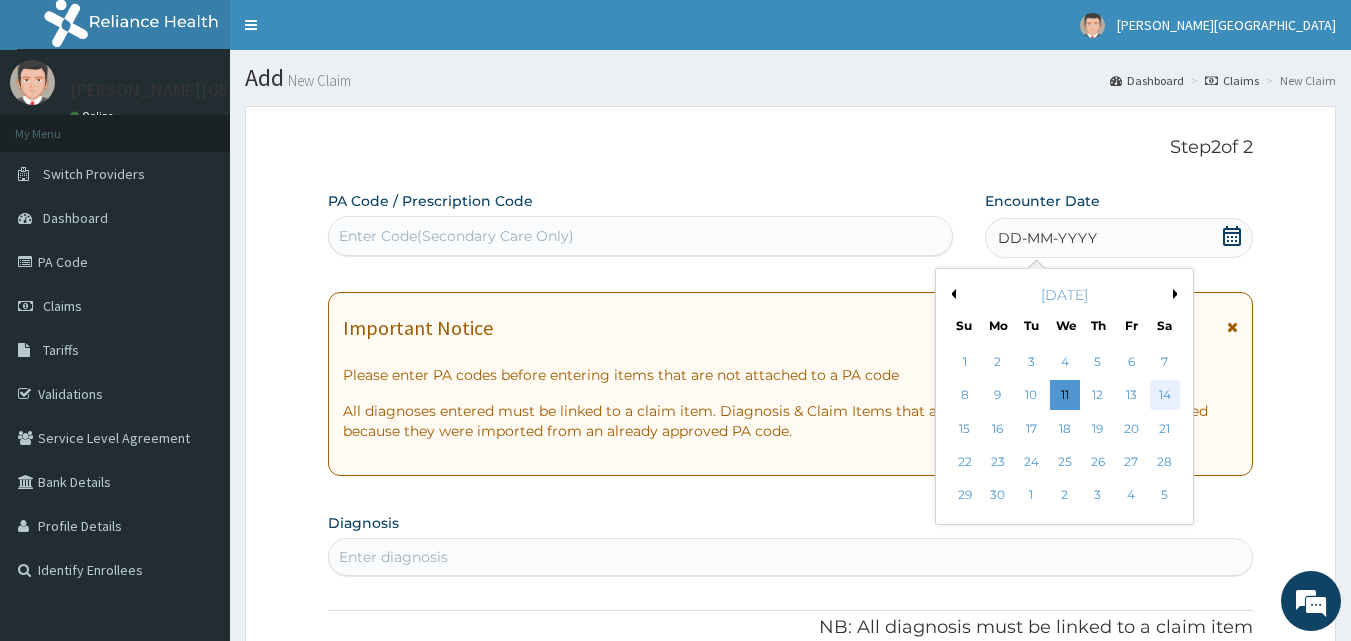click on "14" at bounding box center [1165, 396] 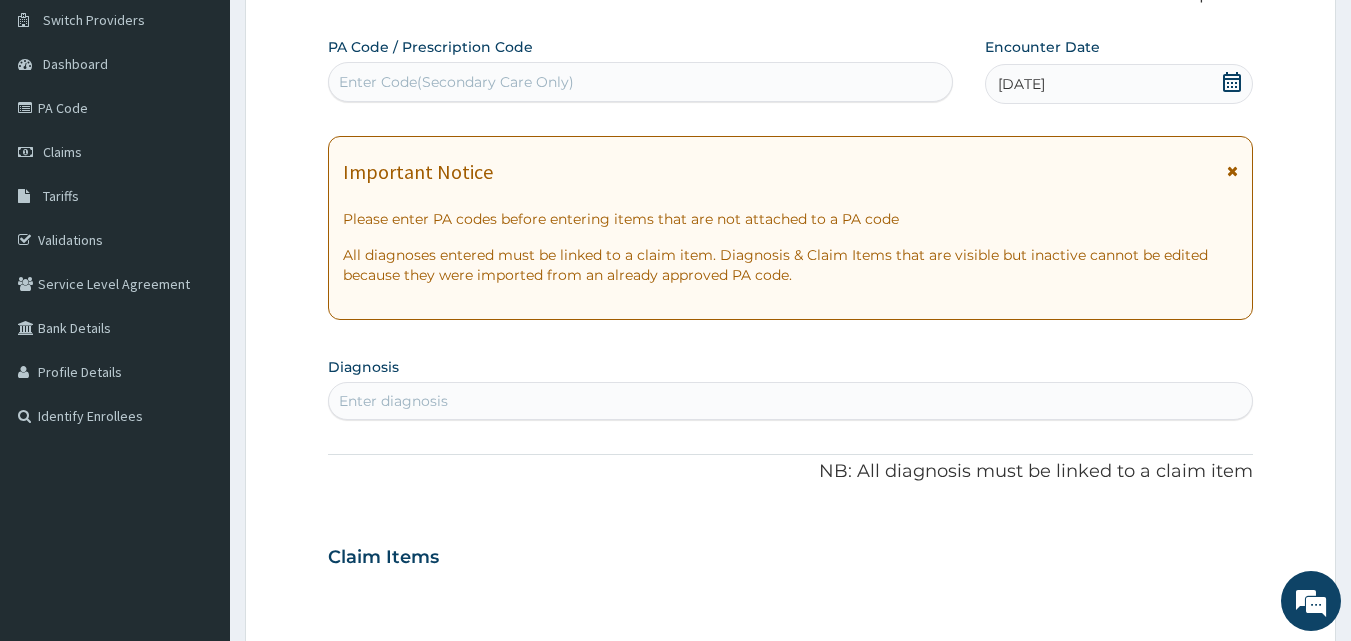 scroll, scrollTop: 500, scrollLeft: 0, axis: vertical 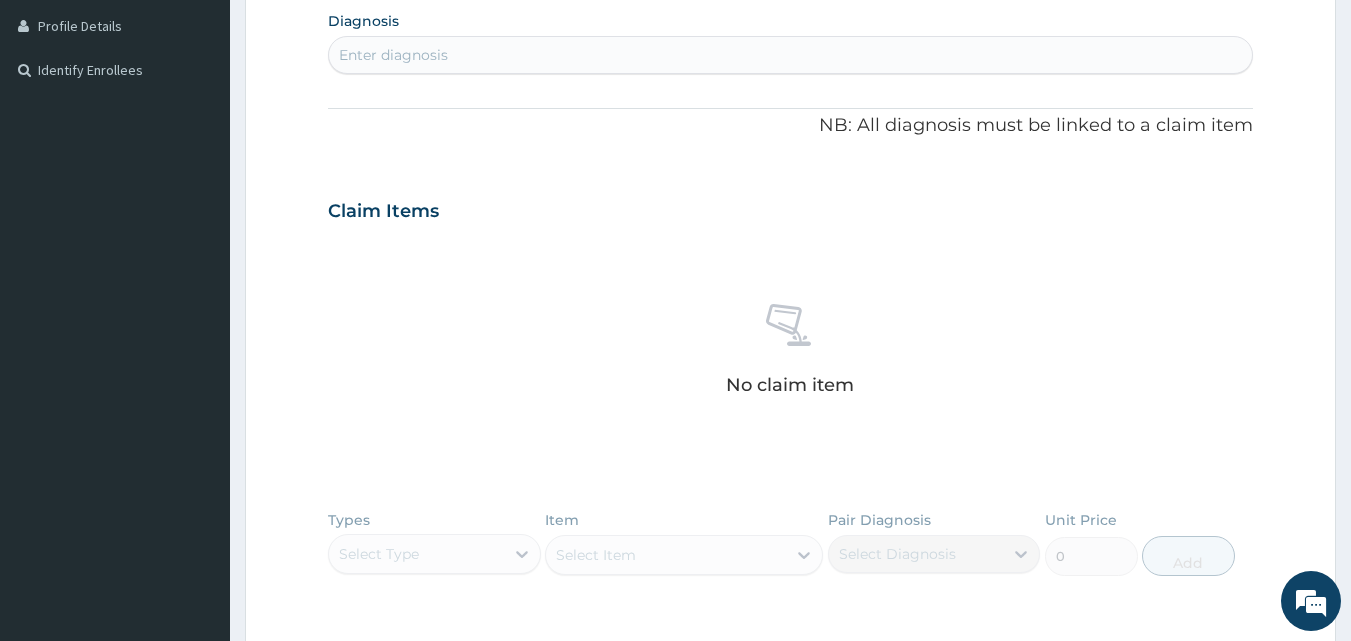 click on "Enter diagnosis" at bounding box center (791, 55) 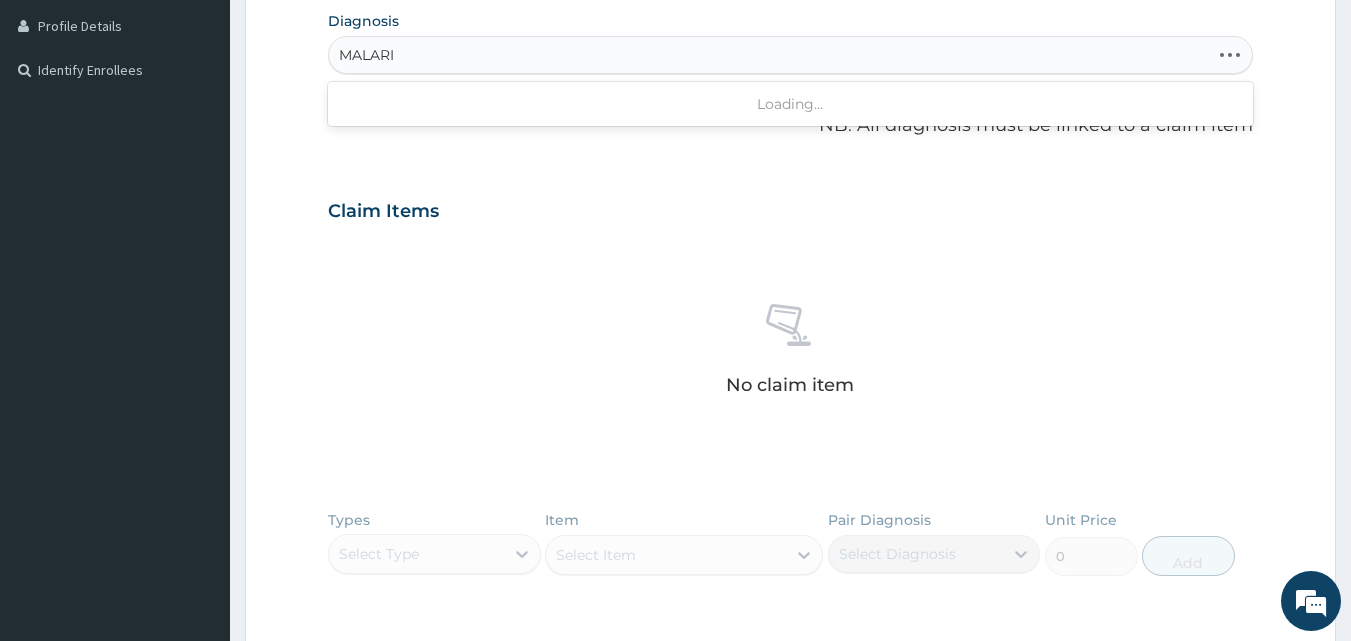 type on "[MEDICAL_DATA]" 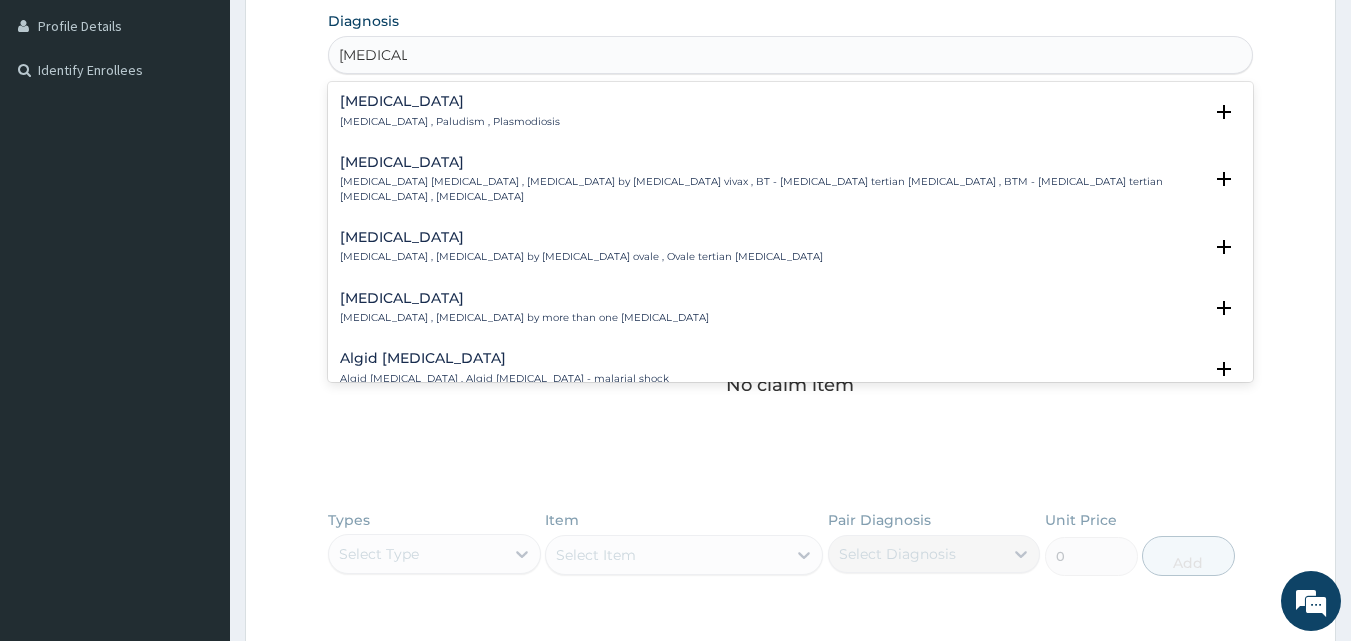 click on "[MEDICAL_DATA]" at bounding box center (450, 101) 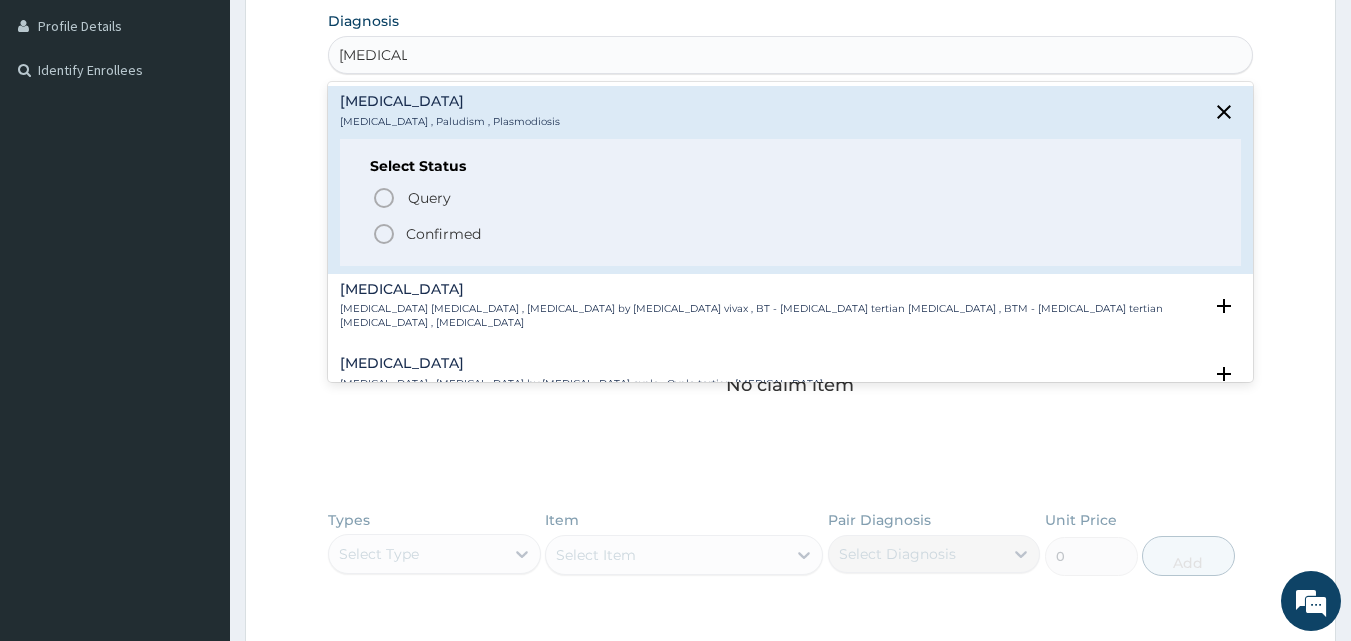 drag, startPoint x: 435, startPoint y: 237, endPoint x: 432, endPoint y: 219, distance: 18.248287 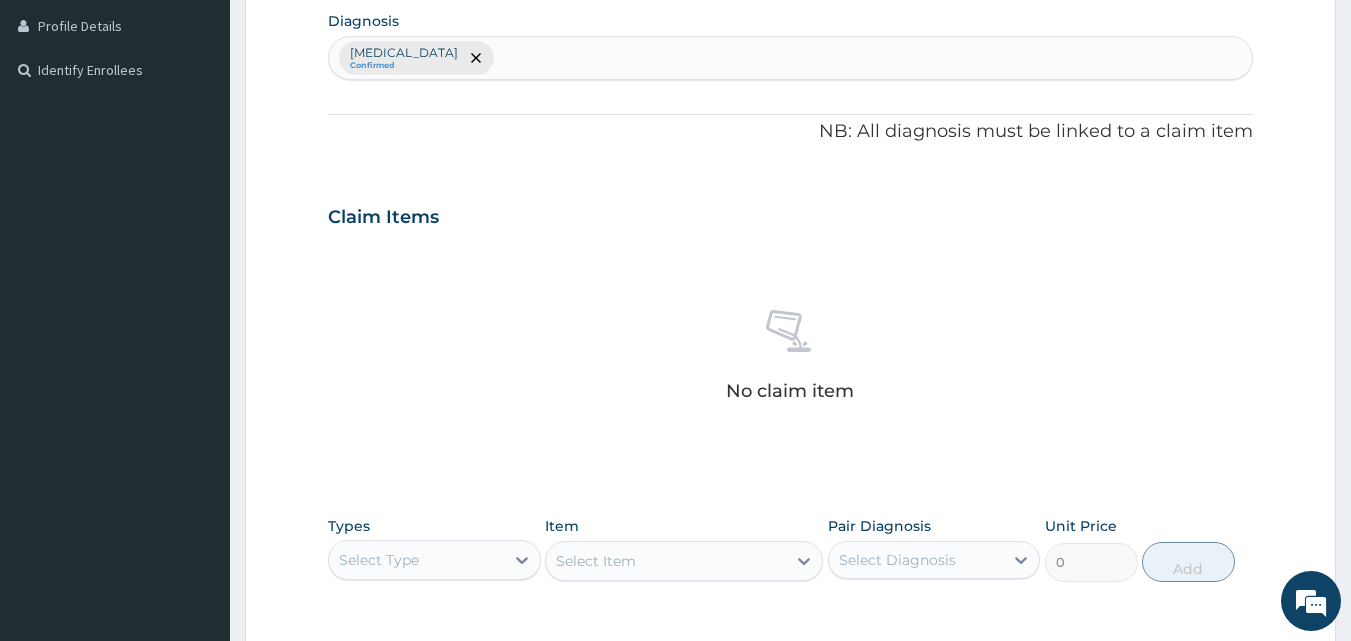 drag, startPoint x: 683, startPoint y: 222, endPoint x: 693, endPoint y: 218, distance: 10.770329 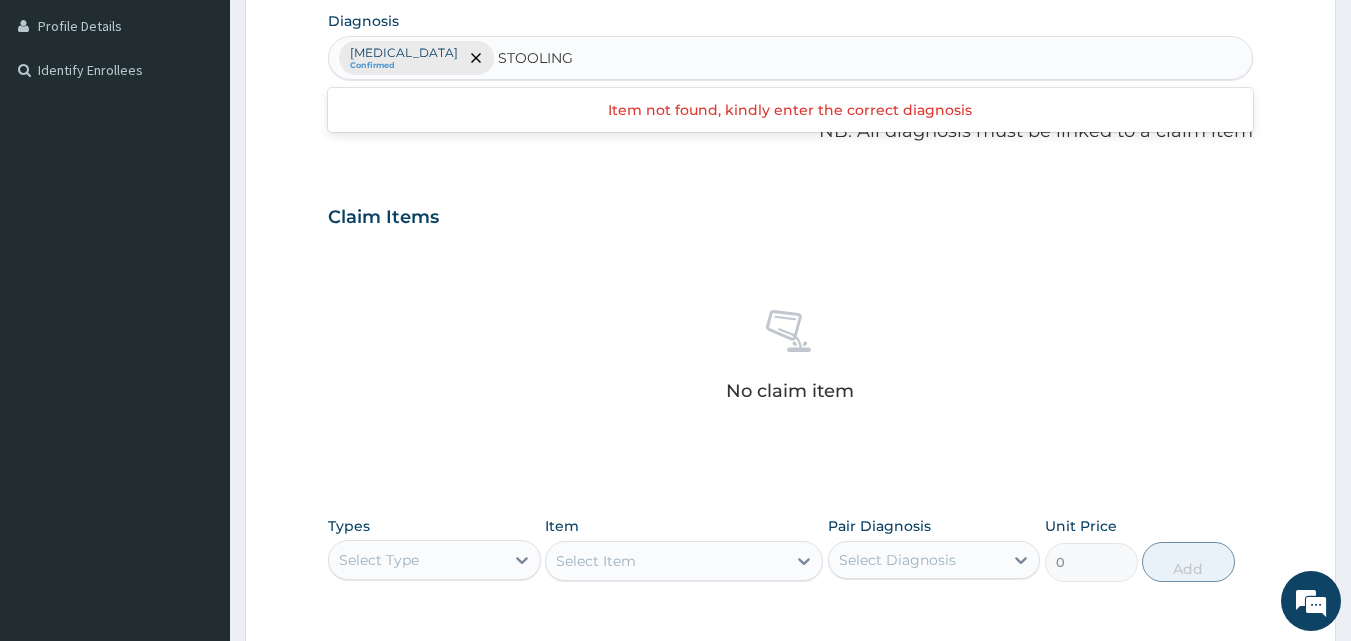 type on "STOOLING" 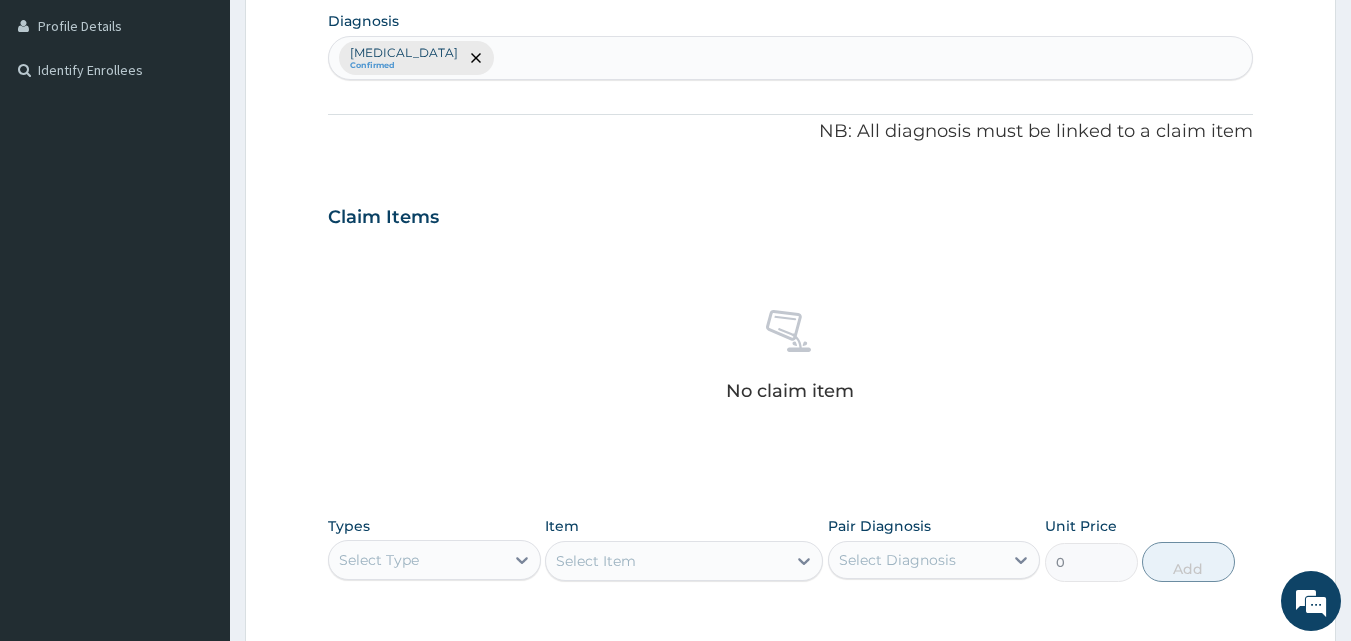 click on "PA Code / Prescription Code Enter Code(Secondary Care Only) Encounter Date [DATE] Important Notice Please enter PA codes before entering items that are not attached to a PA code   All diagnoses entered must be linked to a claim item. Diagnosis & Claim Items that are visible but inactive cannot be edited because they were imported from an already approved PA code. Diagnosis [MEDICAL_DATA] Confirmed NB: All diagnosis must be linked to a claim item Claim Items No claim item Types Select Type Item Select Item Pair Diagnosis Select Diagnosis Unit Price 0 Add Comment" at bounding box center [791, 211] 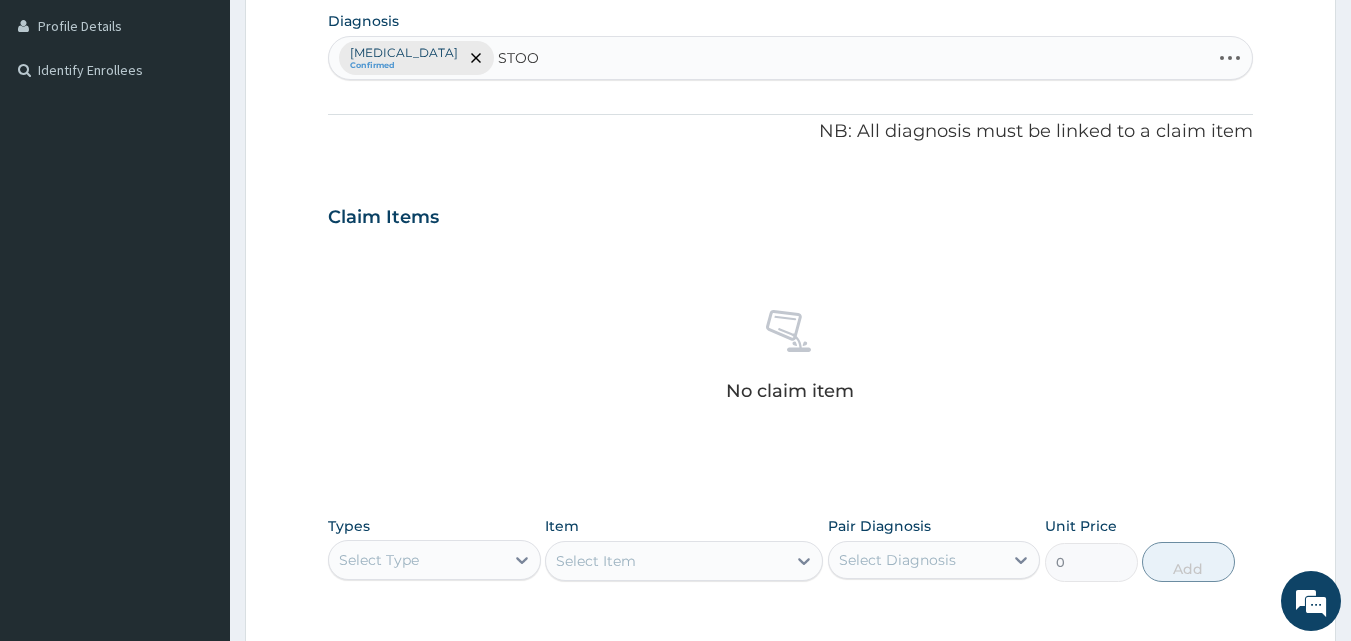 type on "STOOL" 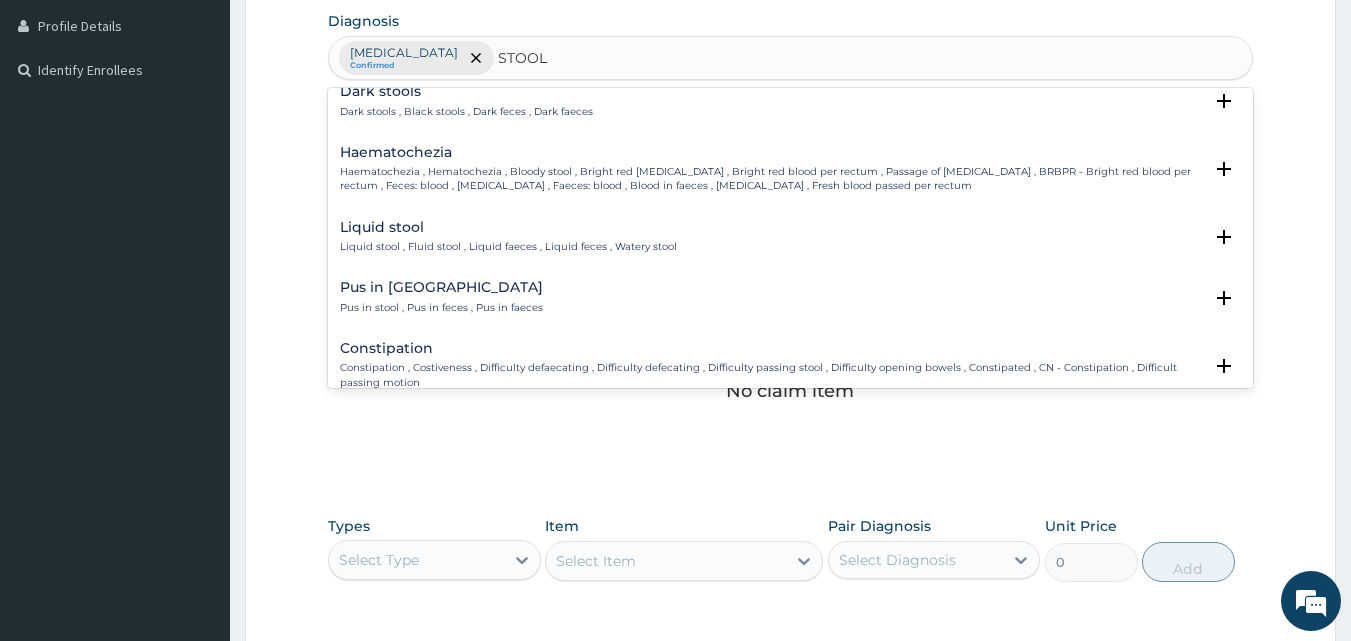 scroll, scrollTop: 500, scrollLeft: 0, axis: vertical 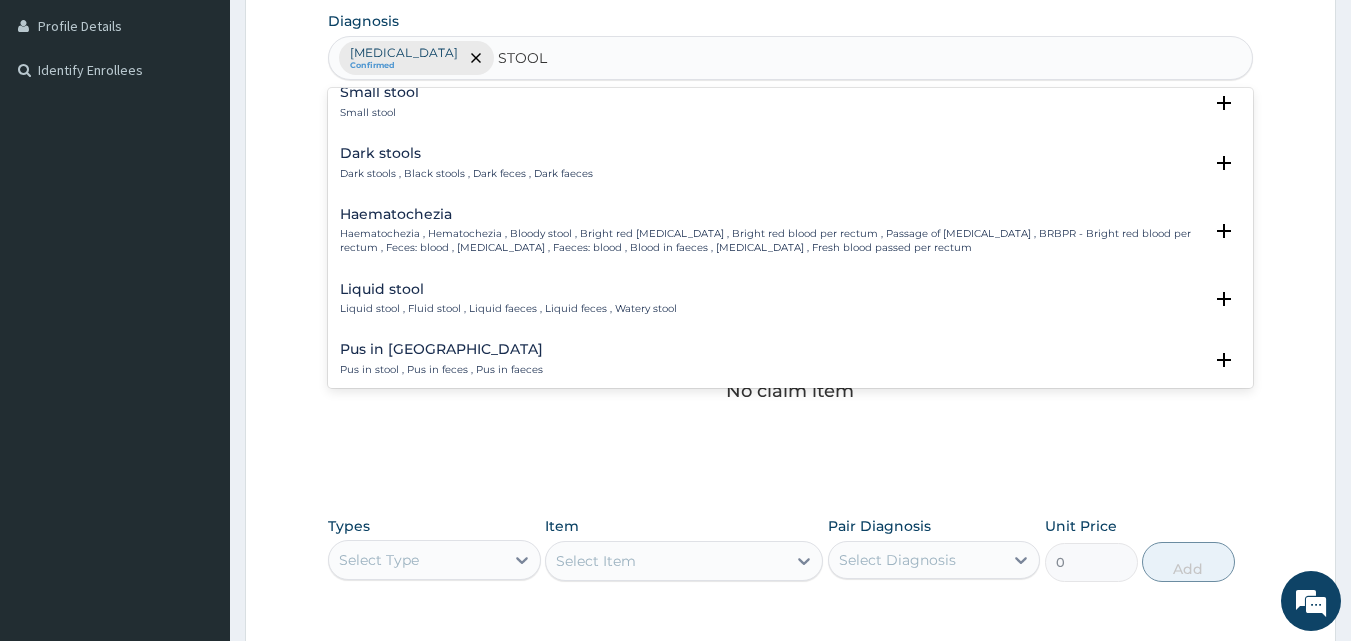click on "Liquid stool , Fluid stool , Liquid faeces , Liquid feces , Watery stool" at bounding box center (508, 309) 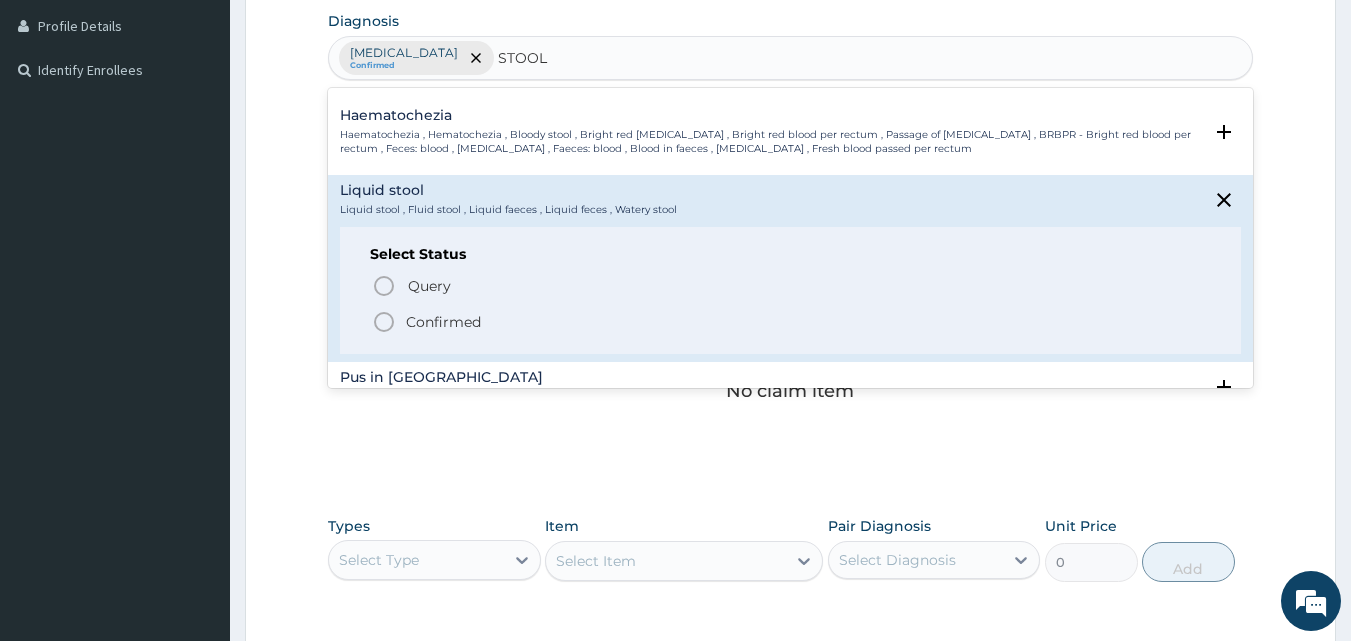 scroll, scrollTop: 667, scrollLeft: 0, axis: vertical 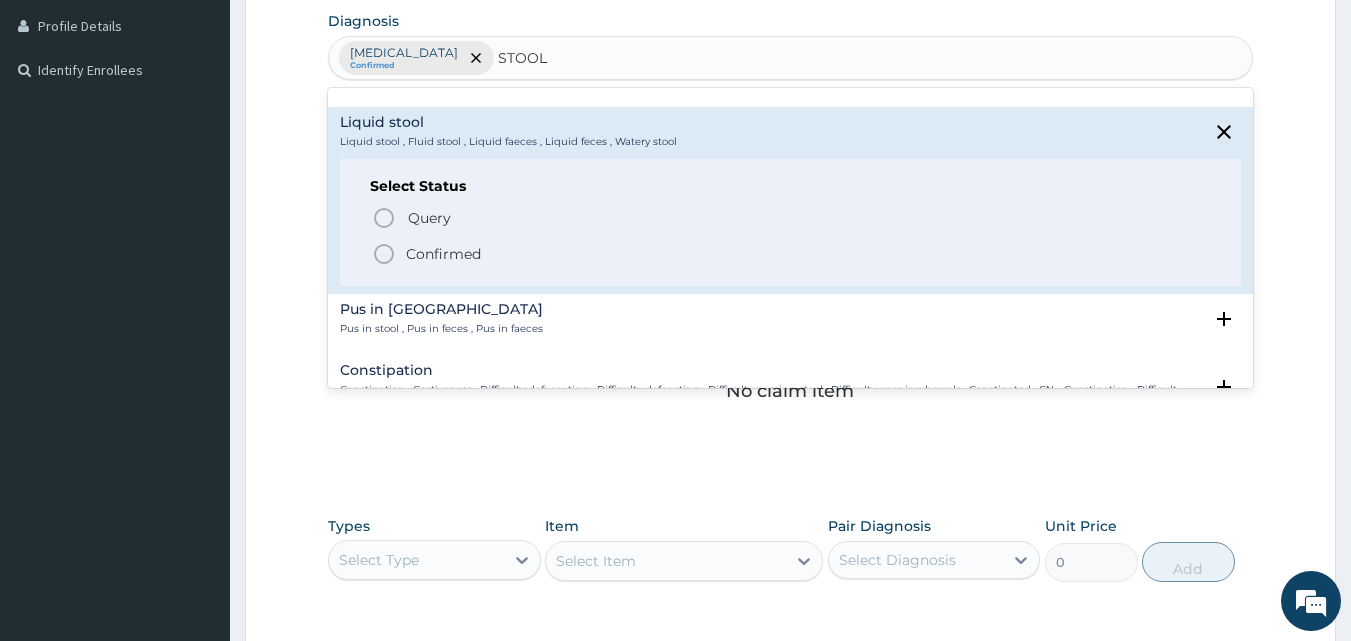 click on "Confirmed" at bounding box center (443, 254) 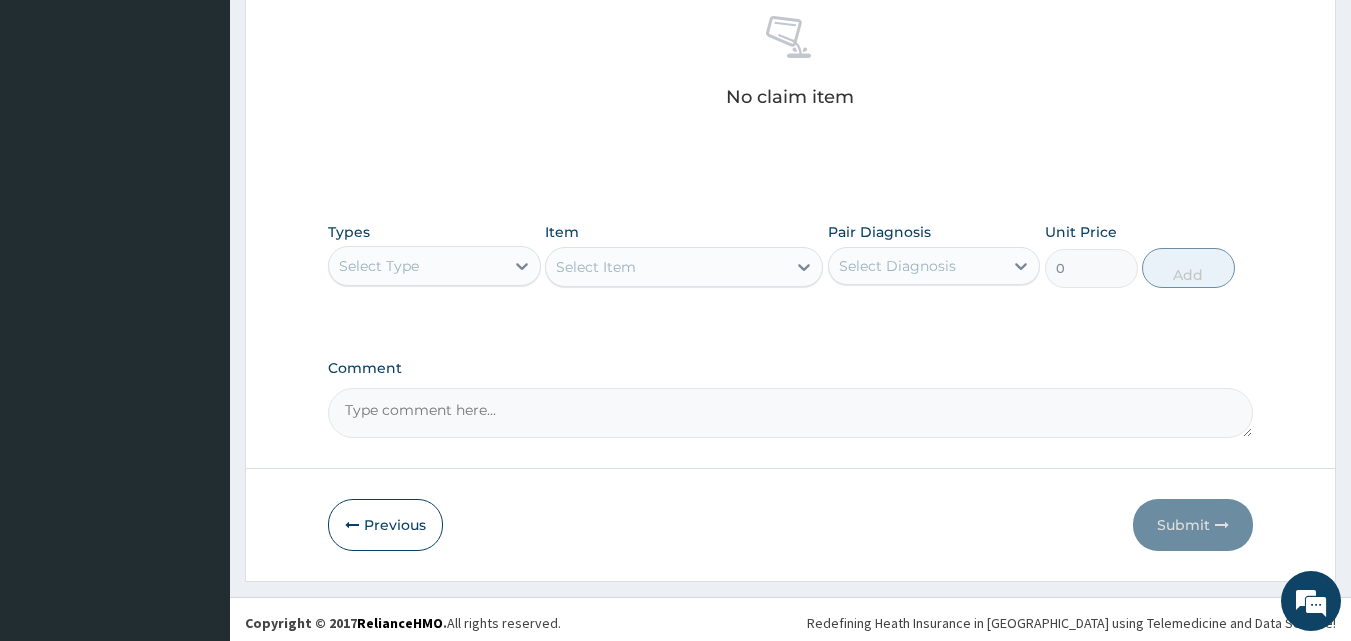 scroll, scrollTop: 801, scrollLeft: 0, axis: vertical 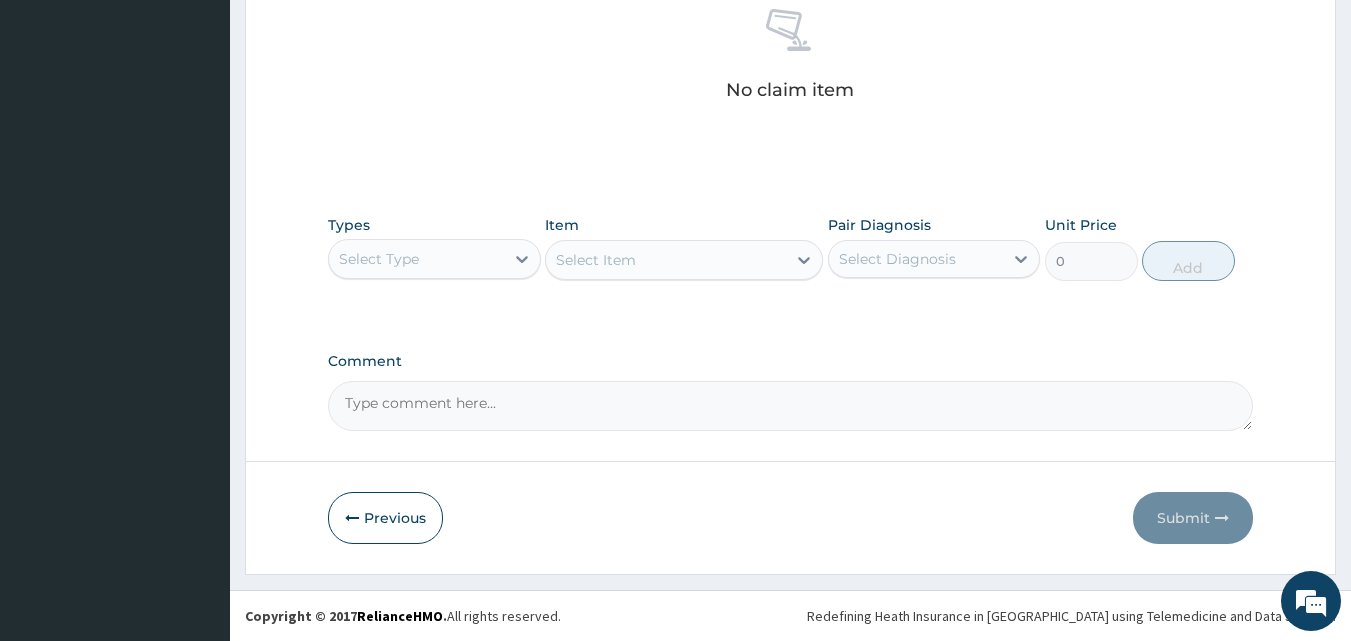 click on "Select Type" at bounding box center (416, 259) 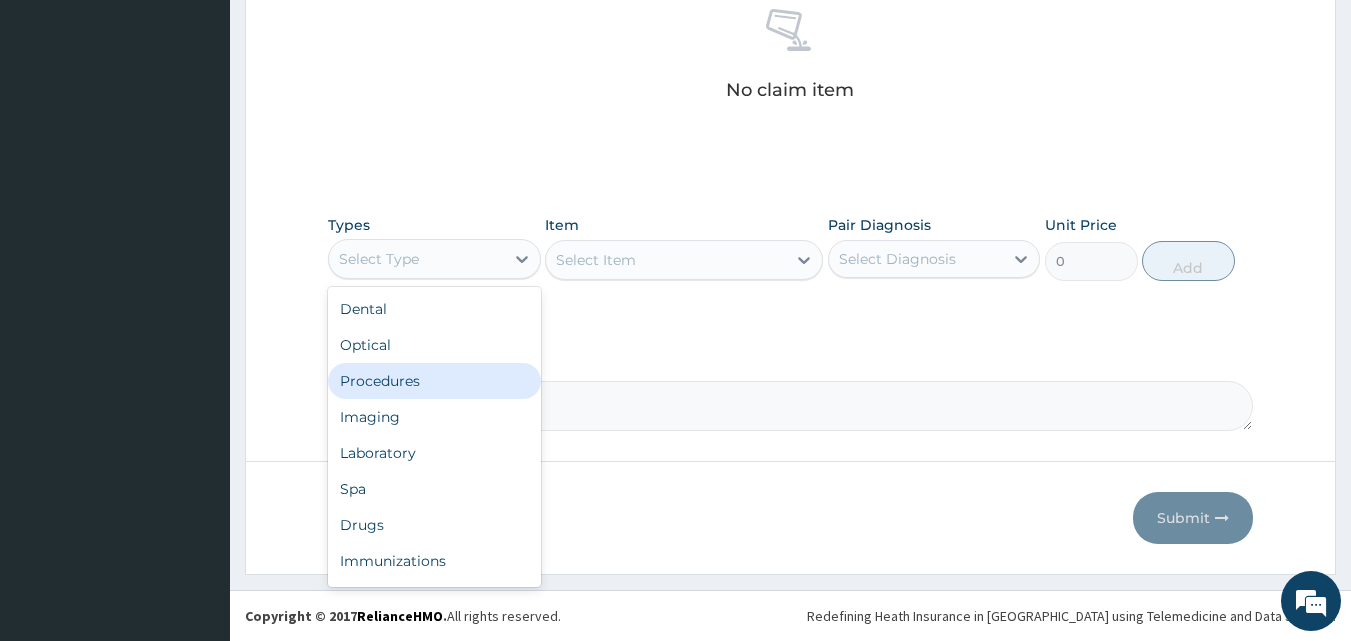 click on "Procedures" at bounding box center (434, 381) 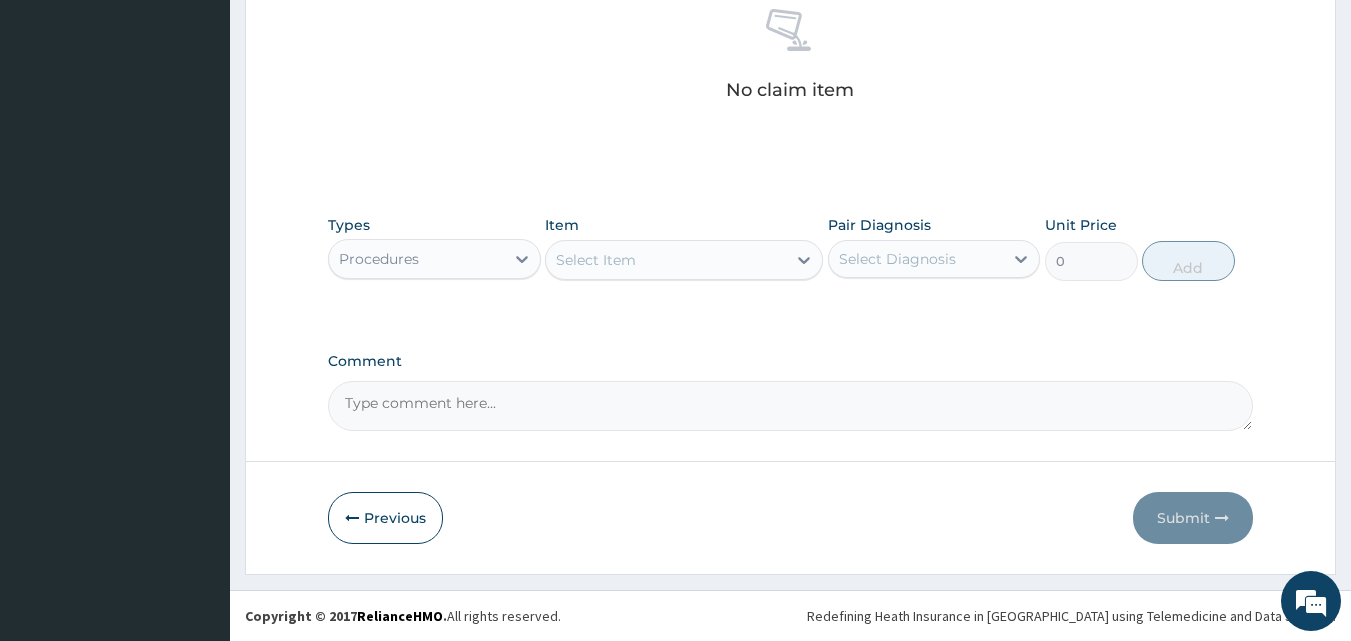 click on "Select Item" at bounding box center [596, 260] 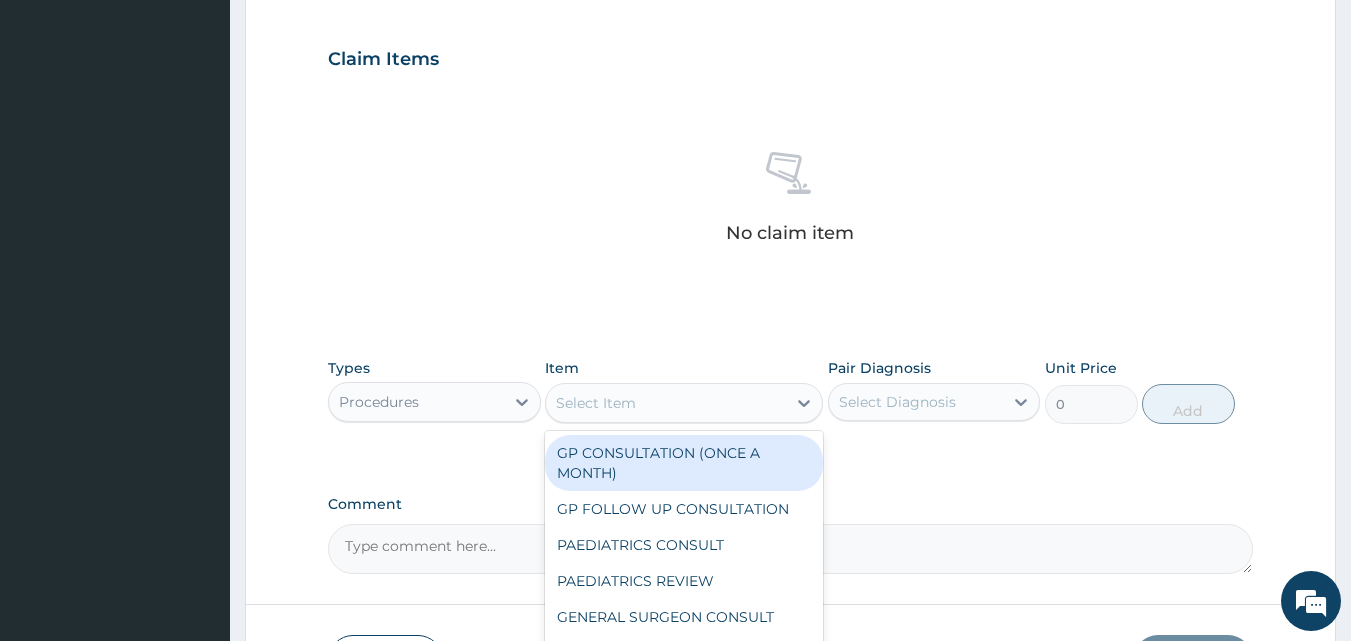 scroll, scrollTop: 801, scrollLeft: 0, axis: vertical 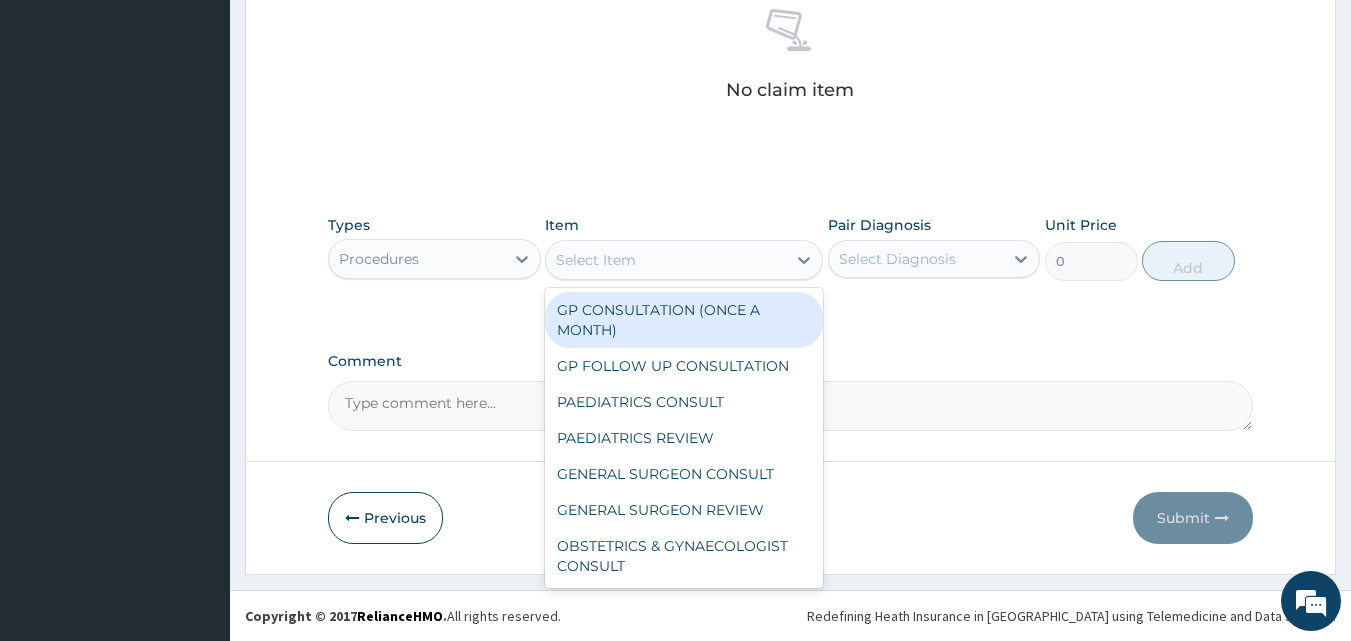 click on "GP CONSULTATION (ONCE A MONTH)" at bounding box center (684, 320) 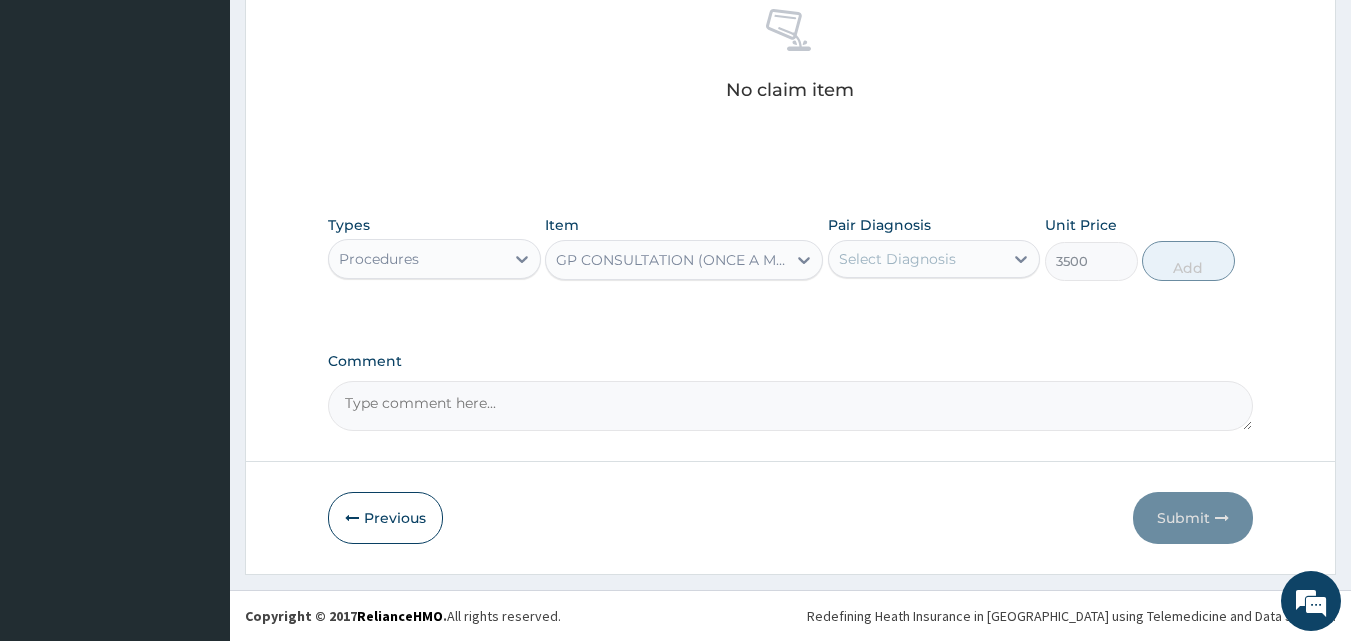 drag, startPoint x: 913, startPoint y: 259, endPoint x: 915, endPoint y: 271, distance: 12.165525 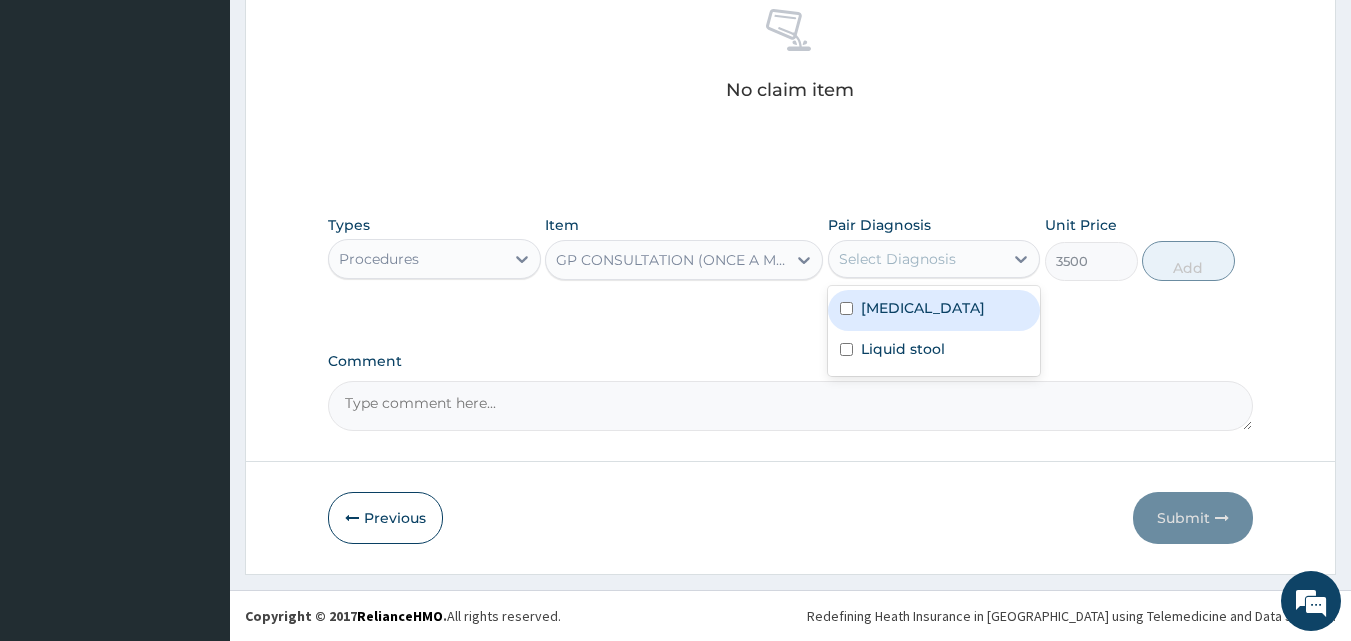 click on "[MEDICAL_DATA]" at bounding box center [934, 310] 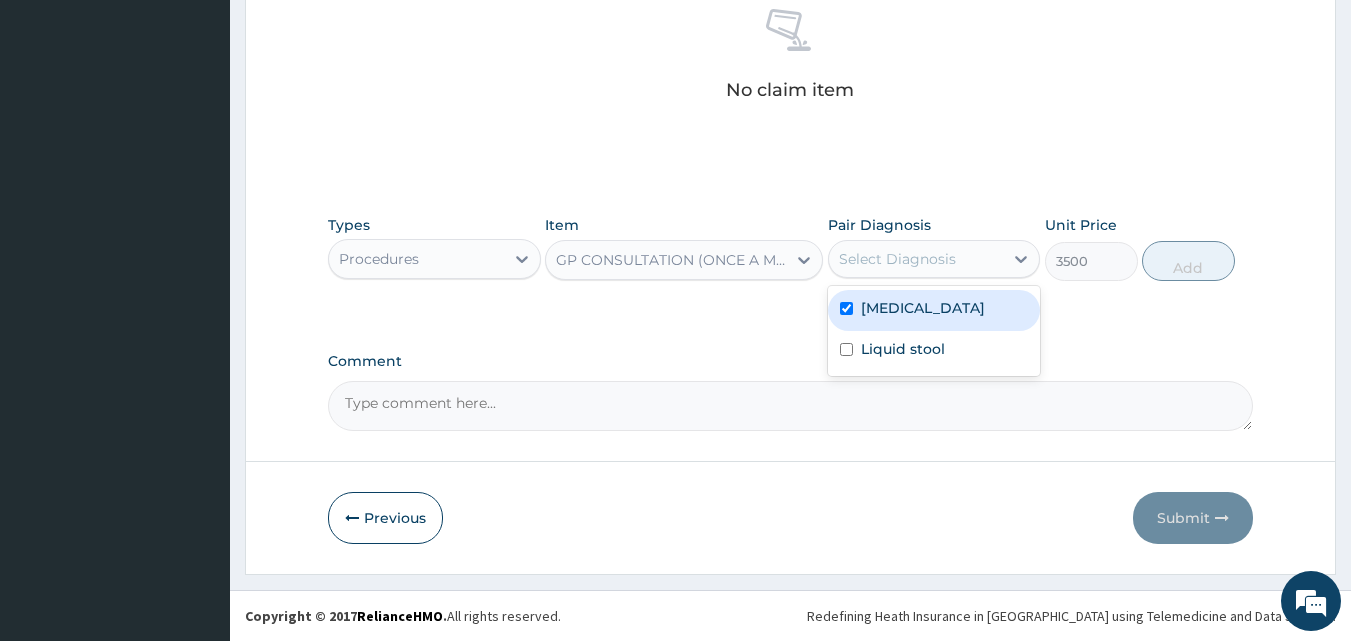 checkbox on "true" 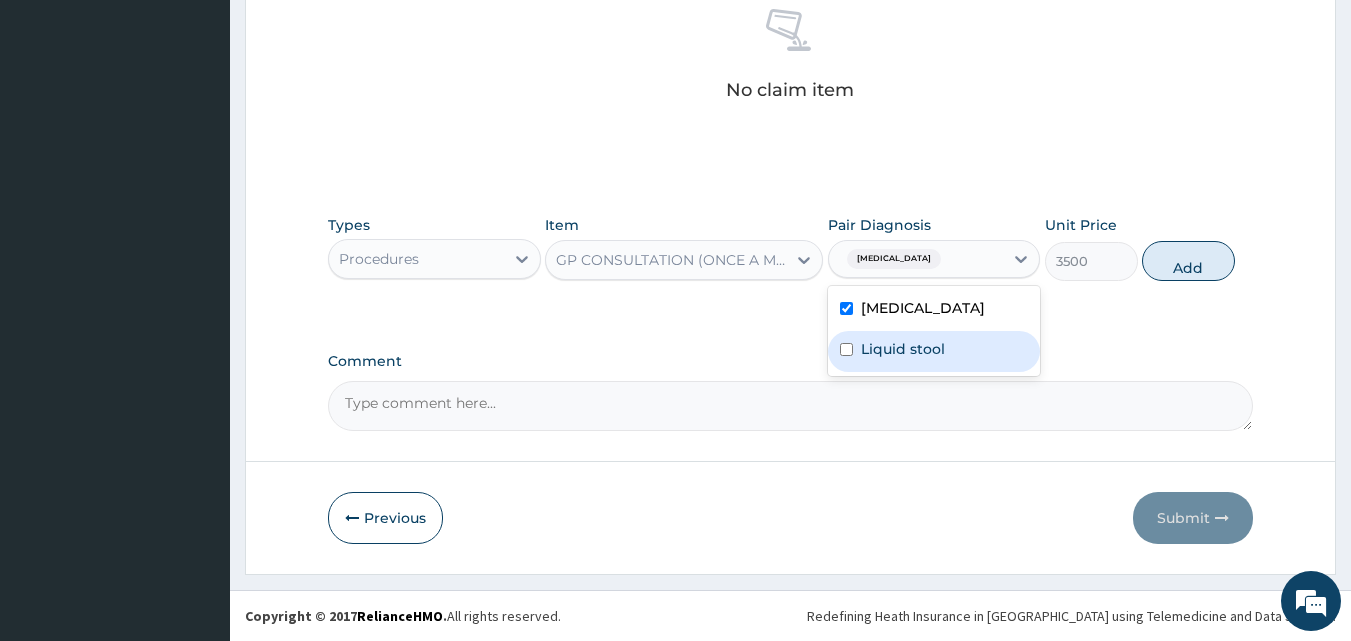 drag, startPoint x: 905, startPoint y: 344, endPoint x: 1142, endPoint y: 284, distance: 244.47699 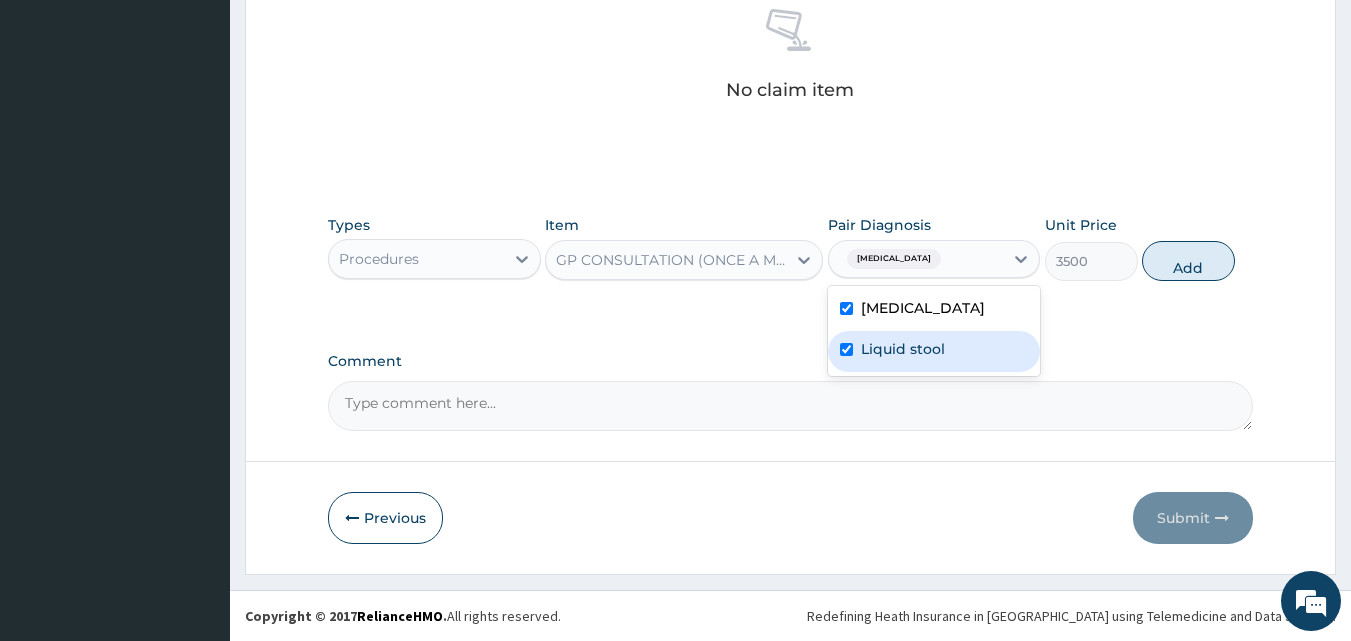 checkbox on "true" 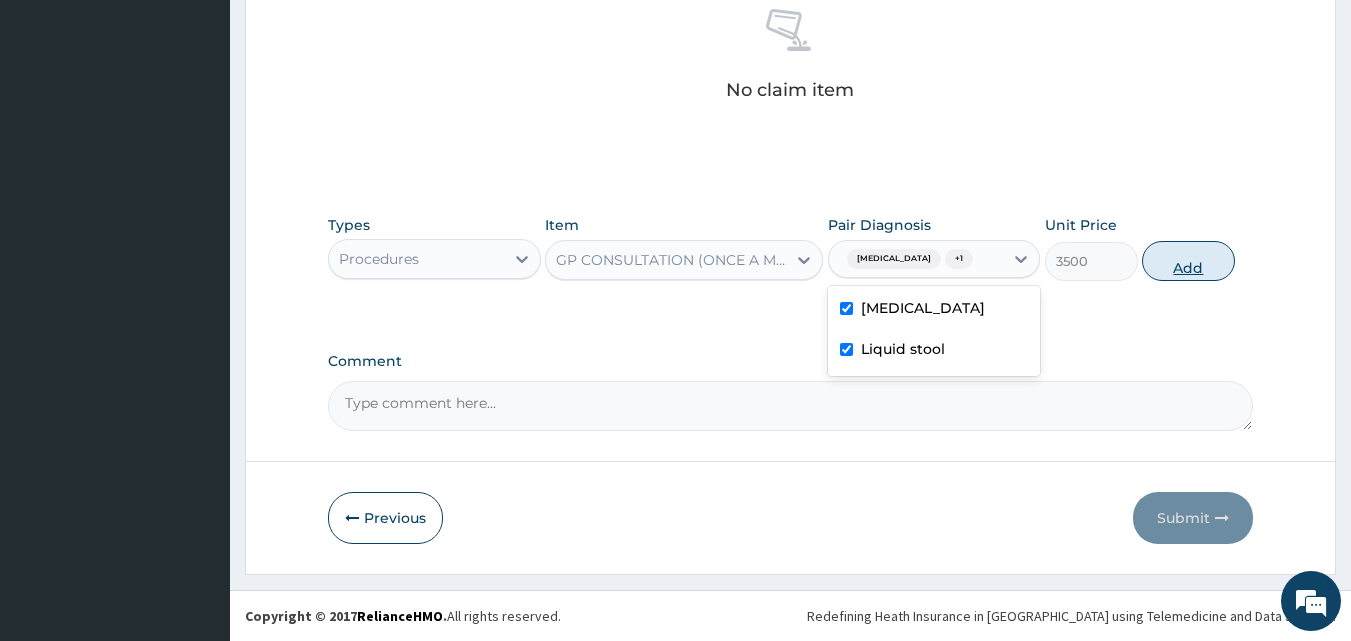 click on "Add" at bounding box center [1188, 261] 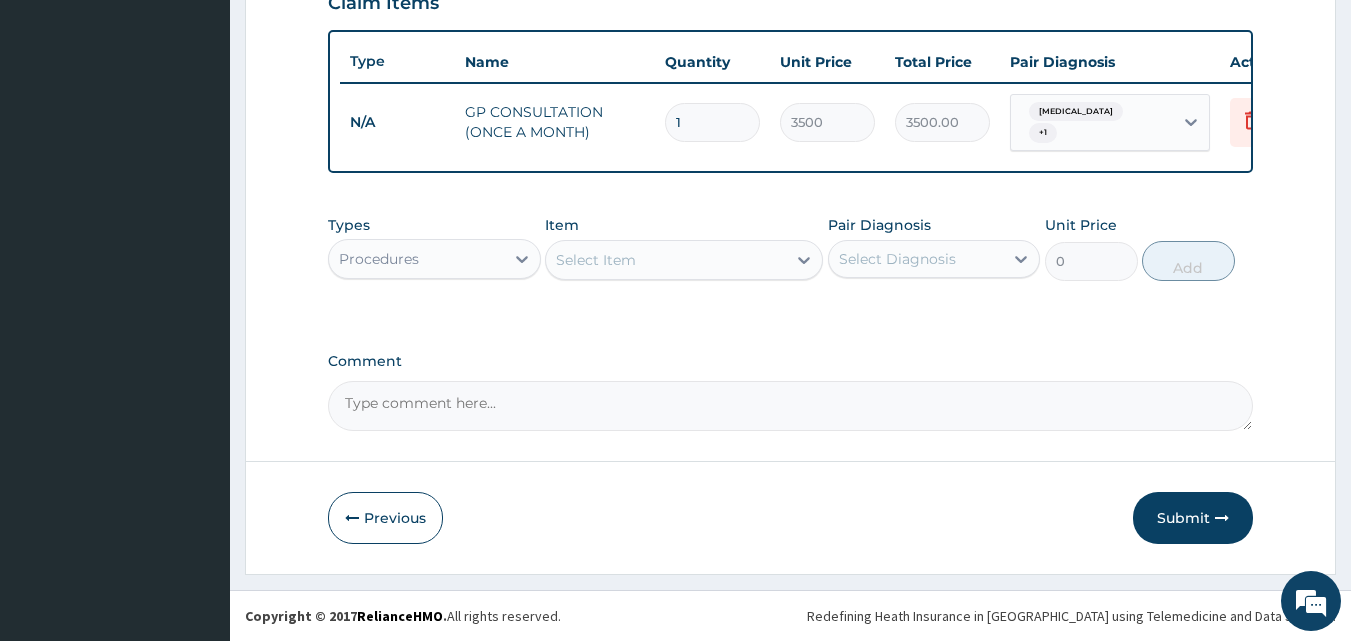 scroll, scrollTop: 721, scrollLeft: 0, axis: vertical 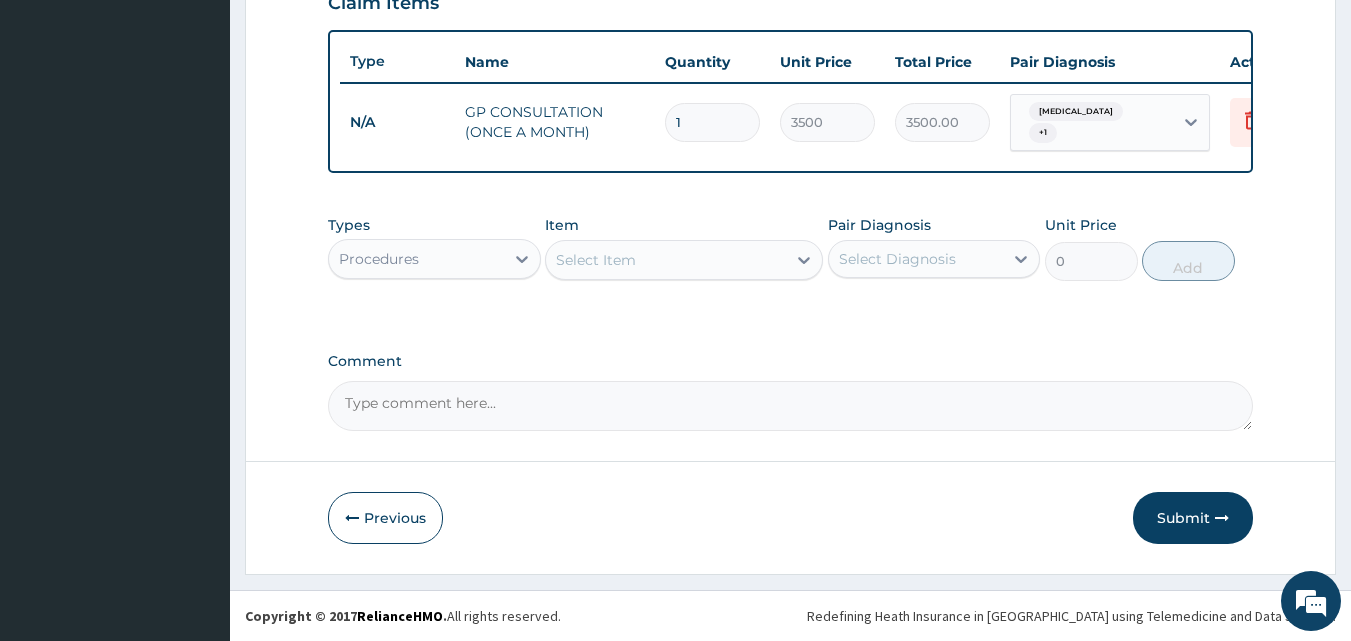click on "Procedures" at bounding box center [416, 259] 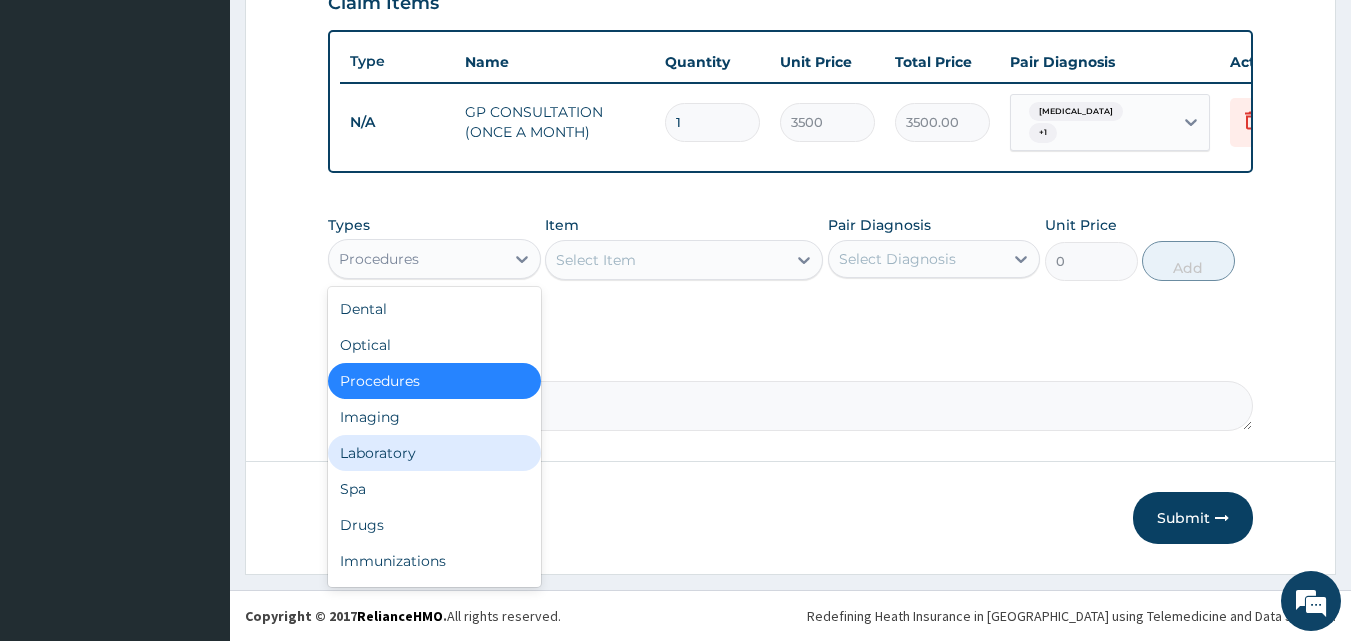 drag, startPoint x: 414, startPoint y: 455, endPoint x: 582, endPoint y: 358, distance: 193.99226 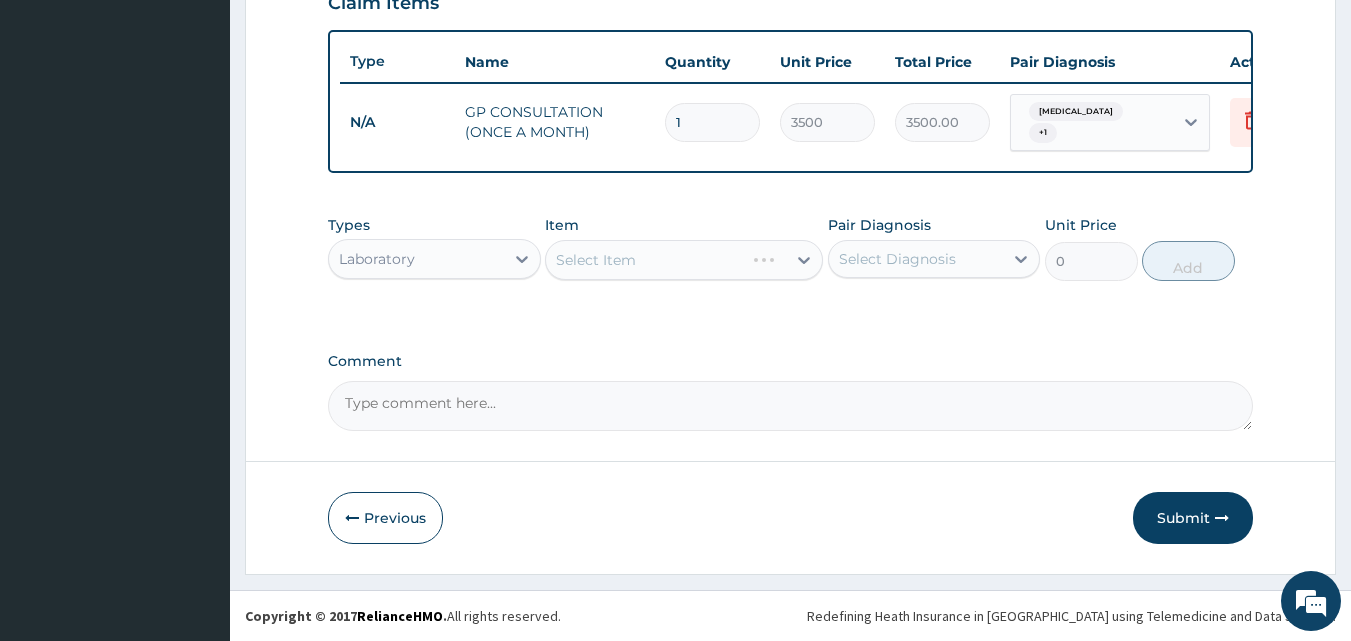 click on "Types Laboratory Item Select Item Pair Diagnosis Select Diagnosis Unit Price 0 Add" at bounding box center (791, 263) 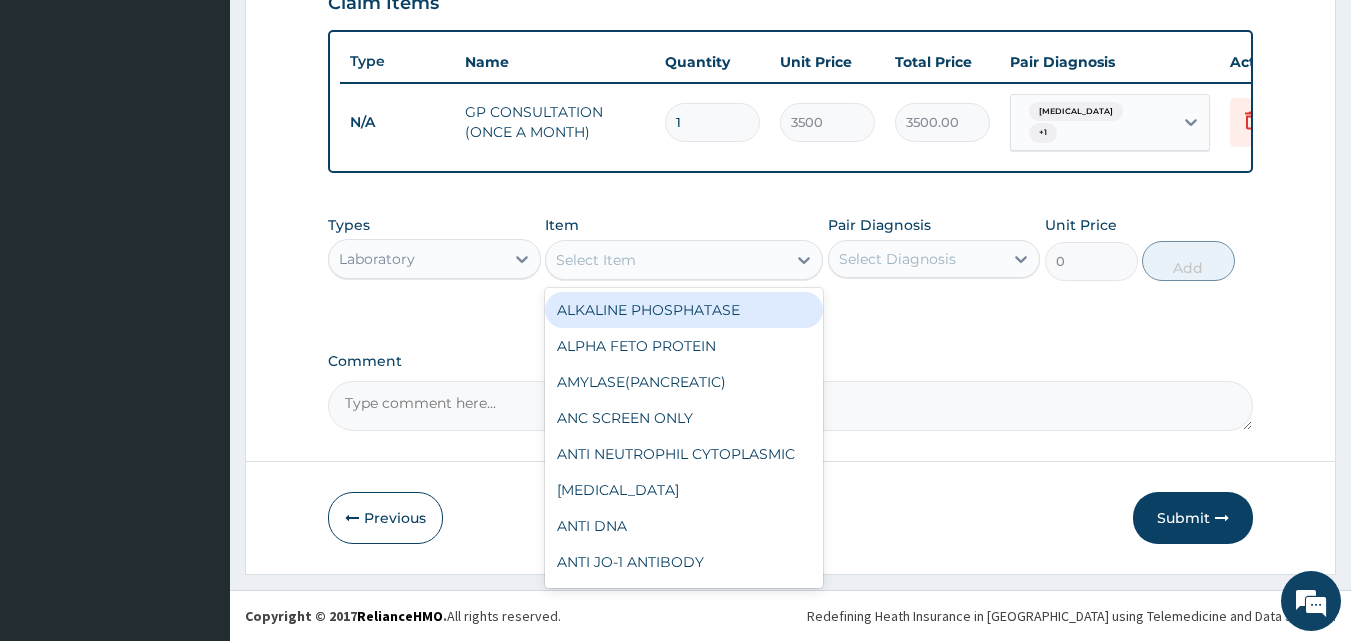 click on "Select Item" at bounding box center [666, 260] 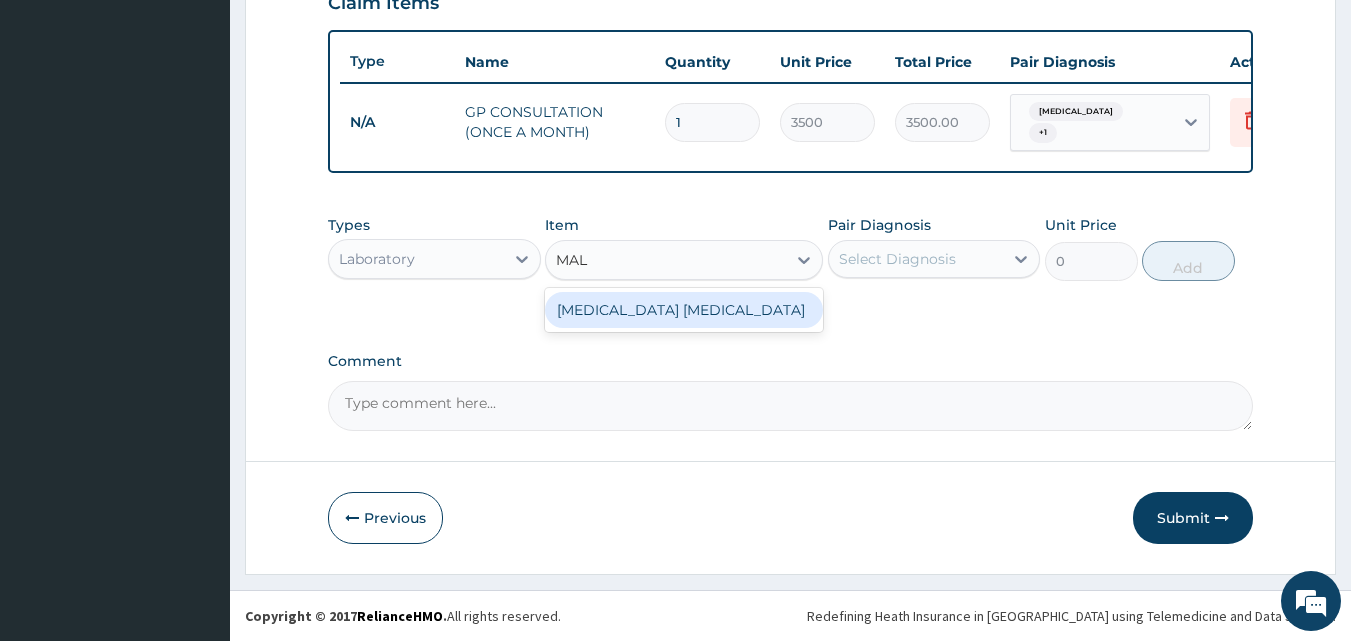 type on "MALA" 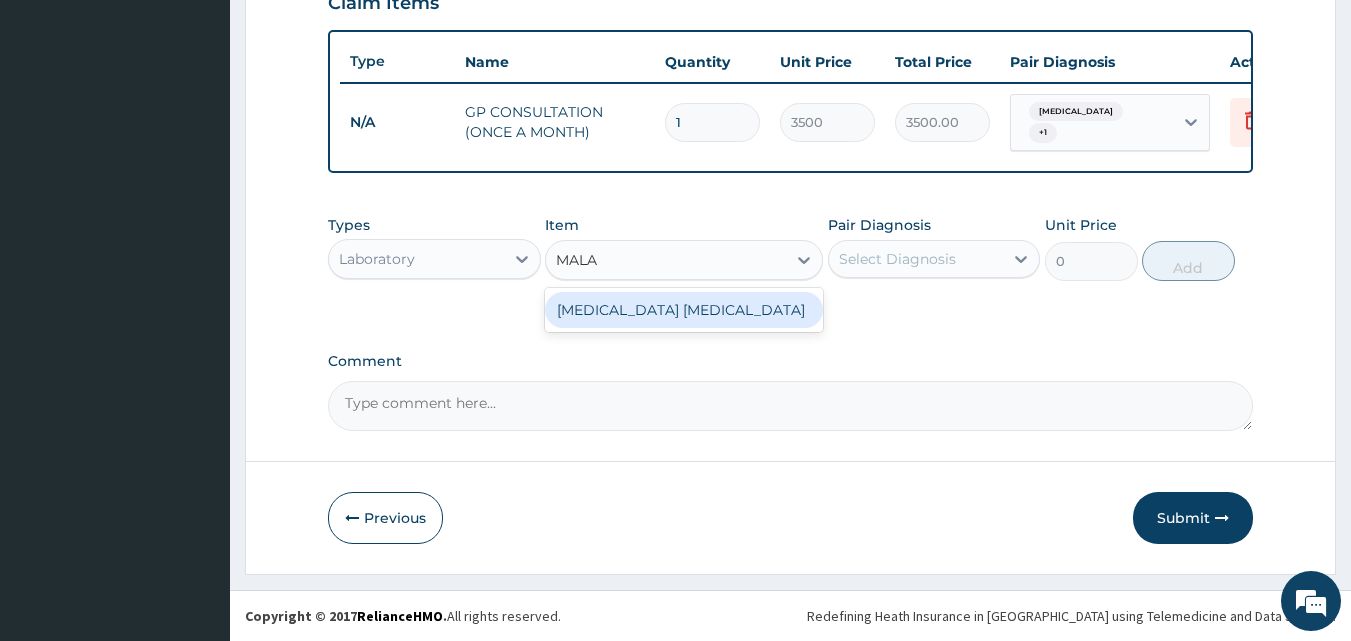 drag, startPoint x: 711, startPoint y: 318, endPoint x: 842, endPoint y: 235, distance: 155.08063 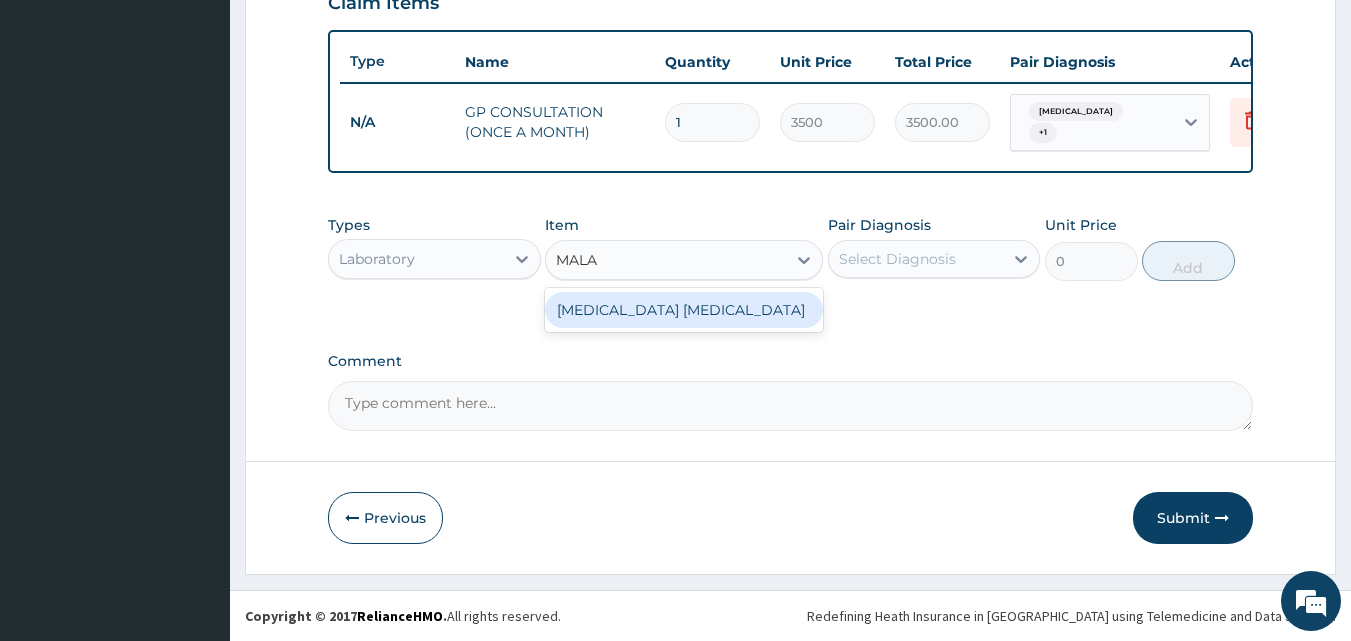 click on "[MEDICAL_DATA] [MEDICAL_DATA]" at bounding box center (684, 310) 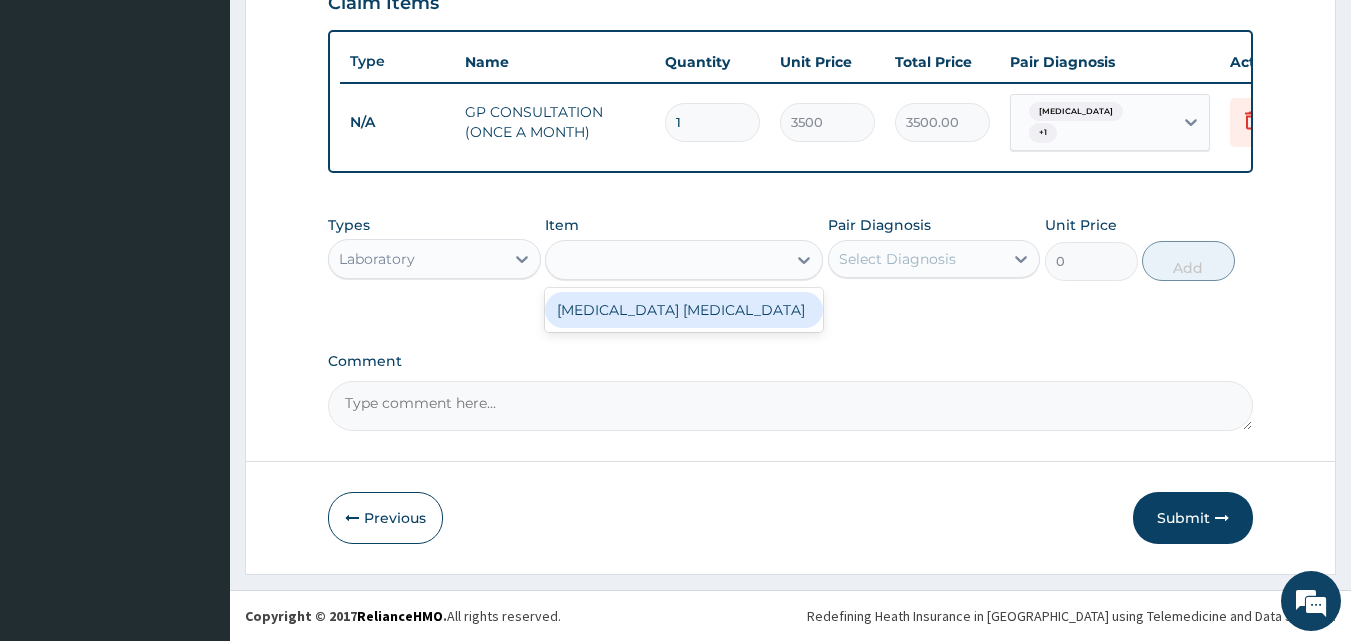 type on "2000" 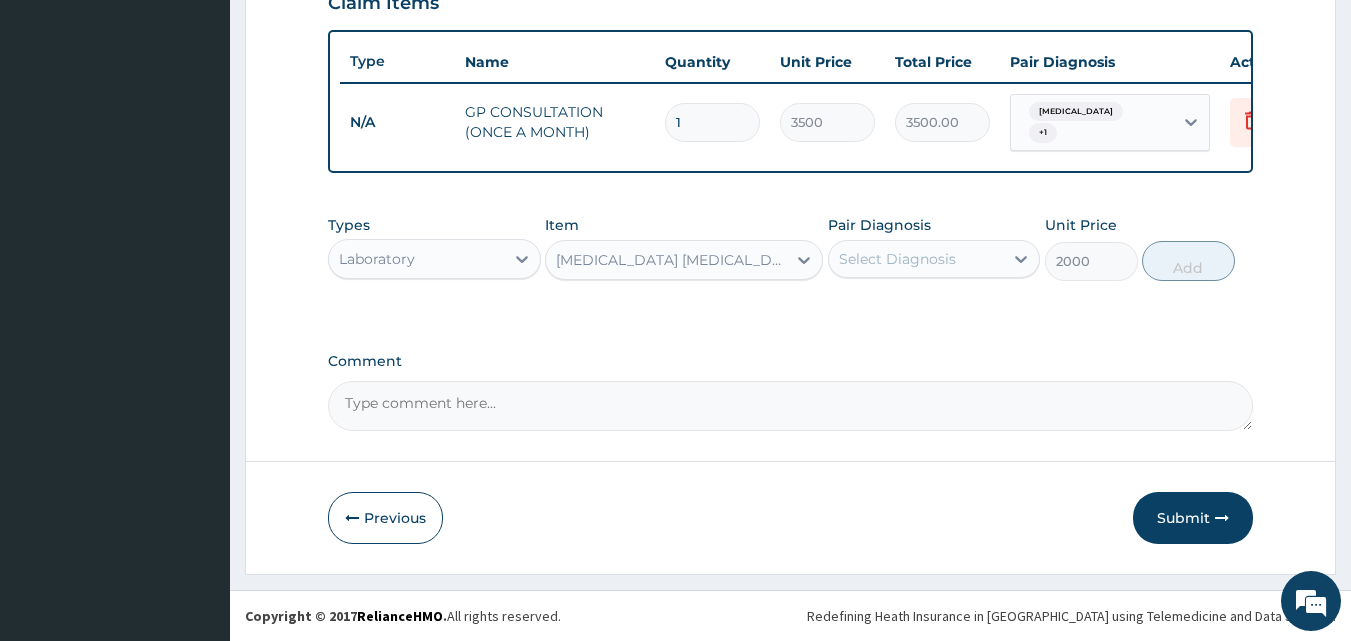 click on "Pair Diagnosis" at bounding box center (879, 225) 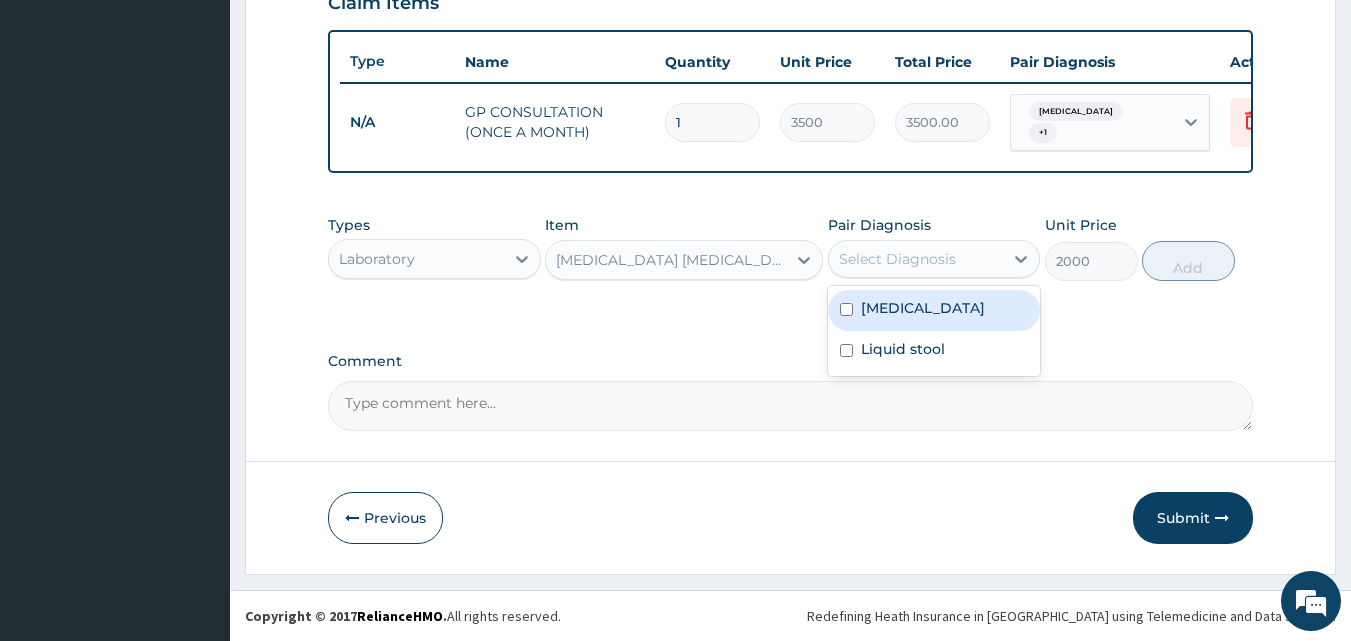 click on "[MEDICAL_DATA]" at bounding box center [923, 308] 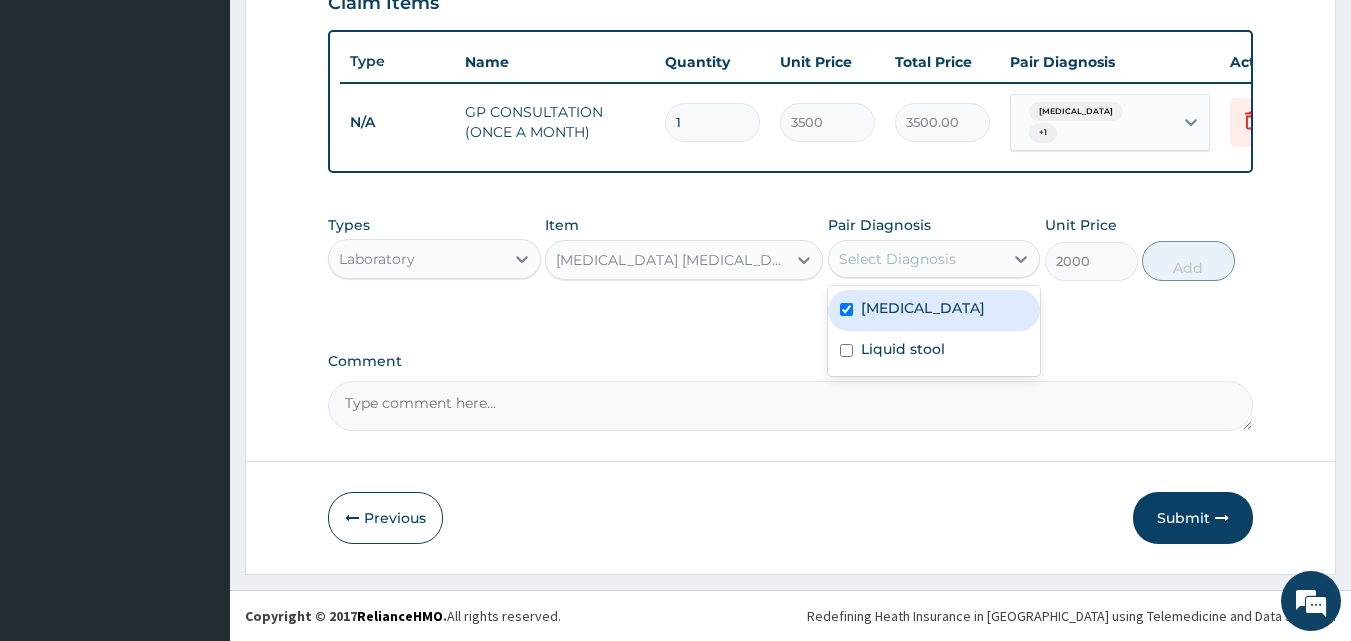 checkbox on "true" 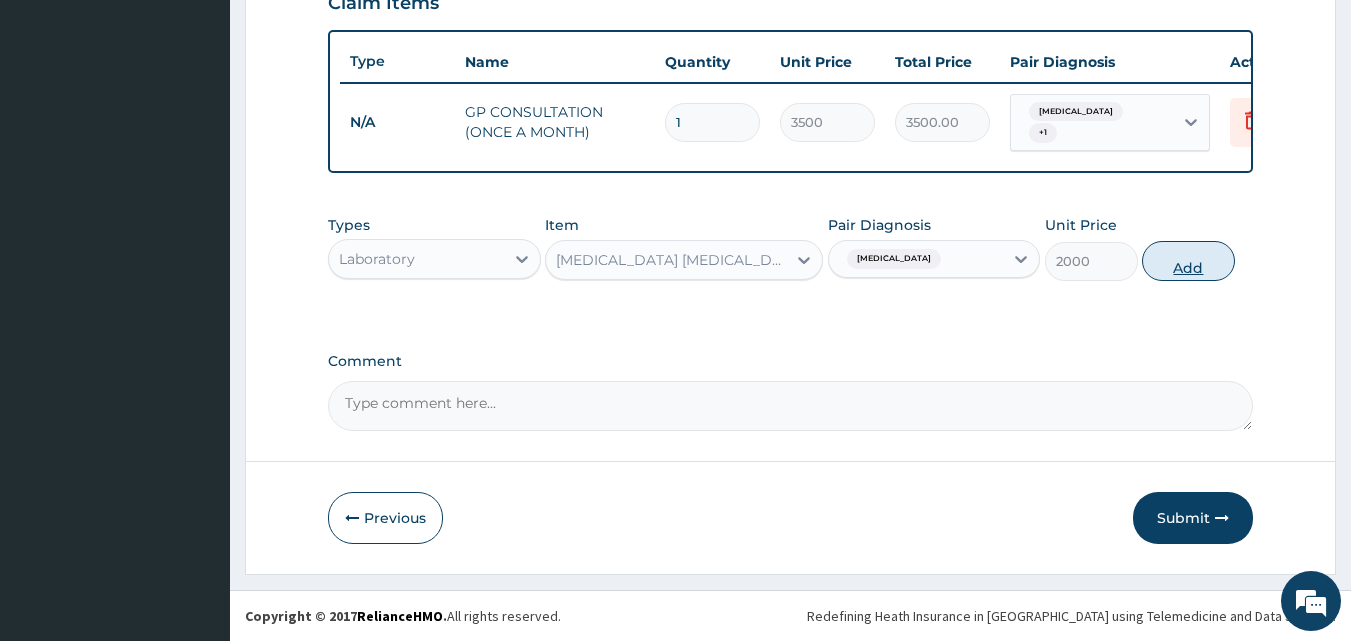 click on "Add" at bounding box center (1188, 261) 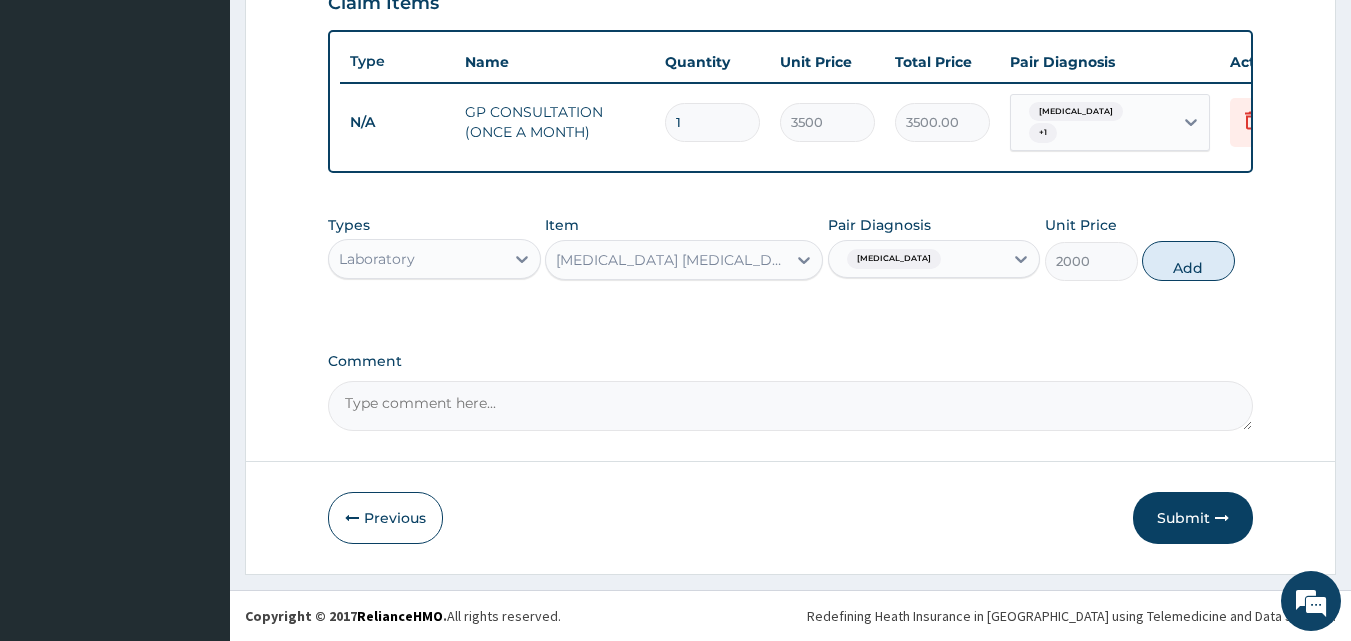 type on "0" 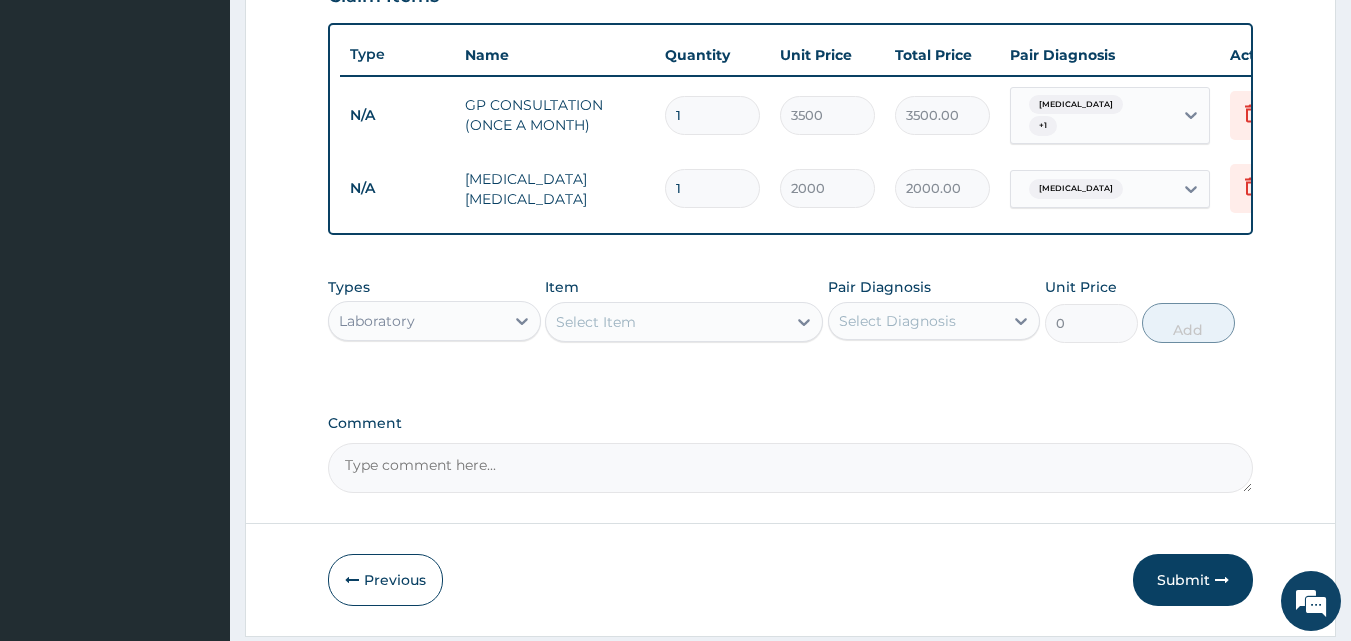 click on "Select Item" at bounding box center (596, 322) 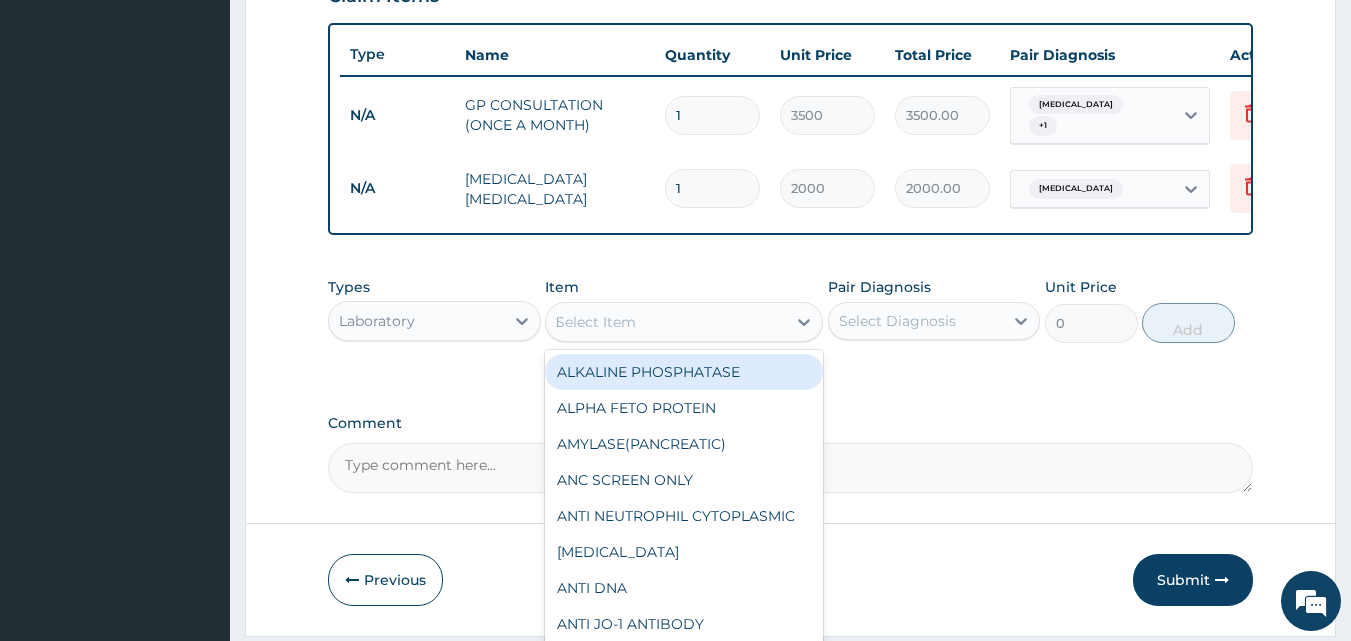 type on "FU" 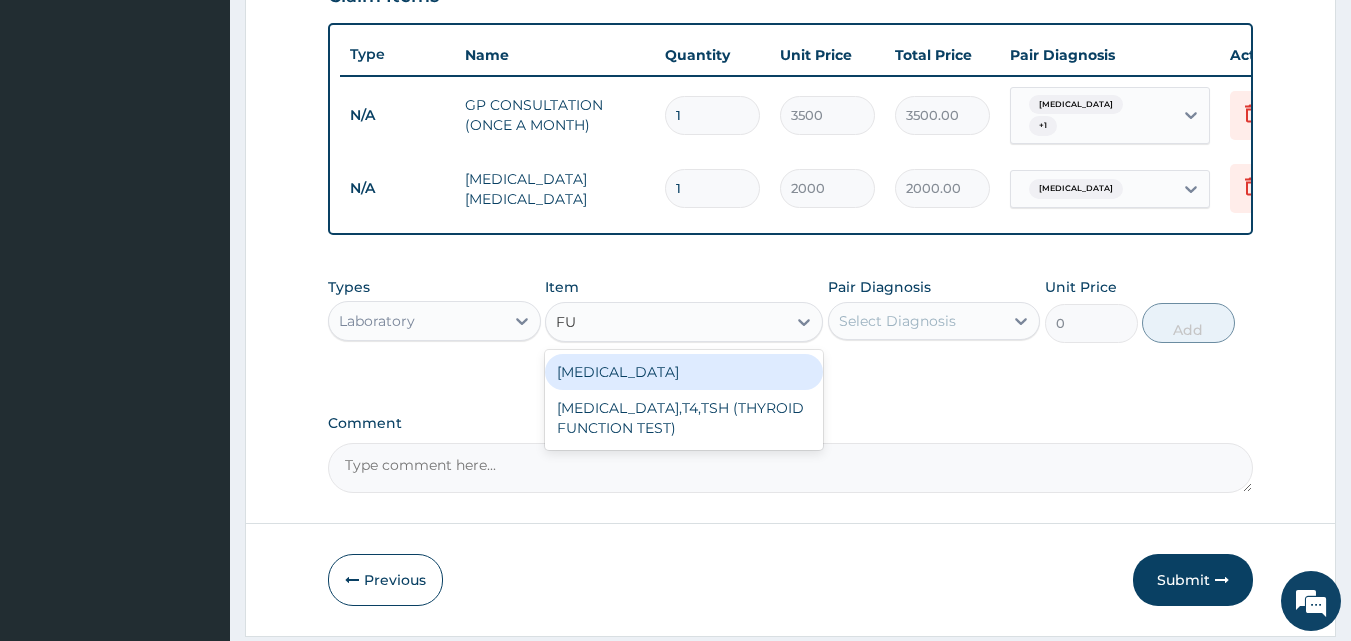 drag, startPoint x: 653, startPoint y: 381, endPoint x: 839, endPoint y: 361, distance: 187.07217 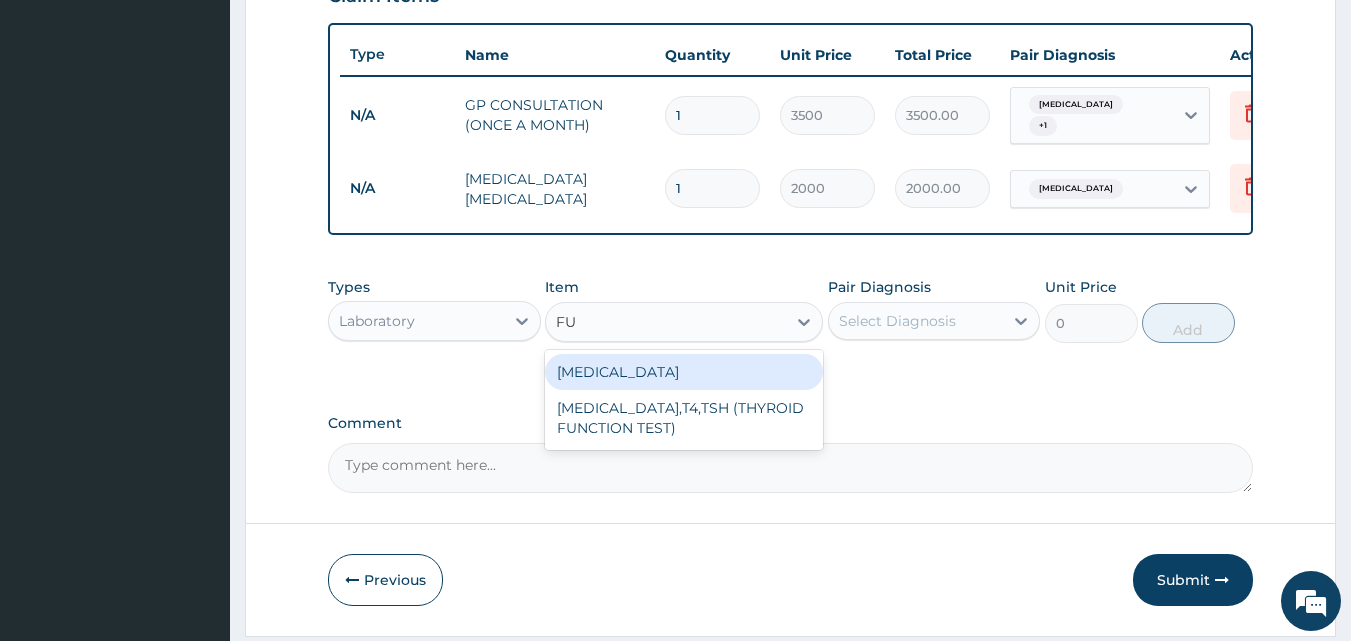 click on "[MEDICAL_DATA]" at bounding box center (684, 372) 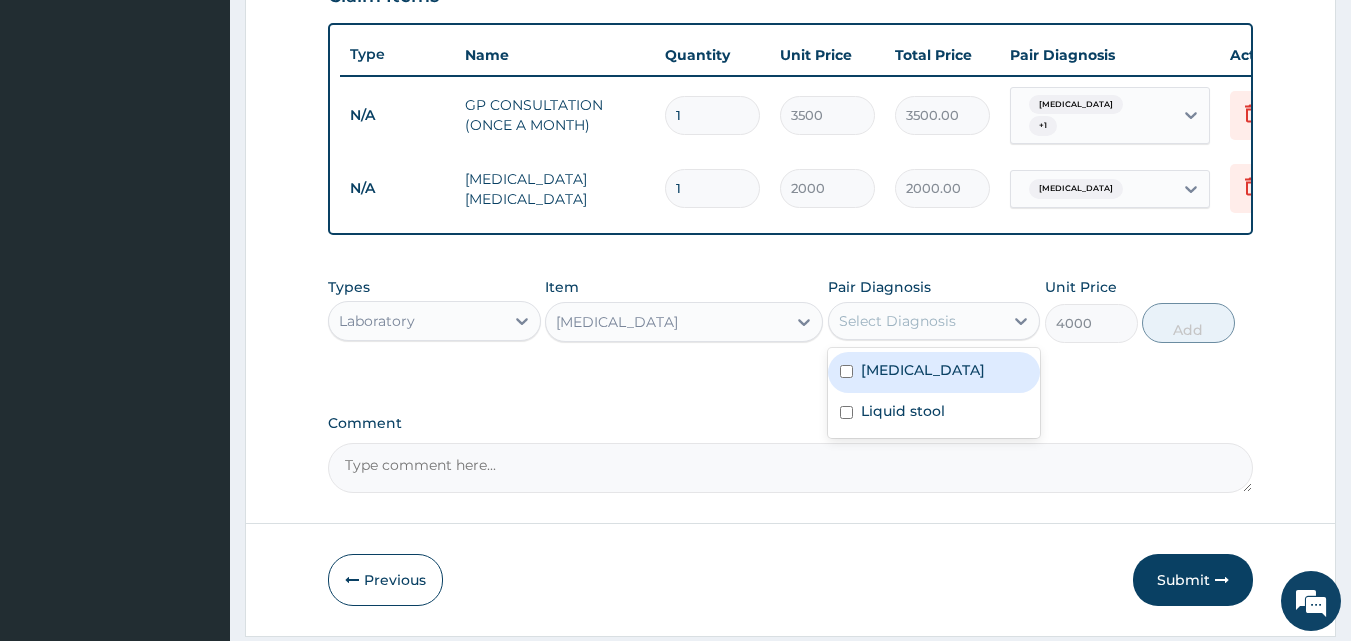 drag, startPoint x: 966, startPoint y: 328, endPoint x: 974, endPoint y: 403, distance: 75.42546 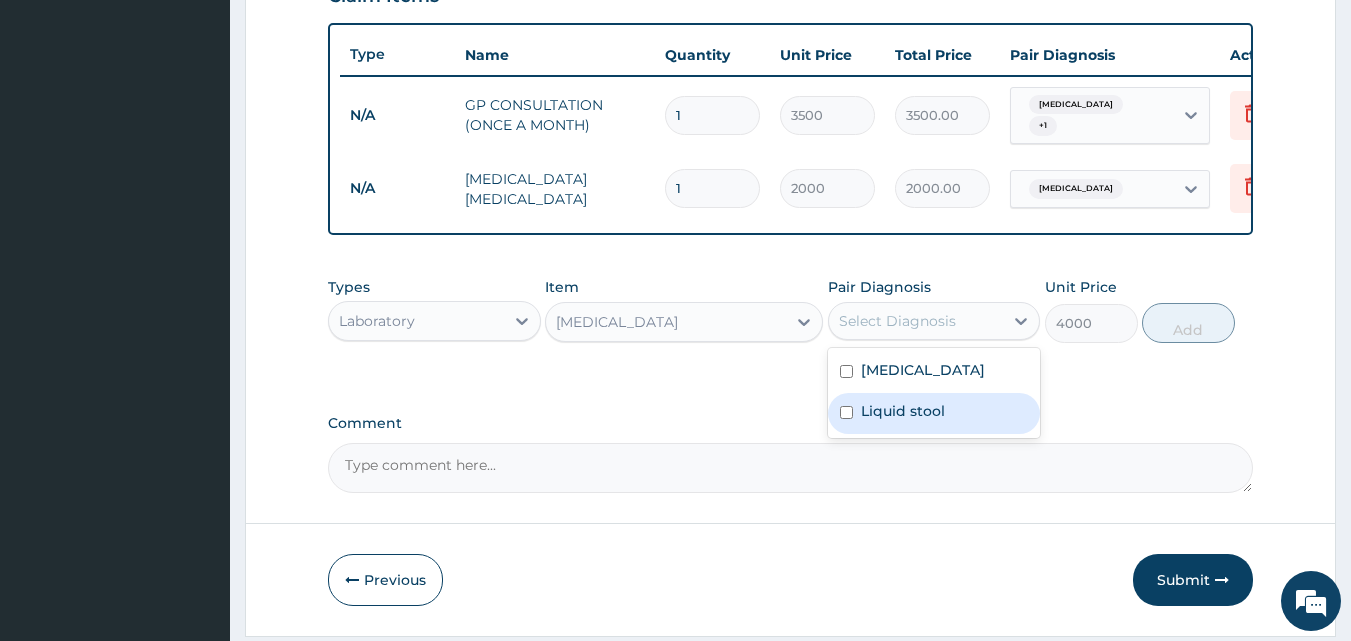 click on "Liquid stool" at bounding box center [934, 413] 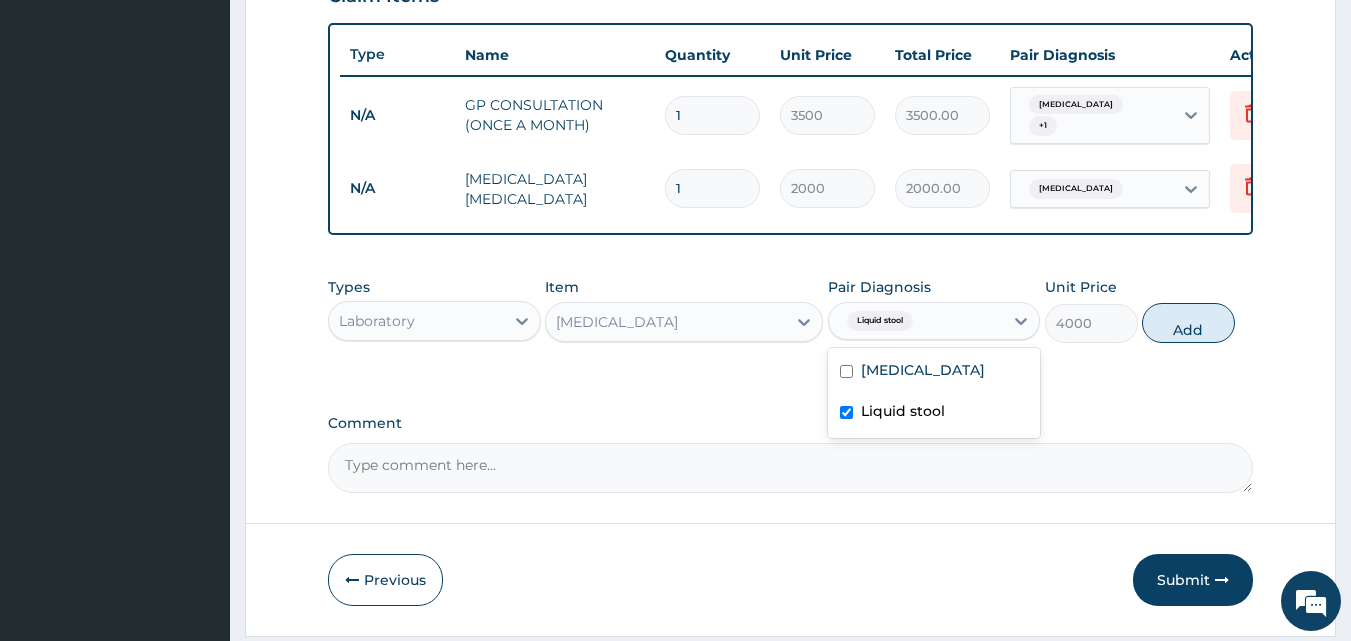 click on "Liquid stool" at bounding box center [934, 413] 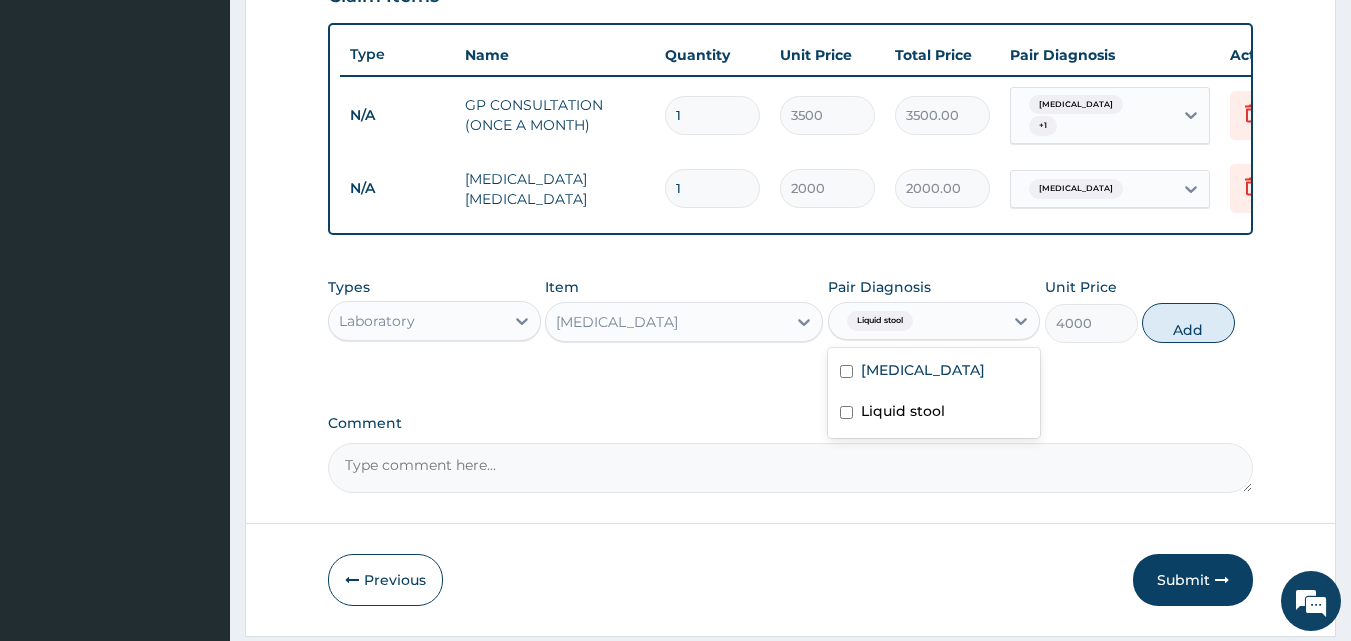 checkbox on "false" 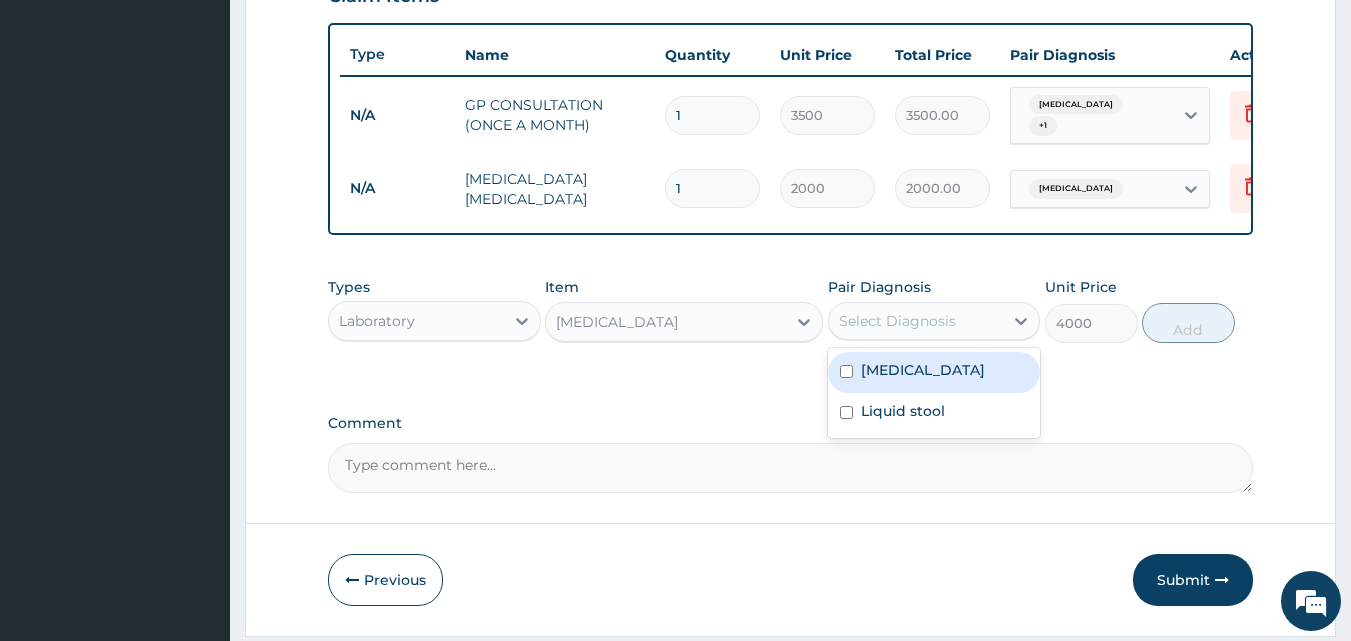 drag, startPoint x: 966, startPoint y: 379, endPoint x: 950, endPoint y: 445, distance: 67.911705 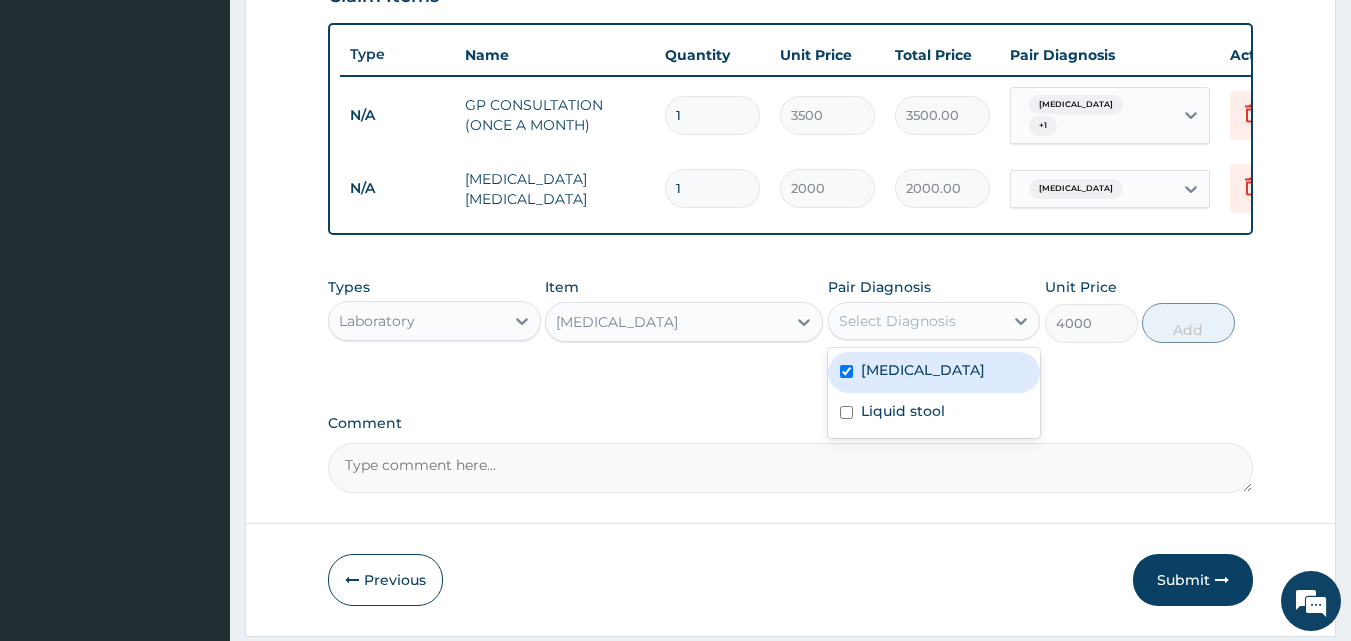 checkbox on "true" 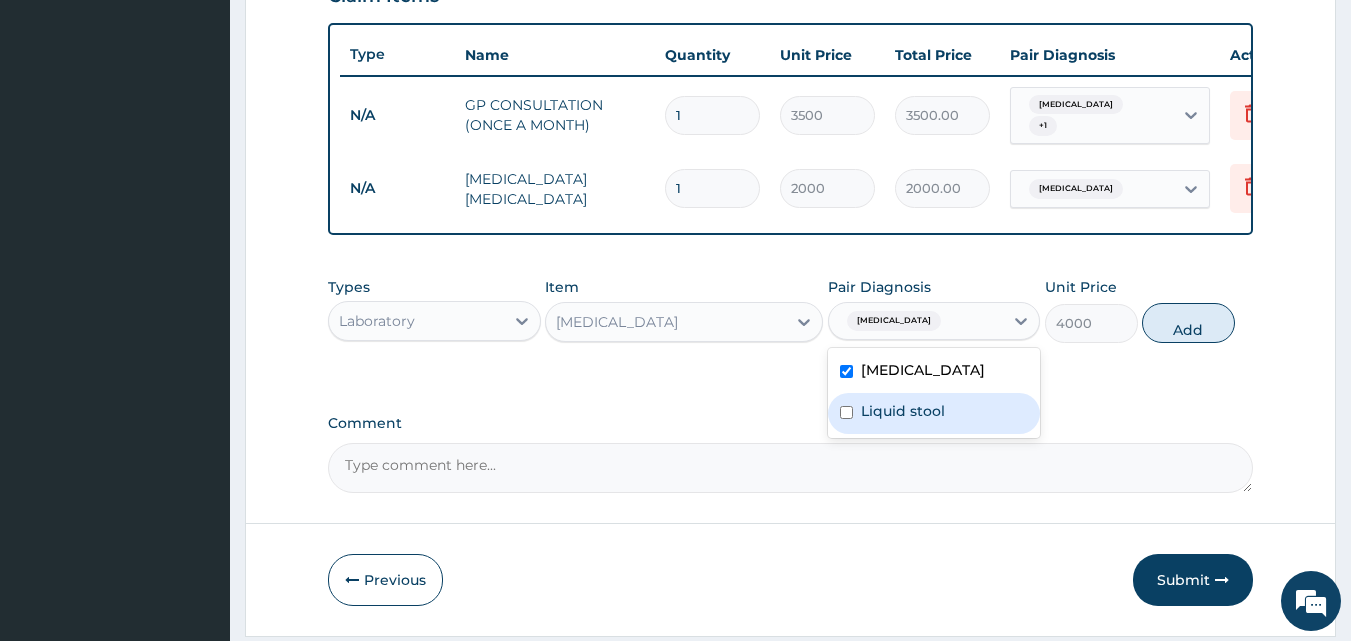 drag, startPoint x: 946, startPoint y: 424, endPoint x: 1080, endPoint y: 362, distance: 147.64822 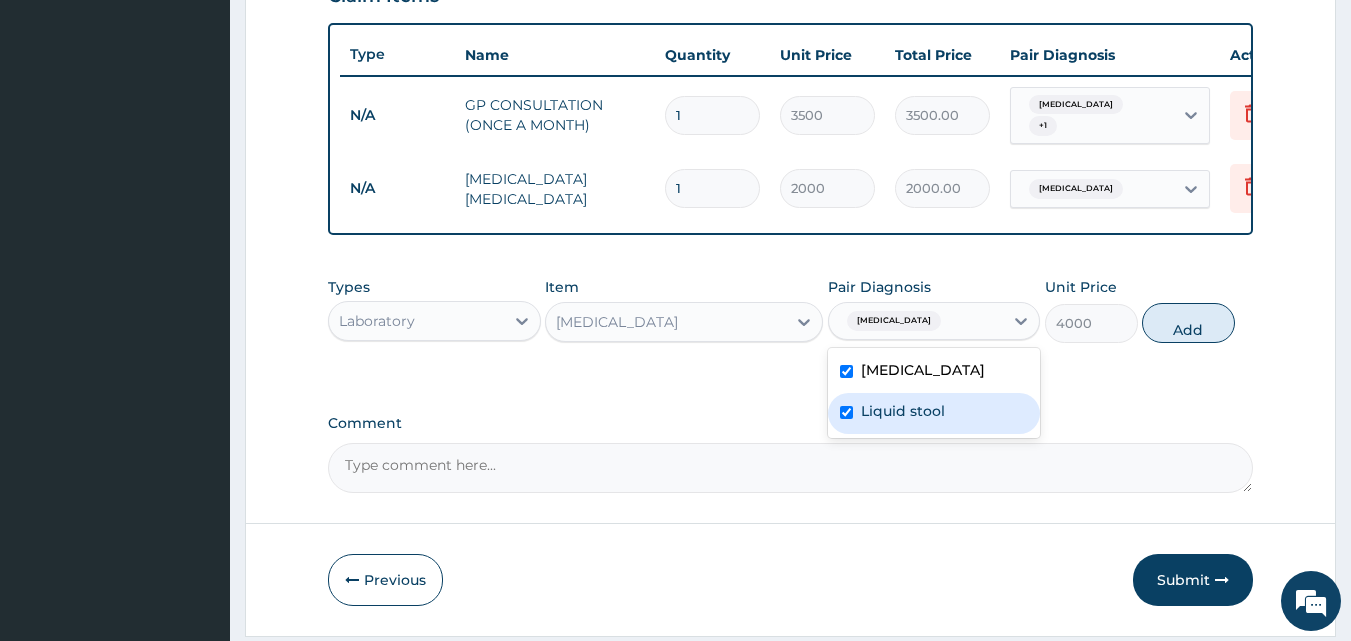 checkbox on "true" 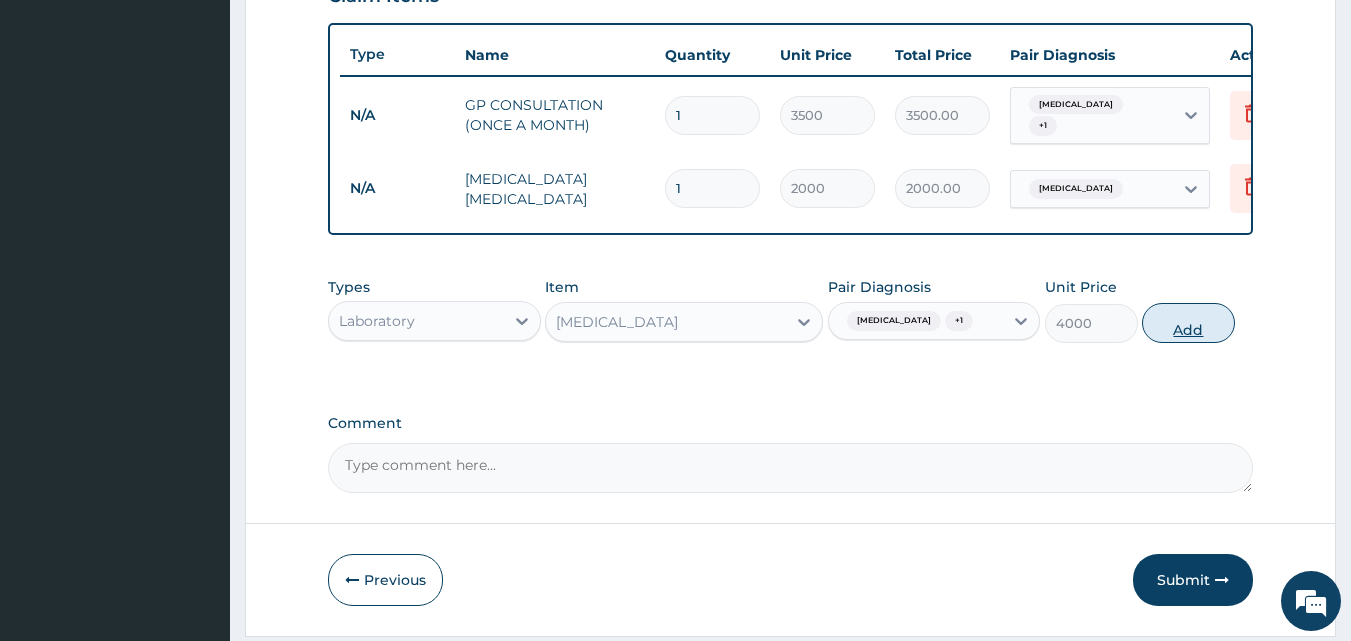 click on "Add" at bounding box center [1188, 323] 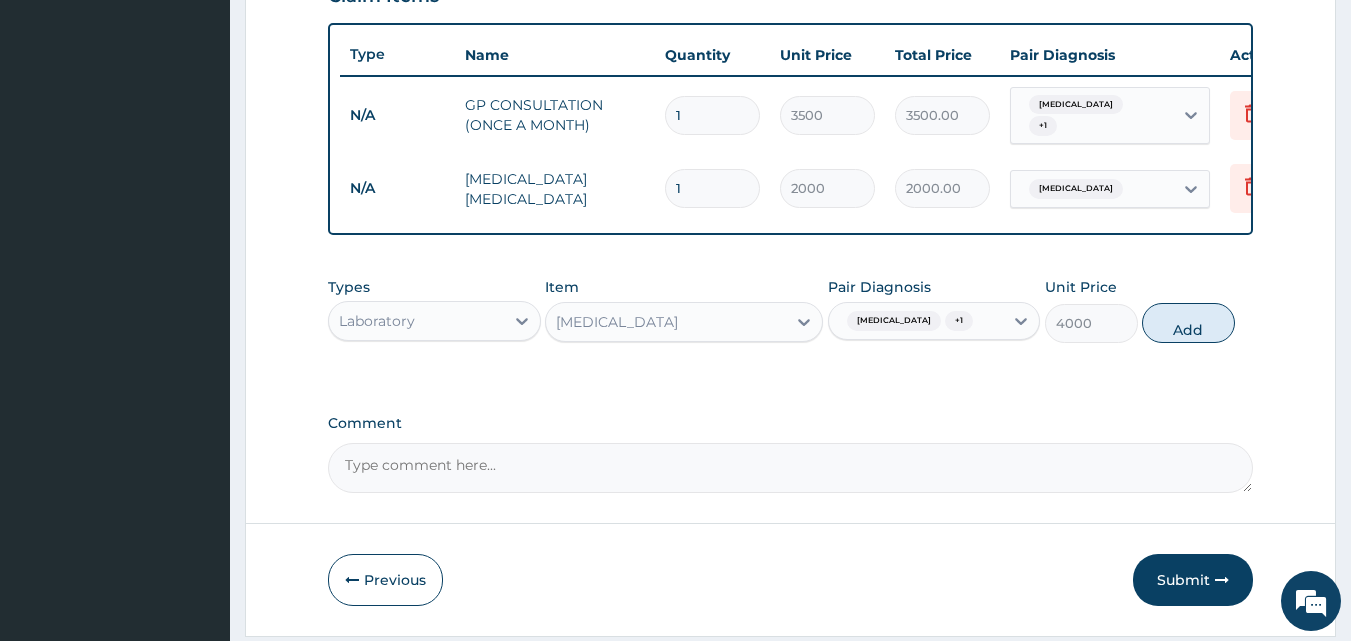 type on "0" 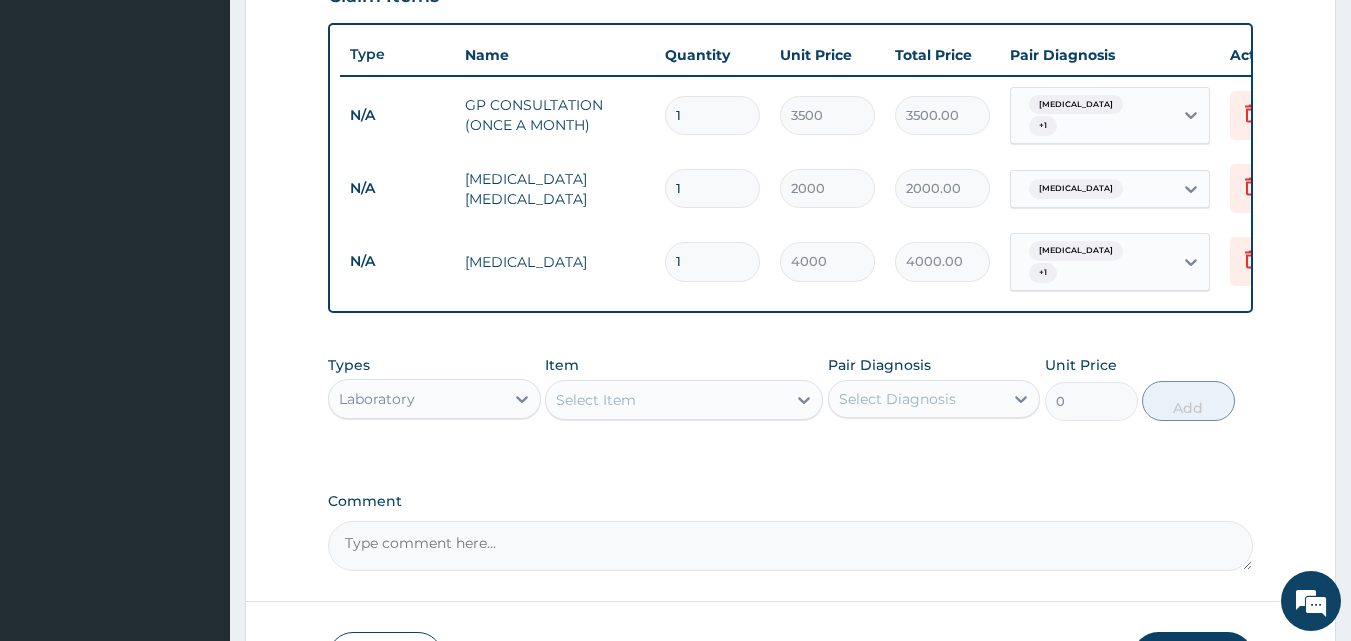 click on "Laboratory" at bounding box center [416, 399] 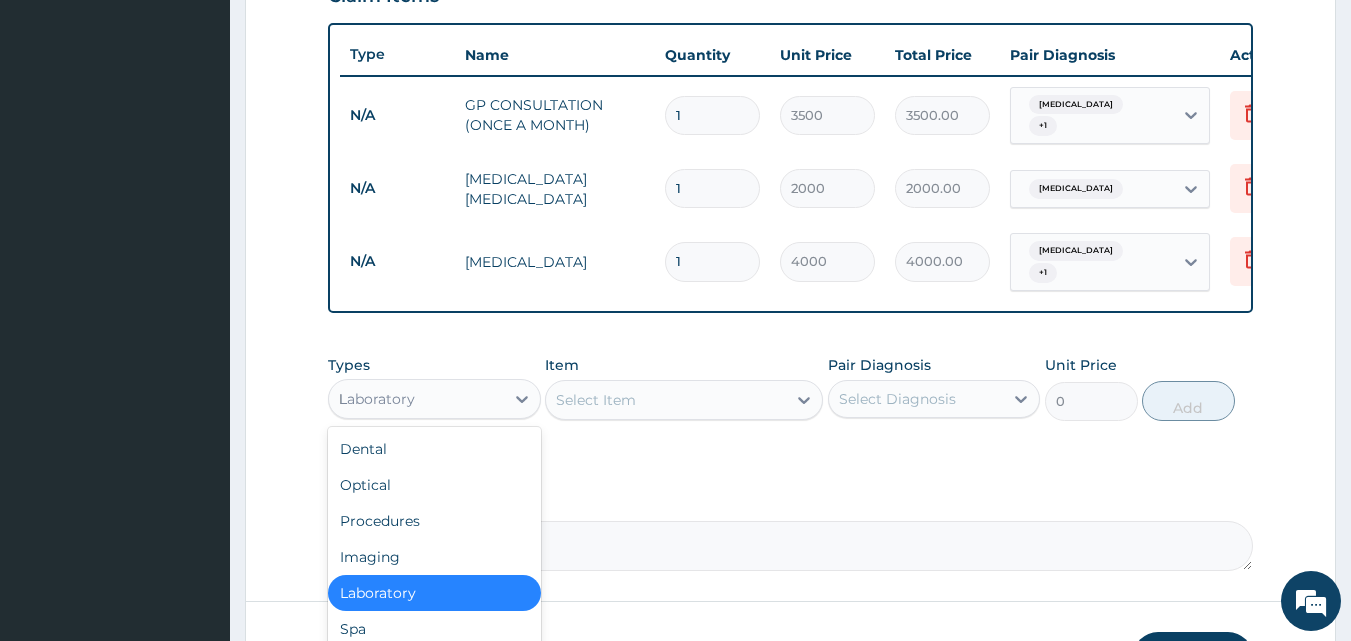 type on "DR" 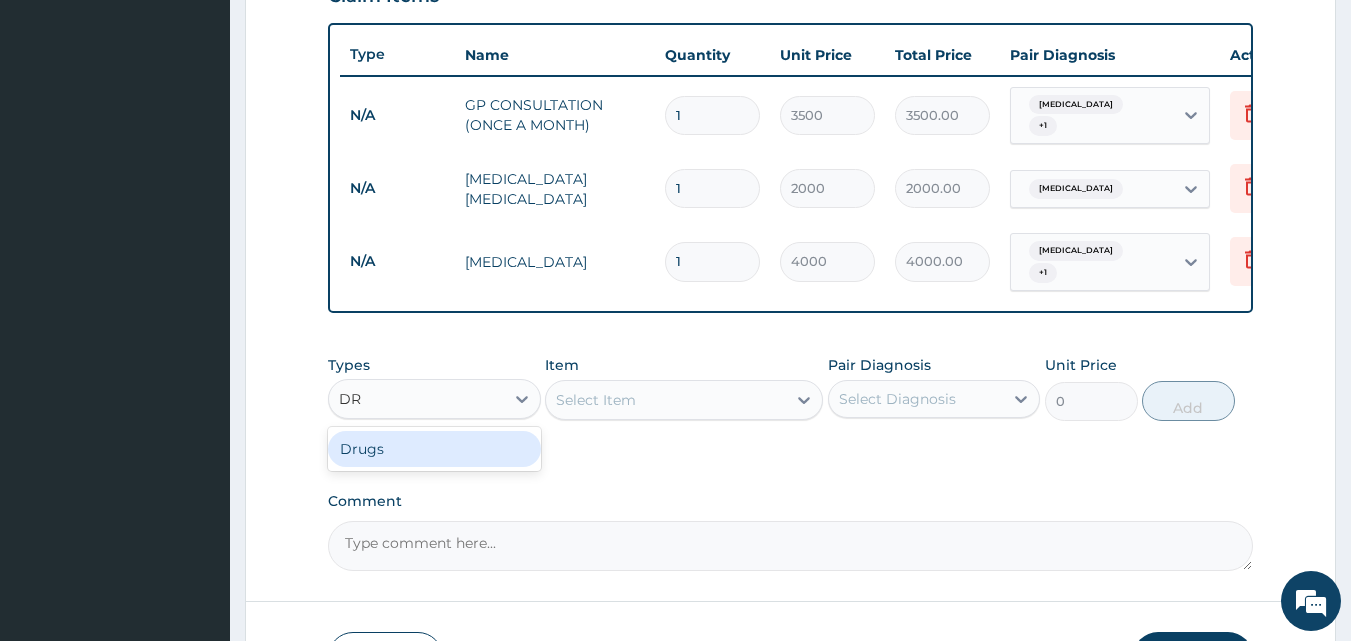 click on "Drugs" at bounding box center [434, 449] 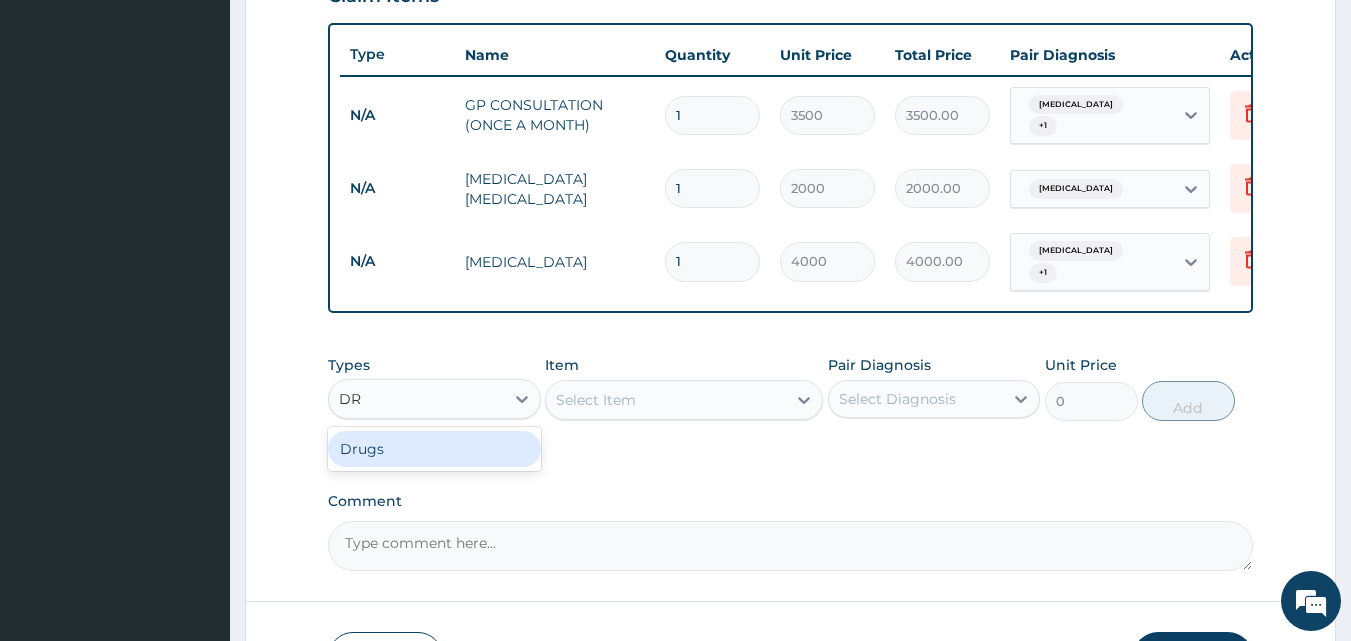 type 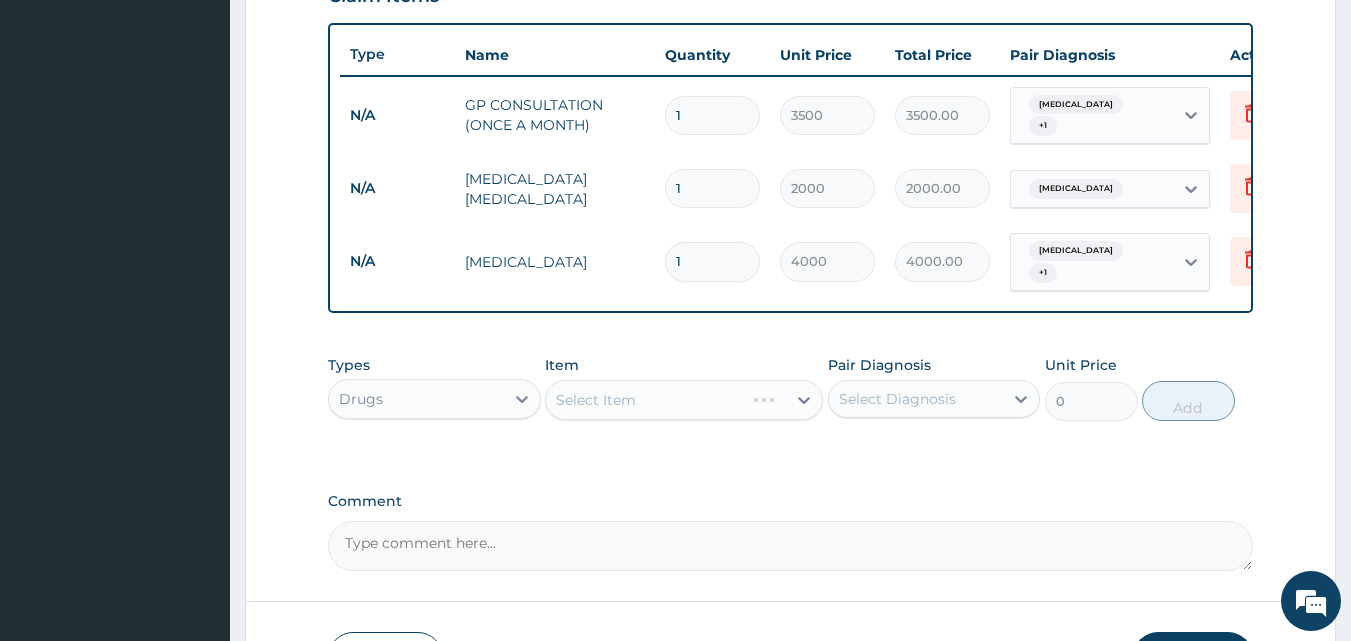 click on "Types Drugs Item Select Item Pair Diagnosis Select Diagnosis Unit Price 0 Add" at bounding box center [791, 403] 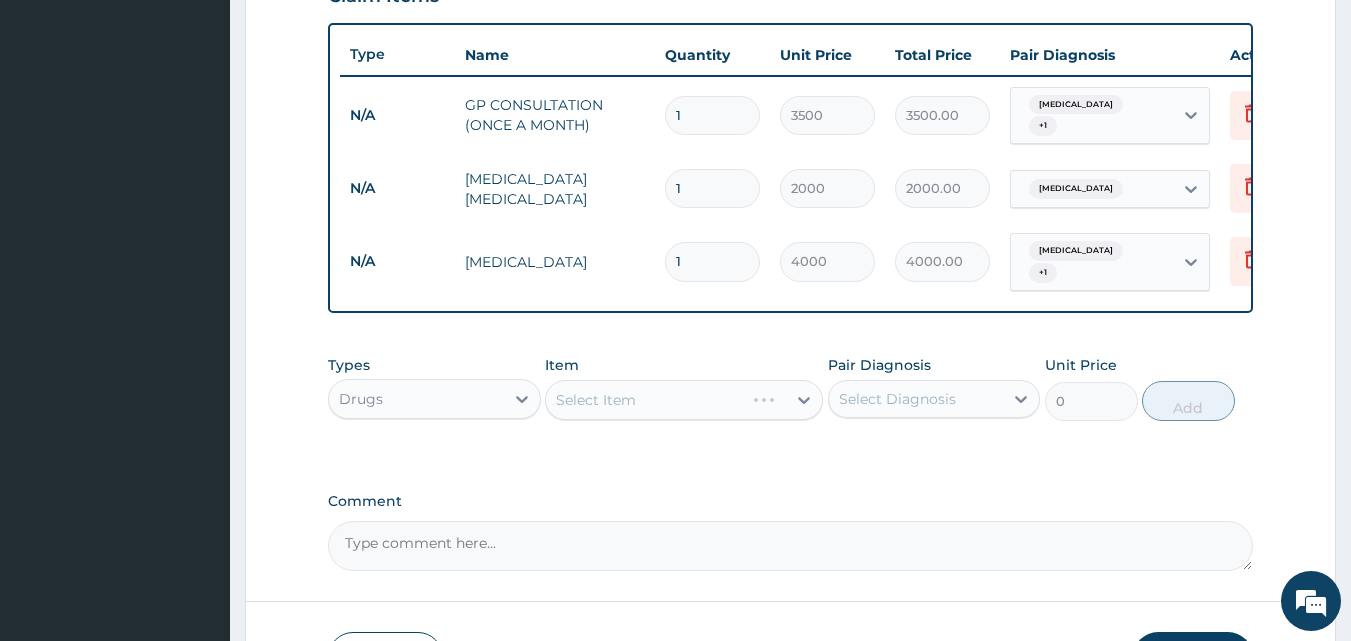 click on "Select Item" at bounding box center (684, 400) 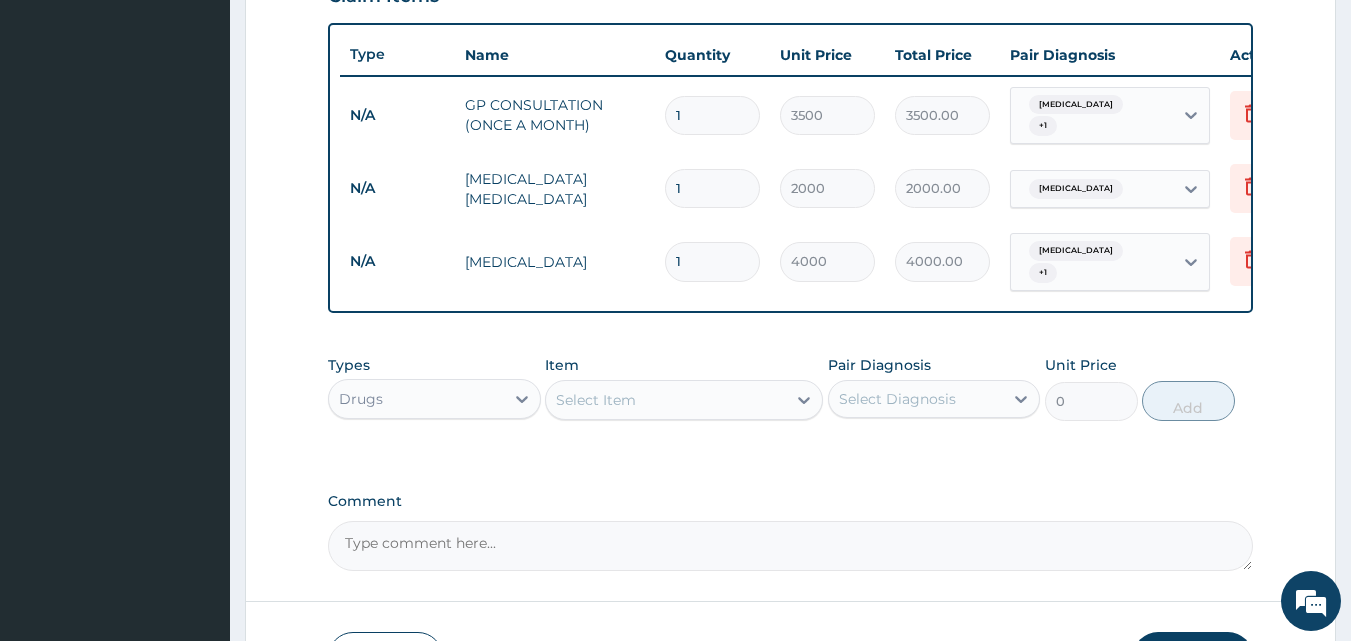 click on "Select Item" at bounding box center (666, 400) 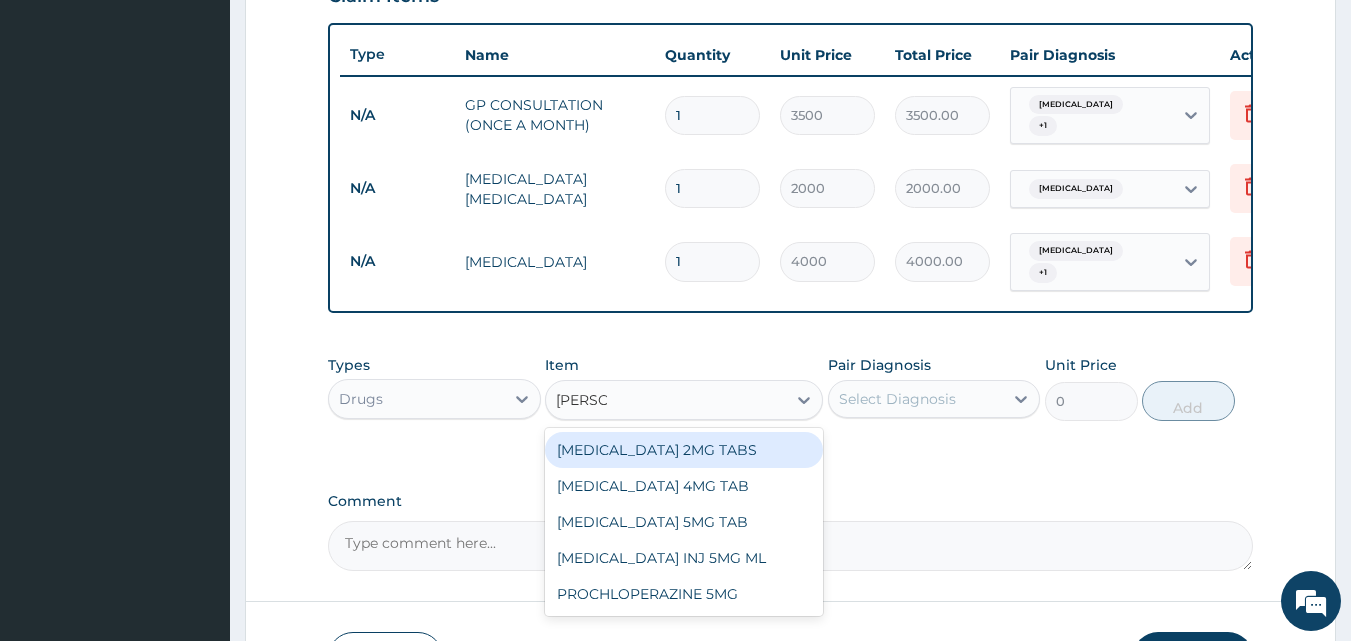 type on "LOPERA" 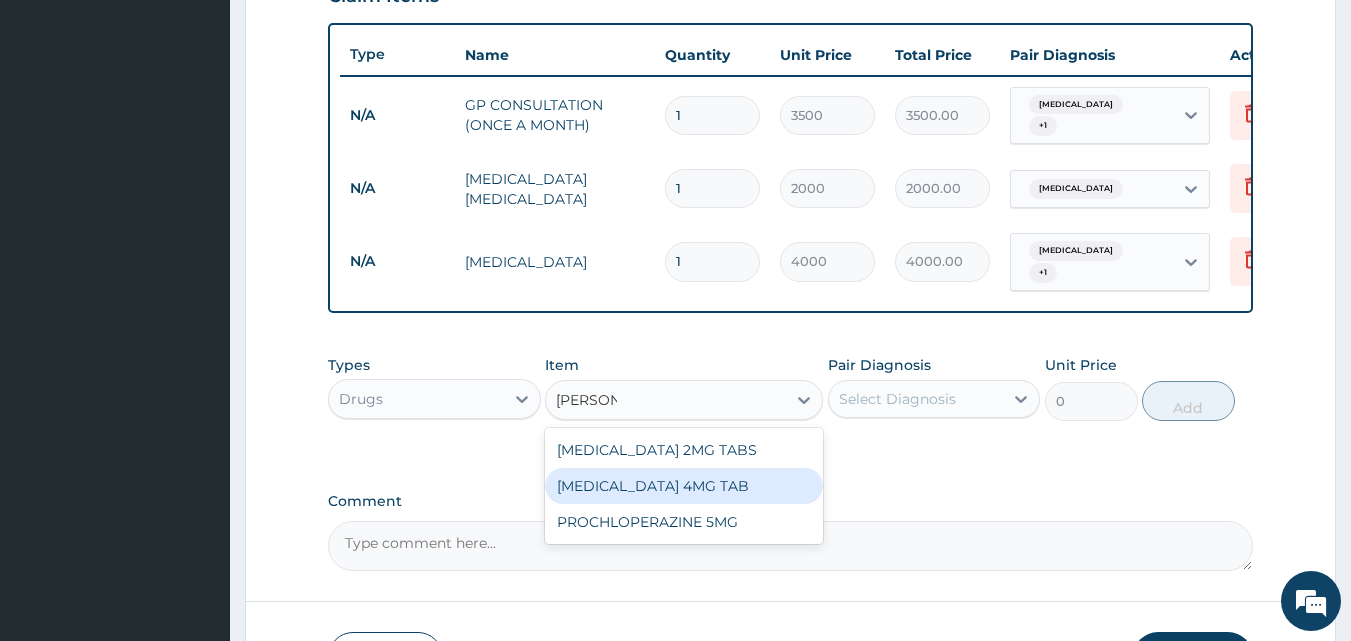 click on "LOPERAMIDE 4MG TAB" at bounding box center [684, 486] 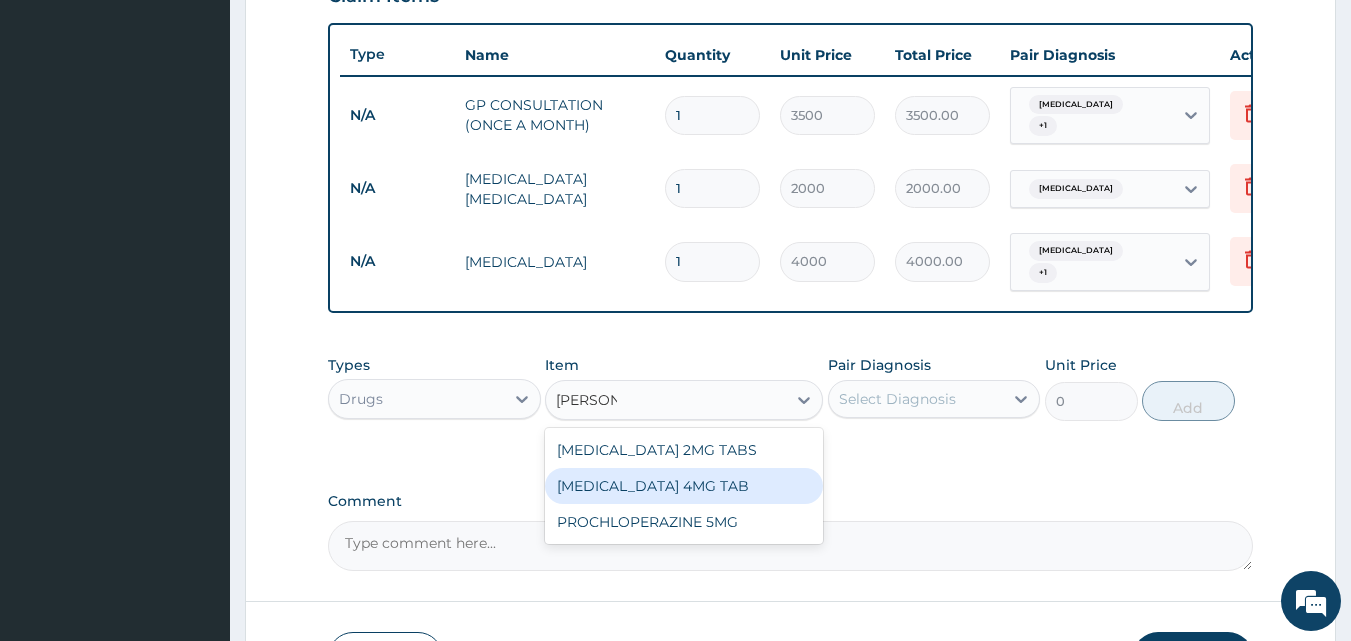 type 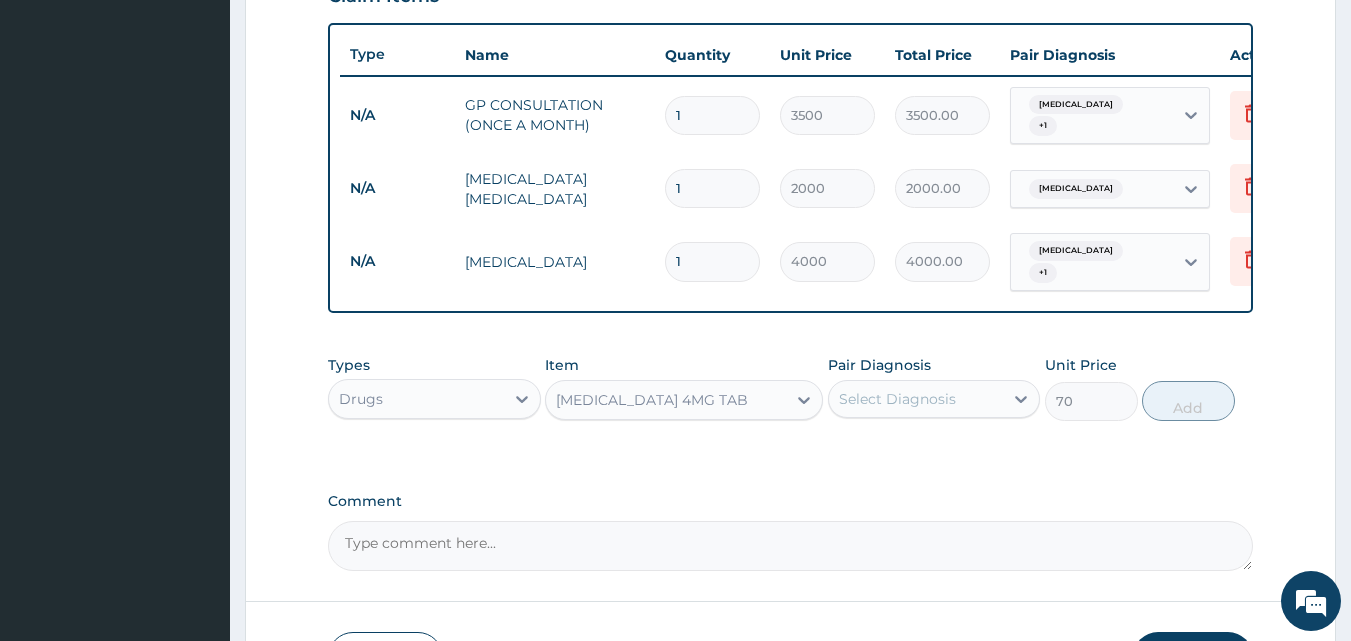 click on "Select Diagnosis" at bounding box center [897, 399] 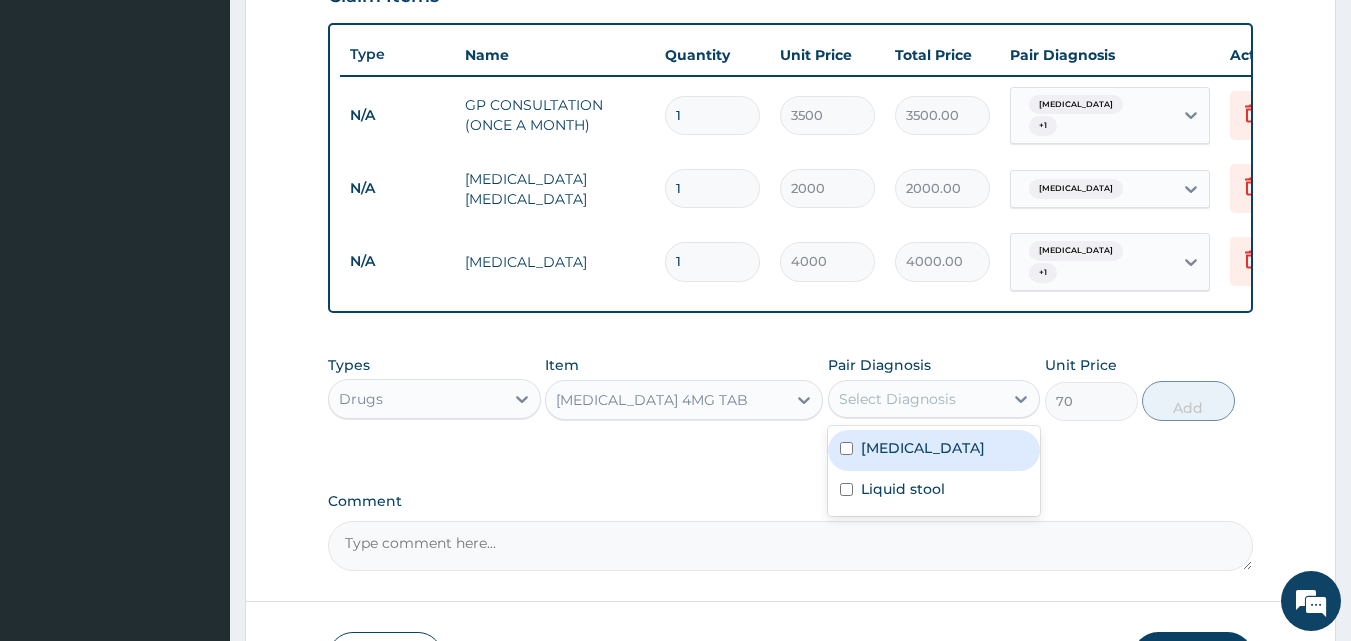 click on "Malaria" at bounding box center (934, 450) 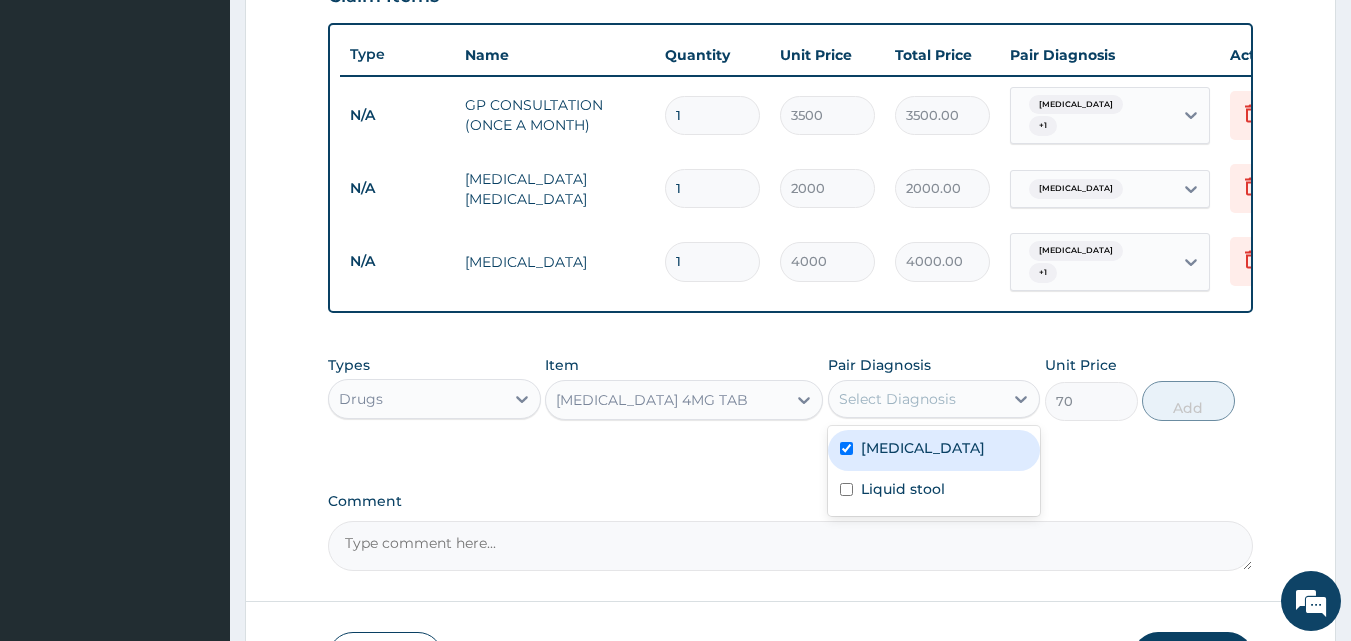 checkbox on "true" 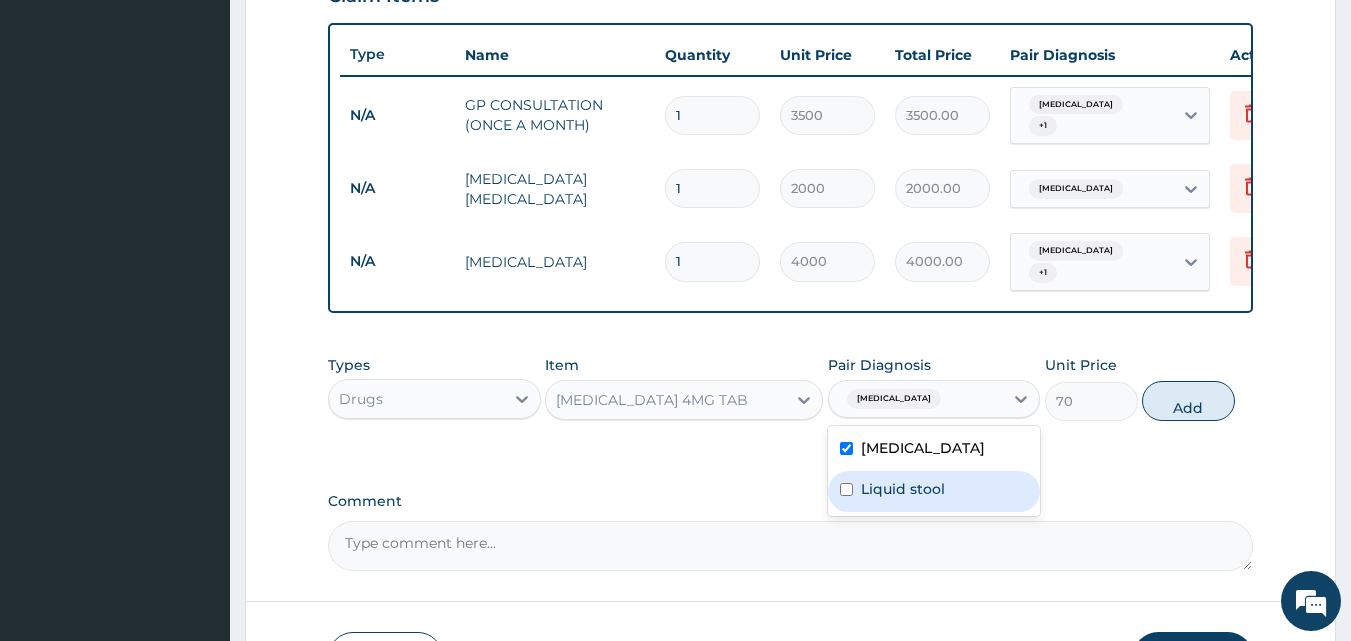 click on "Liquid stool" at bounding box center (934, 491) 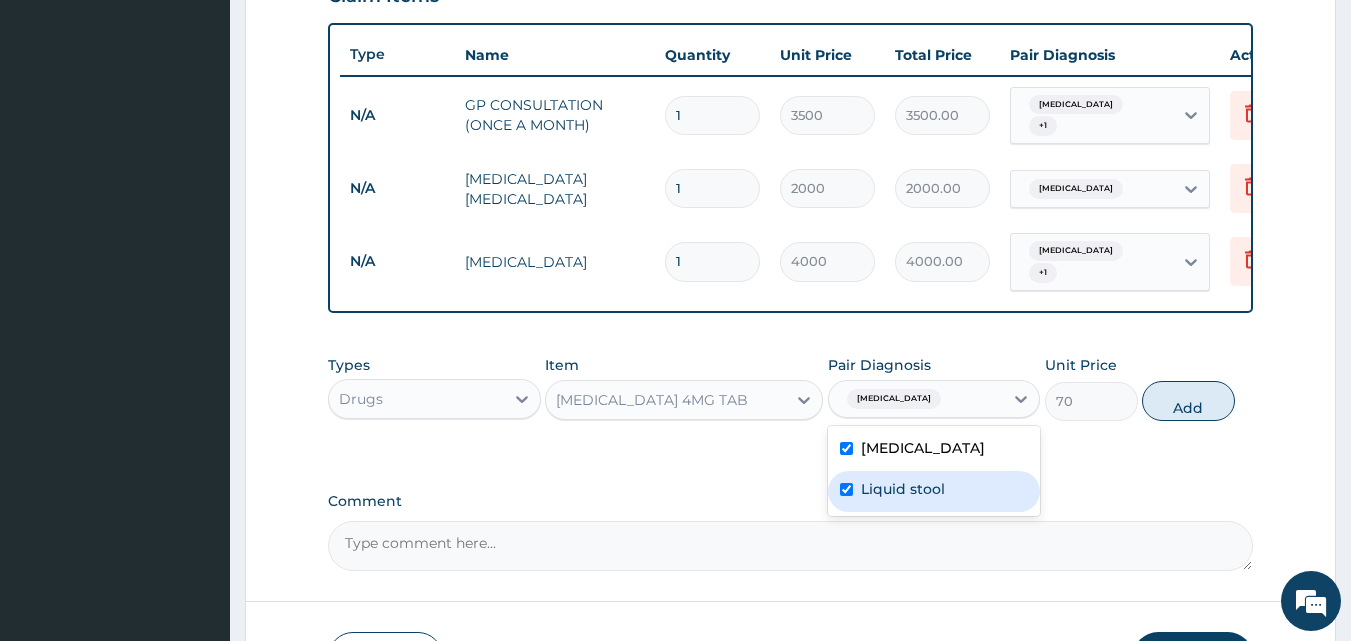 checkbox on "true" 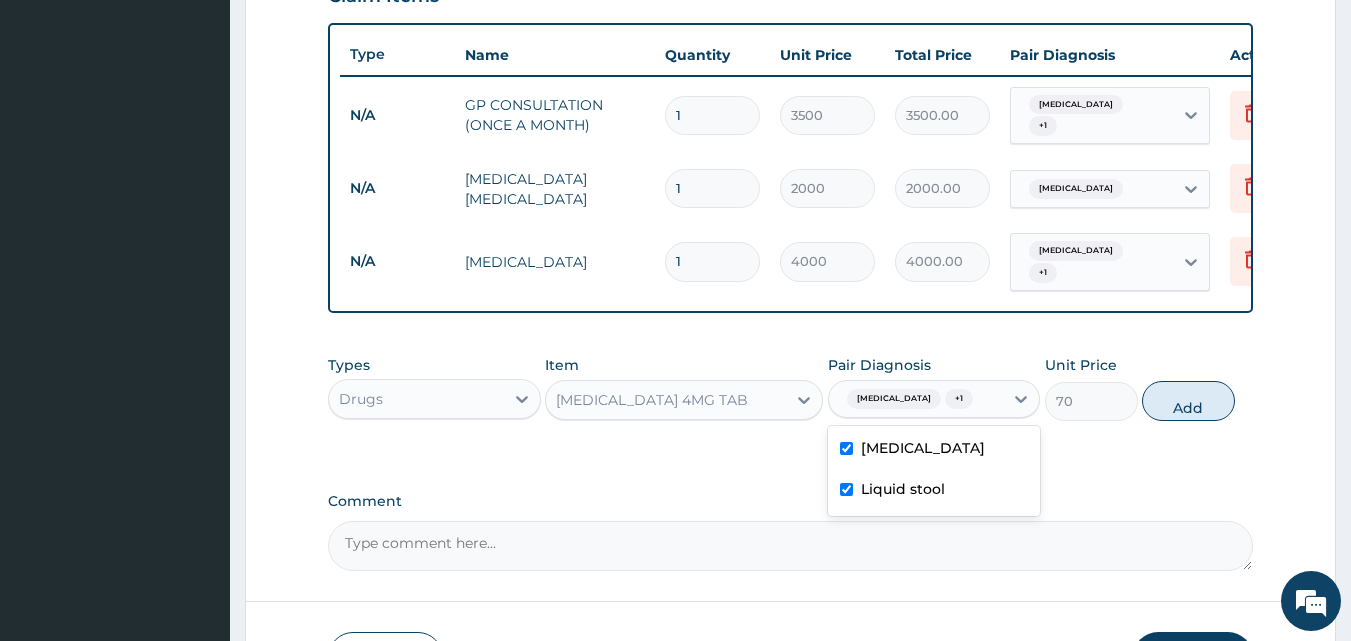 drag, startPoint x: 961, startPoint y: 463, endPoint x: 1076, endPoint y: 403, distance: 129.71121 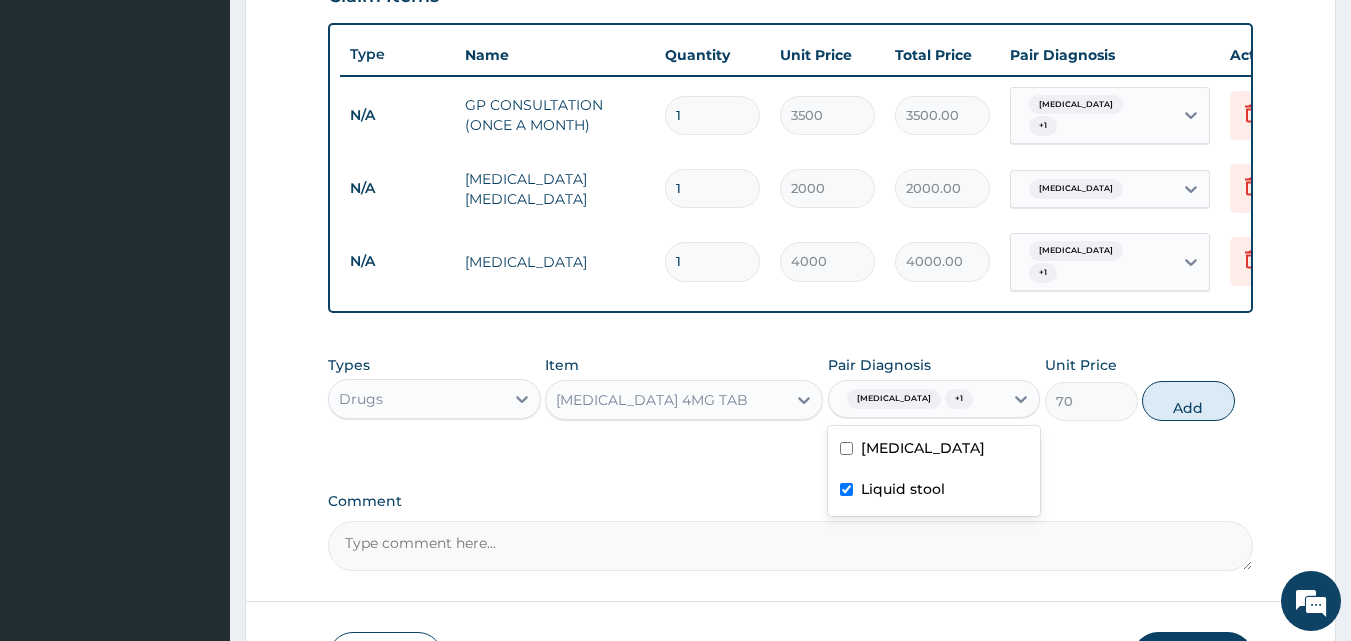 checkbox on "false" 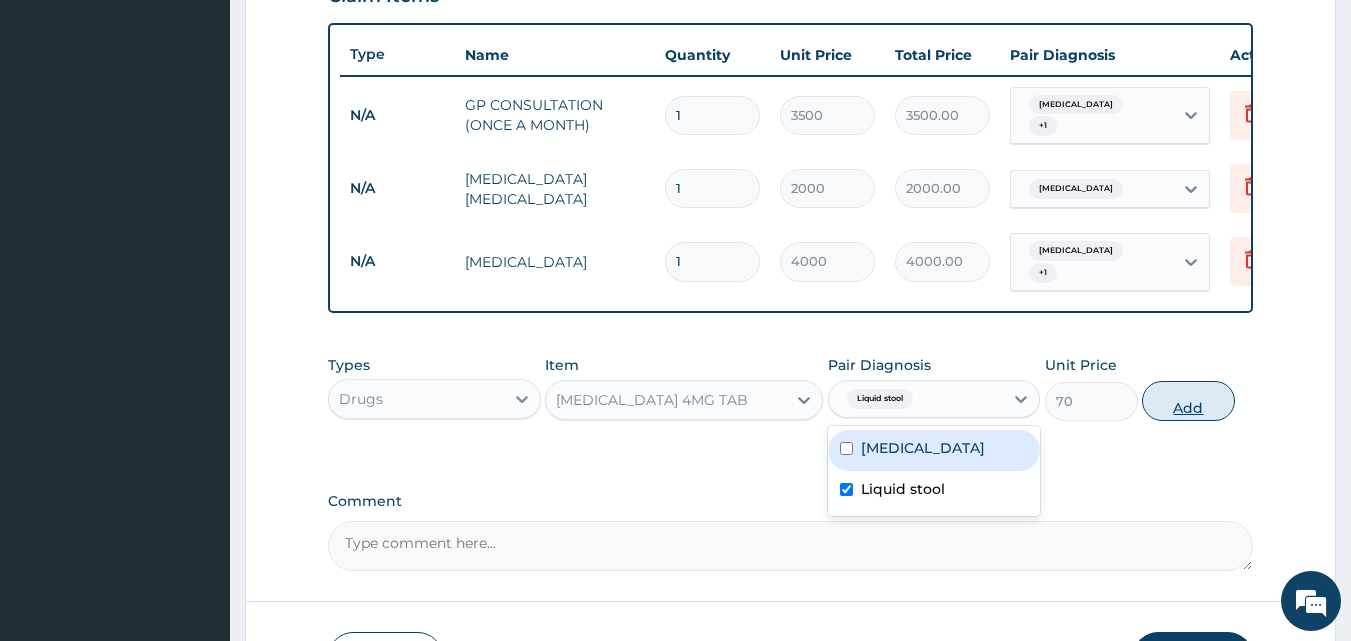click on "Add" at bounding box center [1188, 401] 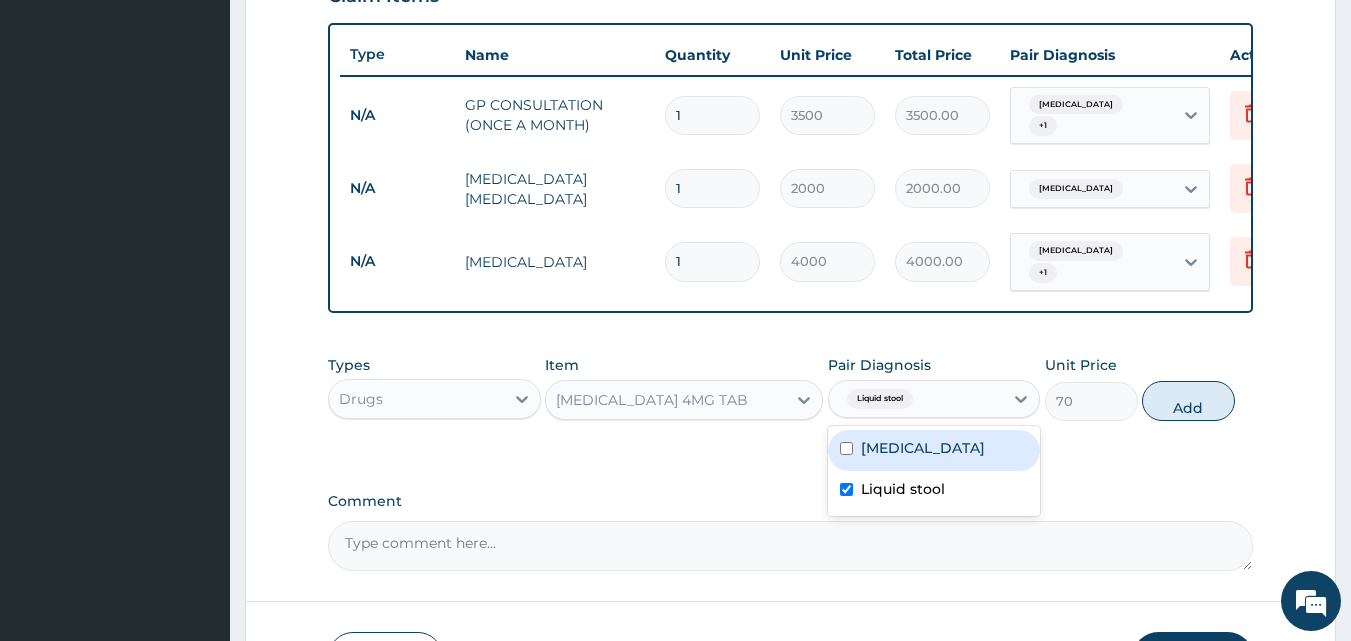 type on "0" 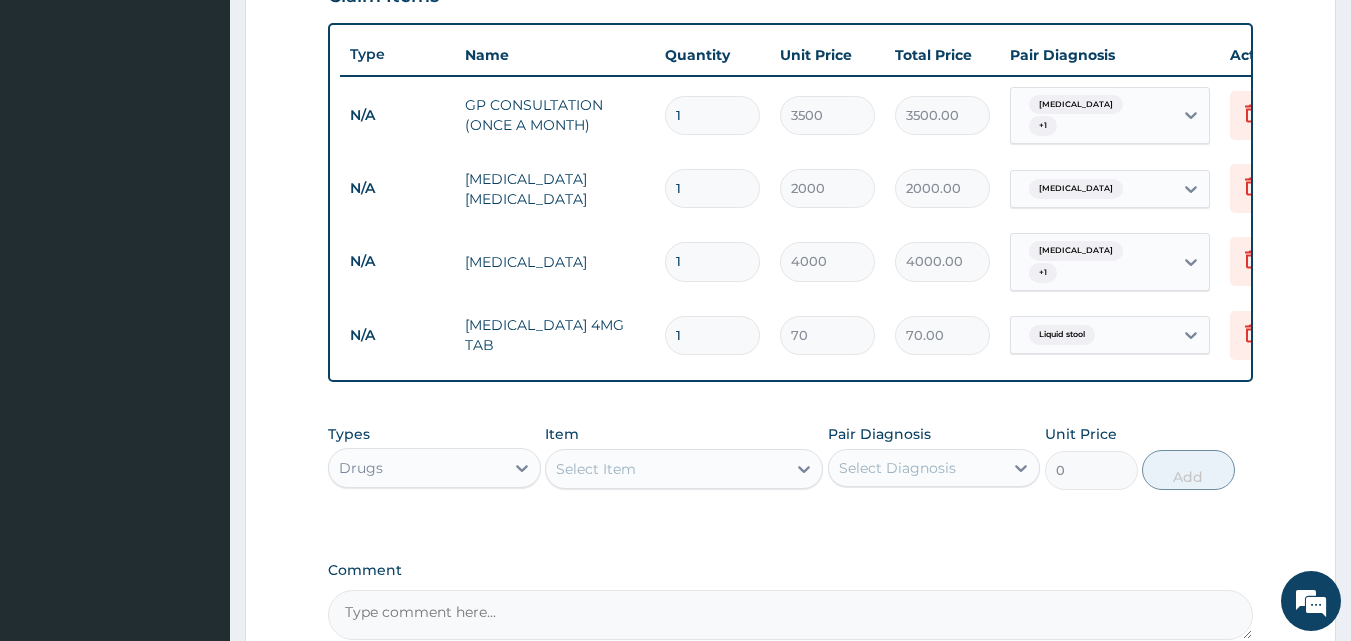 click on "Select Item" at bounding box center (666, 469) 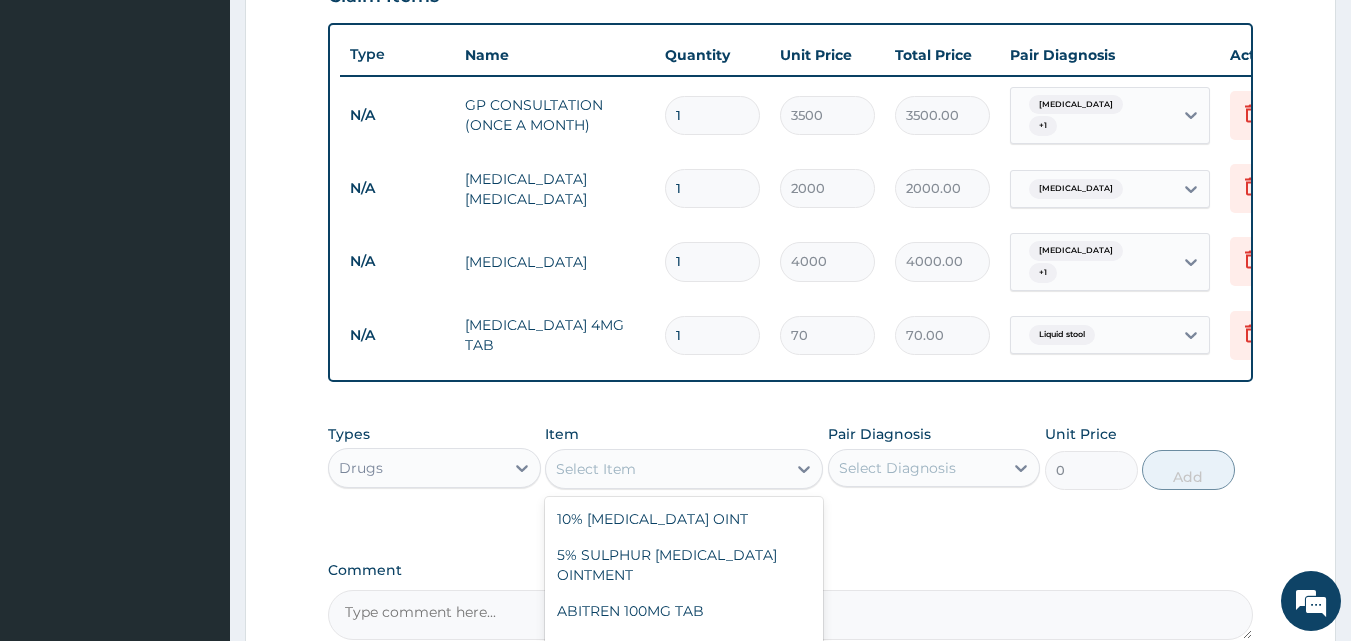 type on "O" 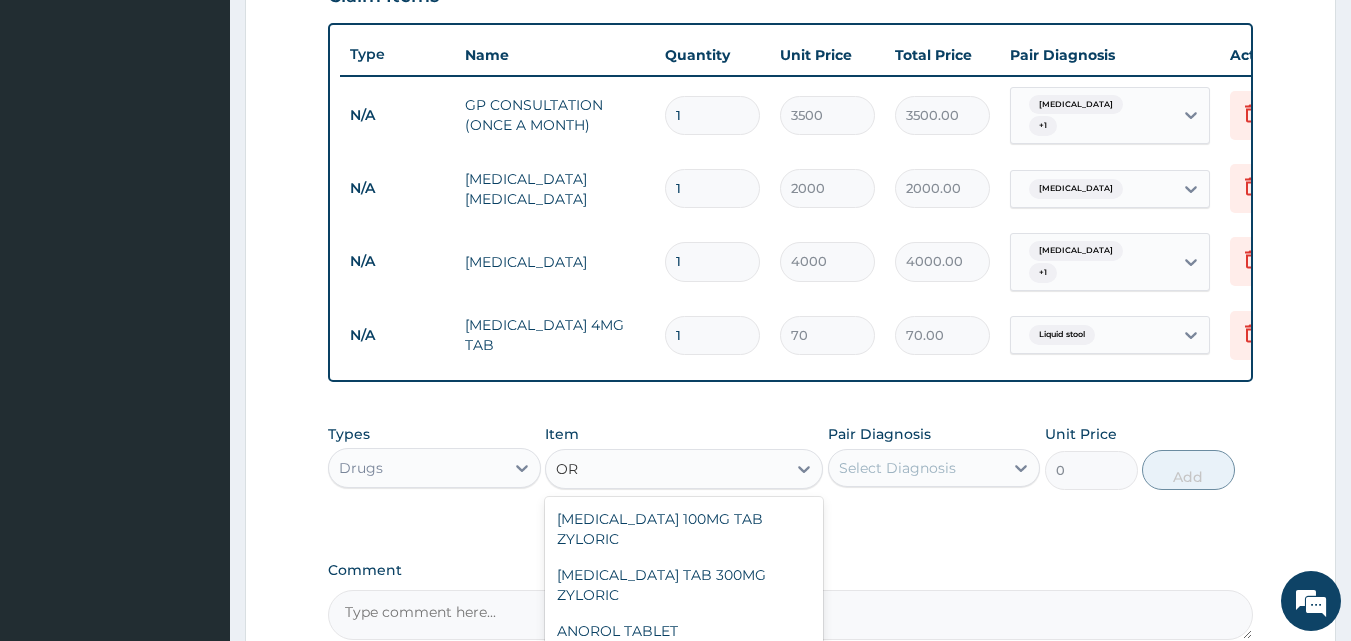 type on "ORS" 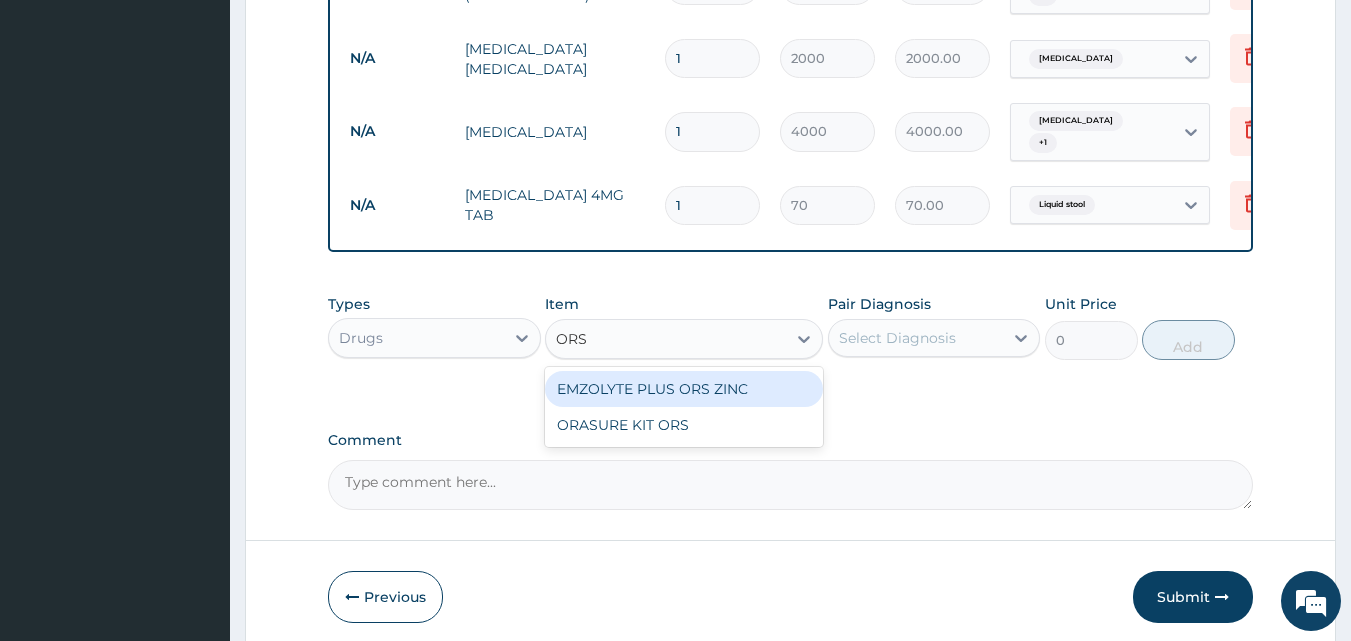 scroll, scrollTop: 888, scrollLeft: 0, axis: vertical 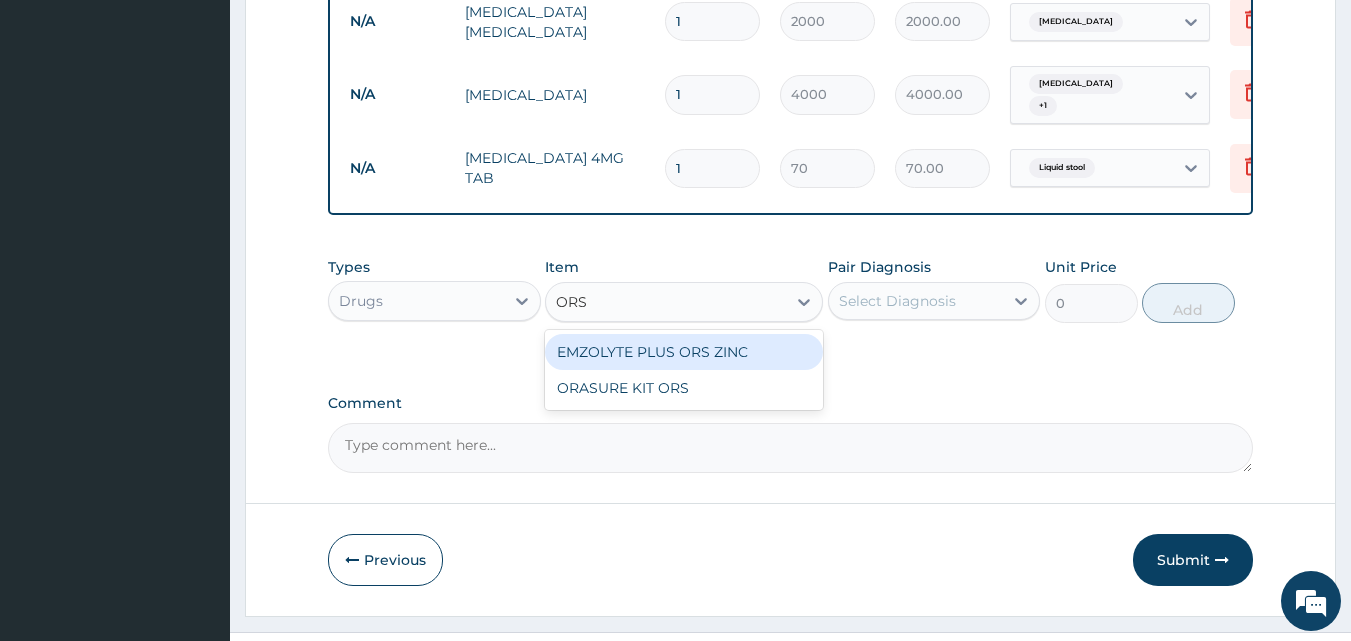drag, startPoint x: 670, startPoint y: 355, endPoint x: 840, endPoint y: 316, distance: 174.41617 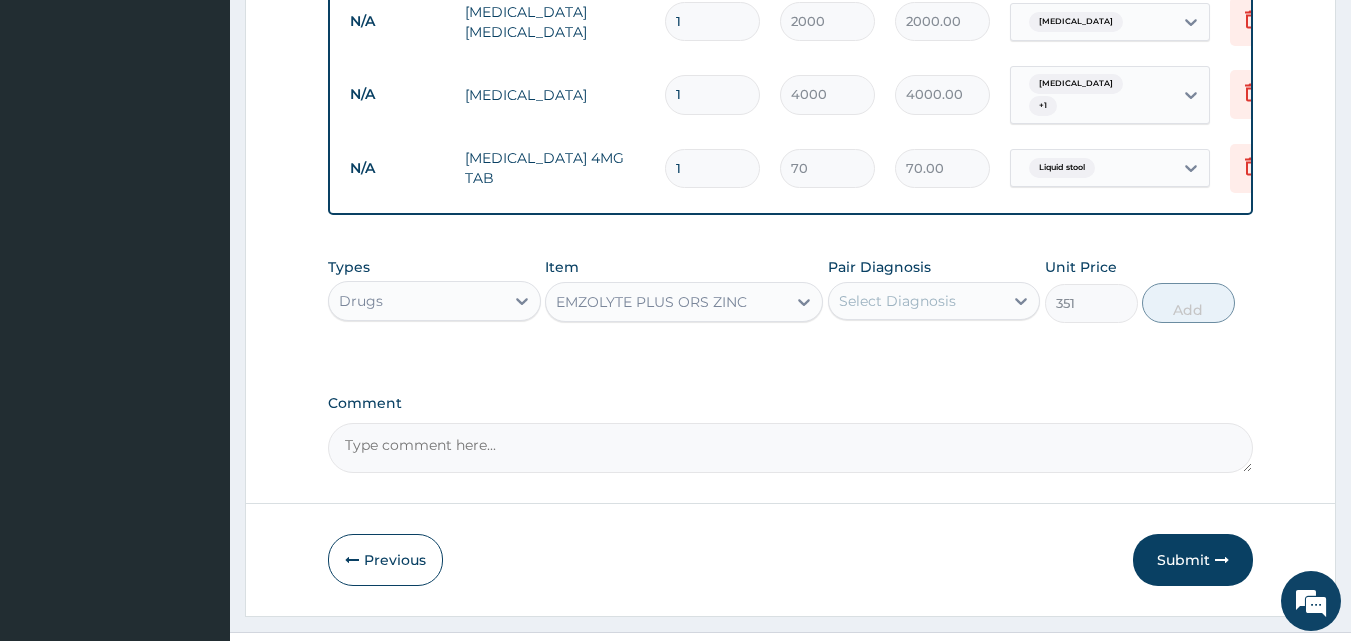 click on "Select Diagnosis" at bounding box center [916, 301] 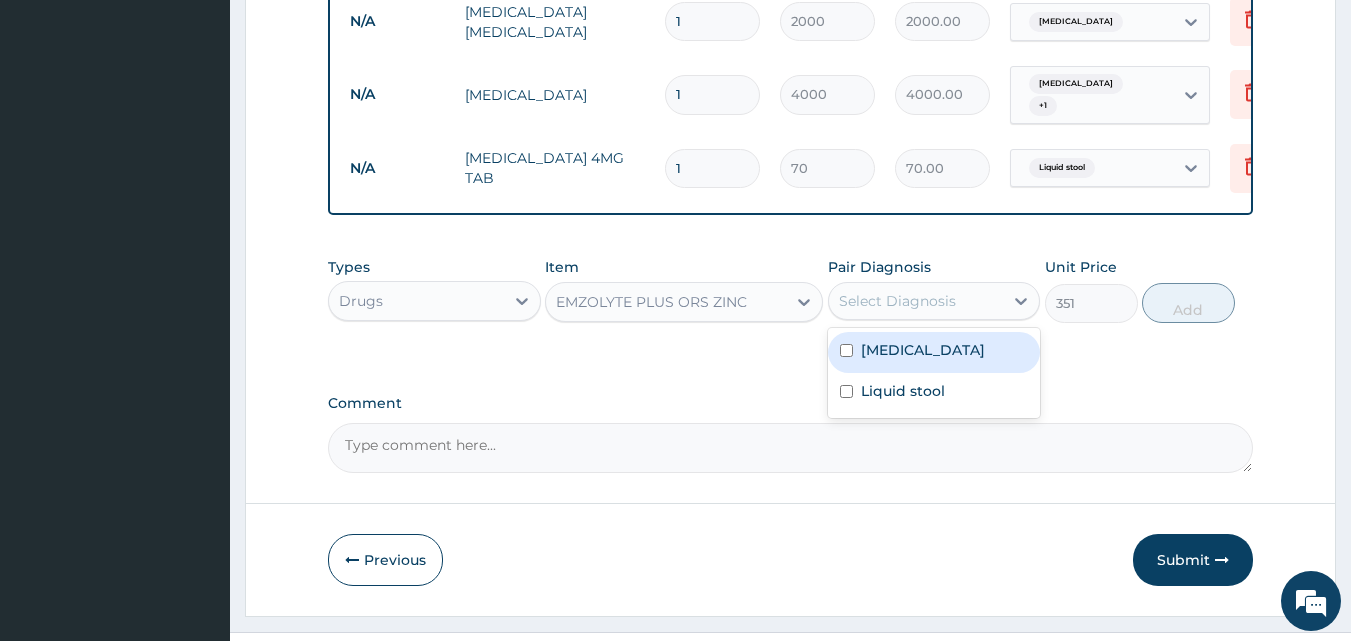 click on "[MEDICAL_DATA]" at bounding box center (934, 352) 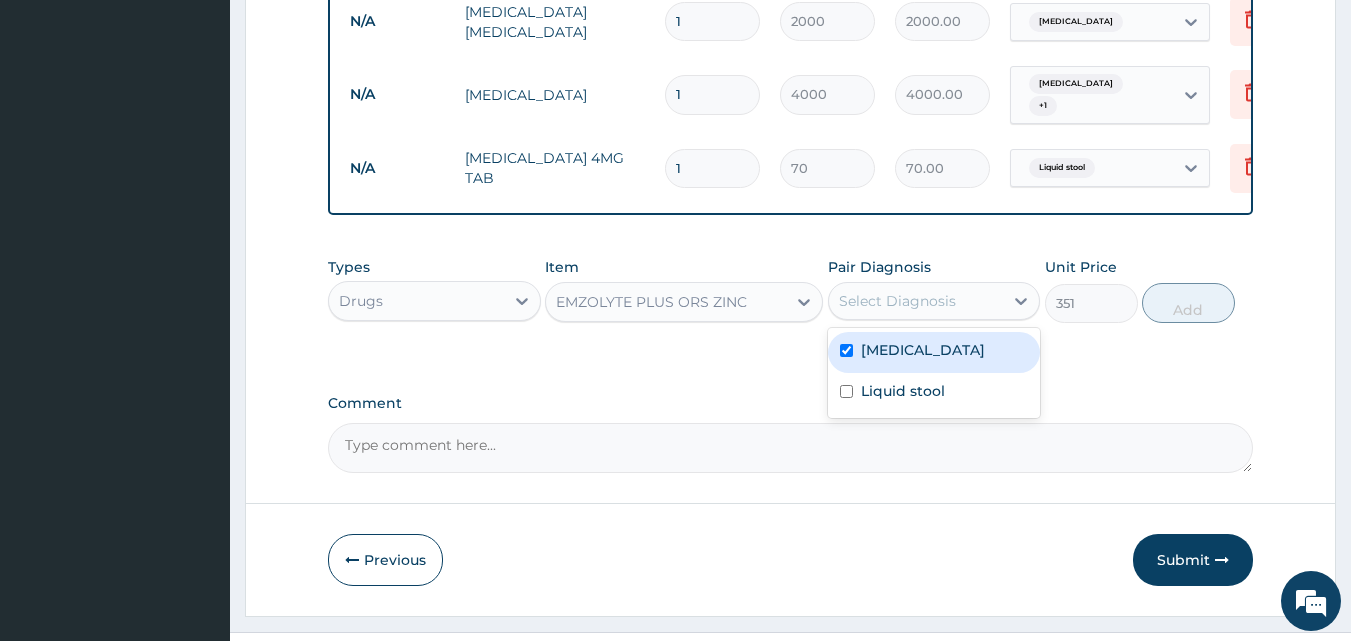 checkbox on "true" 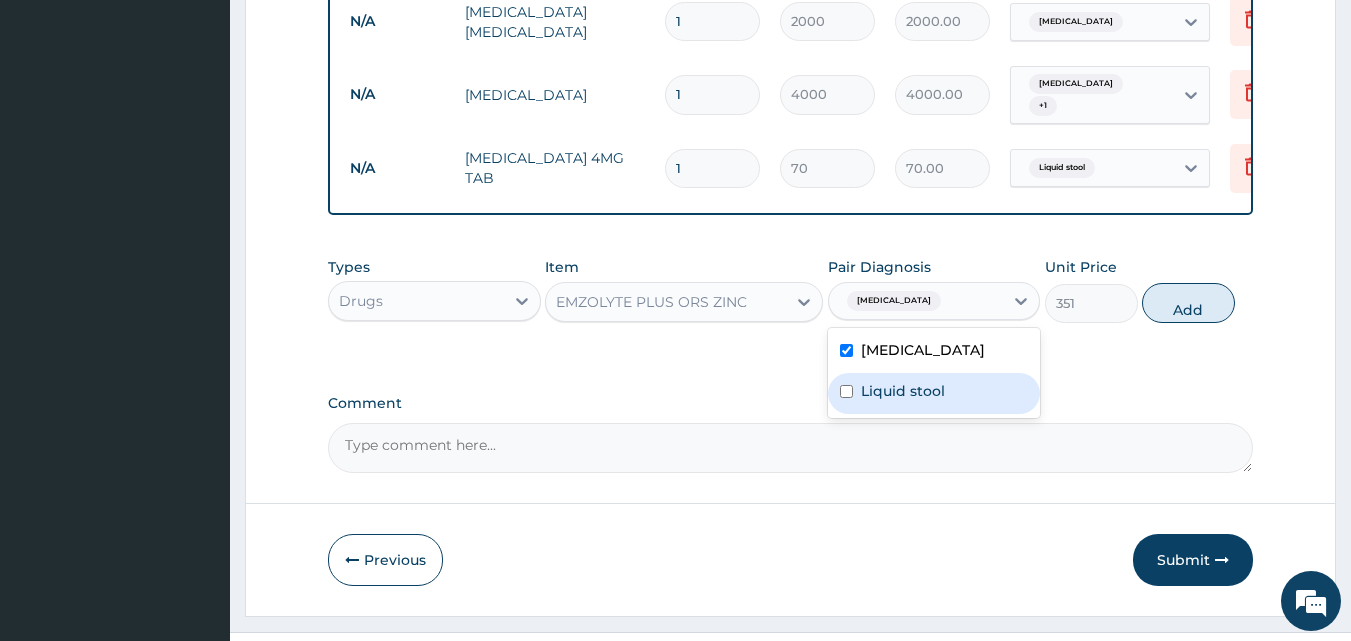 drag, startPoint x: 917, startPoint y: 384, endPoint x: 917, endPoint y: 368, distance: 16 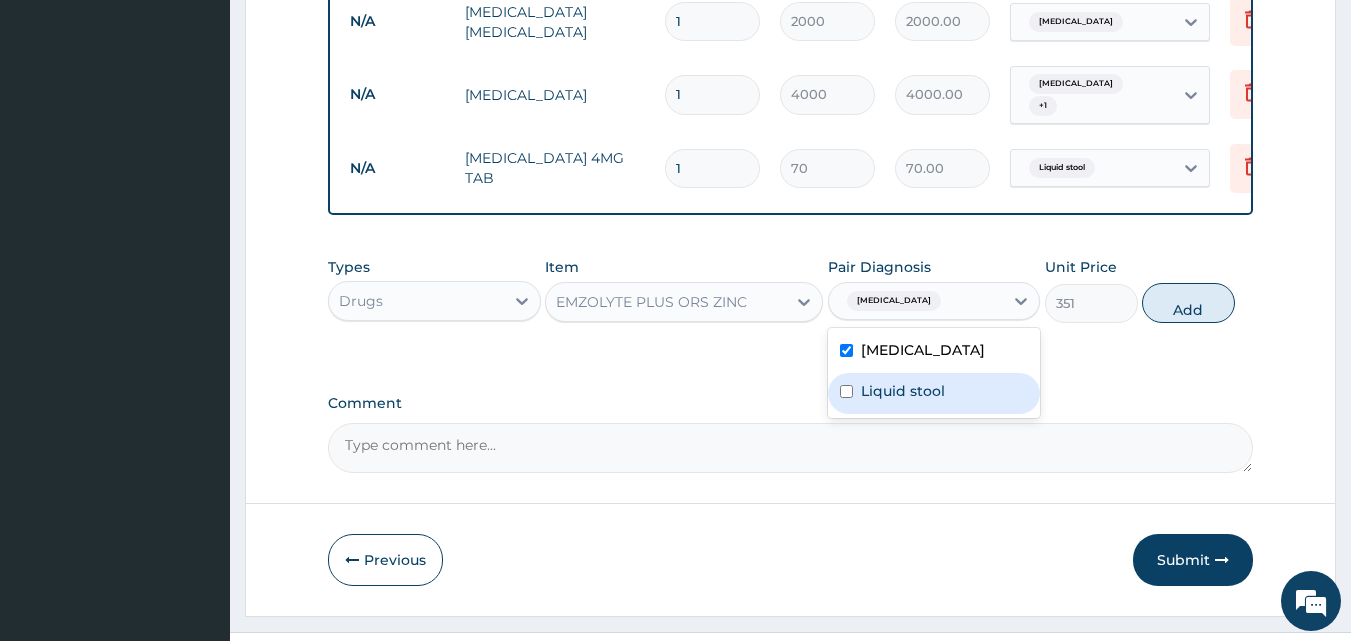 click on "Liquid stool" at bounding box center (903, 391) 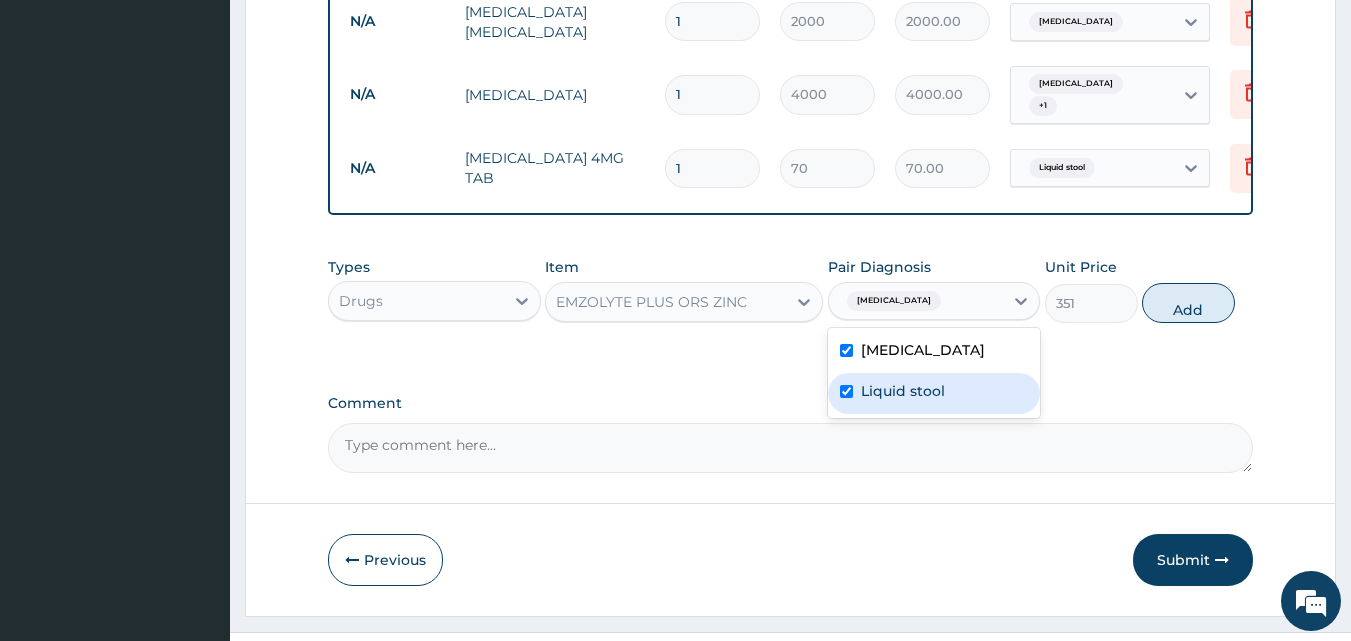 checkbox on "true" 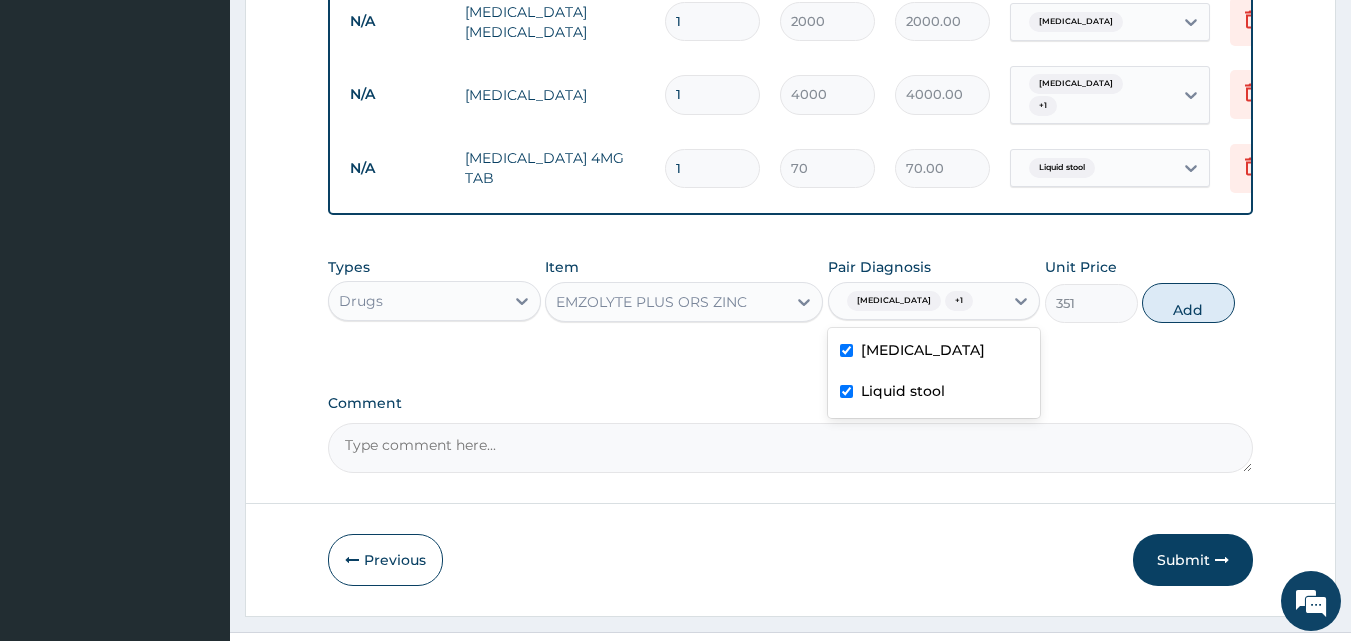 drag, startPoint x: 909, startPoint y: 360, endPoint x: 1137, endPoint y: 316, distance: 232.2068 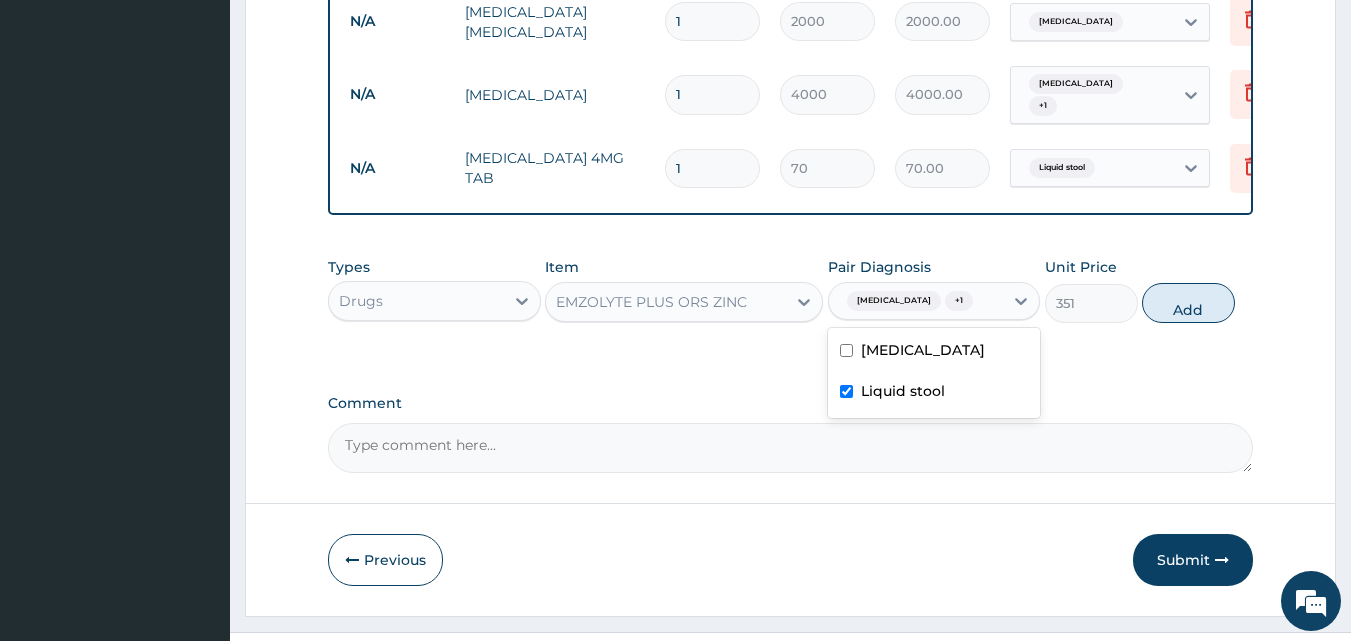 checkbox on "false" 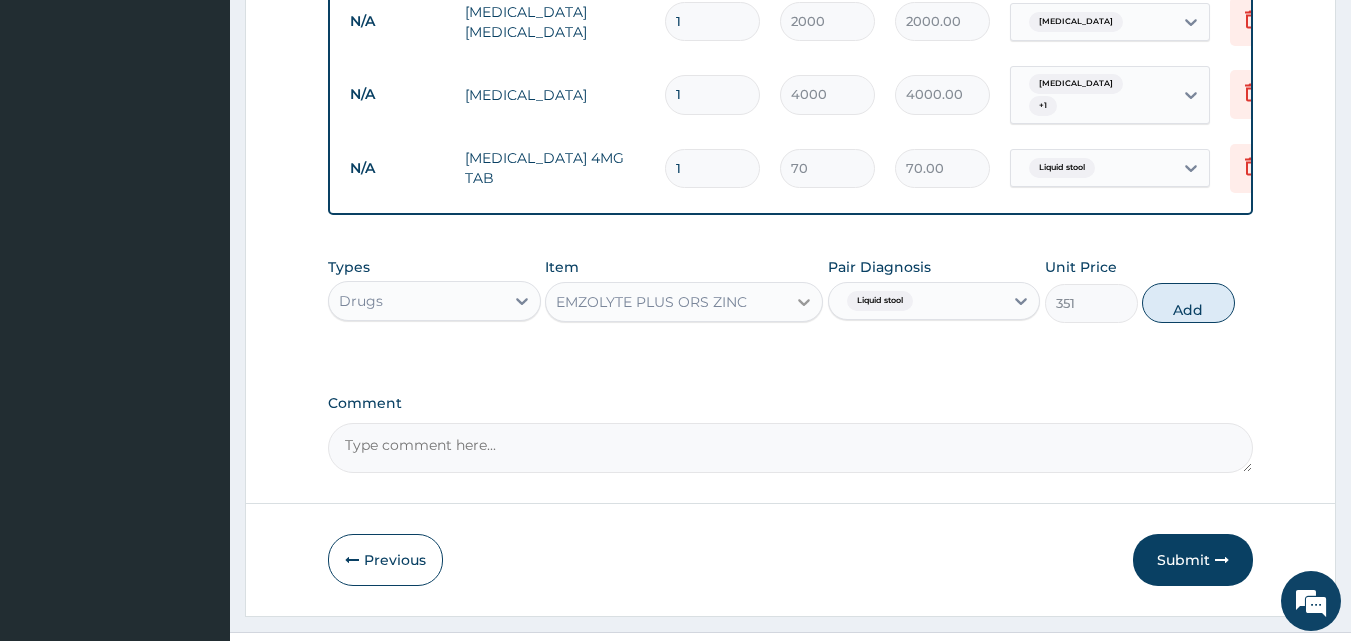 drag, startPoint x: 1209, startPoint y: 298, endPoint x: 818, endPoint y: 363, distance: 396.366 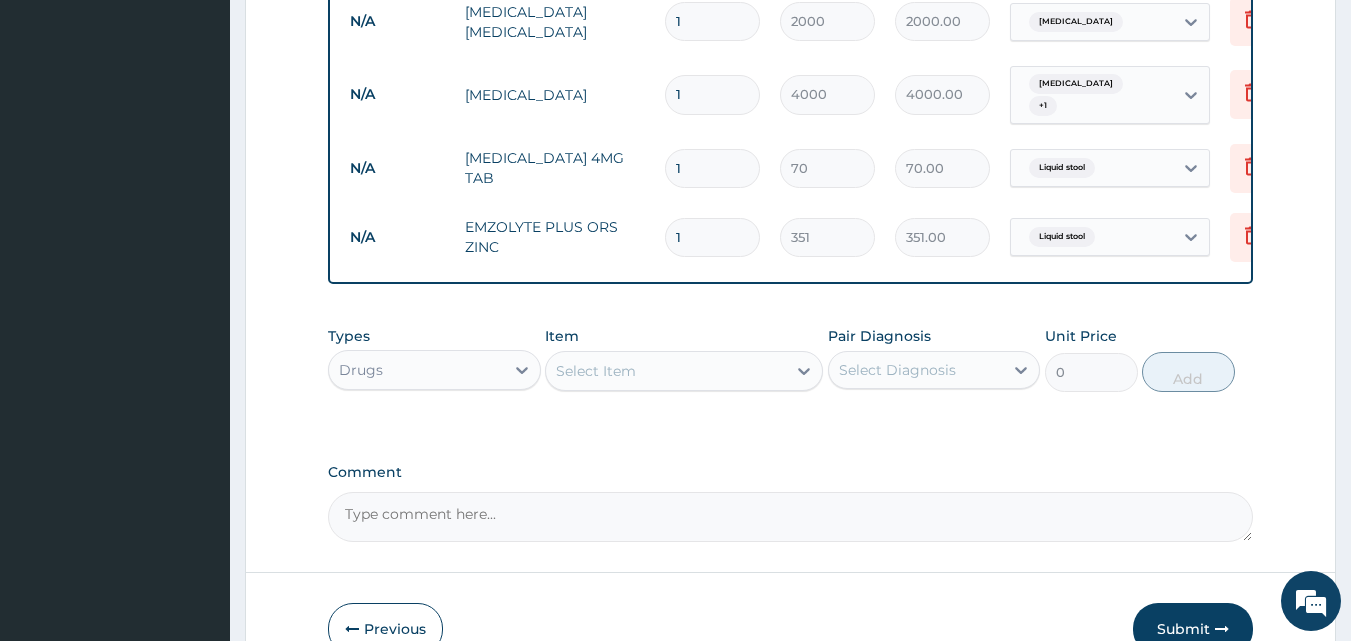 click on "Select Item" at bounding box center (666, 371) 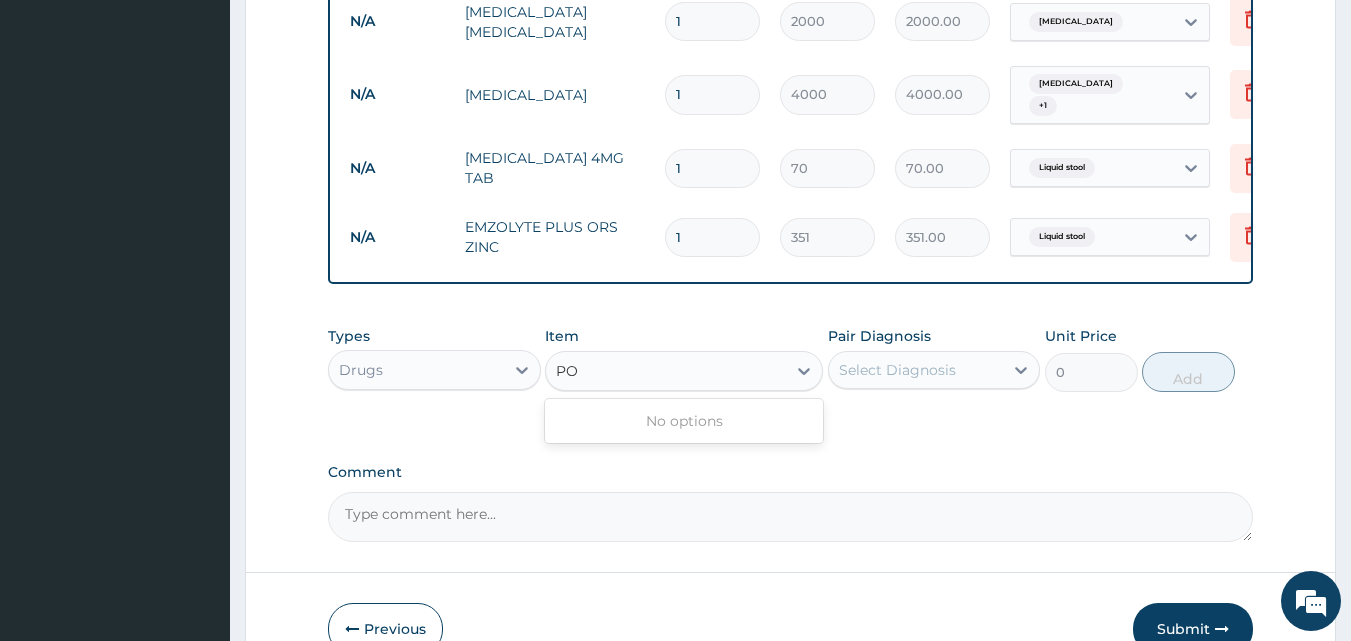 type on "P" 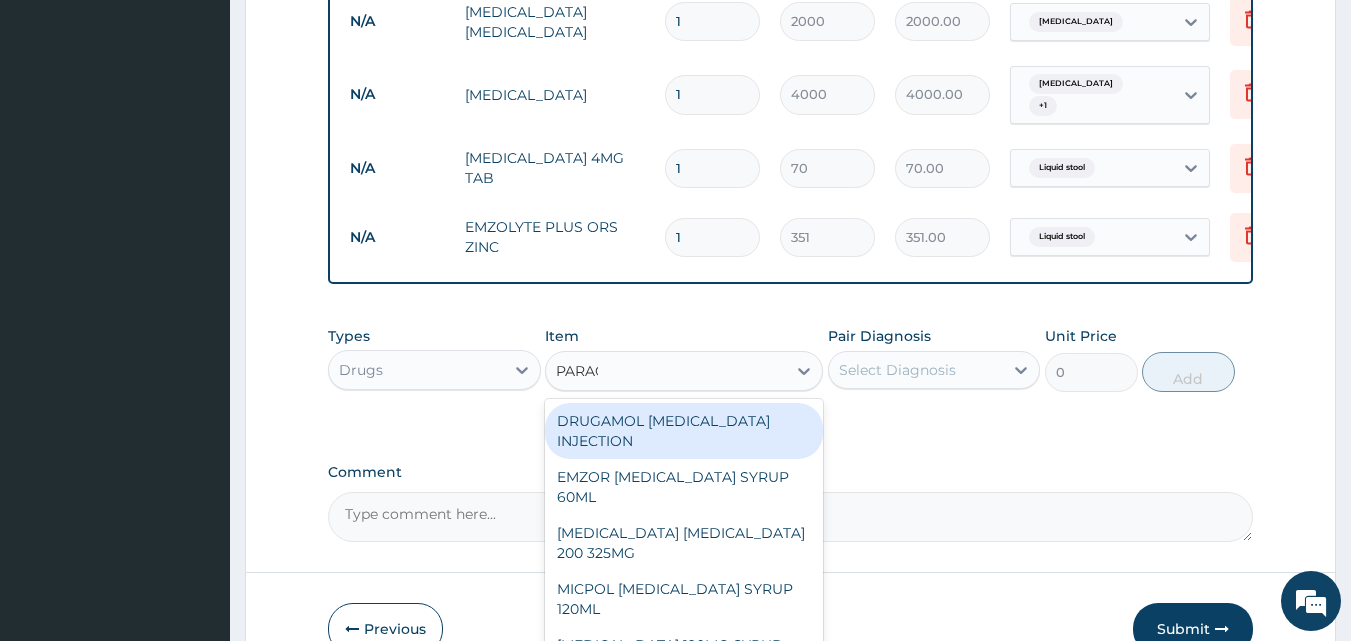 type on "PARACE" 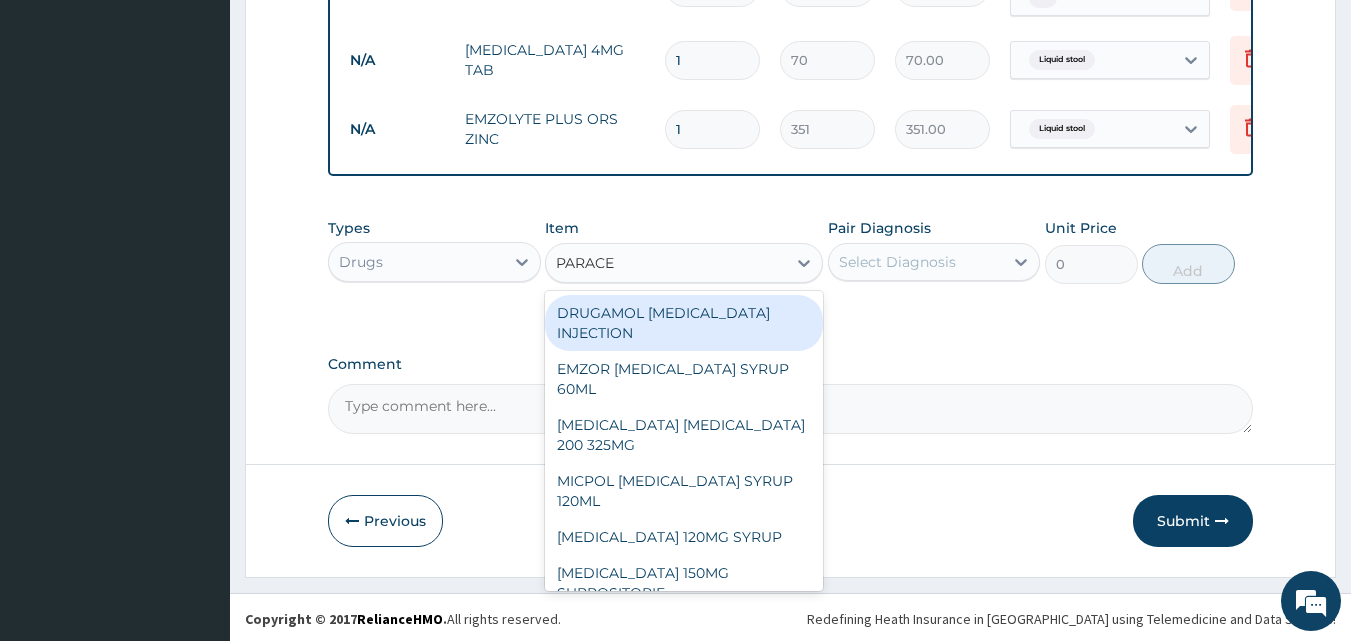 scroll, scrollTop: 997, scrollLeft: 0, axis: vertical 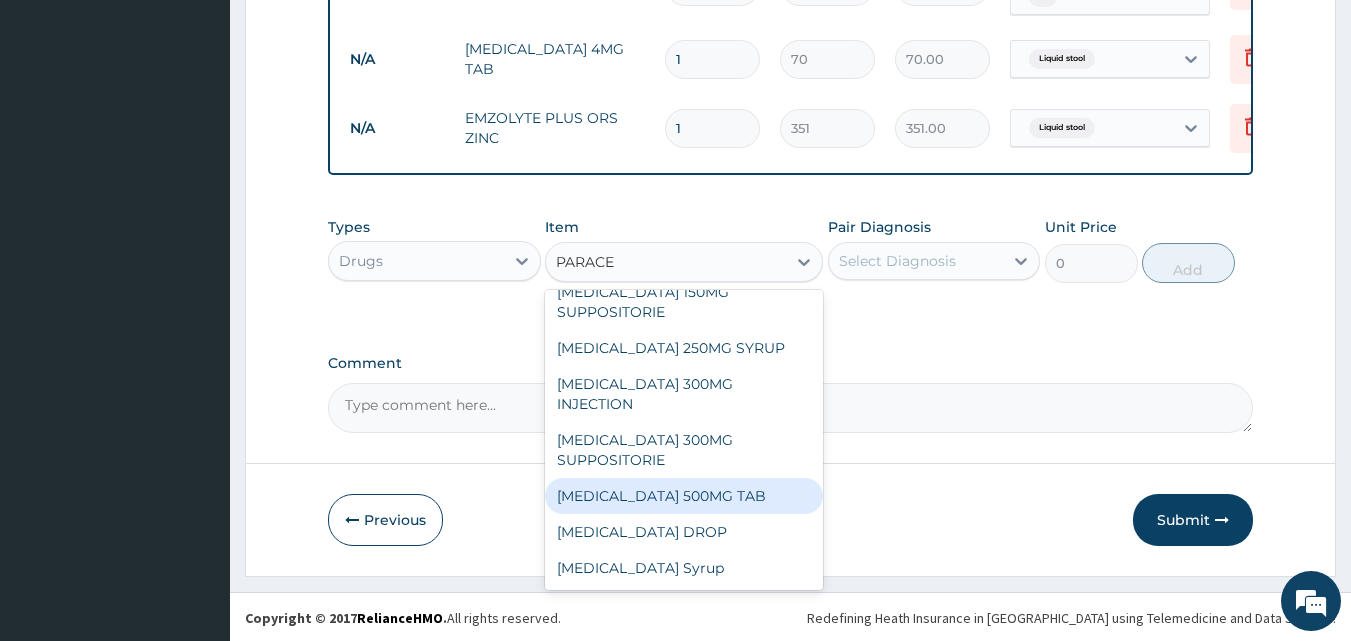 click on "[MEDICAL_DATA] 500MG TAB" at bounding box center (684, 496) 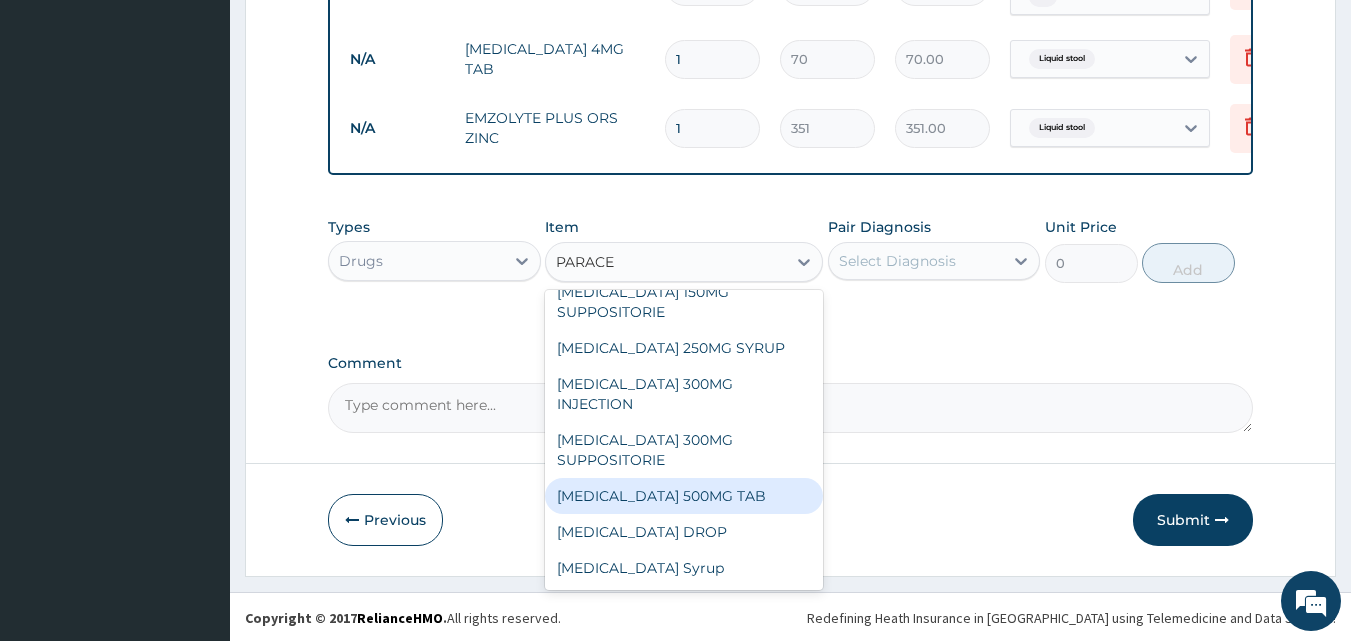 type 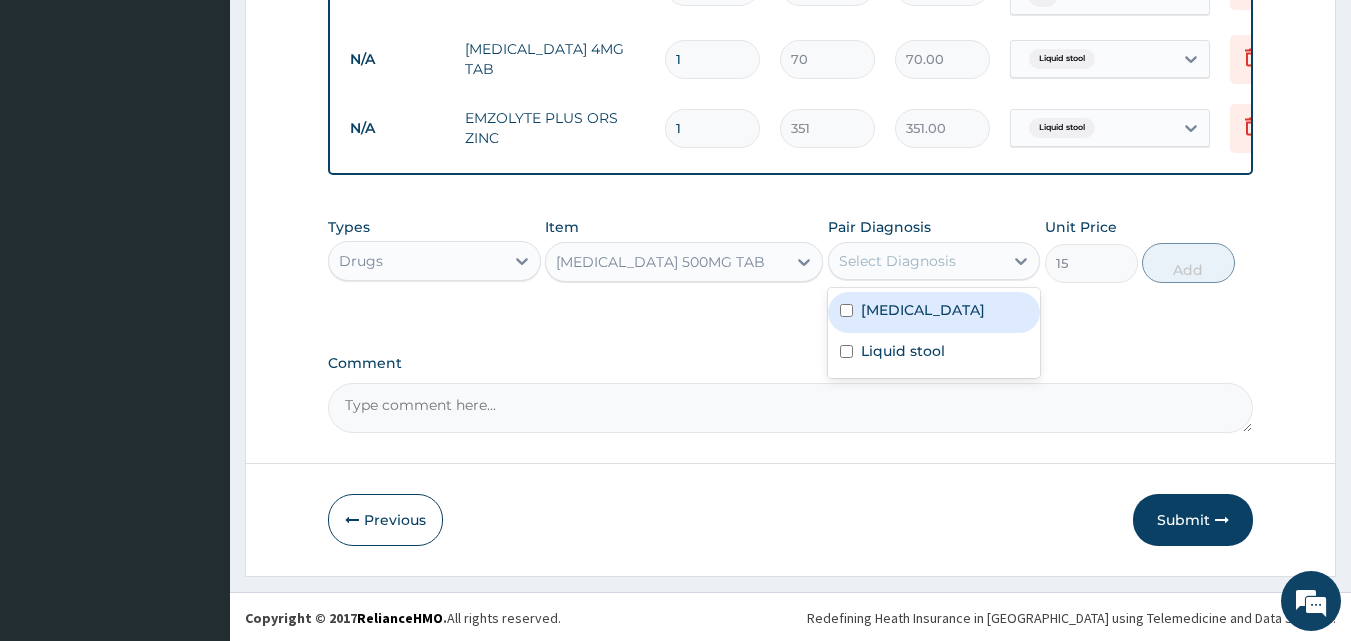 click on "Select Diagnosis" at bounding box center (916, 261) 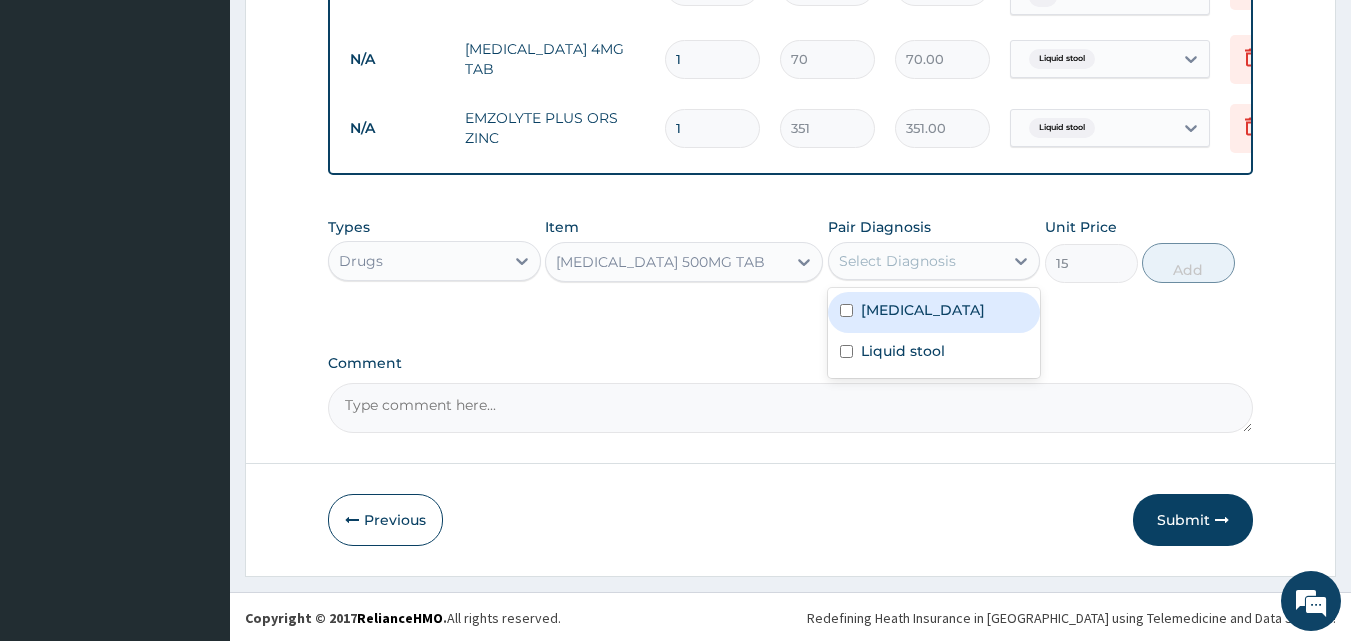 click on "[MEDICAL_DATA]" at bounding box center (934, 312) 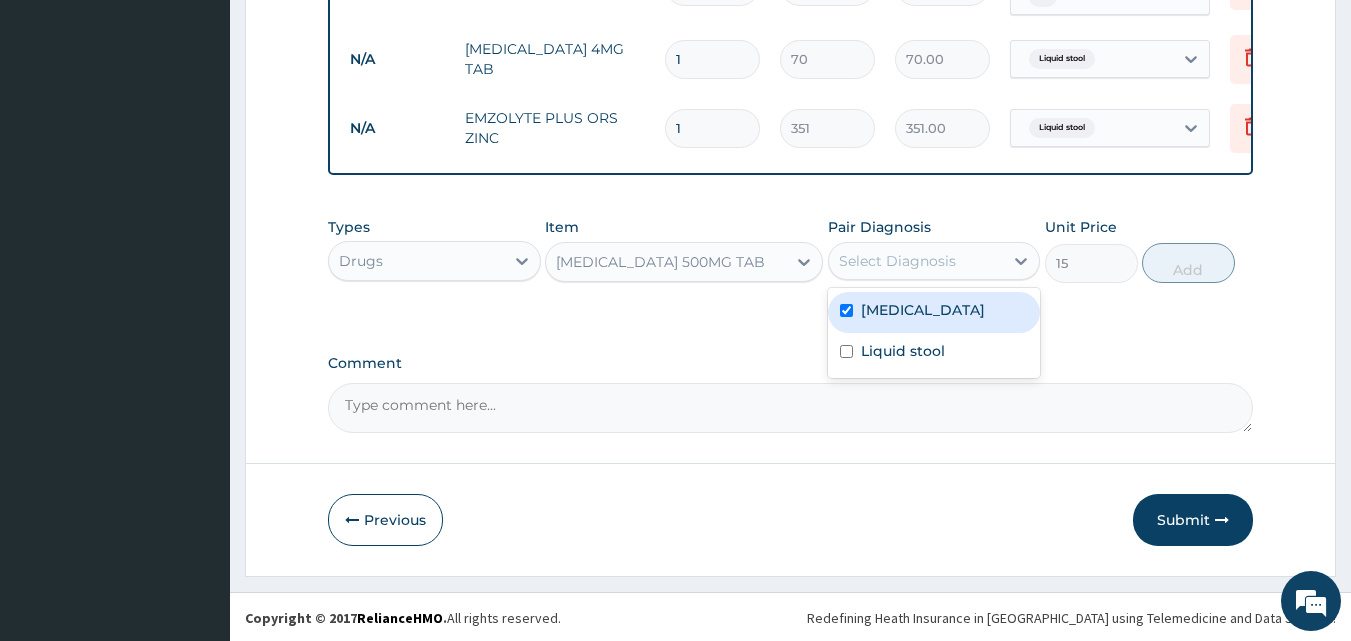 checkbox on "true" 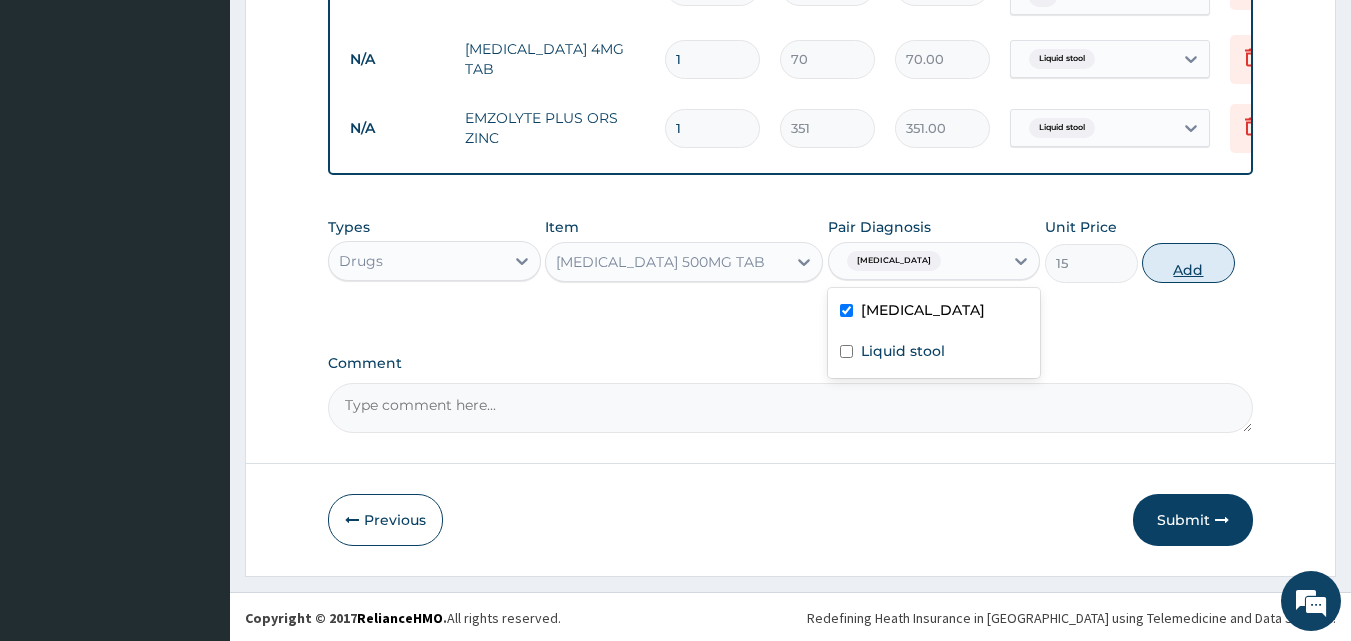 click on "Add" at bounding box center (1188, 263) 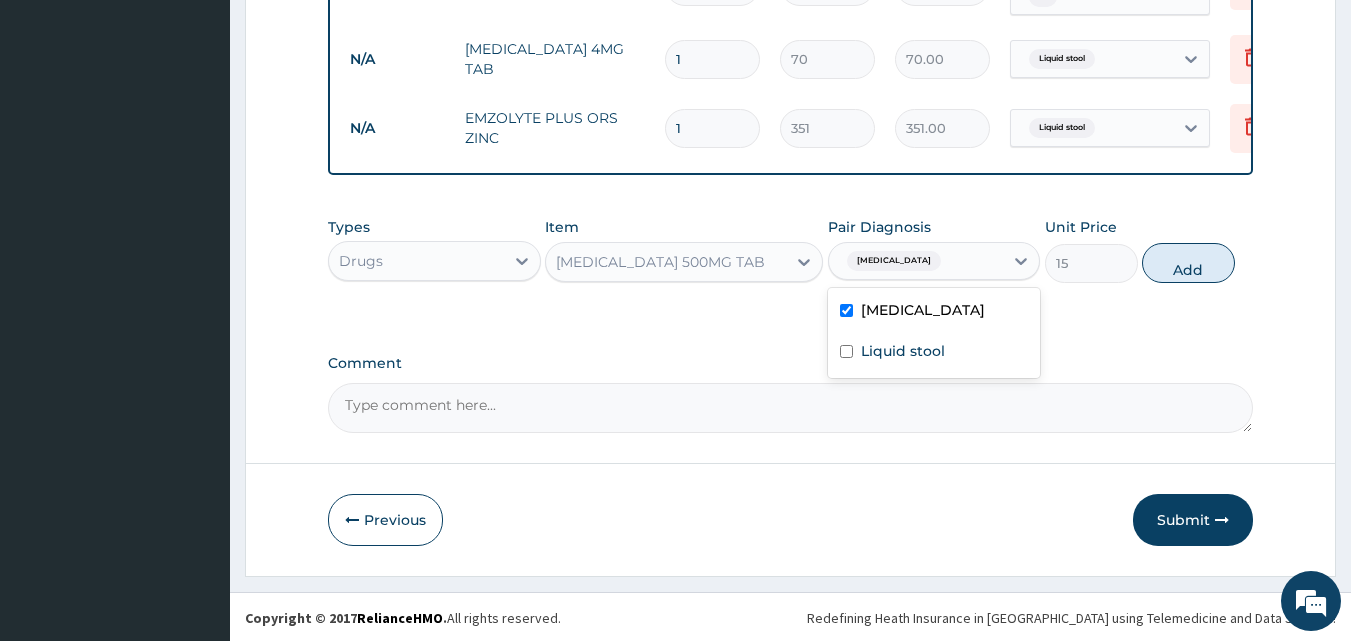 type on "0" 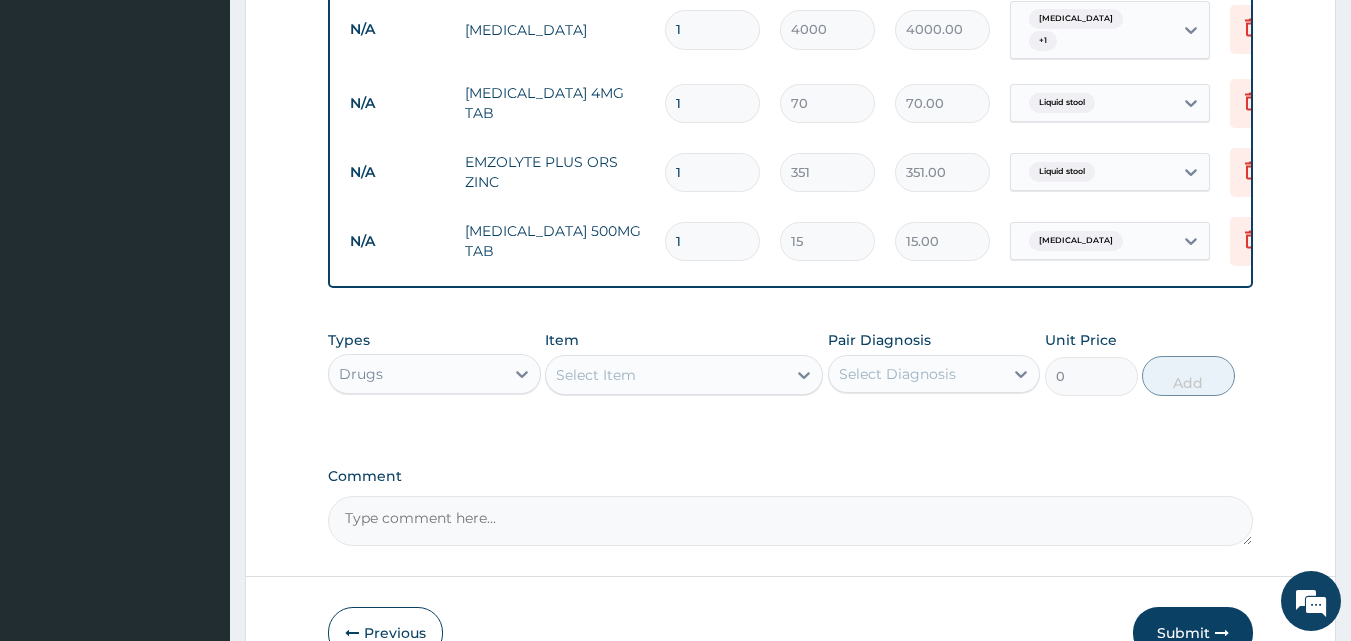 scroll, scrollTop: 997, scrollLeft: 0, axis: vertical 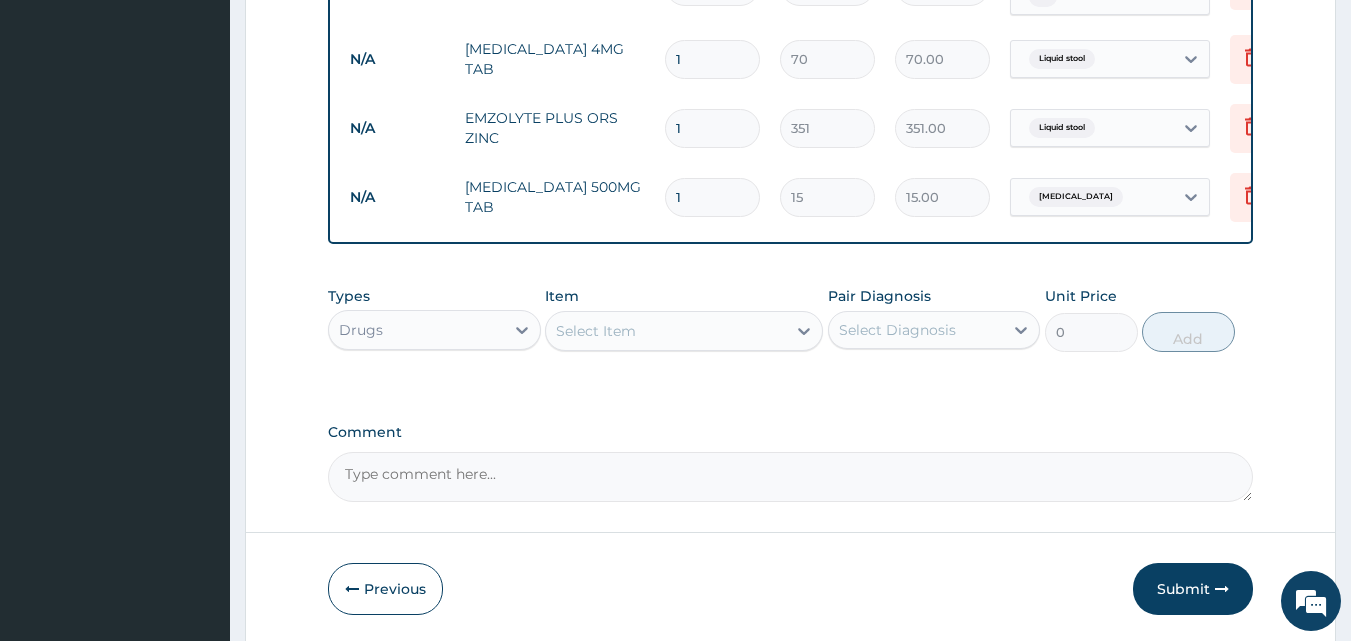 drag, startPoint x: 701, startPoint y: 331, endPoint x: 674, endPoint y: 262, distance: 74.094536 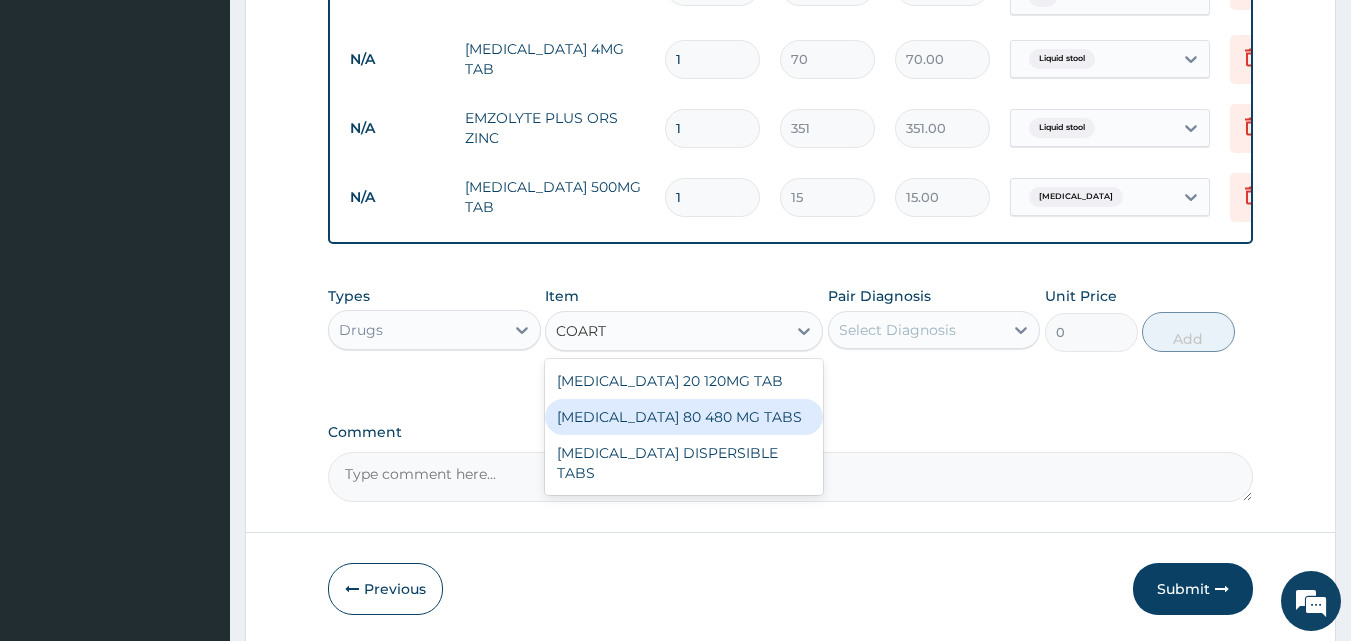 click on "[MEDICAL_DATA] 80  480 MG TABS" at bounding box center [684, 417] 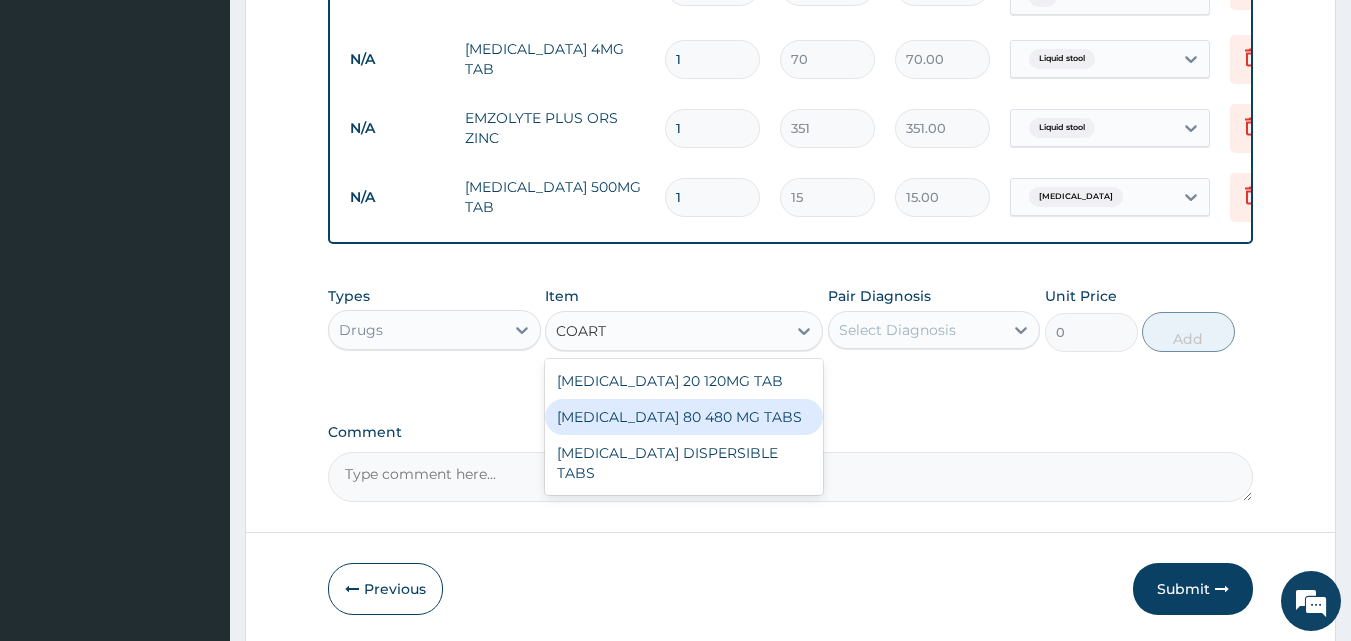 type 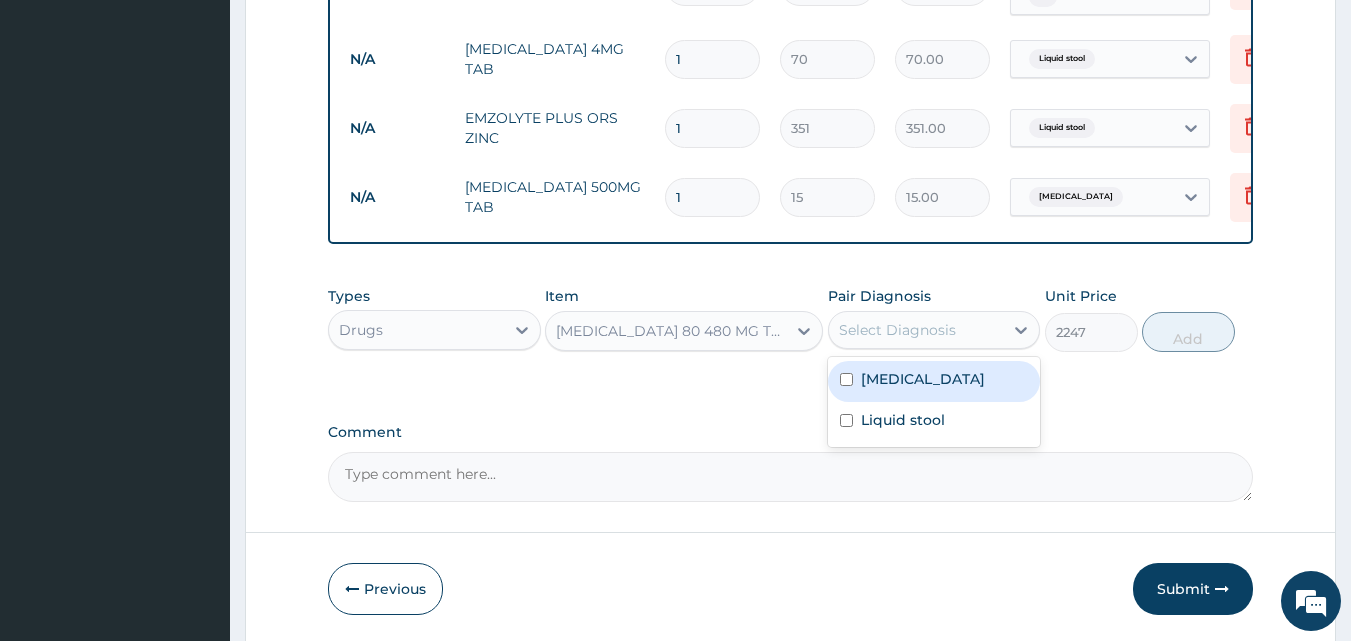 click on "Select Diagnosis" at bounding box center [897, 330] 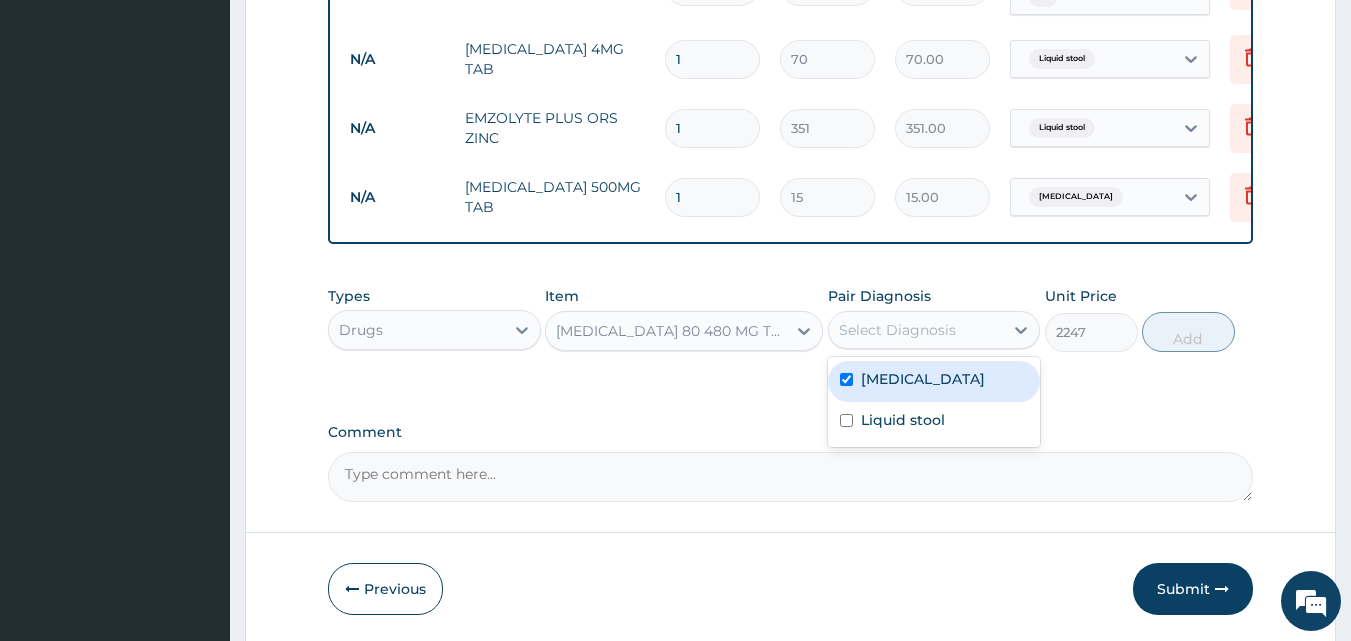 checkbox on "true" 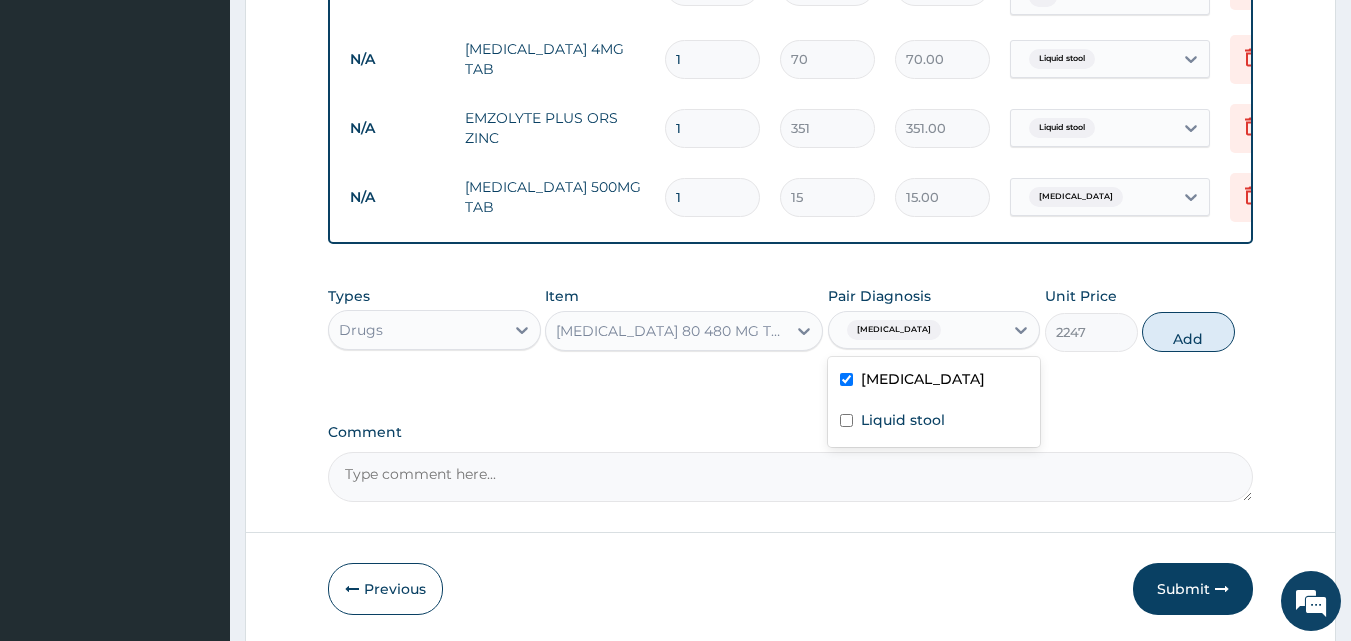 click on "Add" at bounding box center [1188, 332] 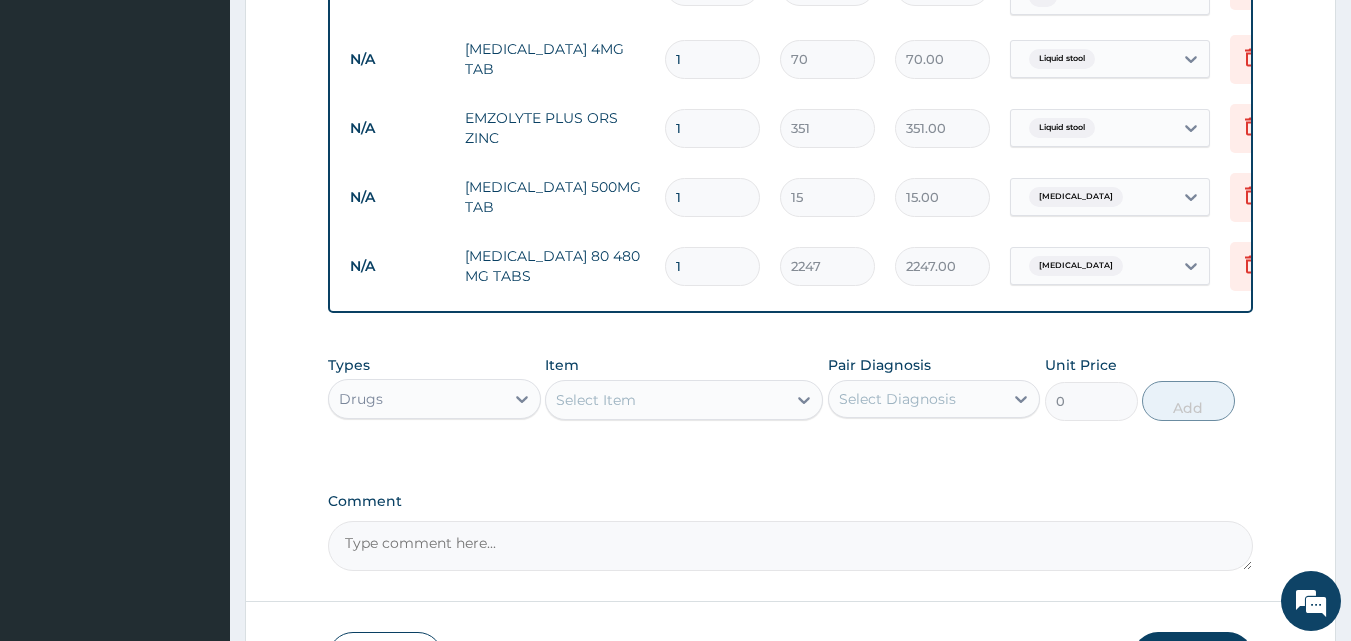 click on "1" at bounding box center [712, 197] 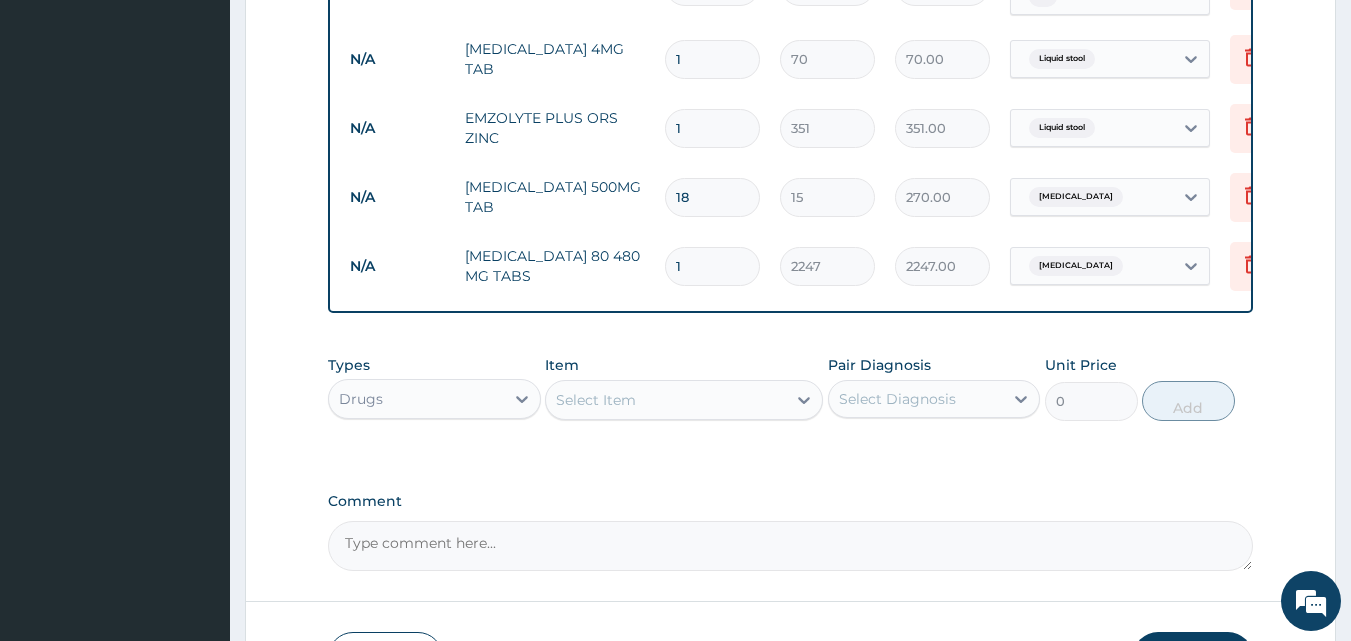 type on "18" 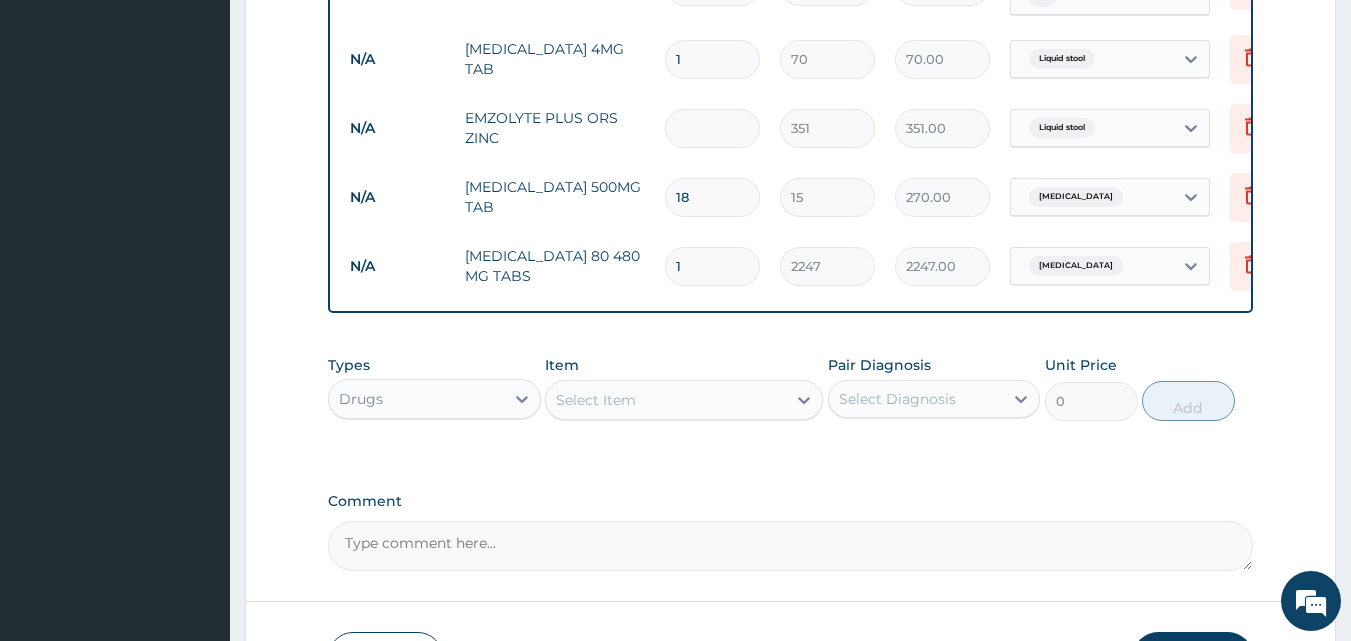 type on "0.00" 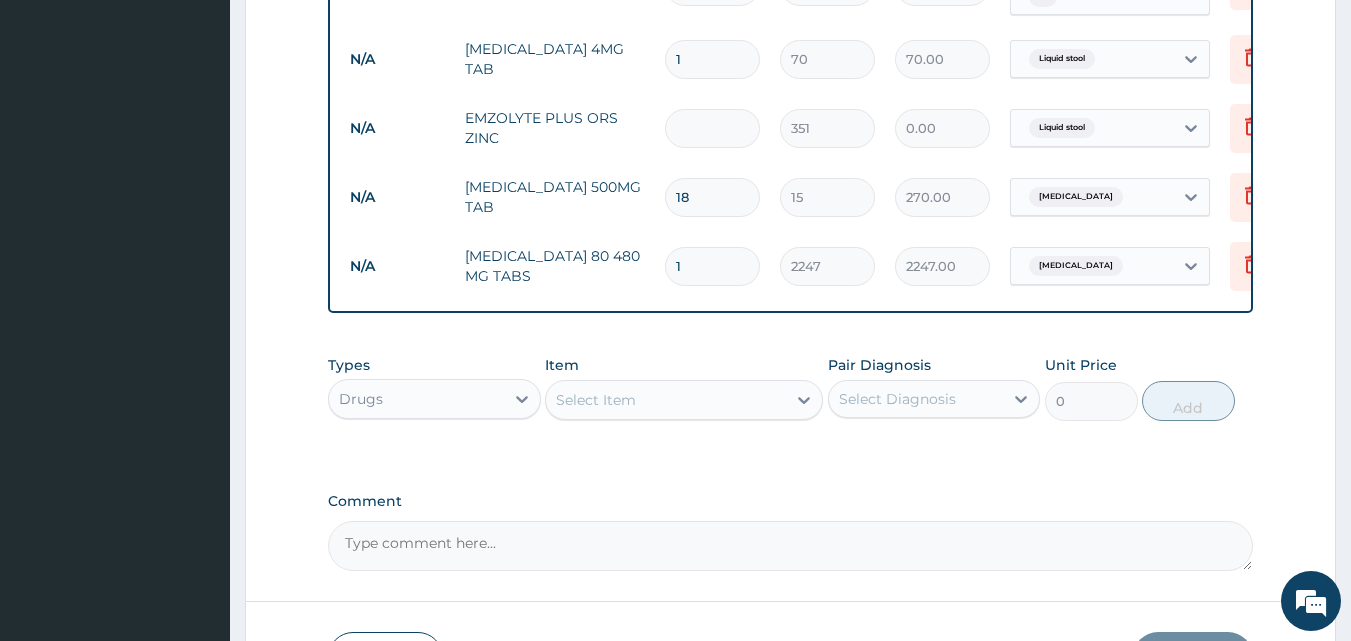 type on "2" 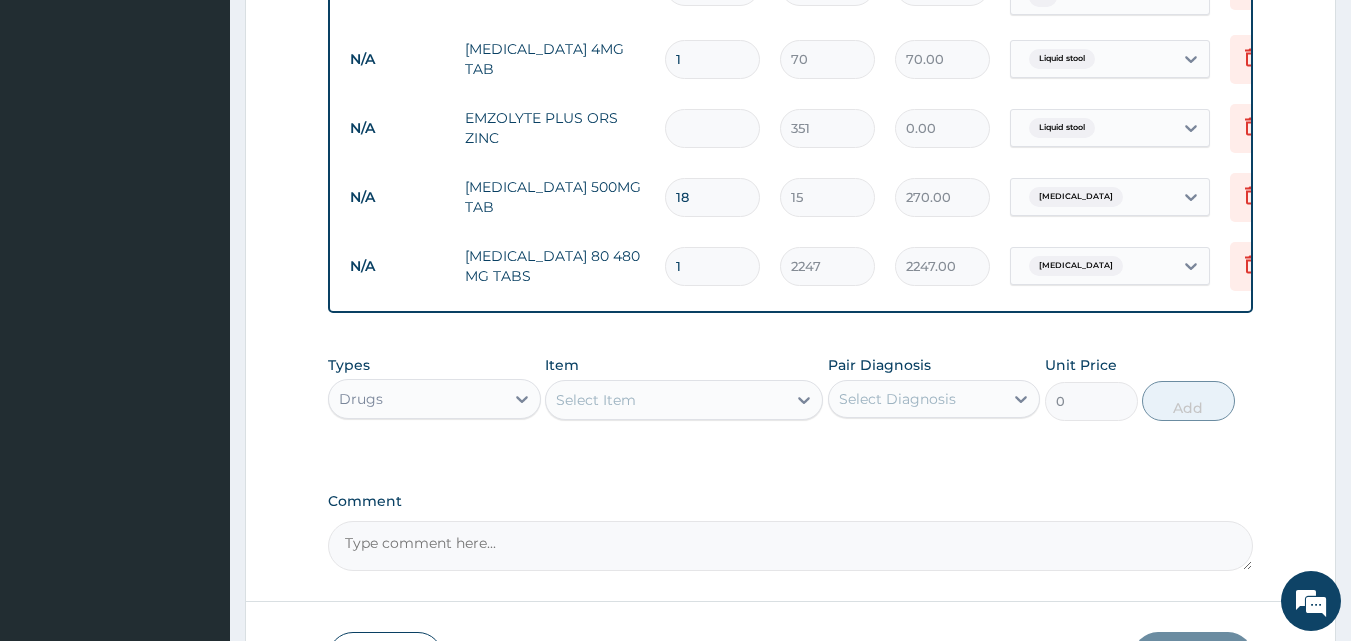 type on "702.00" 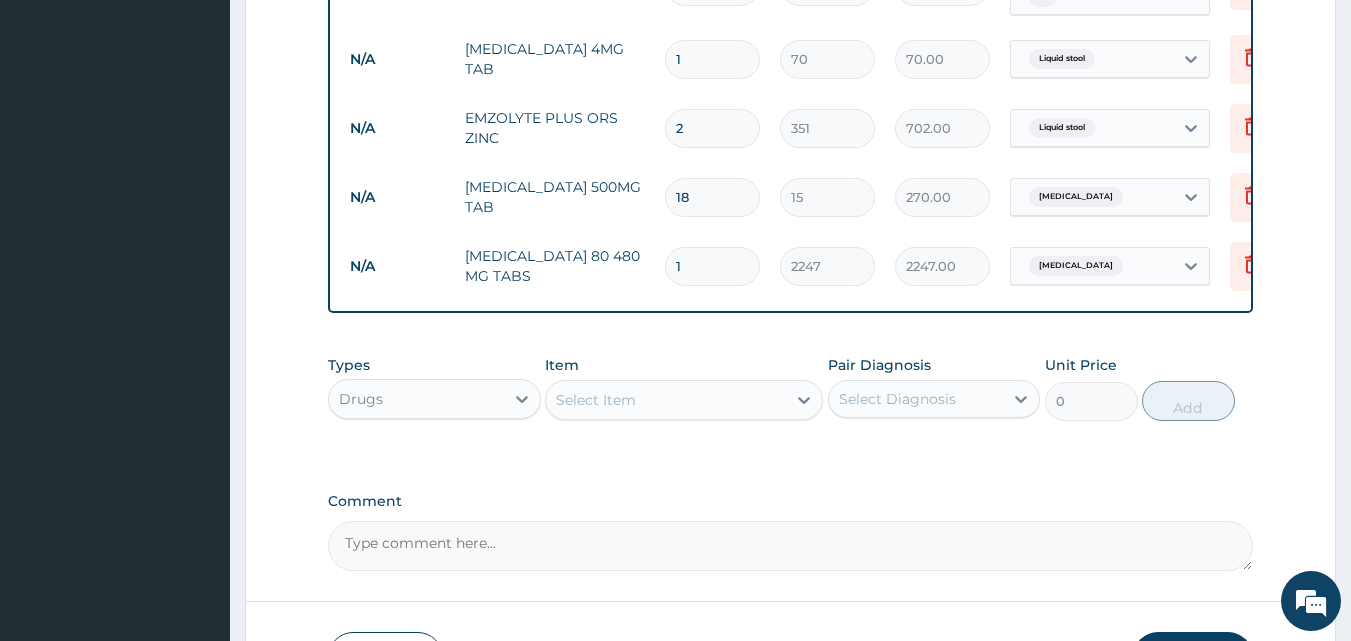 type on "2" 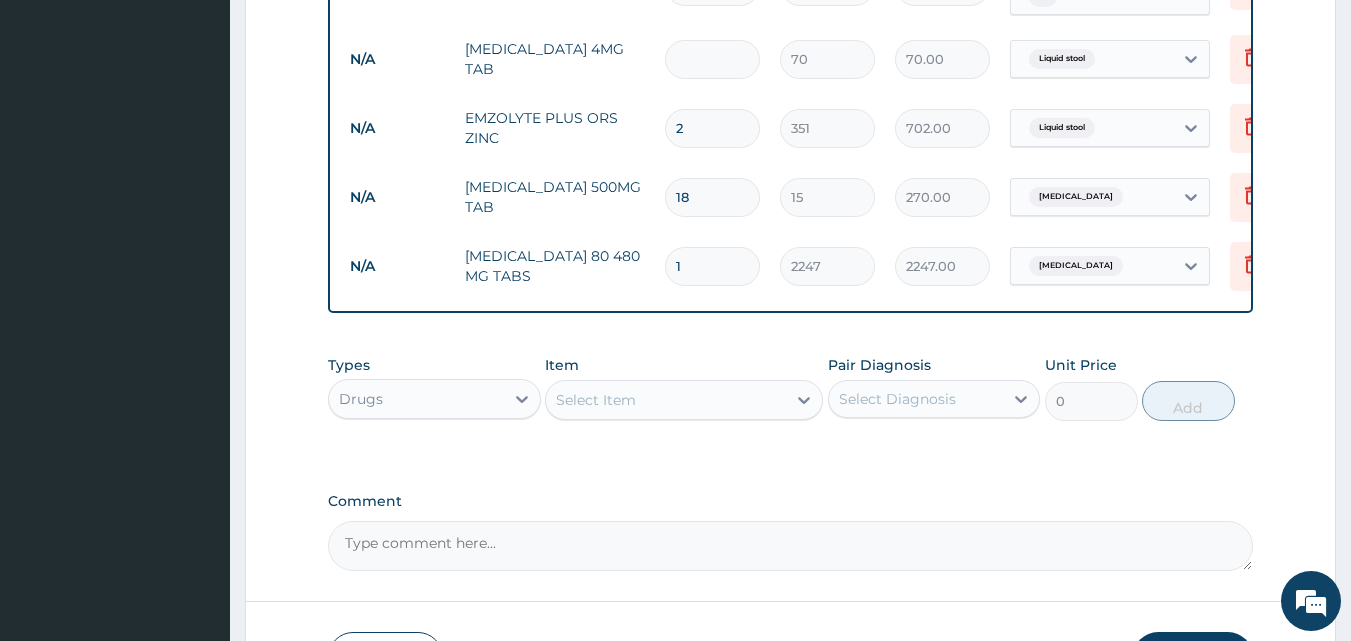 type on "0.00" 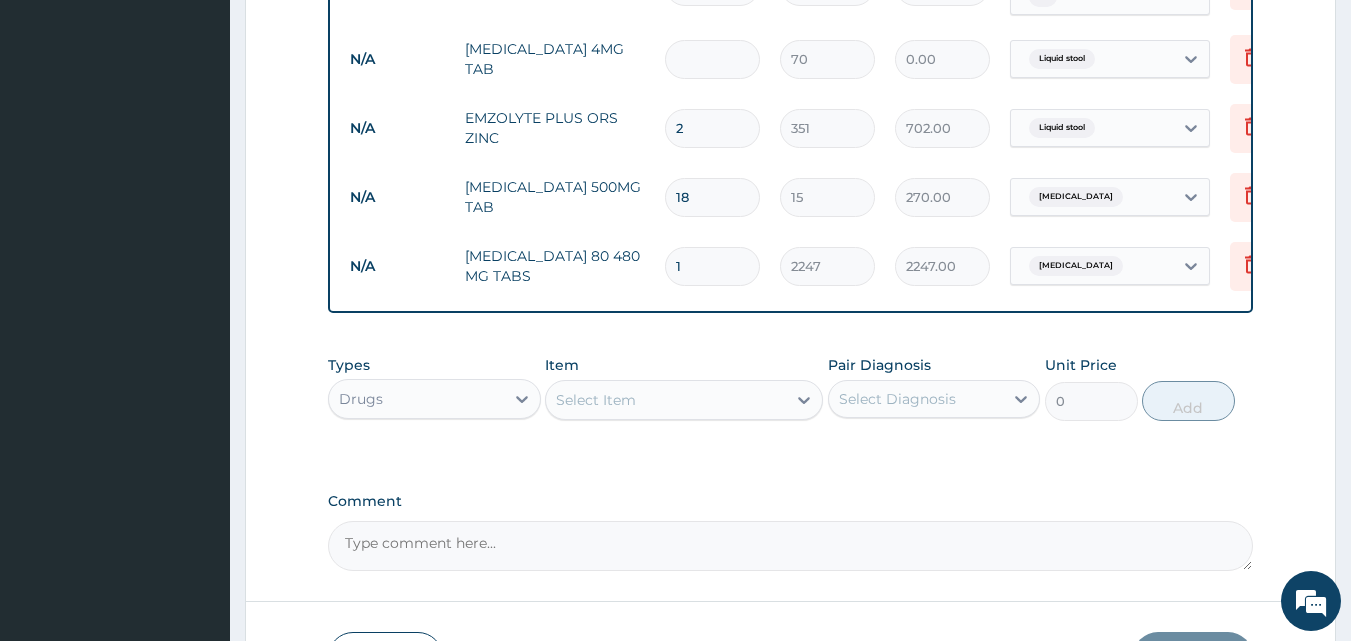type on "4" 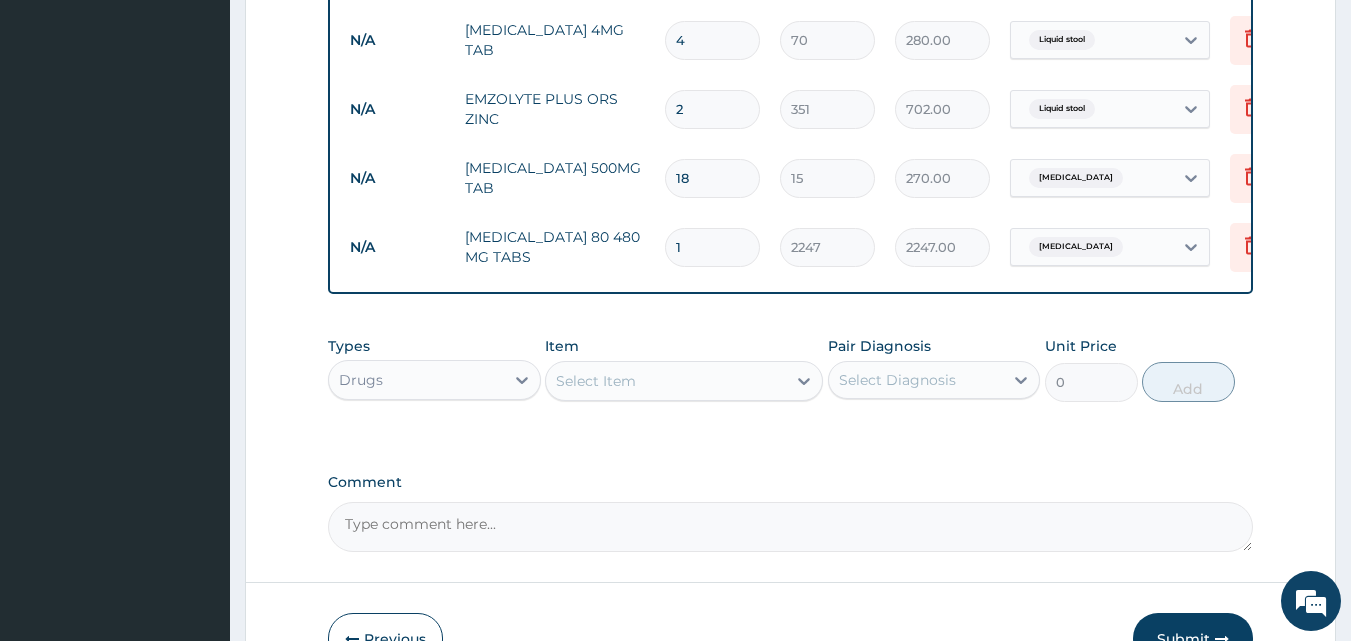 scroll, scrollTop: 968, scrollLeft: 0, axis: vertical 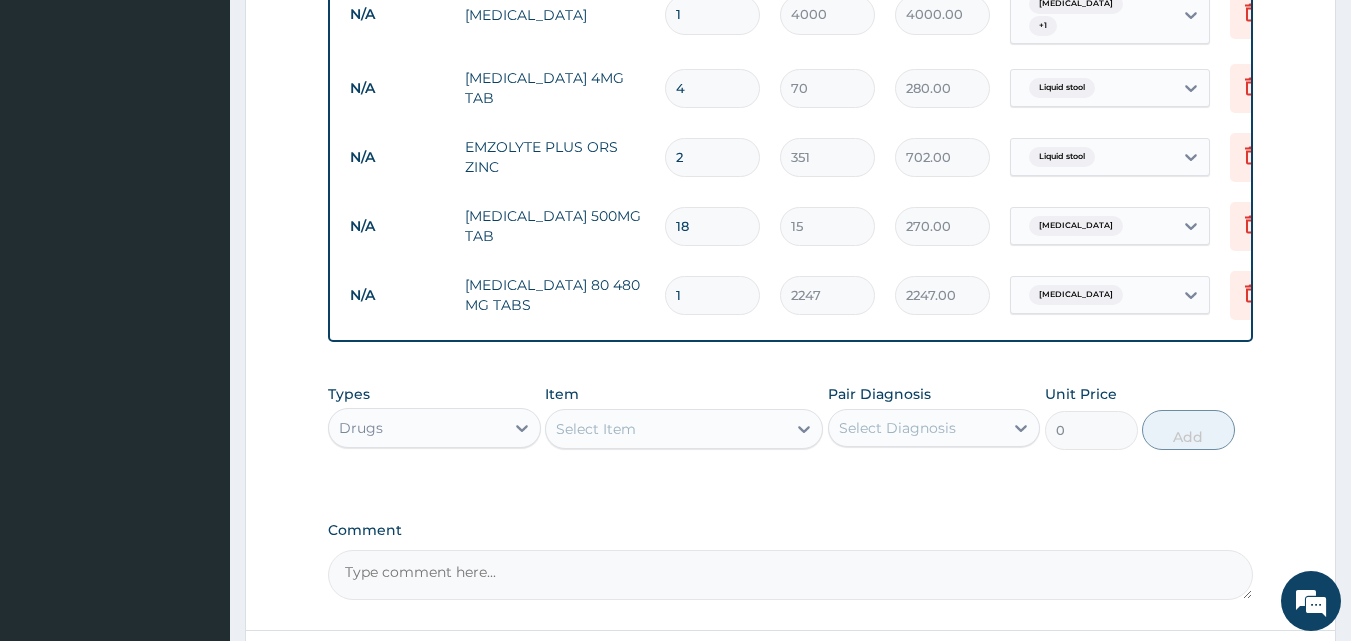 type 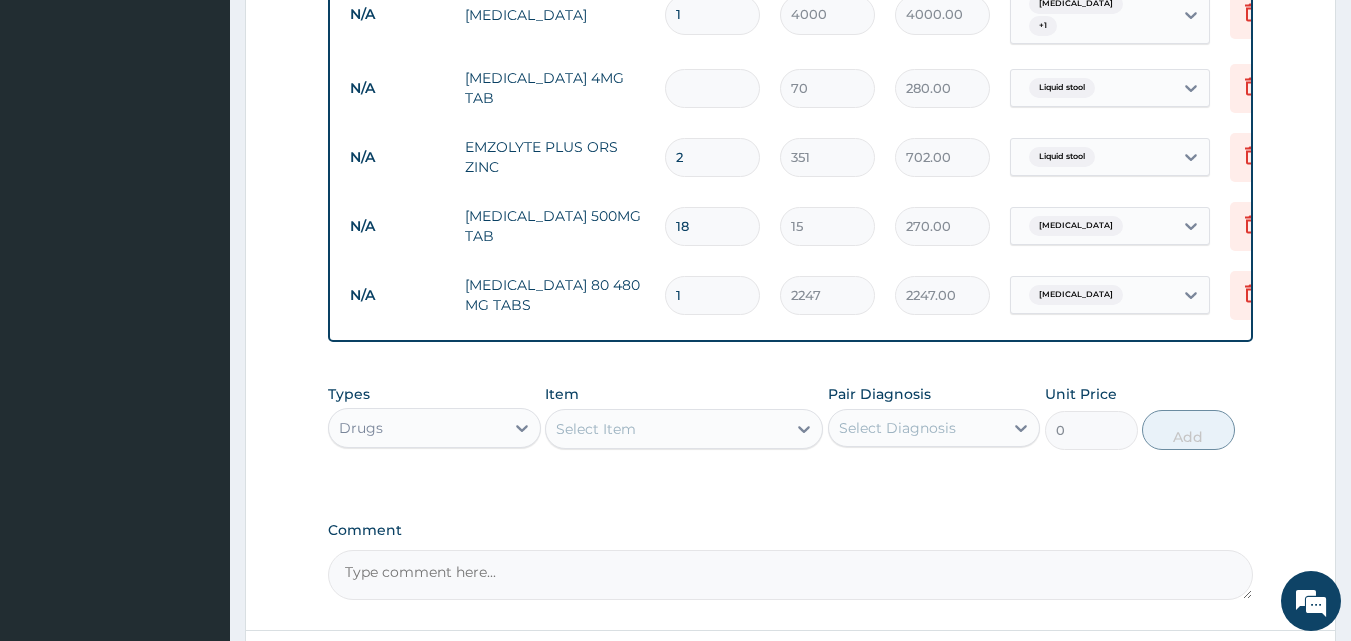 type on "0.00" 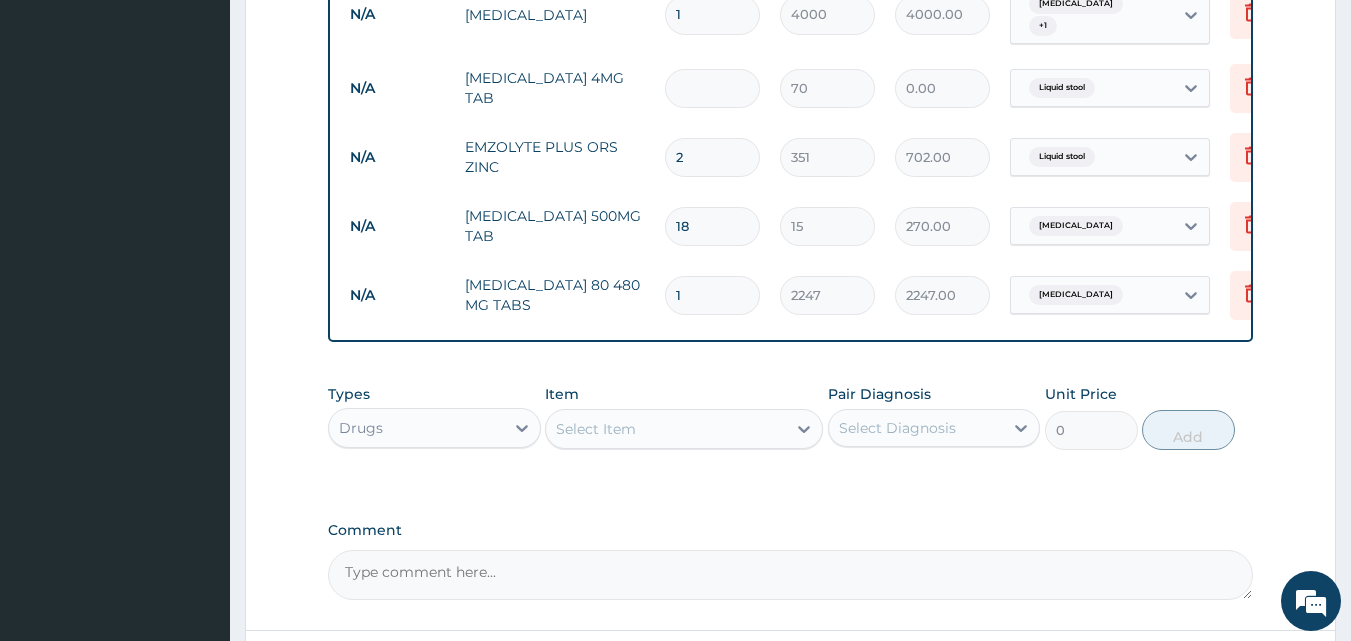 type on "8" 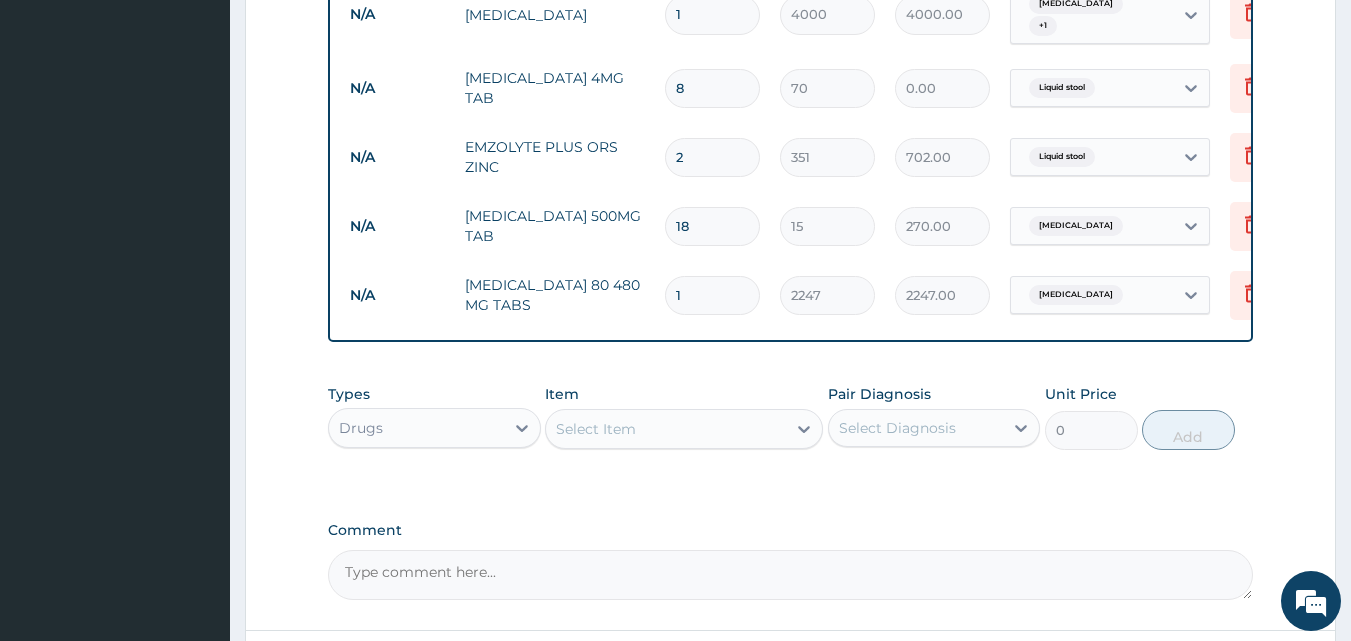 type on "560.00" 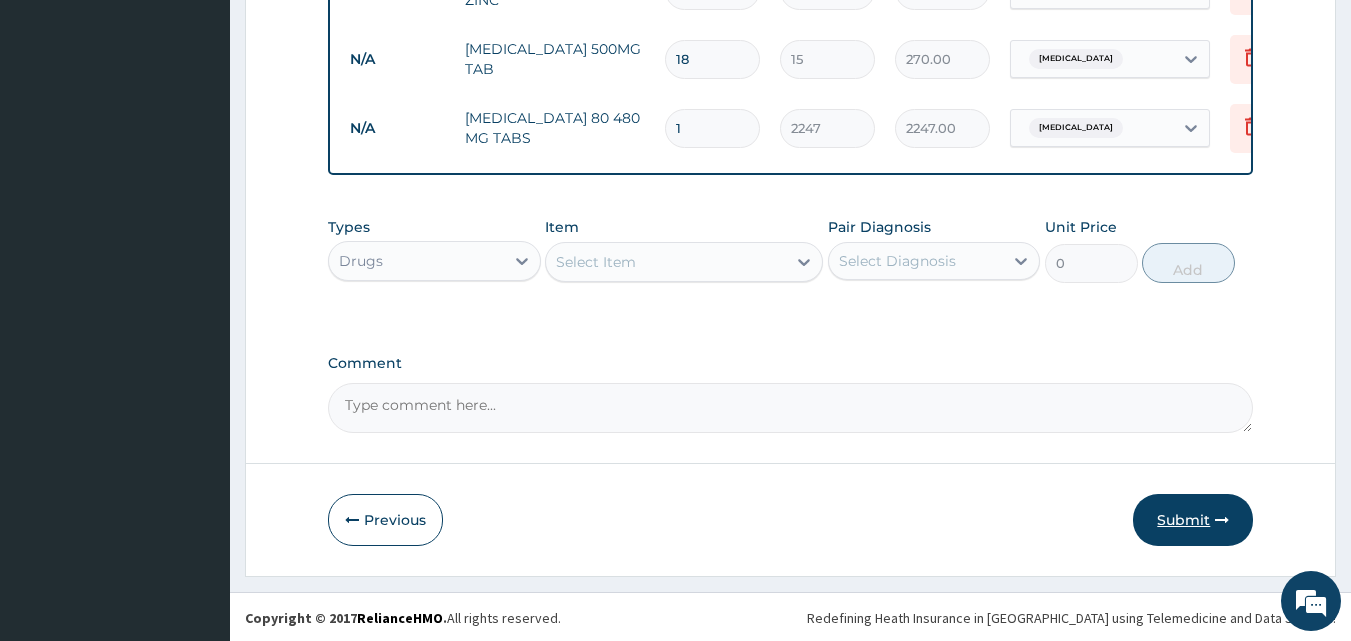 type on "8" 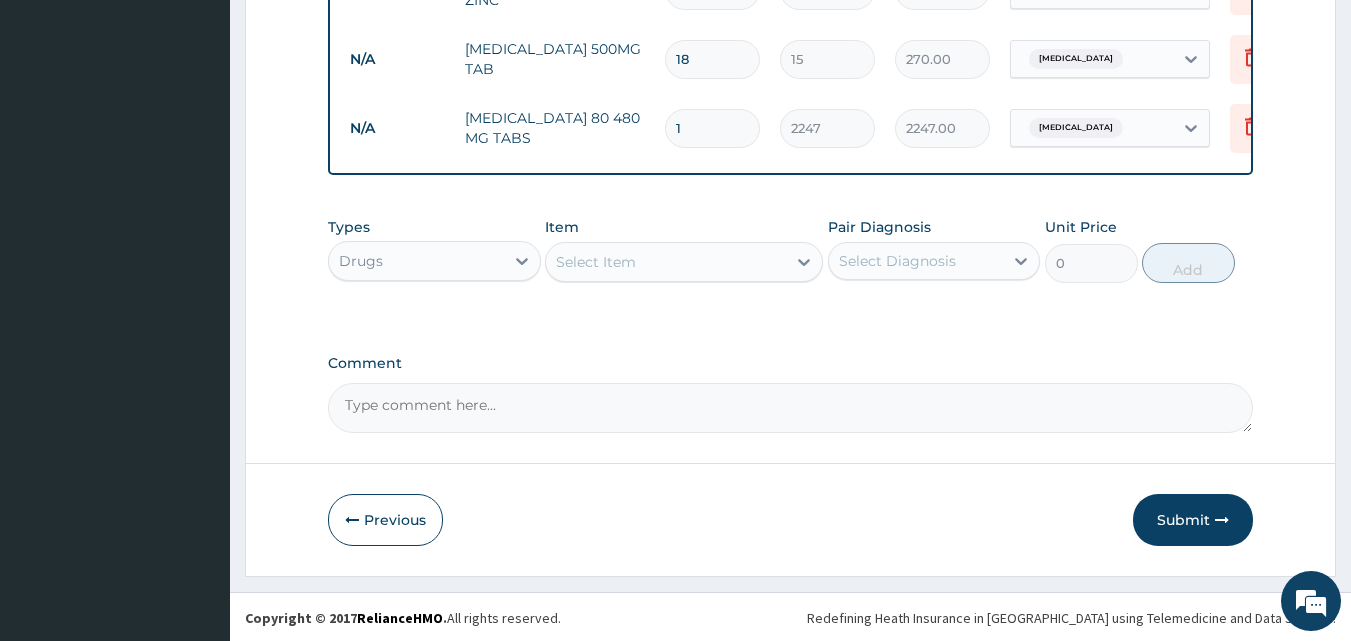 drag, startPoint x: 1188, startPoint y: 515, endPoint x: 1136, endPoint y: 462, distance: 74.24958 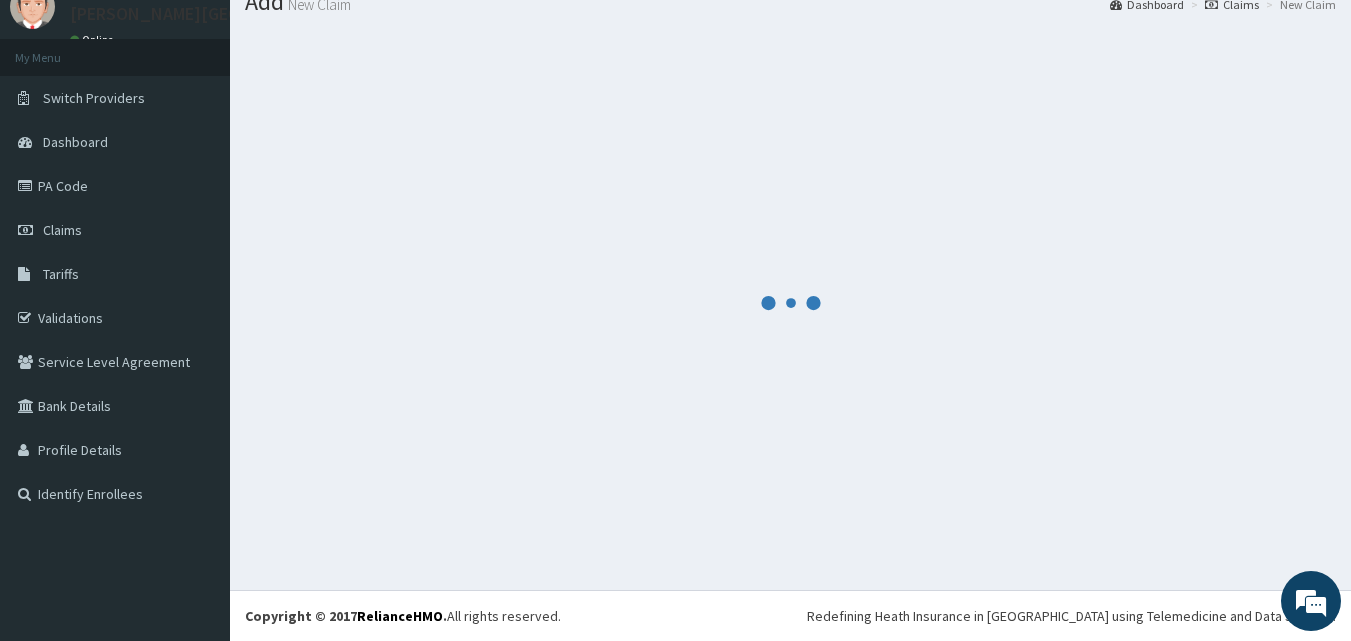 scroll, scrollTop: 1135, scrollLeft: 0, axis: vertical 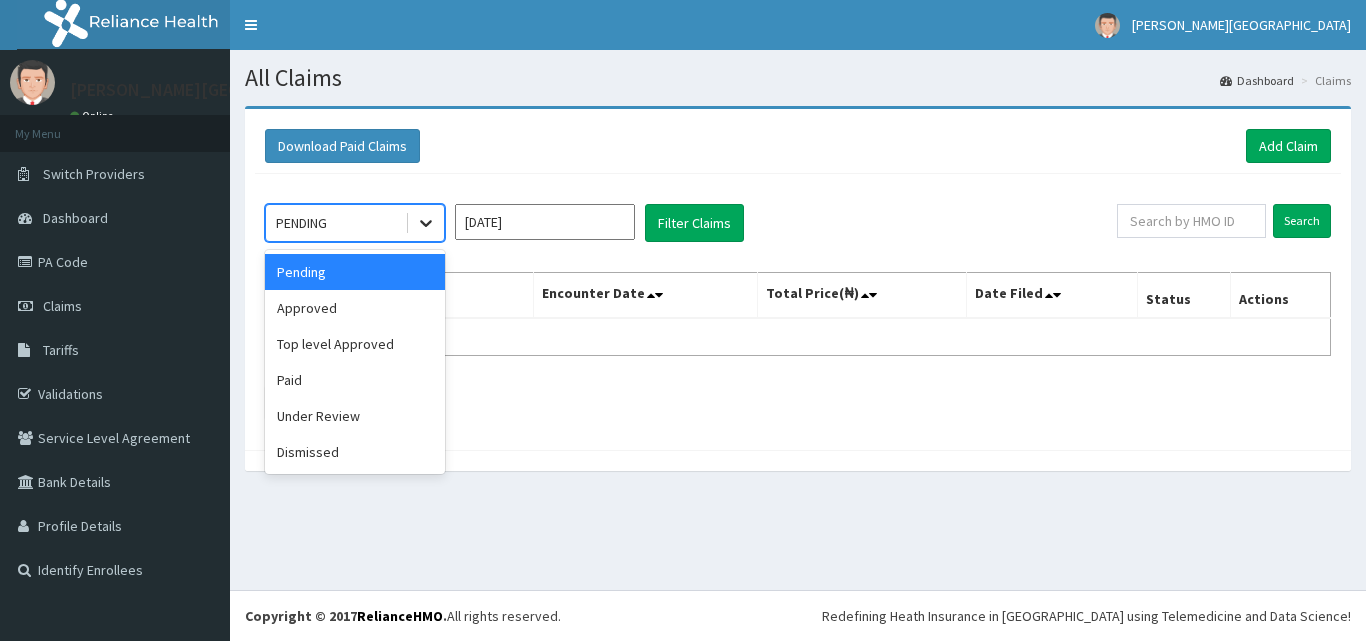 click 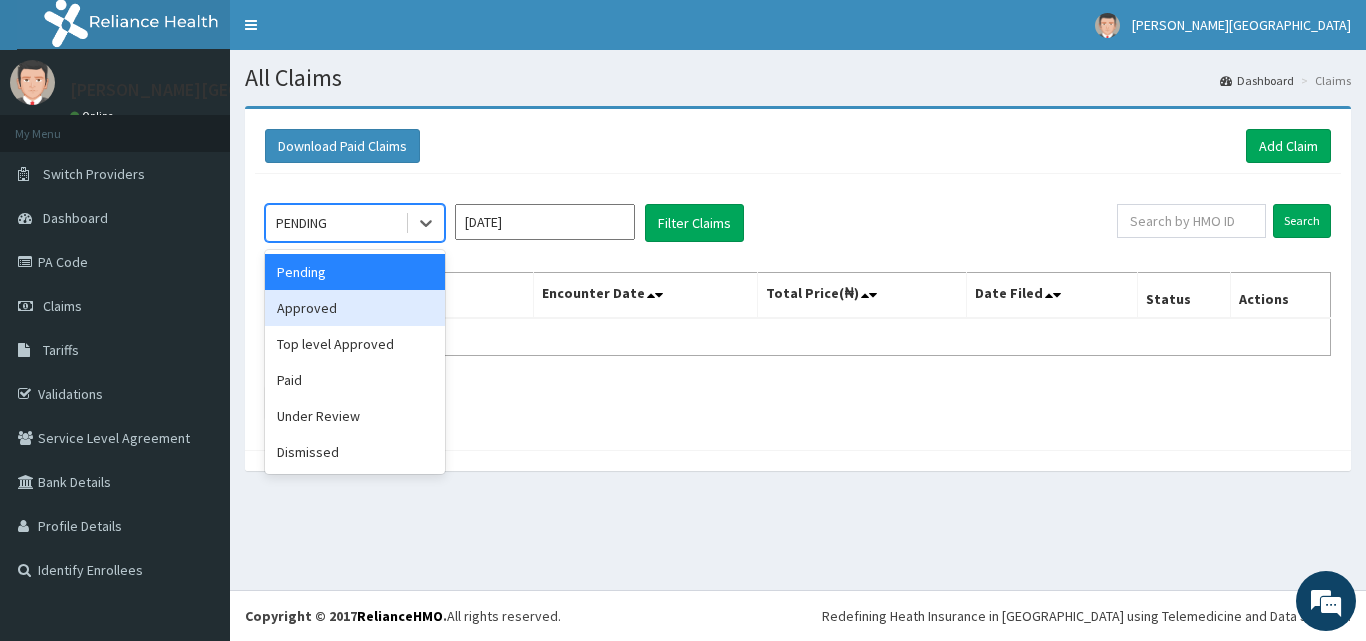 drag, startPoint x: 325, startPoint y: 307, endPoint x: 508, endPoint y: 251, distance: 191.37659 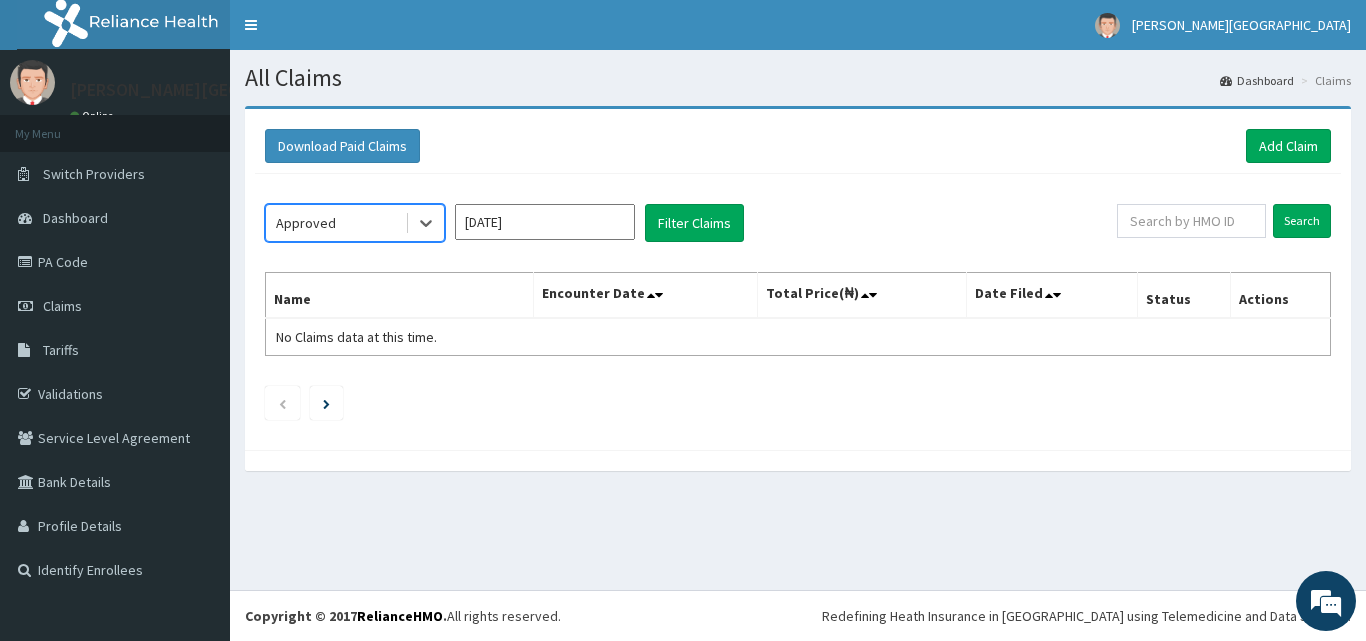 click on "[DATE]" at bounding box center (545, 222) 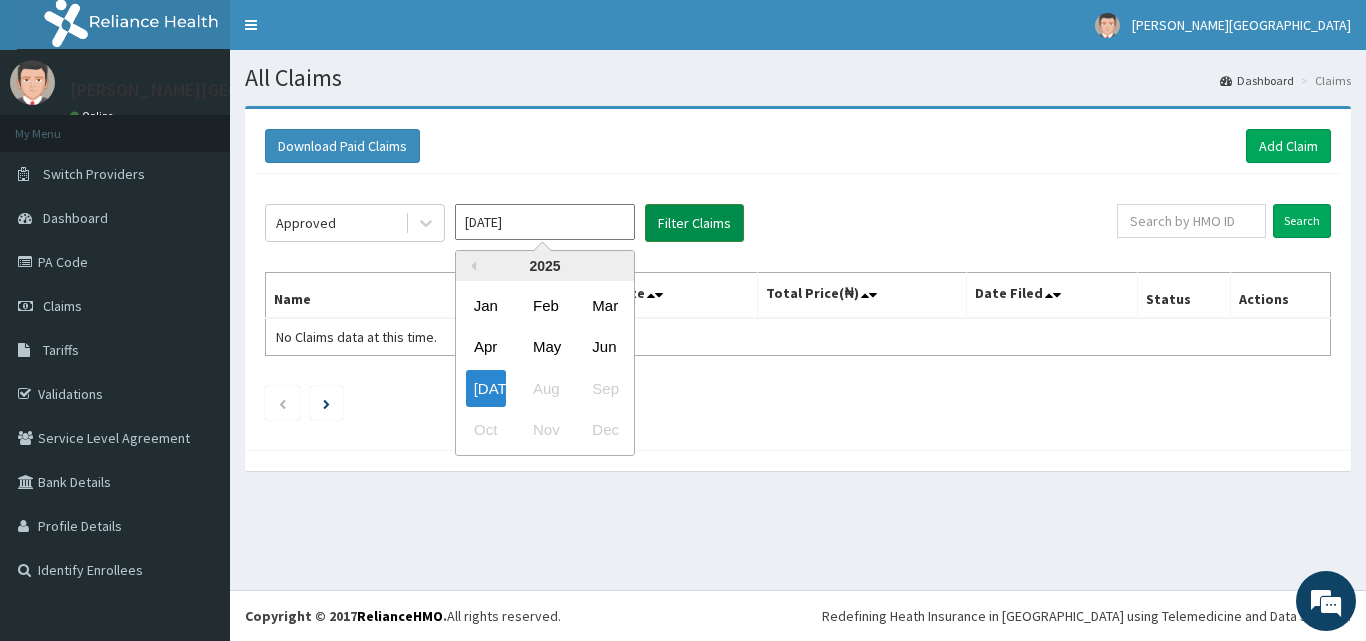 drag, startPoint x: 597, startPoint y: 348, endPoint x: 664, endPoint y: 237, distance: 129.65338 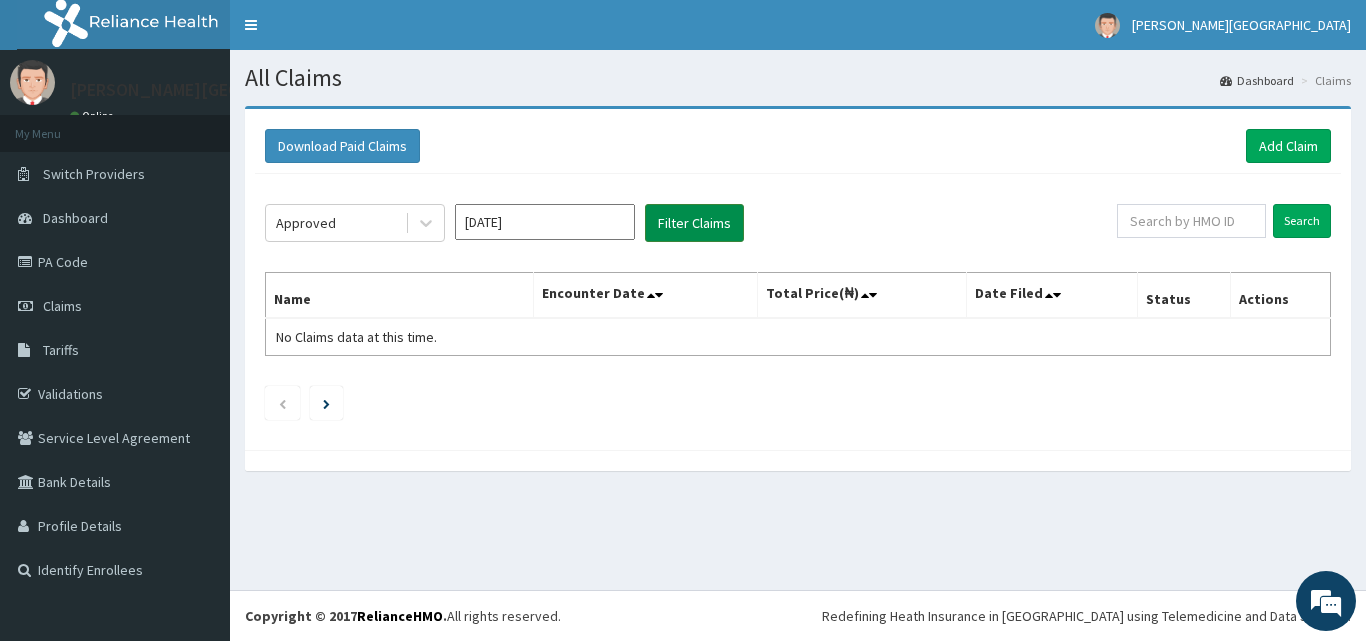 click on "Filter Claims" at bounding box center (694, 223) 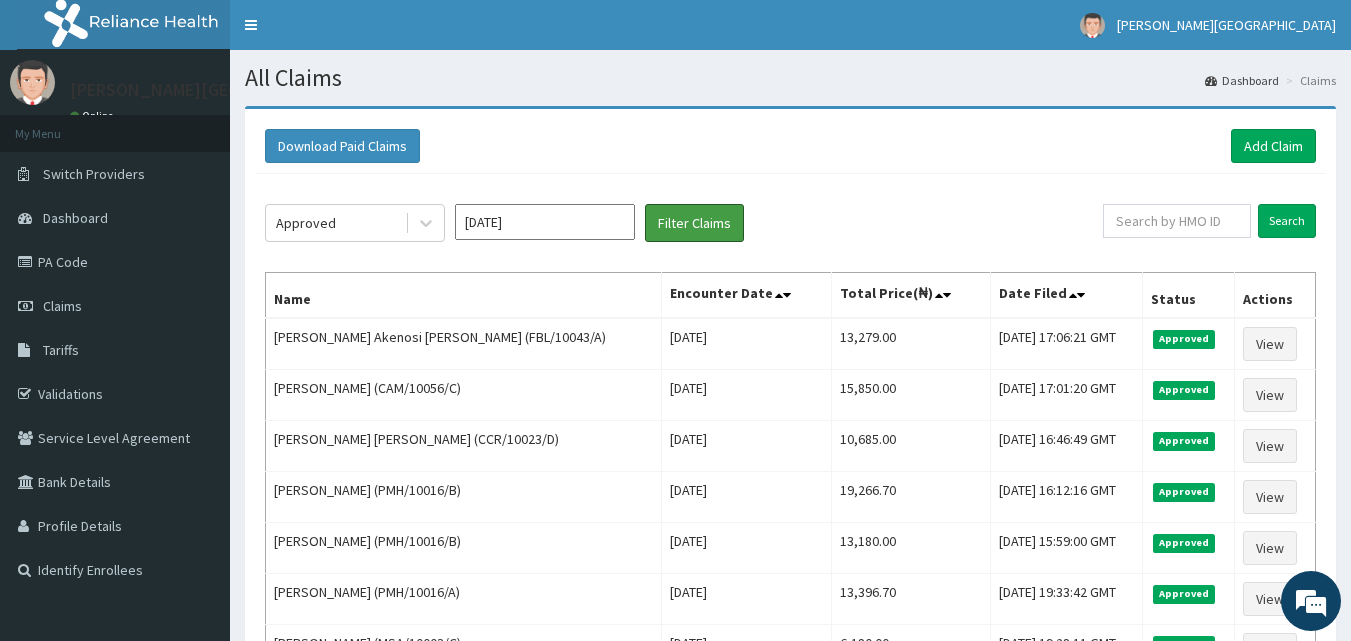 scroll, scrollTop: 0, scrollLeft: 0, axis: both 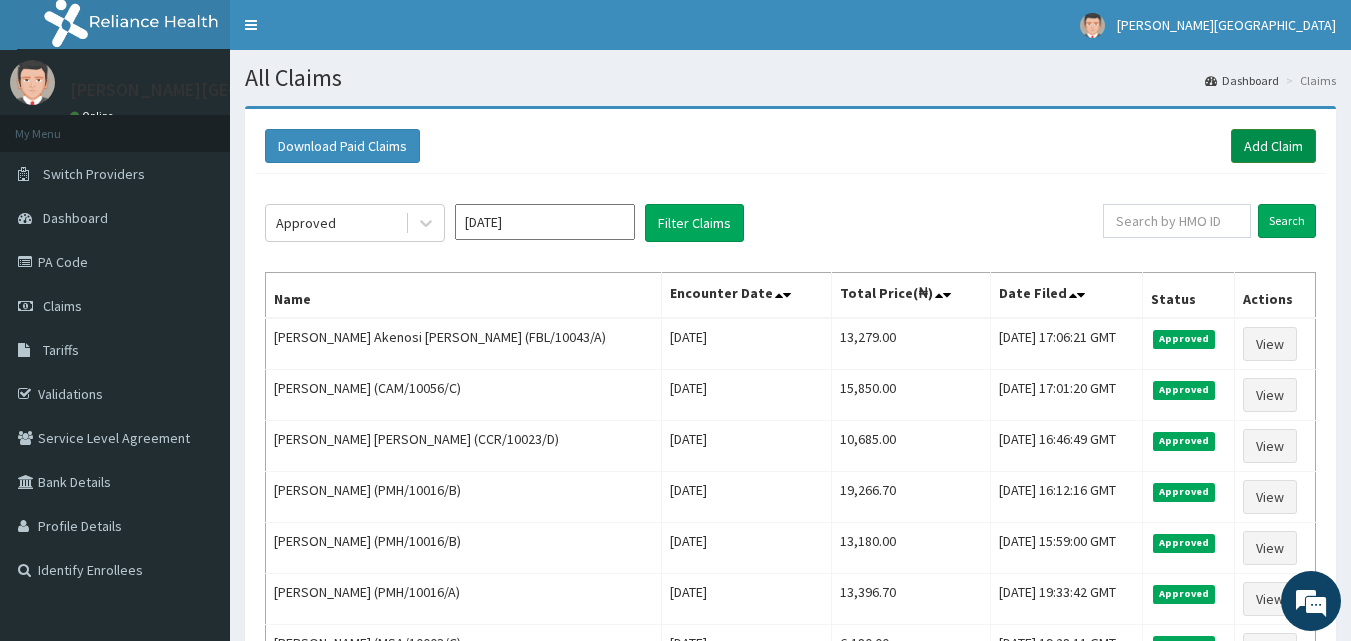click on "Add Claim" at bounding box center (1273, 146) 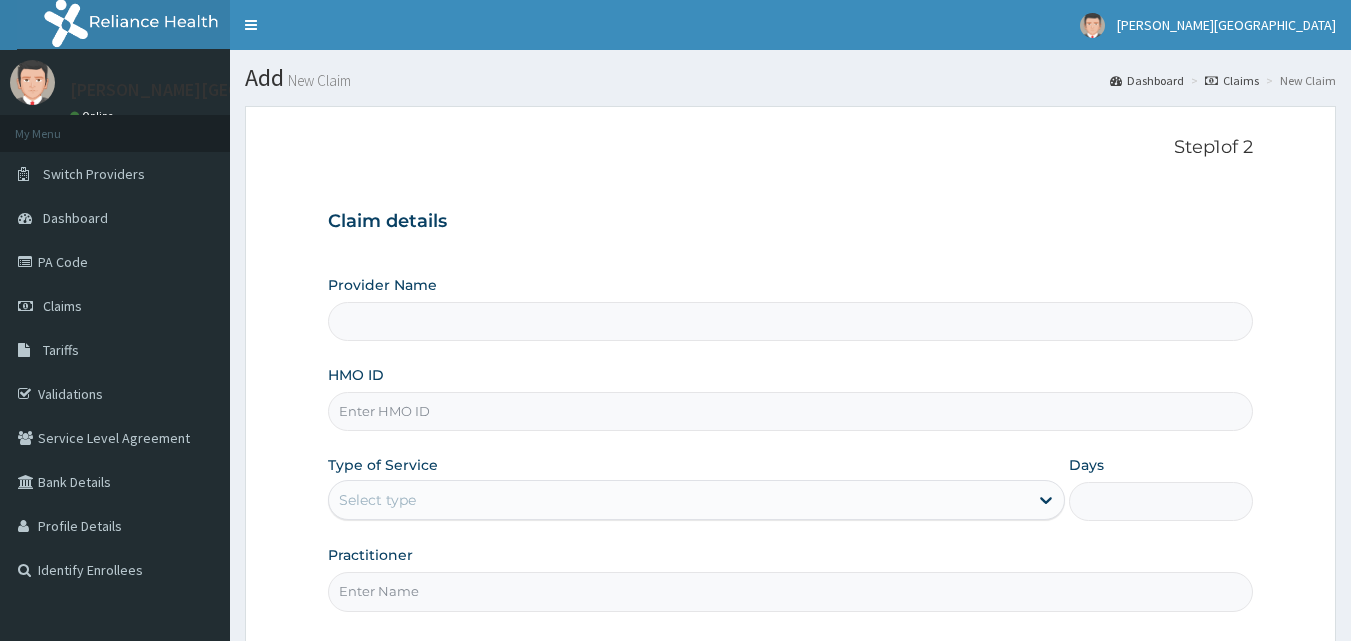 scroll, scrollTop: 0, scrollLeft: 0, axis: both 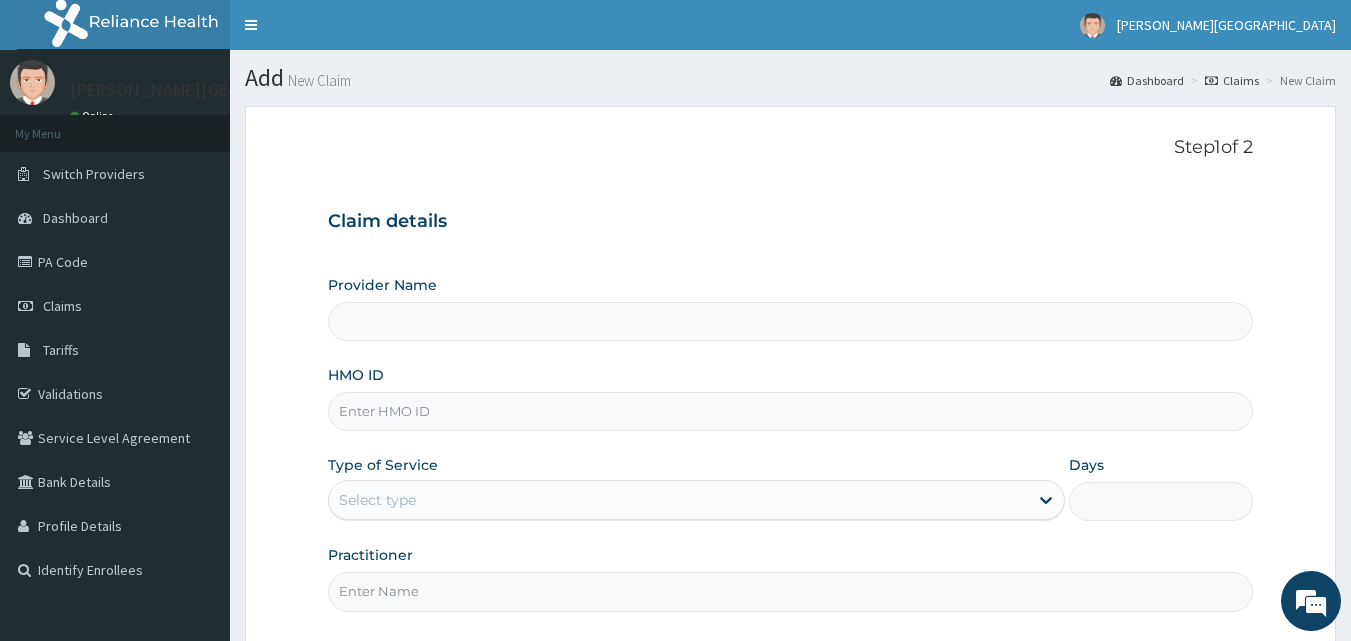 type on "[PERSON_NAME][GEOGRAPHIC_DATA]" 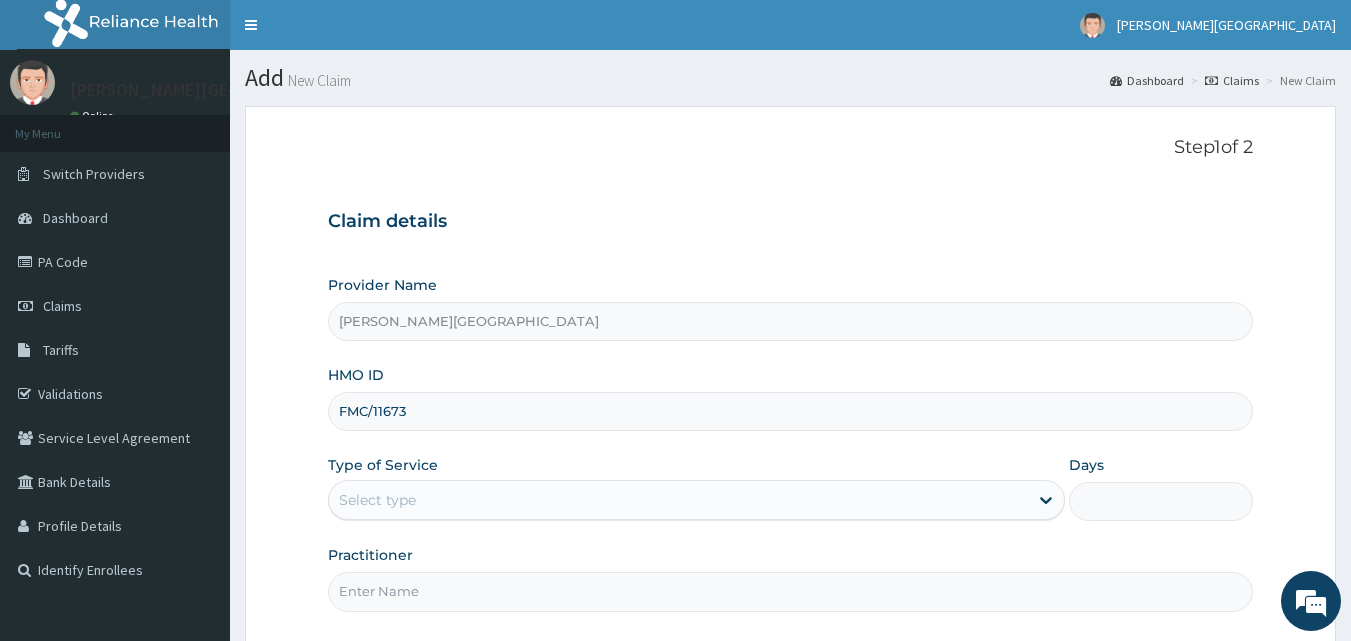 type on "FMC/11673/B" 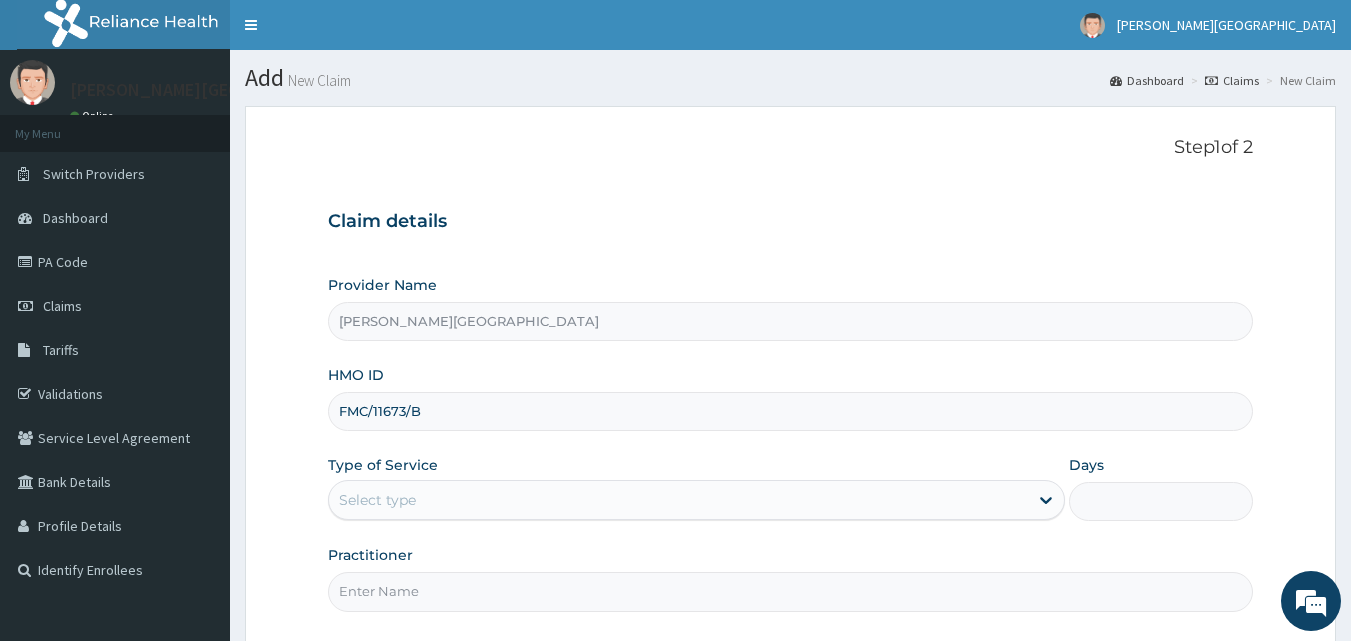 scroll, scrollTop: 187, scrollLeft: 0, axis: vertical 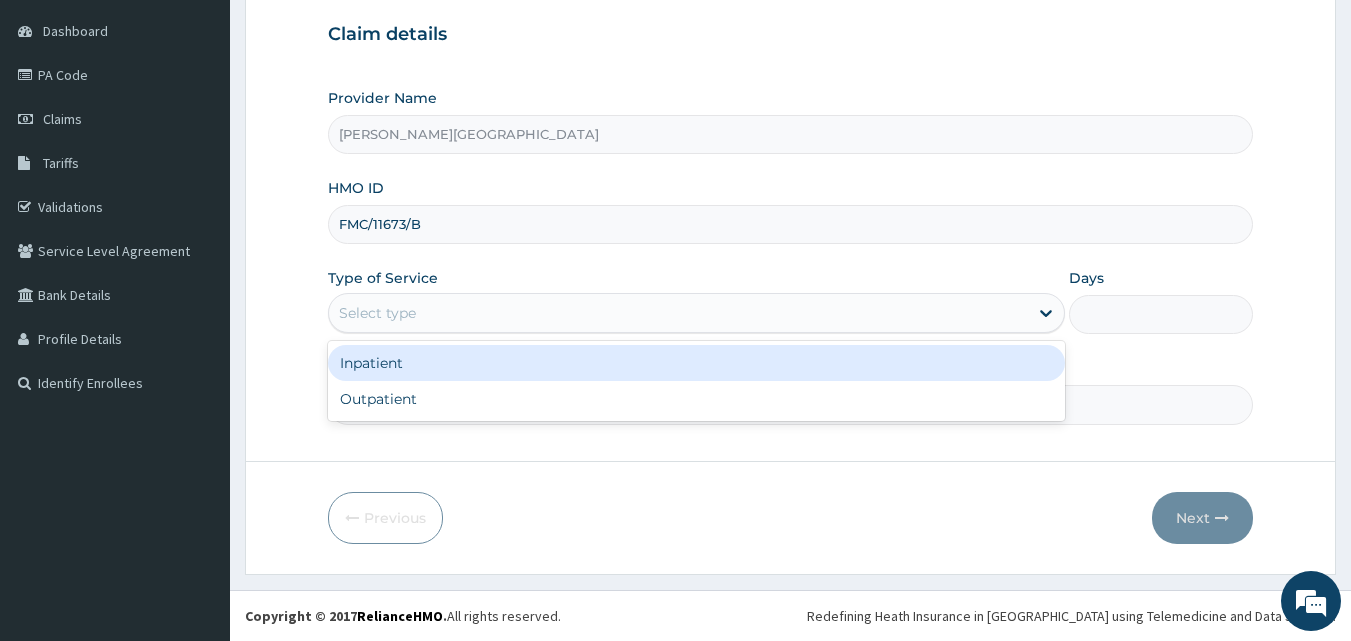 click on "Select type" at bounding box center (678, 313) 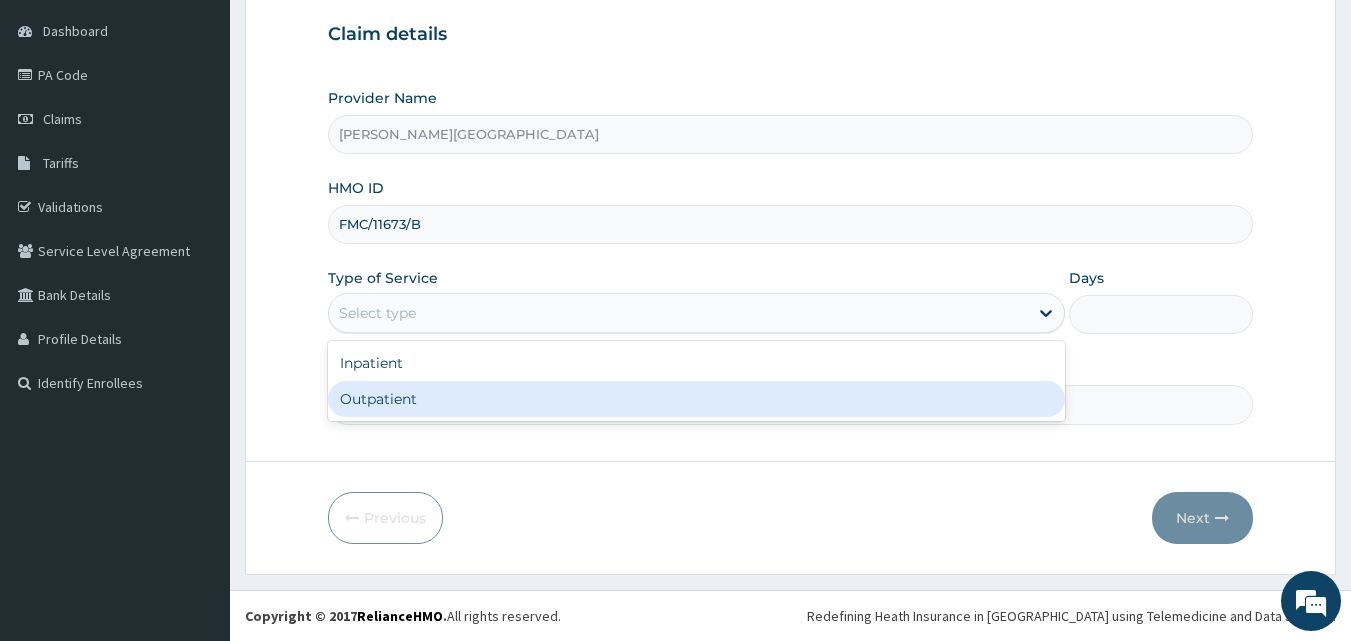 click on "Outpatient" at bounding box center (696, 399) 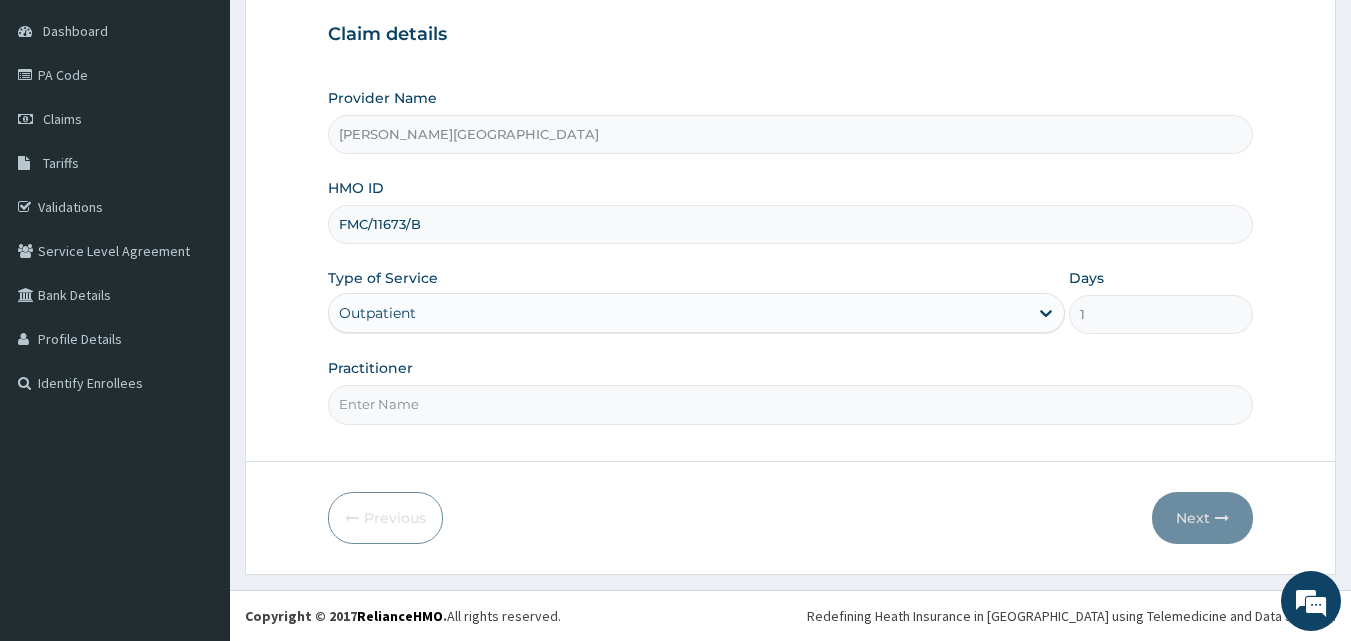 click on "Practitioner" at bounding box center [791, 404] 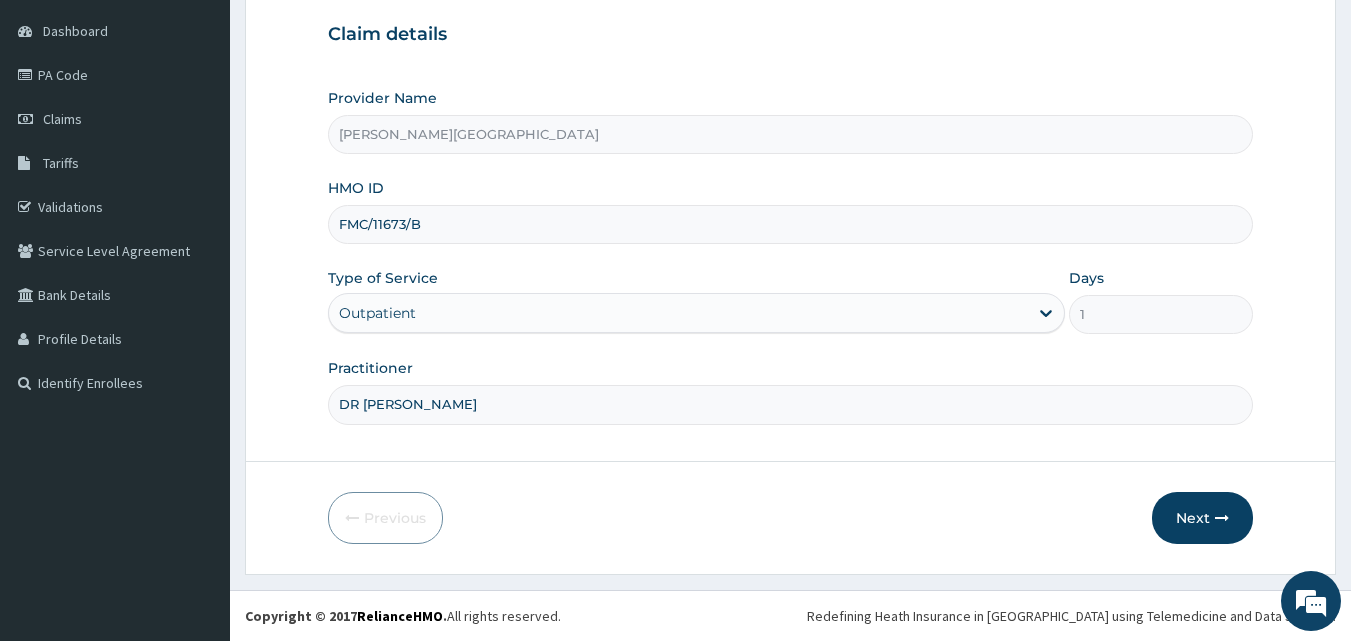 type on "[PERSON_NAME]" 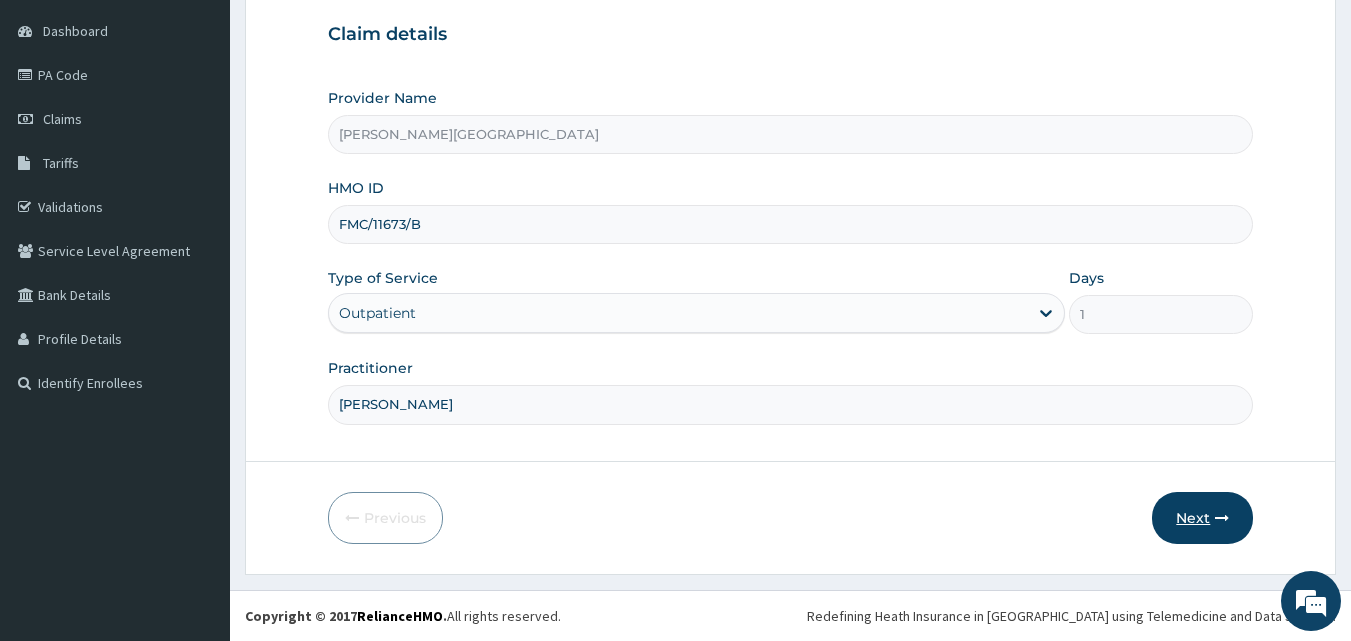 click on "Next" at bounding box center [1202, 518] 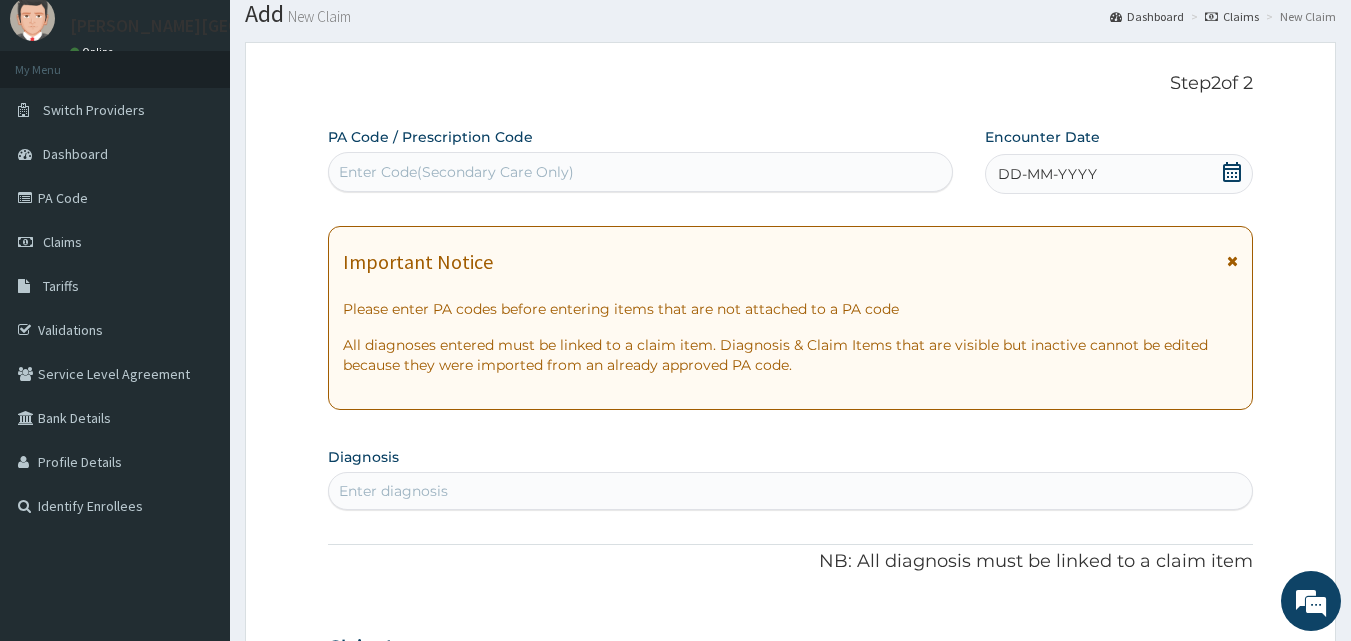 scroll, scrollTop: 0, scrollLeft: 0, axis: both 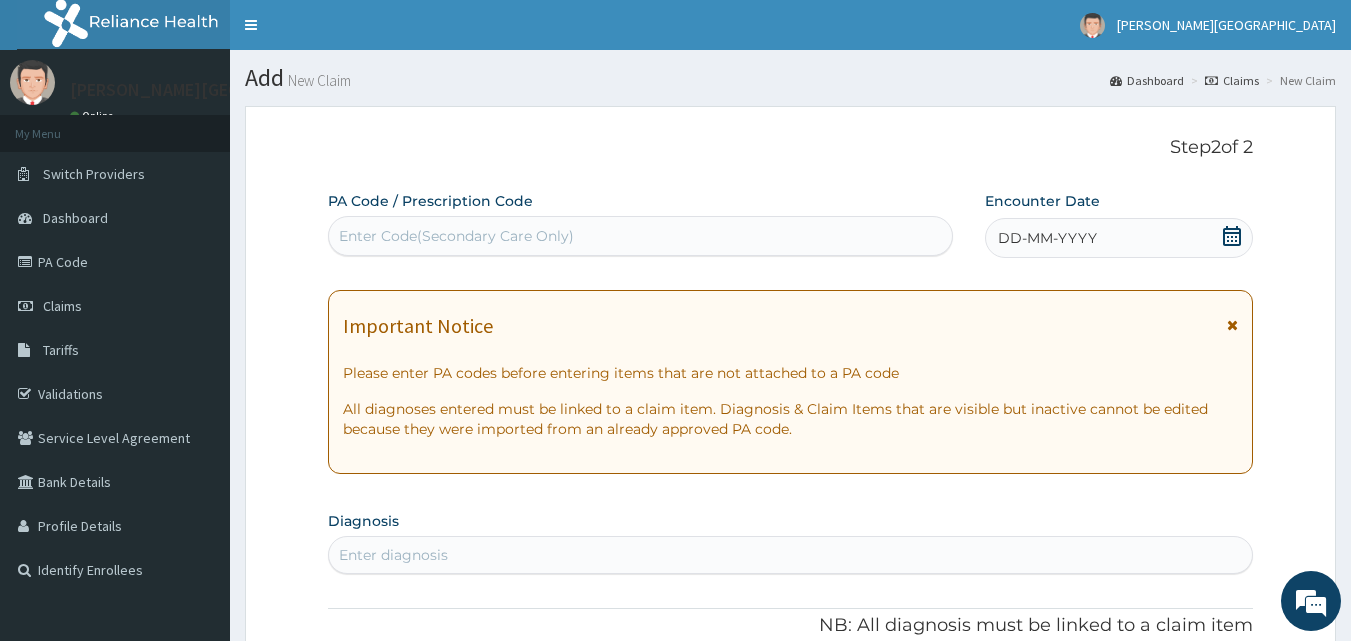 click on "DD-MM-YYYY" at bounding box center [1119, 238] 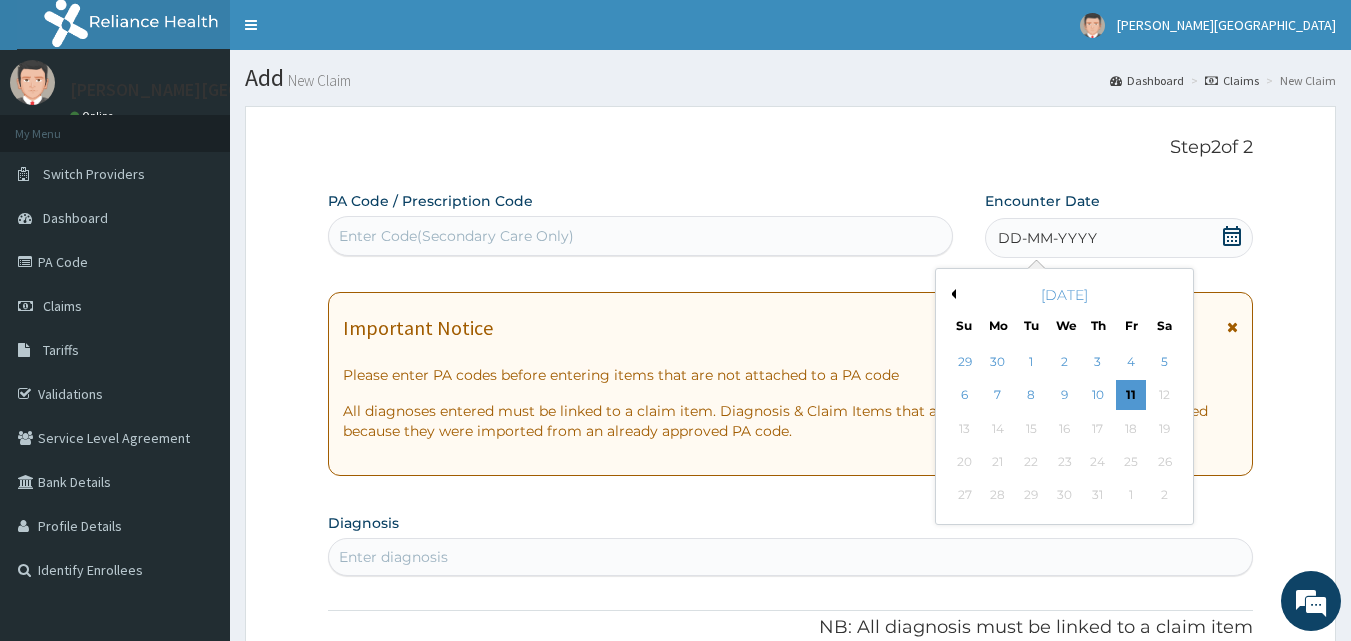 click on "Previous Month" at bounding box center [951, 294] 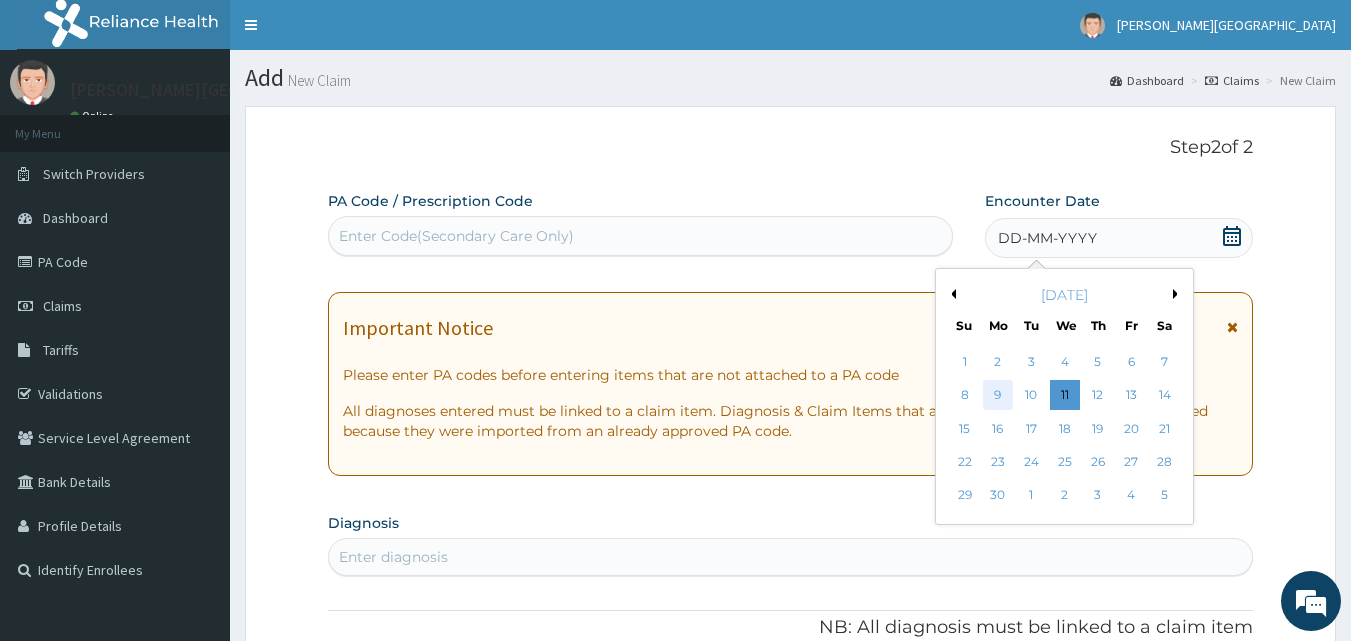click on "9" at bounding box center (998, 396) 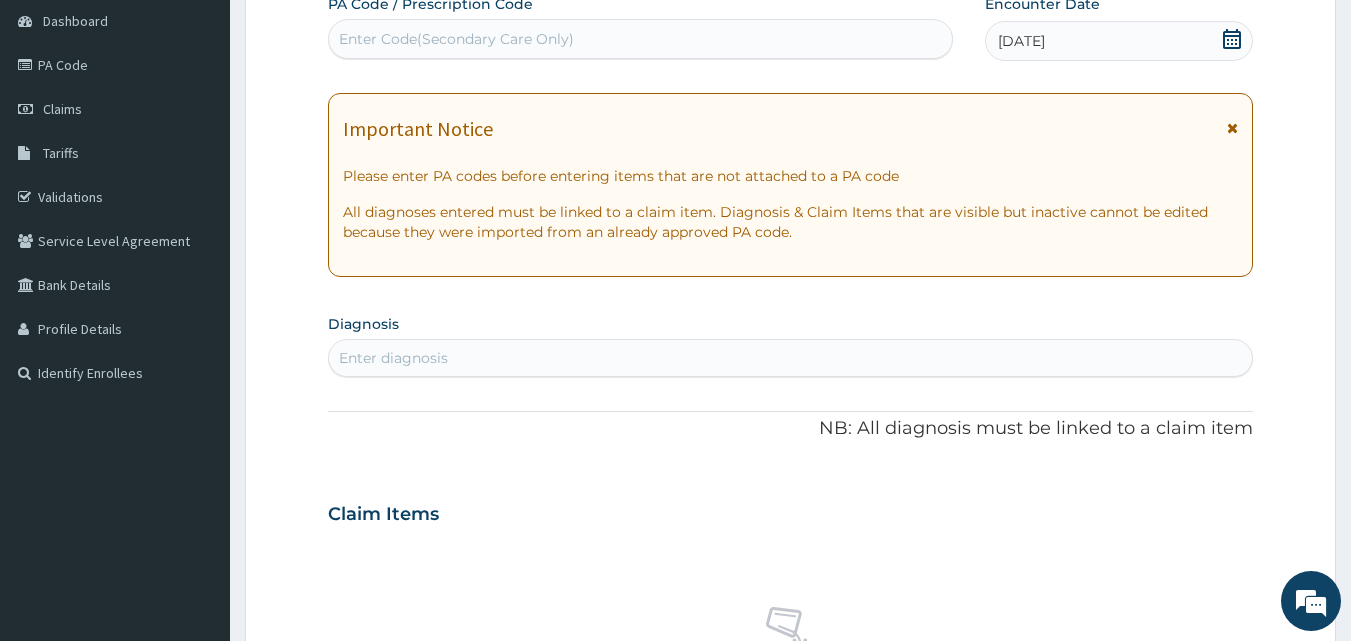 scroll, scrollTop: 333, scrollLeft: 0, axis: vertical 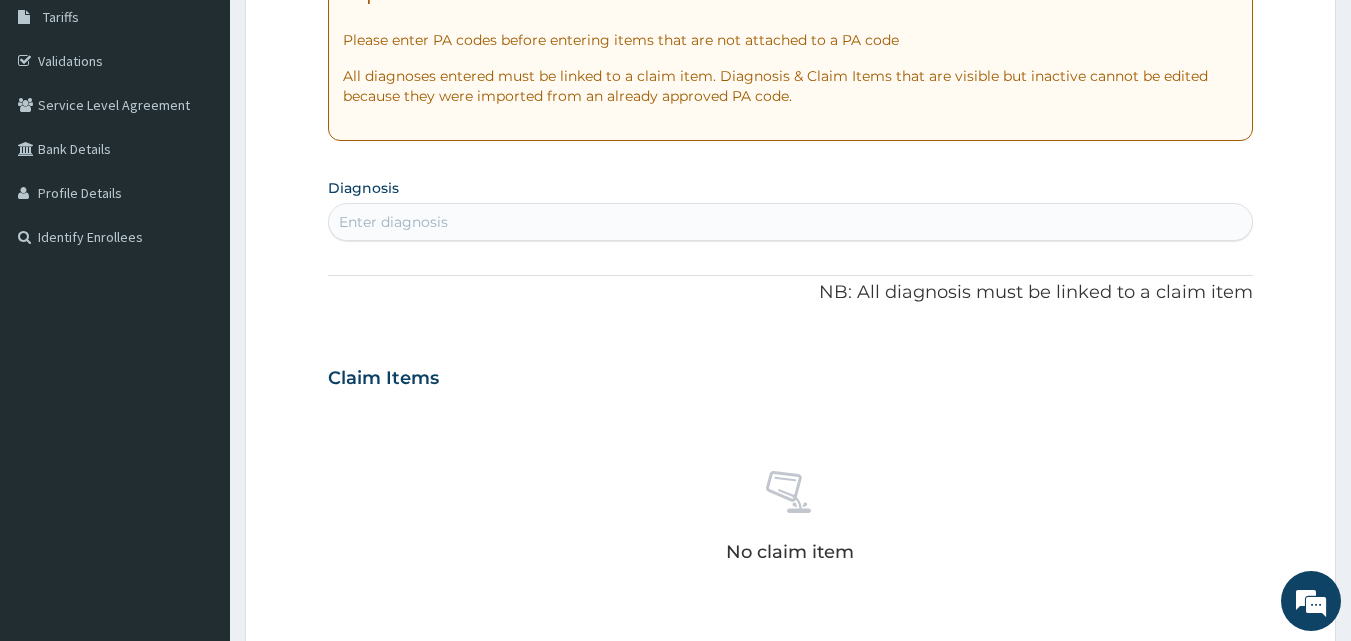 click on "Enter diagnosis" at bounding box center (791, 222) 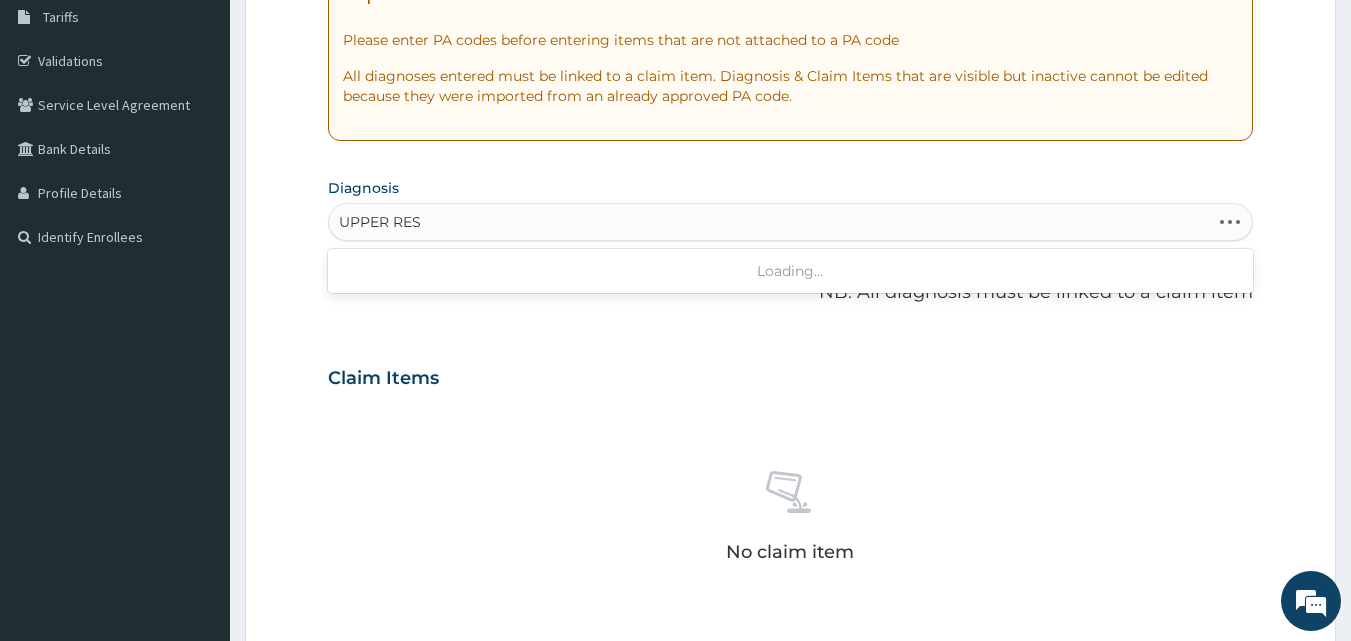 type on "UPPER RESP" 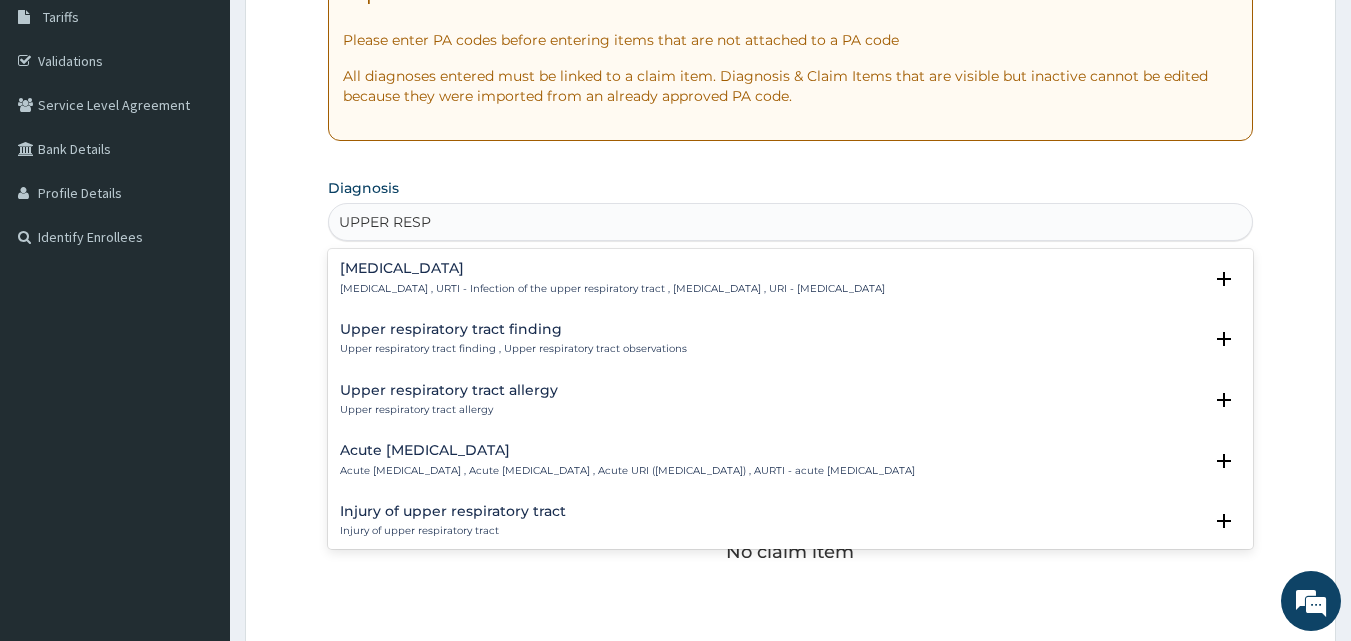 click on "[MEDICAL_DATA]" at bounding box center (612, 268) 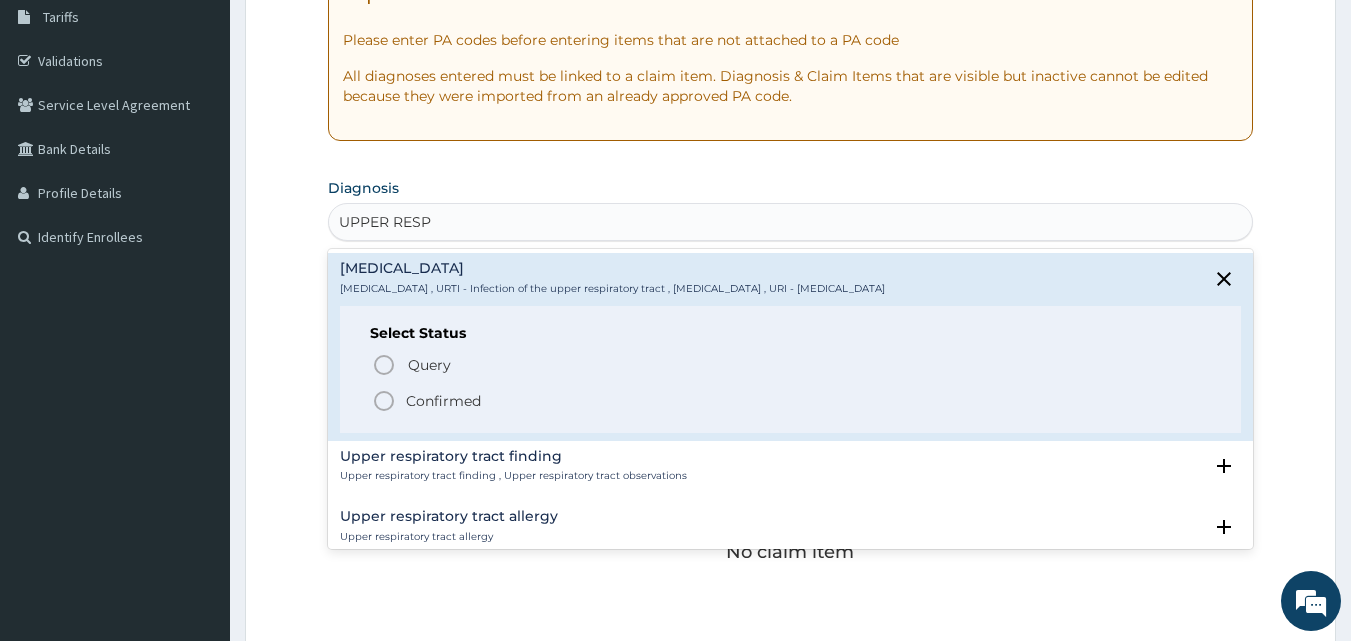 click on "[MEDICAL_DATA]" at bounding box center [612, 268] 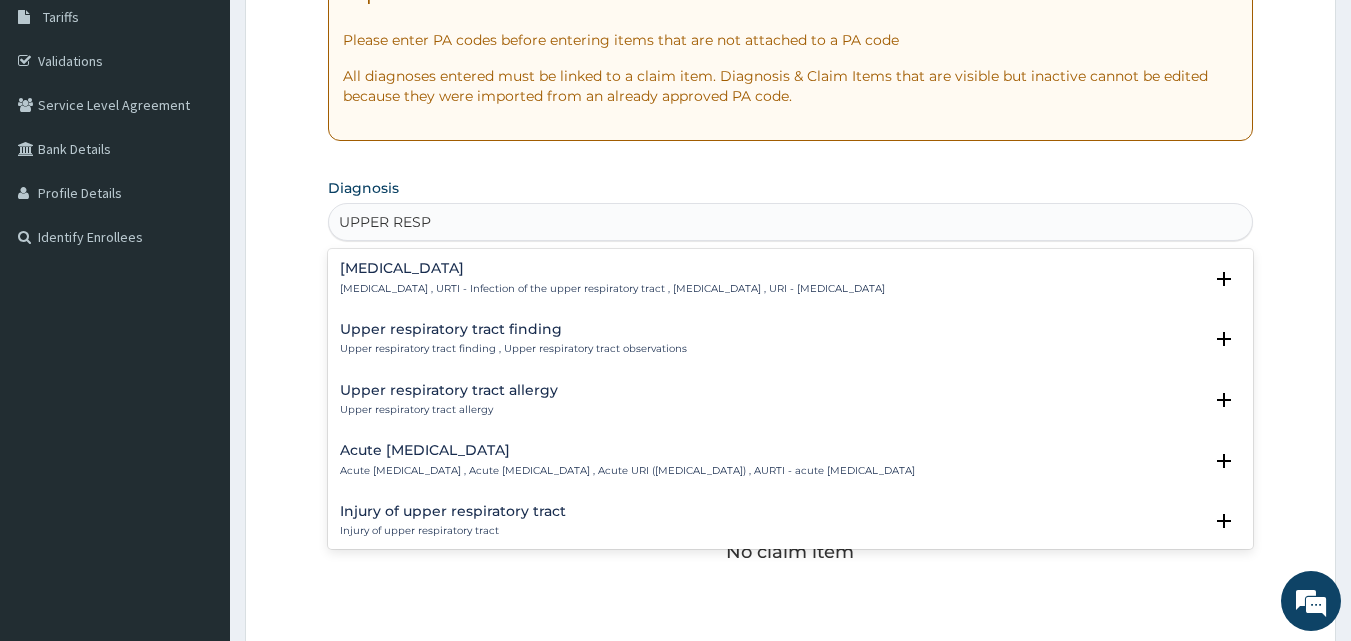 click on "Upper respiratory infection Upper respiratory infection , URTI - Infection of the upper respiratory tract , Upper respiratory tract infection , URI - Upper respiratory infection" at bounding box center [612, 278] 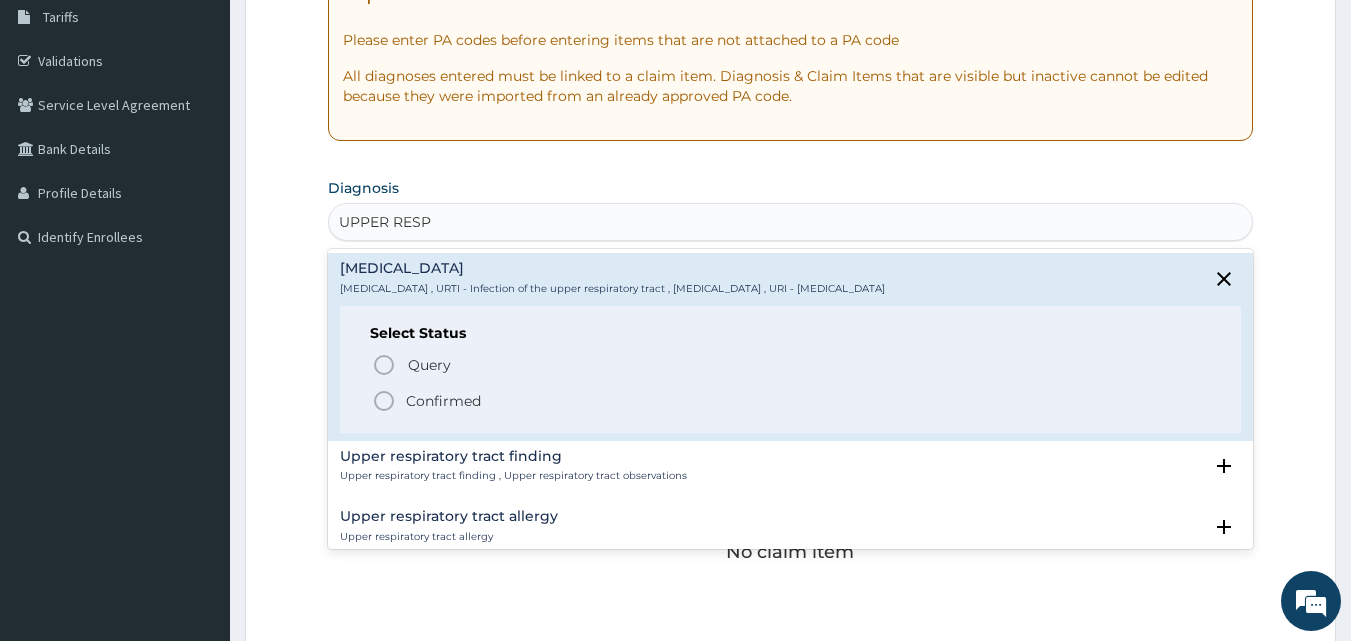 click on "Confirmed" at bounding box center (792, 401) 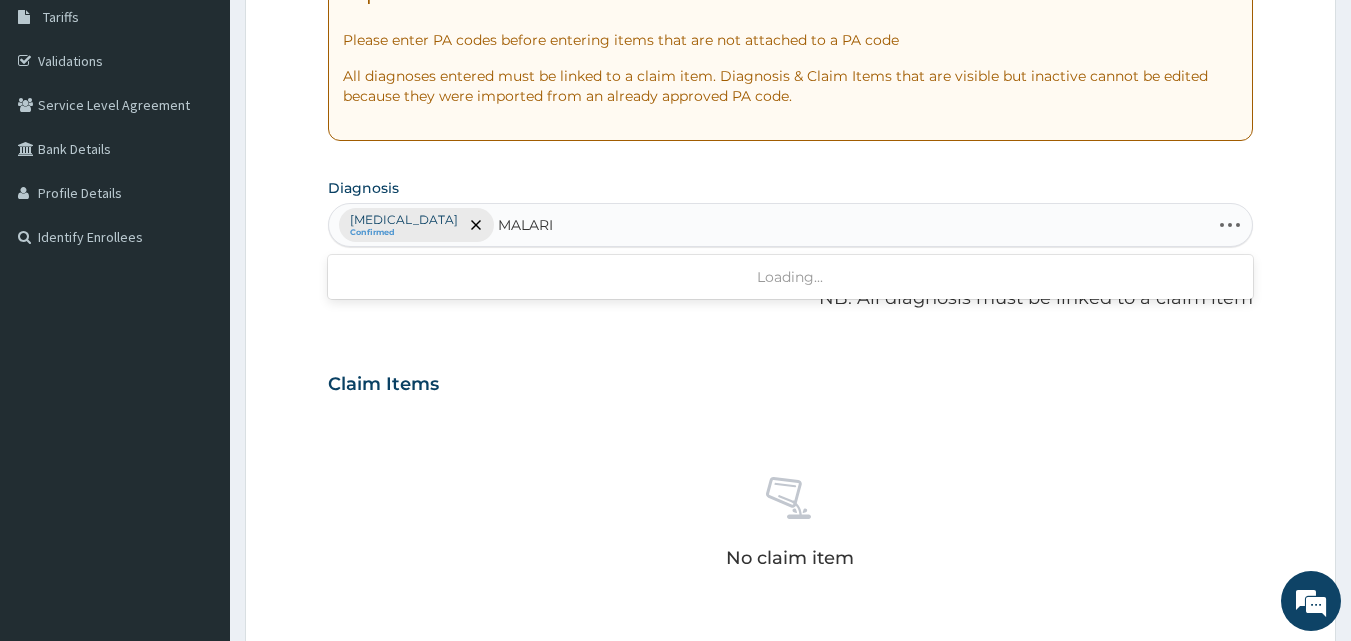 type on "MALARIA" 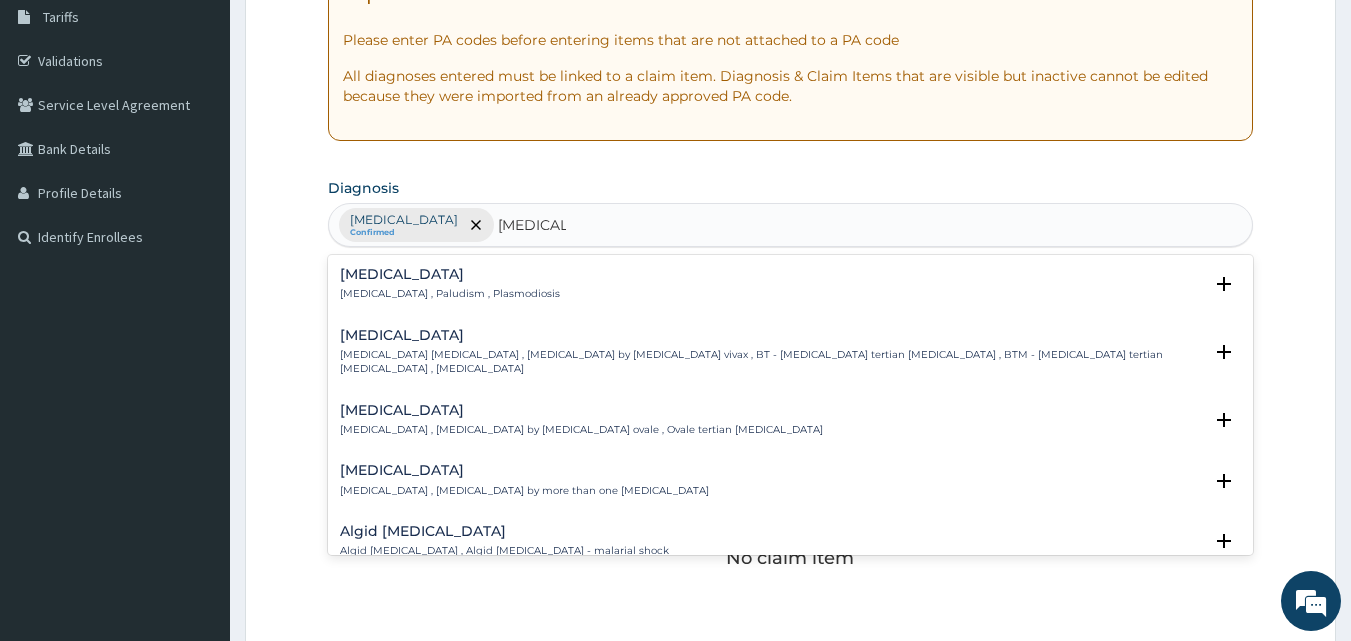 click on "[MEDICAL_DATA]" at bounding box center (450, 274) 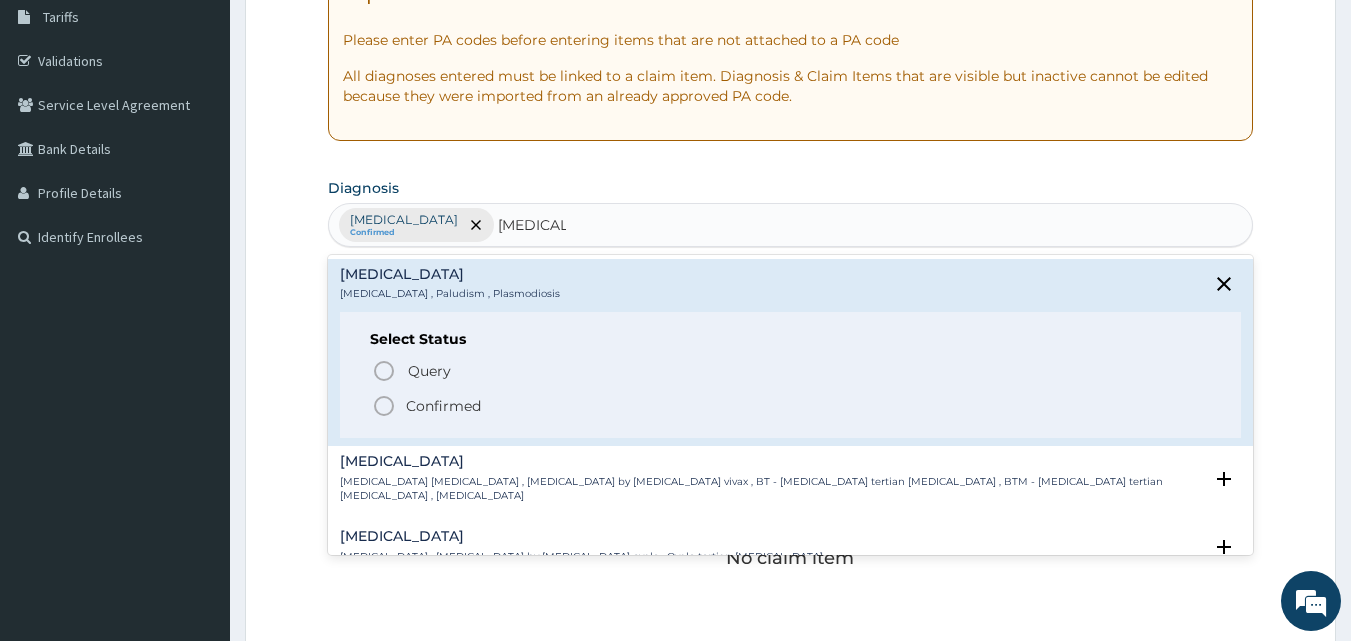 click on "Confirmed" at bounding box center [443, 406] 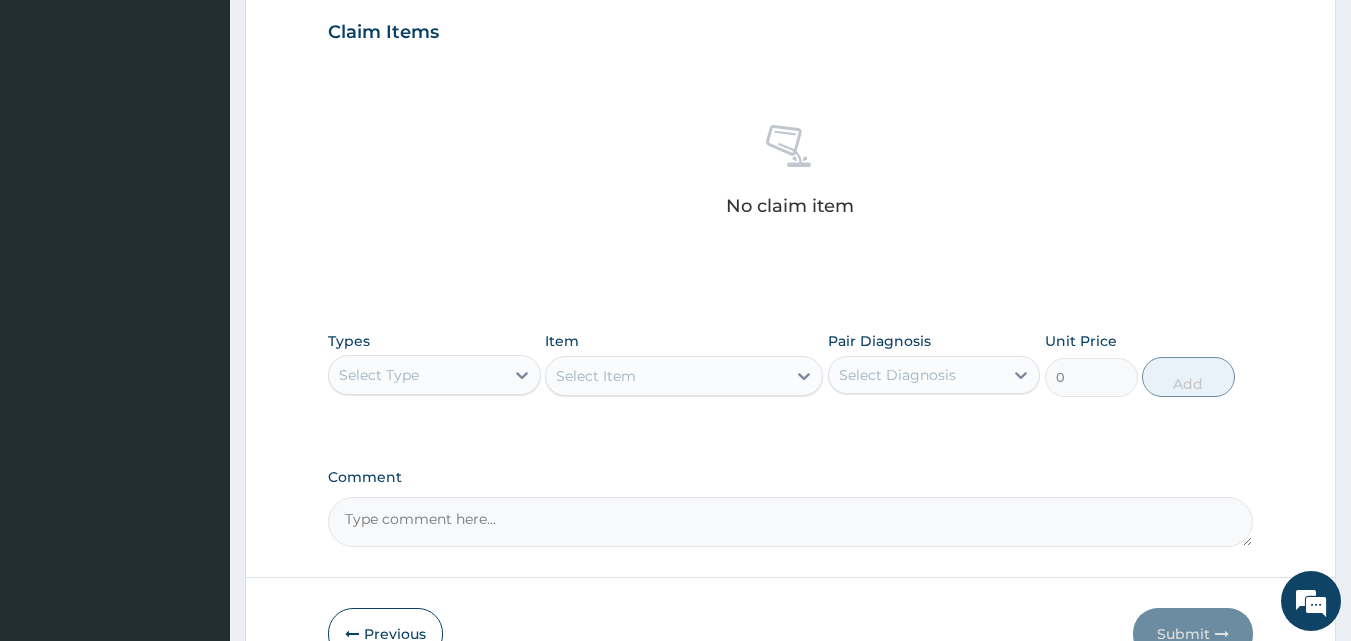 scroll, scrollTop: 801, scrollLeft: 0, axis: vertical 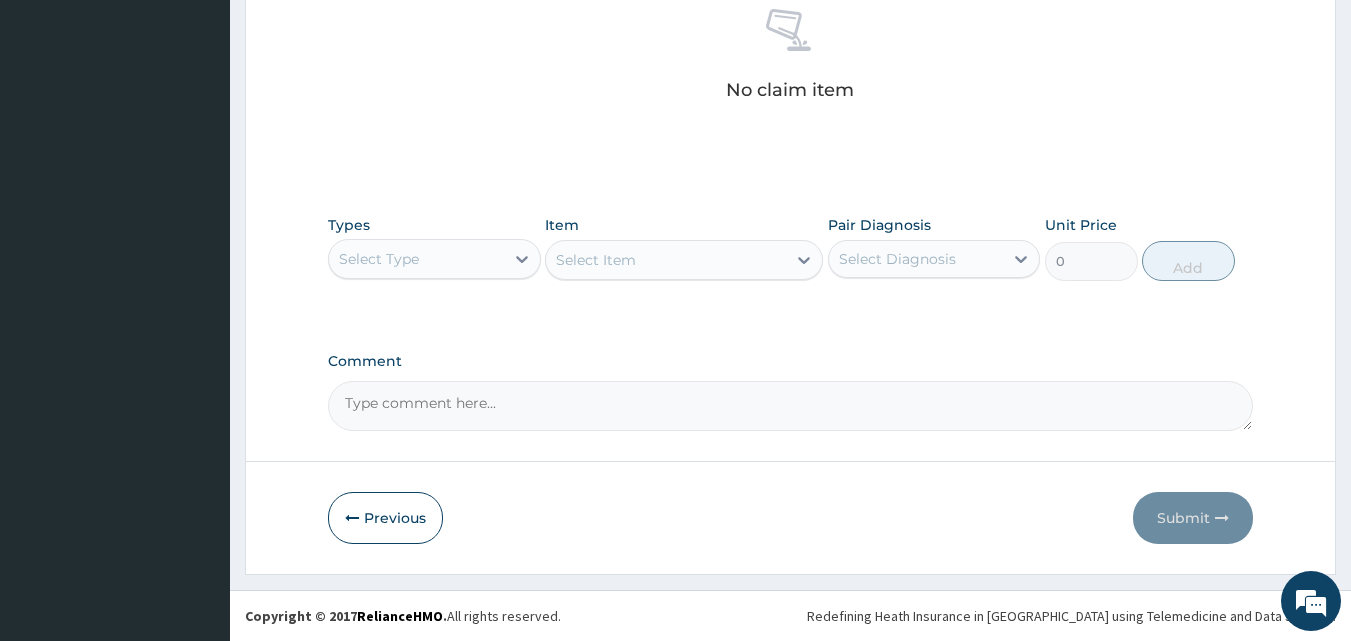 click on "Select Type" at bounding box center (416, 259) 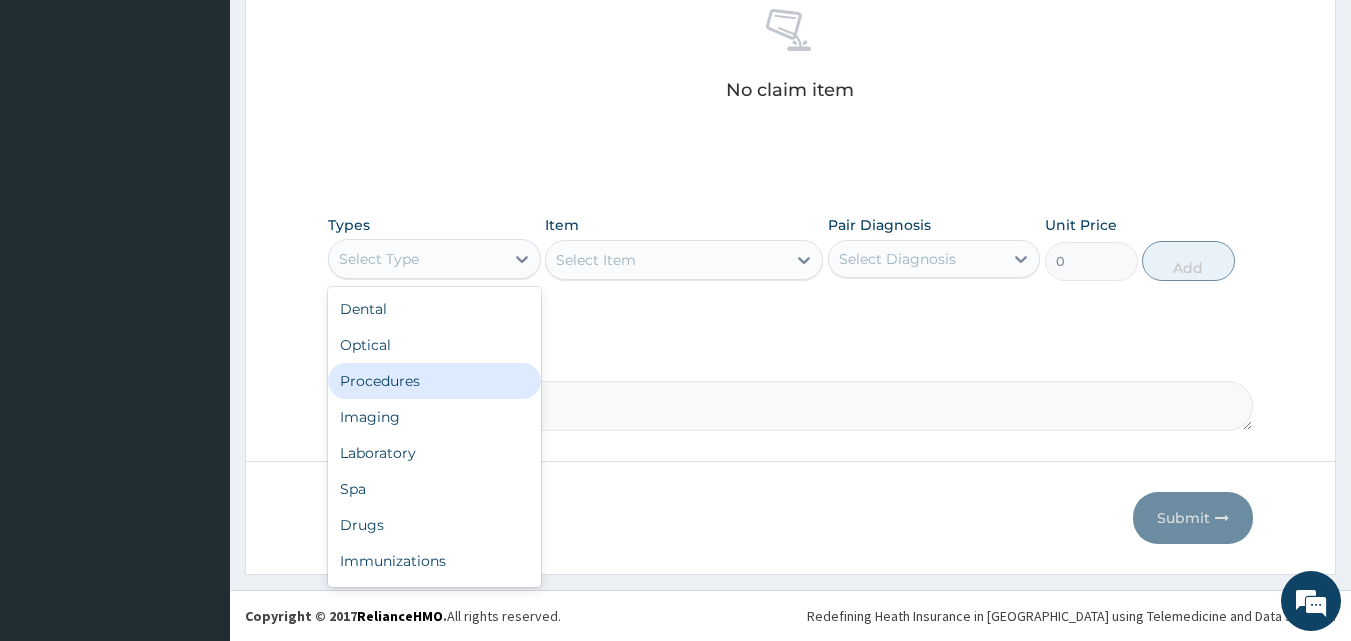 click on "Procedures" at bounding box center (434, 381) 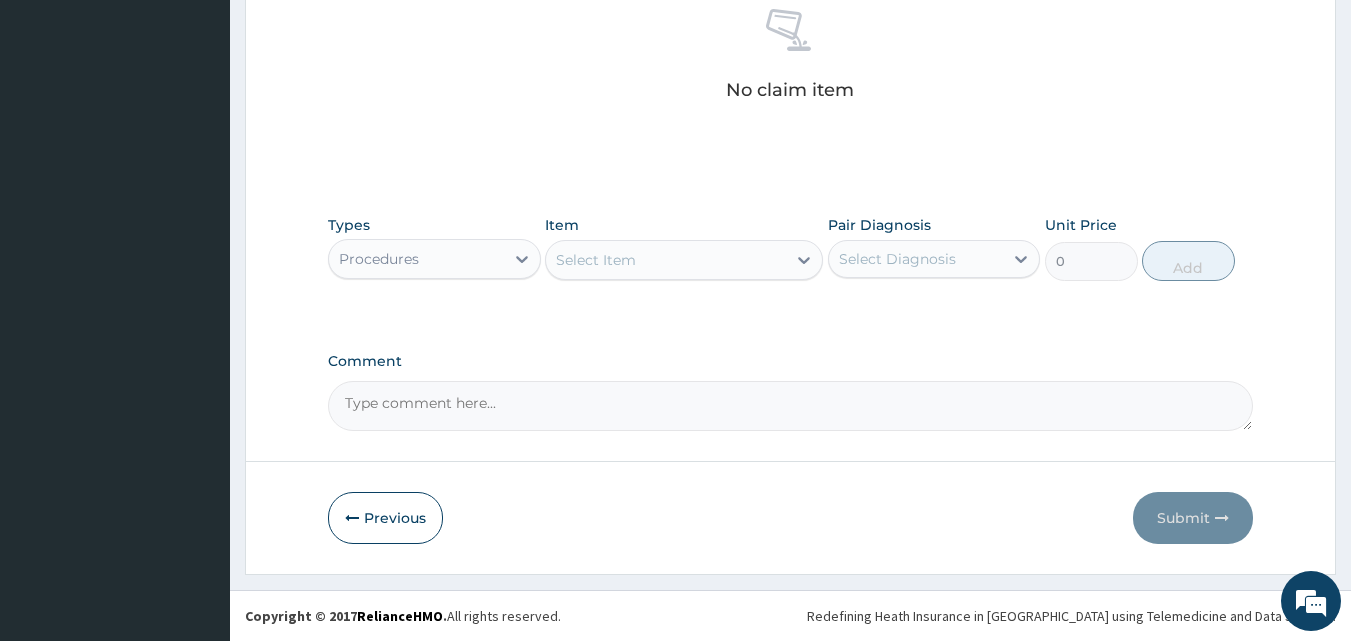 click on "Select Item" at bounding box center (666, 260) 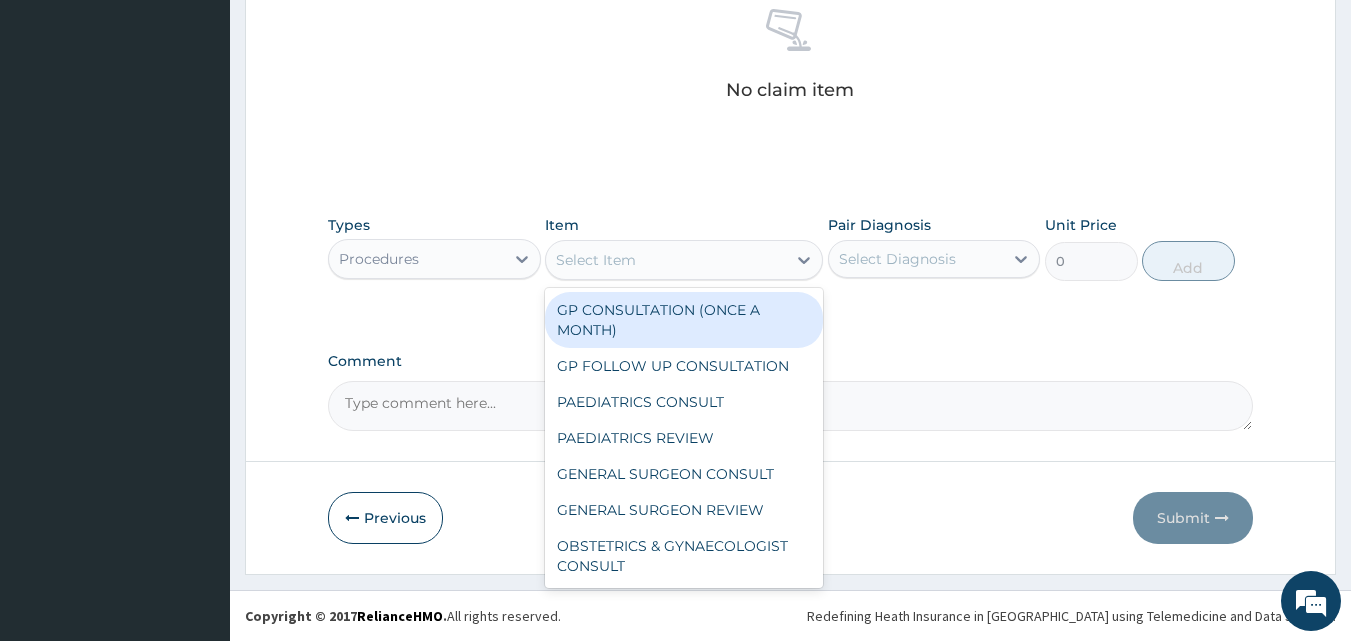 drag, startPoint x: 652, startPoint y: 306, endPoint x: 938, endPoint y: 294, distance: 286.25165 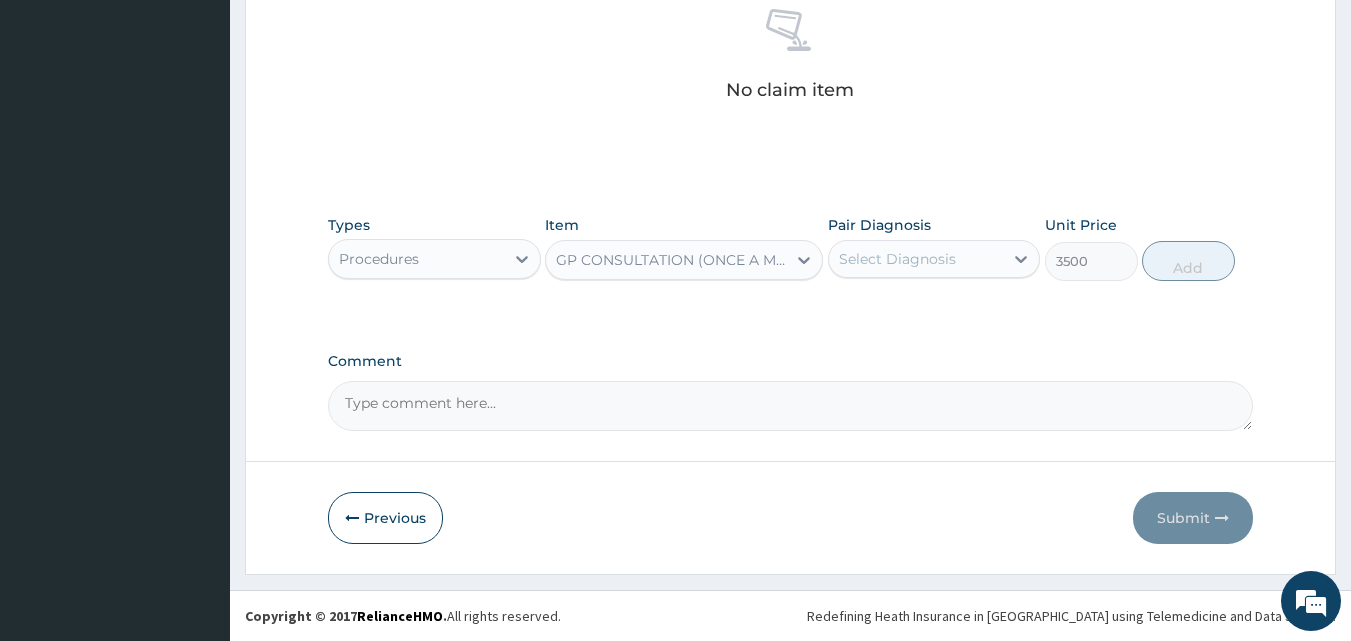 click on "Select Diagnosis" at bounding box center (897, 259) 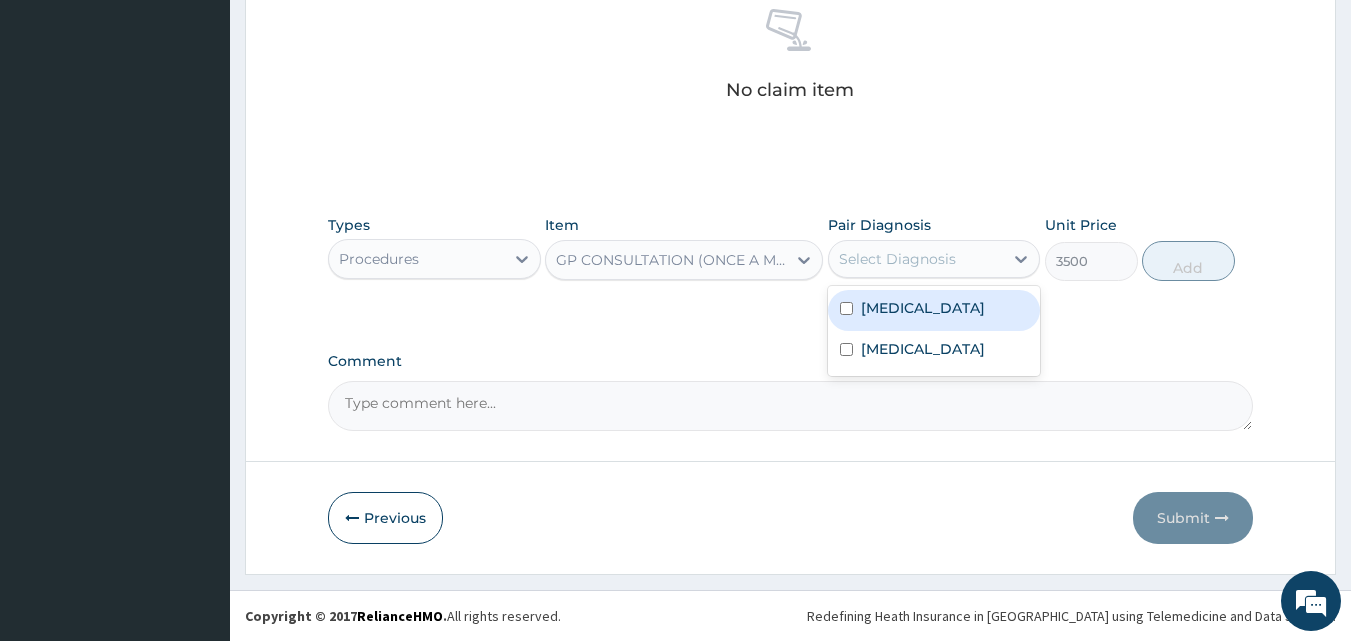 click on "[MEDICAL_DATA]" at bounding box center [923, 308] 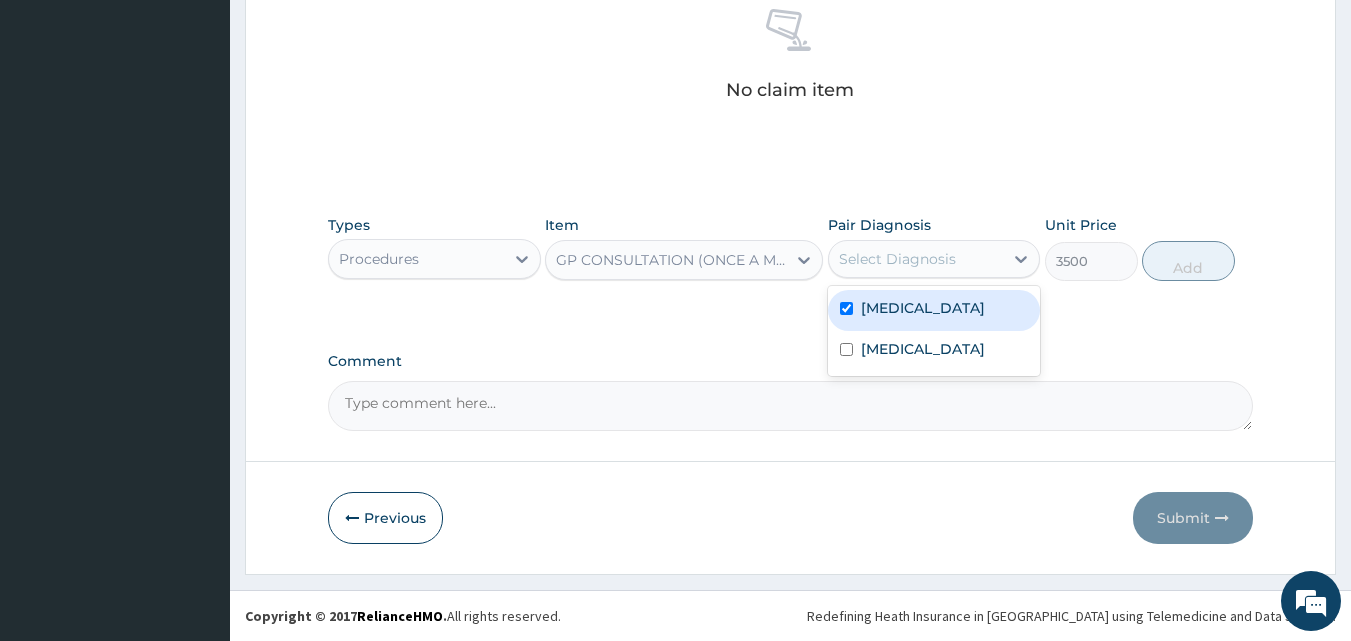 checkbox on "true" 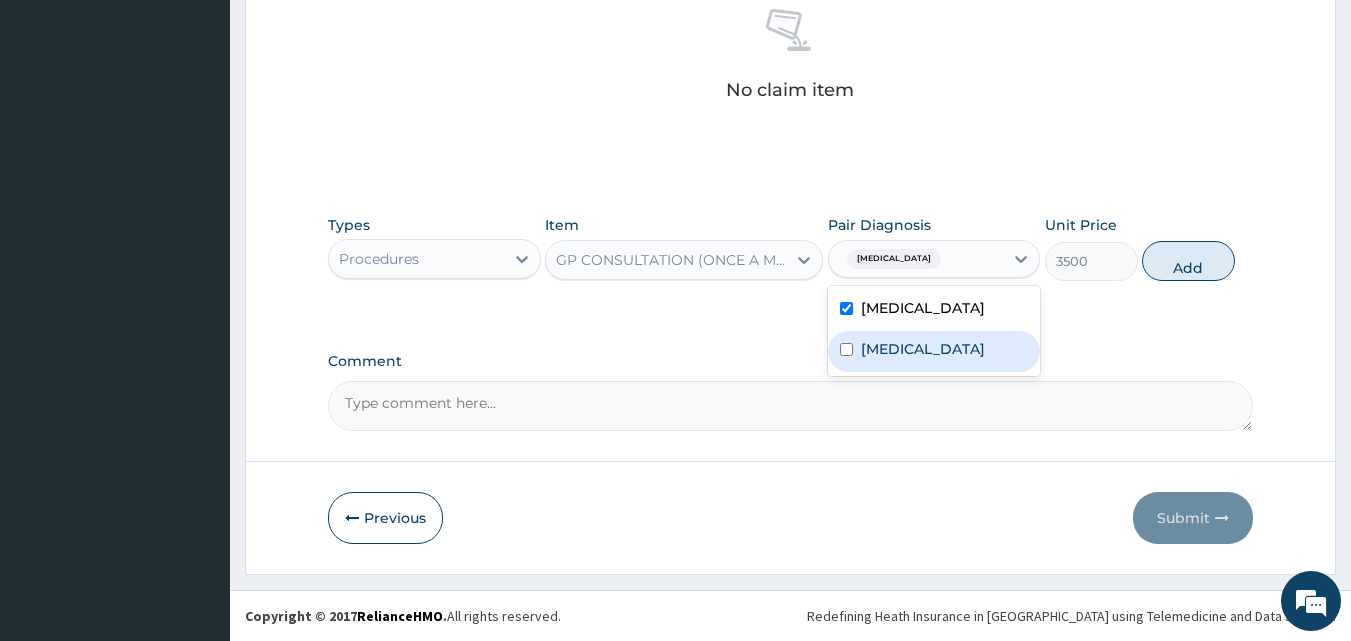 click on "[MEDICAL_DATA]" at bounding box center (923, 349) 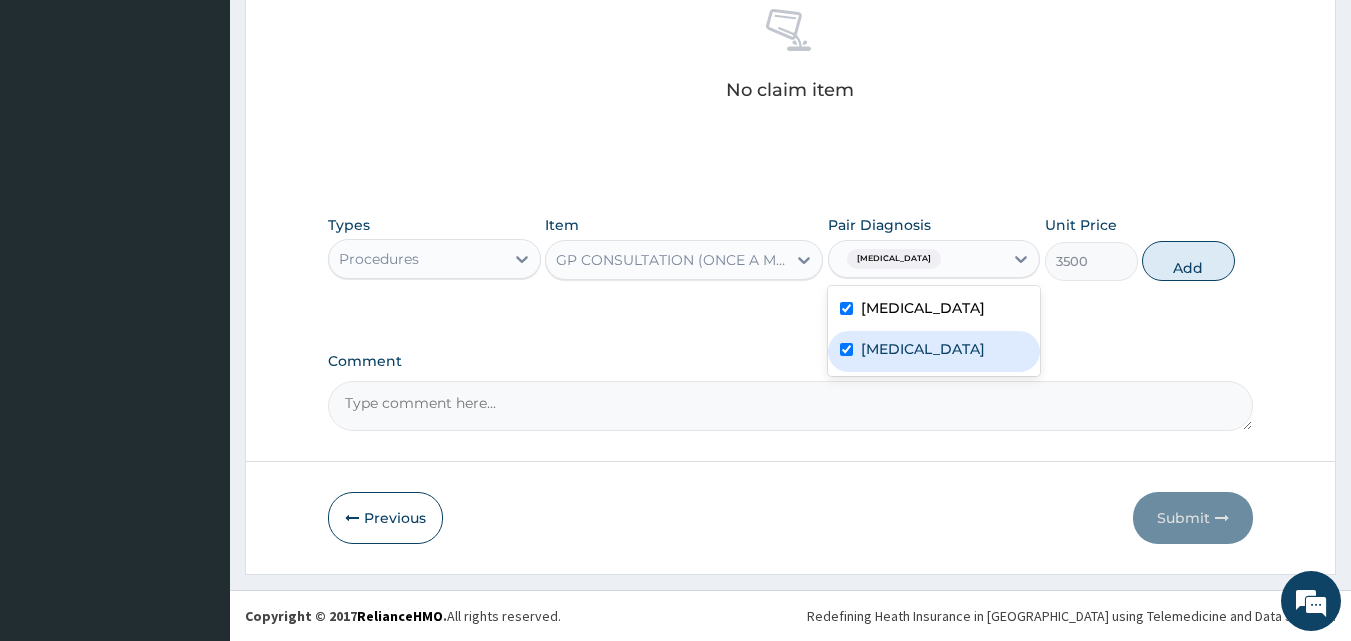 checkbox on "true" 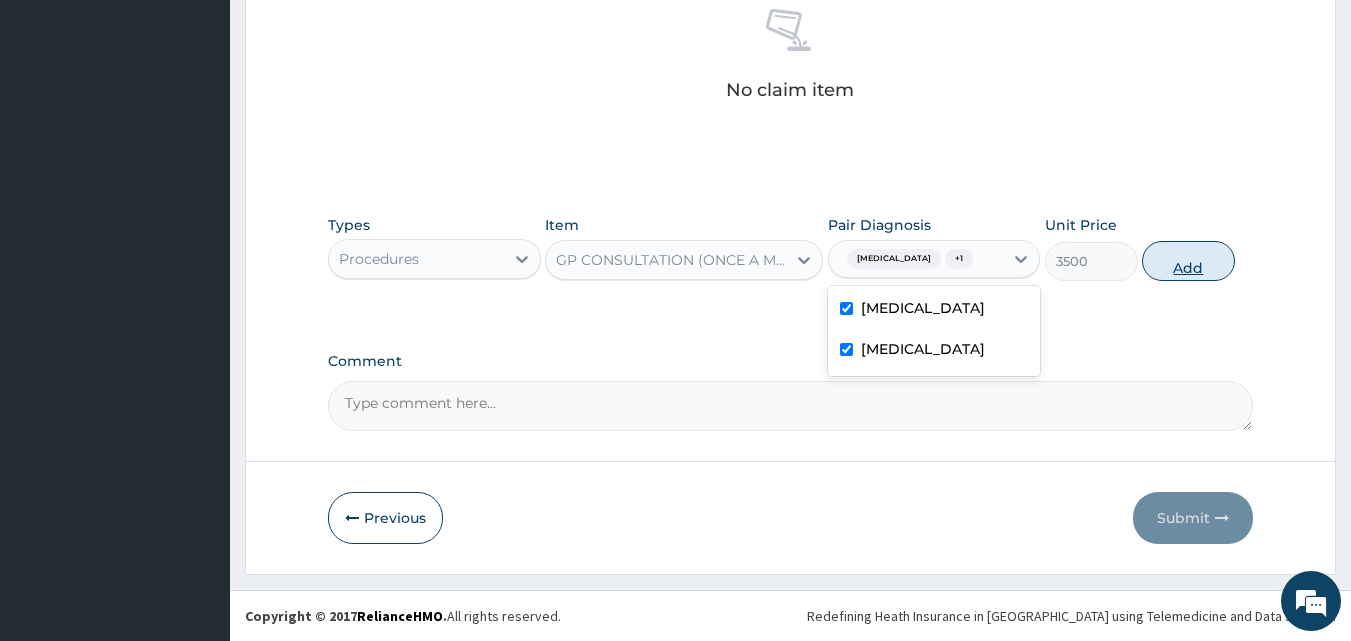 click on "Add" at bounding box center (1188, 261) 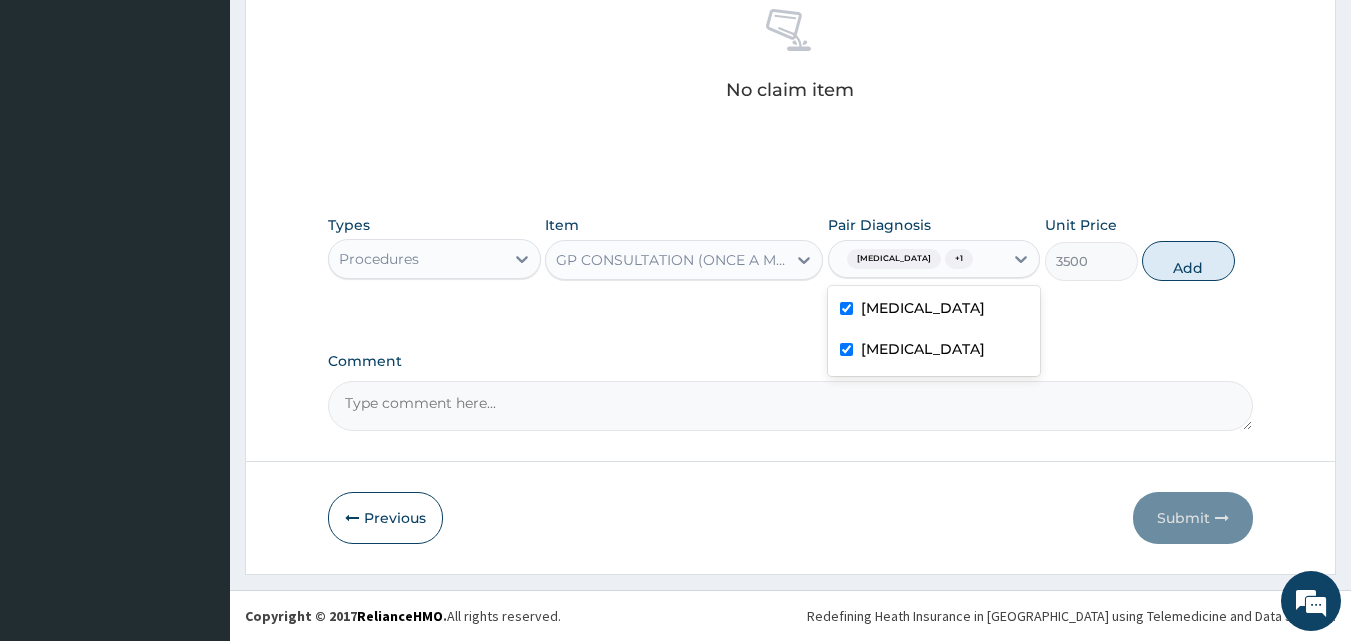 type on "0" 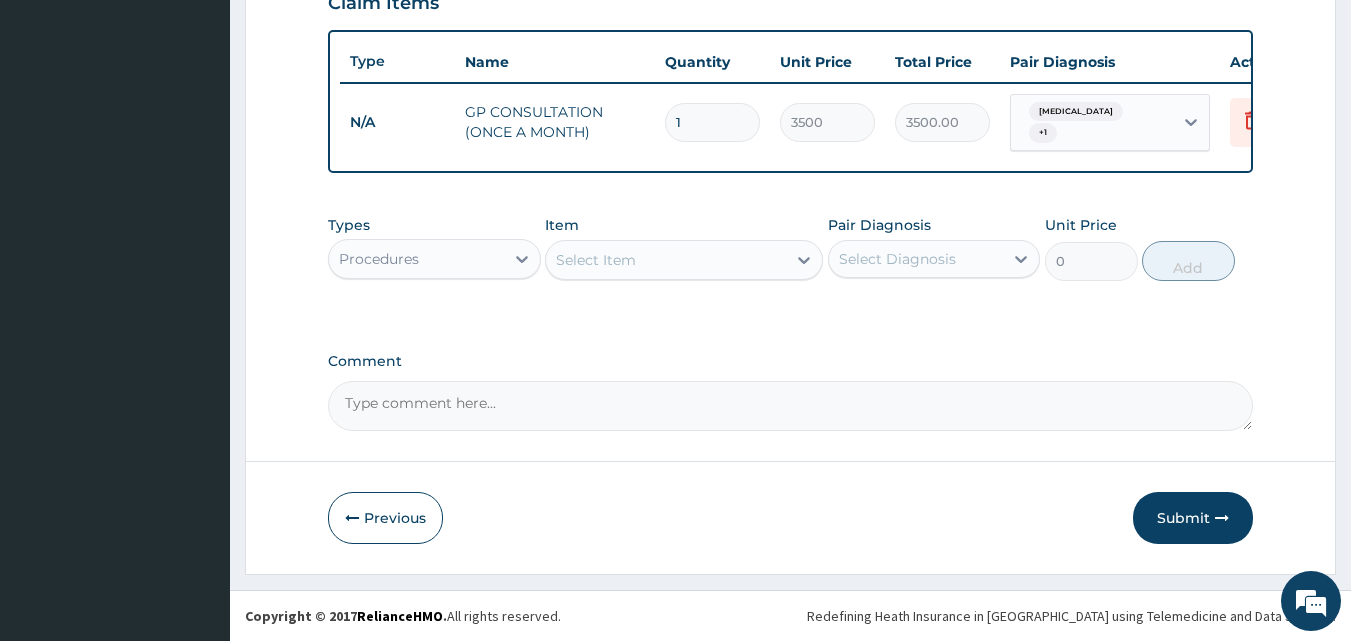 scroll, scrollTop: 729, scrollLeft: 0, axis: vertical 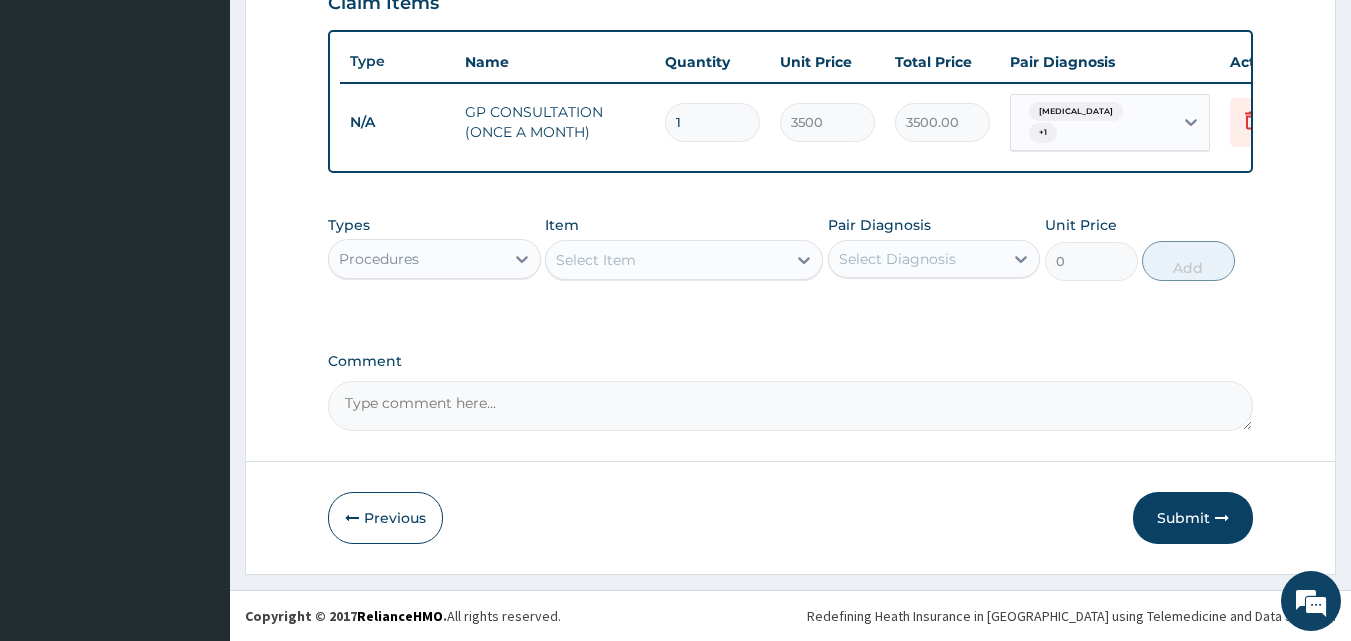click on "Procedures" at bounding box center [416, 259] 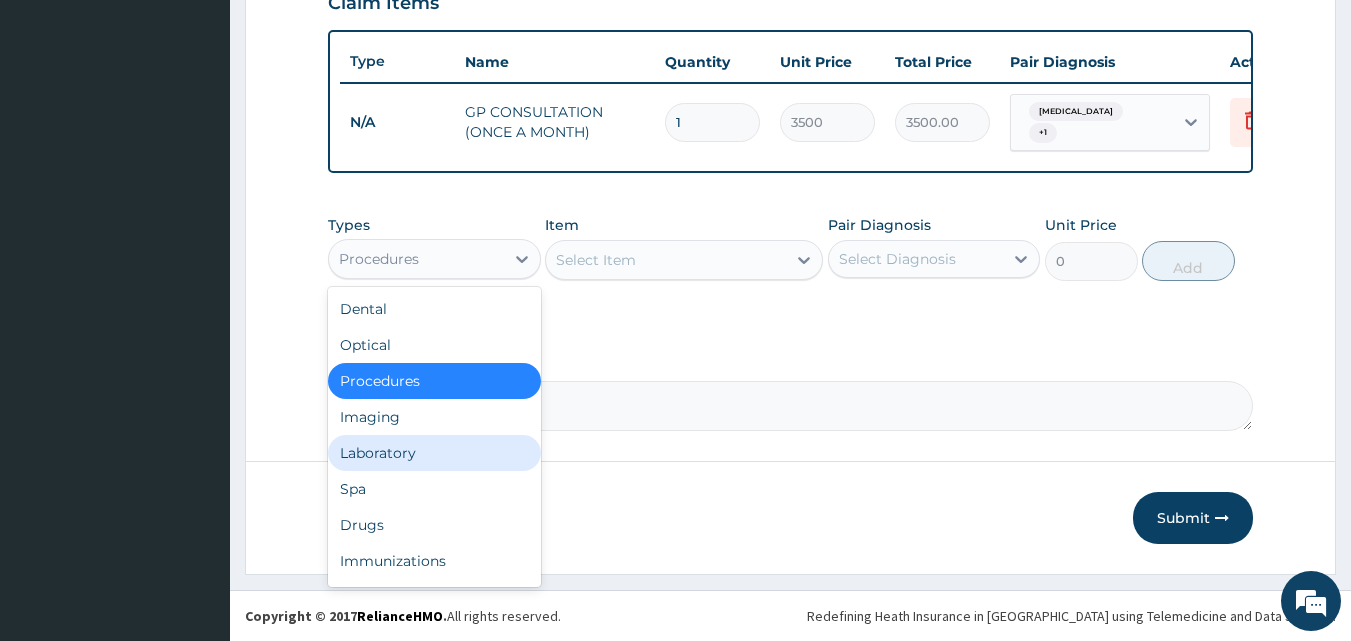 drag, startPoint x: 416, startPoint y: 446, endPoint x: 599, endPoint y: 300, distance: 234.10468 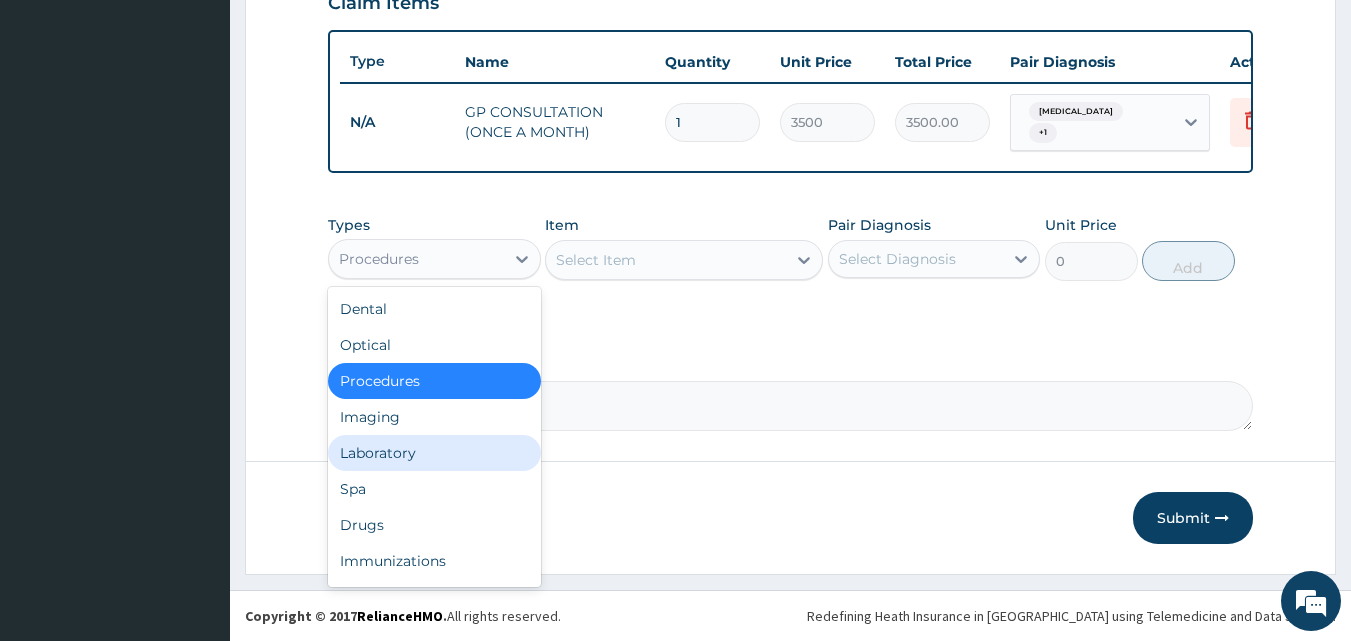 click on "Laboratory" at bounding box center (434, 453) 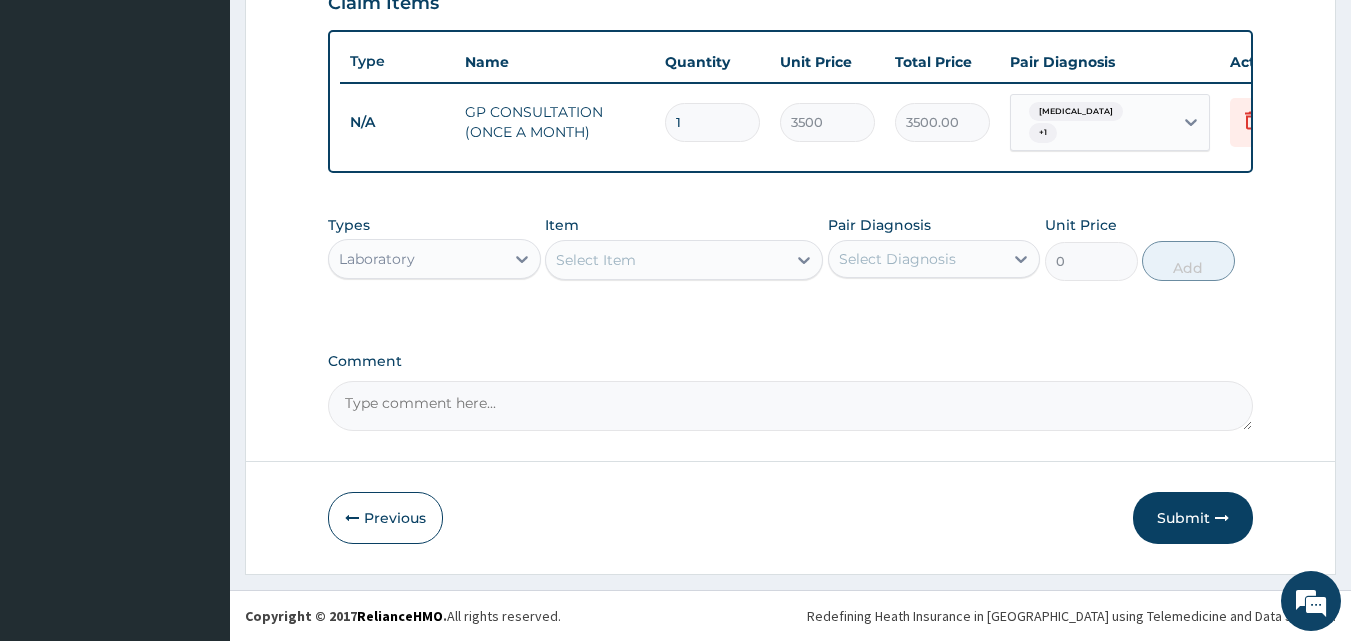 click on "Select Item" at bounding box center [666, 260] 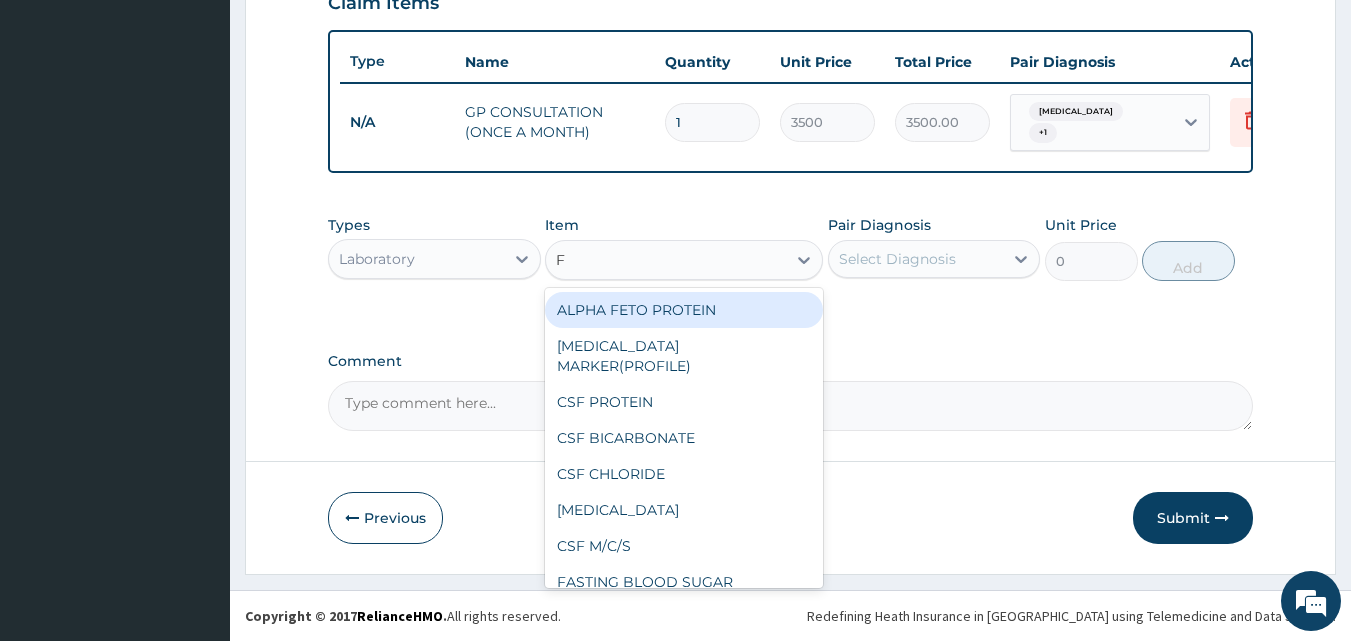 type on "FU" 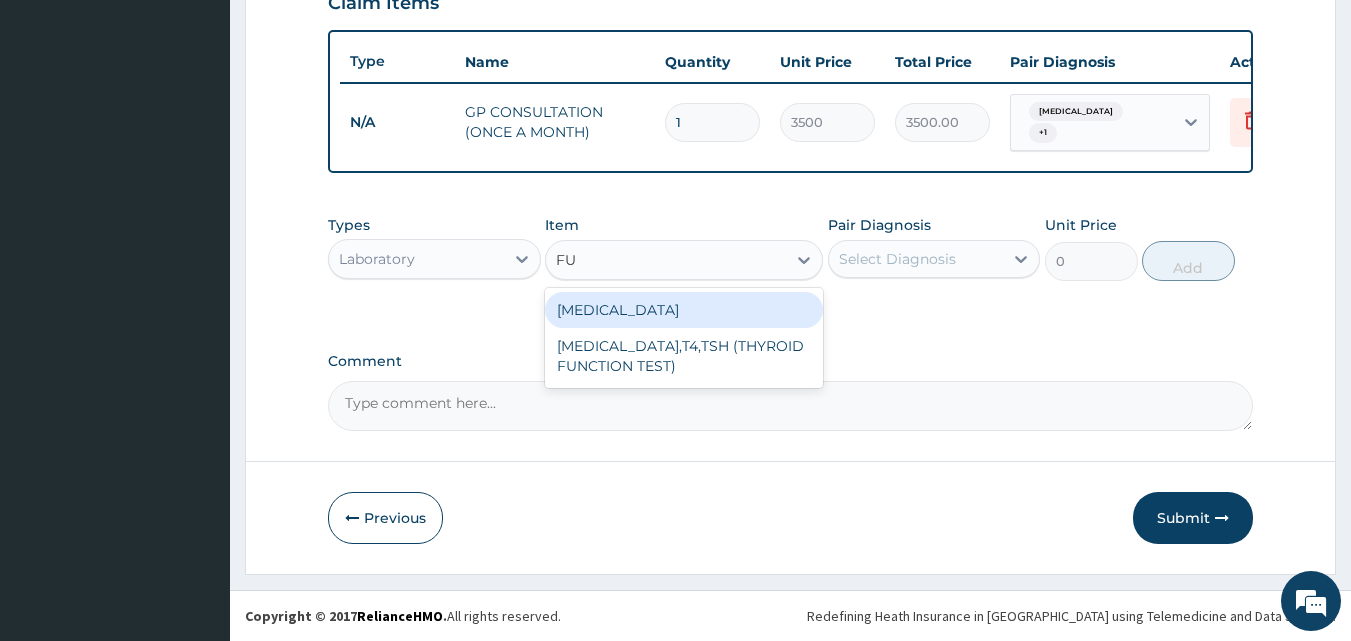 click on "FULL BLOOD COUNT" at bounding box center [684, 310] 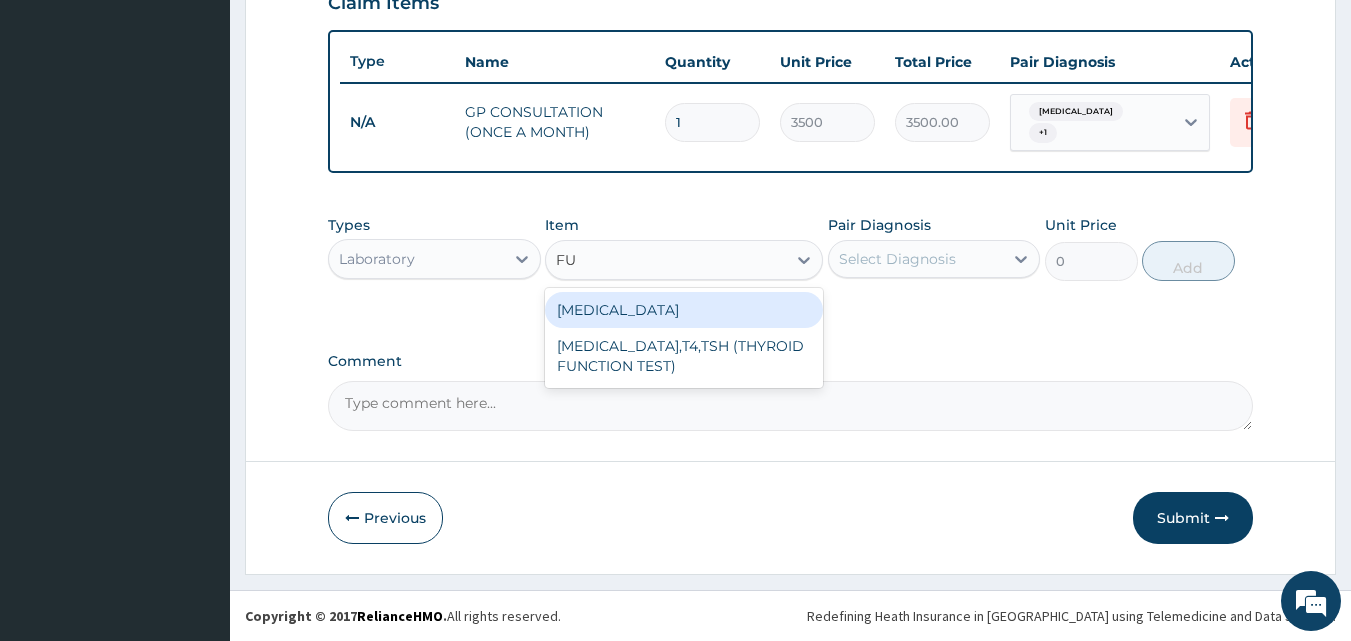 type 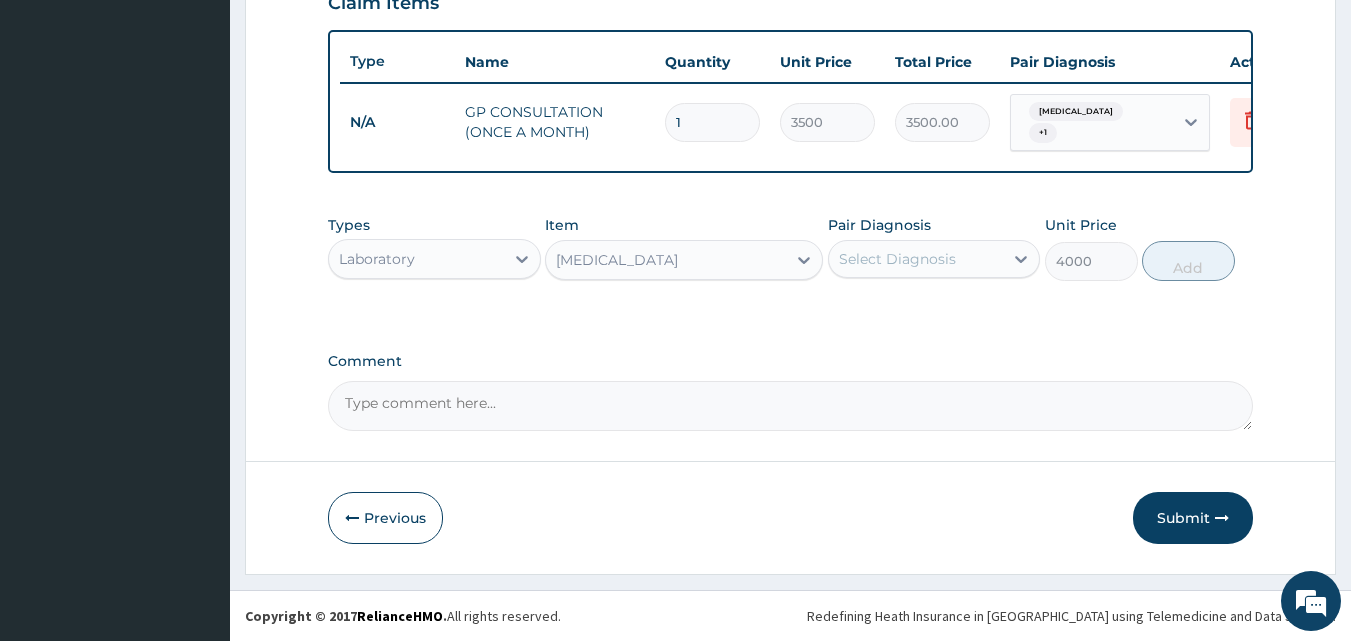 click on "Select Diagnosis" at bounding box center [897, 259] 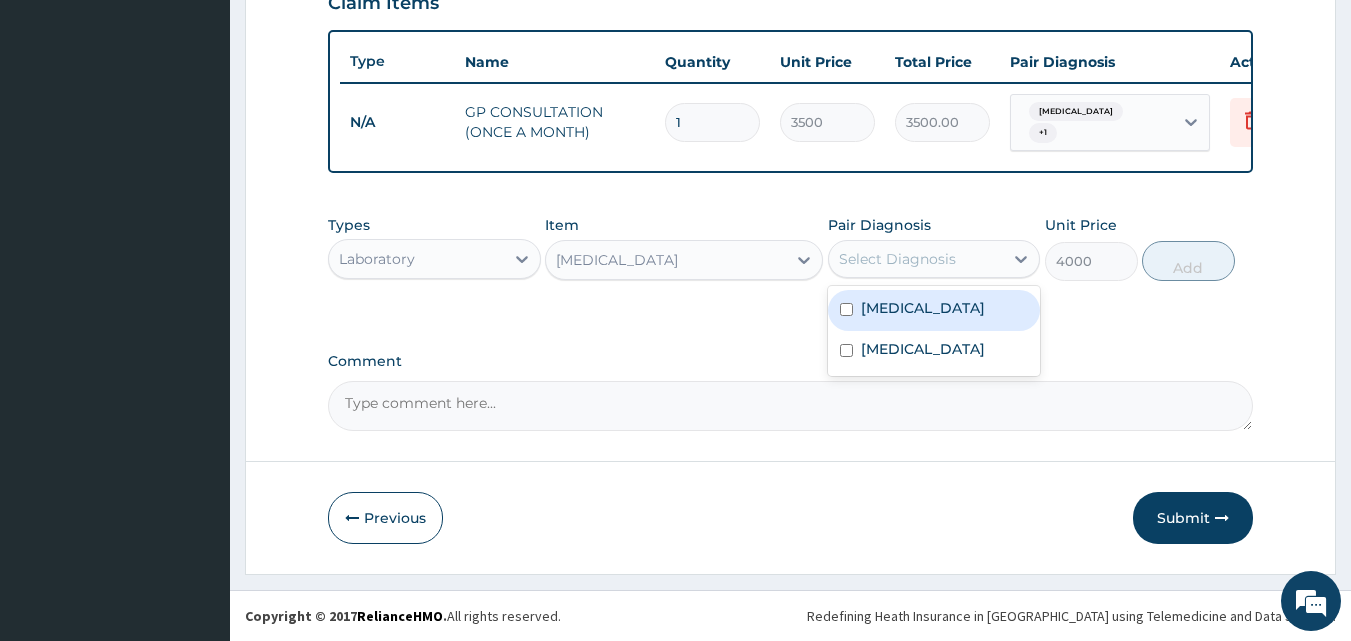 click on "Upper respiratory infection" at bounding box center [923, 308] 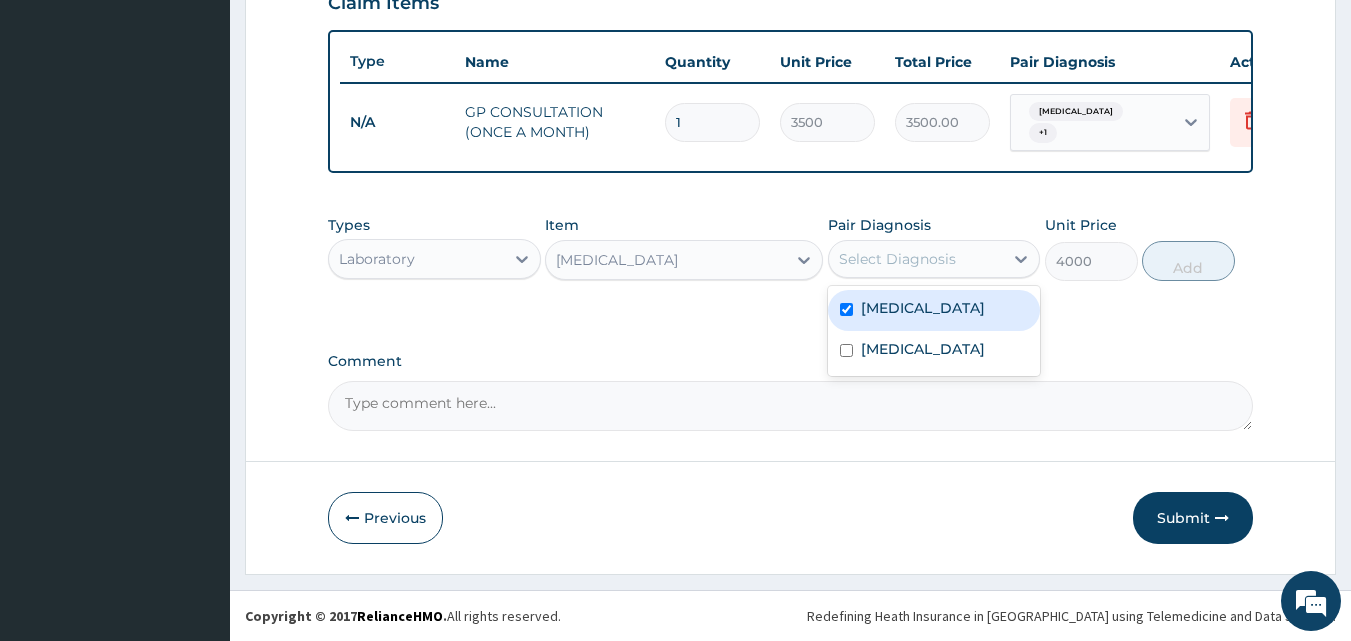 checkbox on "true" 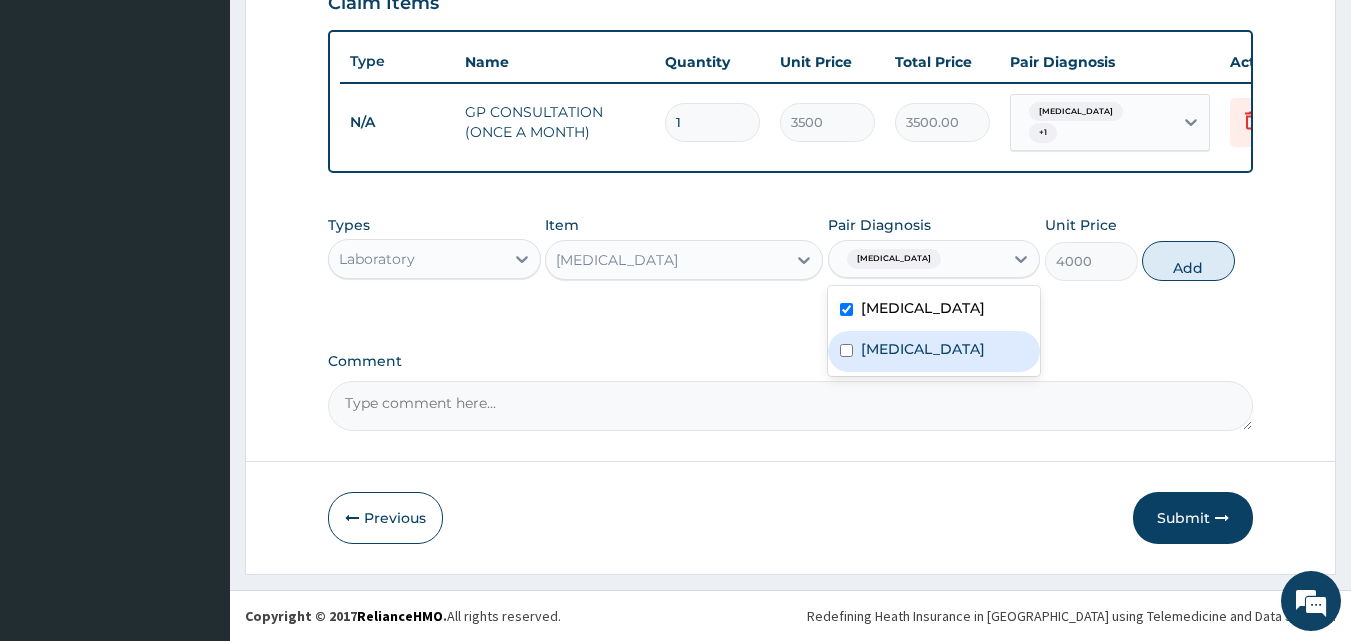 drag, startPoint x: 903, startPoint y: 384, endPoint x: 950, endPoint y: 337, distance: 66.46804 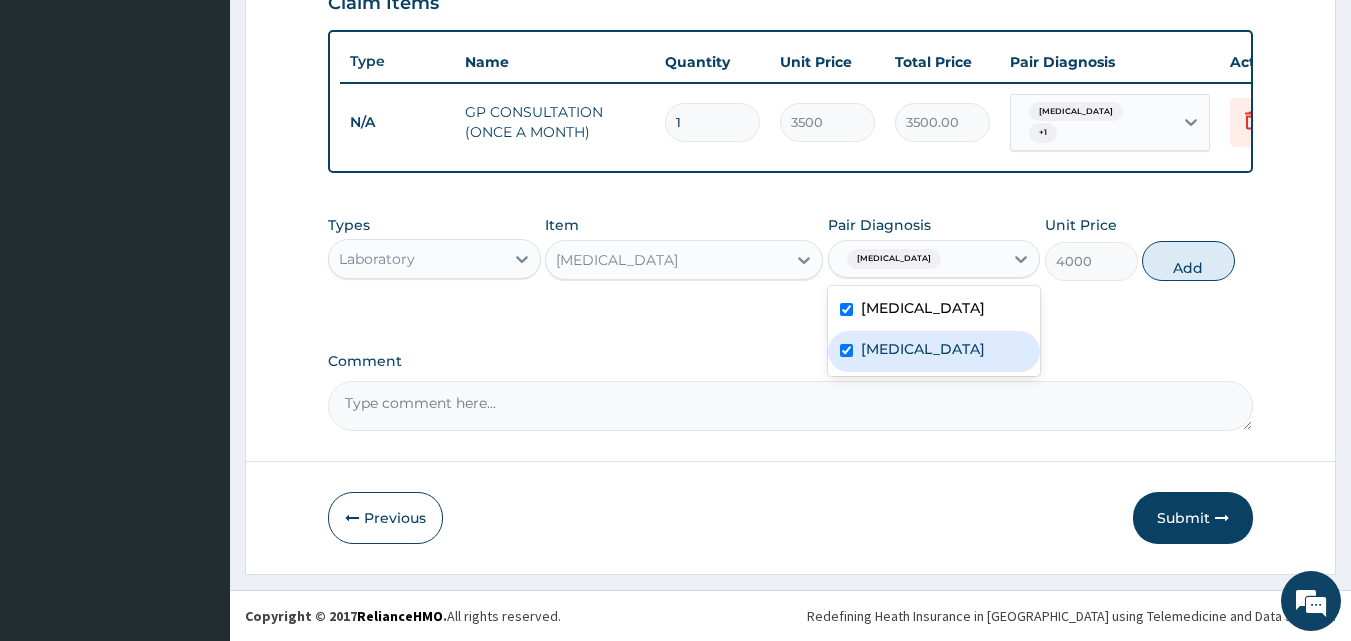 checkbox on "true" 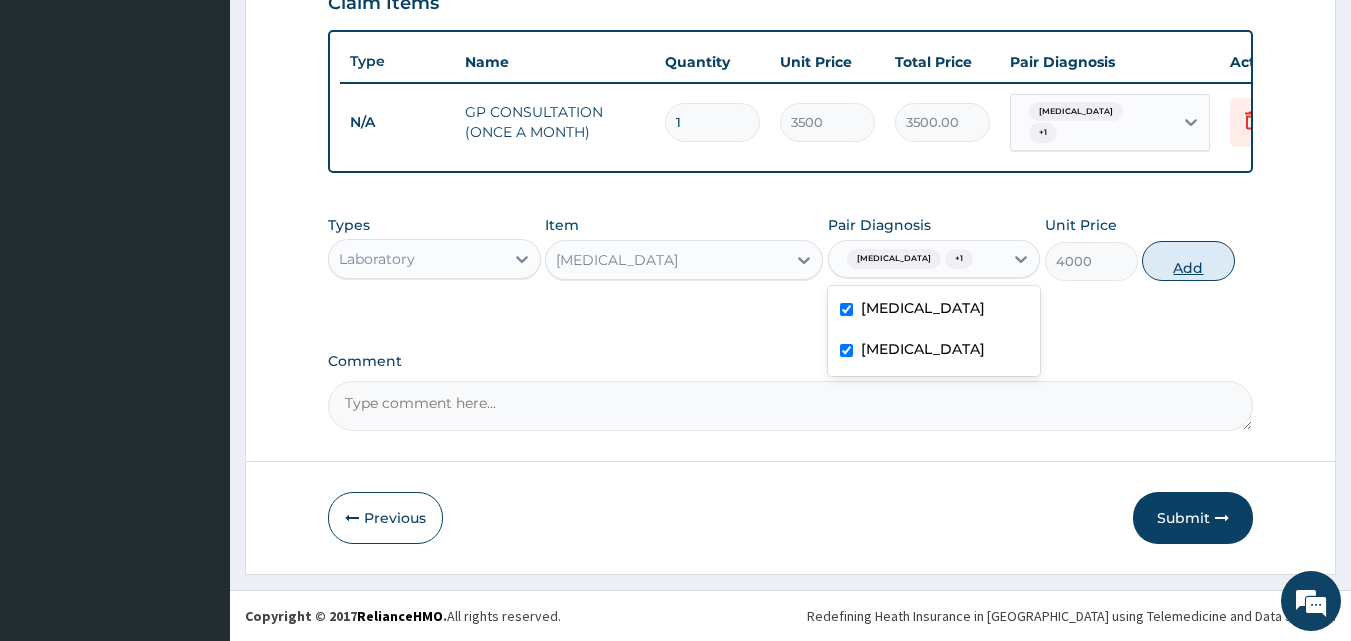 click on "Add" at bounding box center (1188, 261) 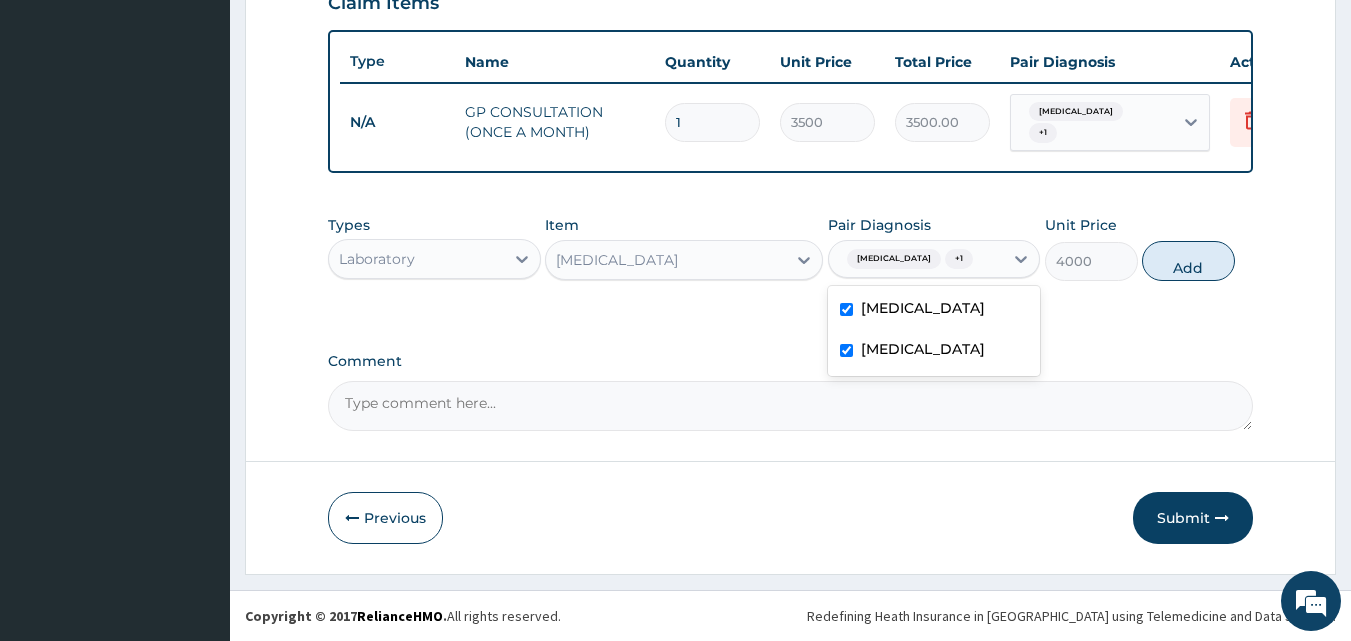 type on "0" 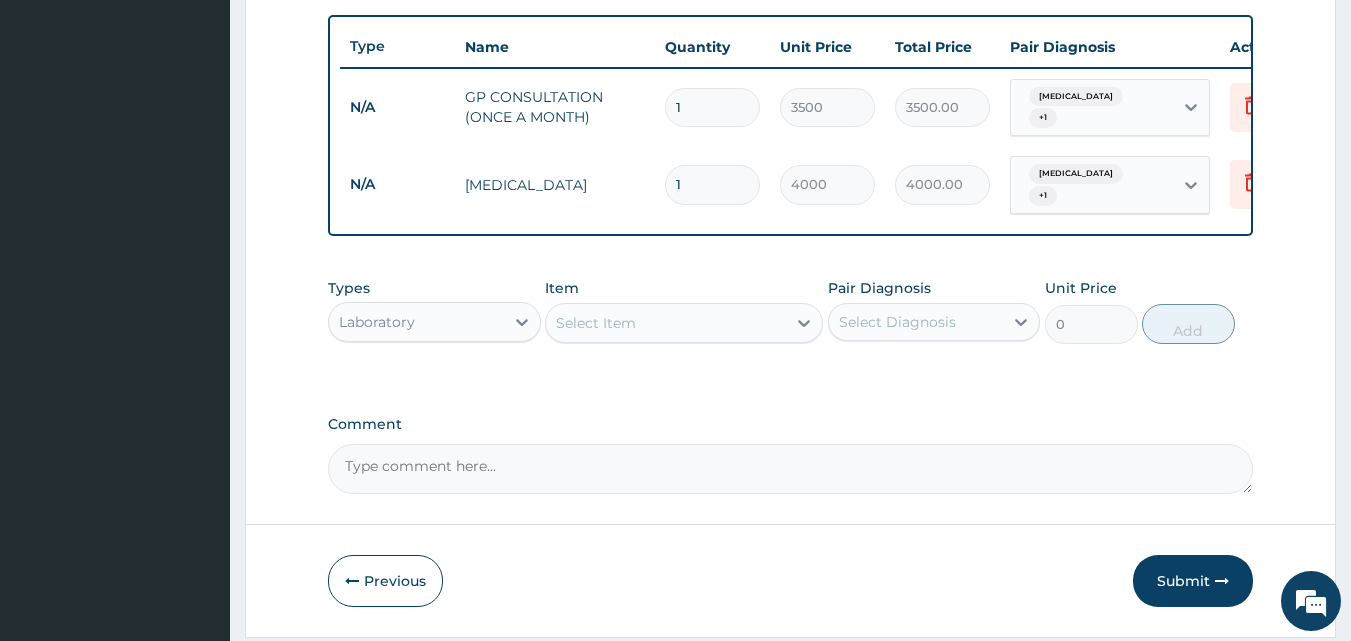 click on "Select Item" at bounding box center (596, 323) 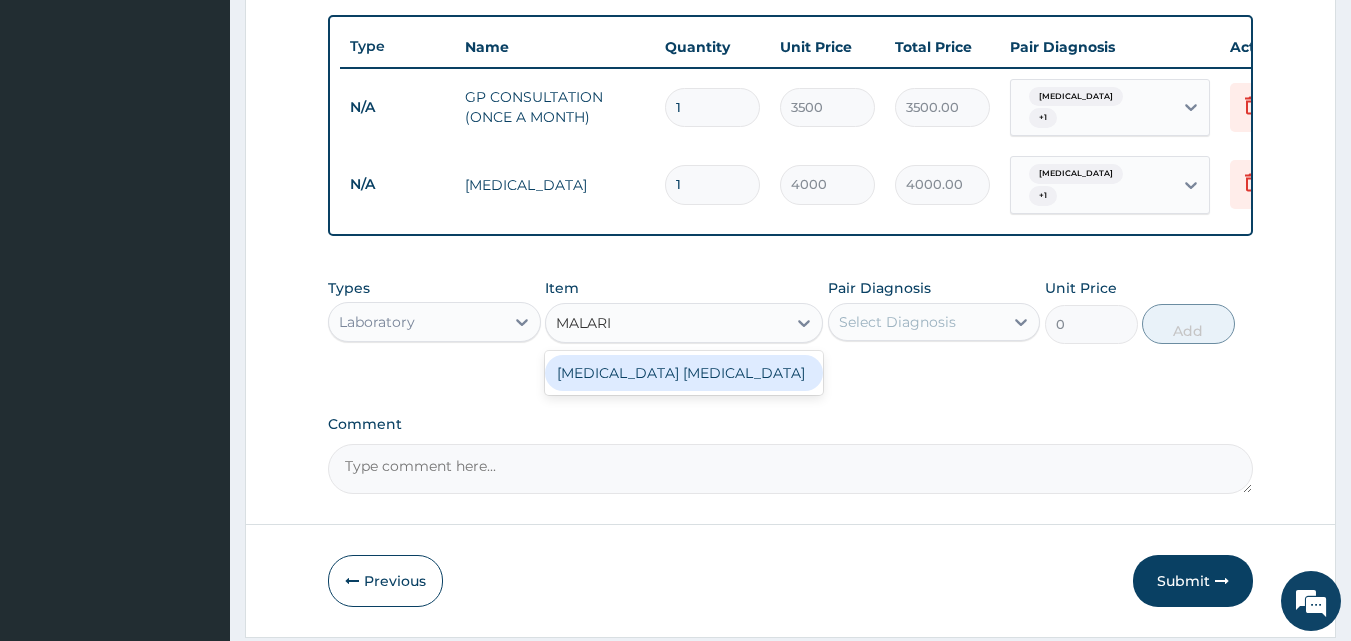 type on "MALARIA" 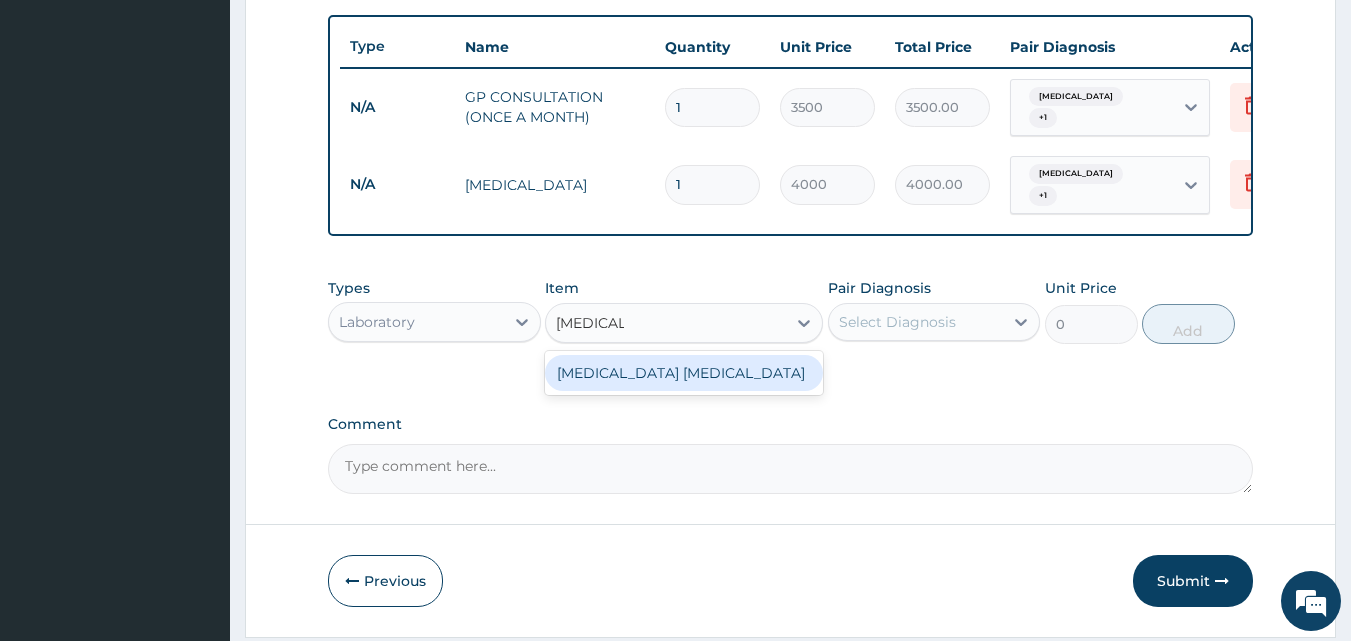 click on "MALARIA PARASITE" at bounding box center (684, 373) 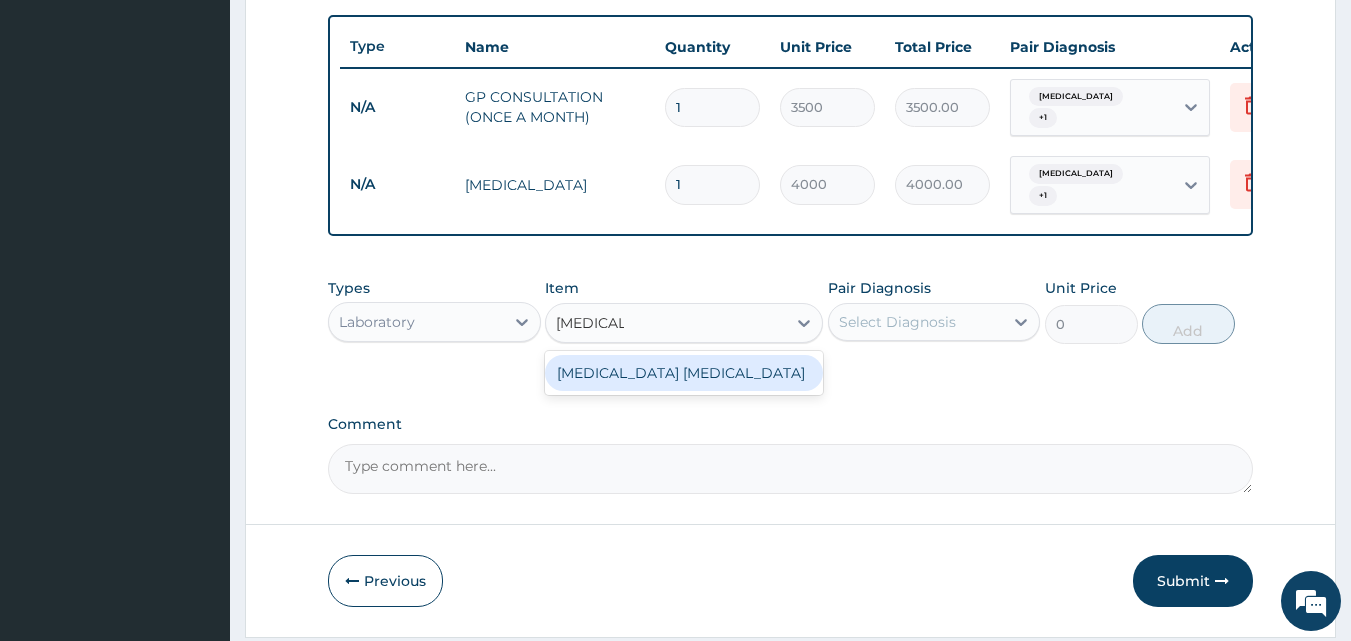 type 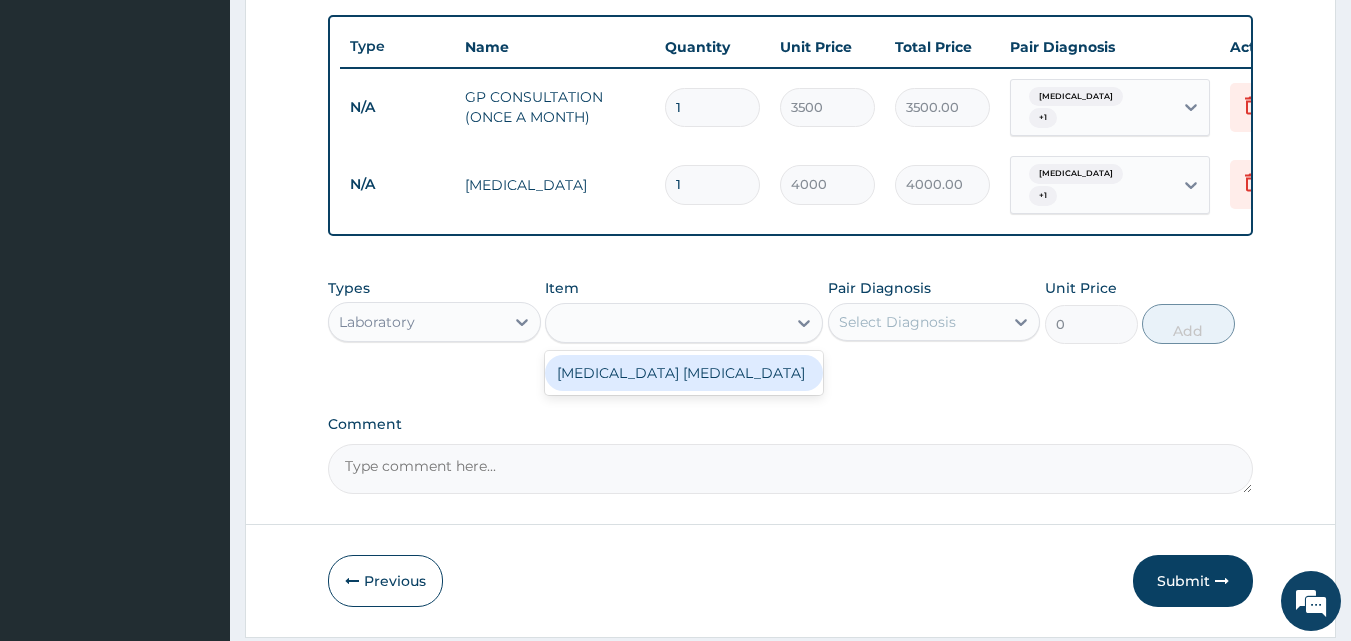 type on "2000" 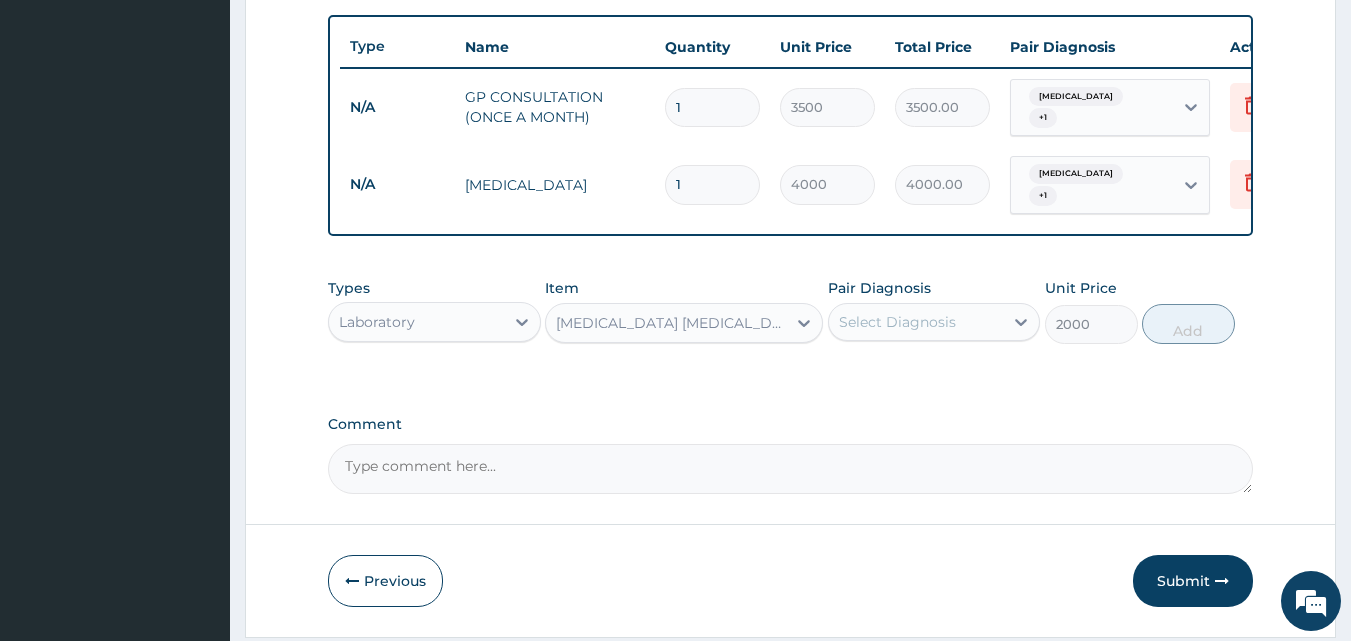 click on "Select Diagnosis" at bounding box center [916, 322] 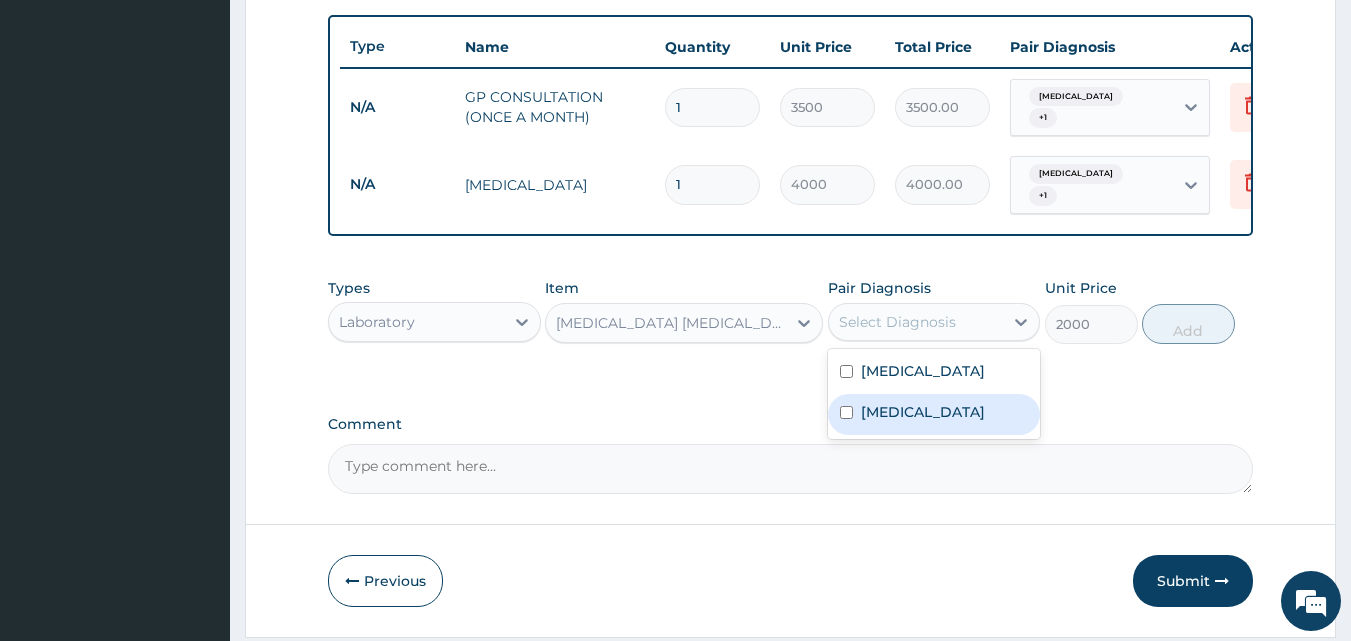 click on "Malaria" at bounding box center [934, 414] 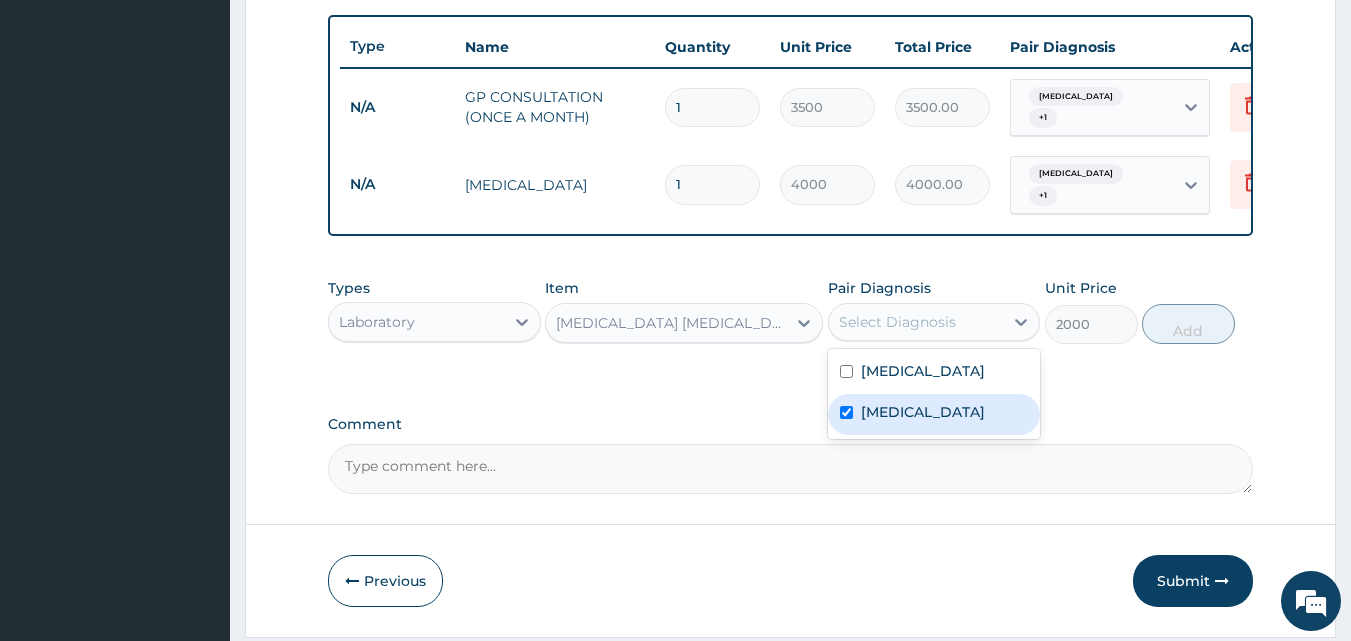 checkbox on "true" 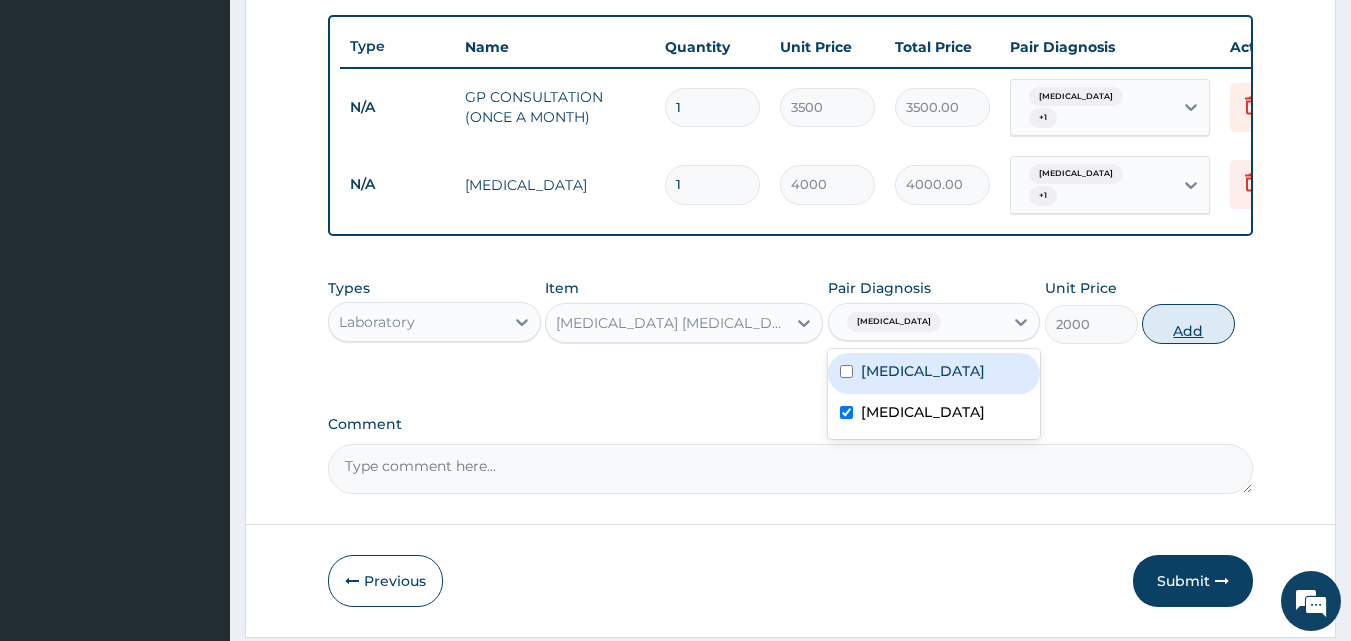 click on "Add" at bounding box center [1188, 324] 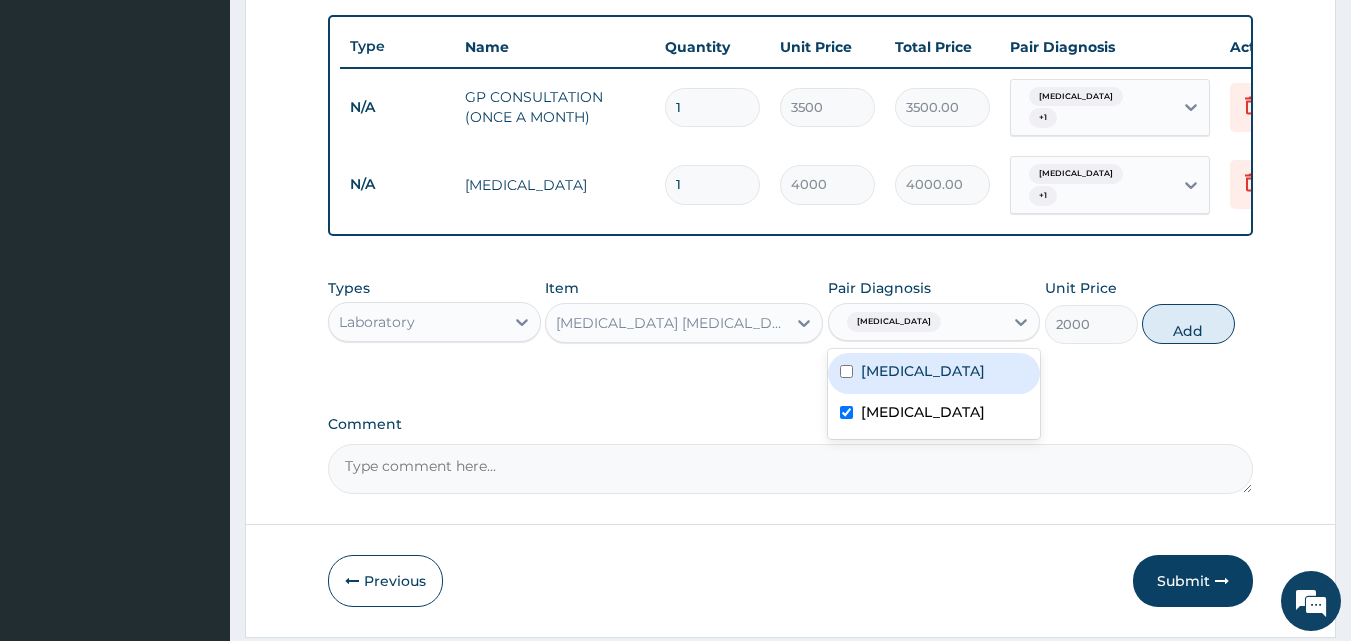 type on "0" 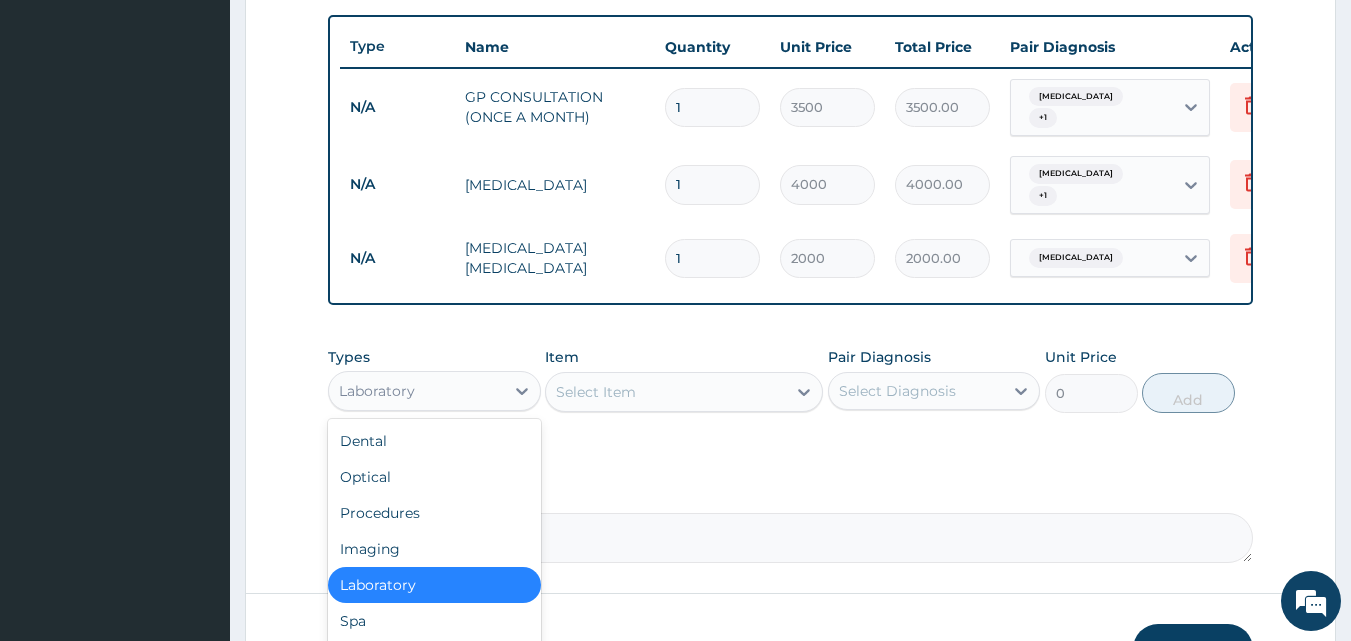 click on "Laboratory" at bounding box center [416, 391] 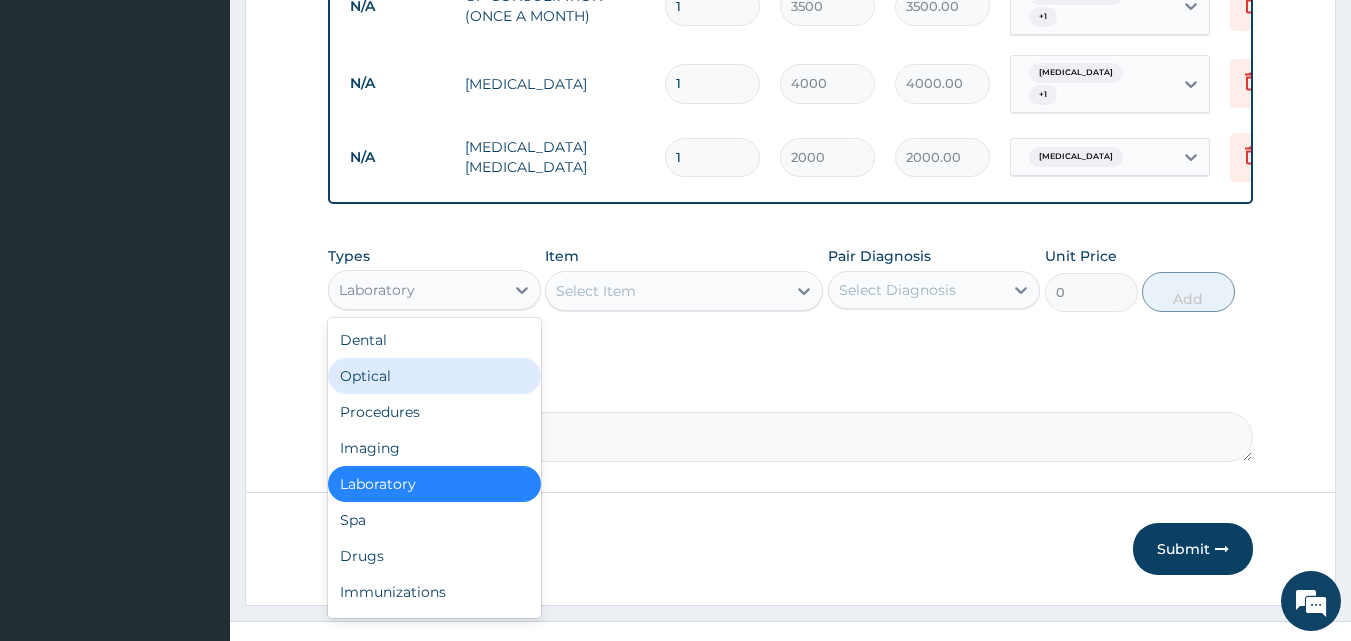 scroll, scrollTop: 876, scrollLeft: 0, axis: vertical 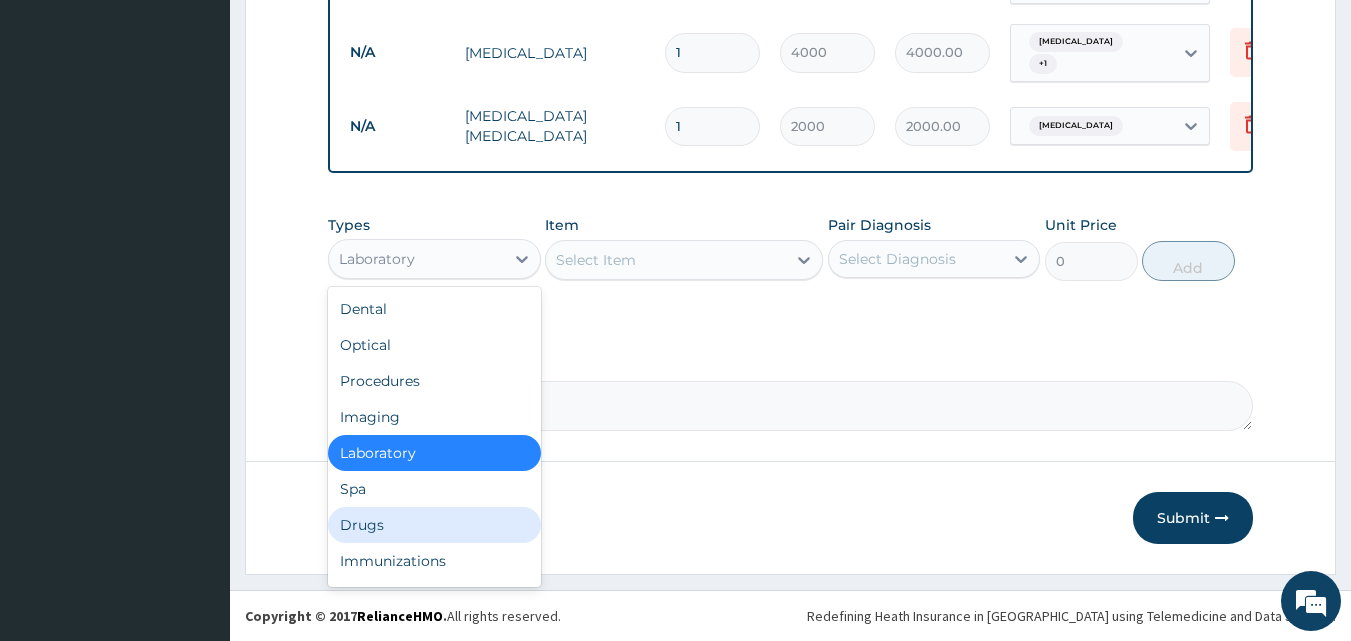 click on "Drugs" at bounding box center (434, 525) 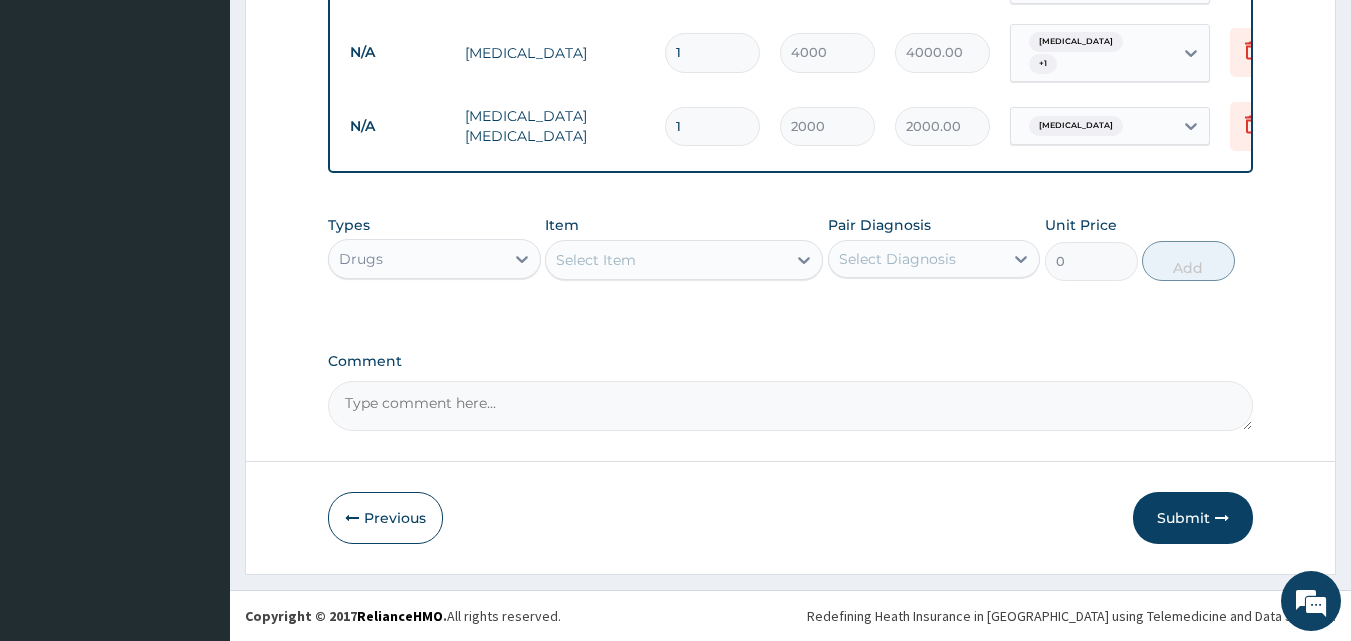 click on "Select Item" at bounding box center (666, 260) 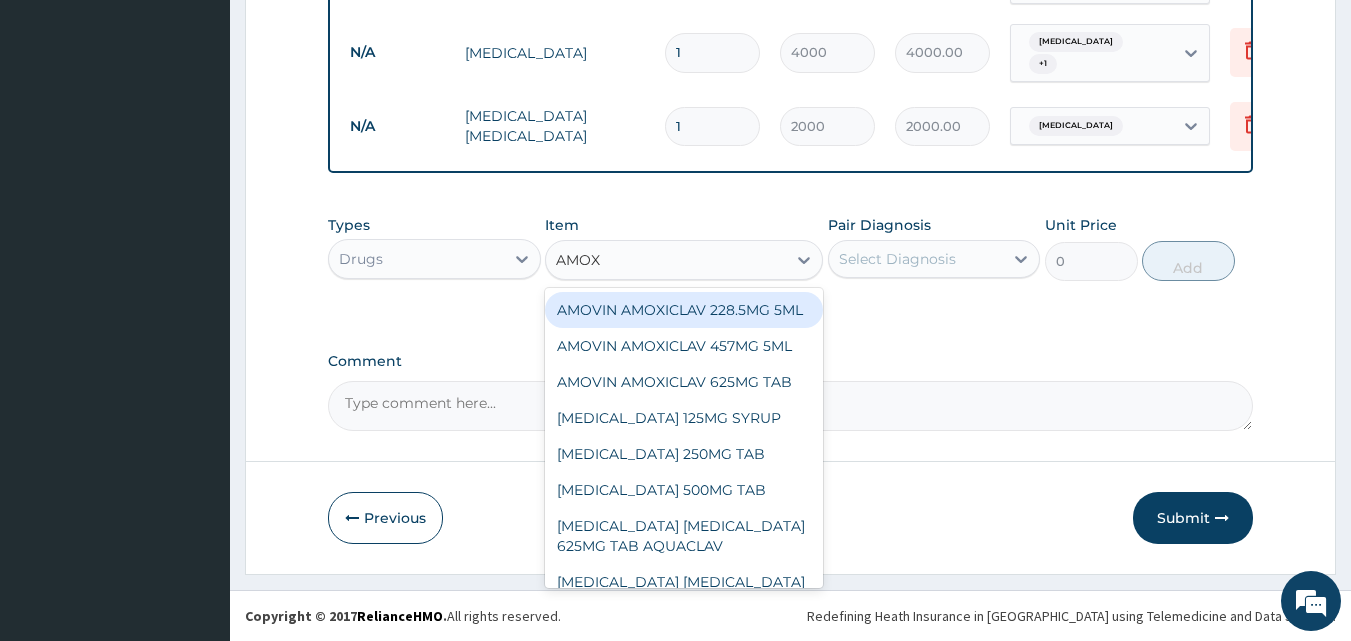 type on "AMOXY" 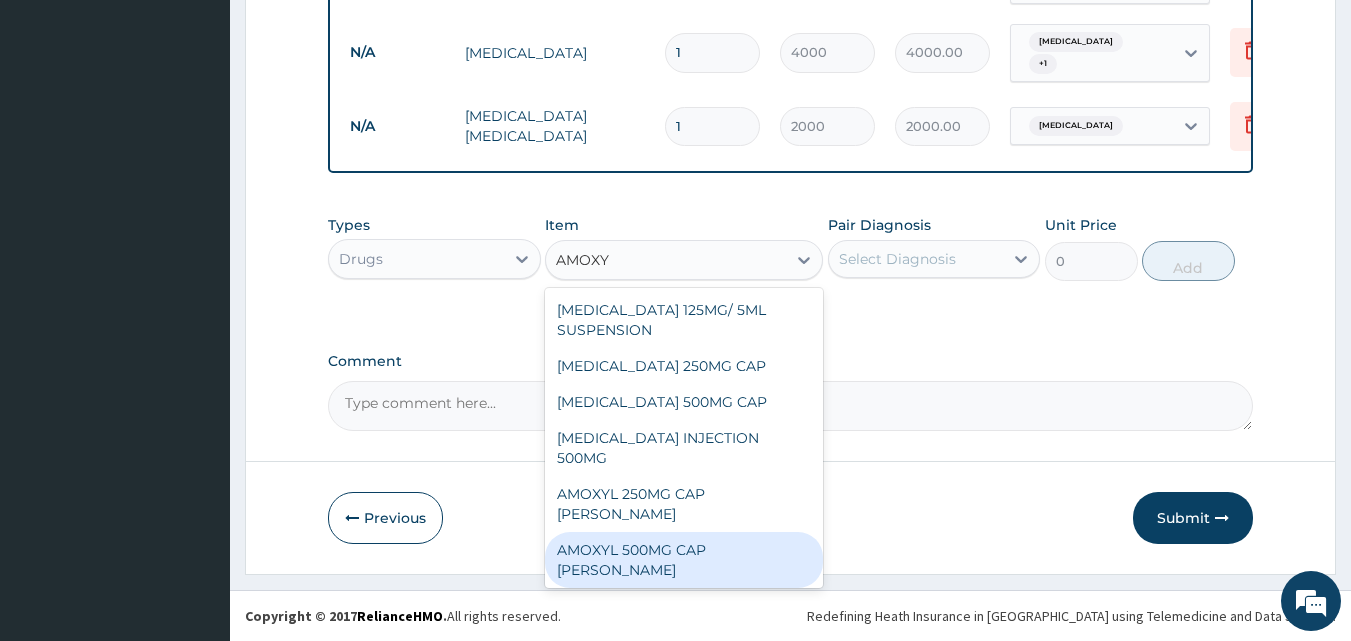 drag, startPoint x: 681, startPoint y: 510, endPoint x: 765, endPoint y: 400, distance: 138.4052 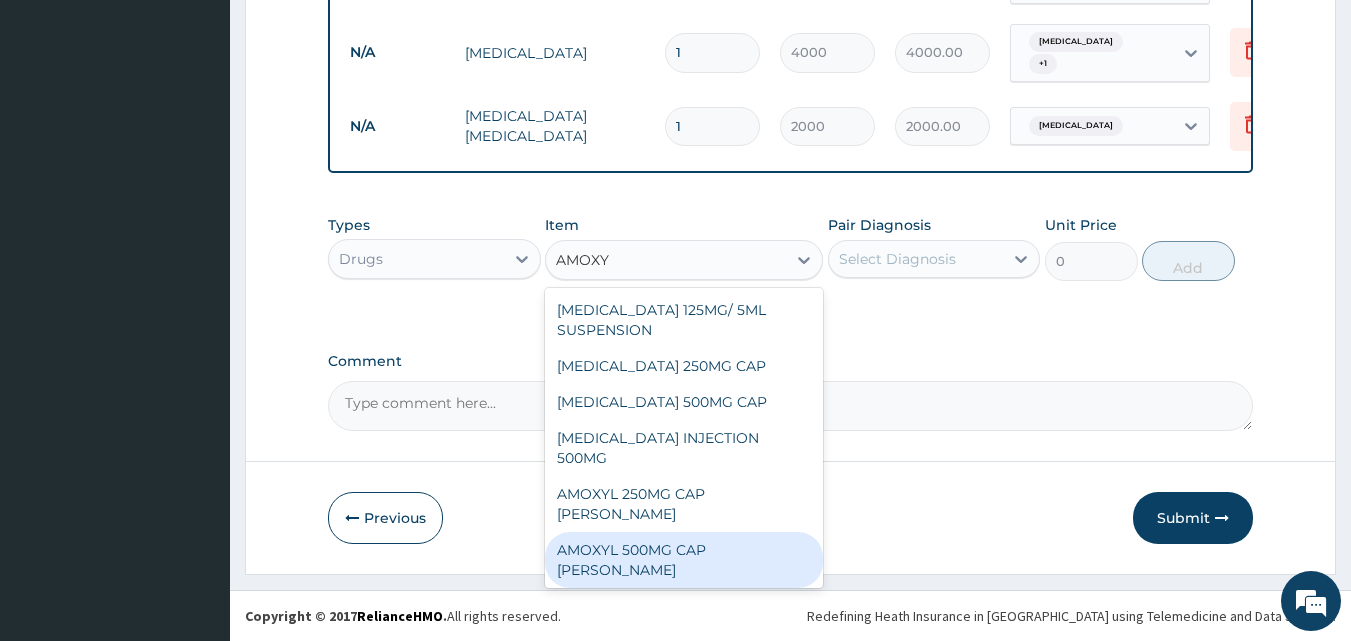 click on "AMOXYL 500MG CAP BEECHAM" at bounding box center (684, 560) 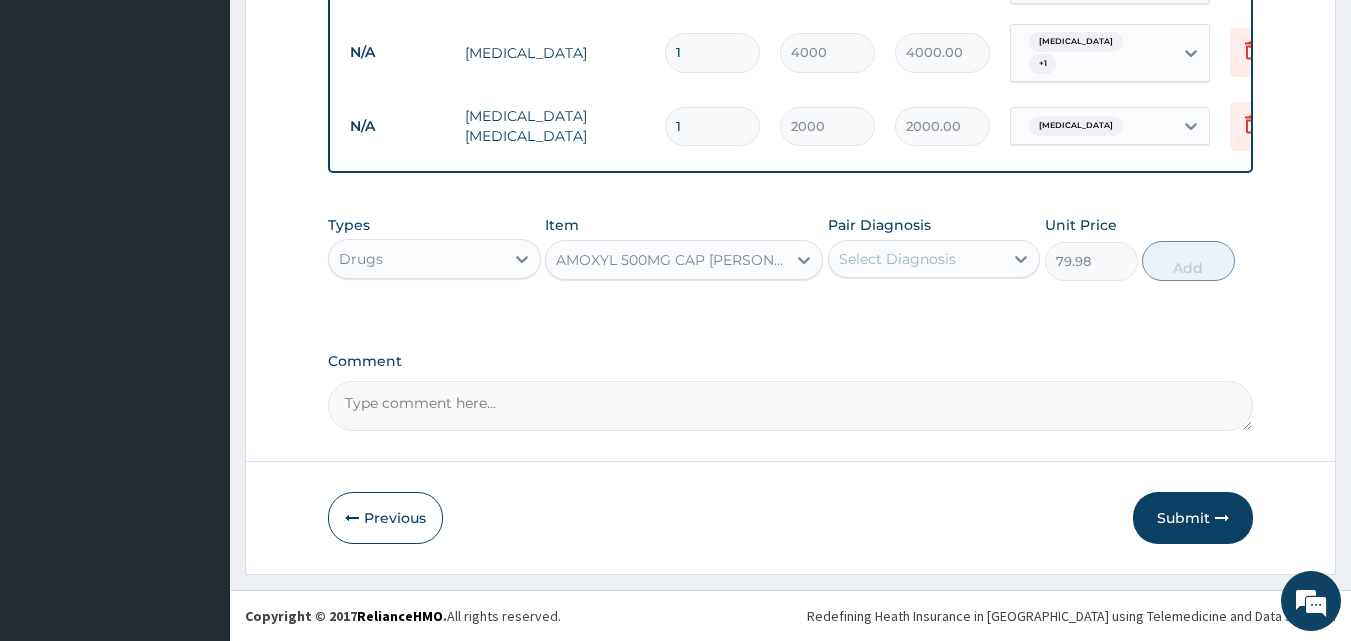 click on "Select Diagnosis" at bounding box center (897, 259) 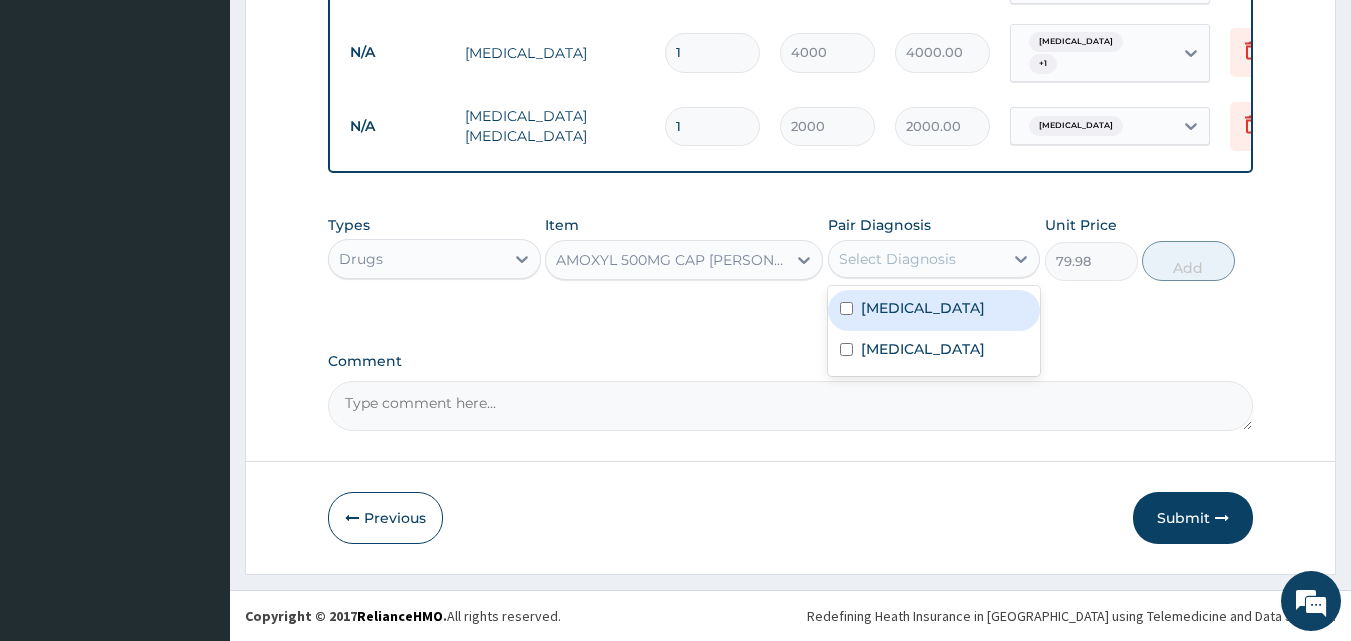 click on "Upper respiratory infection" at bounding box center [923, 308] 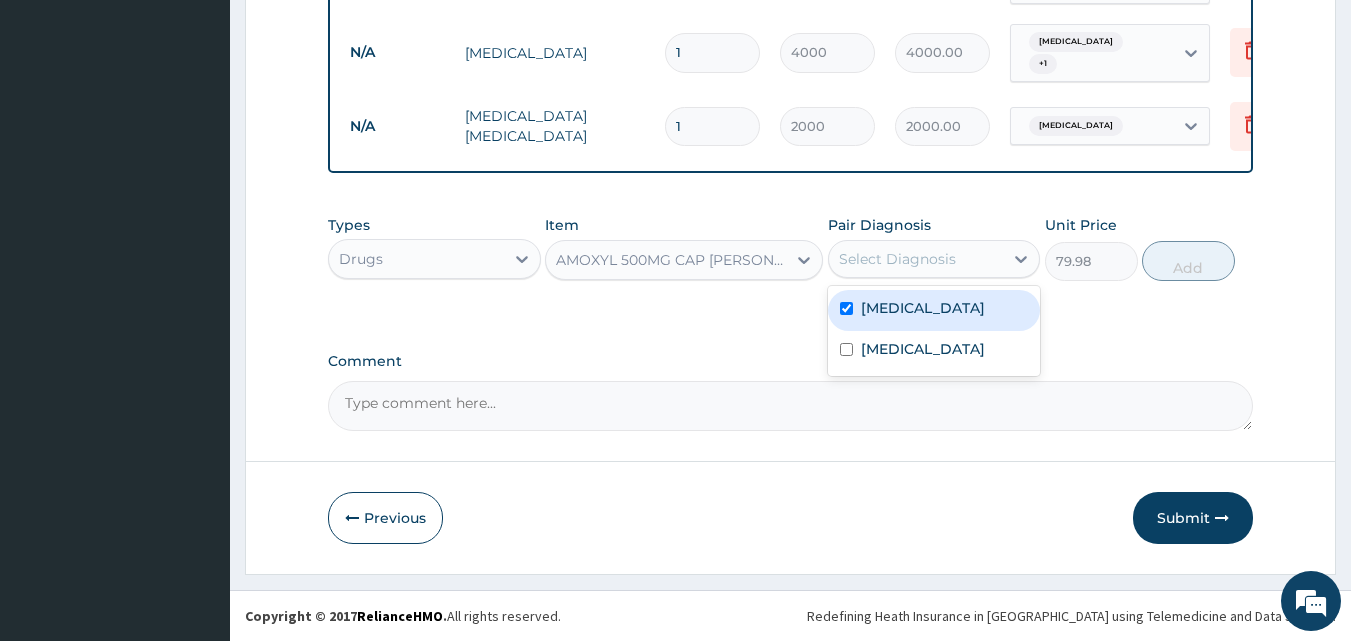checkbox on "true" 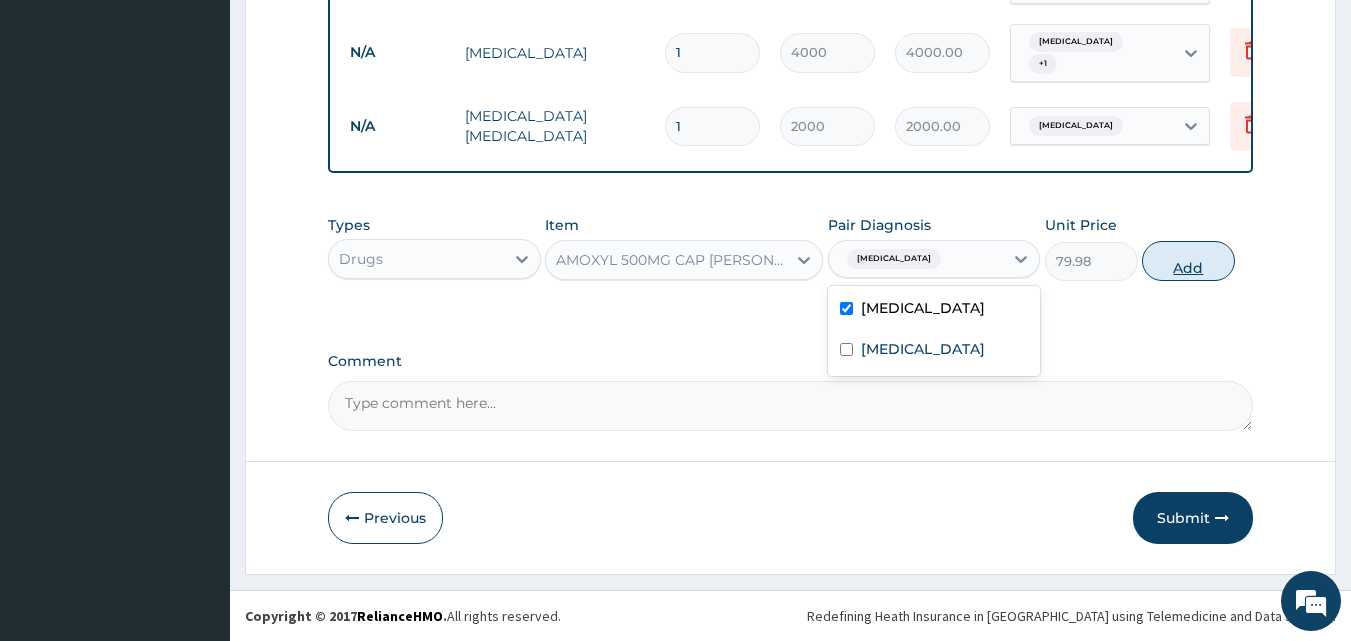 click on "Add" at bounding box center (1188, 261) 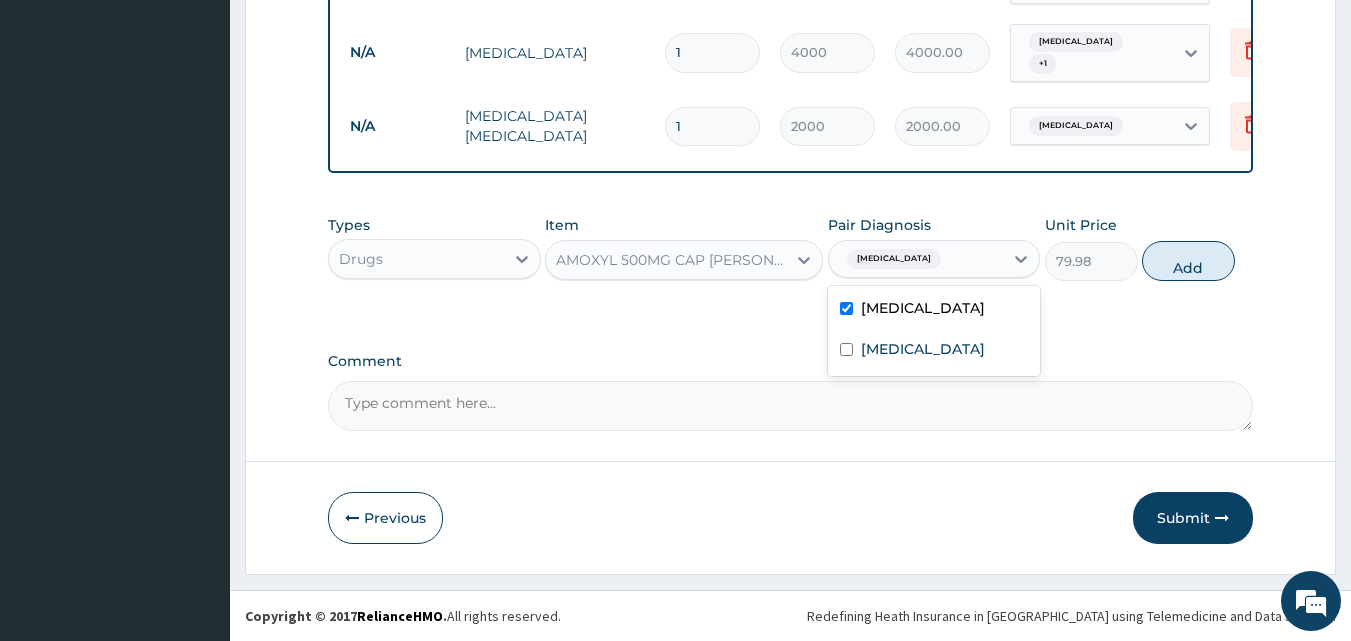 type on "0" 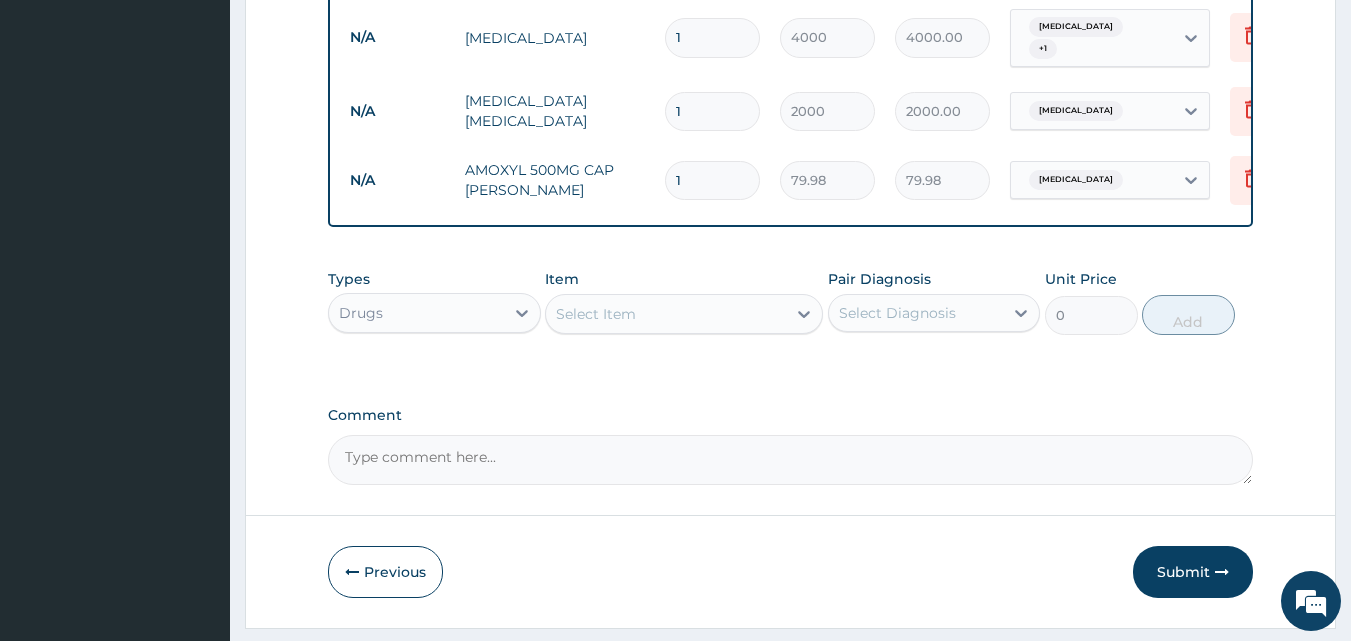 click on "Select Item" at bounding box center (666, 314) 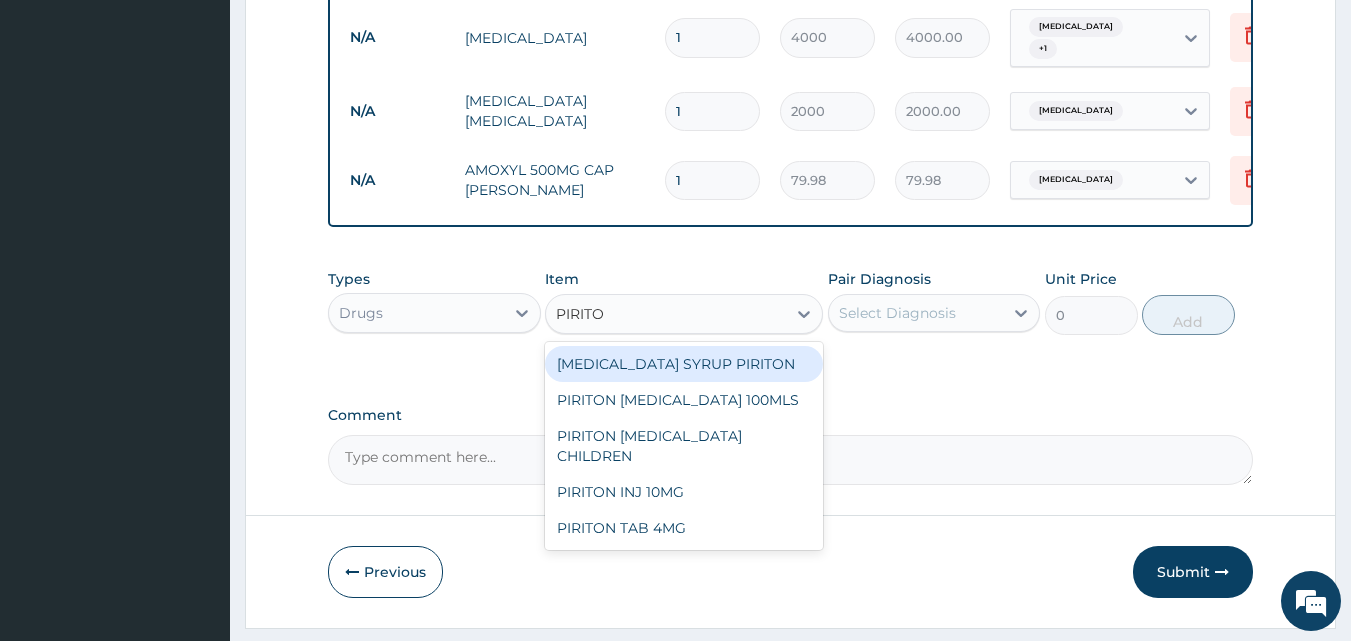 type on "PIRITON" 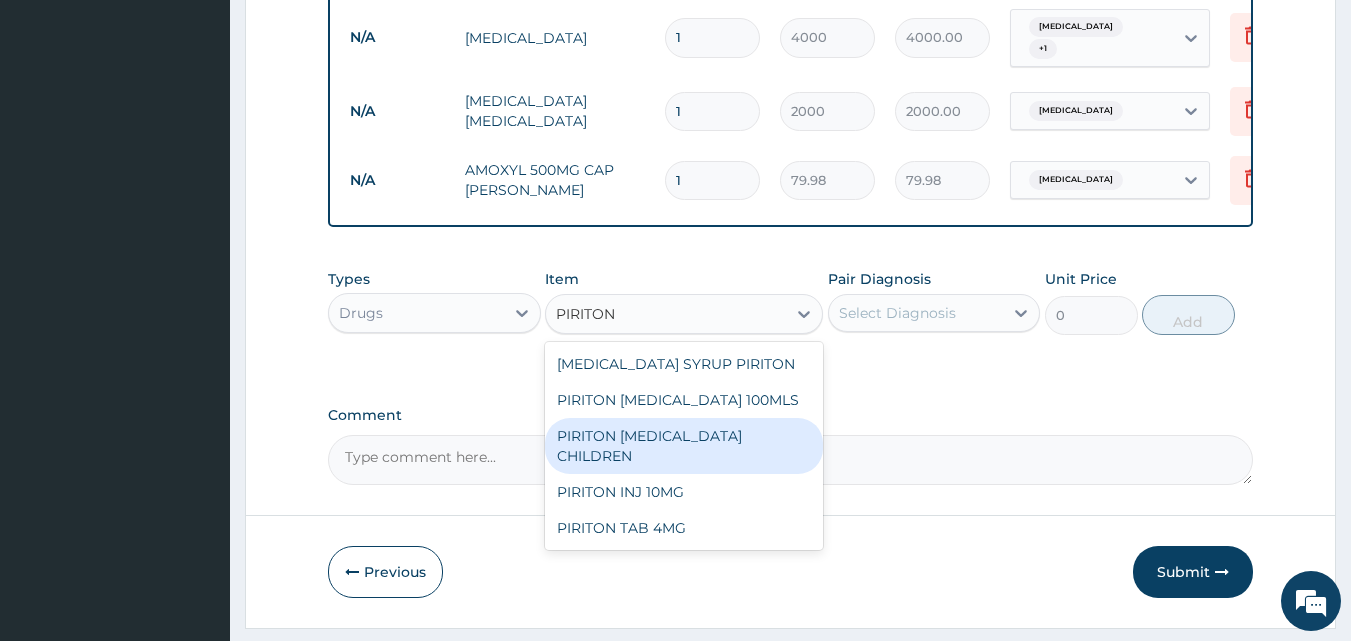click on "PIRITON [MEDICAL_DATA] CHILDREN" at bounding box center [684, 446] 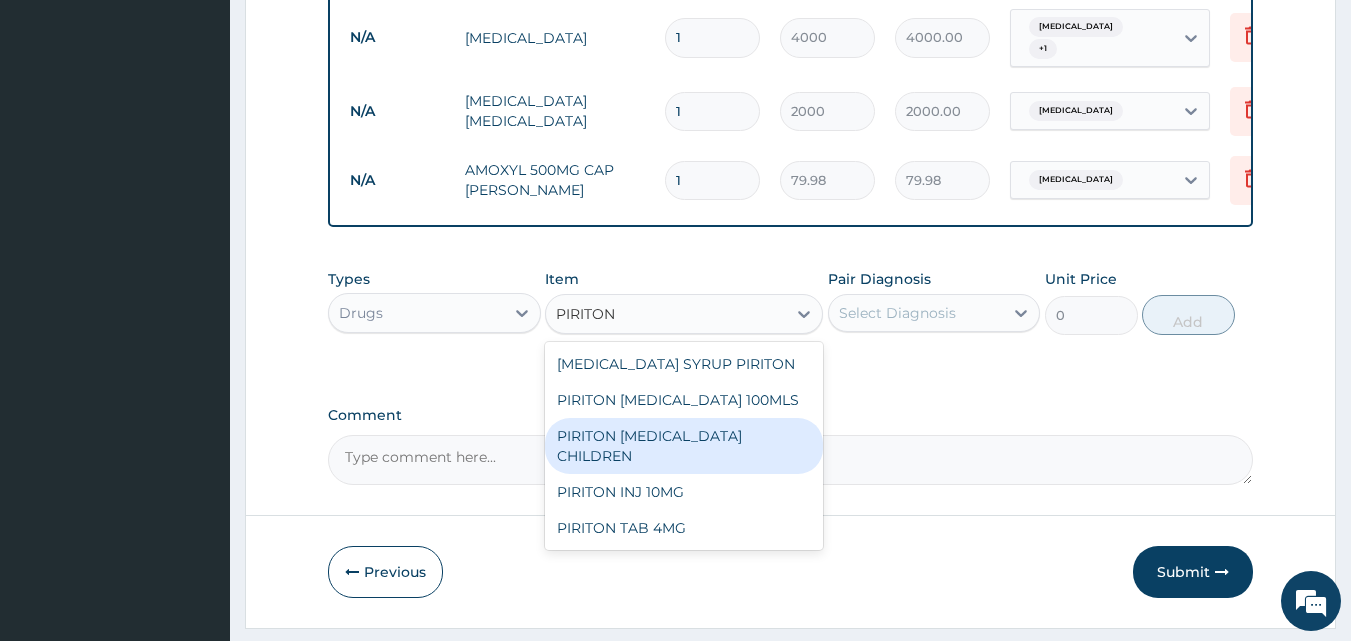 type 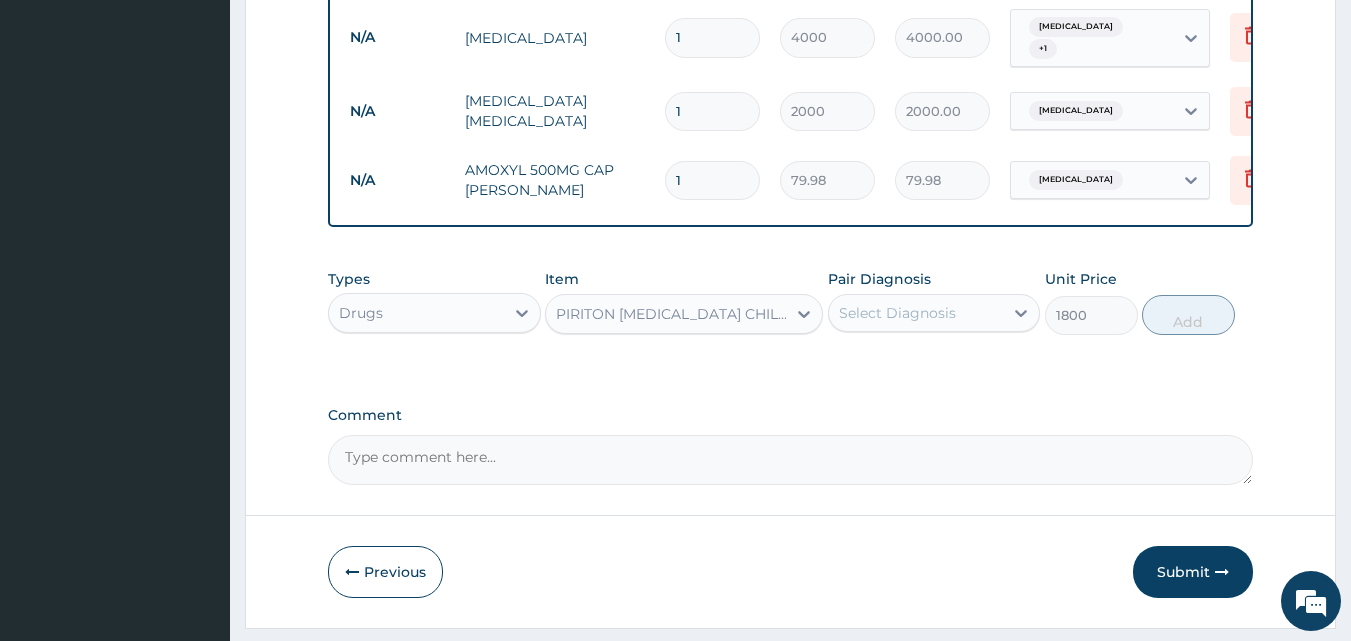 click on "Select Diagnosis" at bounding box center (897, 313) 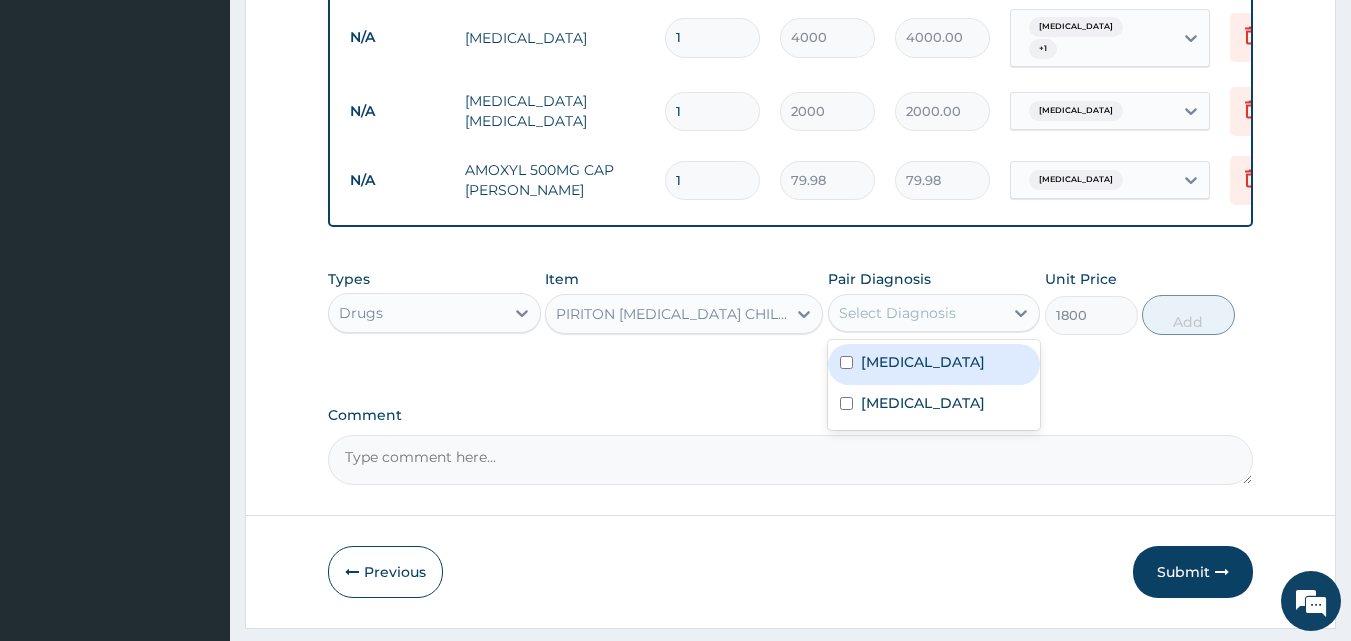 drag, startPoint x: 912, startPoint y: 399, endPoint x: 1162, endPoint y: 291, distance: 272.3307 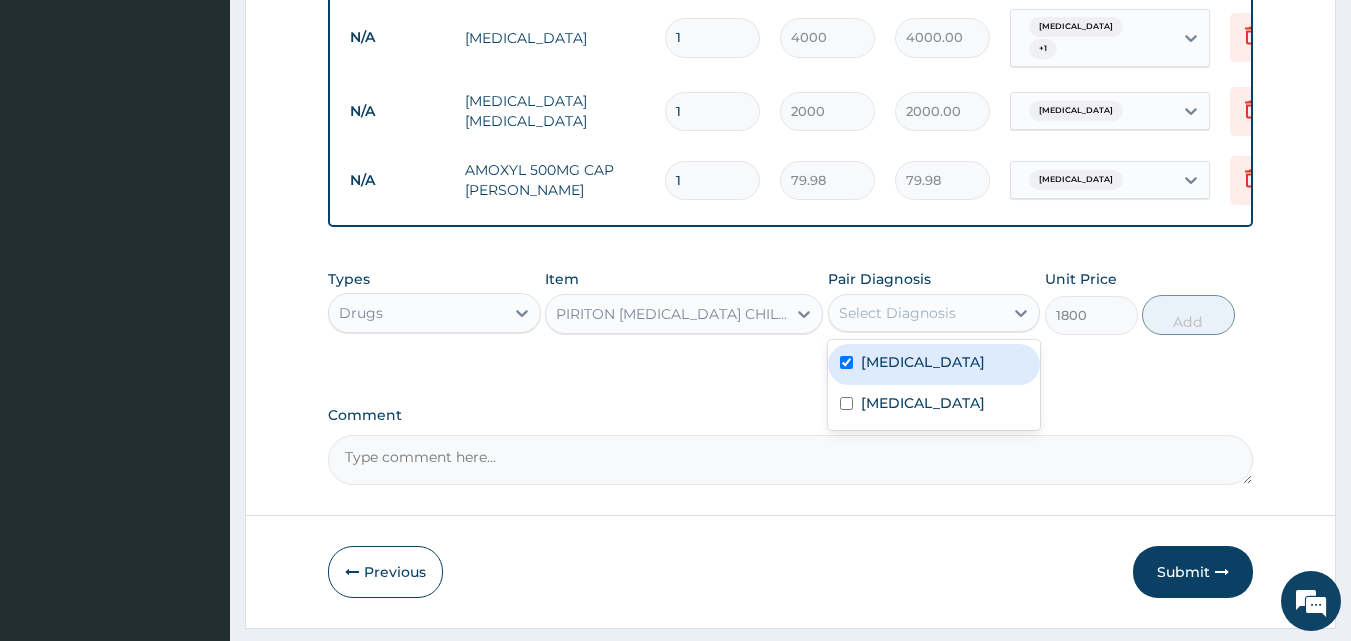 checkbox on "true" 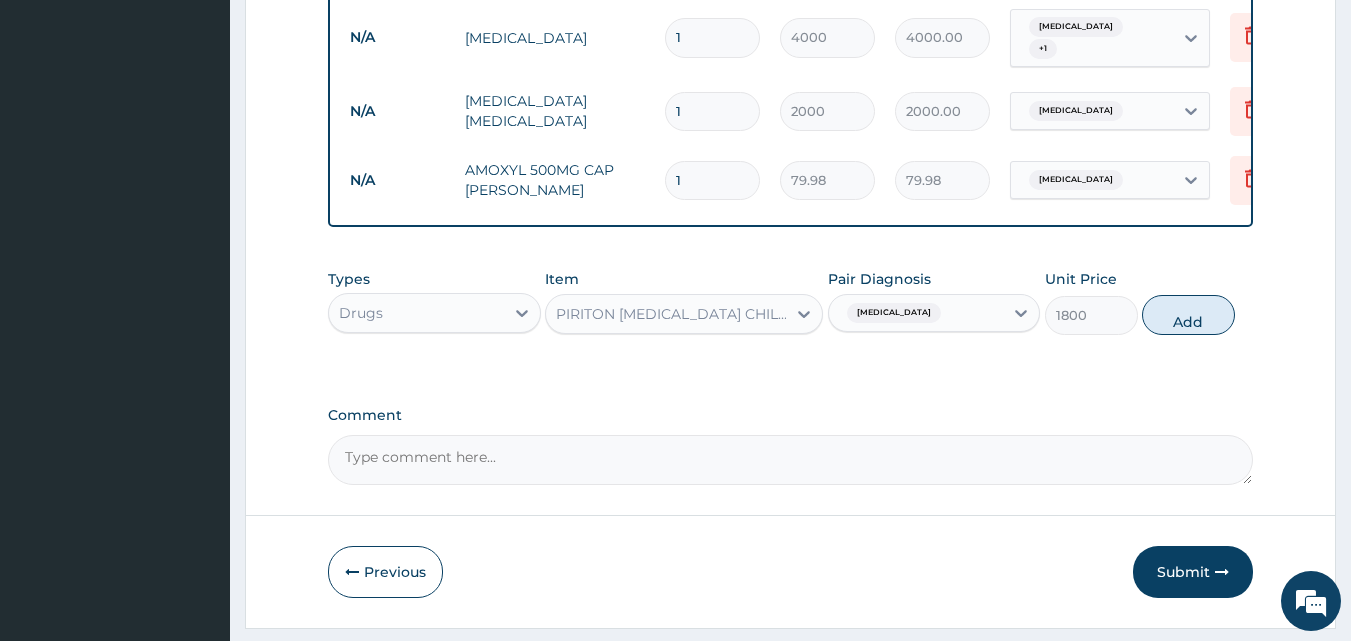 drag, startPoint x: 1184, startPoint y: 337, endPoint x: 637, endPoint y: 371, distance: 548.05566 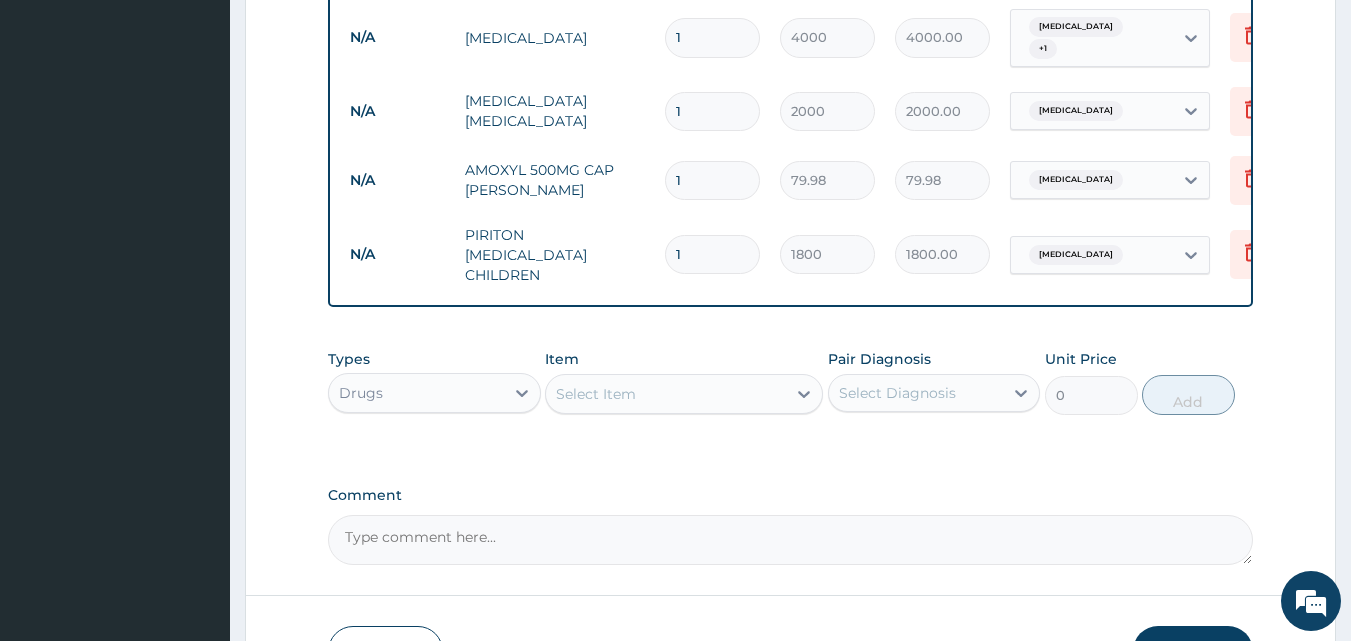 click on "Select Item" at bounding box center (596, 394) 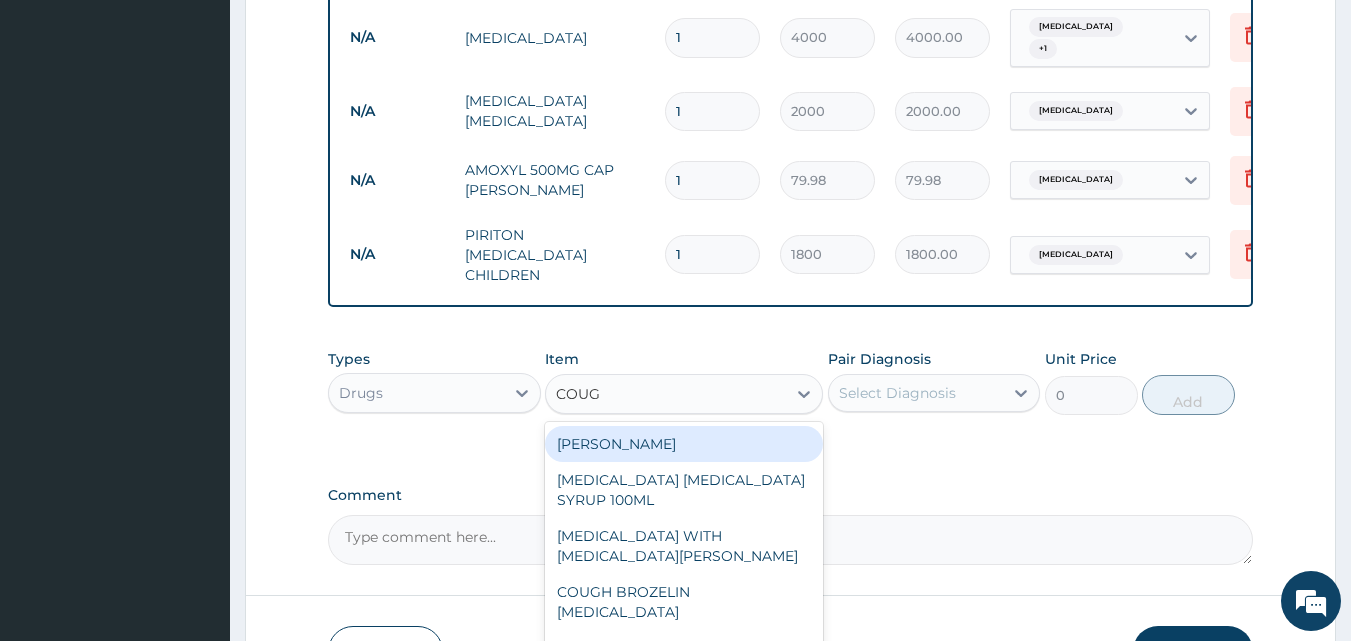 type on "COUGH" 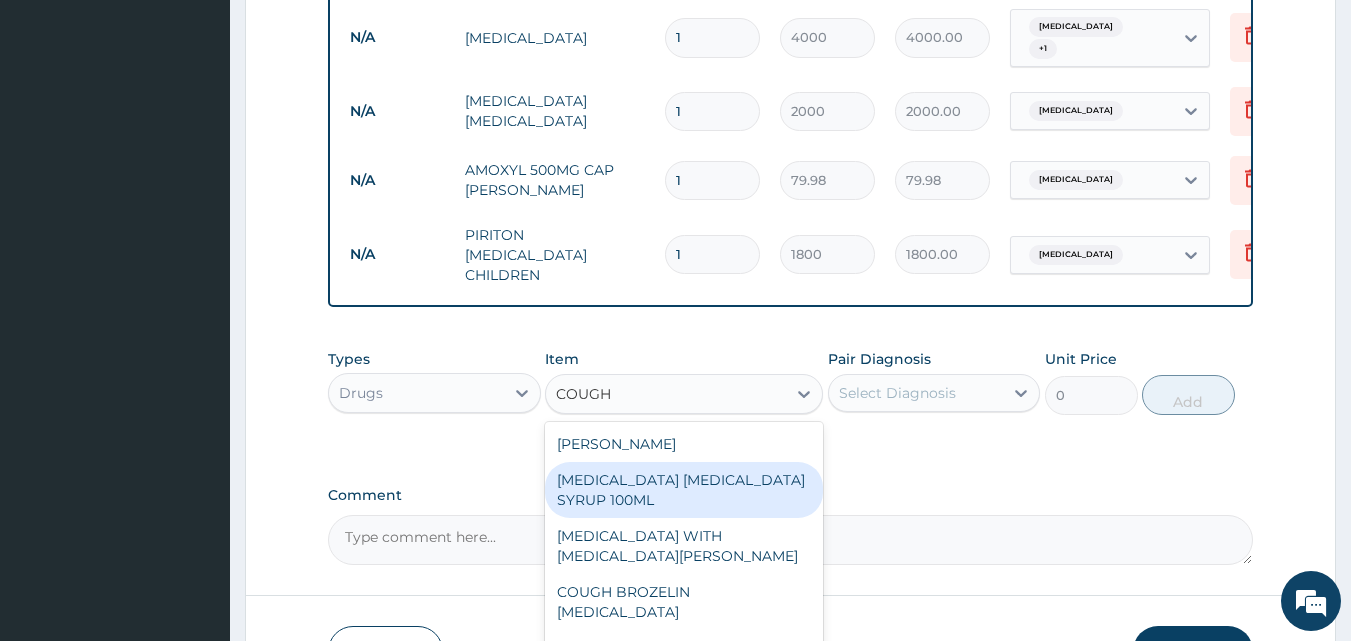 scroll, scrollTop: 404, scrollLeft: 0, axis: vertical 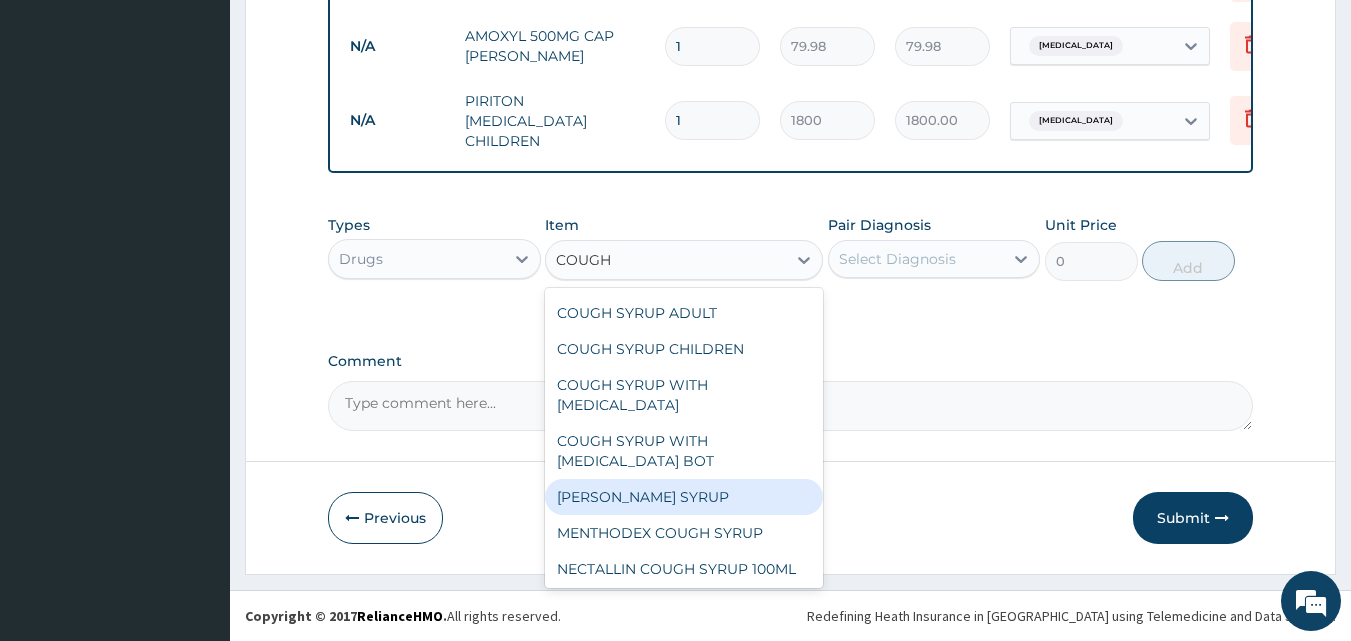 drag, startPoint x: 694, startPoint y: 477, endPoint x: 866, endPoint y: 366, distance: 204.7071 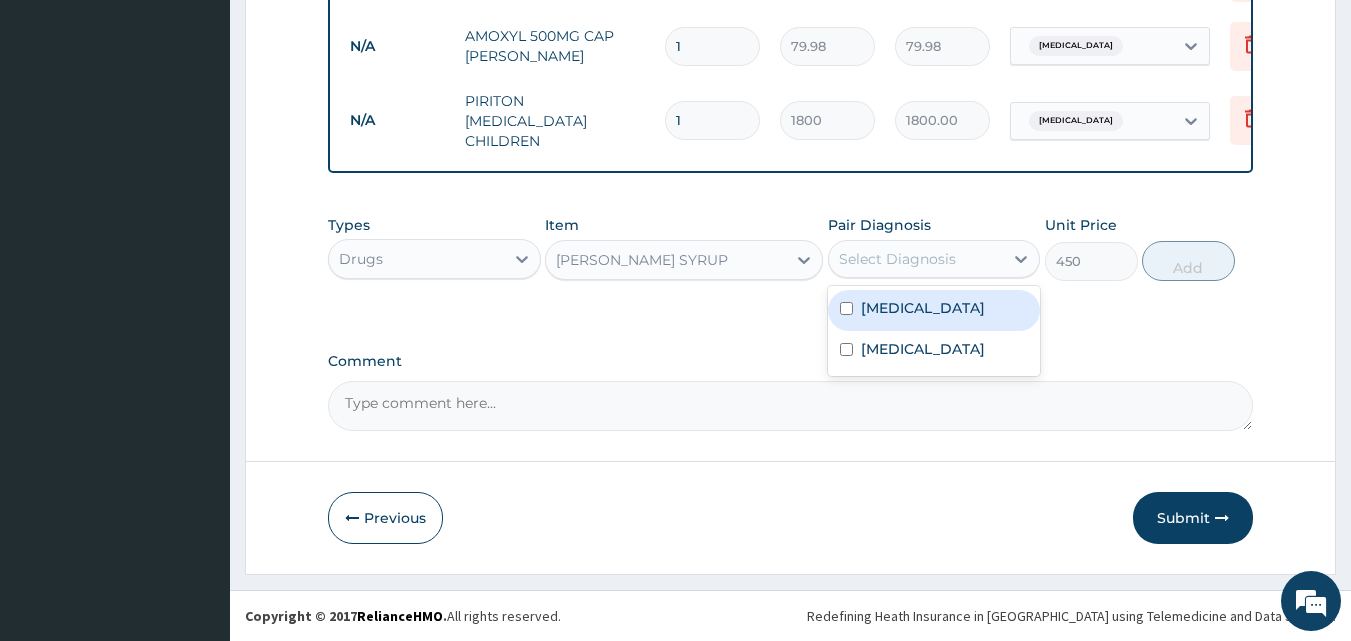 click on "Select Diagnosis" at bounding box center [916, 259] 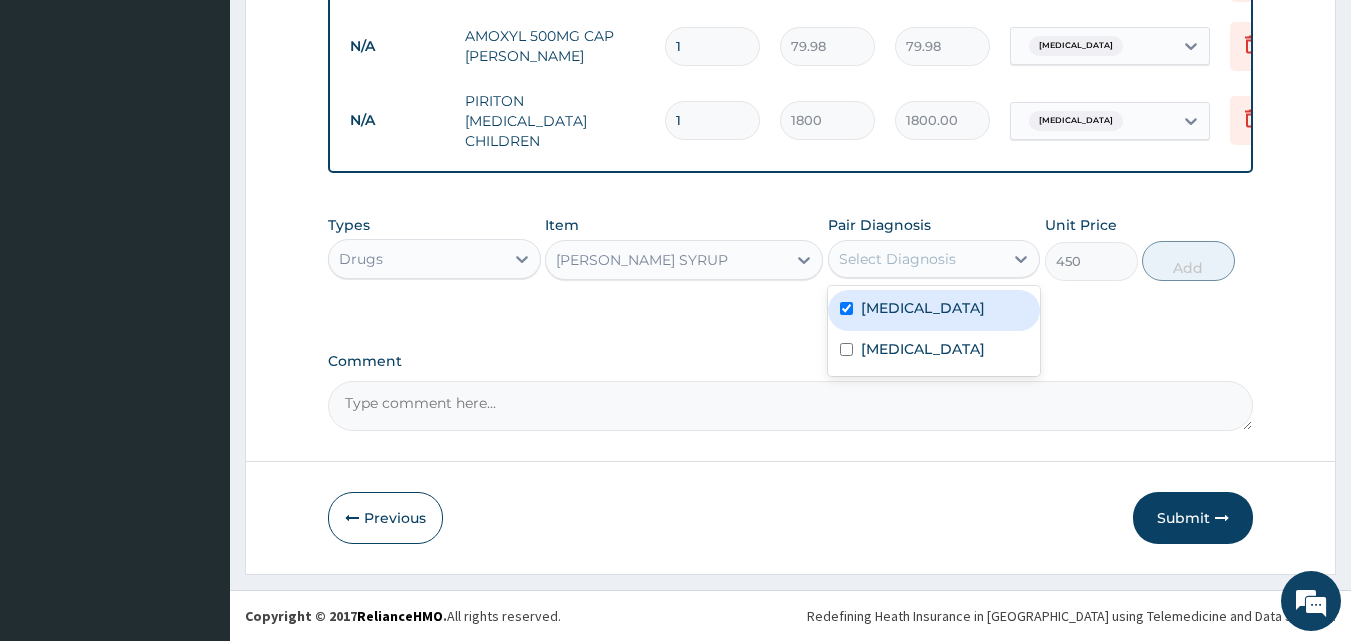 checkbox on "true" 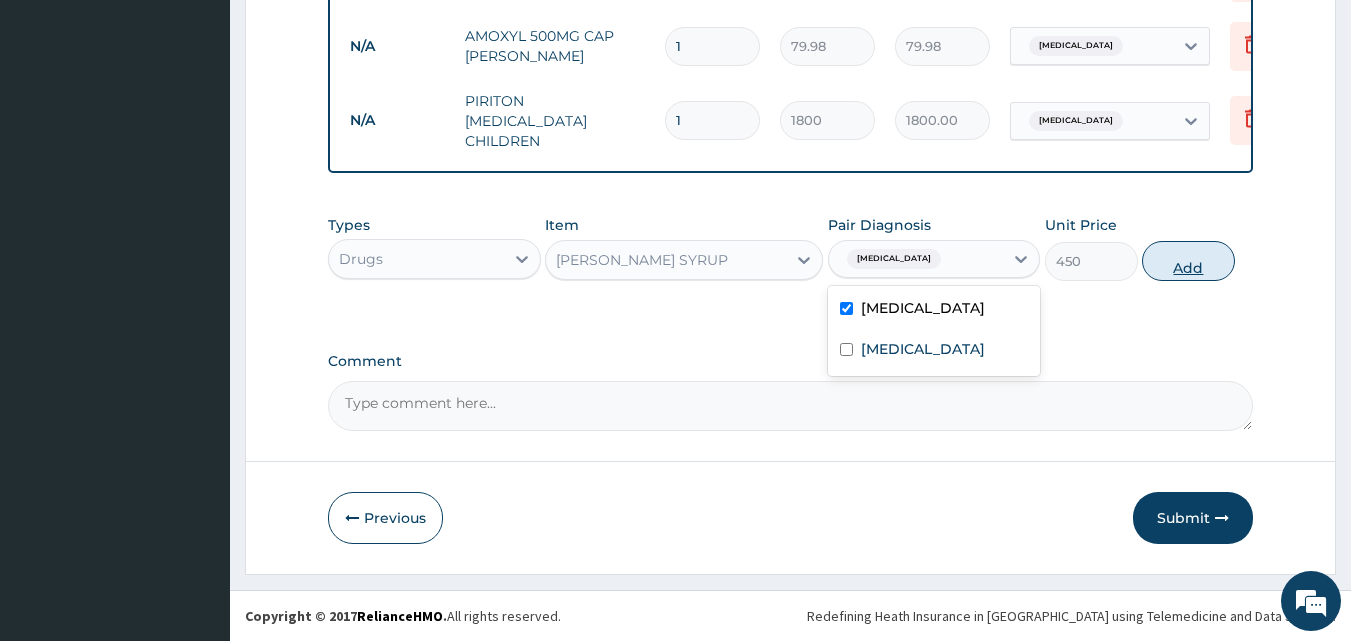 click on "Add" at bounding box center [1188, 261] 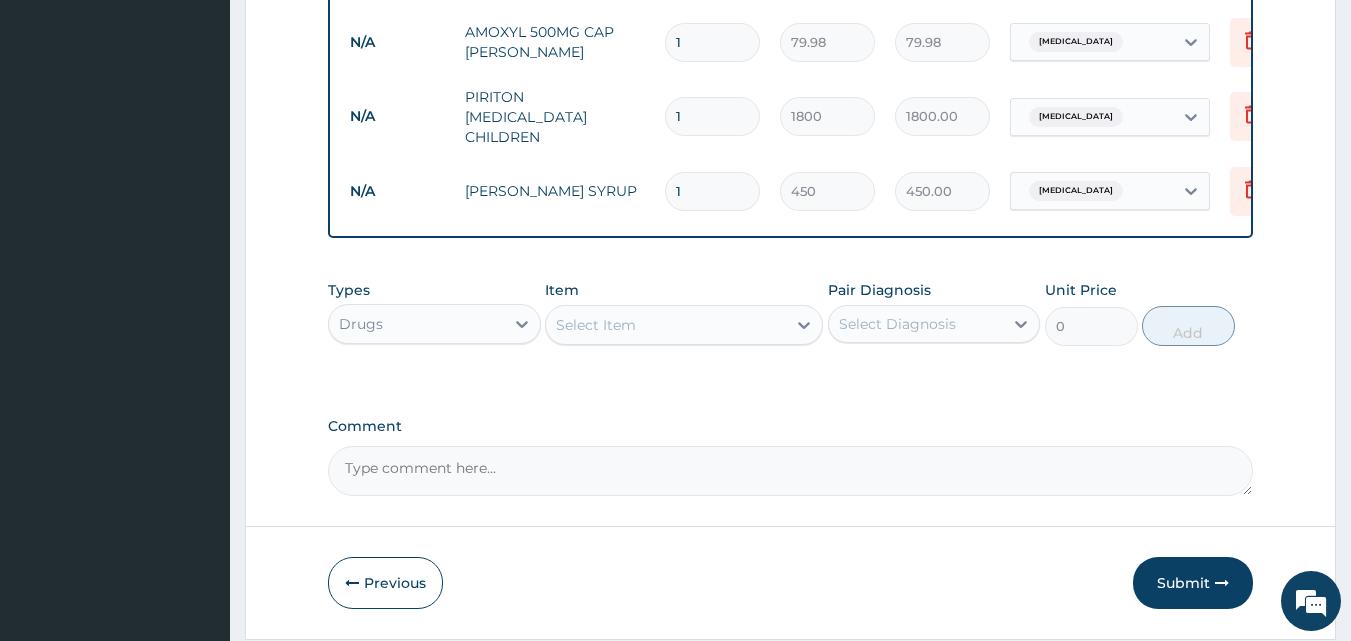 click on "Select Item" at bounding box center [596, 325] 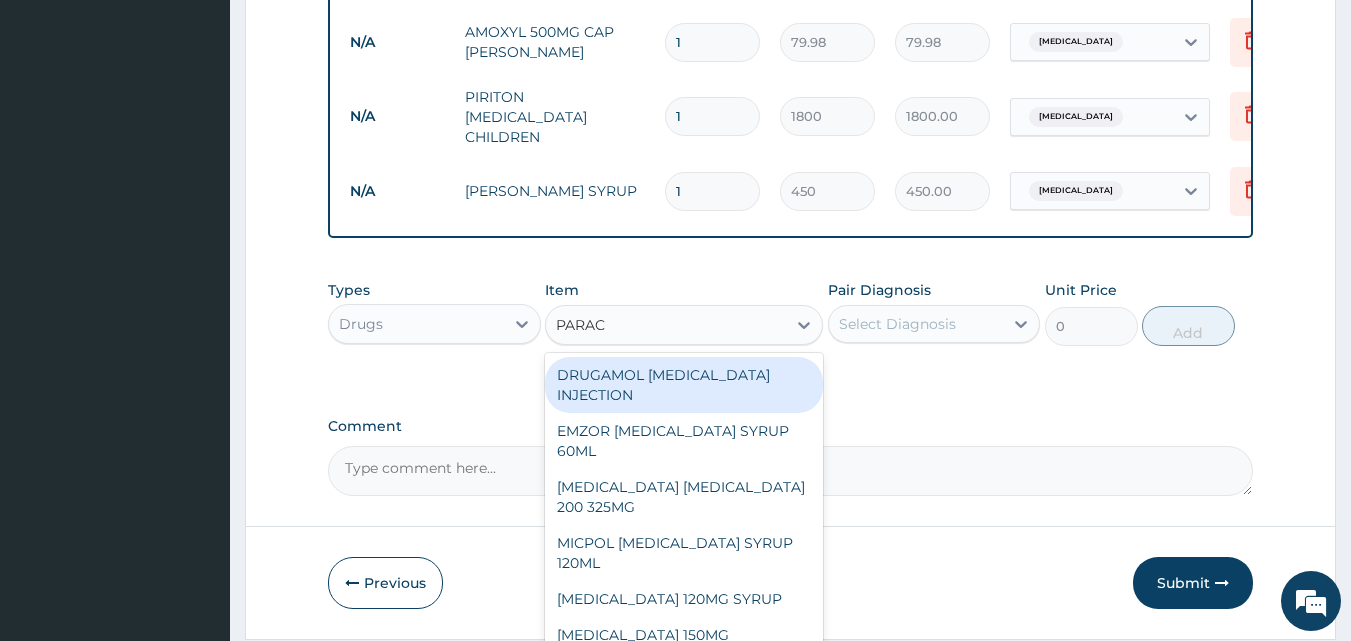 type on "PARACE" 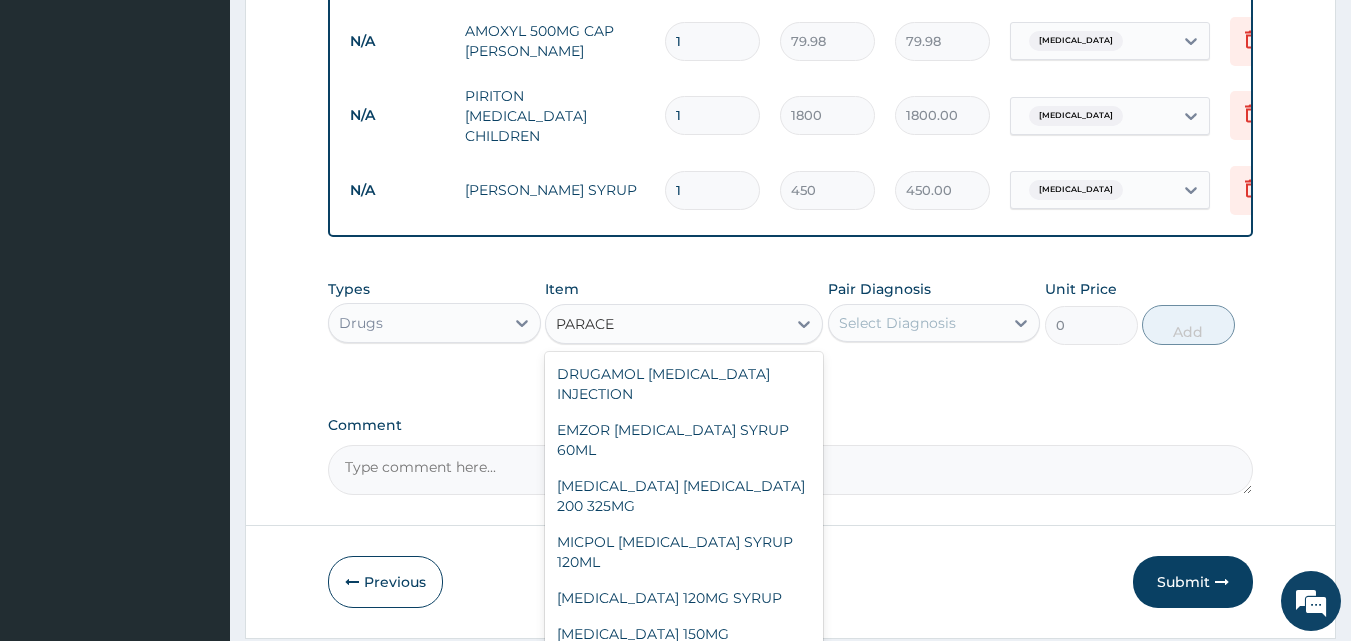 scroll, scrollTop: 1083, scrollLeft: 0, axis: vertical 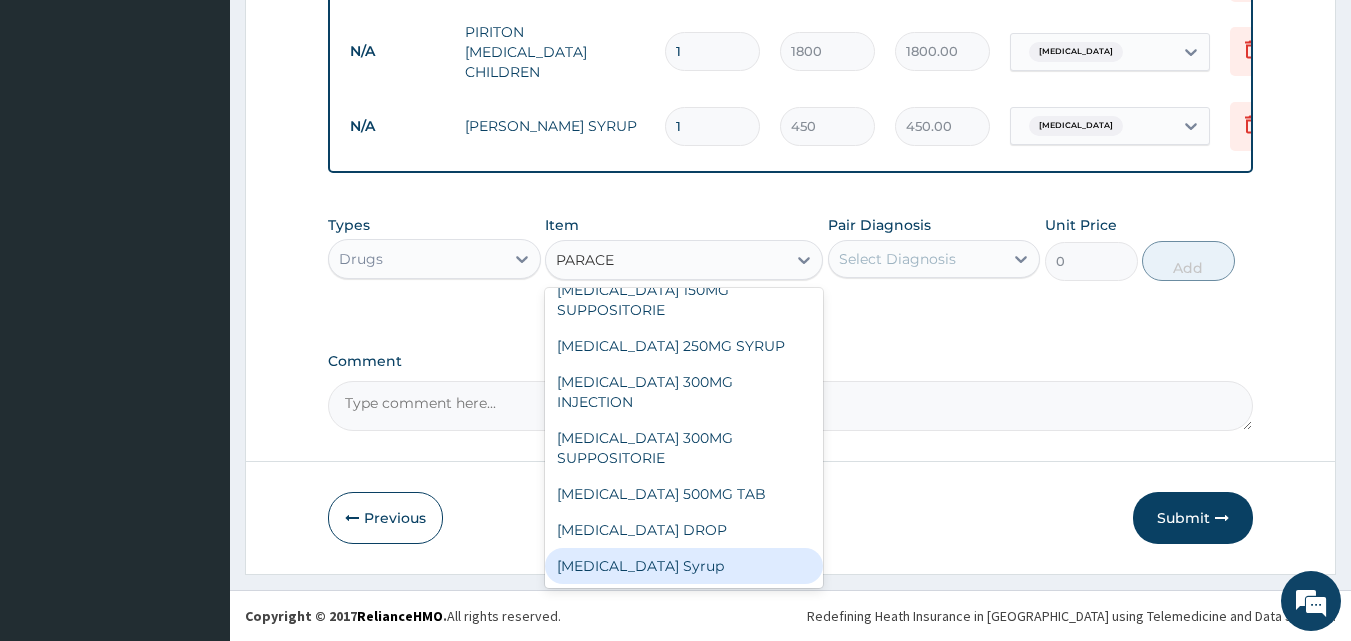 drag, startPoint x: 705, startPoint y: 566, endPoint x: 839, endPoint y: 475, distance: 161.9784 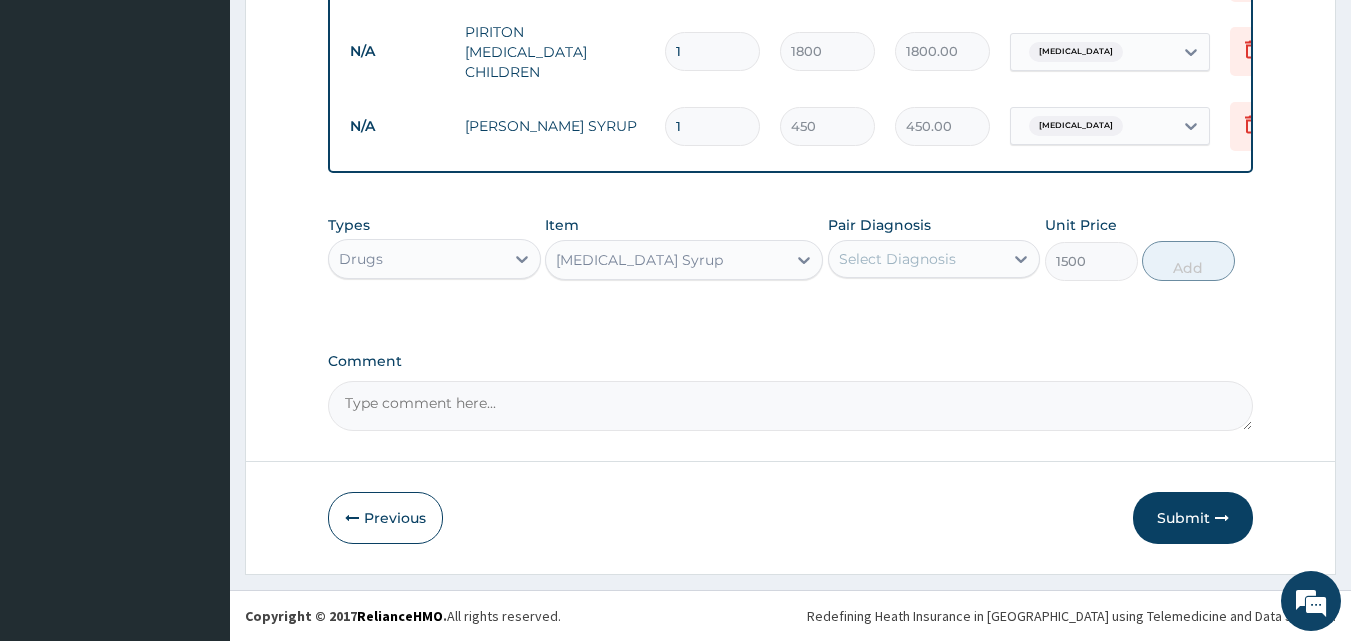 click on "Select Diagnosis" at bounding box center [897, 259] 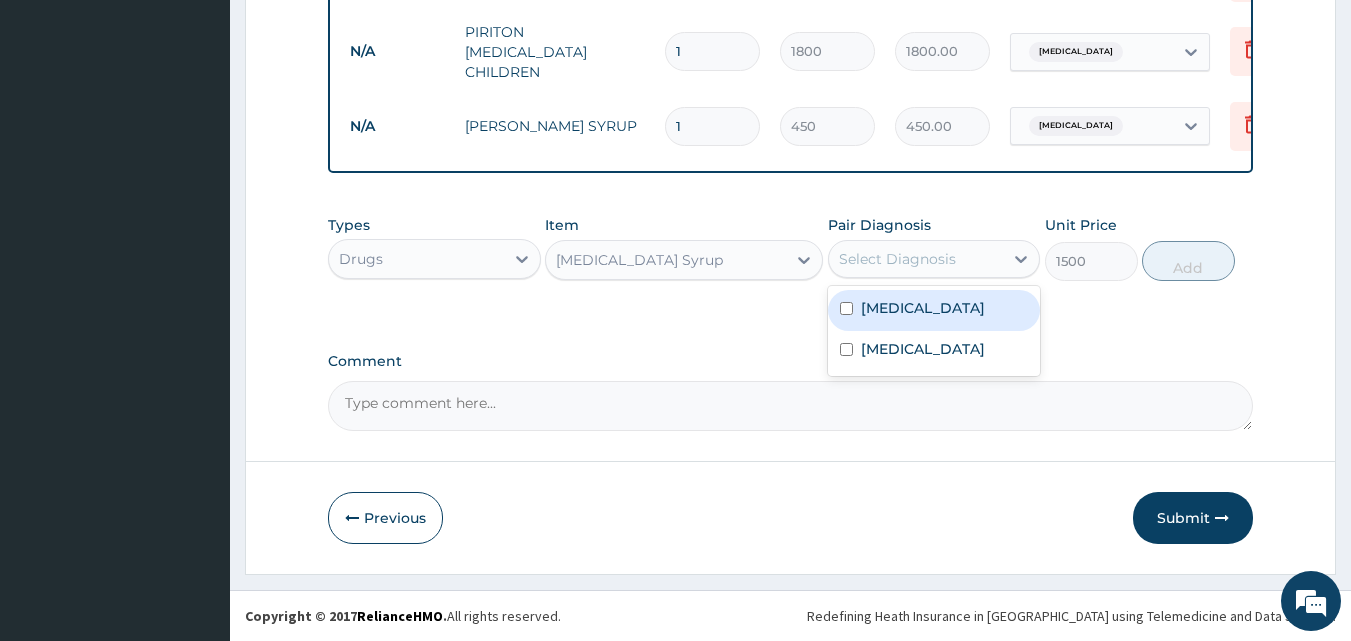 click on "[MEDICAL_DATA]" at bounding box center (923, 308) 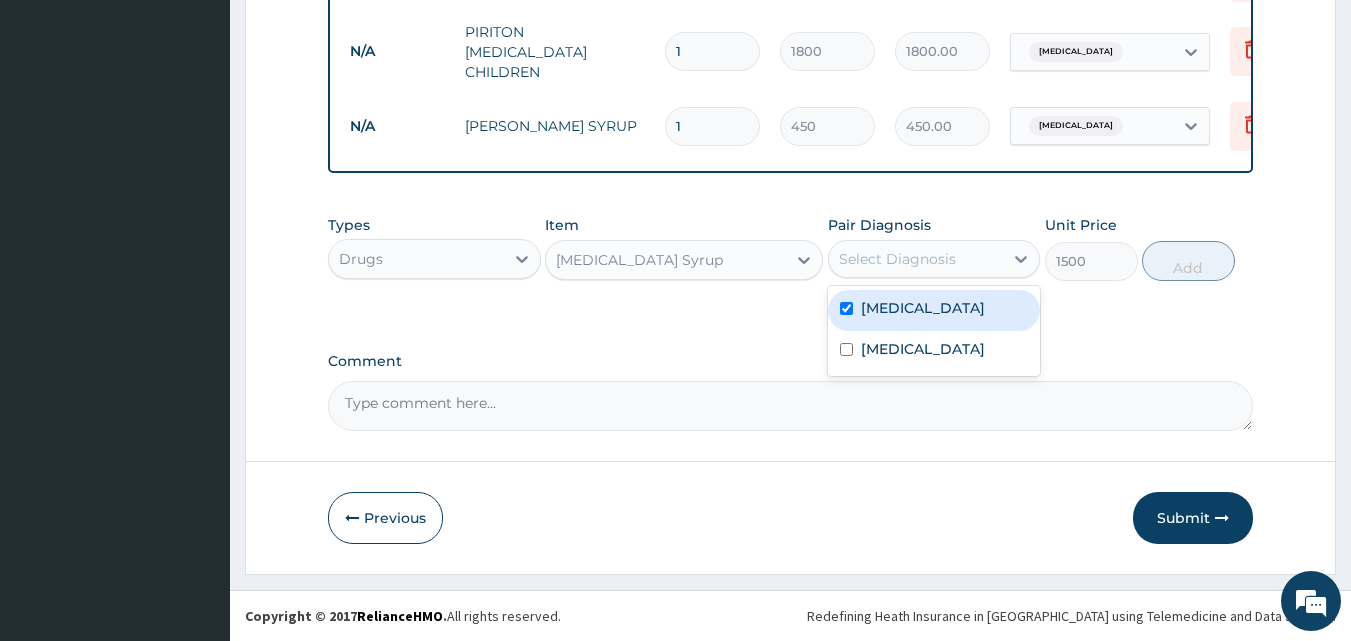 checkbox on "true" 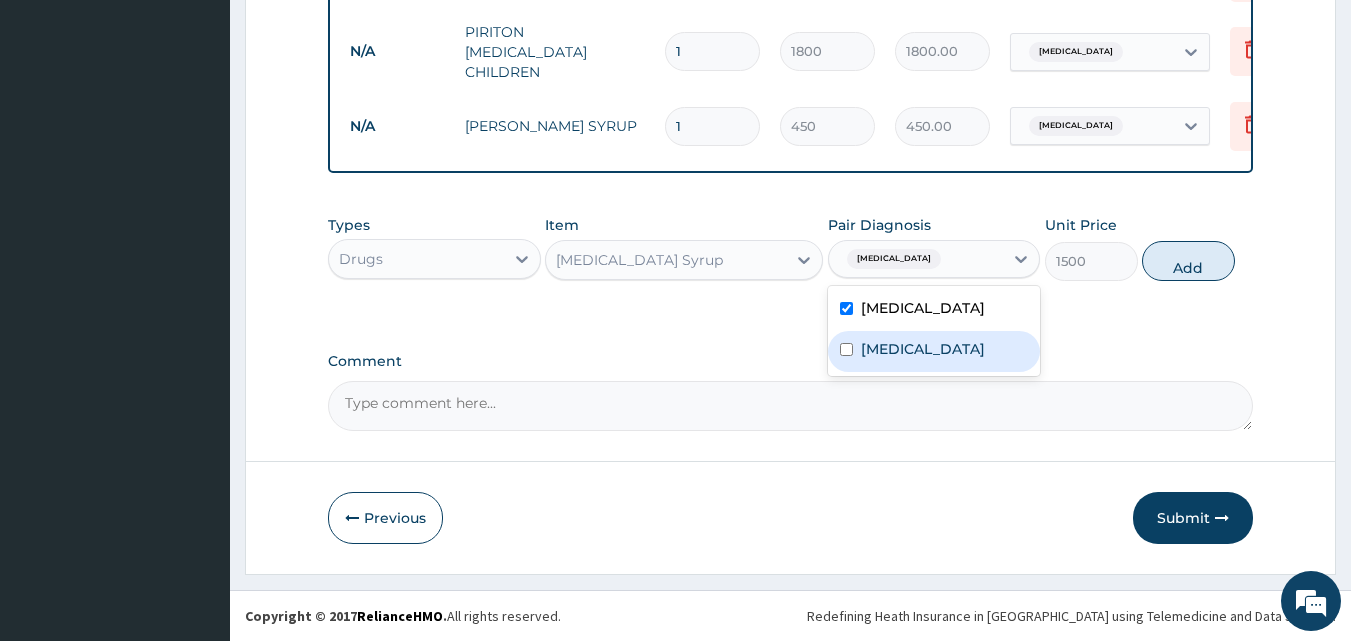 click on "[MEDICAL_DATA]" at bounding box center [934, 351] 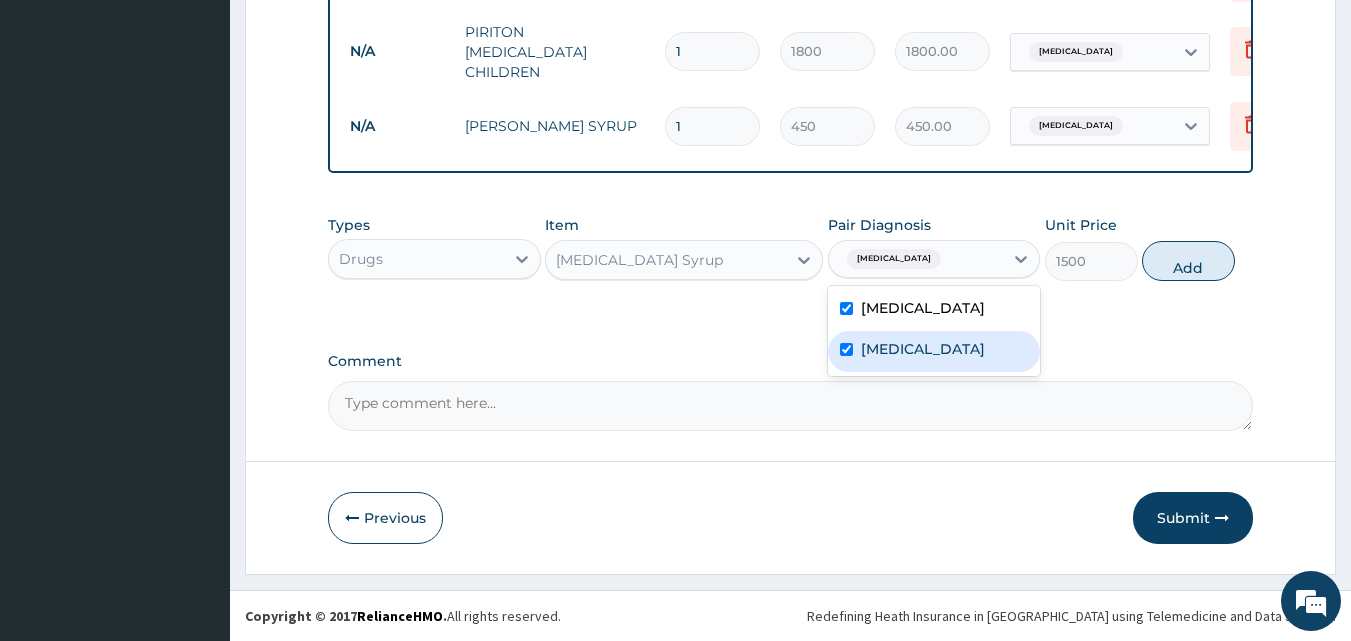 checkbox on "true" 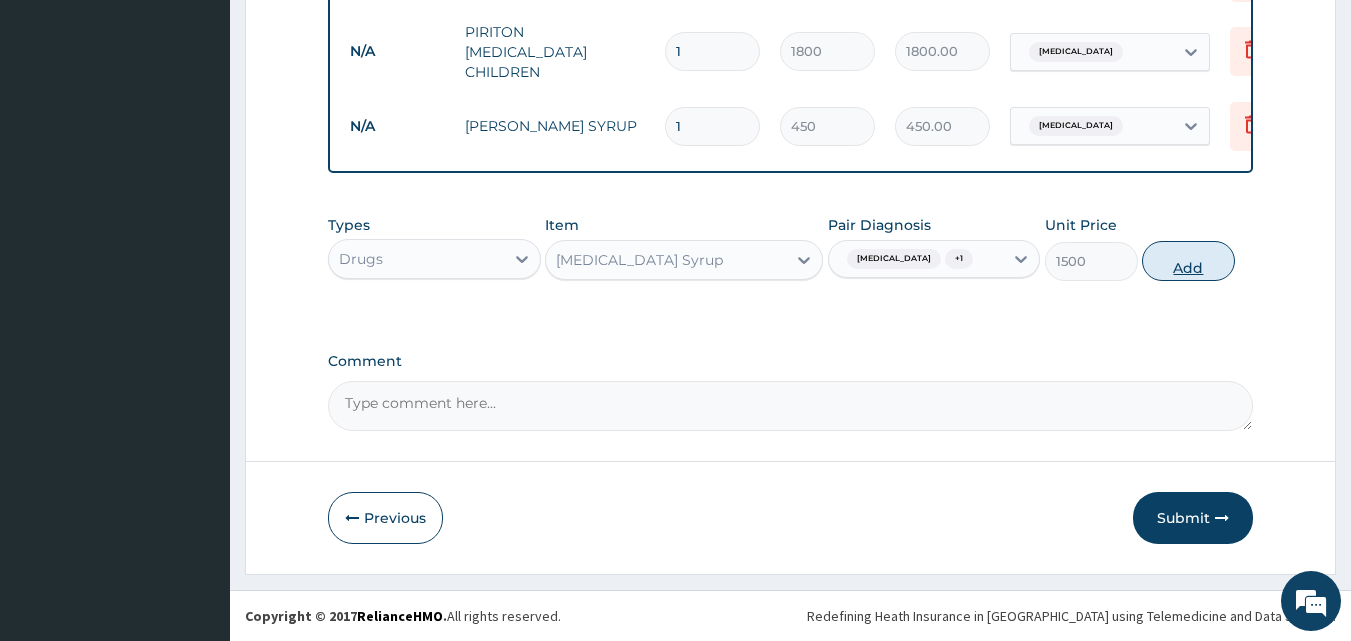 click on "Add" at bounding box center (1188, 261) 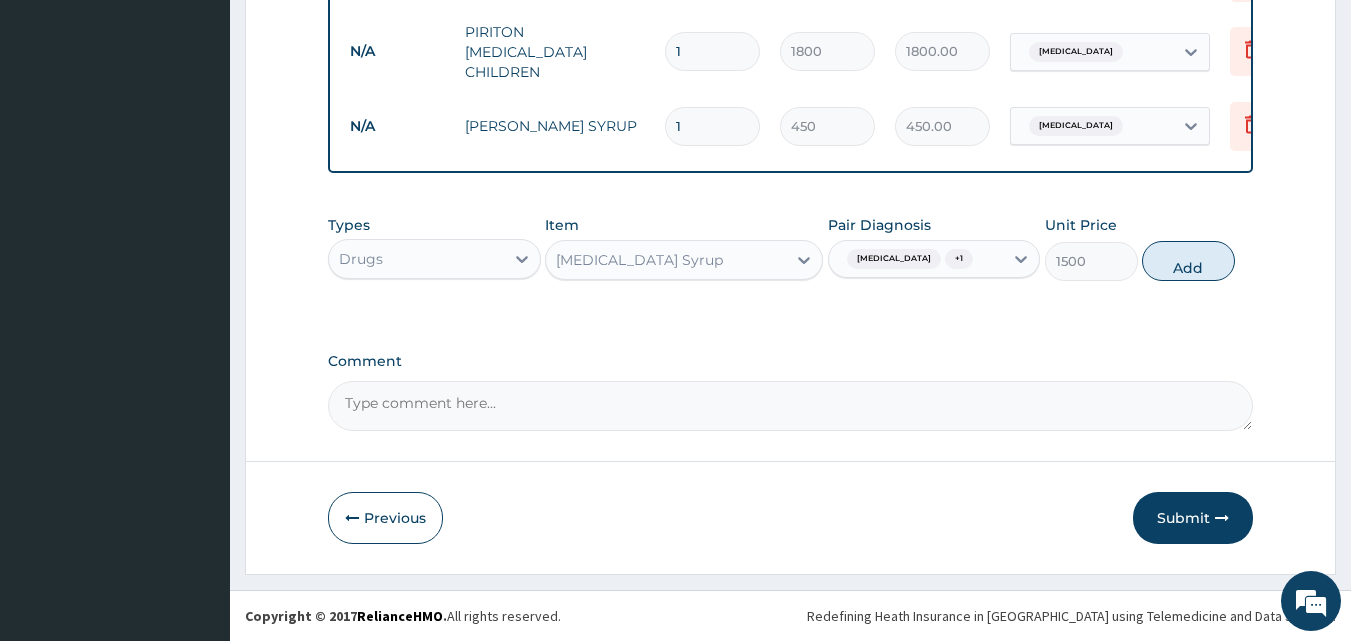 type on "0" 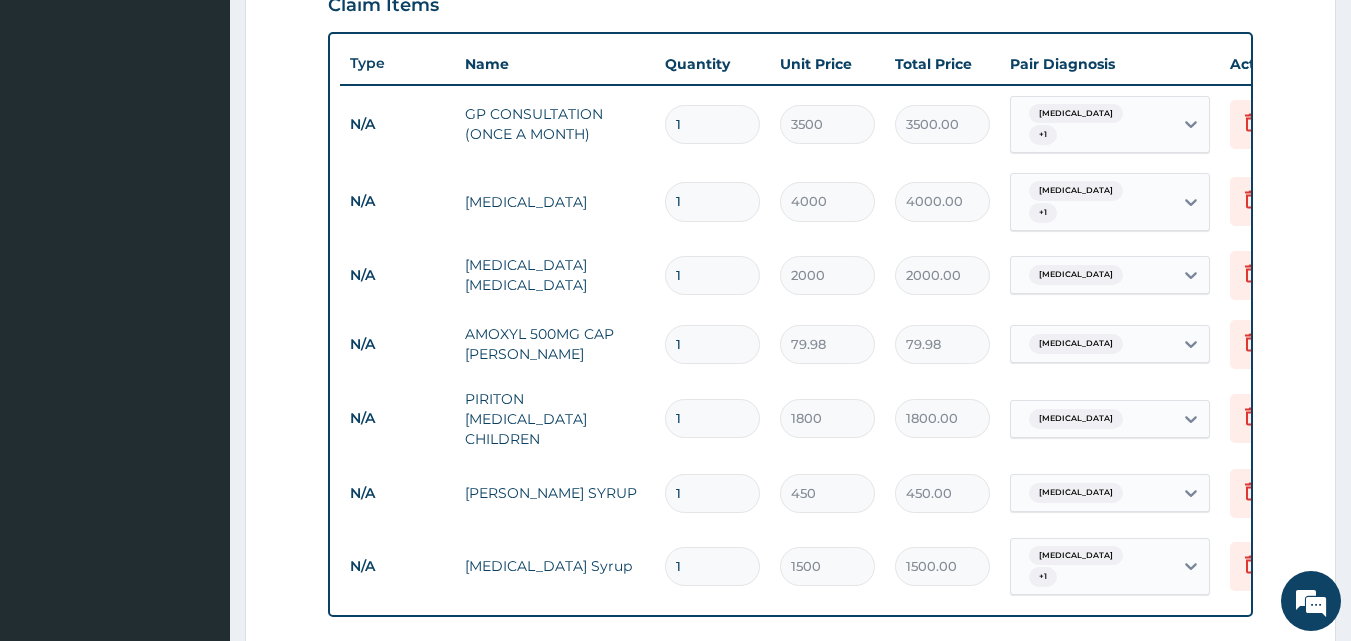scroll, scrollTop: 583, scrollLeft: 0, axis: vertical 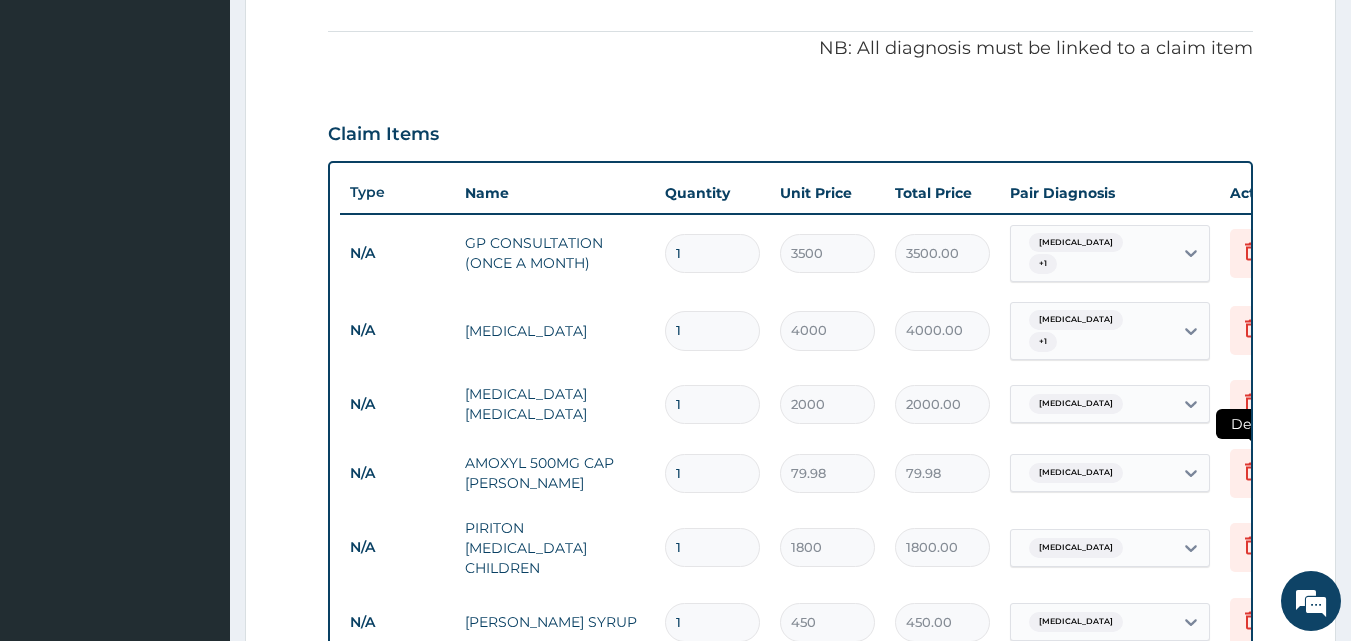 click 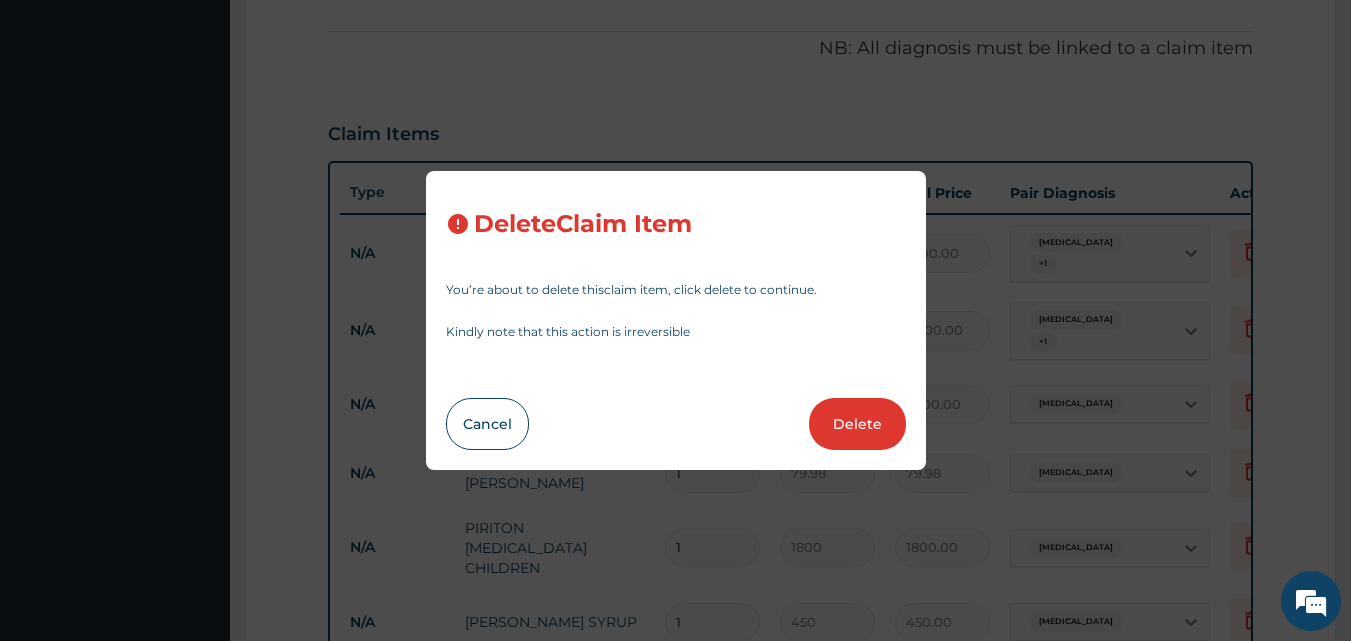 click on "Delete" at bounding box center (857, 424) 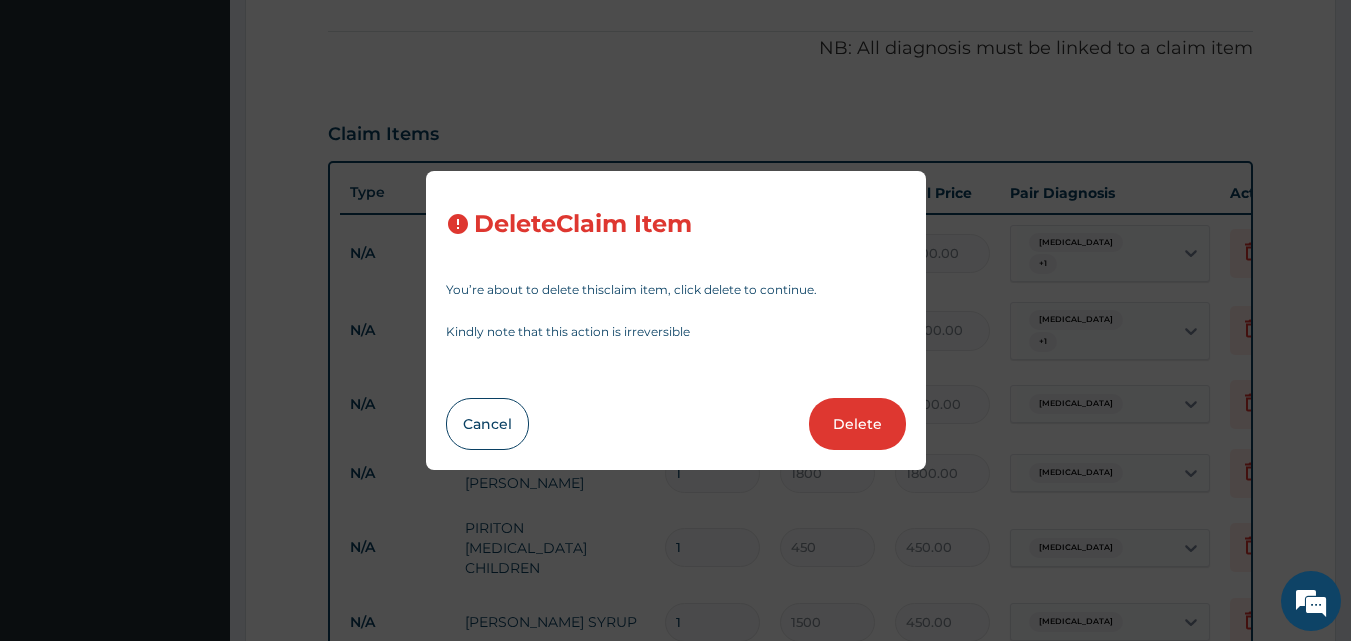 type on "1500.00" 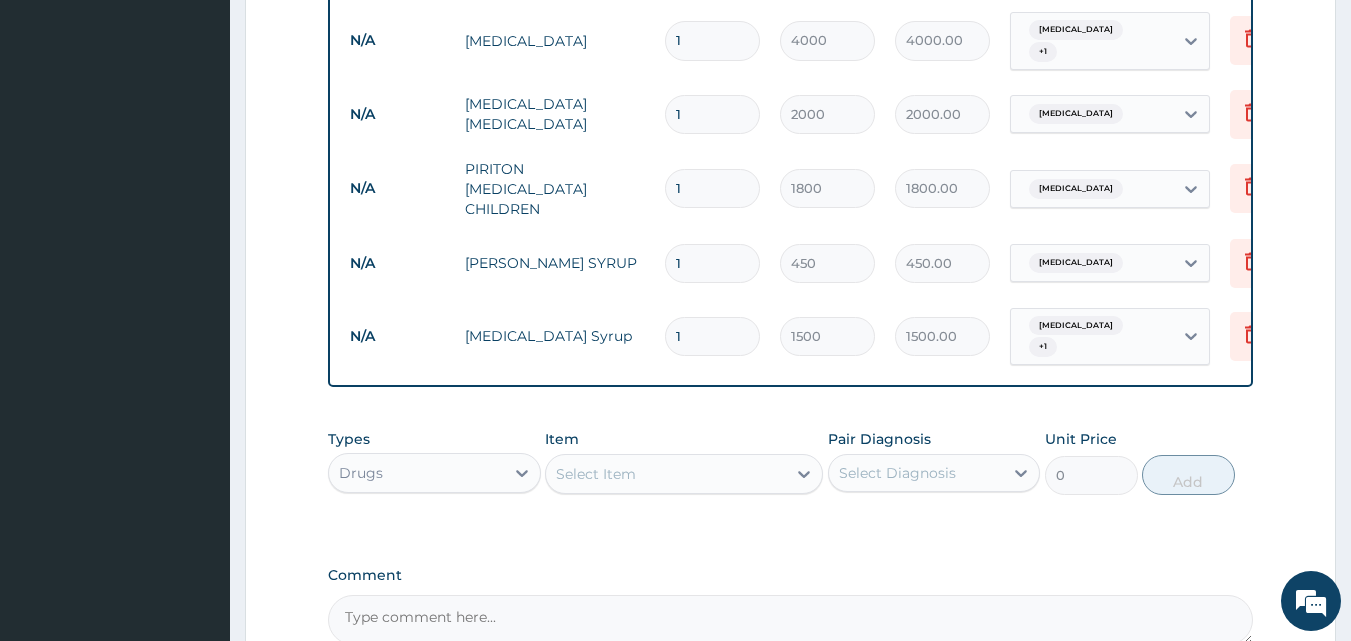 scroll, scrollTop: 916, scrollLeft: 0, axis: vertical 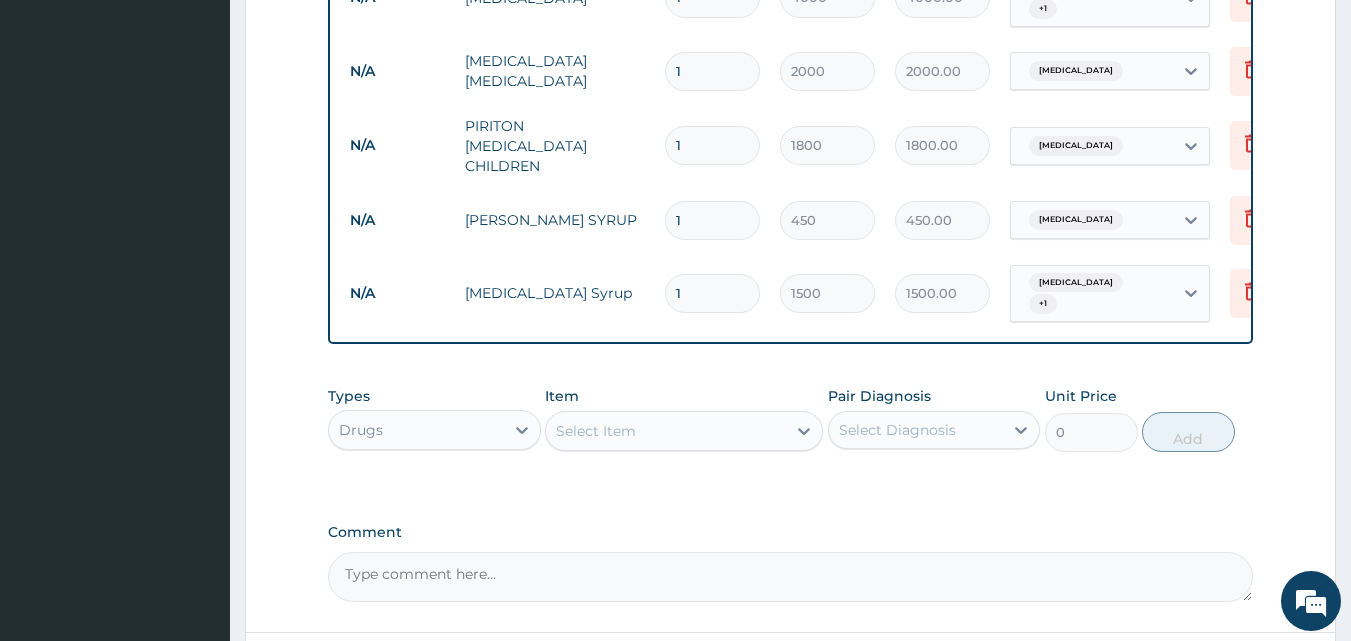 click on "Select Item" at bounding box center [666, 431] 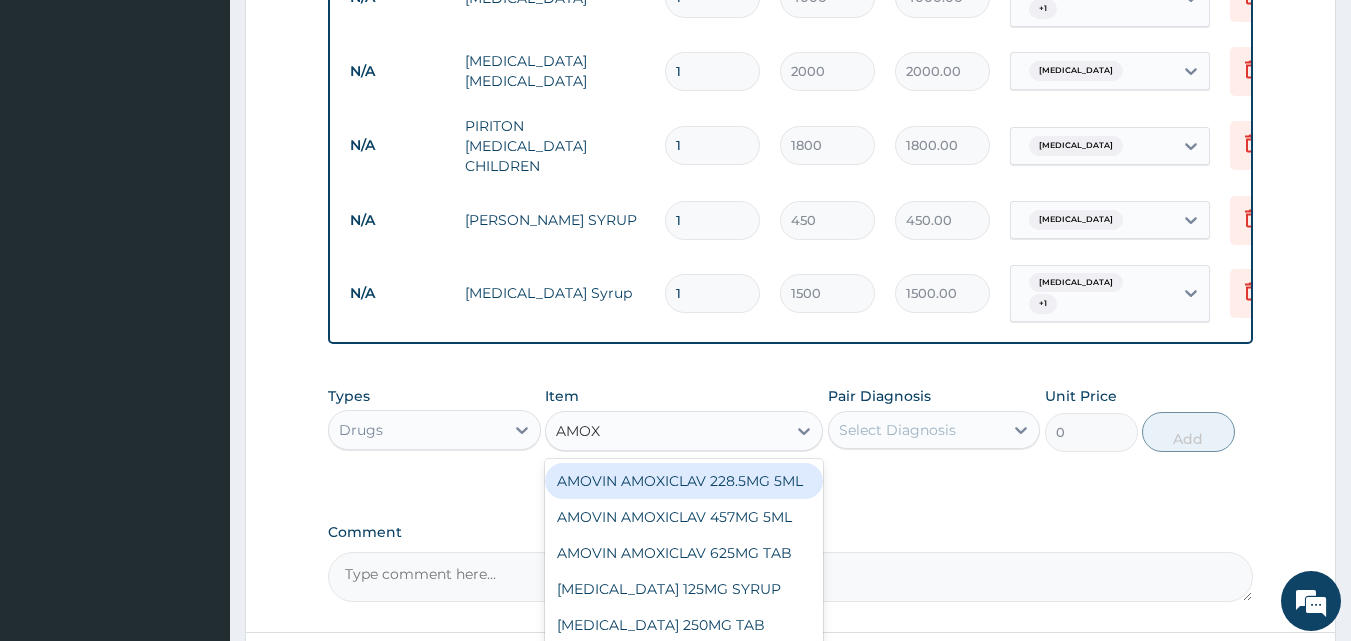 type on "AMOXY" 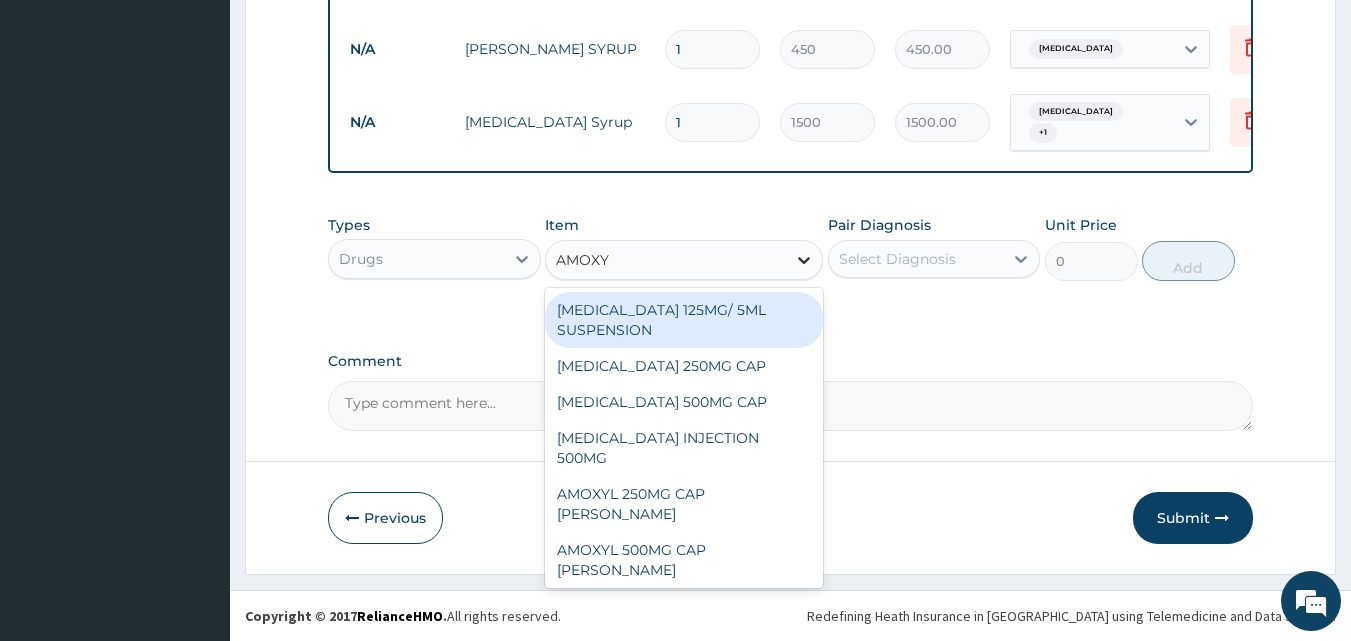 scroll, scrollTop: 1091, scrollLeft: 0, axis: vertical 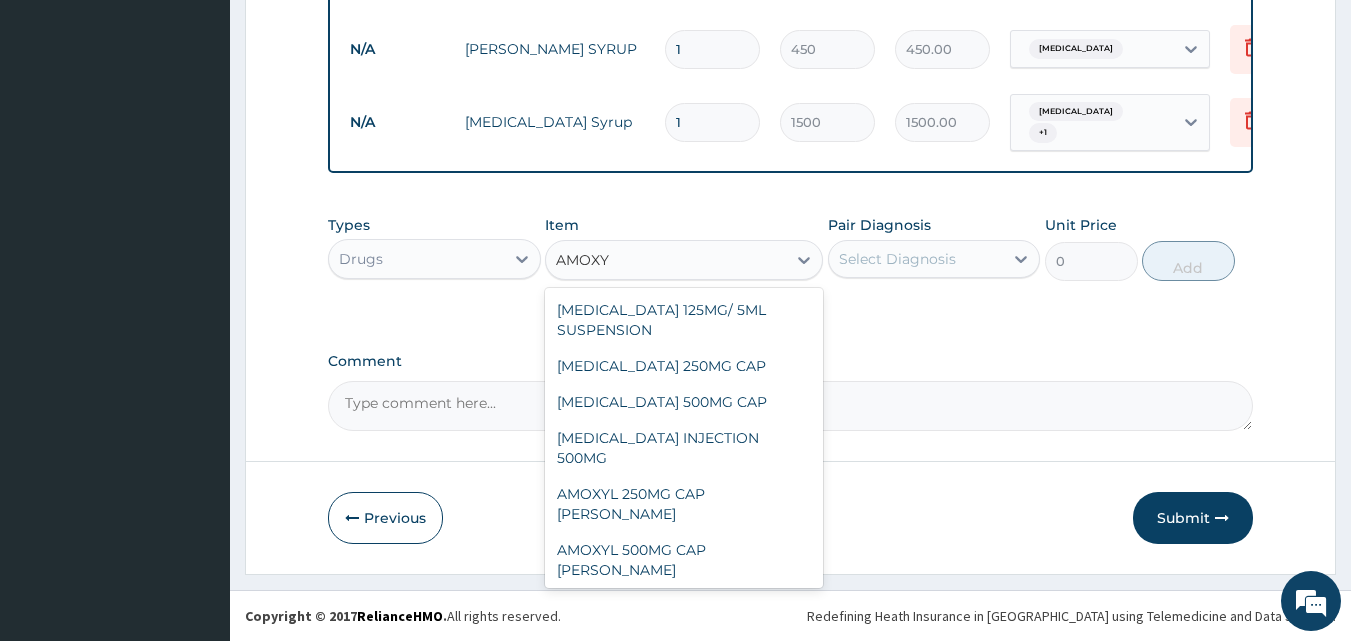 drag, startPoint x: 724, startPoint y: 537, endPoint x: 803, endPoint y: 468, distance: 104.89042 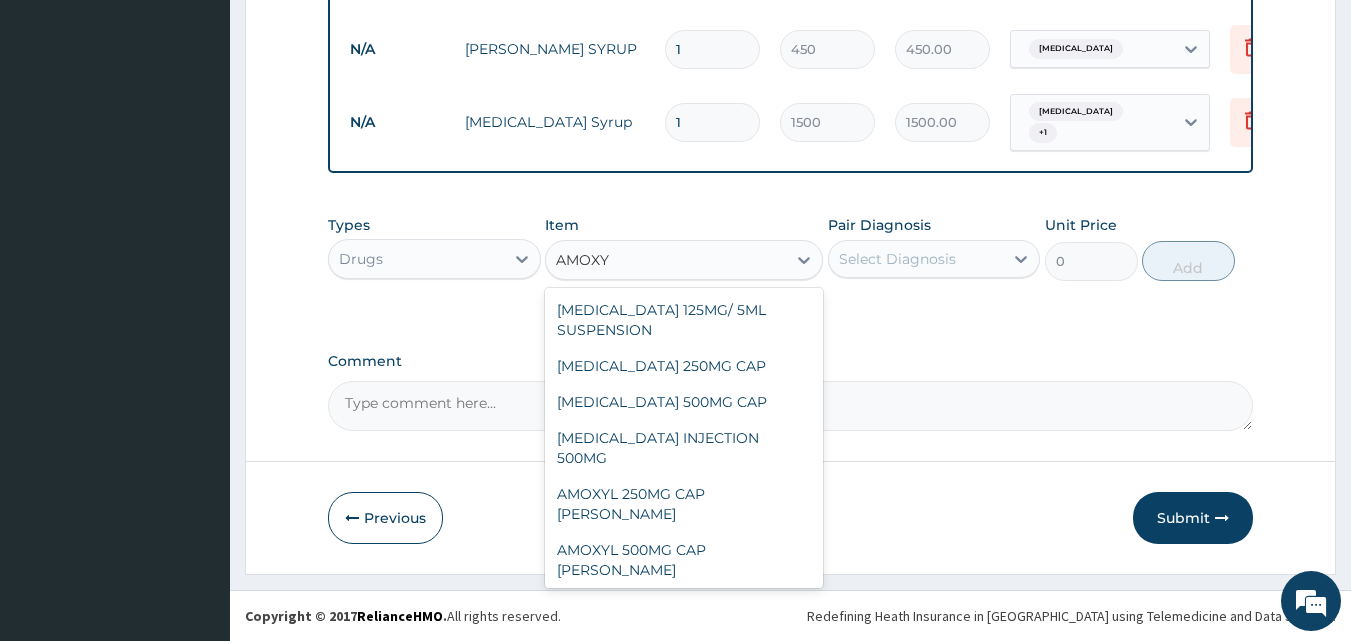 click on "AMOXYL SUSPENSION 125MG/5ML [PERSON_NAME]" at bounding box center (684, 616) 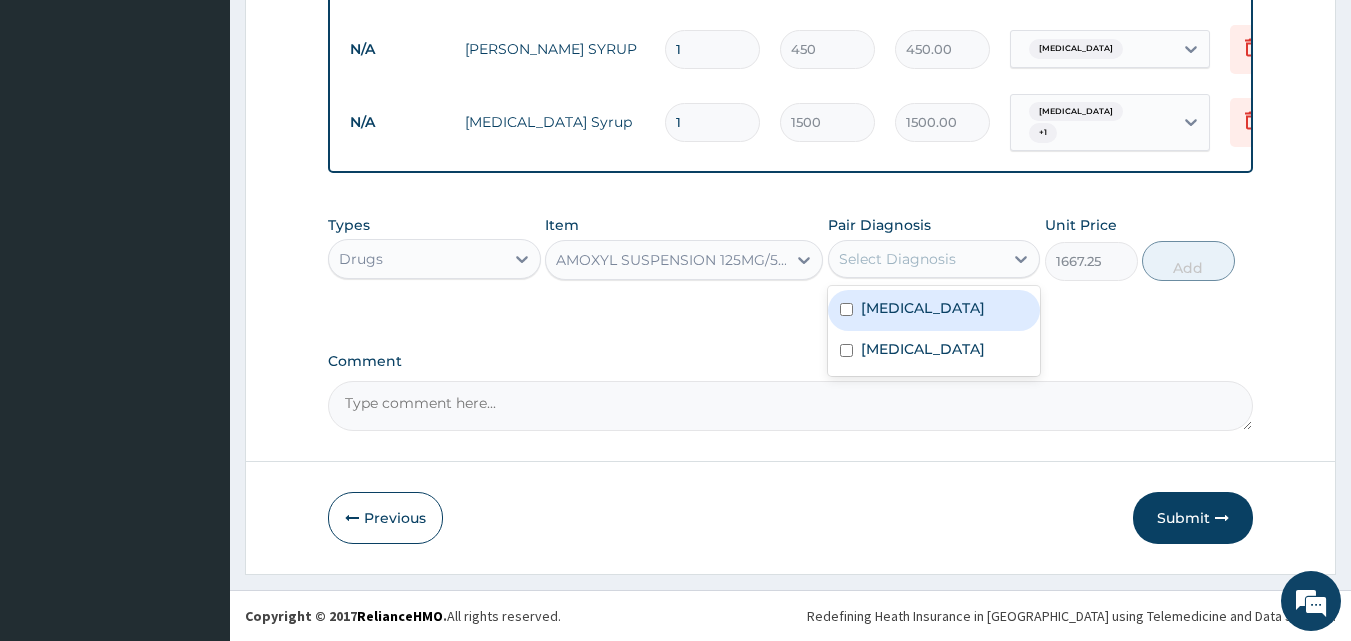 click on "Select Diagnosis" at bounding box center [897, 259] 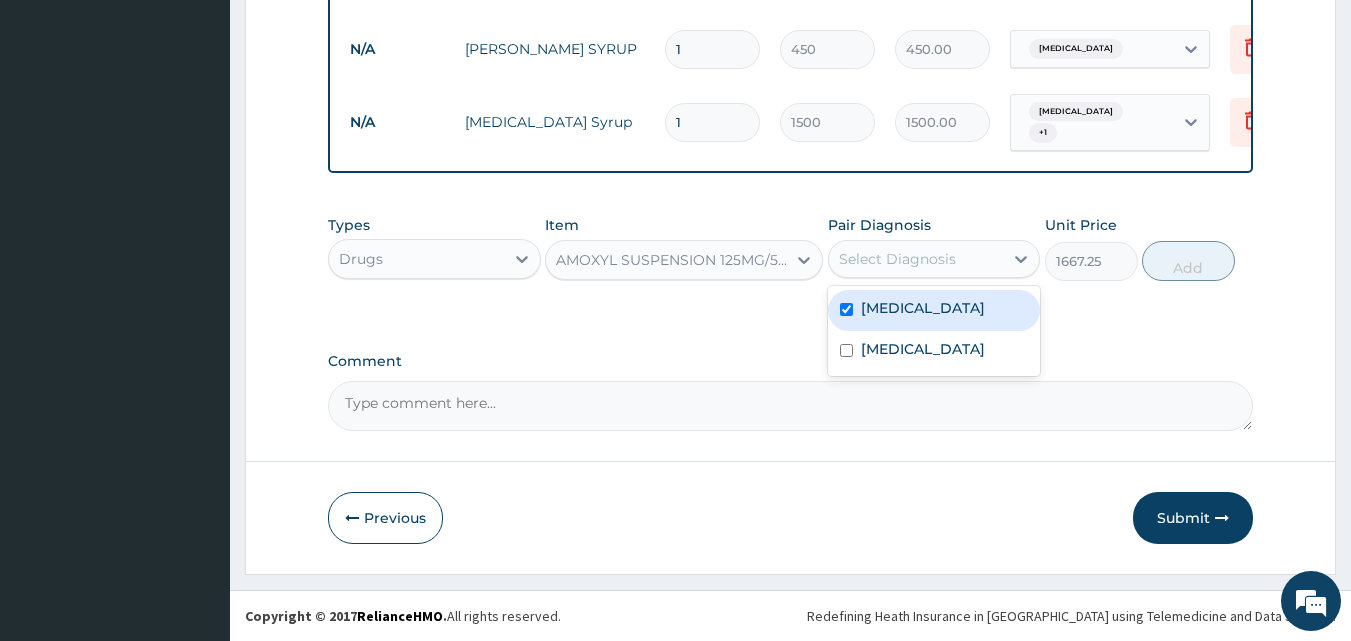 checkbox on "true" 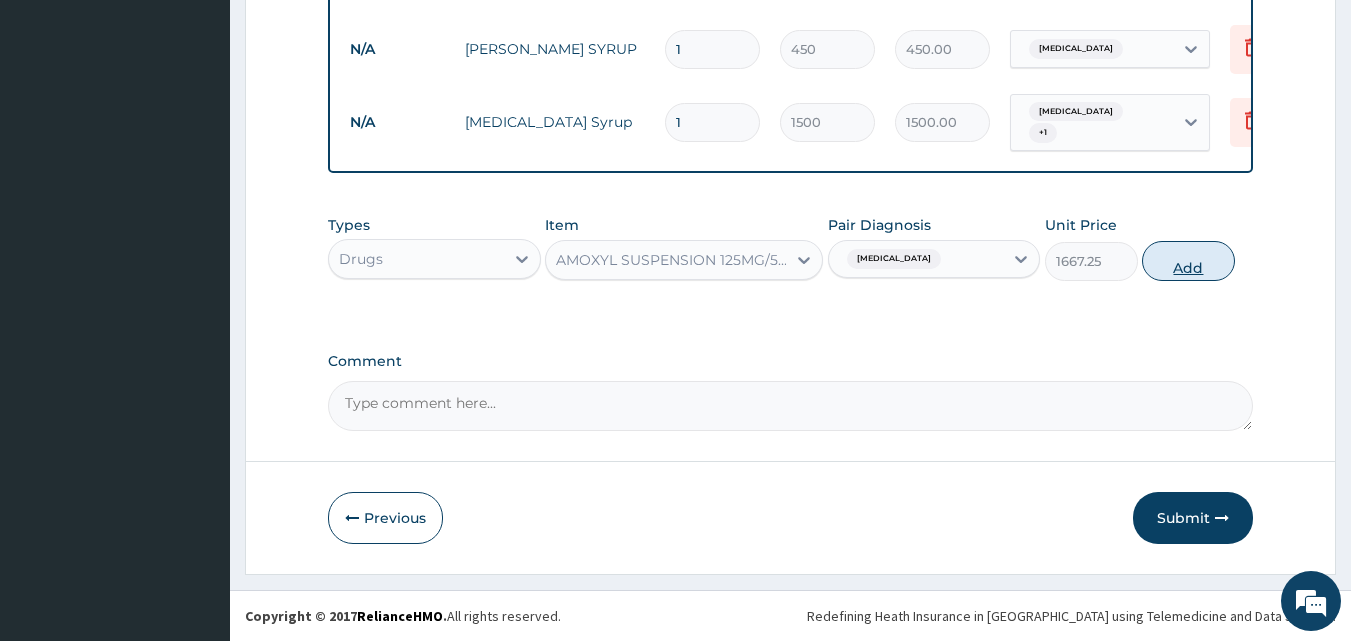 click on "Add" at bounding box center (1188, 261) 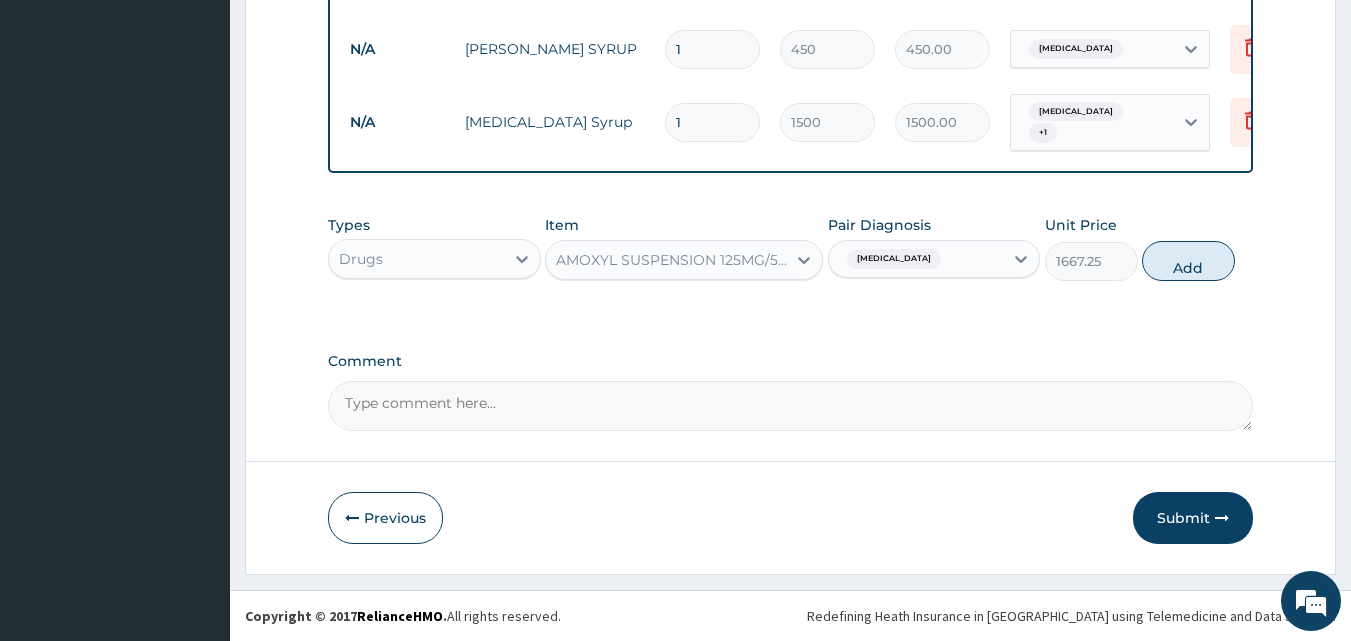 type on "0" 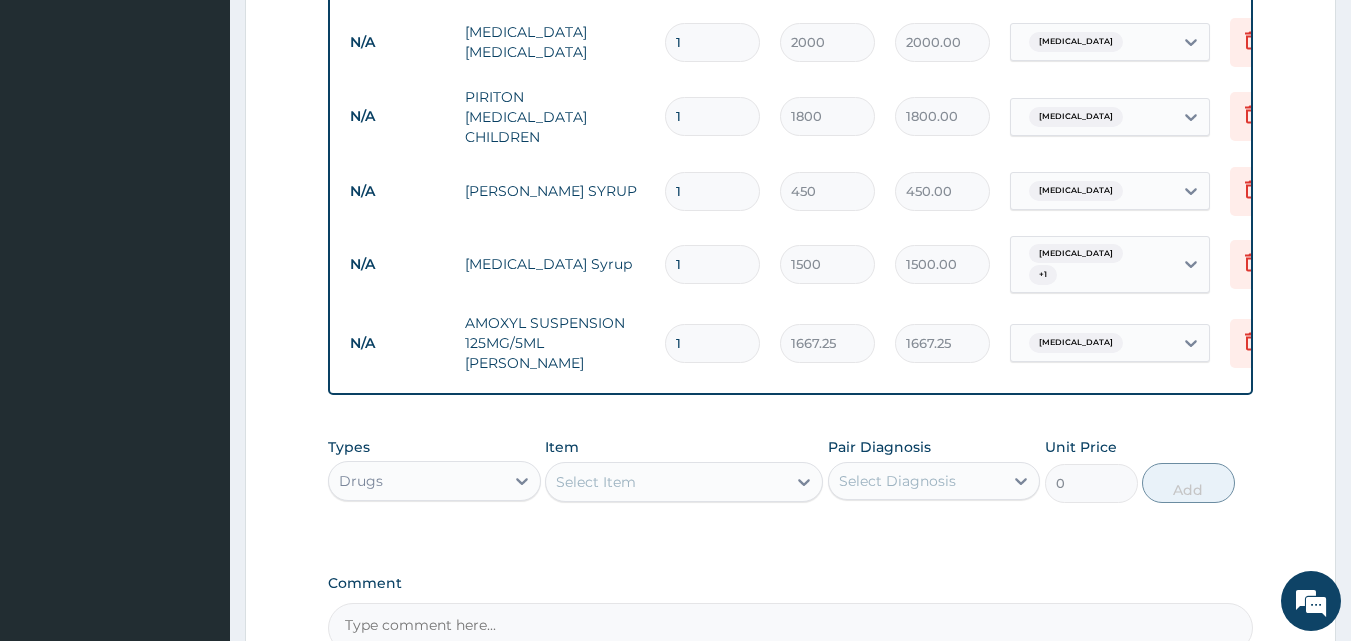 scroll, scrollTop: 924, scrollLeft: 0, axis: vertical 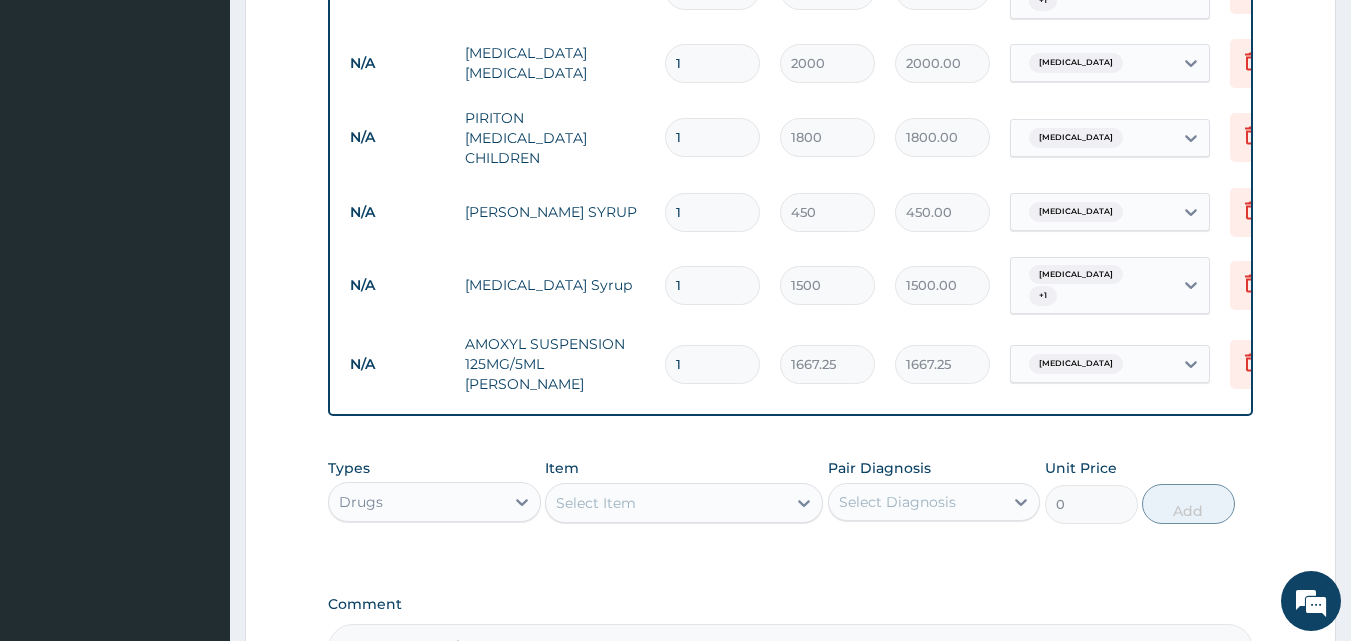 type on "2" 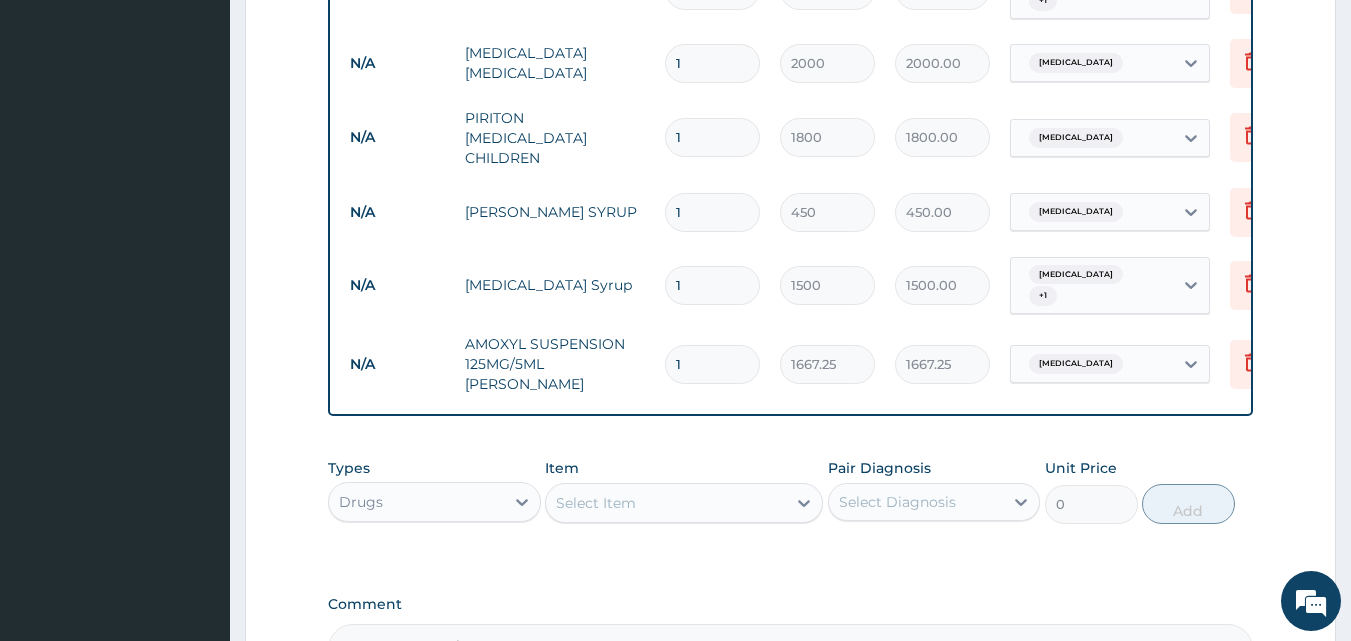 type on "3334.50" 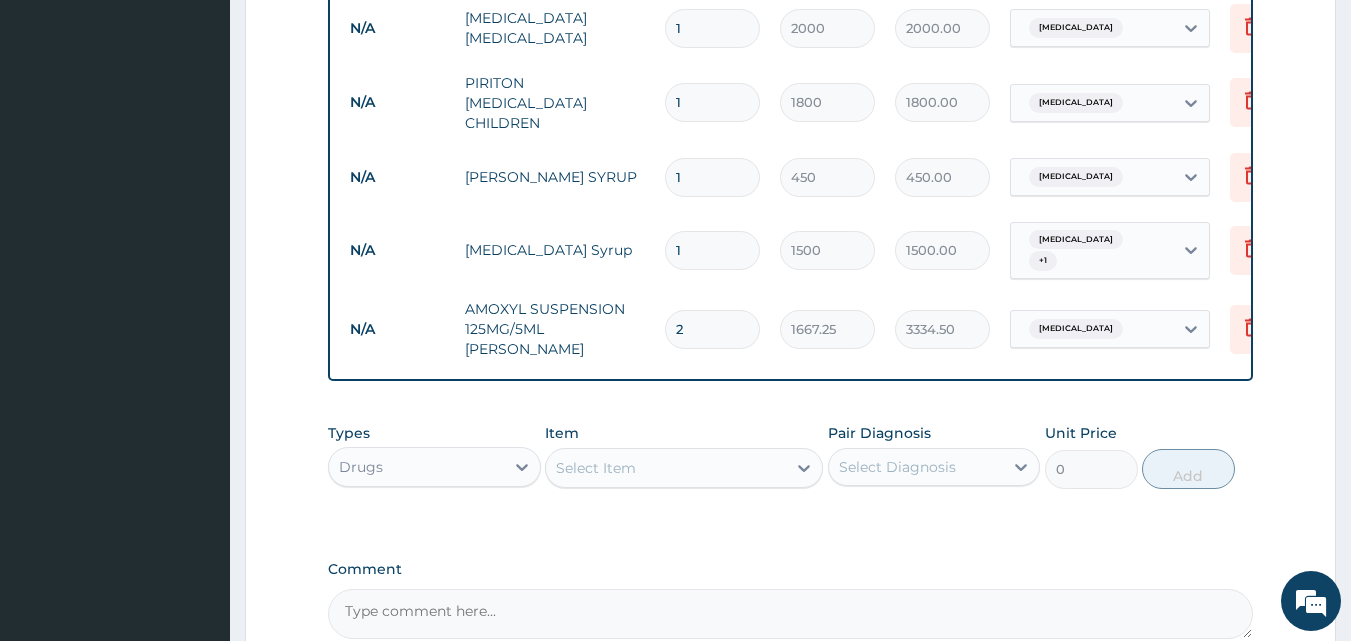 scroll, scrollTop: 1160, scrollLeft: 0, axis: vertical 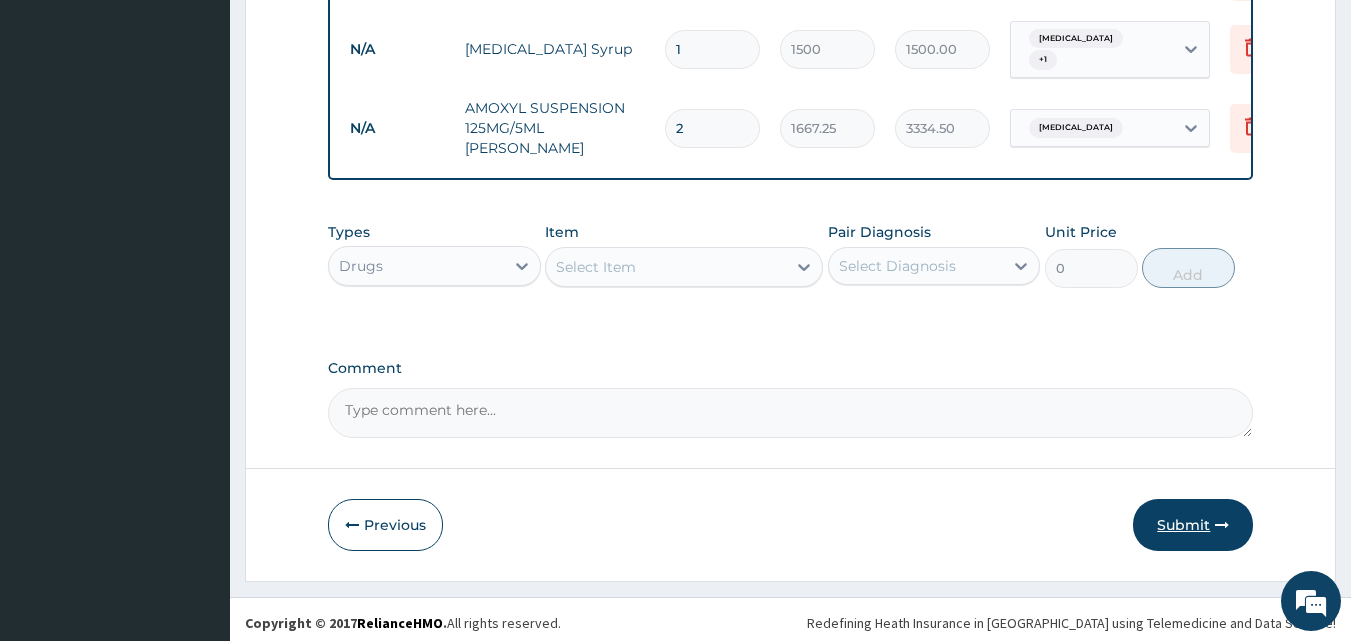 type on "2" 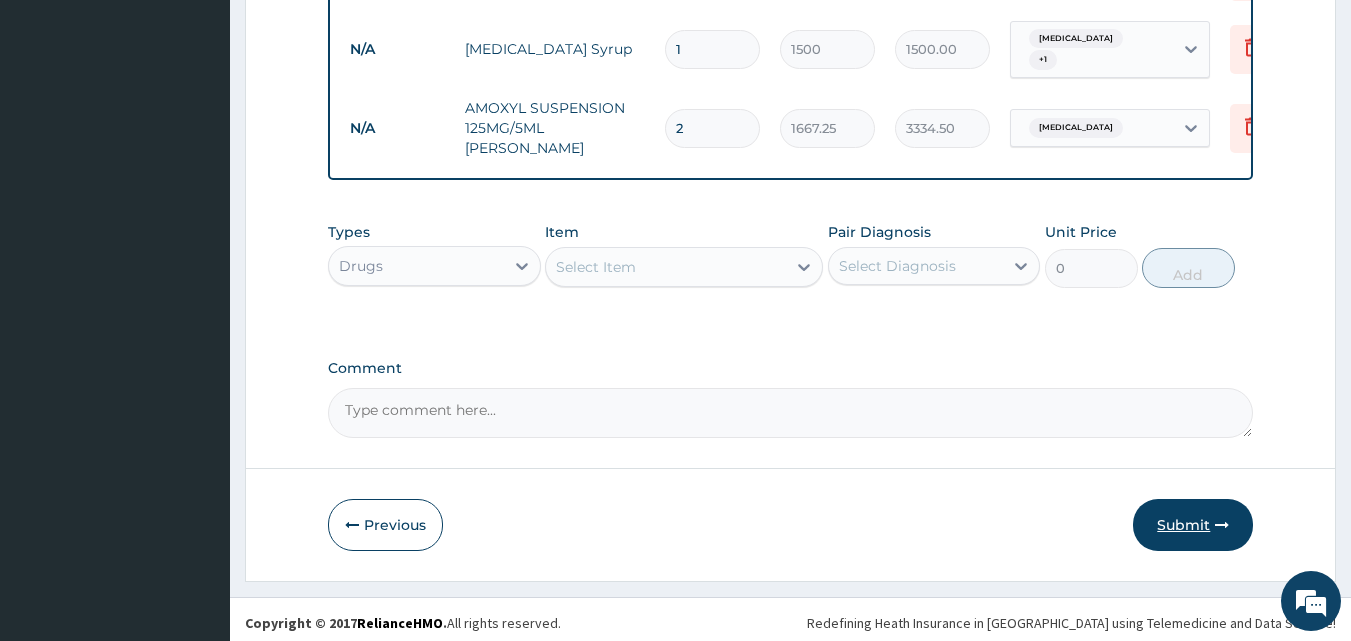 click on "Submit" at bounding box center [1193, 525] 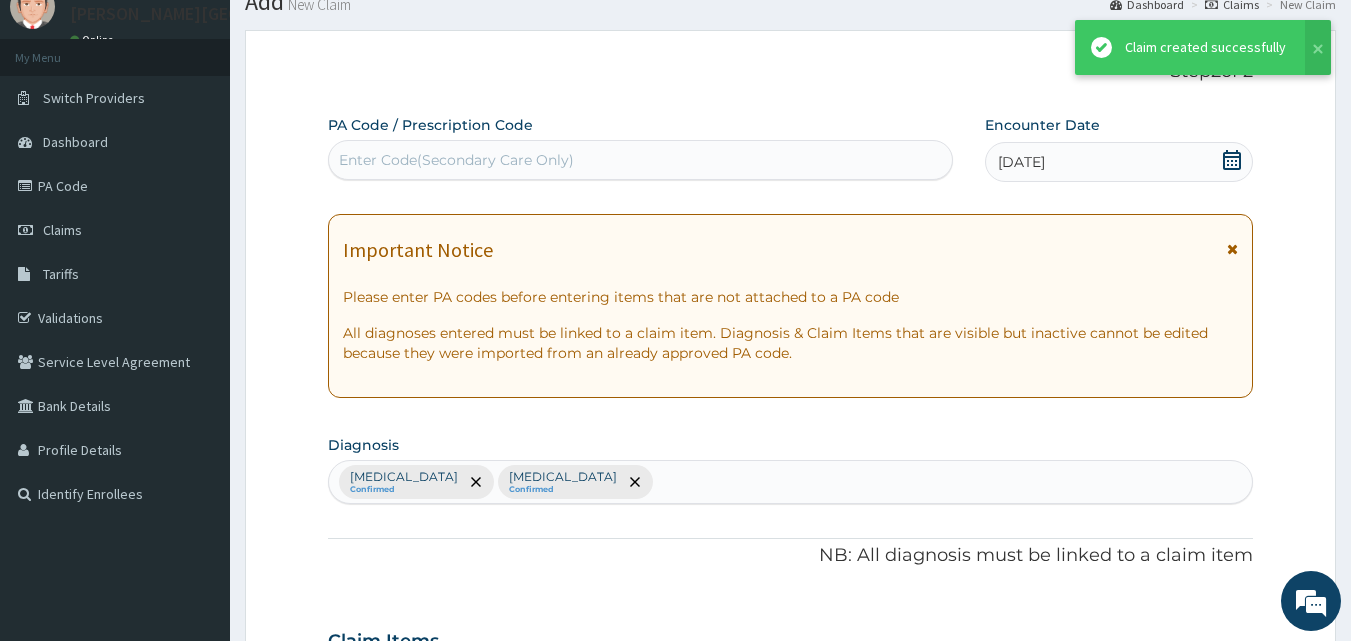 scroll, scrollTop: 1160, scrollLeft: 0, axis: vertical 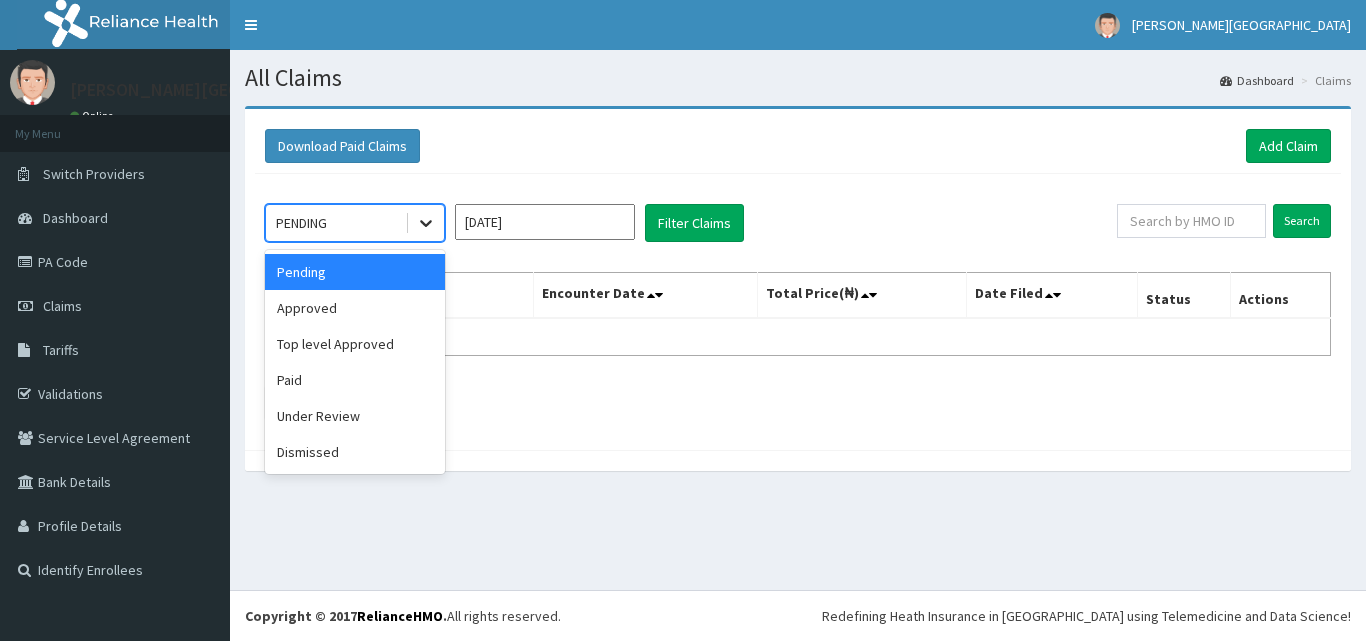 click 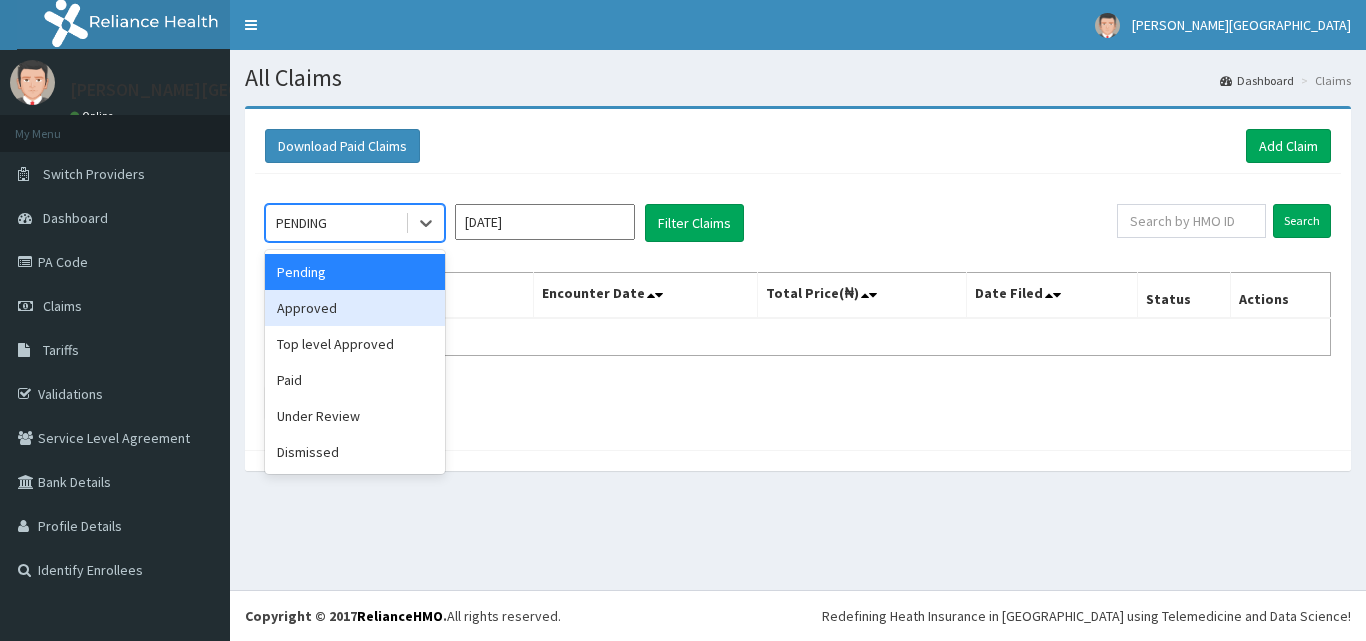 click on "Approved" at bounding box center (355, 308) 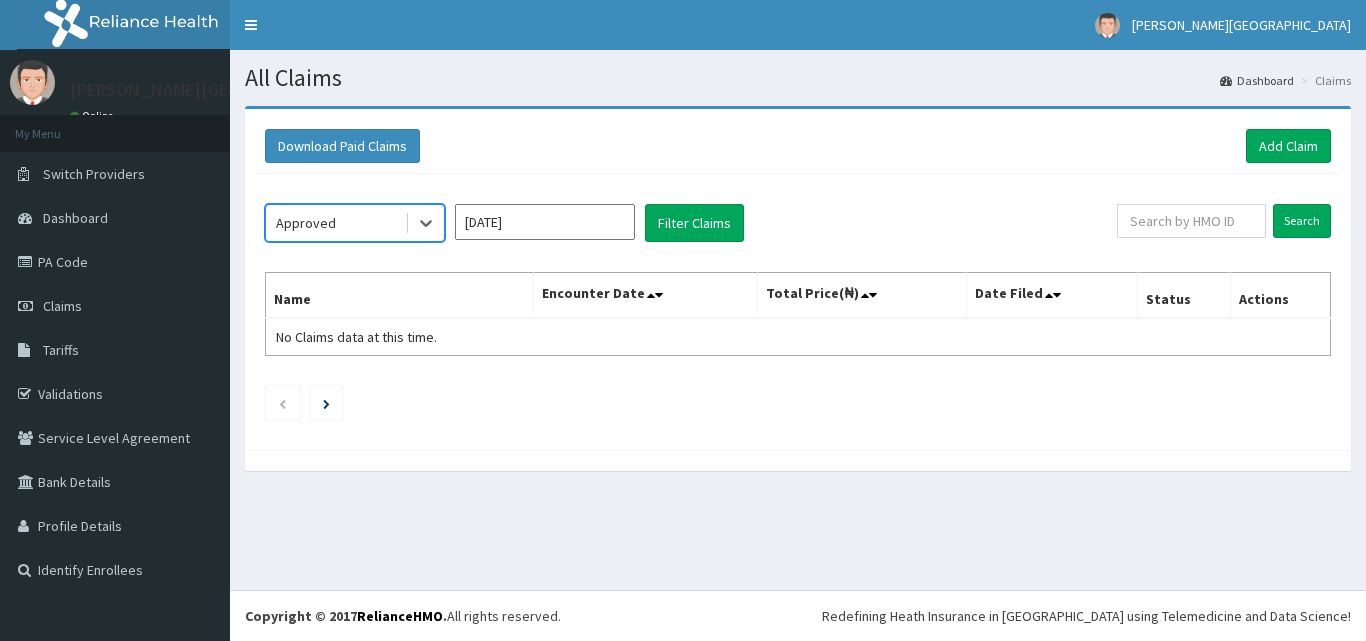 click on "Jul 2025" at bounding box center [545, 222] 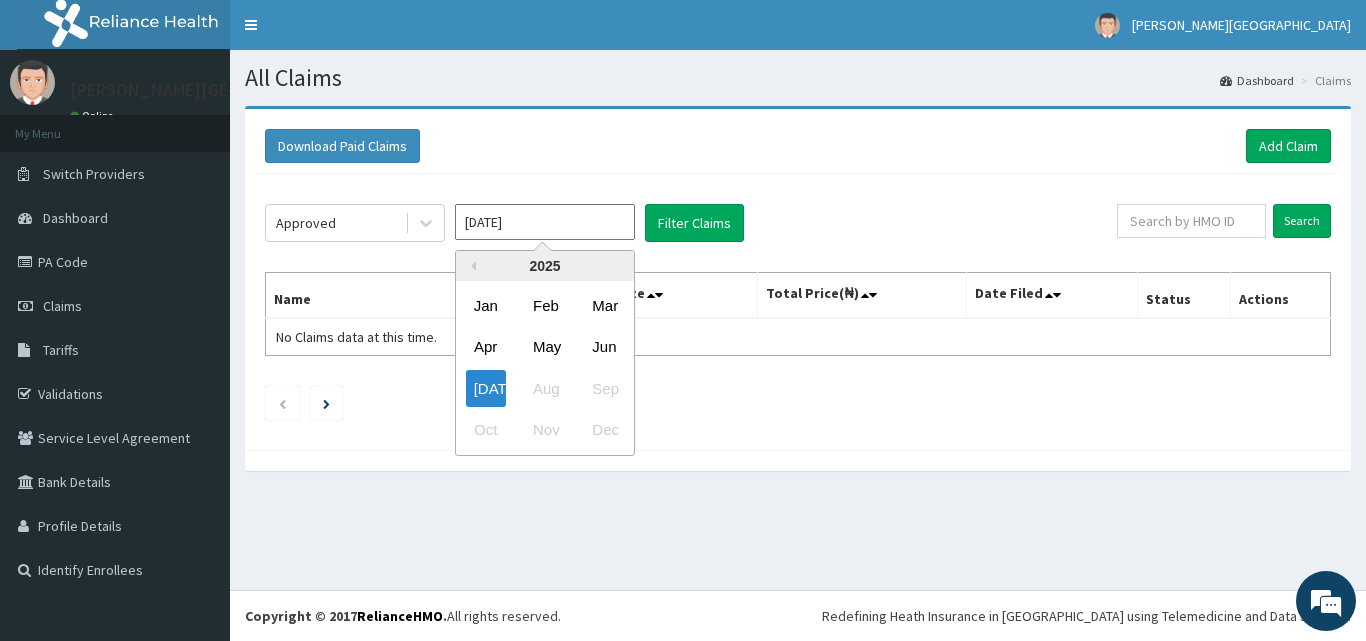 click on "Jun" at bounding box center (604, 347) 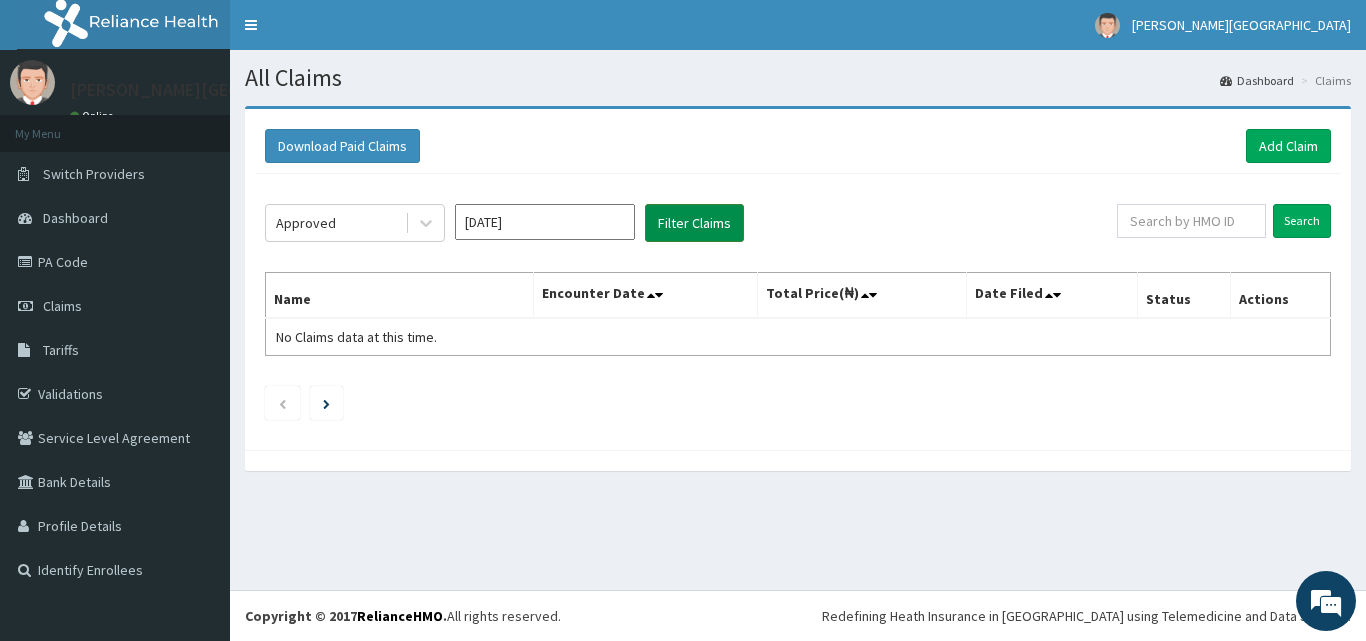 click on "Filter Claims" at bounding box center [694, 223] 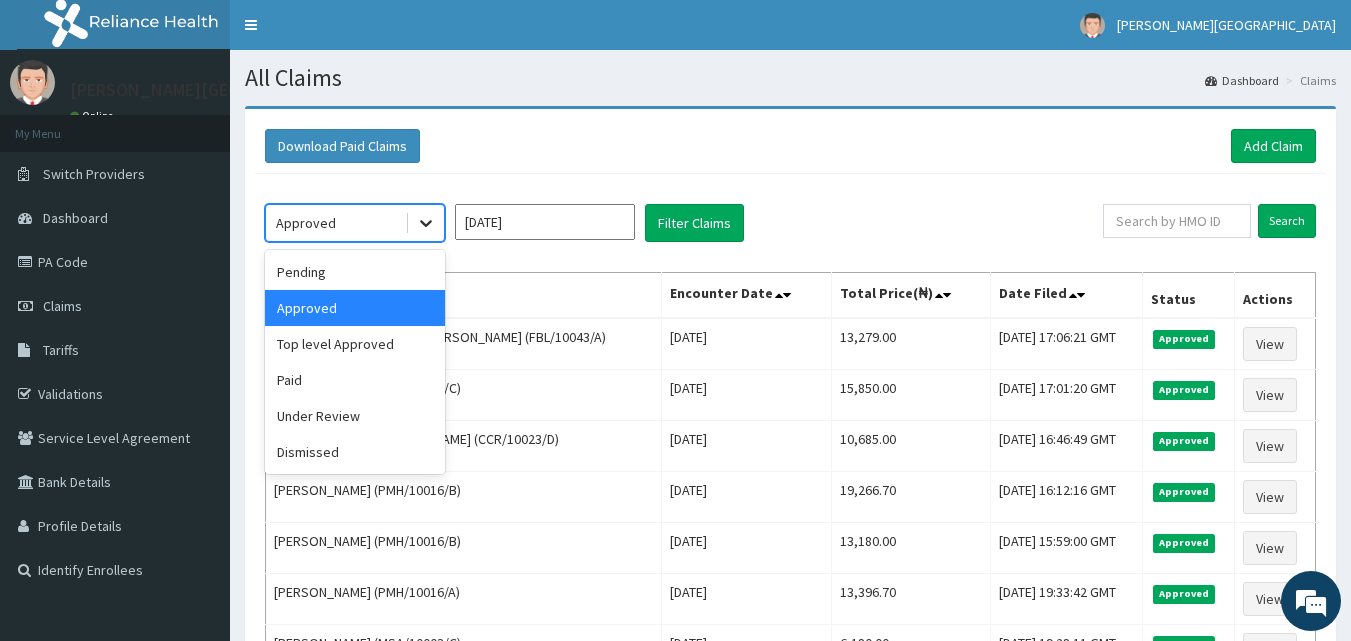 click 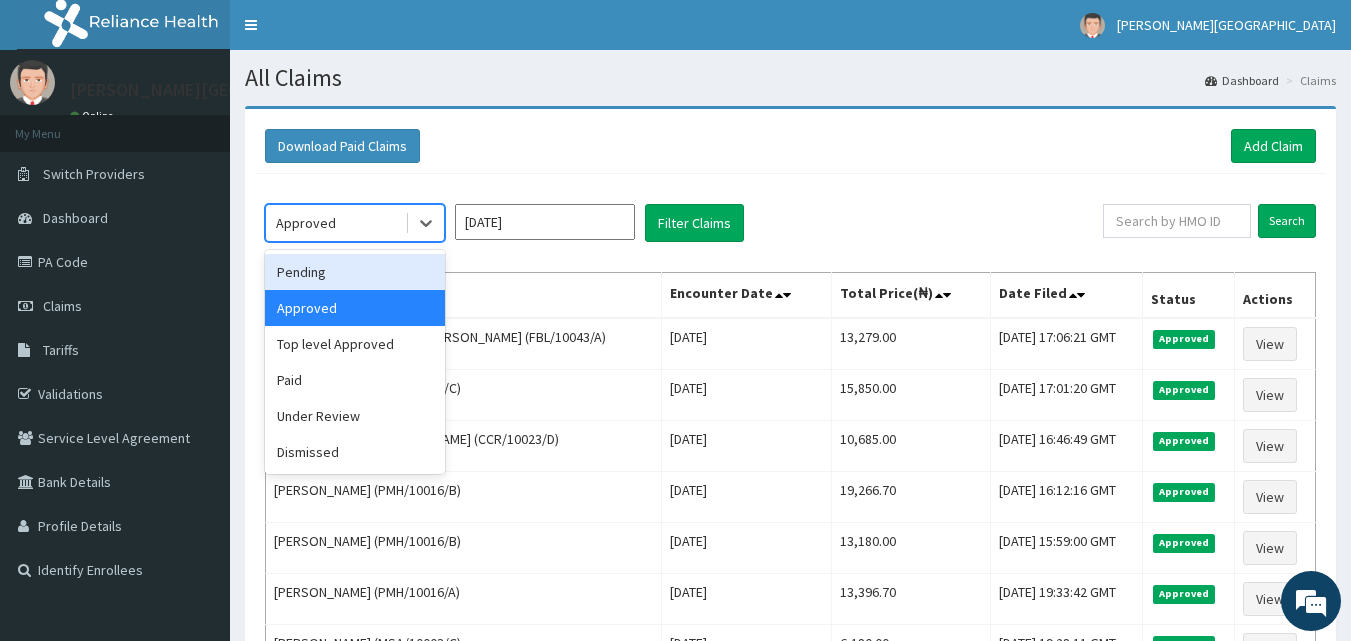 drag, startPoint x: 386, startPoint y: 275, endPoint x: 450, endPoint y: 249, distance: 69.079666 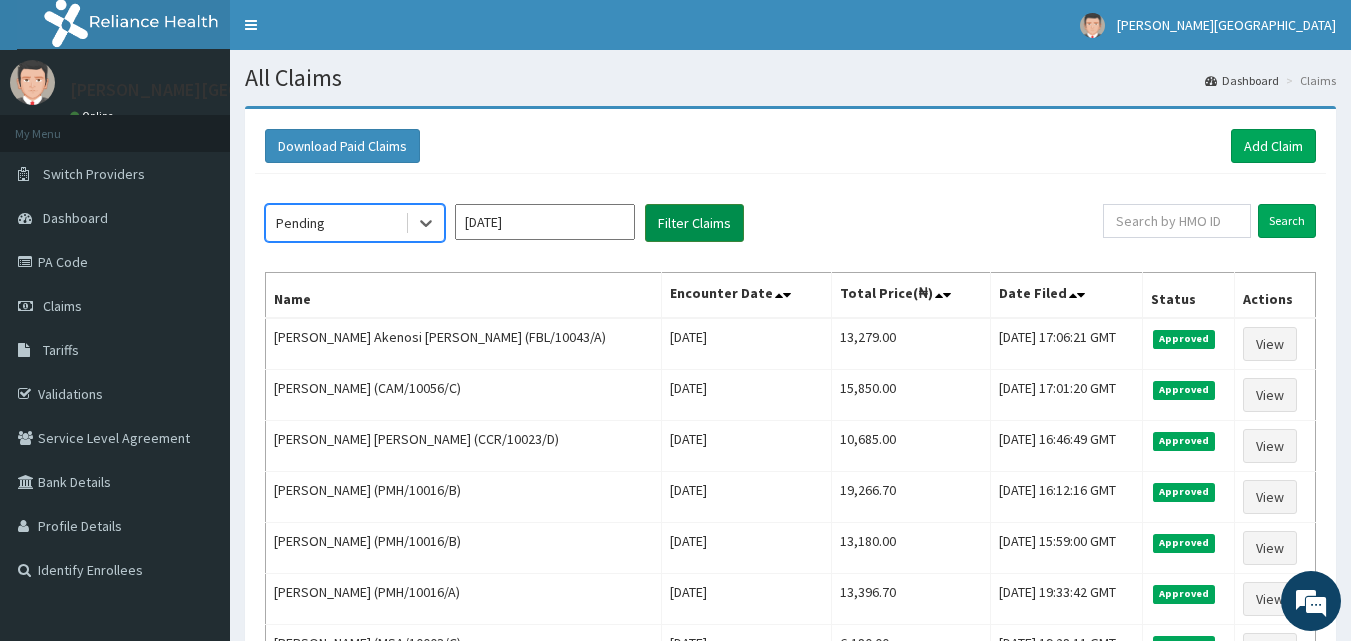 click on "Filter Claims" at bounding box center [694, 223] 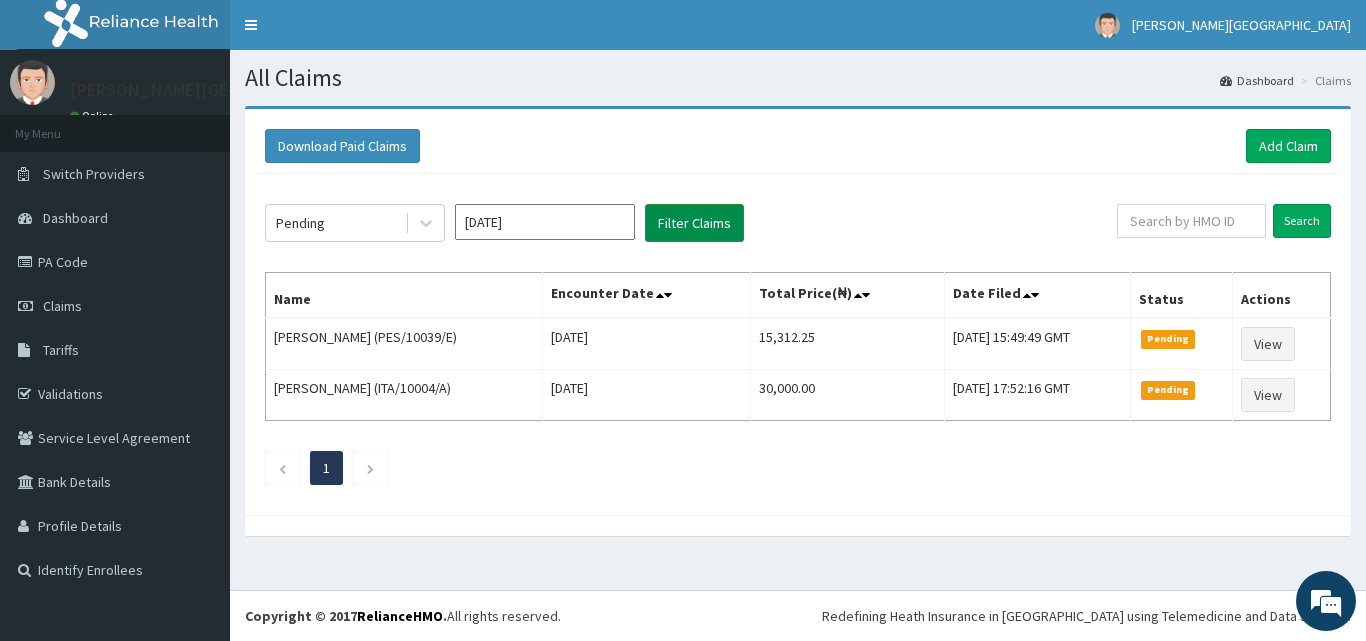 scroll, scrollTop: 0, scrollLeft: 0, axis: both 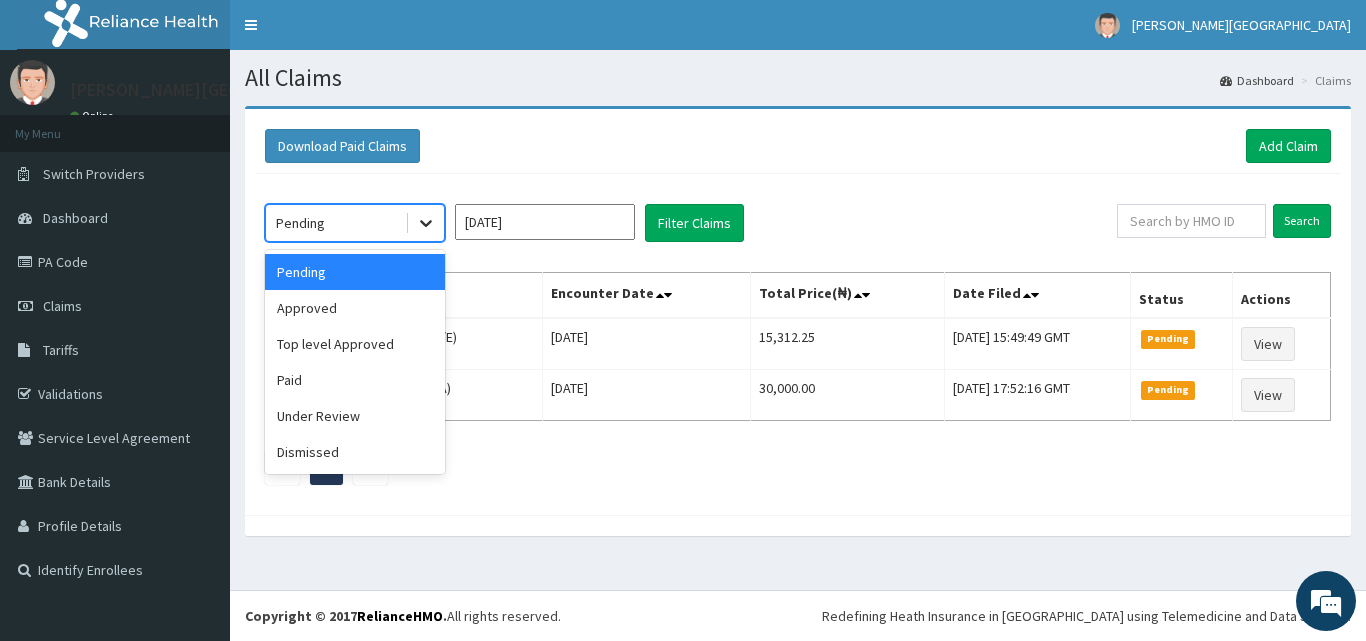 click 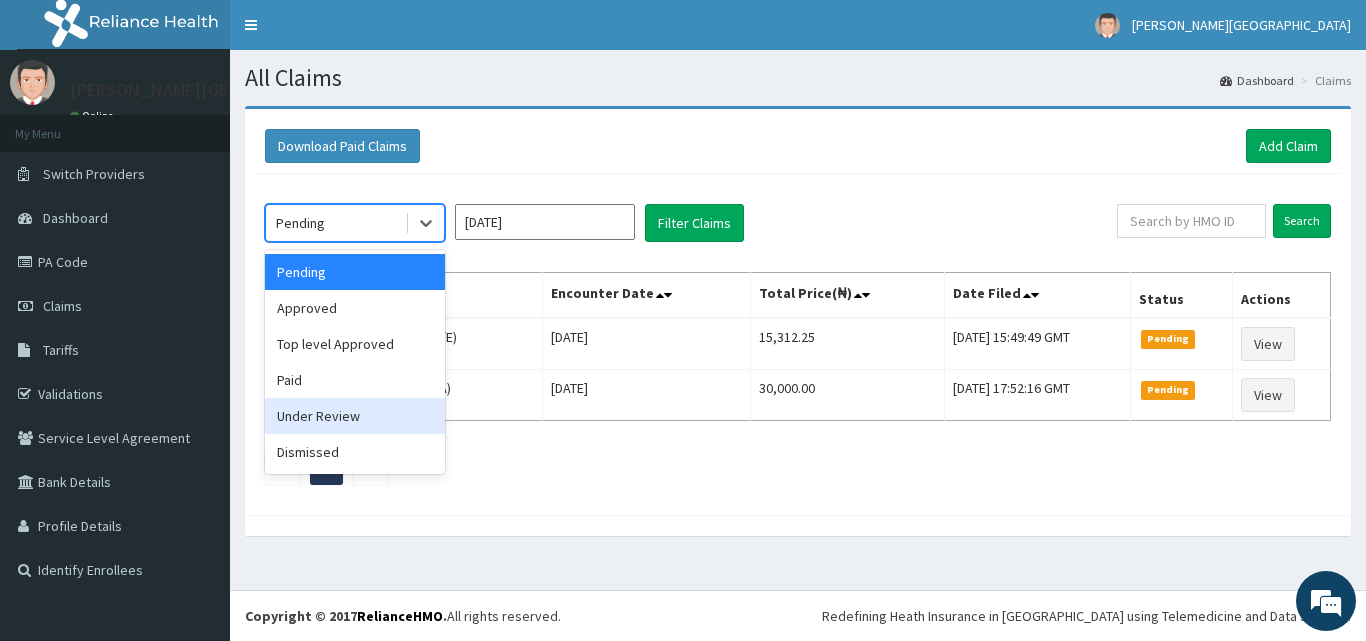 click on "Under Review" at bounding box center (355, 416) 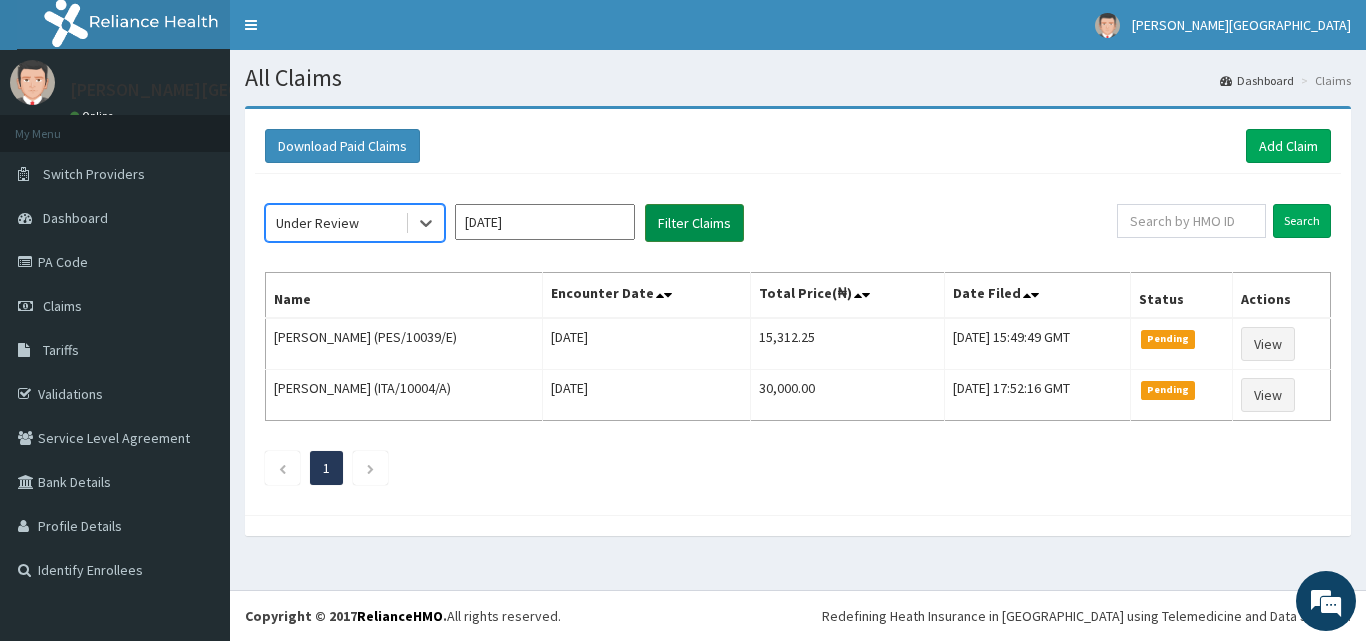 click on "Filter Claims" at bounding box center [694, 223] 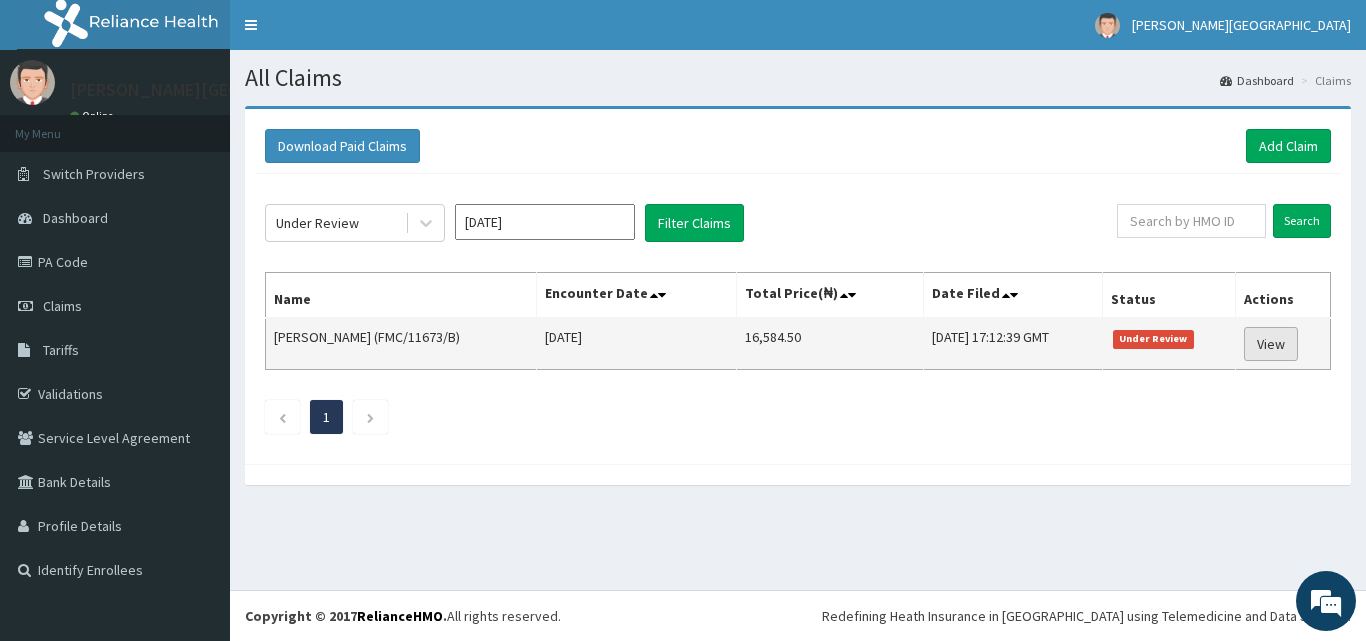 click on "View" at bounding box center [1271, 344] 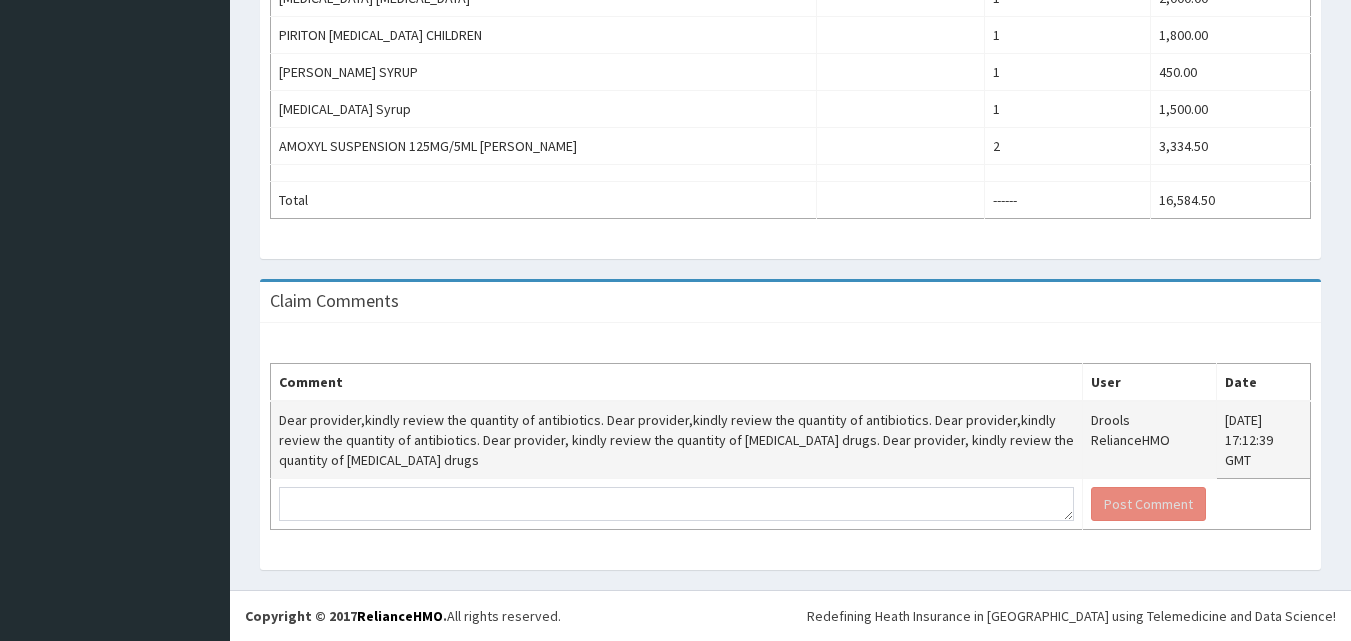 scroll, scrollTop: 804, scrollLeft: 0, axis: vertical 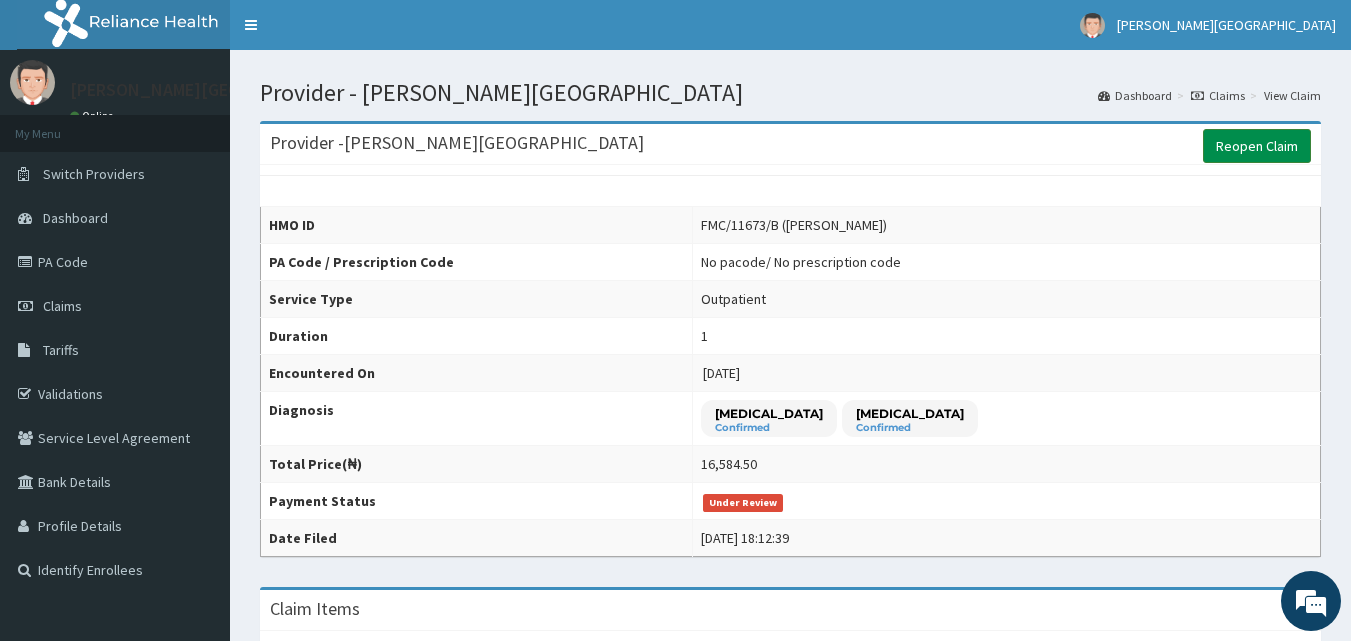 click on "Reopen Claim" at bounding box center [1257, 146] 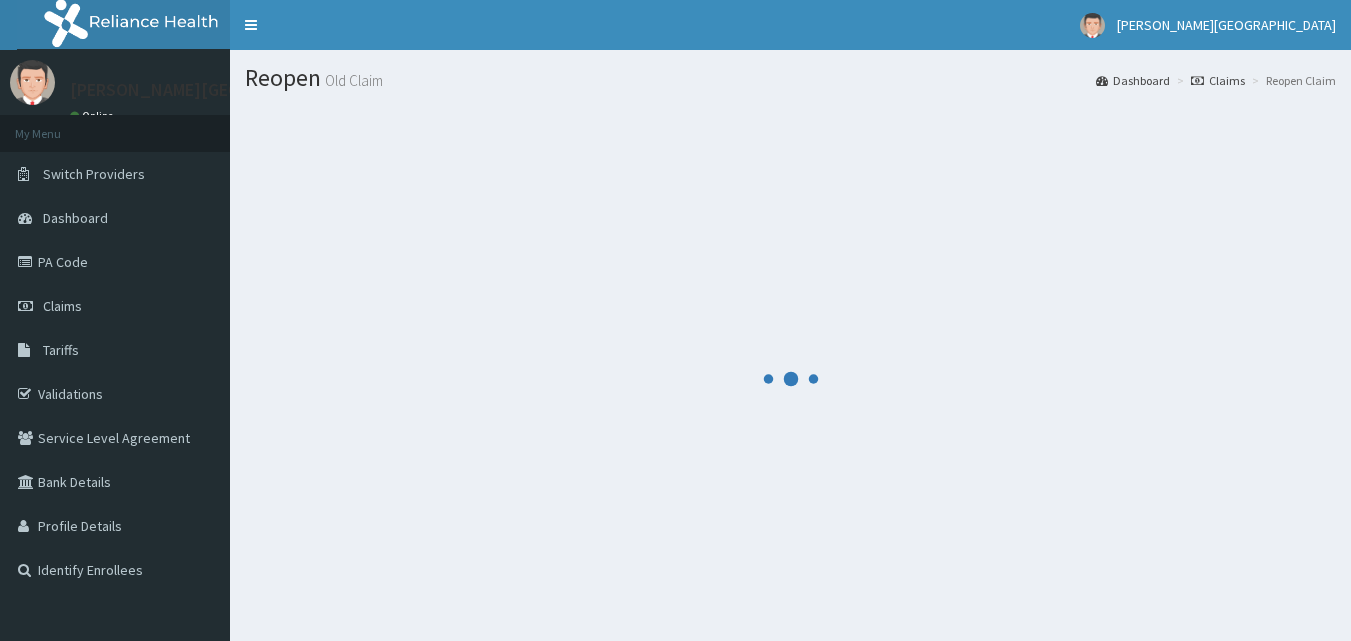 scroll, scrollTop: 0, scrollLeft: 0, axis: both 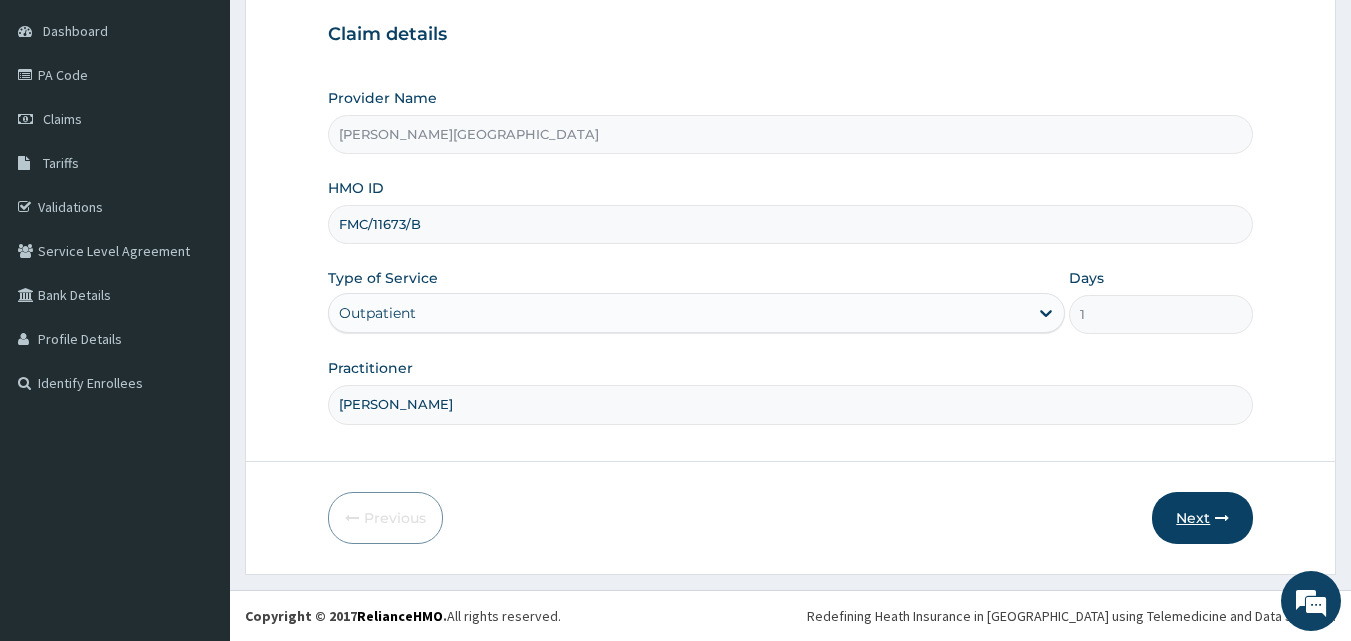click on "Next" at bounding box center (1202, 518) 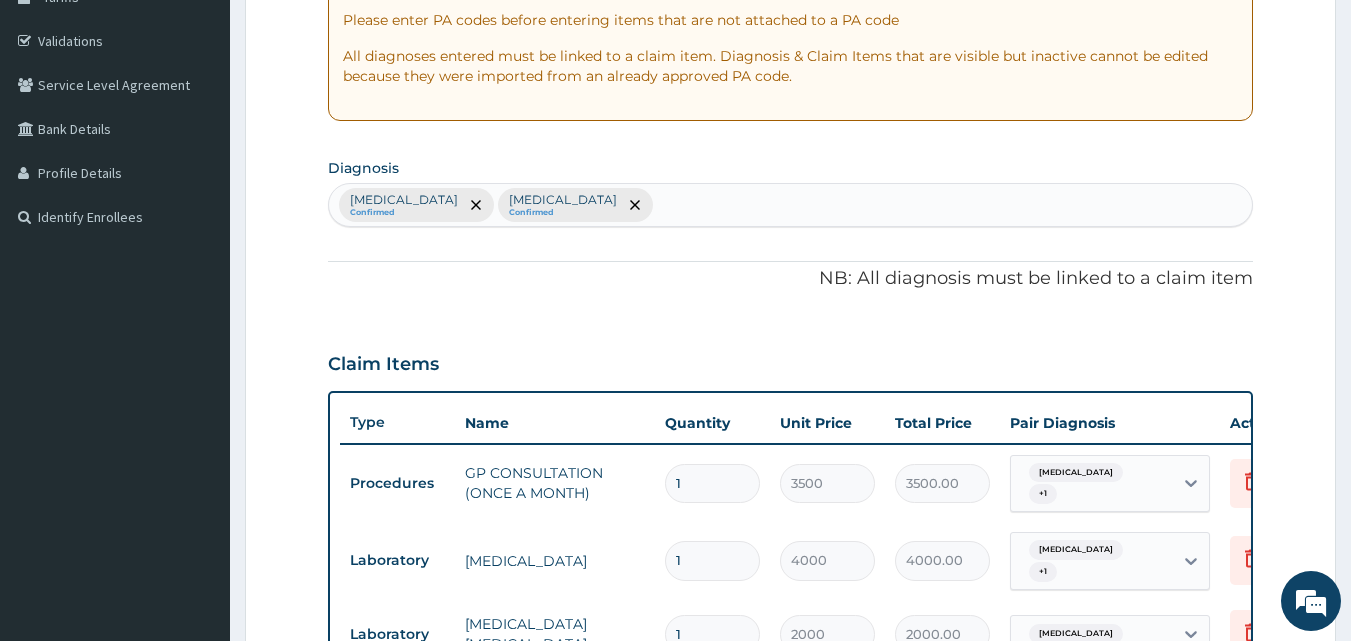 scroll, scrollTop: 1050, scrollLeft: 0, axis: vertical 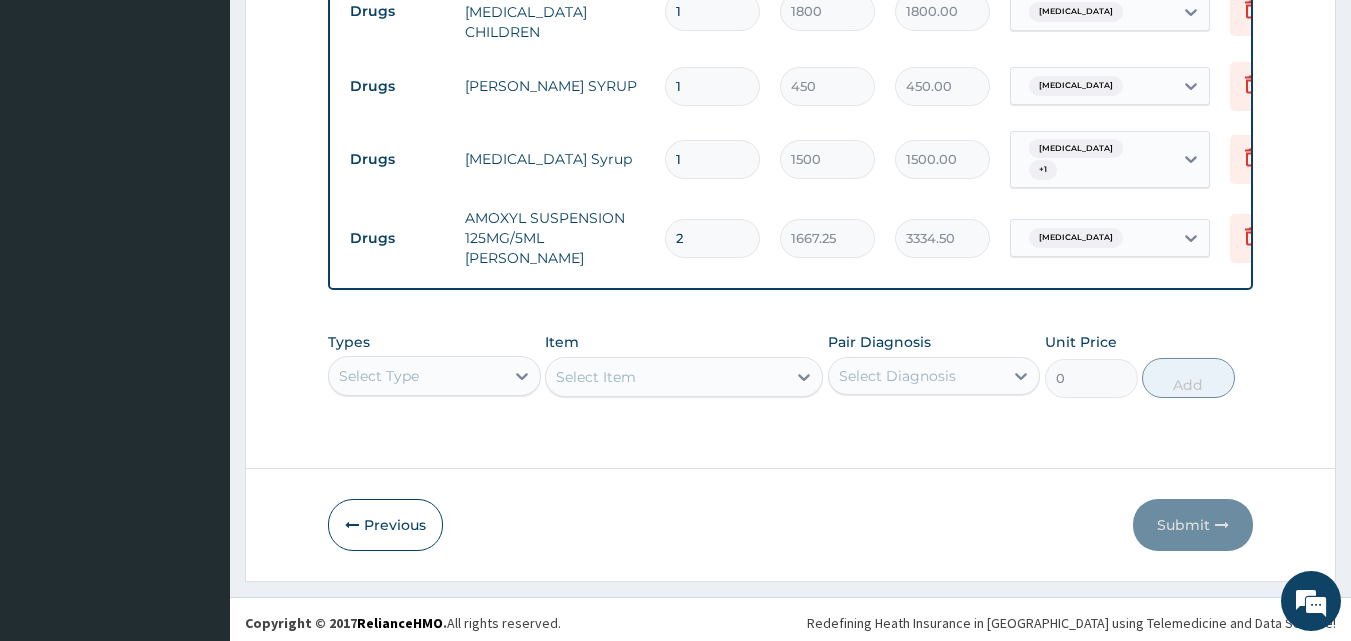 click on "2" at bounding box center (712, 238) 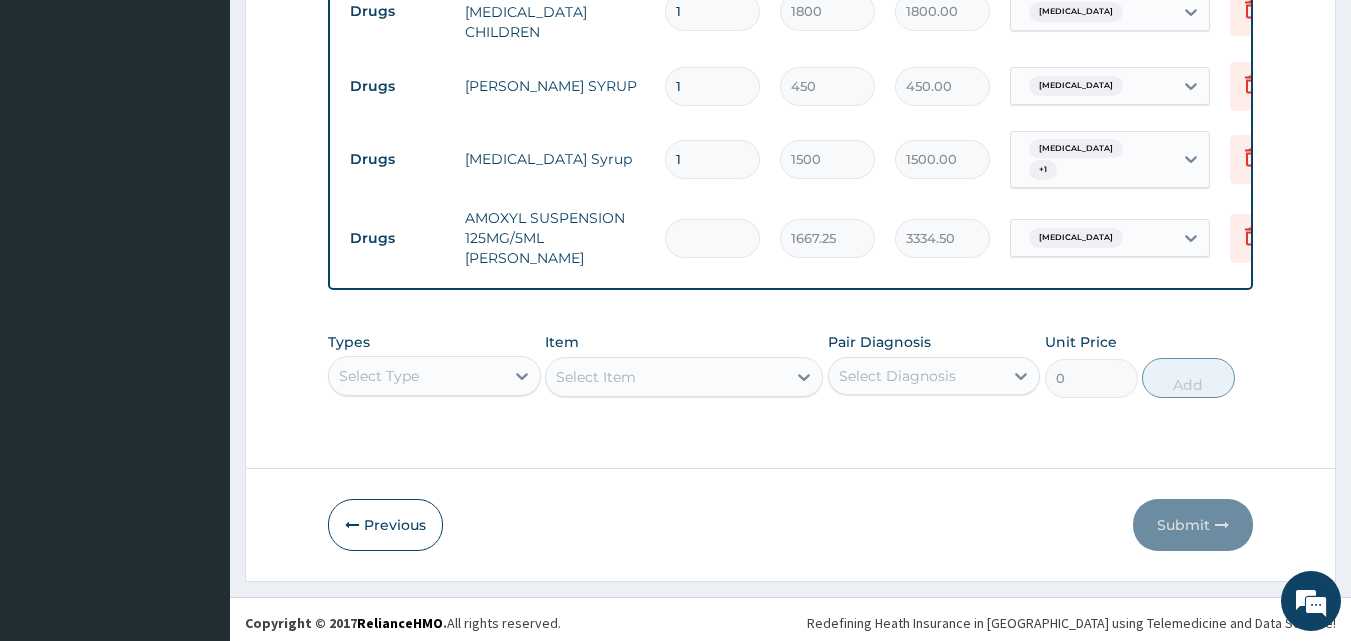 type on "0.00" 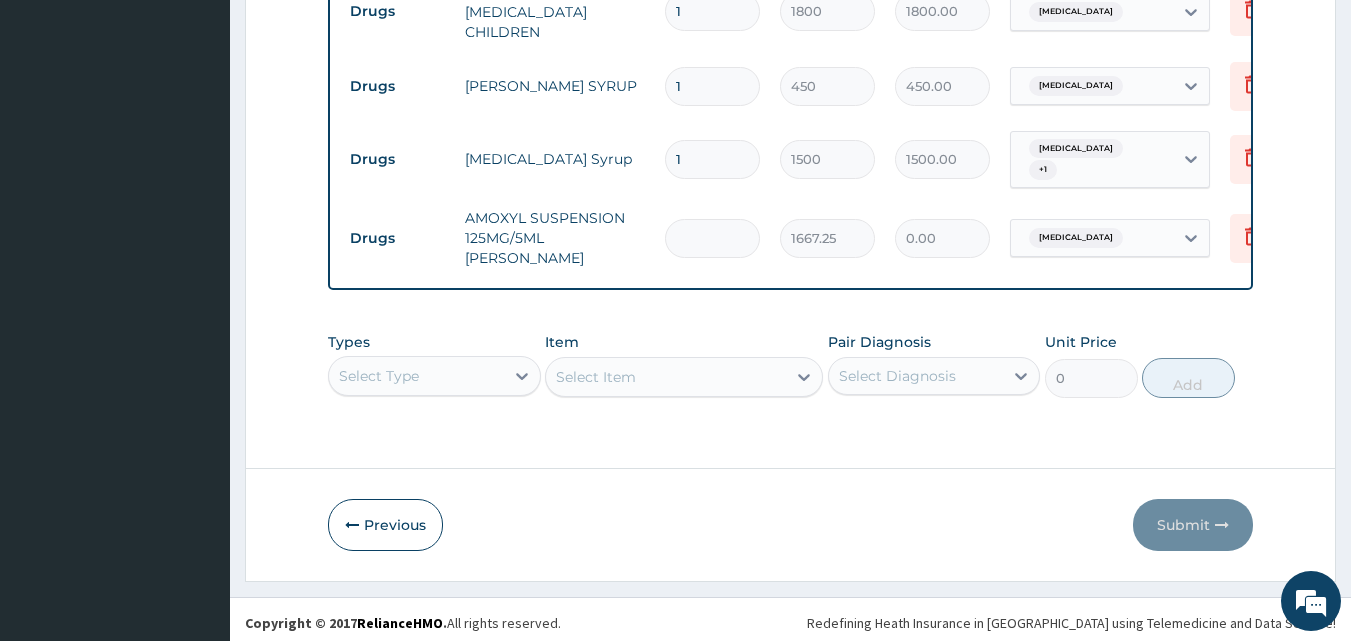 type on "1" 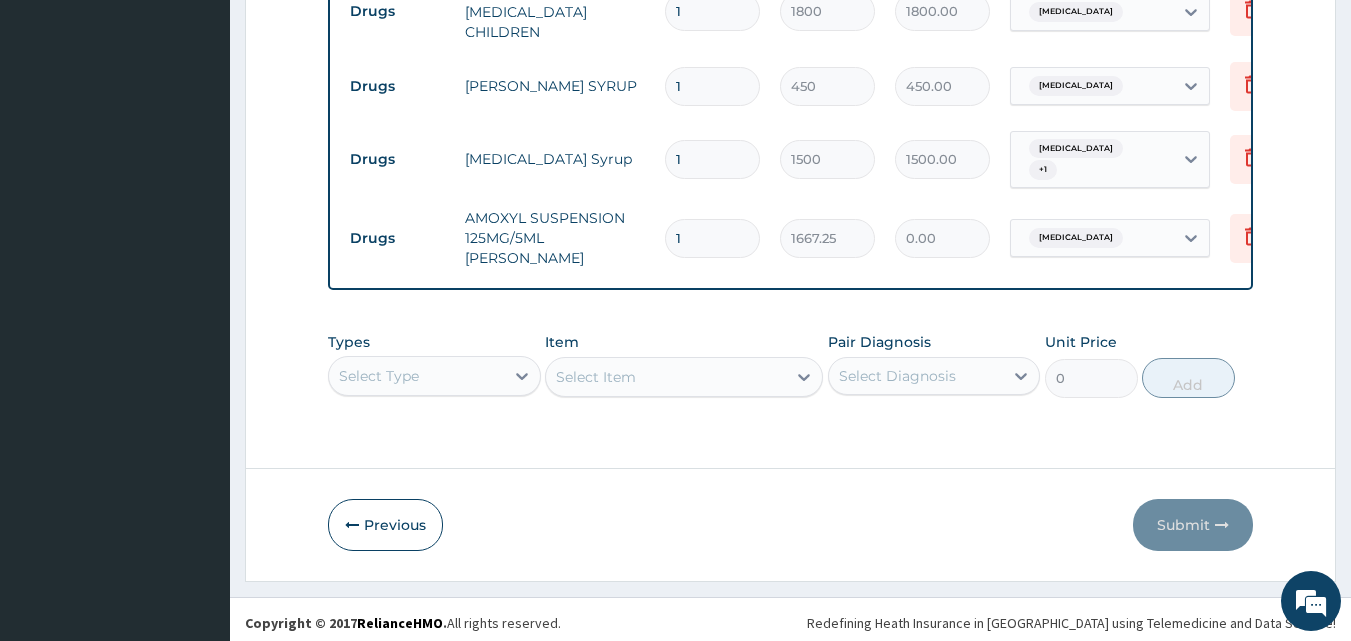 type on "1667.25" 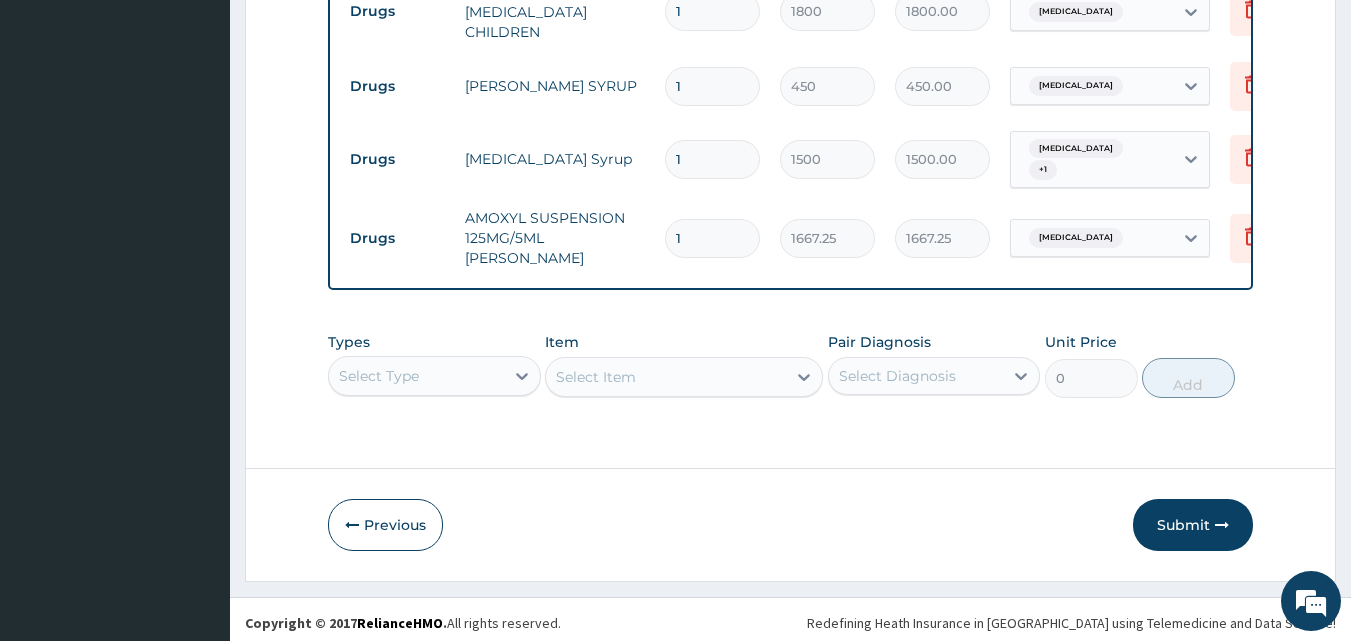 type on "1" 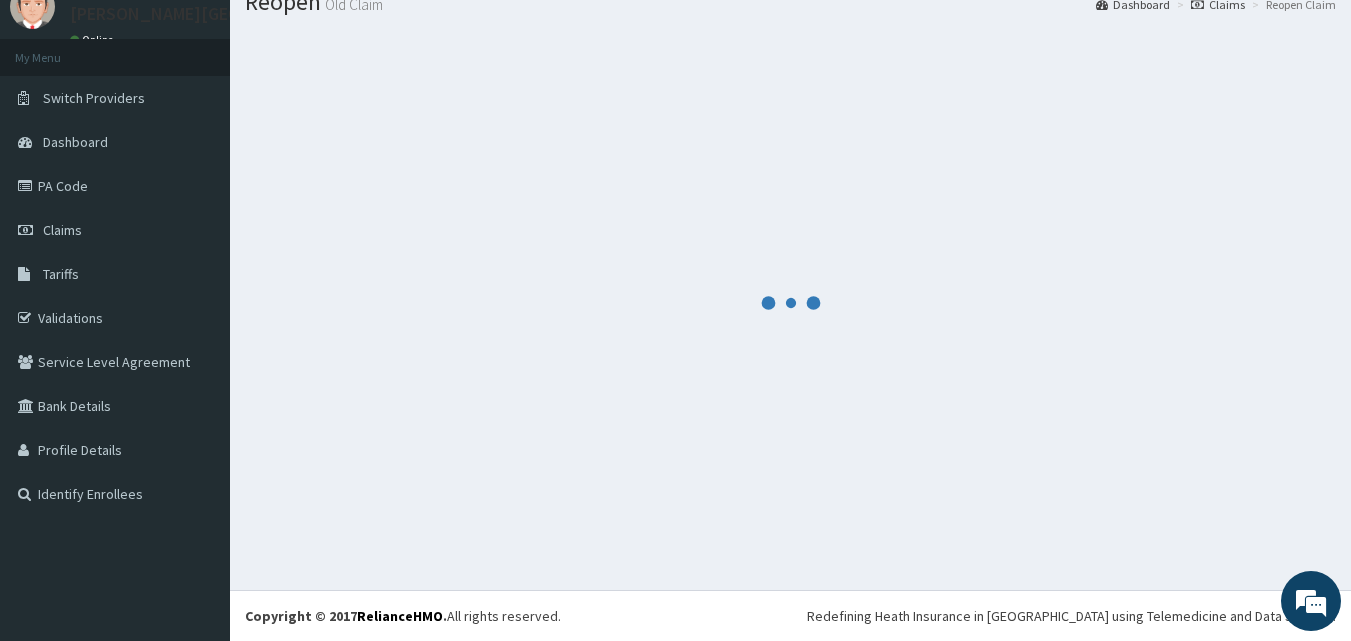 scroll, scrollTop: 1050, scrollLeft: 0, axis: vertical 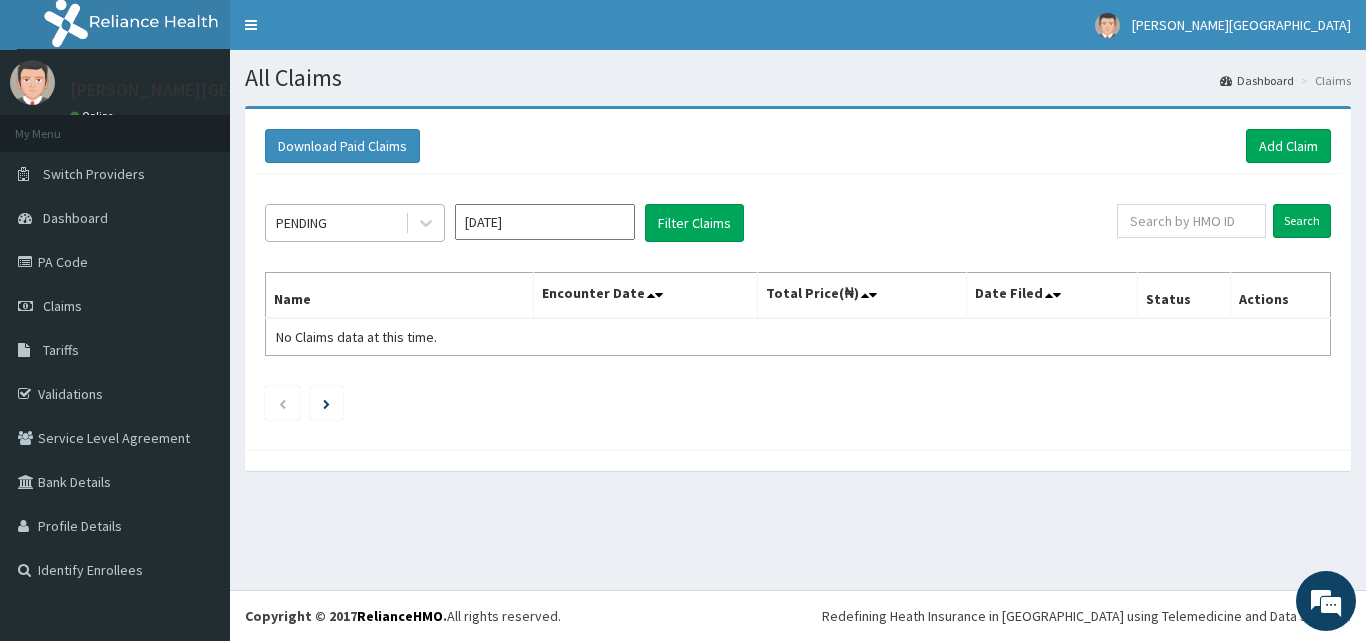 click on "PENDING" at bounding box center (335, 223) 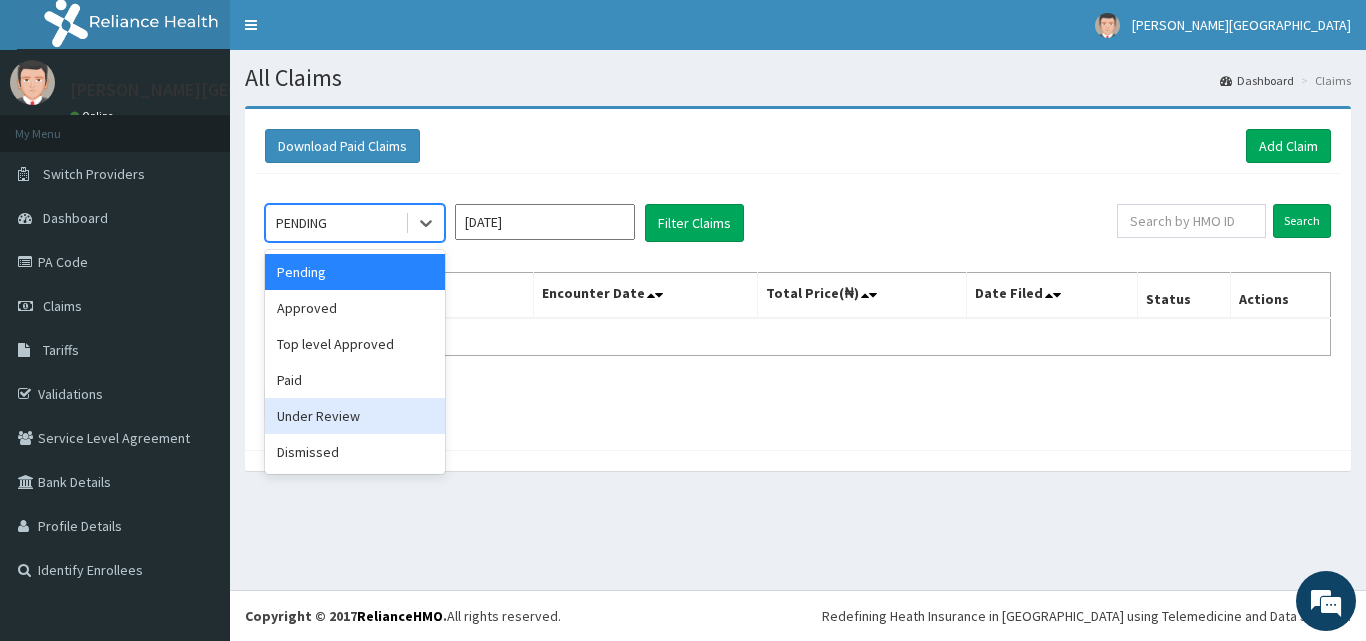 drag, startPoint x: 341, startPoint y: 414, endPoint x: 612, endPoint y: 234, distance: 325.33212 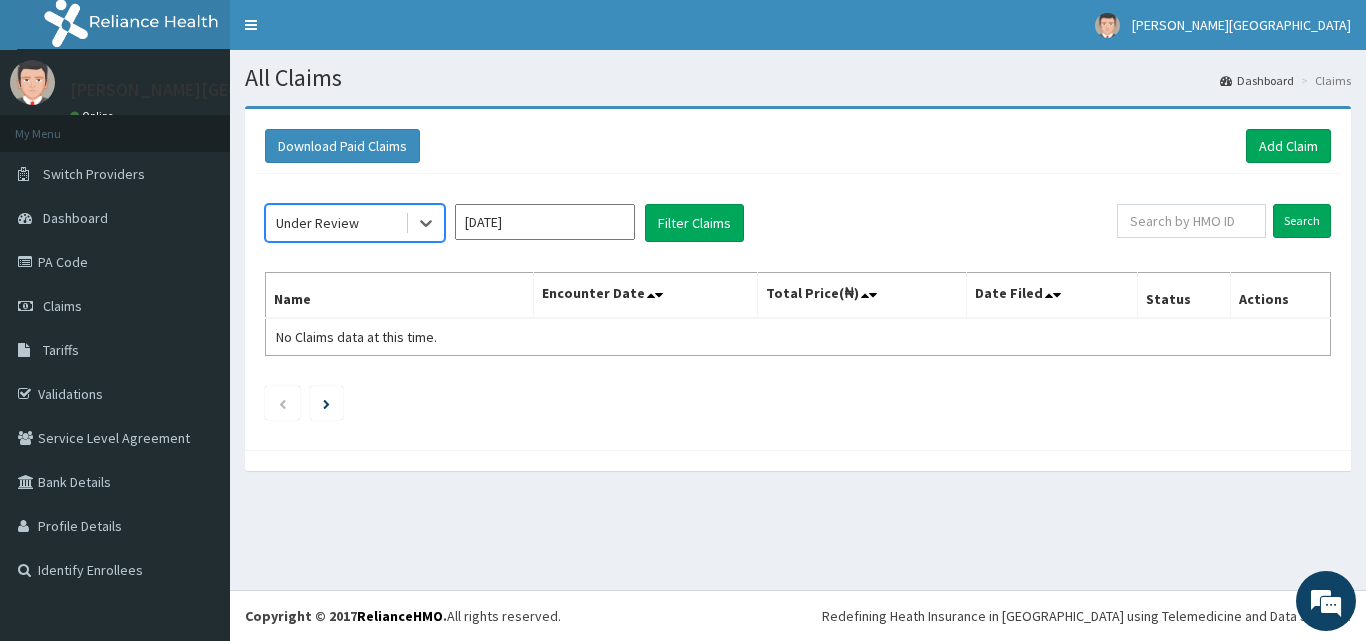 click on "[DATE]" at bounding box center (545, 222) 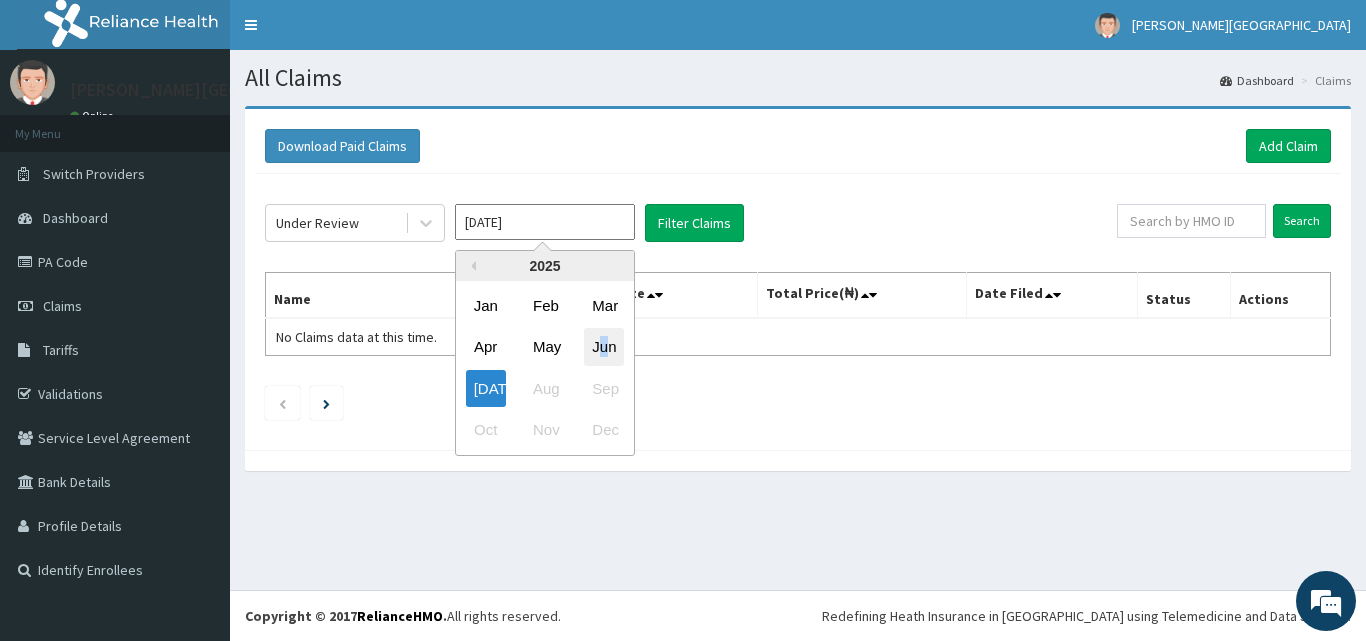 click on "Jun" at bounding box center [604, 347] 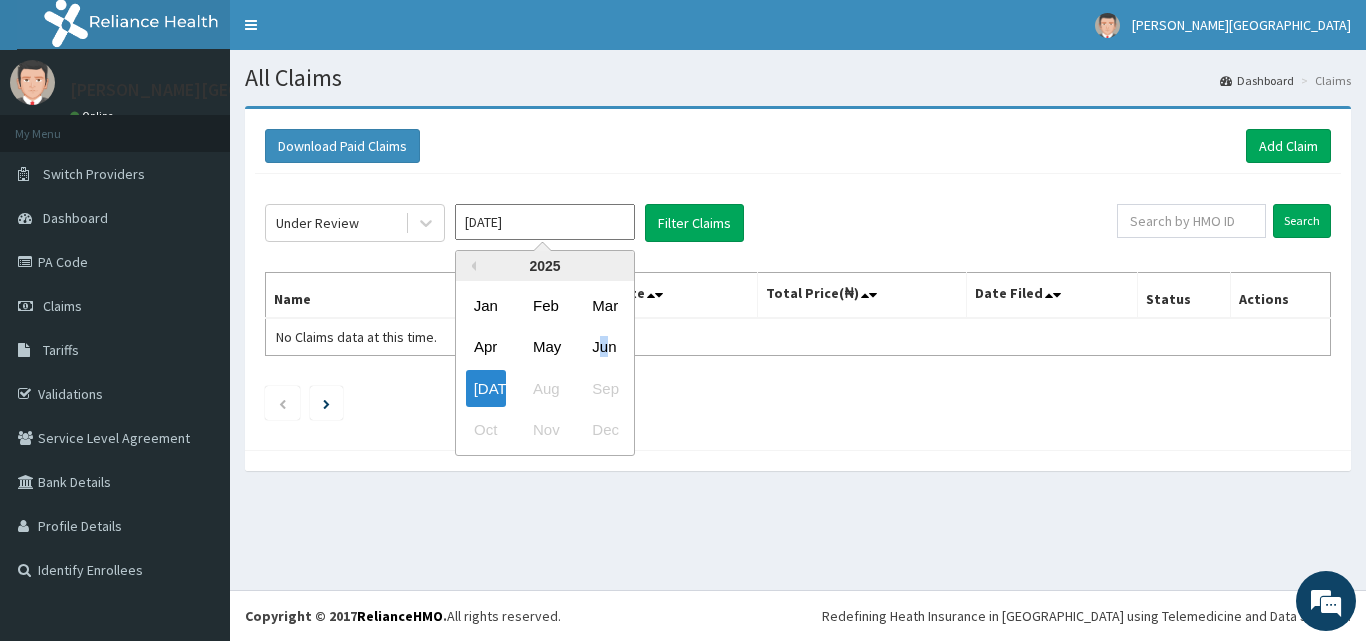type on "[DATE]" 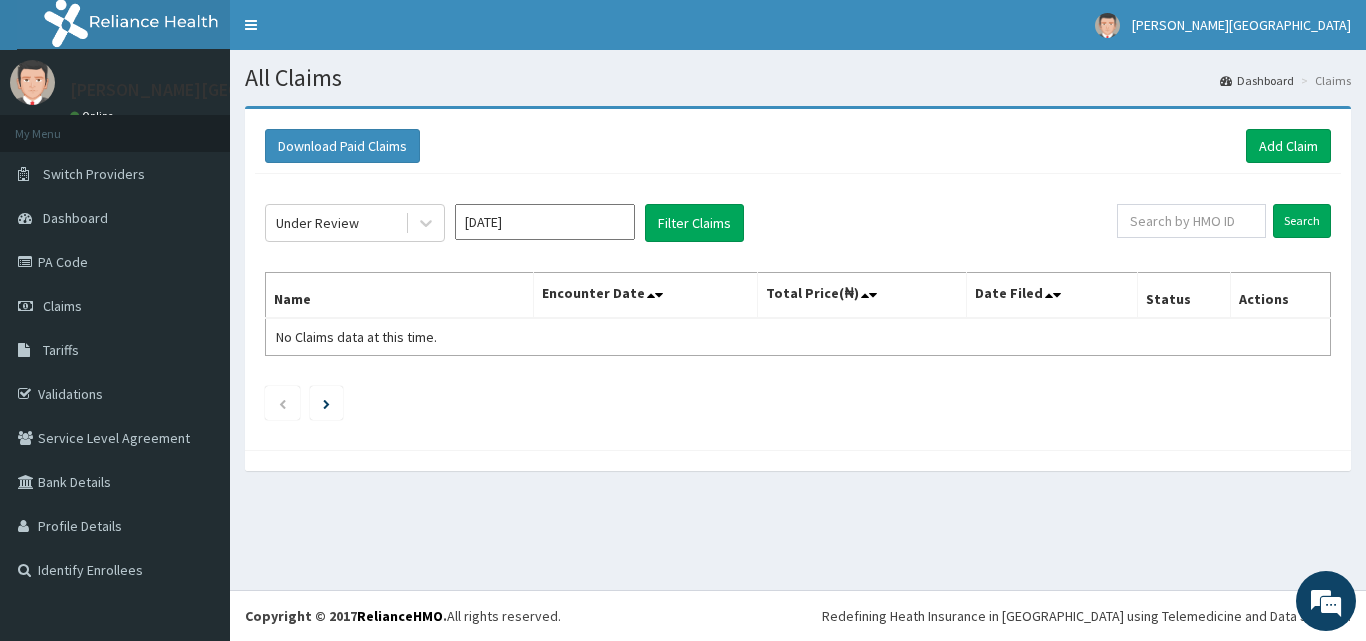 click on "Under Review [DATE] Filter Claims Search Name Encounter Date Total Price(₦) Date Filed Status Actions No Claims data at this time." 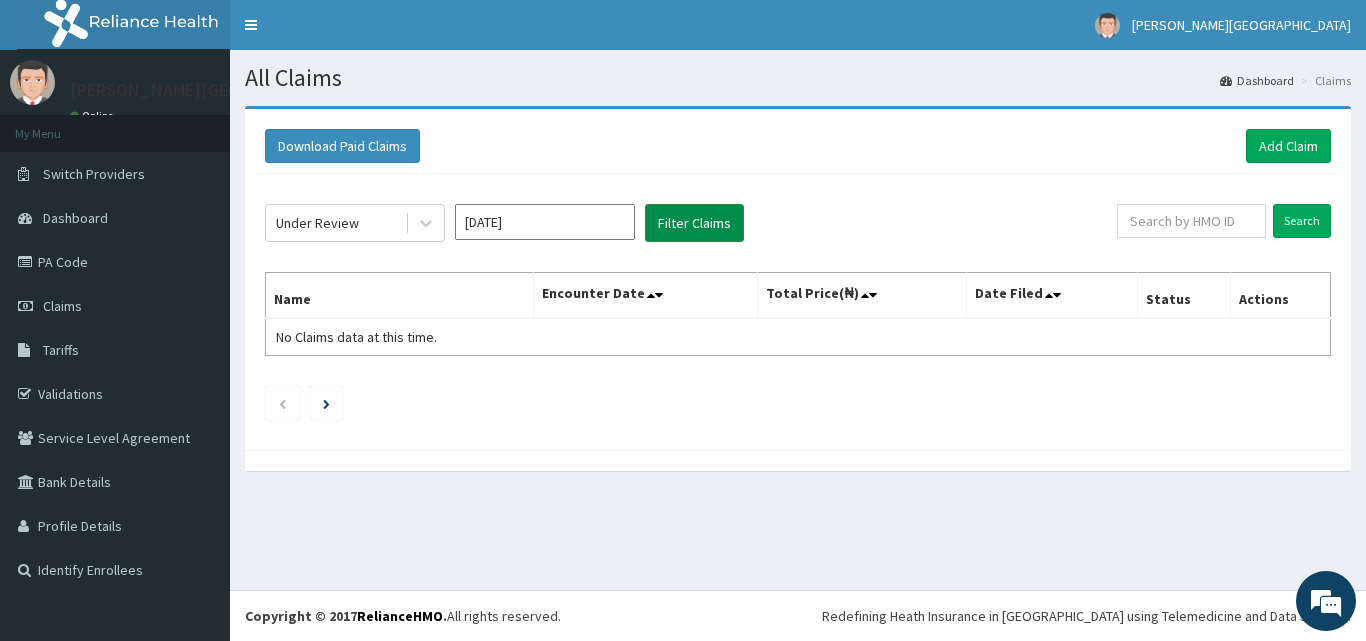 click on "Filter Claims" at bounding box center [694, 223] 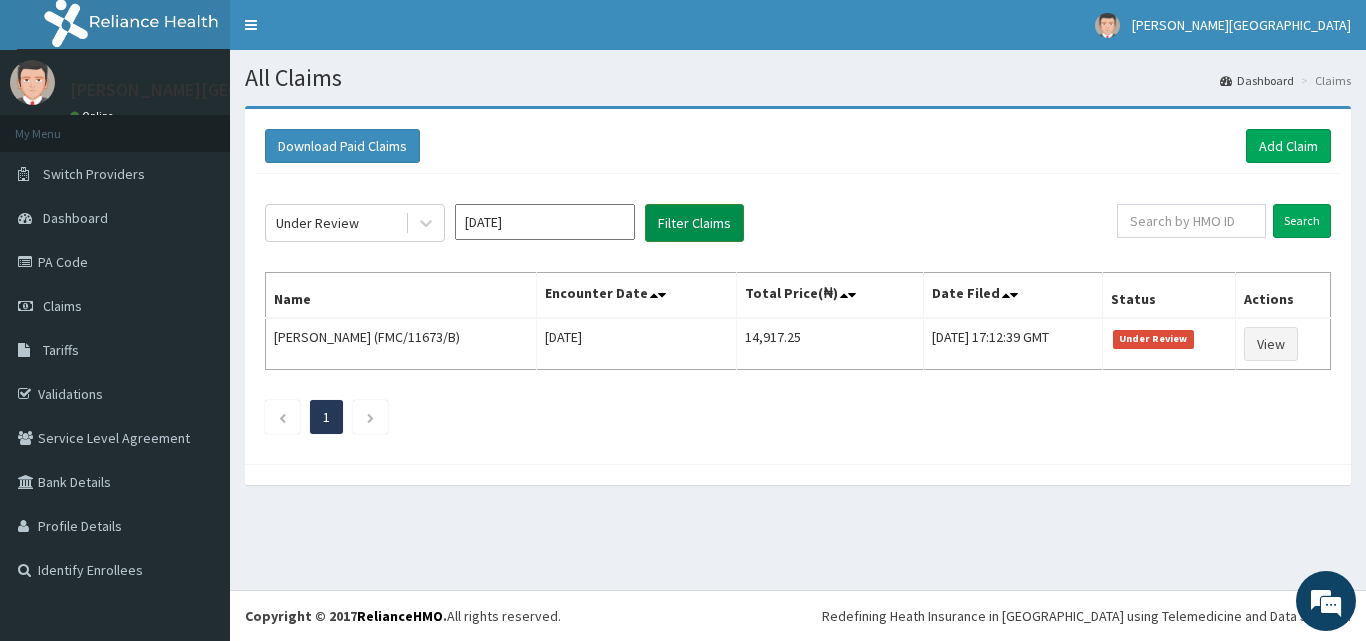 scroll, scrollTop: 0, scrollLeft: 0, axis: both 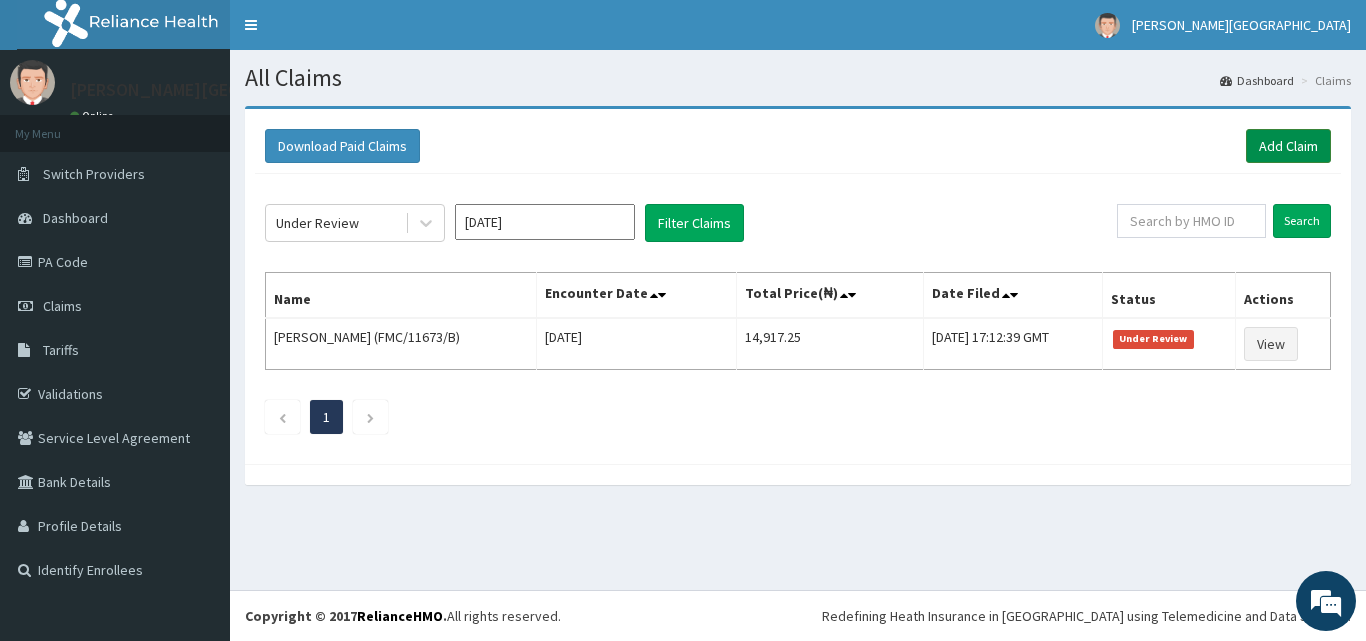 click on "Add Claim" at bounding box center (1288, 146) 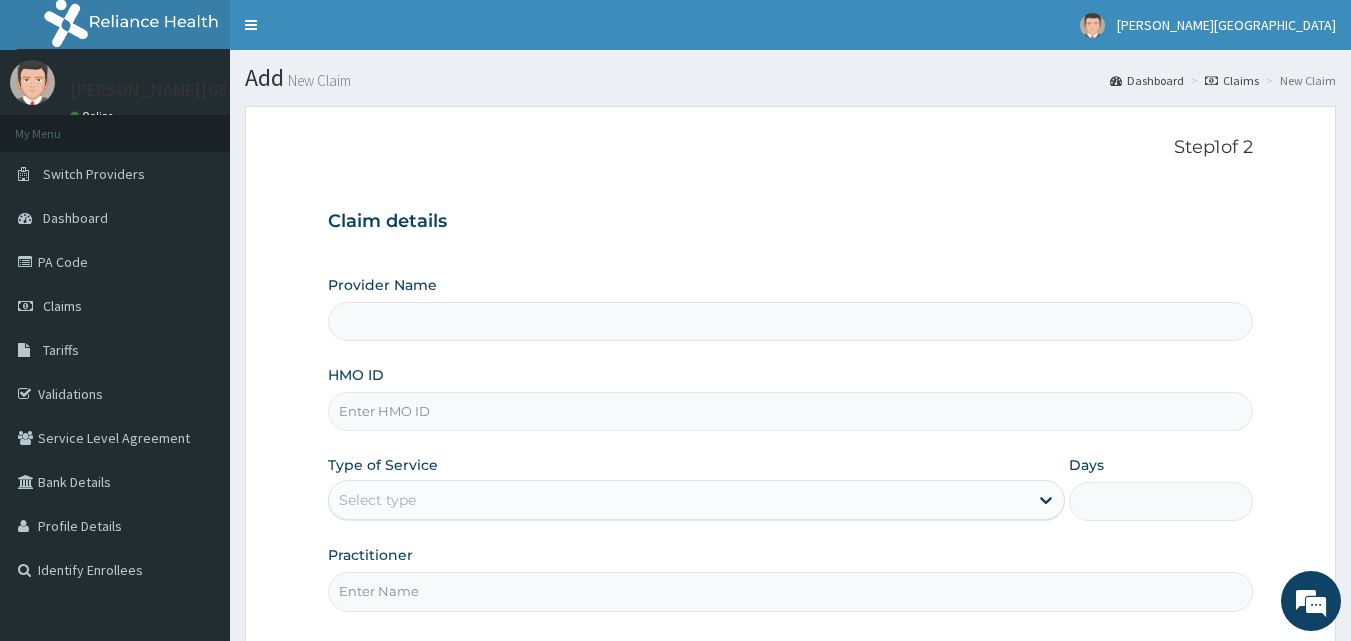 type on "[PERSON_NAME][GEOGRAPHIC_DATA]" 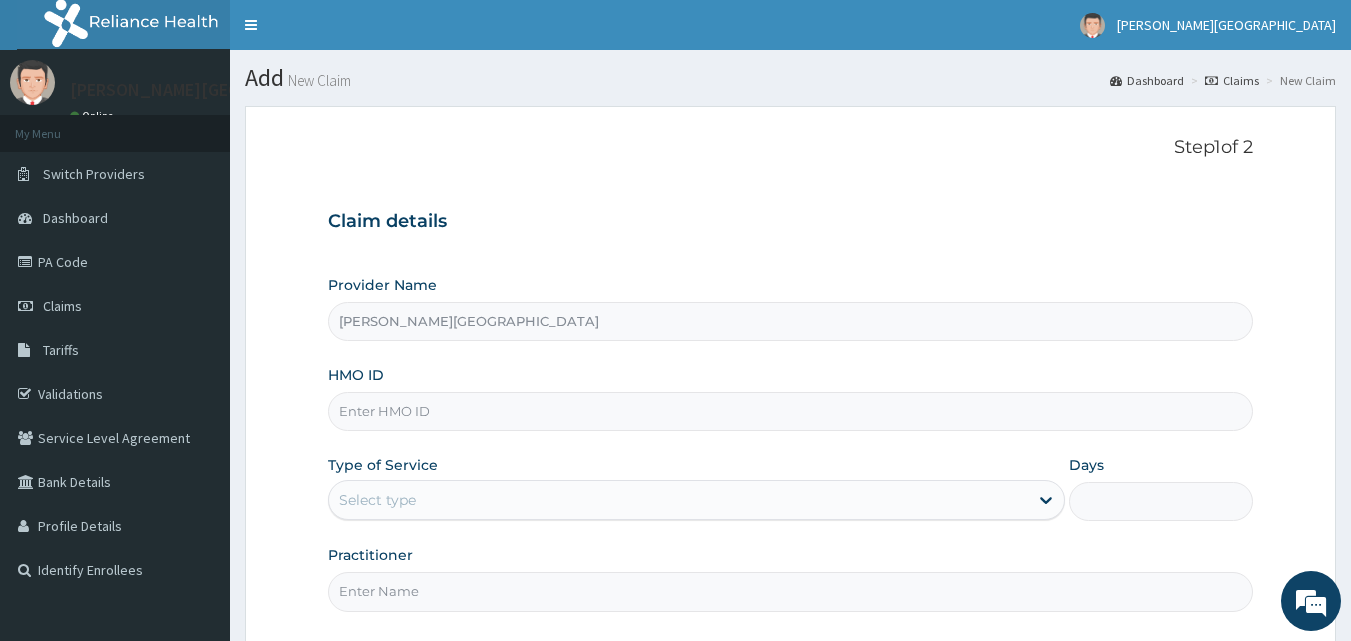 scroll, scrollTop: 0, scrollLeft: 0, axis: both 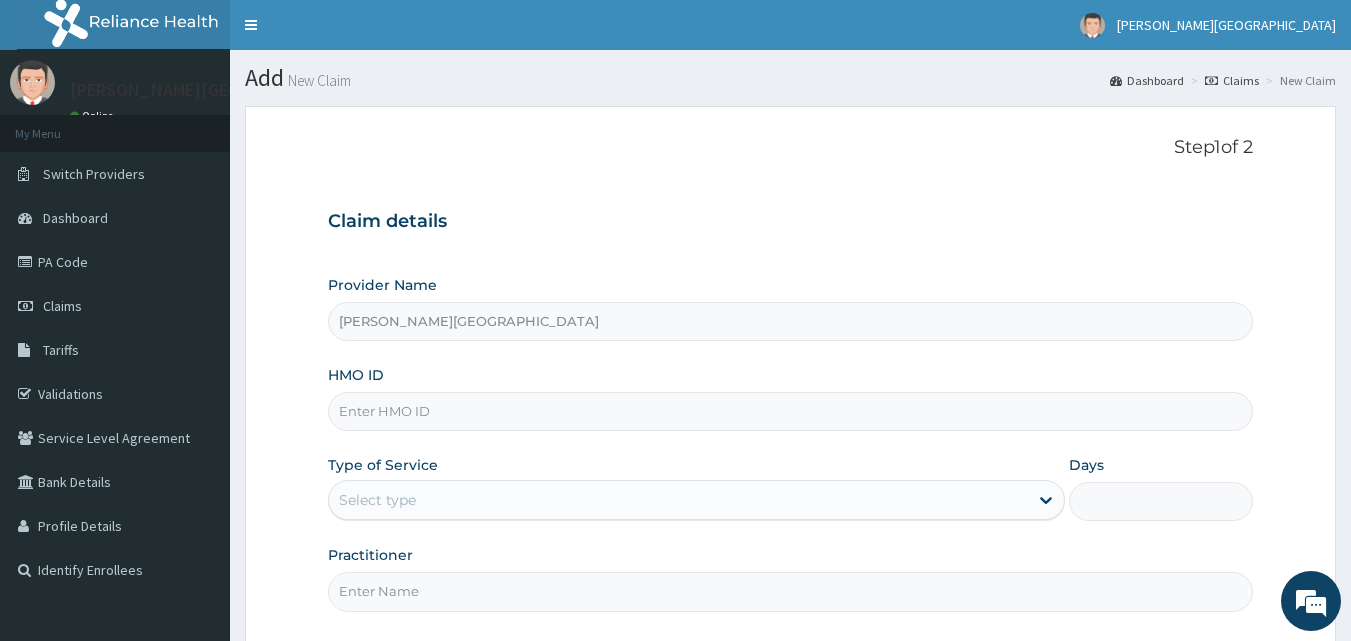 click on "HMO ID" at bounding box center [791, 411] 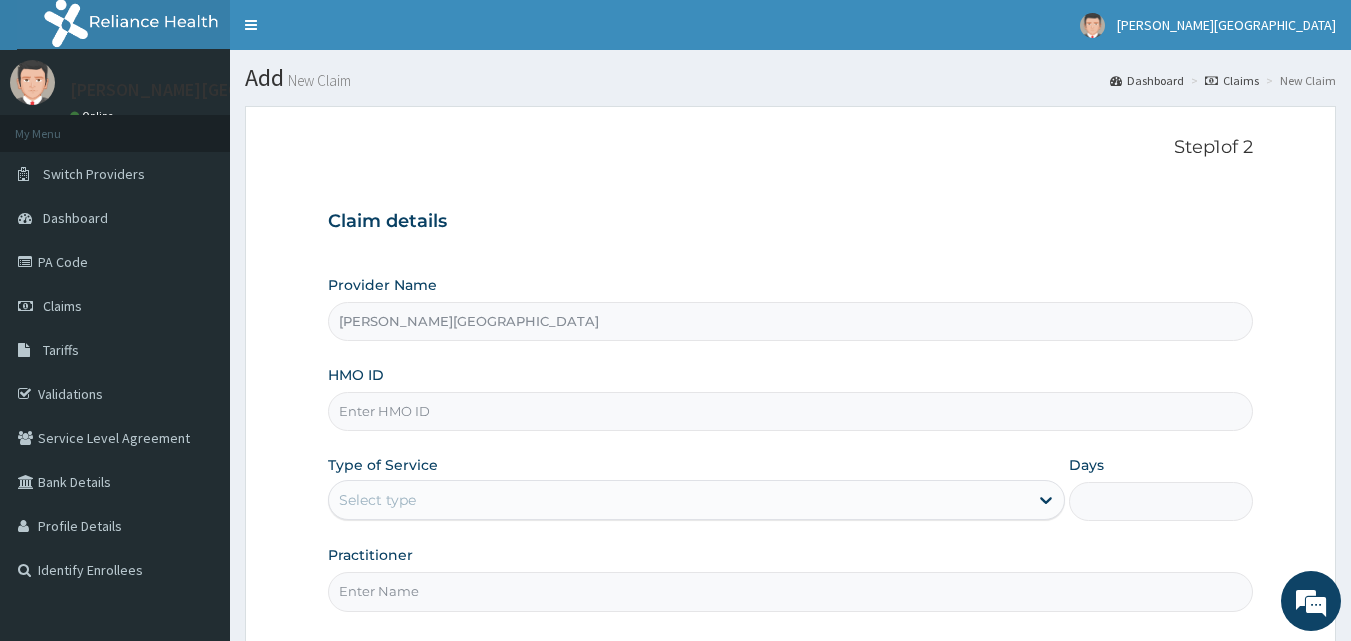scroll, scrollTop: 0, scrollLeft: 0, axis: both 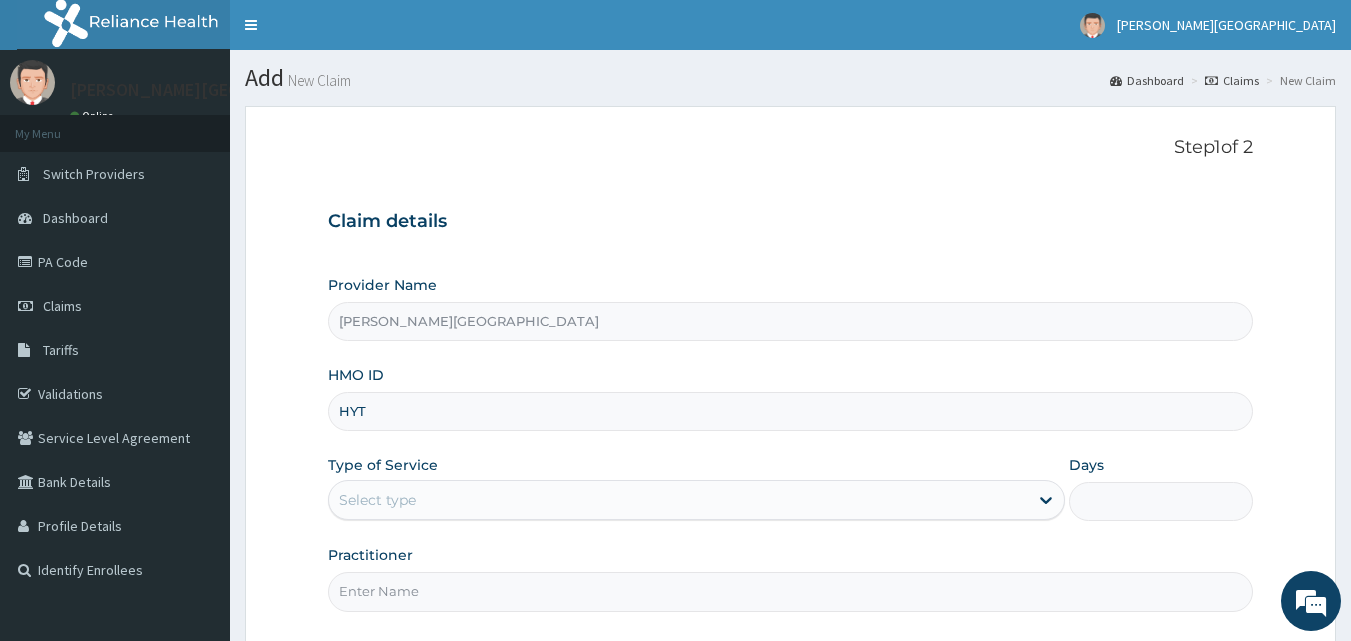 type on "HYT/10075/A" 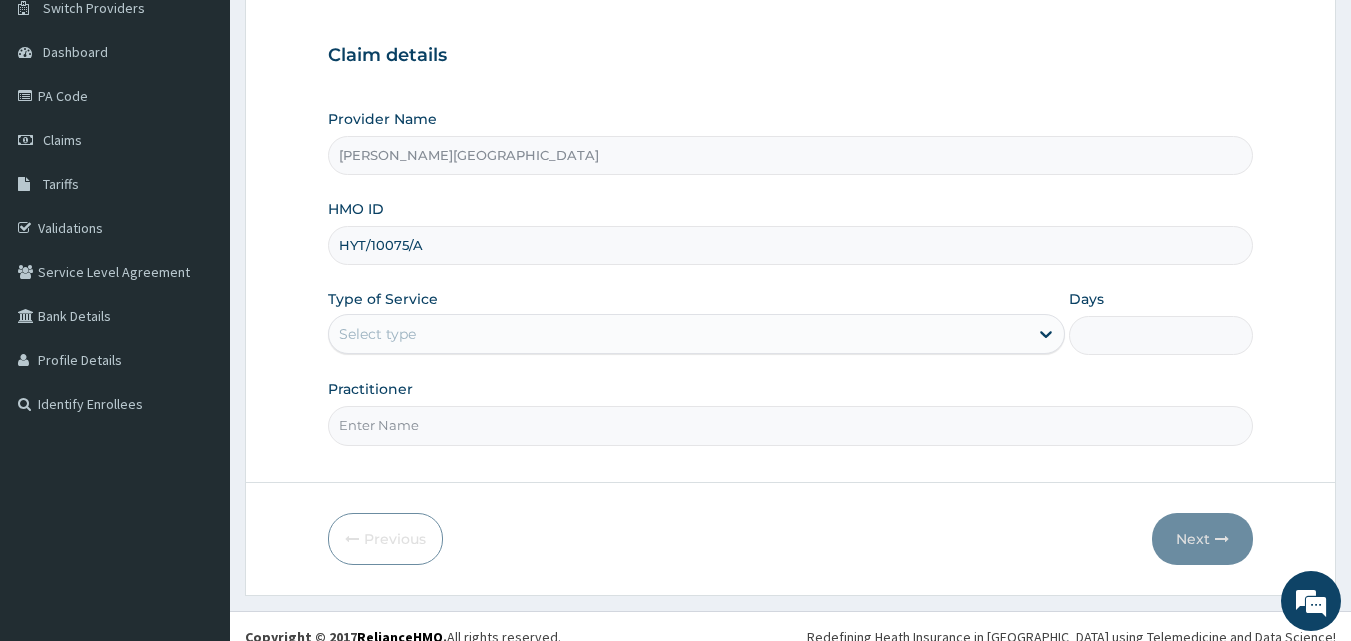 scroll, scrollTop: 167, scrollLeft: 0, axis: vertical 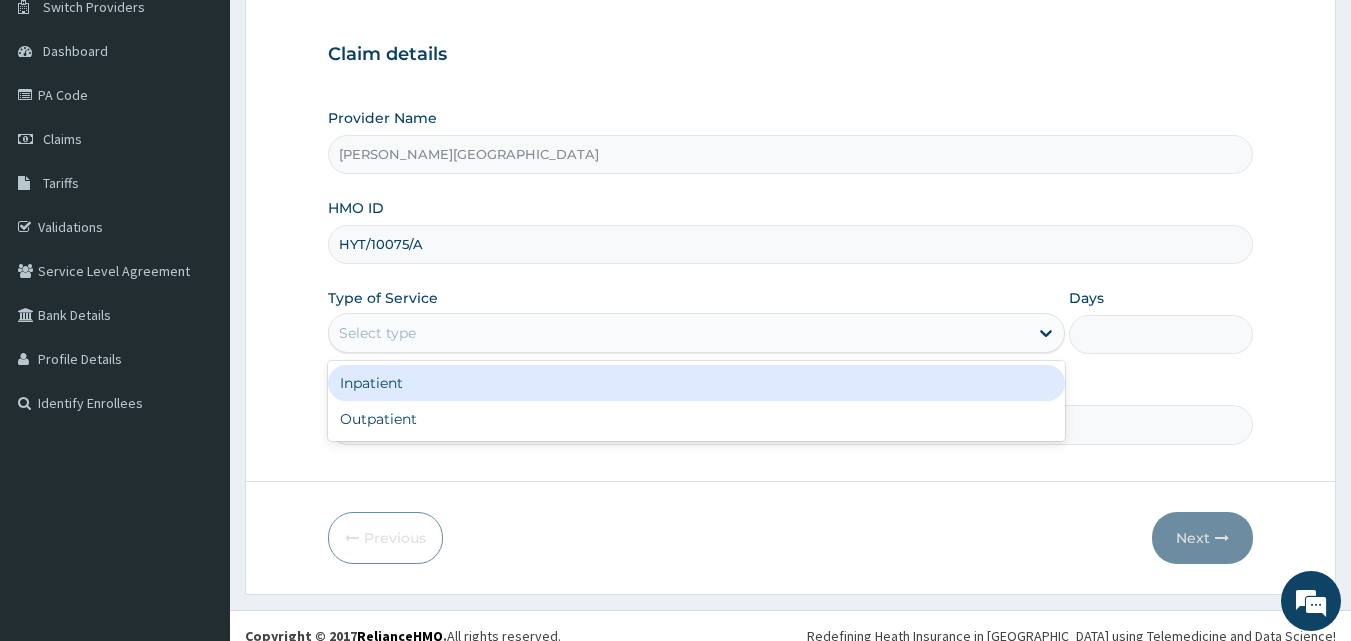 click on "Select type" at bounding box center (696, 333) 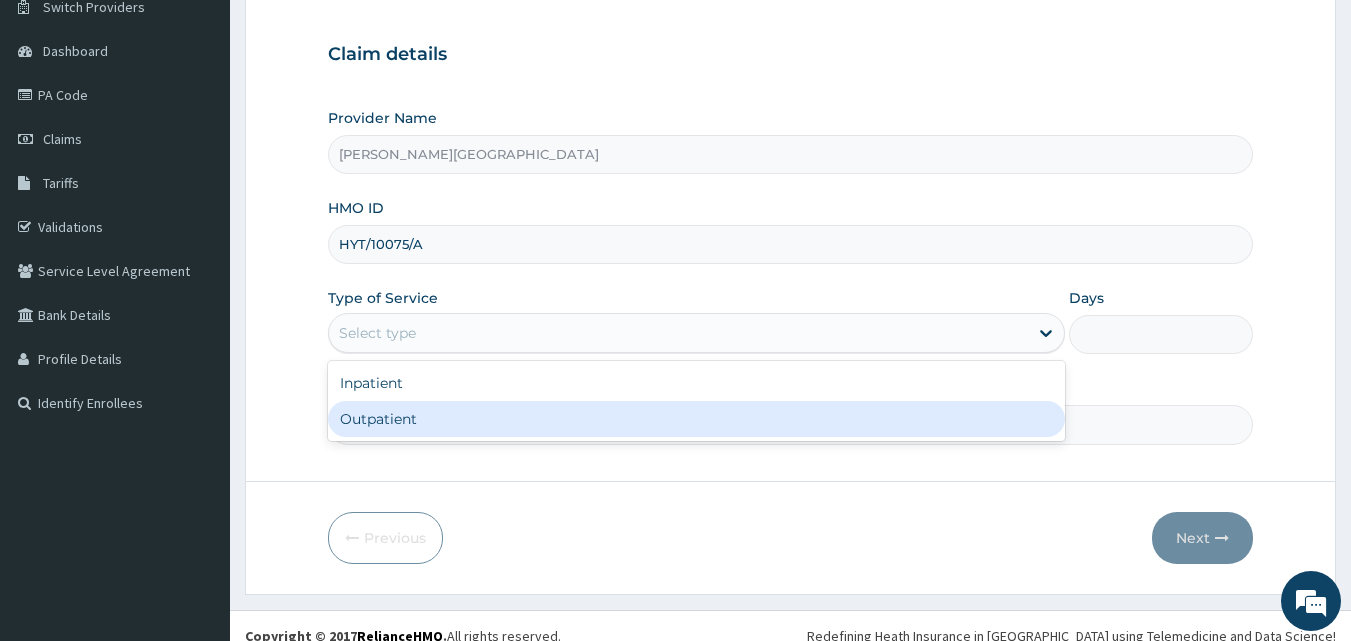 click on "Outpatient" at bounding box center (696, 419) 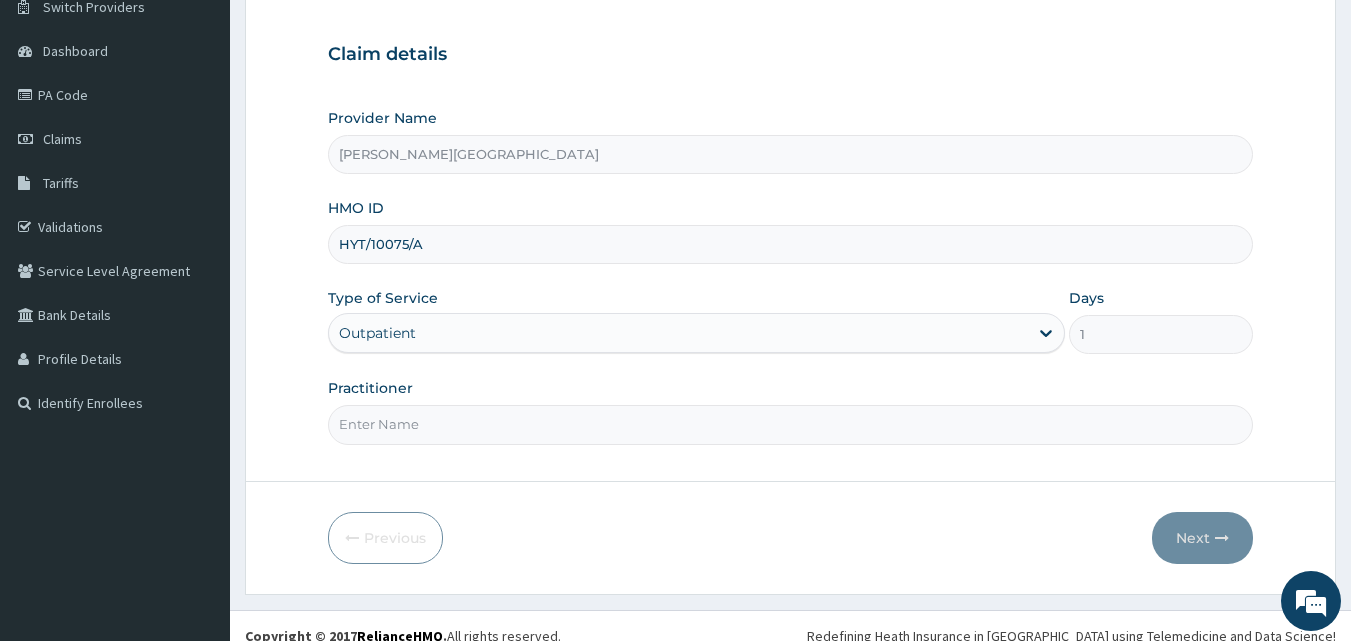 click on "Practitioner" at bounding box center [791, 424] 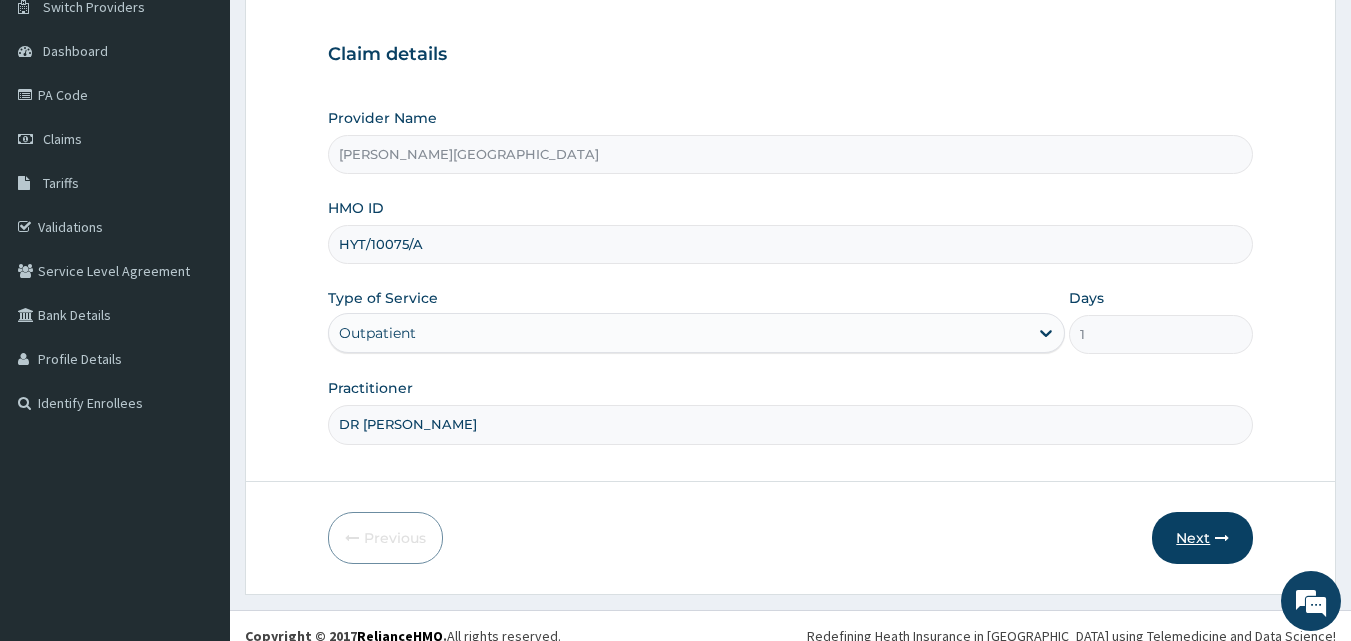type on "DR [PERSON_NAME]" 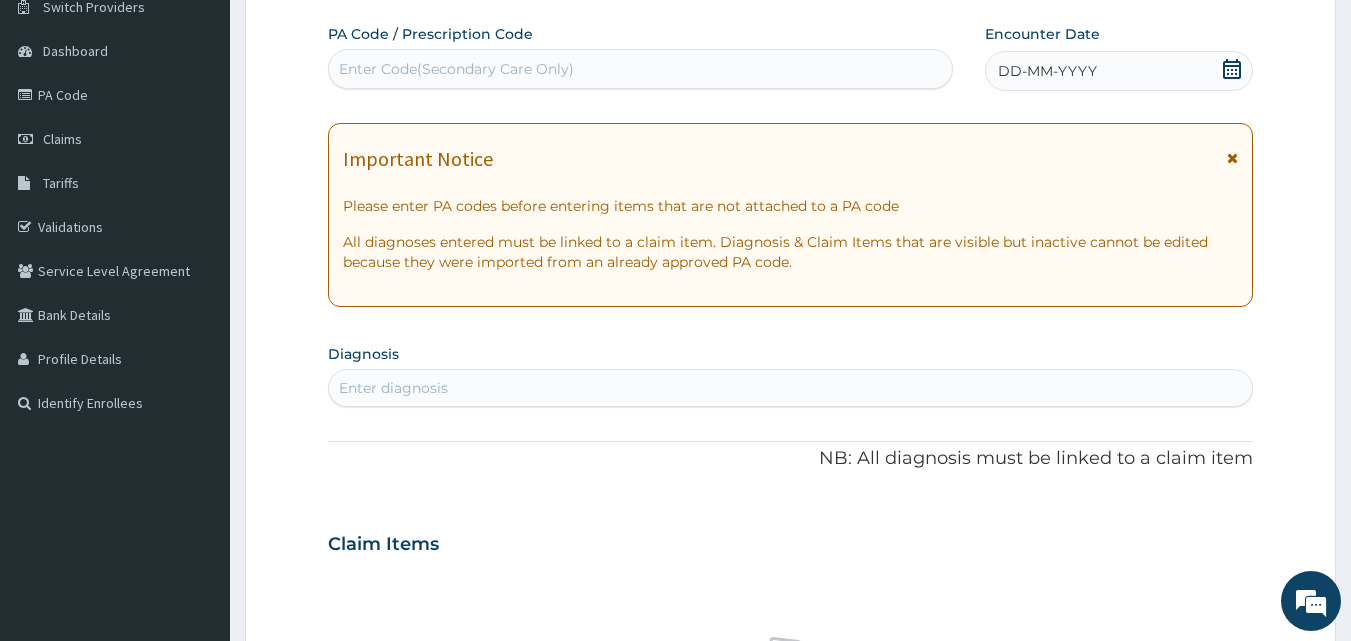 click 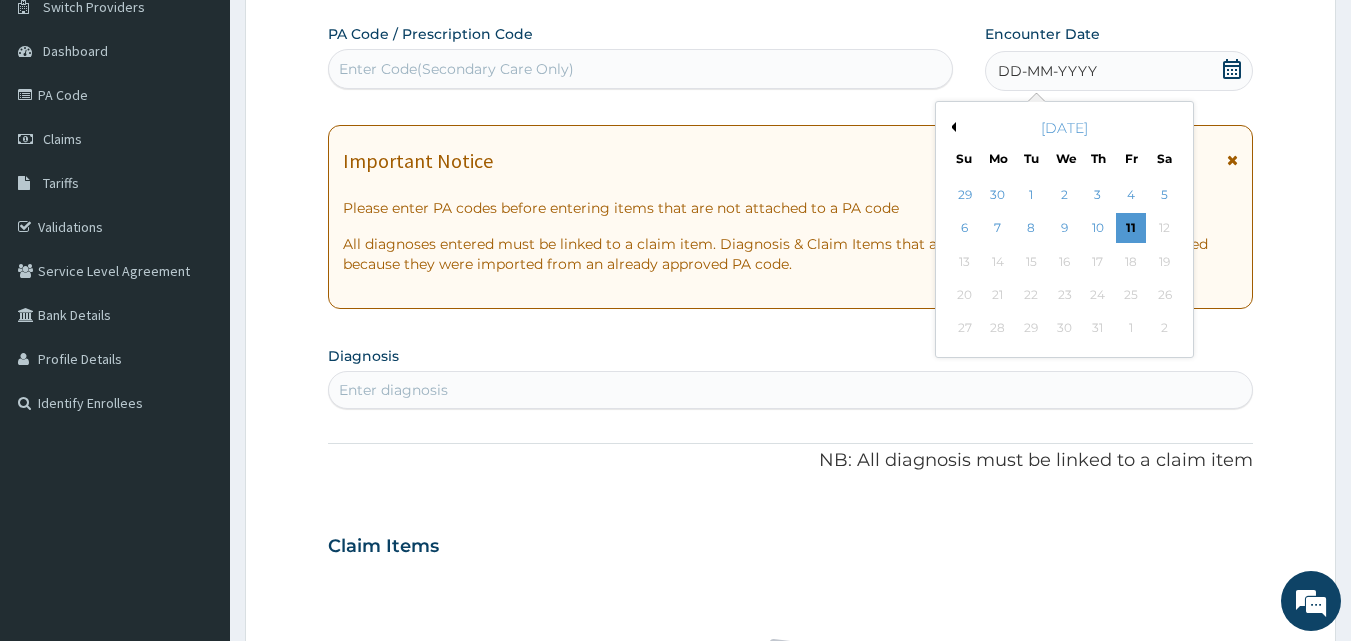 click on "Previous Month" at bounding box center (951, 127) 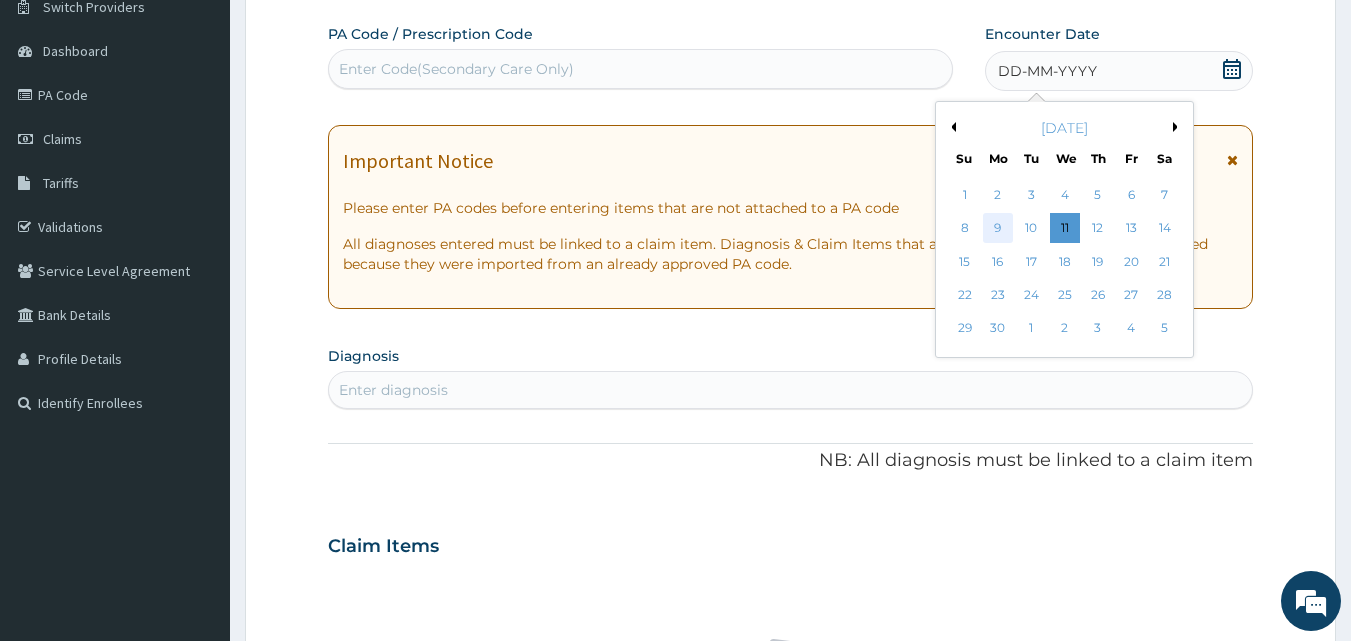 click on "9" at bounding box center (998, 229) 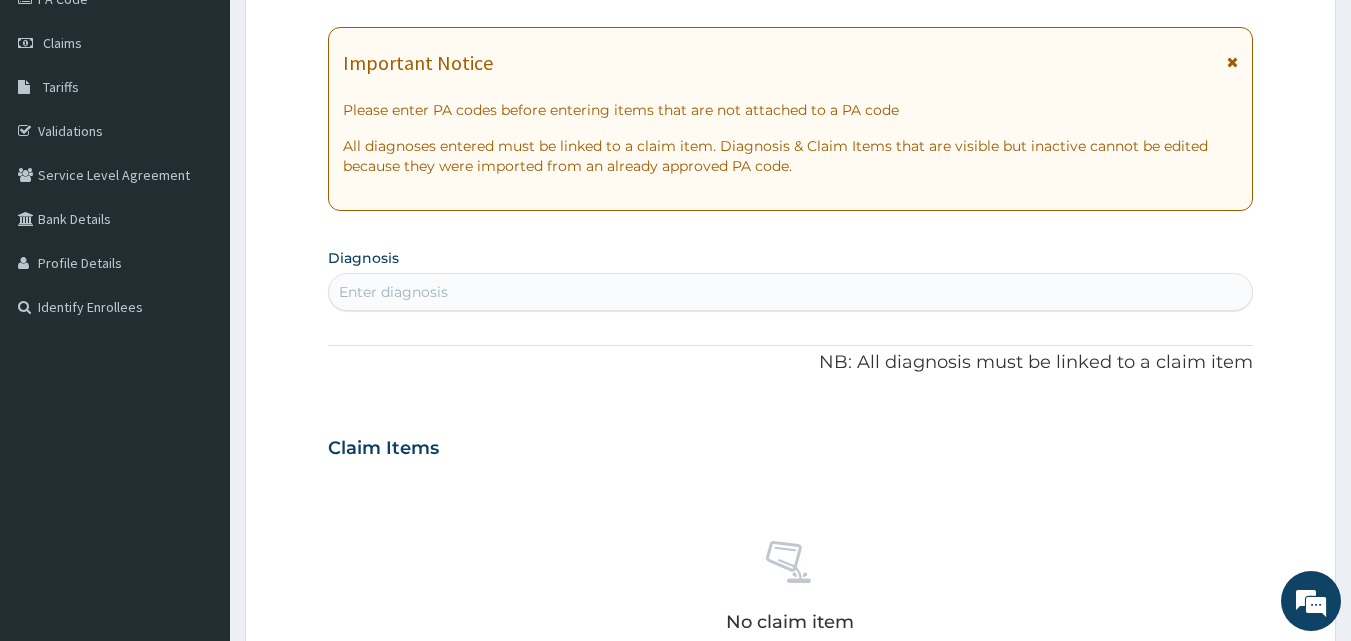 scroll, scrollTop: 333, scrollLeft: 0, axis: vertical 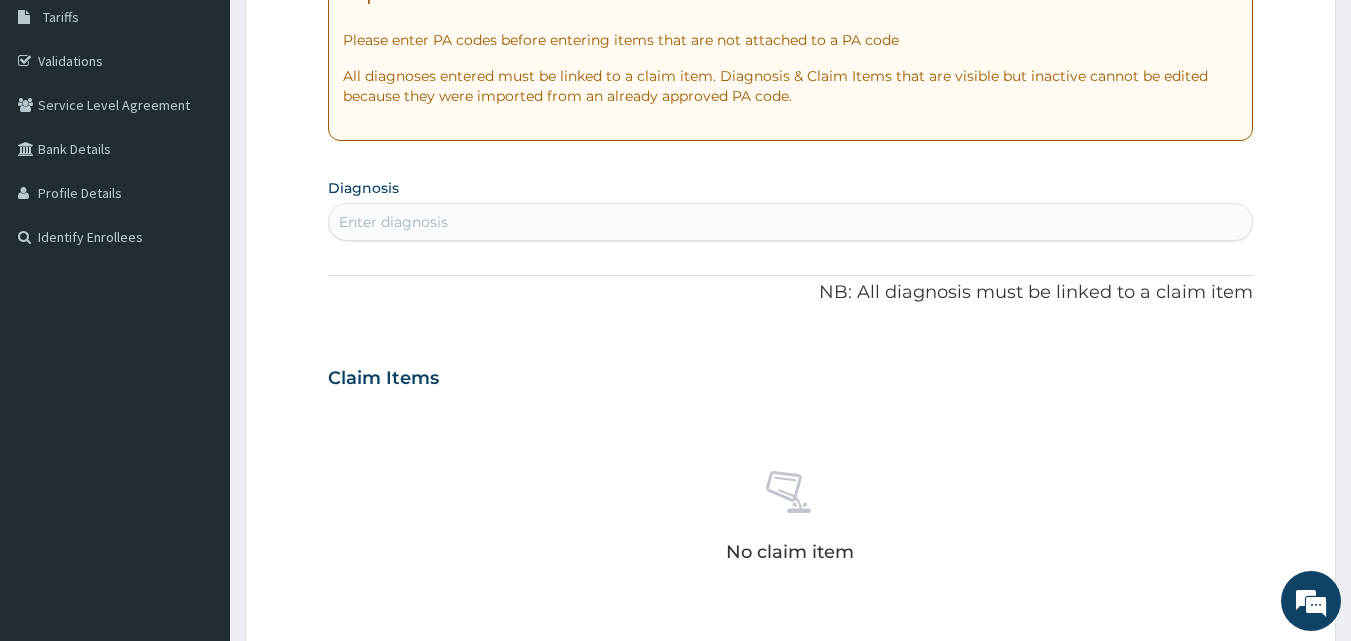 click on "Enter diagnosis" at bounding box center [393, 222] 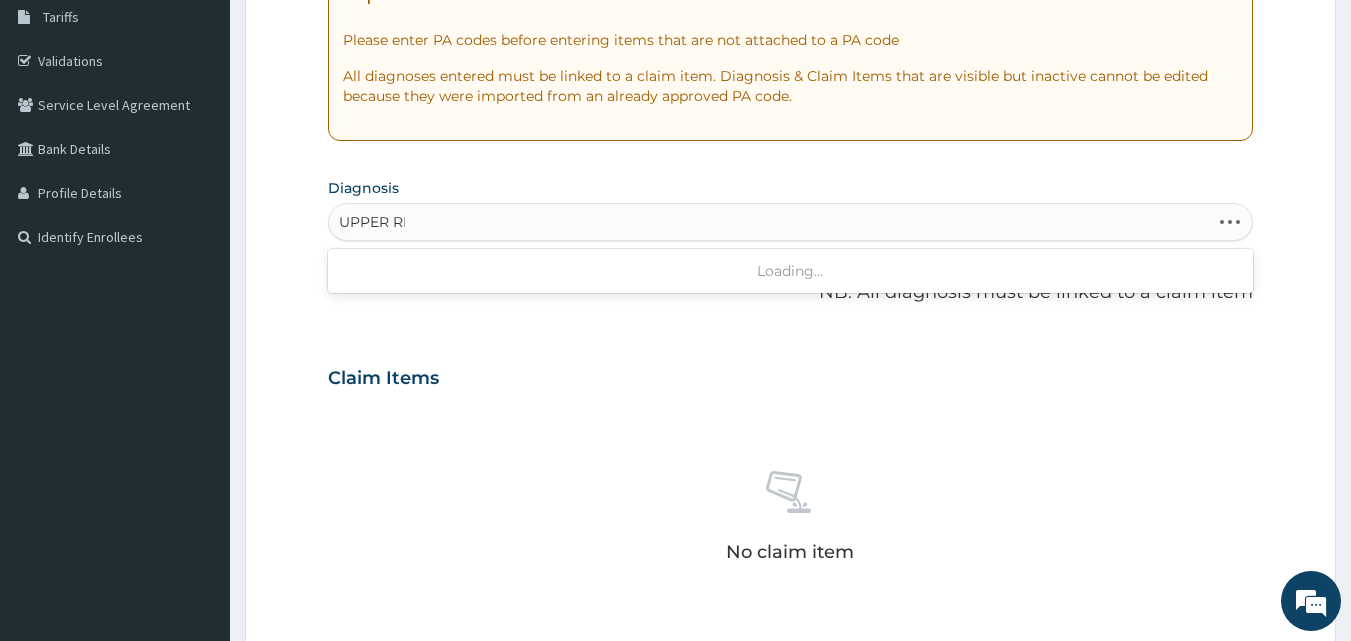 type on "UPPER RES" 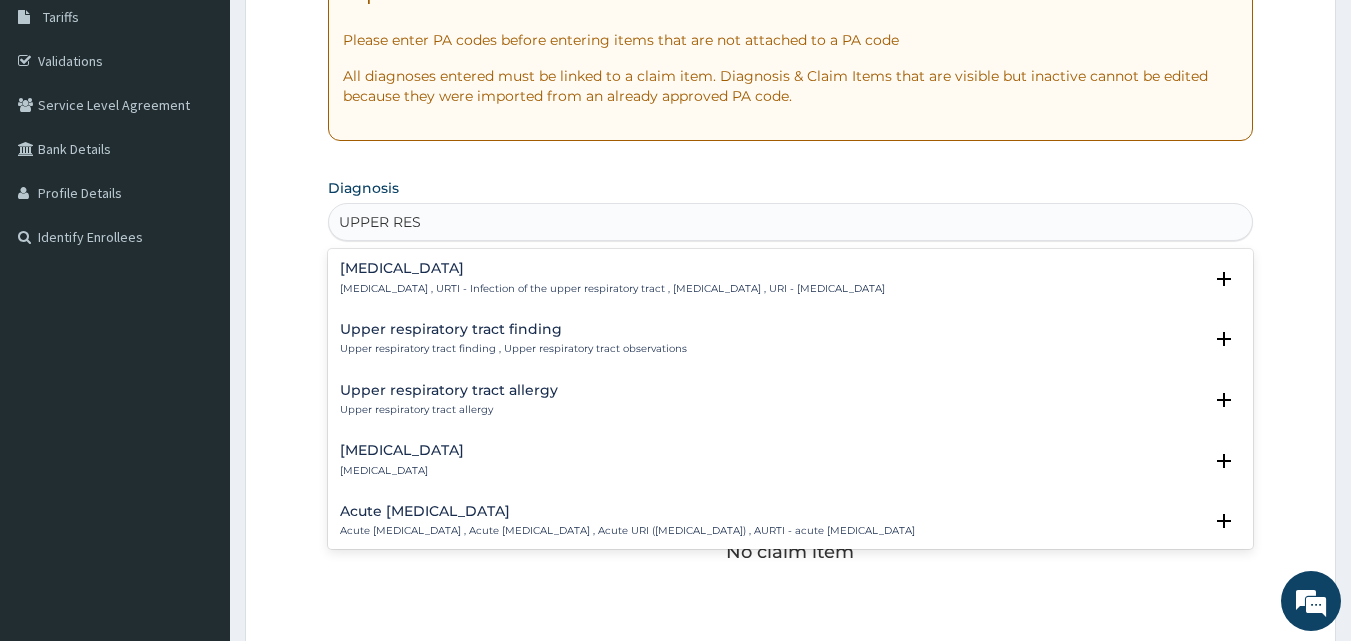 click on "[MEDICAL_DATA] [MEDICAL_DATA] , URTI - Infection of the upper respiratory tract , [MEDICAL_DATA] , URI - [MEDICAL_DATA]" at bounding box center (612, 278) 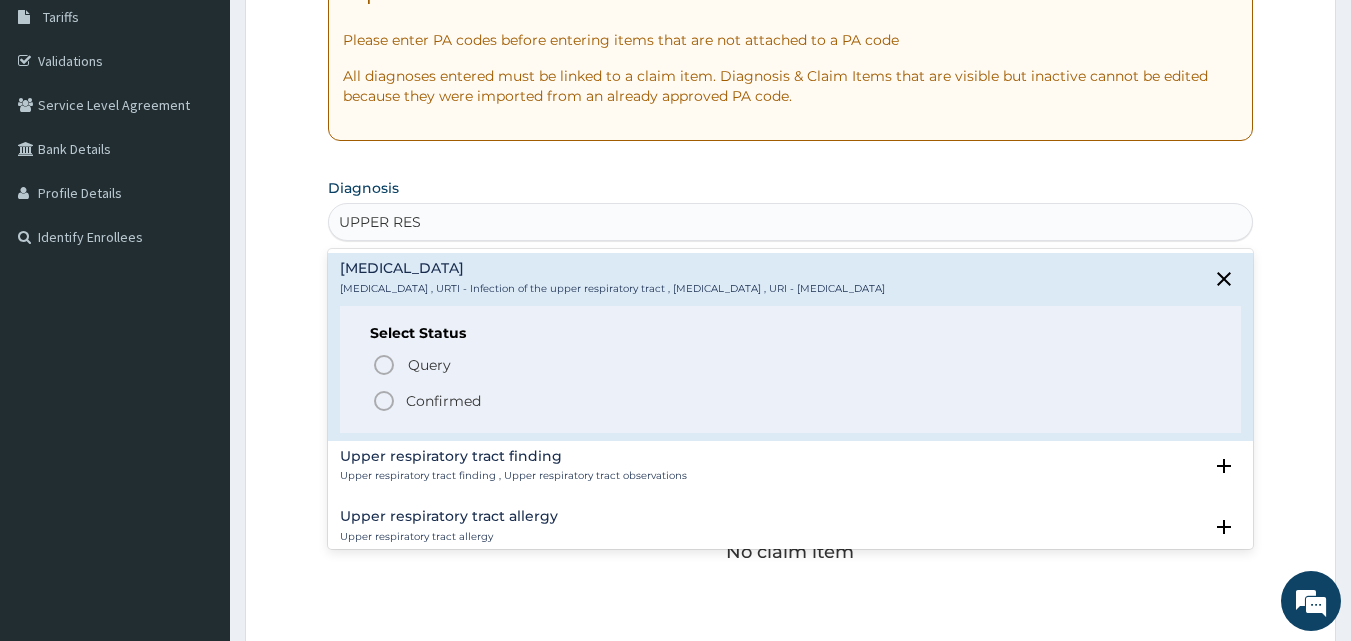 drag, startPoint x: 447, startPoint y: 396, endPoint x: 563, endPoint y: 401, distance: 116.10771 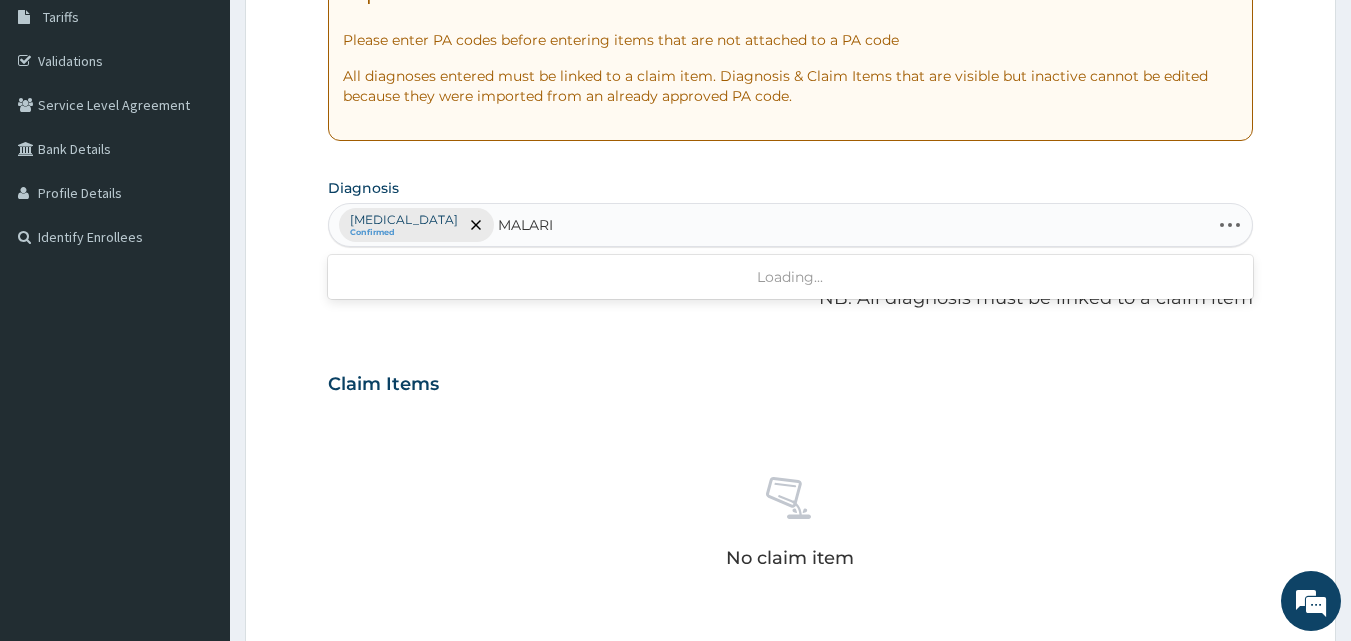 type on "[MEDICAL_DATA]" 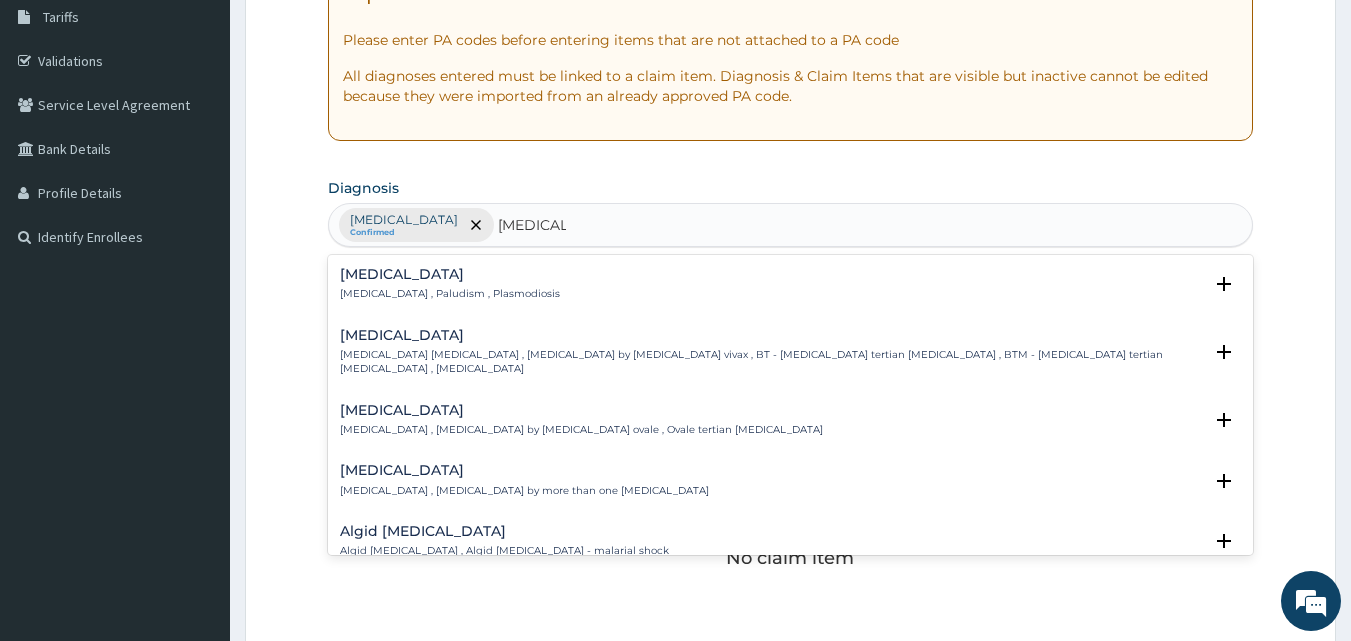 click on "[MEDICAL_DATA]" at bounding box center (450, 274) 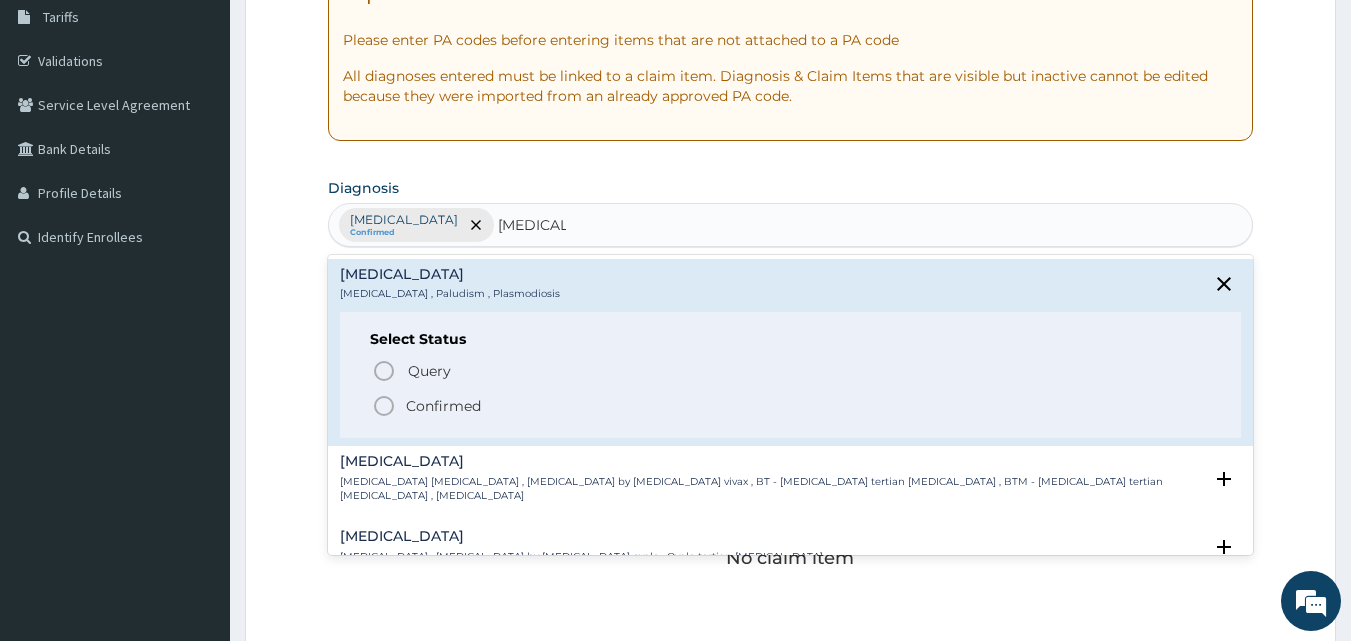 click on "Confirmed" at bounding box center (443, 406) 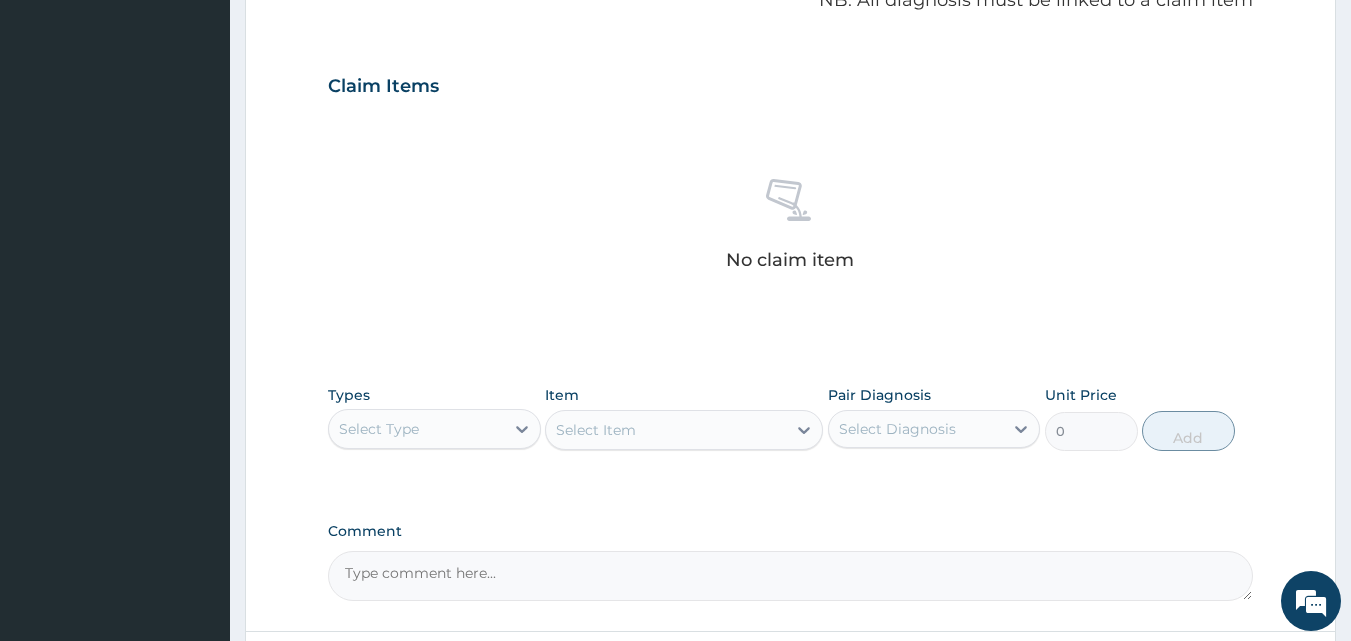 scroll, scrollTop: 801, scrollLeft: 0, axis: vertical 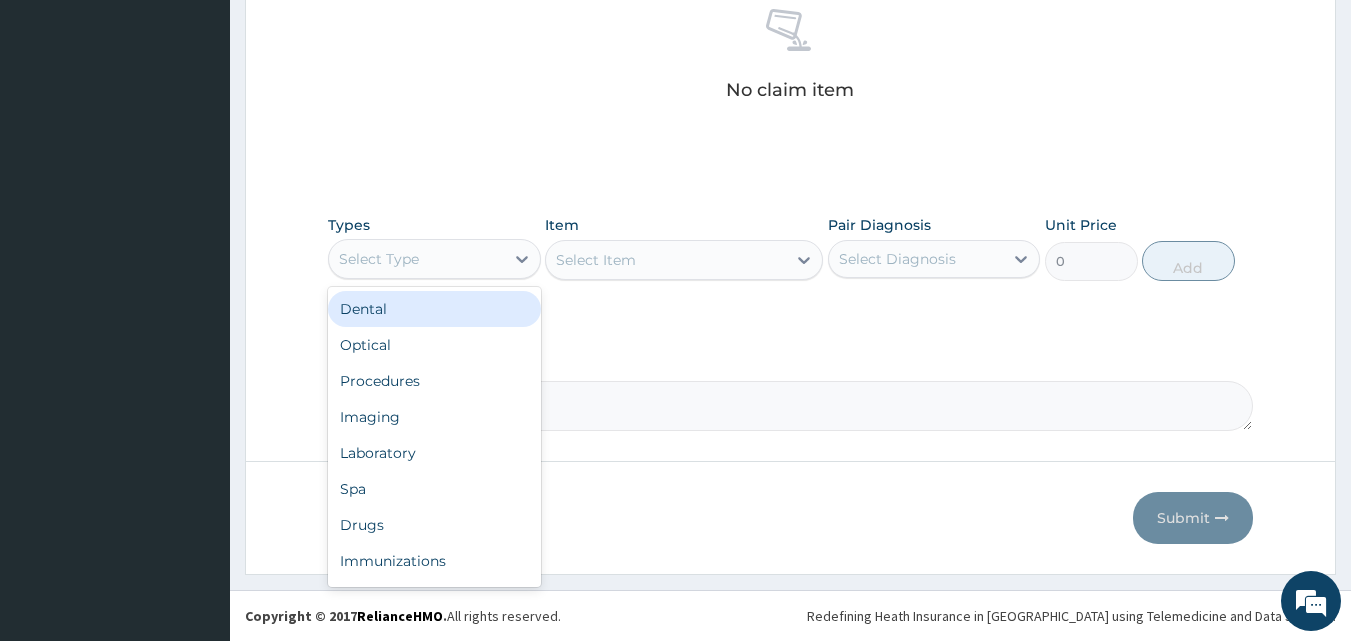 click on "Select Type" at bounding box center (416, 259) 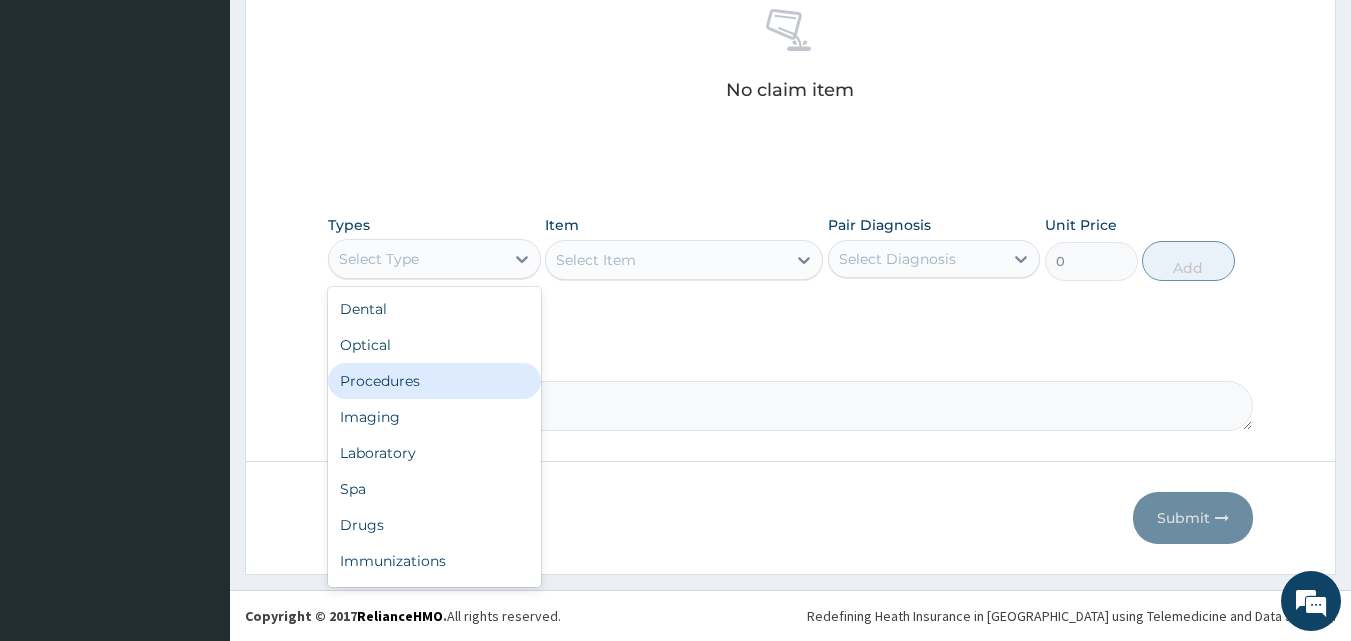 drag, startPoint x: 442, startPoint y: 376, endPoint x: 660, endPoint y: 298, distance: 231.53401 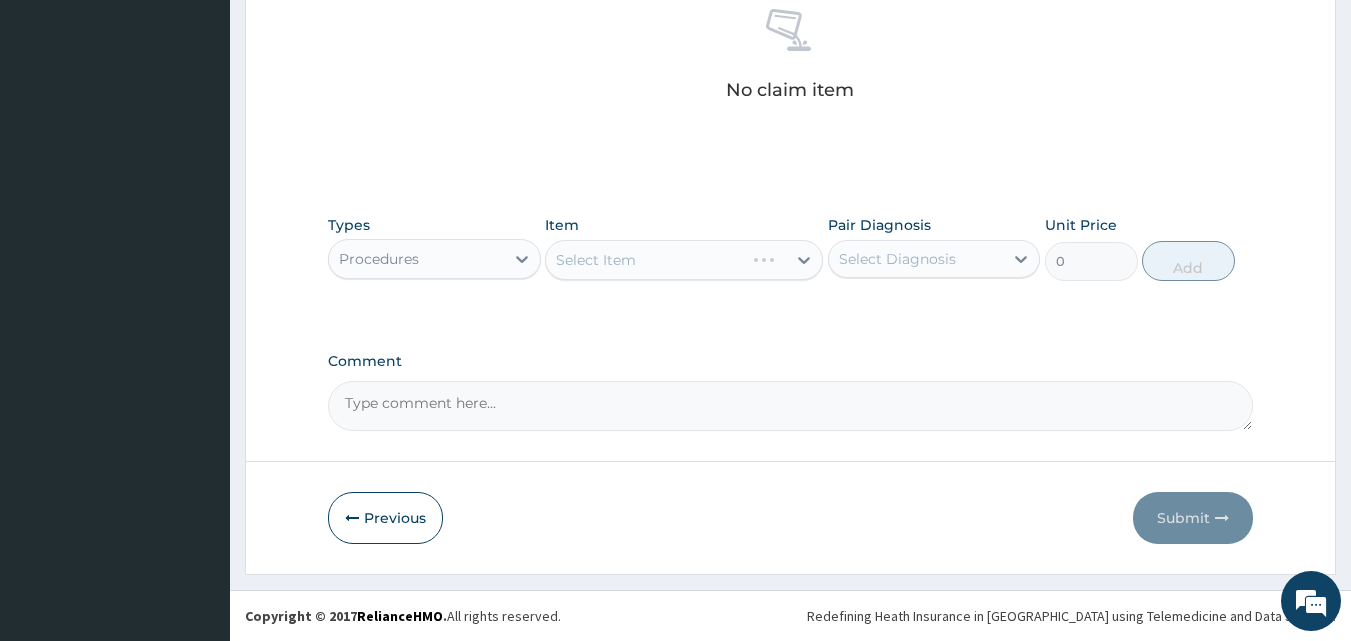 click on "Types Procedures Item Select Item Pair Diagnosis Select Diagnosis Unit Price 0 Add" at bounding box center (791, 248) 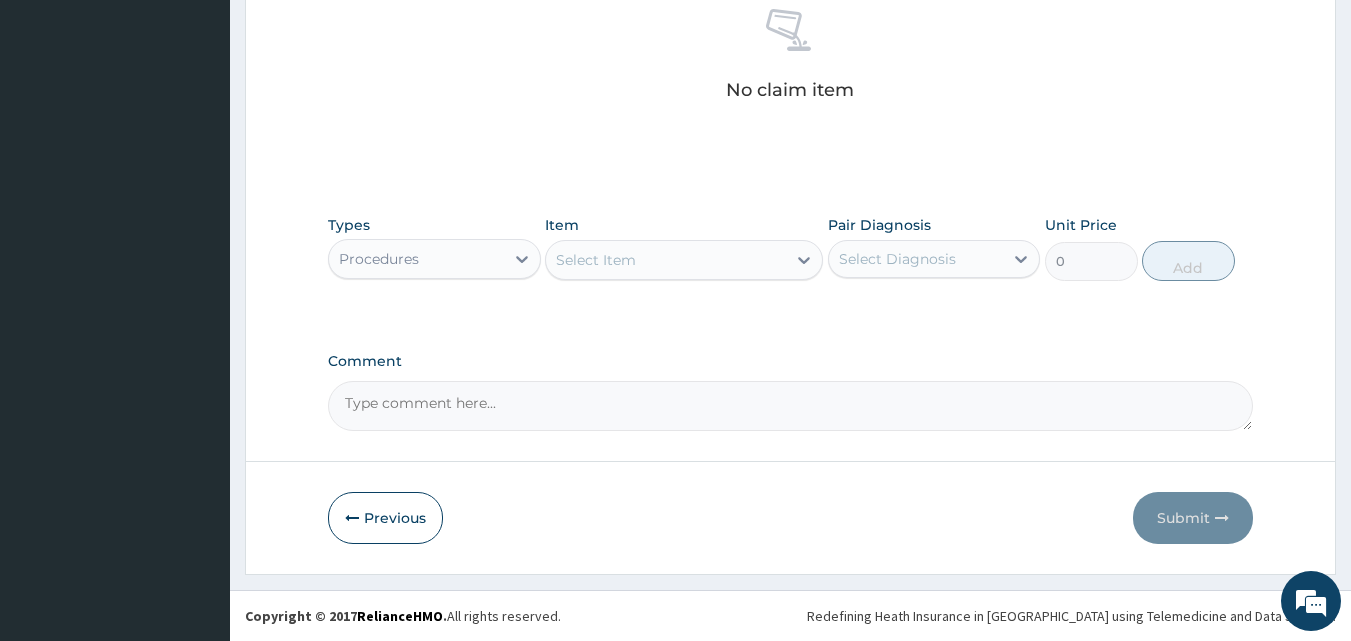 click on "Select Item" at bounding box center [666, 260] 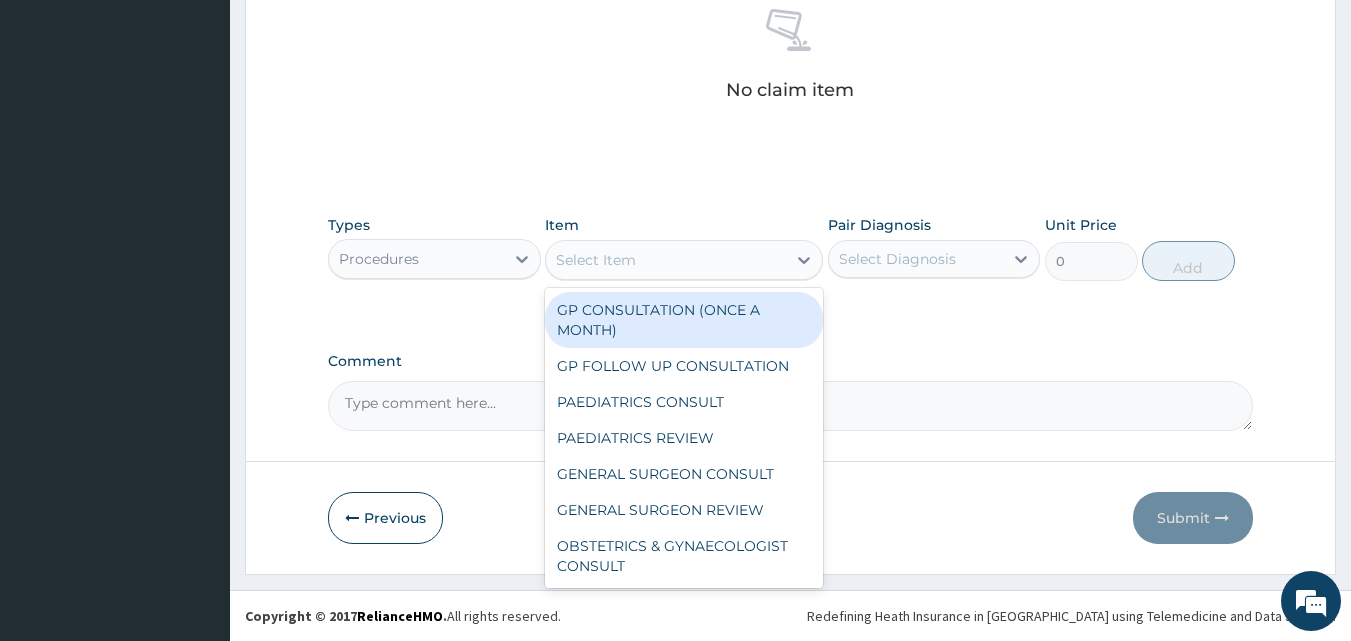 click on "GP CONSULTATION (ONCE A MONTH)" at bounding box center (684, 320) 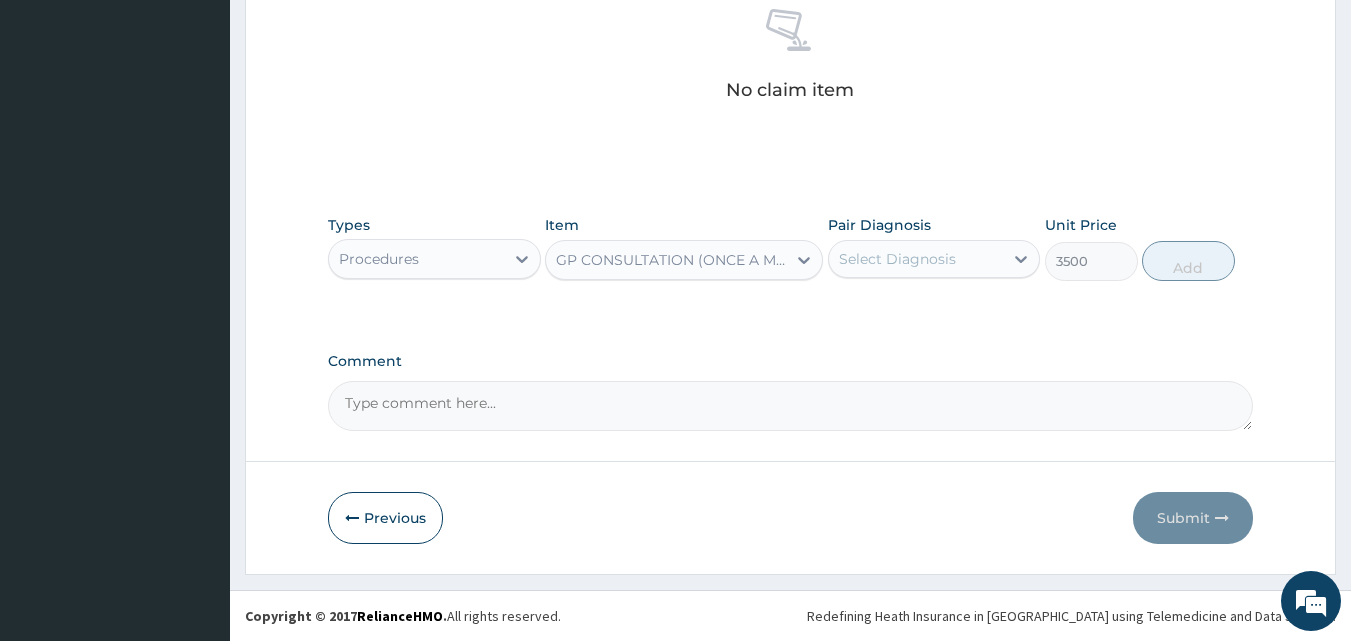click on "Select Diagnosis" at bounding box center (897, 259) 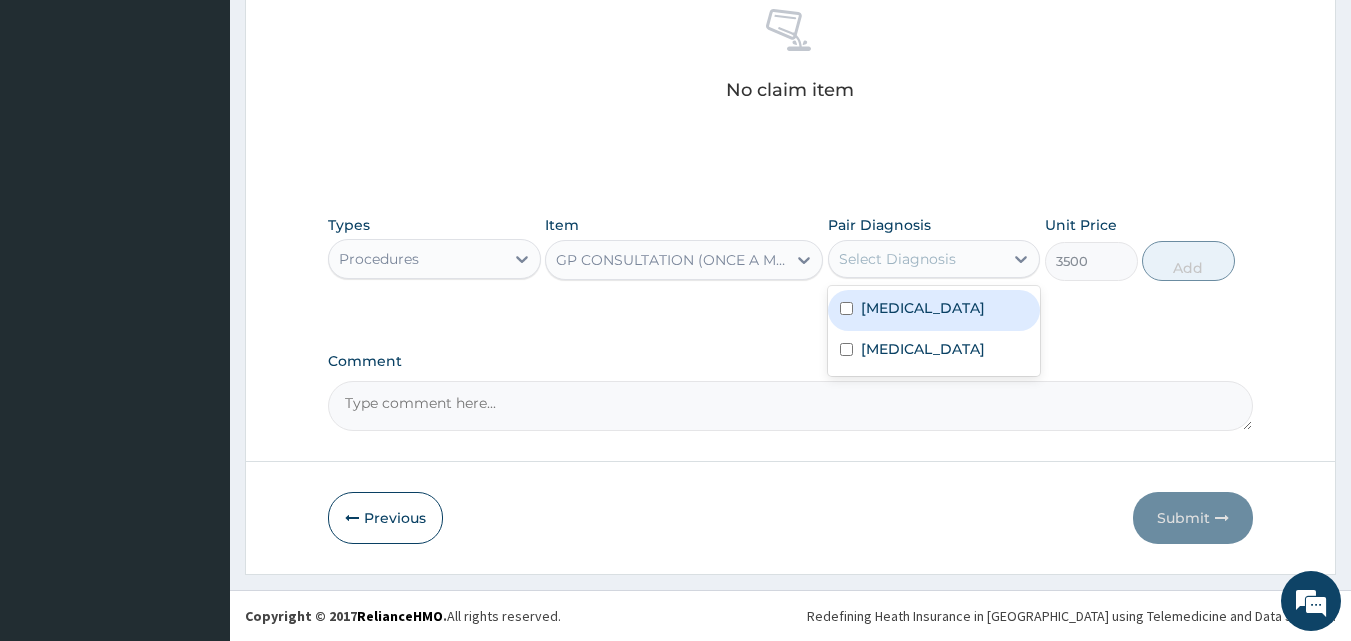 click on "[MEDICAL_DATA]" at bounding box center (923, 308) 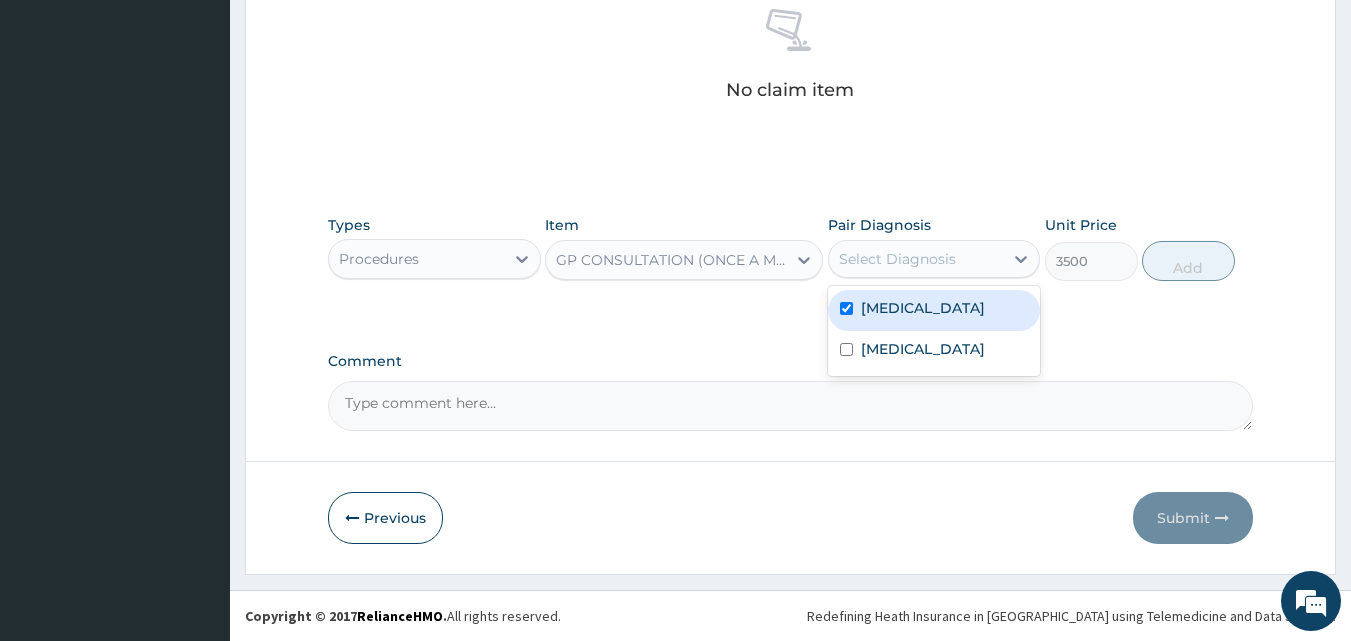 checkbox on "true" 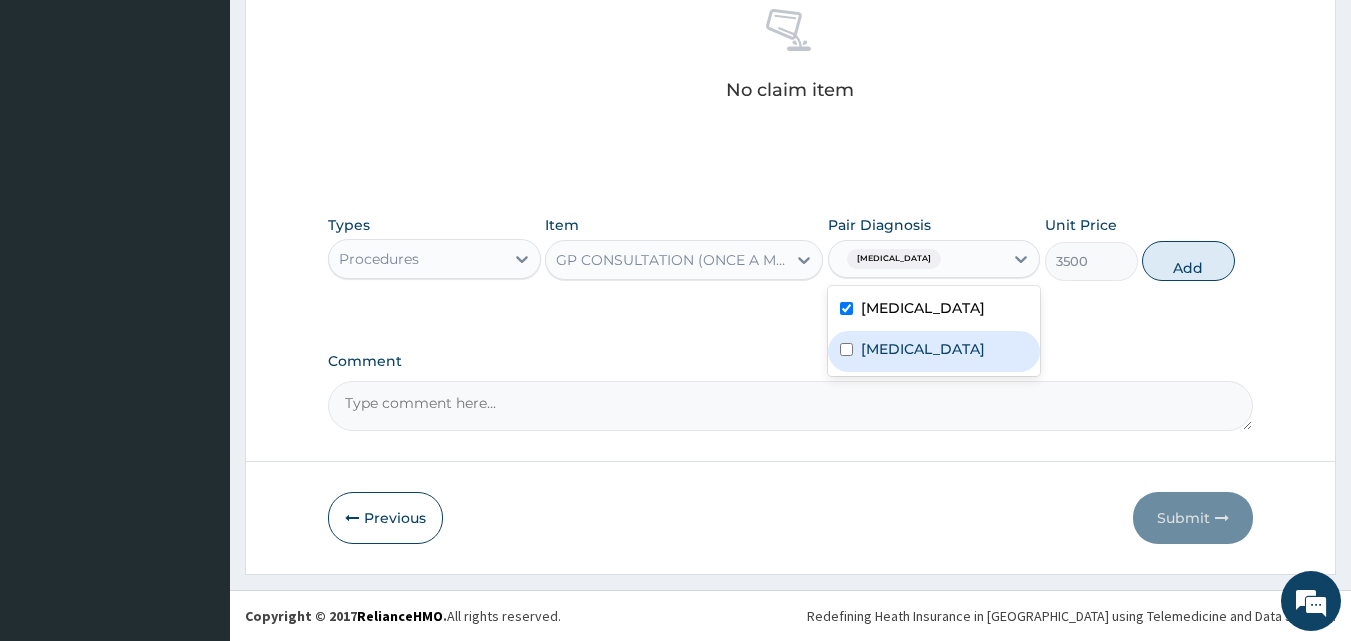 drag, startPoint x: 889, startPoint y: 368, endPoint x: 1051, endPoint y: 304, distance: 174.1838 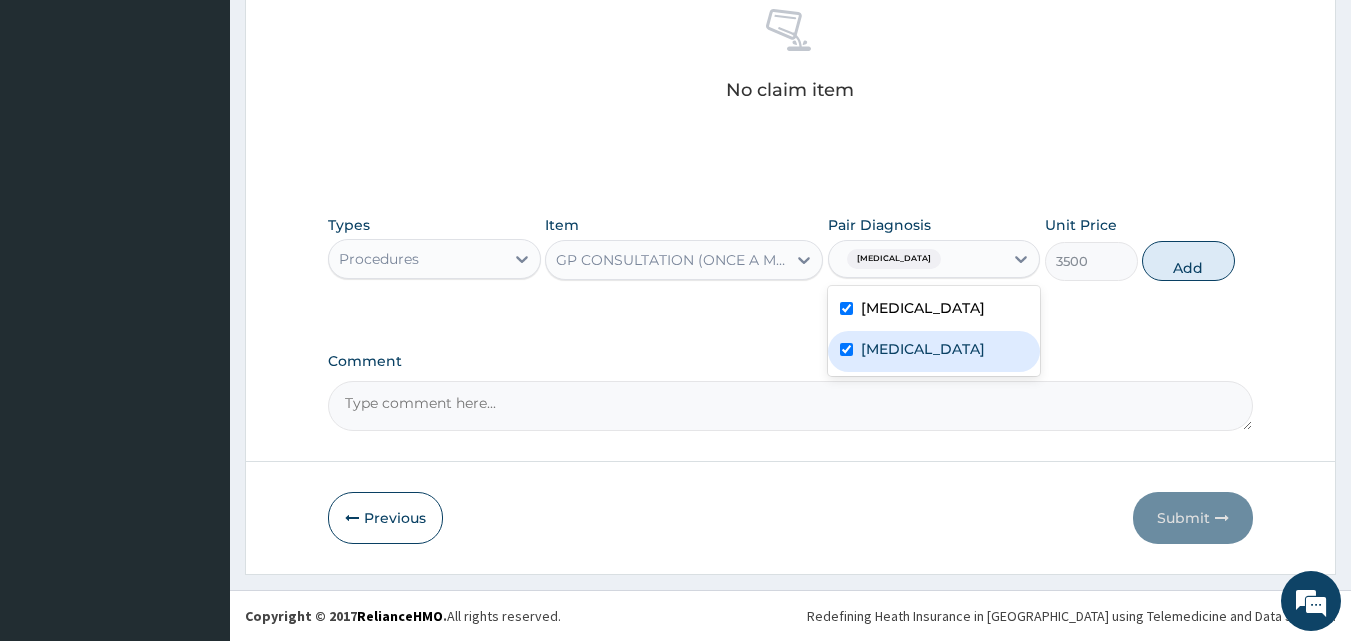 checkbox on "true" 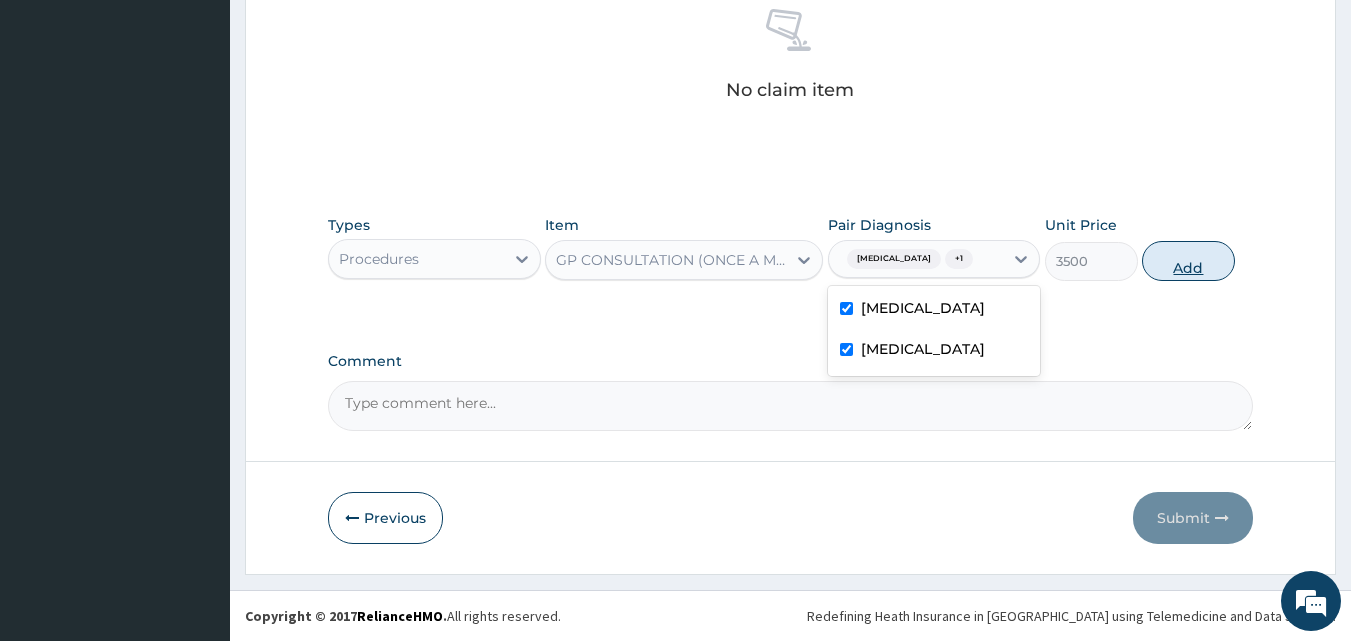 click on "Add" at bounding box center (1188, 261) 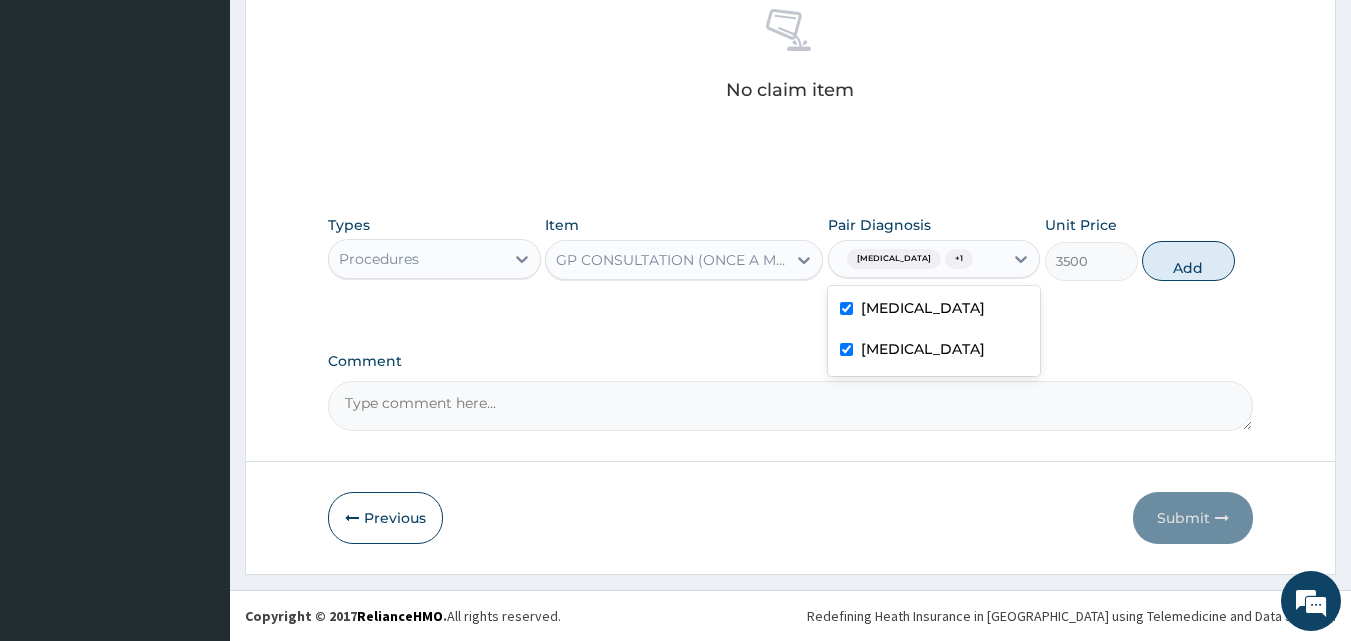 type on "0" 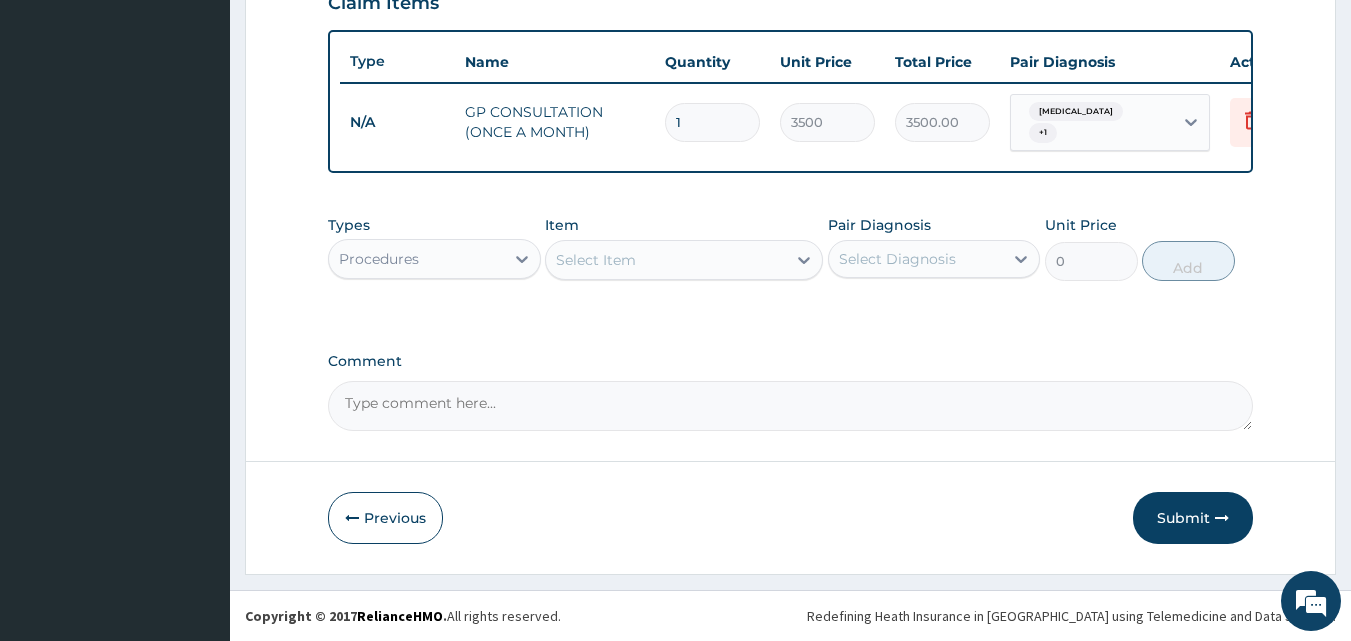 scroll, scrollTop: 729, scrollLeft: 0, axis: vertical 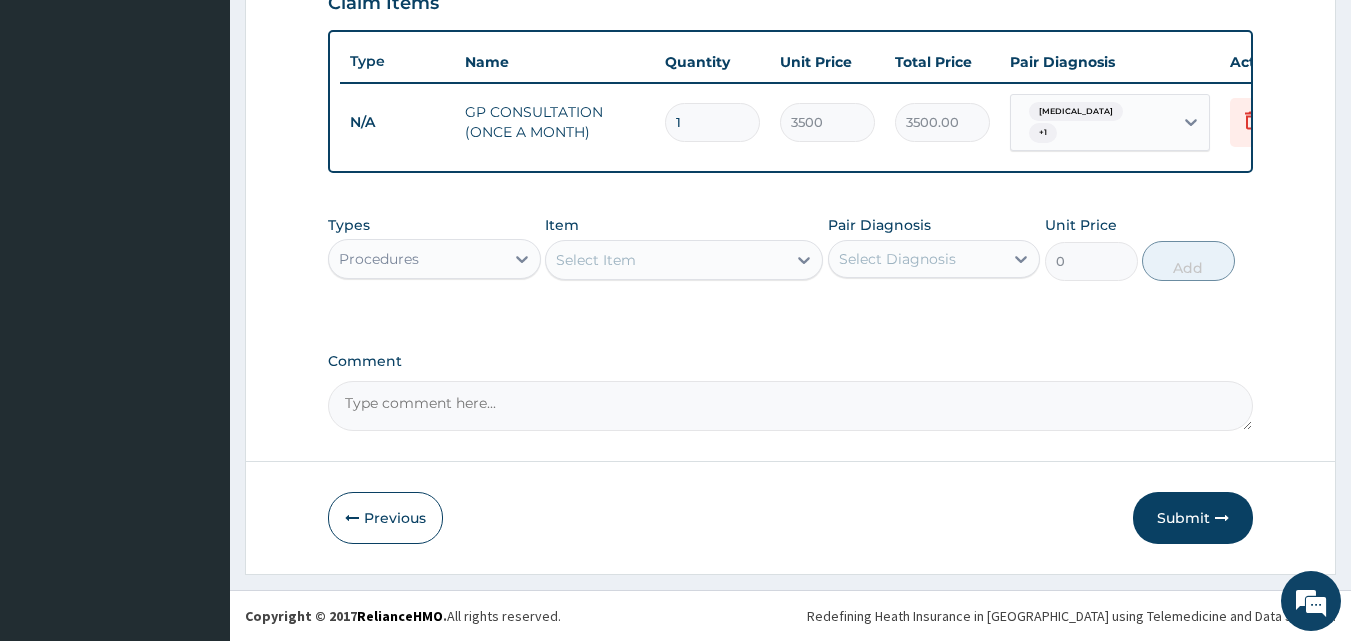 click on "Procedures" at bounding box center (379, 259) 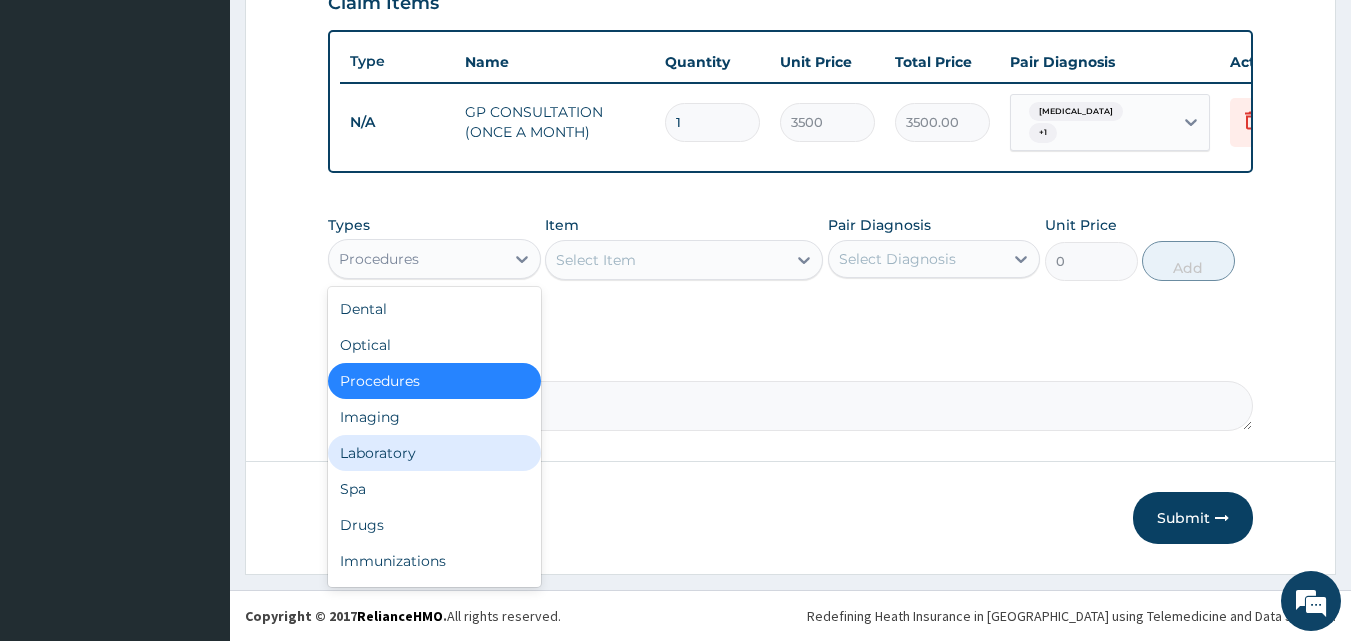 scroll, scrollTop: 68, scrollLeft: 0, axis: vertical 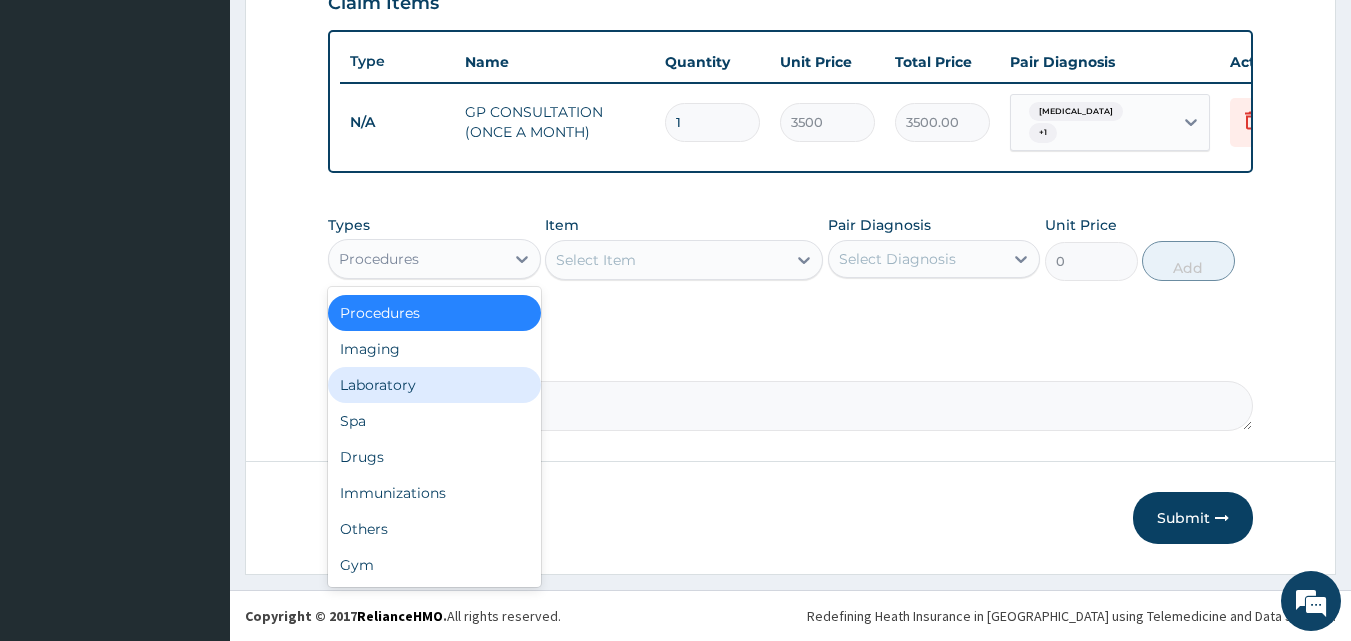 click on "Laboratory" at bounding box center [434, 385] 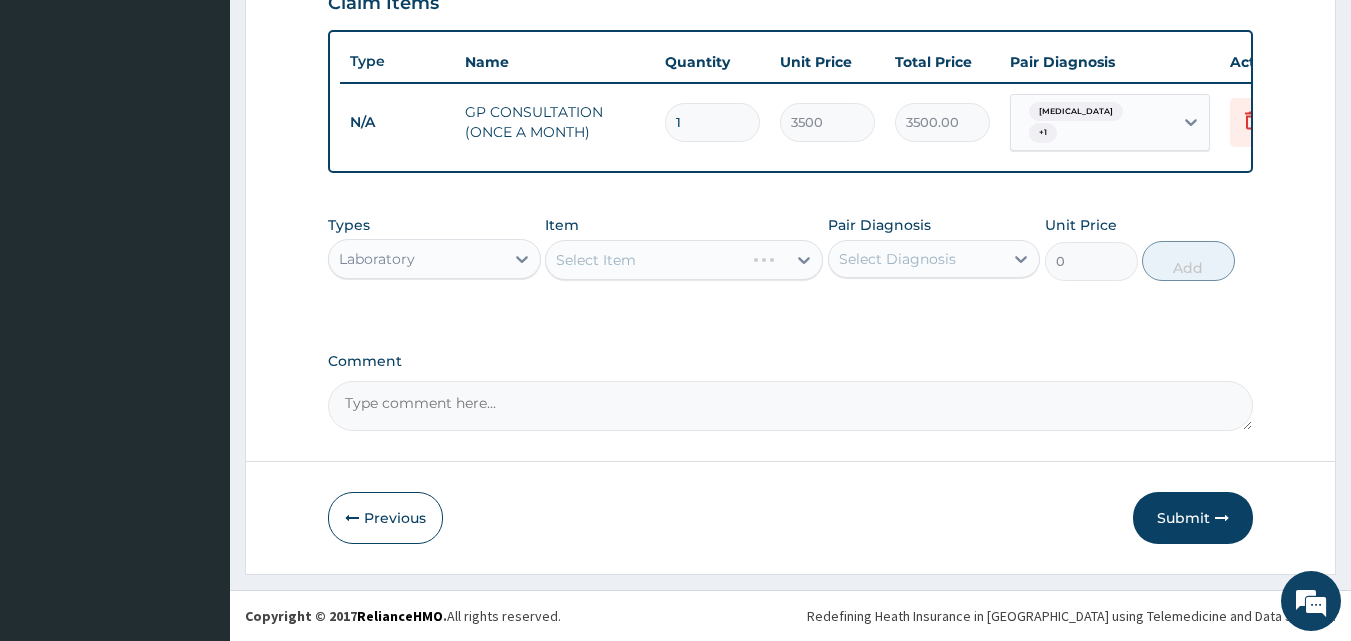 click on "Types Laboratory Item Select Item Pair Diagnosis Select Diagnosis Unit Price 0 Add" at bounding box center [791, 263] 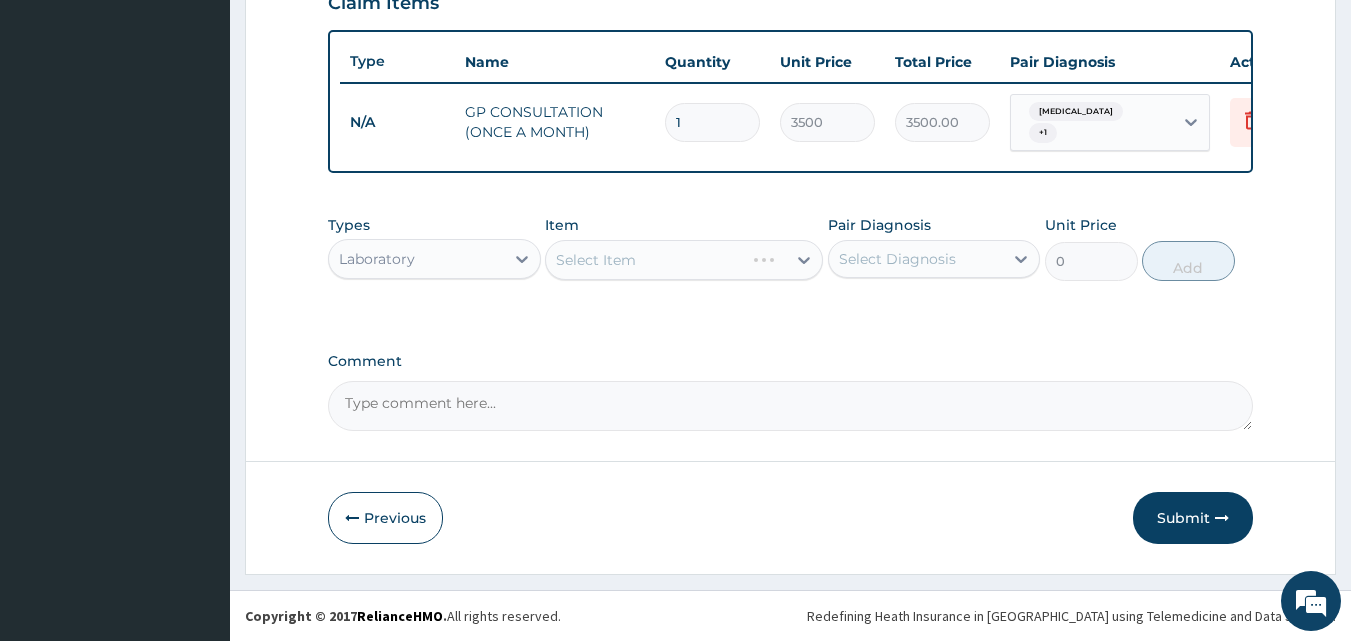 click on "Select Item" at bounding box center (684, 260) 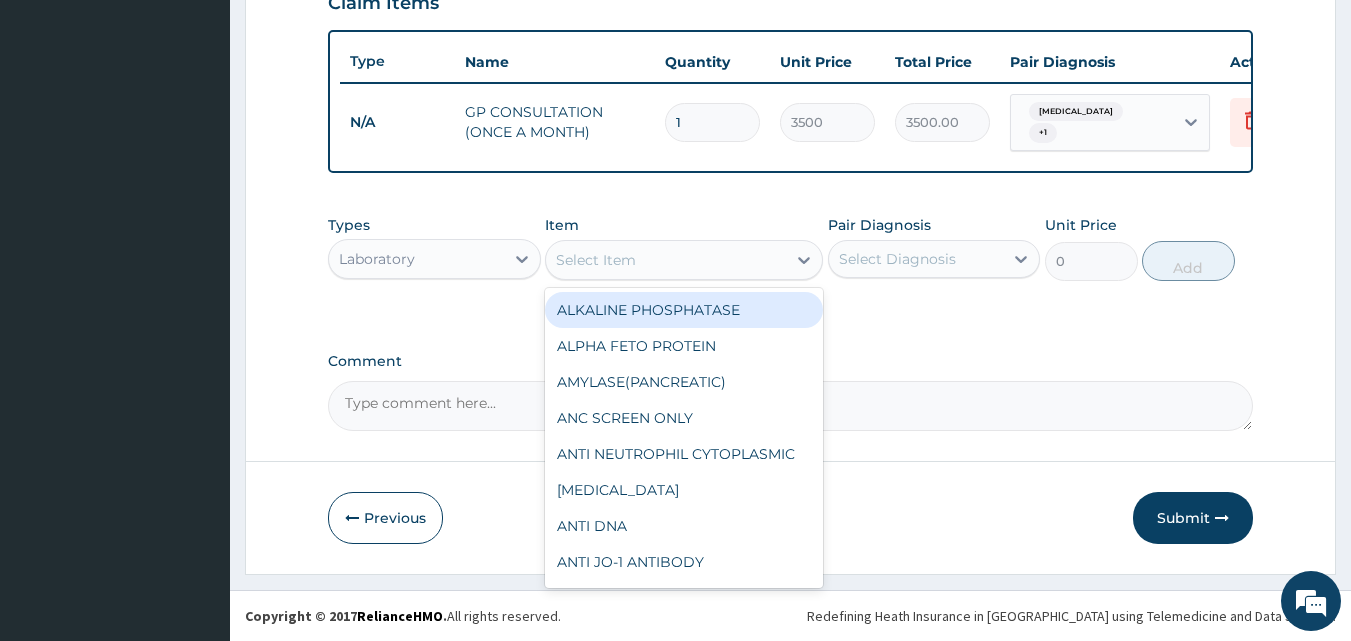 click on "Select Item" at bounding box center (666, 260) 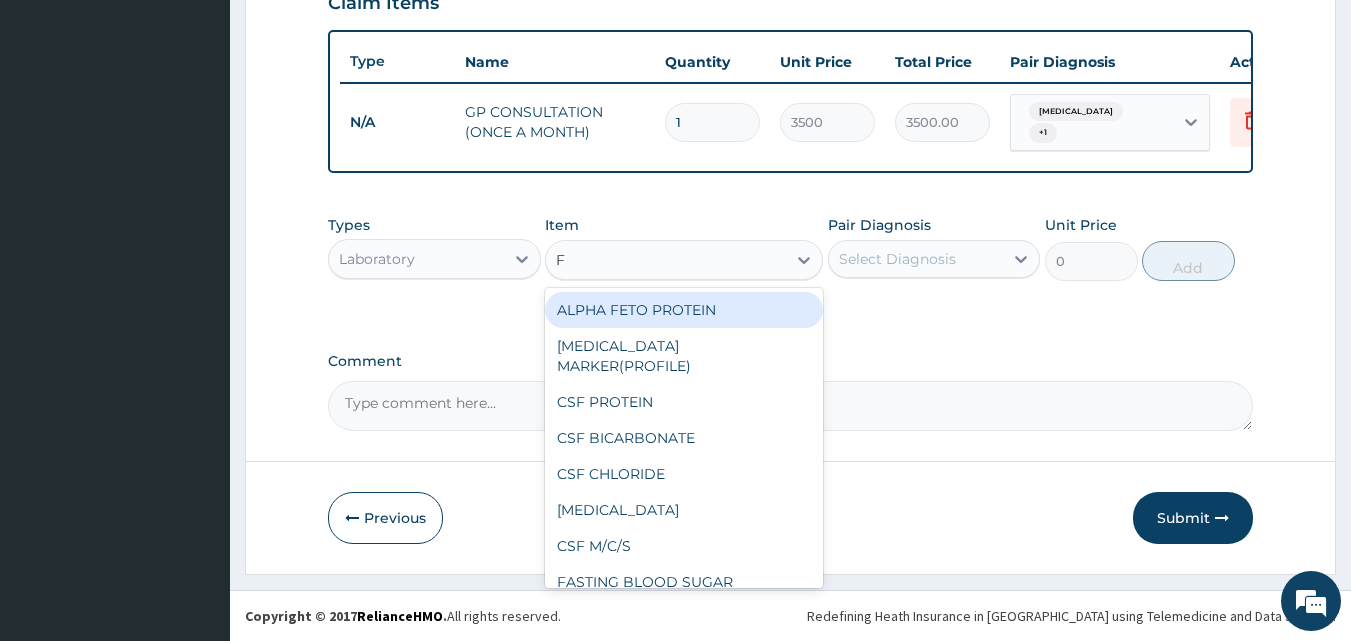 type on "FU" 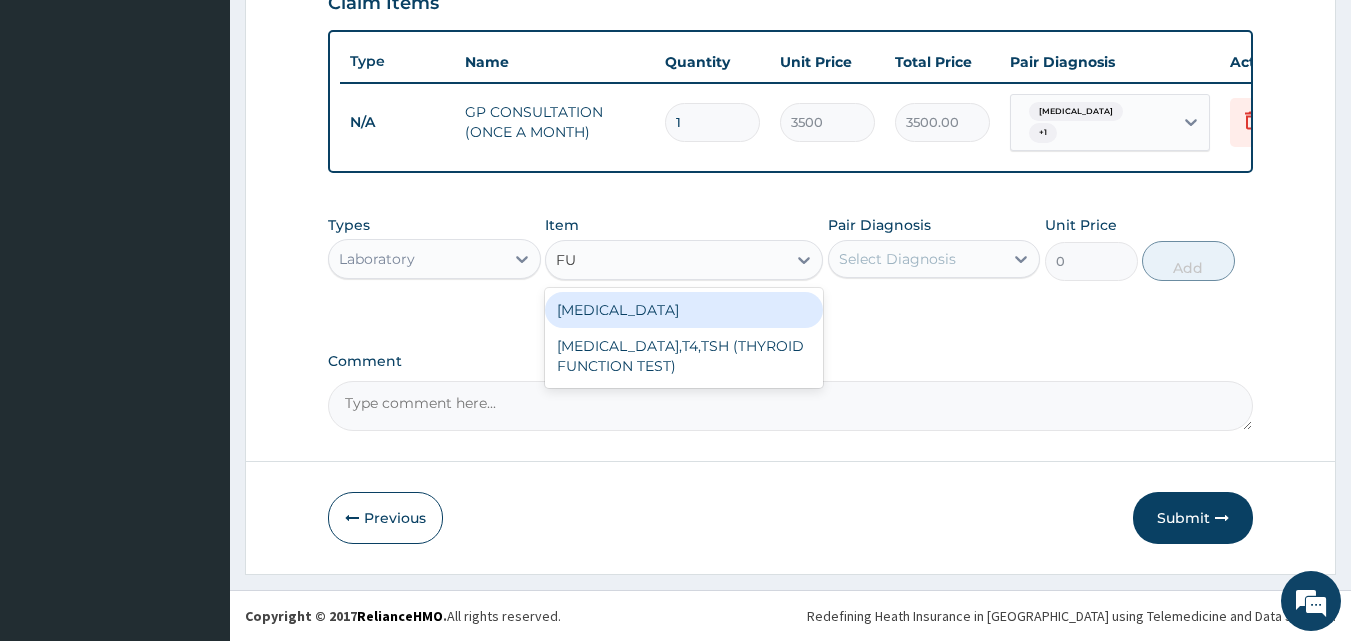 click on "[MEDICAL_DATA]" at bounding box center [684, 310] 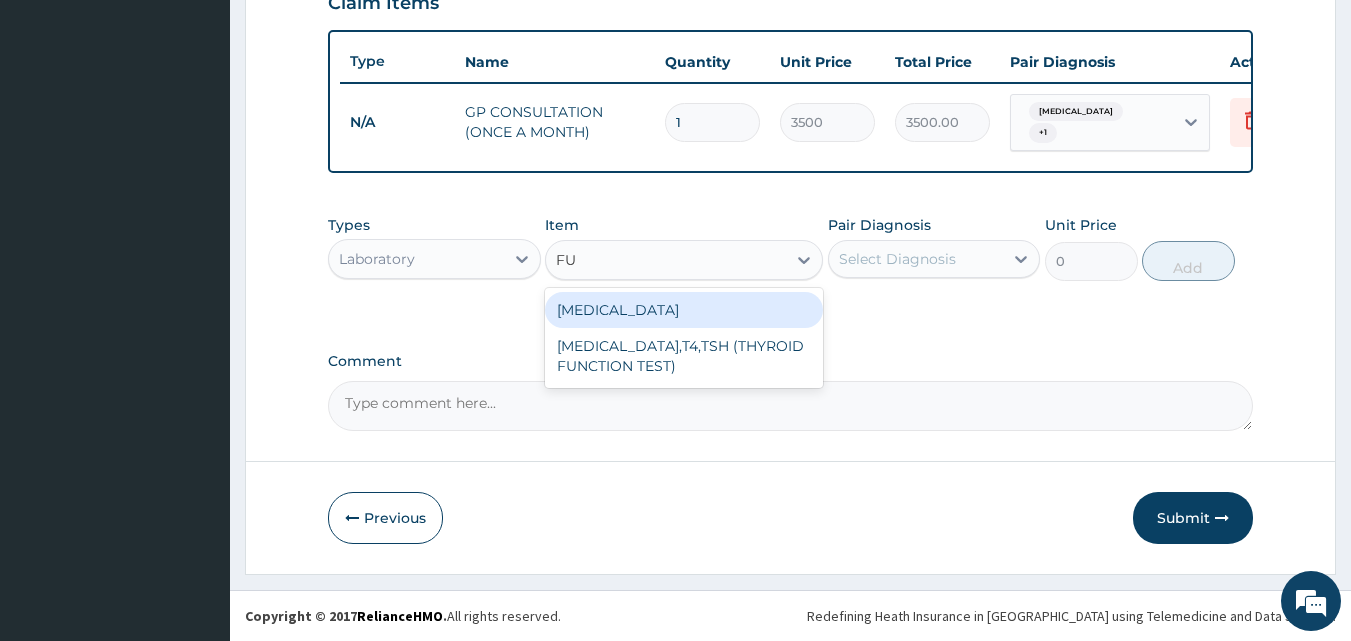 type 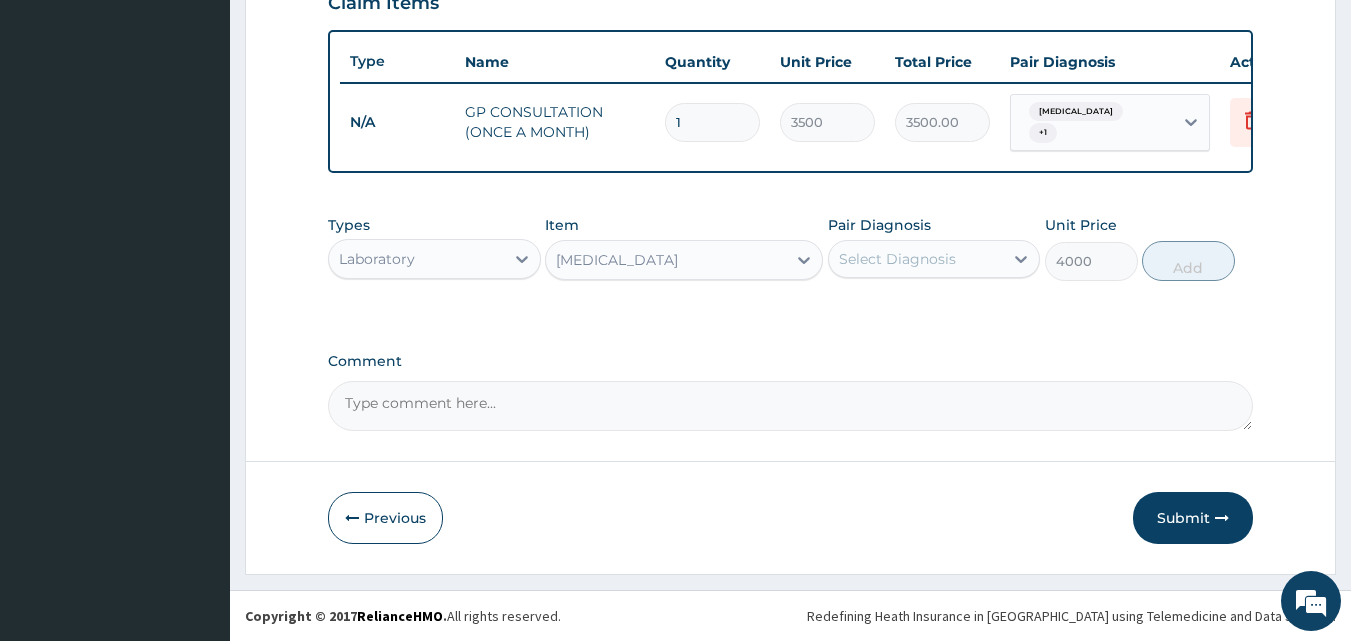click on "Select Diagnosis" at bounding box center (897, 259) 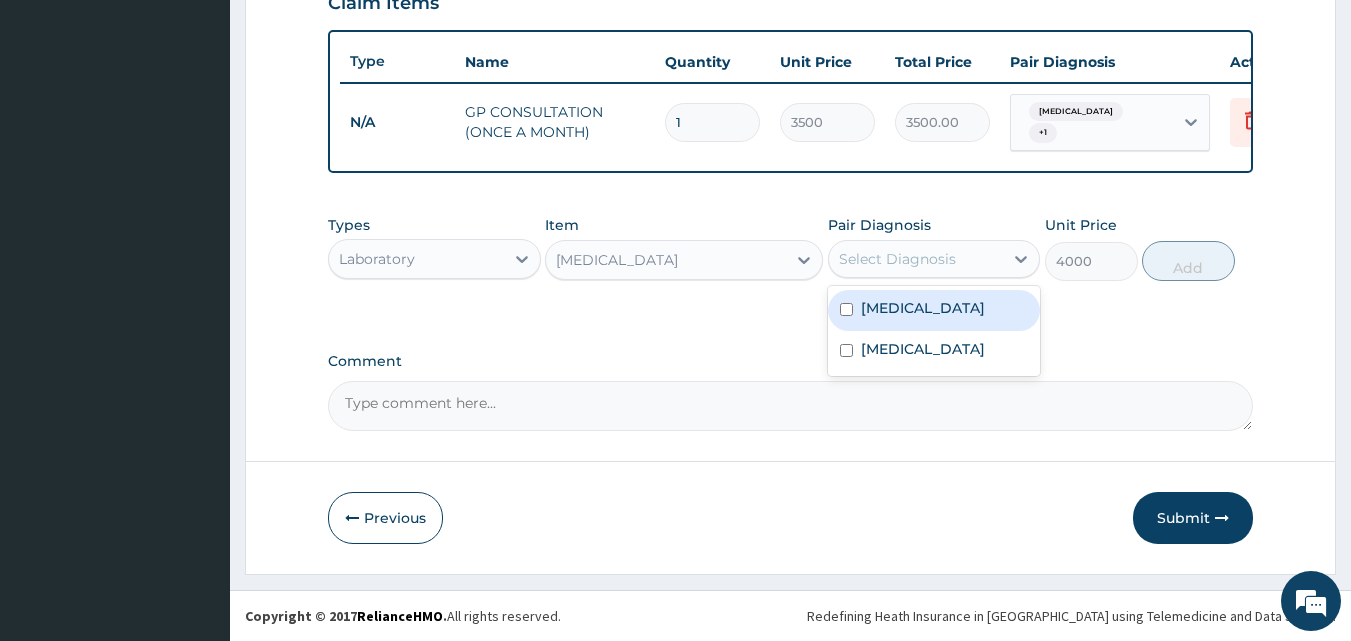 drag, startPoint x: 906, startPoint y: 333, endPoint x: 906, endPoint y: 363, distance: 30 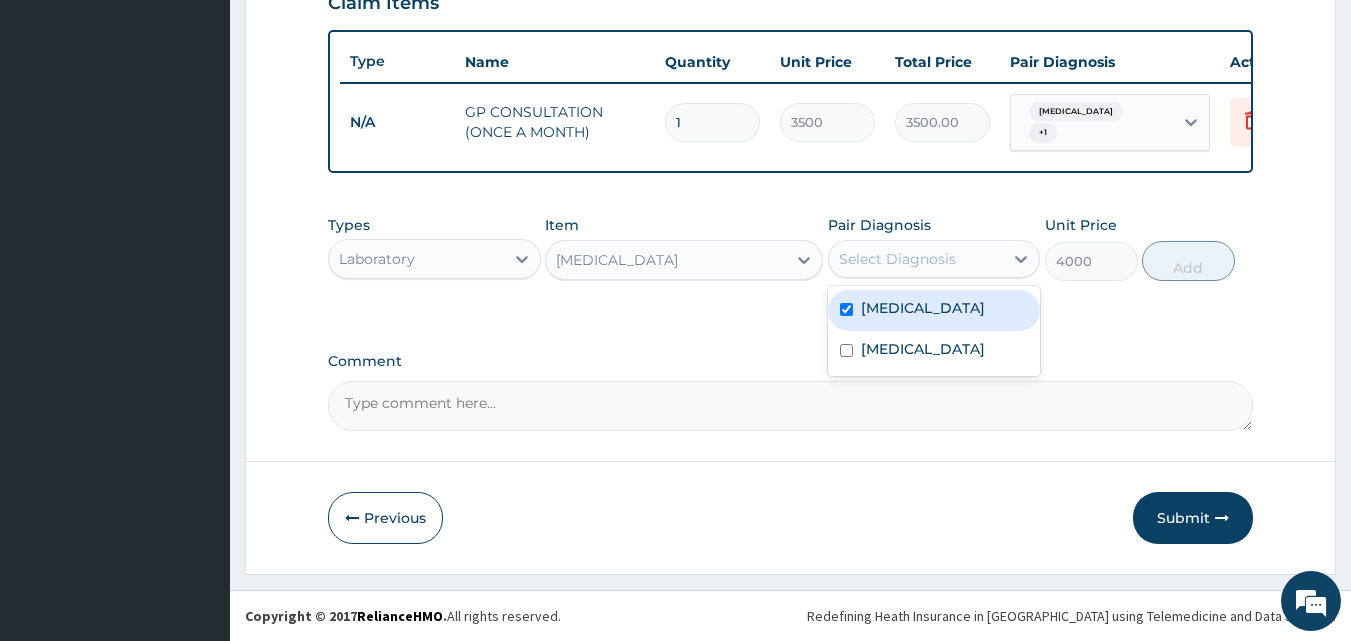 checkbox on "true" 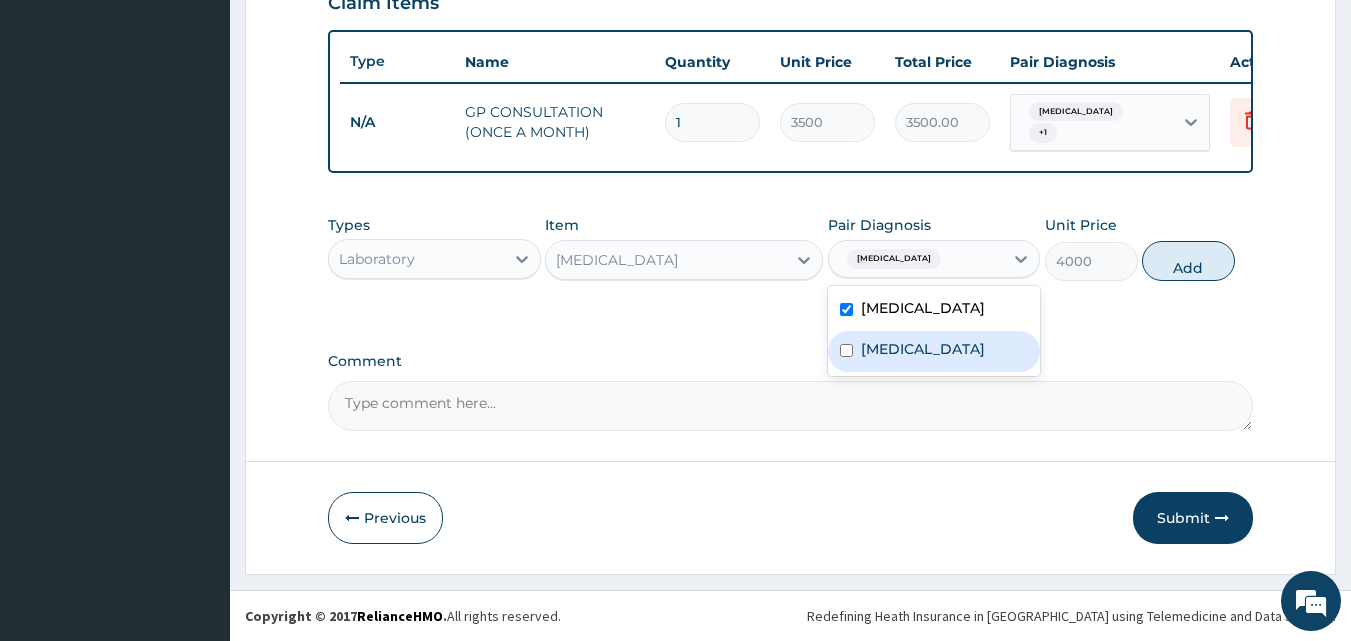 click on "Malaria" at bounding box center [923, 349] 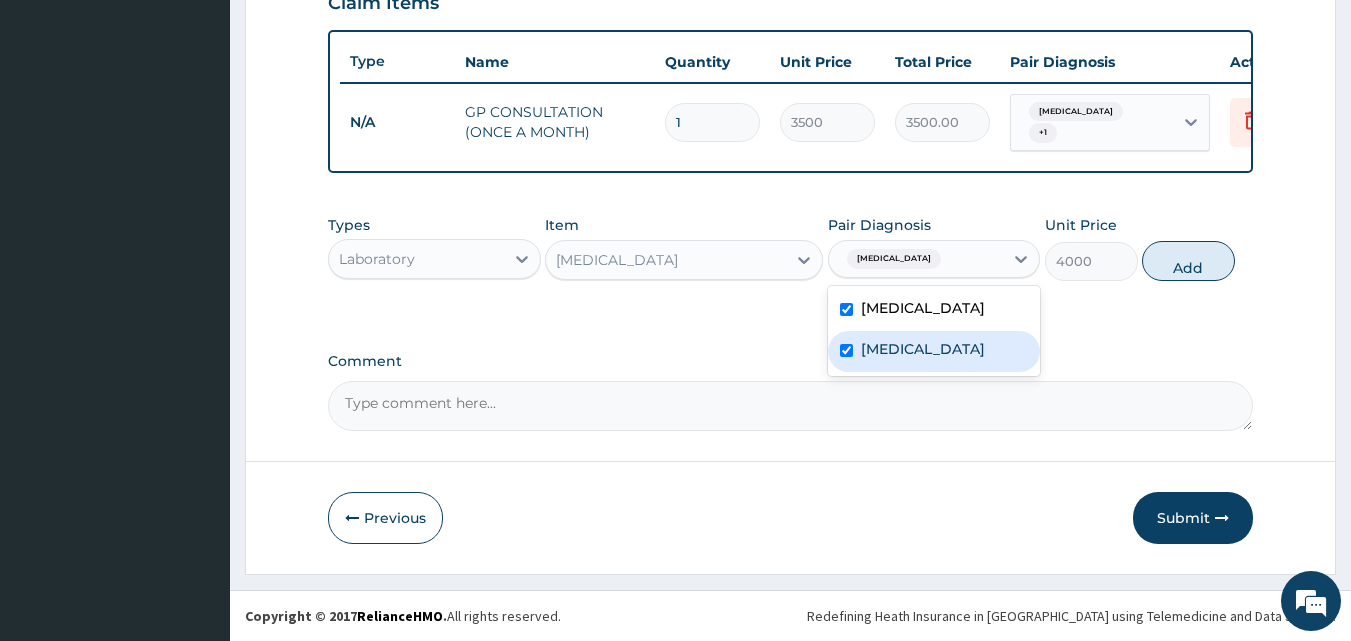 checkbox on "true" 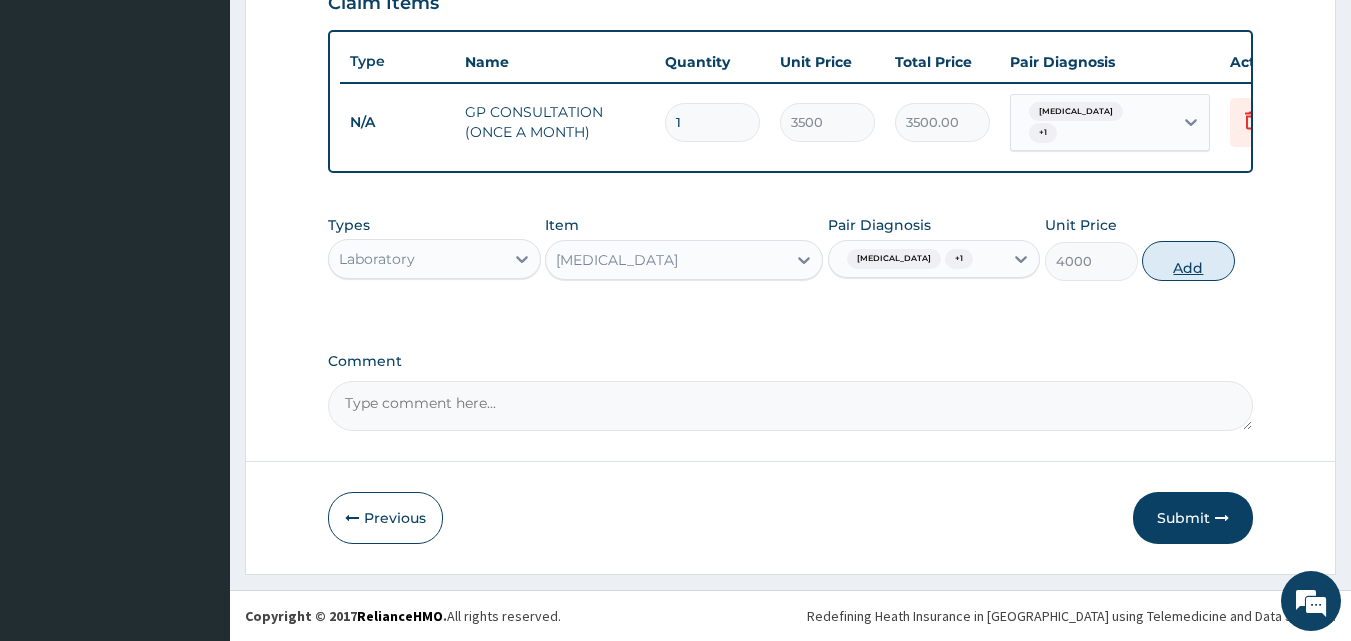 click on "Add" at bounding box center (1188, 261) 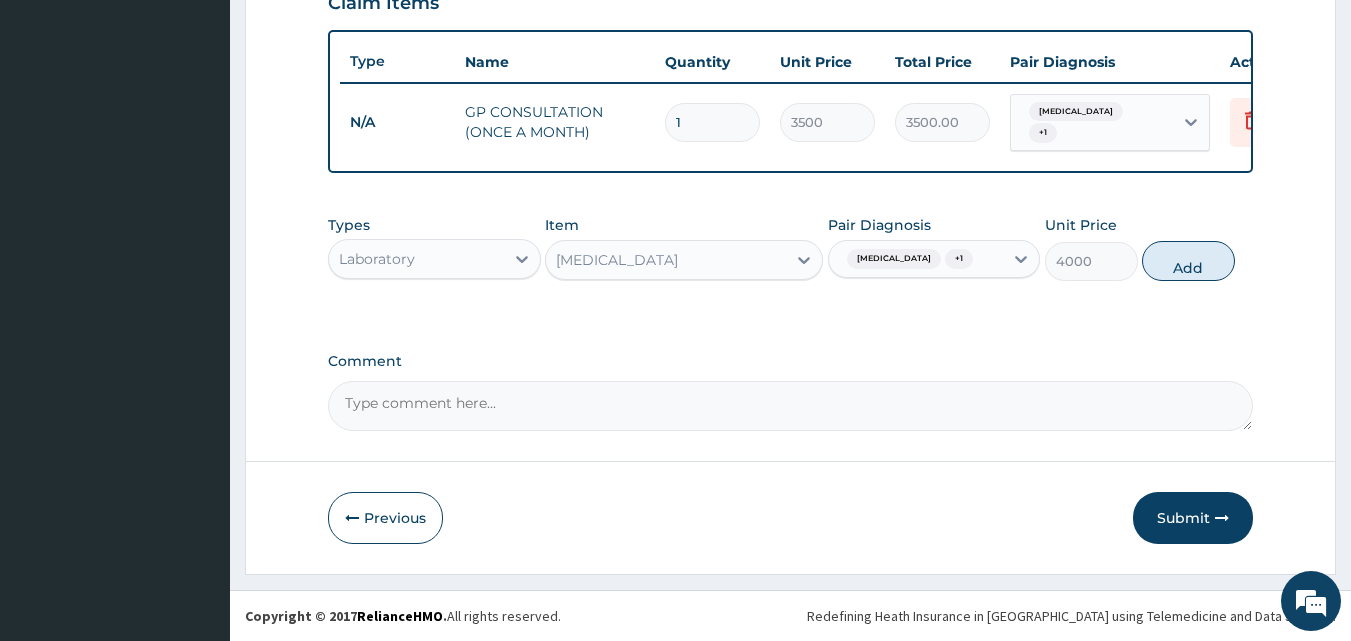 type on "0" 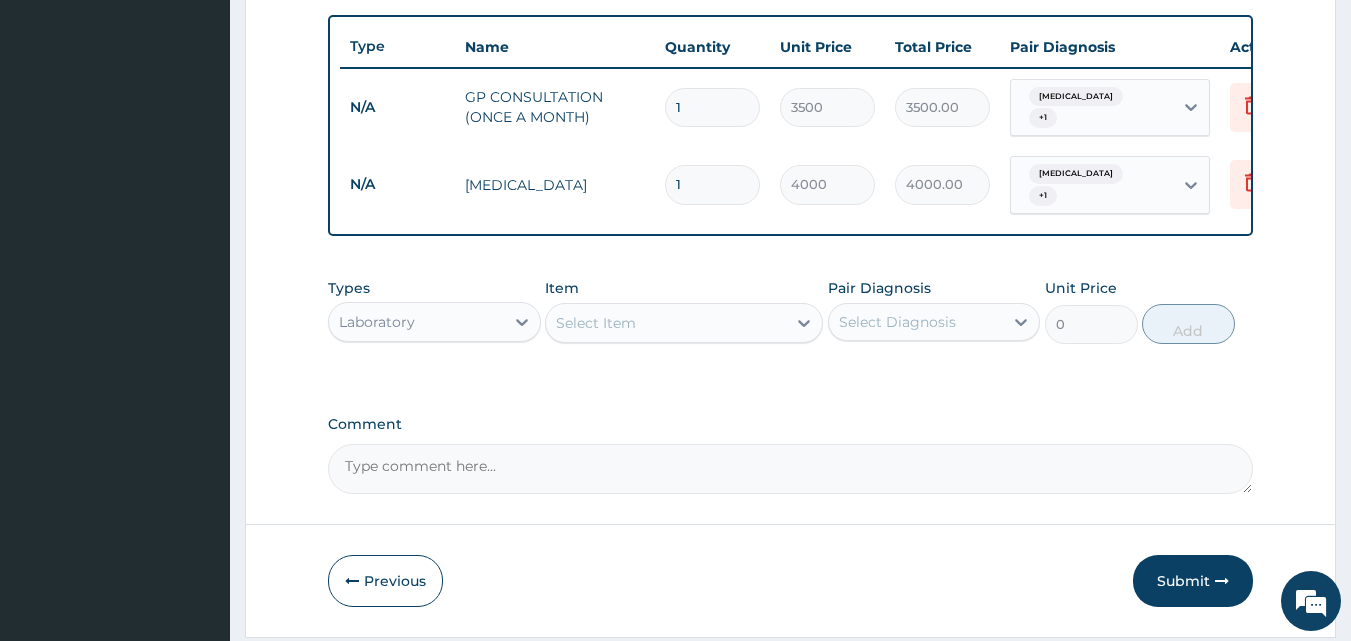 click on "Select Item" at bounding box center [666, 323] 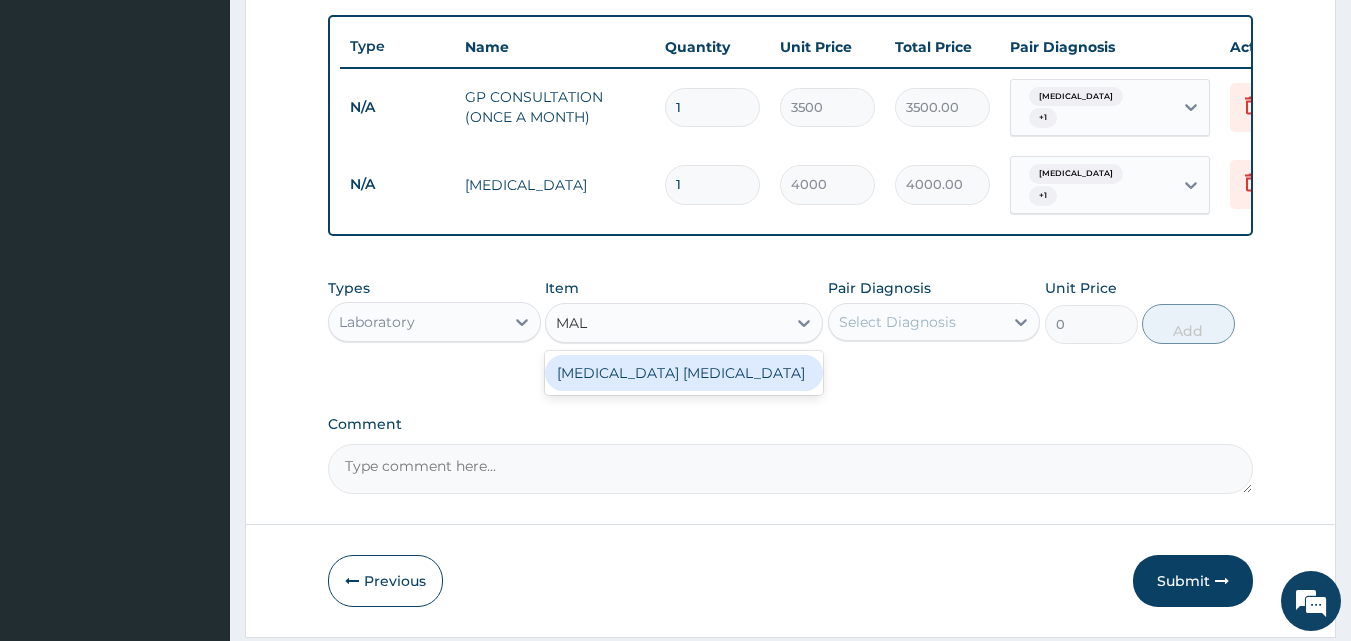 type on "MALA" 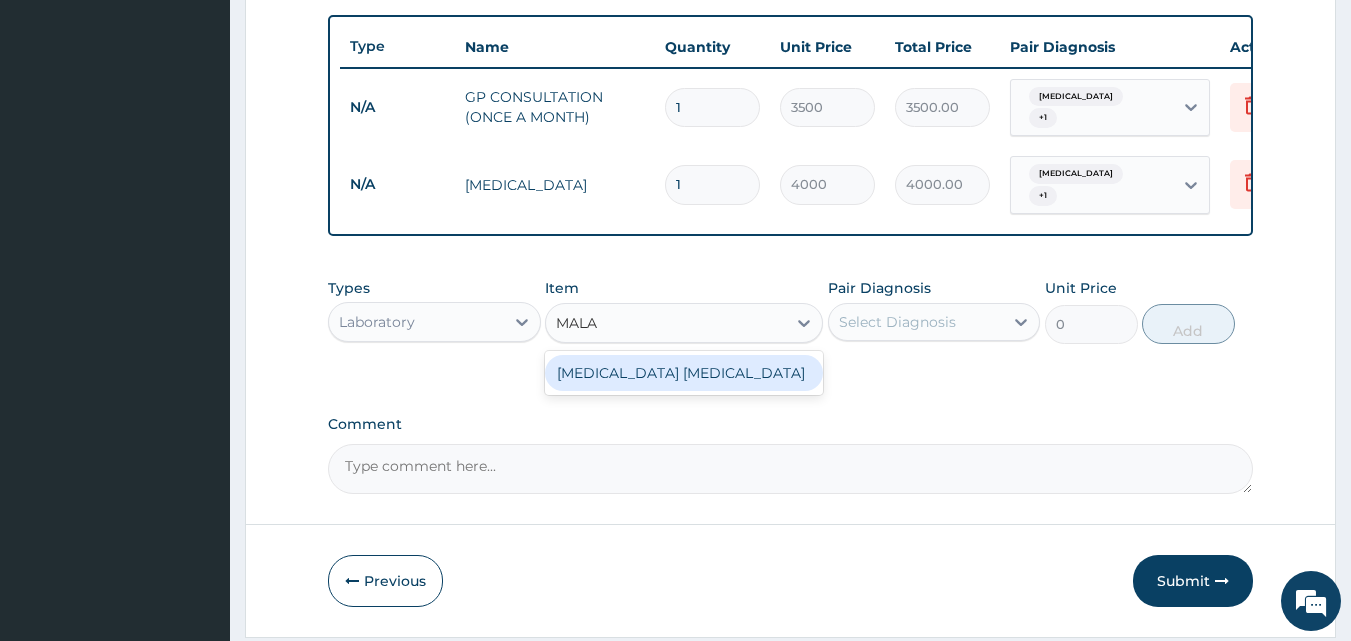 click on "MALARIA PARASITE" at bounding box center [684, 373] 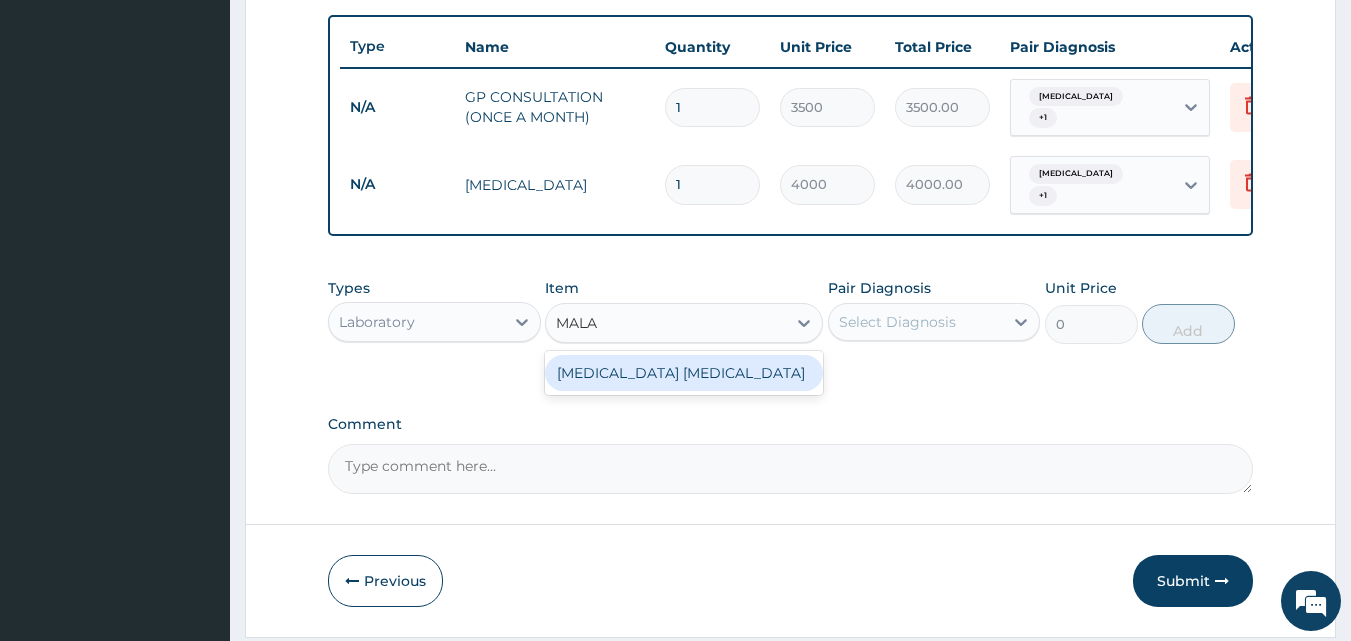 type 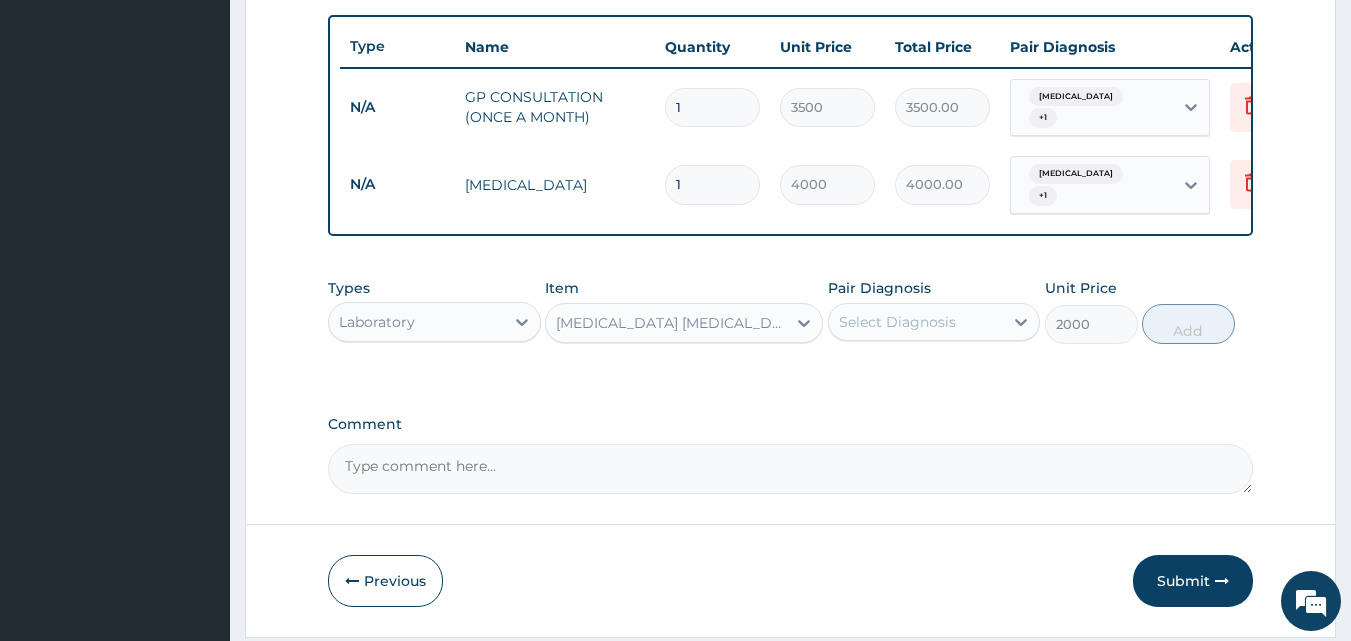 click on "Select Diagnosis" at bounding box center [897, 322] 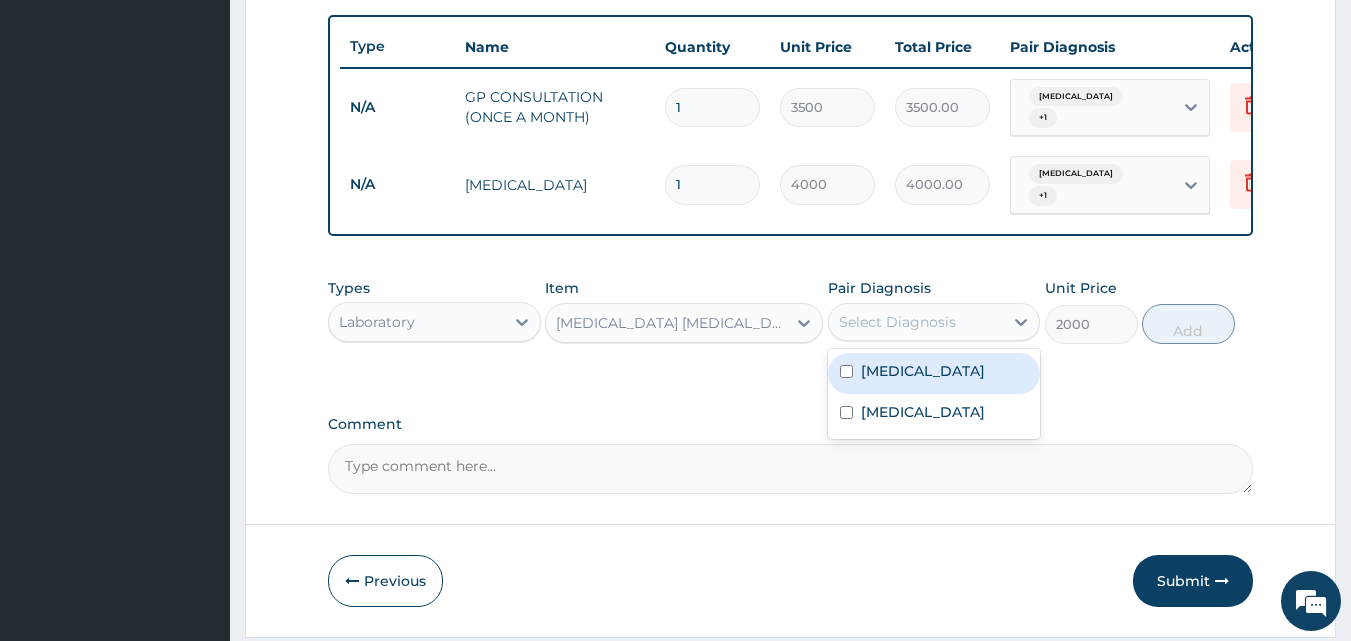 click on "Upper respiratory infection" at bounding box center (923, 371) 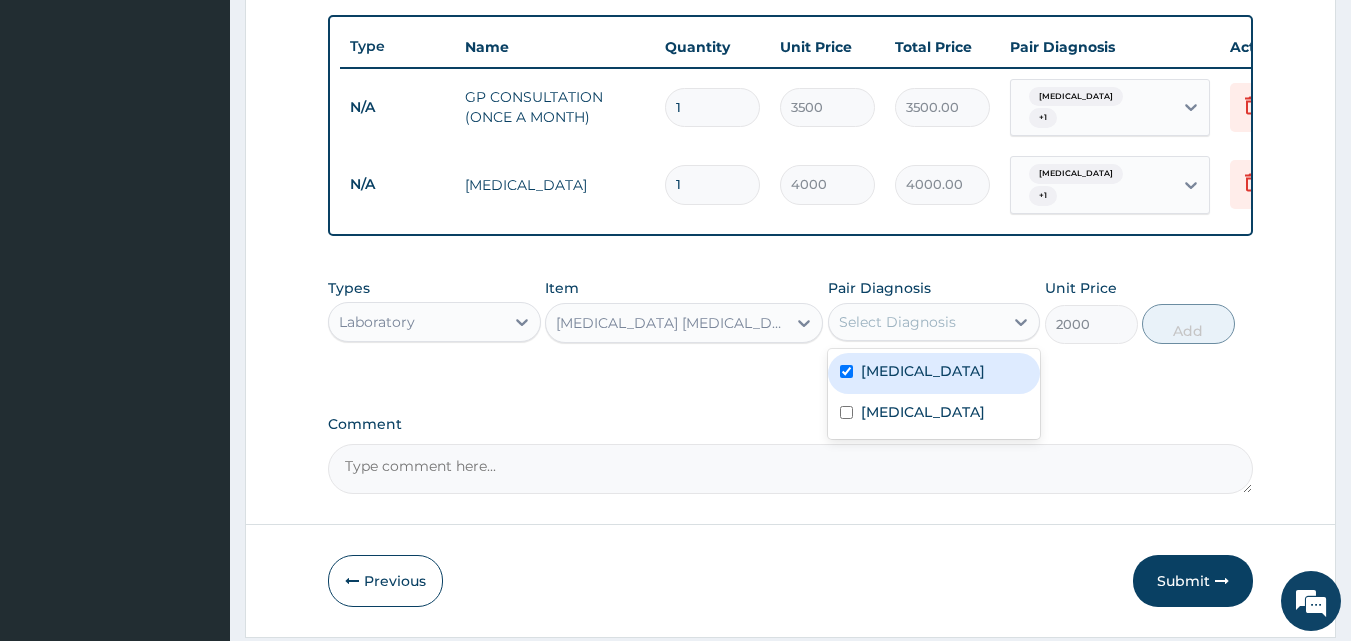 checkbox on "true" 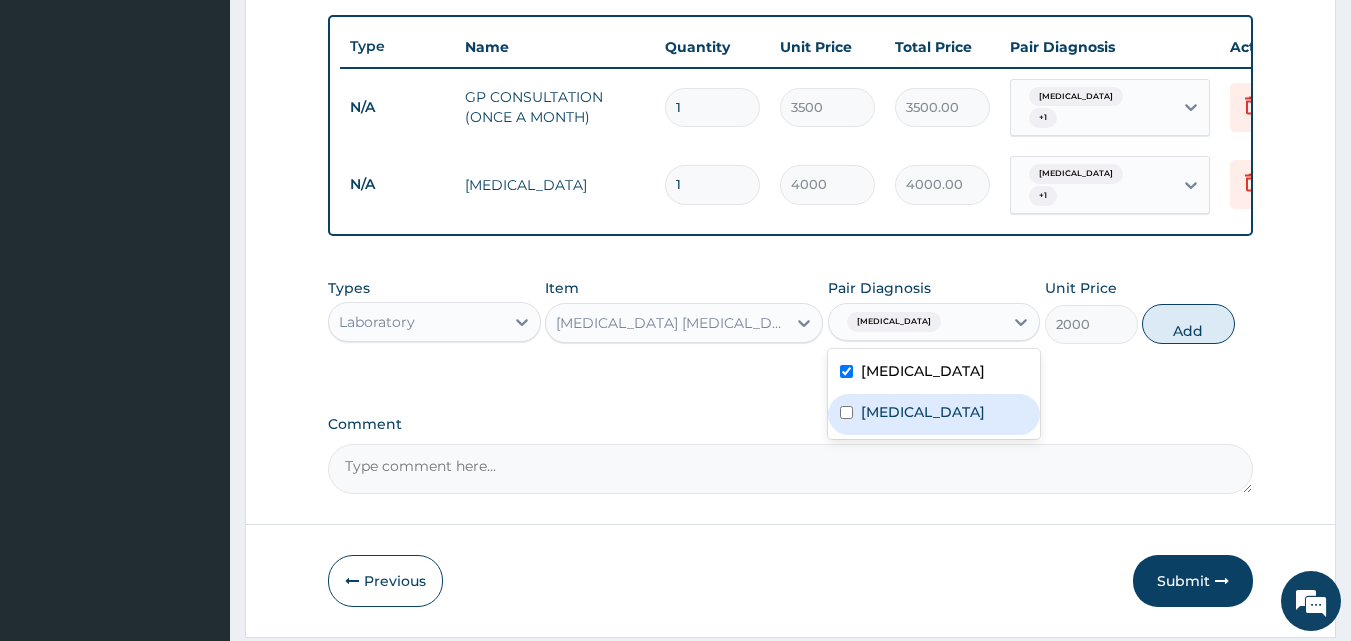 click on "Malaria" at bounding box center [923, 412] 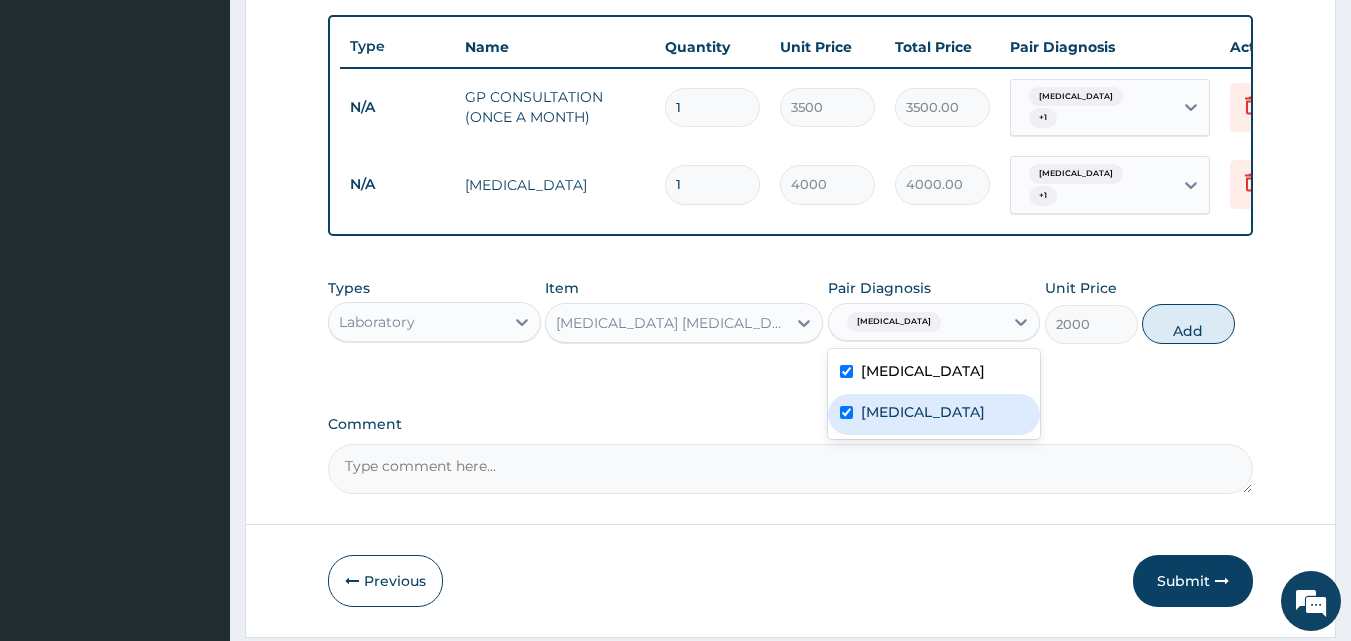 checkbox on "true" 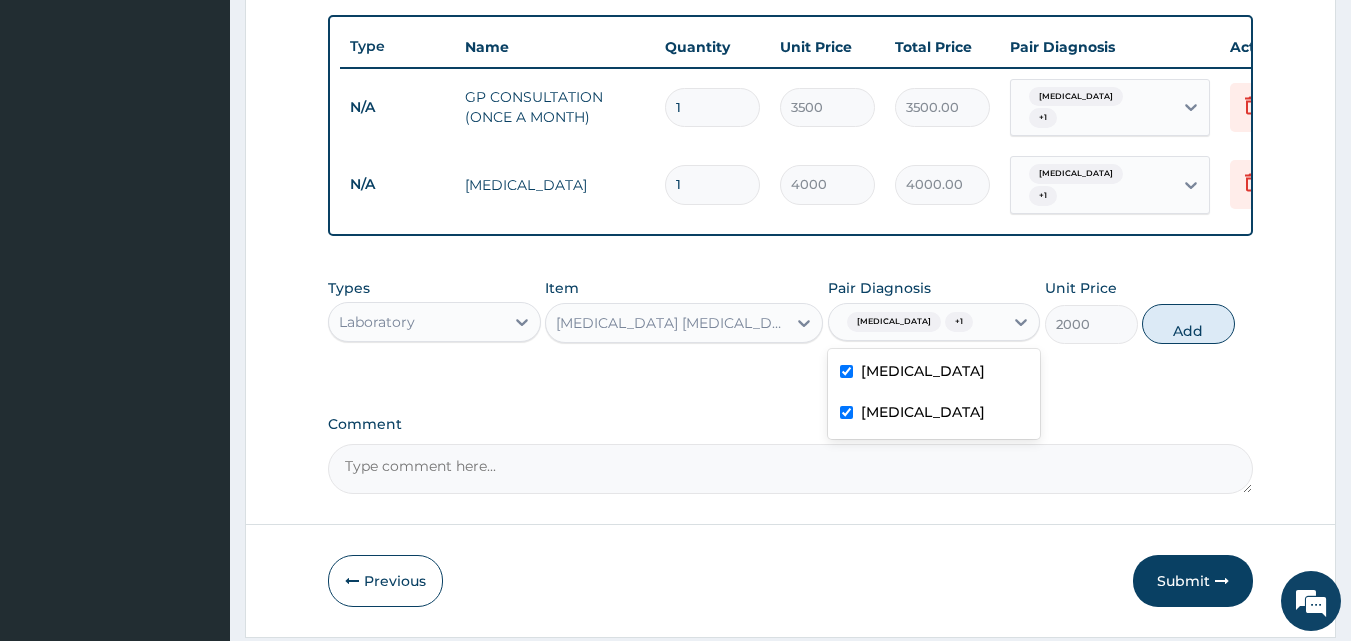 click on "Upper respiratory infection" at bounding box center (923, 371) 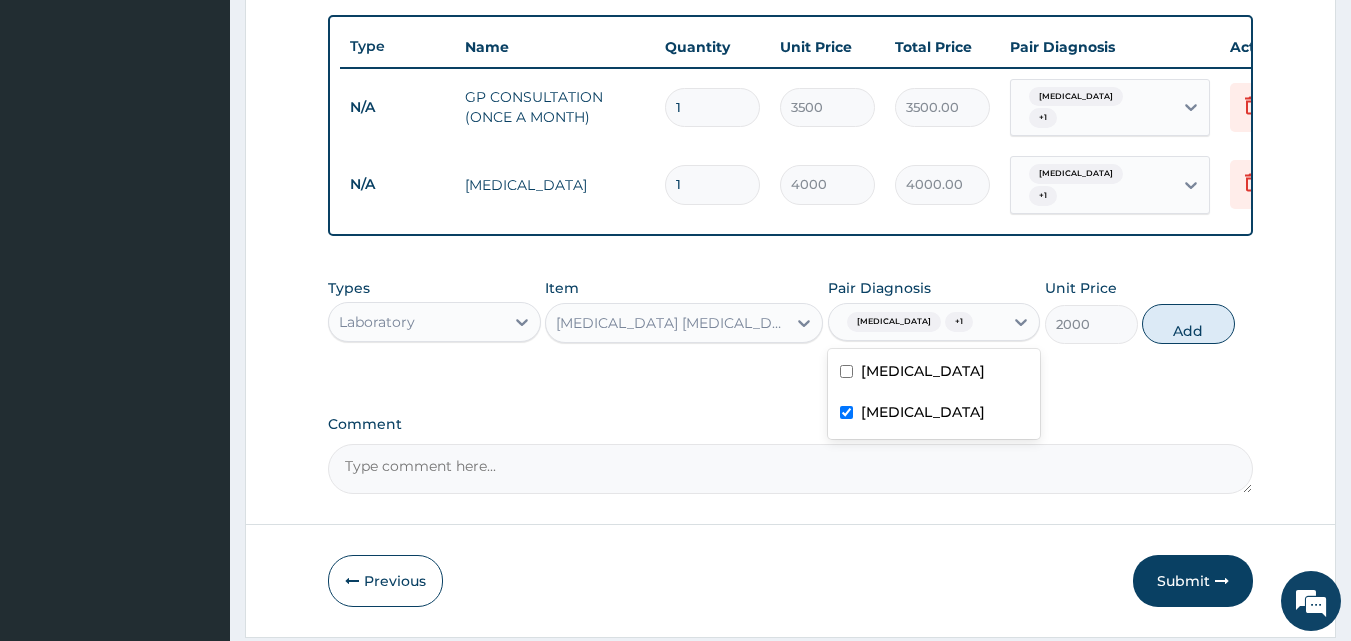 checkbox on "false" 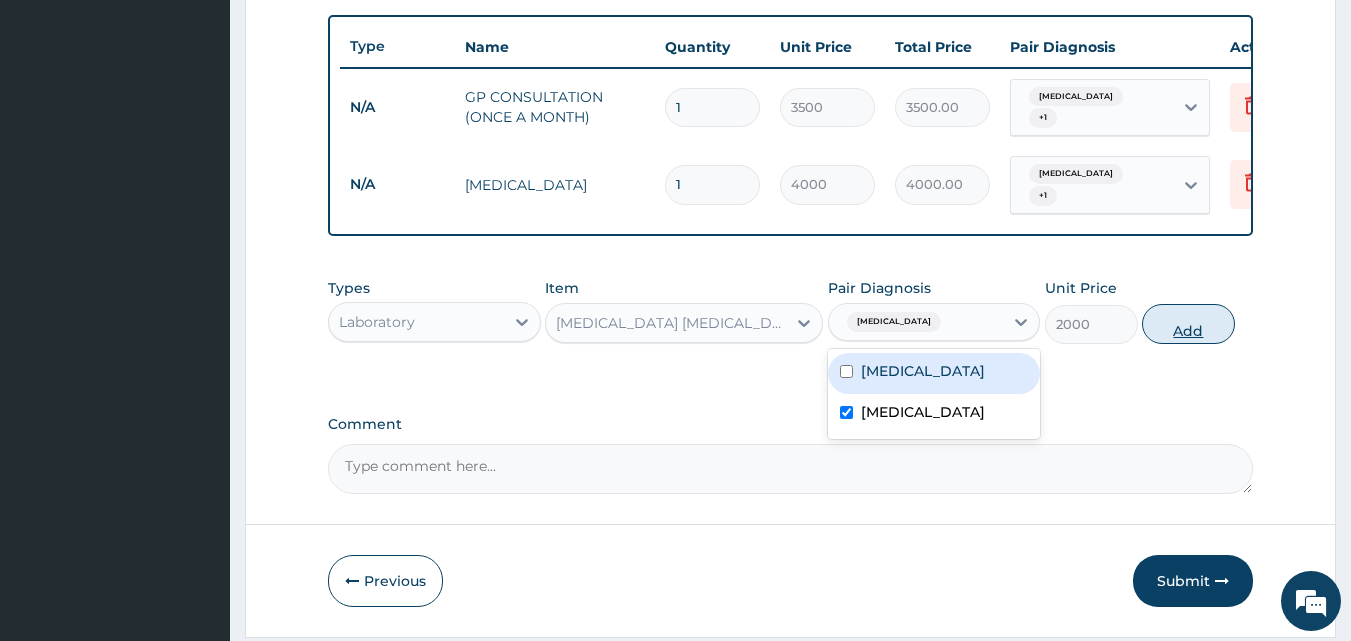 click on "Add" at bounding box center (1188, 324) 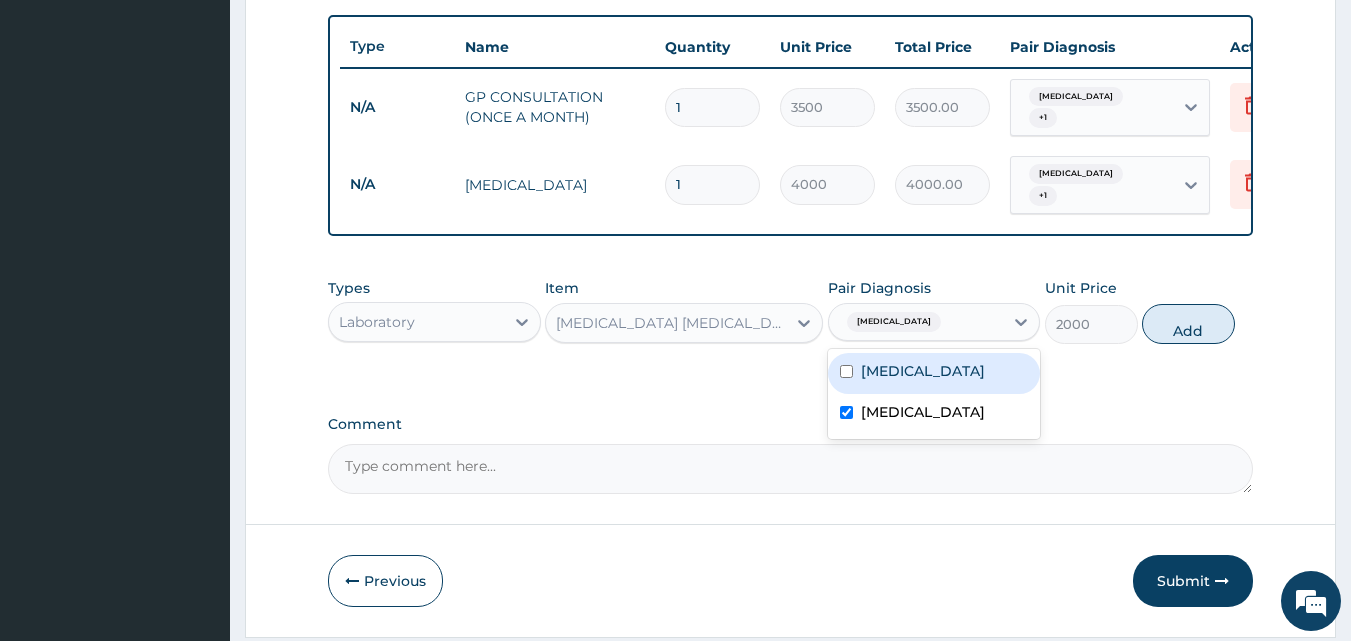 type on "0" 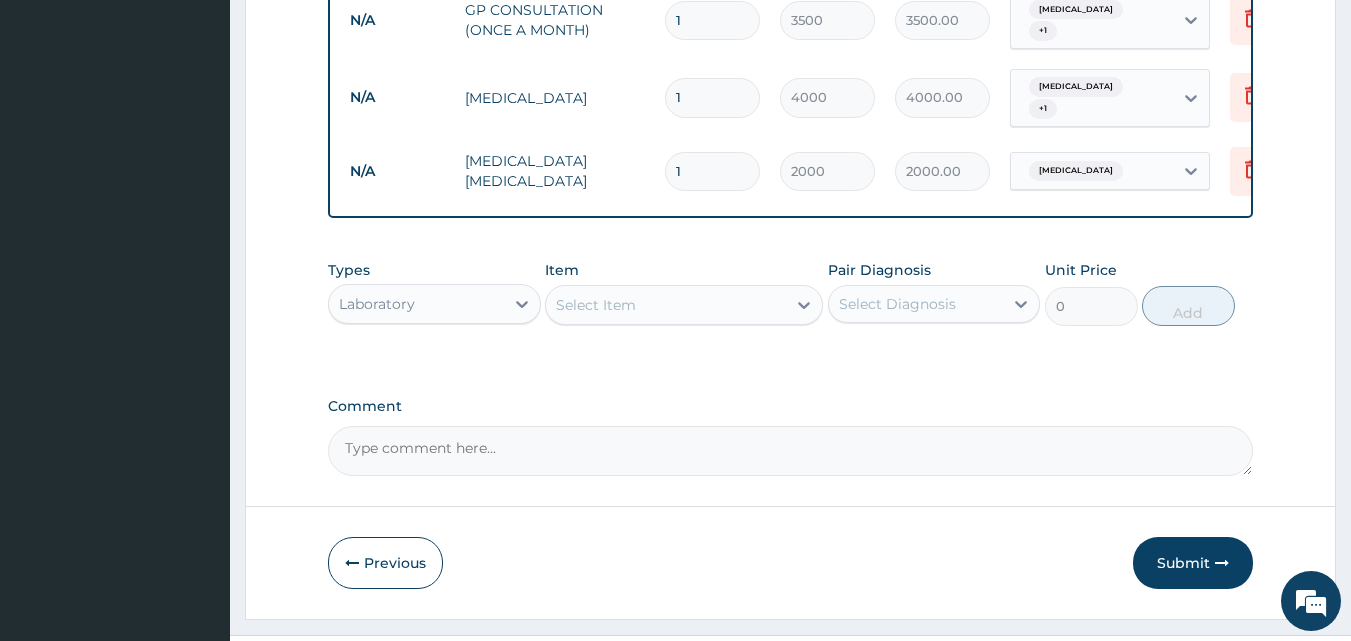 scroll, scrollTop: 876, scrollLeft: 0, axis: vertical 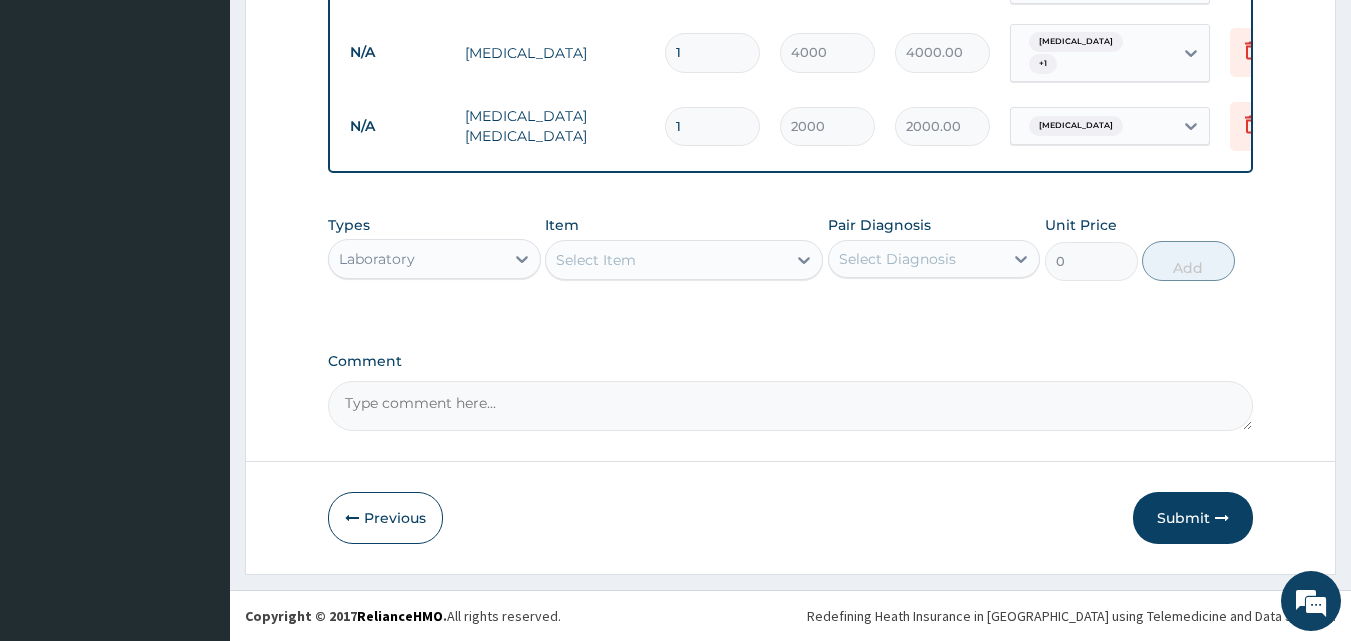 click on "Laboratory" at bounding box center (416, 259) 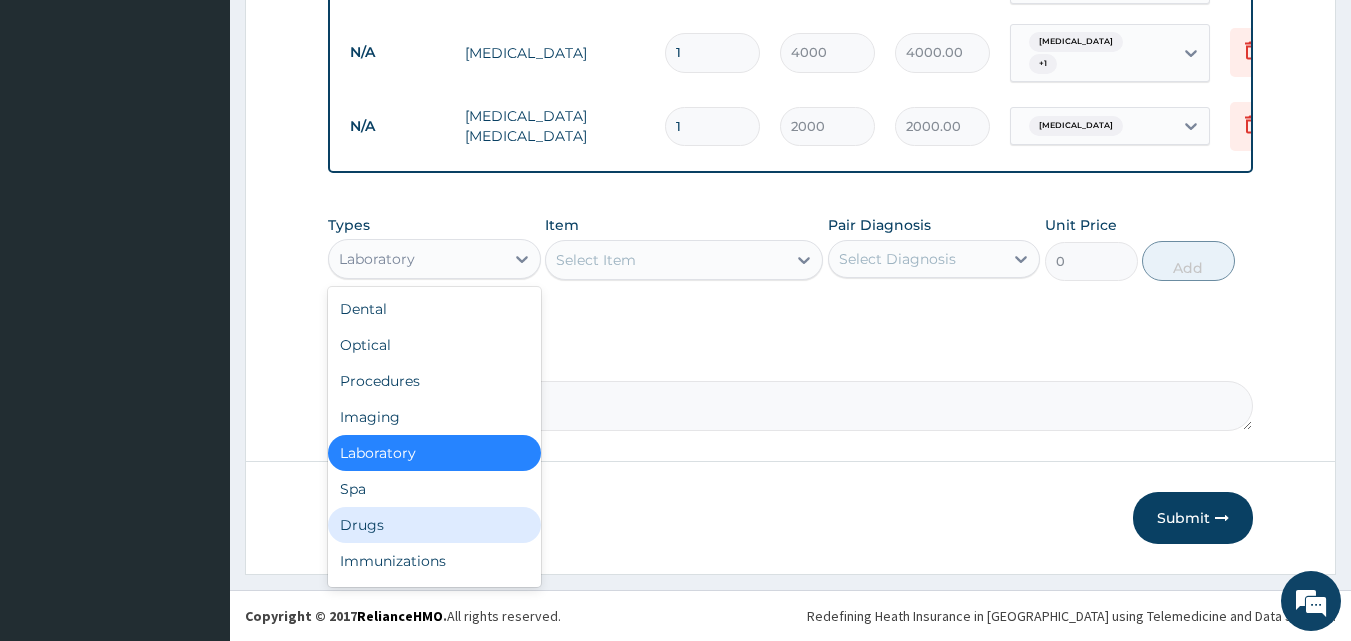 click on "Drugs" at bounding box center (434, 525) 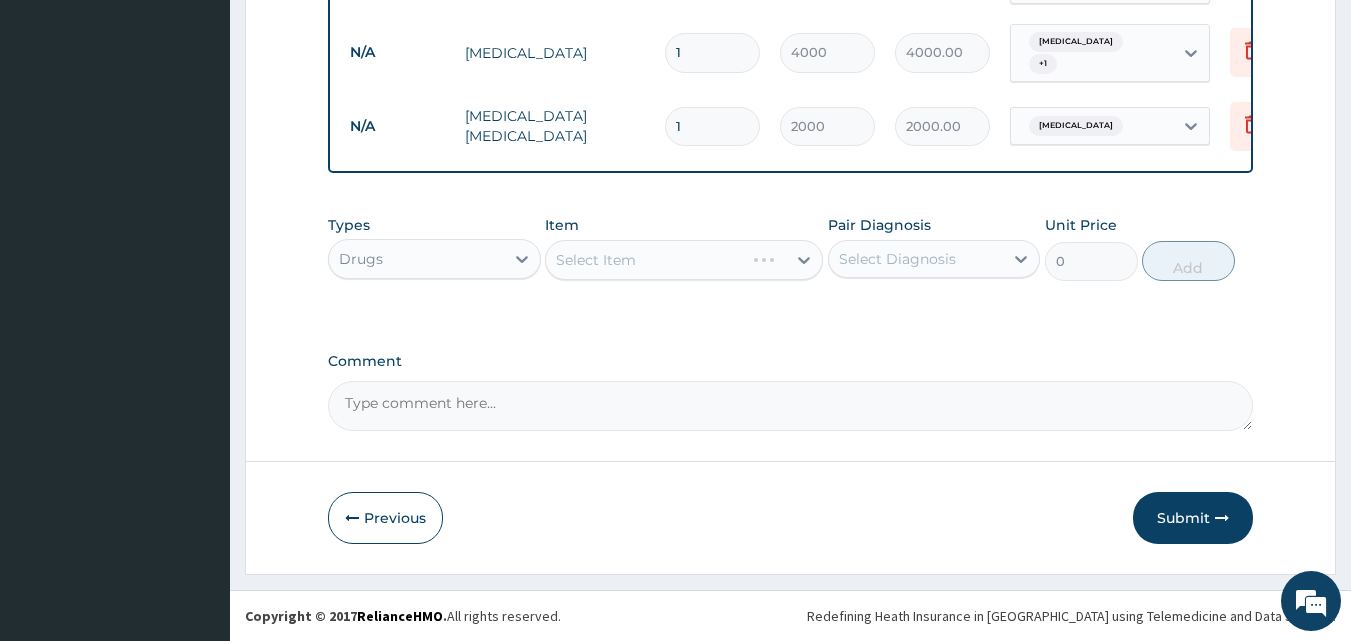 click on "PA Code / Prescription Code Enter Code(Secondary Care Only) Encounter Date 09-06-2025 Important Notice Please enter PA codes before entering items that are not attached to a PA code   All diagnoses entered must be linked to a claim item. Diagnosis & Claim Items that are visible but inactive cannot be edited because they were imported from an already approved PA code. Diagnosis Upper respiratory infection Confirmed Malaria Confirmed NB: All diagnosis must be linked to a claim item Claim Items Type Name Quantity Unit Price Total Price Pair Diagnosis Actions N/A GP CONSULTATION (ONCE A MONTH) 1 3500 3500.00 Upper respiratory infection  + 1 Delete N/A FULL BLOOD COUNT 1 4000 4000.00 Upper respiratory infection  + 1 Delete N/A MALARIA PARASITE 1 2000 2000.00 Malaria Delete Types Drugs Item Select Item Pair Diagnosis Select Diagnosis Unit Price 0 Add Comment" at bounding box center (791, -120) 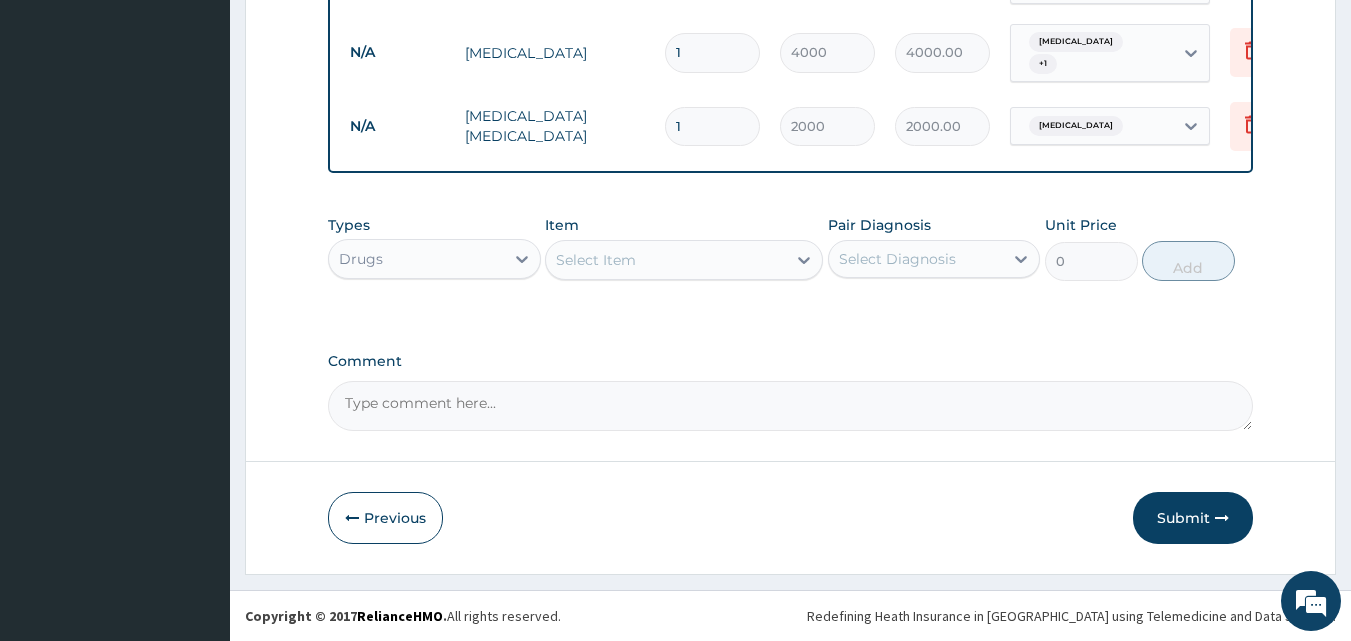 click on "Select Item" at bounding box center [666, 260] 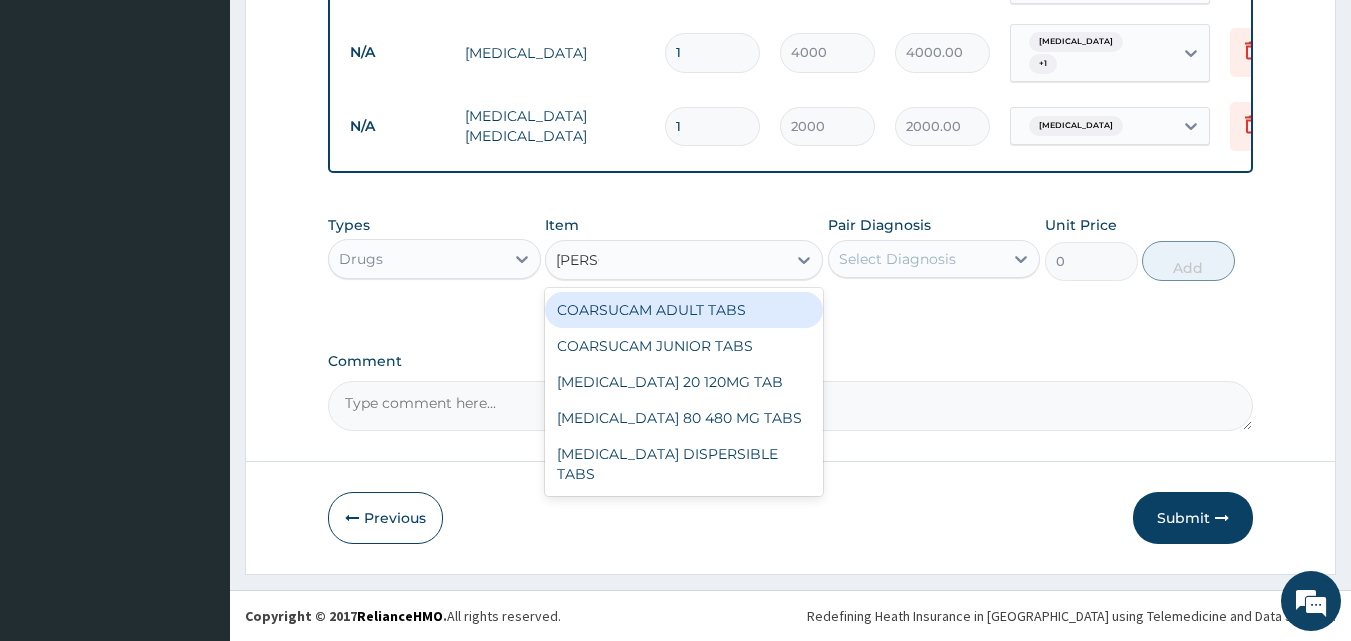 type on "COART" 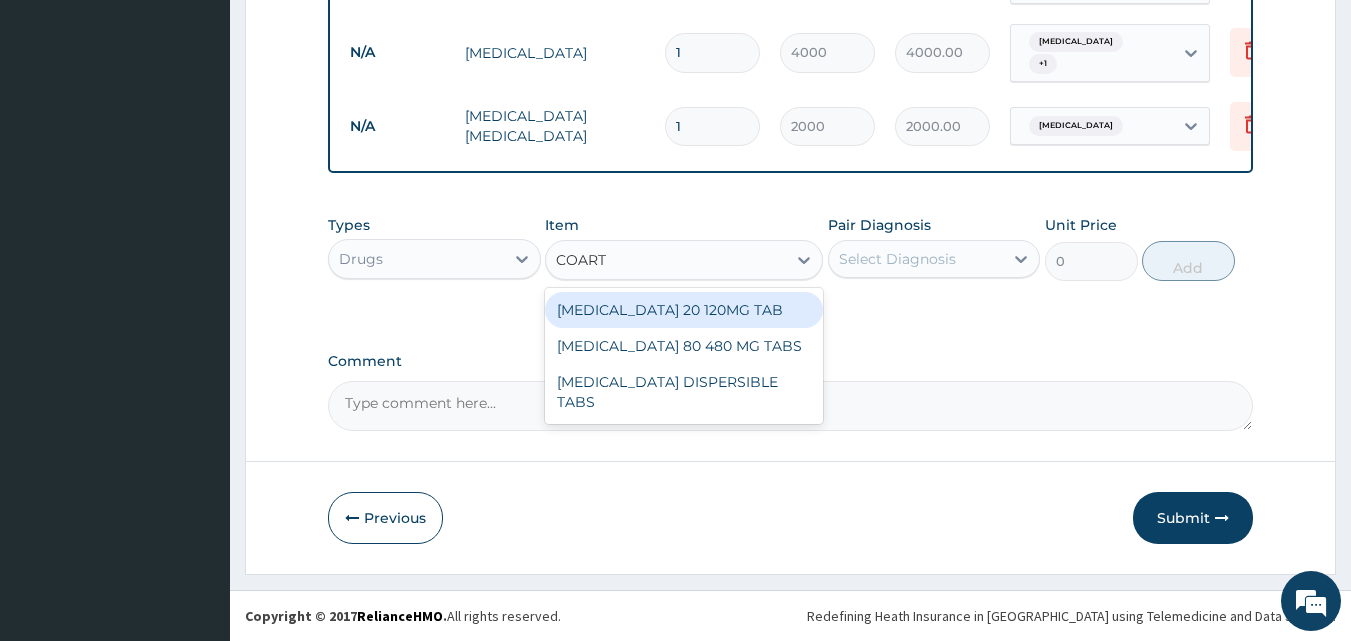 click on "COARTEM 20 120MG TAB" at bounding box center (684, 310) 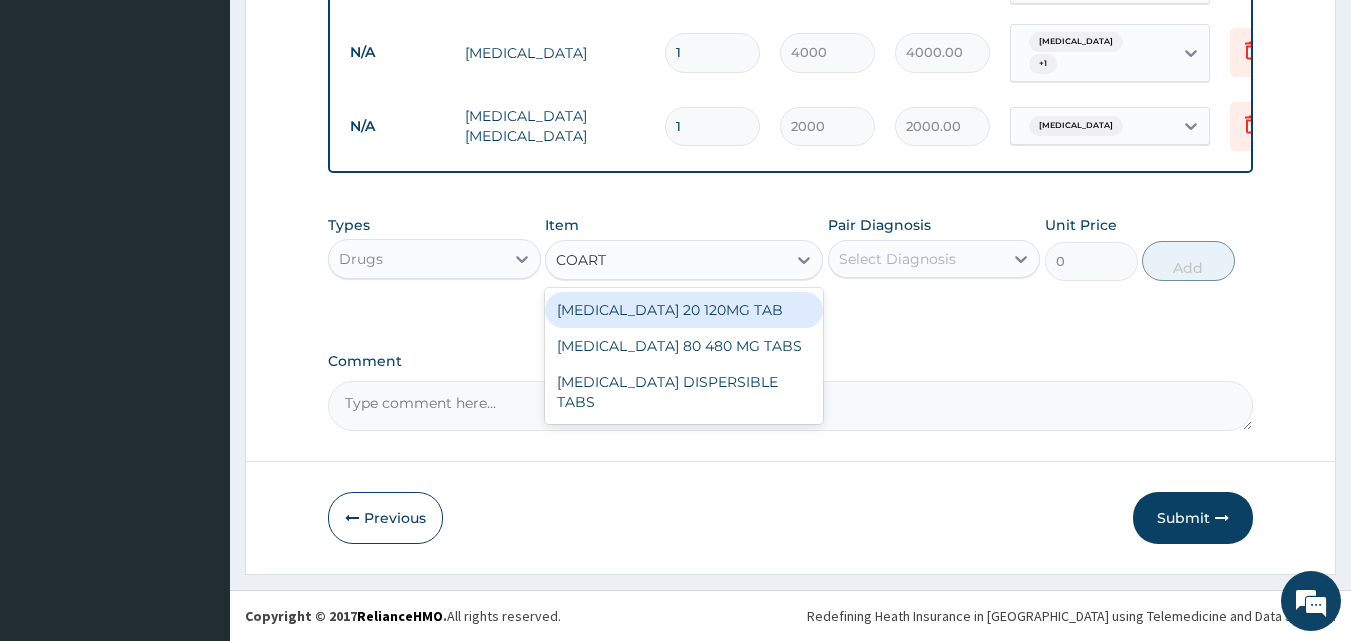 type 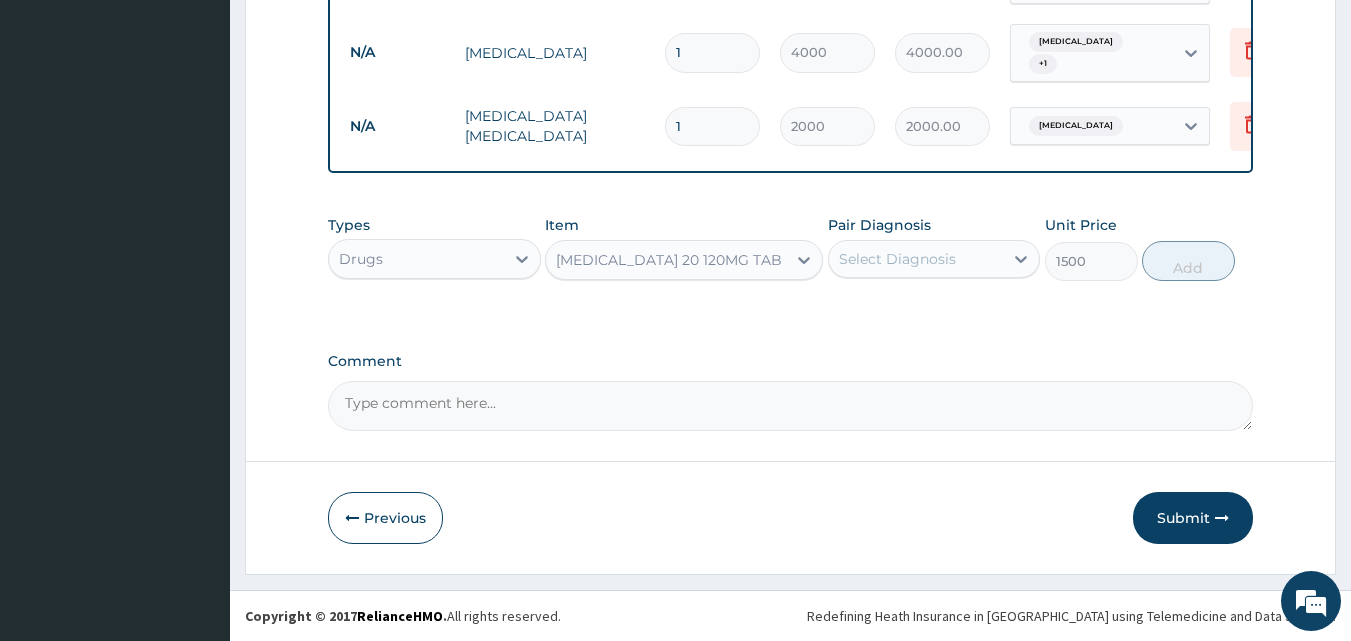 click on "Select Diagnosis" at bounding box center (897, 259) 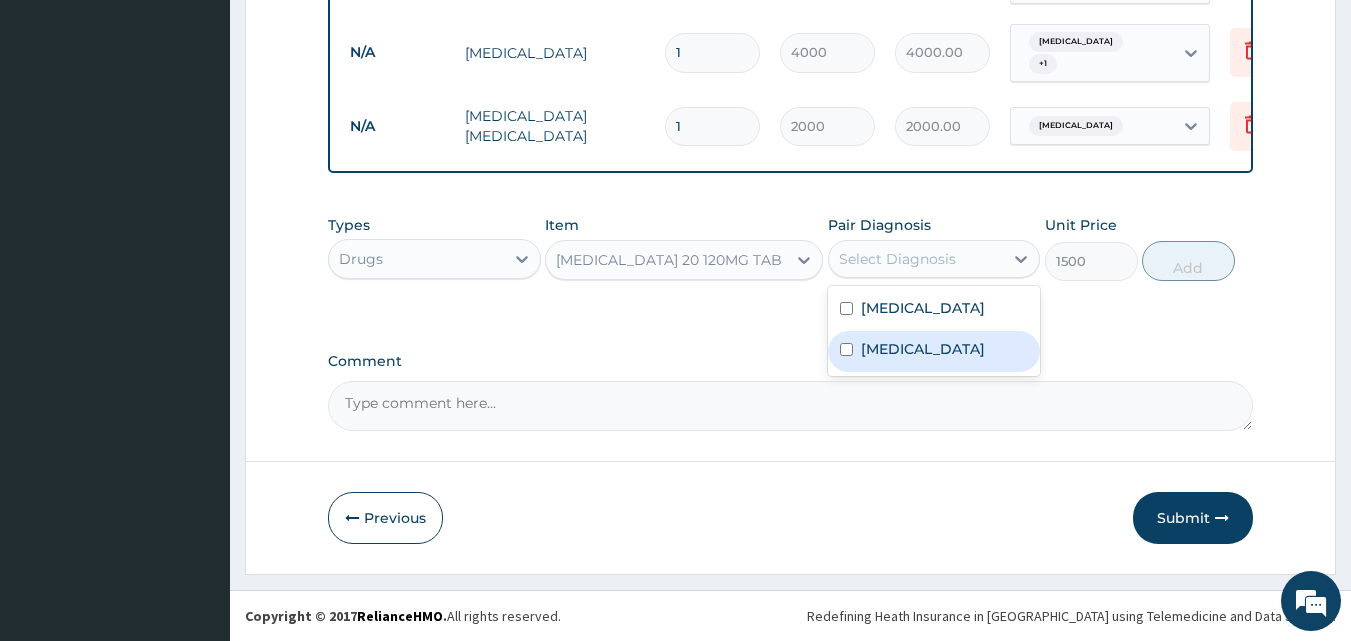 drag, startPoint x: 899, startPoint y: 363, endPoint x: 1063, endPoint y: 264, distance: 191.5646 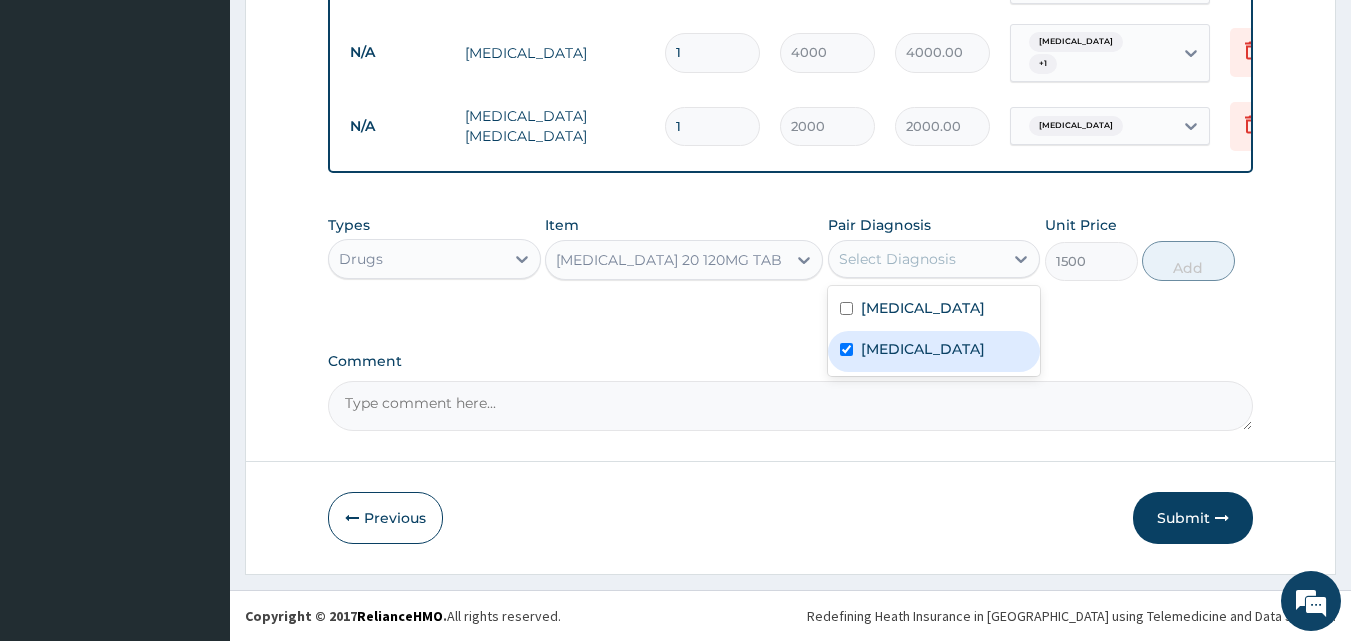 checkbox on "true" 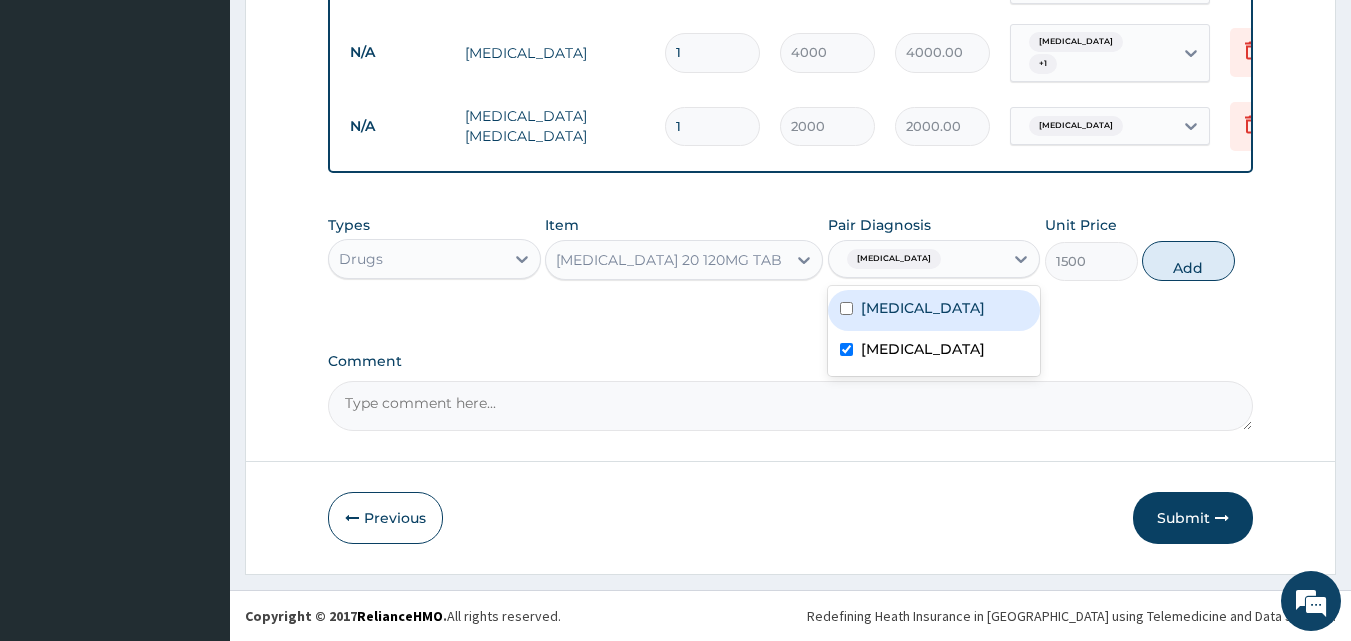 drag, startPoint x: 1176, startPoint y: 250, endPoint x: 798, endPoint y: 261, distance: 378.16003 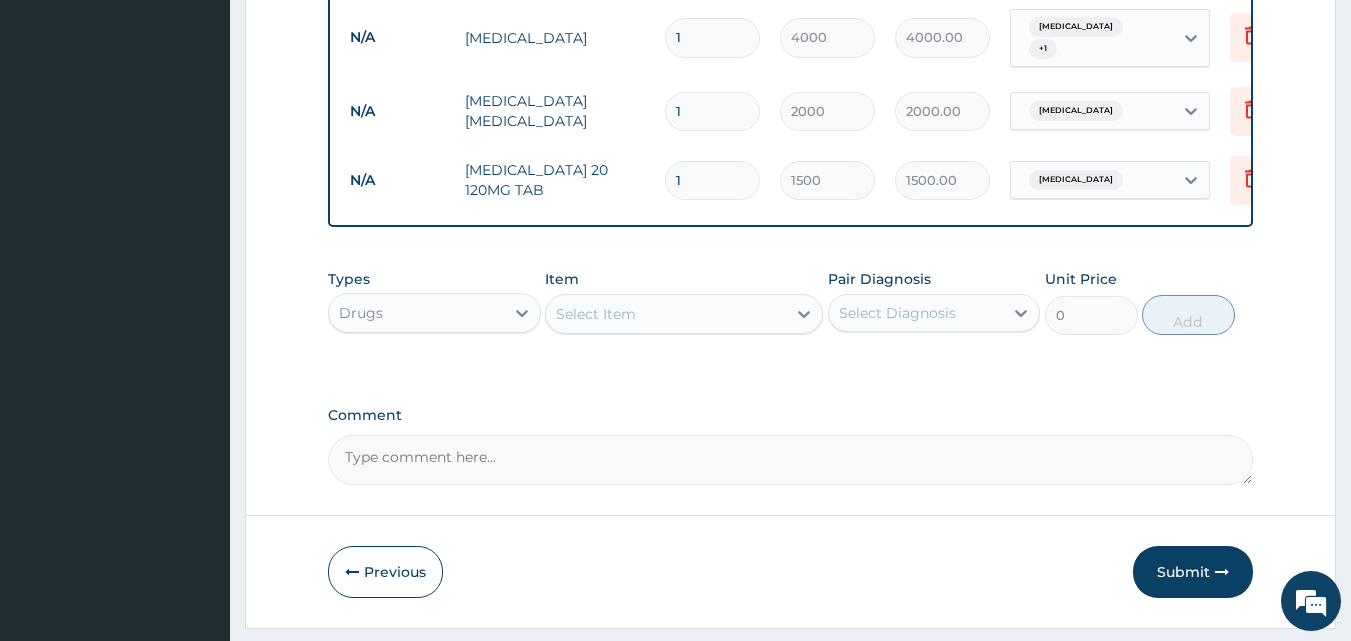 type 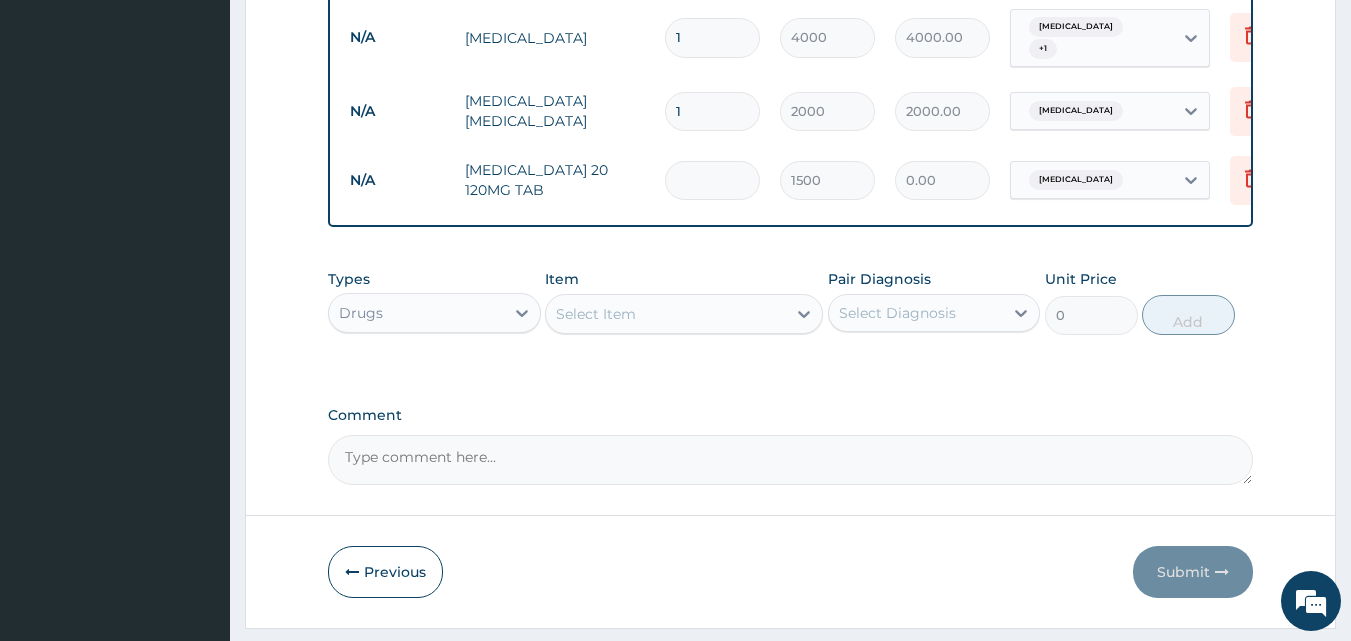 type on "0.00" 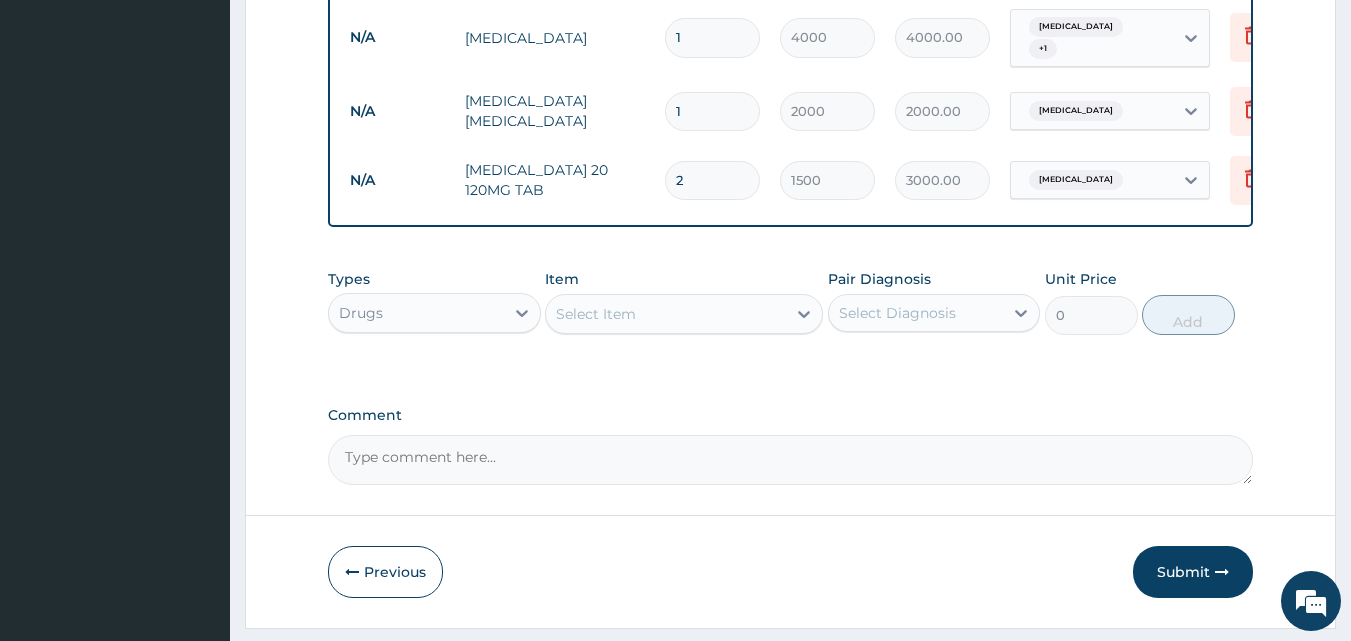 type on "2" 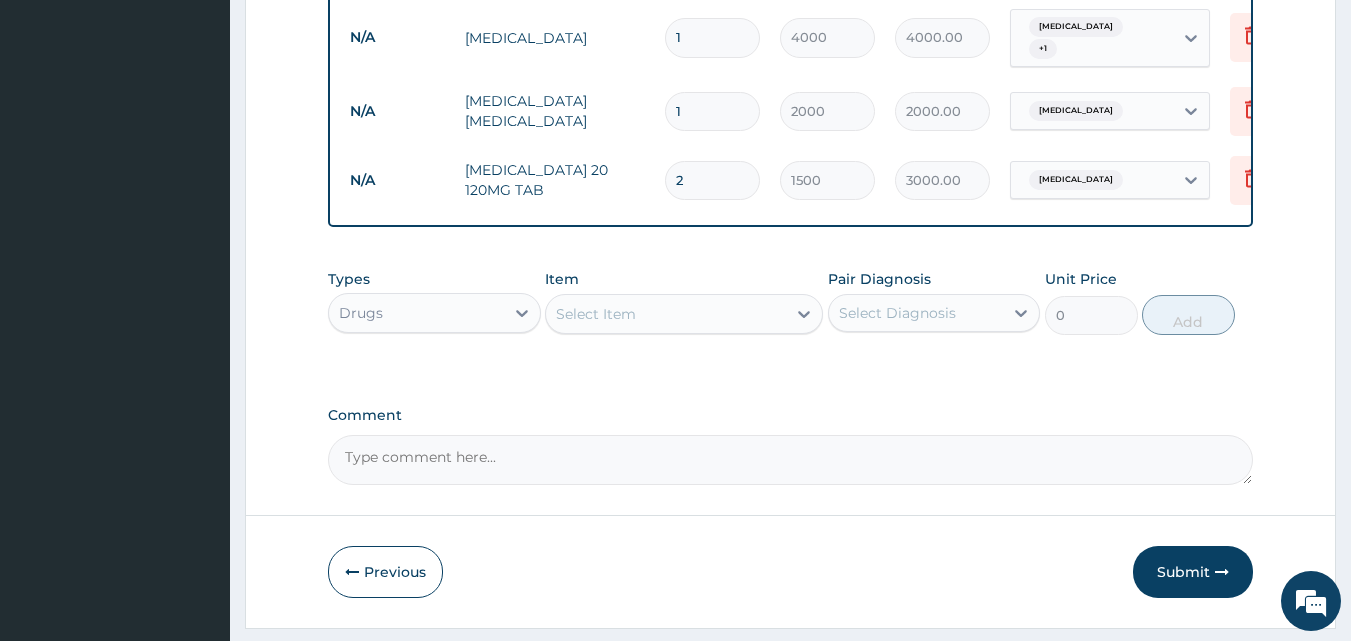 click on "Select Item" at bounding box center [666, 314] 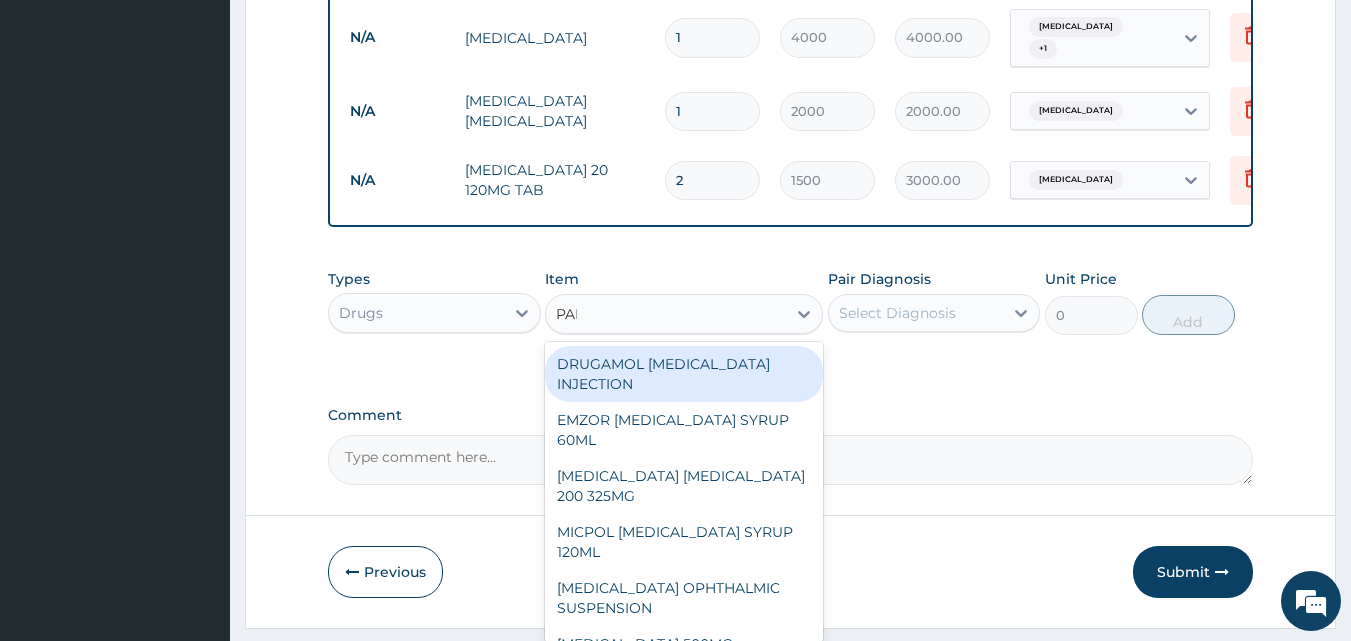 type on "PARACE" 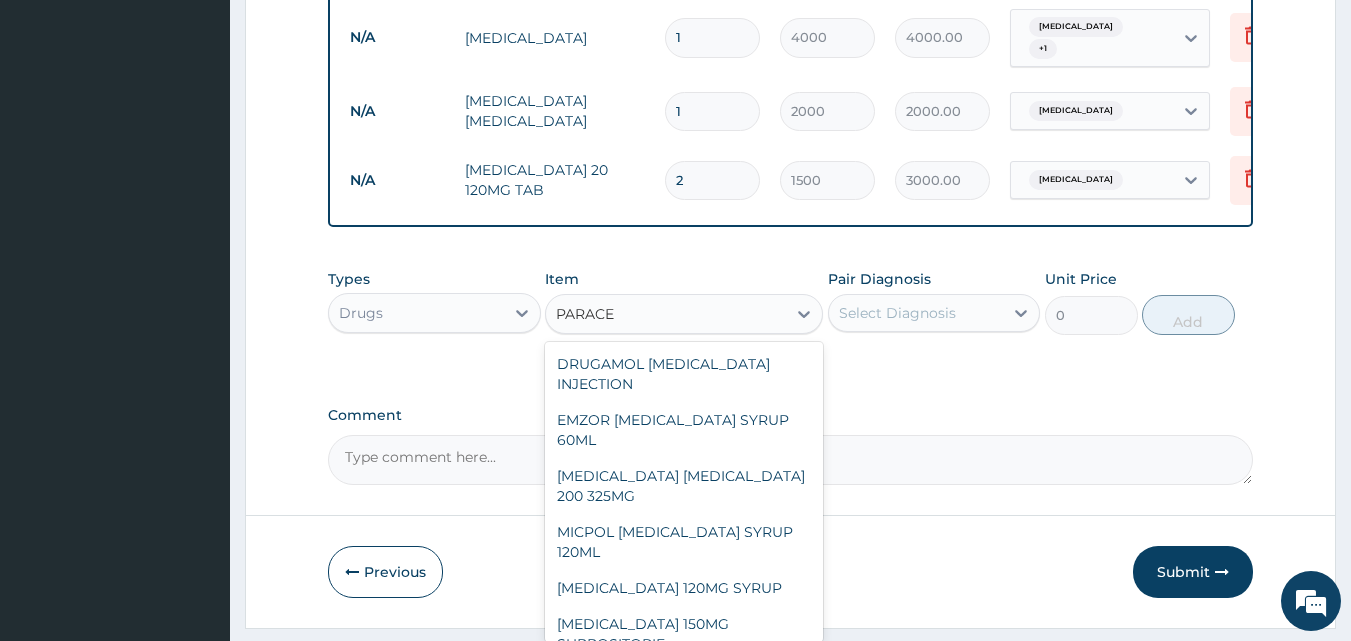 scroll, scrollTop: 280, scrollLeft: 0, axis: vertical 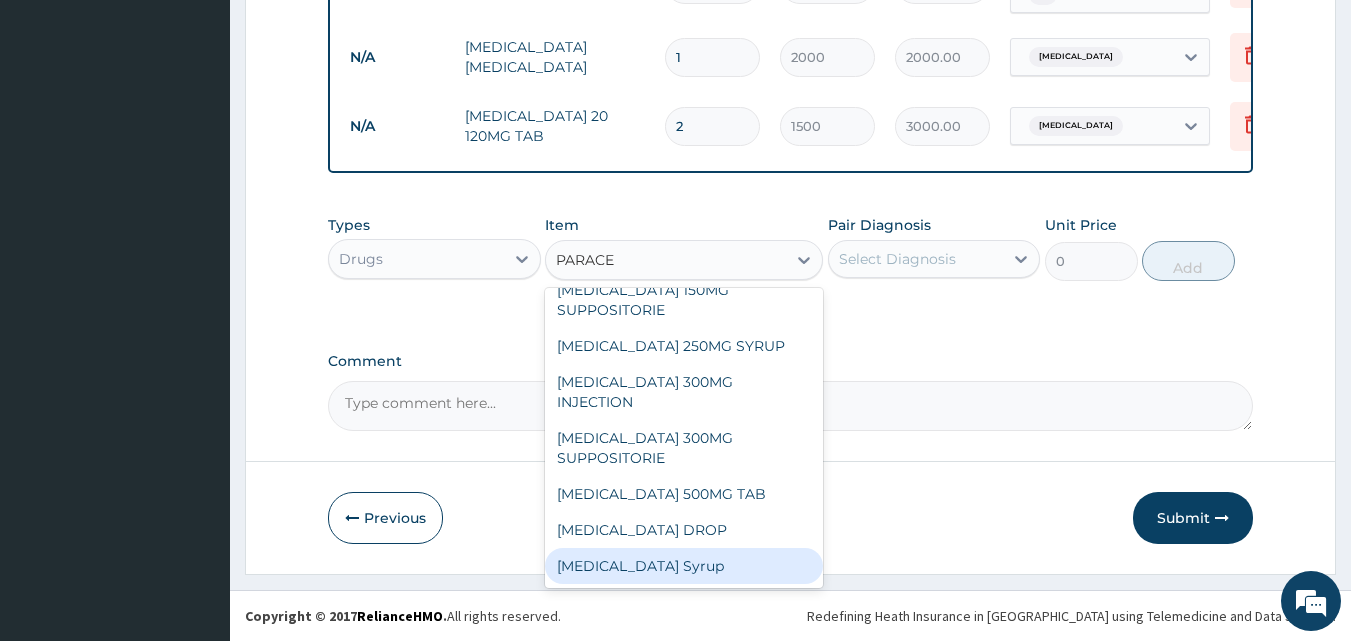 drag, startPoint x: 681, startPoint y: 568, endPoint x: 852, endPoint y: 439, distance: 214.20084 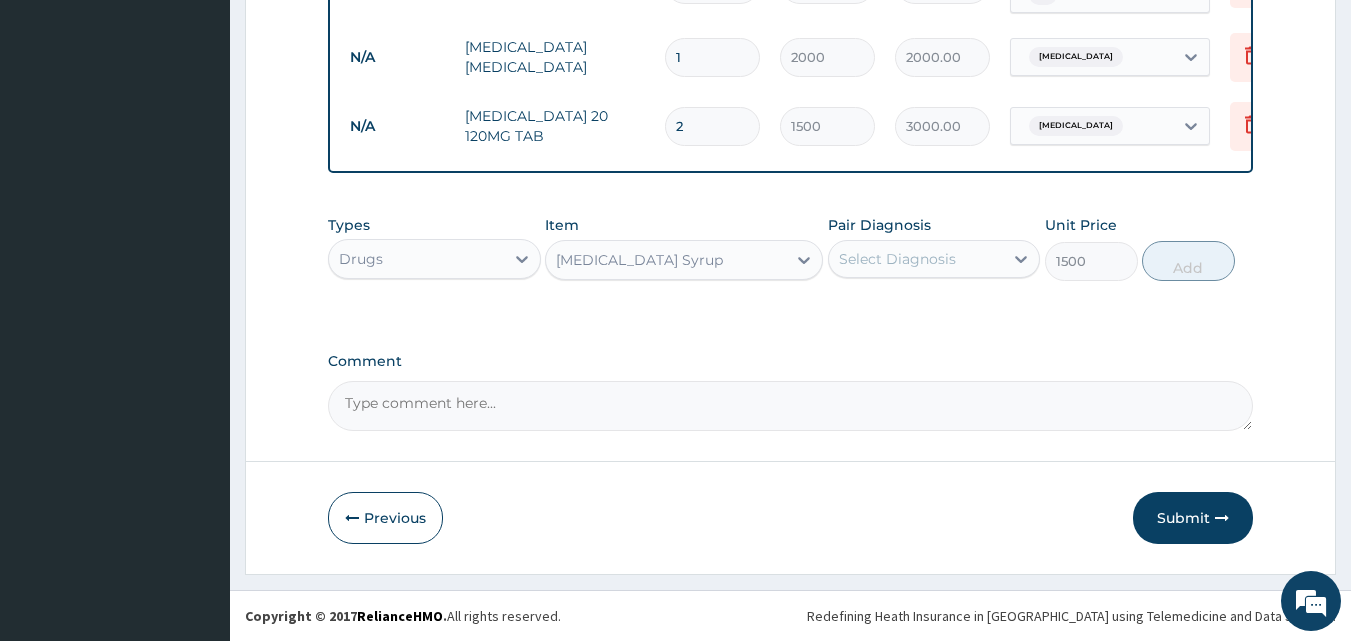 drag, startPoint x: 911, startPoint y: 229, endPoint x: 914, endPoint y: 254, distance: 25.179358 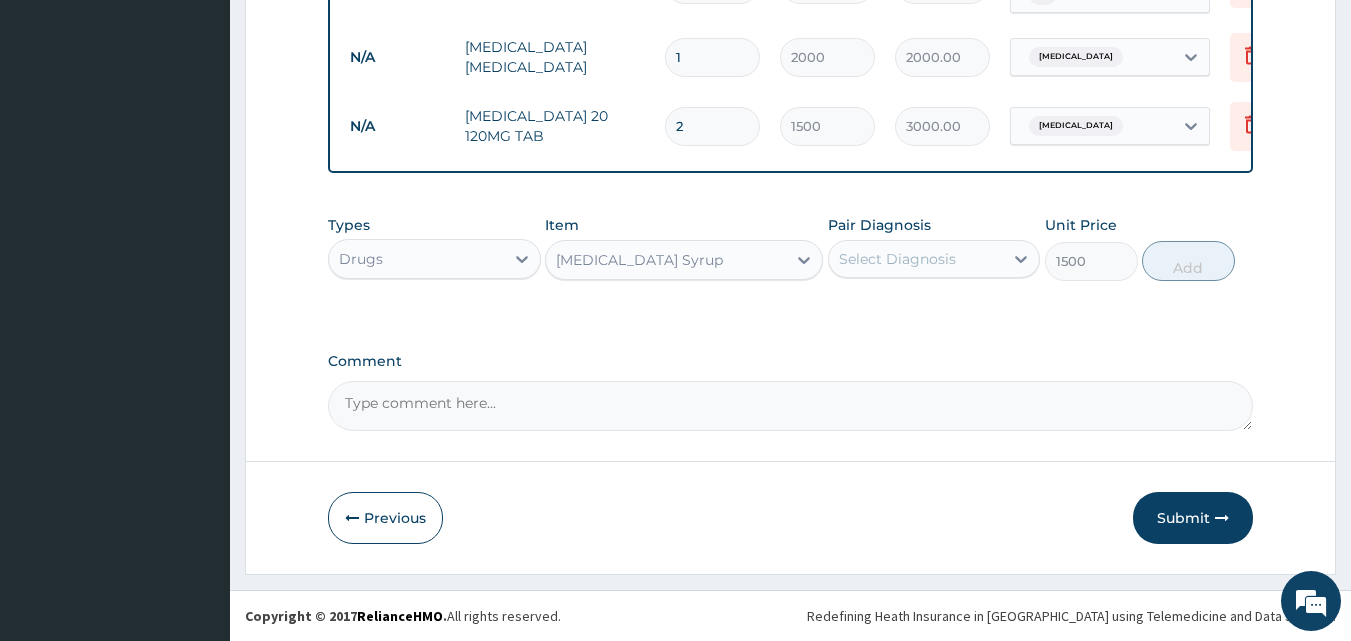 click on "Select Diagnosis" at bounding box center [897, 259] 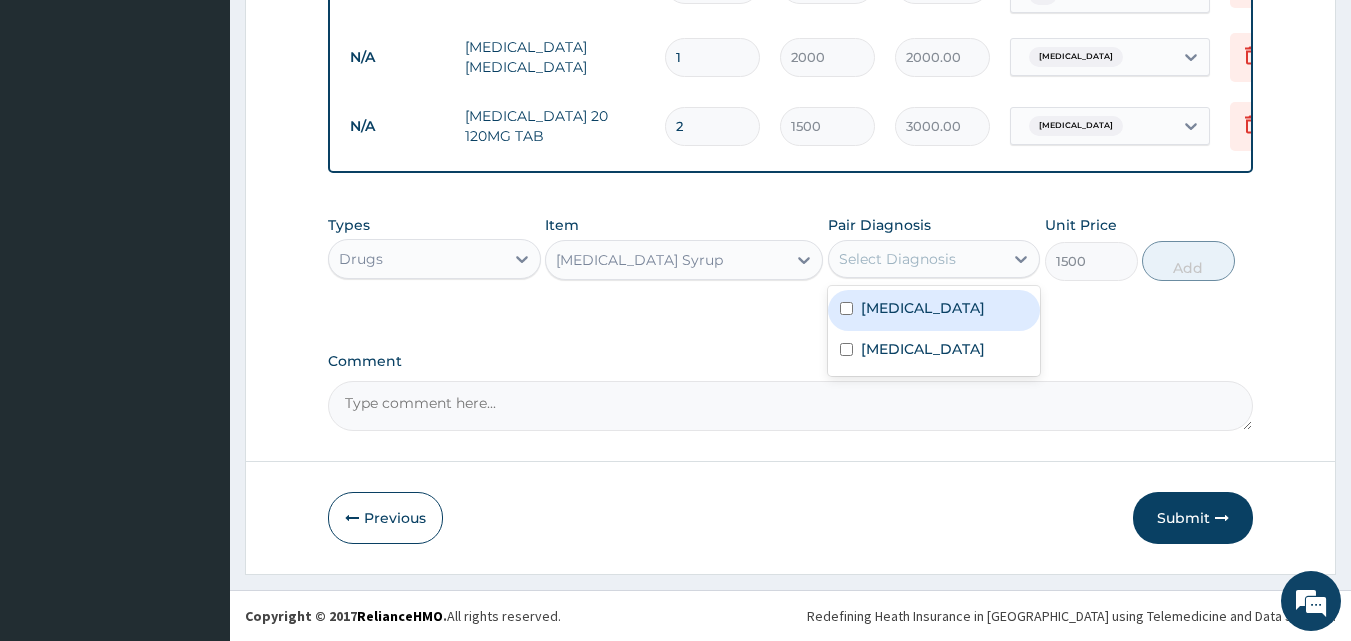 click on "Upper respiratory infection" at bounding box center (923, 308) 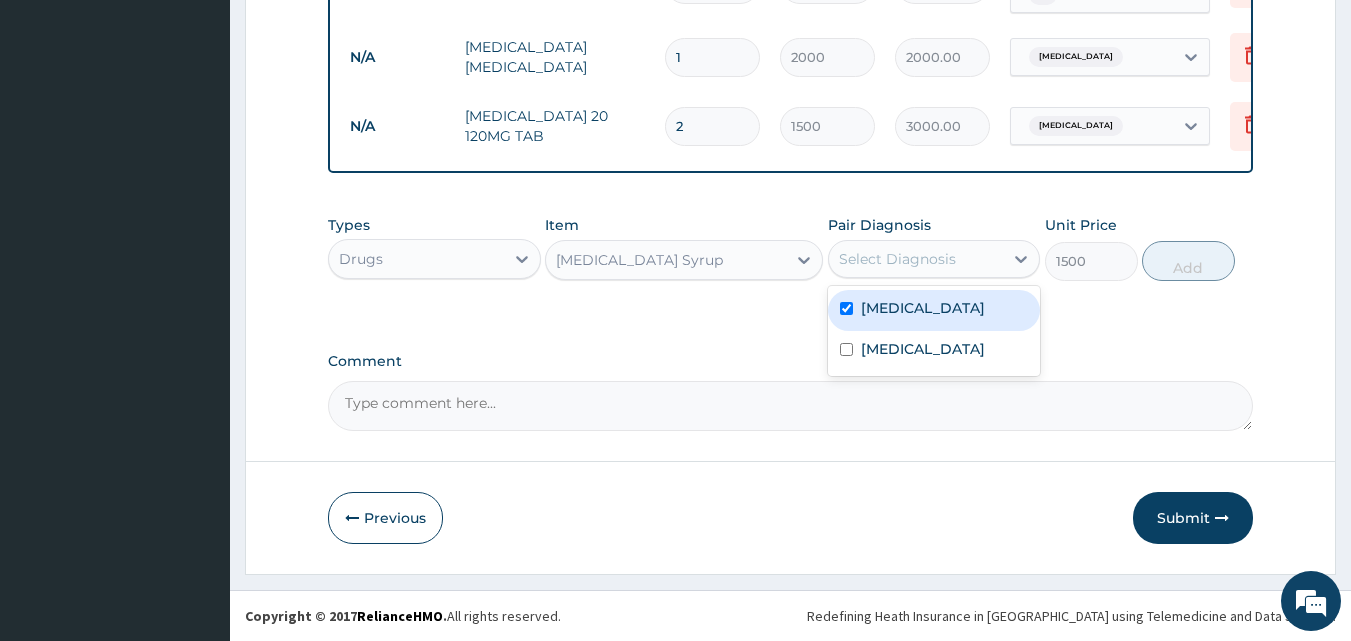 checkbox on "true" 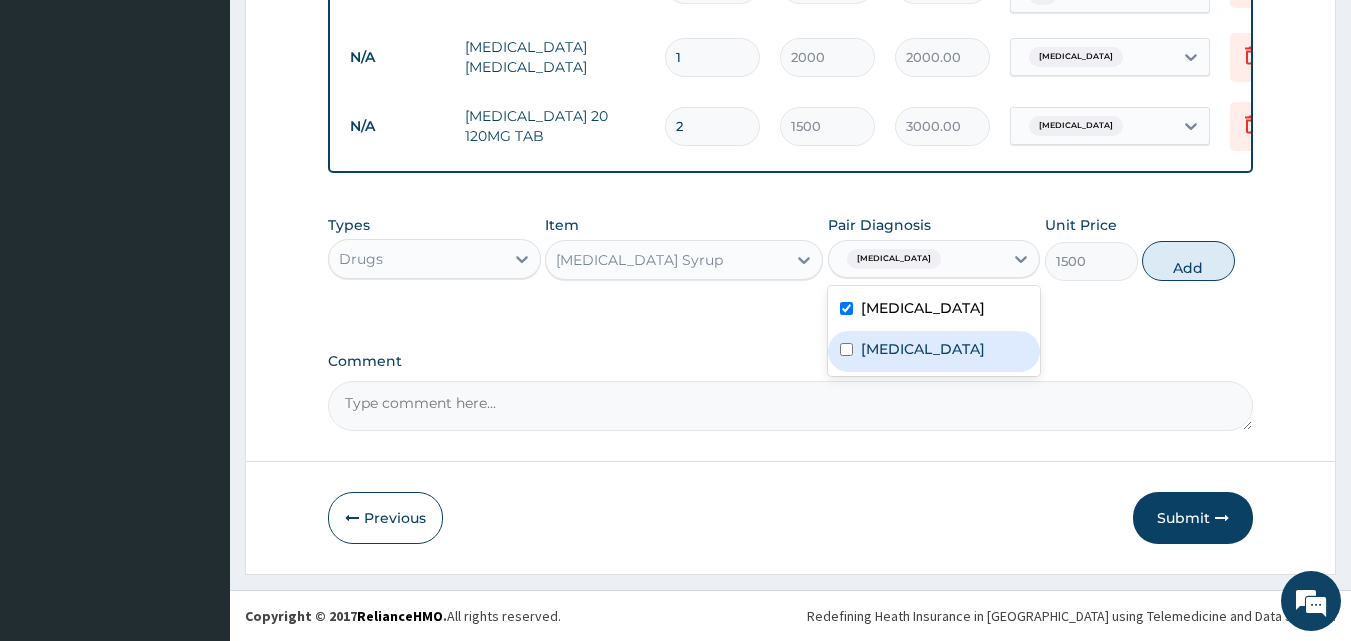 drag, startPoint x: 913, startPoint y: 351, endPoint x: 1021, endPoint y: 284, distance: 127.09445 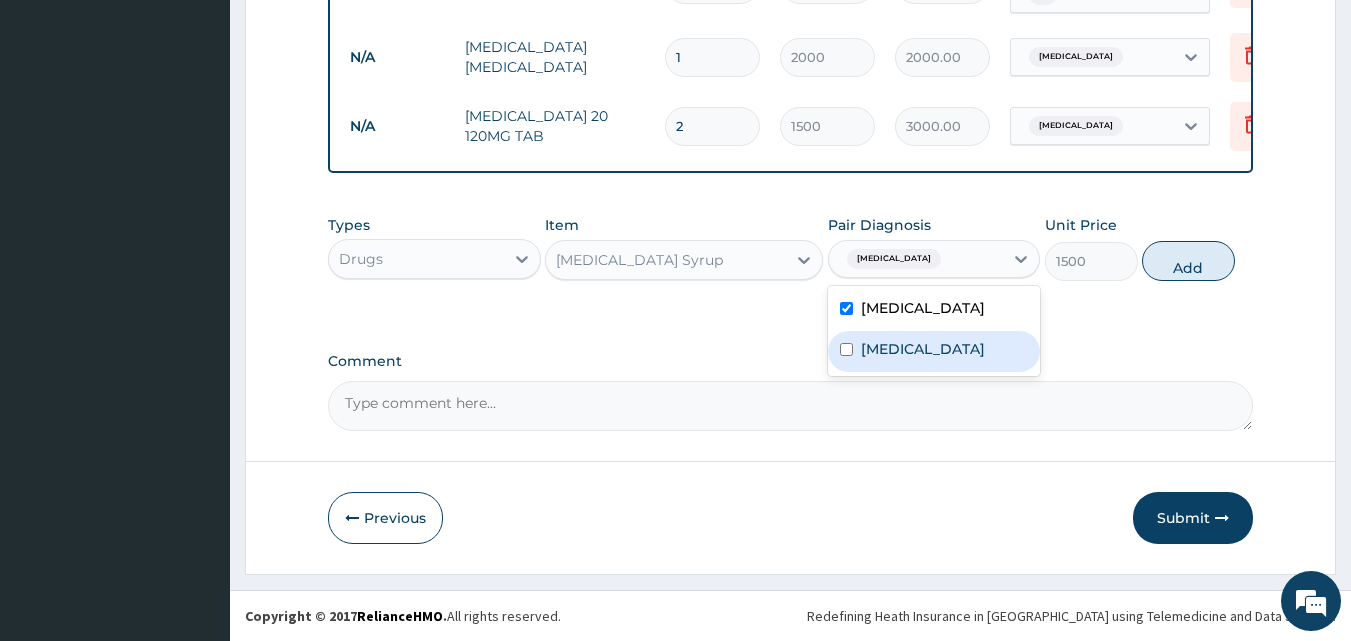 drag, startPoint x: 860, startPoint y: 366, endPoint x: 966, endPoint y: 344, distance: 108.25895 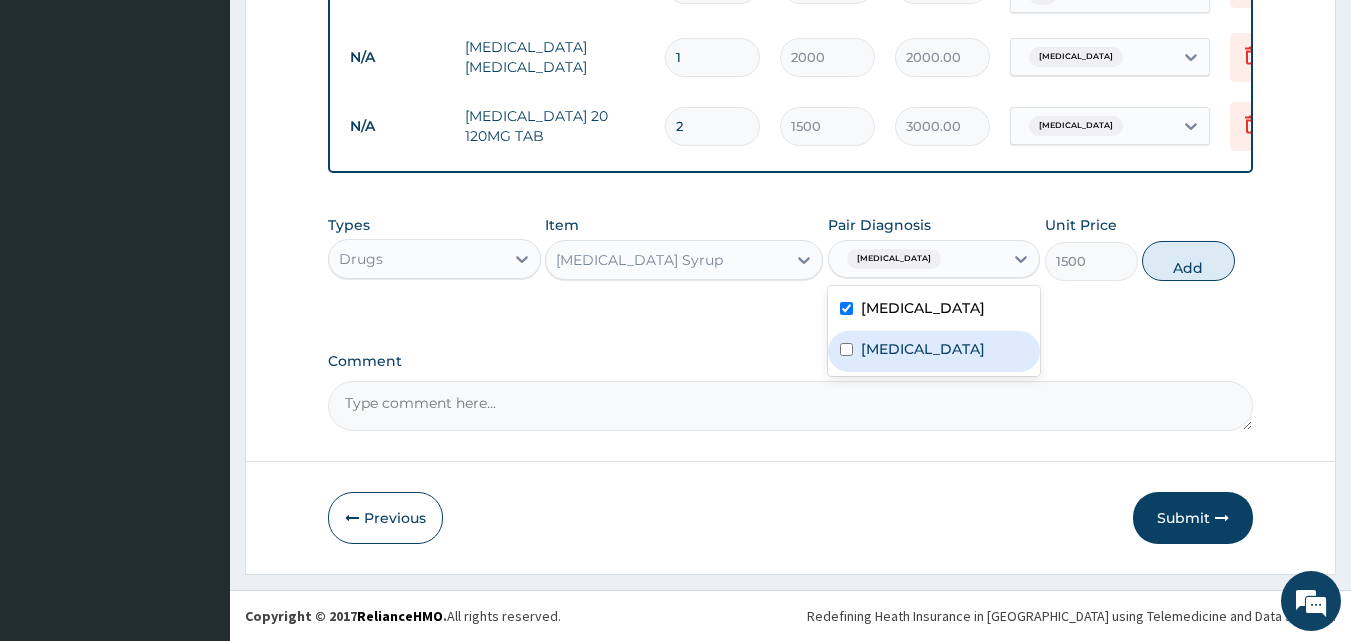 click on "Malaria" at bounding box center (923, 349) 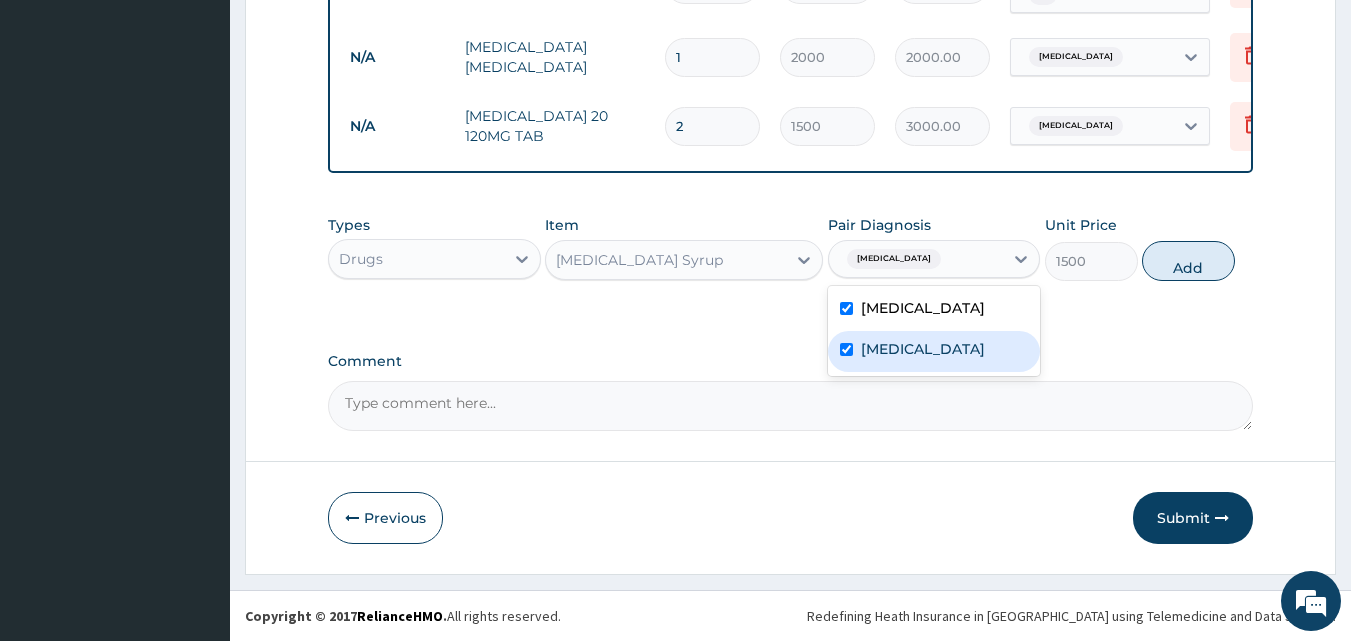 checkbox on "true" 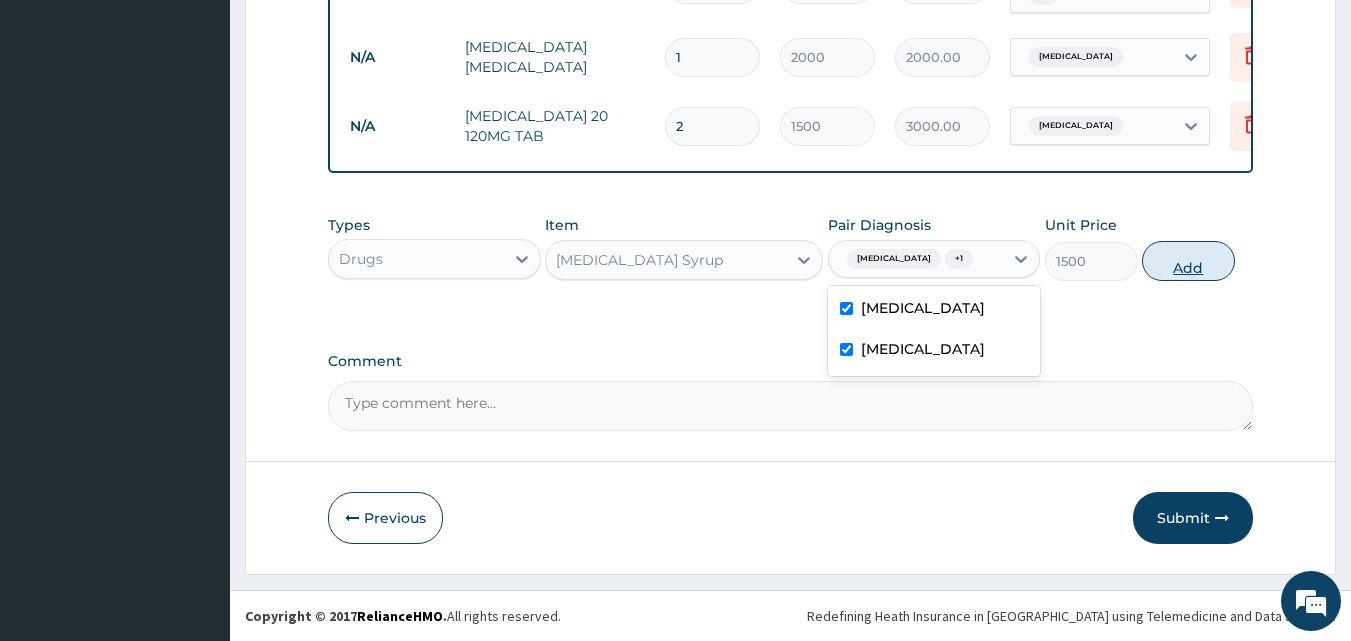 click on "Add" at bounding box center [1188, 261] 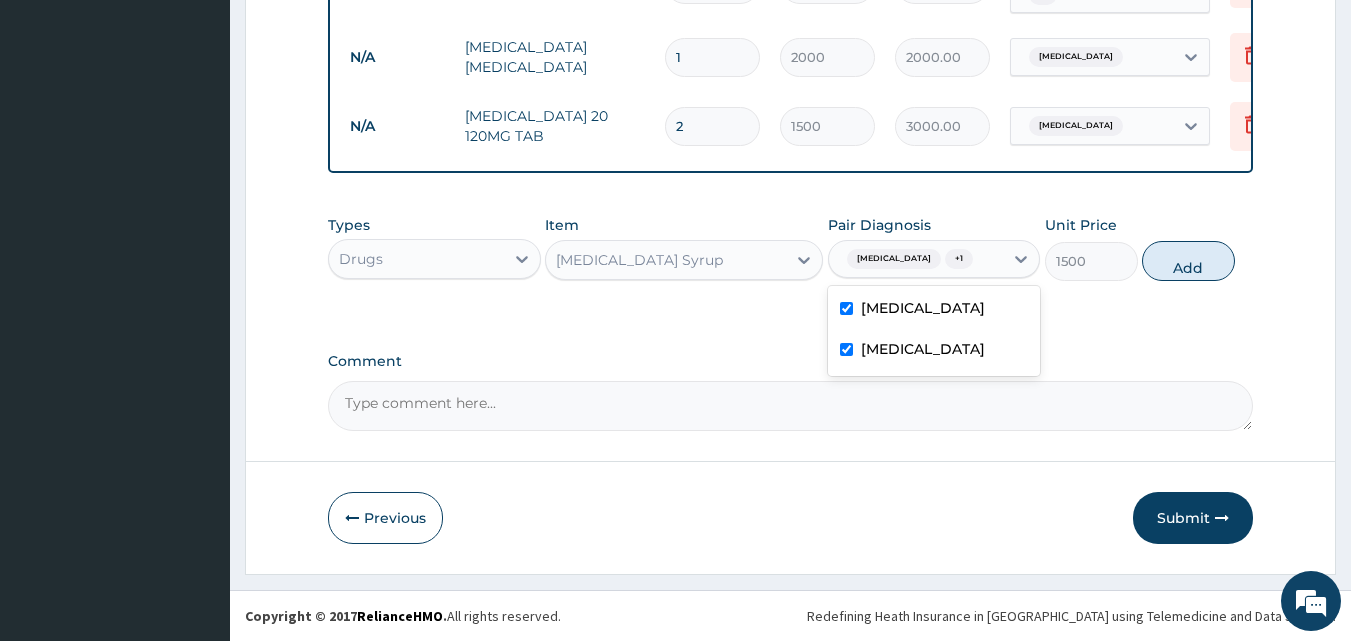 type on "0" 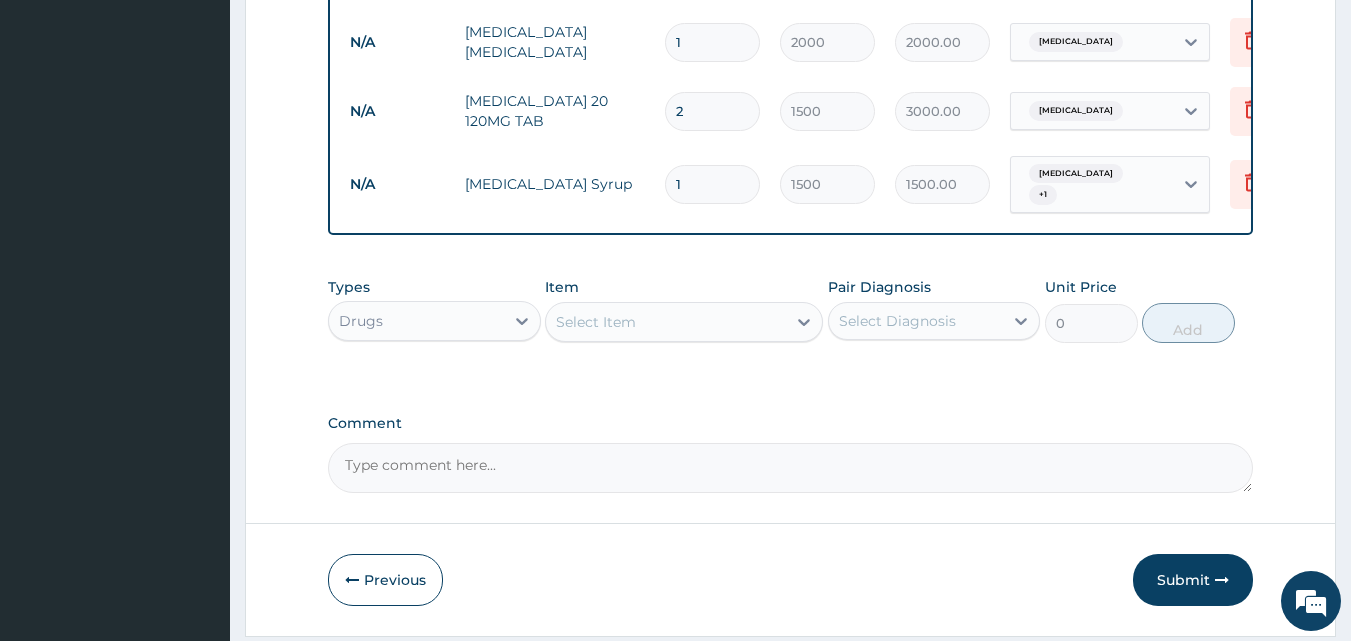 click on "Select Item" at bounding box center [666, 322] 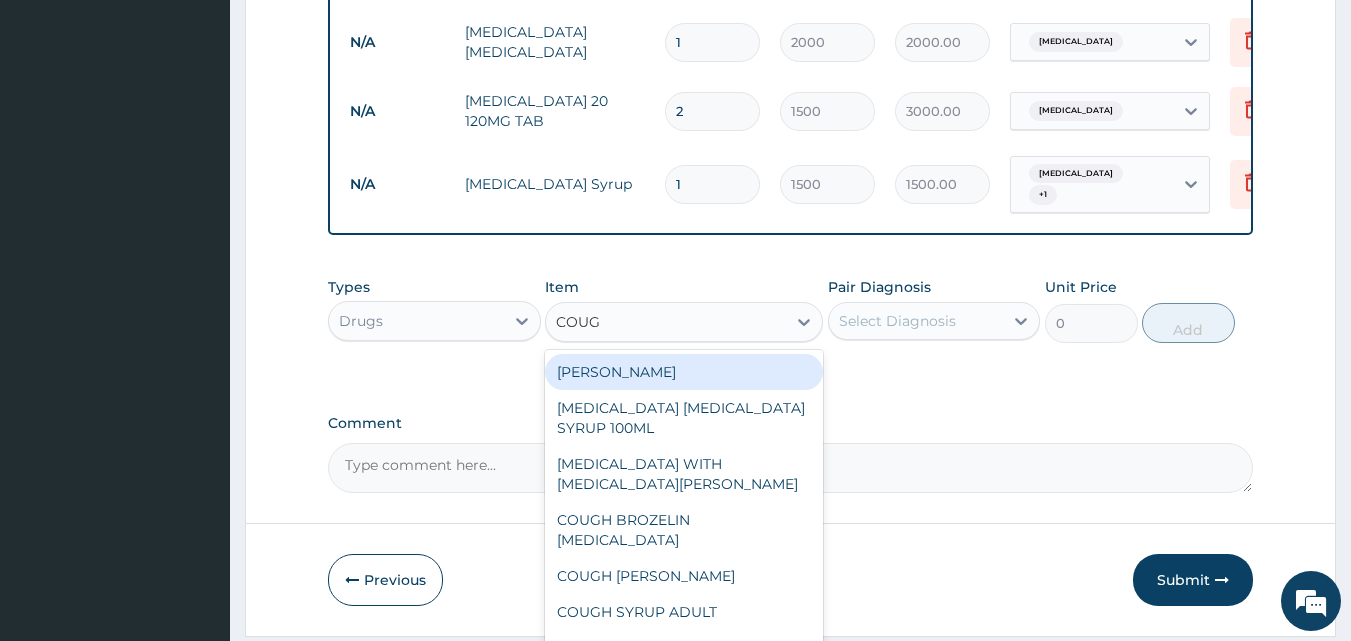 type on "COUGH" 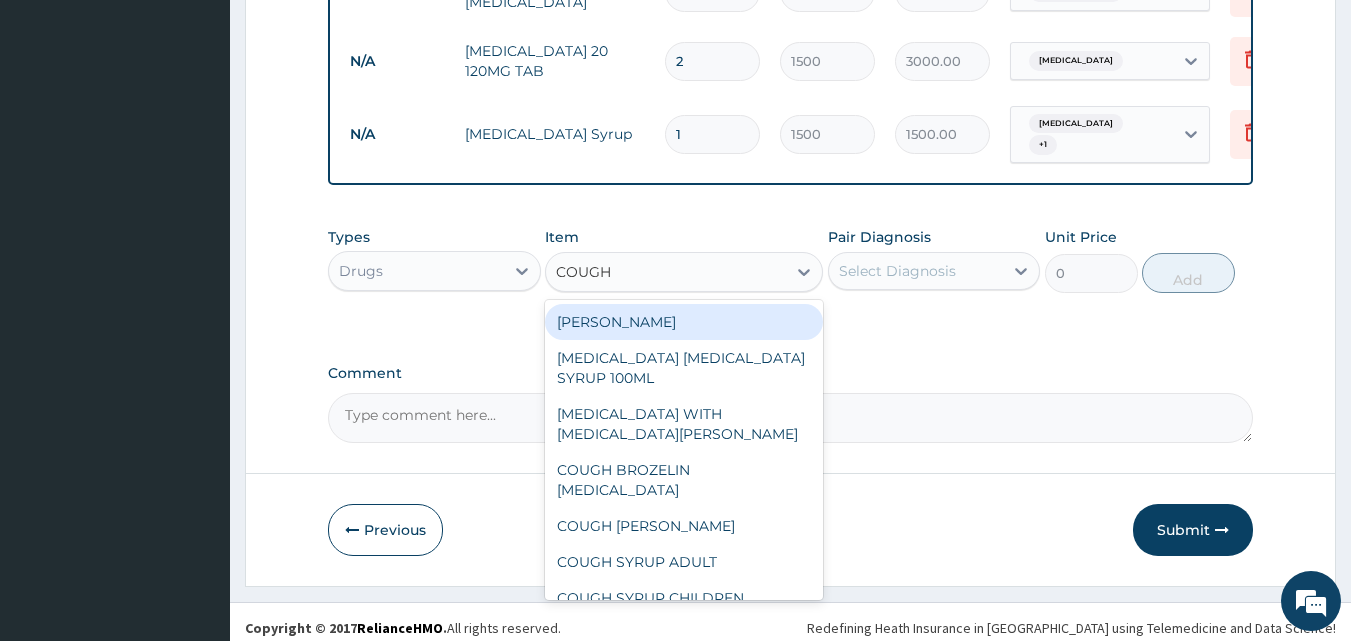 scroll, scrollTop: 1022, scrollLeft: 0, axis: vertical 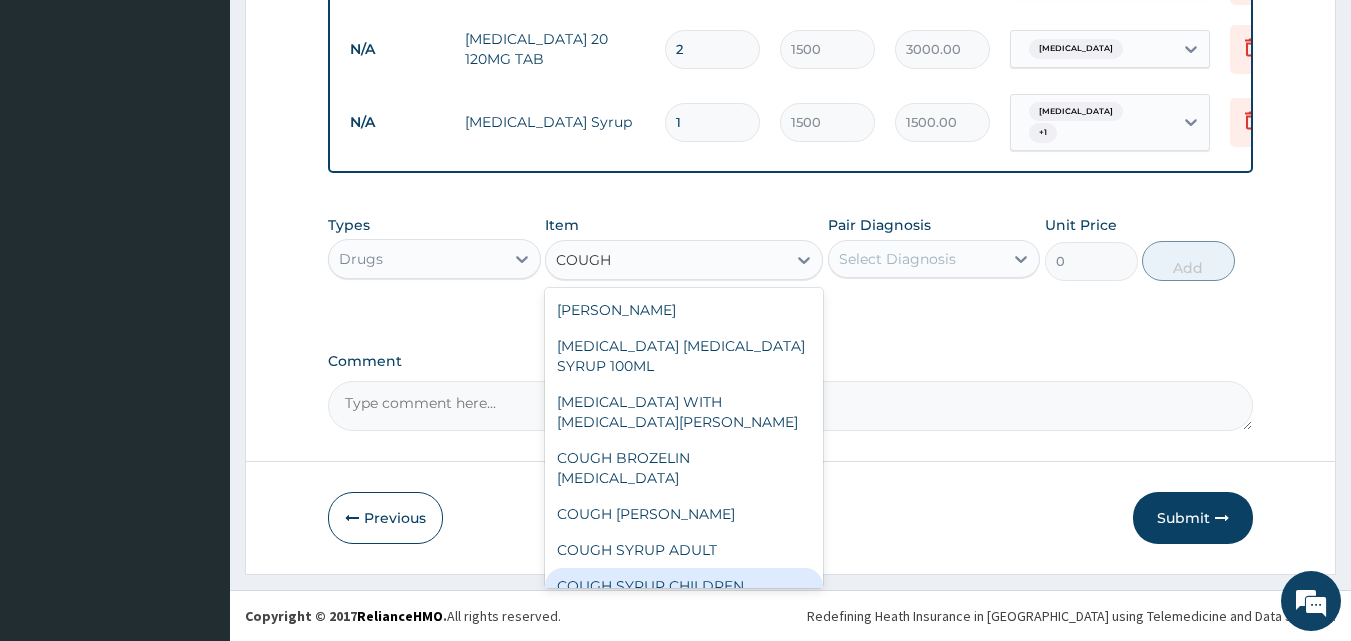 click on "COUGH SYRUP CHILDREN" at bounding box center [684, 586] 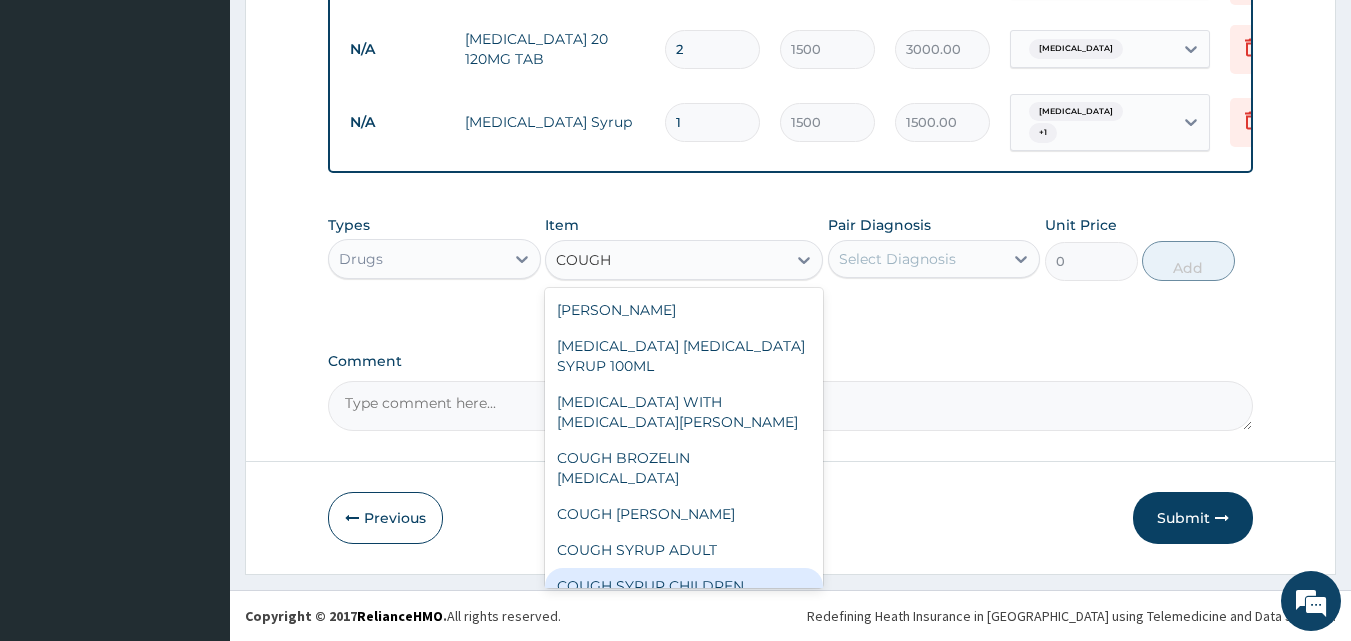 type 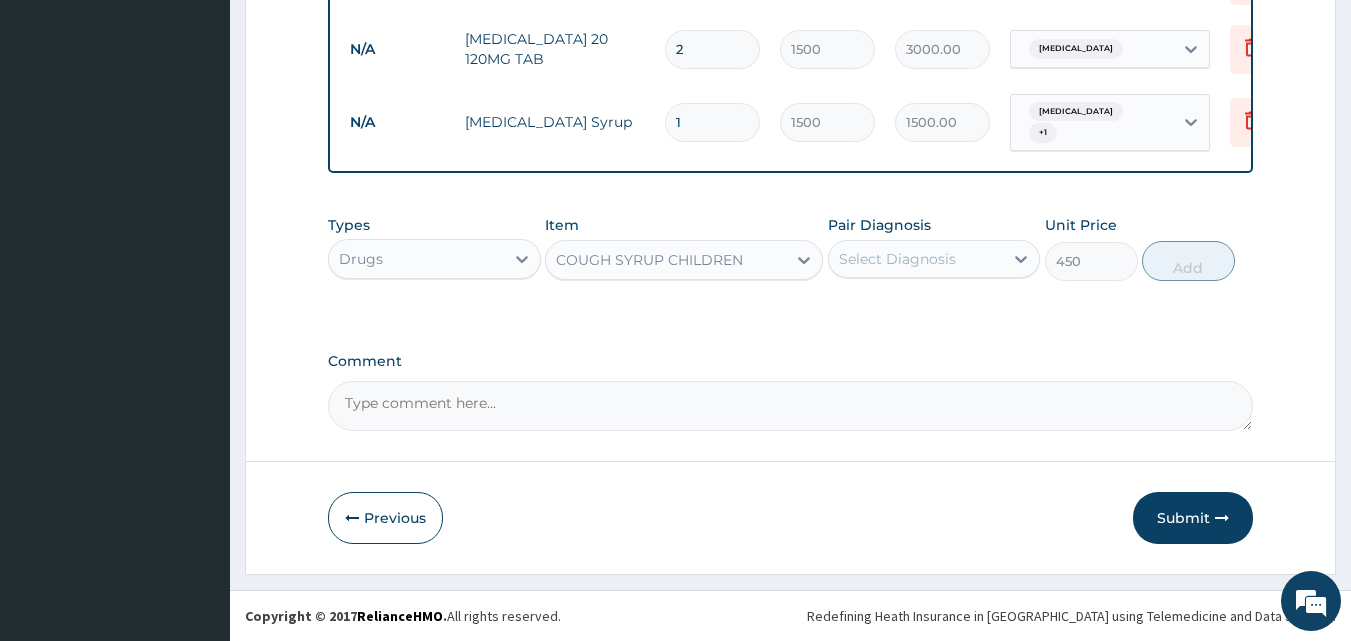 drag, startPoint x: 919, startPoint y: 260, endPoint x: 917, endPoint y: 273, distance: 13.152946 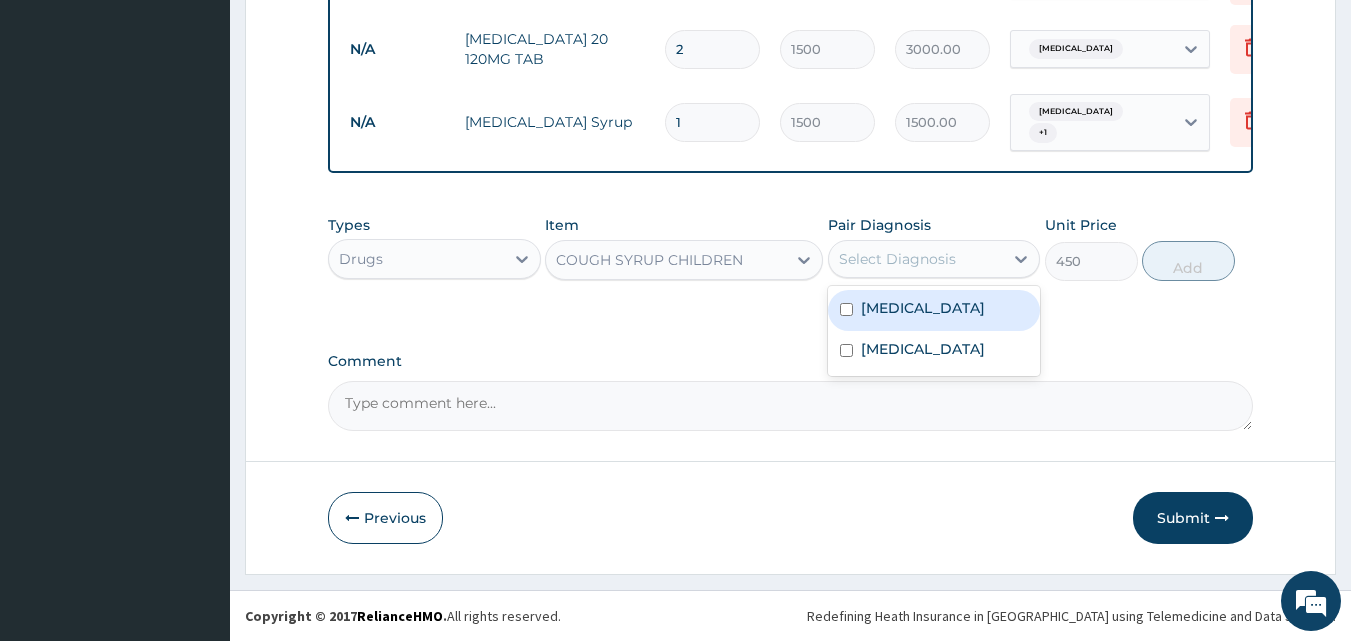 click on "Upper respiratory infection" at bounding box center (923, 308) 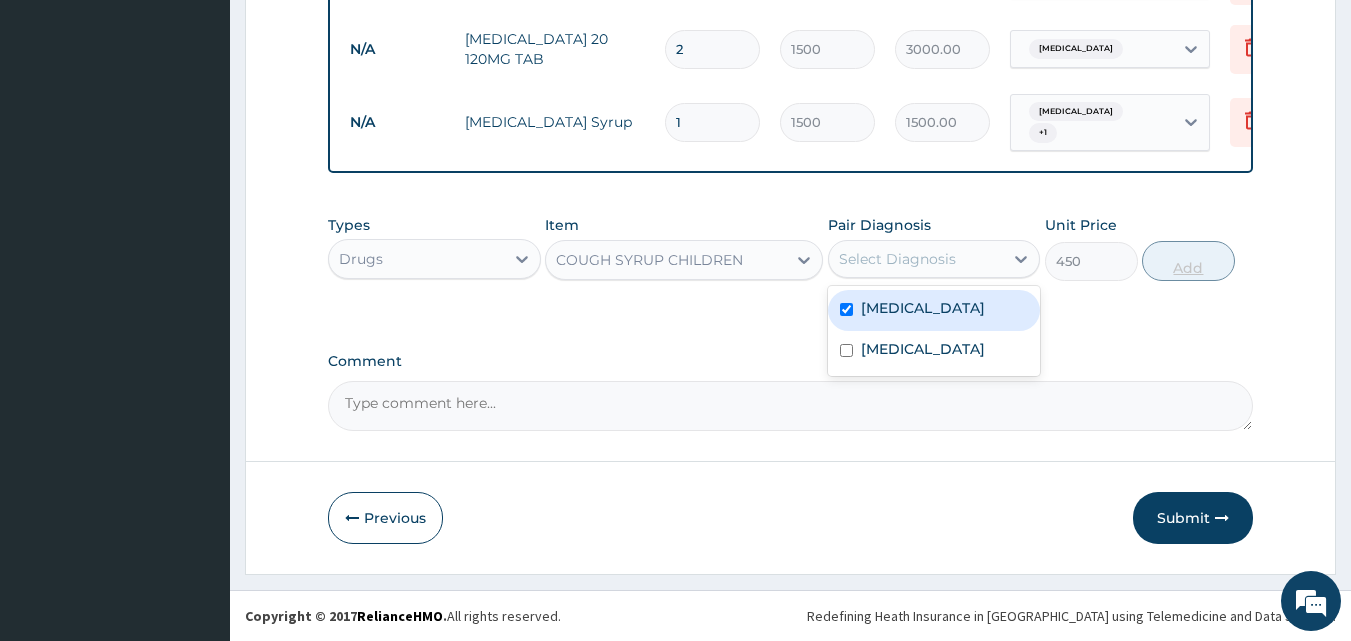 checkbox on "true" 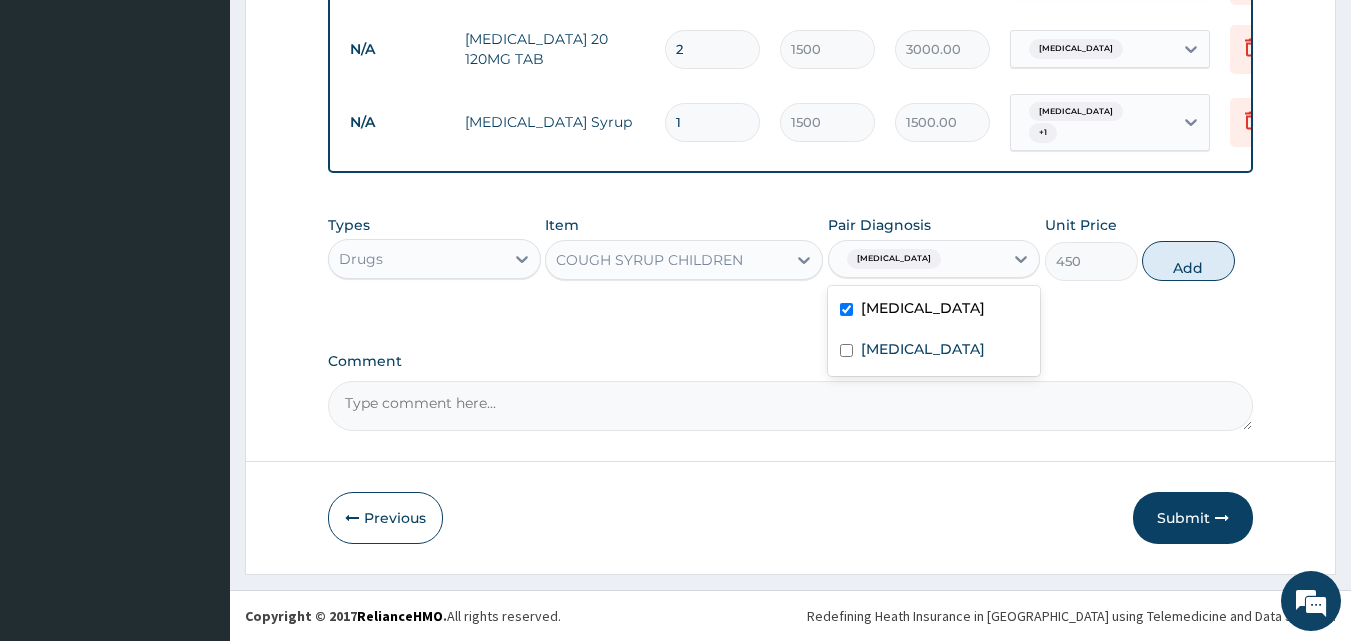 click on "Add" at bounding box center (1188, 261) 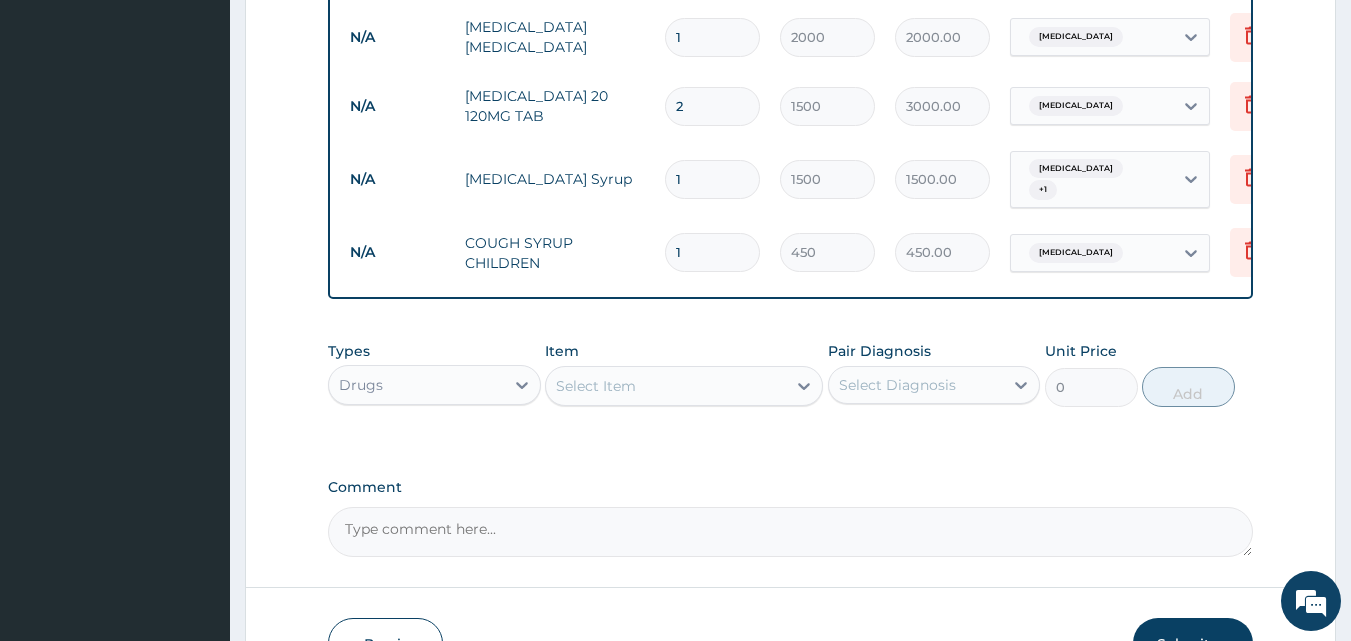 scroll, scrollTop: 1091, scrollLeft: 0, axis: vertical 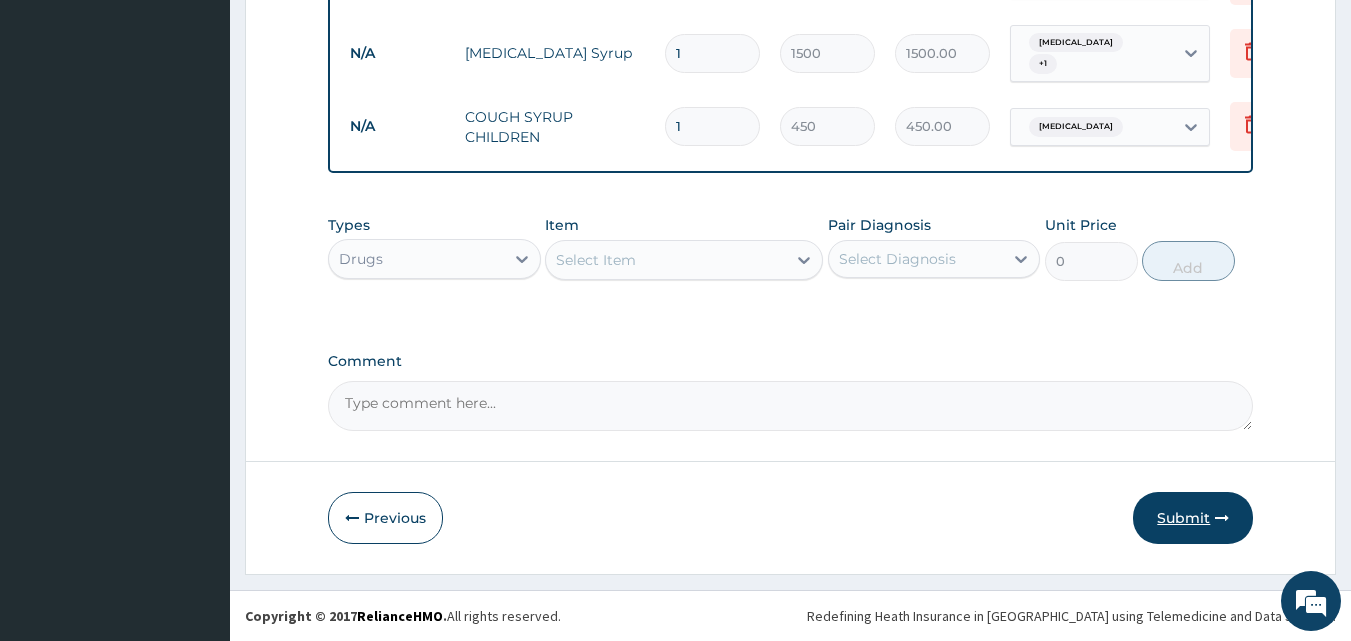 click on "Submit" at bounding box center [1193, 518] 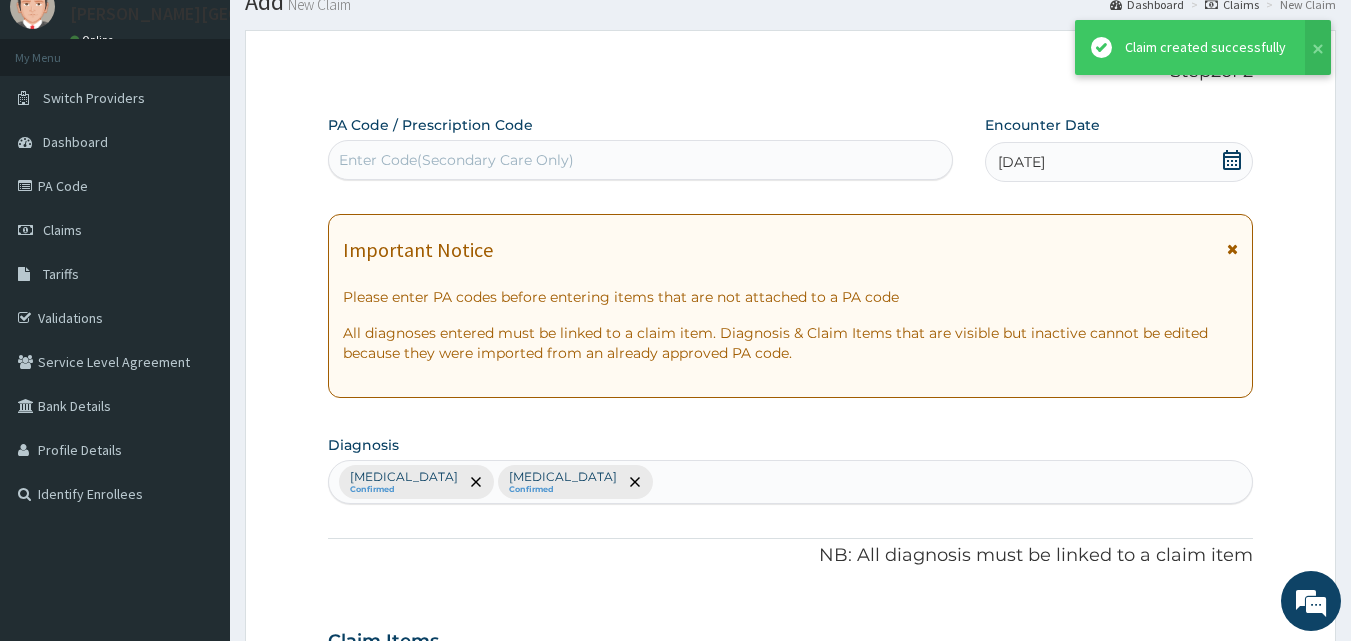 scroll, scrollTop: 1091, scrollLeft: 0, axis: vertical 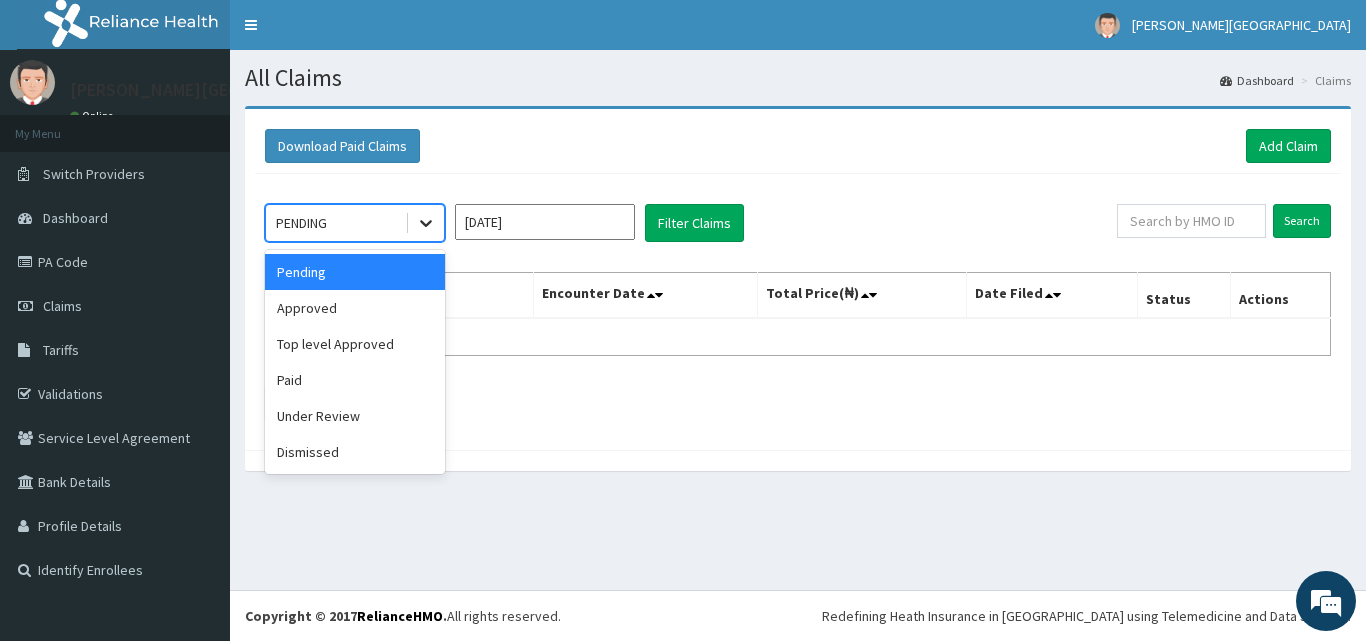 click 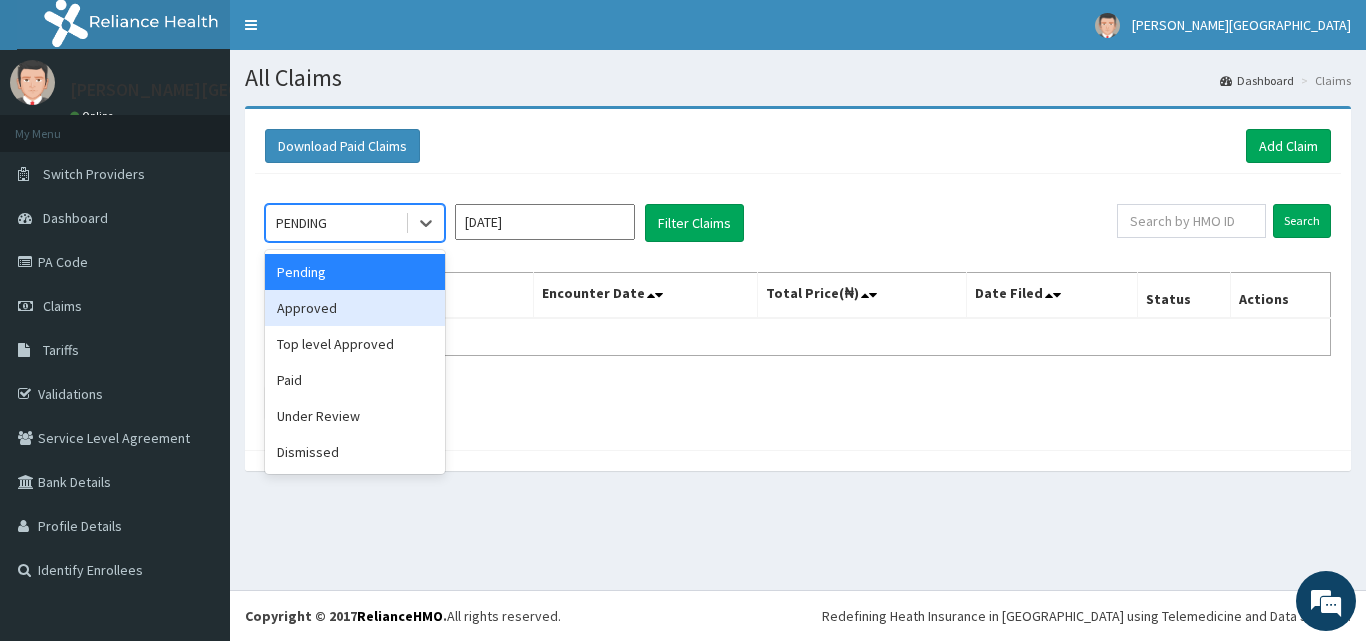 click on "Approved" at bounding box center [355, 308] 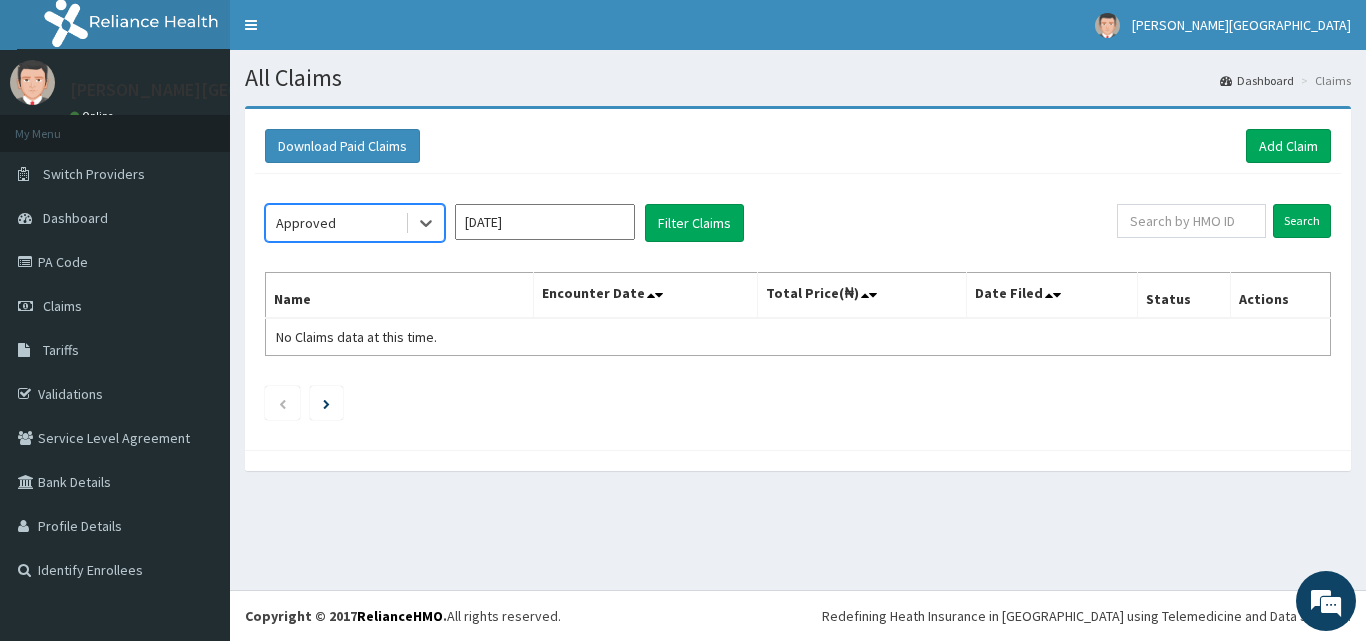 click on "[DATE]" at bounding box center [545, 222] 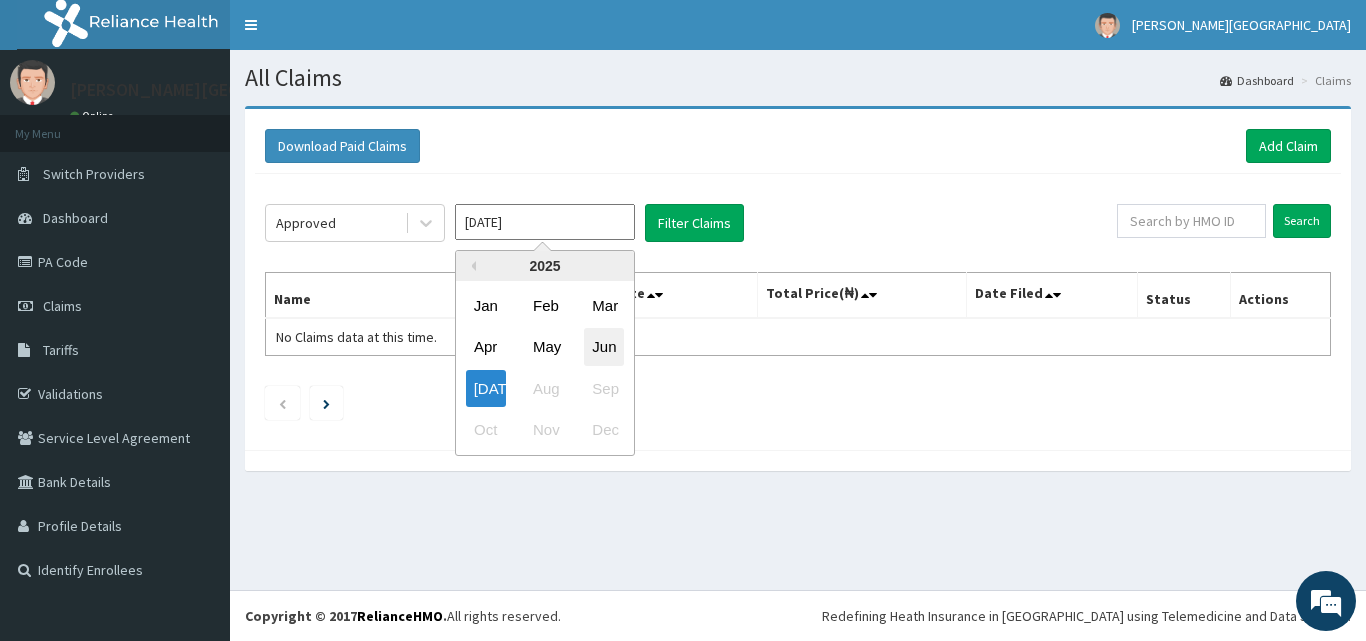 click on "Jun" at bounding box center (604, 347) 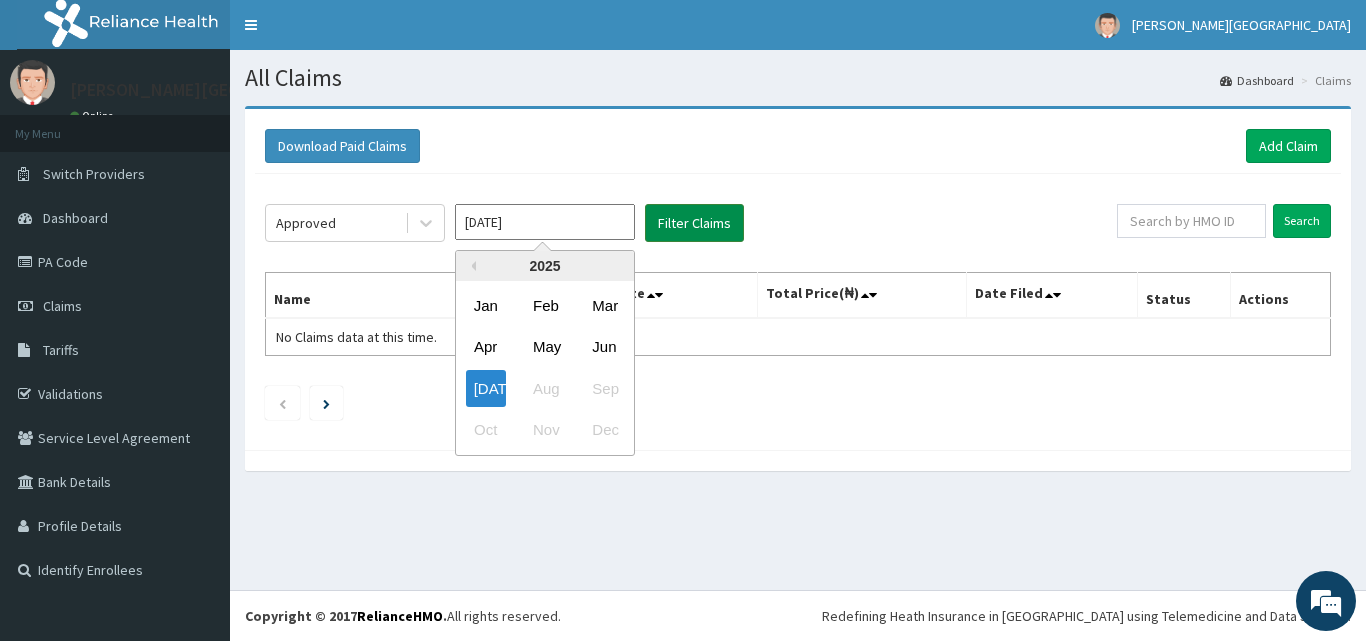 type on "[DATE]" 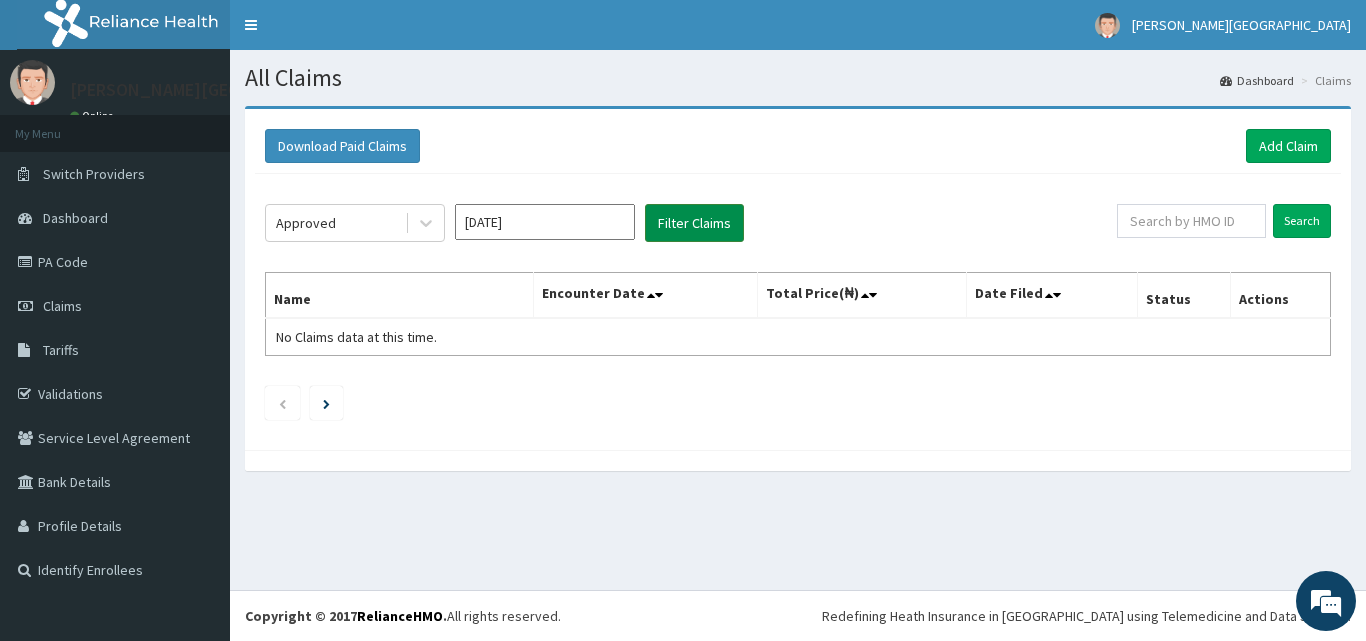 click on "Filter Claims" at bounding box center [694, 223] 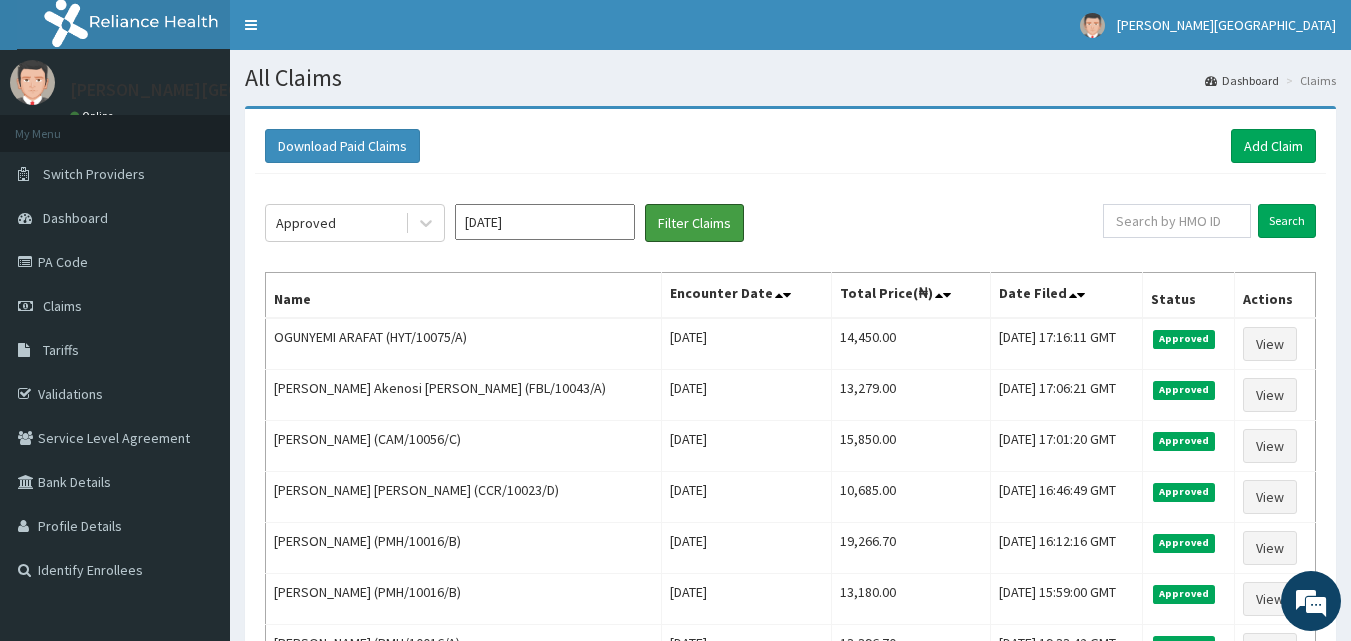 scroll, scrollTop: 0, scrollLeft: 0, axis: both 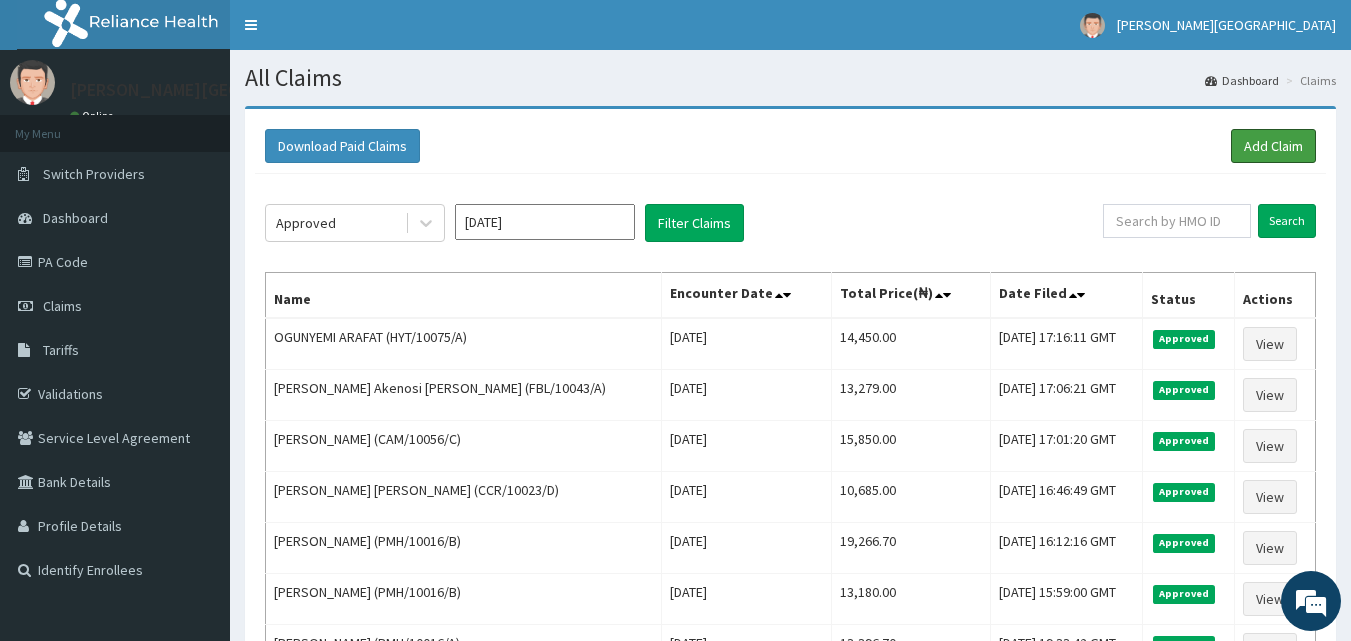 click on "Add Claim" at bounding box center [1273, 146] 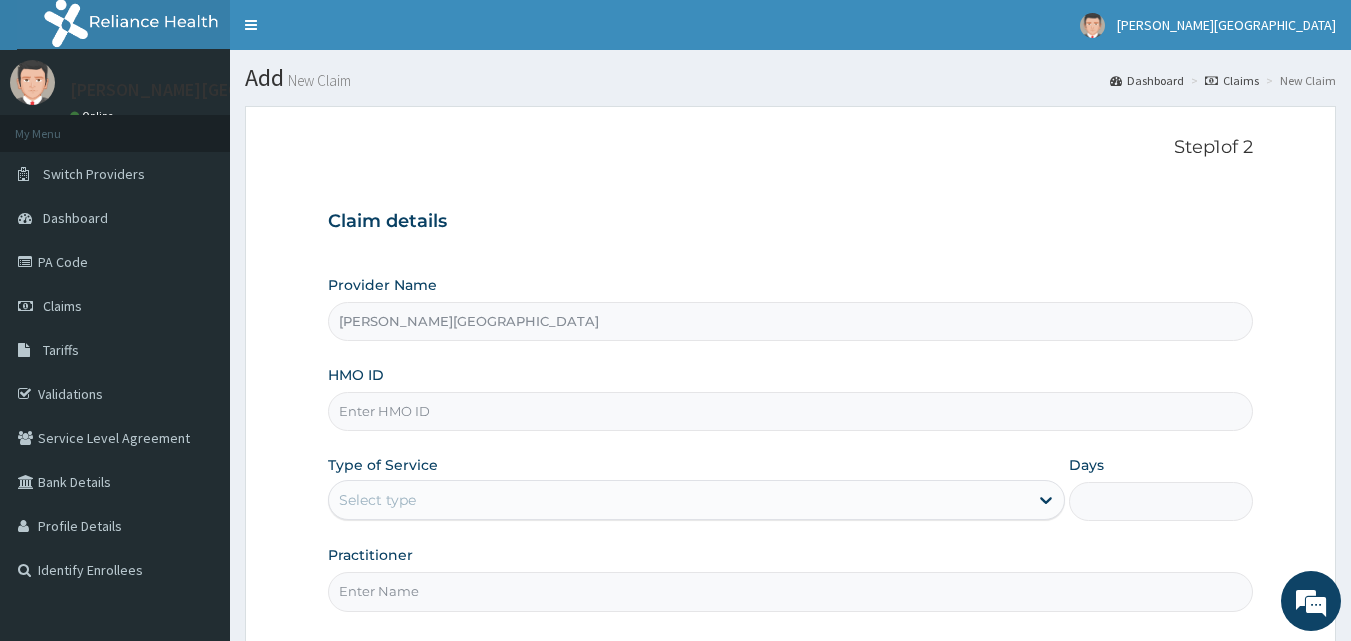scroll, scrollTop: 0, scrollLeft: 0, axis: both 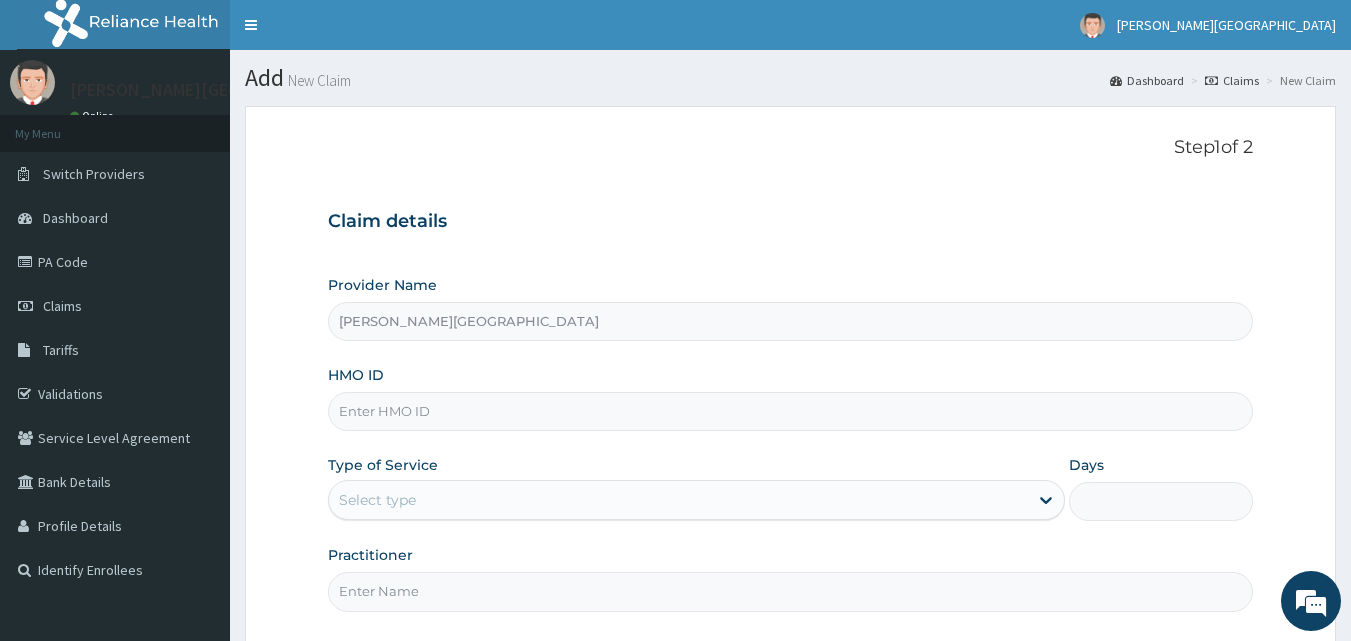 click on "HMO ID" at bounding box center [791, 411] 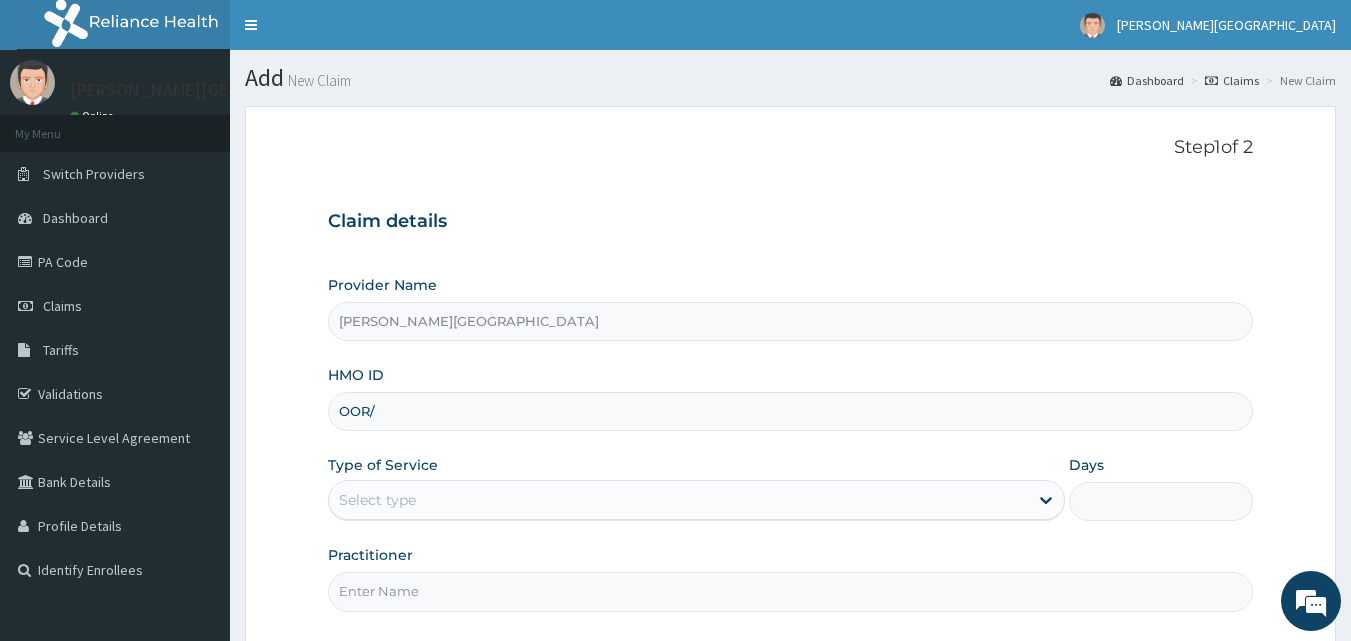 scroll, scrollTop: 0, scrollLeft: 0, axis: both 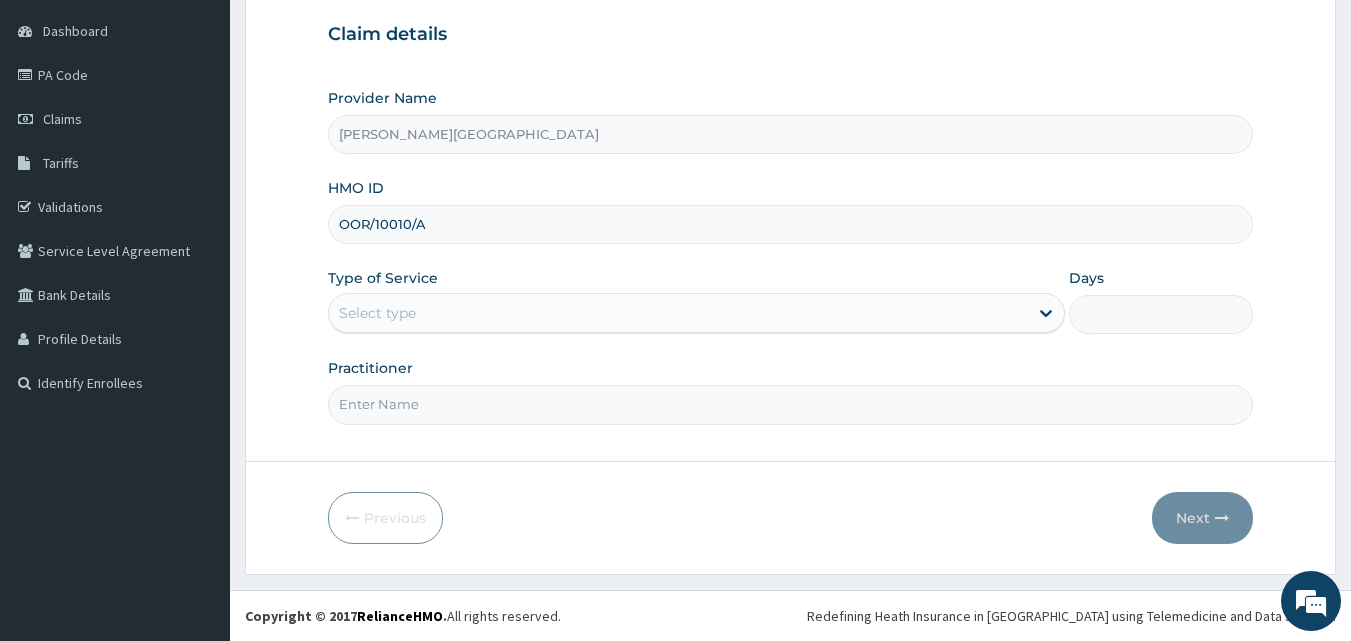 type on "OOR/10010/A" 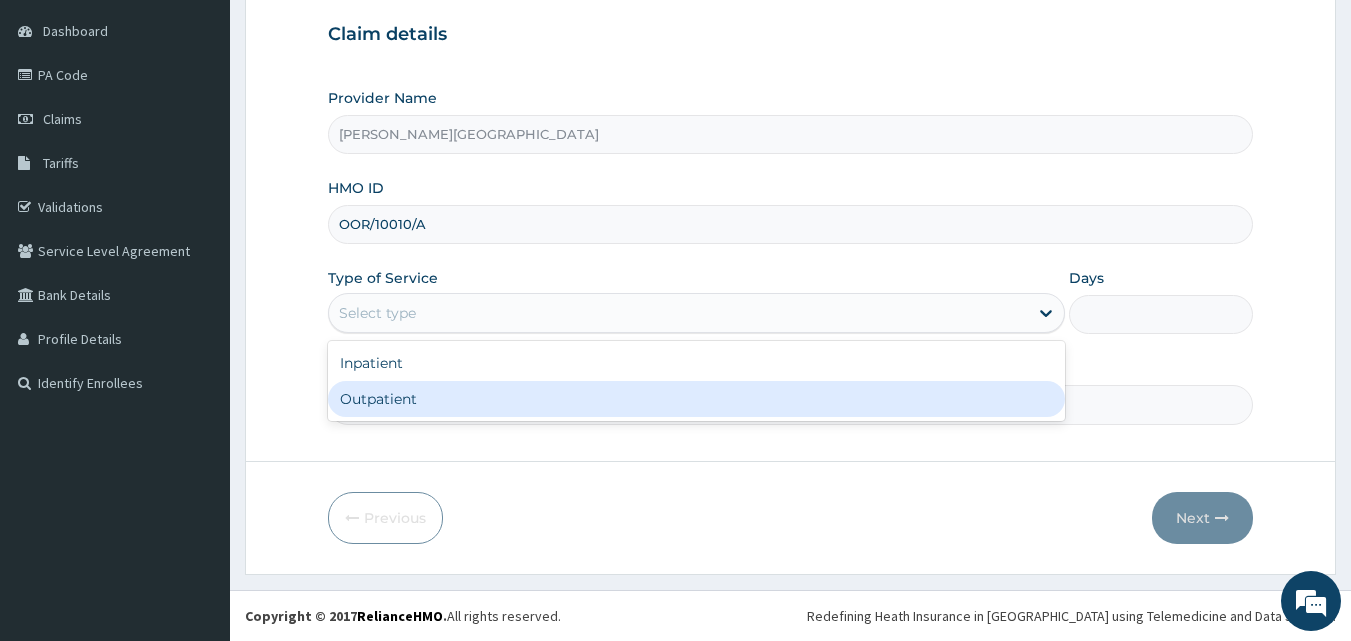 click on "Outpatient" at bounding box center [696, 399] 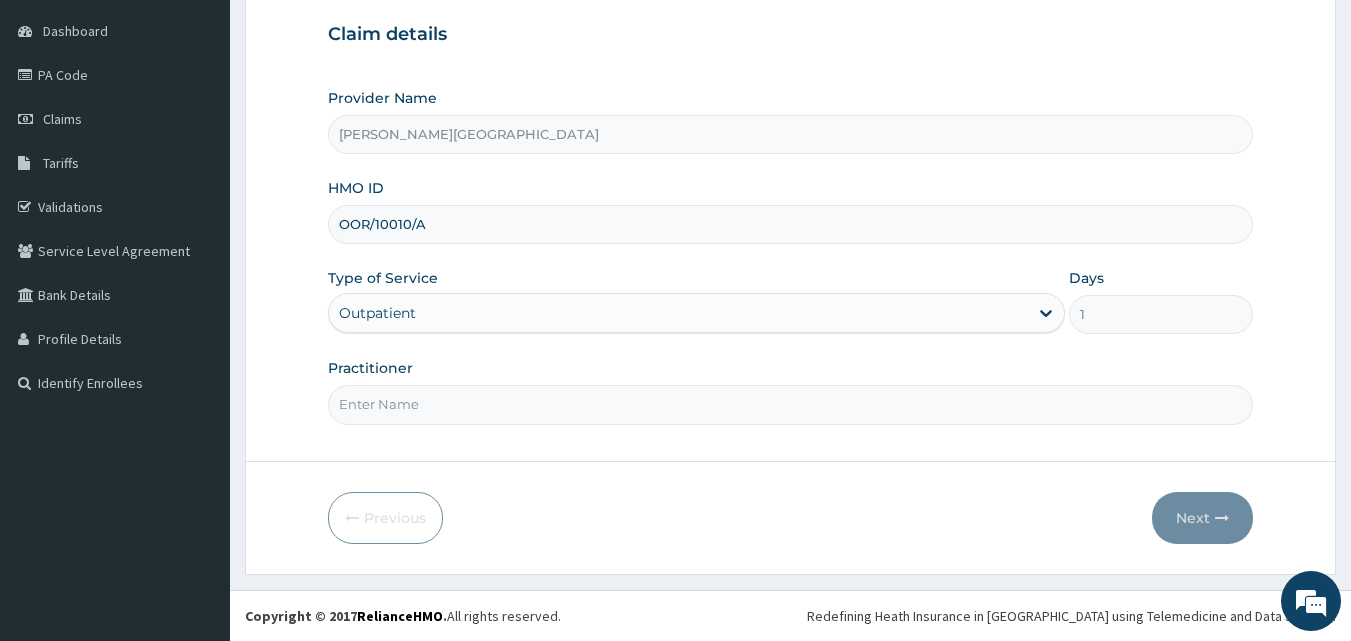 click on "Practitioner" at bounding box center [791, 404] 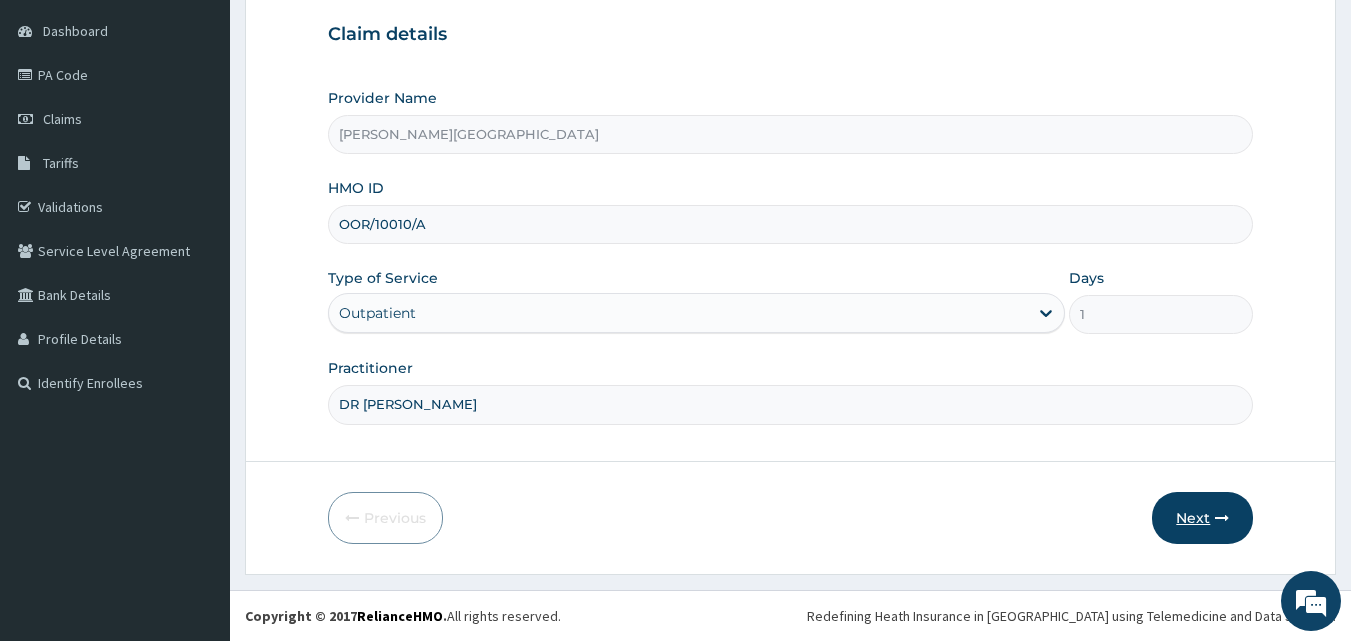 type on "DR [PERSON_NAME]" 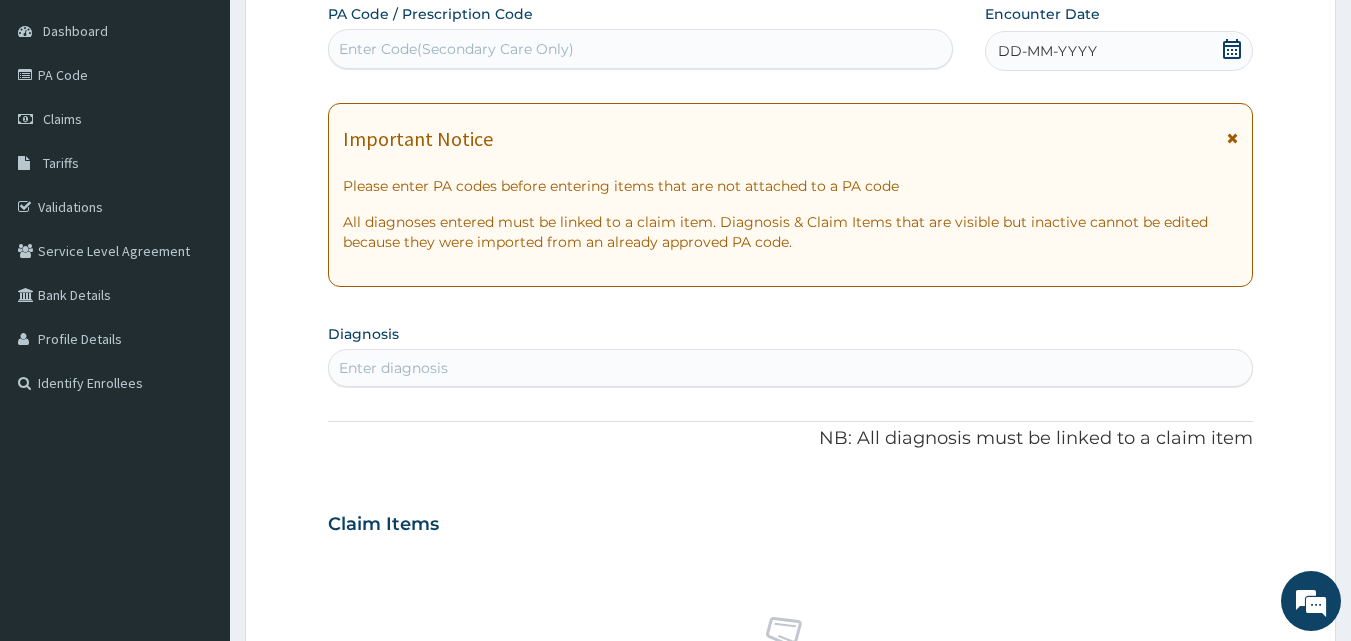 click 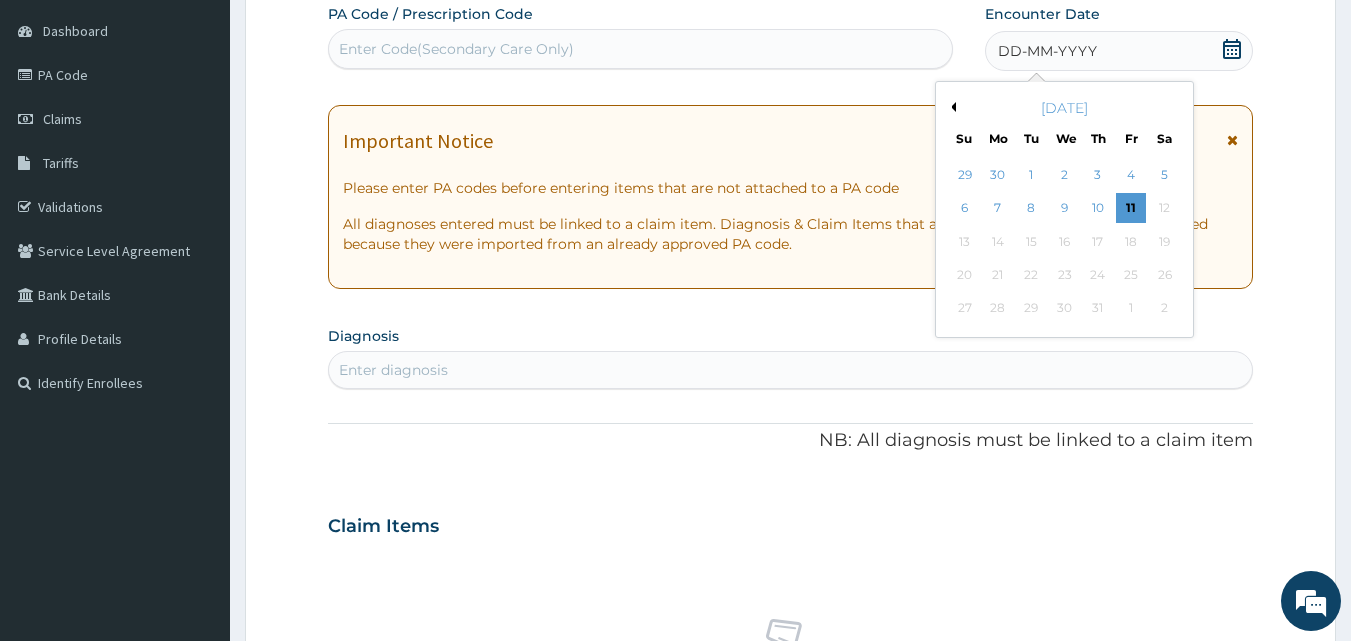 click on "July 2025" at bounding box center (1064, 108) 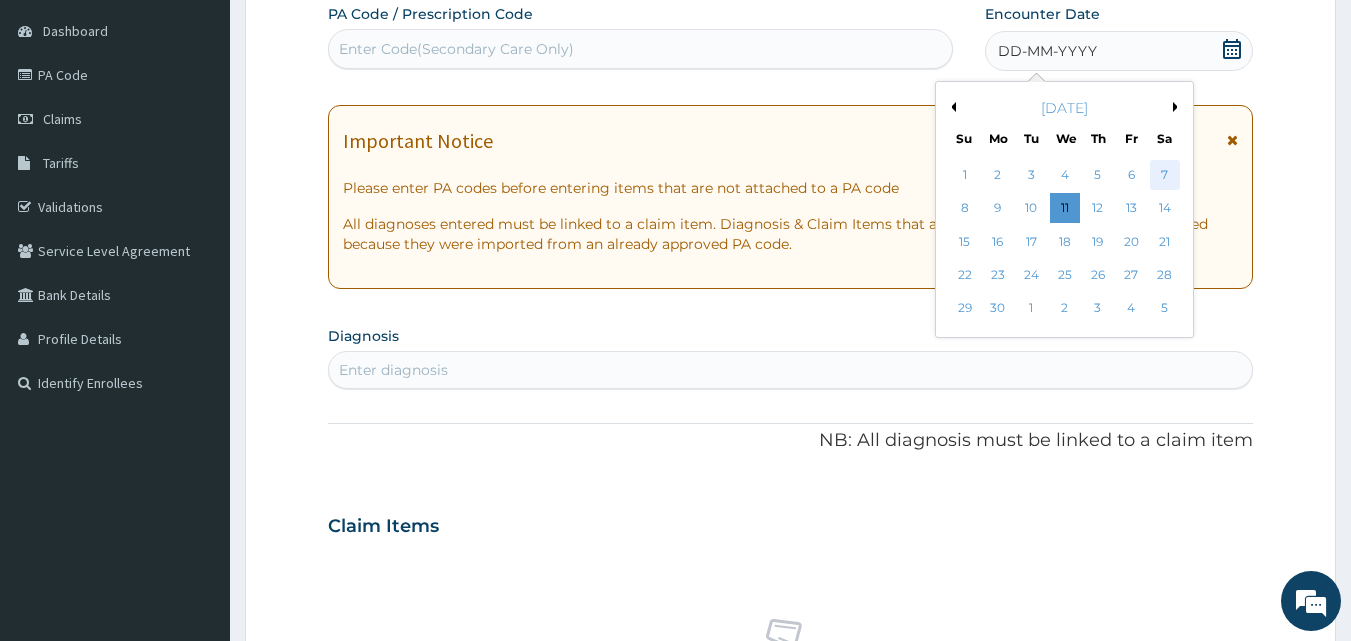 click on "7" at bounding box center [1165, 175] 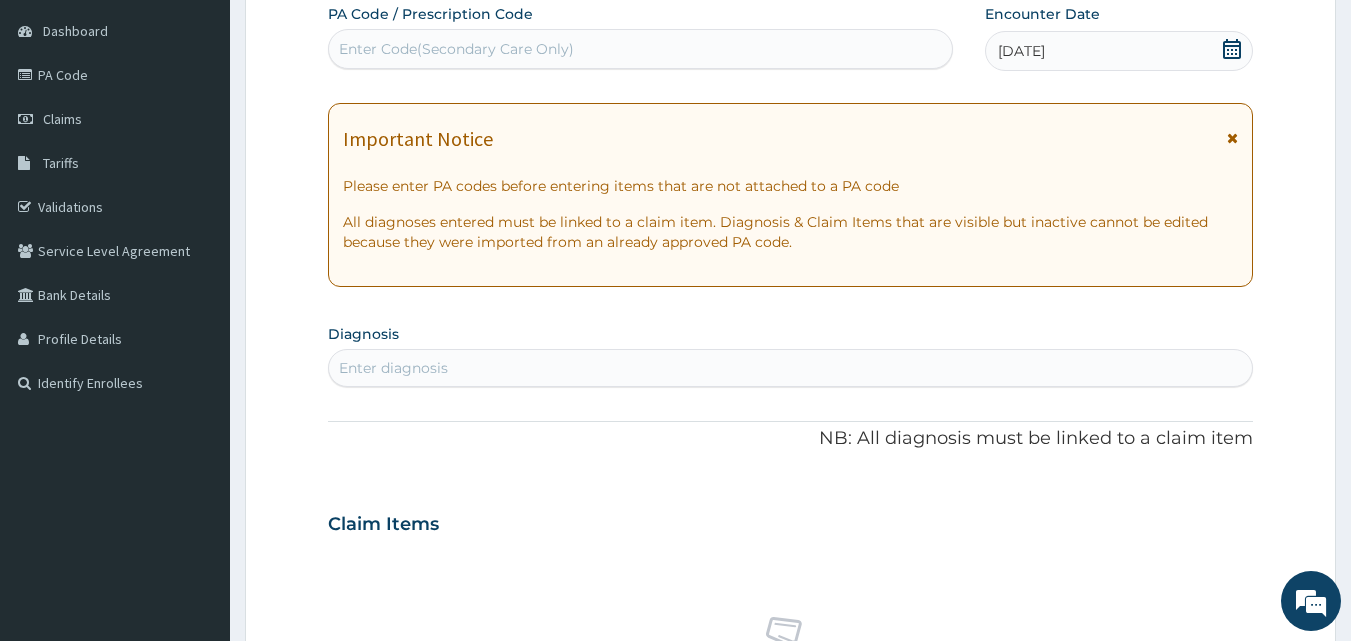 click on "Enter diagnosis" at bounding box center [791, 368] 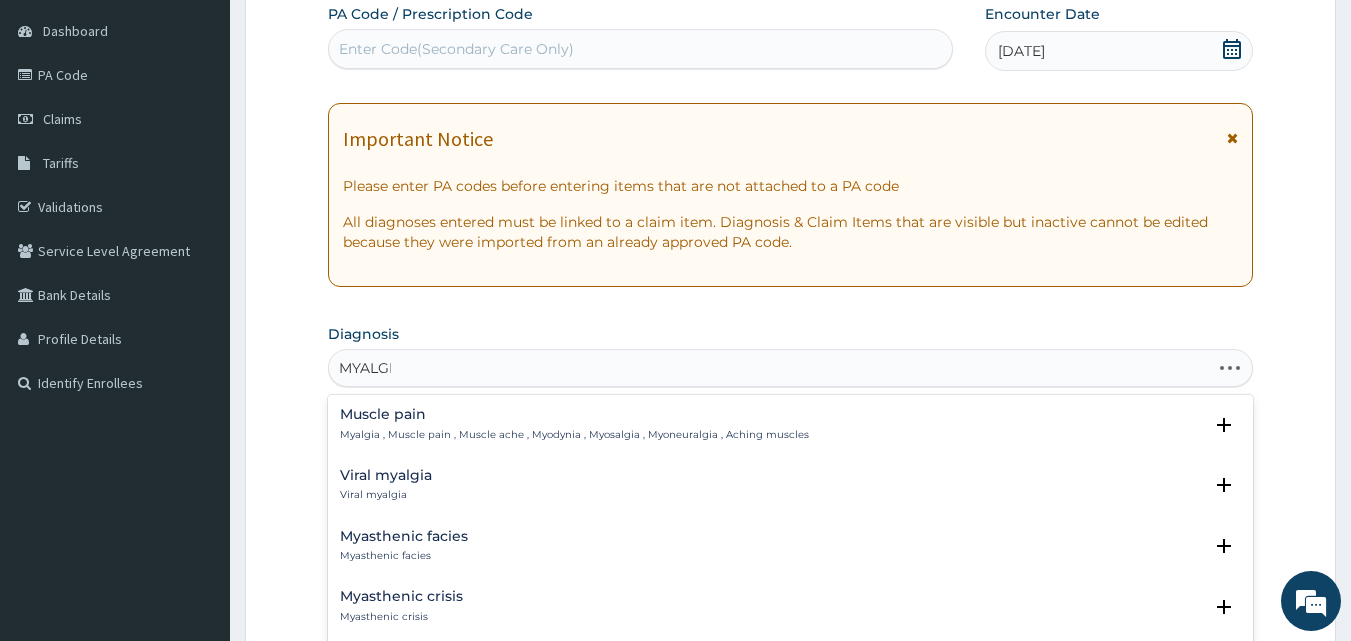 type on "MYALGIA" 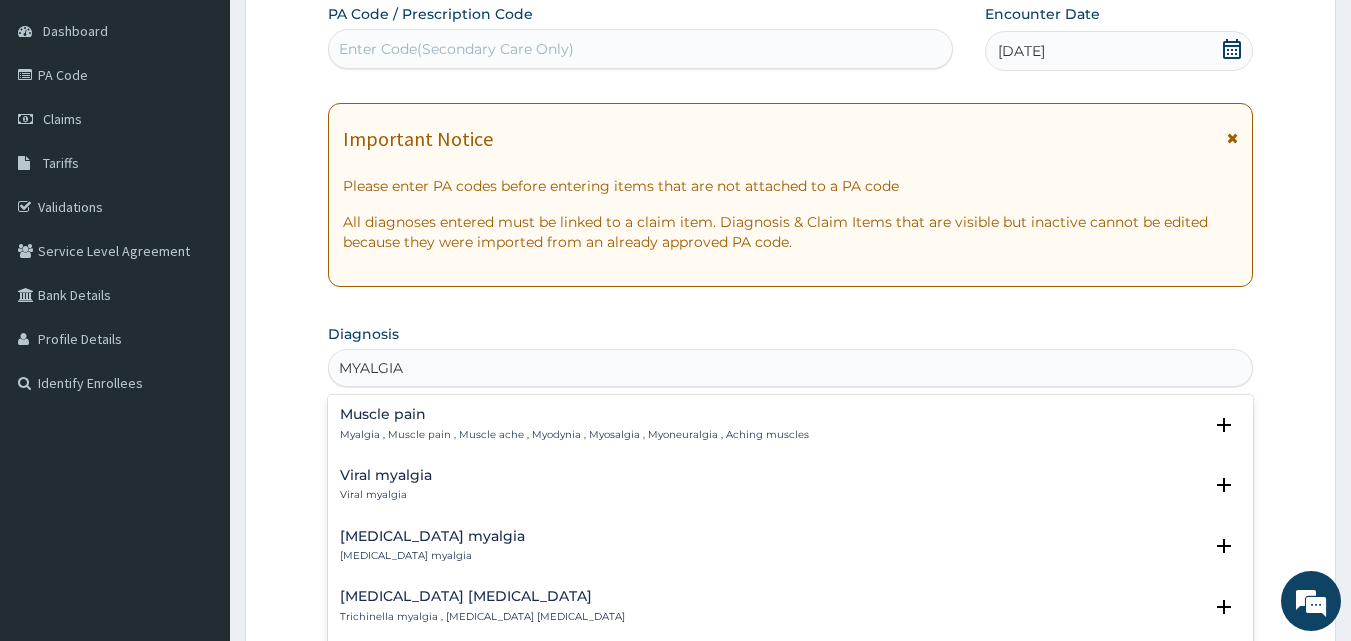 click on "Muscle pain Myalgia , Muscle pain , Muscle ache , Myodynia , Myosalgia , Myoneuralgia , Aching muscles" at bounding box center [574, 424] 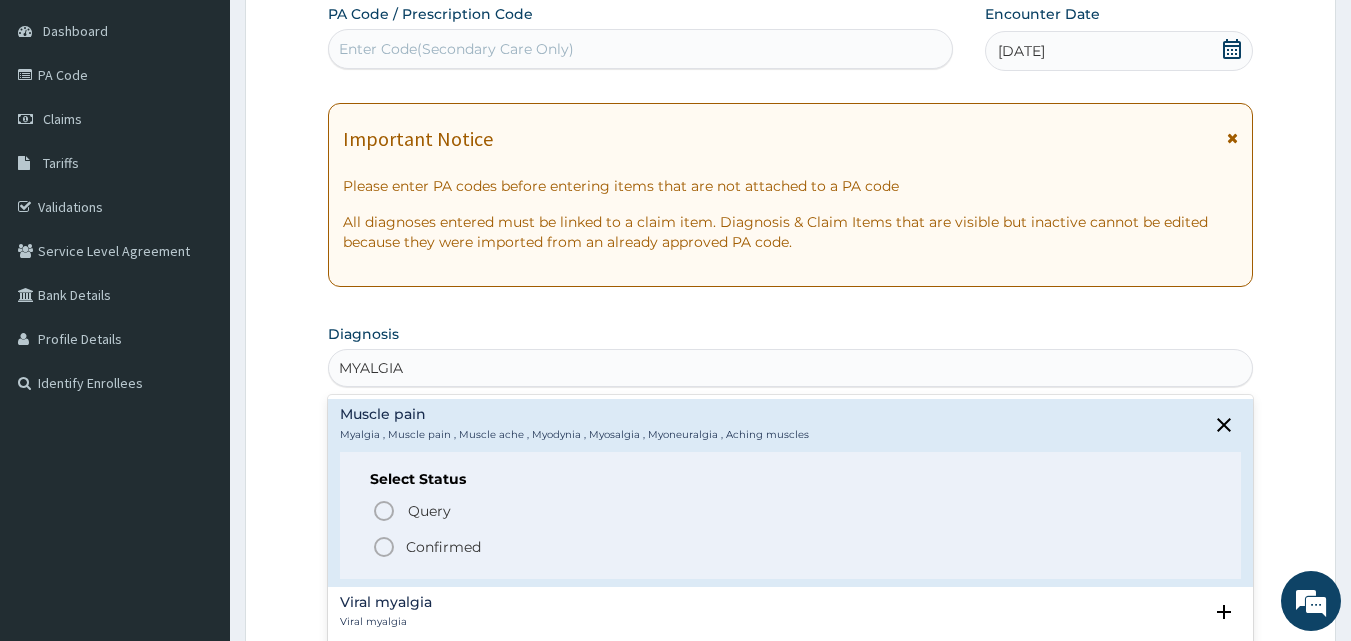 click on "Confirmed" at bounding box center [443, 547] 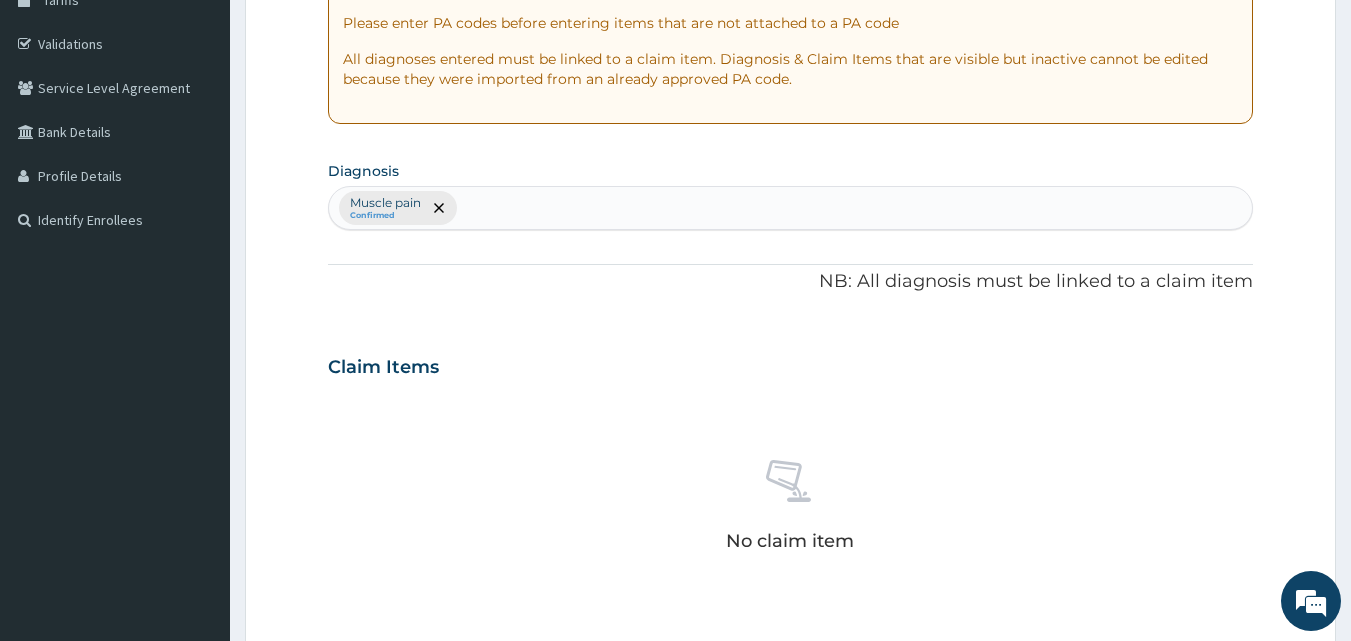 scroll, scrollTop: 687, scrollLeft: 0, axis: vertical 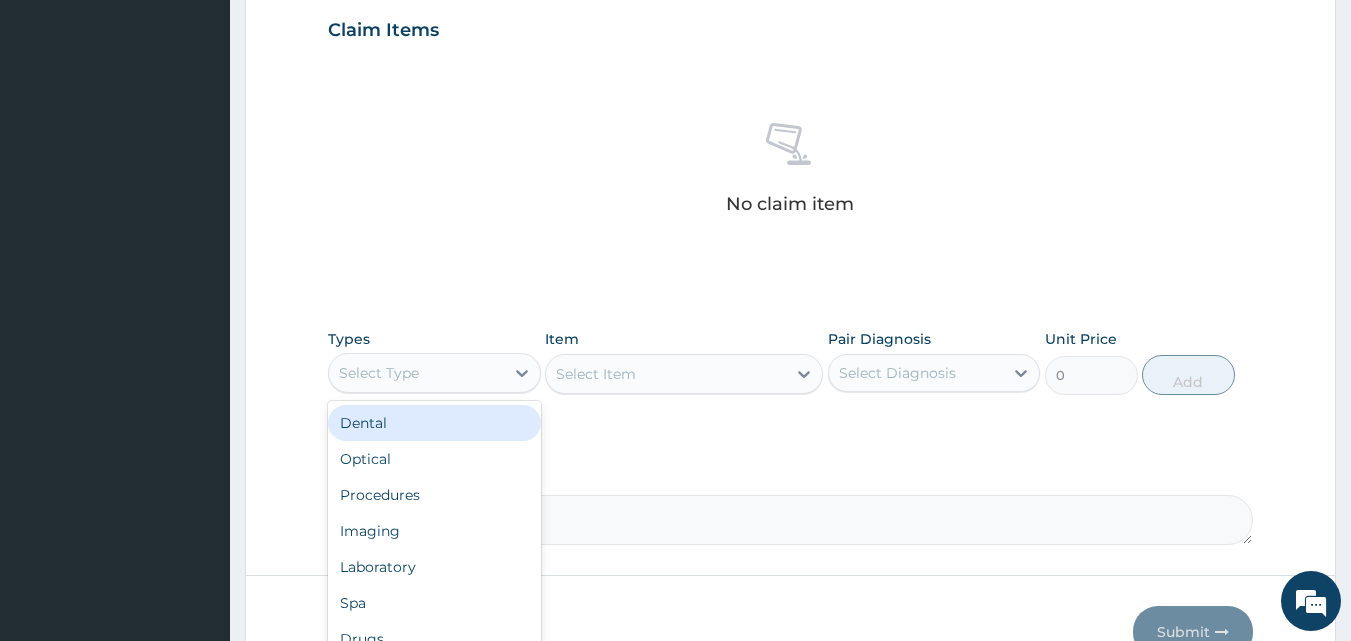 click on "Select Type" at bounding box center [416, 373] 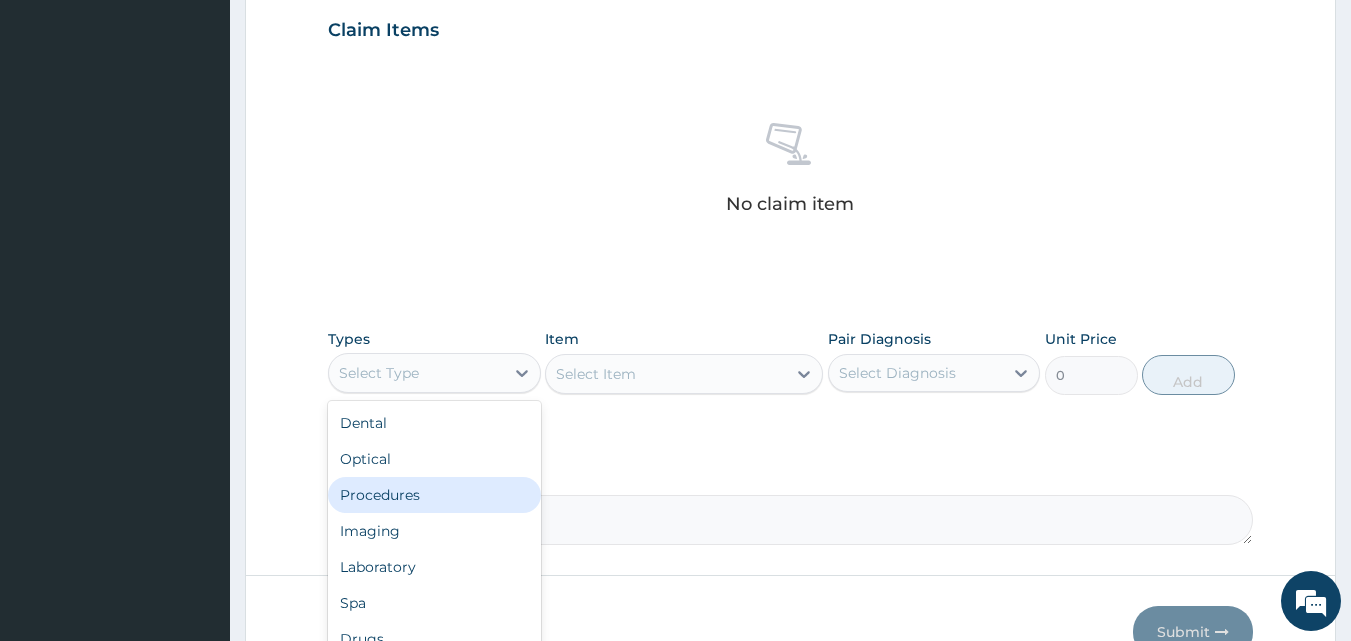 click on "Procedures" at bounding box center (434, 495) 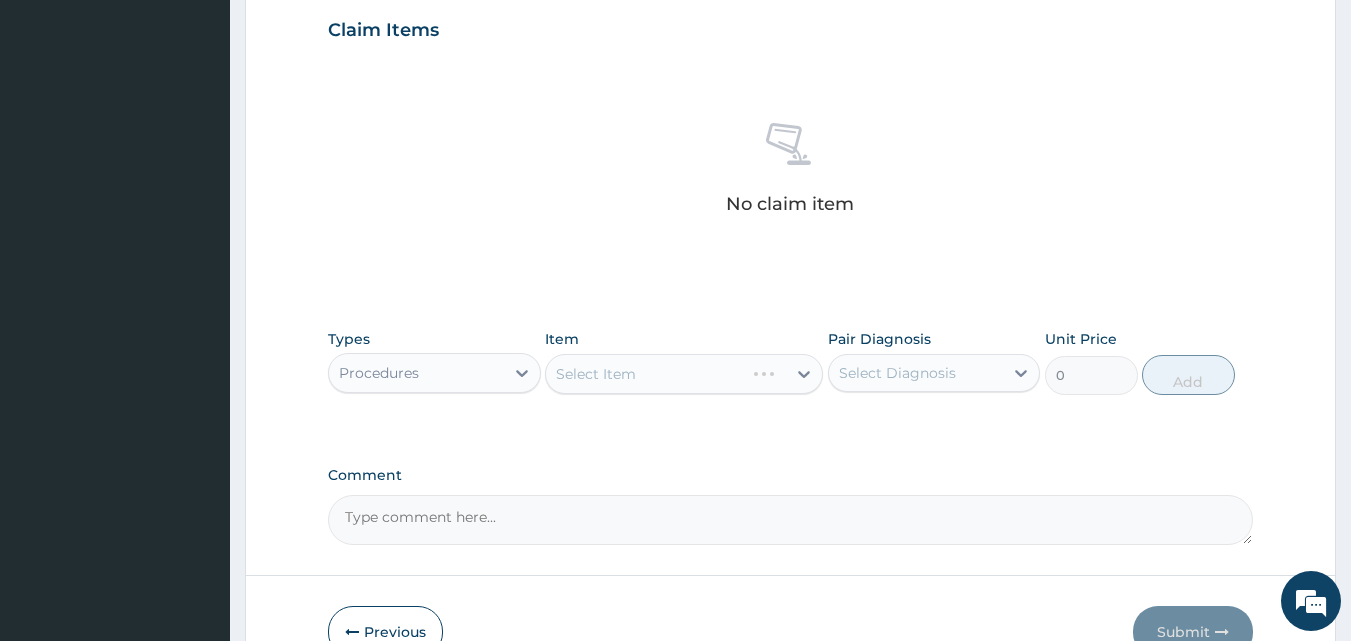 click on "PA Code / Prescription Code Enter Code(Secondary Care Only) Encounter Date 07-06-2025 Important Notice Please enter PA codes before entering items that are not attached to a PA code   All diagnoses entered must be linked to a claim item. Diagnosis & Claim Items that are visible but inactive cannot be edited because they were imported from an already approved PA code. Diagnosis Muscle pain Confirmed NB: All diagnosis must be linked to a claim item Claim Items No claim item Types Procedures Item Select Item Pair Diagnosis Select Diagnosis Unit Price 0 Add Comment" at bounding box center (791, 24) 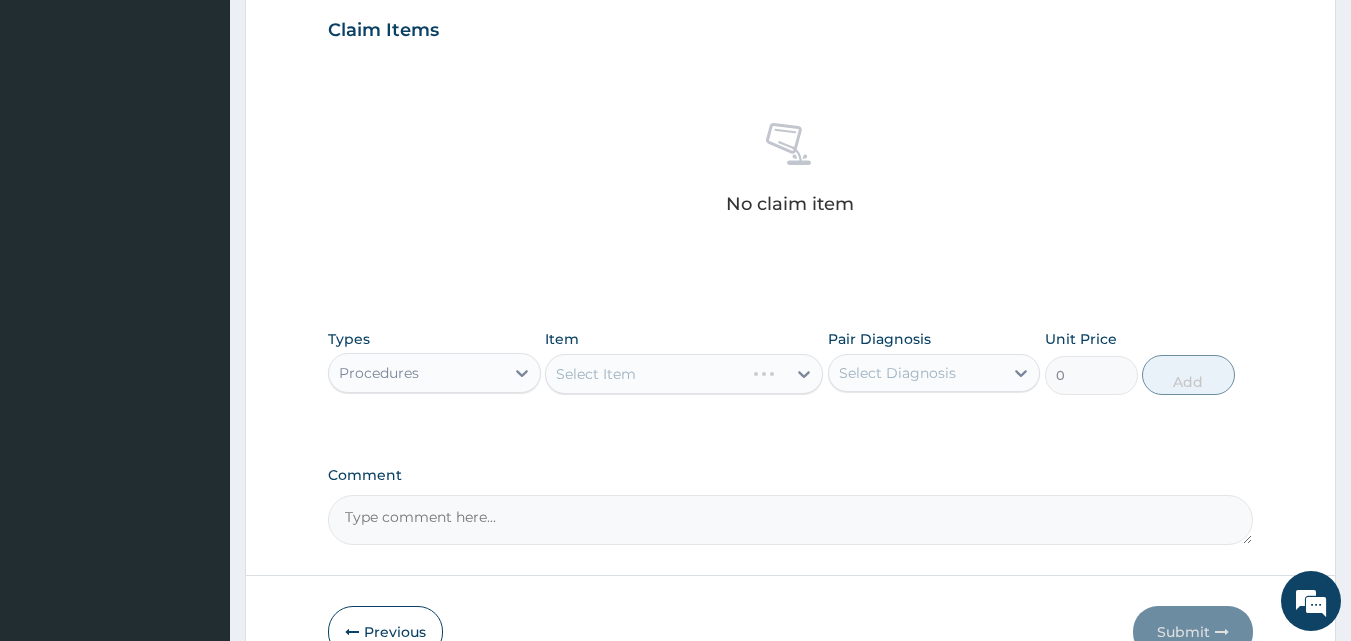 click on "Select Item" at bounding box center [684, 374] 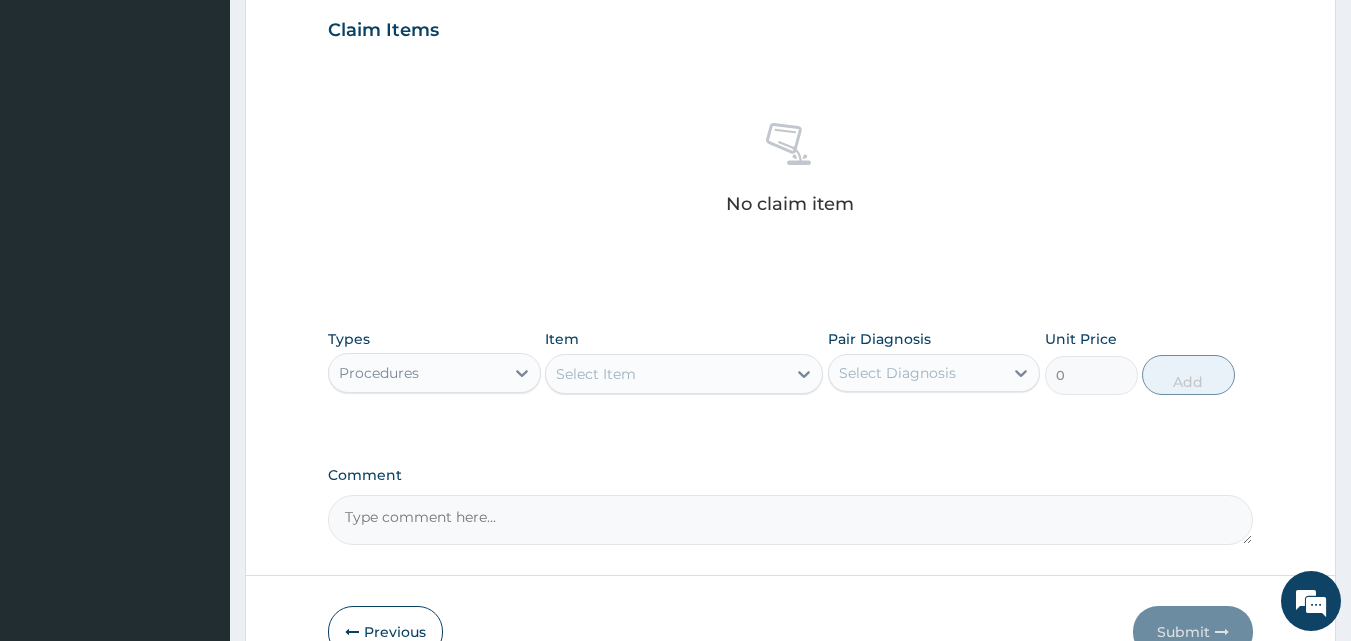 click on "Select Item" at bounding box center [666, 374] 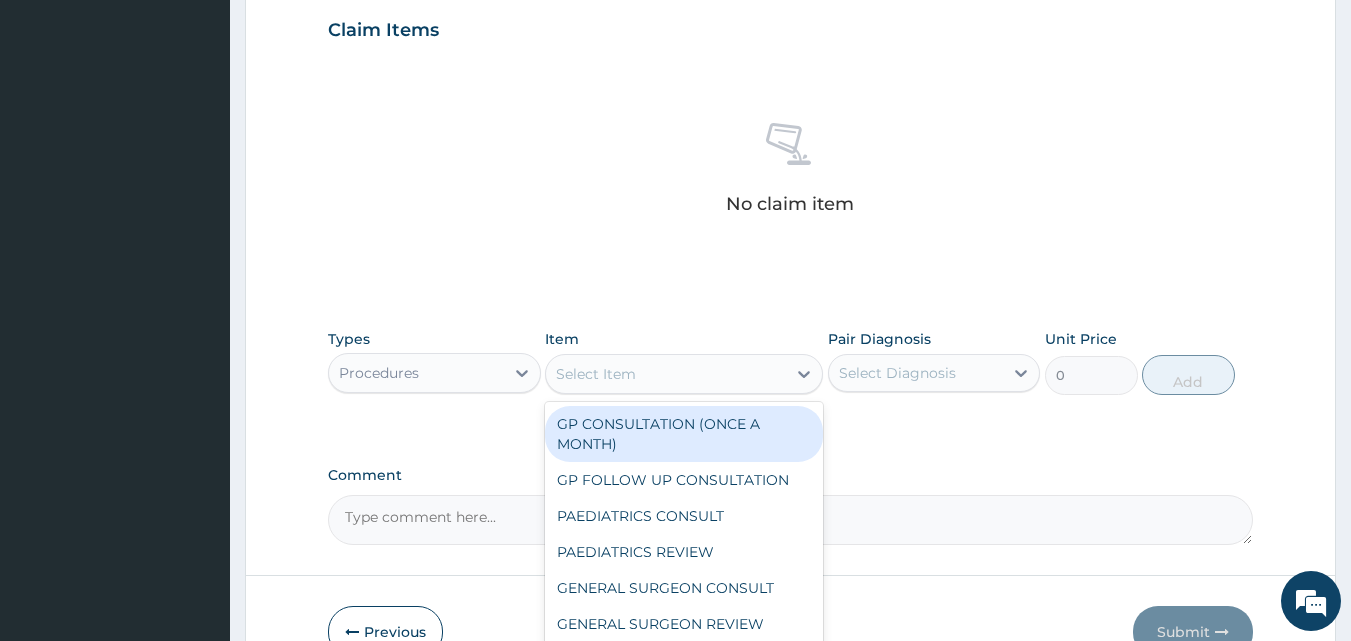 click on "GP CONSULTATION (ONCE A MONTH)" at bounding box center [684, 434] 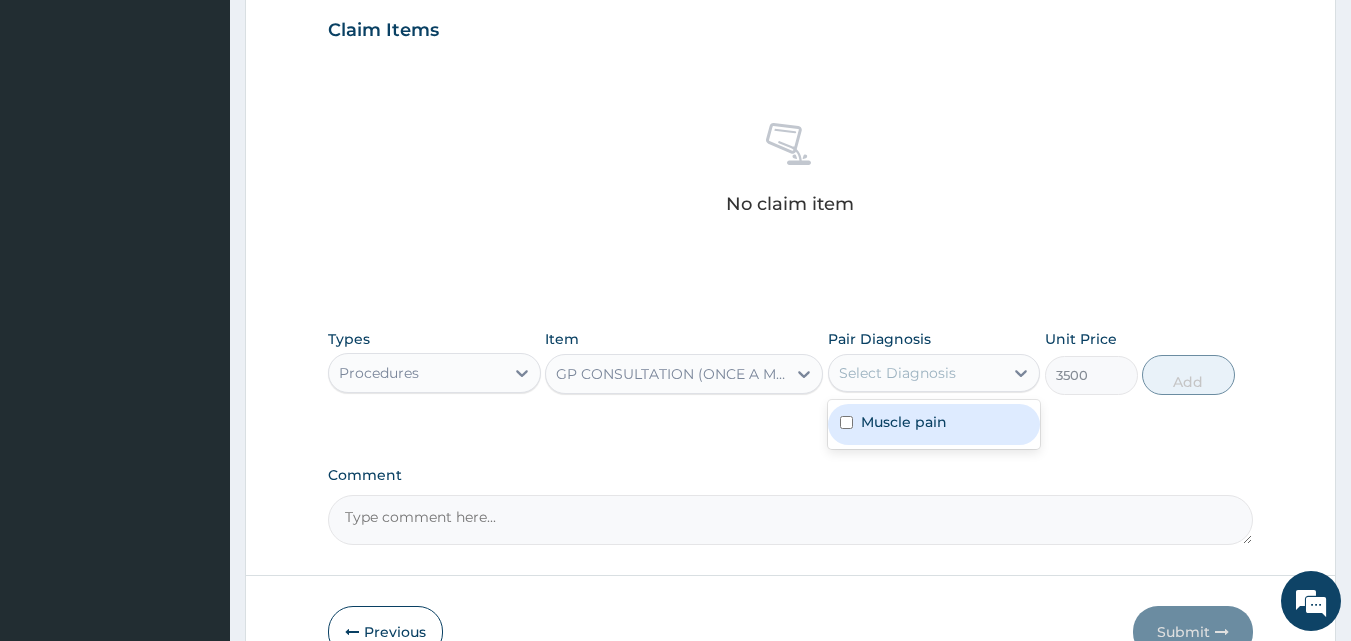 click on "Select Diagnosis" at bounding box center (897, 373) 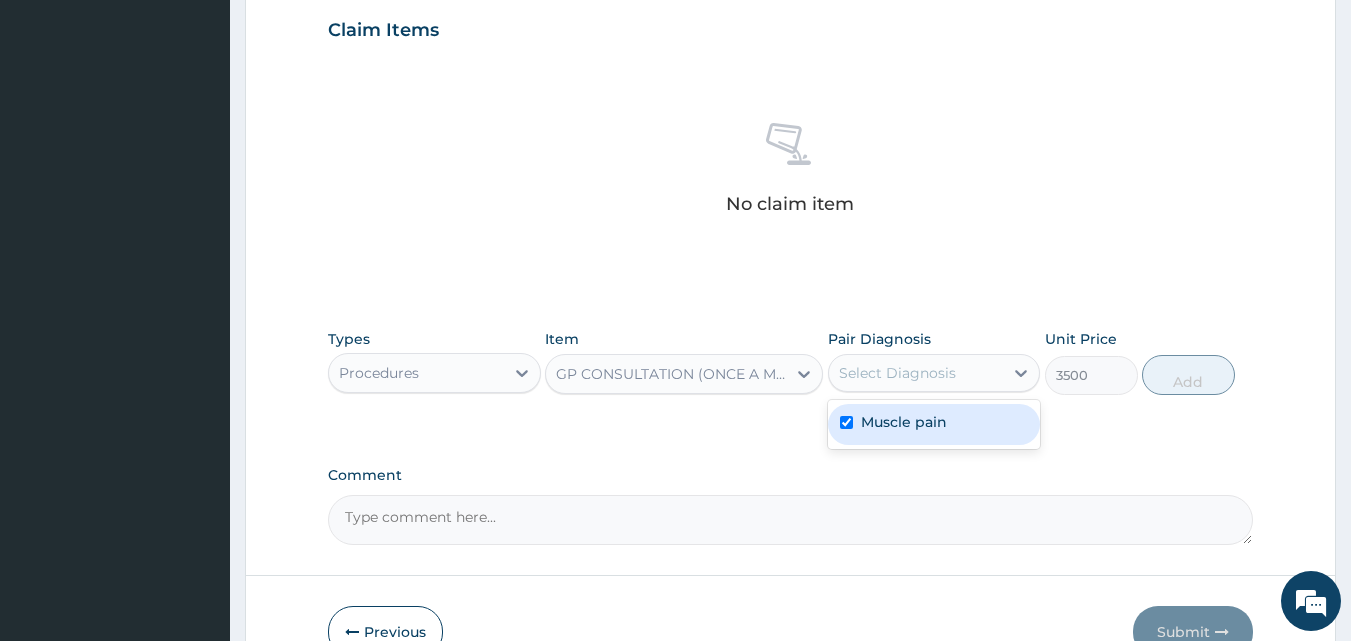 checkbox on "true" 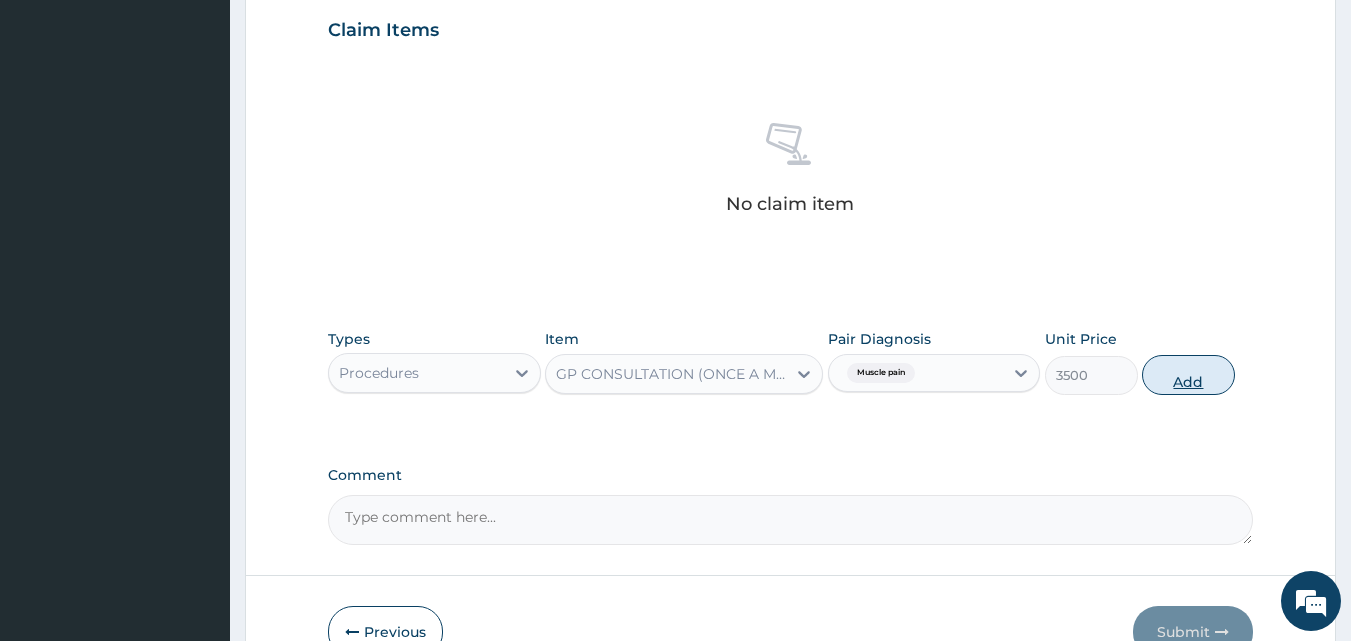 click on "Add" at bounding box center [1188, 375] 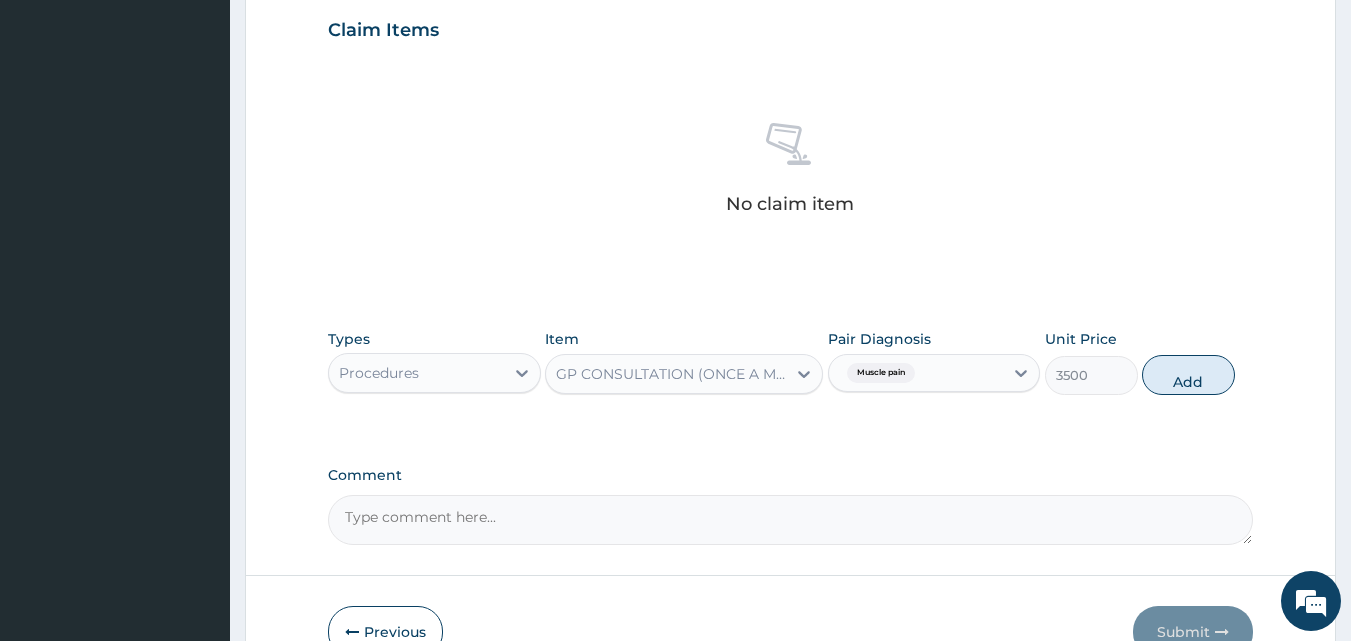 type on "0" 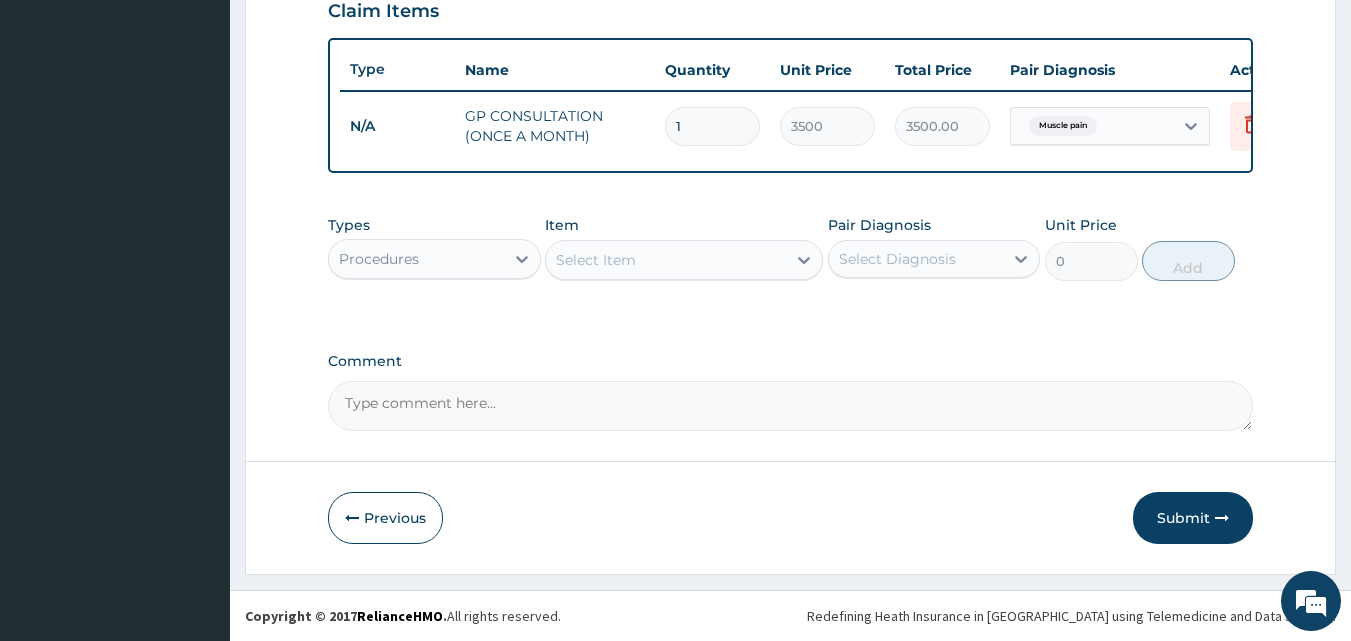 scroll, scrollTop: 721, scrollLeft: 0, axis: vertical 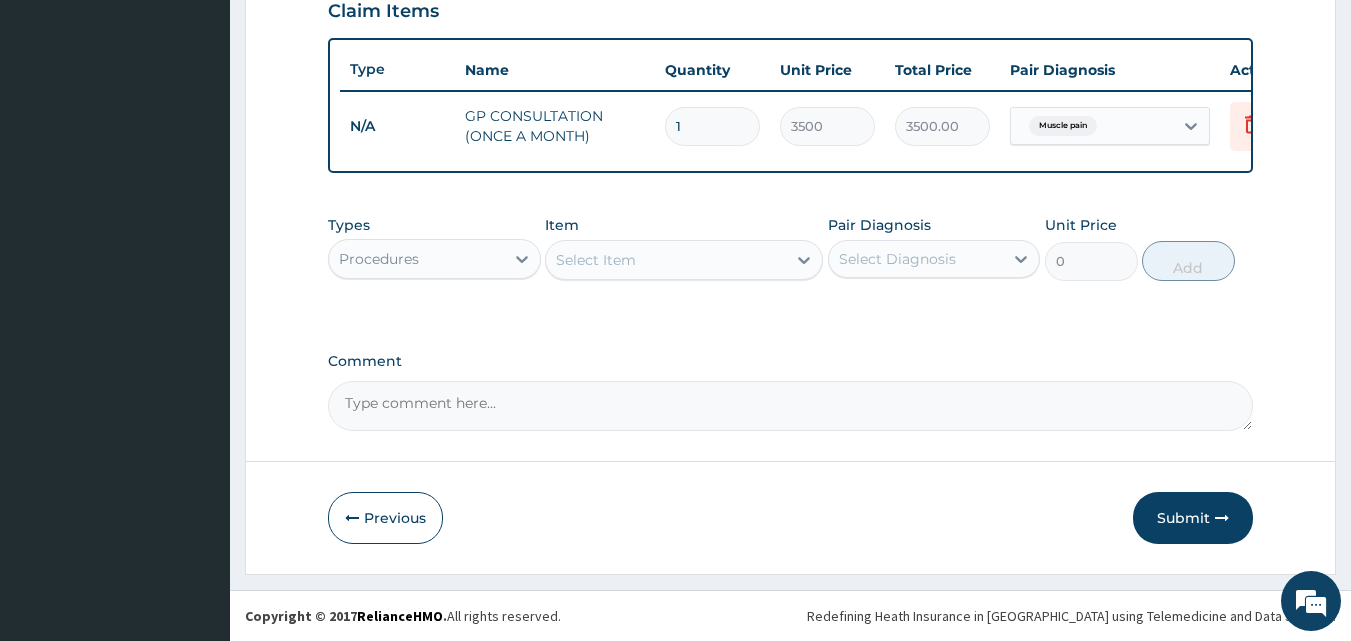 click on "Submit" at bounding box center (1193, 518) 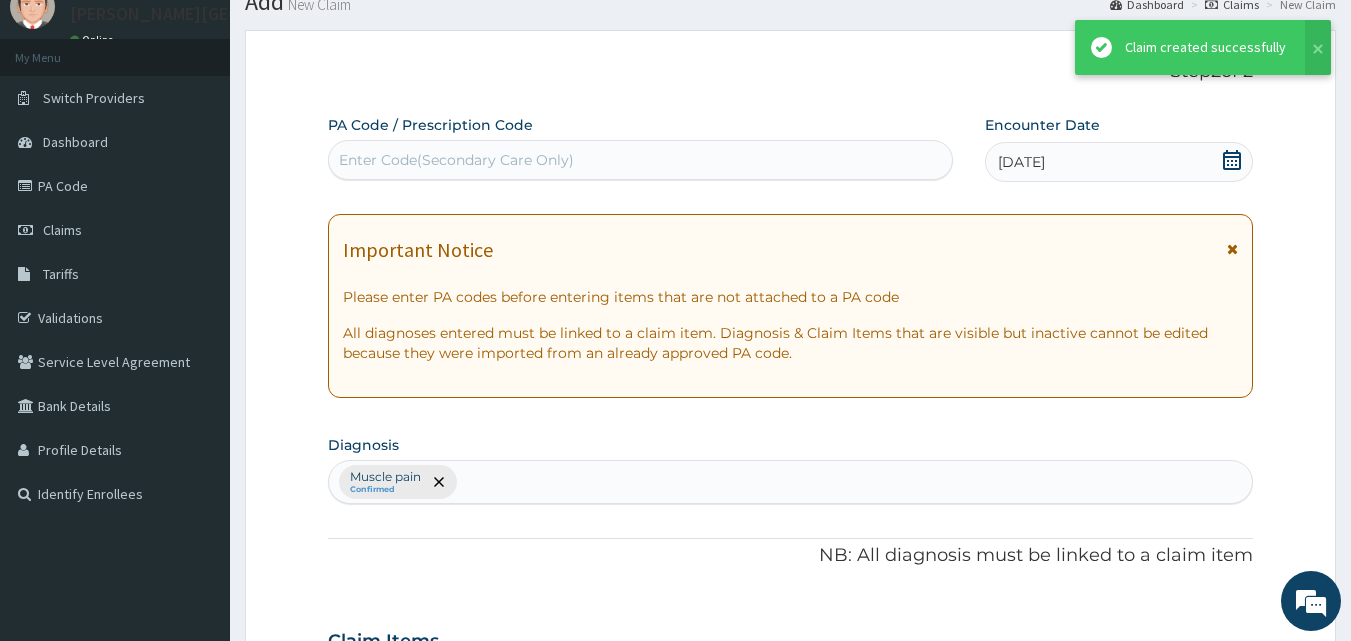scroll, scrollTop: 721, scrollLeft: 0, axis: vertical 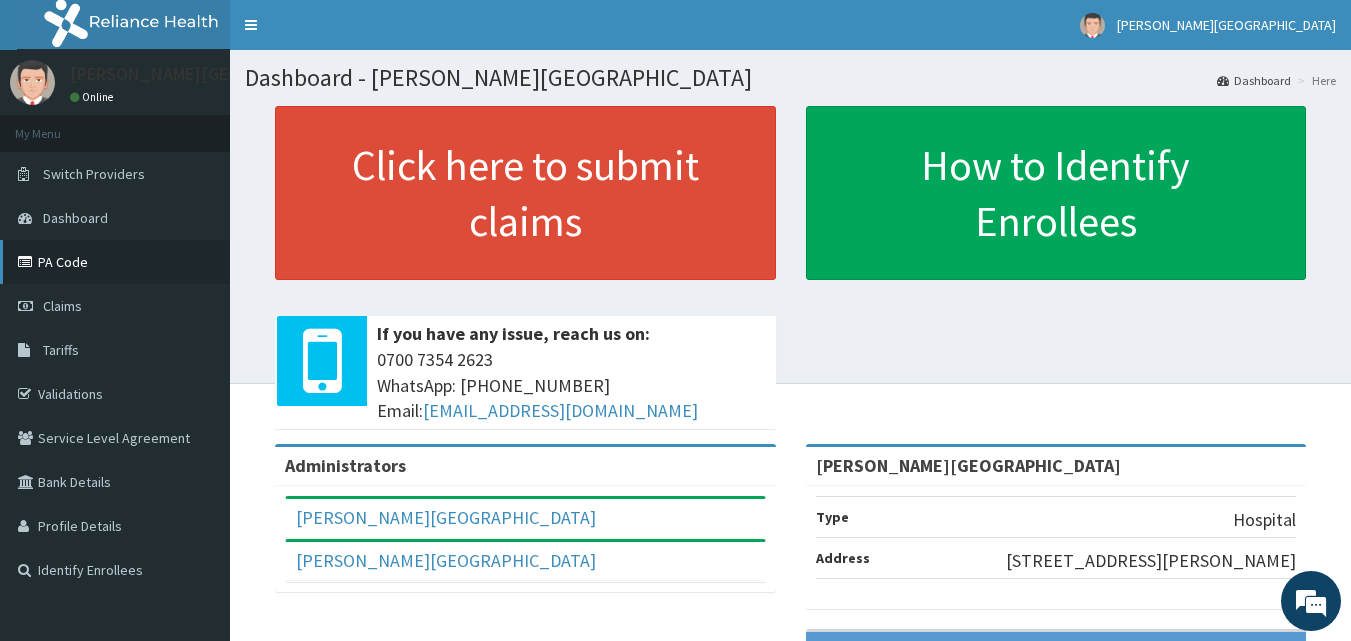 click on "PA Code" at bounding box center [115, 262] 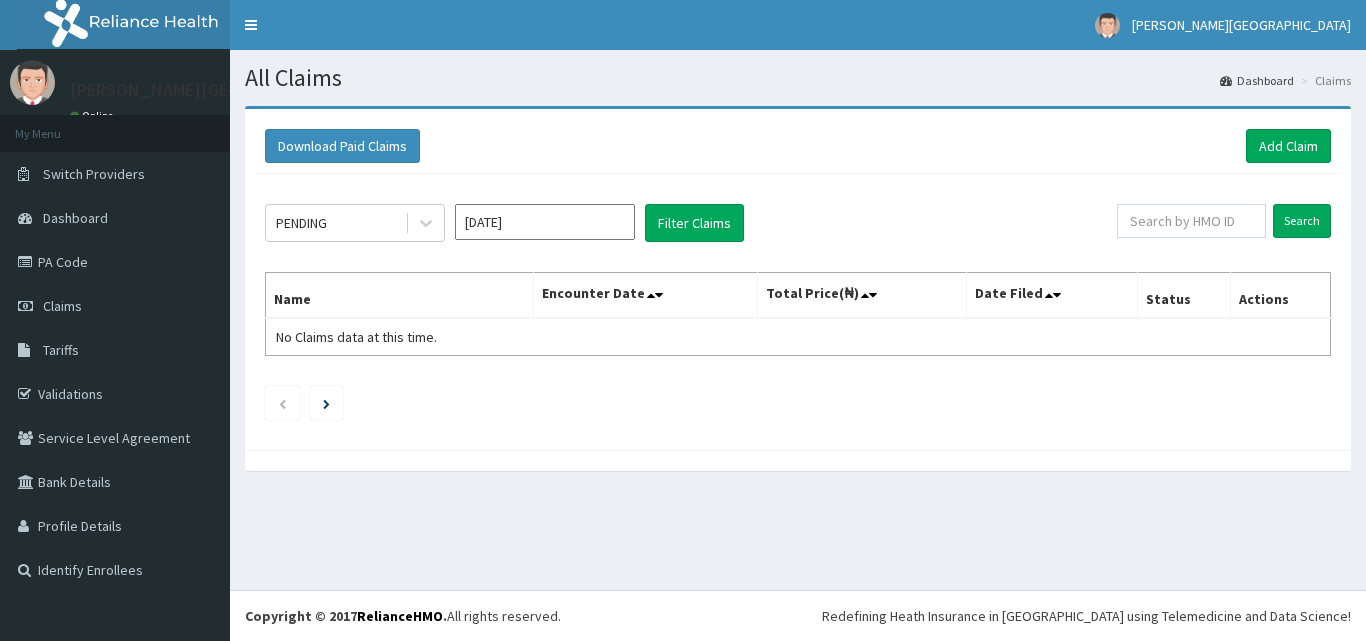 scroll, scrollTop: 0, scrollLeft: 0, axis: both 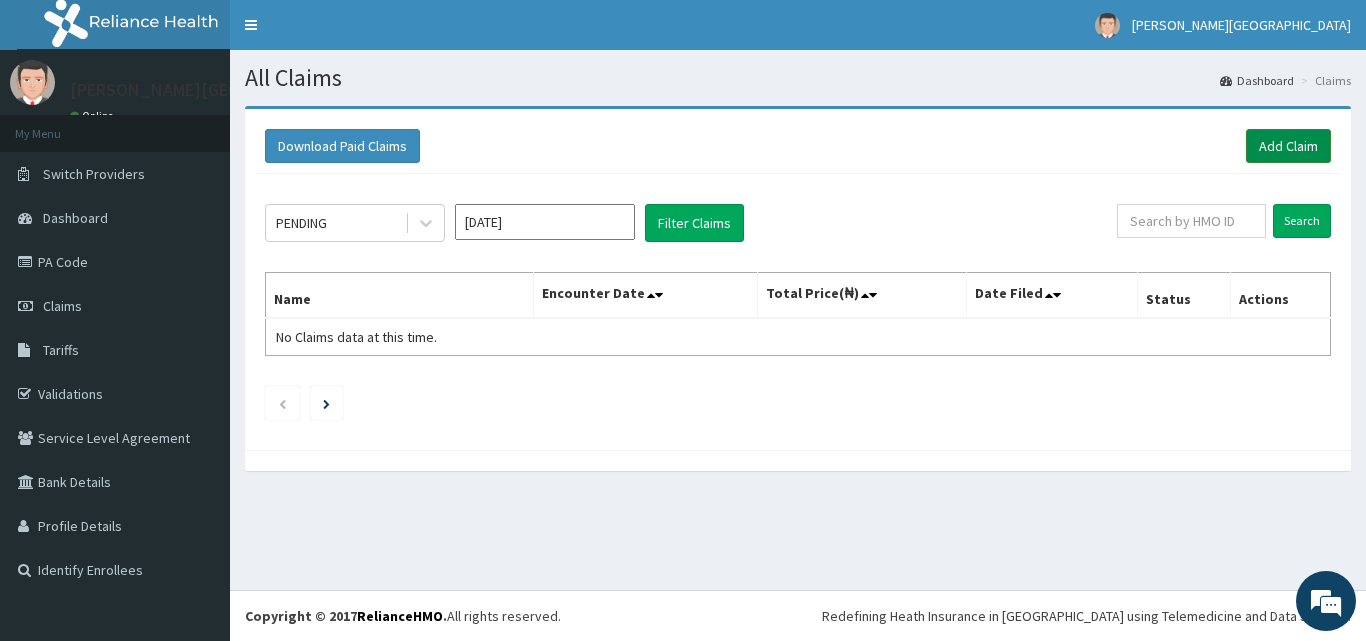 click on "Add Claim" at bounding box center [1288, 146] 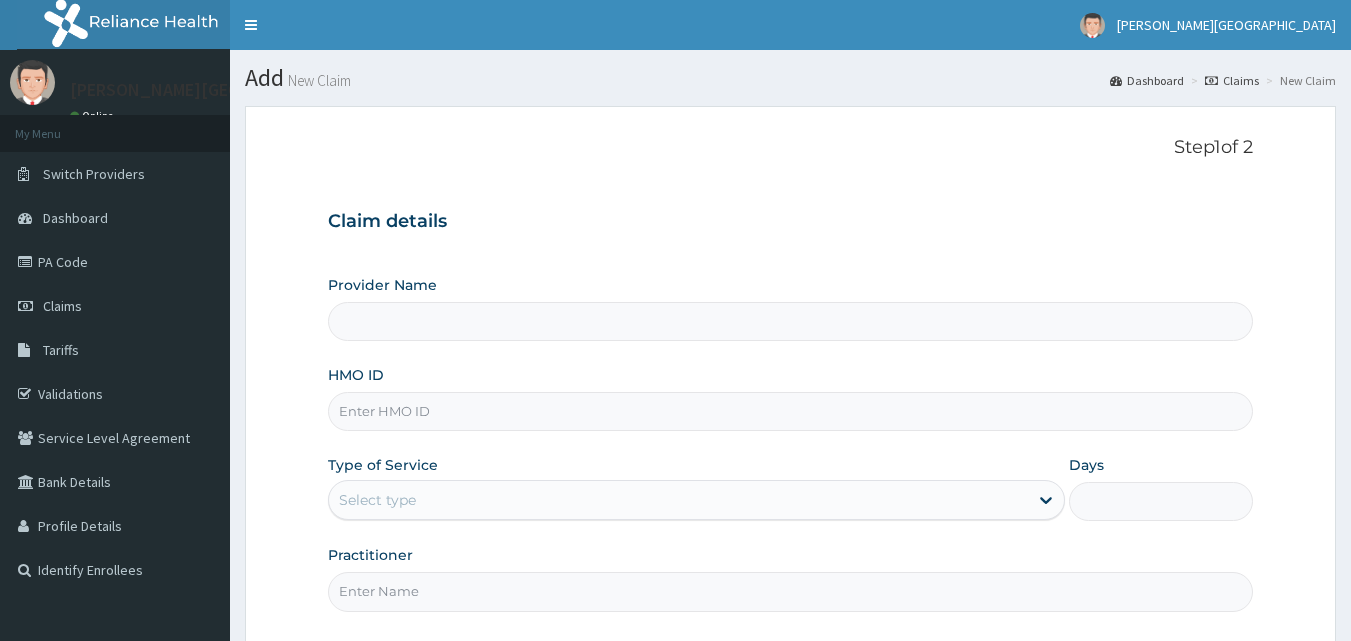 scroll, scrollTop: 0, scrollLeft: 0, axis: both 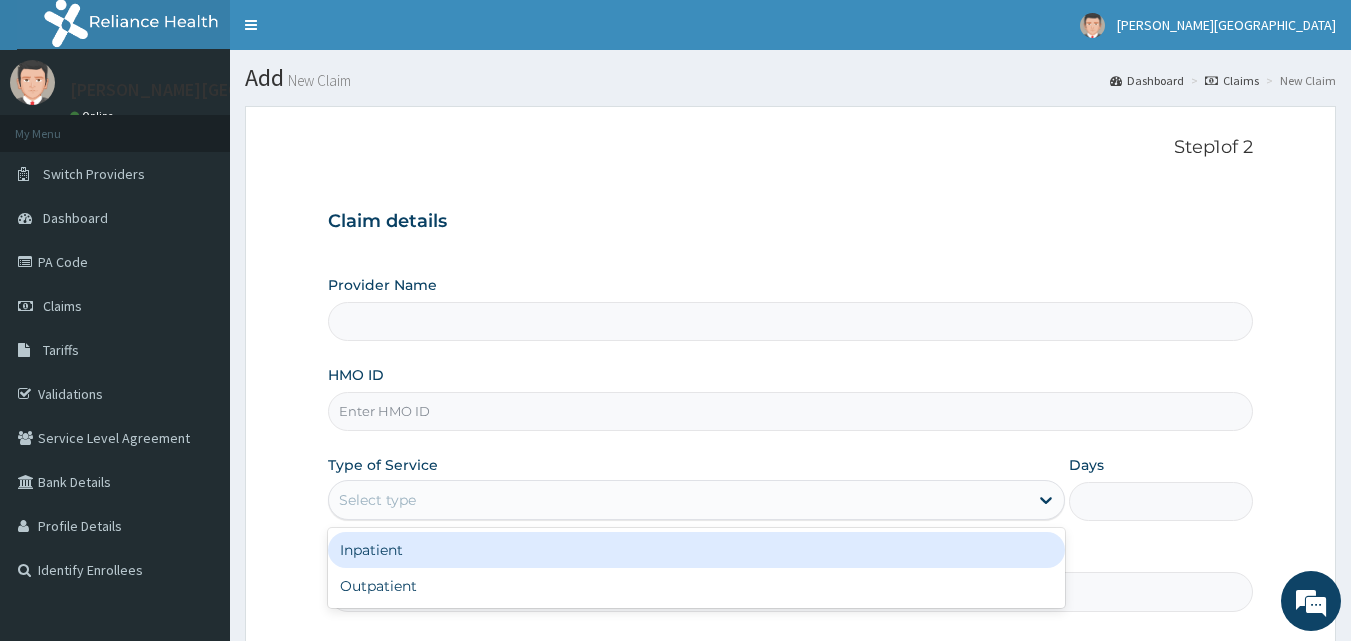 type on "[PERSON_NAME][GEOGRAPHIC_DATA]" 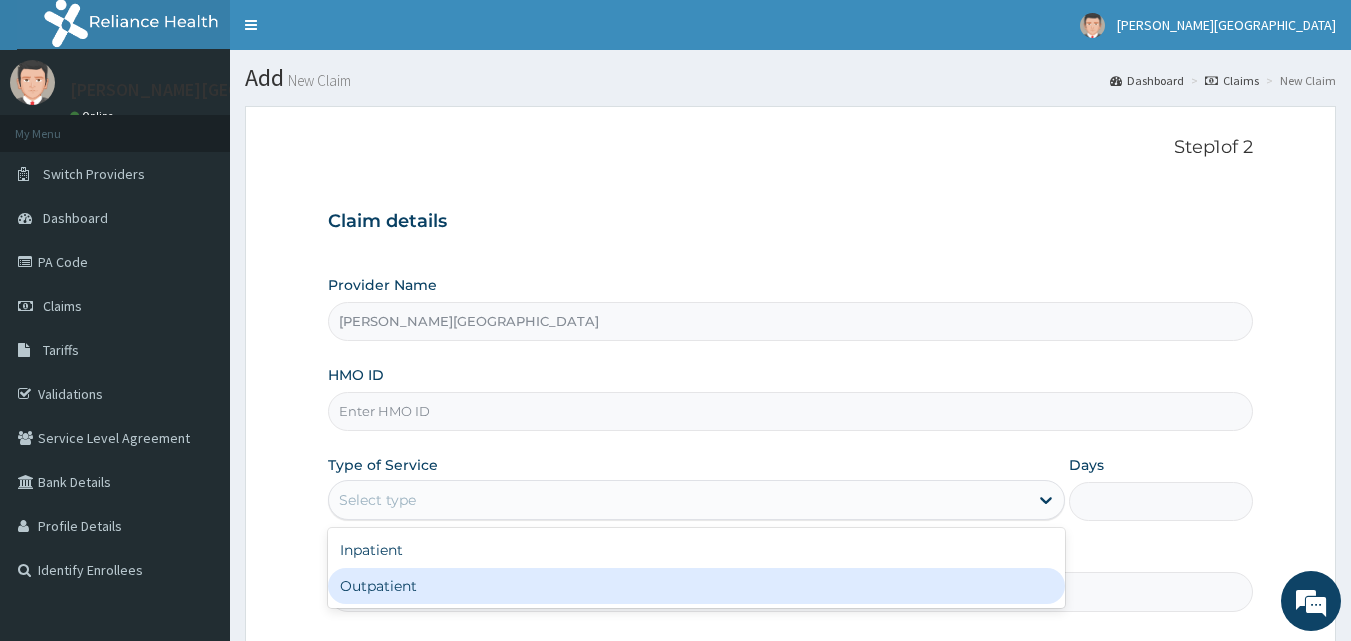 click on "Outpatient" at bounding box center [696, 586] 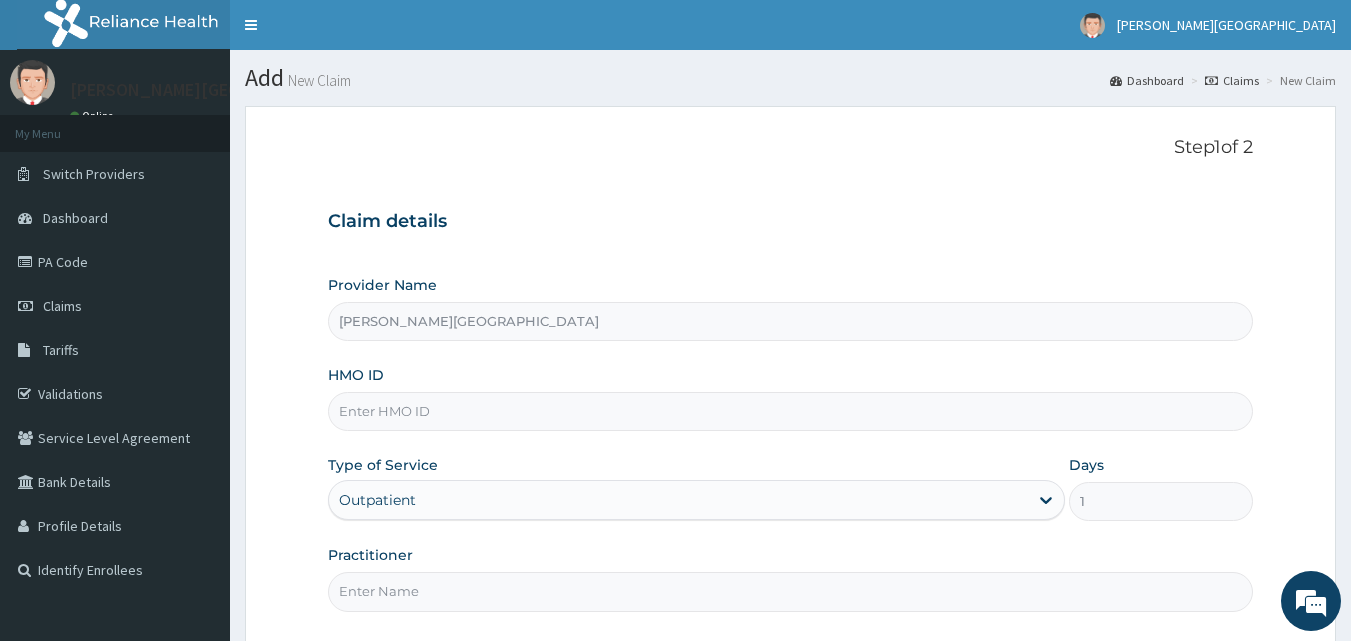 click on "HMO ID" at bounding box center (791, 411) 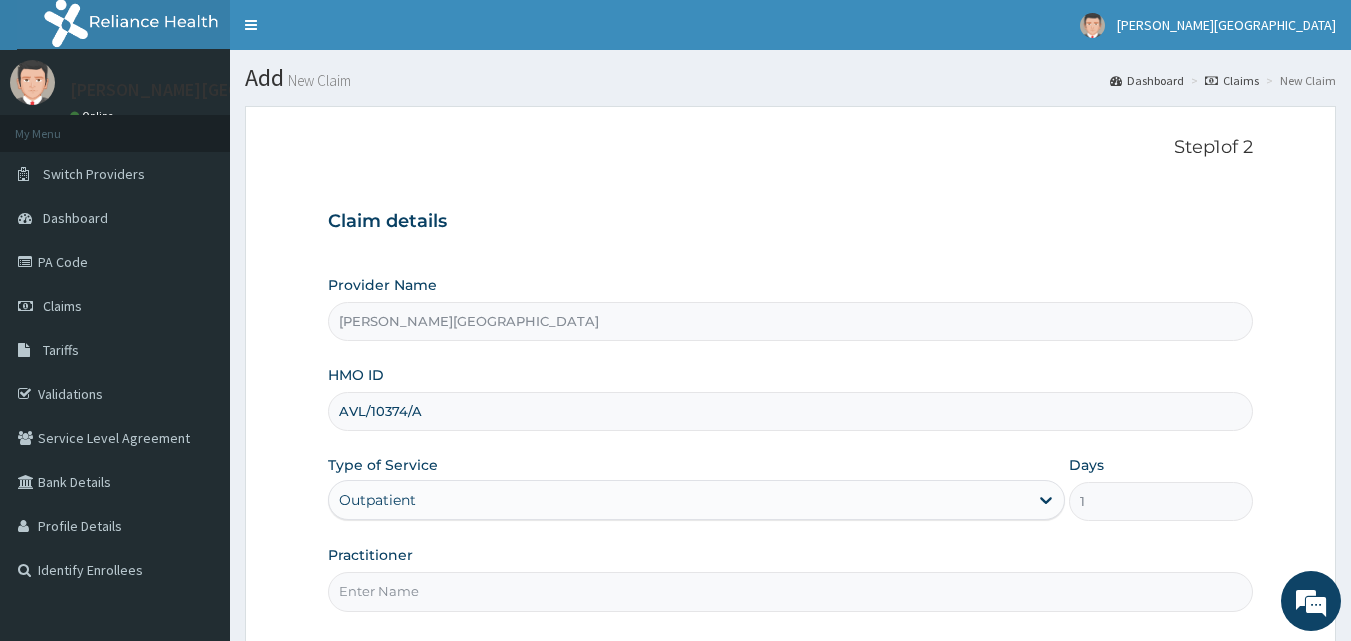 scroll, scrollTop: 0, scrollLeft: 0, axis: both 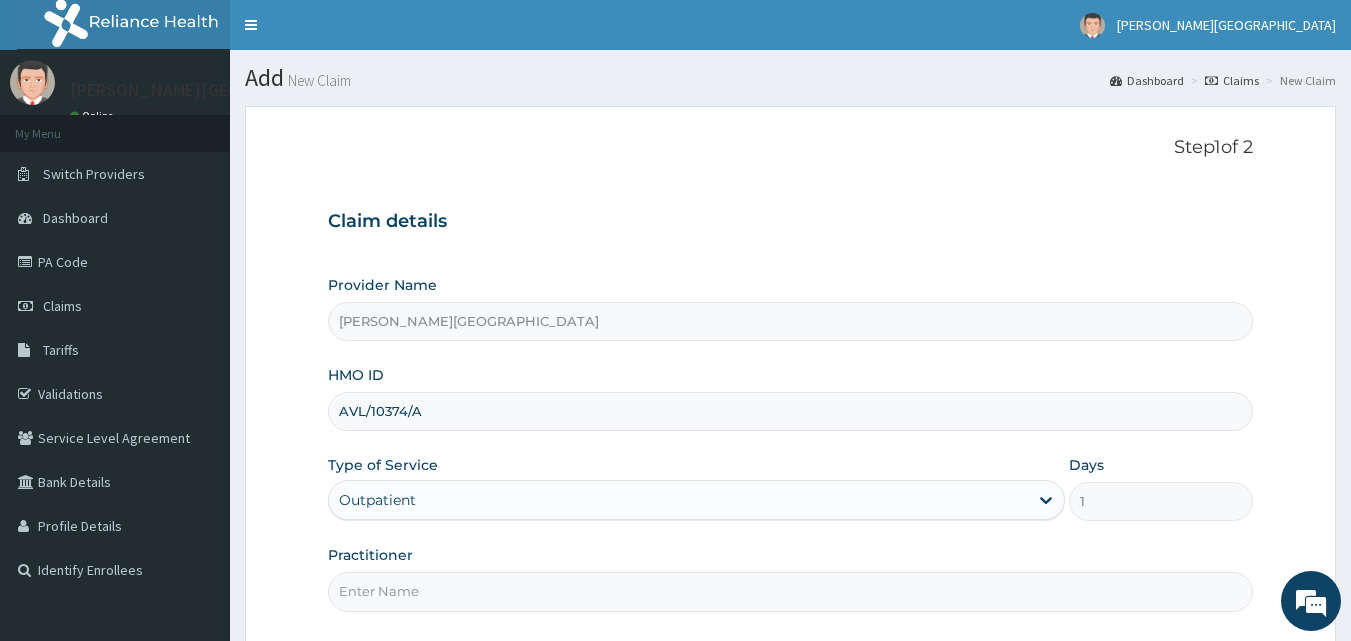 type on "AVL/10374/A" 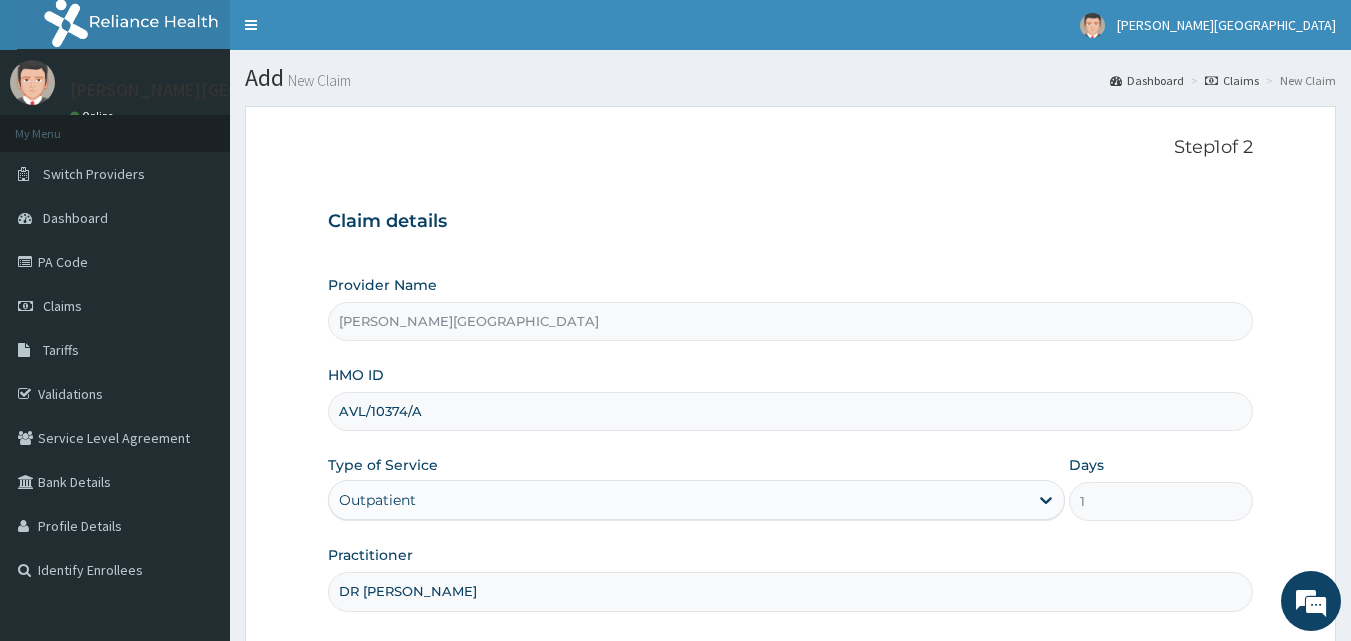 type on "[PERSON_NAME]" 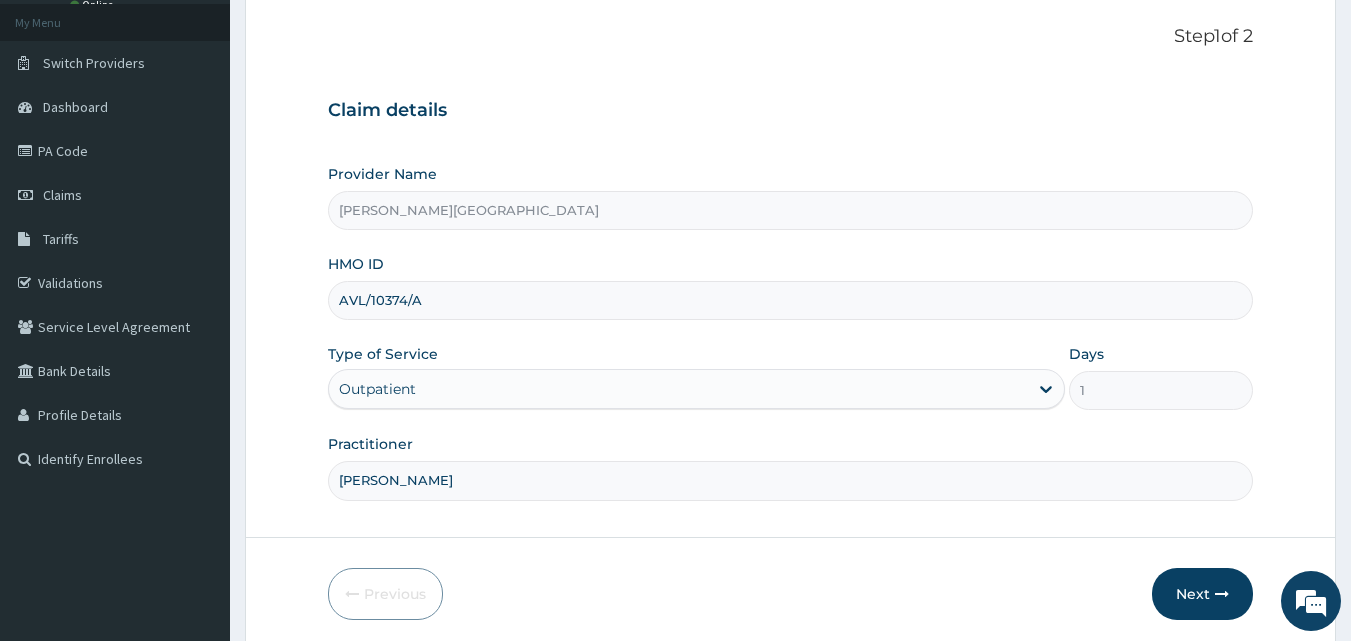 scroll, scrollTop: 187, scrollLeft: 0, axis: vertical 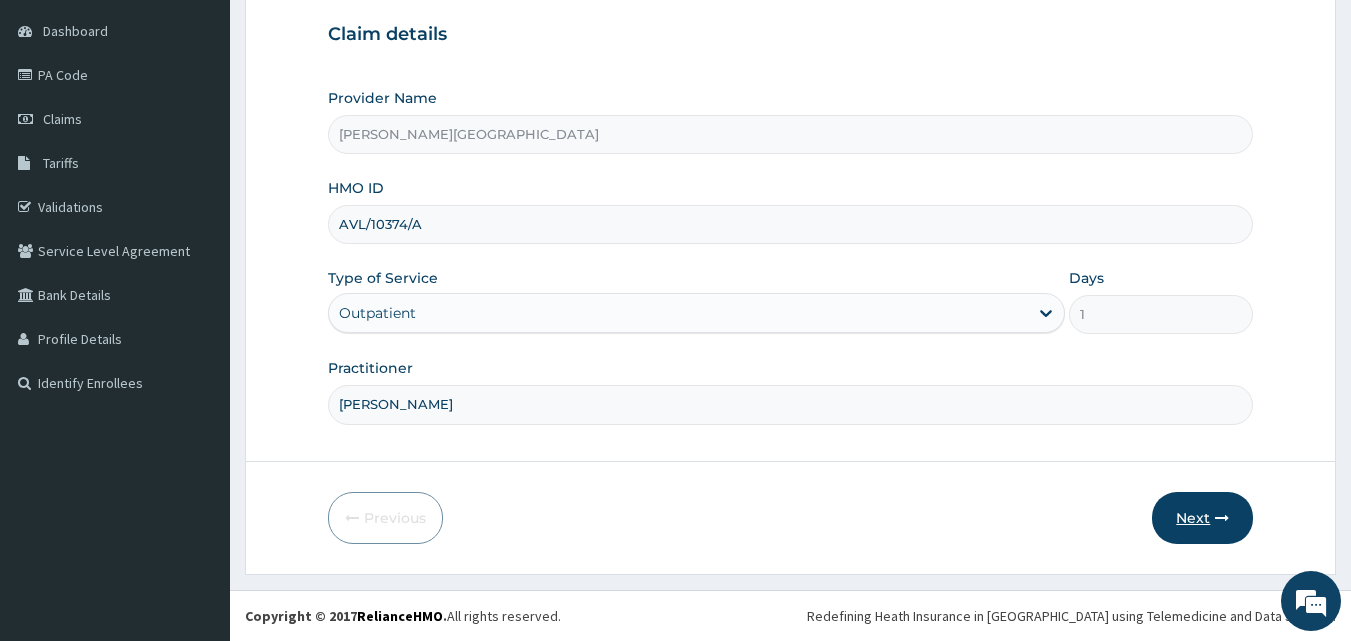 click at bounding box center [1222, 518] 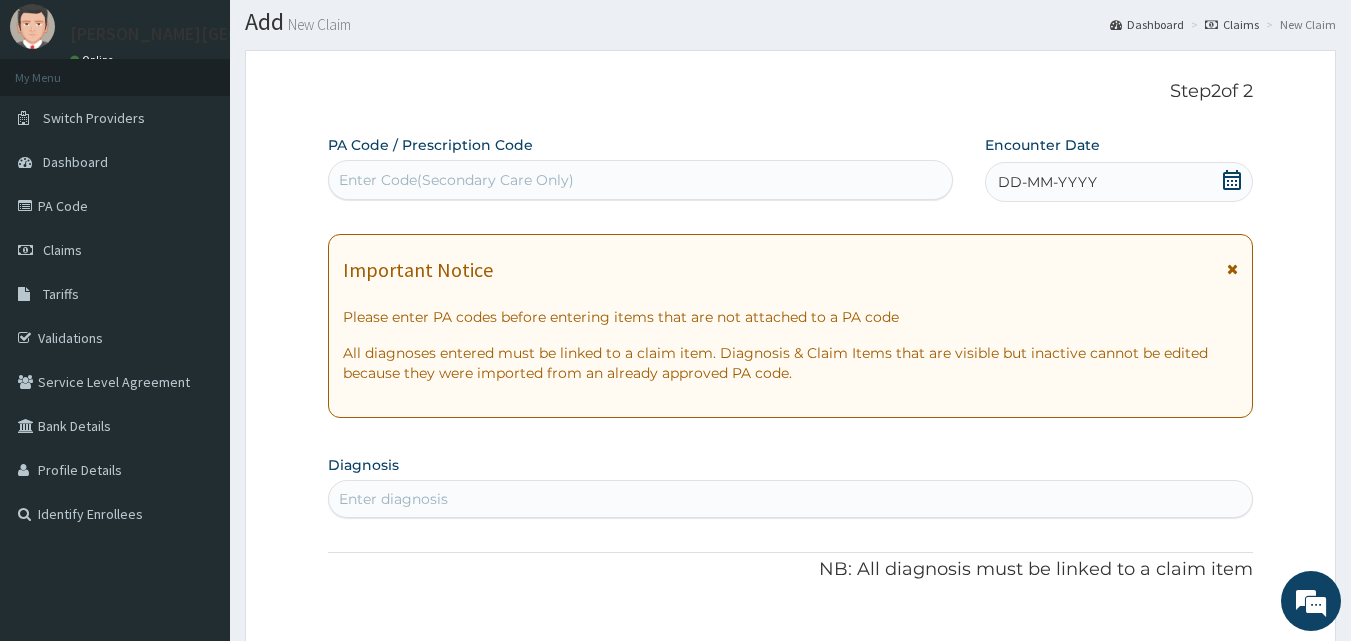 scroll, scrollTop: 0, scrollLeft: 0, axis: both 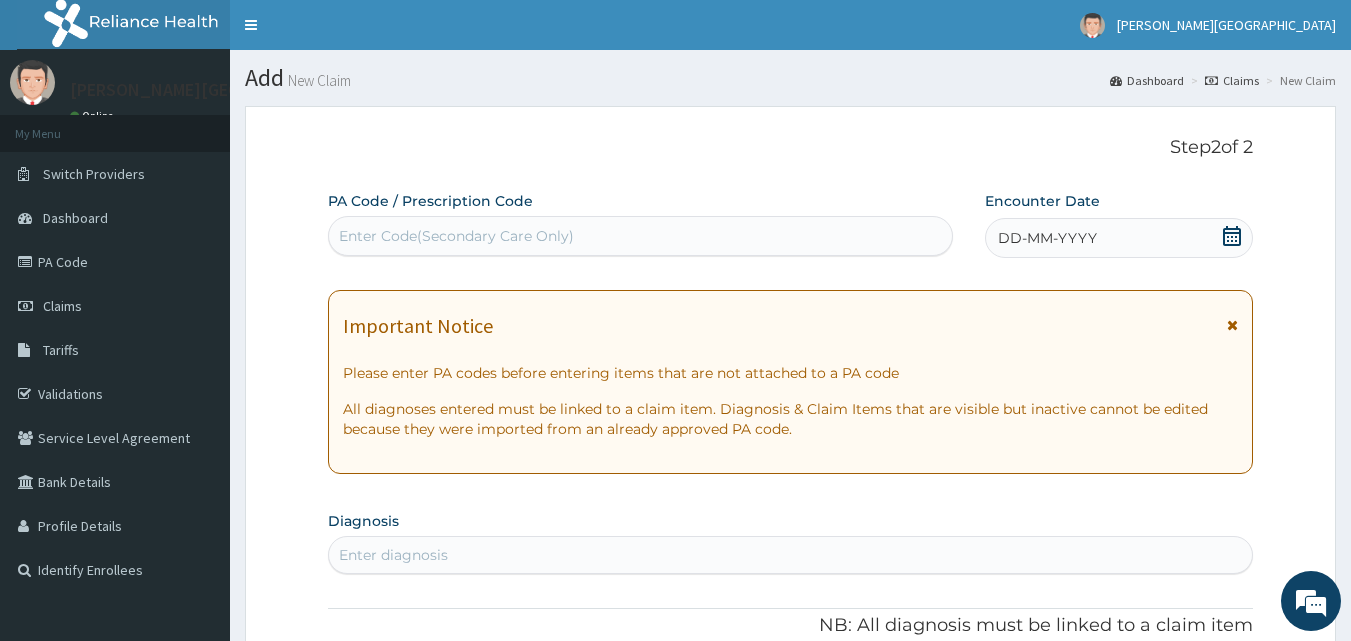 click 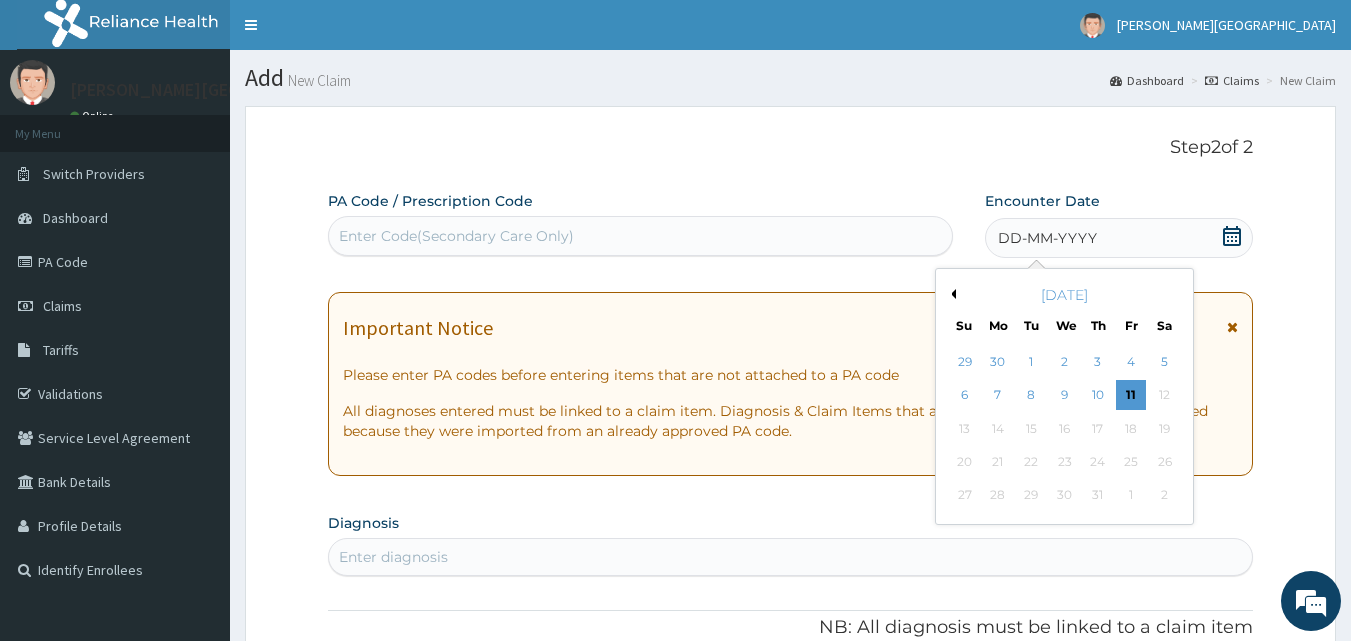 click on "Previous Month" at bounding box center [951, 294] 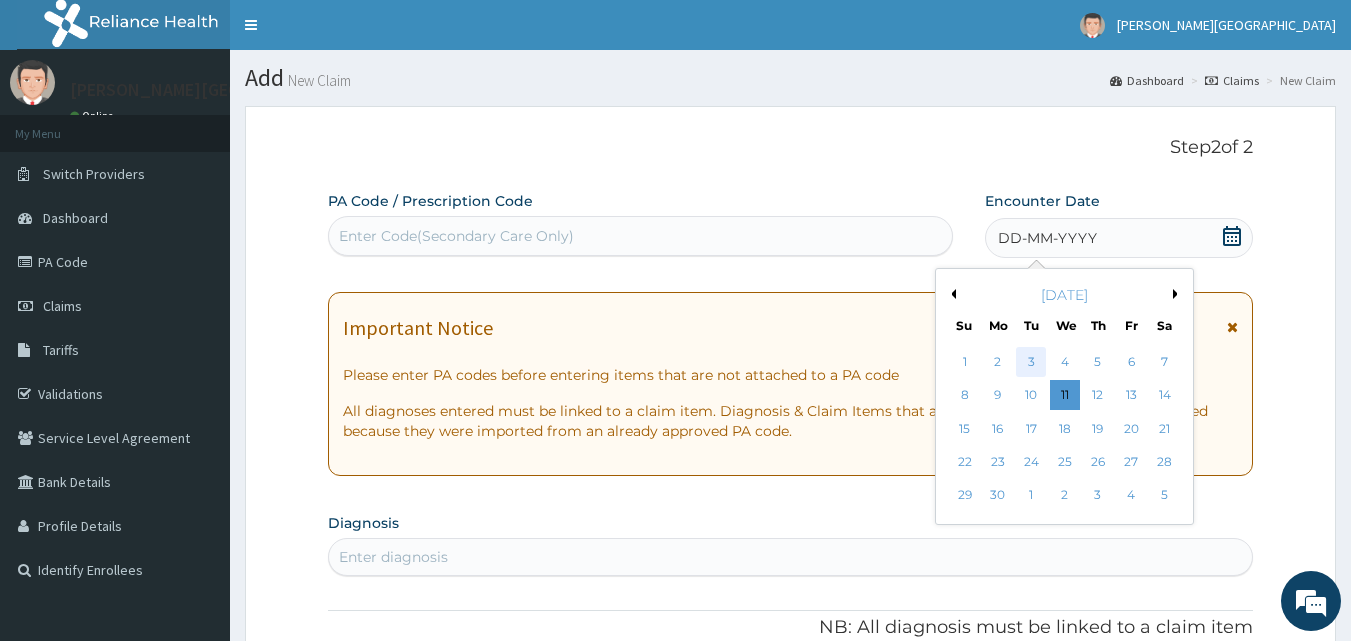 click on "3" at bounding box center (1032, 362) 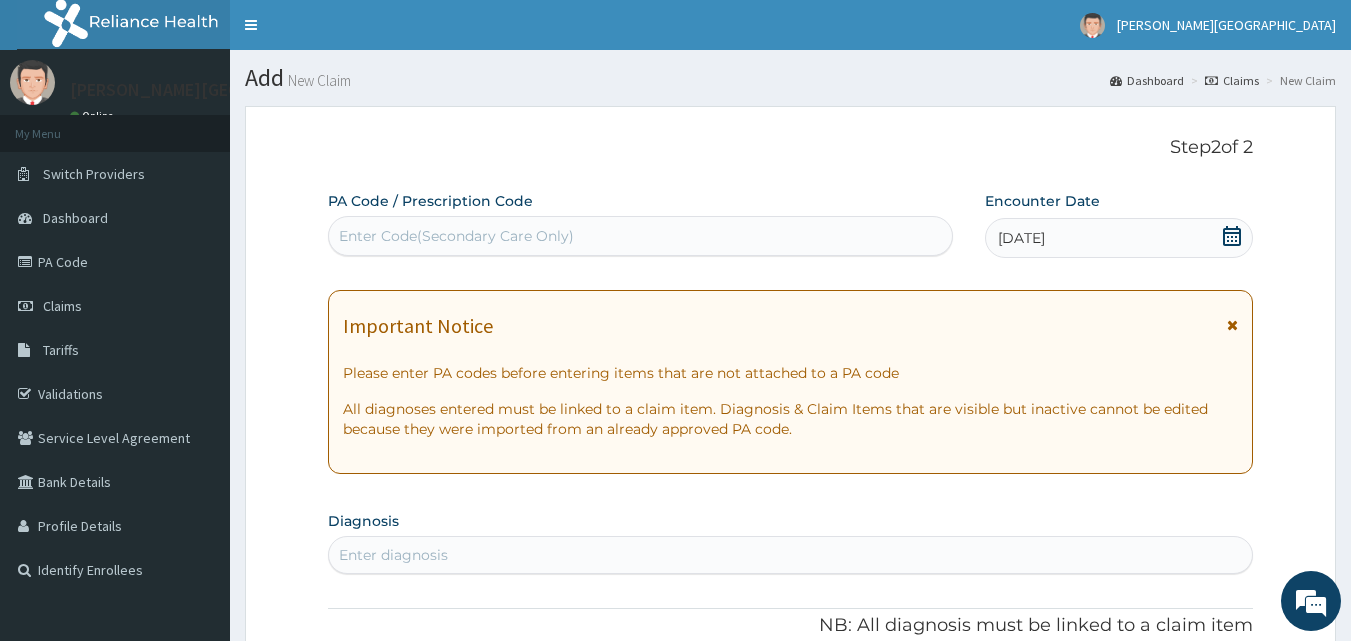 click on "Enter diagnosis" at bounding box center [791, 555] 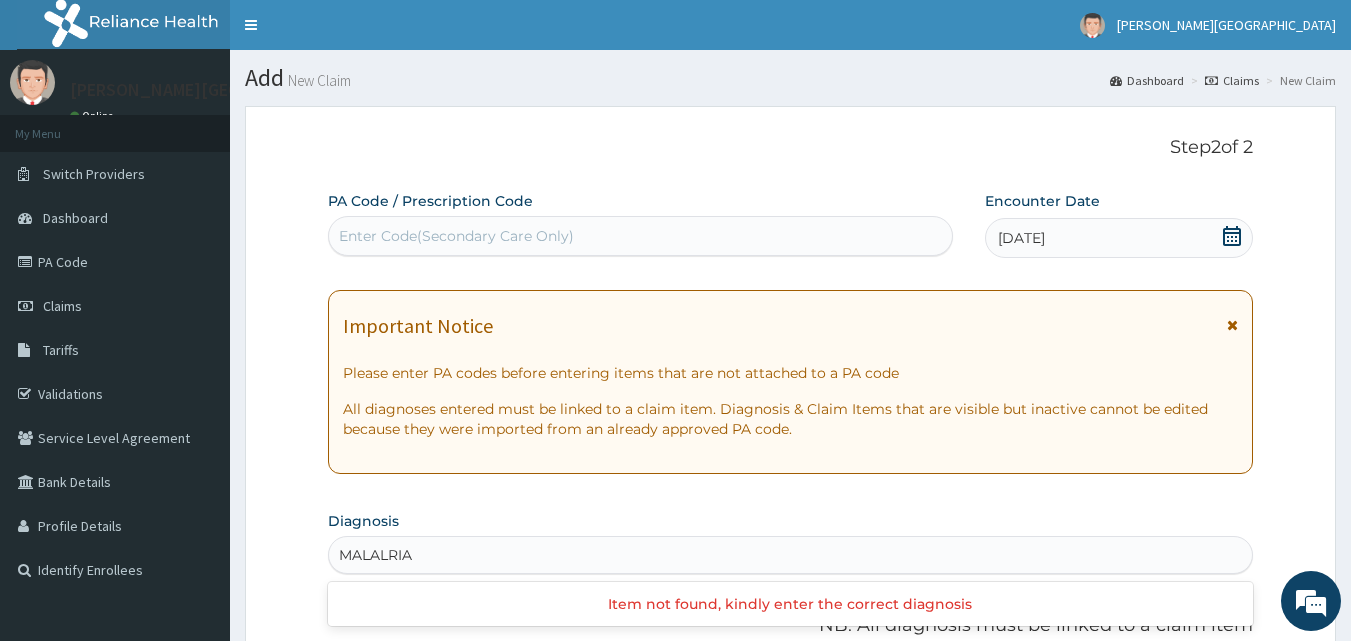 type on "MALARIA" 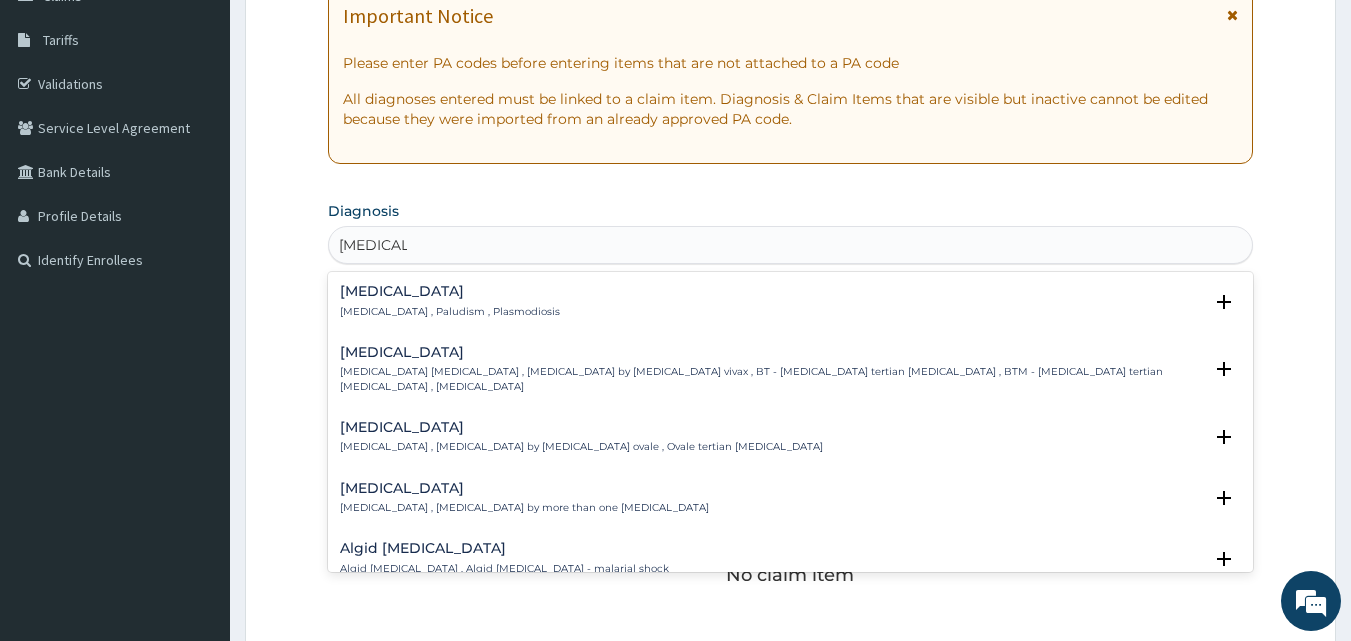 scroll, scrollTop: 333, scrollLeft: 0, axis: vertical 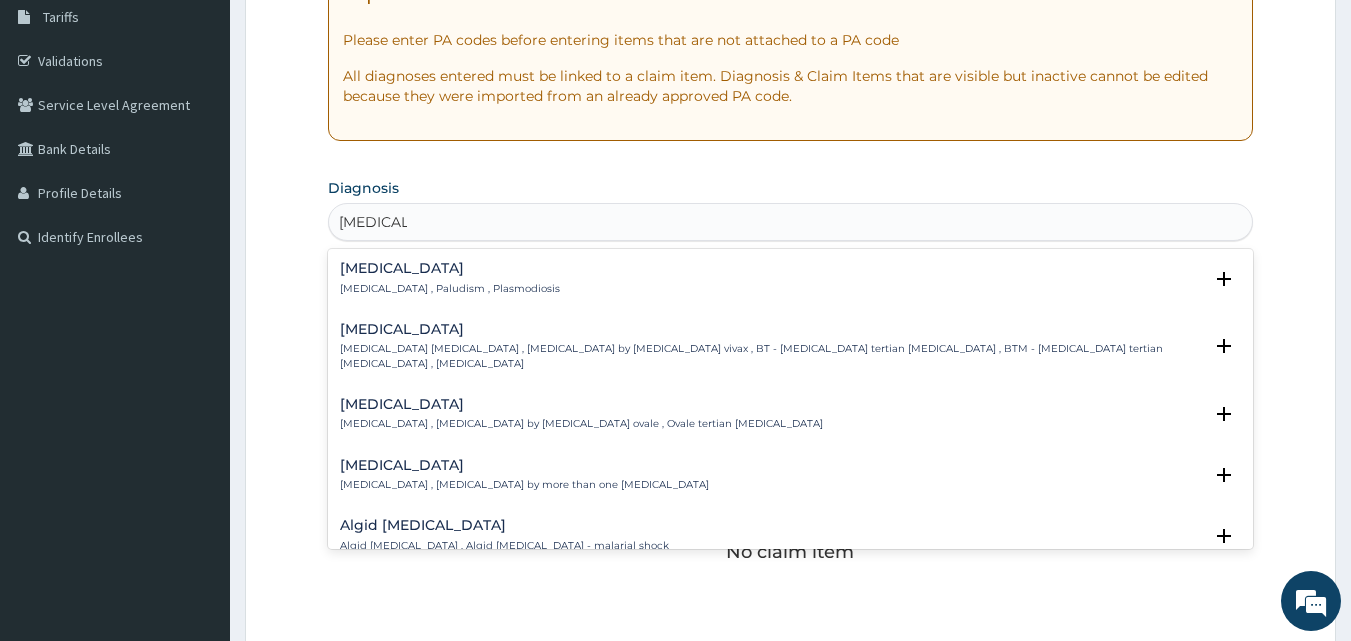 click on "Malaria" at bounding box center (450, 268) 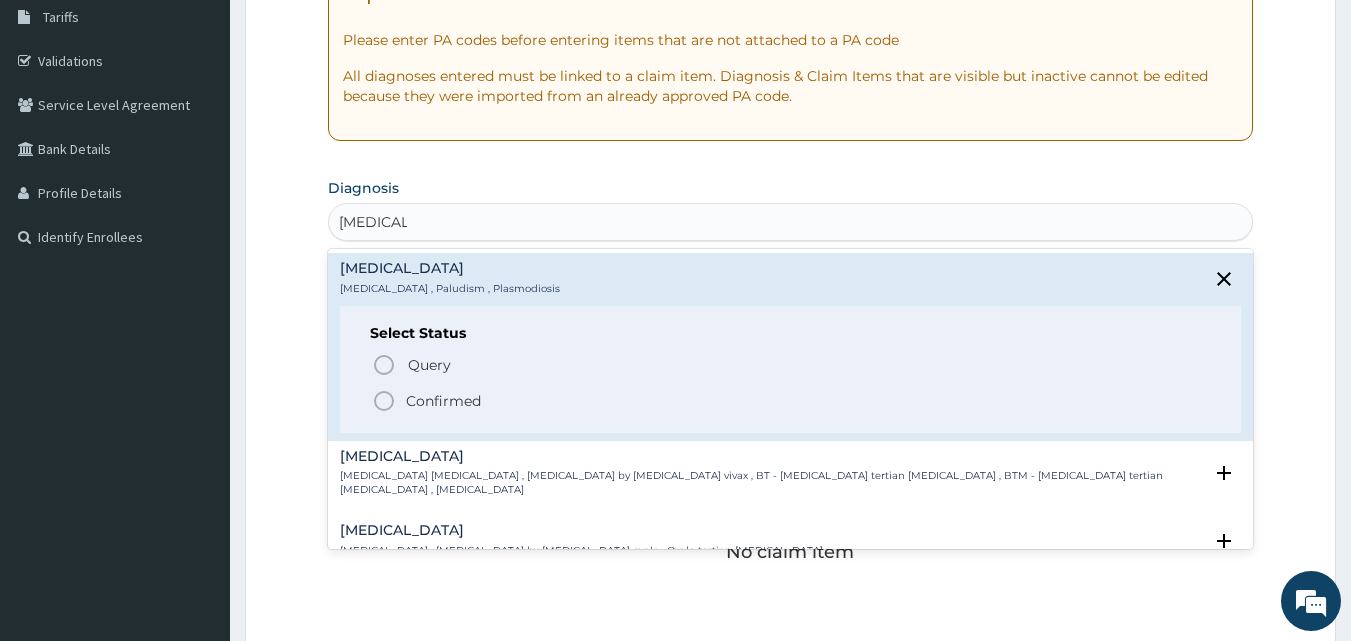 drag, startPoint x: 422, startPoint y: 399, endPoint x: 421, endPoint y: 384, distance: 15.033297 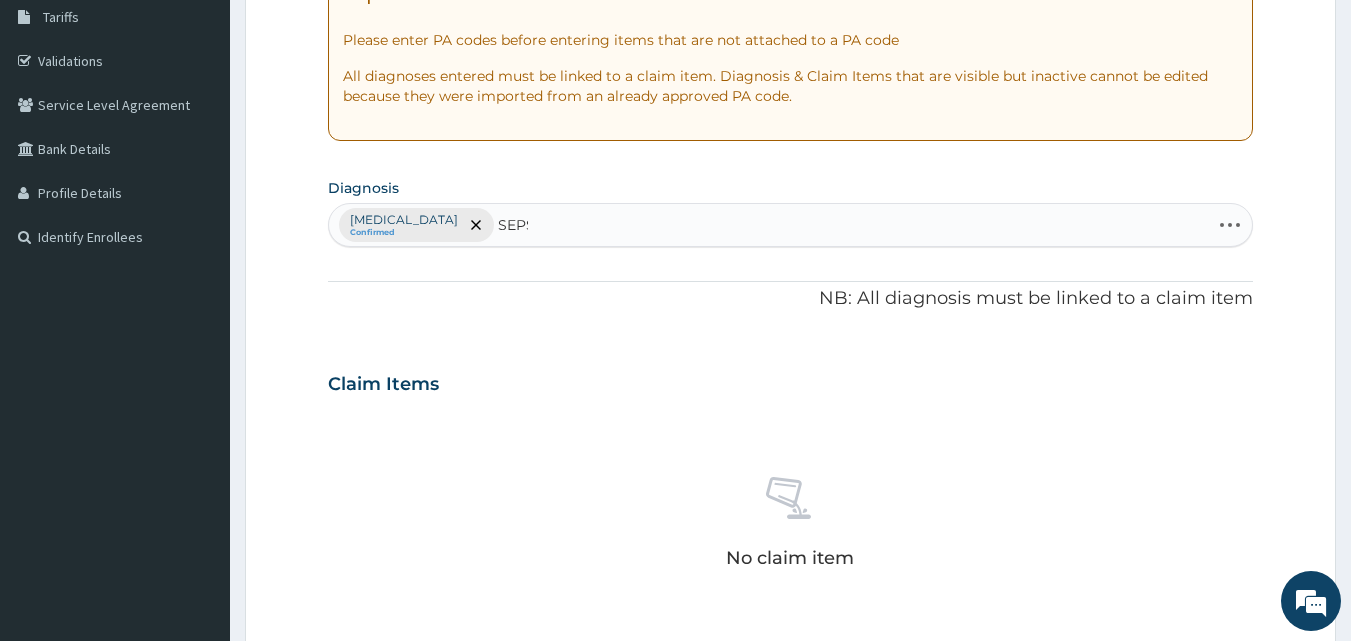 type on "SEPSIS" 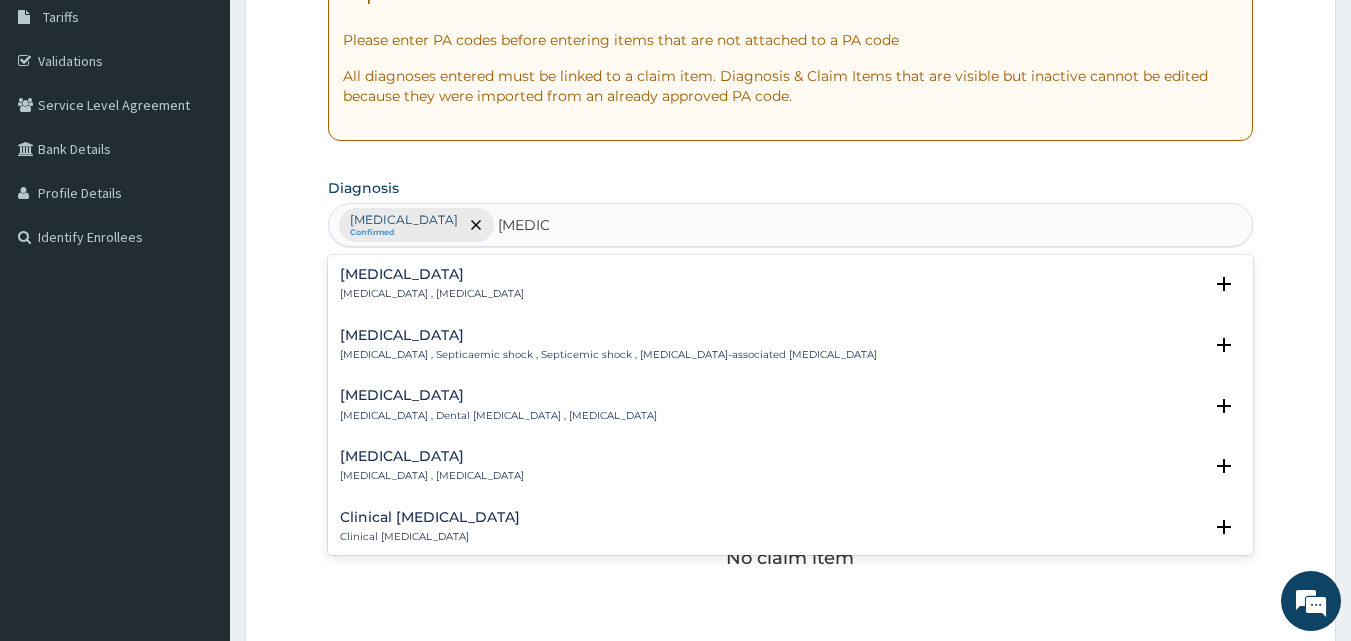 click on "Sepsis" at bounding box center (432, 274) 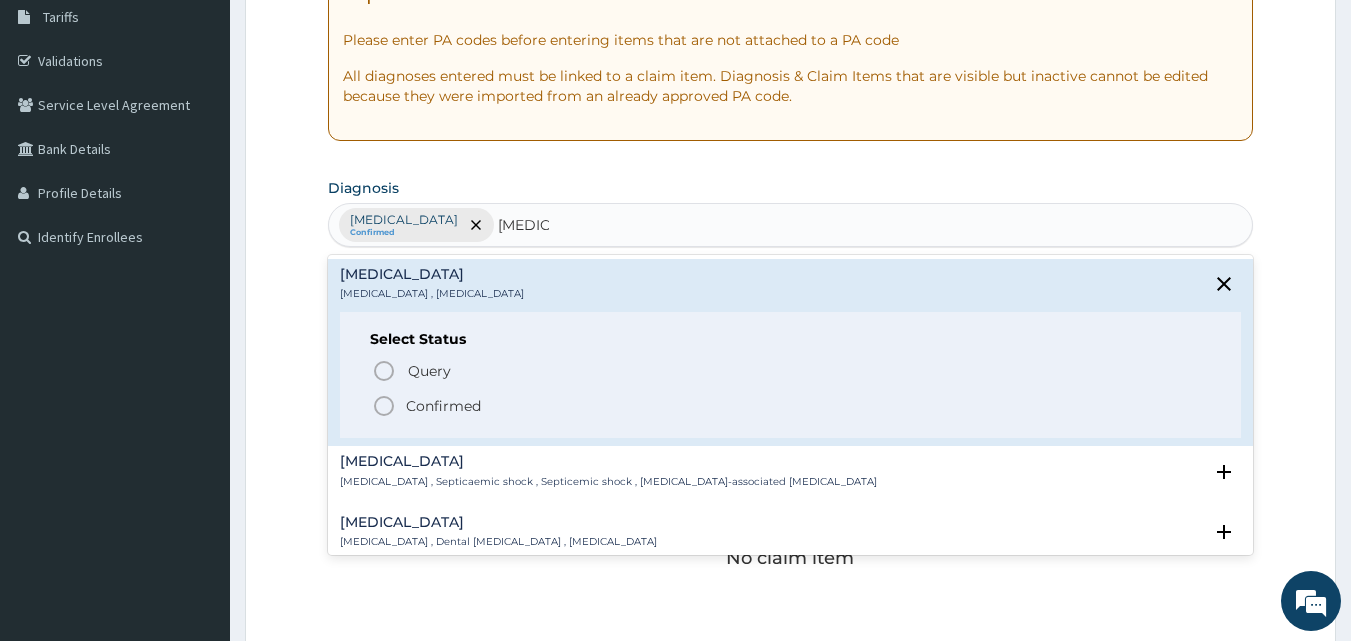 drag, startPoint x: 426, startPoint y: 408, endPoint x: 469, endPoint y: 384, distance: 49.24429 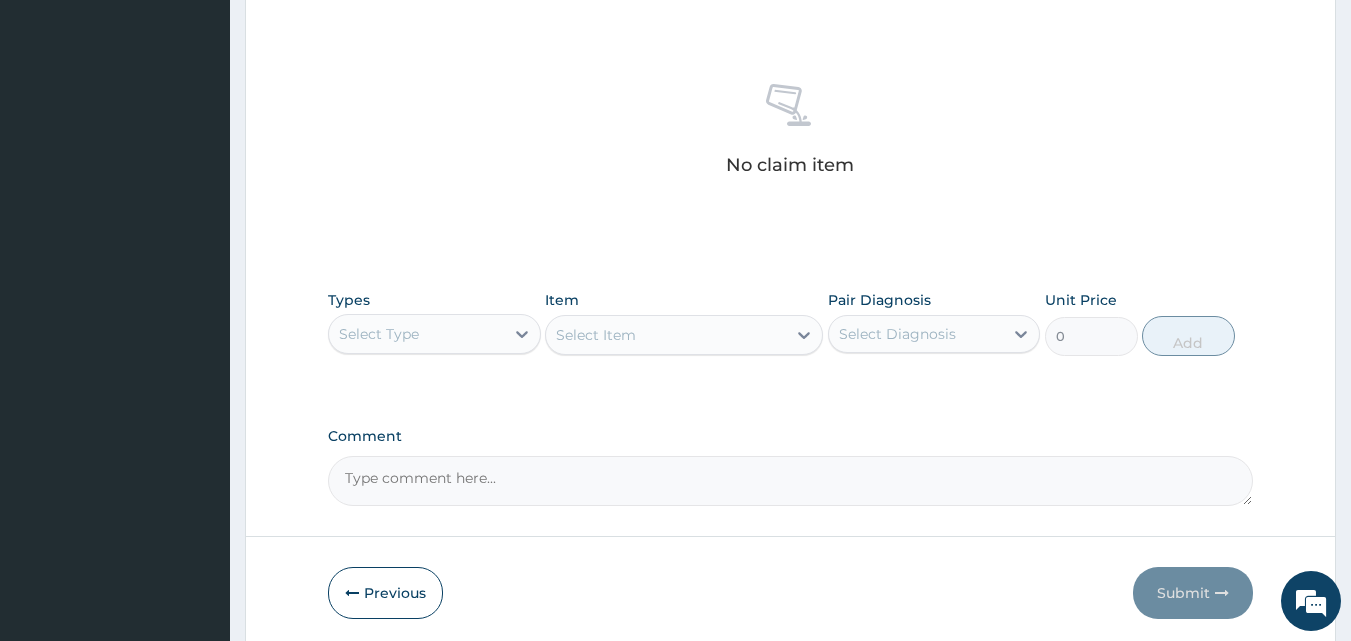 scroll, scrollTop: 801, scrollLeft: 0, axis: vertical 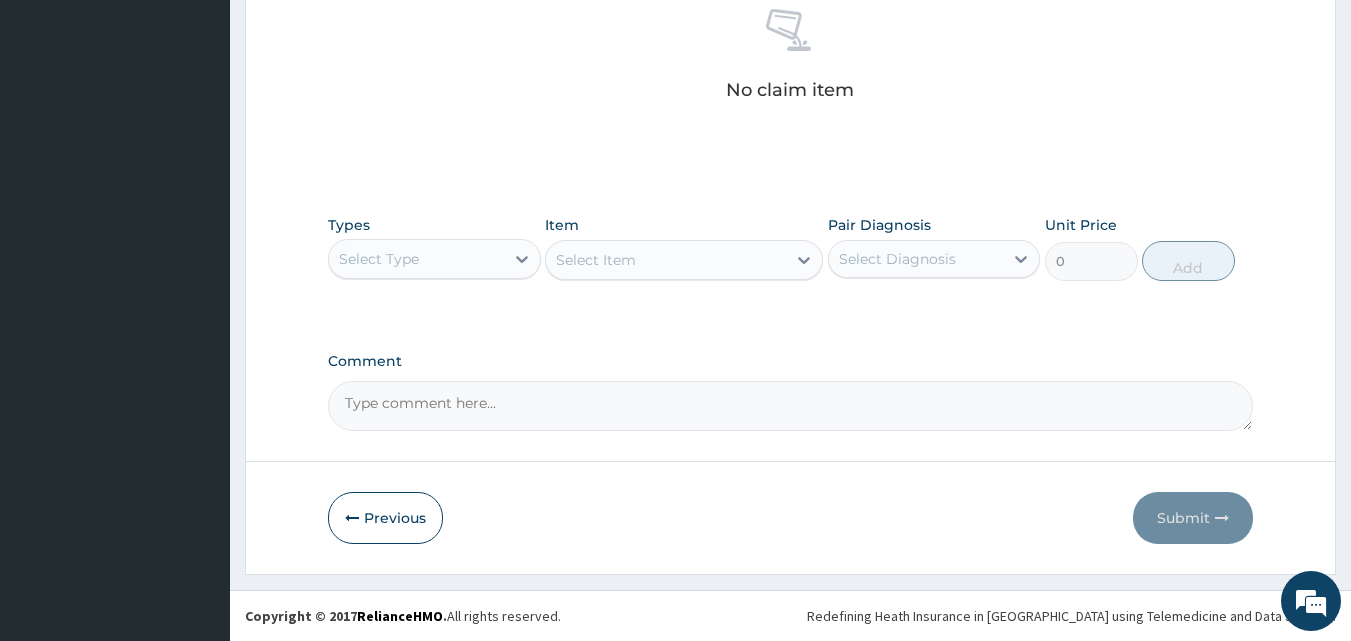 click on "Select Type" at bounding box center [416, 259] 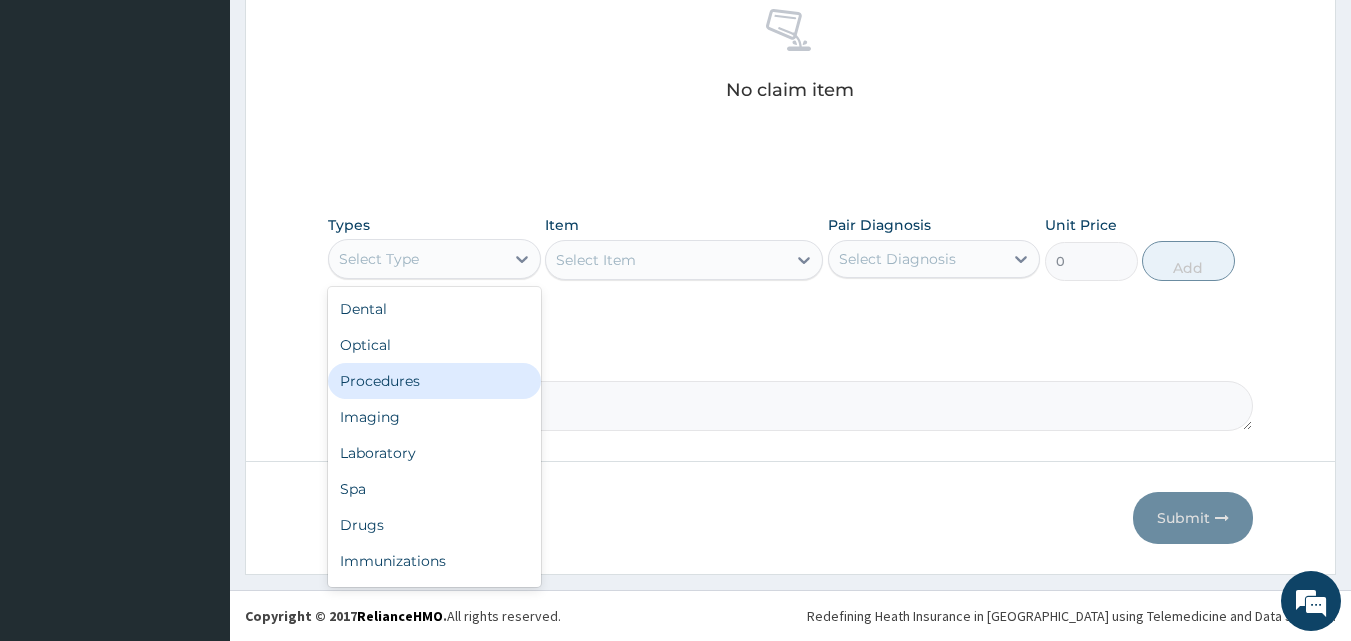 click on "Procedures" at bounding box center (434, 381) 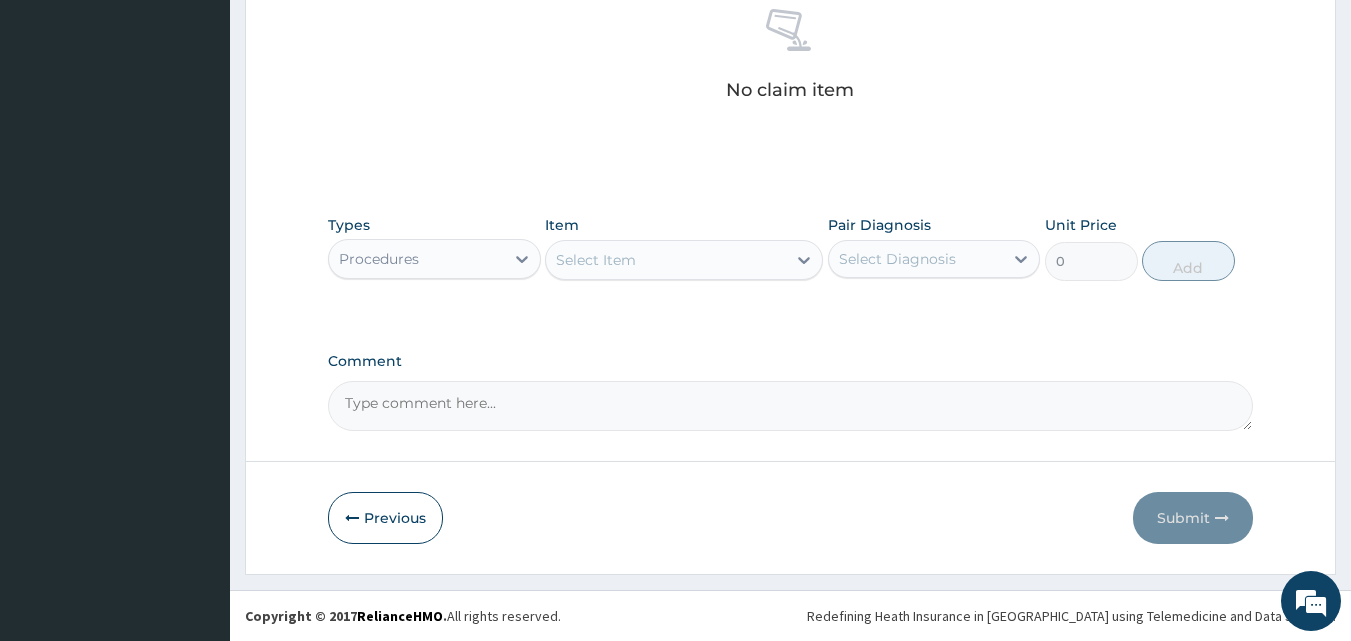 click on "Select Item" at bounding box center [666, 260] 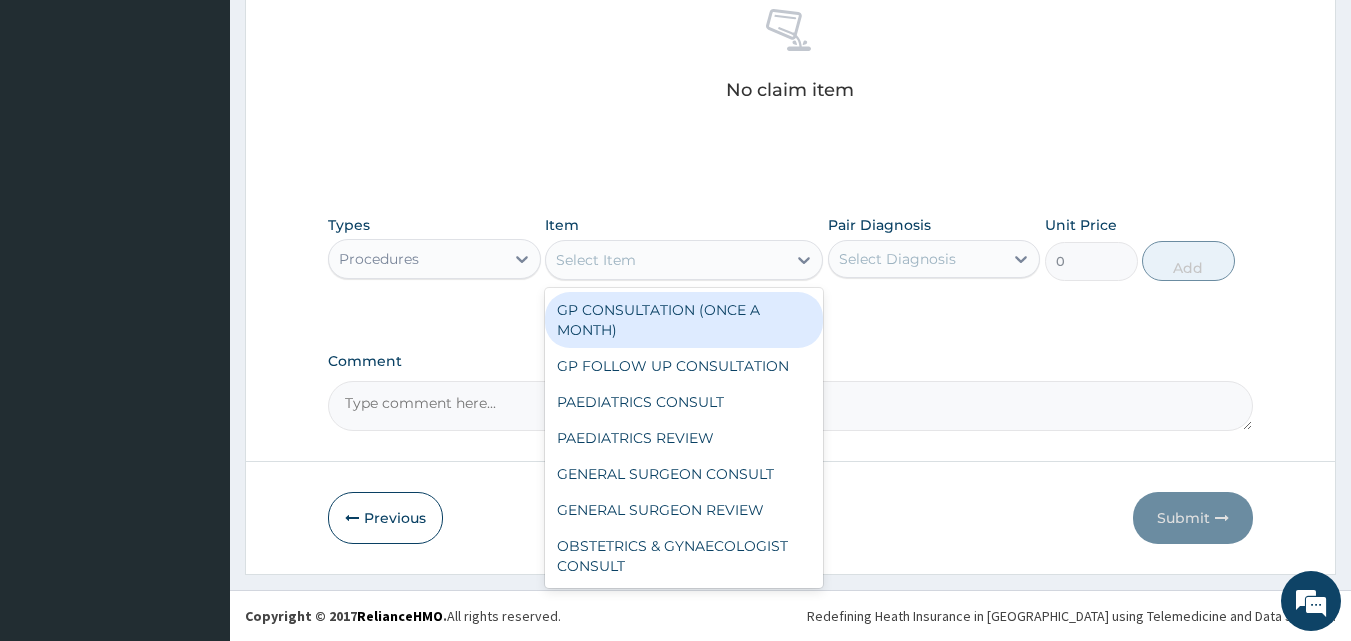 click on "GP CONSULTATION (ONCE A MONTH)" at bounding box center [684, 320] 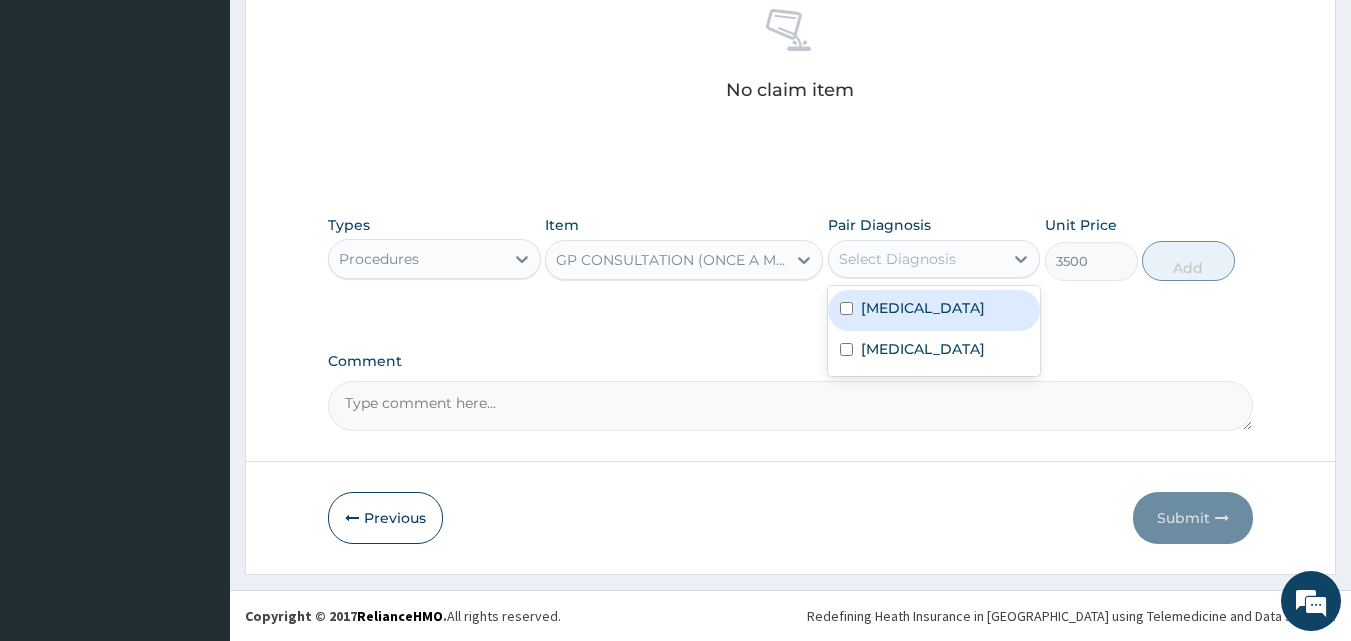 click on "Select Diagnosis" at bounding box center [916, 259] 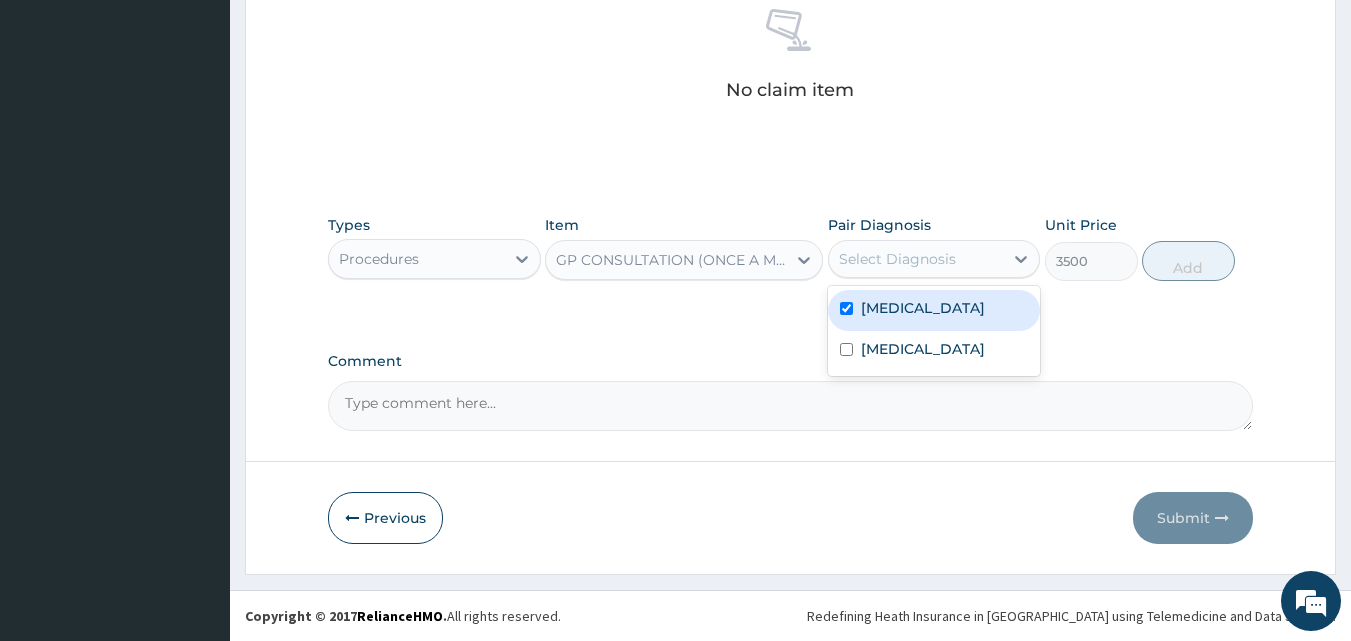 checkbox on "true" 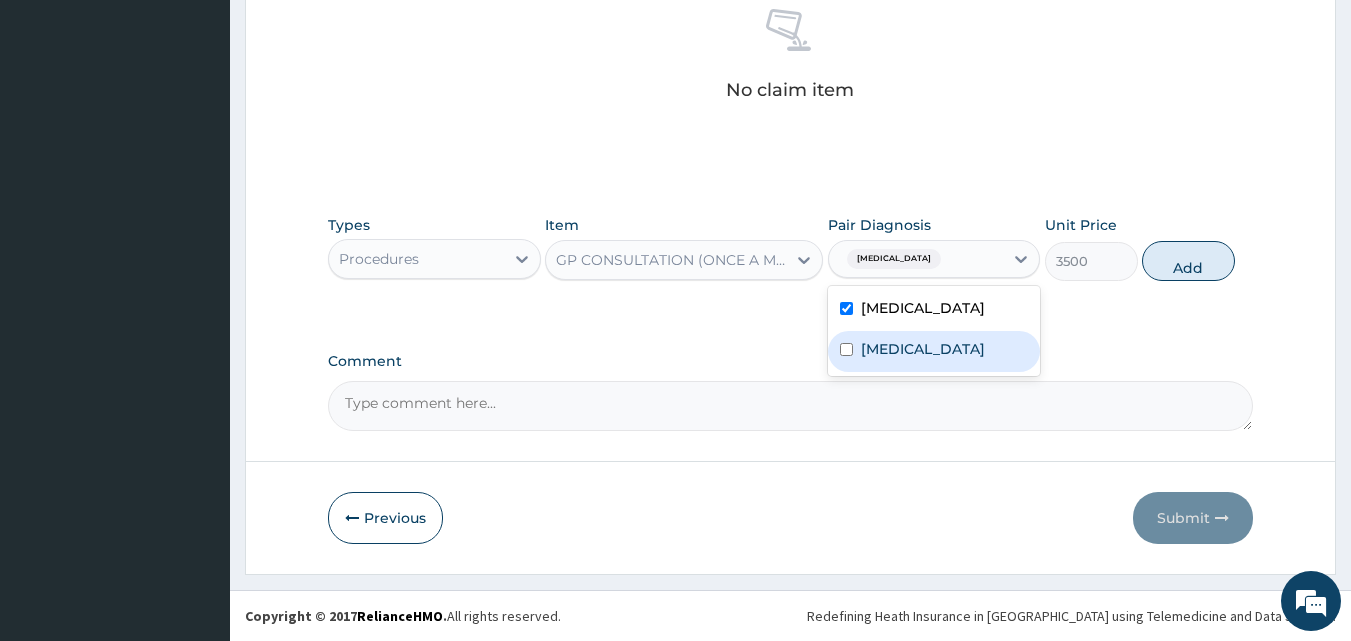 click on "Sepsis" at bounding box center (934, 351) 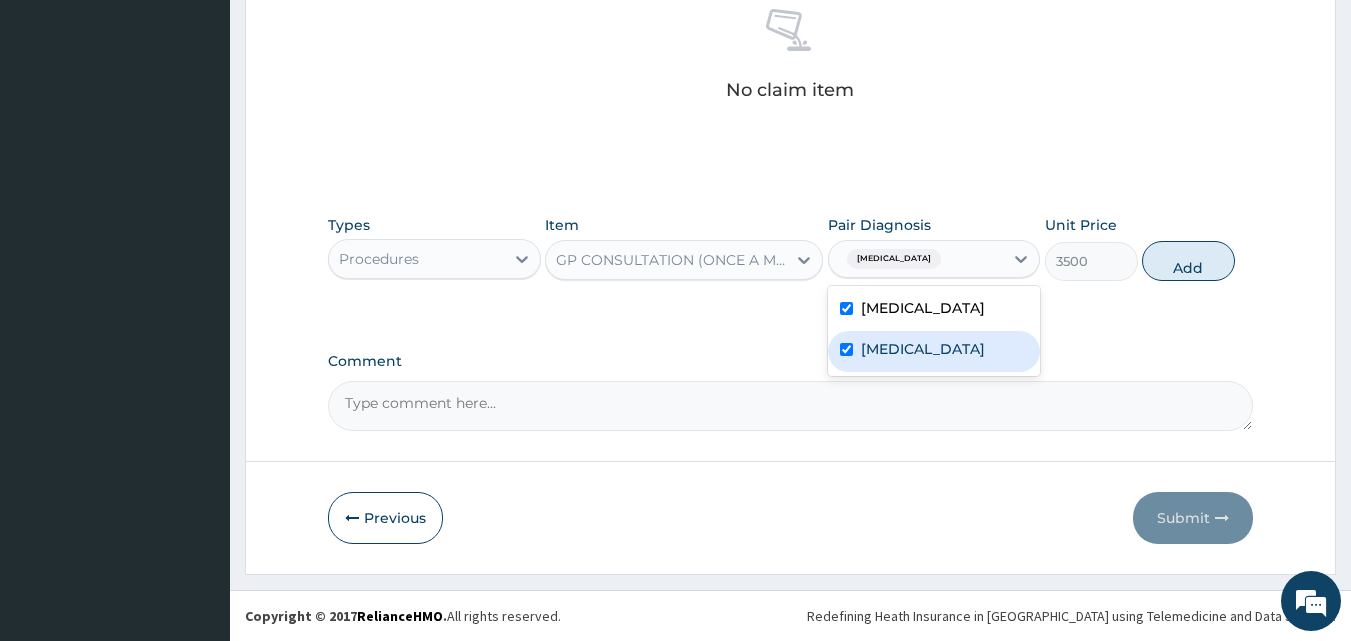 checkbox on "true" 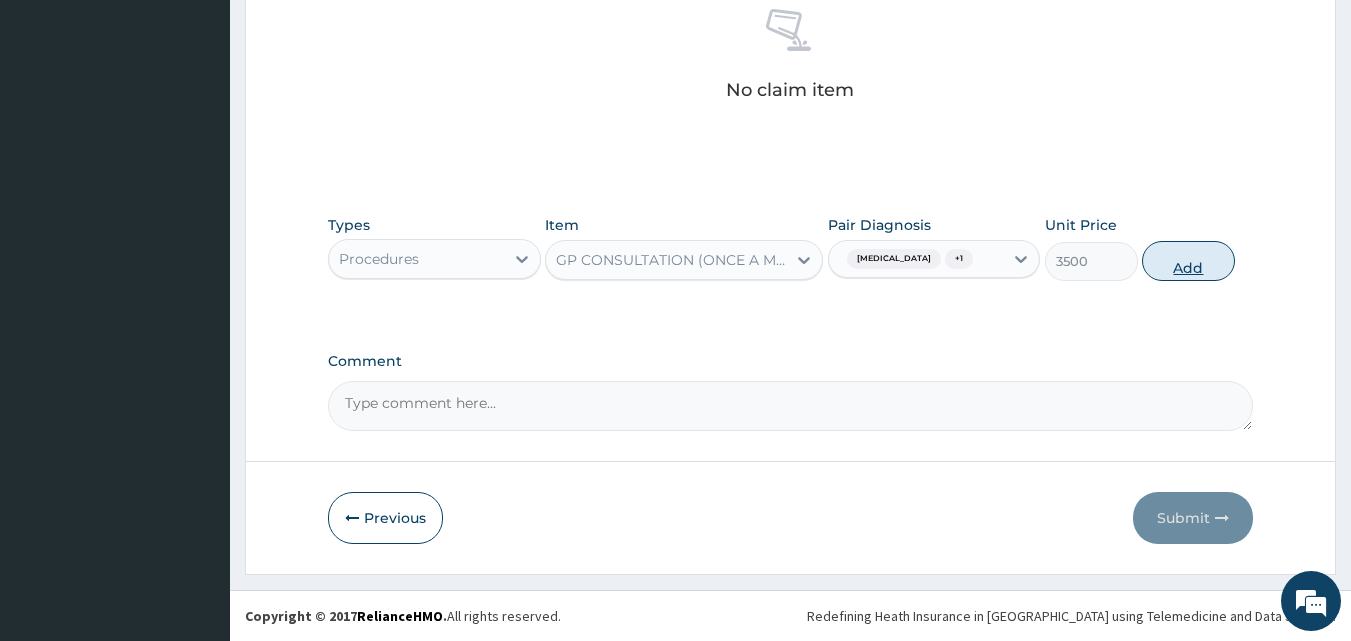 click on "Add" at bounding box center [1188, 261] 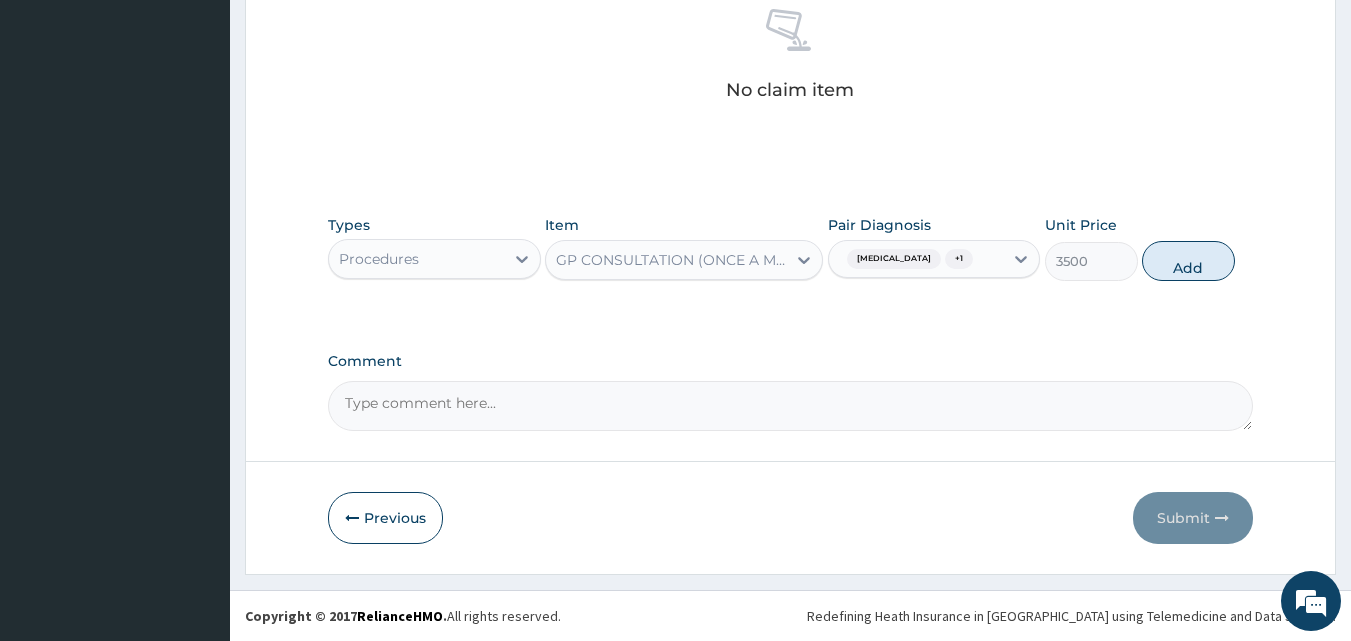 type on "0" 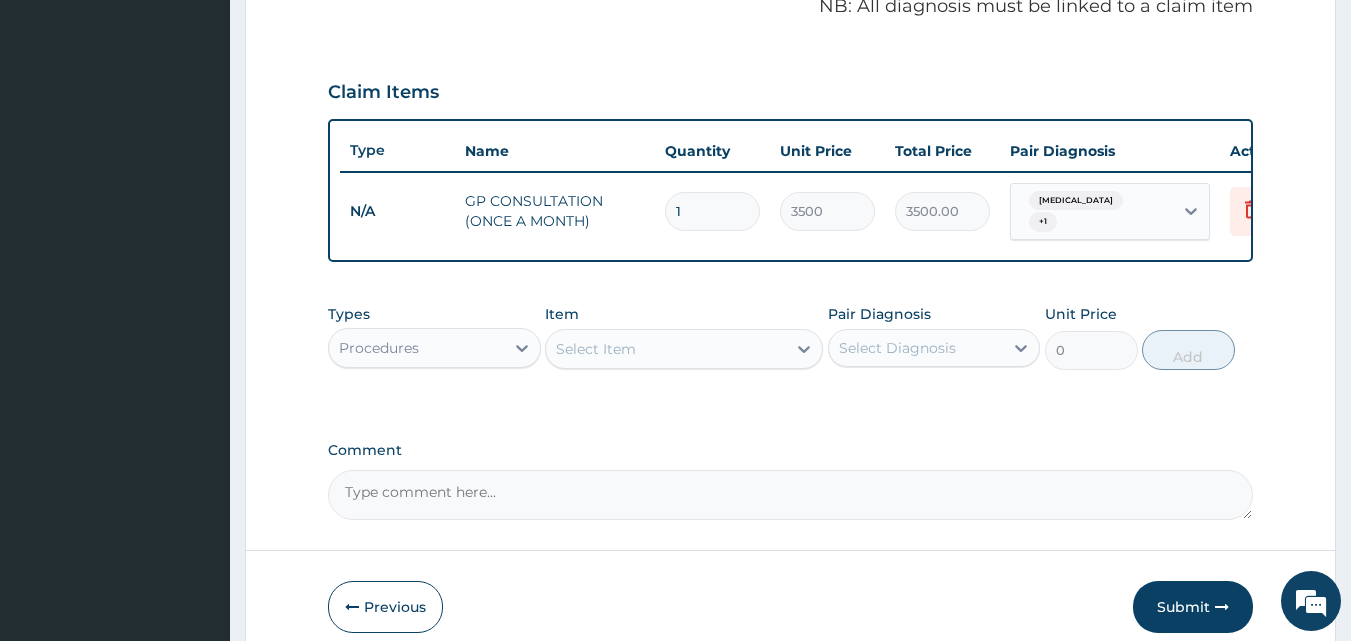 scroll, scrollTop: 721, scrollLeft: 0, axis: vertical 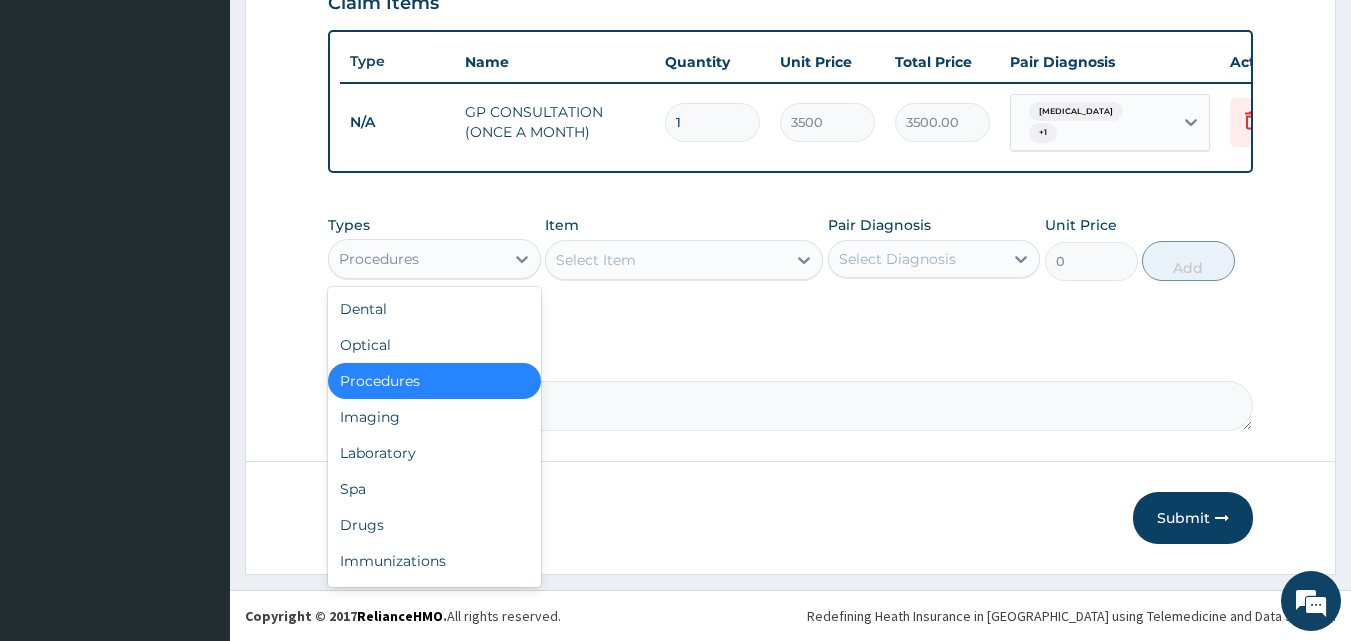 click on "Procedures" at bounding box center (416, 259) 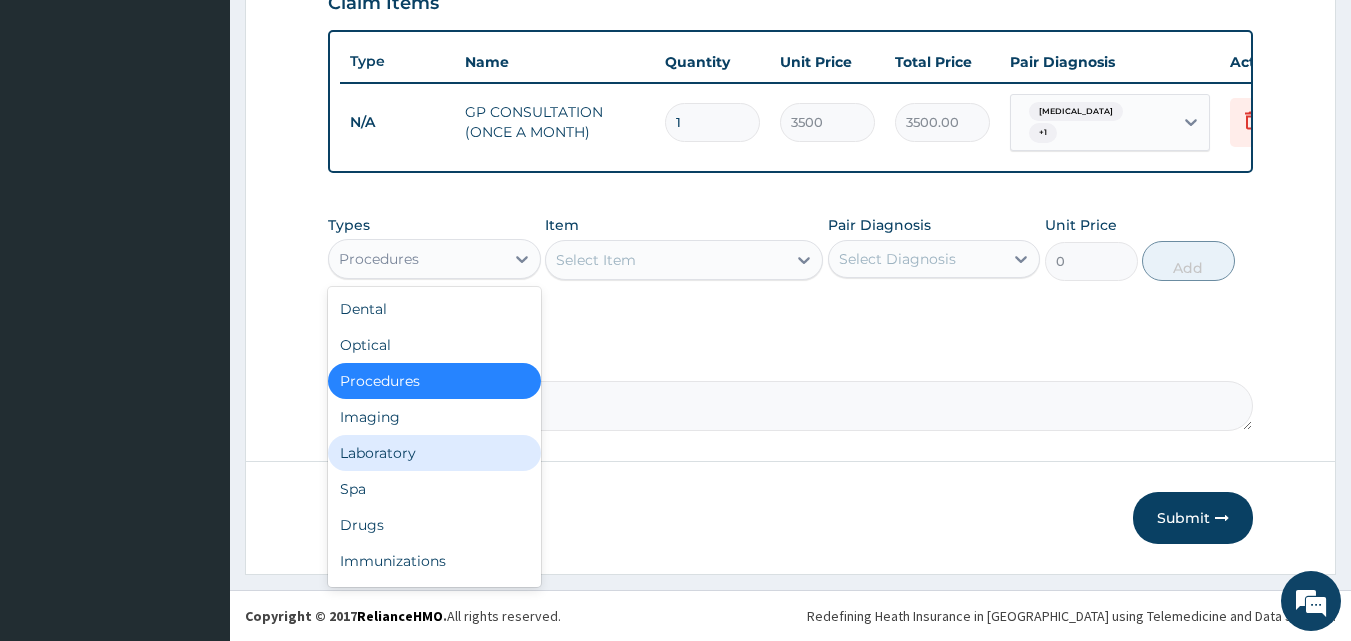 drag, startPoint x: 385, startPoint y: 447, endPoint x: 400, endPoint y: 430, distance: 22.671568 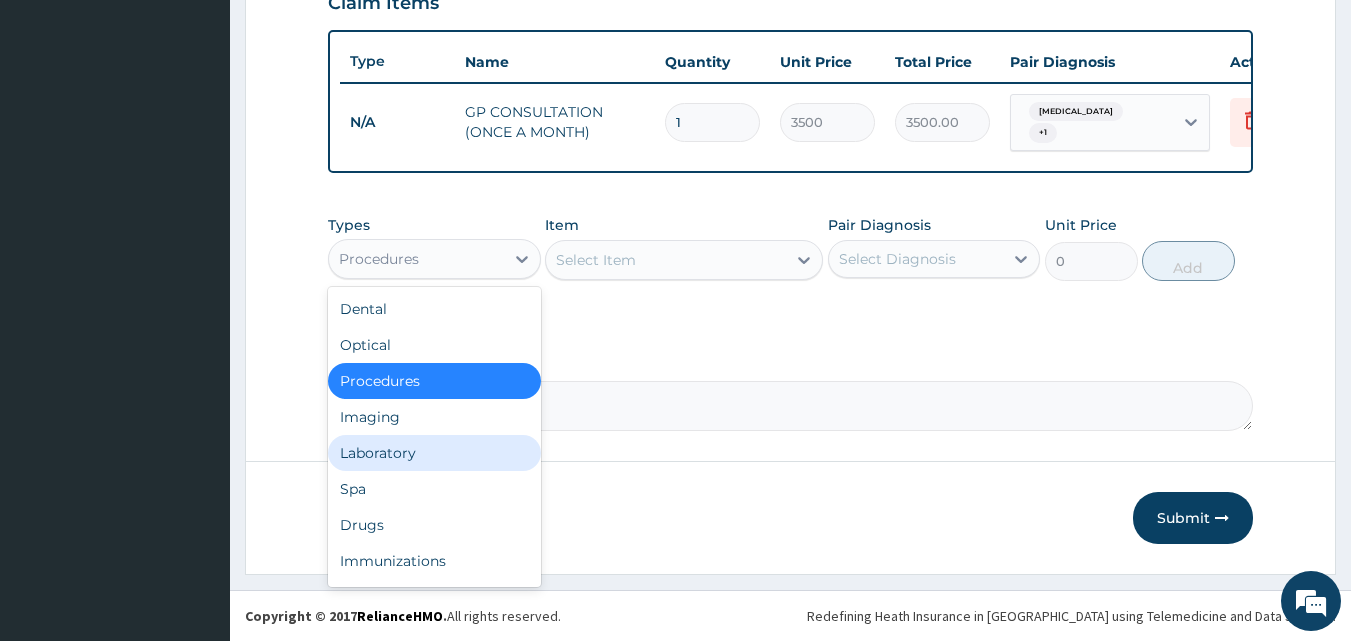 click on "Laboratory" at bounding box center (434, 453) 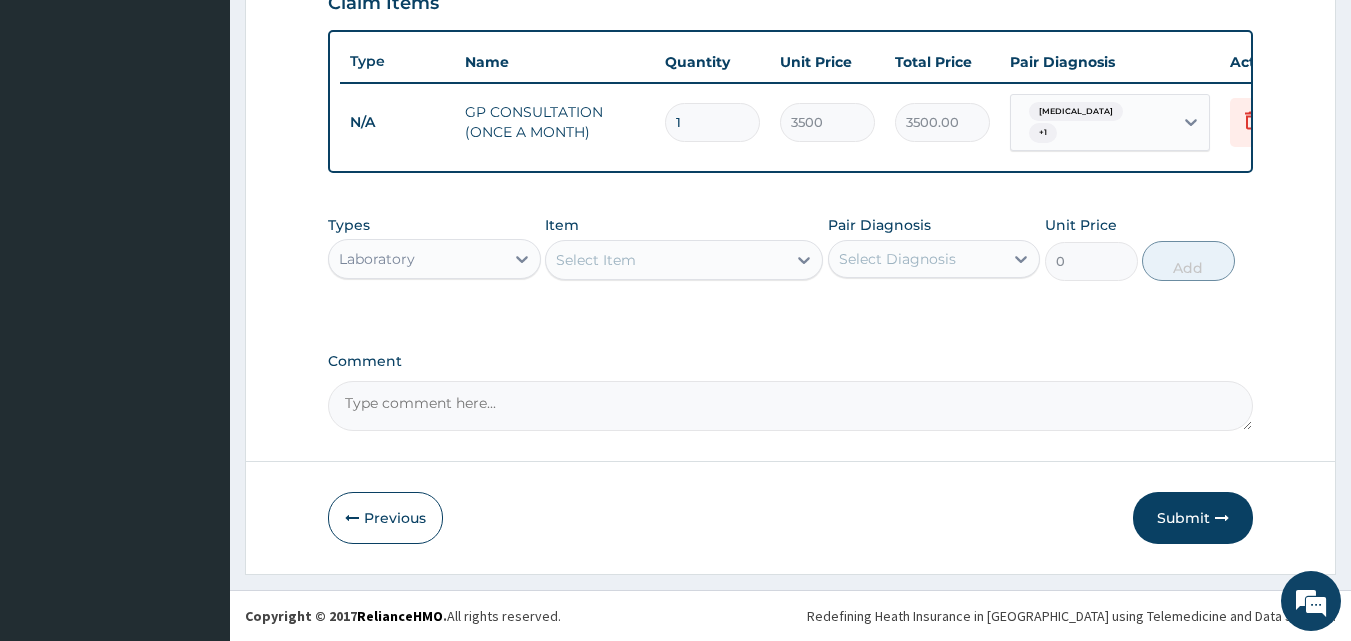 click on "Select Item" at bounding box center (666, 260) 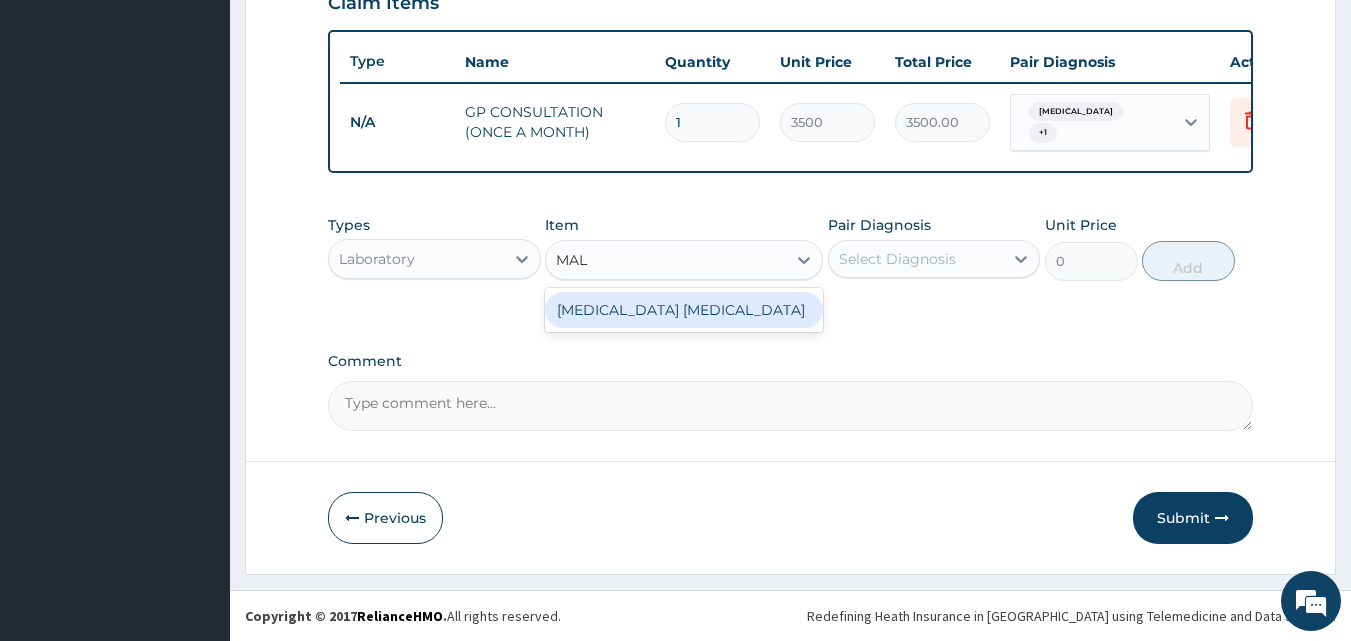 type on "MALA" 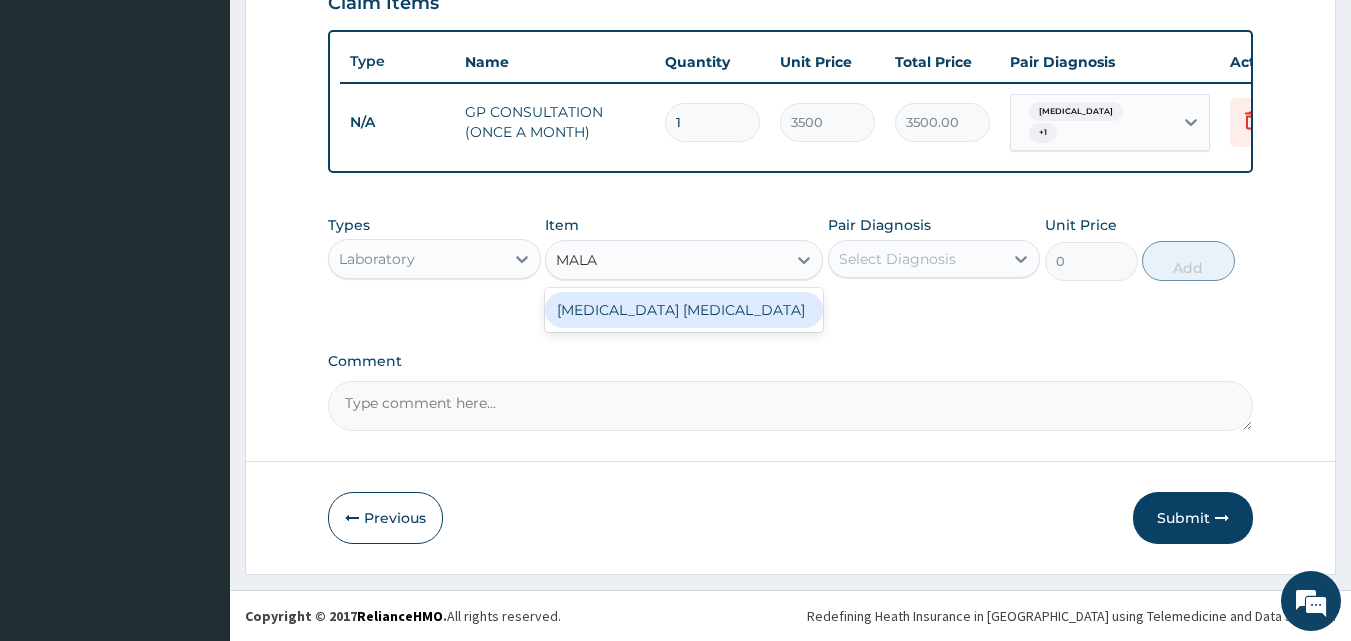 click on "MALARIA PARASITE" at bounding box center (684, 310) 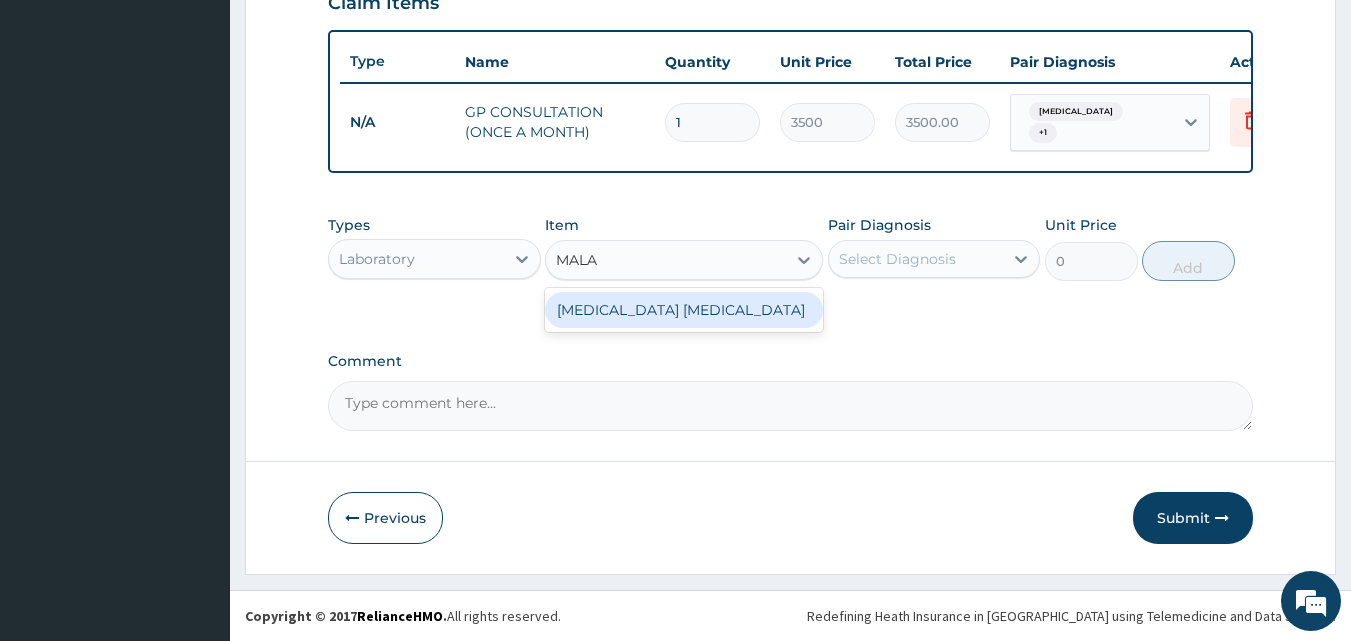 type 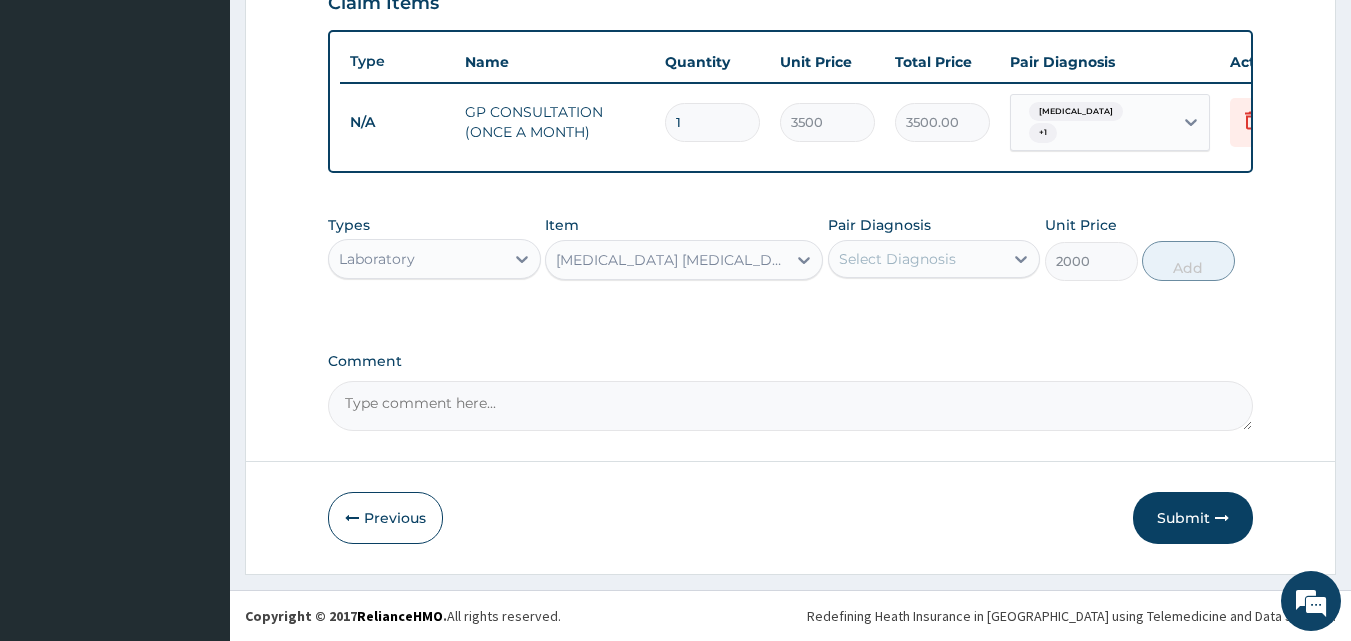 click on "Select Diagnosis" at bounding box center (897, 259) 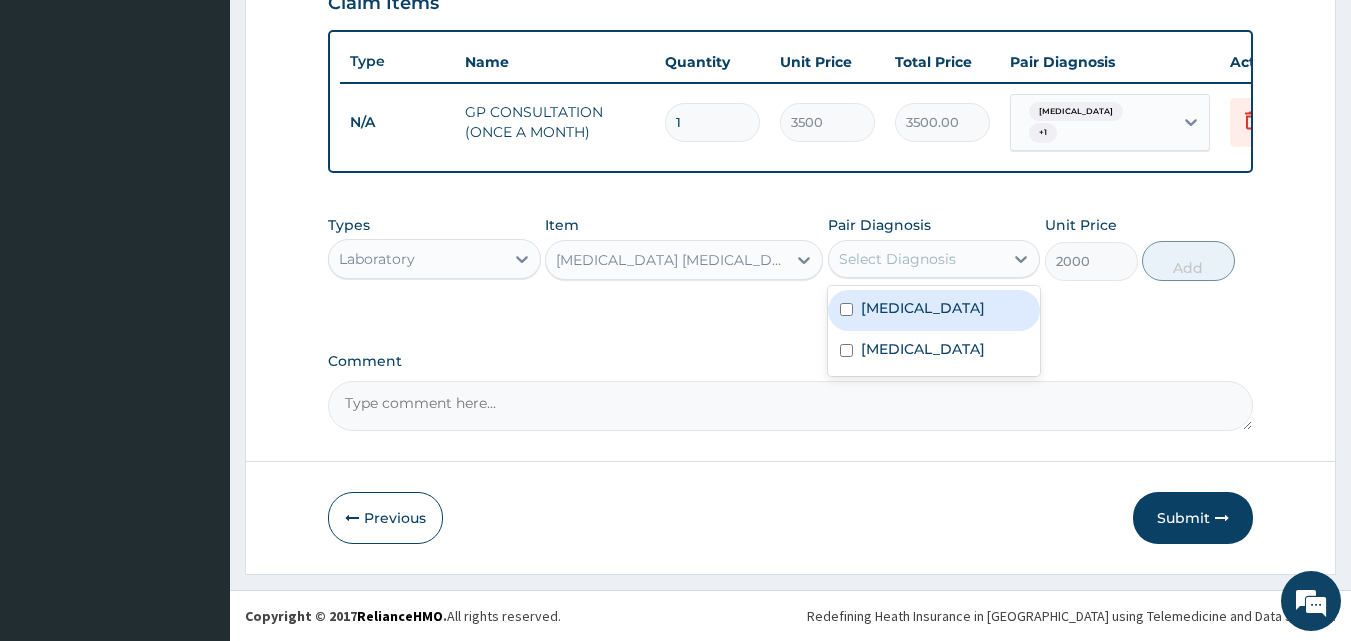 click on "Malaria" at bounding box center [934, 310] 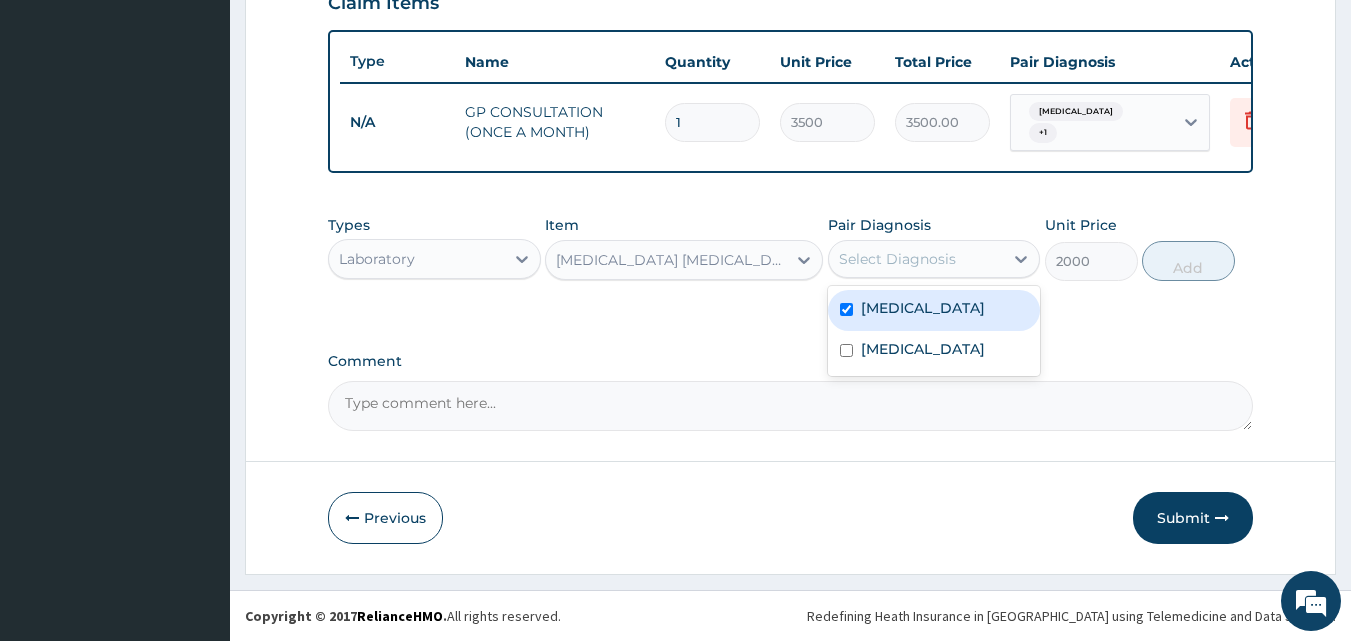 checkbox on "true" 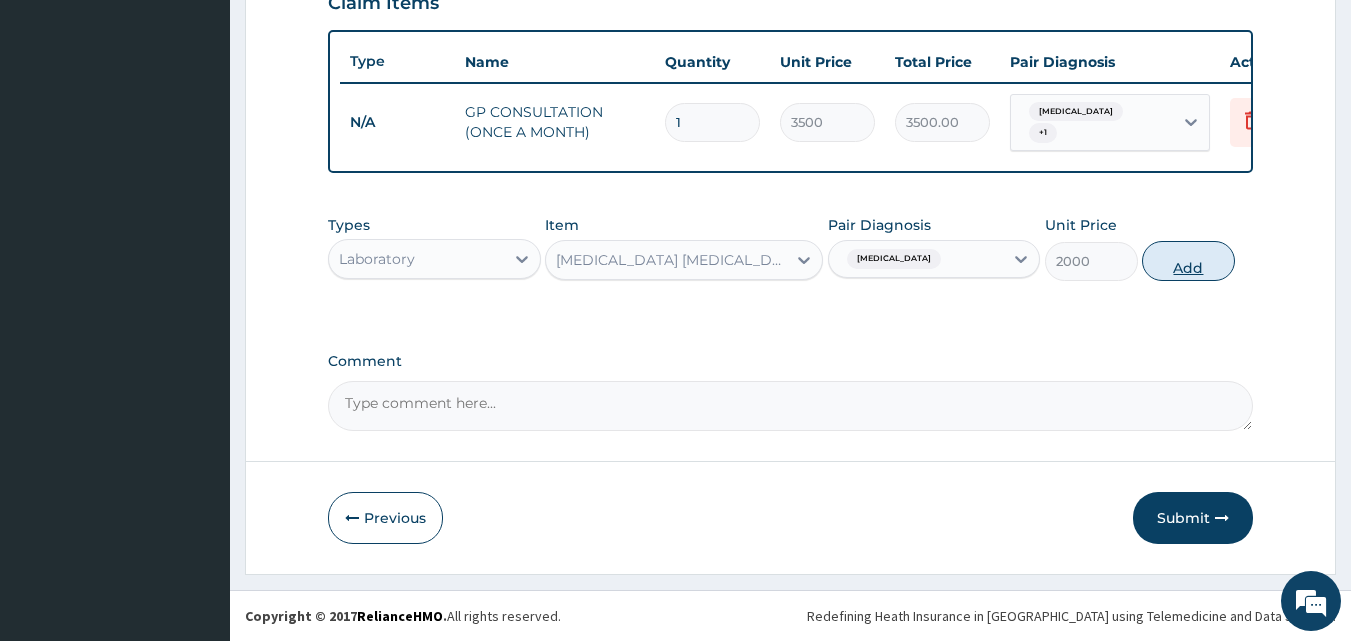 click on "Add" at bounding box center (1188, 261) 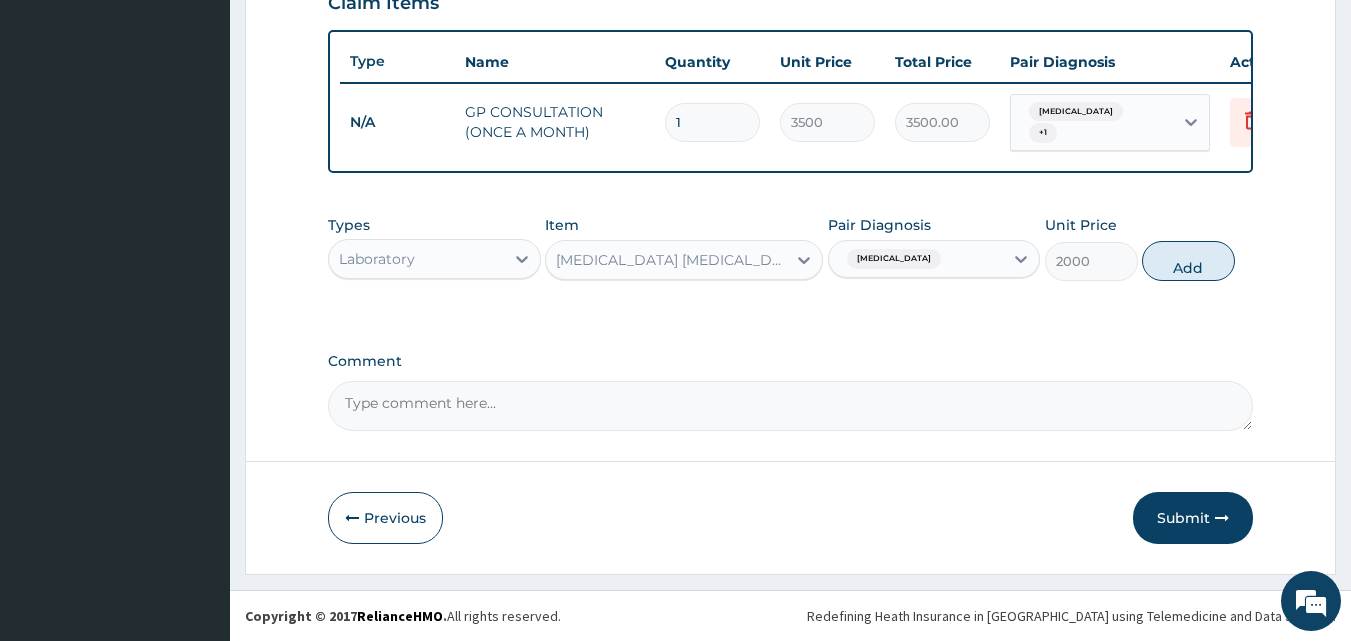 type on "0" 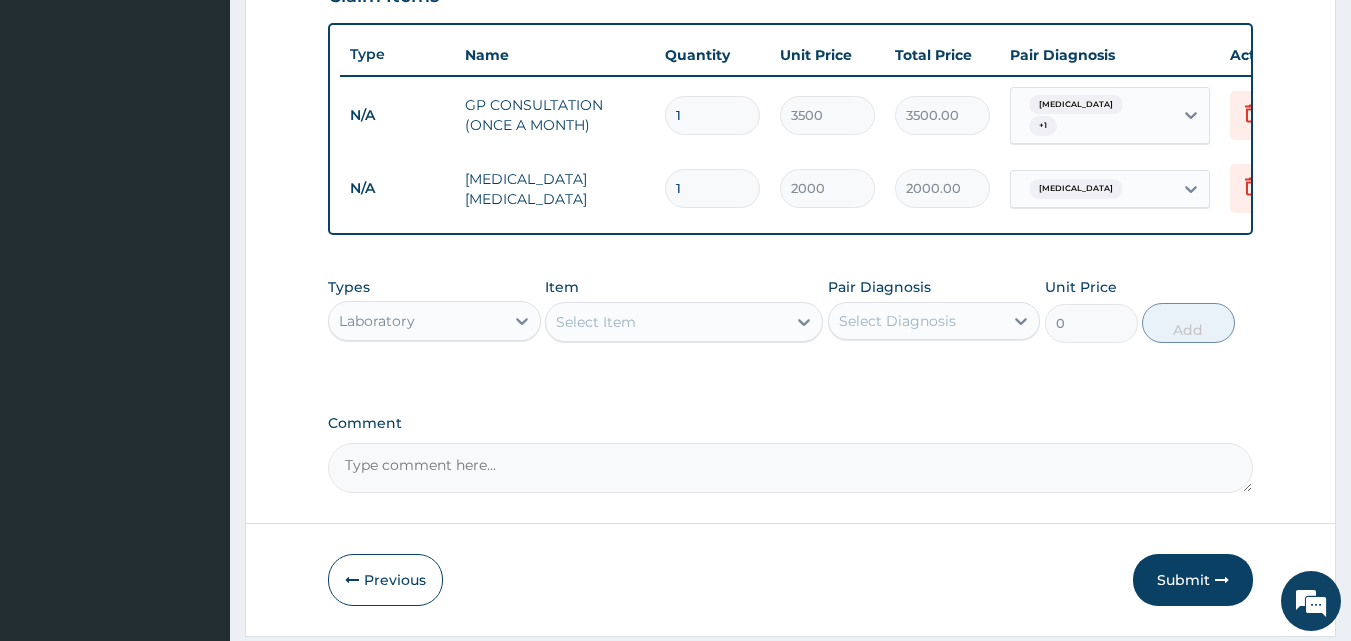 click on "Select Item" at bounding box center [666, 322] 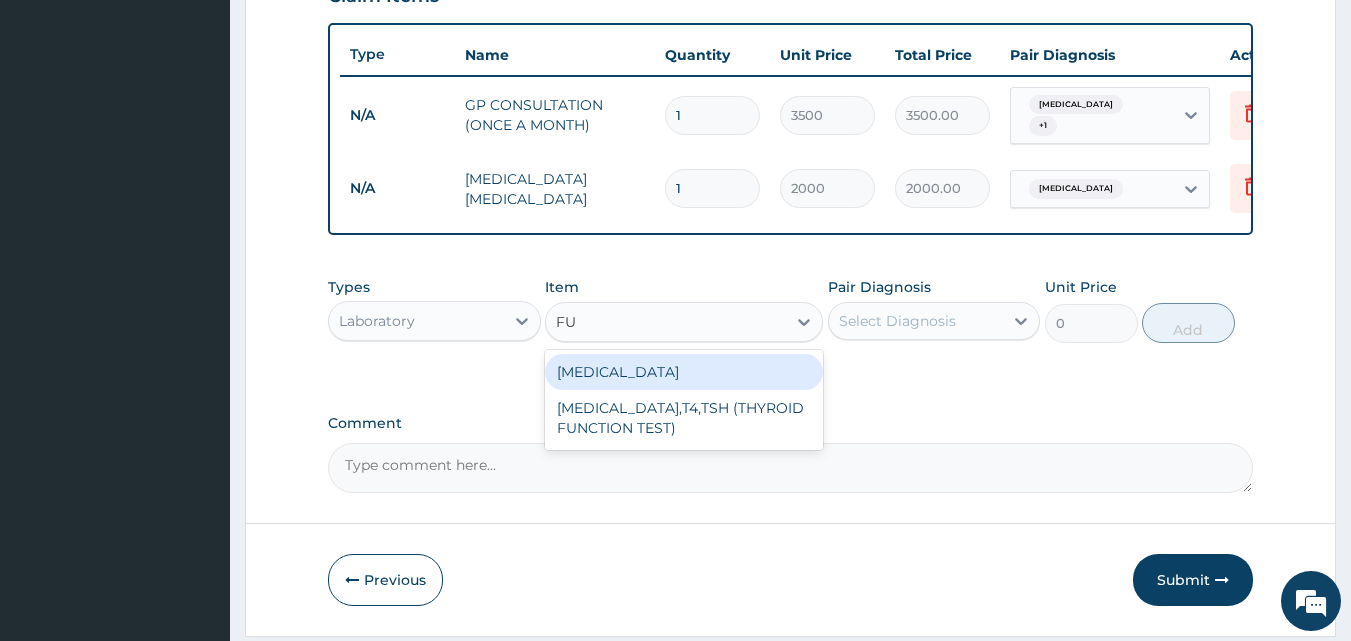 type on "FUL" 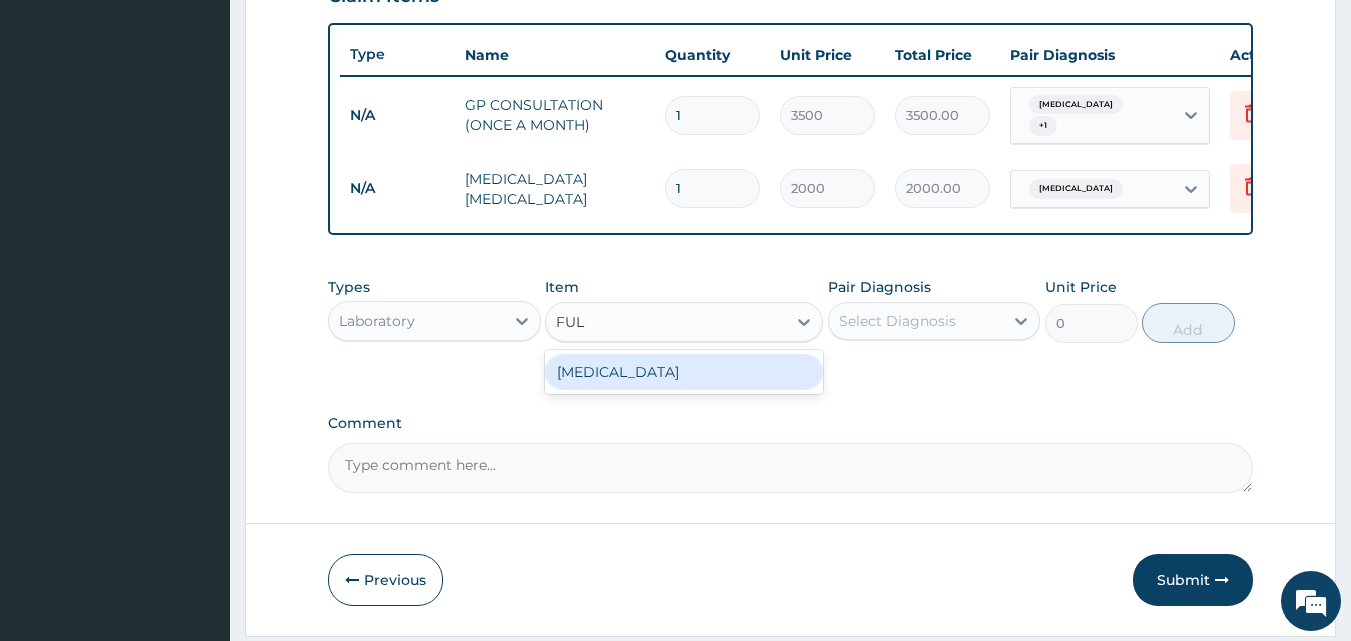 drag, startPoint x: 650, startPoint y: 373, endPoint x: 761, endPoint y: 353, distance: 112.78741 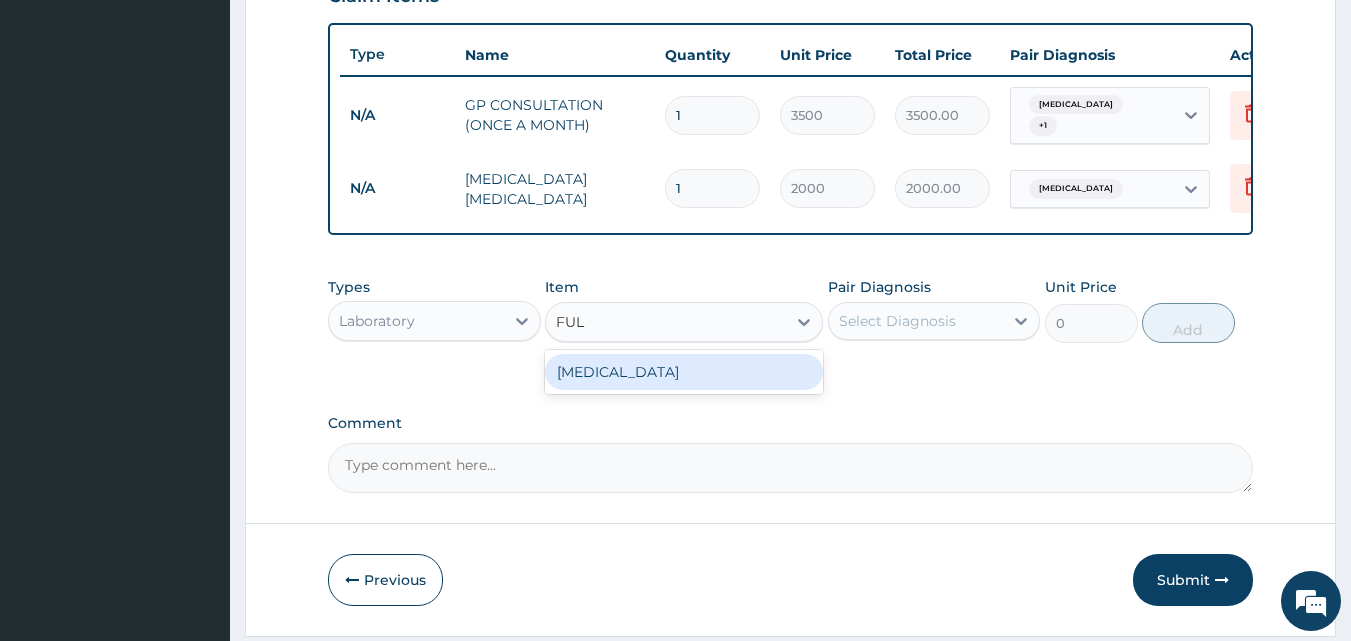 click on "FULL BLOOD COUNT" at bounding box center [684, 372] 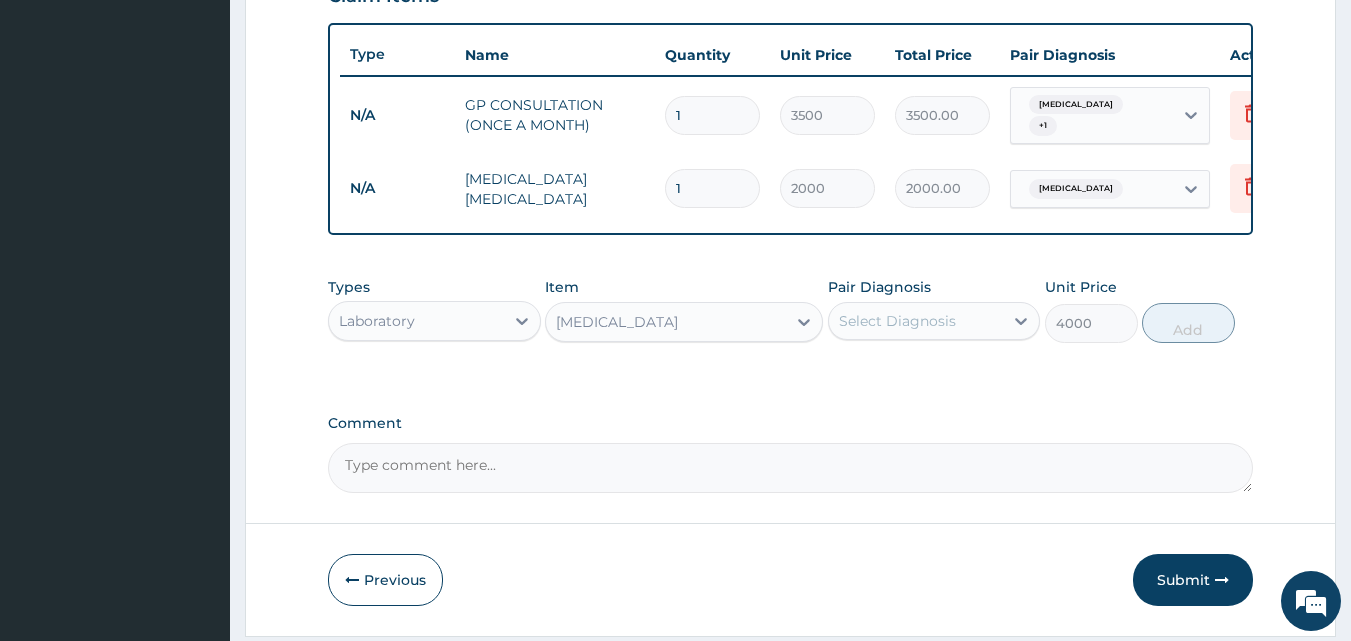 click on "Select Diagnosis" at bounding box center [897, 321] 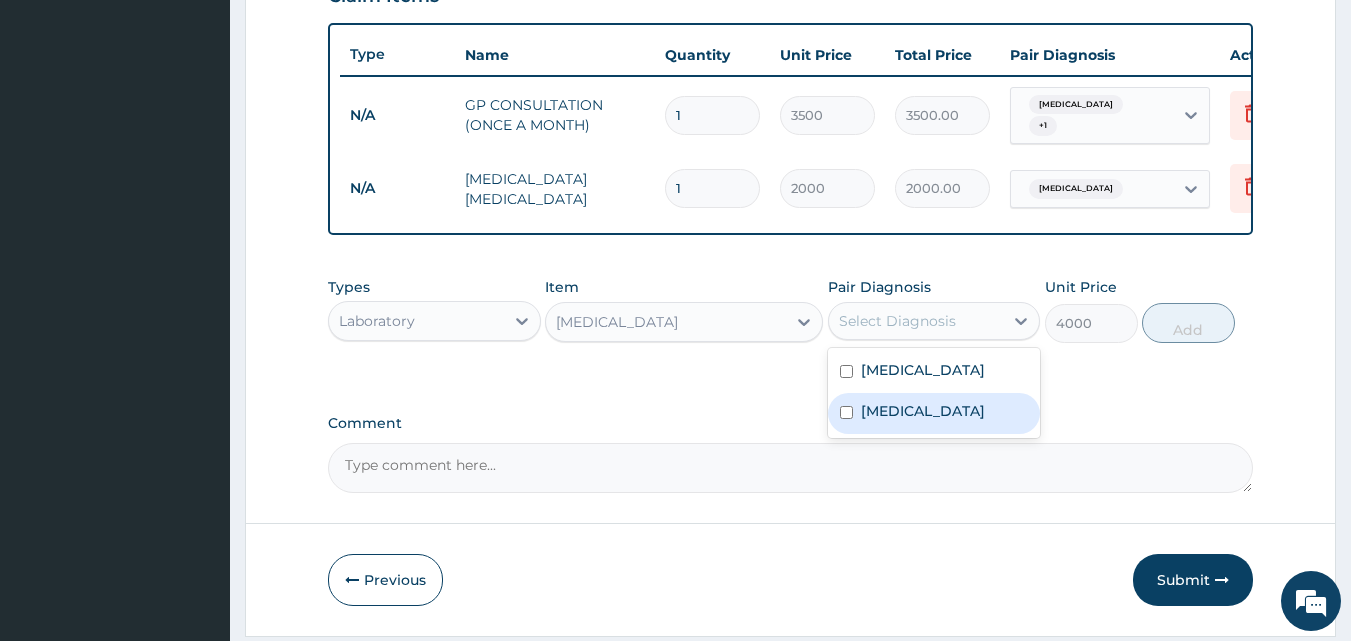 click on "Malaria" at bounding box center (934, 372) 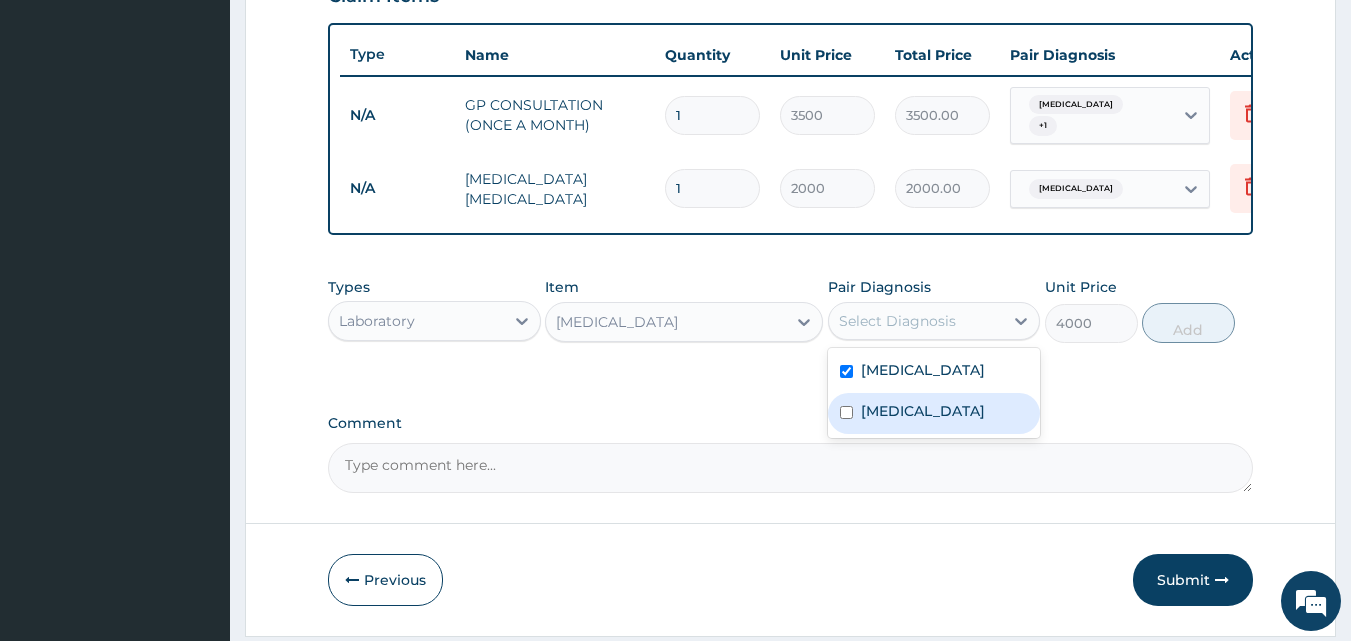checkbox on "true" 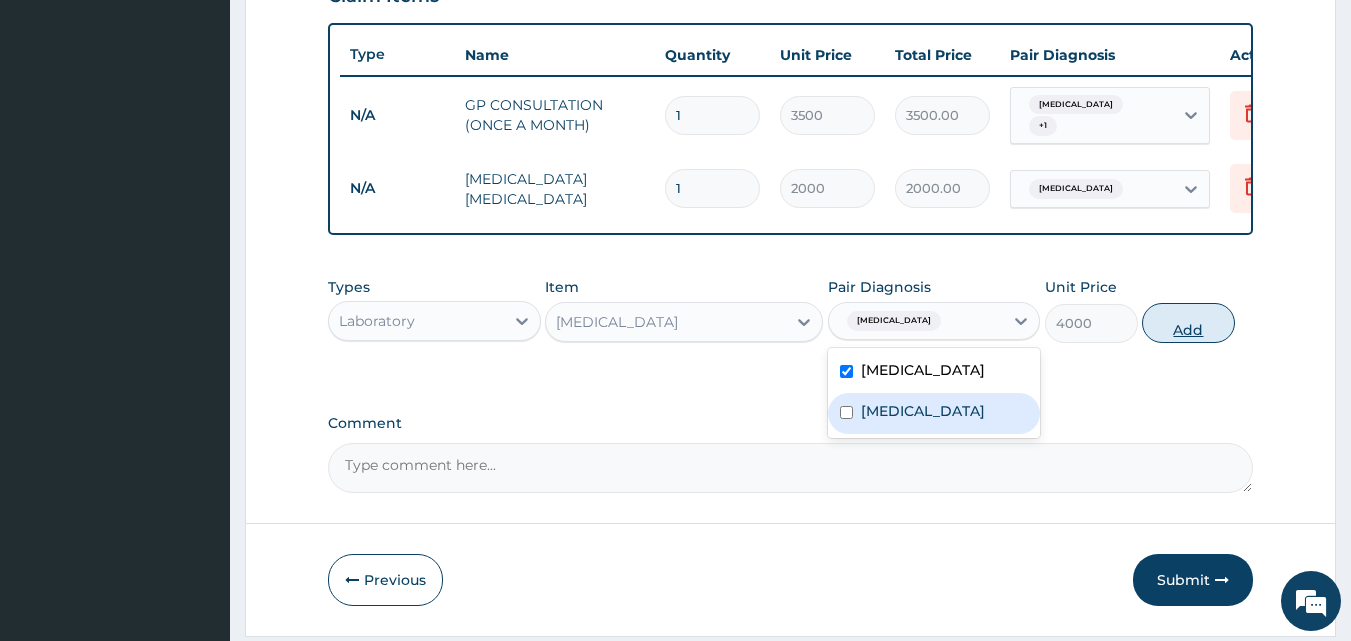 drag, startPoint x: 888, startPoint y: 415, endPoint x: 1207, endPoint y: 338, distance: 328.16156 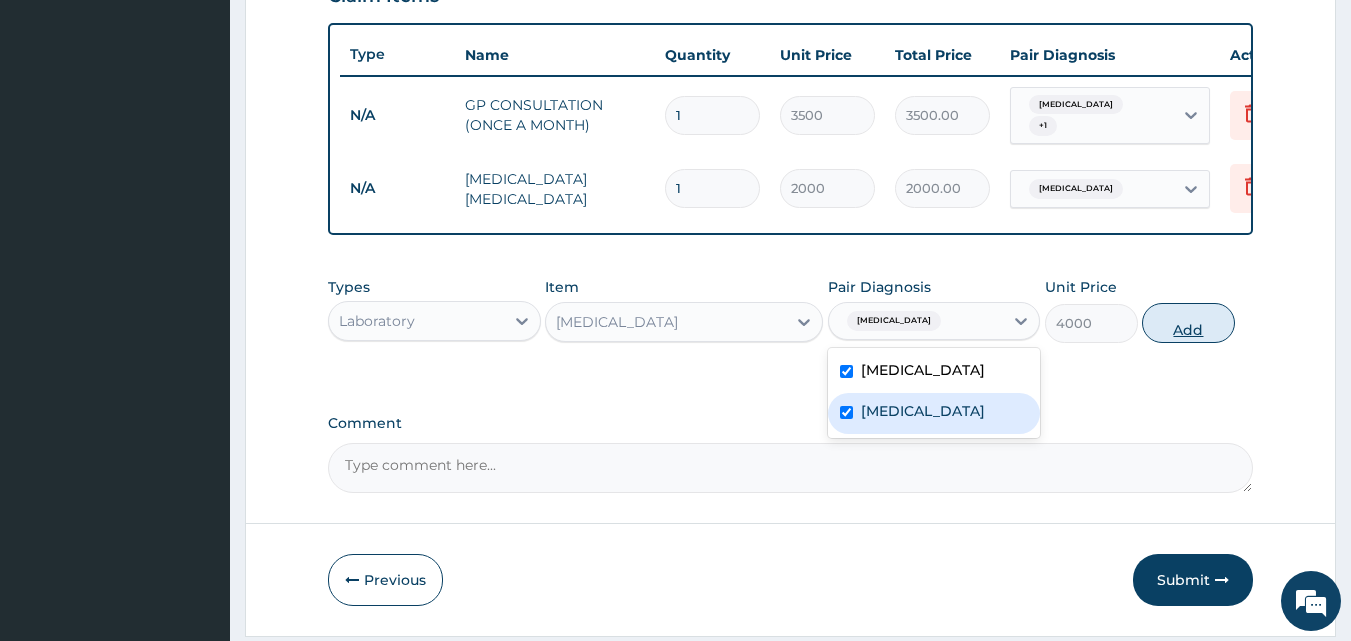 checkbox on "true" 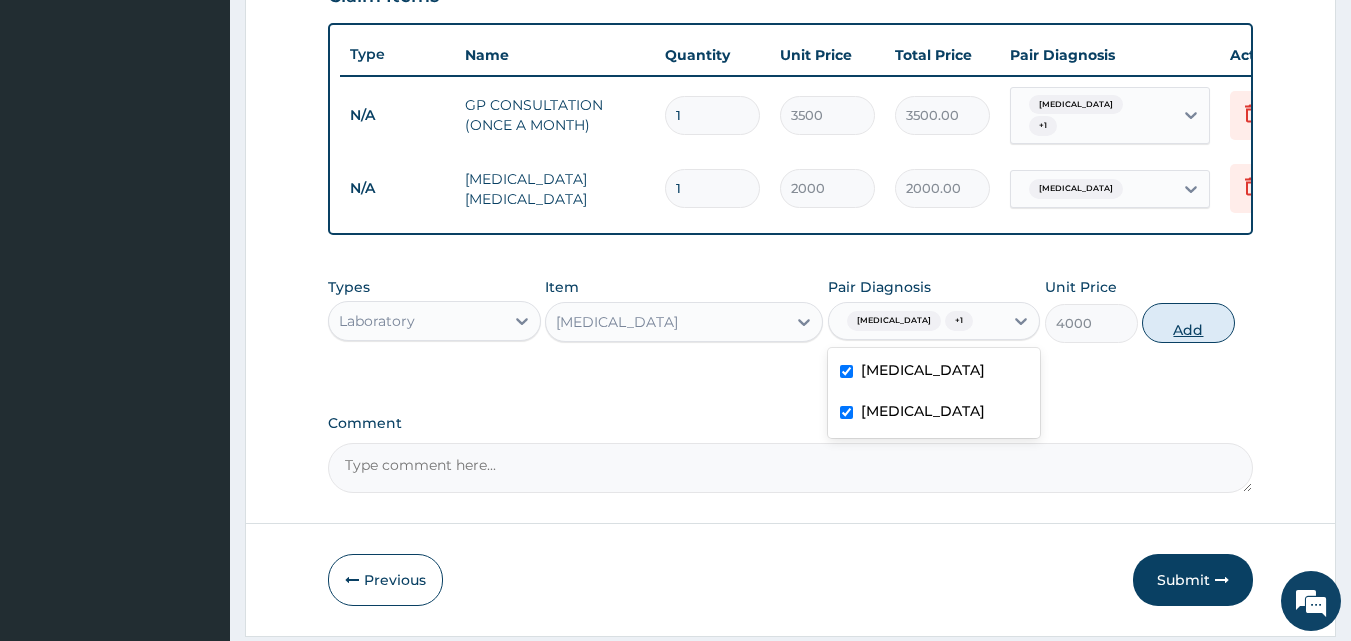 click on "Add" at bounding box center (1188, 323) 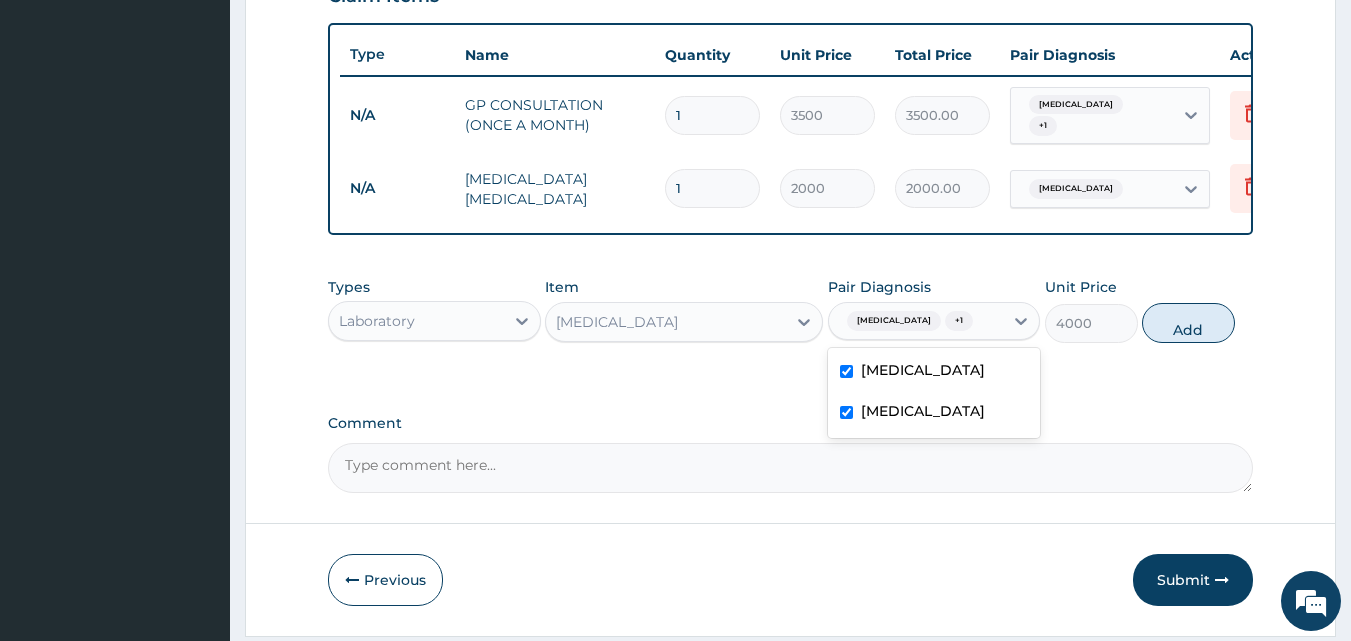 type on "0" 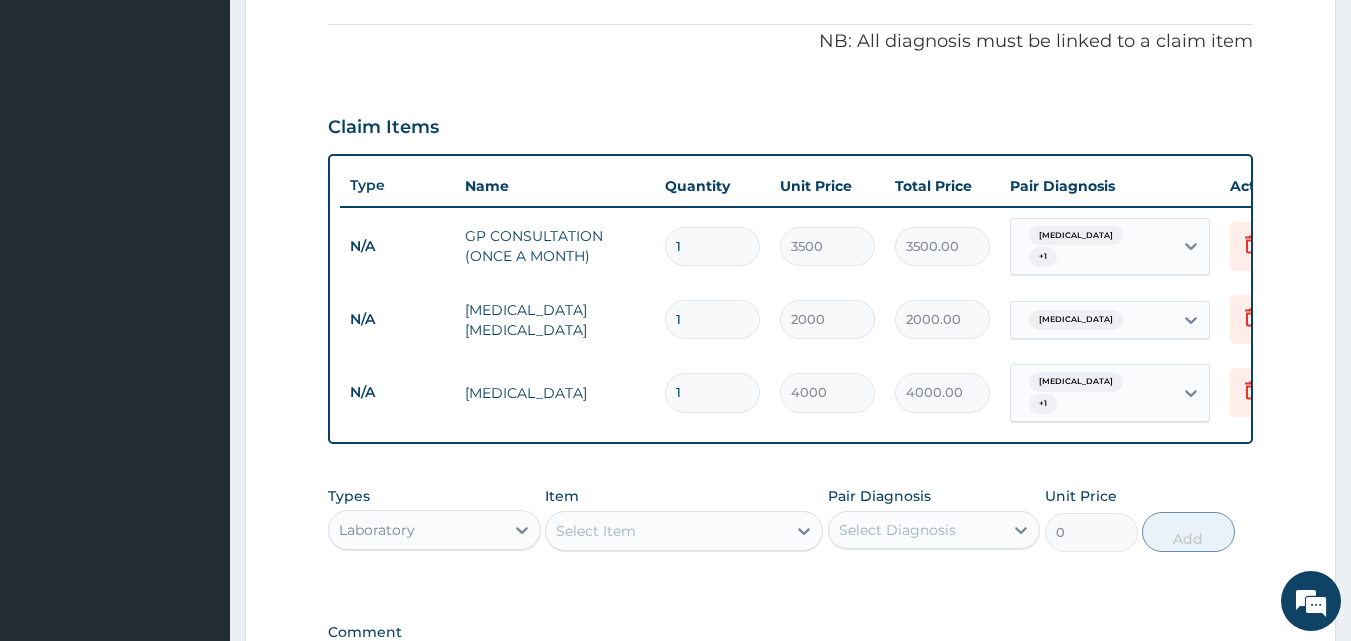 scroll, scrollTop: 388, scrollLeft: 0, axis: vertical 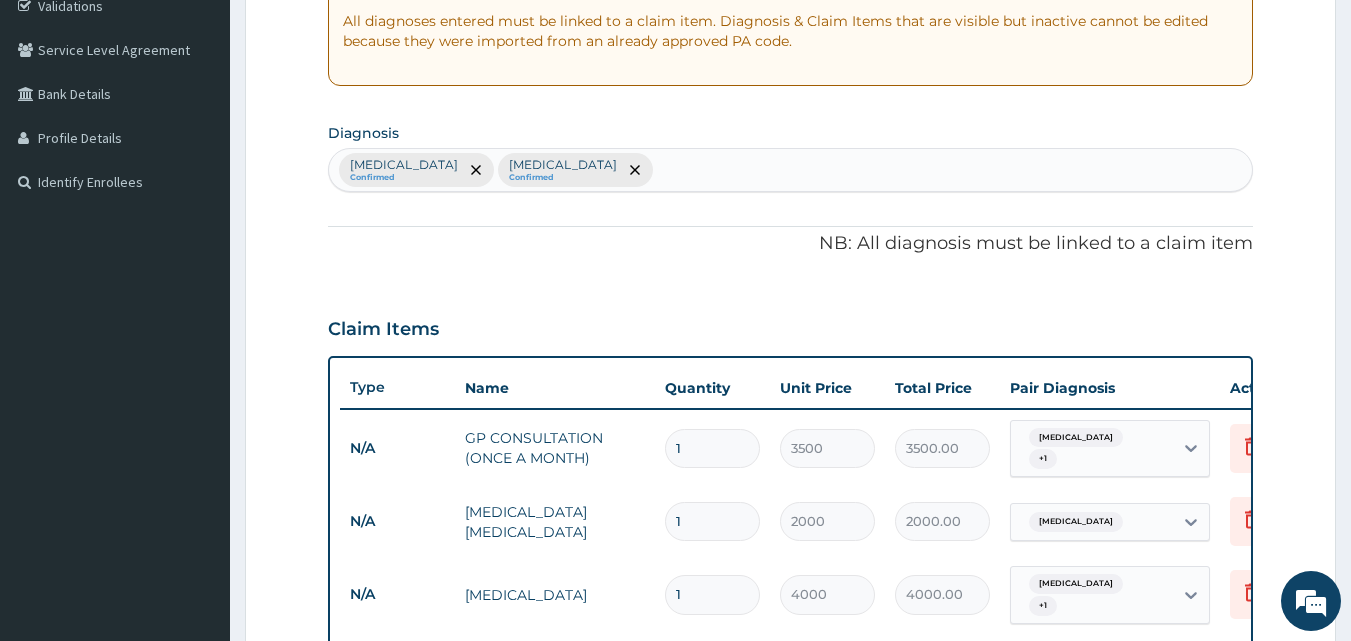 click on "PA Code / Prescription Code Enter Code(Secondary Care Only) Encounter Date 03-06-2025 Important Notice Please enter PA codes before entering items that are not attached to a PA code   All diagnoses entered must be linked to a claim item. Diagnosis & Claim Items that are visible but inactive cannot be edited because they were imported from an already approved PA code. Diagnosis Malaria Confirmed Sepsis Confirmed NB: All diagnosis must be linked to a claim item Claim Items Type Name Quantity Unit Price Total Price Pair Diagnosis Actions N/A GP CONSULTATION (ONCE A MONTH) 1 3500 3500.00 Malaria  + 1 Delete N/A MALARIA PARASITE 1 2000 2000.00 Malaria Delete N/A FULL BLOOD COUNT 1 4000 4000.00 Malaria  + 1 Delete Types Laboratory Item Select Item Pair Diagnosis Select Diagnosis Unit Price 0 Add Comment" at bounding box center [791, 353] 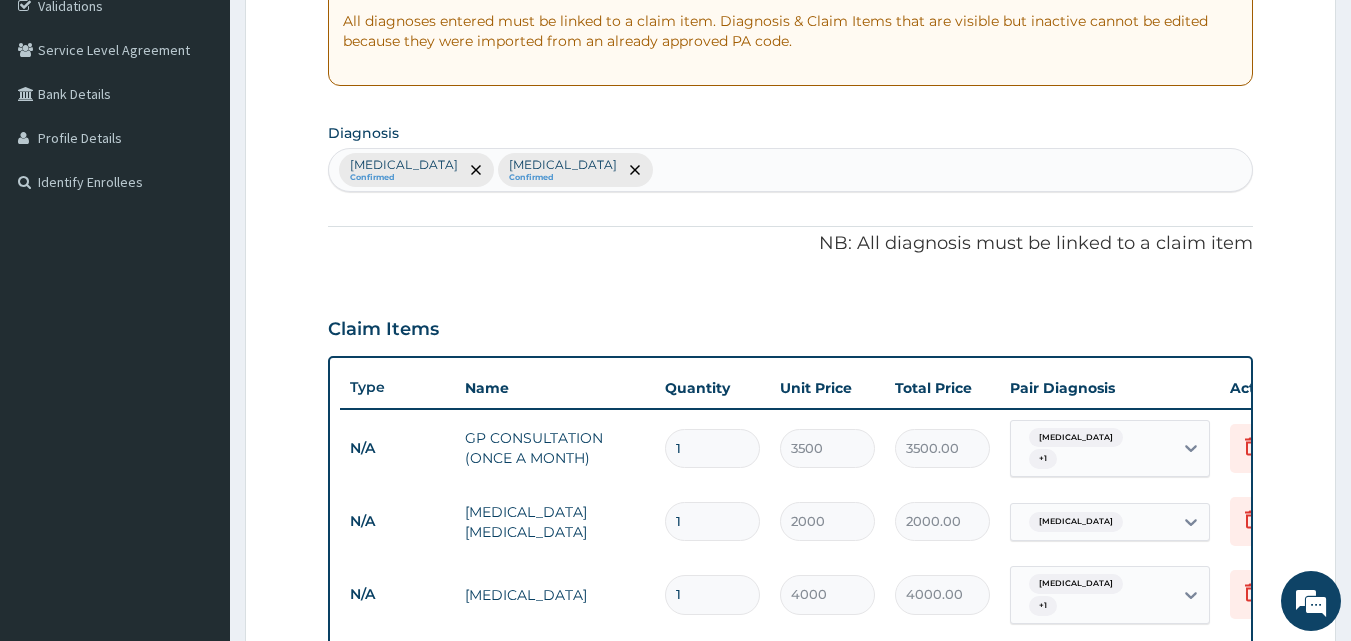 click on "Malaria Confirmed Sepsis Confirmed" at bounding box center [791, 170] 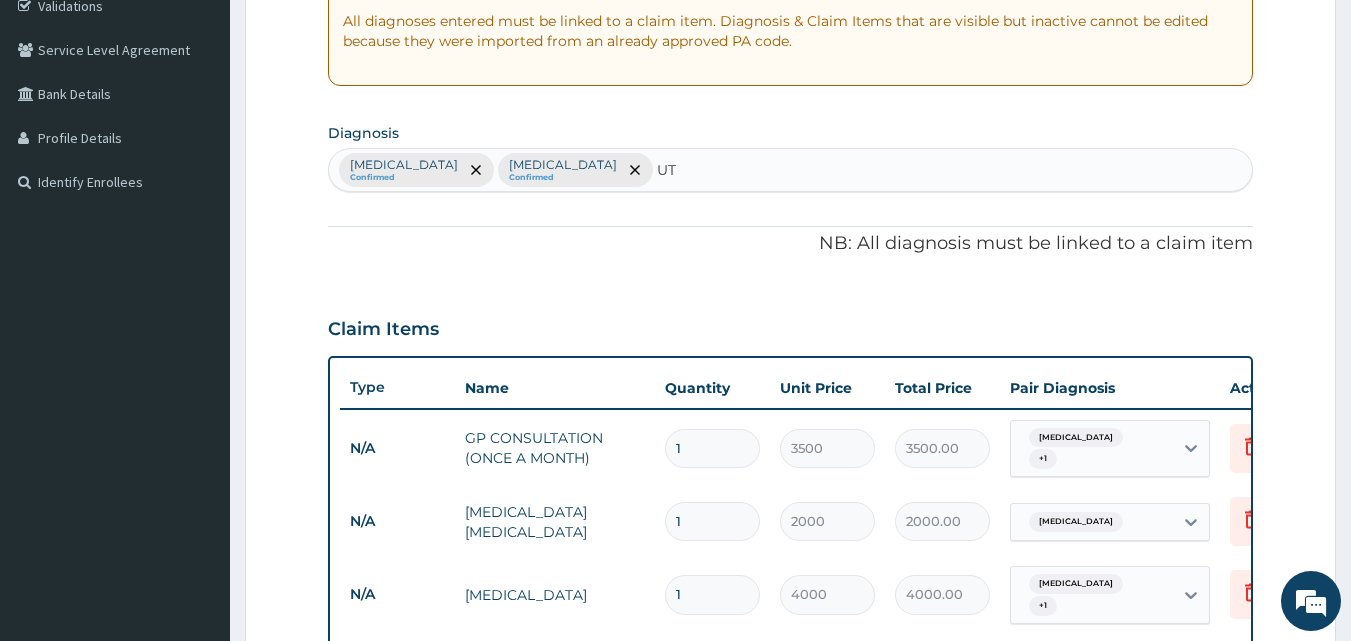 type on "UTI" 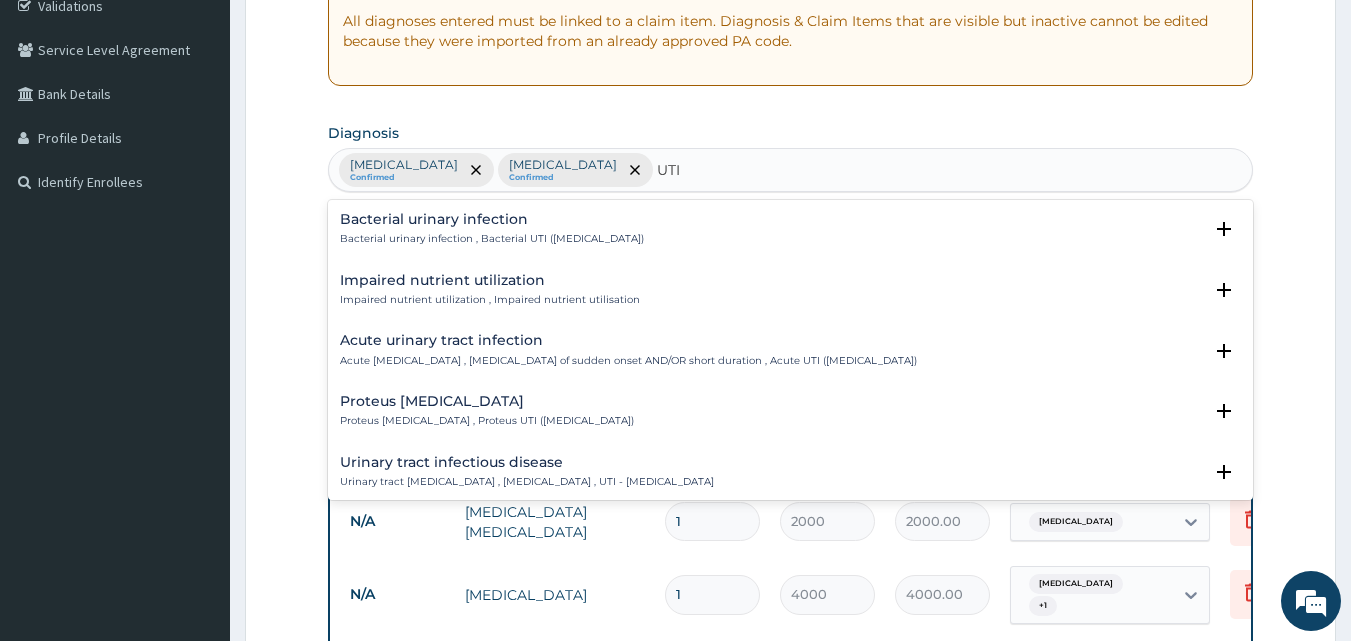 click on "Acute urinary tract infection" at bounding box center [628, 340] 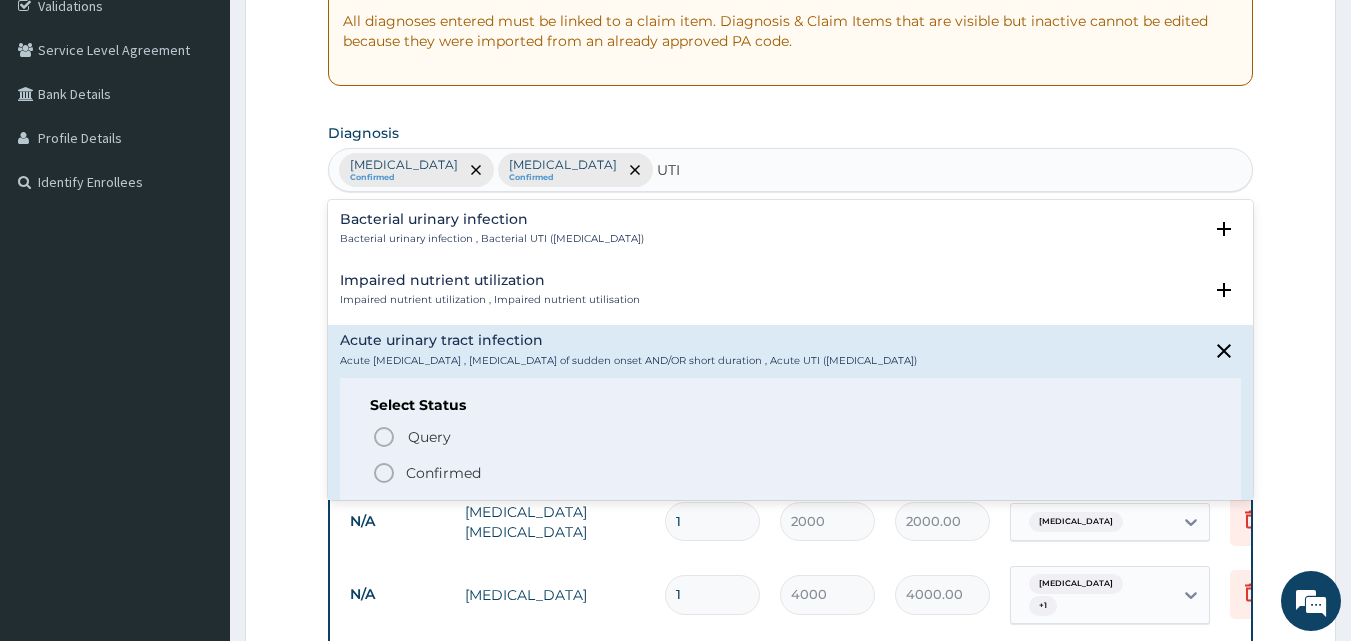 click on "Confirmed" at bounding box center [443, 473] 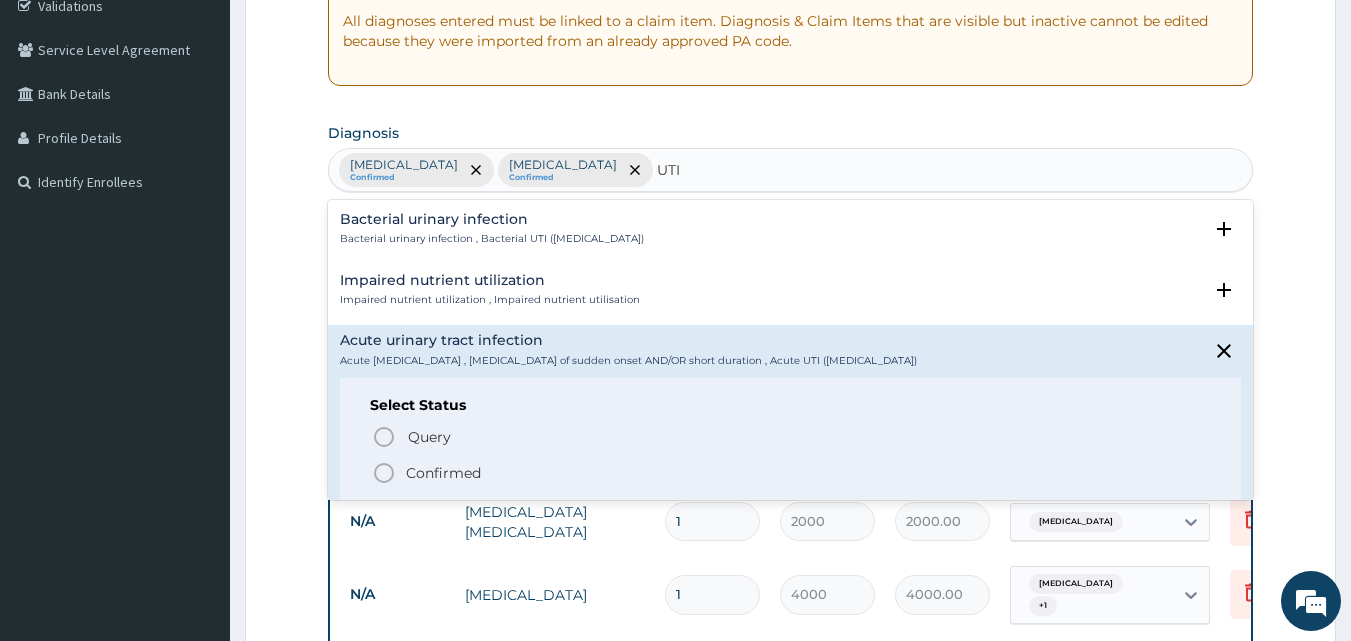 type 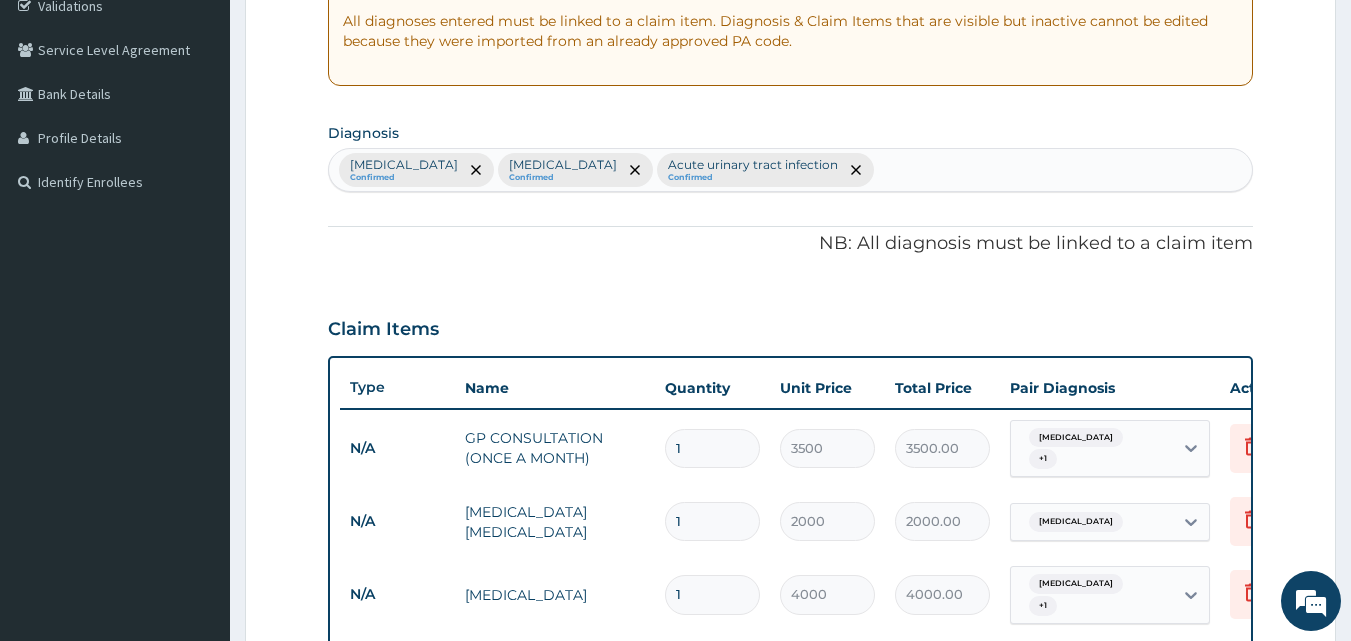 scroll, scrollTop: 721, scrollLeft: 0, axis: vertical 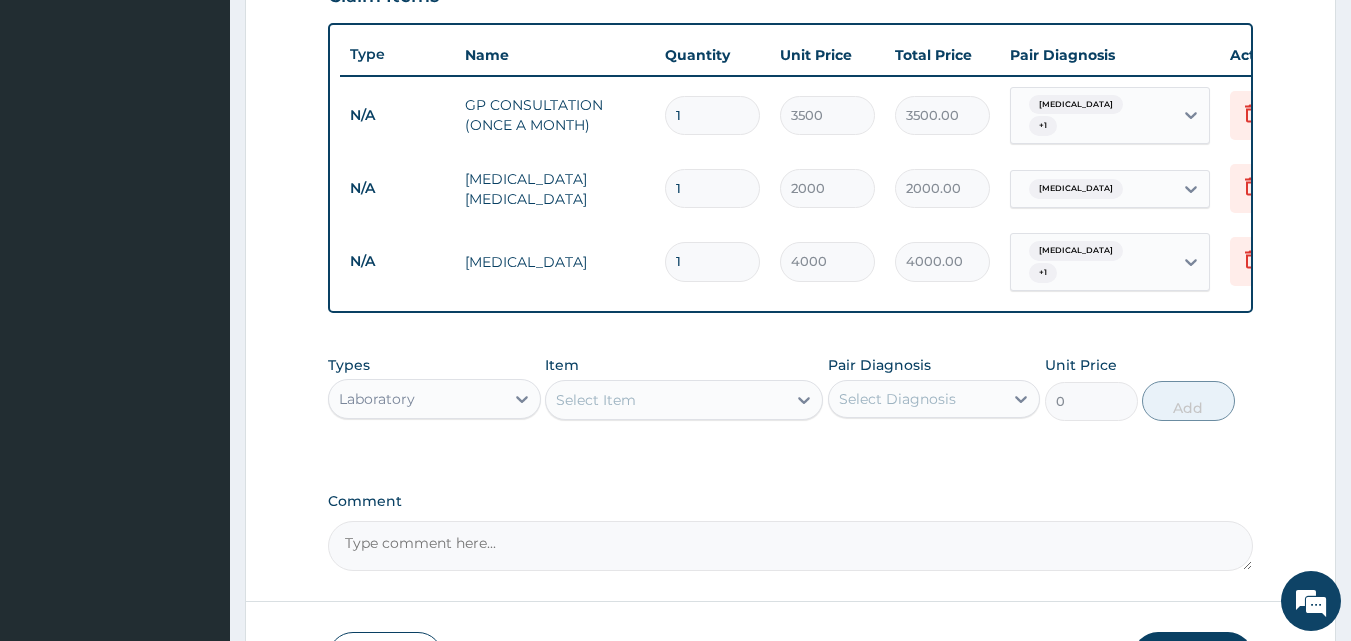 click on "Select Item" at bounding box center [596, 400] 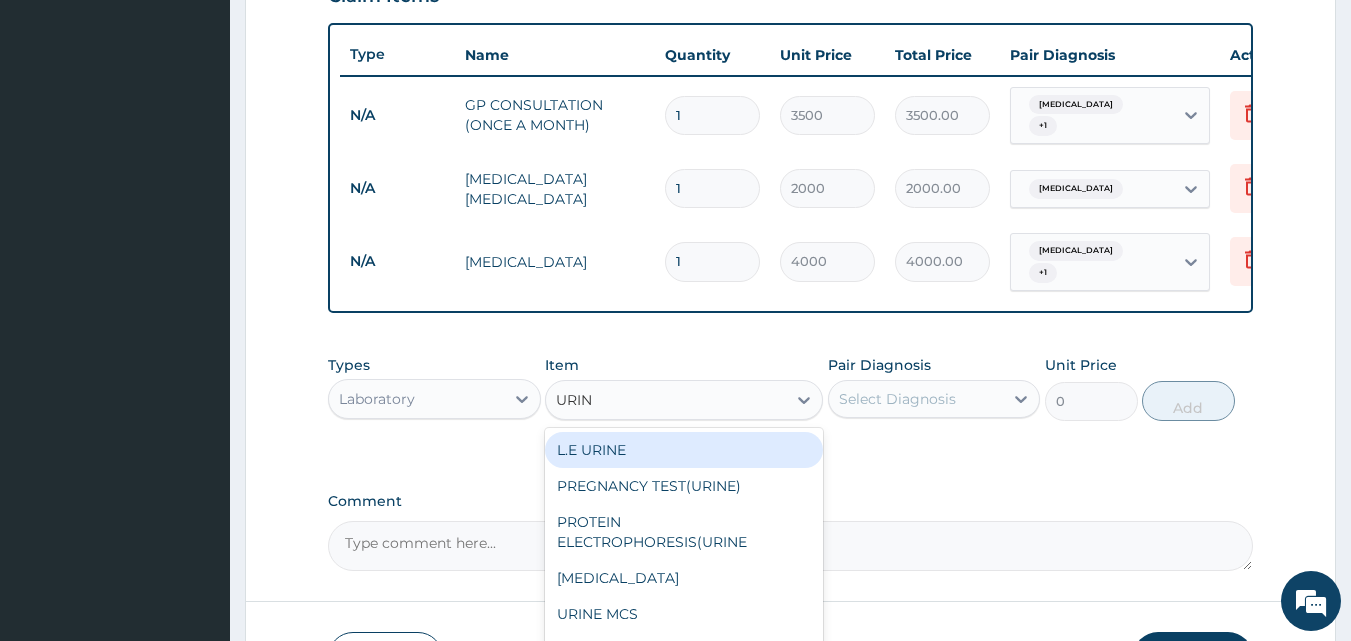 type on "URINA" 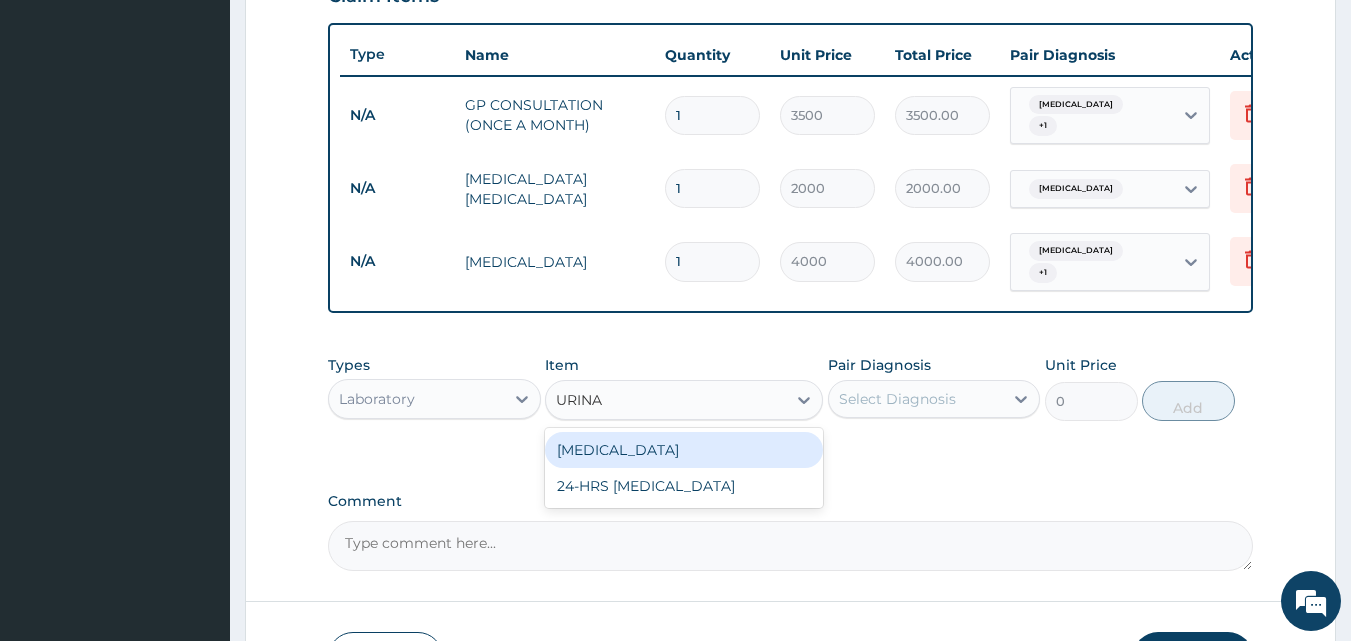 drag, startPoint x: 644, startPoint y: 456, endPoint x: 907, endPoint y: 422, distance: 265.1886 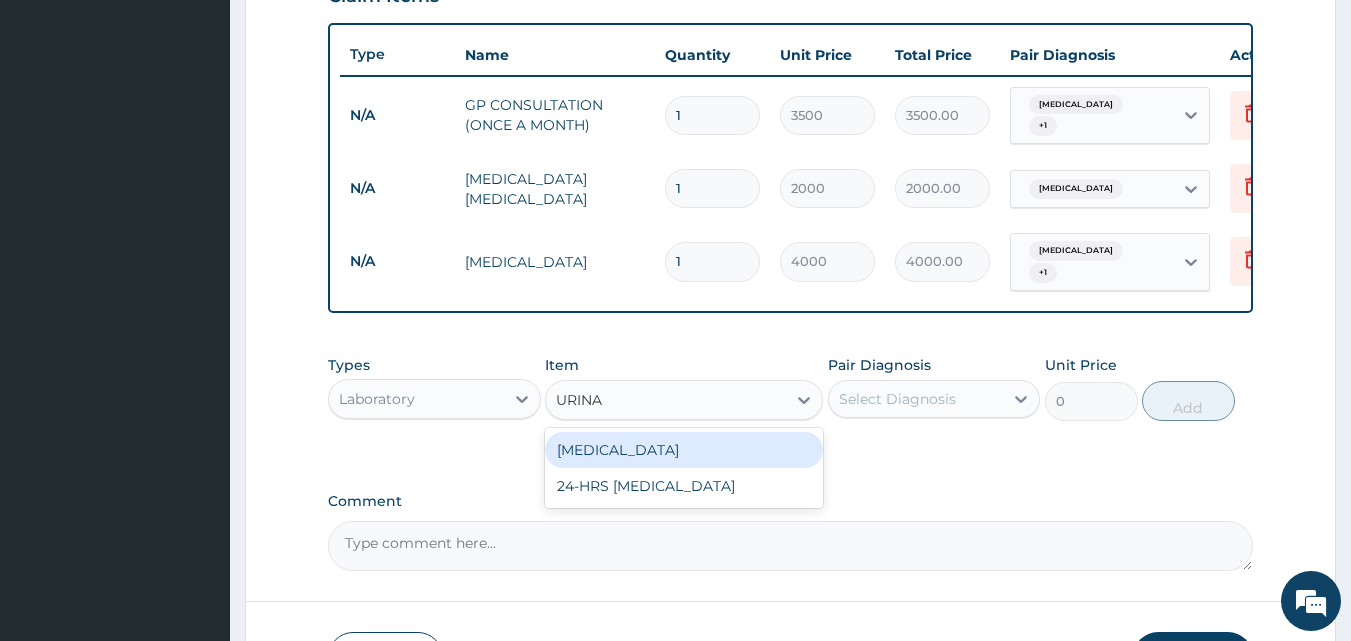 click on "URINALYSIS" at bounding box center [684, 450] 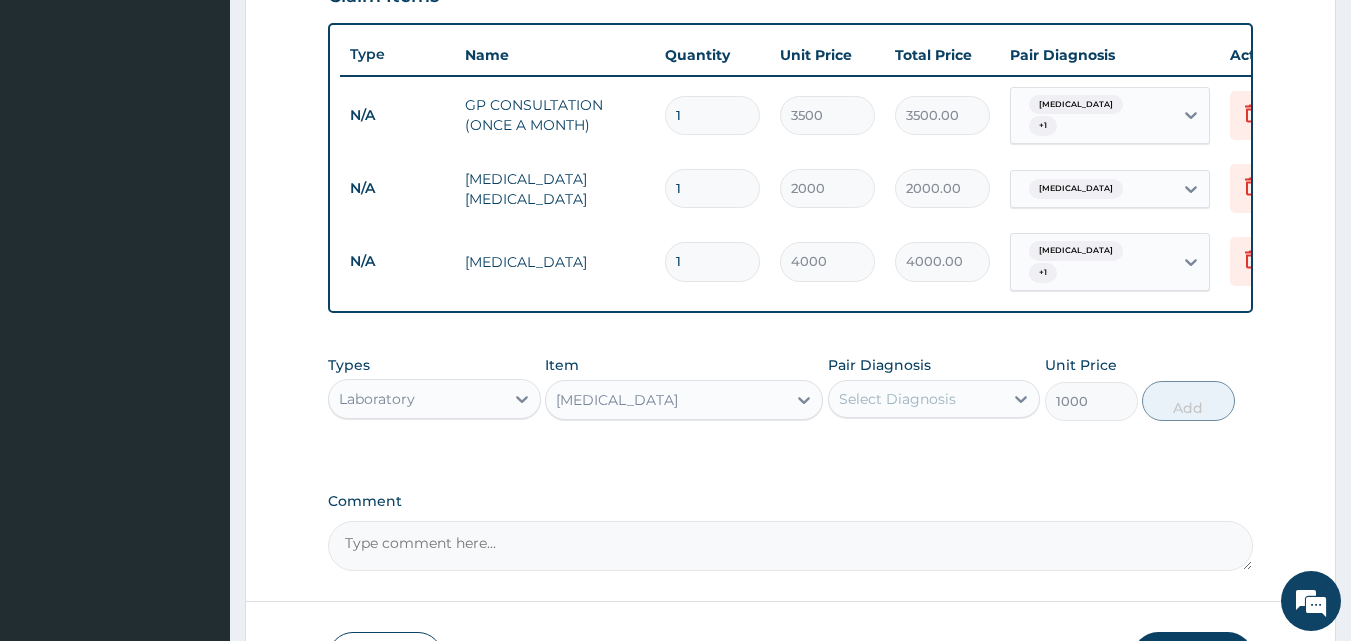 click on "Select Diagnosis" at bounding box center [916, 399] 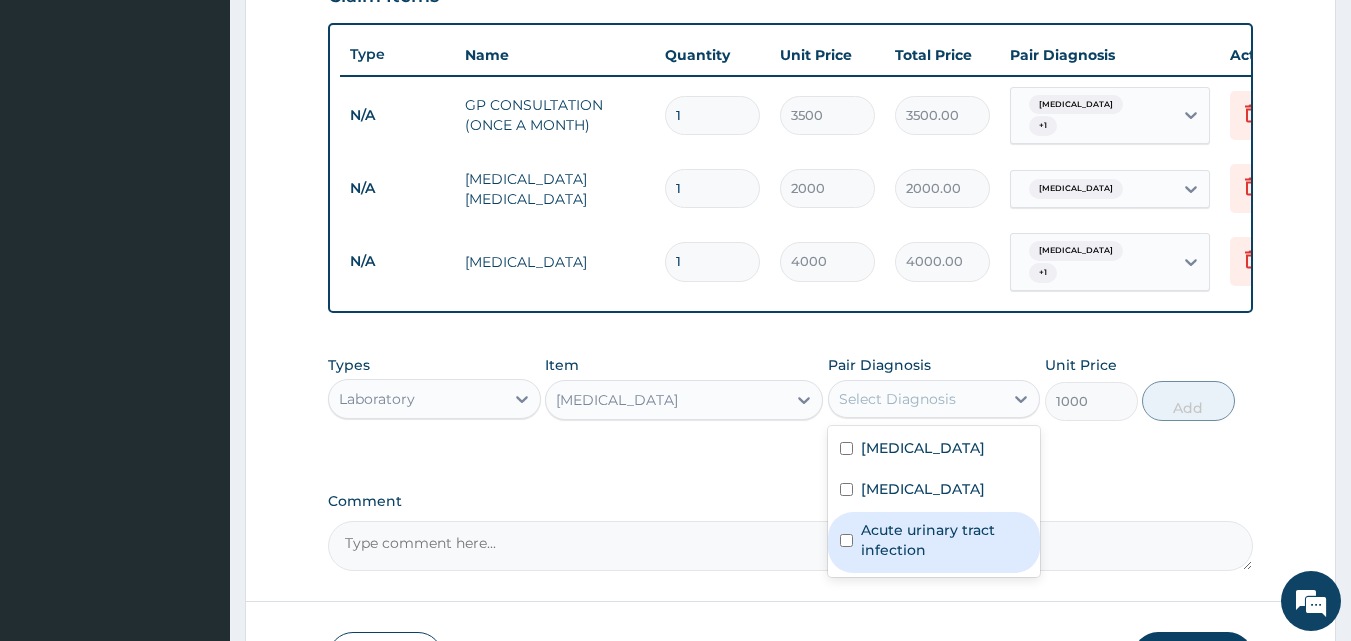 drag, startPoint x: 898, startPoint y: 545, endPoint x: 1145, endPoint y: 414, distance: 279.589 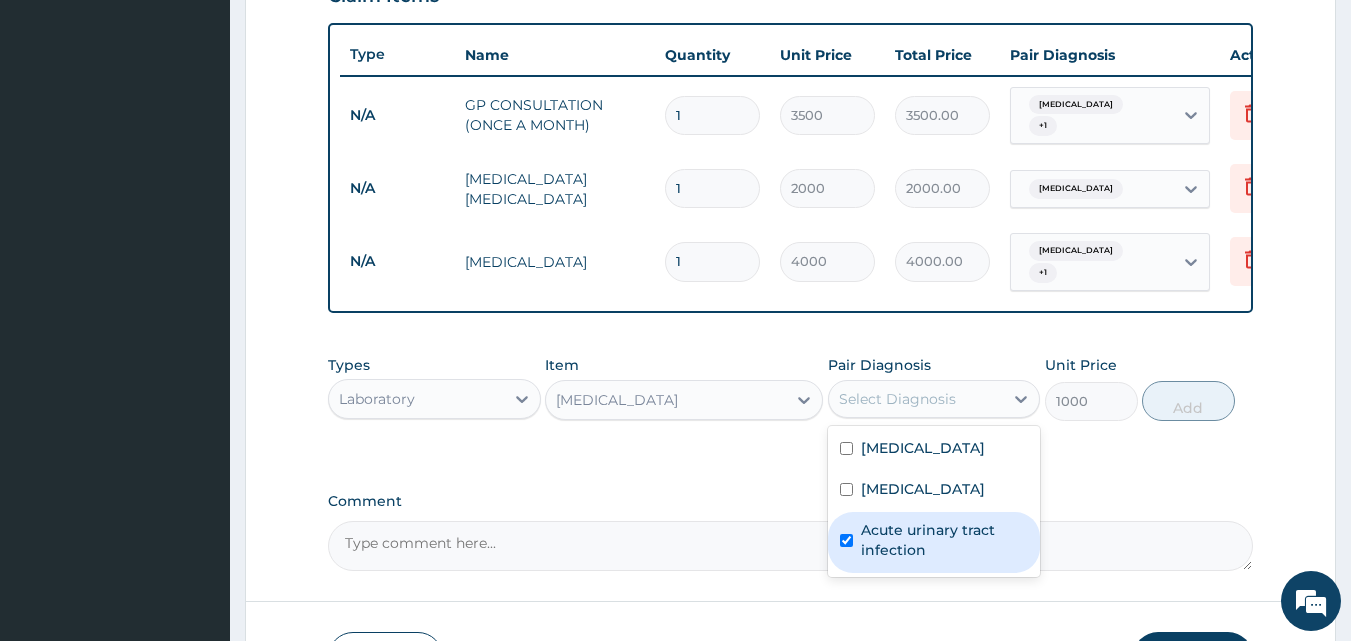 checkbox on "true" 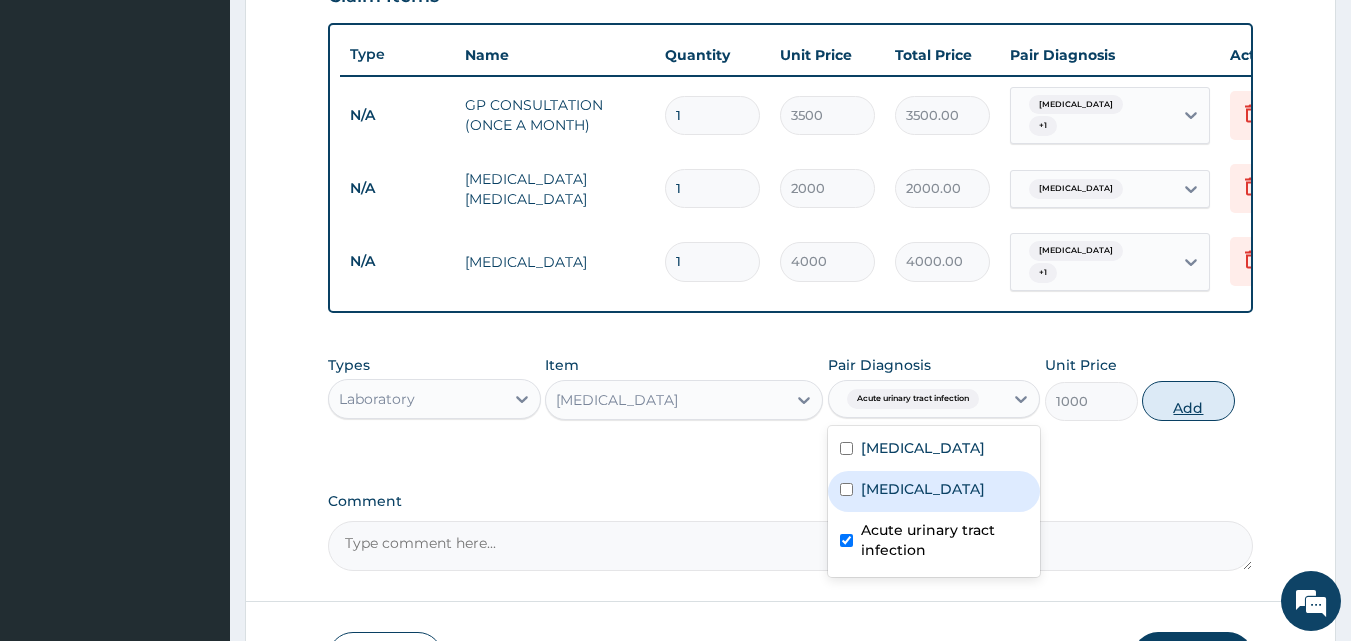 click on "Add" at bounding box center [1188, 401] 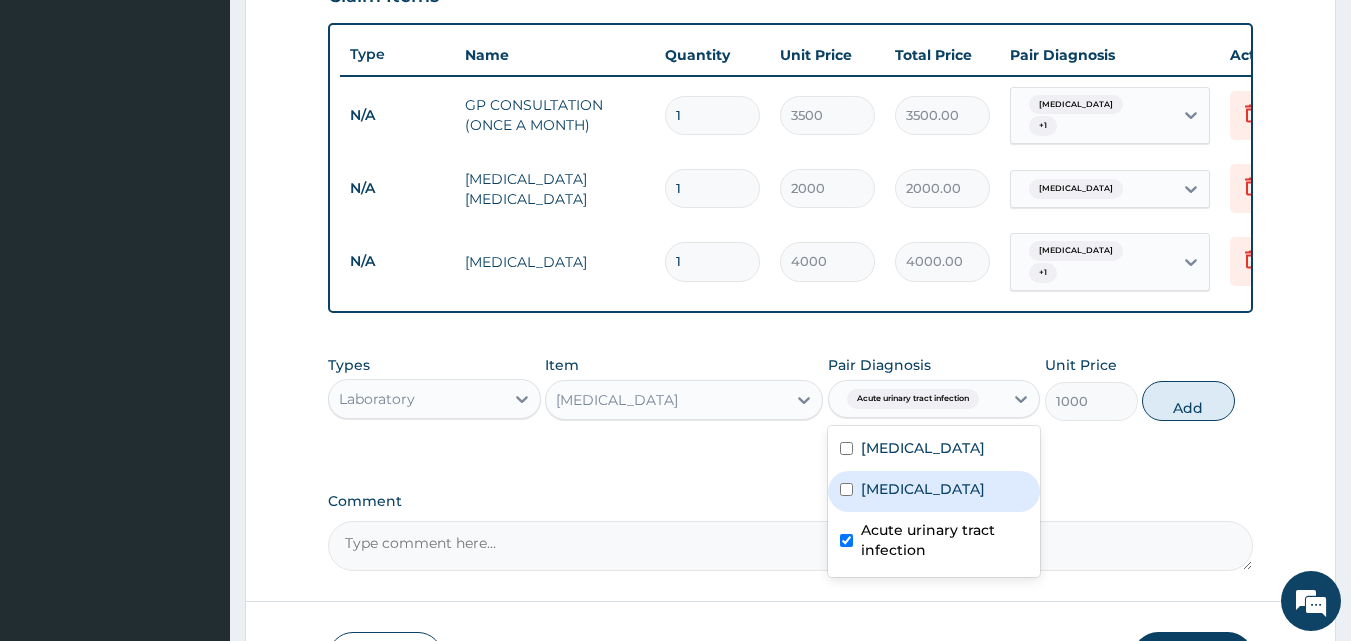 type on "0" 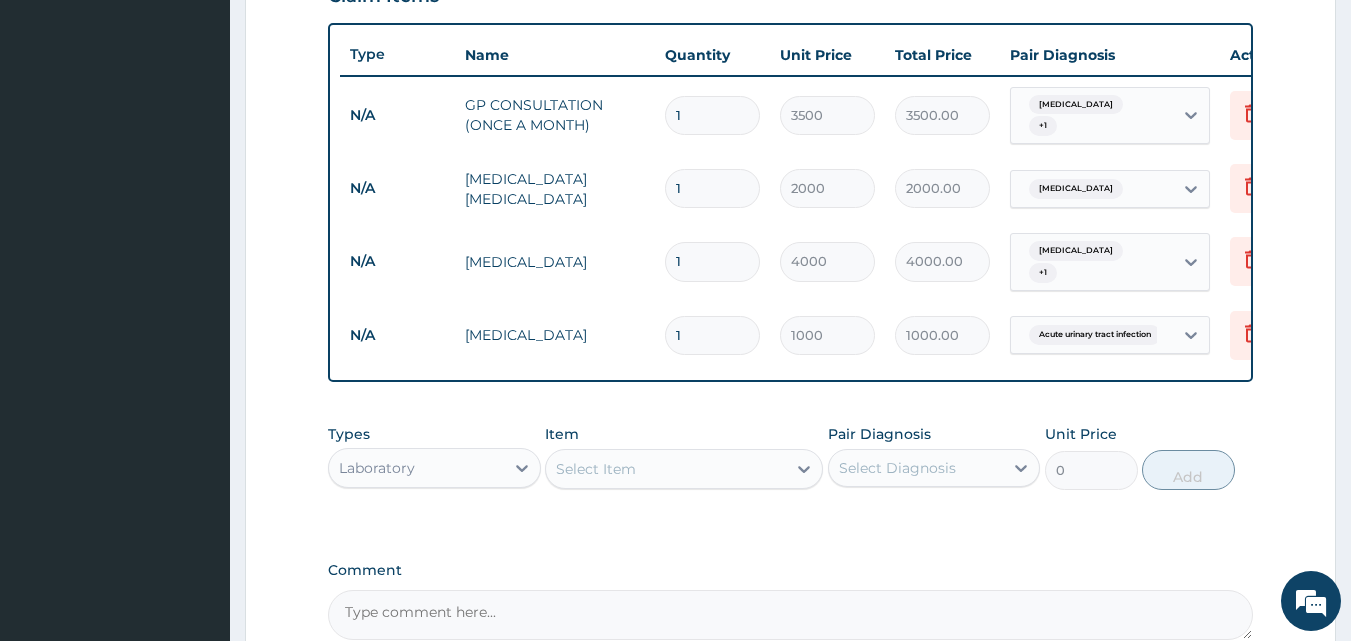 click on "Laboratory" at bounding box center (377, 468) 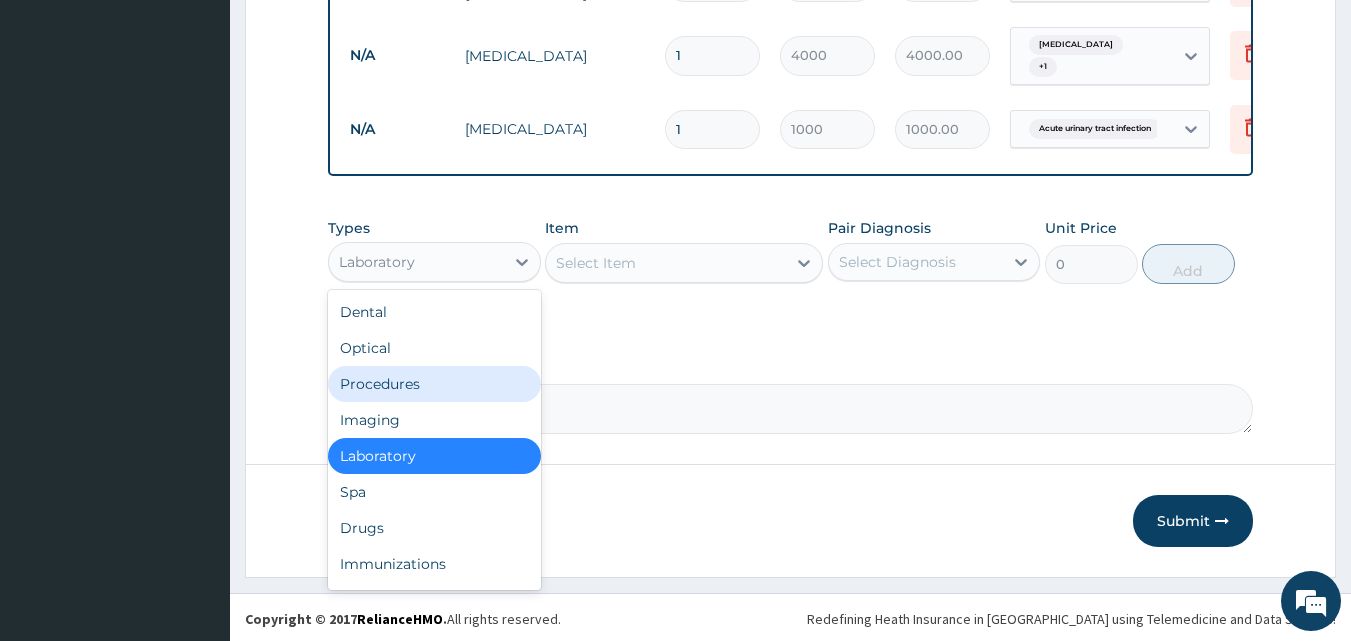 scroll, scrollTop: 928, scrollLeft: 0, axis: vertical 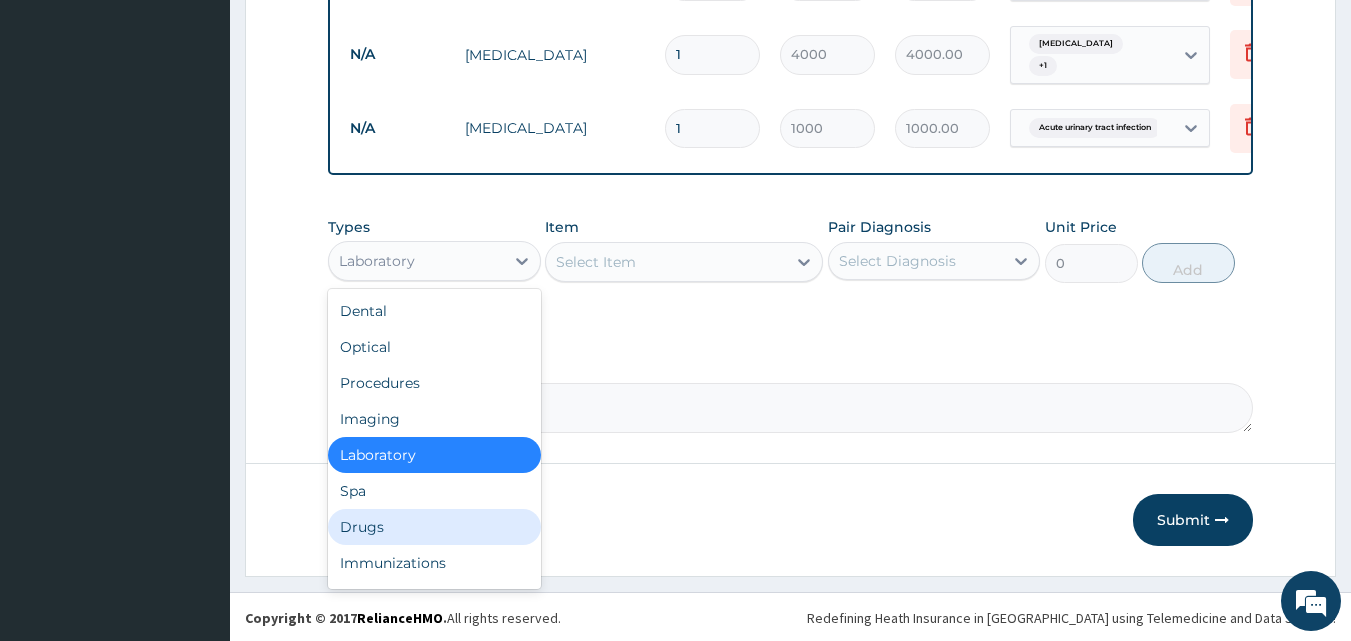 click on "Drugs" at bounding box center [434, 527] 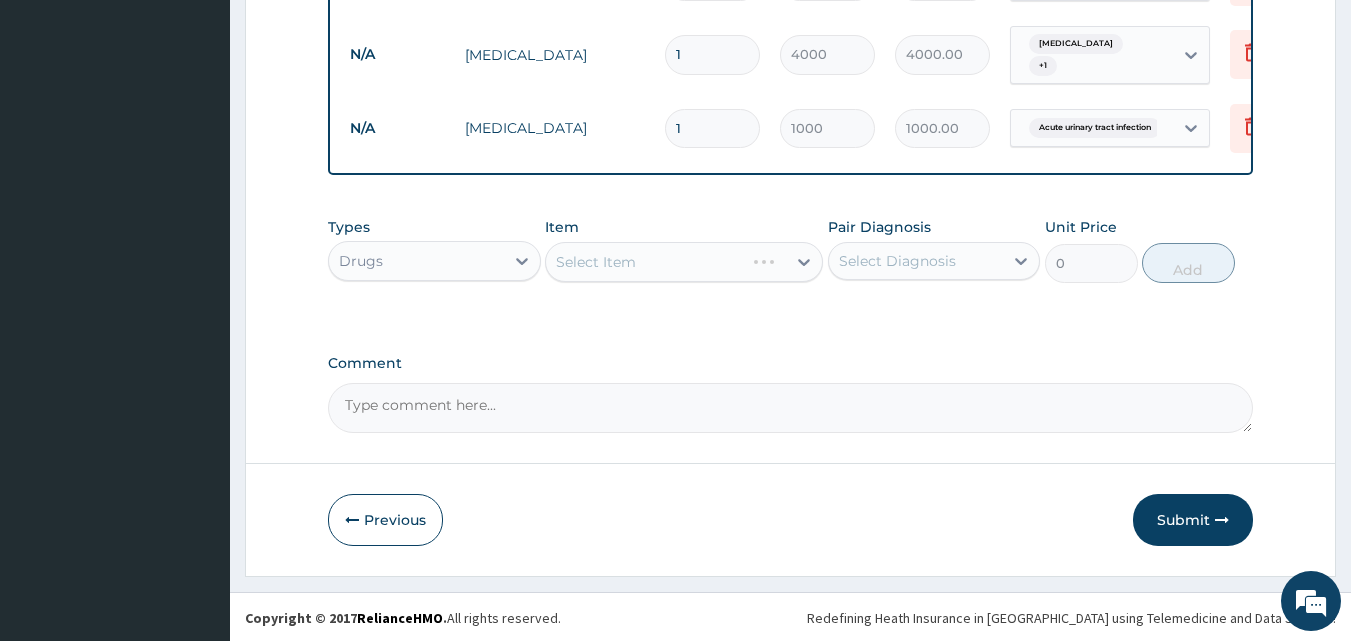 click on "Types option Drugs, selected.   Select is focused ,type to refine list, press Down to open the menu,  Drugs Item Select Item Pair Diagnosis Select Diagnosis Unit Price 0 Add" at bounding box center [791, 265] 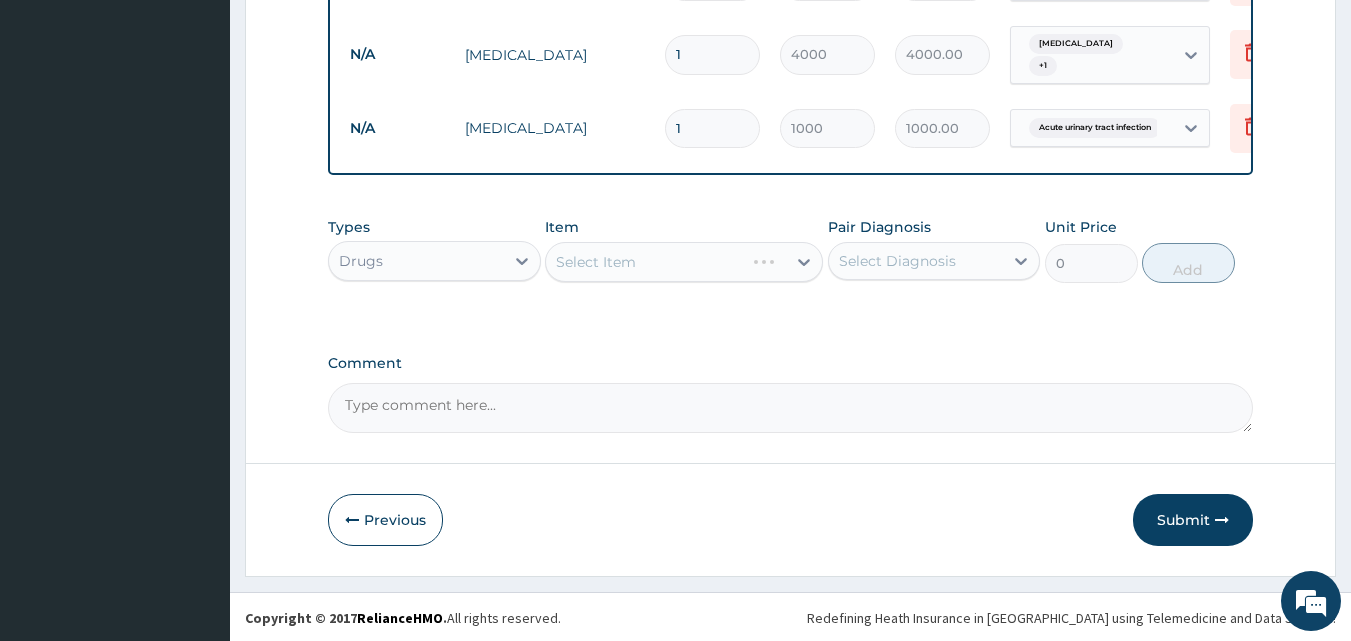 click on "Select Item" at bounding box center (645, 262) 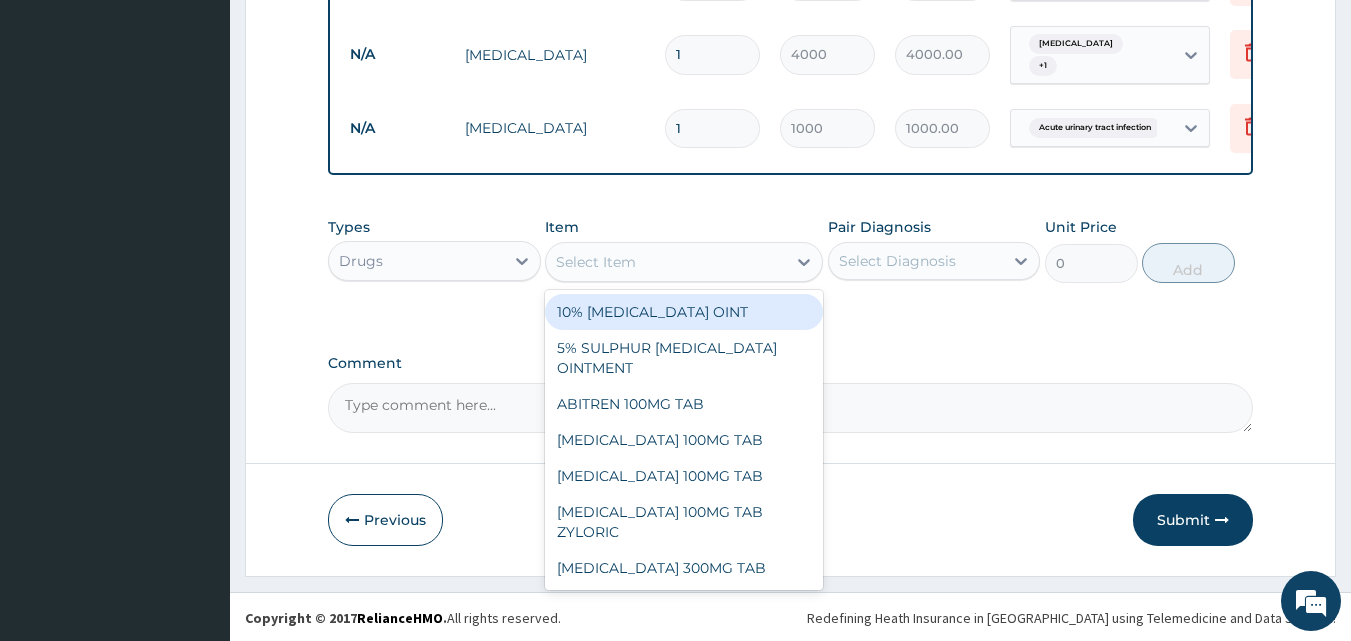 click on "Types Drugs Item option URINALYSIS, selected. option 10% SALICYLIC ACID OINT focused, 1 of 2104. 2104 results available. Use Up and Down to choose options, press Enter to select the currently focused option, press Escape to exit the menu, press Tab to select the option and exit the menu. Select Item 10% SALICYLIC ACID OINT 5% SULPHUR SALICYLIC ACID OINTMENT ABITREN 100MG TAB ACECLOFENAC 100MG TAB ALLOPURINOL 100MG TAB ALLOPURINOL 100MG TAB ZYLORIC ALLOPURINOL 300MG TAB ALLOPURINOL TAB 300MG ZYLORIC ANALGIN 500MG INJ ANOROL TABLET ARTHROTEC 75MG TAB ASPIRIN (VASOPRIN) 300MG 1 TAB ASPIRIN 300MG TAB ASPIRIN DISPRIN TAB 300MG BONABABE SYRUP BOSKA BROMELAIN PLUS TRYPSIN CAFERGOT TAB CALPOL SALINE NASAL DROPS CALPOL SYRUP CARFEGOT TAB CHYMORAL INJECTION CHYMORAL TAB CO CODAMOL 8 500MG CO_PROXAMOL COCODAMOL 8 500MG TABLET CODEINE PHOSPHATE 30MG COLCHICINE TABS 1MG DEEP HEAT OINTMENT DEEPHEAT SPRAY DF118 DIHYDROCODEINE TAB 30MG DICLO NEUROBION TAB DICLOFENAC 100MG DICLOFENAC 100MG SUPPOSITORIES DICLOFENAC 20G GEL HBV" at bounding box center (791, 265) 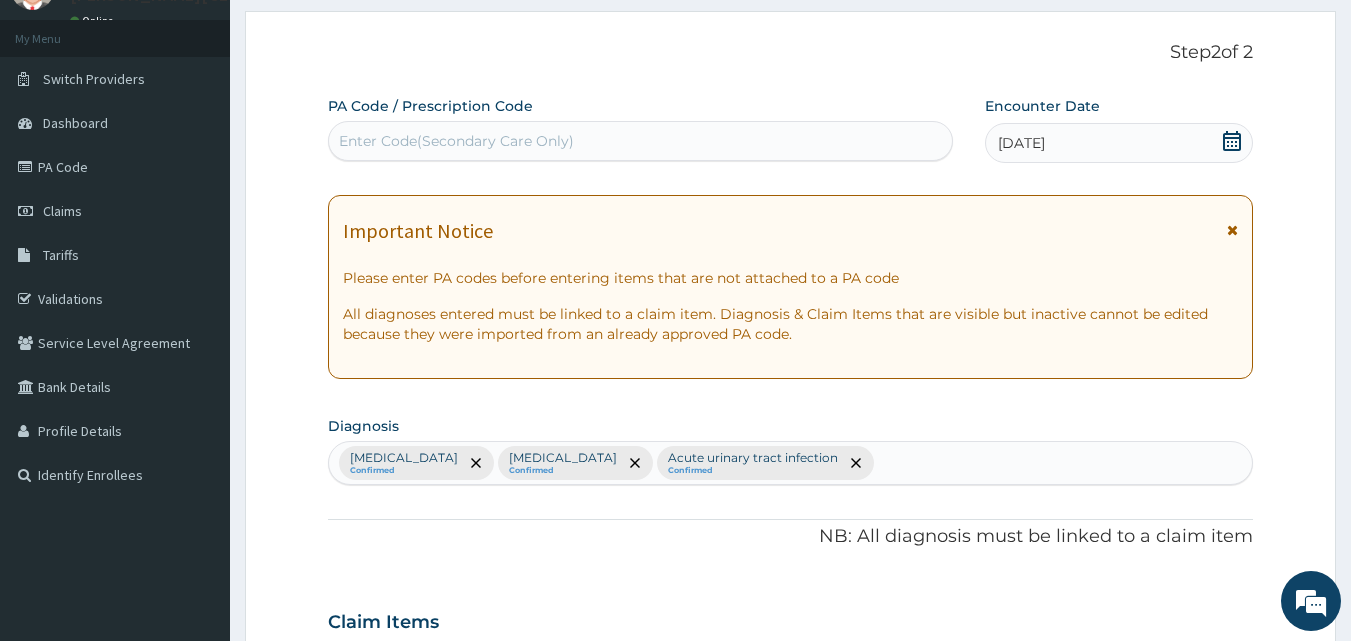 scroll, scrollTop: 928, scrollLeft: 0, axis: vertical 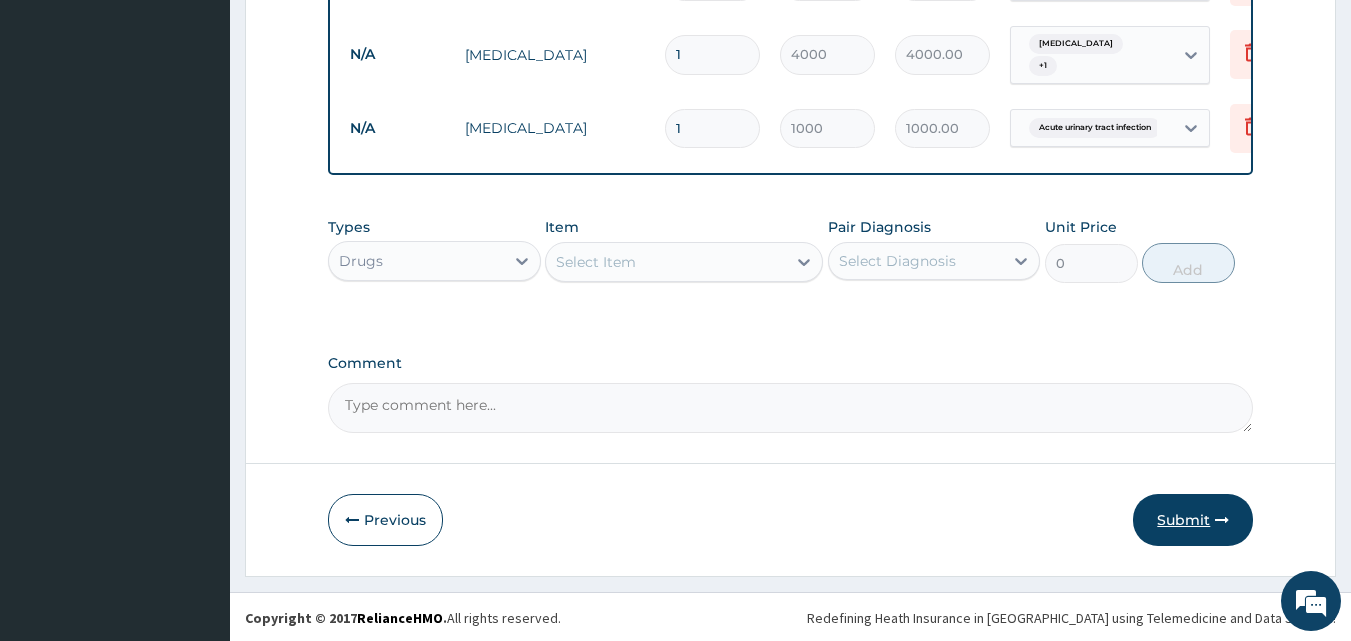 click on "Submit" at bounding box center (1193, 520) 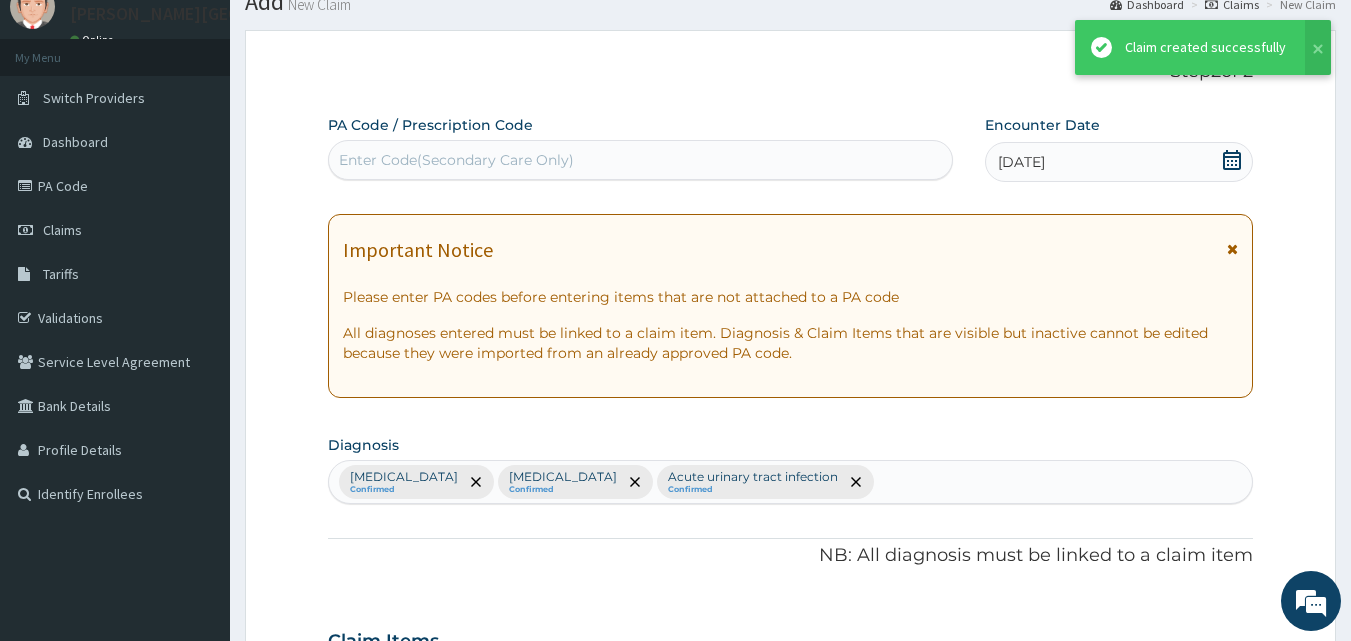 scroll, scrollTop: 928, scrollLeft: 0, axis: vertical 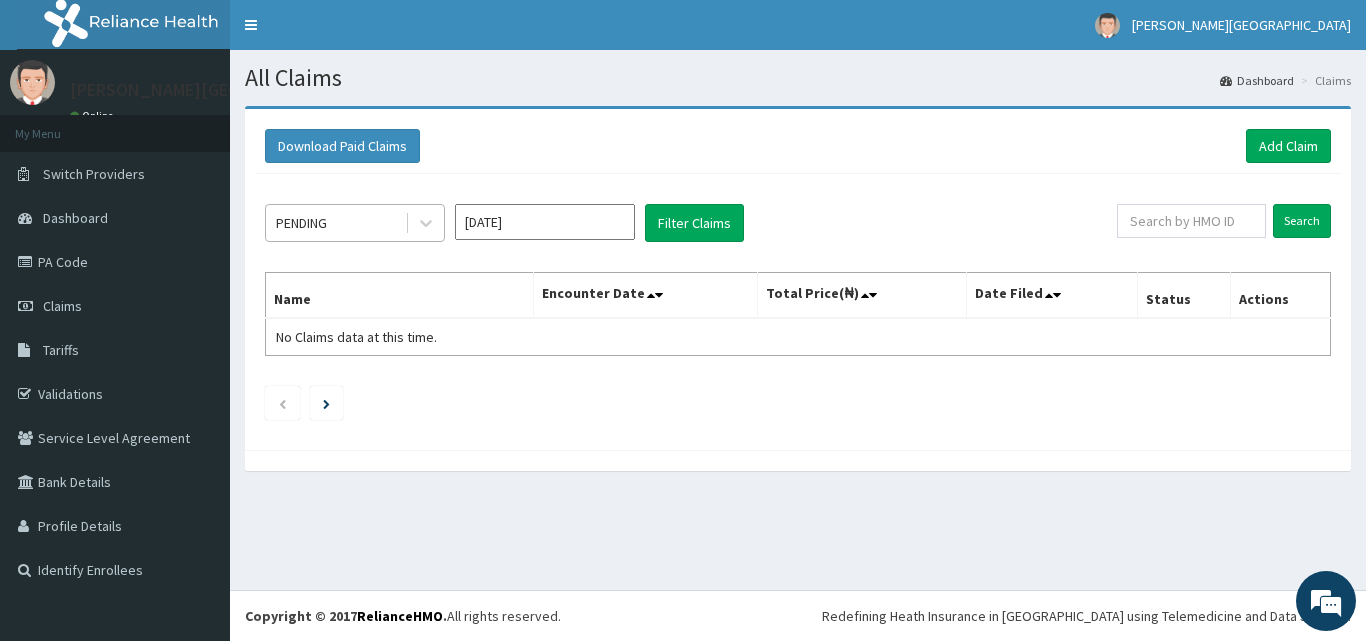 click on "PENDING" at bounding box center [335, 223] 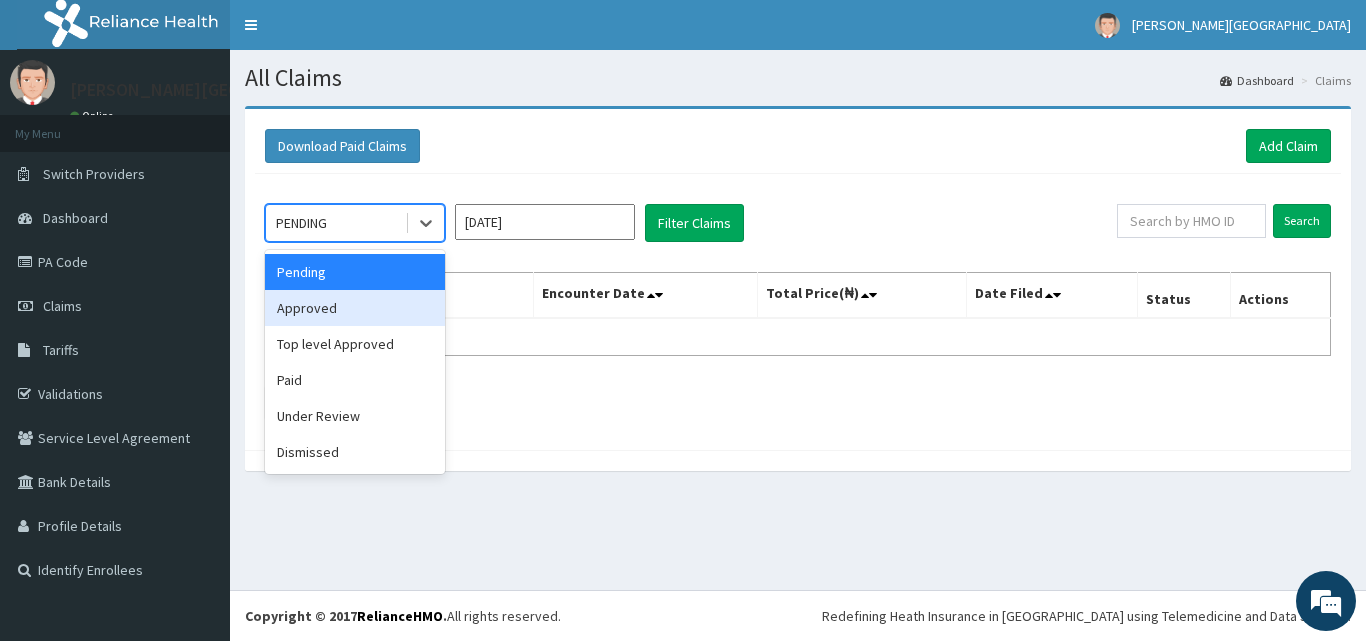 click on "Approved" at bounding box center [355, 308] 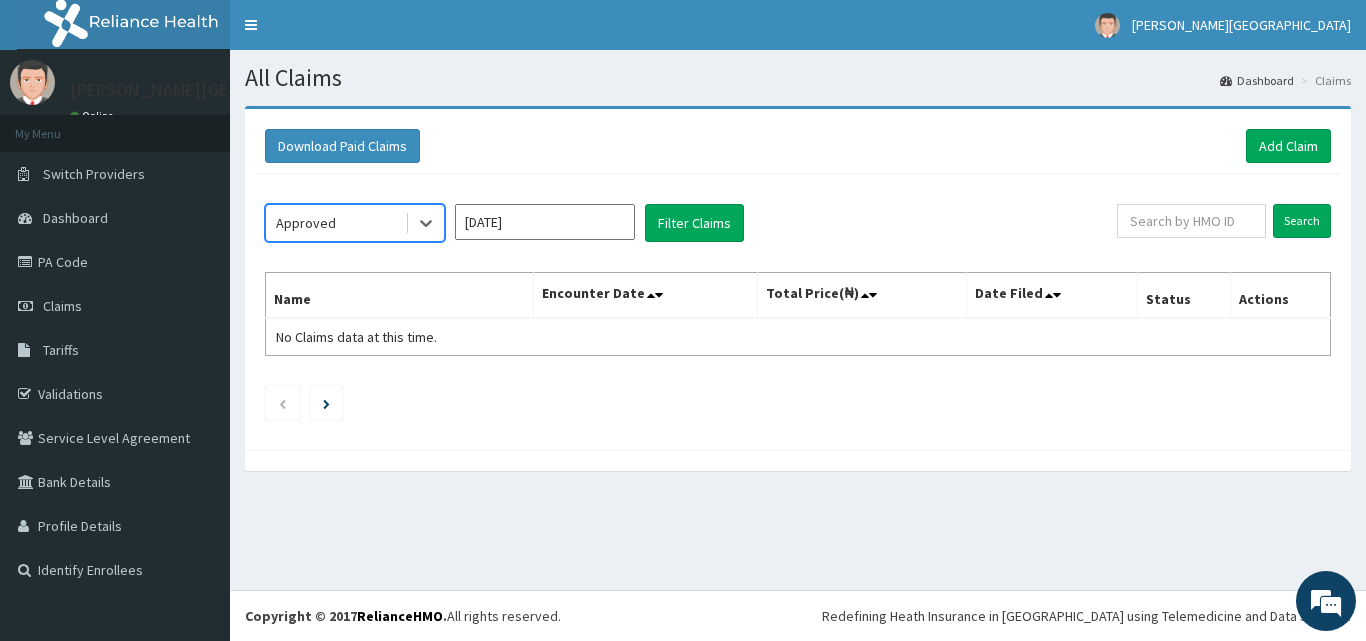 click on "Jul 2025" at bounding box center (545, 222) 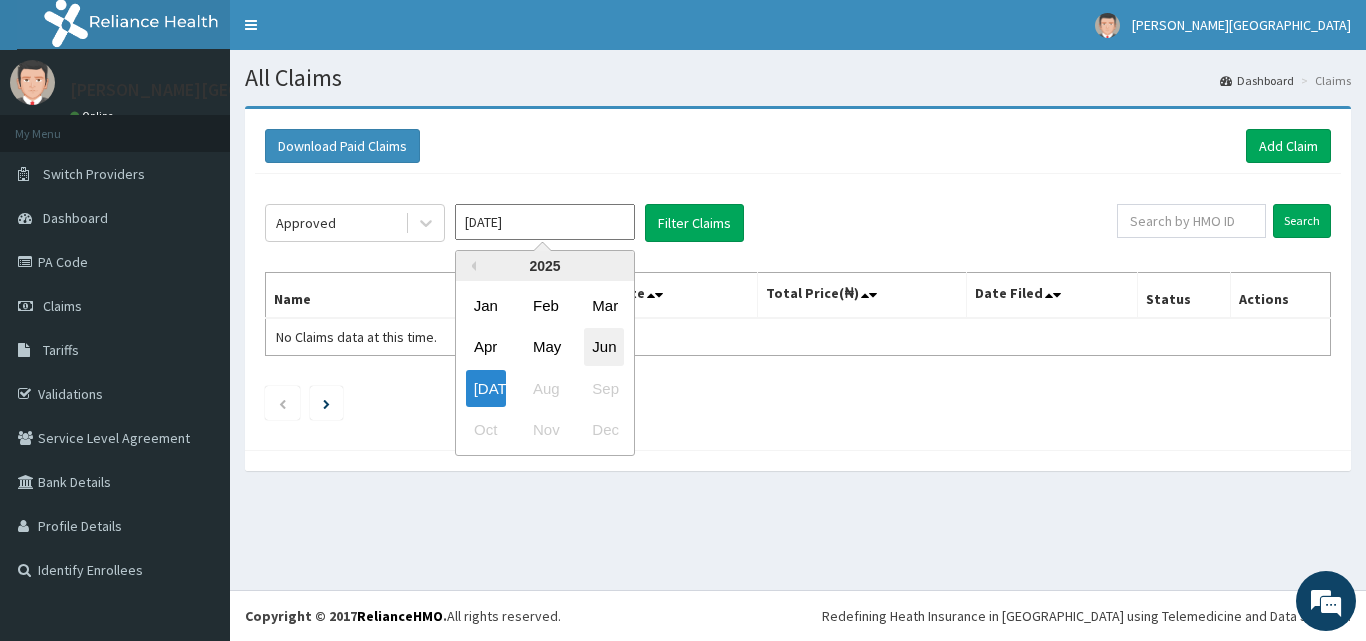 click on "Jun" at bounding box center (604, 347) 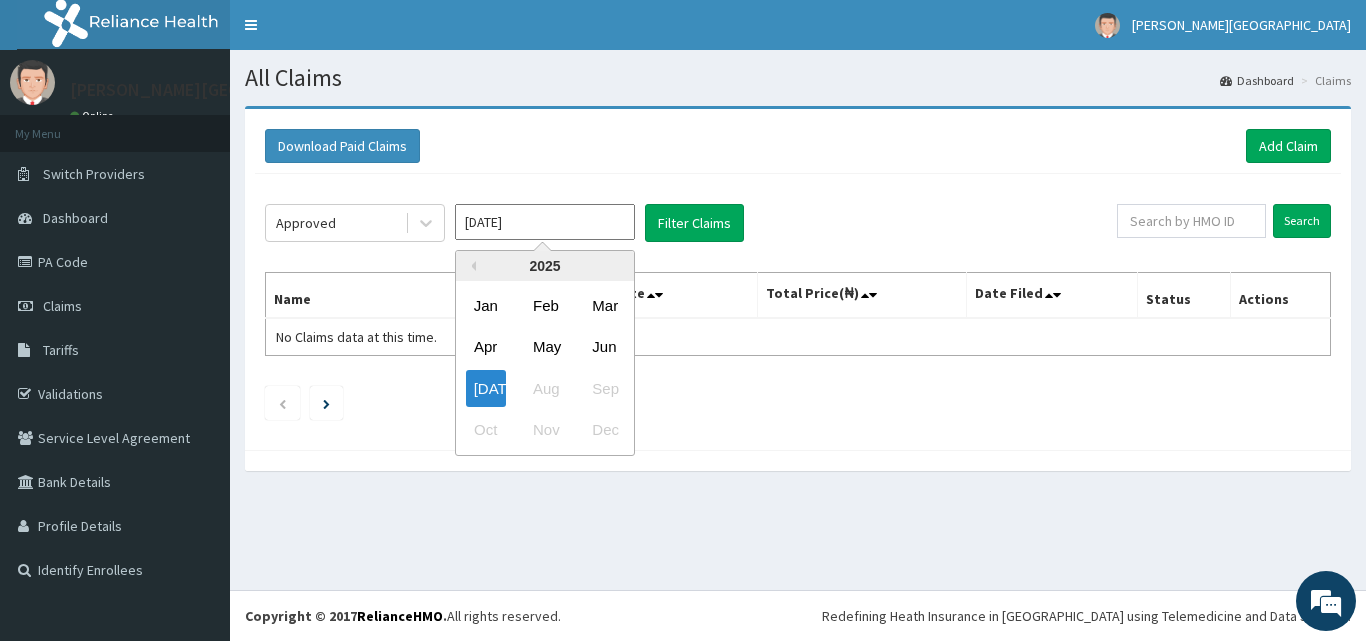 type on "Jun 2025" 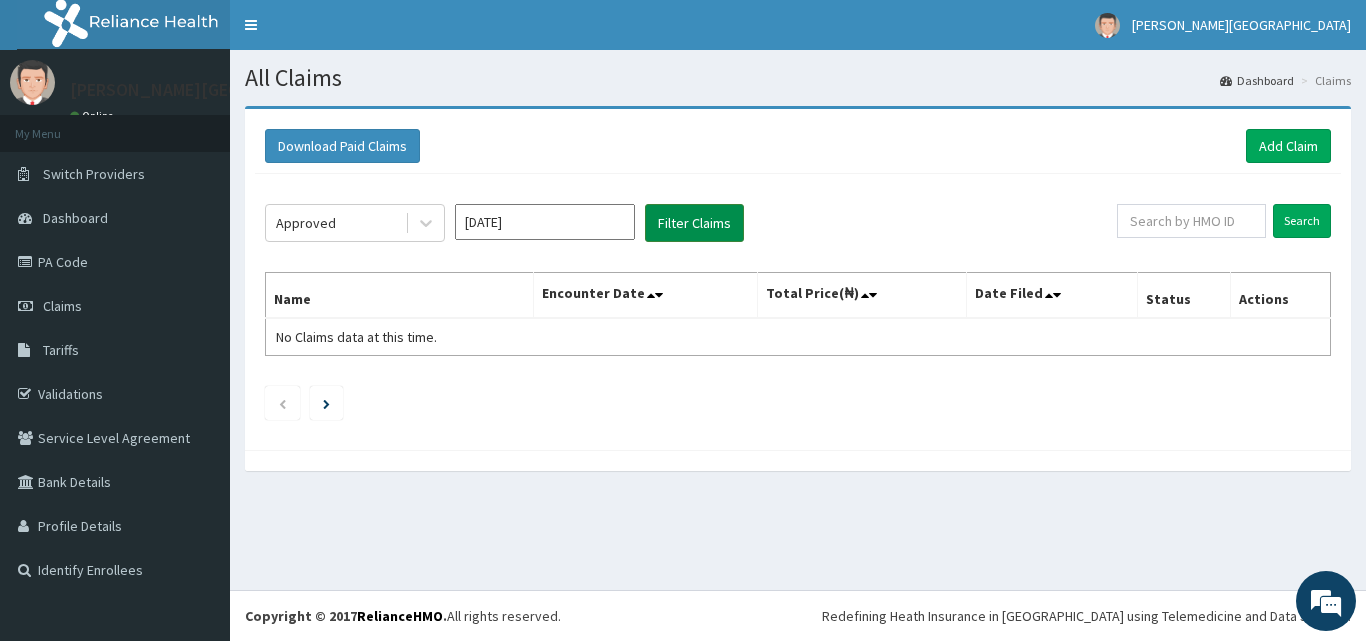 click on "Filter Claims" at bounding box center [694, 223] 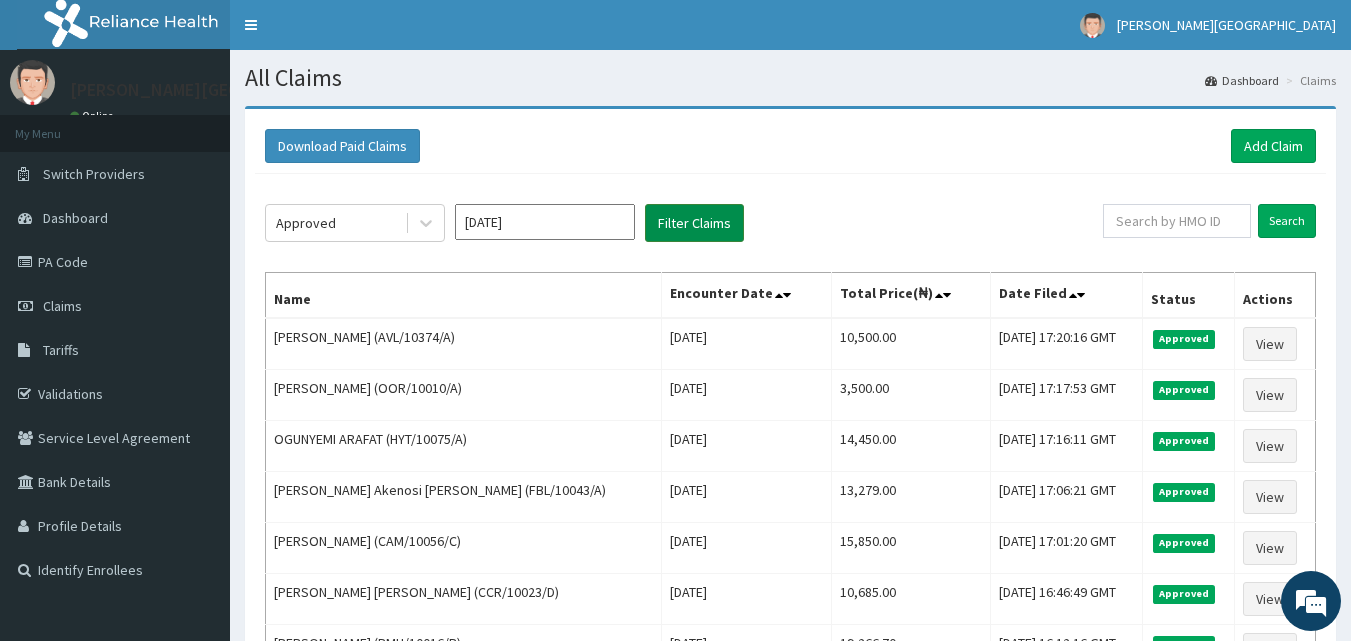 scroll, scrollTop: 0, scrollLeft: 0, axis: both 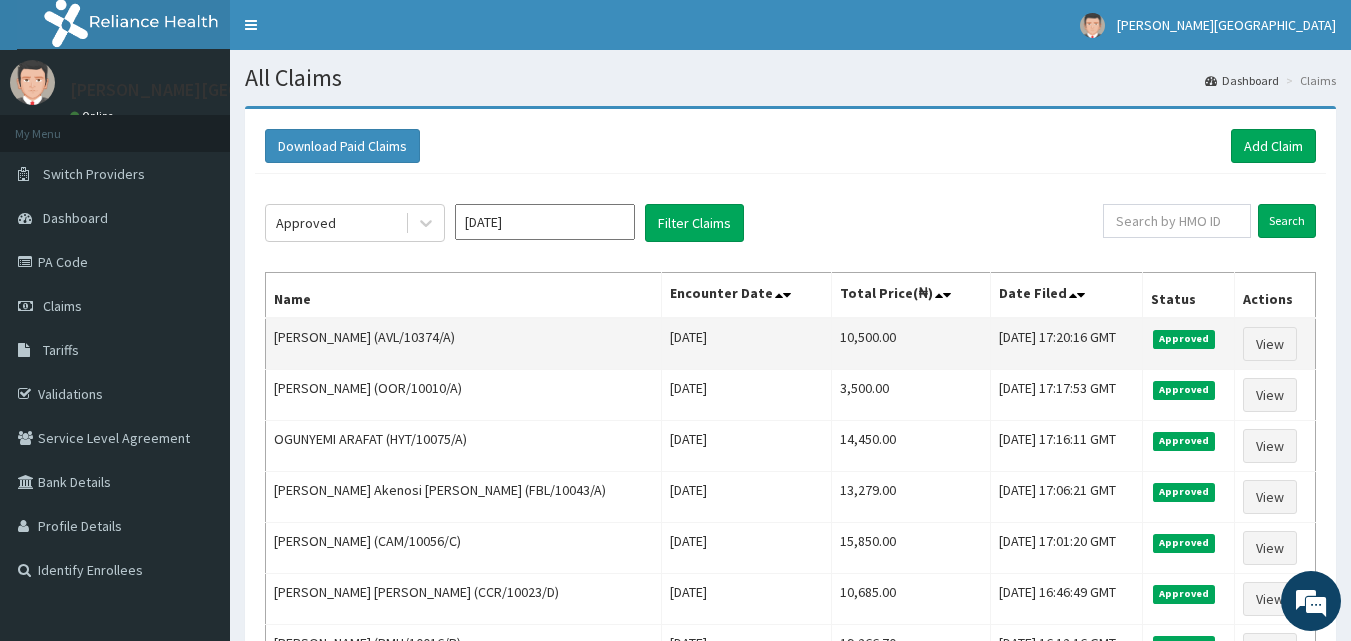 drag, startPoint x: 481, startPoint y: 338, endPoint x: 404, endPoint y: 328, distance: 77.64664 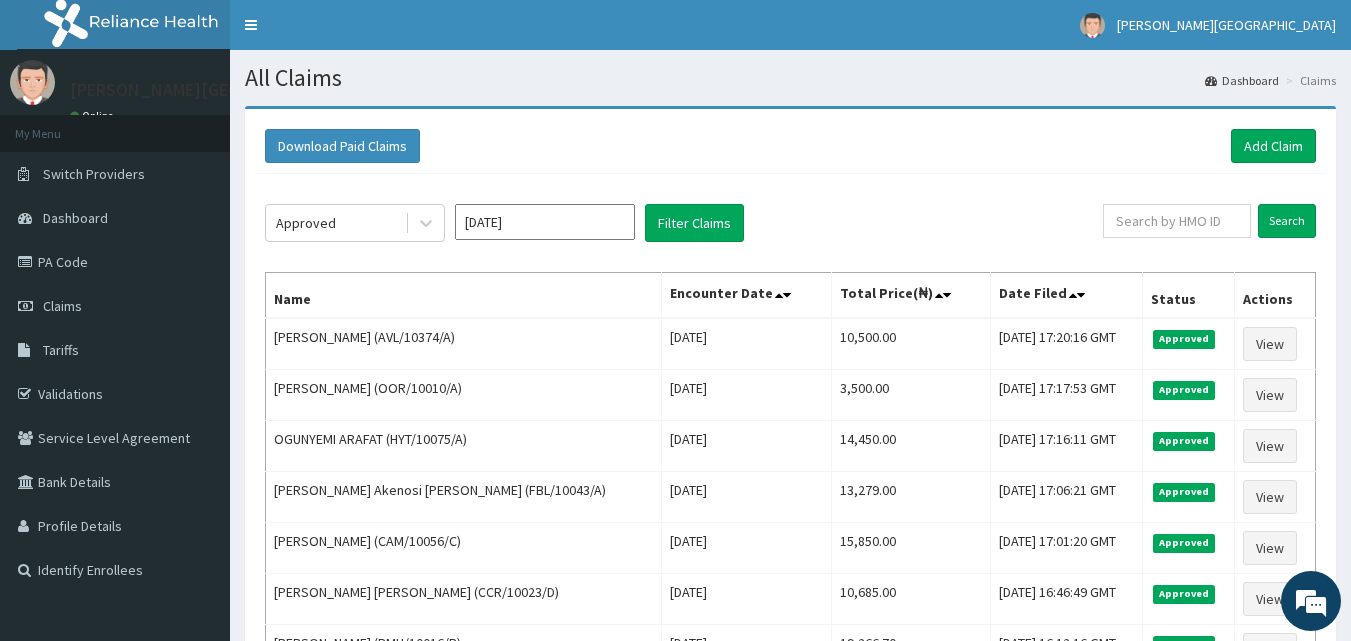 copy on "AVL/10374/A)" 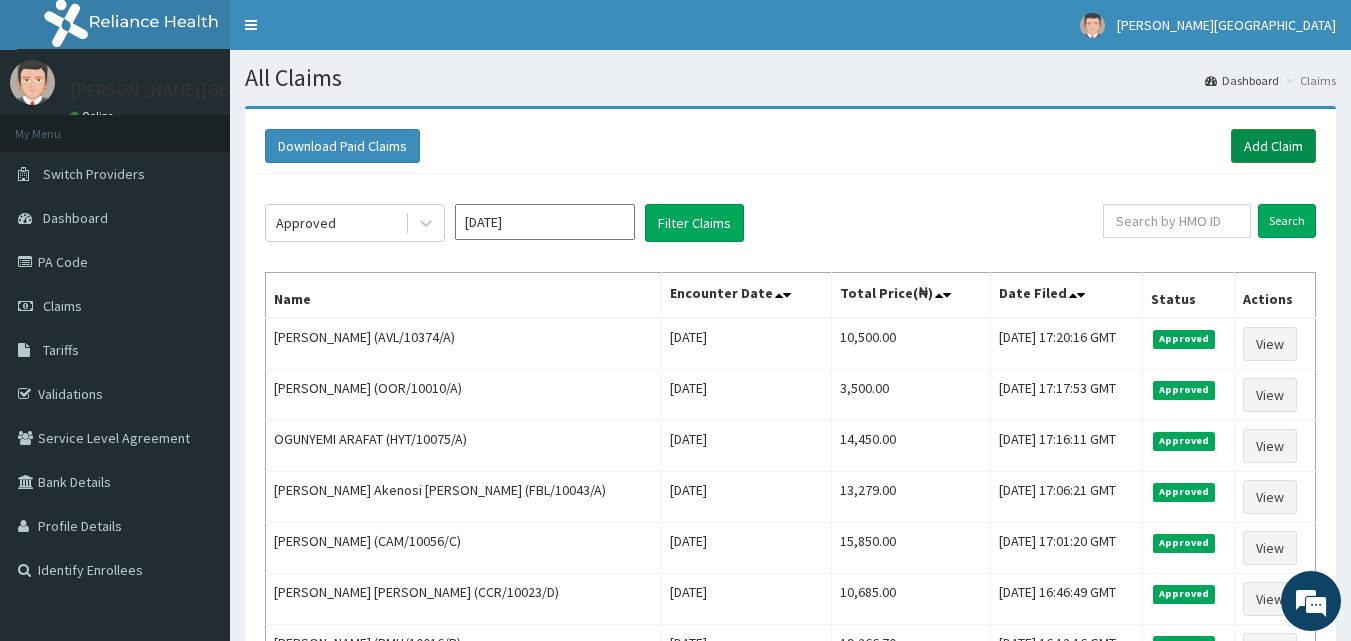 click on "Add Claim" at bounding box center (1273, 146) 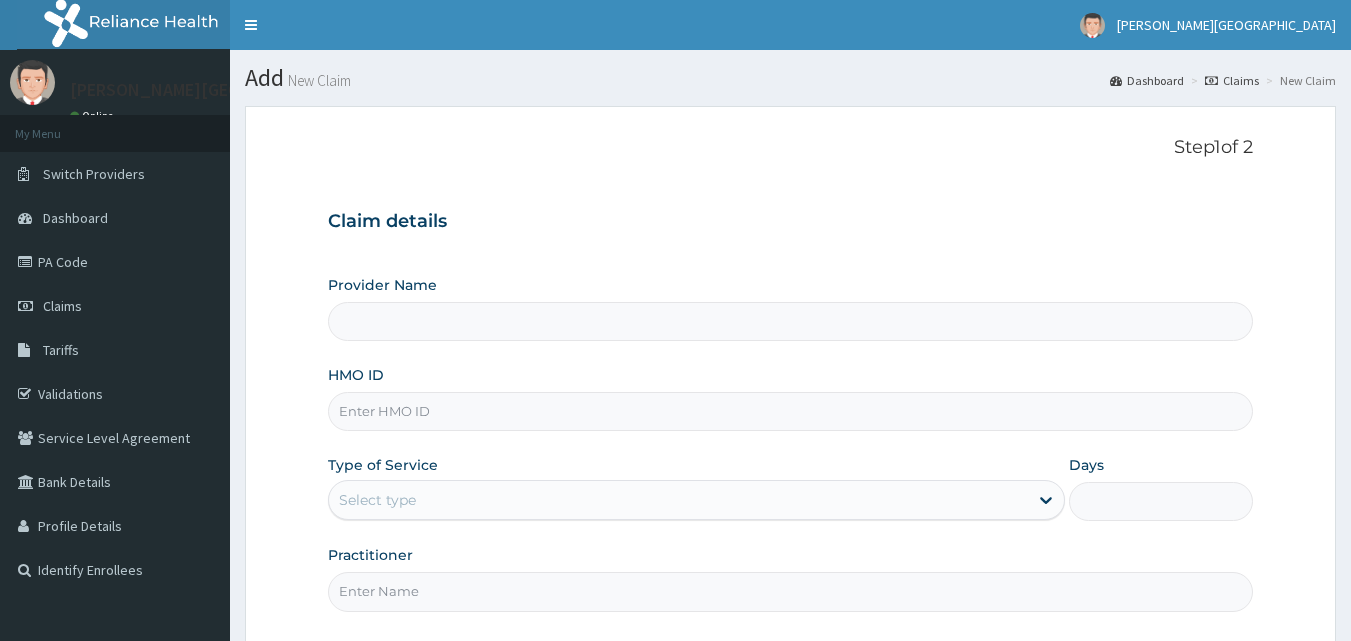scroll, scrollTop: 0, scrollLeft: 0, axis: both 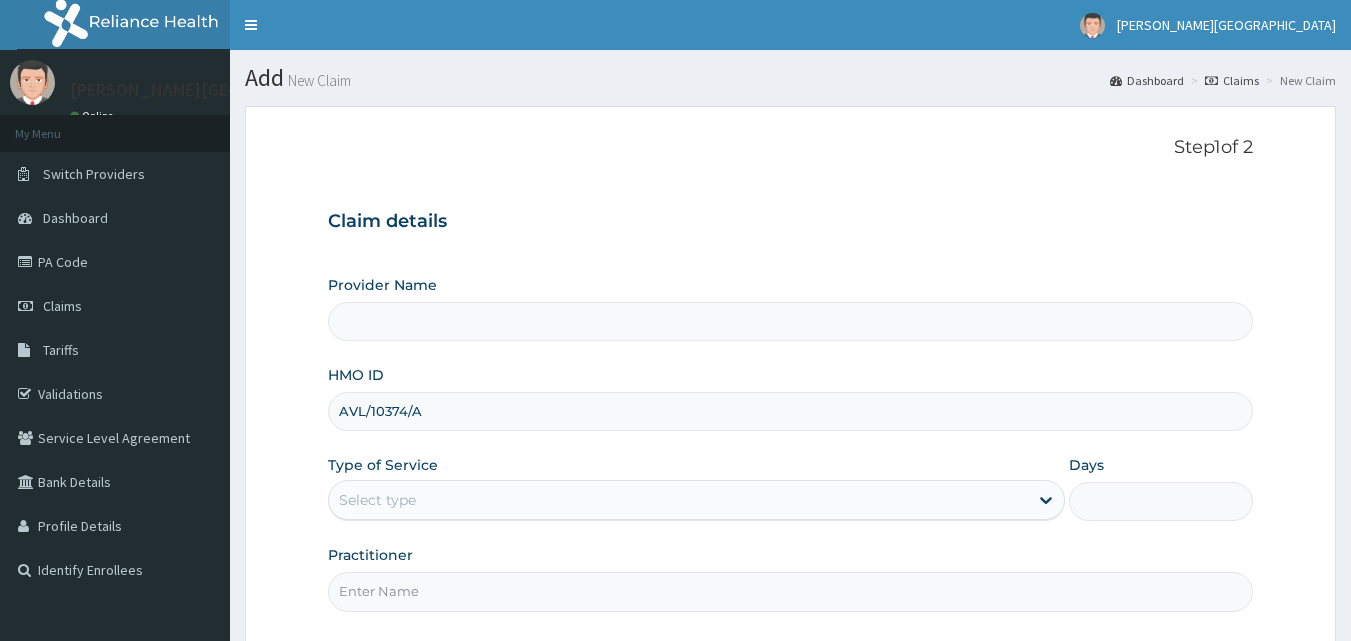 type on "[PERSON_NAME][GEOGRAPHIC_DATA]" 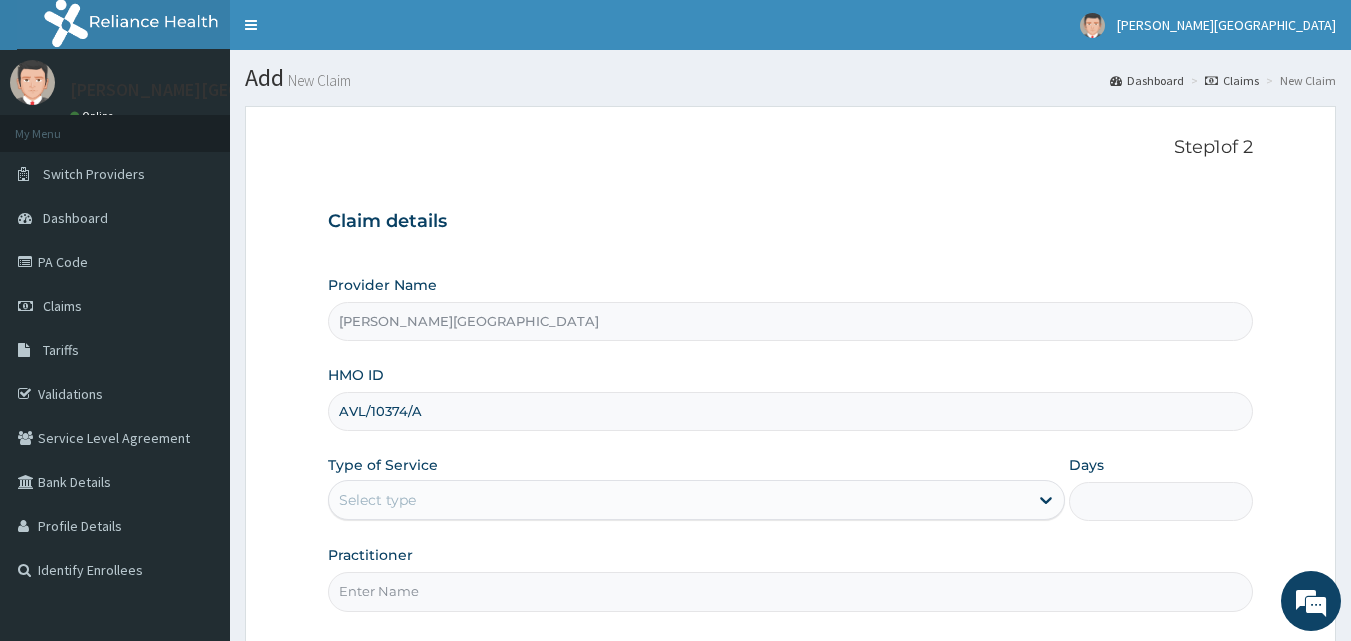 type on "AVL/10374/A" 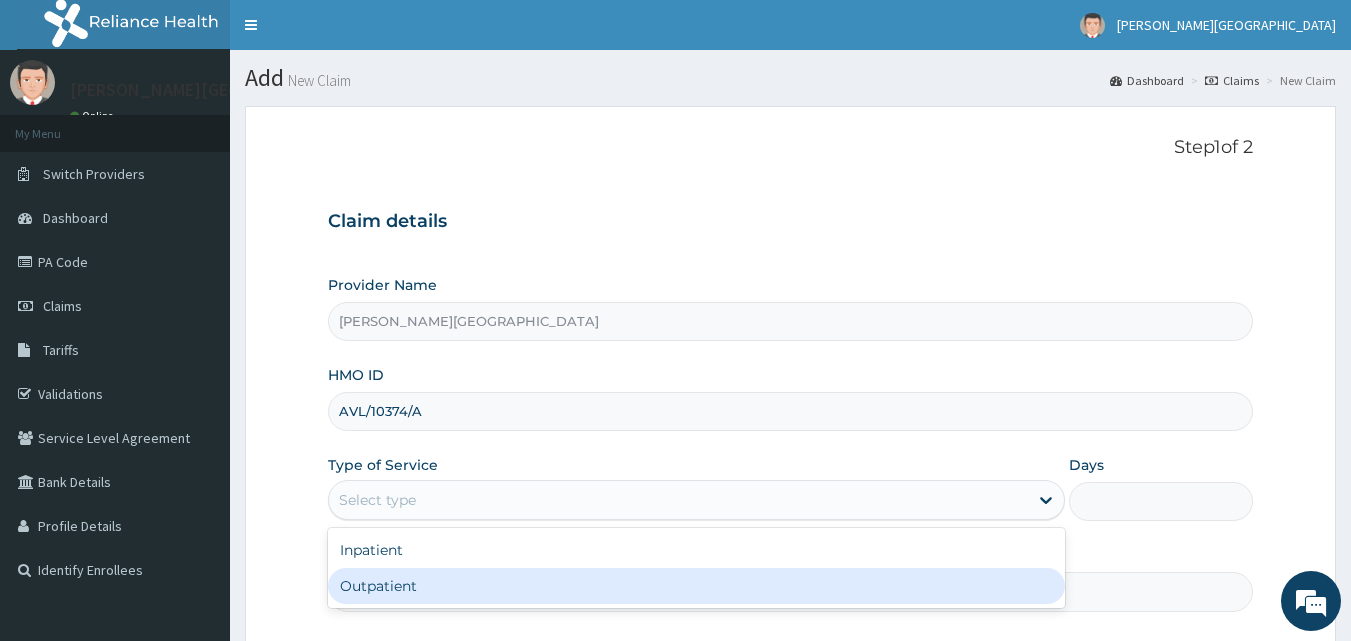 click on "Outpatient" at bounding box center (696, 586) 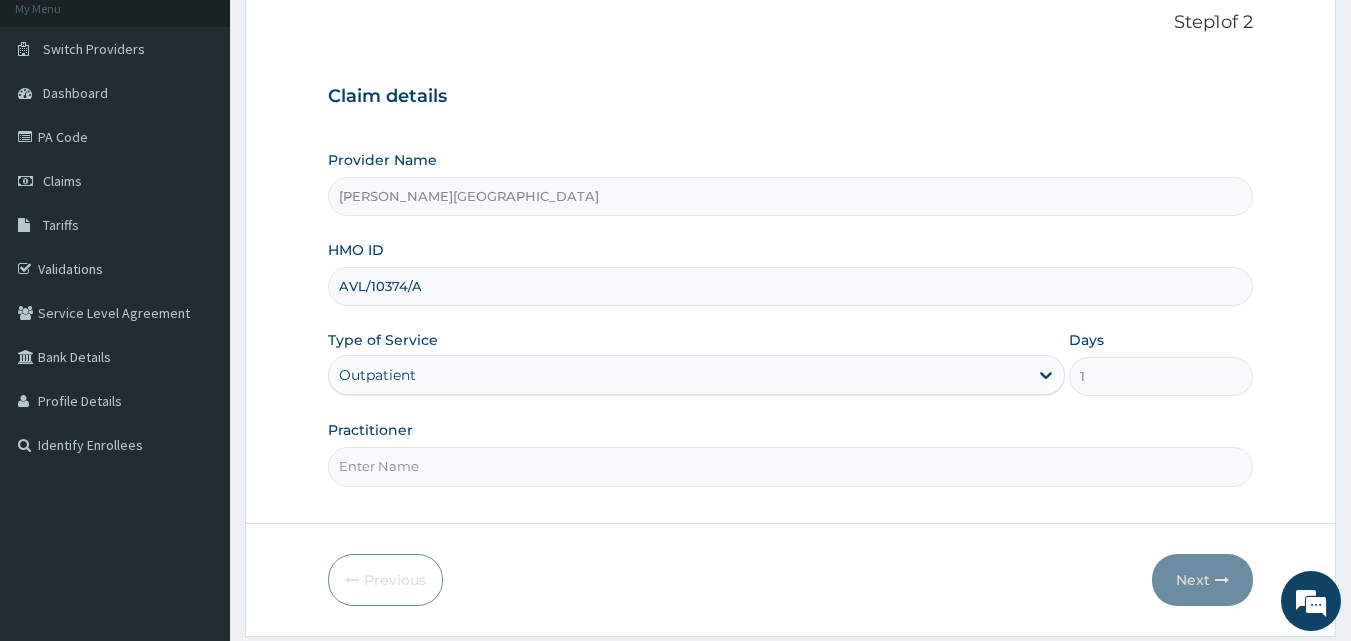 scroll, scrollTop: 187, scrollLeft: 0, axis: vertical 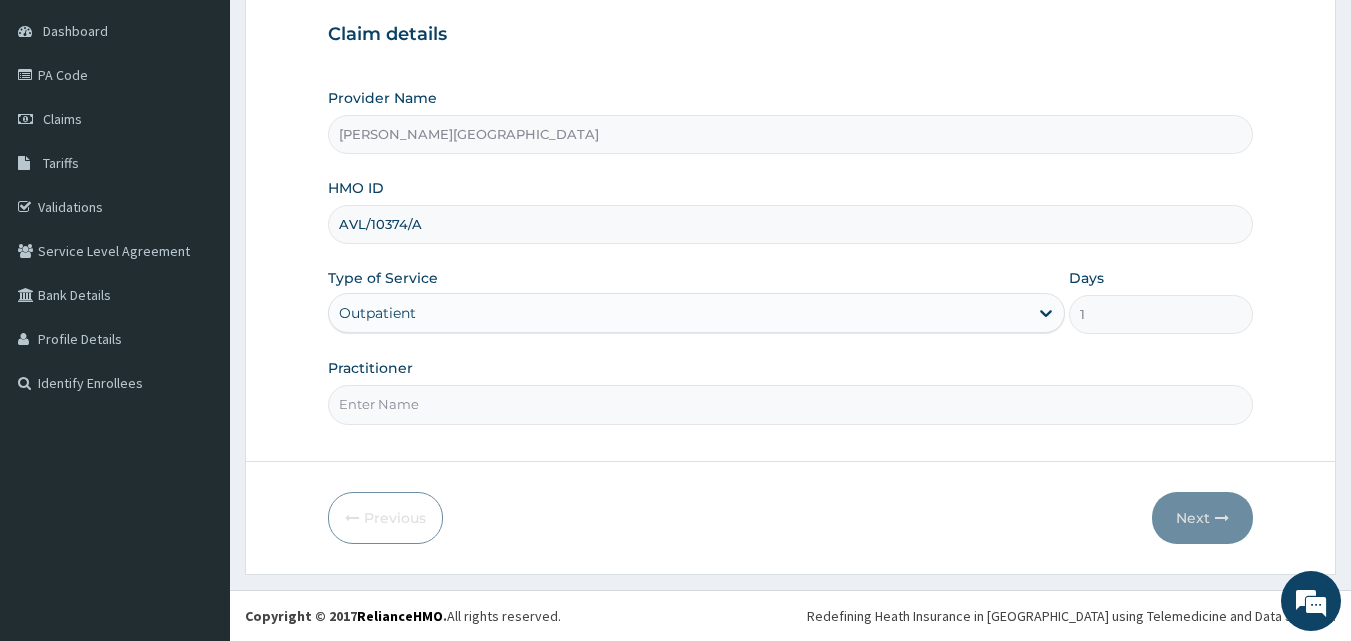 drag, startPoint x: 387, startPoint y: 404, endPoint x: 423, endPoint y: 394, distance: 37.363083 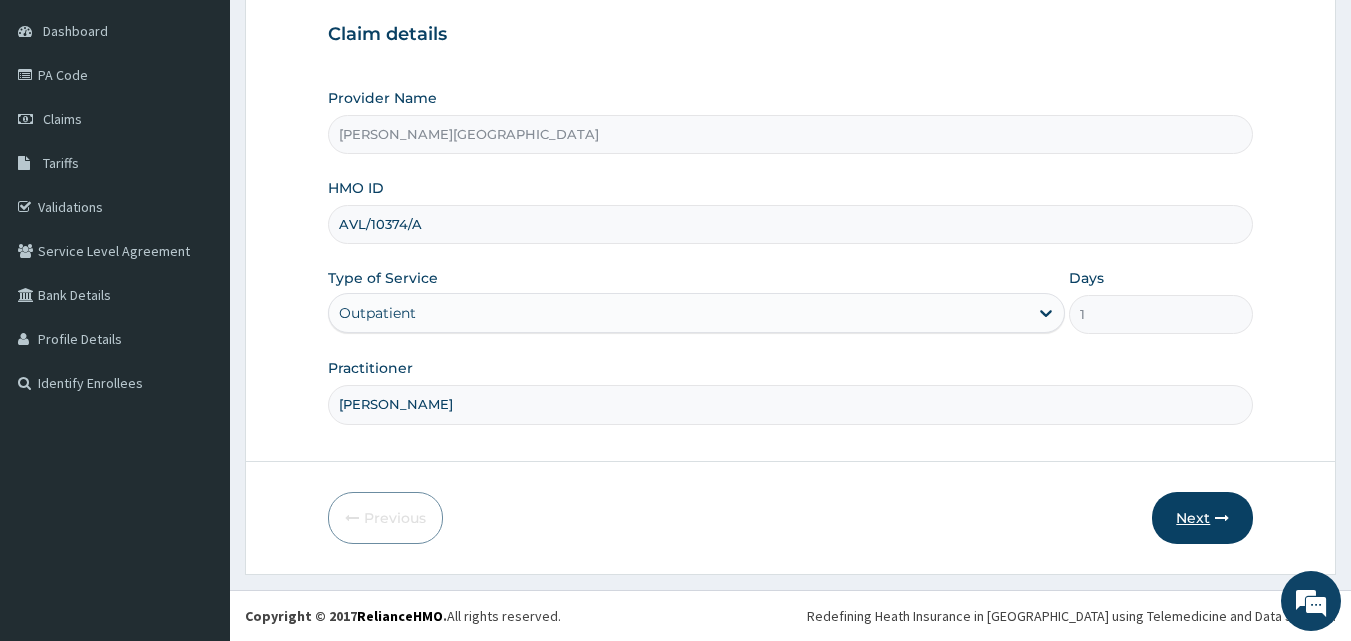 type on "[PERSON_NAME]" 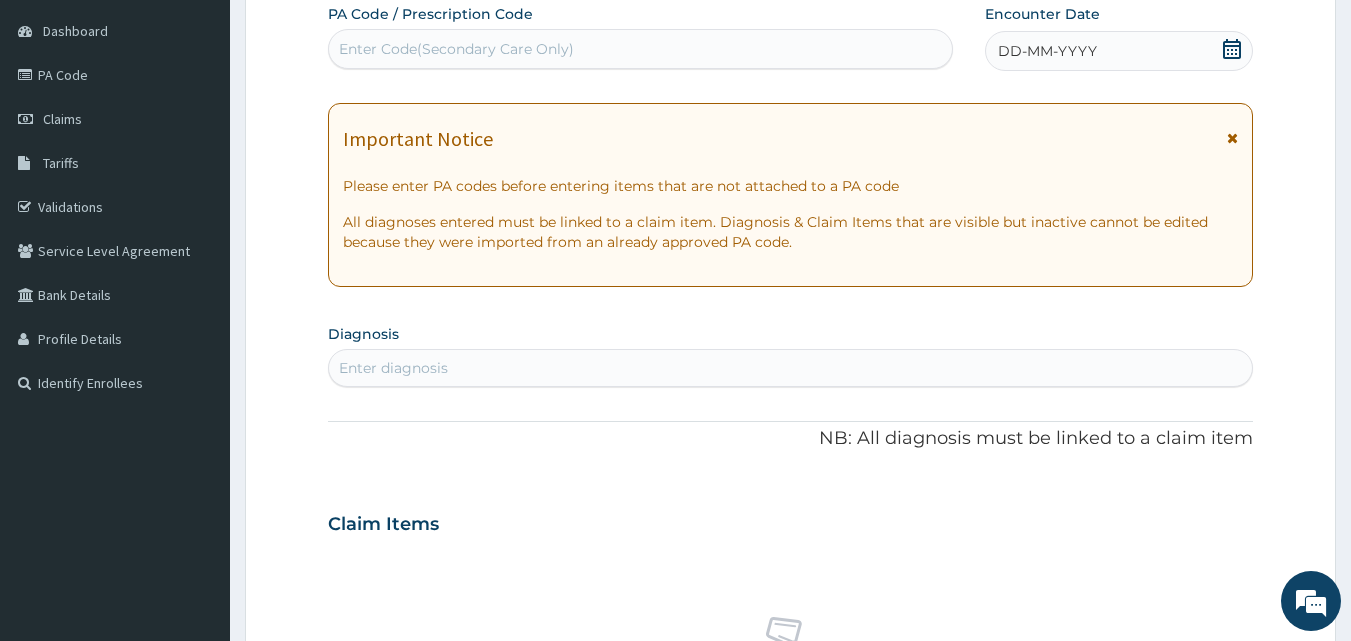 scroll, scrollTop: 0, scrollLeft: 0, axis: both 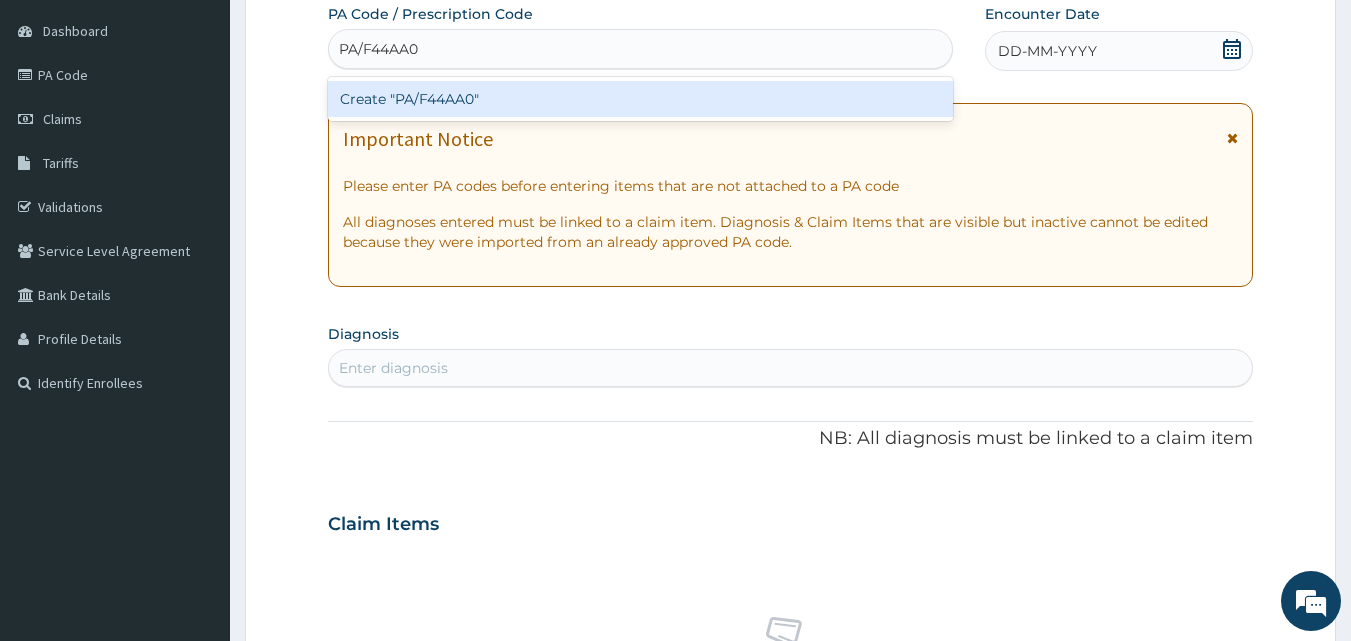 click on "Create "PA/F44AA0"" at bounding box center [641, 99] 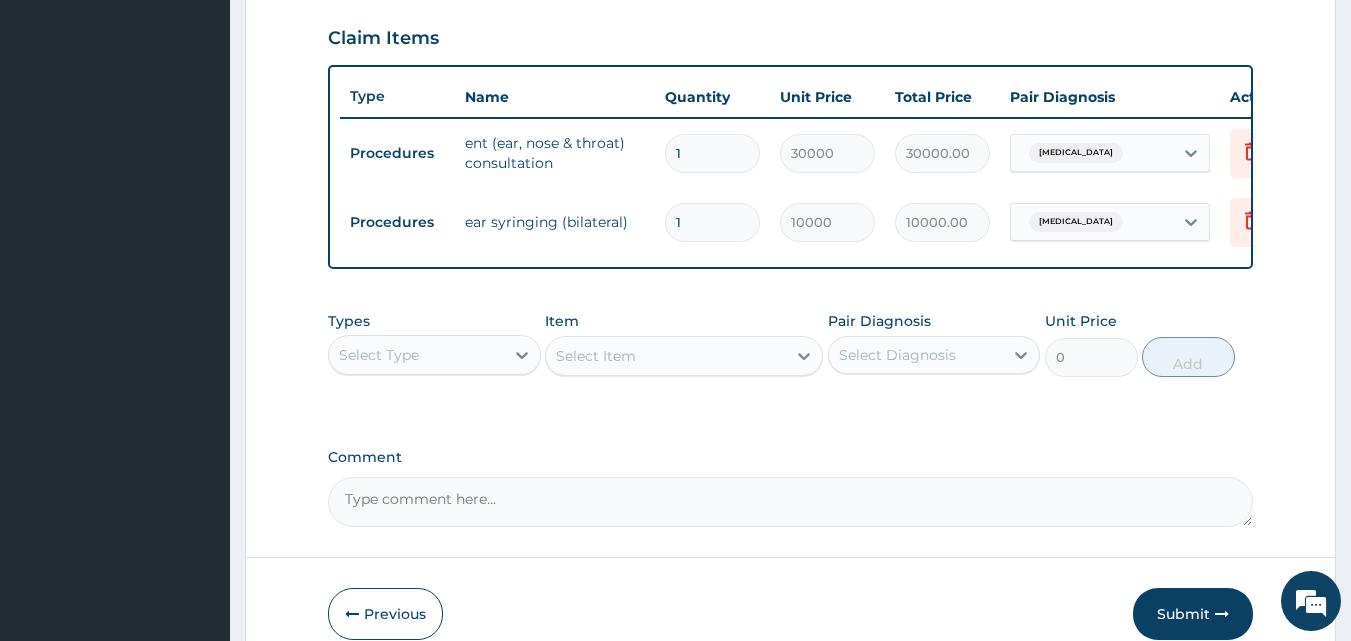 scroll, scrollTop: 748, scrollLeft: 0, axis: vertical 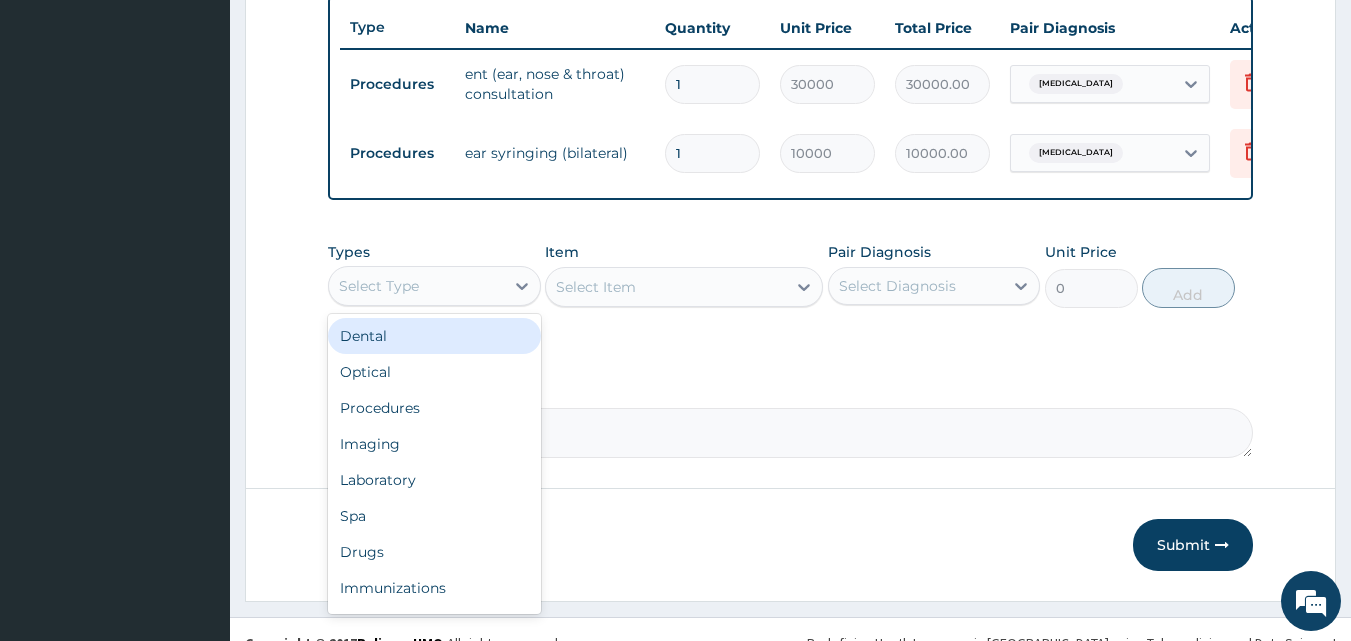 click on "Select Type" at bounding box center [416, 286] 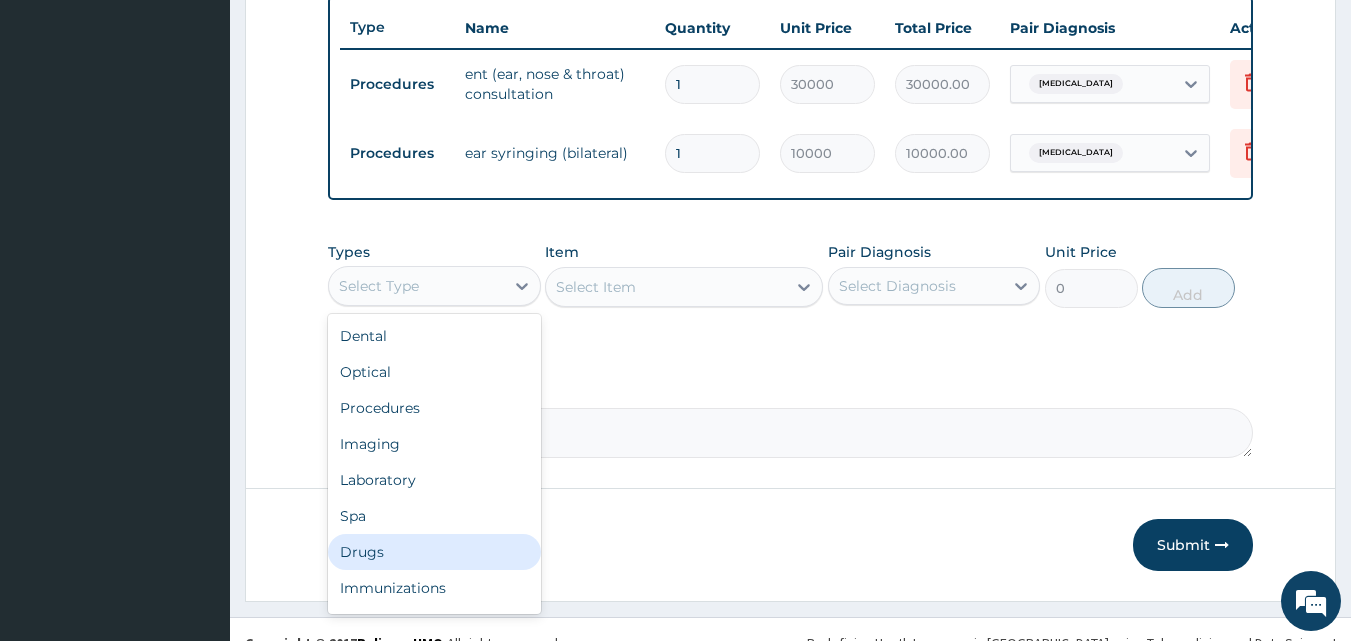 click on "Drugs" at bounding box center (434, 552) 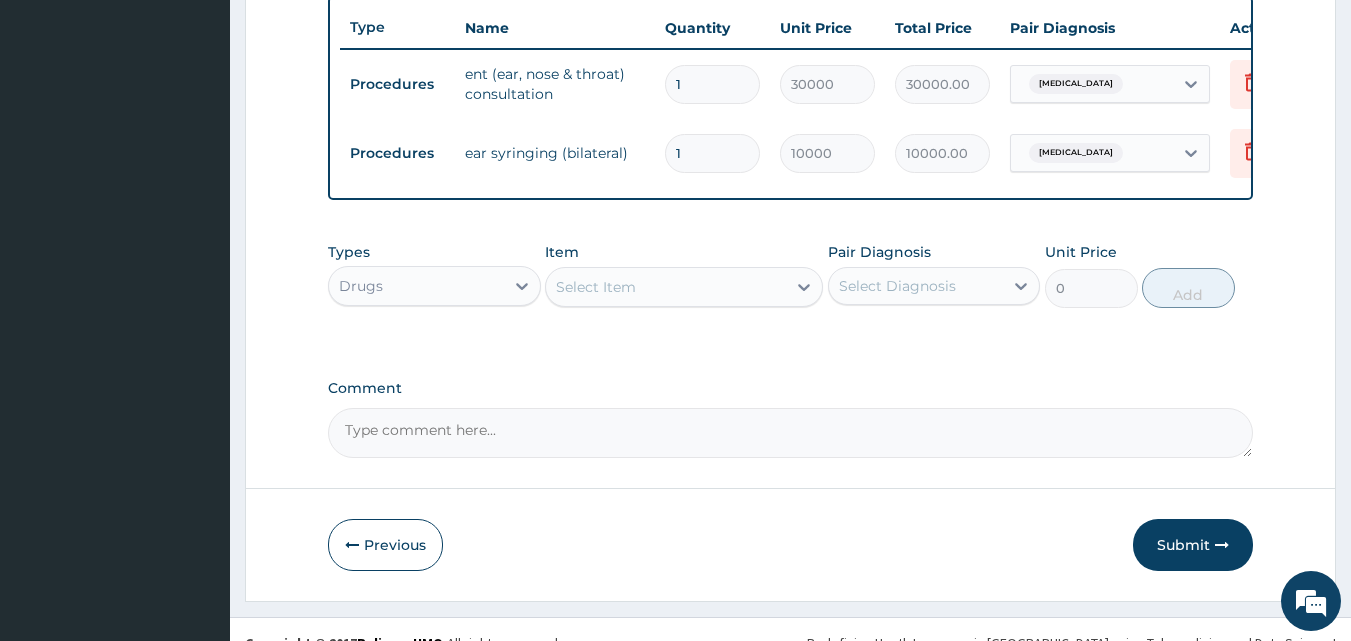 click on "Select Item" at bounding box center [666, 287] 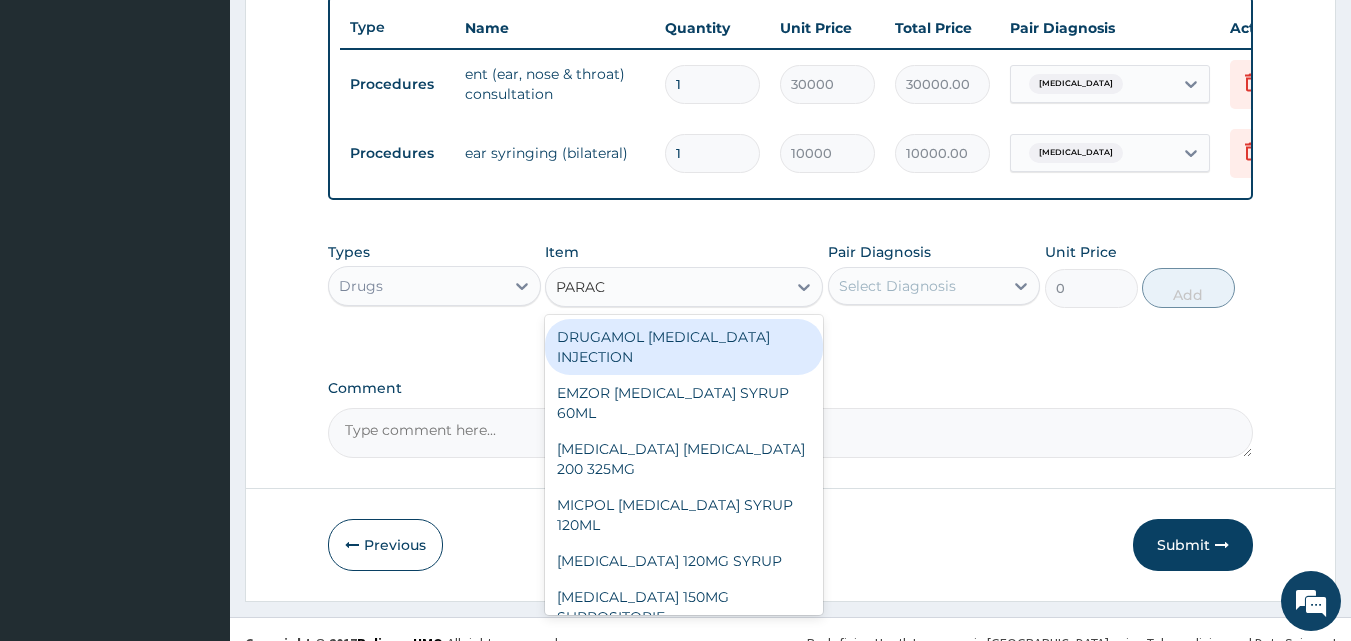 type on "PARACE" 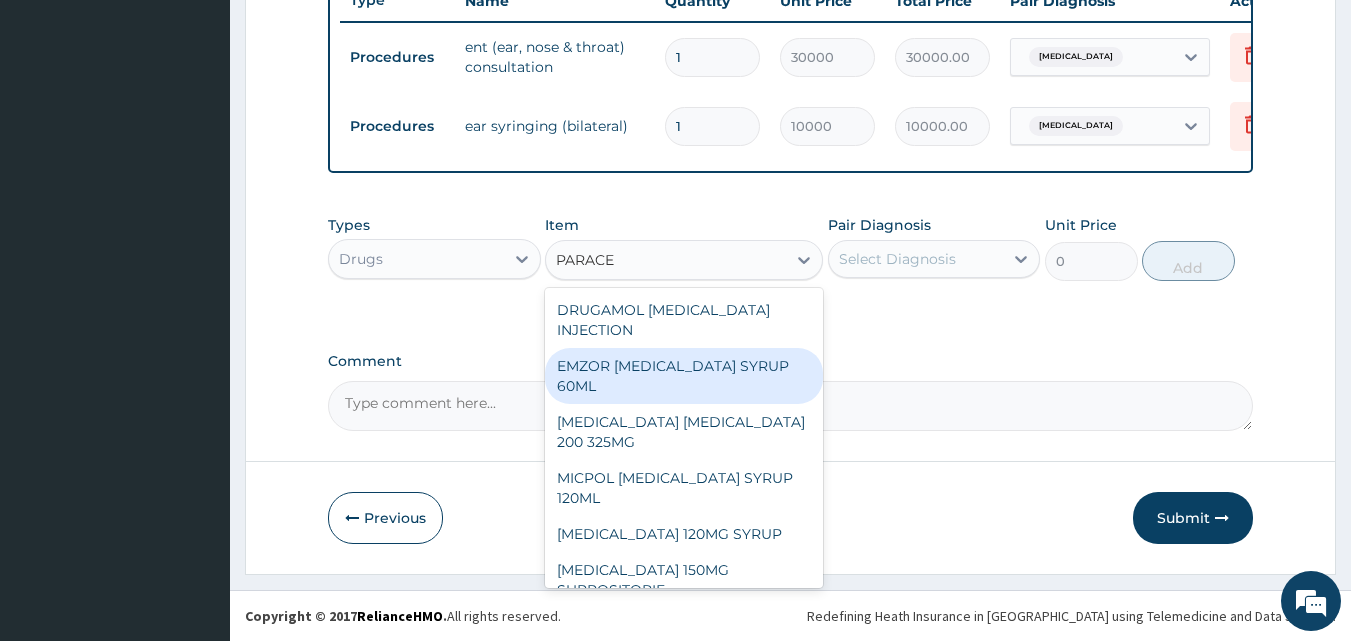 scroll, scrollTop: 790, scrollLeft: 0, axis: vertical 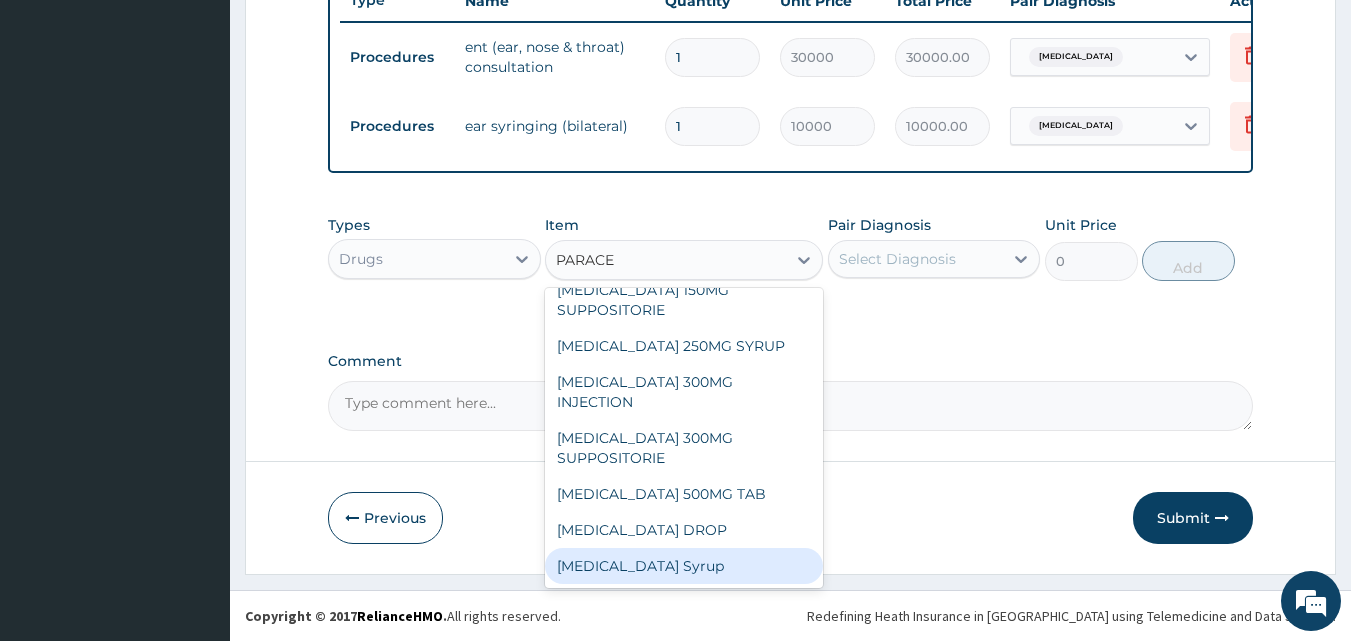 drag, startPoint x: 706, startPoint y: 561, endPoint x: 821, endPoint y: 404, distance: 194.61244 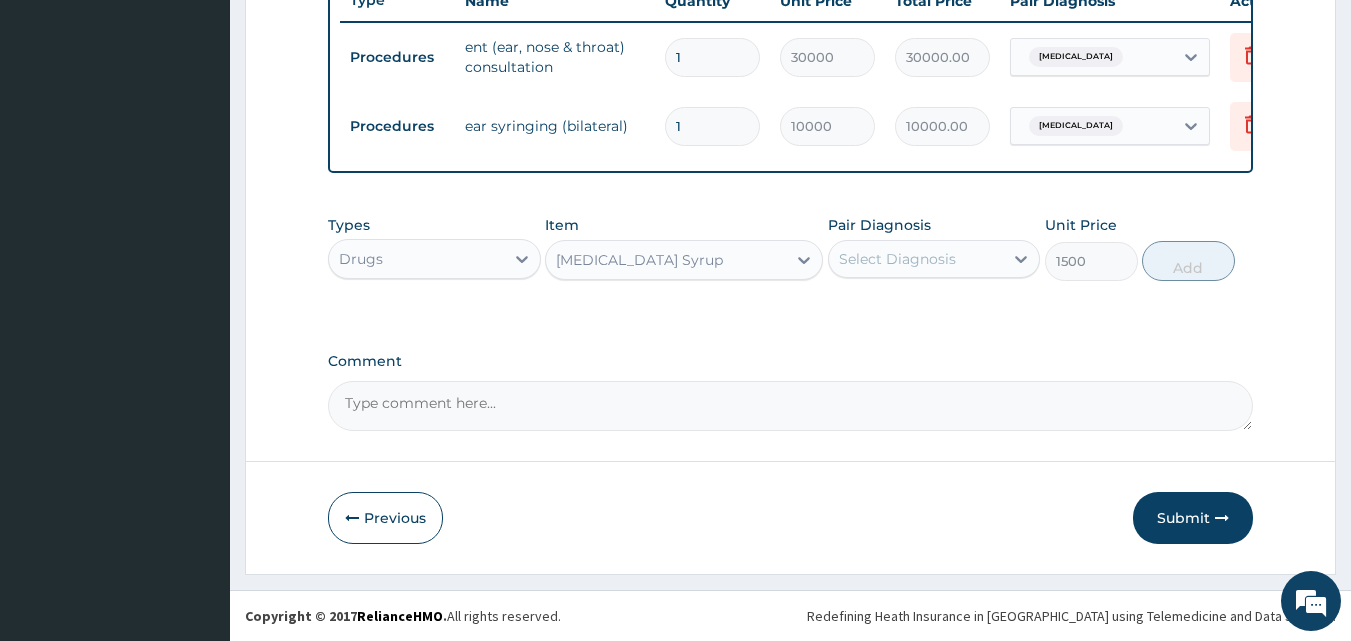 click on "Select Diagnosis" at bounding box center [897, 259] 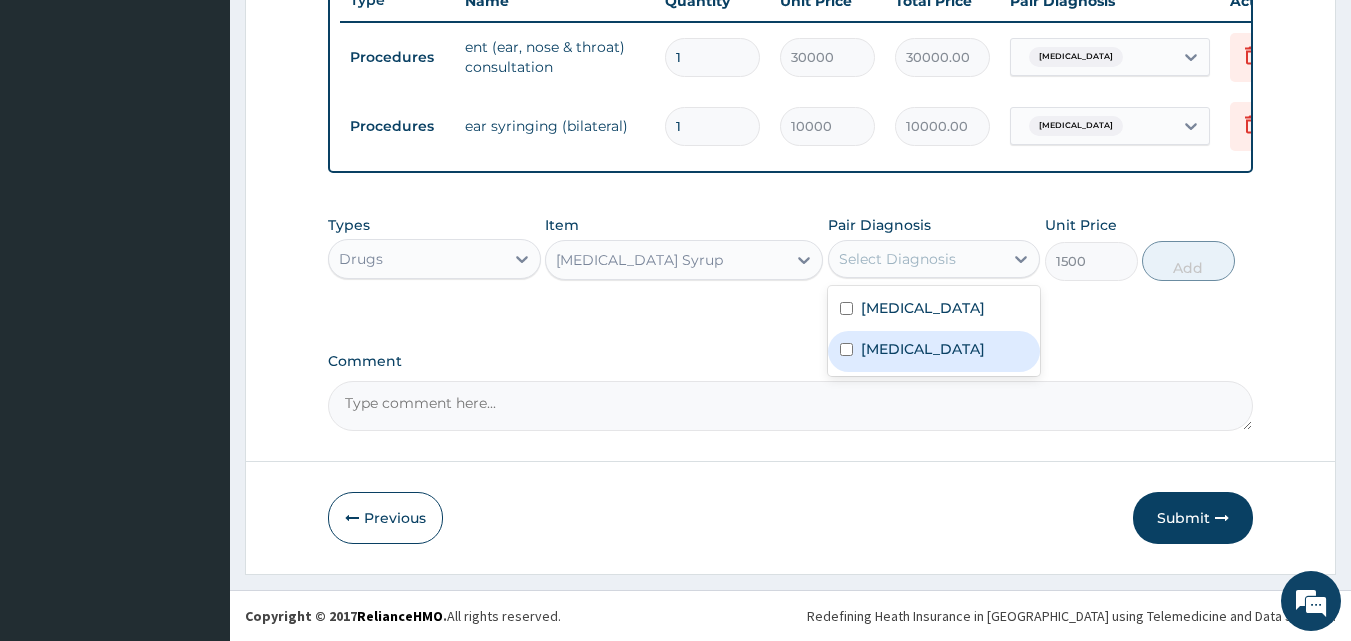 click on "Impacted cerumen" at bounding box center [923, 349] 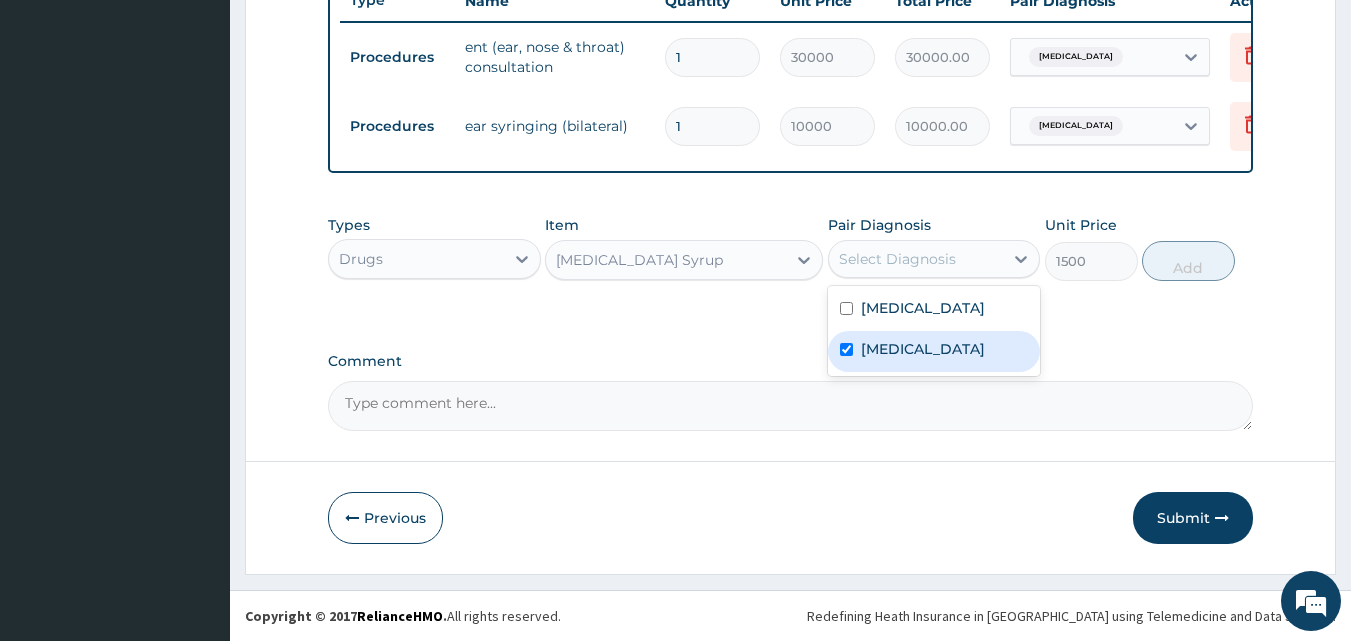 checkbox on "true" 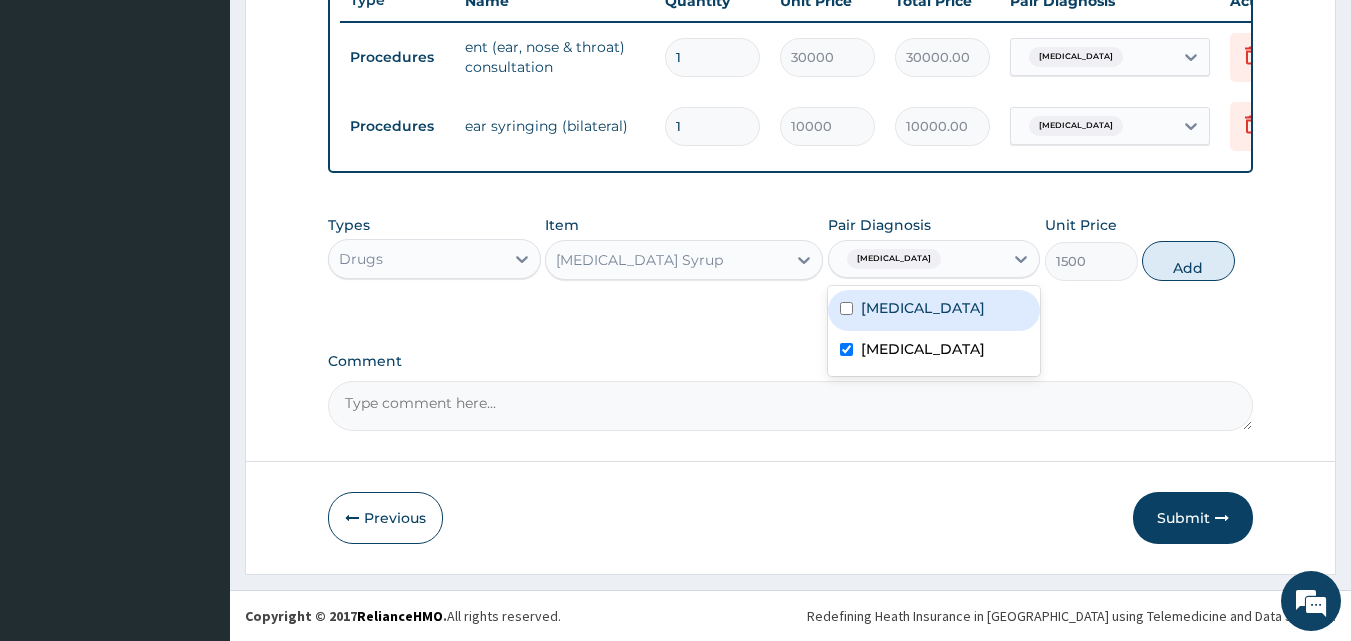 click on "Otitis externa" at bounding box center [923, 308] 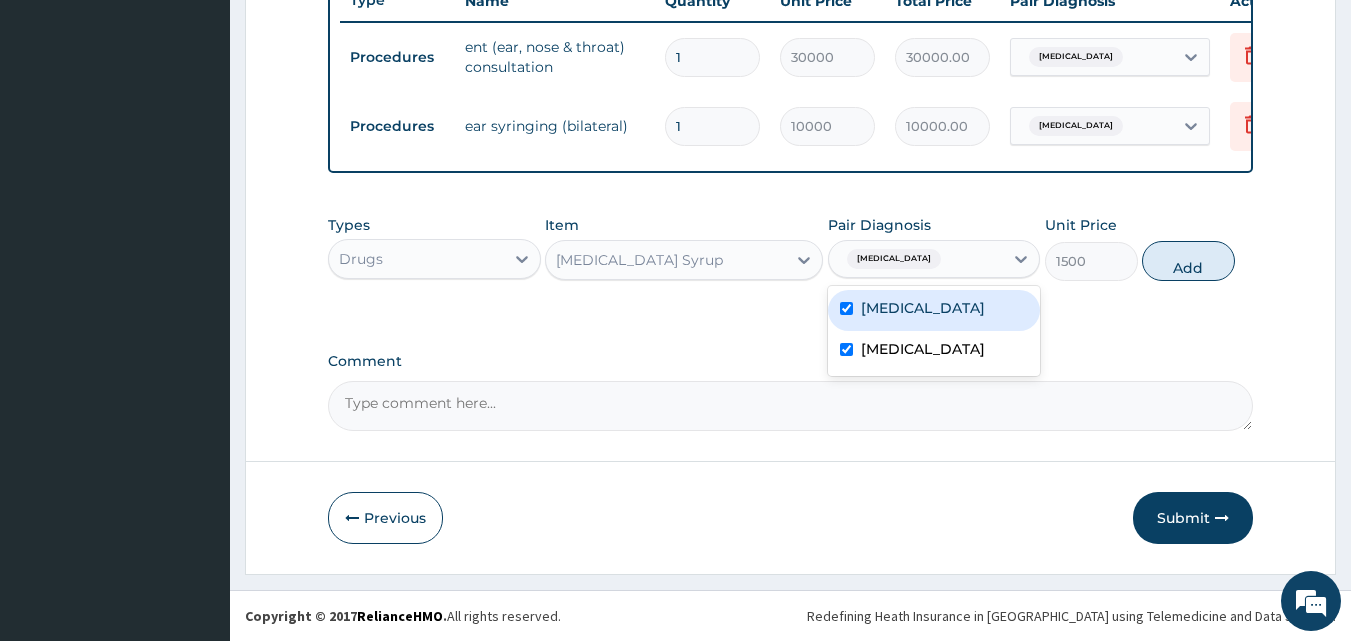 checkbox on "true" 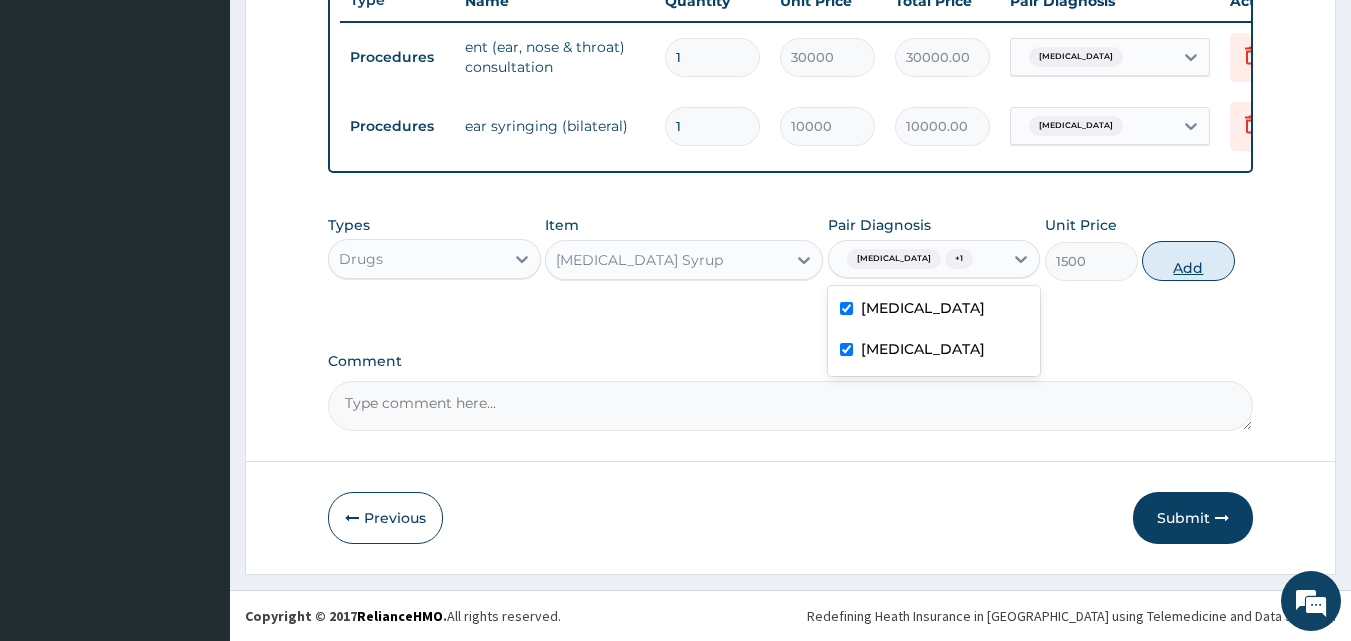 click on "Add" at bounding box center [1188, 261] 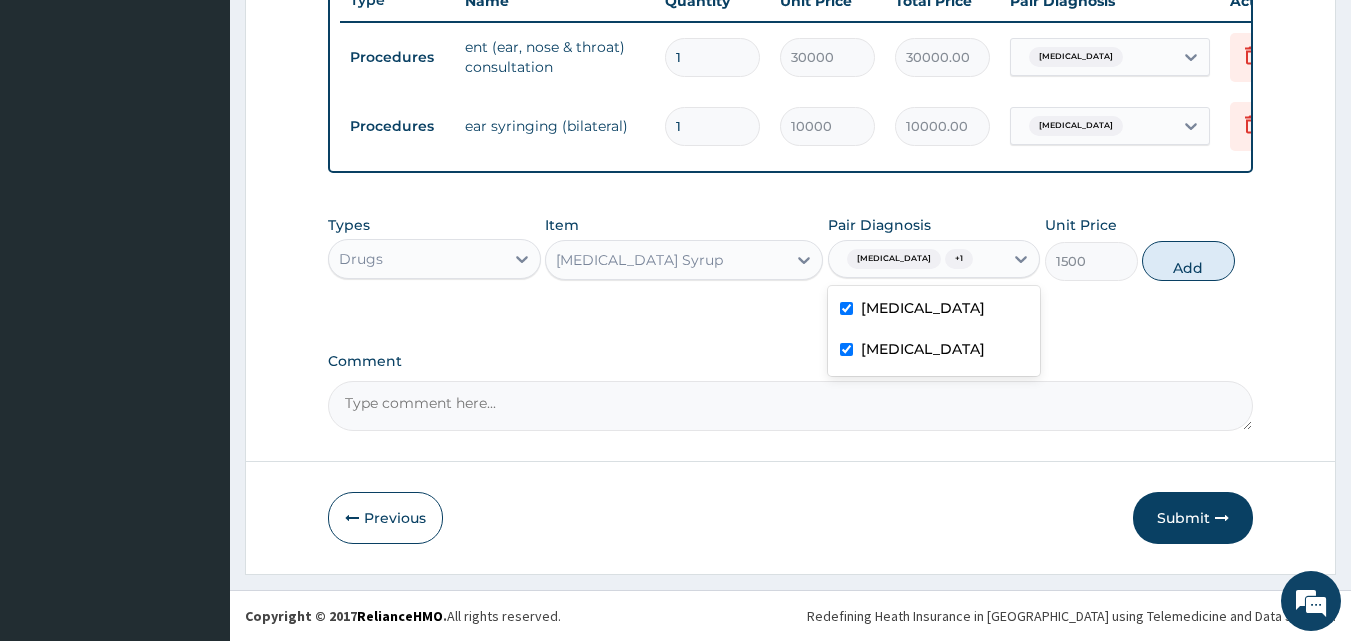 type on "0" 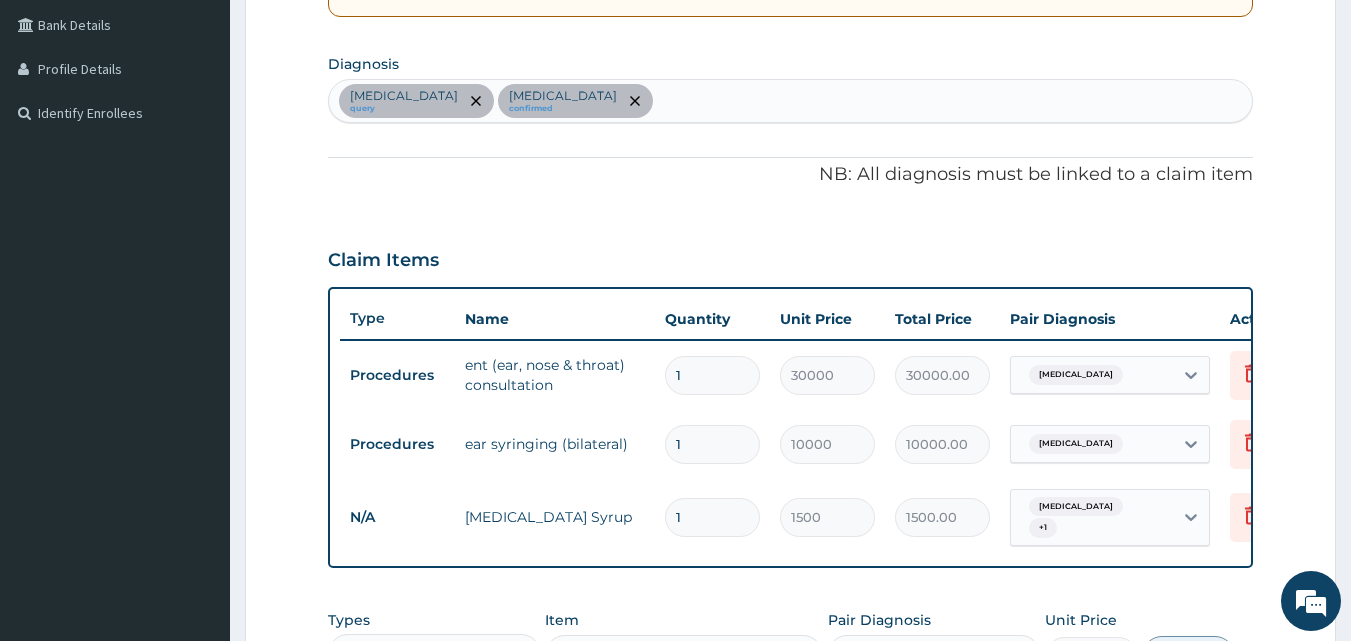 scroll, scrollTop: 0, scrollLeft: 0, axis: both 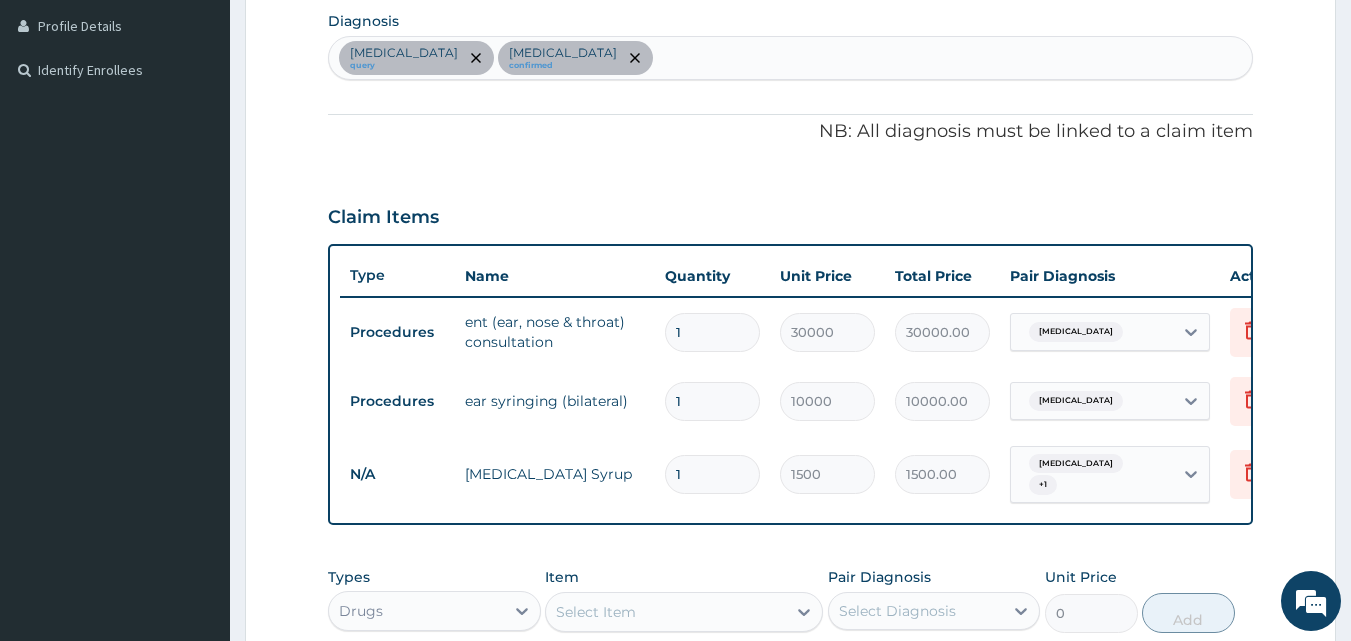 click on "PA Code / Prescription Code PA/F44AA0 Encounter Date 08-06-2025 Important Notice Please enter PA codes before entering items that are not attached to a PA code   All diagnoses entered must be linked to a claim item. Diagnosis & Claim Items that are visible but inactive cannot be edited because they were imported from an already approved PA code. Diagnosis Otitis externa query Impacted cerumen confirmed NB: All diagnosis must be linked to a claim item Claim Items Type Name Quantity Unit Price Total Price Pair Diagnosis Actions Procedures ent (ear, nose & throat) consultation 1 30000 30000.00 Otitis externa Delete Procedures ear syringing (bilateral) 1 10000 10000.00 Impacted cerumen Delete N/A Paracetamol Syrup 1 1500 1500.00 Impacted cerumen  + 1 Delete Types Drugs Item Select Item Pair Diagnosis Select Diagnosis Unit Price 0 Add Comment" at bounding box center (791, 237) 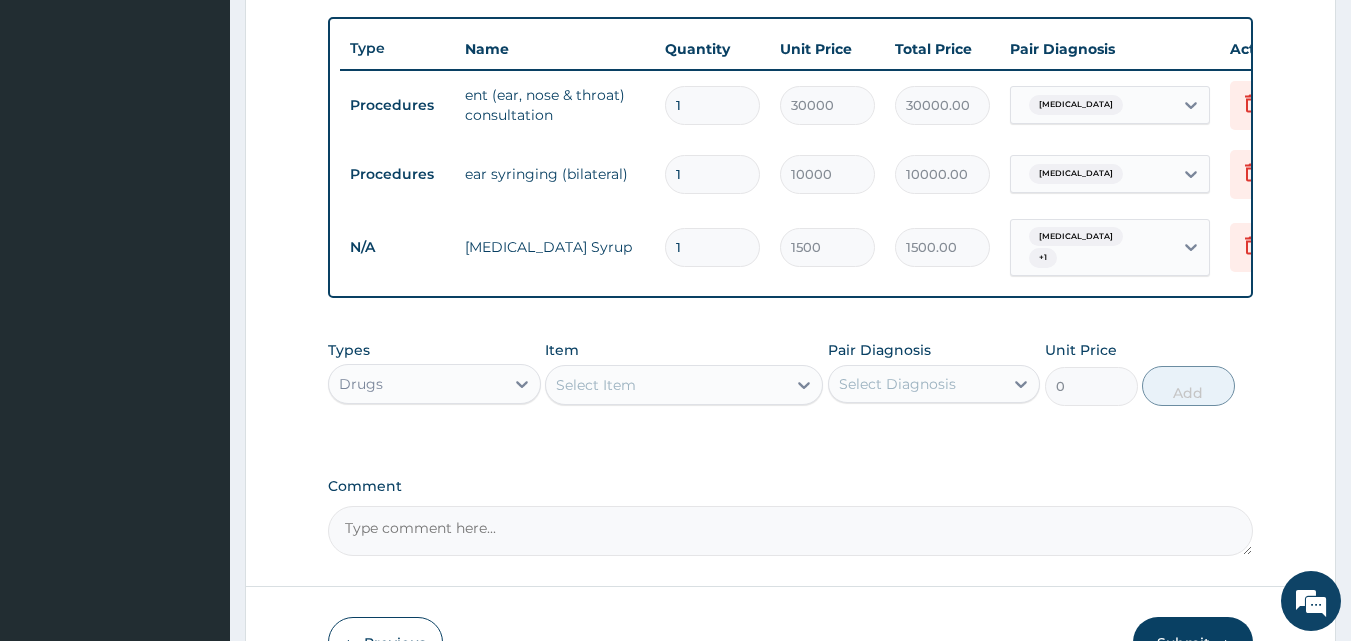 scroll, scrollTop: 867, scrollLeft: 0, axis: vertical 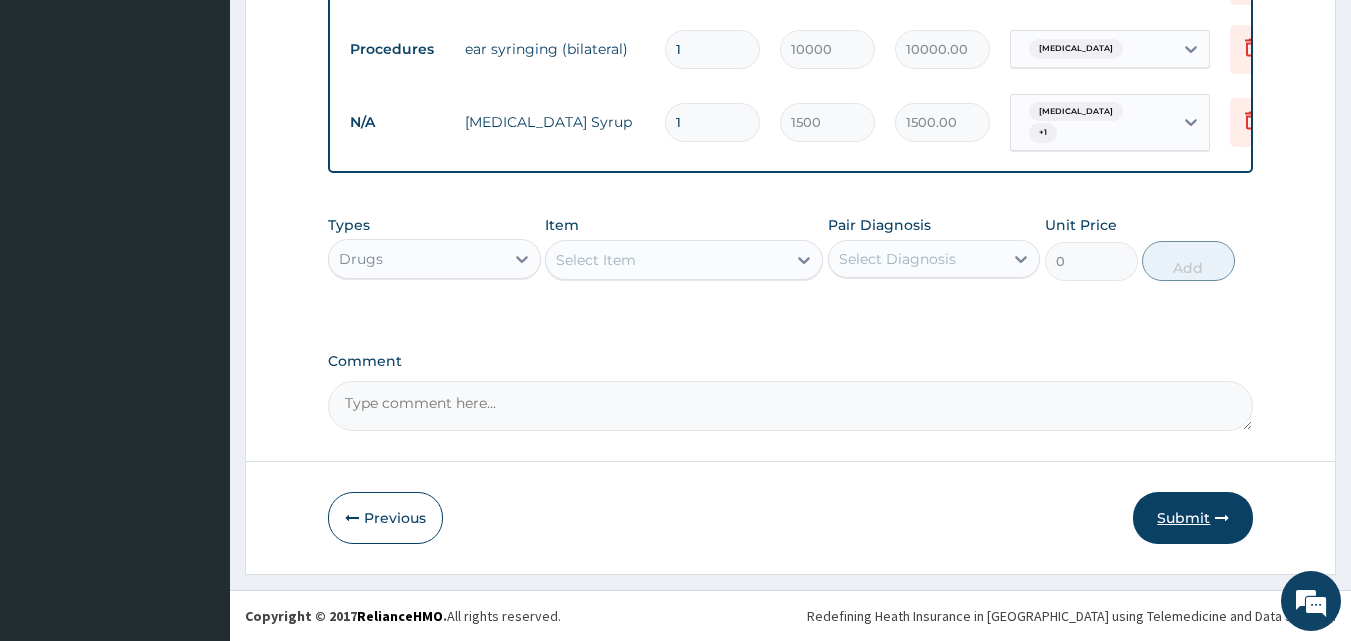 click on "Submit" at bounding box center [1193, 518] 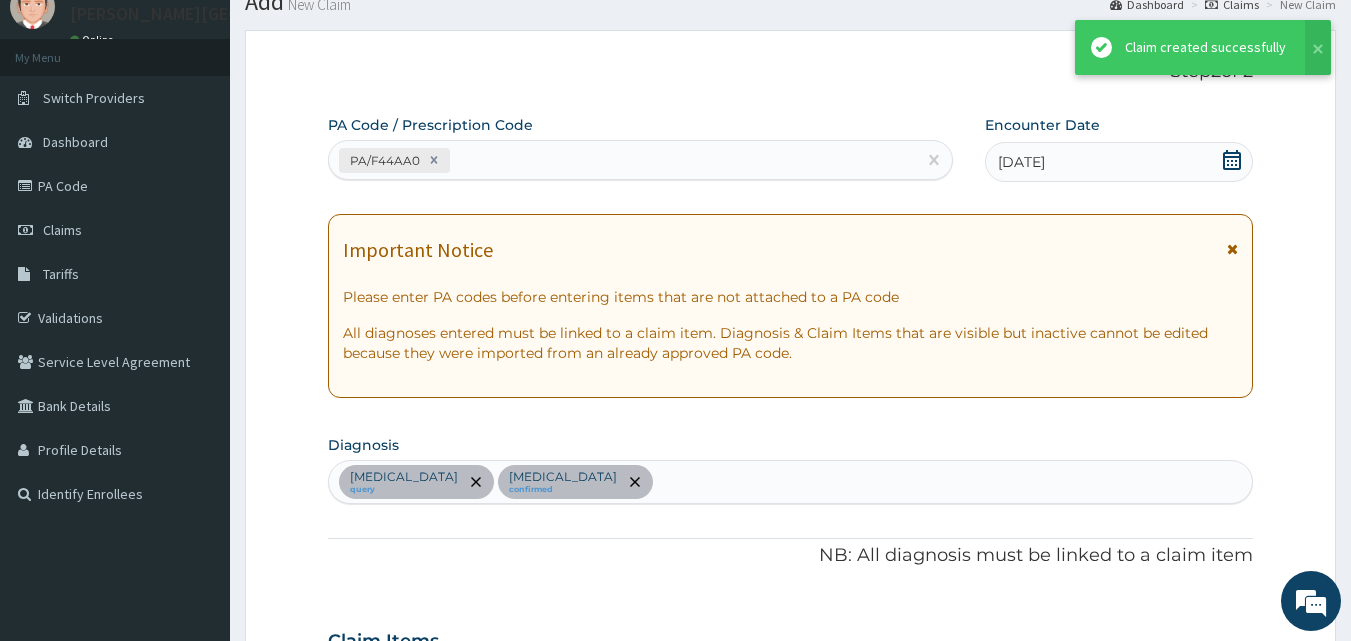 scroll, scrollTop: 867, scrollLeft: 0, axis: vertical 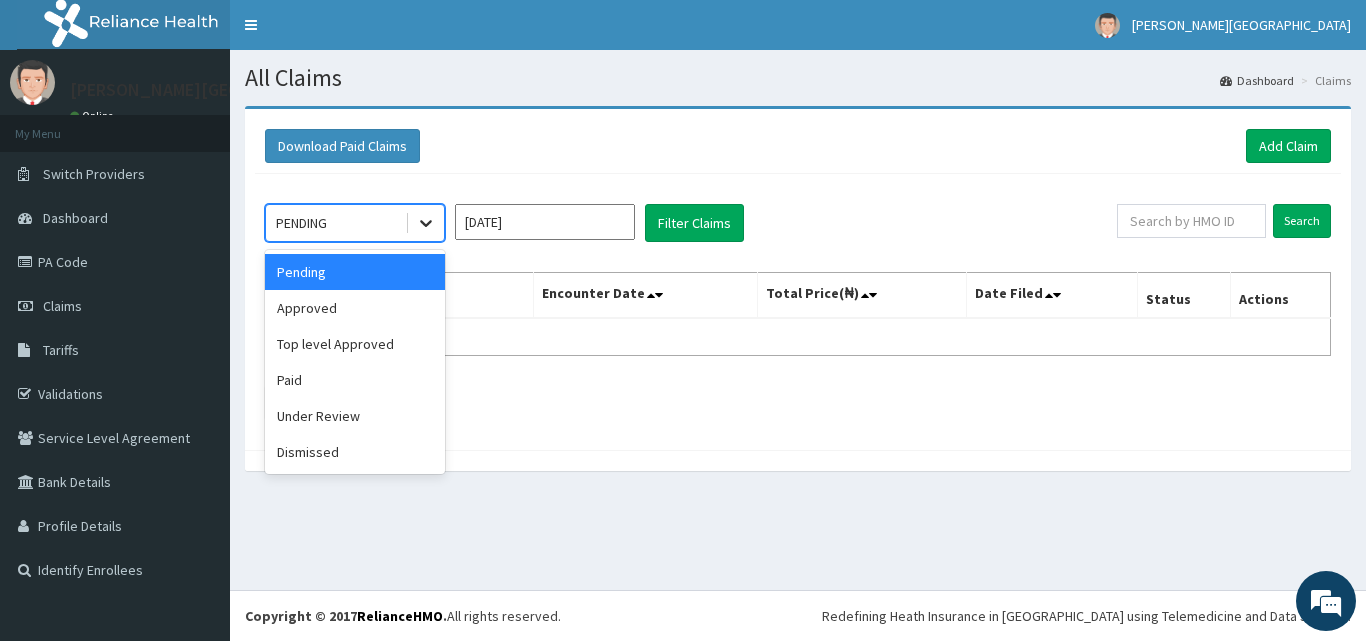 click 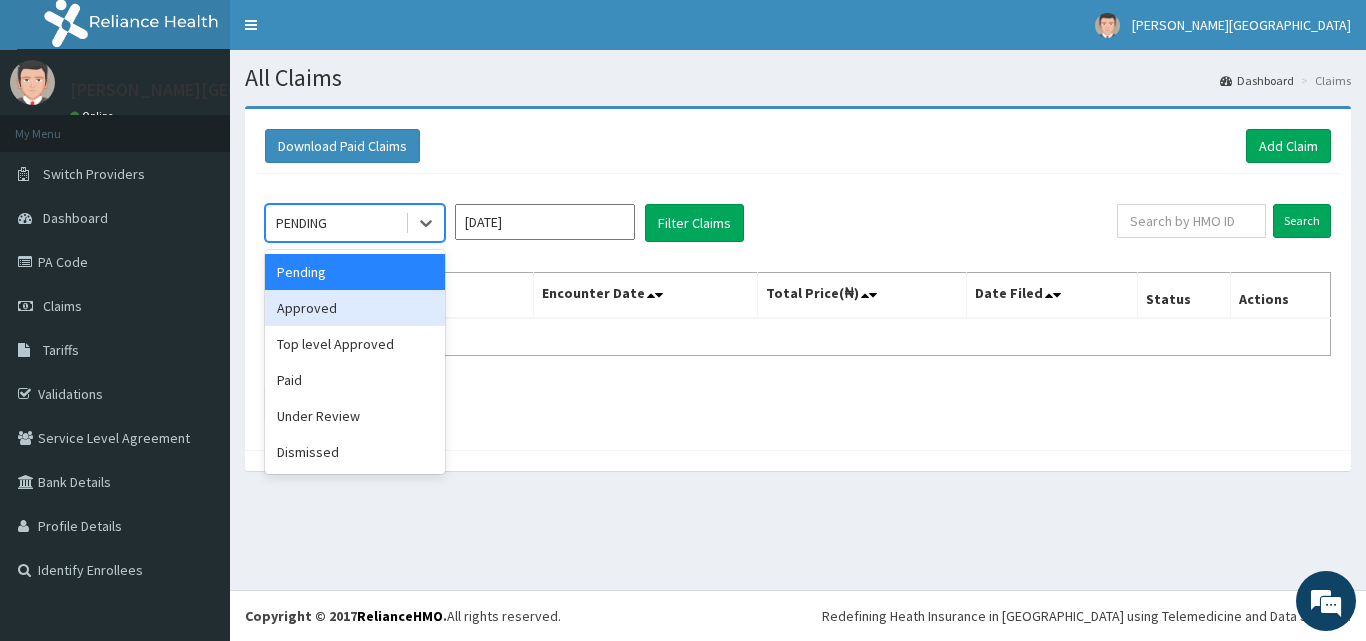 click on "Approved" at bounding box center (355, 308) 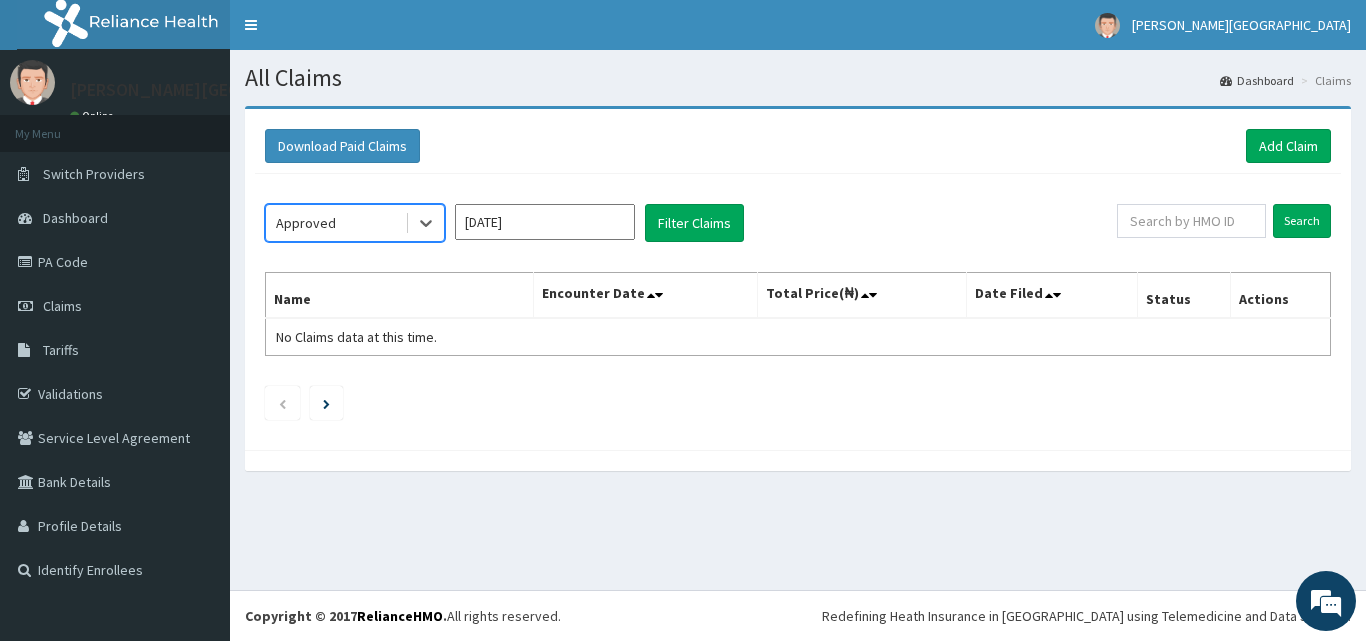 click on "[DATE]" at bounding box center [545, 222] 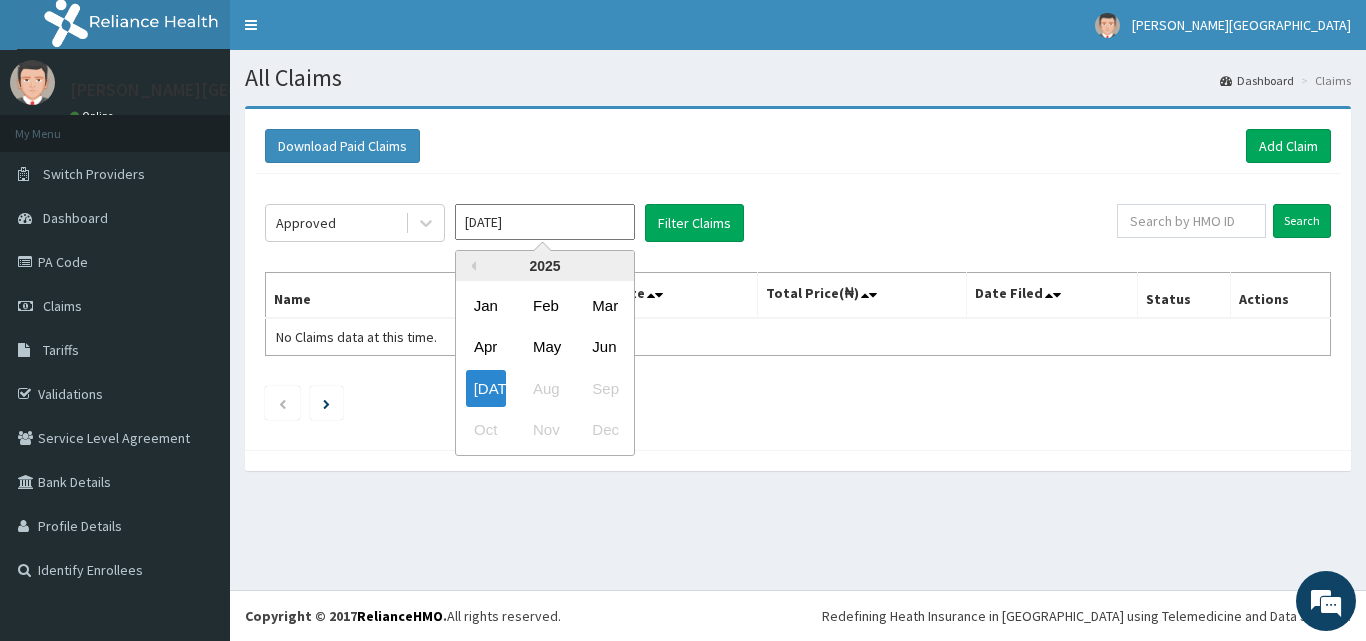click on "Jun" at bounding box center [604, 347] 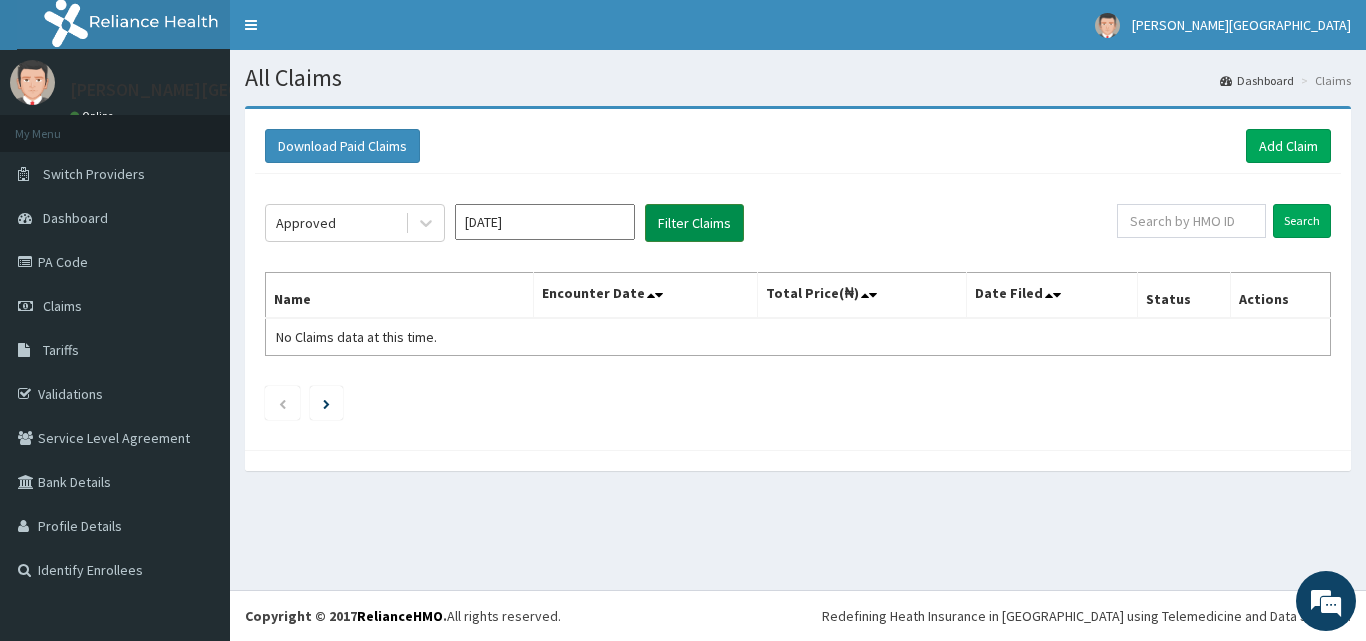 click on "Filter Claims" at bounding box center (694, 223) 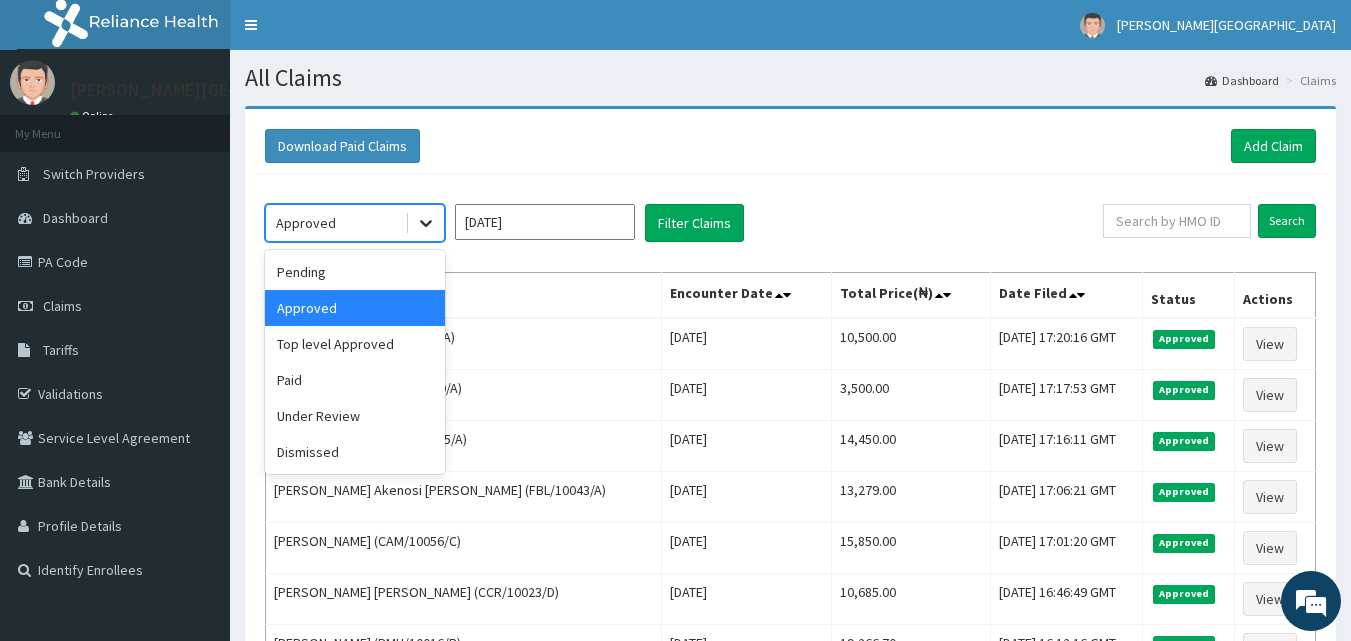 click at bounding box center [426, 223] 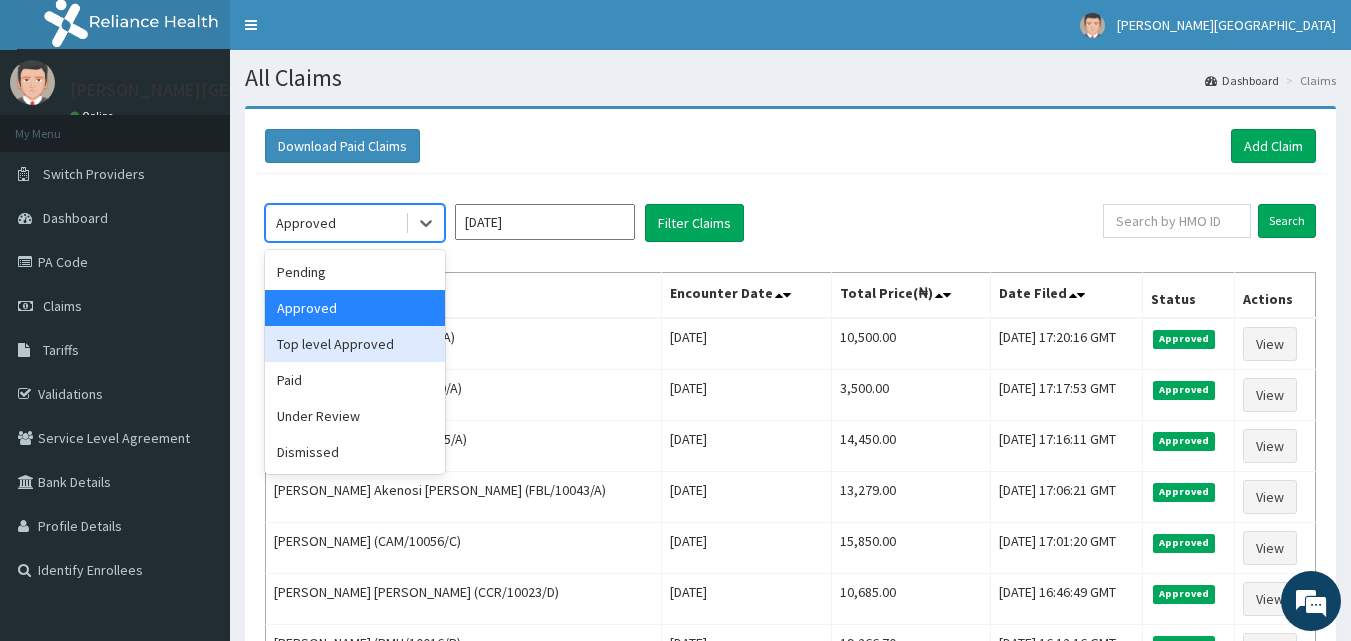 scroll, scrollTop: 0, scrollLeft: 0, axis: both 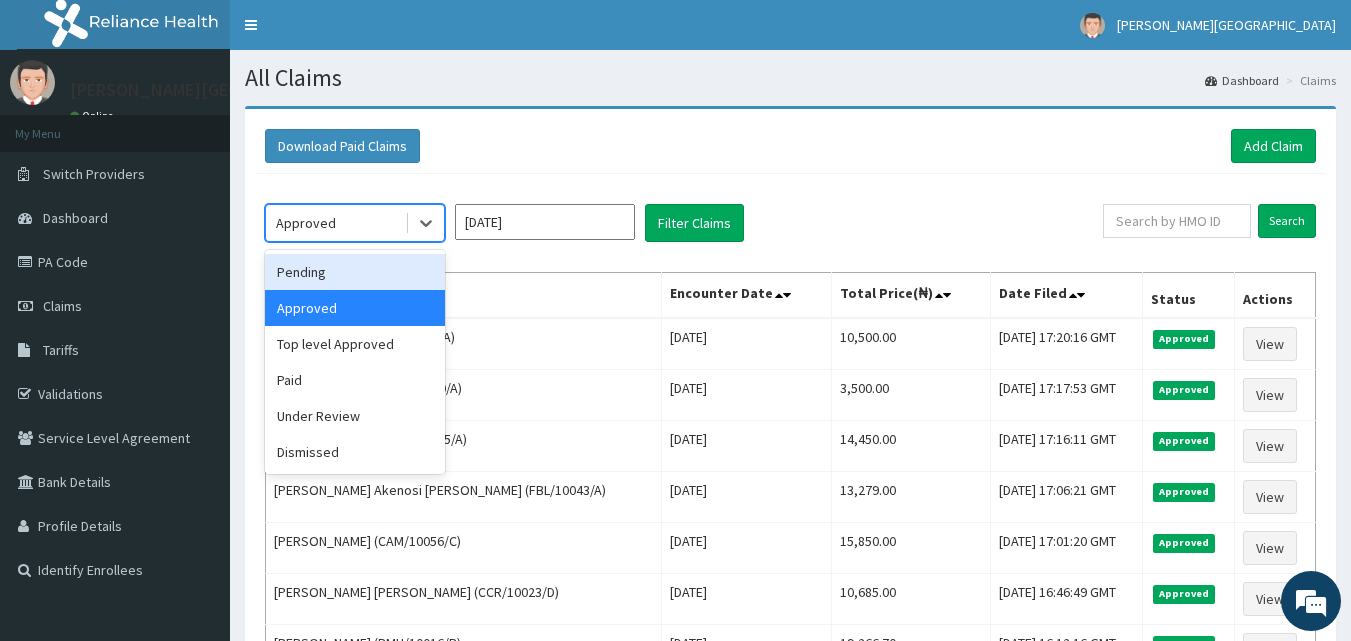 click on "Pending" at bounding box center [355, 272] 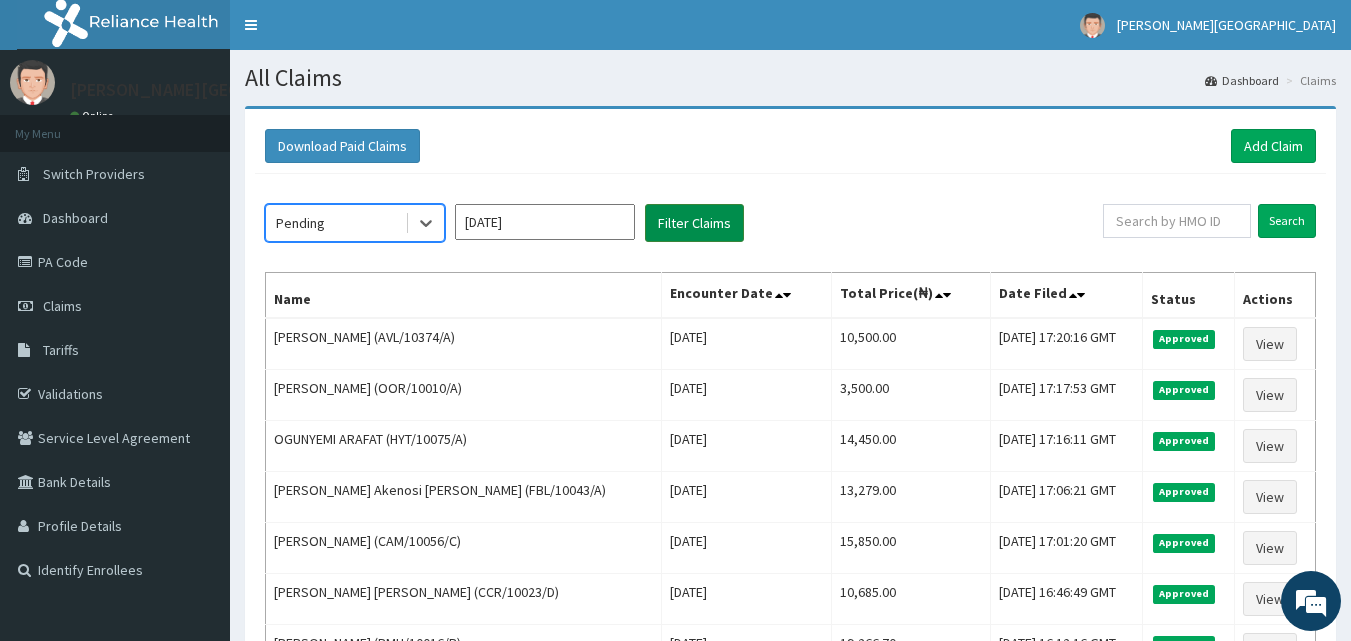 click on "Filter Claims" at bounding box center (694, 223) 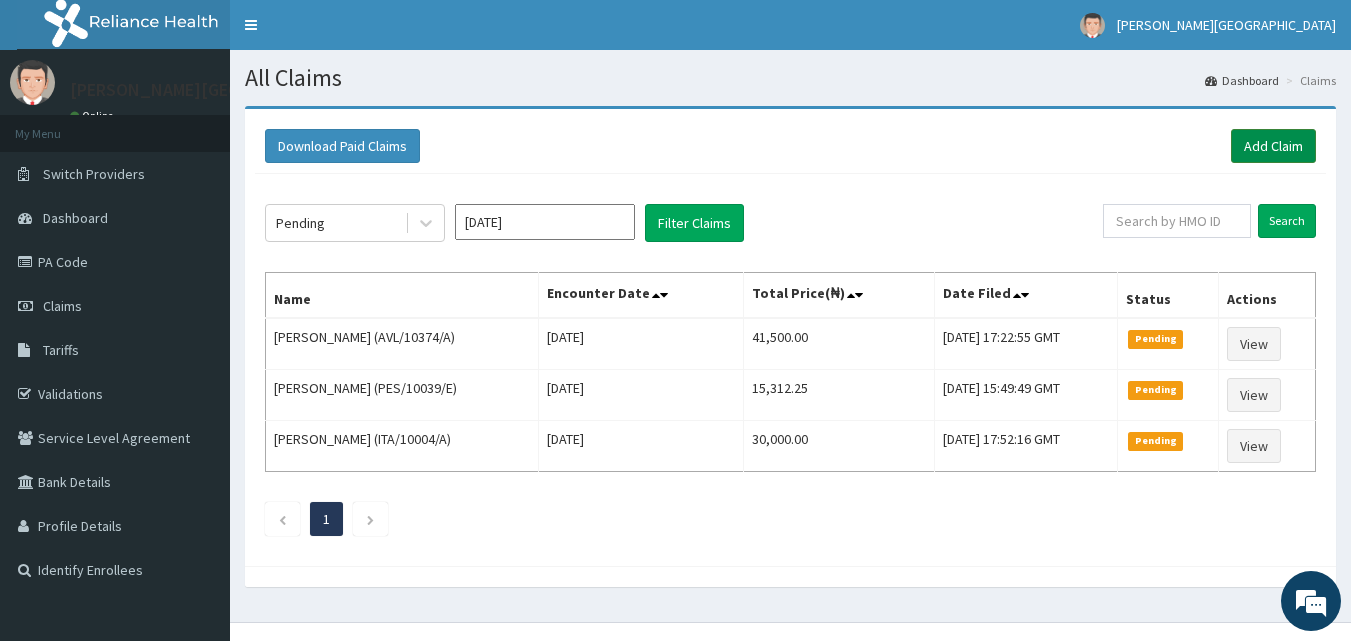 click on "Add Claim" at bounding box center [1273, 146] 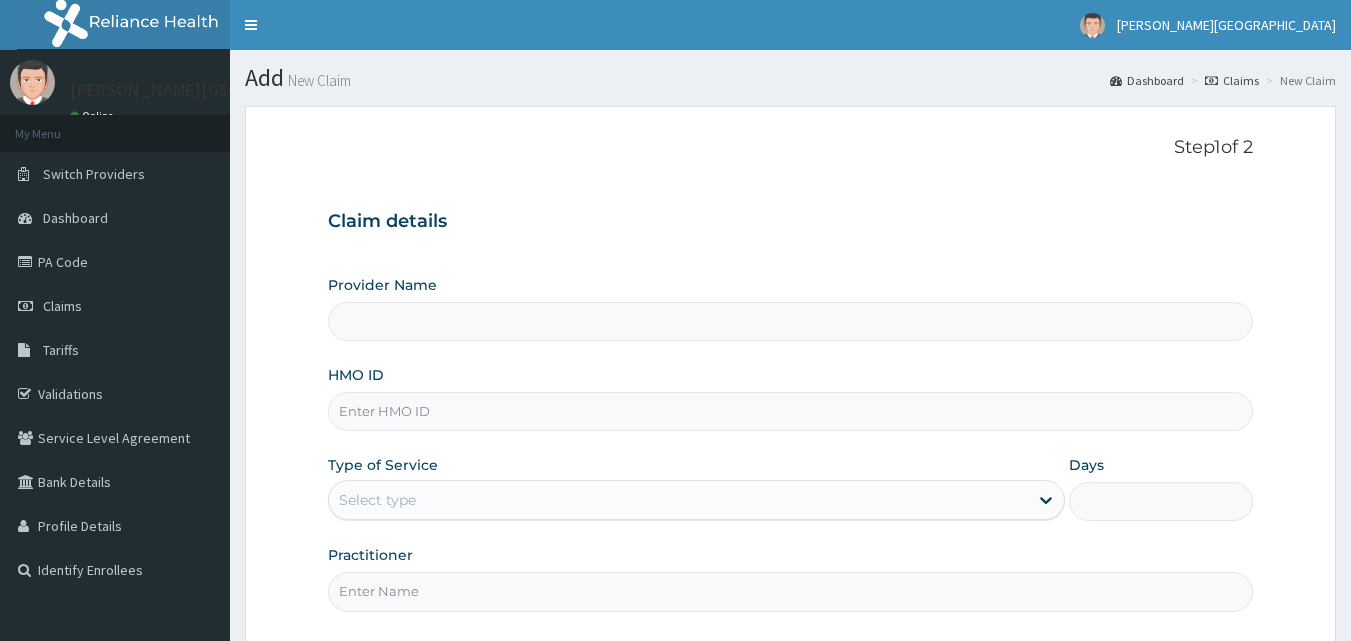click on "Select type" at bounding box center (678, 500) 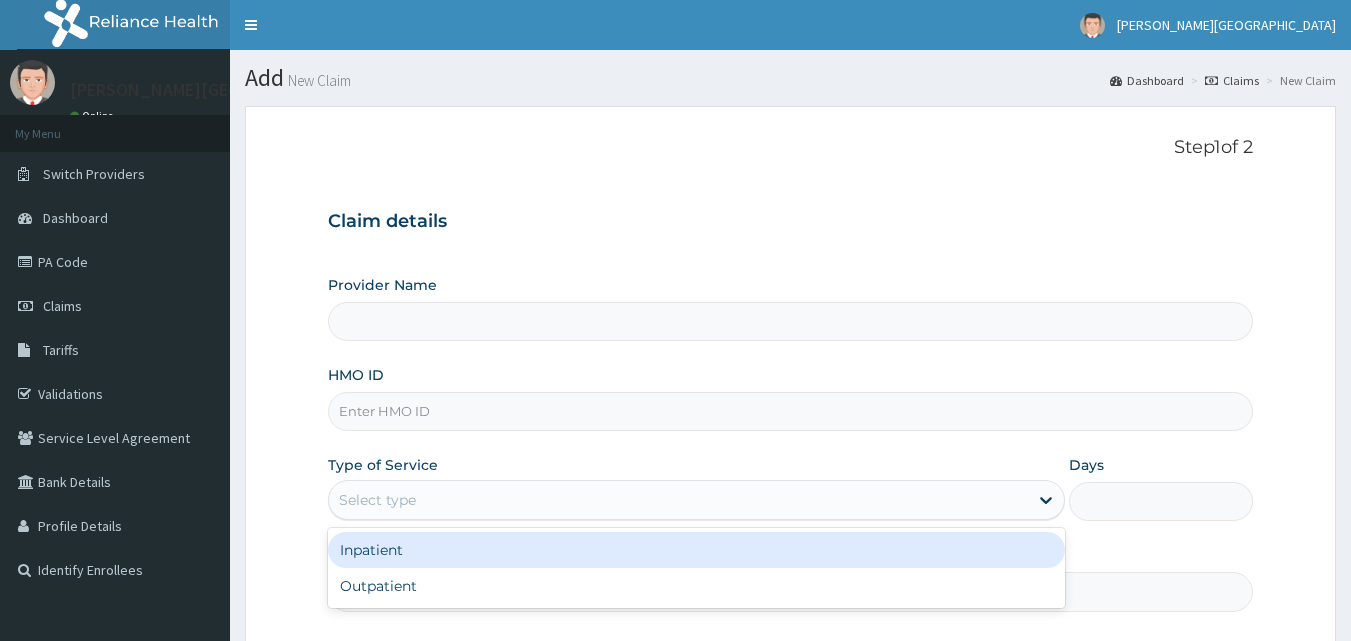 scroll, scrollTop: 0, scrollLeft: 0, axis: both 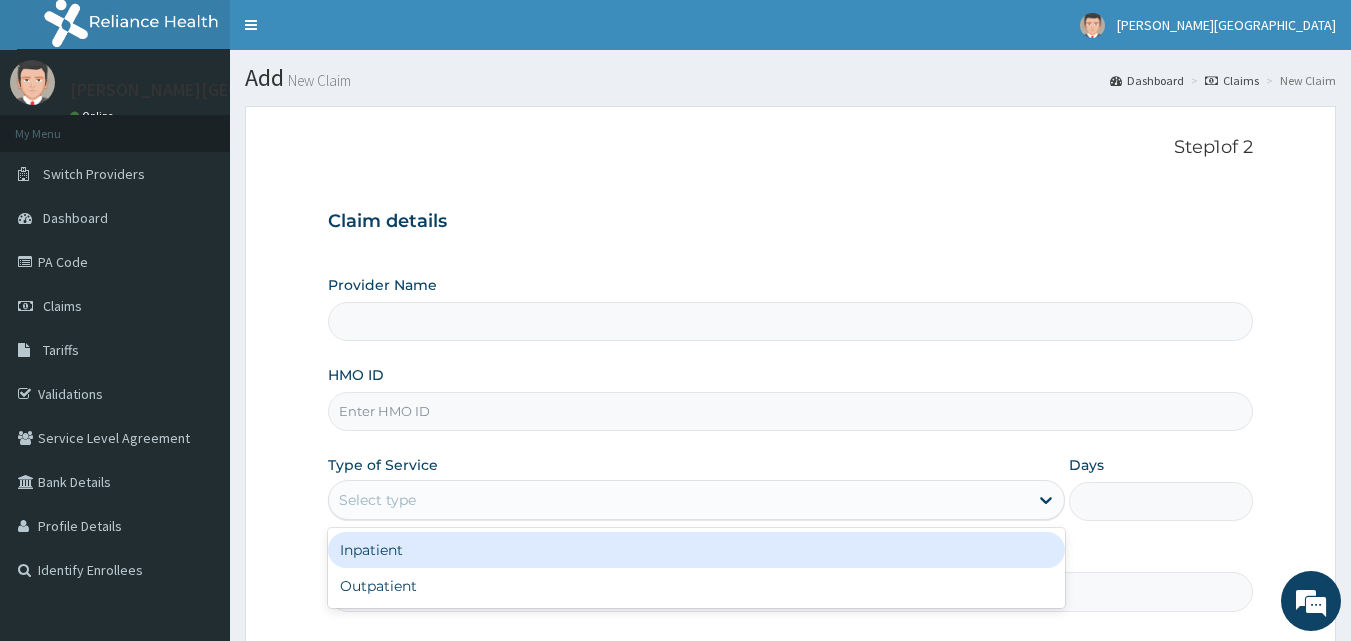 type on "Krystal Medical Centre" 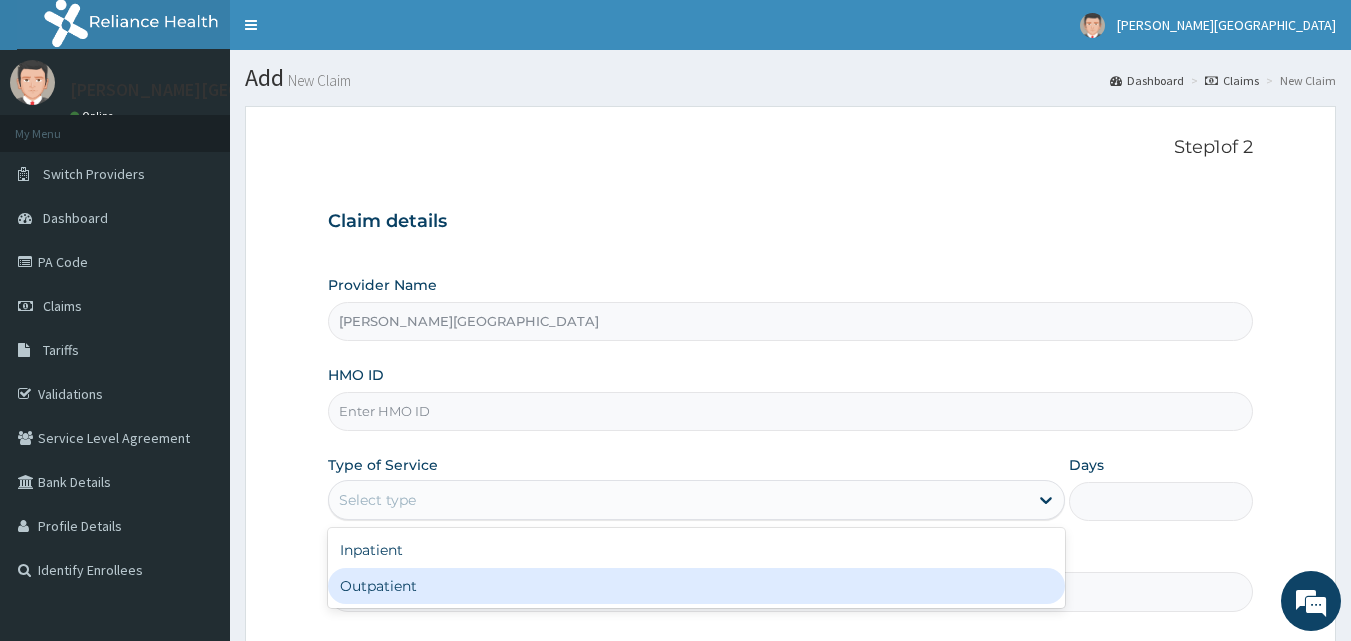 type on "1" 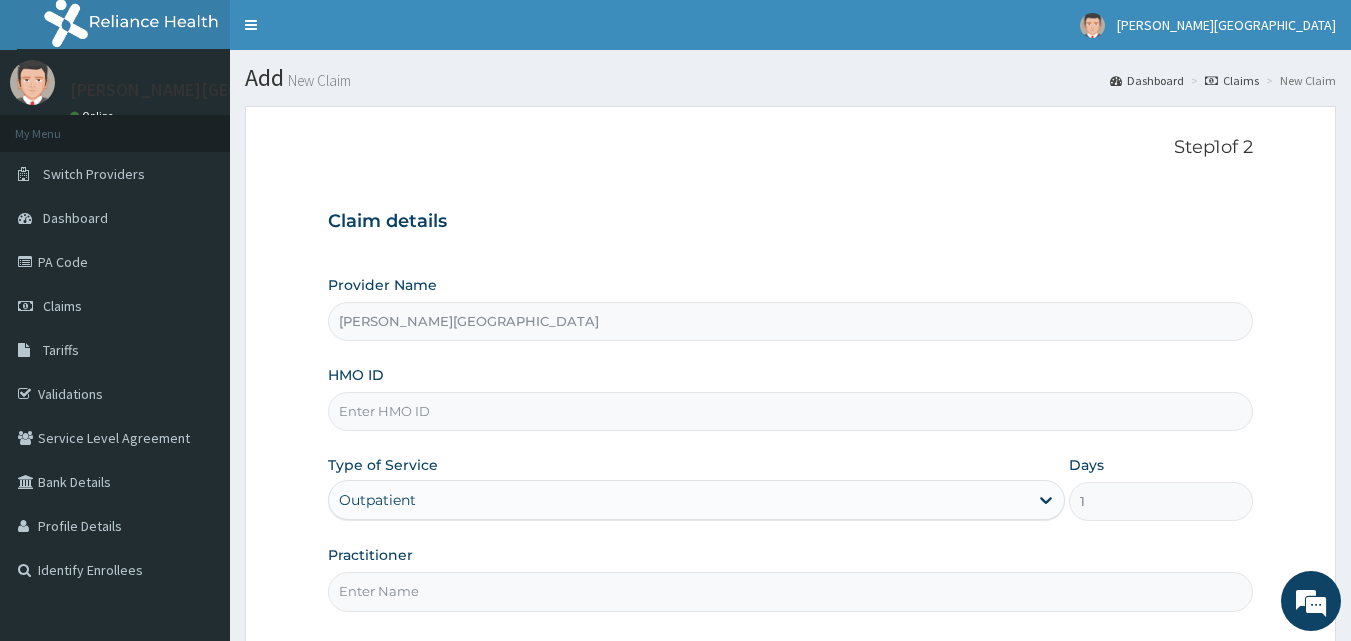 click on "HMO ID" at bounding box center [791, 411] 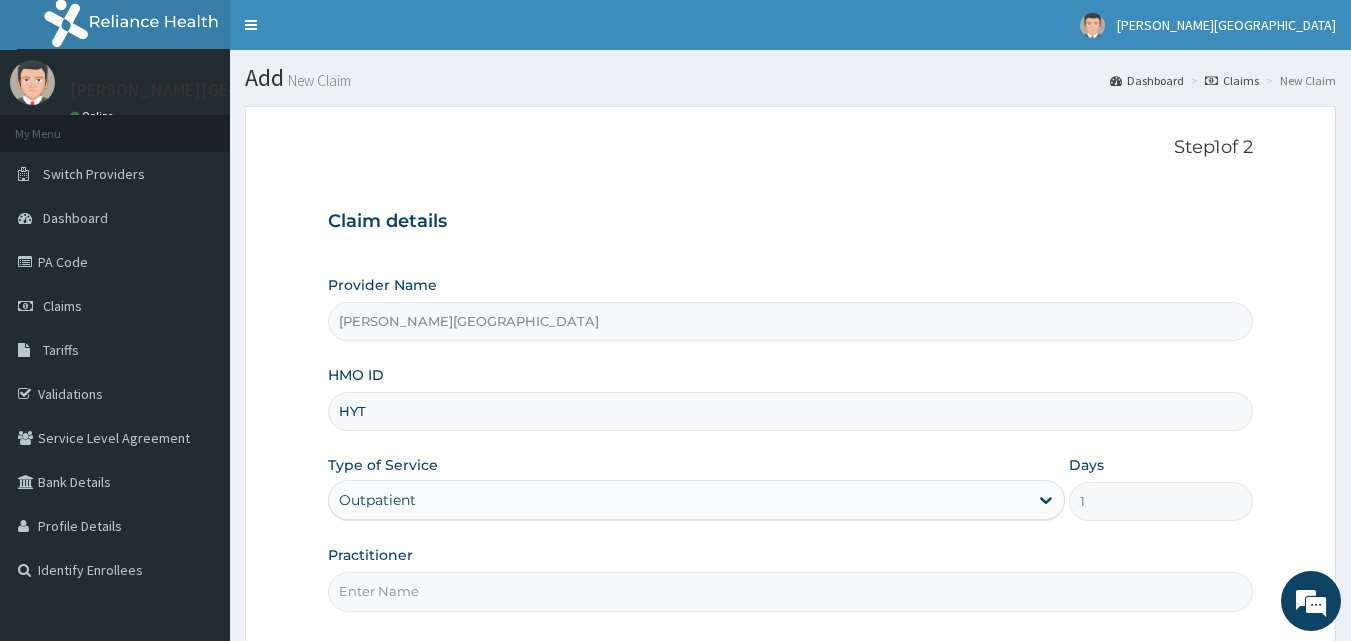 type on "HYT/10009/A" 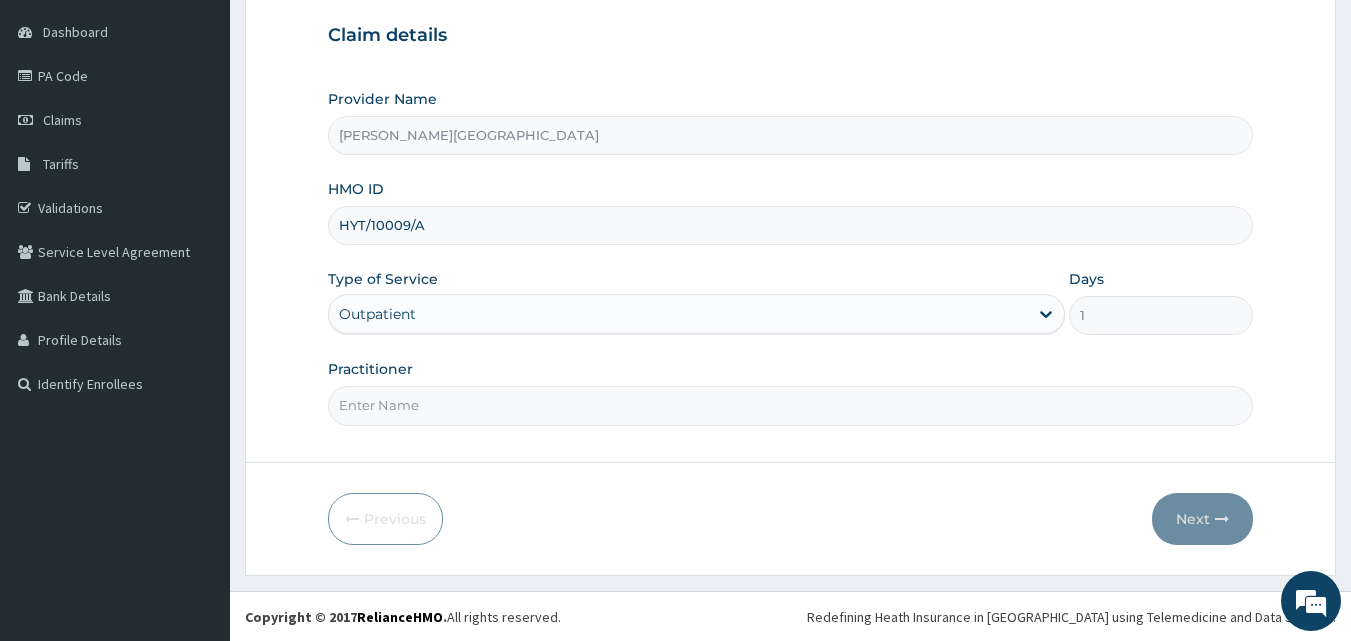 scroll, scrollTop: 187, scrollLeft: 0, axis: vertical 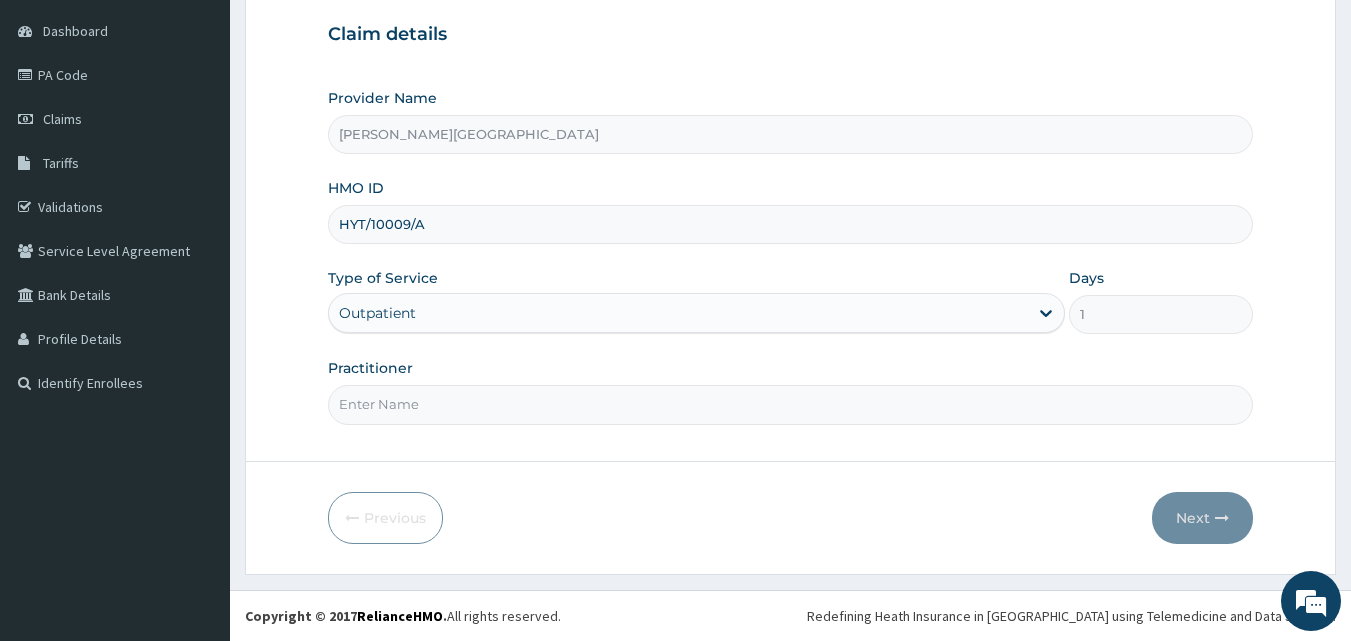 click on "Step  1  of 2 Claim details Provider Name Krystal Medical Centre HMO ID HYT/10009/A Type of Service Outpatient Days 1 Practitioner" at bounding box center [791, 190] 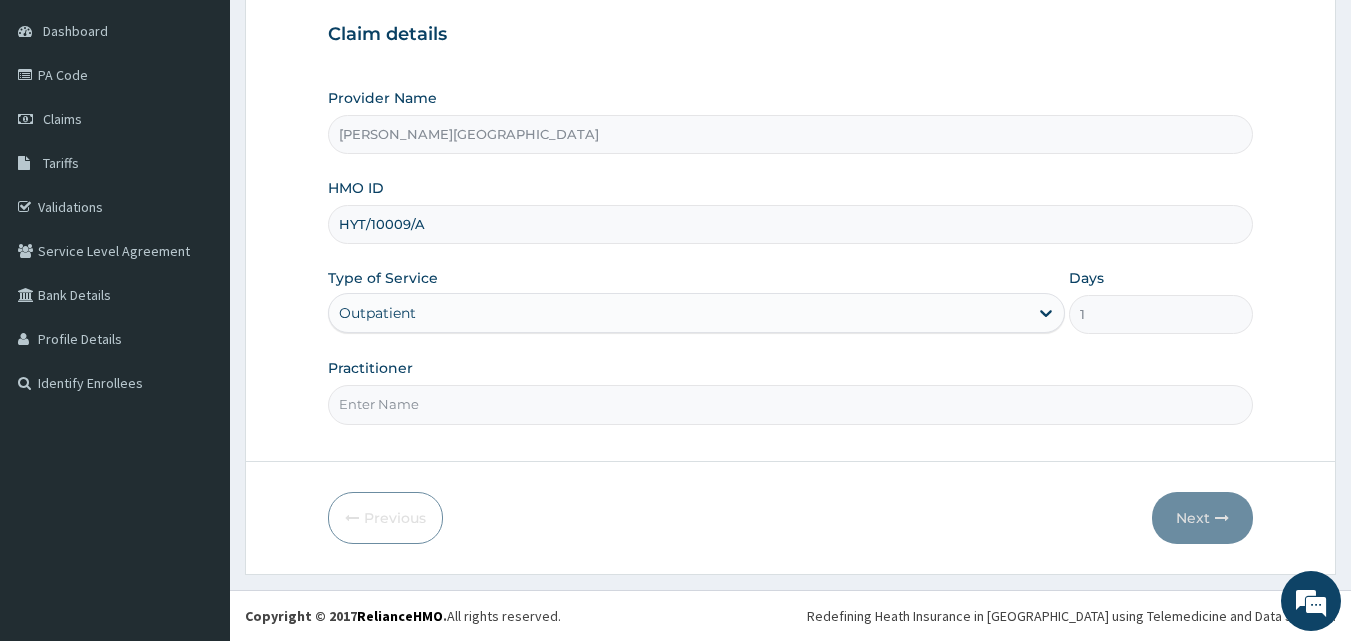 scroll, scrollTop: 0, scrollLeft: 0, axis: both 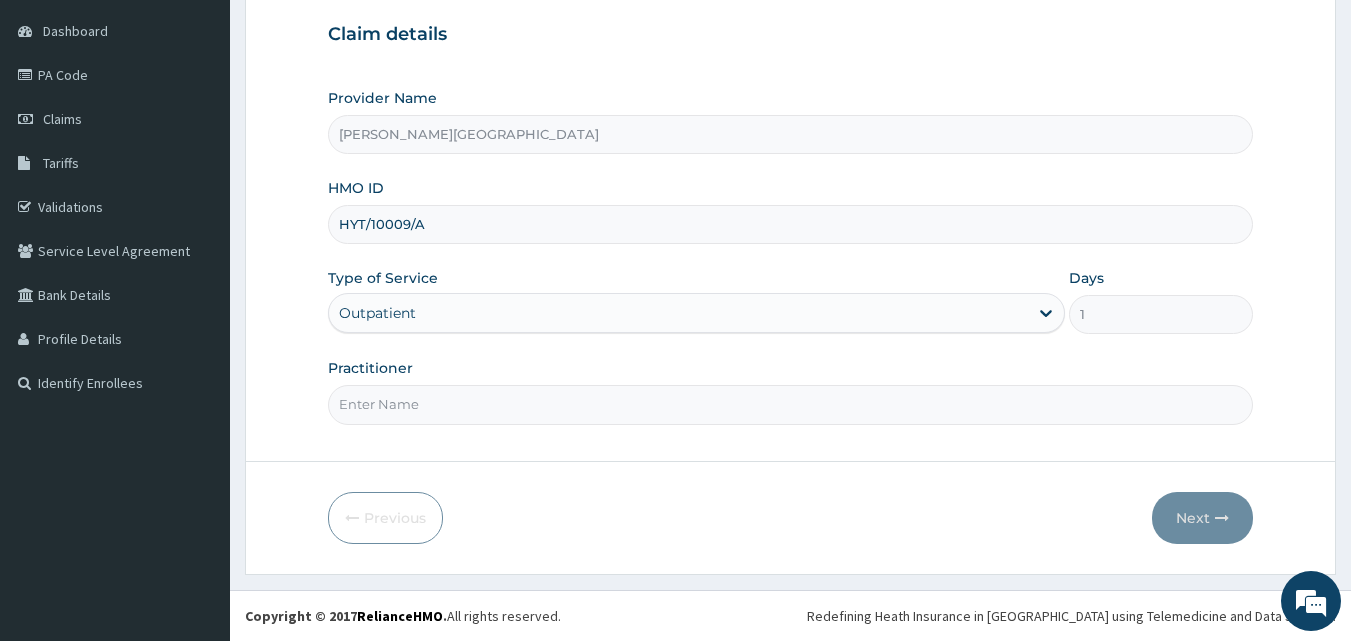 click on "Practitioner" at bounding box center (791, 404) 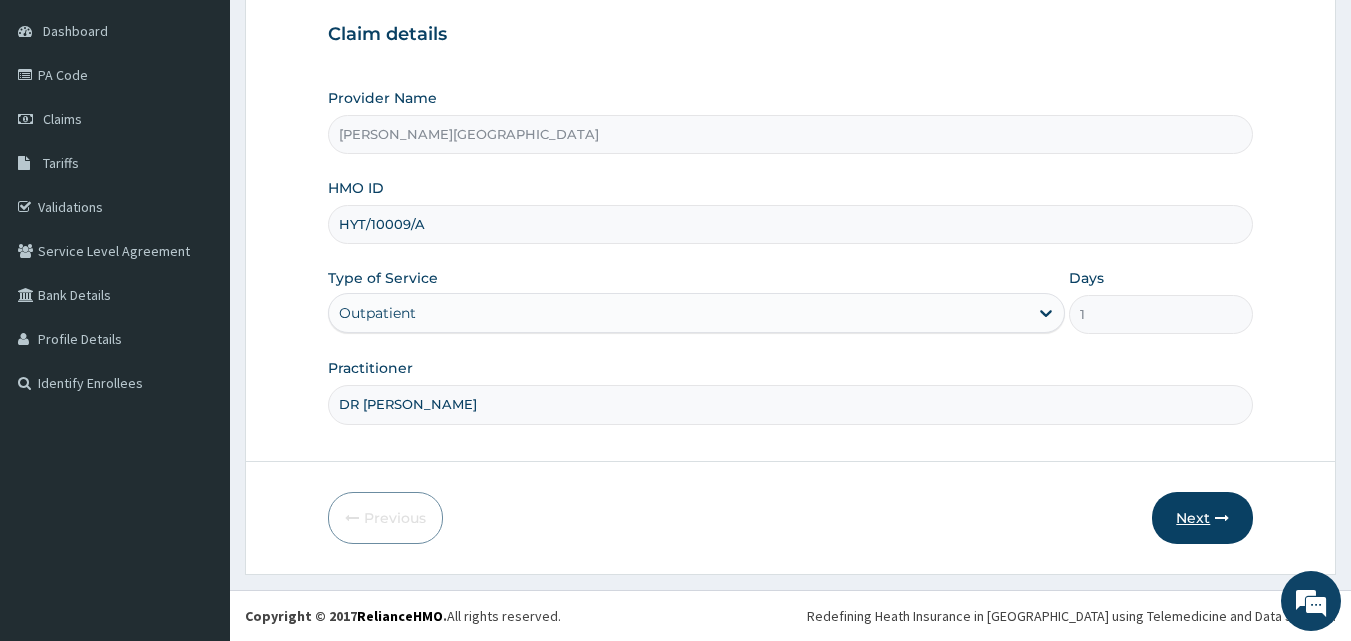 type on "DR PRECIOUS" 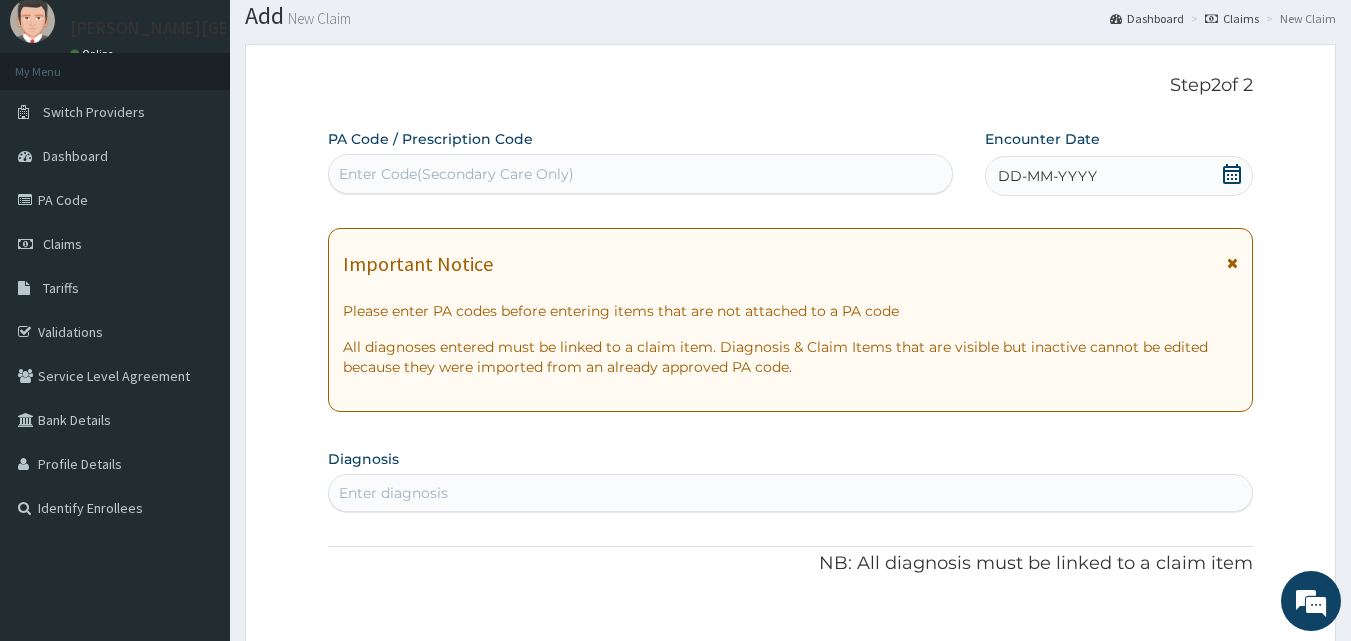 scroll, scrollTop: 20, scrollLeft: 0, axis: vertical 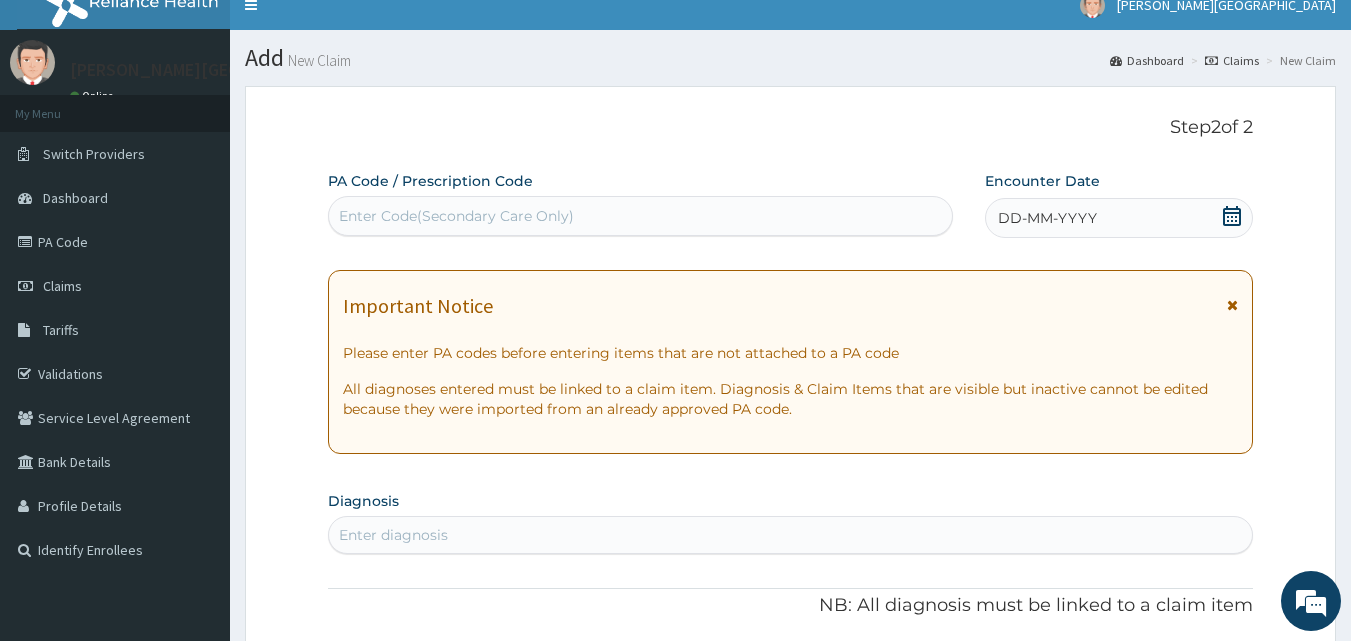 click 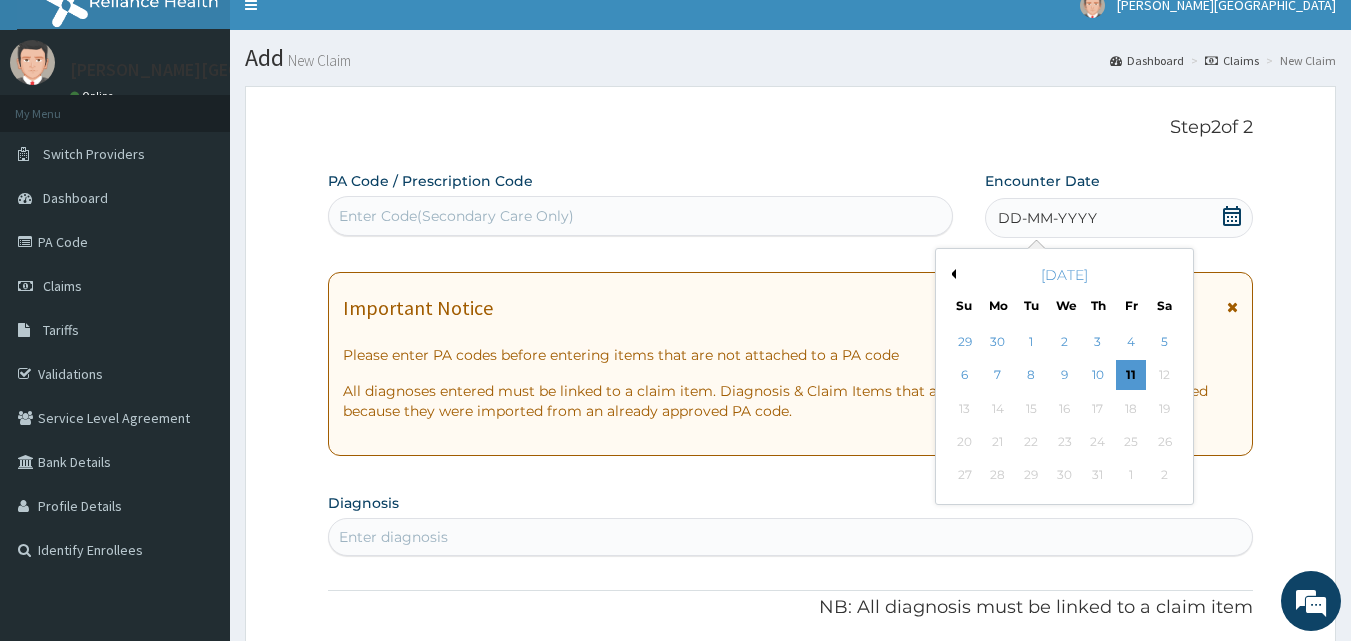 click on "July 2025" at bounding box center (1064, 275) 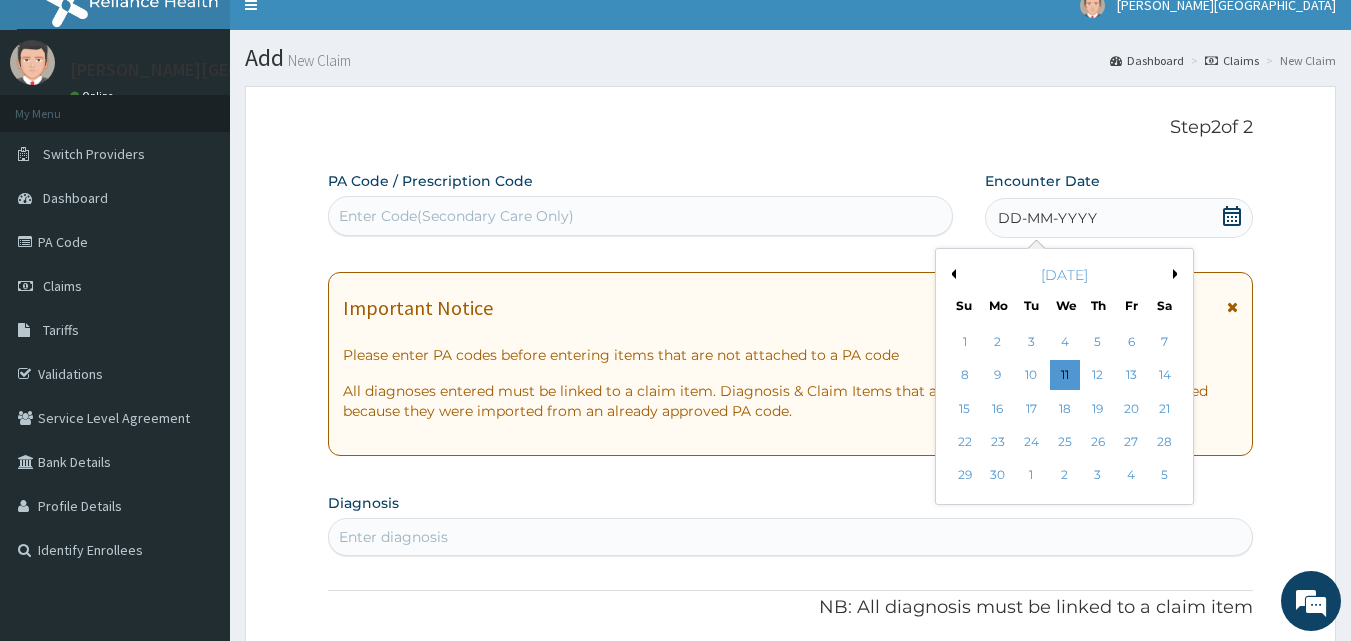click on "9" at bounding box center [998, 376] 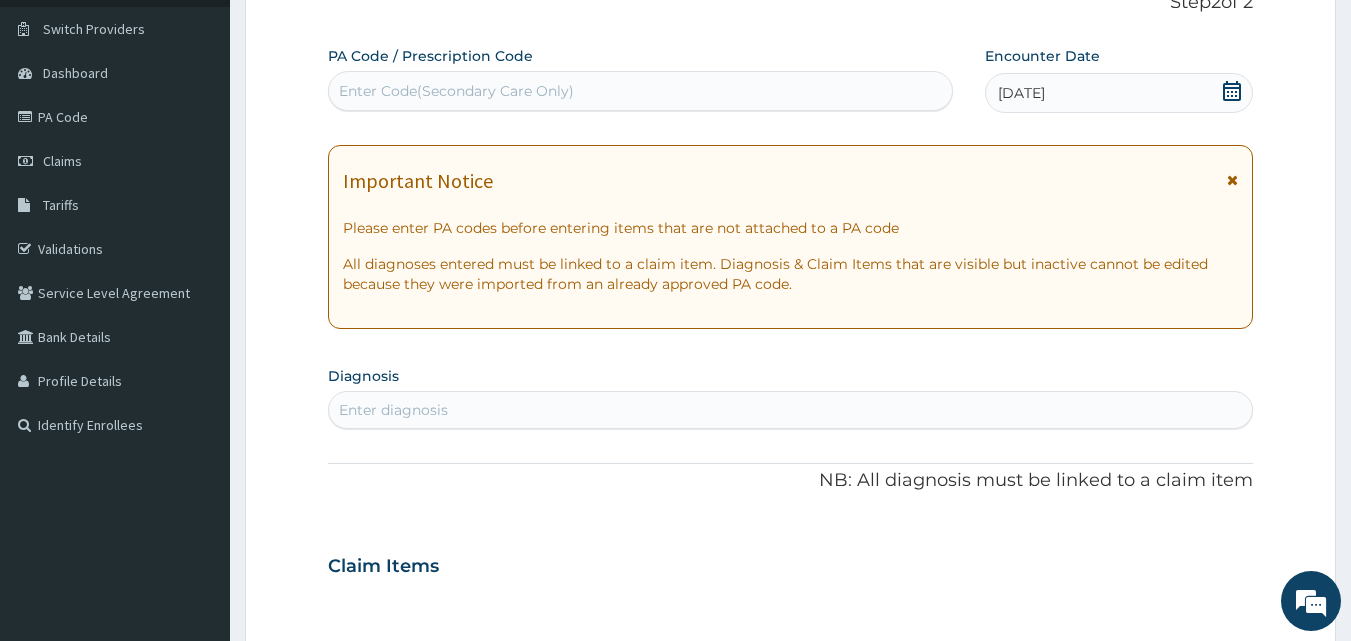 scroll, scrollTop: 187, scrollLeft: 0, axis: vertical 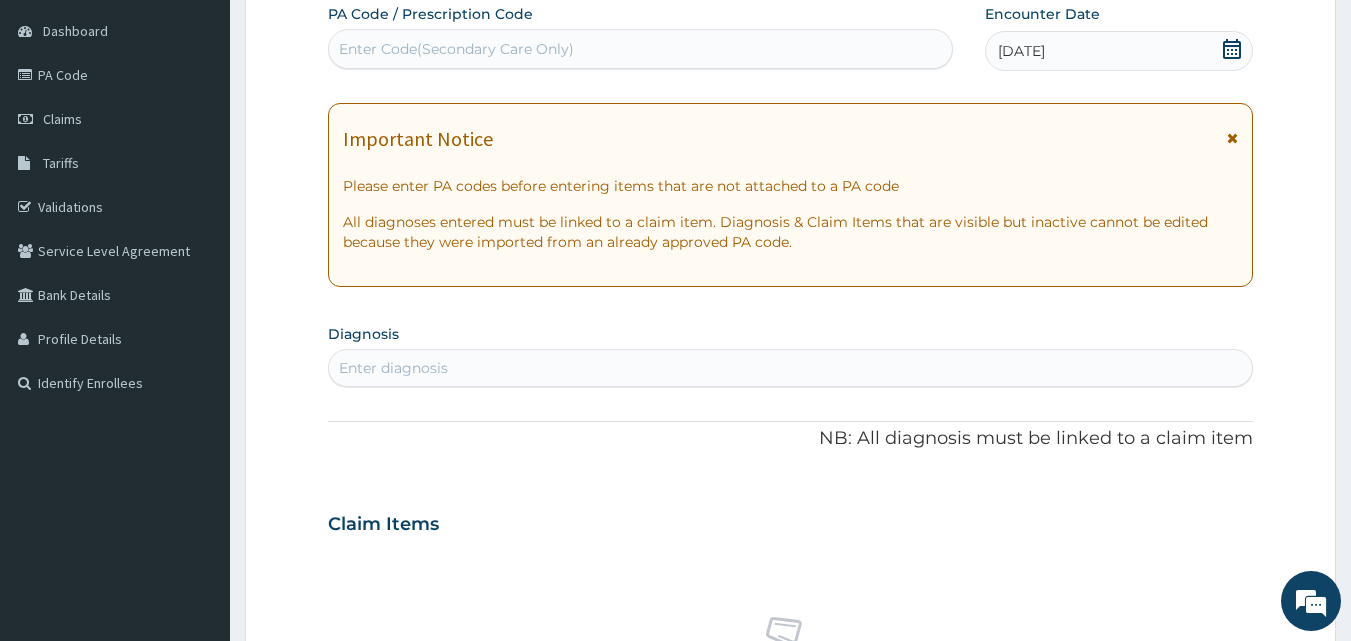 click on "Enter diagnosis" at bounding box center (791, 368) 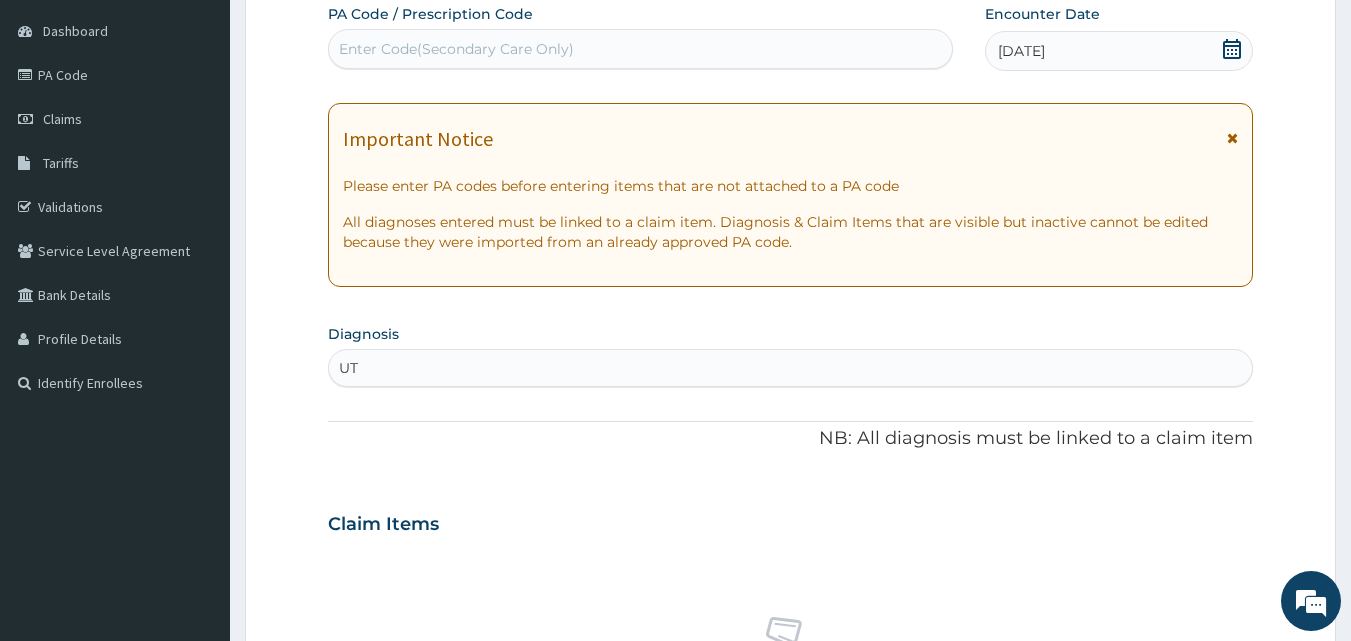 type on "UTI" 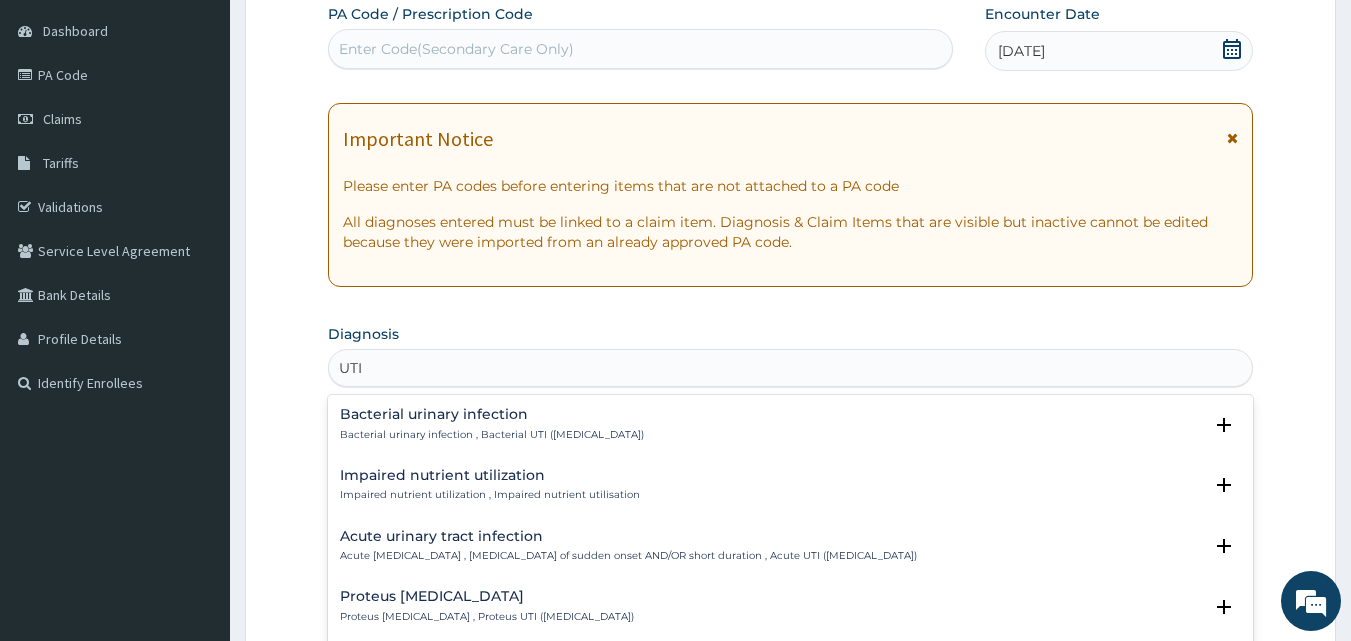 click on "Acute urinary tract infection" at bounding box center [628, 536] 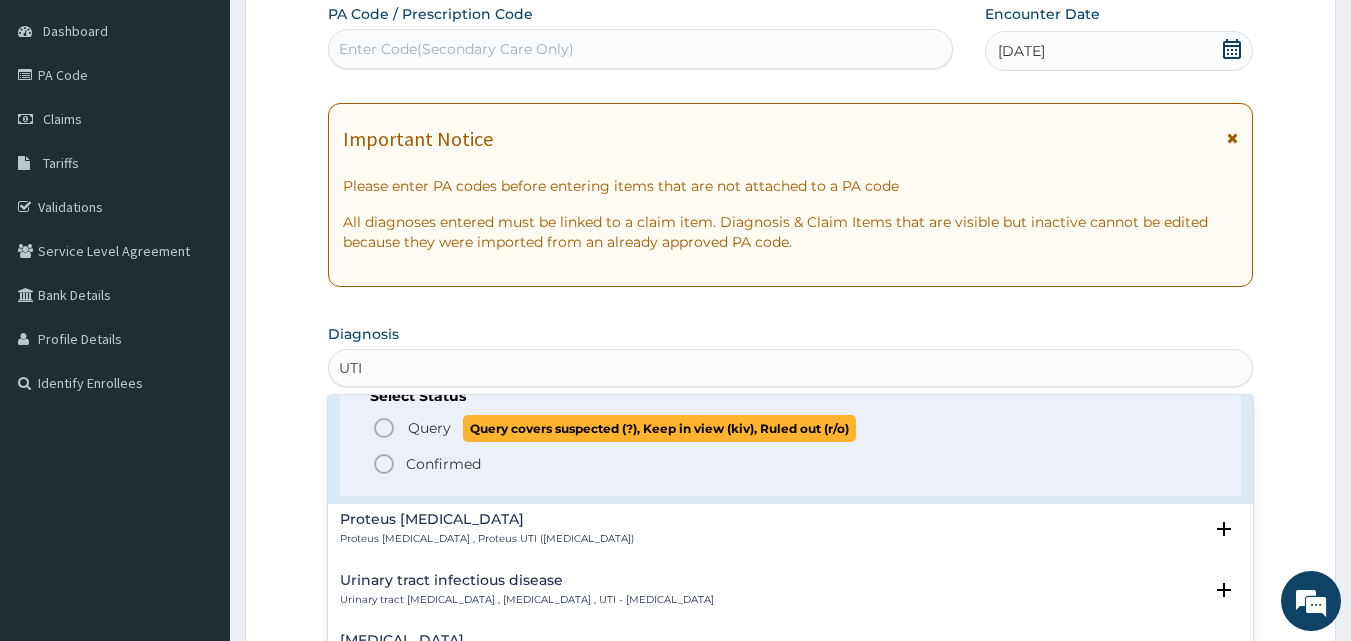 scroll, scrollTop: 167, scrollLeft: 0, axis: vertical 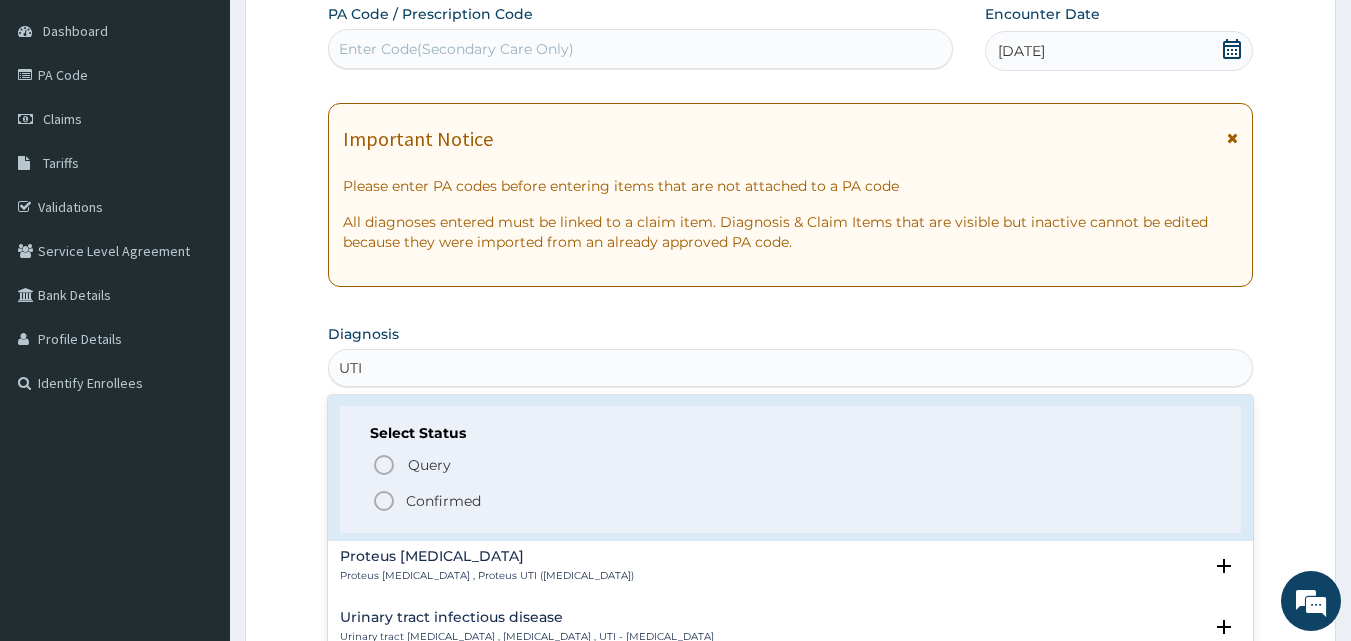 click on "Confirmed" at bounding box center [443, 501] 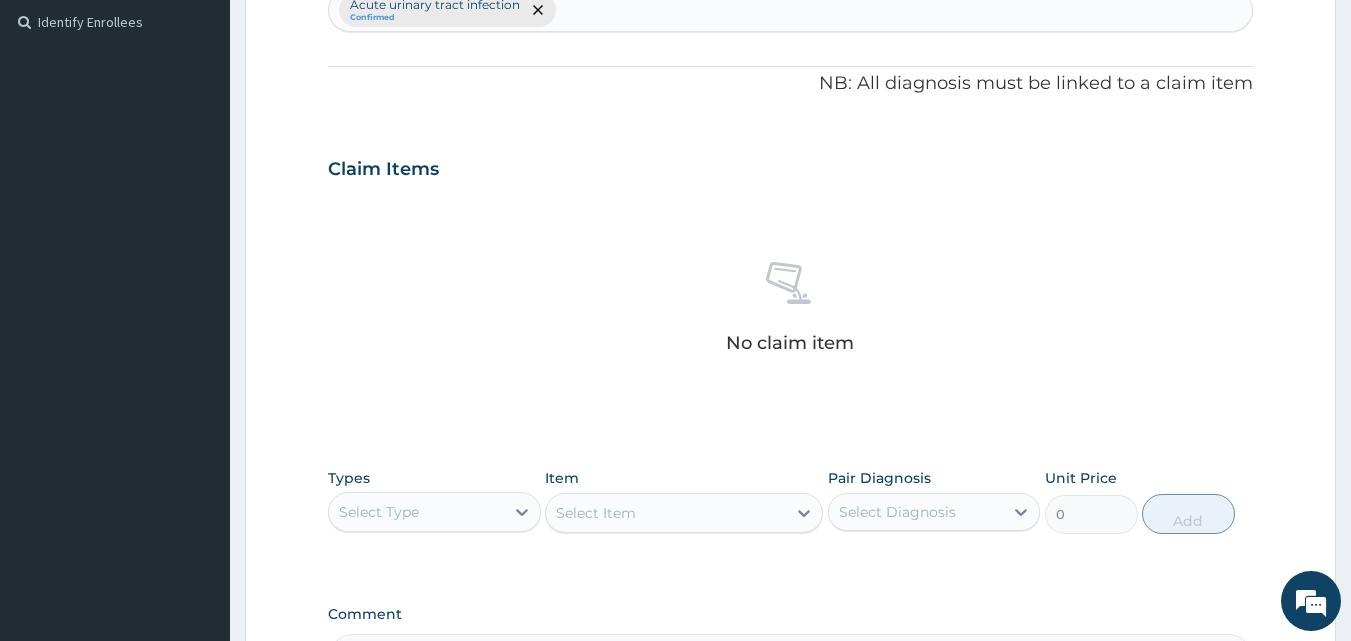 scroll, scrollTop: 687, scrollLeft: 0, axis: vertical 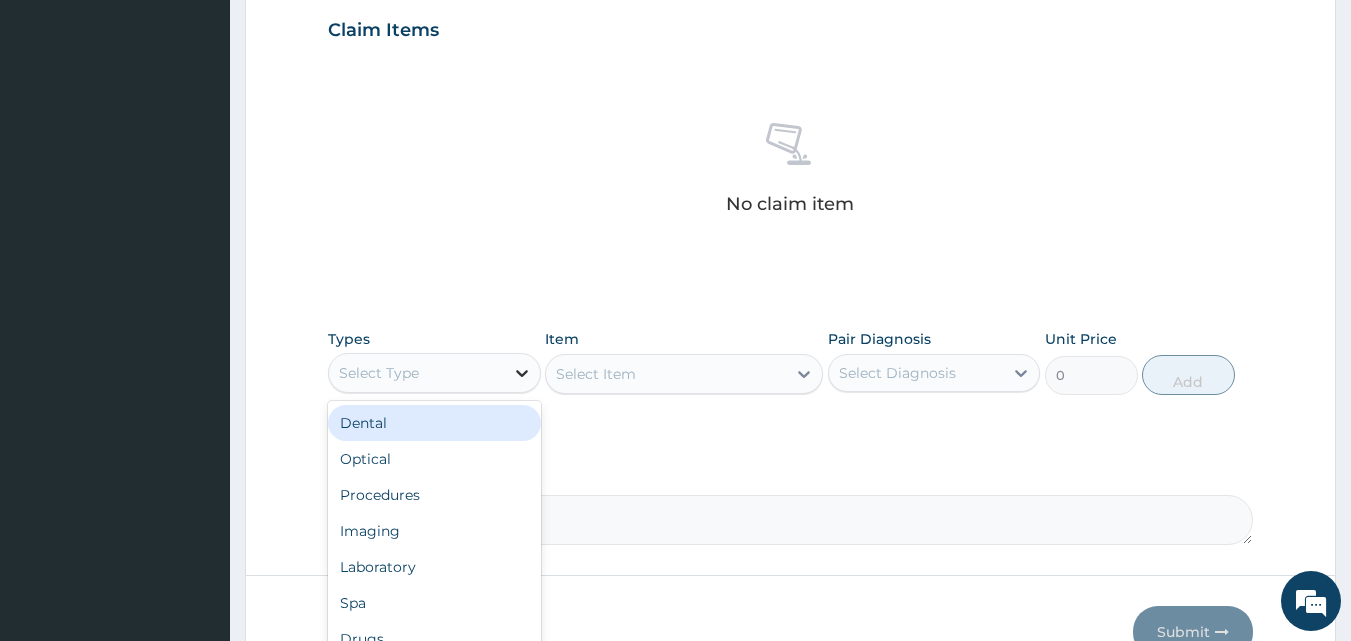 click at bounding box center (522, 373) 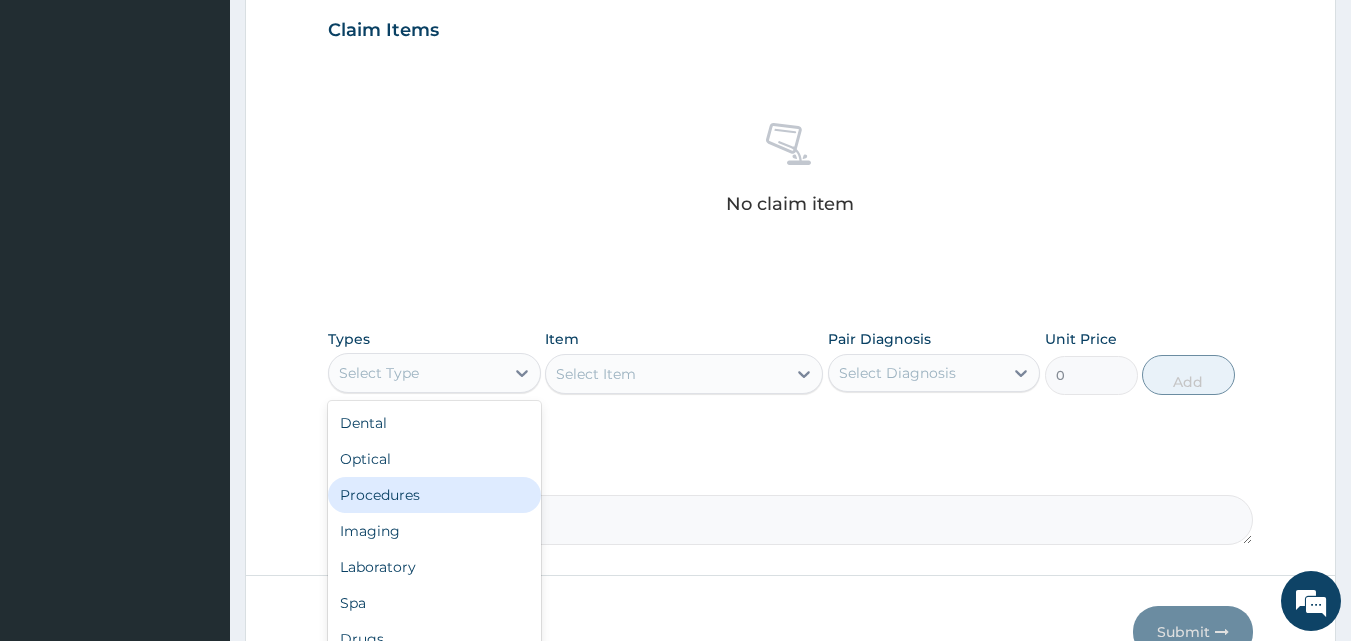 drag, startPoint x: 352, startPoint y: 494, endPoint x: 448, endPoint y: 474, distance: 98.0612 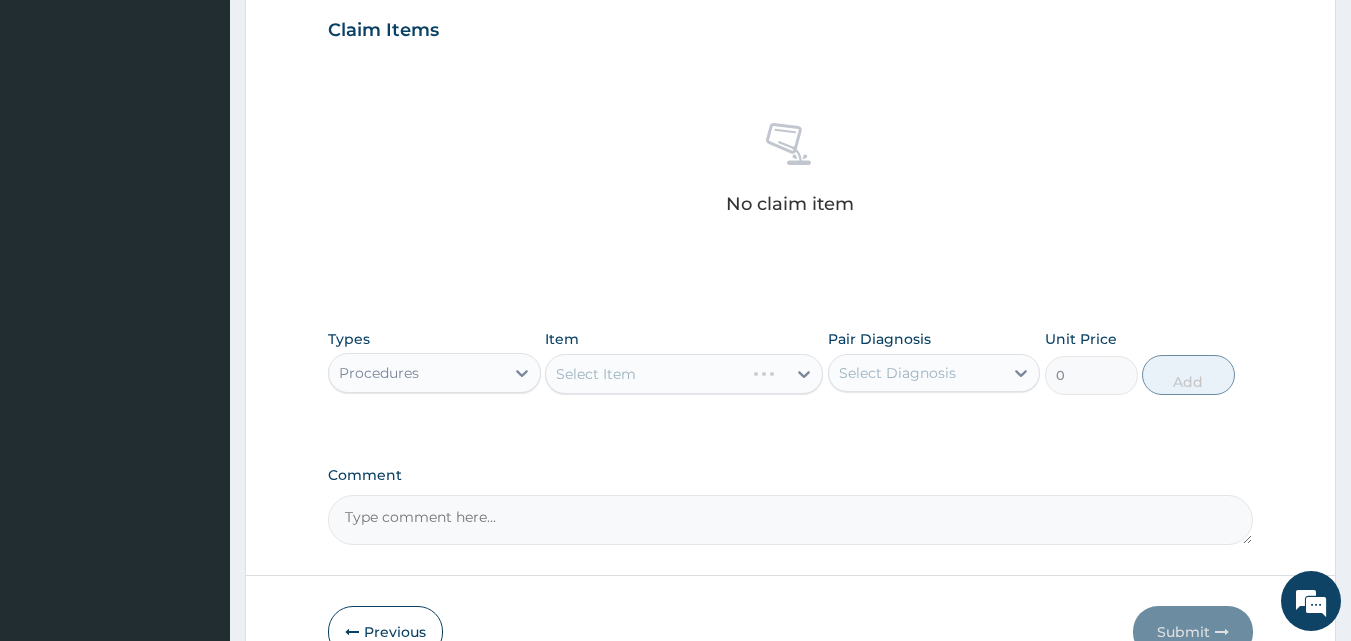 click on "Types option Procedures, selected.   Select is focused ,type to refine list, press Down to open the menu,  Procedures Item Select Item Pair Diagnosis Select Diagnosis Unit Price 0 Add" at bounding box center [791, 362] 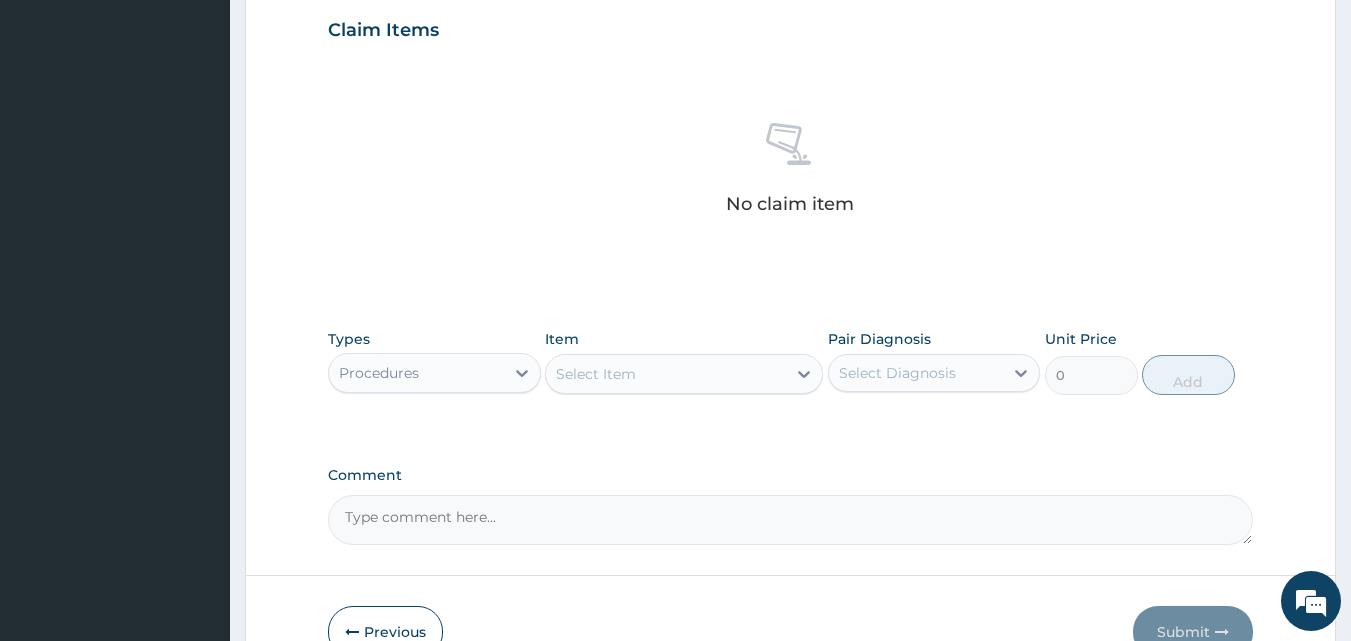 click on "Select Item" at bounding box center (666, 374) 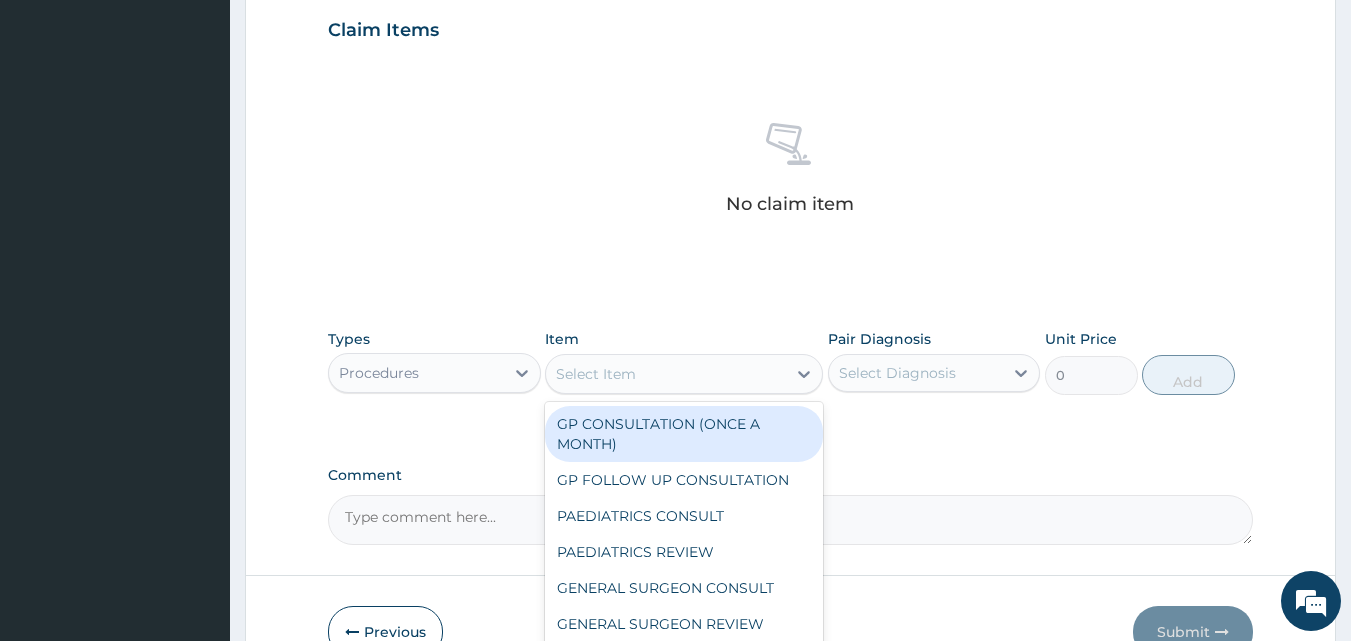 click on "GP CONSULTATION (ONCE A MONTH)" at bounding box center (684, 434) 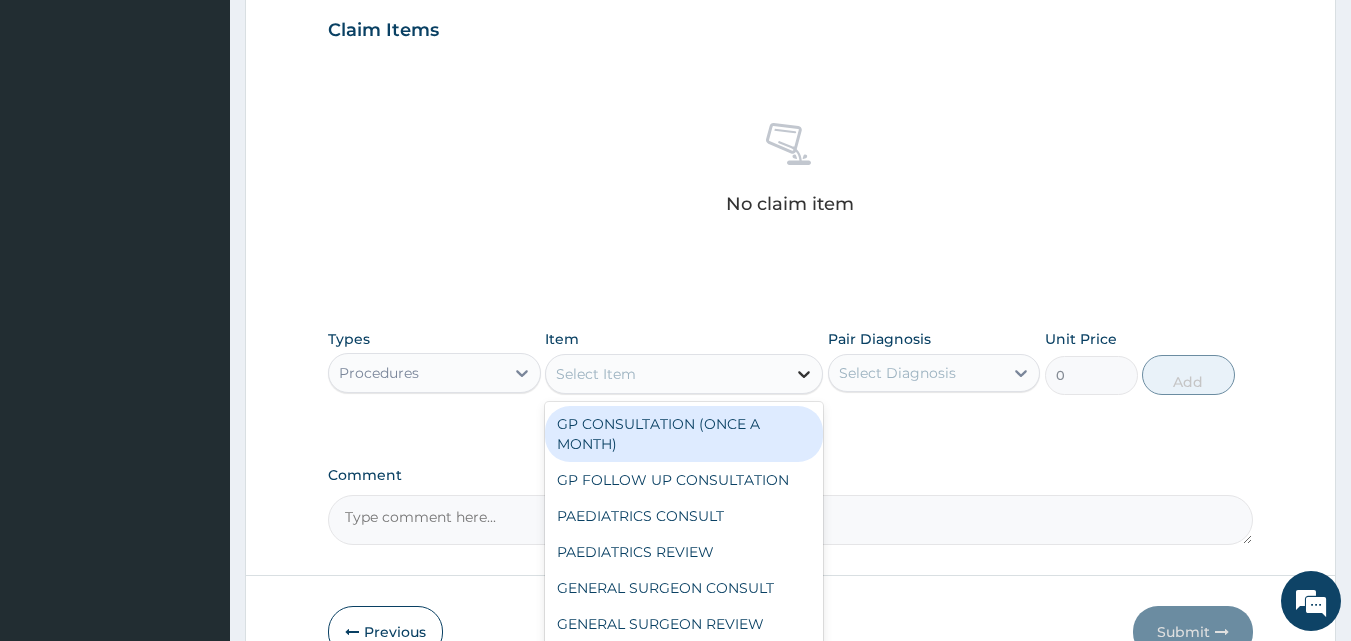 type on "3500" 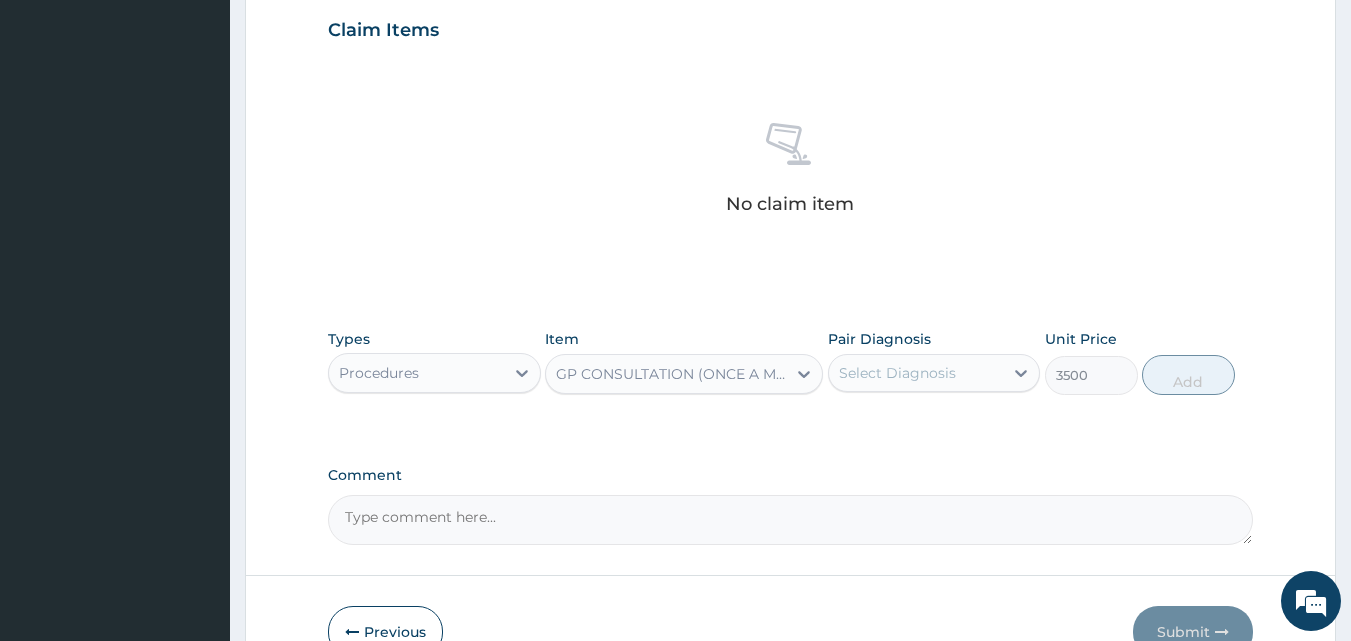 click on "Select Diagnosis" at bounding box center [897, 373] 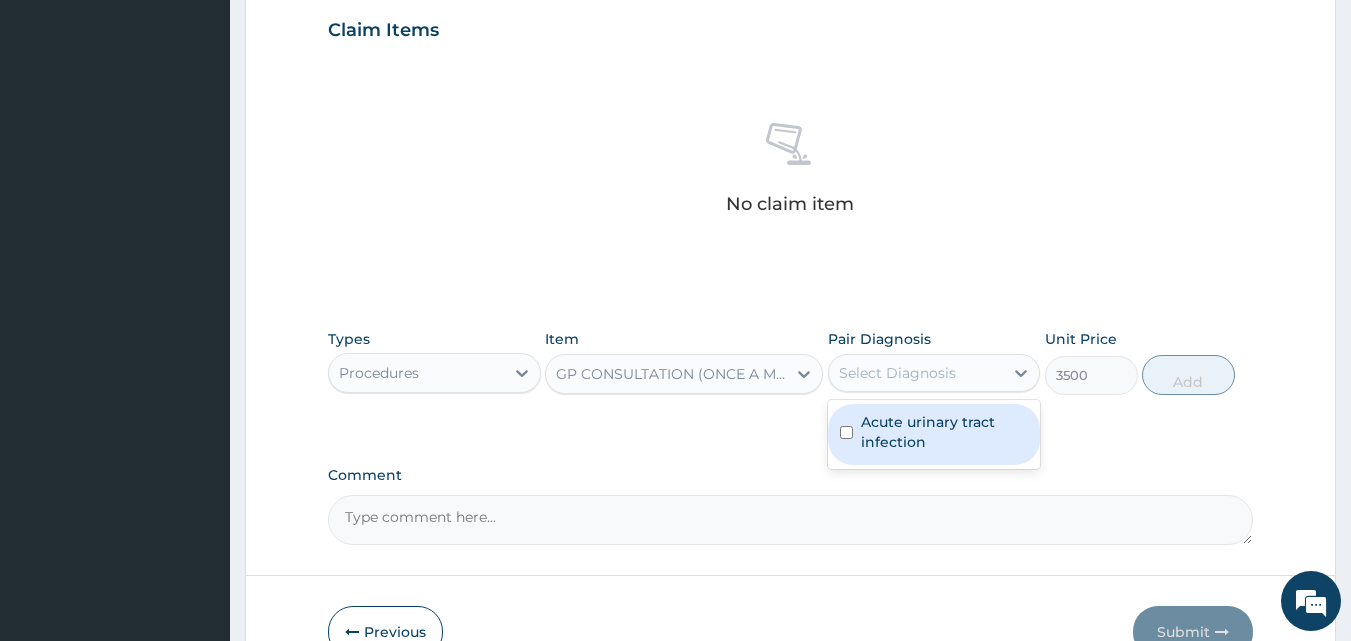 drag, startPoint x: 877, startPoint y: 421, endPoint x: 1121, endPoint y: 424, distance: 244.01845 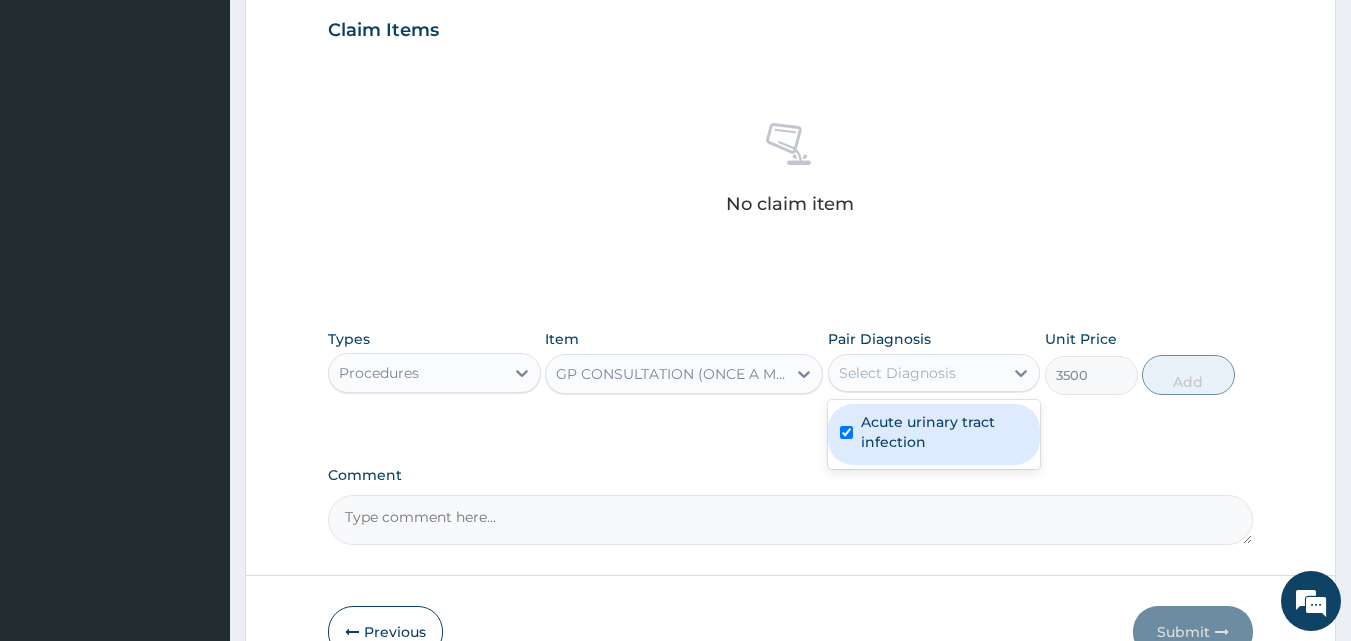 checkbox on "true" 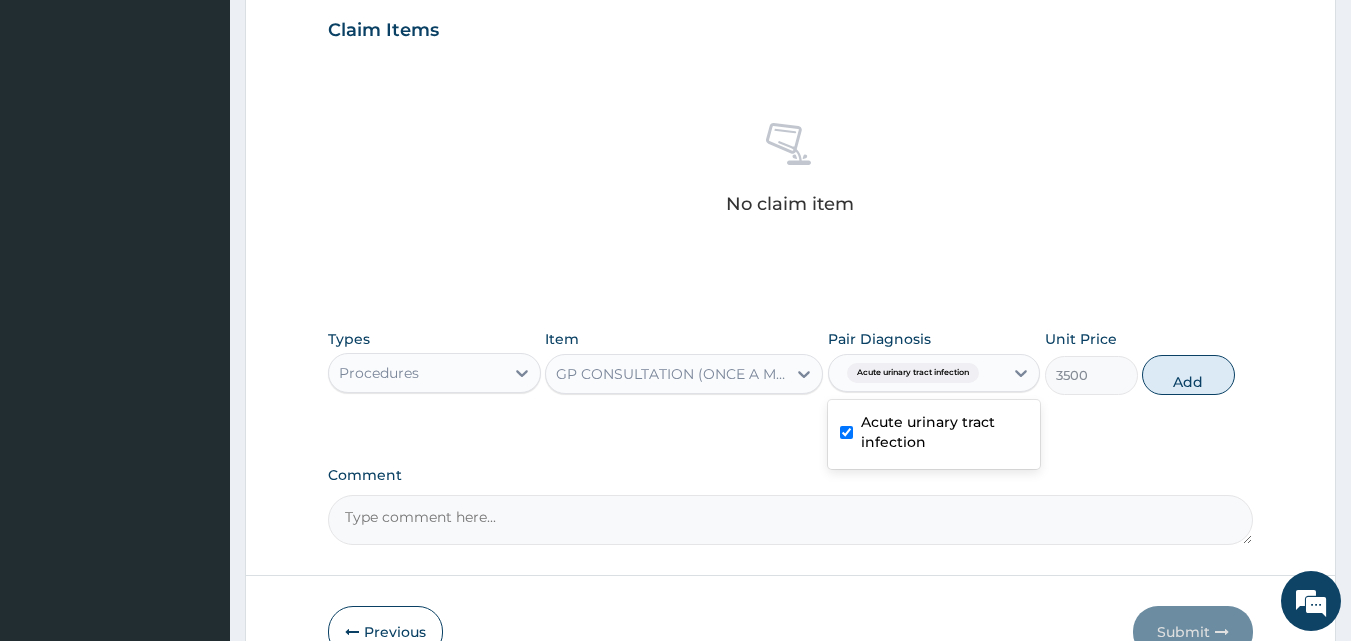 click on "Add" at bounding box center [1188, 375] 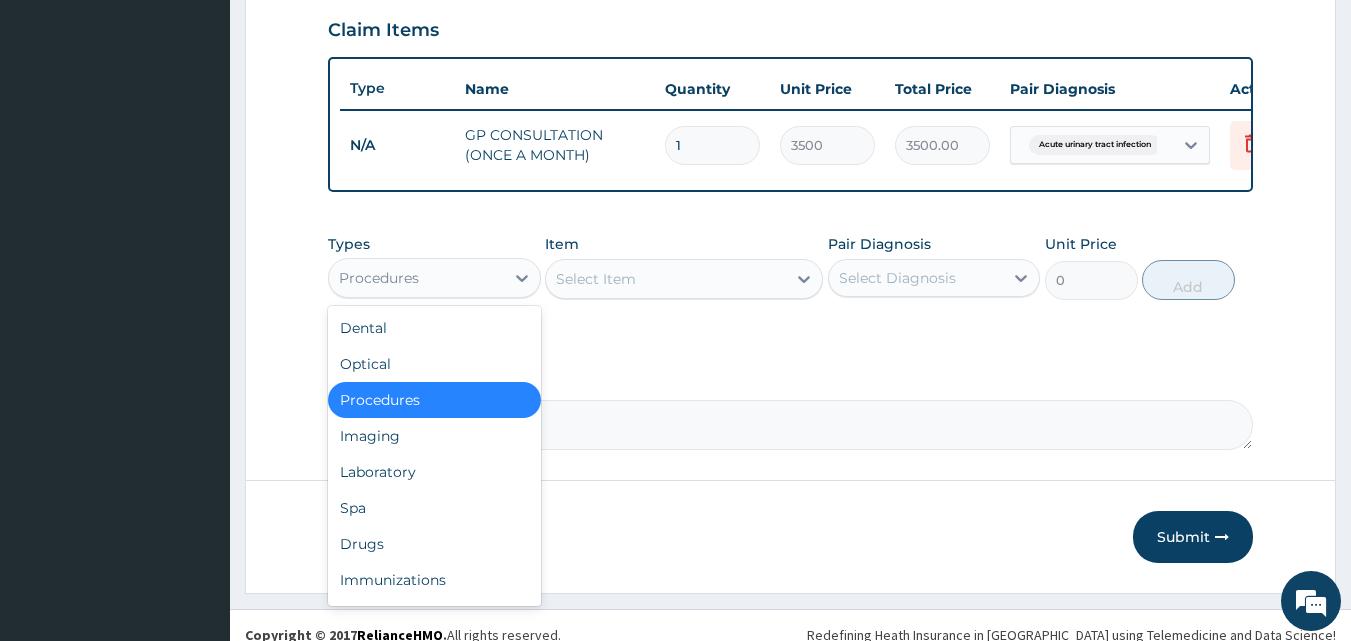 click on "Procedures" at bounding box center (416, 278) 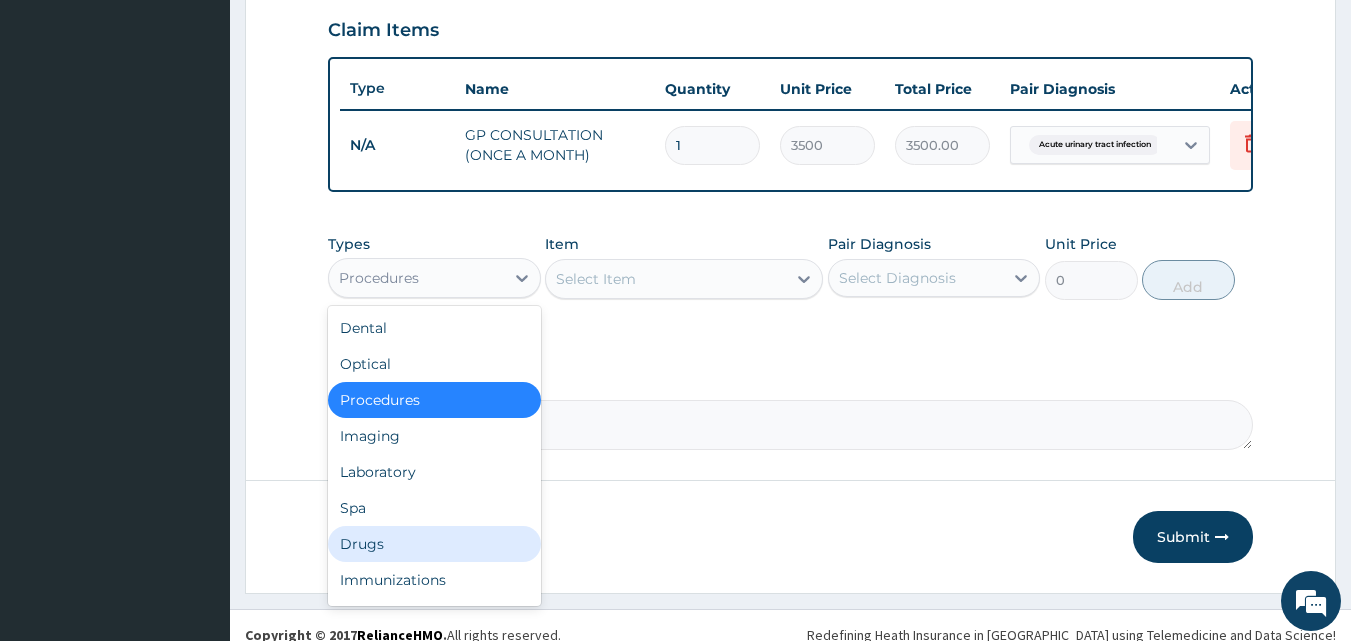 drag, startPoint x: 380, startPoint y: 564, endPoint x: 603, endPoint y: 476, distance: 239.73528 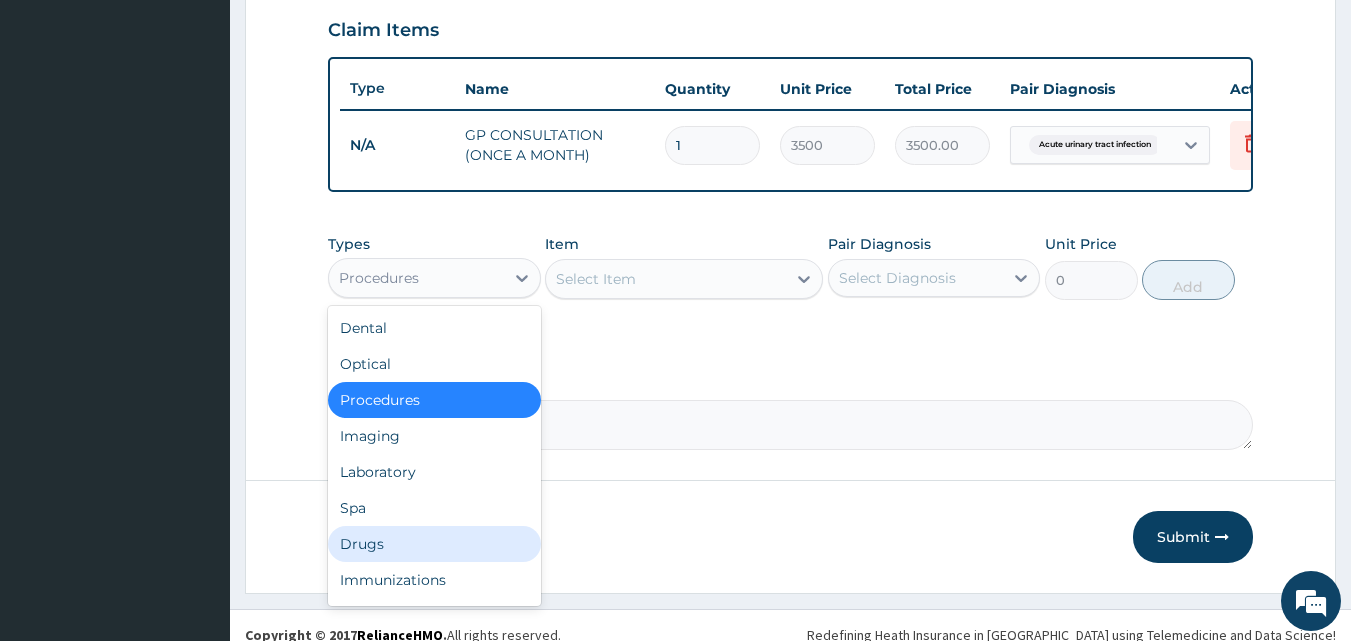 click on "Drugs" at bounding box center [434, 544] 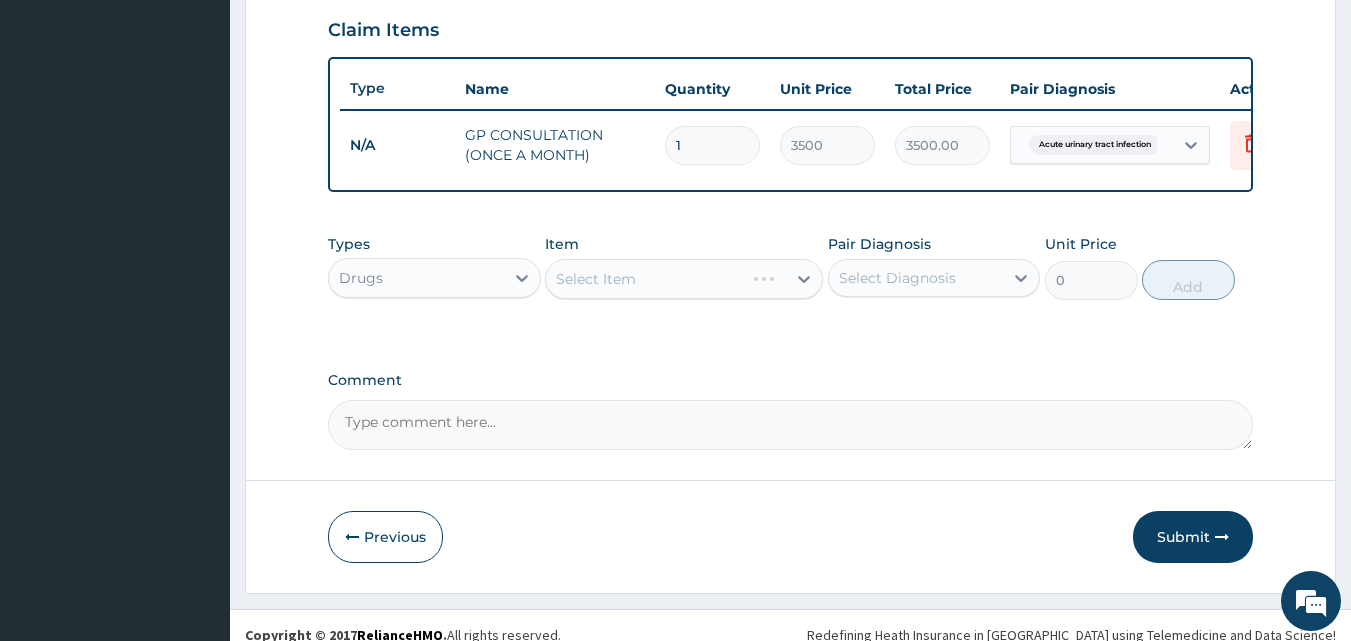 click on "PA Code / Prescription Code Enter Code(Secondary Care Only) Encounter Date 09-06-2025 Important Notice Please enter PA codes before entering items that are not attached to a PA code   All diagnoses entered must be linked to a claim item. Diagnosis & Claim Items that are visible but inactive cannot be edited because they were imported from an already approved PA code. Diagnosis Acute urinary tract infection Confirmed NB: All diagnosis must be linked to a claim item Claim Items Type Name Quantity Unit Price Total Price Pair Diagnosis Actions N/A GP CONSULTATION (ONCE A MONTH) 1 3500 3500.00 Acute urinary tract infection Delete Types option Drugs, selected.   Select is focused ,type to refine list, press Down to open the menu,  Drugs Item Select Item Pair Diagnosis Select Diagnosis Unit Price 0 Add Comment" at bounding box center [791, -23] 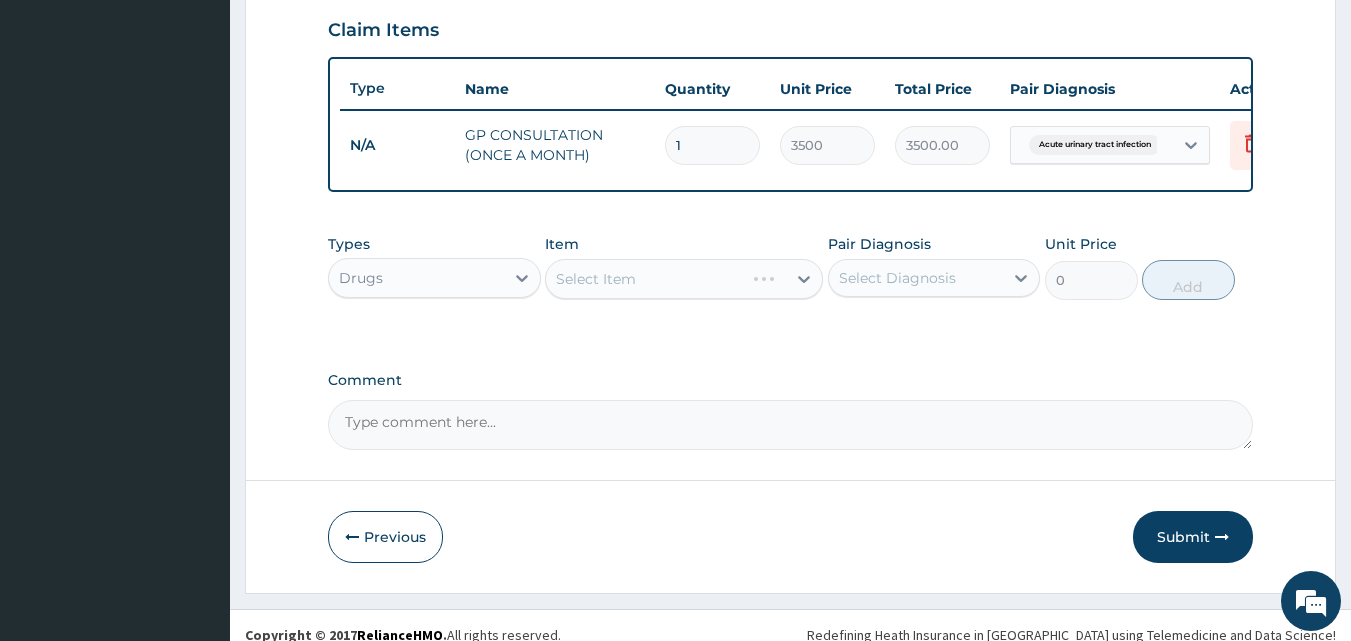 click on "Select Item" at bounding box center [684, 279] 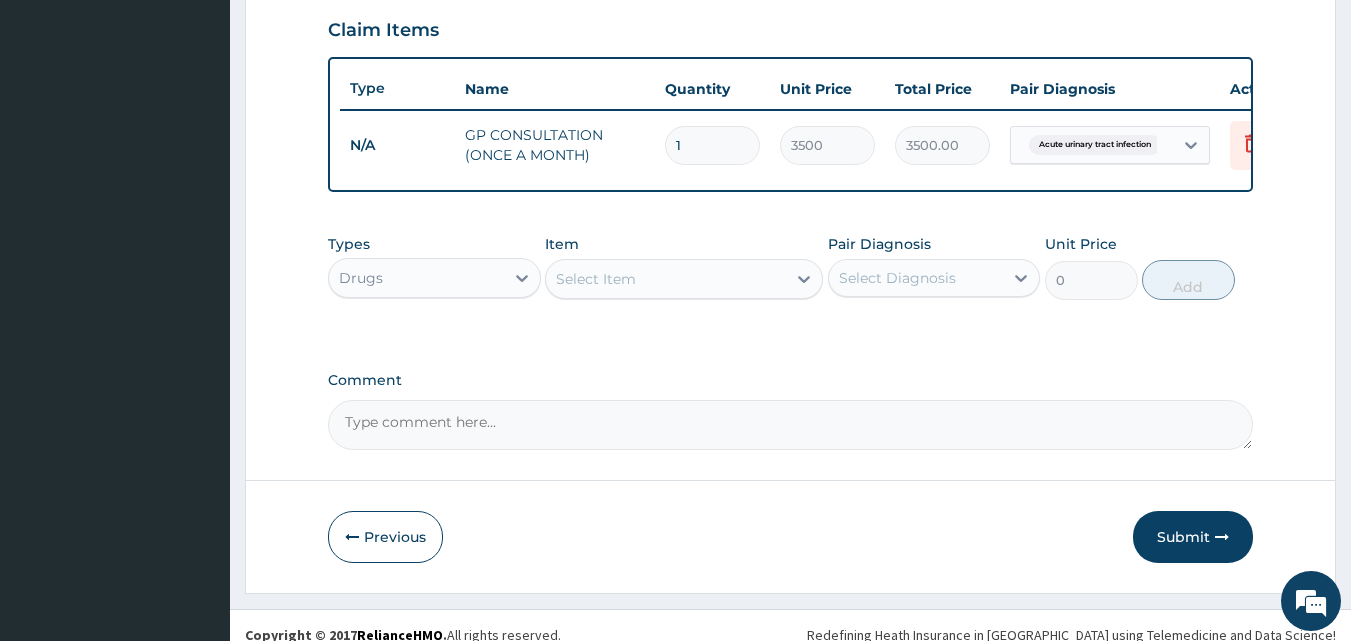click on "Select Item" at bounding box center (666, 279) 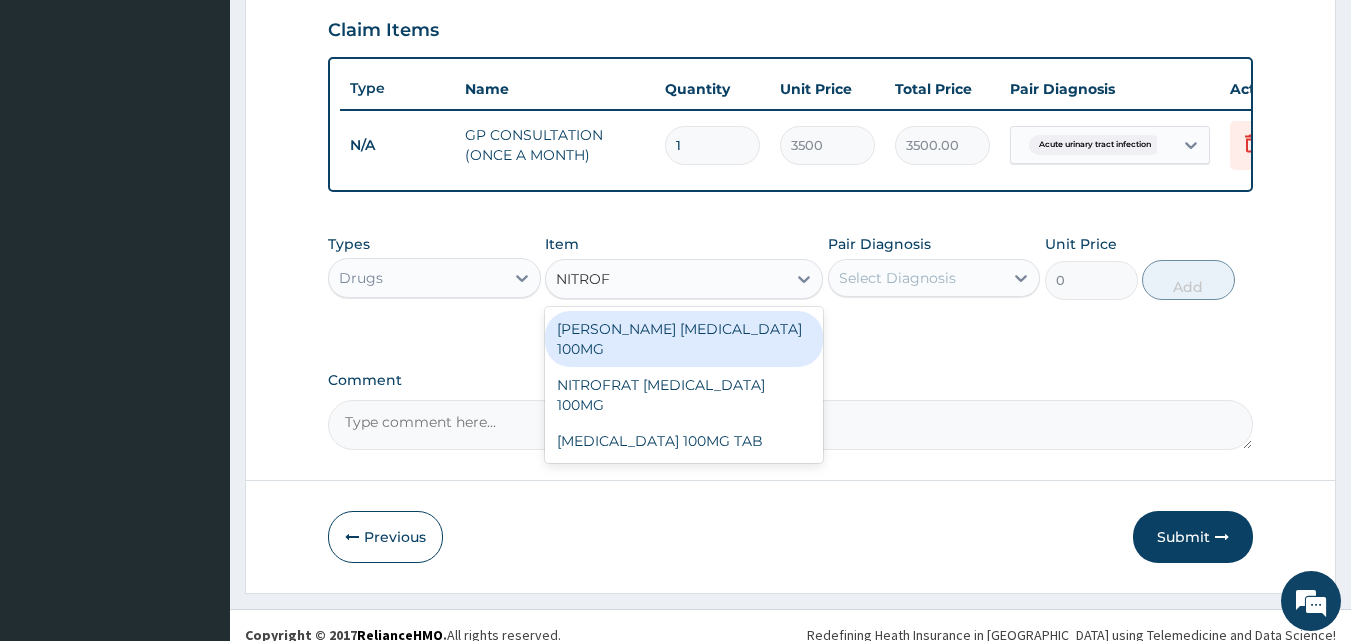 type on "NITROFU" 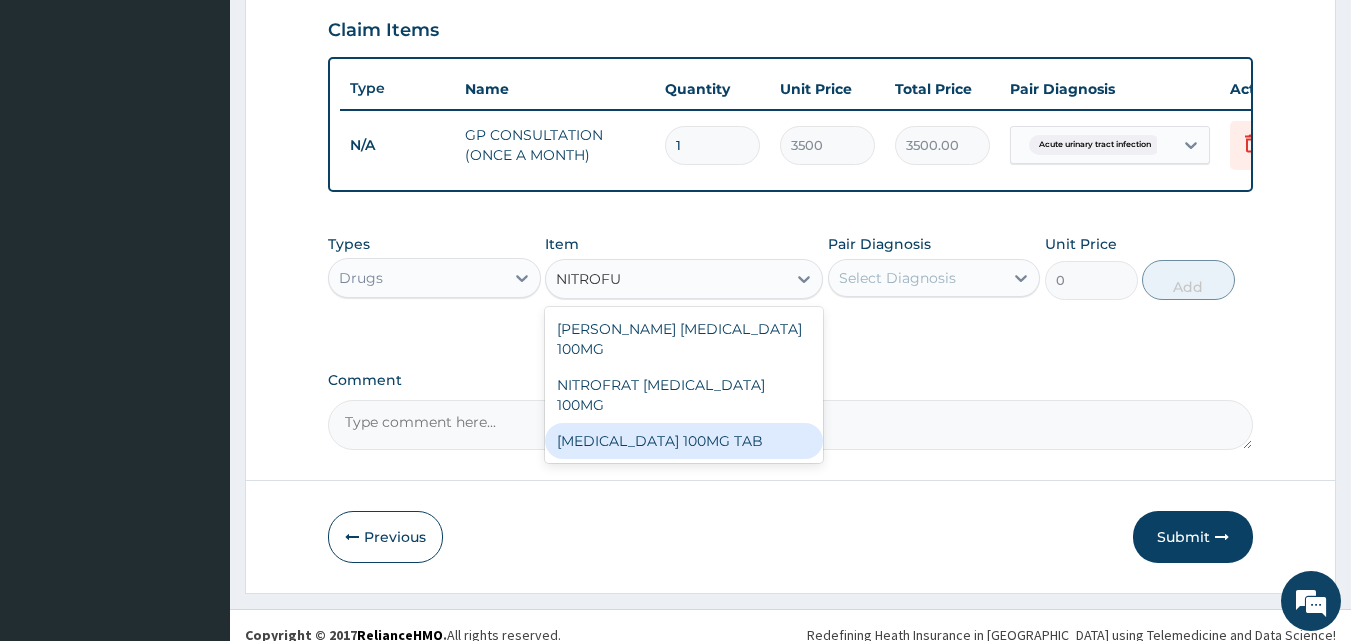 click on "NITROFURANTOIN 100MG TAB" at bounding box center [684, 441] 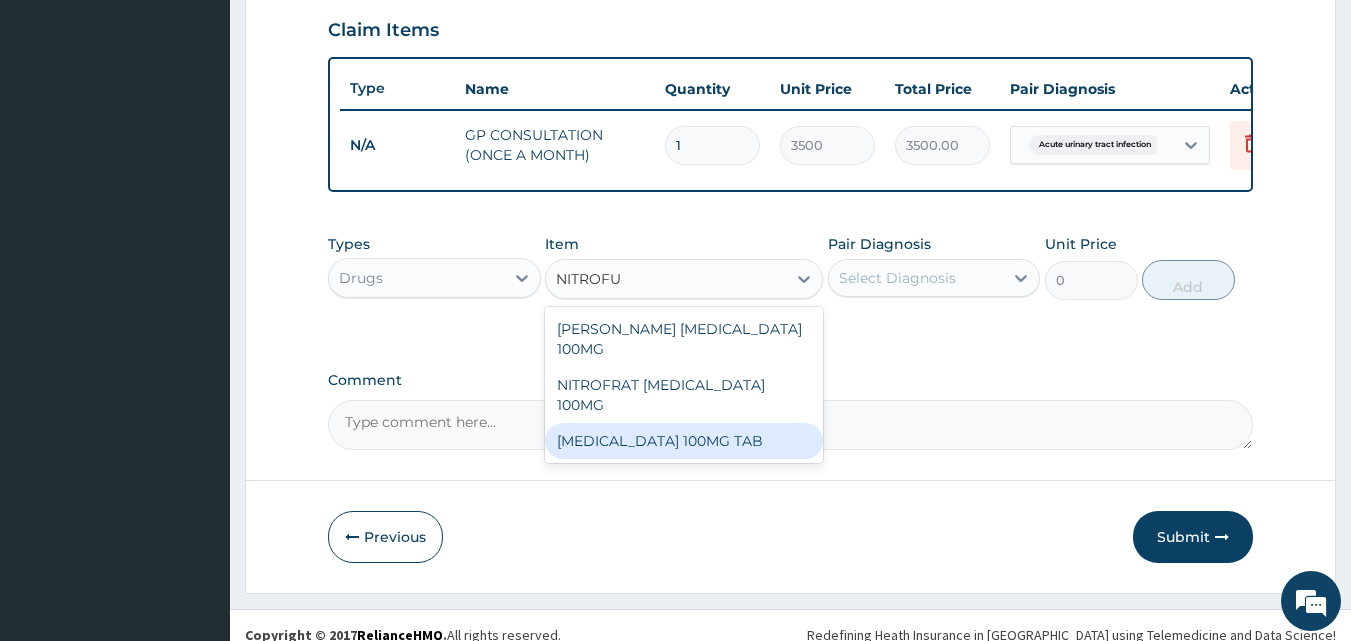 type 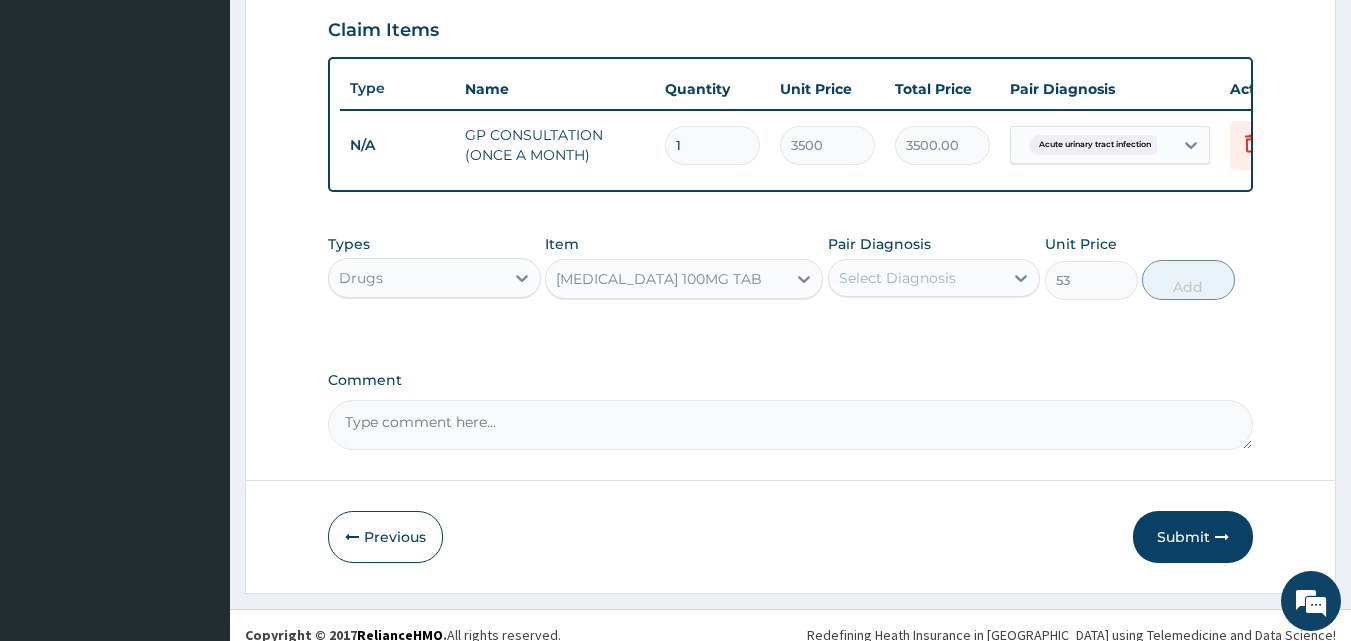 click on "Pair Diagnosis Select Diagnosis" at bounding box center (934, 267) 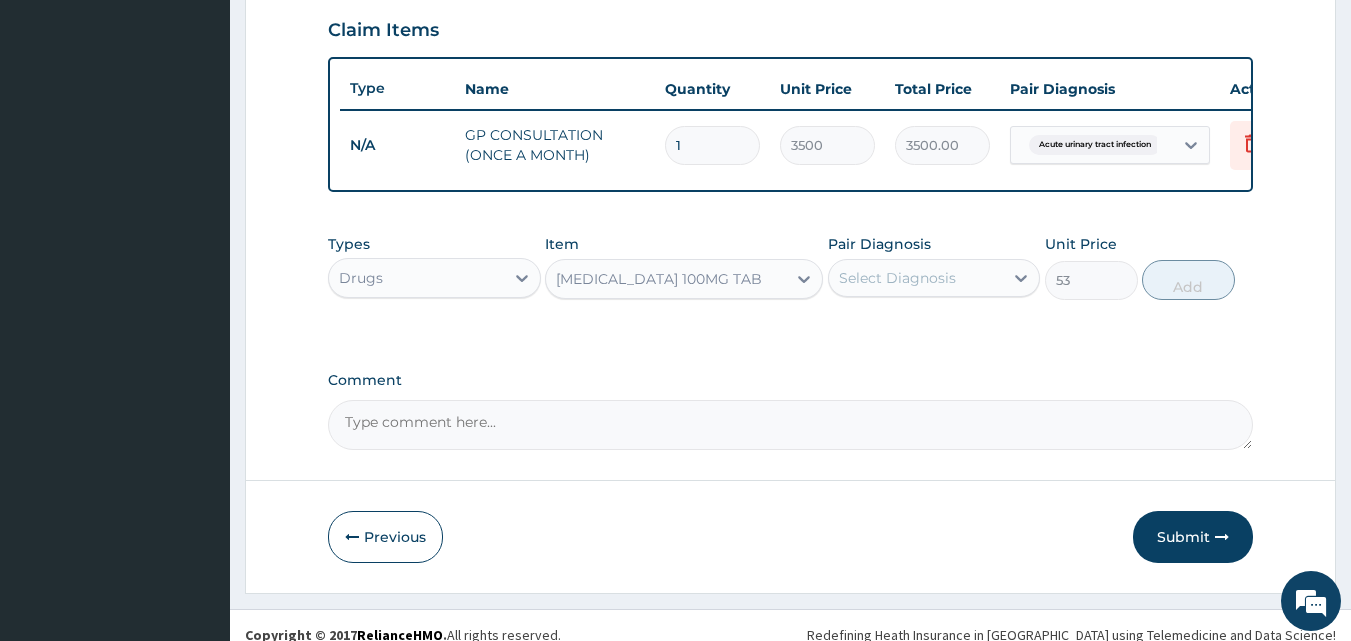 click on "Select Diagnosis" at bounding box center [897, 278] 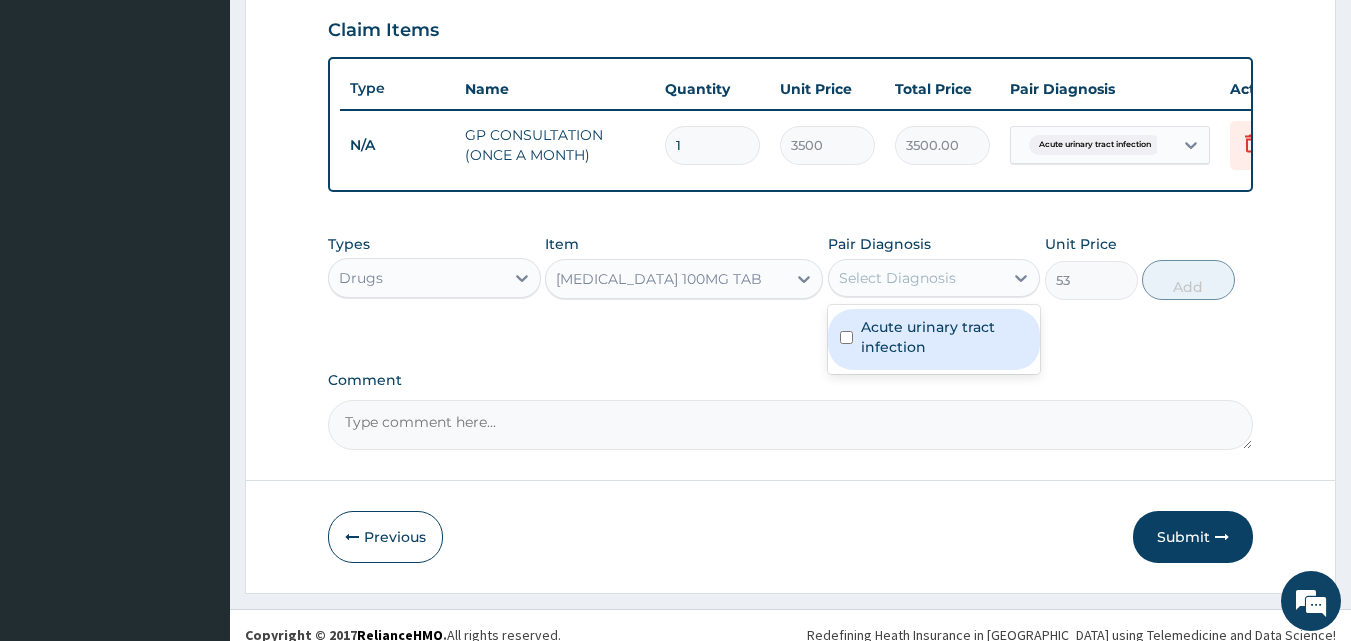 drag, startPoint x: 914, startPoint y: 353, endPoint x: 1001, endPoint y: 334, distance: 89.050545 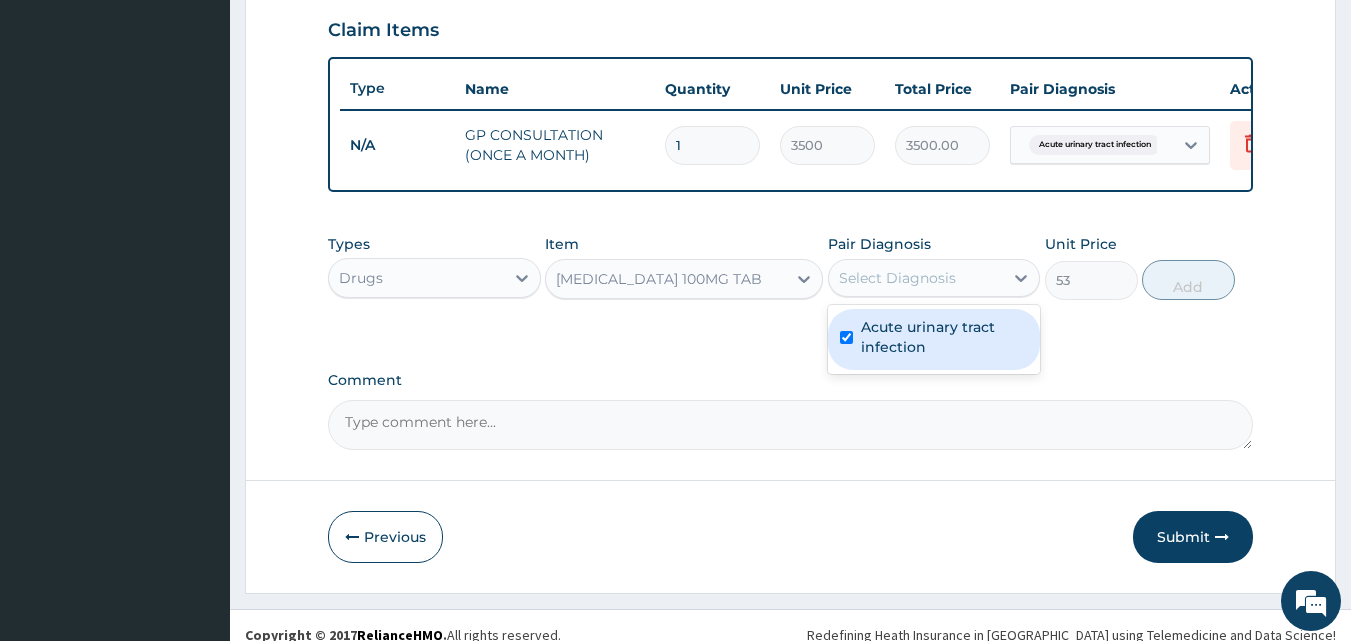 checkbox on "true" 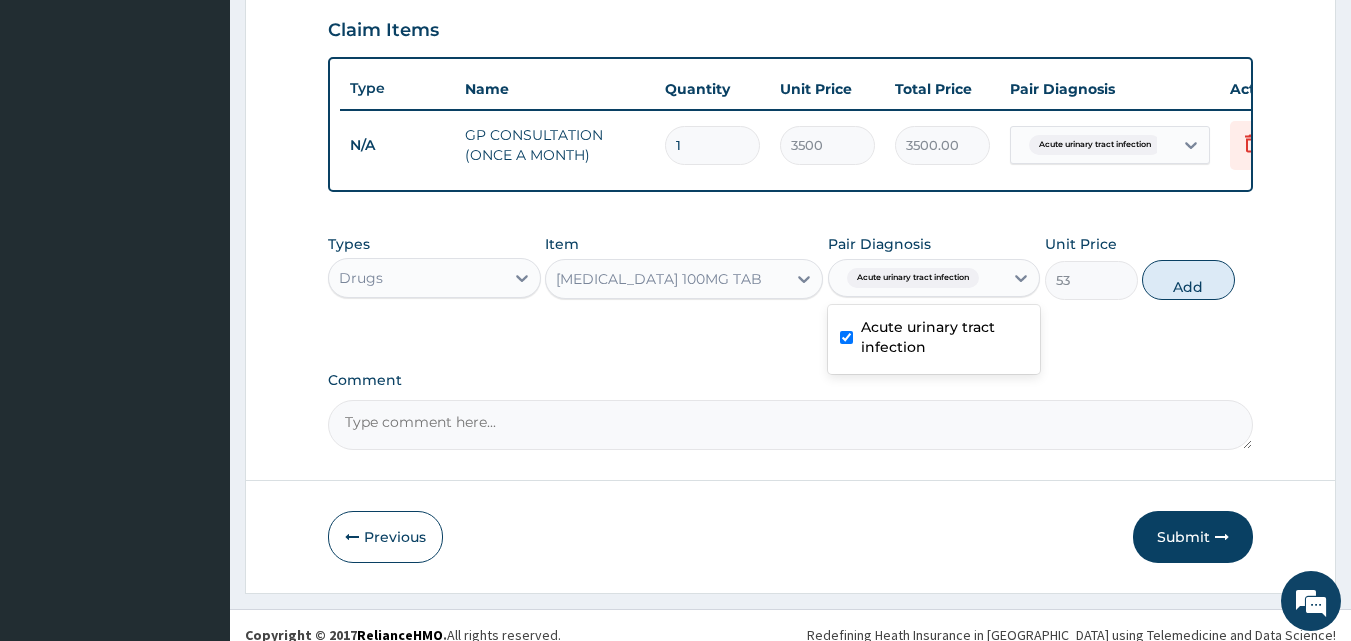 click on "Add" at bounding box center [1188, 280] 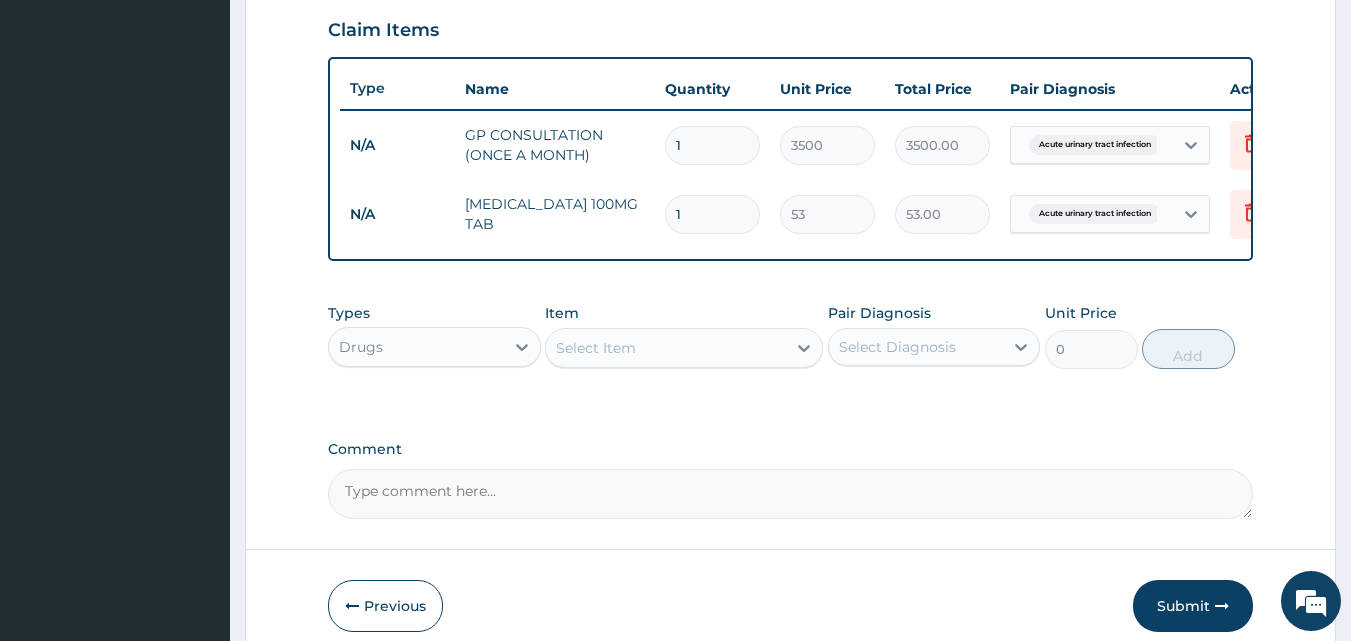 click on "Select Item" at bounding box center [596, 348] 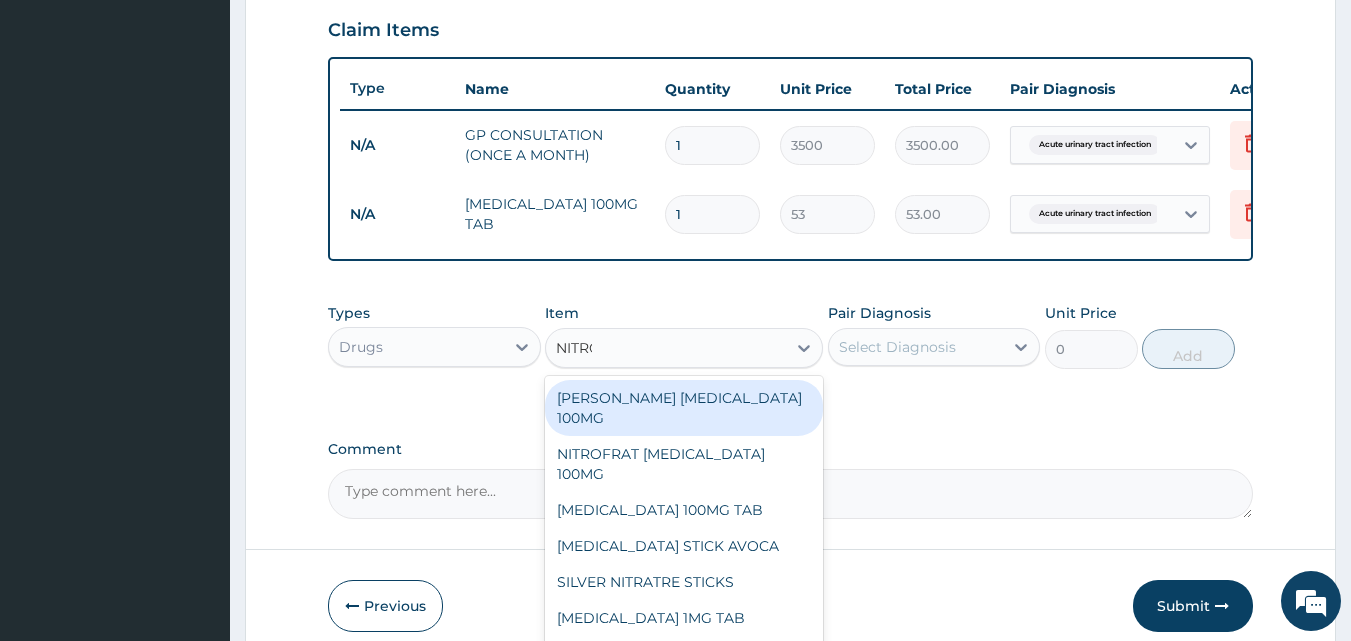 type on "NITROF" 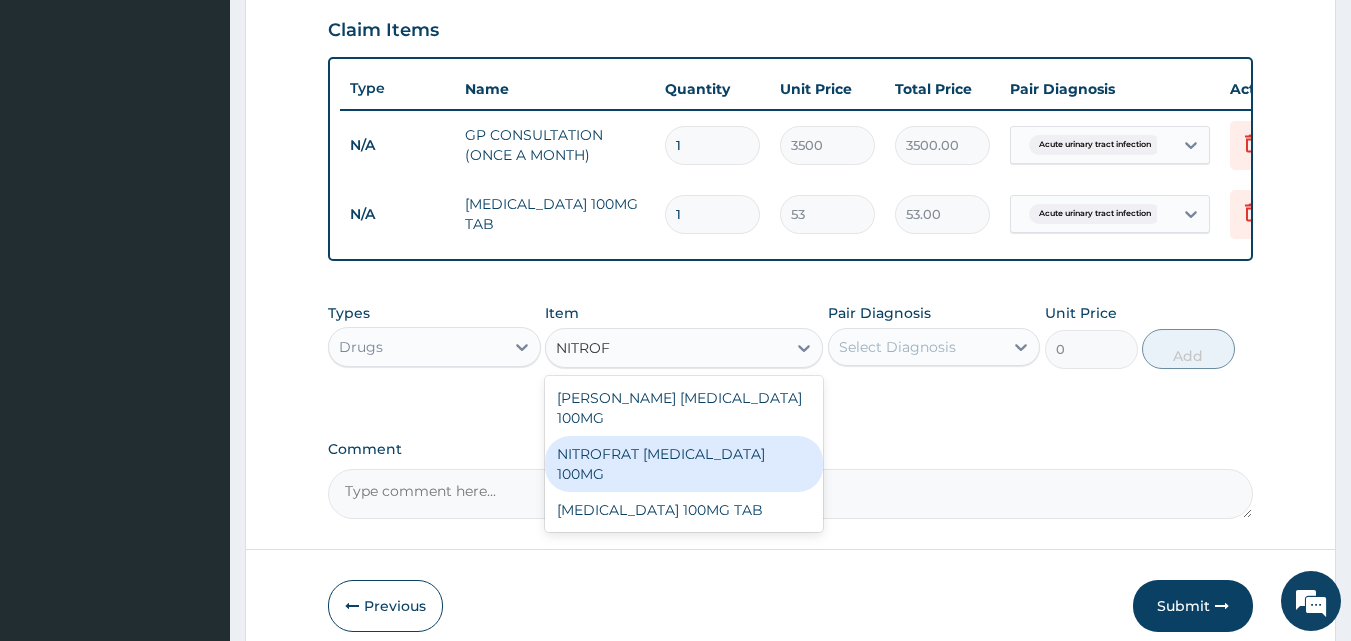 click on "NITROFRAT NITROFURANTOIN 100MG" at bounding box center (684, 464) 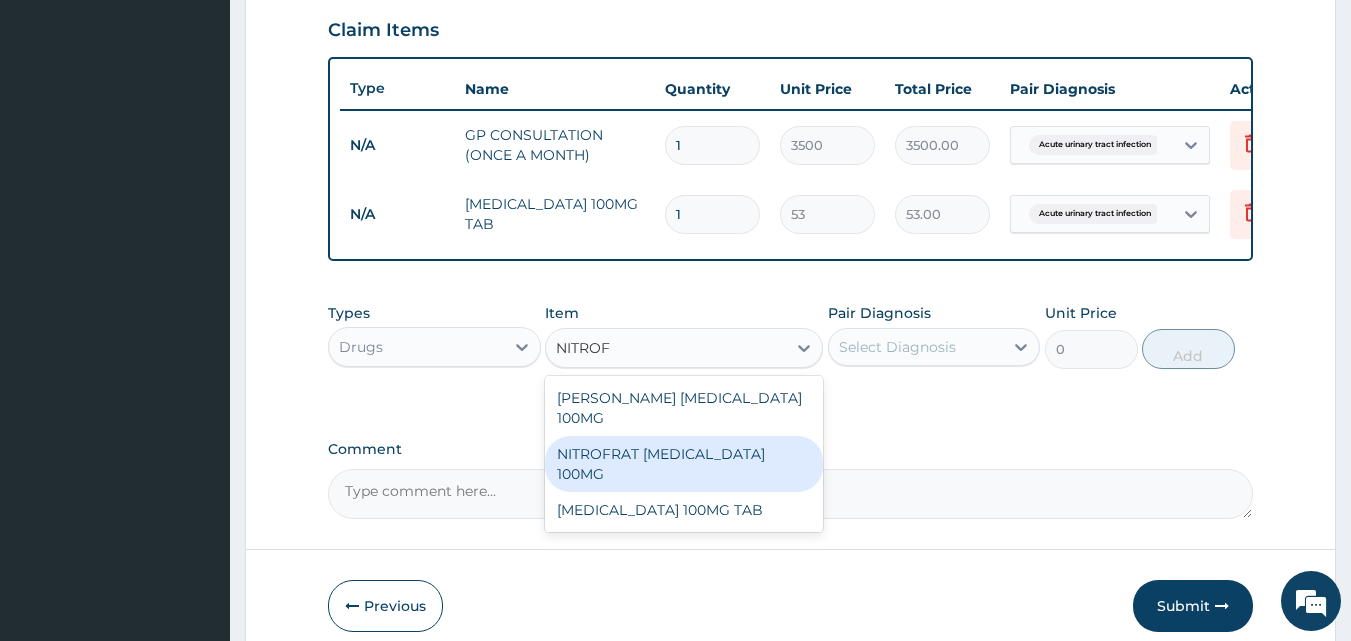 type 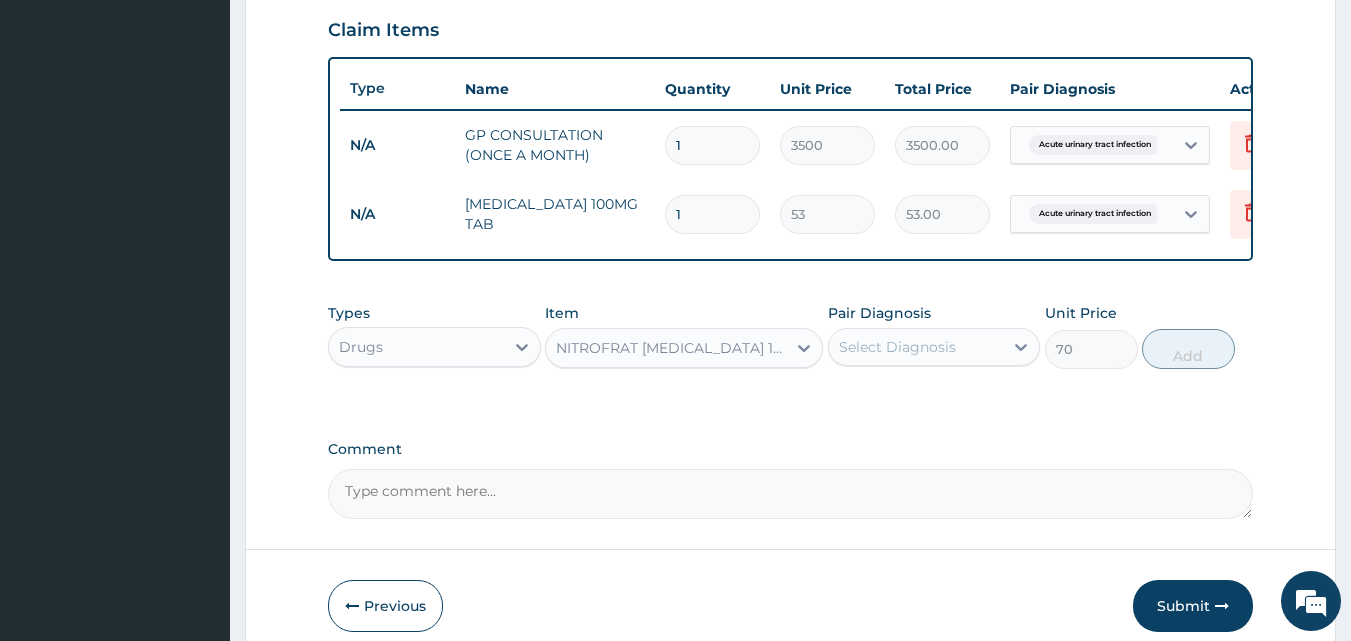 click on "Select Diagnosis" at bounding box center [897, 347] 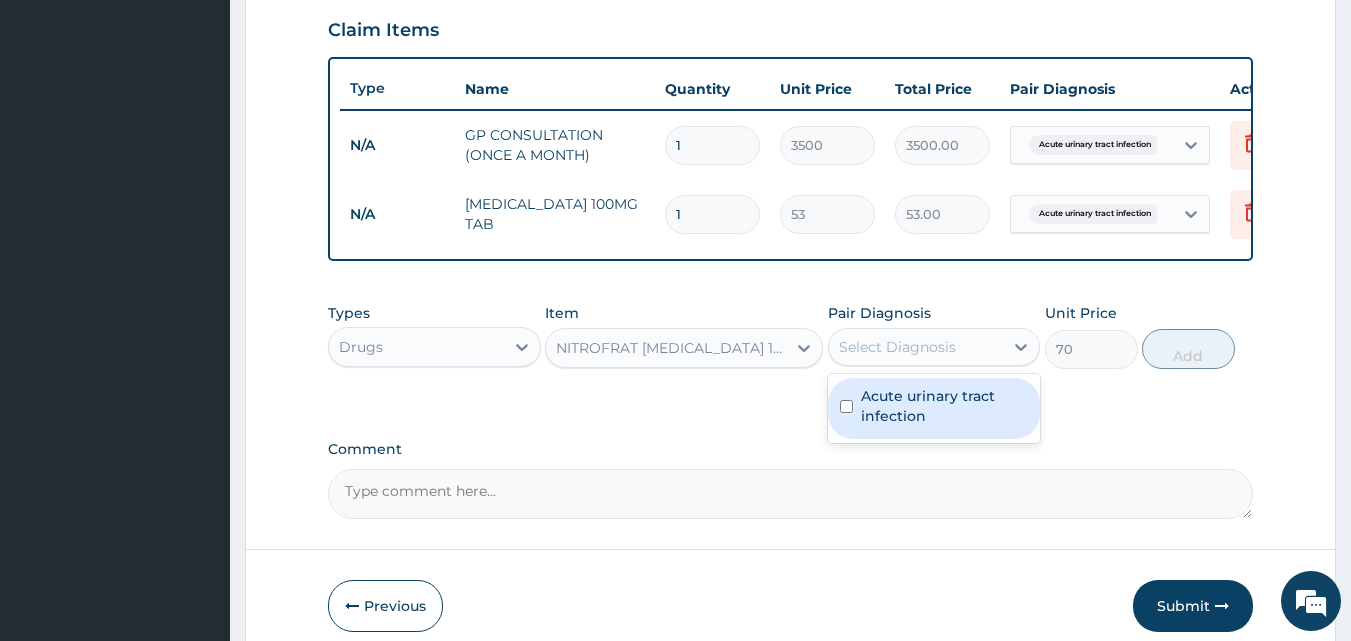 drag, startPoint x: 904, startPoint y: 413, endPoint x: 933, endPoint y: 394, distance: 34.669872 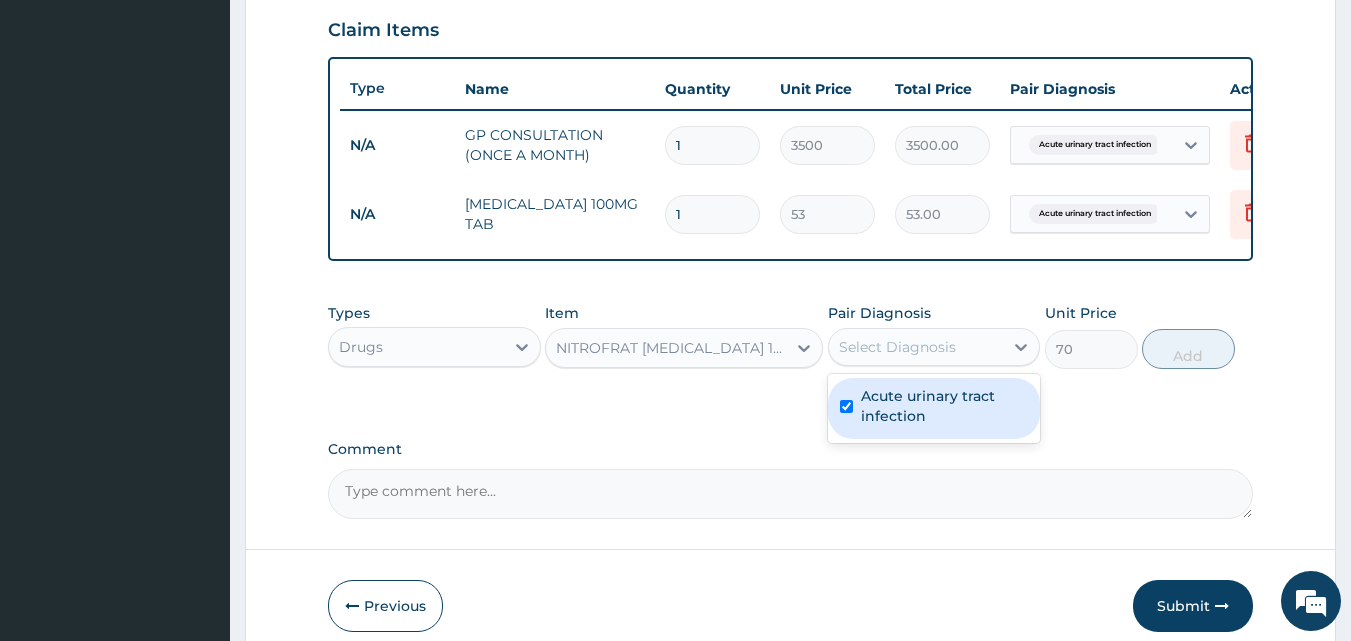 checkbox on "true" 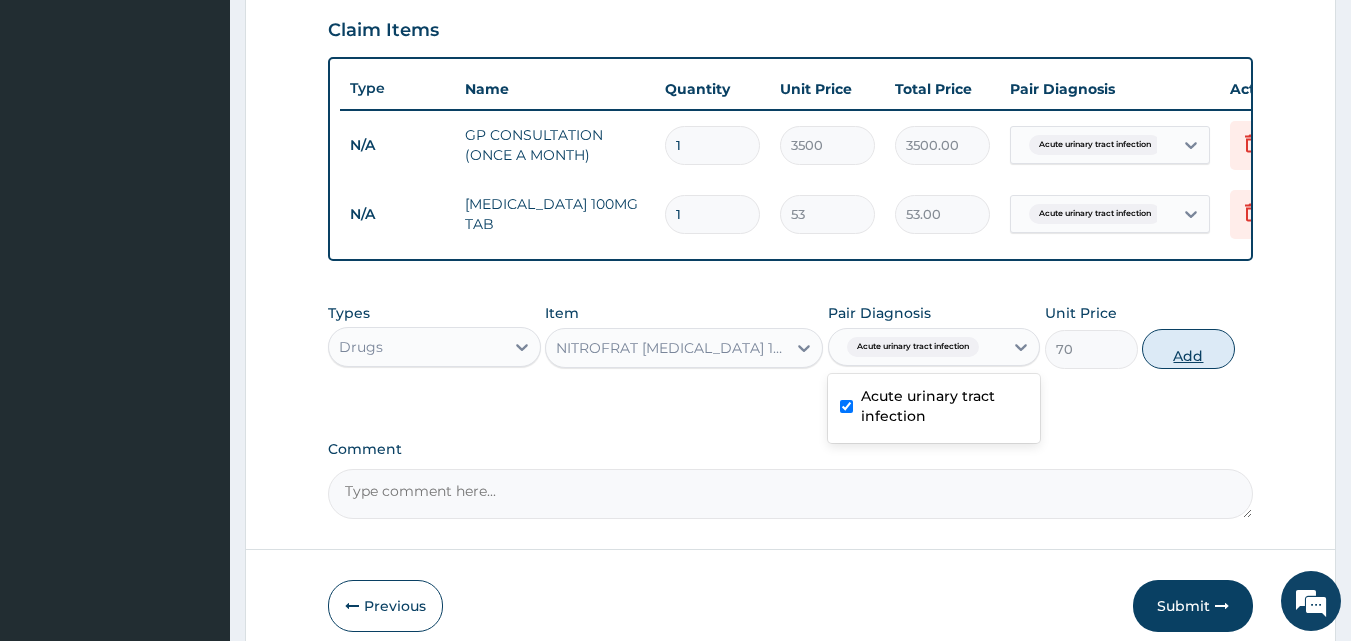 click on "Add" at bounding box center [1188, 349] 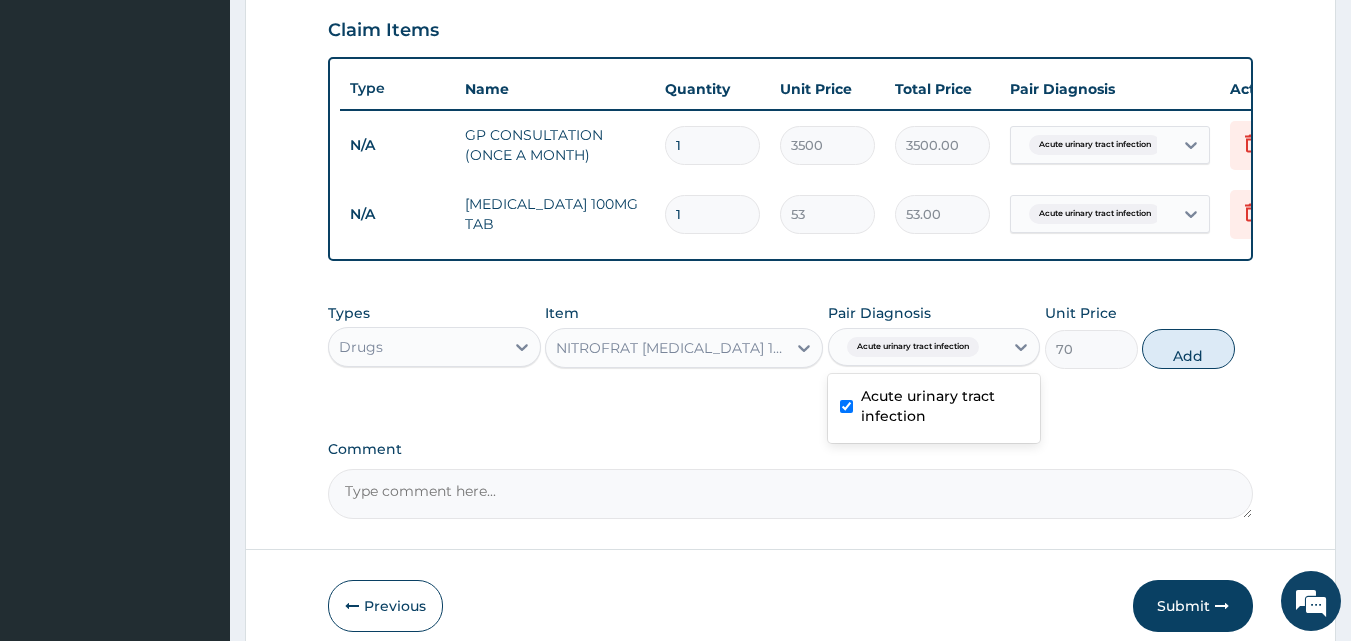 type on "0" 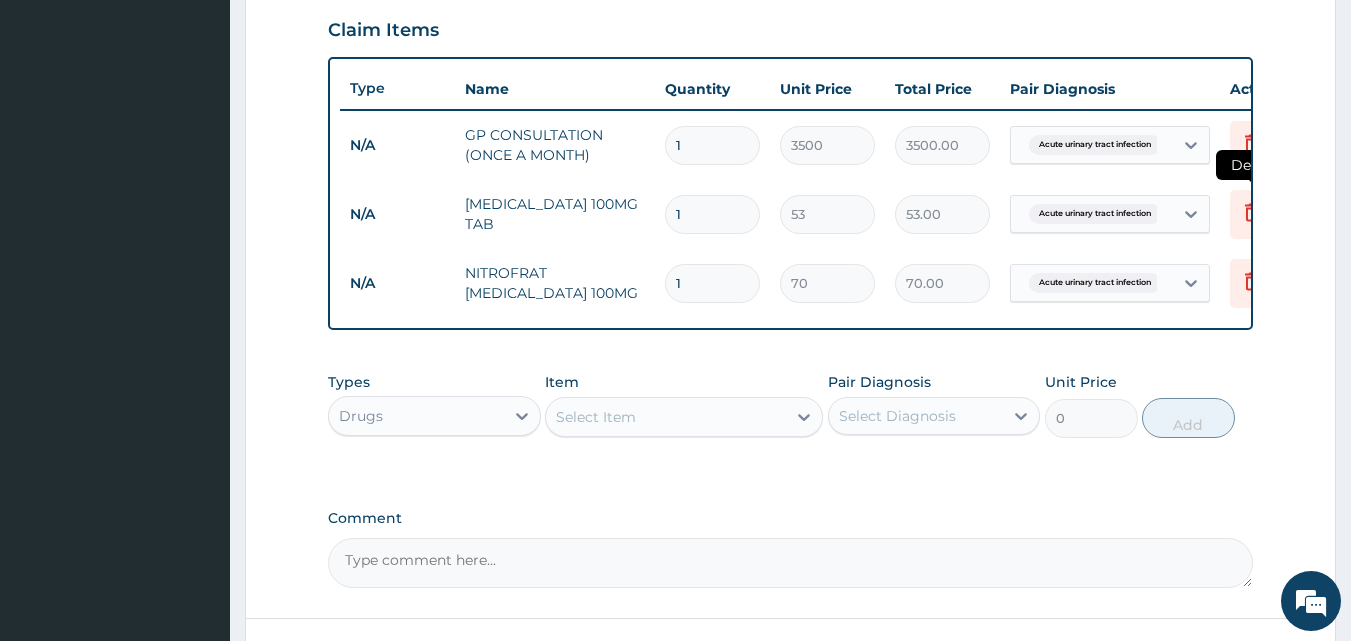 click 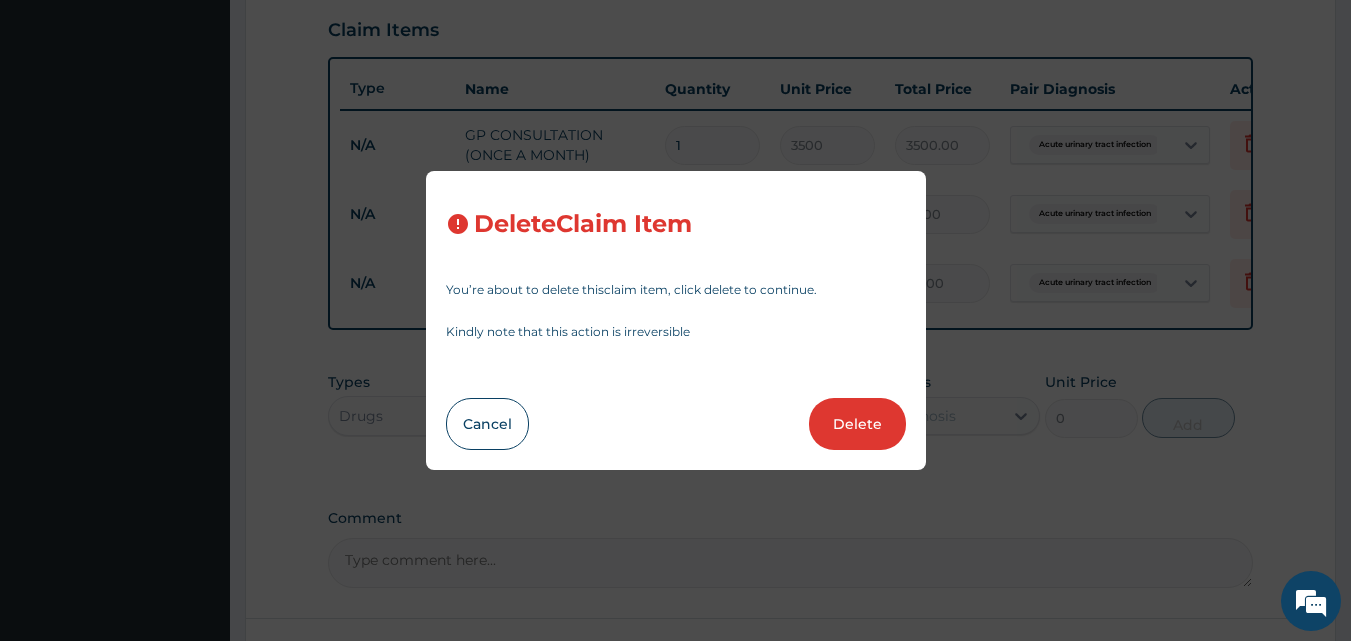 click on "Delete" at bounding box center (857, 424) 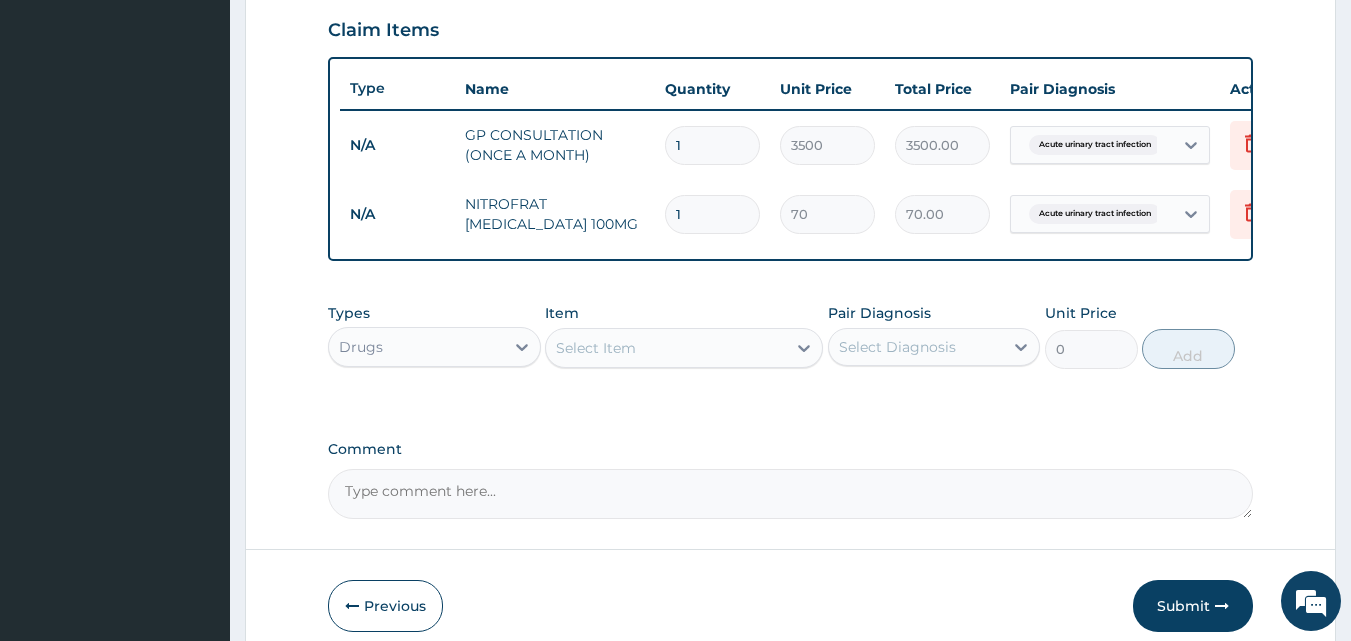 click on "1" at bounding box center [712, 214] 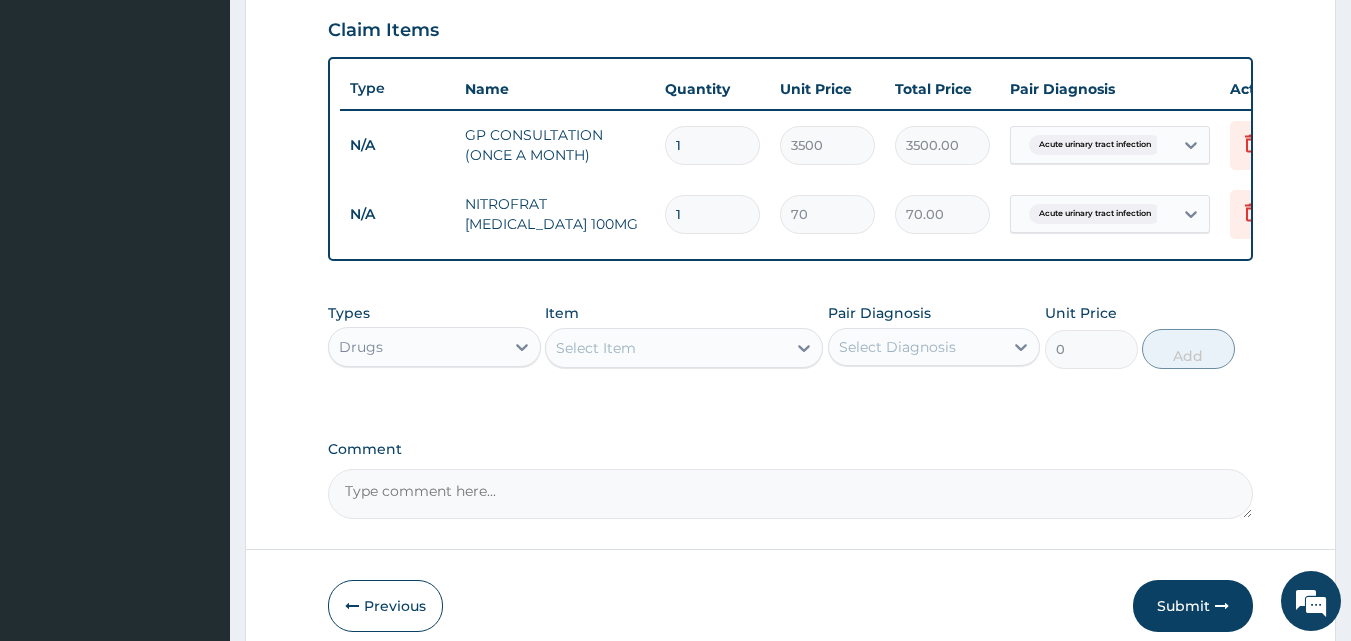 type on "14" 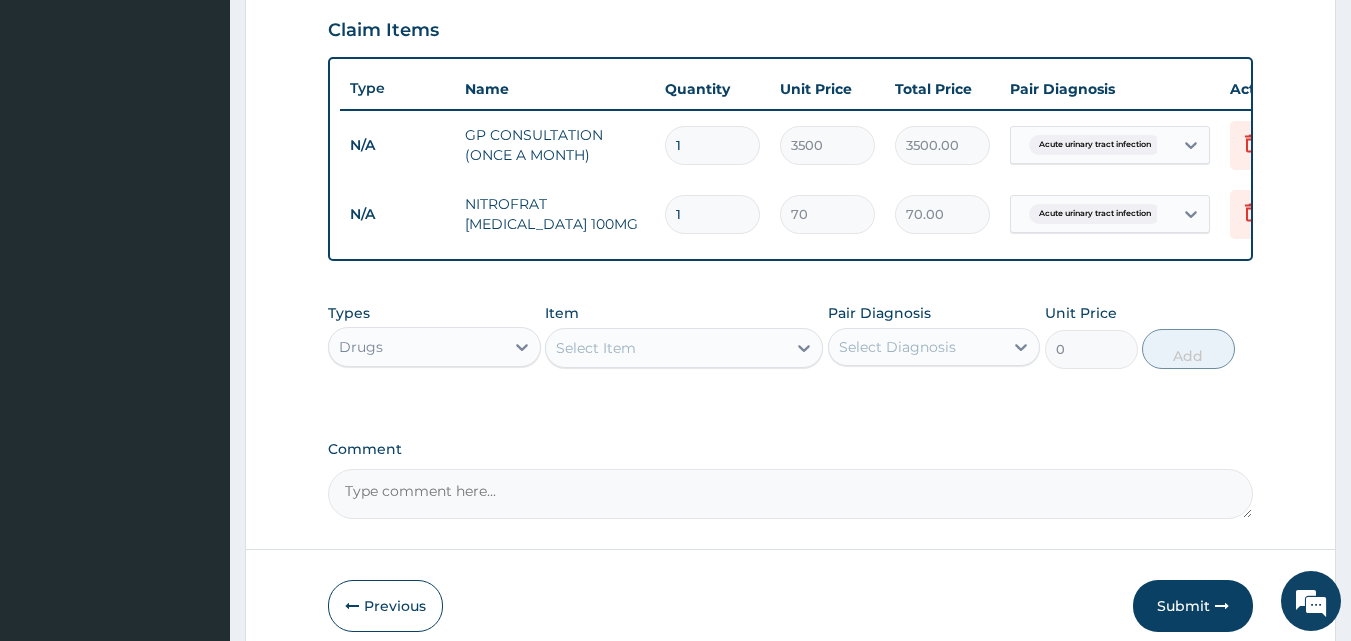 type on "980.00" 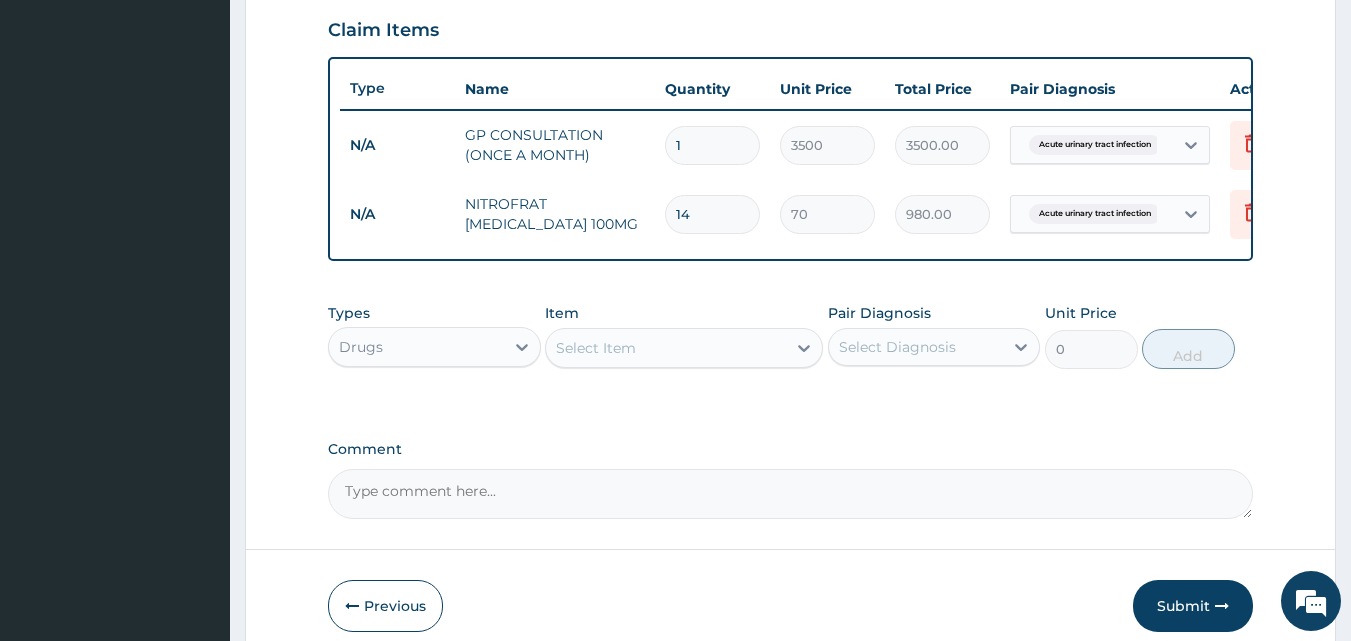 type on "14" 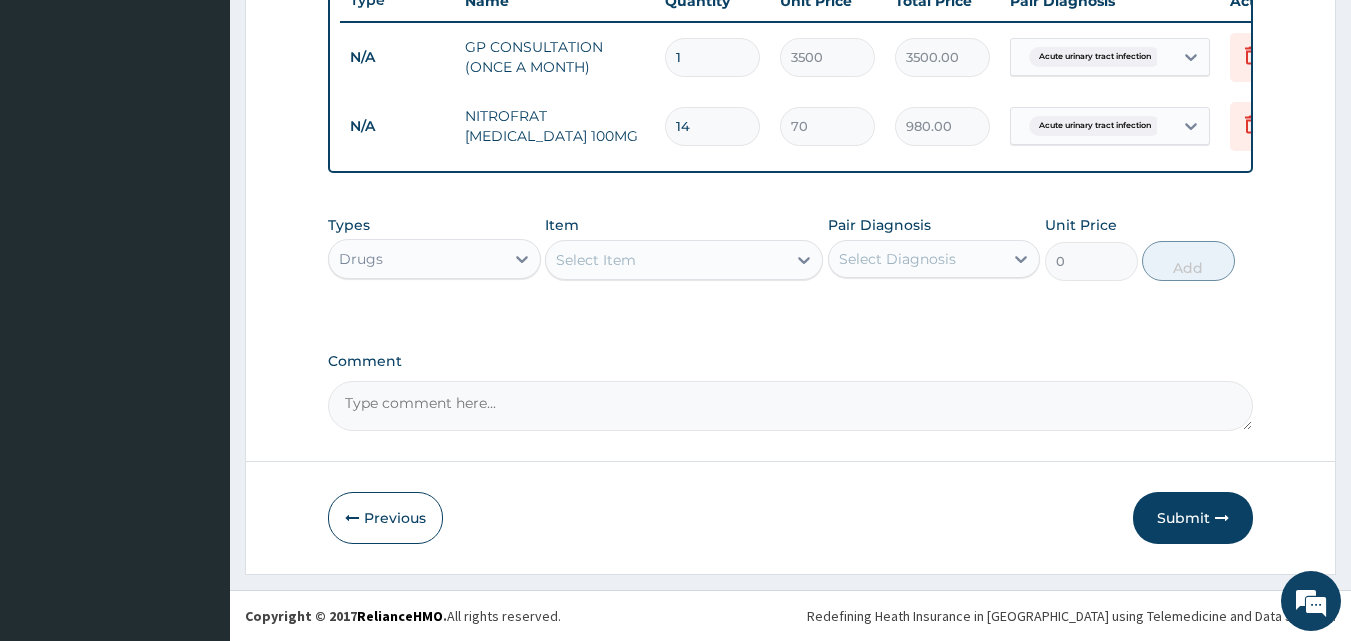 drag, startPoint x: 1216, startPoint y: 506, endPoint x: 997, endPoint y: 428, distance: 232.4758 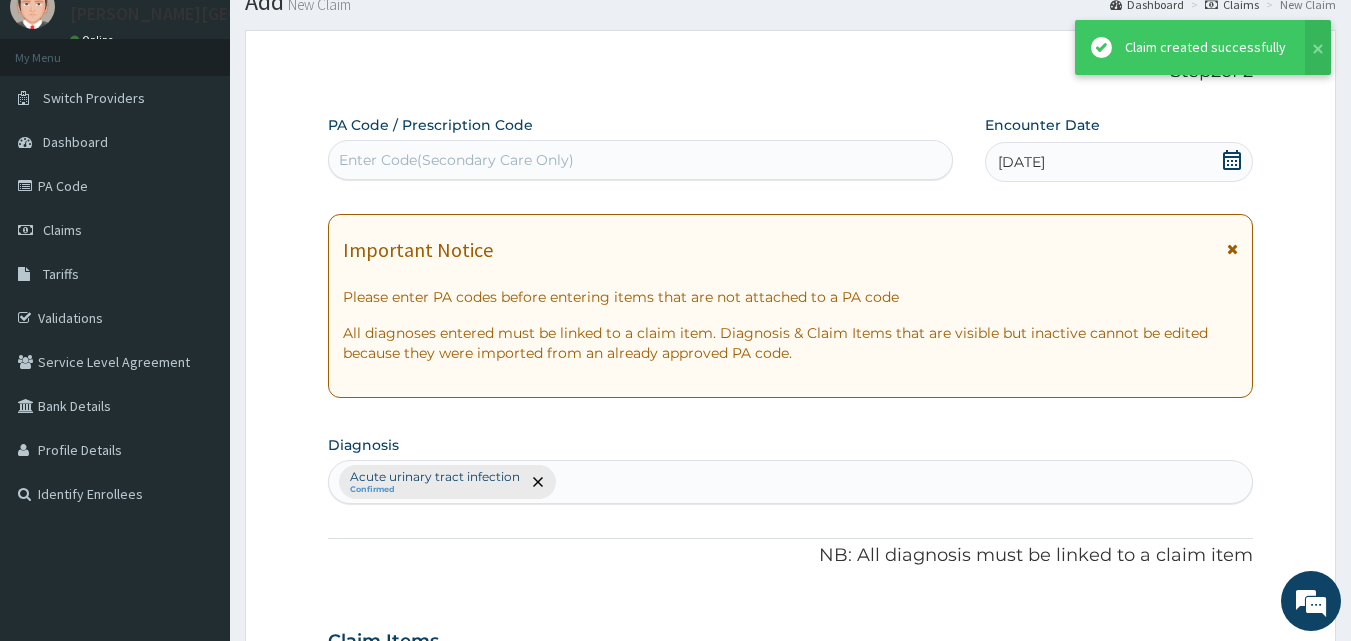 scroll, scrollTop: 801, scrollLeft: 0, axis: vertical 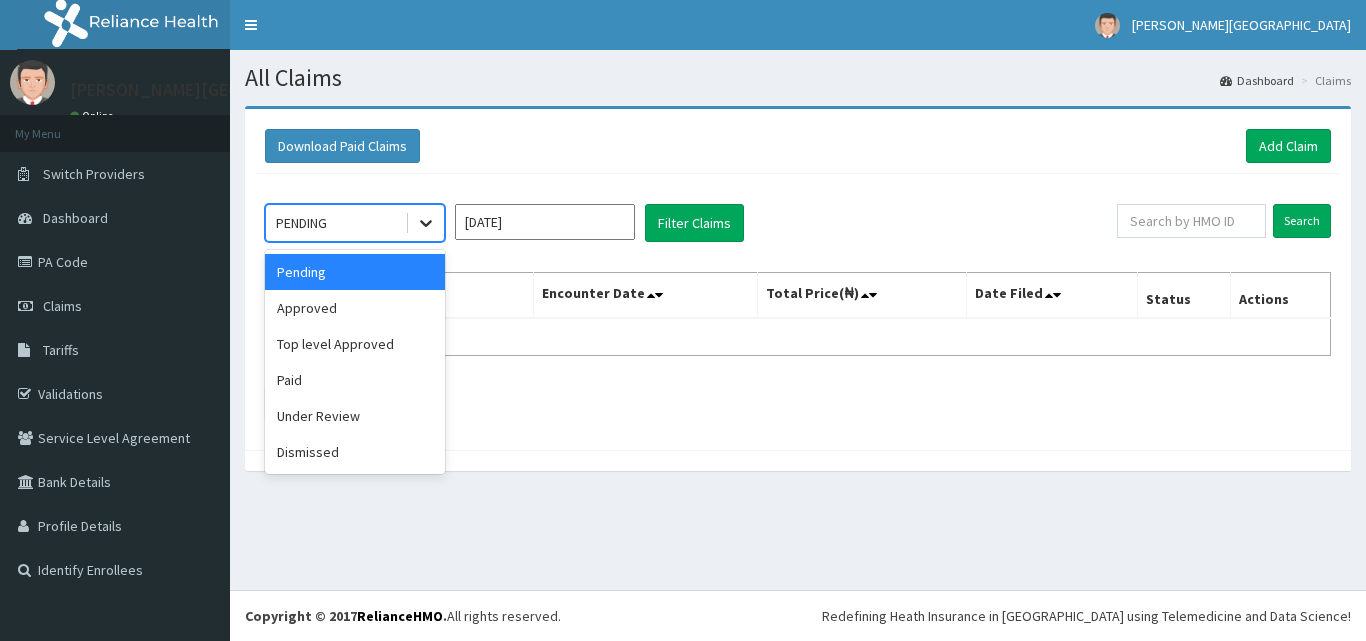 click at bounding box center (426, 223) 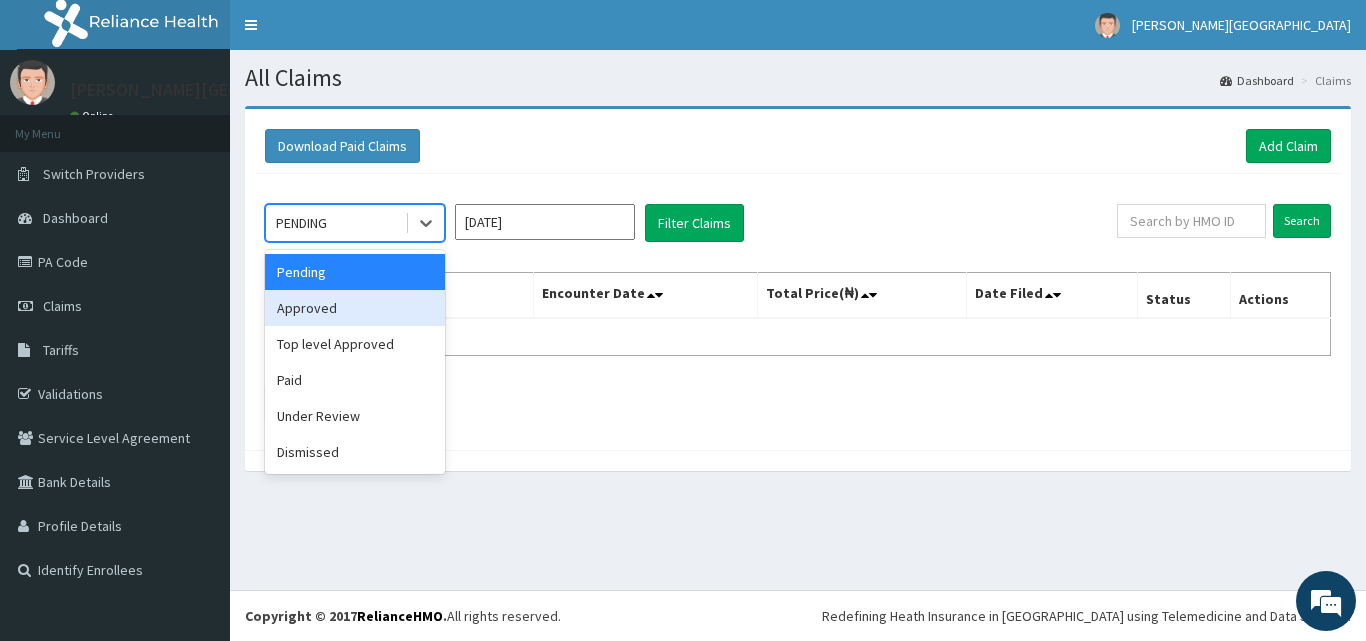 click on "Approved" at bounding box center [355, 308] 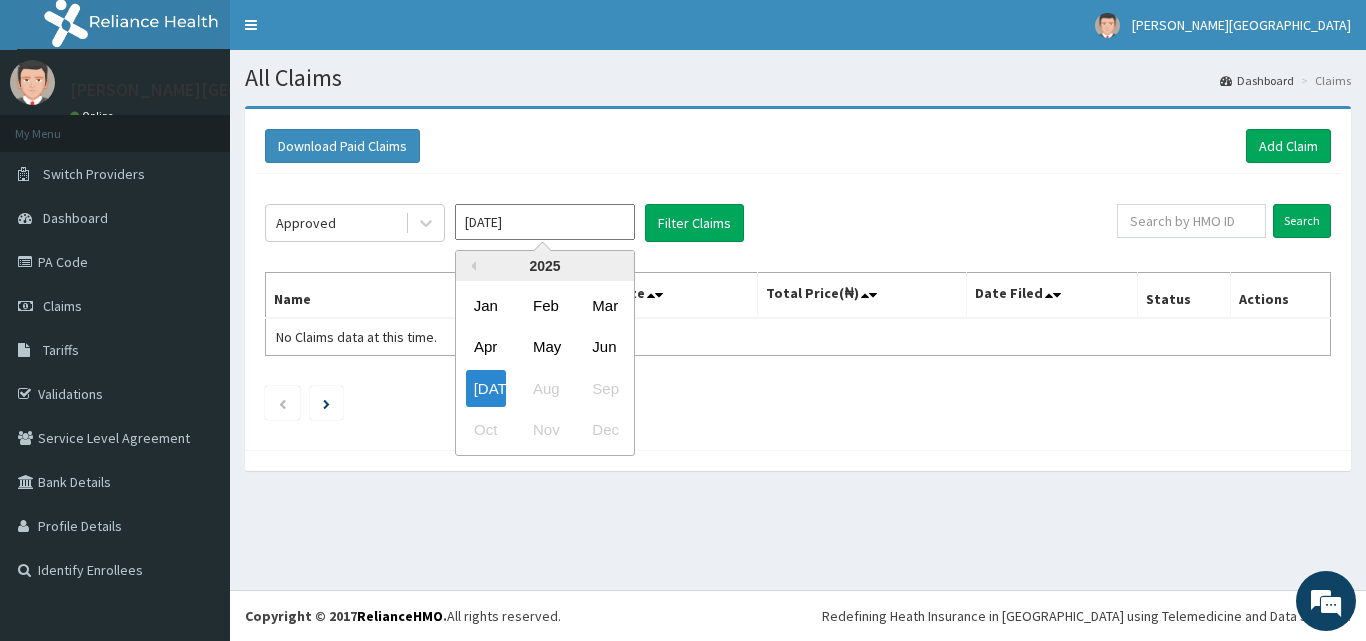 click on "Jul 2025" at bounding box center (545, 222) 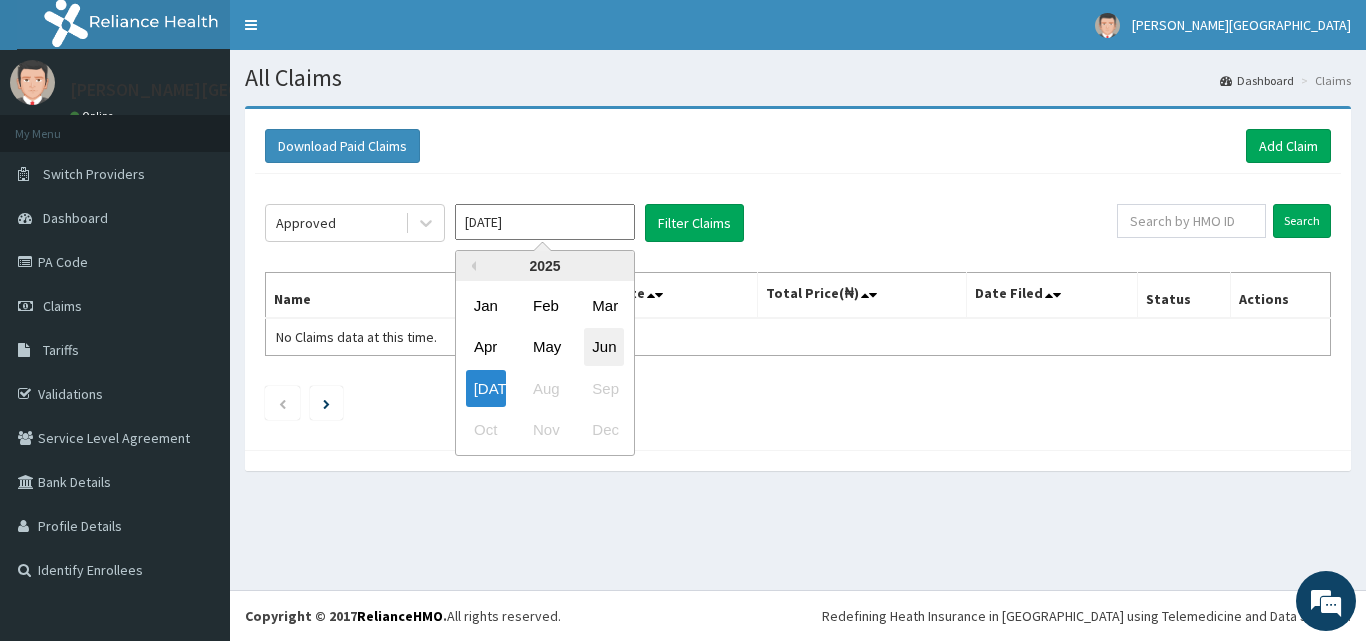 click on "Jun" at bounding box center [604, 347] 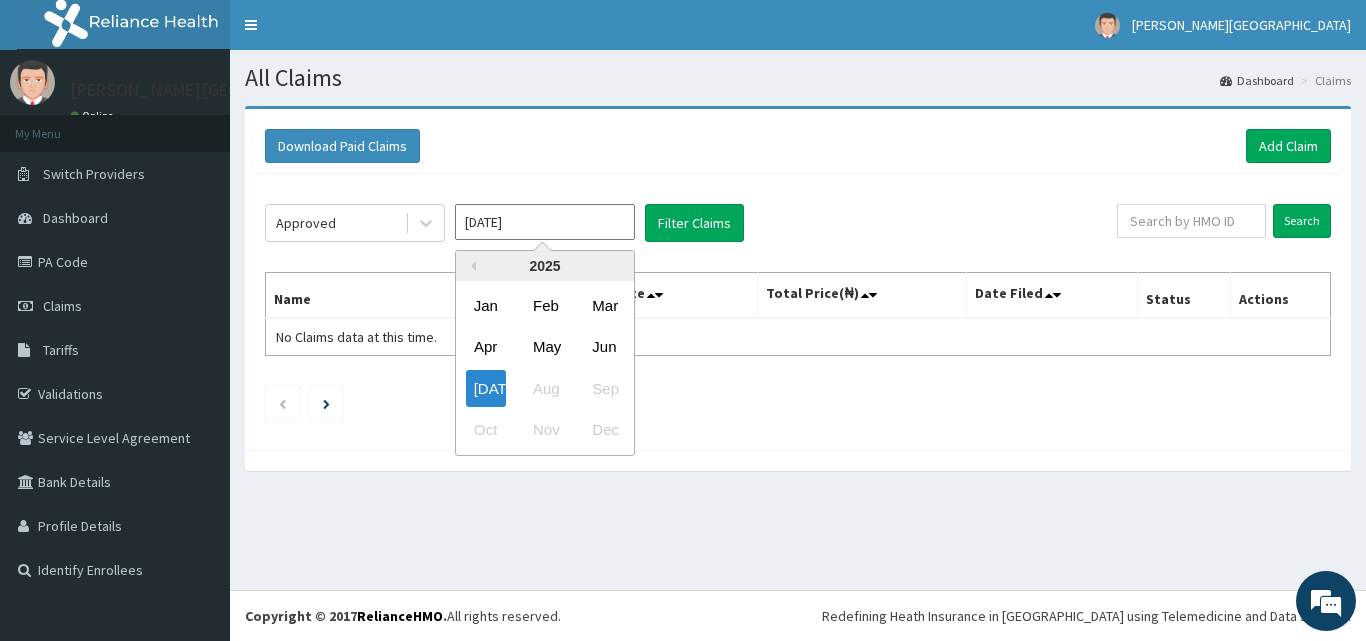 type on "Jun 2025" 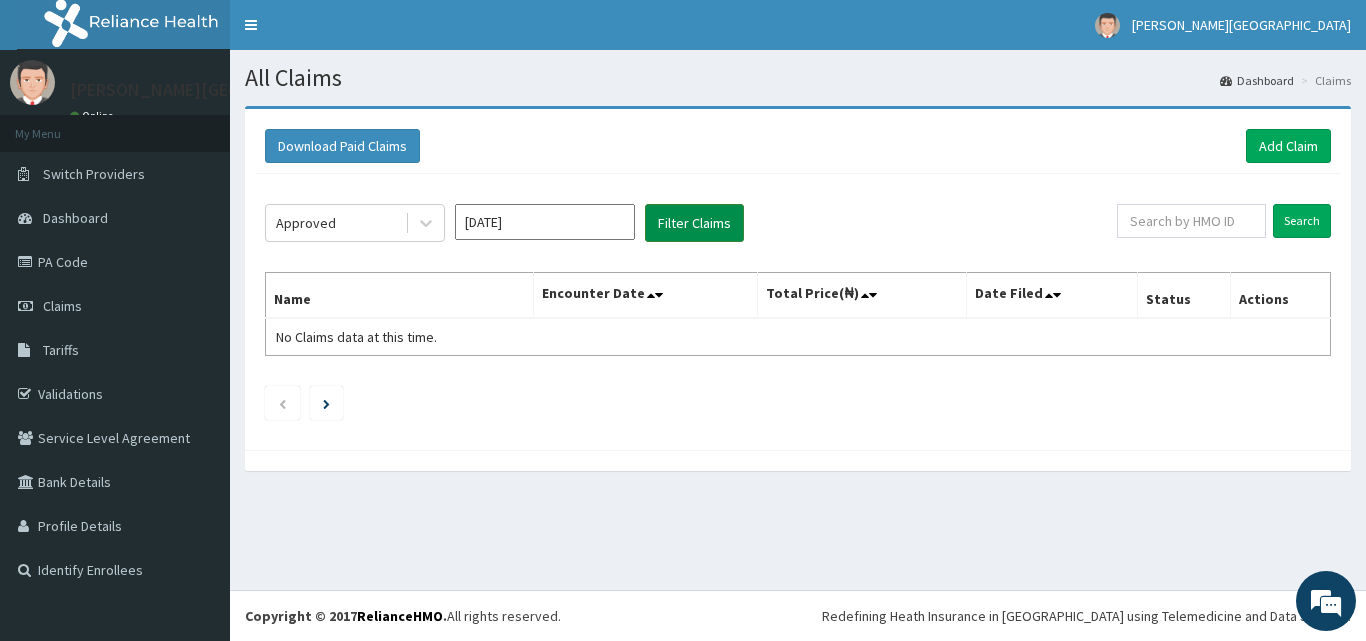 click on "Filter Claims" at bounding box center [694, 223] 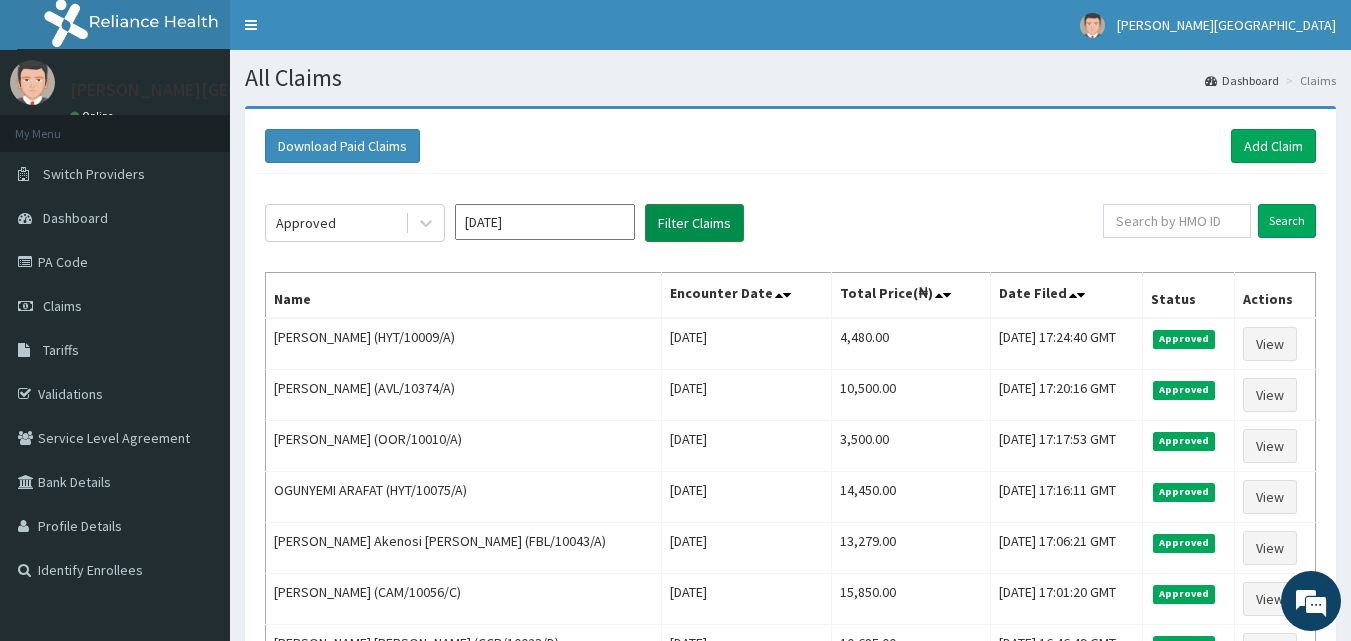 scroll, scrollTop: 0, scrollLeft: 0, axis: both 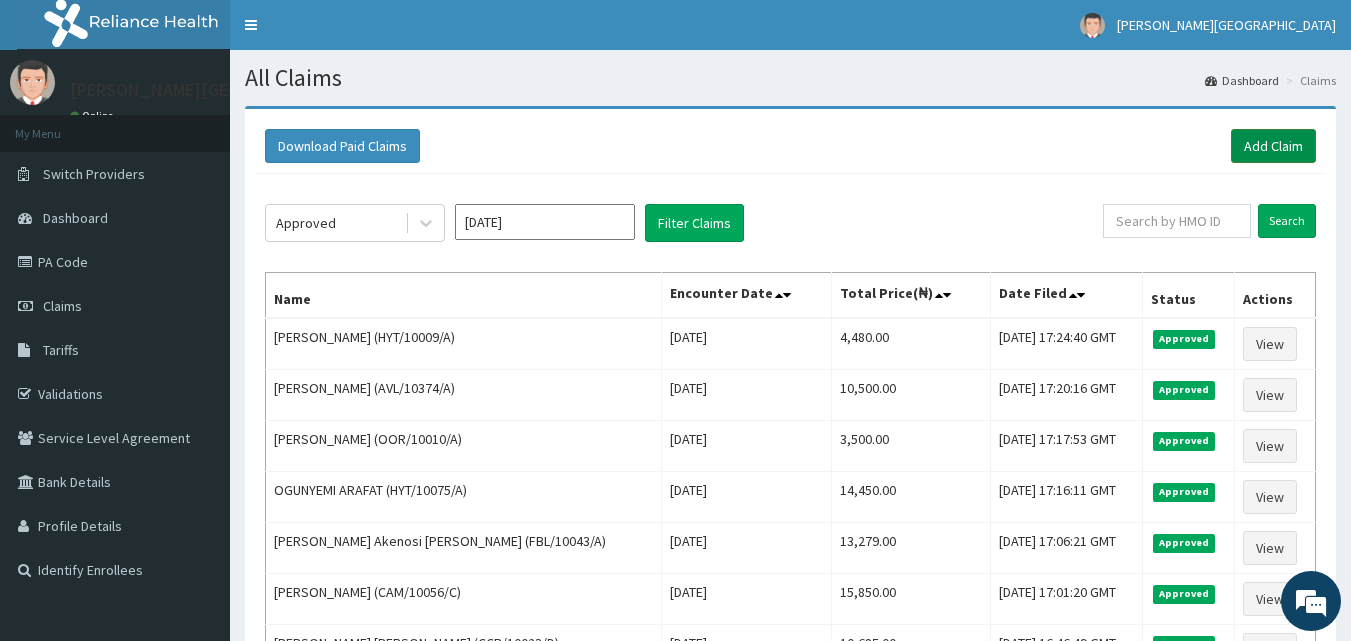 click on "Add Claim" at bounding box center [1273, 146] 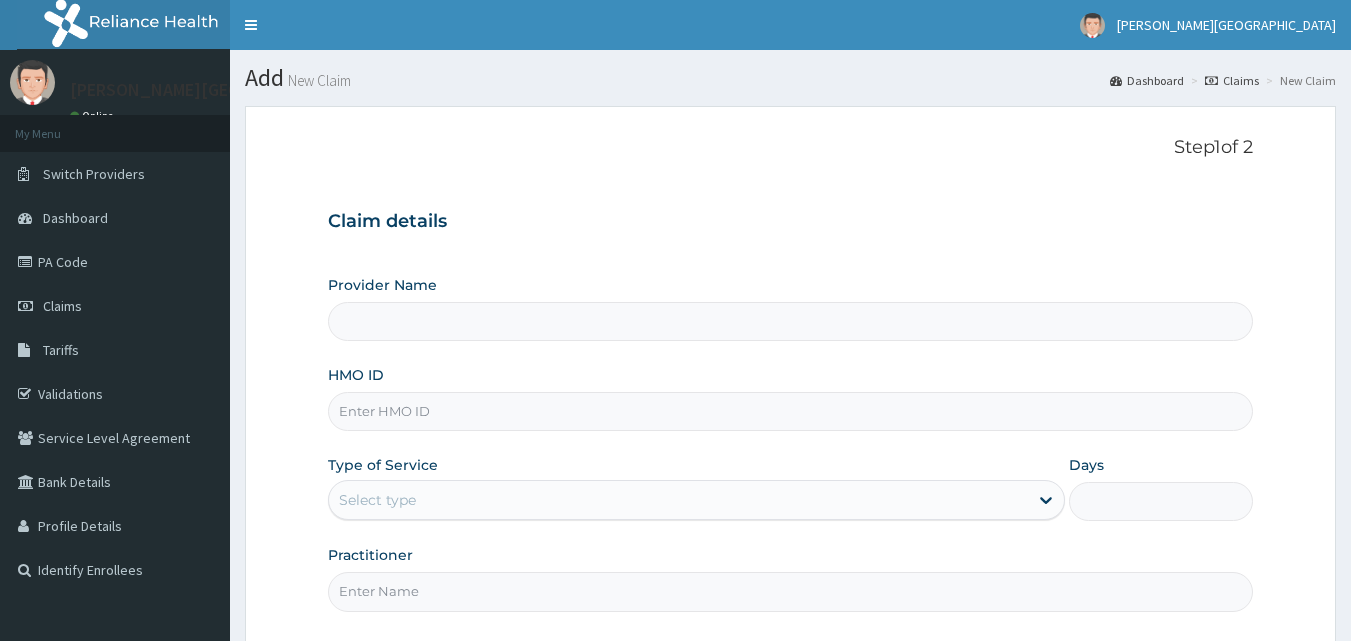 scroll, scrollTop: 0, scrollLeft: 0, axis: both 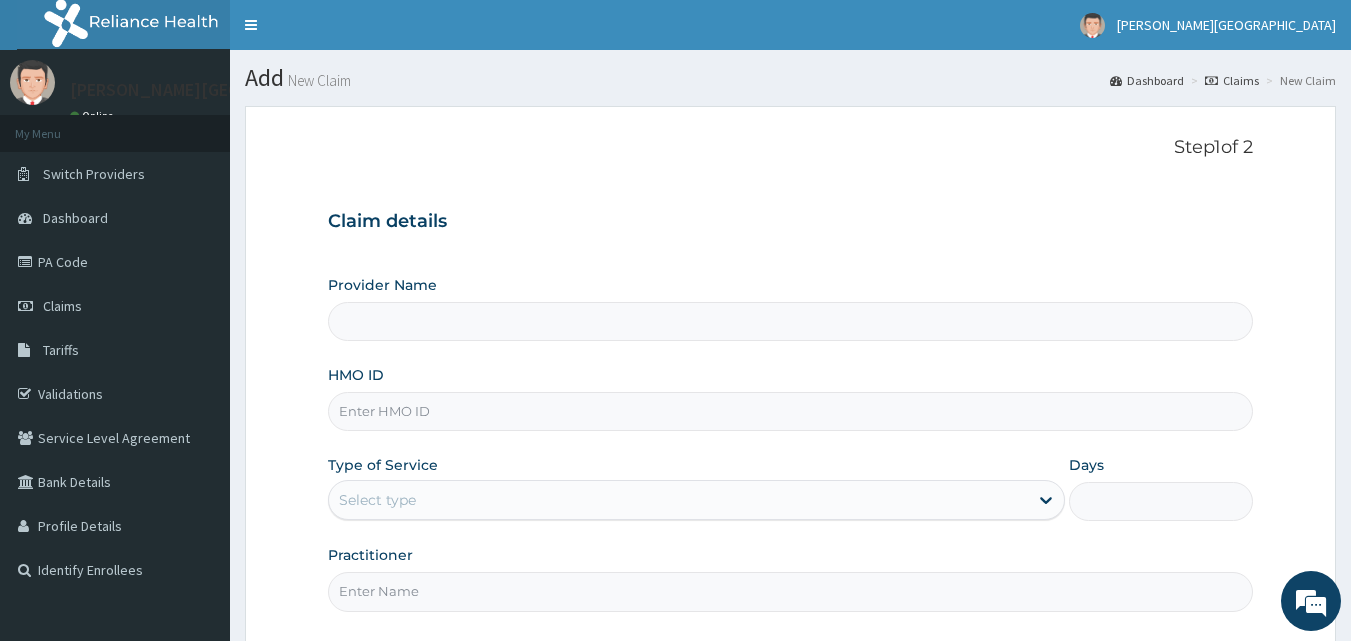 click on "Select type" at bounding box center (377, 500) 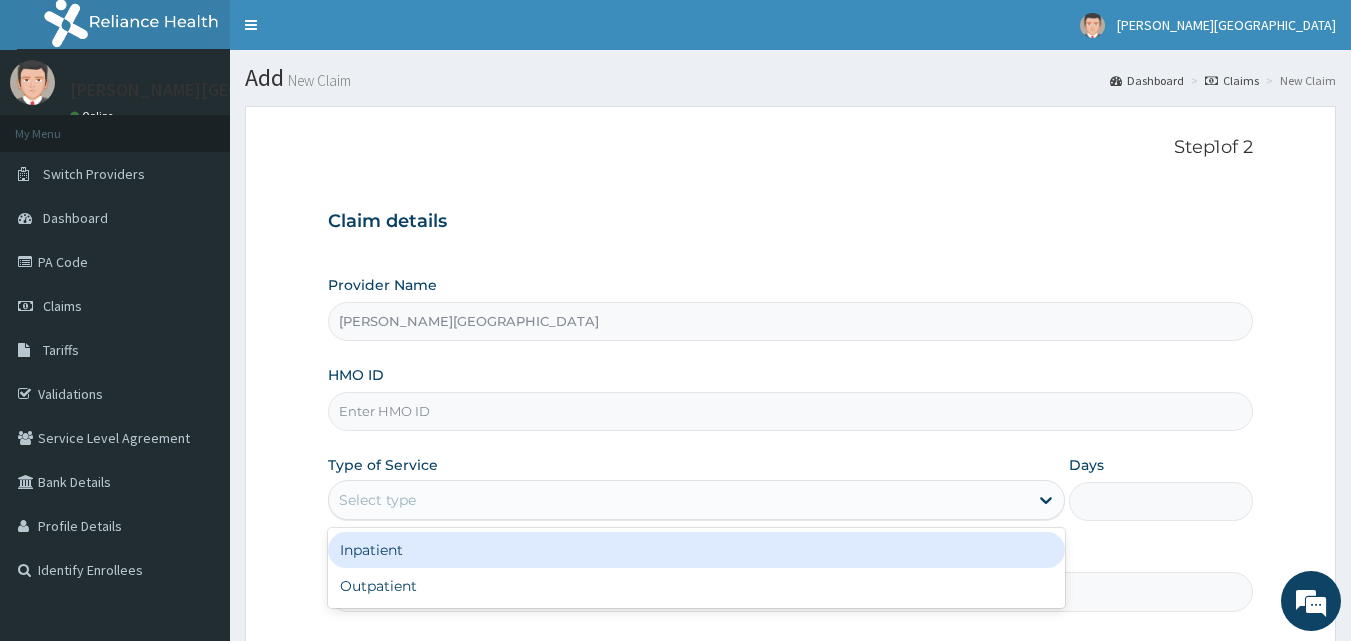 type on "[PERSON_NAME][GEOGRAPHIC_DATA]" 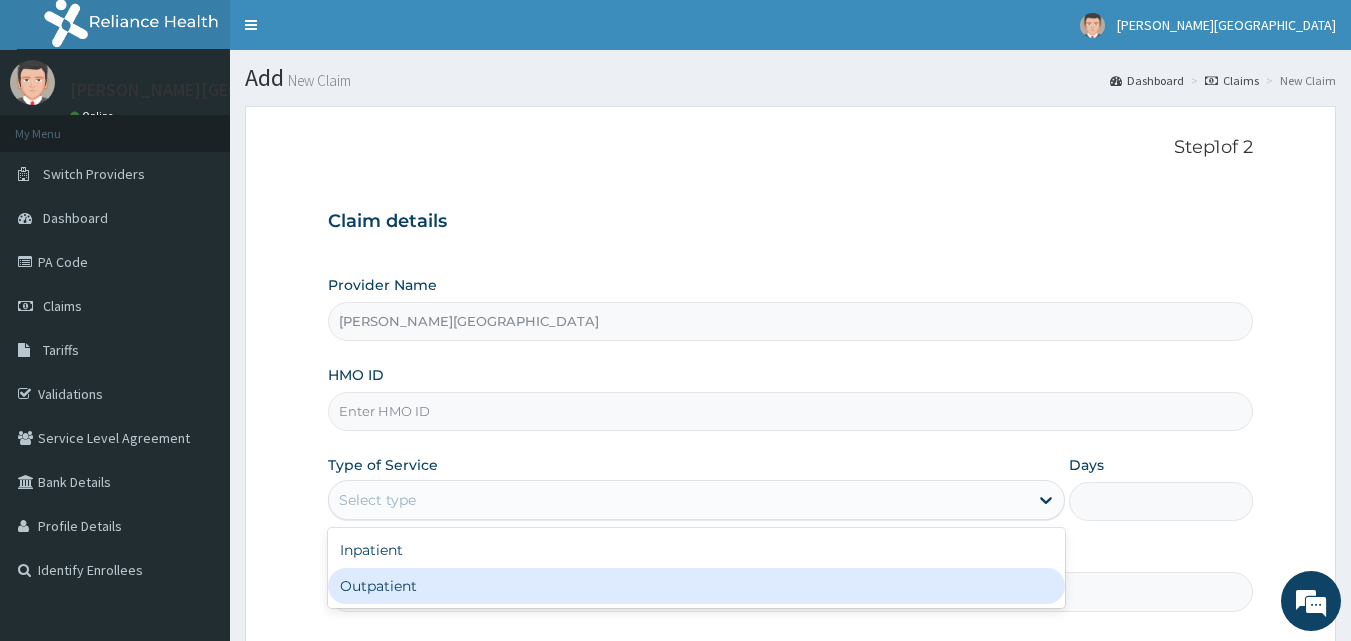drag, startPoint x: 428, startPoint y: 576, endPoint x: 435, endPoint y: 507, distance: 69.354164 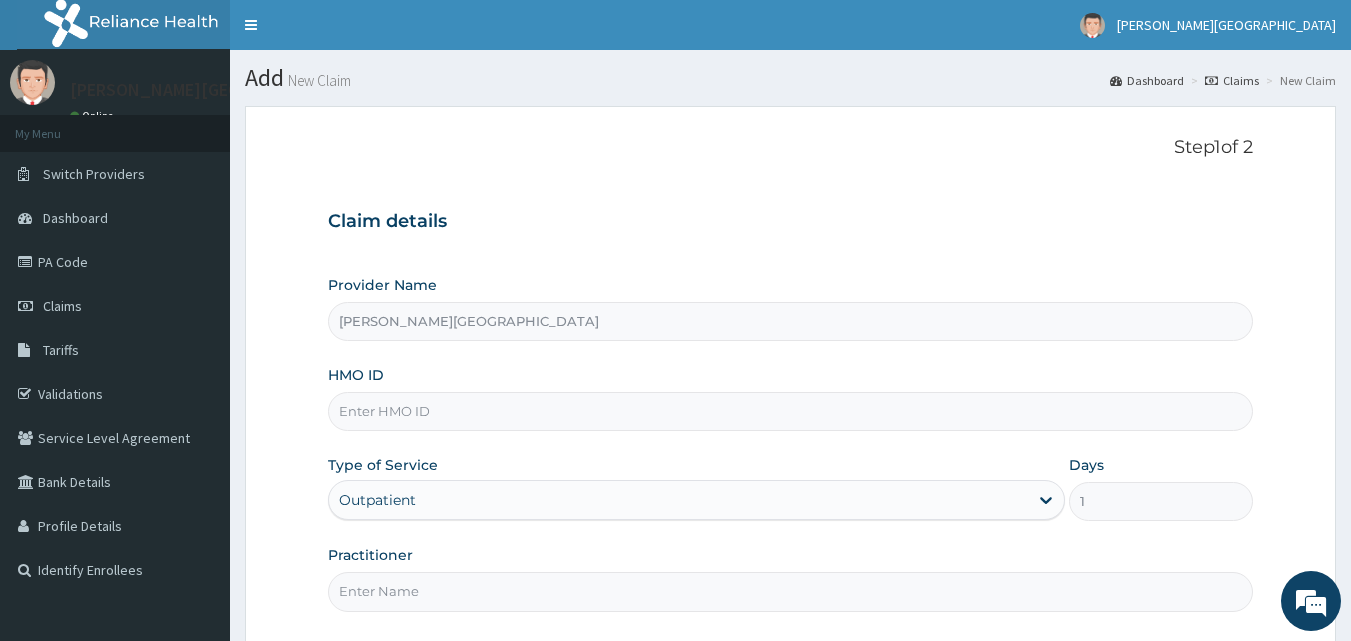 click on "HMO ID" at bounding box center [791, 411] 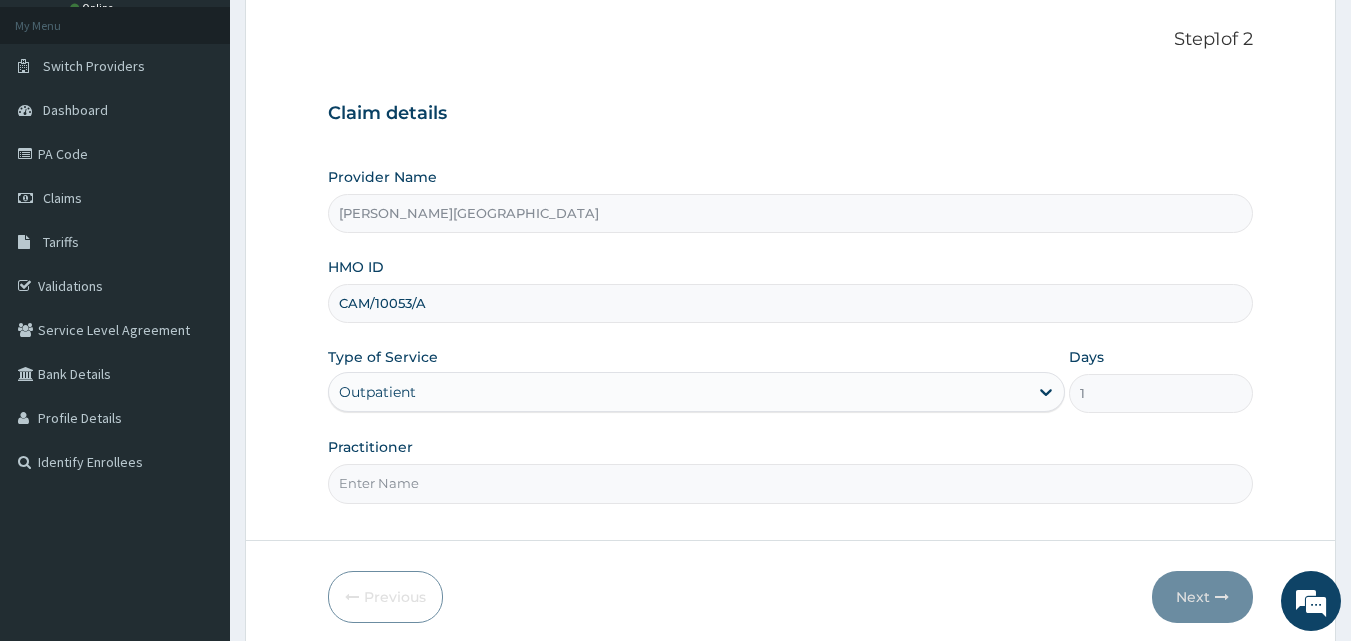 scroll, scrollTop: 187, scrollLeft: 0, axis: vertical 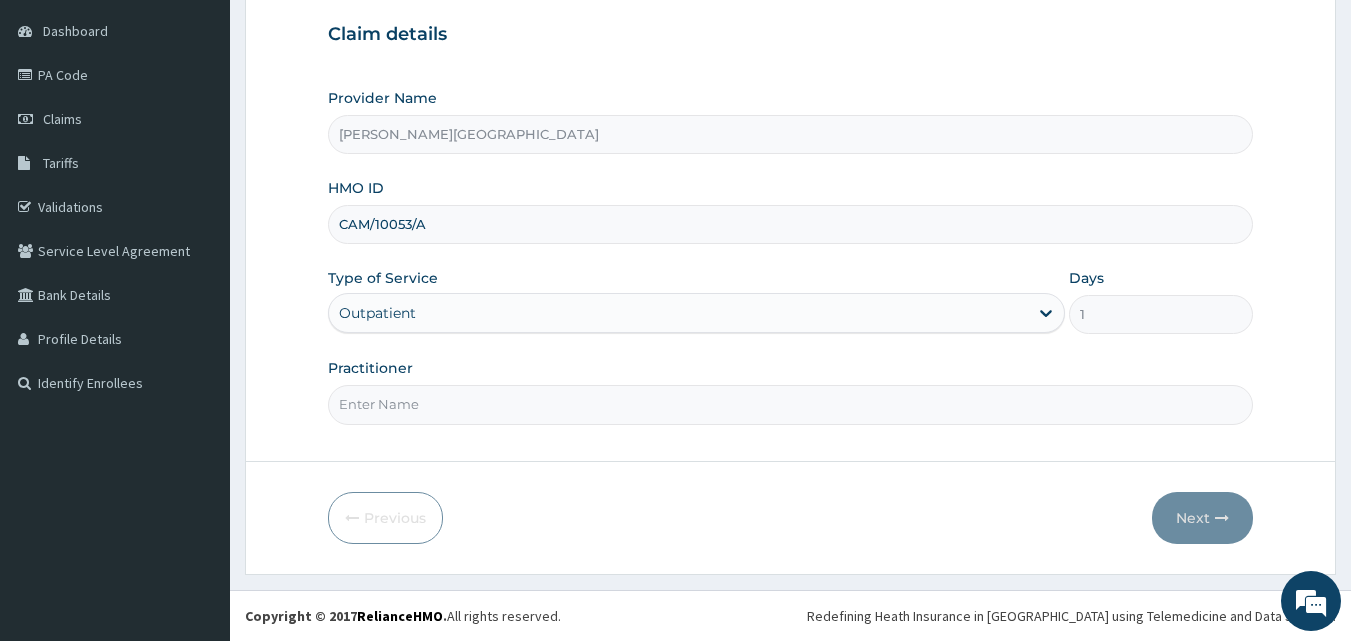 type on "CAM/10053/A" 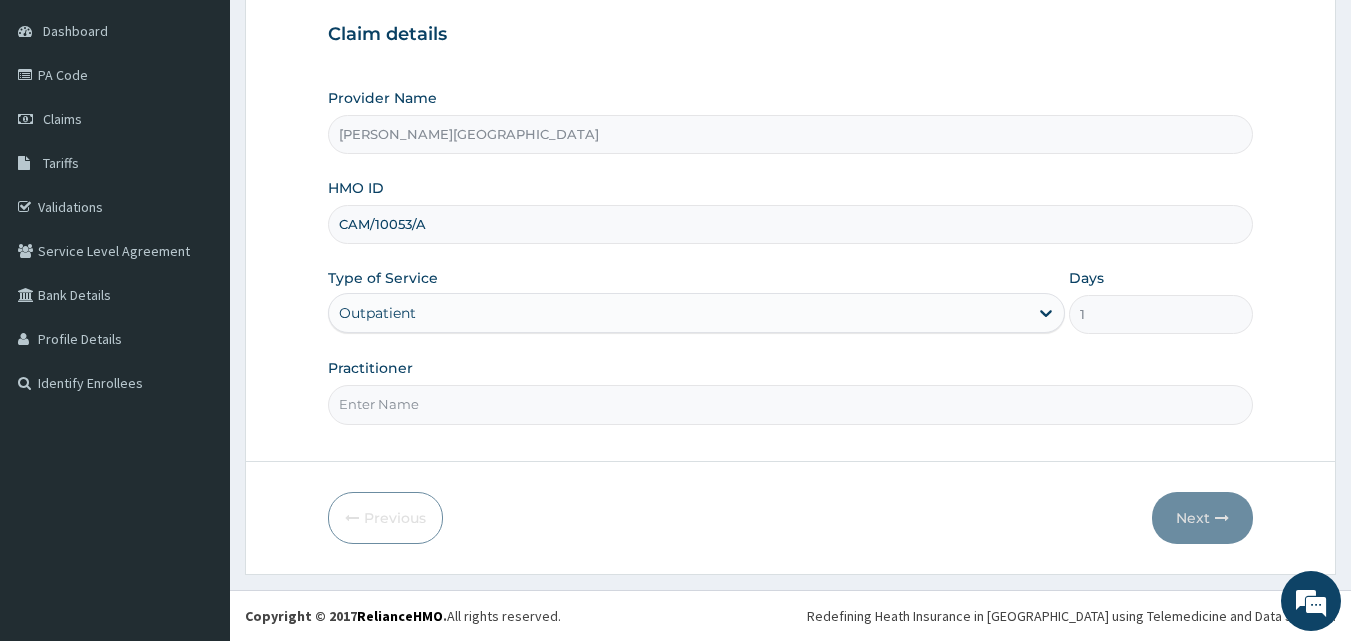 scroll, scrollTop: 0, scrollLeft: 0, axis: both 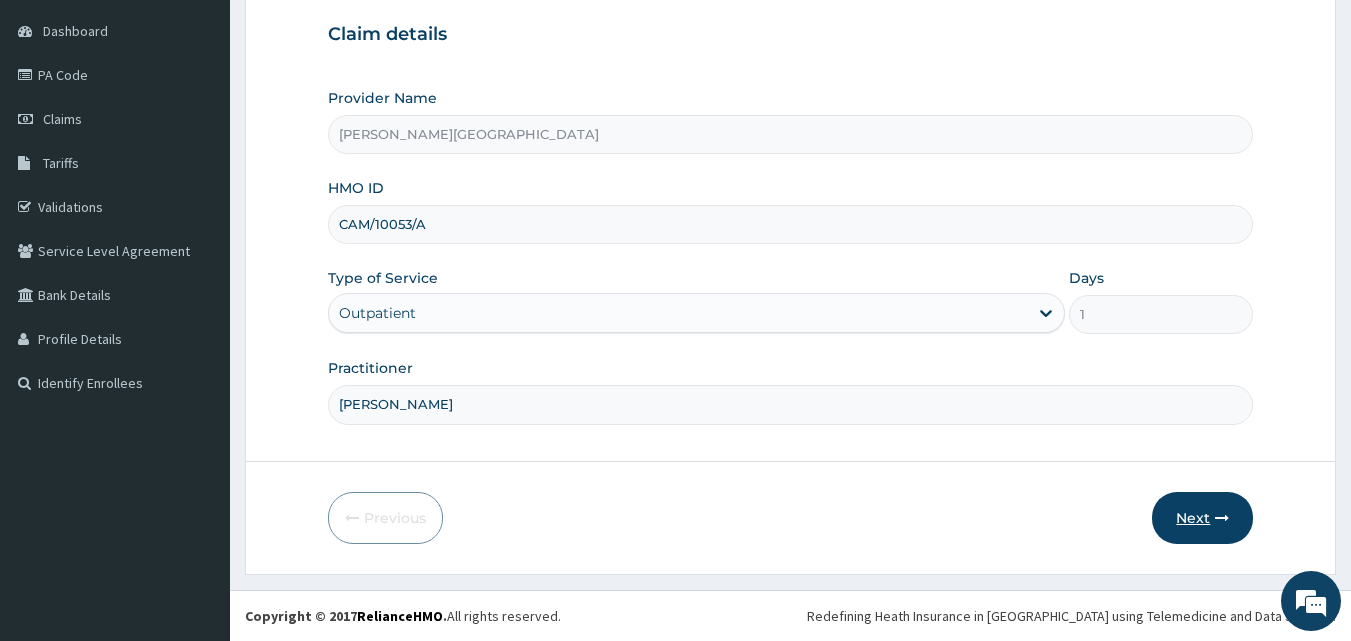type on "[PERSON_NAME]" 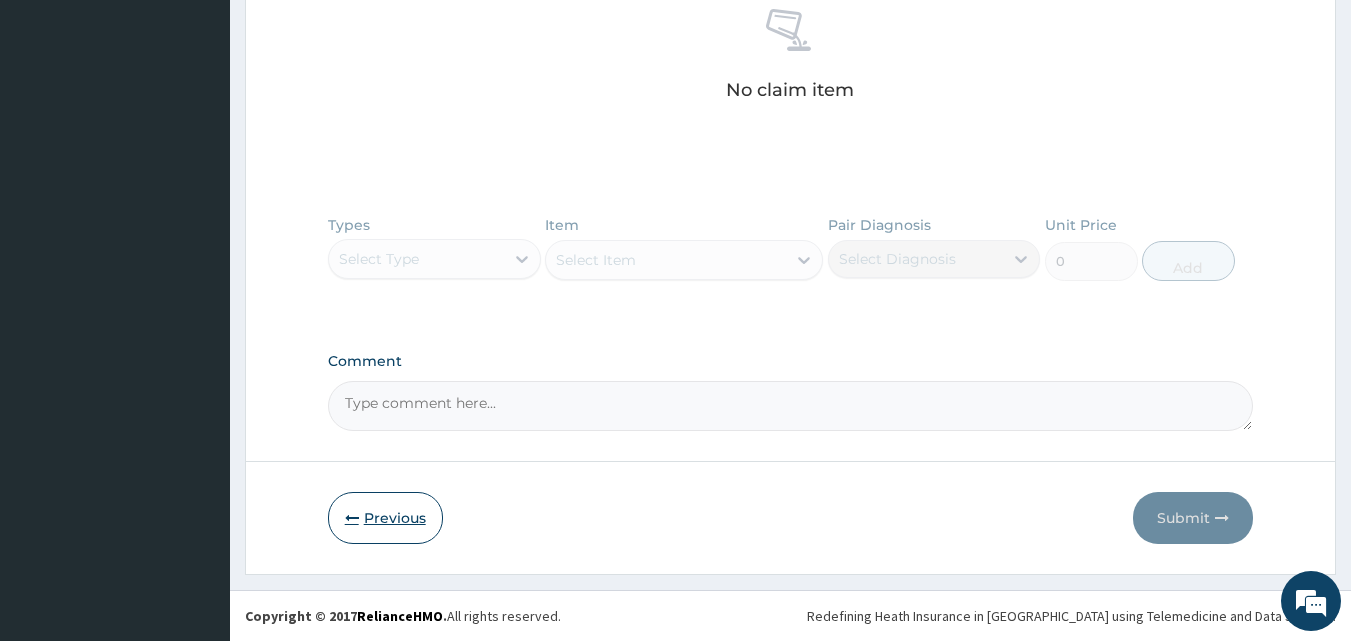 click on "Previous" at bounding box center [385, 518] 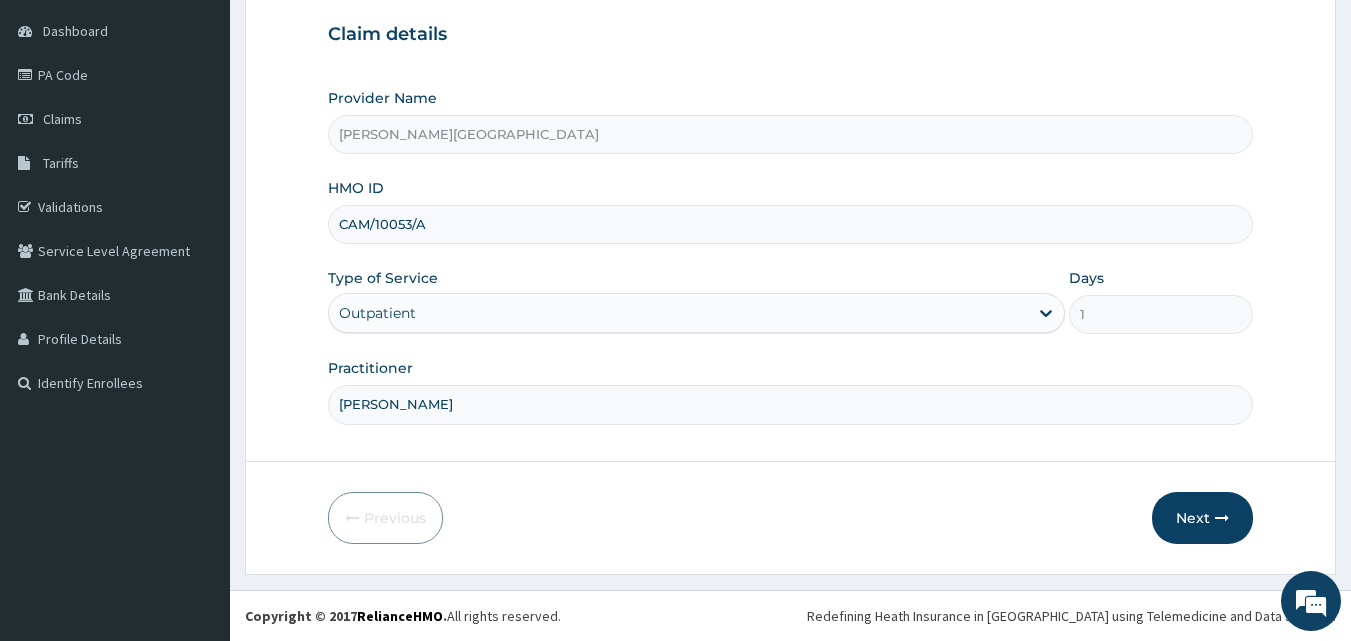 scroll, scrollTop: 187, scrollLeft: 0, axis: vertical 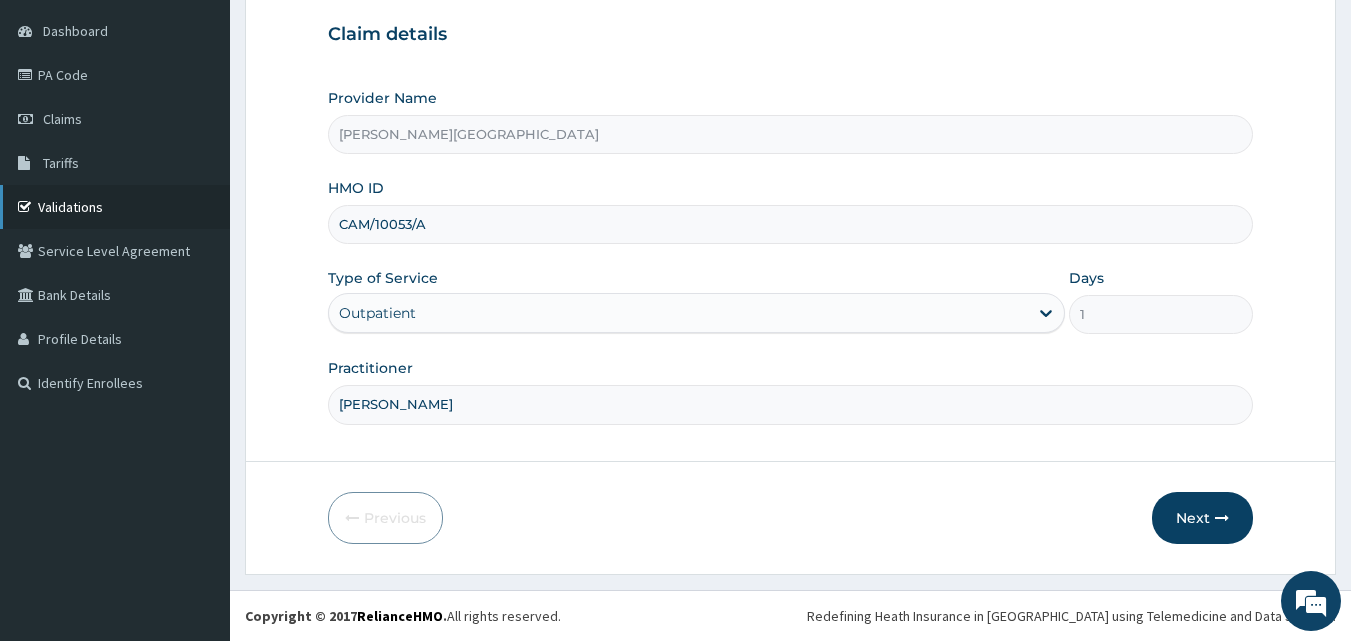 drag, startPoint x: 465, startPoint y: 208, endPoint x: 192, endPoint y: 211, distance: 273.01648 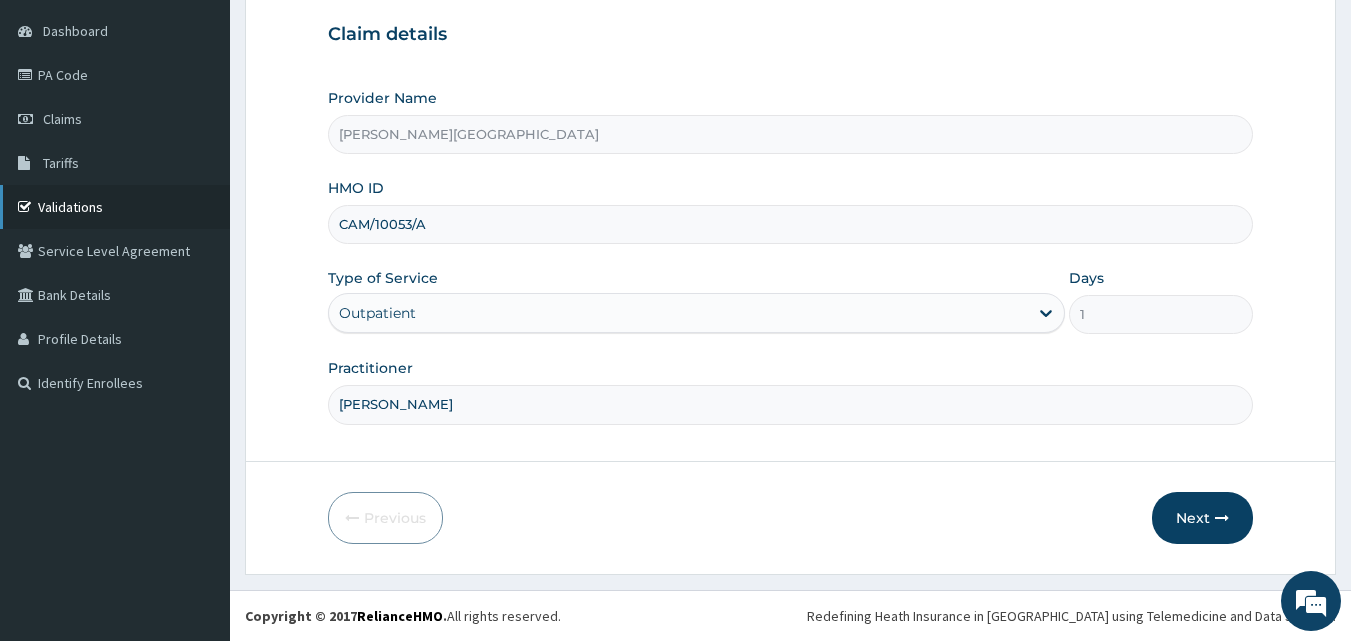 click on "R EL
Toggle navigation
[PERSON_NAME][GEOGRAPHIC_DATA][PERSON_NAME] - [EMAIL_ADDRESS][DOMAIN_NAME] Member since  [DATE] 1:47:51 AM   Profile Sign out" at bounding box center (675, 227) 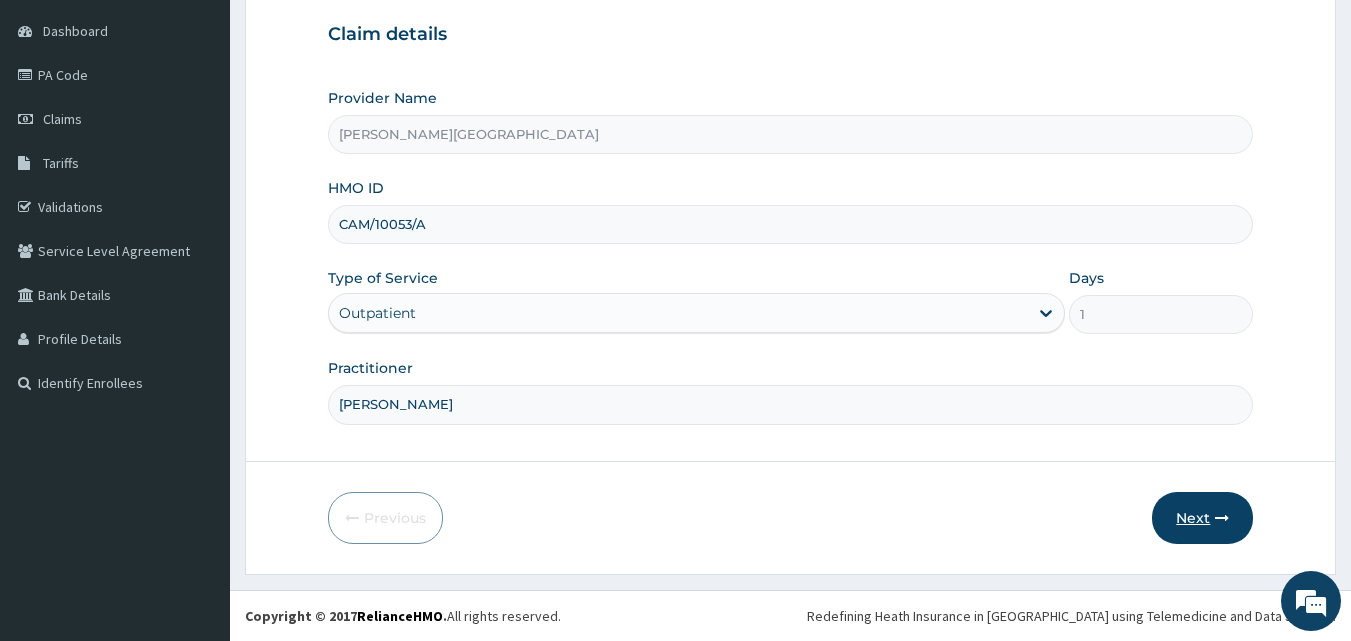 click on "Next" at bounding box center [1202, 518] 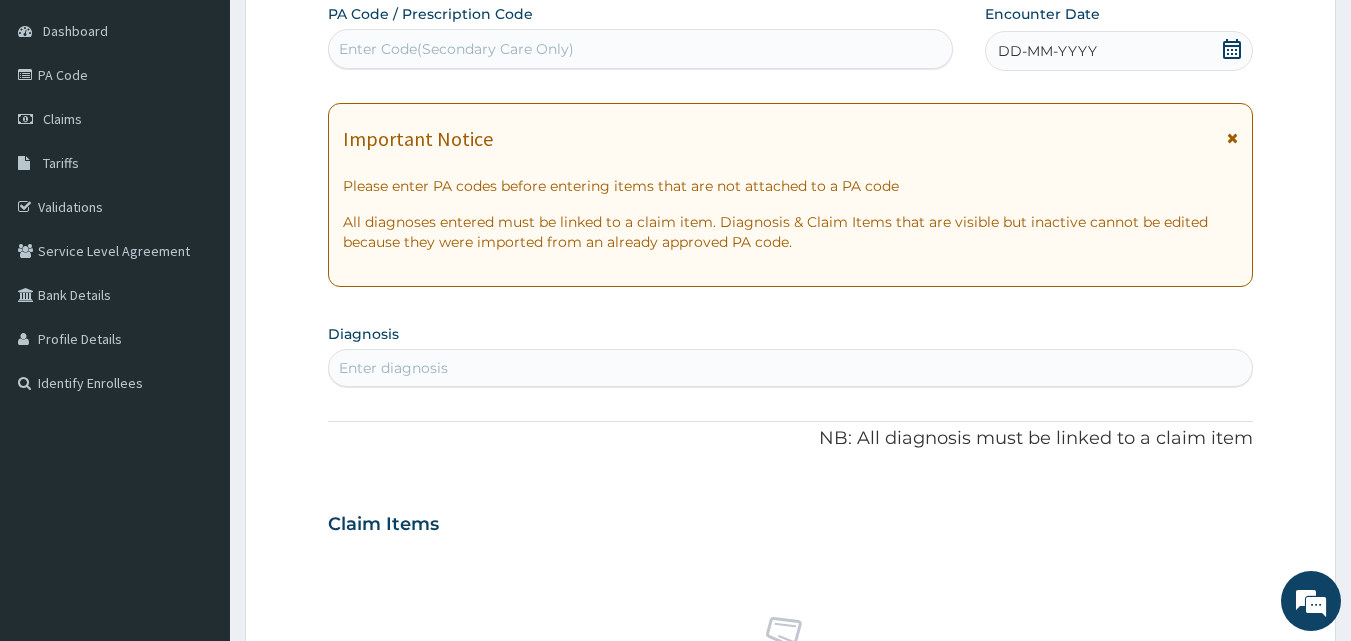 click on "Enter Code(Secondary Care Only)" at bounding box center [456, 49] 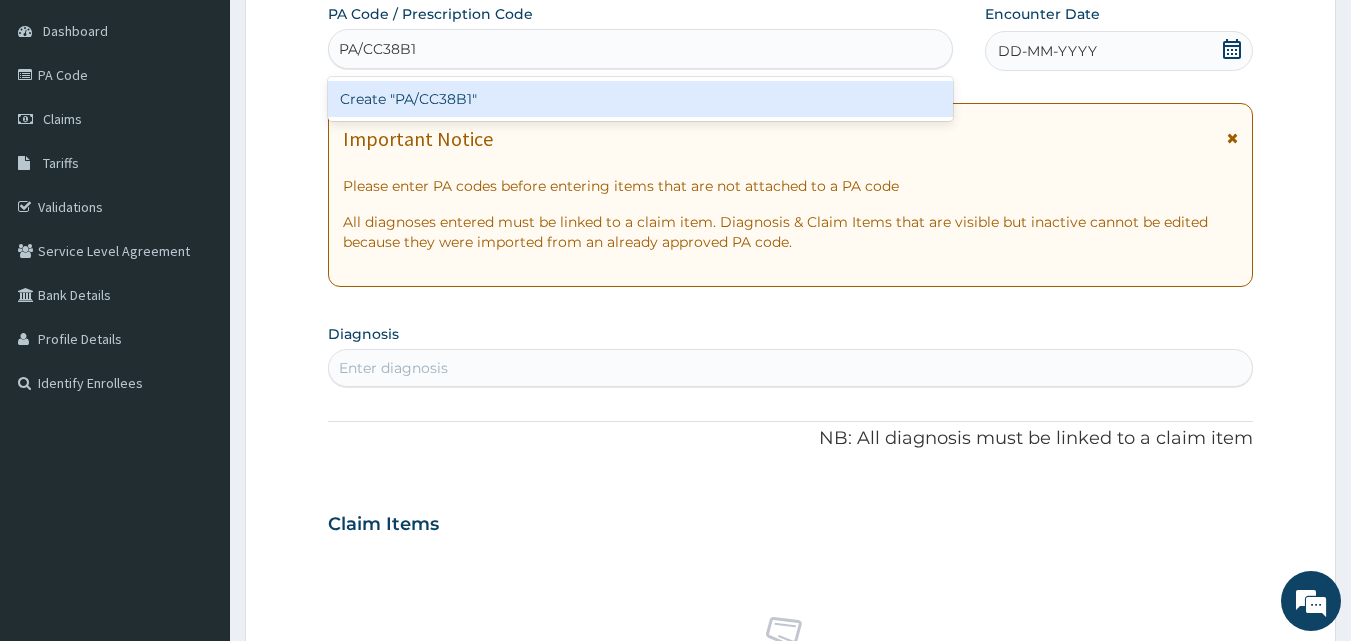 click on "Create "PA/CC38B1"" at bounding box center [641, 99] 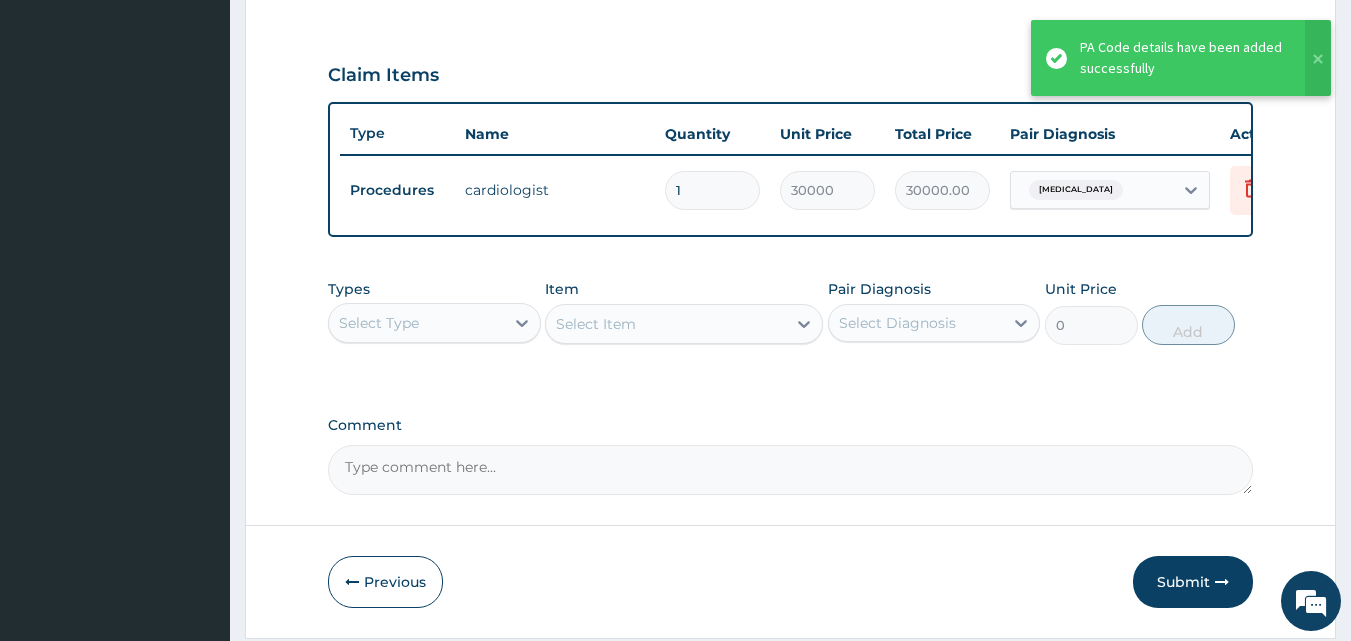 scroll, scrollTop: 721, scrollLeft: 0, axis: vertical 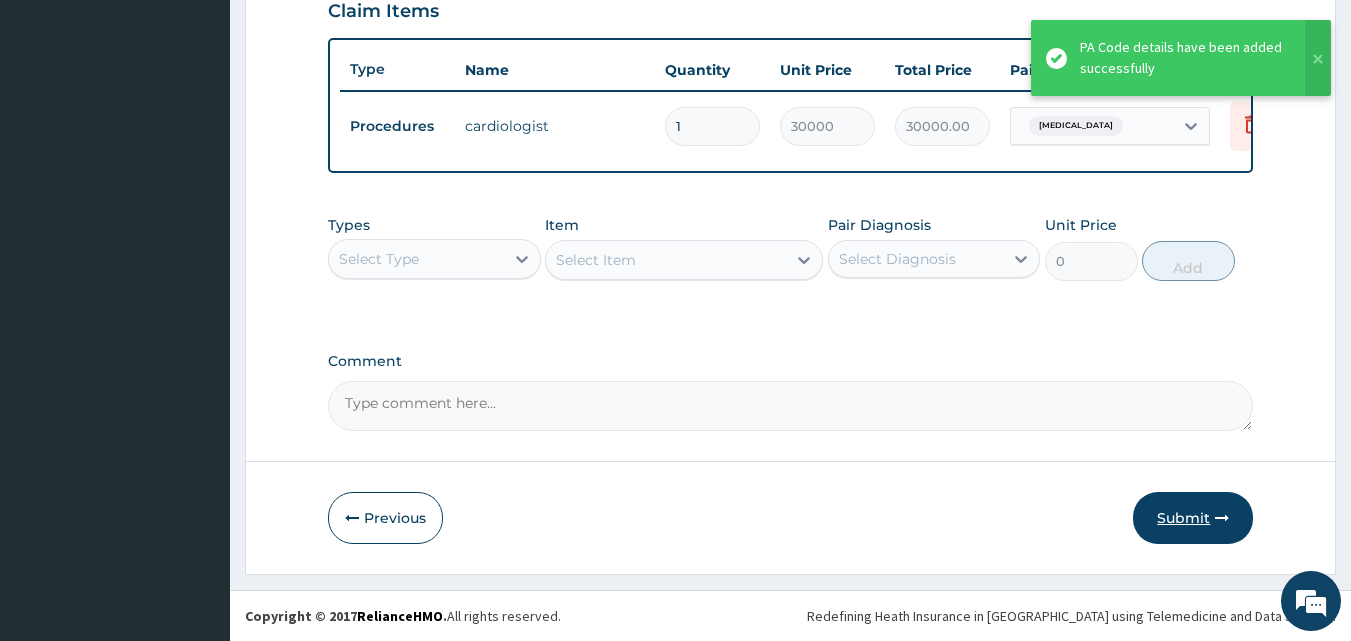 click on "Submit" at bounding box center (1193, 518) 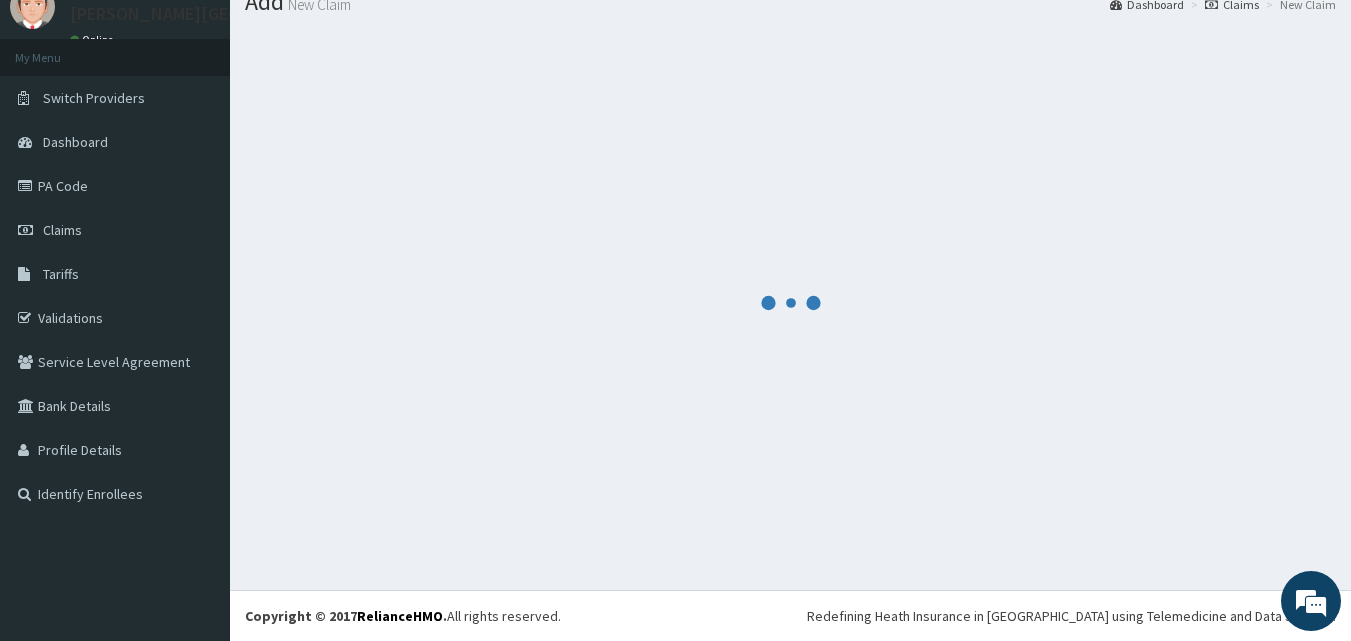 scroll, scrollTop: 721, scrollLeft: 0, axis: vertical 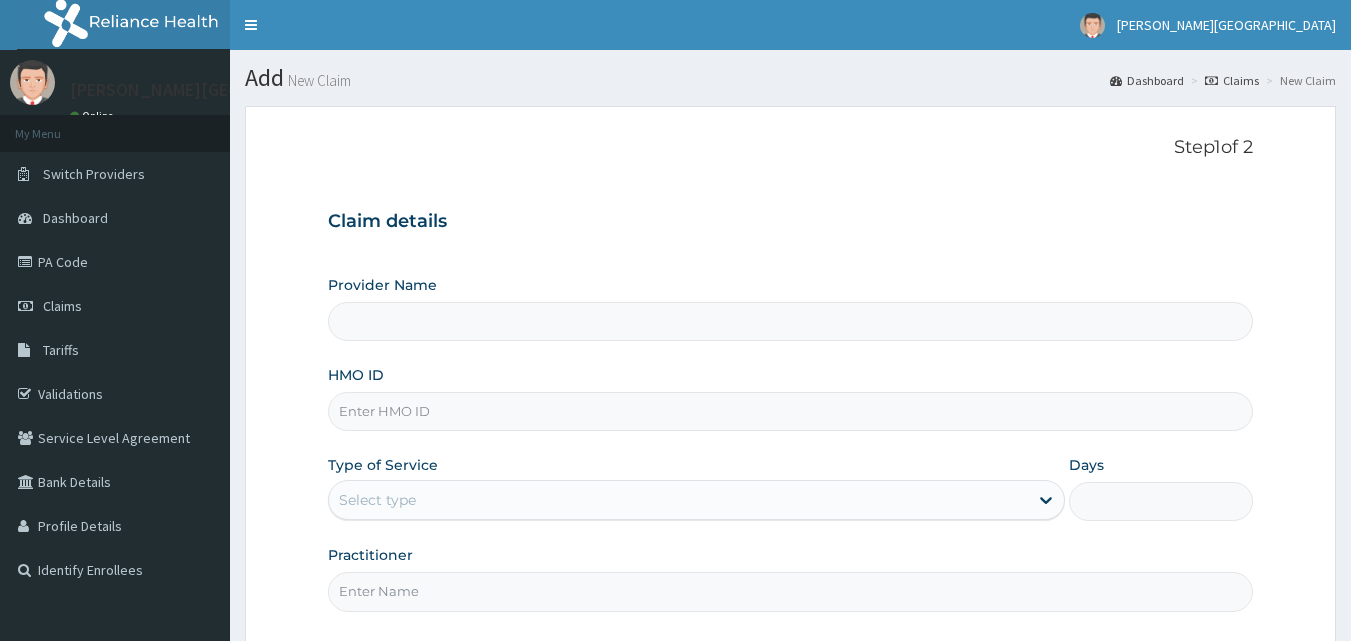 click on "HMO ID" at bounding box center [791, 411] 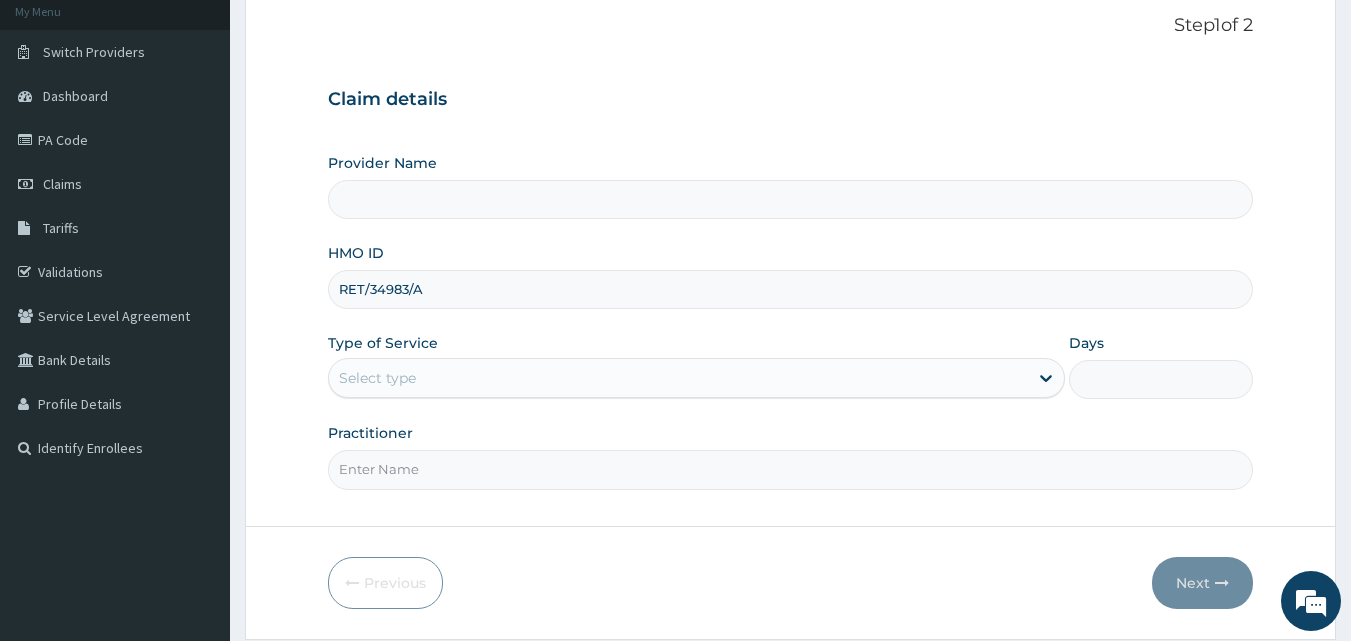 type on "[PERSON_NAME][GEOGRAPHIC_DATA]" 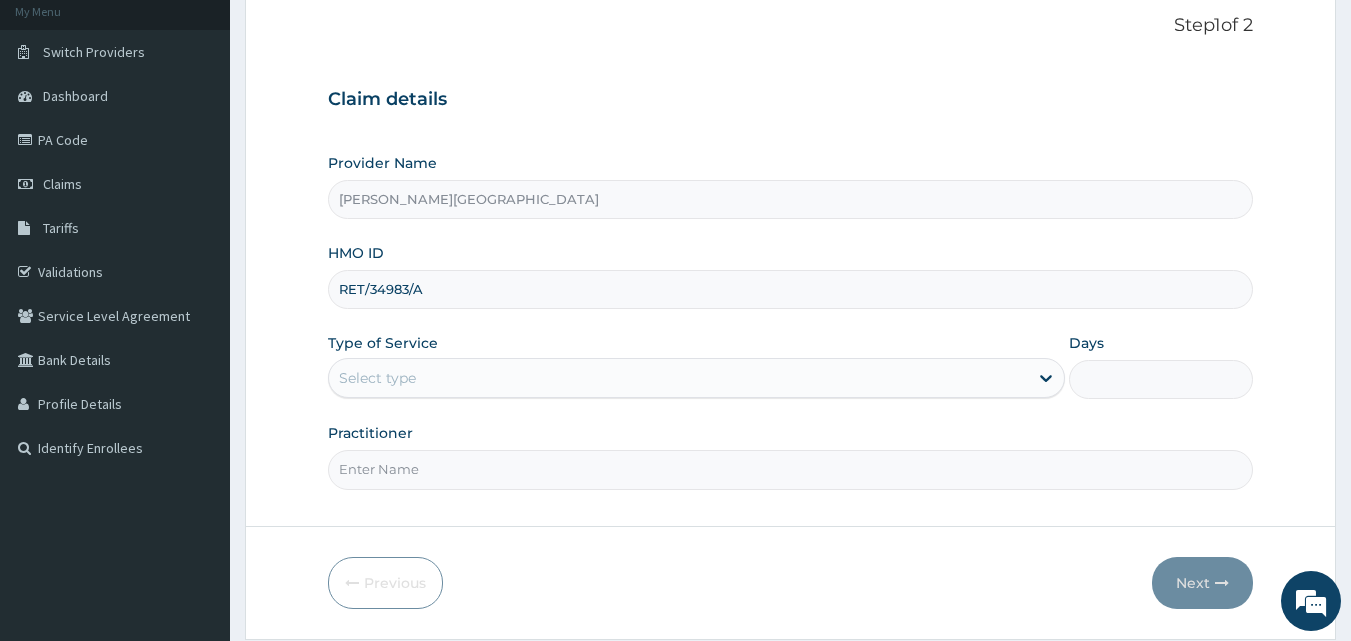 scroll, scrollTop: 167, scrollLeft: 0, axis: vertical 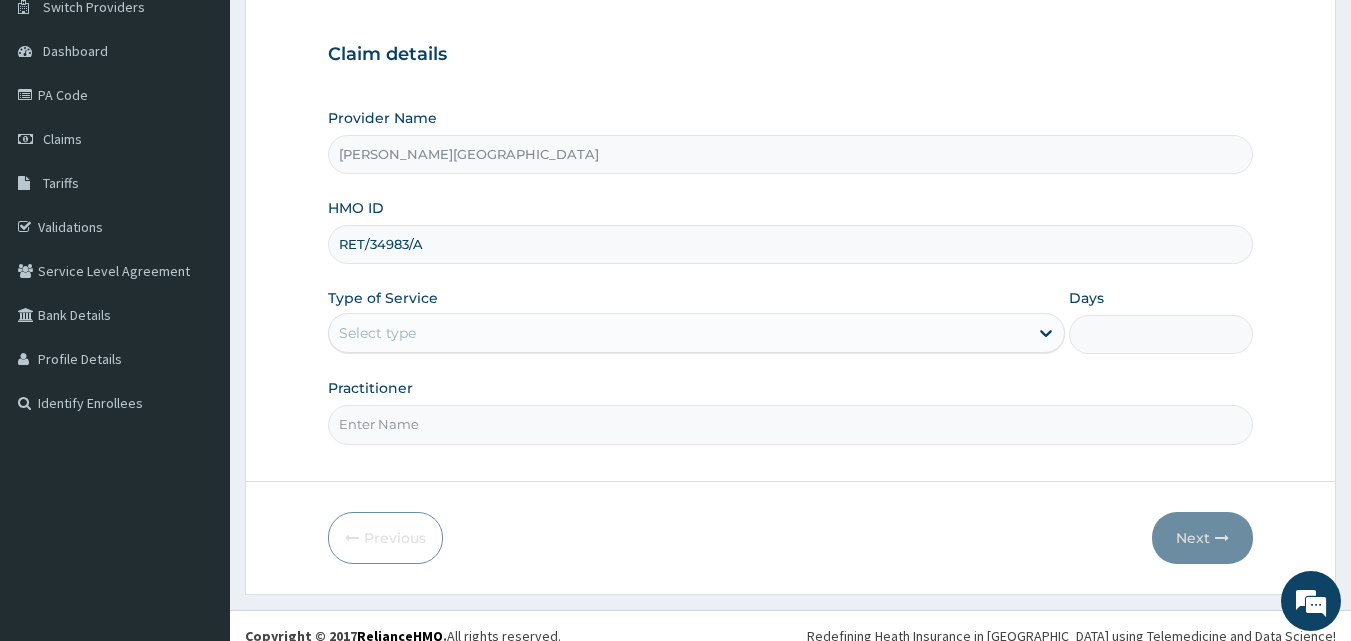 type on "RET/34983/A" 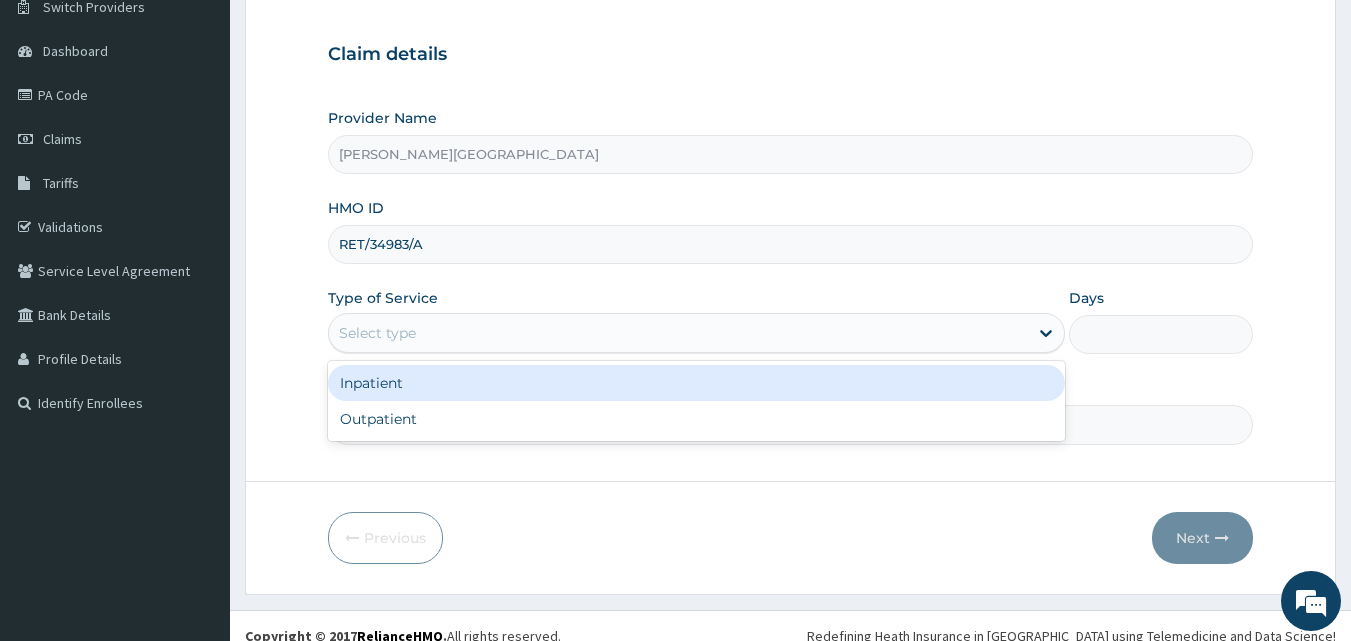 click on "Select type" at bounding box center [678, 333] 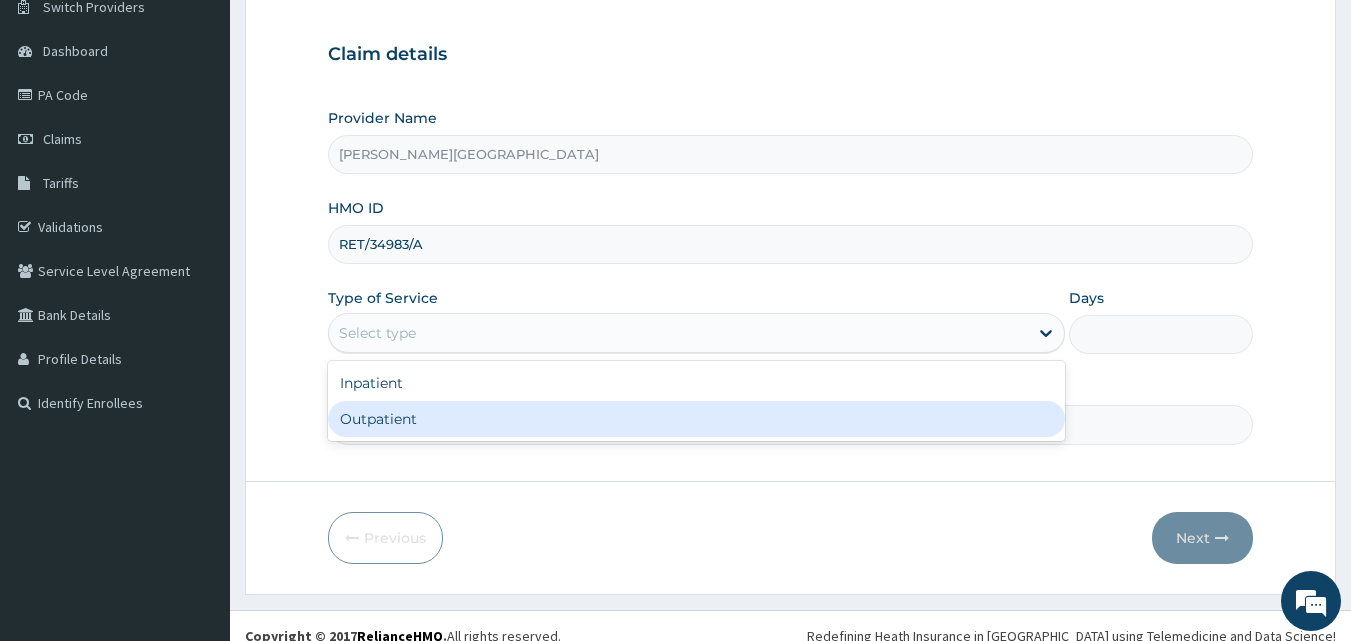 click on "Outpatient" at bounding box center (696, 419) 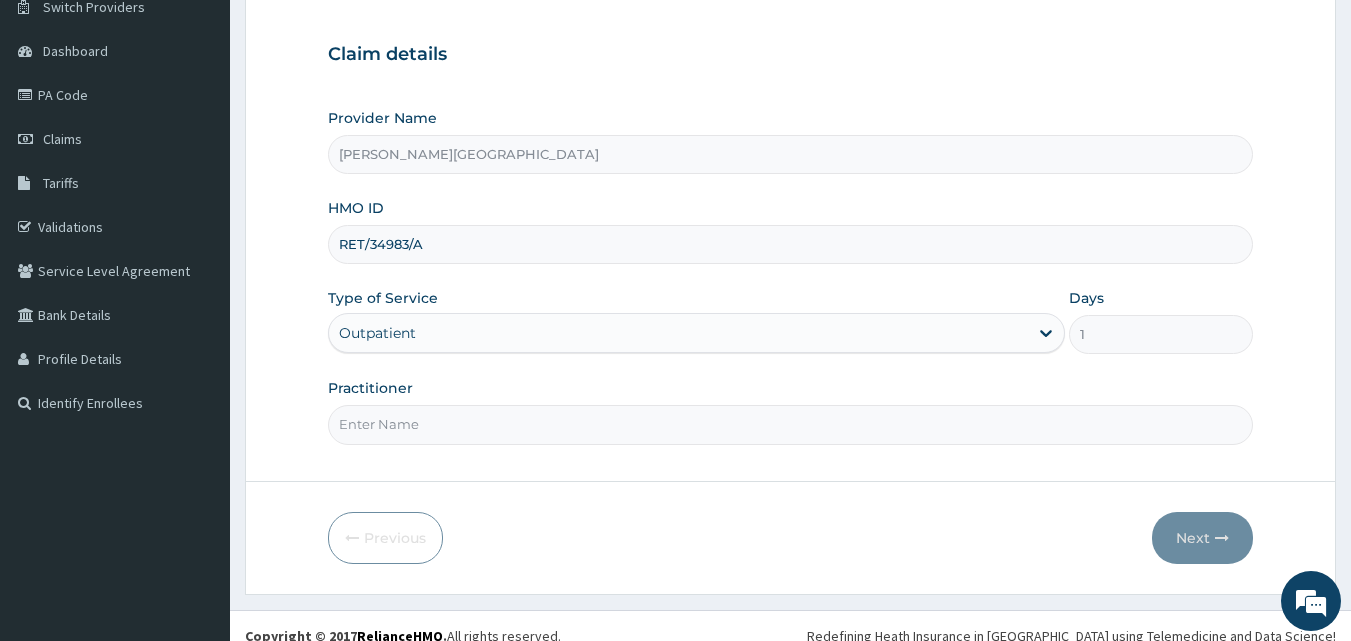 click on "Practitioner" at bounding box center (791, 424) 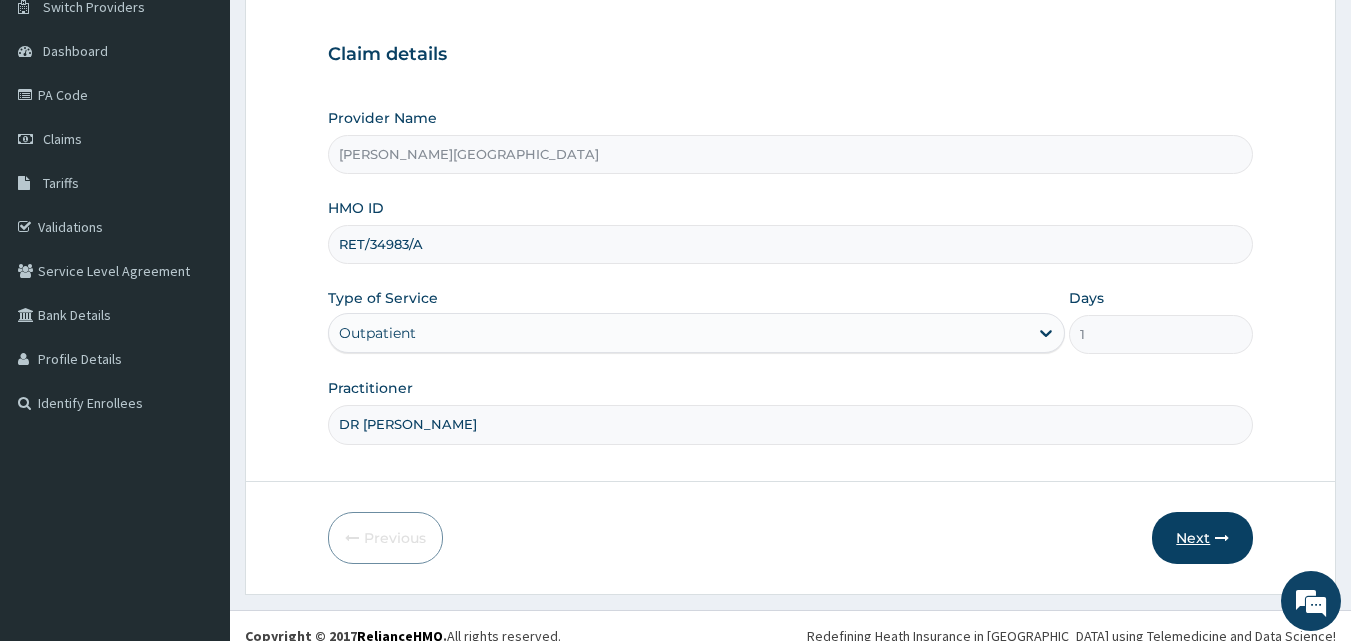 type on "DR [PERSON_NAME]" 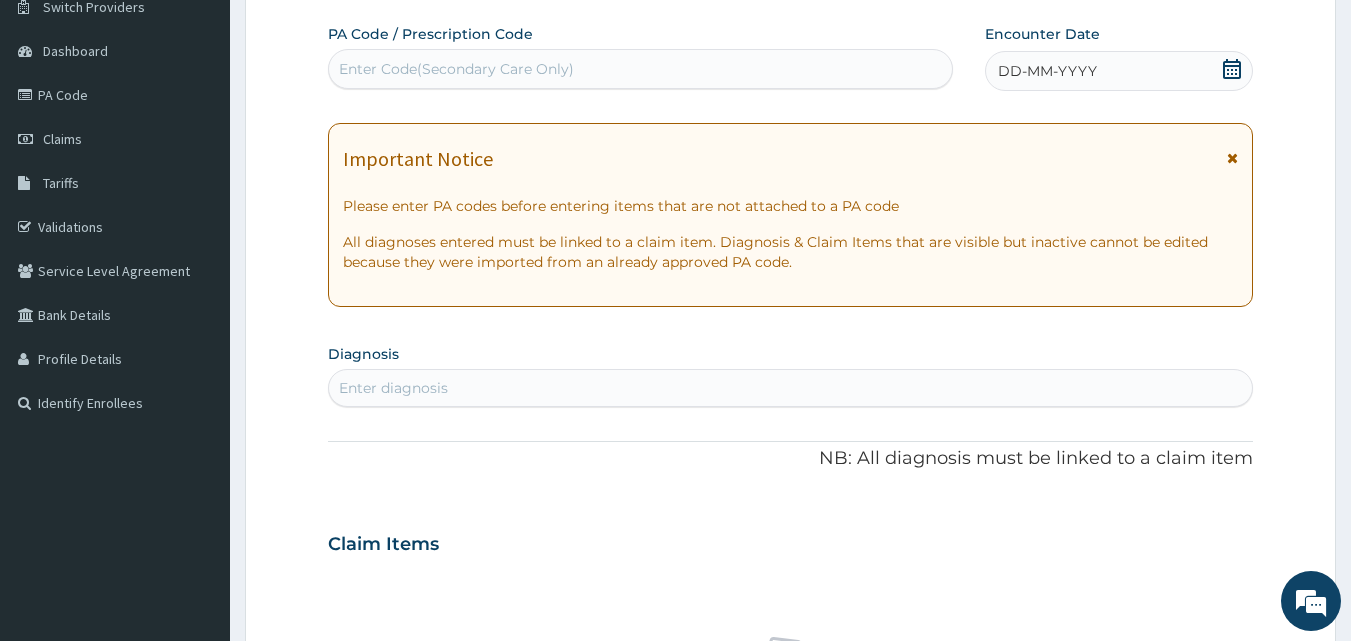 click at bounding box center (1232, 71) 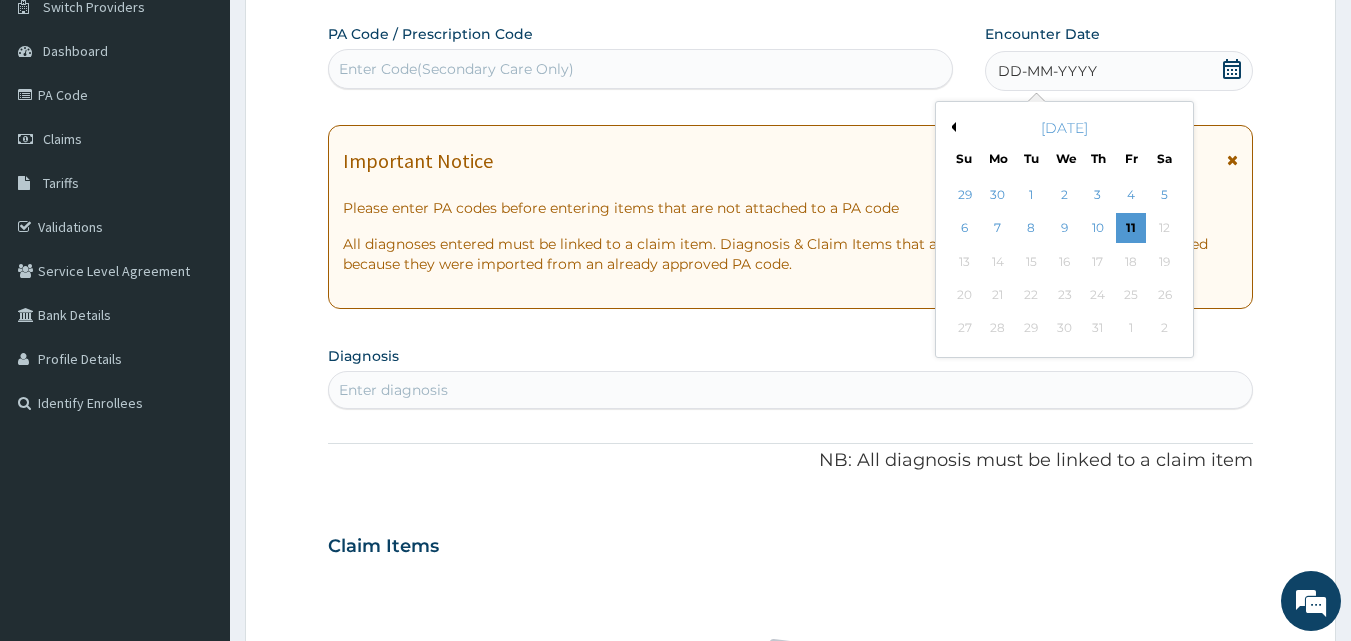 scroll, scrollTop: 0, scrollLeft: 0, axis: both 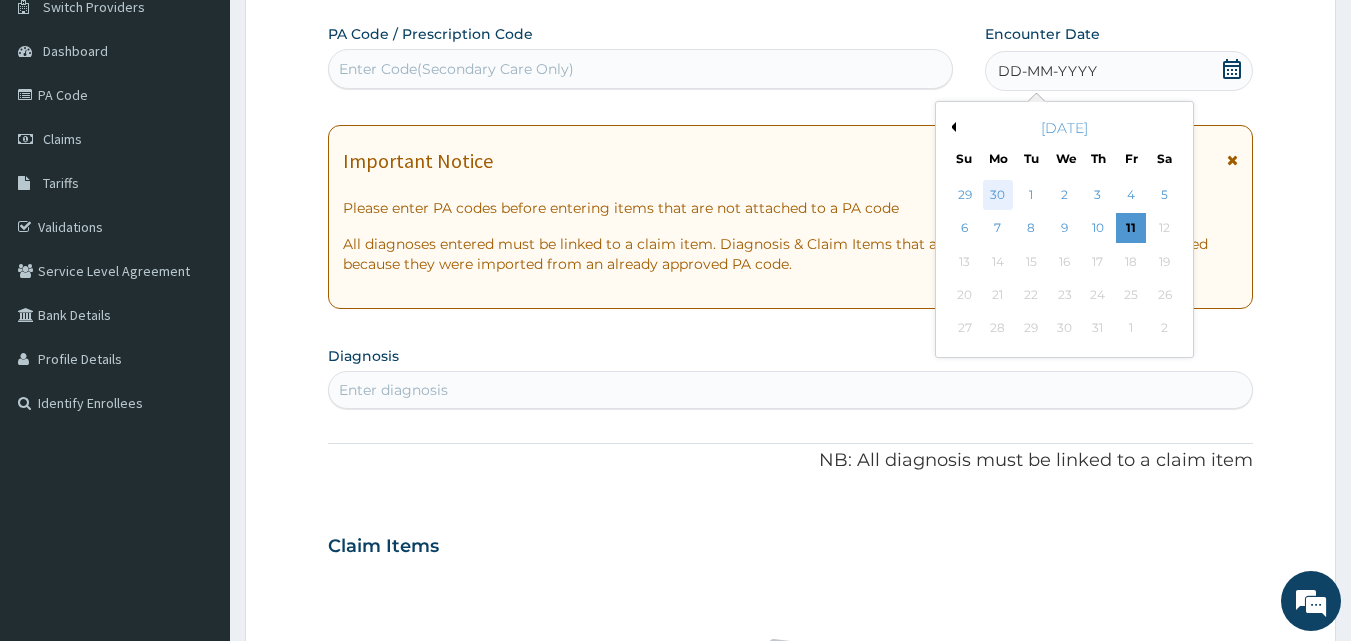 click on "30" at bounding box center (998, 195) 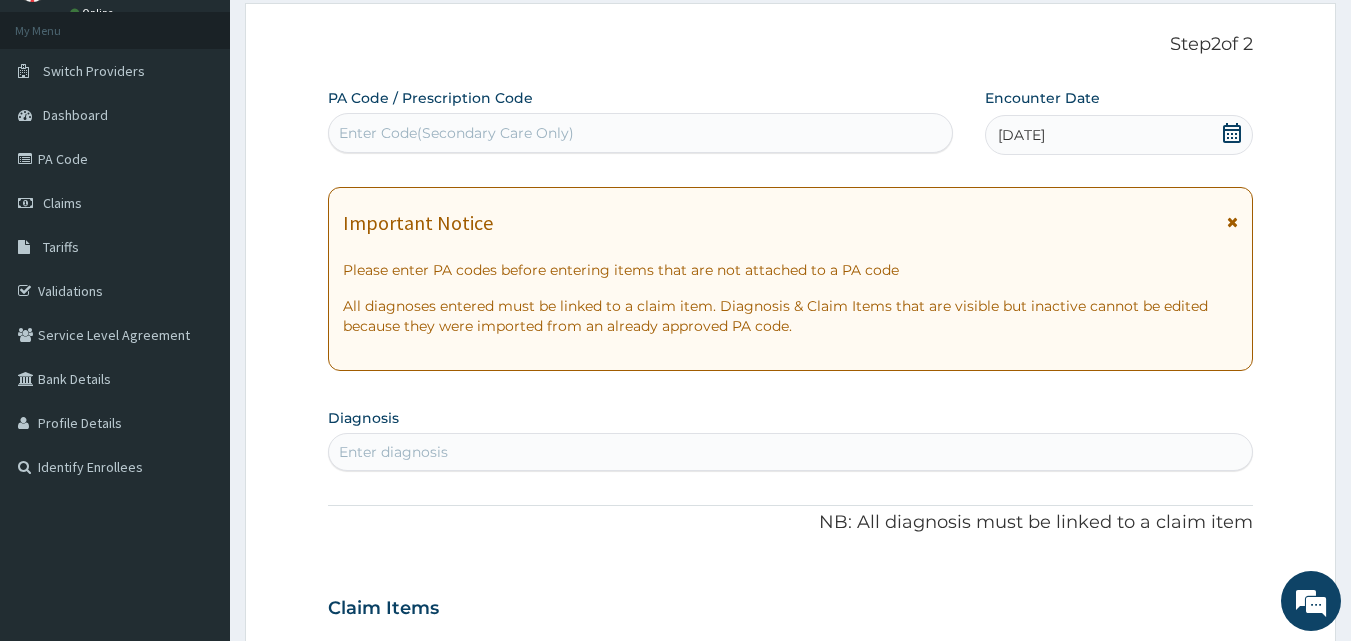 scroll, scrollTop: 0, scrollLeft: 0, axis: both 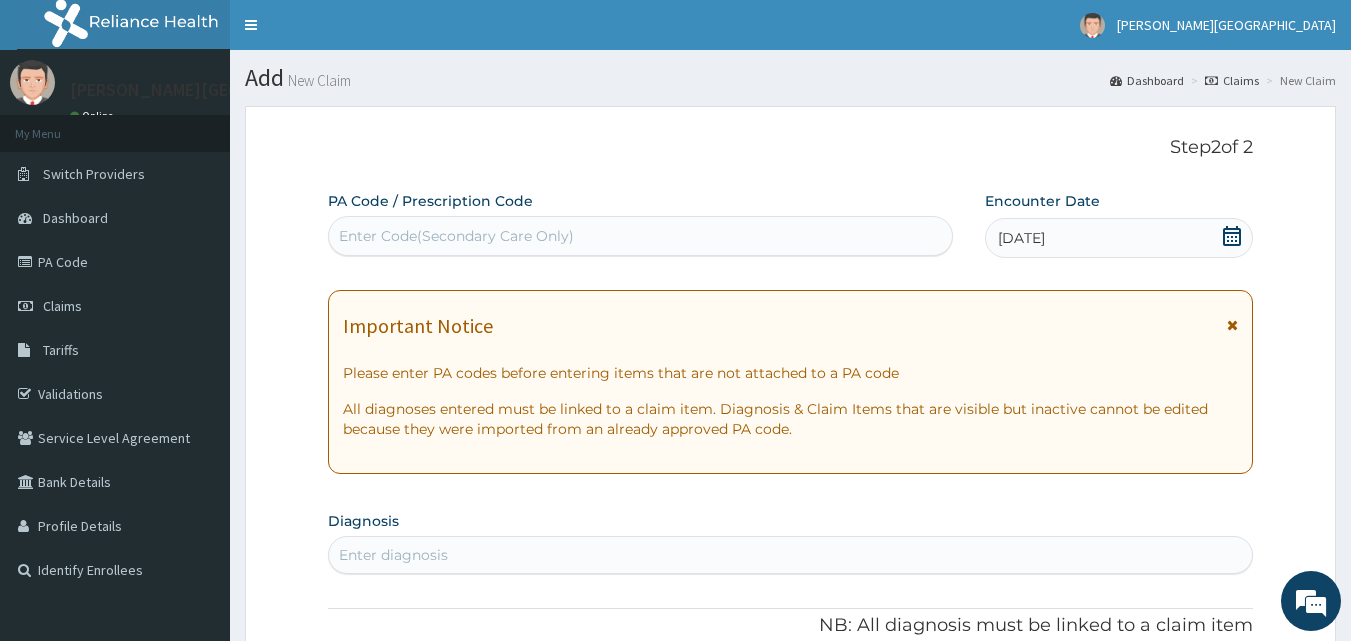 click on "[DATE]" at bounding box center [1119, 238] 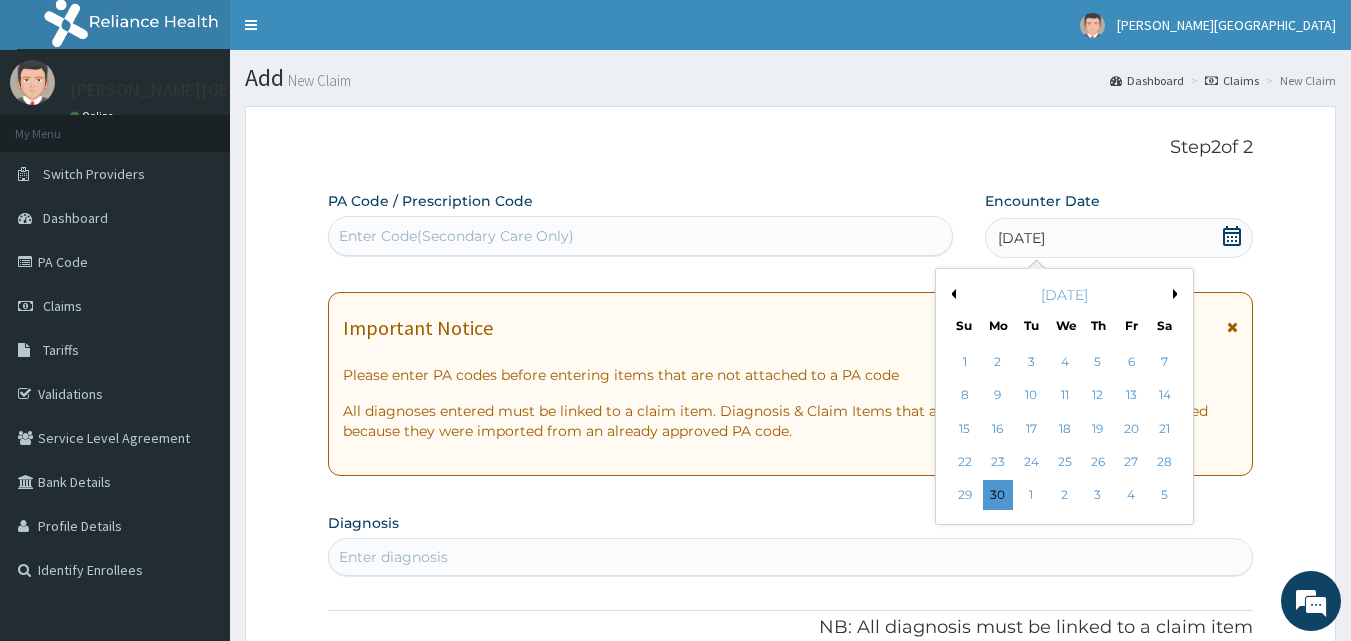 click on "Previous Month" at bounding box center [951, 294] 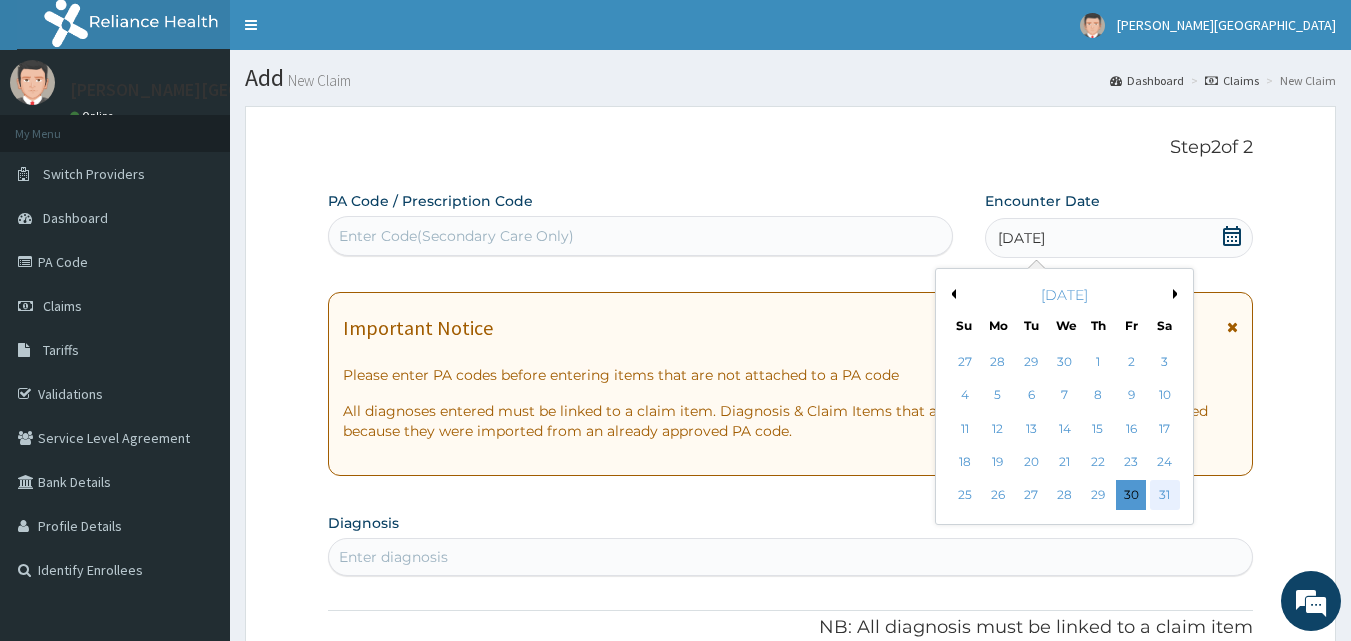 click on "31" at bounding box center (1165, 496) 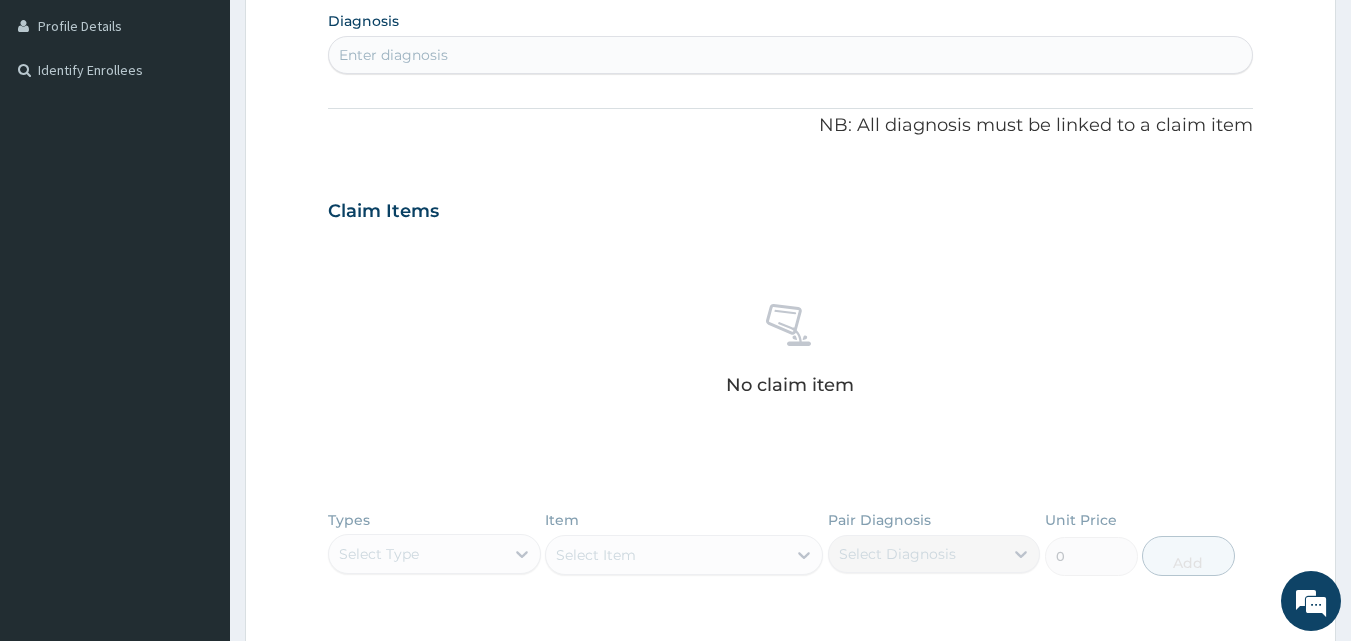 scroll, scrollTop: 333, scrollLeft: 0, axis: vertical 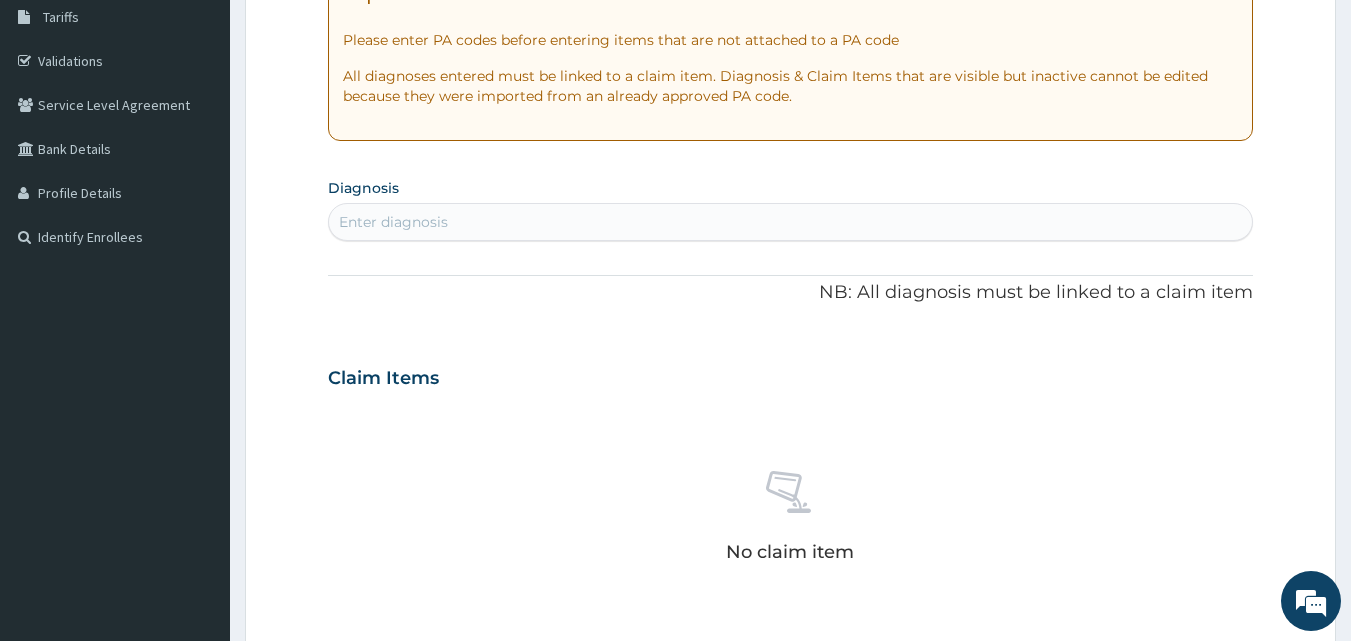 click on "Enter diagnosis" at bounding box center (791, 222) 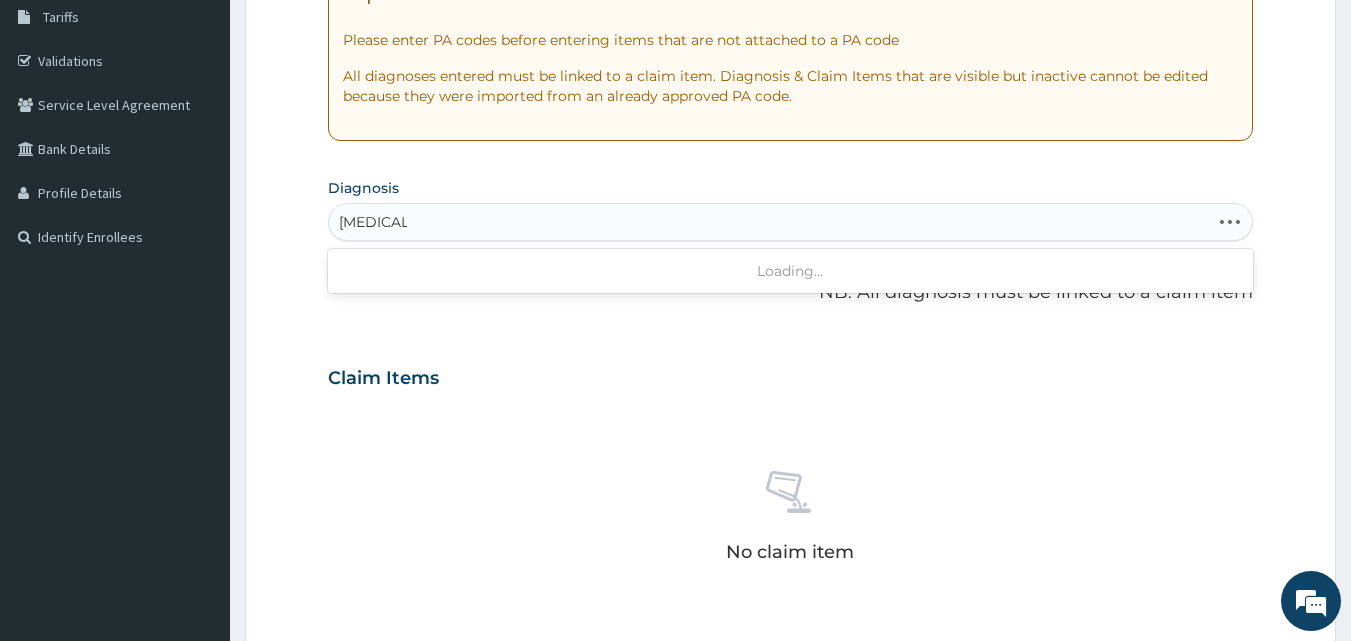 type on "[MEDICAL_DATA]" 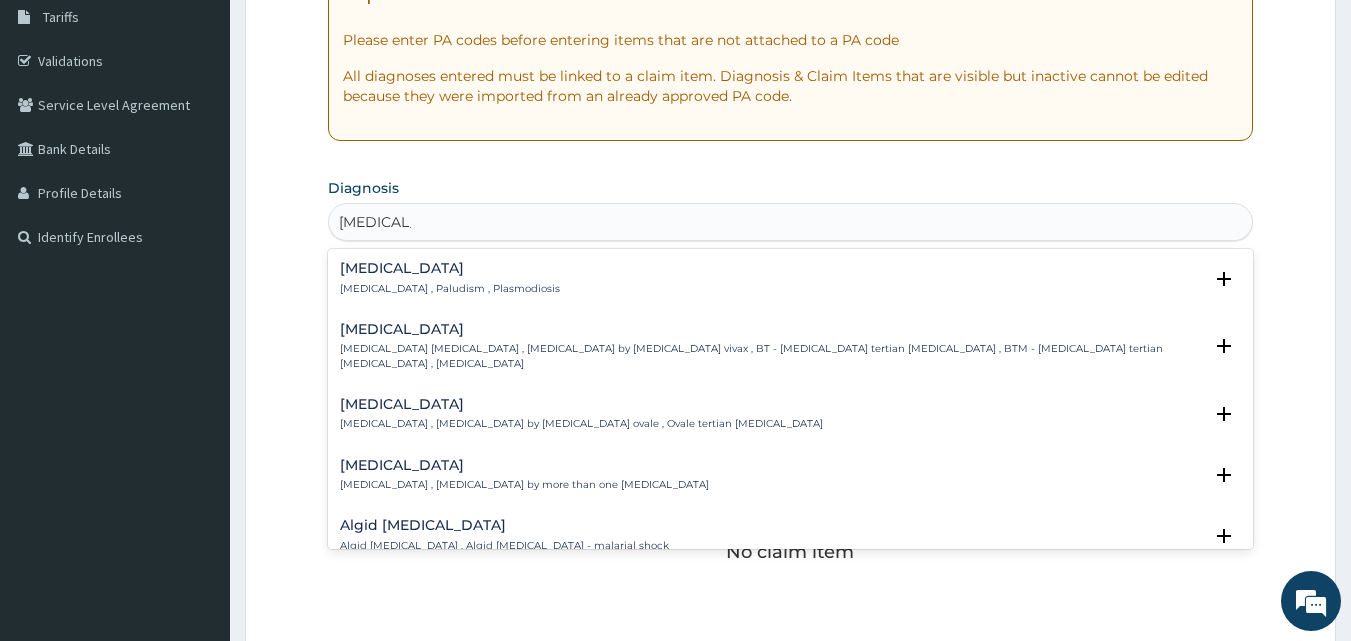 click on "Malaria Malaria , Paludism , Plasmodiosis" at bounding box center [450, 278] 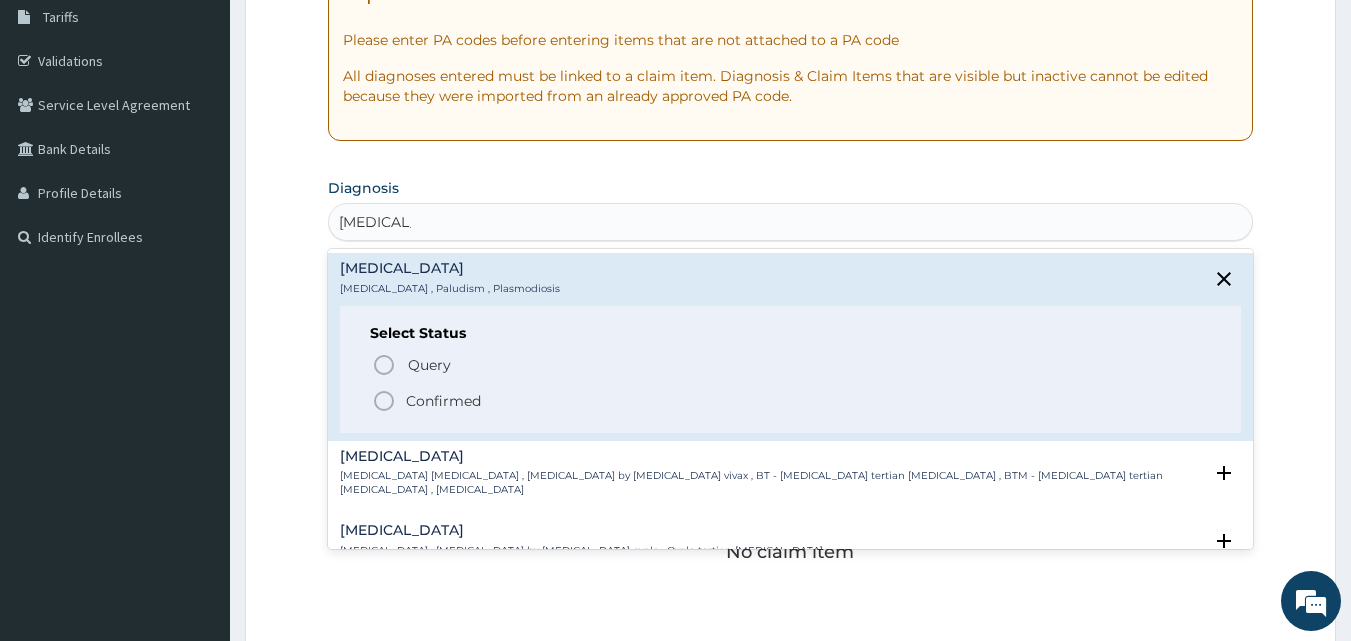 click on "Confirmed" at bounding box center (443, 401) 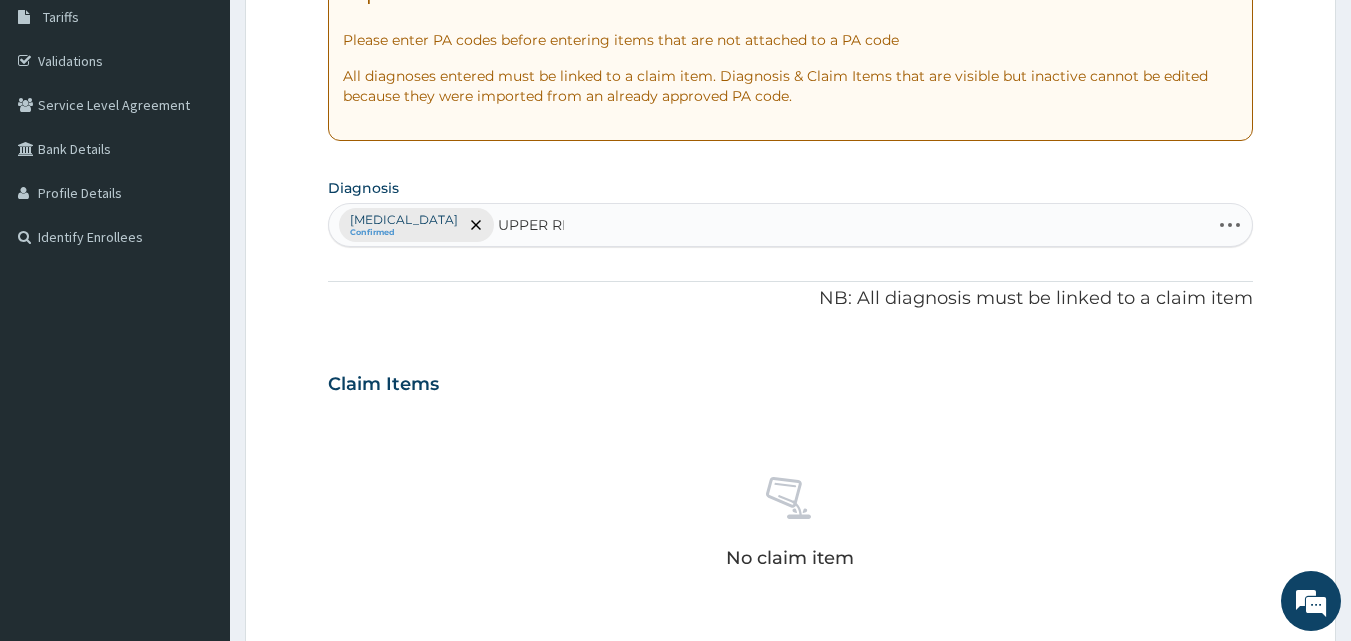 type on "UPPER RES" 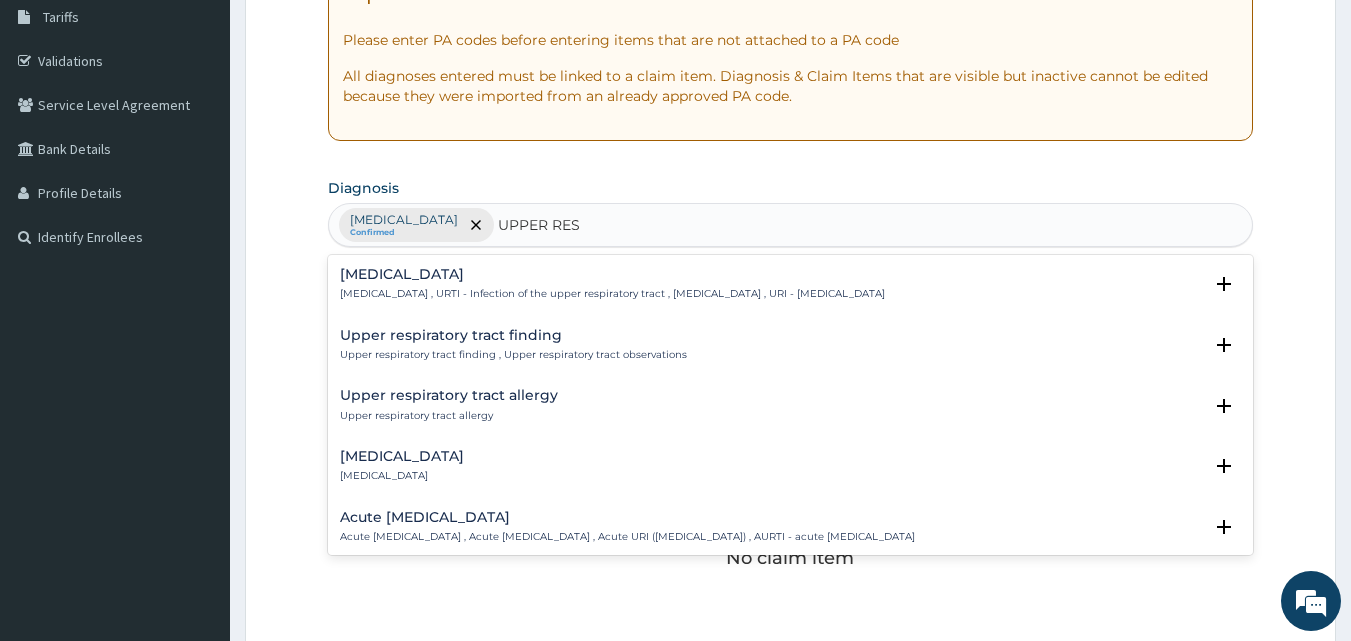 click on "Upper respiratory infection" at bounding box center (612, 274) 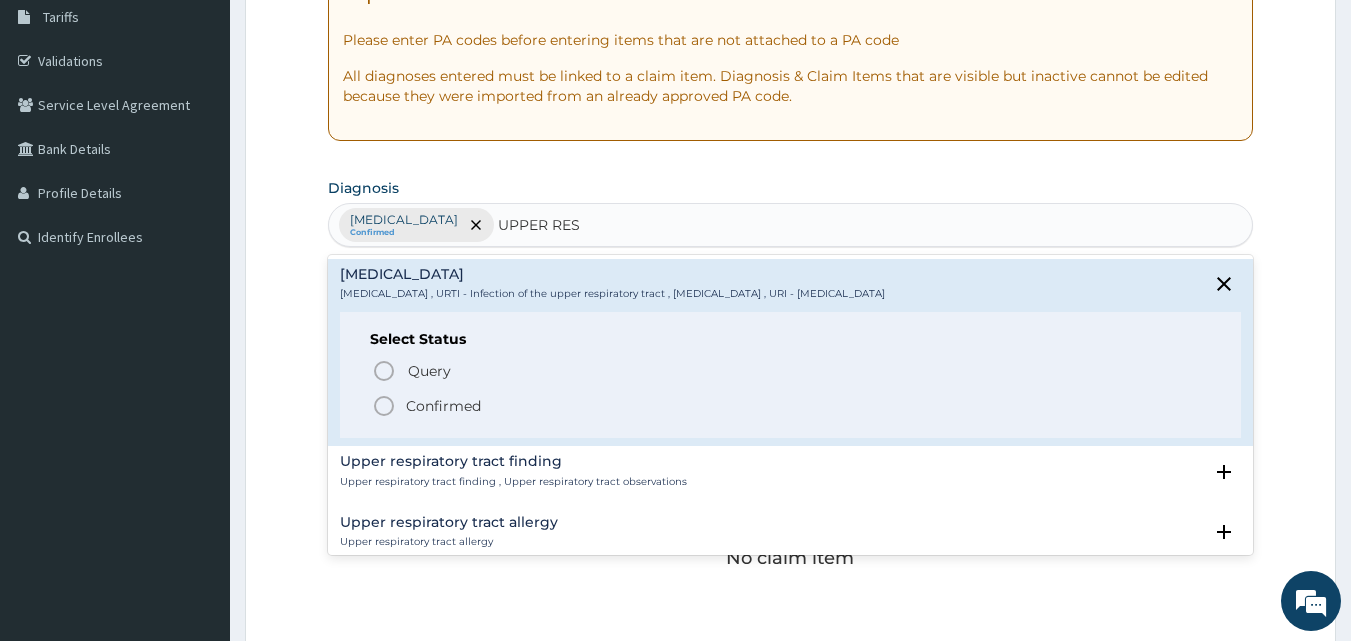 drag, startPoint x: 453, startPoint y: 405, endPoint x: 451, endPoint y: 387, distance: 18.110771 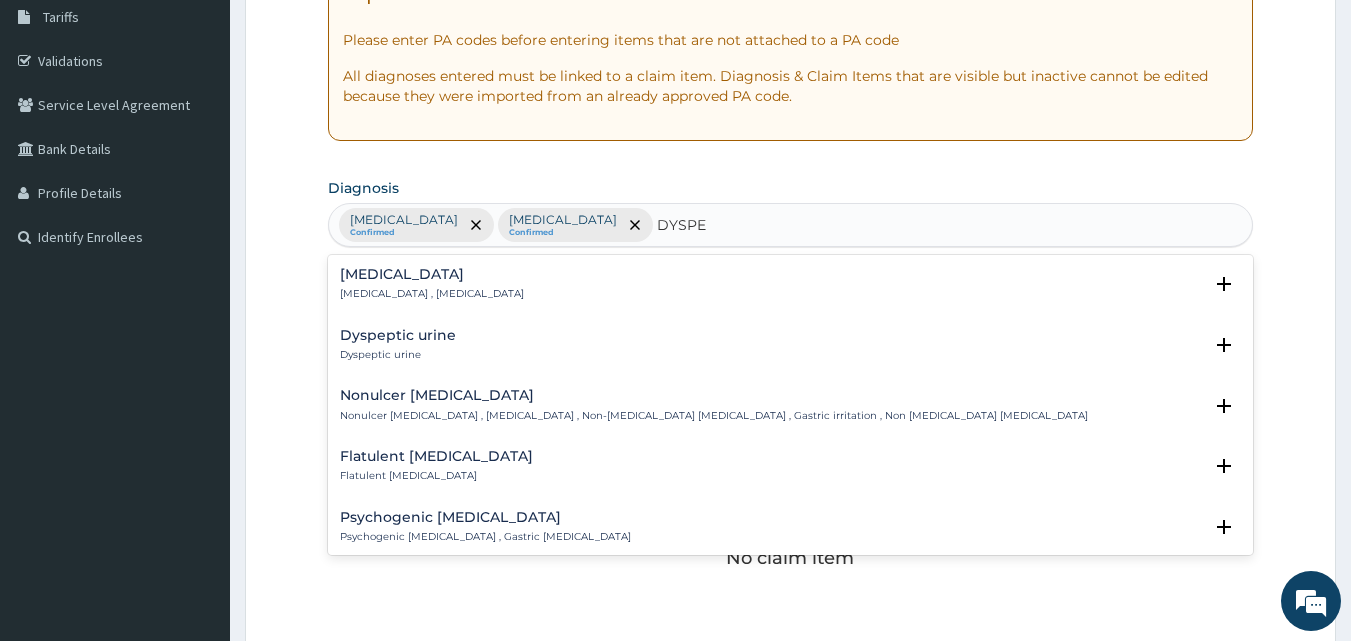 type on "DYSPEP" 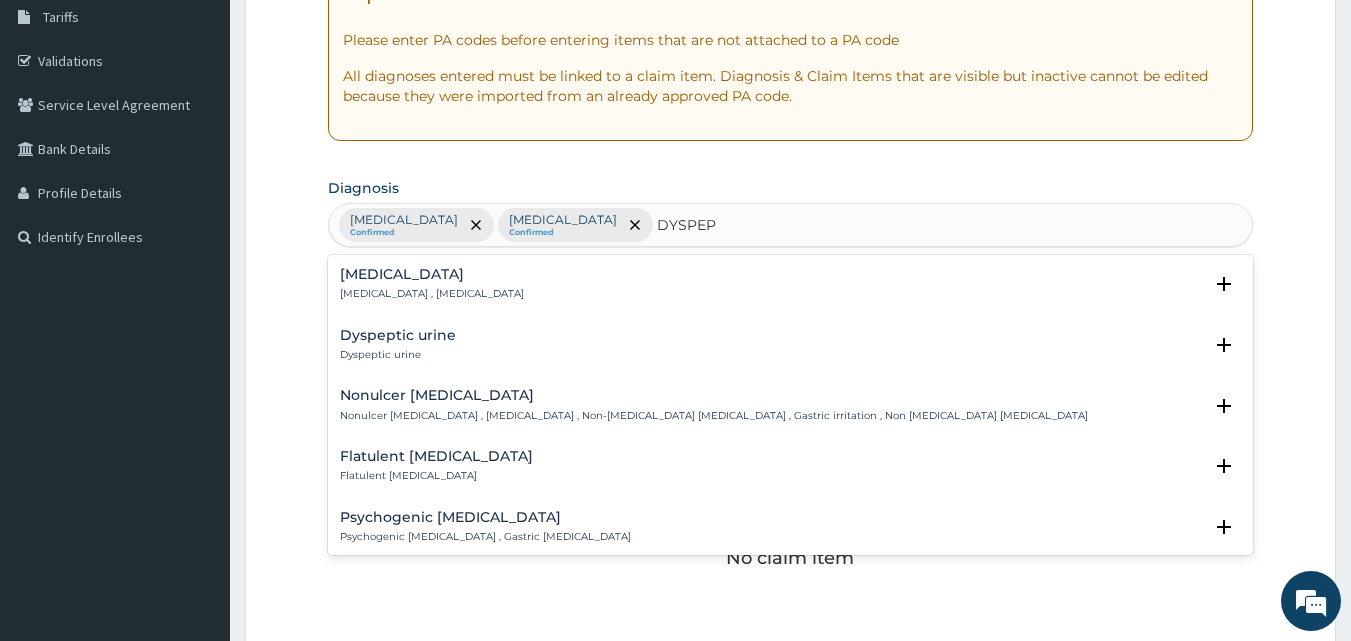 click on "Indigestion Indigestion , Dyspepsia" at bounding box center [432, 284] 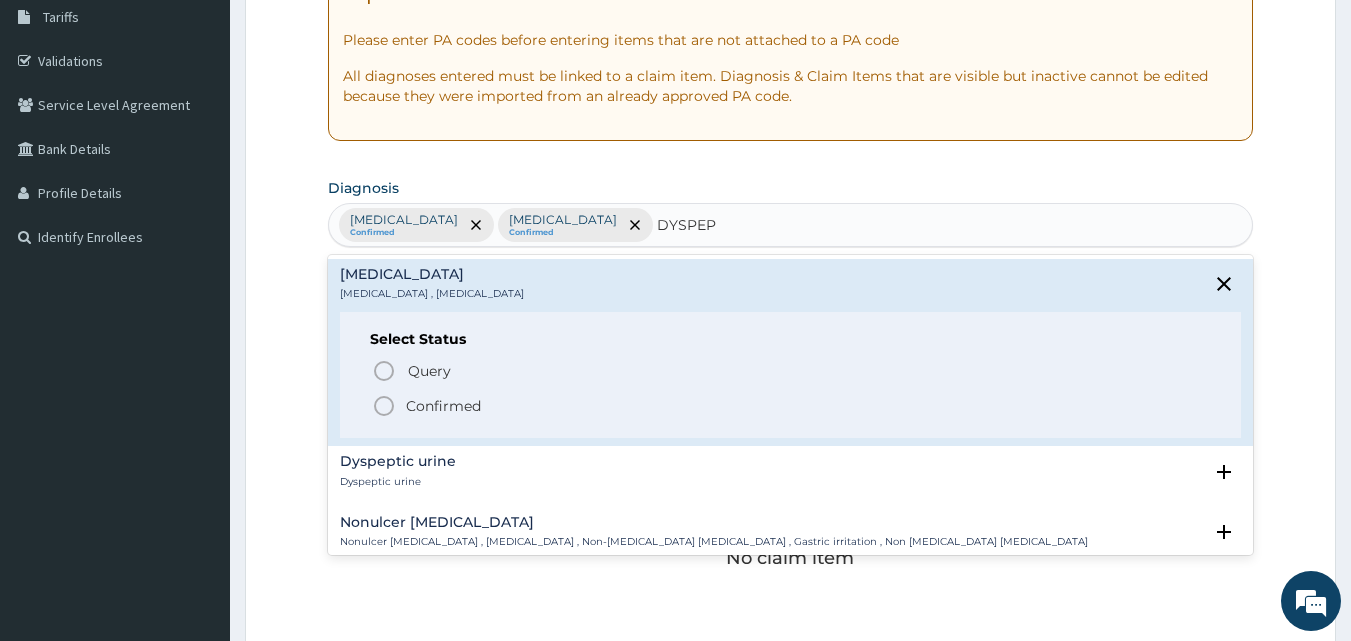 click on "Confirmed" at bounding box center [443, 406] 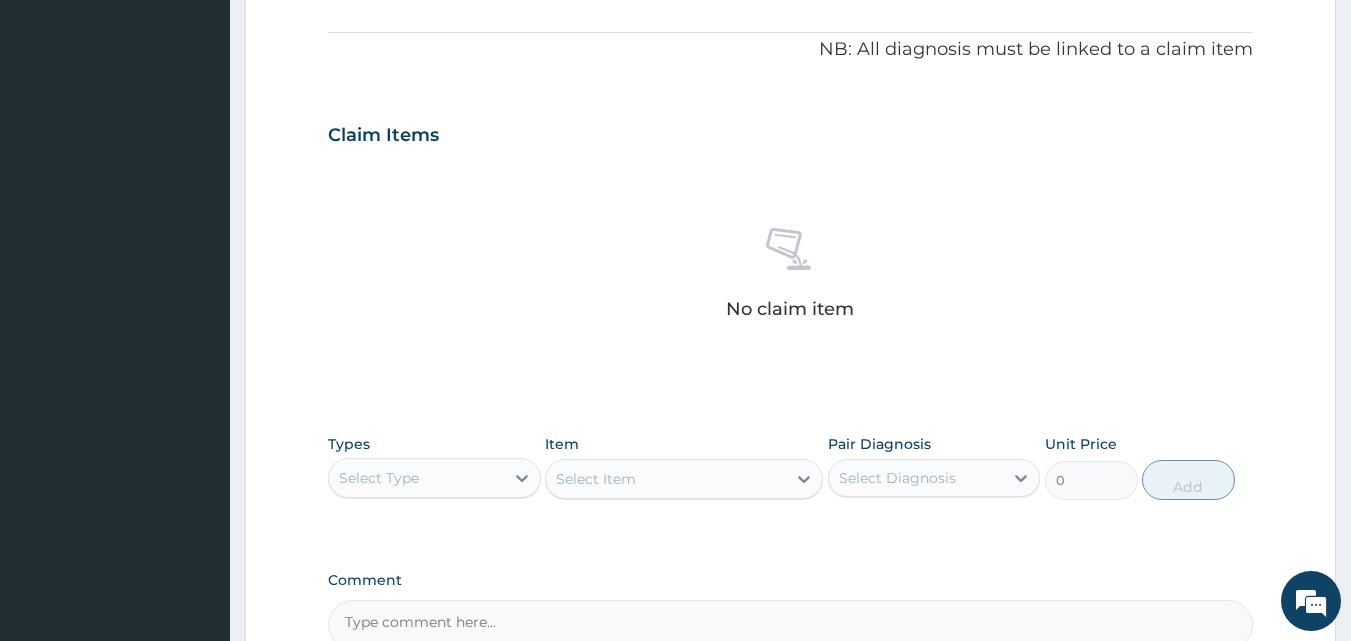 scroll, scrollTop: 801, scrollLeft: 0, axis: vertical 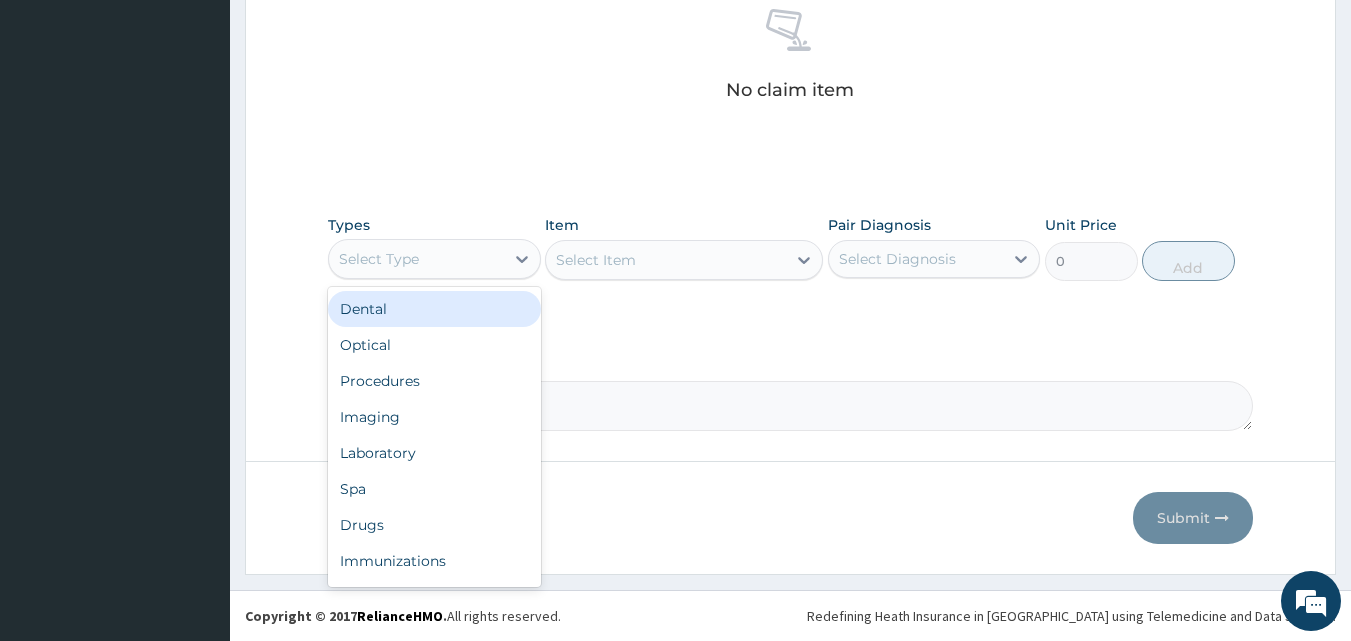 click on "Select Type" at bounding box center [416, 259] 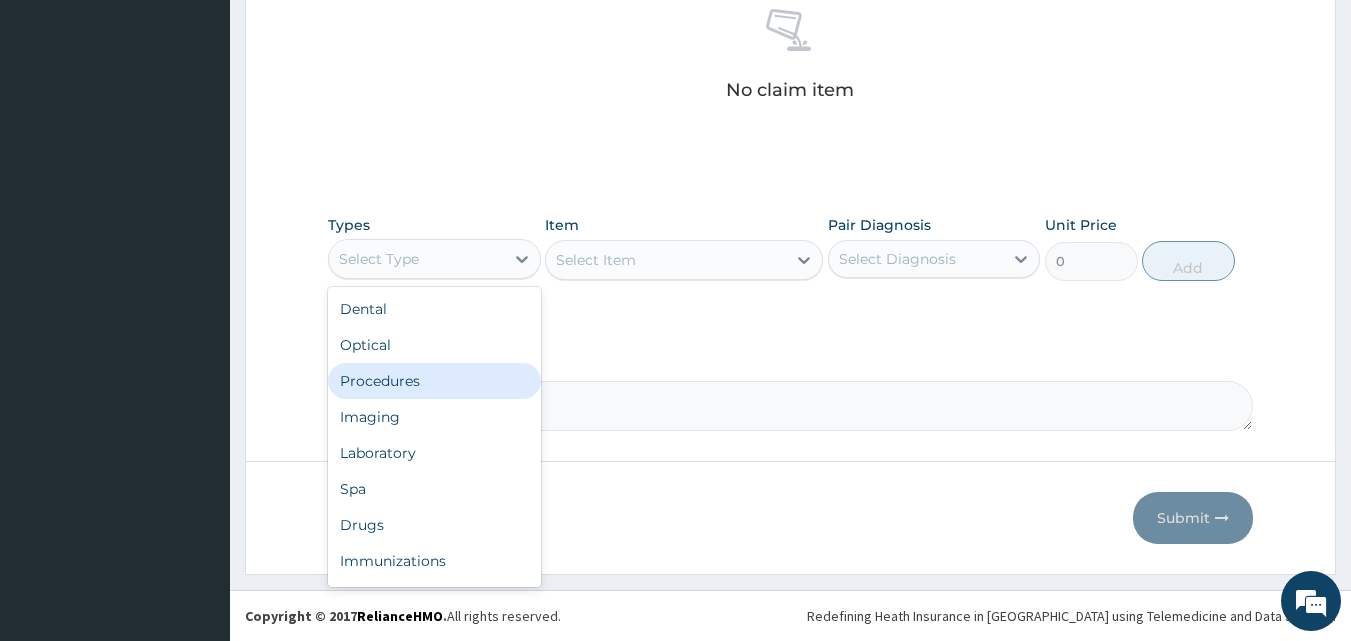 drag, startPoint x: 401, startPoint y: 392, endPoint x: 413, endPoint y: 376, distance: 20 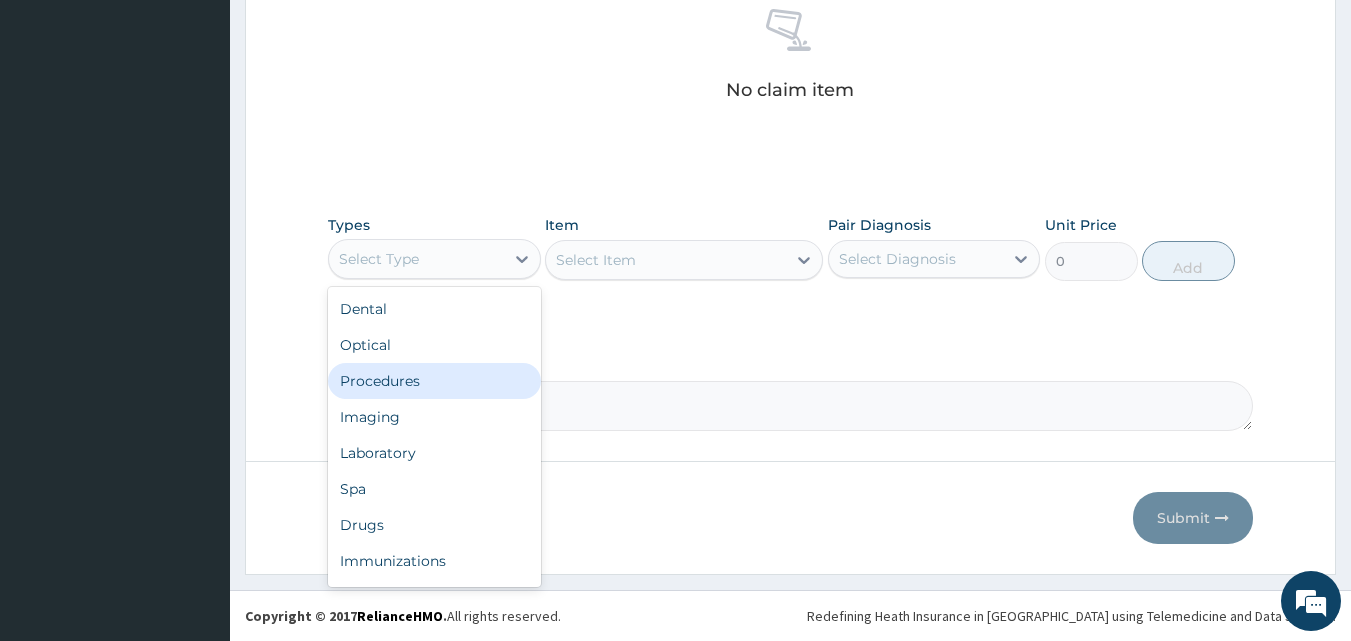 click on "Procedures" at bounding box center (434, 381) 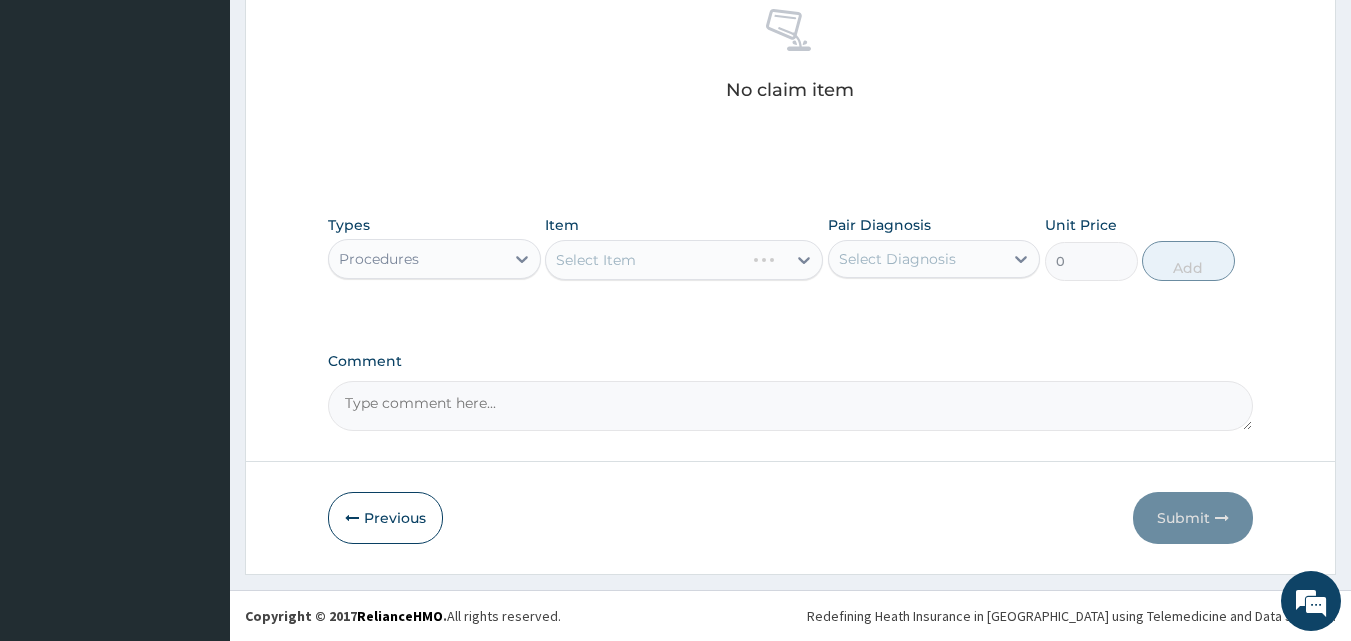 click on "Select Item" at bounding box center [684, 260] 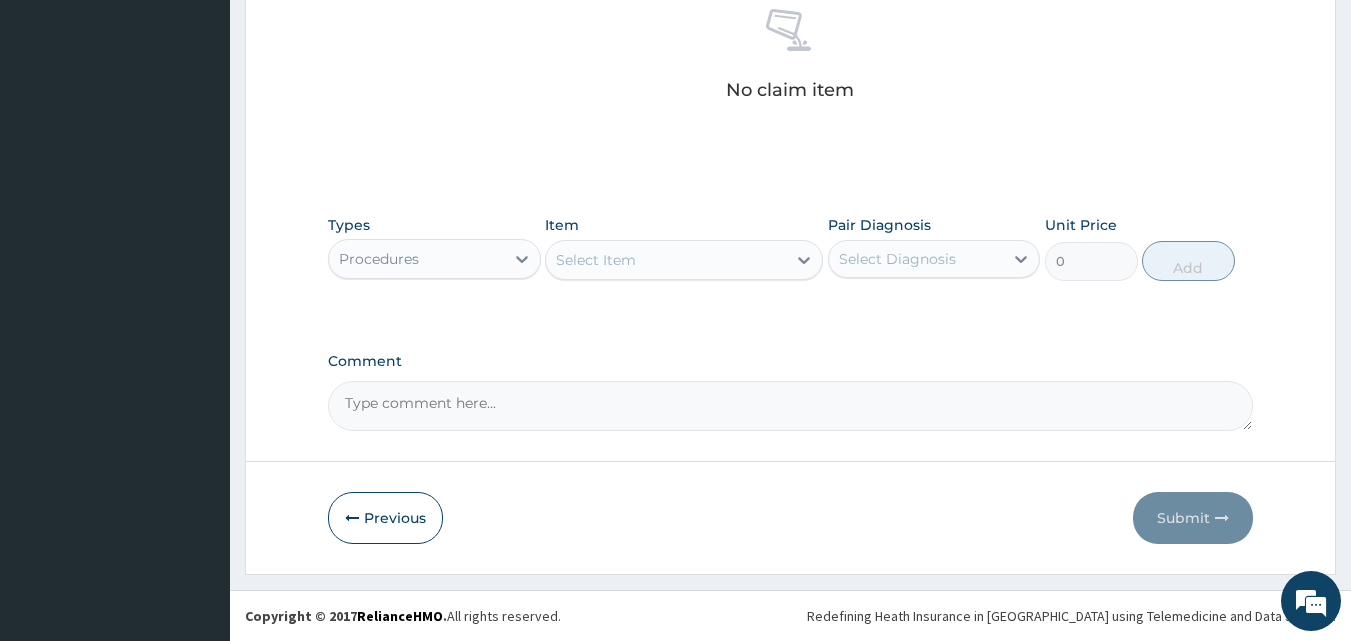 click on "Select Item" at bounding box center (666, 260) 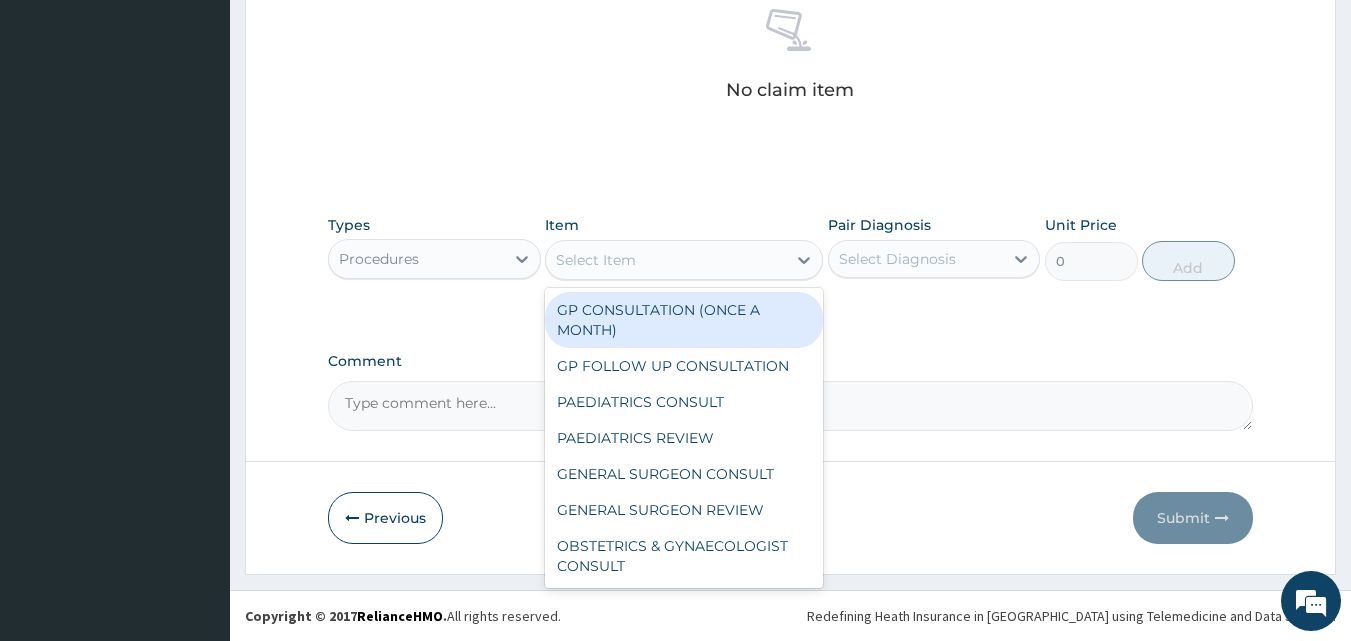 drag, startPoint x: 705, startPoint y: 320, endPoint x: 832, endPoint y: 287, distance: 131.21738 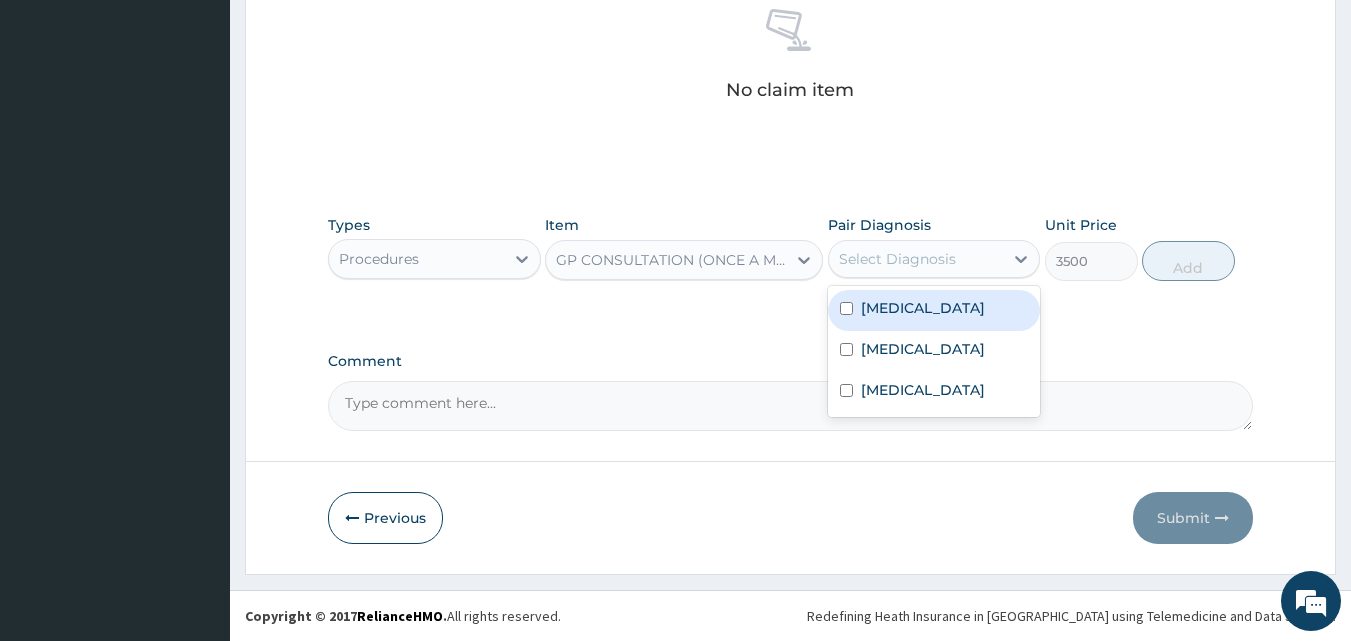 click on "Select Diagnosis" at bounding box center [897, 259] 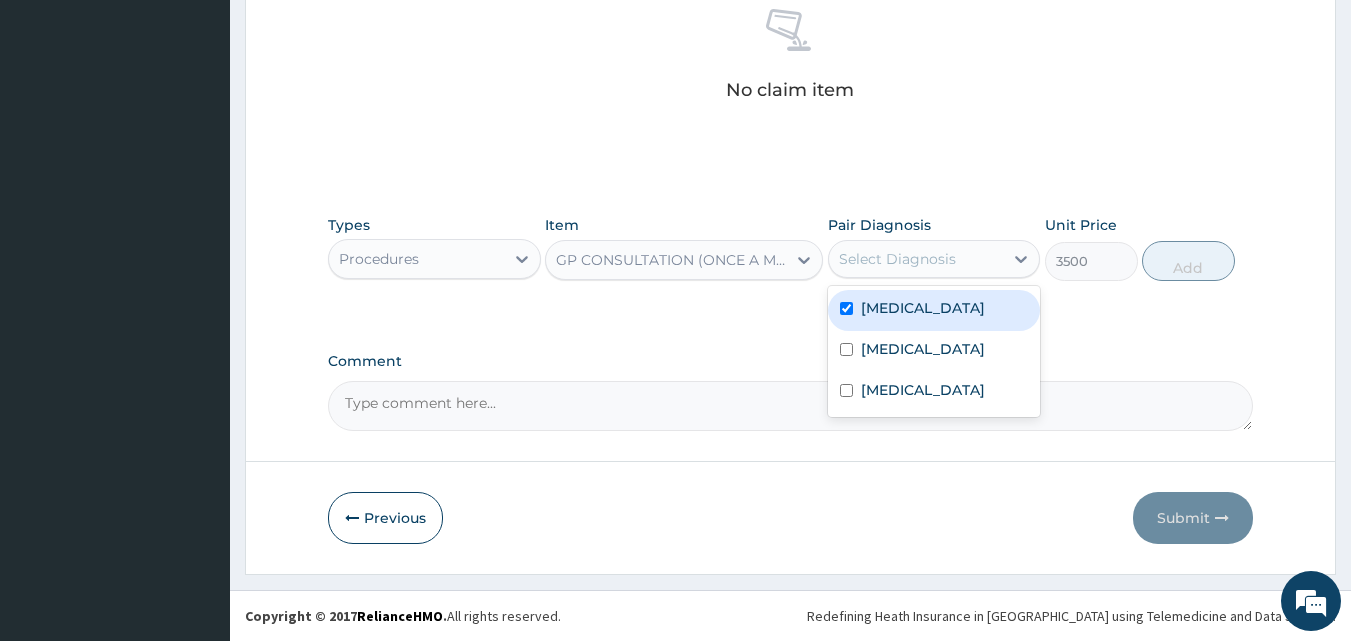 checkbox on "true" 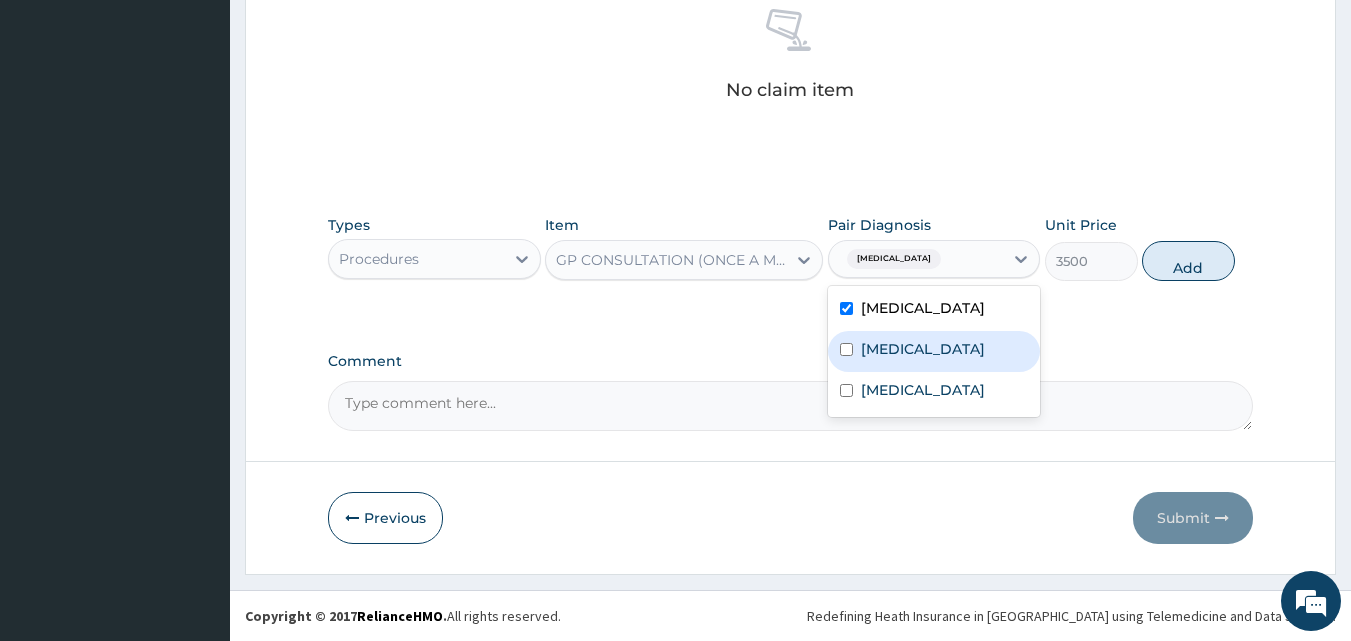 click on "Upper respiratory infection" at bounding box center [923, 349] 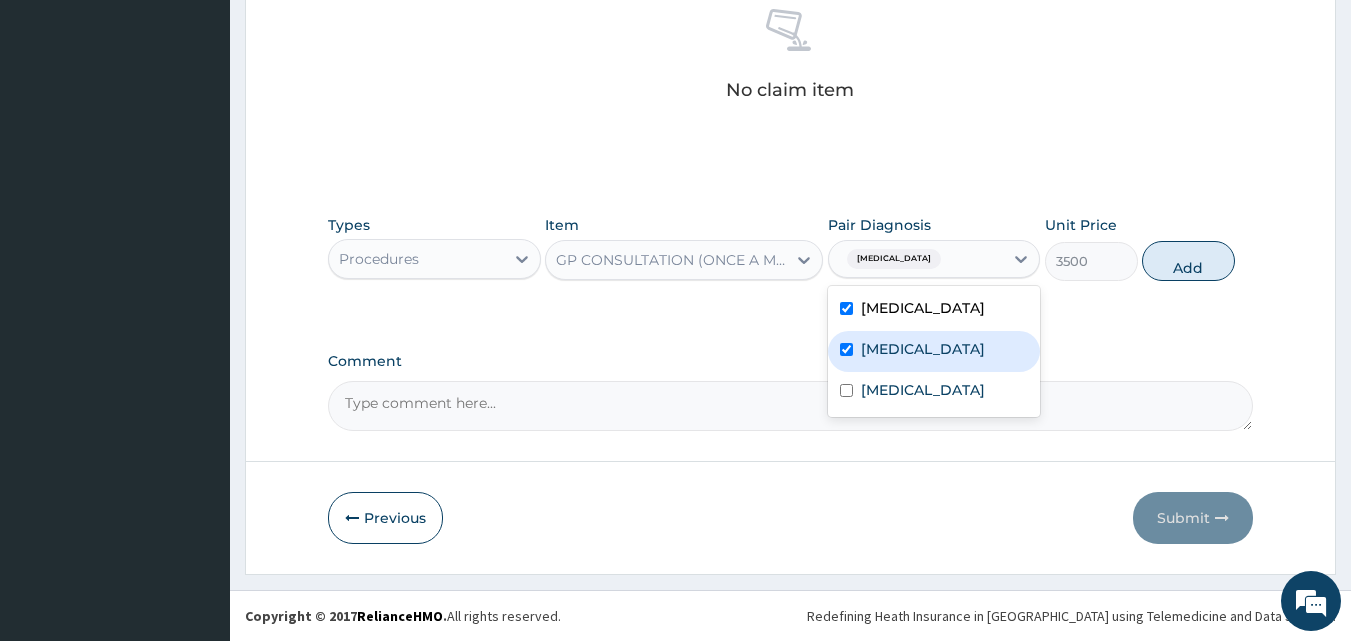 checkbox on "true" 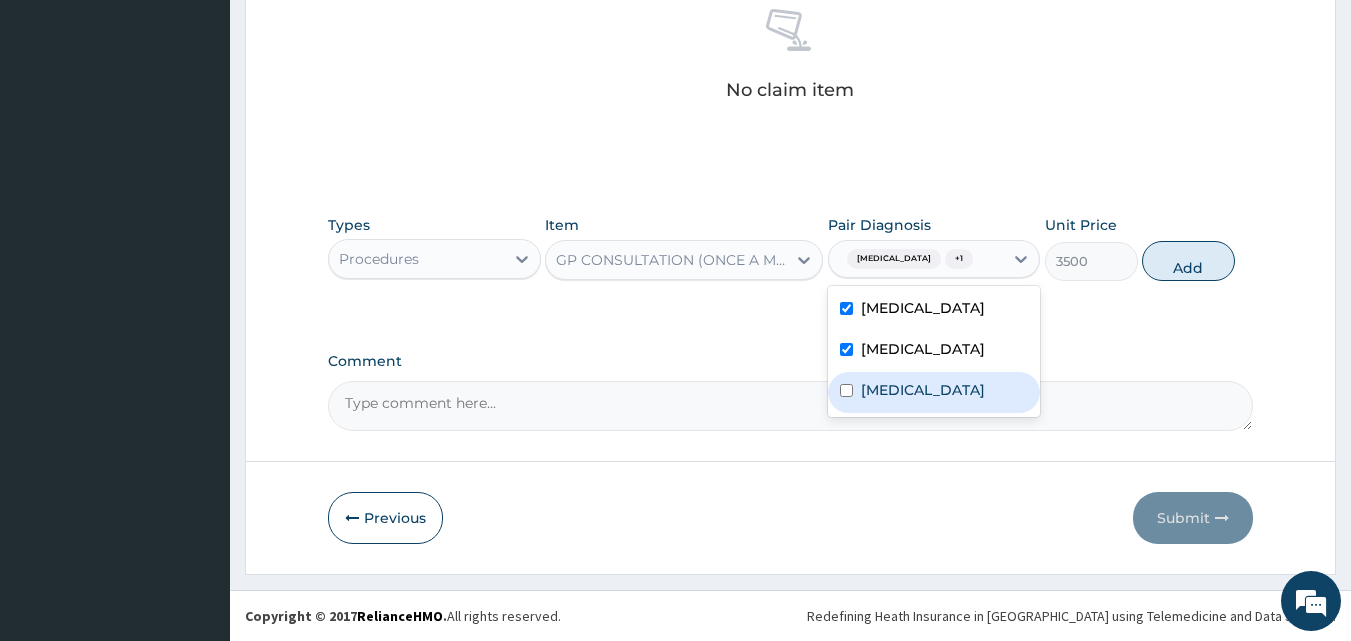 drag, startPoint x: 912, startPoint y: 417, endPoint x: 1048, endPoint y: 364, distance: 145.96233 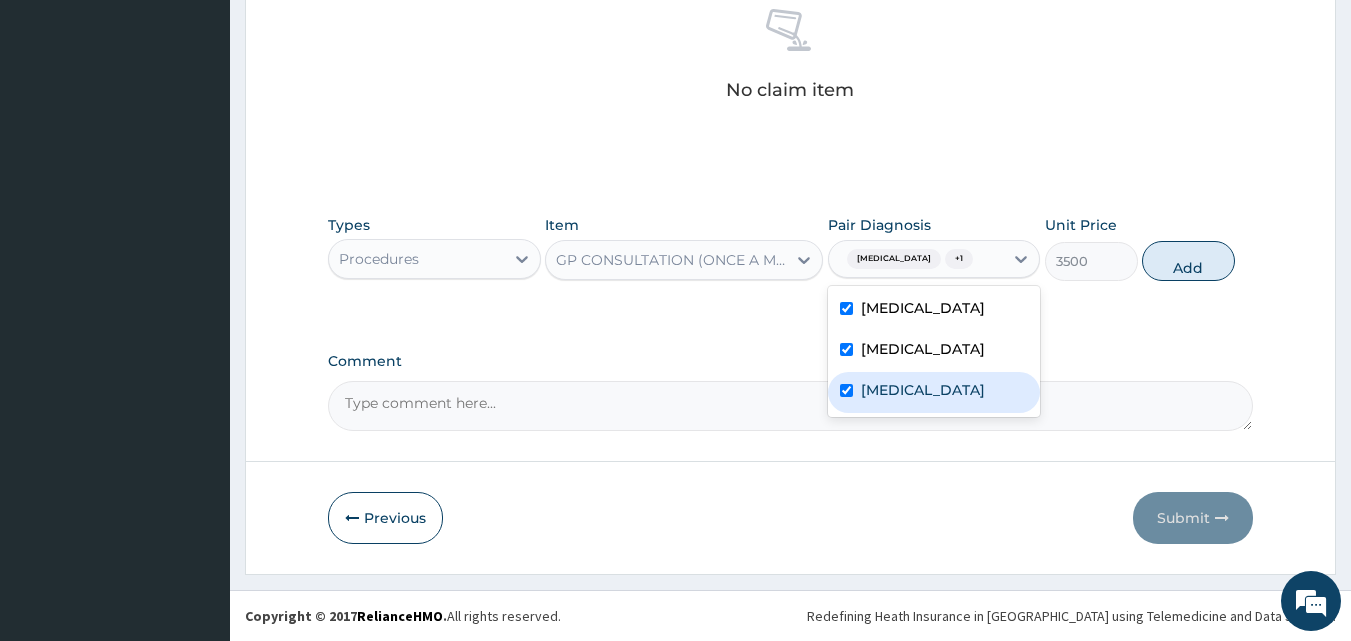 checkbox on "true" 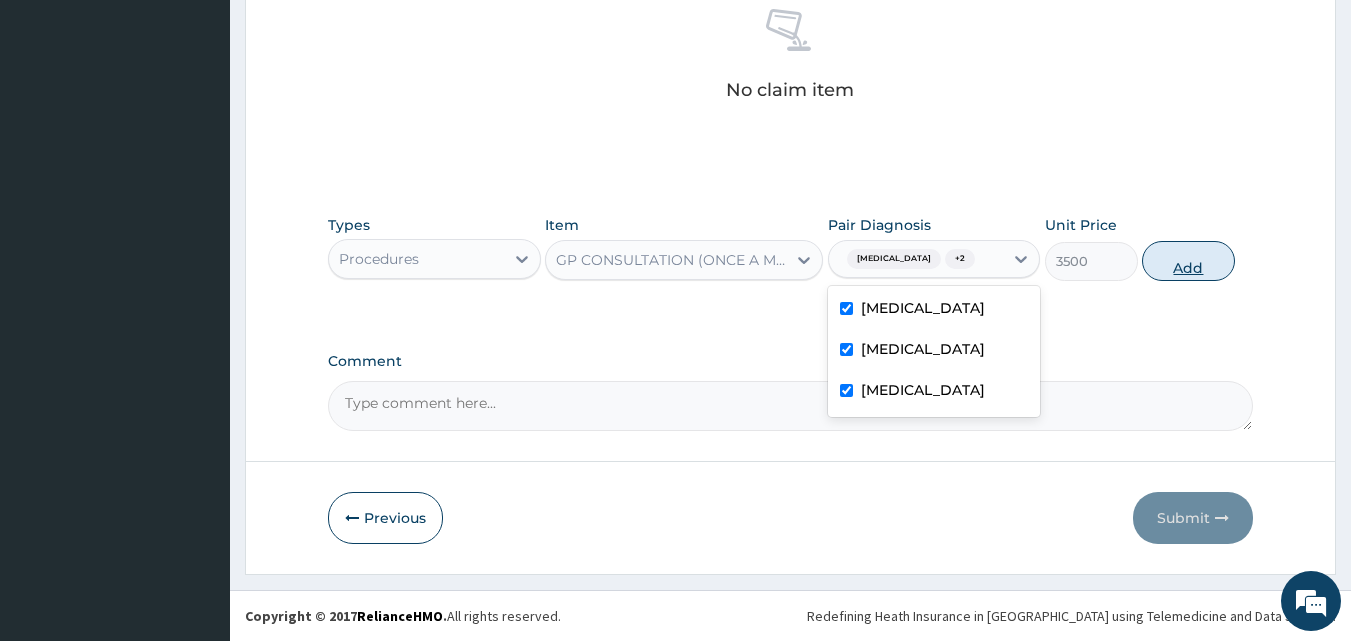 click on "Add" at bounding box center (1188, 261) 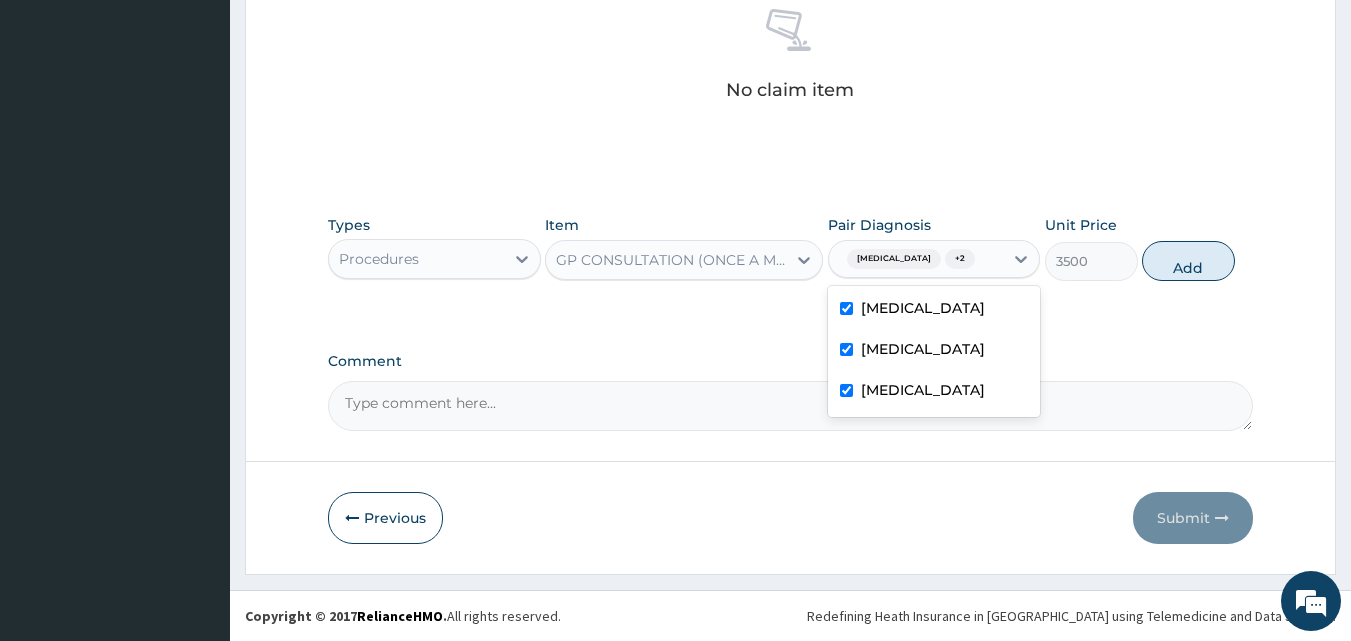 type on "0" 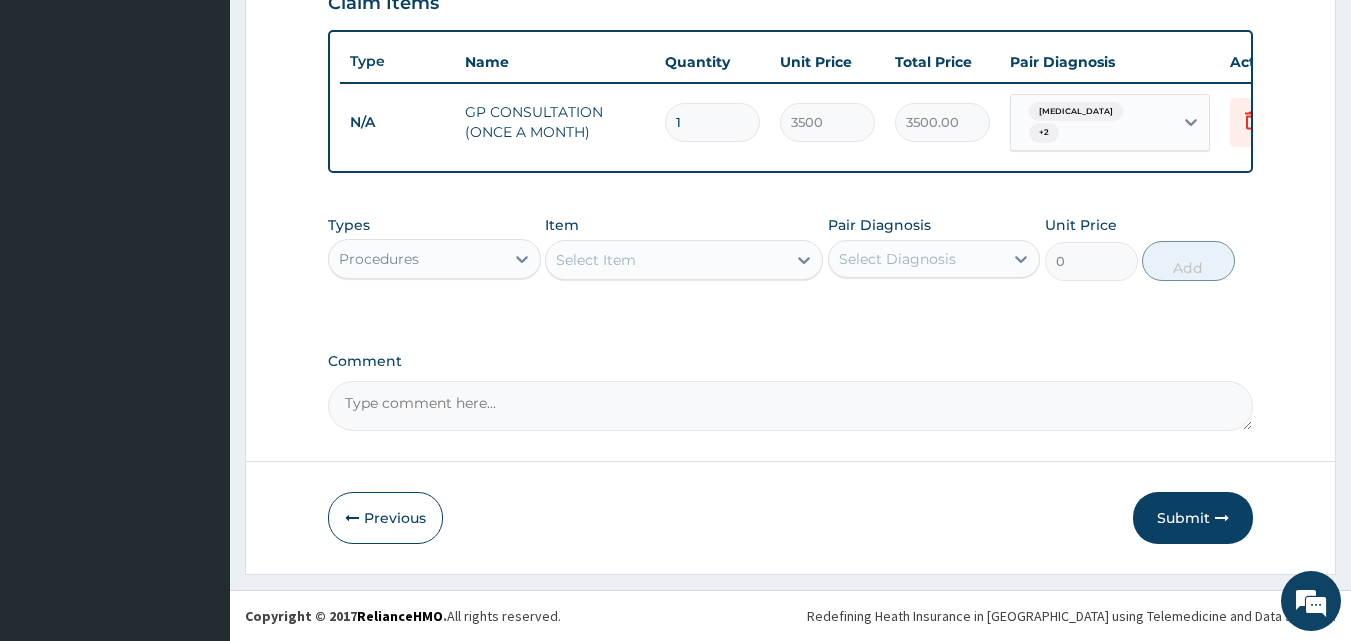 scroll, scrollTop: 721, scrollLeft: 0, axis: vertical 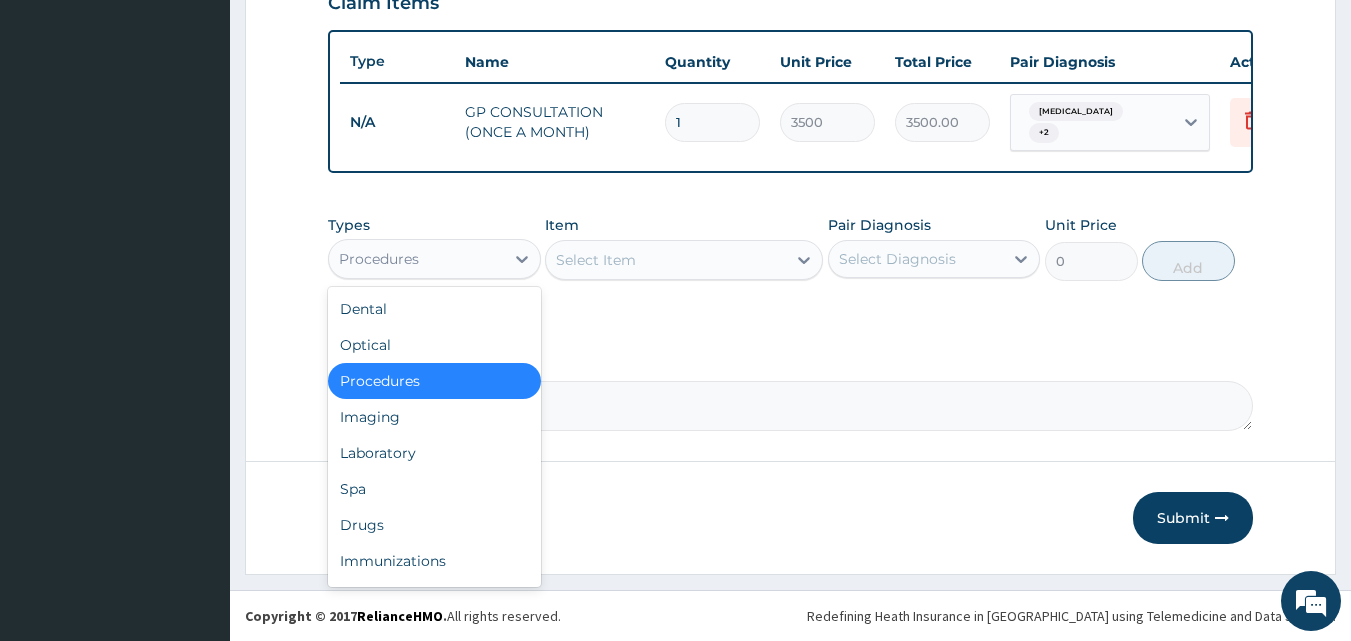 click on "Procedures" at bounding box center (416, 259) 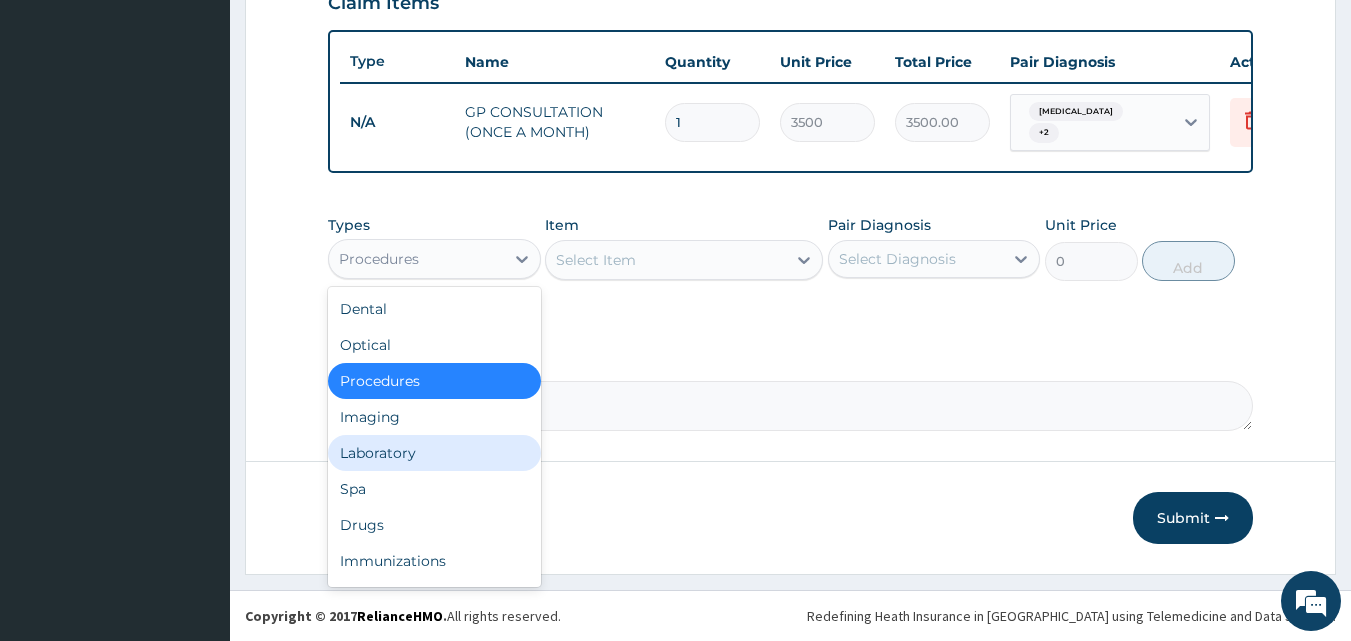 click on "Laboratory" at bounding box center (434, 453) 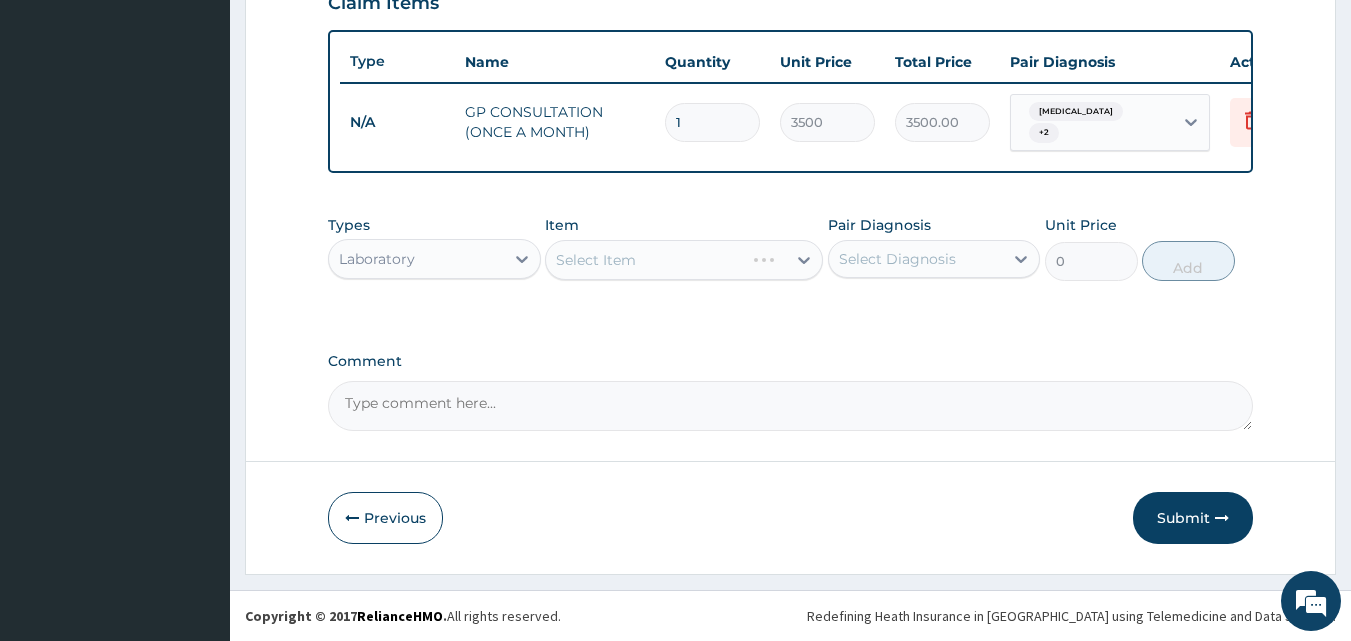 click on "Types option Laboratory, selected.   Select is focused ,type to refine list, press Down to open the menu,  Laboratory Item Select Item Pair Diagnosis Select Diagnosis Unit Price 0 Add" at bounding box center (791, 263) 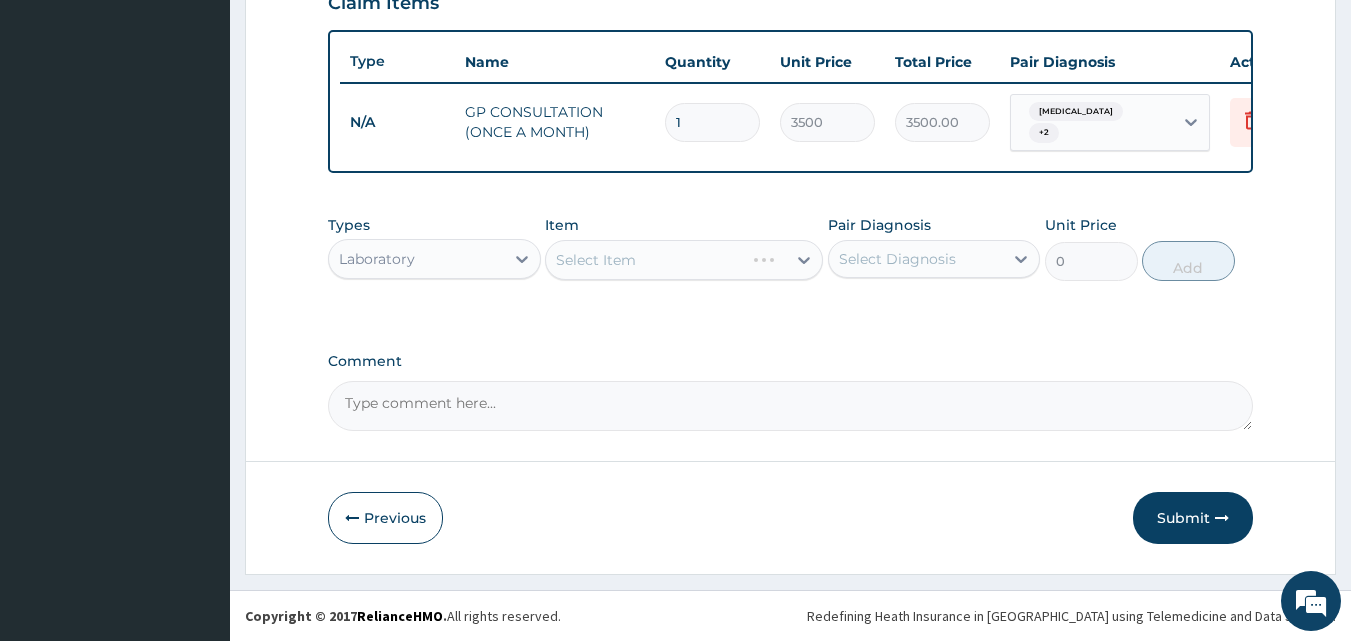 click on "Types Laboratory Item Select Item Pair Diagnosis Select Diagnosis Unit Price 0 Add" at bounding box center [791, 248] 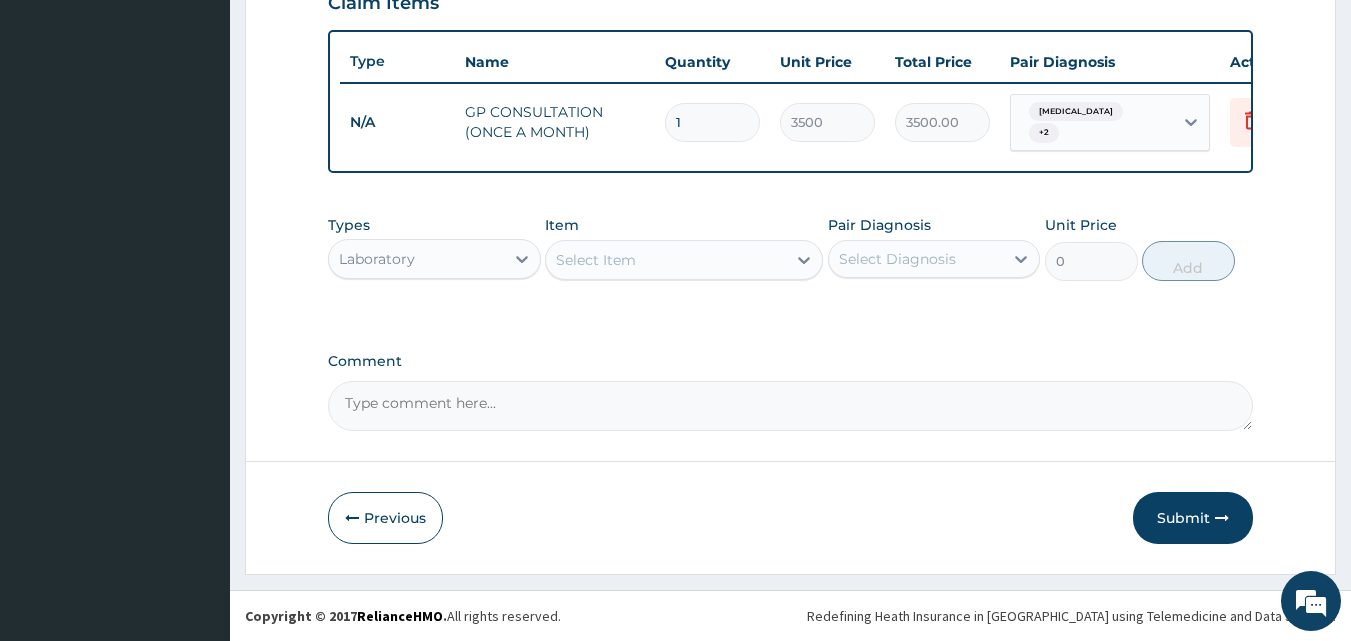 click on "Select Item" at bounding box center (666, 260) 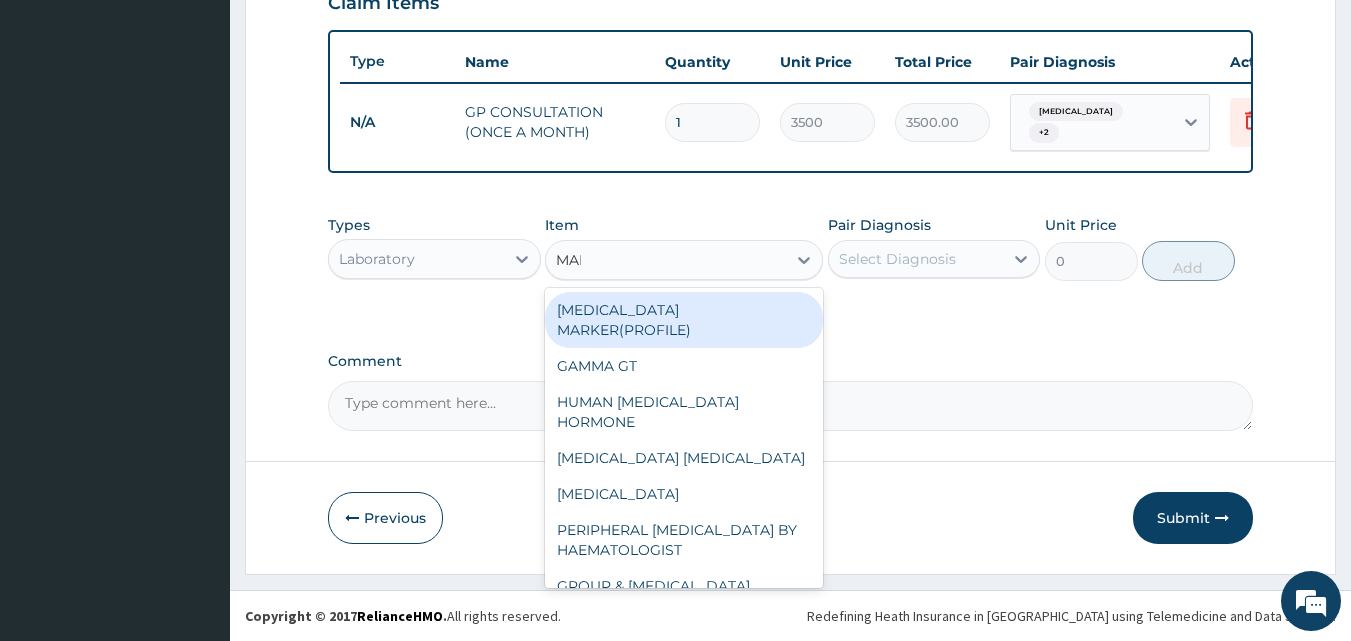 type on "MALA" 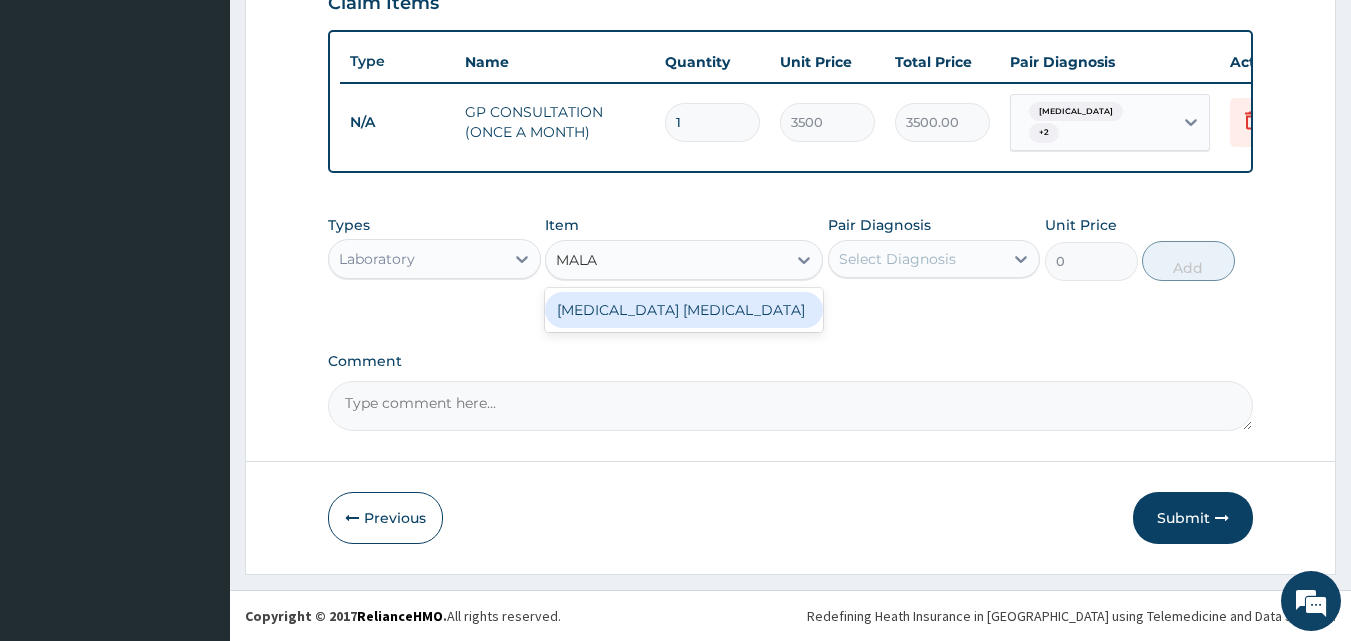 drag, startPoint x: 720, startPoint y: 311, endPoint x: 891, endPoint y: 259, distance: 178.73164 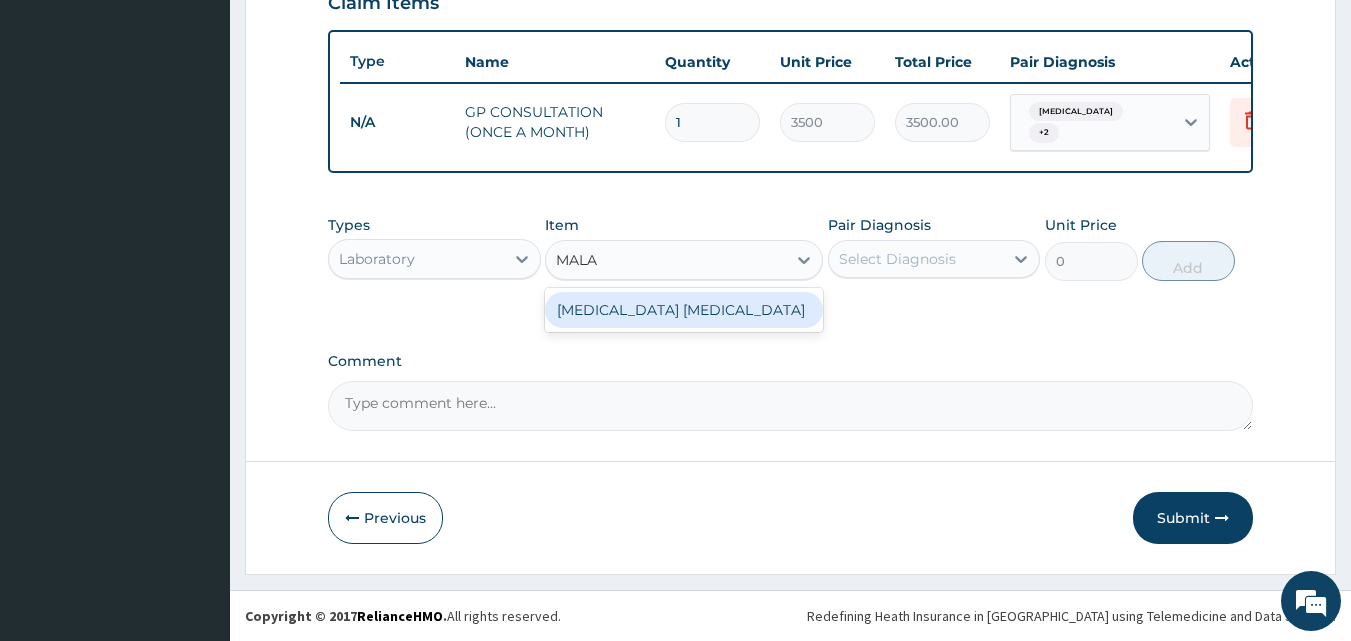click on "MALARIA PARASITE" at bounding box center [684, 310] 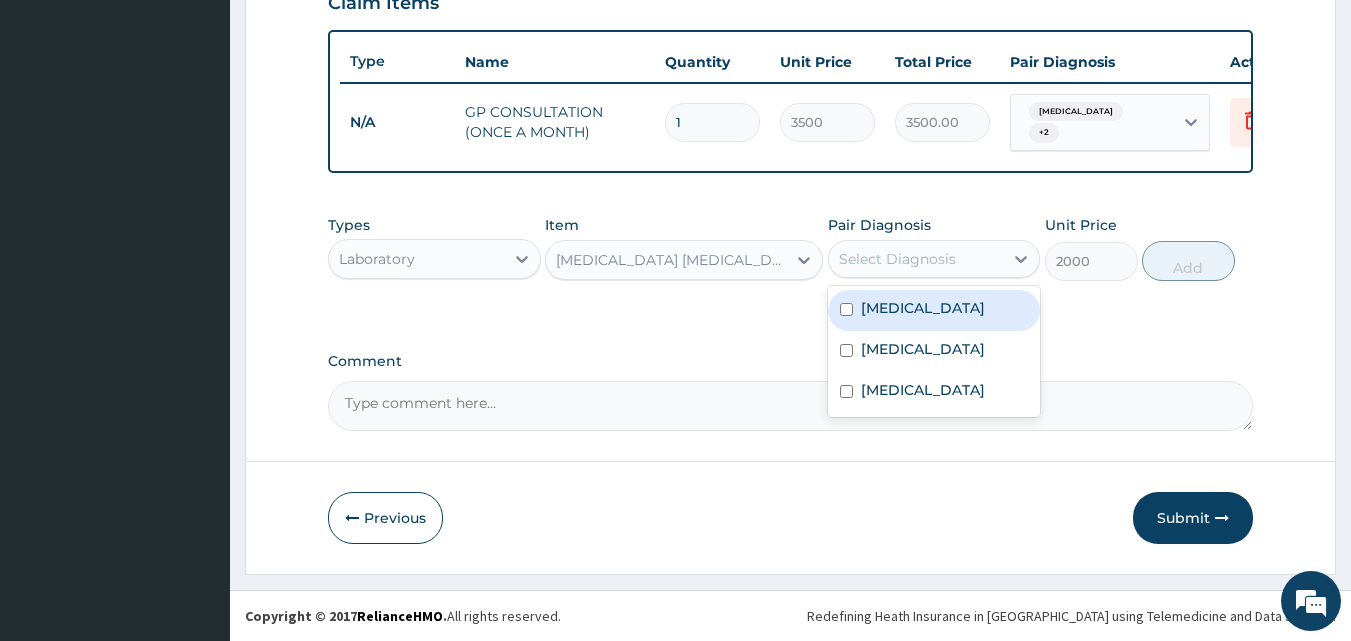 click on "Select Diagnosis" at bounding box center [916, 259] 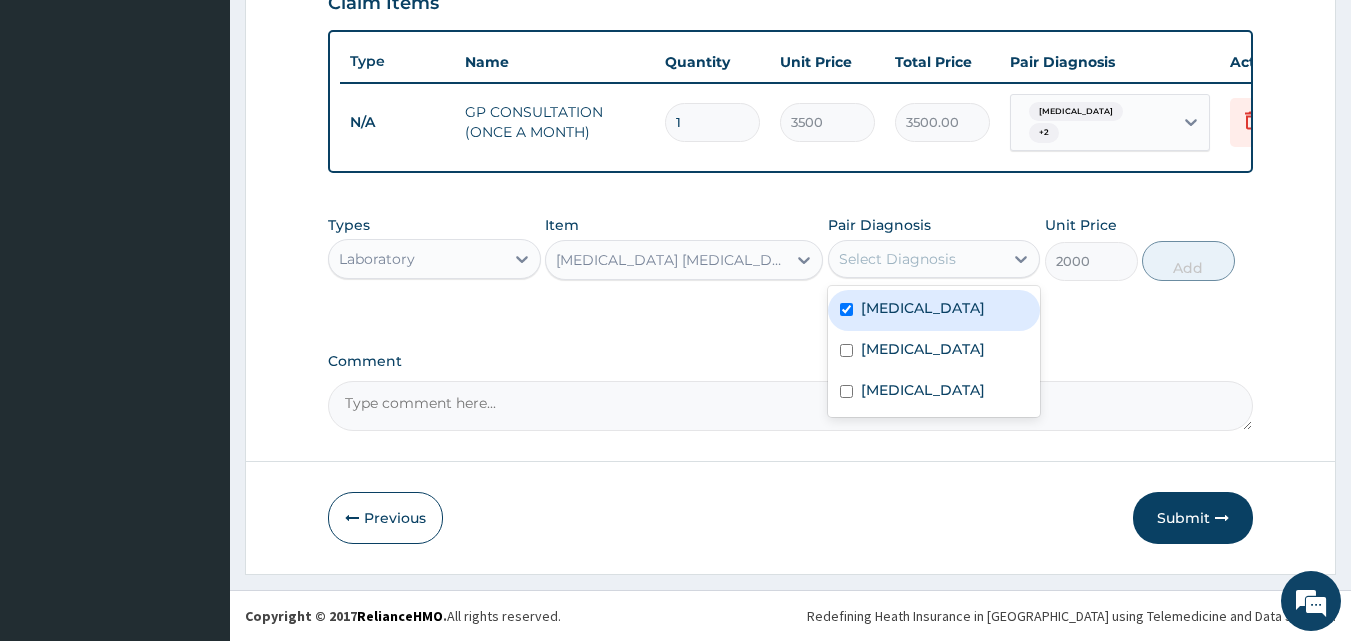 checkbox on "true" 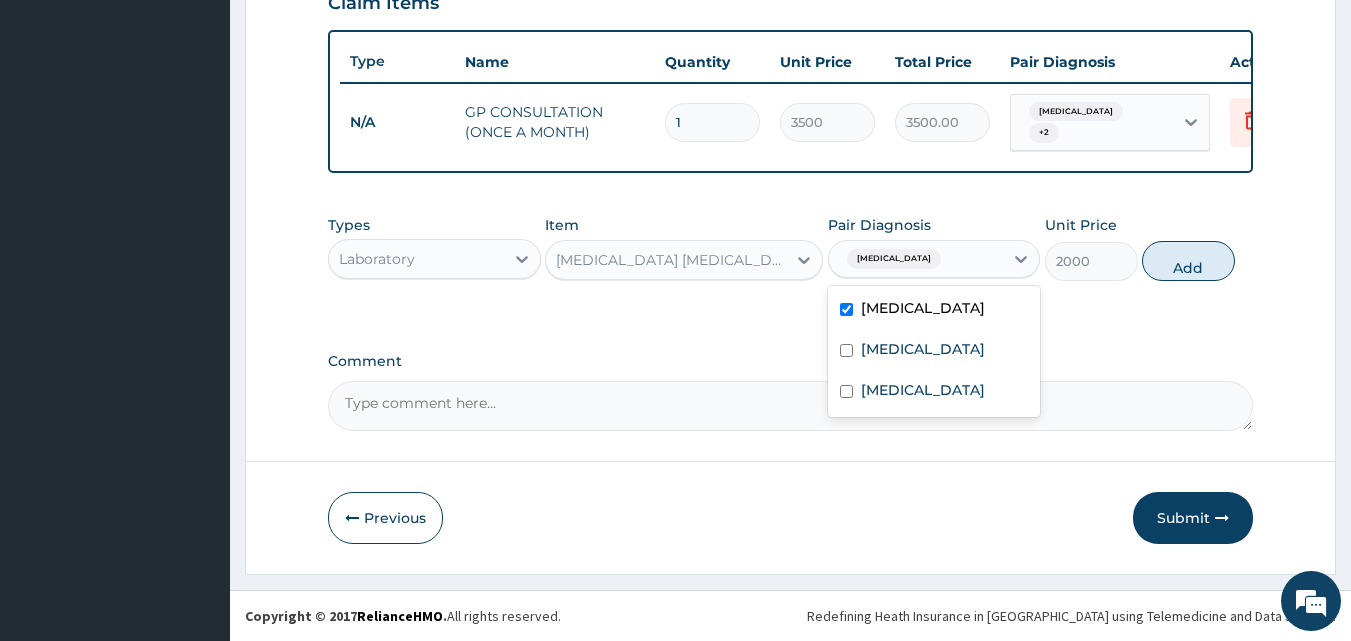 click on "Types Laboratory Item MALARIA PARASITE Pair Diagnosis option Malaria, selected. option Malaria selected, 1 of 3. 3 results available. Use Up and Down to choose options, press Enter to select the currently focused option, press Escape to exit the menu, press Tab to select the option and exit the menu. Malaria Malaria Upper respiratory infection Indigestion Unit Price 2000 Add" at bounding box center (791, 248) 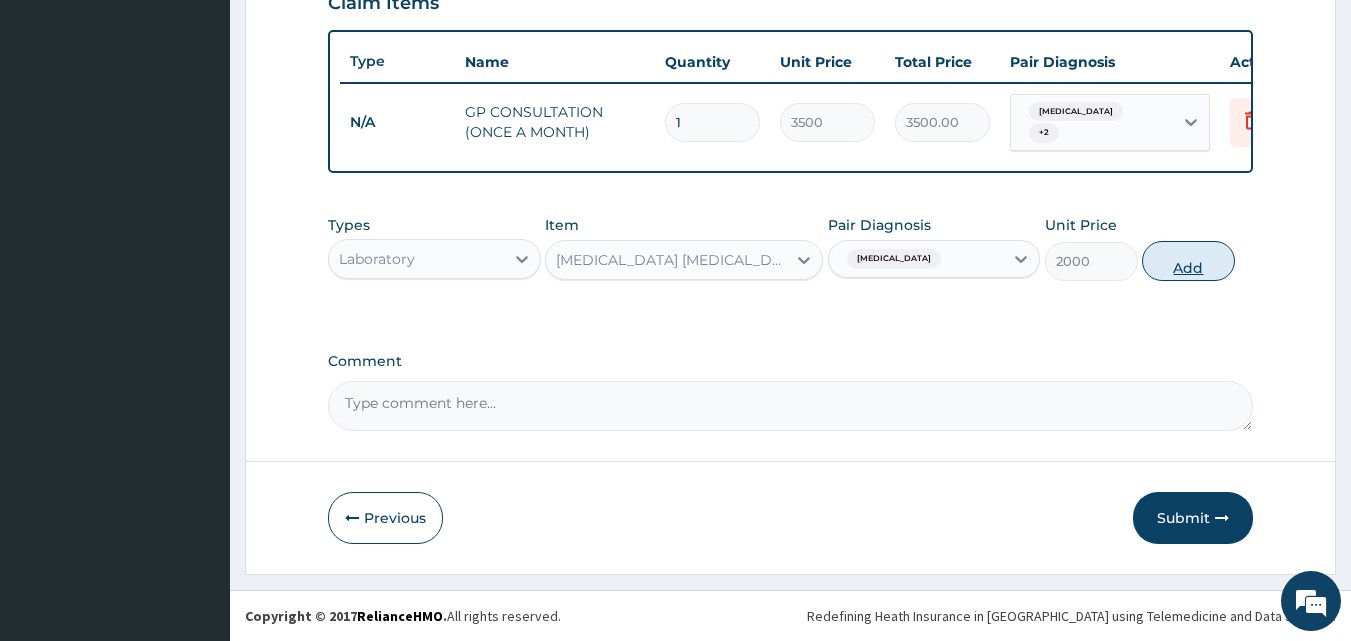 click on "Add" at bounding box center [1188, 261] 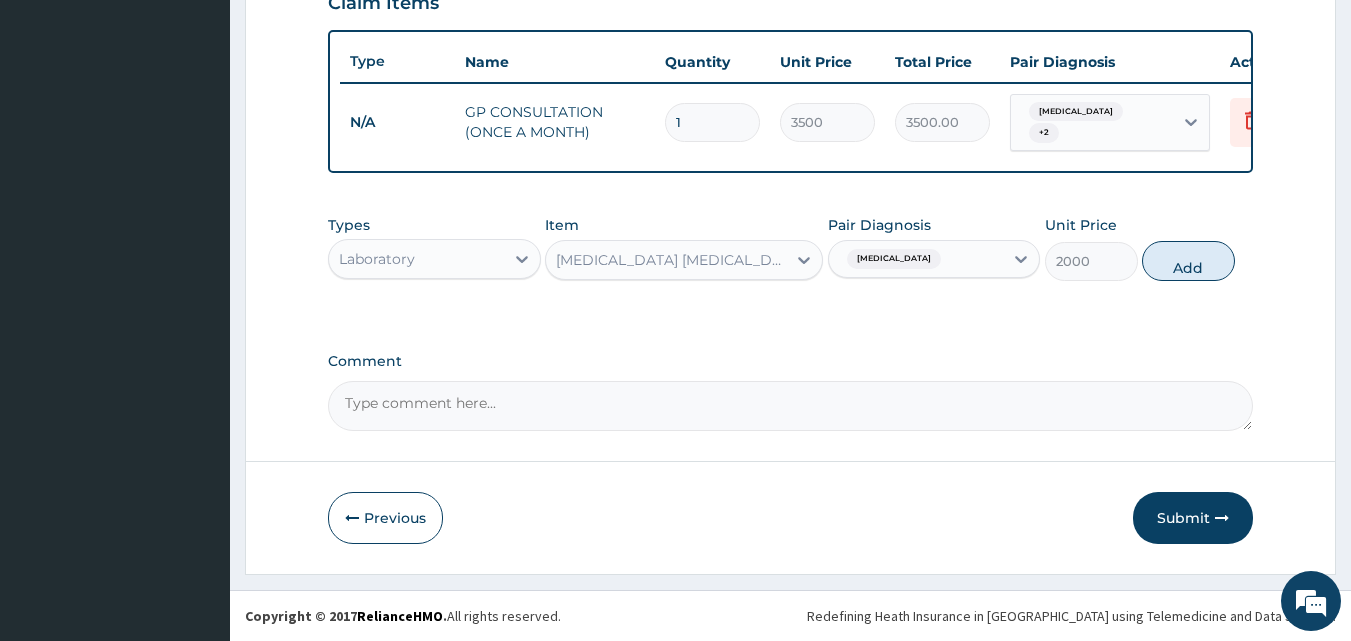 type on "0" 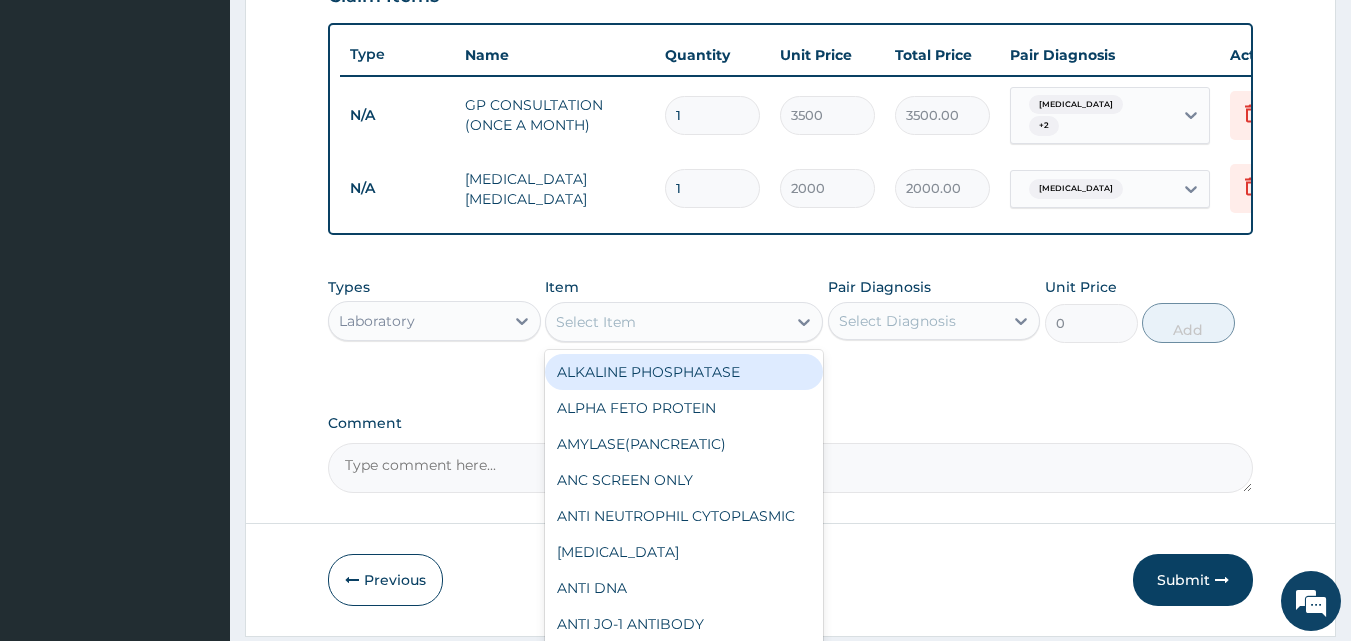 click on "Select Item" at bounding box center [666, 322] 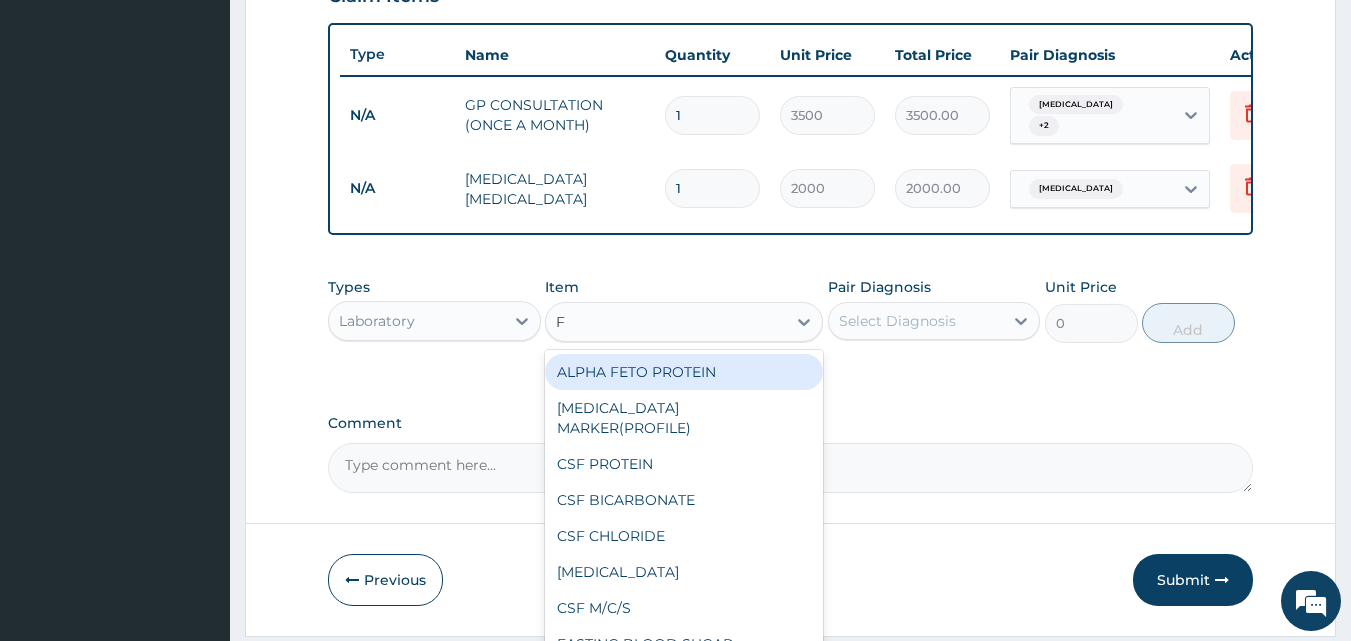 type on "FU" 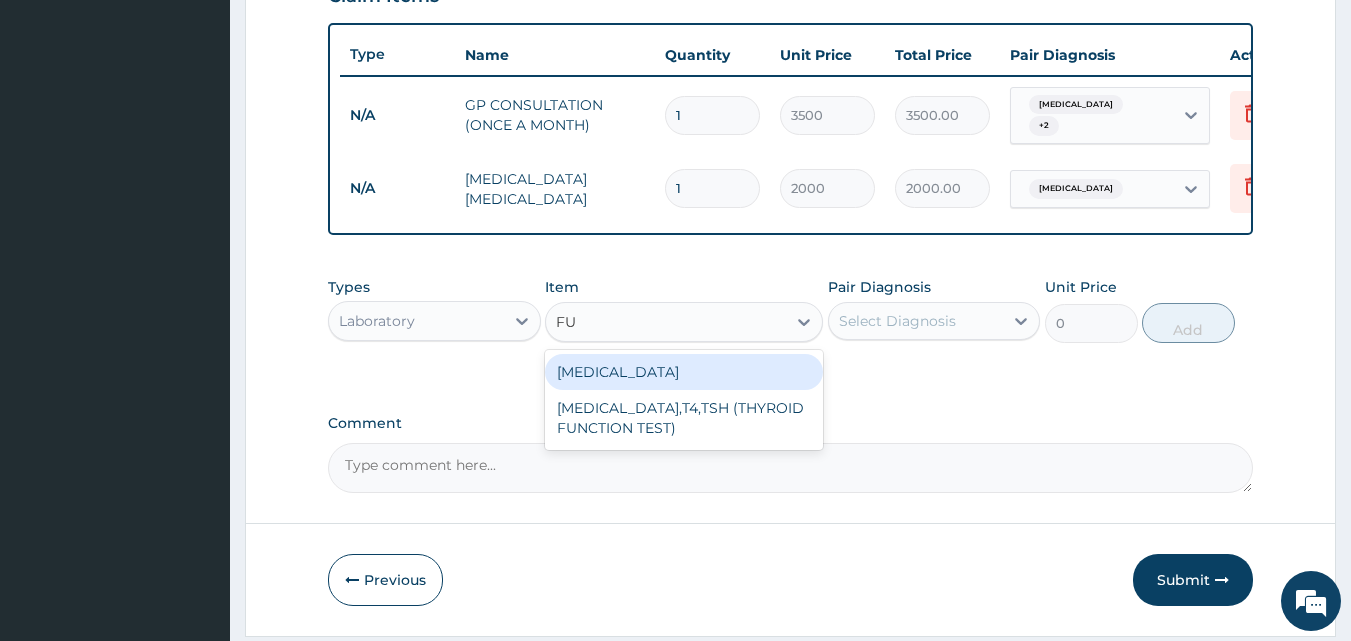 click on "FULL BLOOD COUNT" at bounding box center [684, 372] 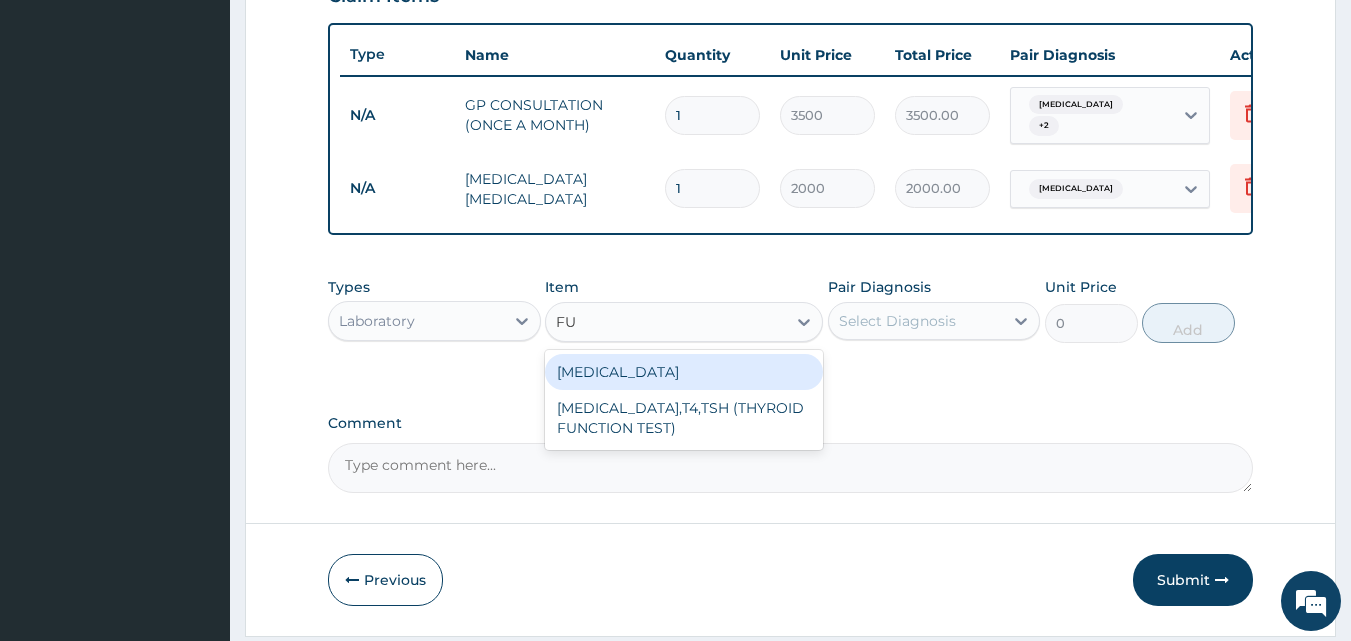 type 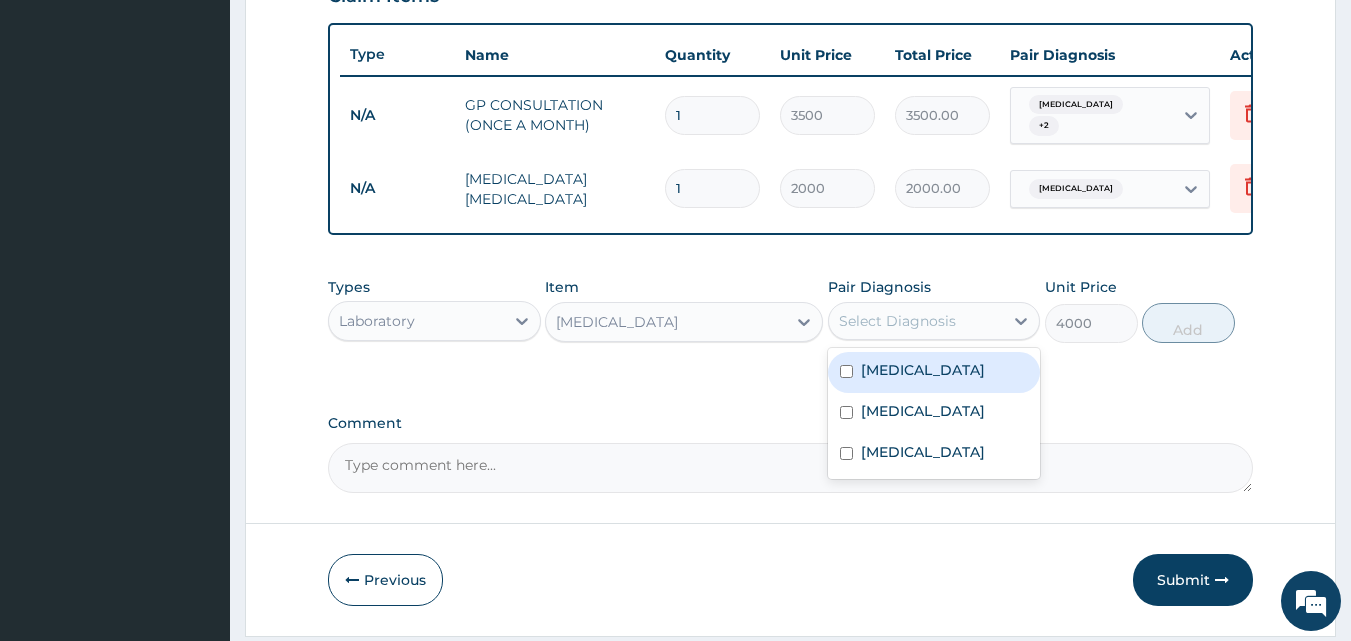 click on "Select Diagnosis" at bounding box center (916, 321) 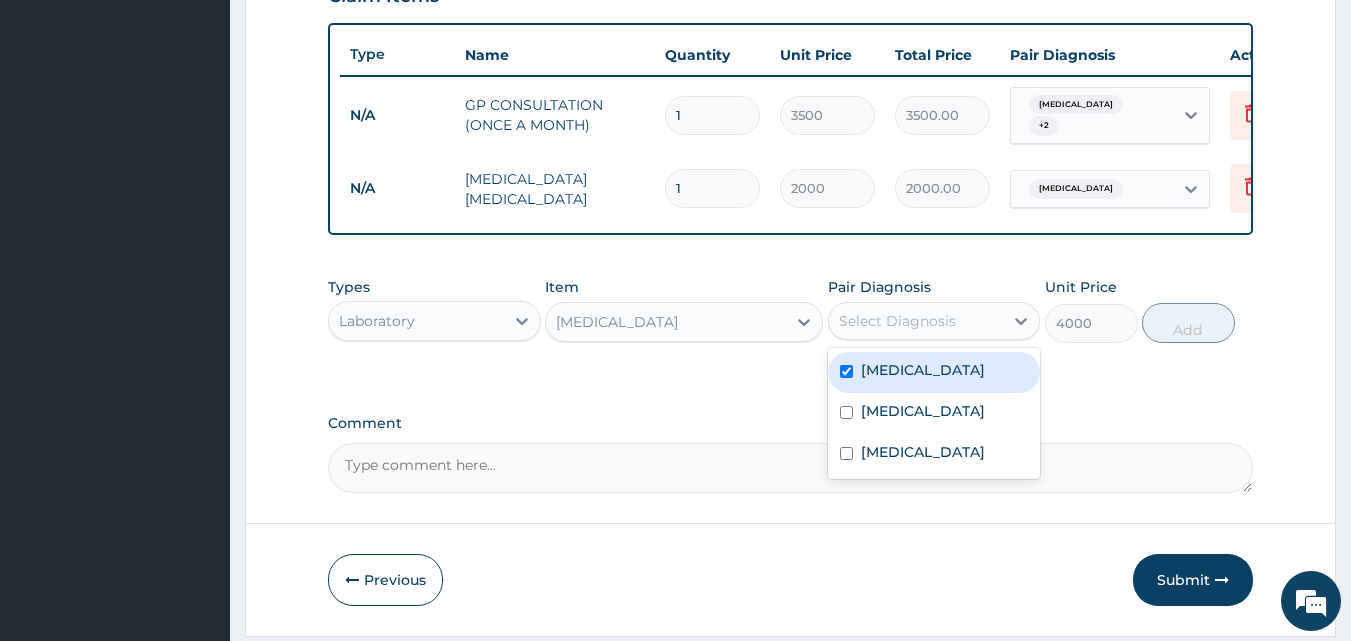 checkbox on "true" 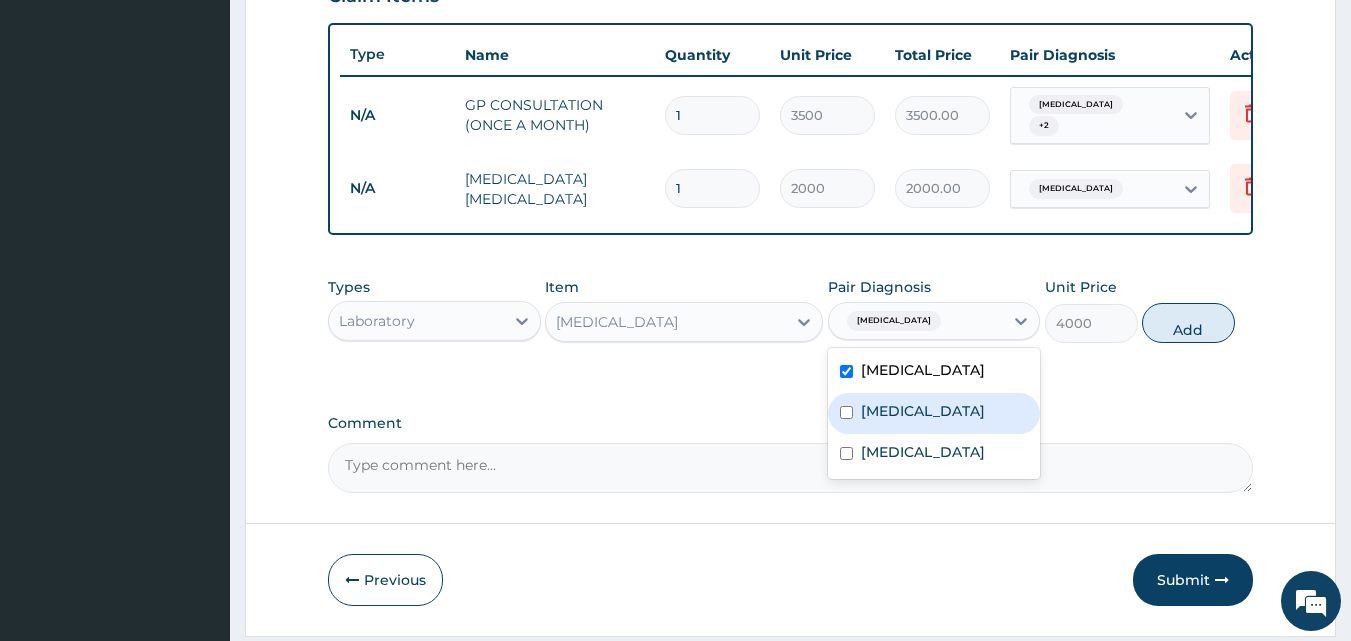 click on "Upper respiratory infection" at bounding box center (923, 411) 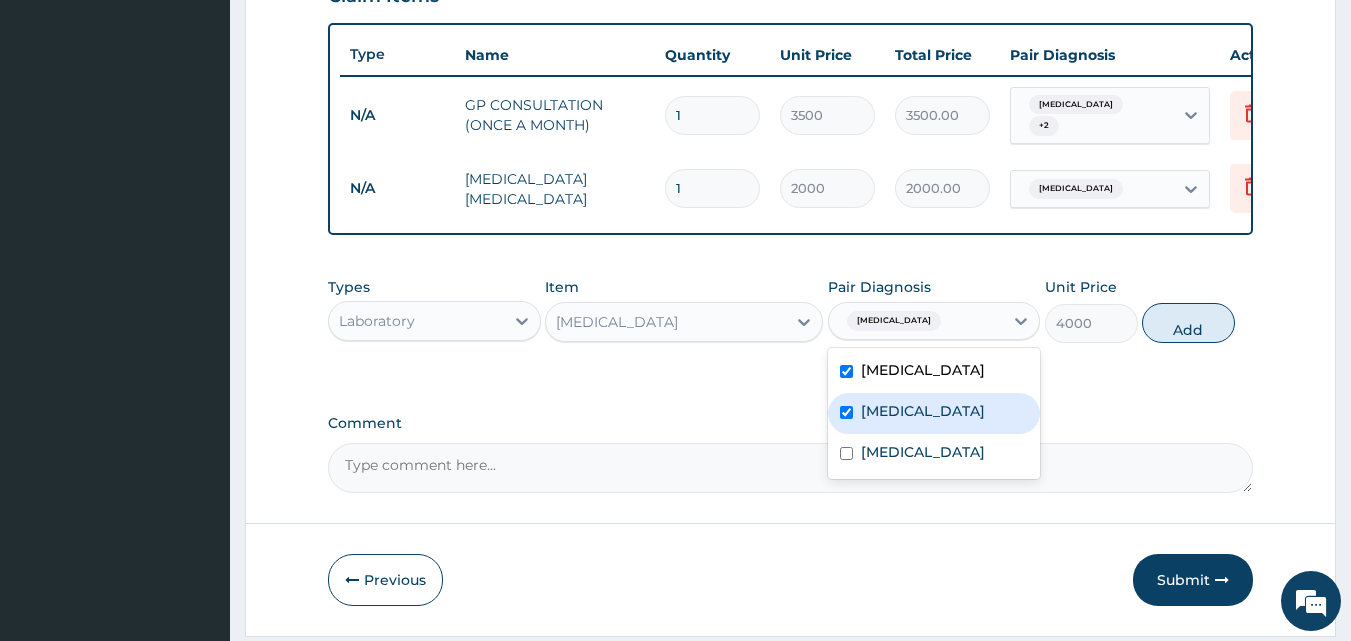 checkbox on "true" 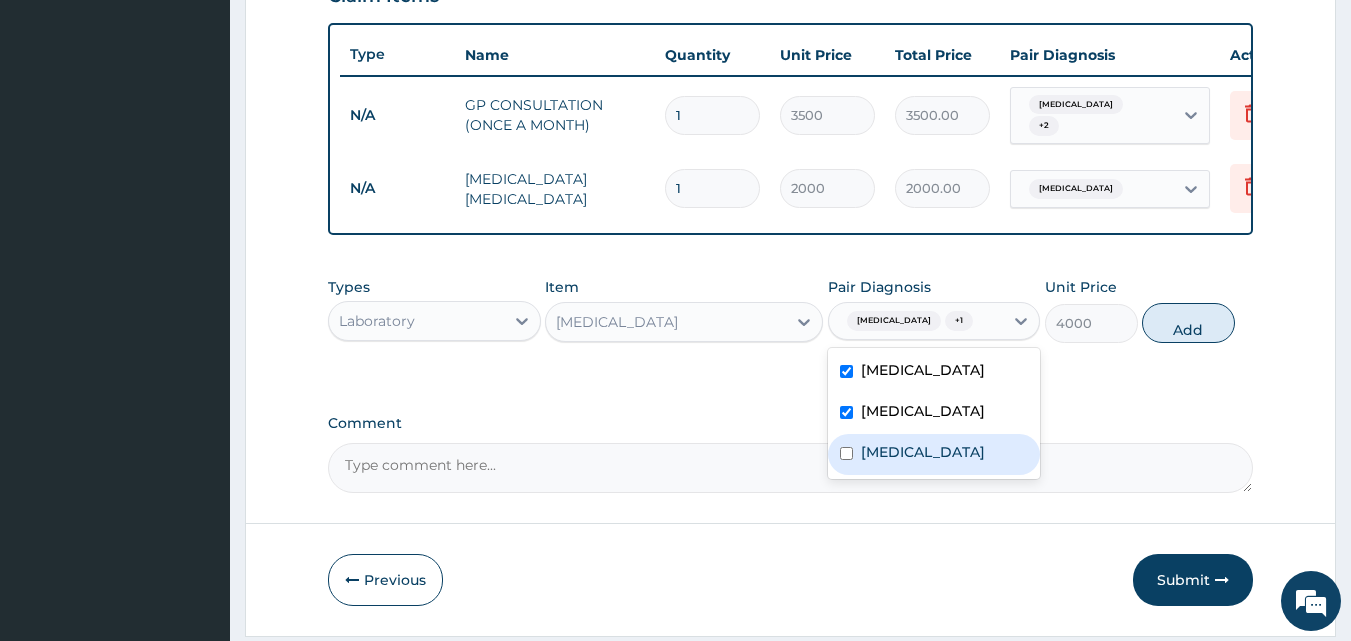 drag, startPoint x: 850, startPoint y: 475, endPoint x: 1061, endPoint y: 389, distance: 227.85303 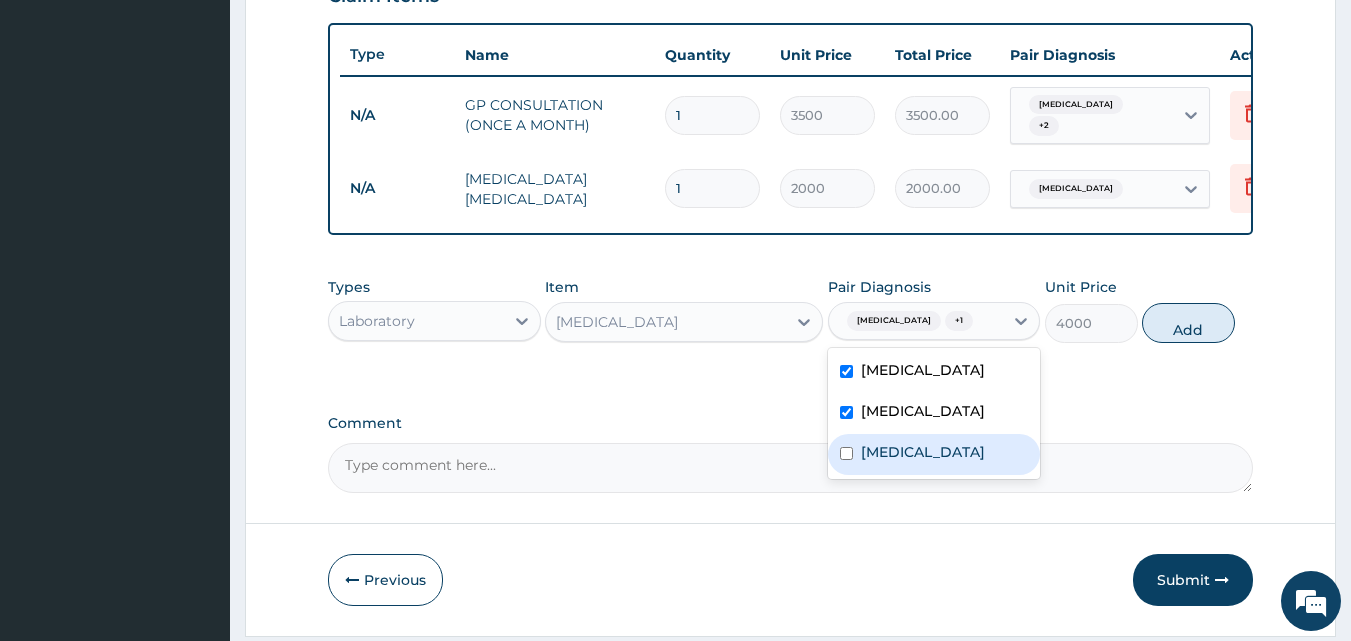 click on "Indigestion" at bounding box center [934, 454] 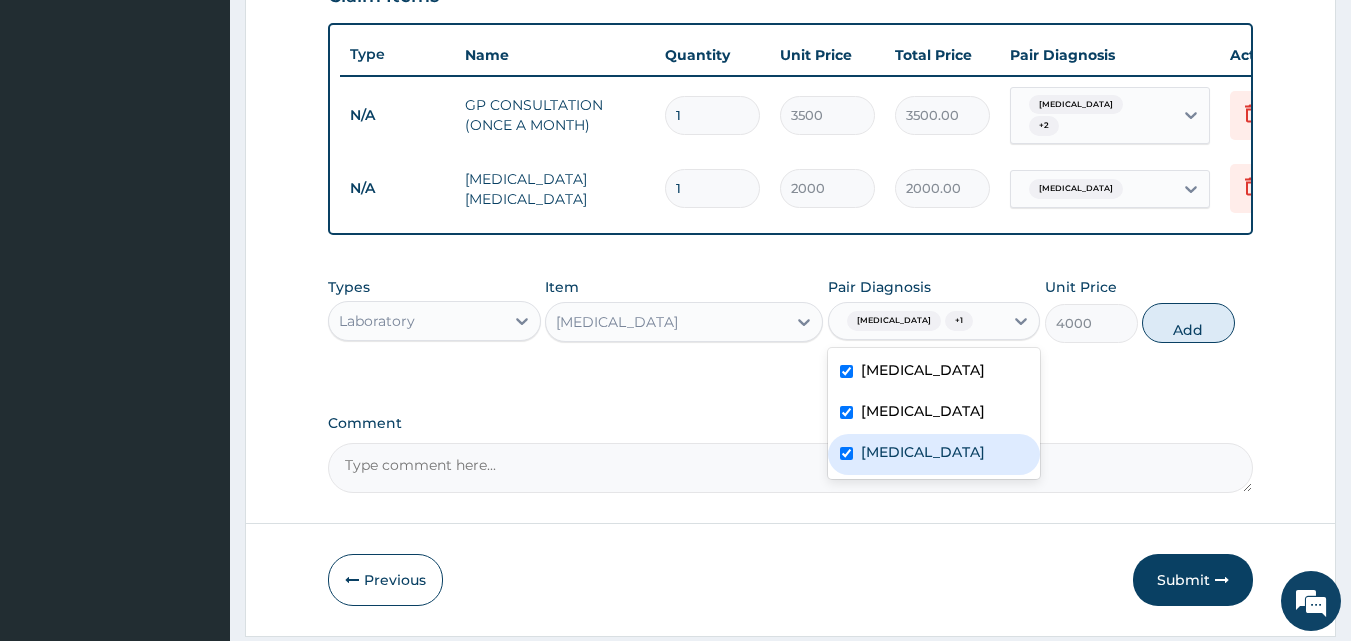 checkbox on "true" 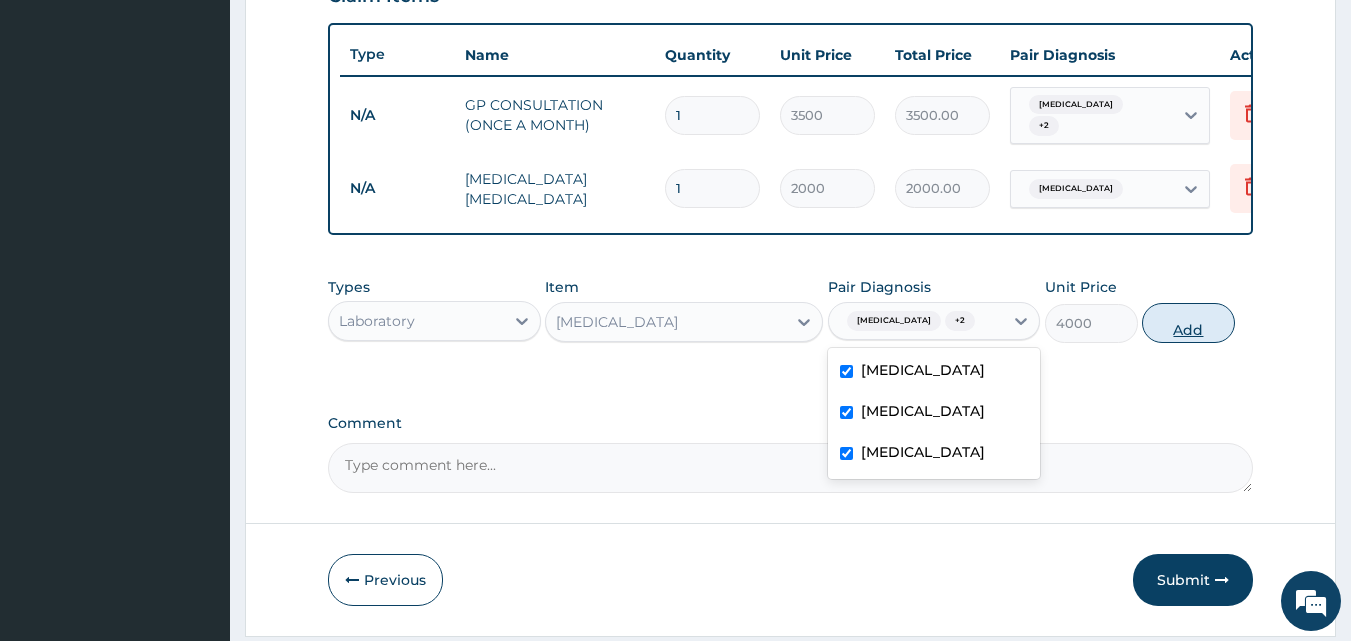 click on "Add" at bounding box center (1188, 323) 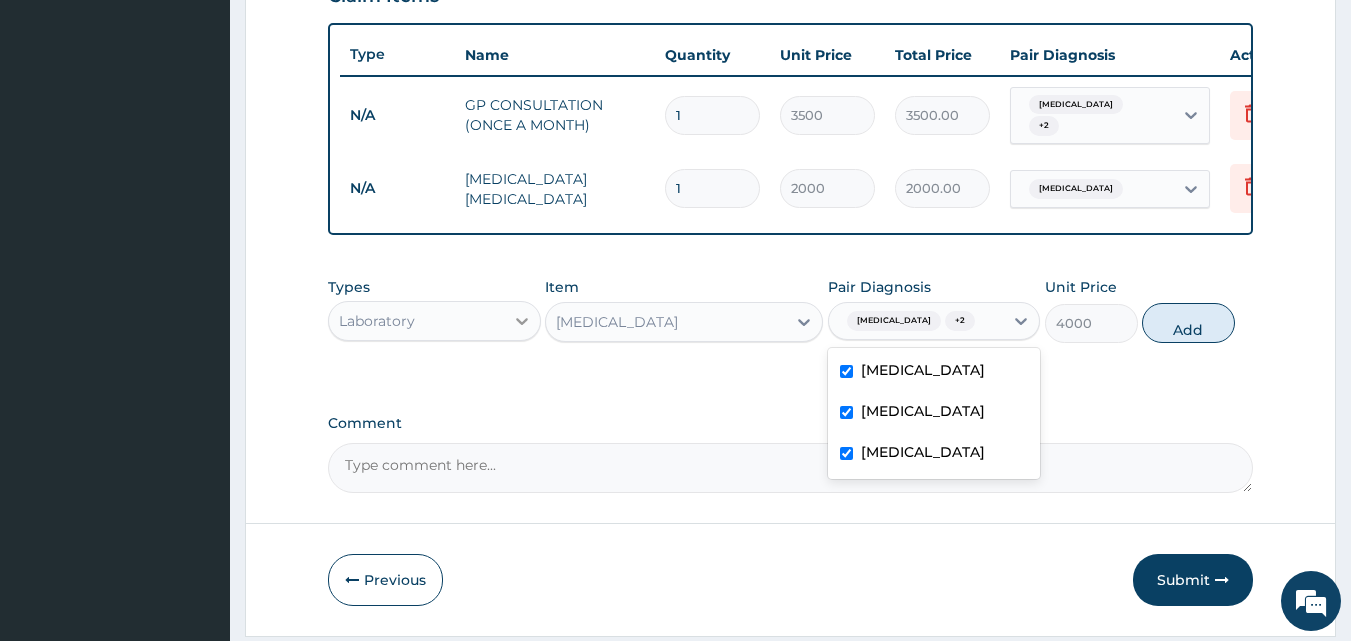 type on "0" 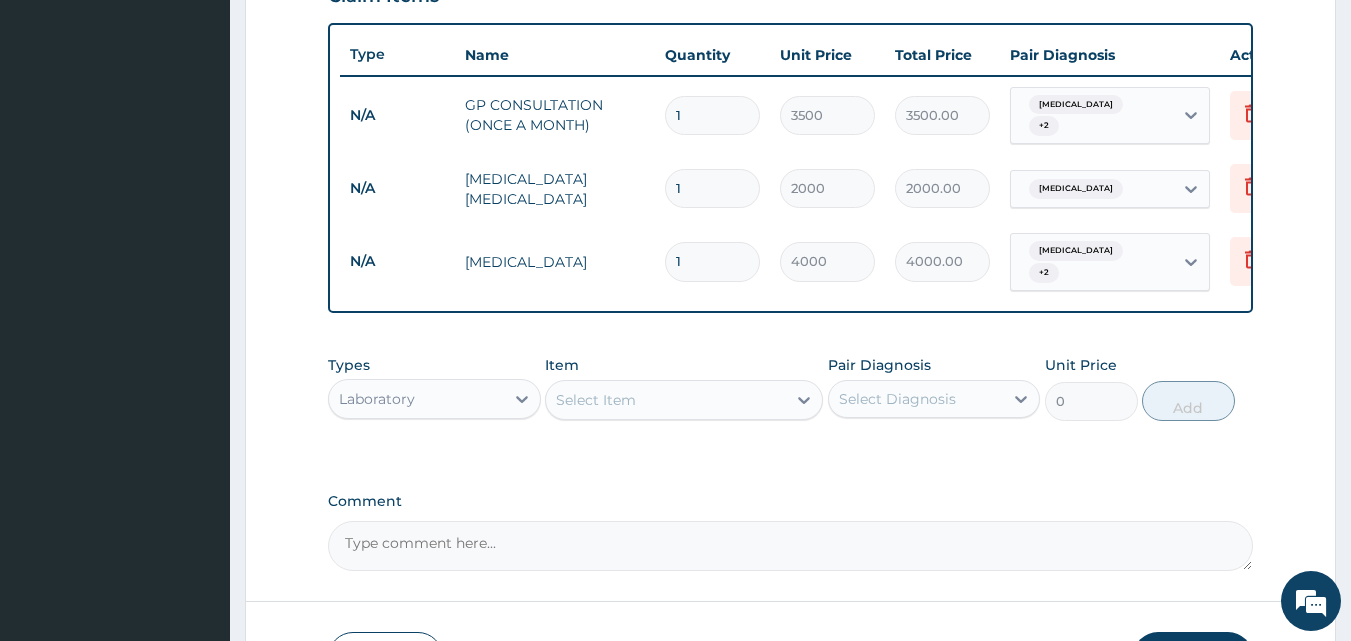 drag, startPoint x: 436, startPoint y: 380, endPoint x: 451, endPoint y: 375, distance: 15.811388 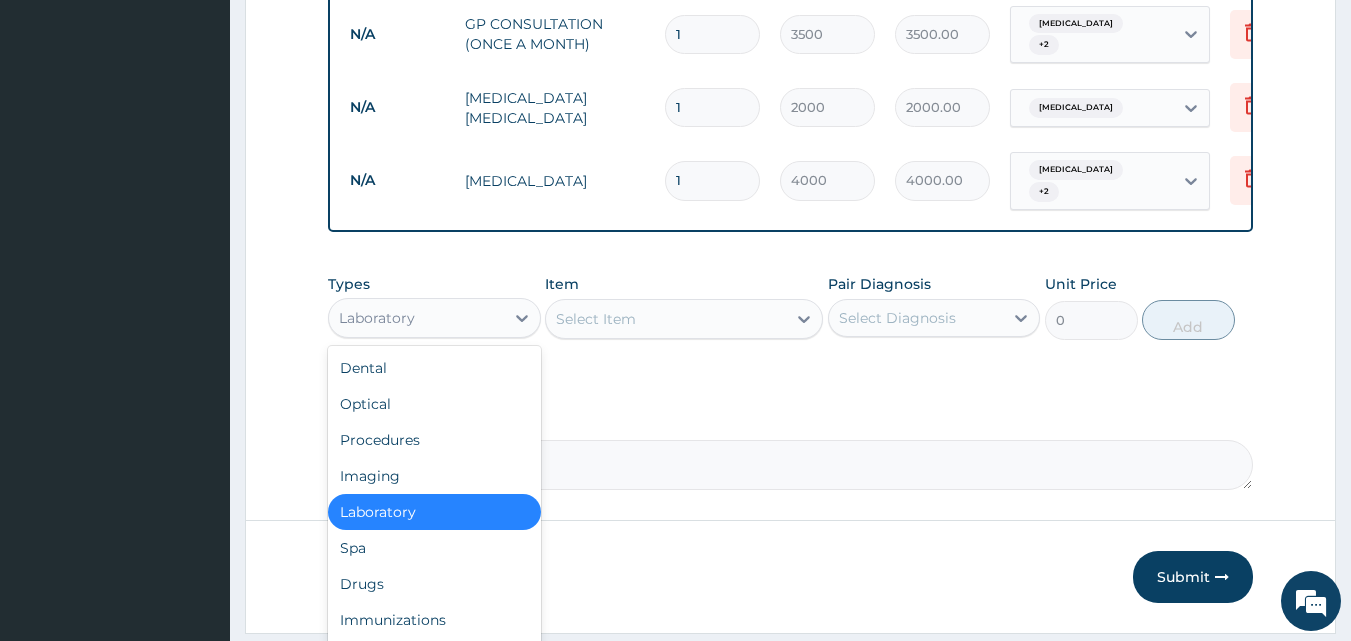 scroll, scrollTop: 859, scrollLeft: 0, axis: vertical 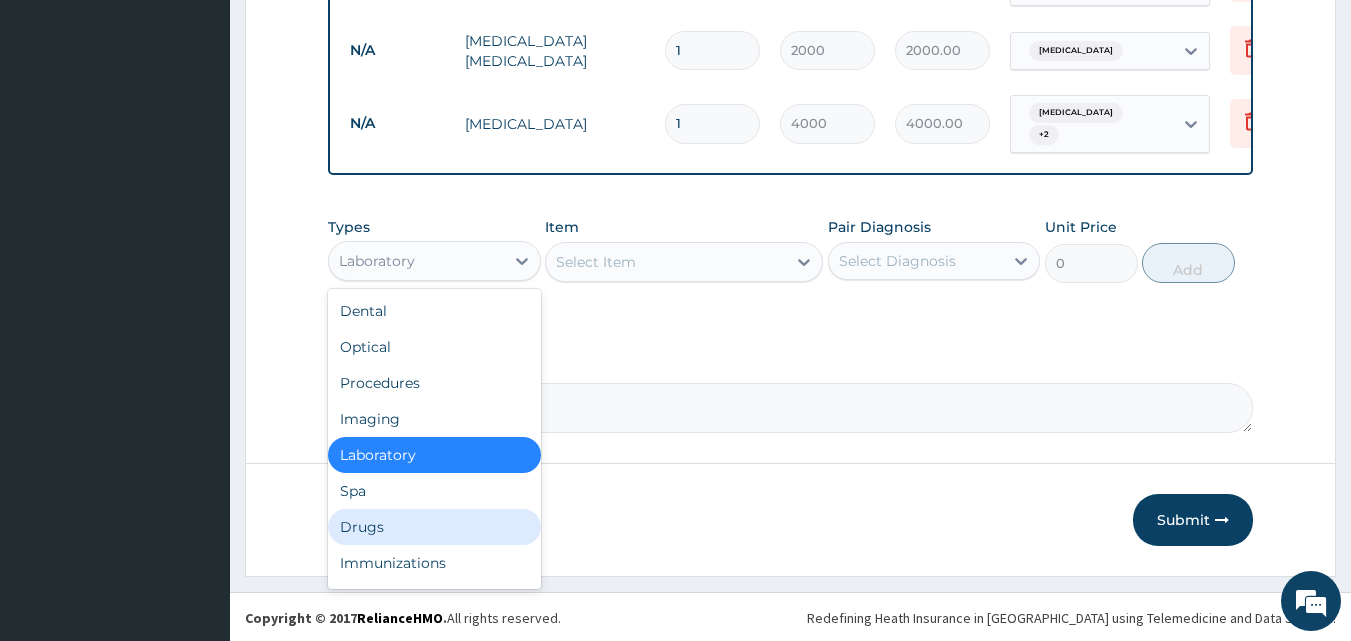 drag, startPoint x: 423, startPoint y: 535, endPoint x: 711, endPoint y: 348, distance: 343.3846 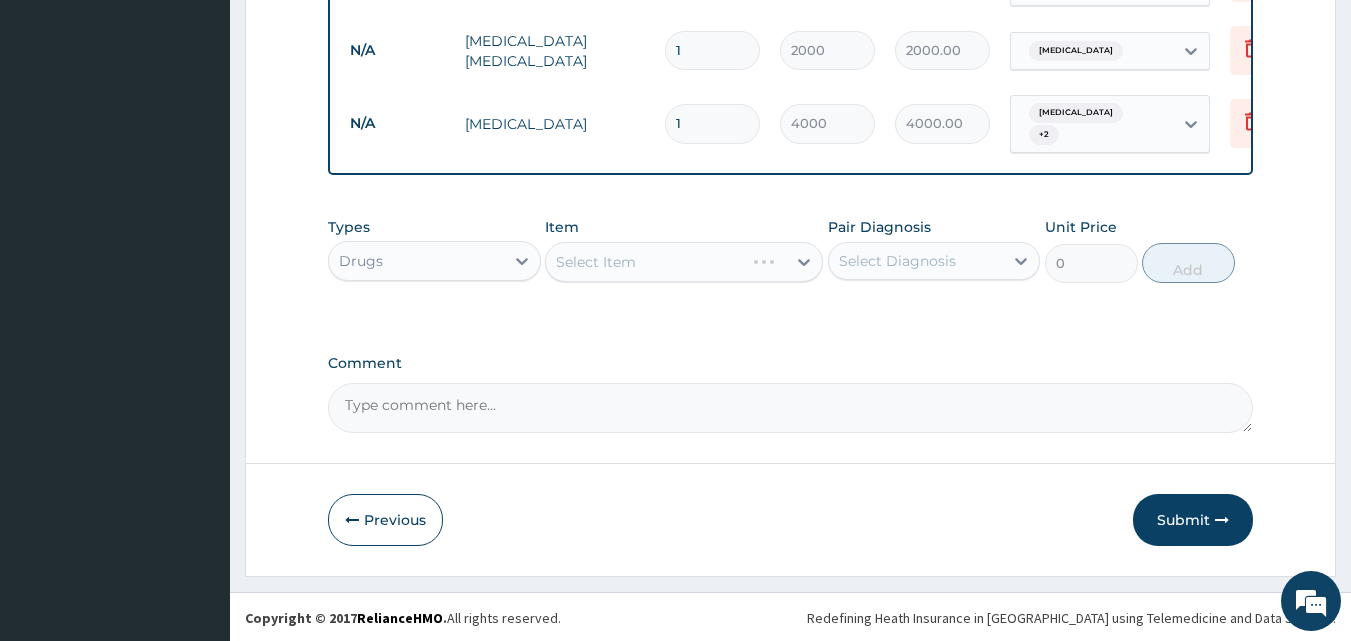 click on "Types Drugs Item Select Item Pair Diagnosis Select Diagnosis Unit Price 0 Add" at bounding box center (791, 265) 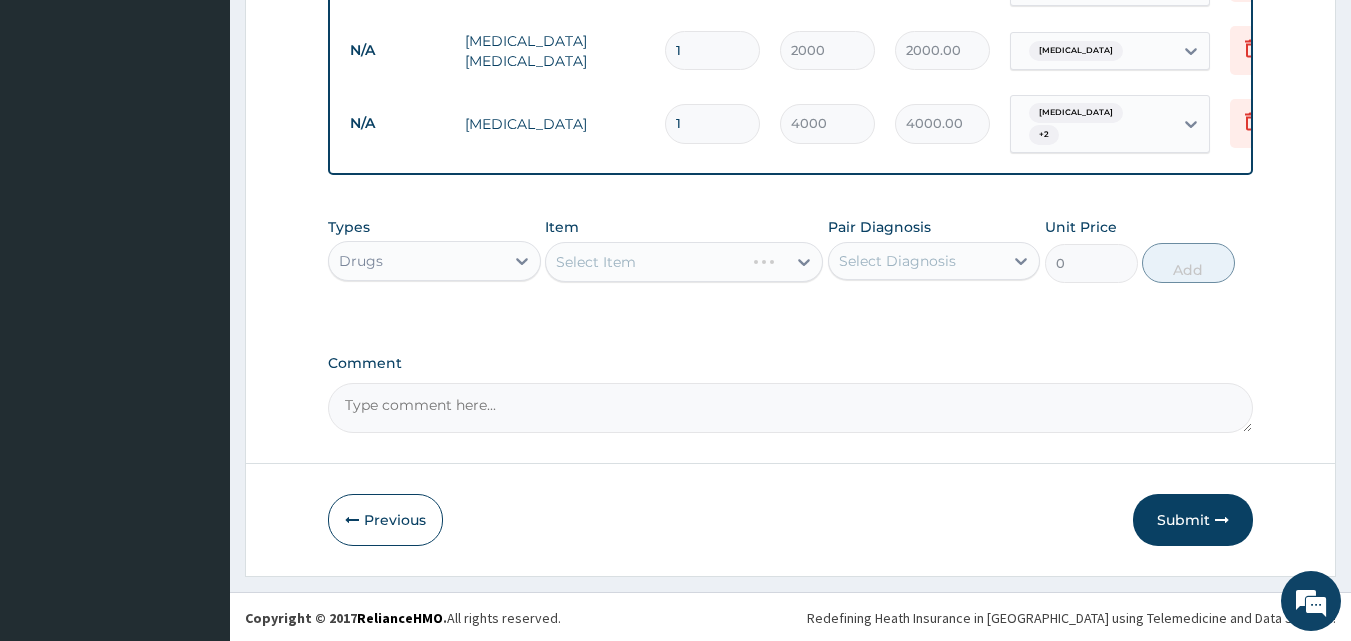 click on "Select Item" at bounding box center (684, 262) 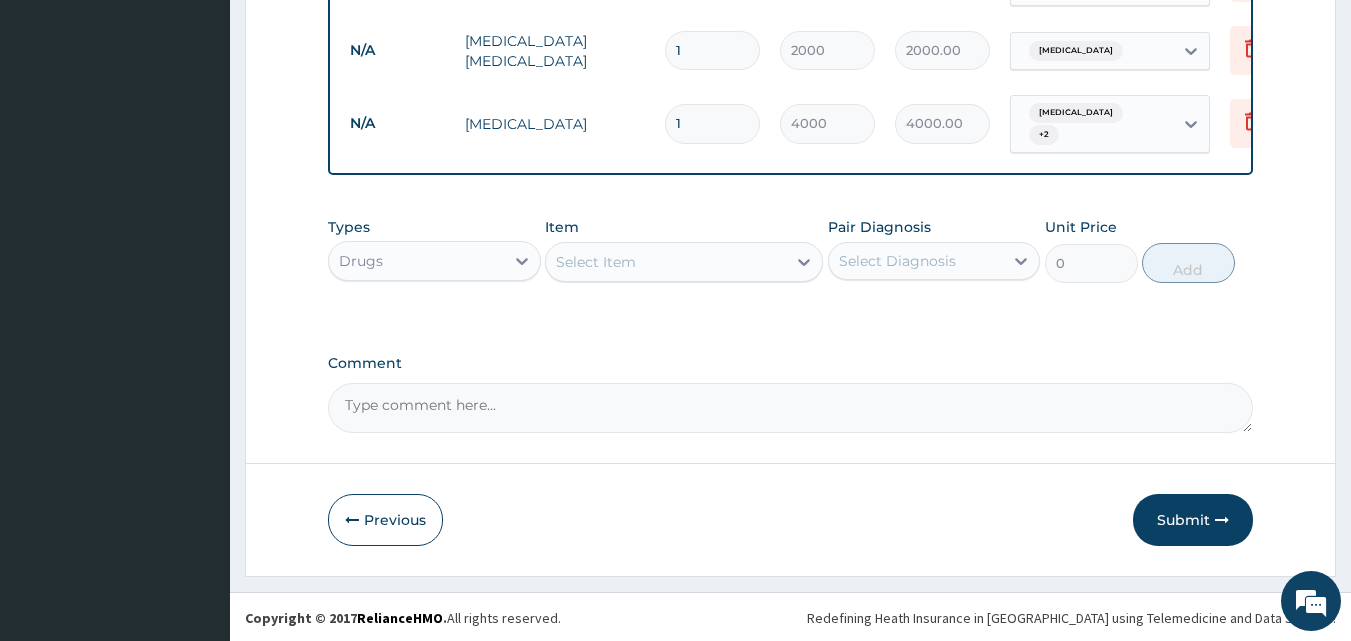 click on "Select Item" at bounding box center [666, 262] 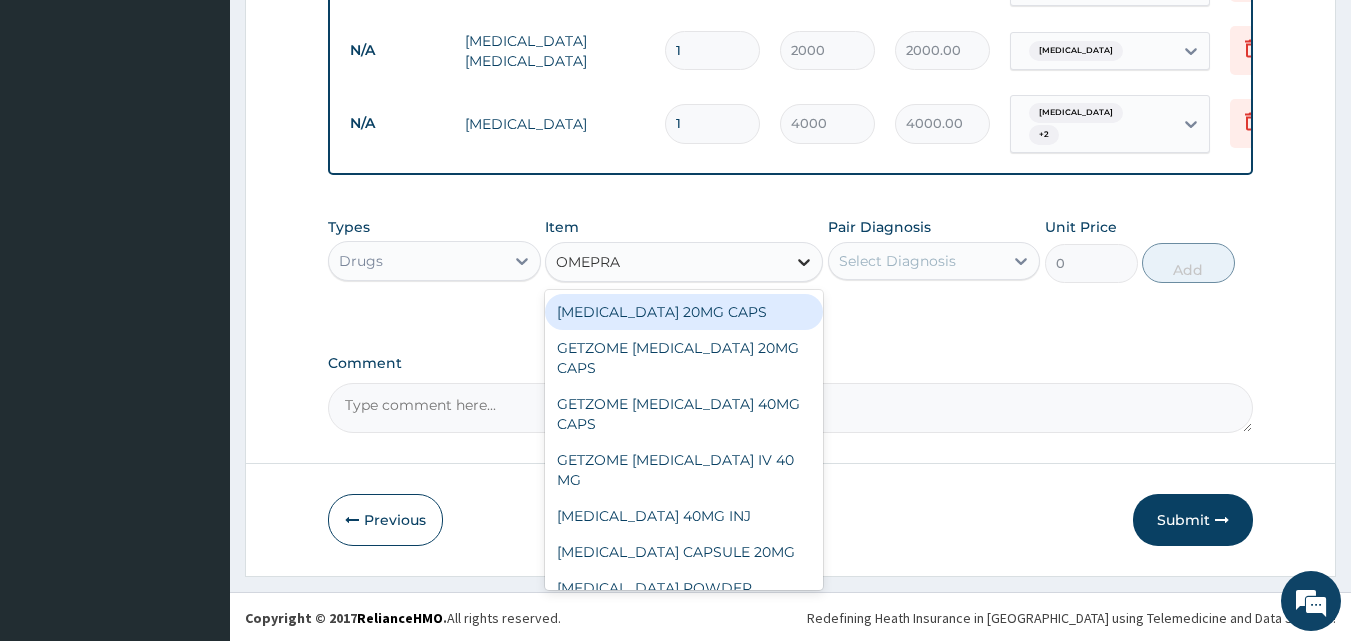 type on "OMEPRAZ" 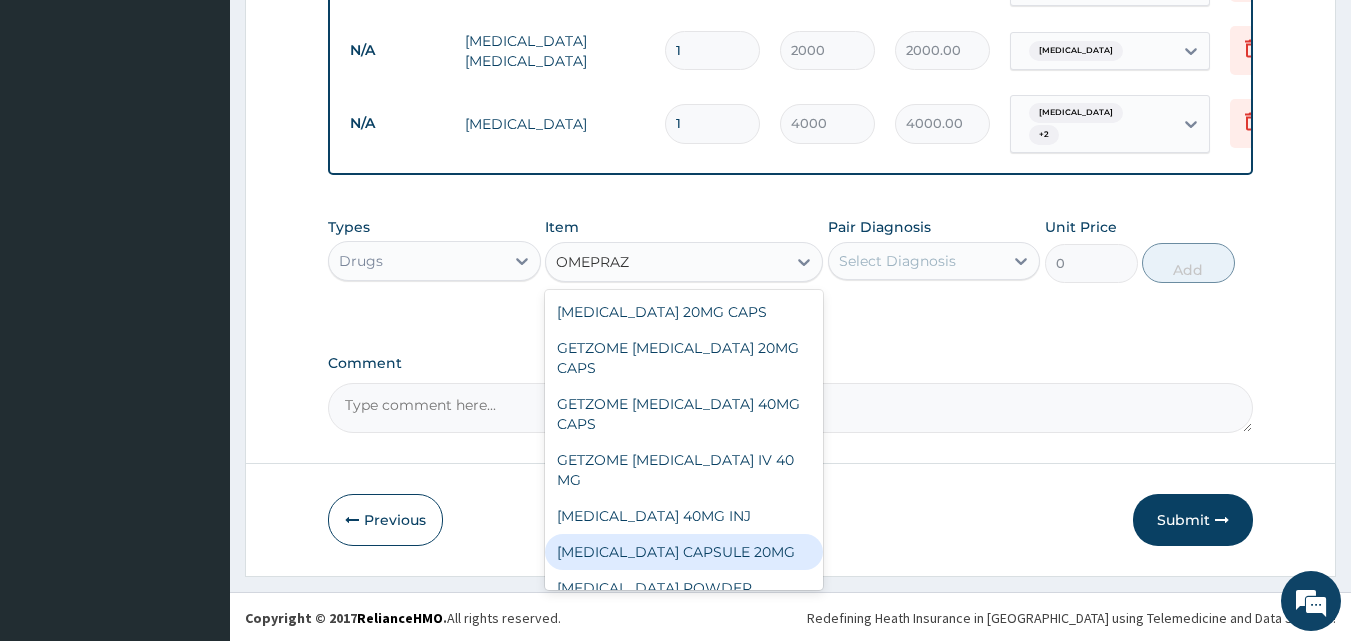 drag, startPoint x: 741, startPoint y: 548, endPoint x: 767, endPoint y: 512, distance: 44.407207 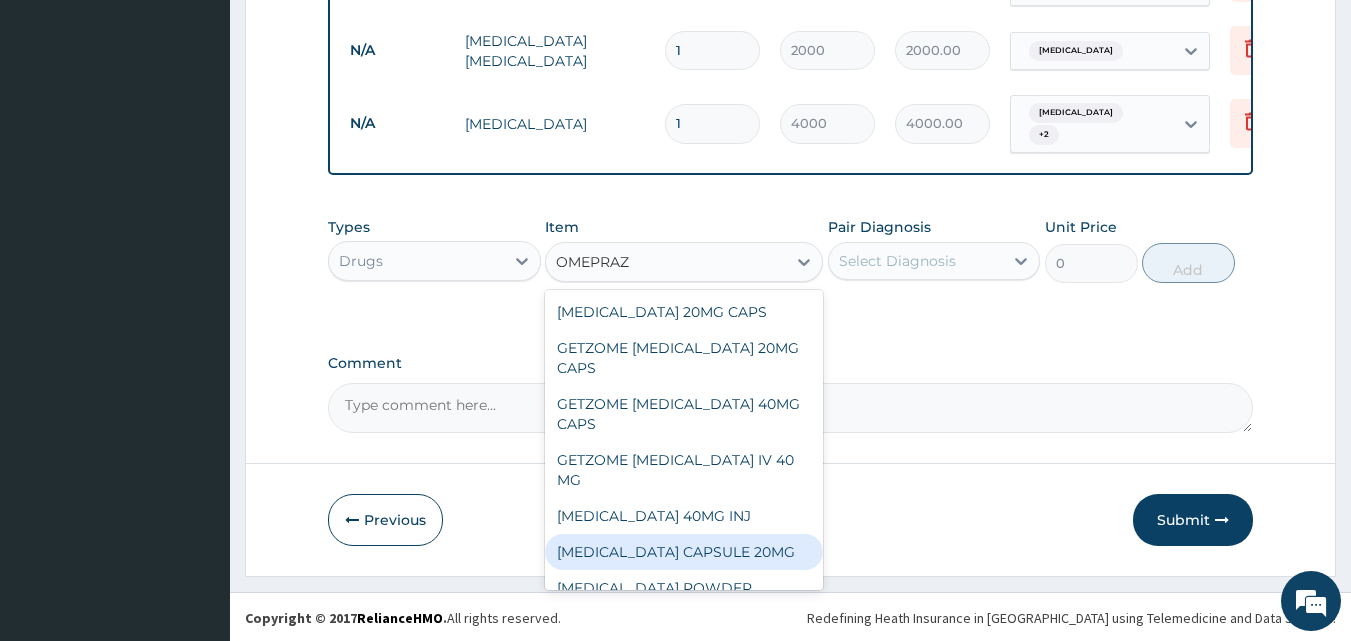 click on "OMEPRAZOLE CAPSULE 20MG" at bounding box center (684, 552) 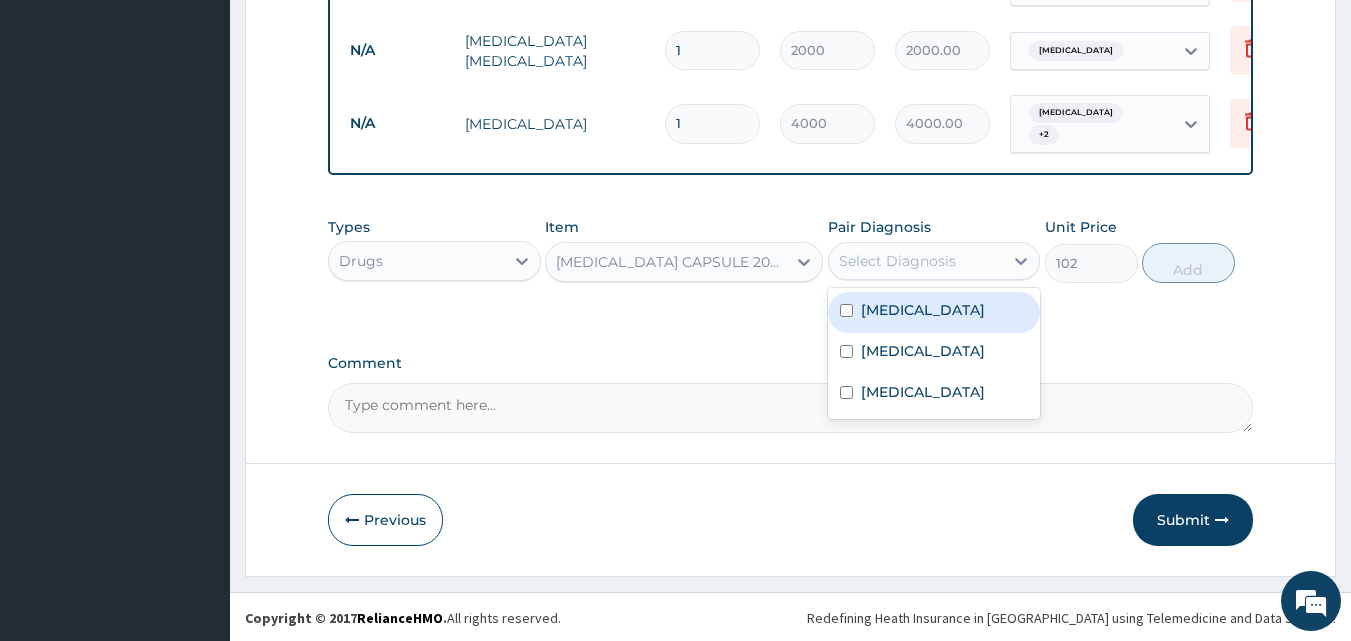 click on "Select Diagnosis" at bounding box center (916, 261) 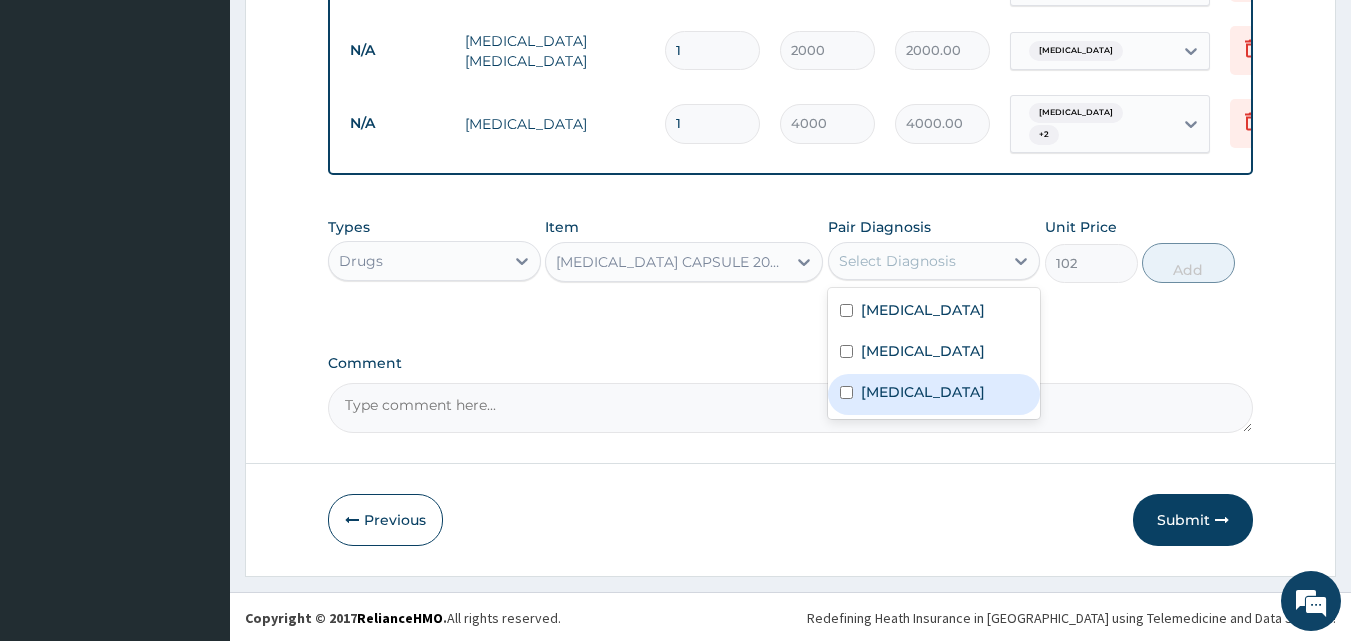 click on "Indigestion" at bounding box center [934, 394] 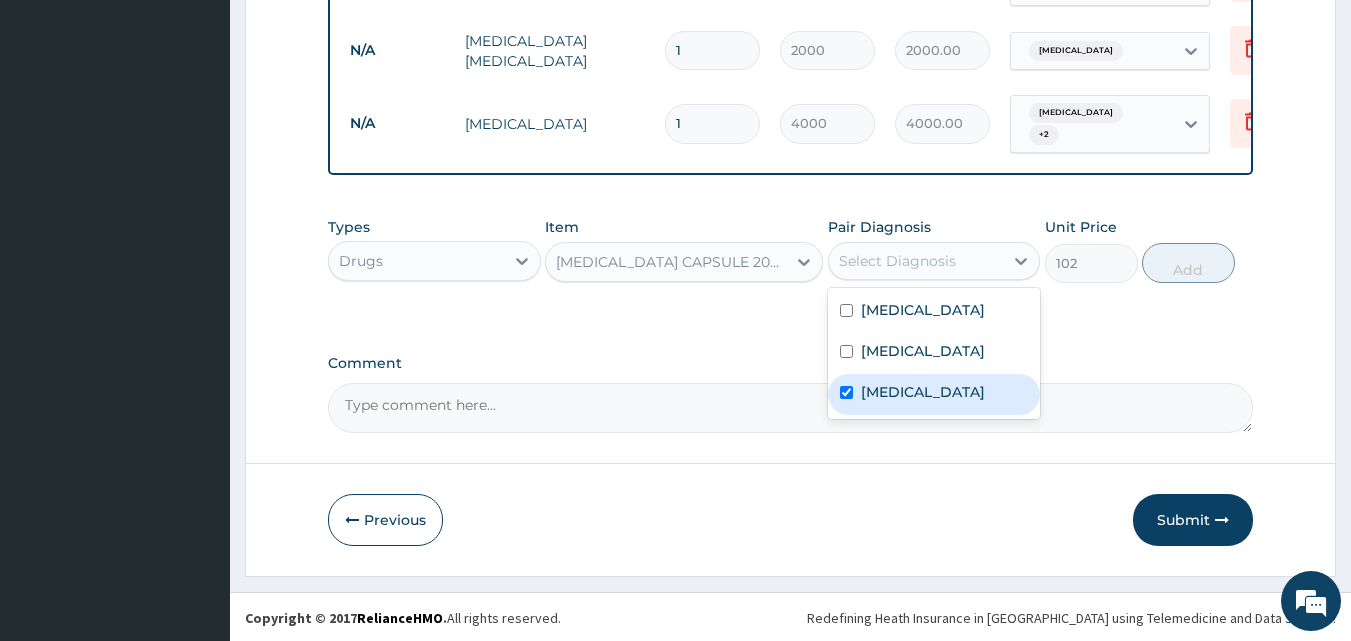 checkbox on "true" 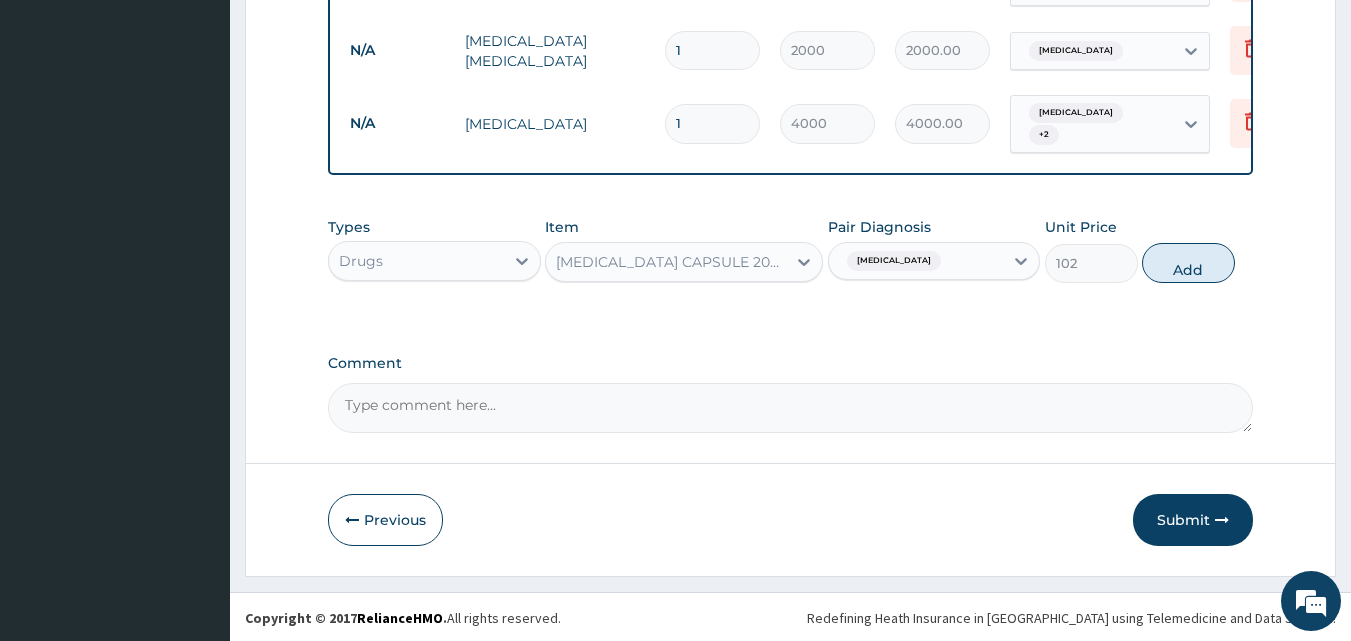 drag, startPoint x: 1179, startPoint y: 254, endPoint x: 671, endPoint y: 344, distance: 515.9108 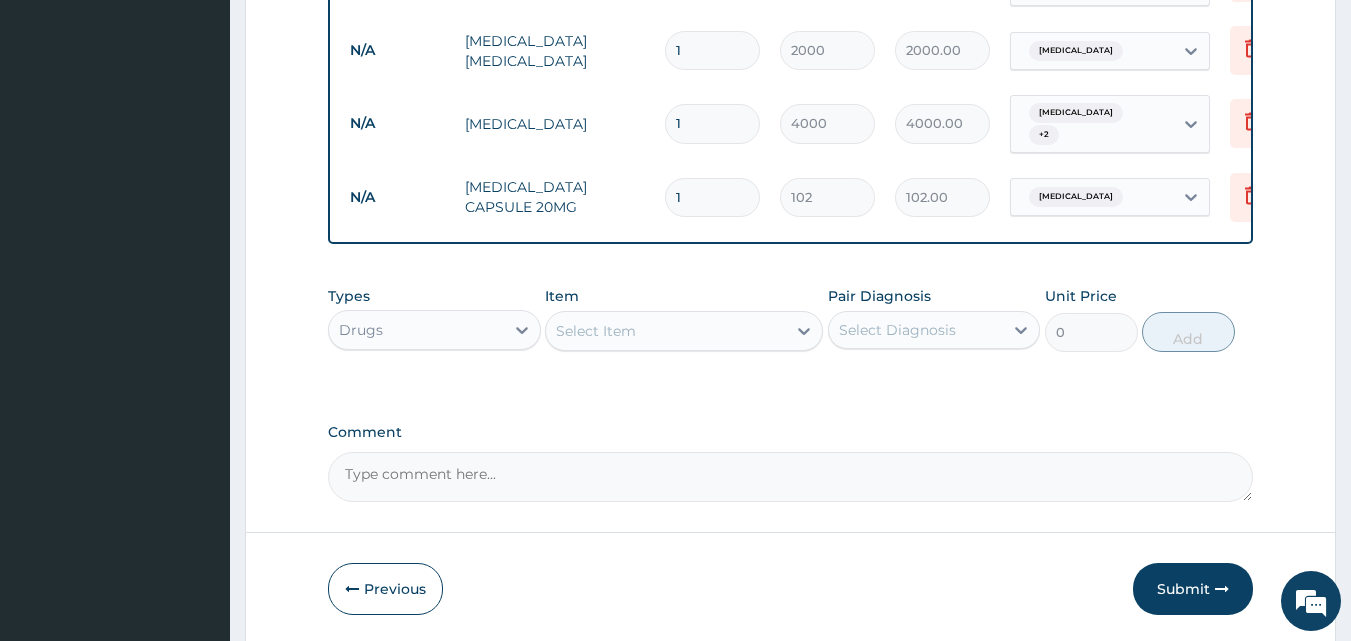 click on "Select Item" at bounding box center (666, 331) 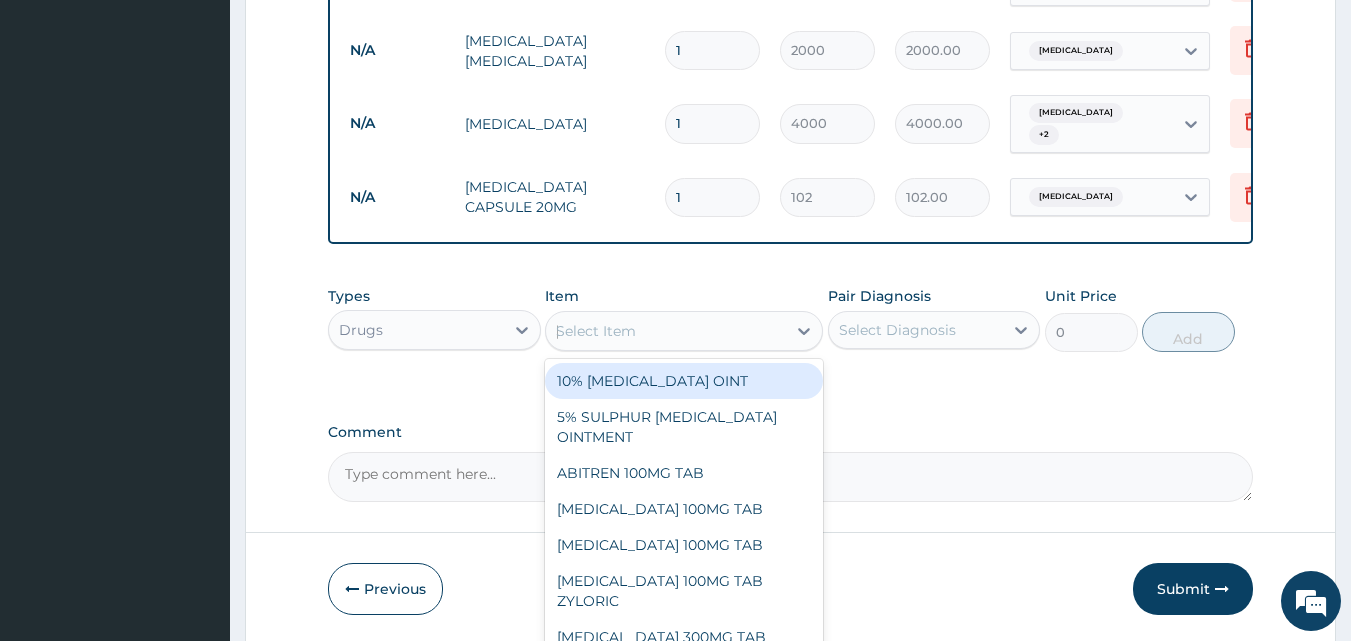 type on "LORAT" 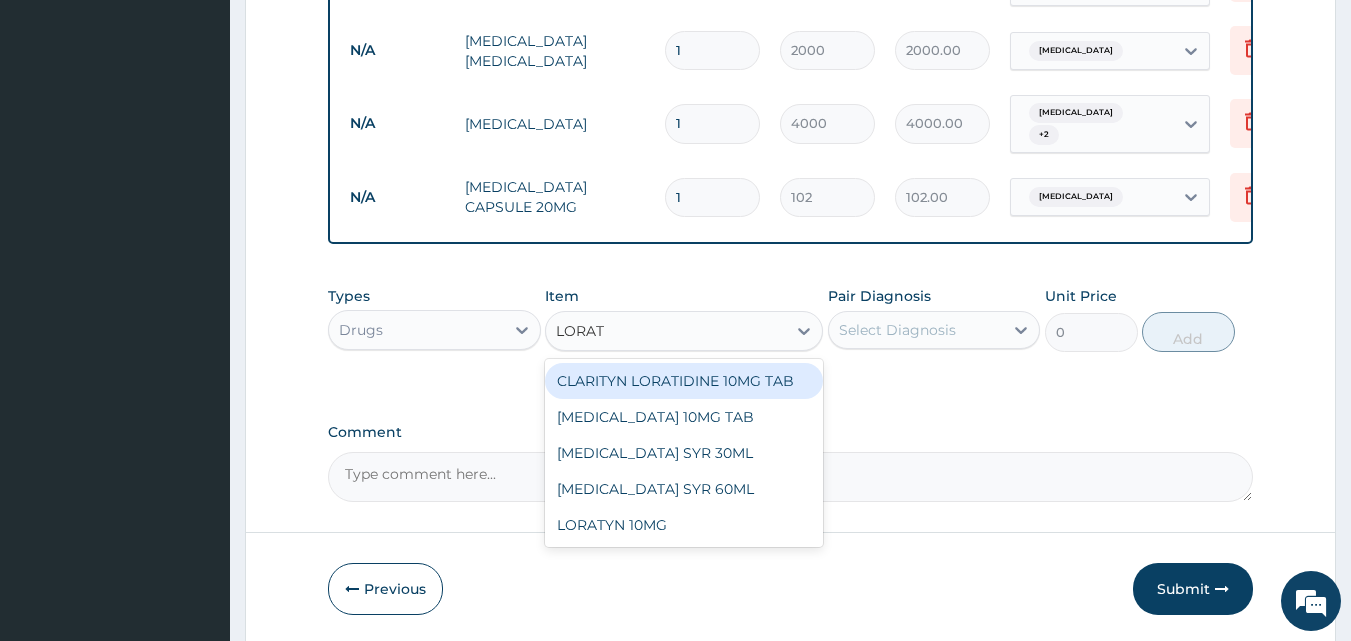 click on "CLARITYN LORATIDINE 10MG TAB" at bounding box center [684, 381] 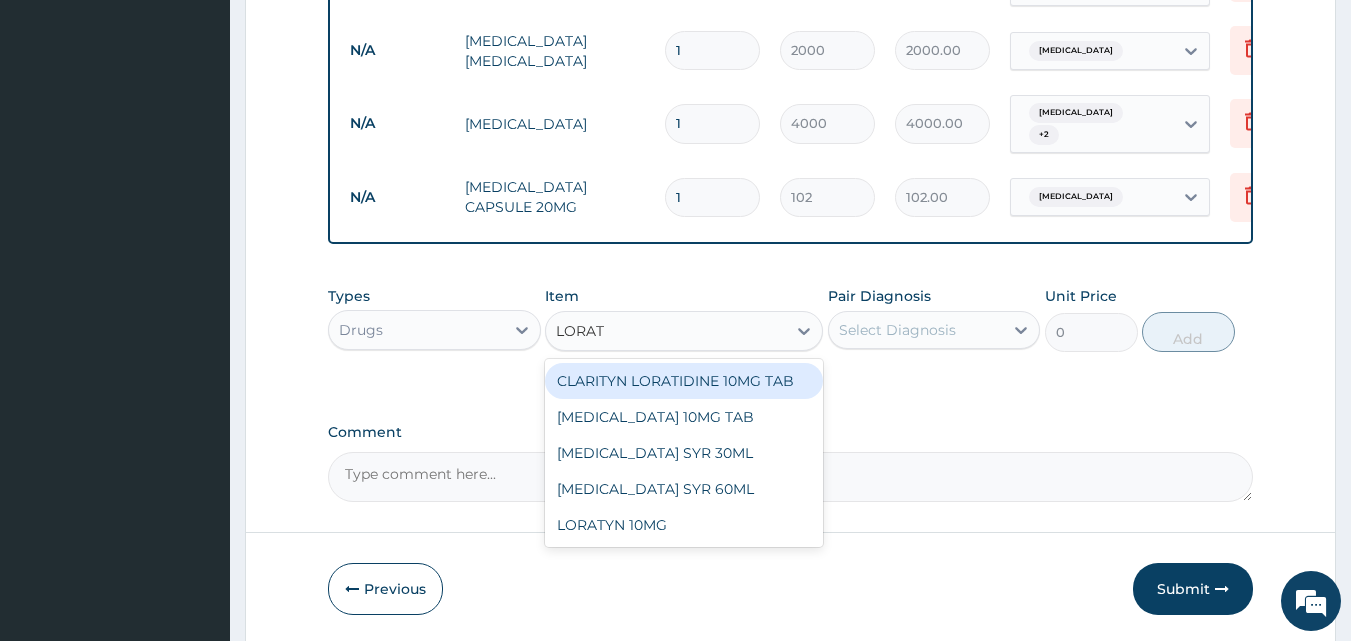 type 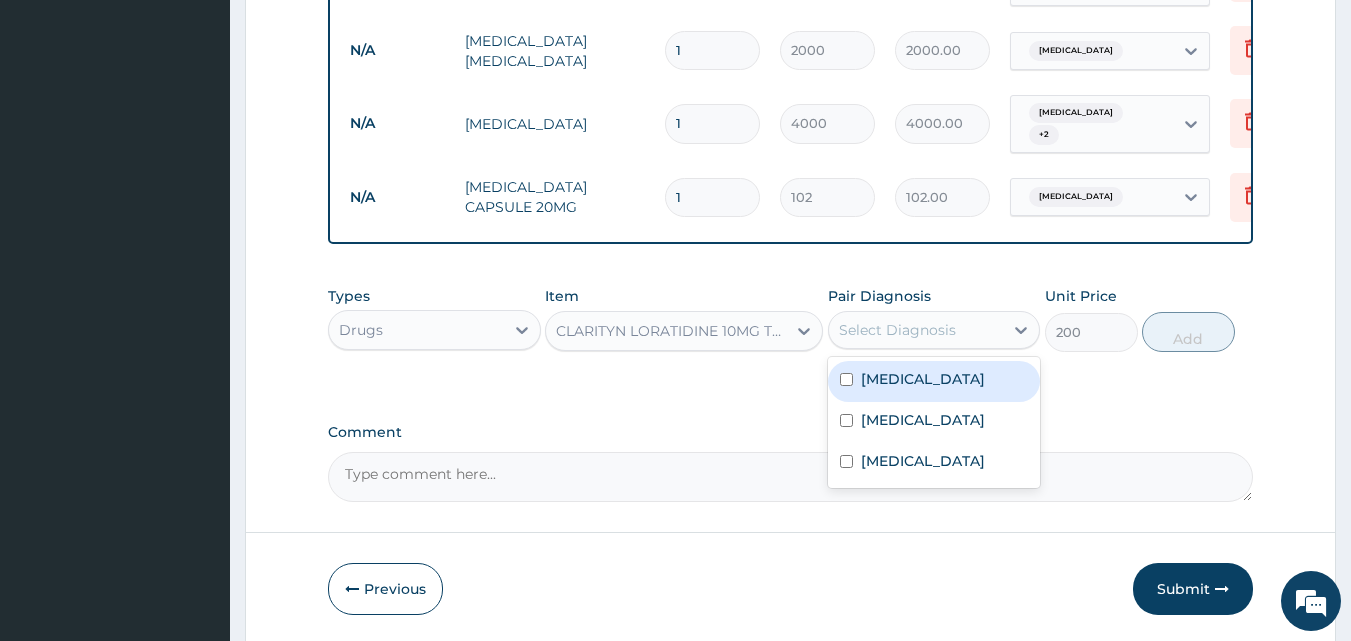 drag, startPoint x: 898, startPoint y: 336, endPoint x: 912, endPoint y: 354, distance: 22.803509 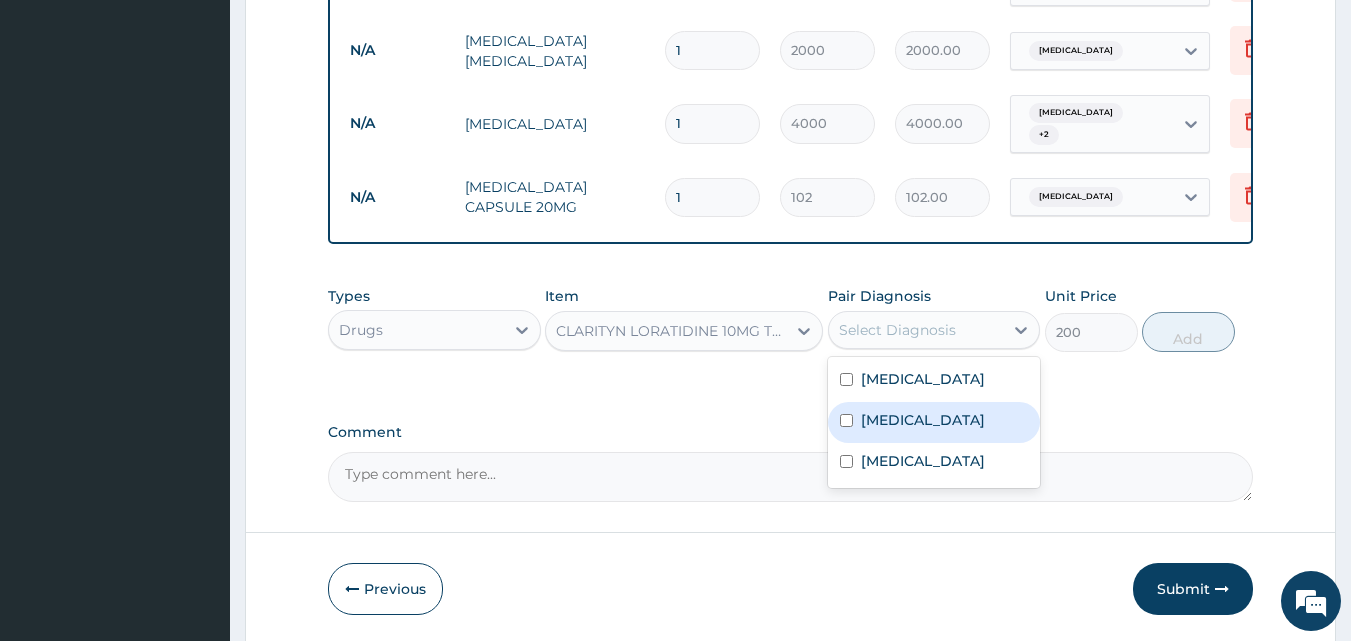 drag, startPoint x: 905, startPoint y: 435, endPoint x: 1068, endPoint y: 380, distance: 172.02907 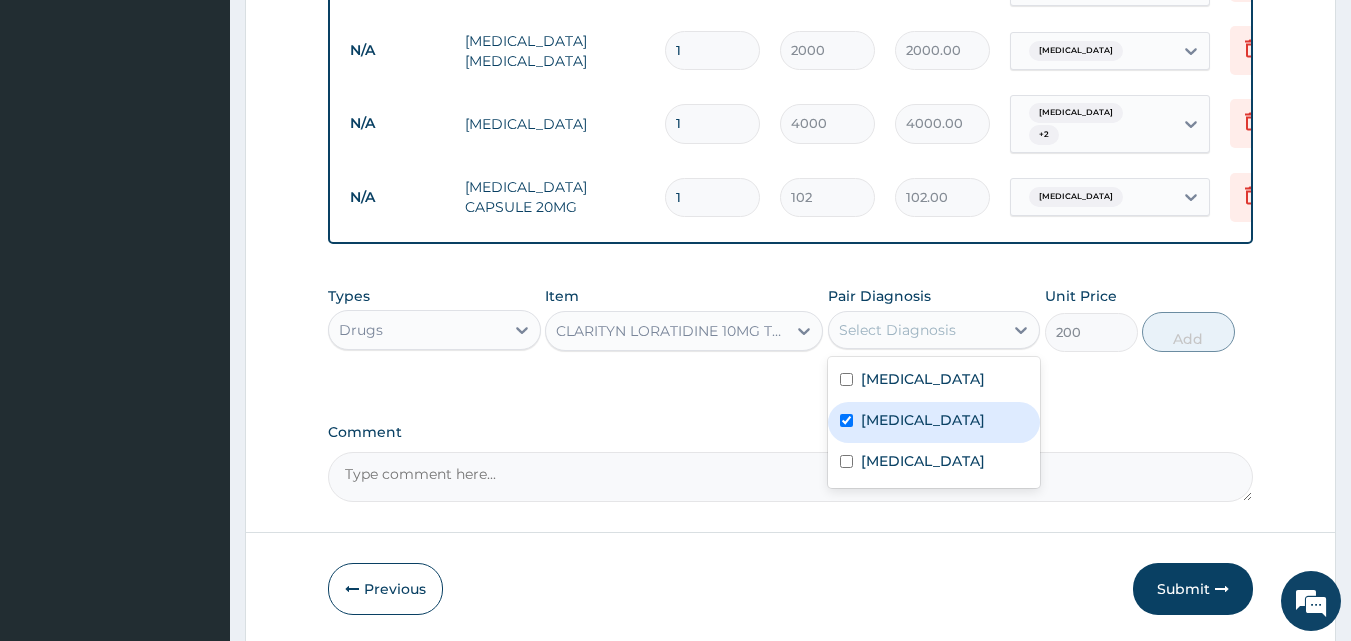 checkbox on "true" 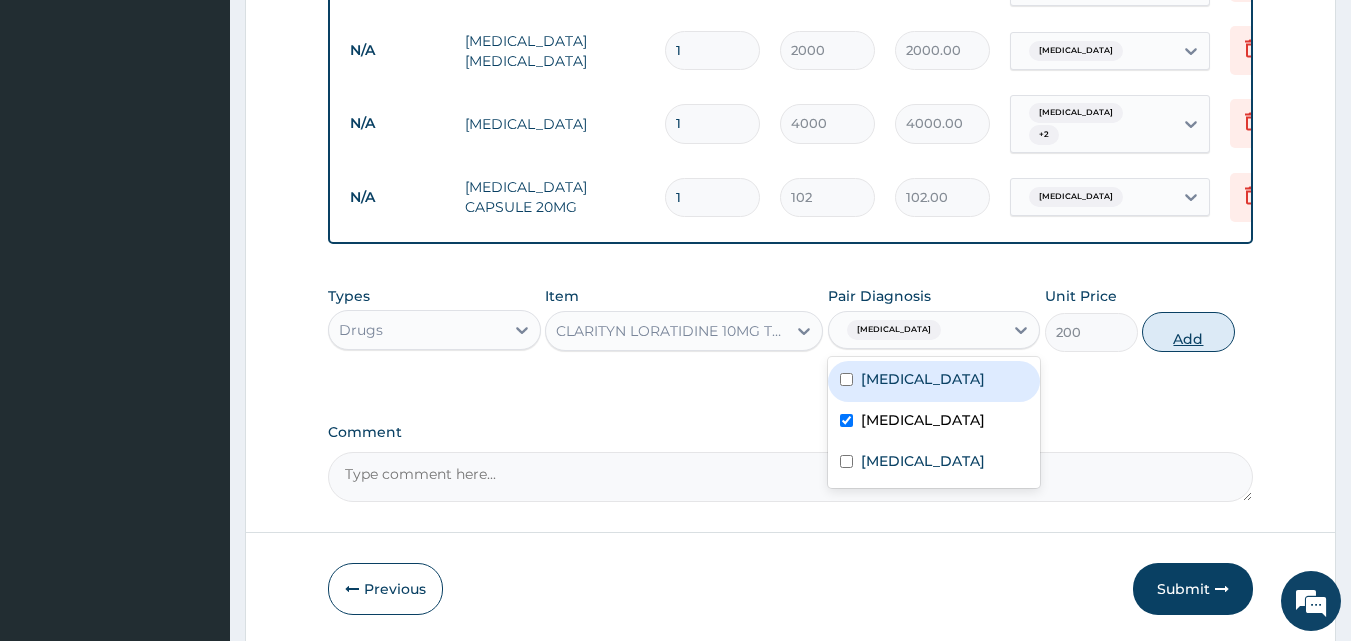click on "Add" at bounding box center [1188, 332] 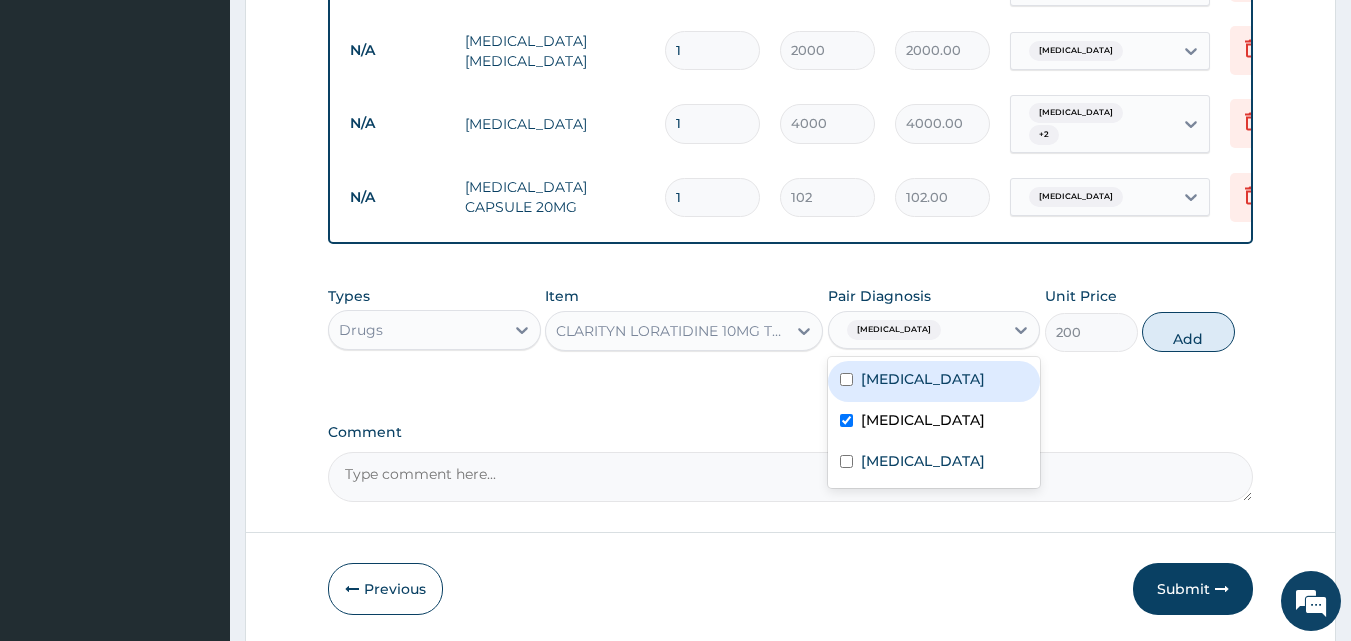type on "0" 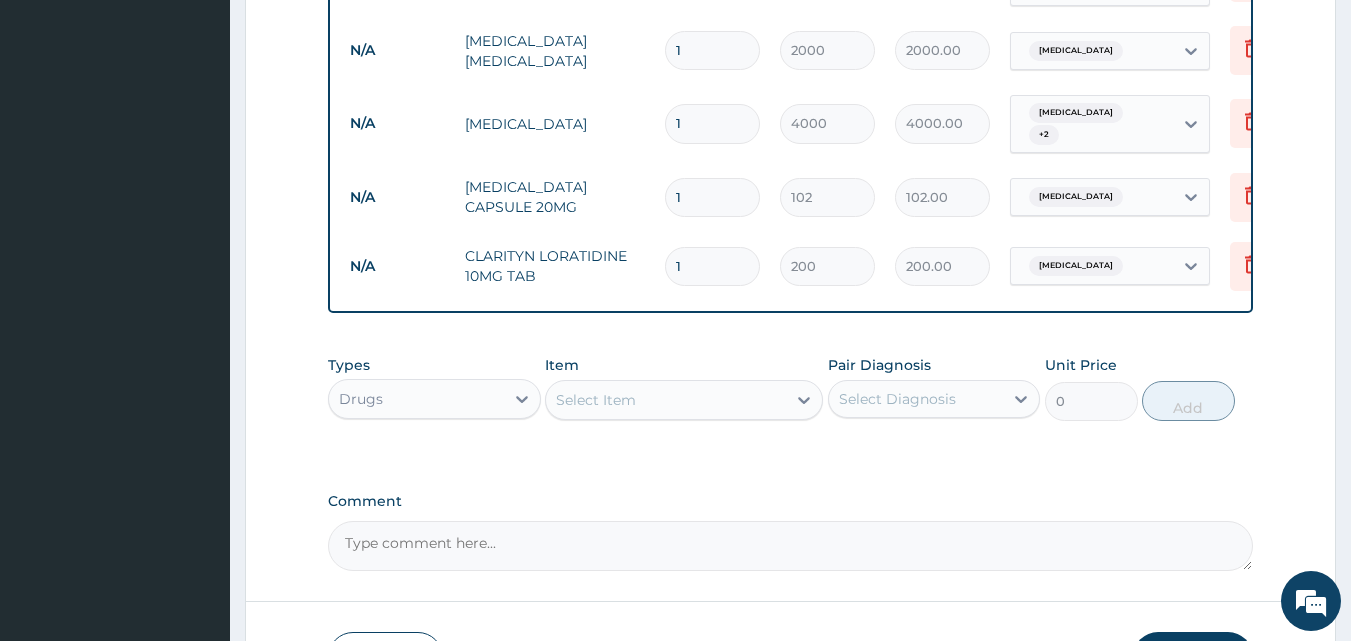 click on "Select Item" at bounding box center [666, 400] 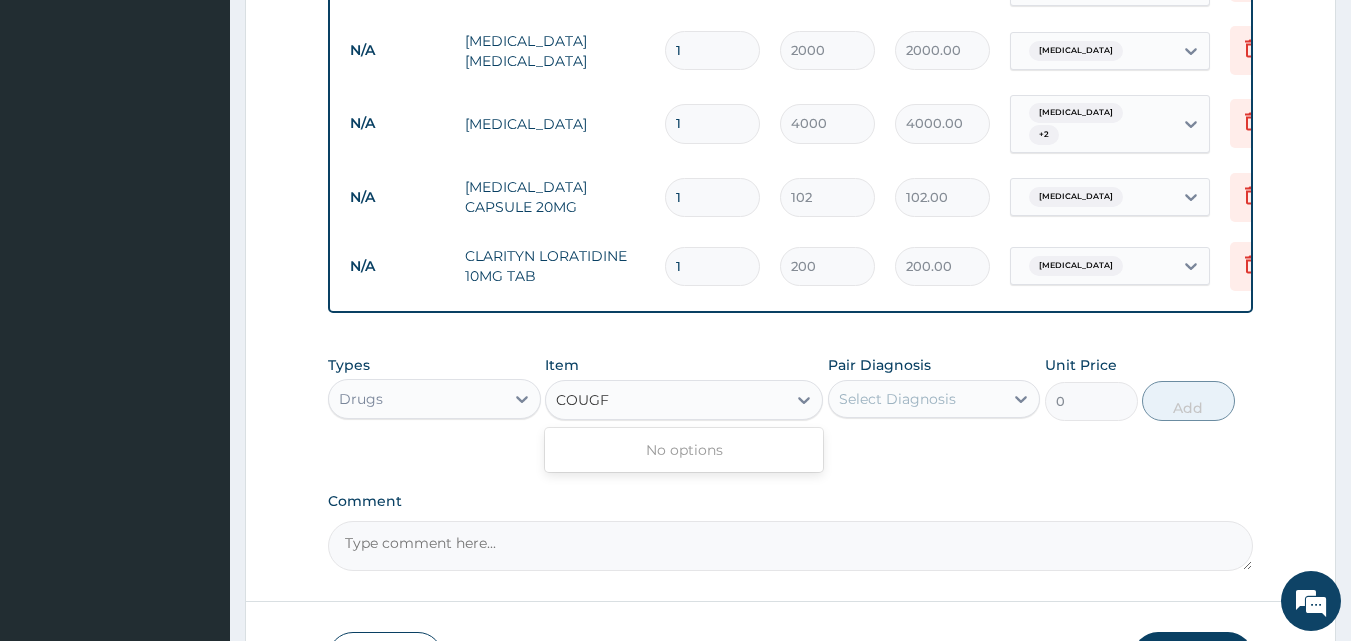 type on "COUG" 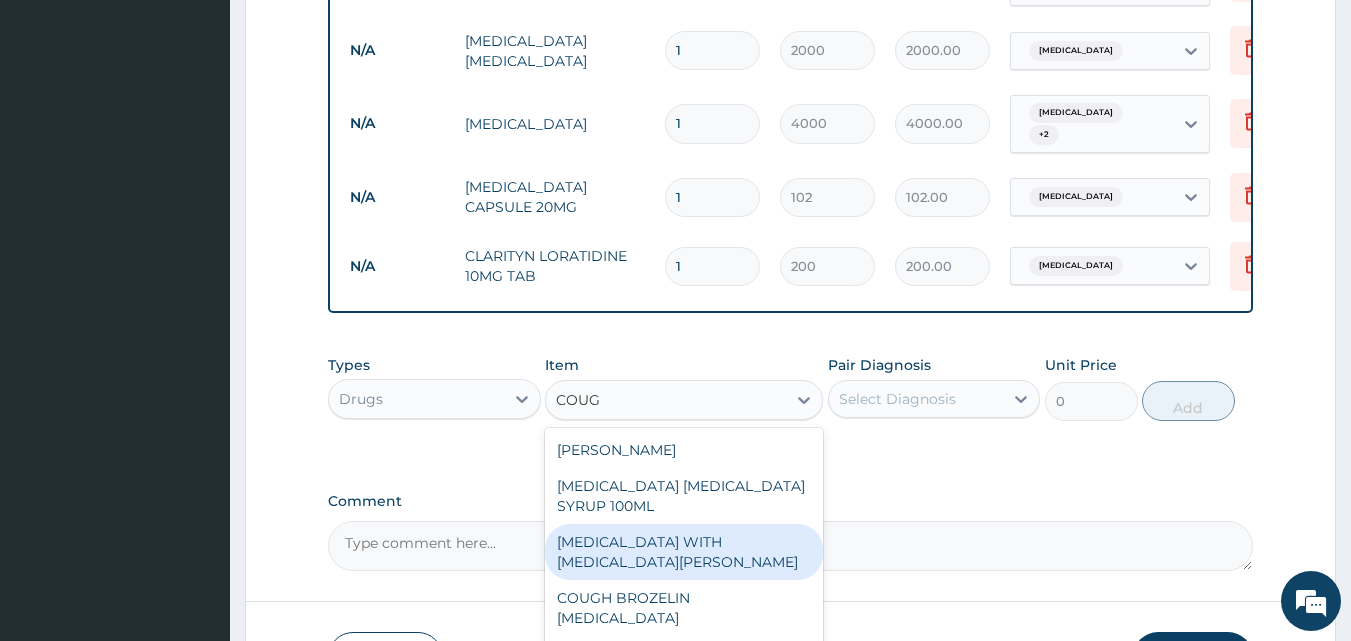 scroll, scrollTop: 997, scrollLeft: 0, axis: vertical 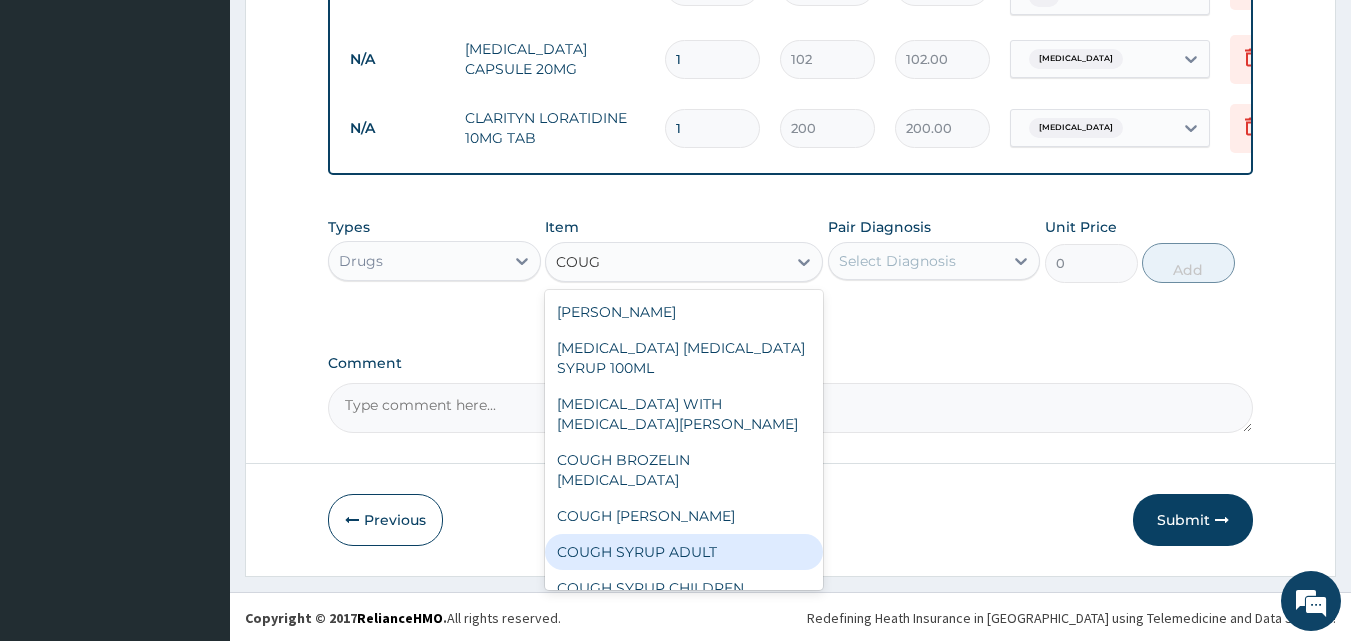 drag, startPoint x: 718, startPoint y: 556, endPoint x: 762, endPoint y: 492, distance: 77.665955 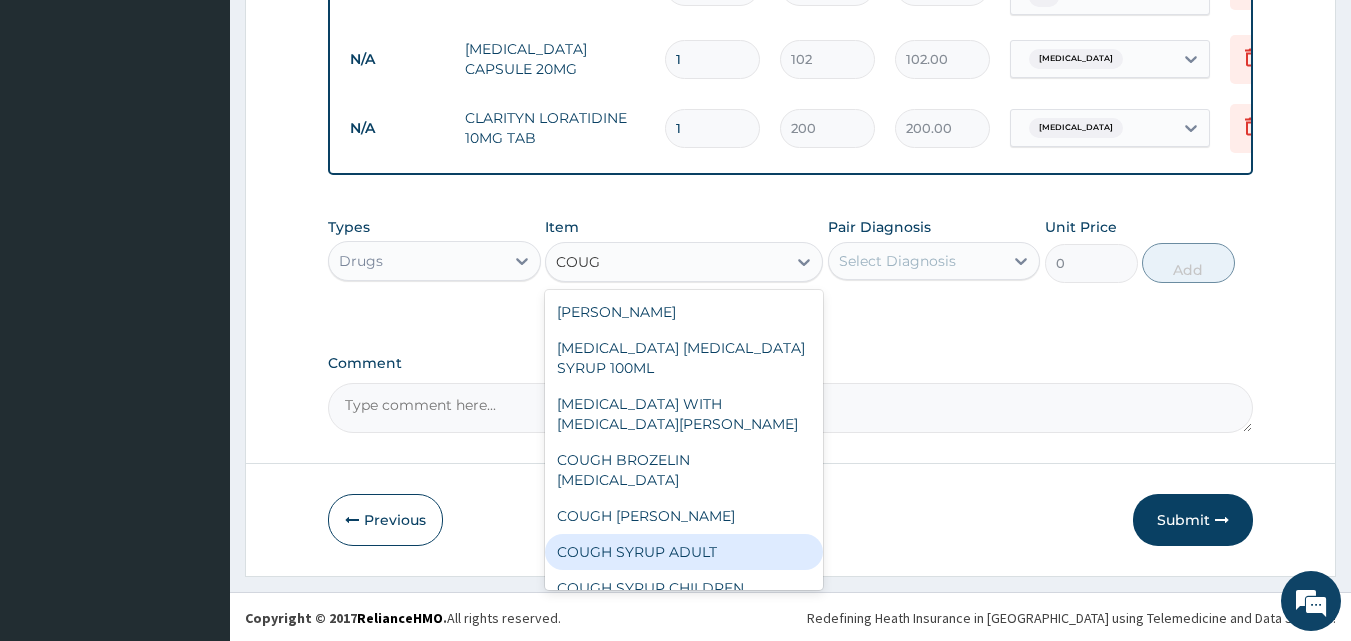 click on "COUGH SYRUP ADULT" at bounding box center (684, 552) 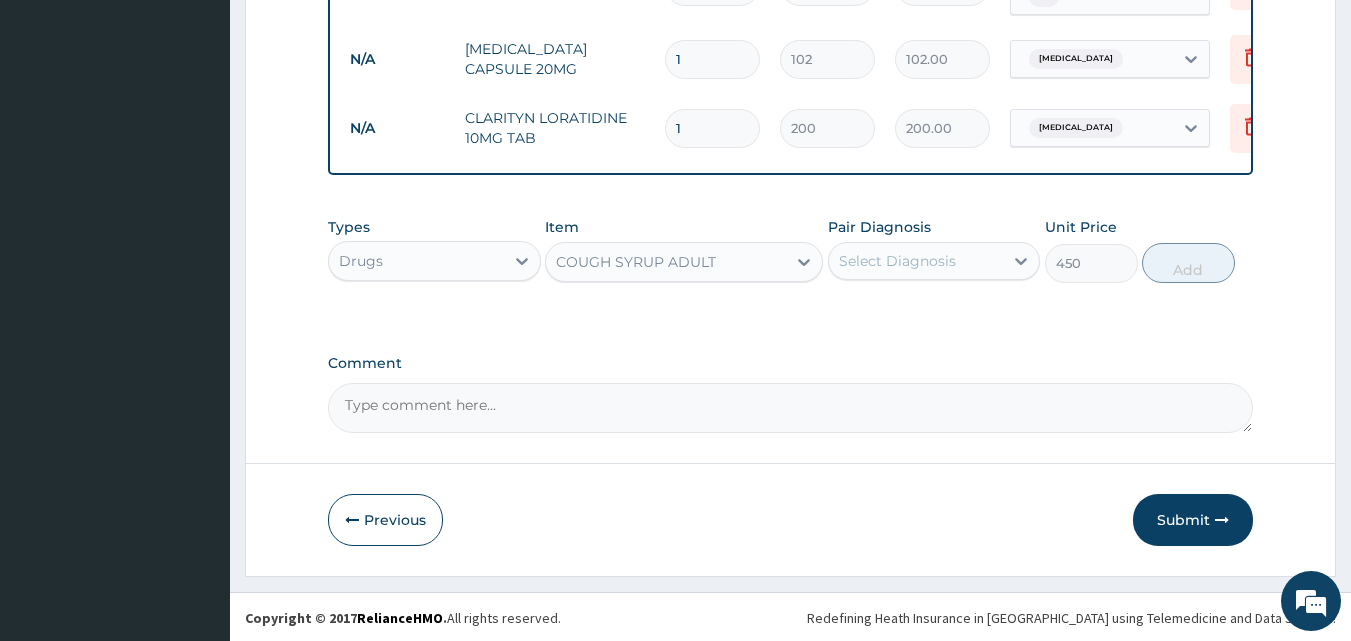 click on "Select Diagnosis" at bounding box center [897, 261] 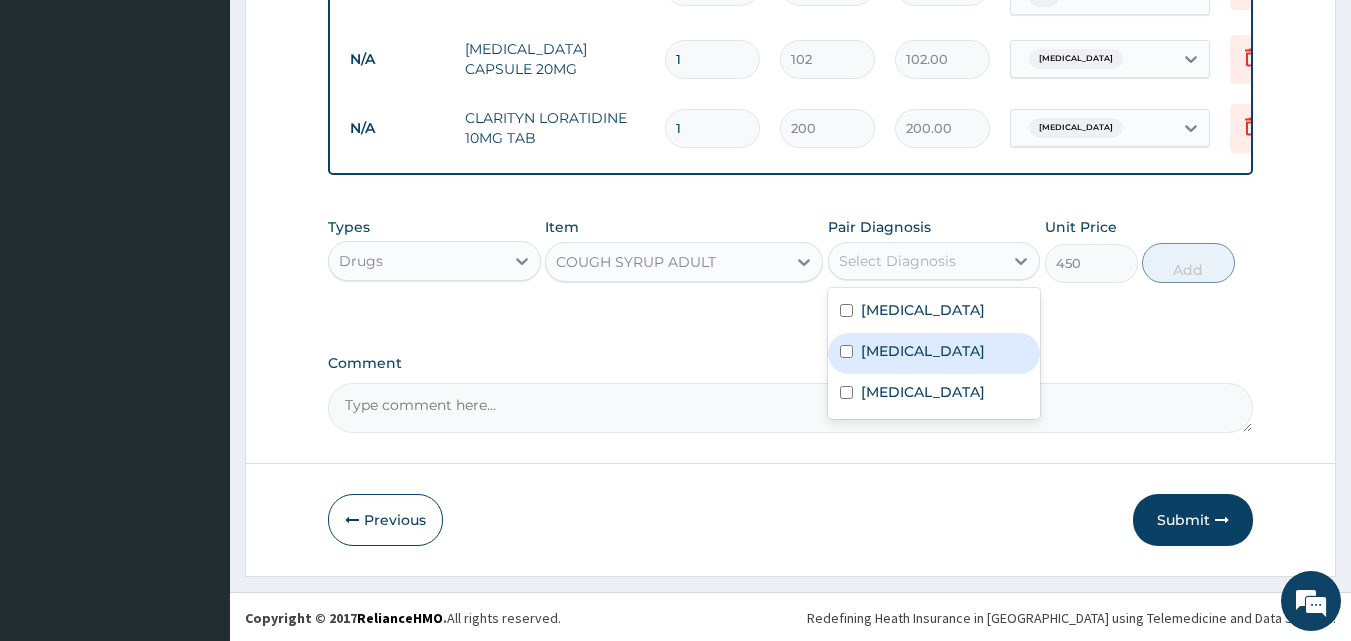 drag, startPoint x: 940, startPoint y: 363, endPoint x: 1146, endPoint y: 278, distance: 222.84749 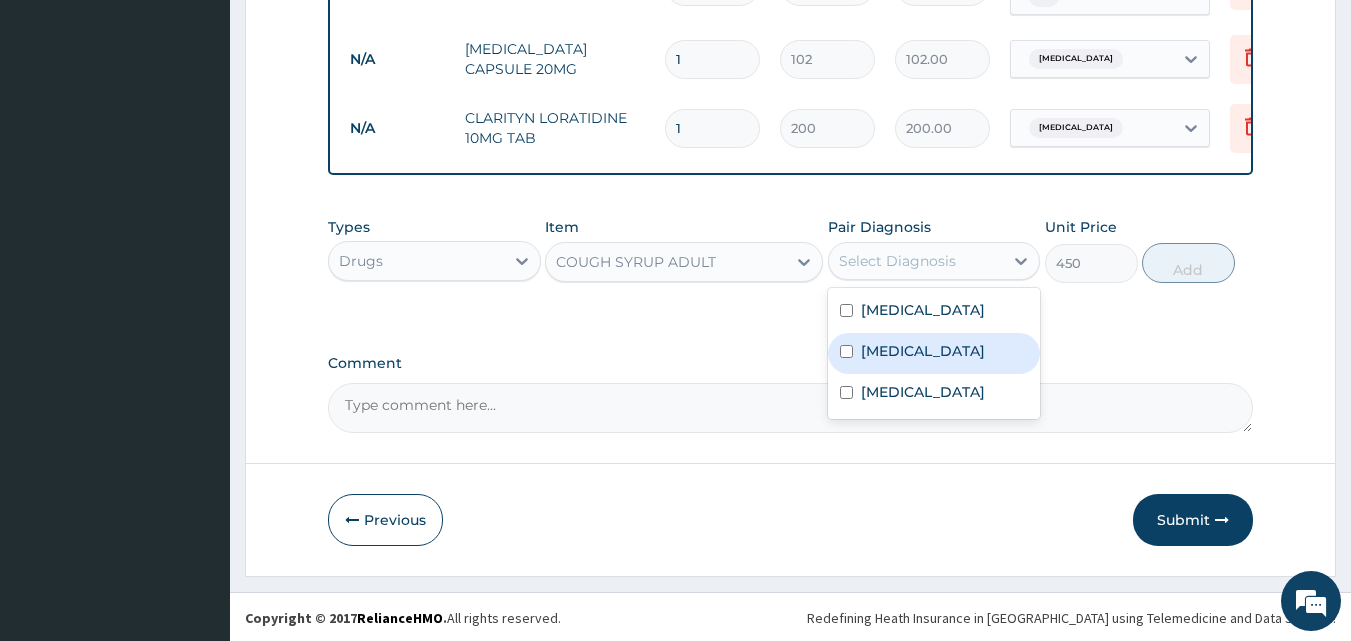click on "Upper respiratory infection" at bounding box center [923, 351] 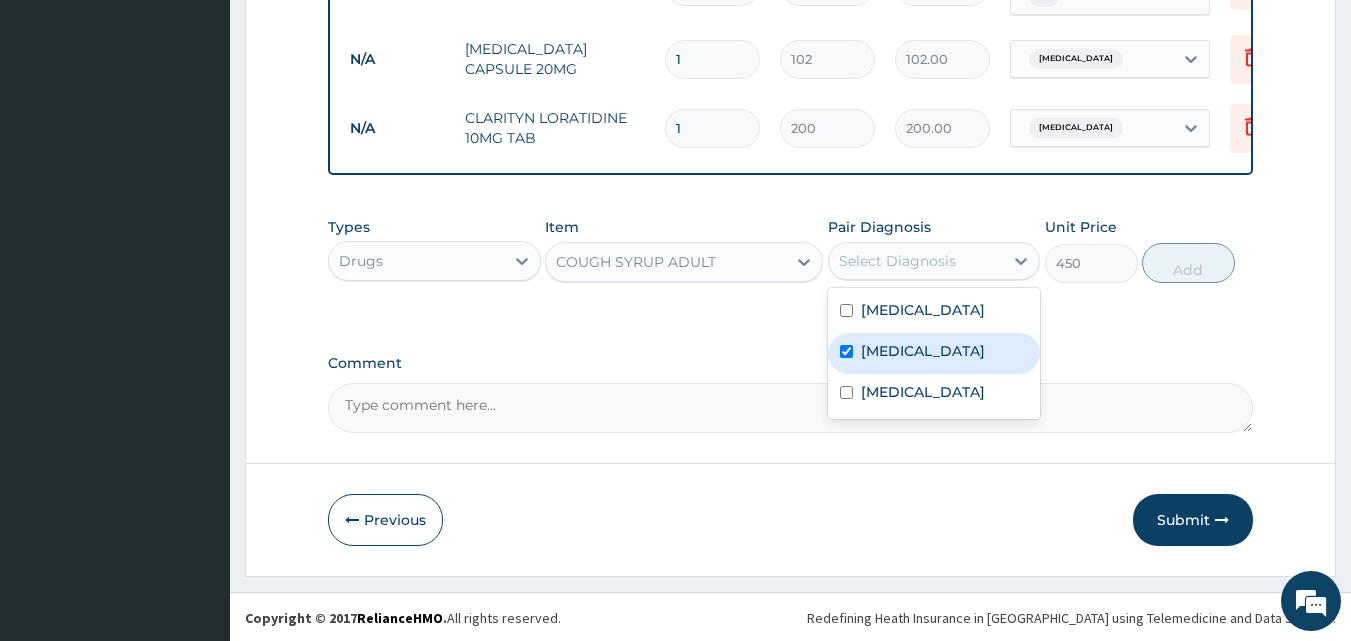 checkbox on "true" 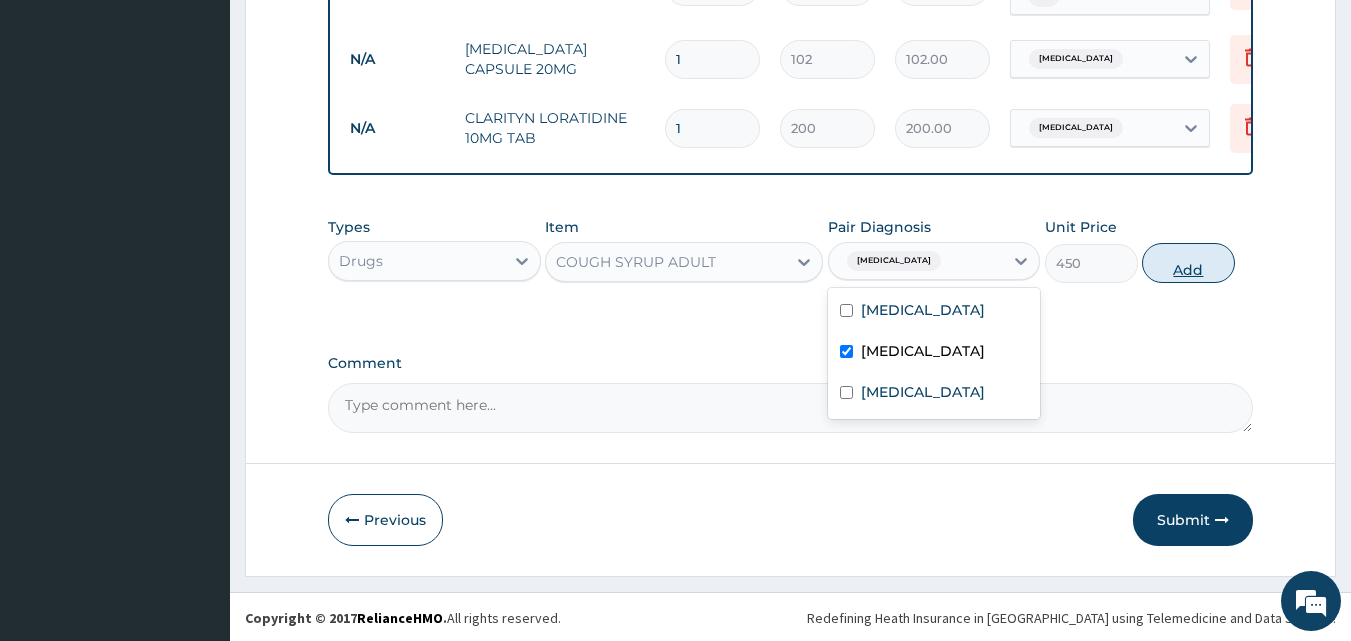 click on "Add" at bounding box center (1188, 263) 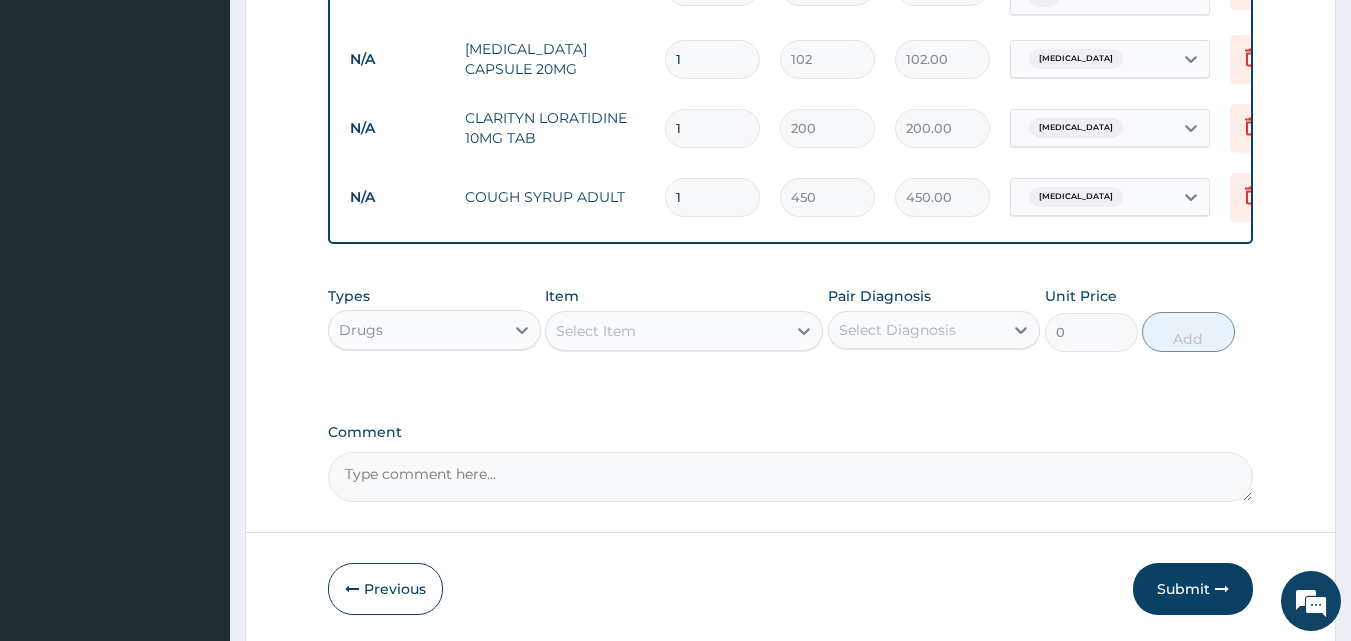 click on "Select Item" at bounding box center [666, 331] 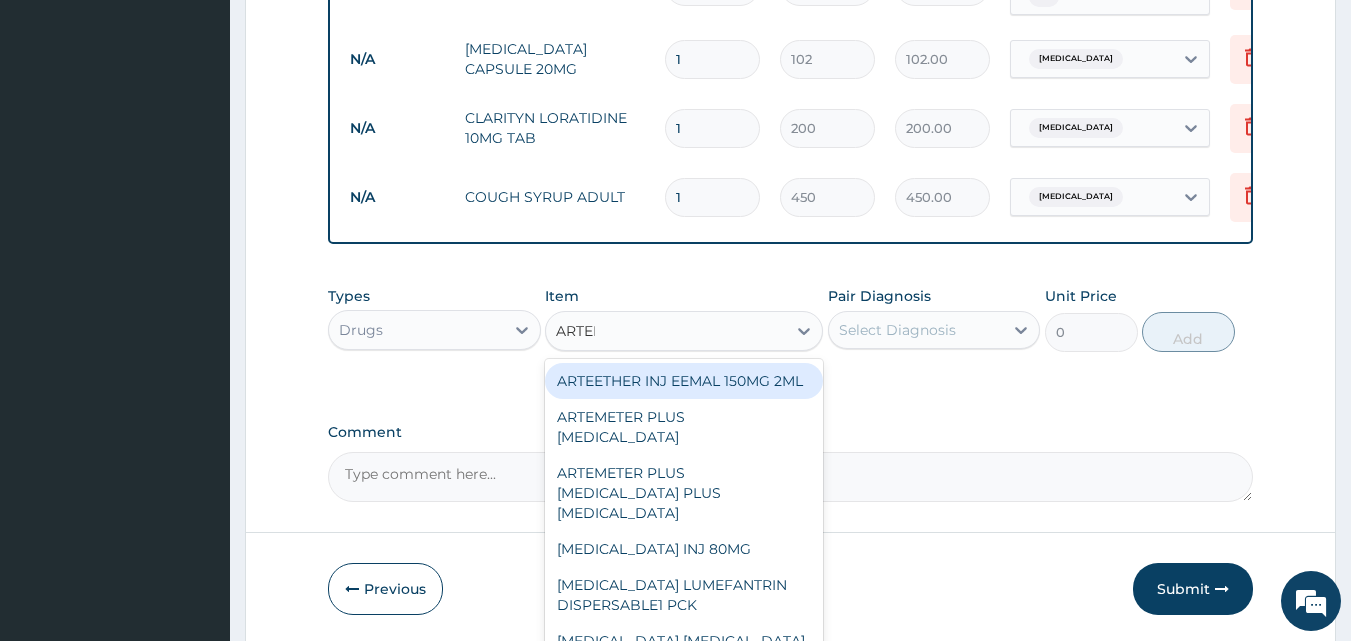 type on "ARTEME" 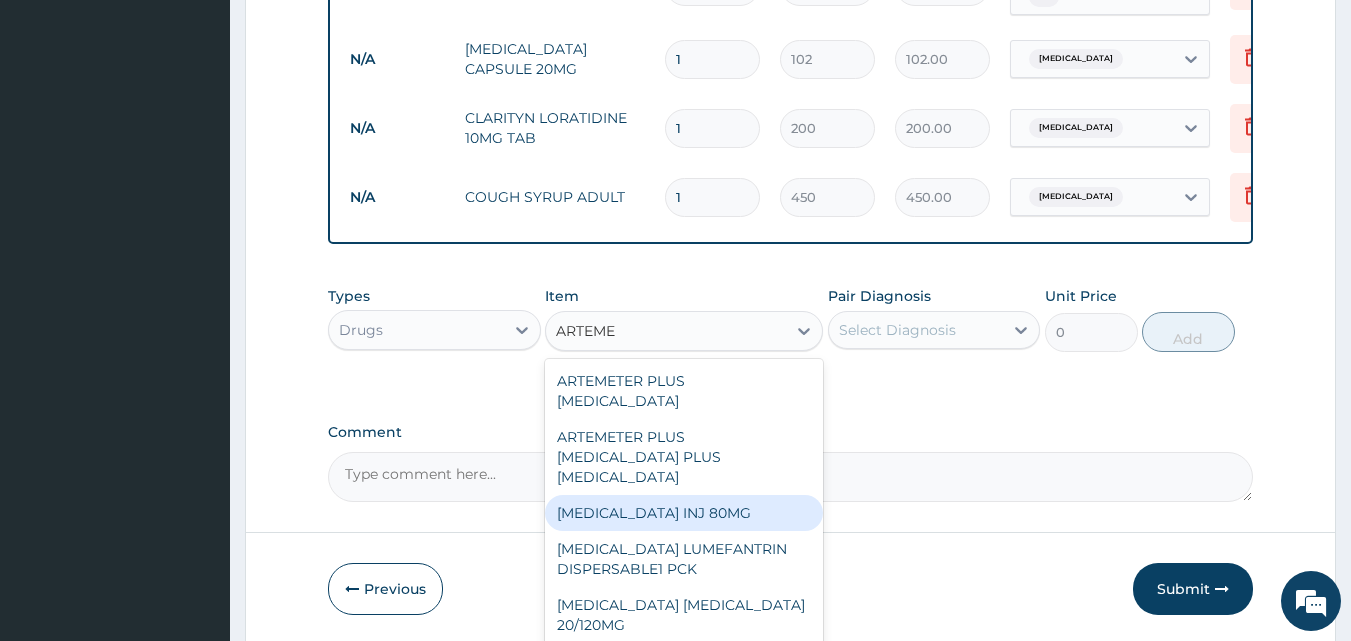 click on "ARTEMETHER INJ 80MG" at bounding box center (684, 513) 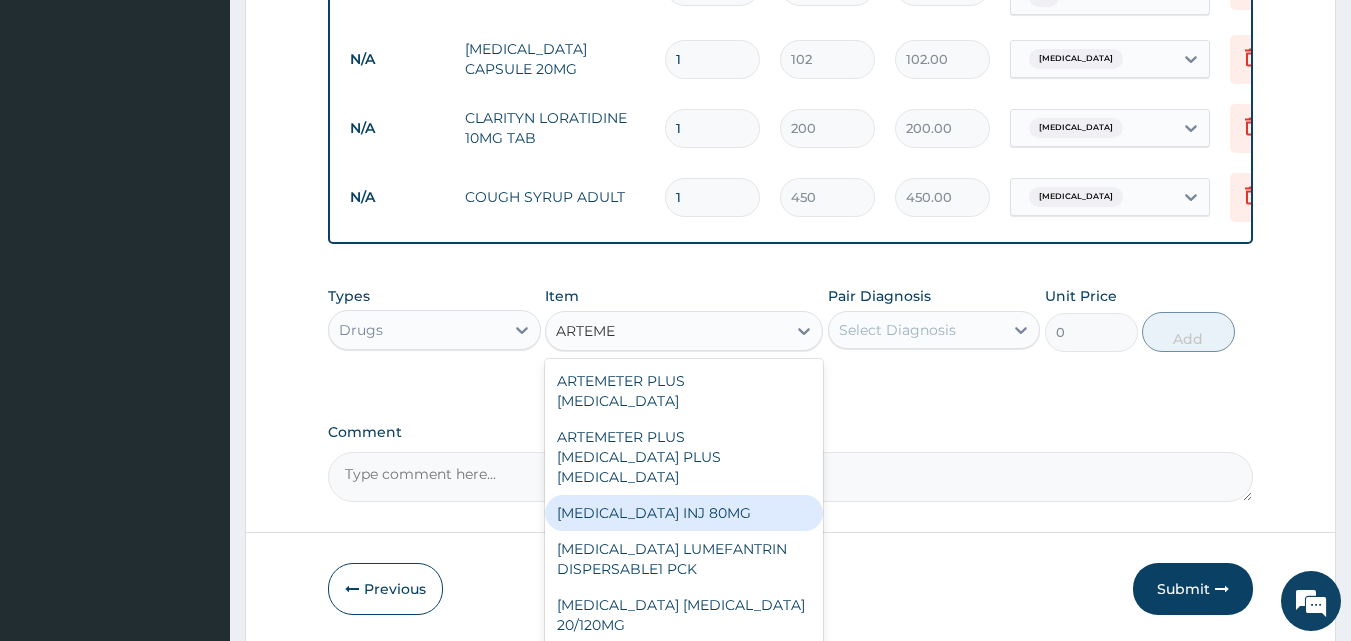 type 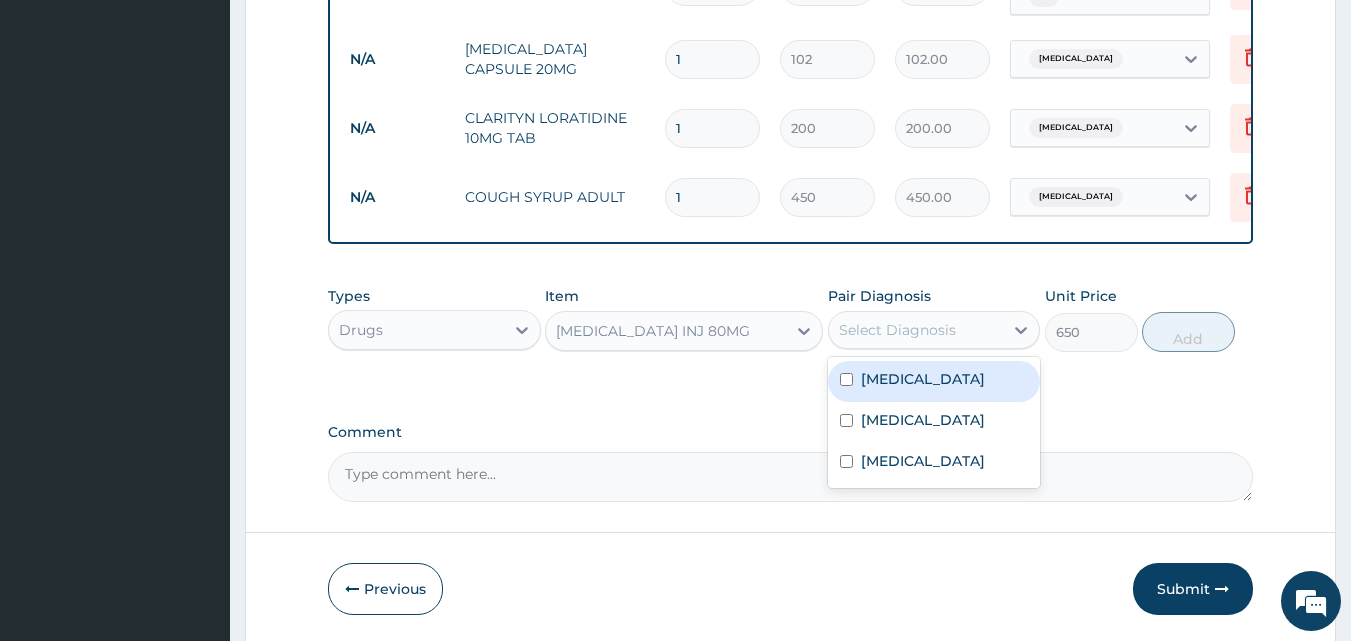 click on "Select Diagnosis" at bounding box center (916, 330) 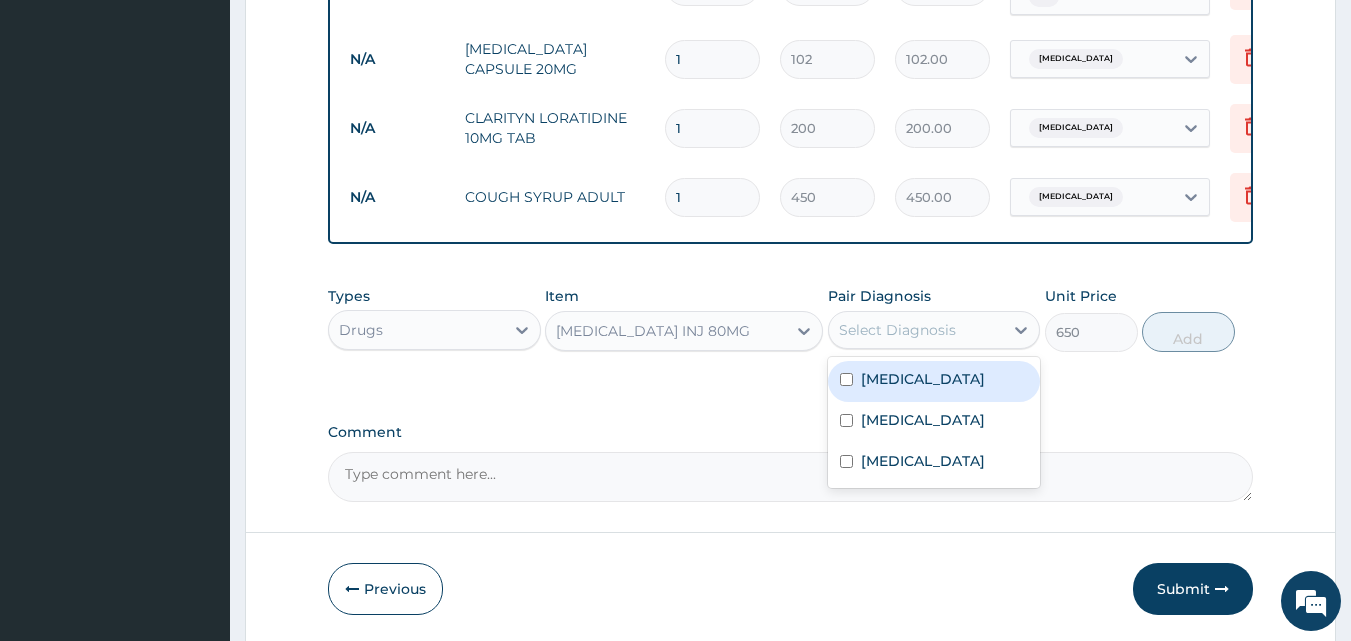 drag, startPoint x: 900, startPoint y: 394, endPoint x: 1103, endPoint y: 349, distance: 207.92787 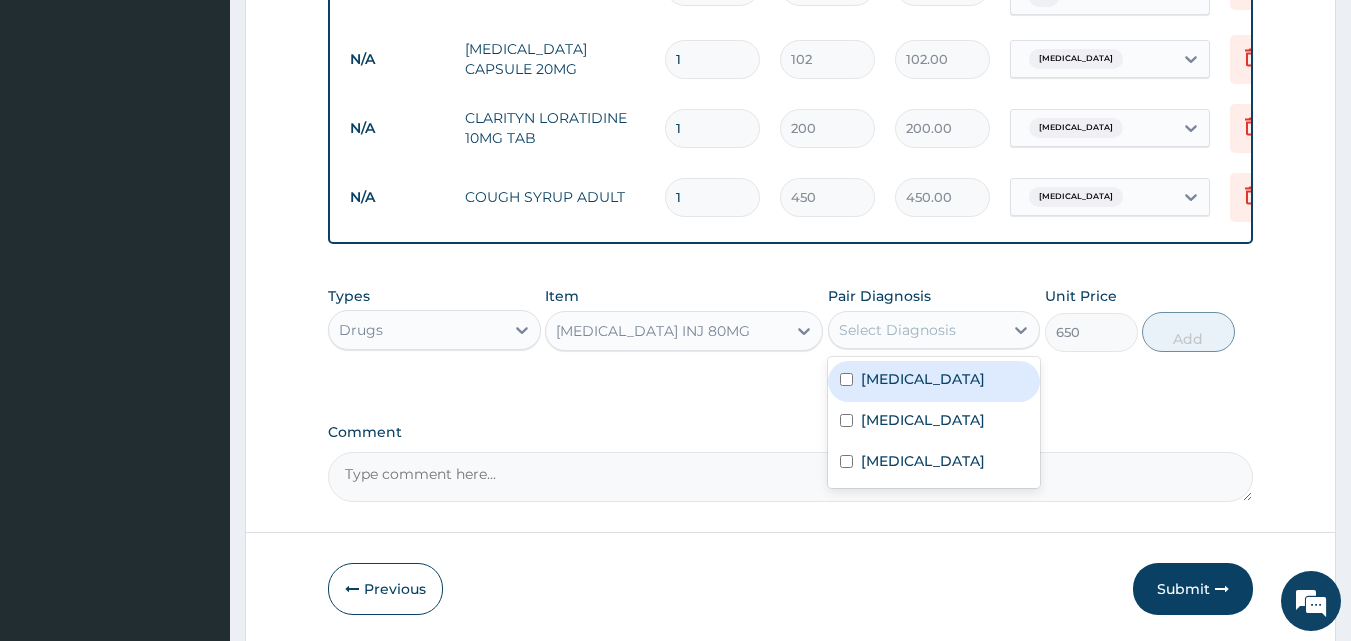 click on "Malaria" at bounding box center (934, 381) 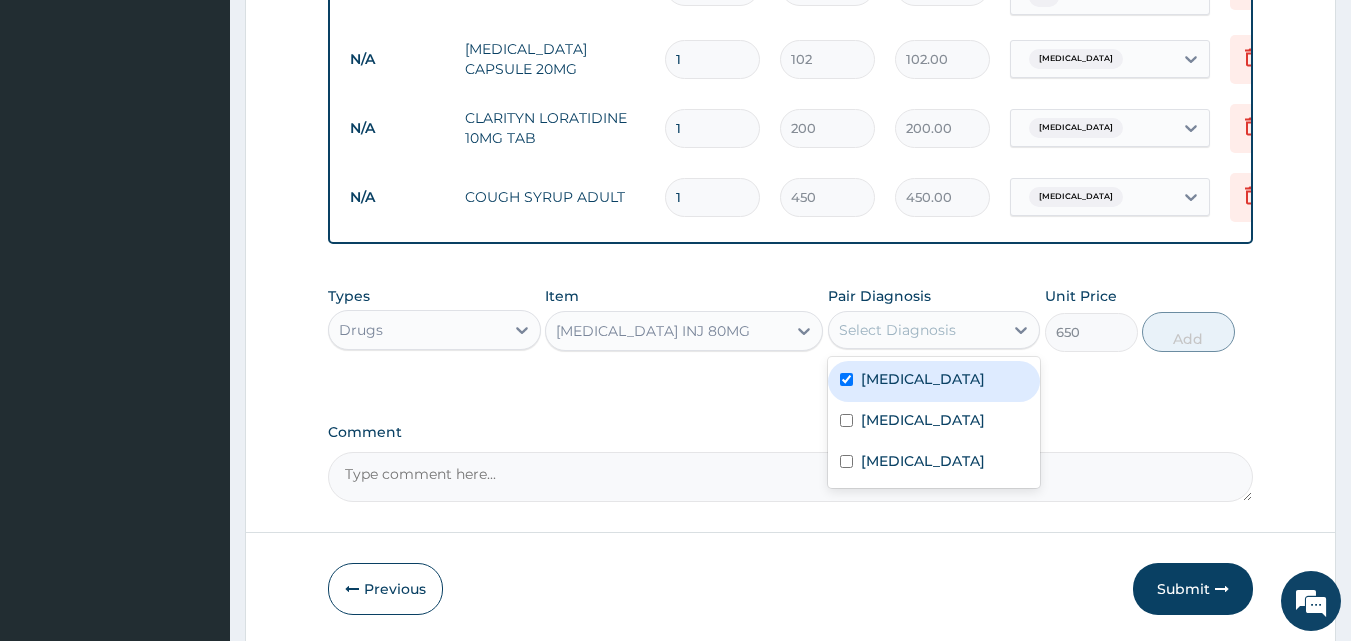 checkbox on "true" 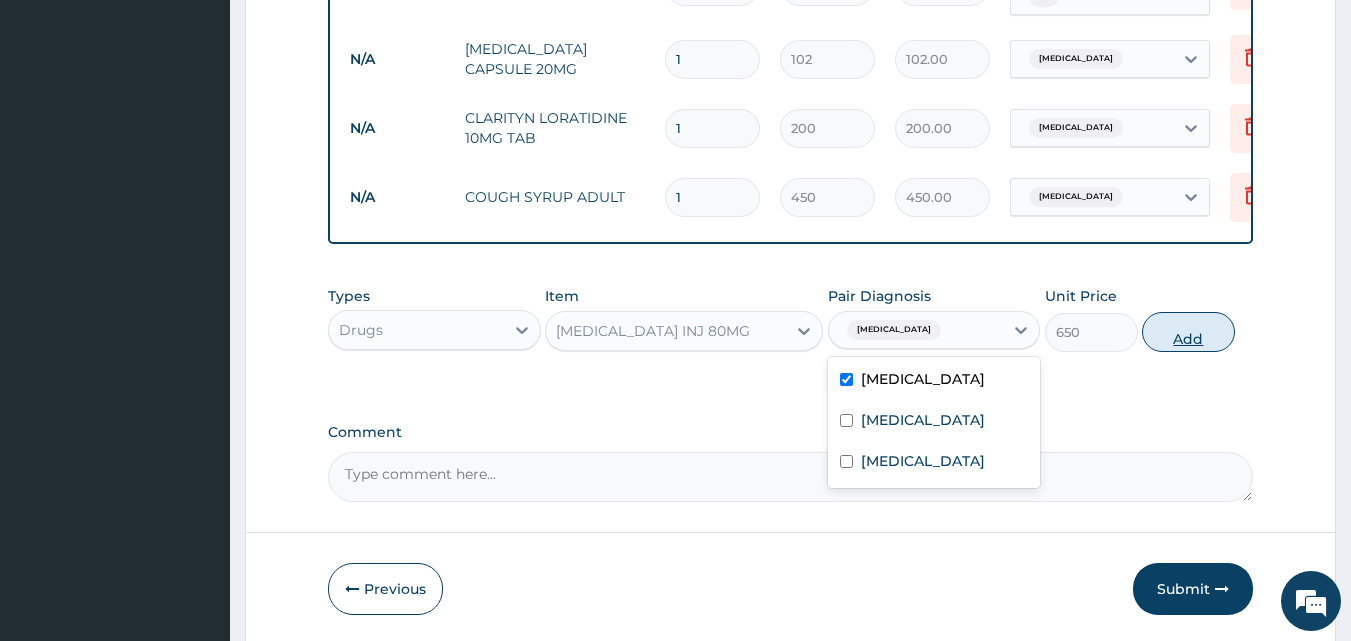 click on "Add" at bounding box center (1188, 332) 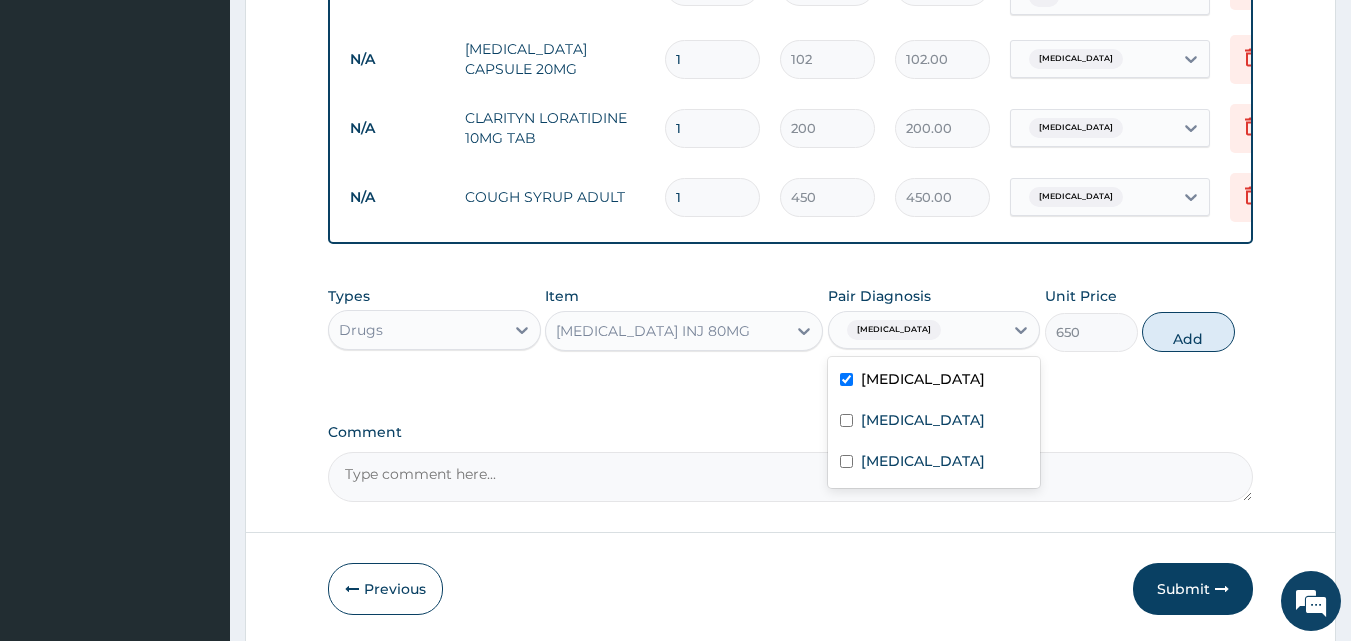 type on "0" 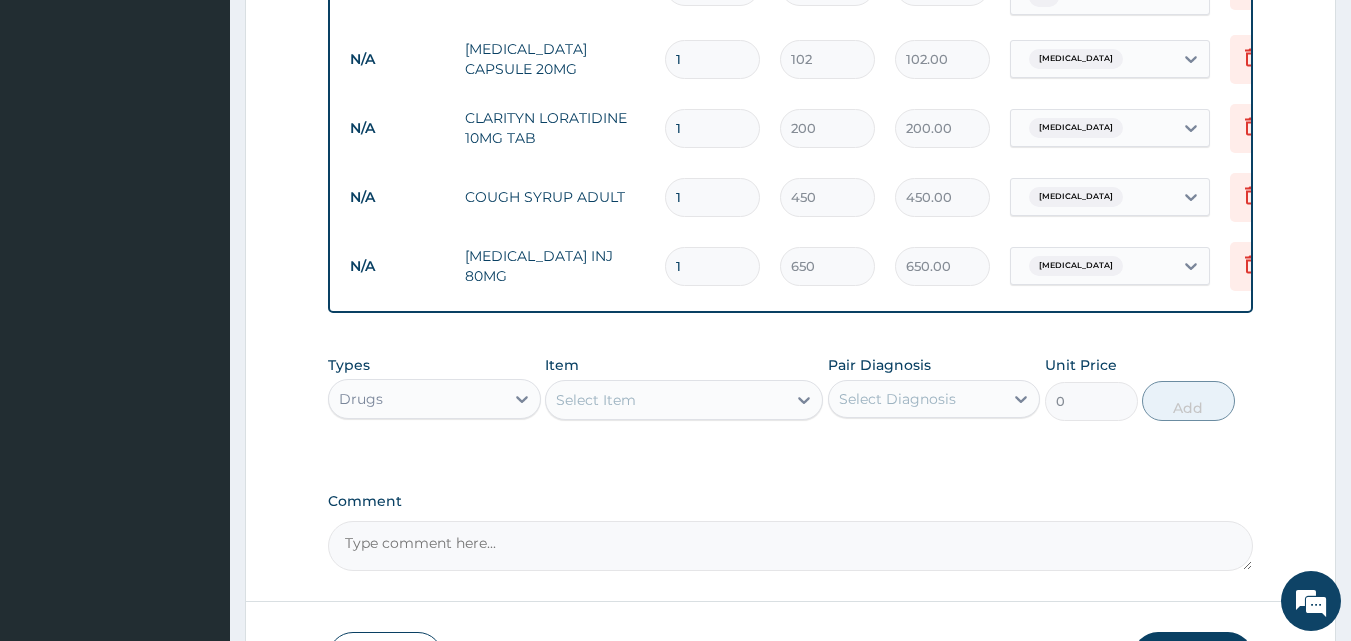 type 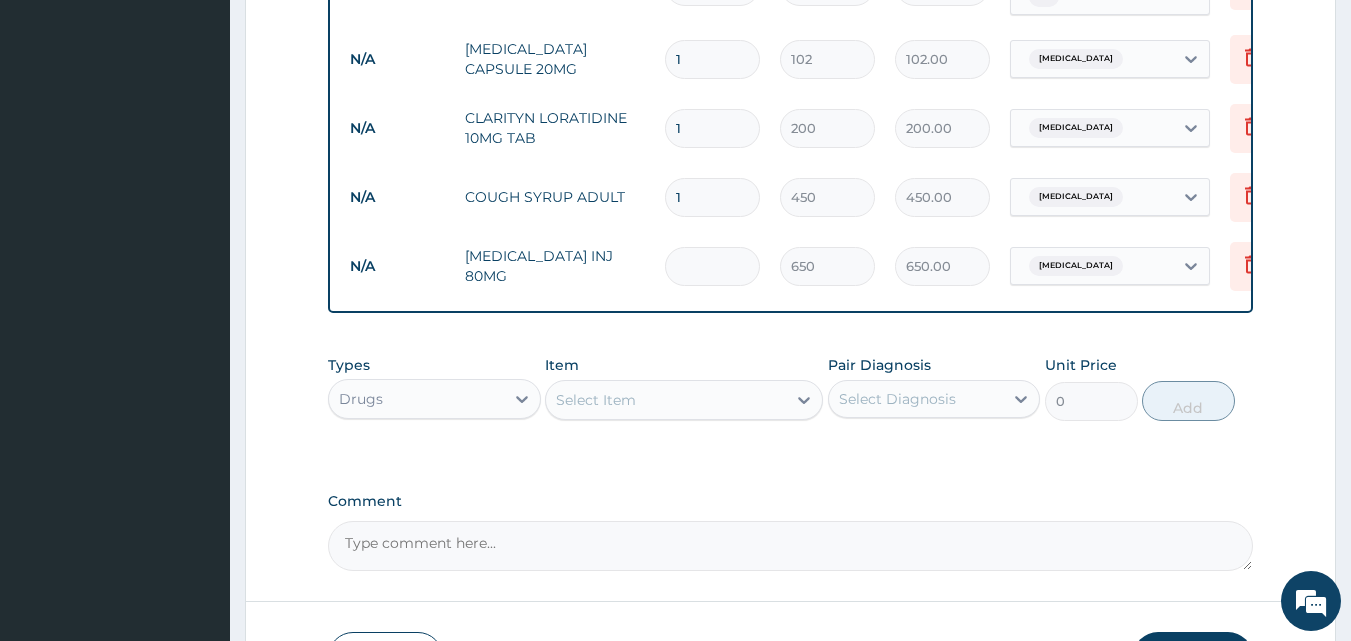 type on "0.00" 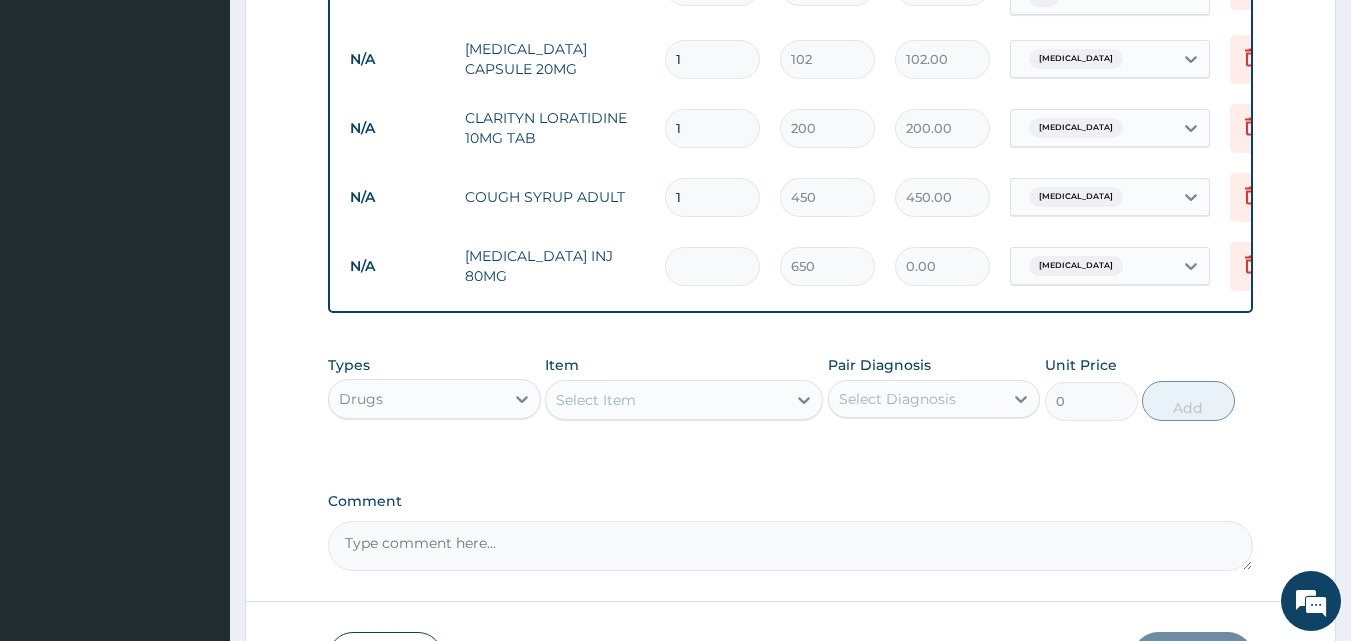 type on "6" 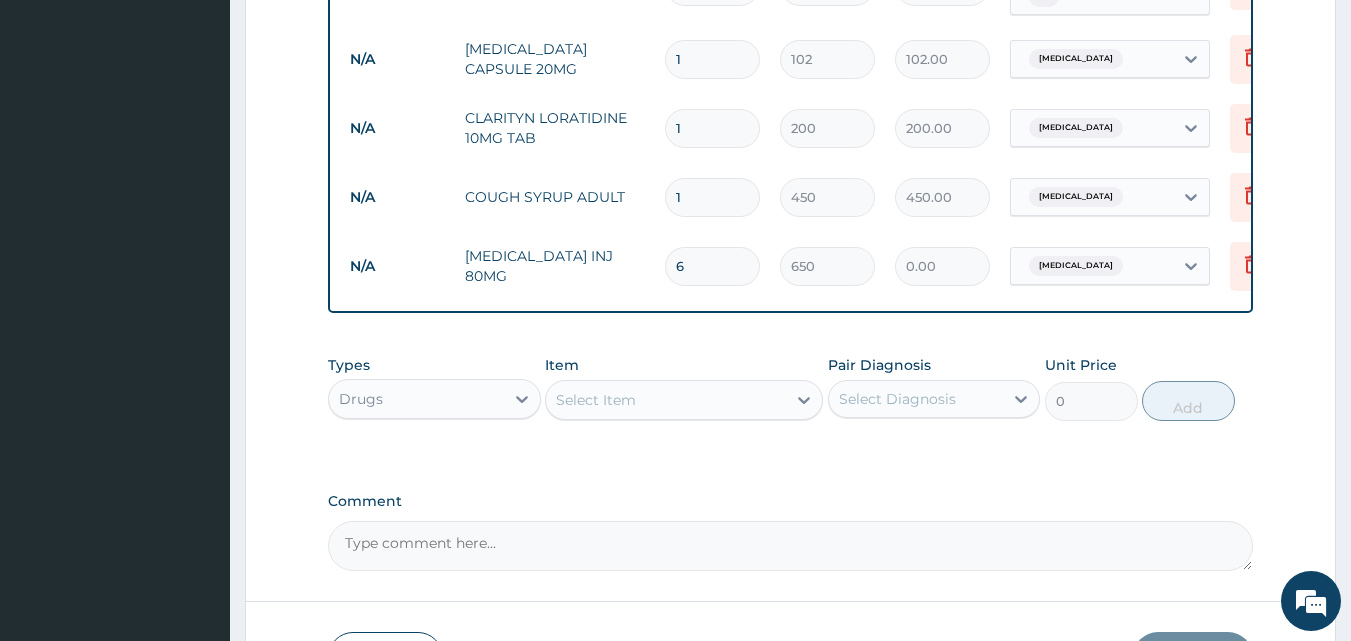 type on "3900.00" 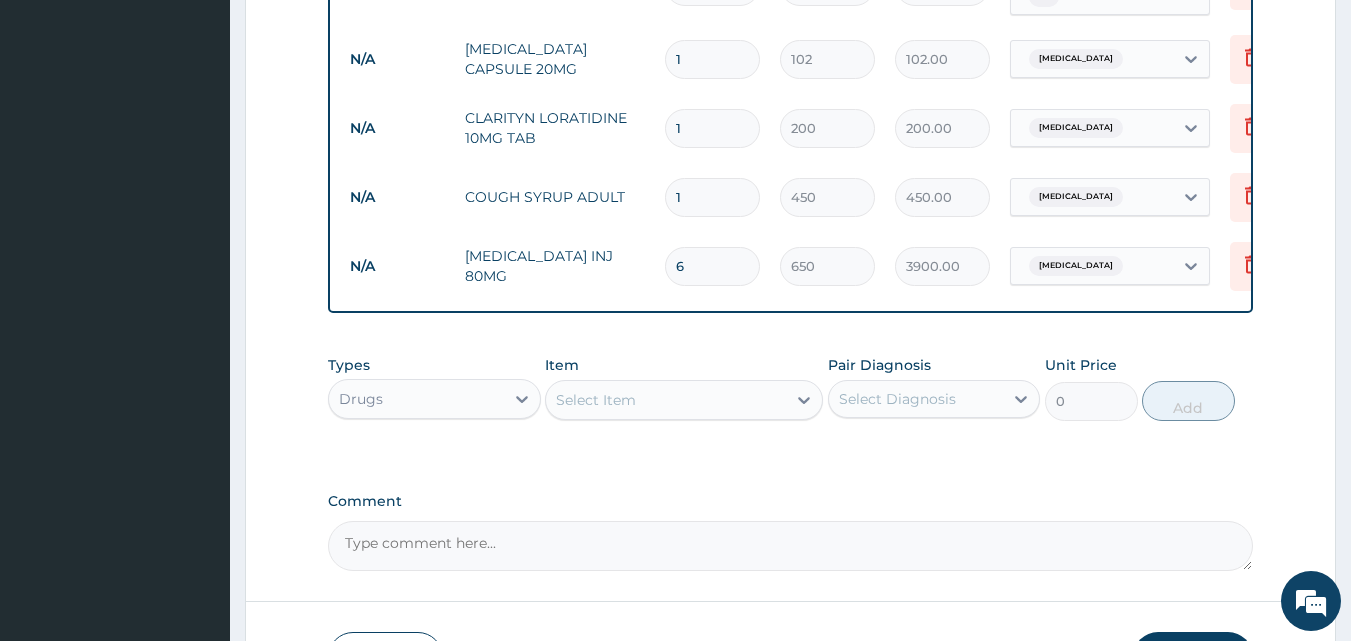 type on "6" 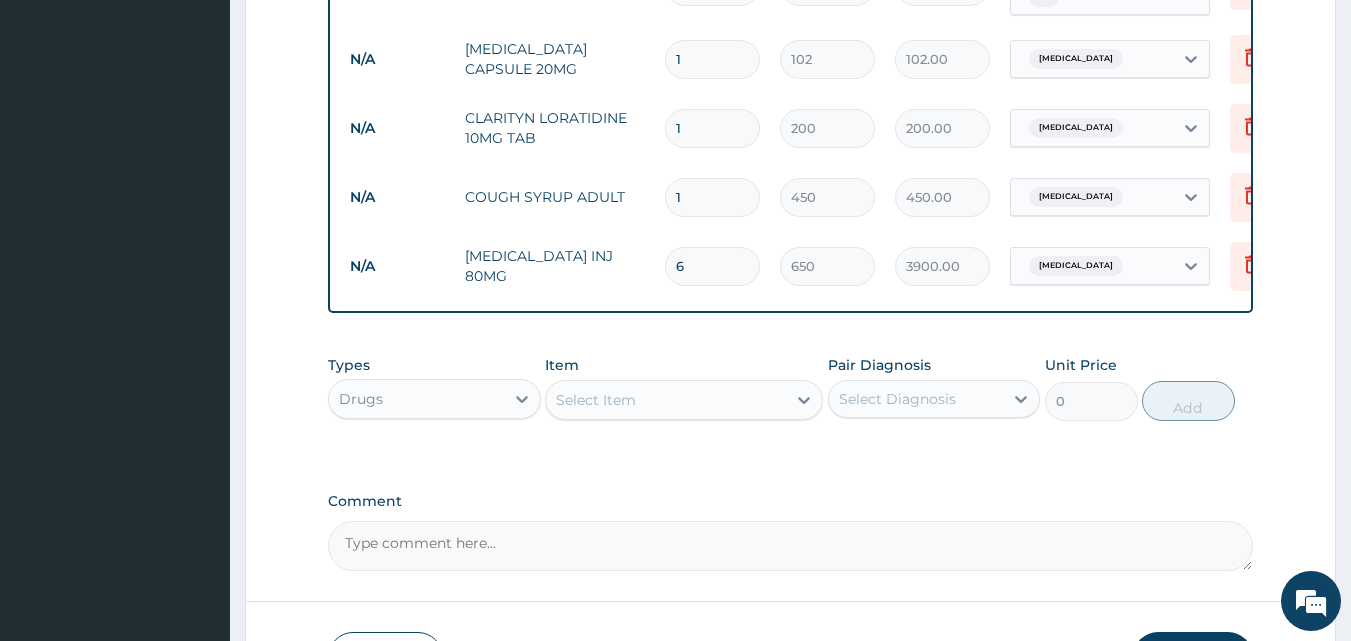 click on "Select Item" at bounding box center [666, 400] 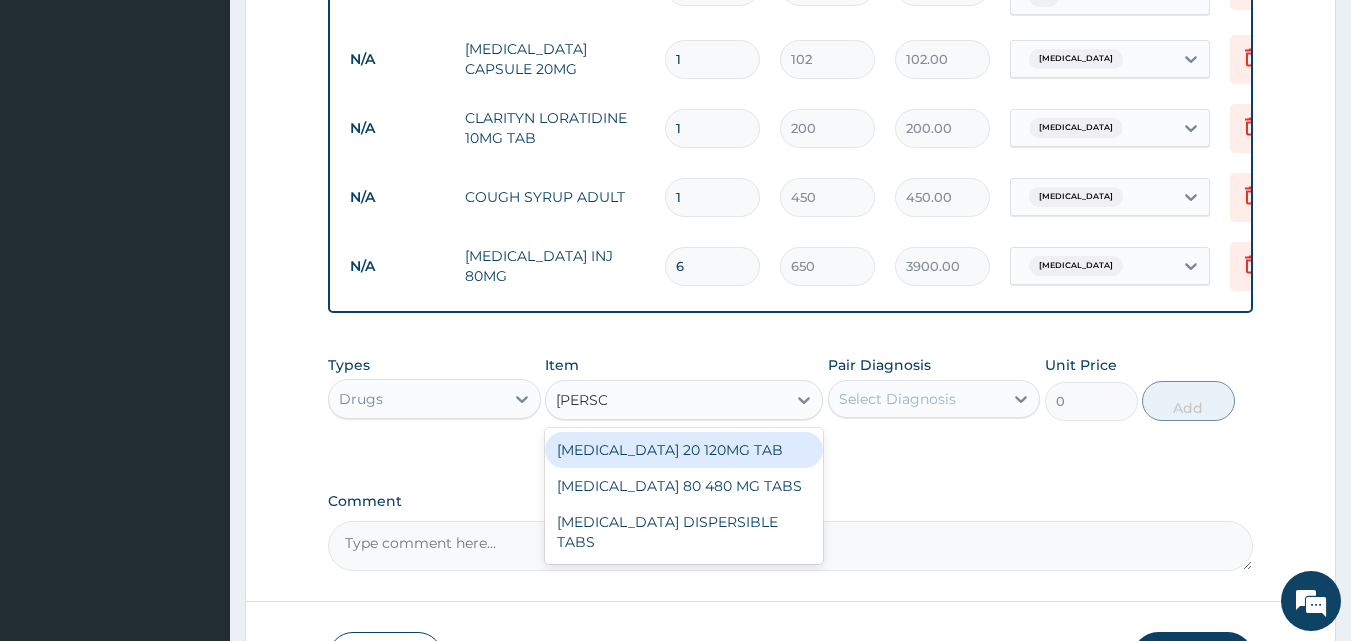 type on "COART" 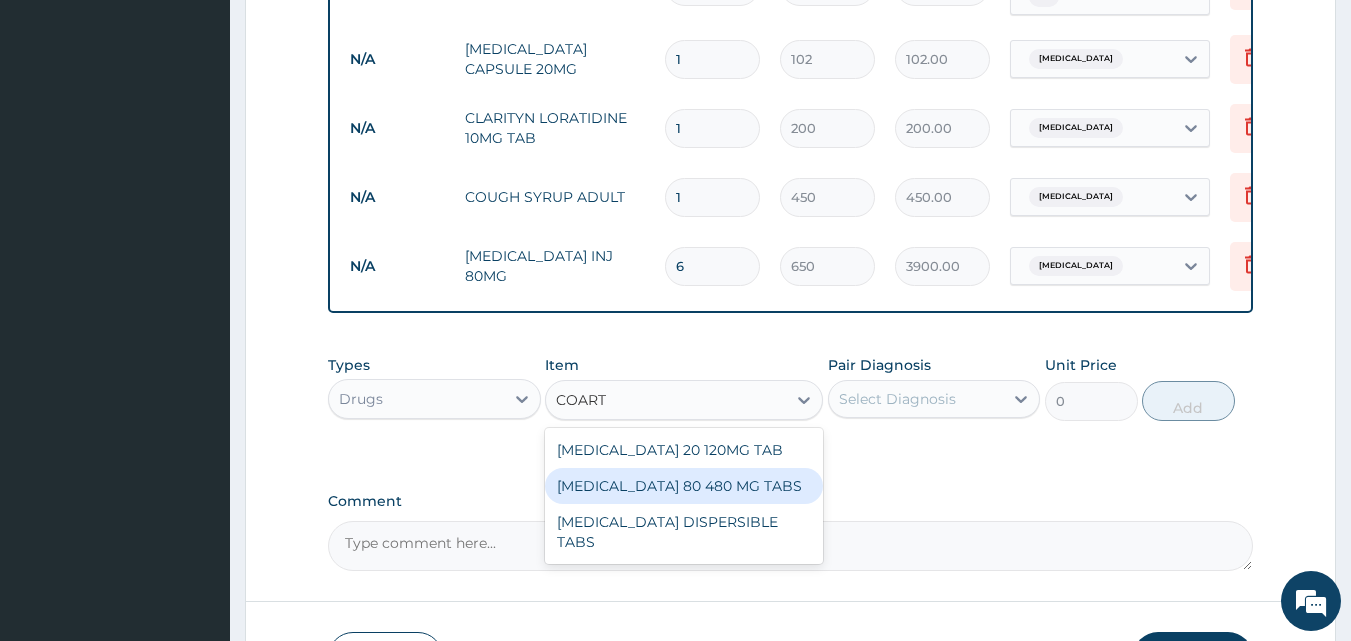 drag, startPoint x: 719, startPoint y: 486, endPoint x: 836, endPoint y: 421, distance: 133.84319 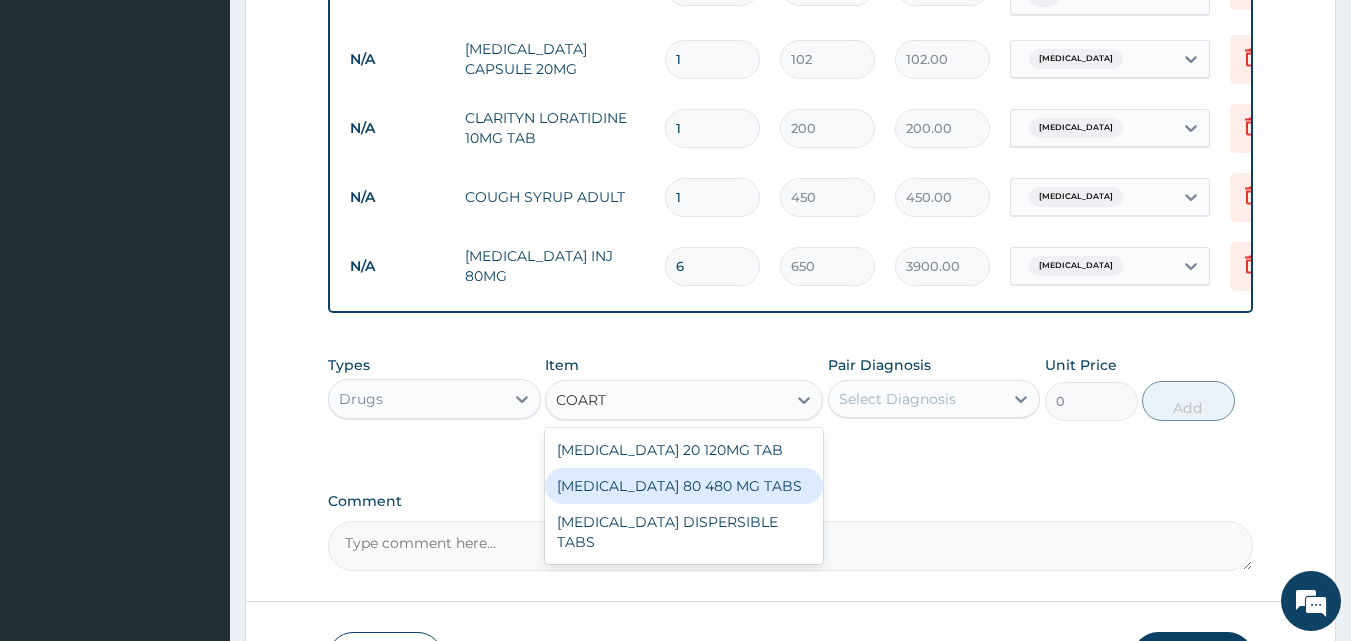 click on "COARTEM 80  480 MG TABS" at bounding box center [684, 486] 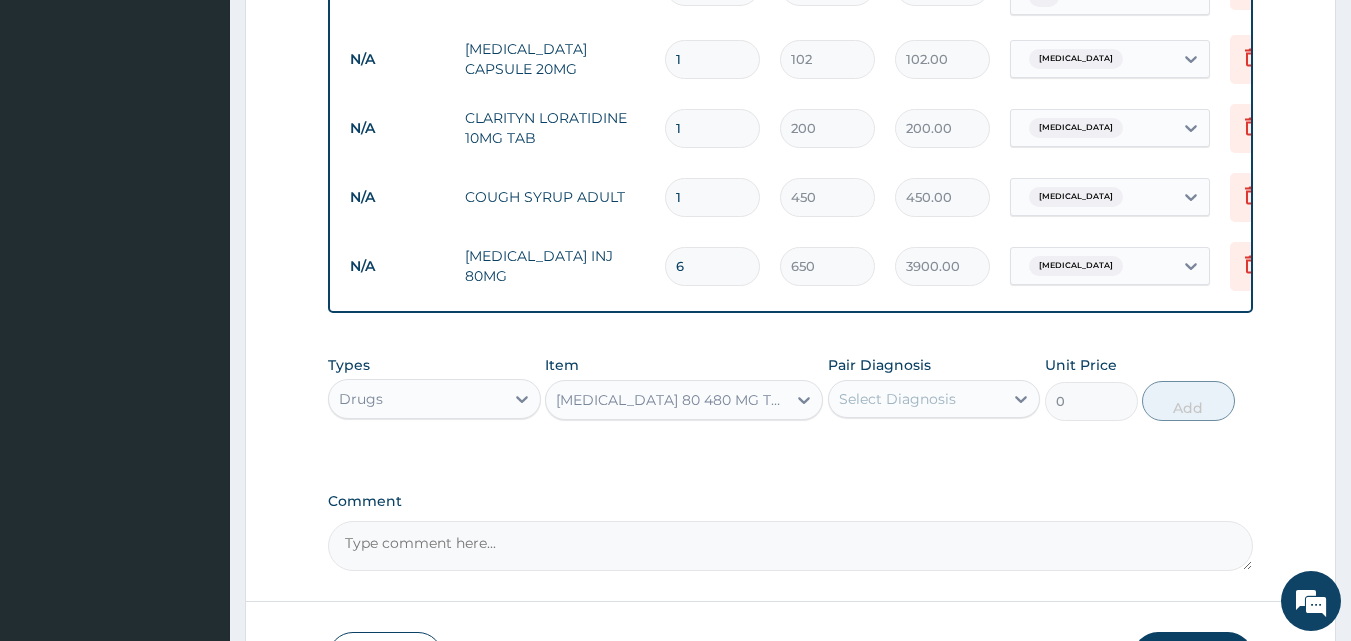 type 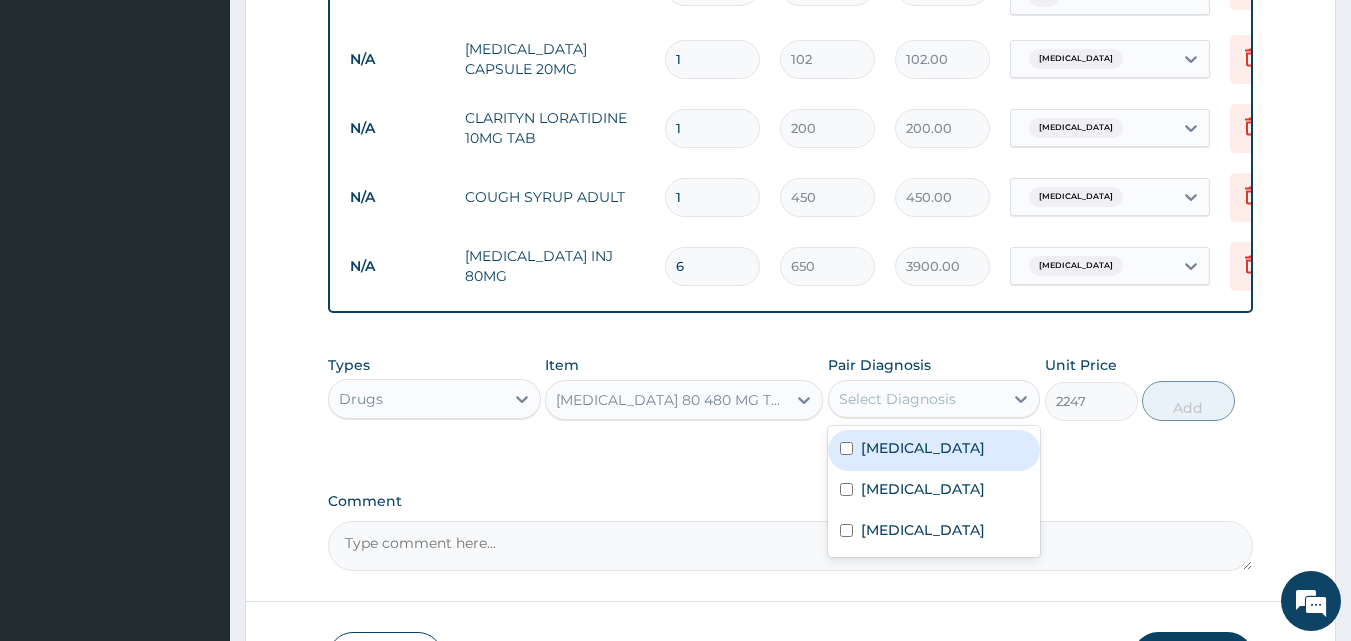 drag, startPoint x: 864, startPoint y: 396, endPoint x: 928, endPoint y: 487, distance: 111.25197 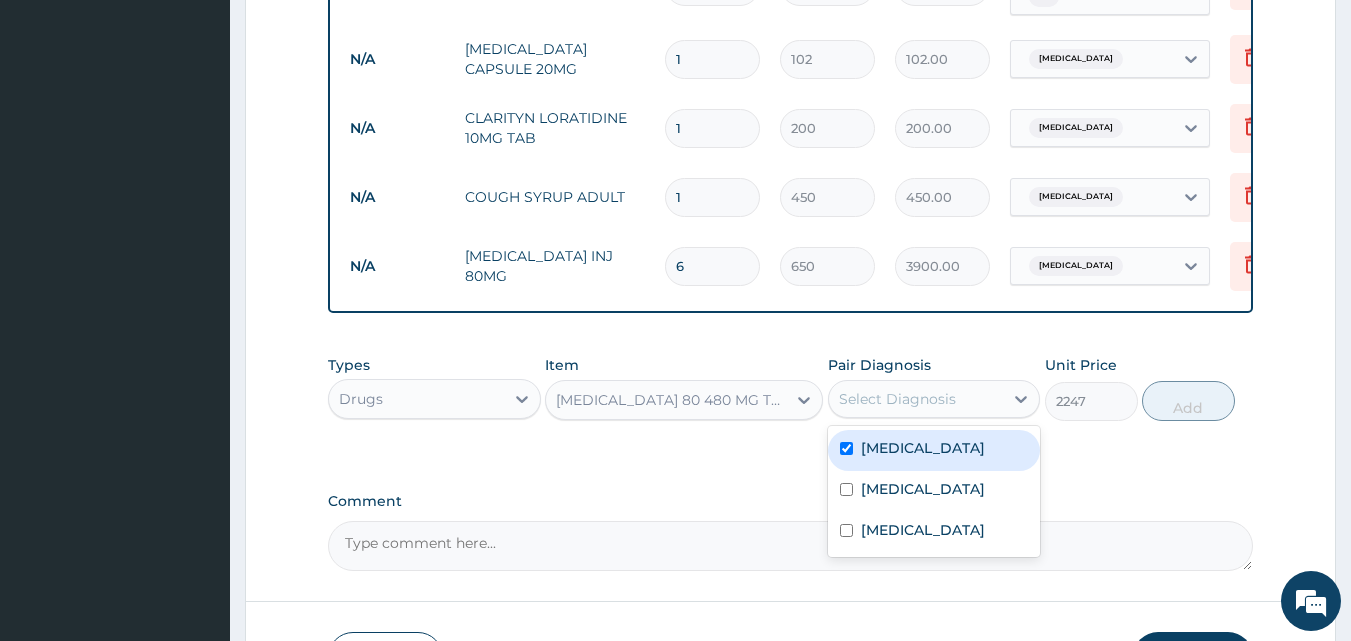 checkbox on "true" 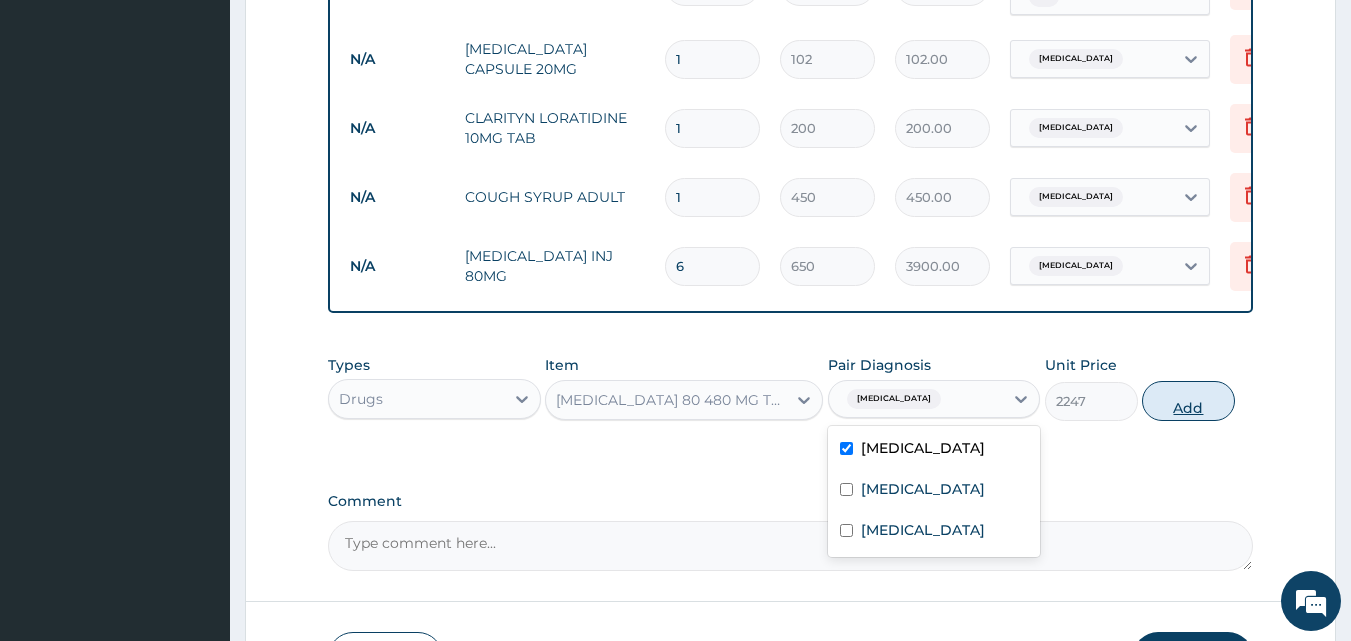 click on "Add" at bounding box center [1188, 401] 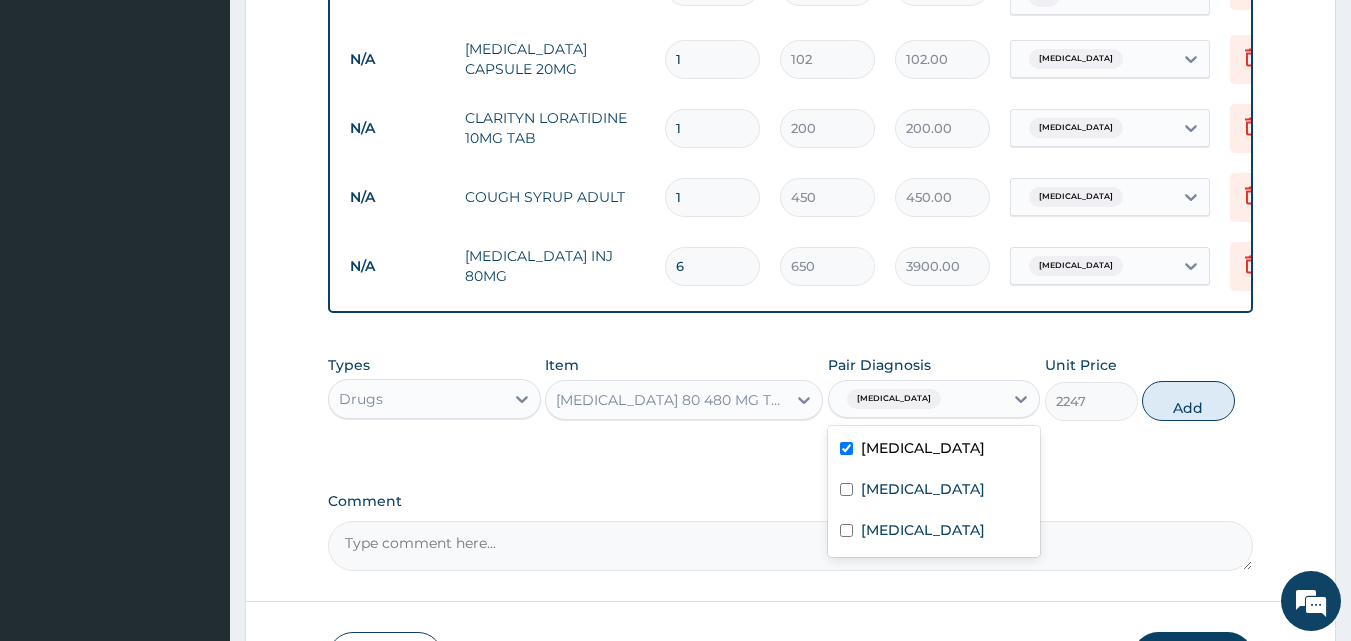 type on "0" 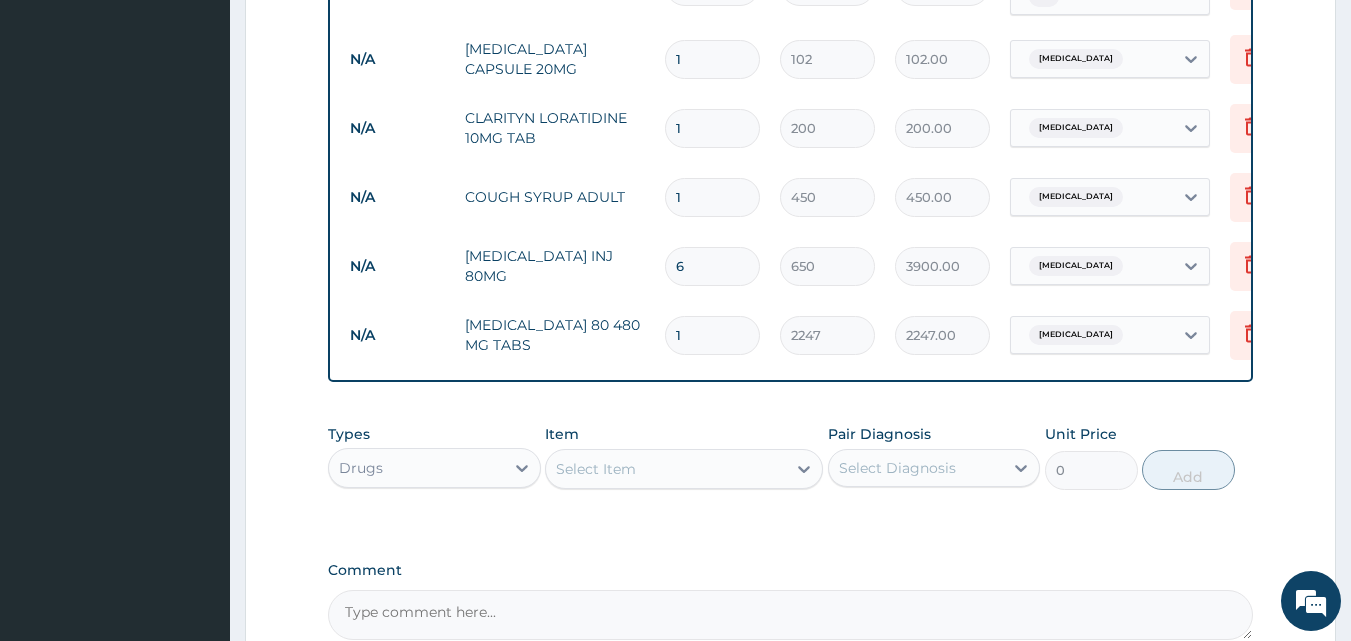 click on "Select Item" at bounding box center [666, 469] 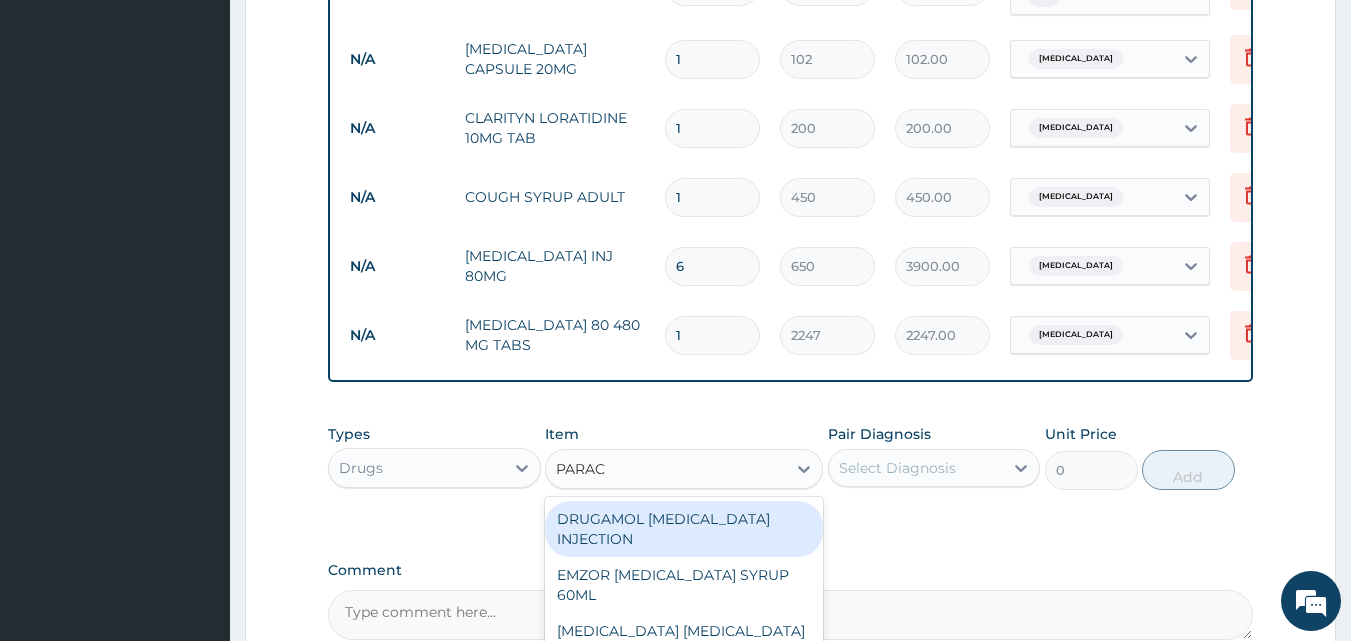 type on "PARACE" 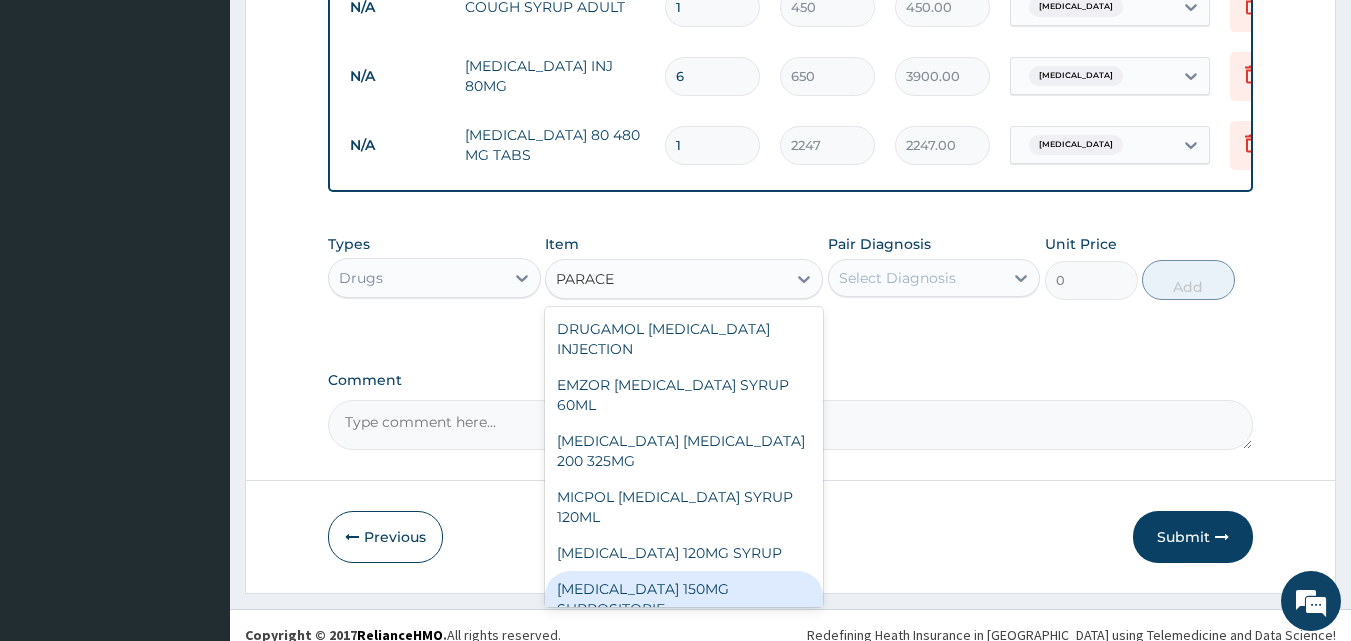 scroll, scrollTop: 1204, scrollLeft: 0, axis: vertical 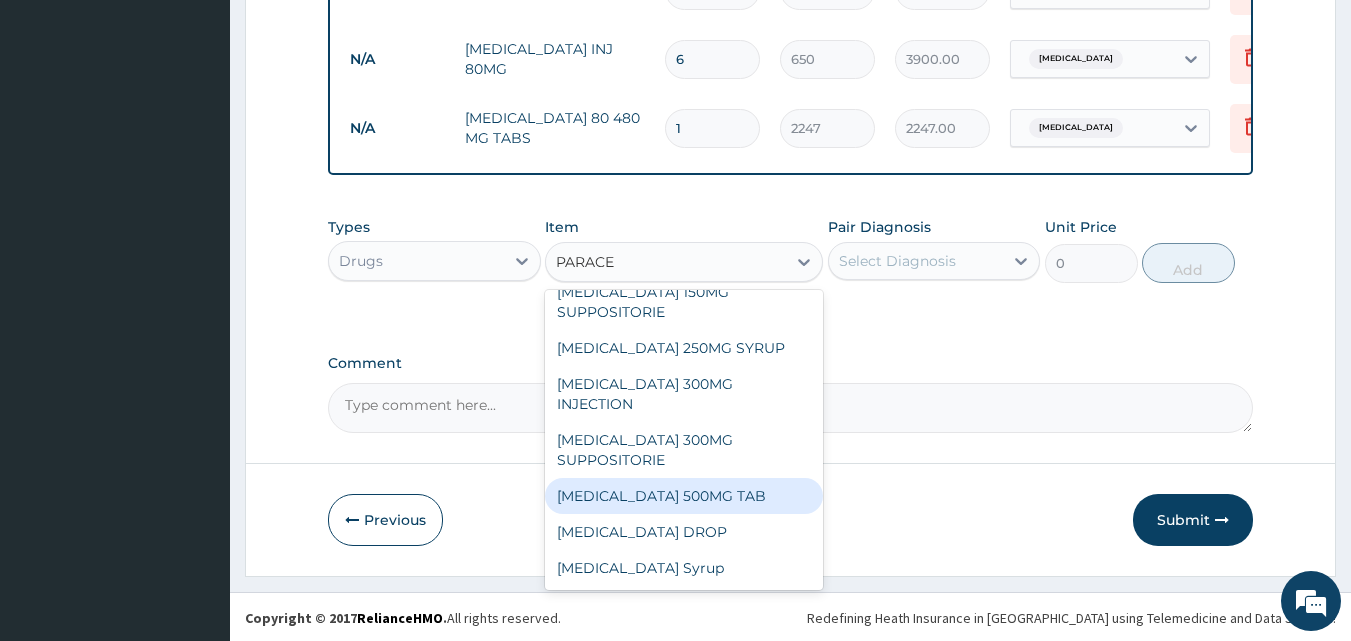drag, startPoint x: 697, startPoint y: 486, endPoint x: 836, endPoint y: 372, distance: 179.7693 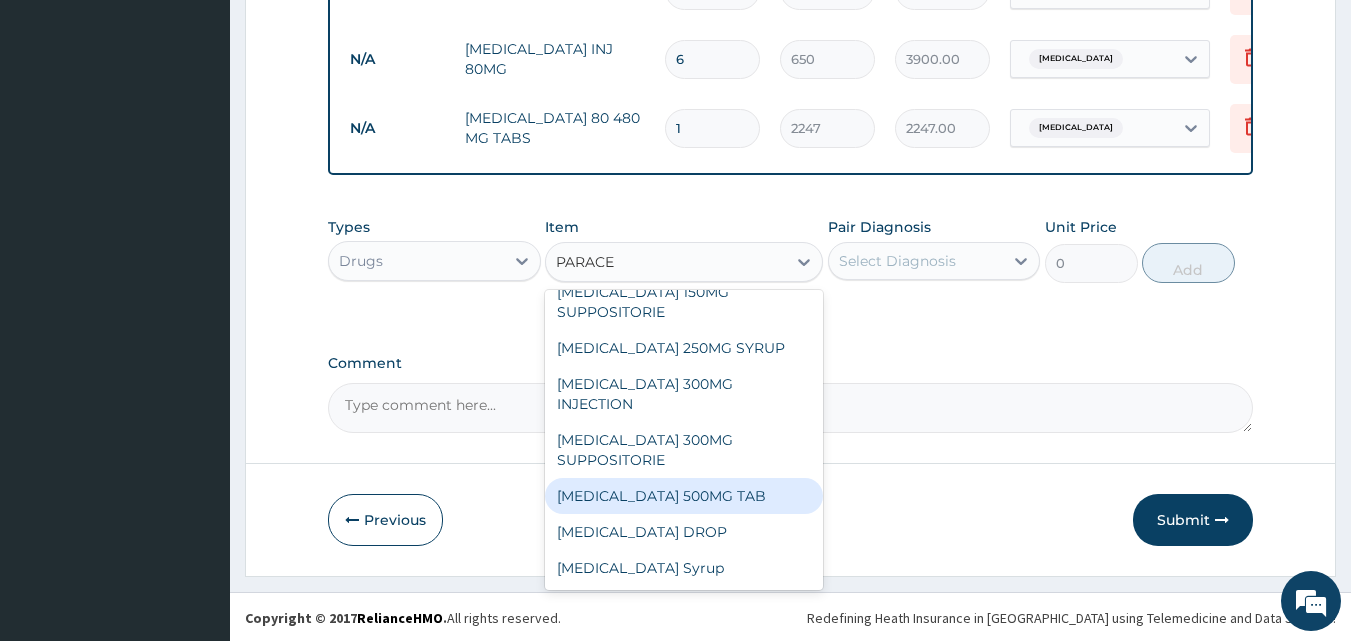 click on "DRUGAMOL PARACETAMOL INJECTION EMZOR PARACETAMOL SYRUP 60ML IBUPROFEN PARACETAMOL 200 325MG MICPOL PARACETAMOL SYRUP 120ML PARACETAMOL 120MG SYRUP PARACETAMOL 150MG SUPPOSITORIE PARACETAMOL 250MG SYRUP PARACETAMOL 300MG INJECTION PARACETAMOL 300MG SUPPOSITORIE PARACETAMOL 500MG TAB PARACETAMOL DROP Paracetamol Syrup" at bounding box center [684, 440] 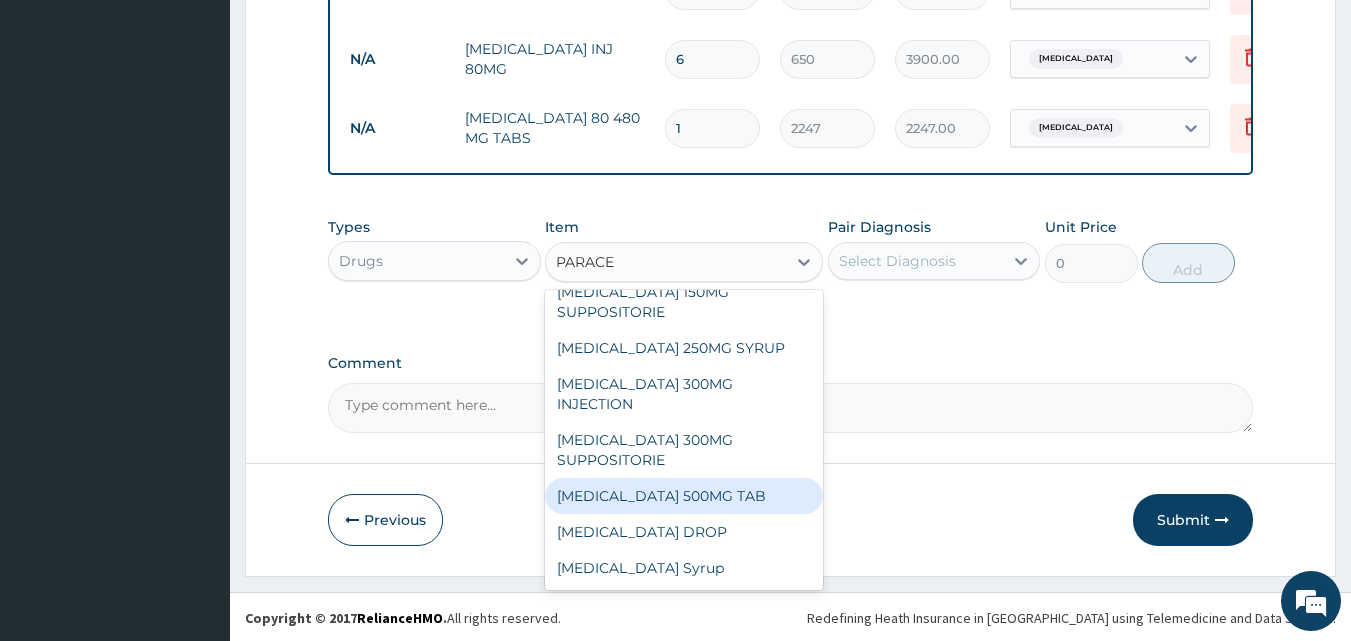 click on "PARACETAMOL 500MG TAB" at bounding box center (684, 496) 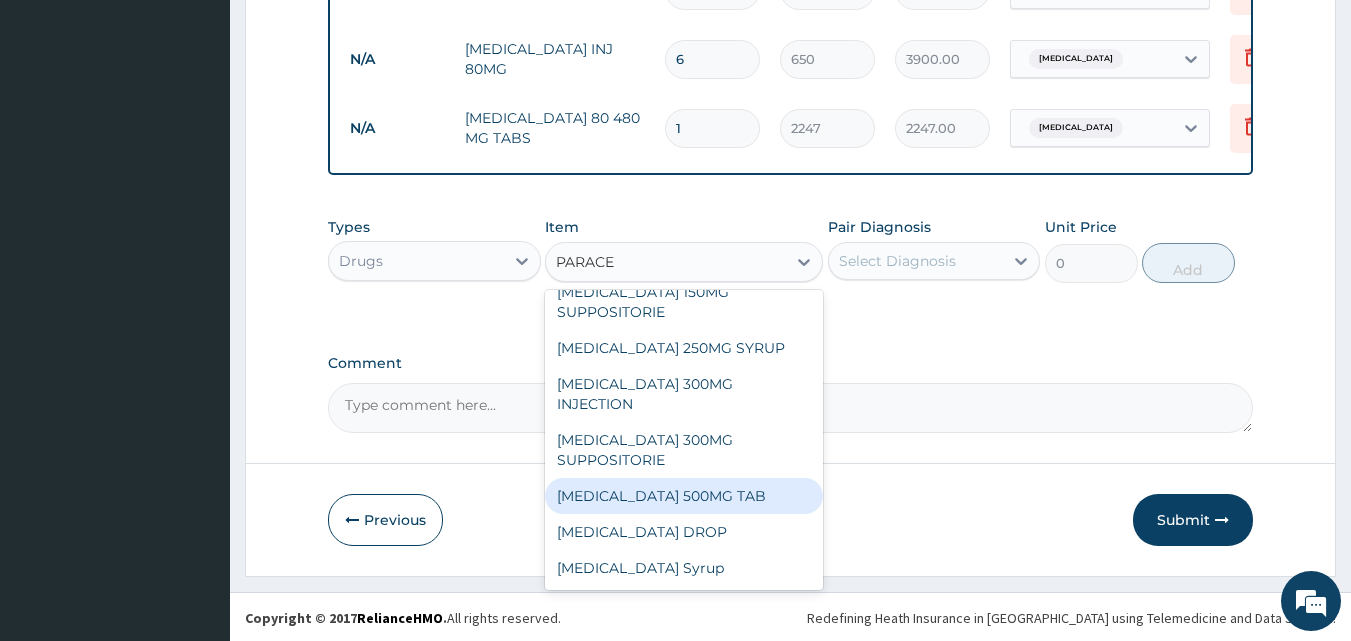 type 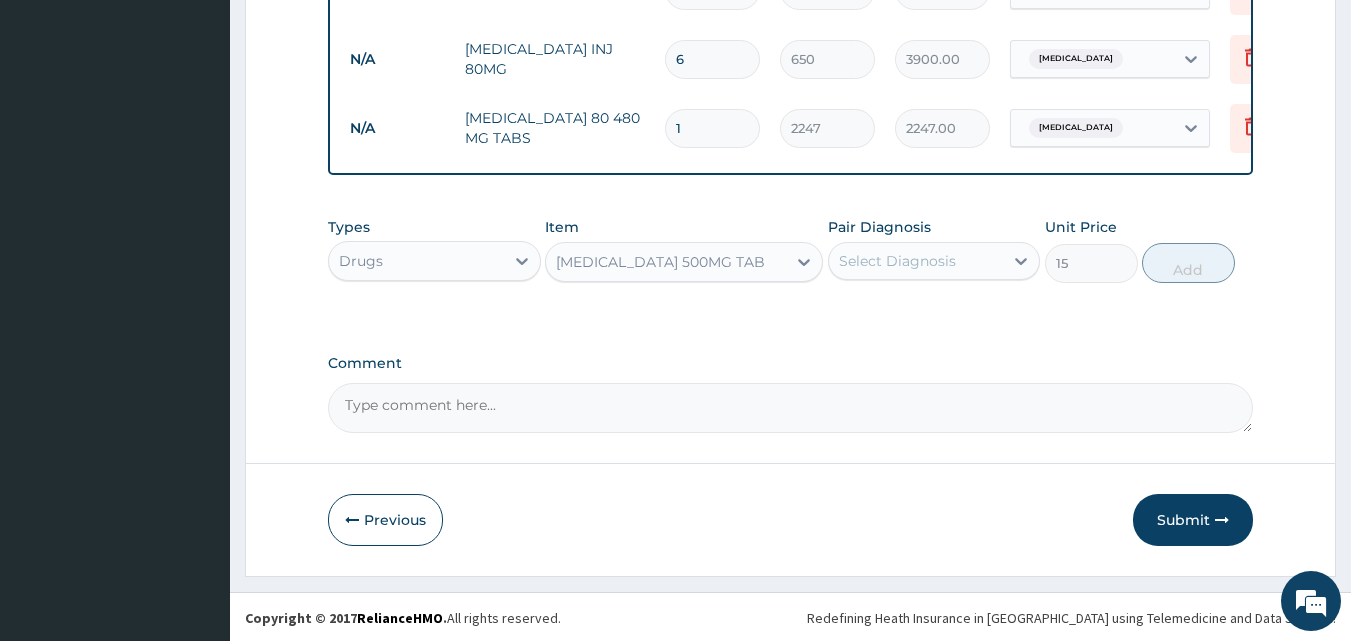click on "Select Diagnosis" at bounding box center (897, 261) 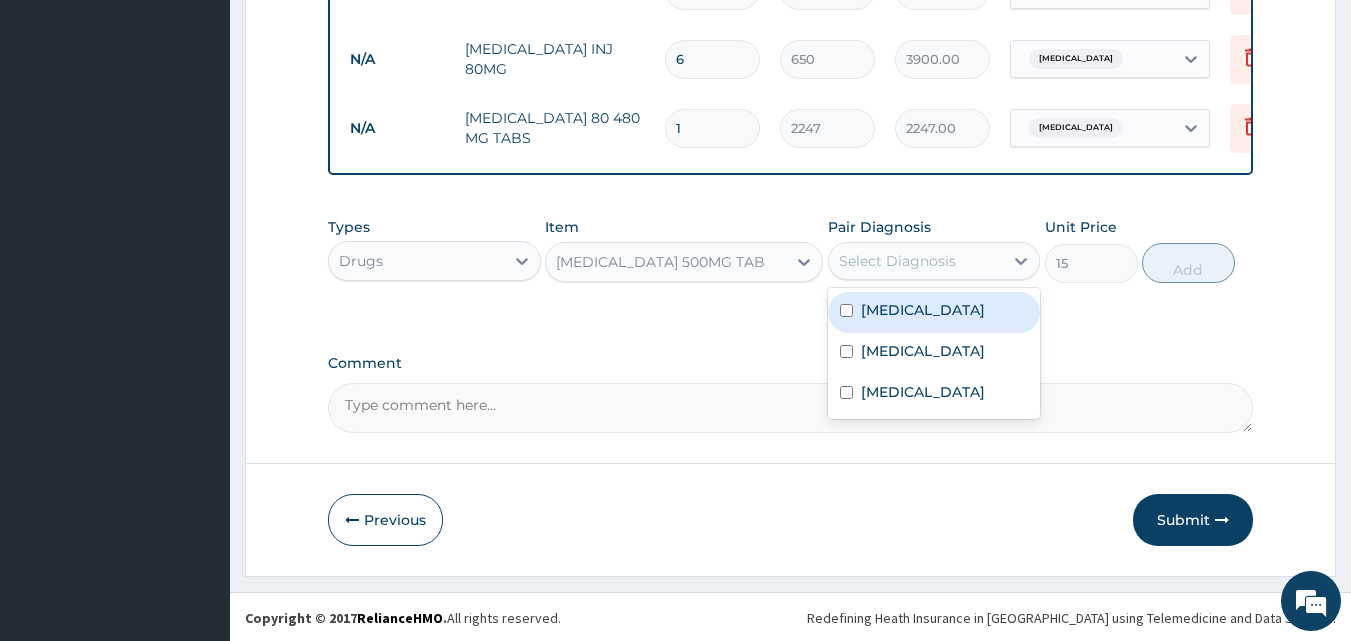 drag, startPoint x: 923, startPoint y: 325, endPoint x: 929, endPoint y: 348, distance: 23.769728 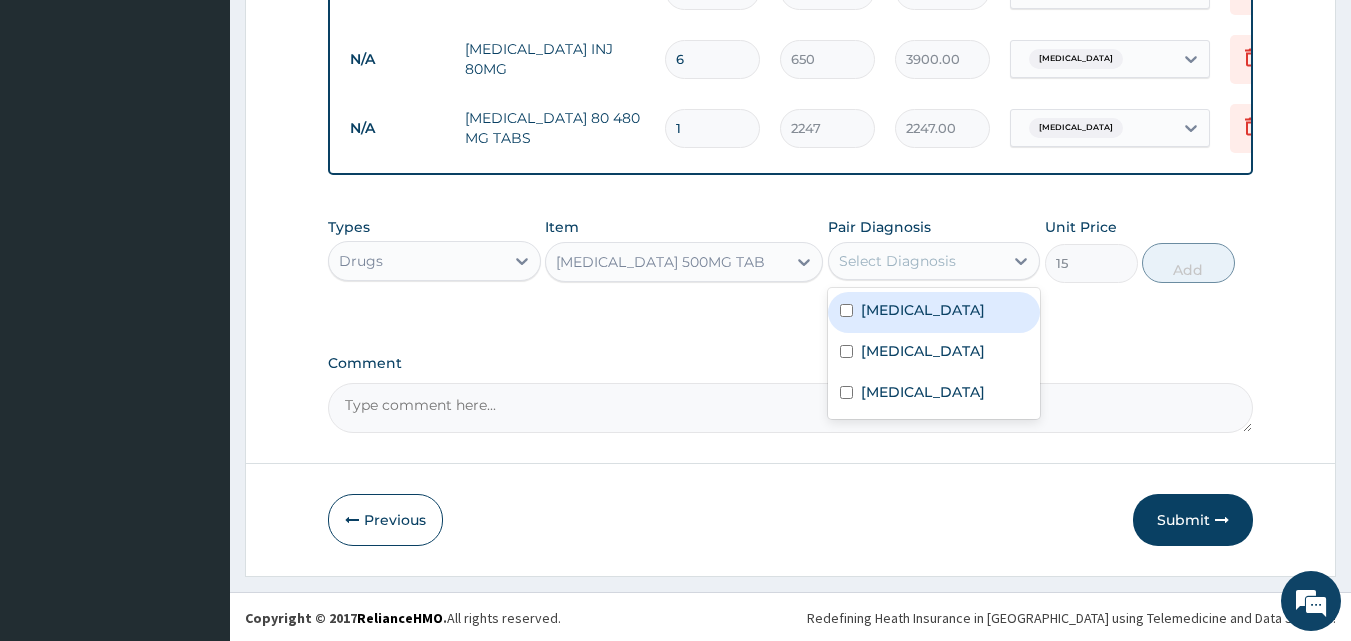 click on "Malaria" at bounding box center [934, 312] 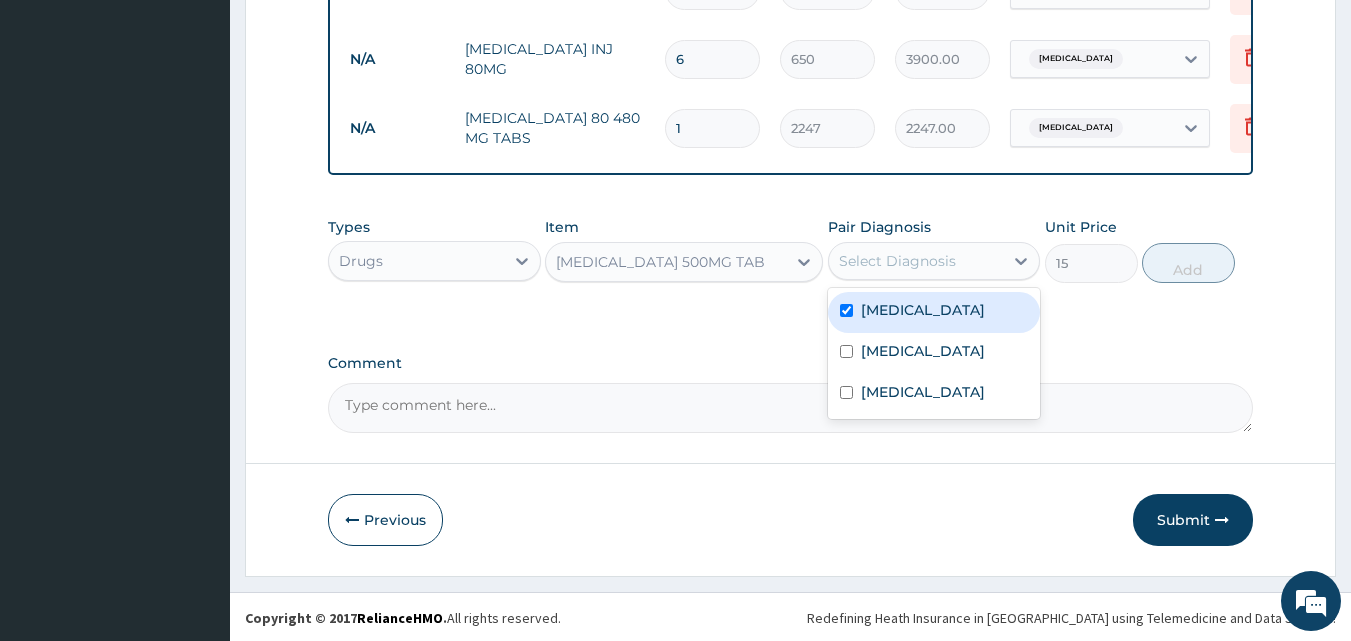 checkbox on "true" 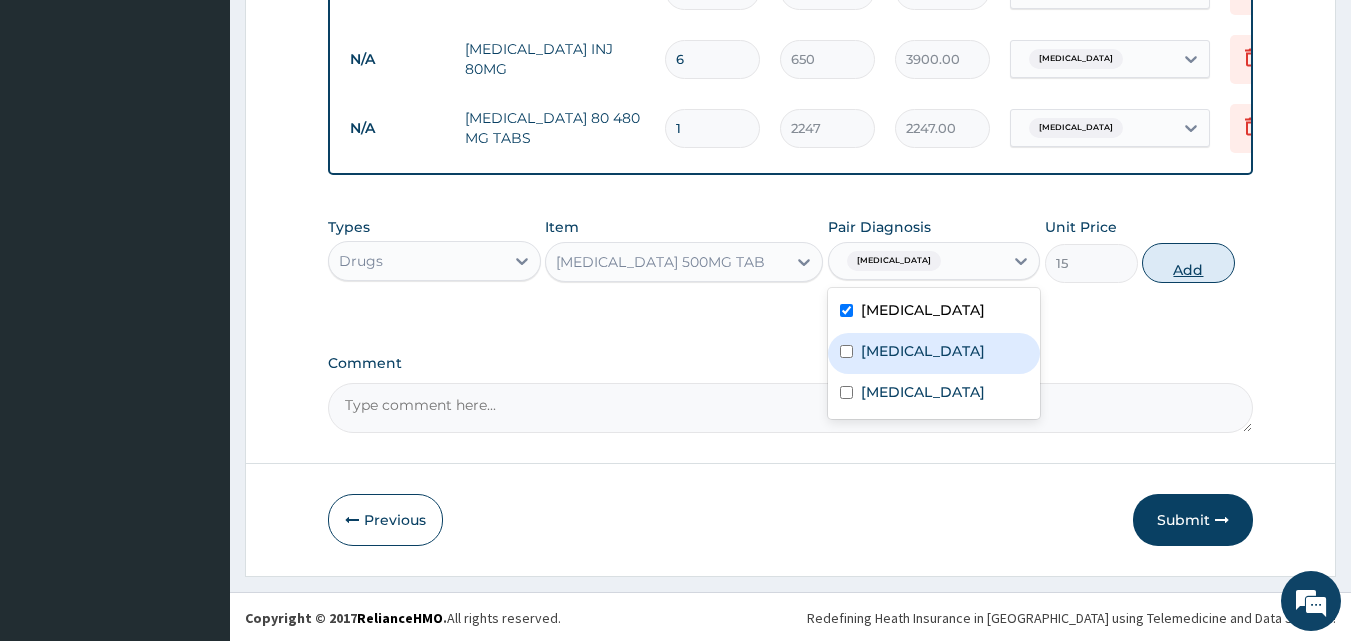 drag, startPoint x: 926, startPoint y: 365, endPoint x: 1221, endPoint y: 279, distance: 307.28 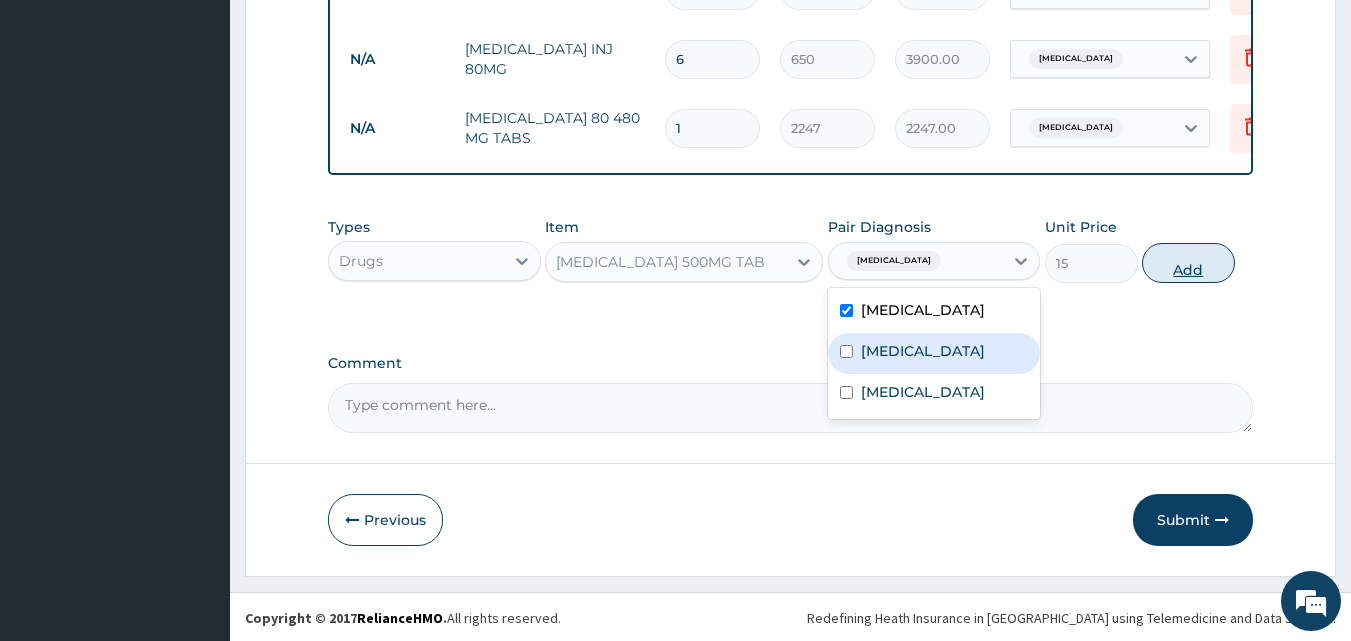 click on "Upper respiratory infection" at bounding box center (923, 351) 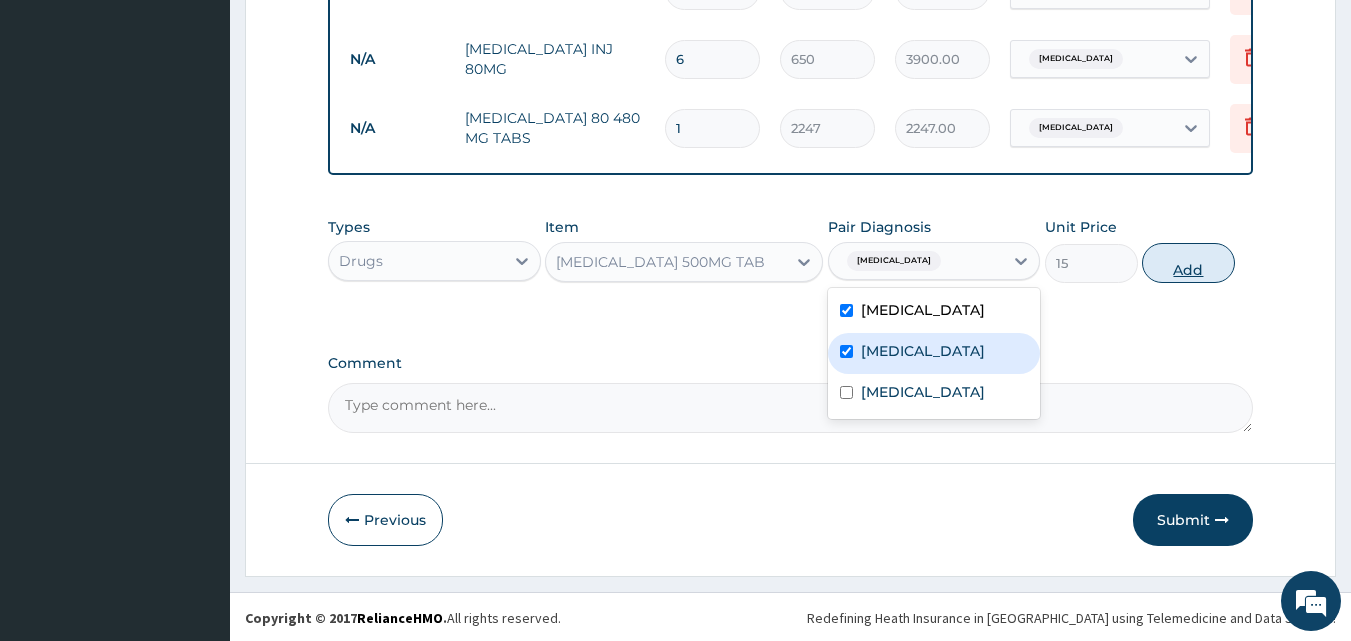 checkbox on "true" 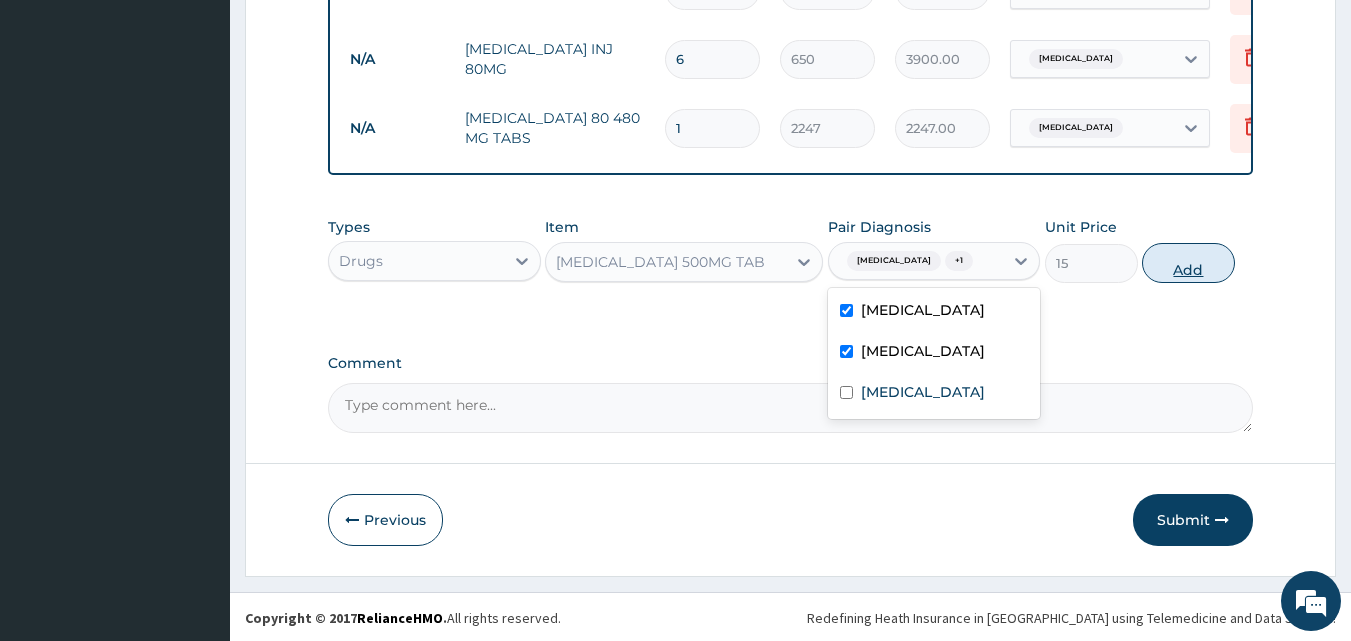 click on "Add" at bounding box center (1188, 263) 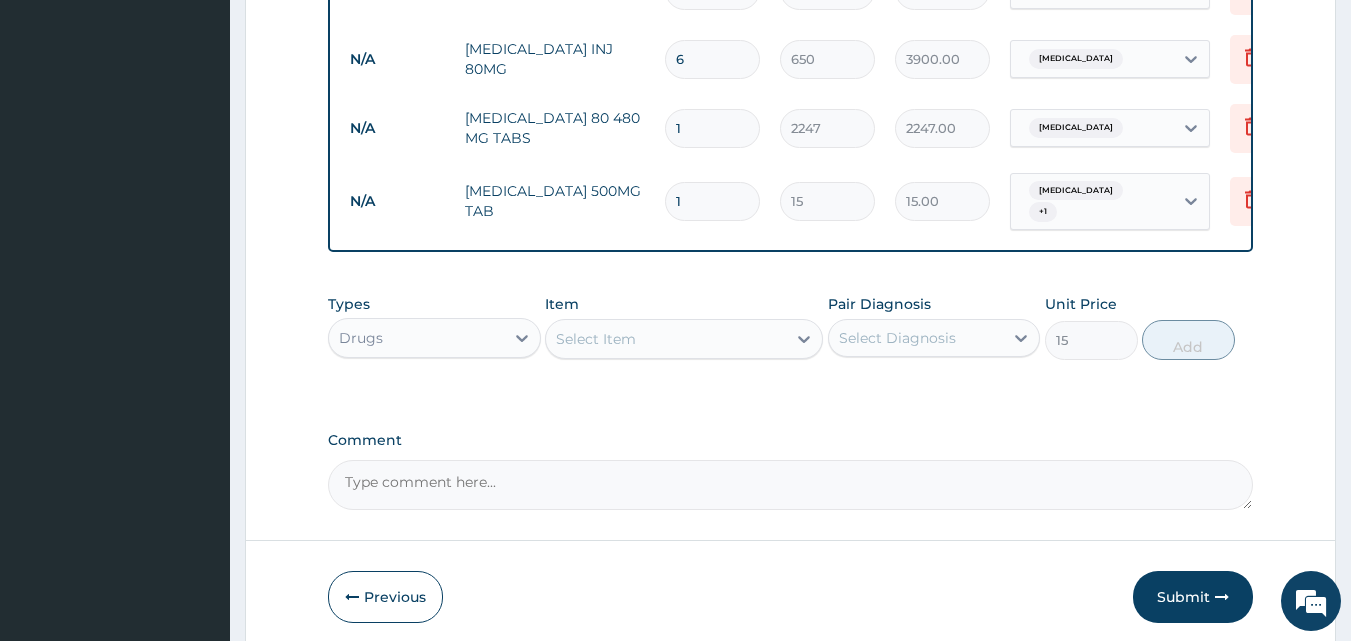 type on "0" 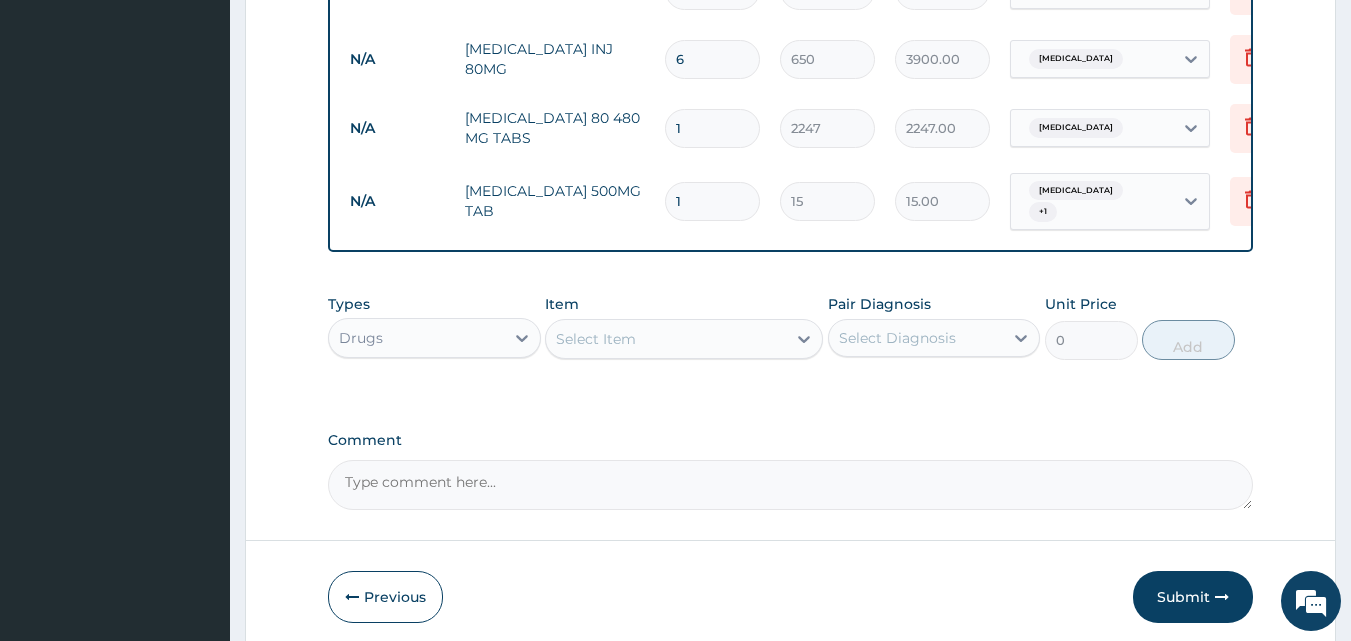 click on "Select Item" at bounding box center [666, 339] 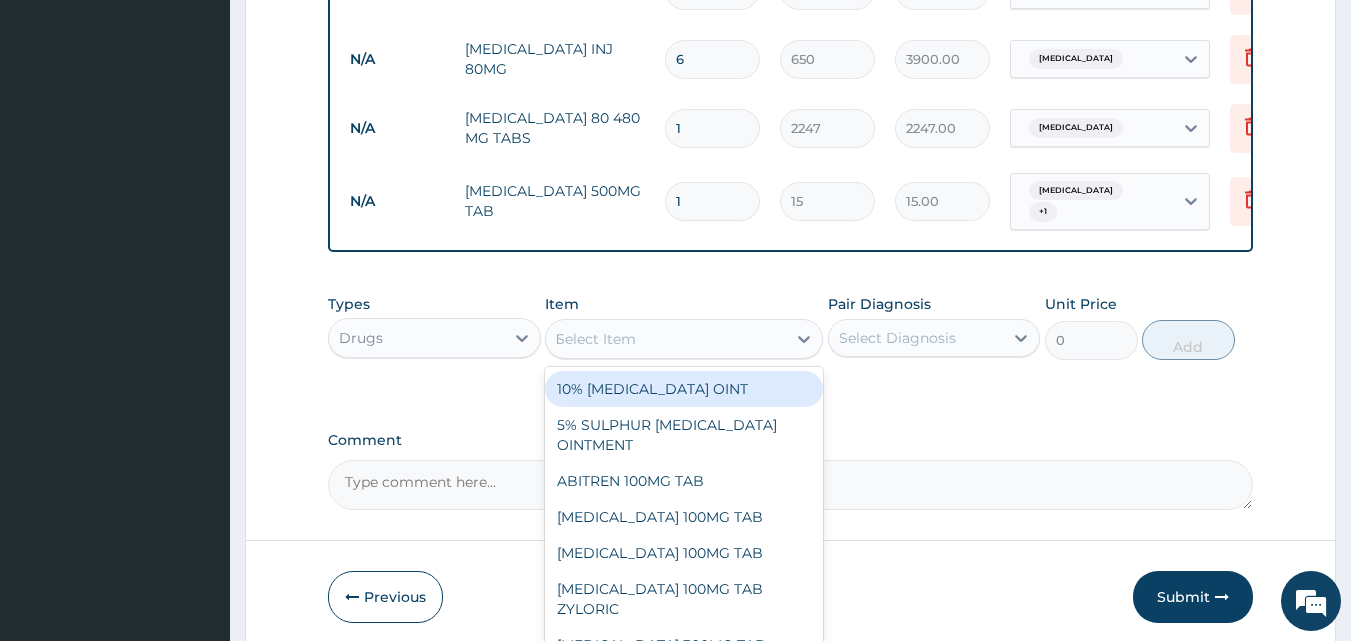 type on "PARACE" 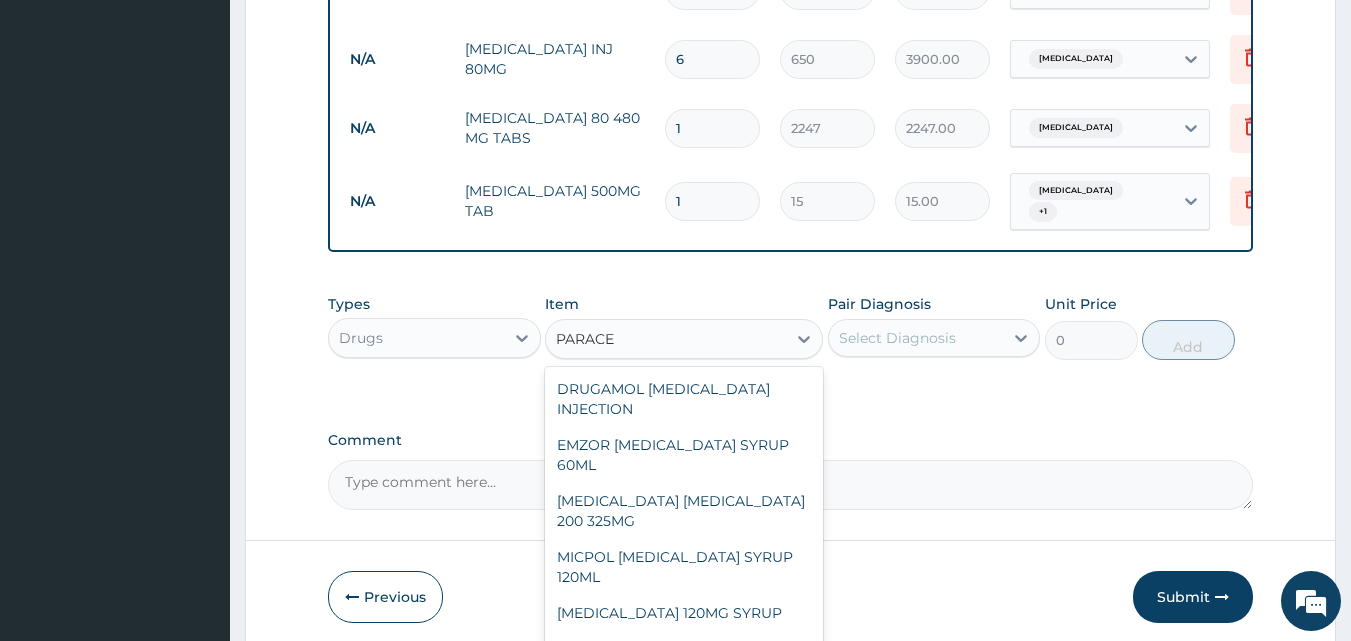 scroll, scrollTop: 280, scrollLeft: 0, axis: vertical 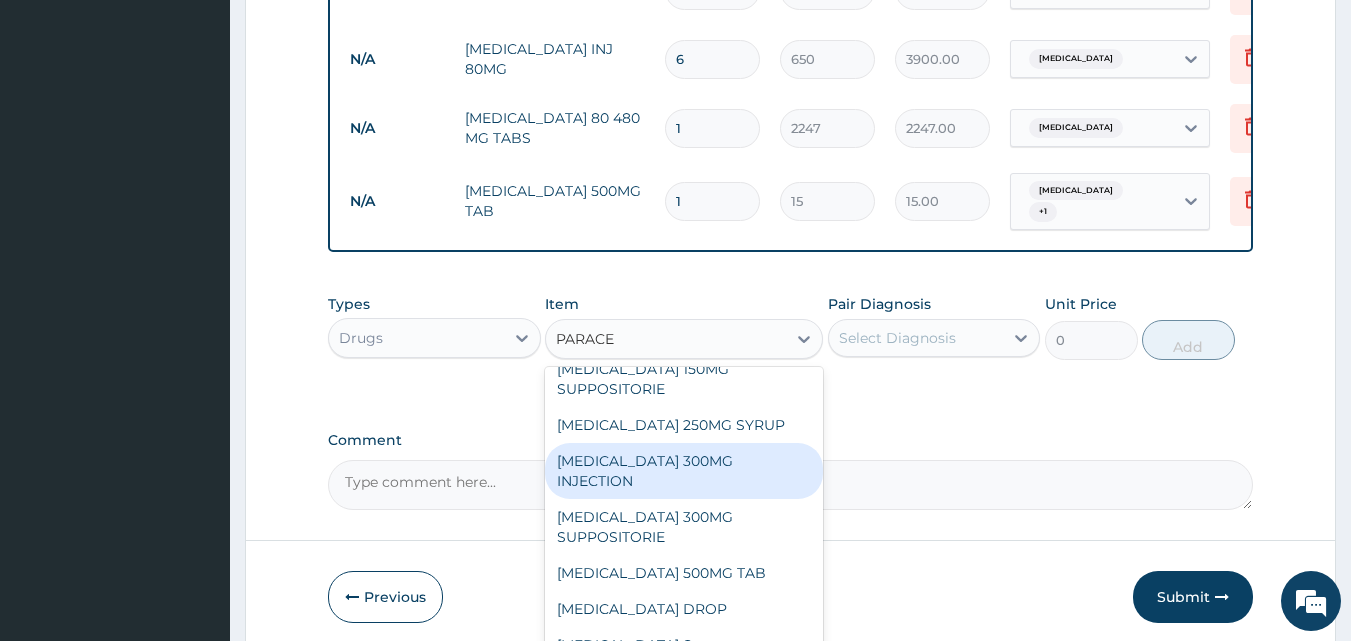 drag, startPoint x: 666, startPoint y: 467, endPoint x: 870, endPoint y: 329, distance: 246.29251 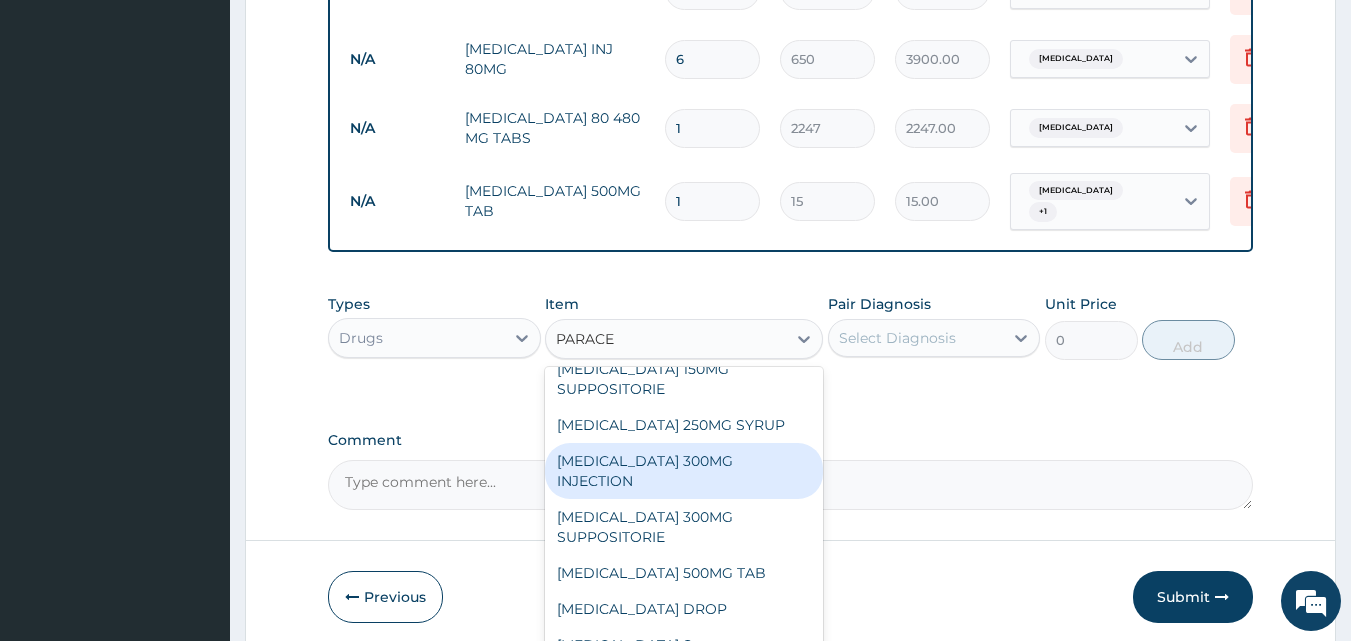 click on "PARACETAMOL 300MG INJECTION" at bounding box center [684, 471] 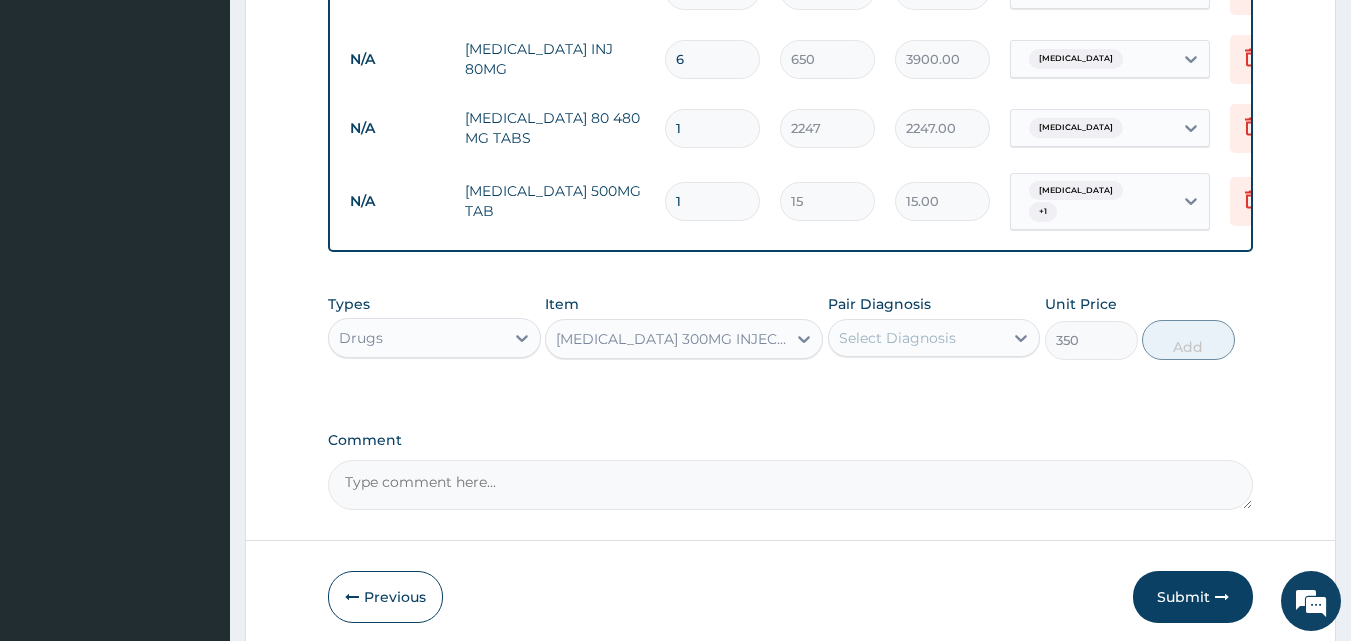 click on "Select Diagnosis" at bounding box center [897, 338] 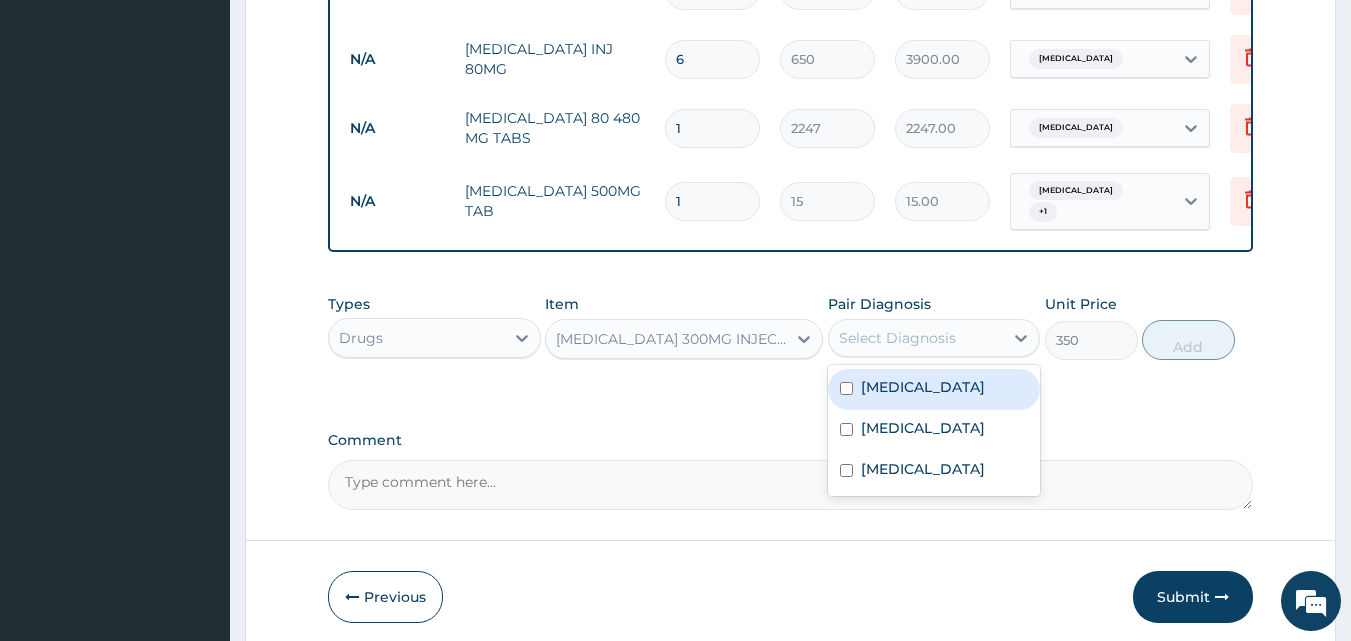click on "Malaria" at bounding box center [934, 389] 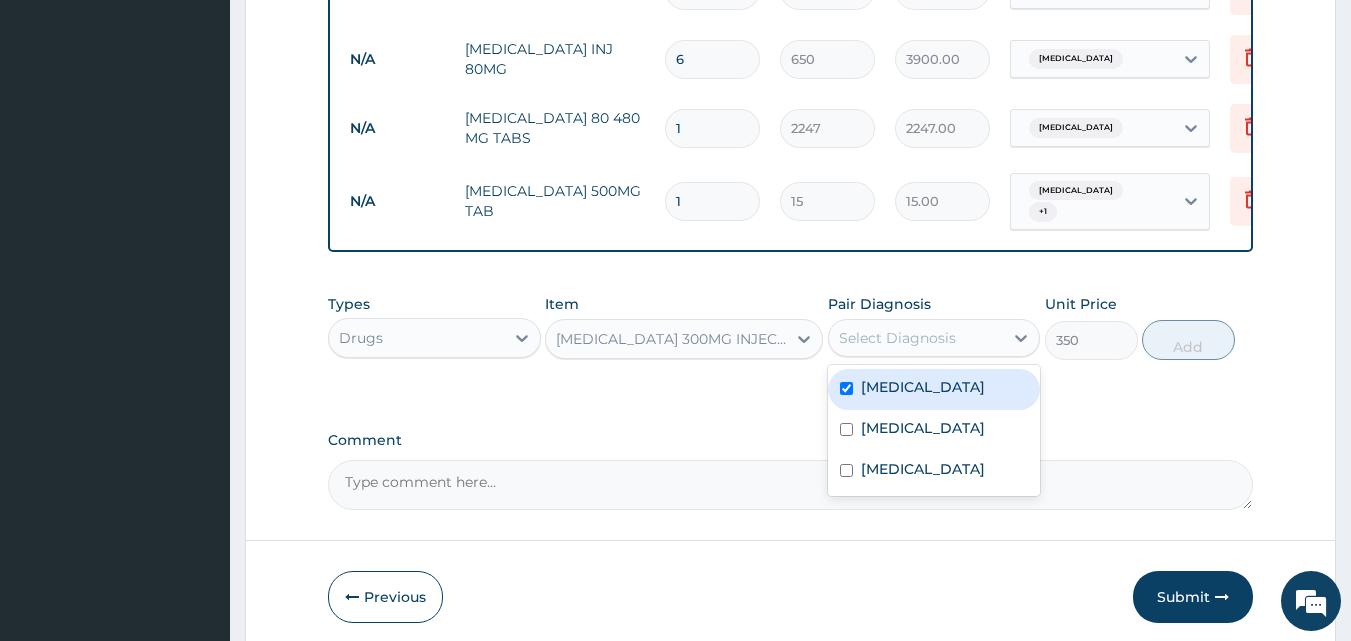 checkbox on "true" 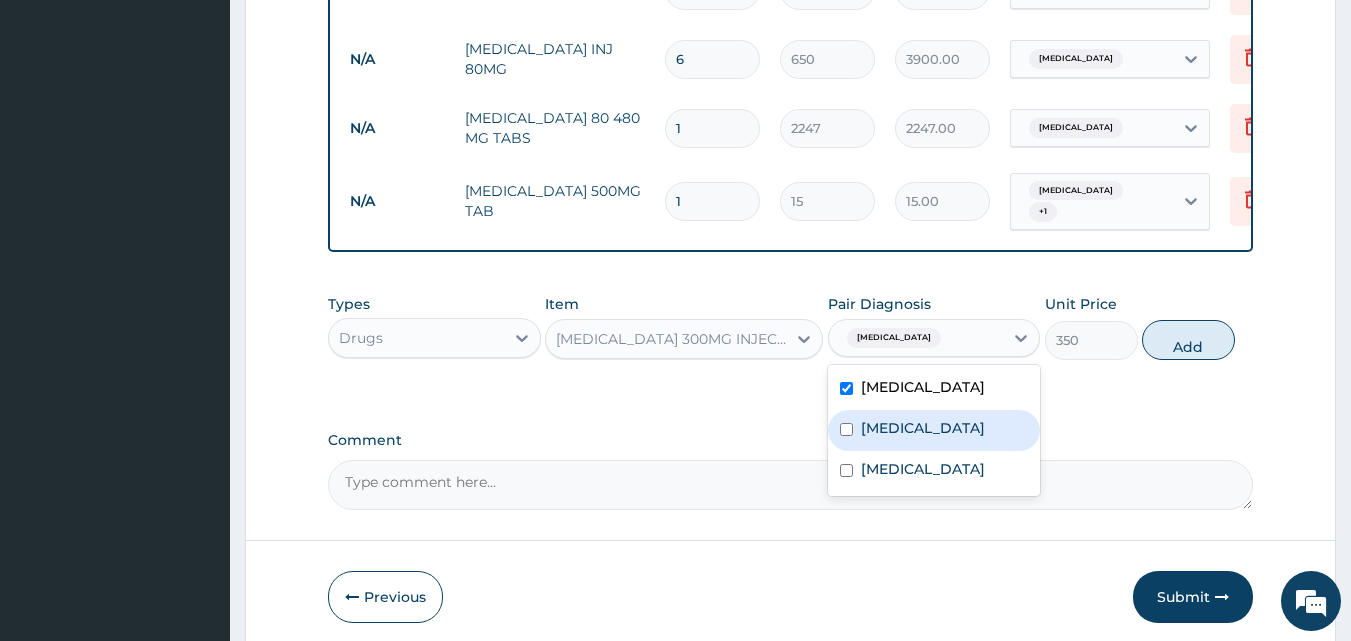click on "Upper respiratory infection" at bounding box center [923, 428] 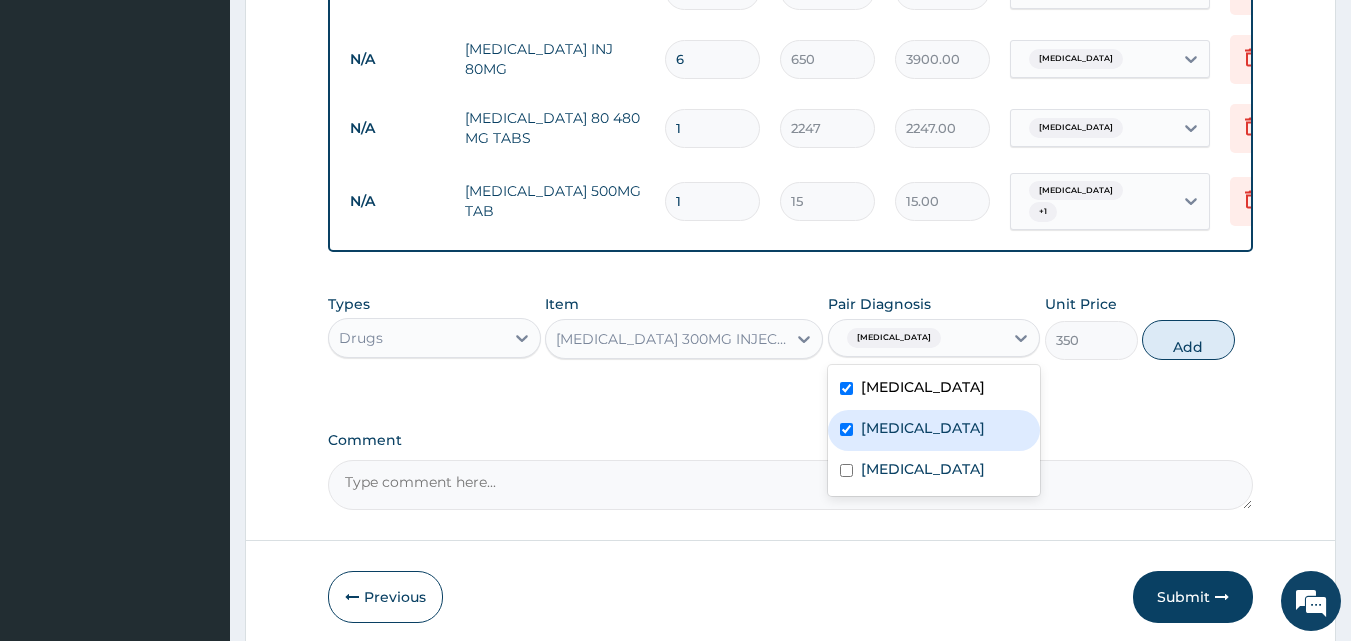checkbox on "true" 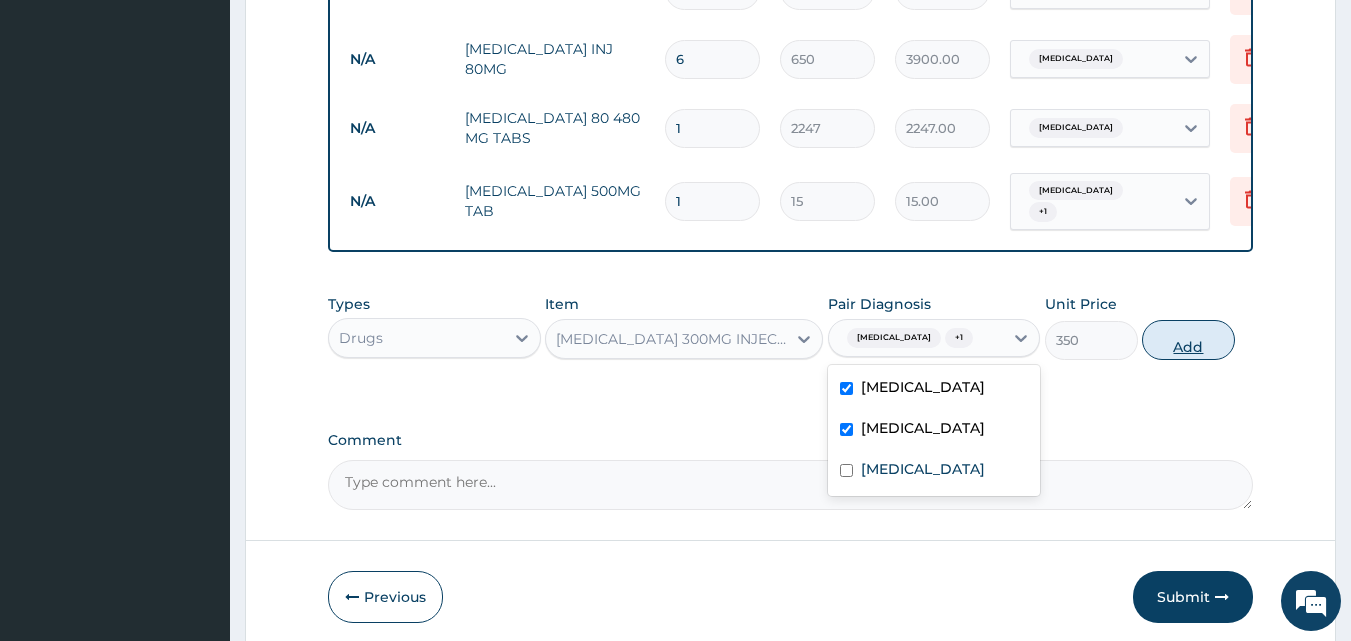 click on "Add" at bounding box center (1188, 340) 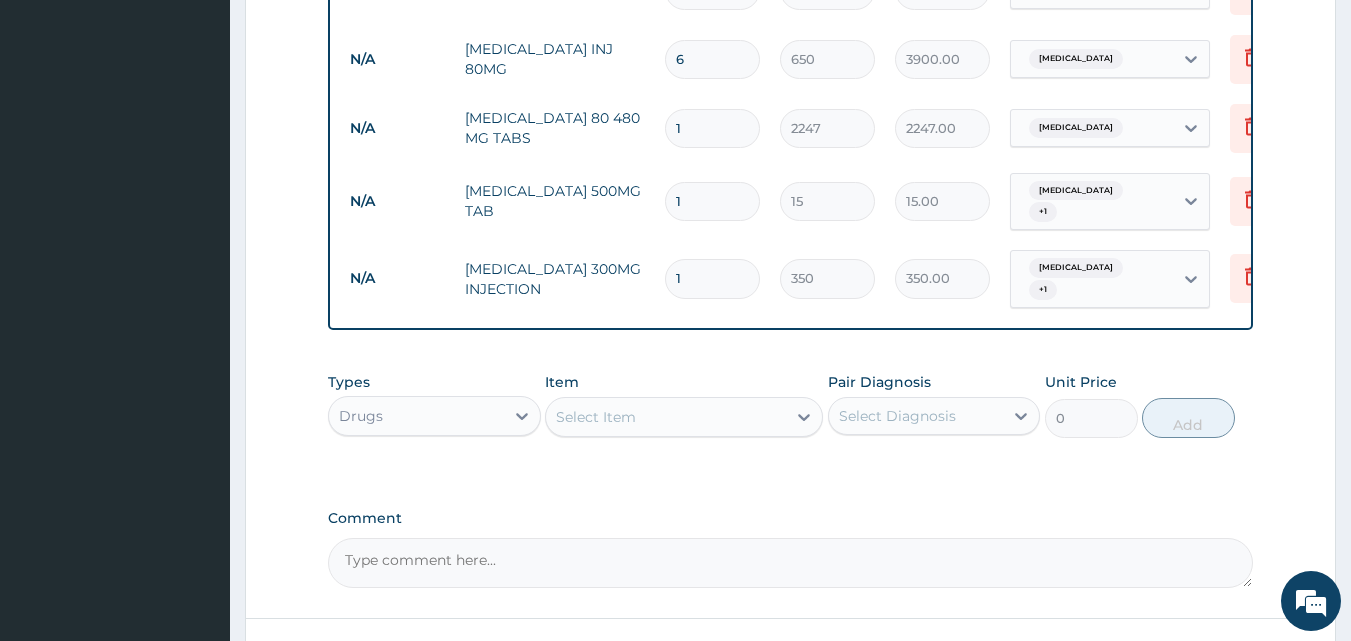 type 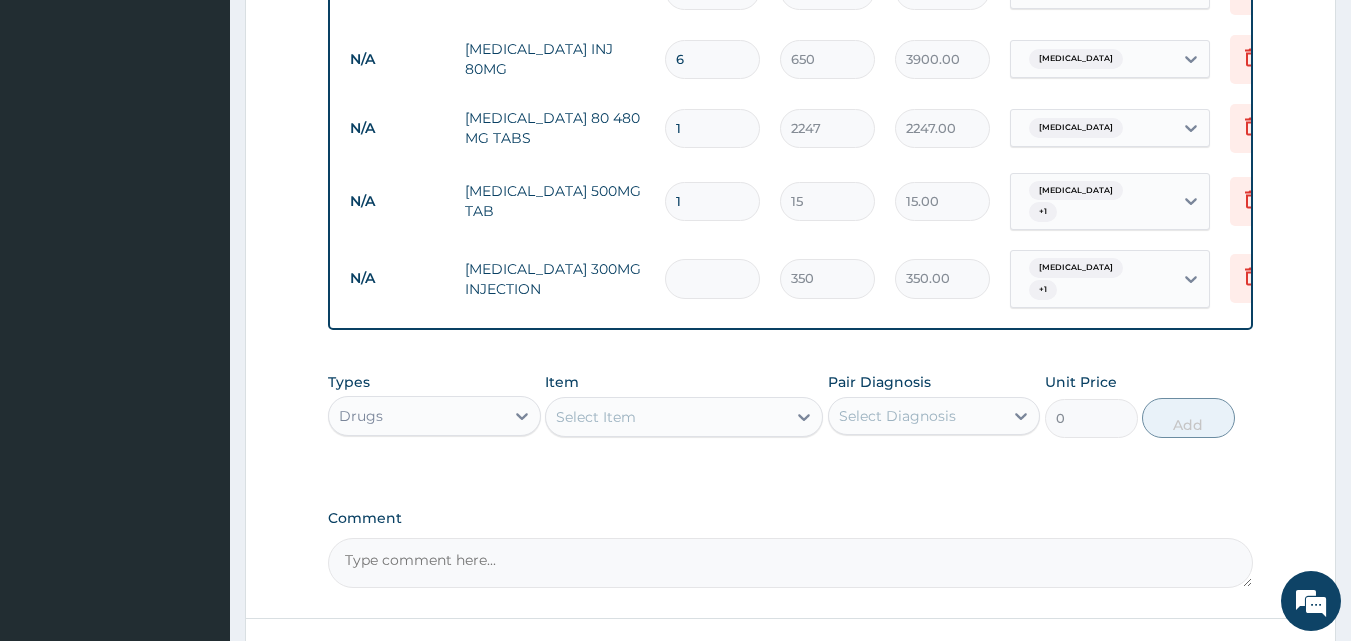 type on "0.00" 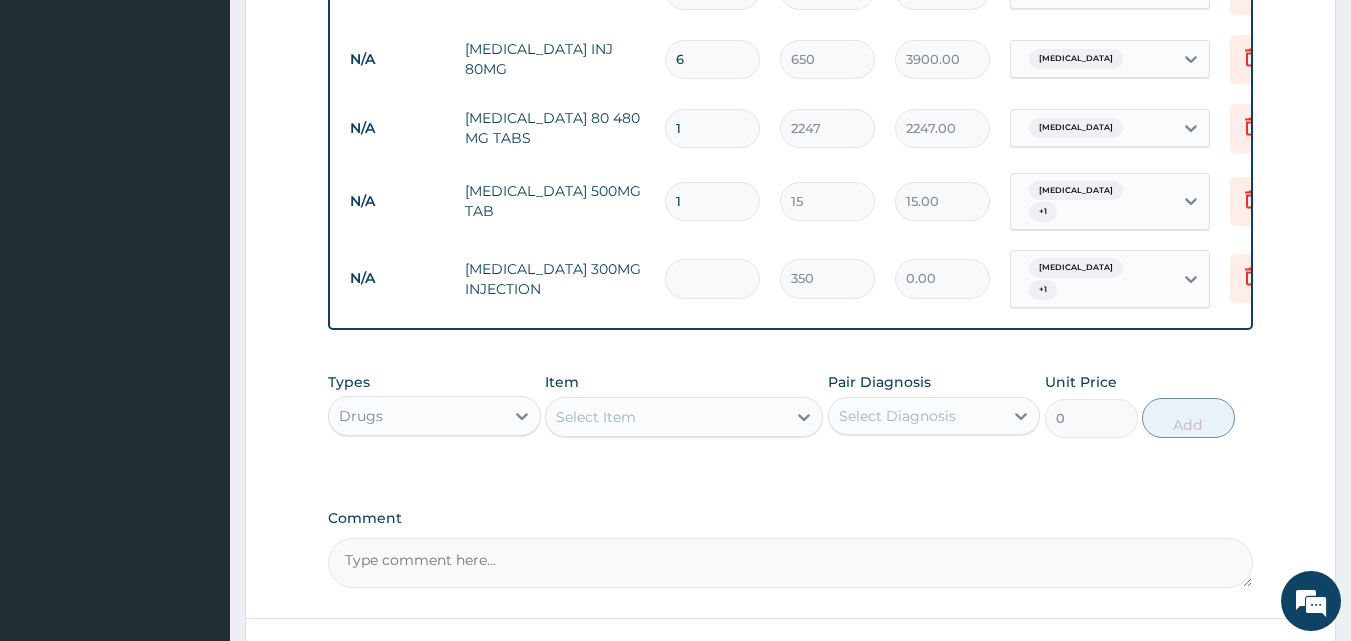 type on "3" 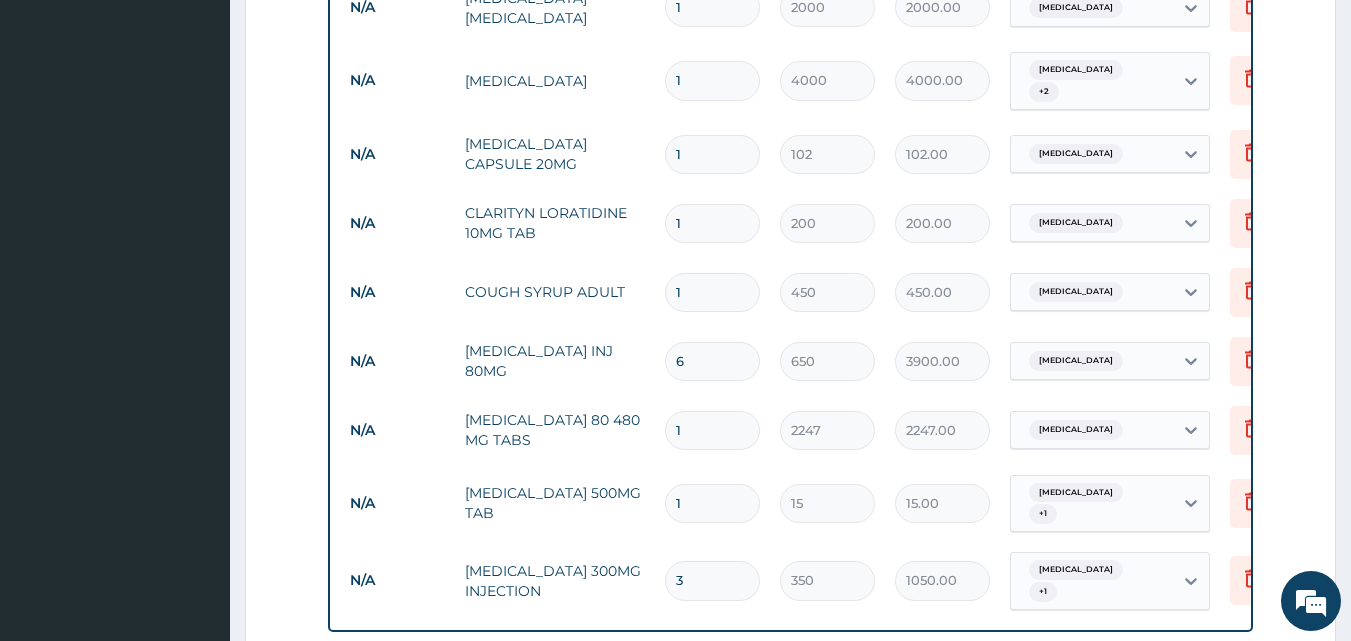 scroll, scrollTop: 537, scrollLeft: 0, axis: vertical 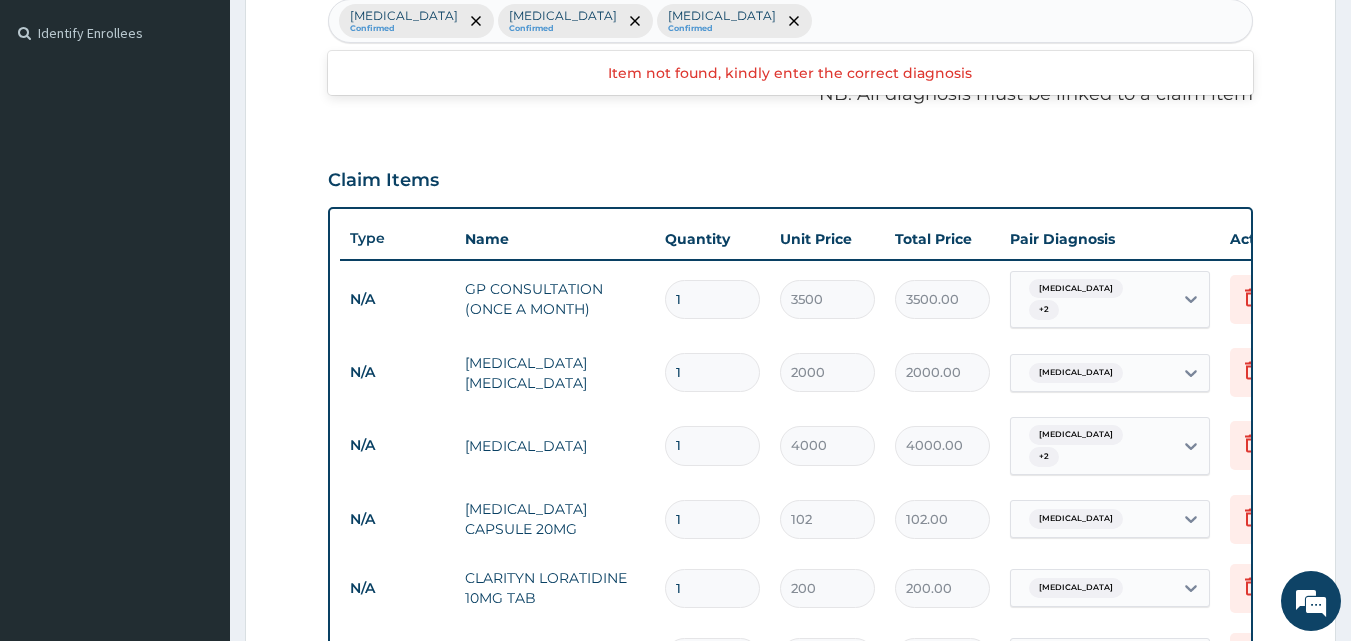 type on "3" 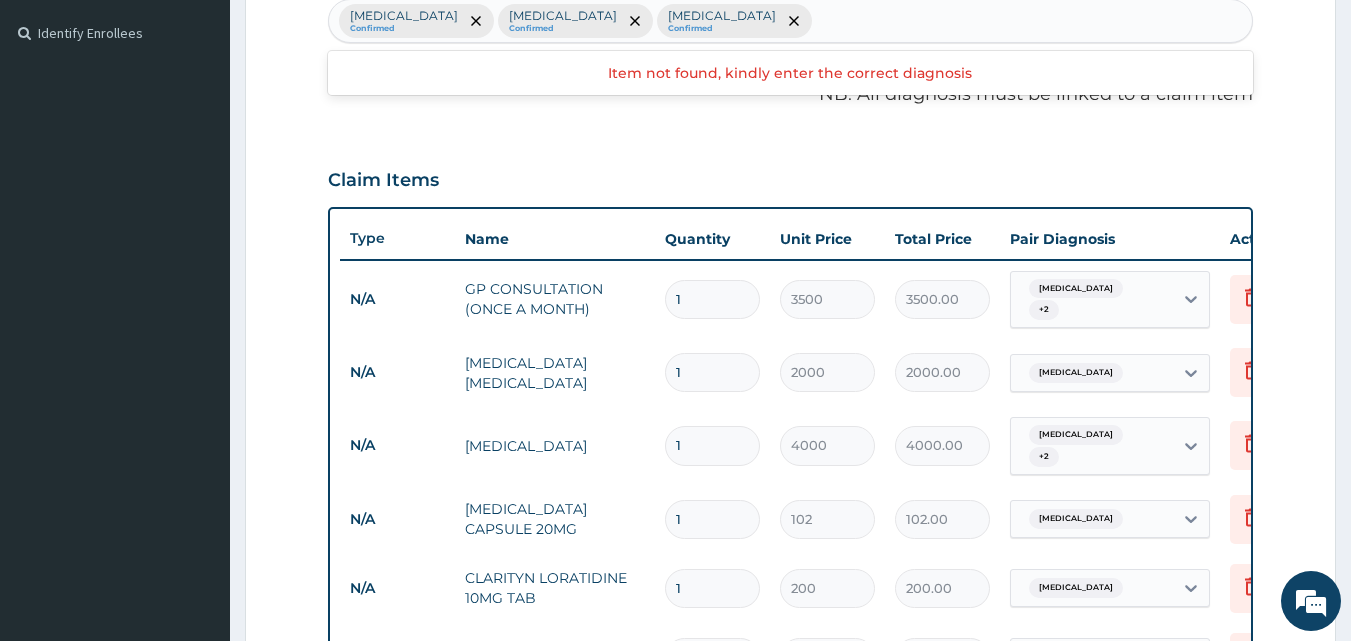 click on "Malaria Confirmed Upper respiratory infection Confirmed Indigestion Confirmed" at bounding box center [791, 21] 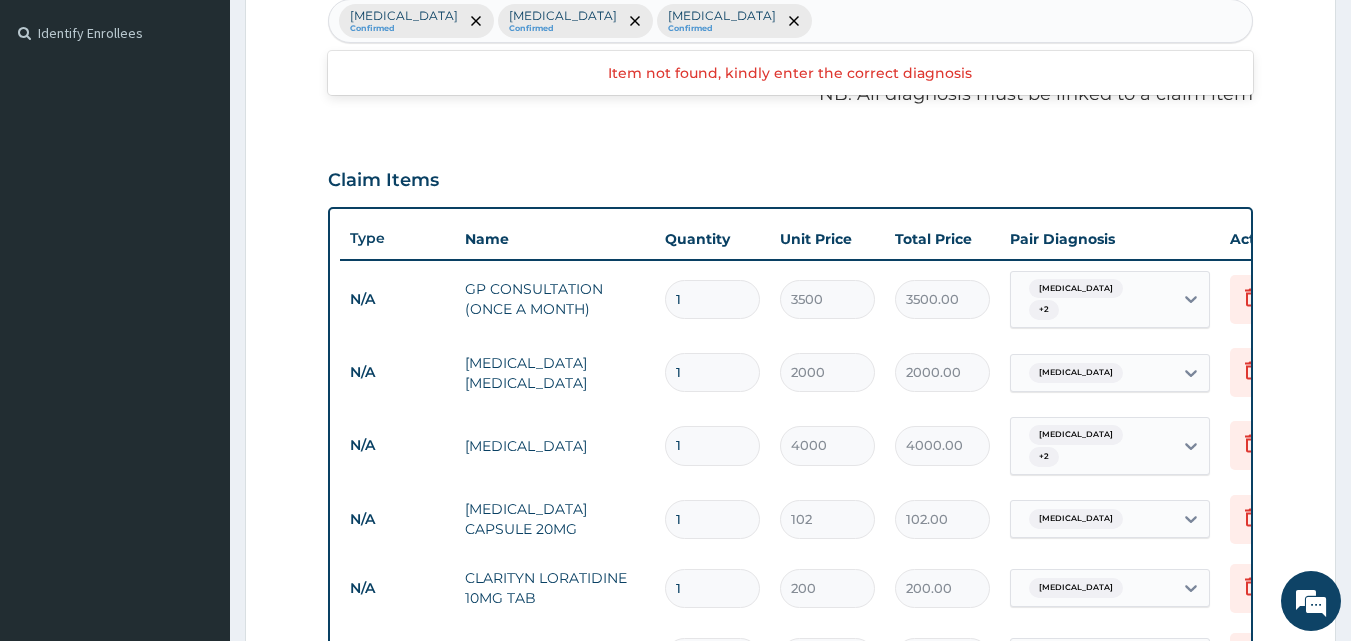 type on "A" 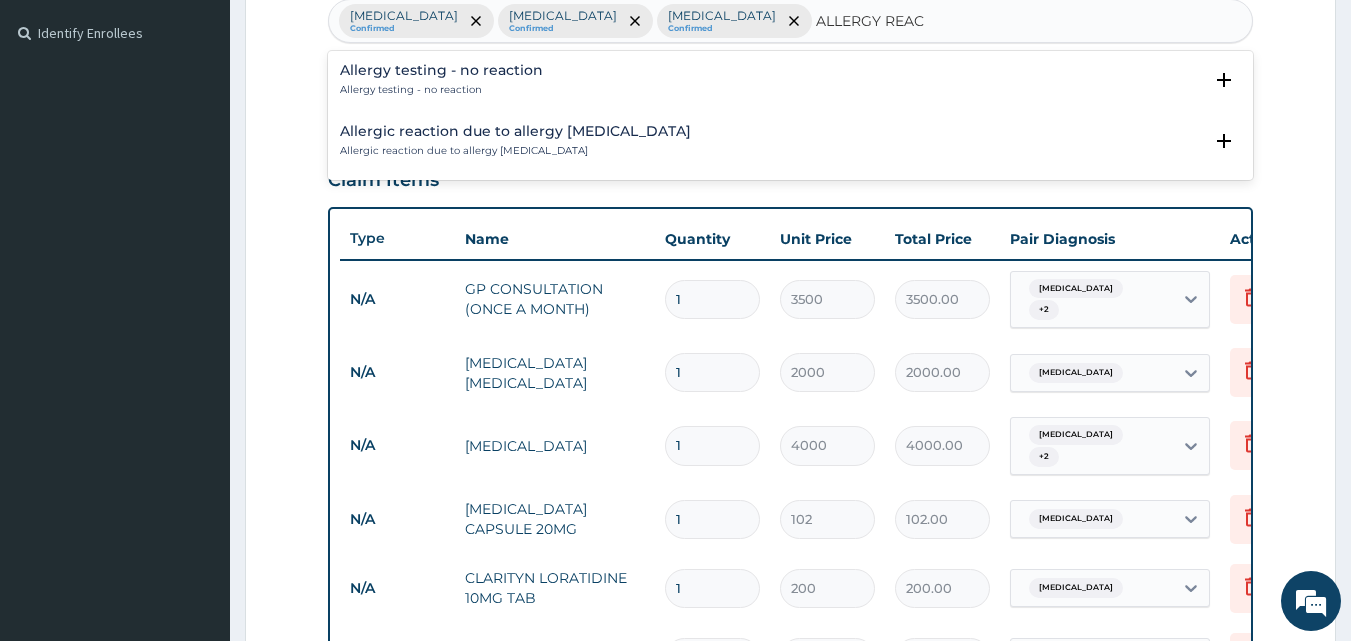 drag, startPoint x: 465, startPoint y: 80, endPoint x: 463, endPoint y: 124, distance: 44.04543 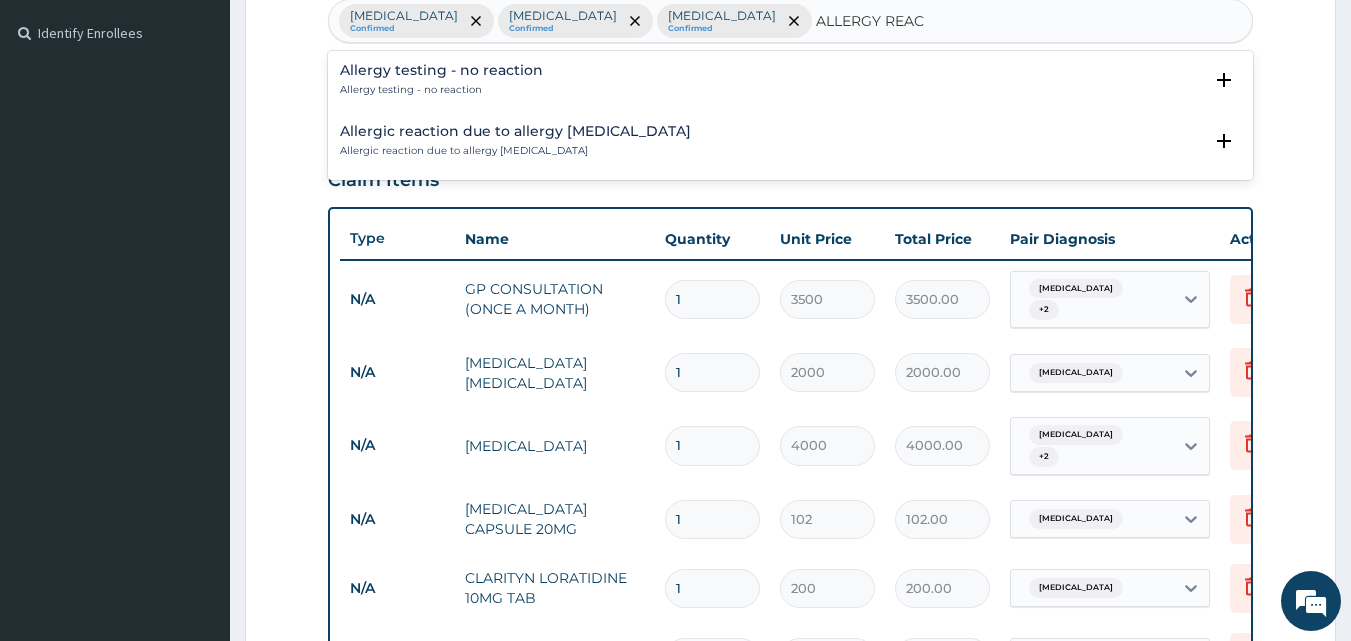 click on "Allergy testing - no reaction Allergy testing - no reaction Select Status Query Query covers suspected (?), Keep in view (kiv), Ruled out (r/o) Confirmed Allergic reaction due to allergy skin test Allergic reaction due to allergy skin test Select Status Query Query covers suspected (?), Keep in view (kiv), Ruled out (r/o) Confirmed" at bounding box center (791, 115) 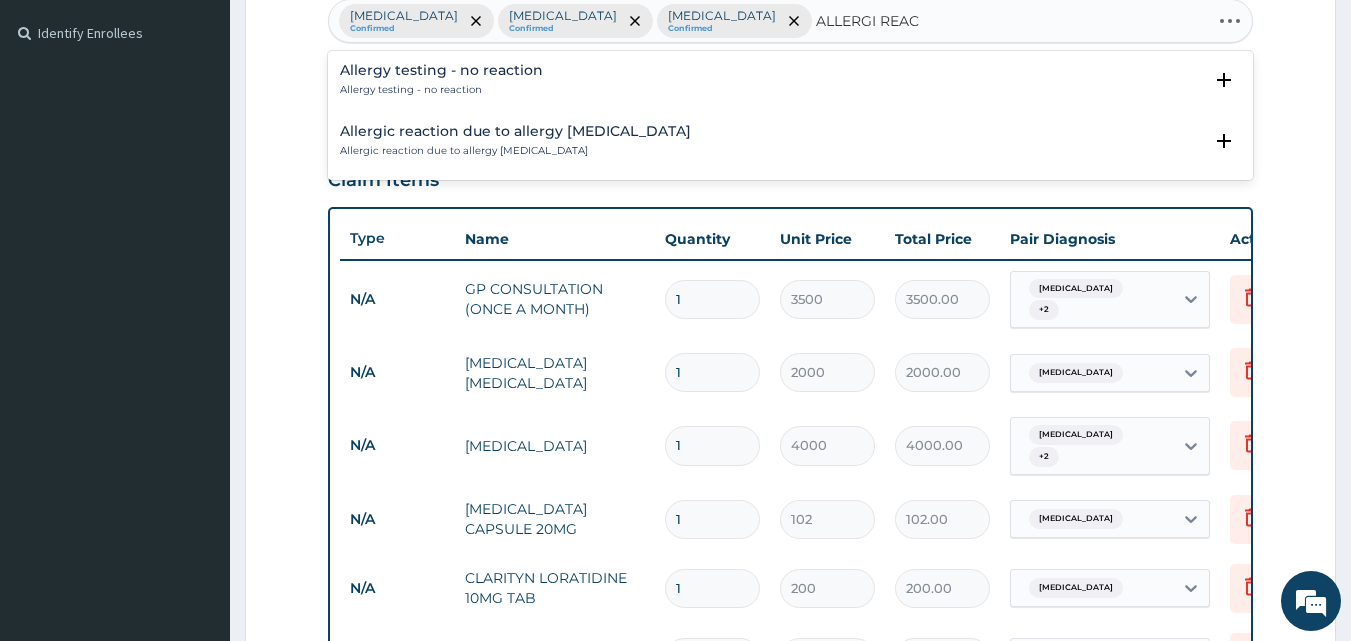type on "ALLERGIC REAC" 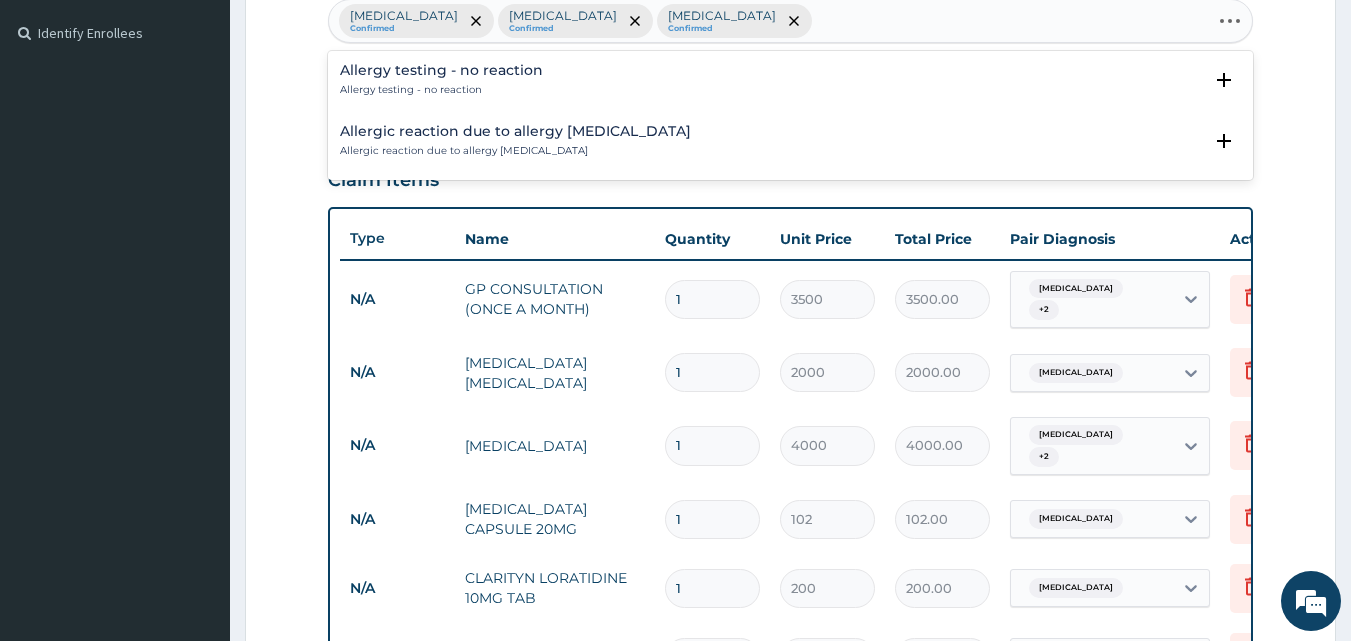 click on "Malaria Confirmed Upper respiratory infection Confirmed Indigestion Confirmed ALLERGIC REAC" at bounding box center [770, 21] 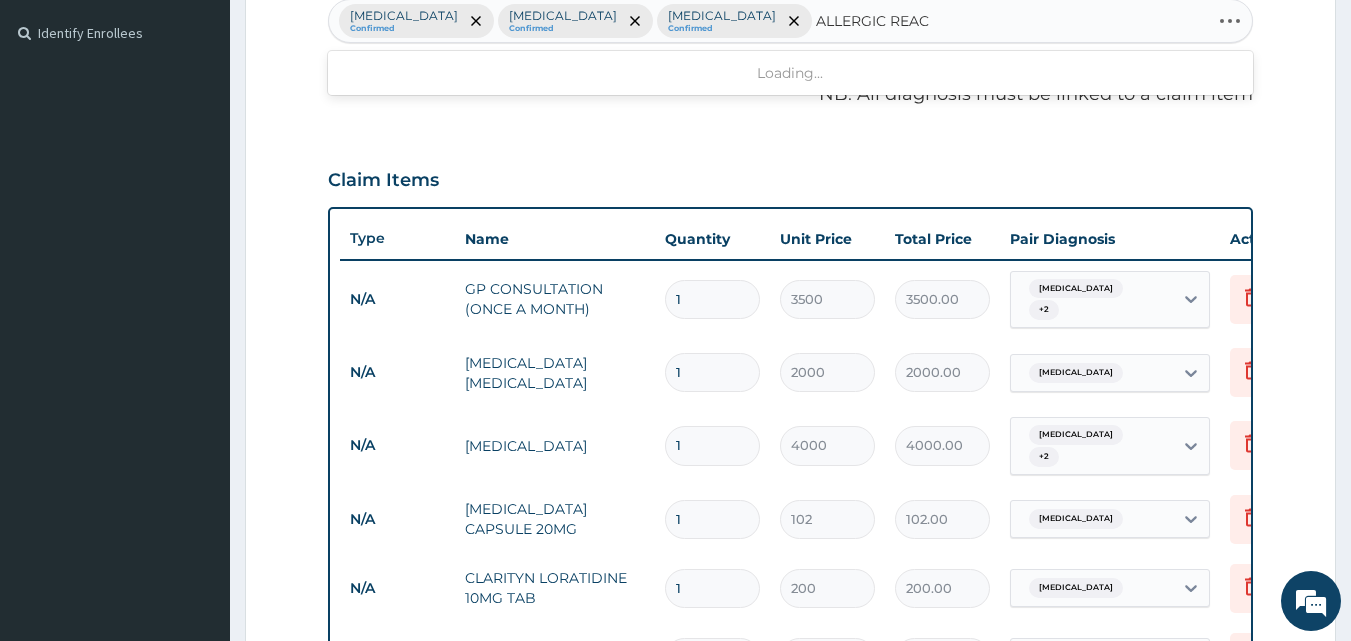 type on "ALLERGIC REACT" 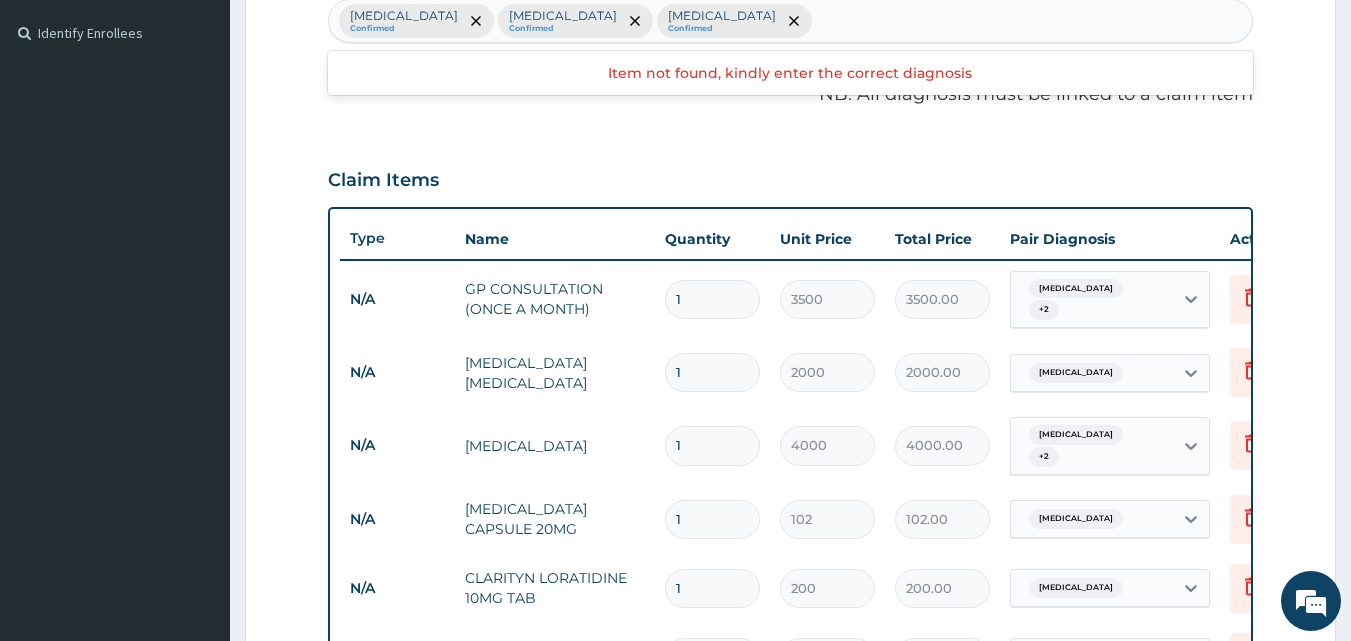 click on "Malaria Confirmed Upper respiratory infection Confirmed Indigestion Confirmed" at bounding box center [791, 21] 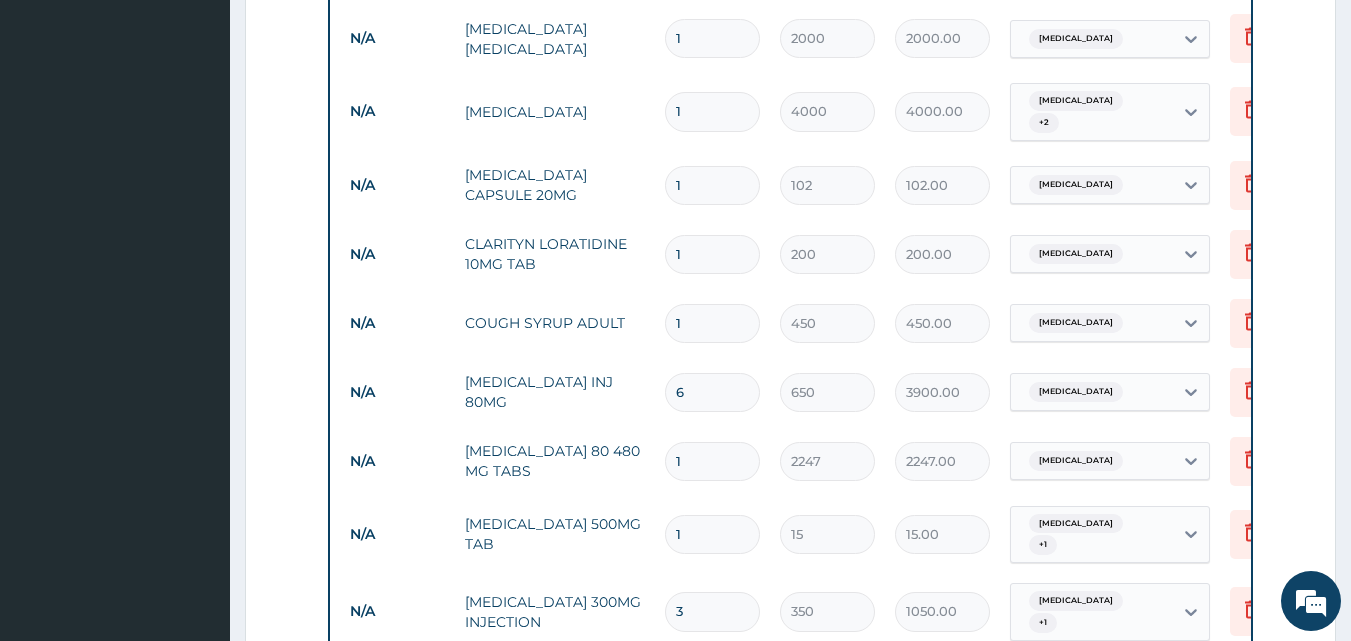 scroll, scrollTop: 371, scrollLeft: 0, axis: vertical 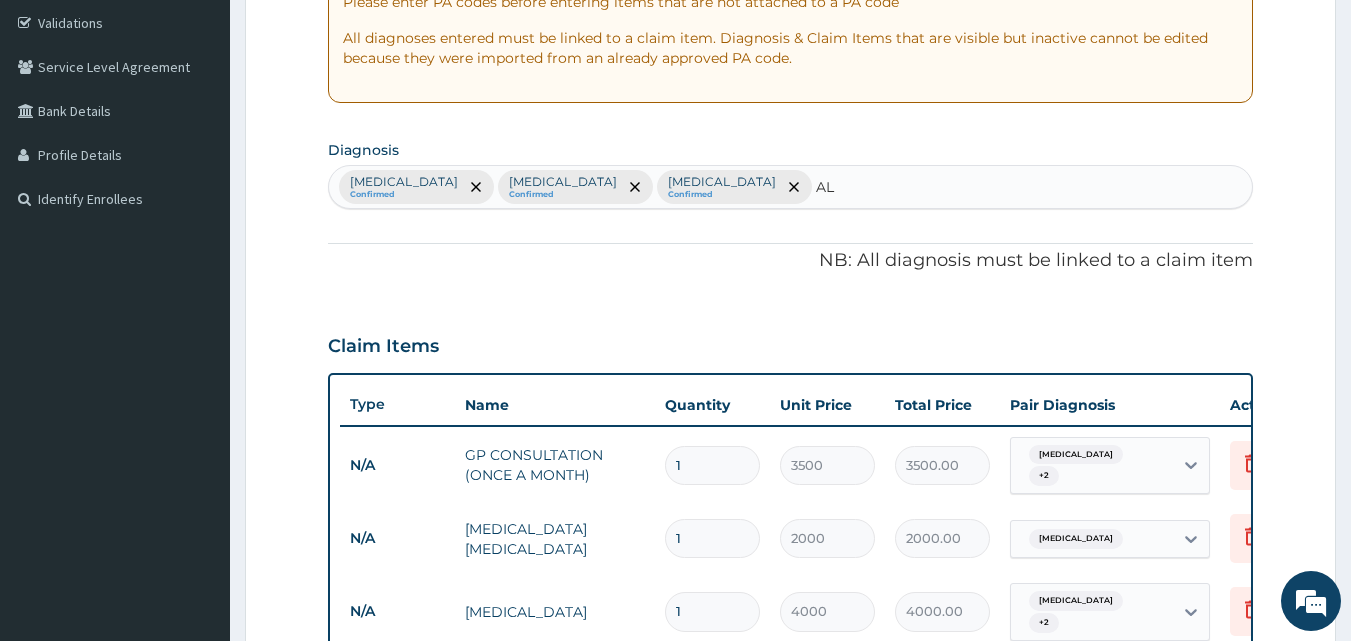 type on "A" 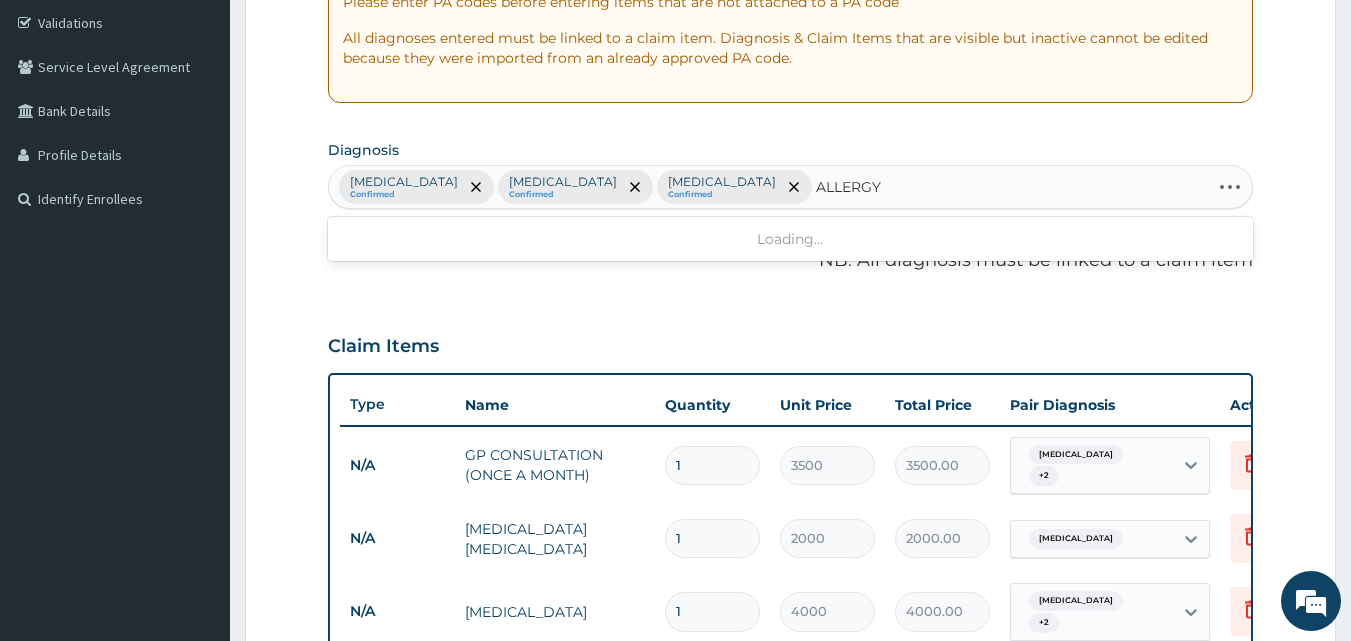 type on "ALLERGY" 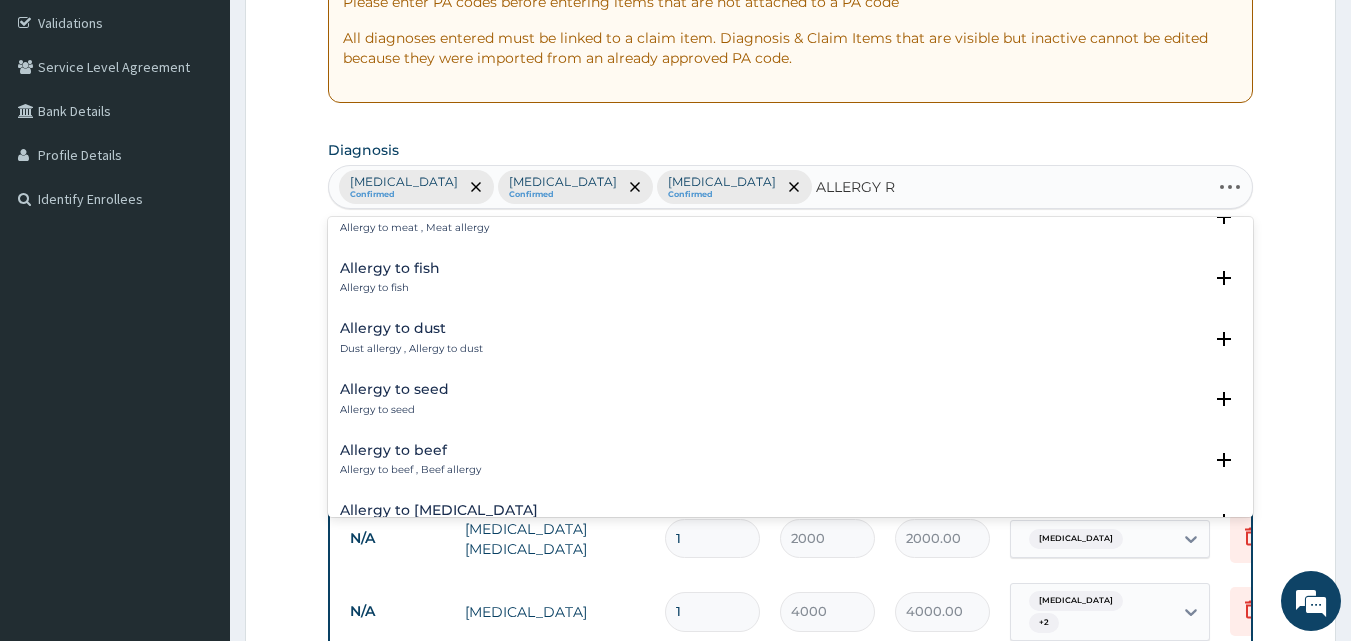 scroll, scrollTop: 0, scrollLeft: 0, axis: both 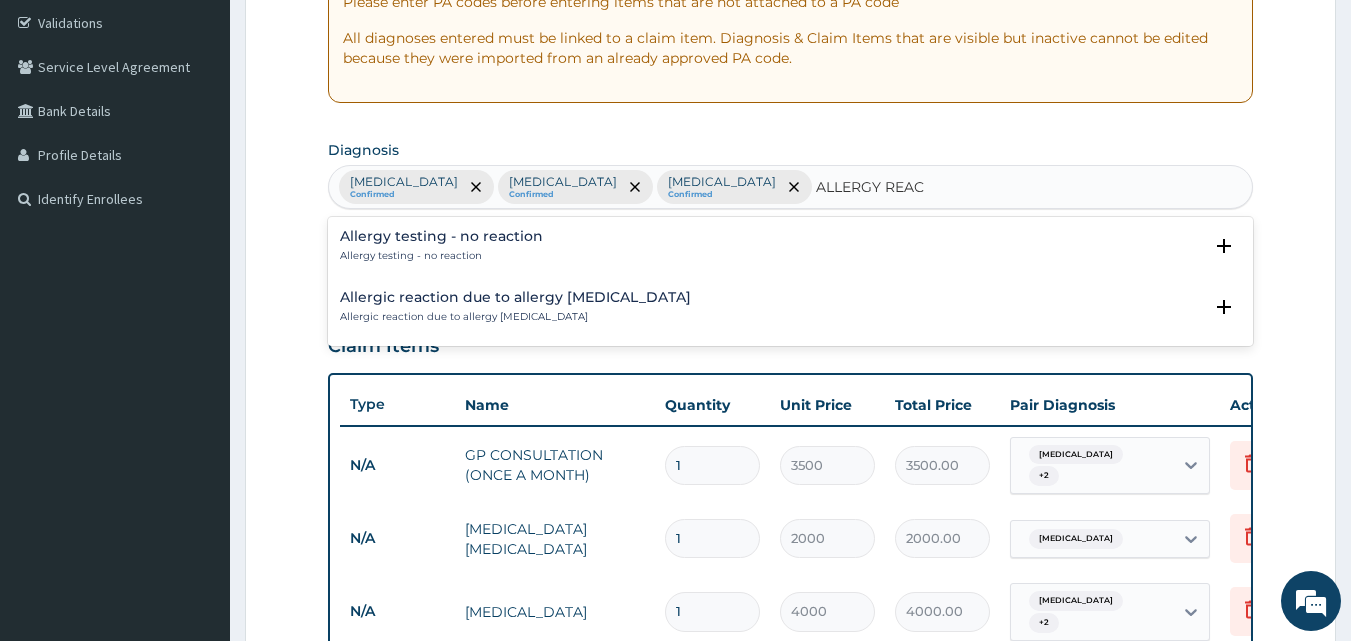 drag, startPoint x: 483, startPoint y: 304, endPoint x: 680, endPoint y: 301, distance: 197.02284 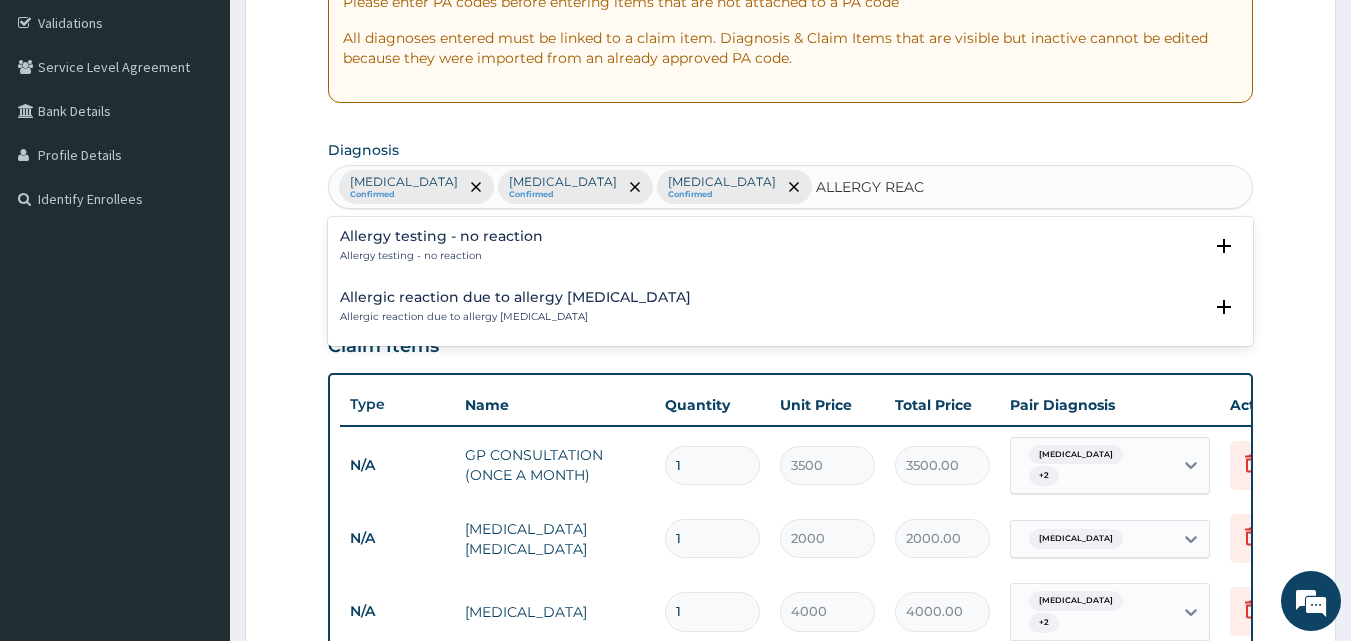 click on "Allergic reaction due to allergy skin test Allergic reaction due to allergy skin test" at bounding box center [791, 307] 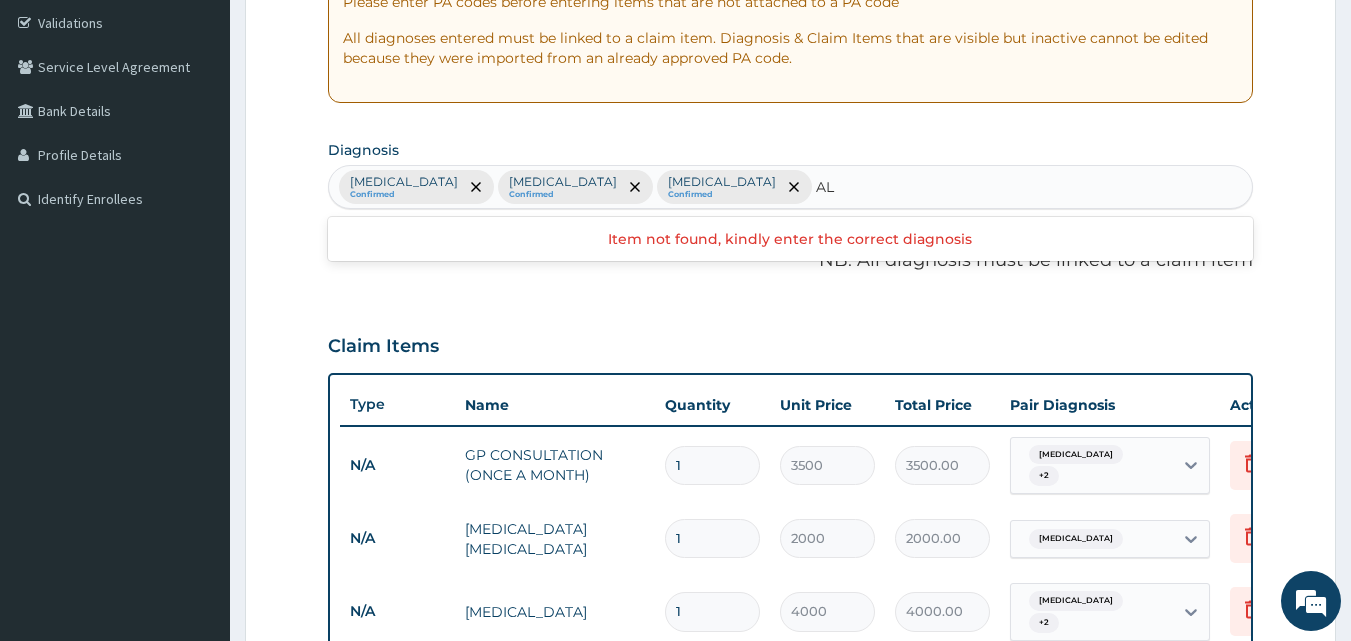 type on "A" 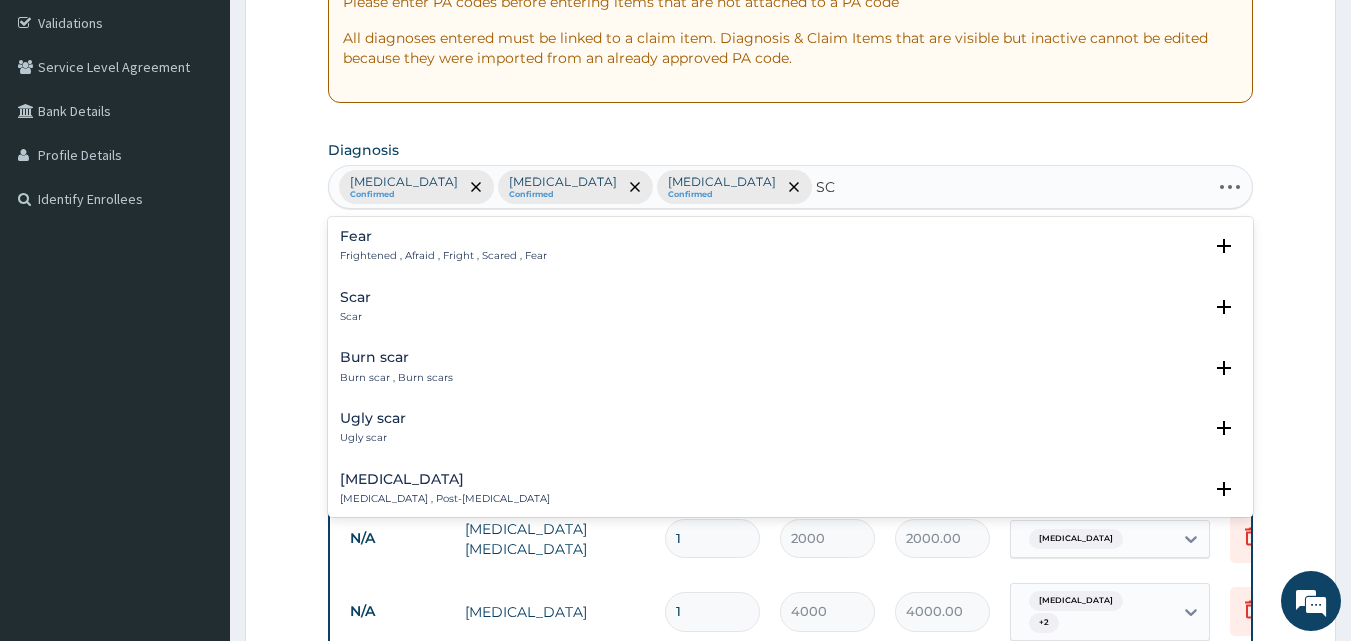 type on "S" 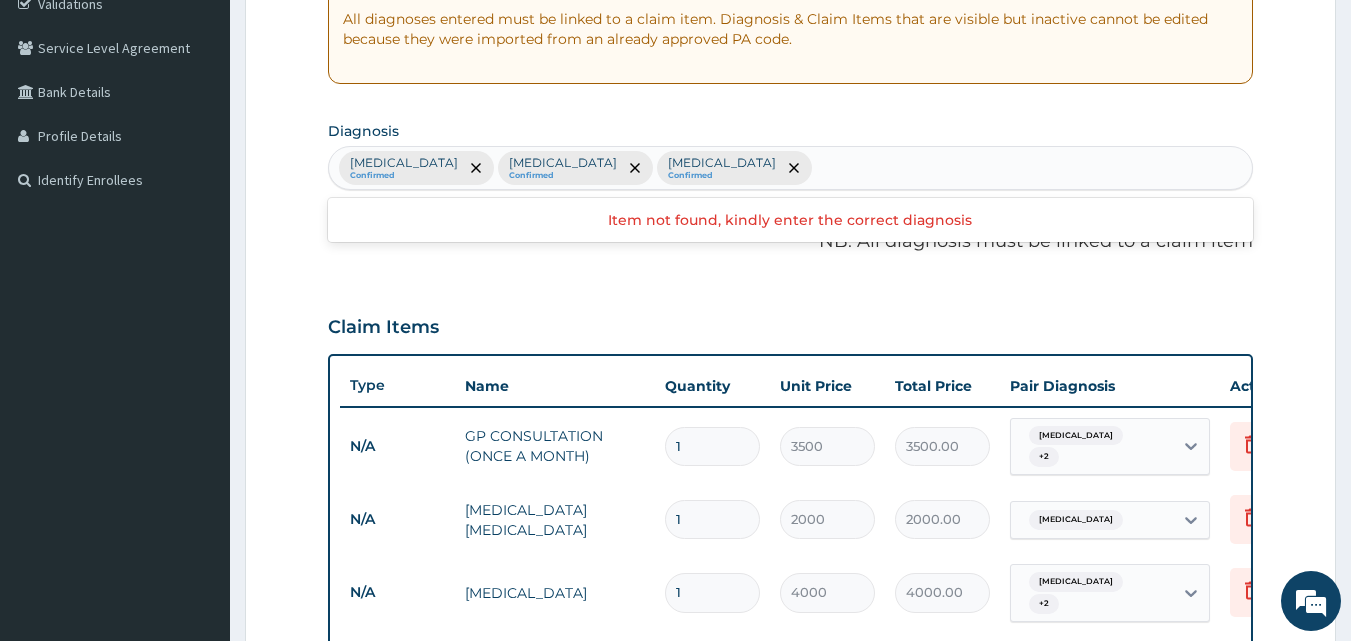 scroll, scrollTop: 342, scrollLeft: 0, axis: vertical 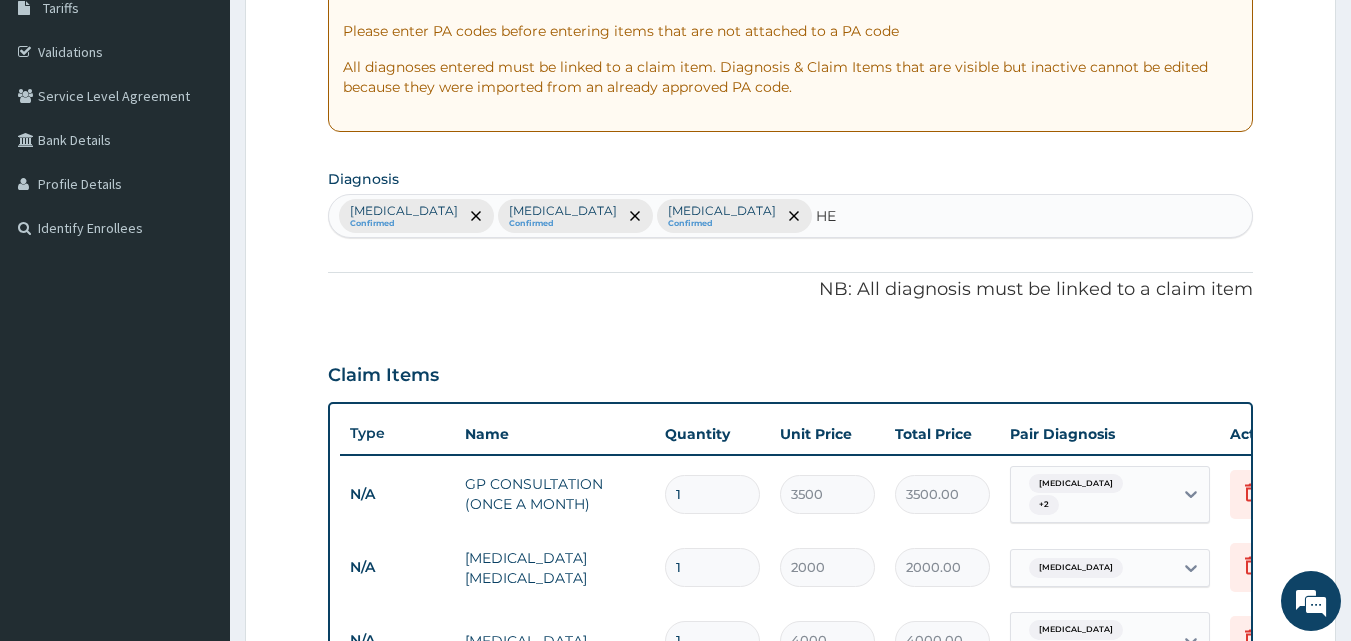type on "H" 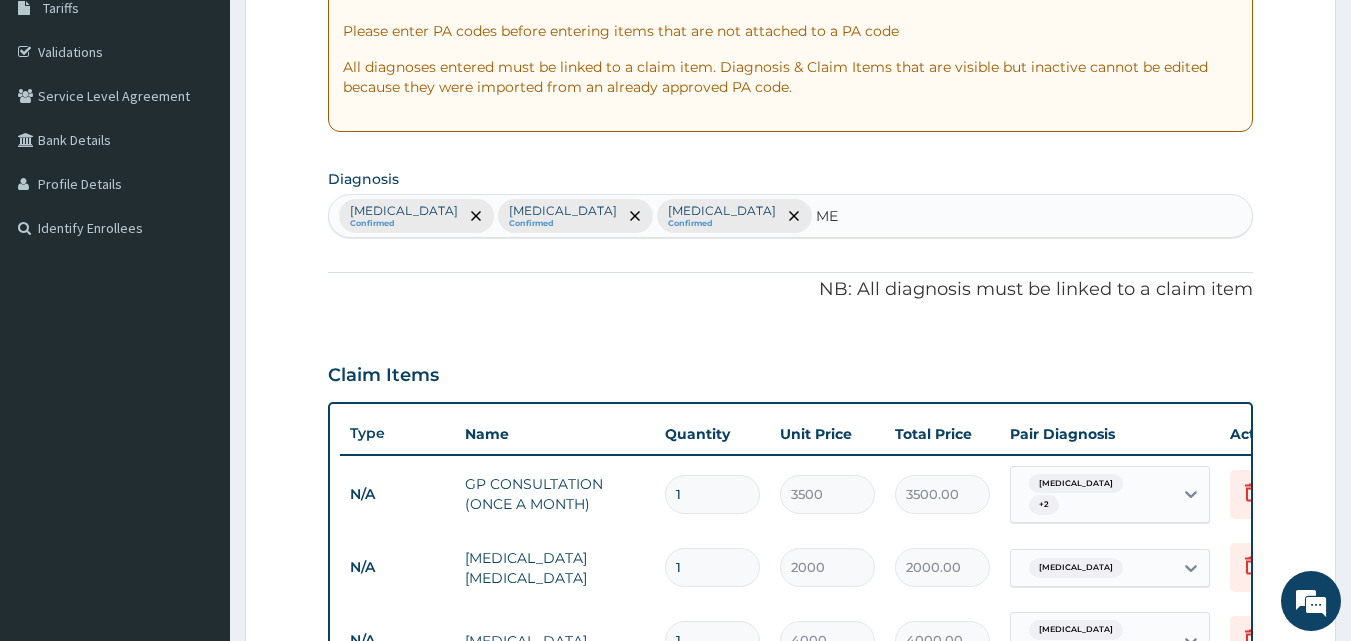 type on "M" 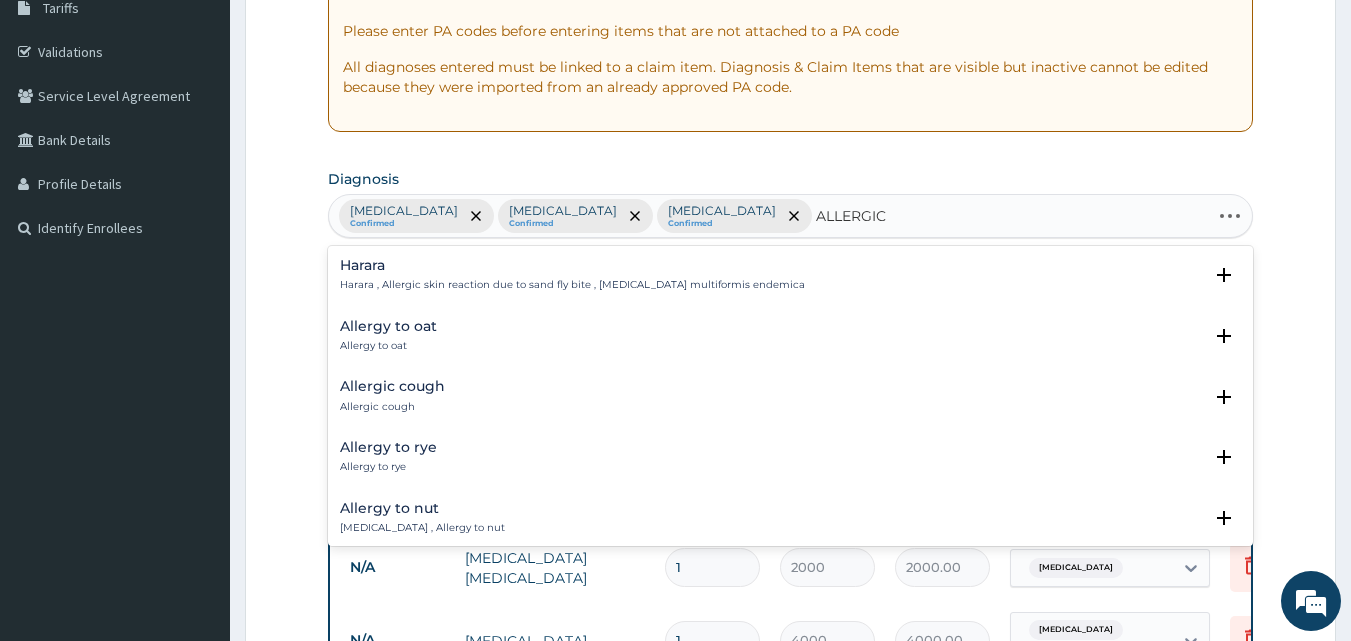 type on "ALLERGIC" 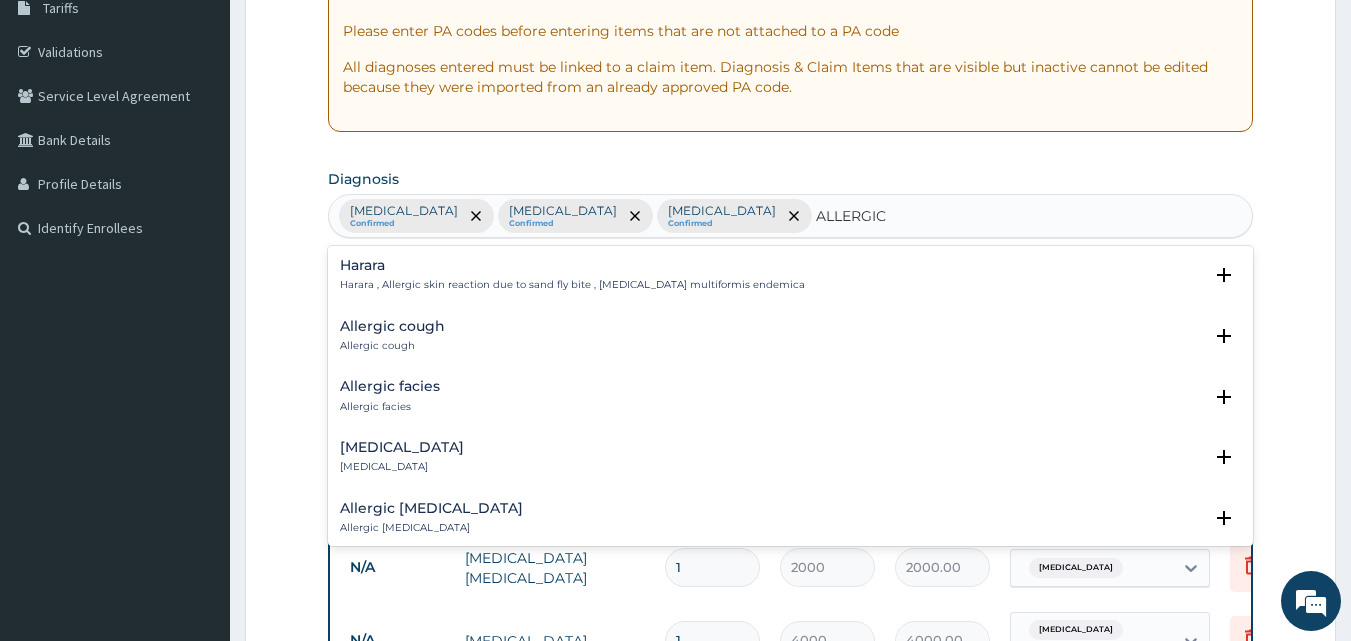click on "Allergic asthma" at bounding box center (402, 447) 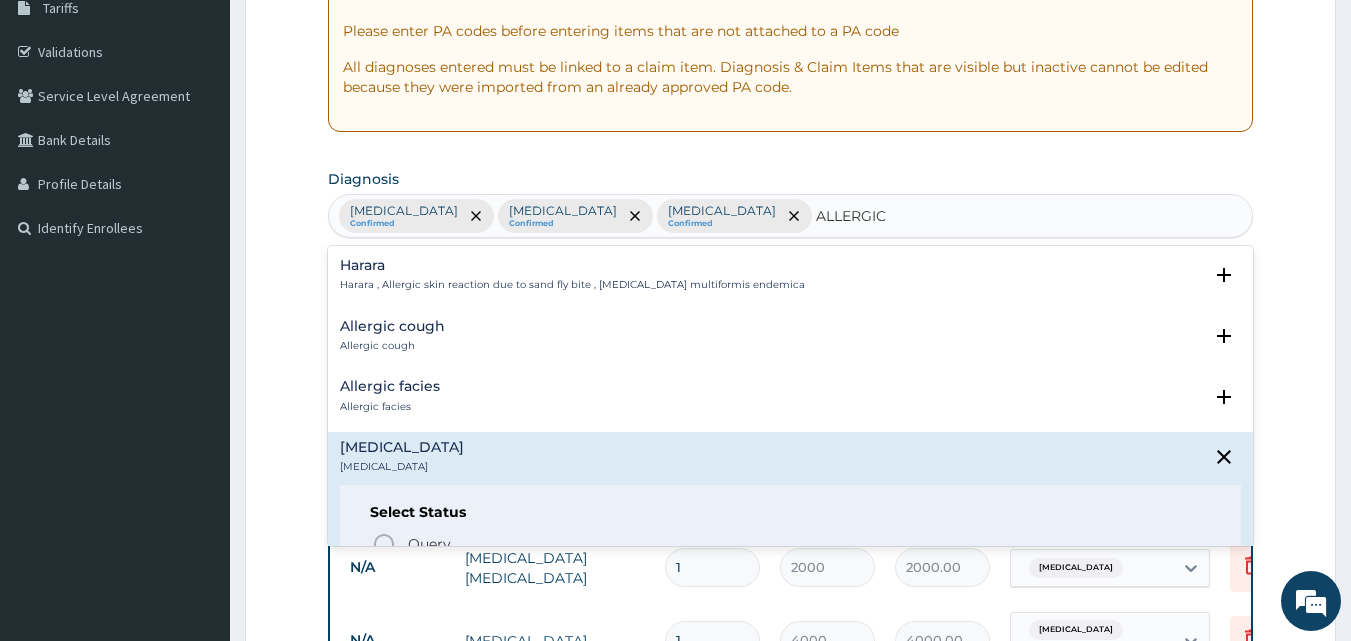 scroll, scrollTop: 167, scrollLeft: 0, axis: vertical 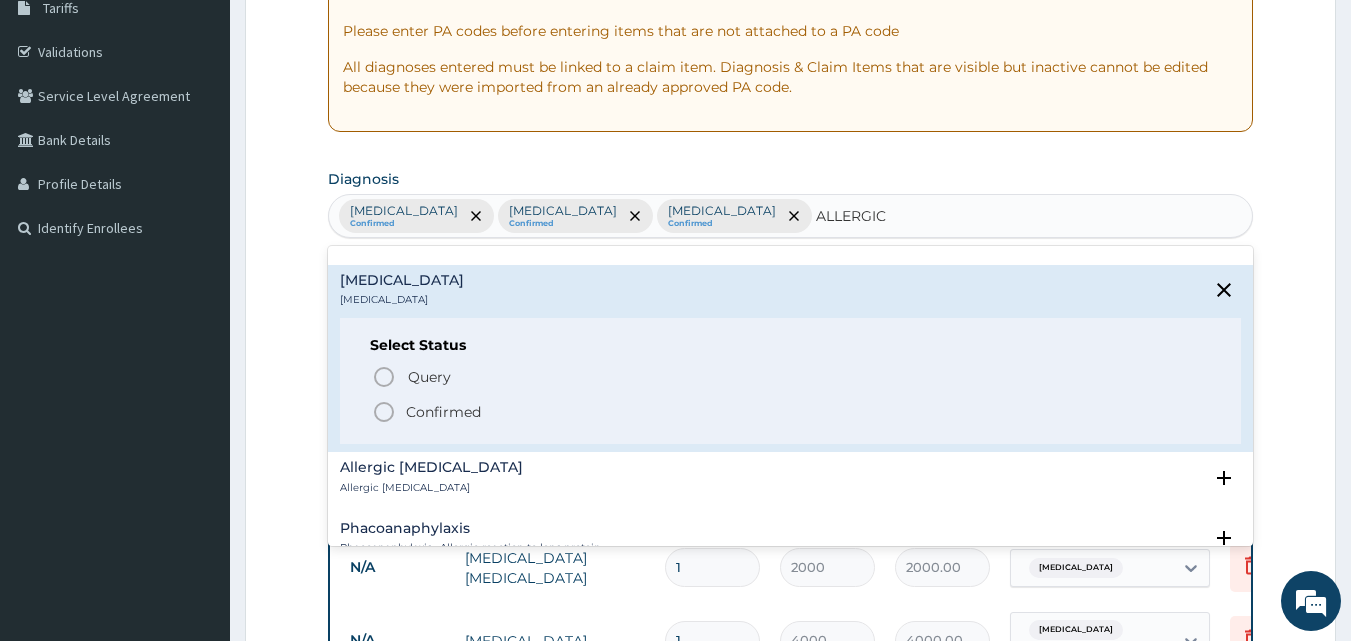 click on "Confirmed" at bounding box center [443, 412] 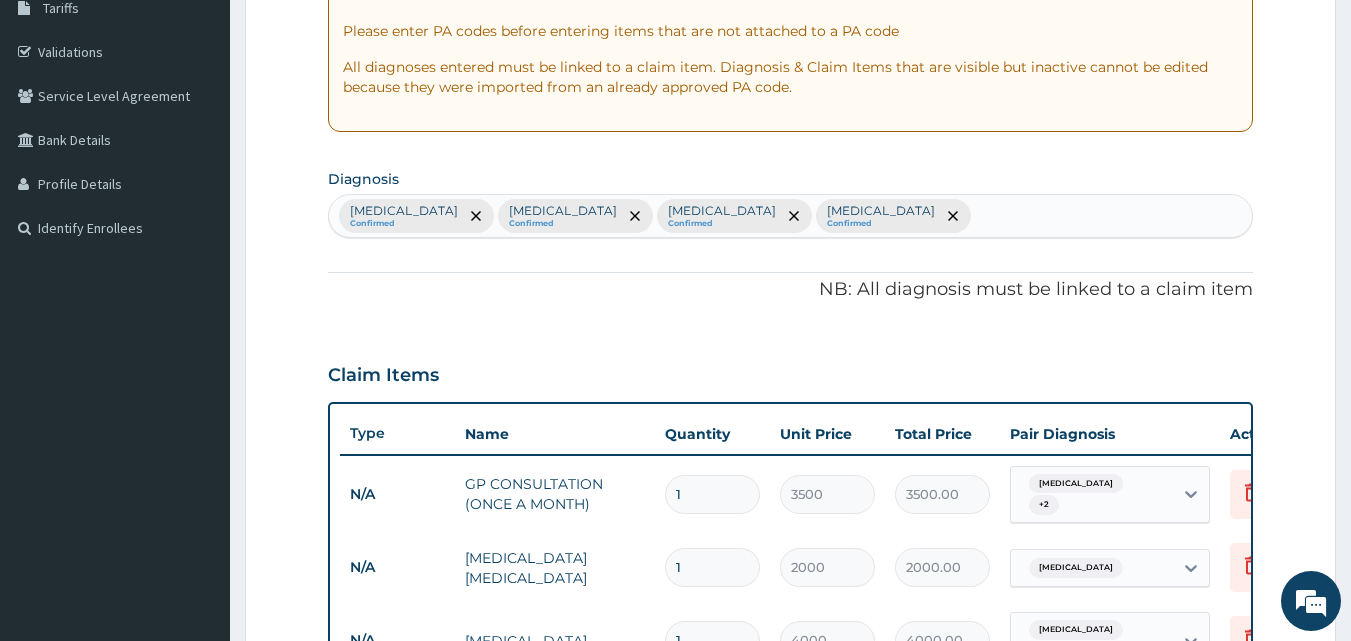 scroll, scrollTop: 1175, scrollLeft: 0, axis: vertical 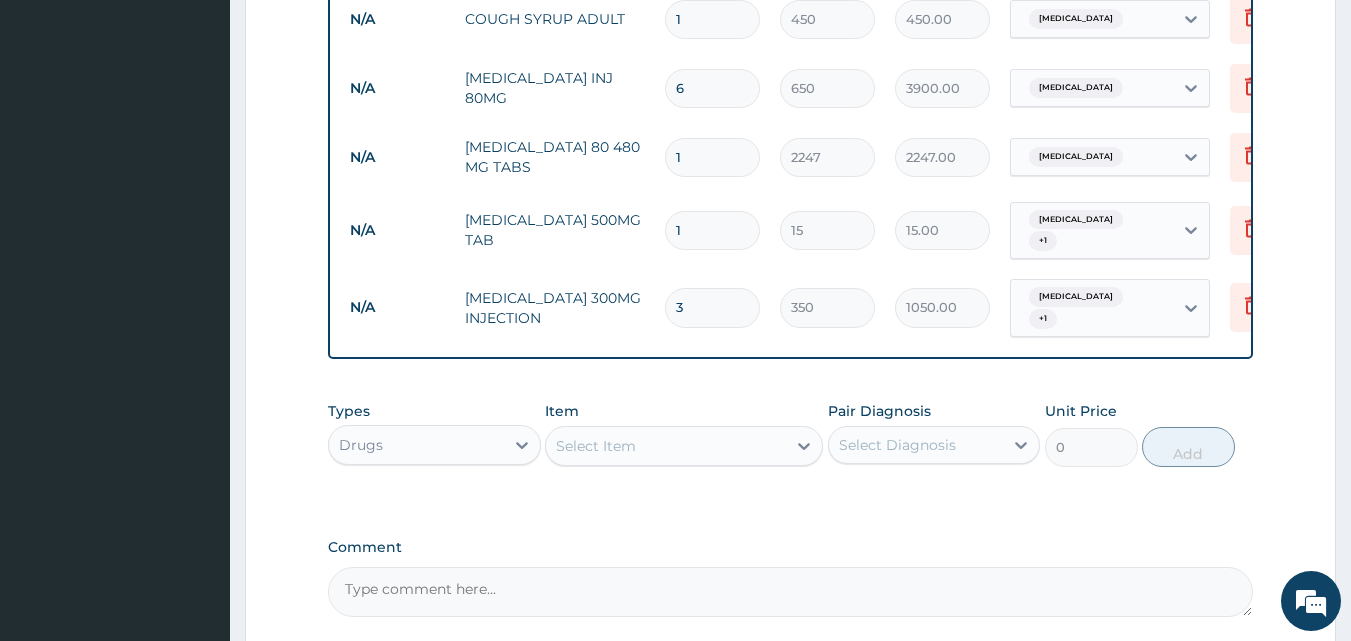 click on "Select Item" at bounding box center [596, 446] 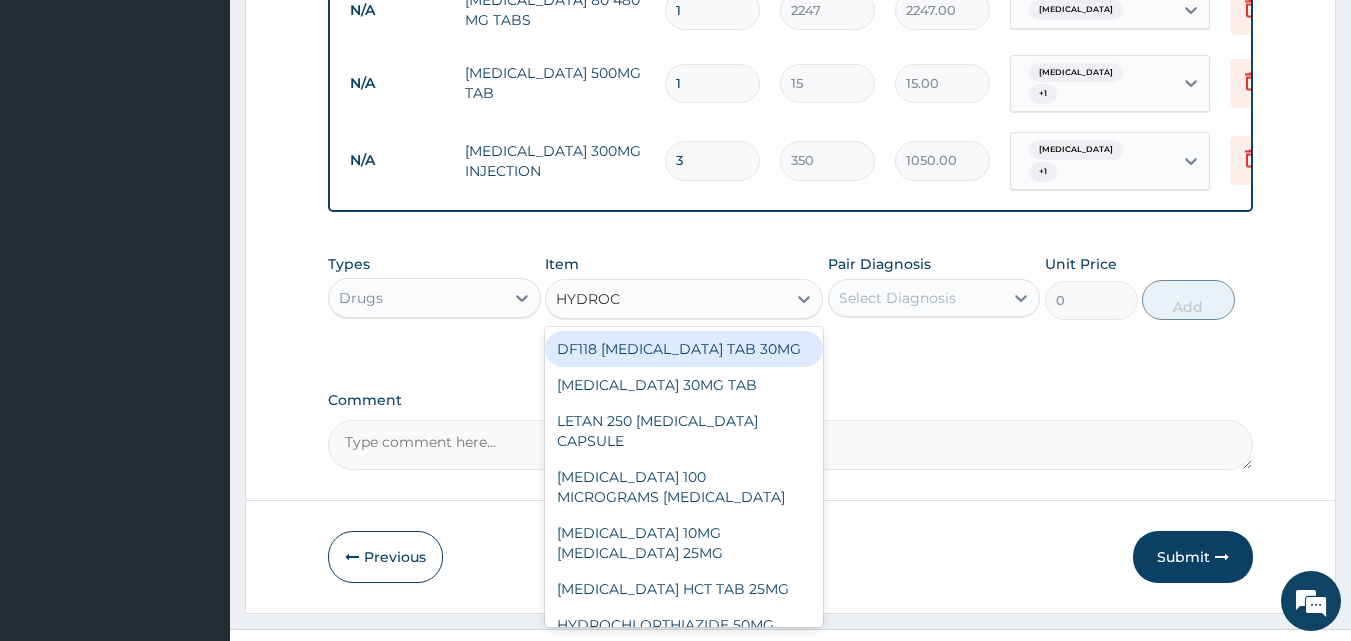 scroll, scrollTop: 1342, scrollLeft: 0, axis: vertical 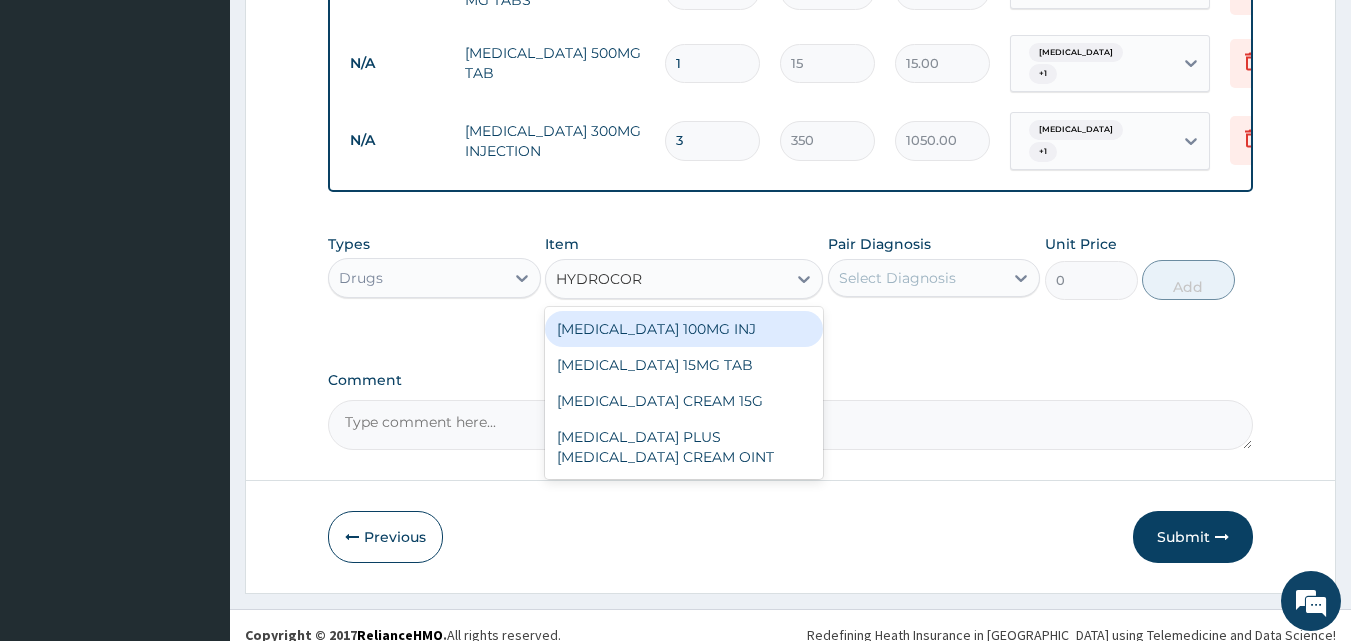 type on "HYDROCORT" 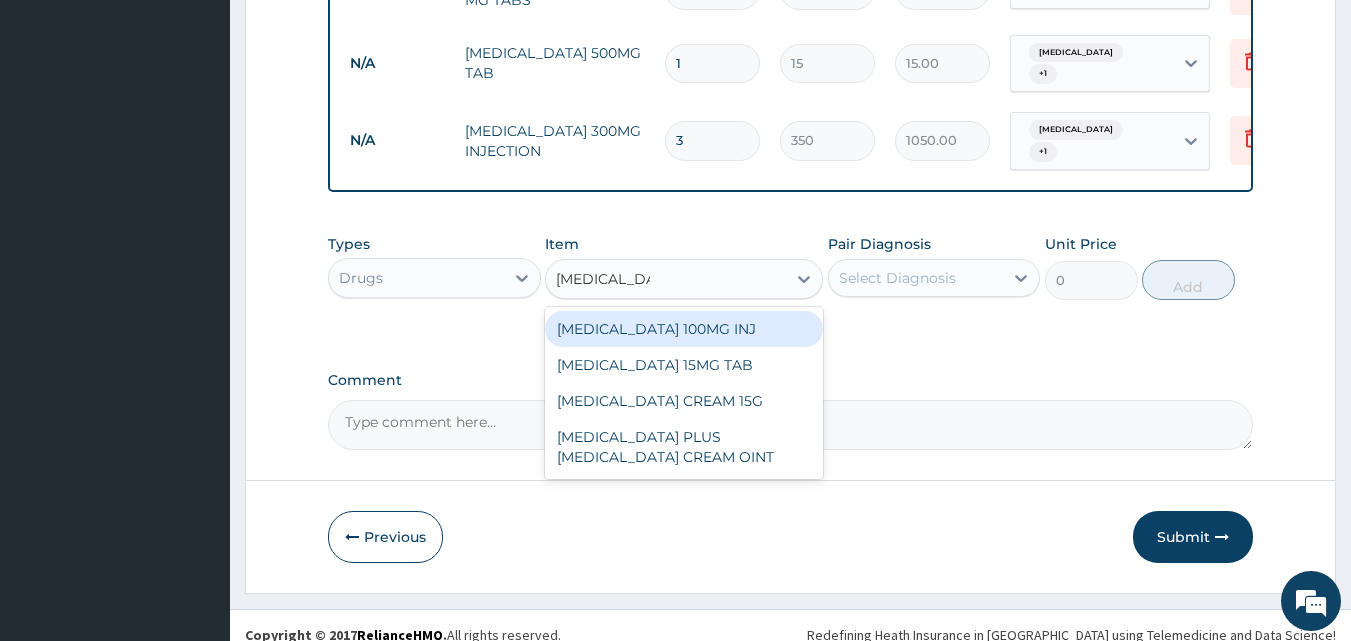 click on "HYDROCORTISONE 100MG INJ" at bounding box center [684, 329] 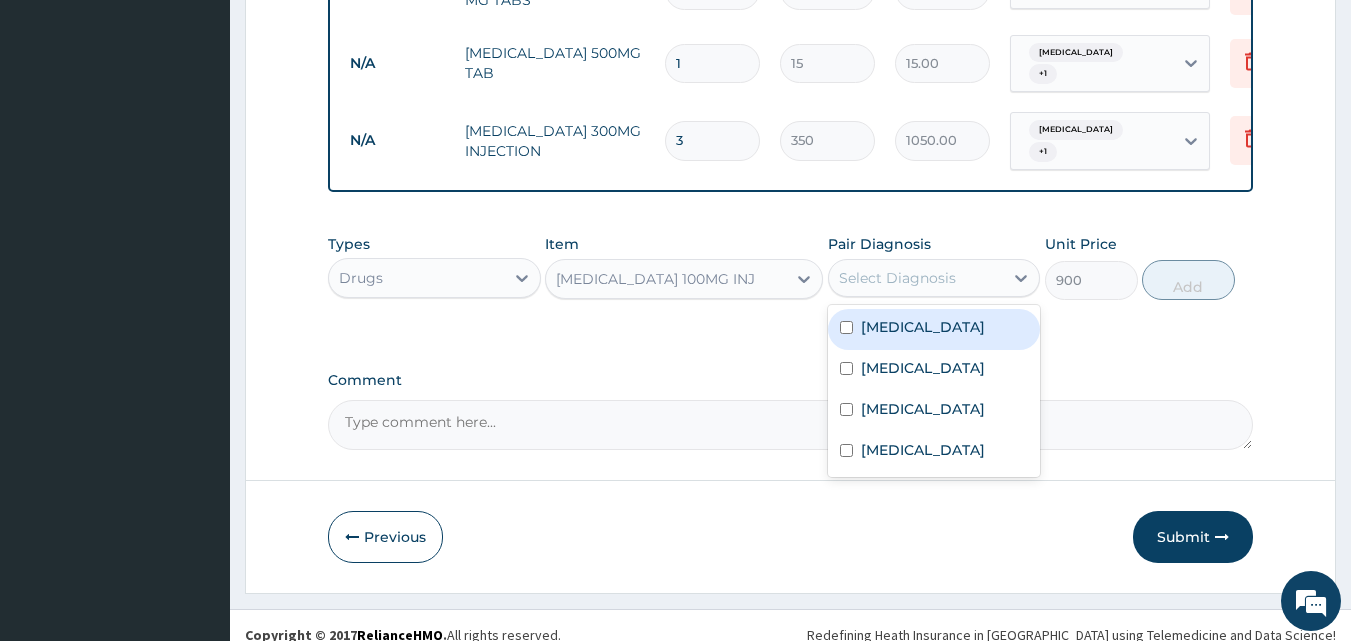 click on "Select Diagnosis" at bounding box center [897, 278] 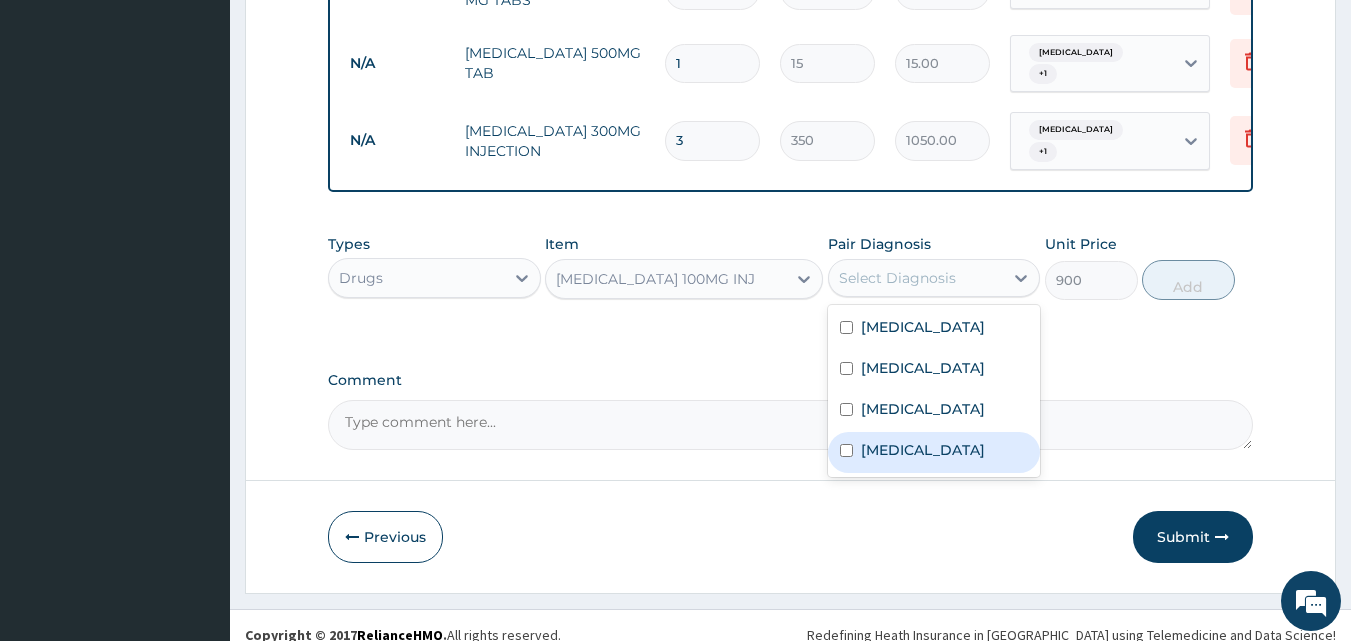click on "Allergic asthma" at bounding box center [934, 452] 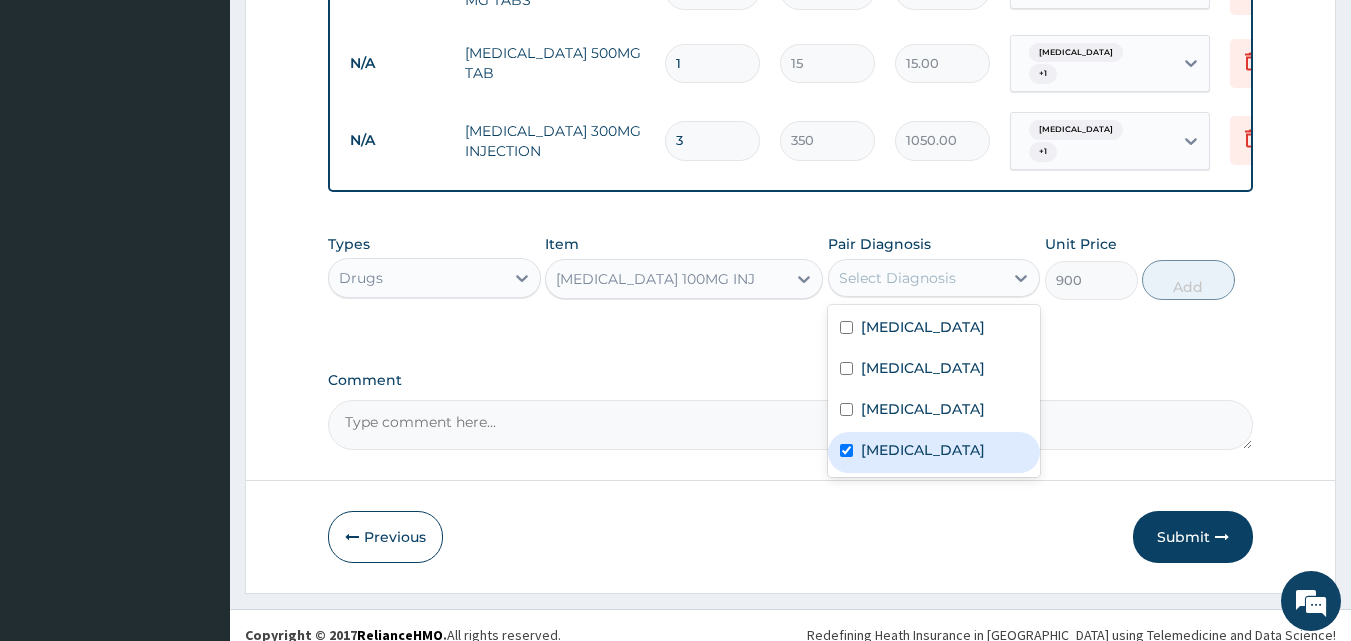 checkbox on "true" 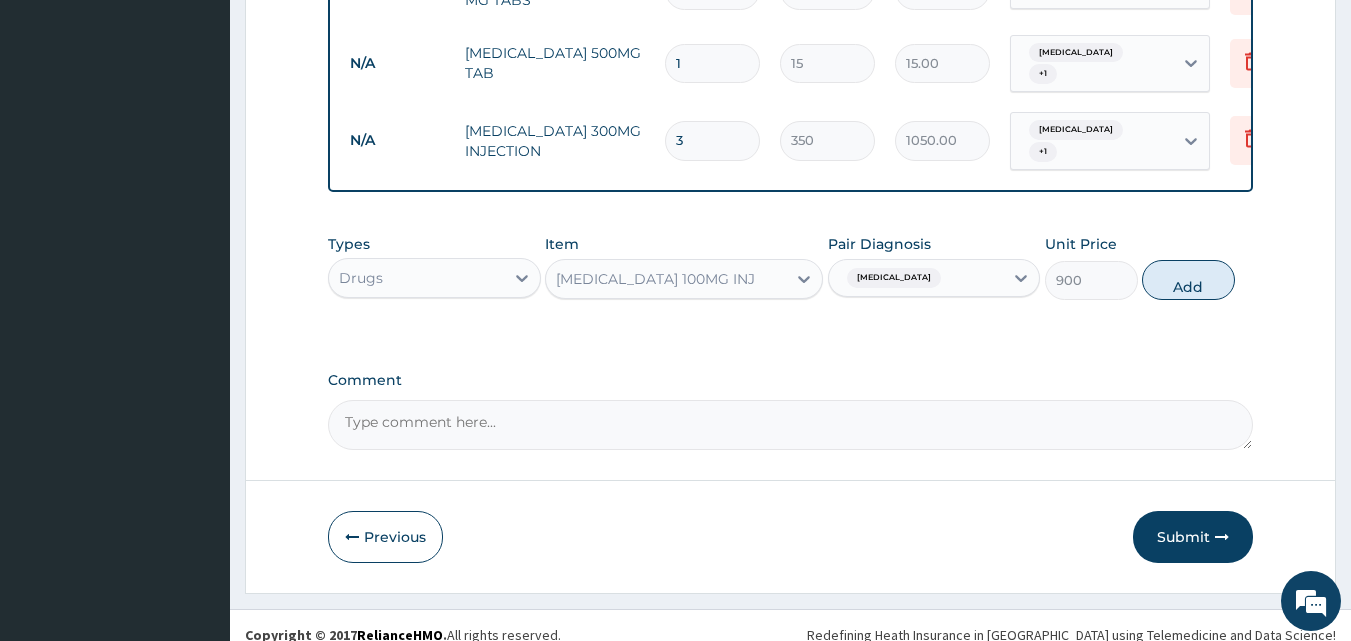 drag, startPoint x: 1192, startPoint y: 268, endPoint x: 1015, endPoint y: 227, distance: 181.68654 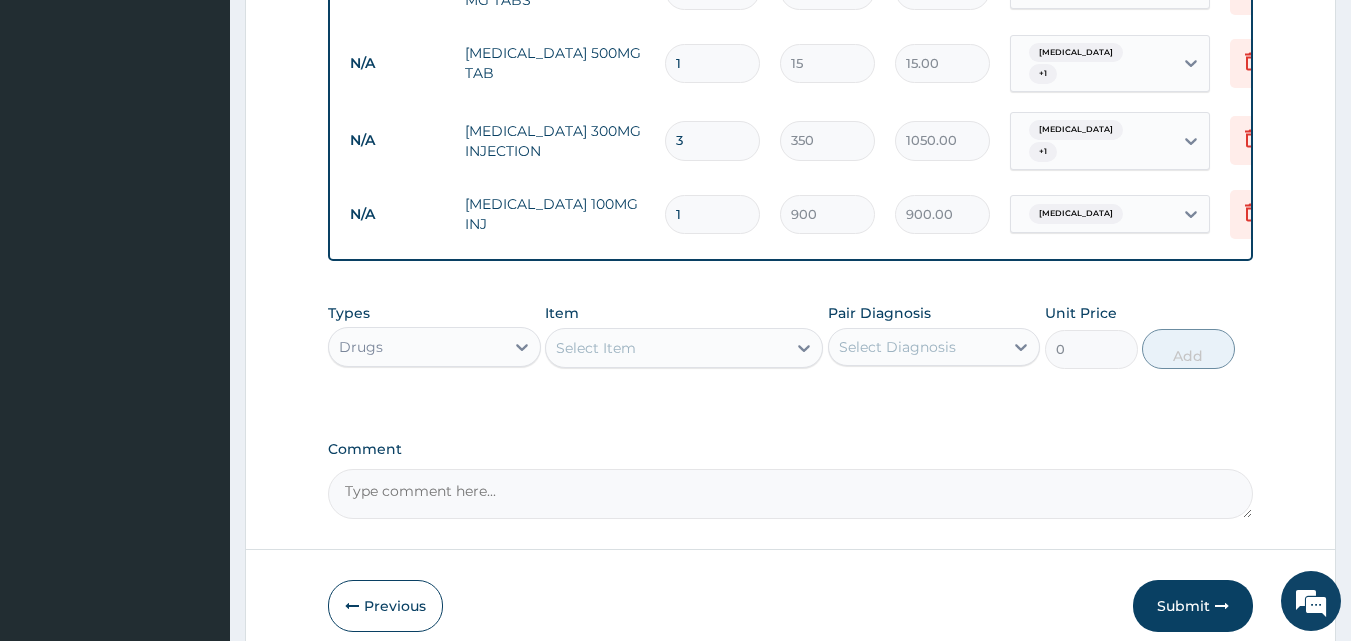 click on "Select Item" at bounding box center (666, 348) 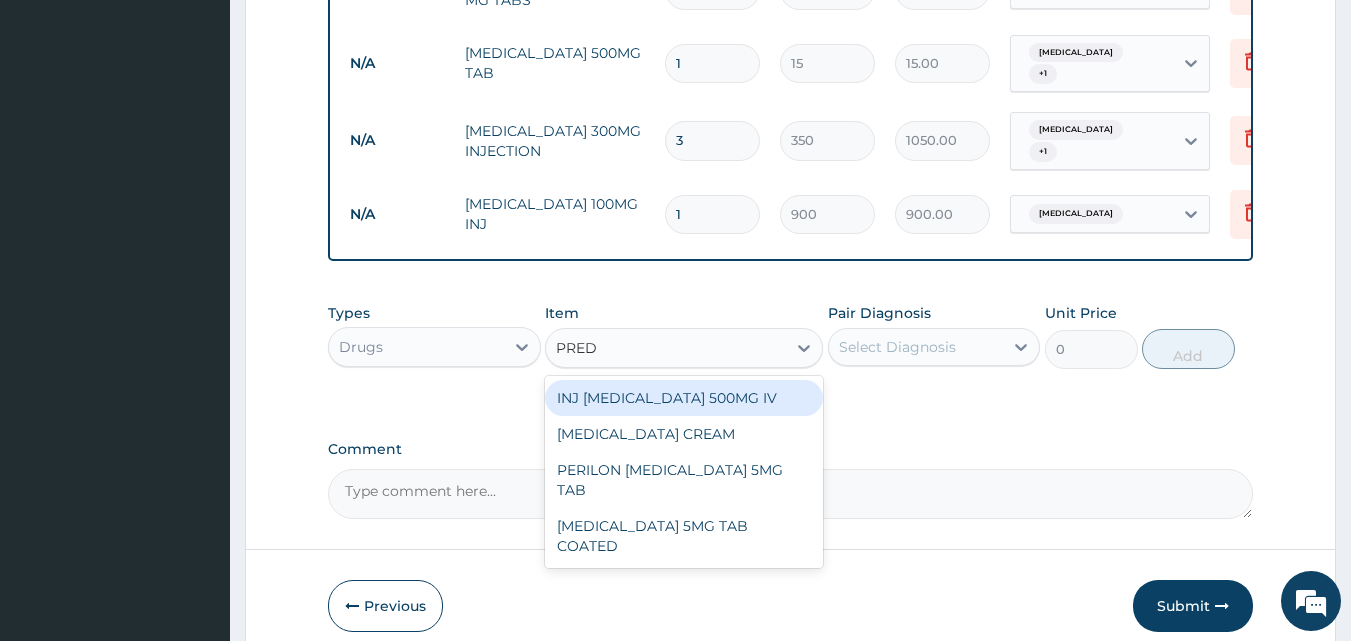 type on "PREDN" 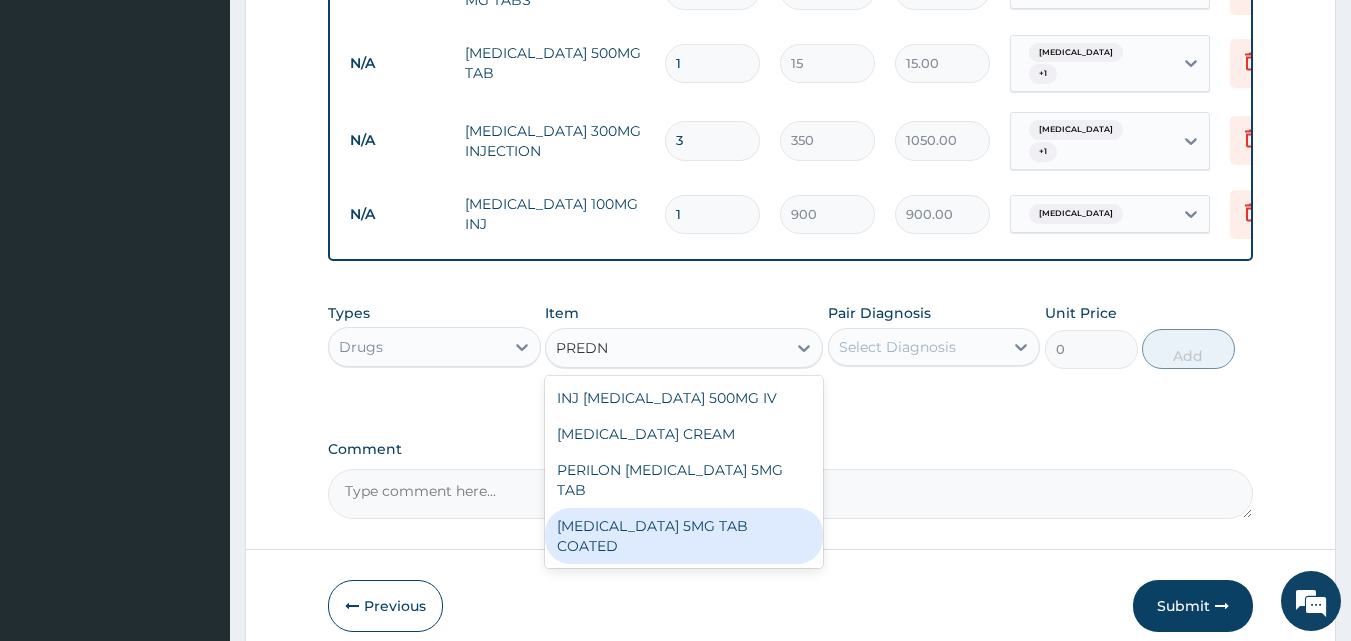 drag, startPoint x: 711, startPoint y: 467, endPoint x: 709, endPoint y: 497, distance: 30.066593 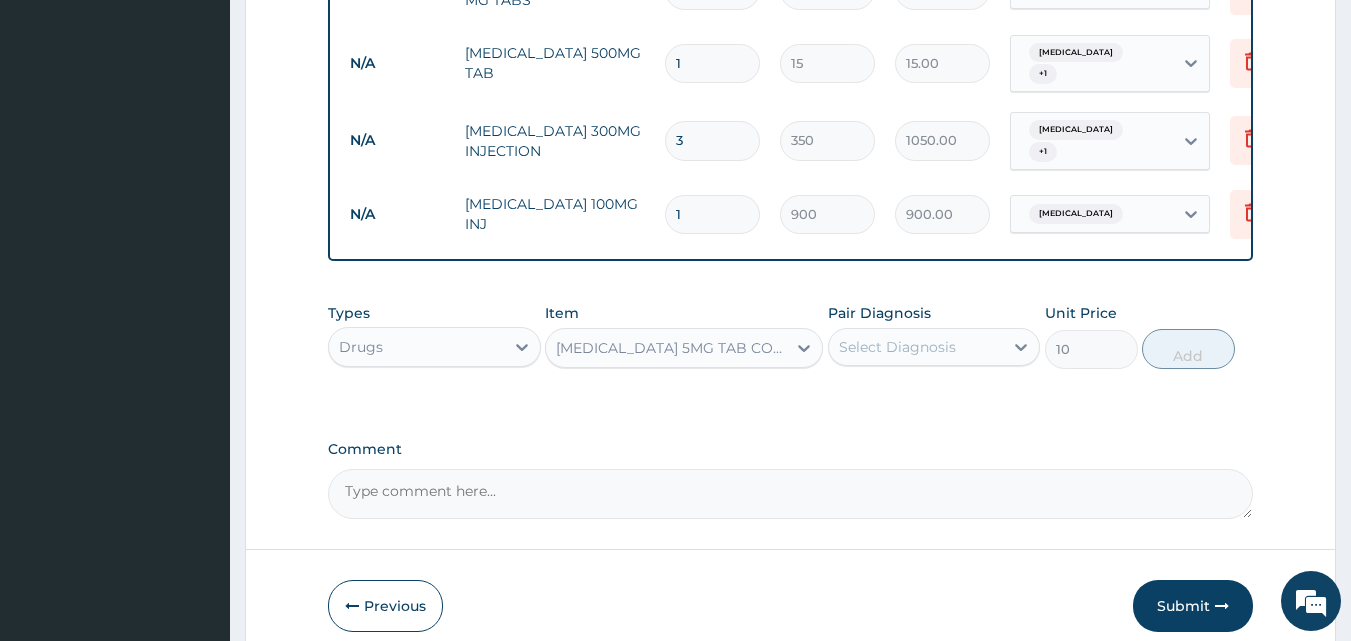 click on "Select Diagnosis" at bounding box center [897, 347] 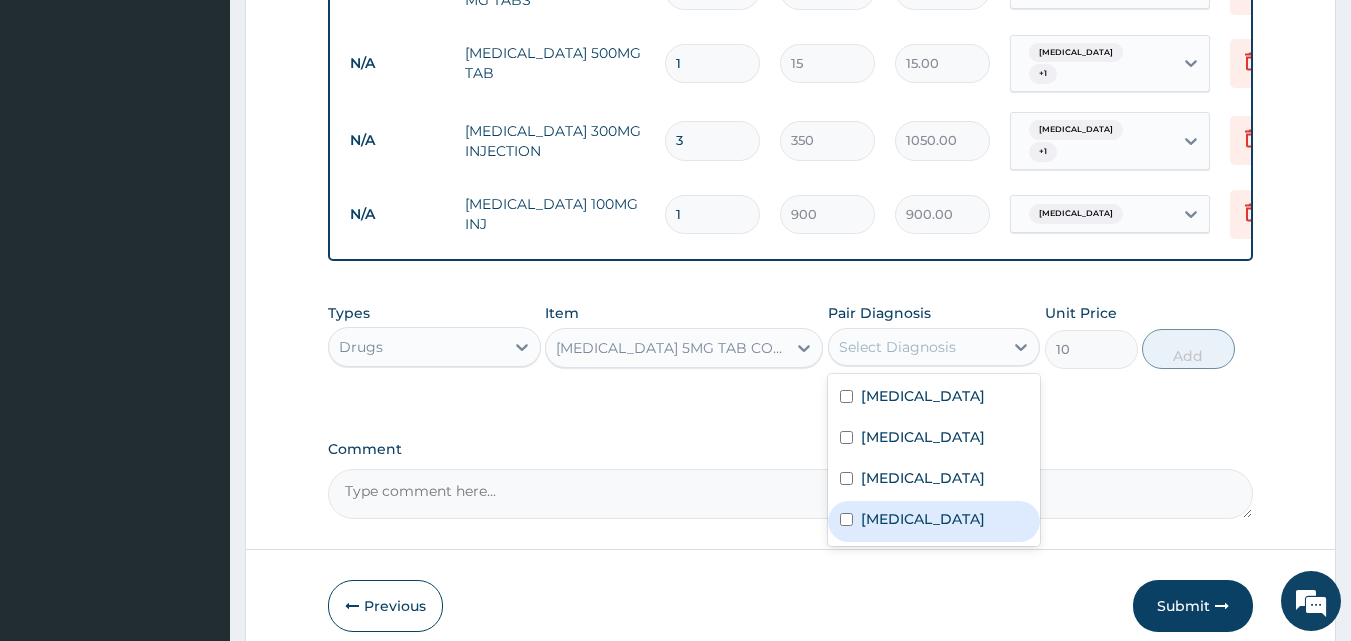 click on "Allergic asthma" at bounding box center [923, 519] 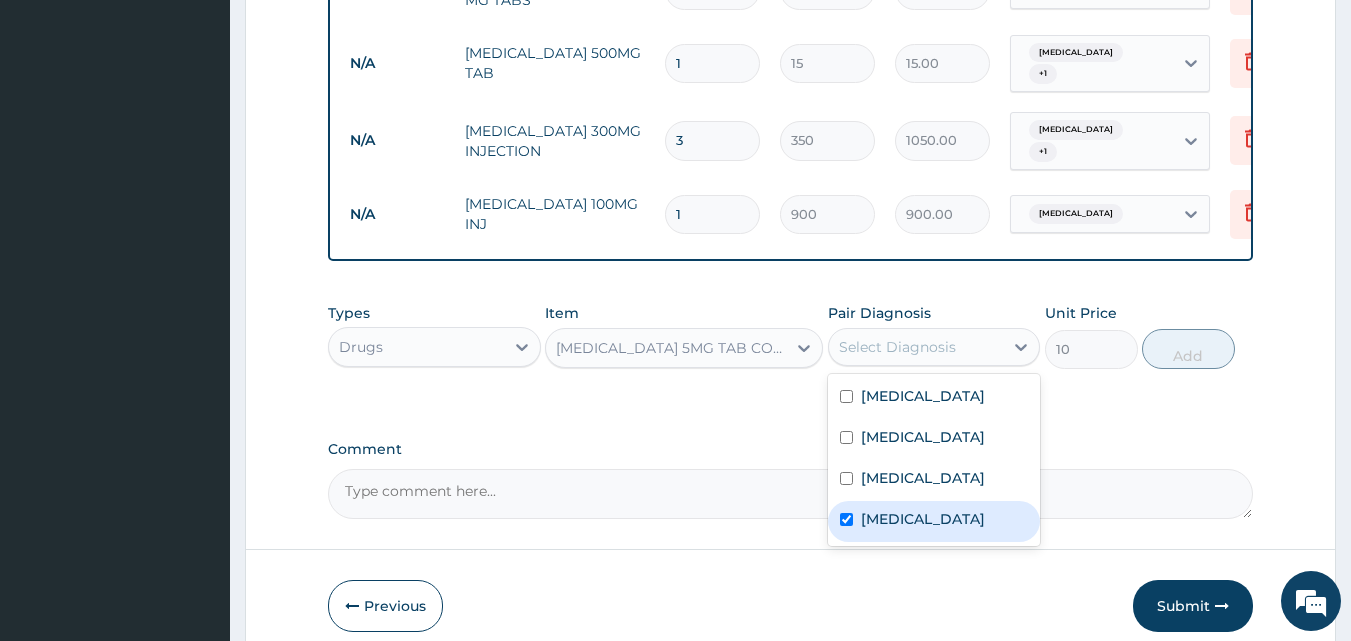 checkbox on "true" 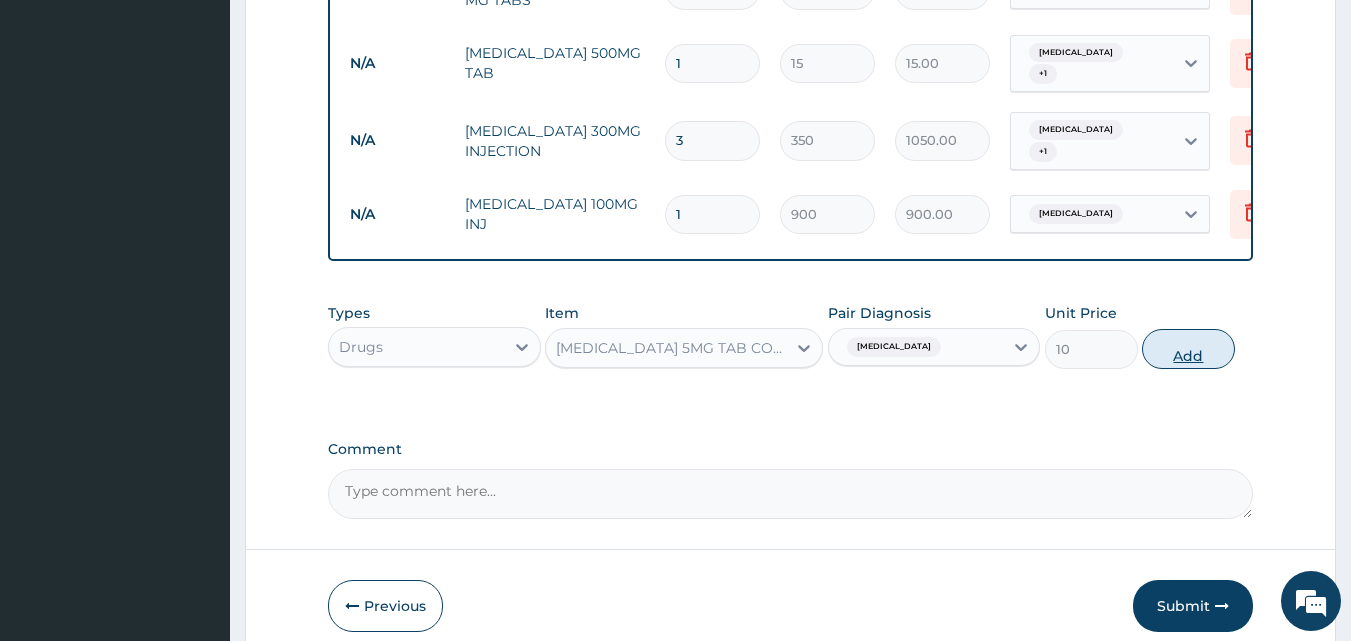 click on "Add" at bounding box center [1188, 349] 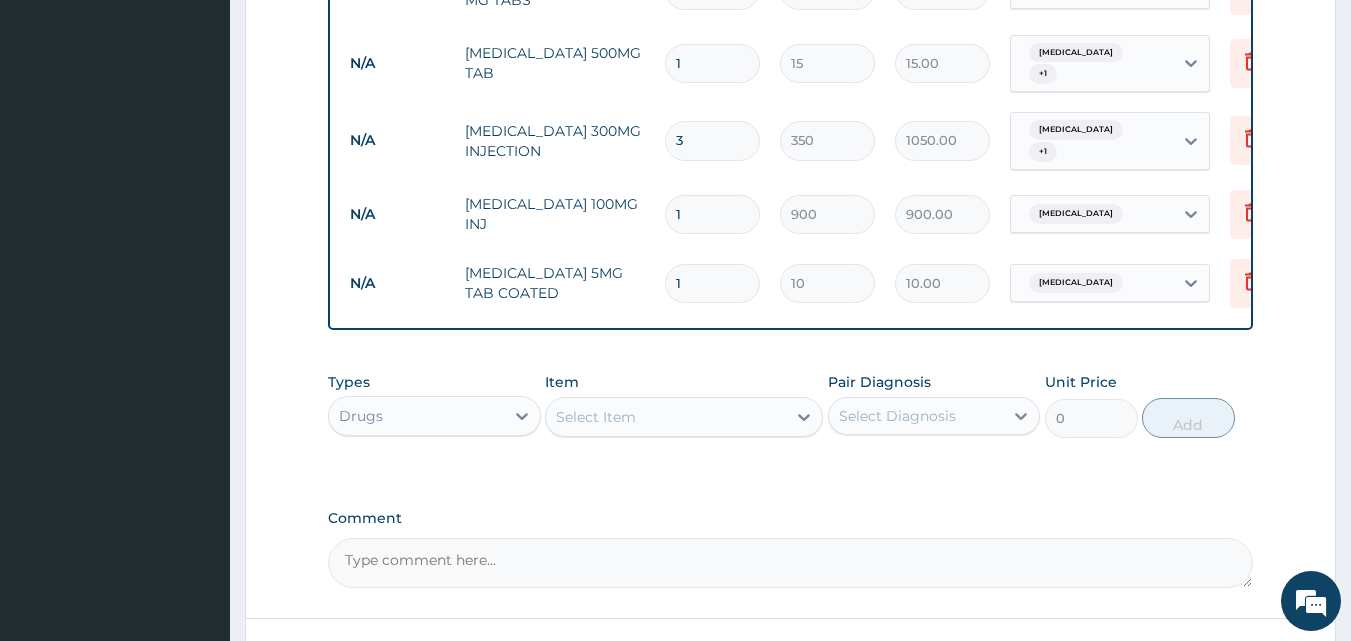 type on "10" 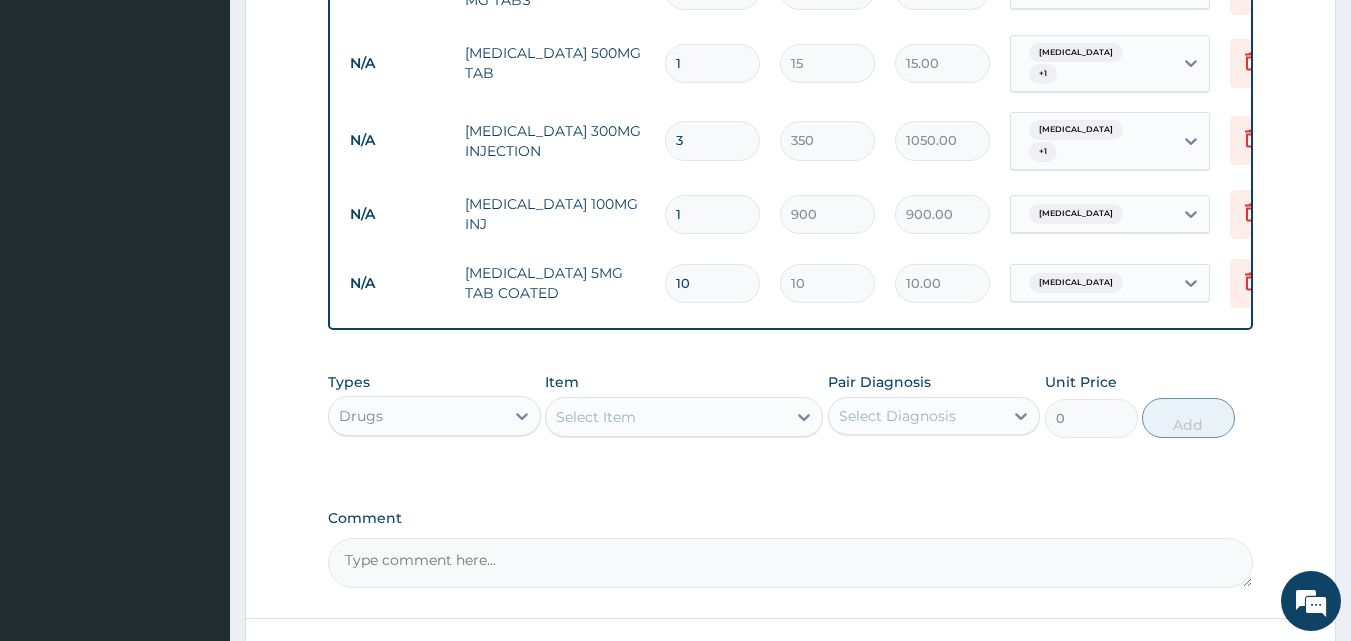 type on "100.00" 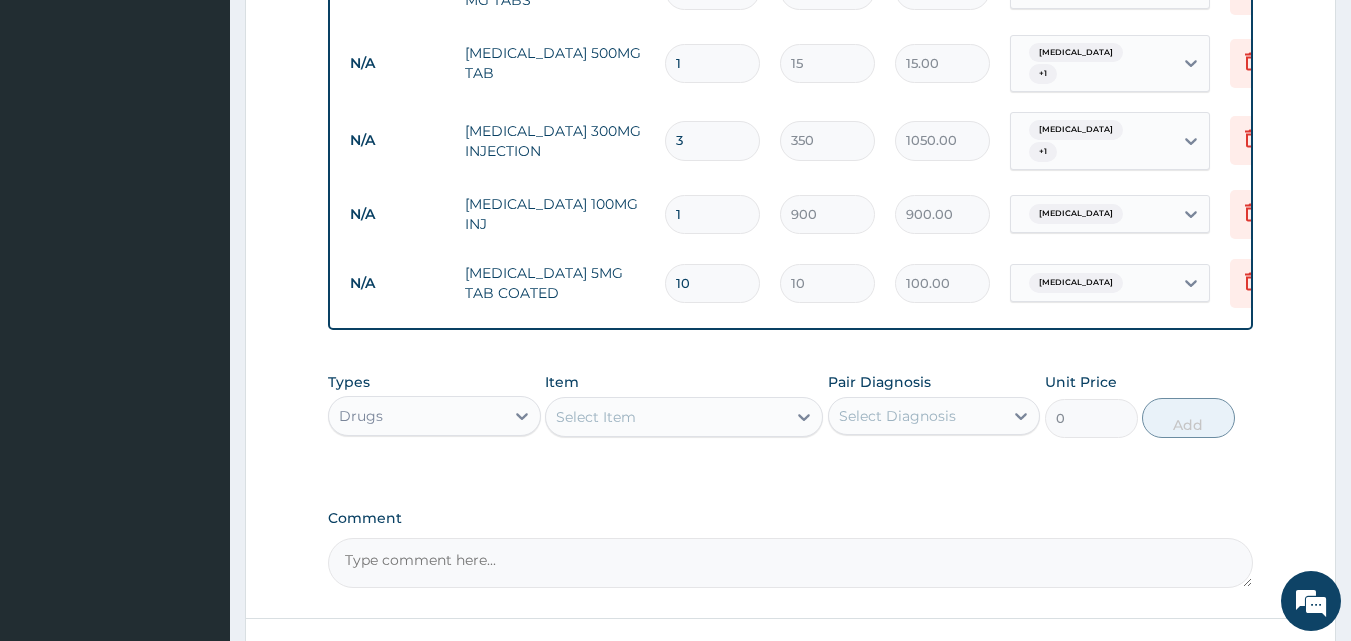 type on "10" 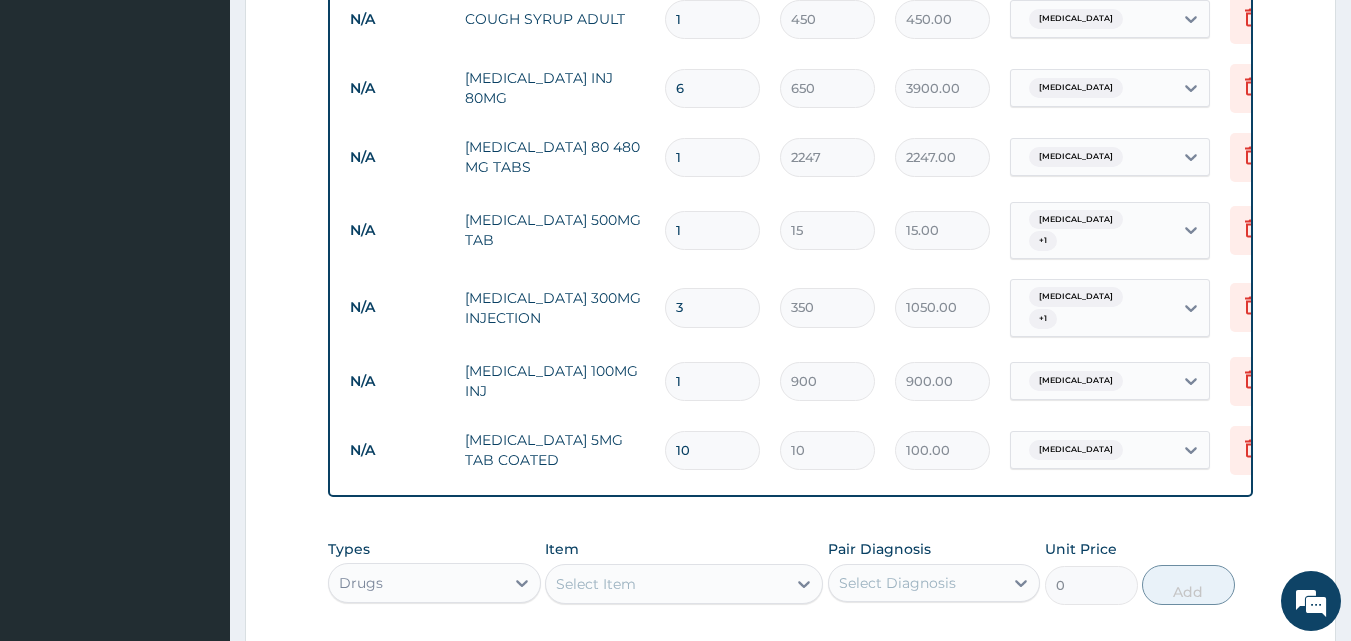 click on "1" at bounding box center [712, 381] 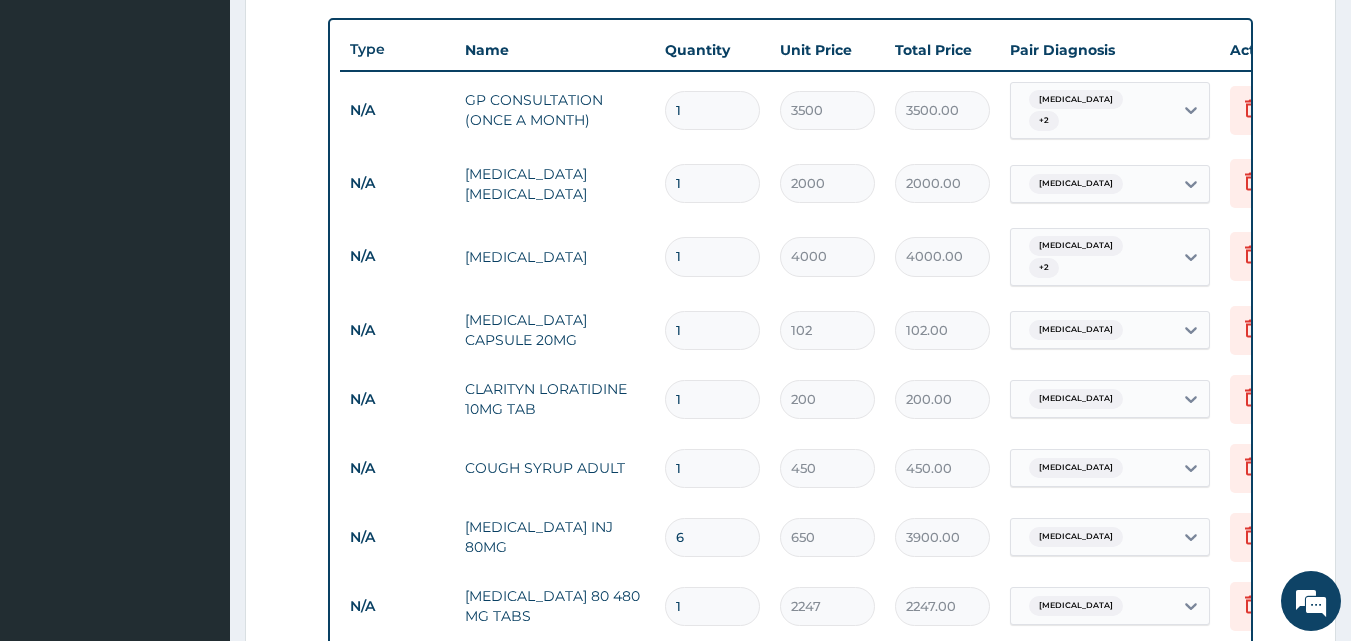scroll, scrollTop: 675, scrollLeft: 0, axis: vertical 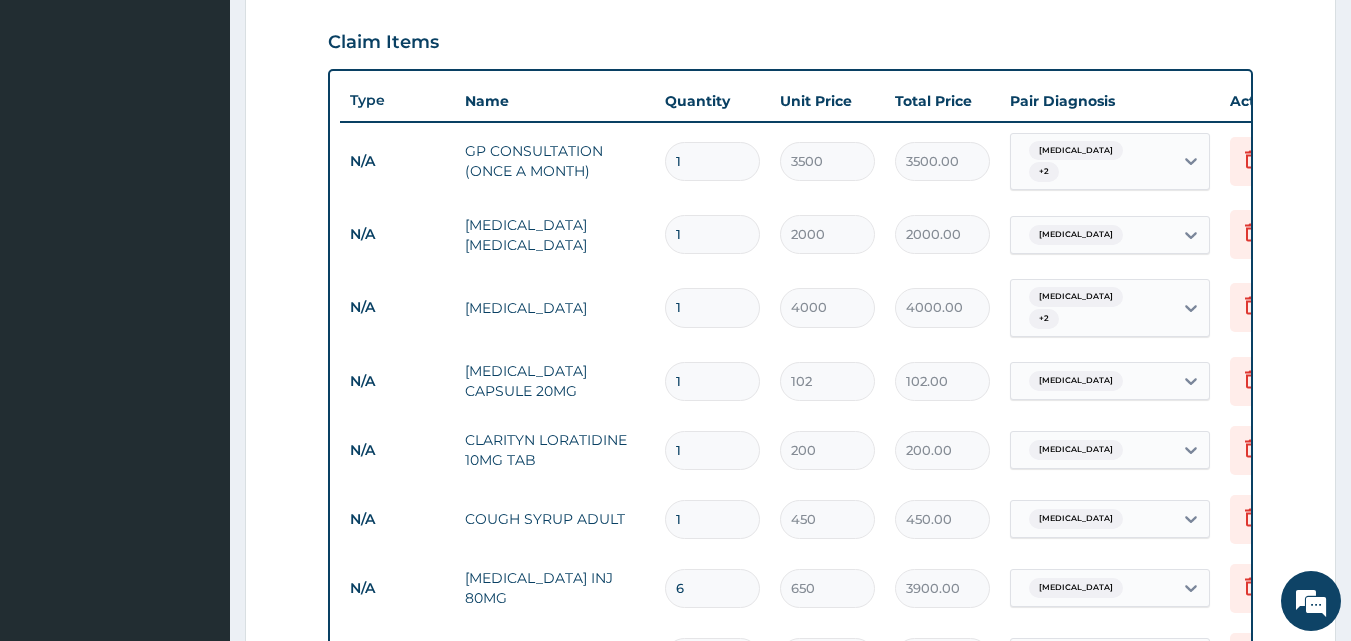 click on "1" at bounding box center (712, 450) 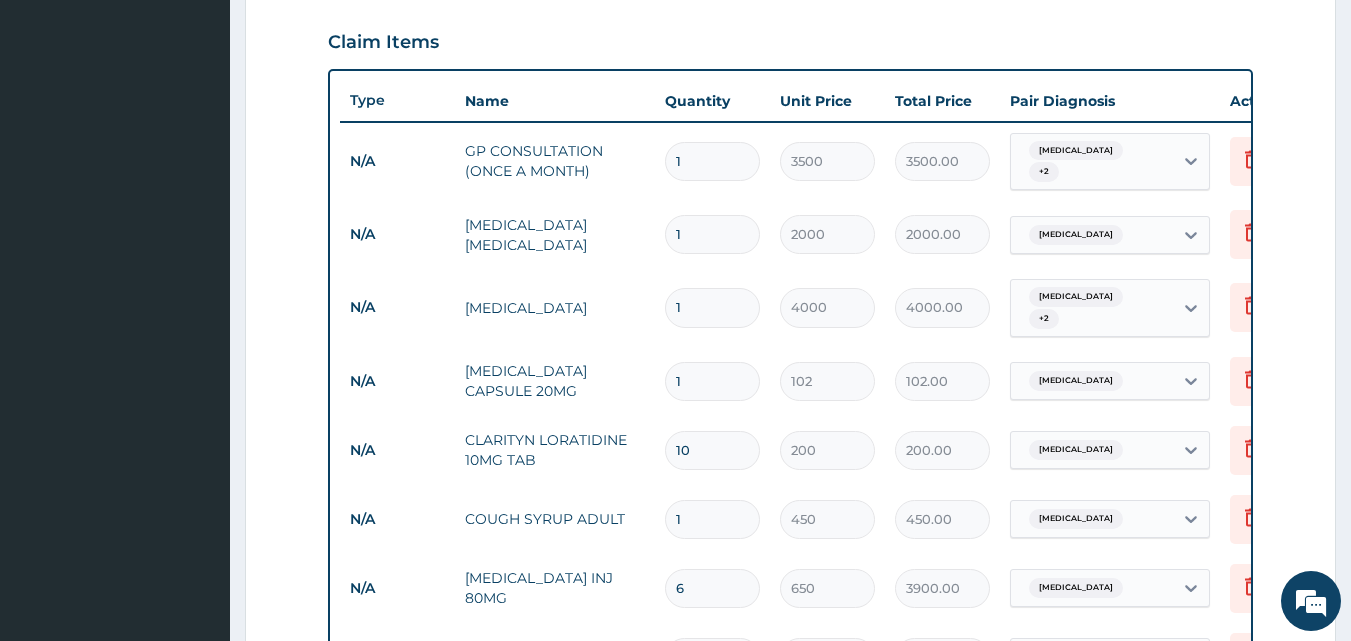 type on "2000.00" 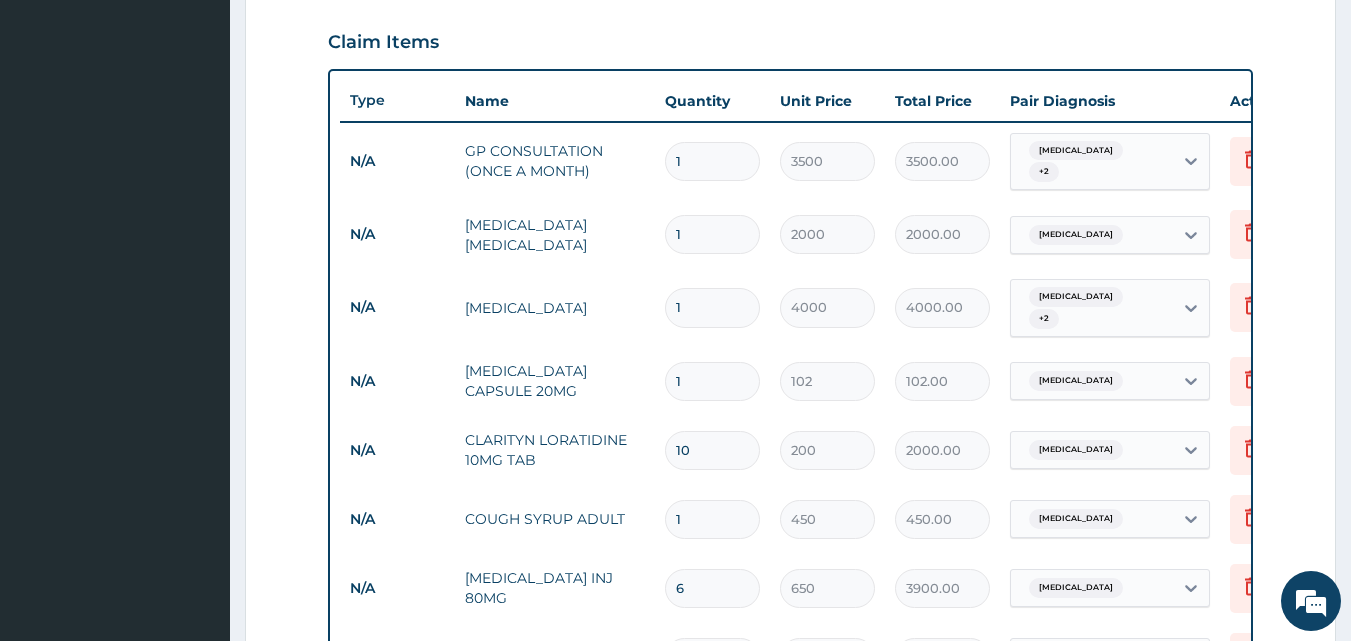 type on "10" 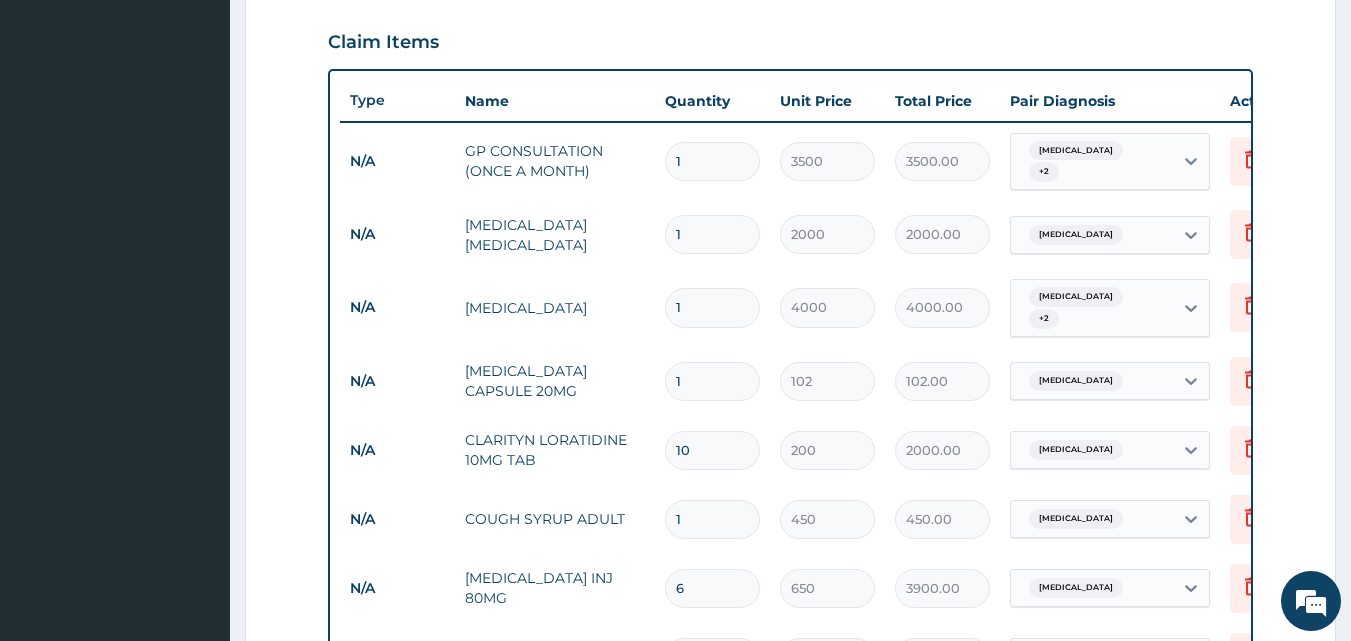 click on "1" at bounding box center (712, 381) 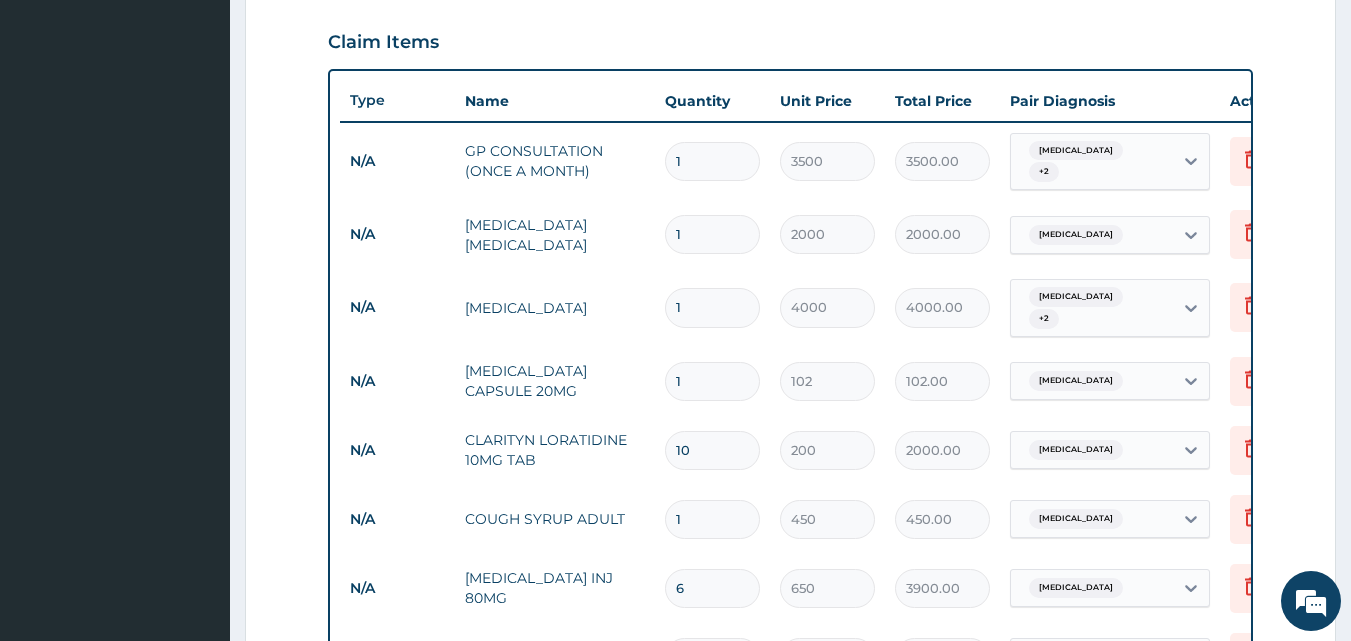 type on "10" 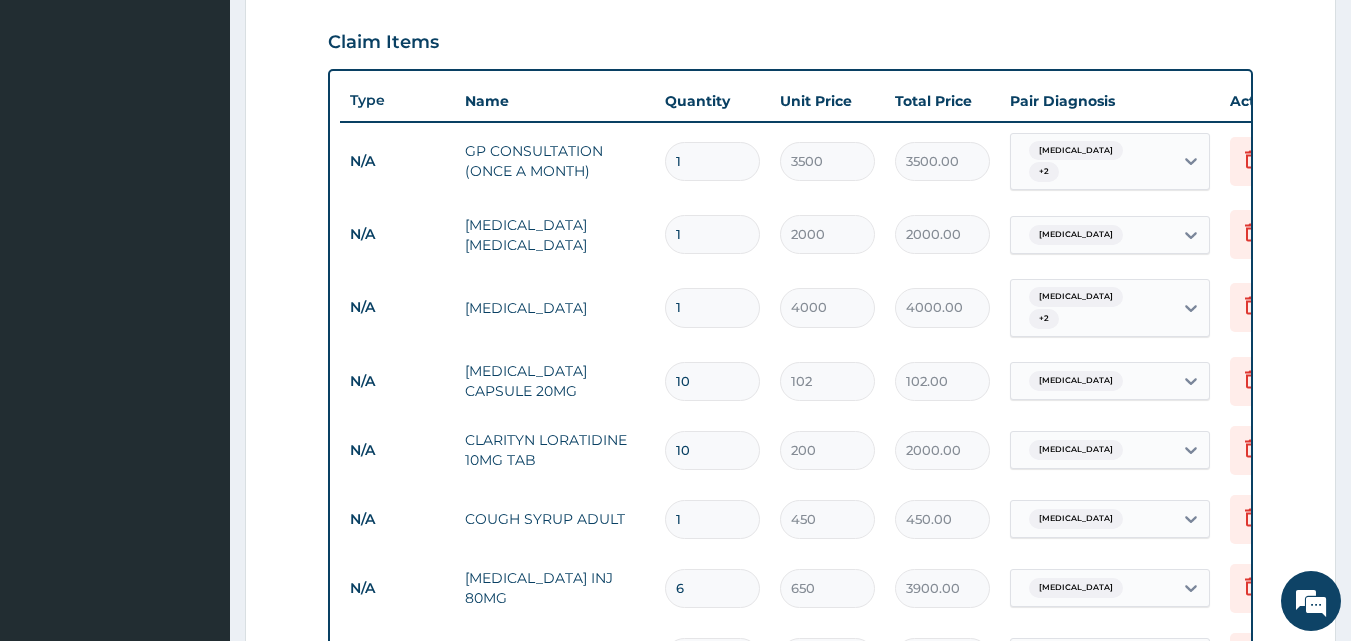 type on "1020.00" 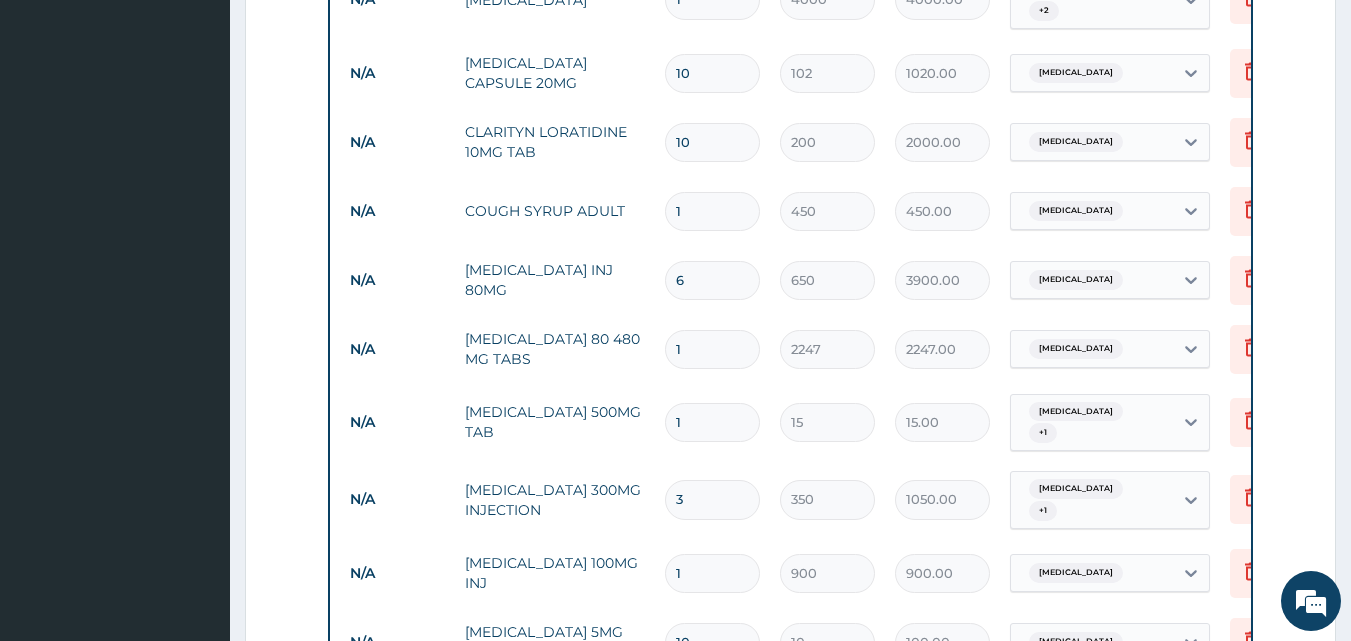 scroll, scrollTop: 1009, scrollLeft: 0, axis: vertical 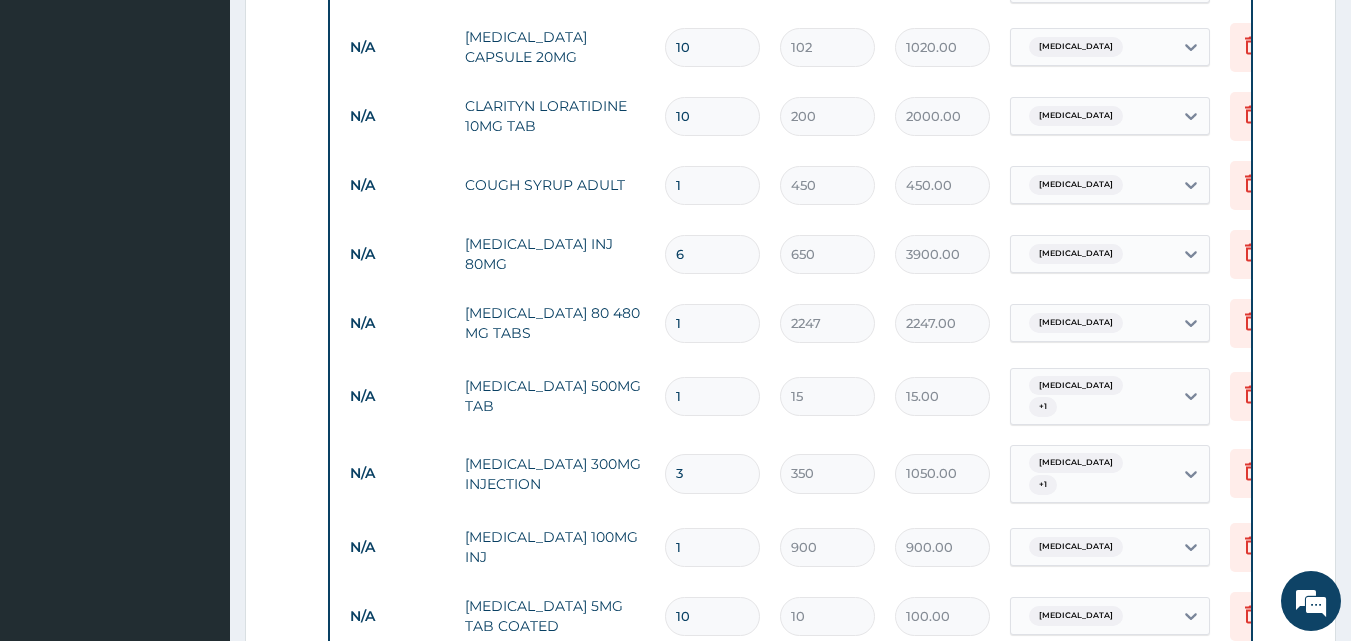 type on "10" 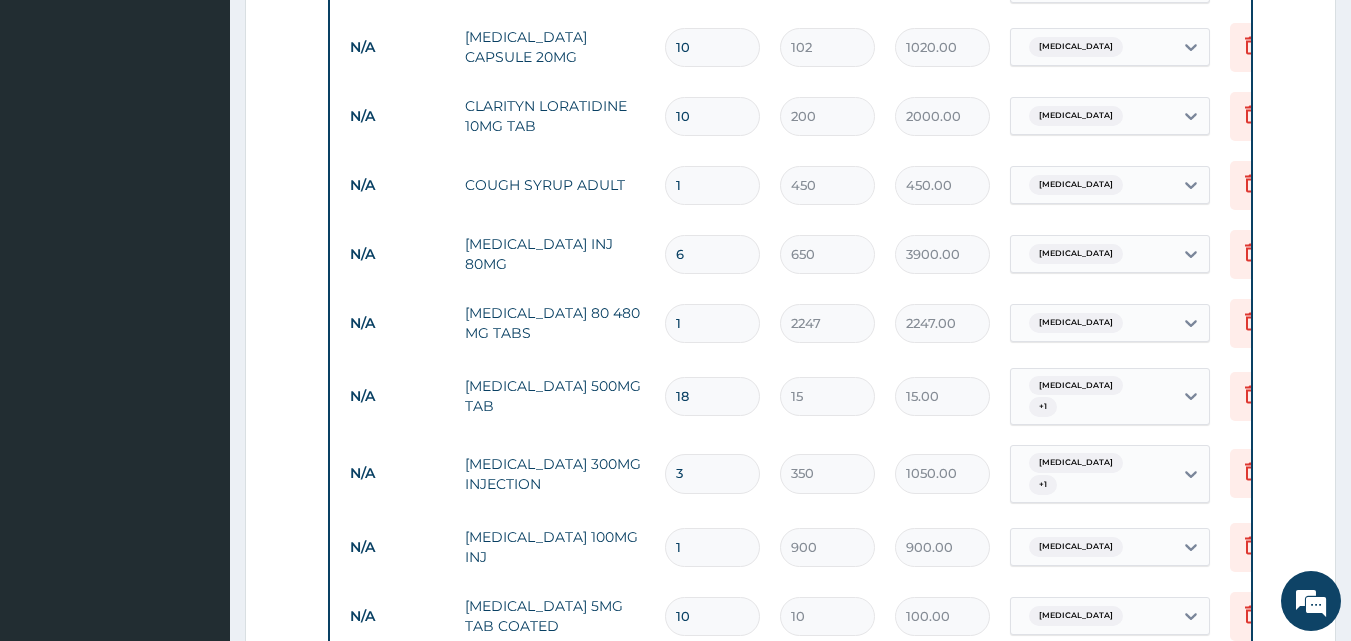 type on "270.00" 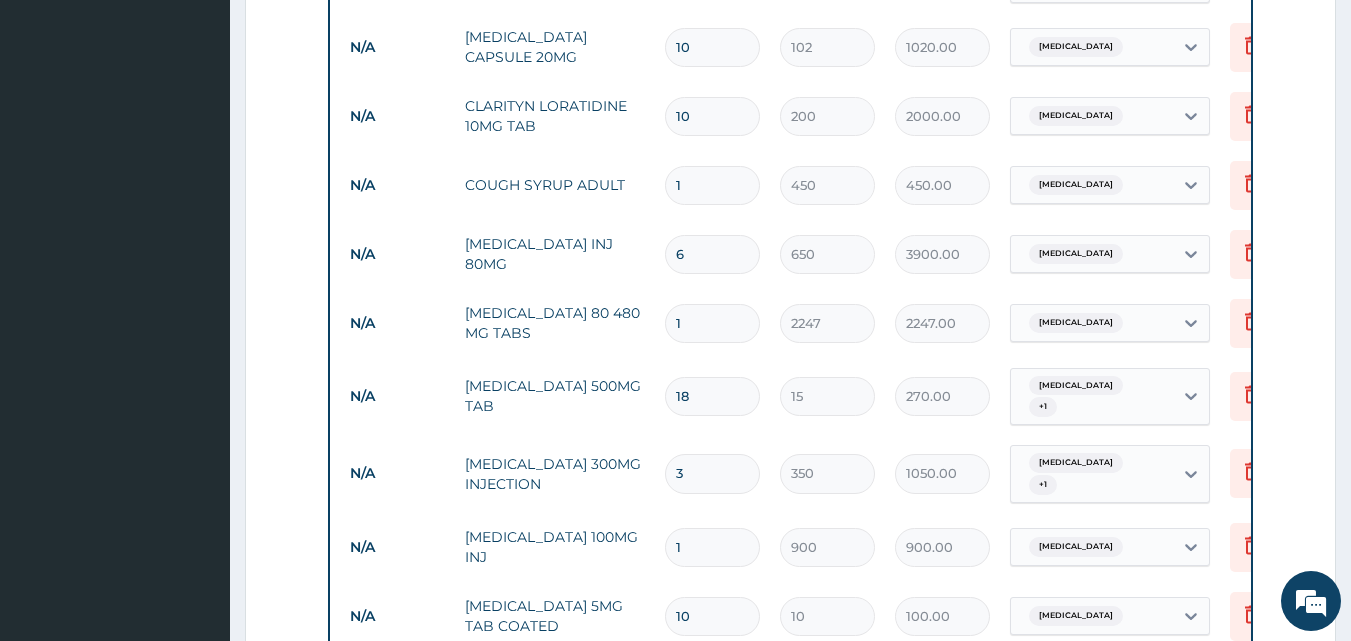 type on "18" 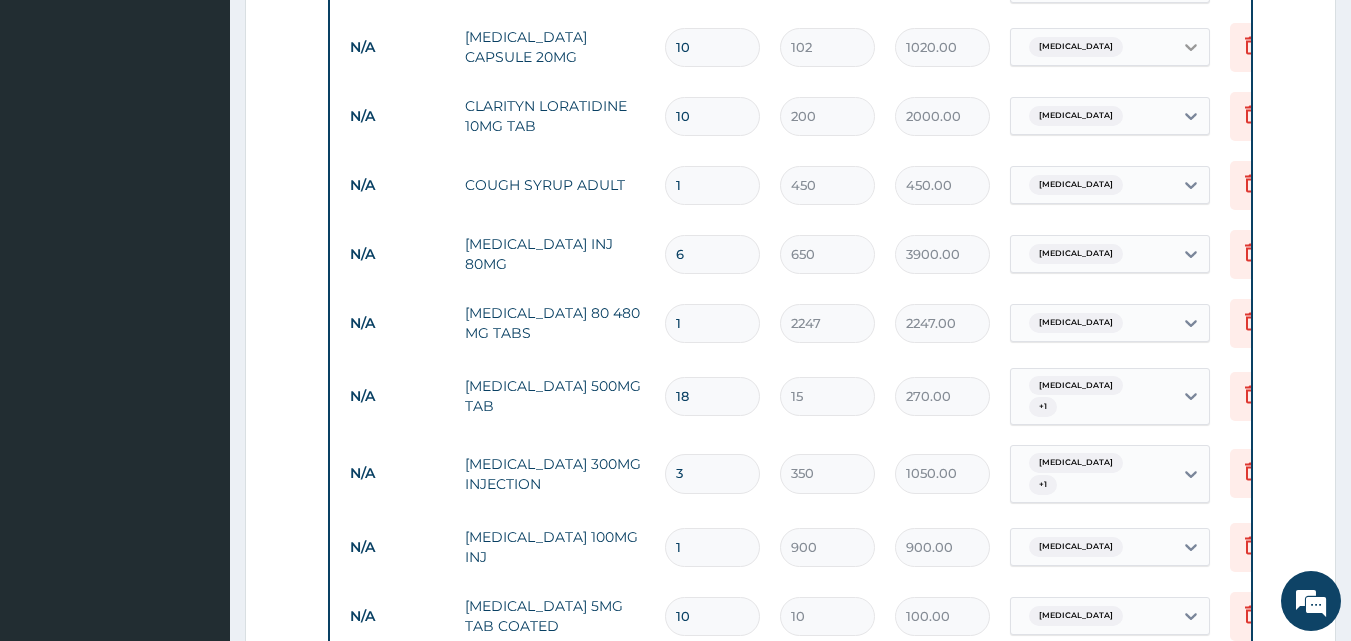 drag, startPoint x: 1186, startPoint y: 58, endPoint x: 1187, endPoint y: 23, distance: 35.014282 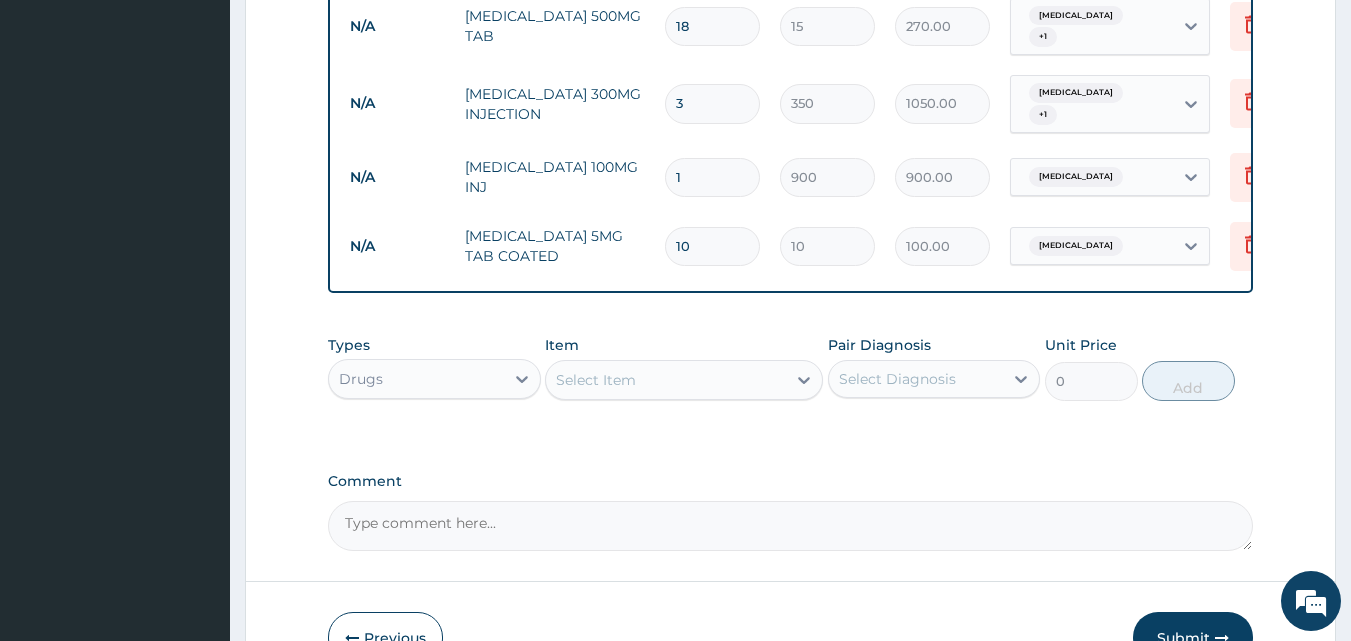 scroll, scrollTop: 1480, scrollLeft: 0, axis: vertical 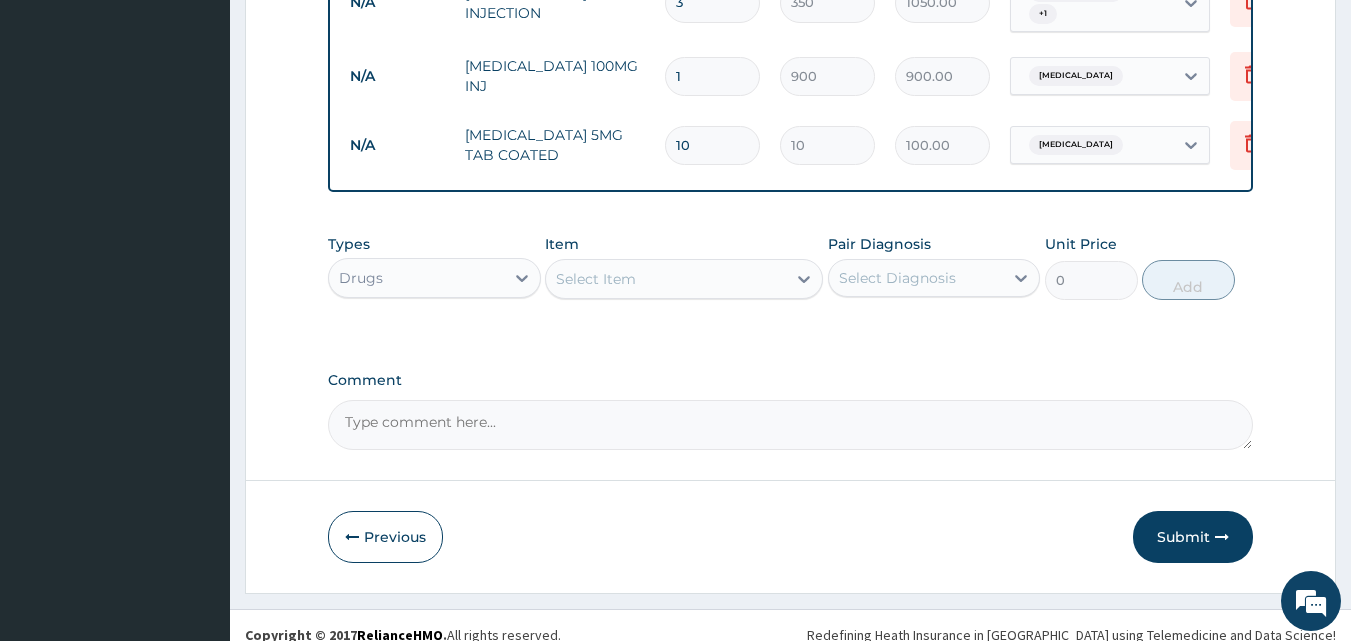click on "Step  2  of 2 PA Code / Prescription Code Enter Code(Secondary Care Only) Encounter Date 31-05-2025 Important Notice Please enter PA codes before entering items that are not attached to a PA code   All diagnoses entered must be linked to a claim item. Diagnosis & Claim Items that are visible but inactive cannot be edited because they were imported from an already approved PA code. Diagnosis Malaria Confirmed Upper respiratory infection Confirmed Indigestion Confirmed Allergic asthma Confirmed NB: All diagnosis must be linked to a claim item Claim Items Type Name Quantity Unit Price Total Price Pair Diagnosis Actions N/A GP CONSULTATION (ONCE A MONTH) 1 3500 3500.00 Malaria  + 2 Delete N/A MALARIA PARASITE 1 2000 2000.00 Malaria Delete N/A FULL BLOOD COUNT 1 4000 4000.00 Malaria  + 2 Delete N/A OMEPRAZOLE CAPSULE 20MG 10 102 1020.00 Indigestion Delete N/A CLARITYN LORATIDINE 10MG TAB 10 200 2000.00 Upper respiratory infection Delete N/A COUGH SYRUP ADULT 1 450 450.00 Upper respiratory infection Delete N/A 6 1" at bounding box center [790, -391] 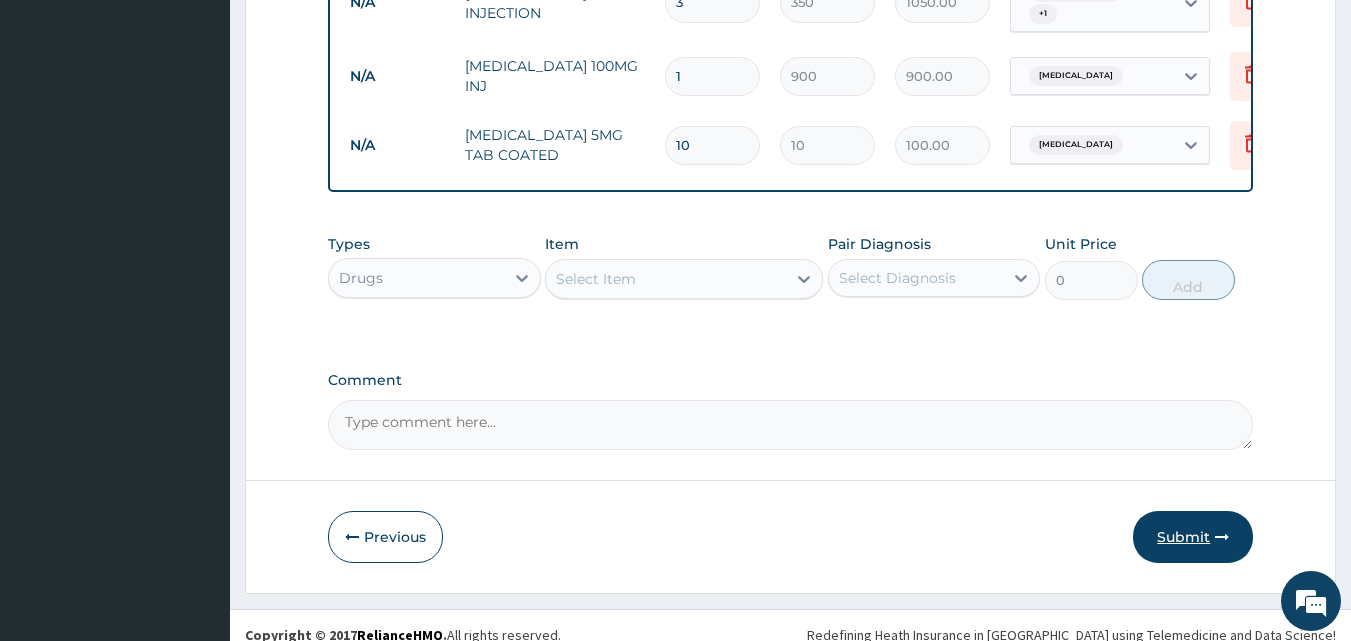 click on "Submit" at bounding box center [1193, 537] 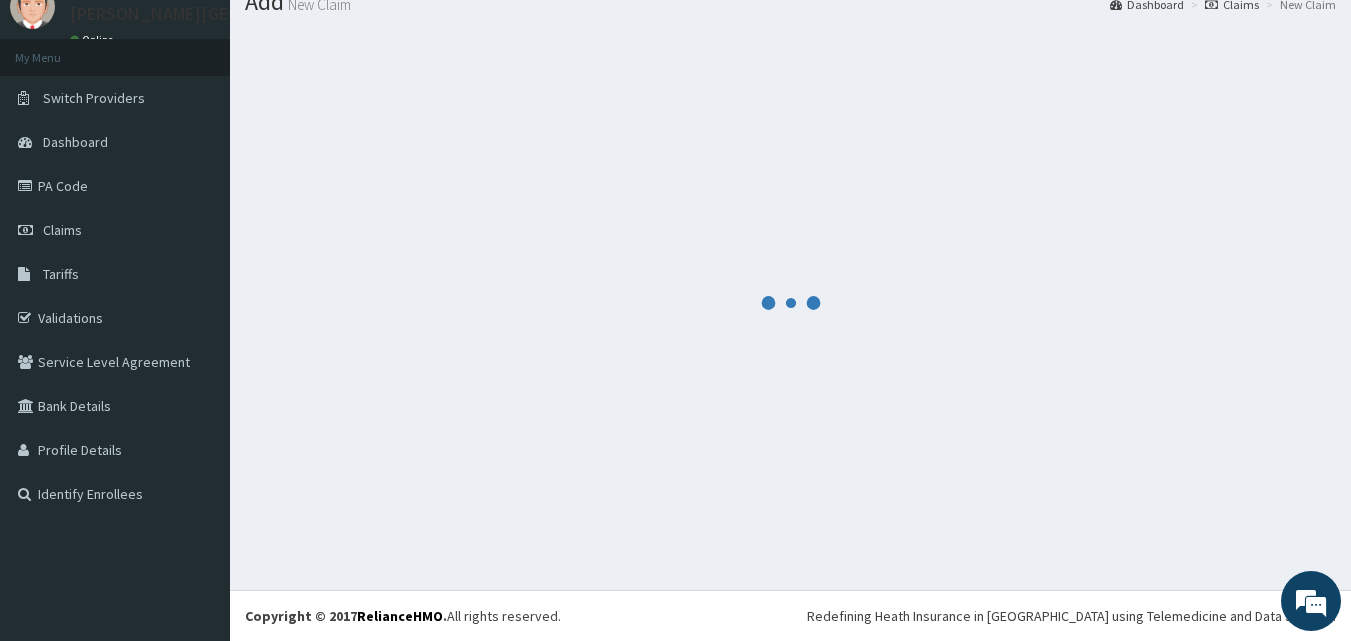 scroll, scrollTop: 76, scrollLeft: 0, axis: vertical 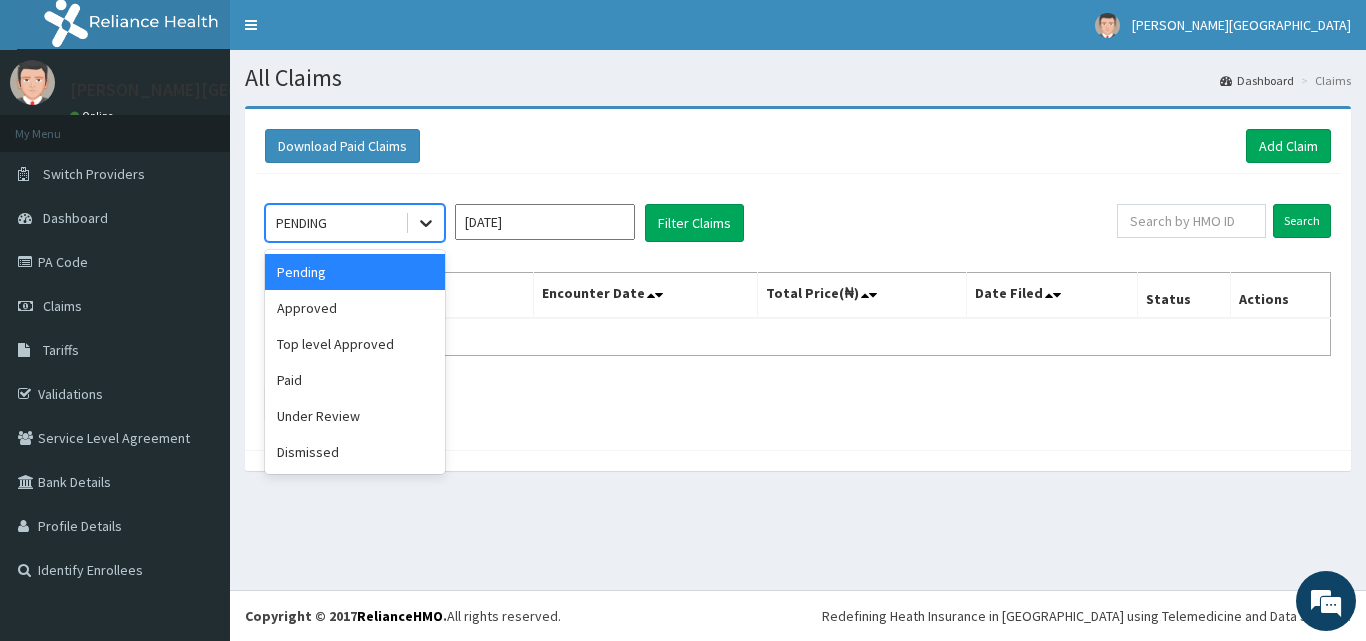 click at bounding box center [426, 223] 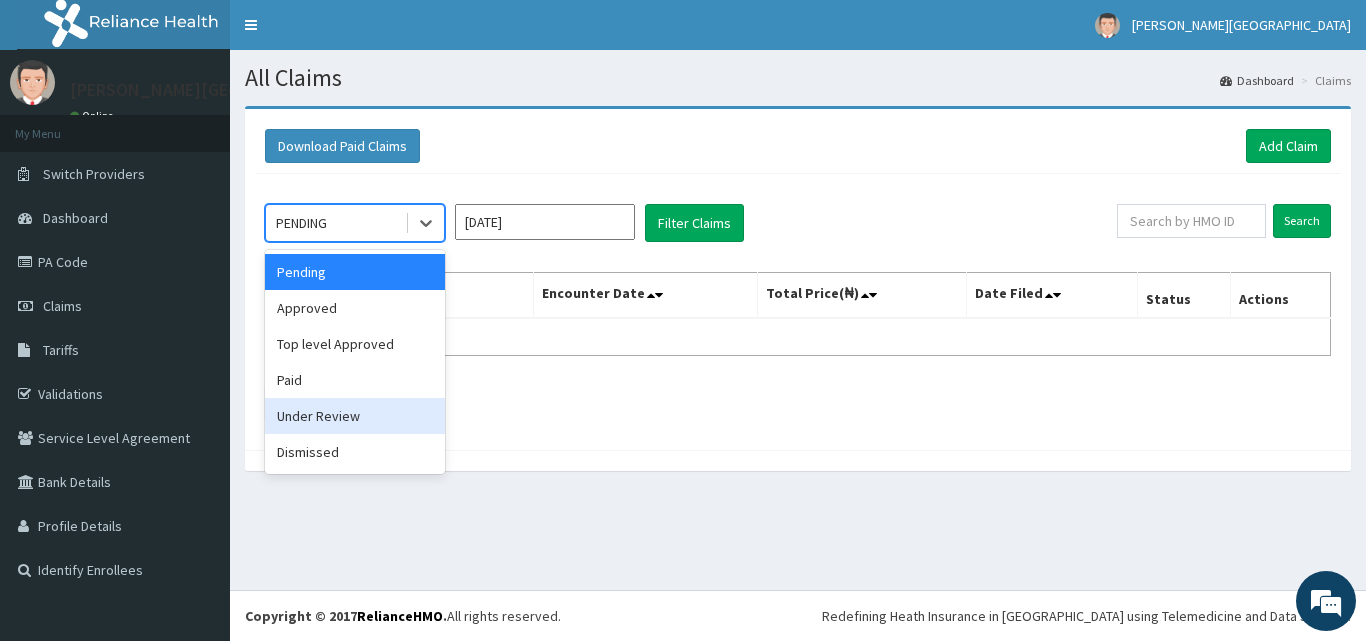 drag, startPoint x: 366, startPoint y: 418, endPoint x: 626, endPoint y: 218, distance: 328.02438 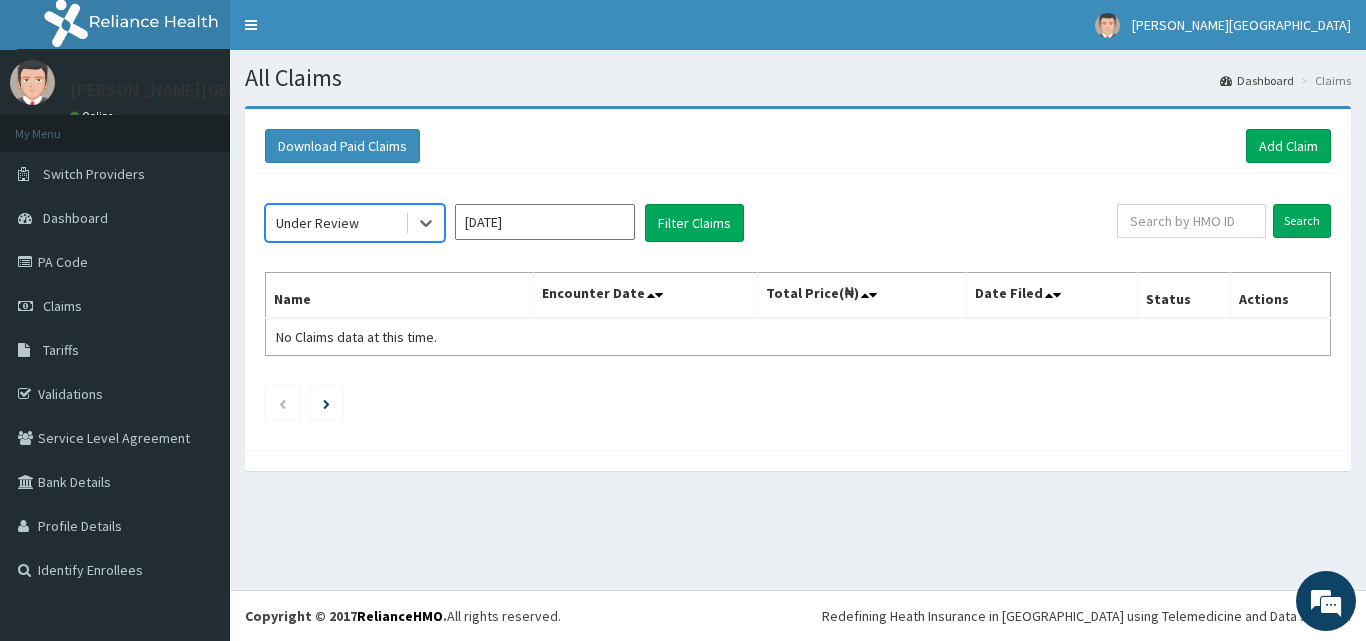 click on "Jul 2025" at bounding box center [545, 222] 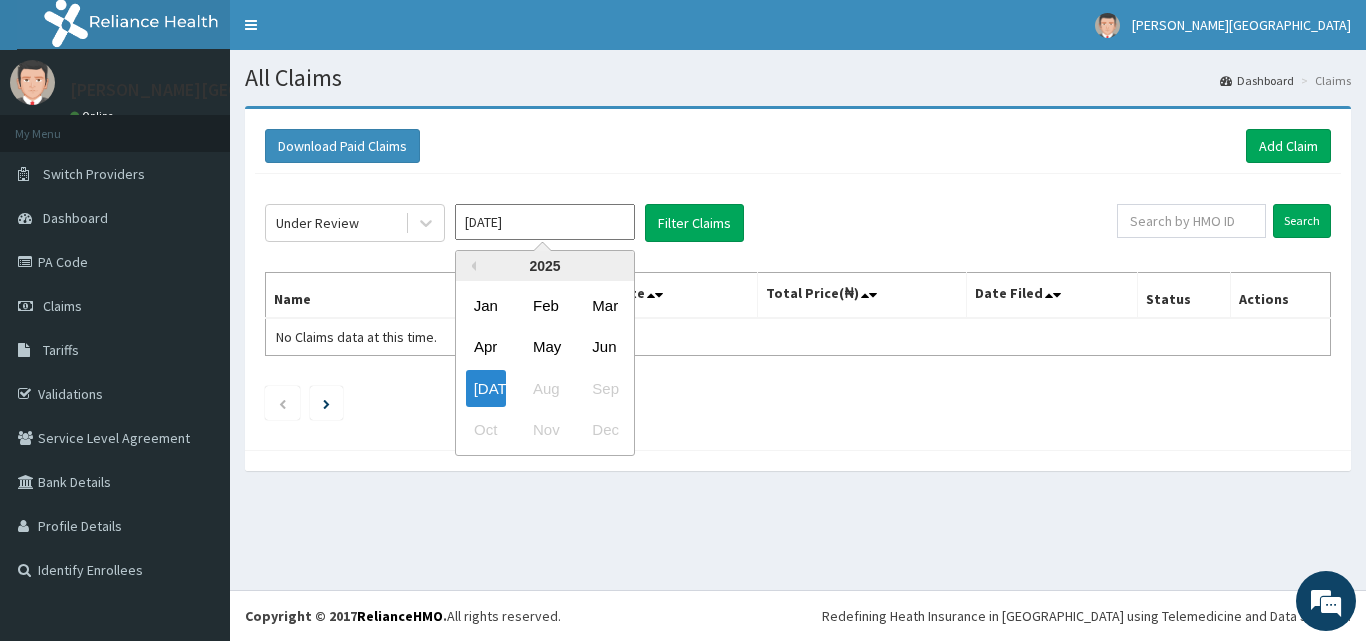 drag, startPoint x: 614, startPoint y: 347, endPoint x: 689, endPoint y: 274, distance: 104.66136 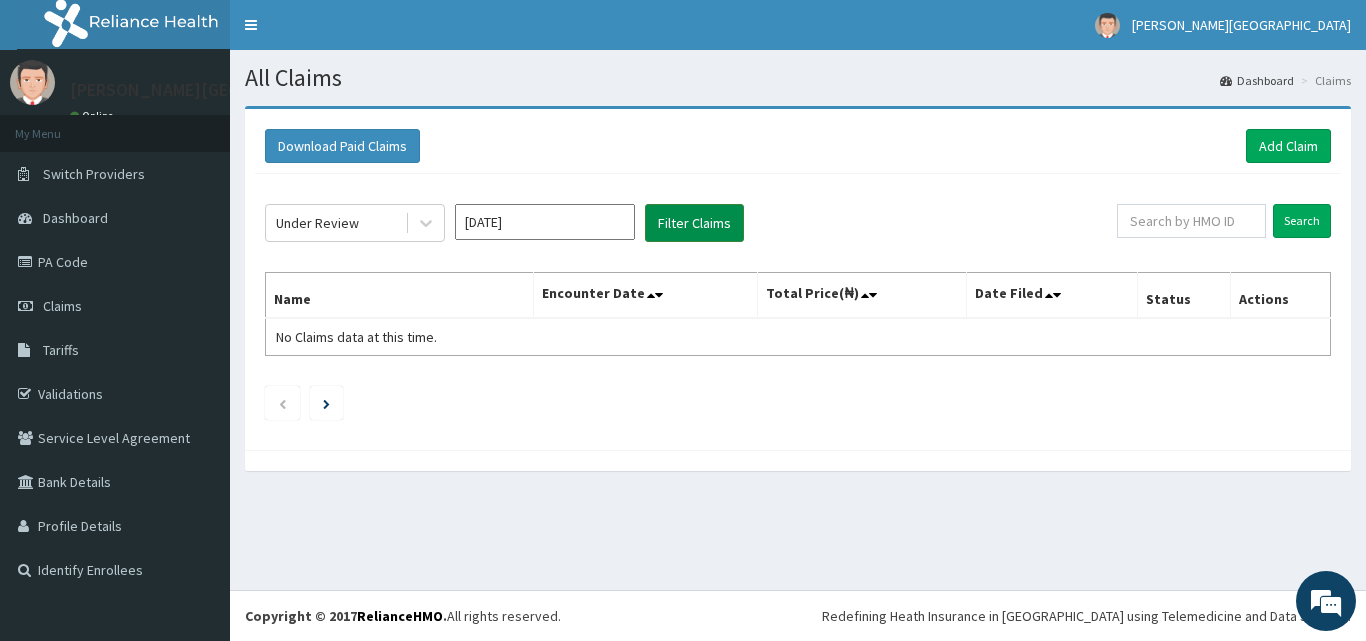 click on "Filter Claims" at bounding box center [694, 223] 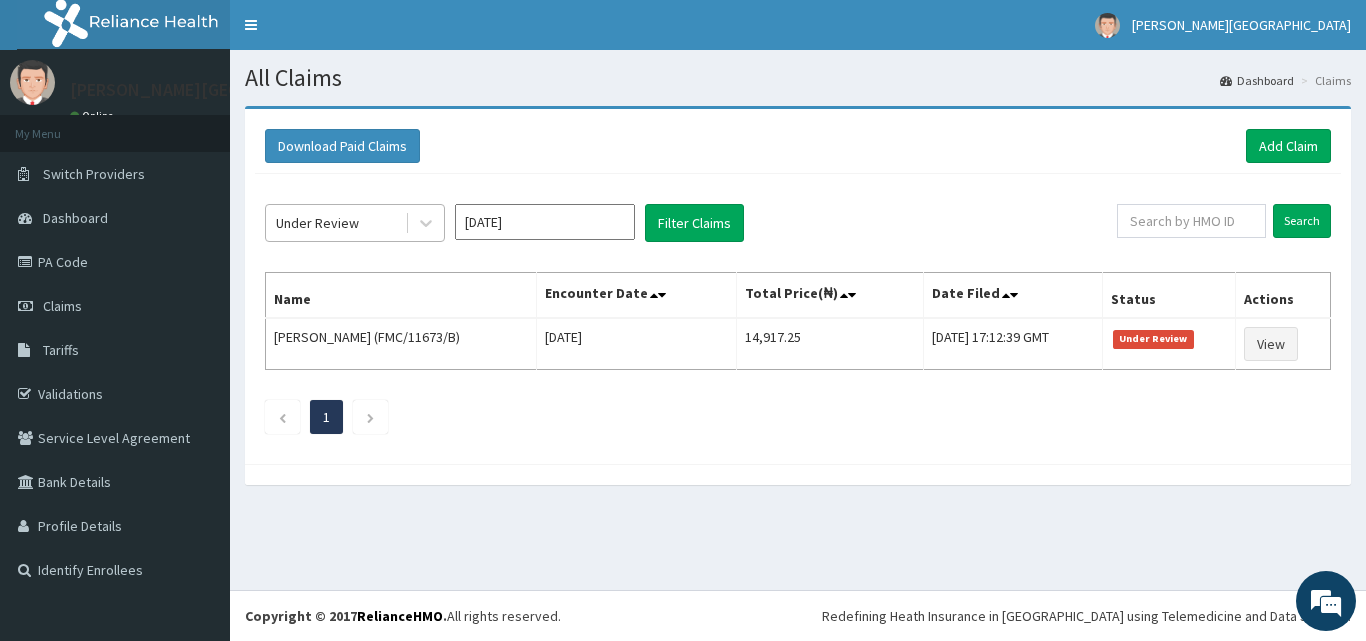 click on "Under Review" at bounding box center [335, 223] 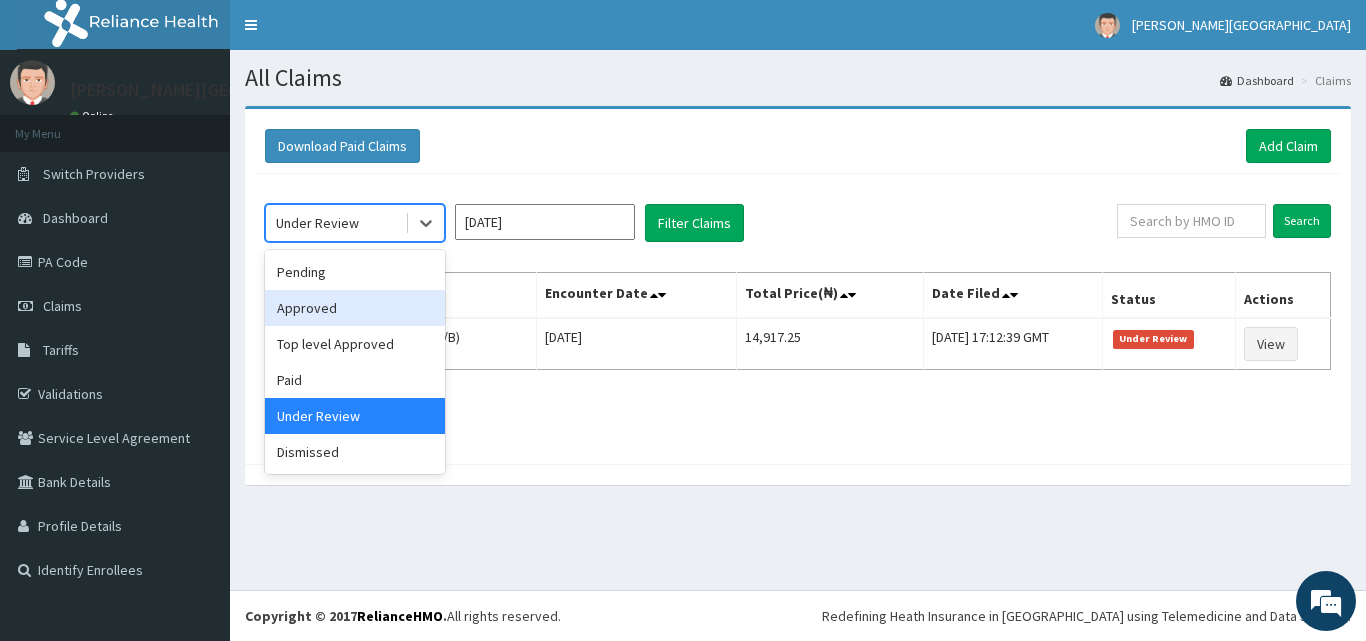 click on "Approved" at bounding box center [355, 308] 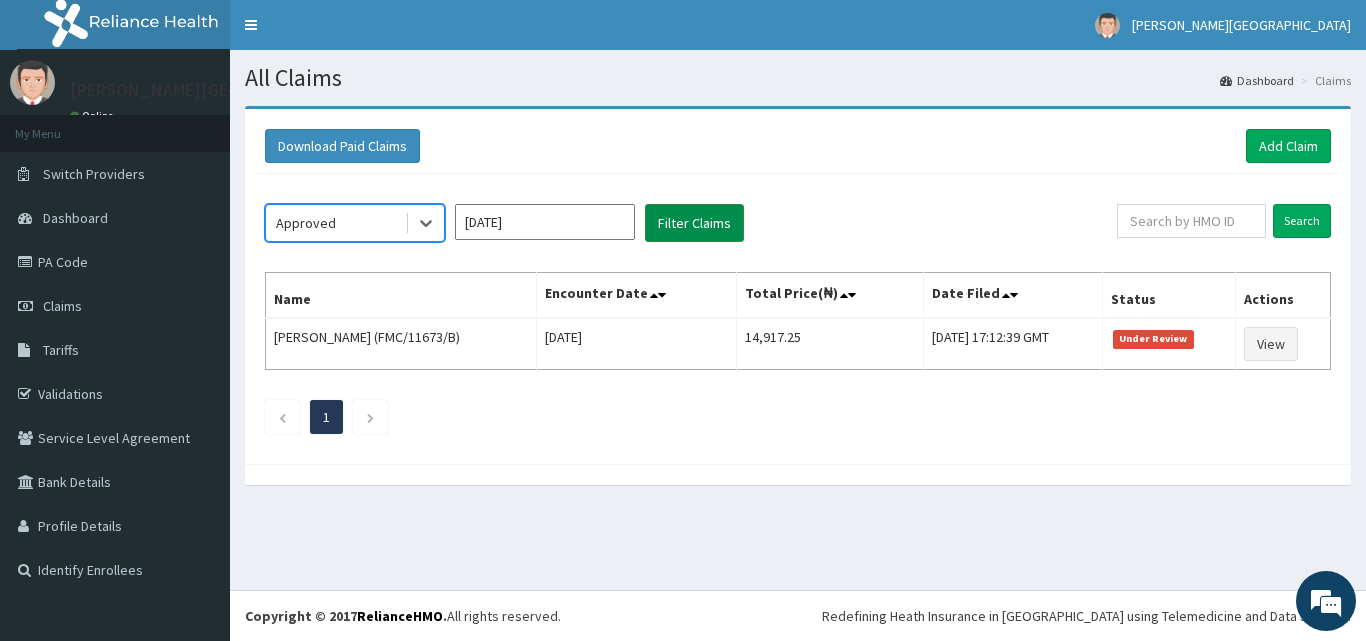 click on "Filter Claims" at bounding box center [694, 223] 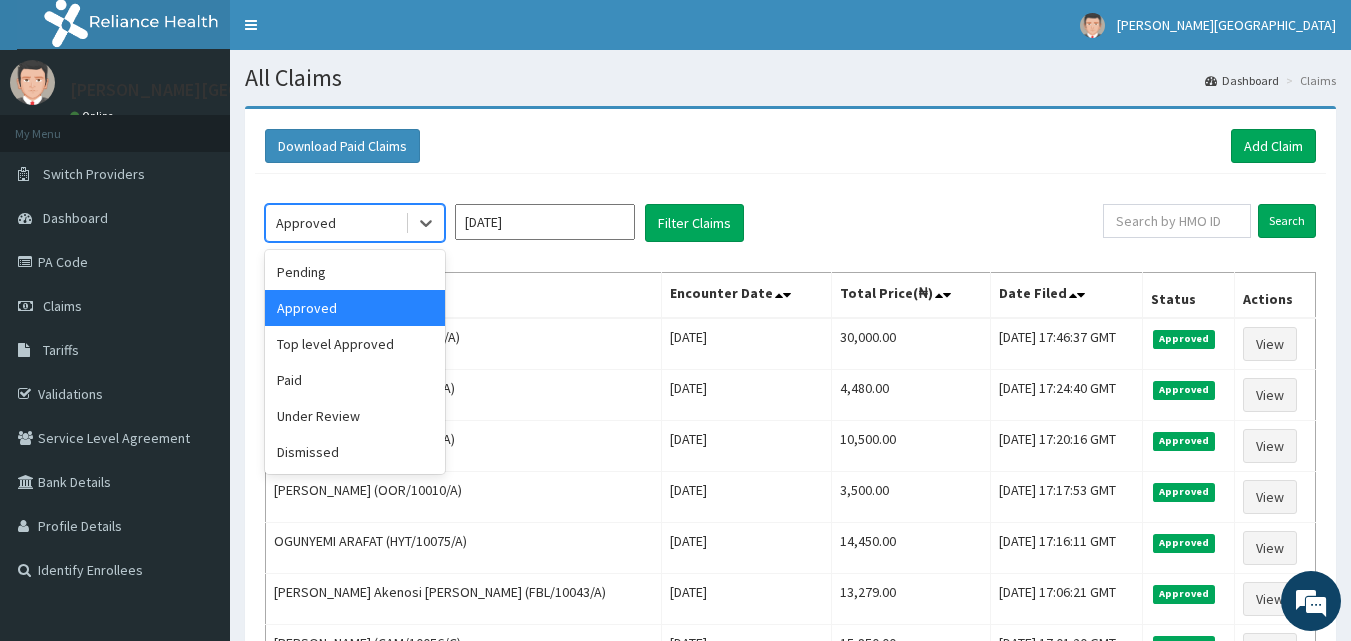 click at bounding box center (424, 223) 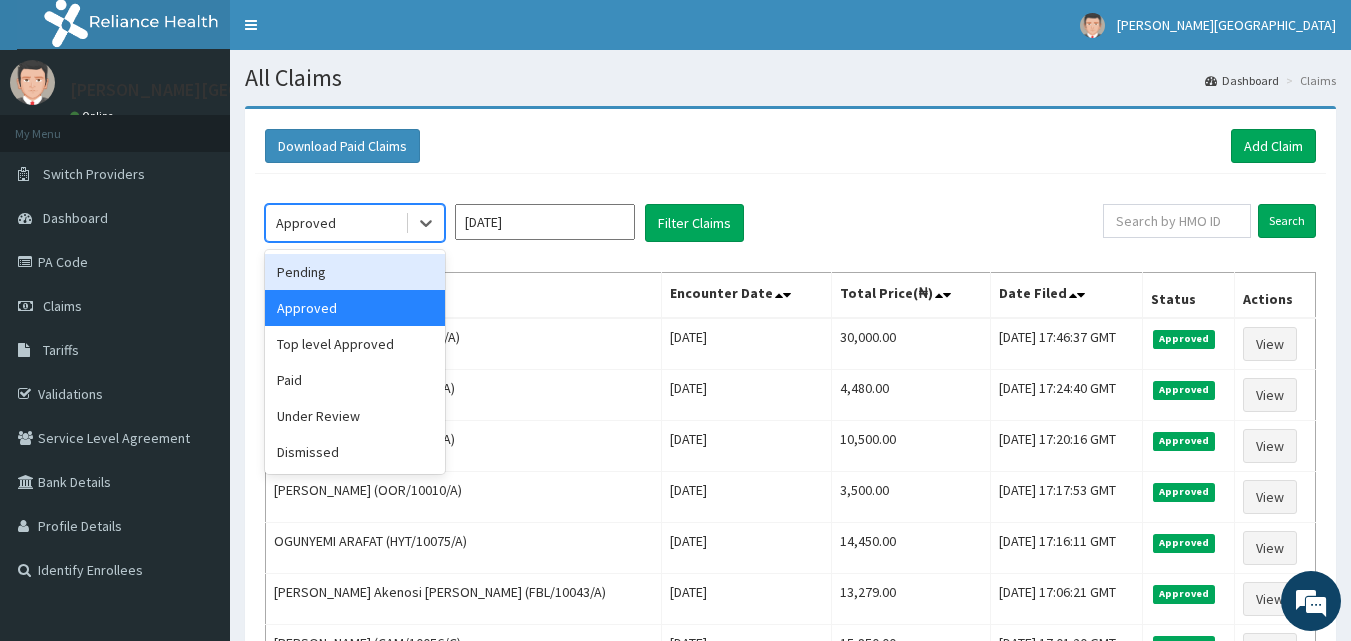drag, startPoint x: 329, startPoint y: 275, endPoint x: 577, endPoint y: 264, distance: 248.24384 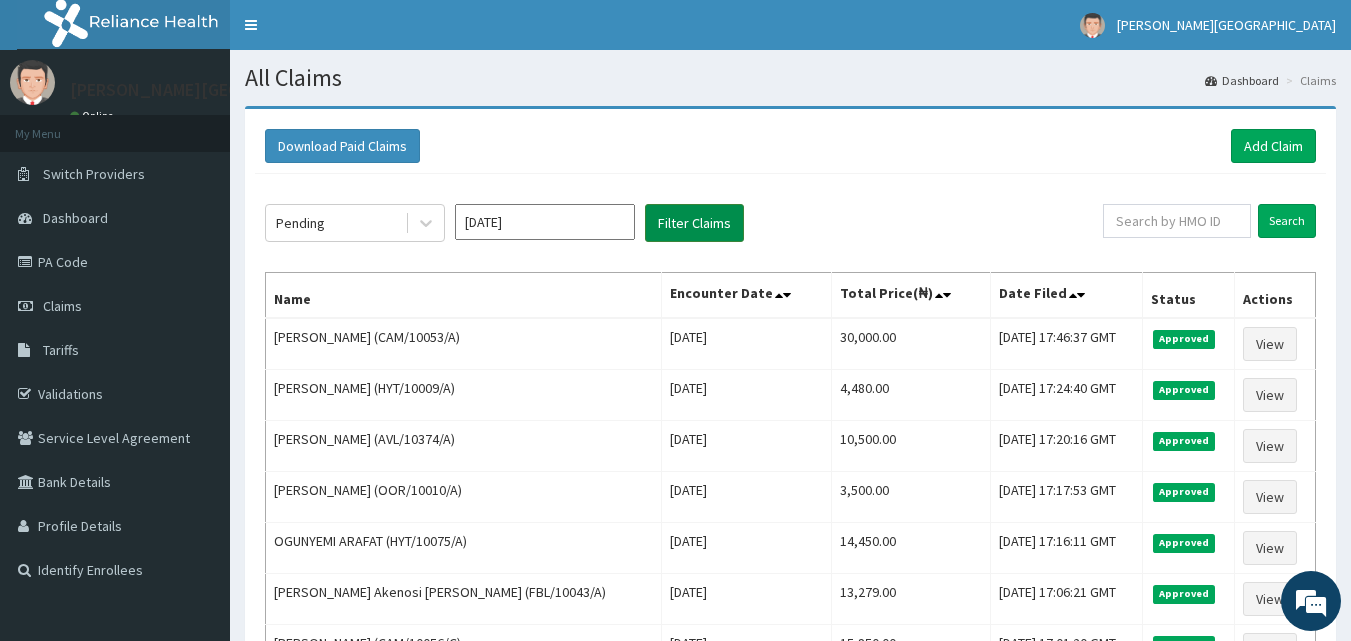 click on "Filter Claims" at bounding box center [694, 223] 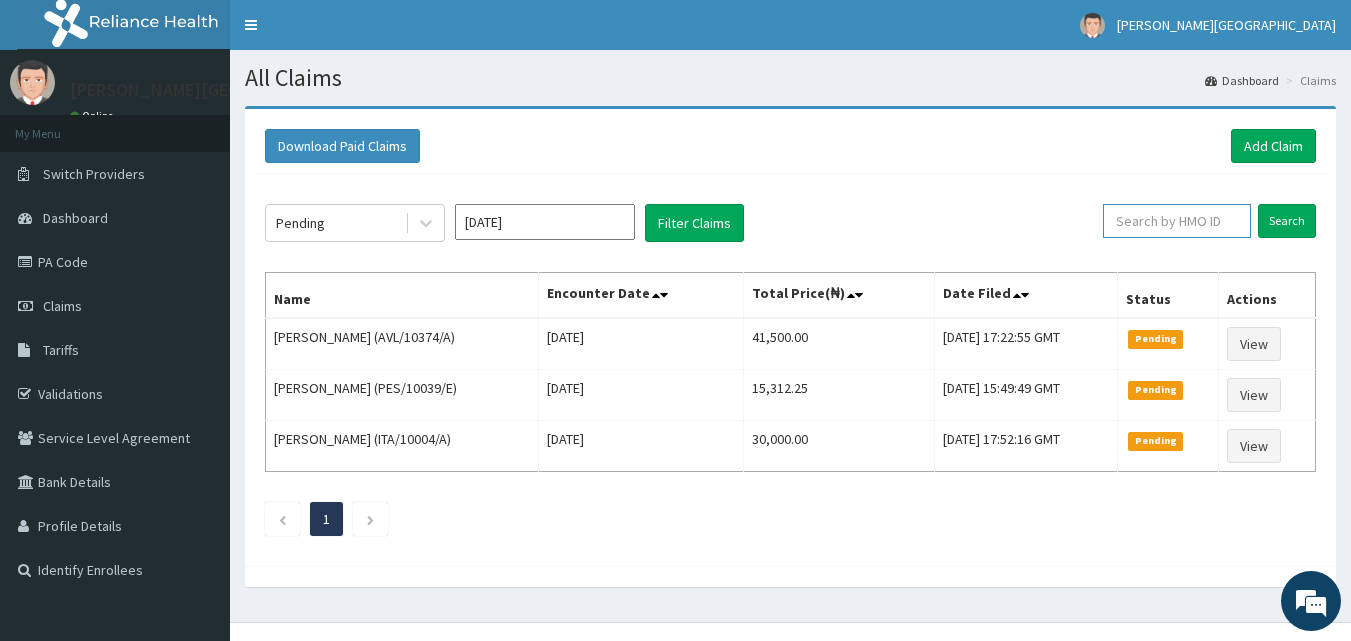 click at bounding box center (1177, 221) 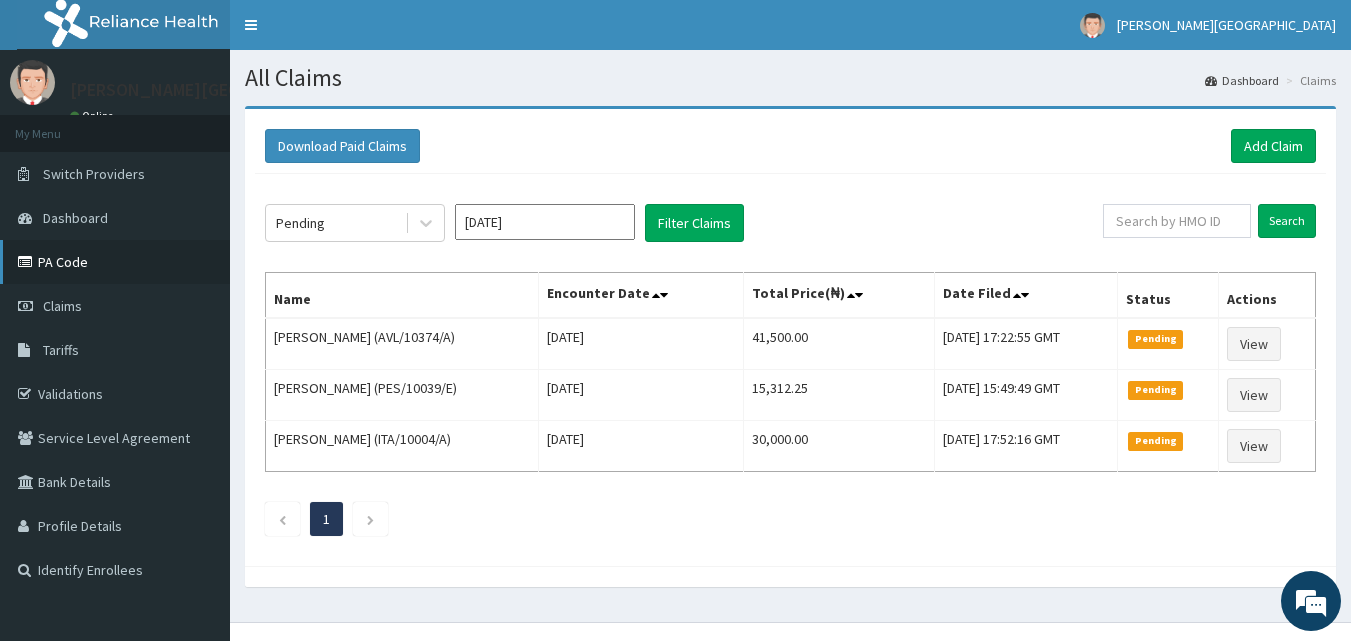 click on "PA Code" at bounding box center [115, 262] 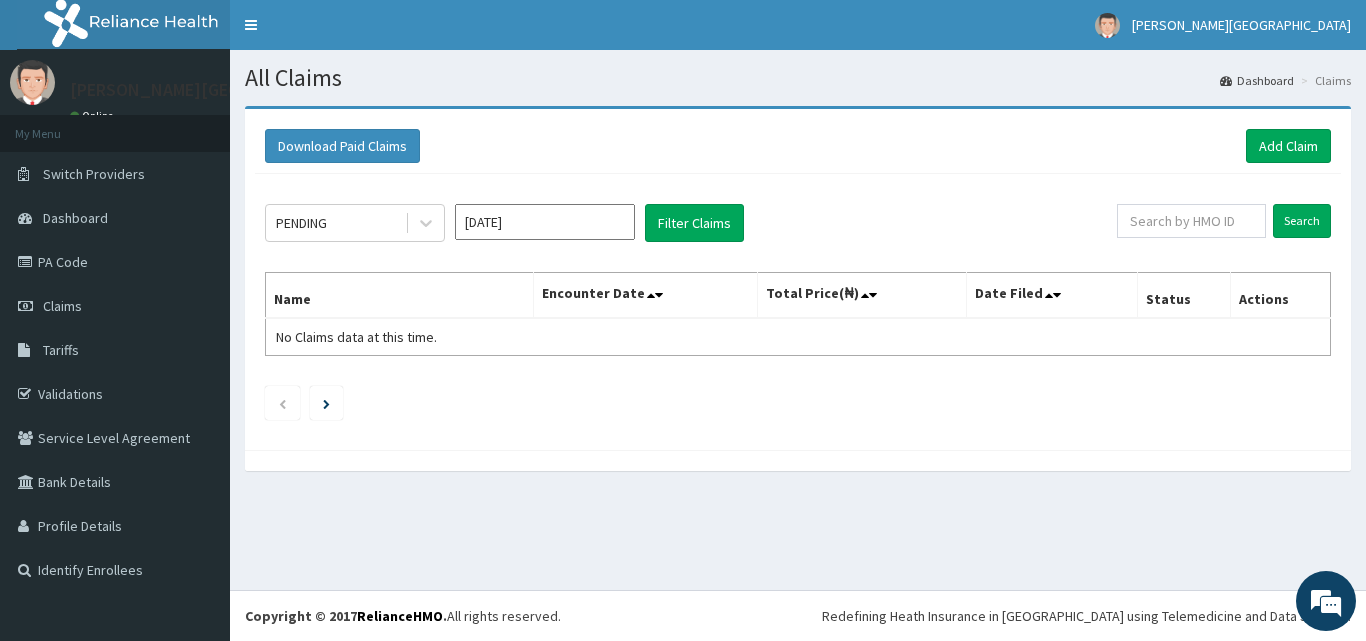 scroll, scrollTop: 0, scrollLeft: 0, axis: both 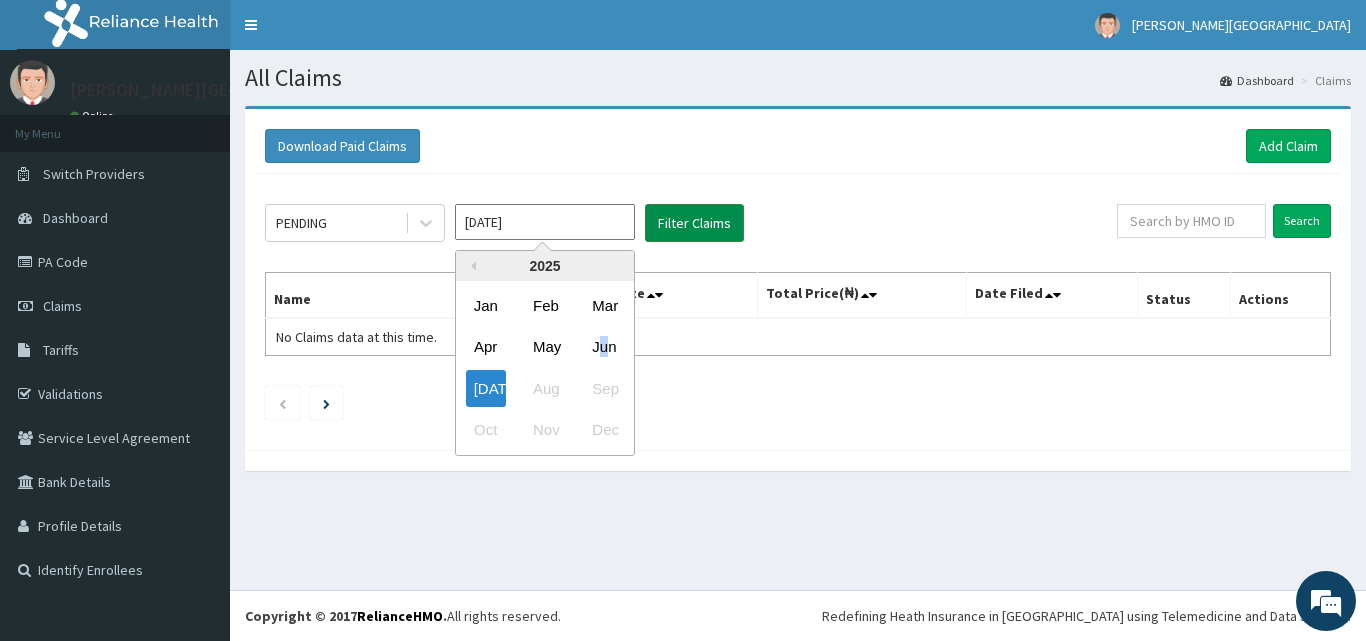drag, startPoint x: 604, startPoint y: 348, endPoint x: 678, endPoint y: 223, distance: 145.26183 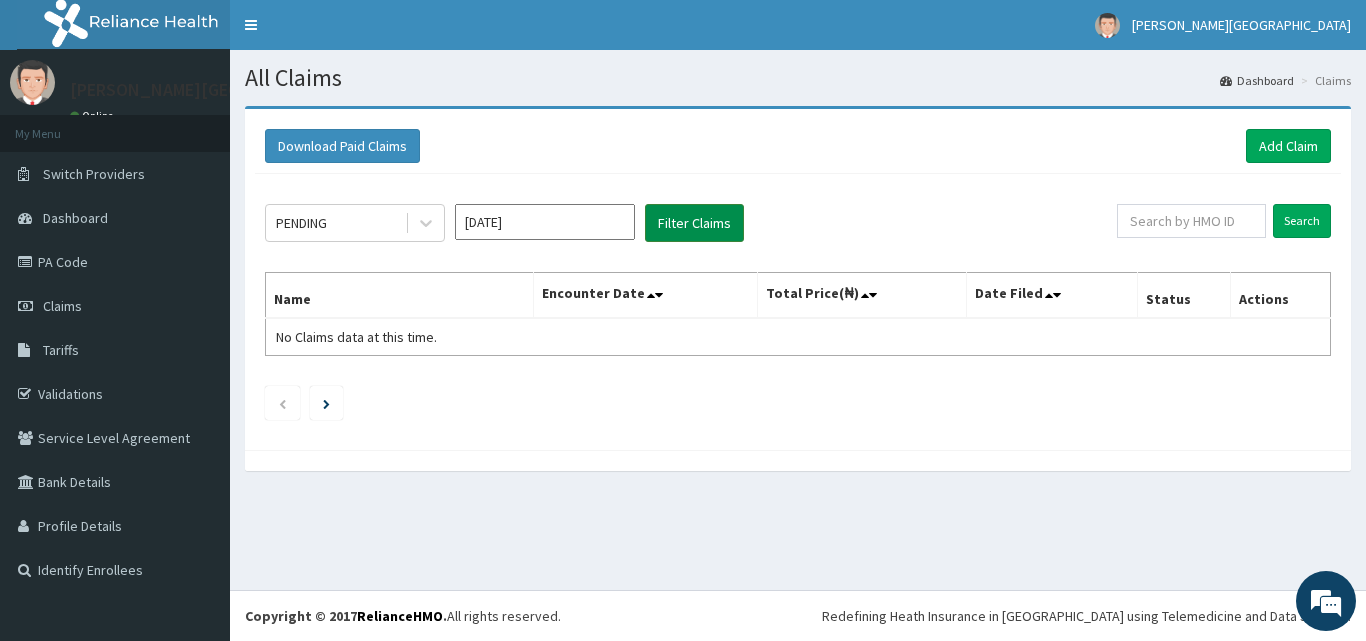 click on "Filter Claims" at bounding box center (694, 223) 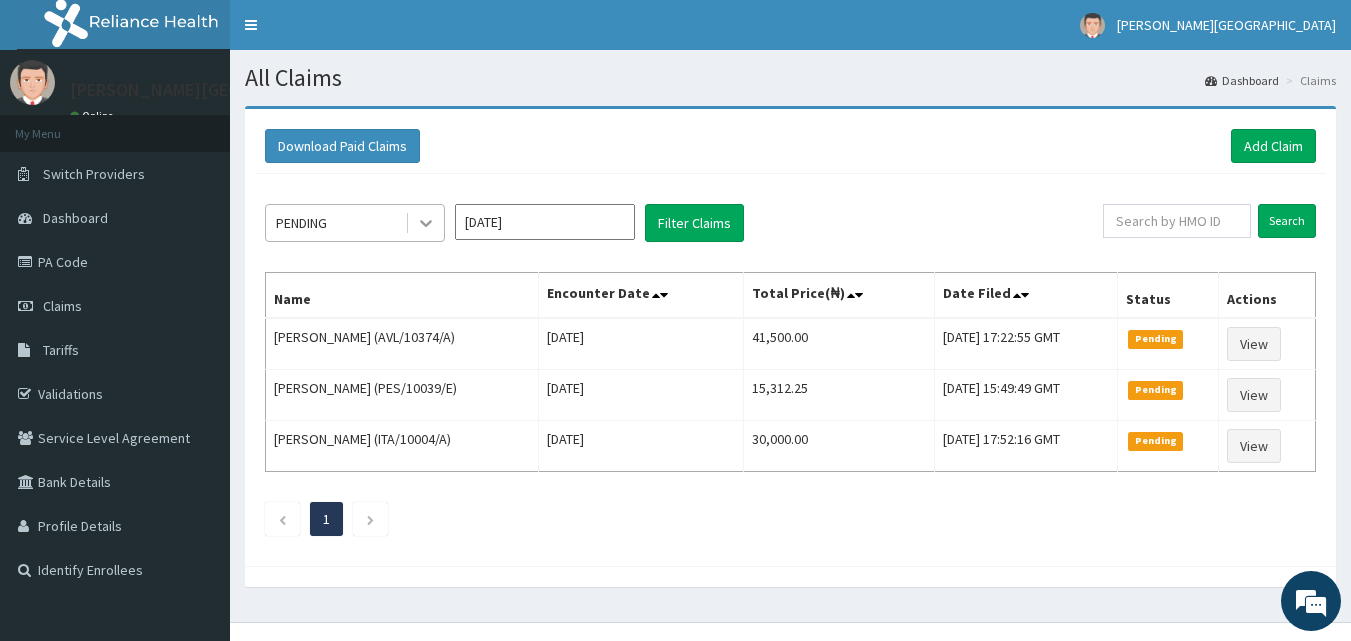 click 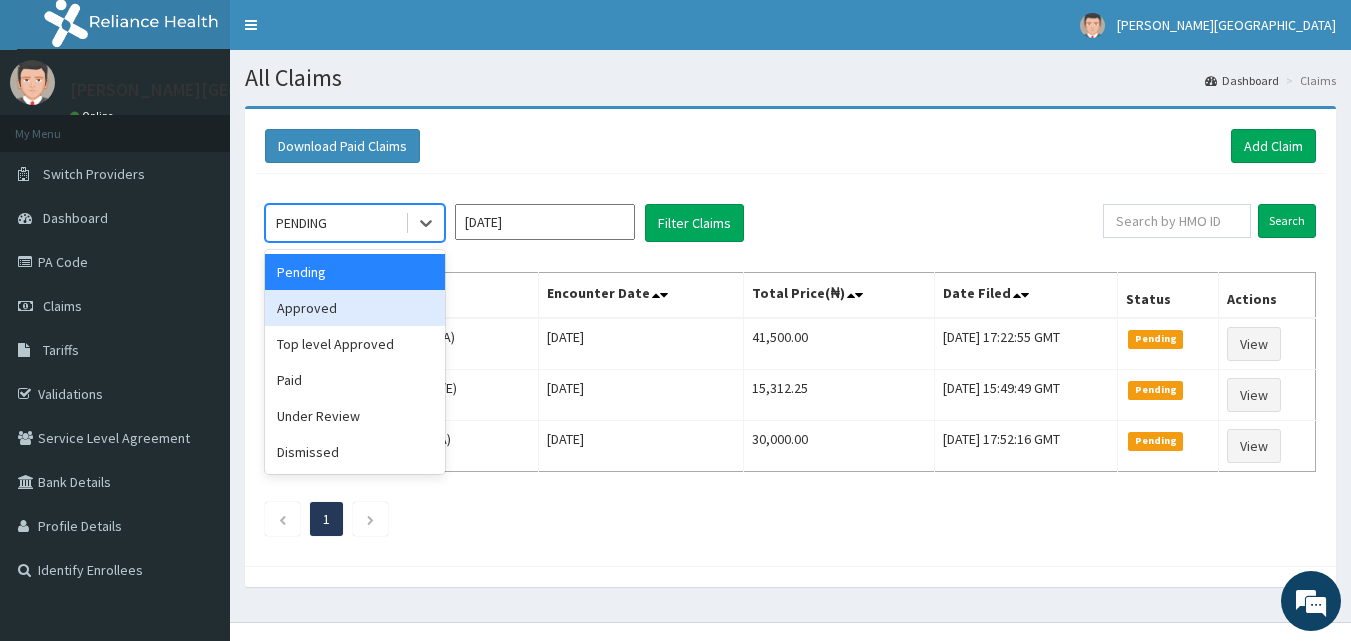 click on "Approved" at bounding box center [355, 308] 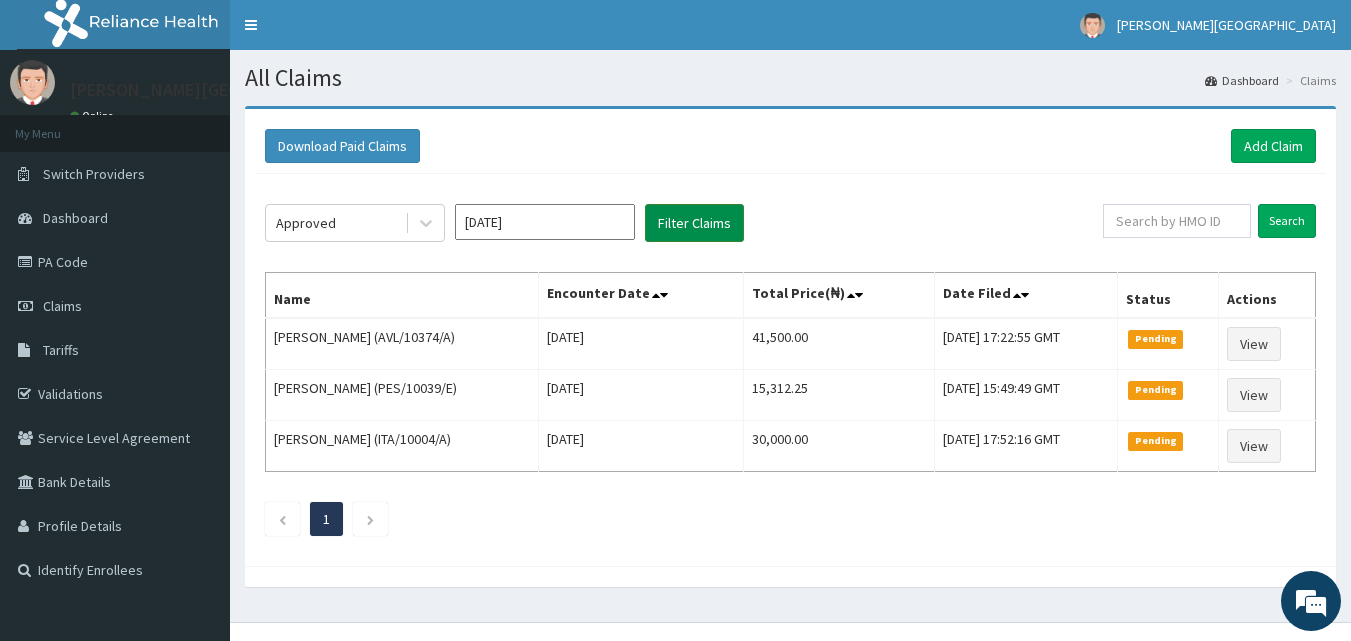 click on "Filter Claims" at bounding box center (694, 223) 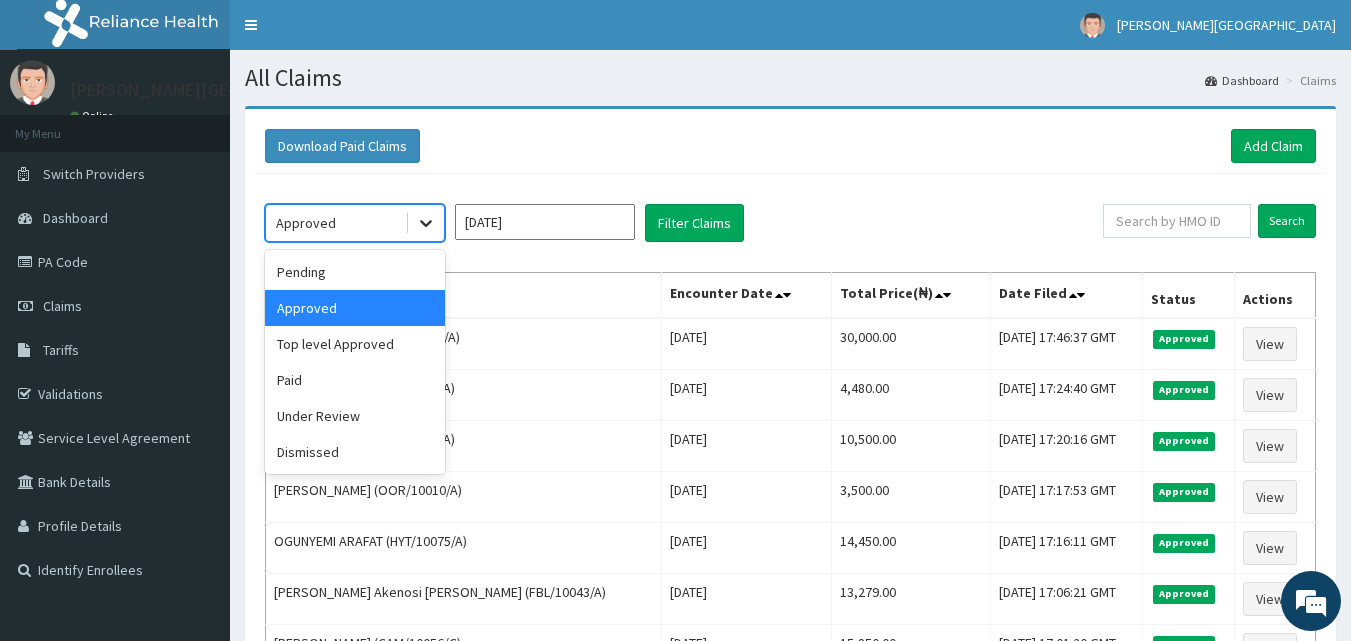 click 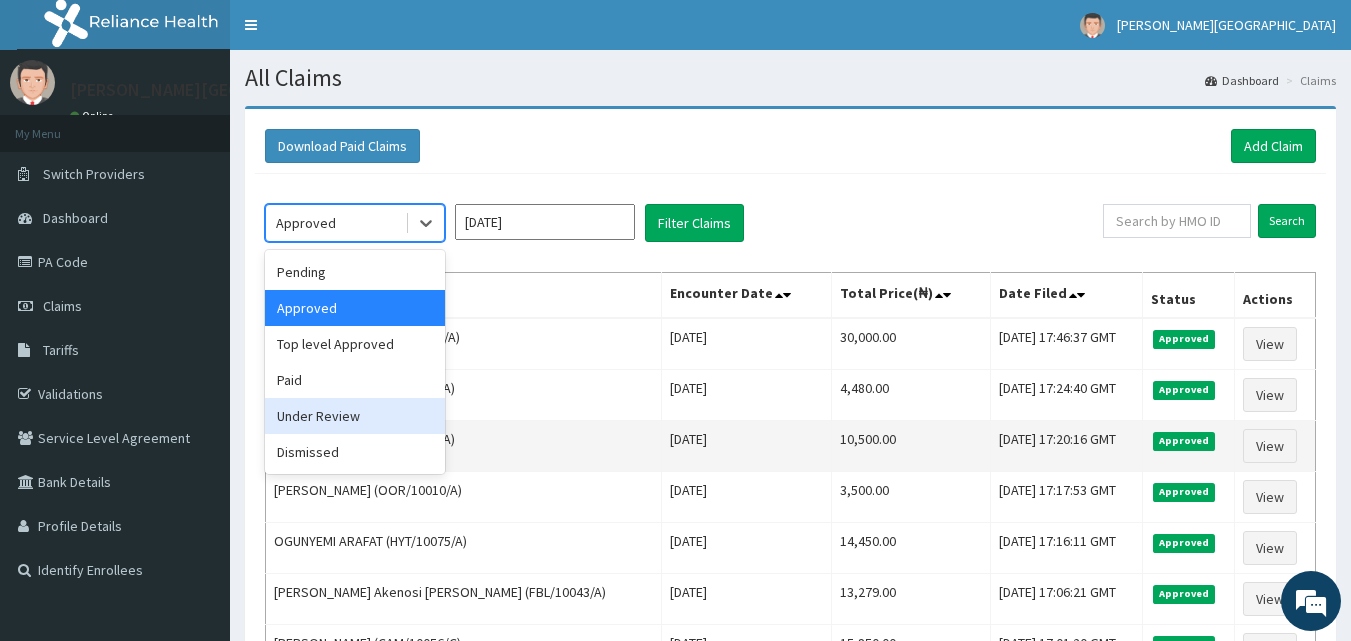 click on "Under Review" at bounding box center [355, 416] 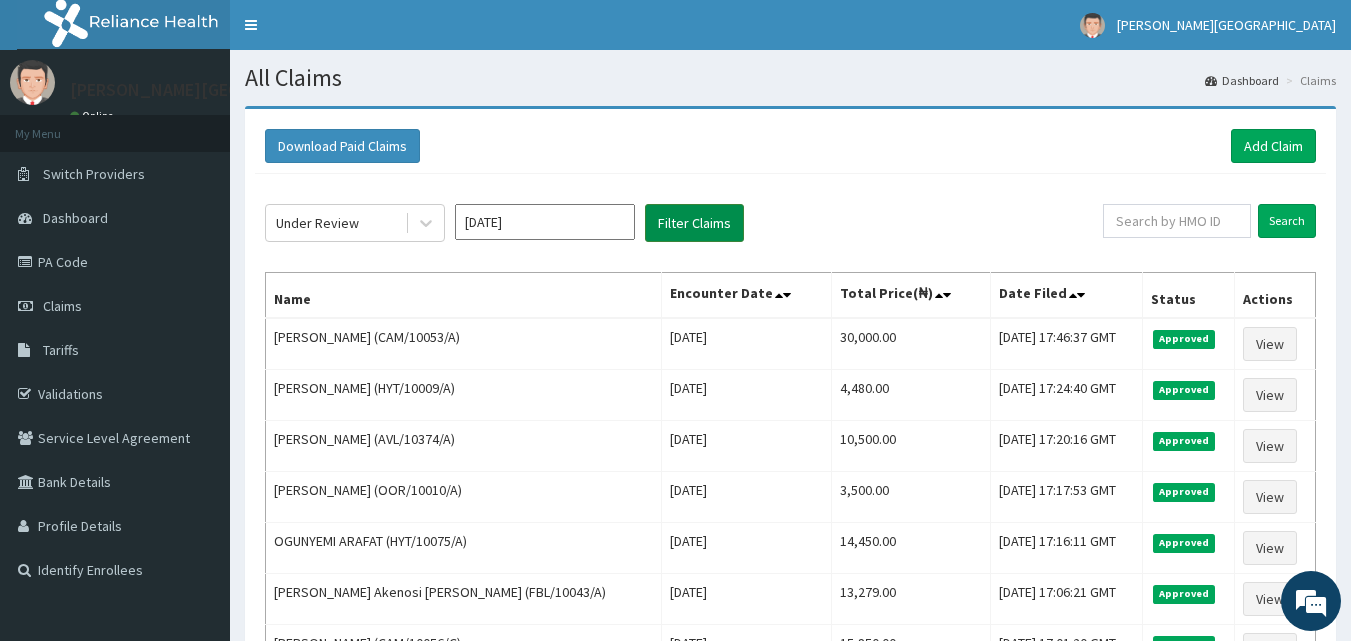 click on "Filter Claims" at bounding box center (694, 223) 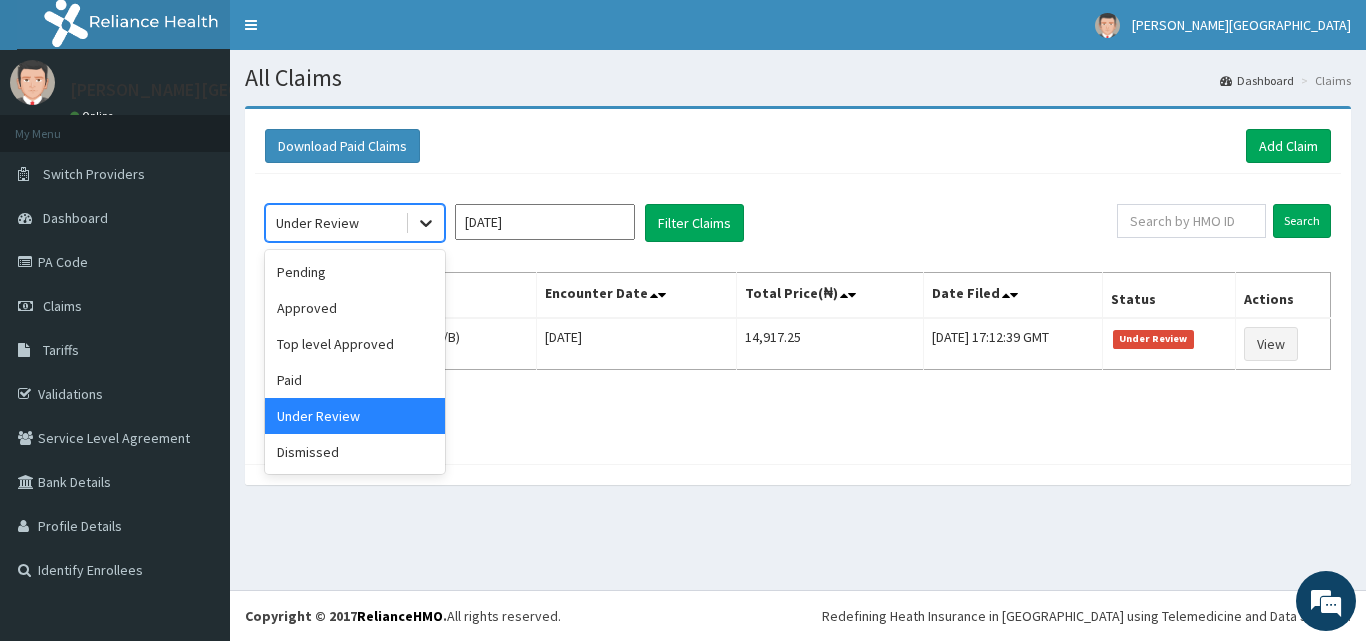 click 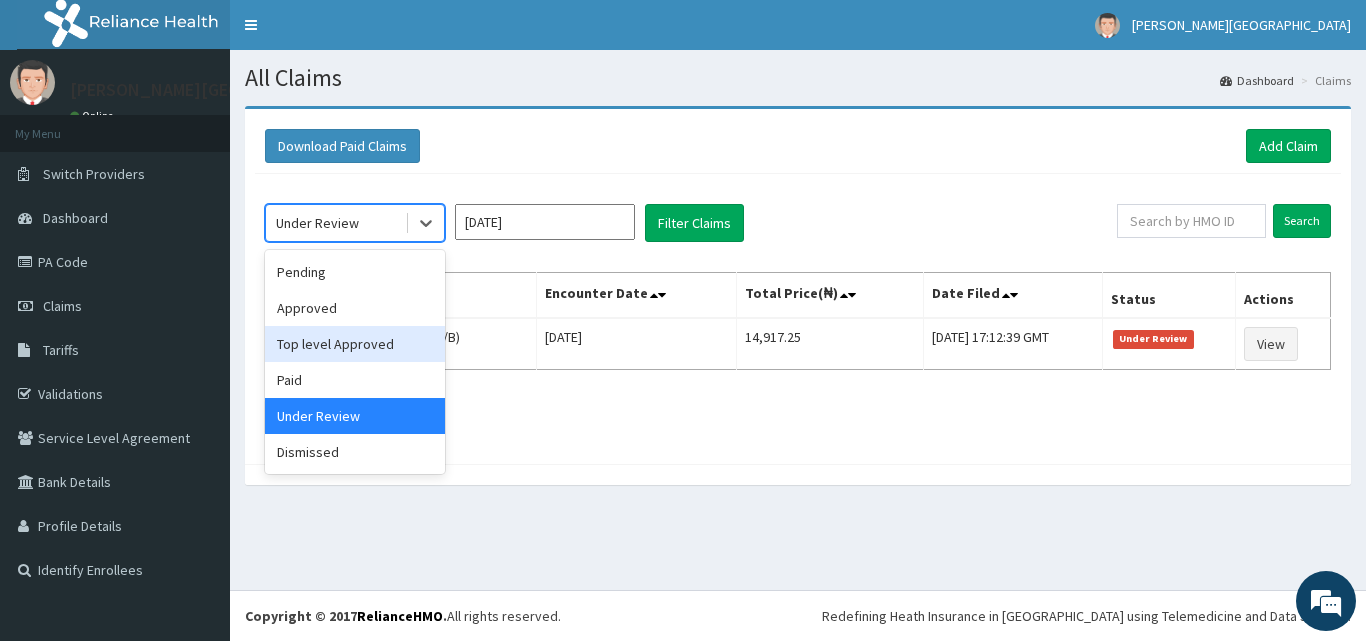 click on "Top level Approved" at bounding box center [355, 344] 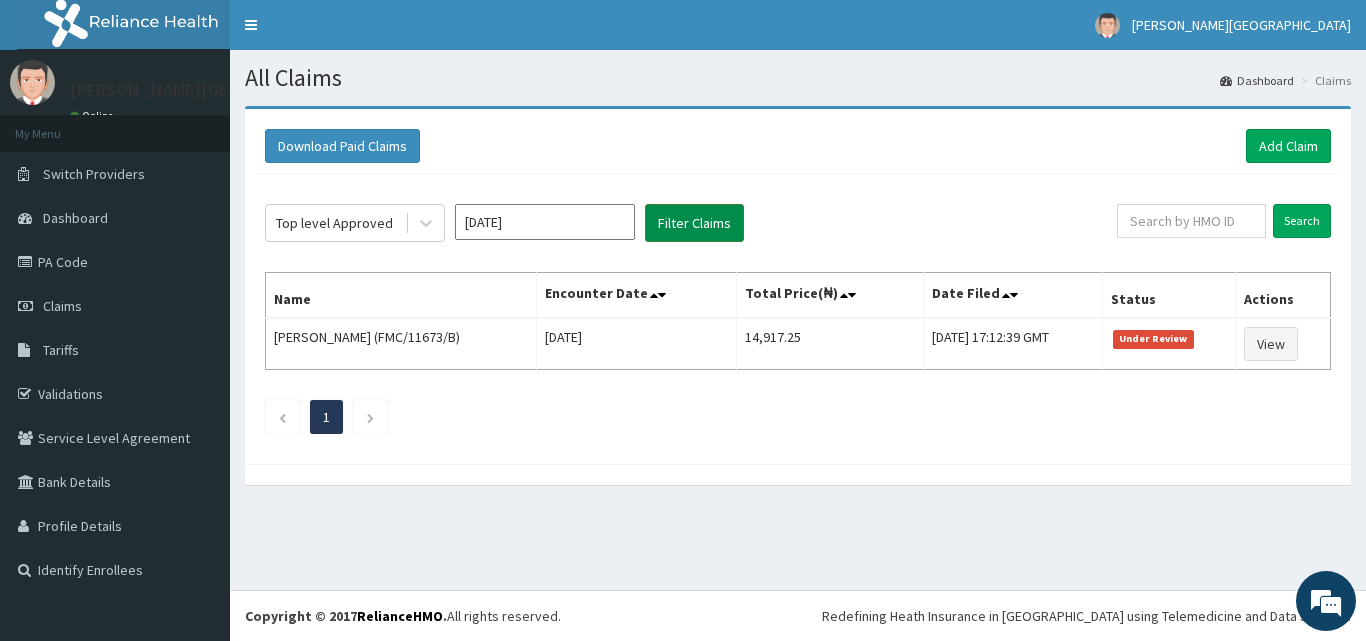 click on "Filter Claims" at bounding box center [694, 223] 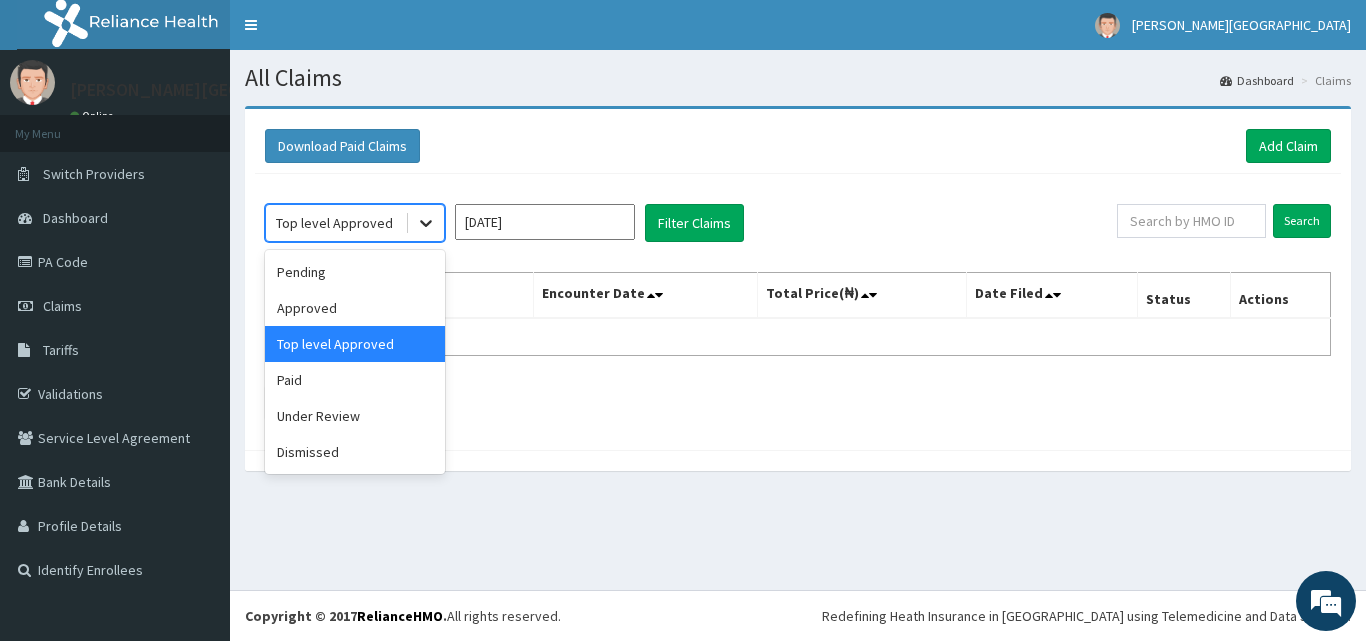 click 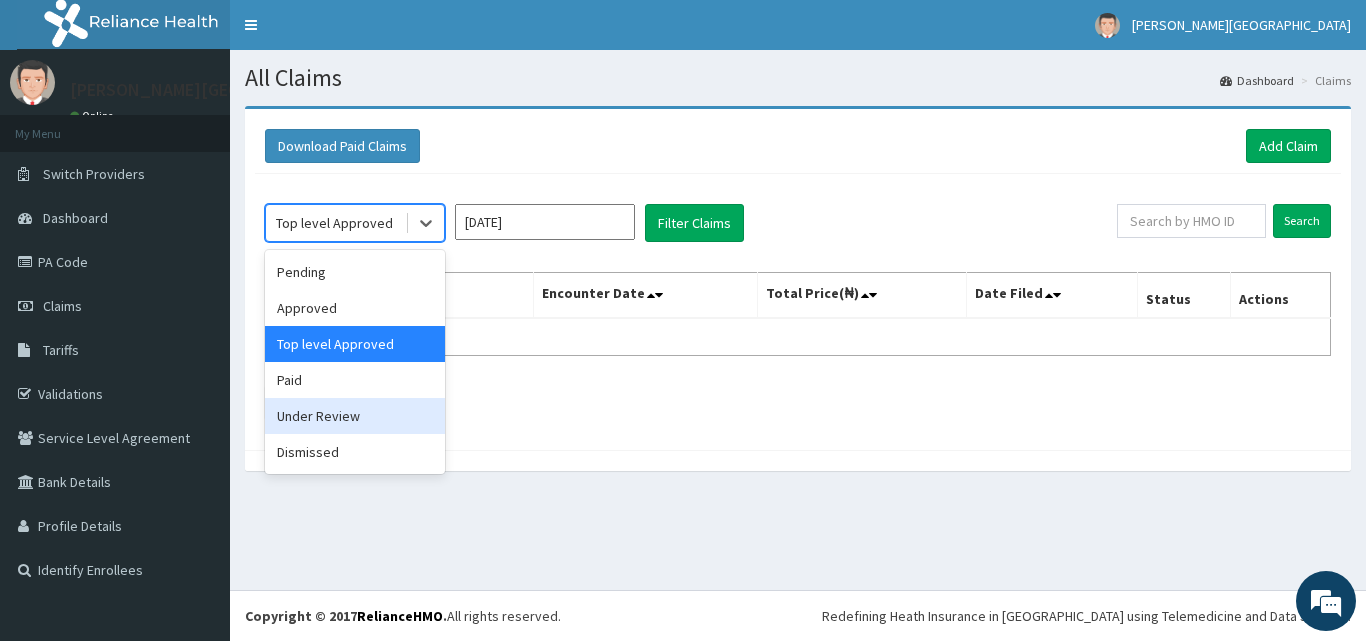 click on "Under Review" at bounding box center [355, 416] 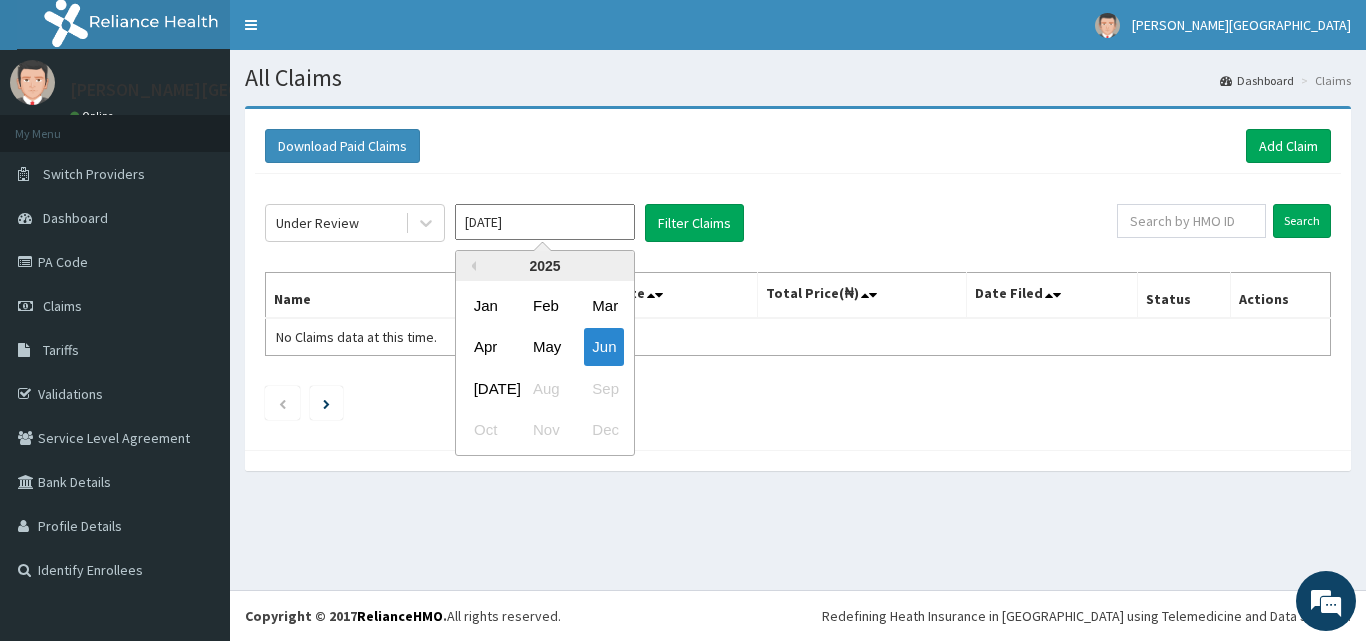 click on "Jun 2025" at bounding box center [545, 222] 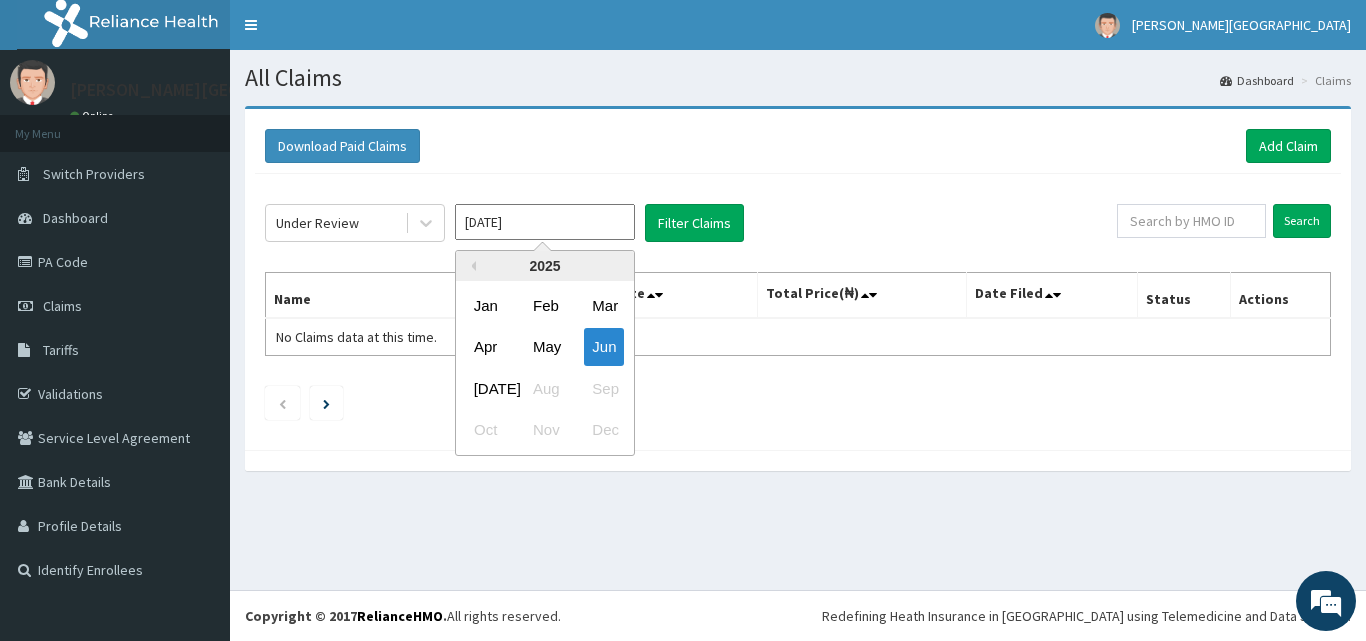 drag, startPoint x: 480, startPoint y: 389, endPoint x: 594, endPoint y: 274, distance: 161.929 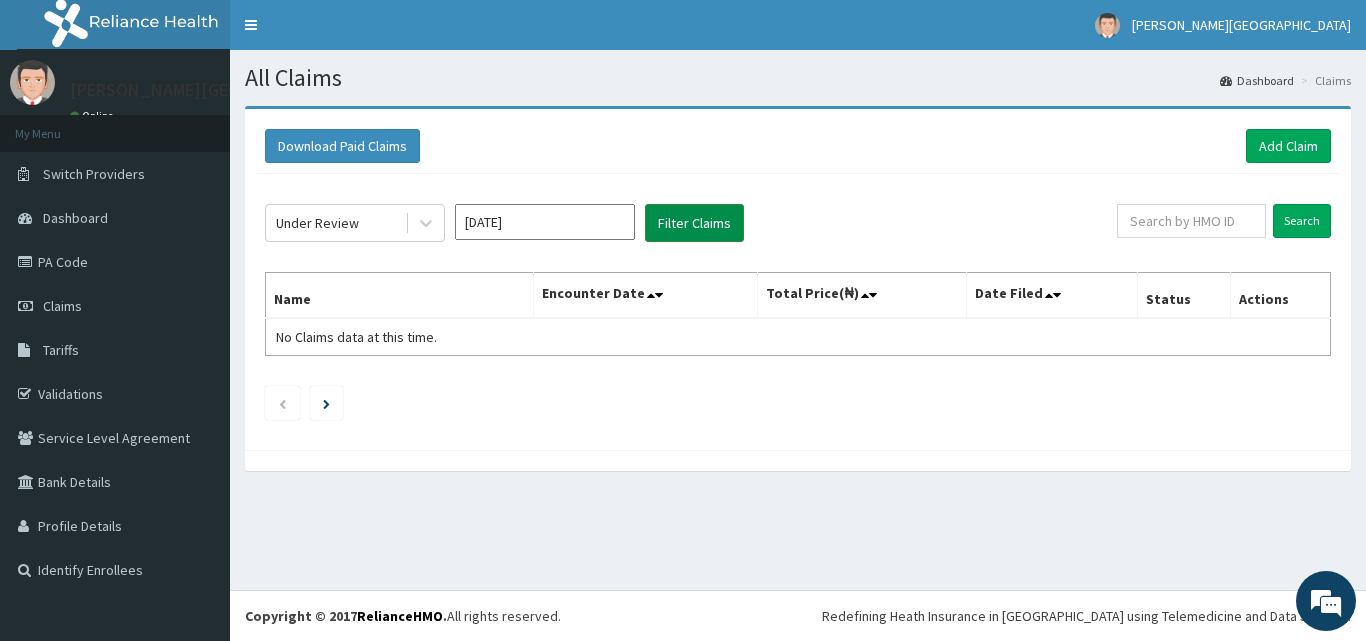 click on "Filter Claims" at bounding box center (694, 223) 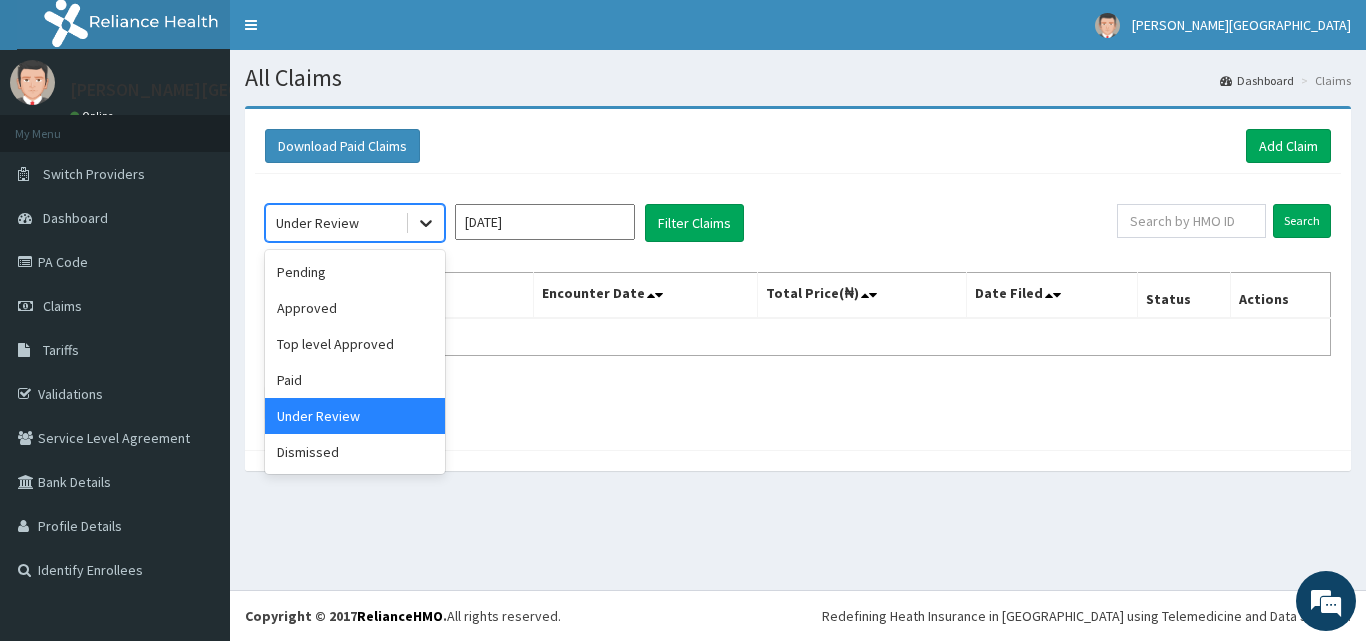 click 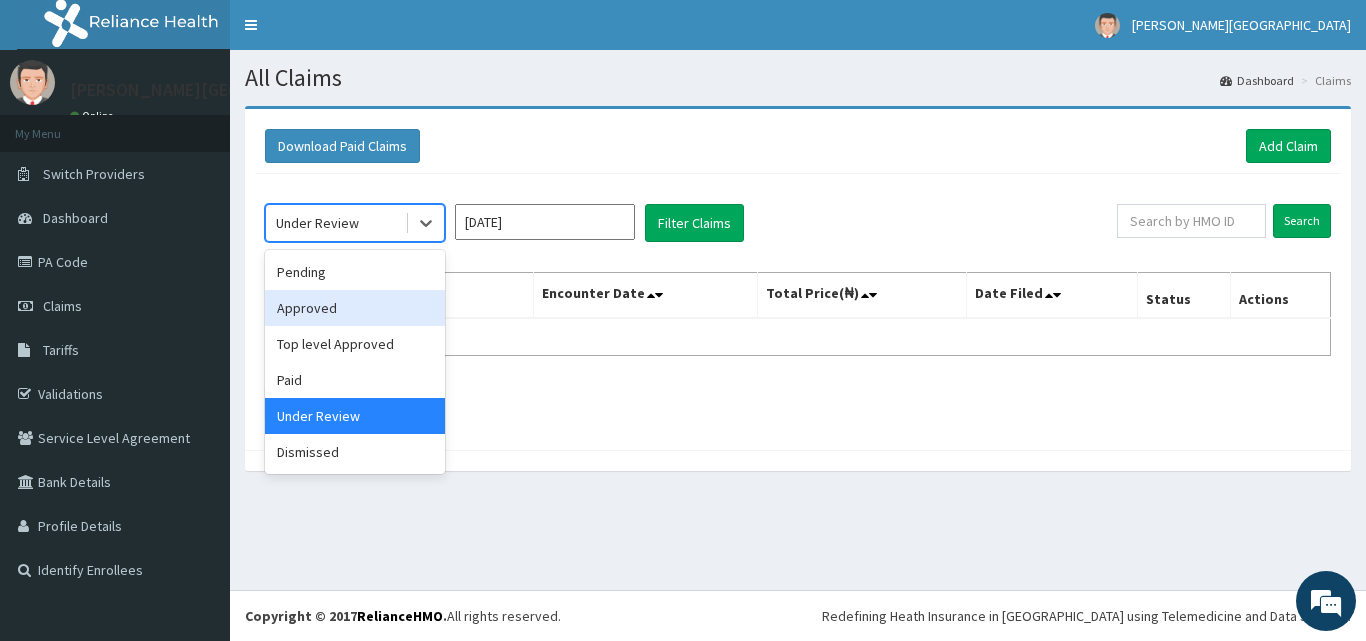 drag, startPoint x: 349, startPoint y: 314, endPoint x: 375, endPoint y: 306, distance: 27.202942 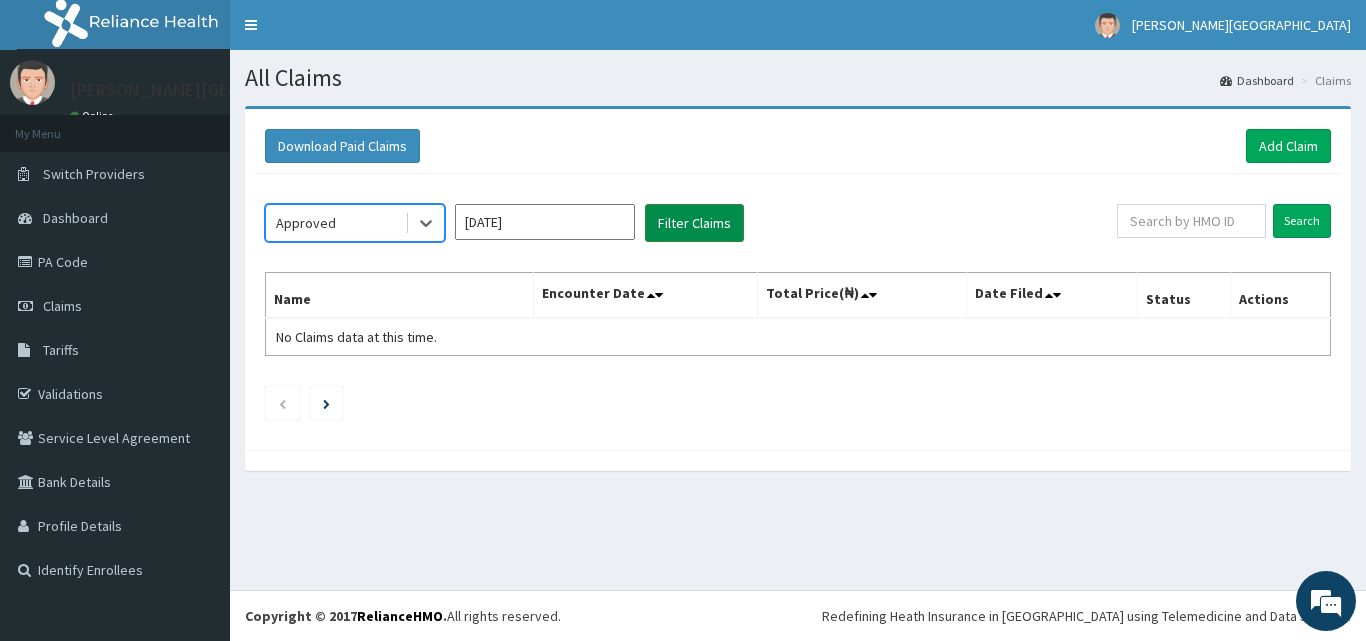 click on "Filter Claims" at bounding box center [694, 223] 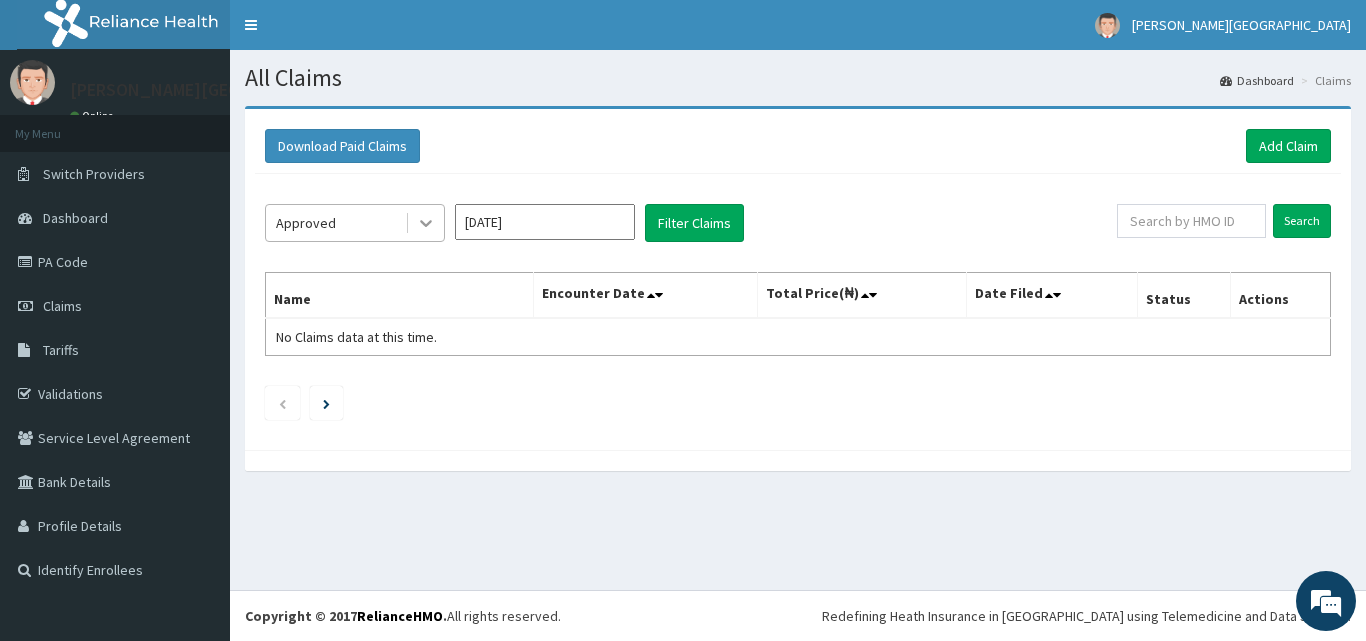 click 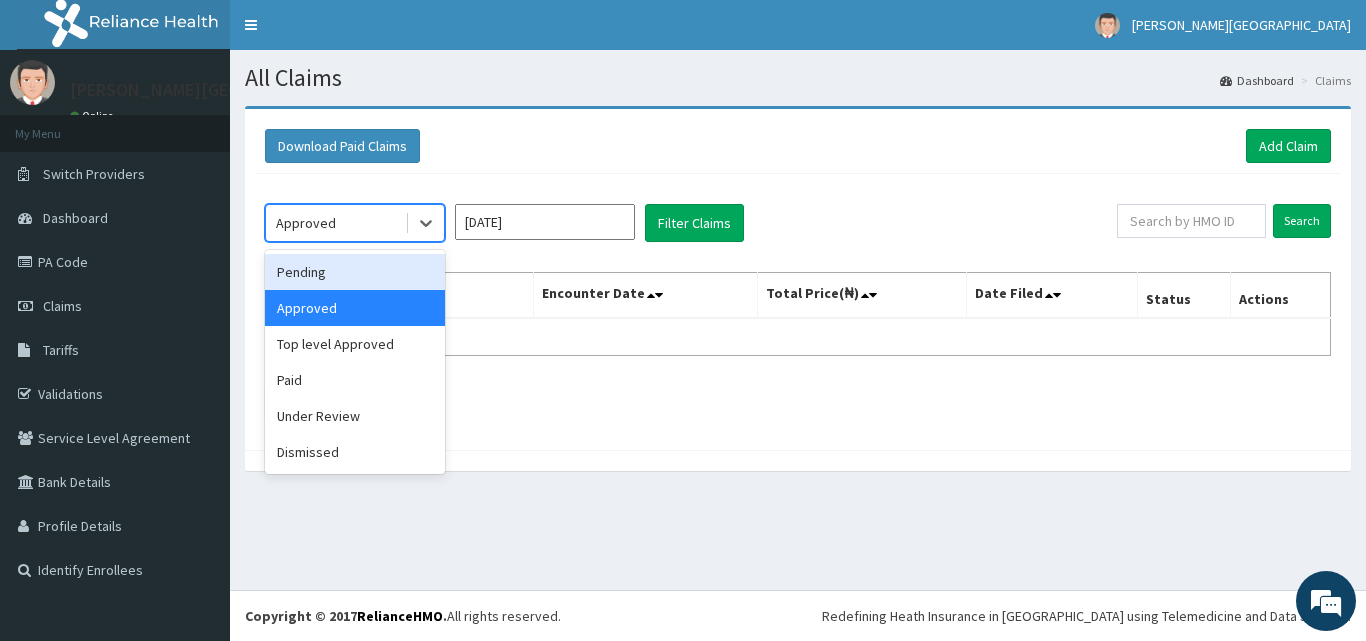 click on "Pending" at bounding box center (355, 272) 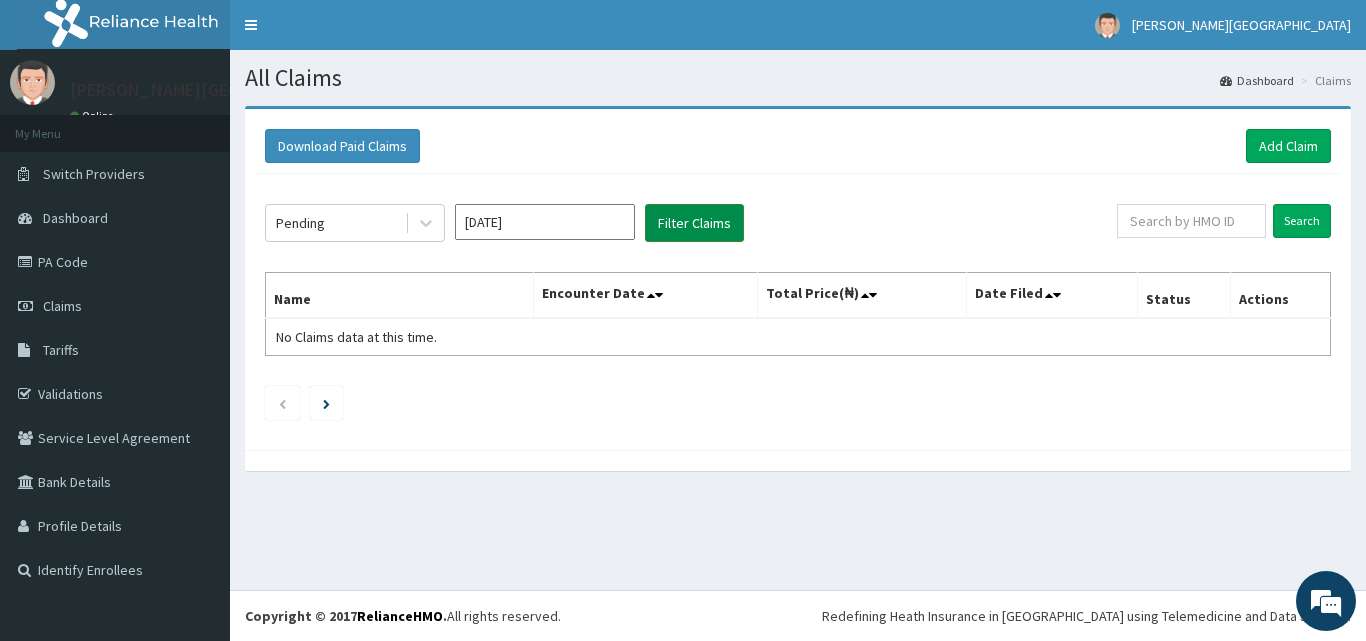 click on "Filter Claims" at bounding box center [694, 223] 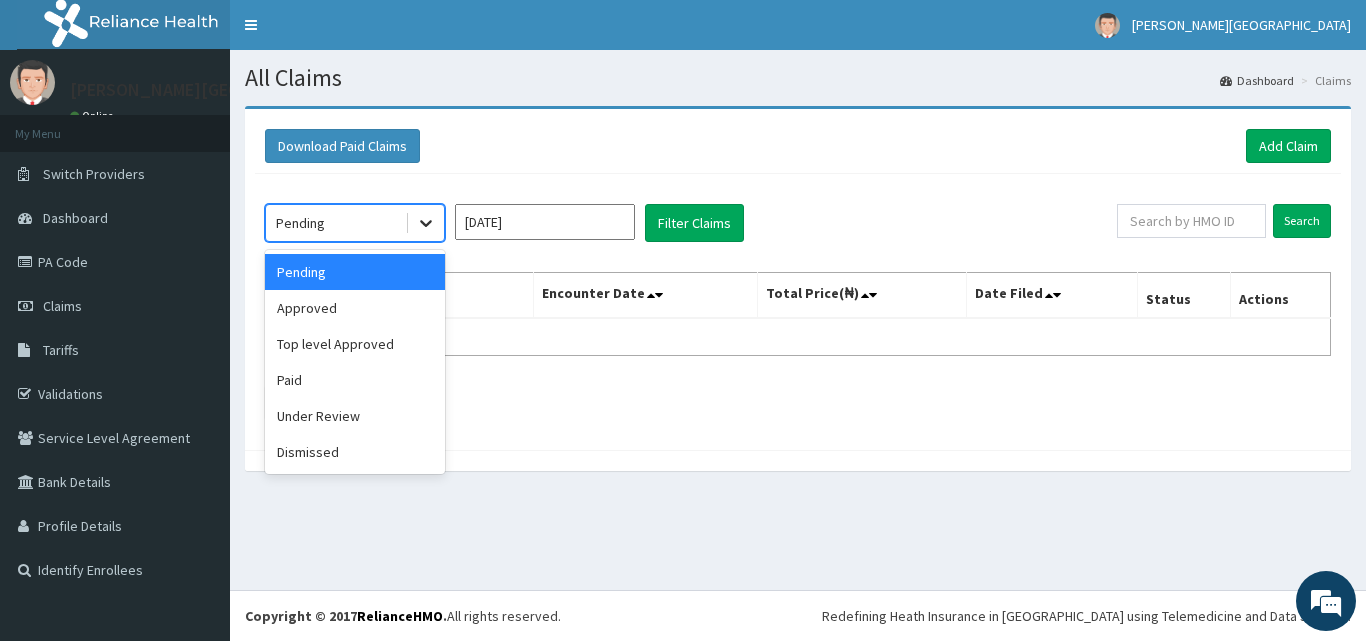 click 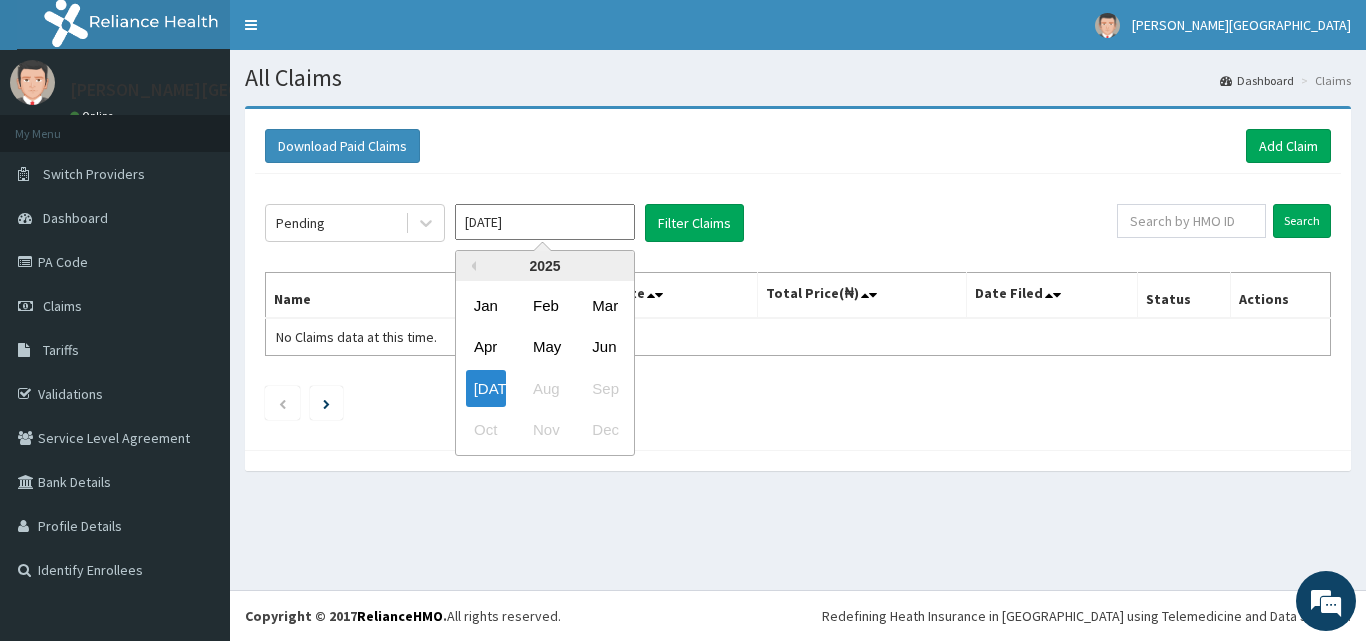 click on "Jul 2025" at bounding box center (545, 222) 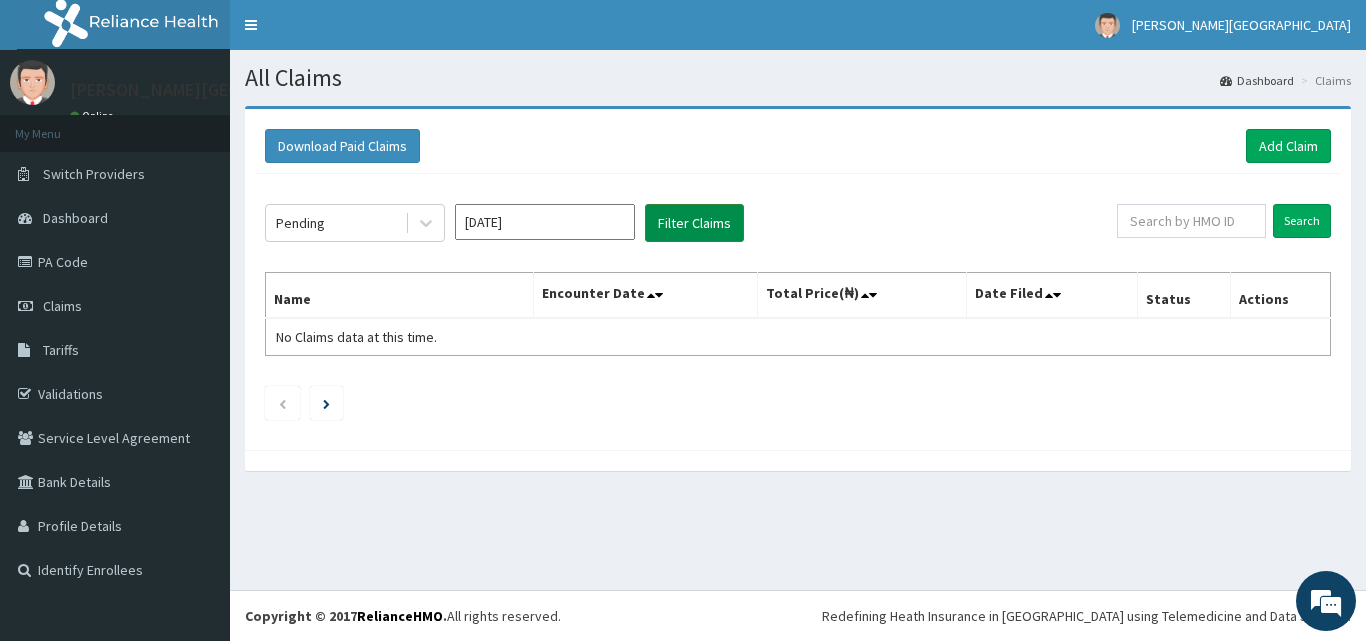 click on "Filter Claims" at bounding box center (694, 223) 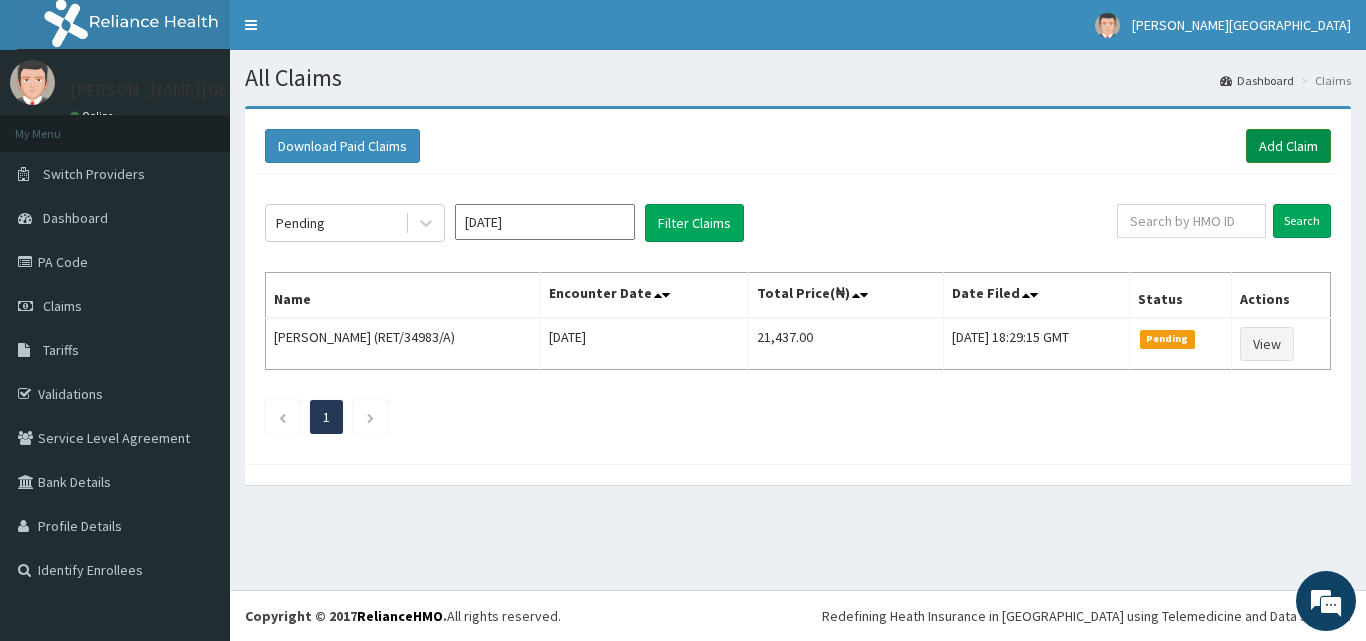 click on "Add Claim" at bounding box center (1288, 146) 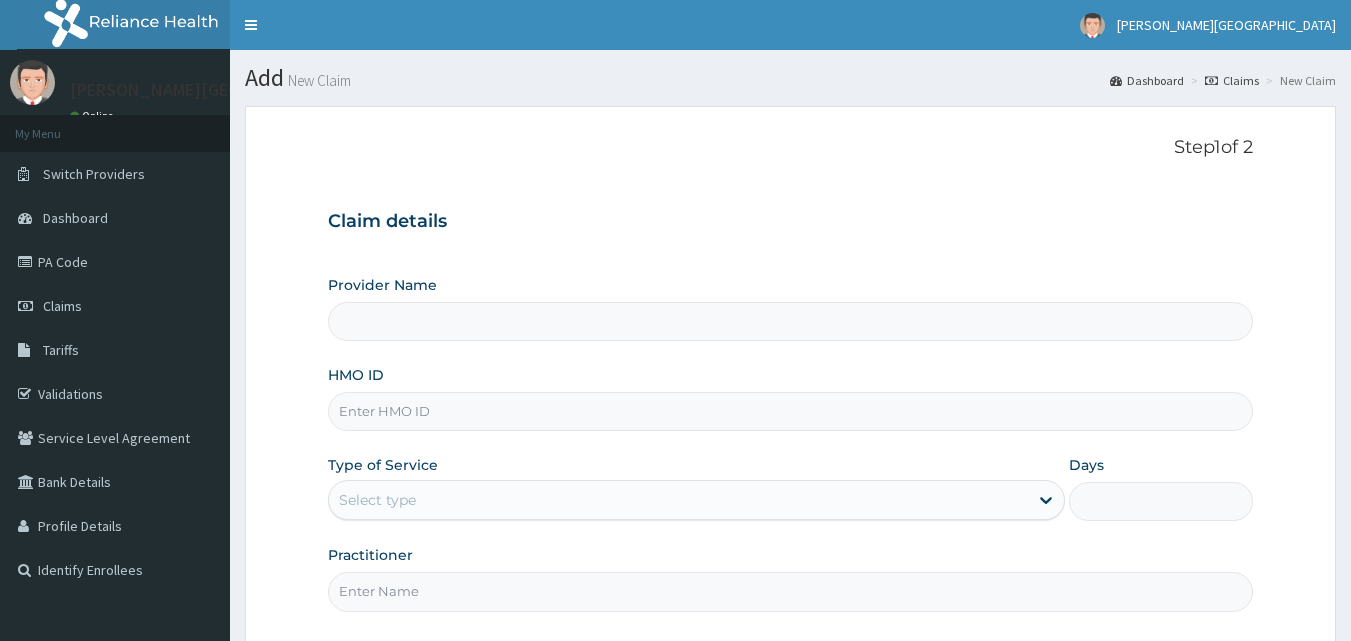 scroll, scrollTop: 0, scrollLeft: 0, axis: both 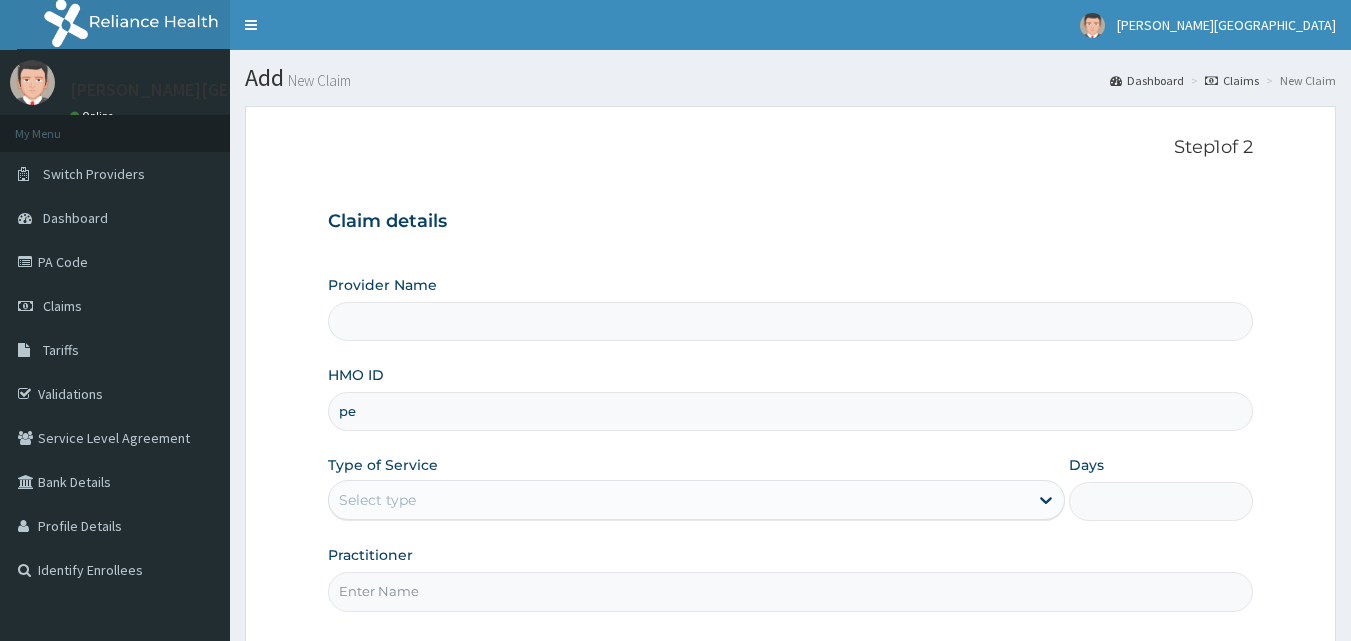 type on "p" 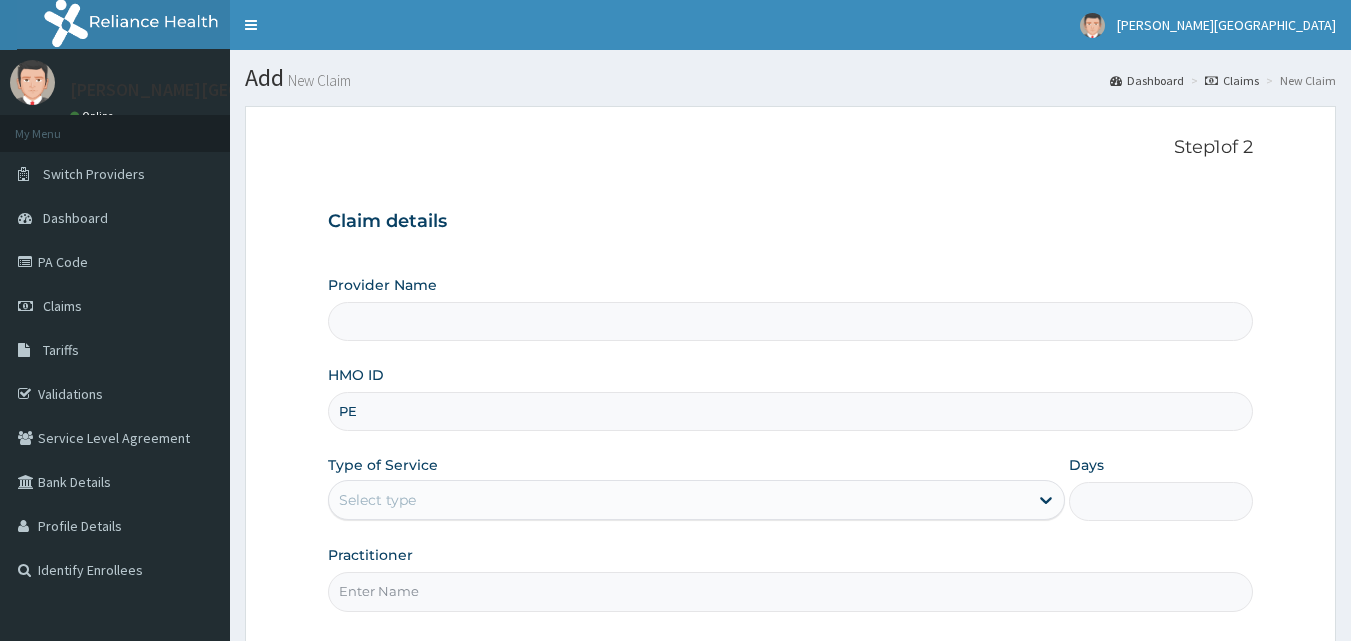 type on "PES" 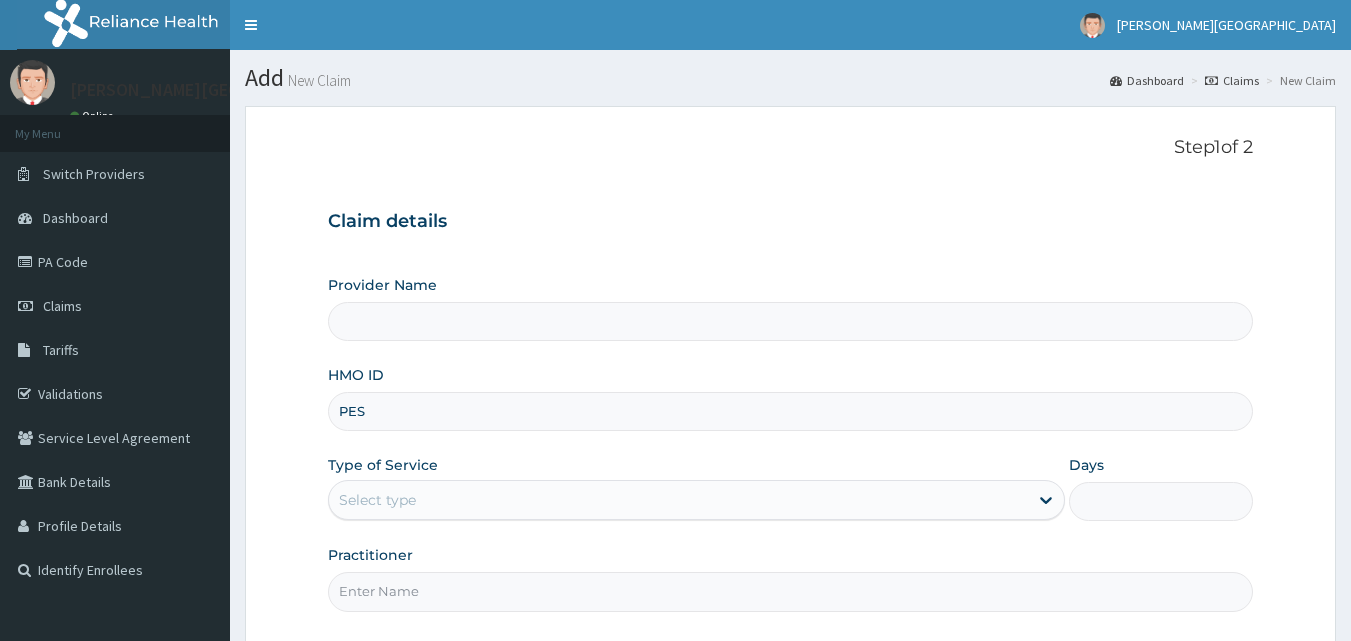 type on "[PERSON_NAME][GEOGRAPHIC_DATA]" 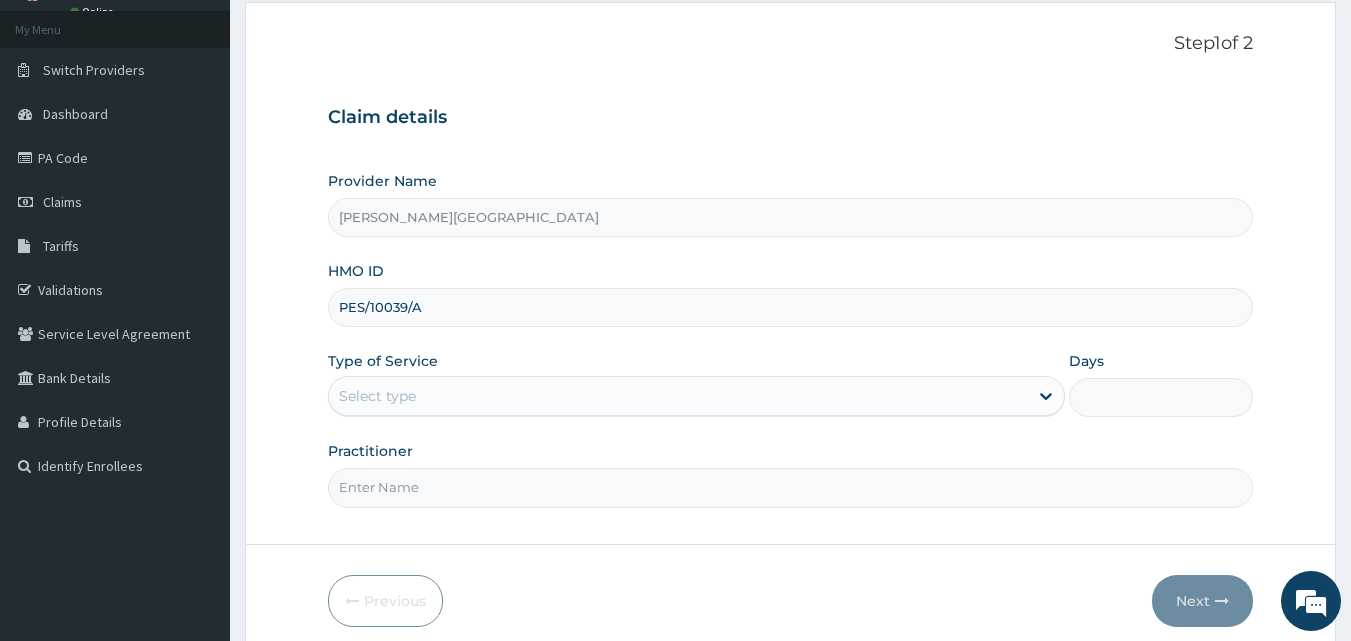 scroll, scrollTop: 187, scrollLeft: 0, axis: vertical 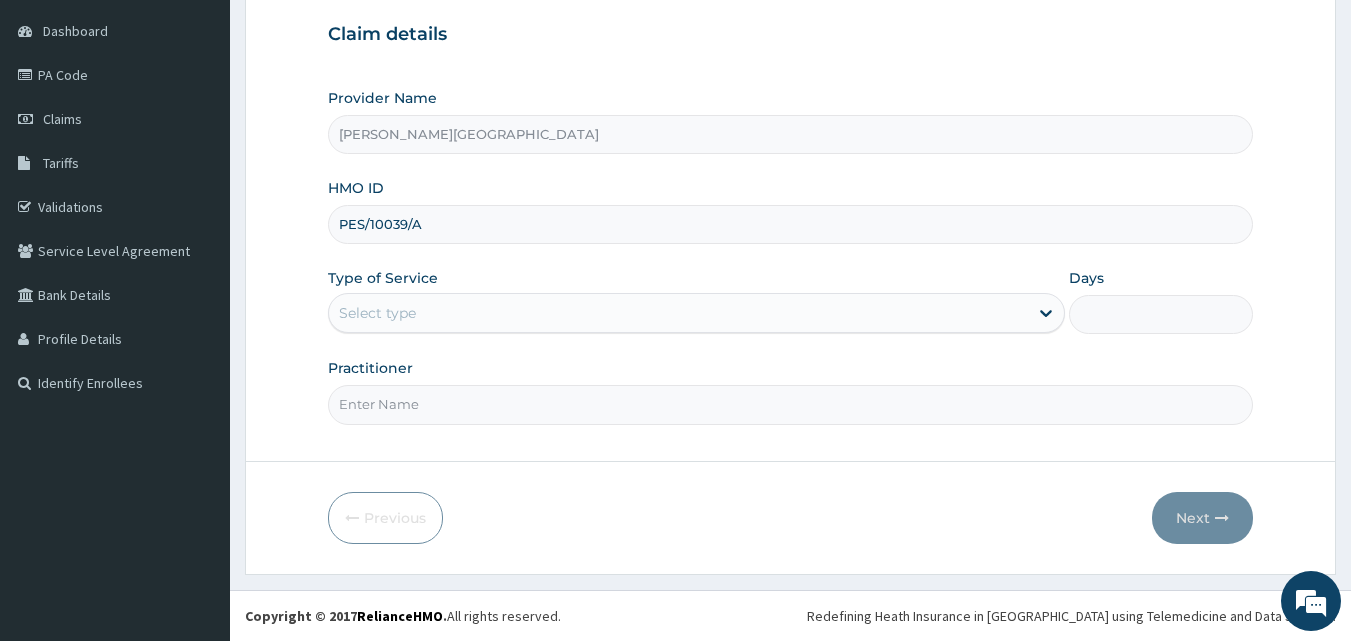 type on "PES/10039/A" 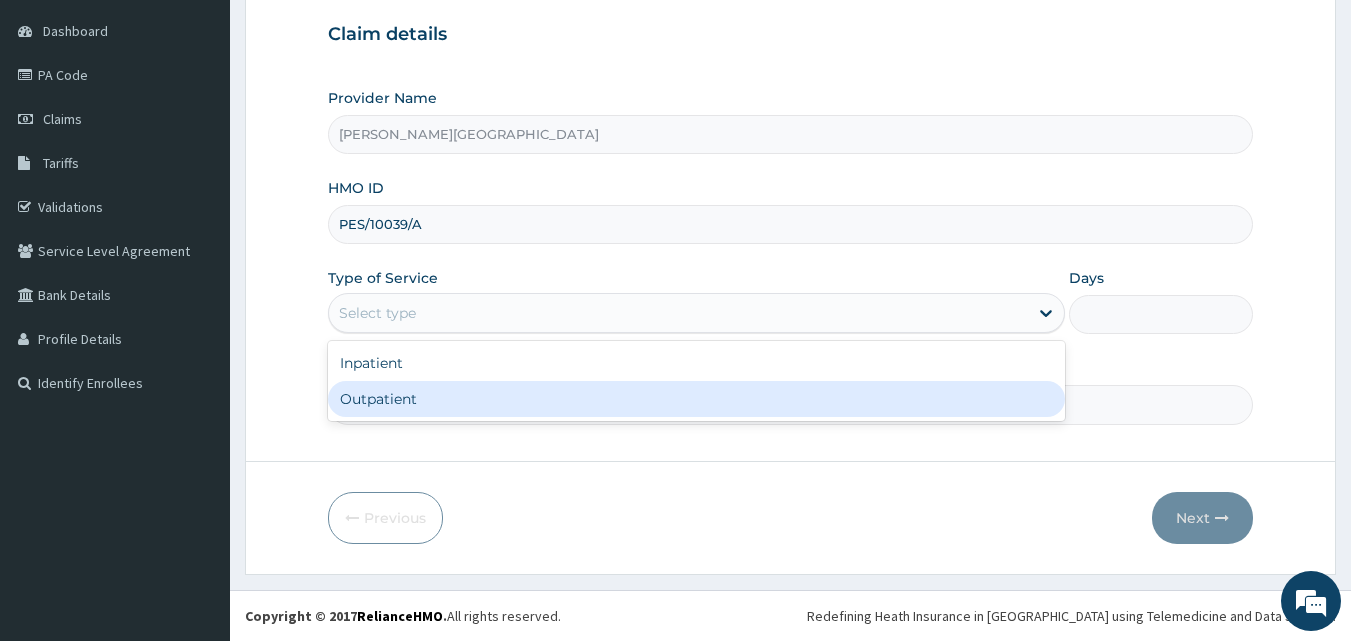 click on "Outpatient" at bounding box center (696, 399) 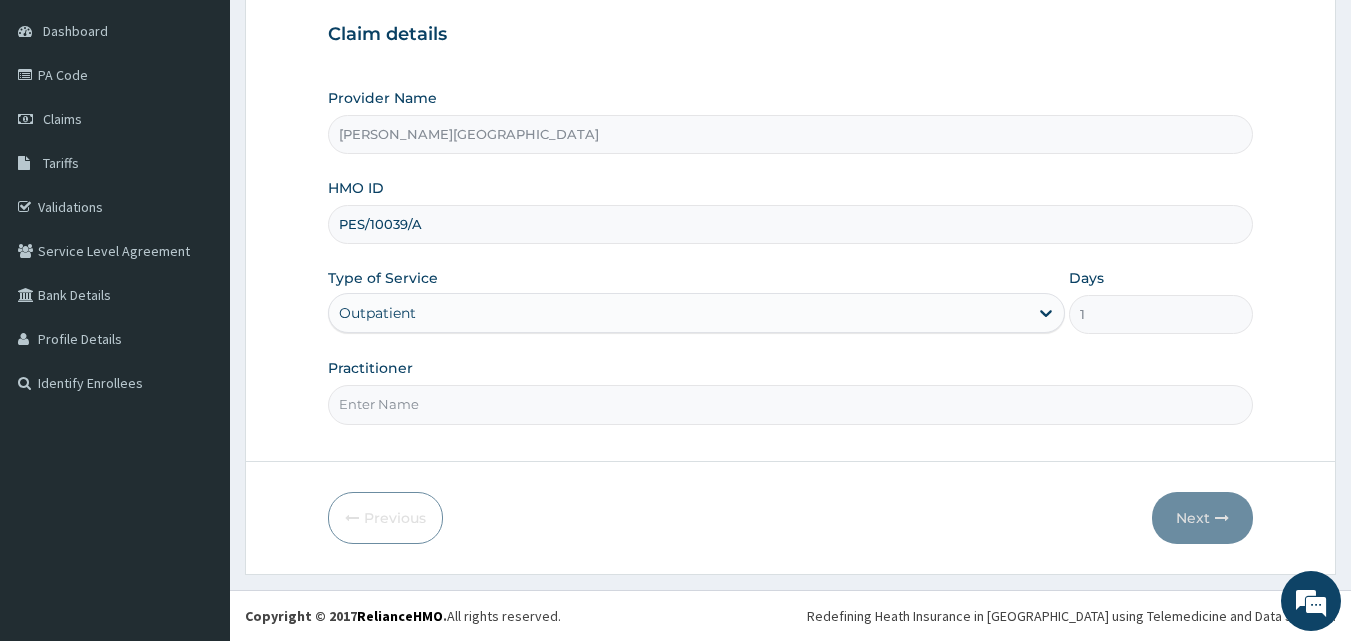 click on "Practitioner" at bounding box center (791, 404) 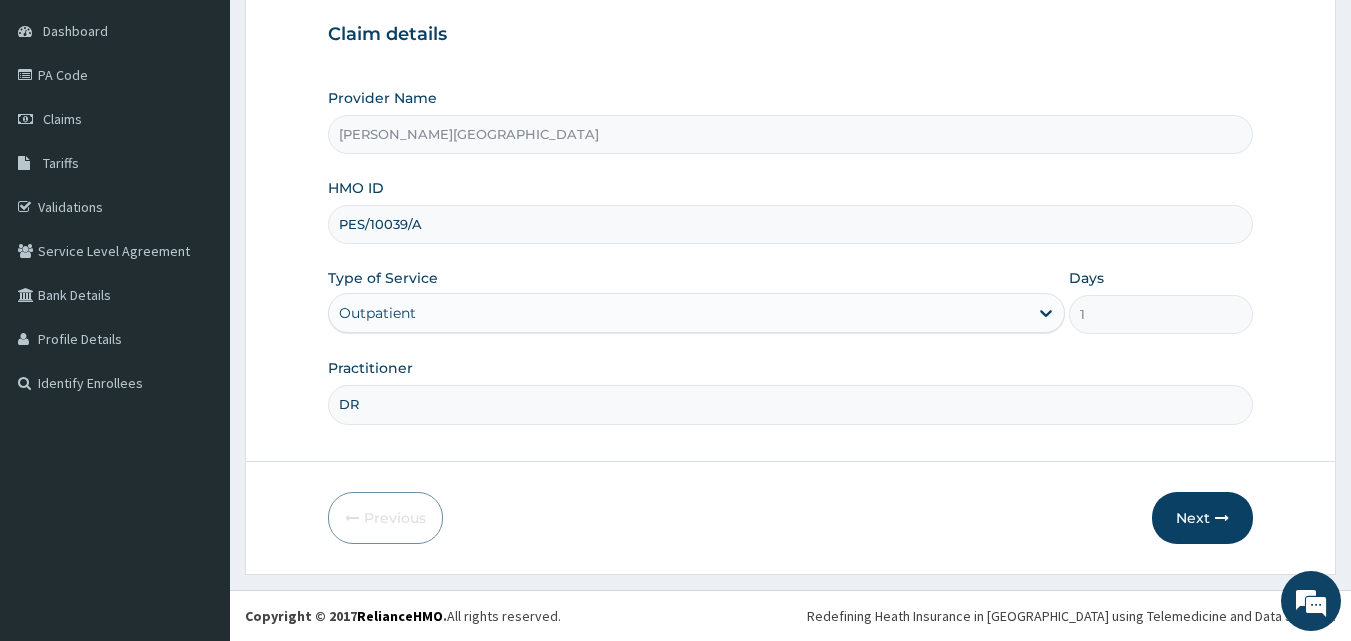 scroll, scrollTop: 0, scrollLeft: 0, axis: both 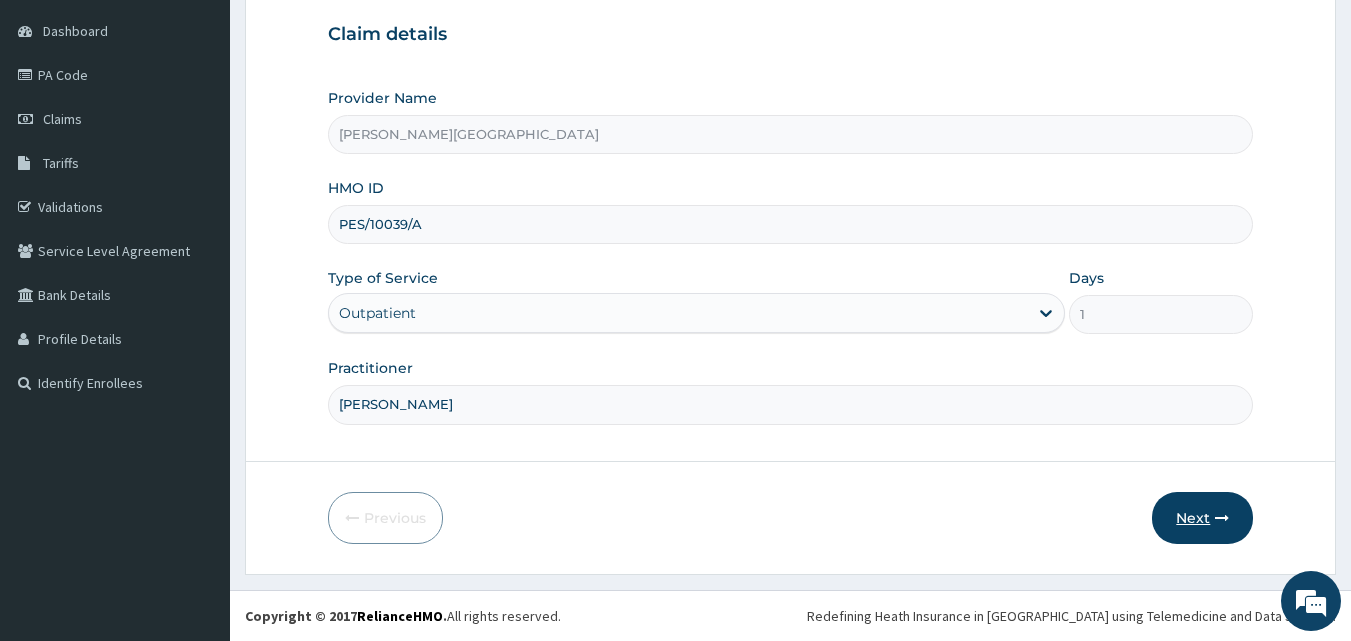 click on "Next" at bounding box center [1202, 518] 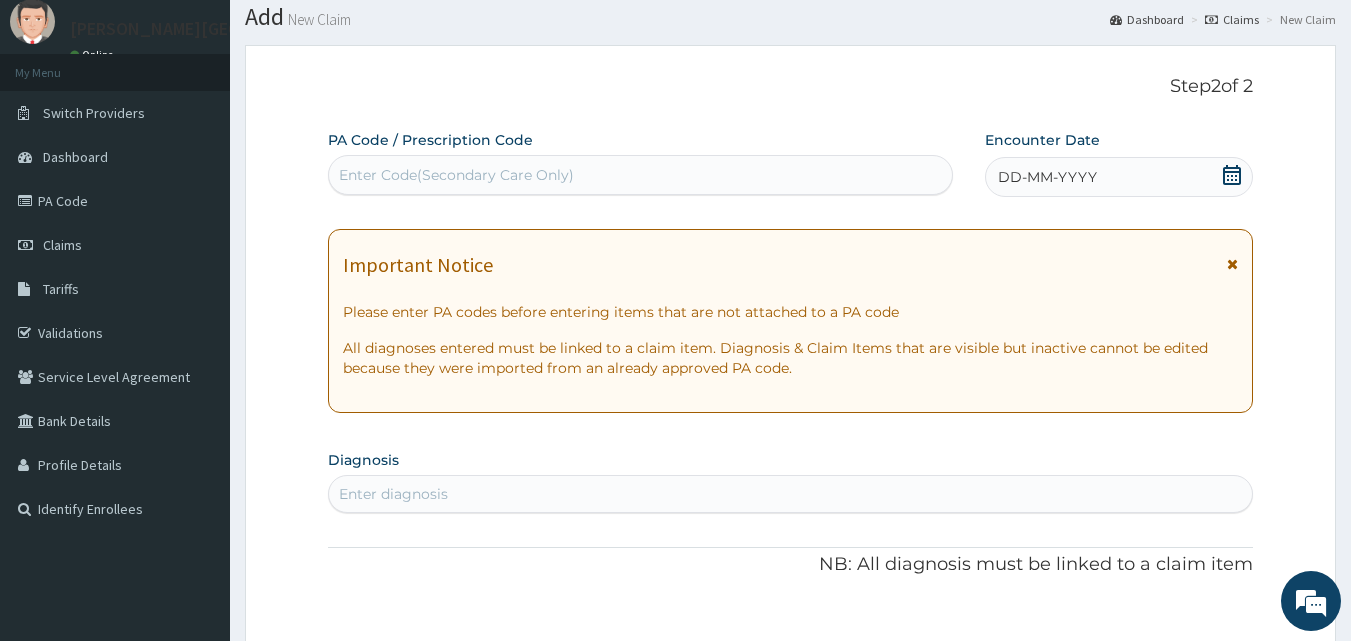 scroll, scrollTop: 0, scrollLeft: 0, axis: both 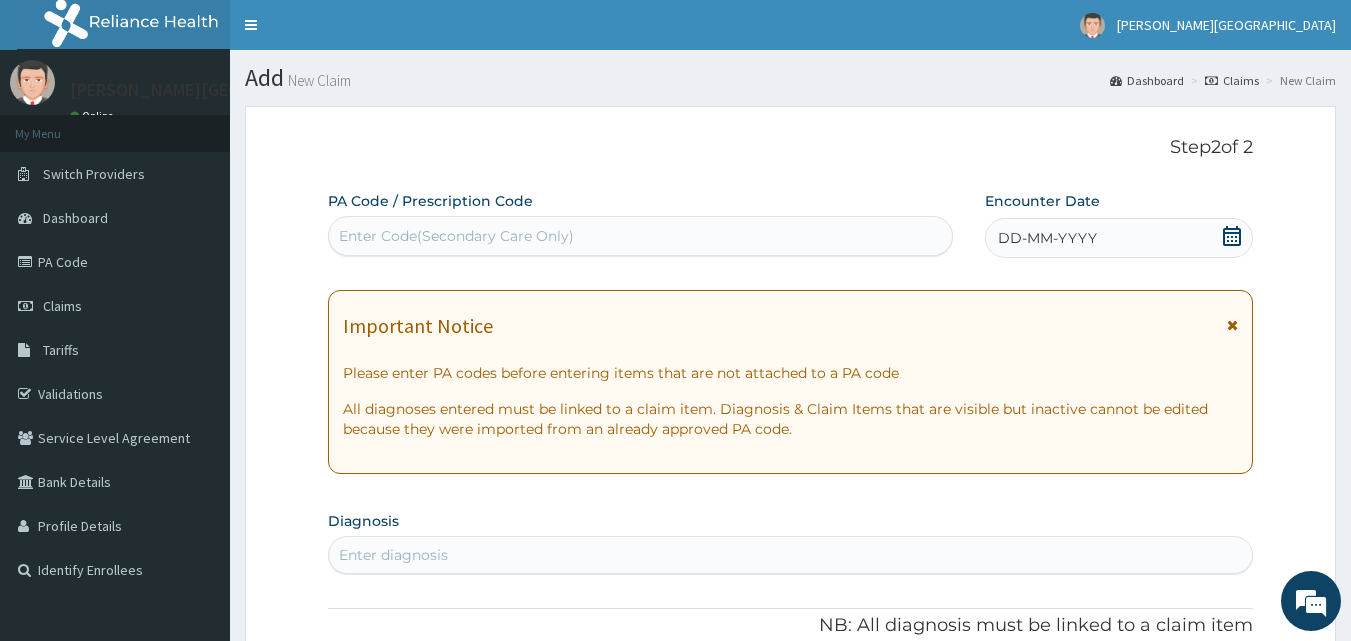 click 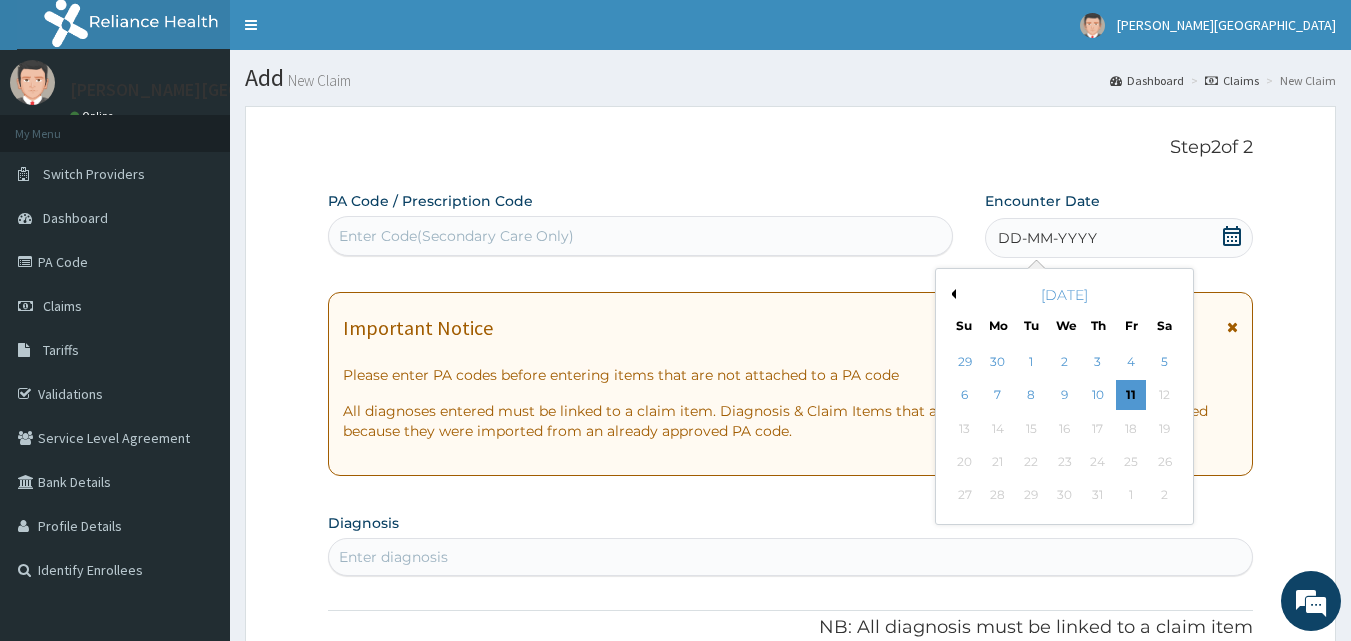 click on "Previous Month" at bounding box center (951, 294) 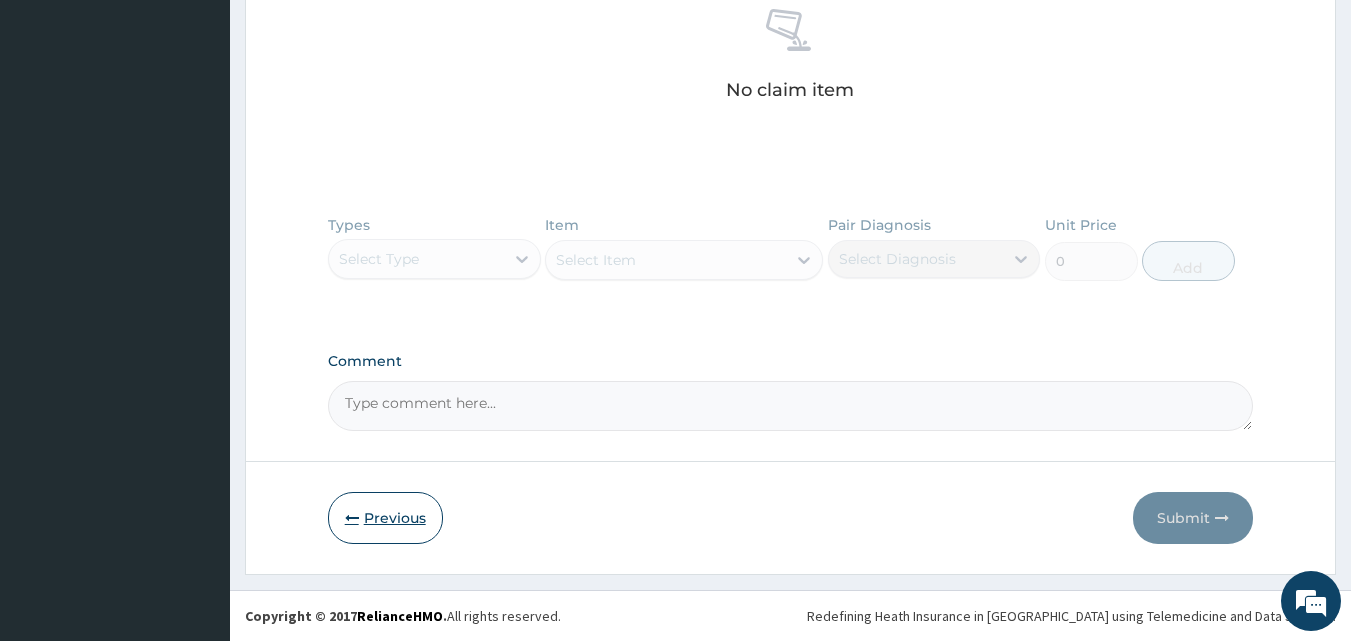 drag, startPoint x: 391, startPoint y: 515, endPoint x: 401, endPoint y: 507, distance: 12.806249 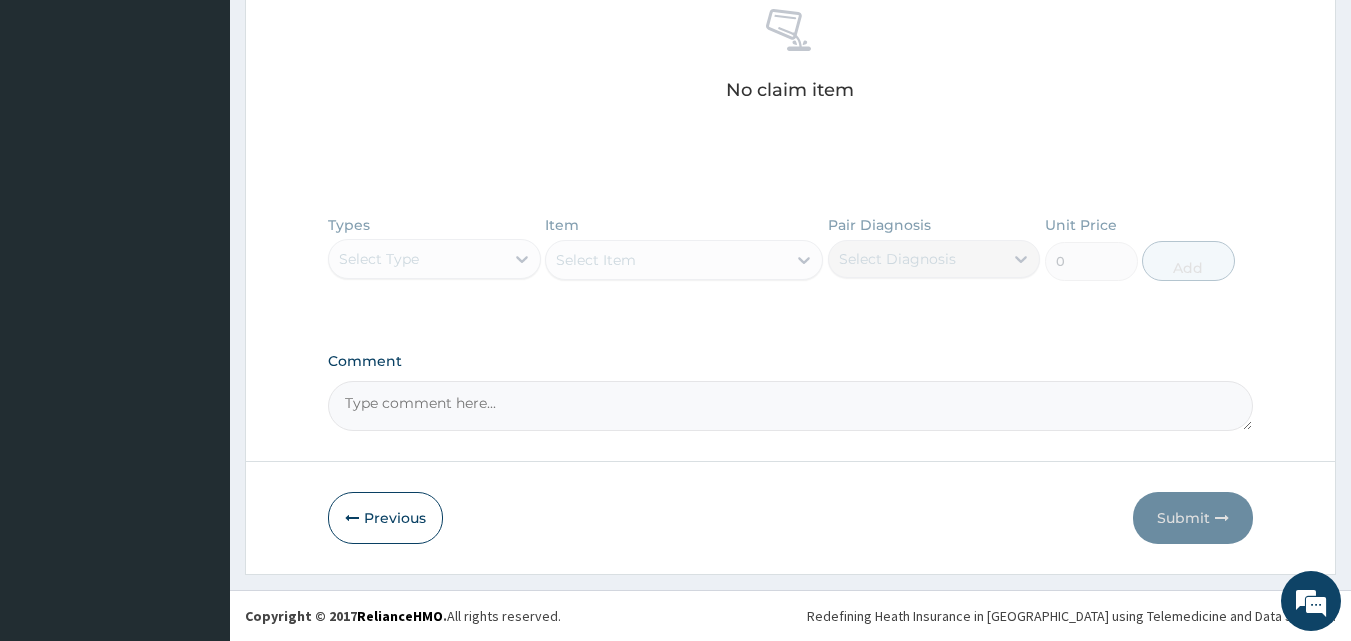 scroll, scrollTop: 187, scrollLeft: 0, axis: vertical 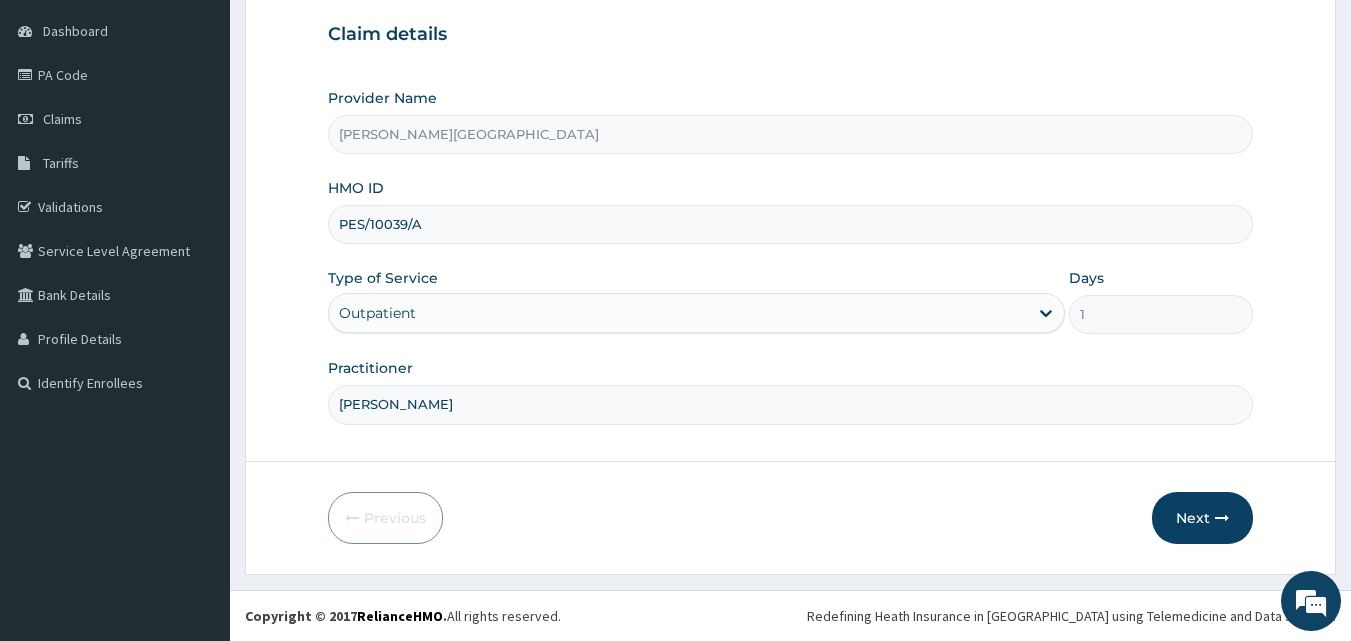 drag, startPoint x: 440, startPoint y: 241, endPoint x: 260, endPoint y: 234, distance: 180.13606 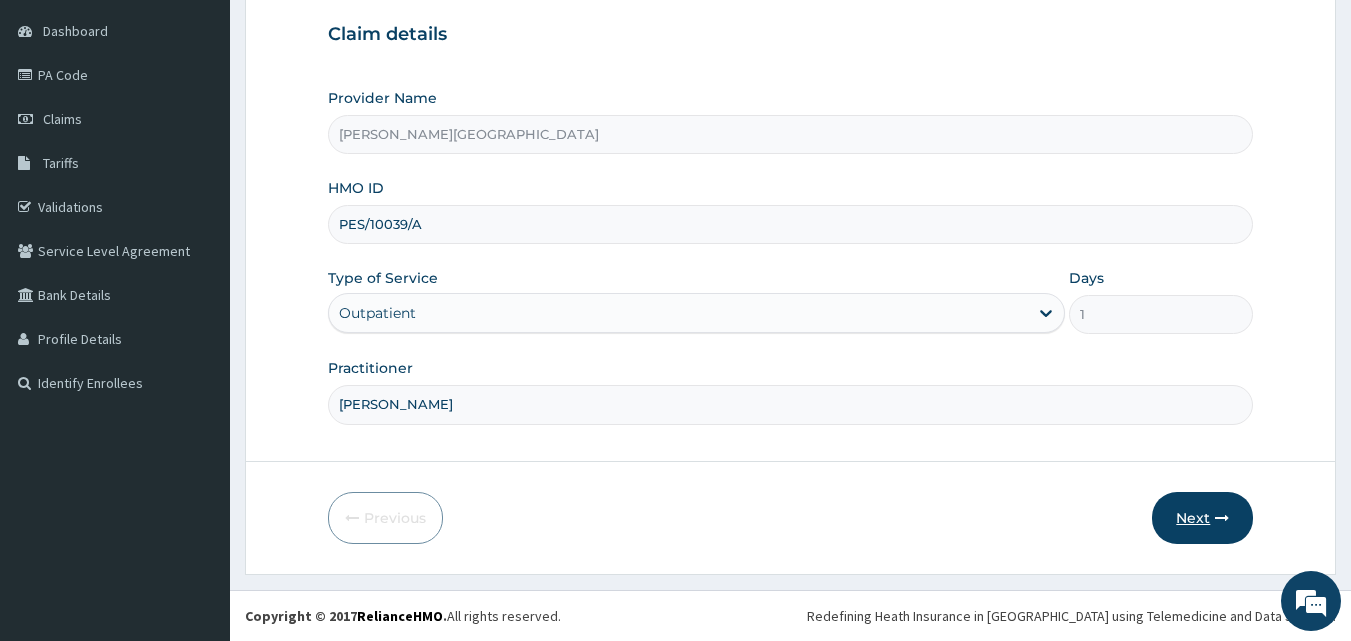 click on "Next" at bounding box center [1202, 518] 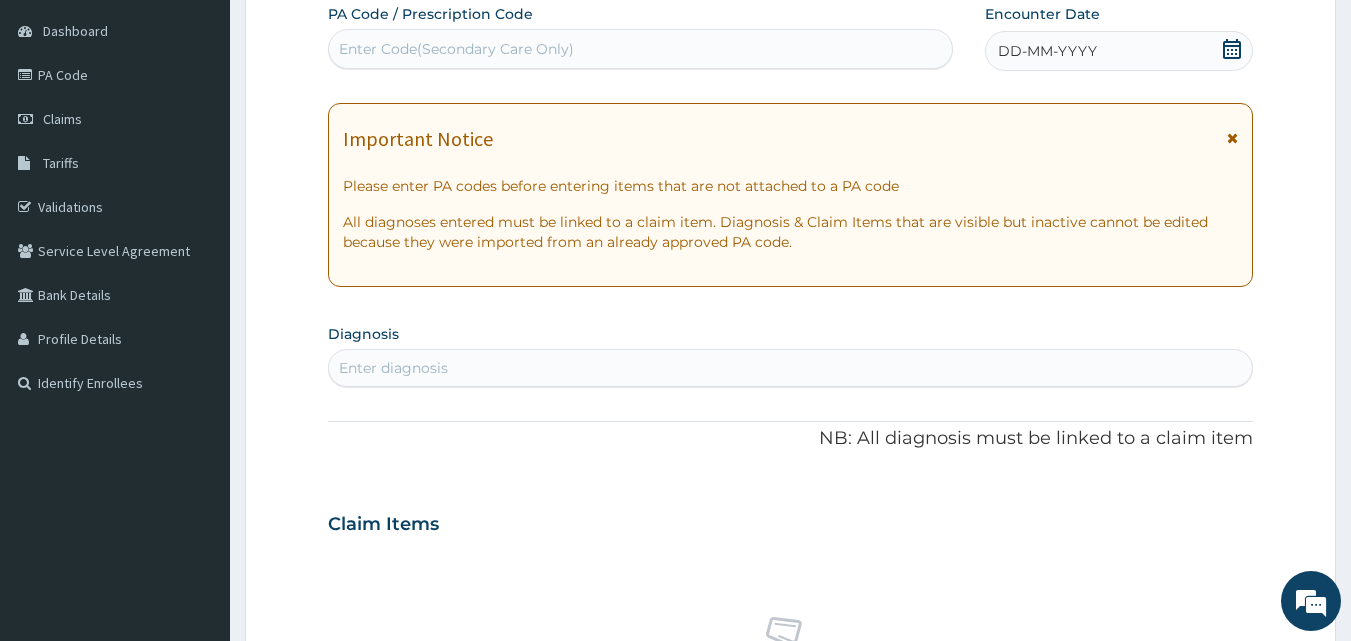 click on "Enter Code(Secondary Care Only)" at bounding box center (641, 49) 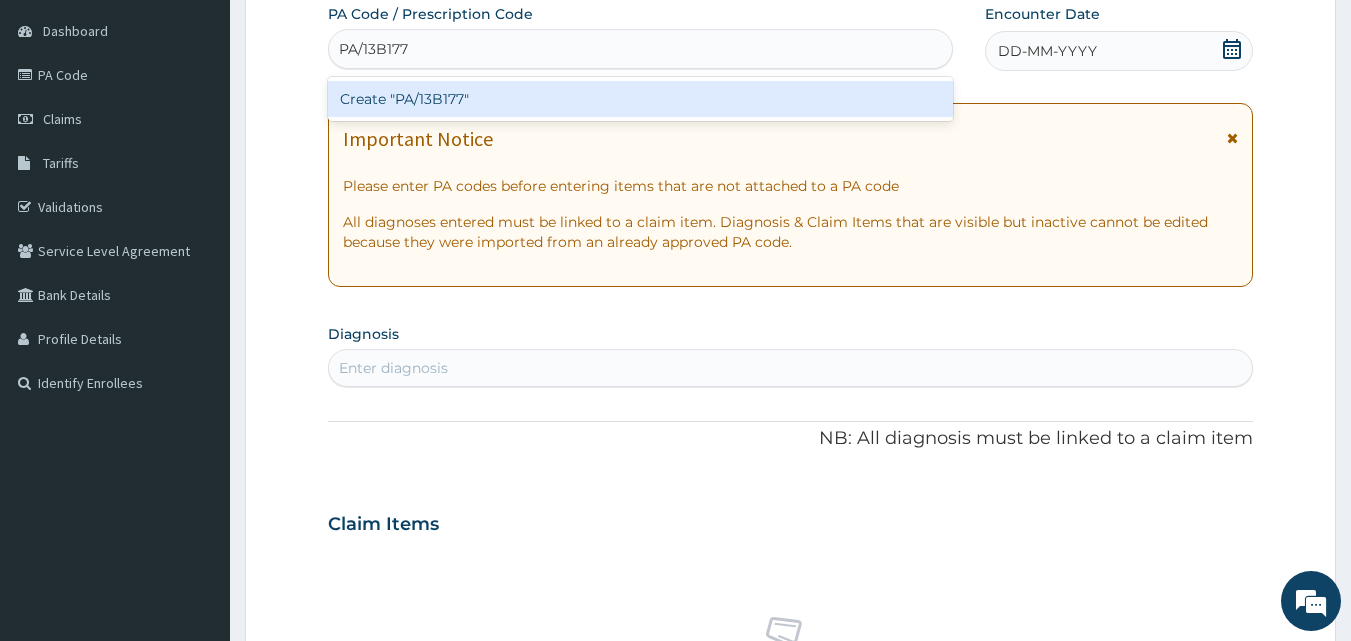 click on "Create "PA/13B177"" at bounding box center [641, 99] 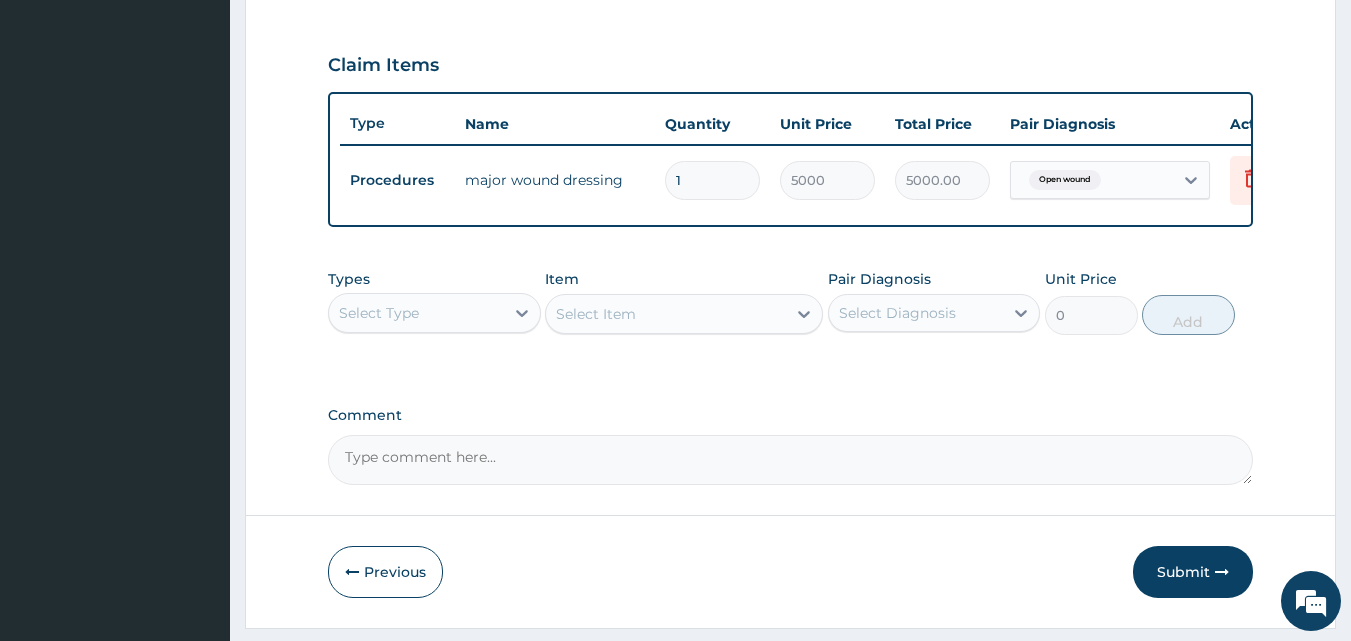 scroll, scrollTop: 721, scrollLeft: 0, axis: vertical 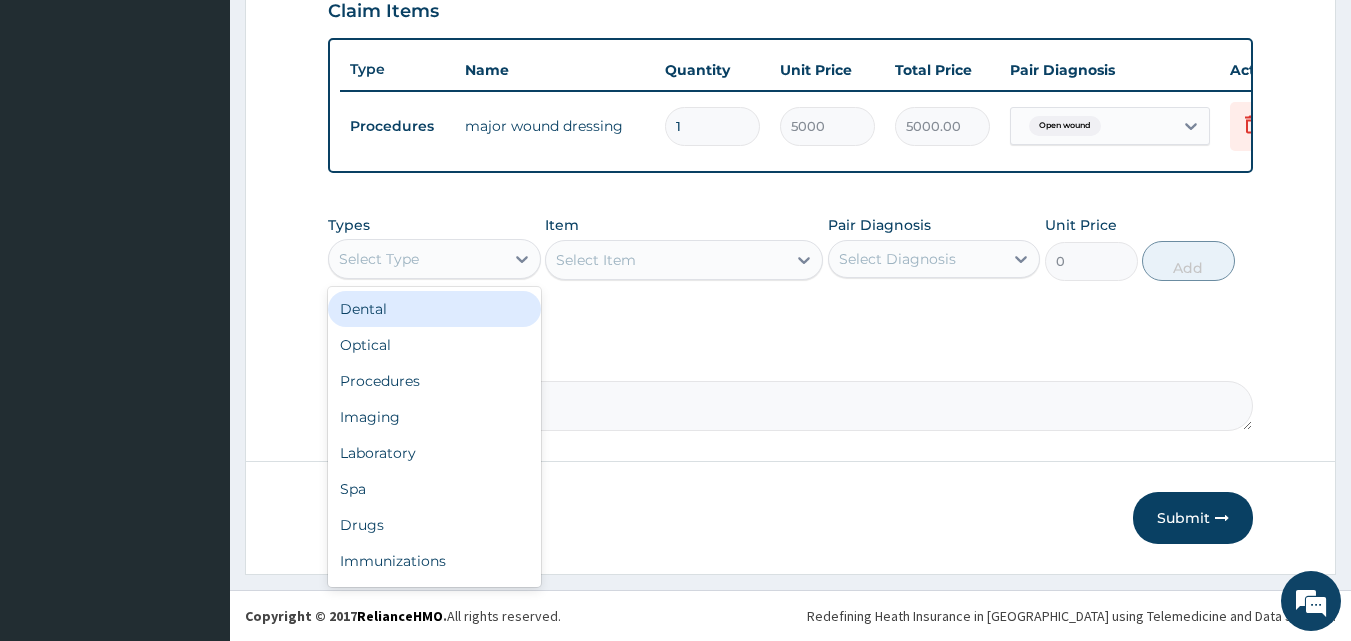 click on "Select Type" at bounding box center (416, 259) 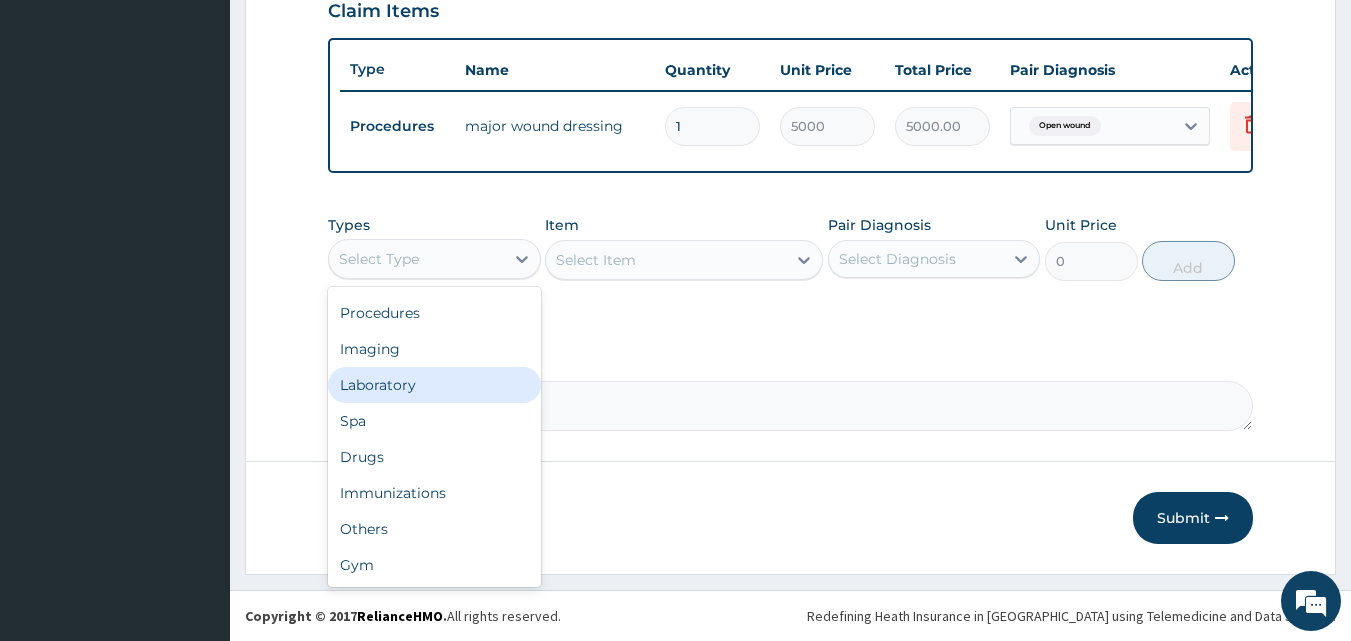 scroll, scrollTop: 0, scrollLeft: 0, axis: both 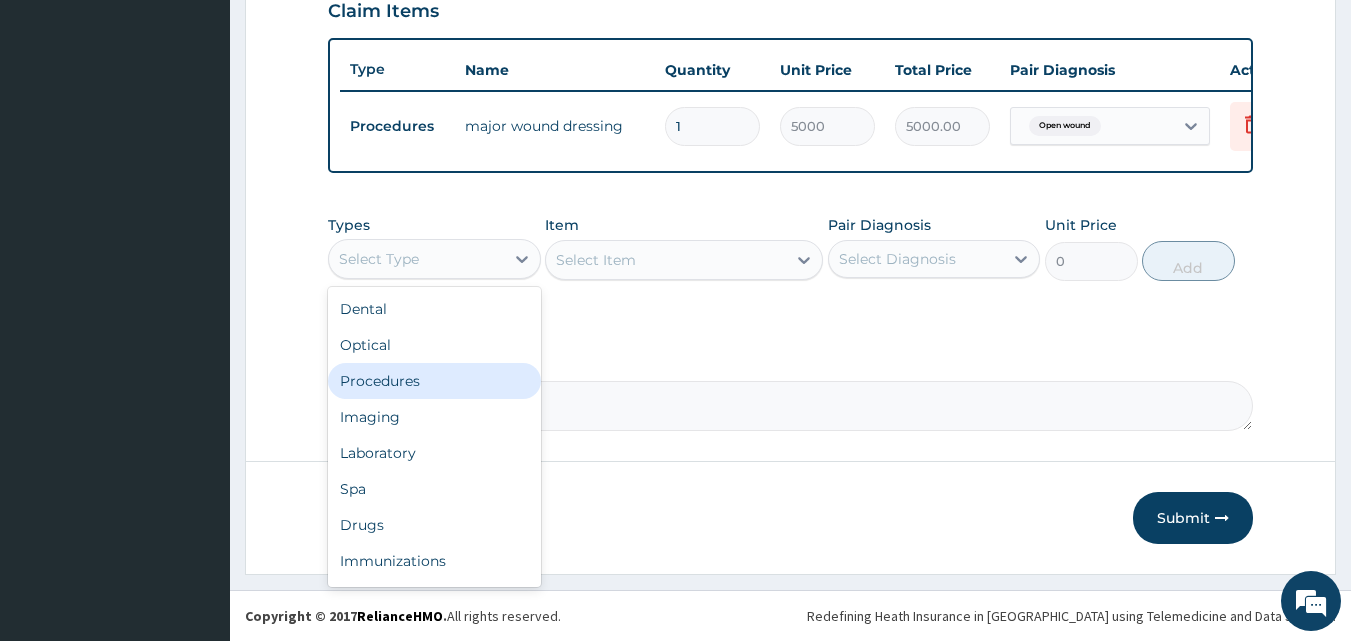 click on "Procedures" at bounding box center (434, 381) 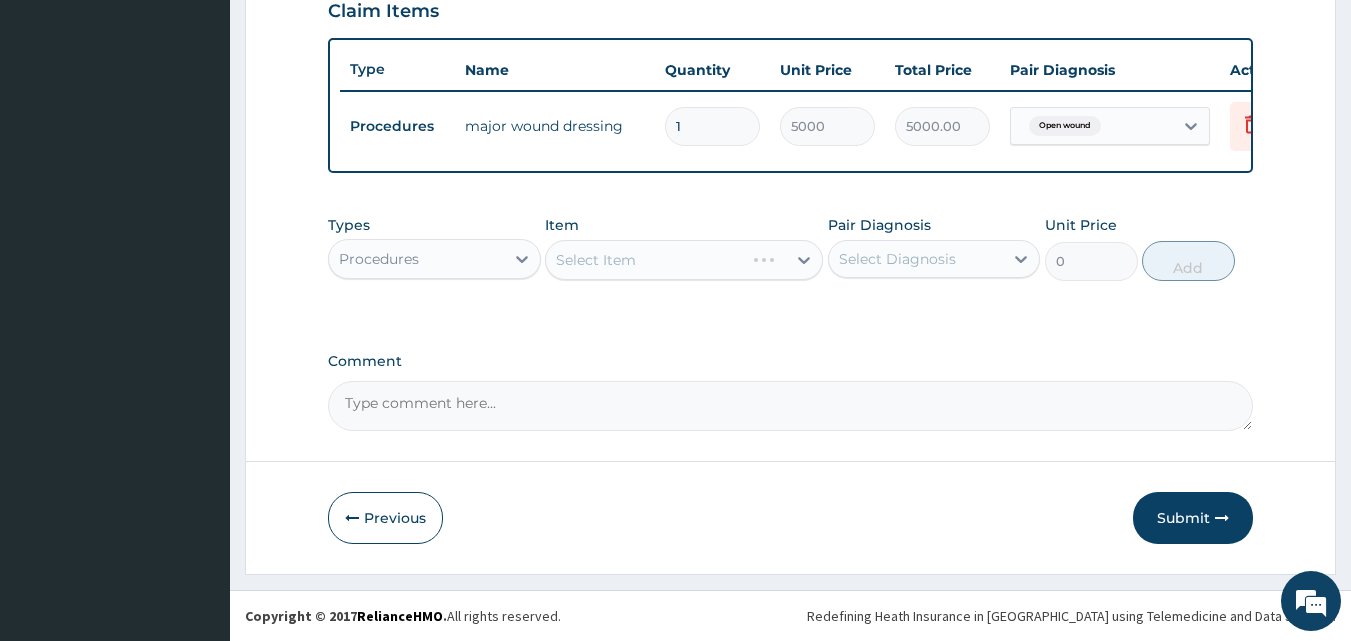 click on "Types option Procedures, selected.   Select is focused ,type to refine list, press Down to open the menu,  Procedures Item Select Item Pair Diagnosis Select Diagnosis Unit Price 0 Add" at bounding box center (791, 248) 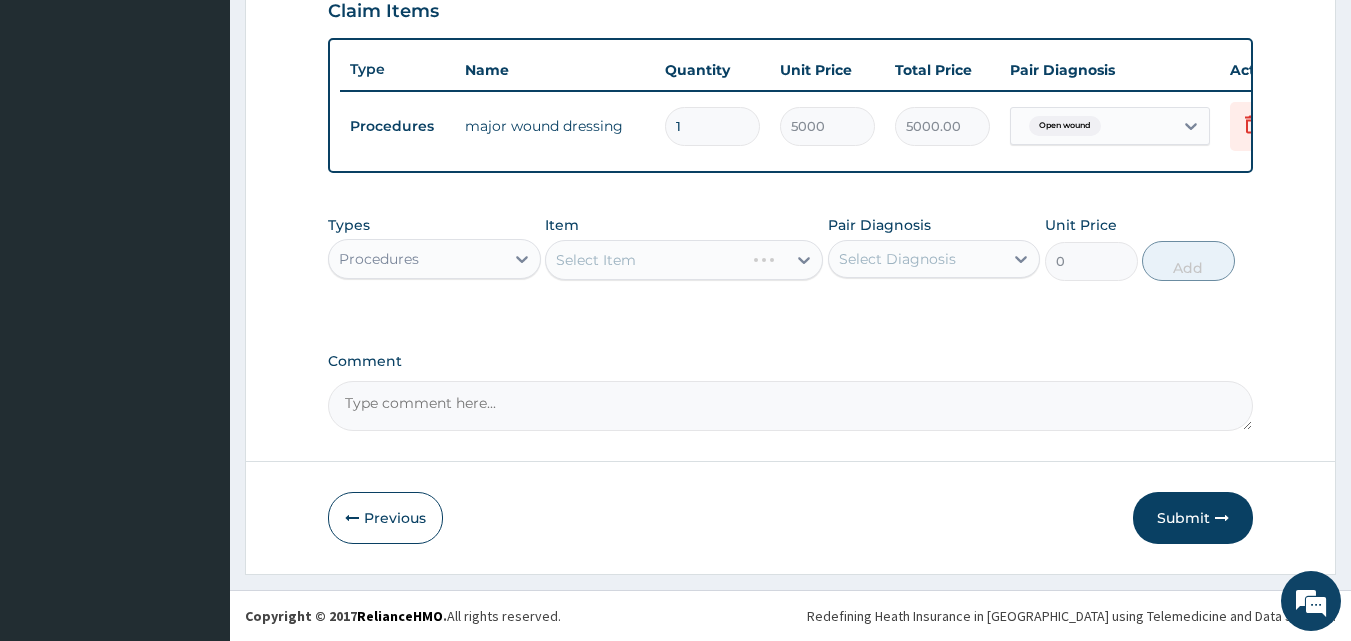 click on "Select Item" at bounding box center [684, 260] 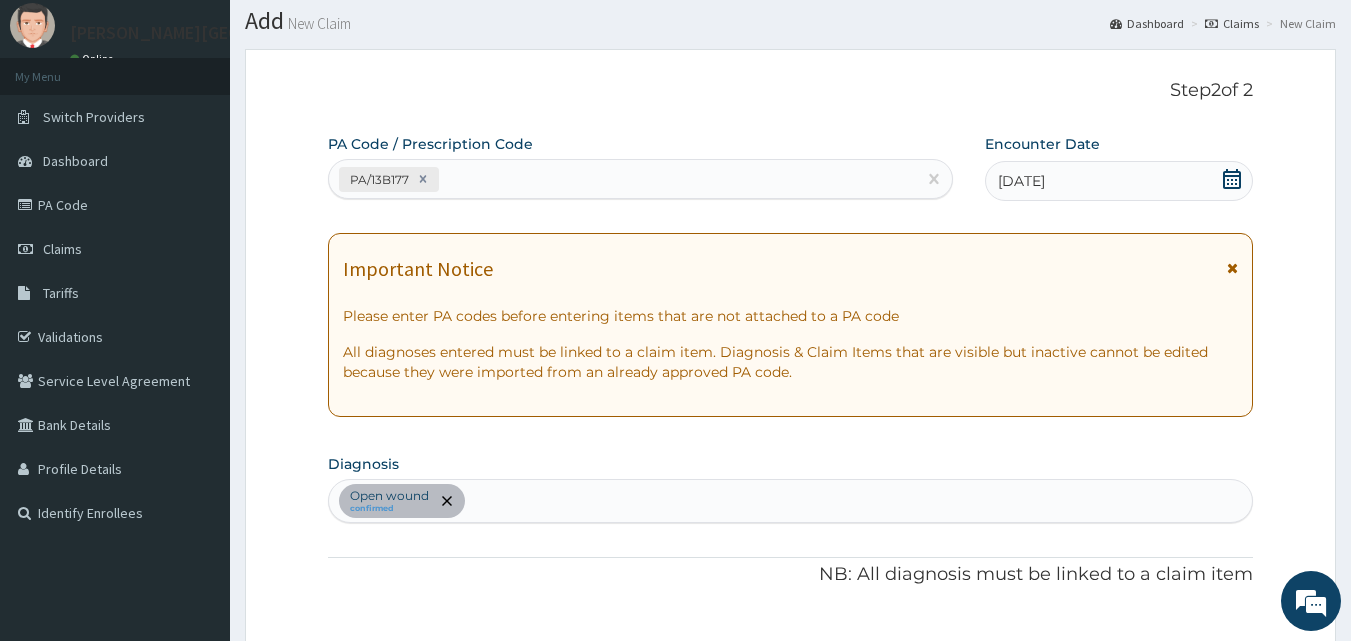 scroll, scrollTop: 721, scrollLeft: 0, axis: vertical 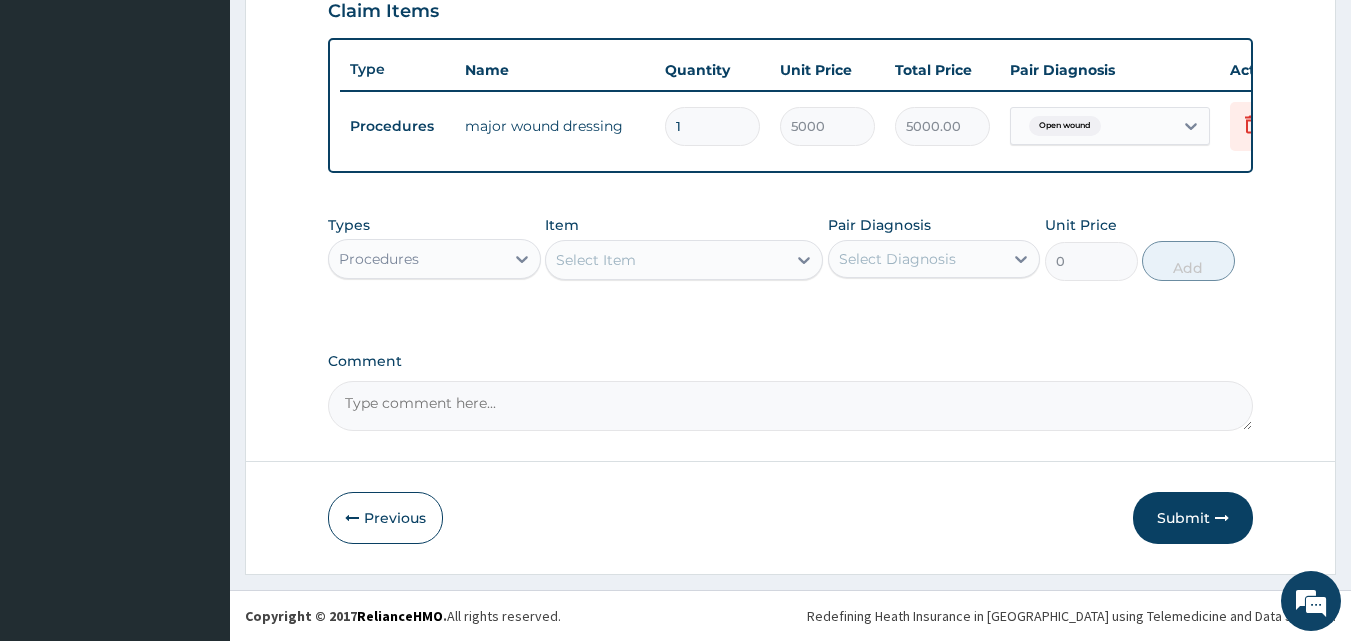 click on "Select Item" at bounding box center [666, 260] 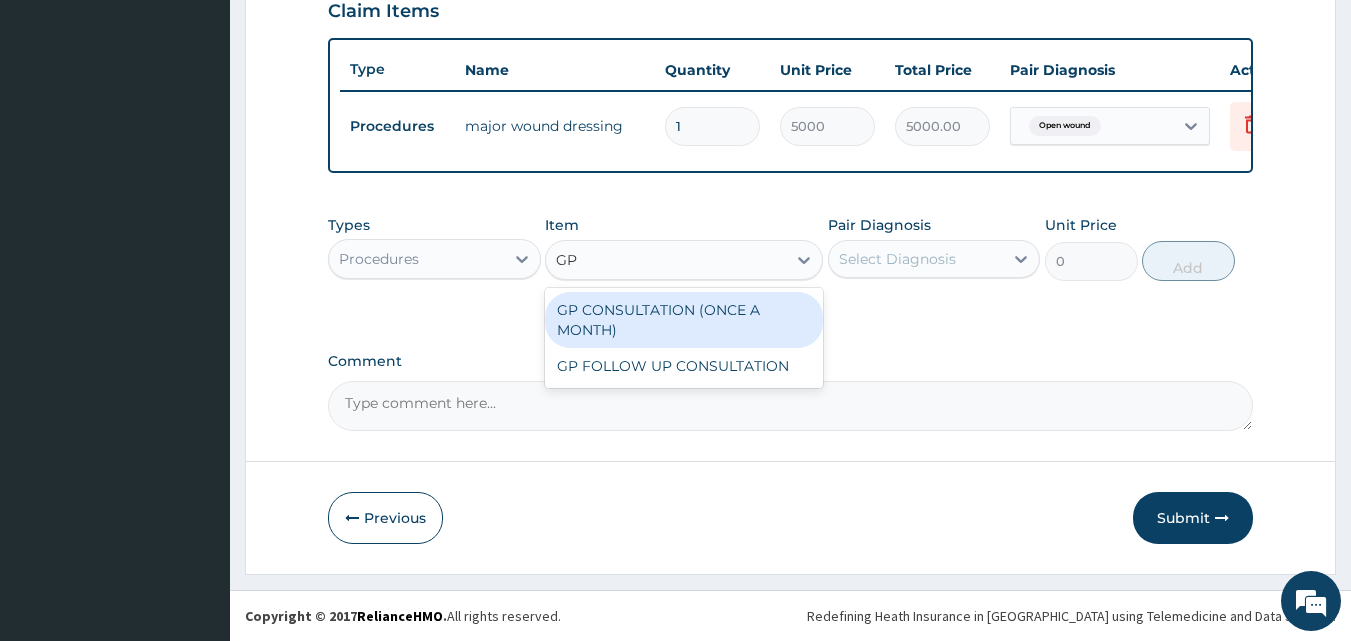 type on "GP" 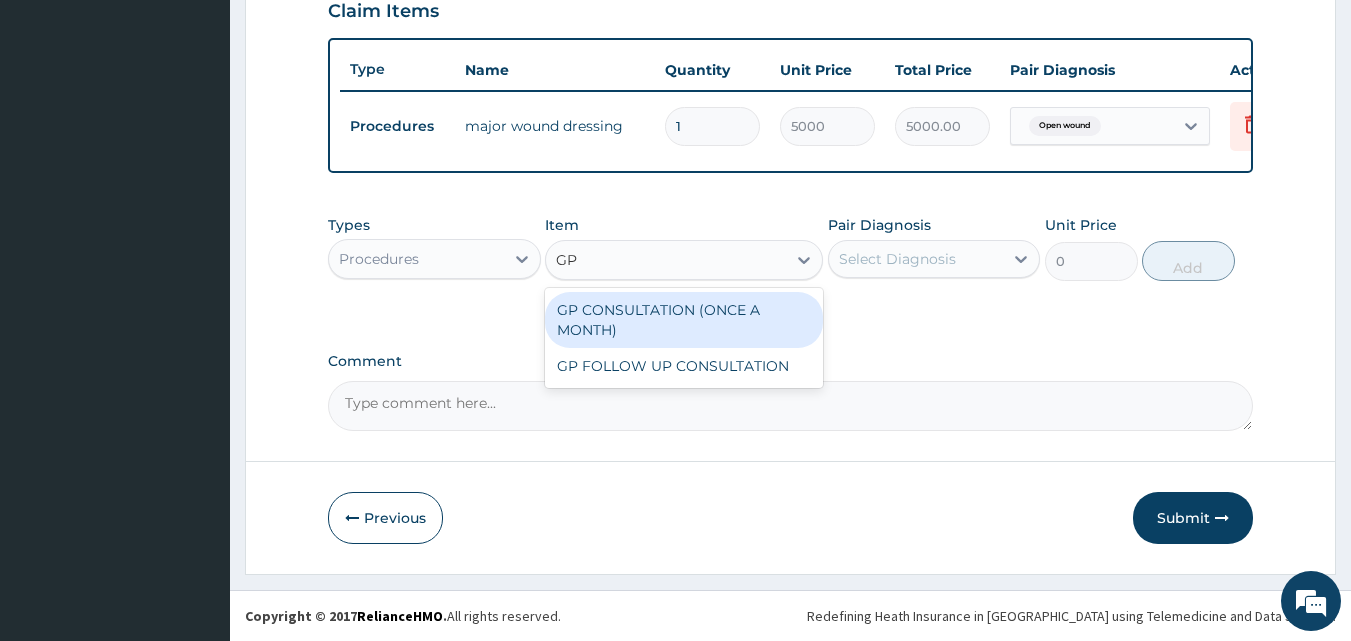 click on "GP CONSULTATION (ONCE A MONTH)" at bounding box center [684, 320] 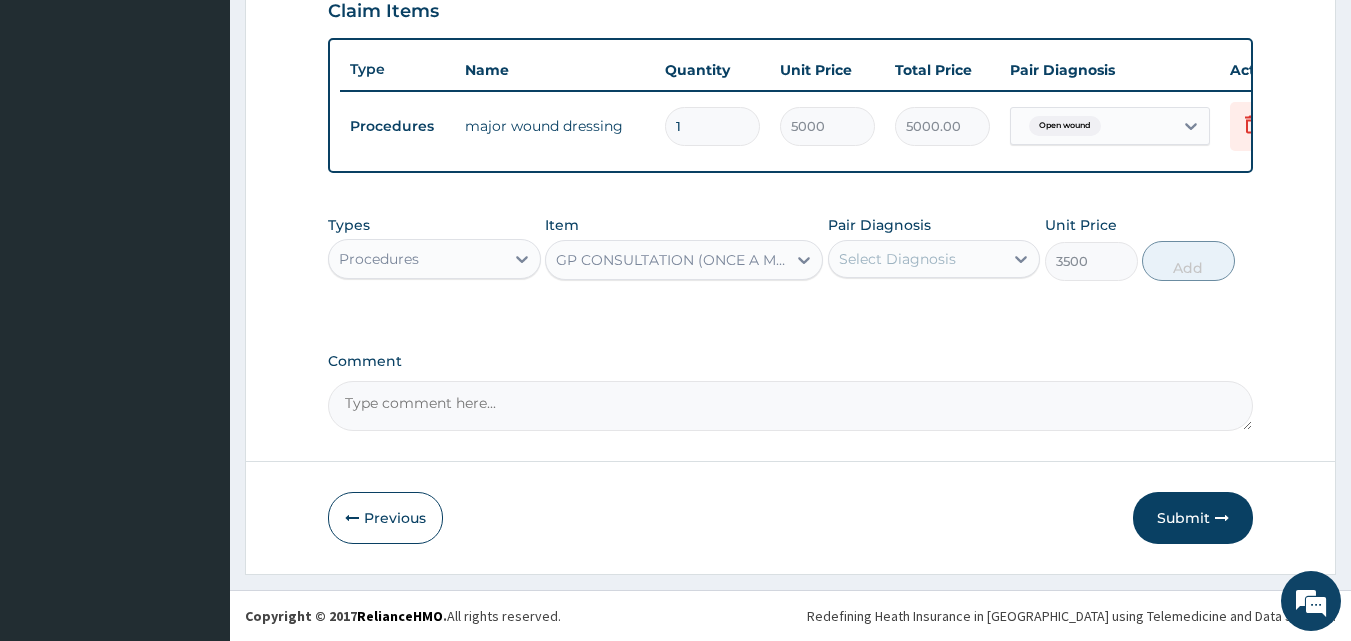 click on "Select Diagnosis" at bounding box center (897, 259) 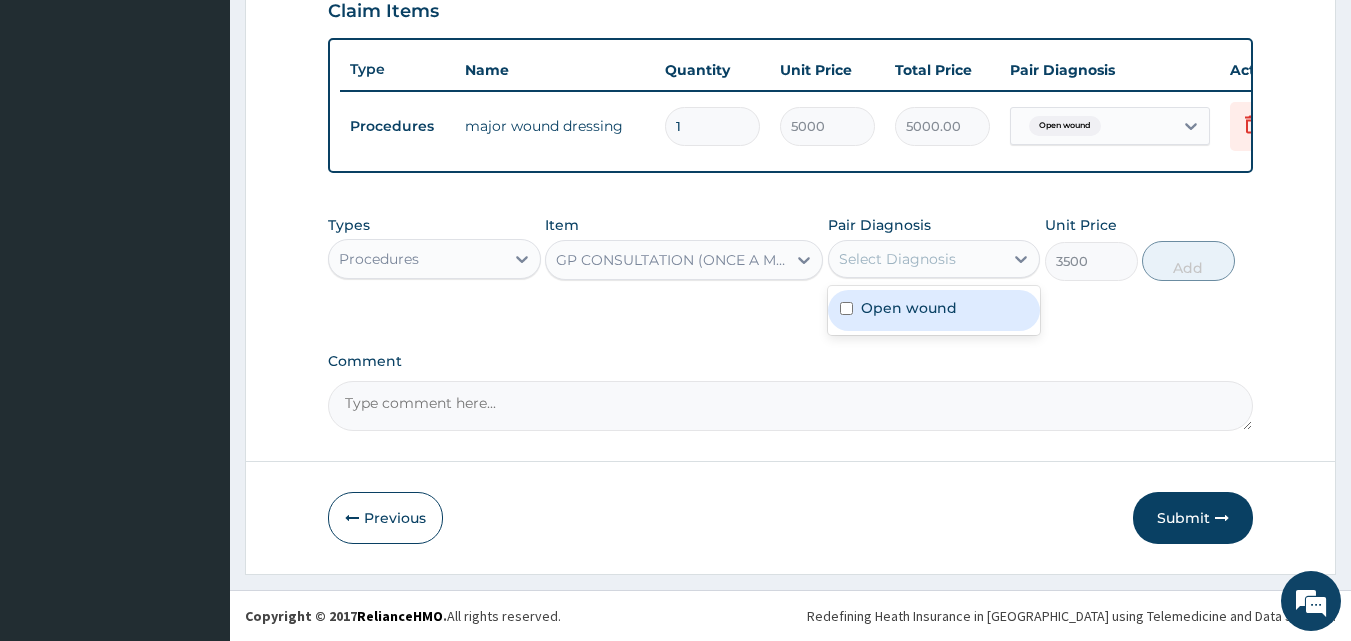 click on "Open wound" at bounding box center (934, 310) 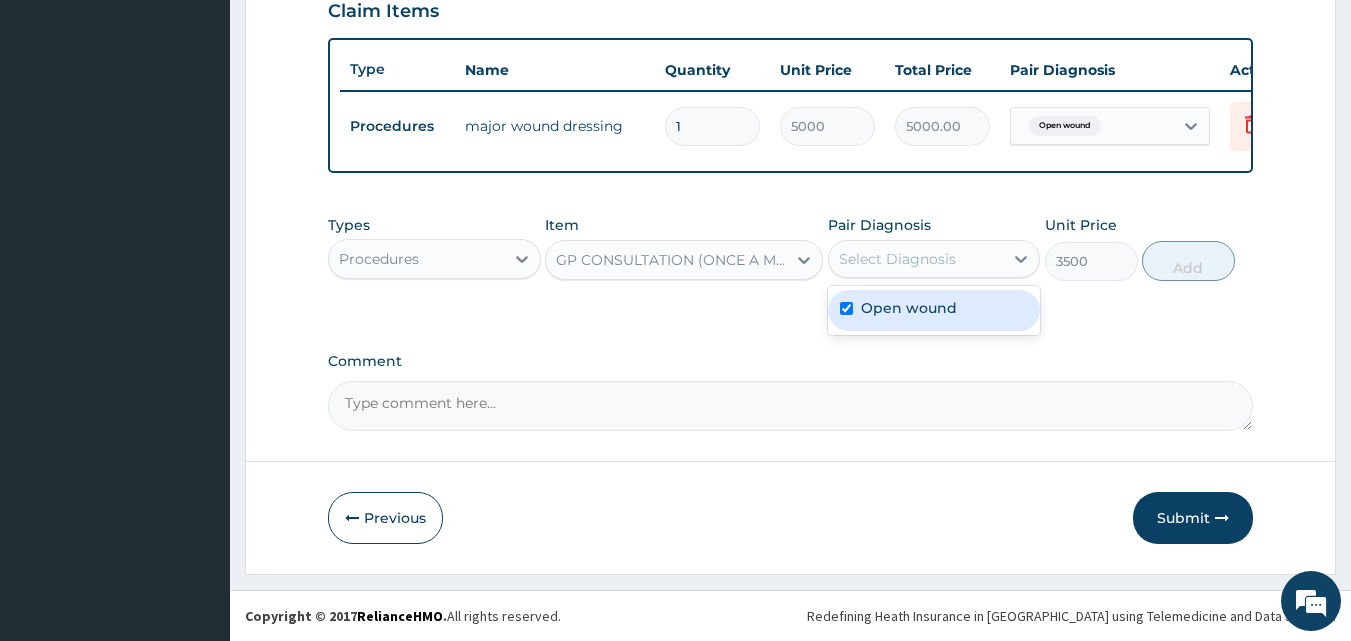 checkbox on "true" 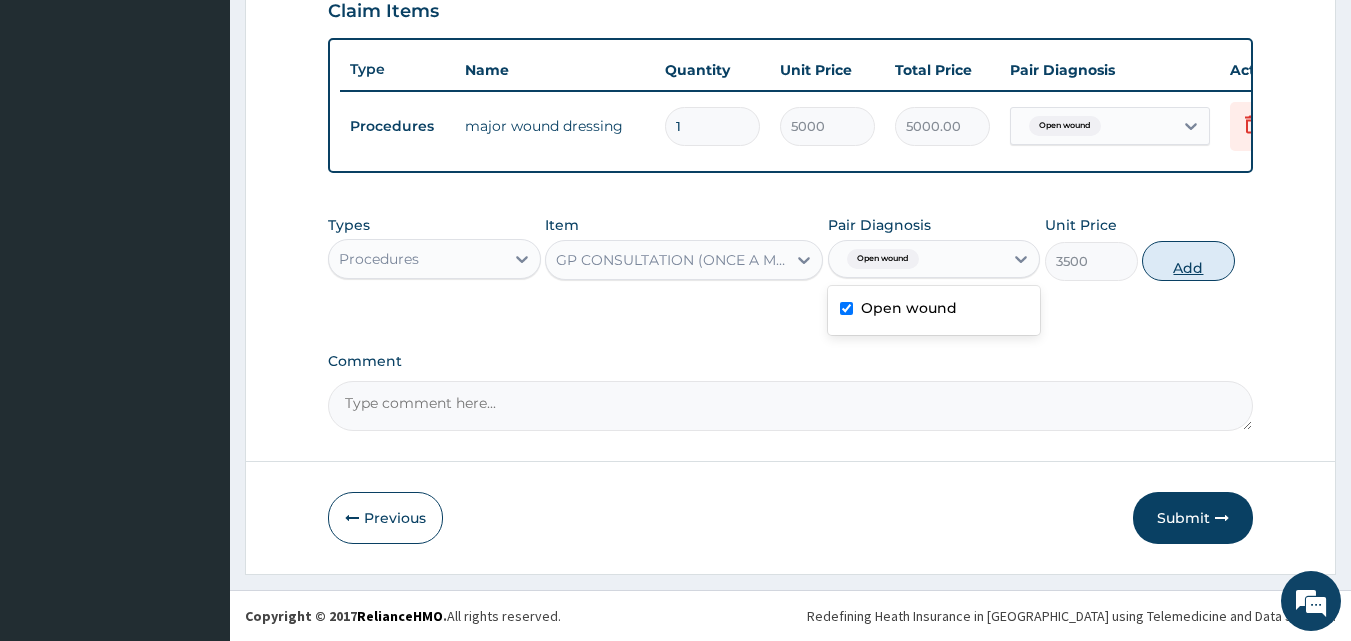 click on "Add" at bounding box center [1188, 261] 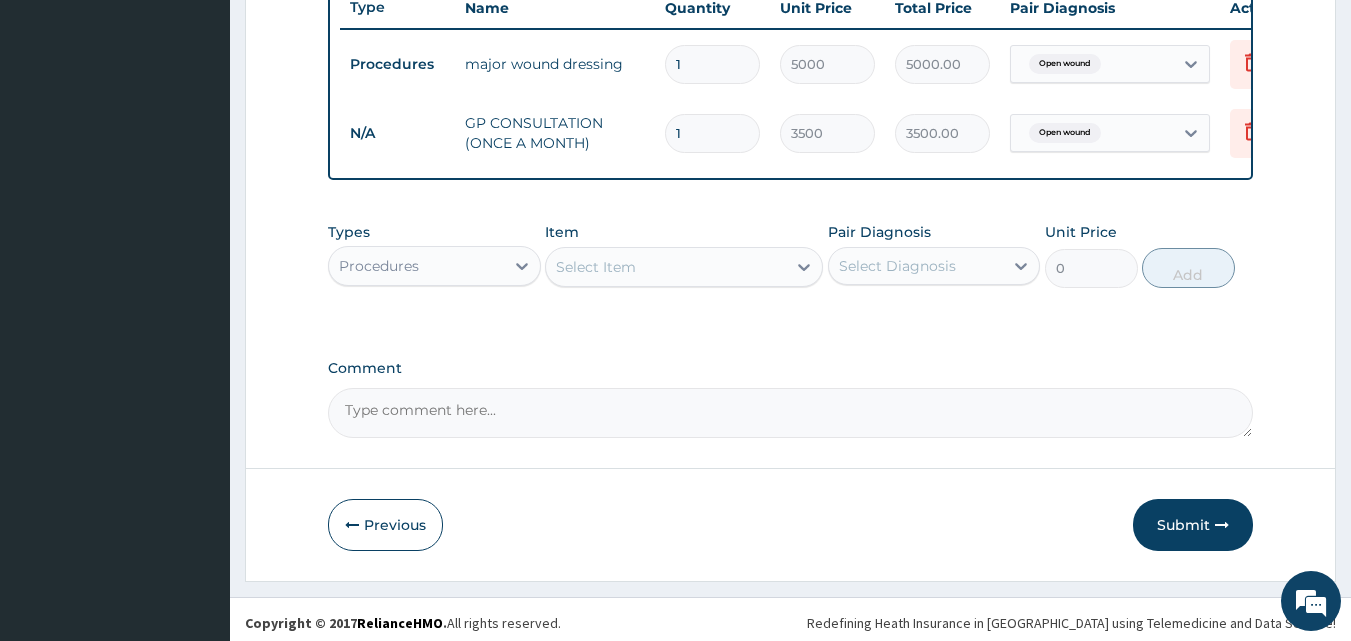 scroll, scrollTop: 790, scrollLeft: 0, axis: vertical 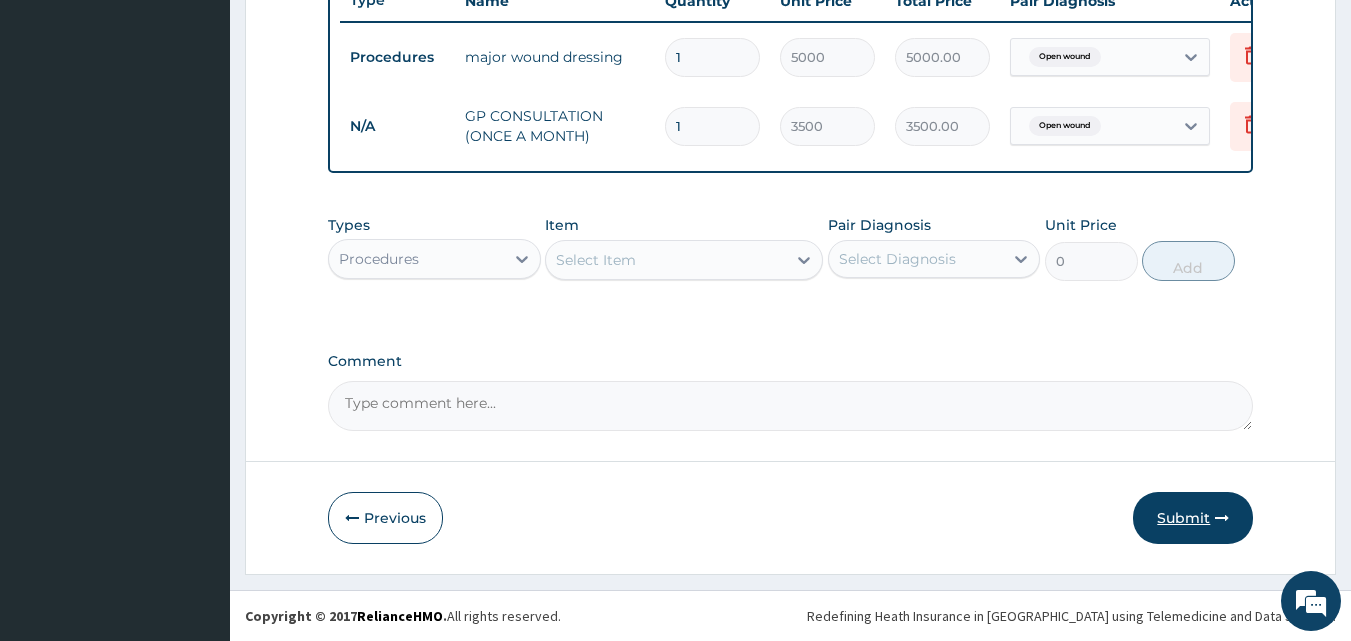 click on "Submit" at bounding box center (1193, 518) 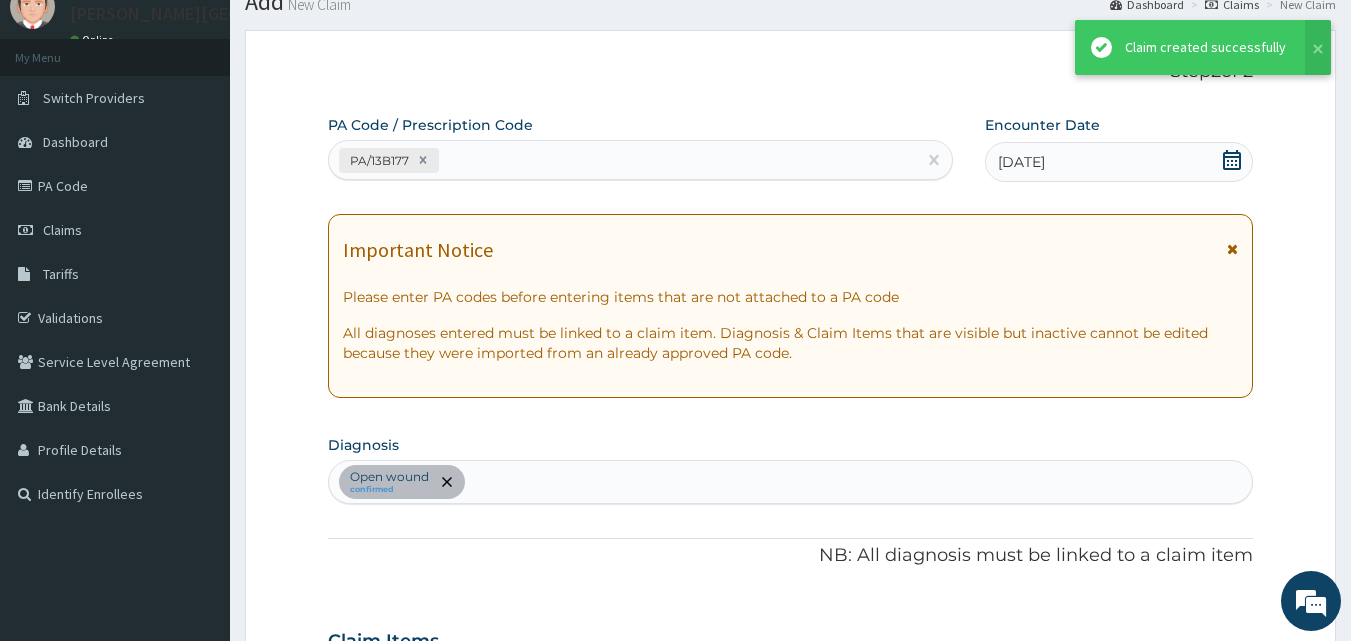 scroll, scrollTop: 790, scrollLeft: 0, axis: vertical 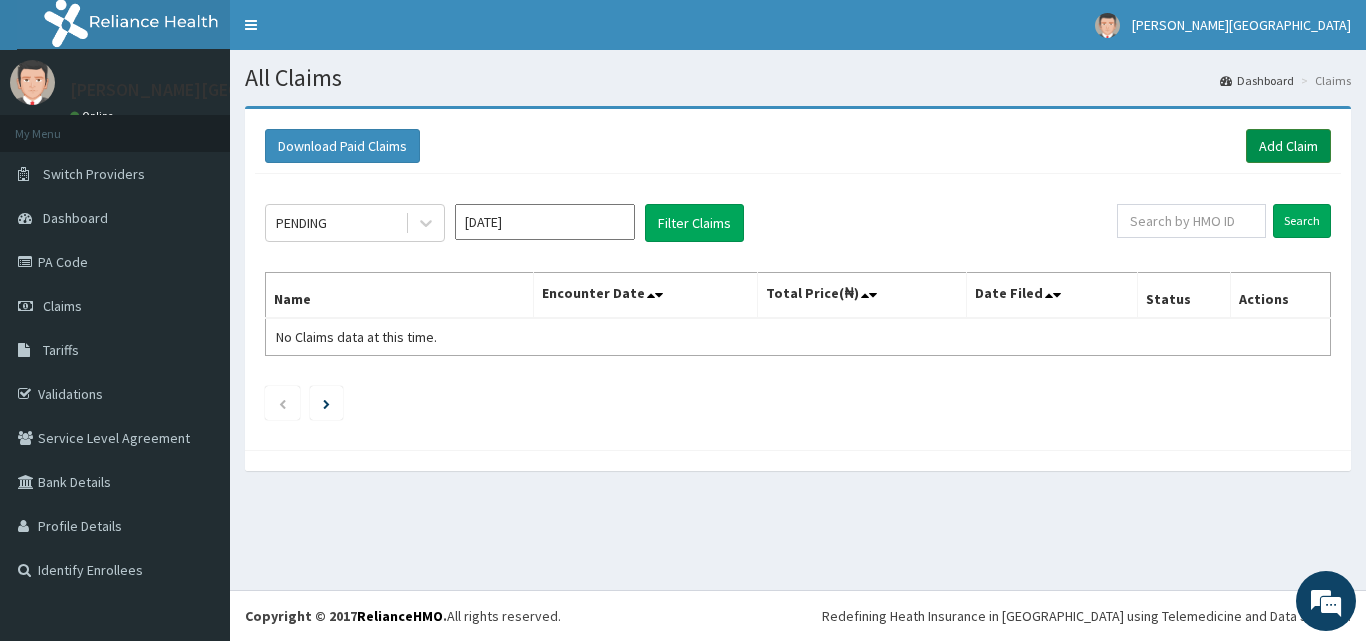 click on "Add Claim" at bounding box center (1288, 146) 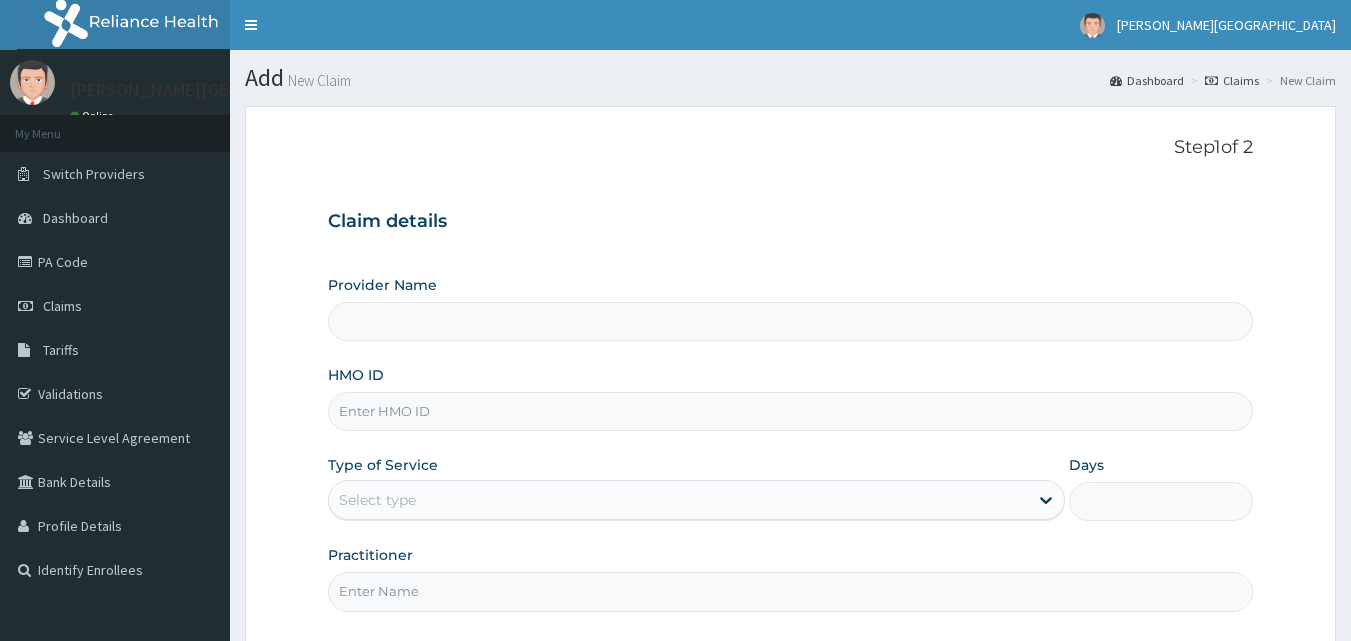 scroll, scrollTop: 0, scrollLeft: 0, axis: both 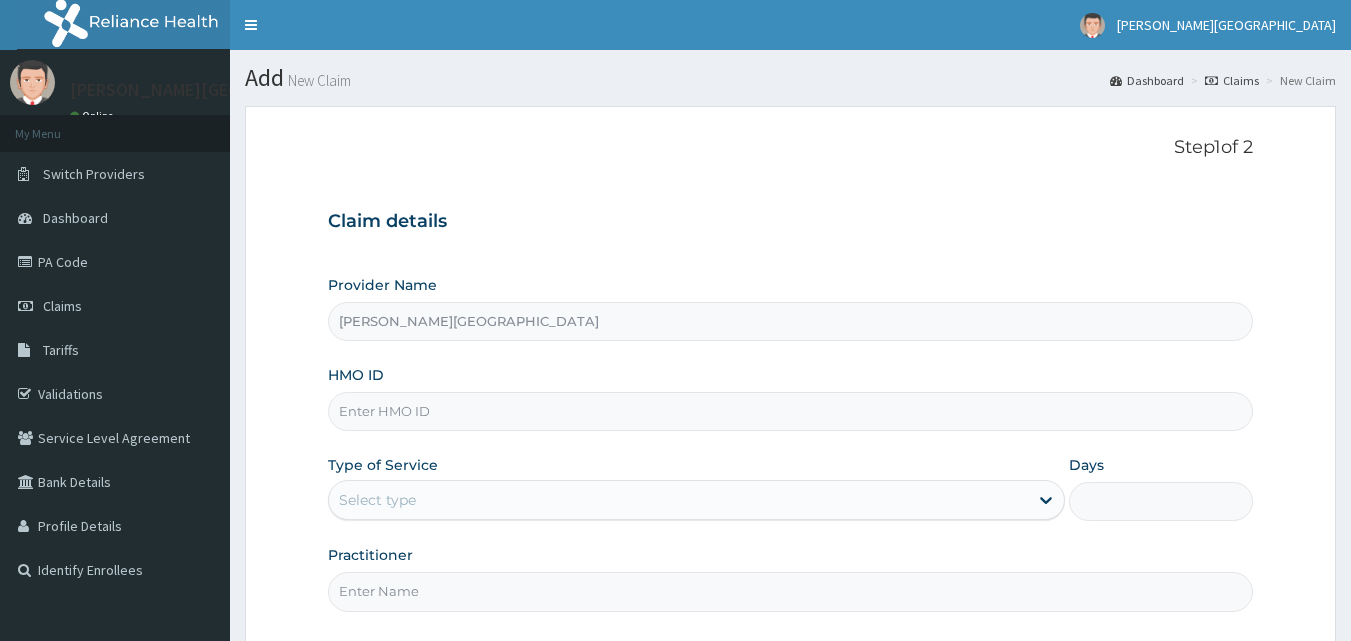 type on "[PERSON_NAME][GEOGRAPHIC_DATA]" 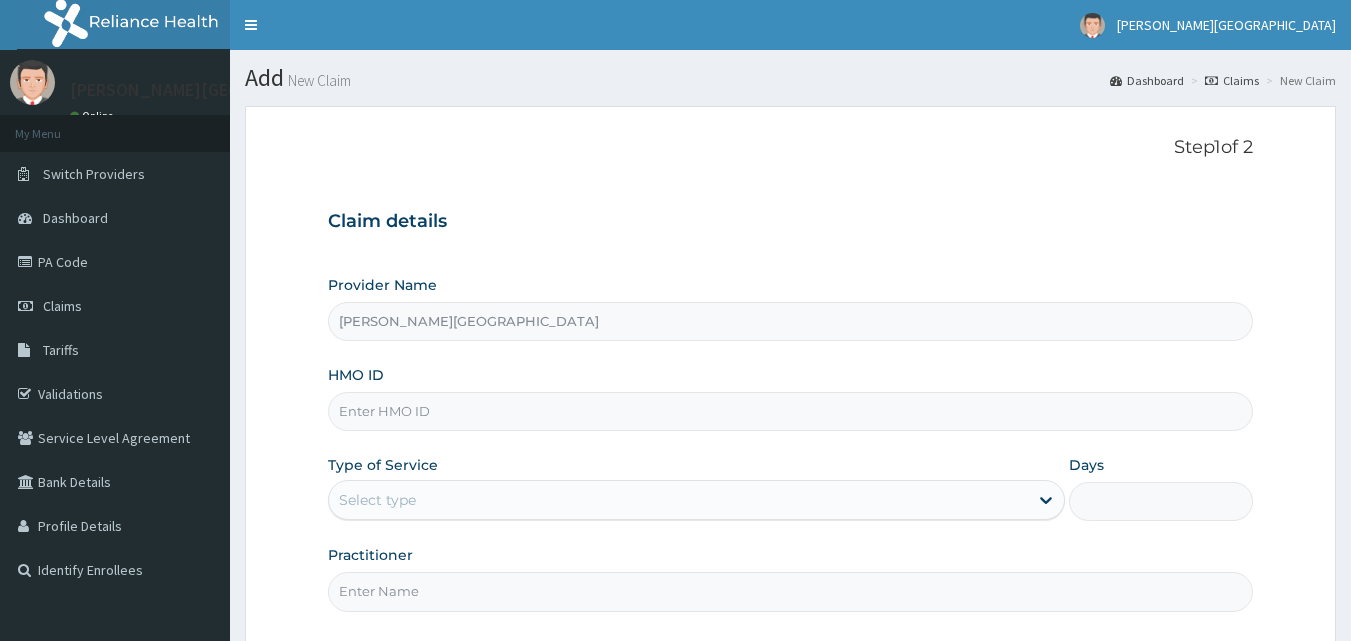 scroll, scrollTop: 0, scrollLeft: 0, axis: both 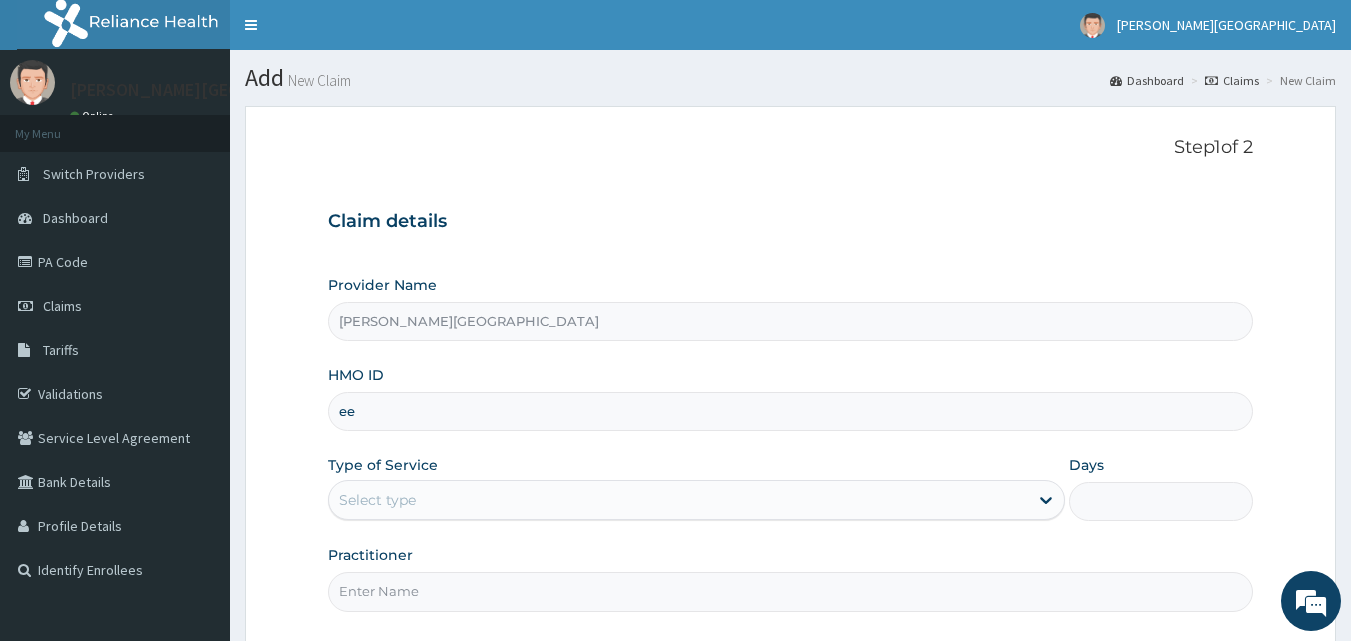 type on "e" 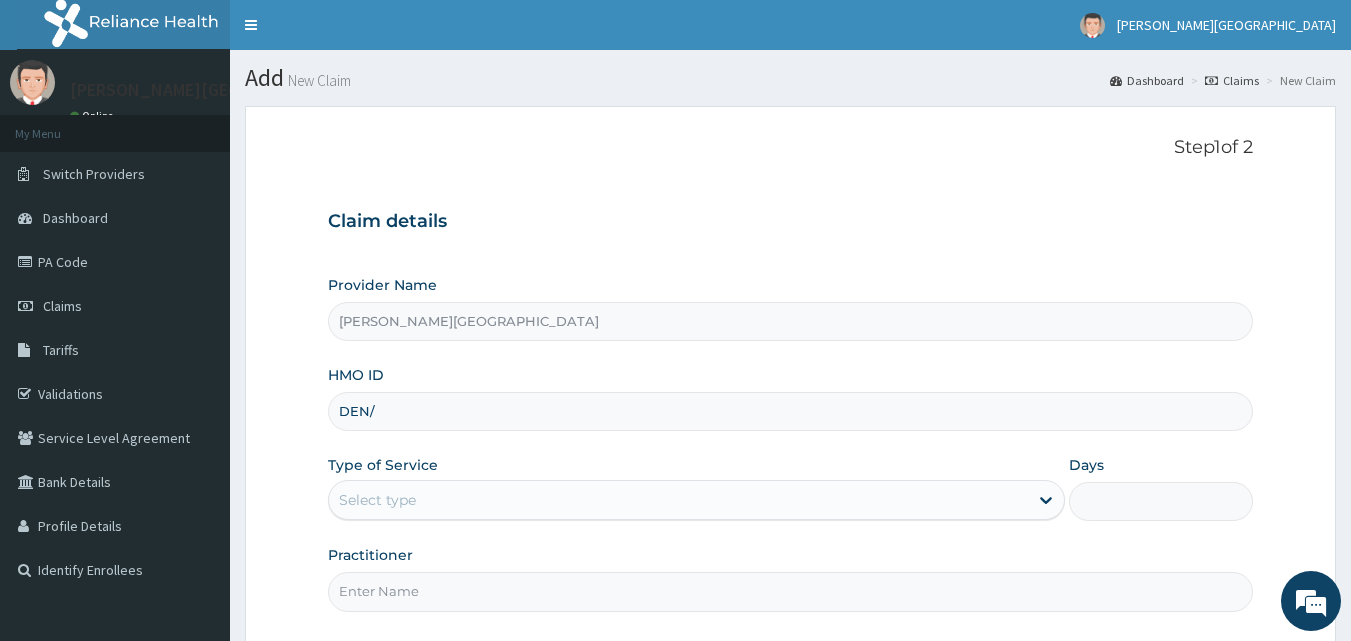 type on "DEN/10040/B" 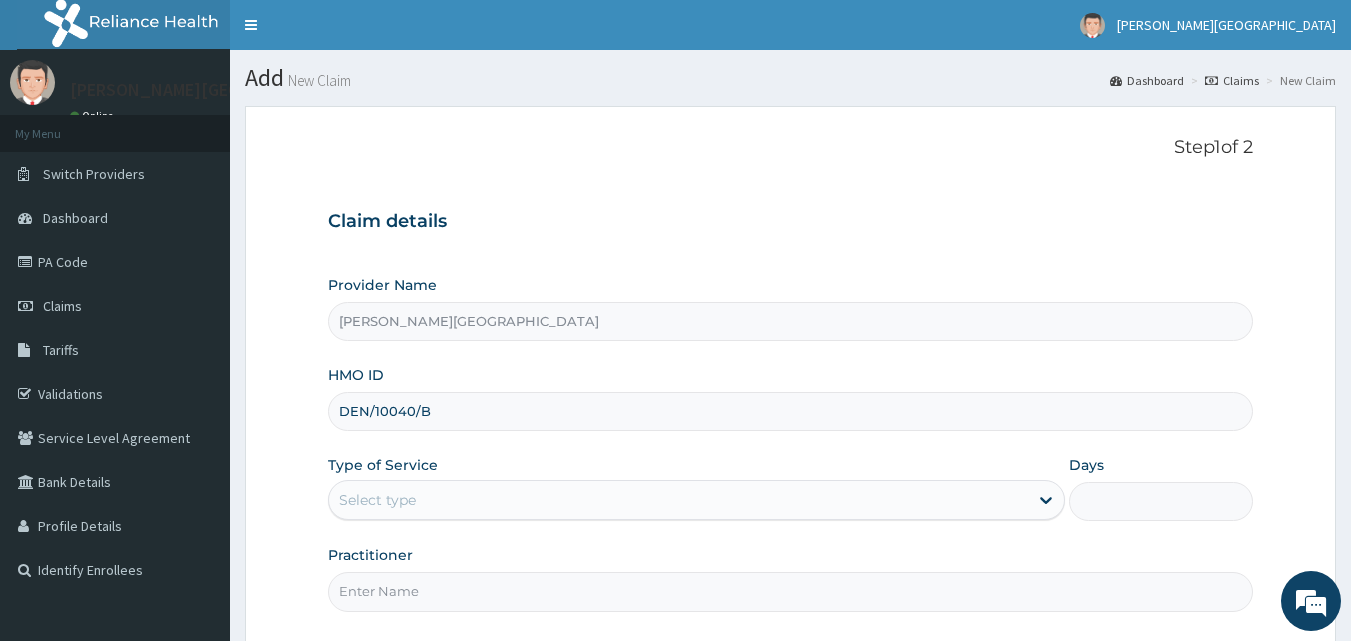 click on "Provider Name [PERSON_NAME][GEOGRAPHIC_DATA] HMO ID DEN/10040/B Type of Service Select type Days Practitioner" at bounding box center (791, 443) 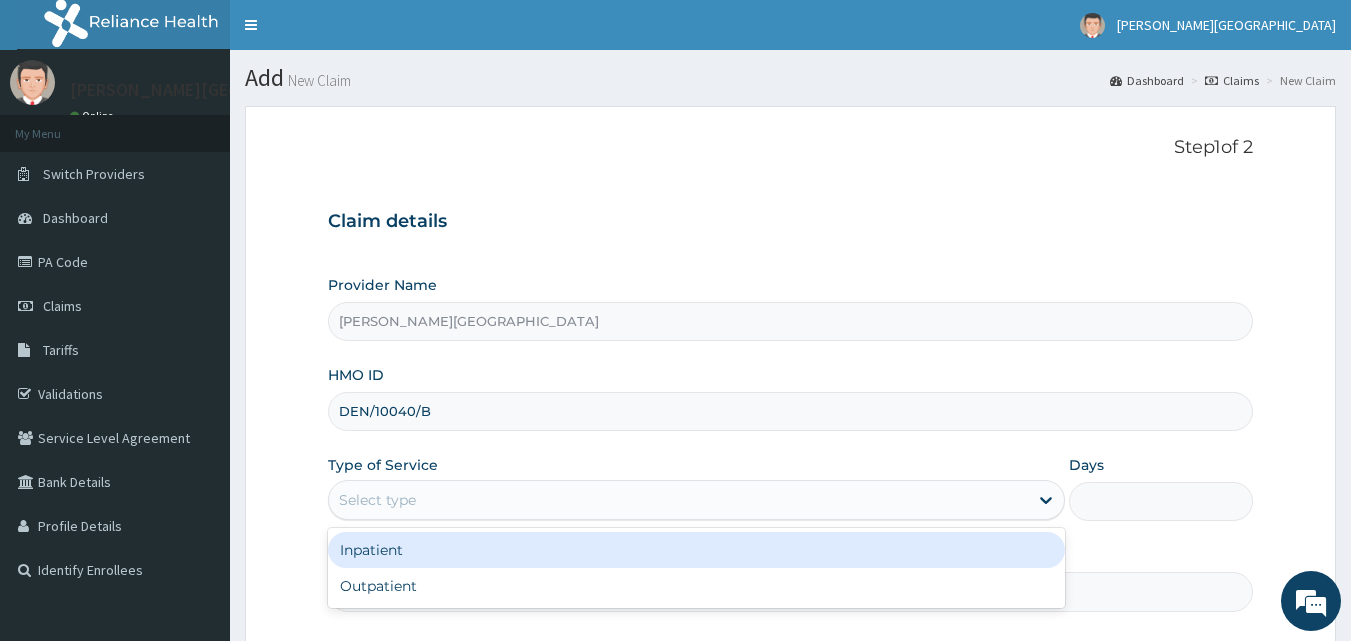 click on "Select type" at bounding box center (678, 500) 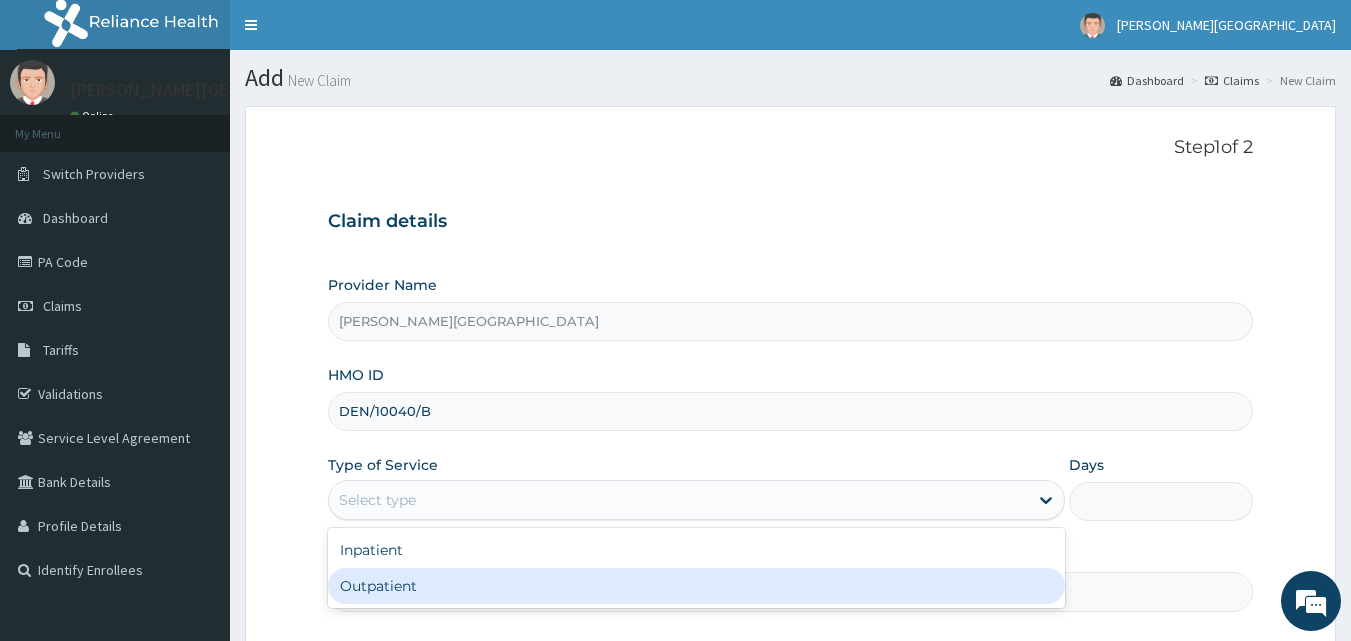 click on "Outpatient" at bounding box center (696, 586) 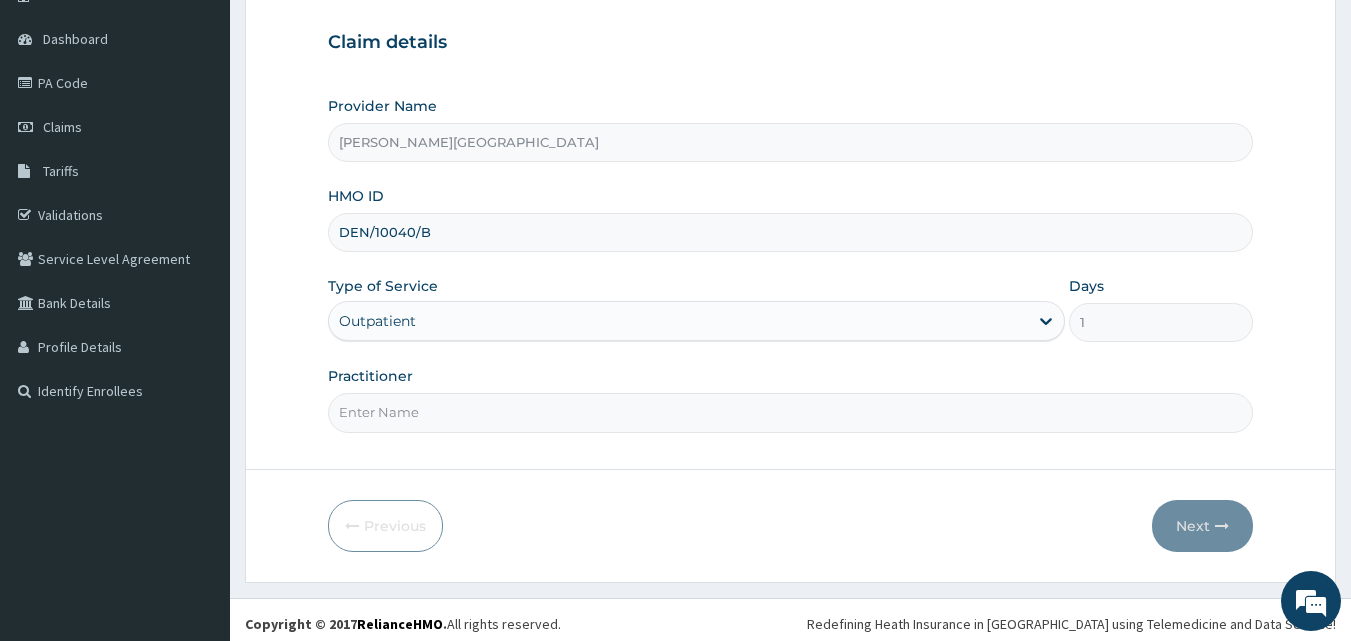 scroll, scrollTop: 187, scrollLeft: 0, axis: vertical 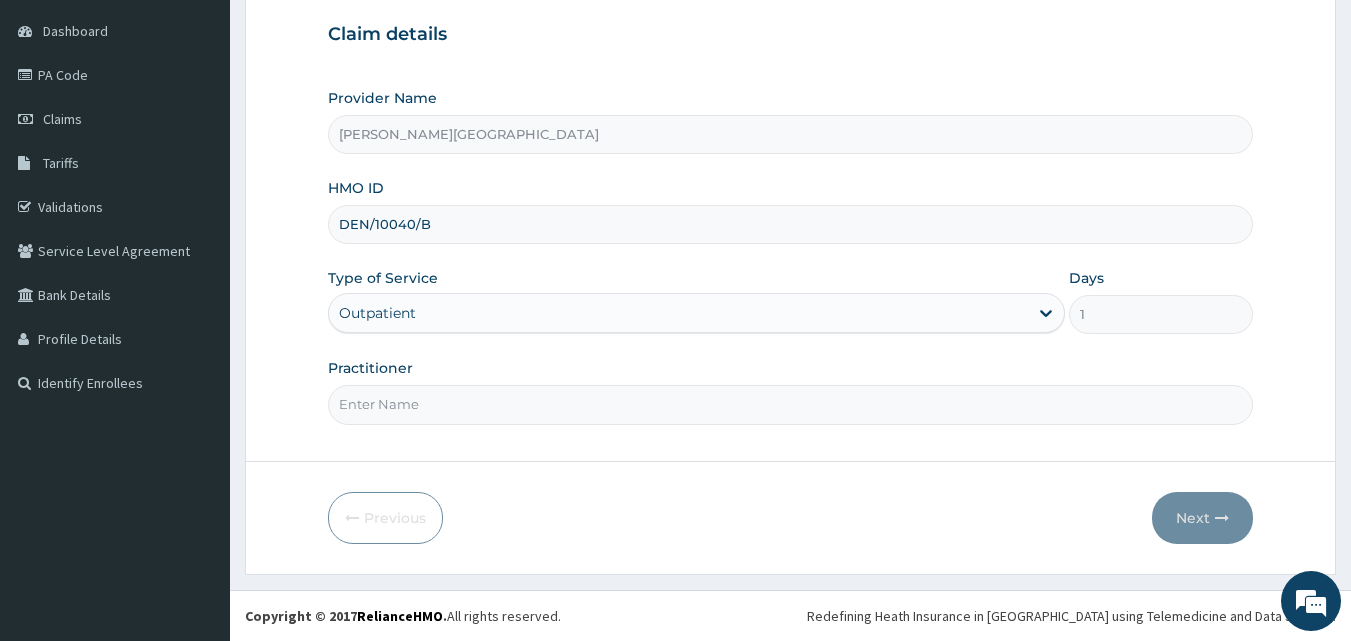 click on "Practitioner" at bounding box center (791, 404) 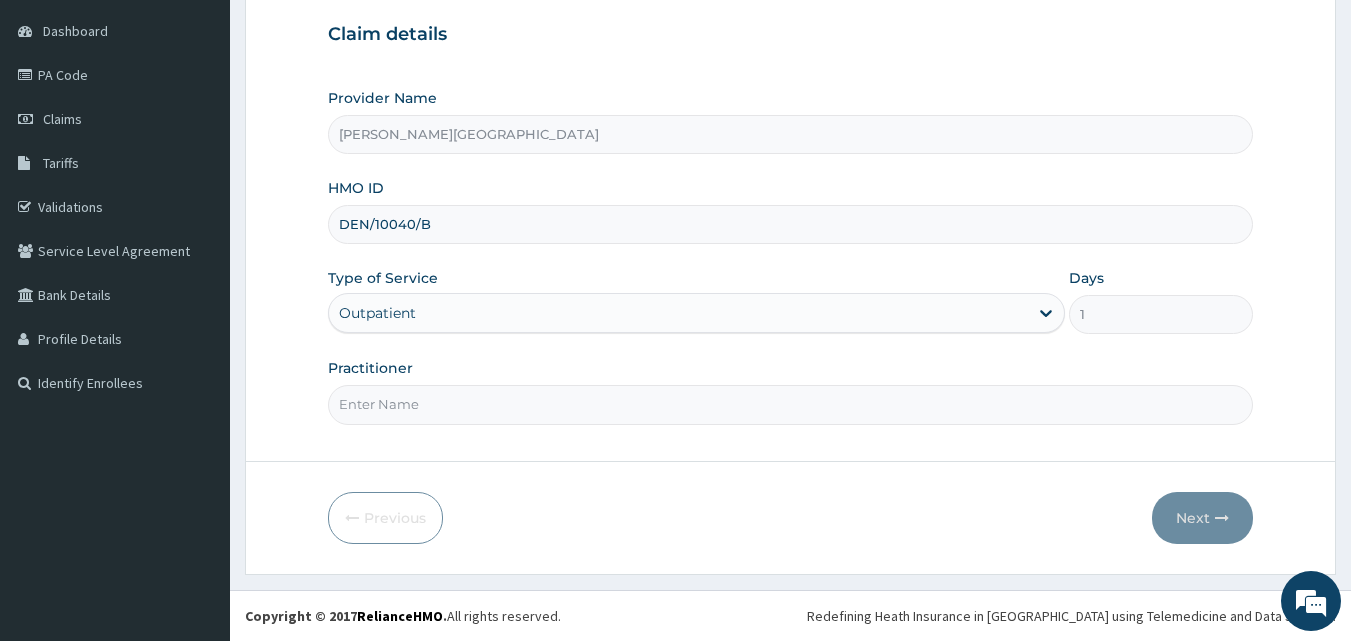scroll, scrollTop: 0, scrollLeft: 0, axis: both 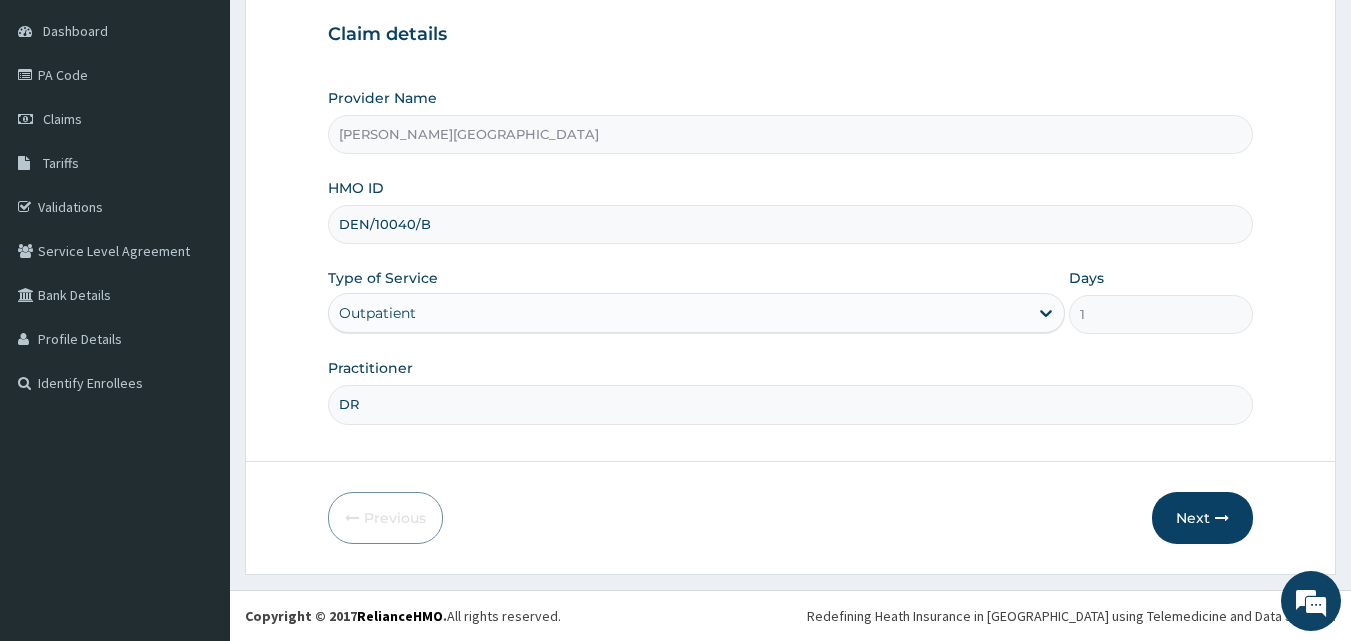 type on "[PERSON_NAME]" 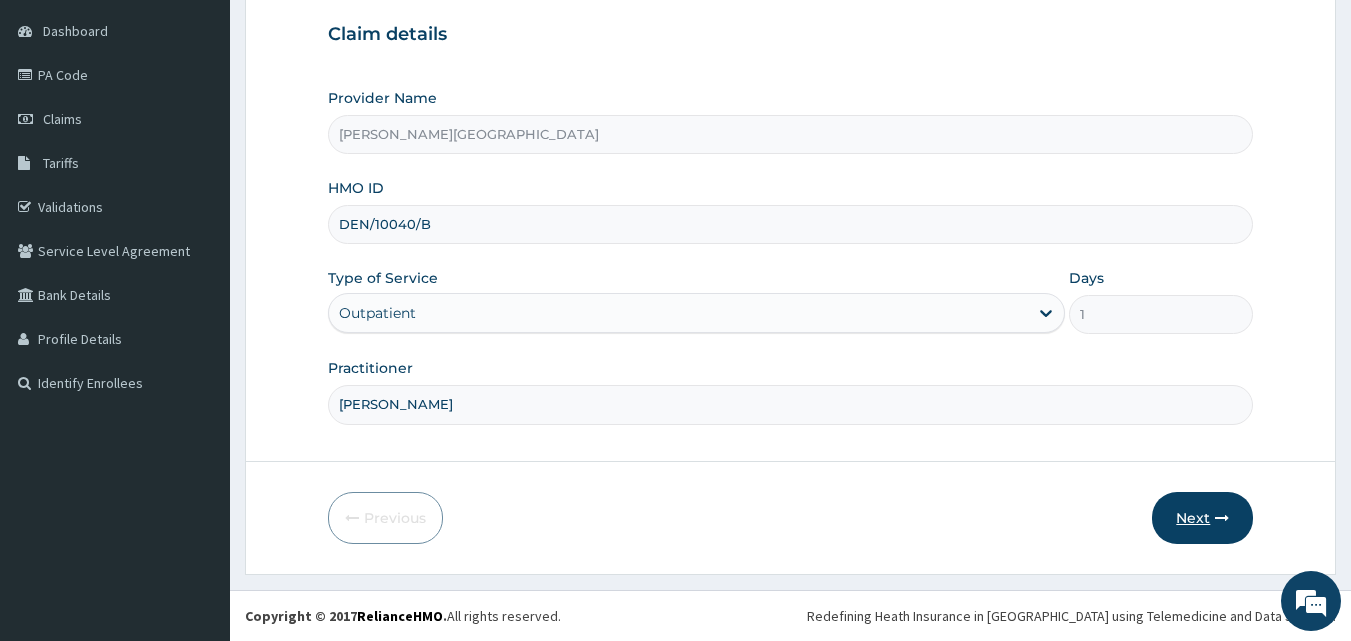 click on "Next" at bounding box center (1202, 518) 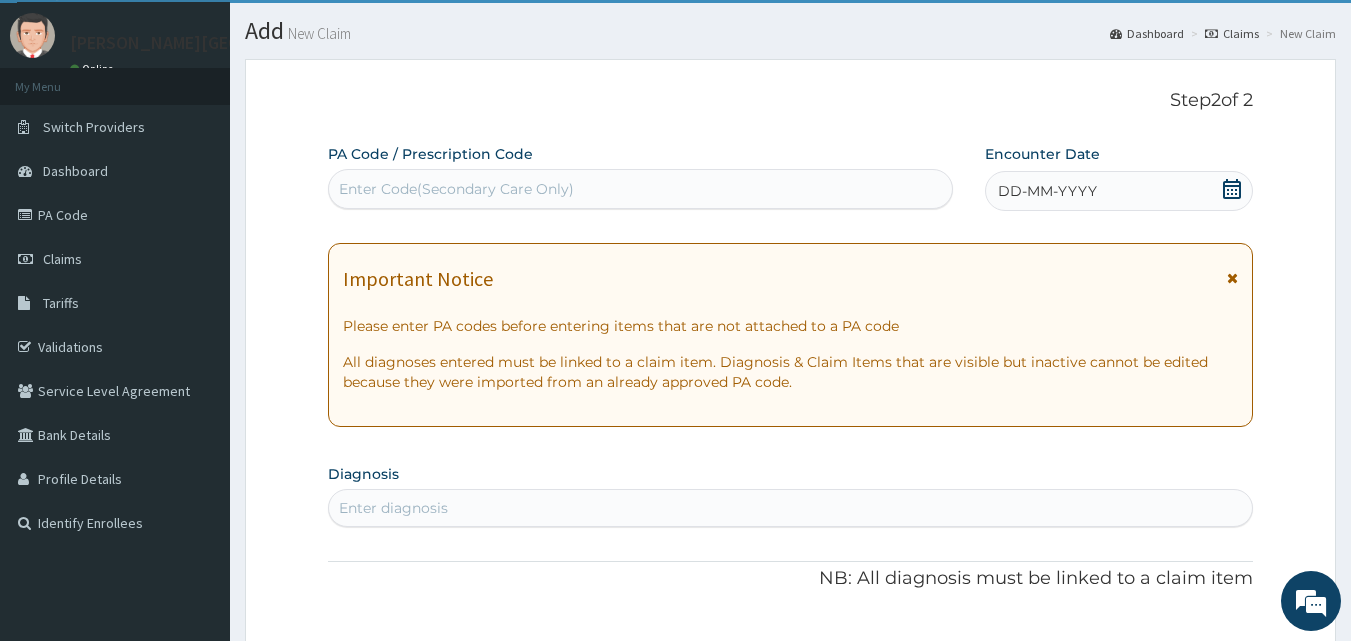 scroll, scrollTop: 20, scrollLeft: 0, axis: vertical 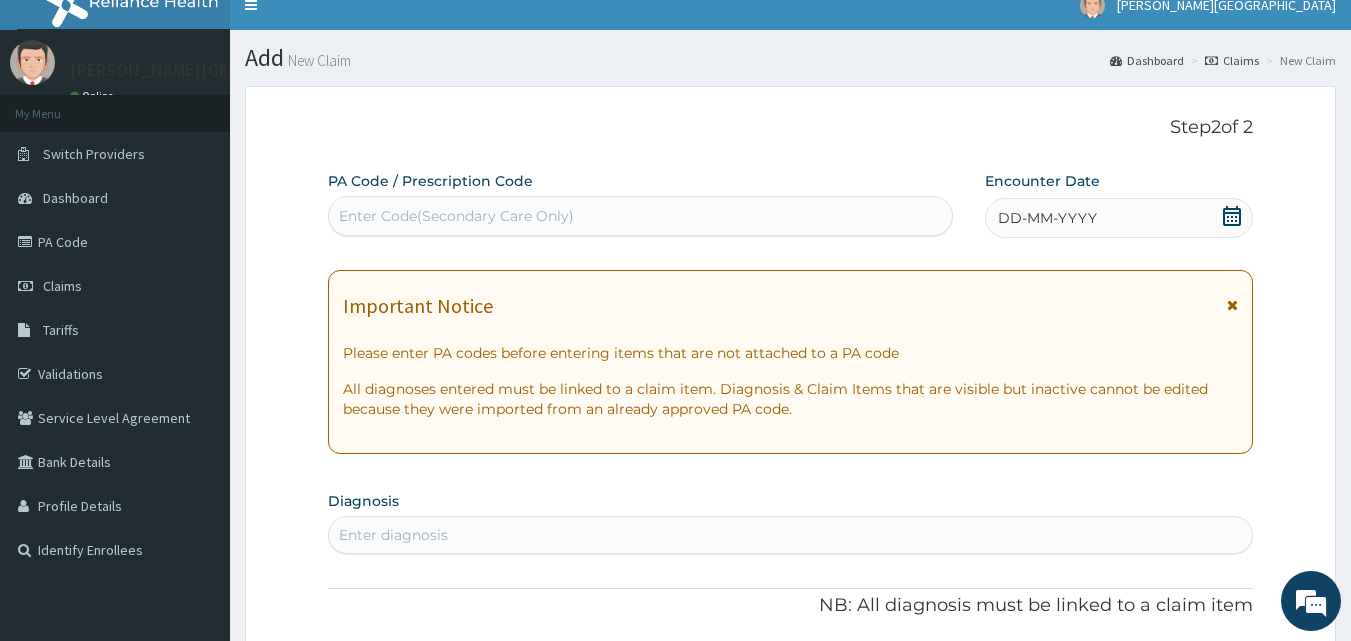 click 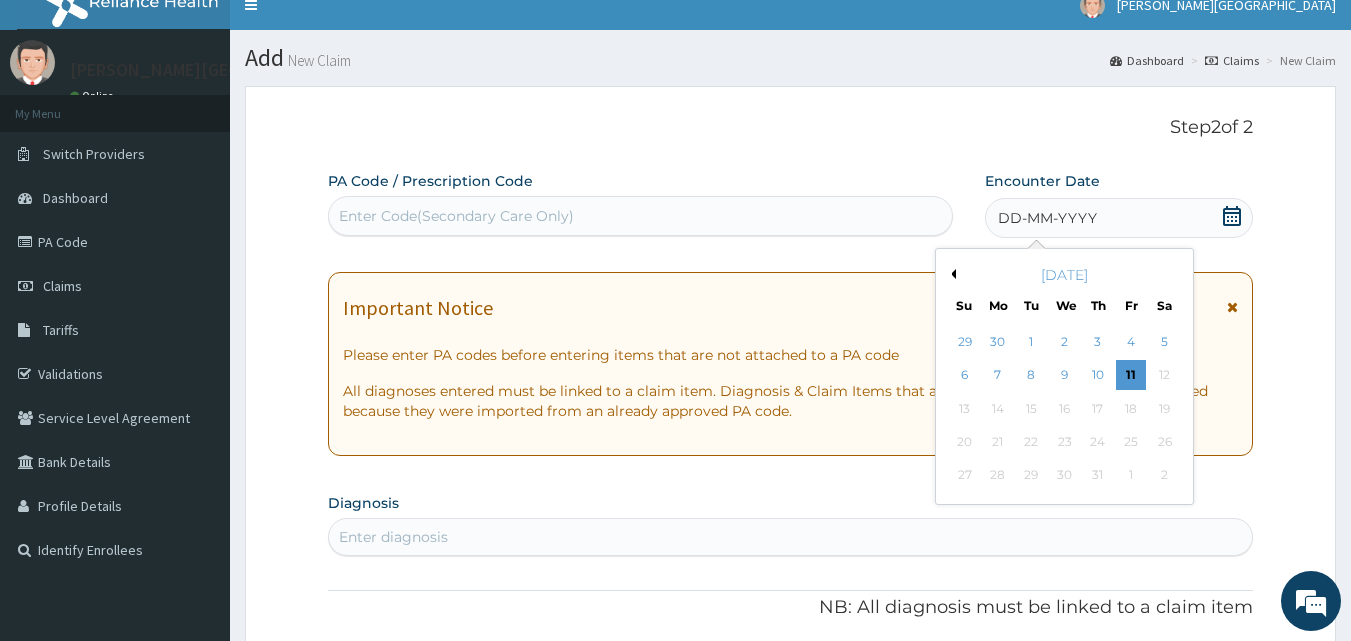 click on "Previous Month" at bounding box center [951, 274] 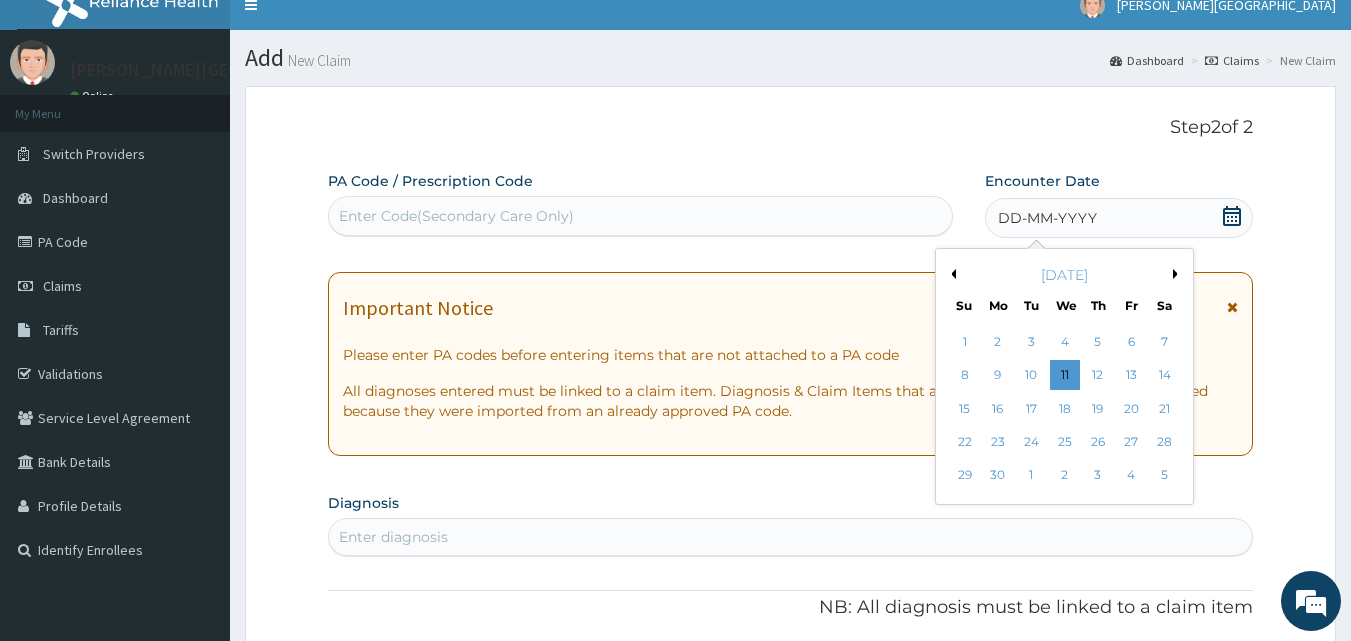 click on "28" at bounding box center [1165, 442] 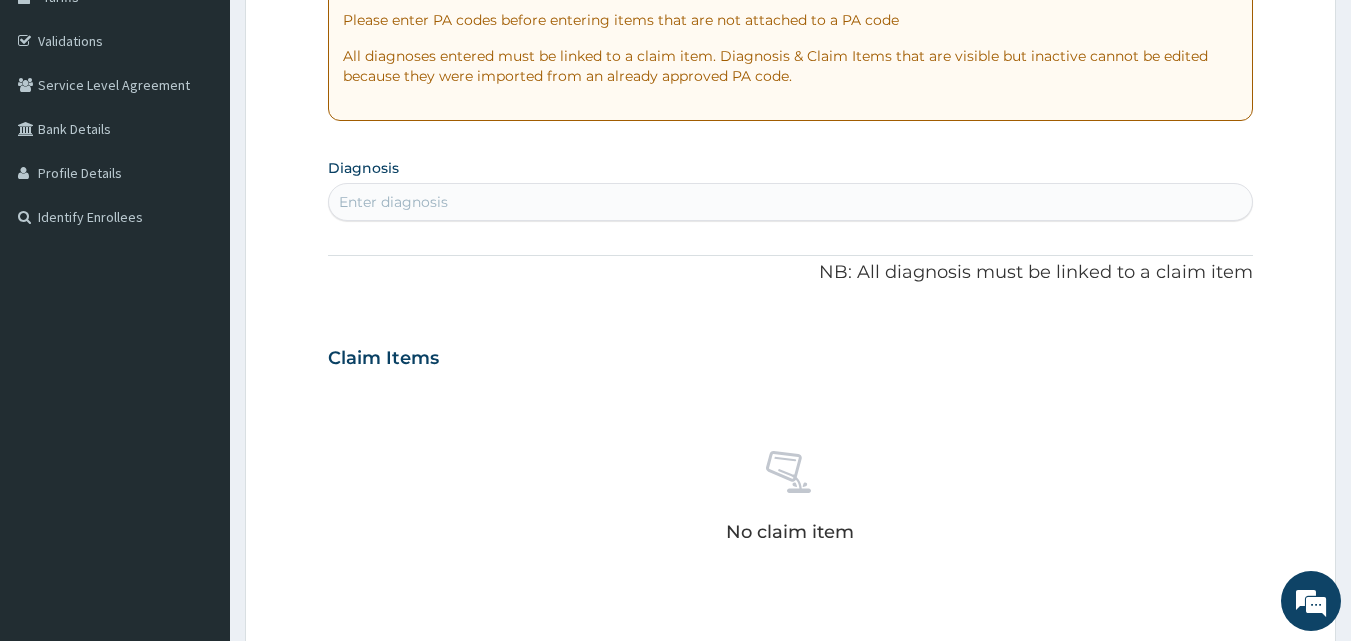scroll, scrollTop: 354, scrollLeft: 0, axis: vertical 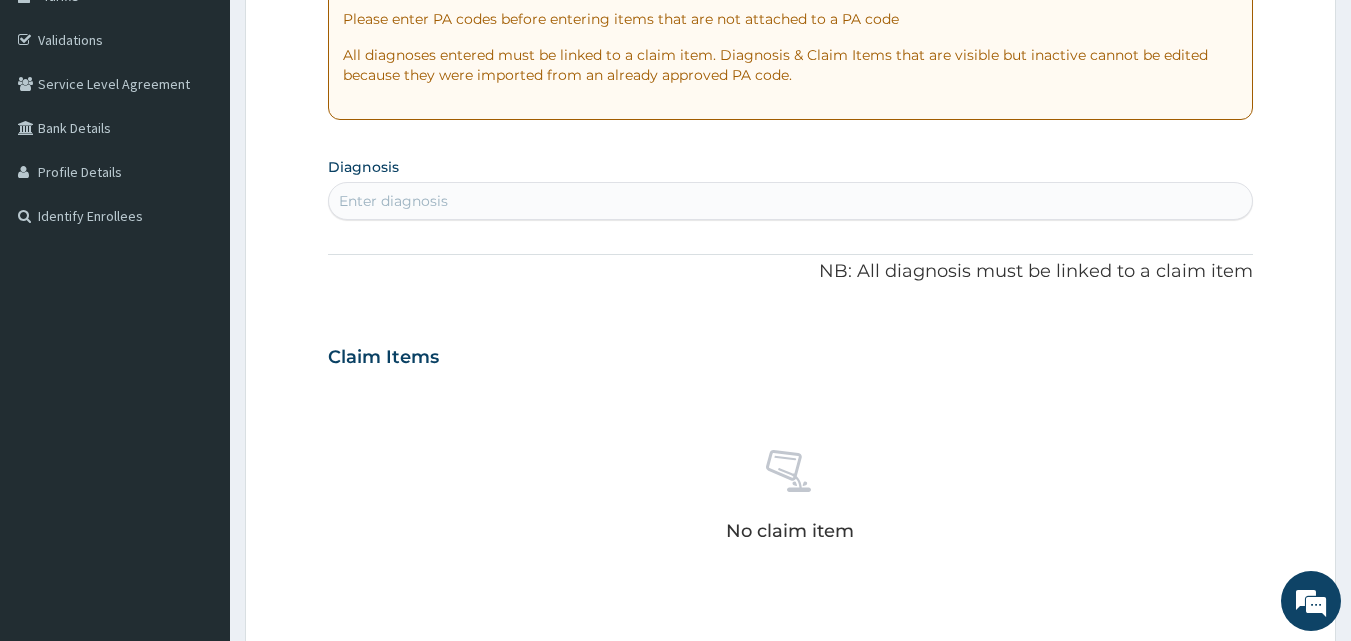 click on "Enter diagnosis" at bounding box center (791, 201) 